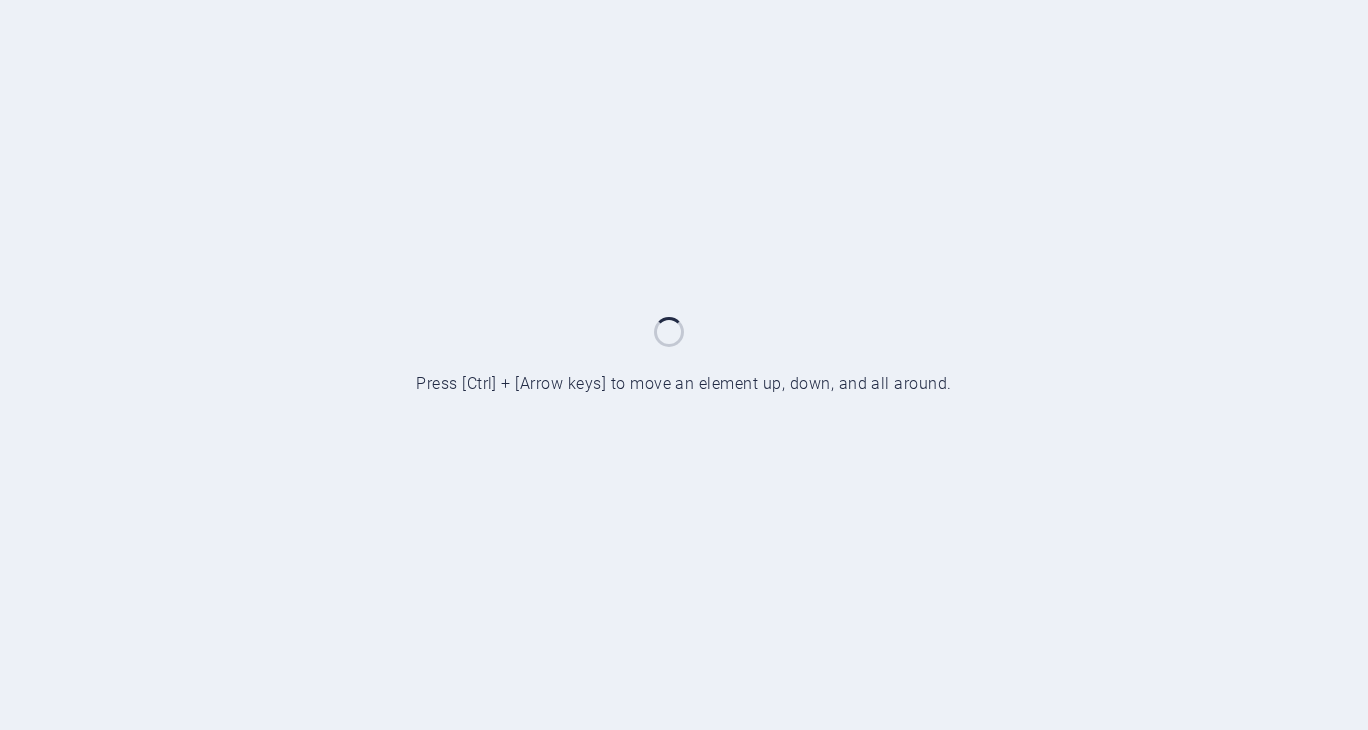 scroll, scrollTop: 0, scrollLeft: 0, axis: both 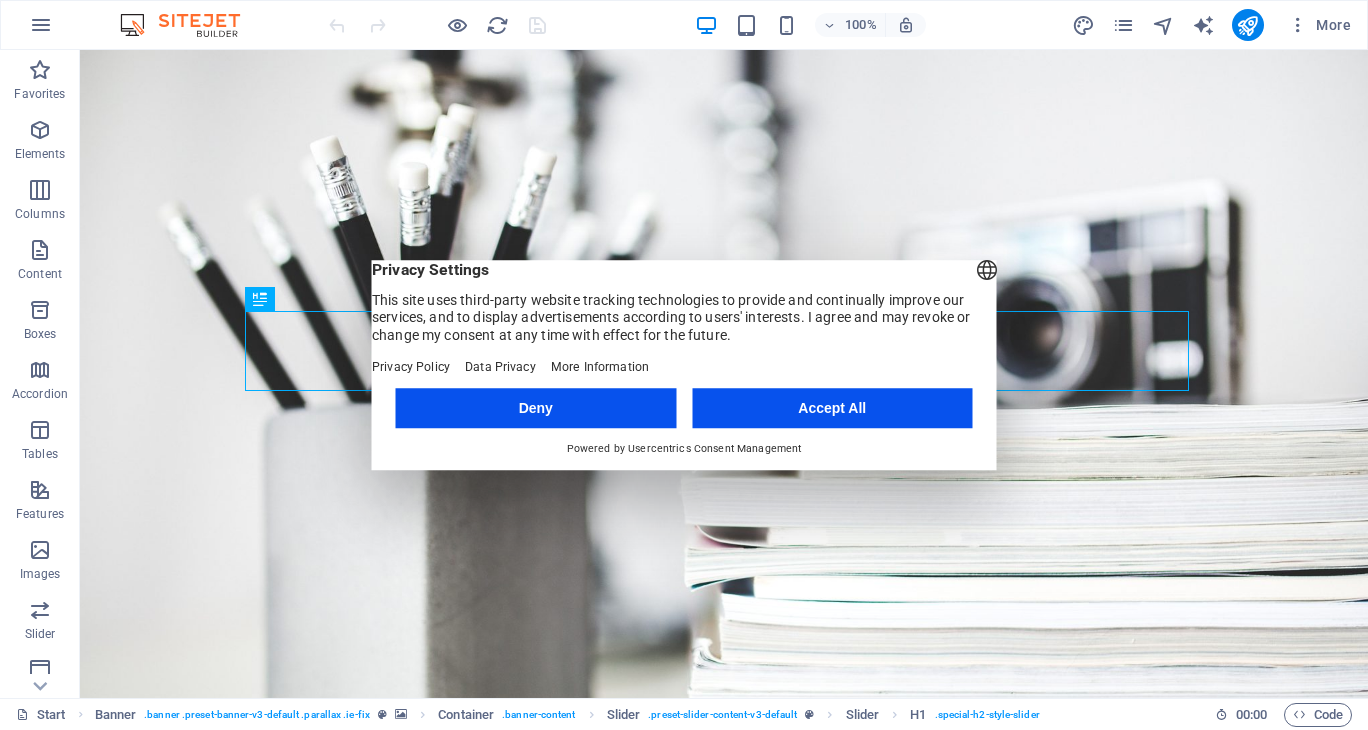 click on "Accept All" at bounding box center [832, 408] 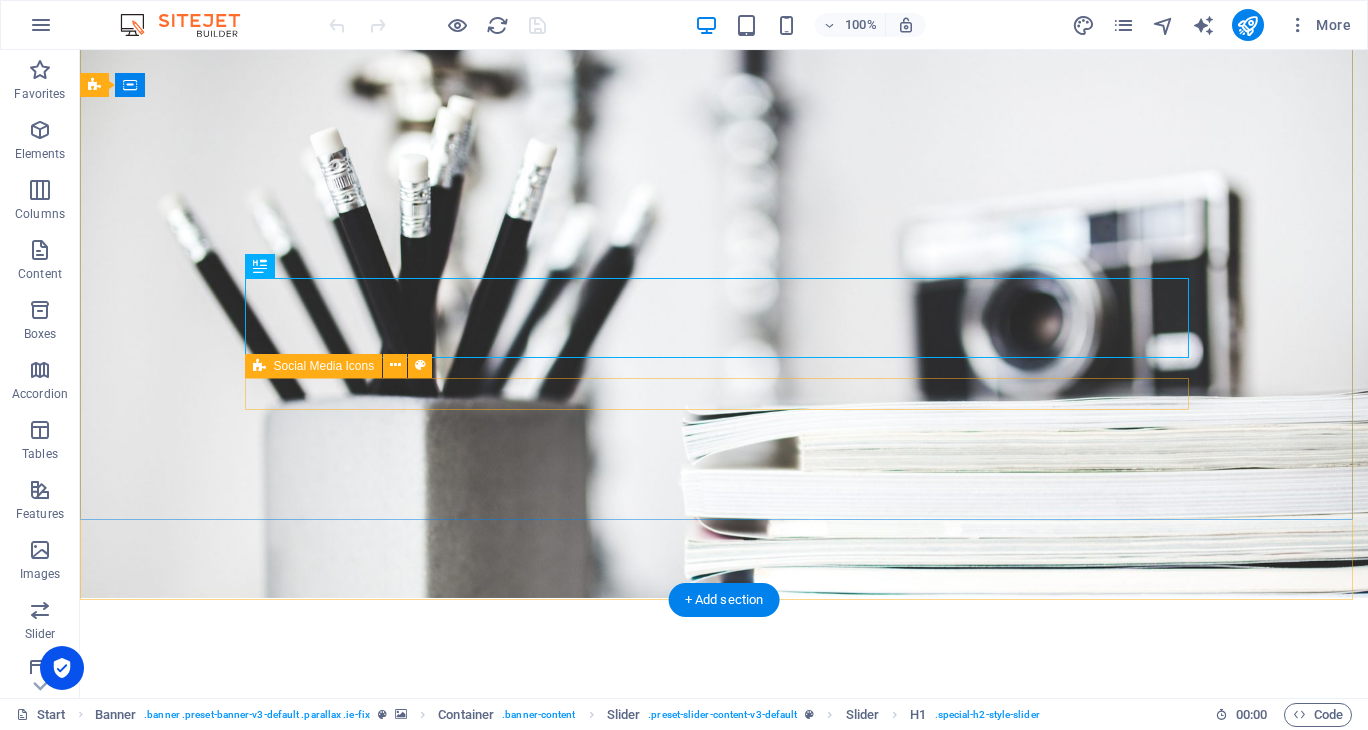 scroll, scrollTop: 0, scrollLeft: 0, axis: both 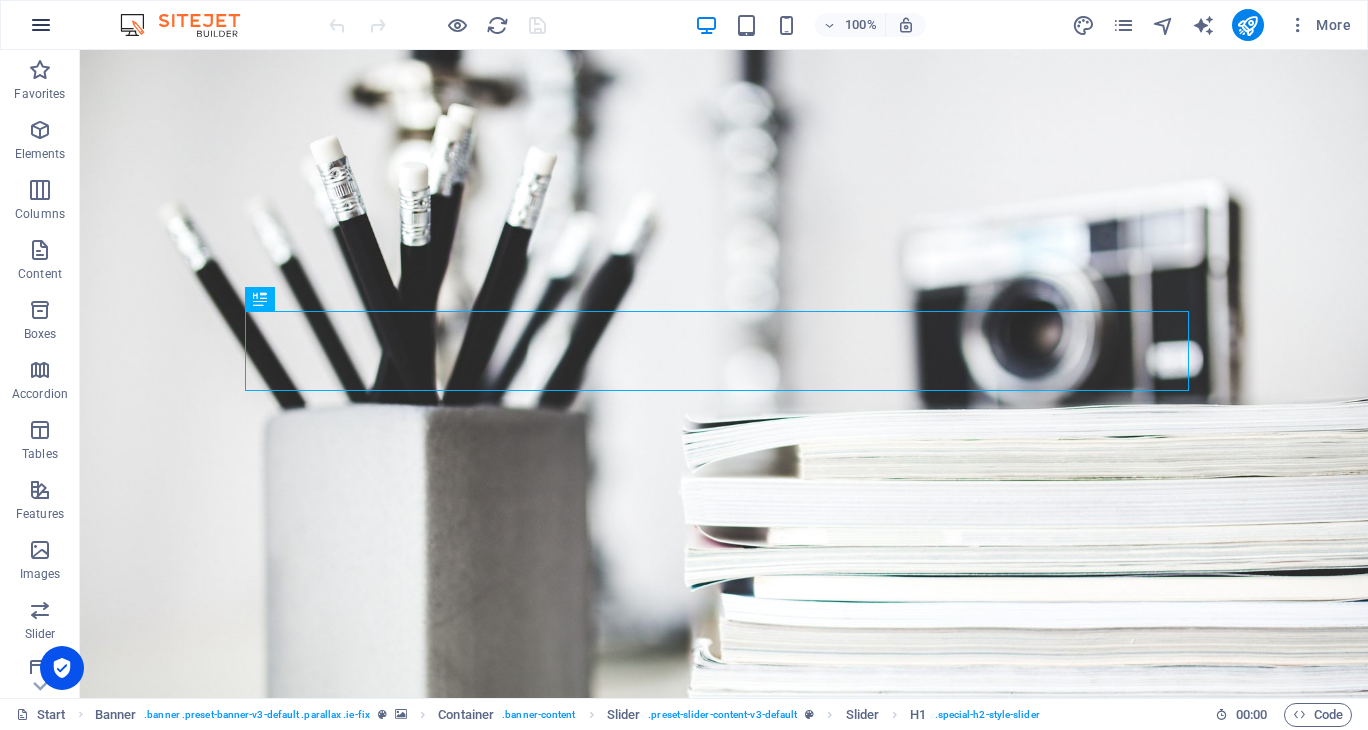 click at bounding box center (41, 25) 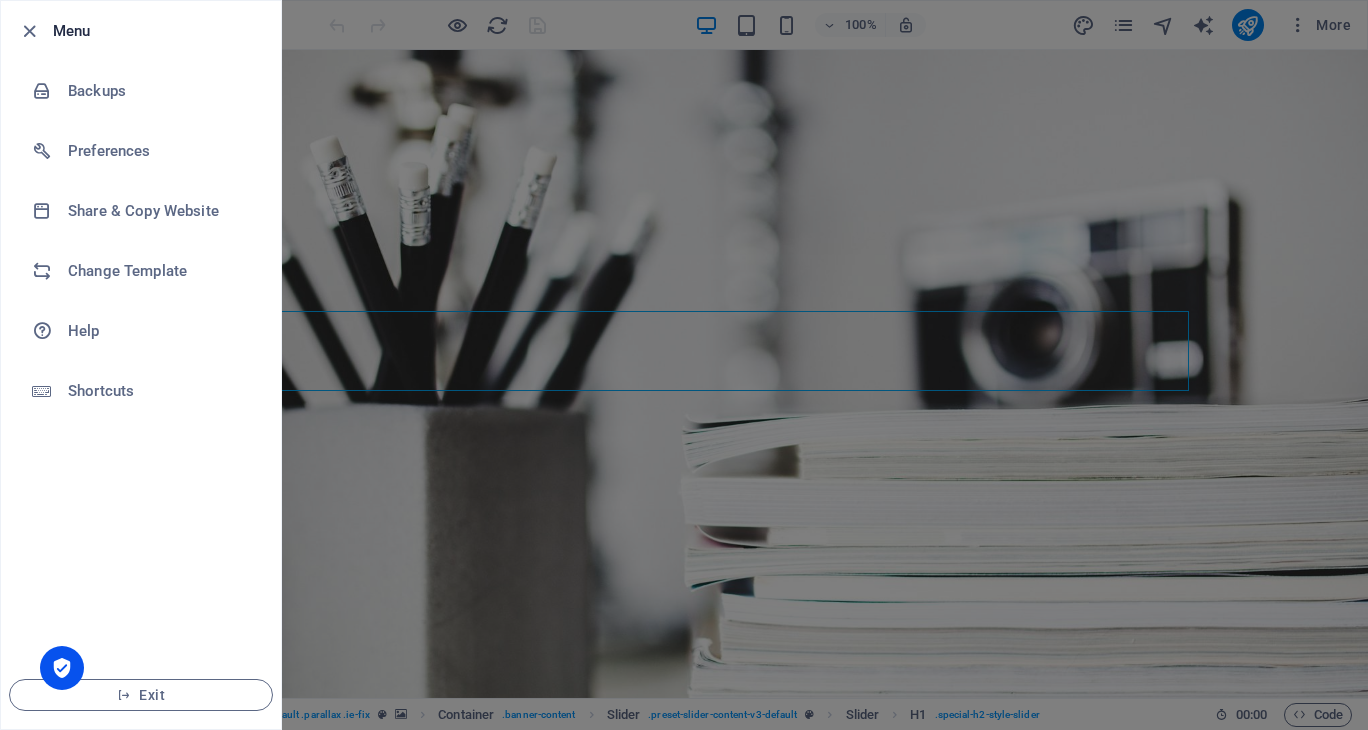 click at bounding box center (35, 31) 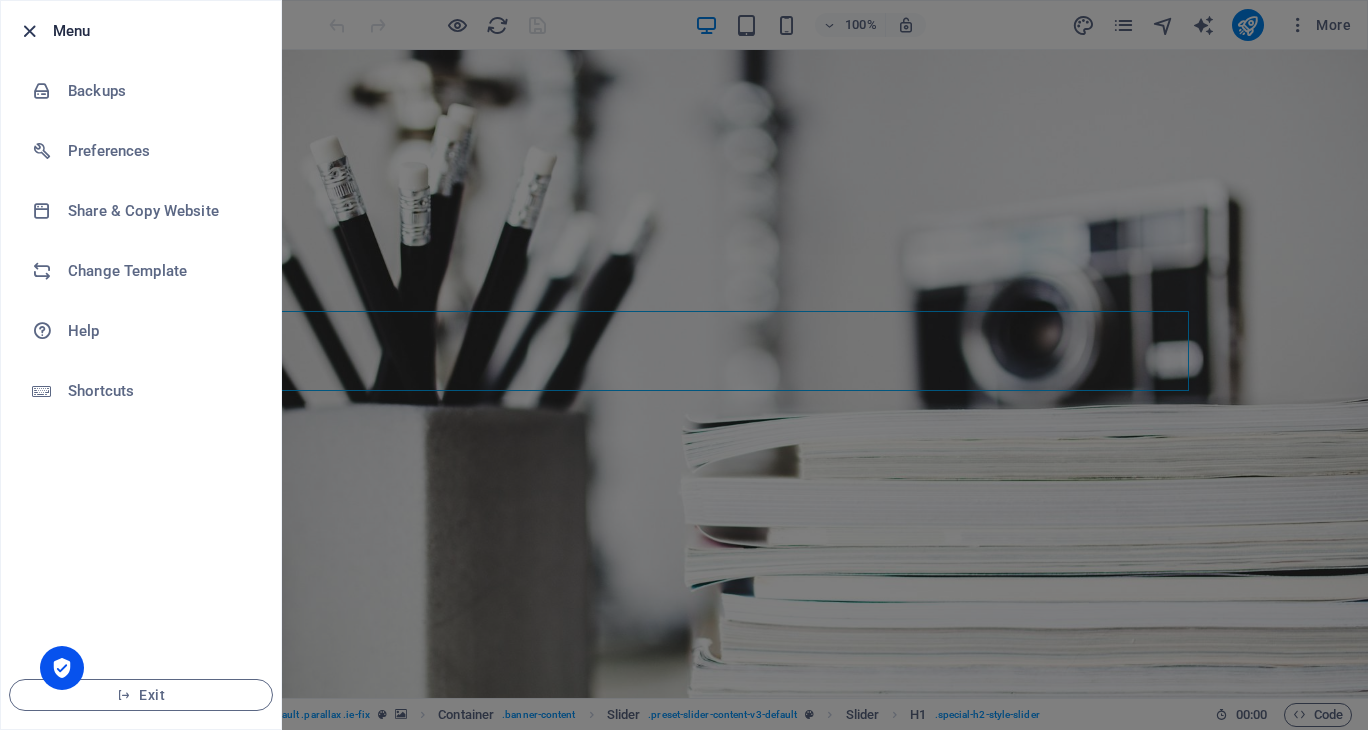 click at bounding box center [29, 31] 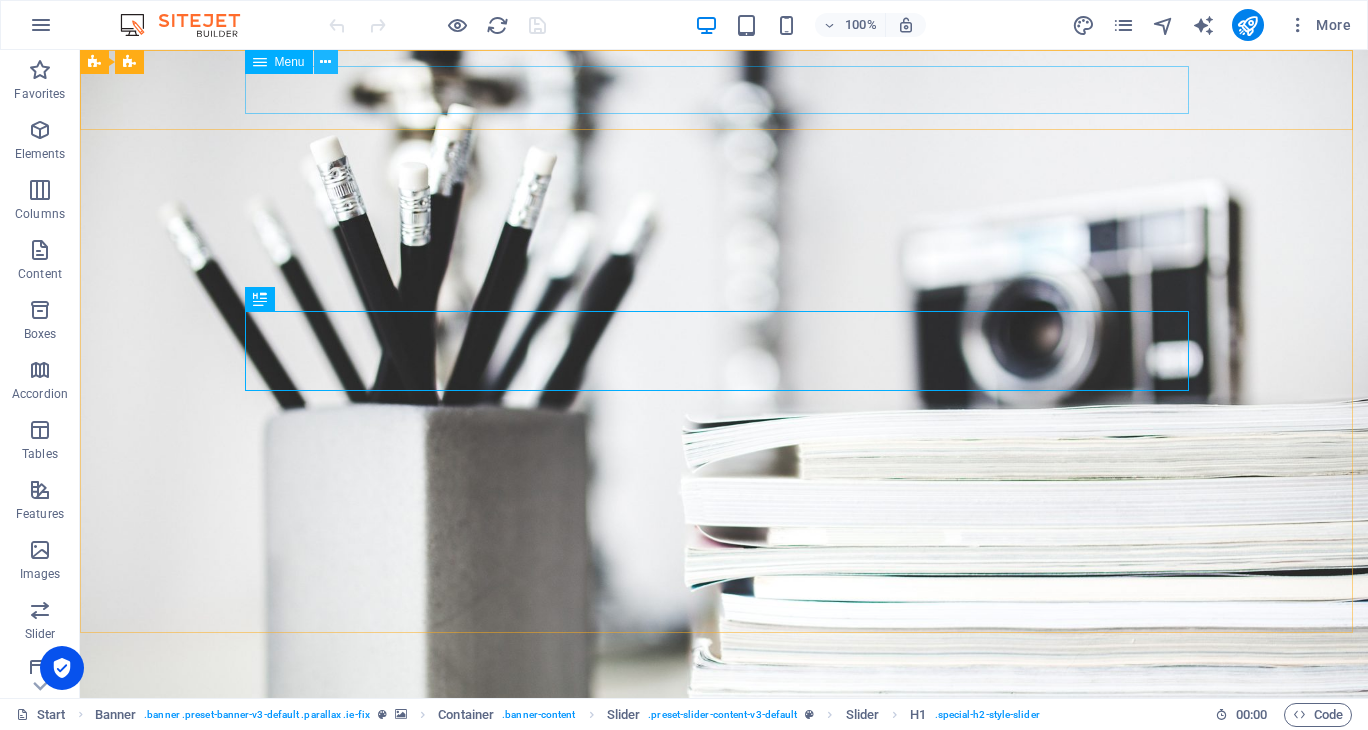 click at bounding box center (325, 62) 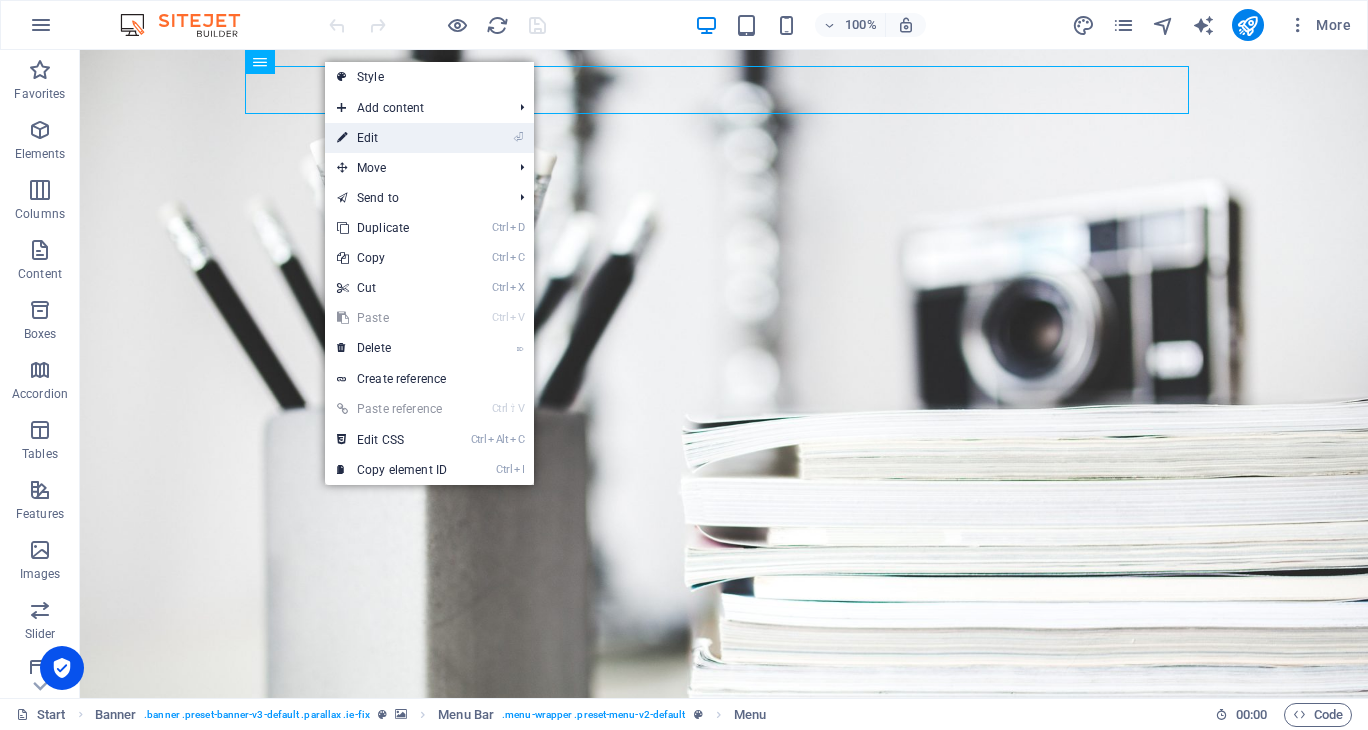 click on "⏎  Edit" at bounding box center [392, 138] 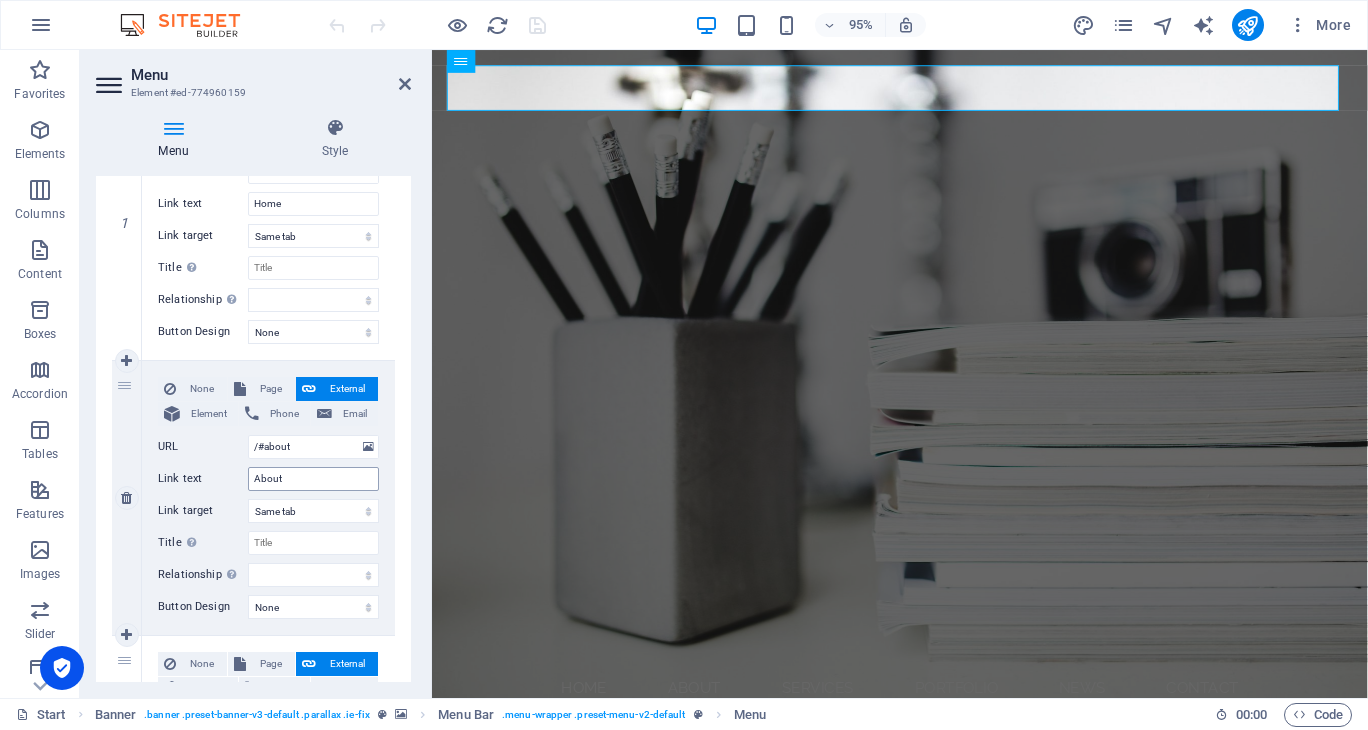 scroll, scrollTop: 200, scrollLeft: 0, axis: vertical 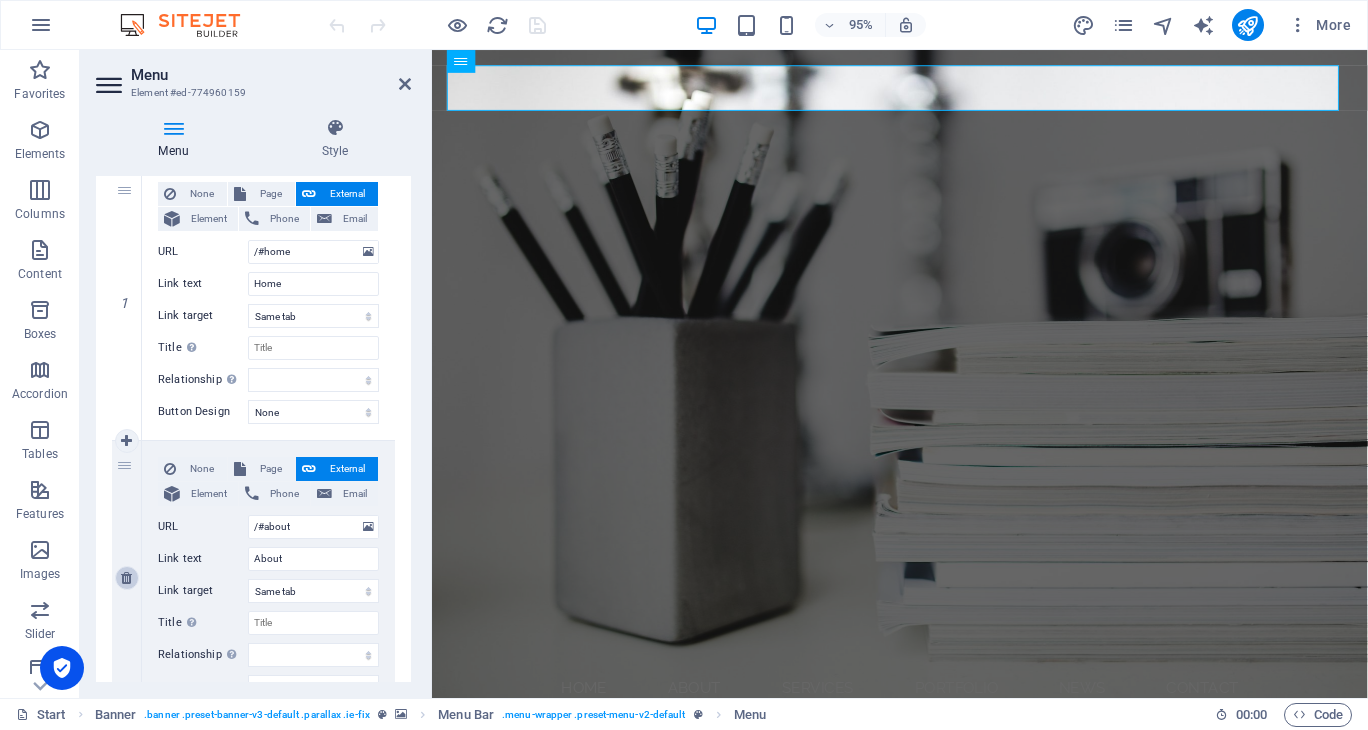 click at bounding box center [126, 578] 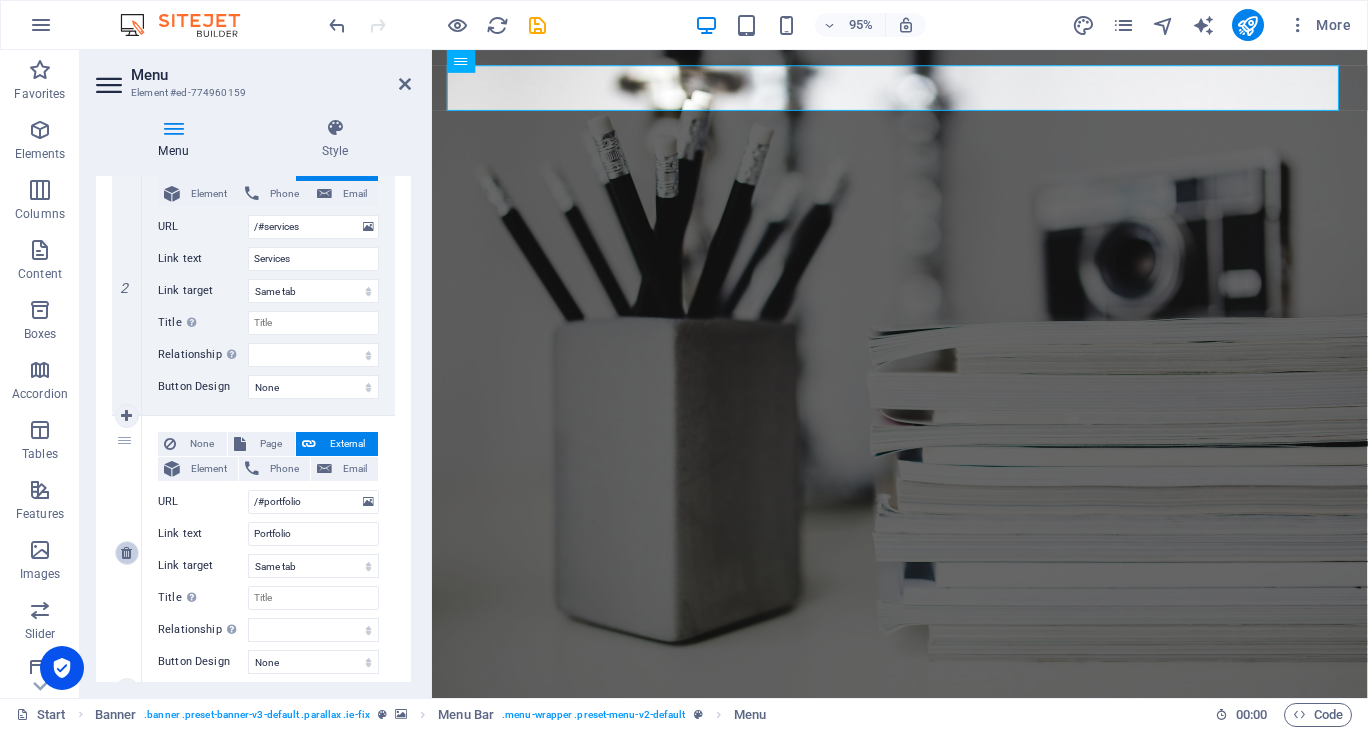 scroll, scrollTop: 400, scrollLeft: 0, axis: vertical 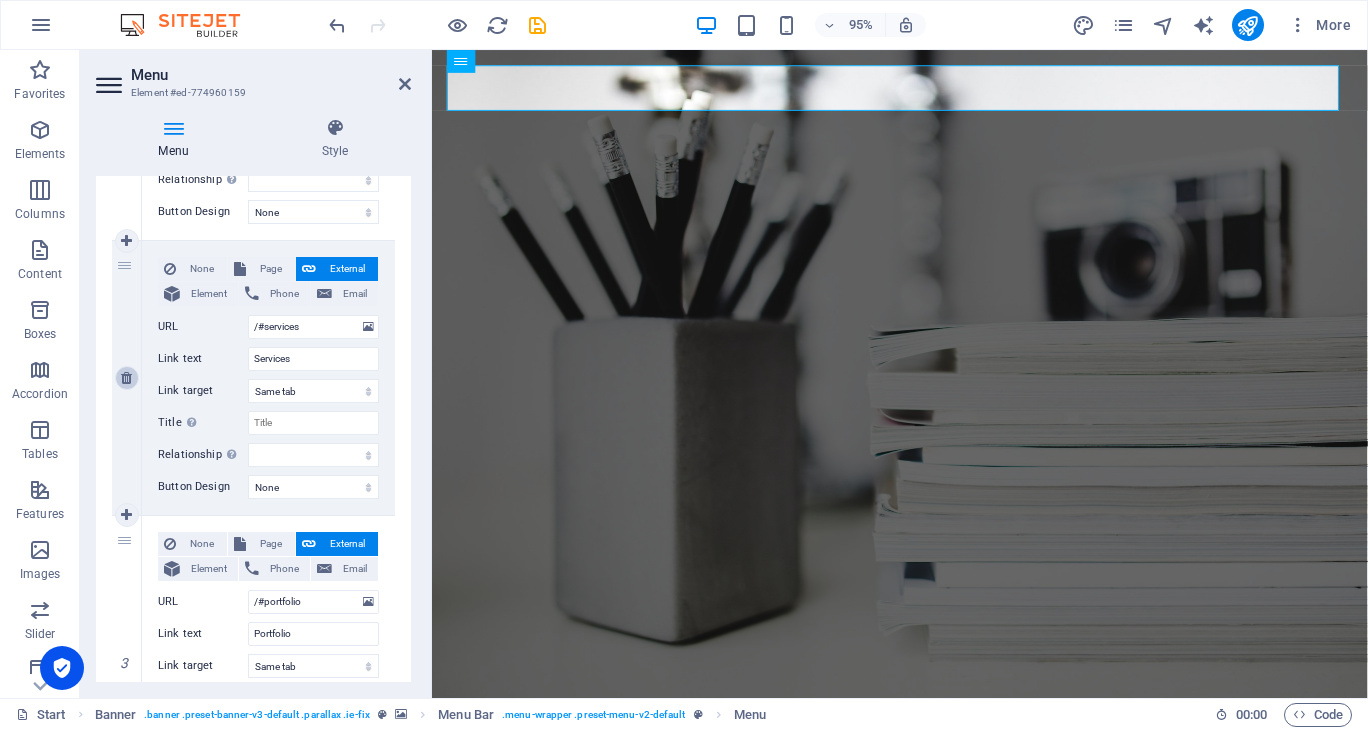click at bounding box center (126, 378) 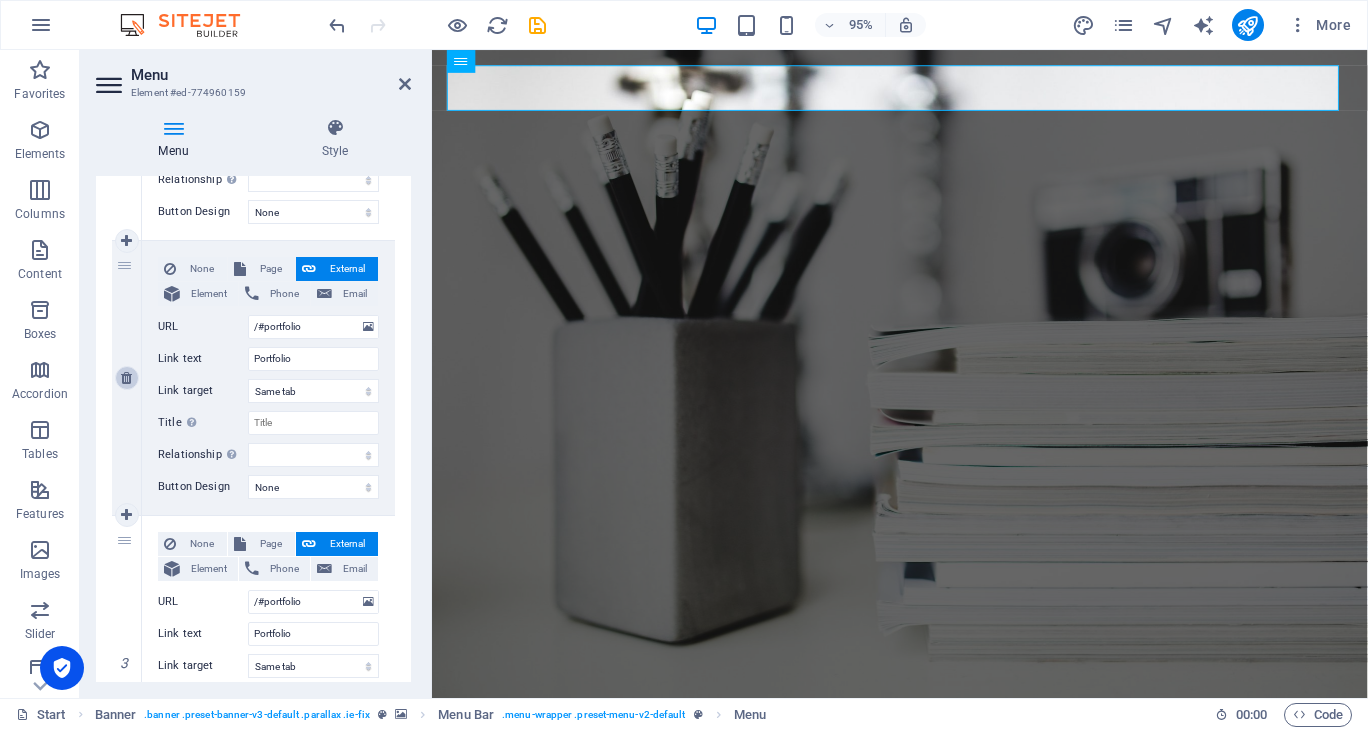 select 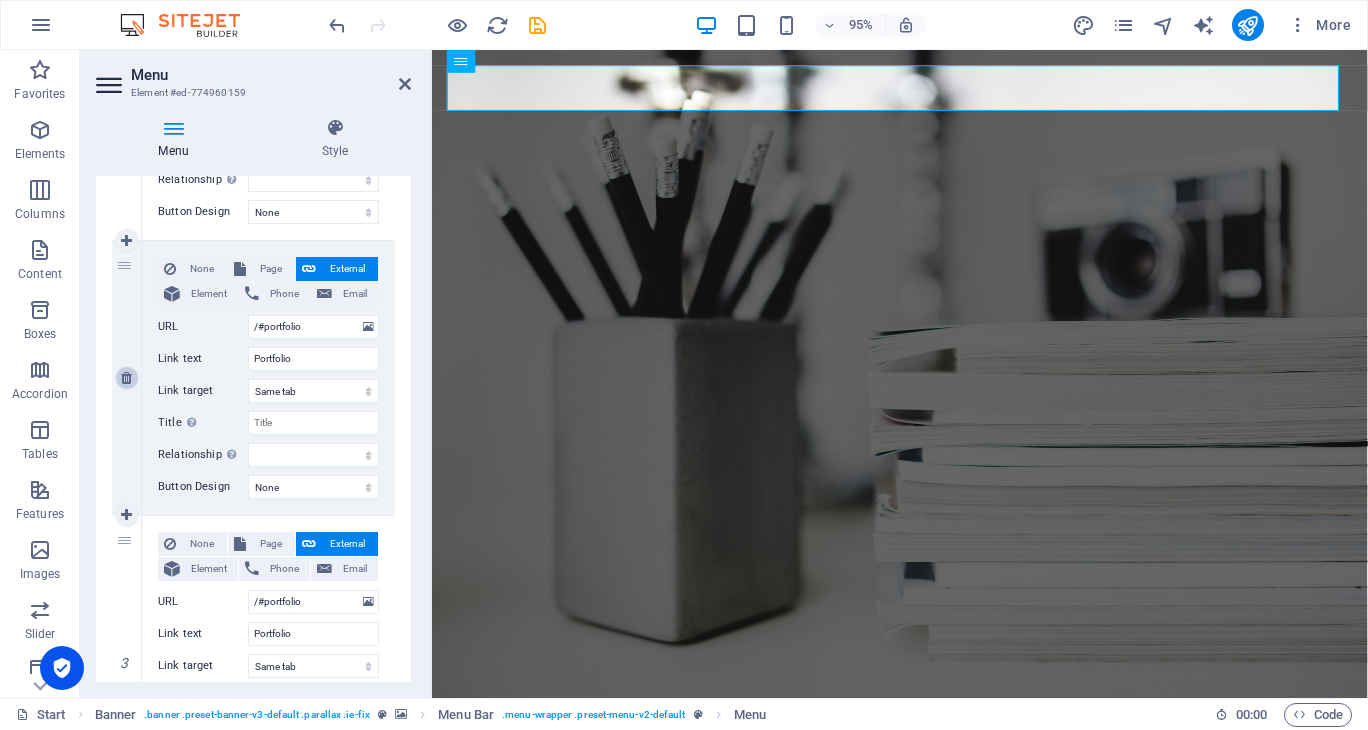 type on "News" 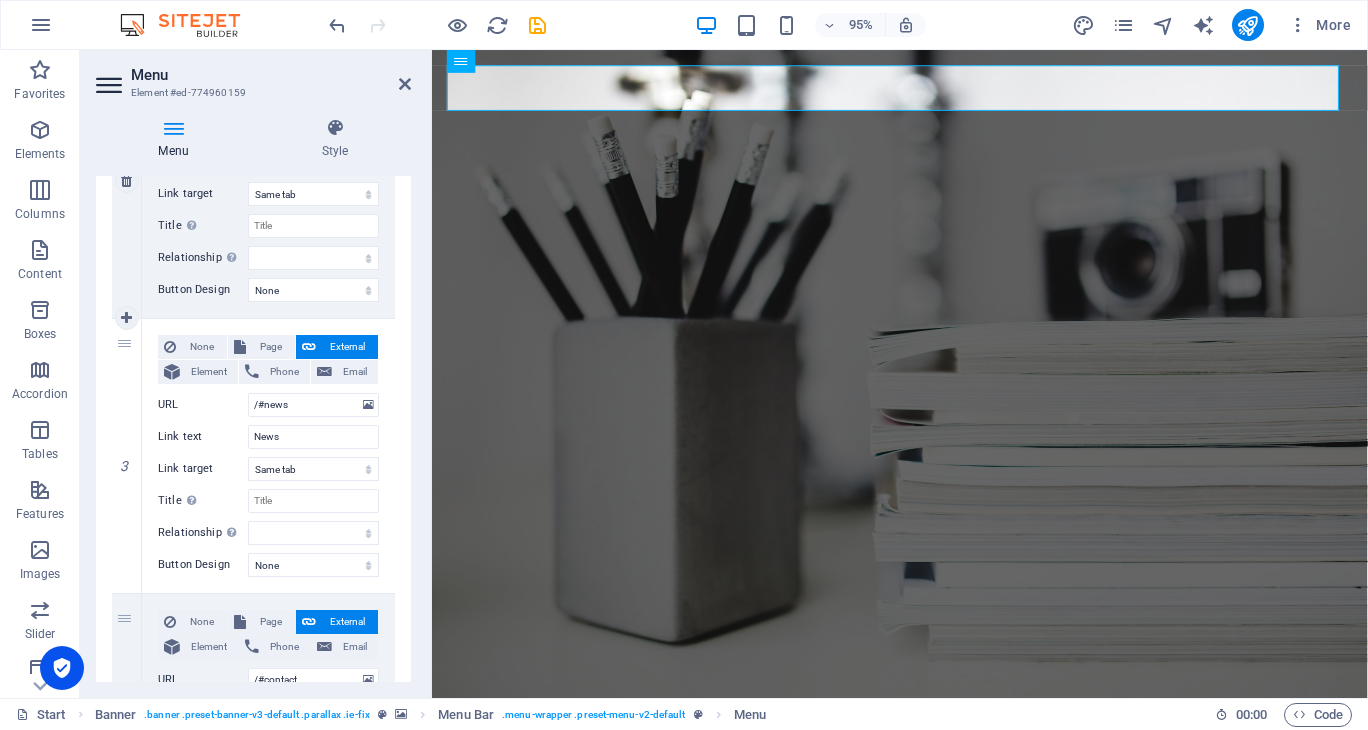 scroll, scrollTop: 600, scrollLeft: 0, axis: vertical 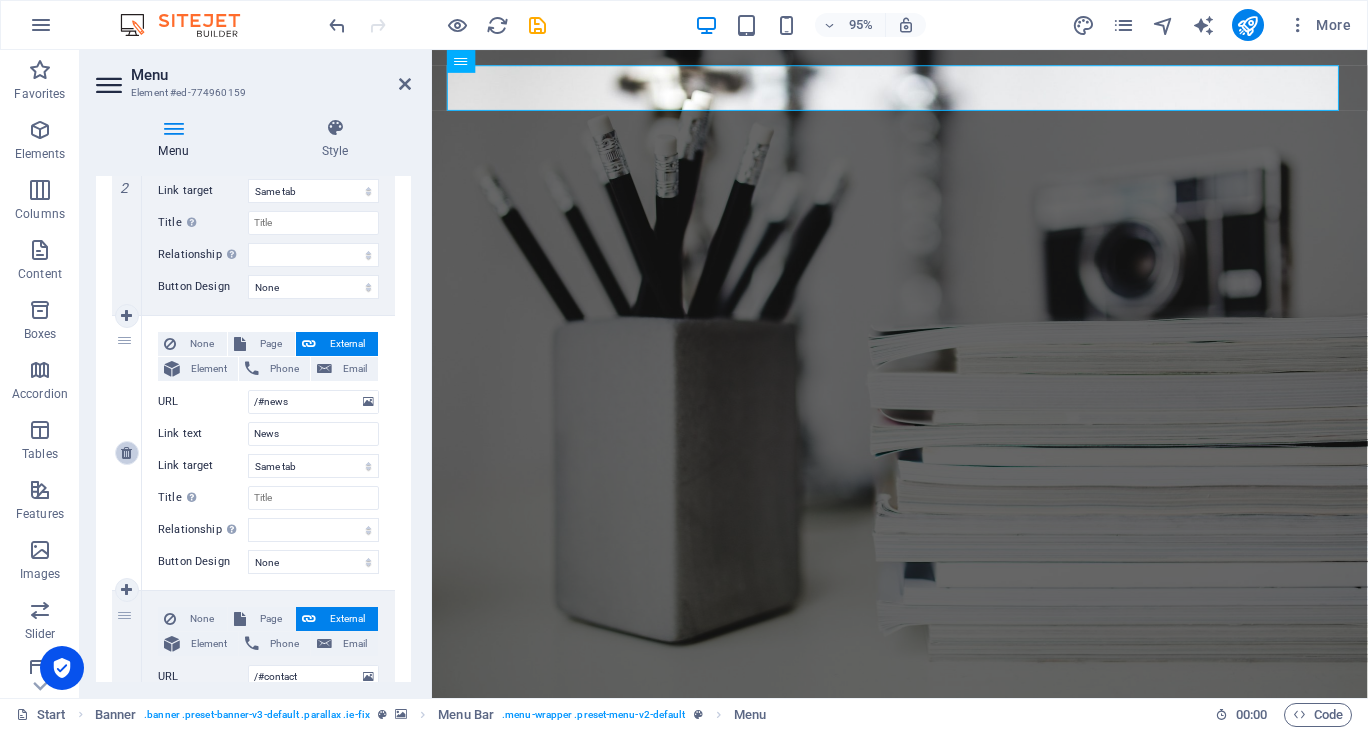 click at bounding box center [126, 453] 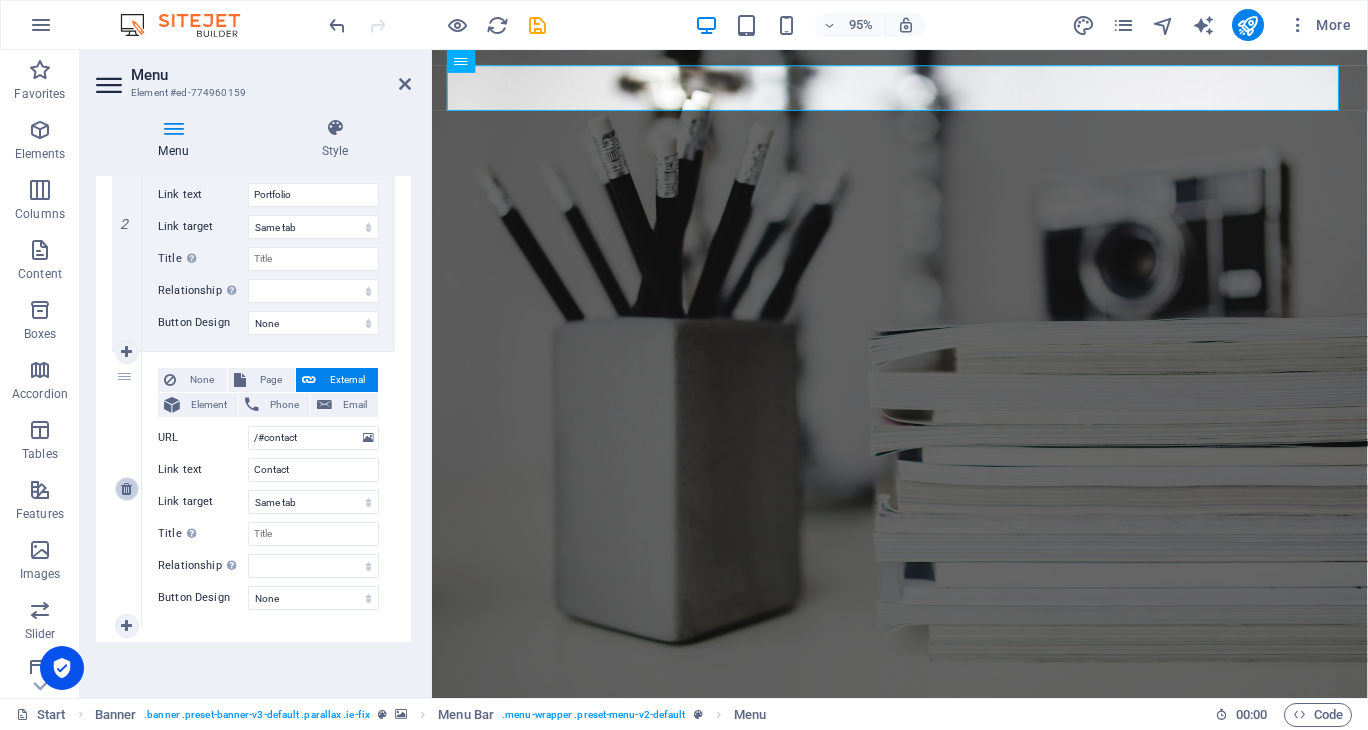 scroll, scrollTop: 564, scrollLeft: 0, axis: vertical 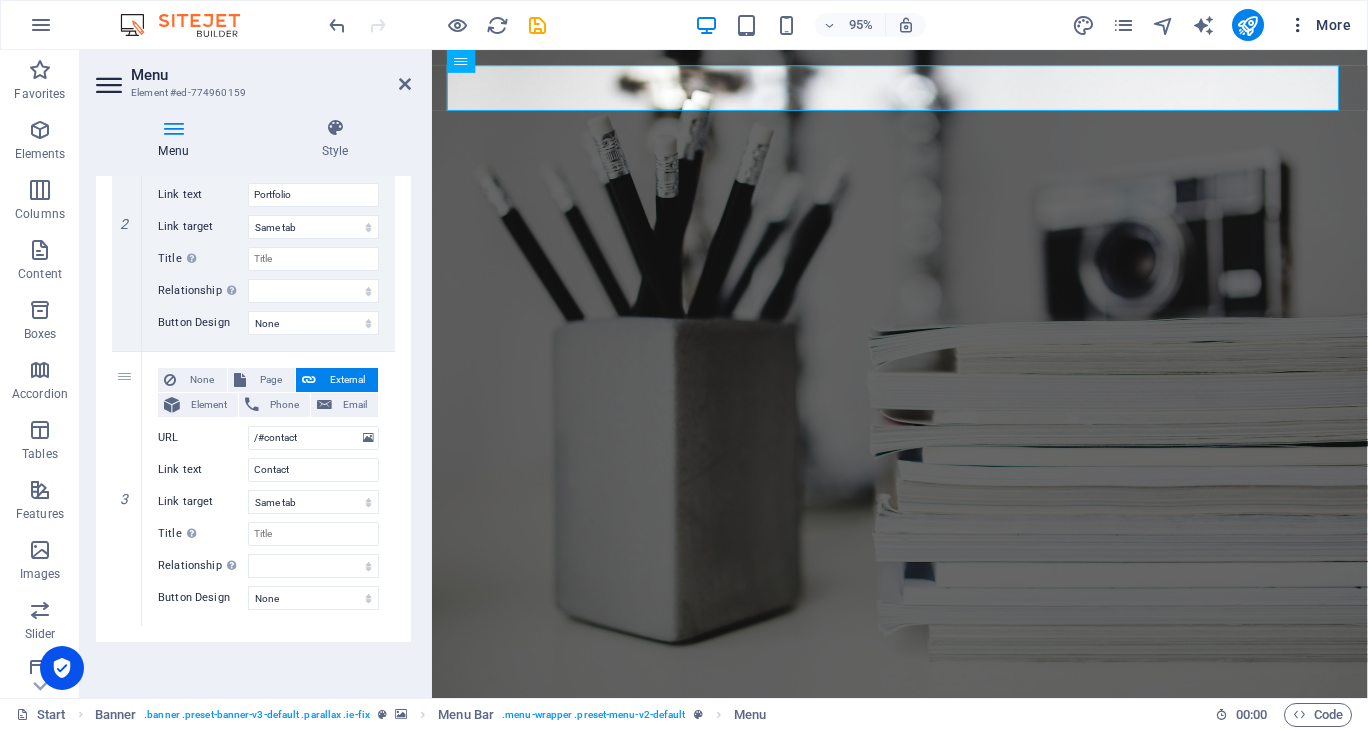 click at bounding box center (1298, 25) 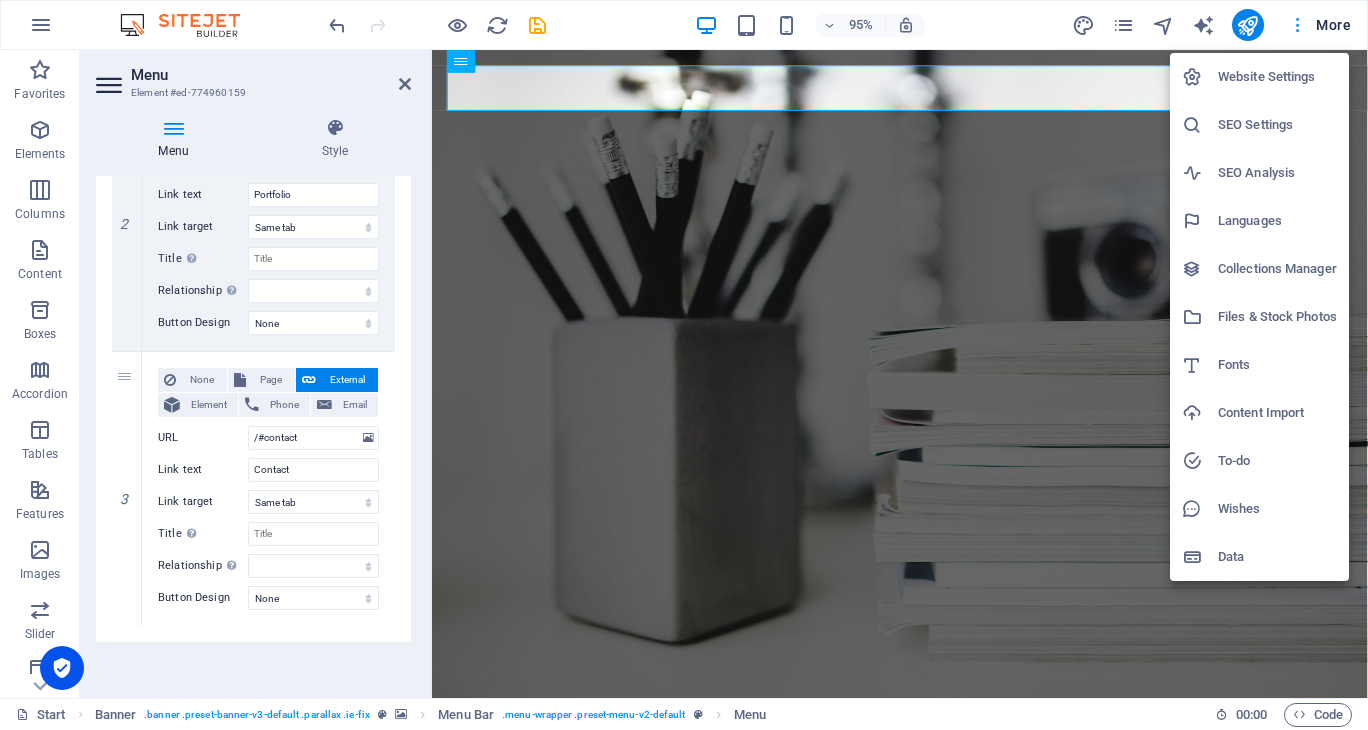 click at bounding box center (684, 365) 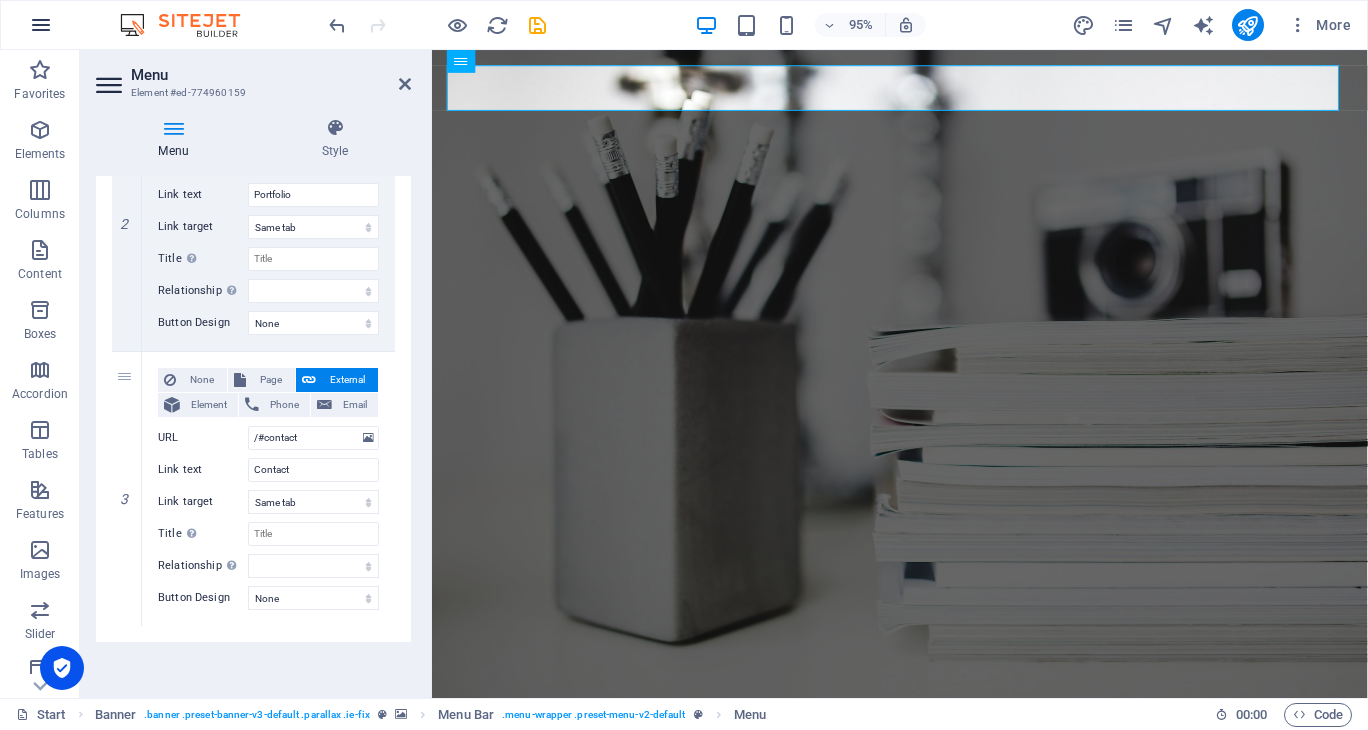 click at bounding box center [41, 25] 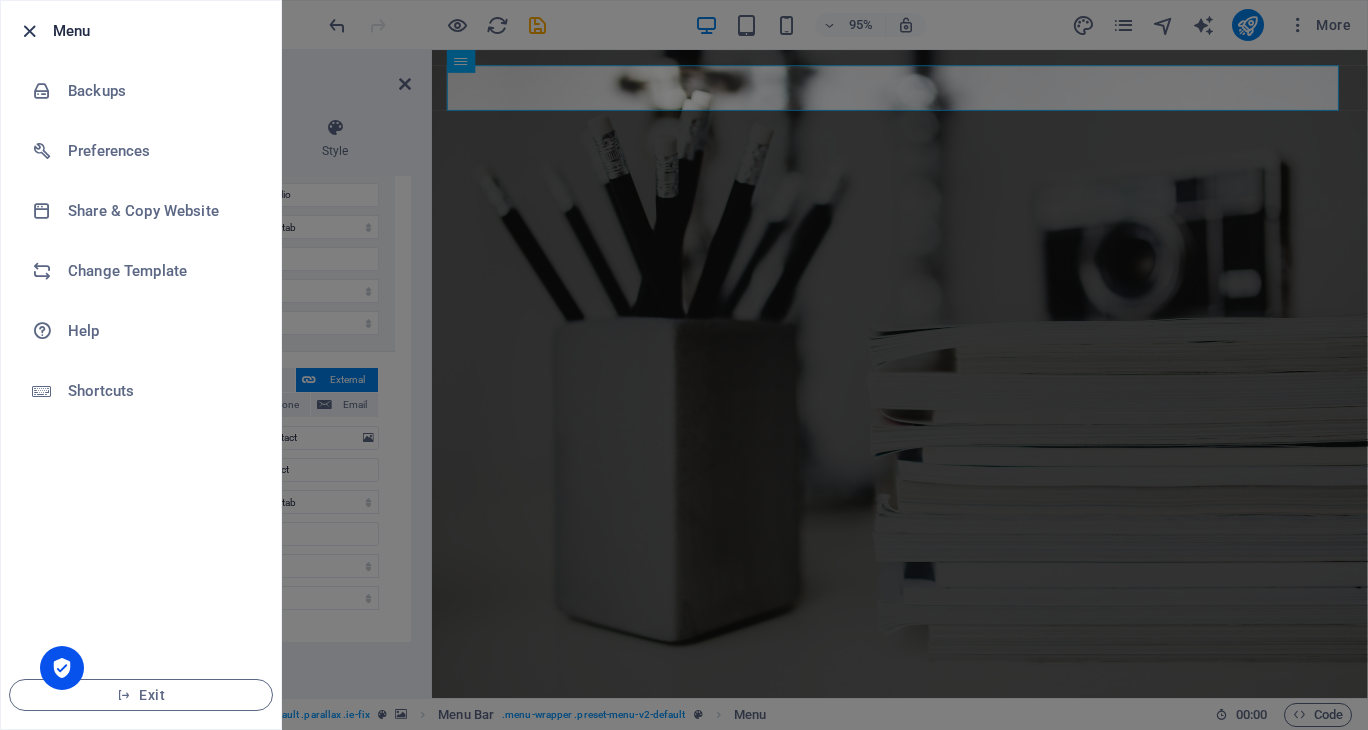 click at bounding box center (29, 31) 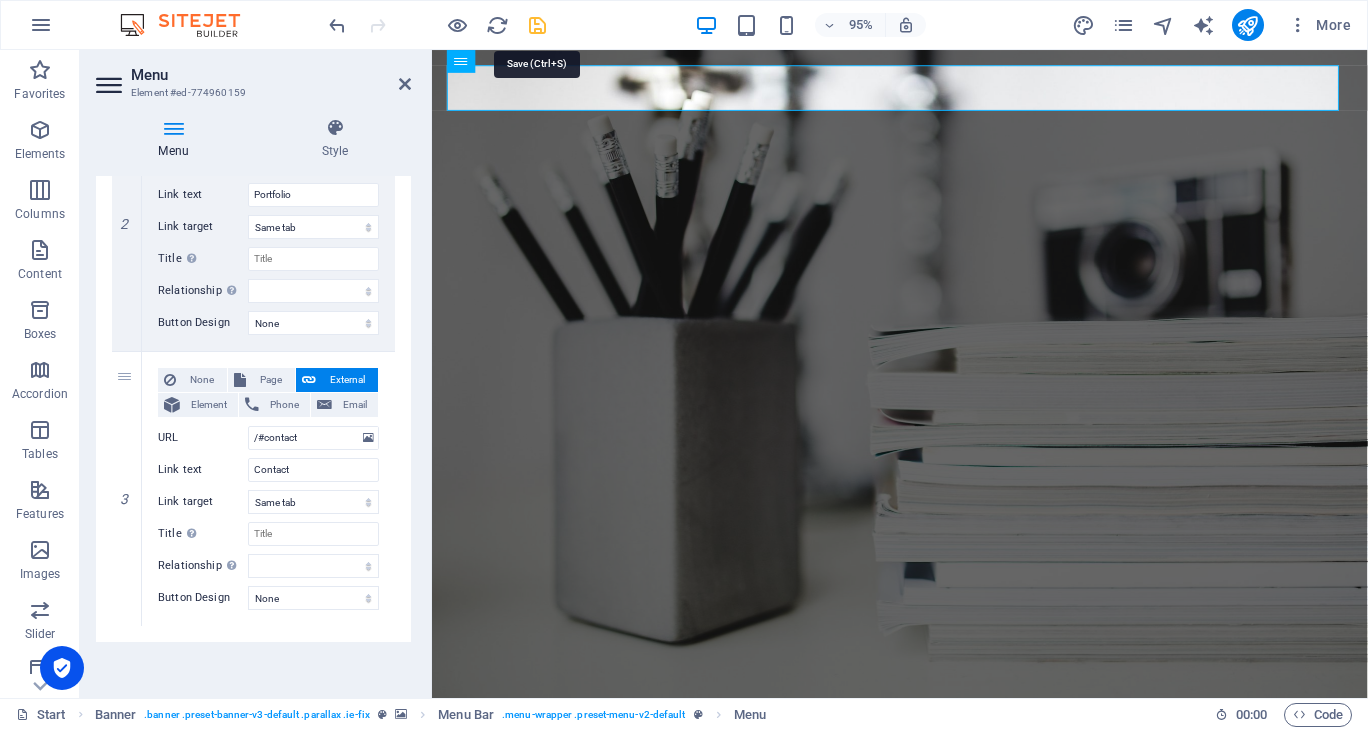 click at bounding box center (537, 25) 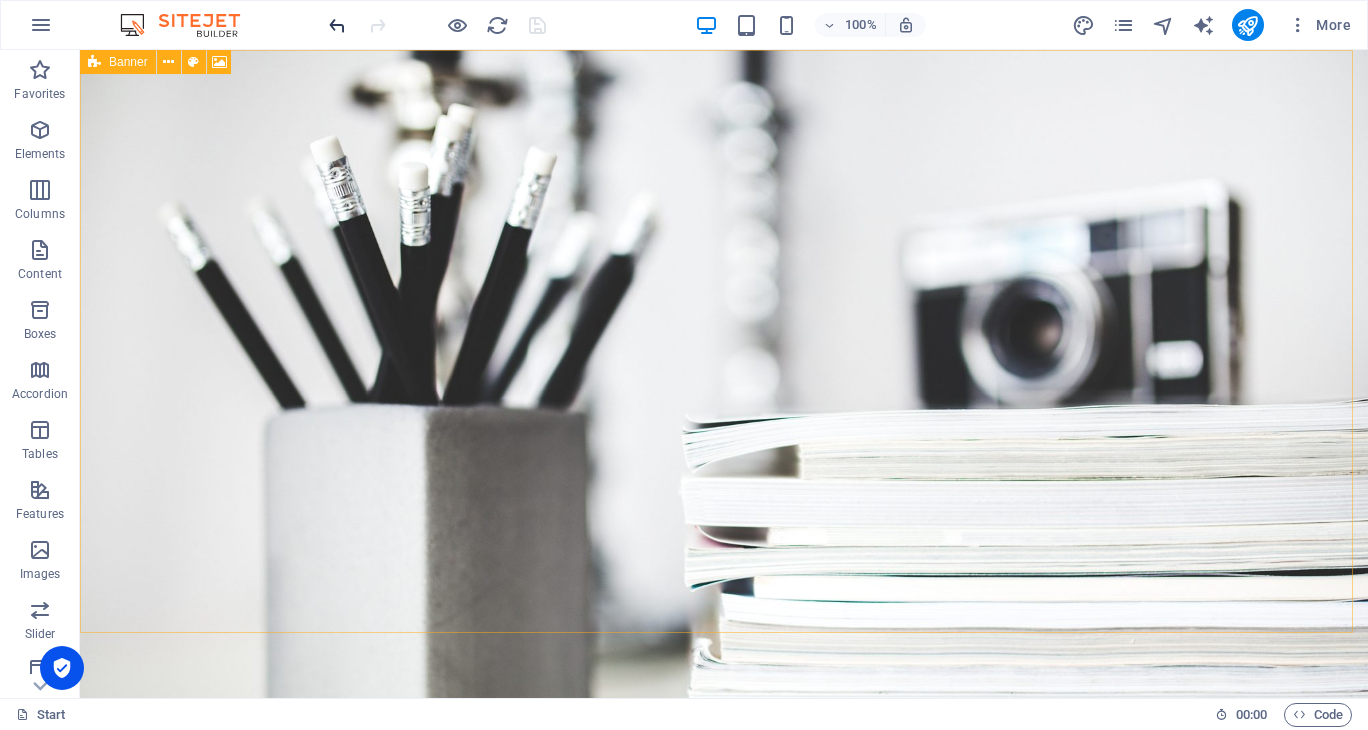 click at bounding box center [337, 25] 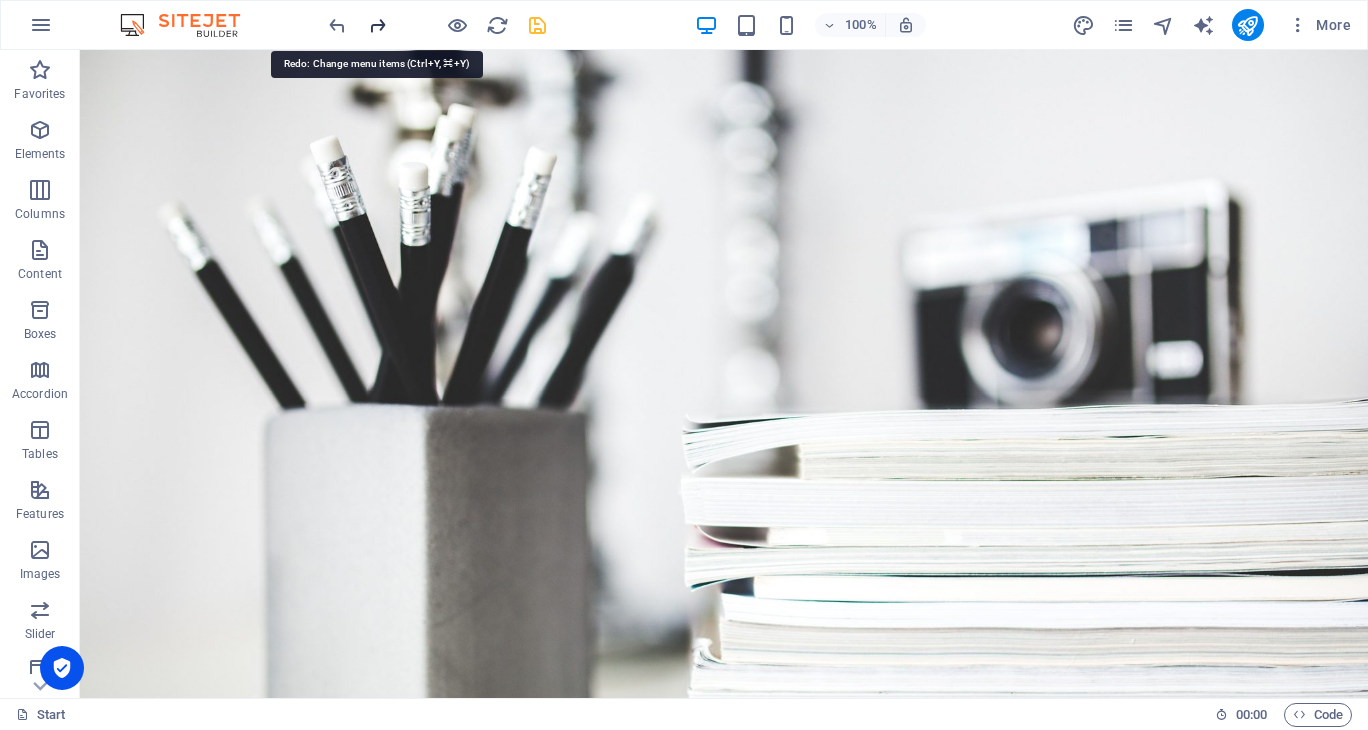 click at bounding box center [377, 25] 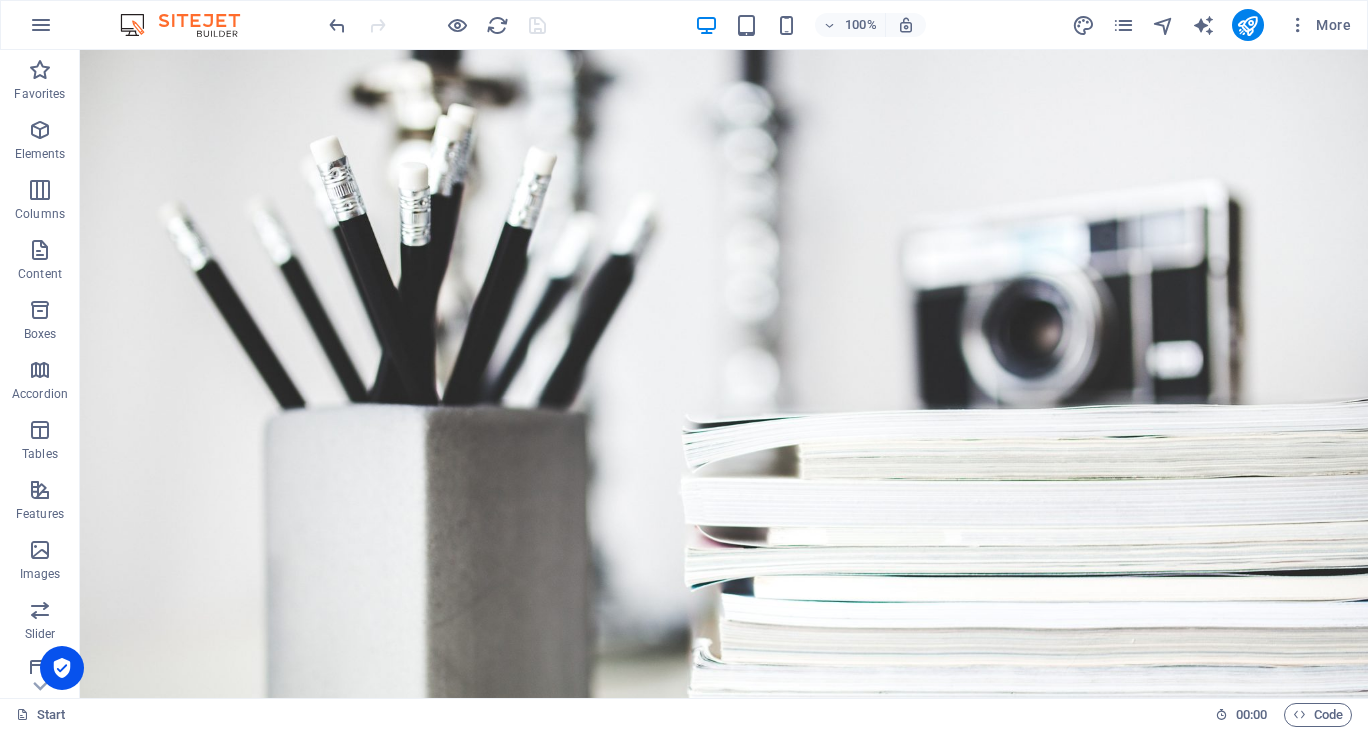 click at bounding box center [437, 25] 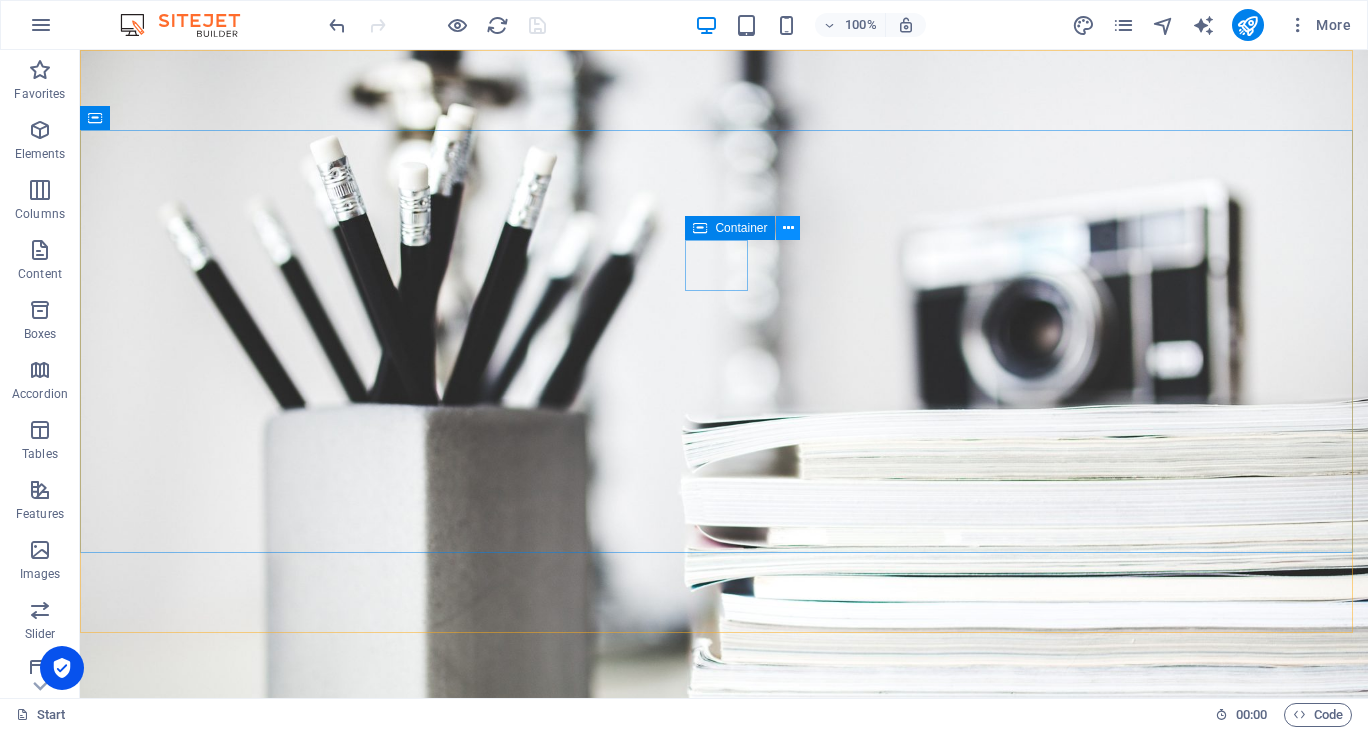 click at bounding box center (788, 228) 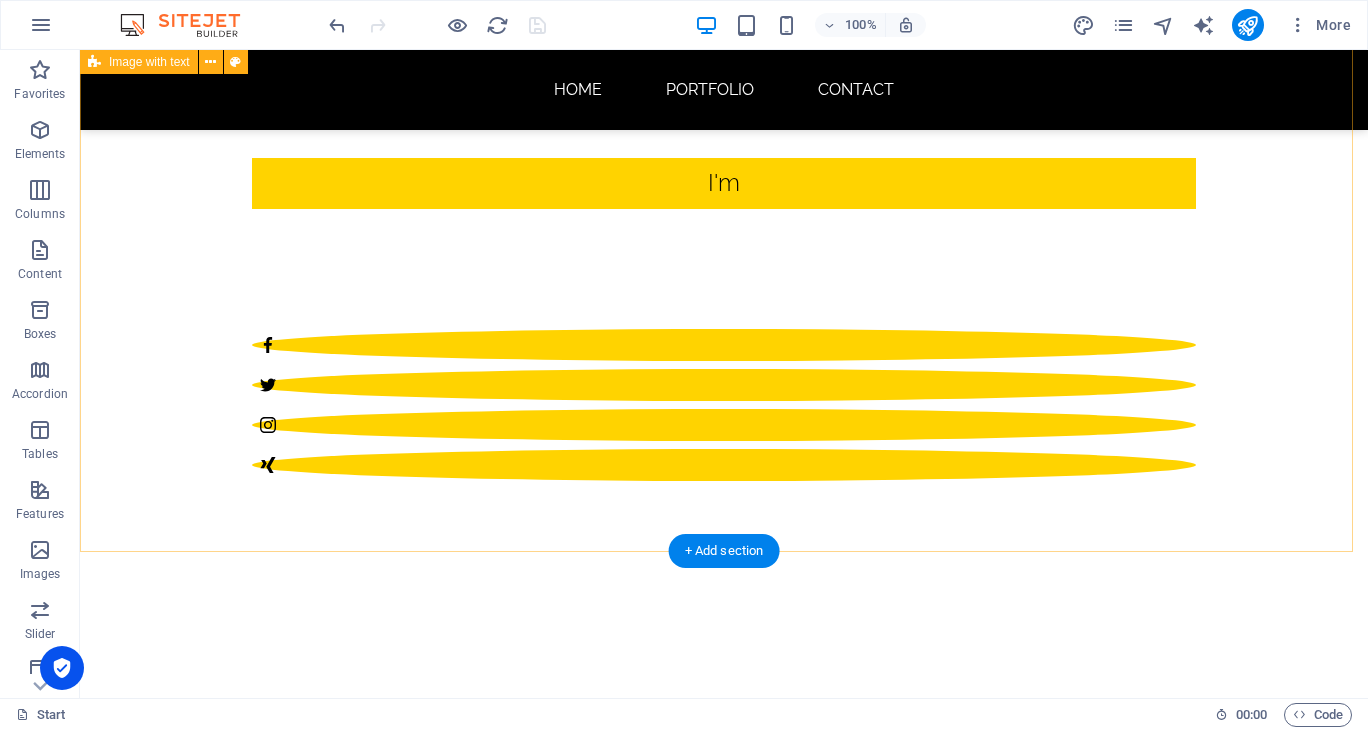 scroll, scrollTop: 400, scrollLeft: 0, axis: vertical 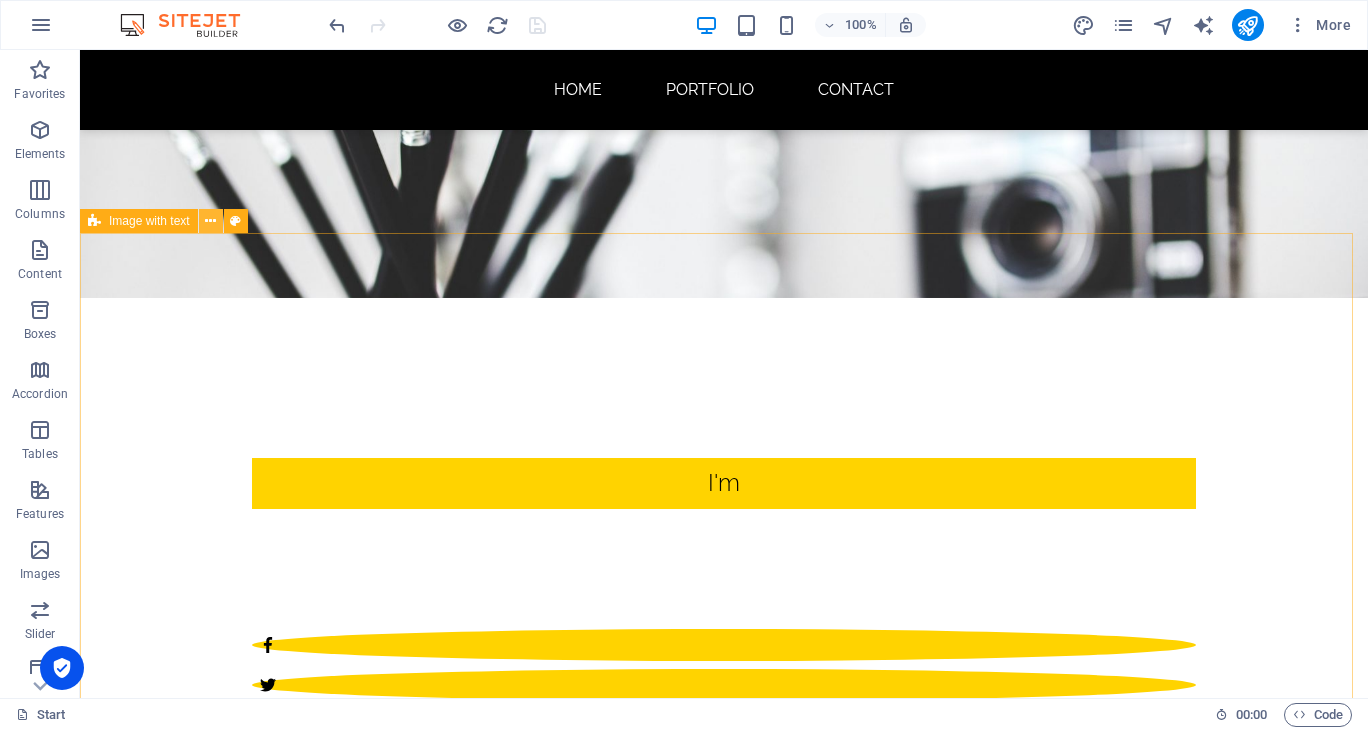 click at bounding box center (210, 221) 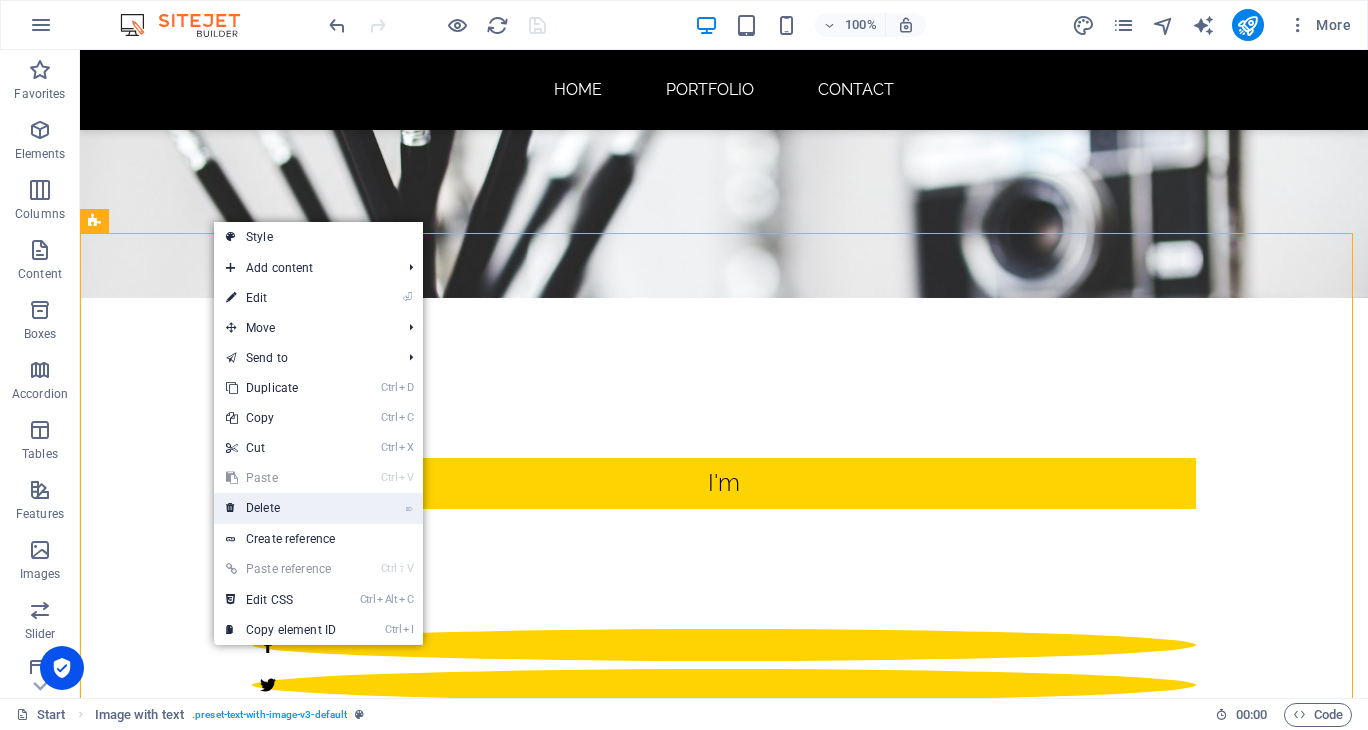 click on "⌦  Delete" at bounding box center (281, 508) 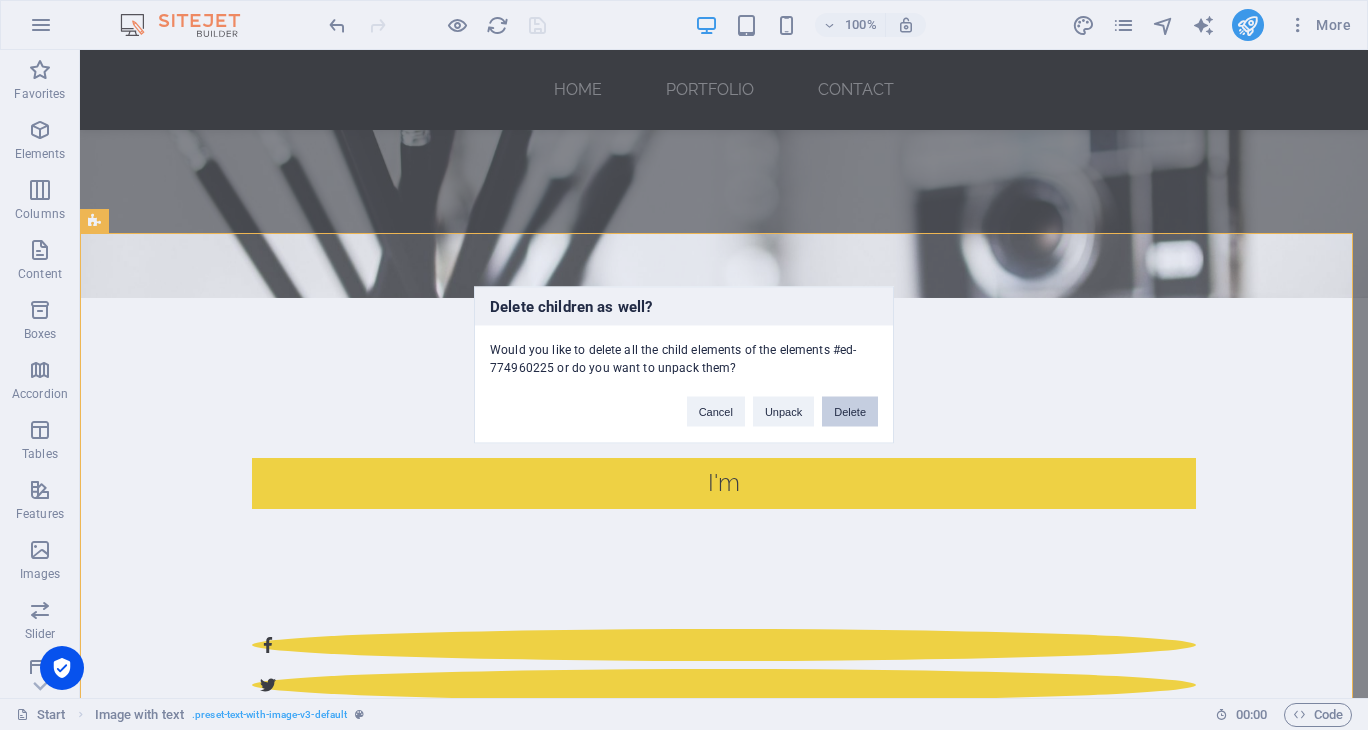 click on "Delete" at bounding box center [850, 412] 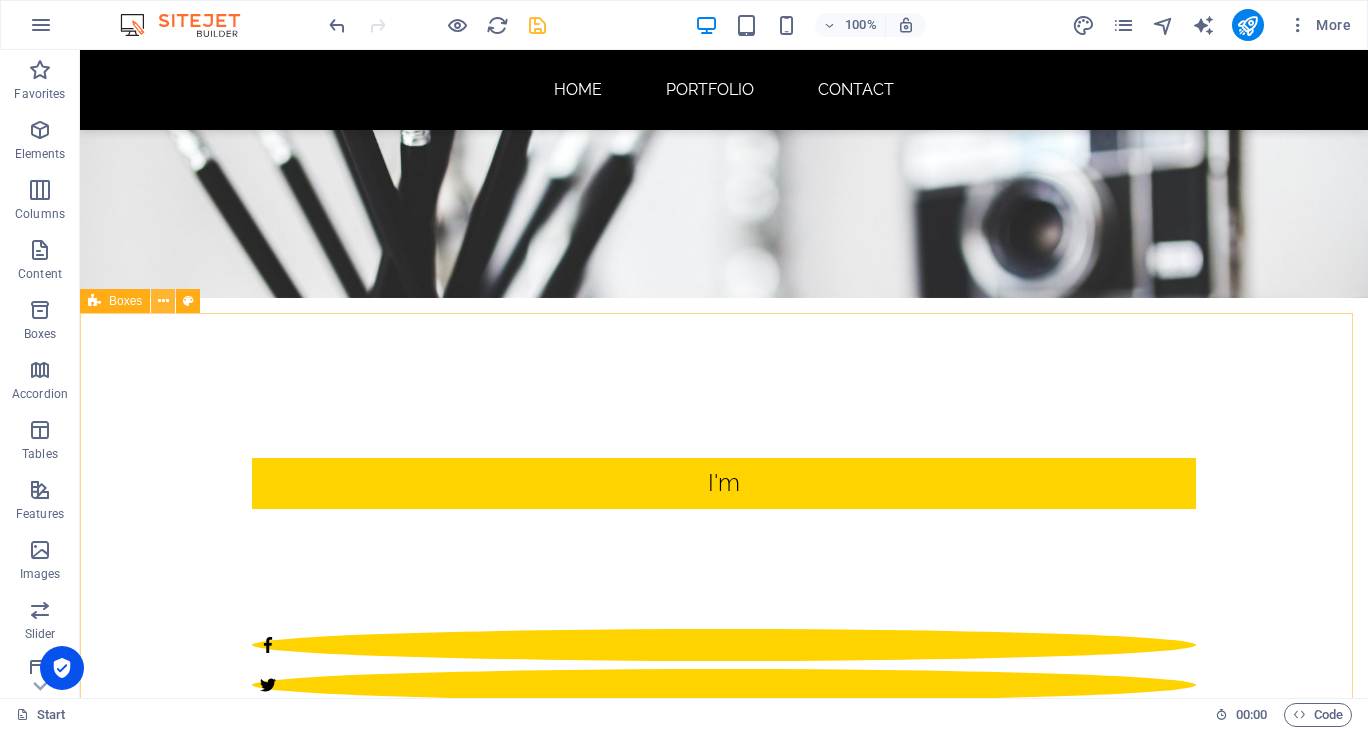 click at bounding box center [163, 301] 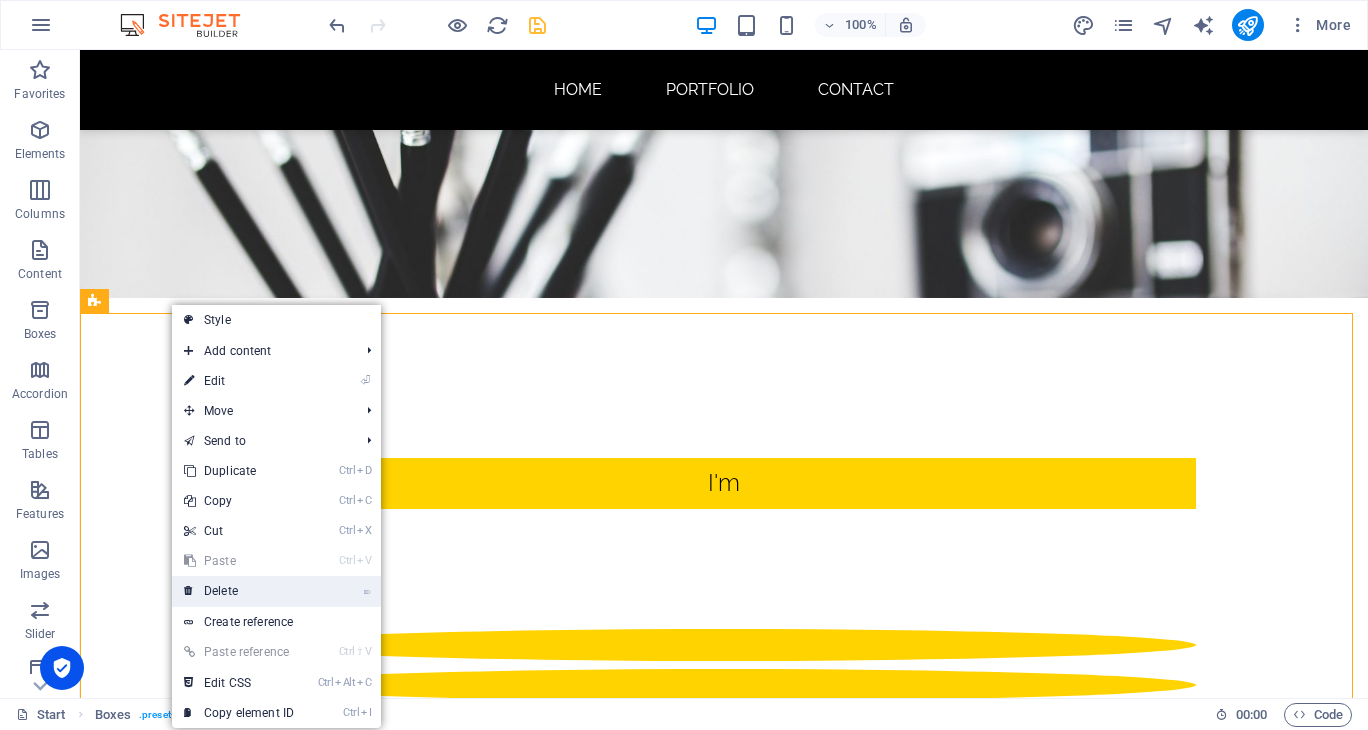 click on "⌦  Delete" at bounding box center [239, 591] 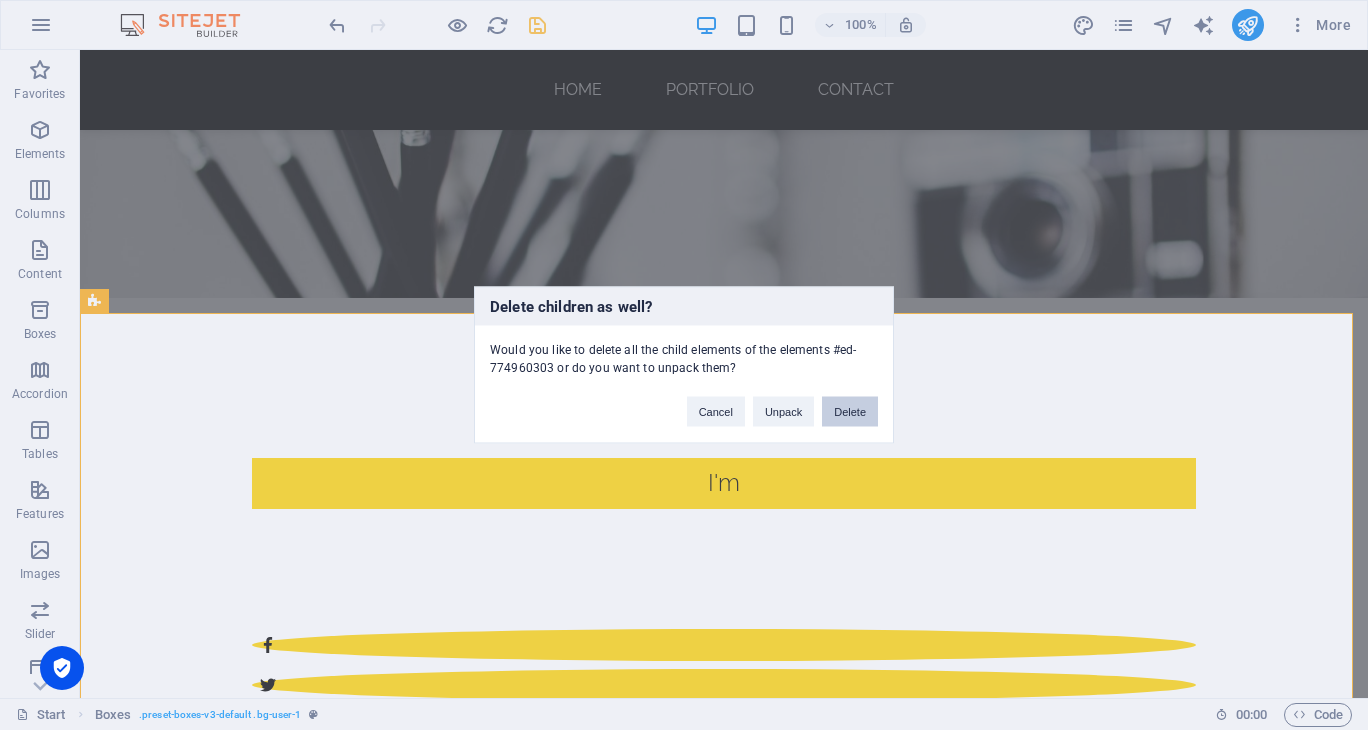 click on "Delete" at bounding box center [850, 412] 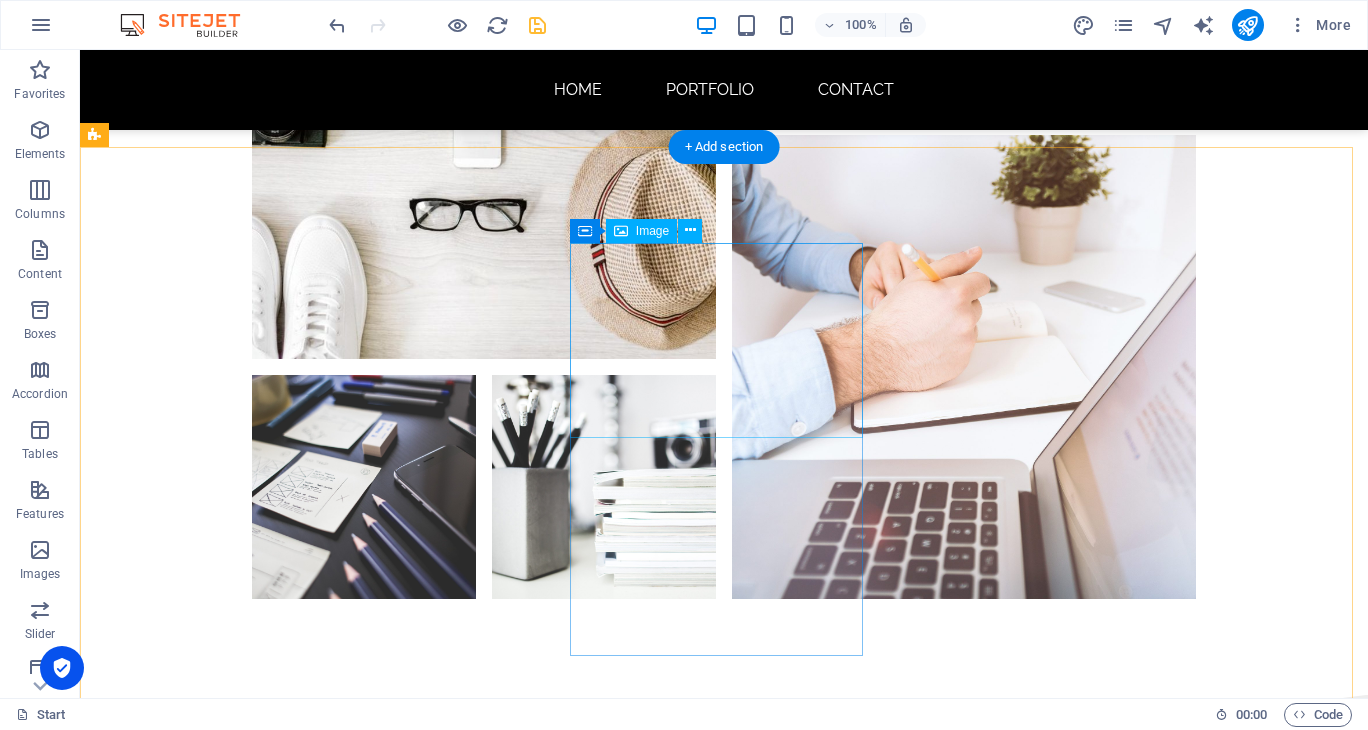 scroll, scrollTop: 1600, scrollLeft: 0, axis: vertical 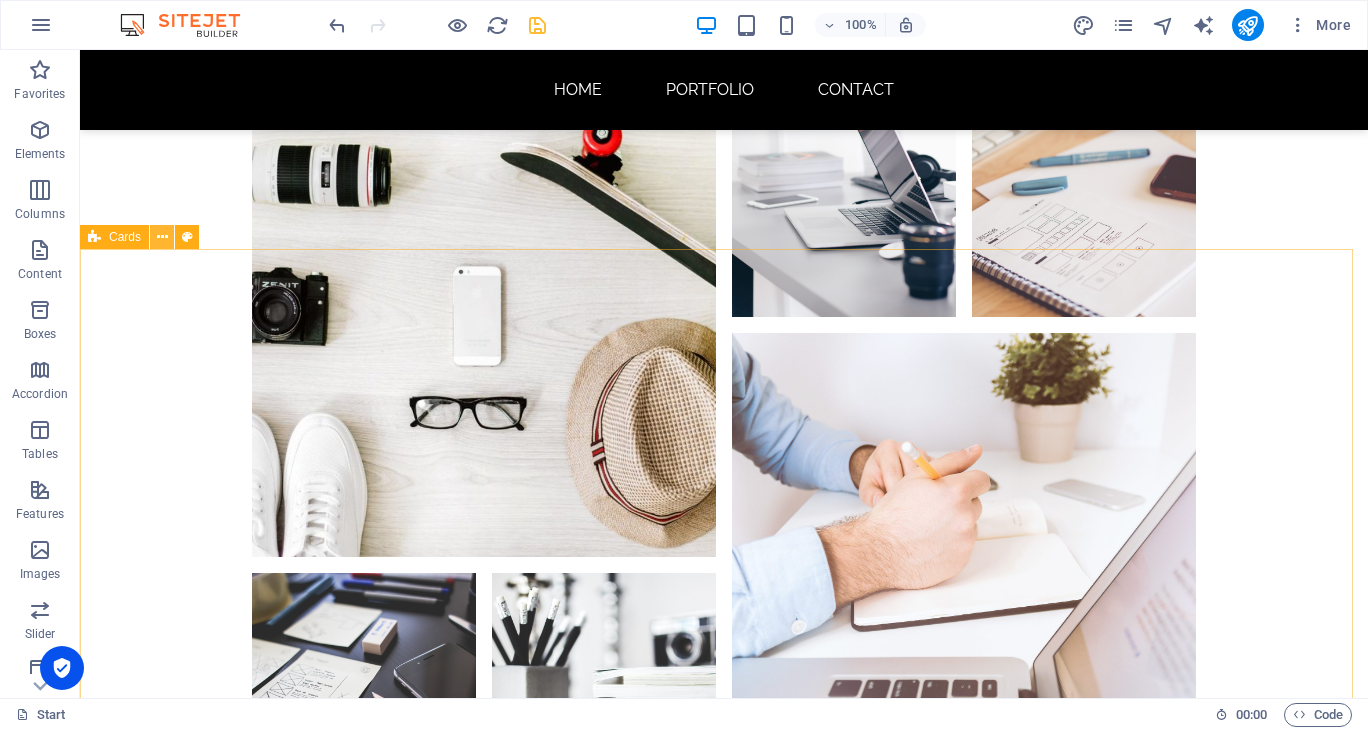 click at bounding box center [162, 237] 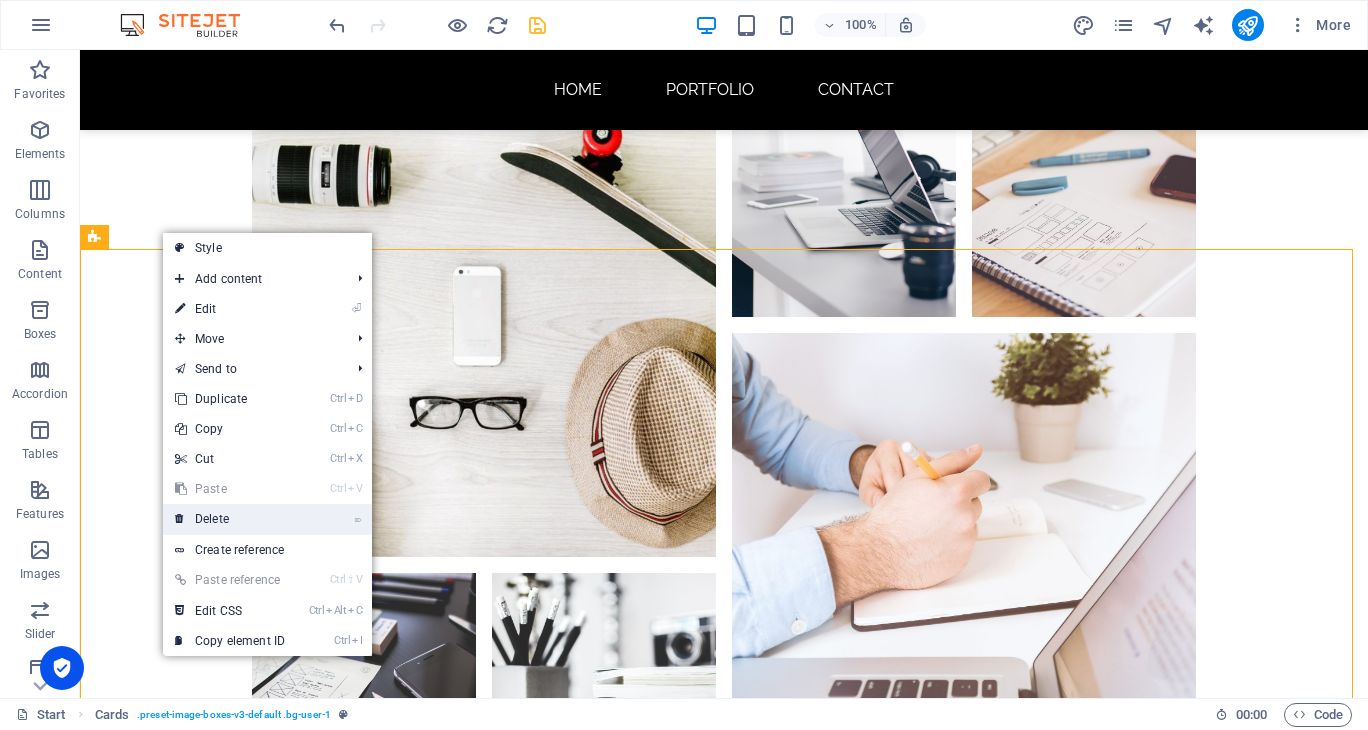 click on "⌦  Delete" at bounding box center (230, 519) 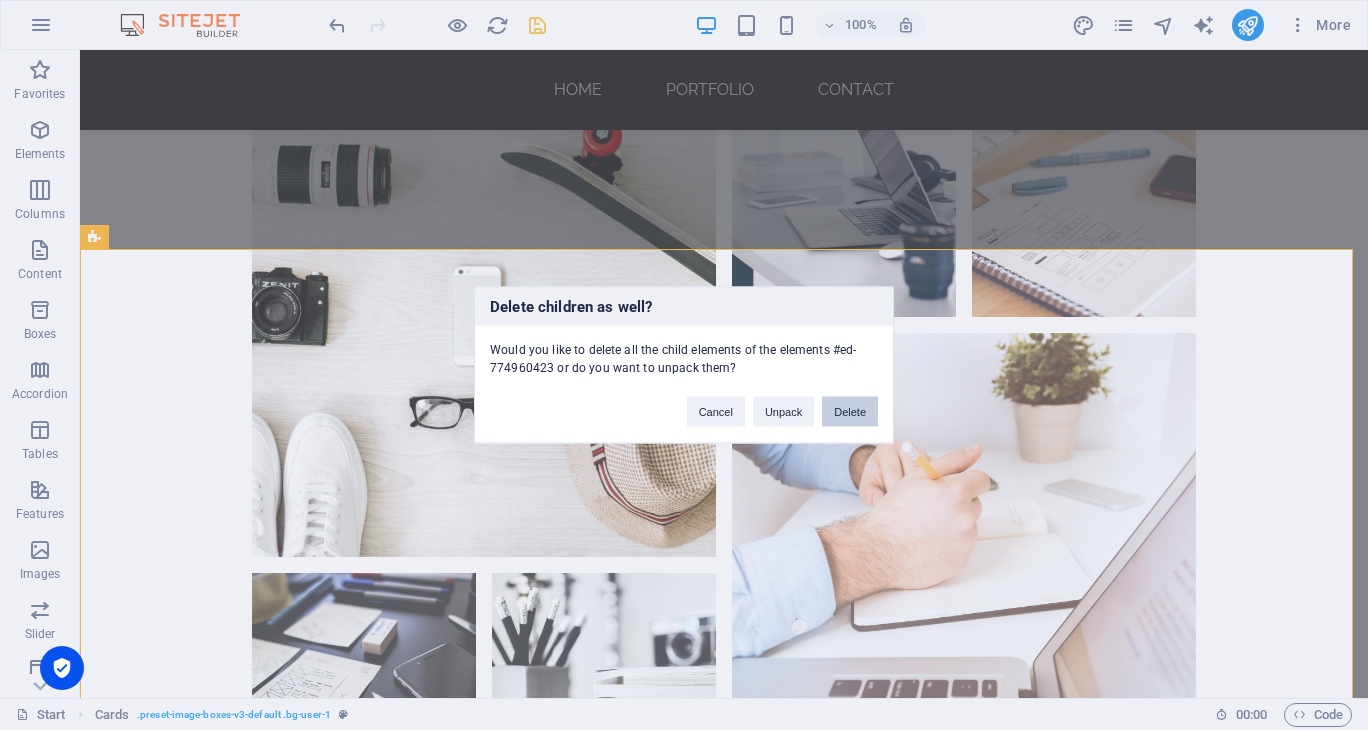 click on "Delete" at bounding box center (850, 412) 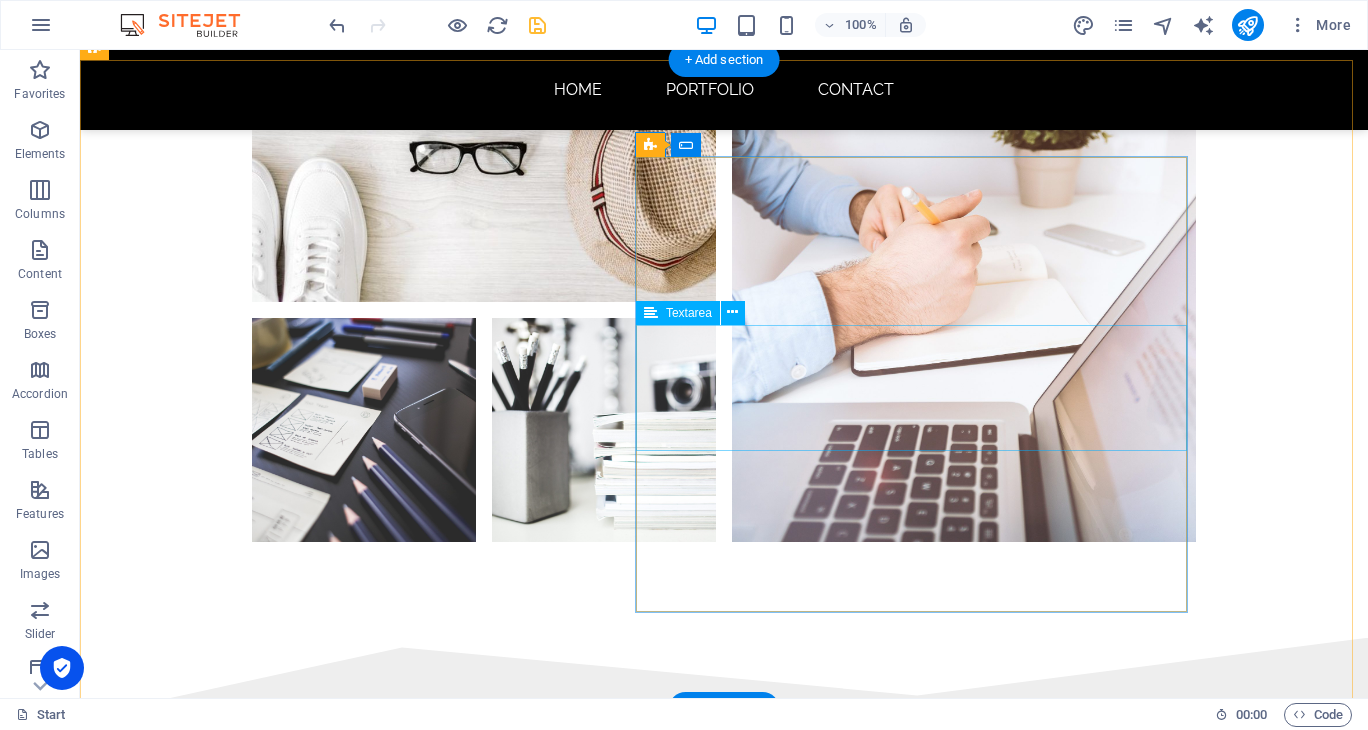 scroll, scrollTop: 1900, scrollLeft: 0, axis: vertical 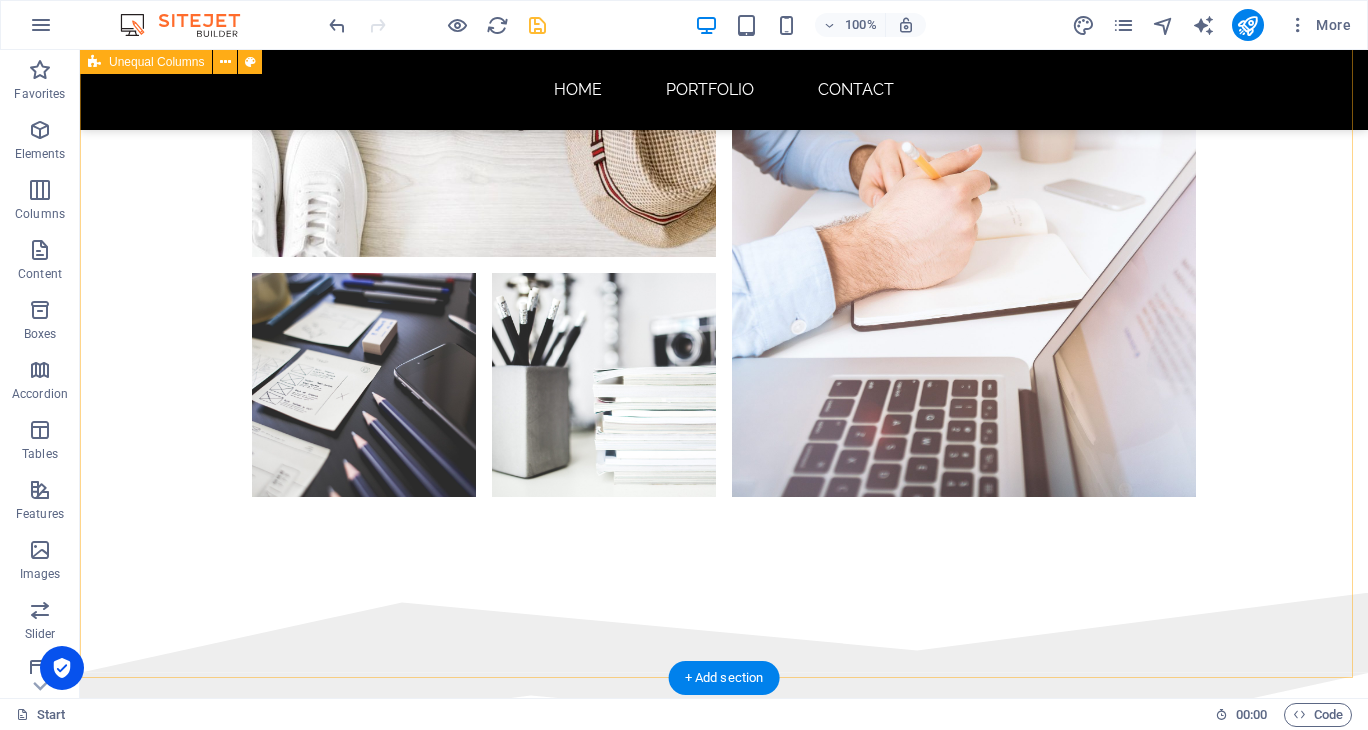click on "CONTACT [PERSON_NAME] olik ipsum dolor sit amet libero consectetur adipisicing elit. Phone [PHONE_NUMBER] [EMAIL_ADDRESS] Address [GEOGRAPHIC_DATA][US_STATE]   I have read and understand the privacy policy. Unreadable? Regenerate Submit" at bounding box center [724, 1330] 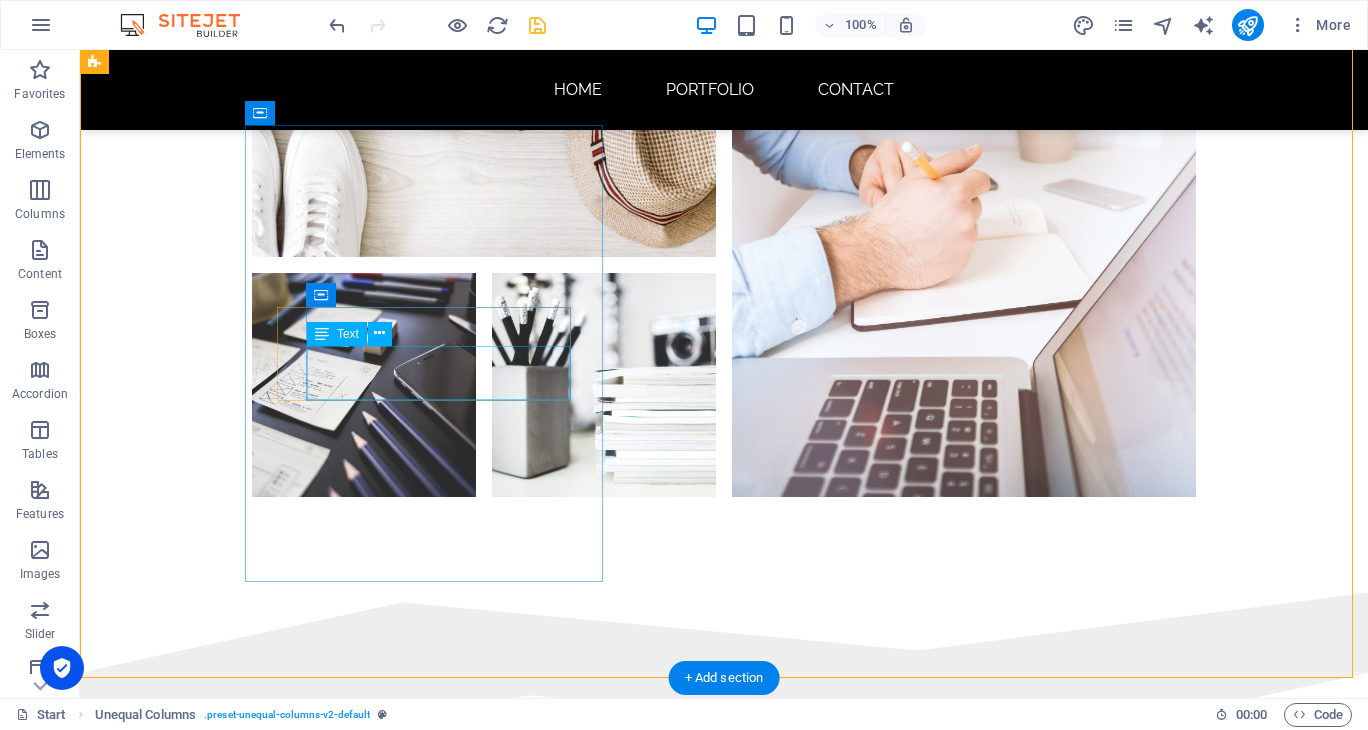 click on "+1-123-456-7890 [EMAIL_ADDRESS]" at bounding box center (568, 1102) 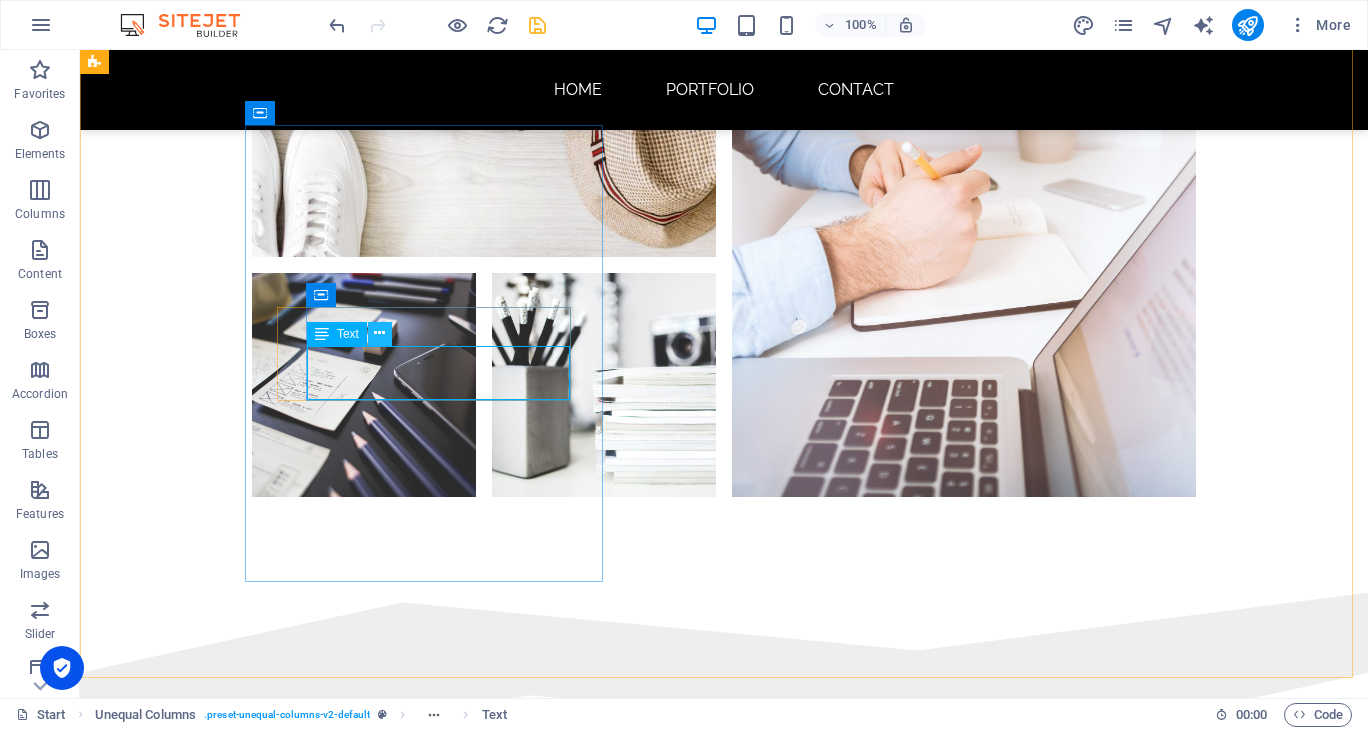 click at bounding box center [379, 333] 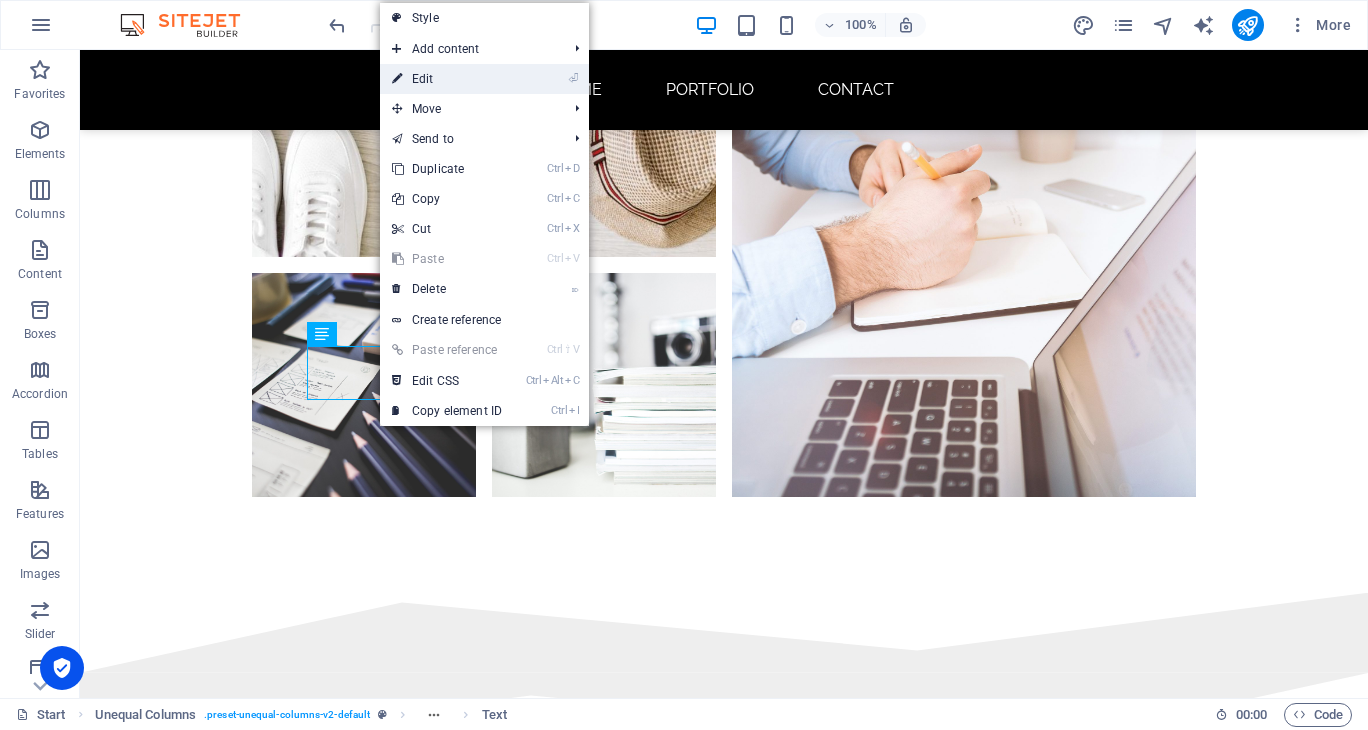 drag, startPoint x: 437, startPoint y: 81, endPoint x: 1, endPoint y: 267, distance: 474.01688 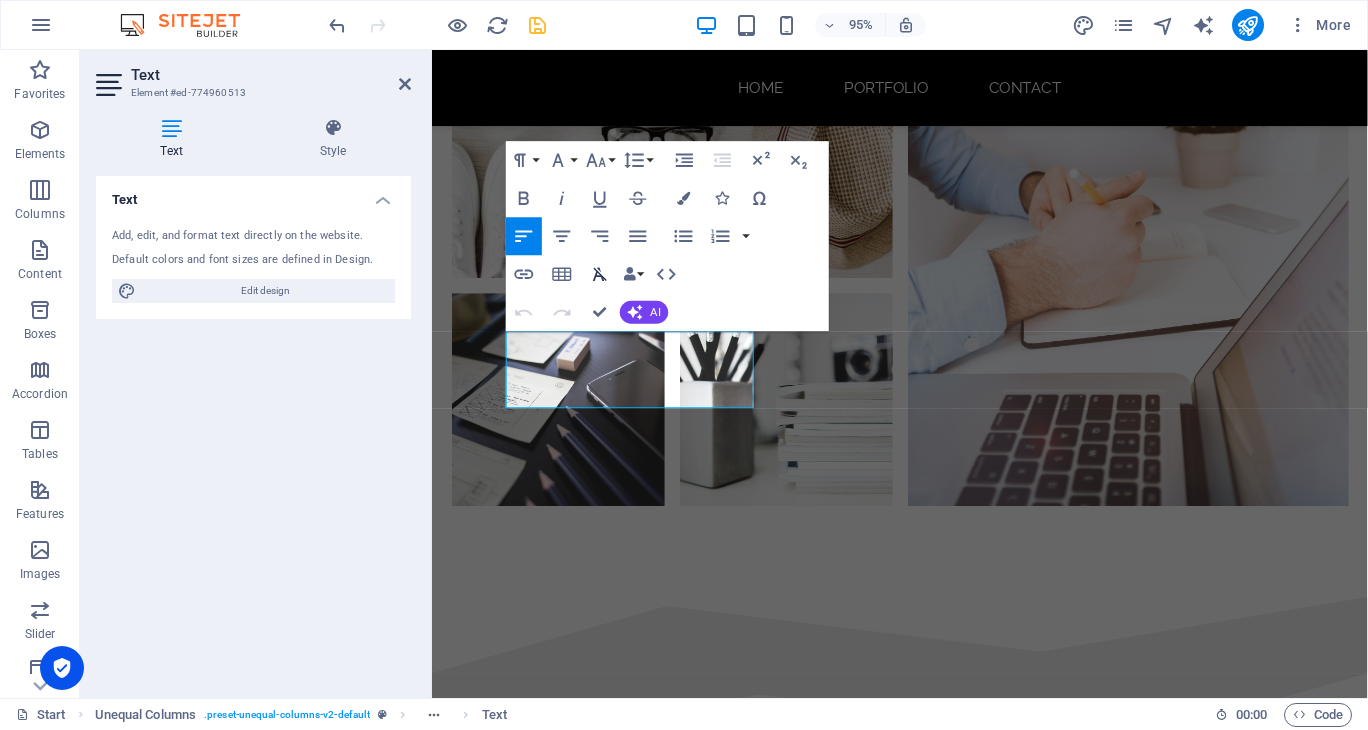 scroll, scrollTop: 1926, scrollLeft: 0, axis: vertical 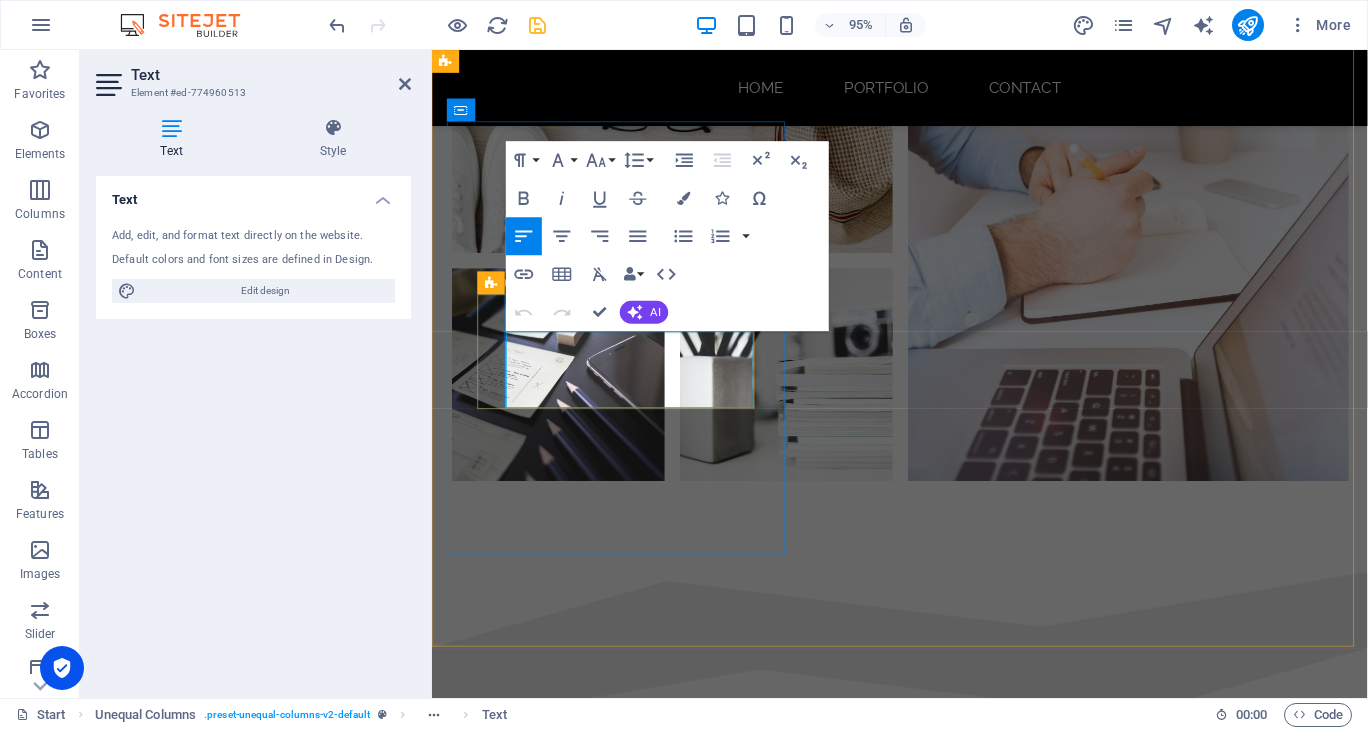 drag, startPoint x: 641, startPoint y: 361, endPoint x: 496, endPoint y: 360, distance: 145.00345 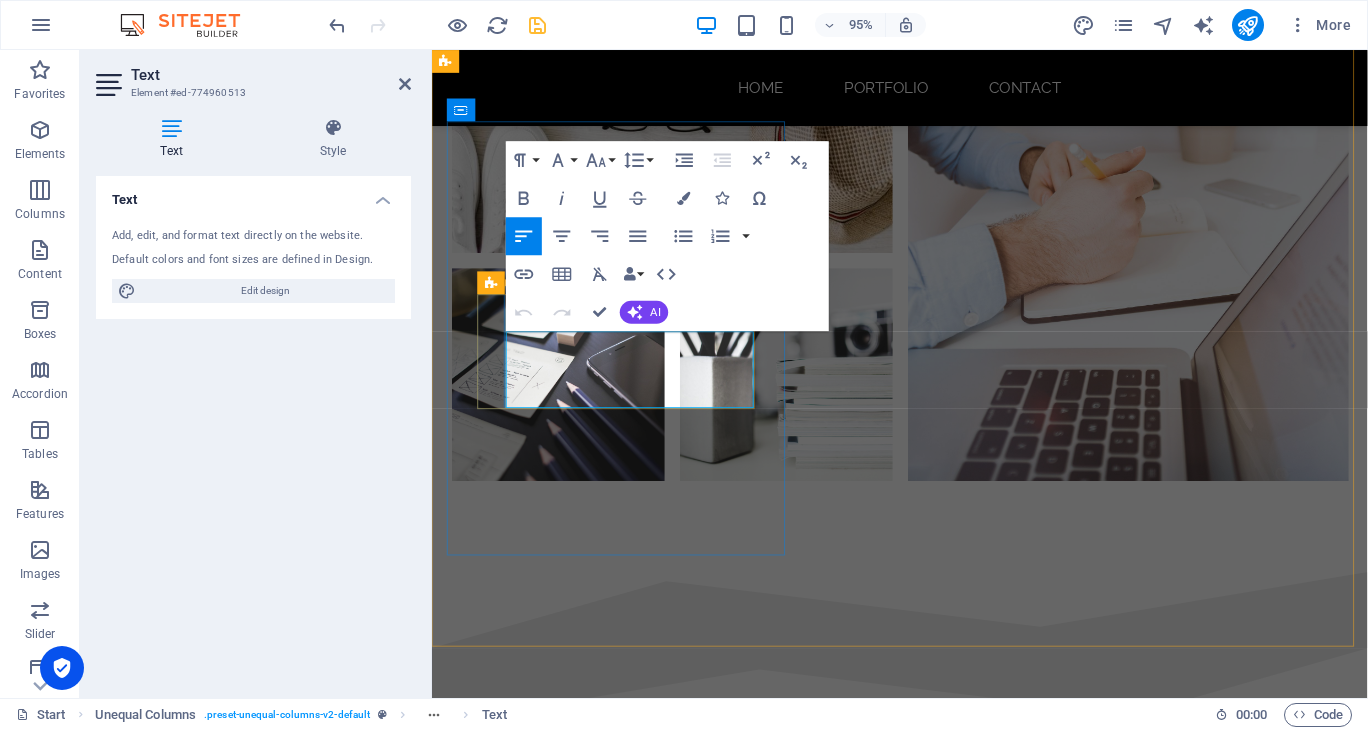 type 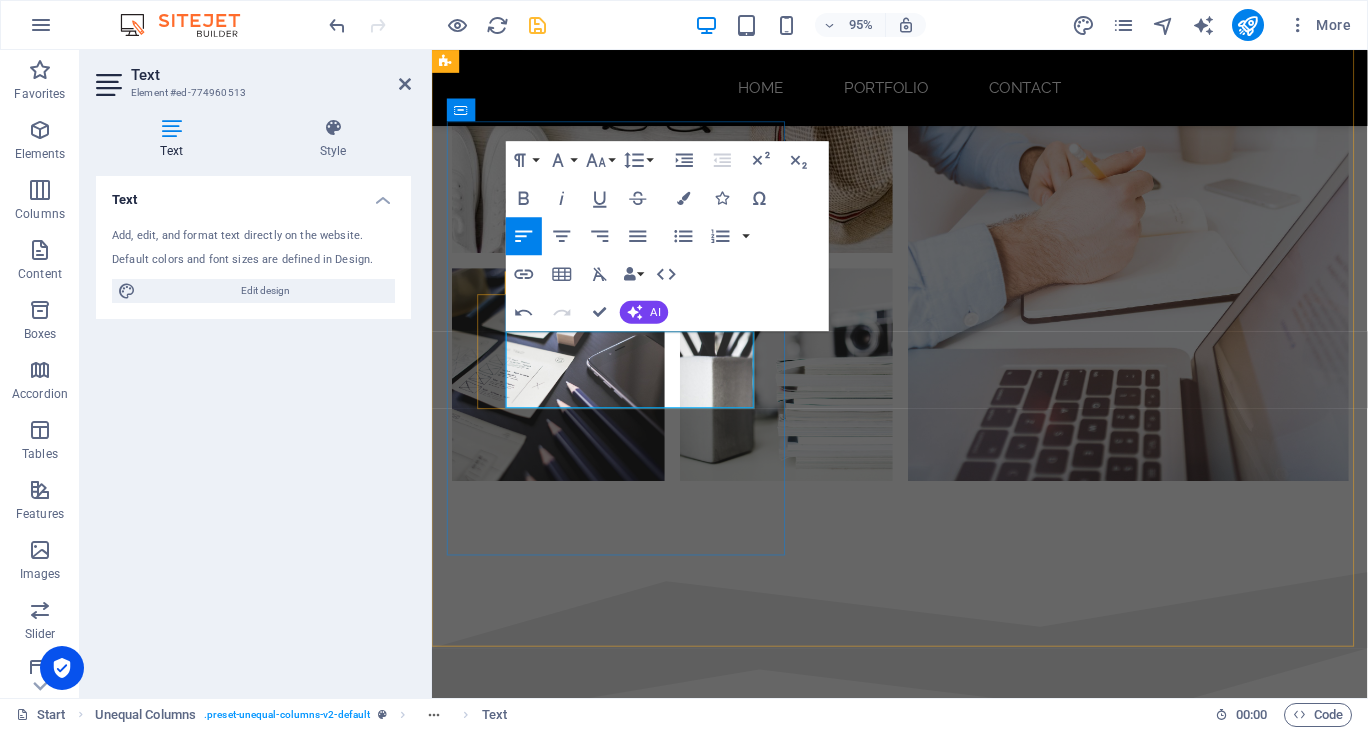 click on "701719ff972de197805d3120078cec@cpanel.local" at bounding box center (920, 1122) 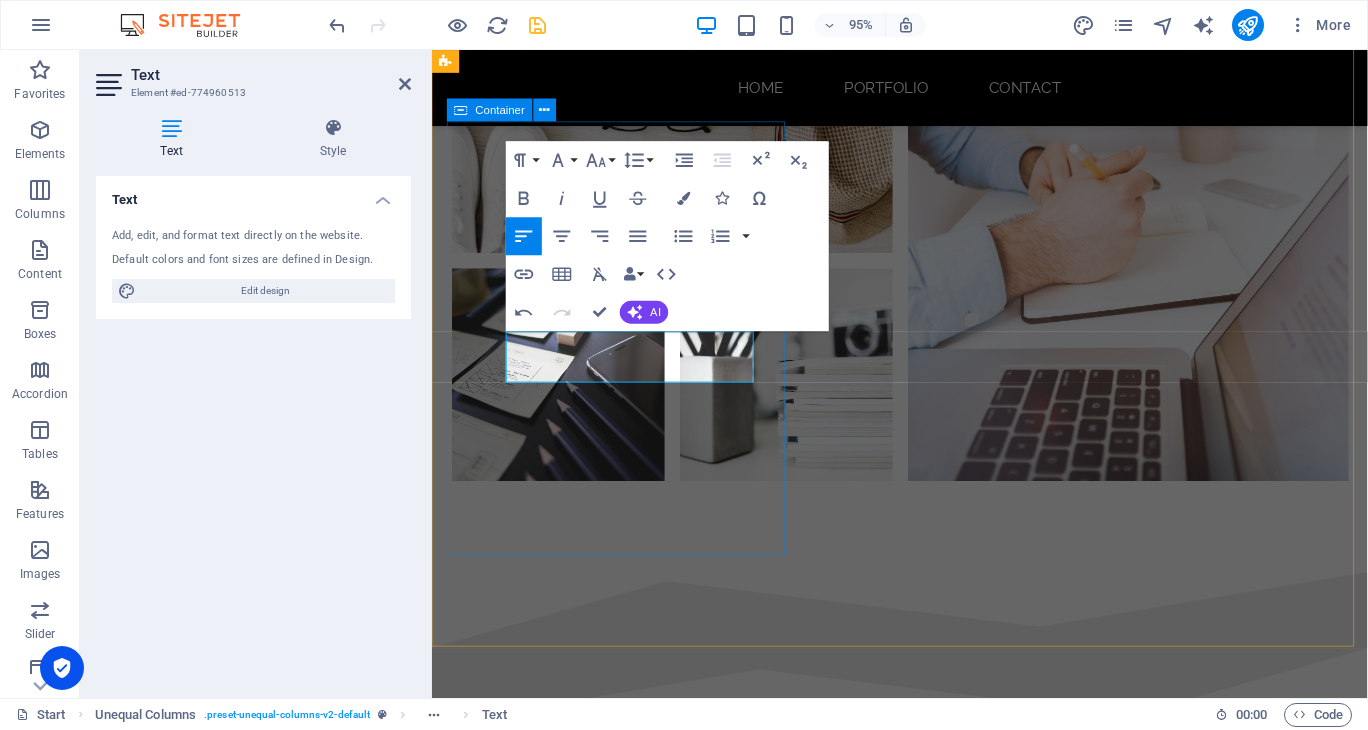 click on "CONTACT Lorem olik ipsum dolor sit amet libero consectetur adipisicing elit. Phone 440-669-3754 ​Mike@MarqueeMike.com Address Brooklyn Bridge New York, NY   10038" at bounding box center [920, 1086] 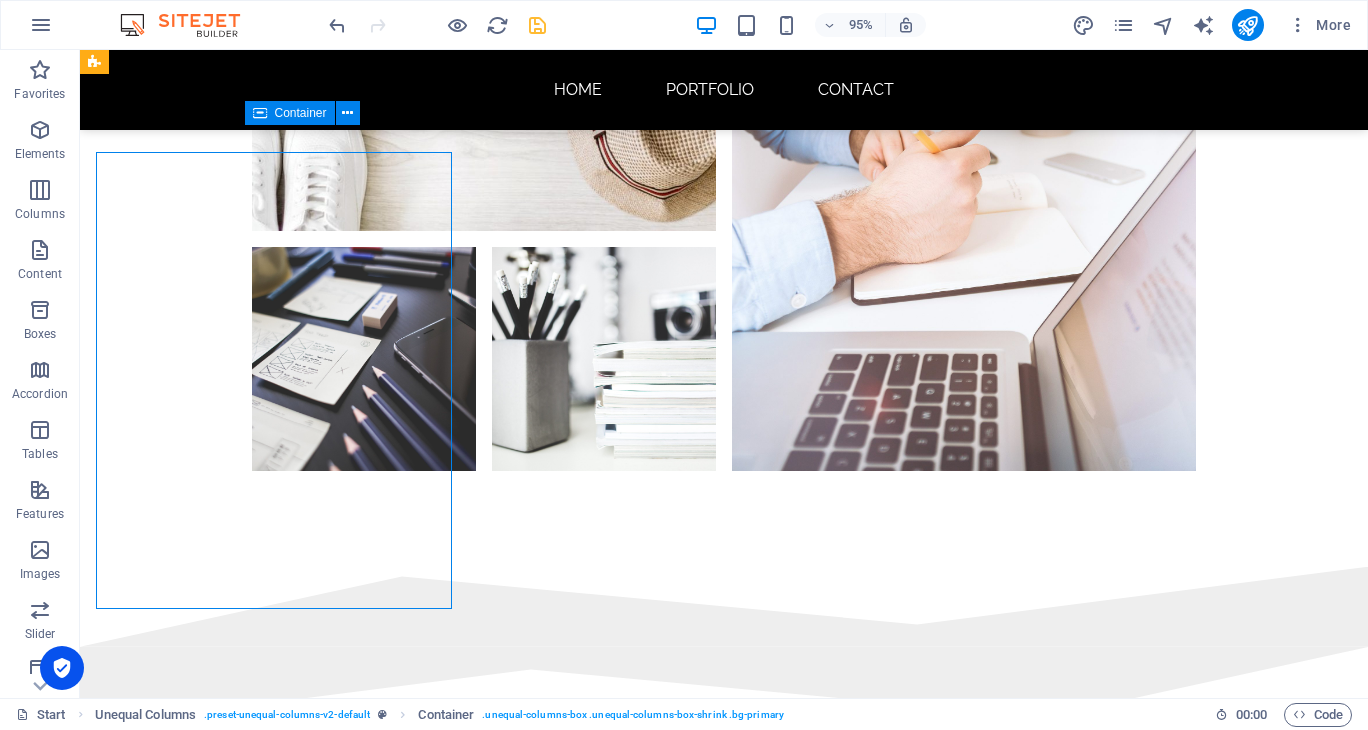 scroll, scrollTop: 1900, scrollLeft: 0, axis: vertical 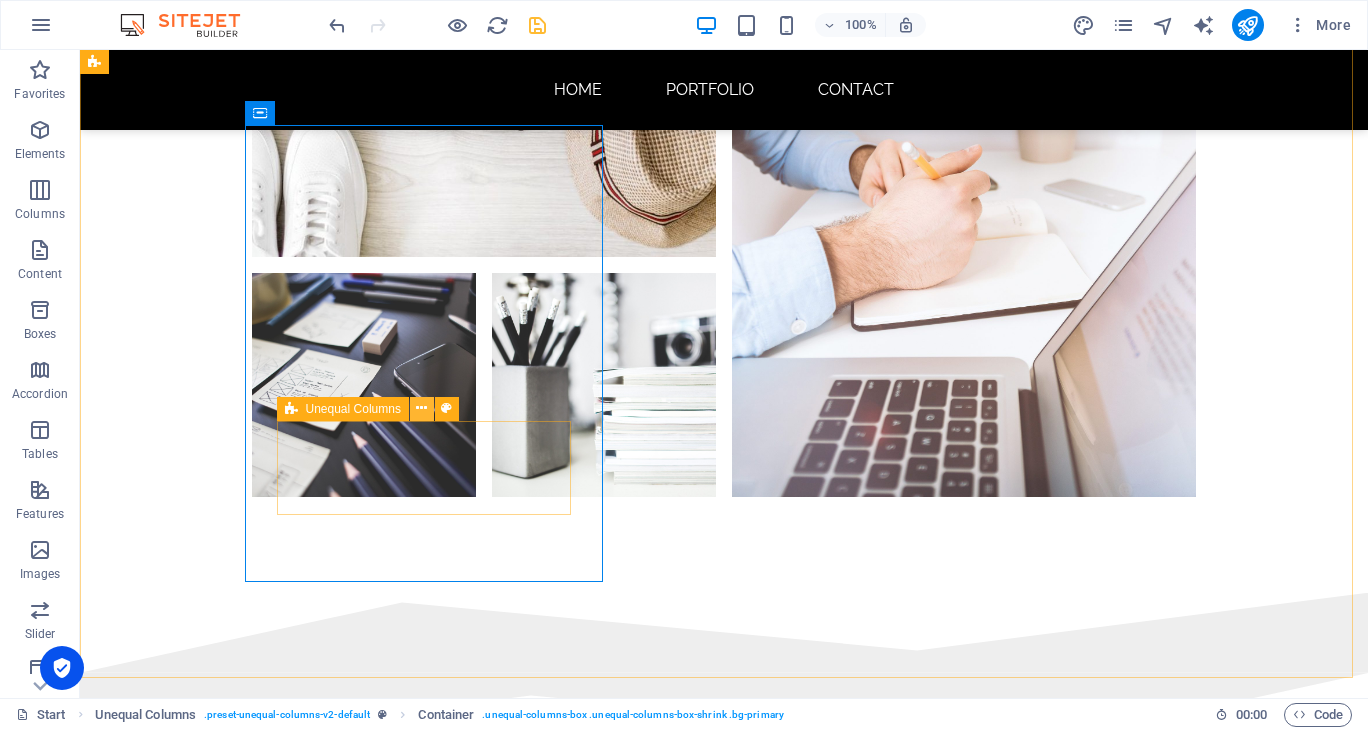 click at bounding box center (421, 408) 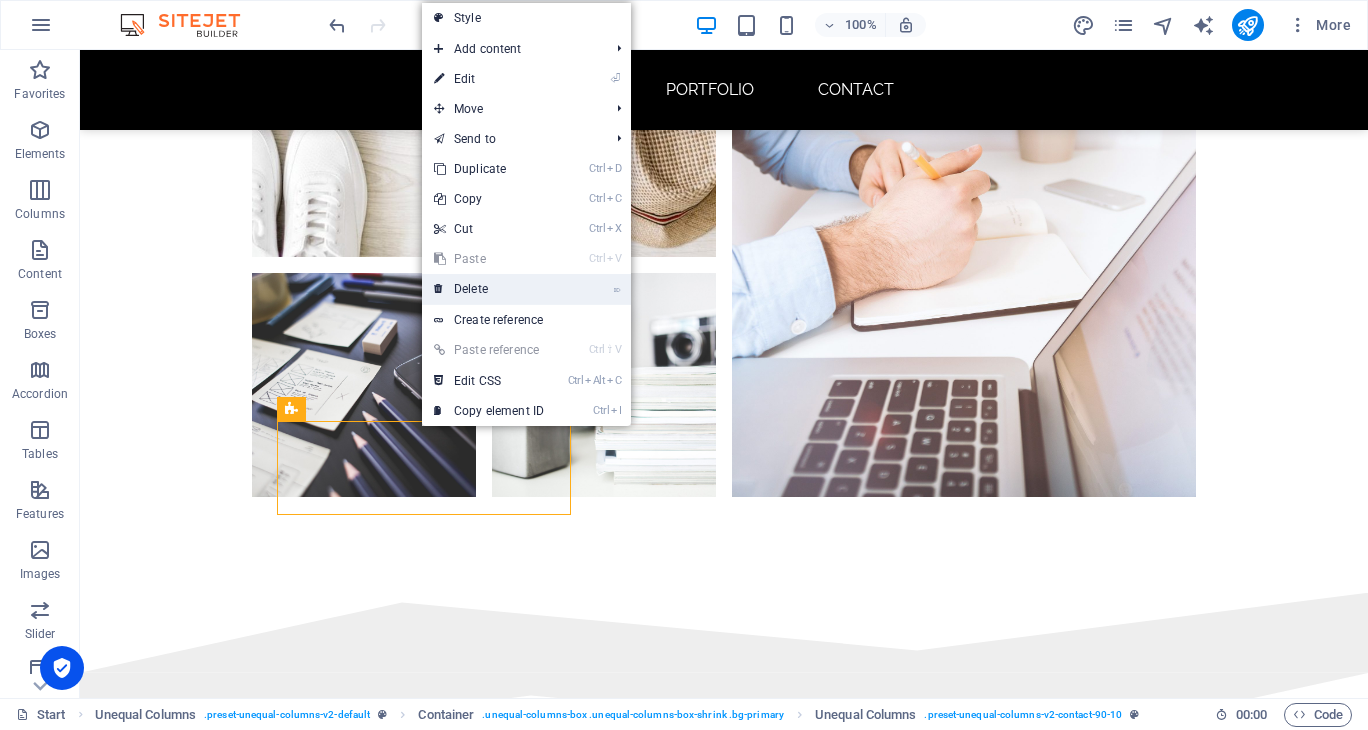 click on "⌦  Delete" at bounding box center [489, 289] 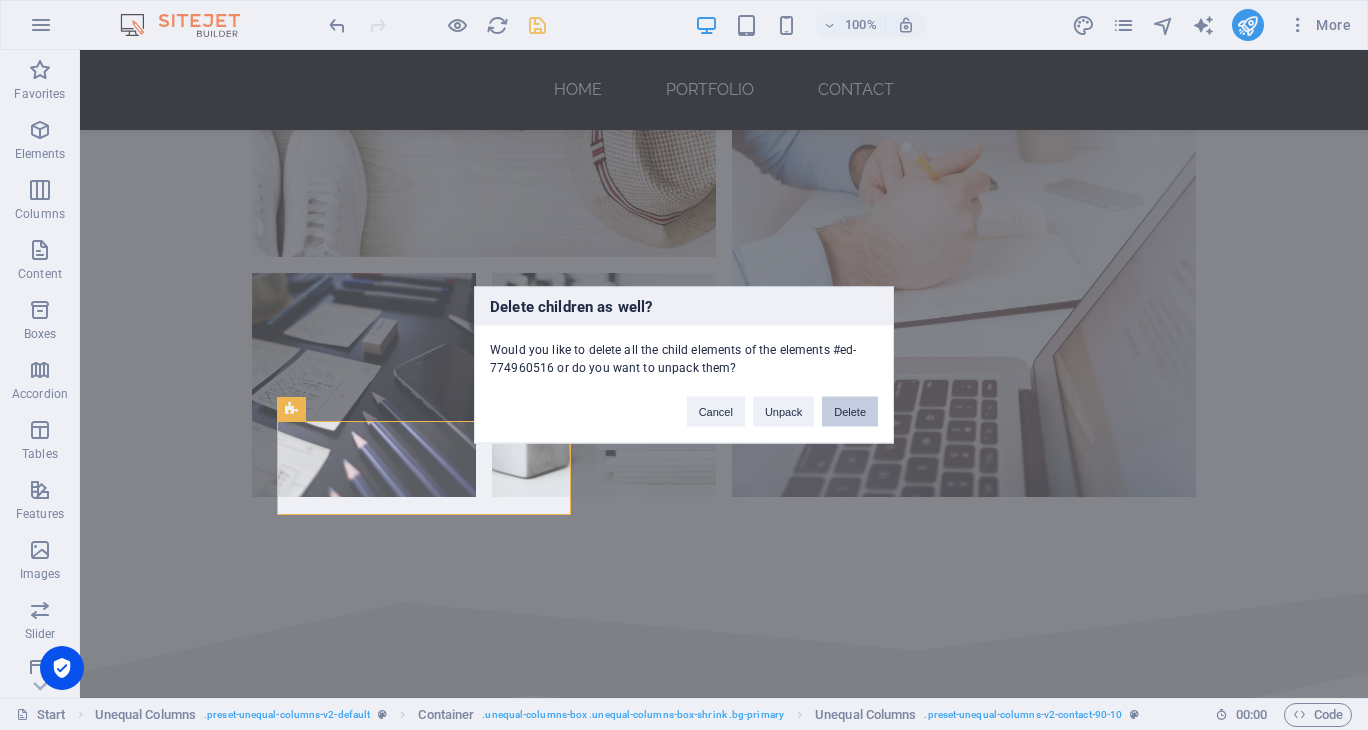 click on "Delete" at bounding box center (850, 412) 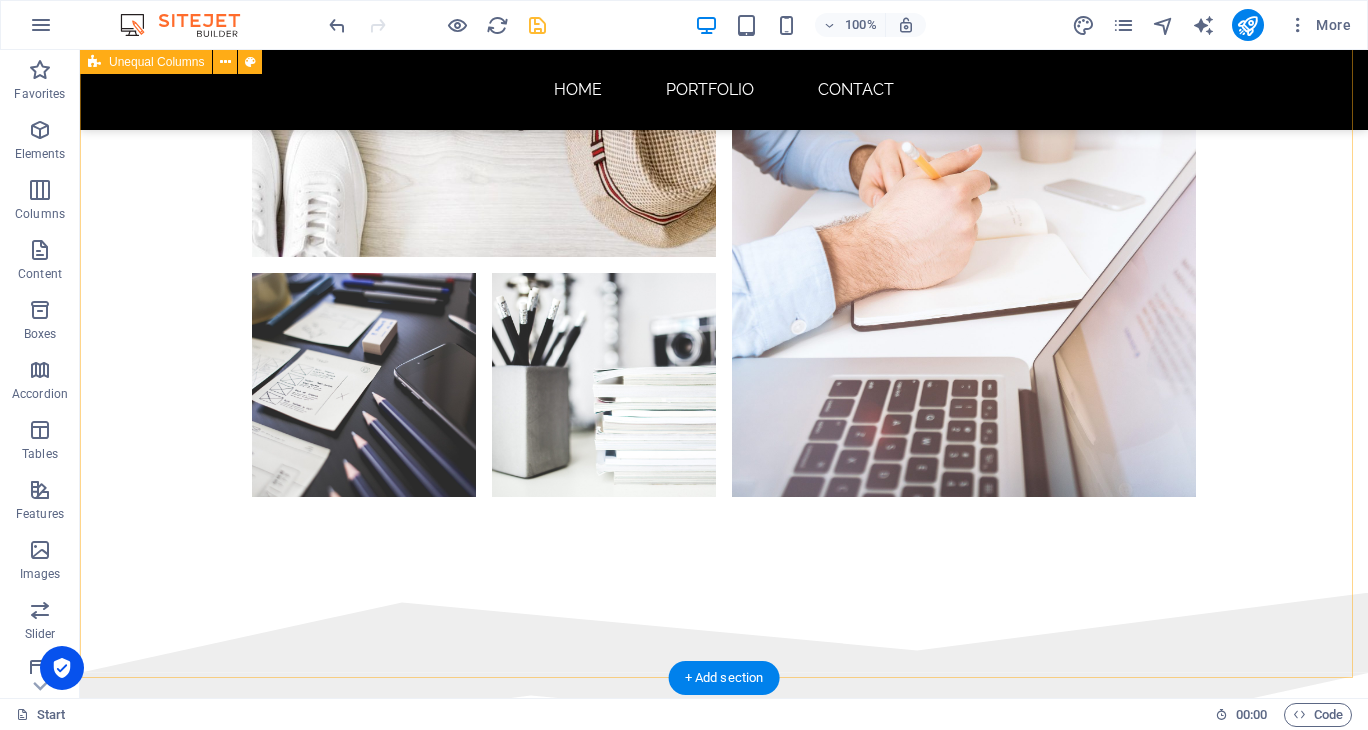 click on "CONTACT Lorem olik ipsum dolor sit amet libero consectetur adipisicing elit. Phone 440-669-3754 Mike@MarqueeMike.com   I have read and understand the privacy policy. Unreadable? Regenerate Submit" at bounding box center (724, 1267) 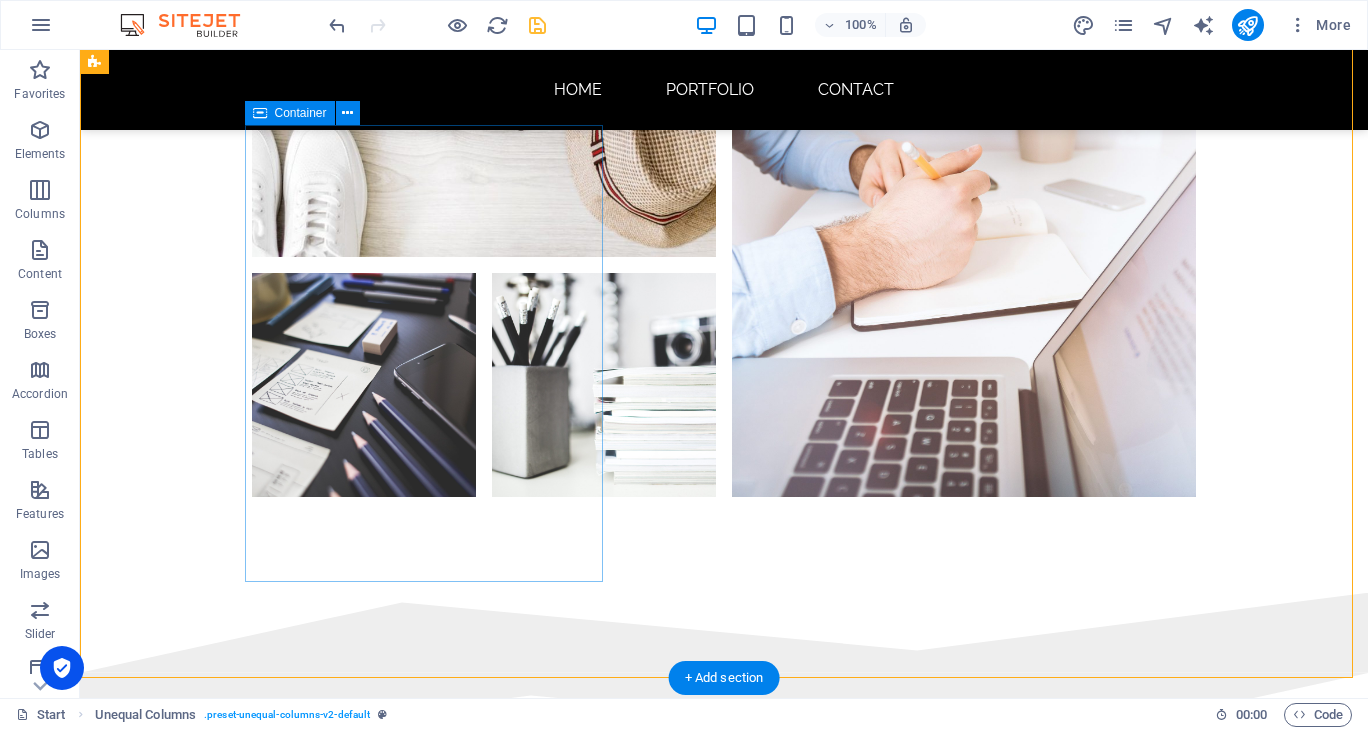 click on "CONTACT Lorem olik ipsum dolor sit amet libero consectetur adipisicing elit. Phone 440-669-3754 Mike@MarqueeMike.com" at bounding box center (568, 1016) 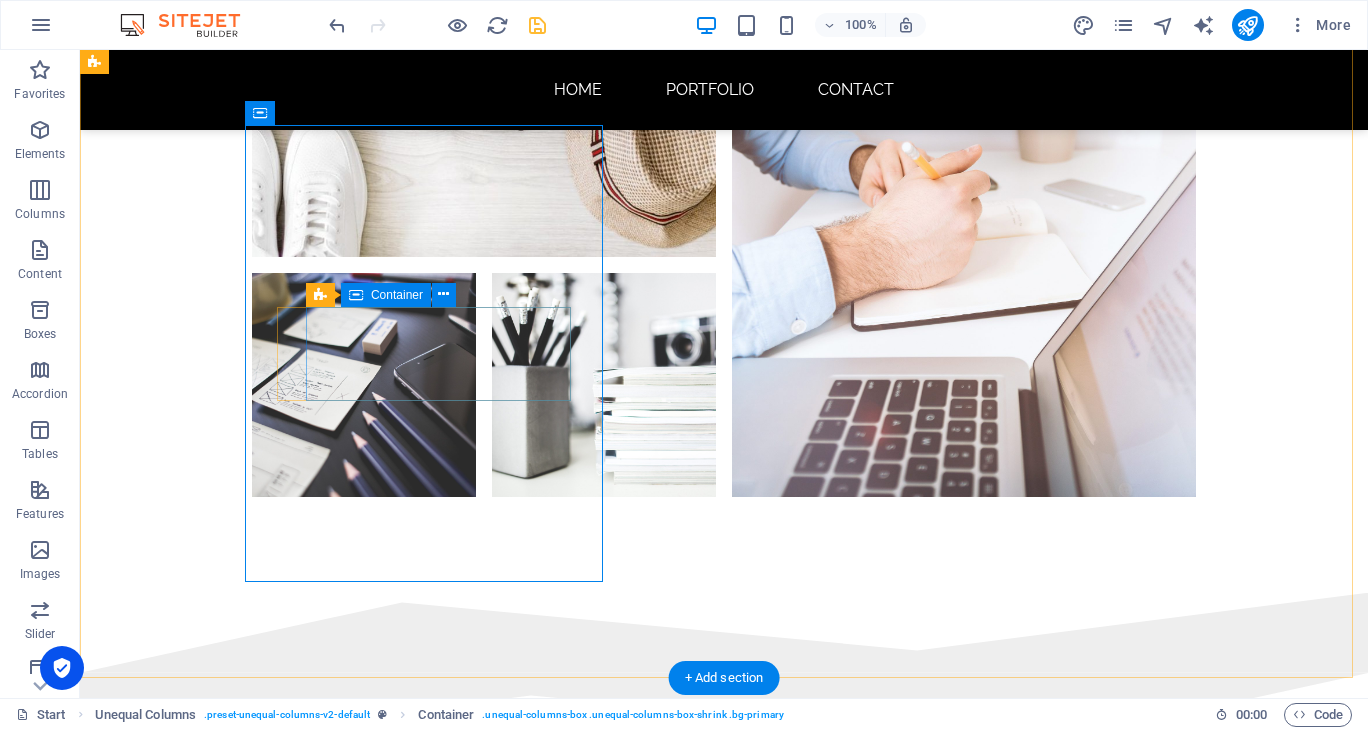click on "Phone 440-669-3754 Mike@MarqueeMike.com" at bounding box center [568, 1083] 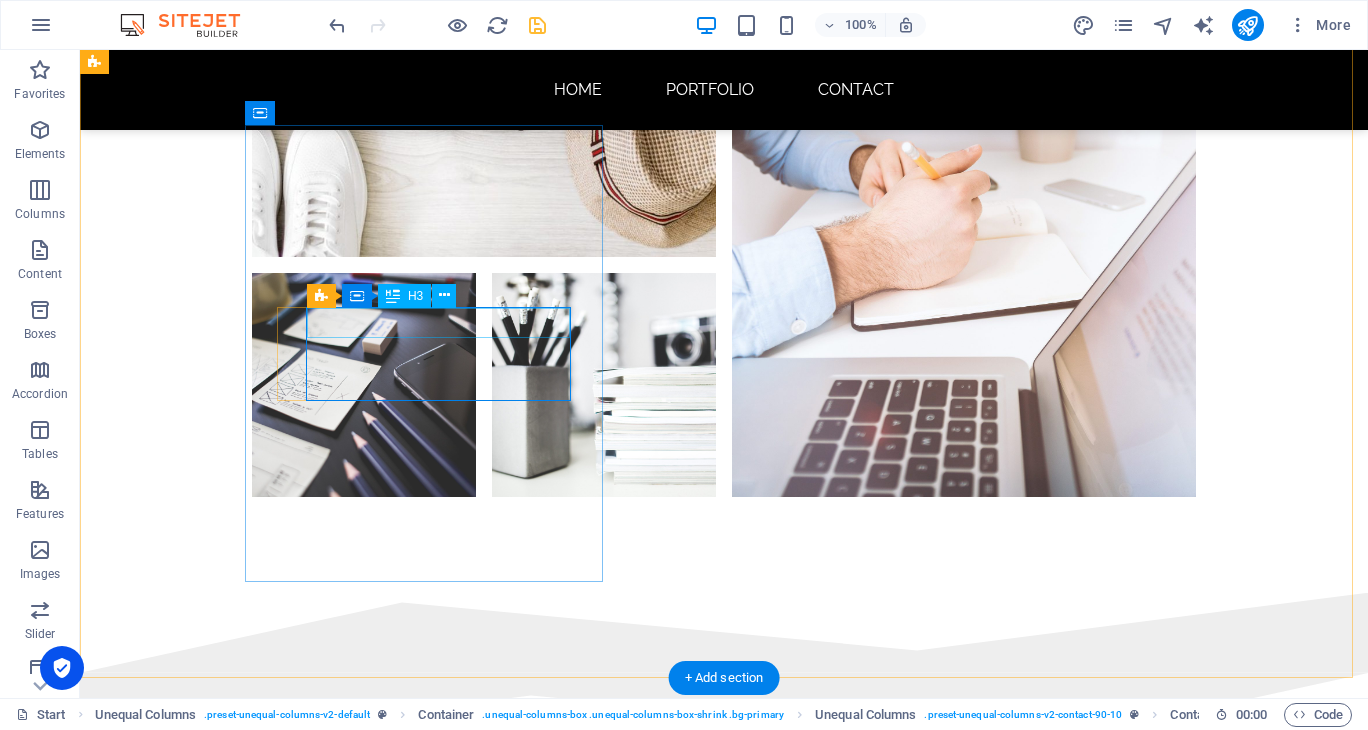 click on "Phone" at bounding box center [568, 1052] 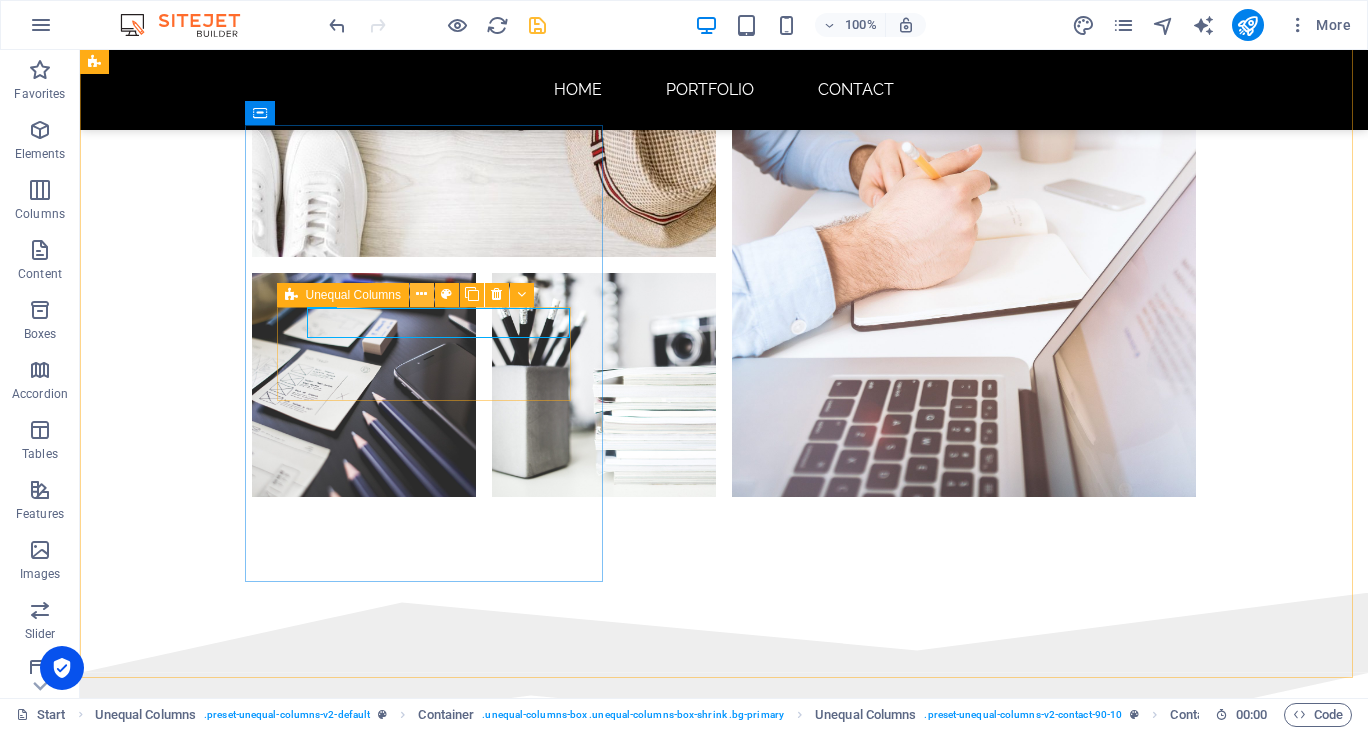 click at bounding box center (421, 294) 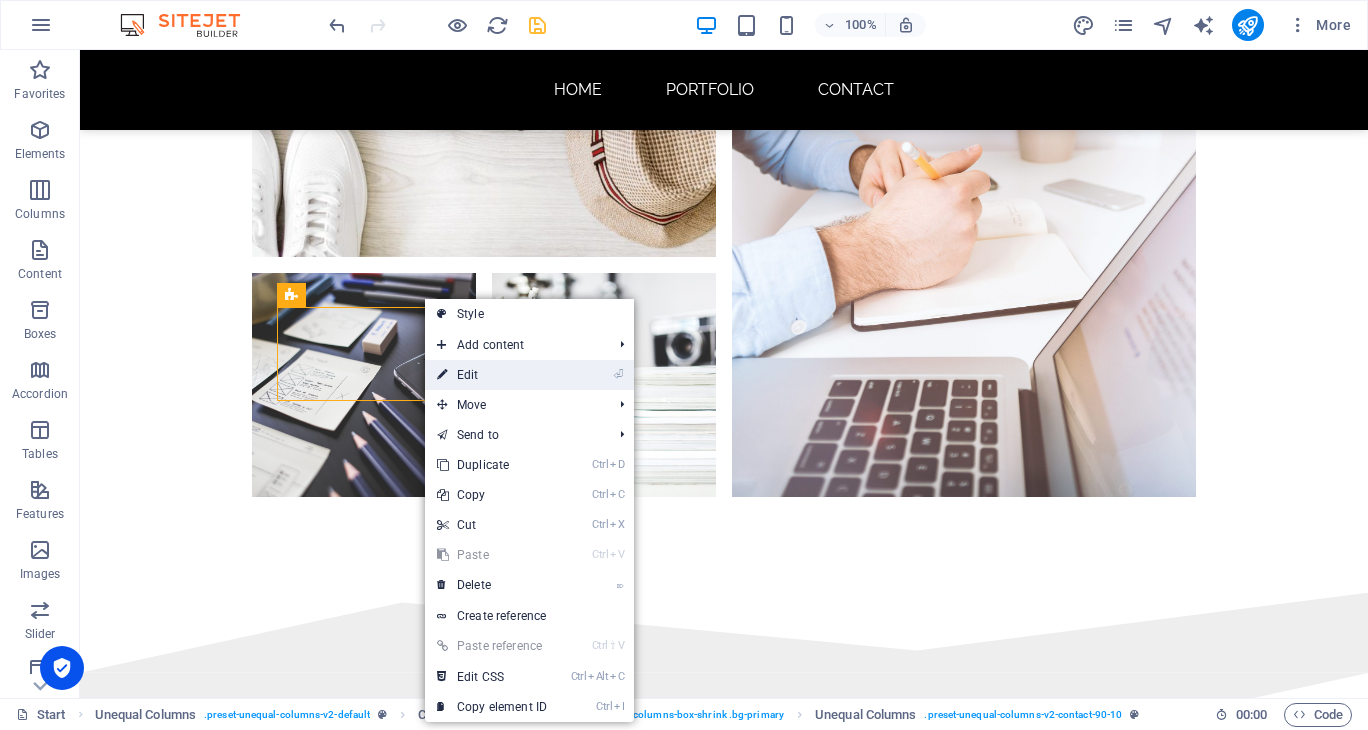 click on "⏎  Edit" at bounding box center [492, 375] 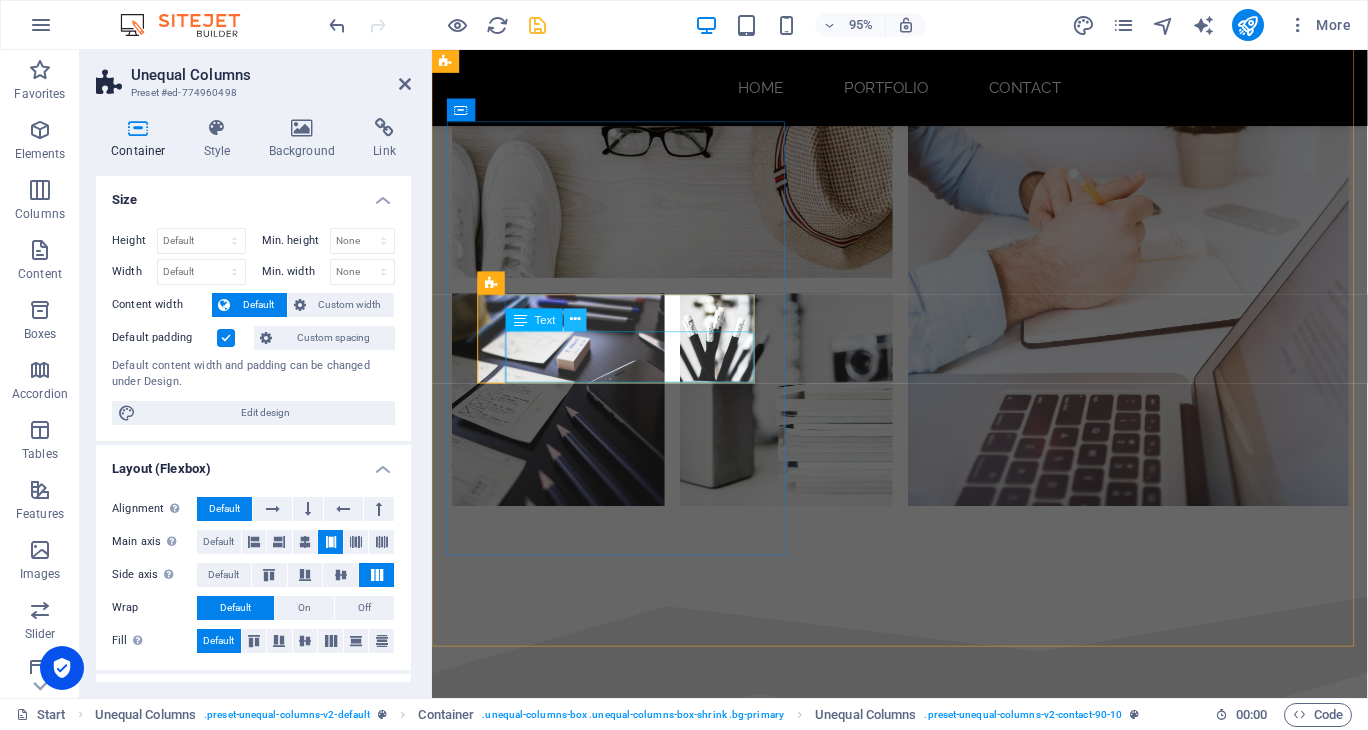 scroll, scrollTop: 1926, scrollLeft: 0, axis: vertical 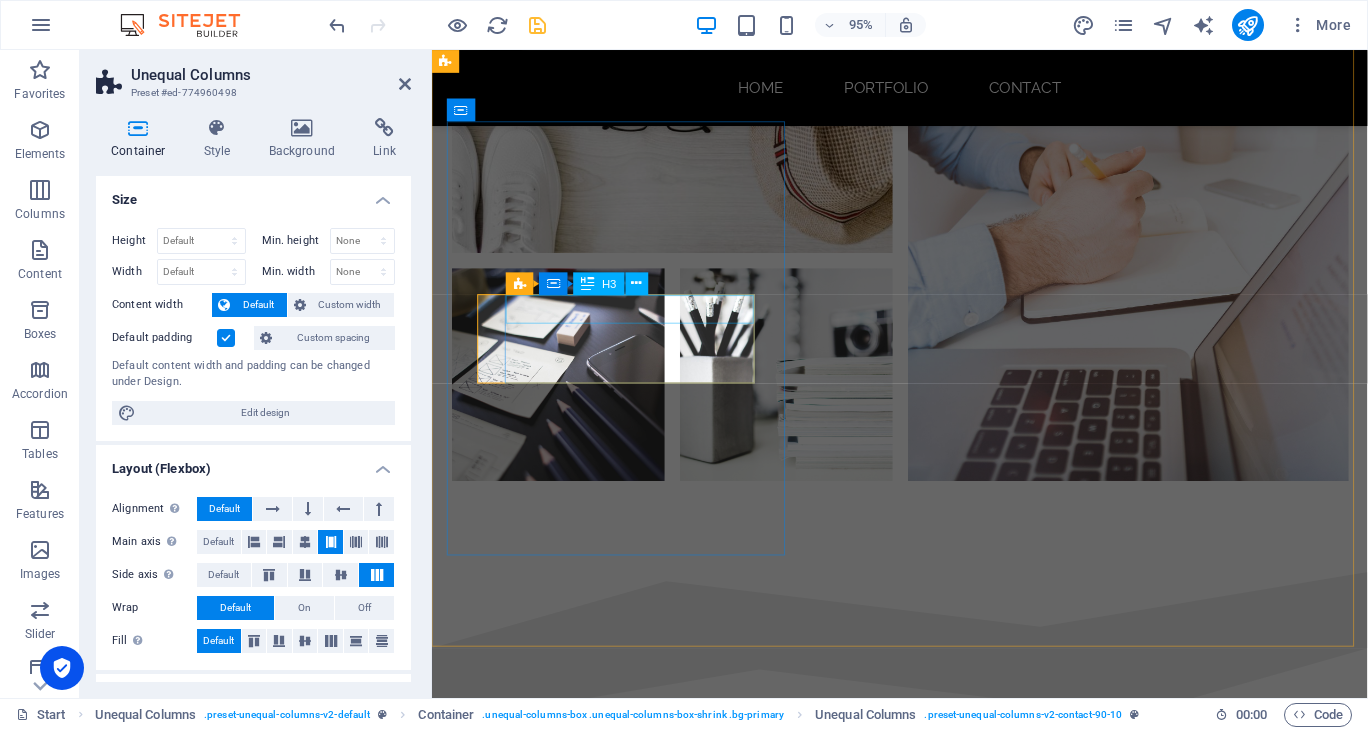 click on "Phone" at bounding box center [920, 1059] 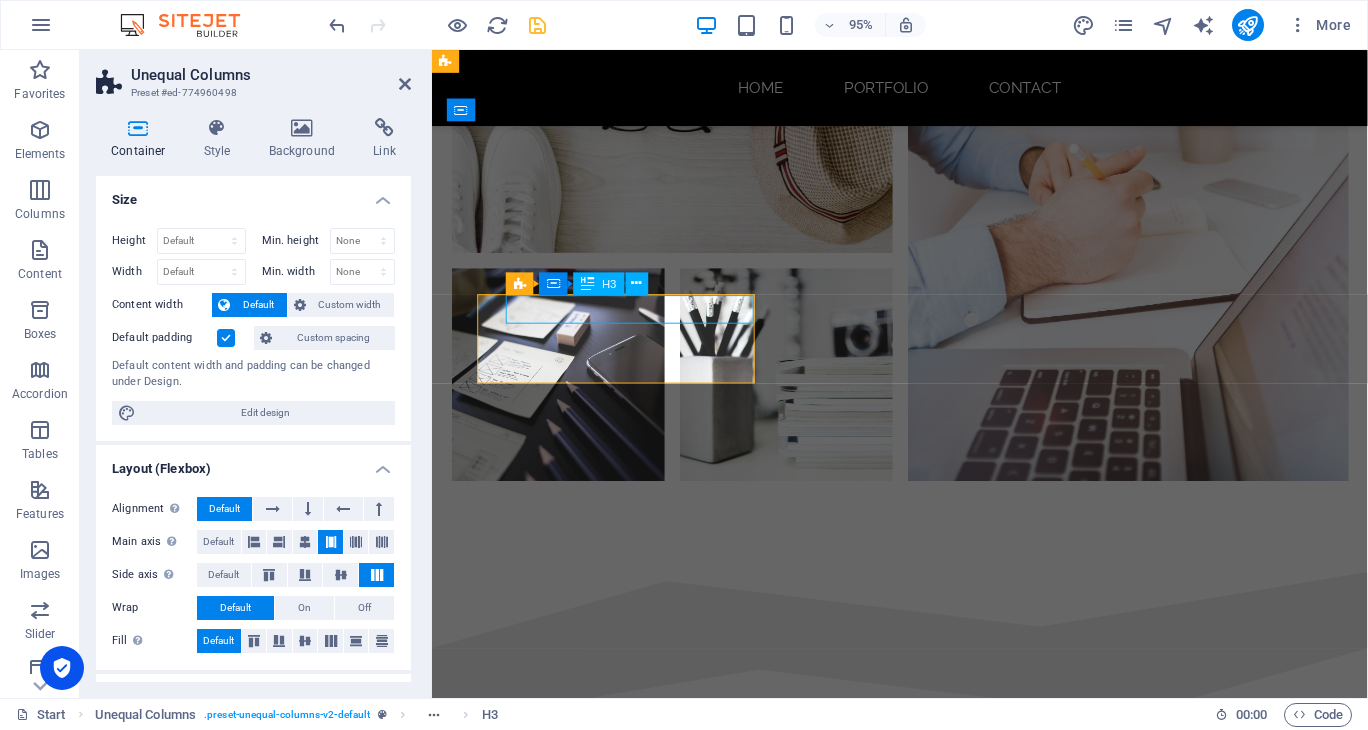click on "Phone" at bounding box center [920, 1059] 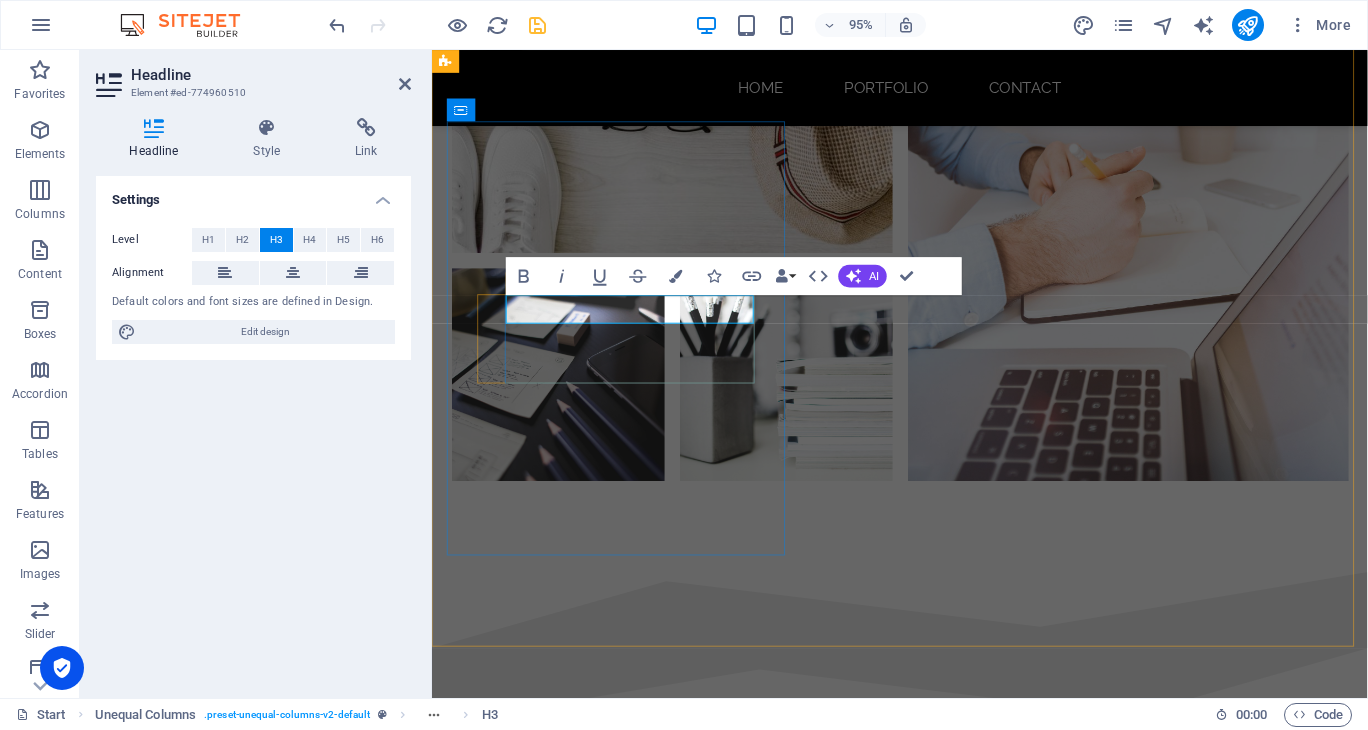 type 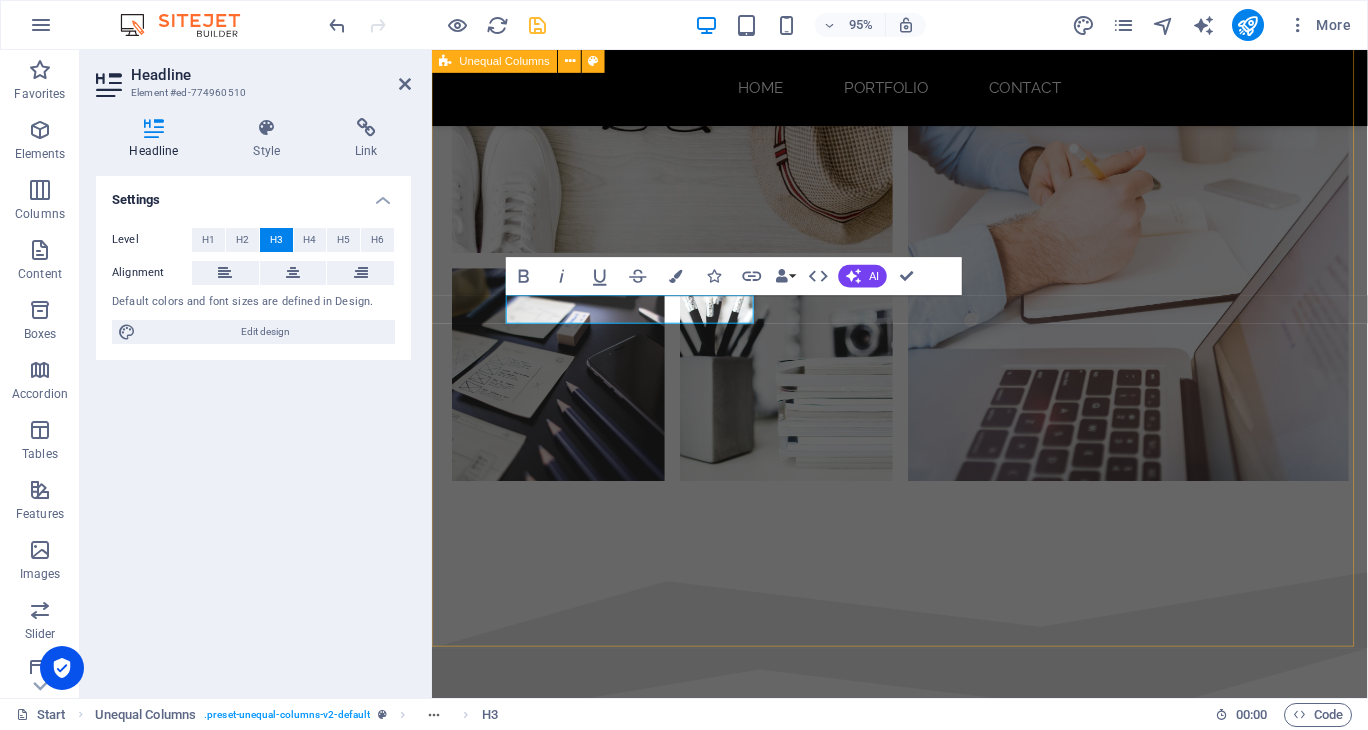 click on "CONTACT Lorem olik ipsum dolor sit amet libero consectetur adipisicing elit. Contact 440-669-3754 Mike@MarqueeMike.com   I have read and understand the privacy policy. Unreadable? Regenerate Submit" at bounding box center [924, 1274] 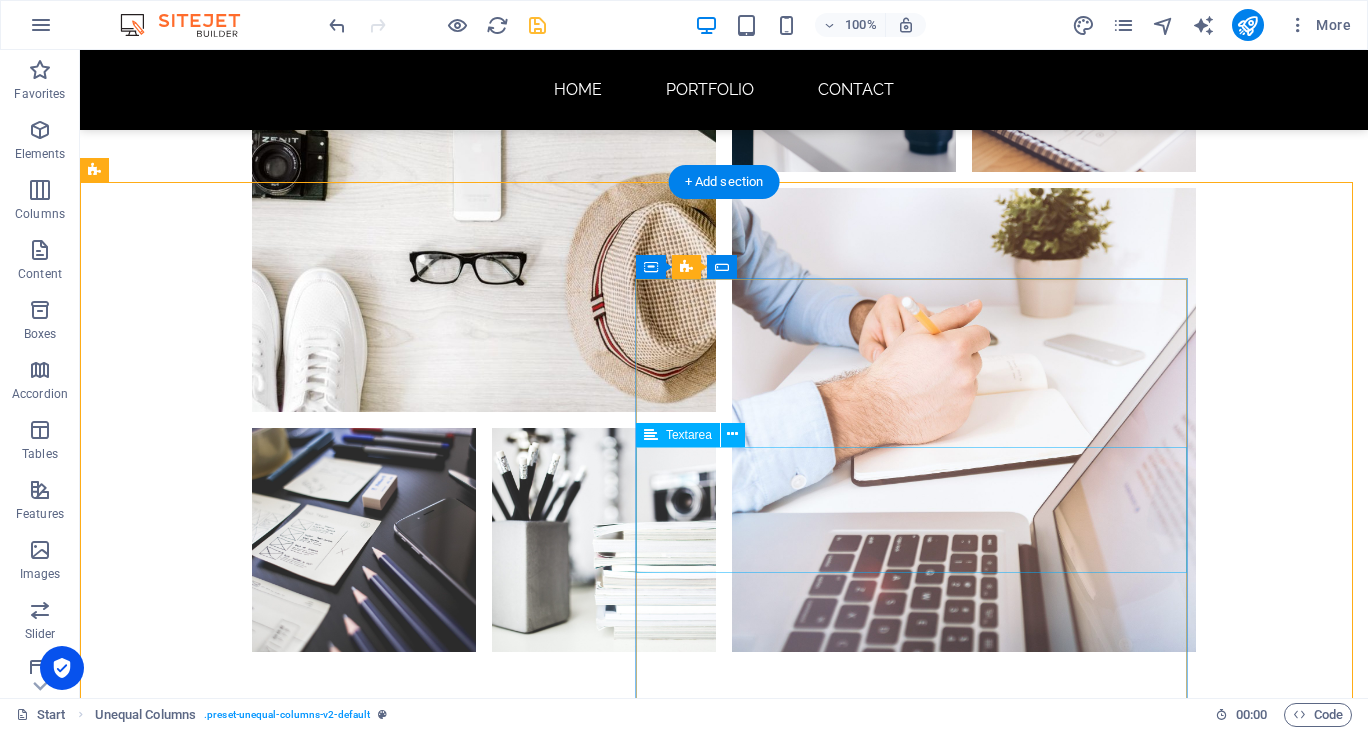 scroll, scrollTop: 1845, scrollLeft: 0, axis: vertical 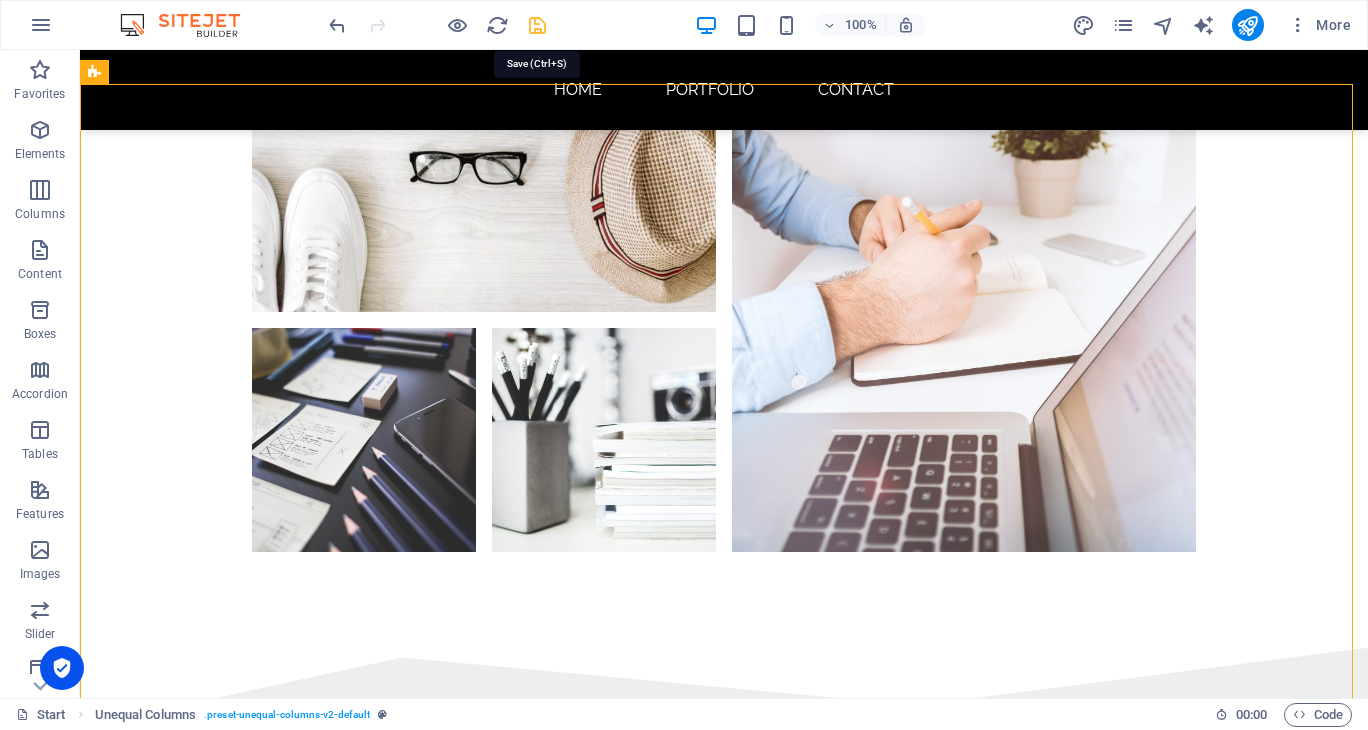 click at bounding box center [537, 25] 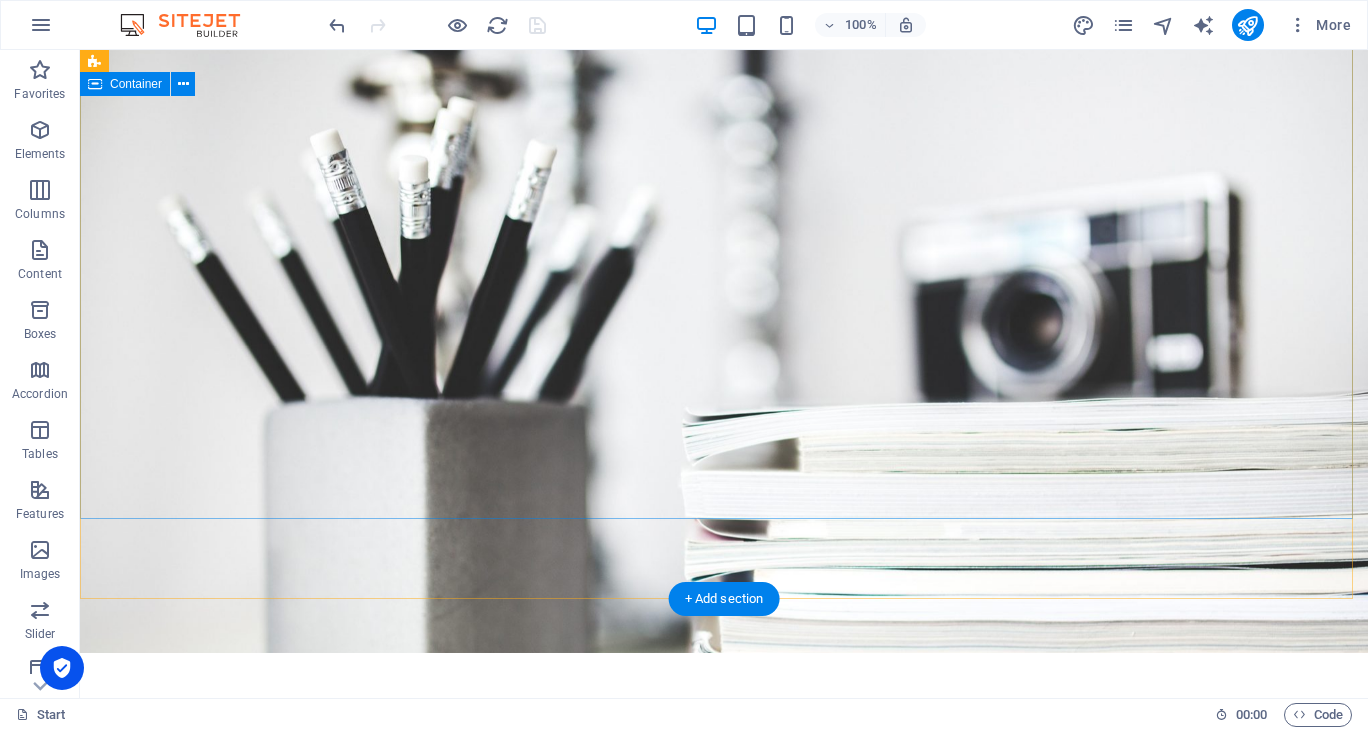 scroll, scrollTop: 0, scrollLeft: 0, axis: both 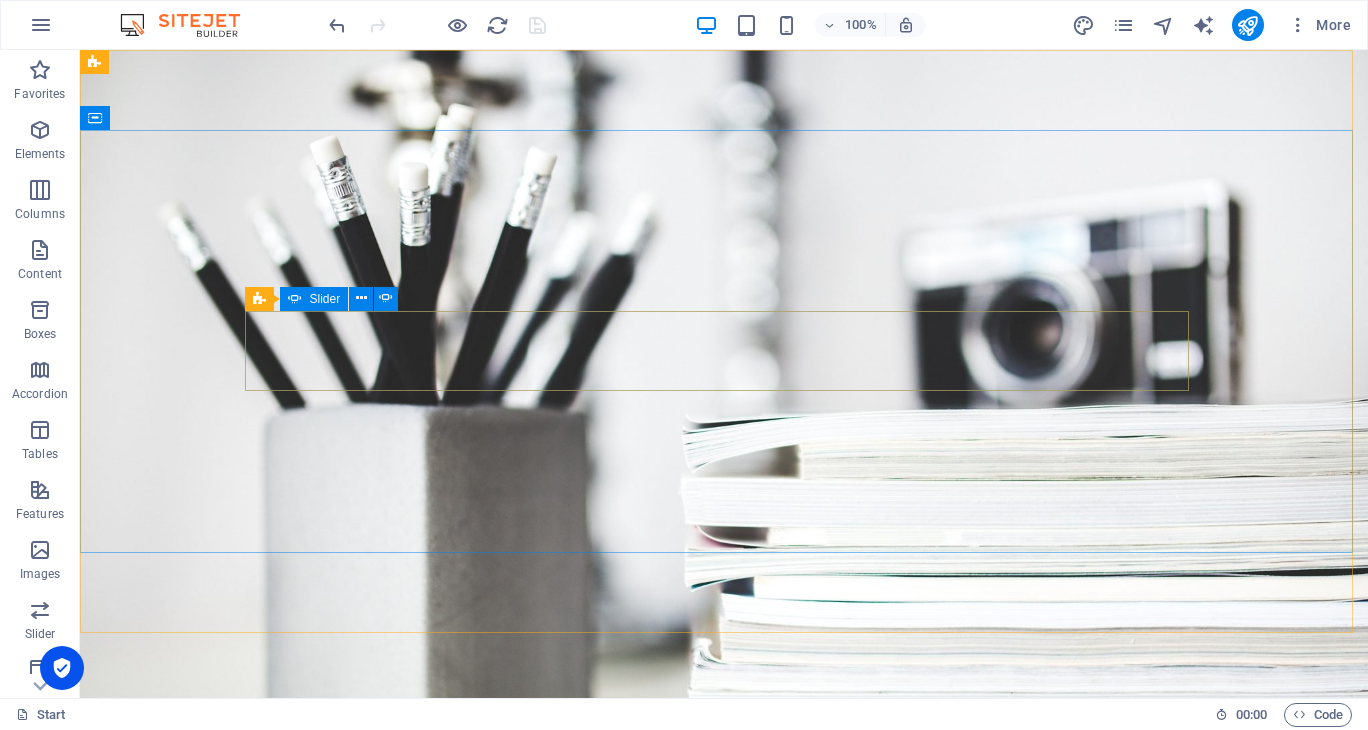 click on "Slider" at bounding box center (325, 299) 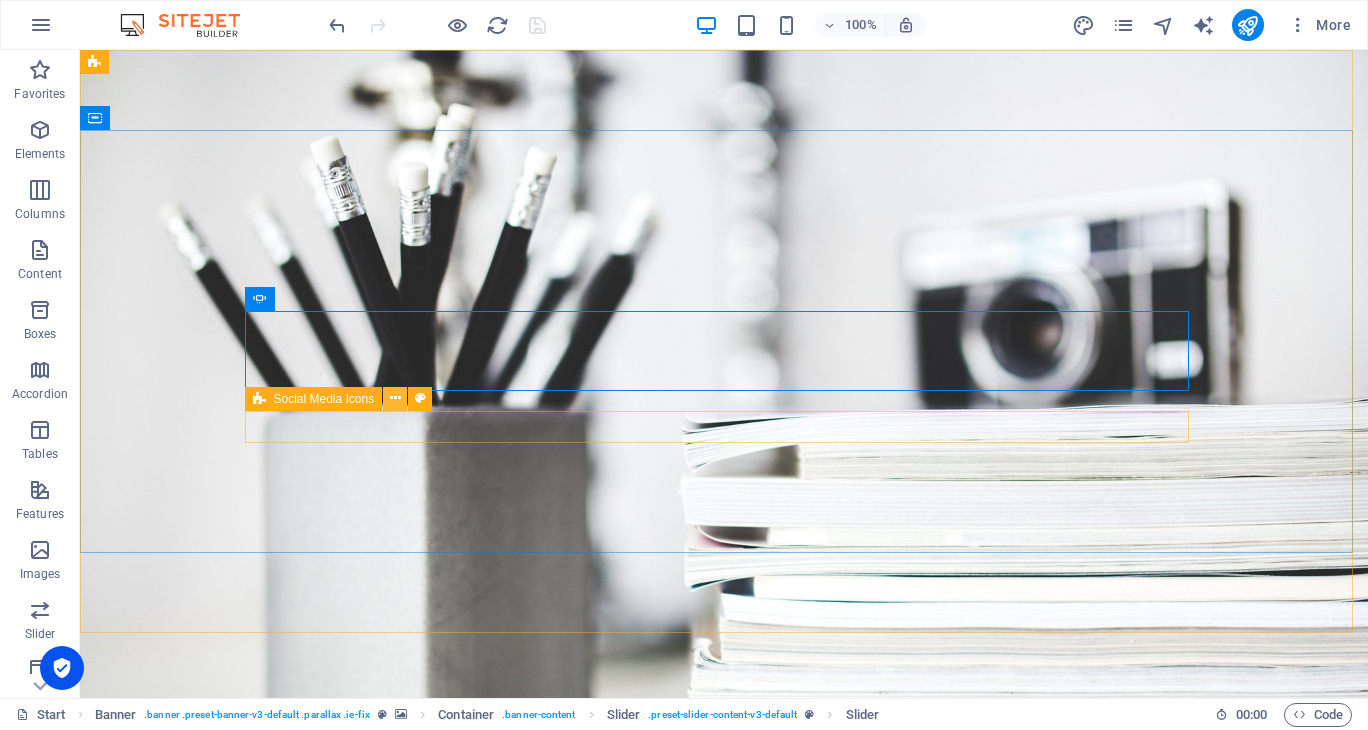 click at bounding box center [395, 398] 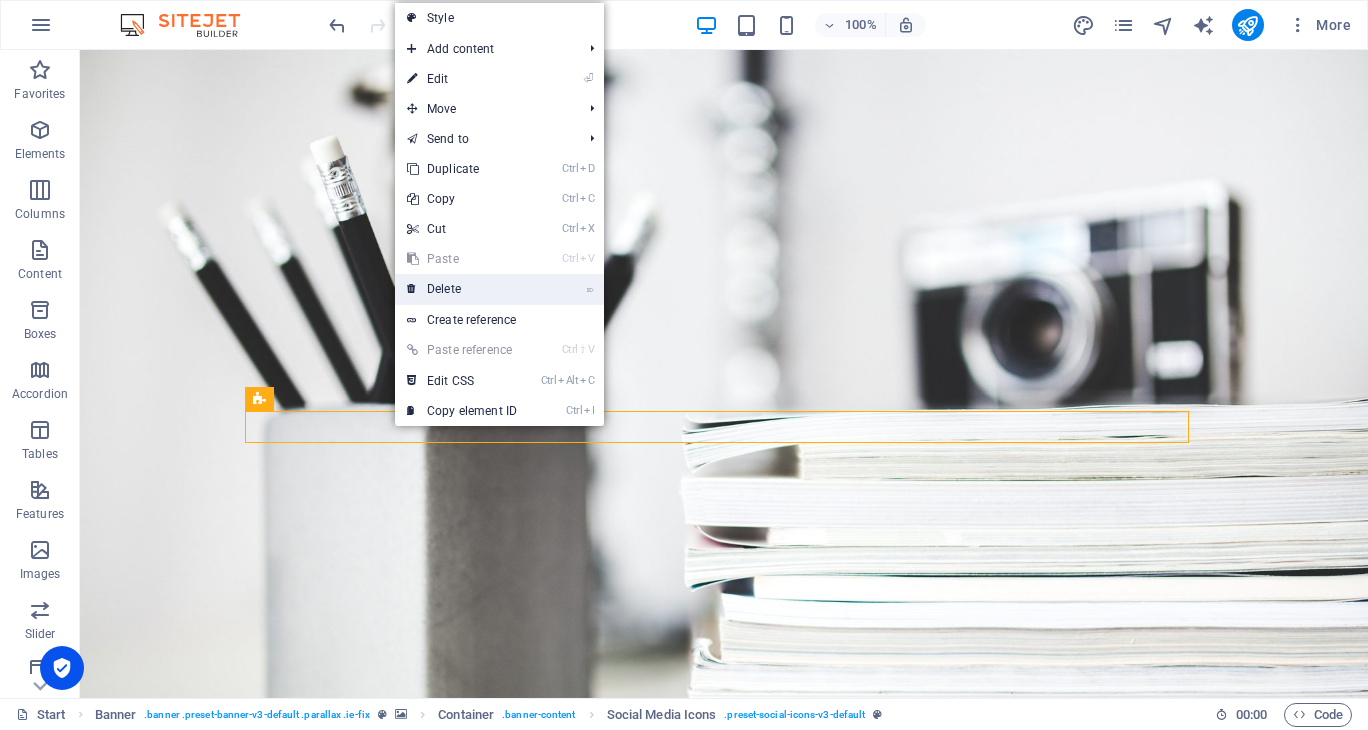 click on "⌦  Delete" at bounding box center (462, 289) 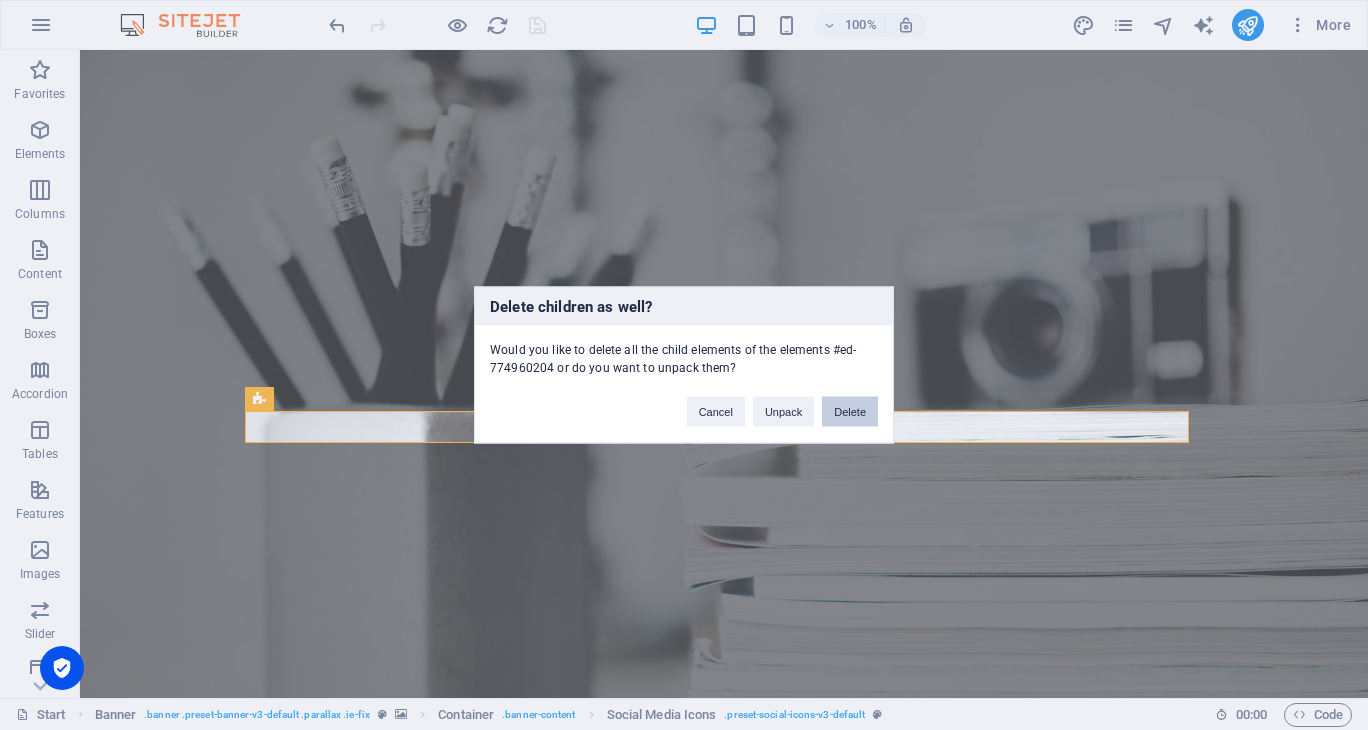 click on "Delete" at bounding box center [850, 412] 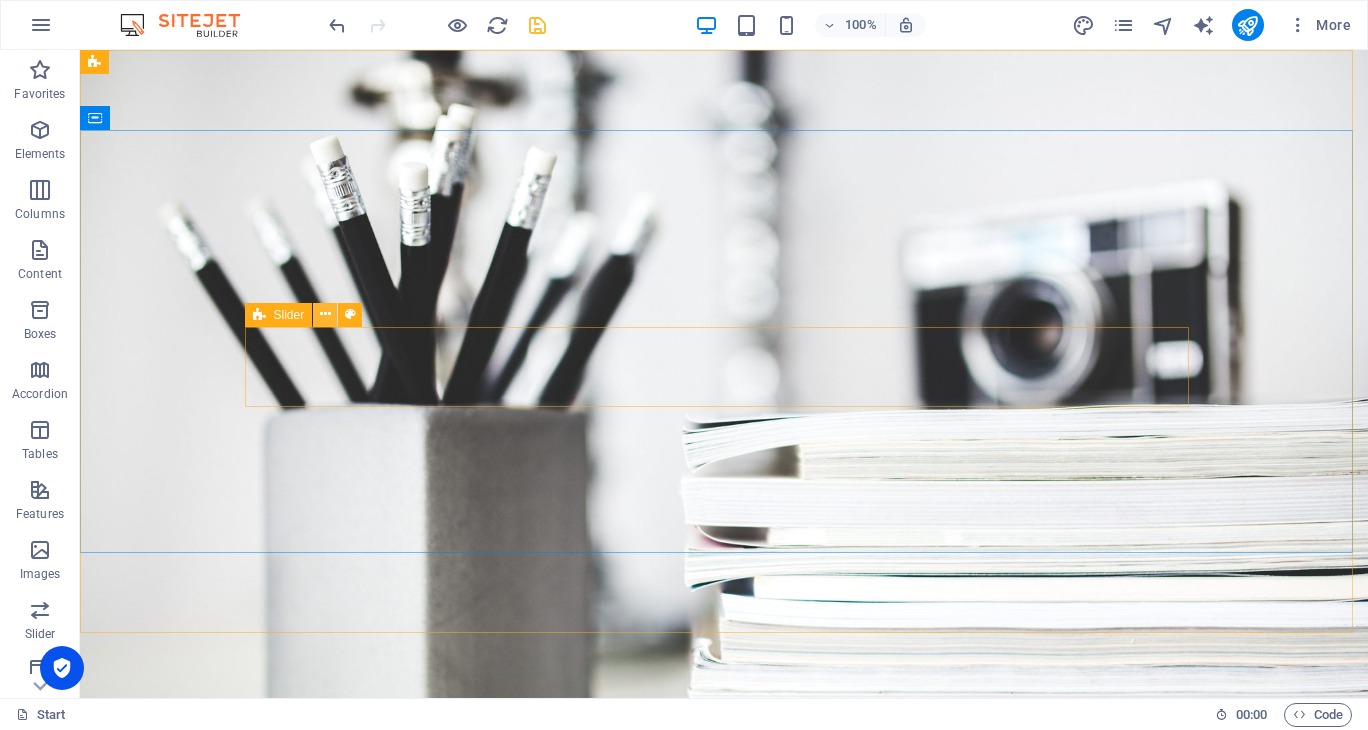 click at bounding box center [325, 315] 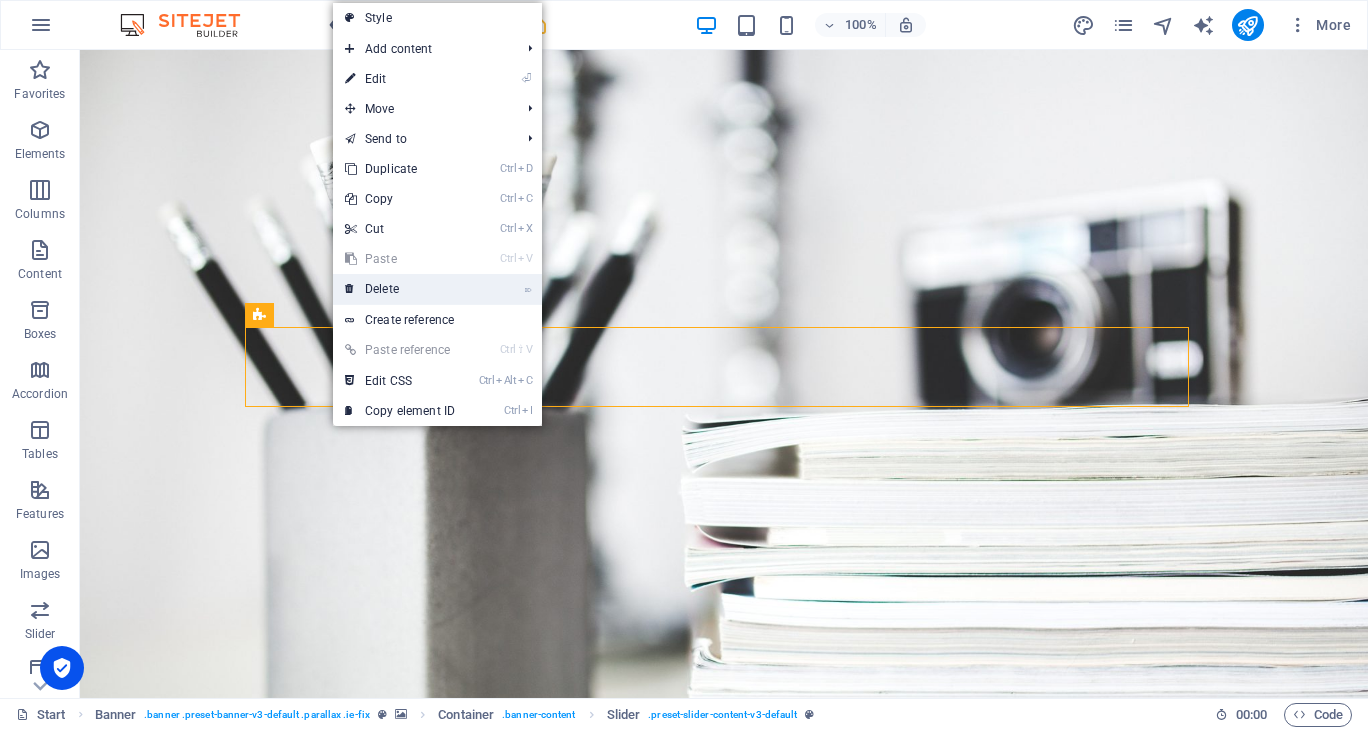 click on "⌦  Delete" at bounding box center (400, 289) 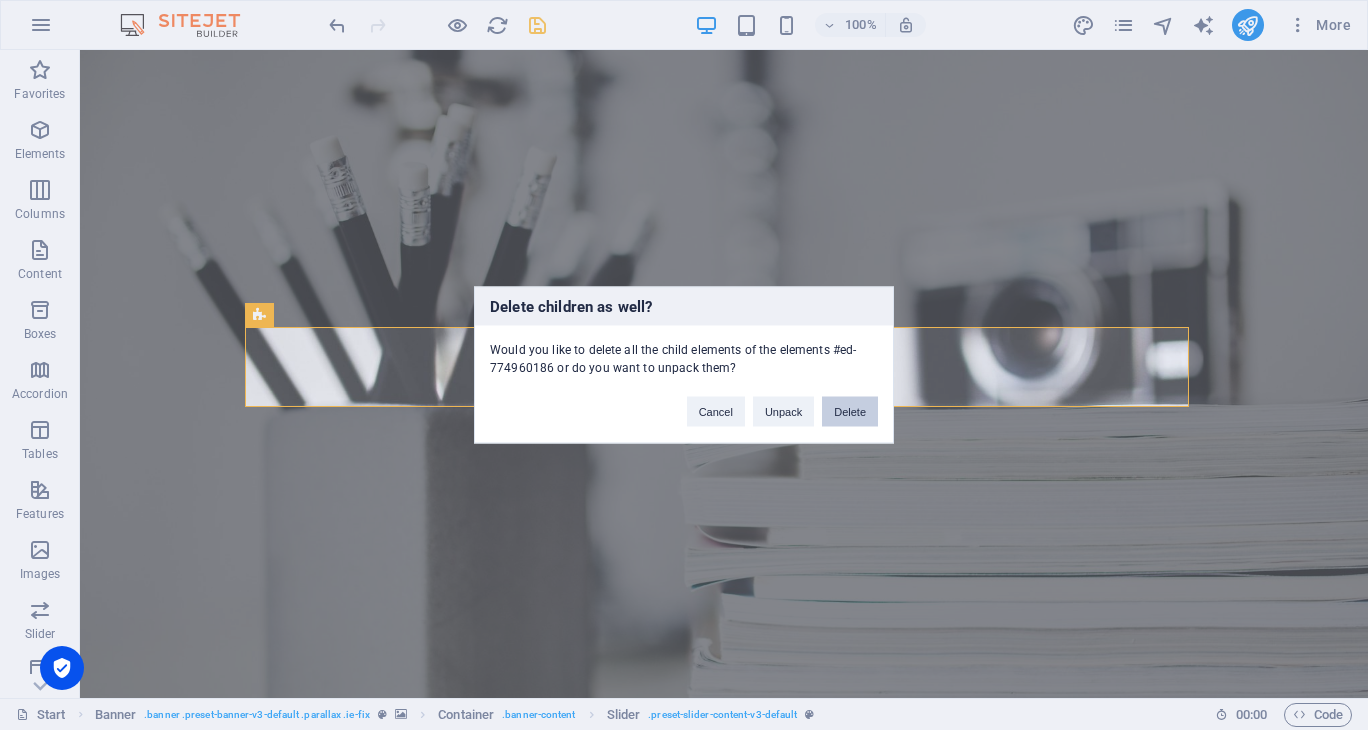 click on "Delete" at bounding box center (850, 412) 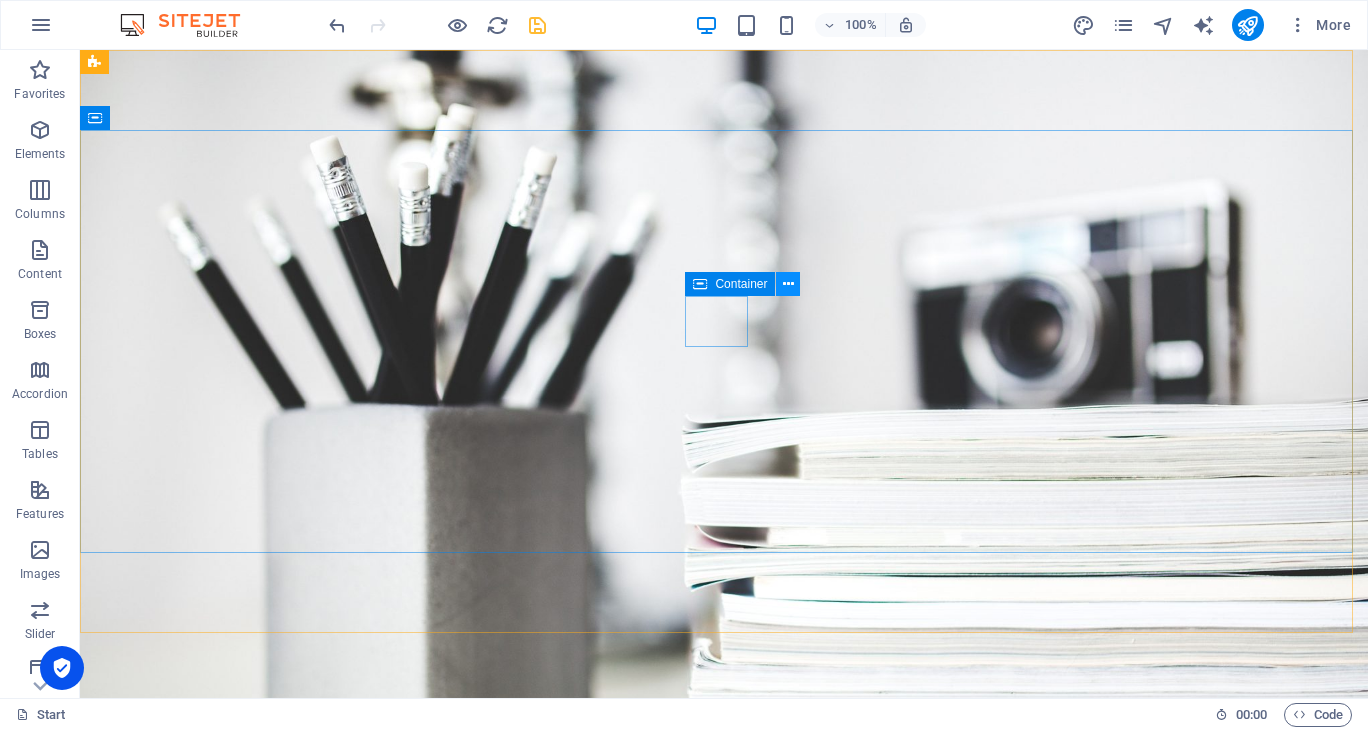 click at bounding box center (788, 284) 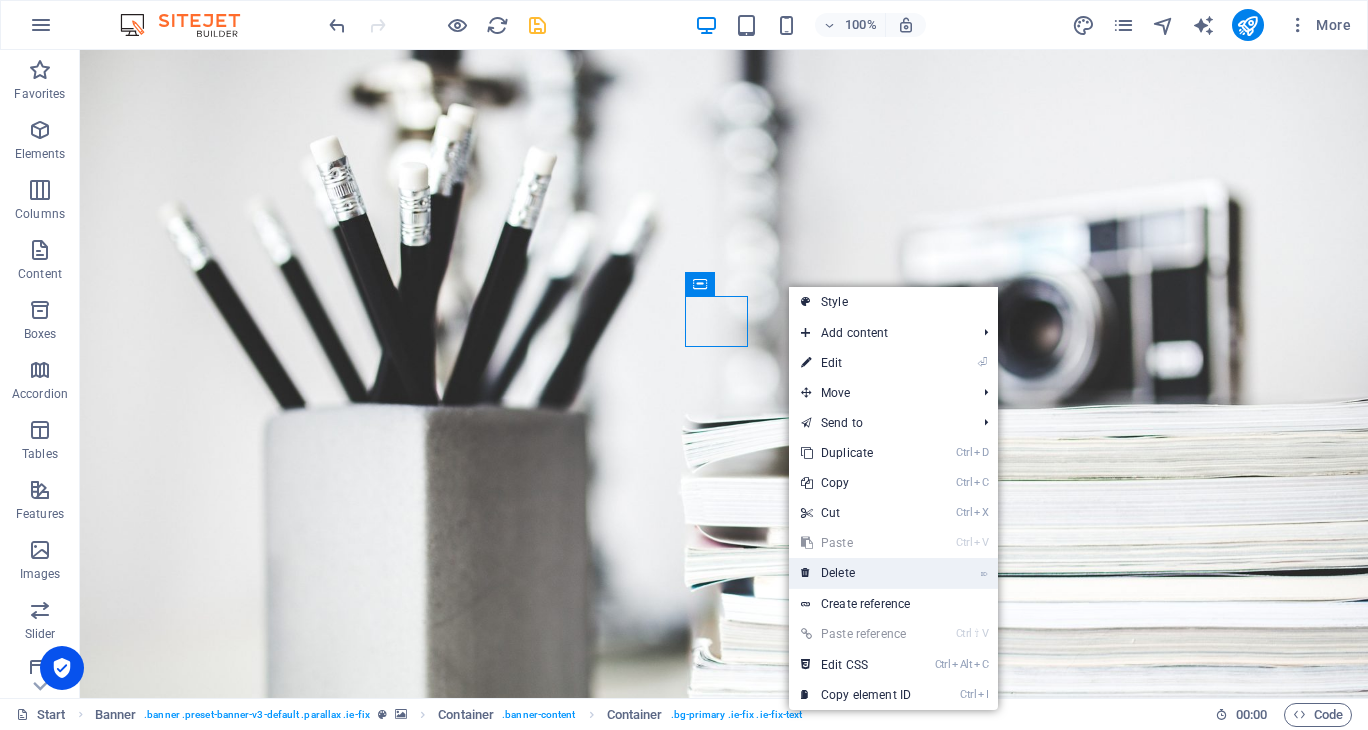 click on "⌦  Delete" at bounding box center (856, 573) 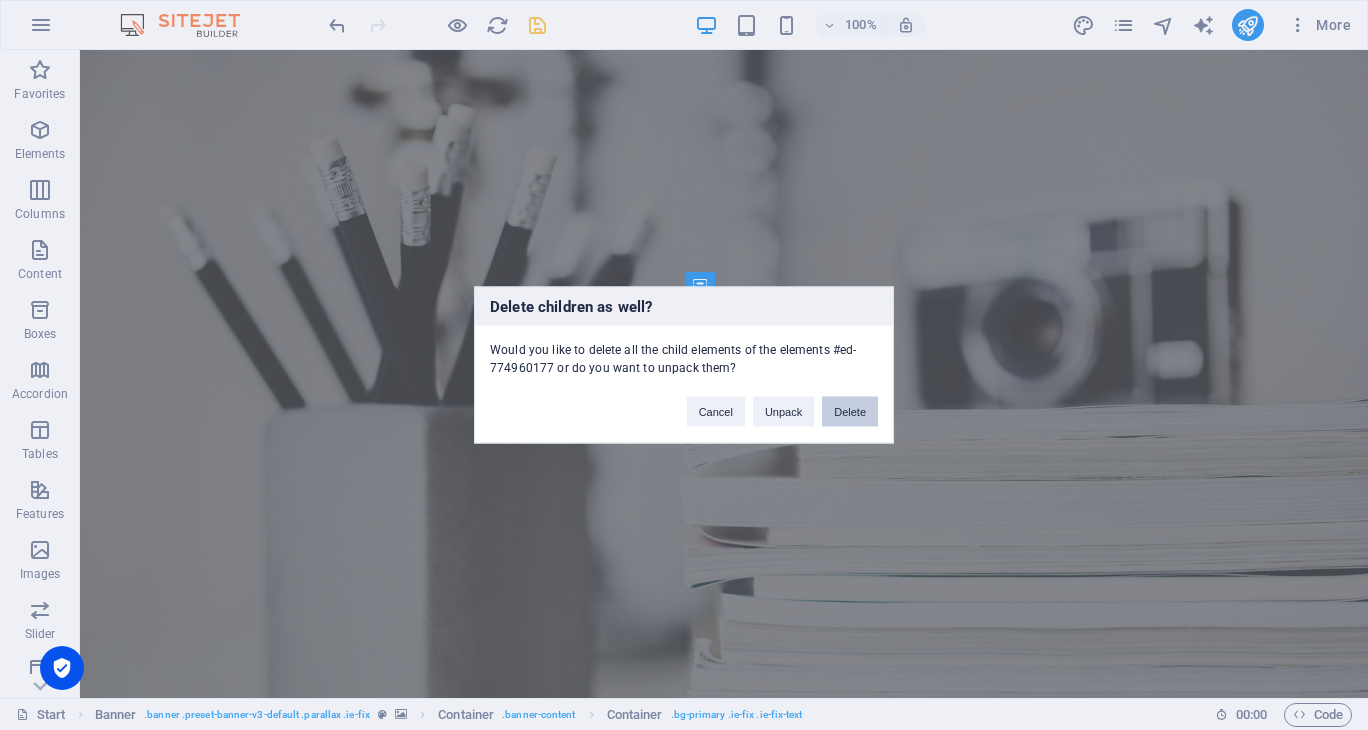 click on "Delete" at bounding box center [850, 412] 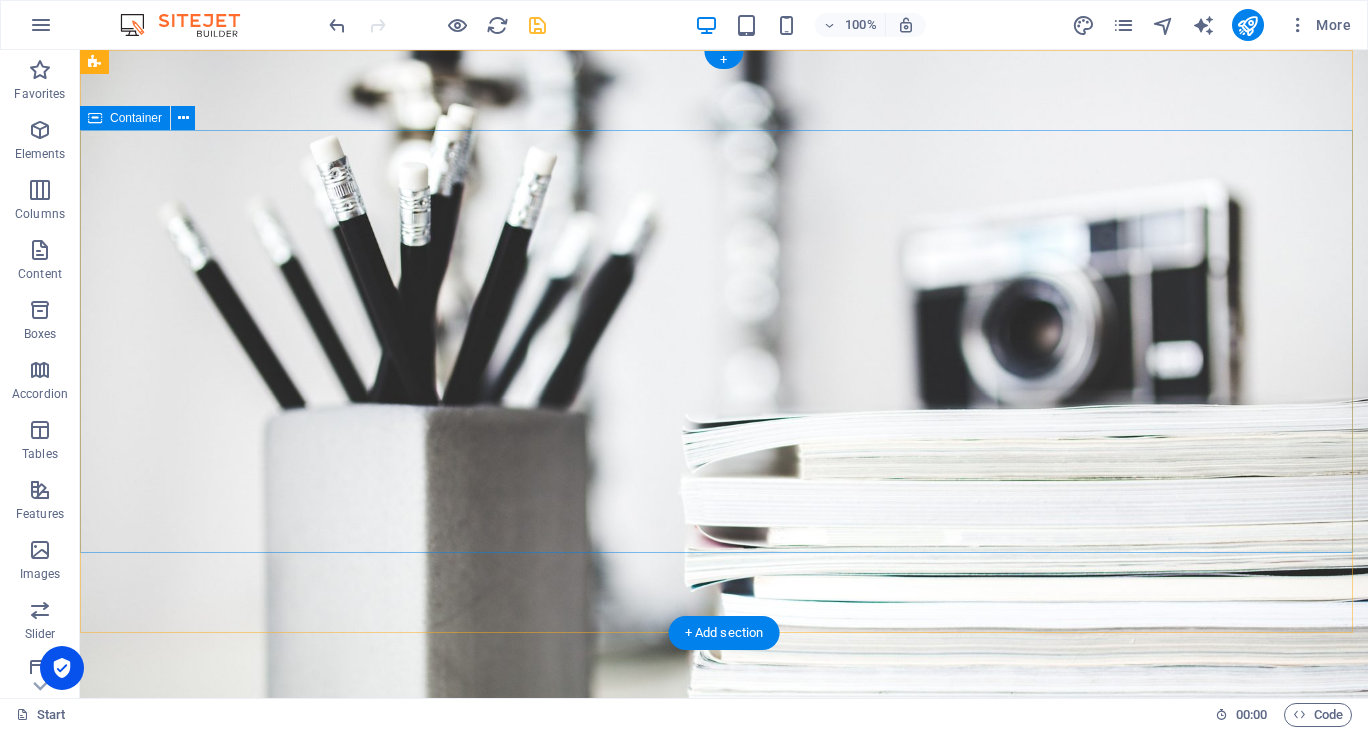 click at bounding box center [724, 878] 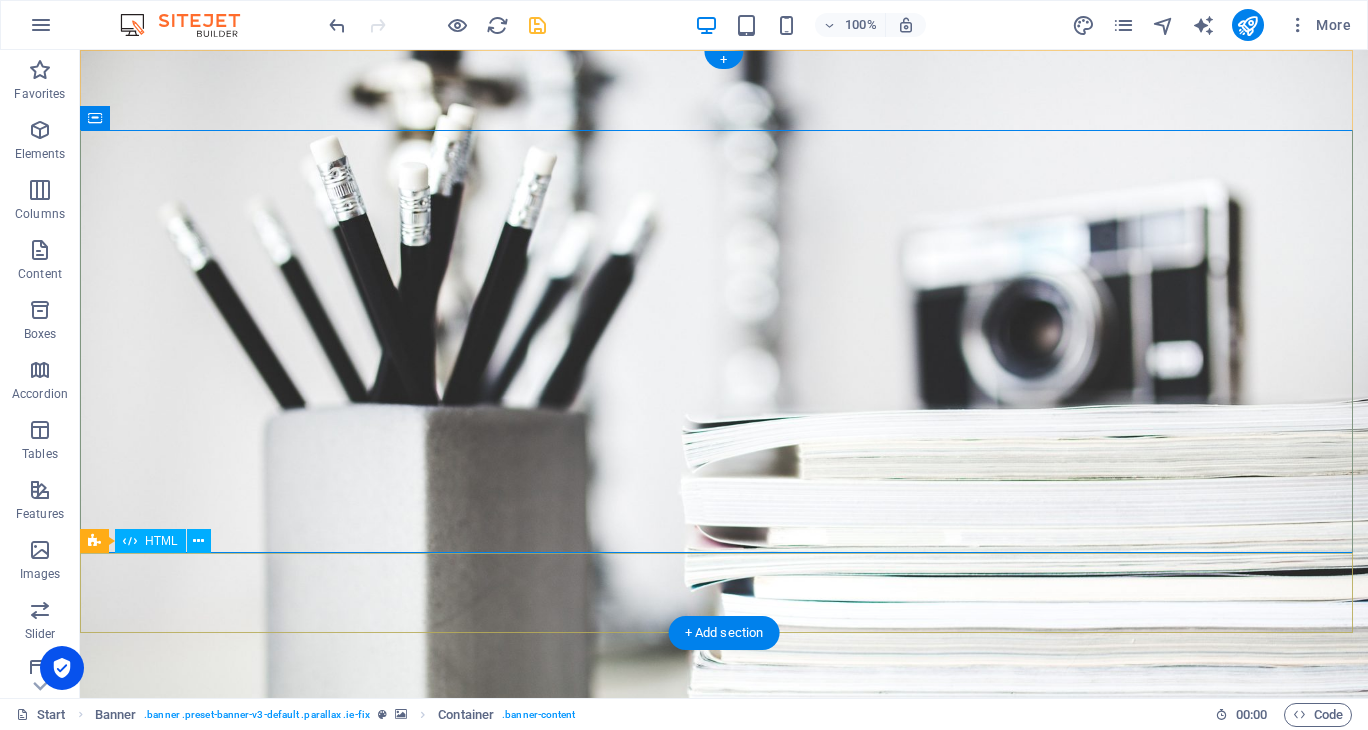 click at bounding box center [724, 1034] 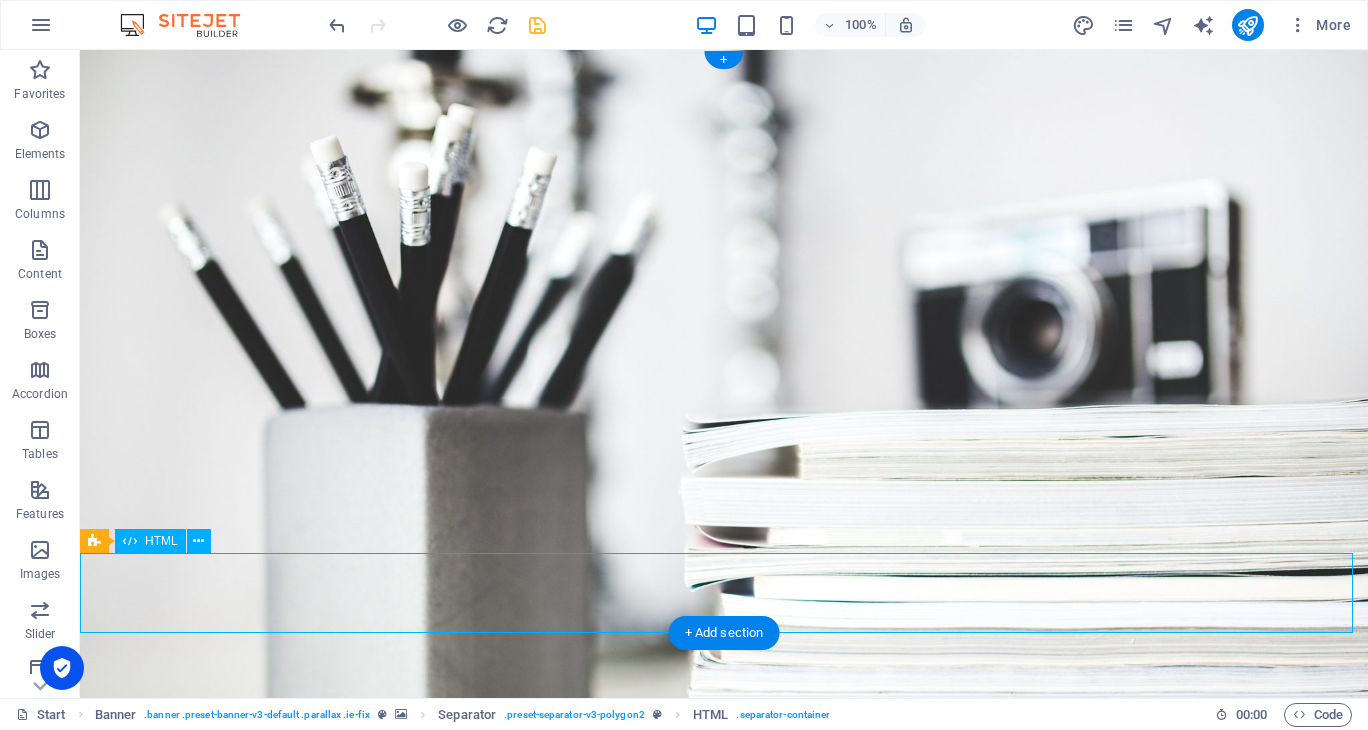 click at bounding box center (724, 1034) 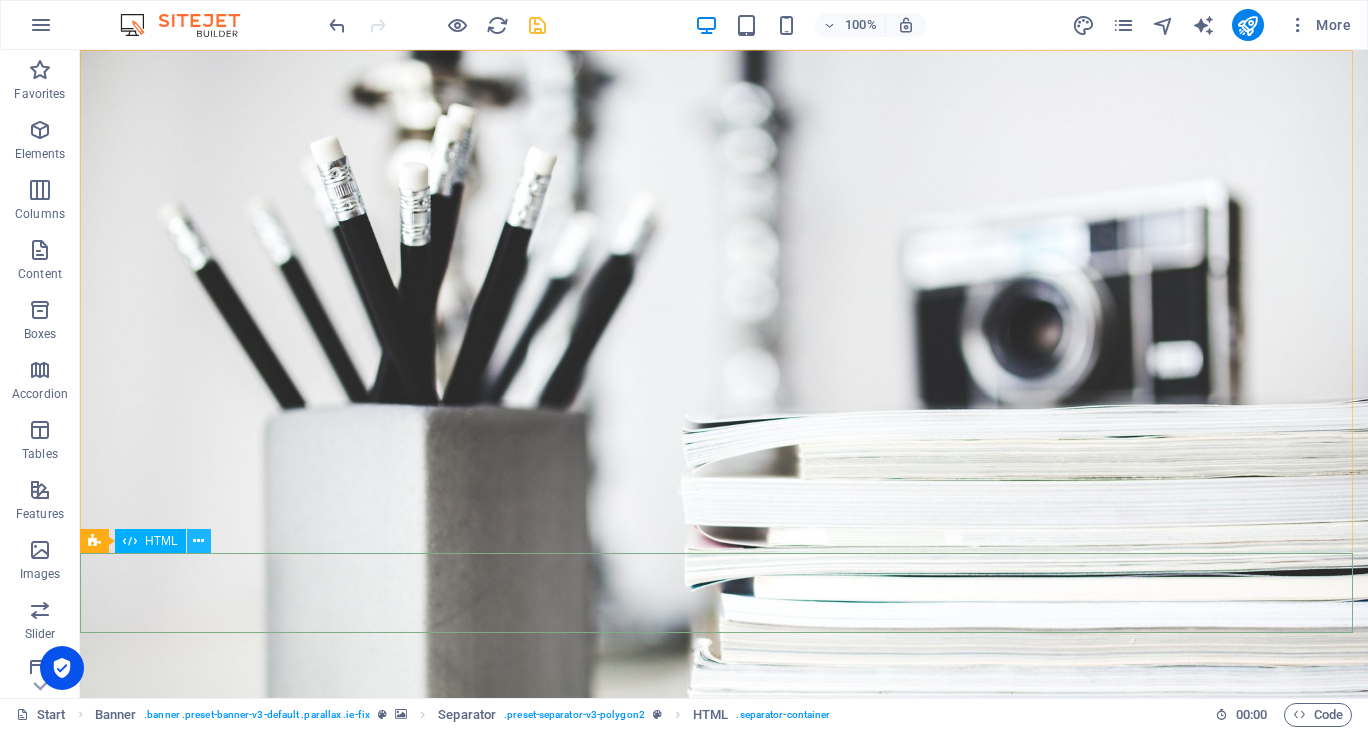 click at bounding box center (198, 541) 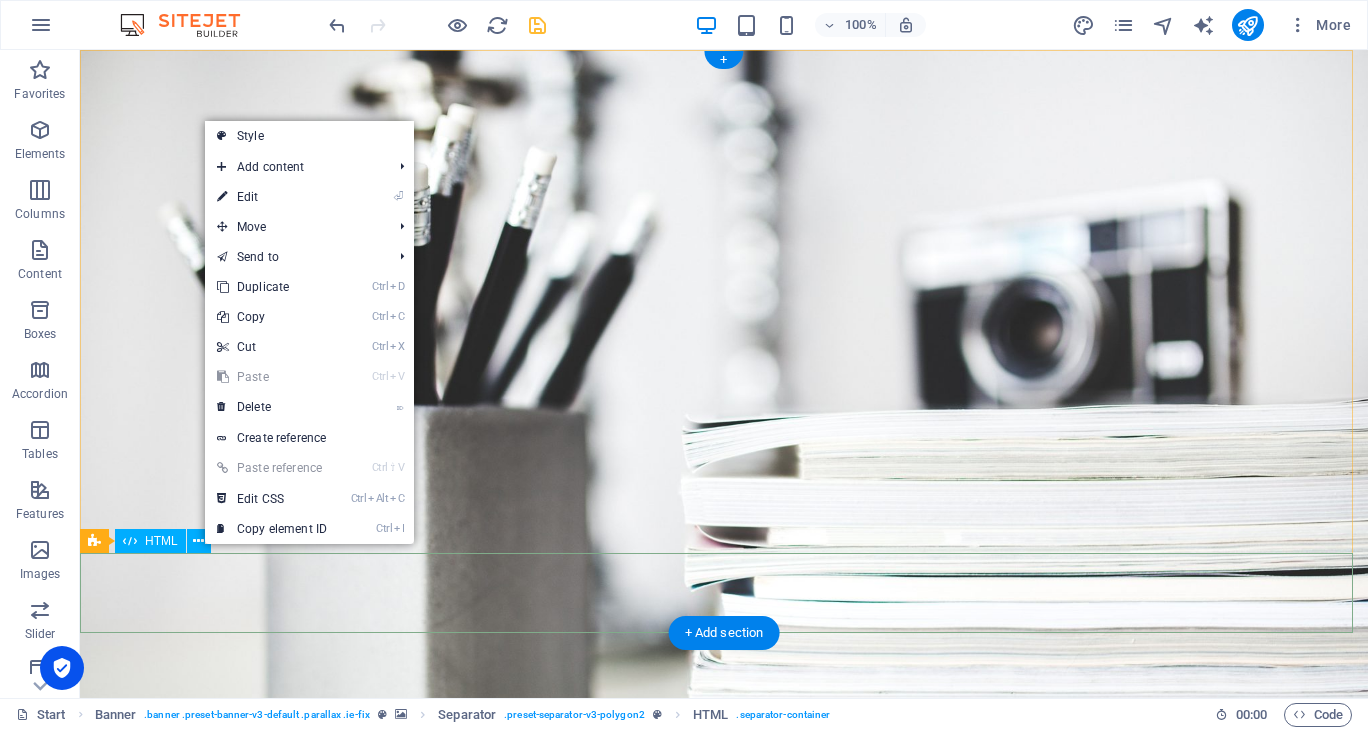 click at bounding box center [724, 1034] 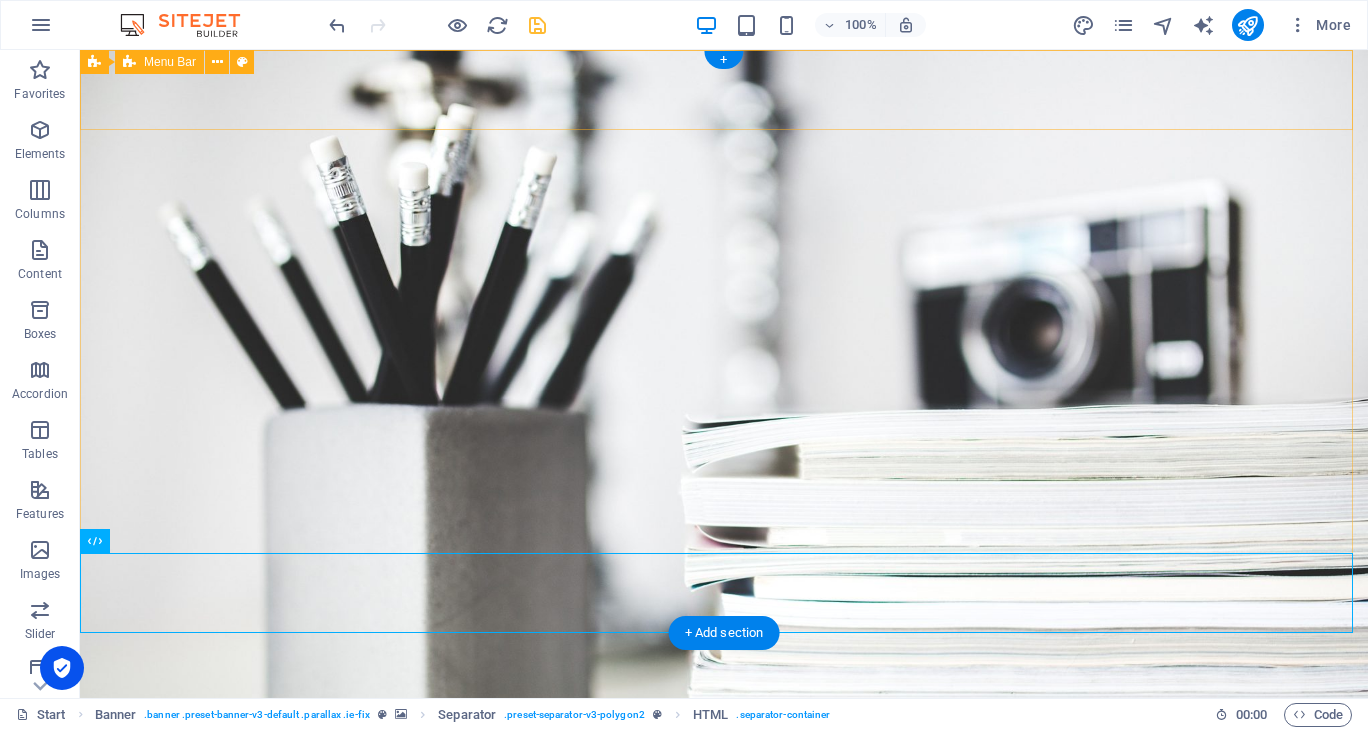 click on "Home Portfolio Contact" at bounding box center [724, 722] 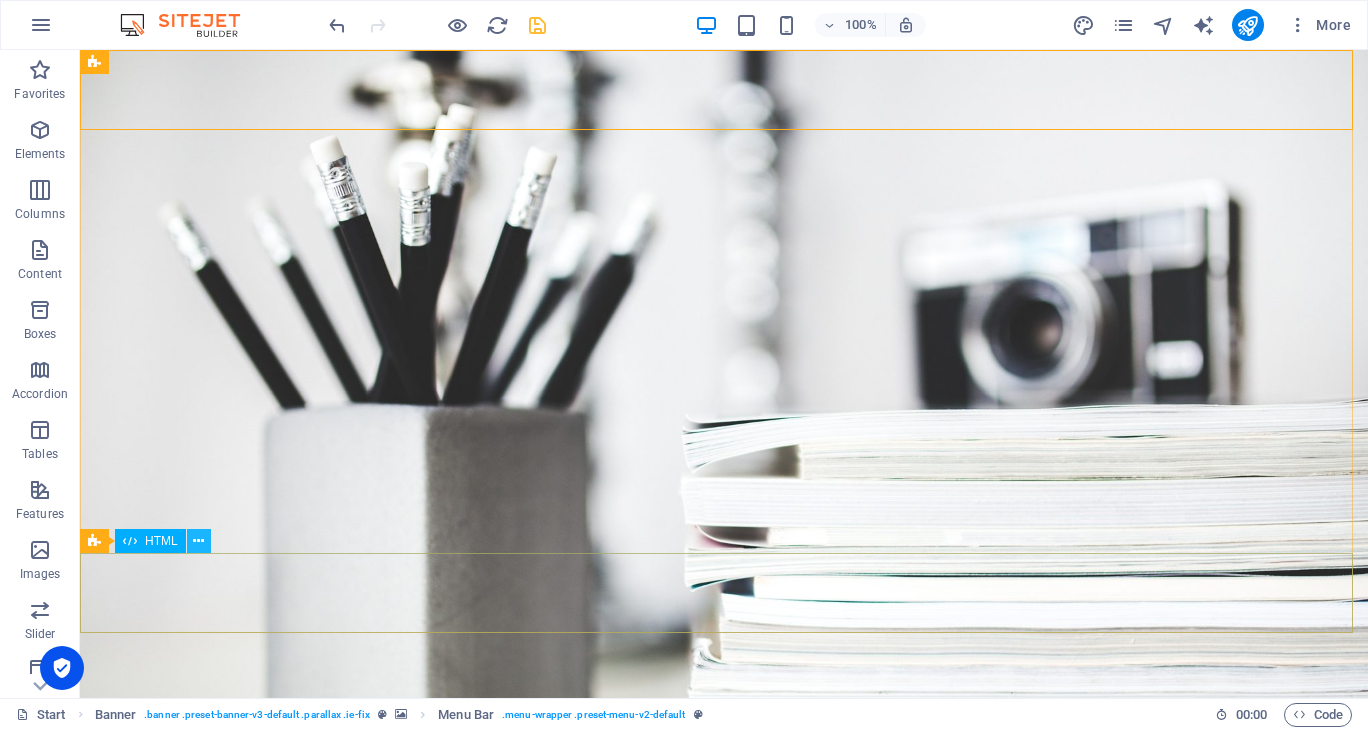 click at bounding box center [198, 541] 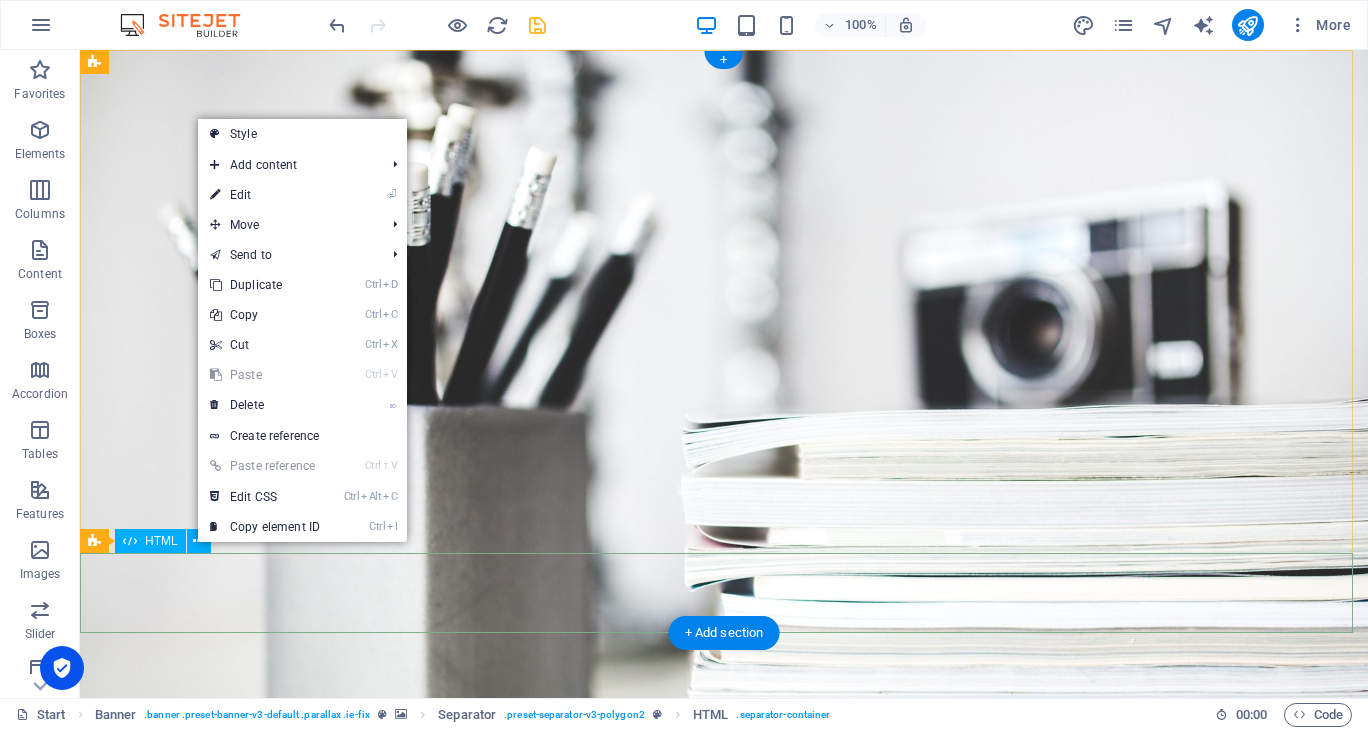 click at bounding box center (724, 1034) 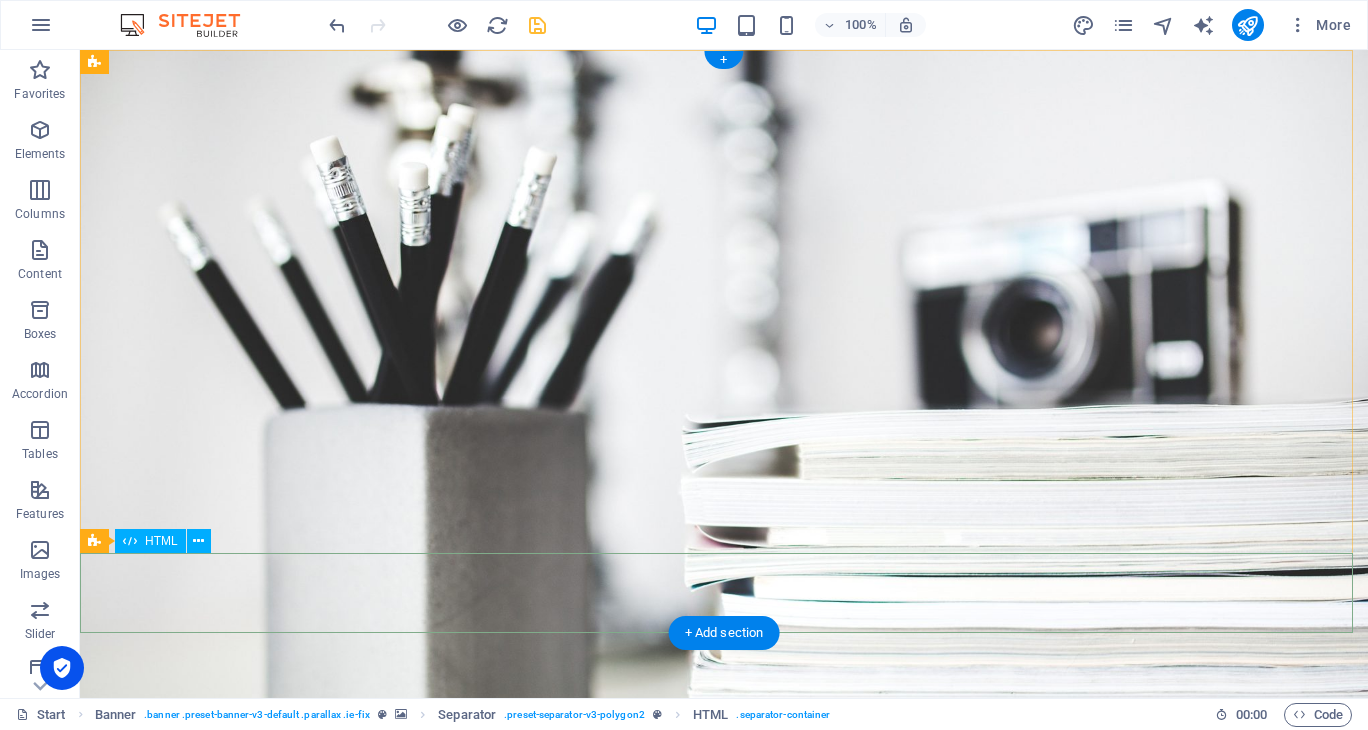 click at bounding box center [724, 1034] 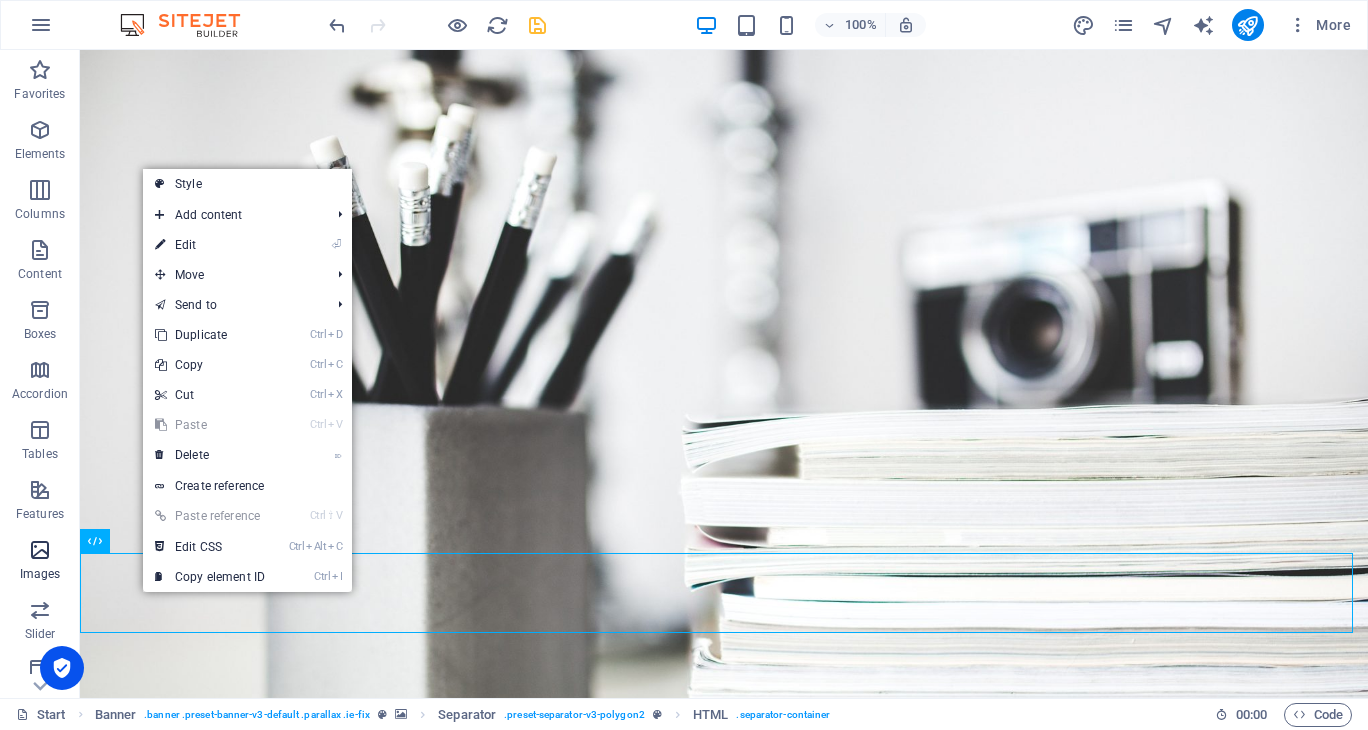 click at bounding box center (40, 550) 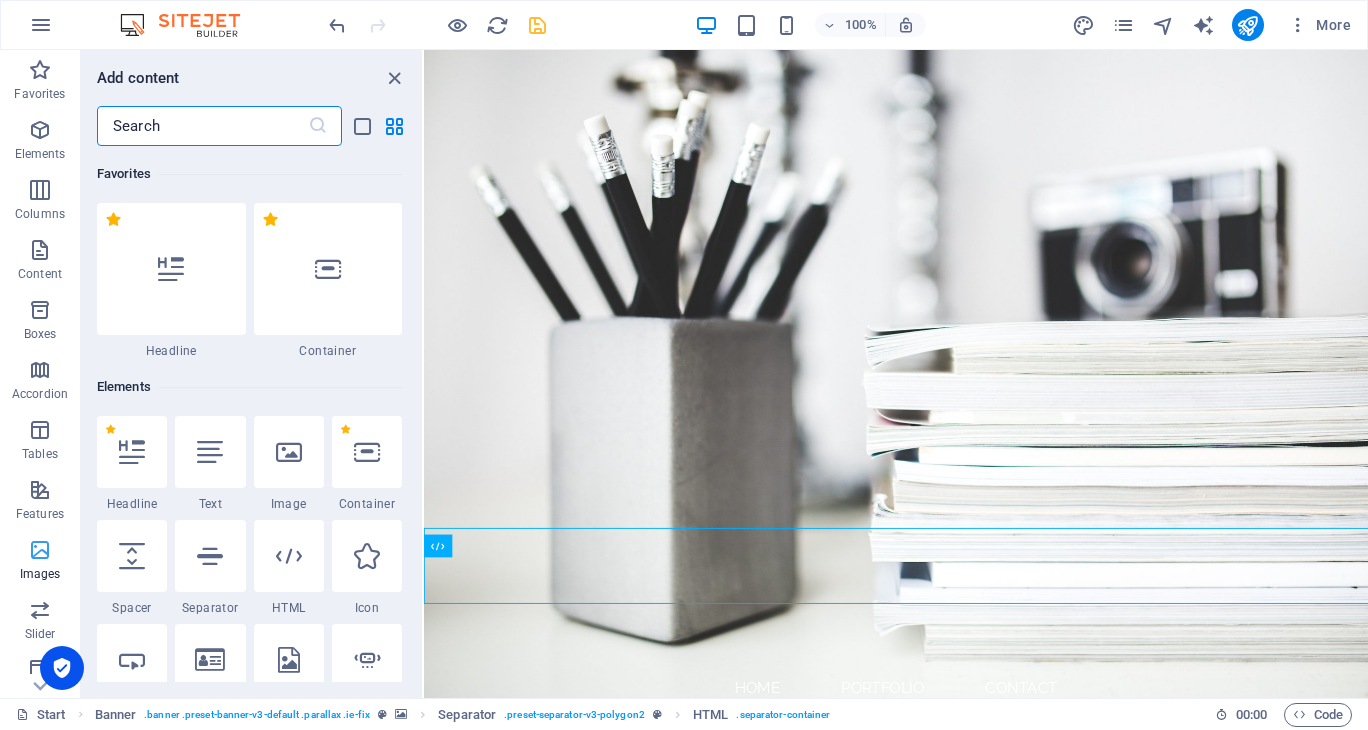 click at bounding box center [40, 550] 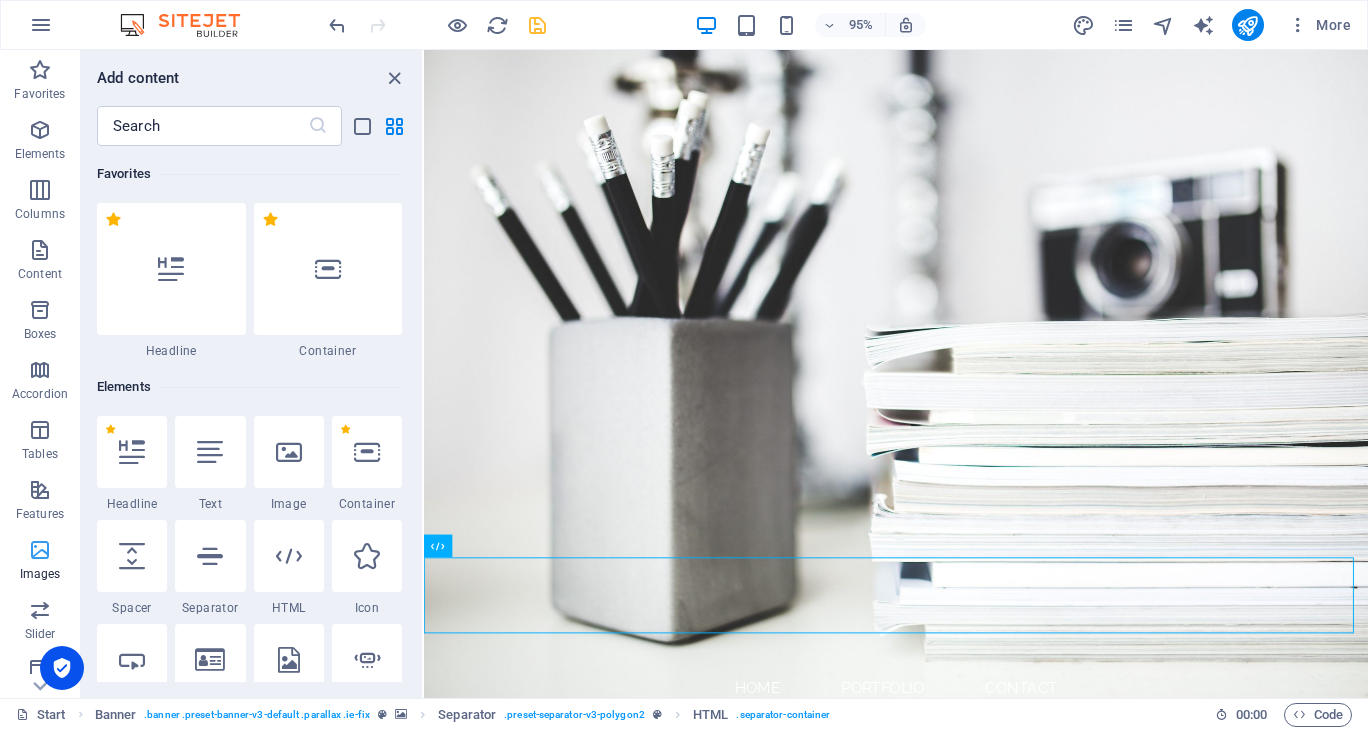 scroll, scrollTop: 1, scrollLeft: 0, axis: vertical 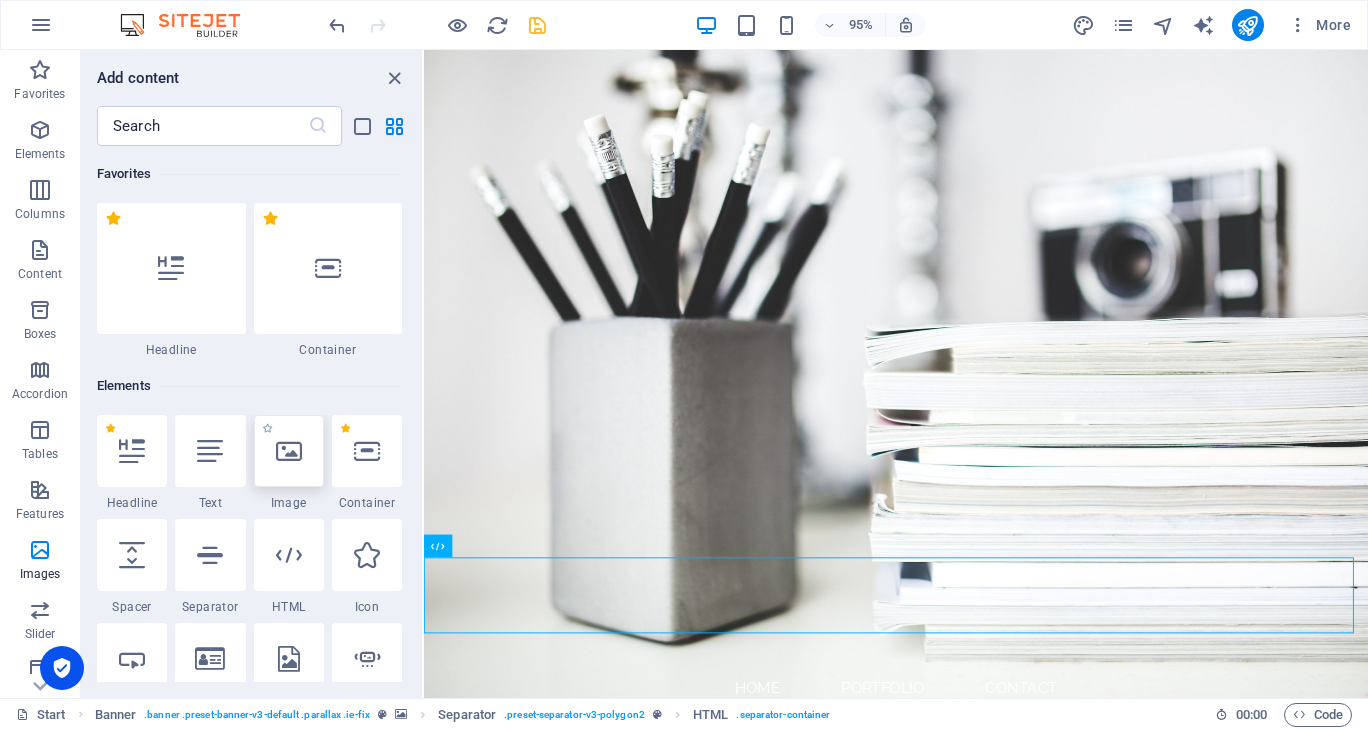 click at bounding box center [289, 451] 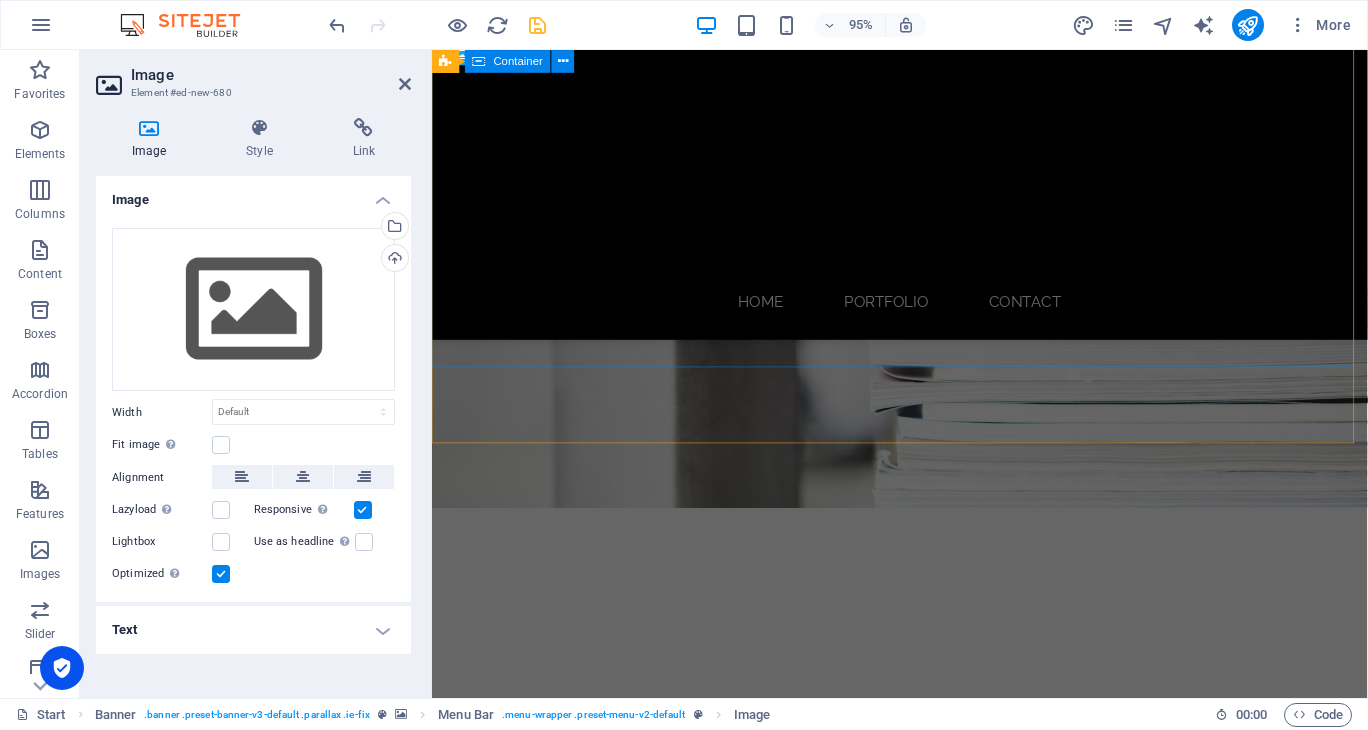 scroll, scrollTop: 0, scrollLeft: 0, axis: both 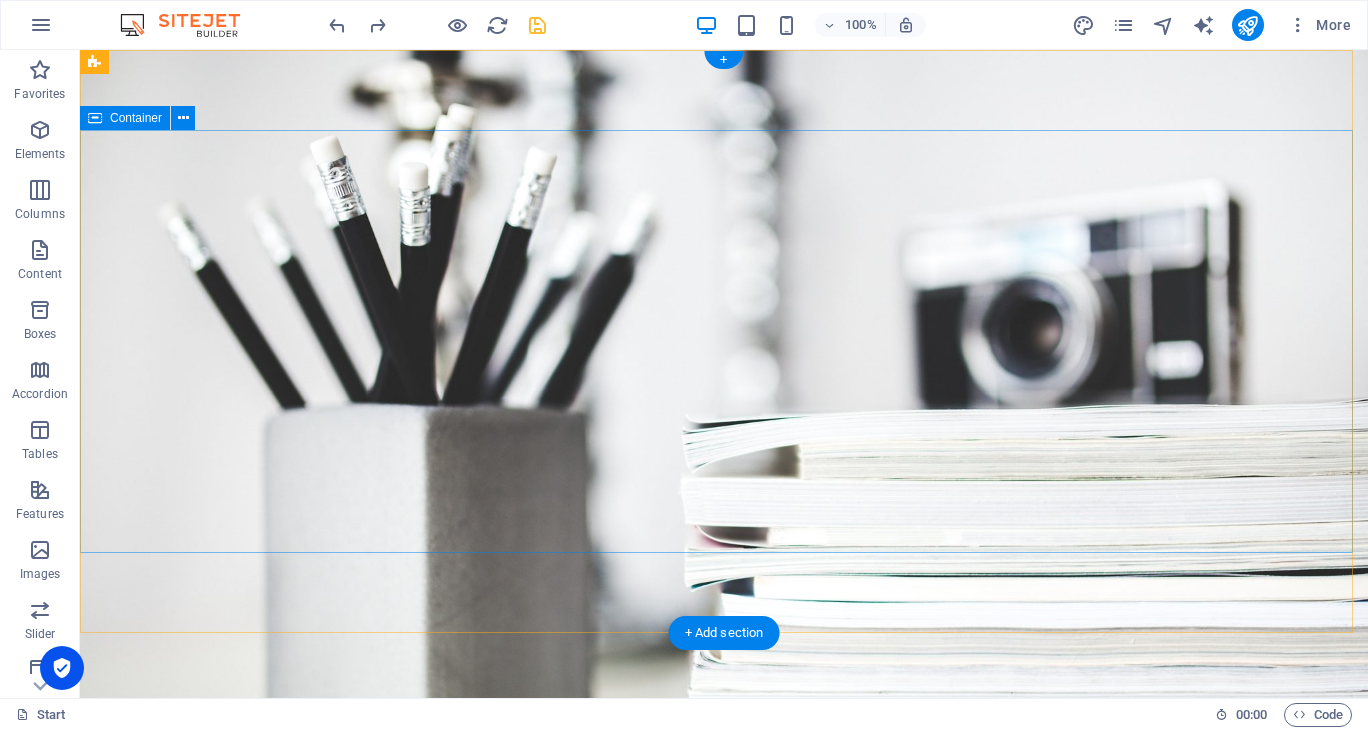 click at bounding box center [724, 878] 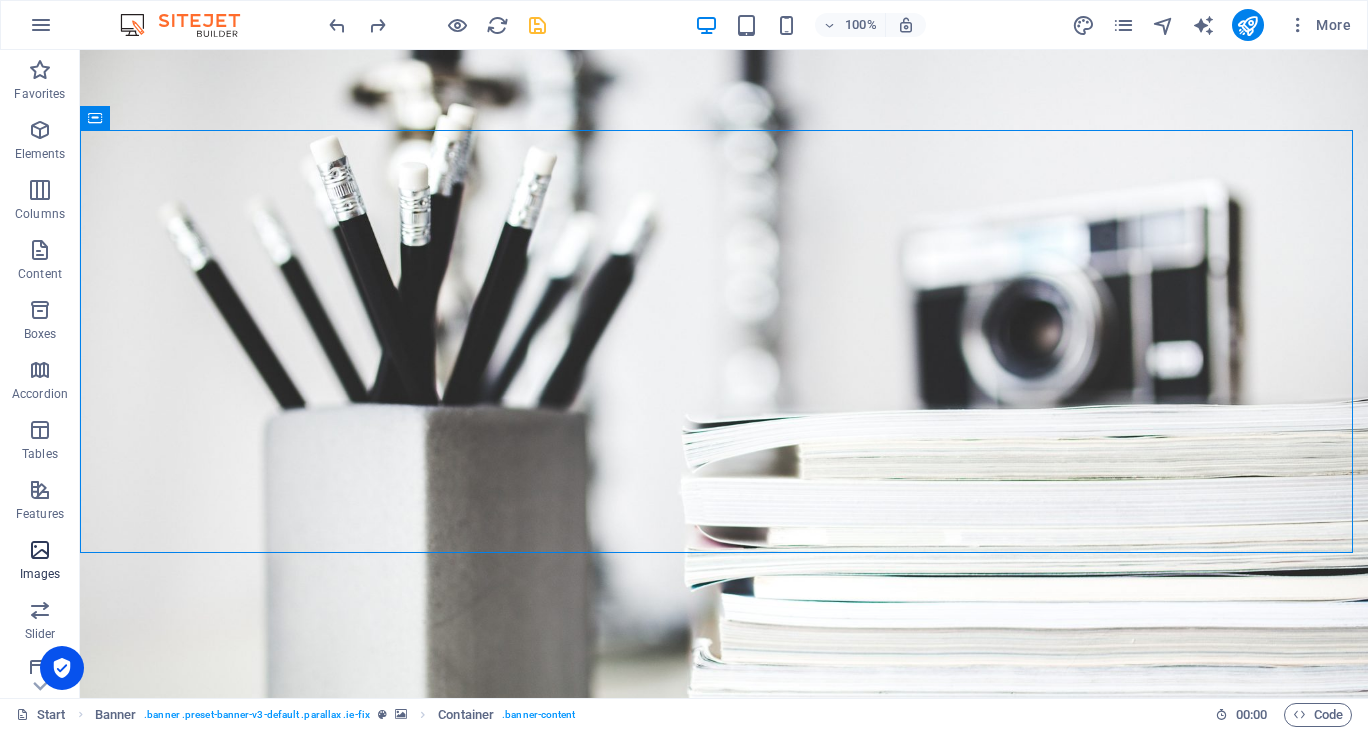 click on "Images" at bounding box center (40, 562) 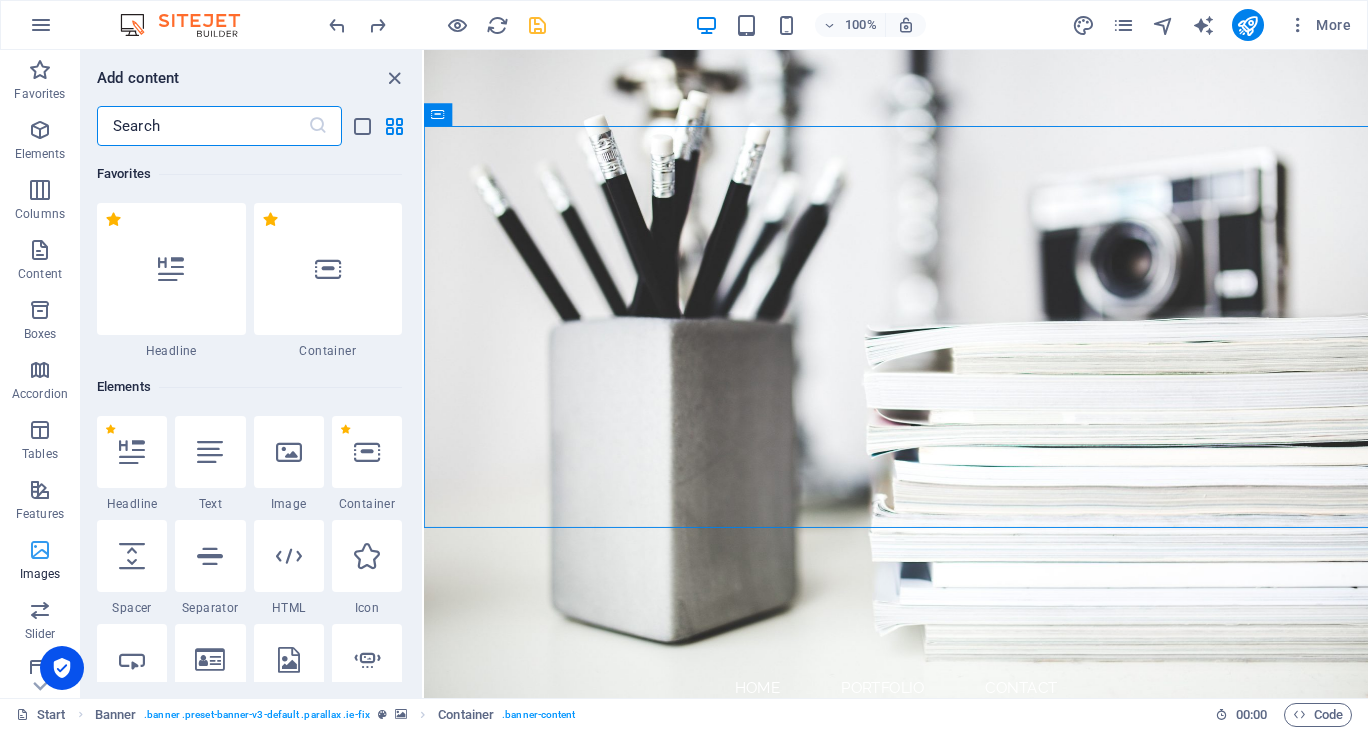 click at bounding box center (40, 550) 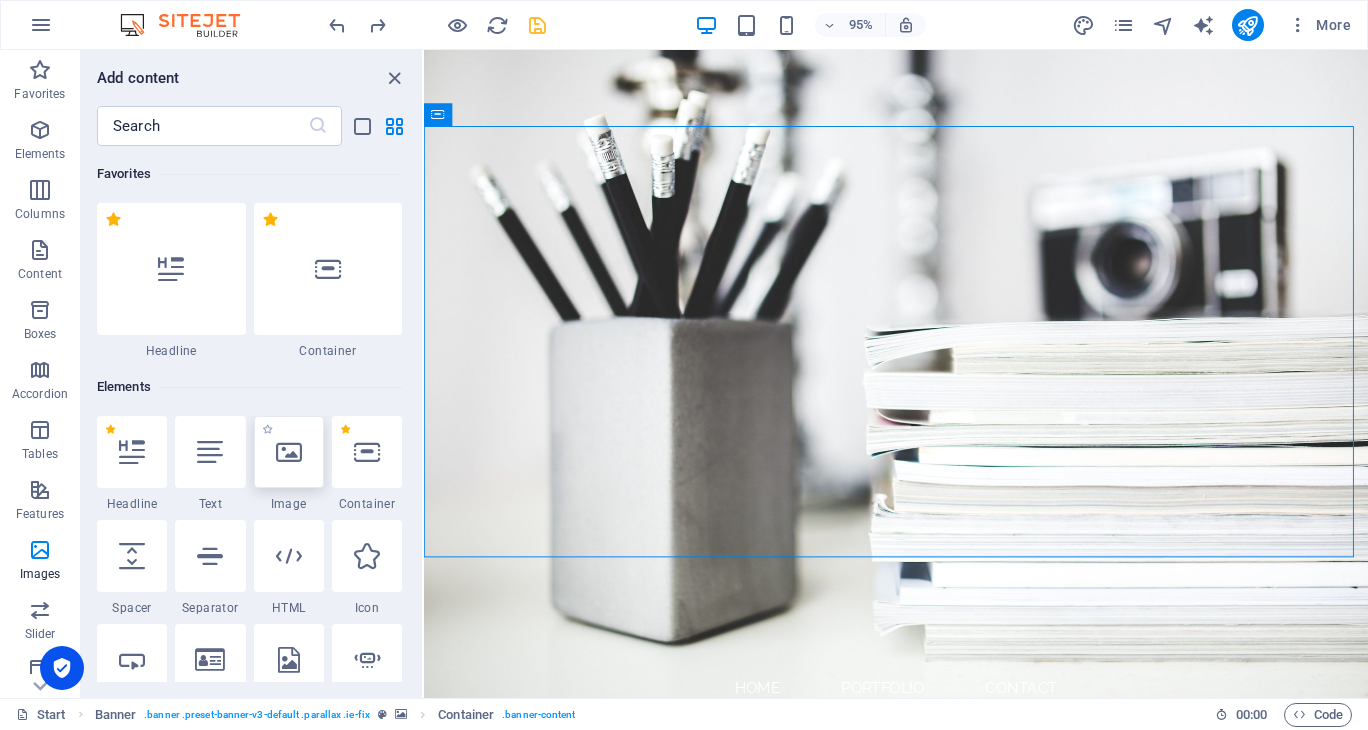 click at bounding box center [289, 452] 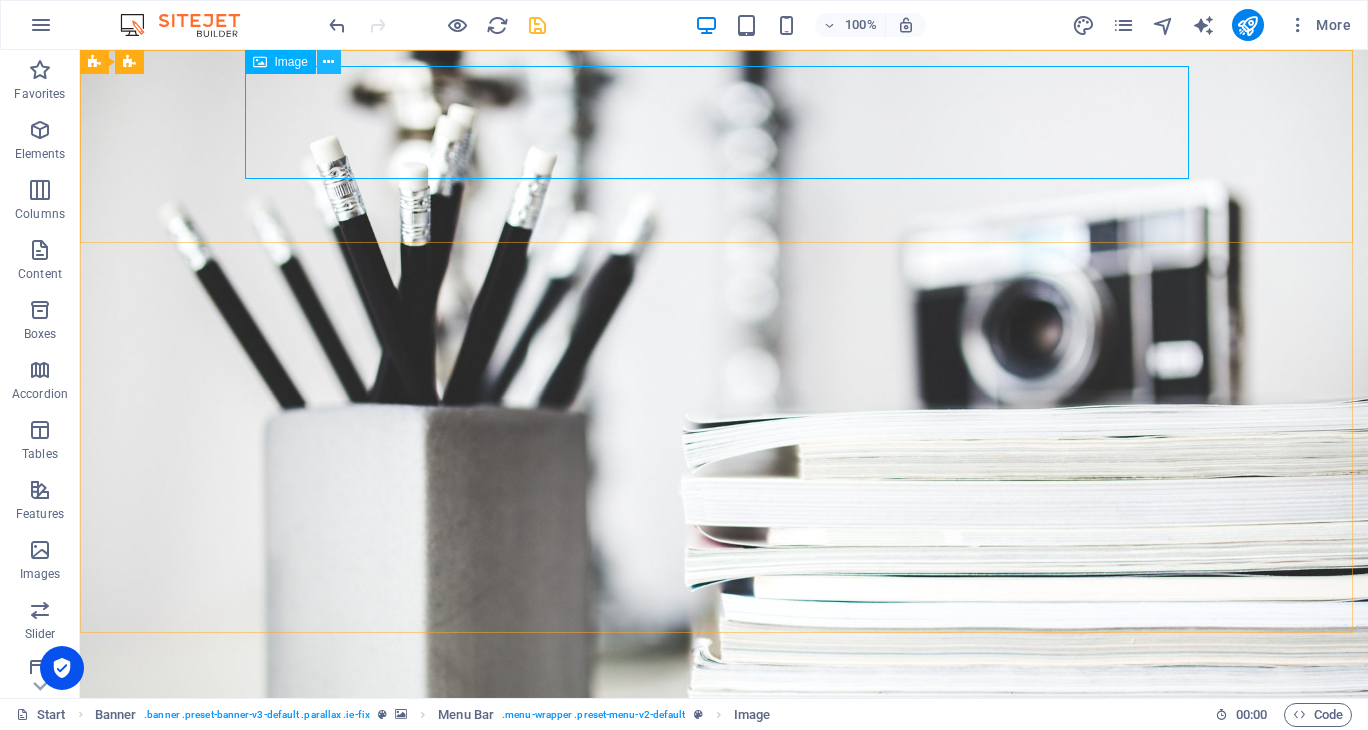 click at bounding box center [329, 62] 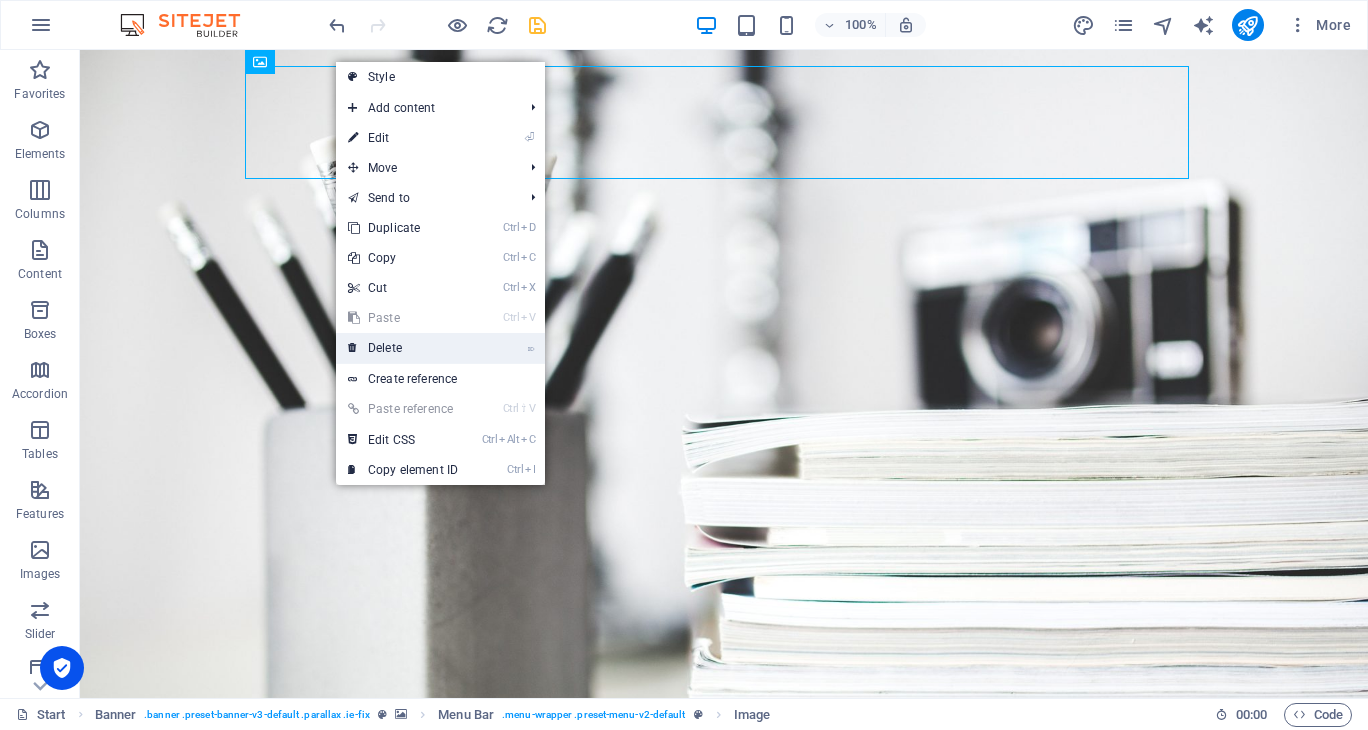 drag, startPoint x: 396, startPoint y: 340, endPoint x: 313, endPoint y: 294, distance: 94.89468 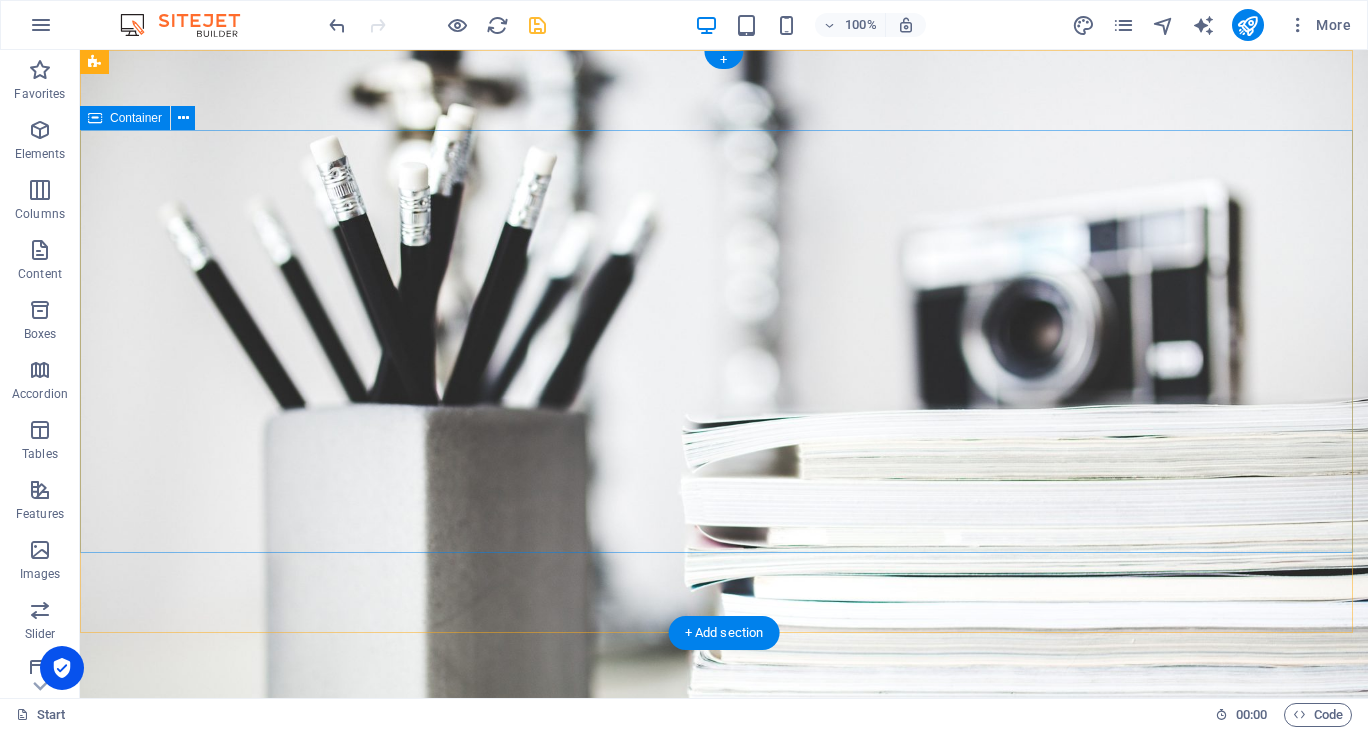 click at bounding box center [724, 878] 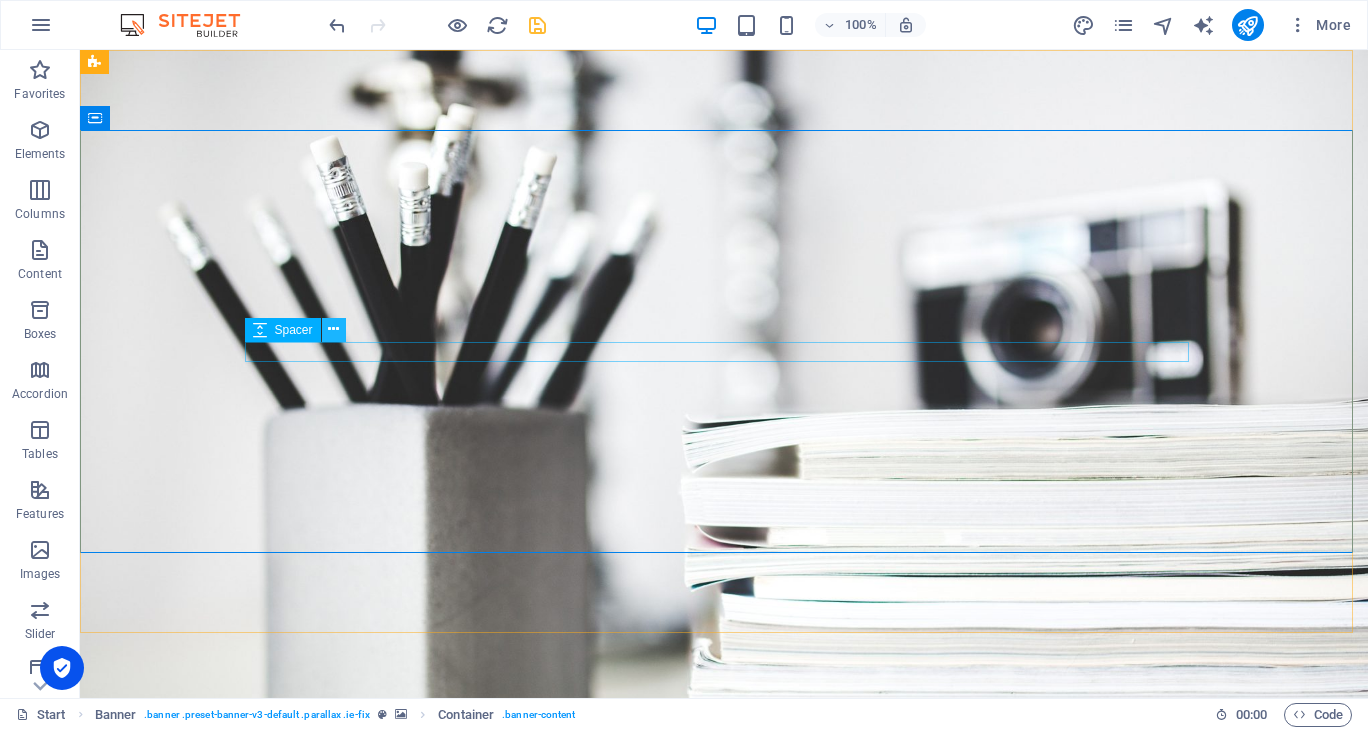 click at bounding box center [333, 329] 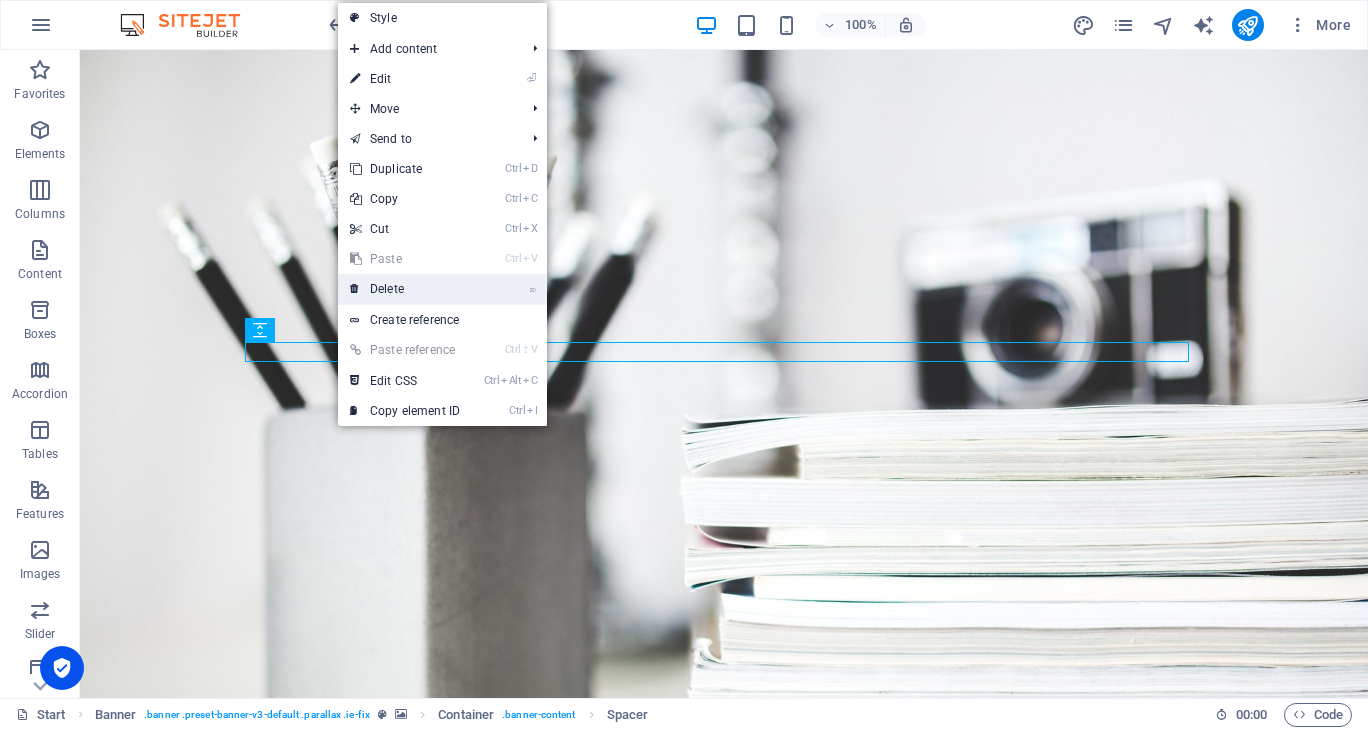 click on "⌦  Delete" at bounding box center (405, 289) 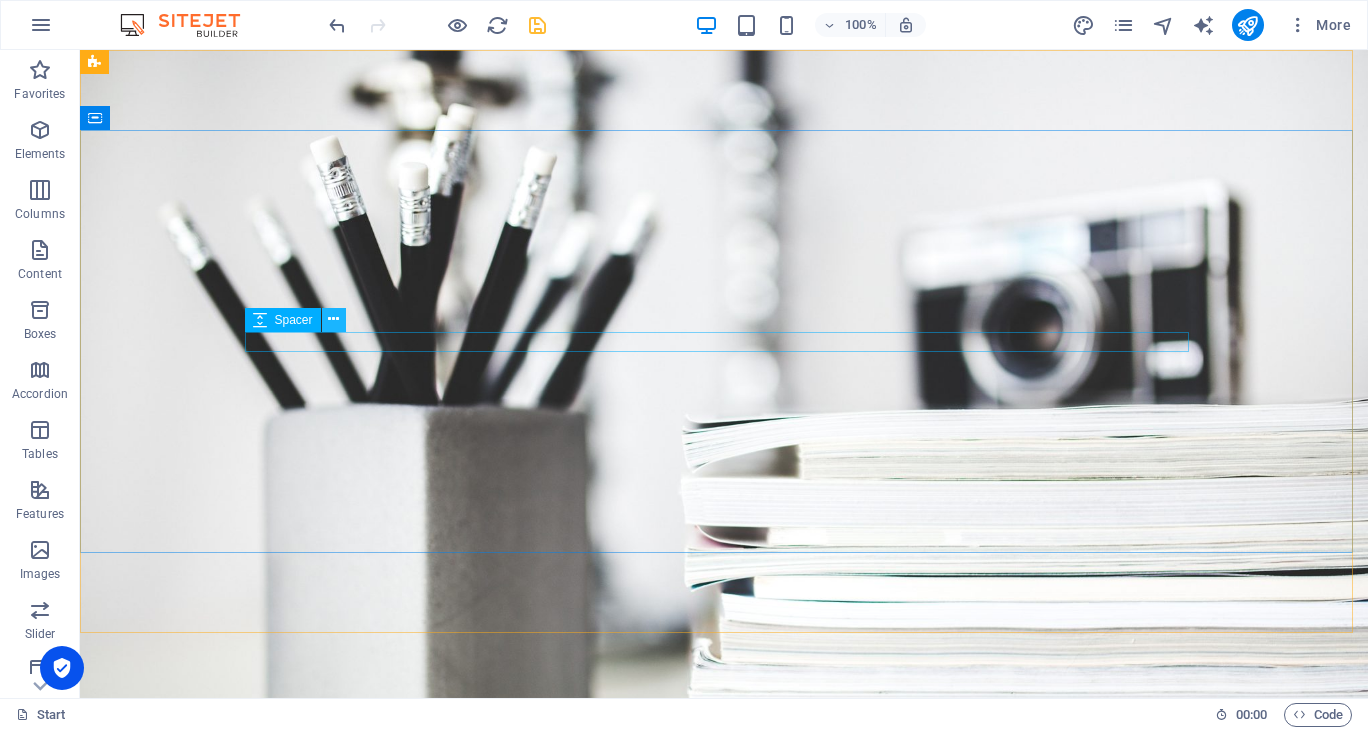 click at bounding box center (333, 319) 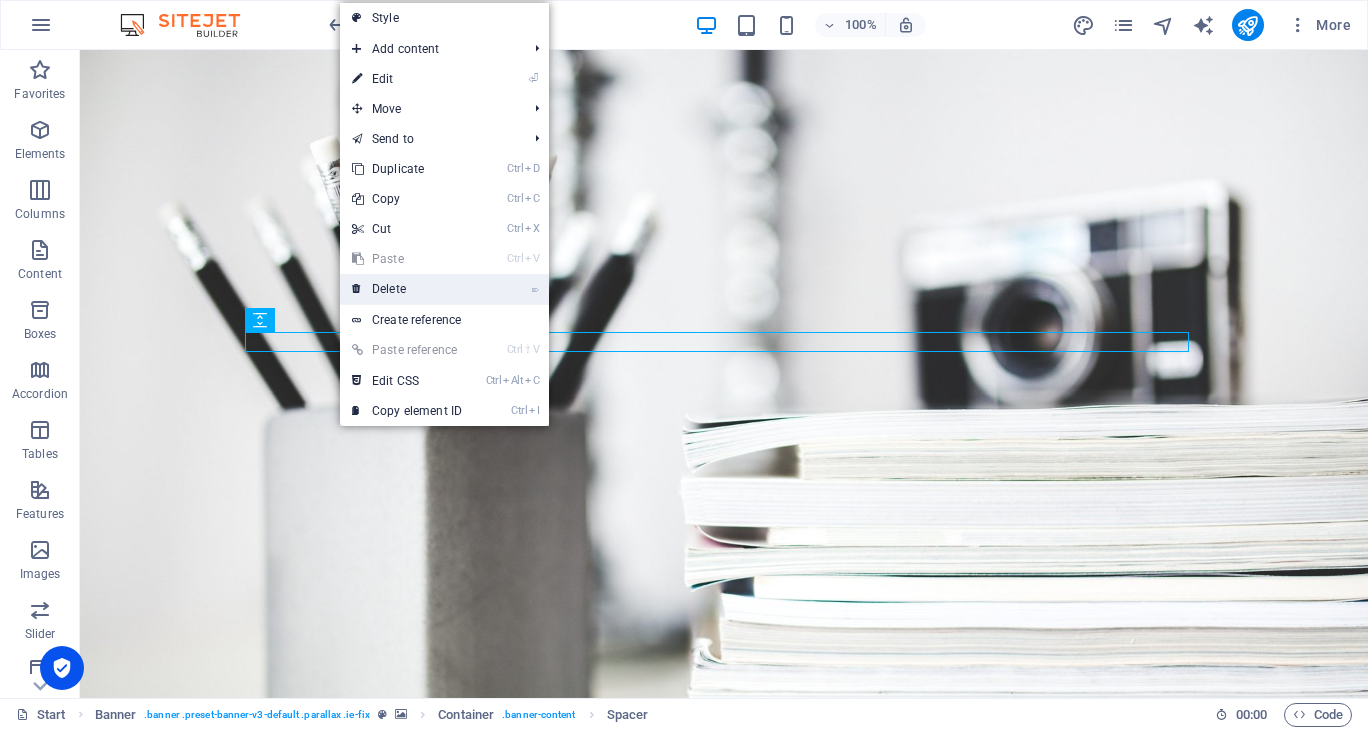 click on "⌦  Delete" at bounding box center (407, 289) 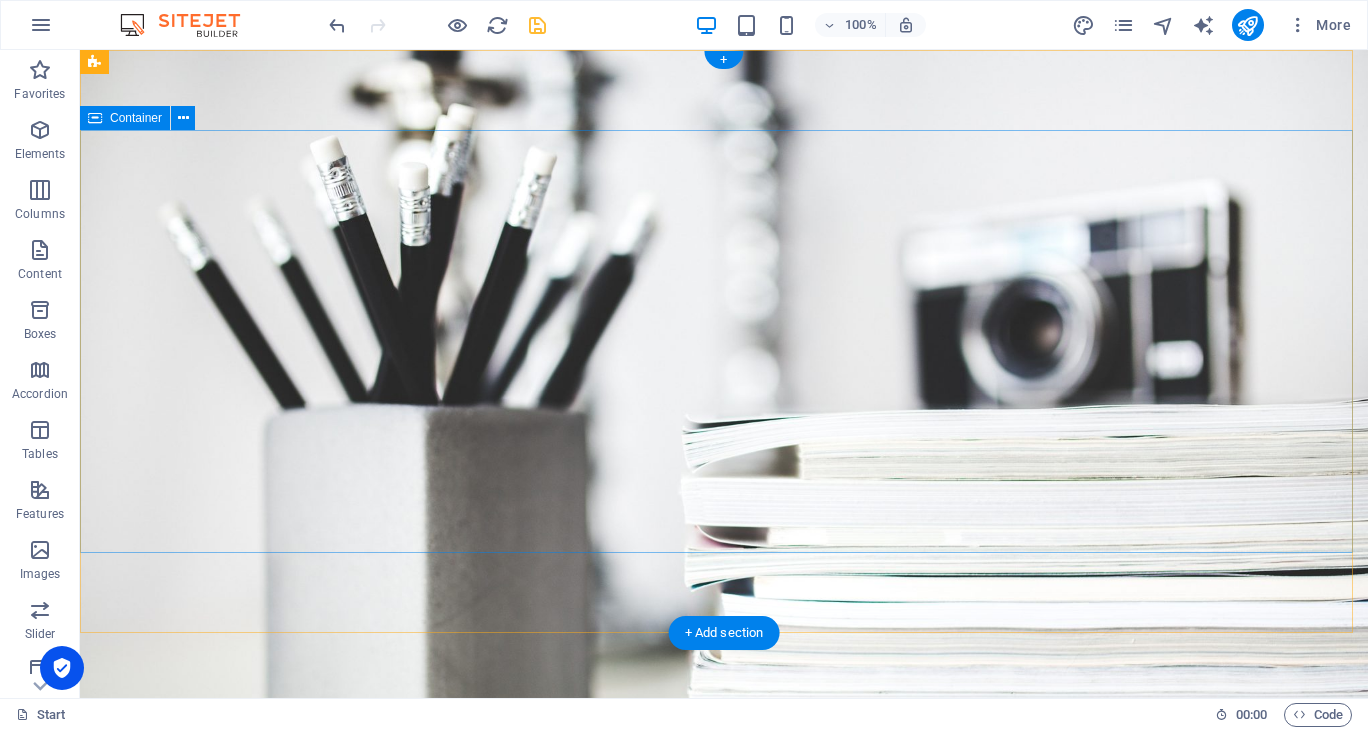 click on "Drop content here or  Add elements  Paste clipboard" at bounding box center (724, 929) 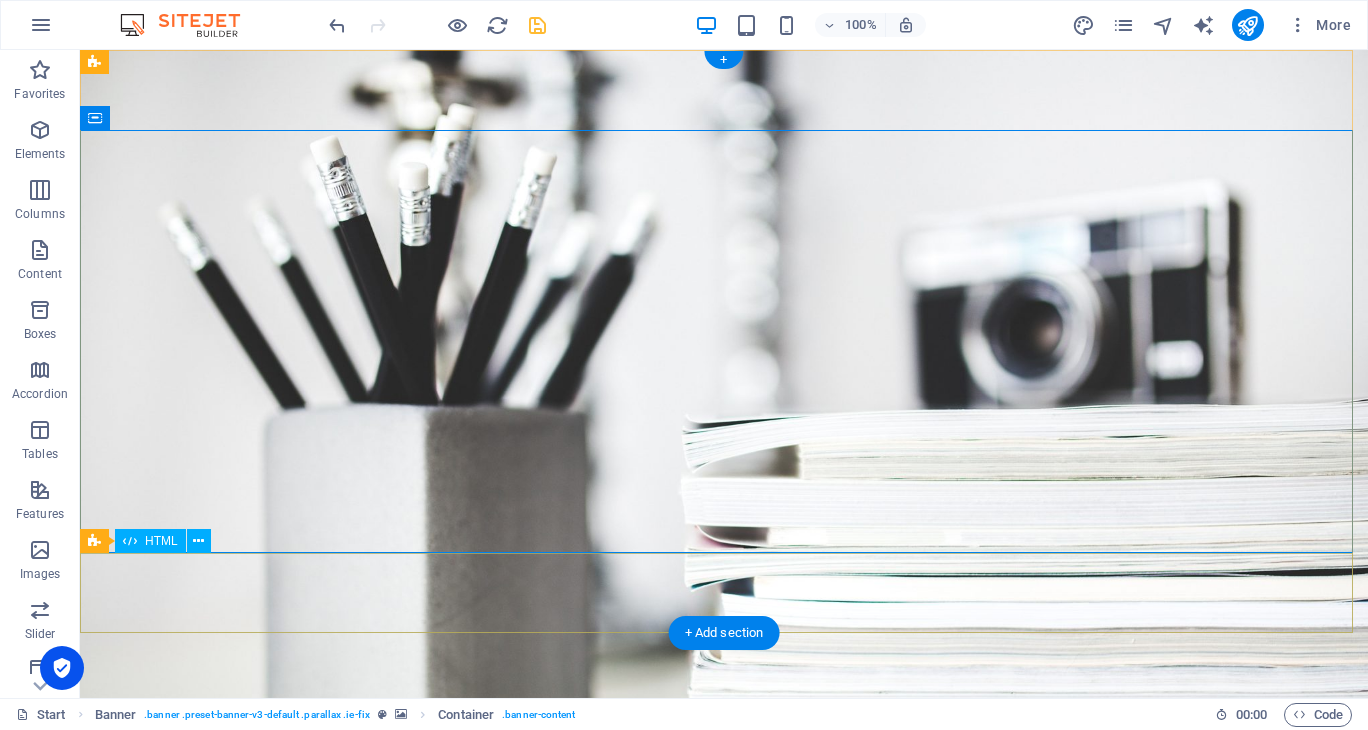 click at bounding box center (724, 1136) 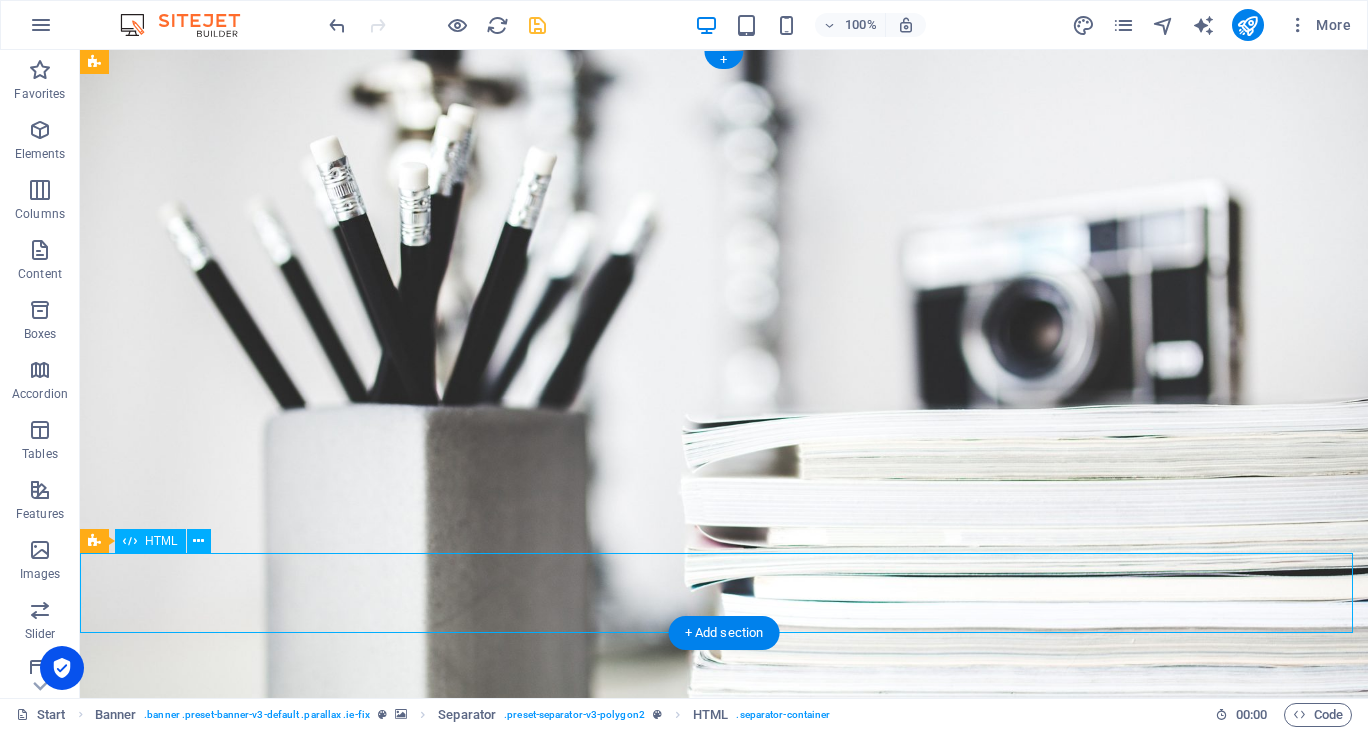 click at bounding box center [724, 1136] 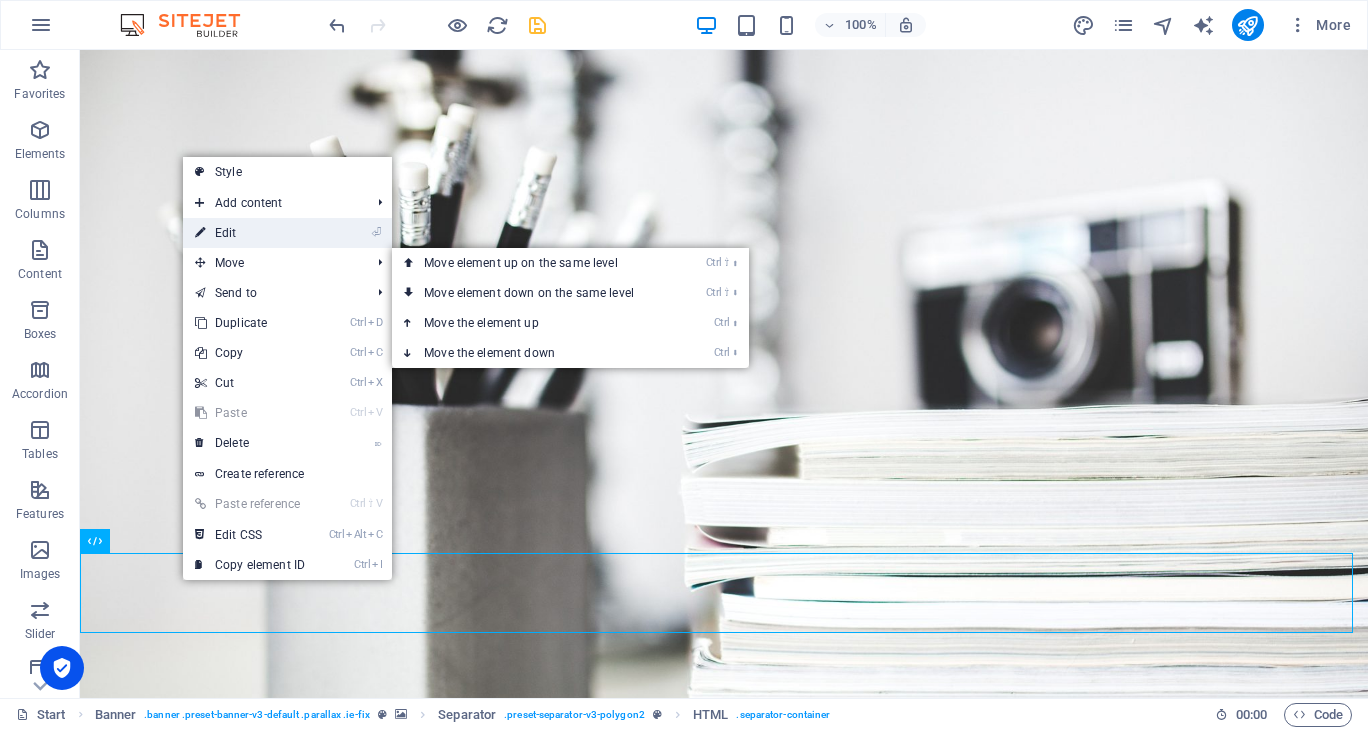 click on "⏎  Edit" at bounding box center (250, 233) 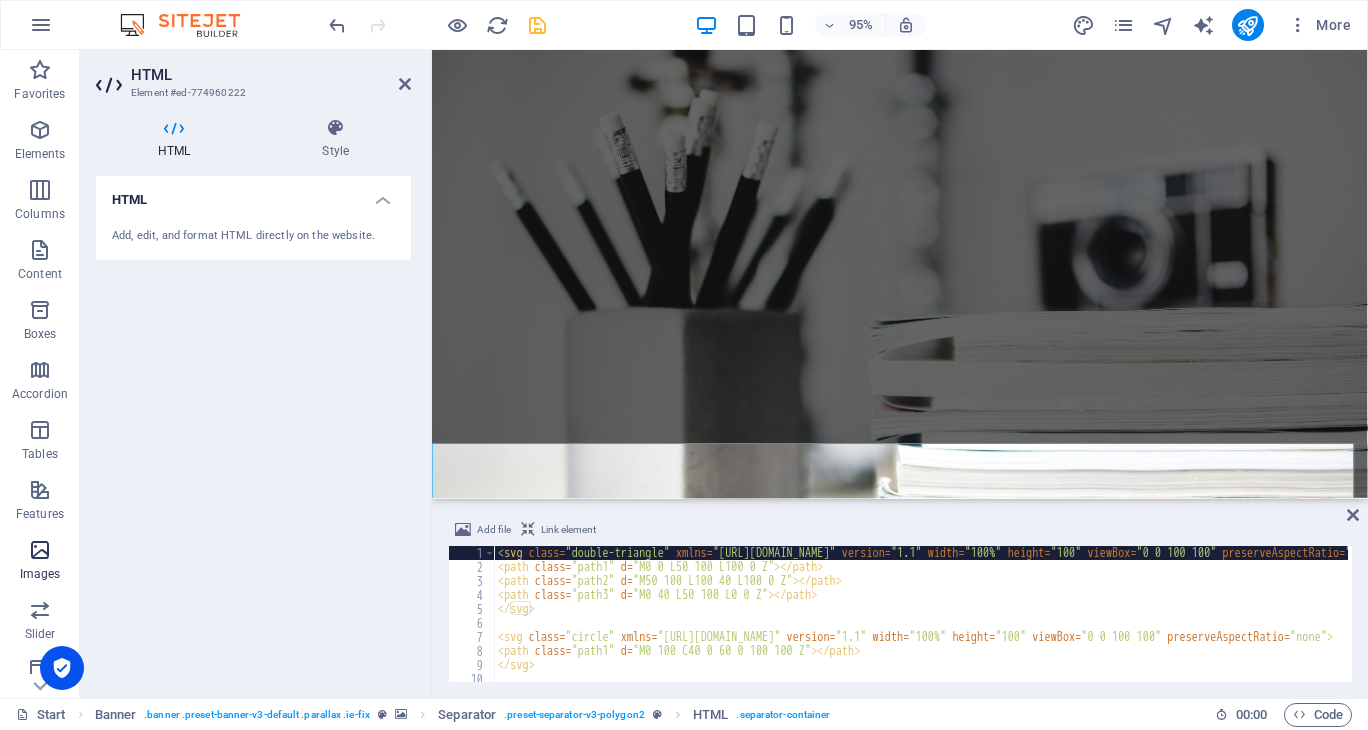 click at bounding box center (40, 550) 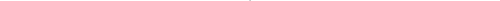 scroll, scrollTop: 9976, scrollLeft: 0, axis: vertical 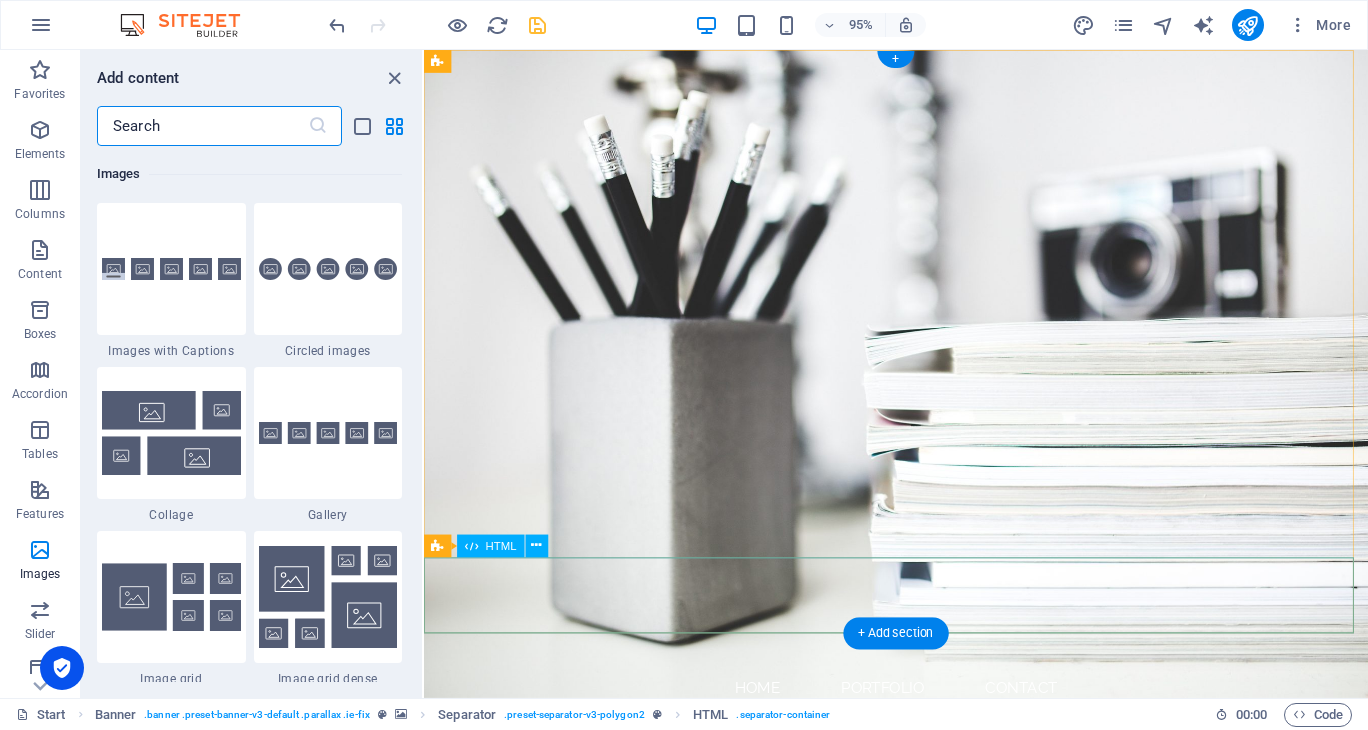 click at bounding box center [921, 1136] 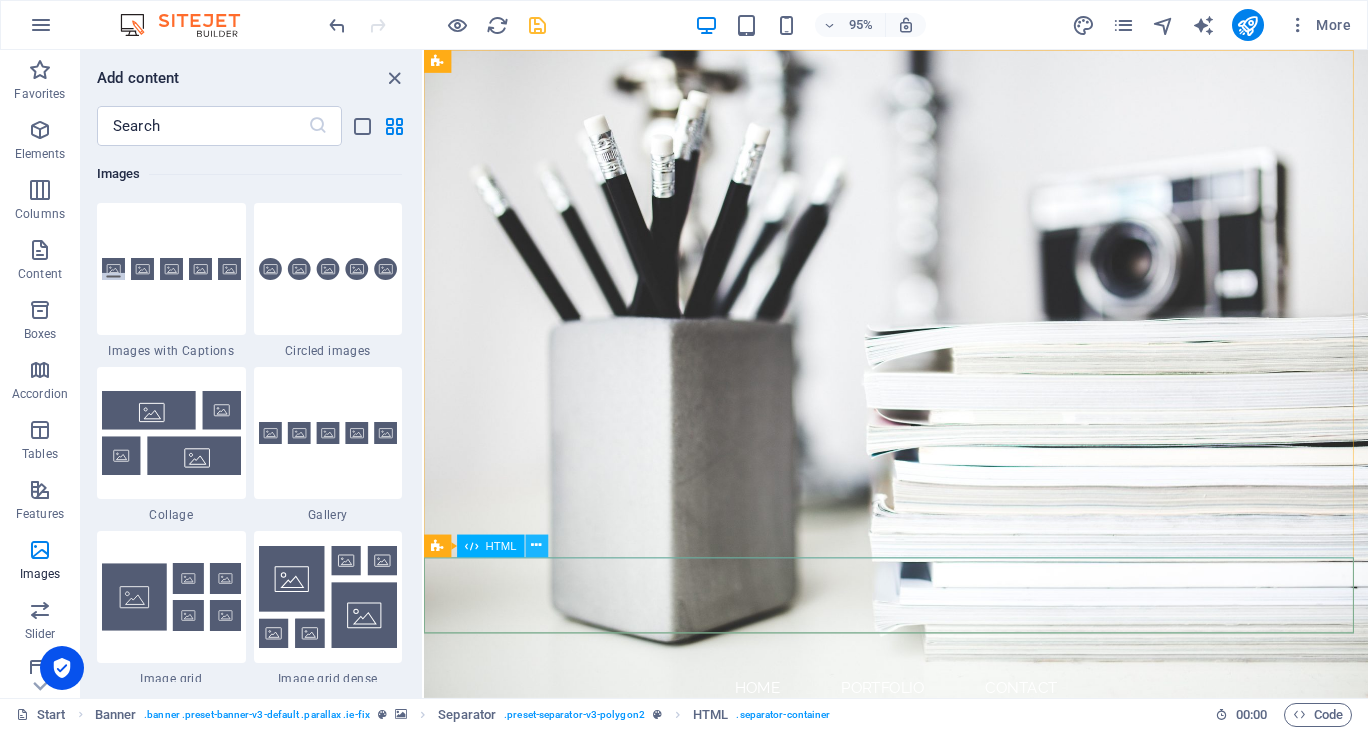 click at bounding box center (537, 546) 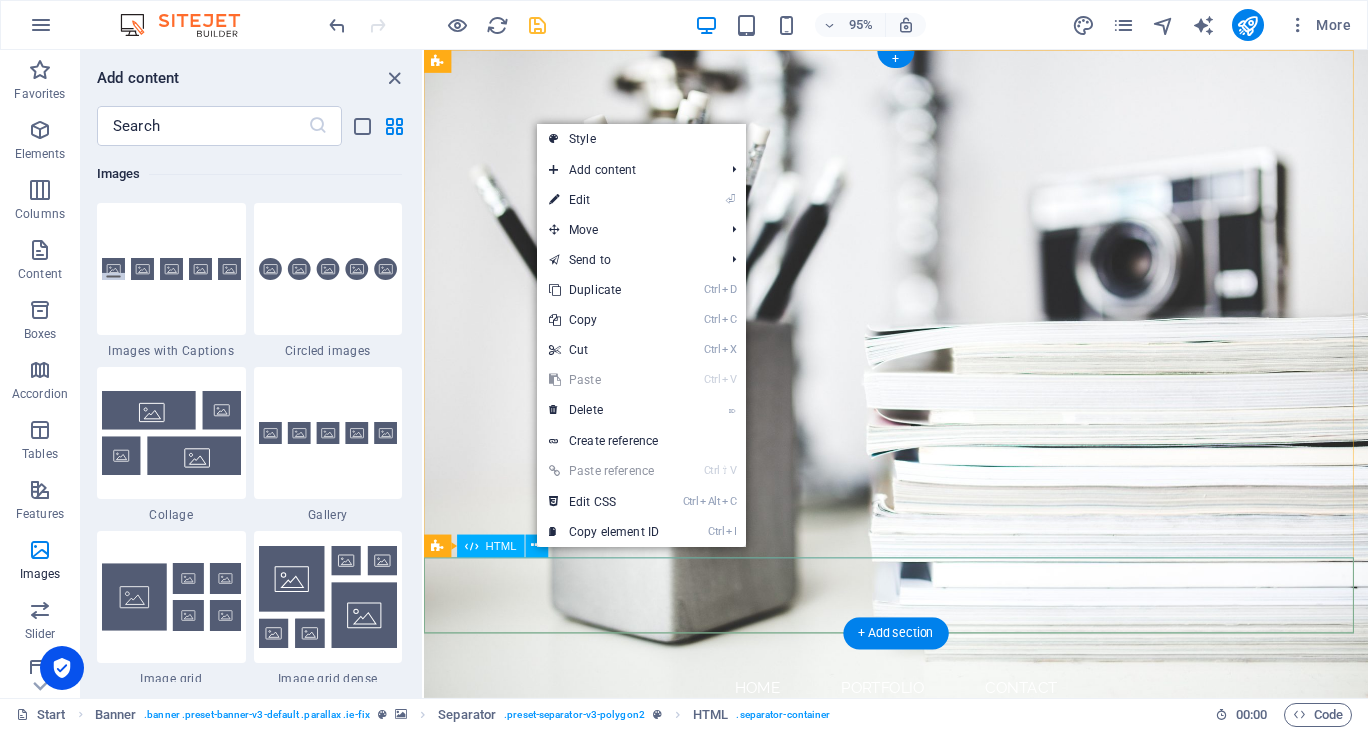 click at bounding box center [921, 1136] 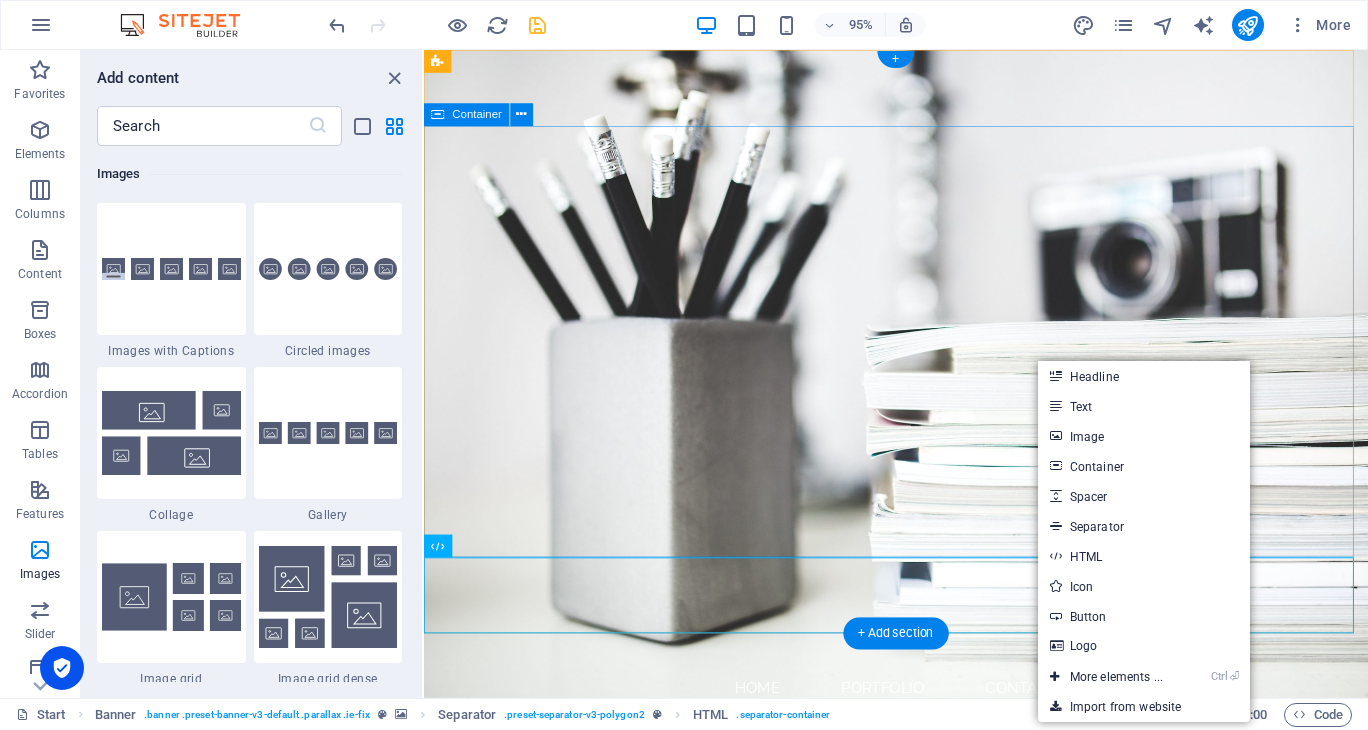 click on "Paste clipboard" at bounding box center [975, 959] 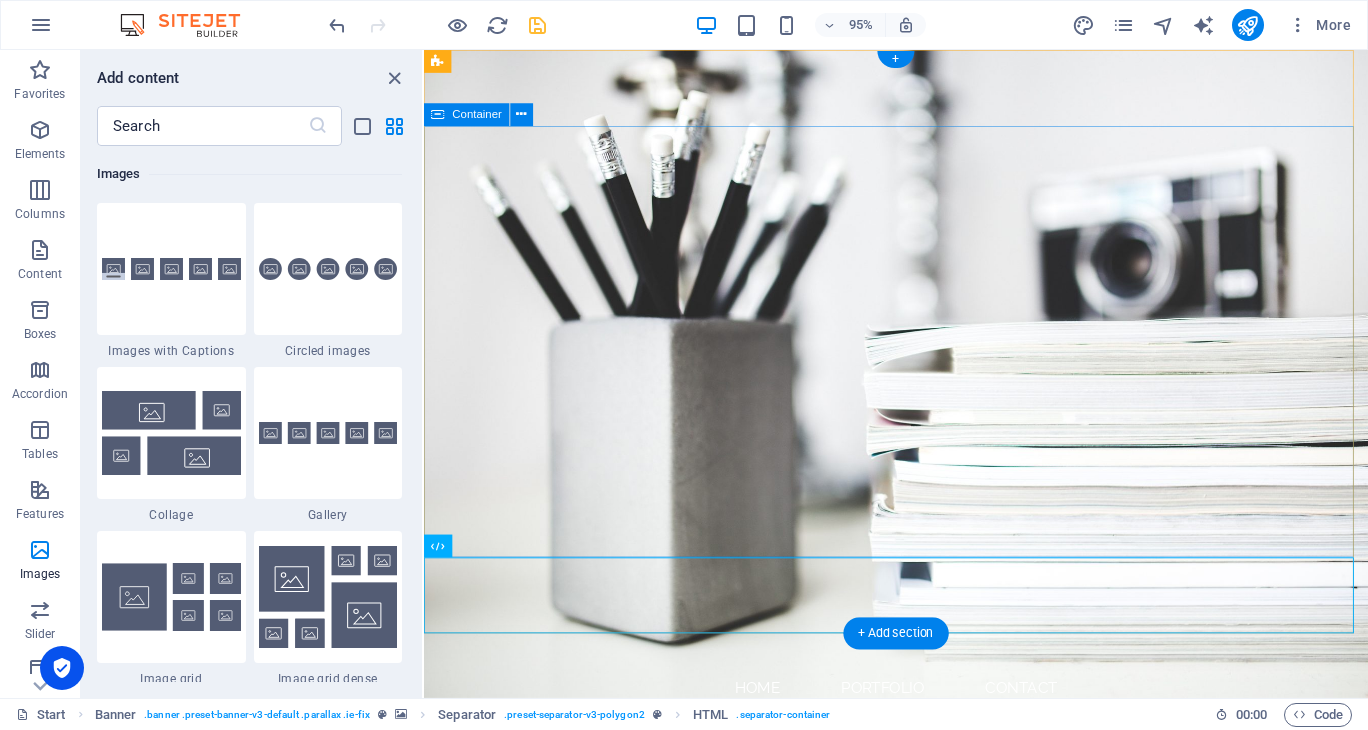 click on "Paste clipboard" at bounding box center (975, 959) 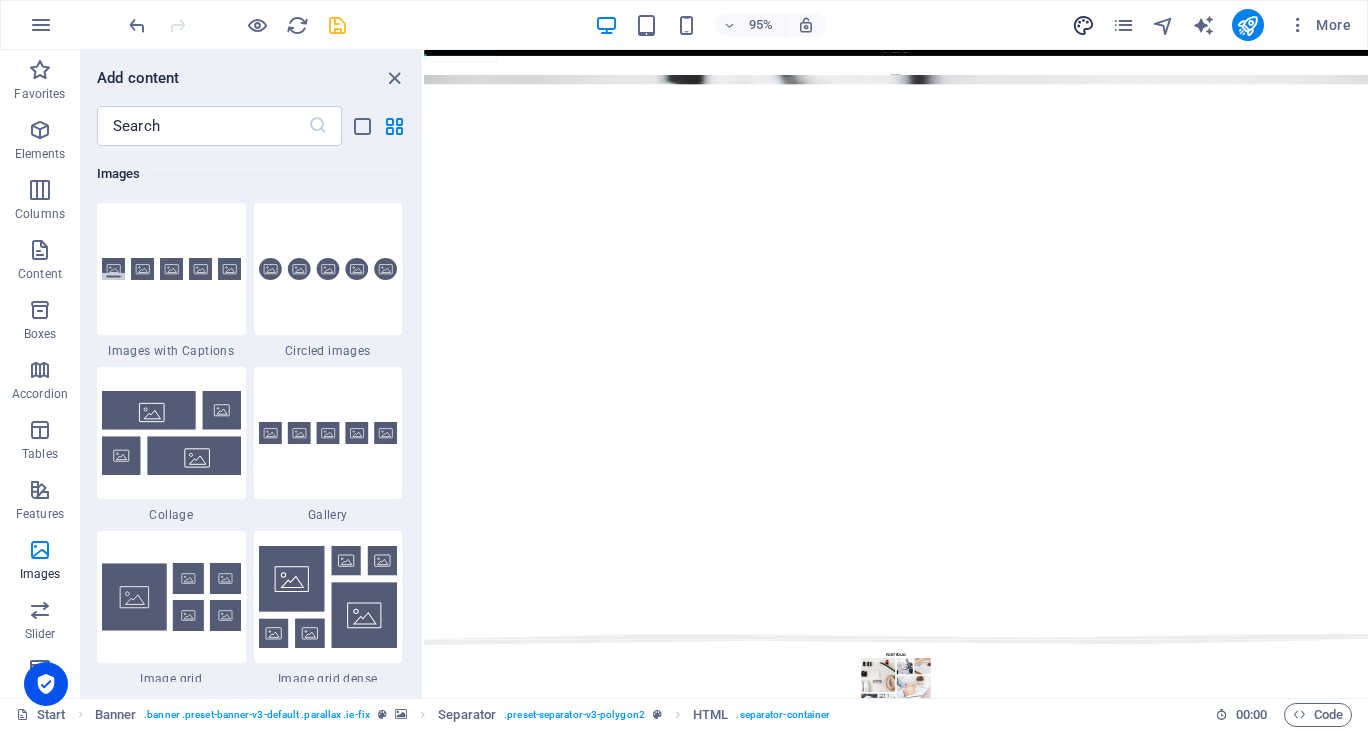 scroll, scrollTop: 454, scrollLeft: 0, axis: vertical 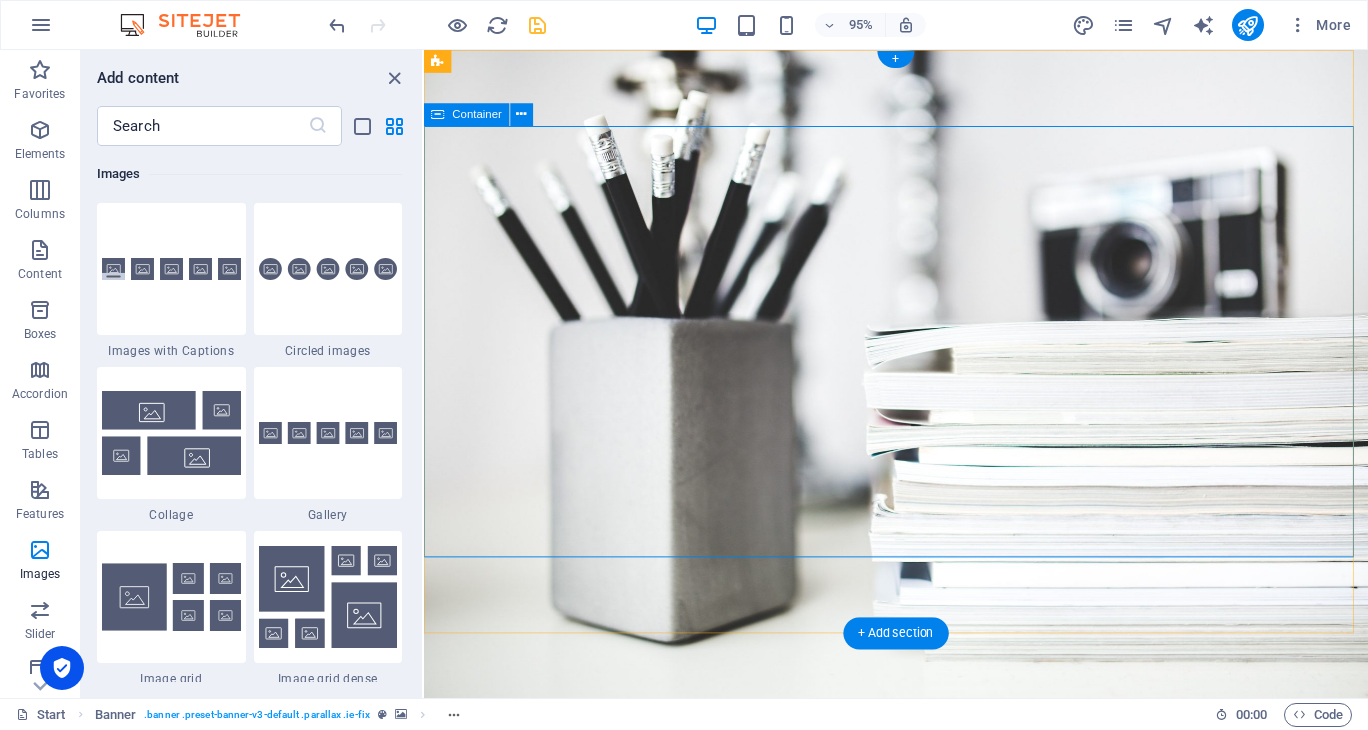 click on "Drop content here or  Add elements  Paste clipboard" at bounding box center (921, 962) 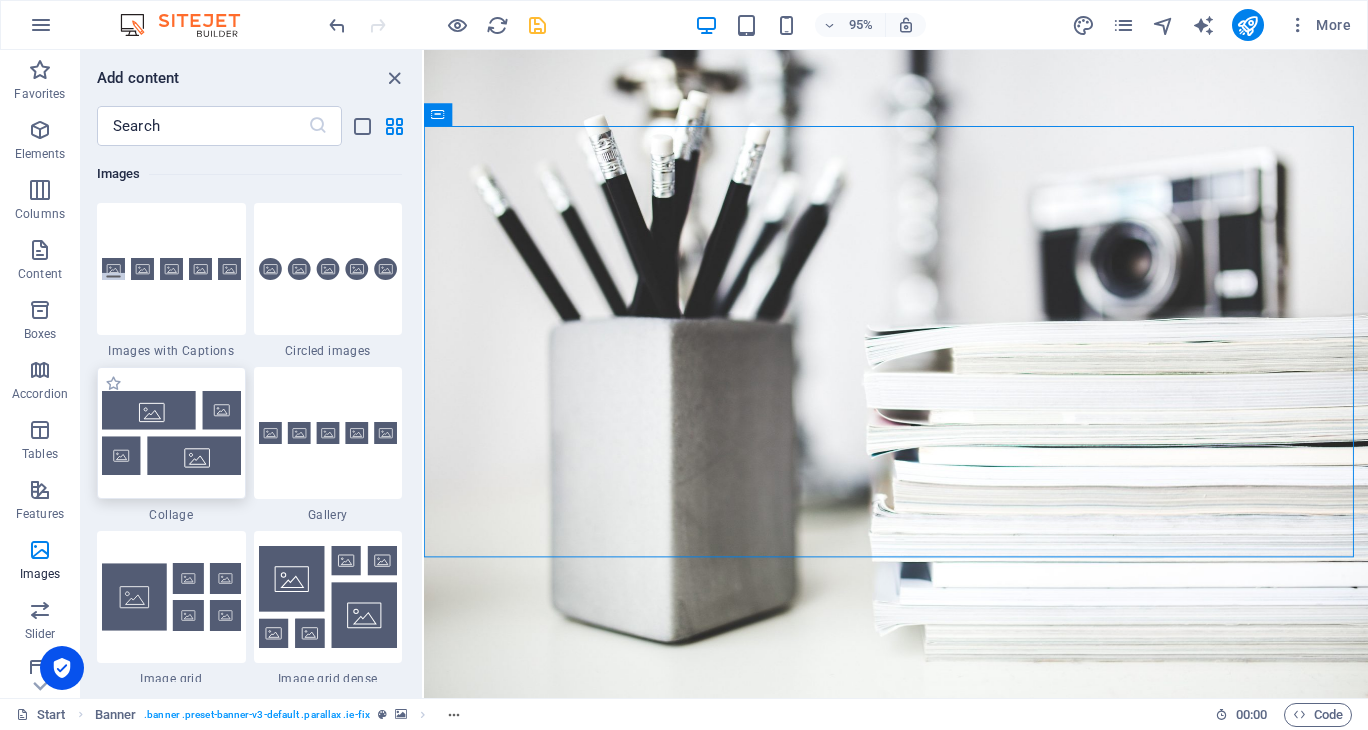 click at bounding box center (171, 432) 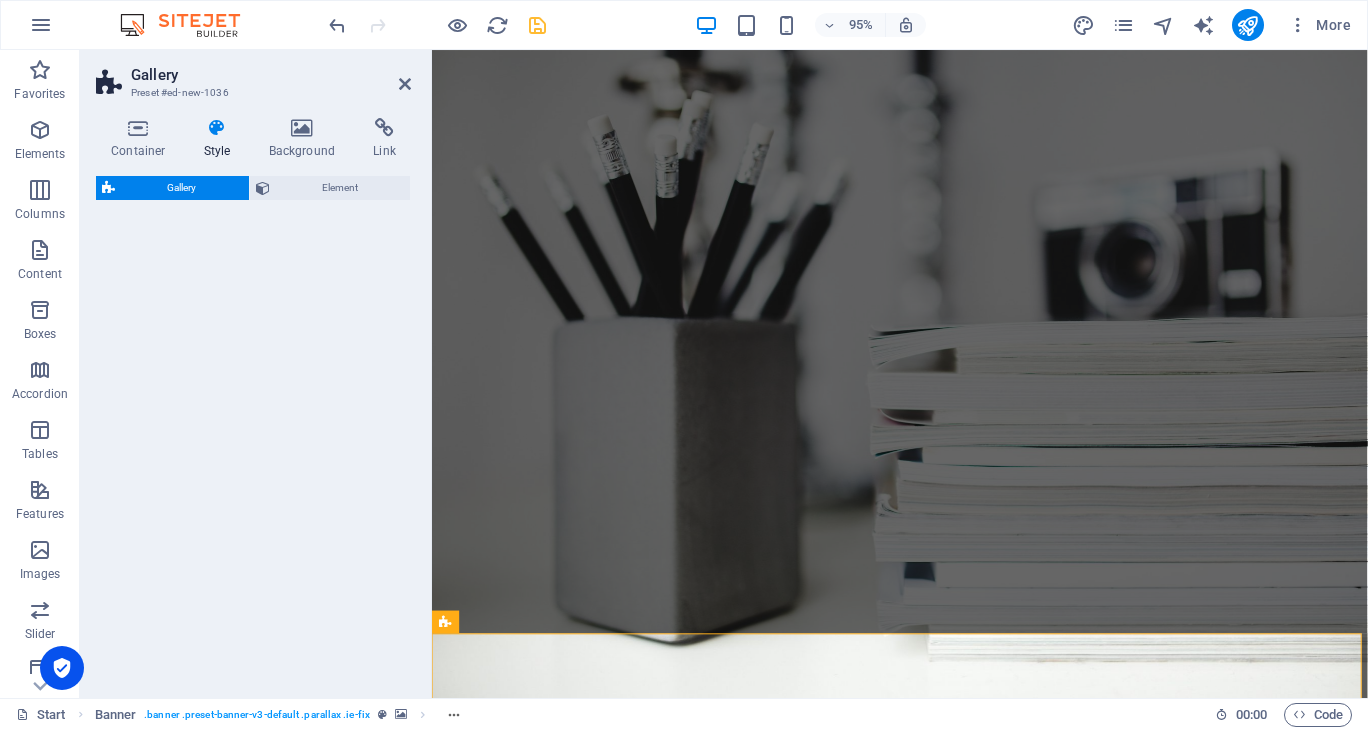 select on "rem" 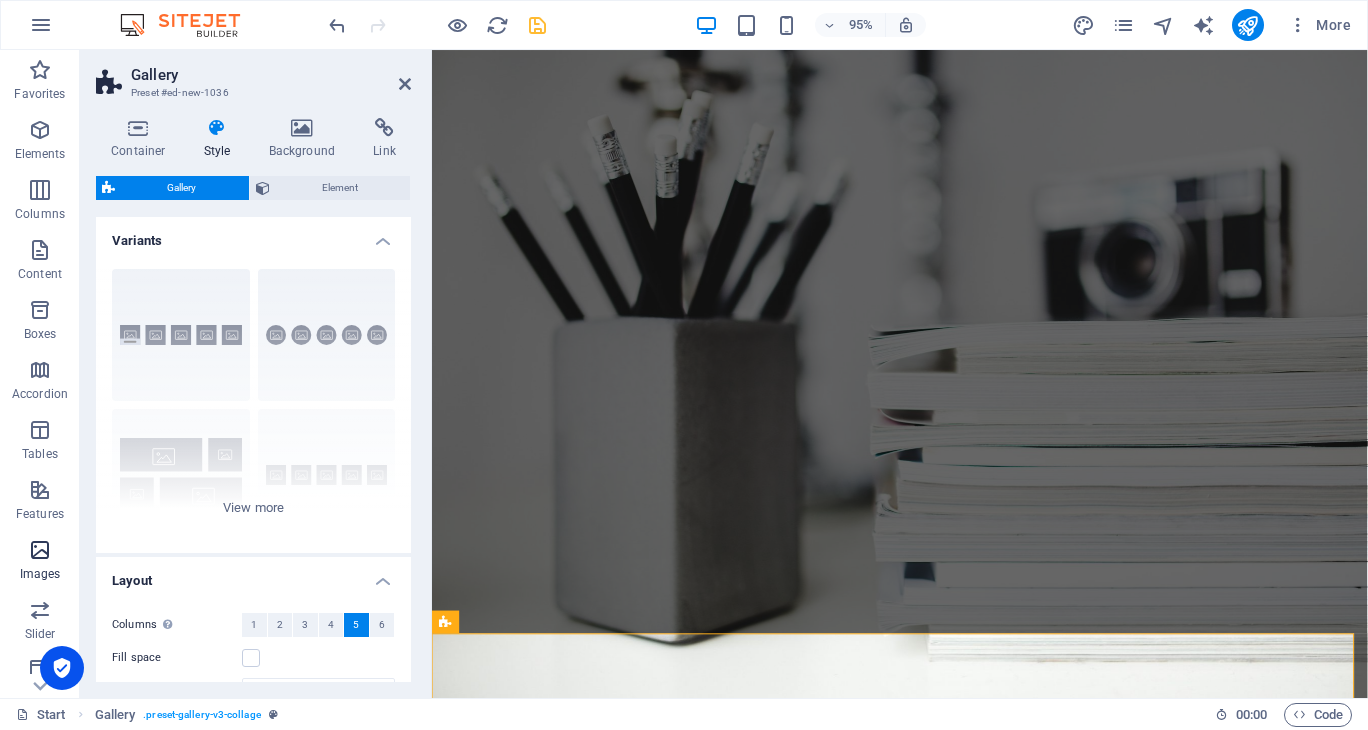 click at bounding box center (40, 550) 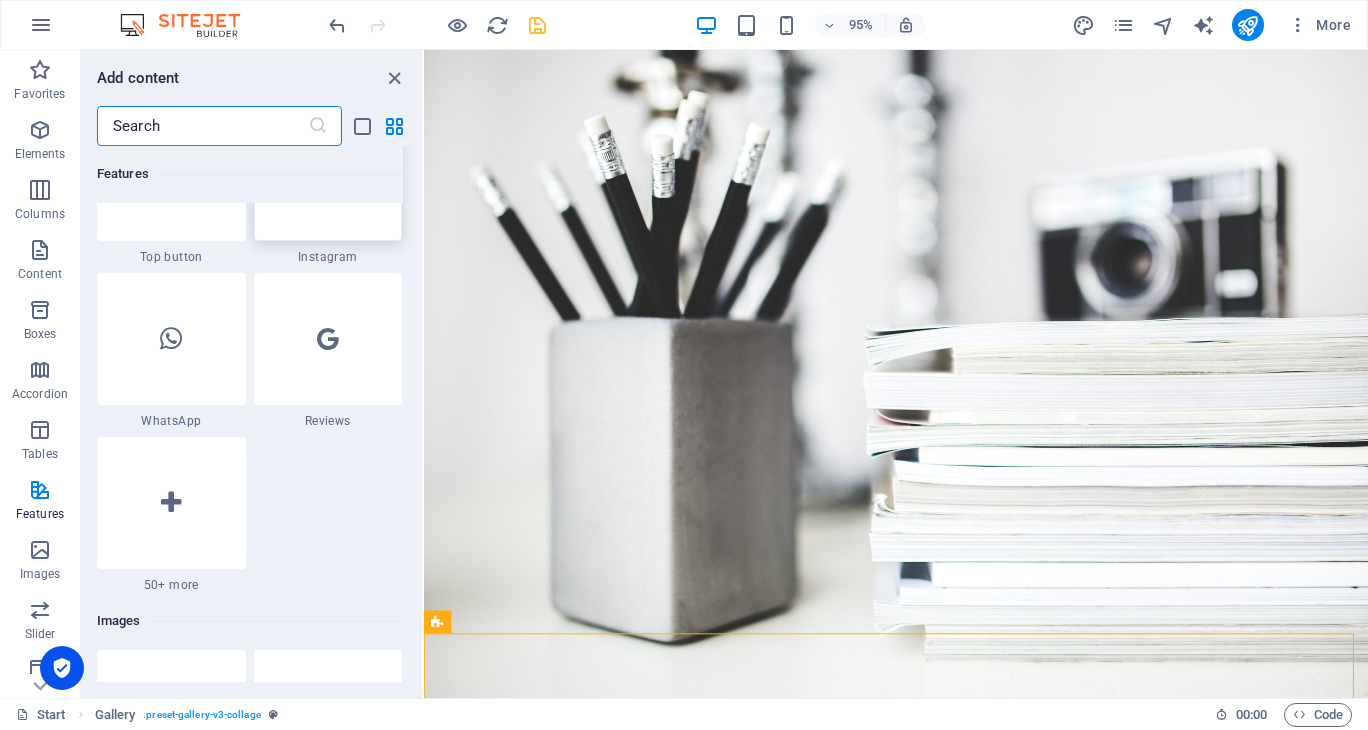 scroll, scrollTop: 9376, scrollLeft: 0, axis: vertical 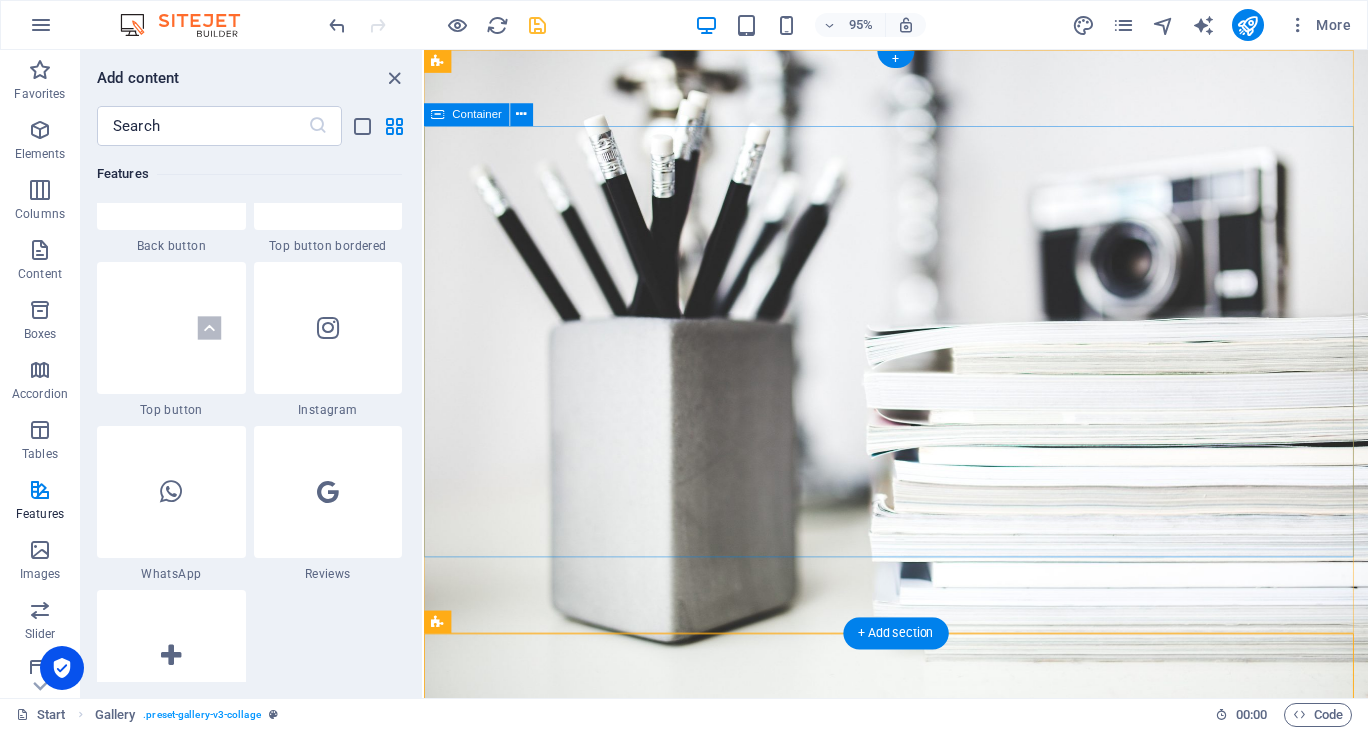 click on "Drop content here or  Add elements  Paste clipboard" at bounding box center [921, 962] 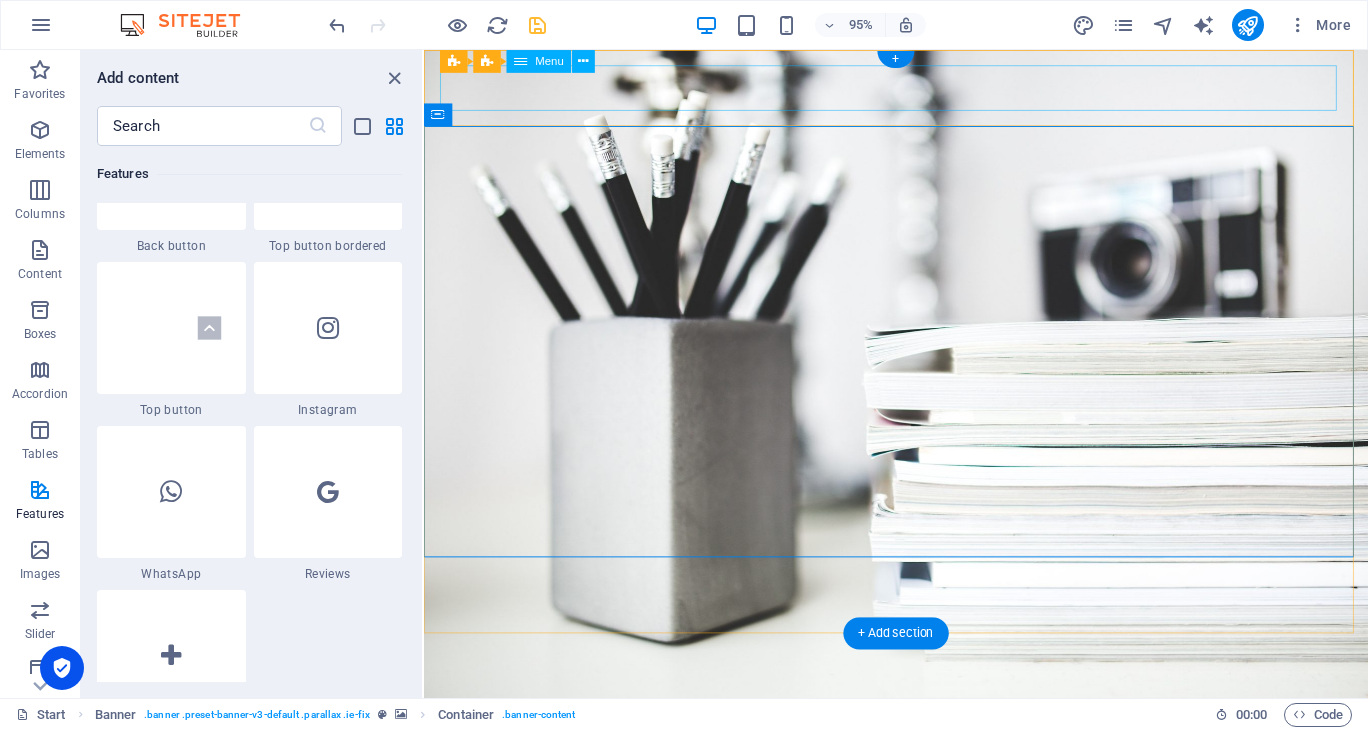 click on "Home Portfolio Contact" at bounding box center (921, 755) 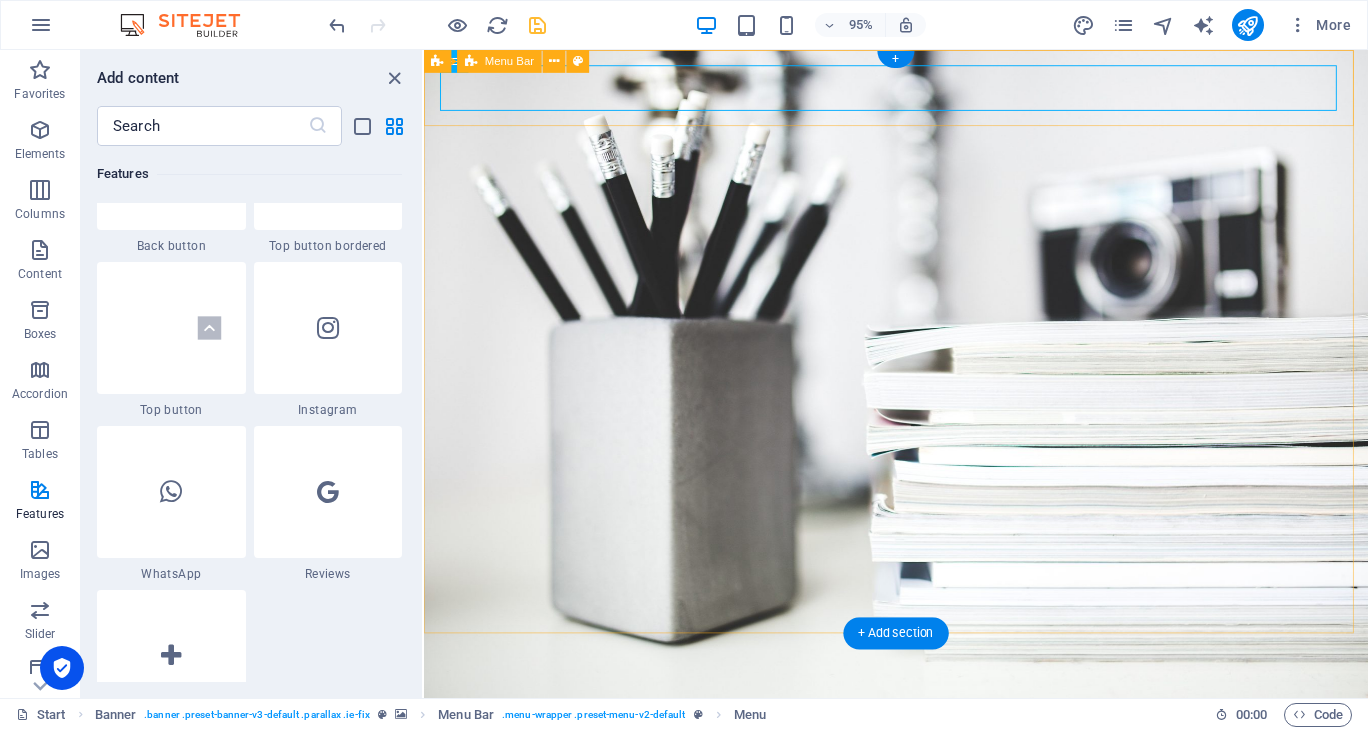 click on "Home Portfolio Contact" at bounding box center [921, 755] 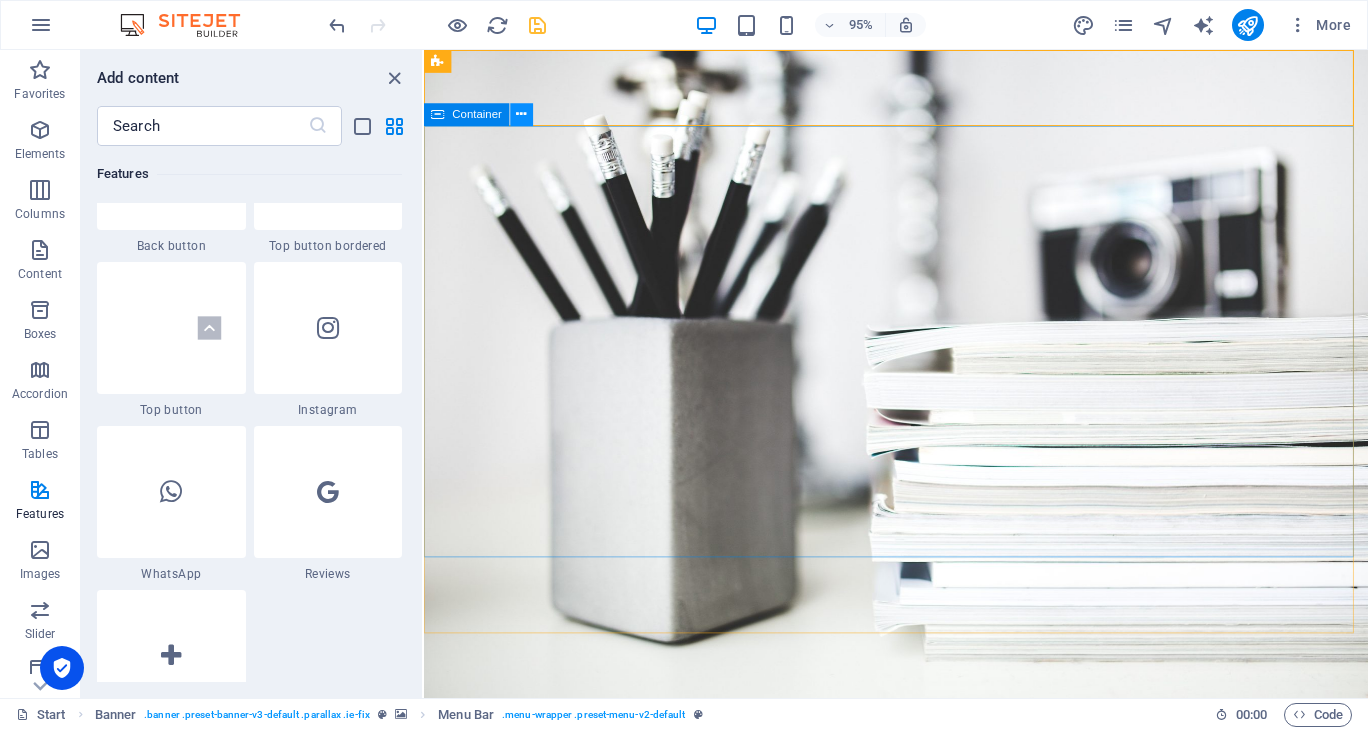 click at bounding box center (521, 114) 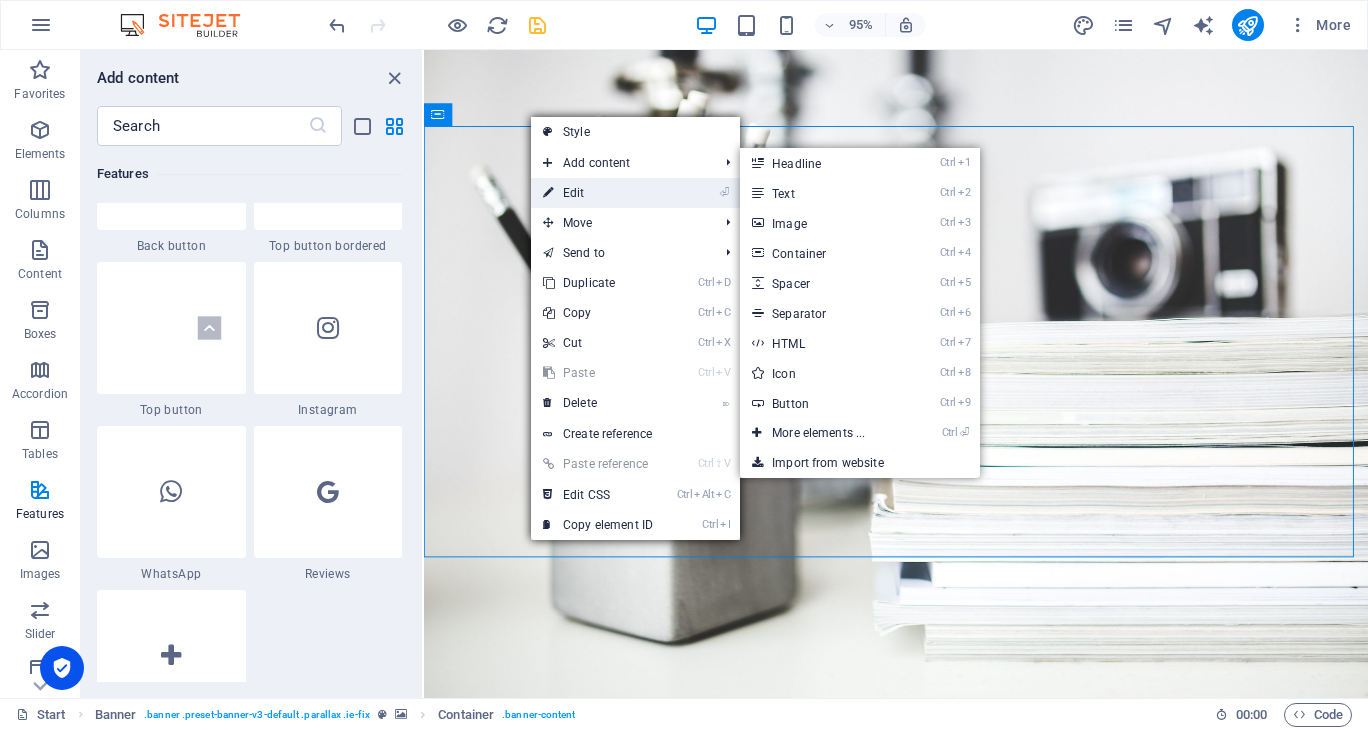 click on "⏎  Edit" at bounding box center [598, 193] 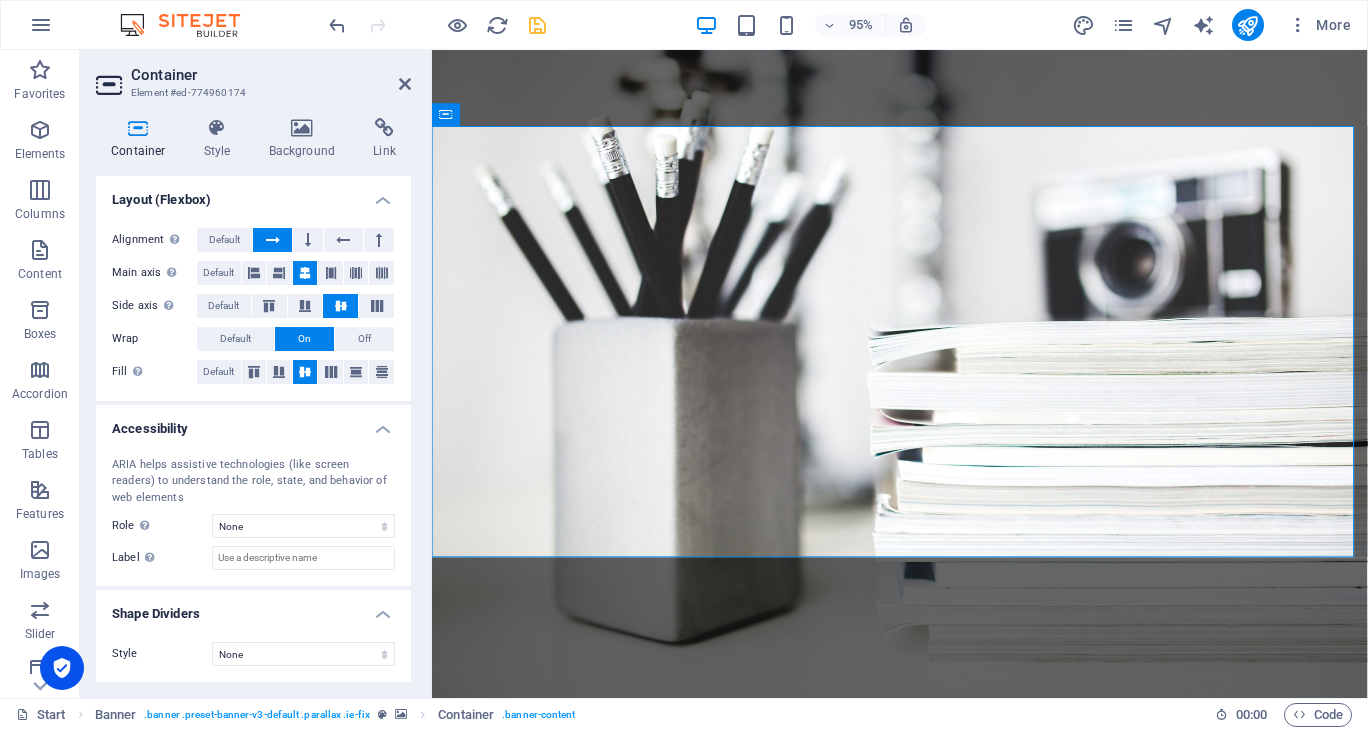 scroll, scrollTop: 0, scrollLeft: 0, axis: both 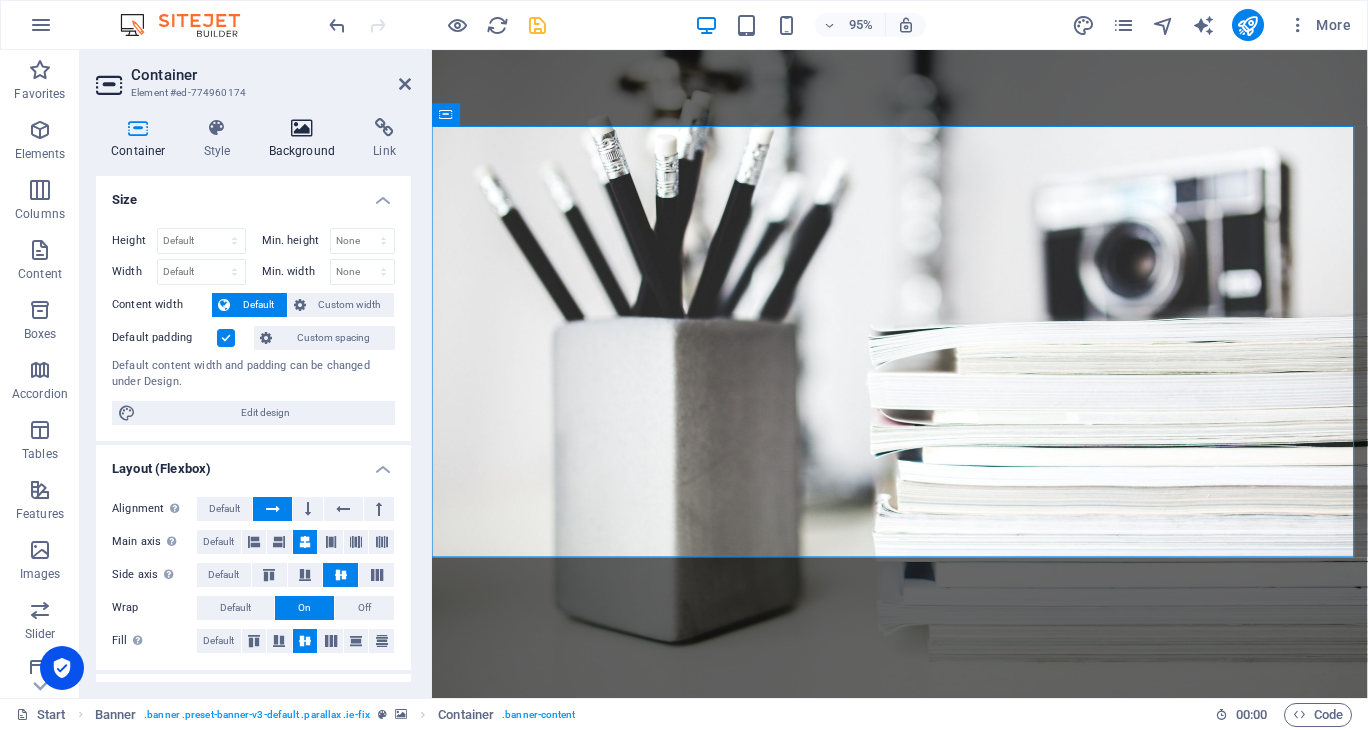 click at bounding box center [302, 128] 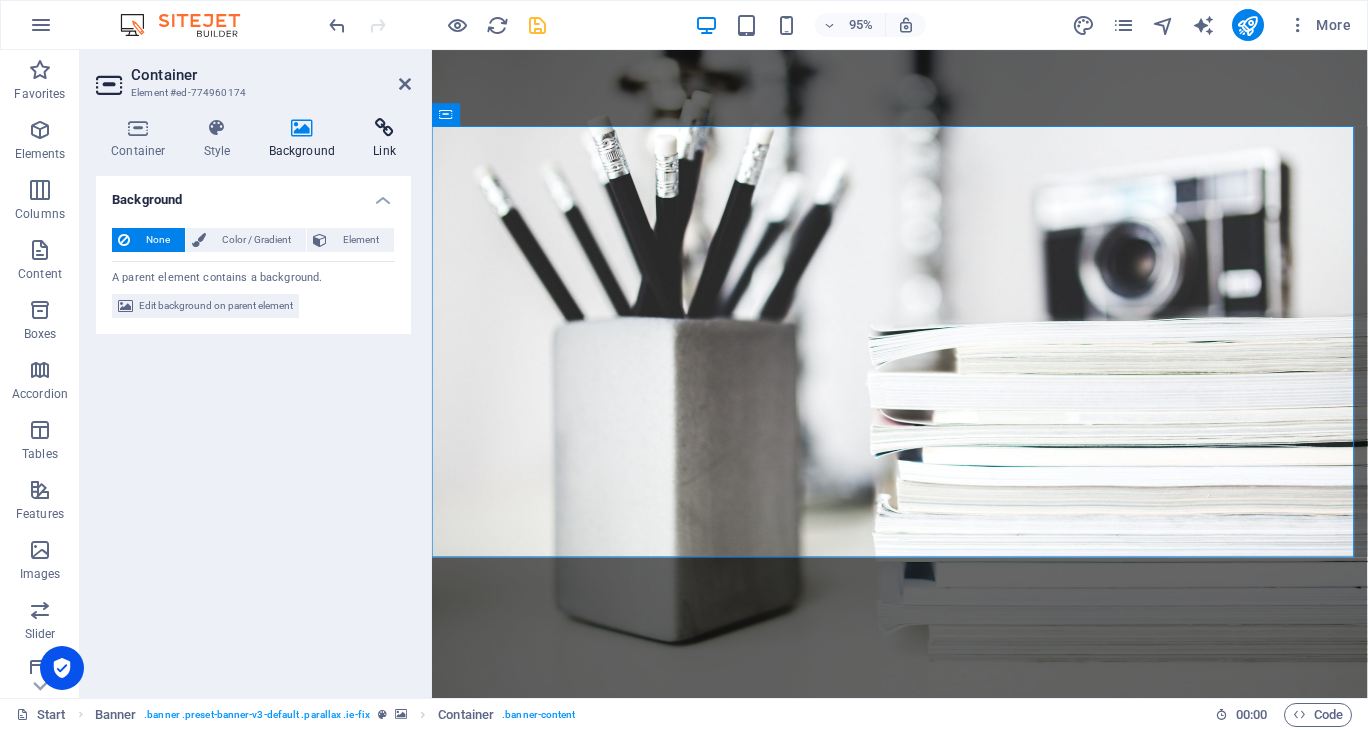 click at bounding box center (384, 128) 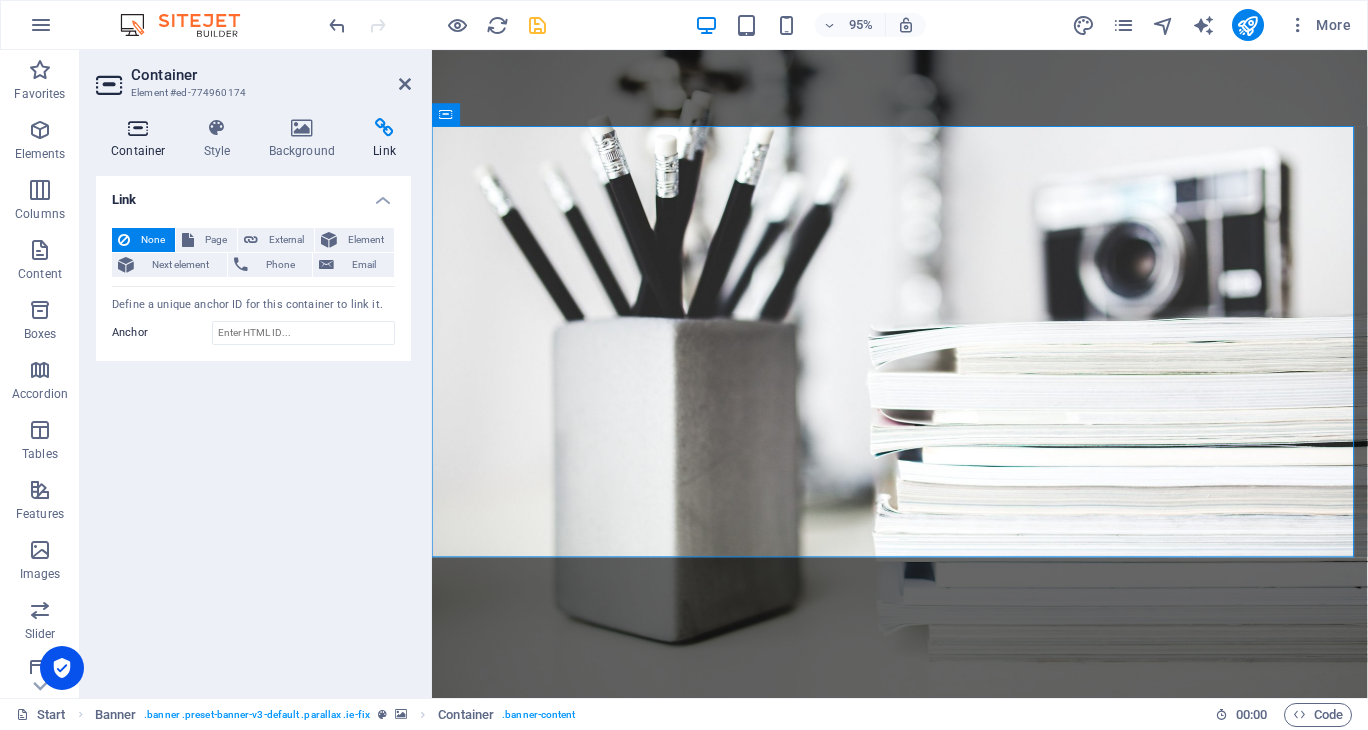 click at bounding box center (138, 128) 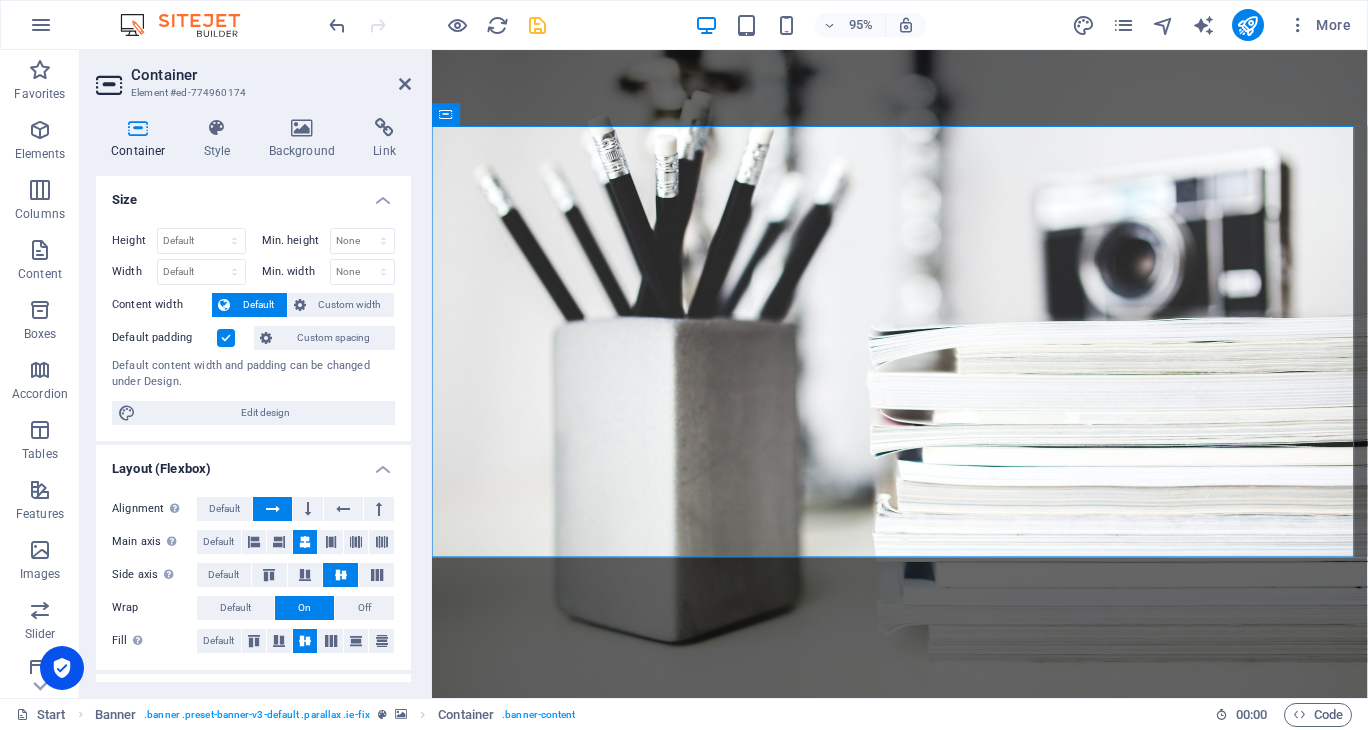 click at bounding box center (138, 128) 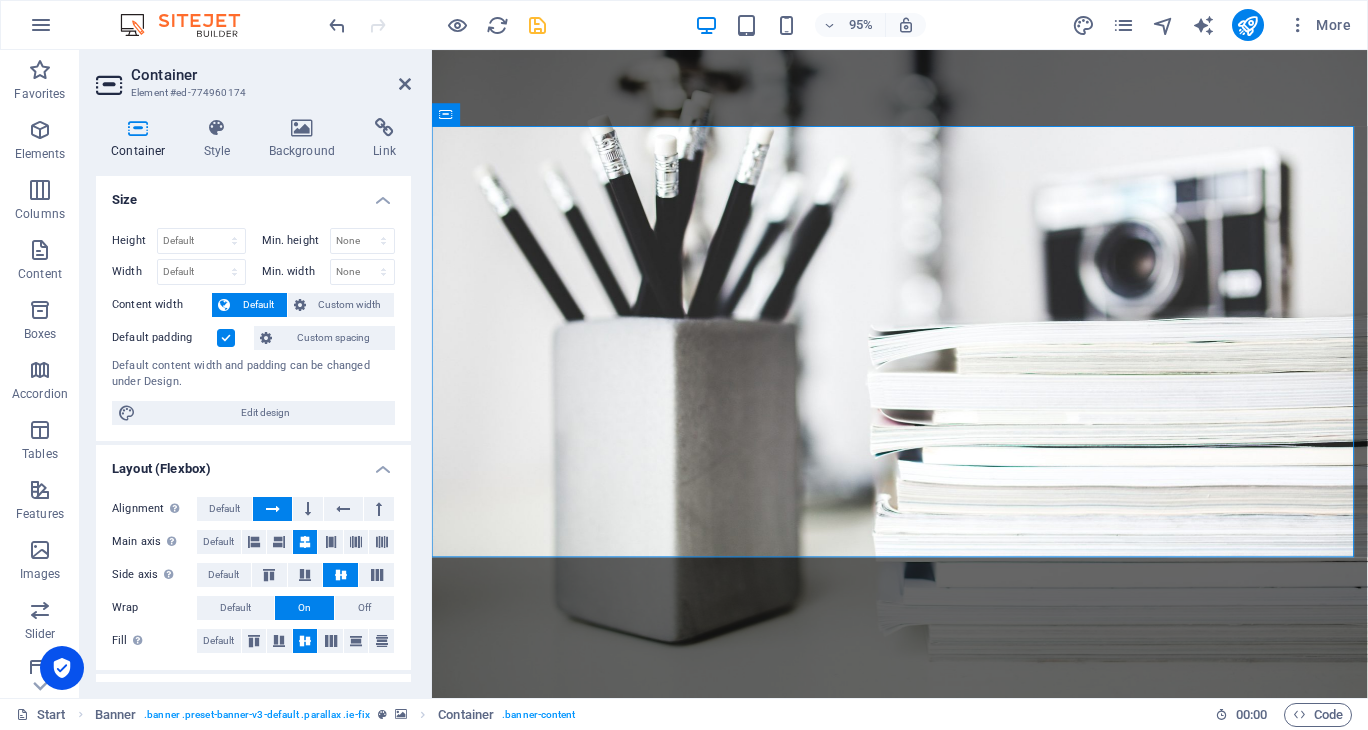 click on "Container" at bounding box center [271, 75] 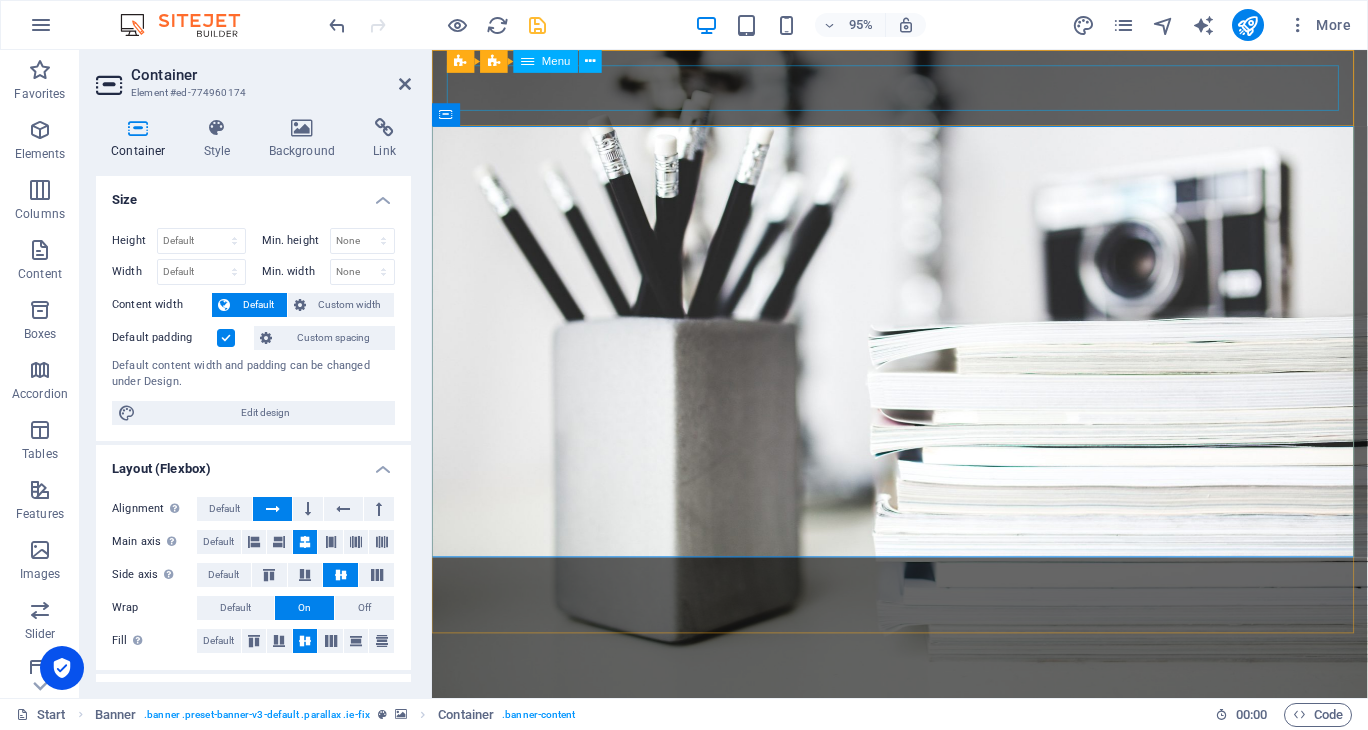 click on "Home Portfolio Contact" at bounding box center (925, 755) 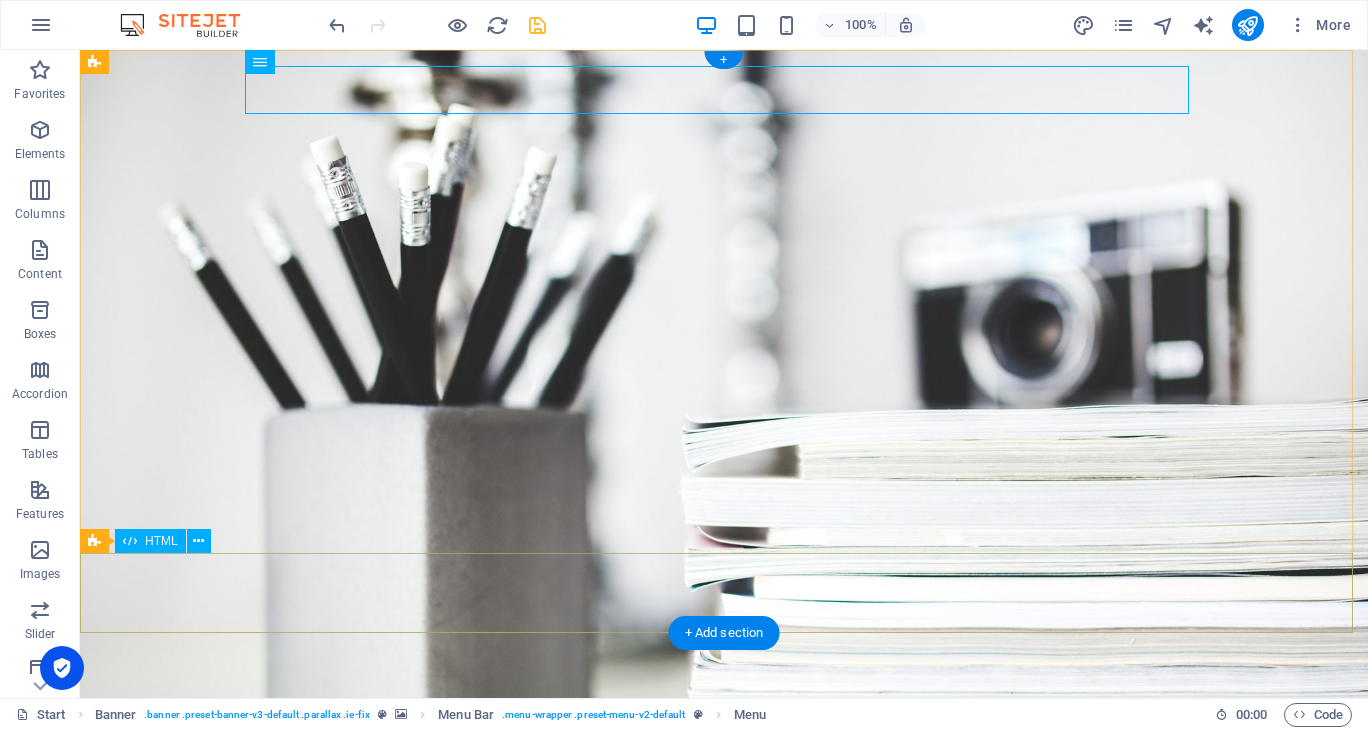click at bounding box center [724, 1169] 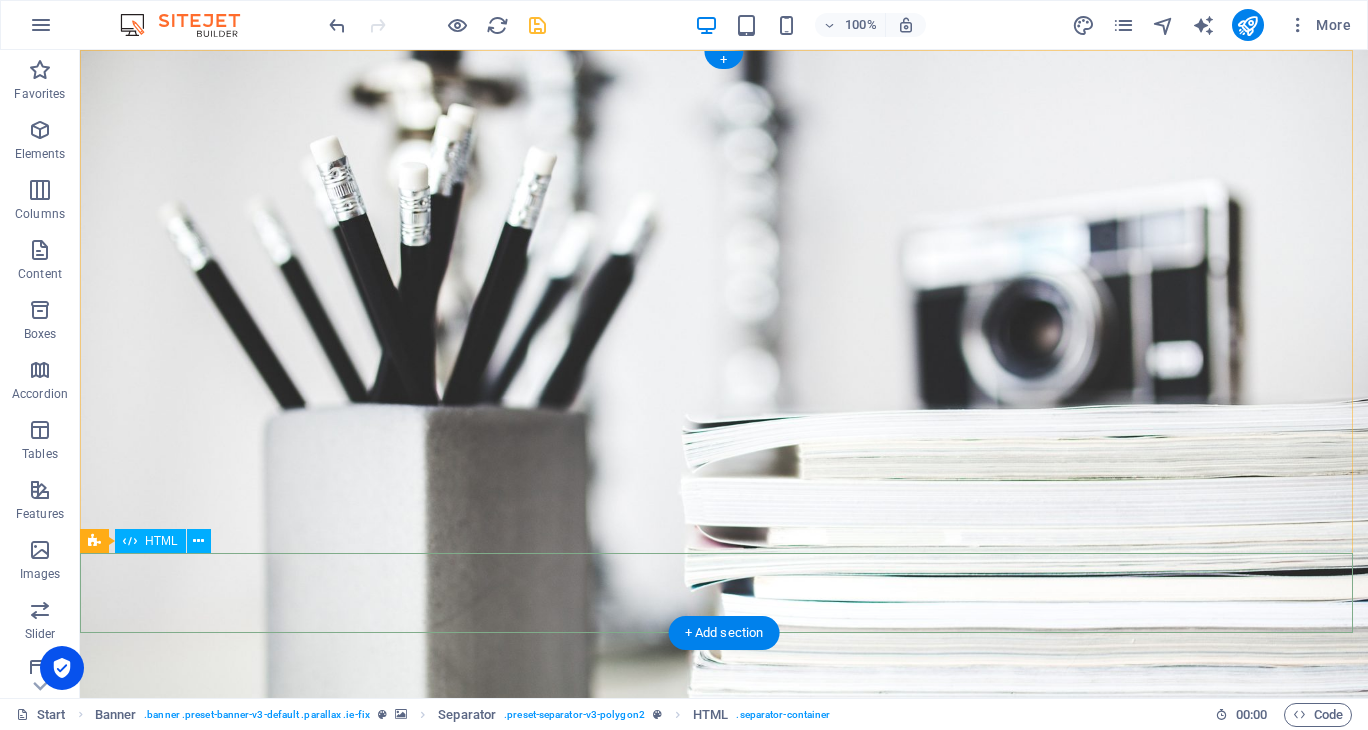 click at bounding box center [724, 1169] 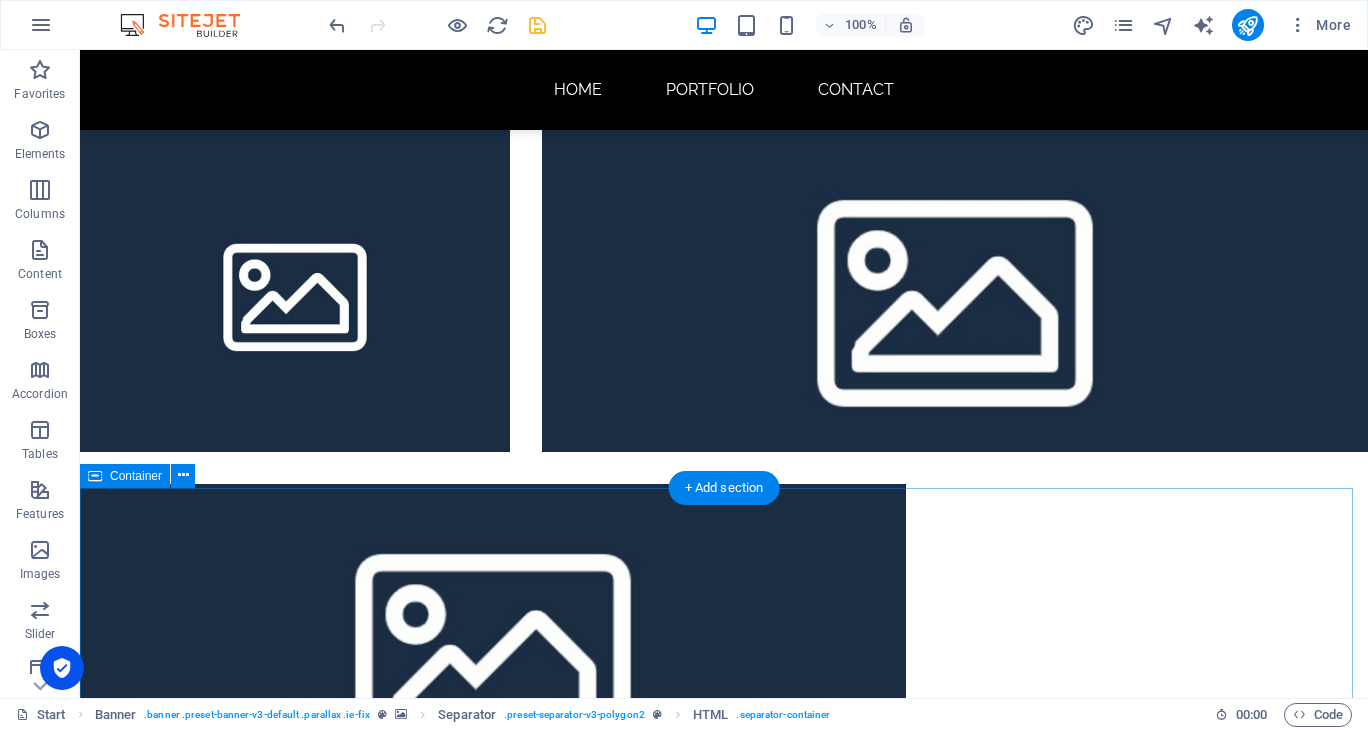 scroll, scrollTop: 800, scrollLeft: 0, axis: vertical 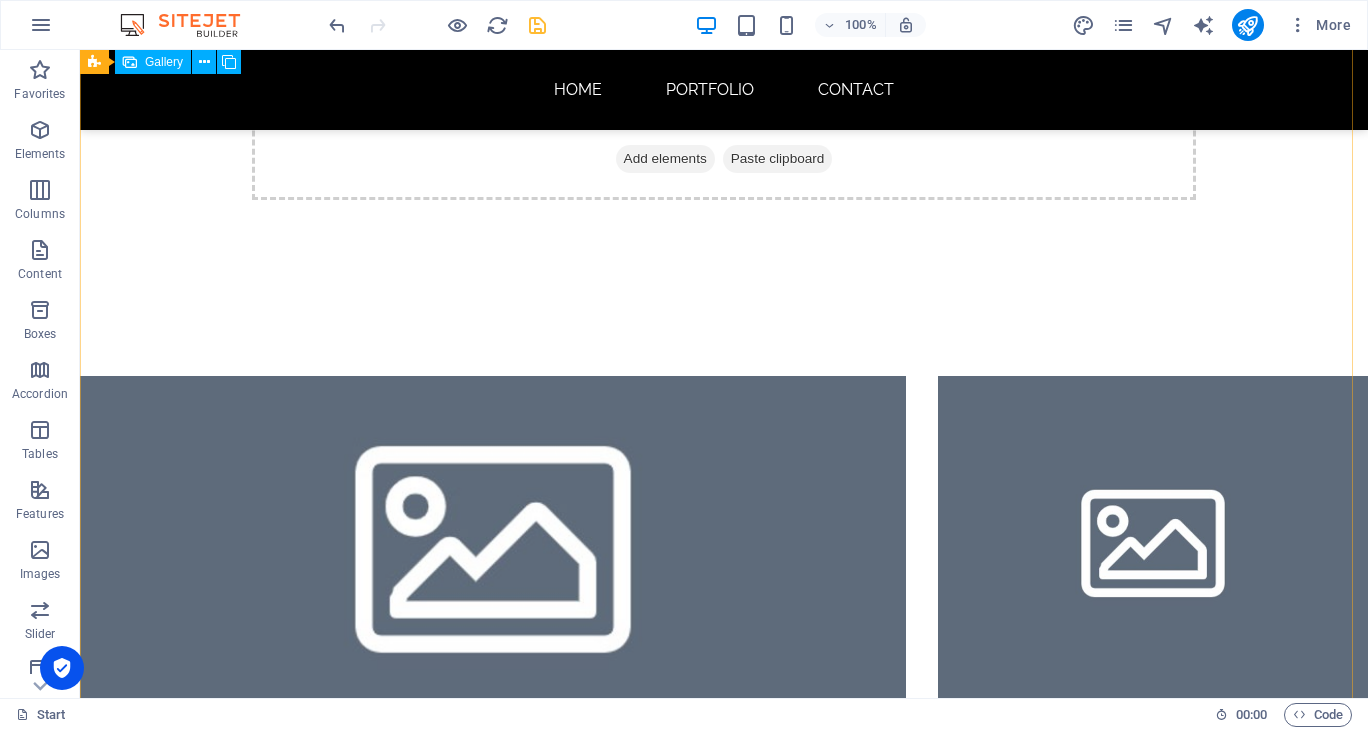 click at bounding box center [493, 537] 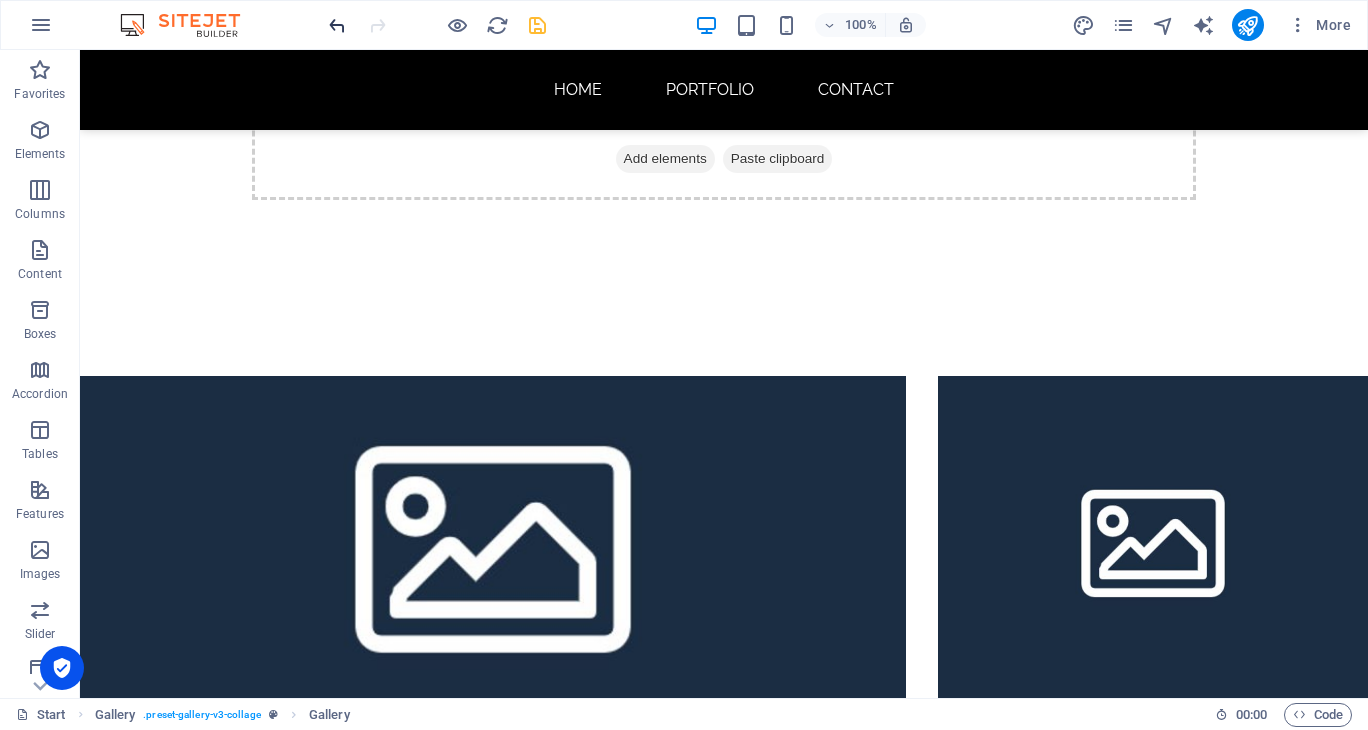 click at bounding box center (337, 25) 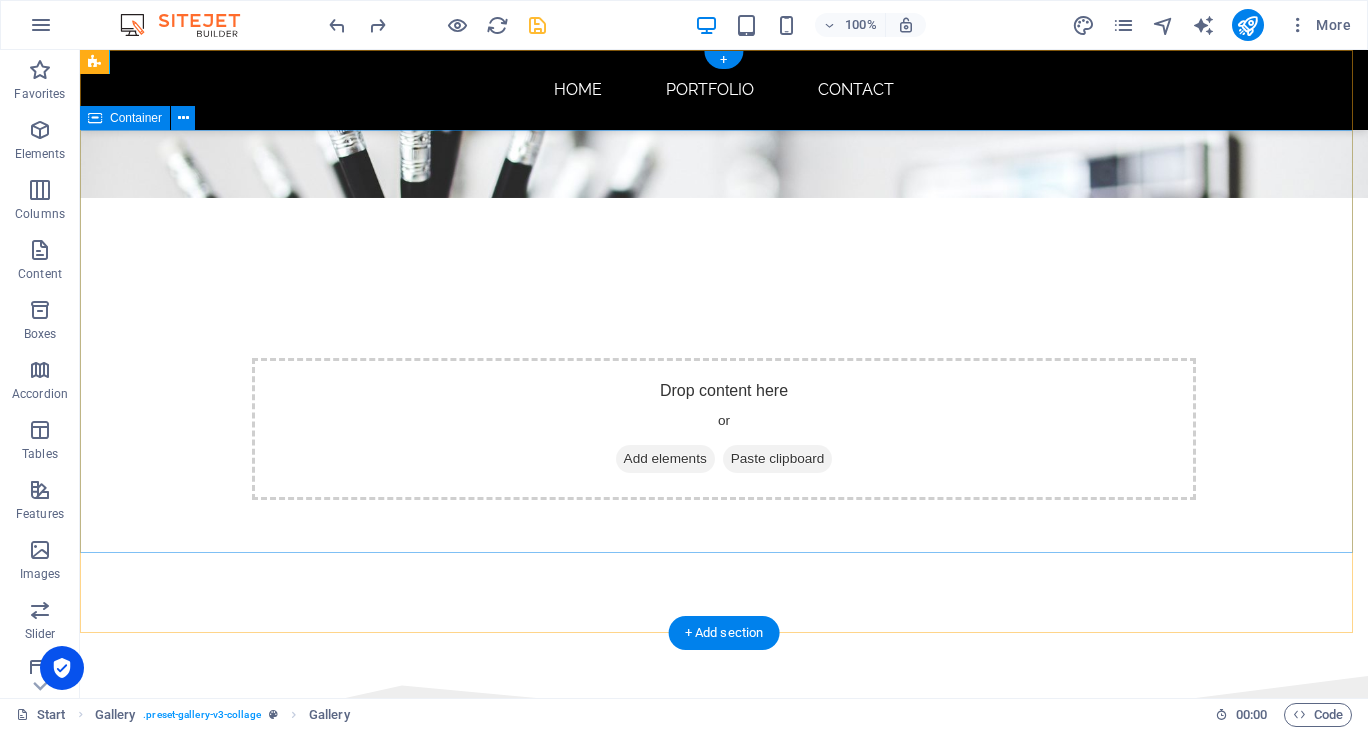 scroll, scrollTop: 0, scrollLeft: 0, axis: both 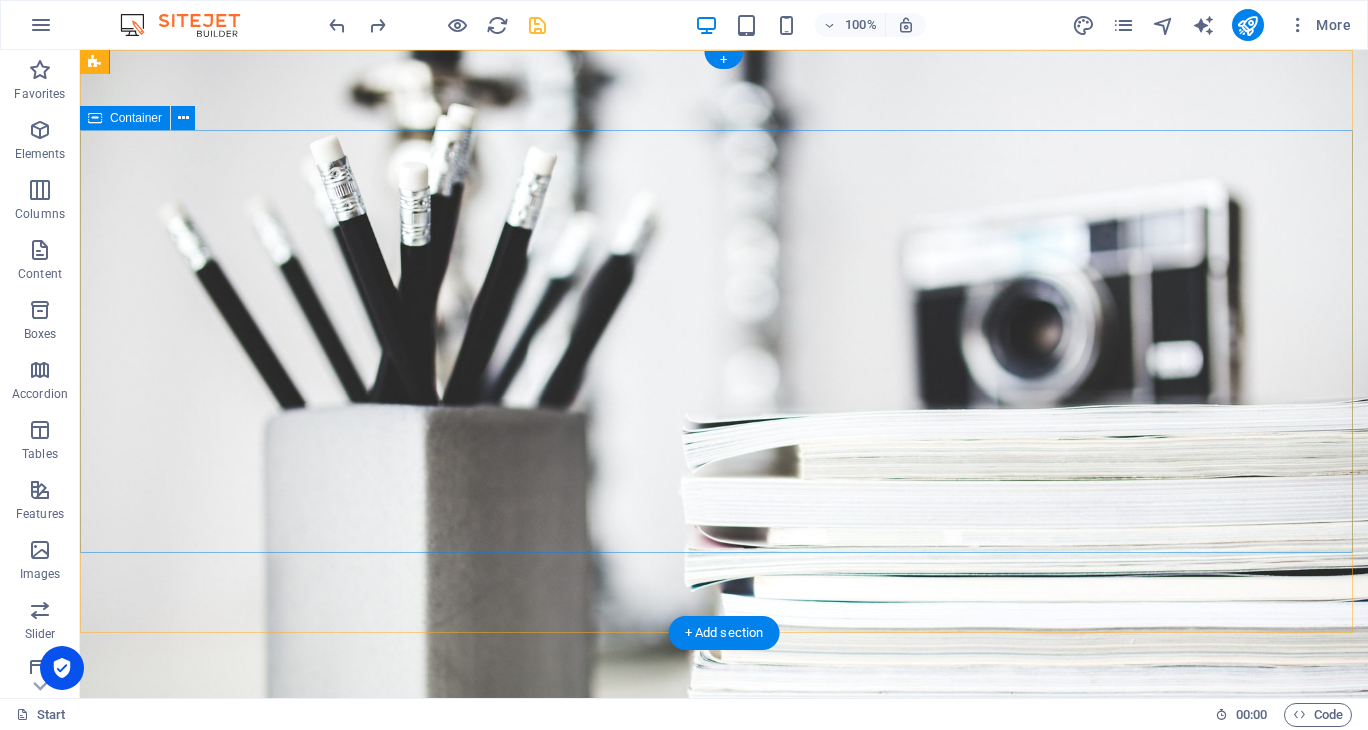 click on "Drop content here or  Add elements  Paste clipboard" at bounding box center [724, 929] 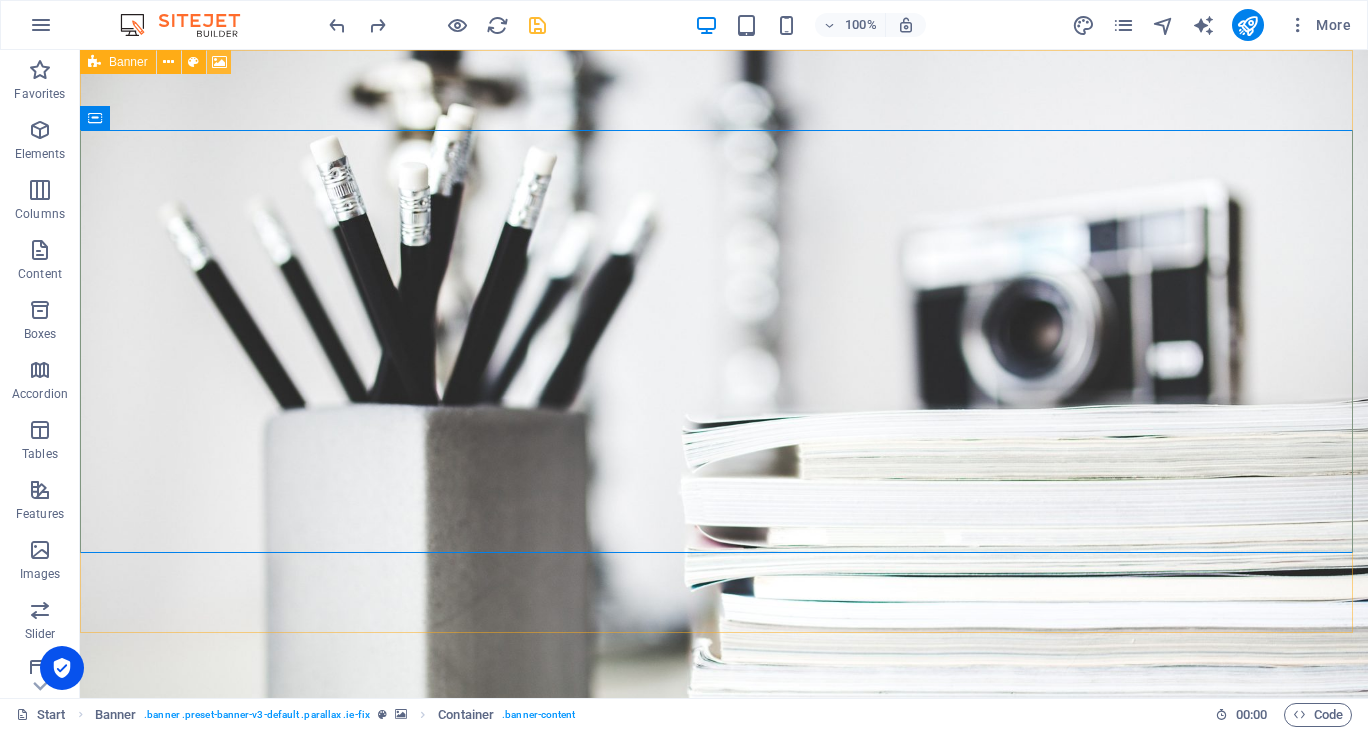 click at bounding box center [219, 62] 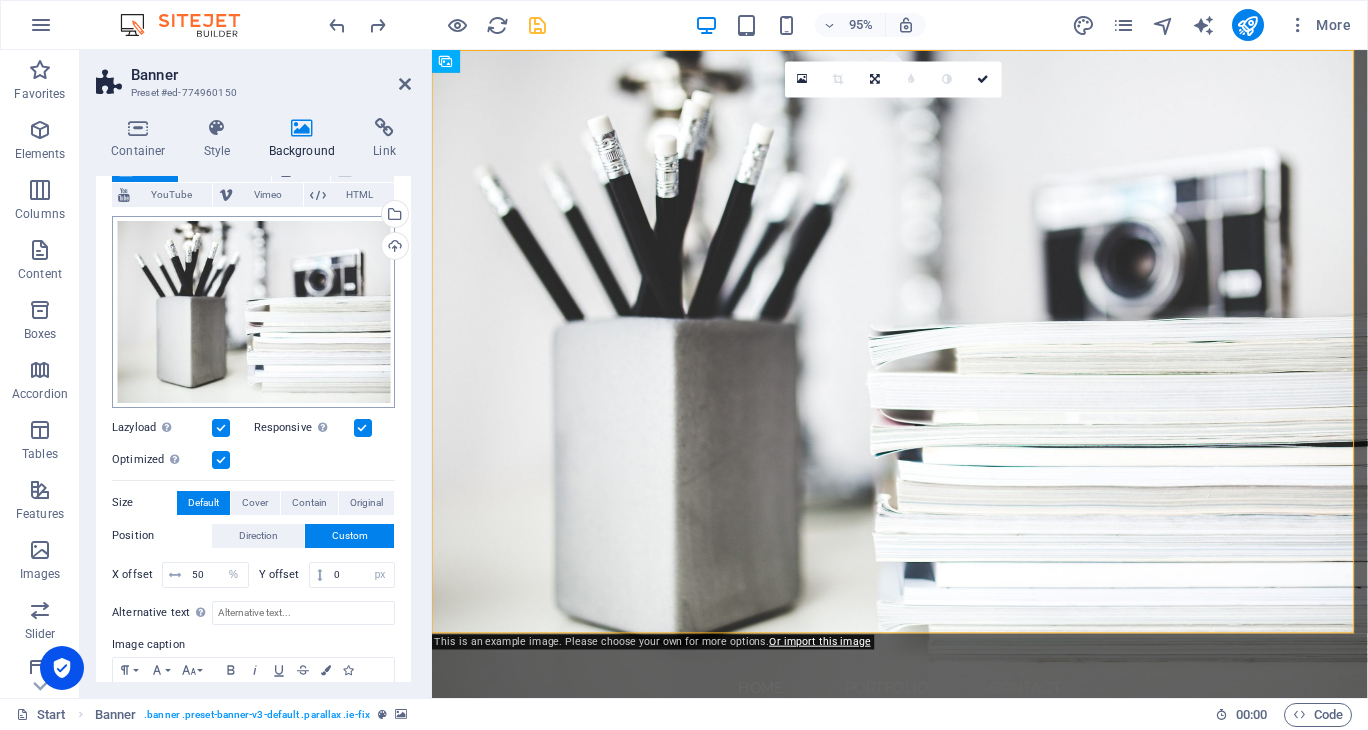 scroll, scrollTop: 100, scrollLeft: 0, axis: vertical 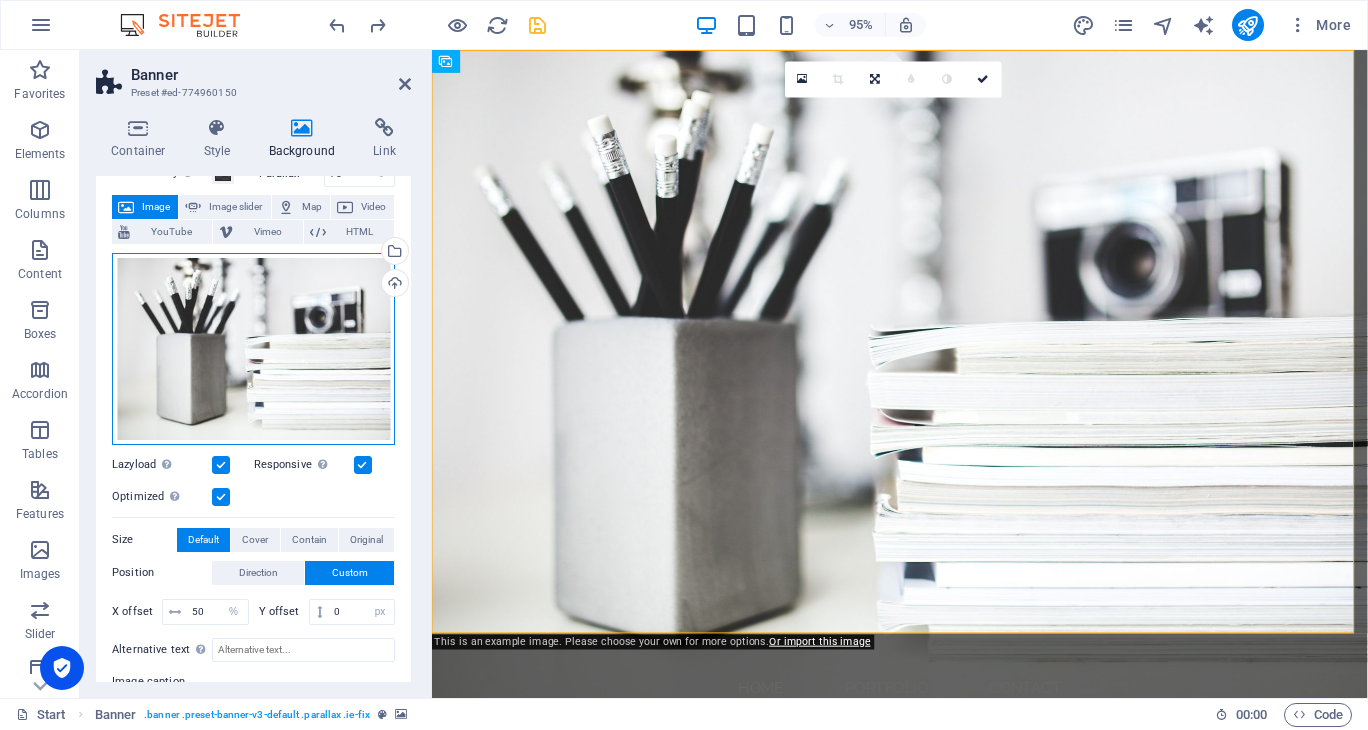 click on "Drag files here, click to choose files or select files from Files or our free stock photos & videos" at bounding box center [253, 349] 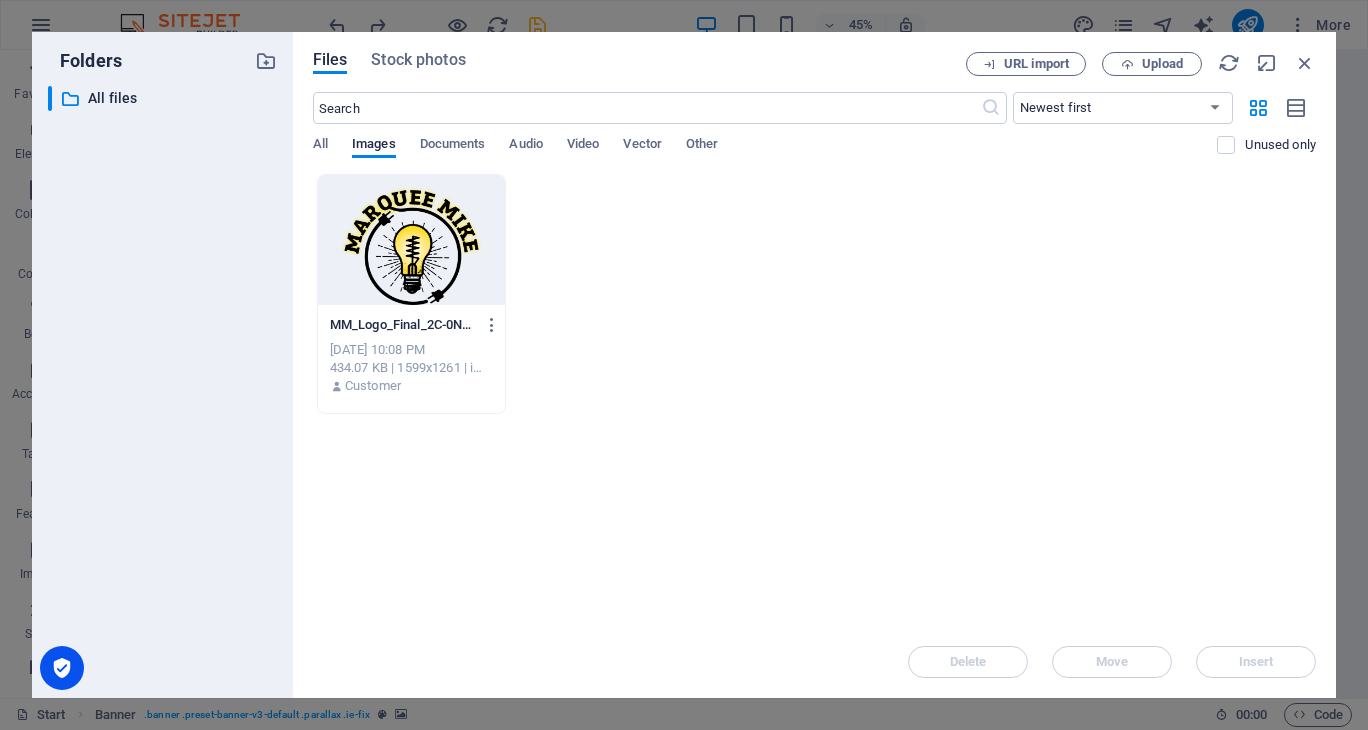 click at bounding box center [411, 240] 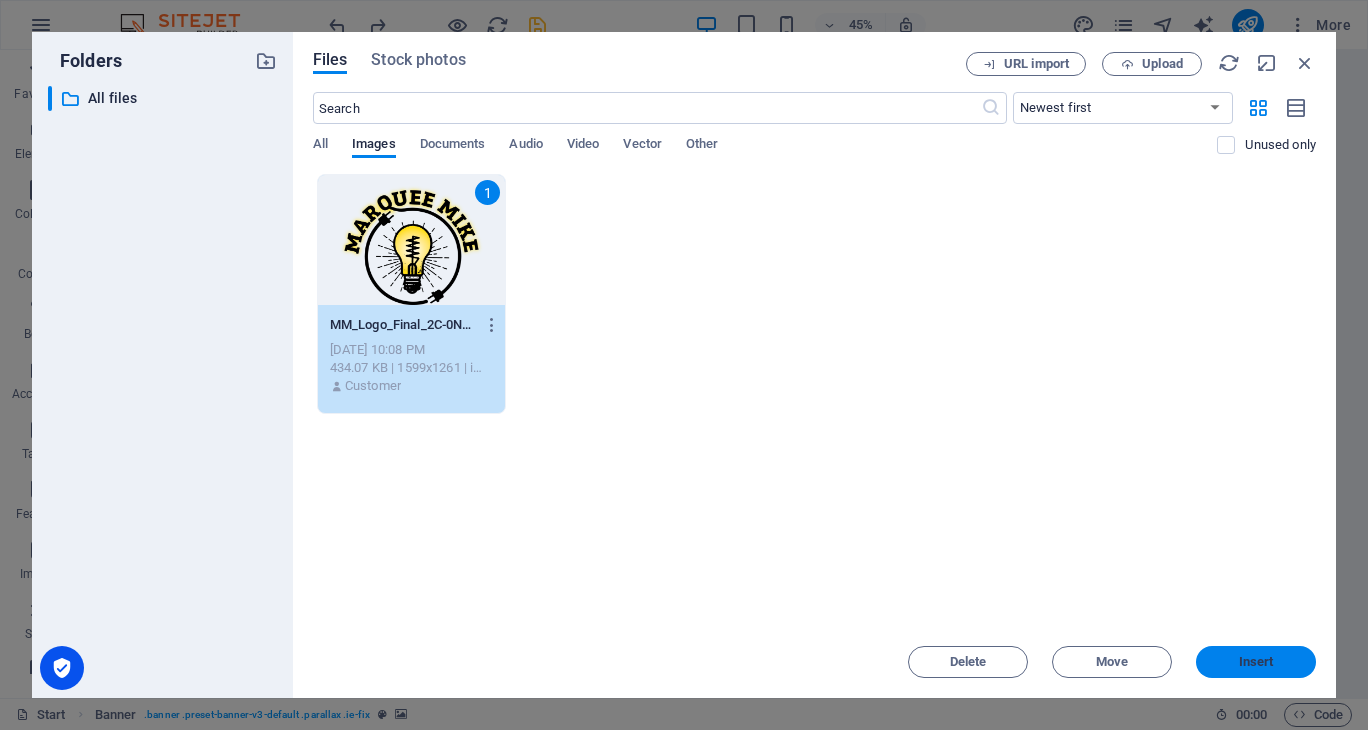 click on "Insert" at bounding box center (1256, 662) 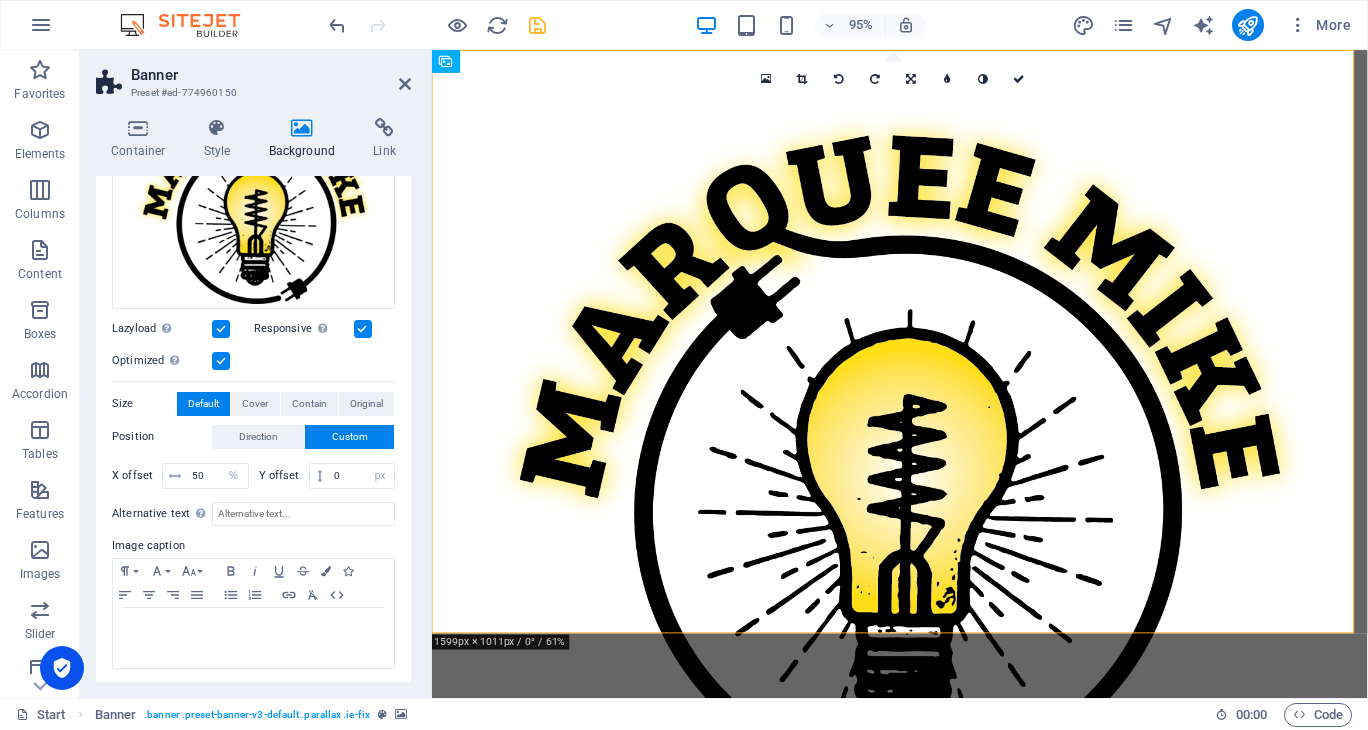 scroll, scrollTop: 0, scrollLeft: 0, axis: both 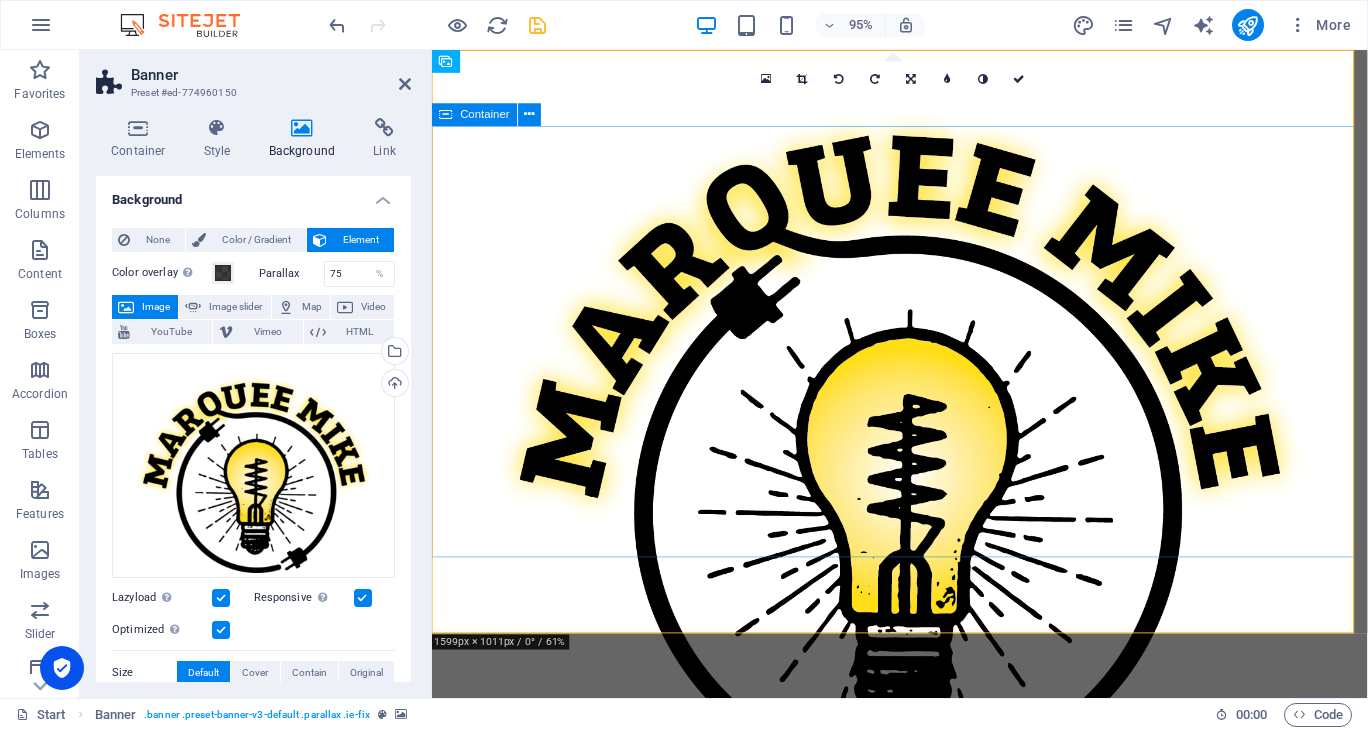 click on "Container" at bounding box center (485, 114) 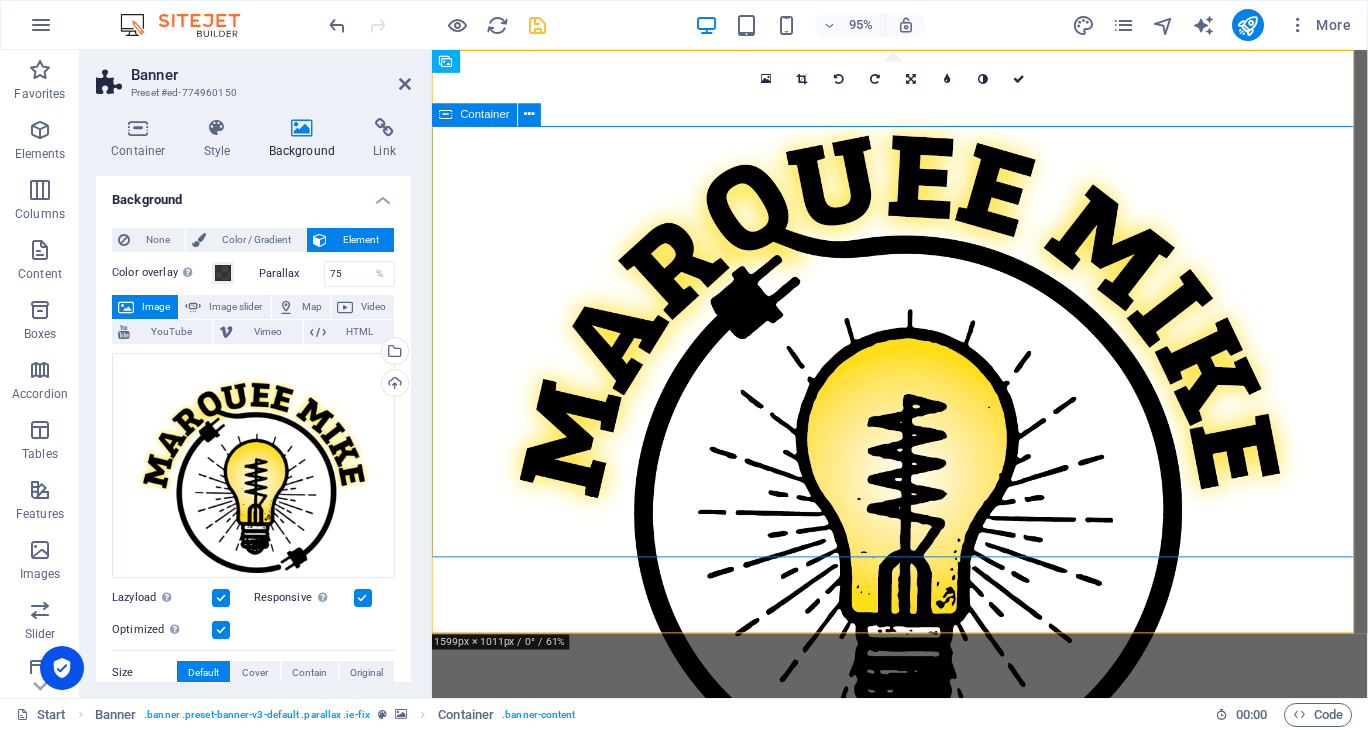 click on "Drop content here or  Add elements  Paste clipboard" at bounding box center [924, 962] 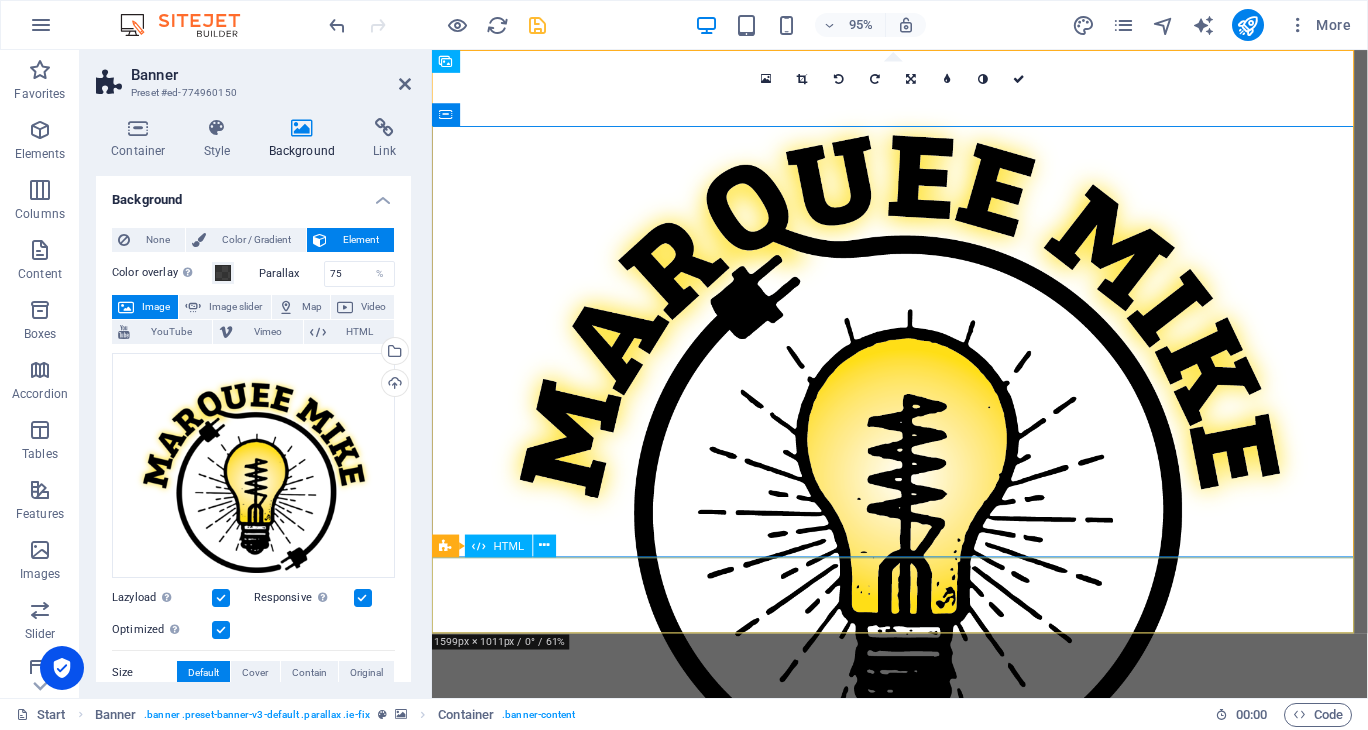 click at bounding box center [924, 1169] 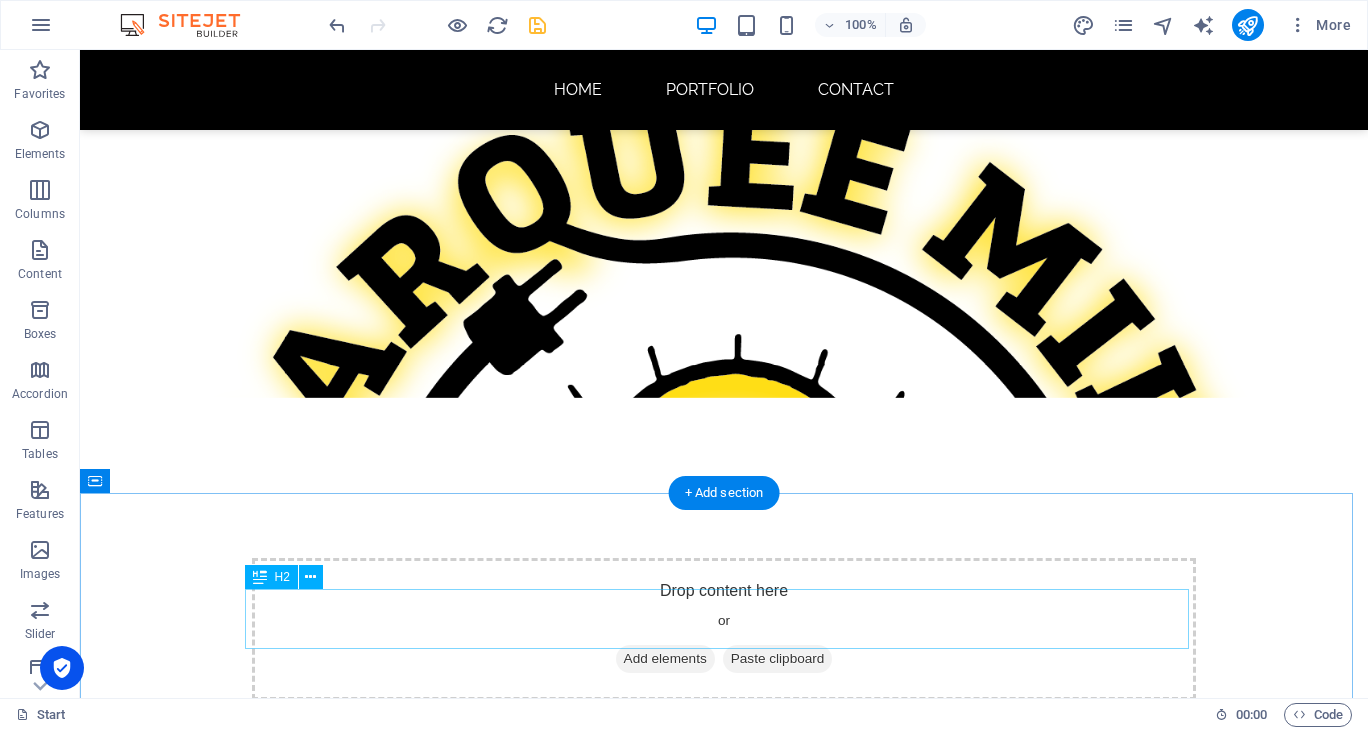 scroll, scrollTop: 0, scrollLeft: 0, axis: both 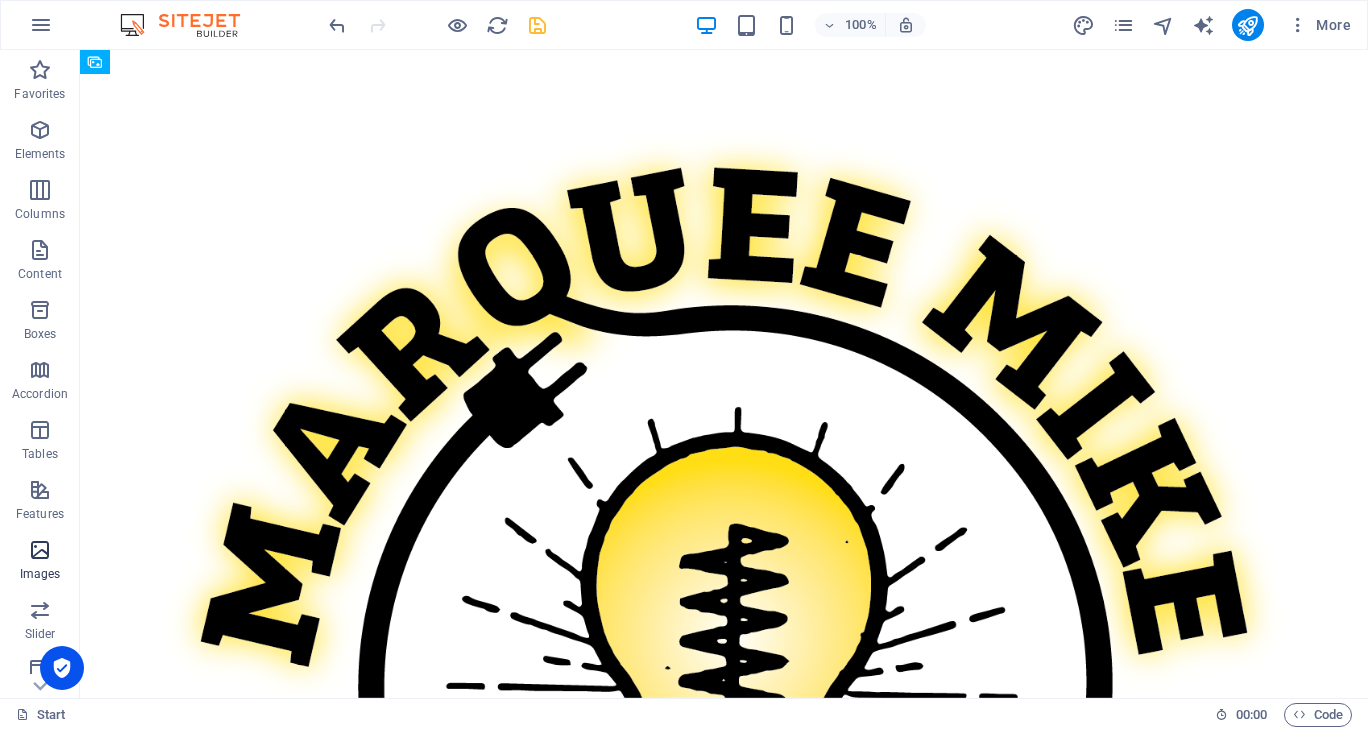 click on "Images" at bounding box center [40, 562] 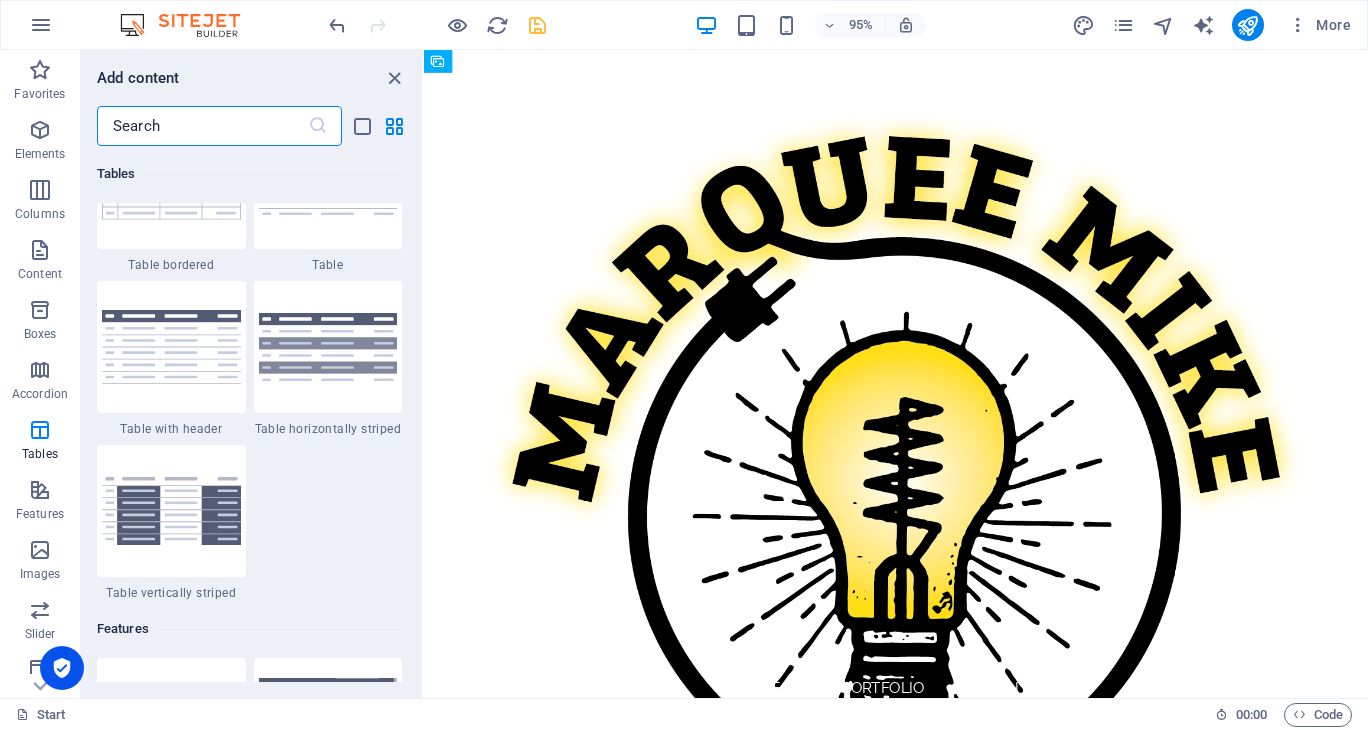 scroll, scrollTop: 6676, scrollLeft: 0, axis: vertical 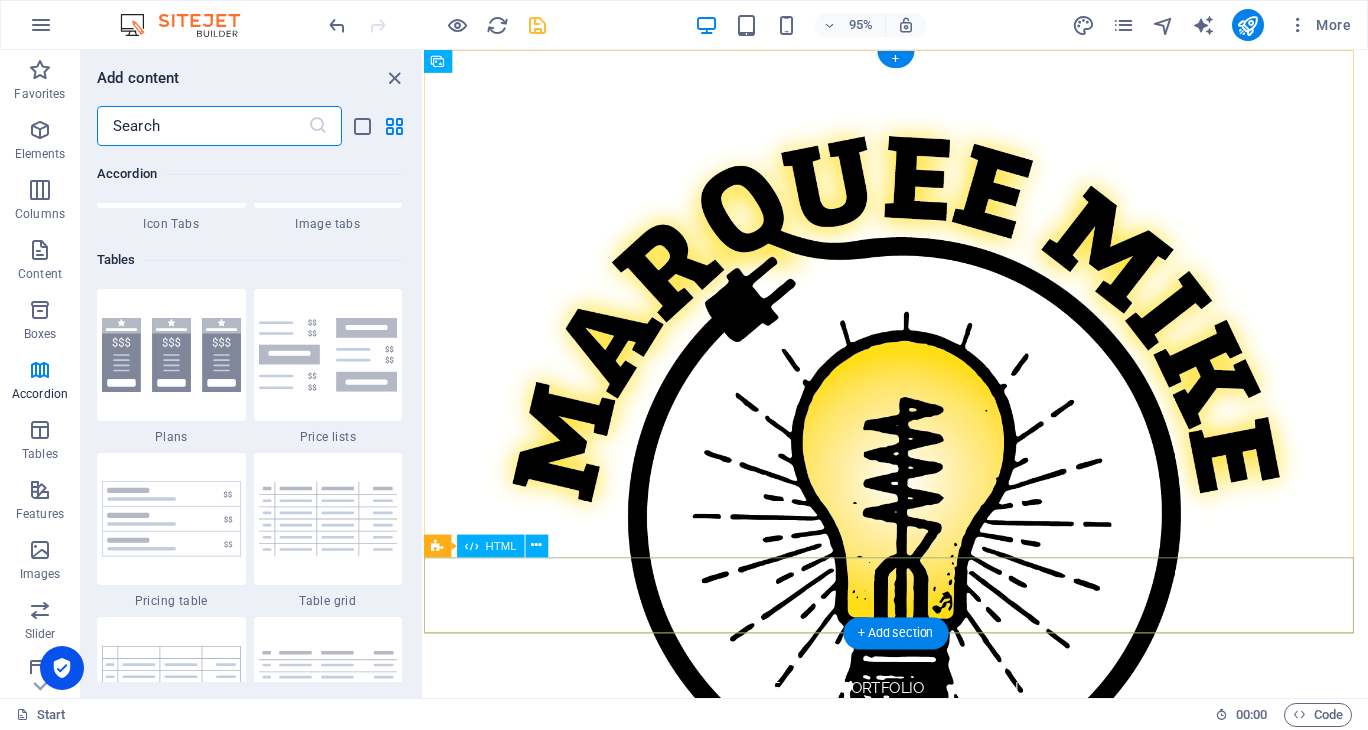 click at bounding box center (921, 1136) 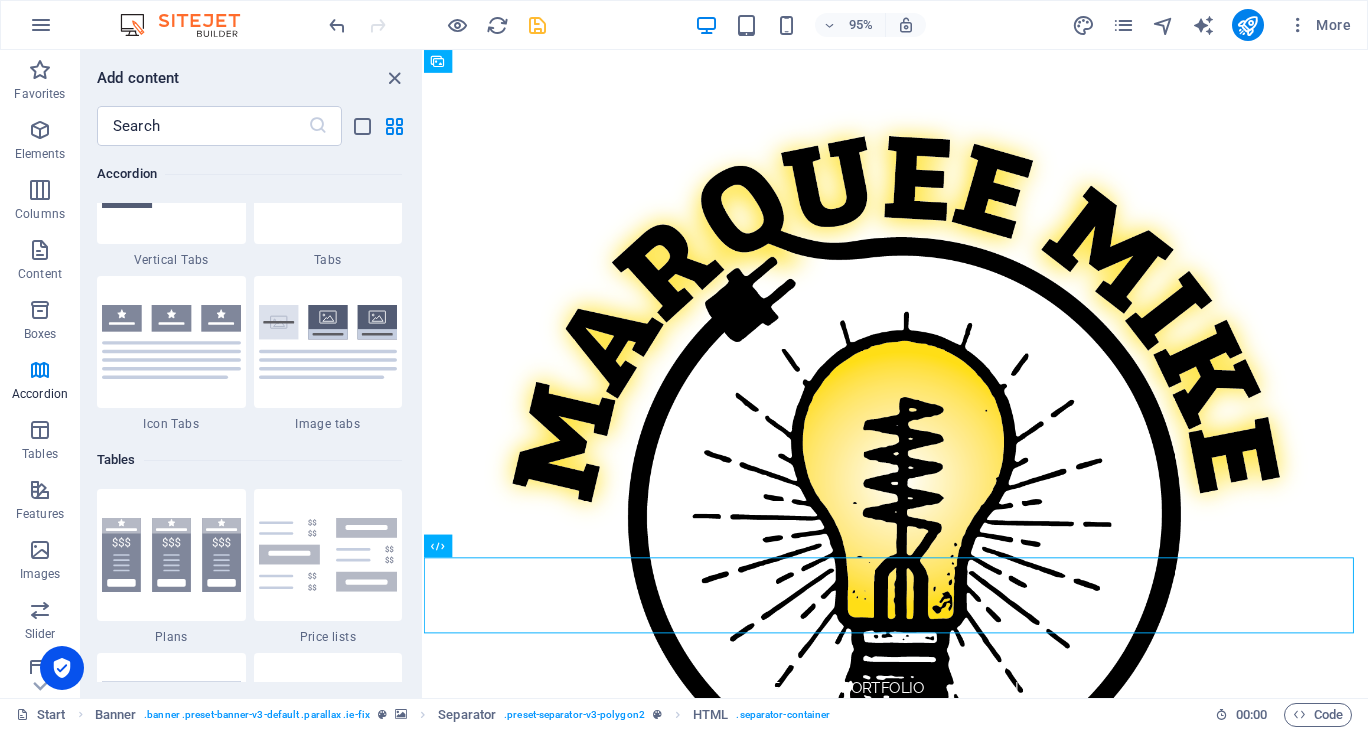 scroll, scrollTop: 6676, scrollLeft: 0, axis: vertical 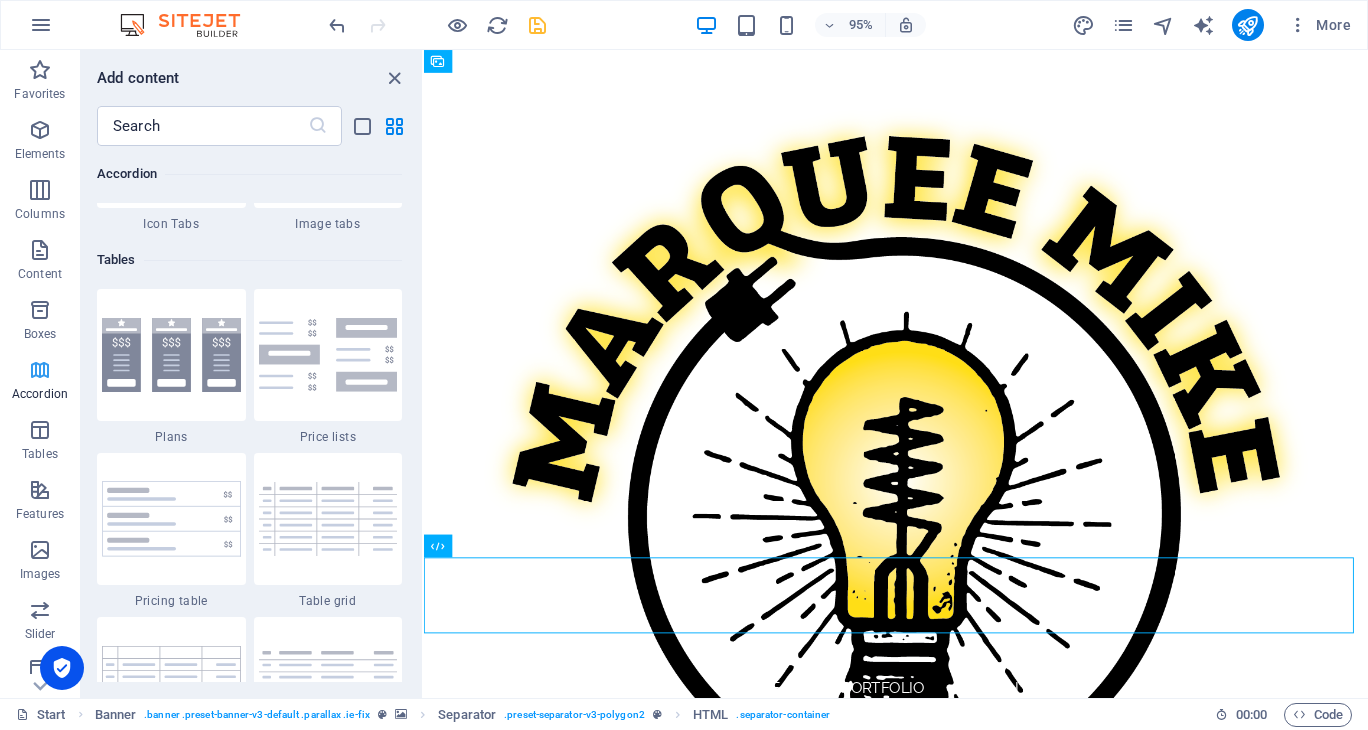click at bounding box center (40, 370) 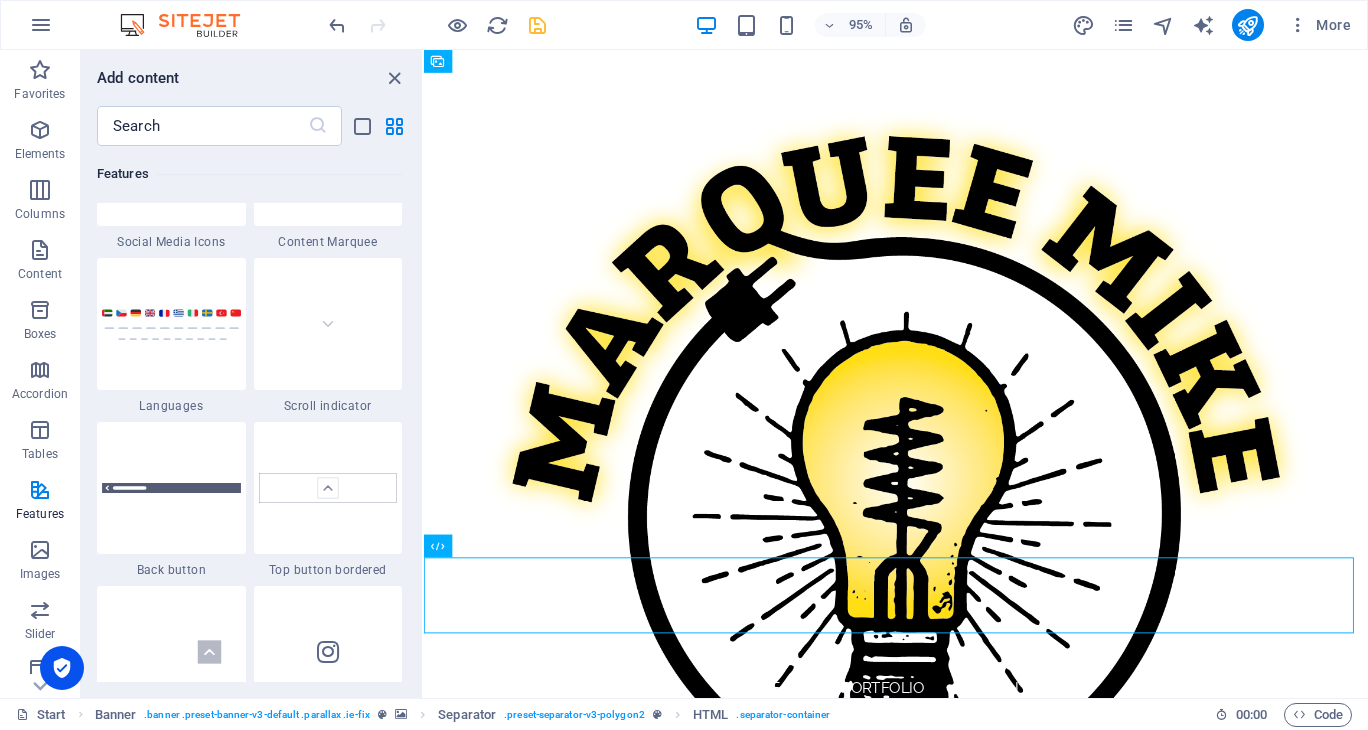 scroll, scrollTop: 9076, scrollLeft: 0, axis: vertical 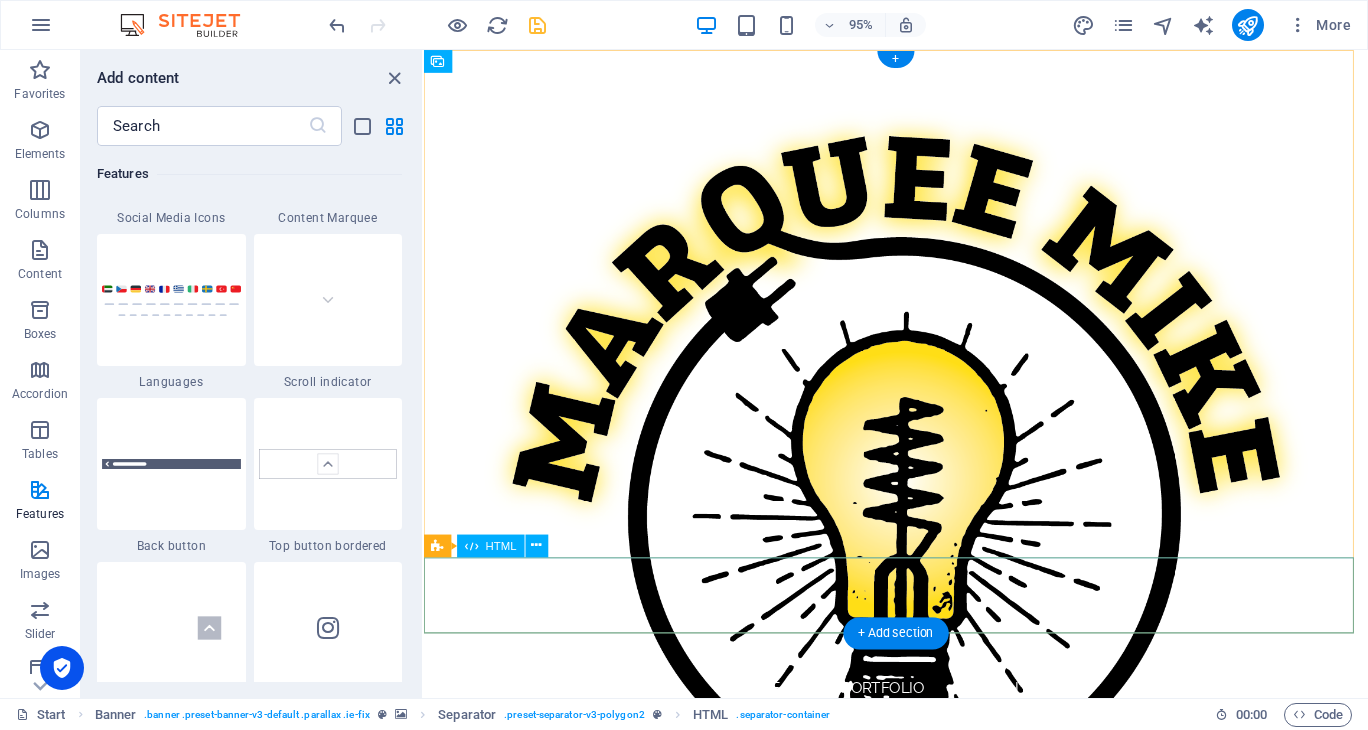 click at bounding box center (921, 1136) 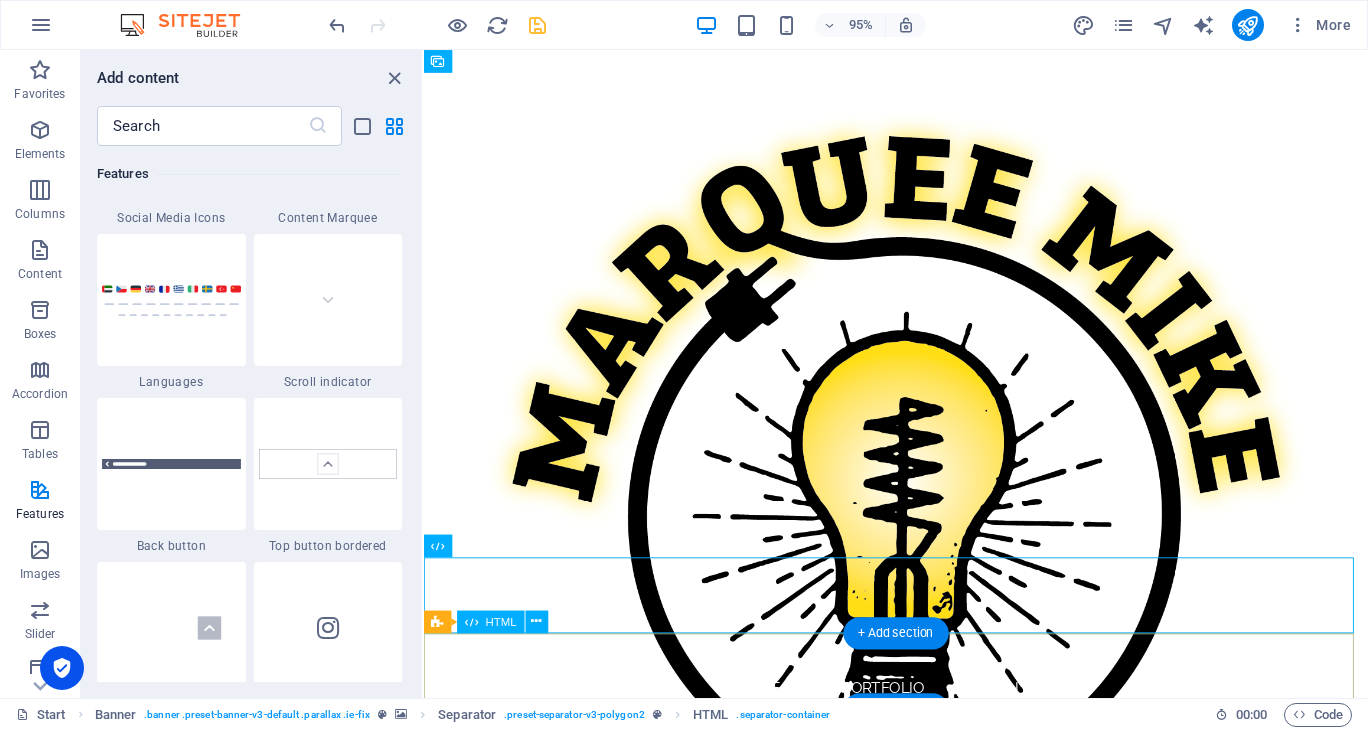 click at bounding box center [921, 1216] 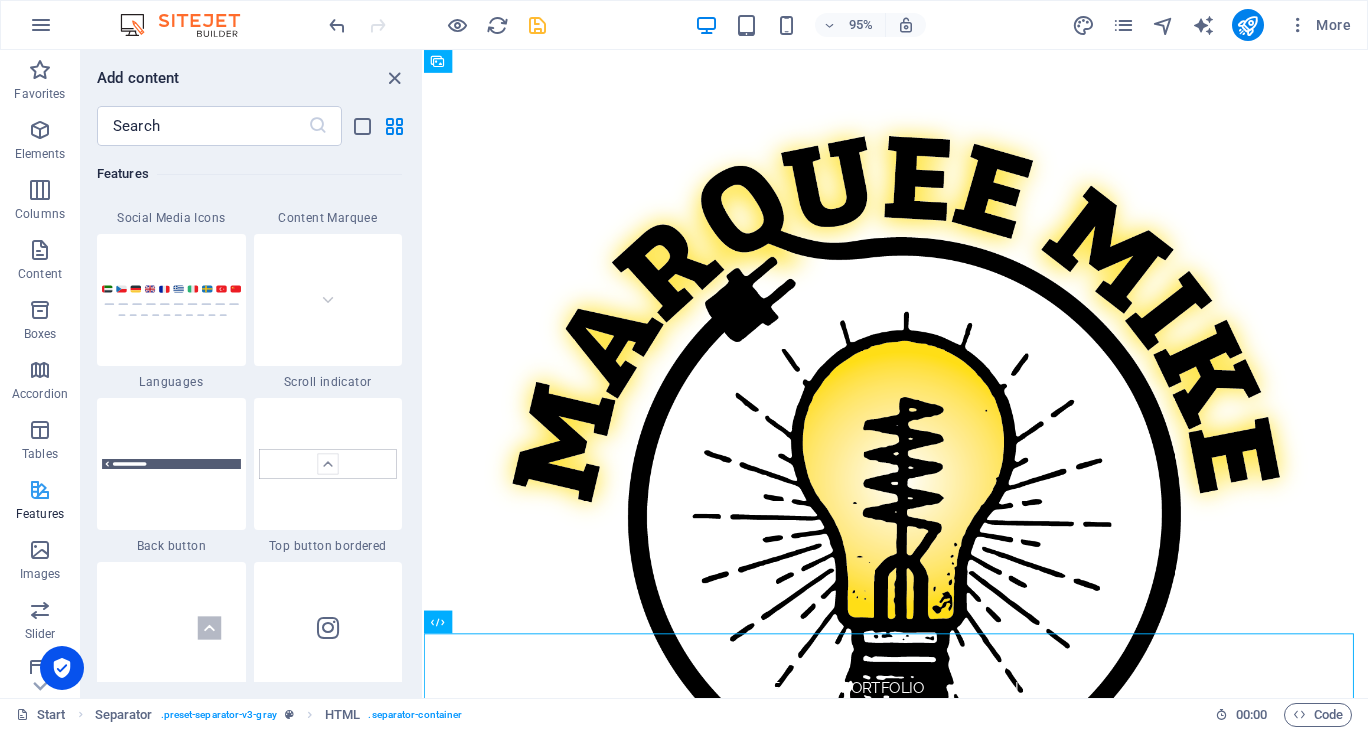 click at bounding box center (40, 490) 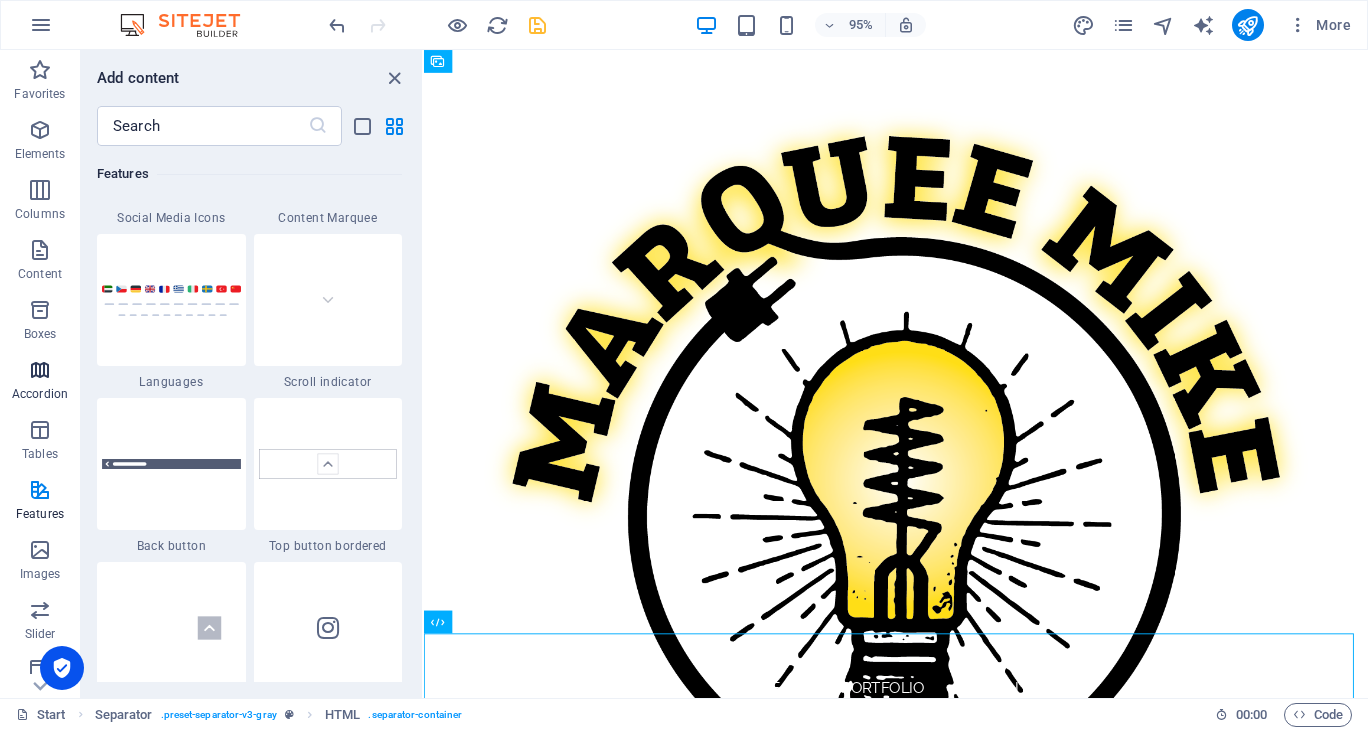click at bounding box center (40, 370) 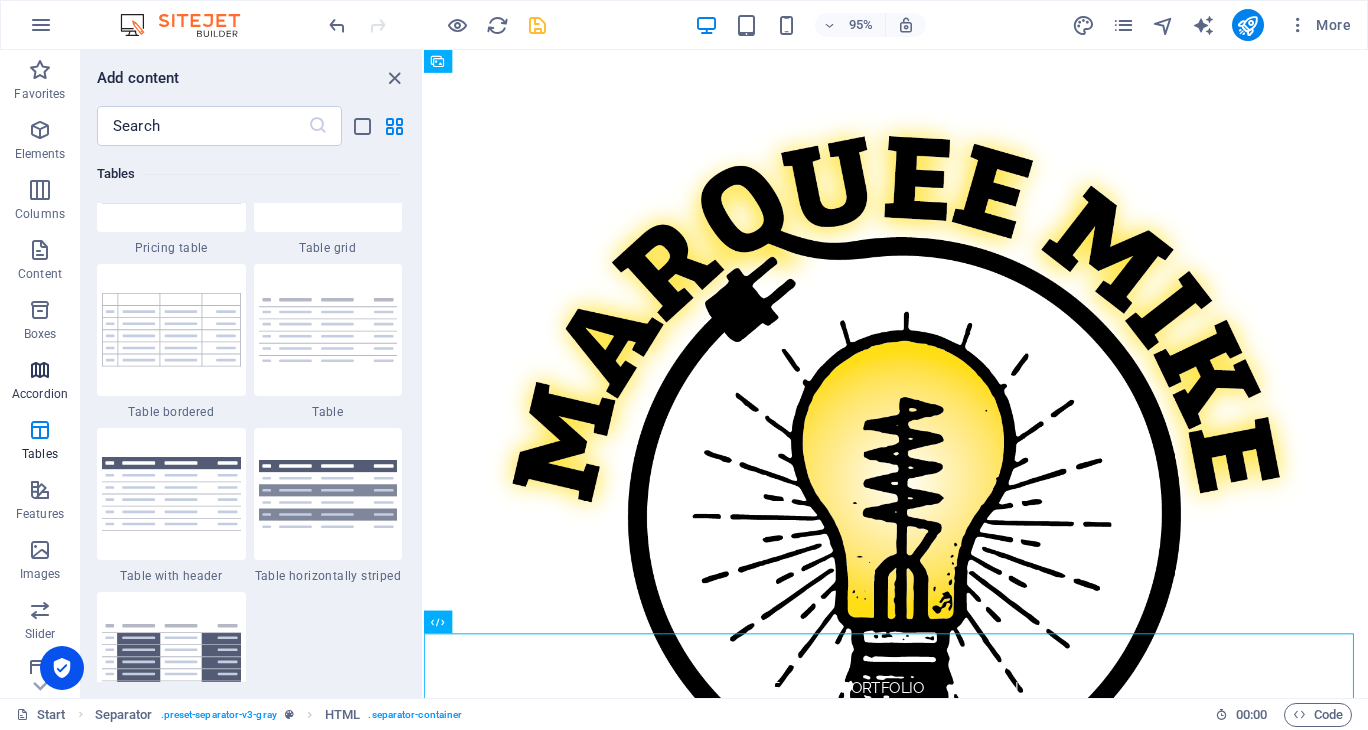 scroll, scrollTop: 6221, scrollLeft: 0, axis: vertical 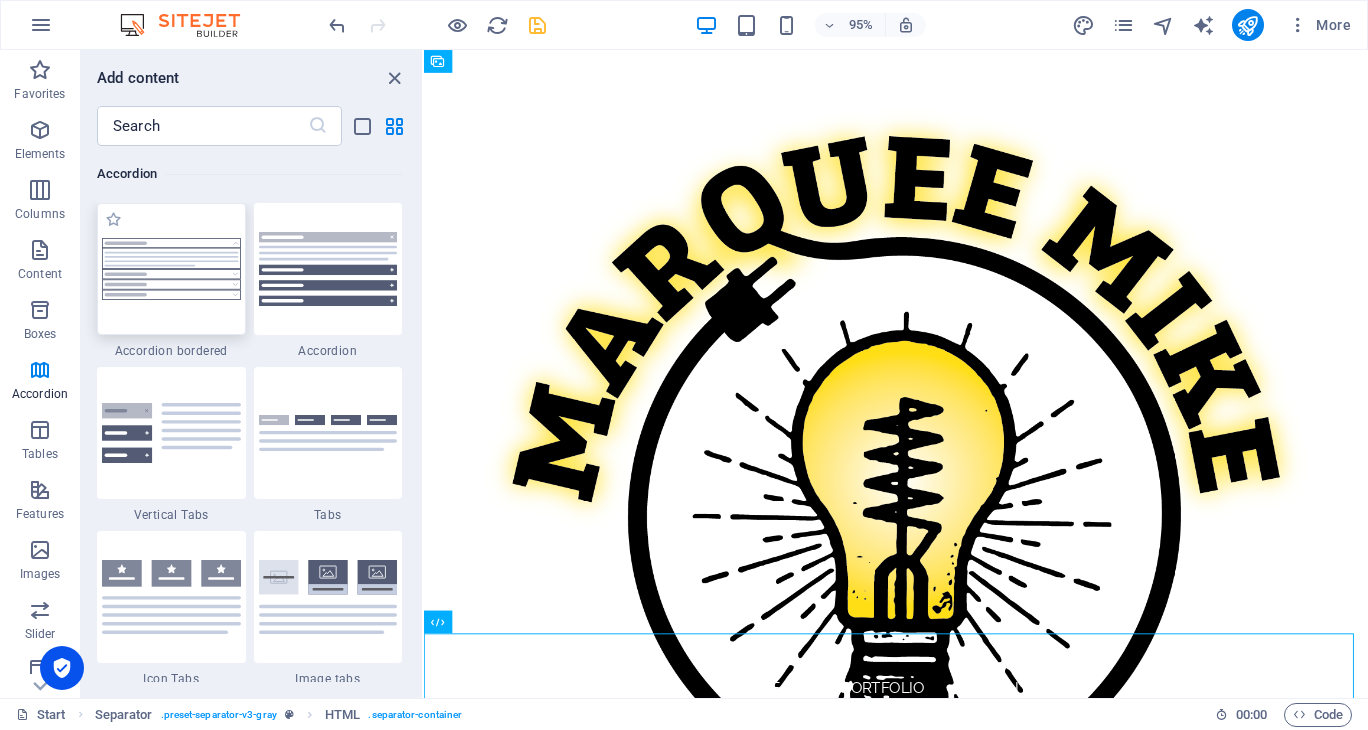 click at bounding box center [171, 269] 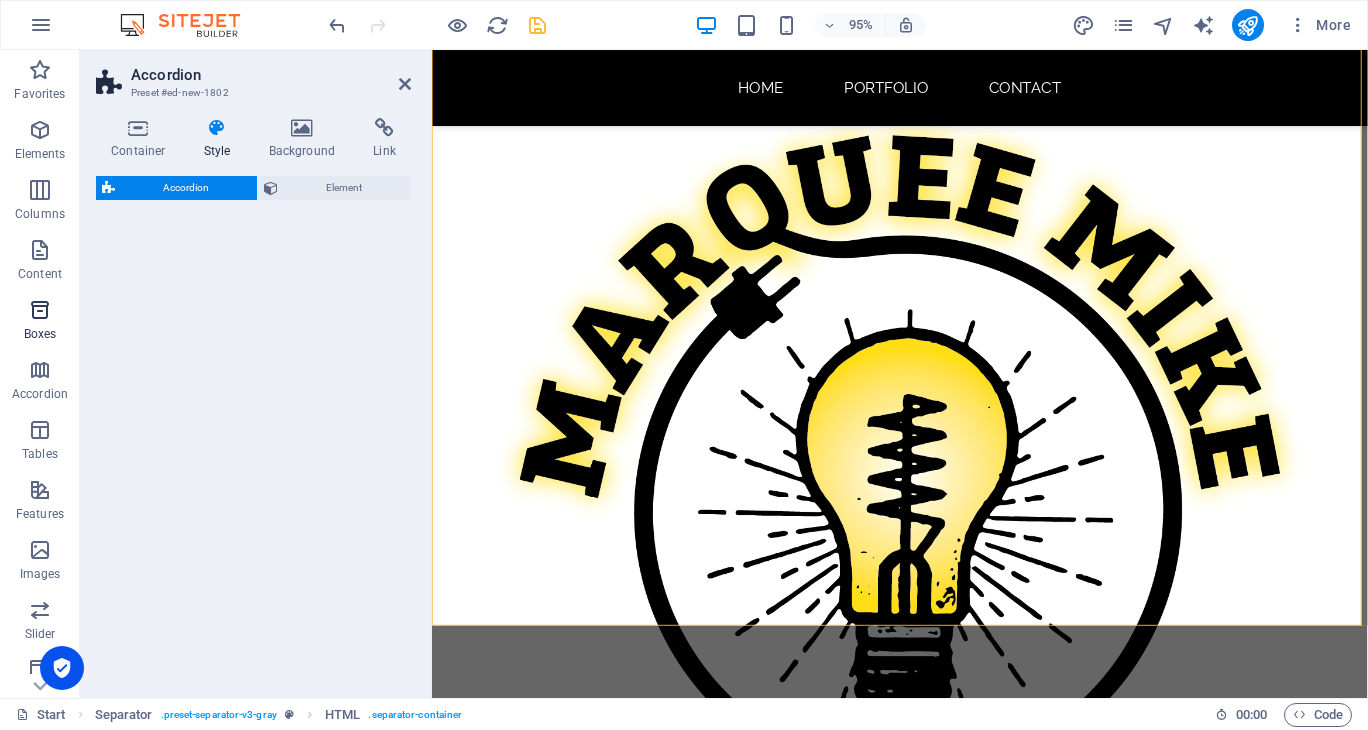 scroll, scrollTop: 726, scrollLeft: 0, axis: vertical 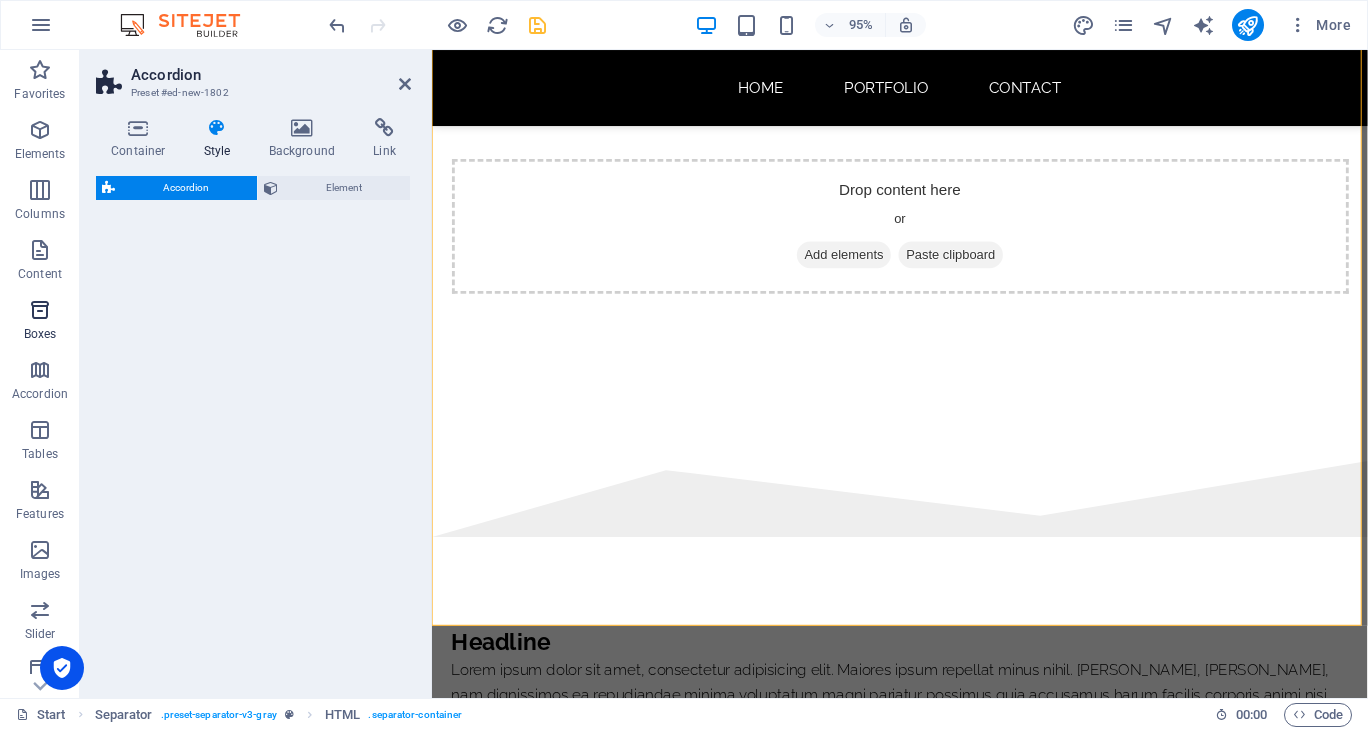 select on "rem" 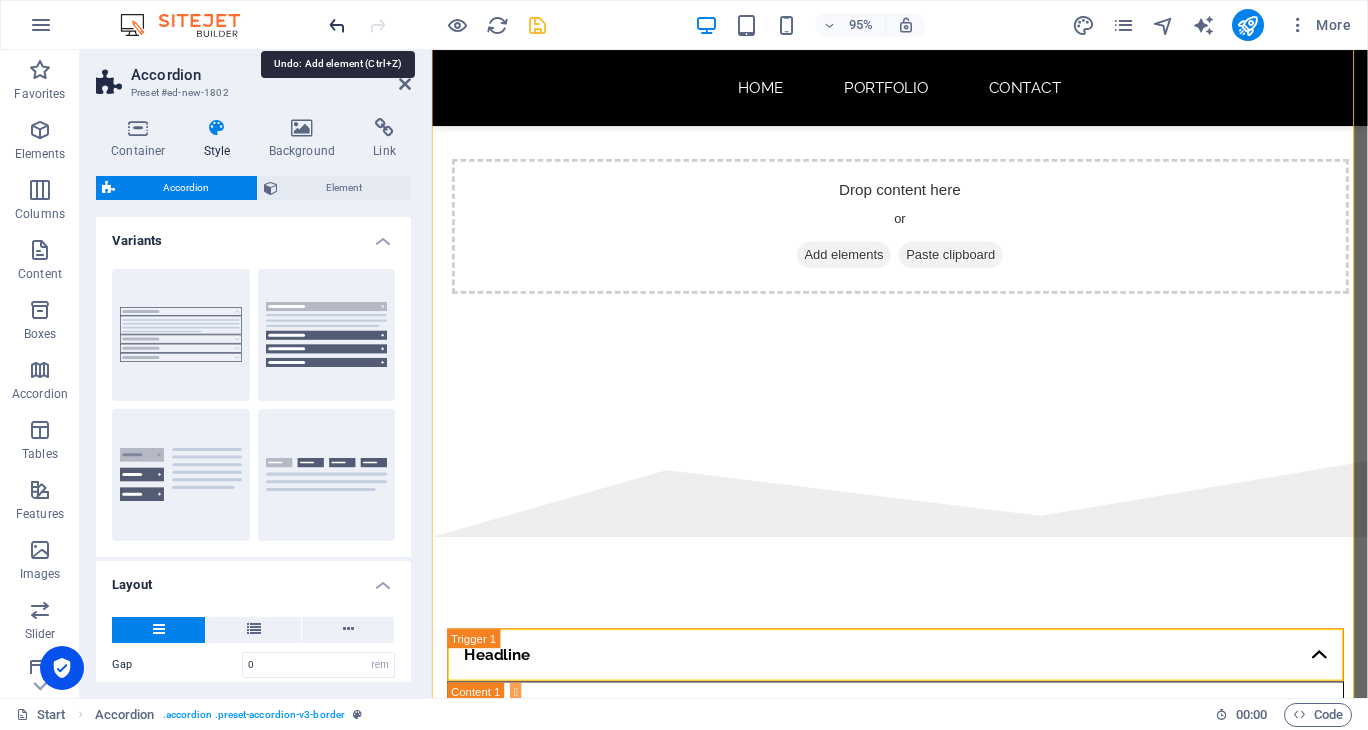 click at bounding box center [337, 25] 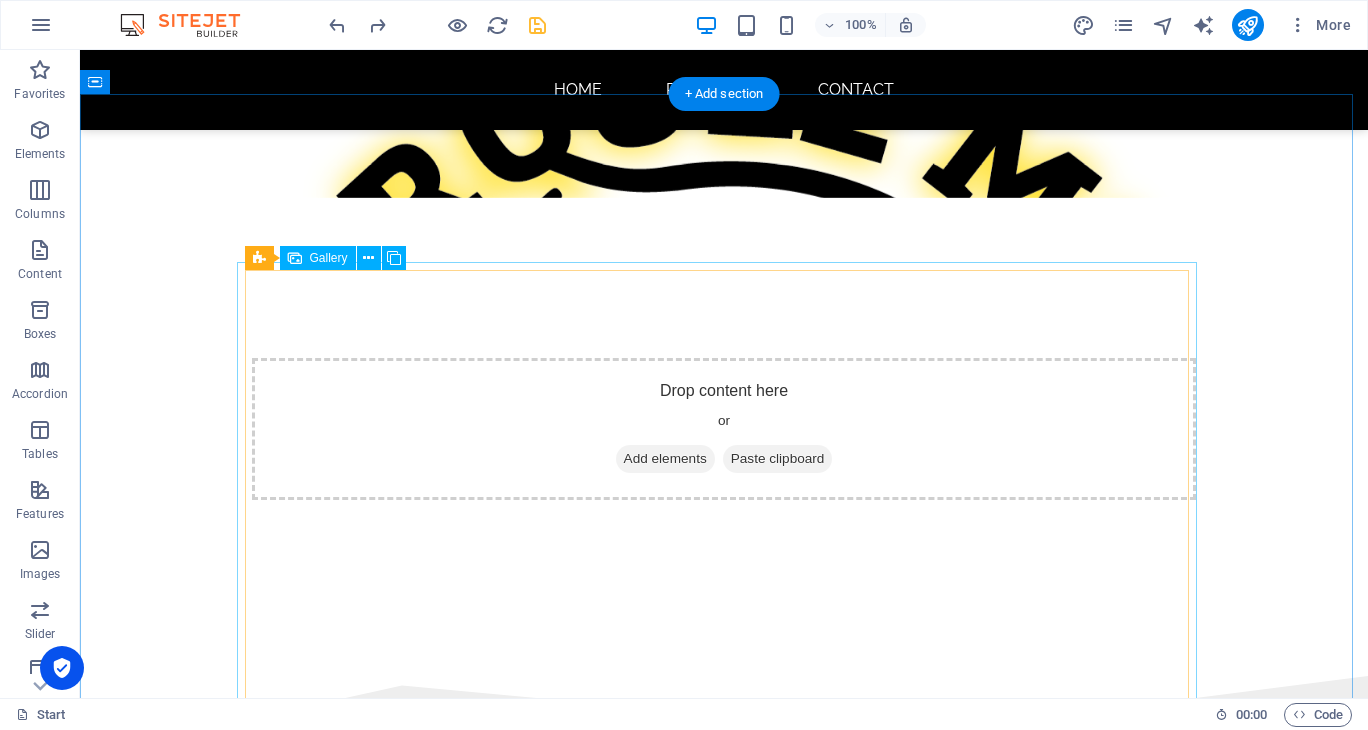 scroll, scrollTop: 700, scrollLeft: 0, axis: vertical 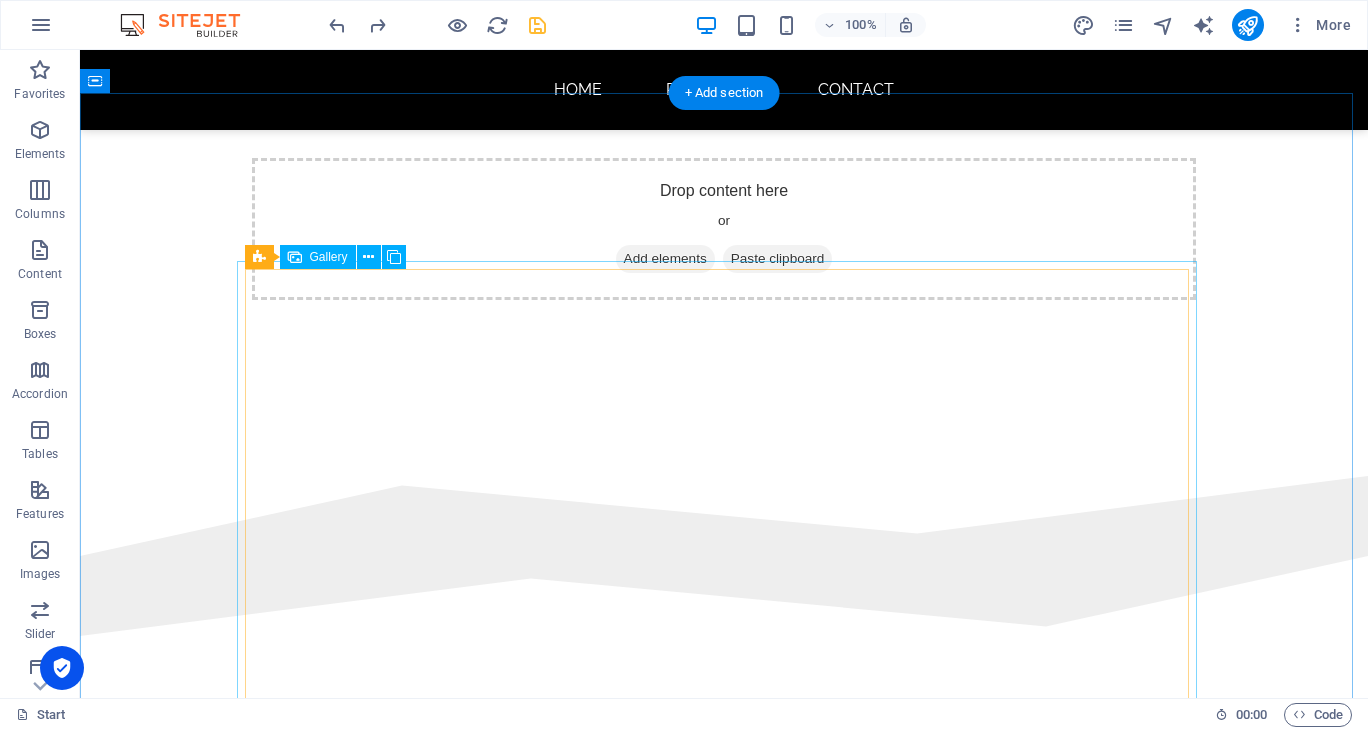 click at bounding box center (484, 1044) 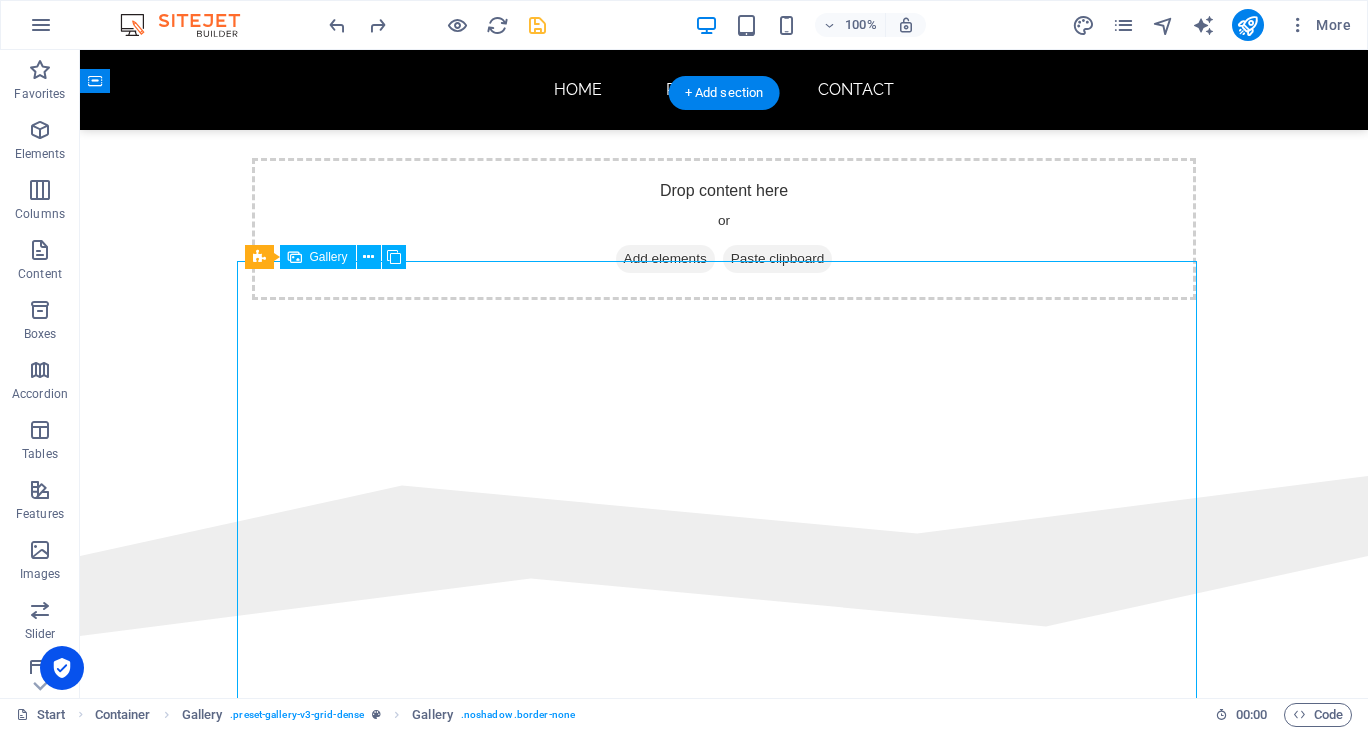 click at bounding box center [484, 1044] 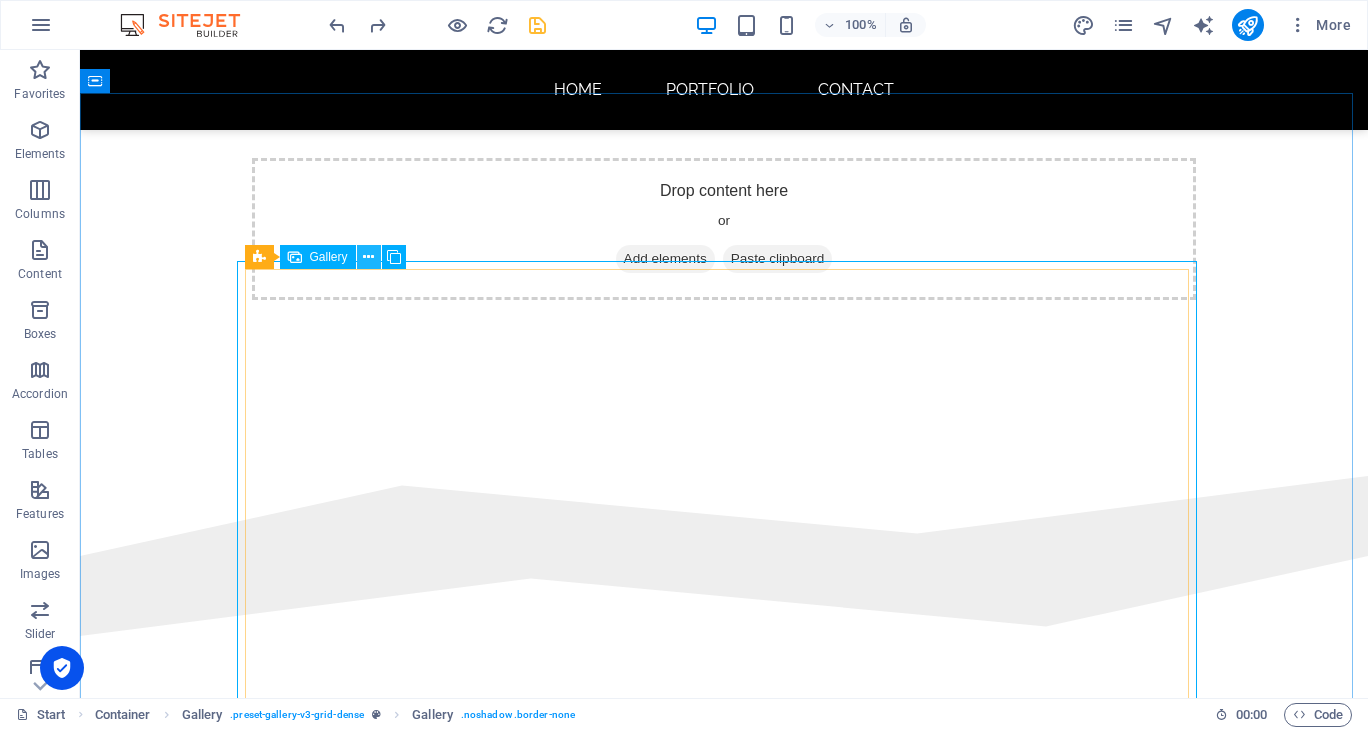click at bounding box center (368, 257) 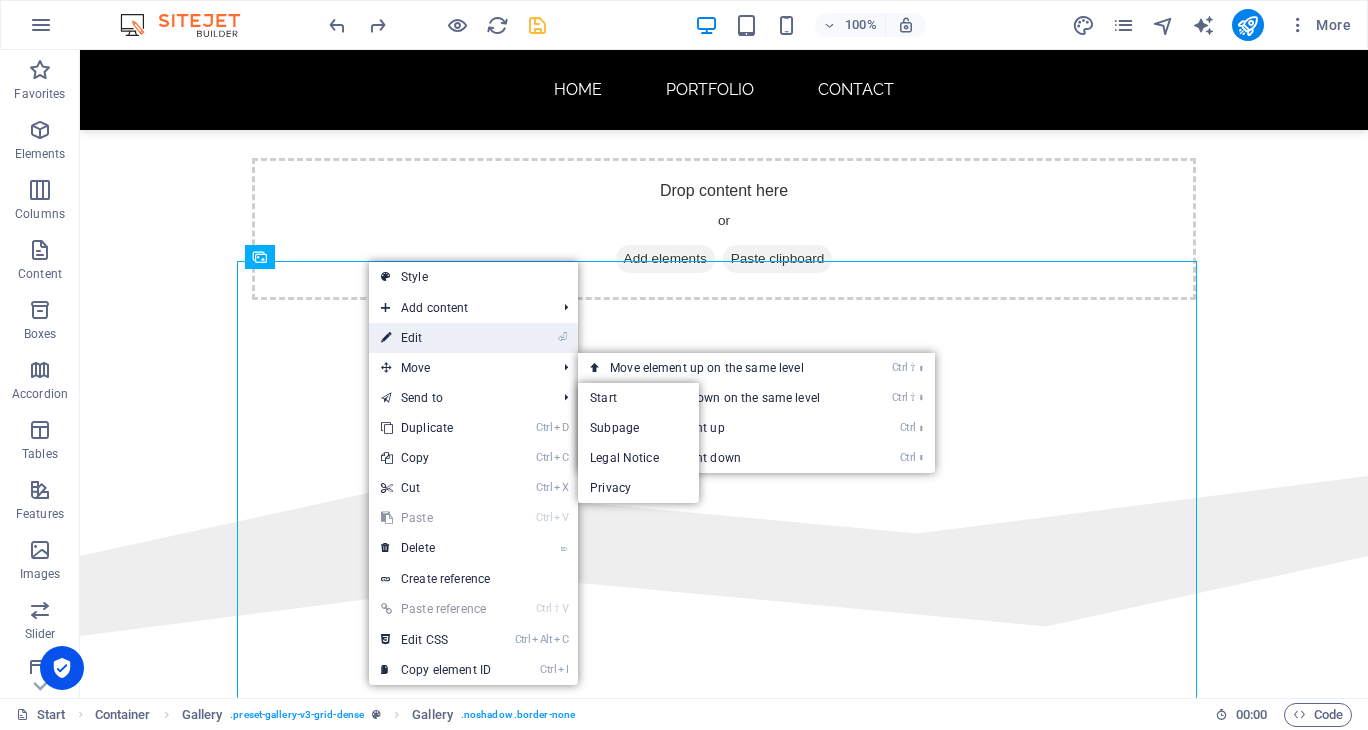 click on "⏎  Edit" at bounding box center (436, 338) 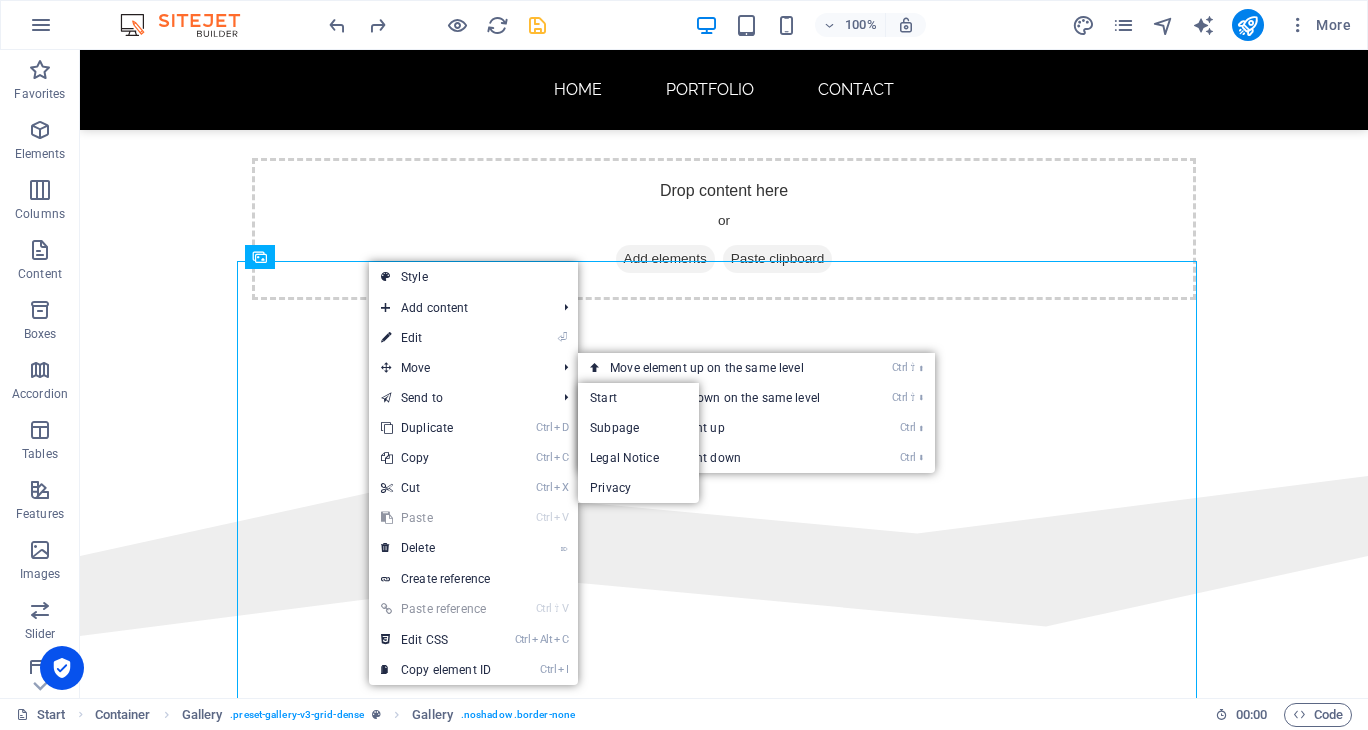 select on "4" 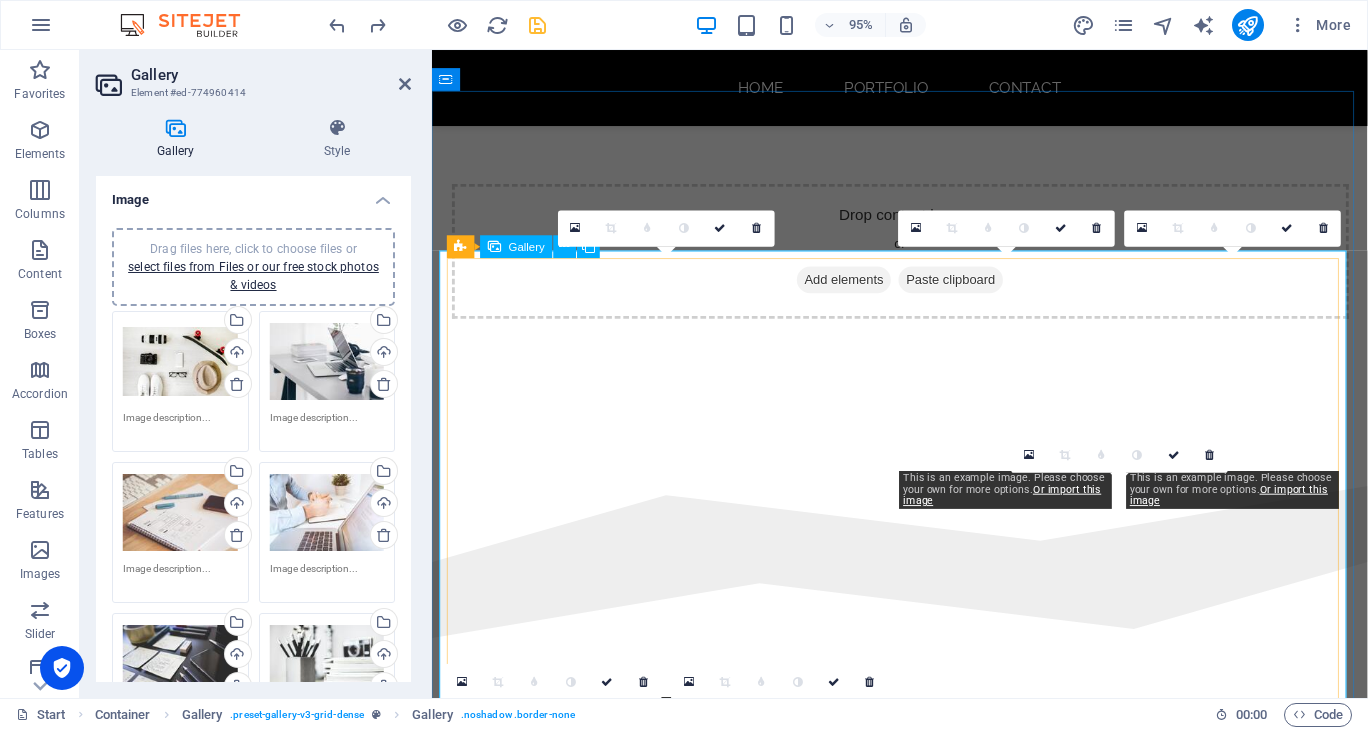 scroll, scrollTop: 731, scrollLeft: 0, axis: vertical 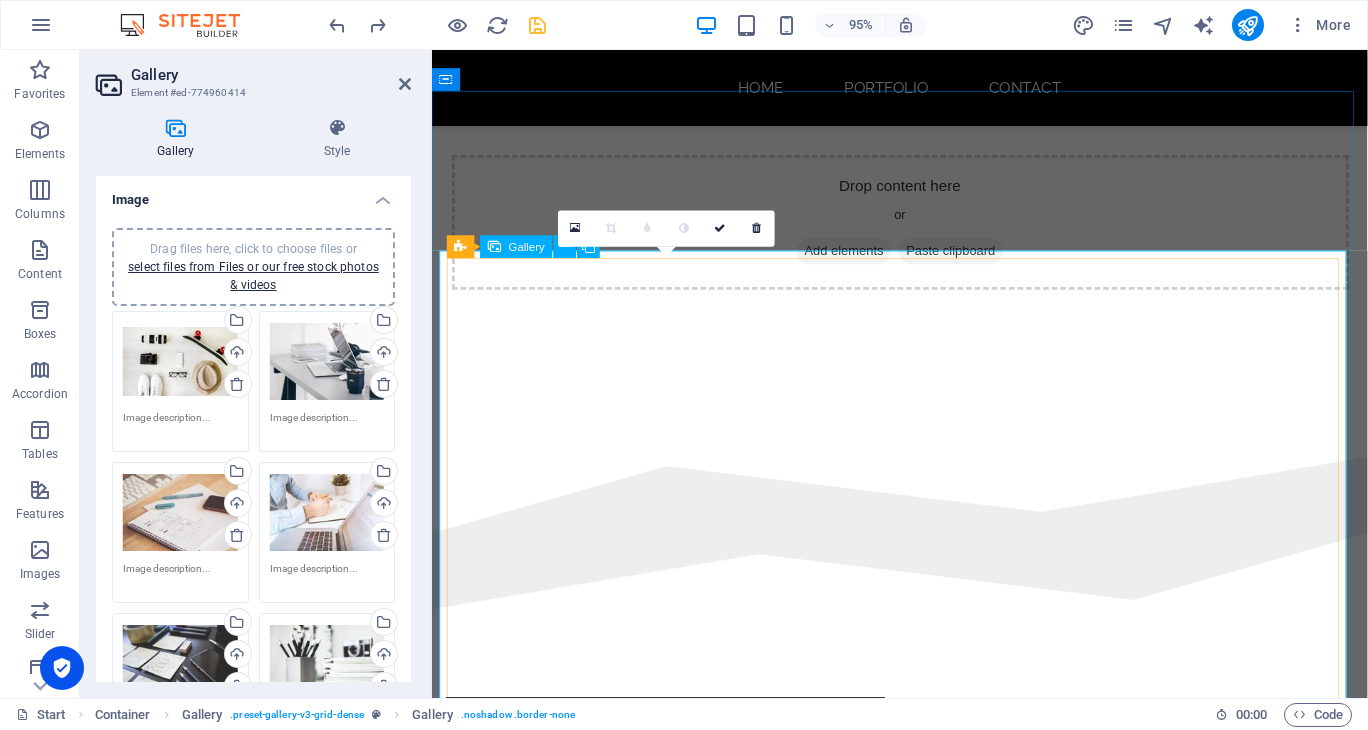 click at bounding box center [685, 1046] 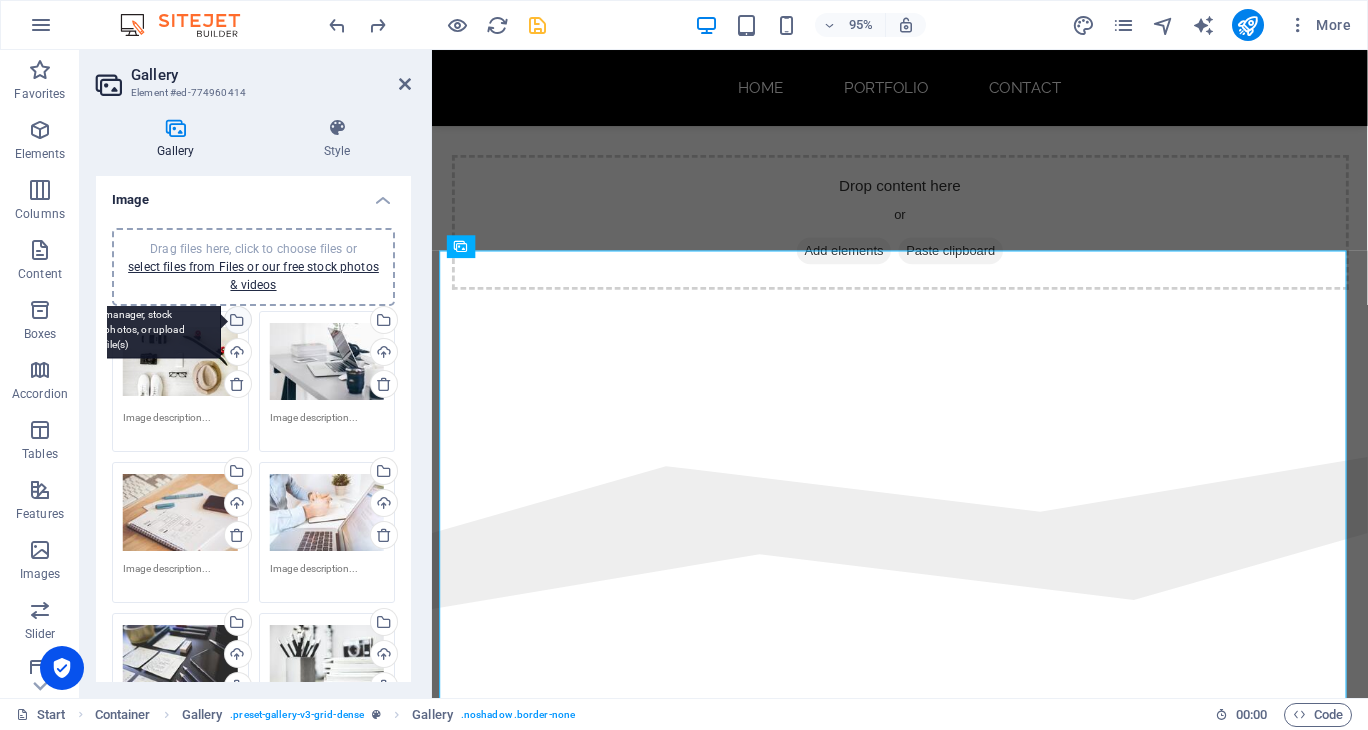 click on "Select files from the file manager, stock photos, or upload file(s)" at bounding box center (236, 322) 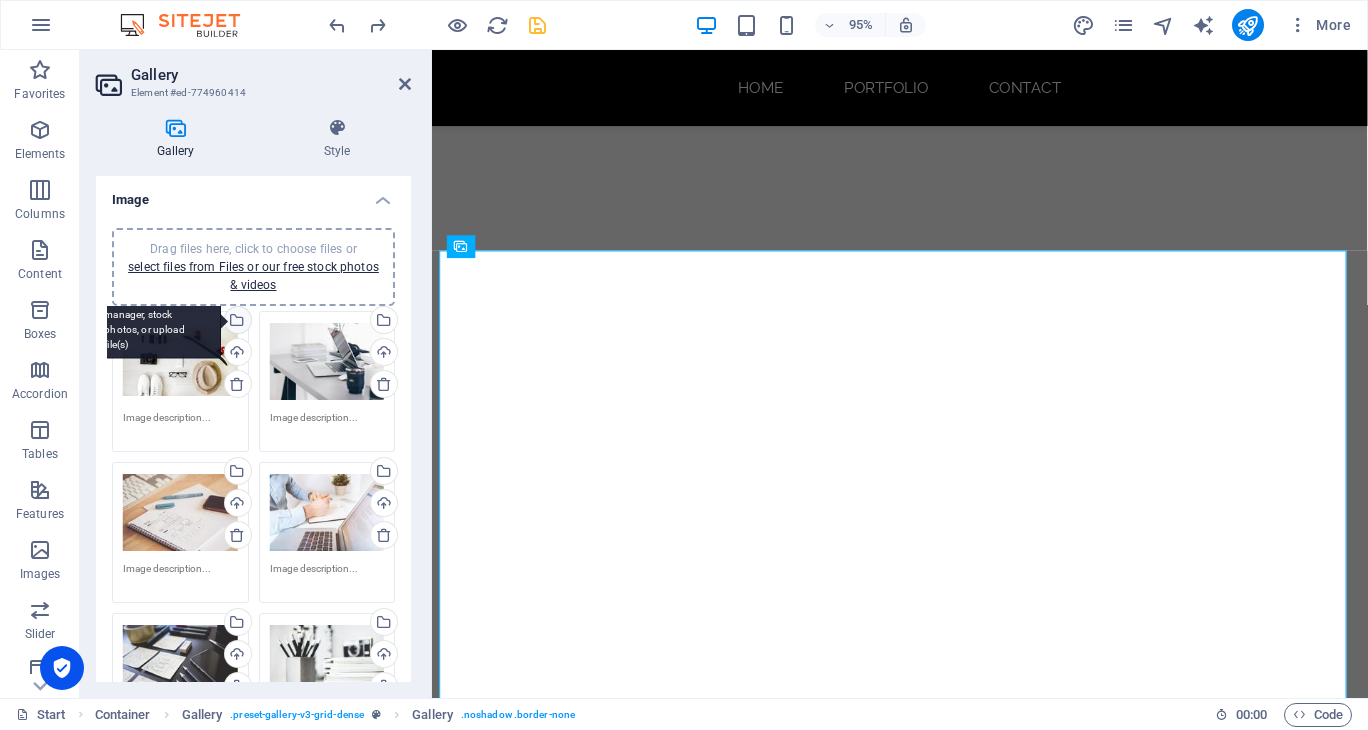 scroll, scrollTop: 1413, scrollLeft: 0, axis: vertical 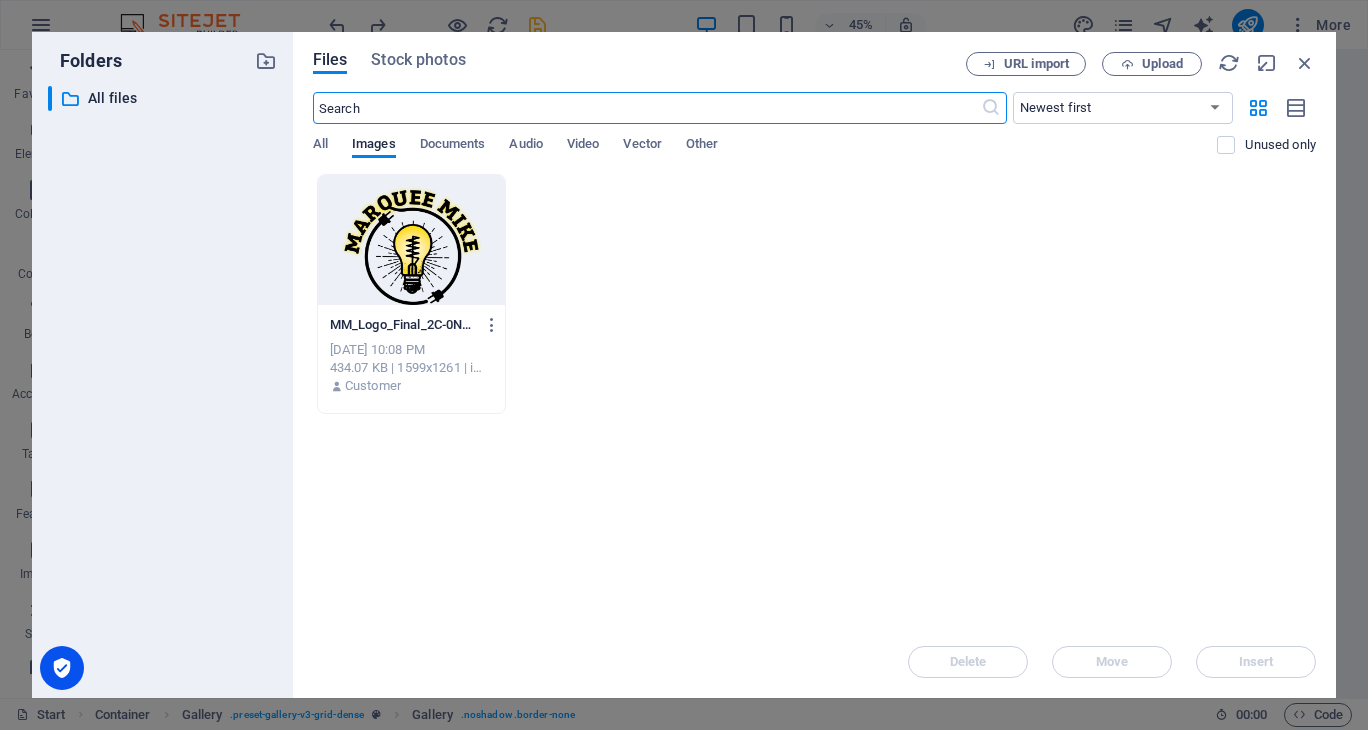 click at bounding box center [411, 240] 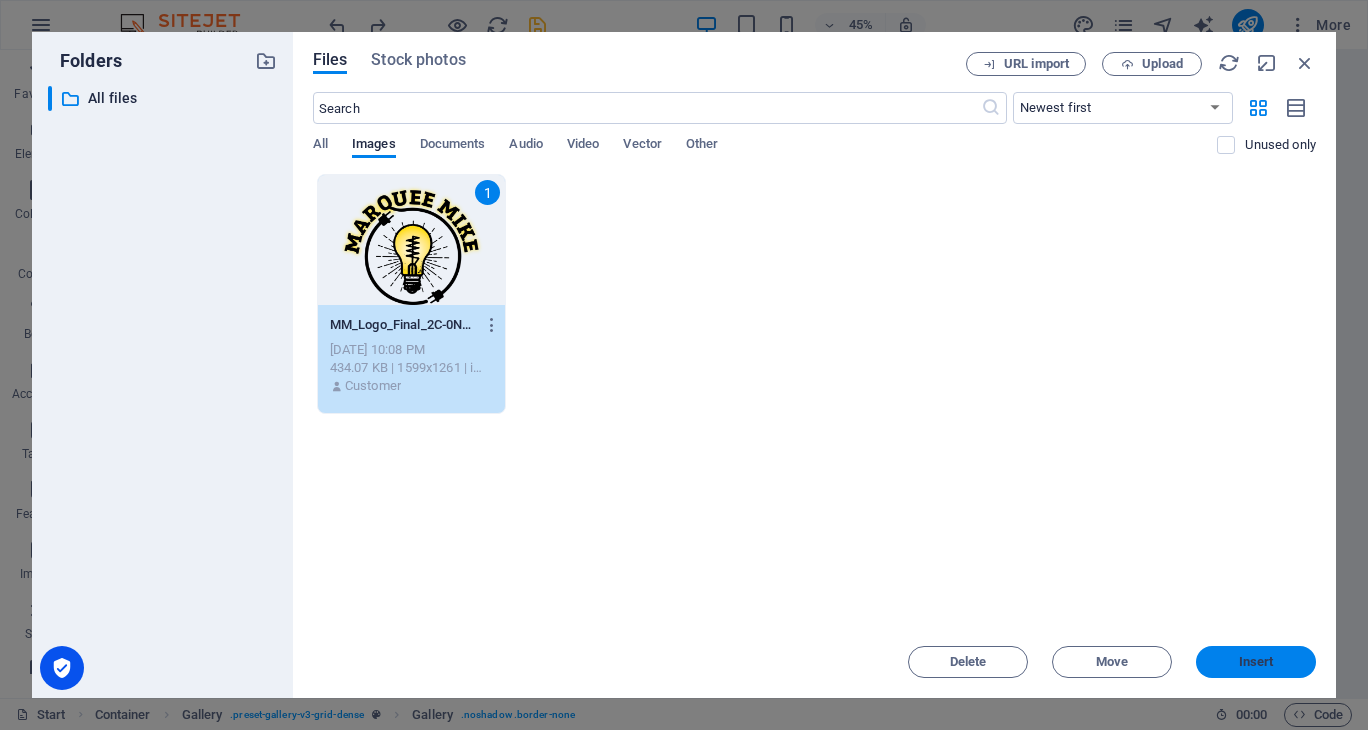 click on "Insert" at bounding box center [1256, 662] 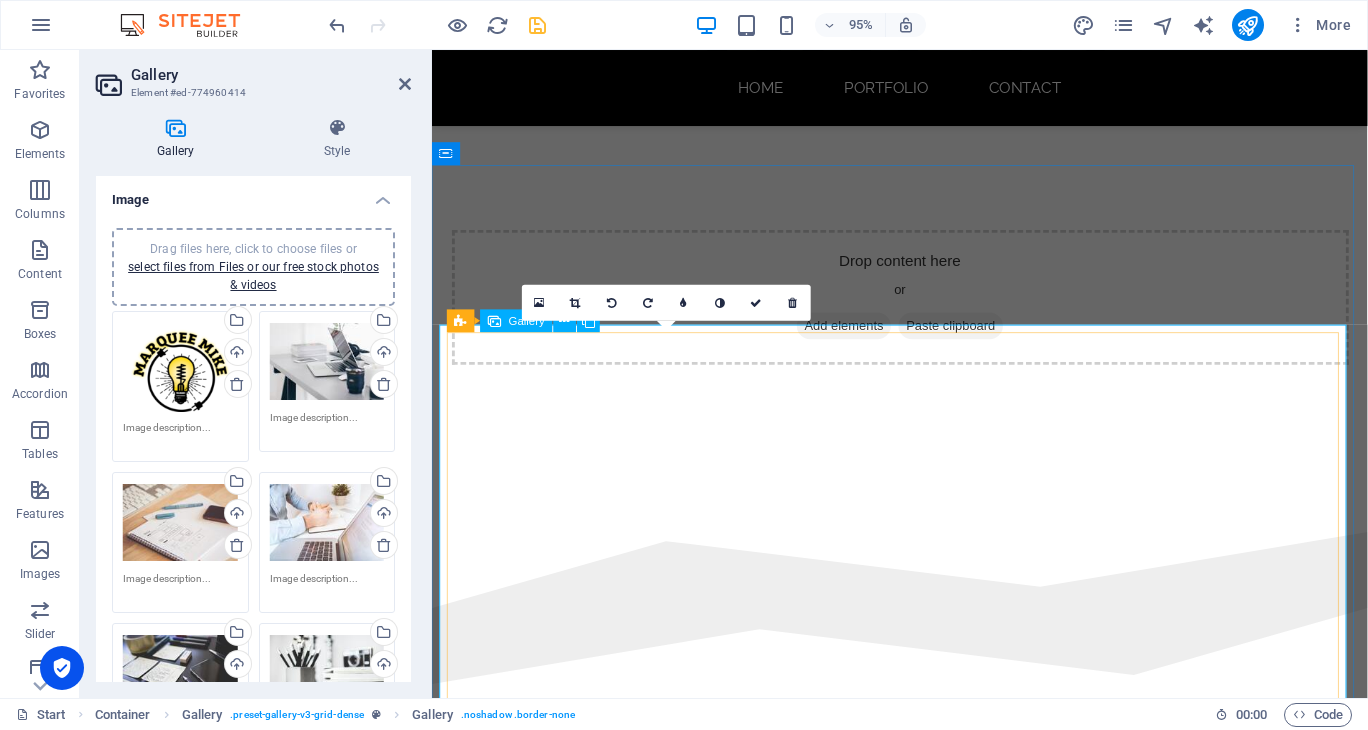 scroll, scrollTop: 700, scrollLeft: 0, axis: vertical 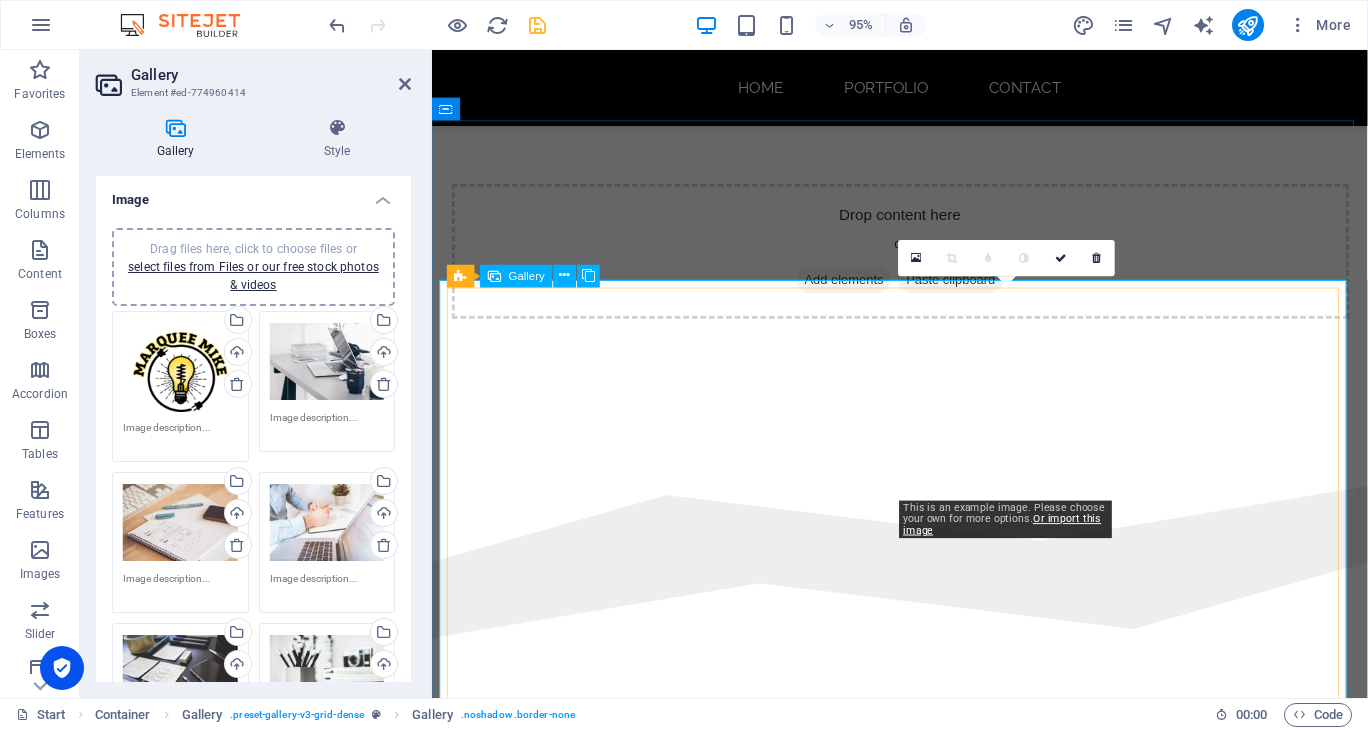 click at bounding box center (1045, 957) 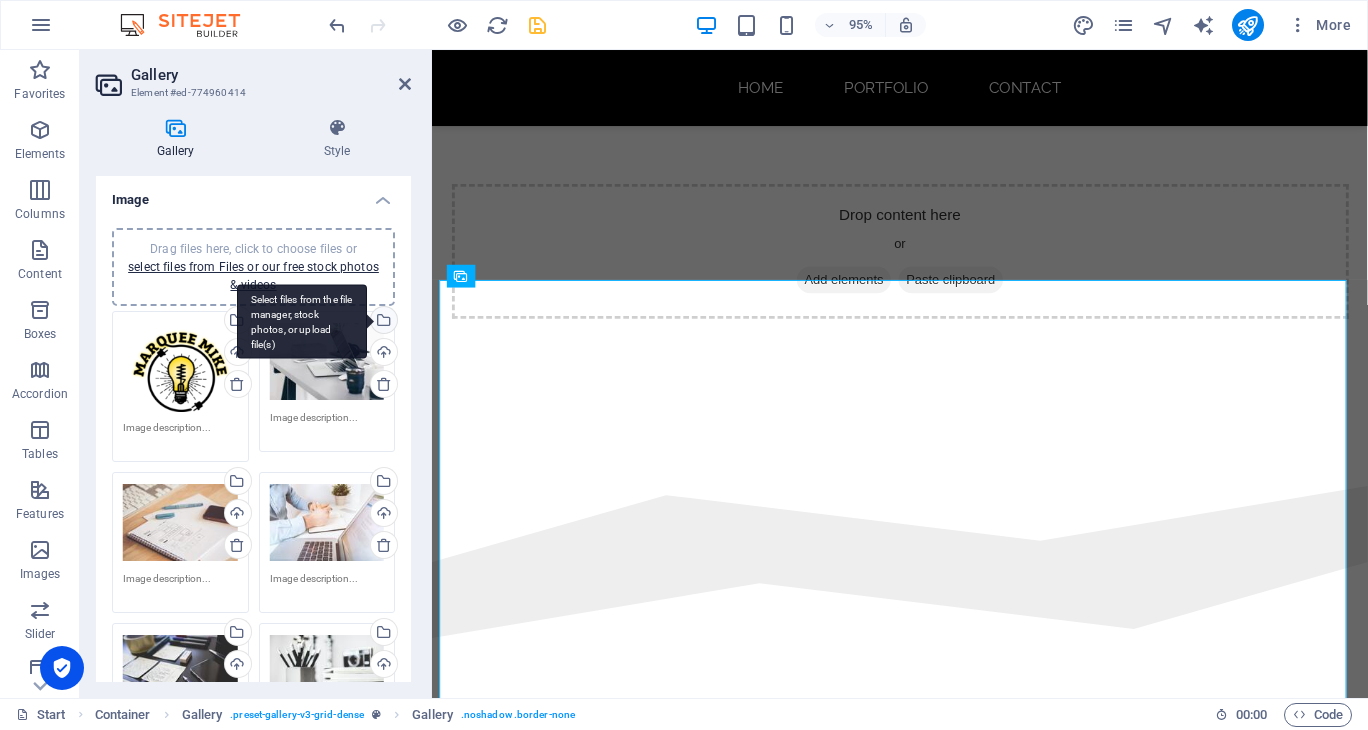 click on "Select files from the file manager, stock photos, or upload file(s)" at bounding box center (382, 322) 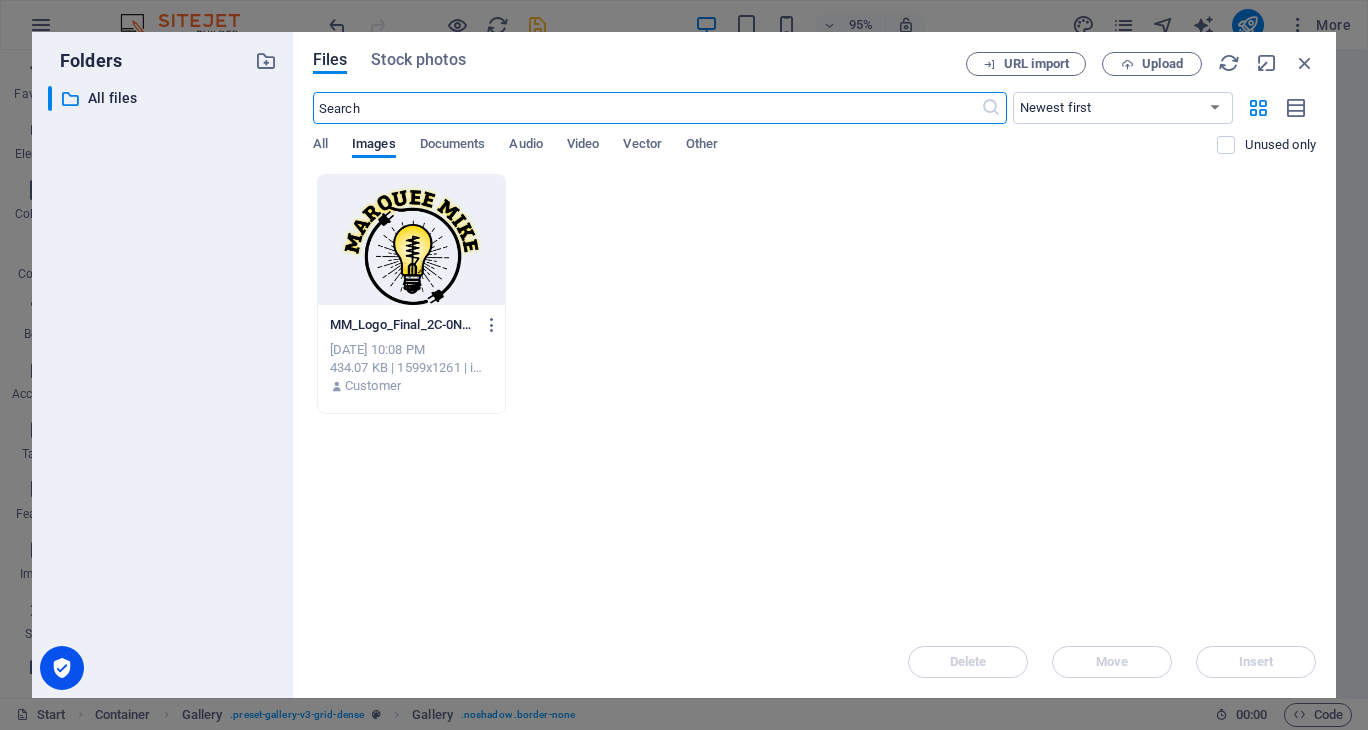 scroll, scrollTop: 1382, scrollLeft: 0, axis: vertical 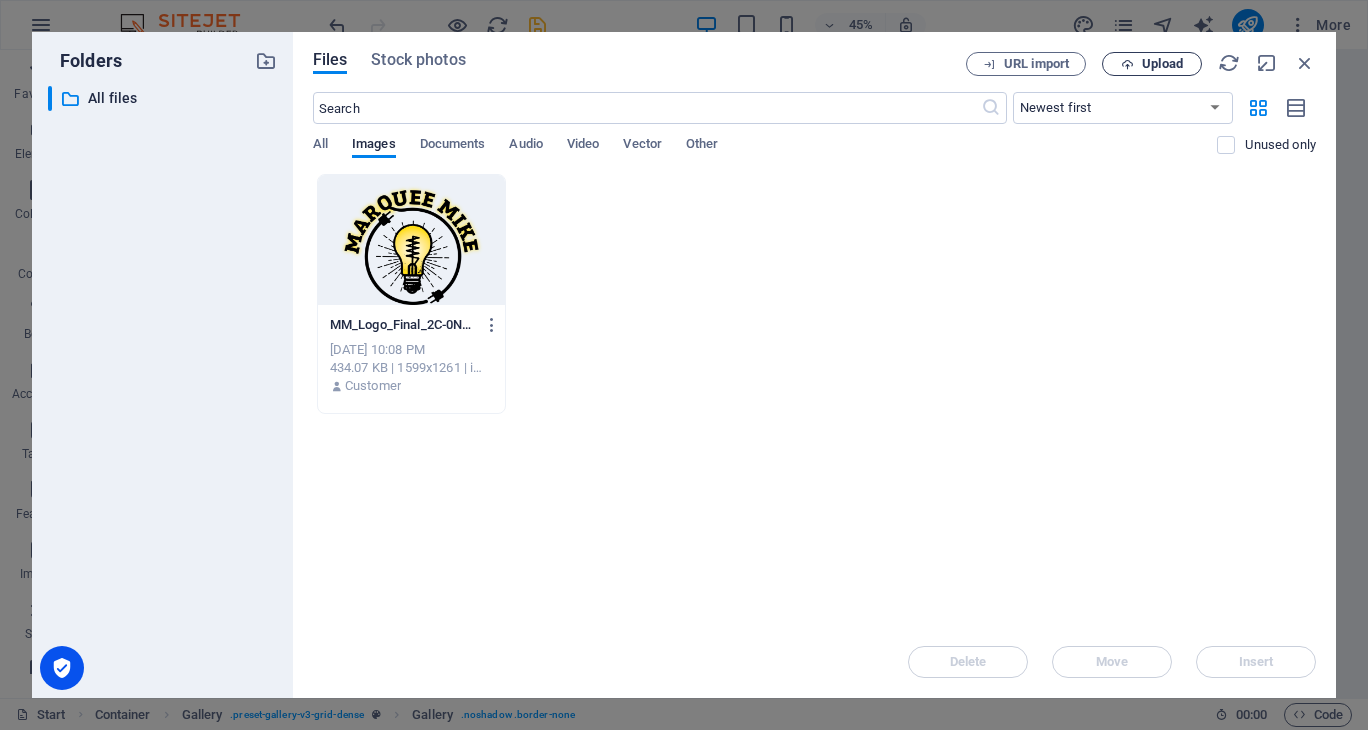 click on "Upload" at bounding box center [1152, 64] 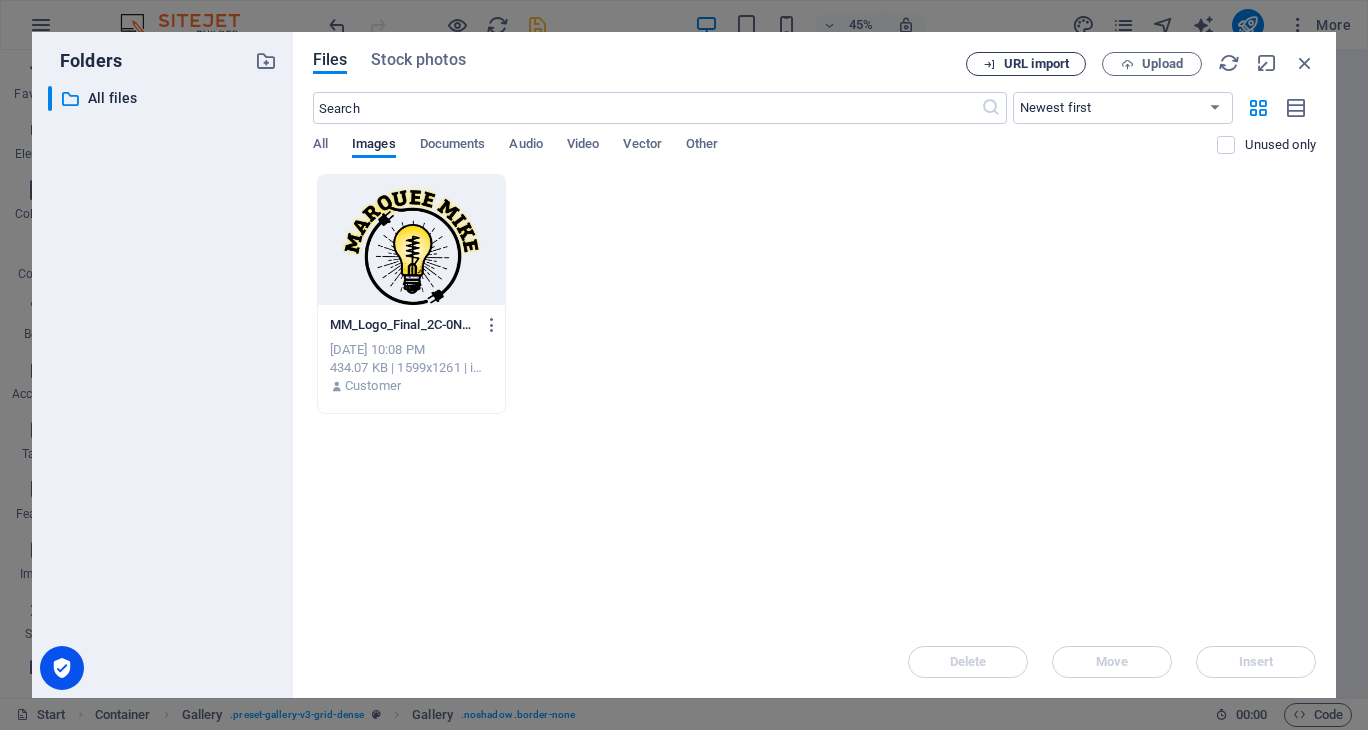 click at bounding box center (989, 64) 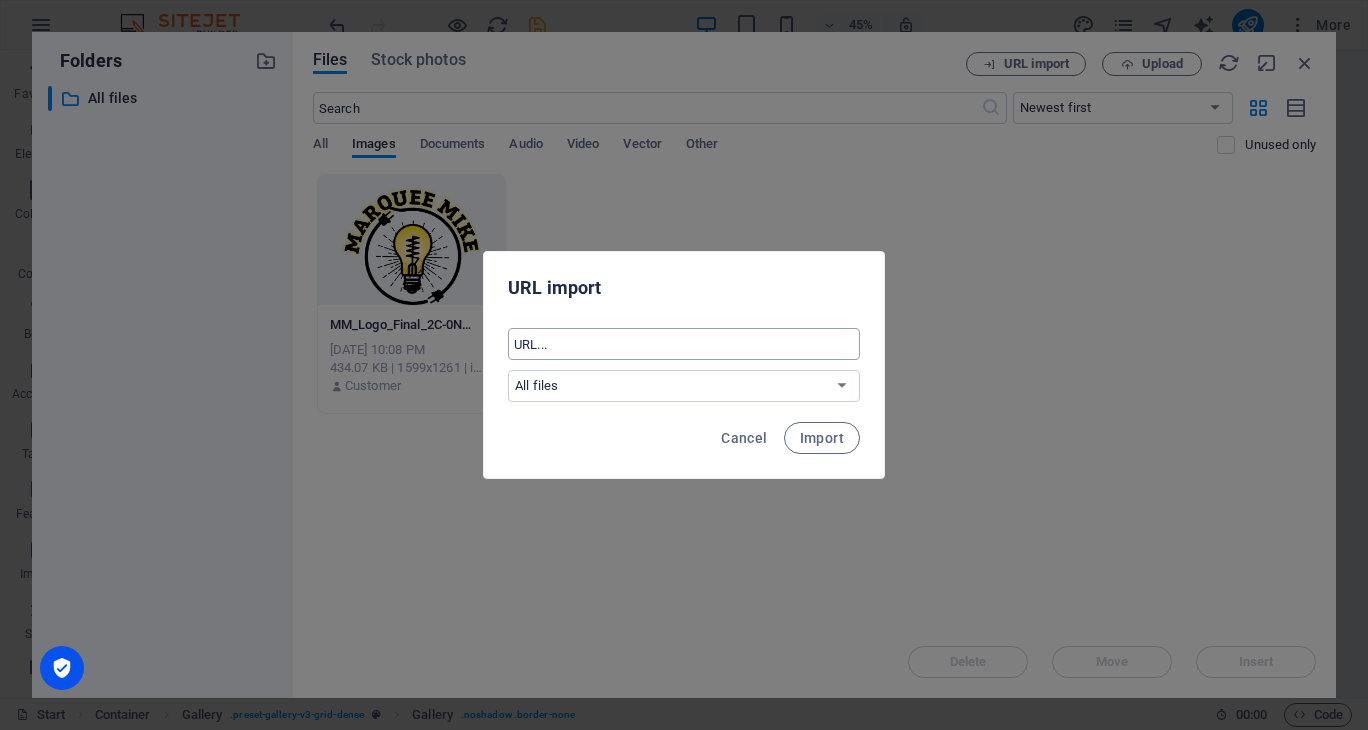 click at bounding box center (684, 344) 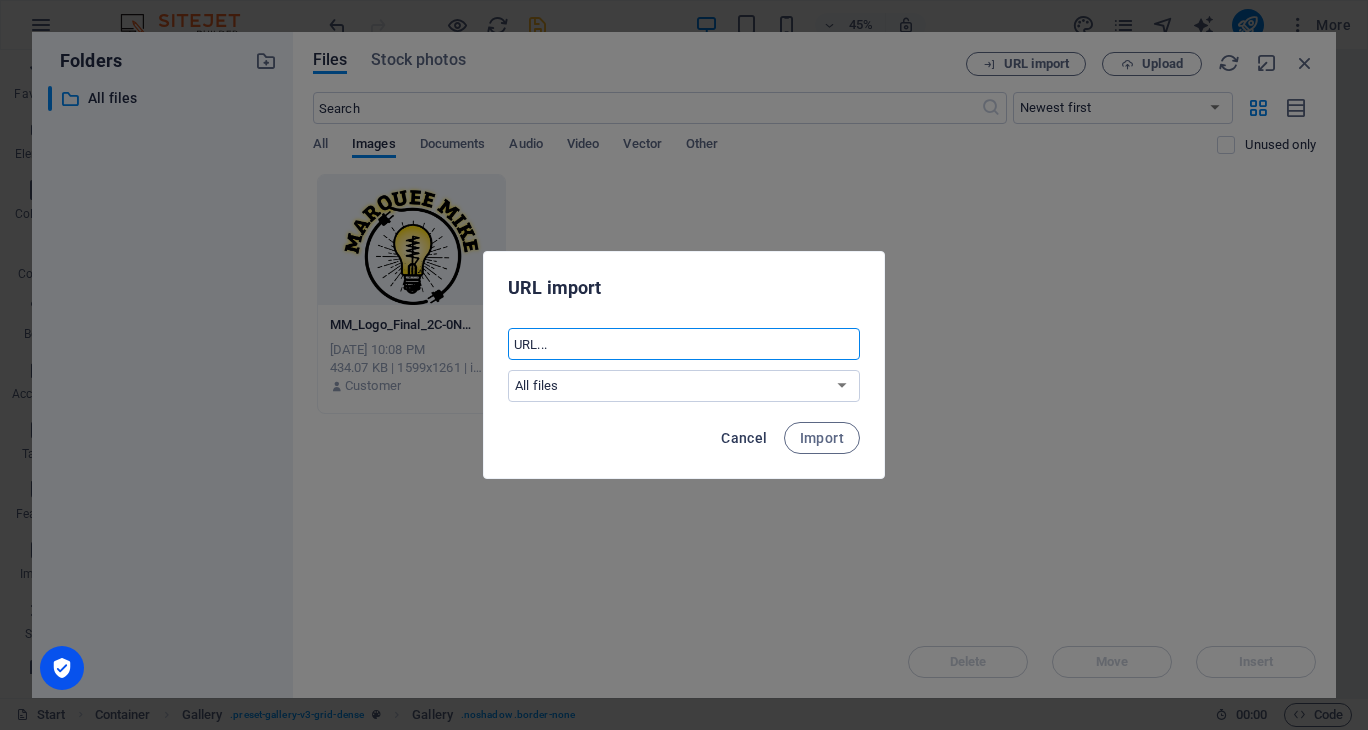 click on "Cancel" at bounding box center [744, 438] 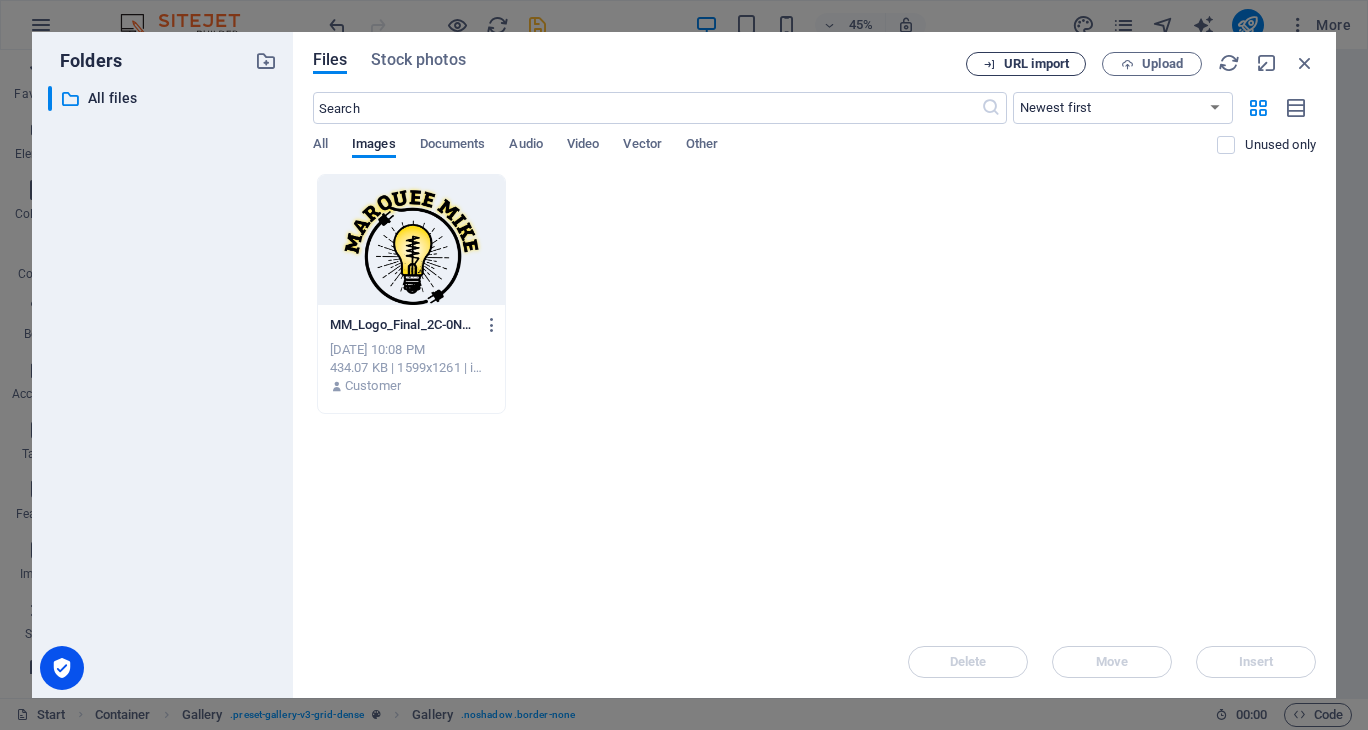 click on "URL import" at bounding box center (1026, 64) 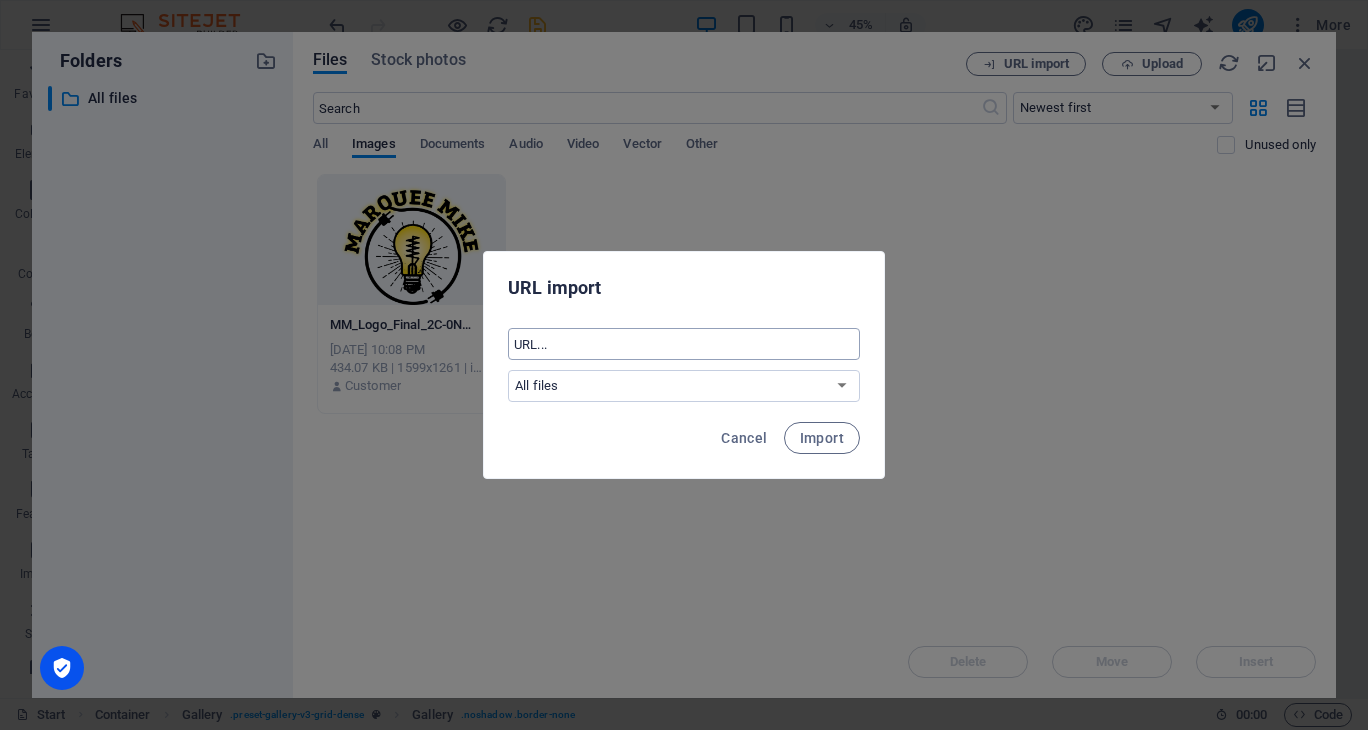 click at bounding box center [684, 344] 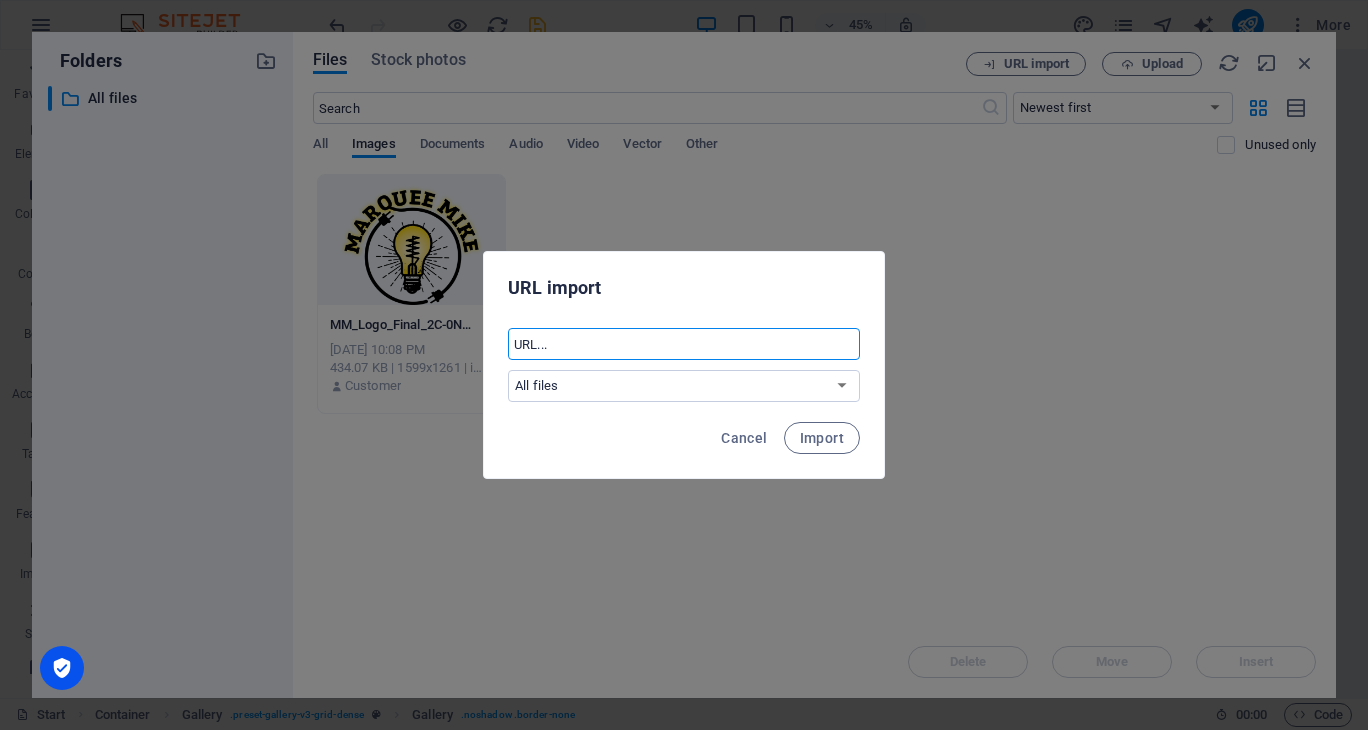 click at bounding box center (684, 344) 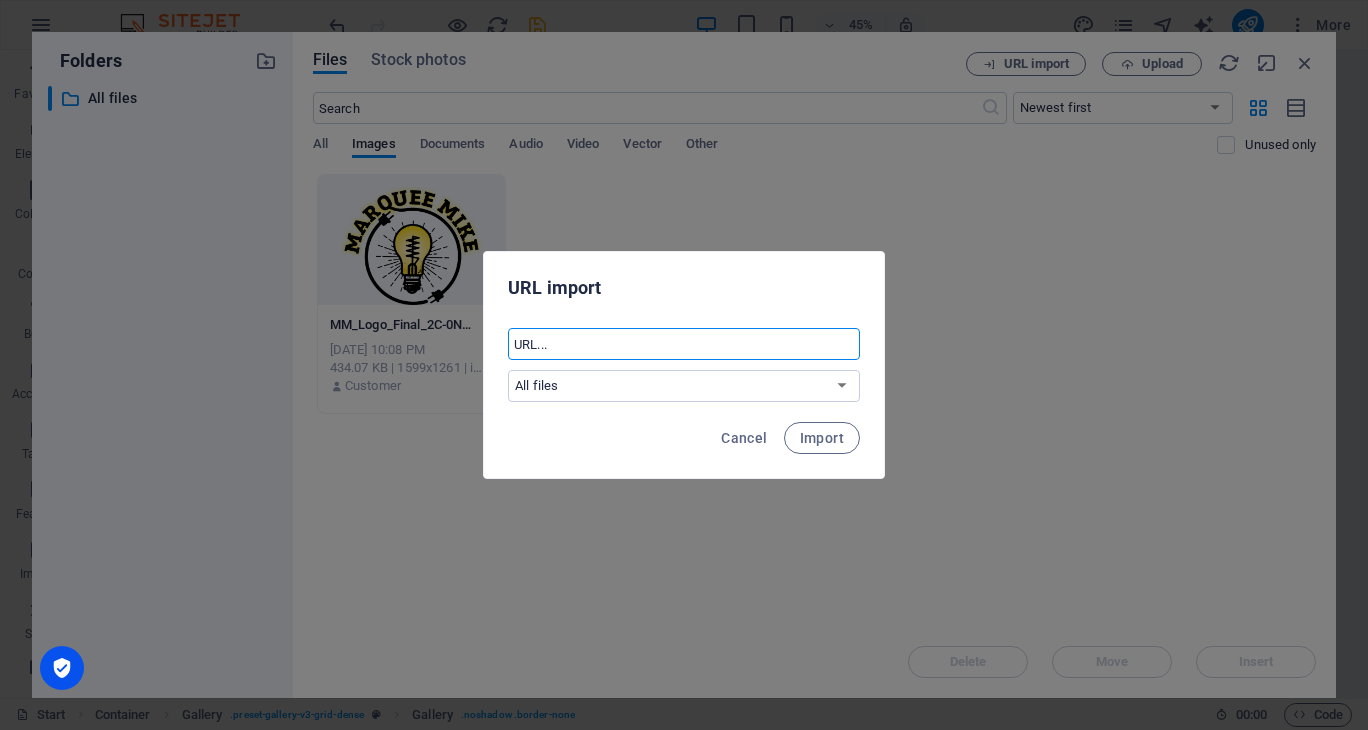 click at bounding box center [684, 344] 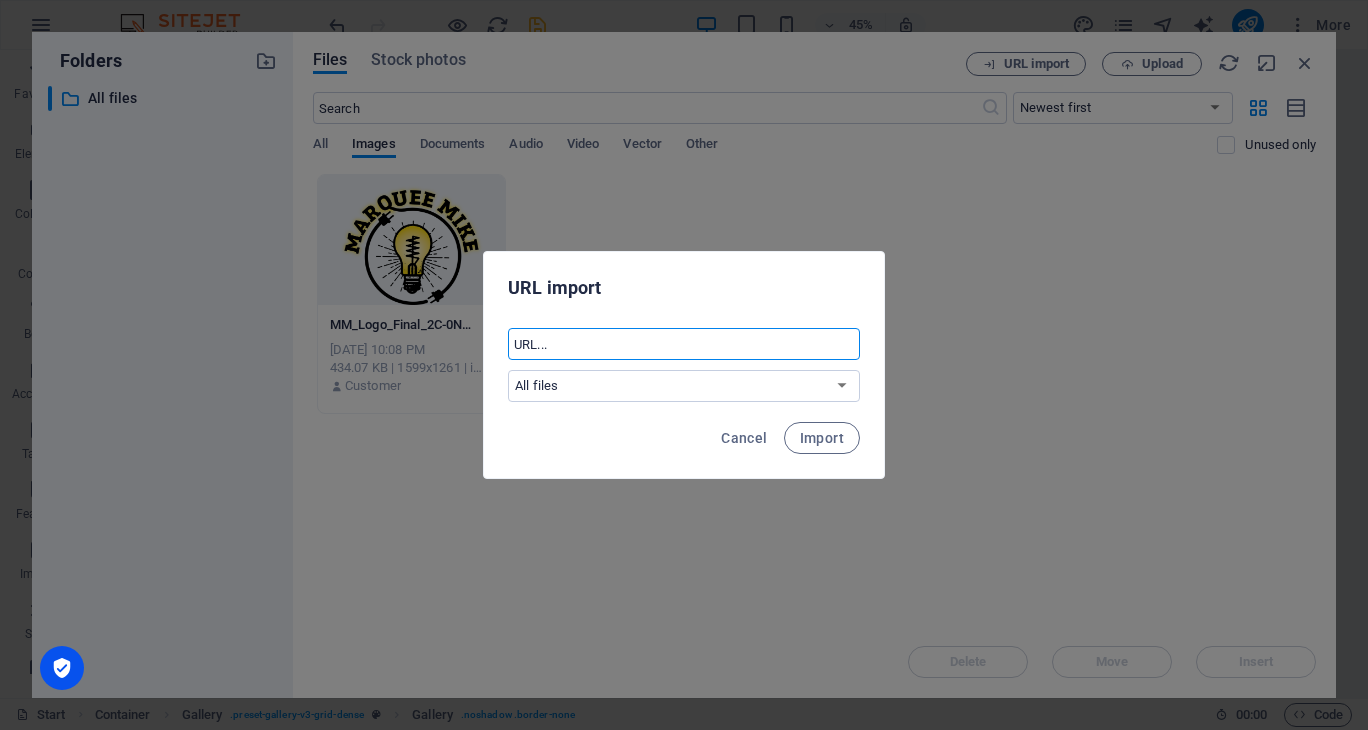 paste on "https://www.icloud.com/photos/#/albums/a,5F2ADE64-43B9-400B-BA55-294F217F6FA4/" 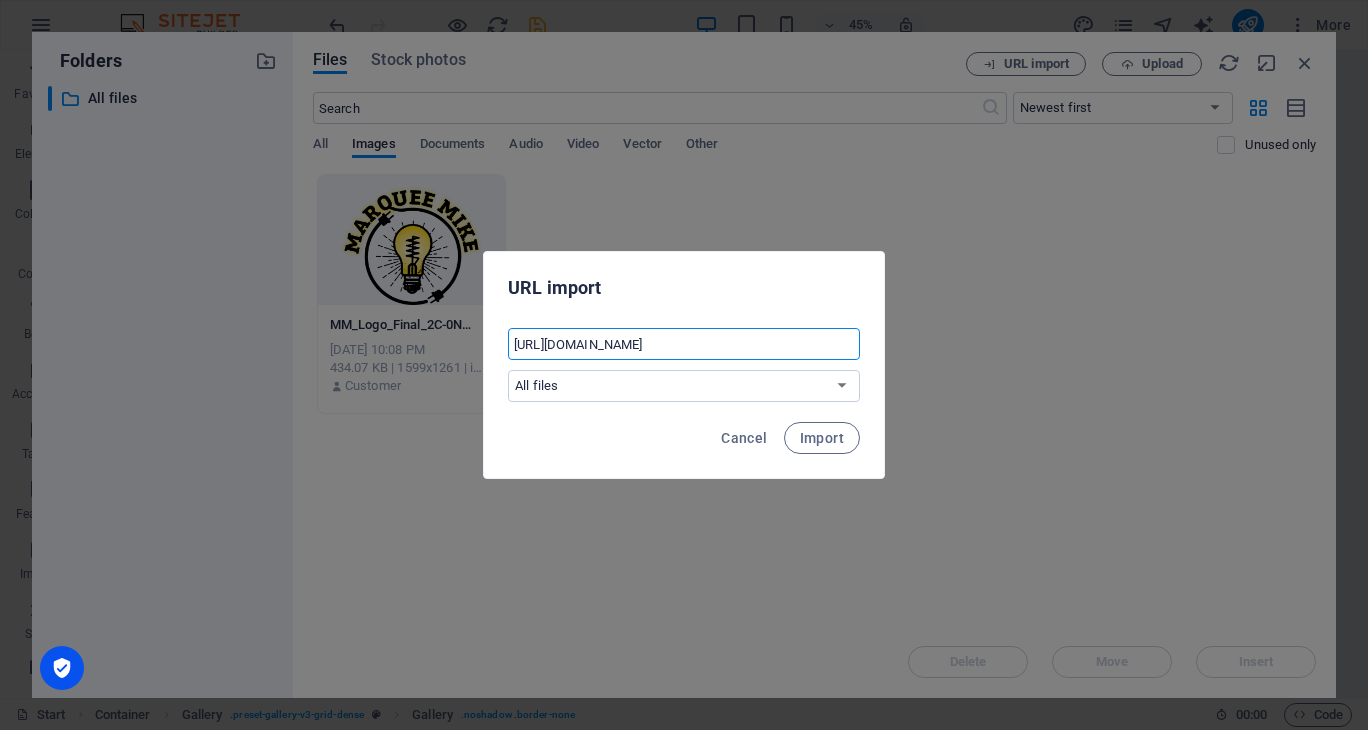 scroll, scrollTop: 0, scrollLeft: 190, axis: horizontal 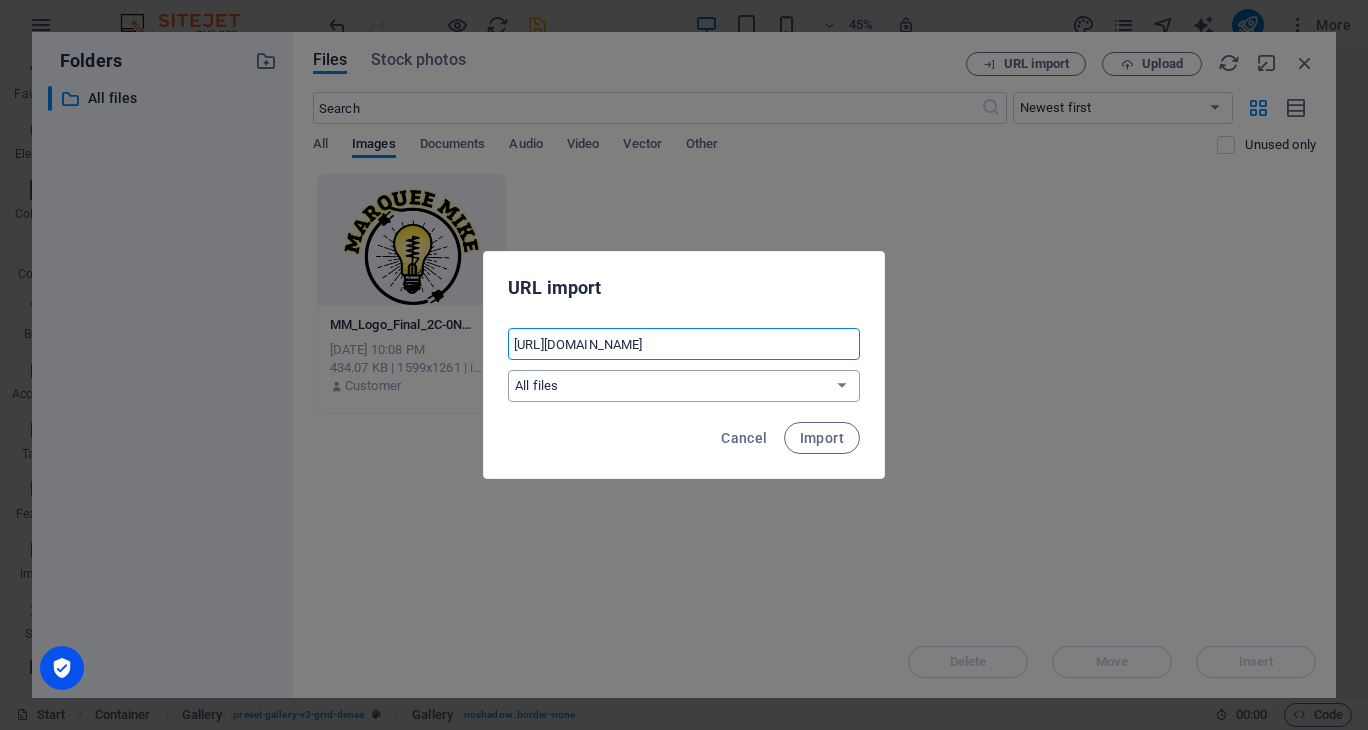 type on "https://www.icloud.com/photos/#/albums/a,5F2ADE64-43B9-400B-BA55-294F217F6FA4/" 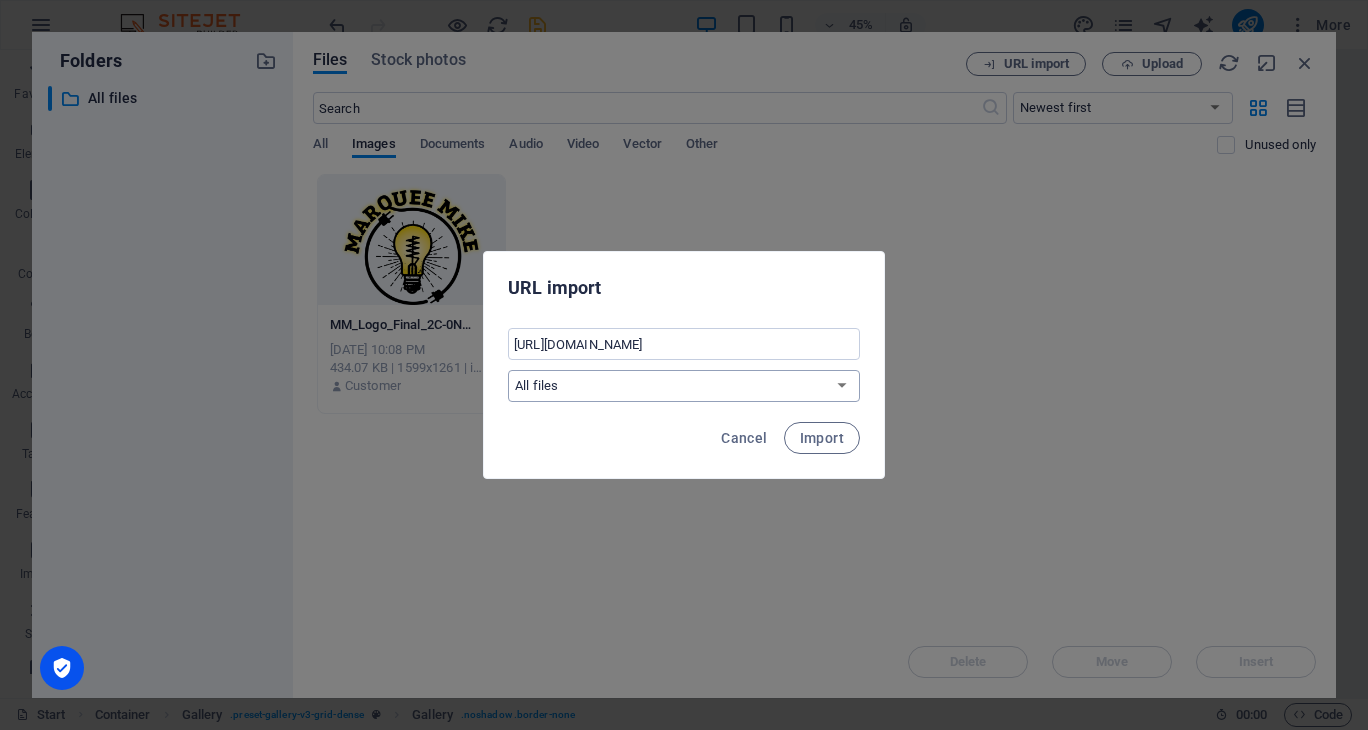 scroll, scrollTop: 0, scrollLeft: 0, axis: both 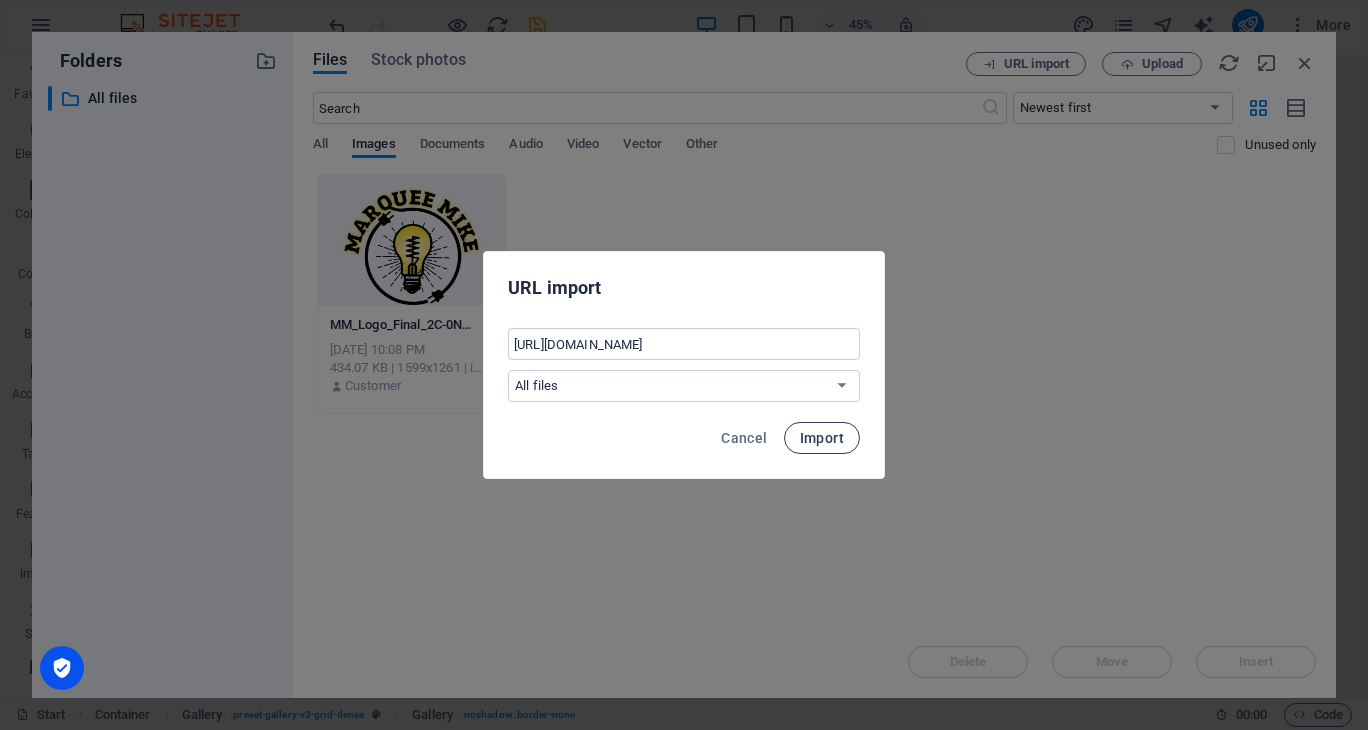 click on "Import" at bounding box center [822, 438] 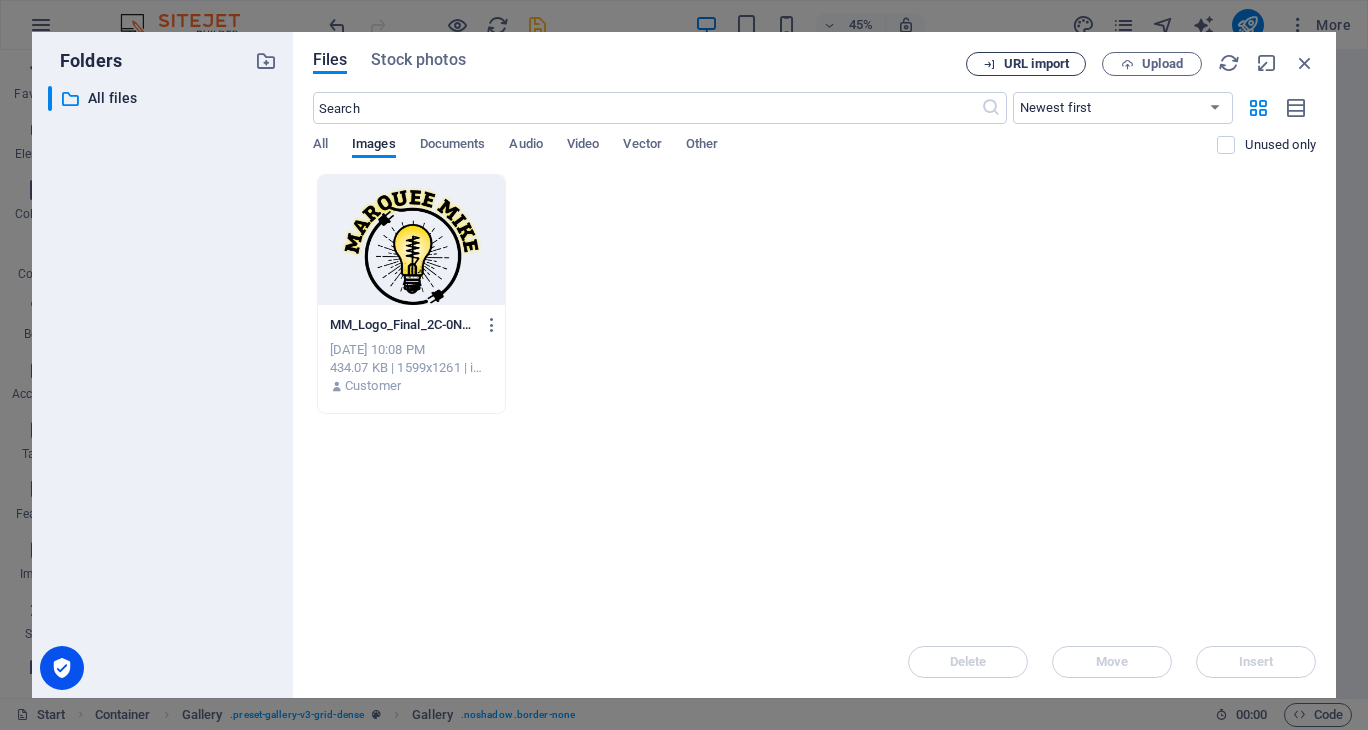 click on "URL import" at bounding box center [1036, 64] 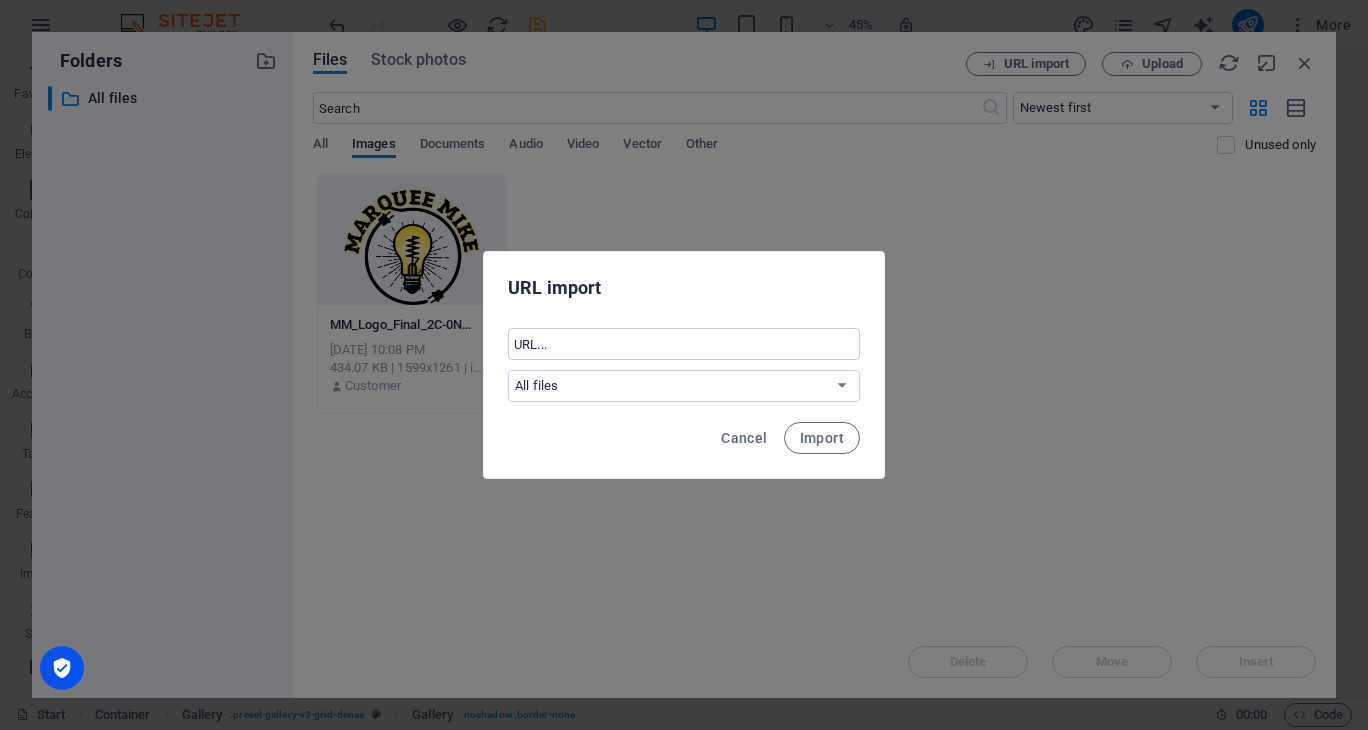 type 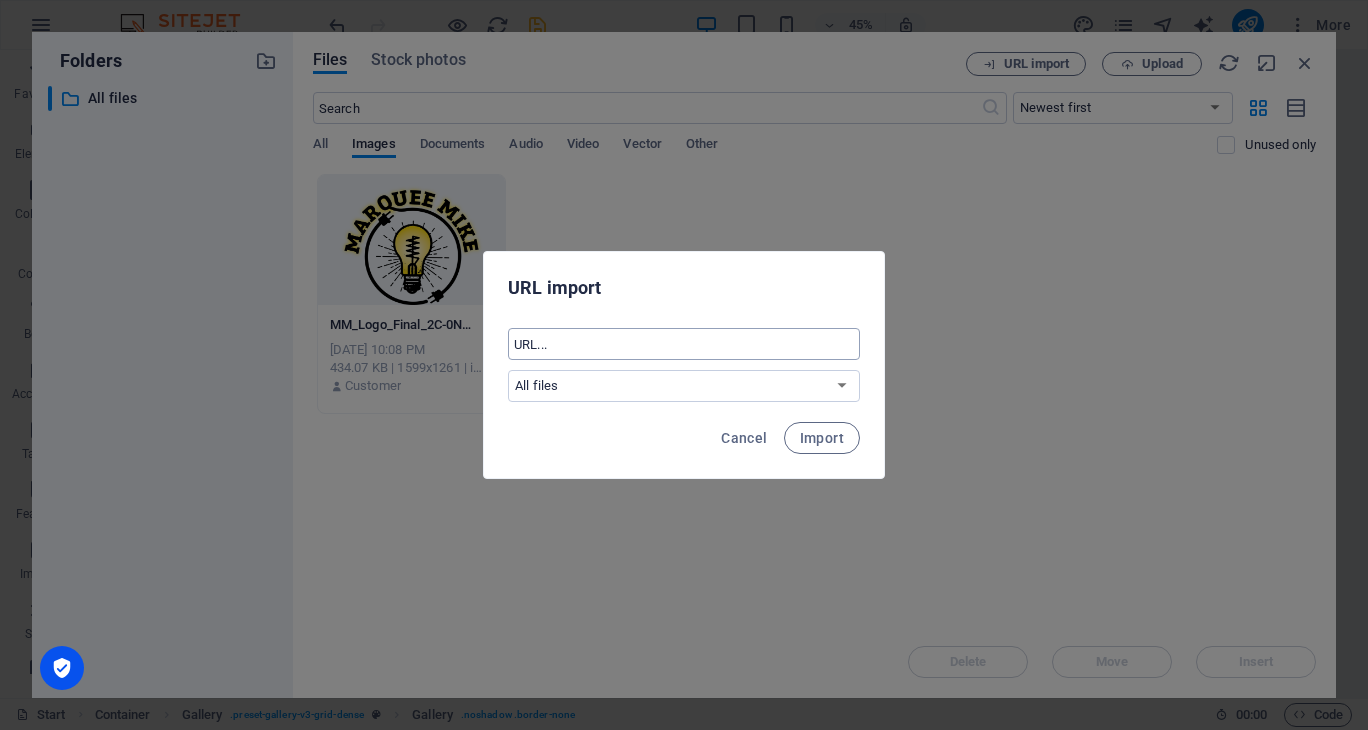 click at bounding box center [684, 344] 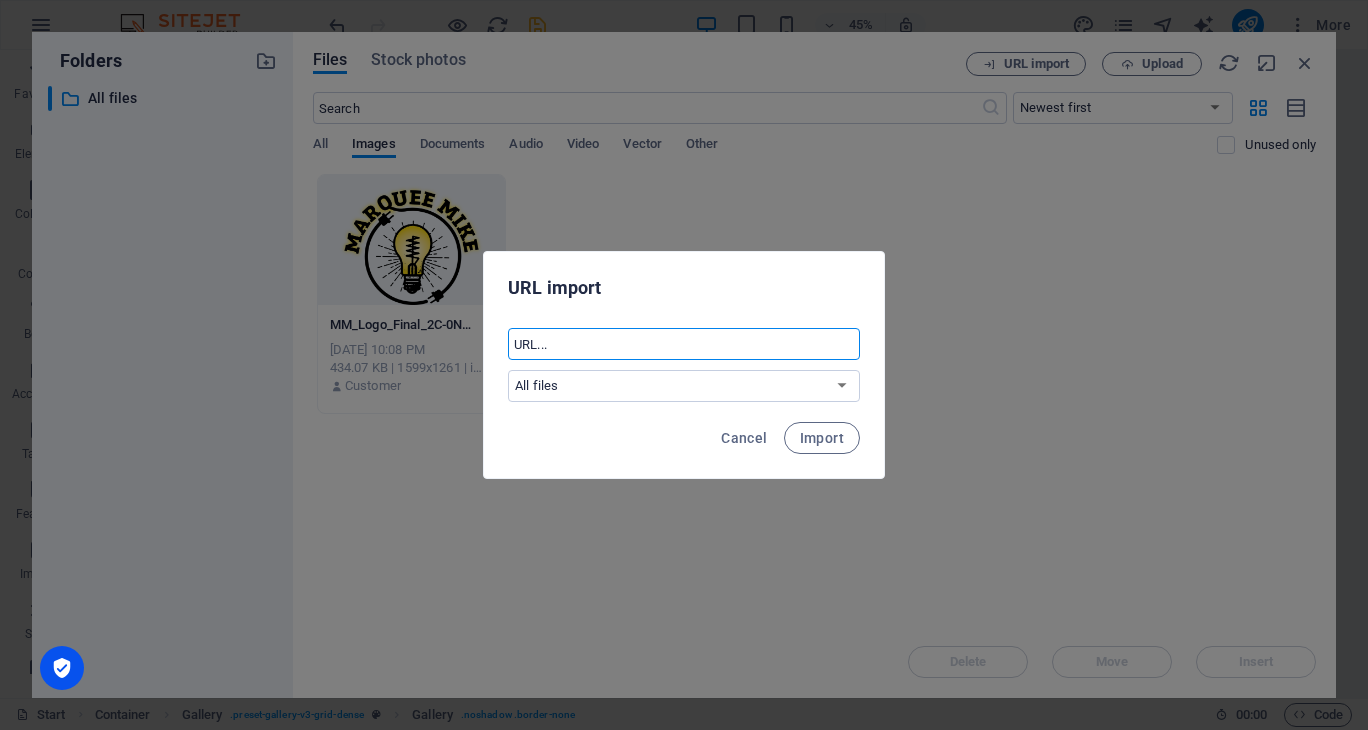 paste on "https://www.icloud.com/photos/#/albums/a,5F2ADE64-43B9-400B-BA55-294F217F6FA4/" 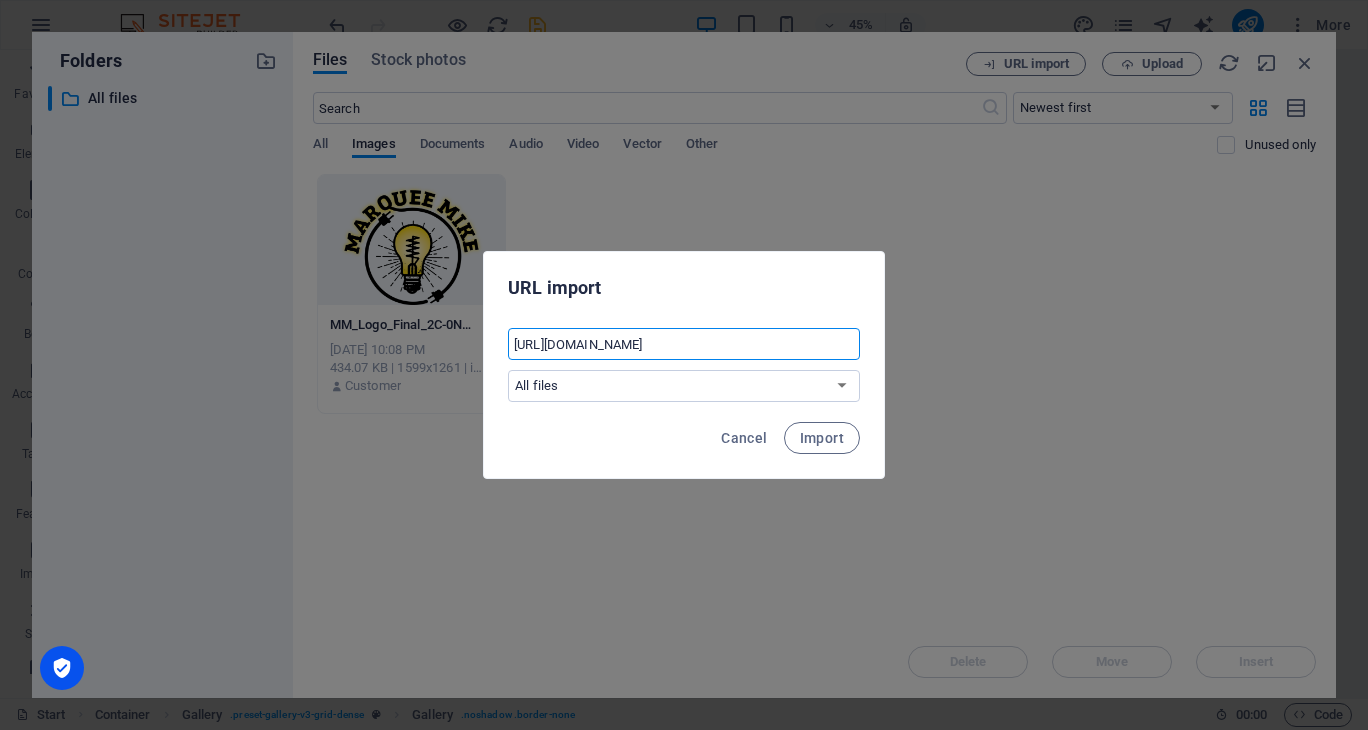scroll, scrollTop: 0, scrollLeft: 190, axis: horizontal 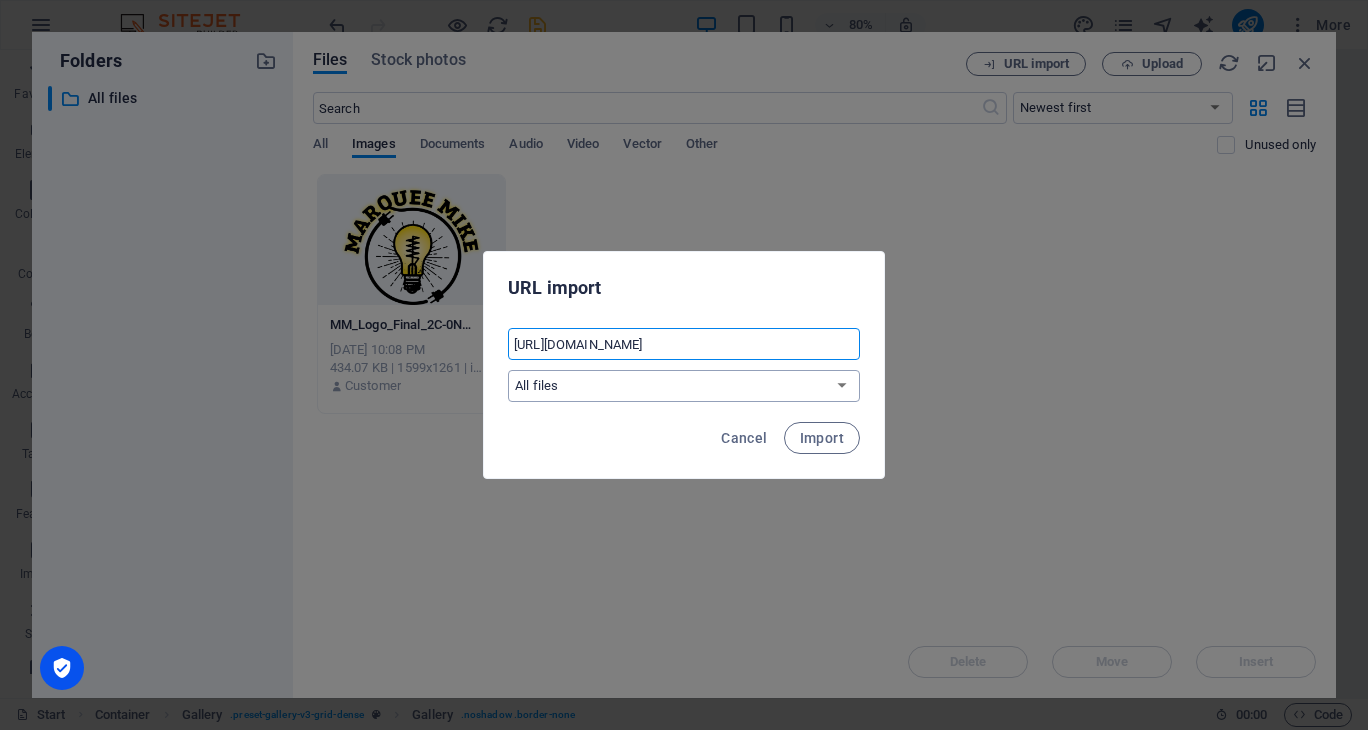 type on "https://www.icloud.com/photos/#/albums/a,5F2ADE64-43B9-400B-BA55-294F217F6FA4/" 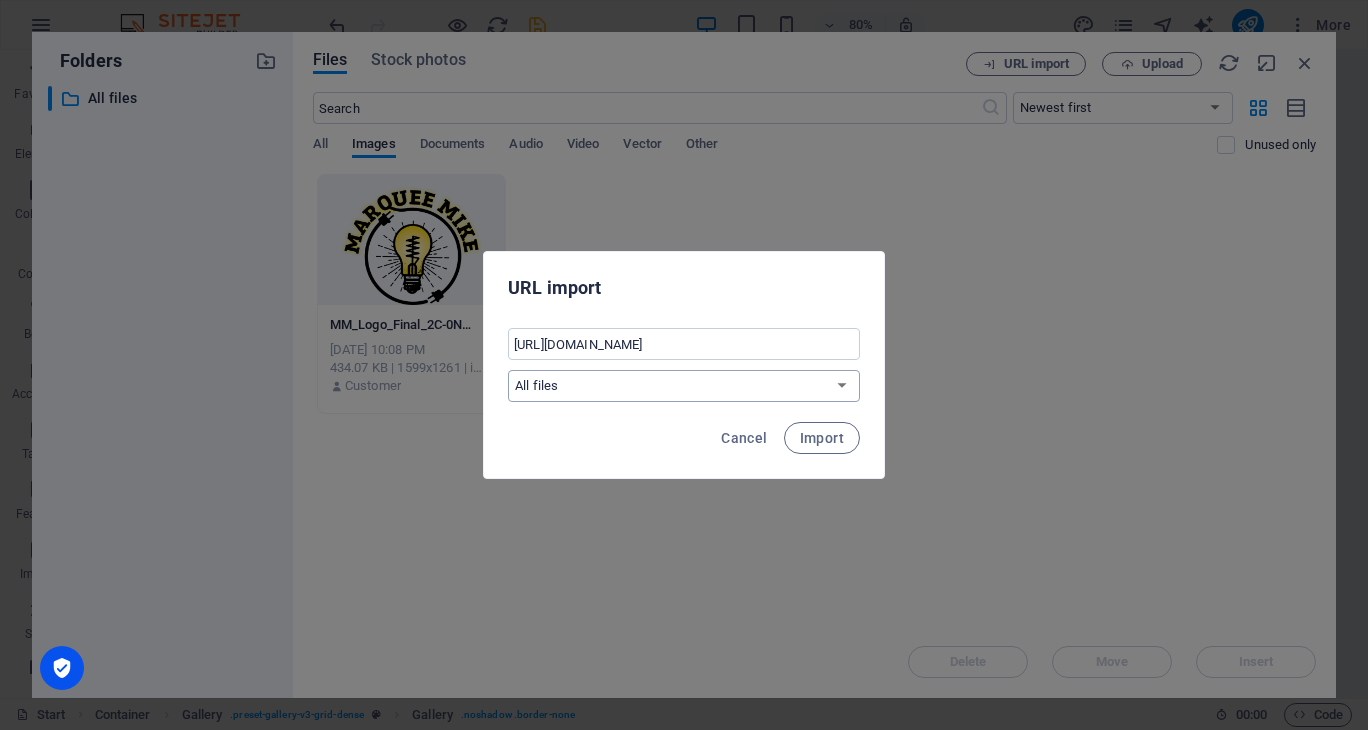 scroll, scrollTop: 0, scrollLeft: 0, axis: both 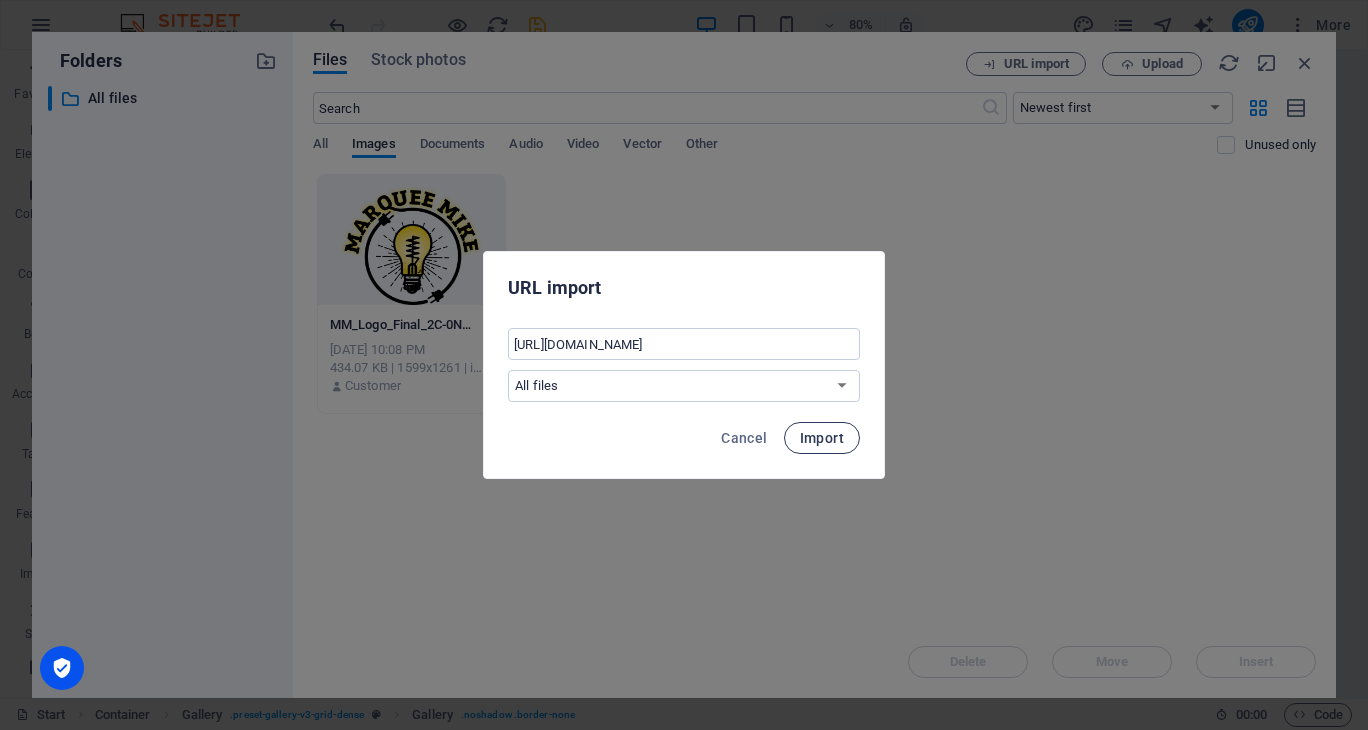 click on "Import" at bounding box center [822, 438] 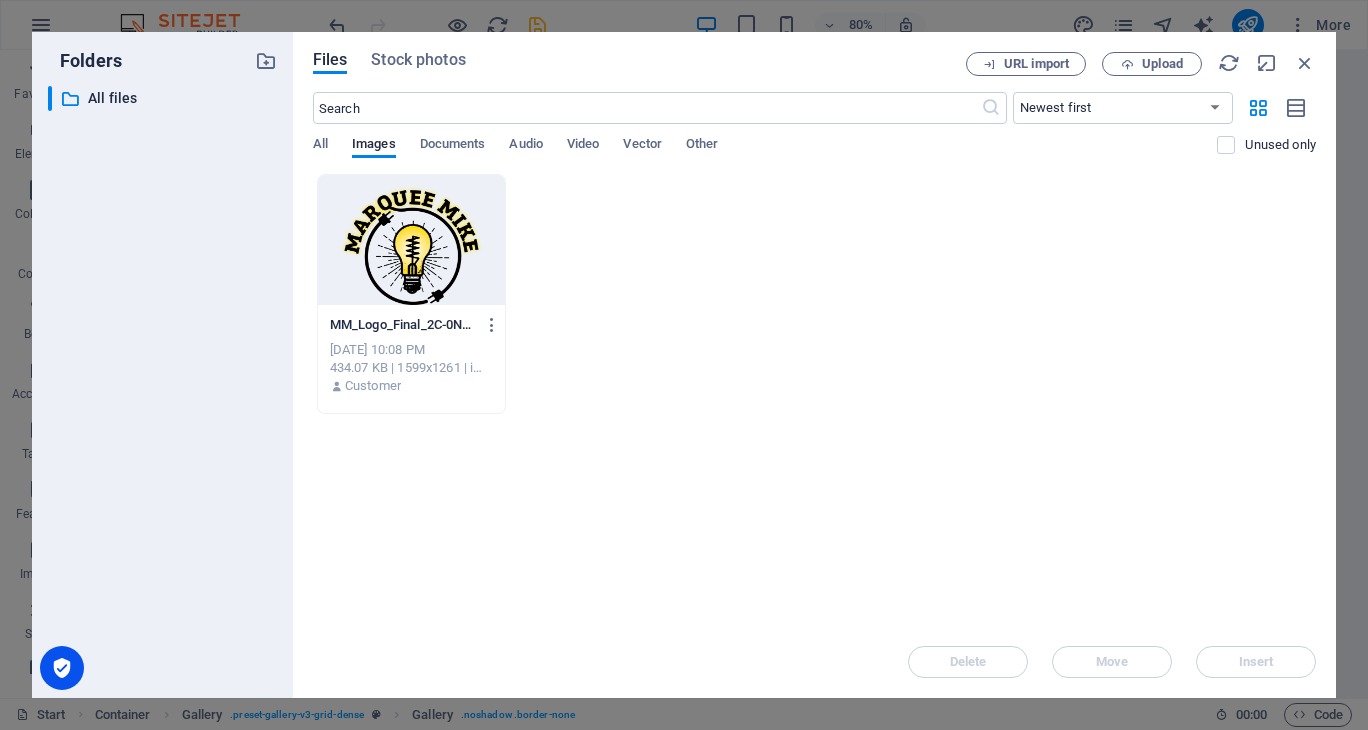 click on "MM_Logo_Final_2C-0NRaI2LPLSUEOoH3tq8cog.png MM_Logo_Final_2C-0NRaI2LPLSUEOoH3tq8cog.png Jul 4, 2025 10:08 PM 434.07 KB | 1599x1261 | image/png Customer" at bounding box center (814, 294) 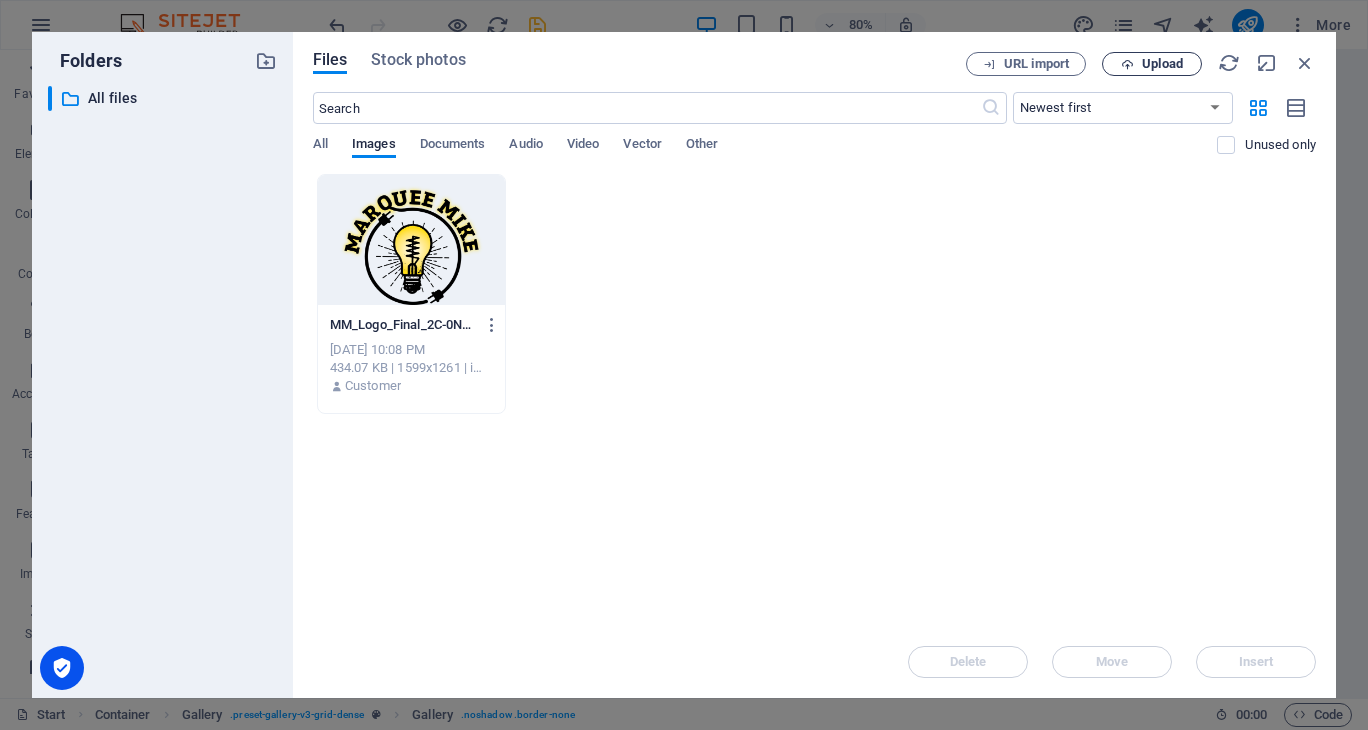 click on "Upload" at bounding box center (1152, 64) 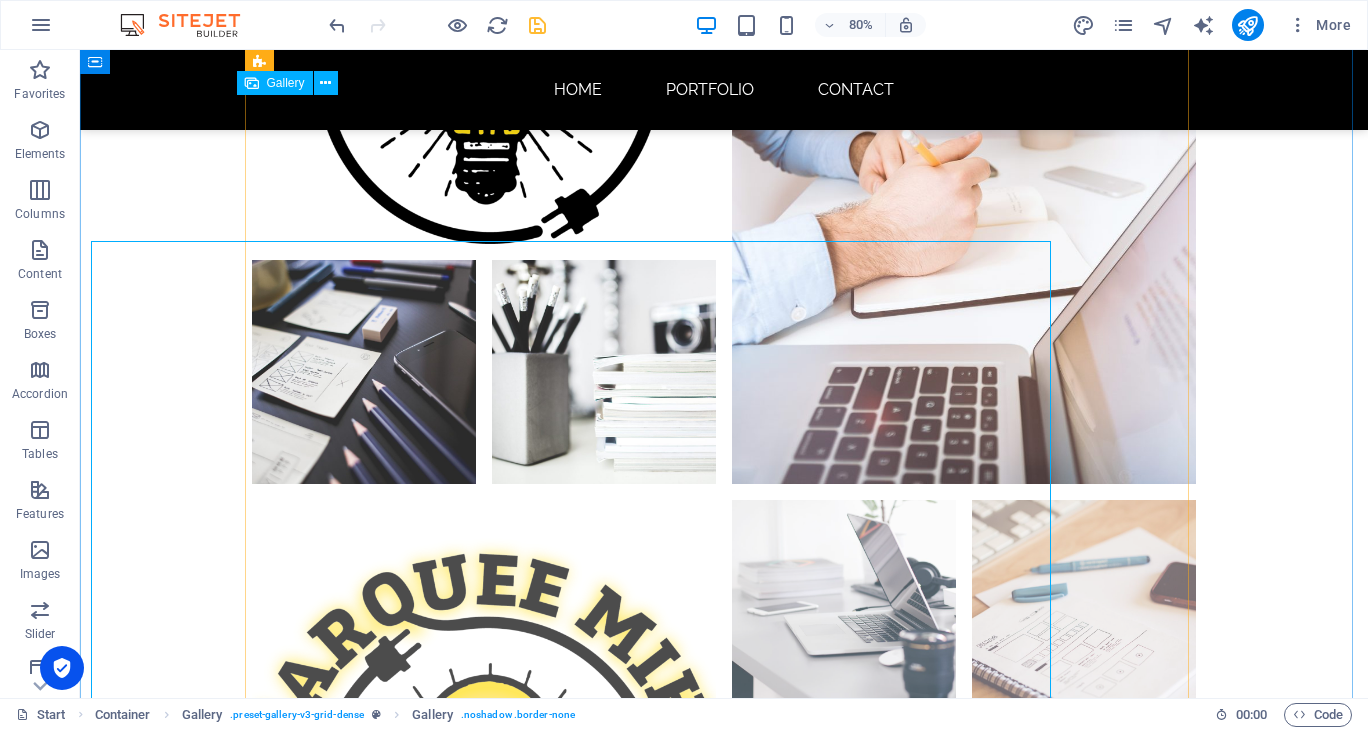 scroll, scrollTop: 1586, scrollLeft: 0, axis: vertical 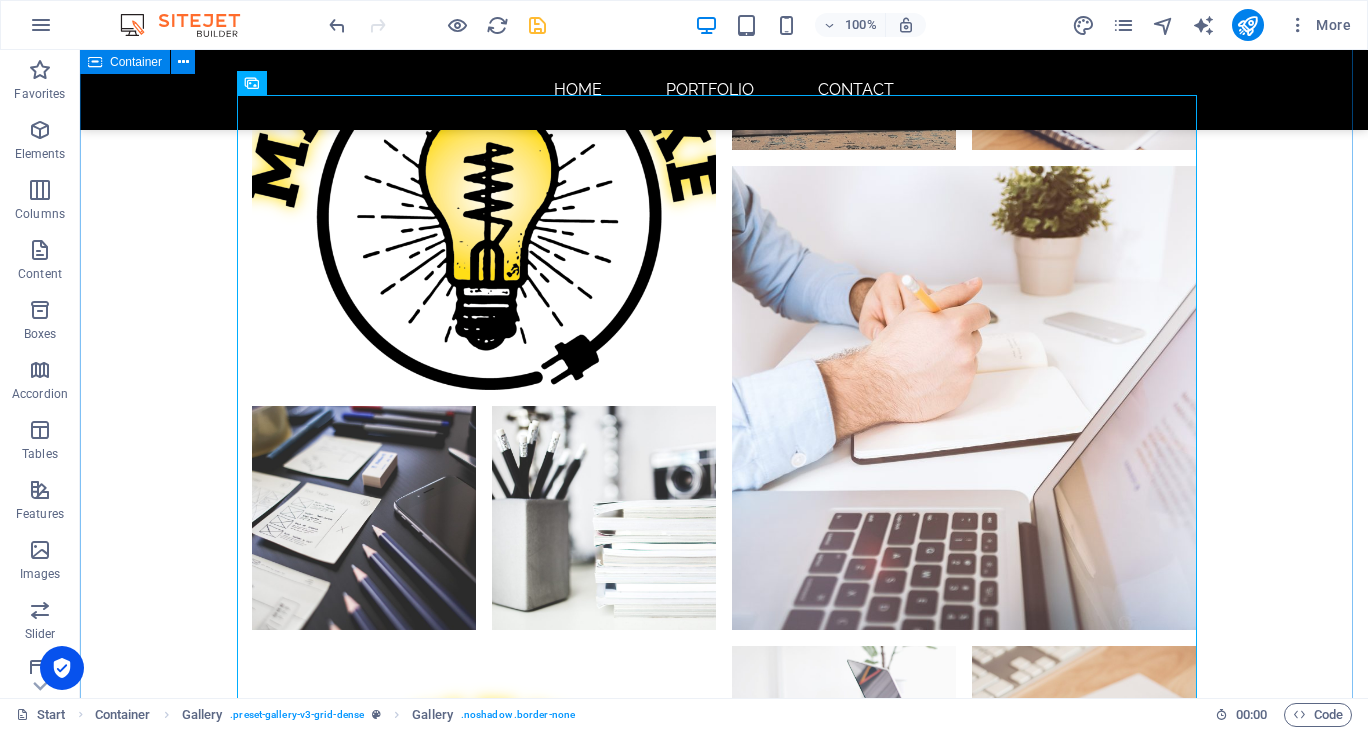 click on "PORTFOLIO" at bounding box center [724, 598] 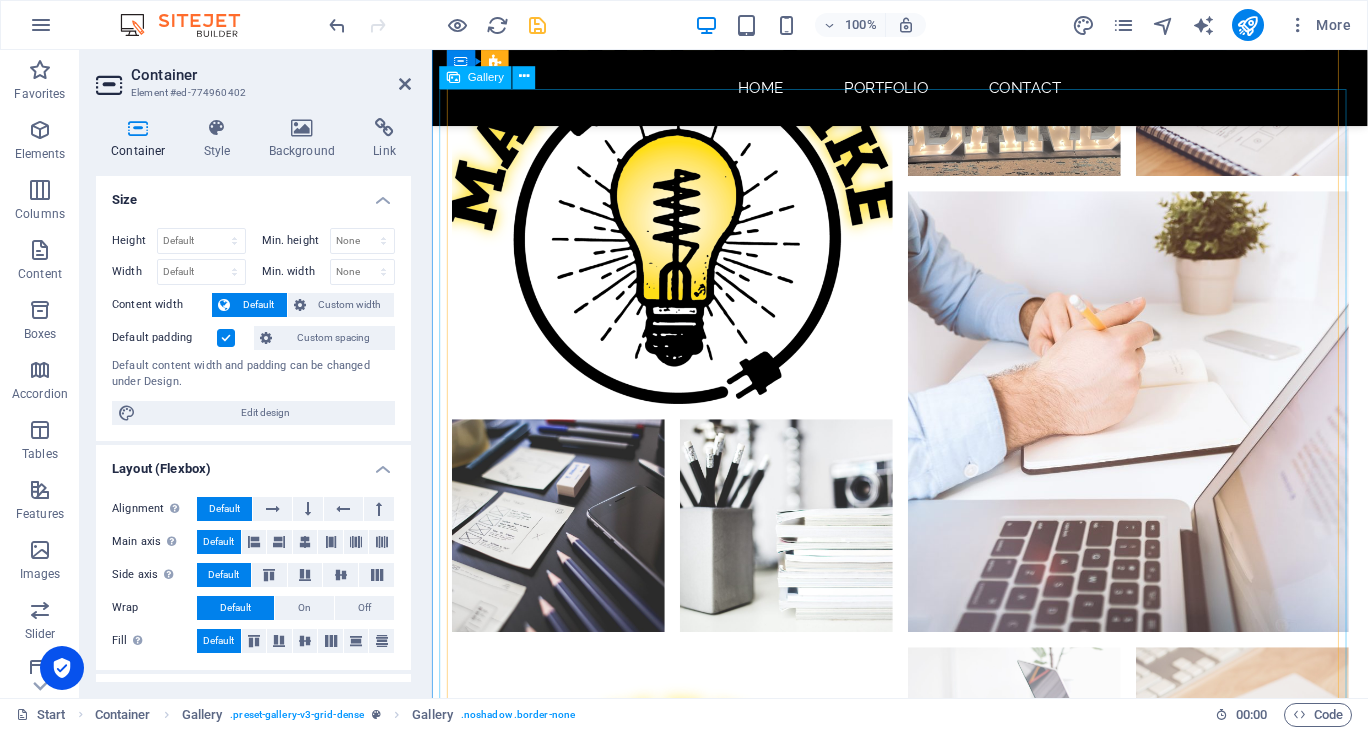scroll, scrollTop: 1617, scrollLeft: 0, axis: vertical 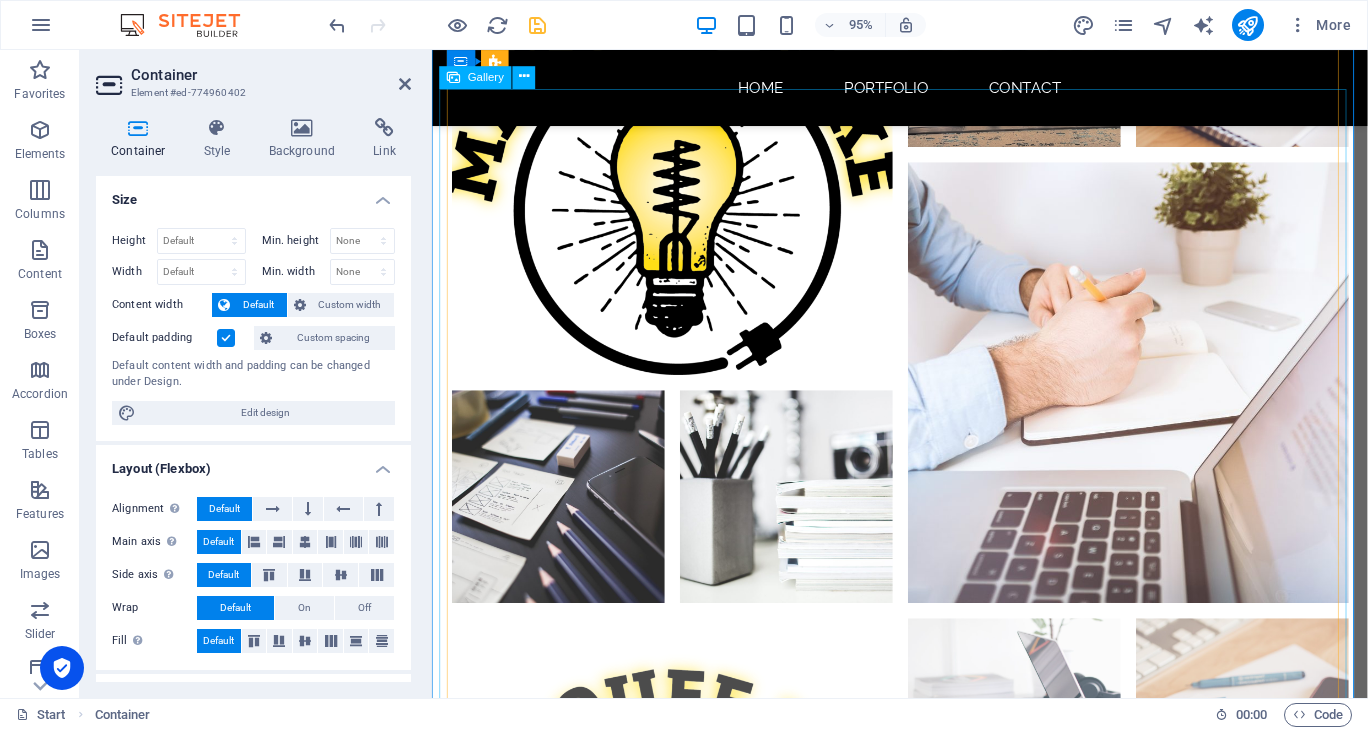 click at bounding box center (1045, 760) 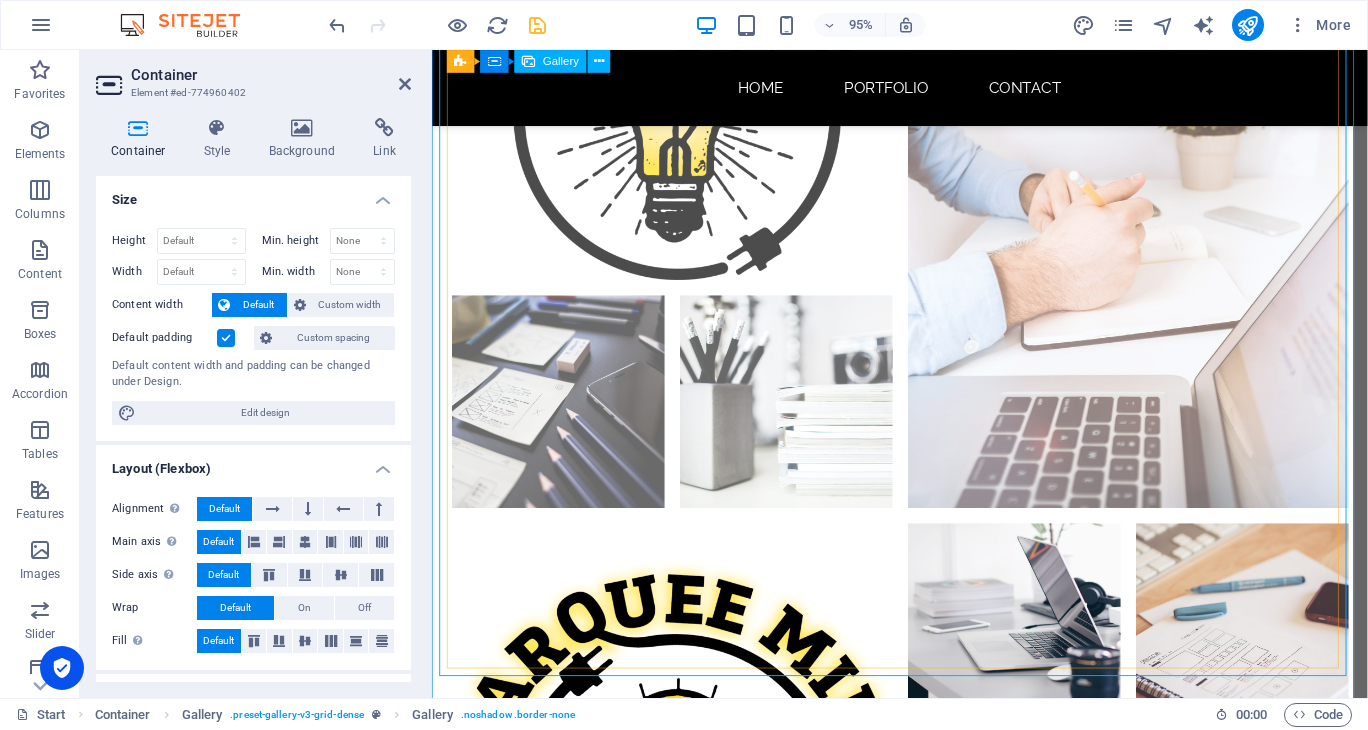 scroll, scrollTop: 1217, scrollLeft: 0, axis: vertical 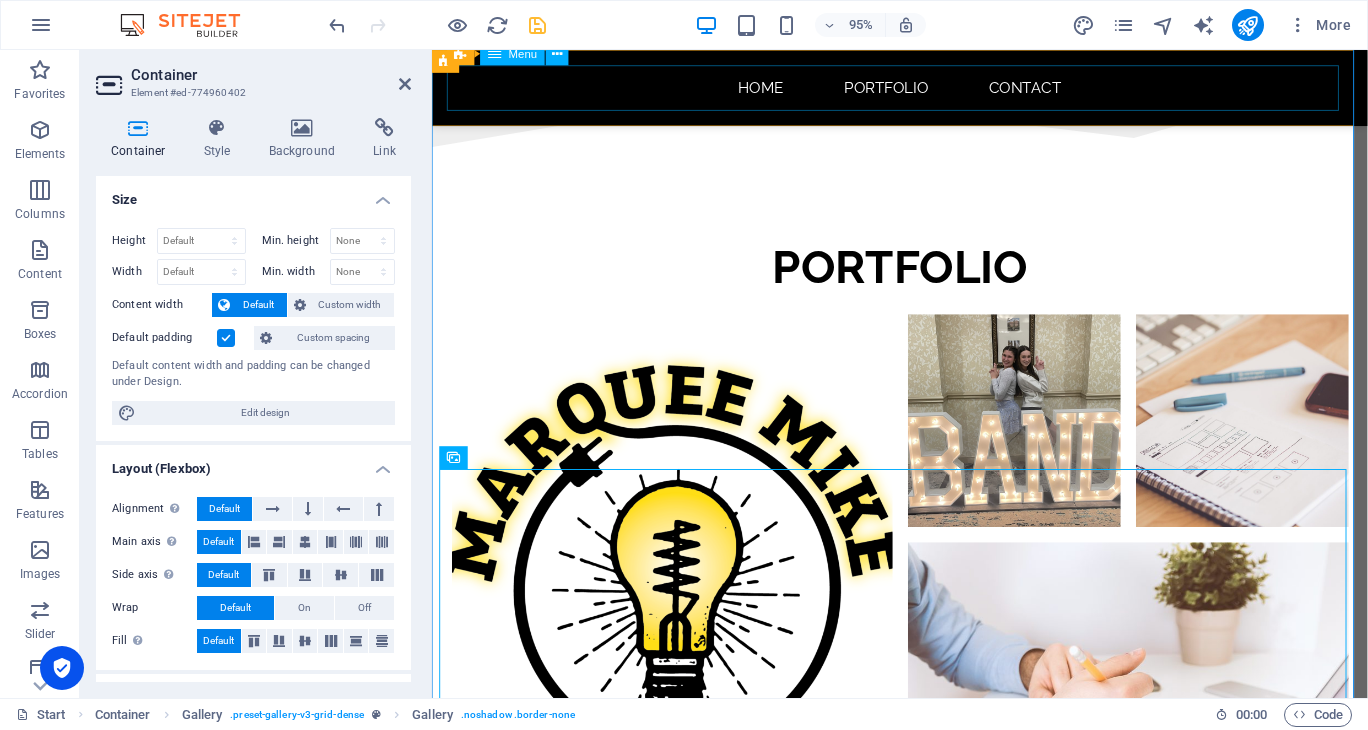 click on "Home Portfolio Contact" at bounding box center [925, 90] 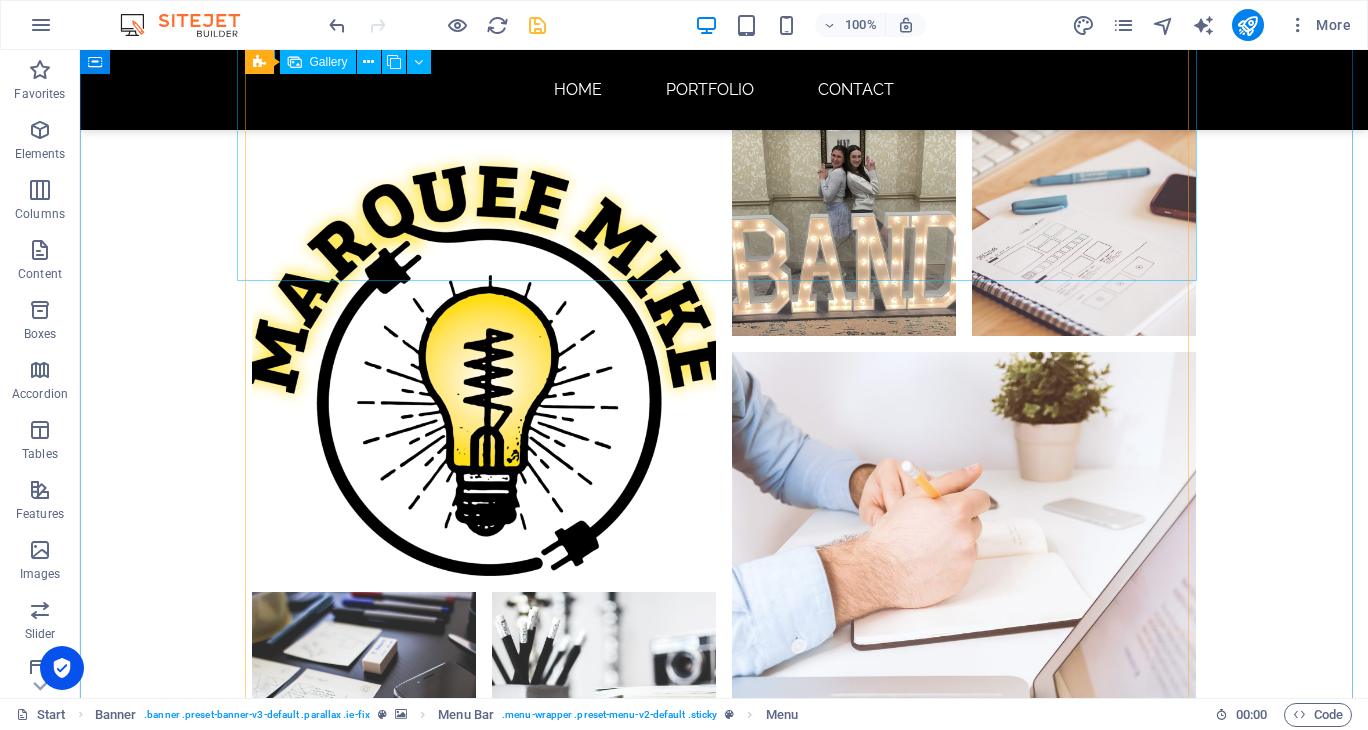 scroll, scrollTop: 1500, scrollLeft: 0, axis: vertical 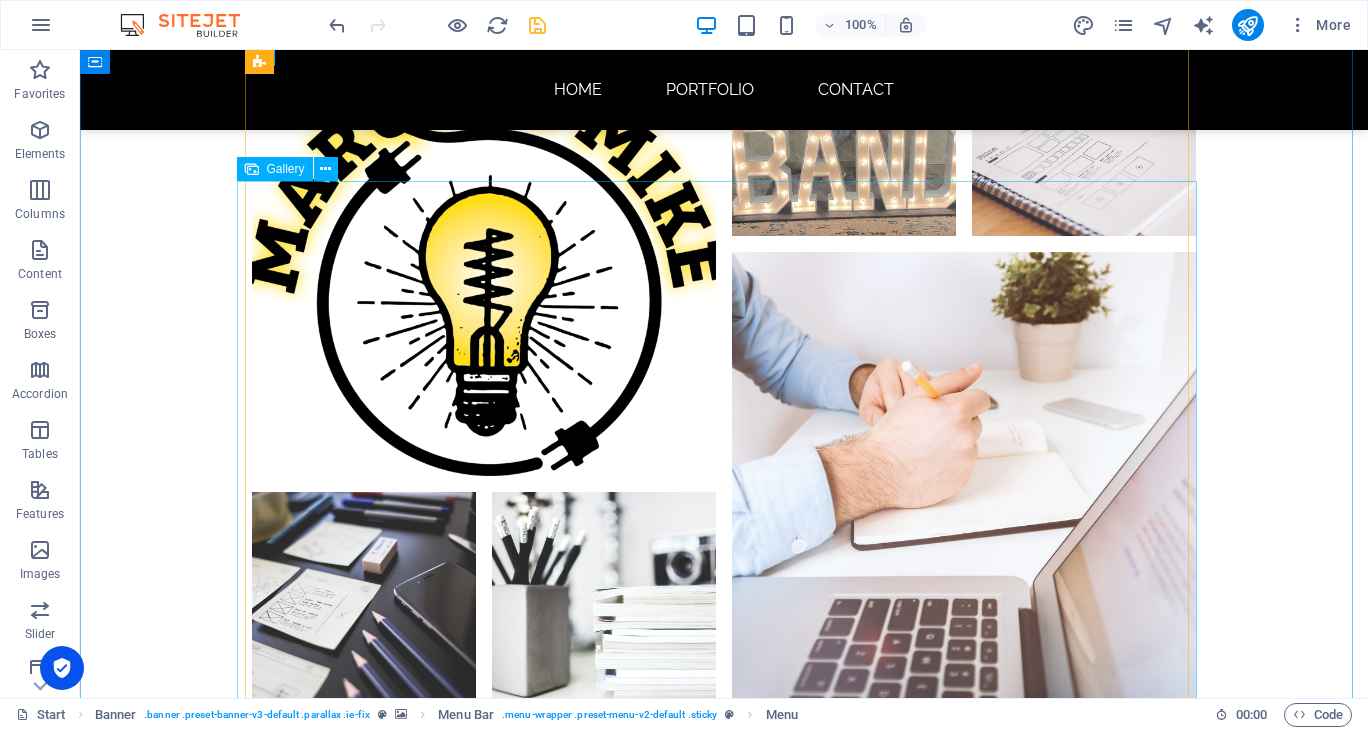 click at bounding box center [484, 964] 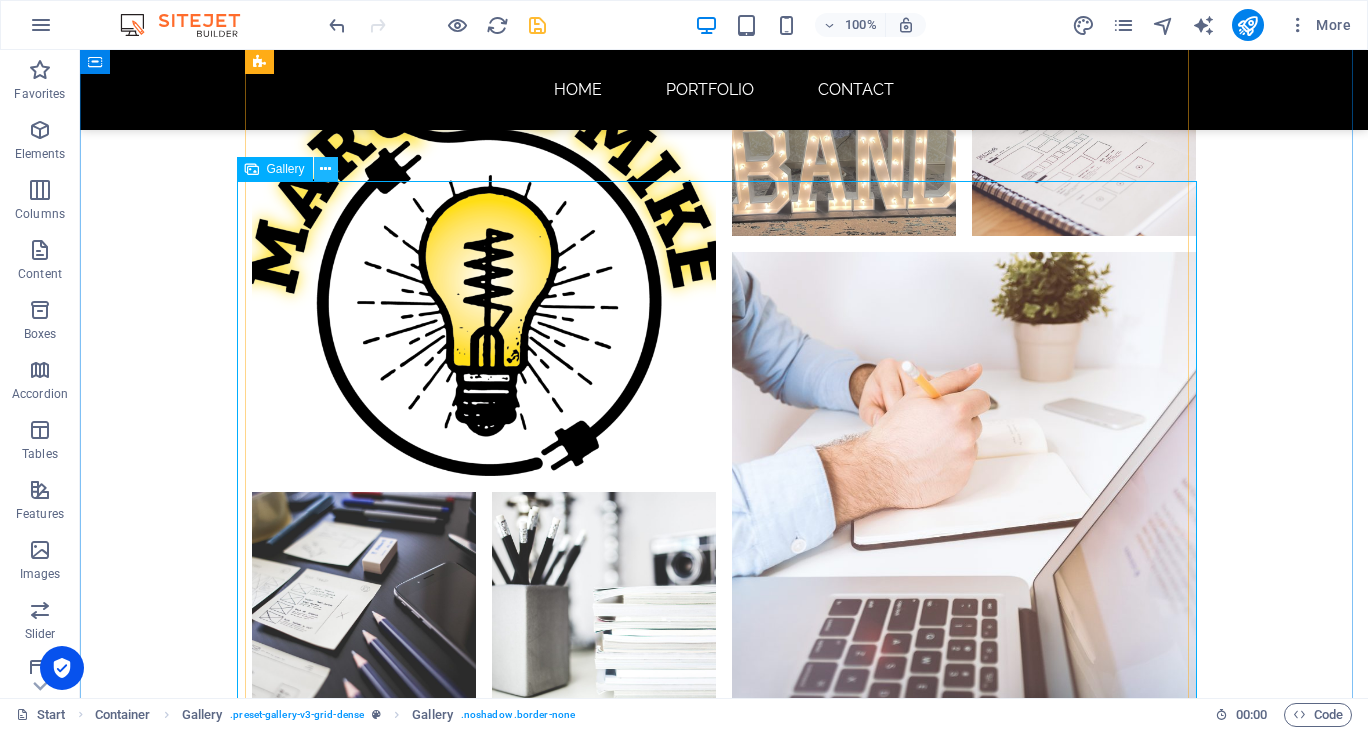 click at bounding box center [325, 169] 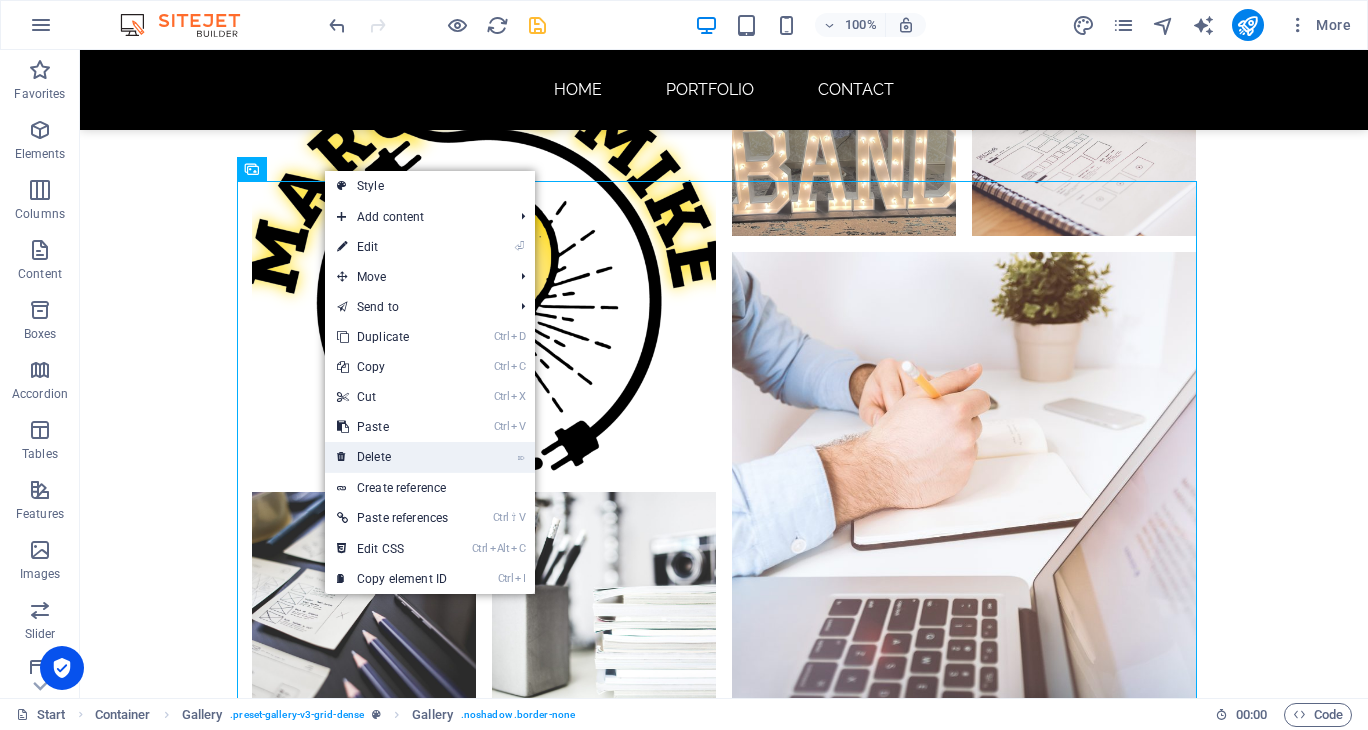 click on "⌦  Delete" at bounding box center (392, 457) 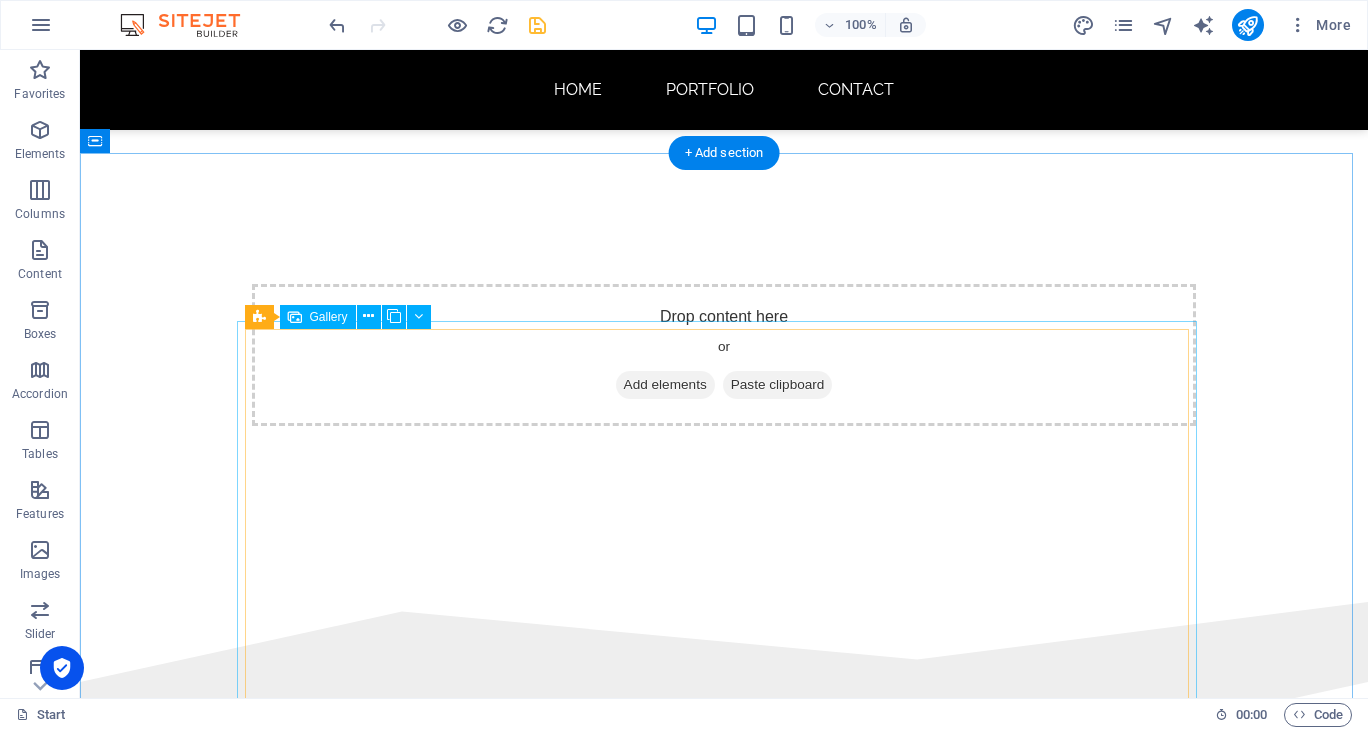 scroll, scrollTop: 700, scrollLeft: 0, axis: vertical 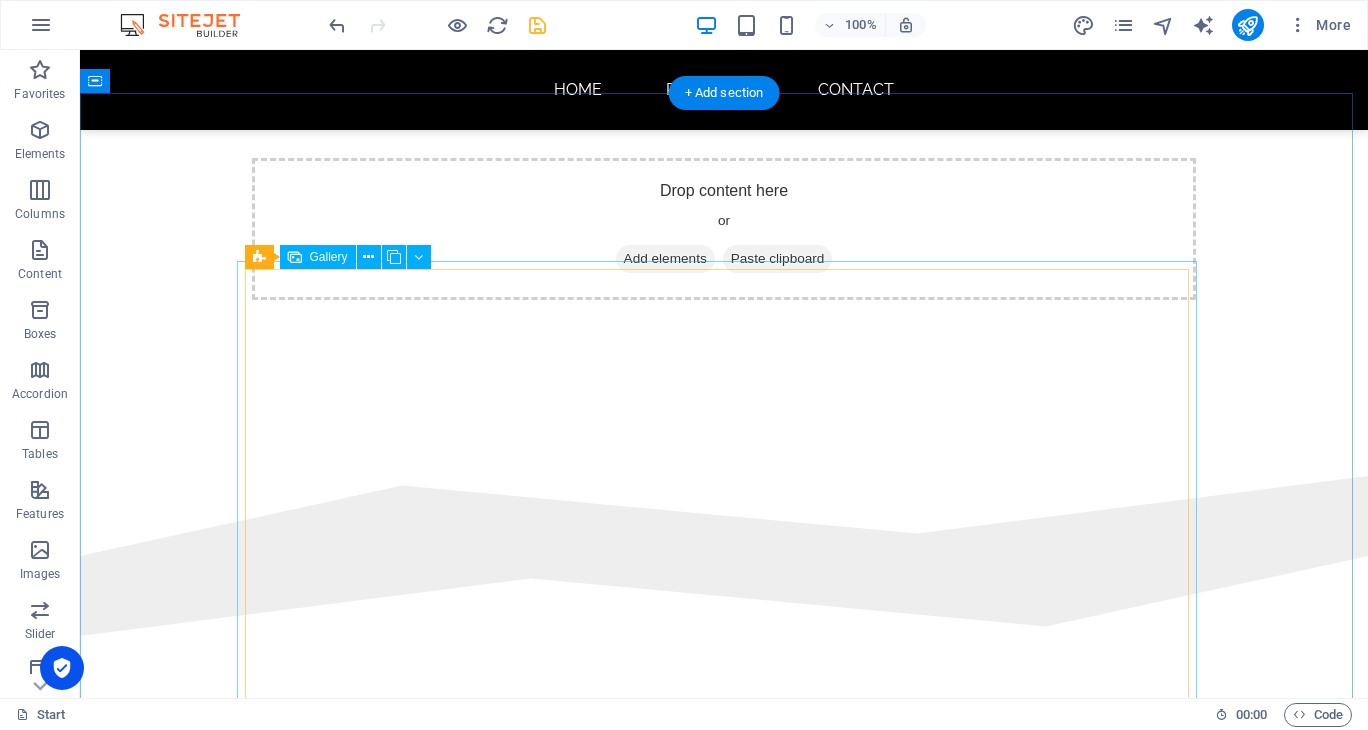 click at bounding box center [844, 924] 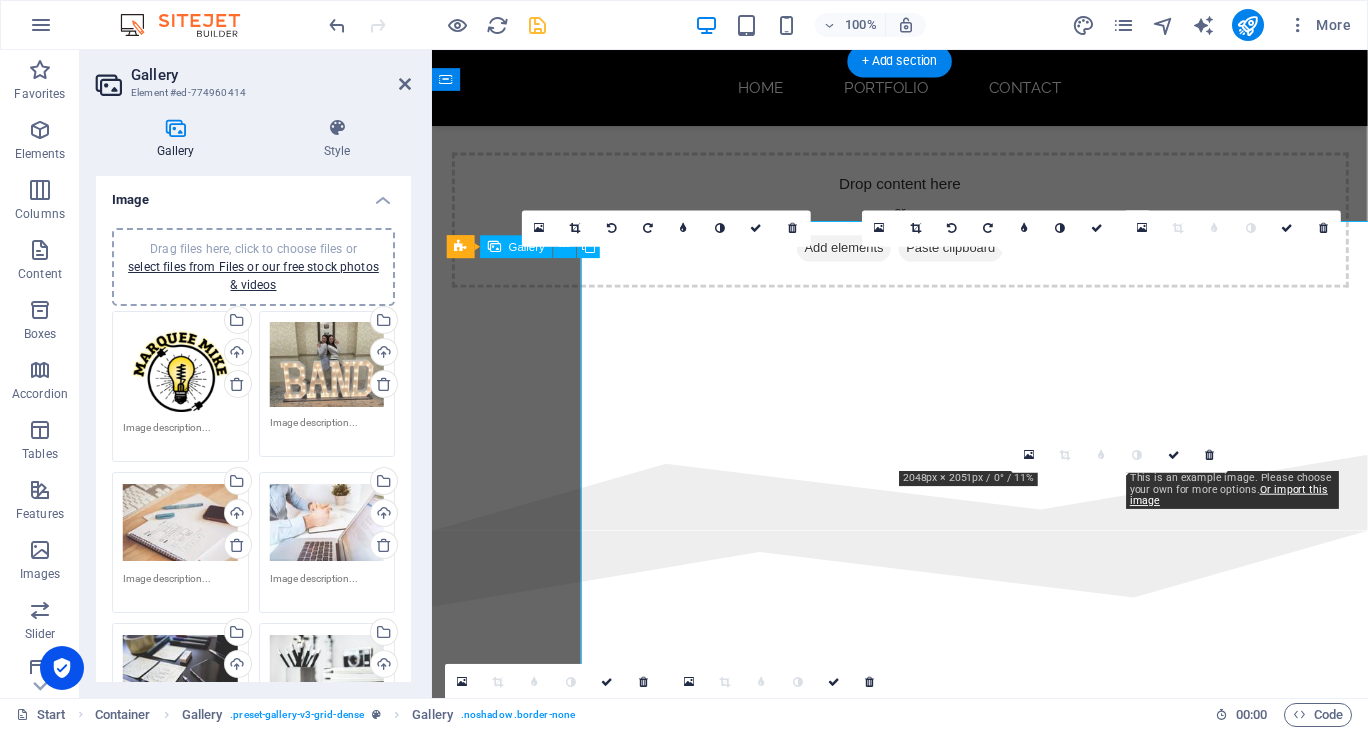 scroll, scrollTop: 731, scrollLeft: 0, axis: vertical 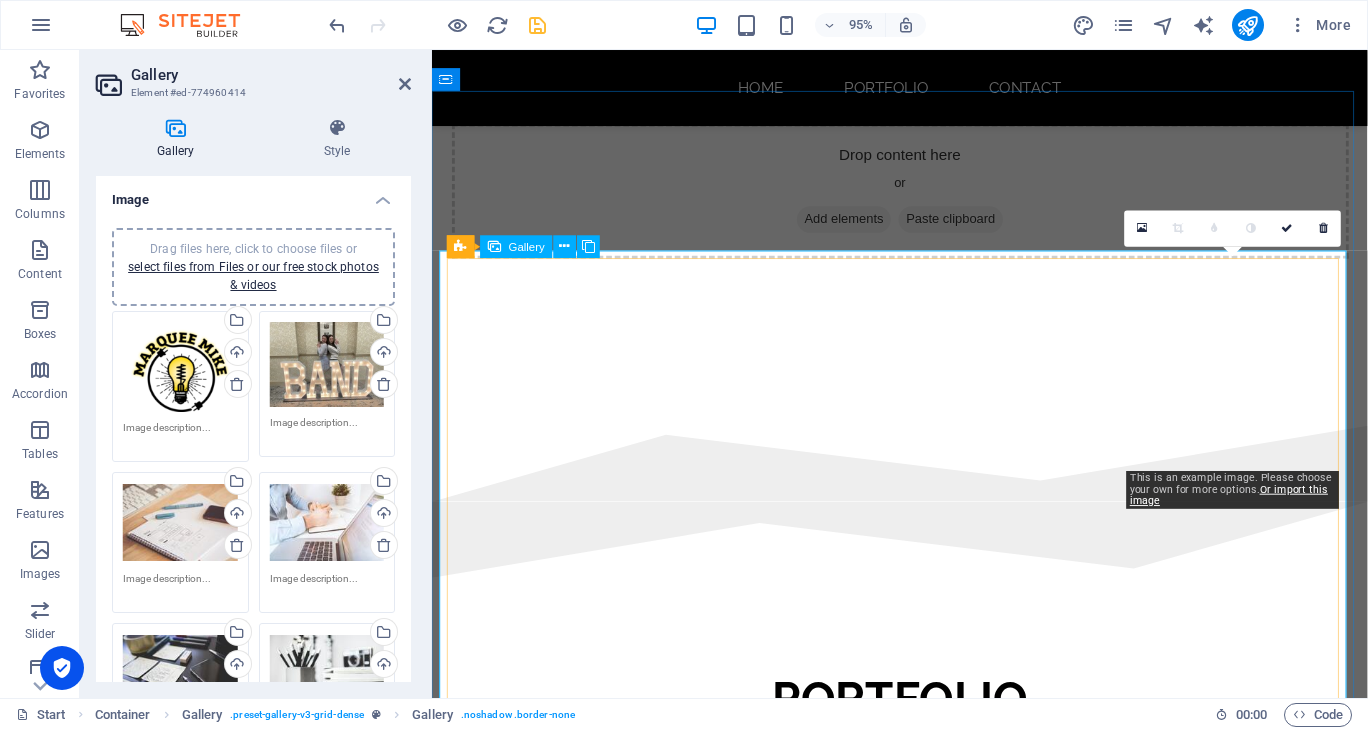 click at bounding box center [1285, 893] 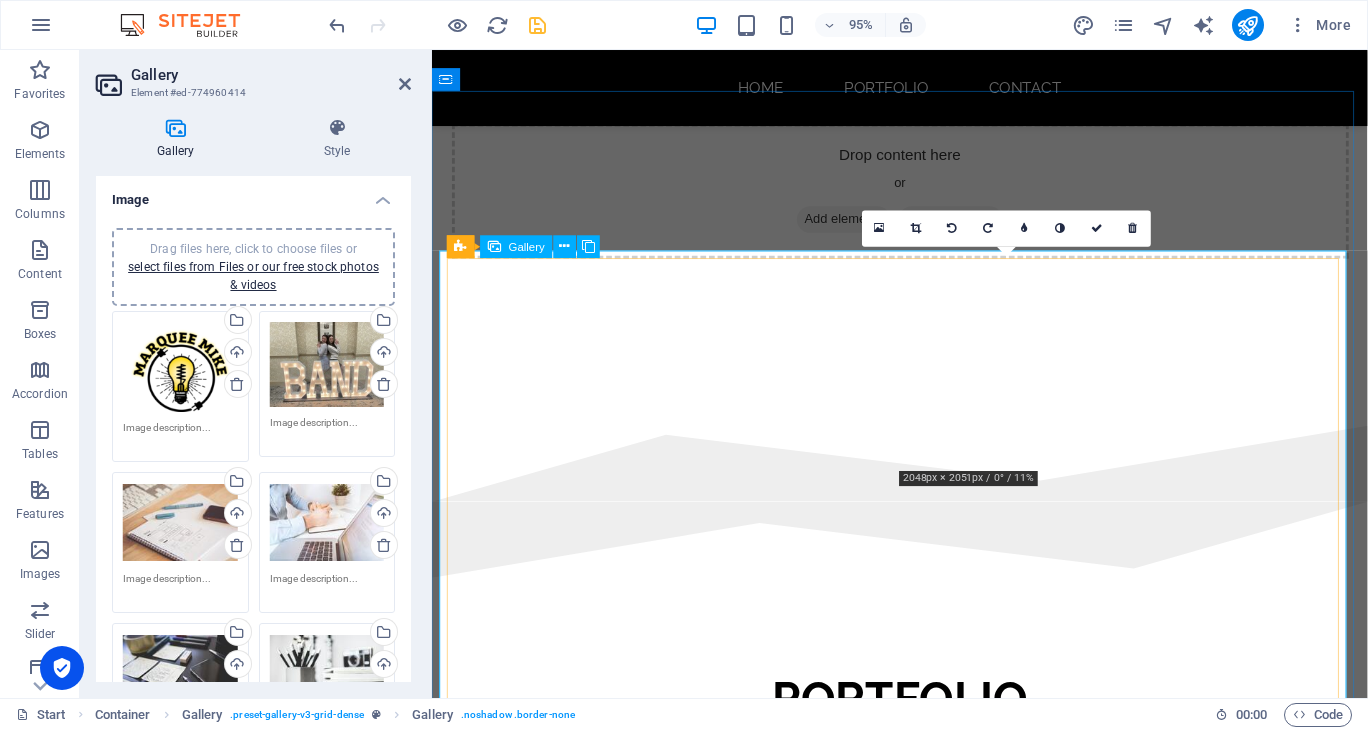 click at bounding box center (1045, 893) 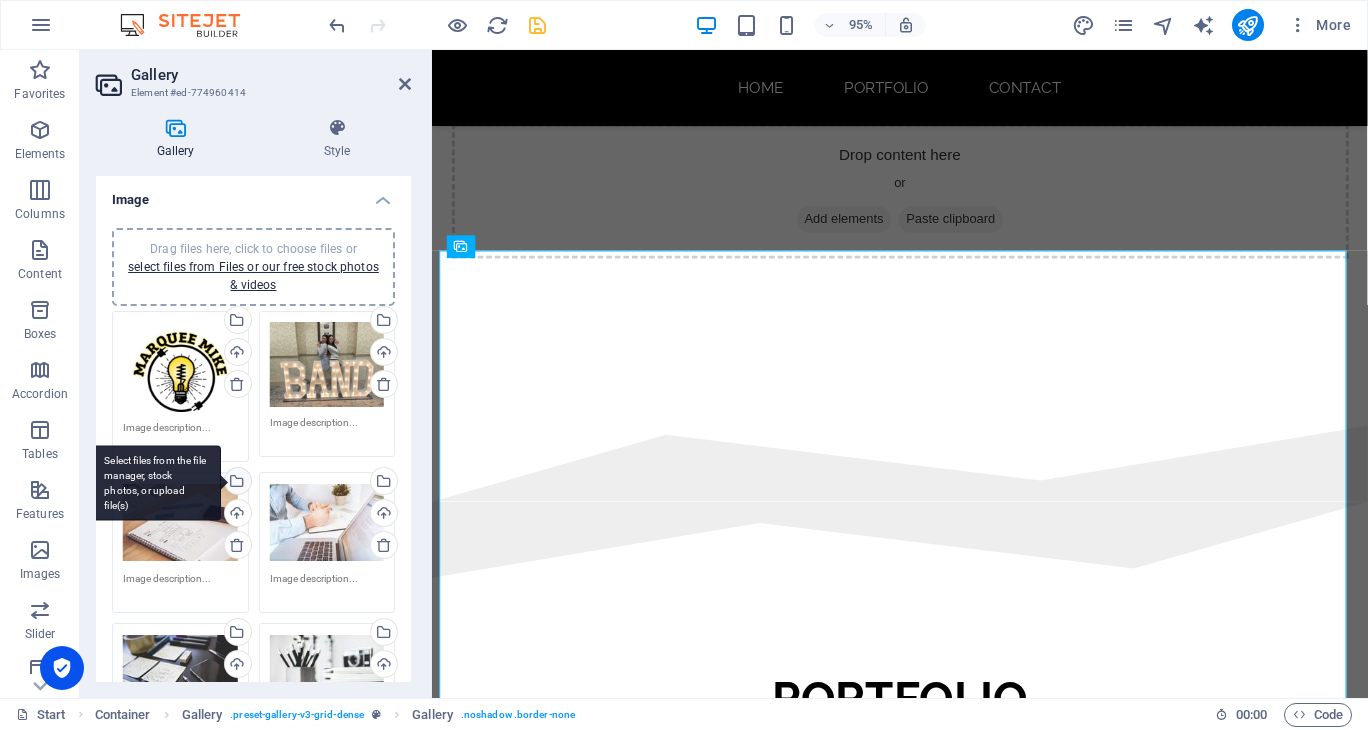 click on "Select files from the file manager, stock photos, or upload file(s)" at bounding box center (236, 483) 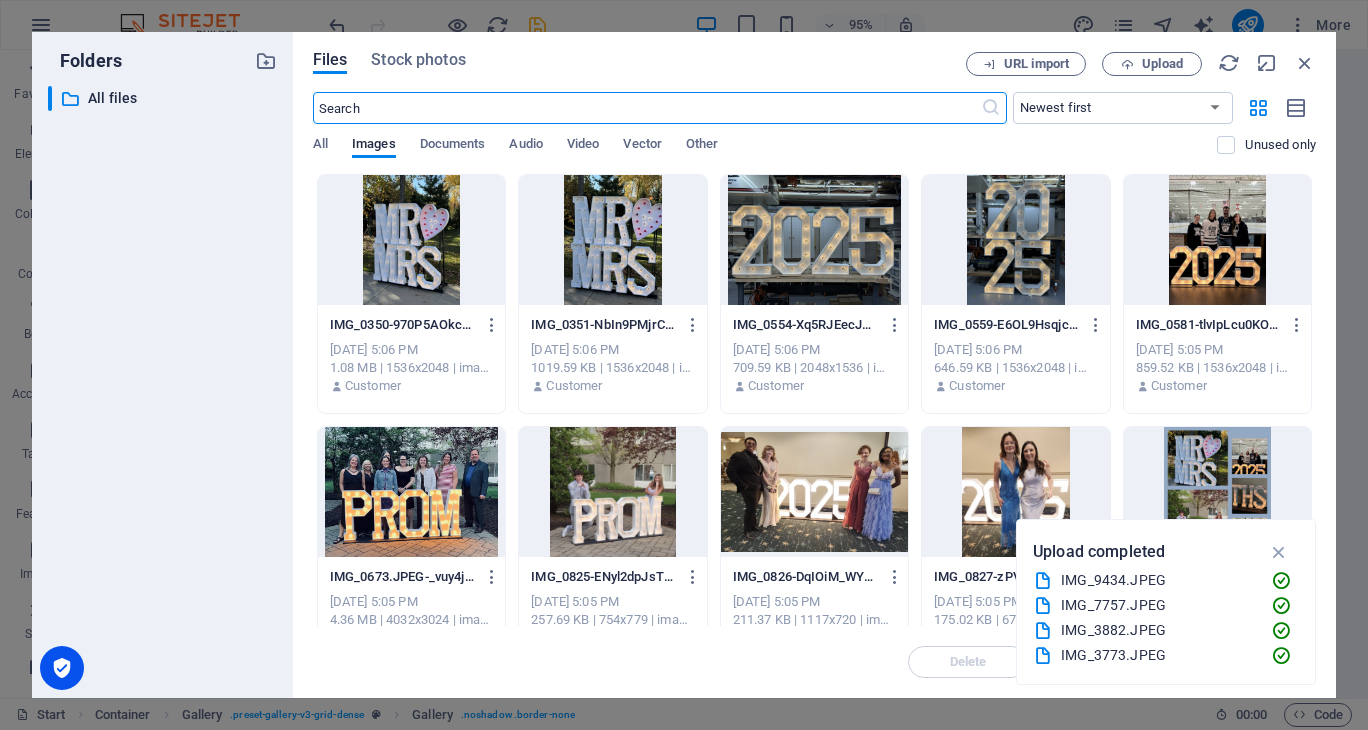 scroll, scrollTop: 1413, scrollLeft: 0, axis: vertical 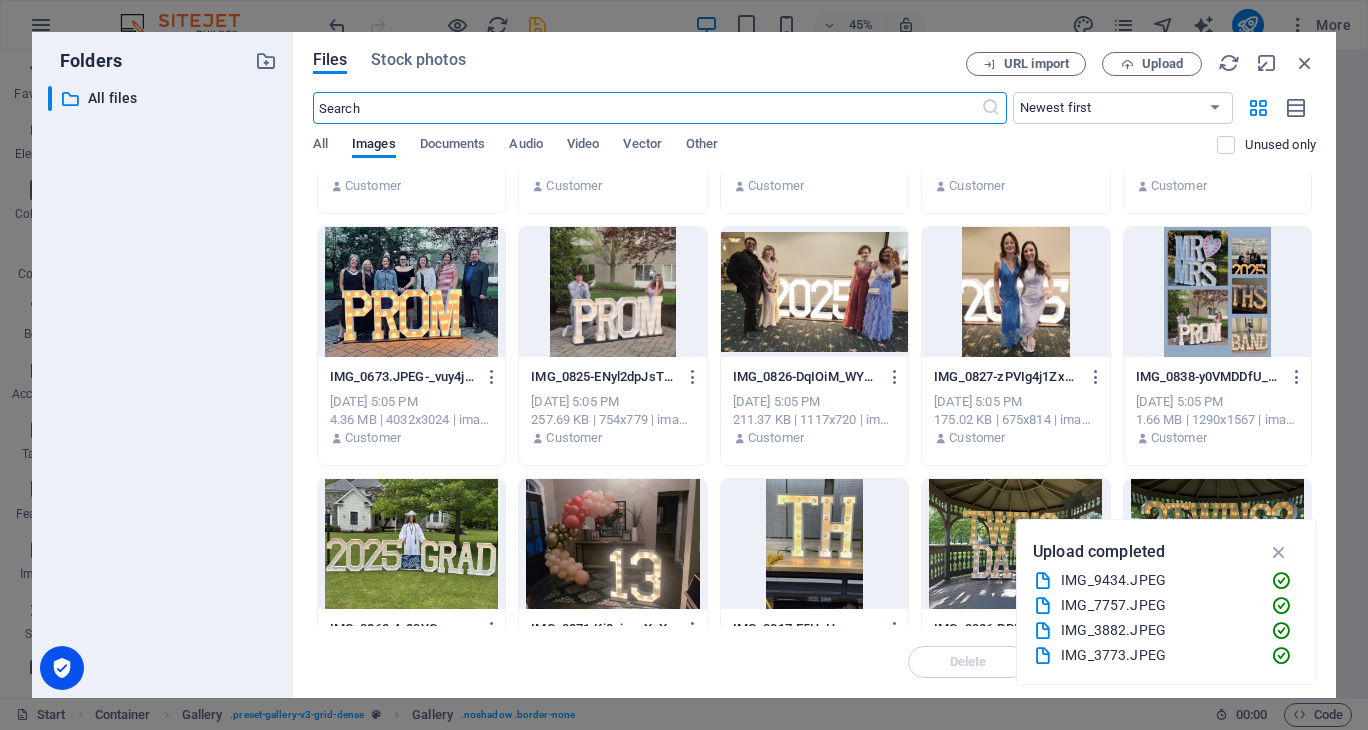 click at bounding box center (411, 544) 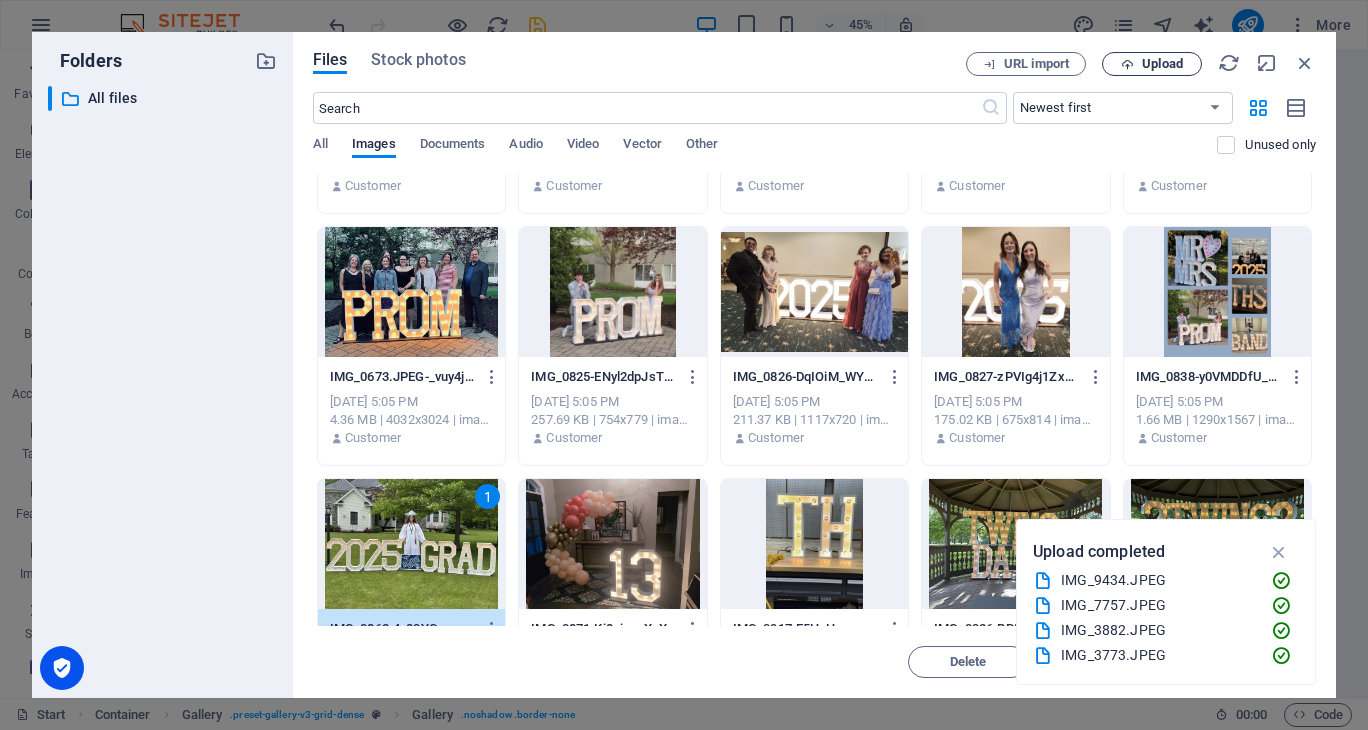click at bounding box center [1127, 64] 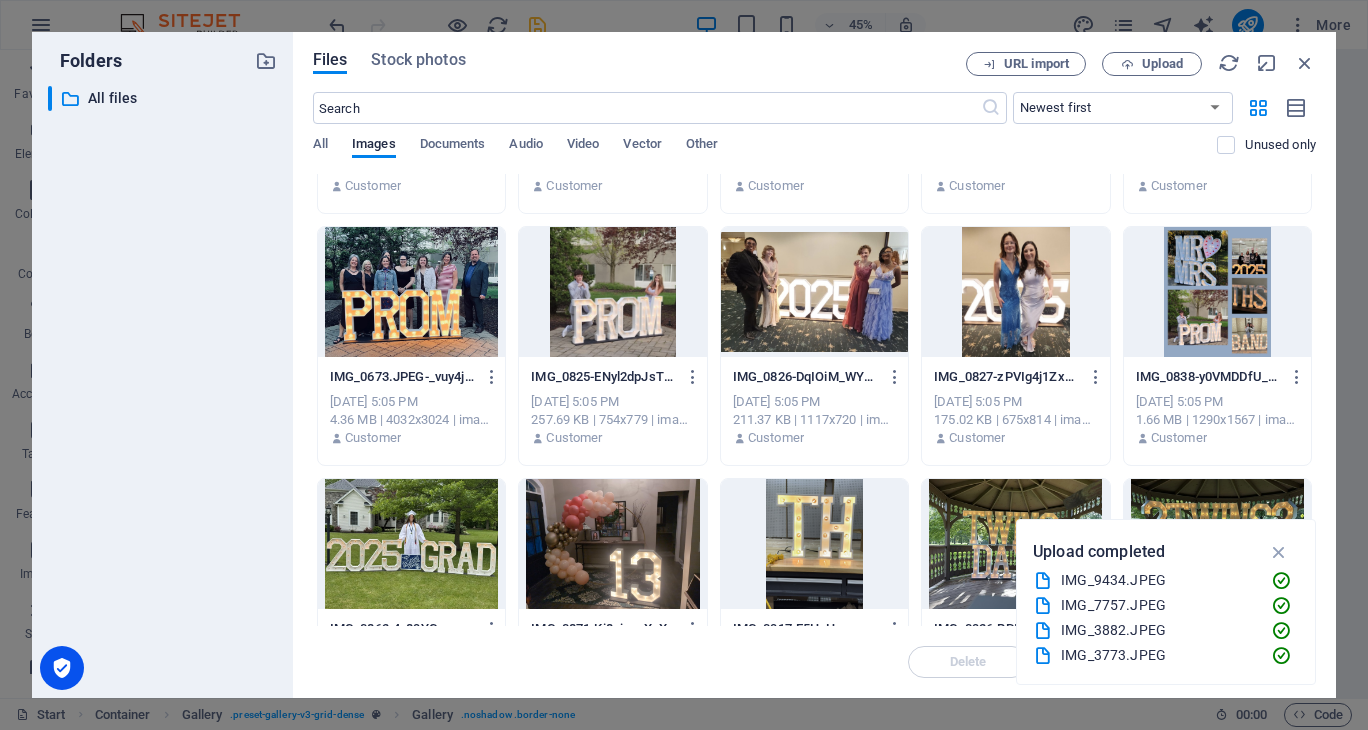 click at bounding box center [411, 544] 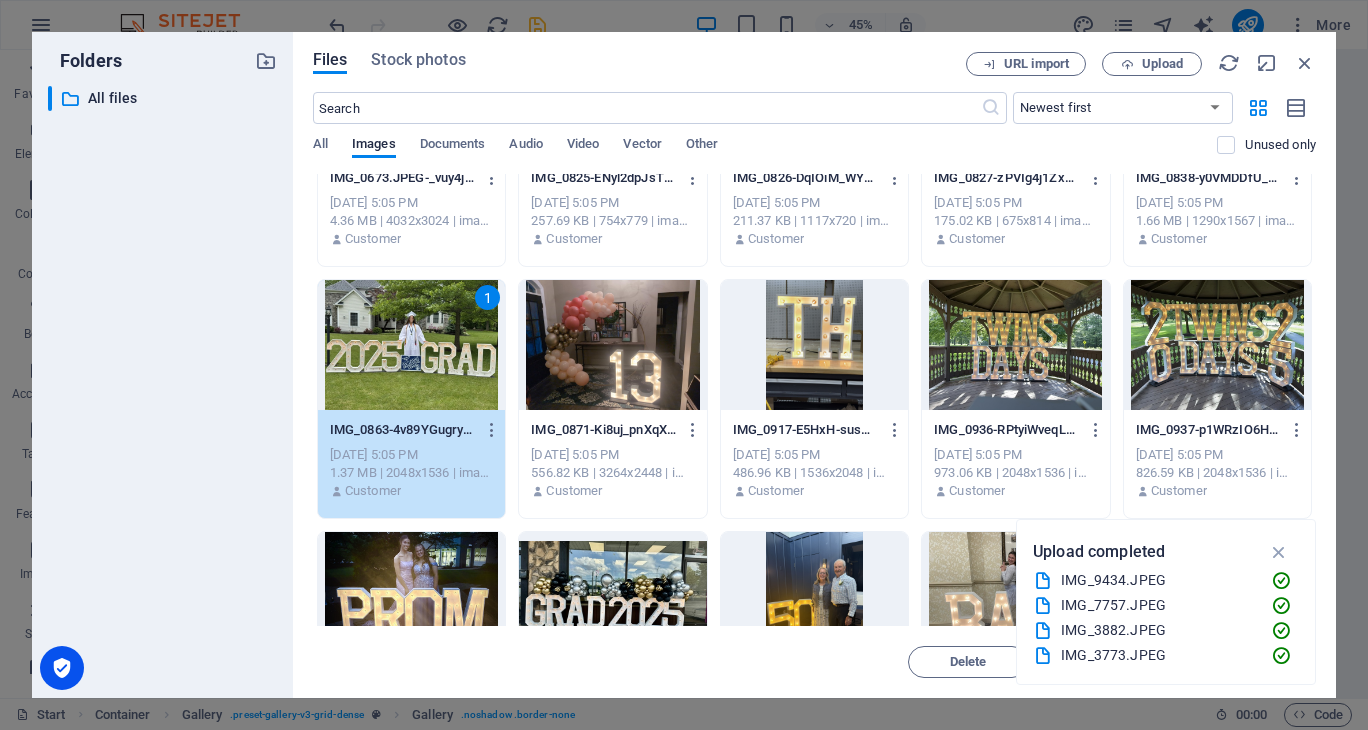 scroll, scrollTop: 400, scrollLeft: 0, axis: vertical 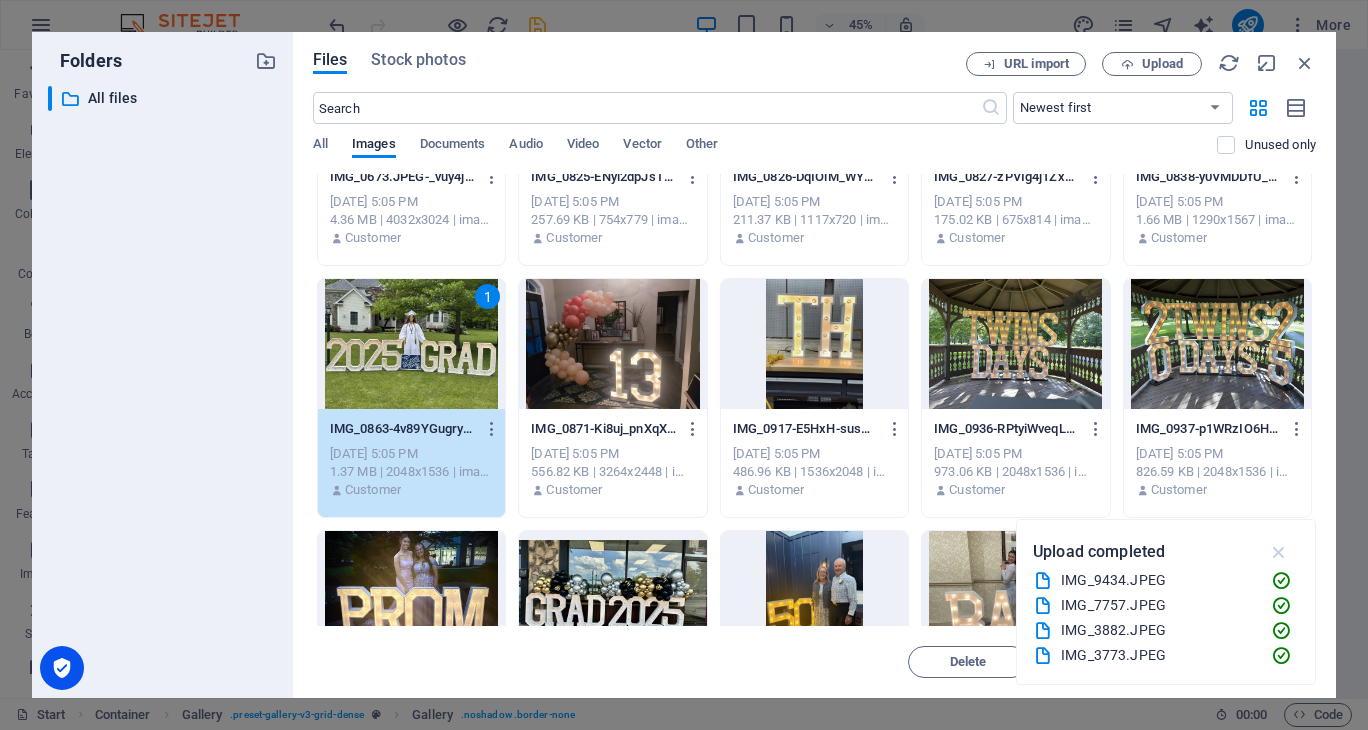click at bounding box center [1279, 552] 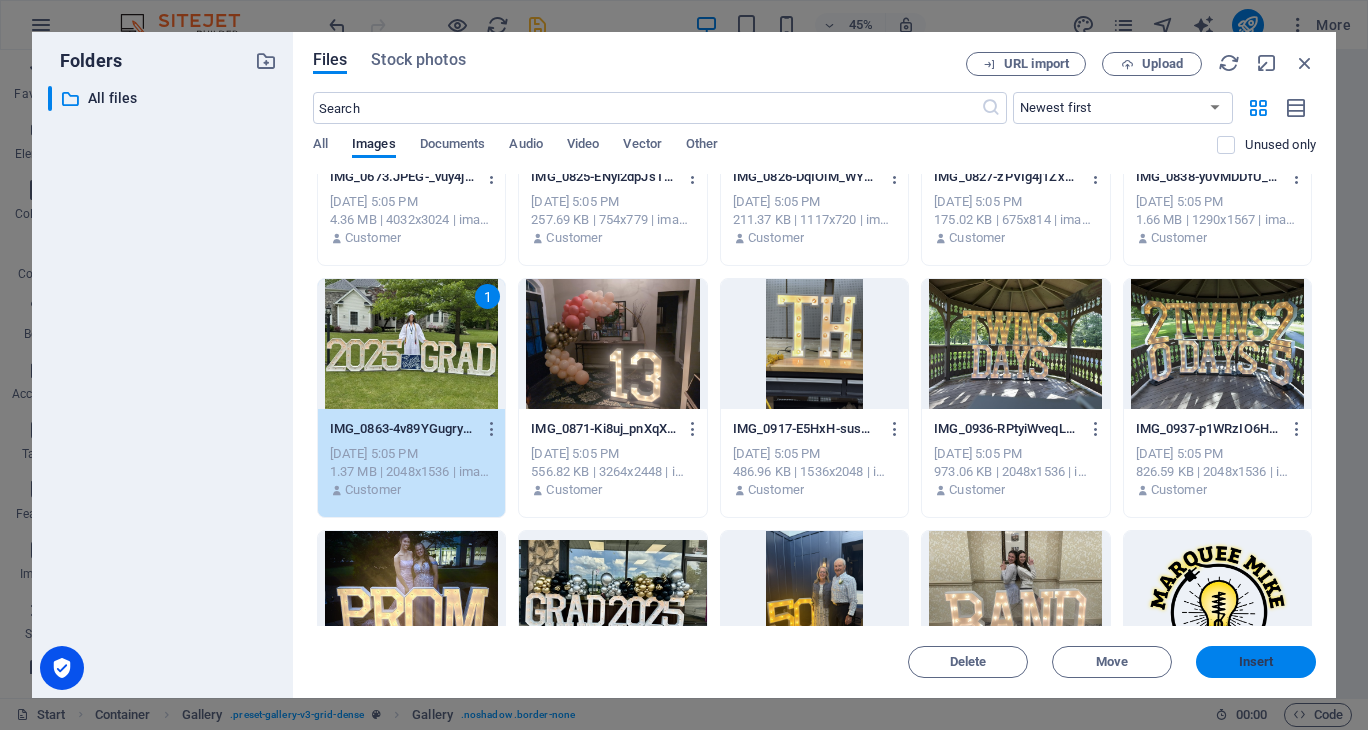 drag, startPoint x: 1250, startPoint y: 660, endPoint x: 823, endPoint y: 654, distance: 427.04214 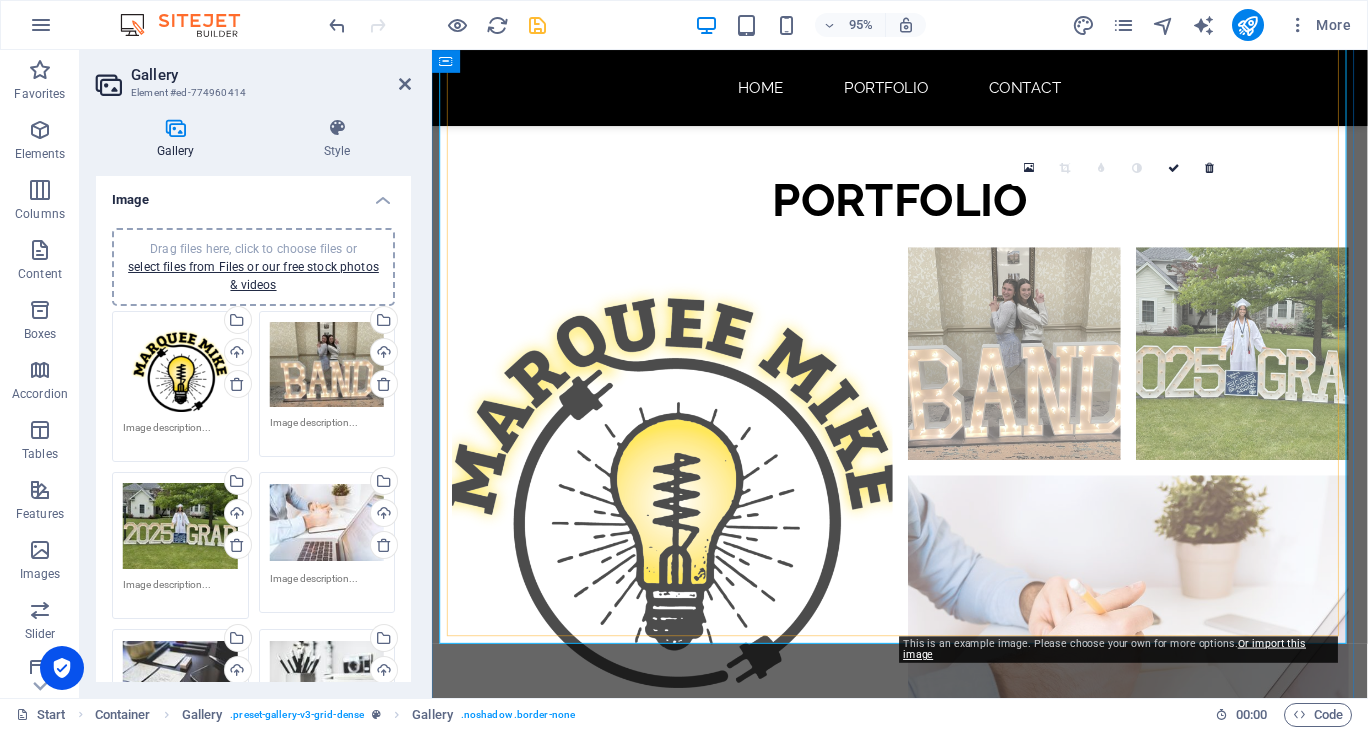 scroll, scrollTop: 1300, scrollLeft: 0, axis: vertical 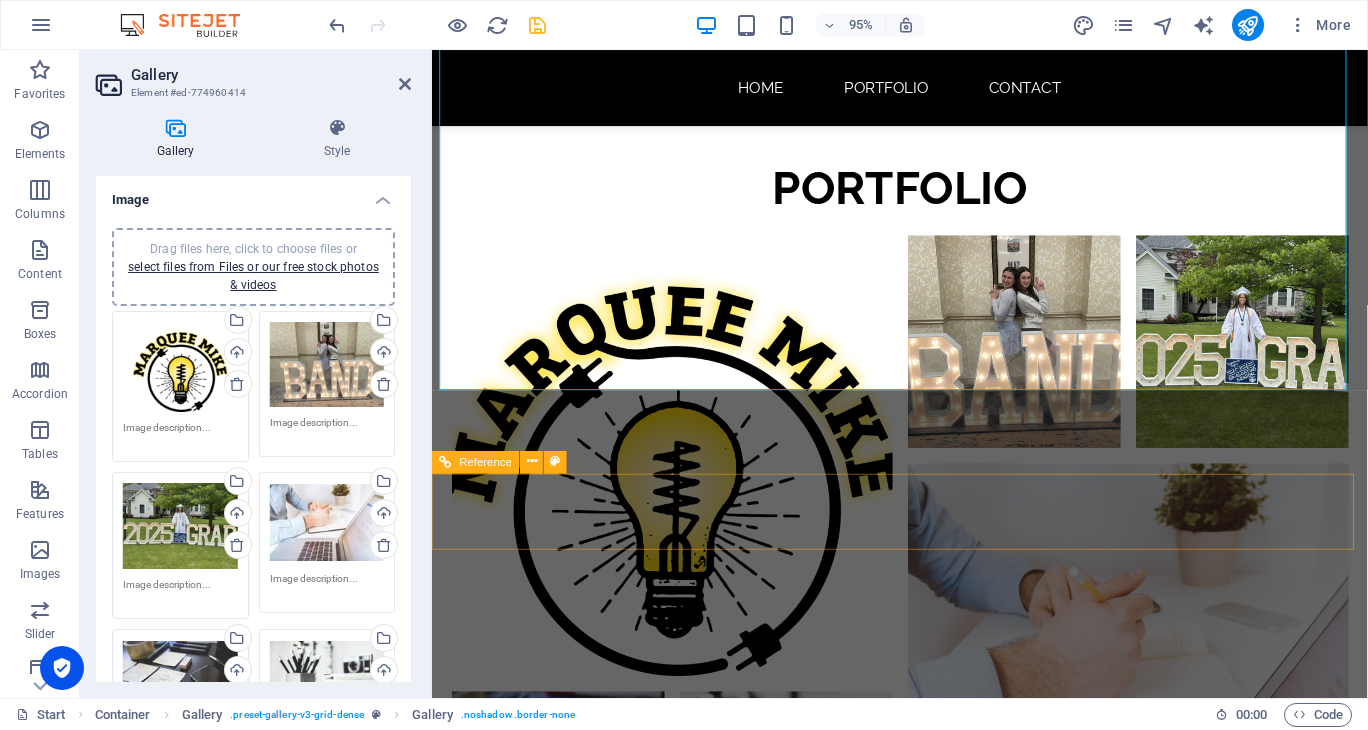 click at bounding box center (924, 1085) 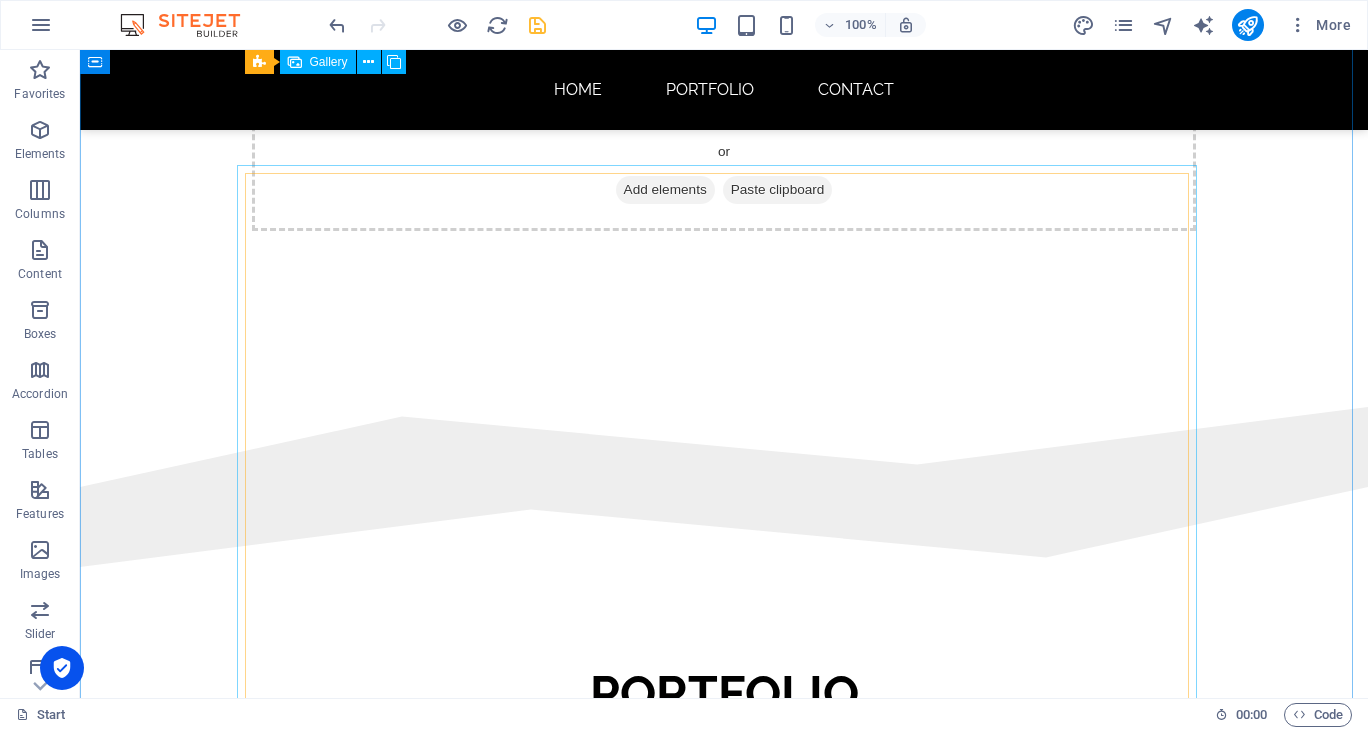 scroll, scrollTop: 769, scrollLeft: 0, axis: vertical 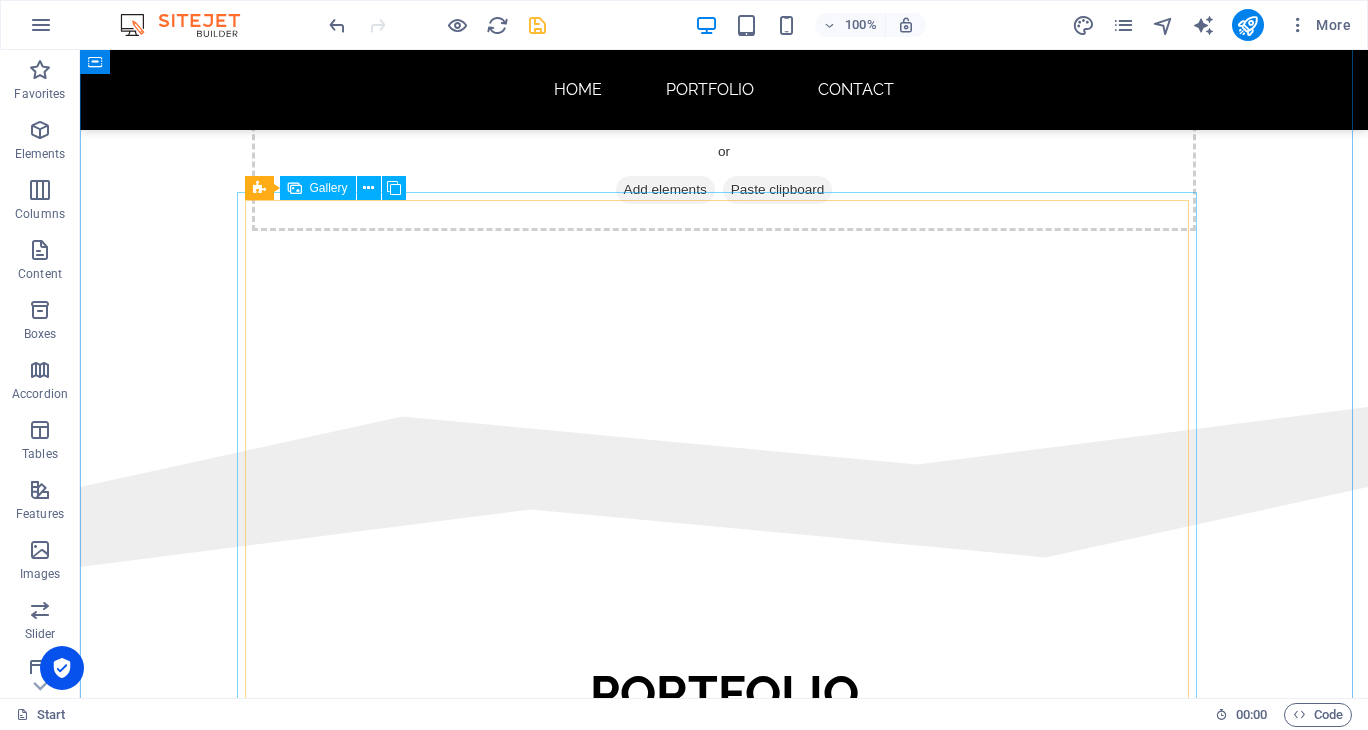 click at bounding box center (1084, 855) 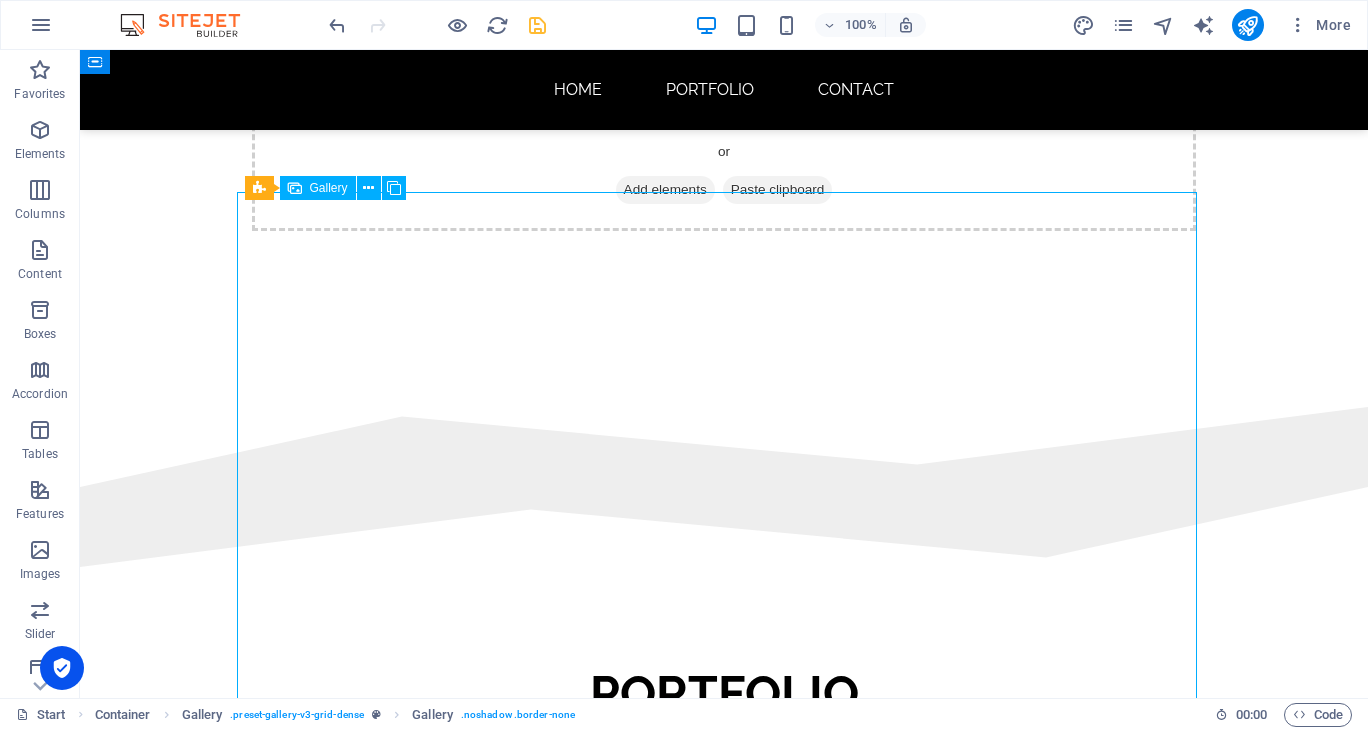 click at bounding box center [1084, 855] 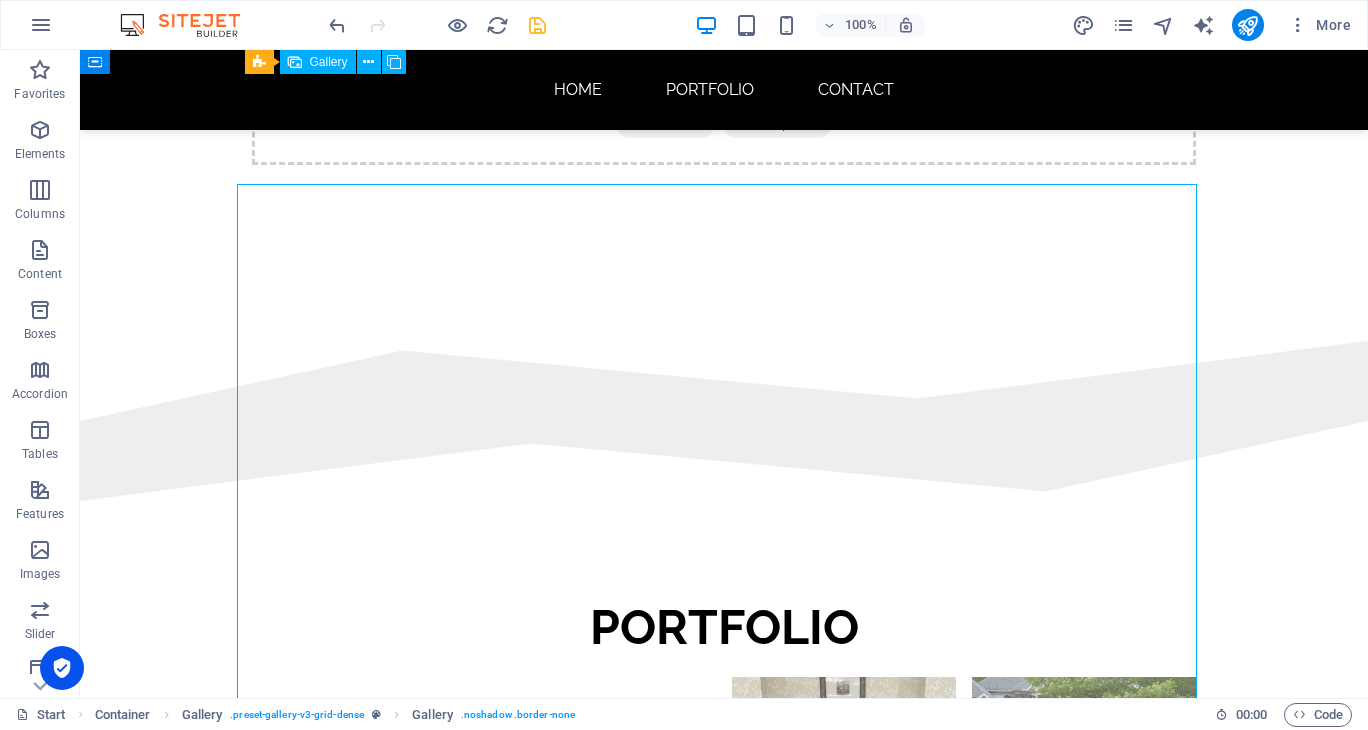 scroll, scrollTop: 769, scrollLeft: 0, axis: vertical 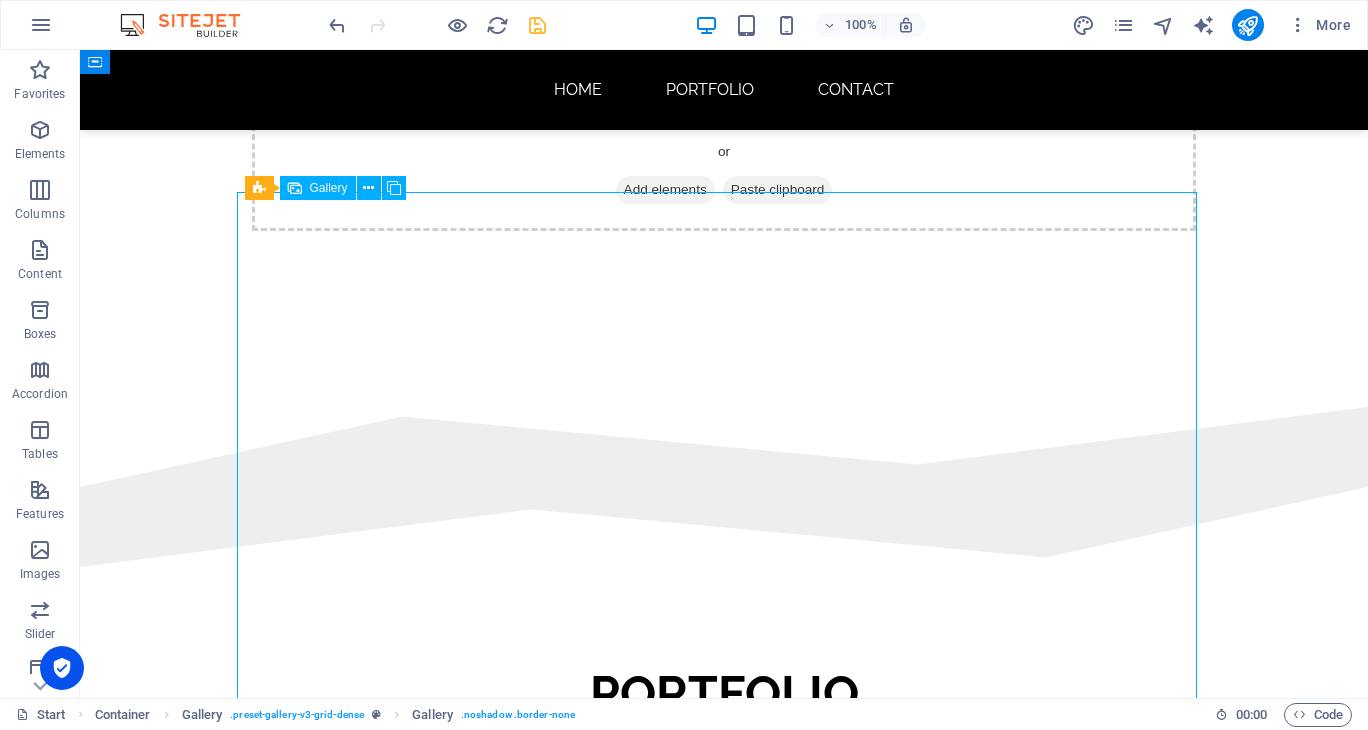 click at bounding box center (1084, 855) 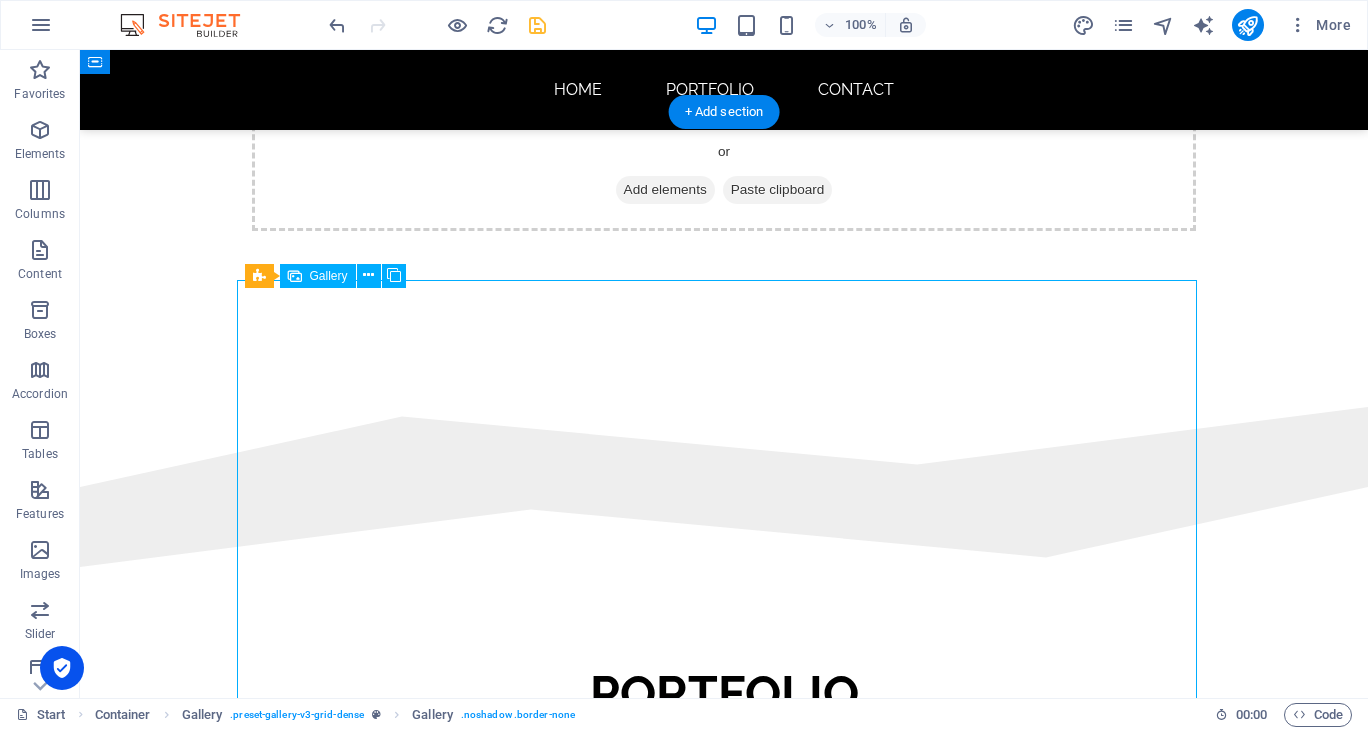 scroll, scrollTop: 469, scrollLeft: 0, axis: vertical 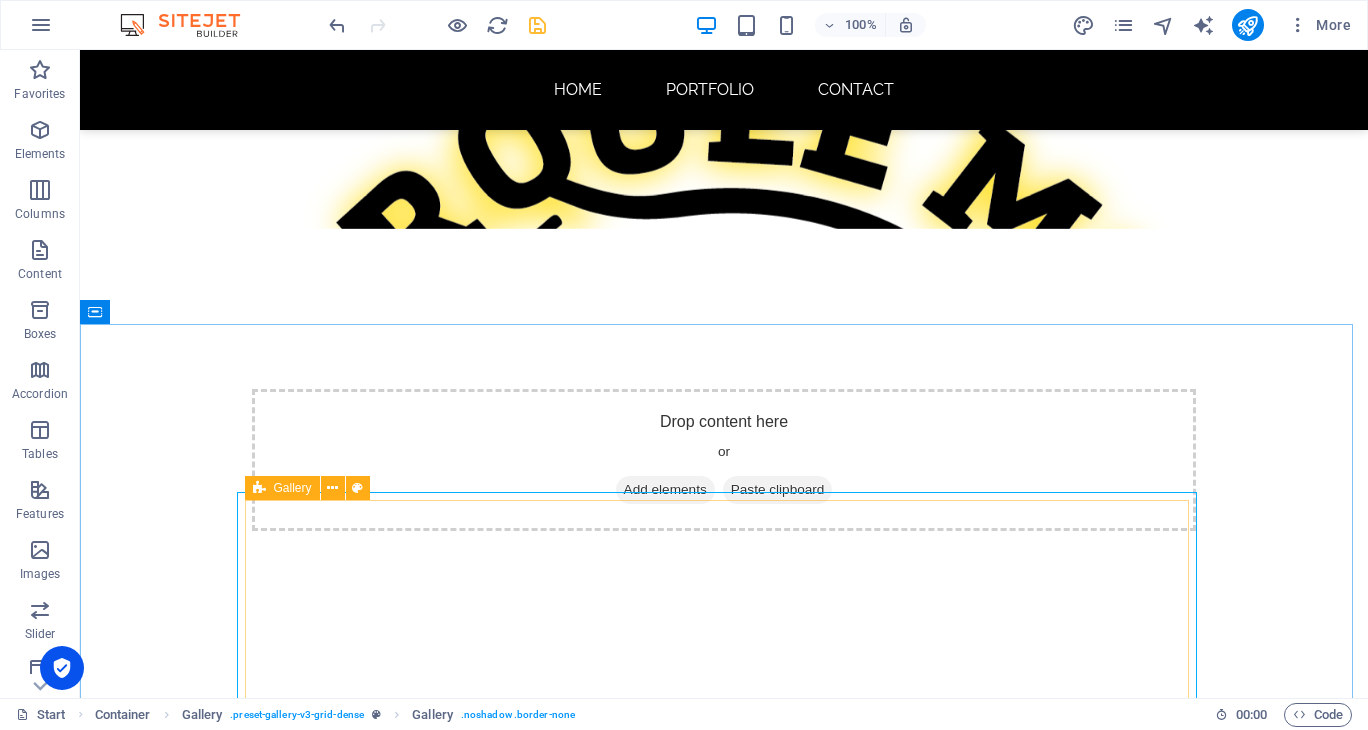 click at bounding box center (259, 488) 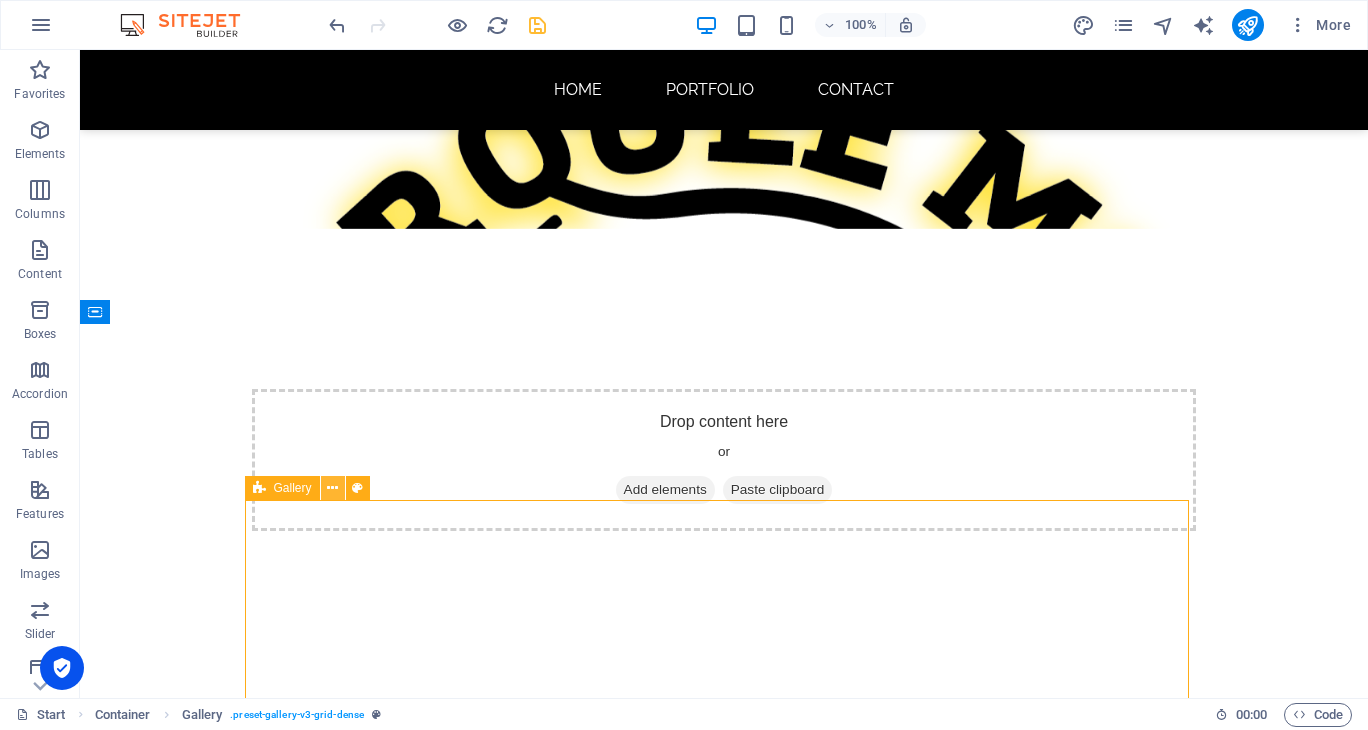 click at bounding box center [332, 488] 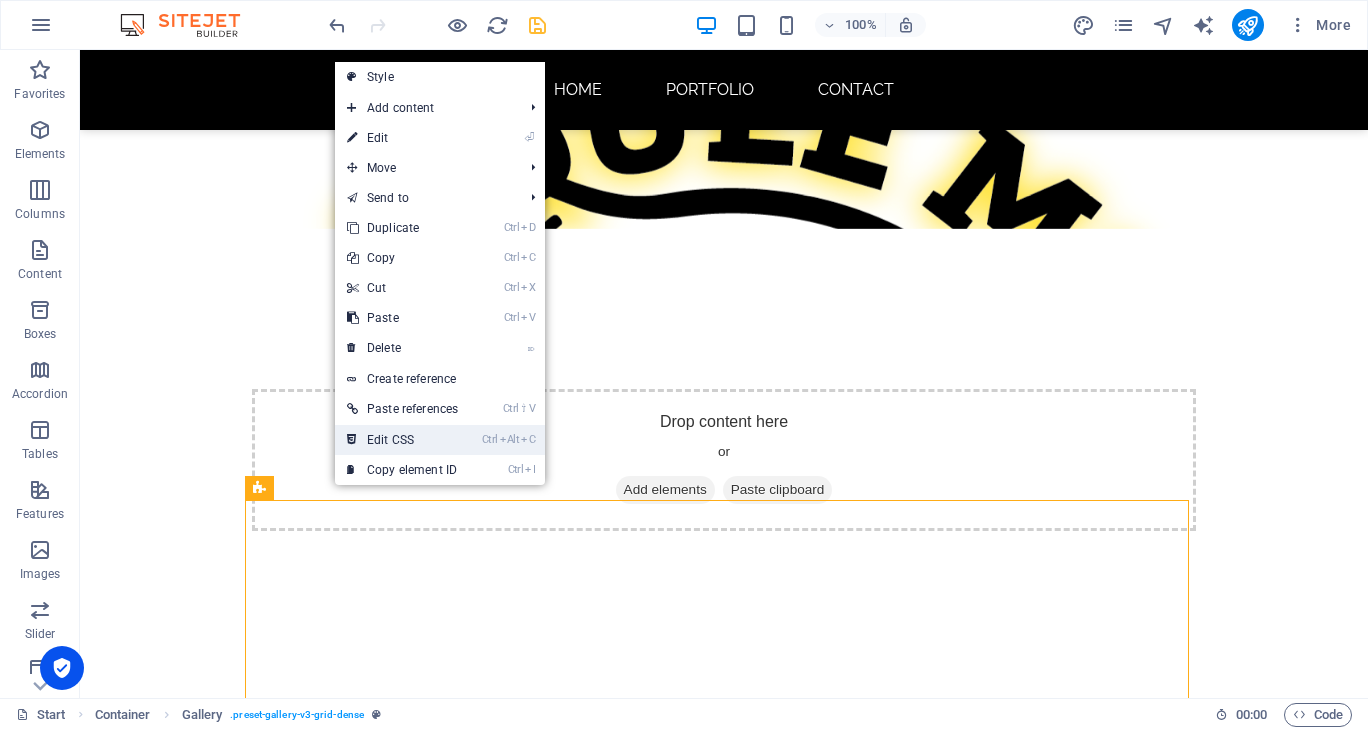 click on "Ctrl Alt C  Edit CSS" at bounding box center [402, 440] 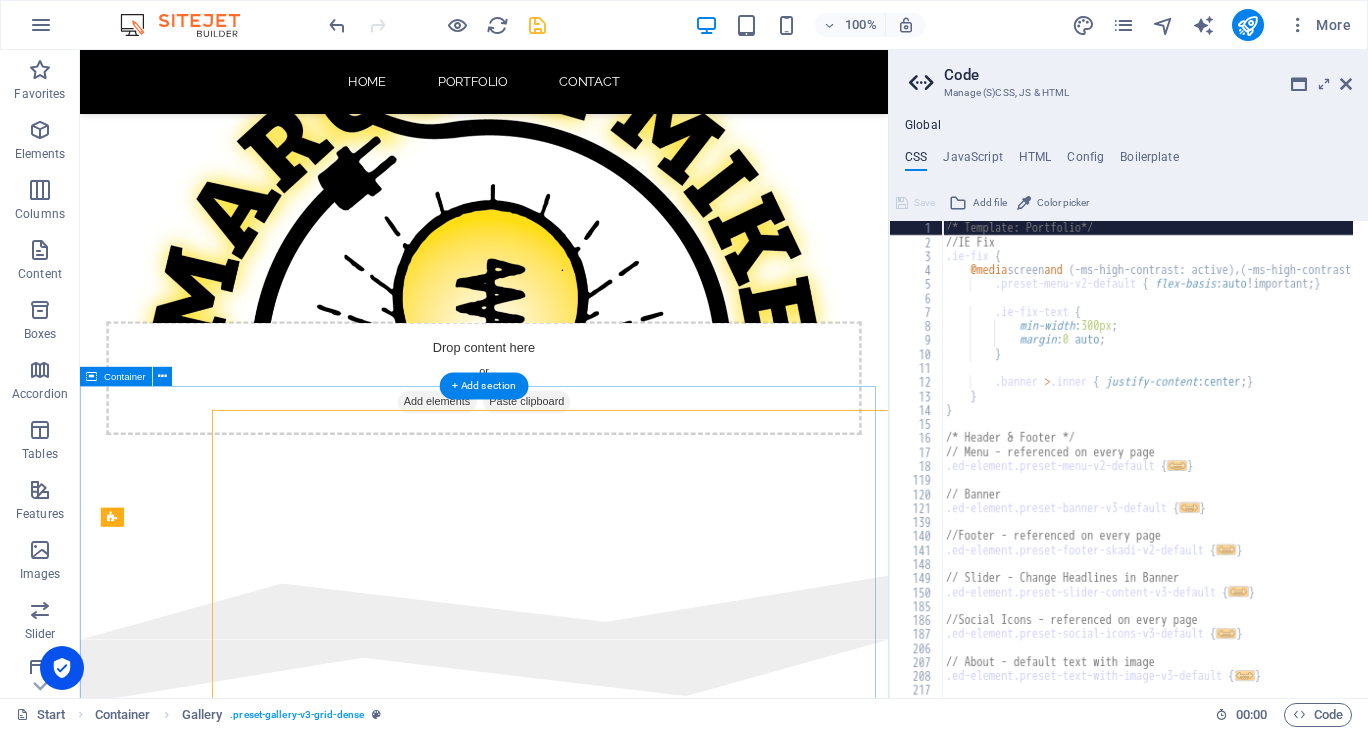 type on "@include gallery-v3(" 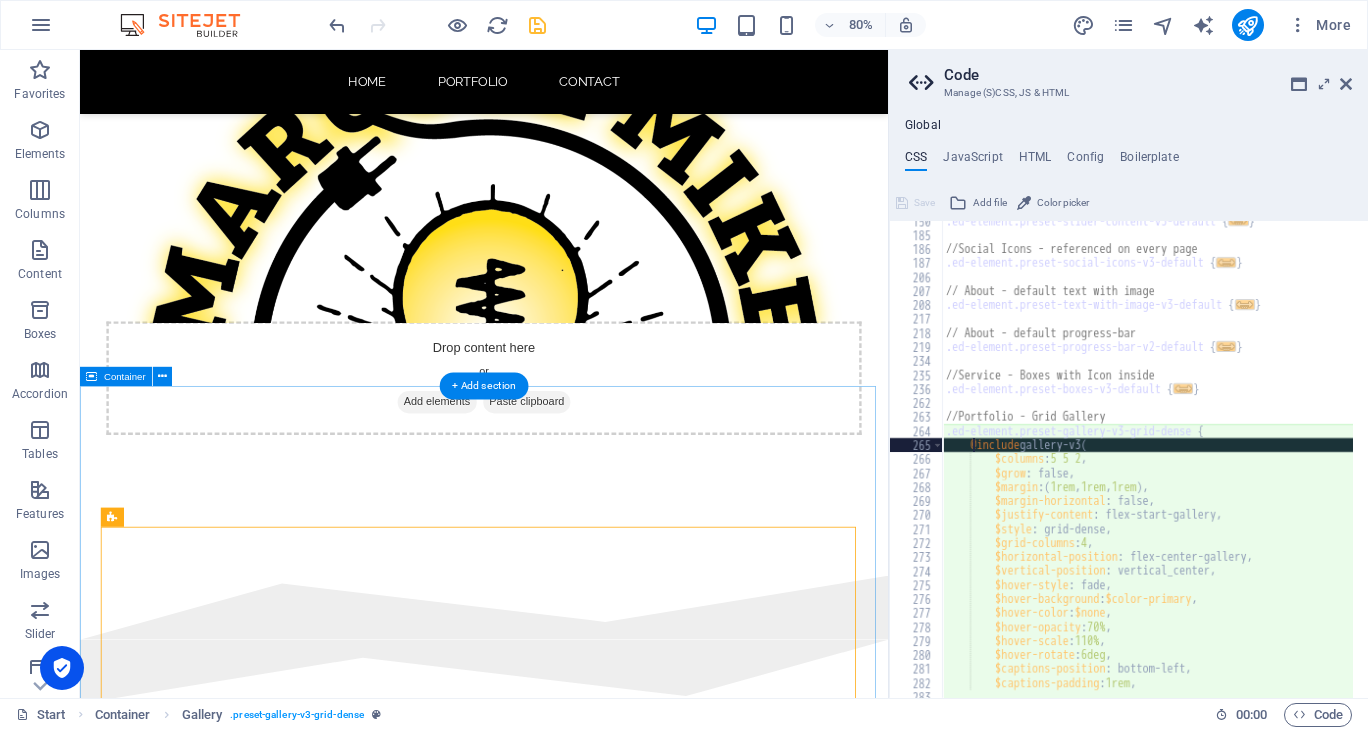 scroll, scrollTop: 371, scrollLeft: 0, axis: vertical 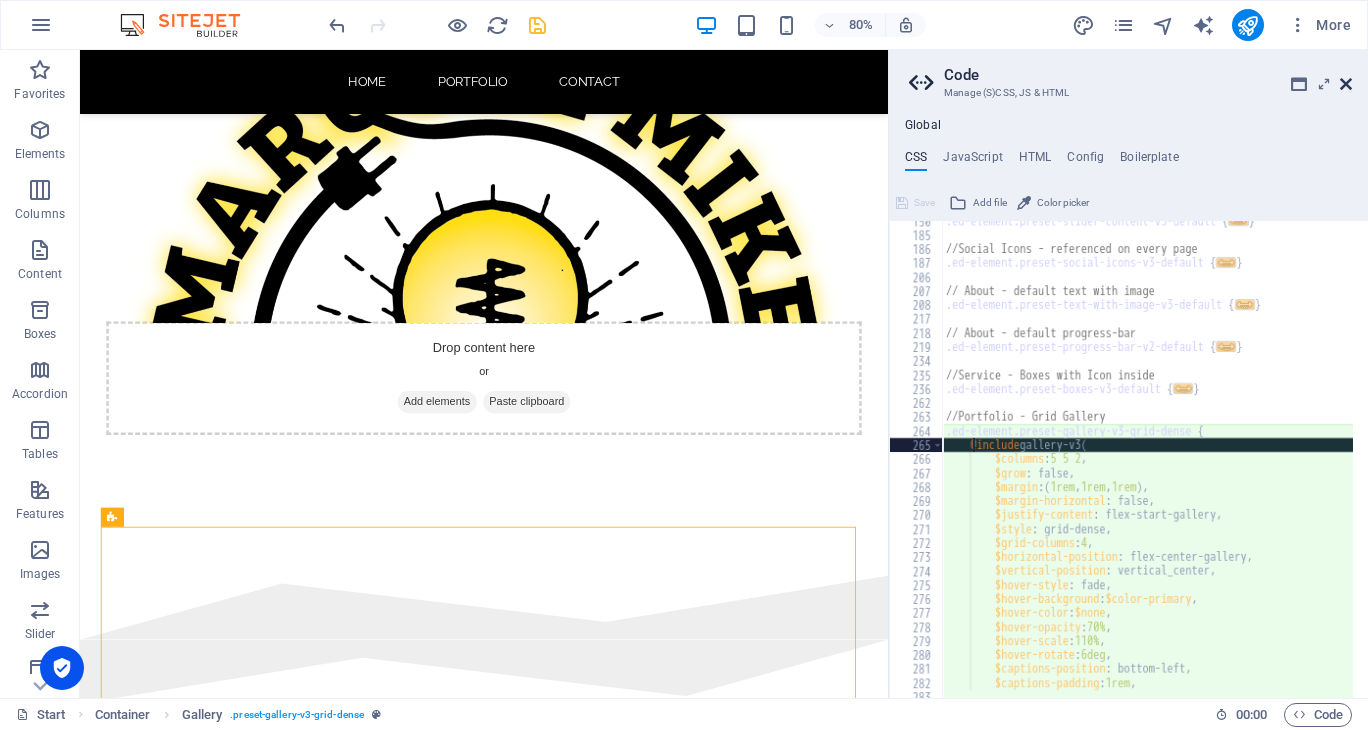 click at bounding box center [1346, 84] 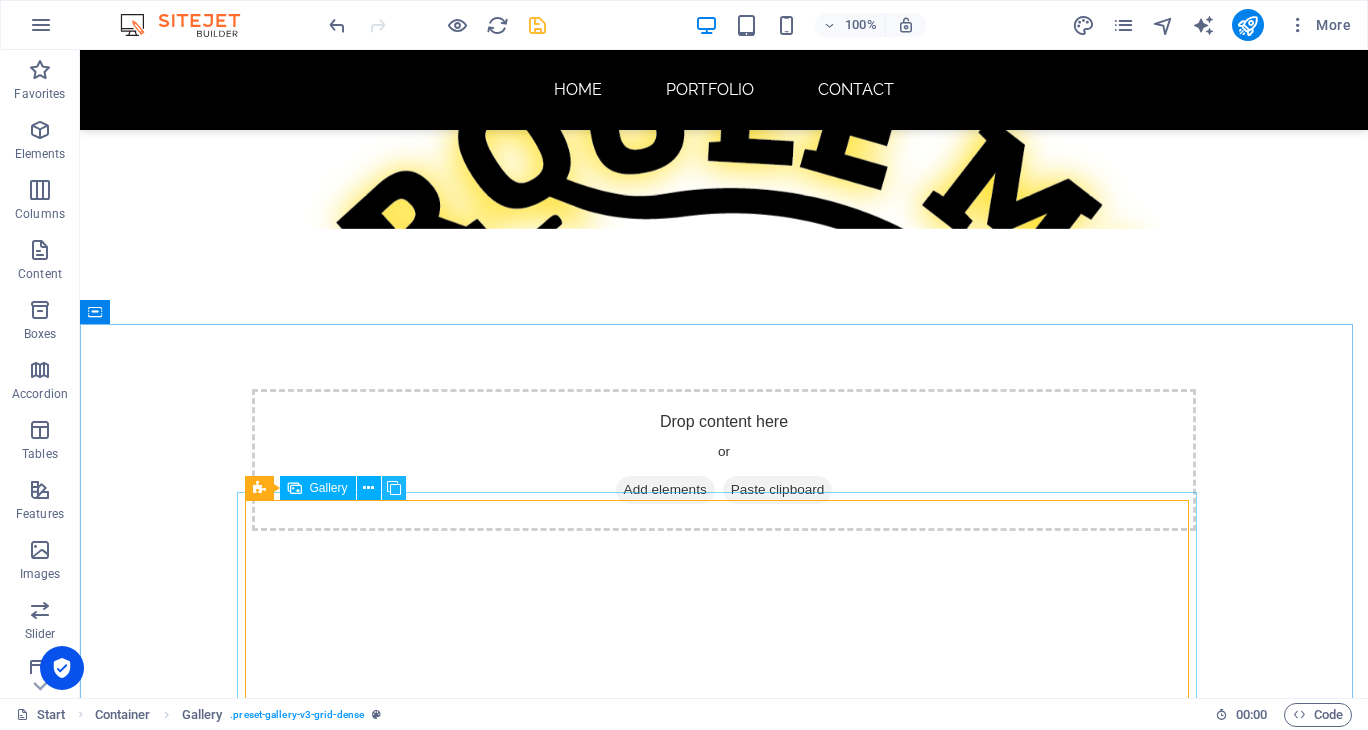 click at bounding box center (394, 488) 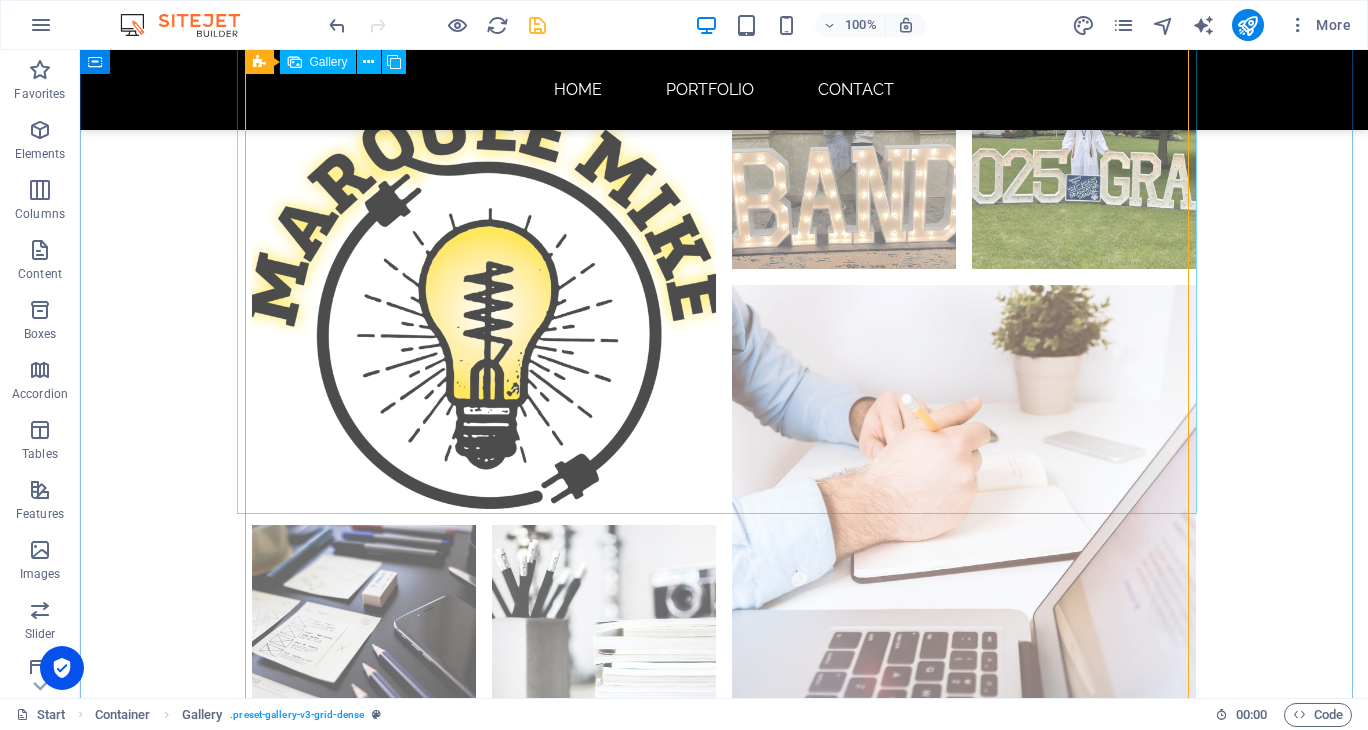 scroll, scrollTop: 1167, scrollLeft: 0, axis: vertical 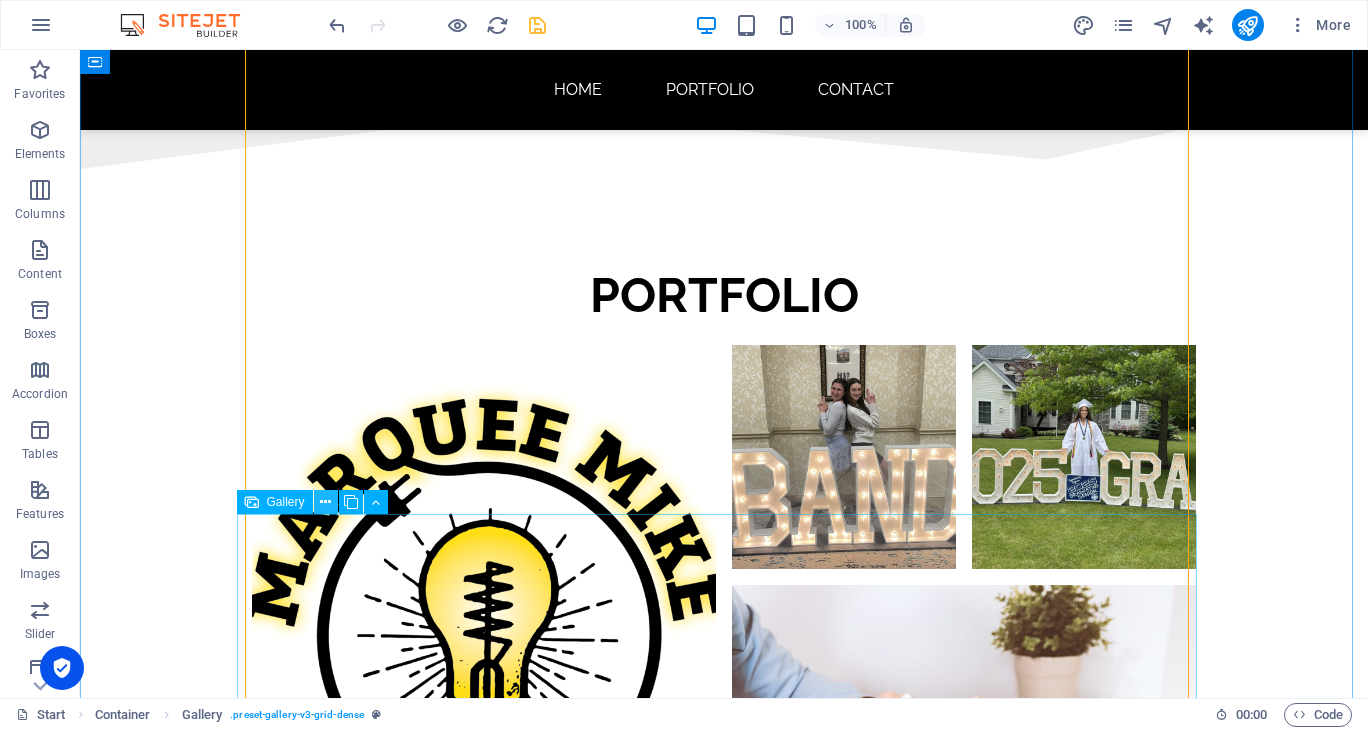 click at bounding box center (325, 502) 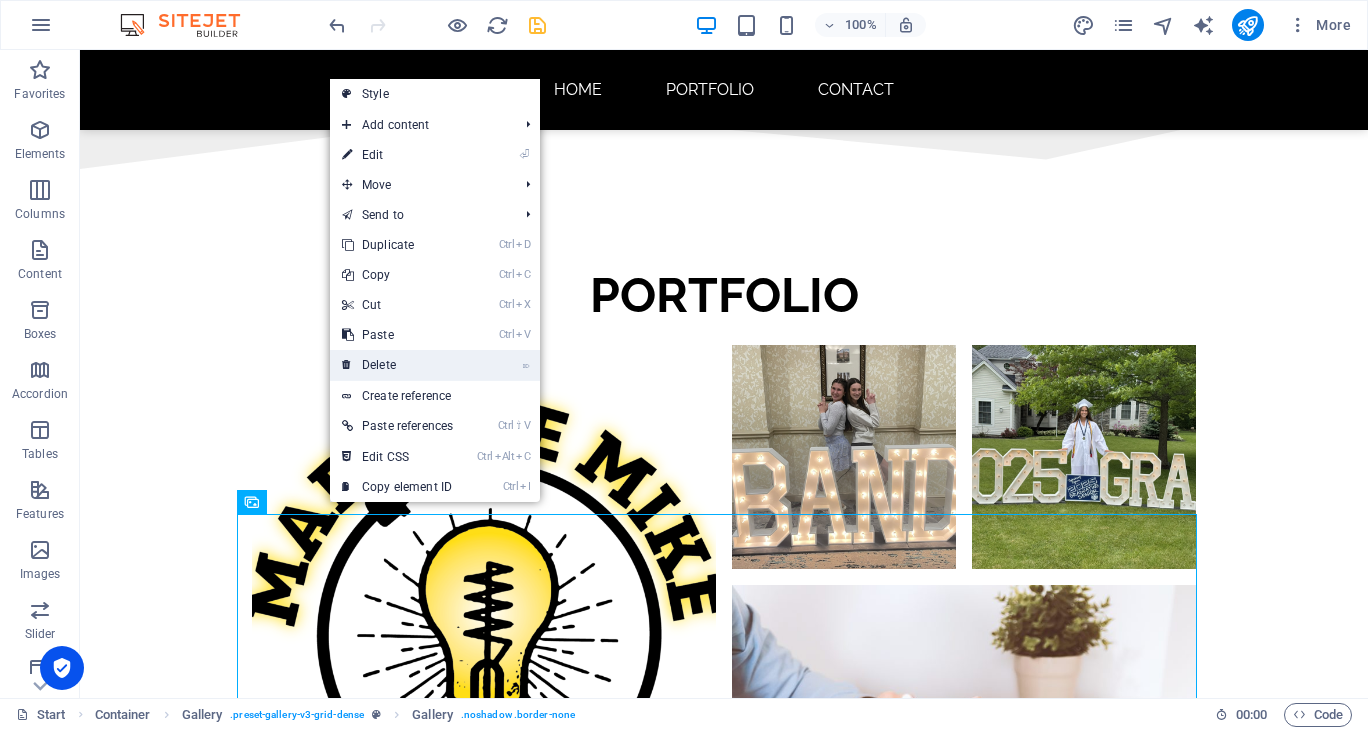 click on "⌦  Delete" at bounding box center (397, 365) 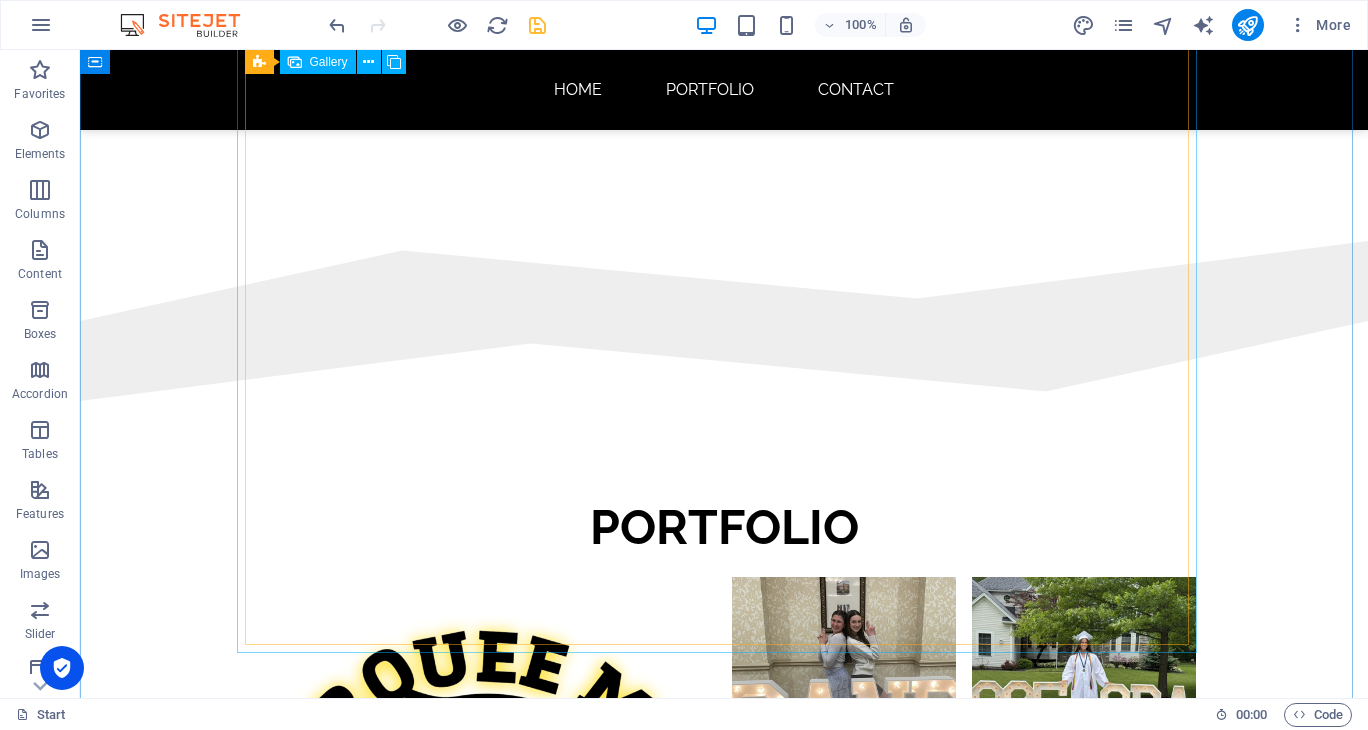 scroll, scrollTop: 1100, scrollLeft: 0, axis: vertical 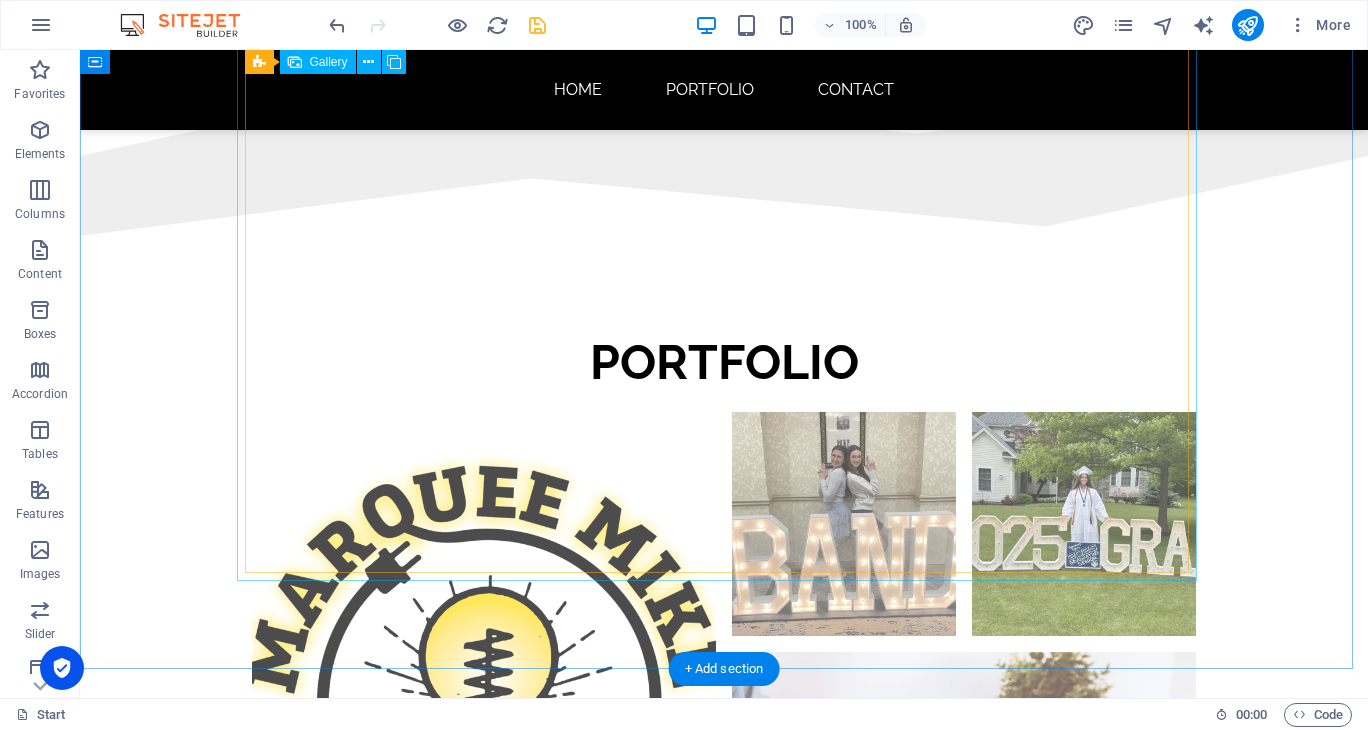 click at bounding box center [604, 1004] 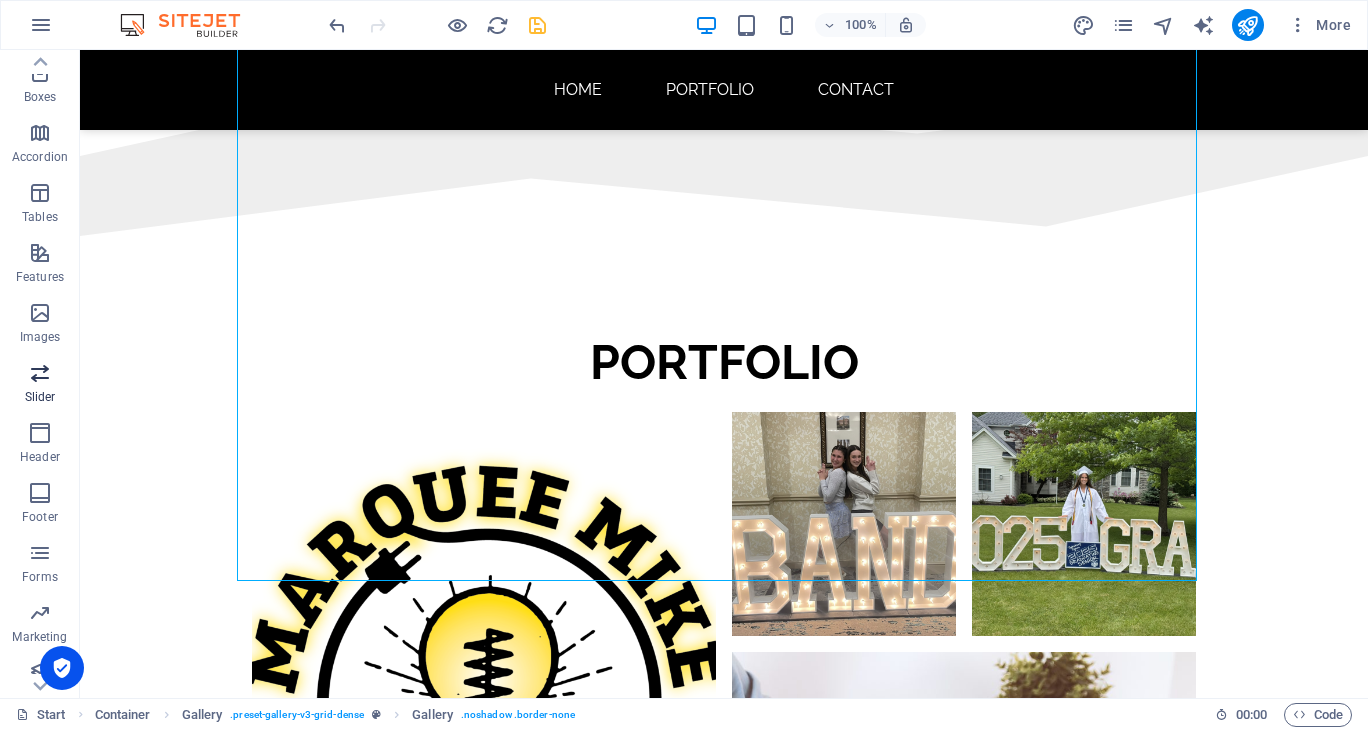 scroll, scrollTop: 252, scrollLeft: 0, axis: vertical 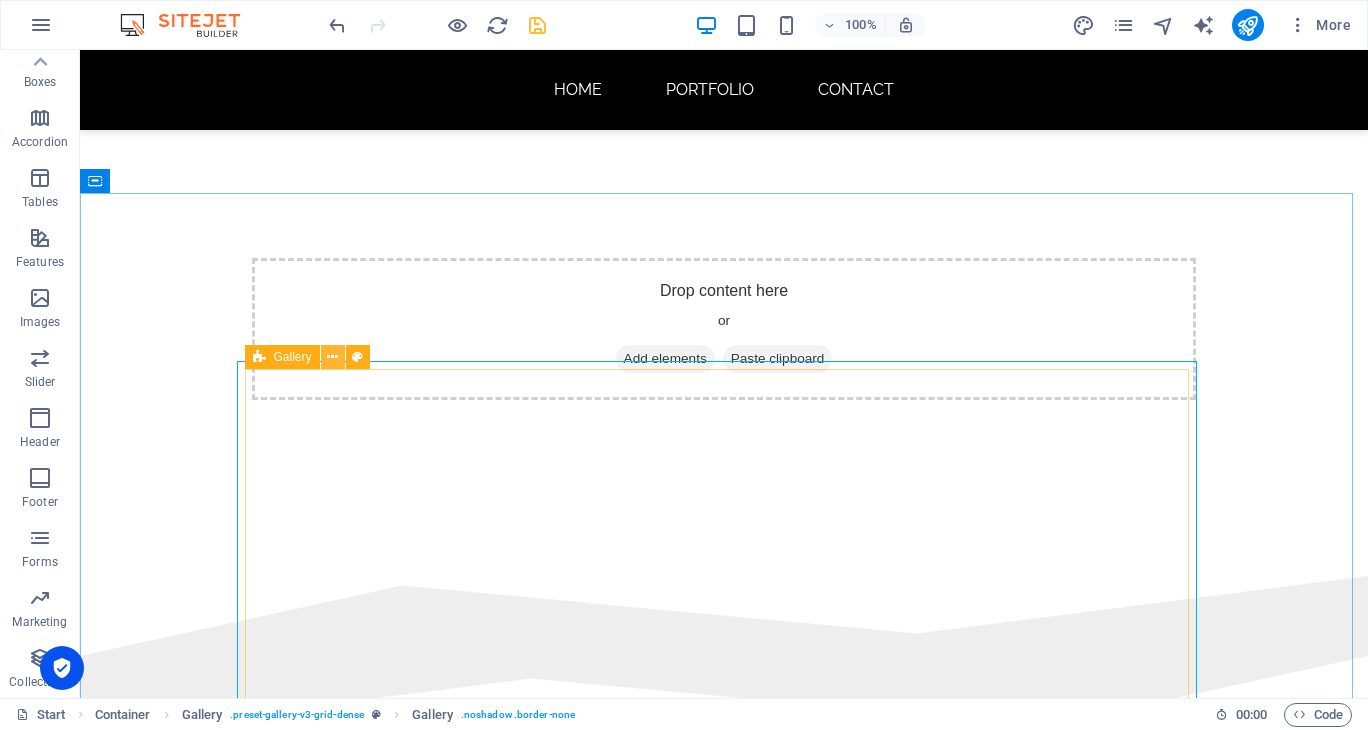 click at bounding box center [332, 357] 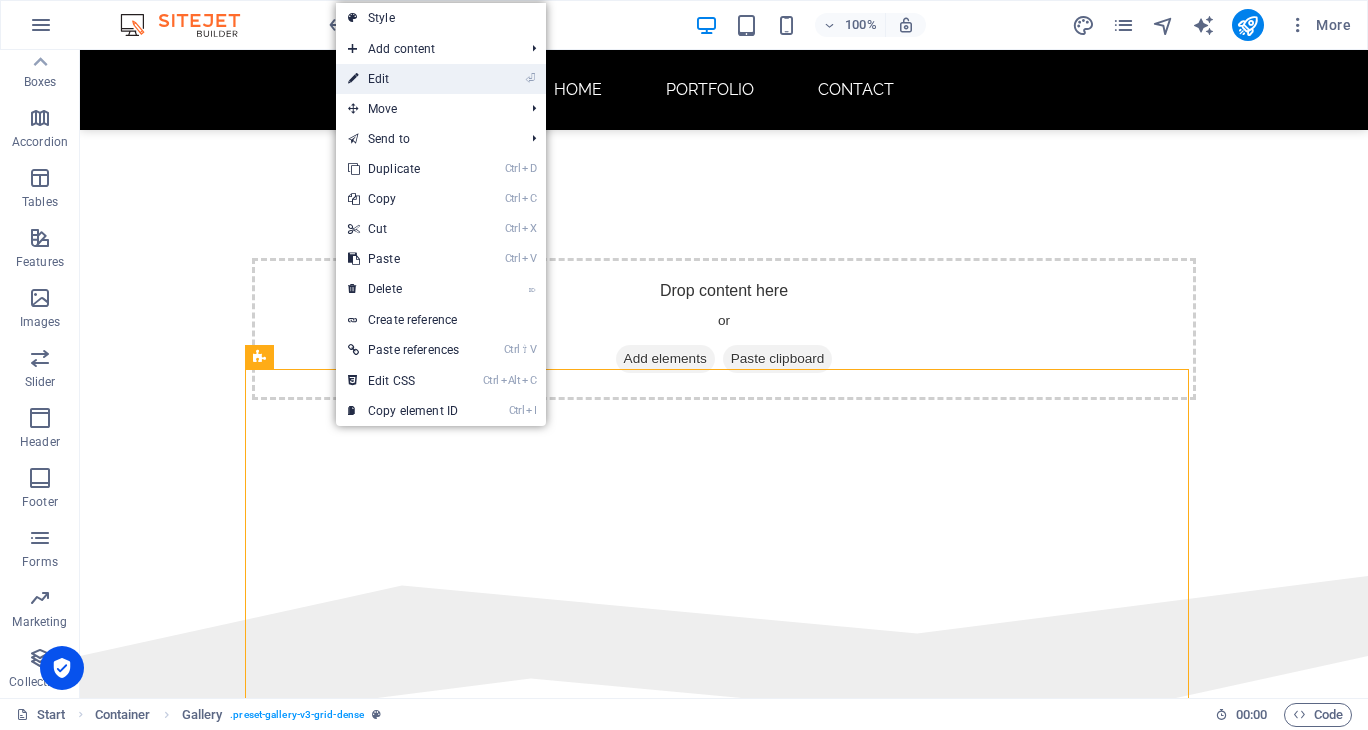 click on "⏎  Edit" at bounding box center (403, 79) 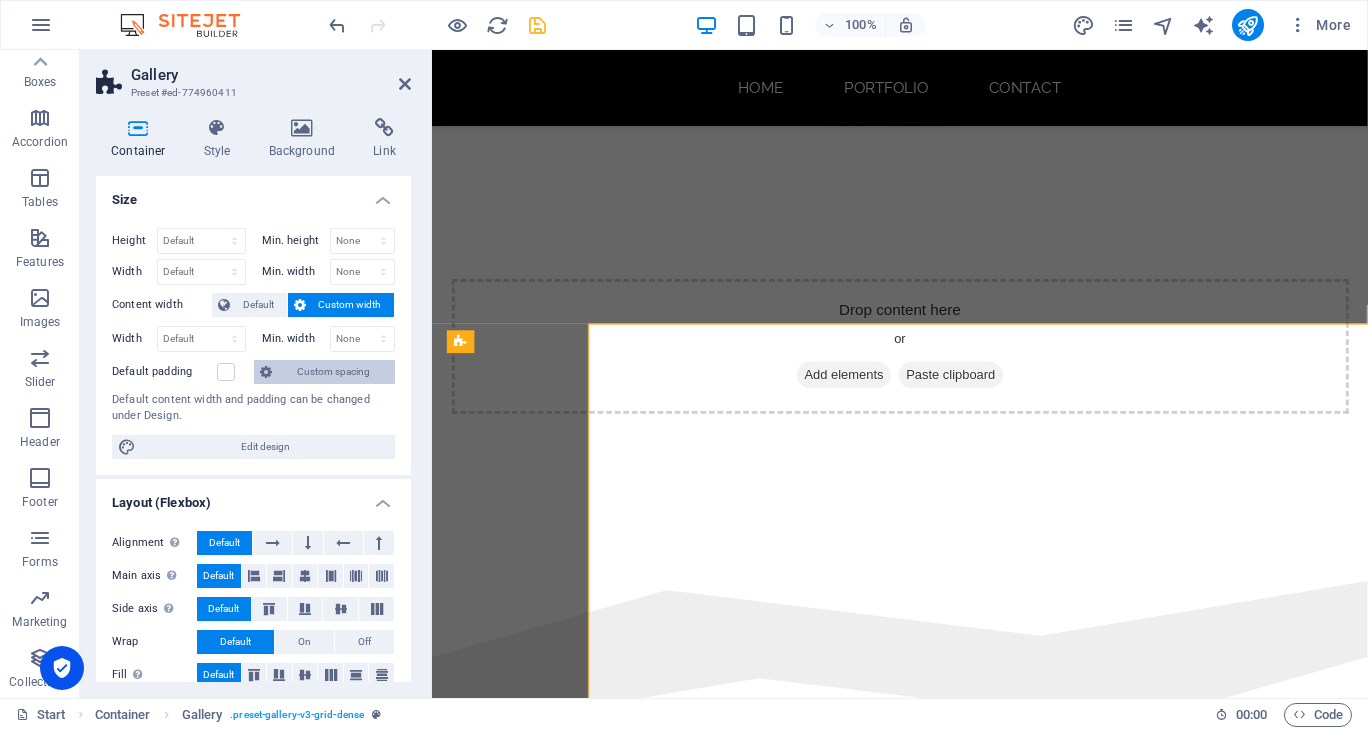 scroll, scrollTop: 631, scrollLeft: 0, axis: vertical 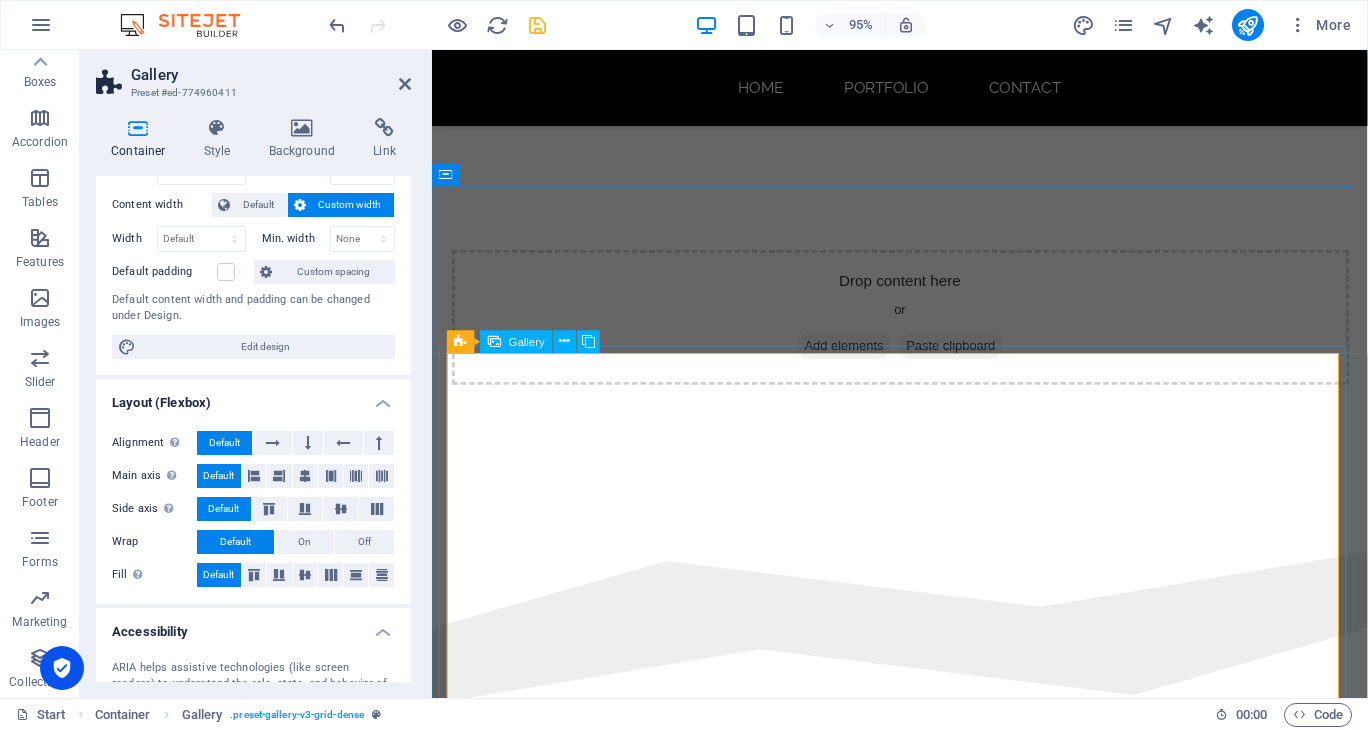 click at bounding box center (1285, 1026) 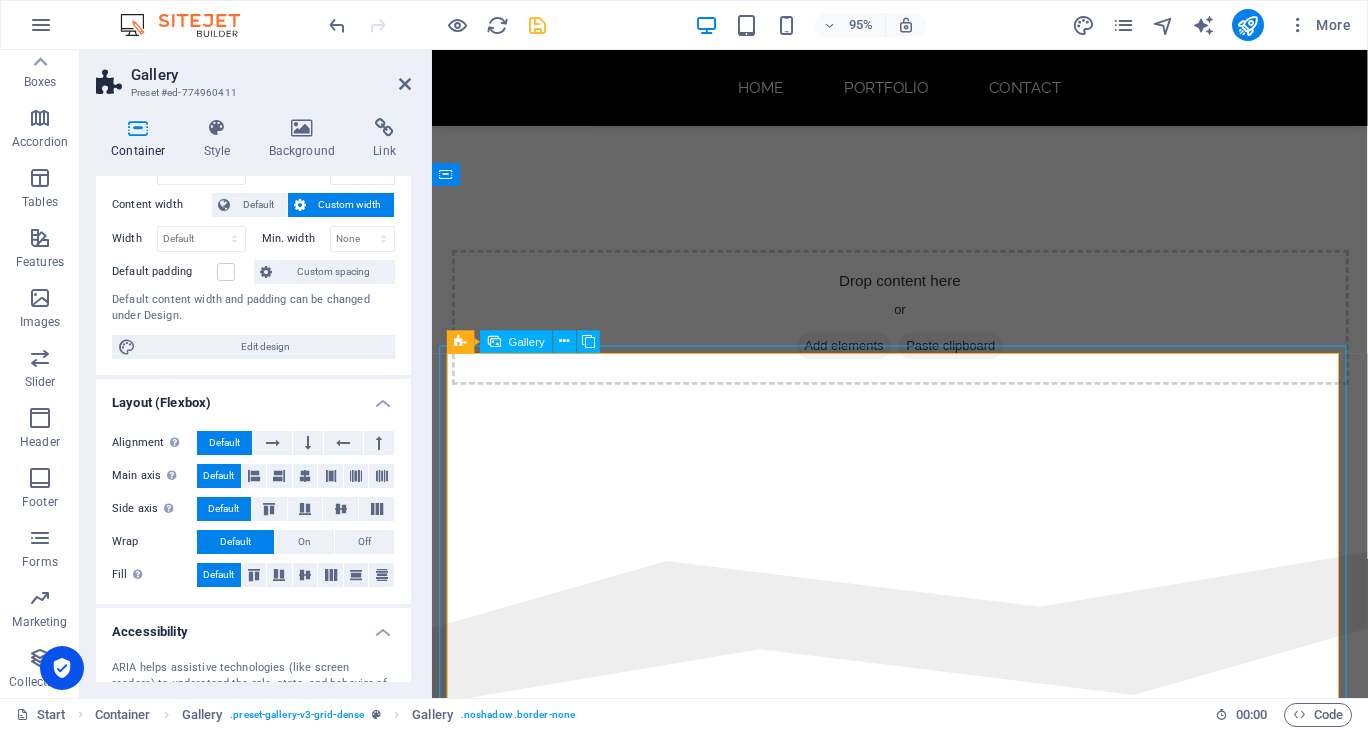 click at bounding box center (1045, 1026) 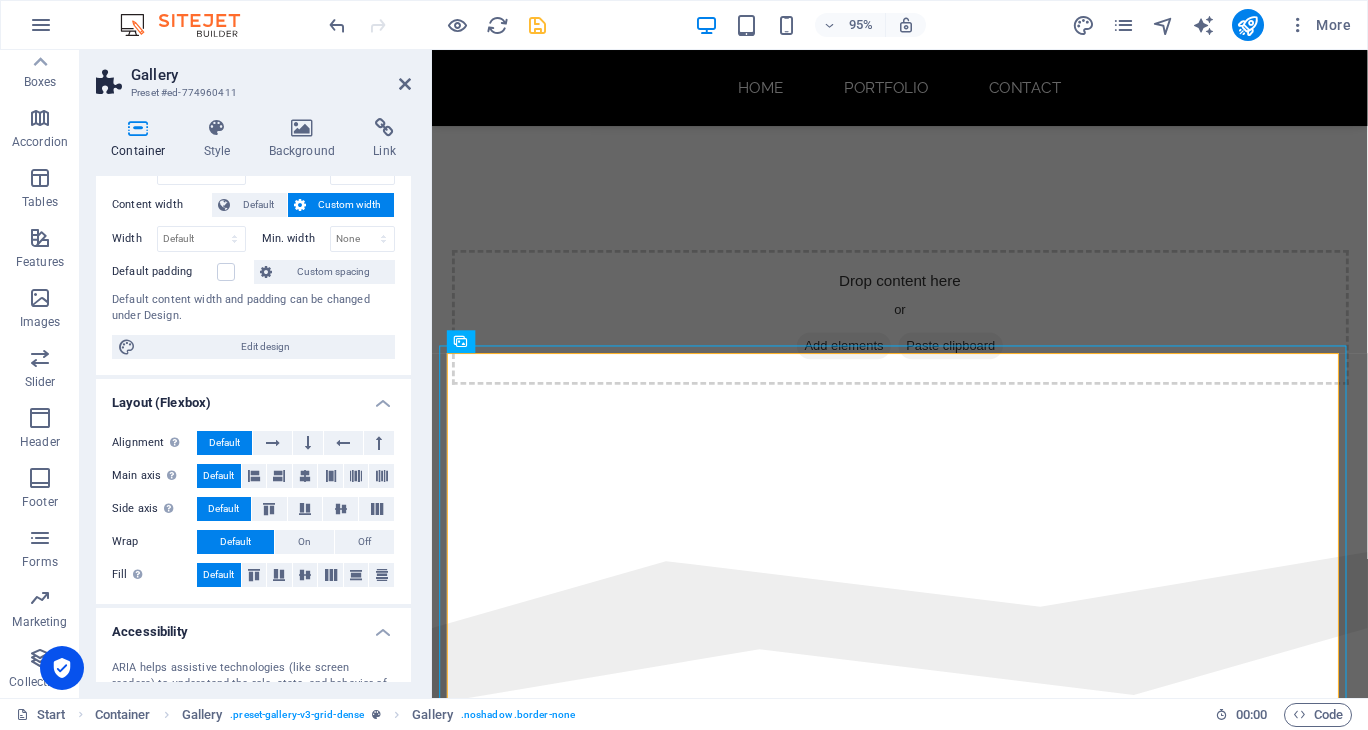 scroll, scrollTop: 200, scrollLeft: 0, axis: vertical 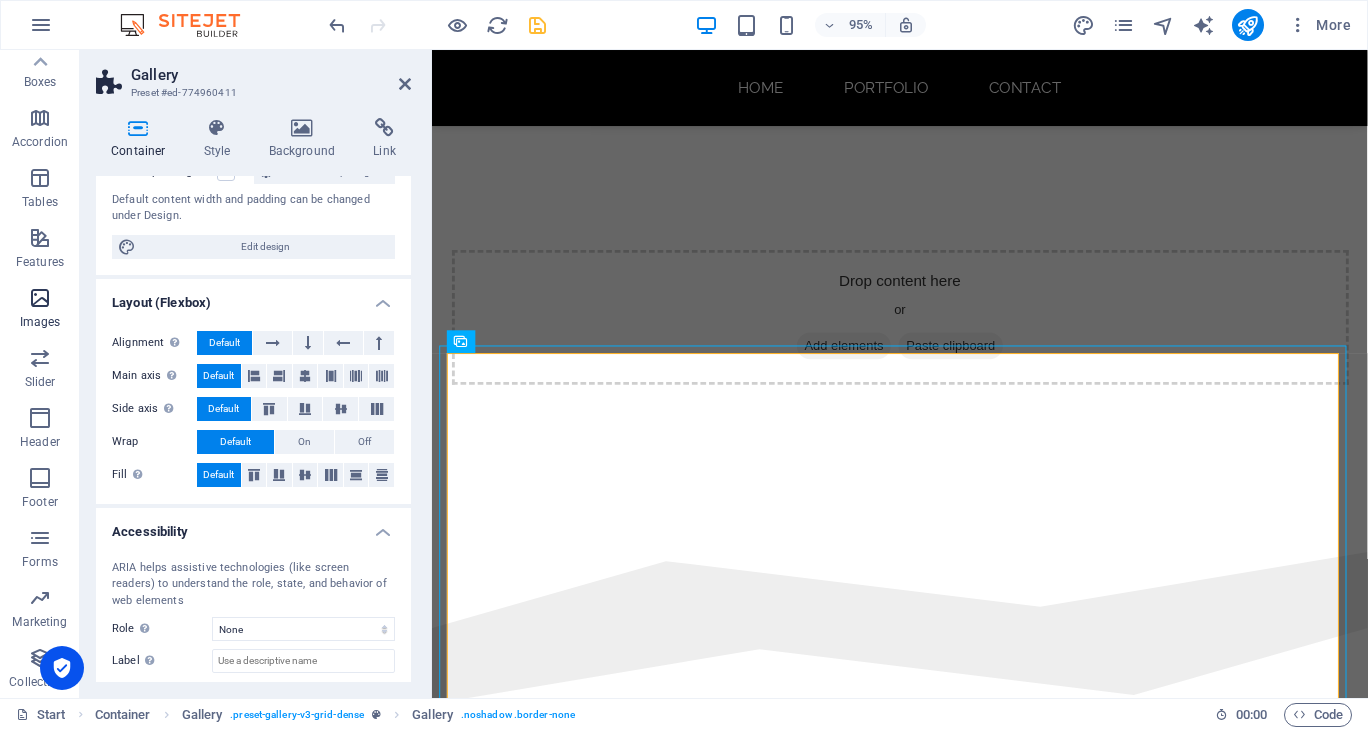 click at bounding box center (40, 298) 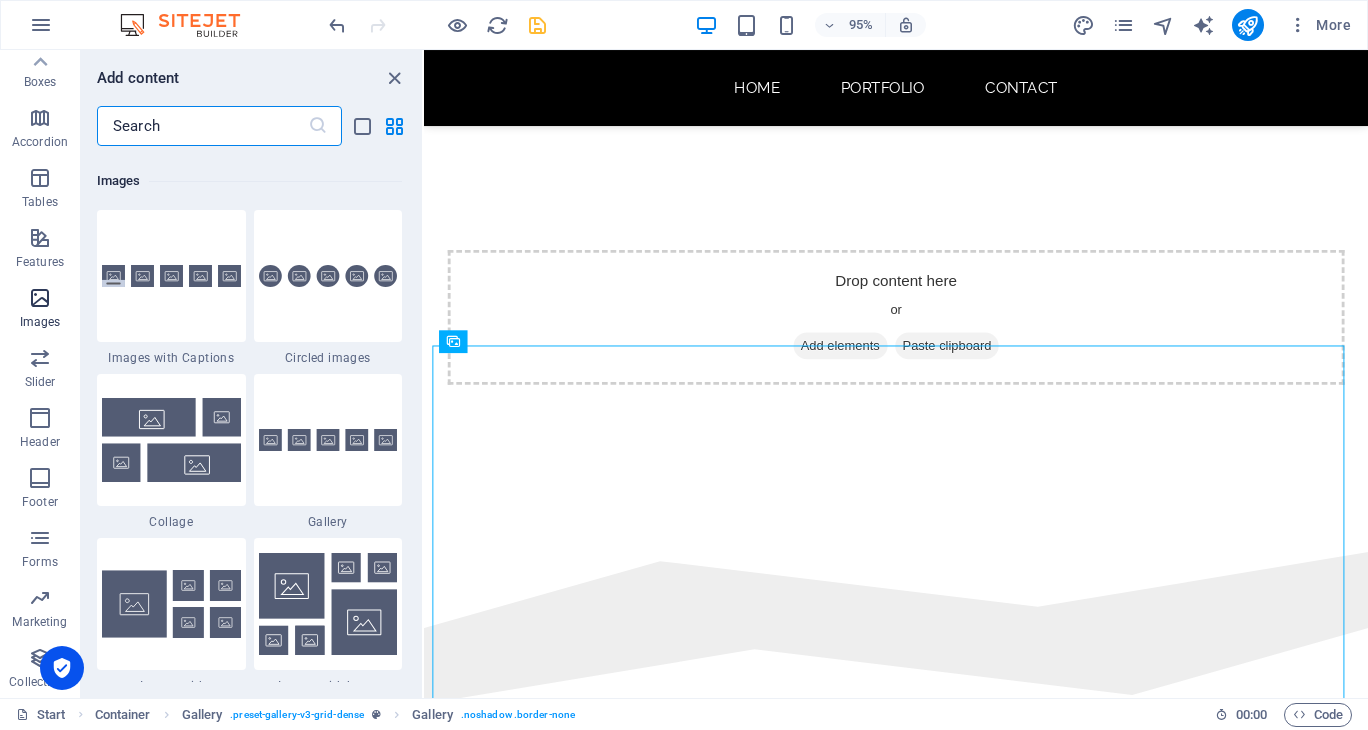 scroll, scrollTop: 9976, scrollLeft: 0, axis: vertical 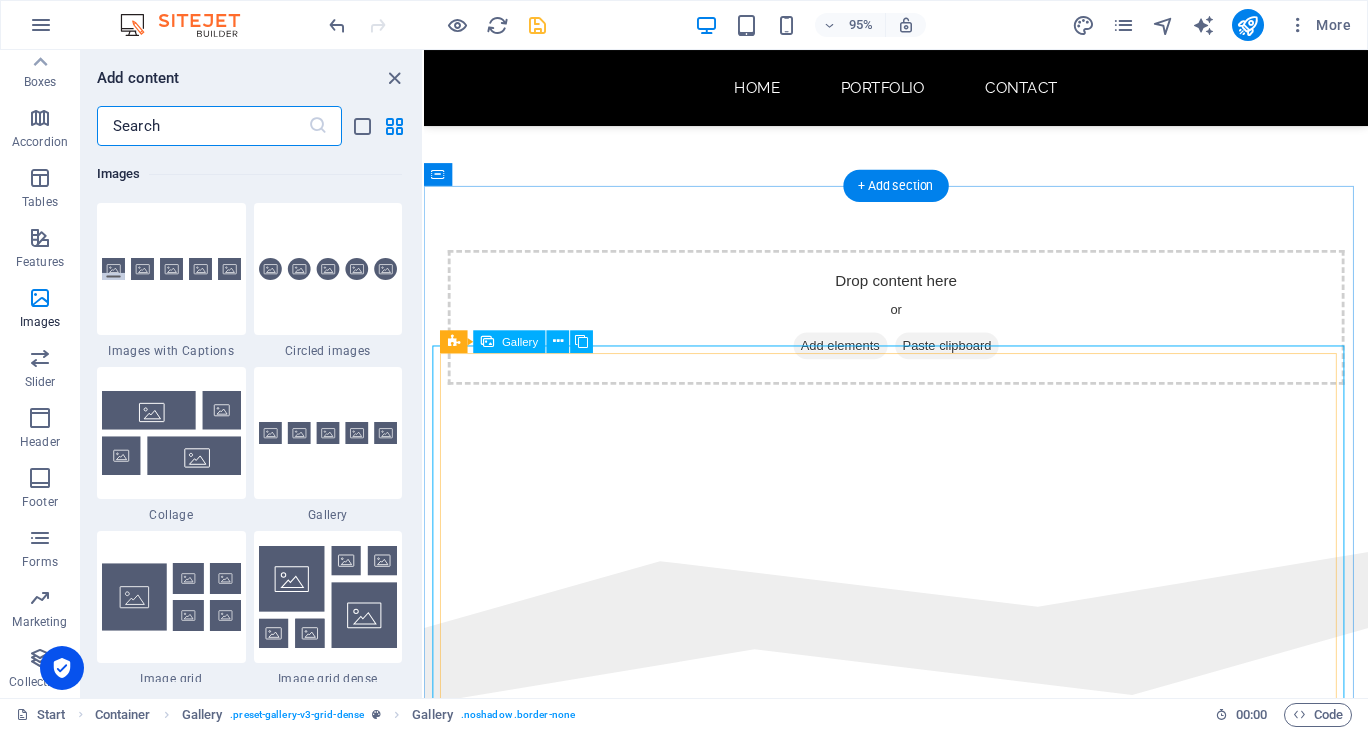 click at bounding box center [1041, 1026] 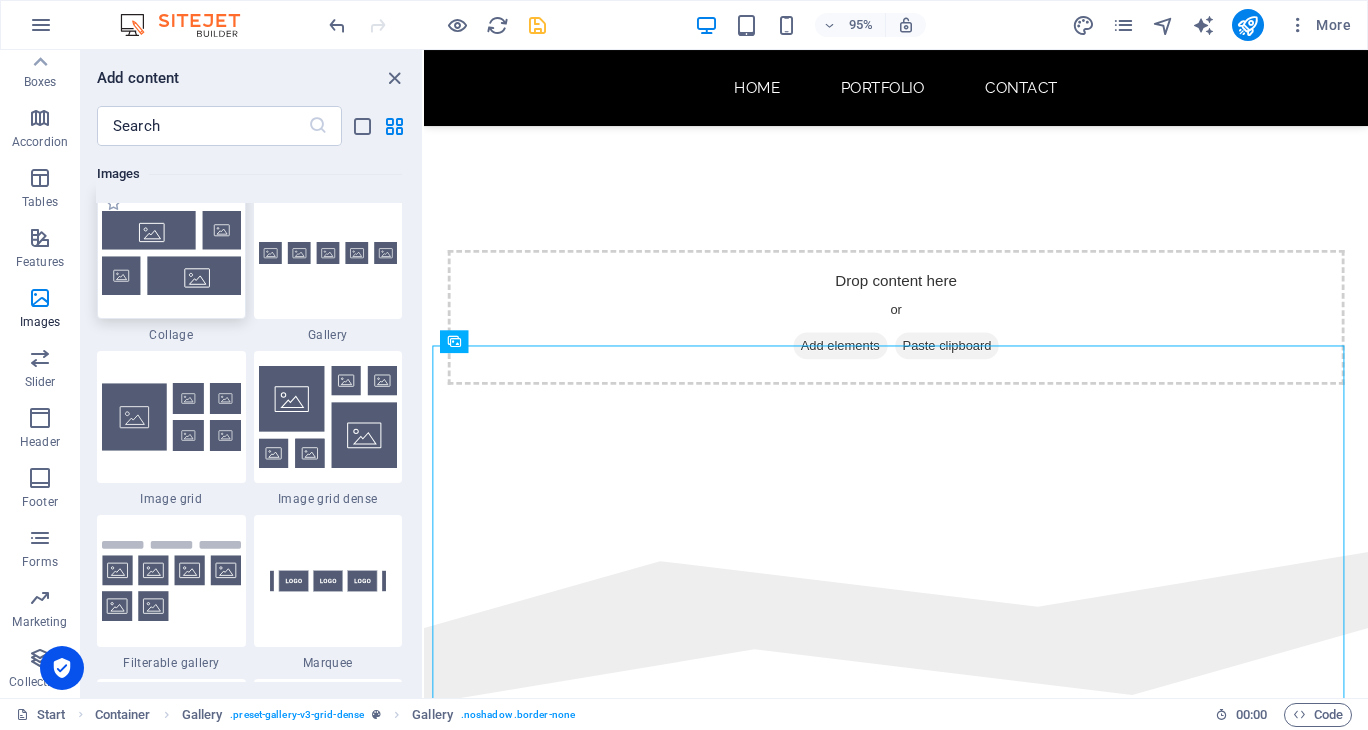 scroll, scrollTop: 10176, scrollLeft: 0, axis: vertical 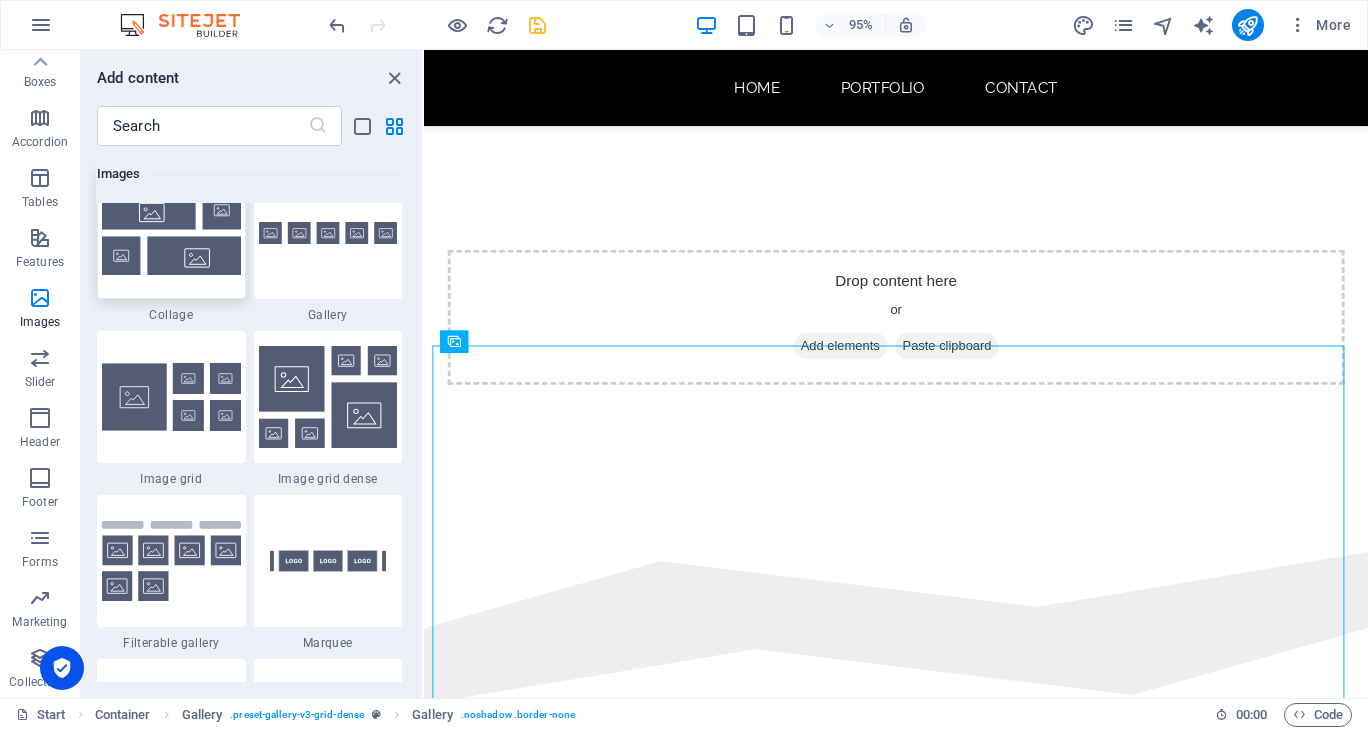 click at bounding box center (171, 232) 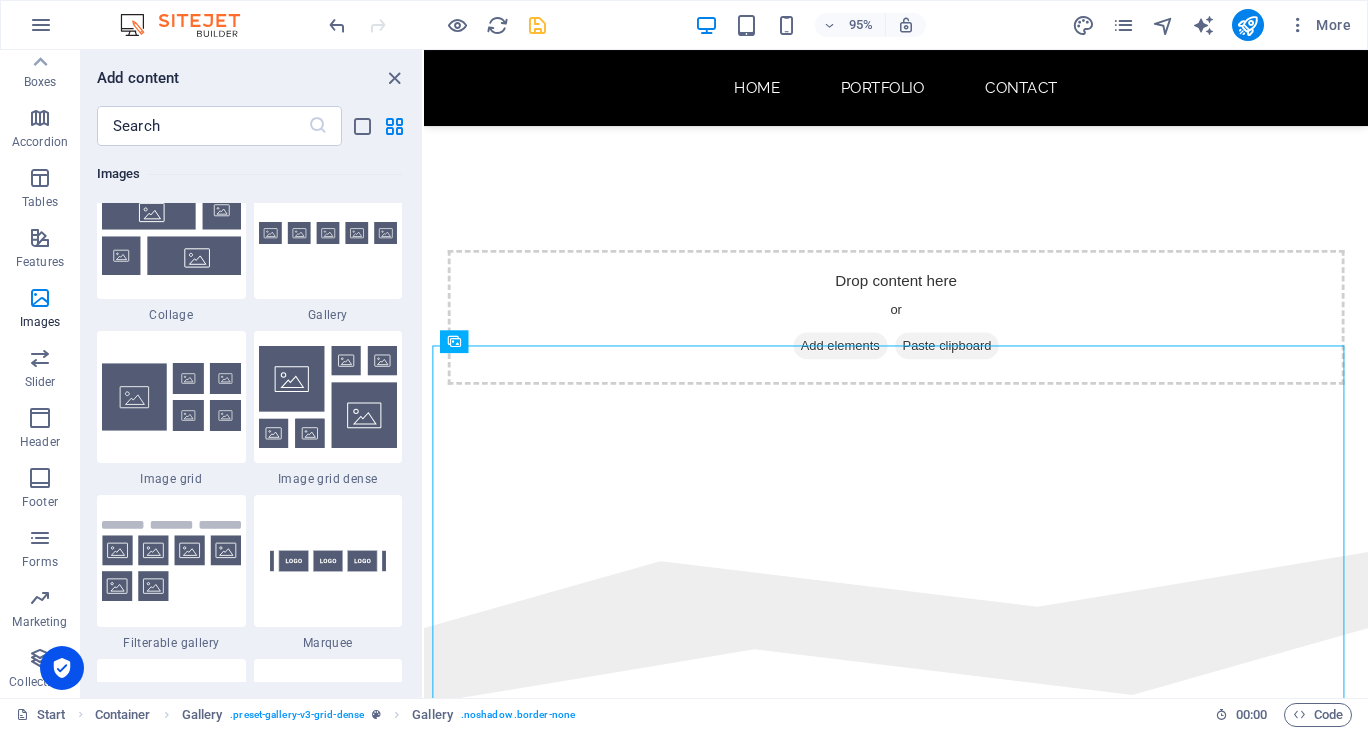 click on "Drag here to replace the existing content. Press “Ctrl” if you want to create a new element.
Slider   H1   Banner   Container   Slider   Slider   Spacer   Icon   Social Media Icons   Icon   Spacer   Menu Bar   Slider   Slider   H1   Separator   HTML   Separator   Image with text   Image   Separator   HTML   Separator   Boxes   Container   Menu   Slider   Slider   H1   Container   Text   Icon   Icon   Container   Container   Separator   HTML   Separator   Container   H2   Spacer   Gallery   Gallery   Gallery   Reference   Cards   Container   Image   Container   Container   Image   Container   Text   H3   Spacer   Text   Reference   Input   Unequal Columns   Container   Container   Contact Form   Container   Contact Form   Form   Input   Email   Textarea   Checkbox   Unequal Columns   Container   H3   Container   Unequal Columns   Unequal Columns   Container   Unequal Columns   Container   Unequal Columns   Text   Unequal Columns   Container   Unequal Columns   Container   Icon     Icon" at bounding box center [896, 374] 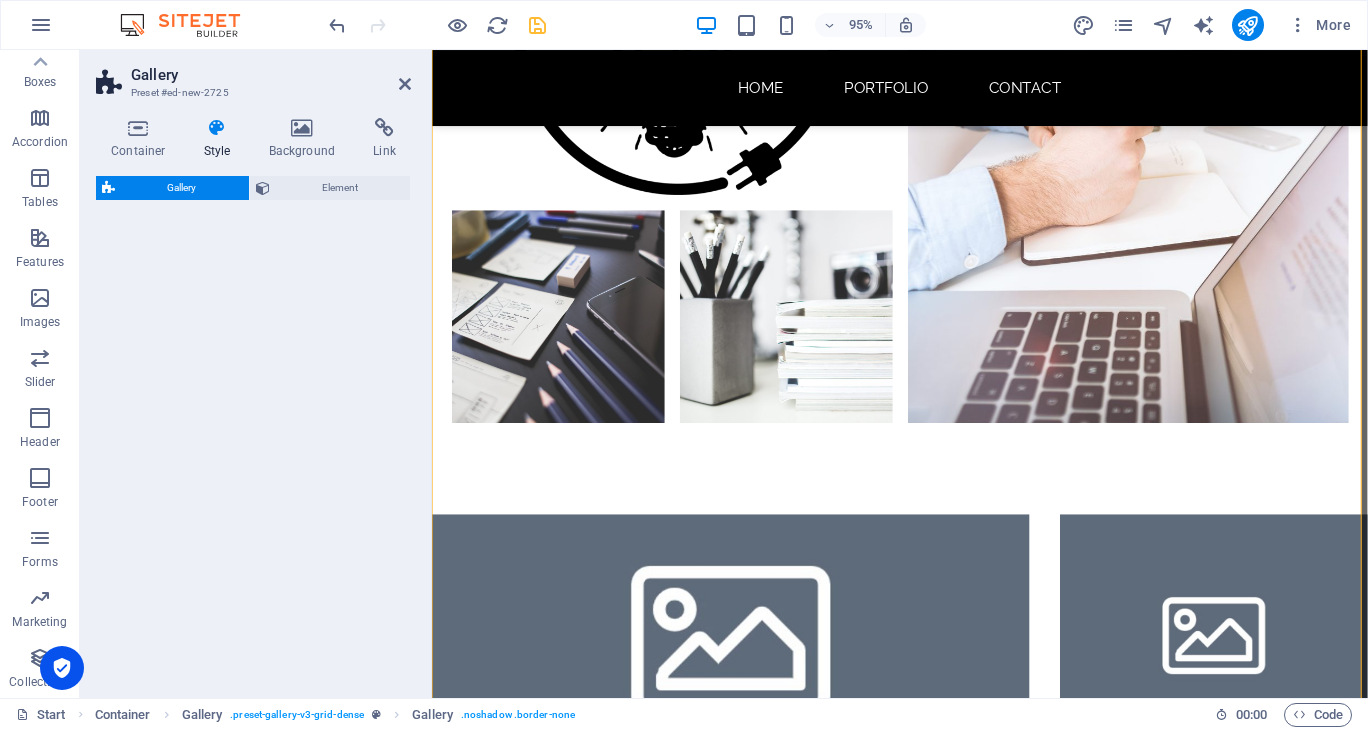 select on "rem" 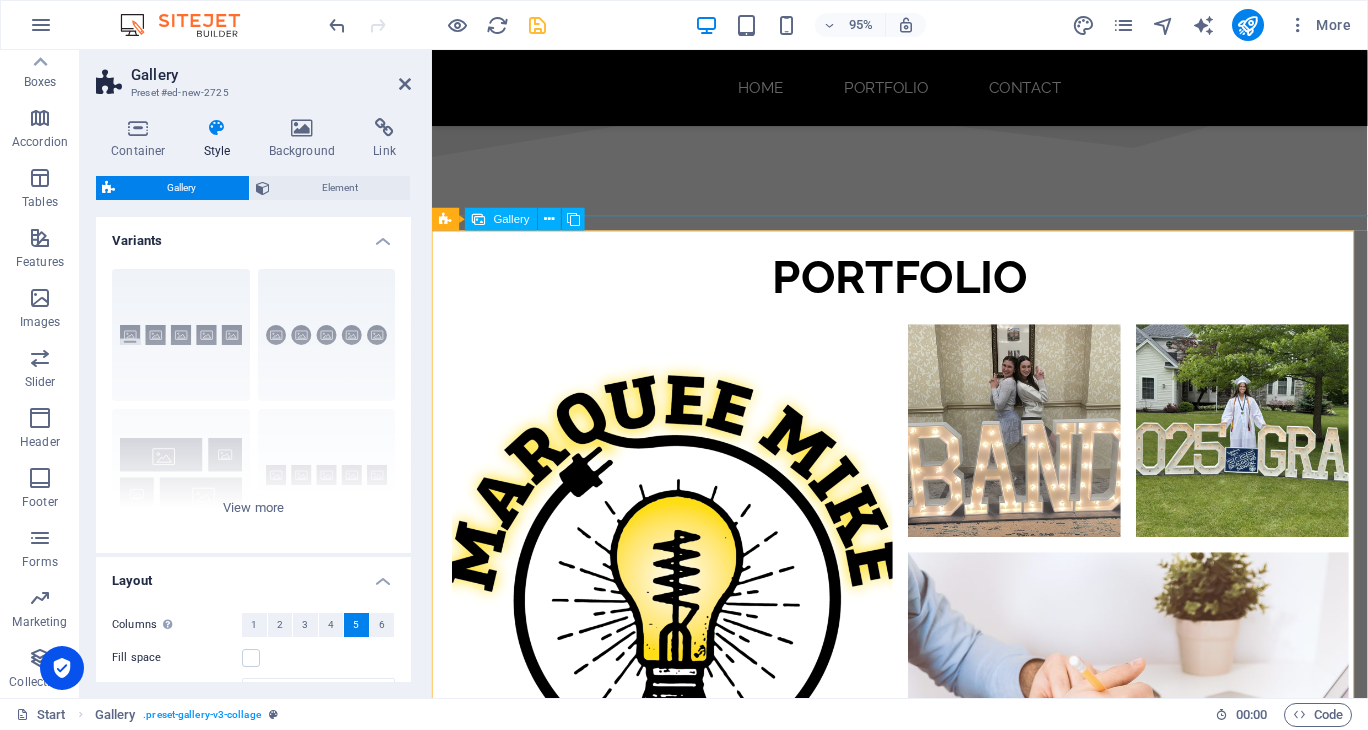 scroll, scrollTop: 1606, scrollLeft: 0, axis: vertical 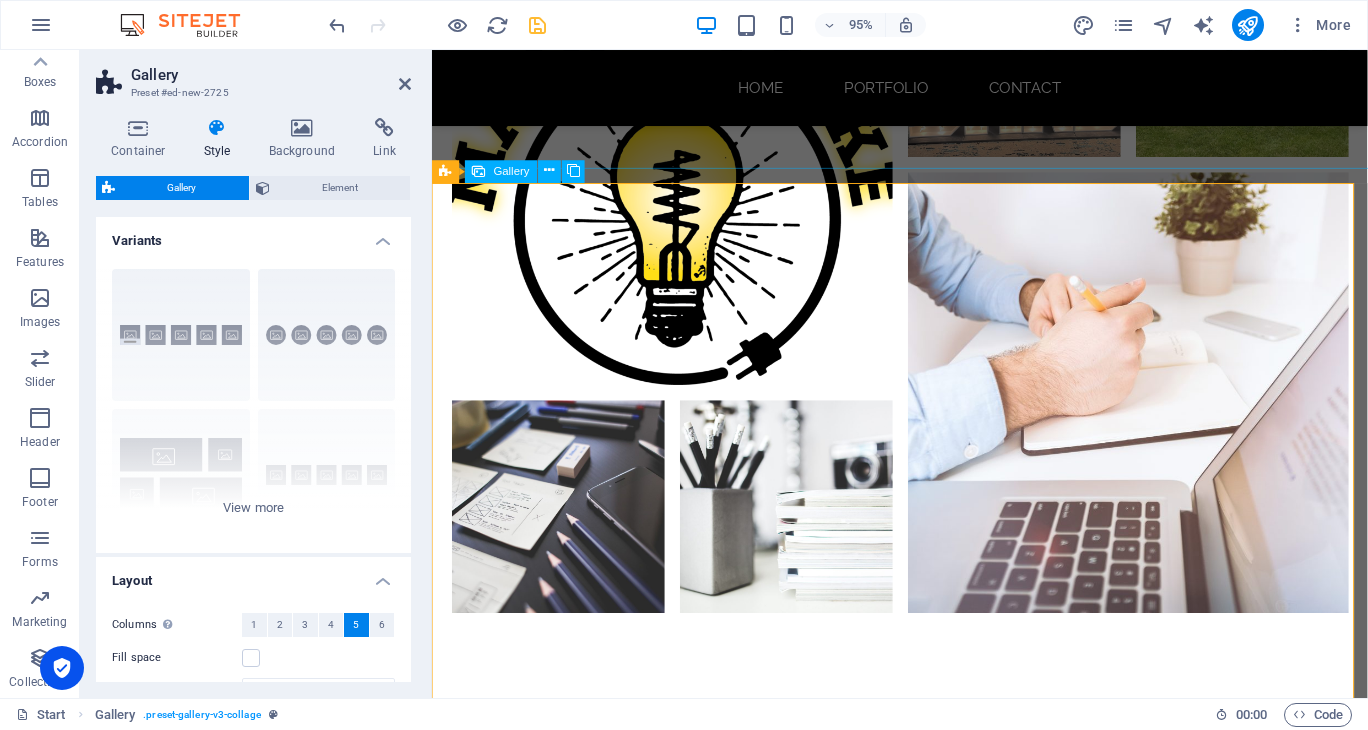 click at bounding box center [746, 862] 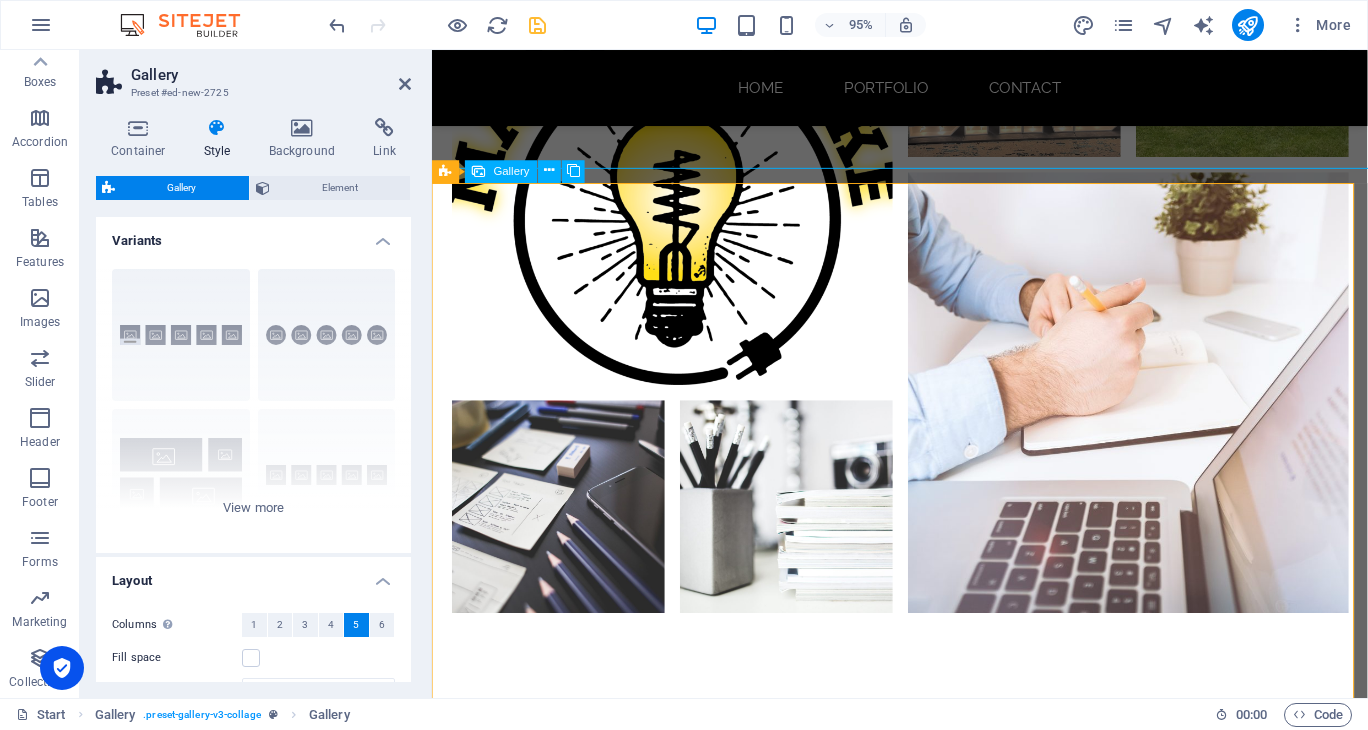 click at bounding box center (746, 862) 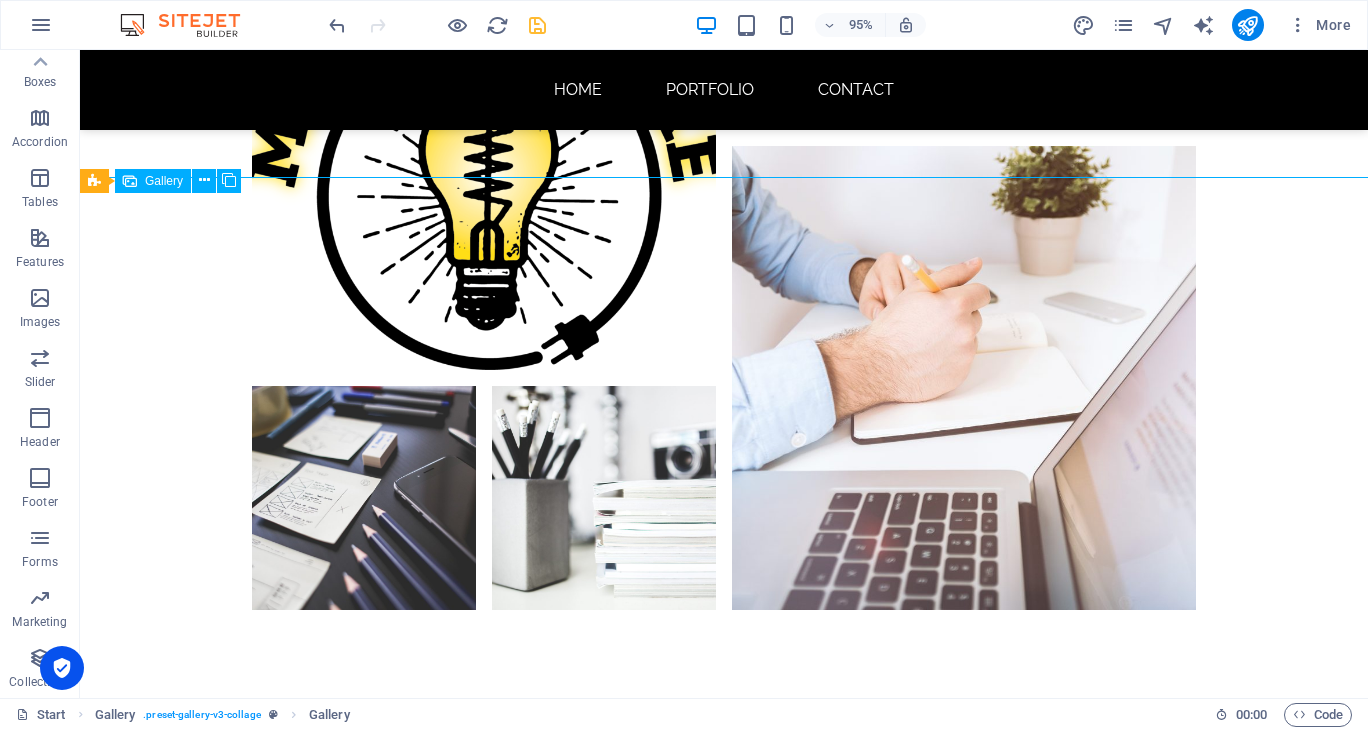 scroll, scrollTop: 1576, scrollLeft: 0, axis: vertical 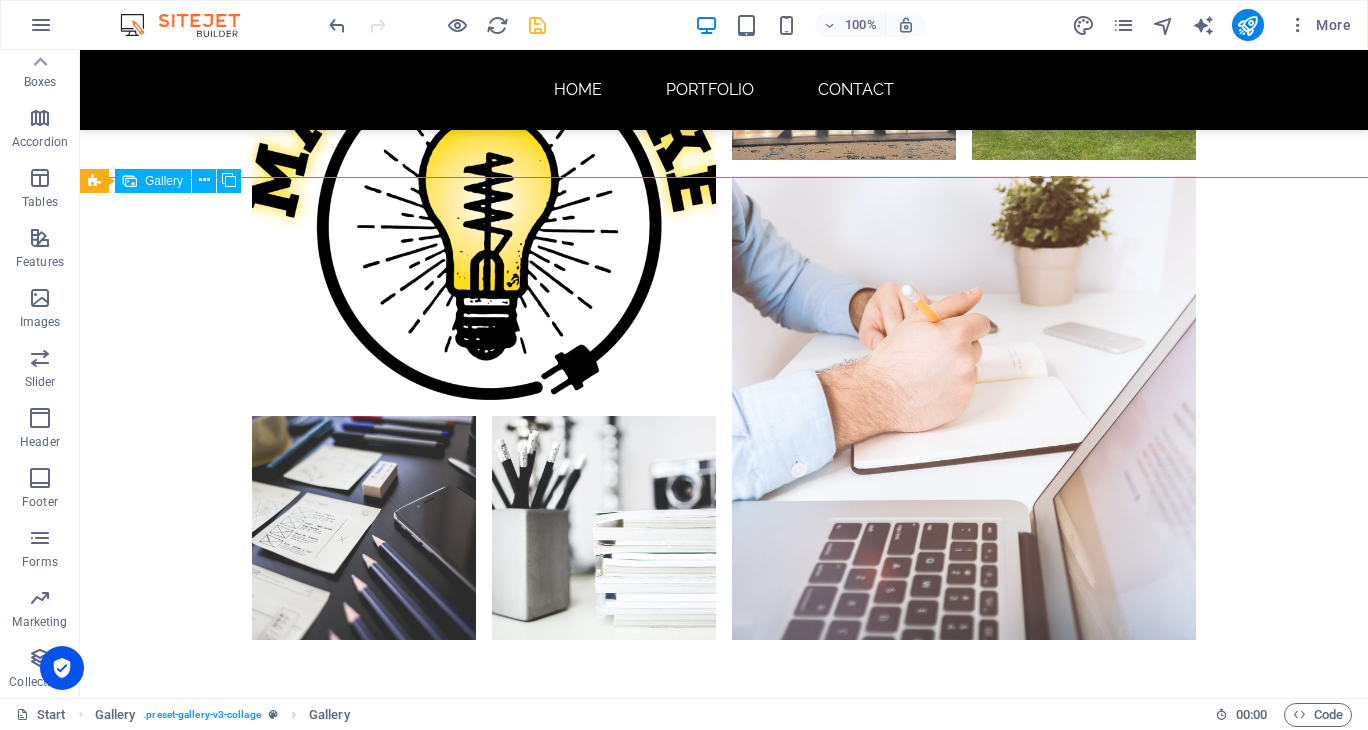 click at bounding box center [493, 897] 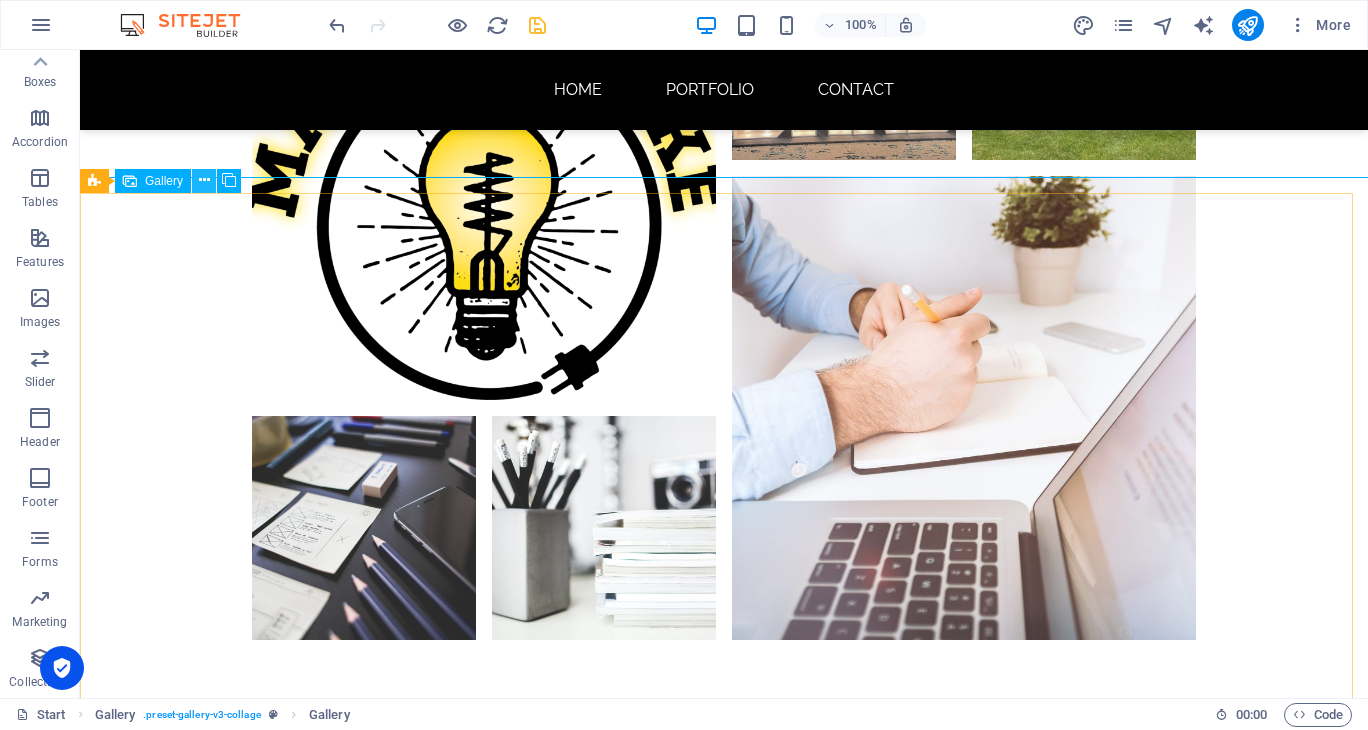 click at bounding box center (204, 180) 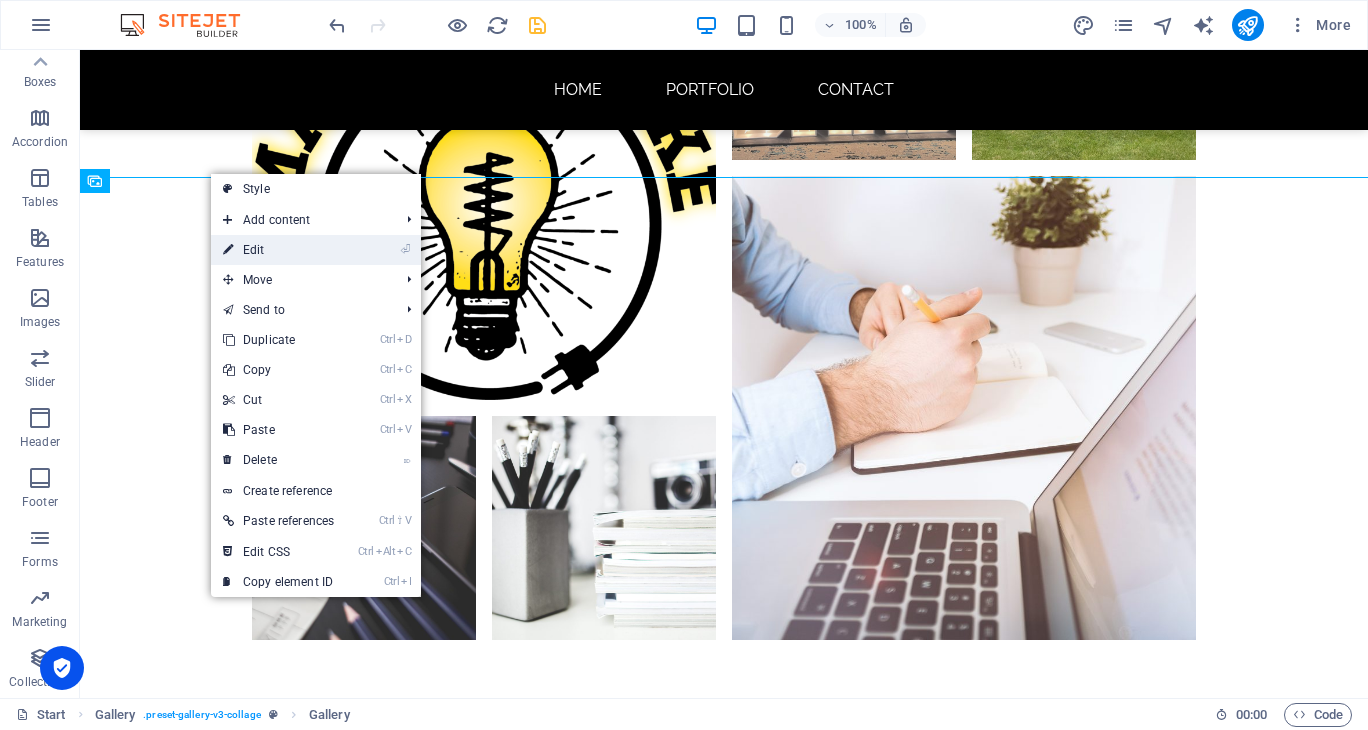 click on "⏎  Edit" at bounding box center (278, 250) 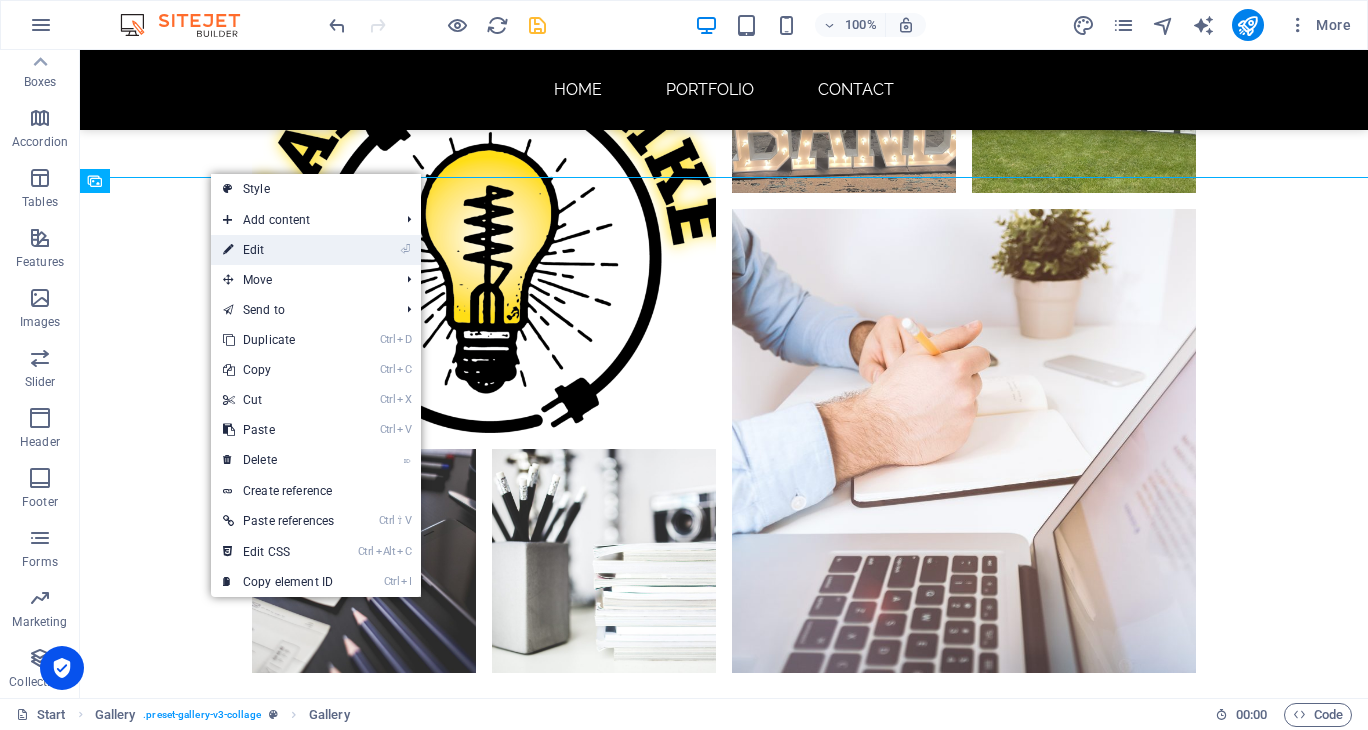 select on "4" 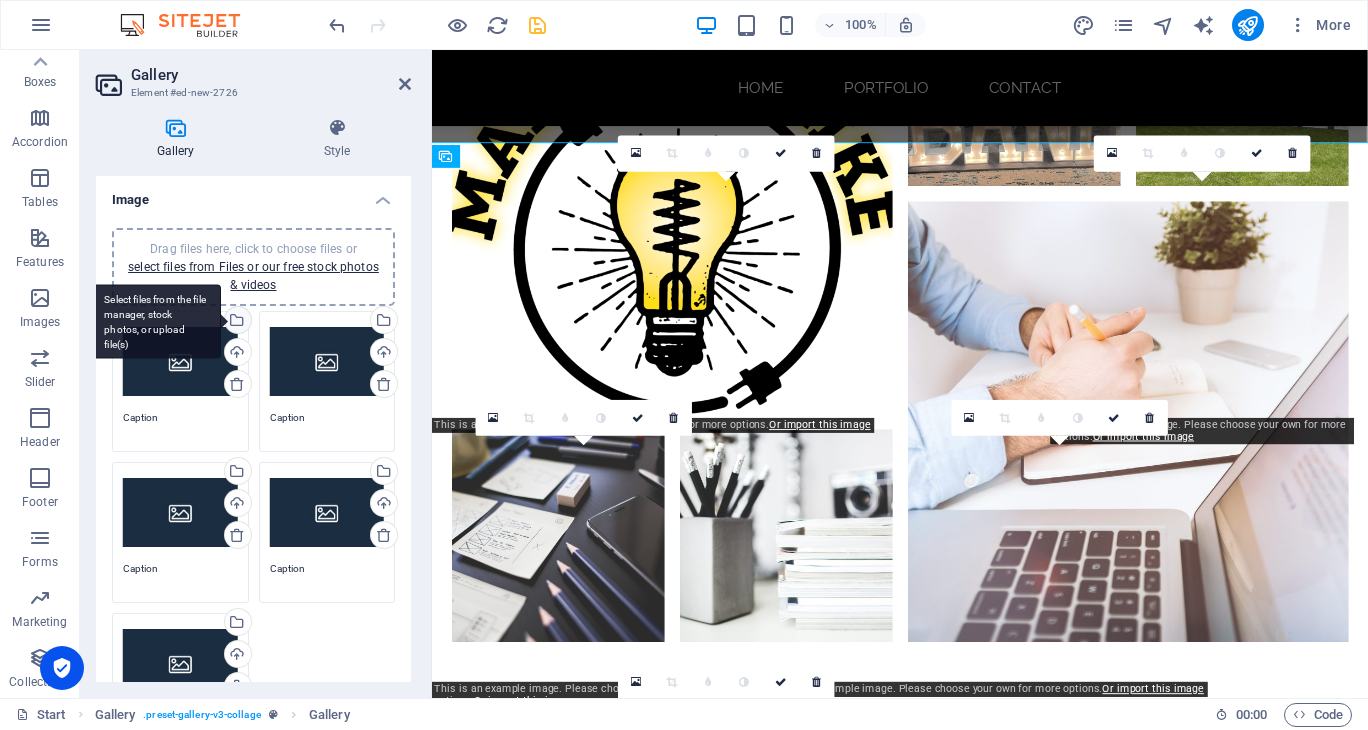 scroll, scrollTop: 1606, scrollLeft: 0, axis: vertical 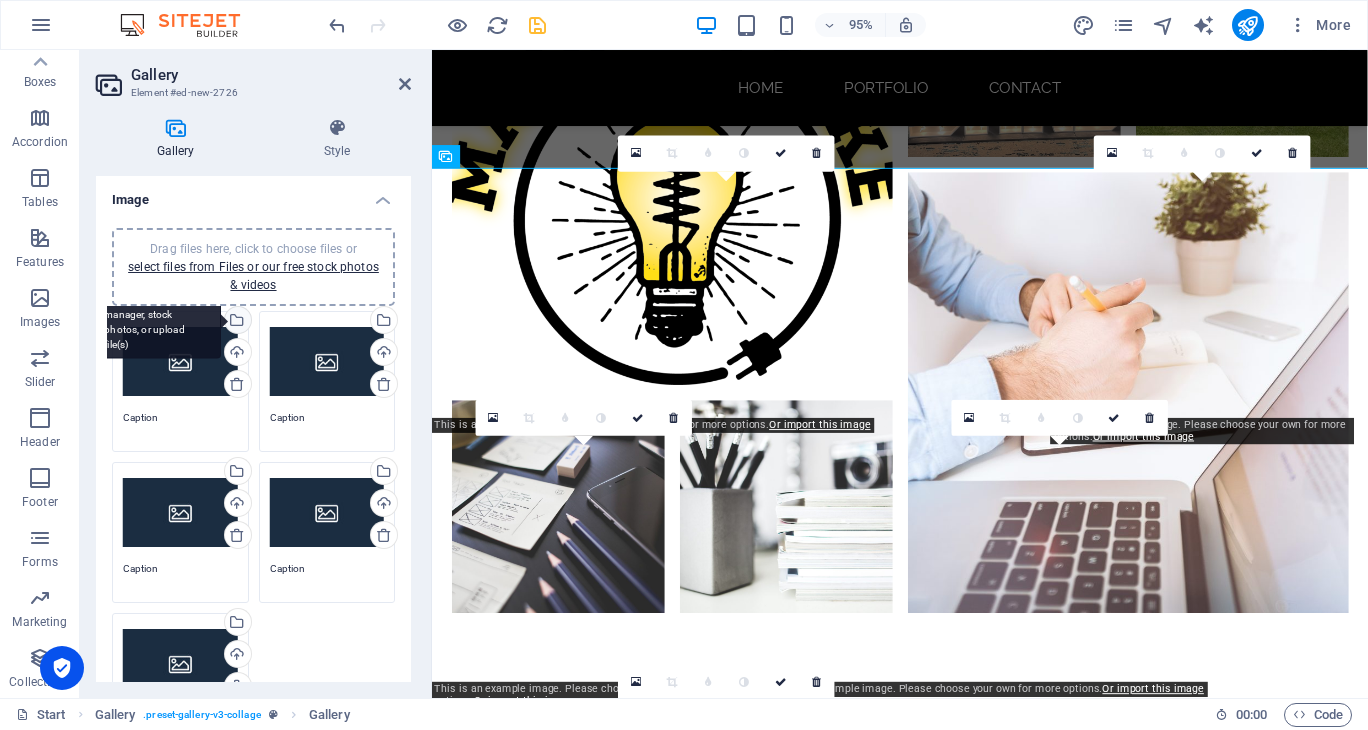 click on "Select files from the file manager, stock photos, or upload file(s)" at bounding box center [156, 321] 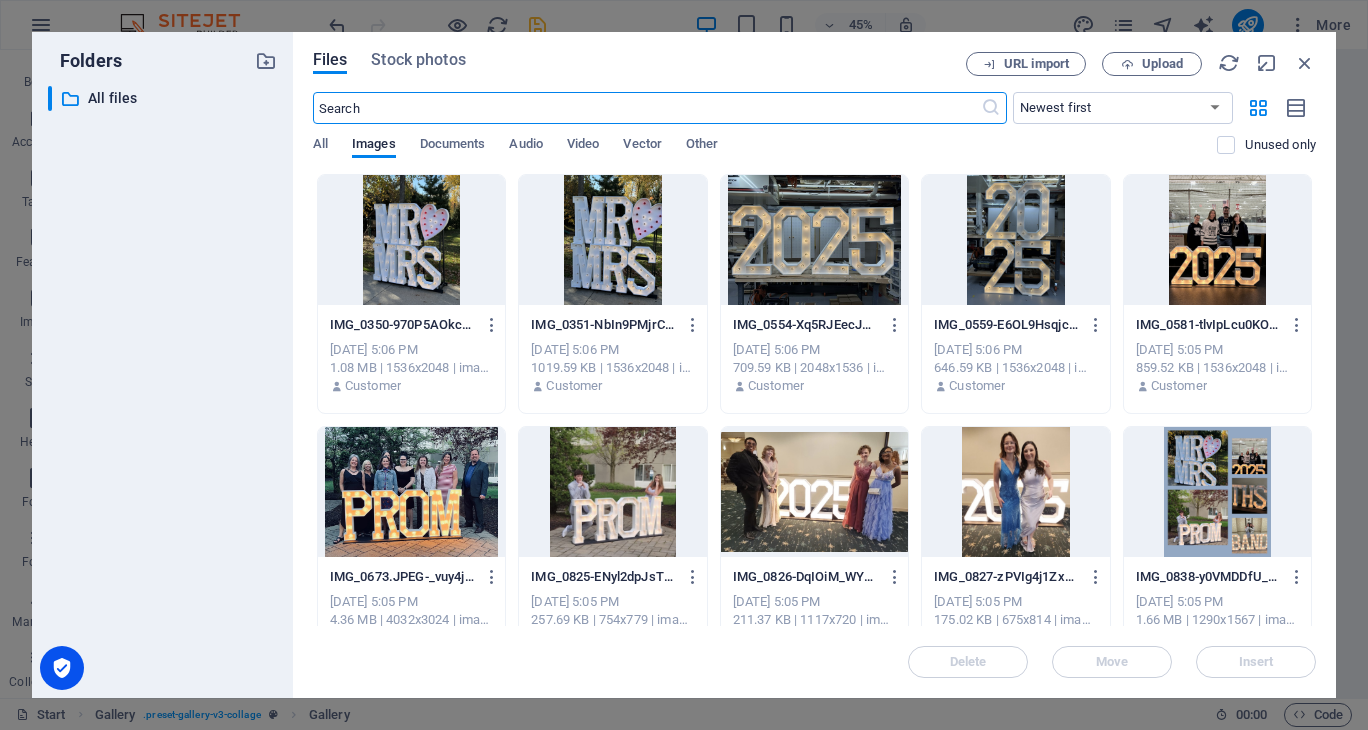 scroll, scrollTop: 2289, scrollLeft: 0, axis: vertical 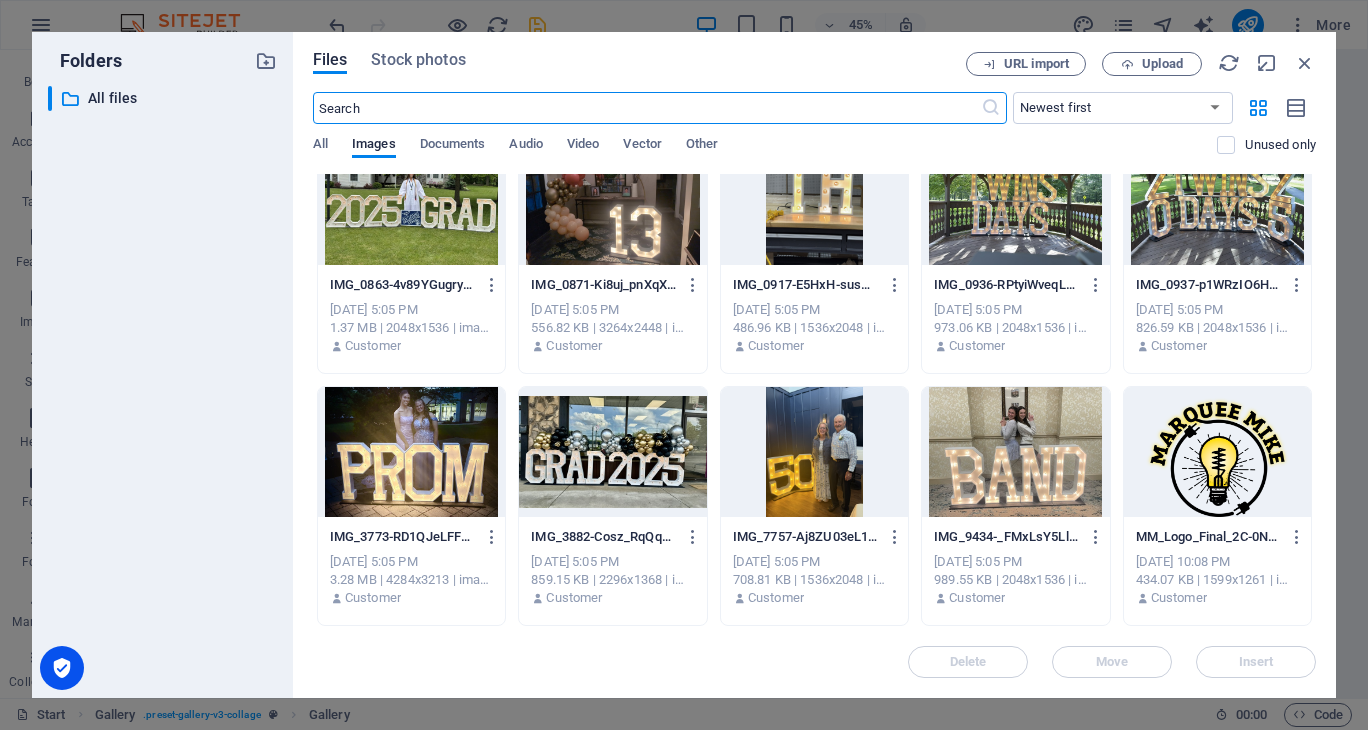click at bounding box center (411, 200) 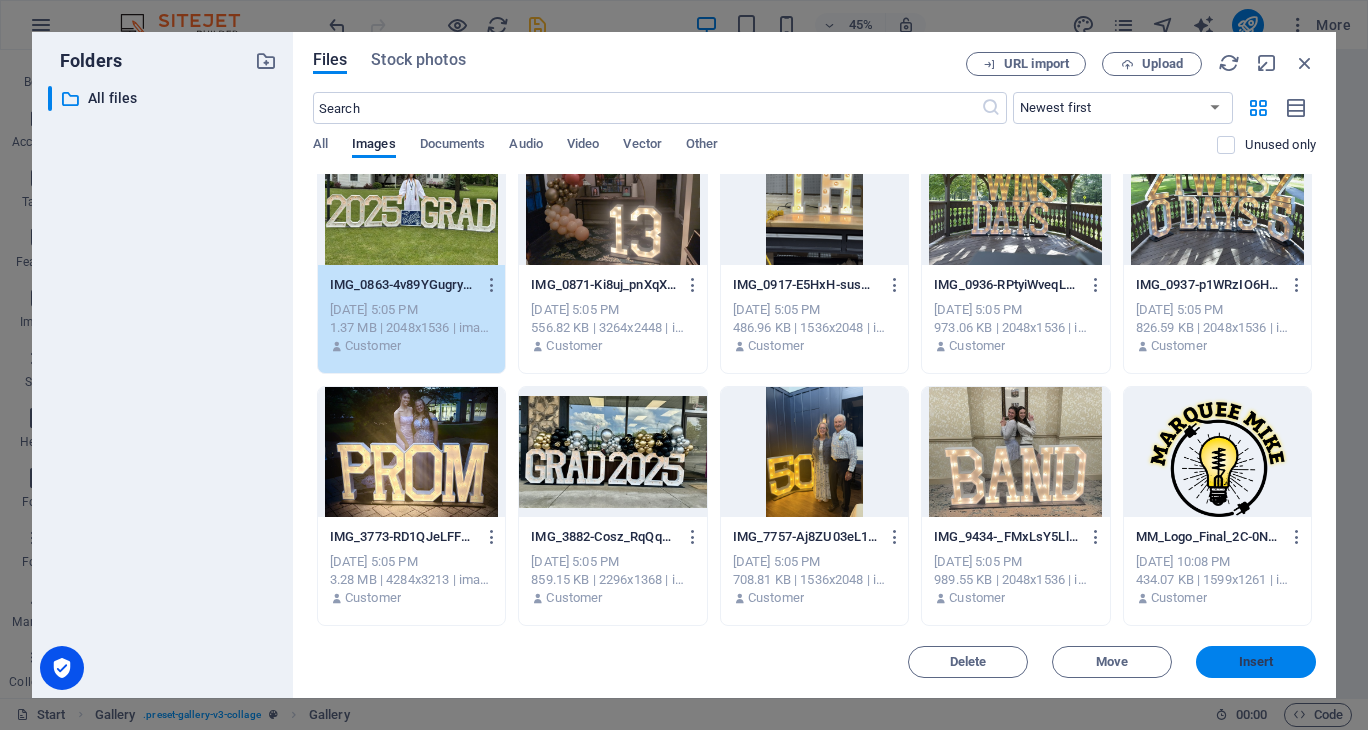 click on "Insert" at bounding box center [1256, 662] 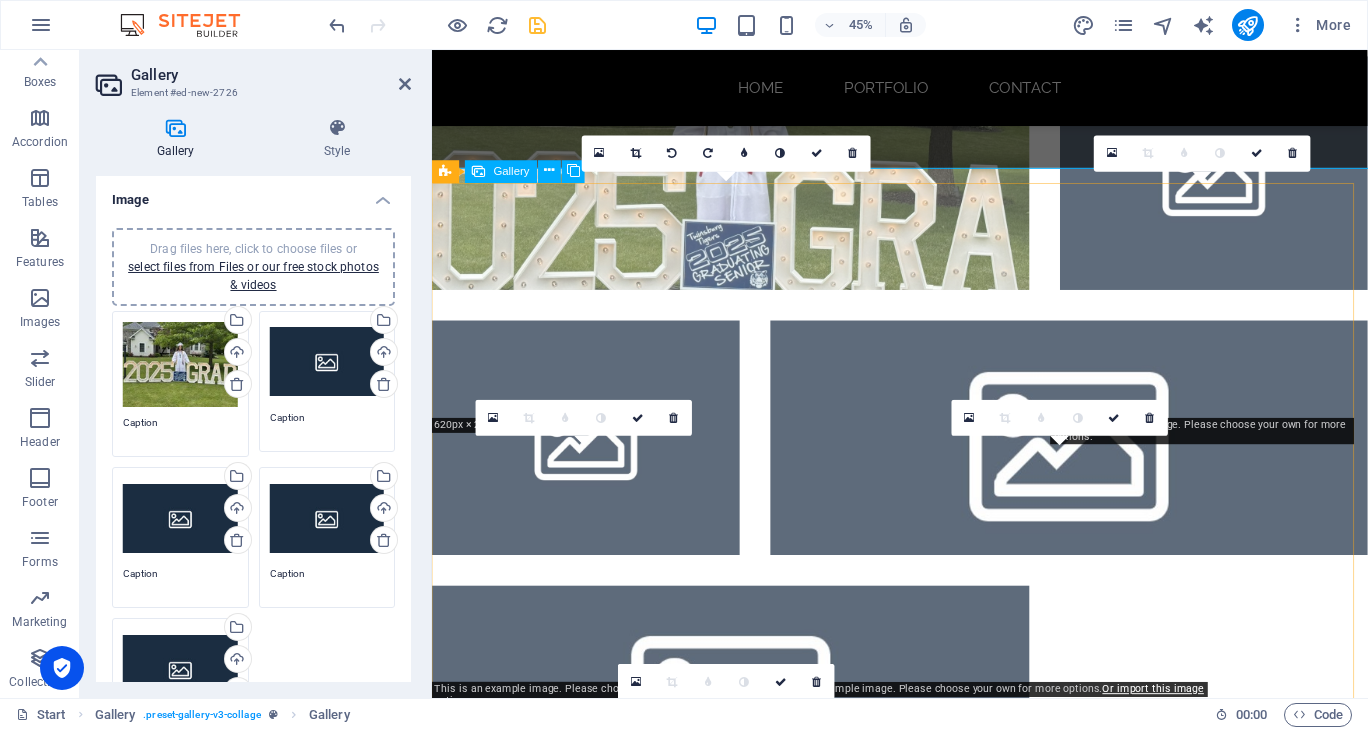 scroll, scrollTop: 1606, scrollLeft: 0, axis: vertical 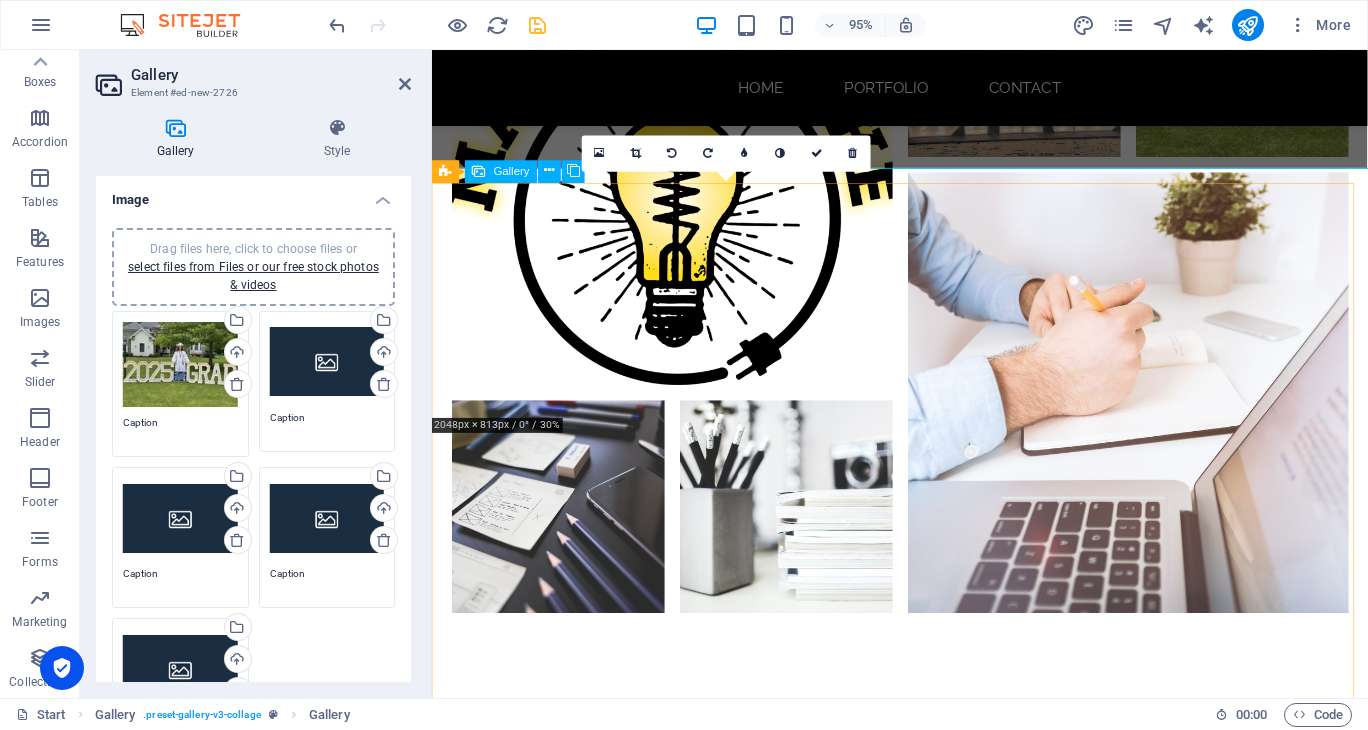 click at bounding box center (746, 862) 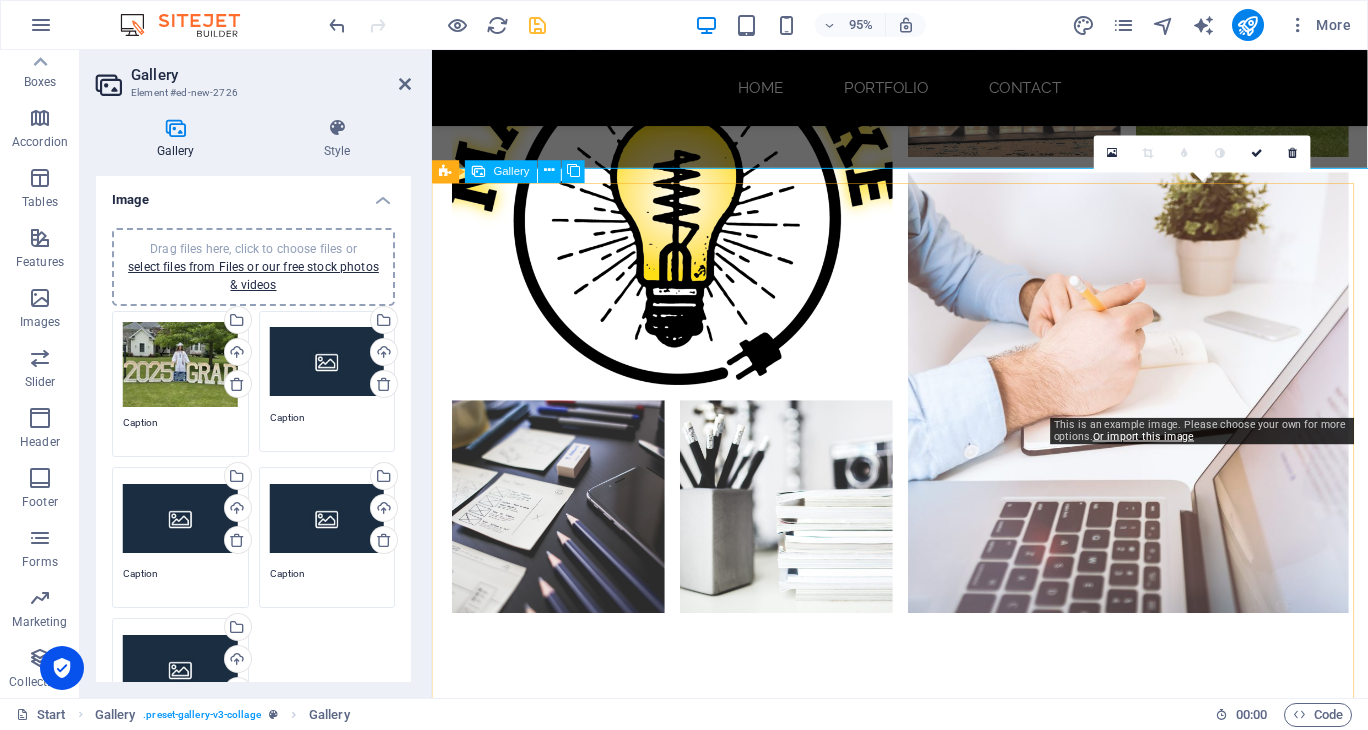 click at bounding box center [1255, 862] 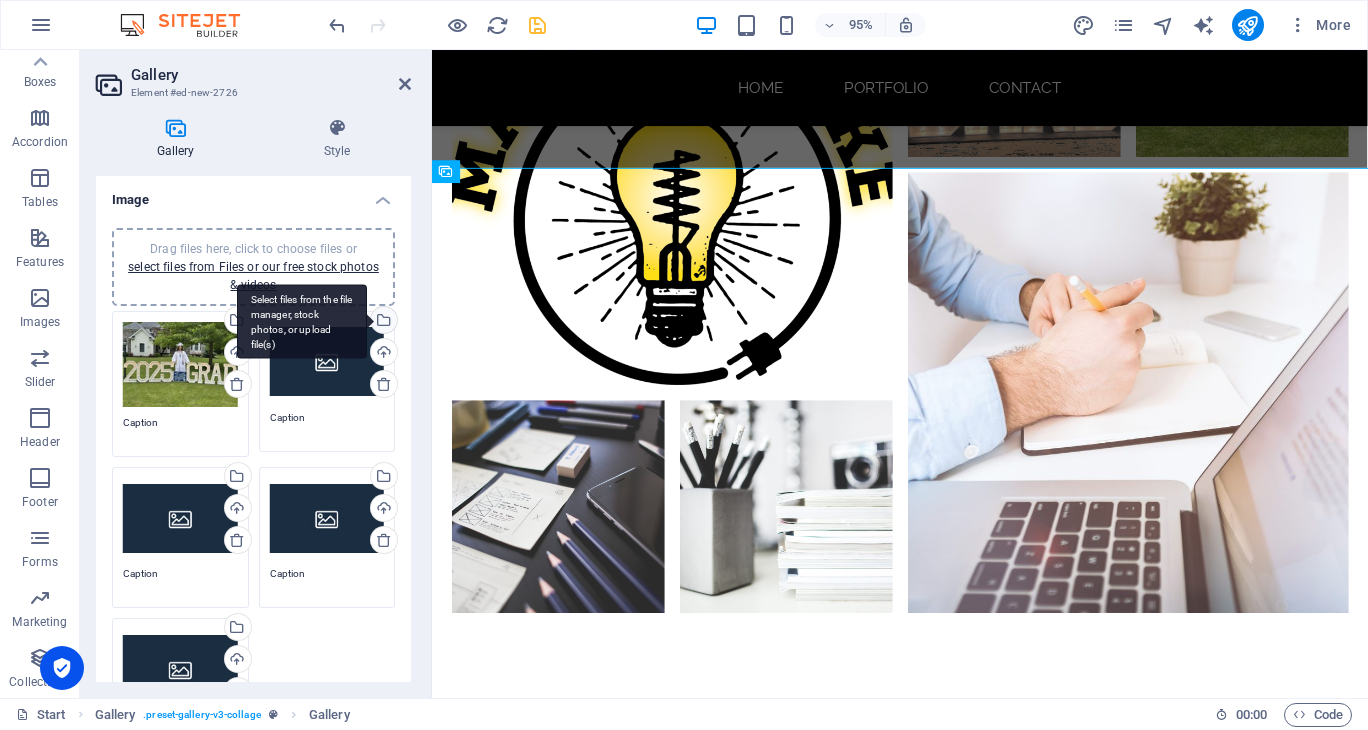click on "Select files from the file manager, stock photos, or upload file(s)" at bounding box center [382, 322] 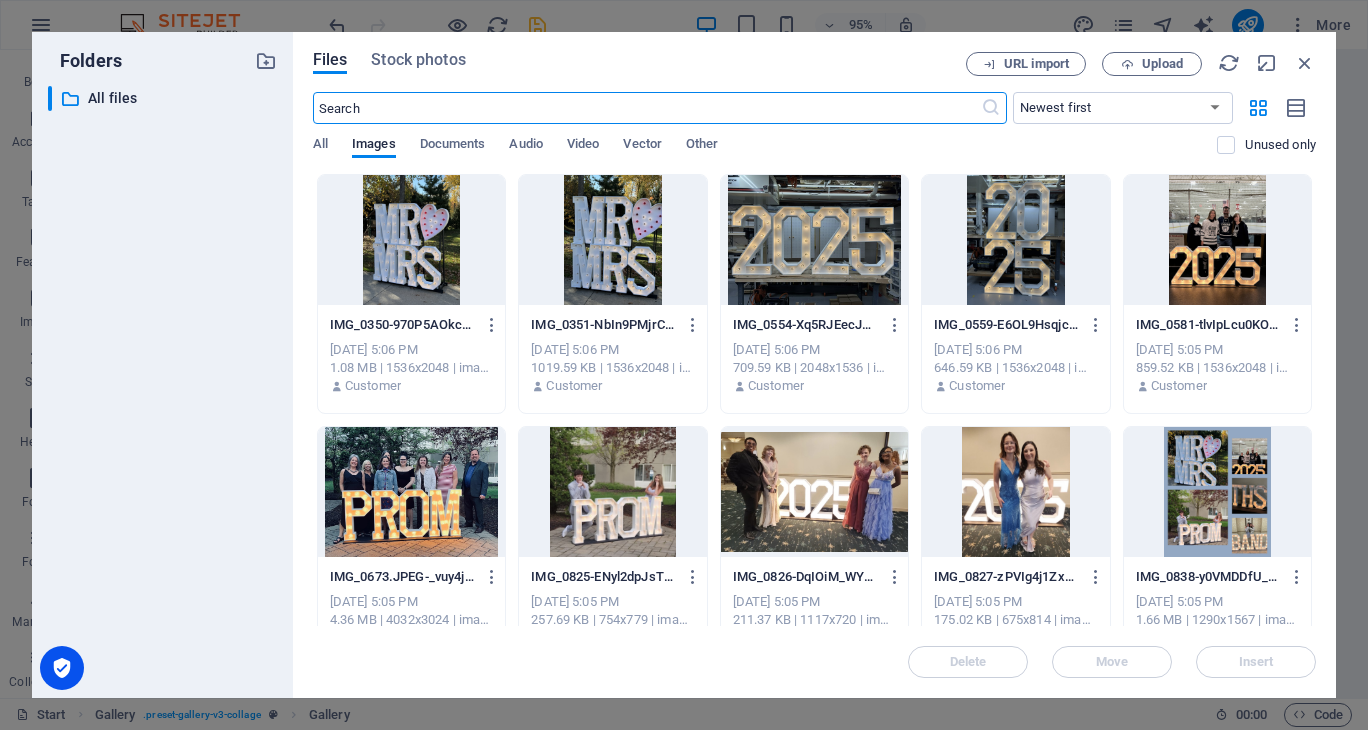scroll, scrollTop: 2289, scrollLeft: 0, axis: vertical 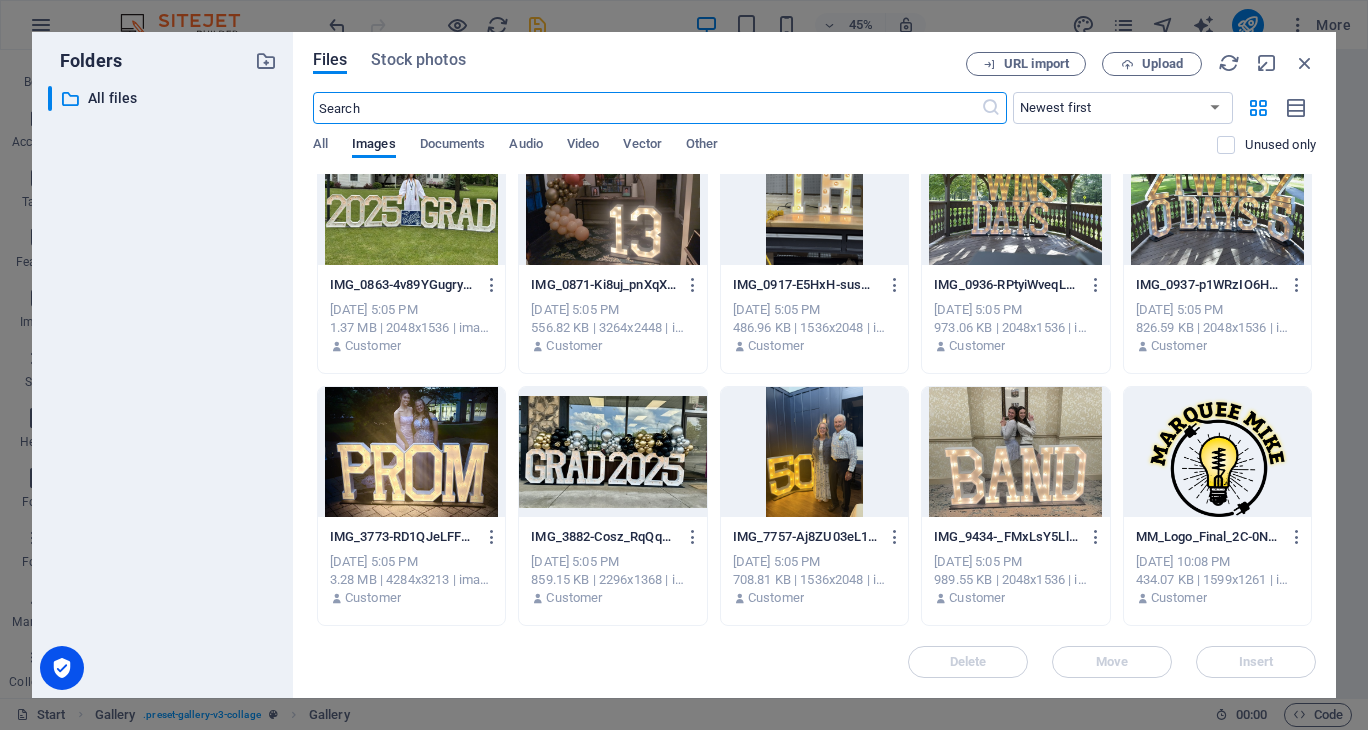 click at bounding box center (1015, 452) 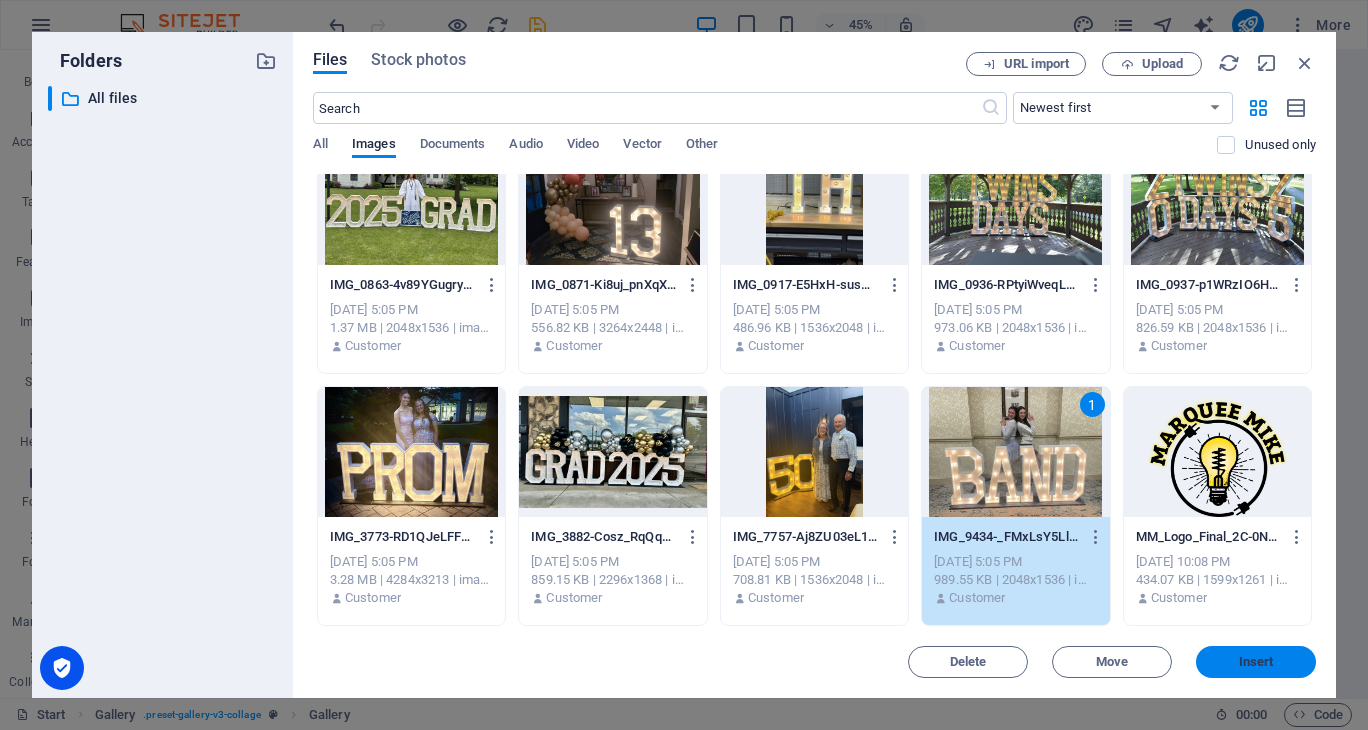 click on "Insert" at bounding box center [1256, 662] 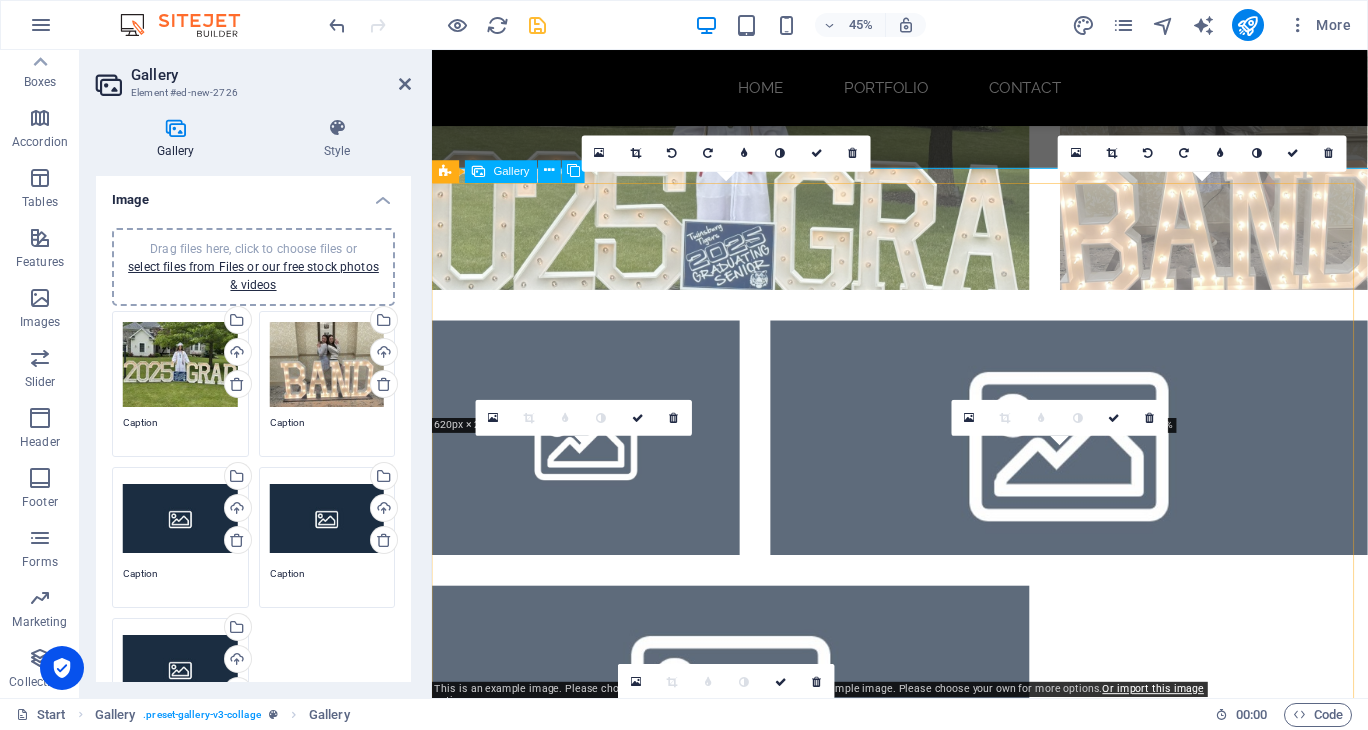 scroll, scrollTop: 1606, scrollLeft: 0, axis: vertical 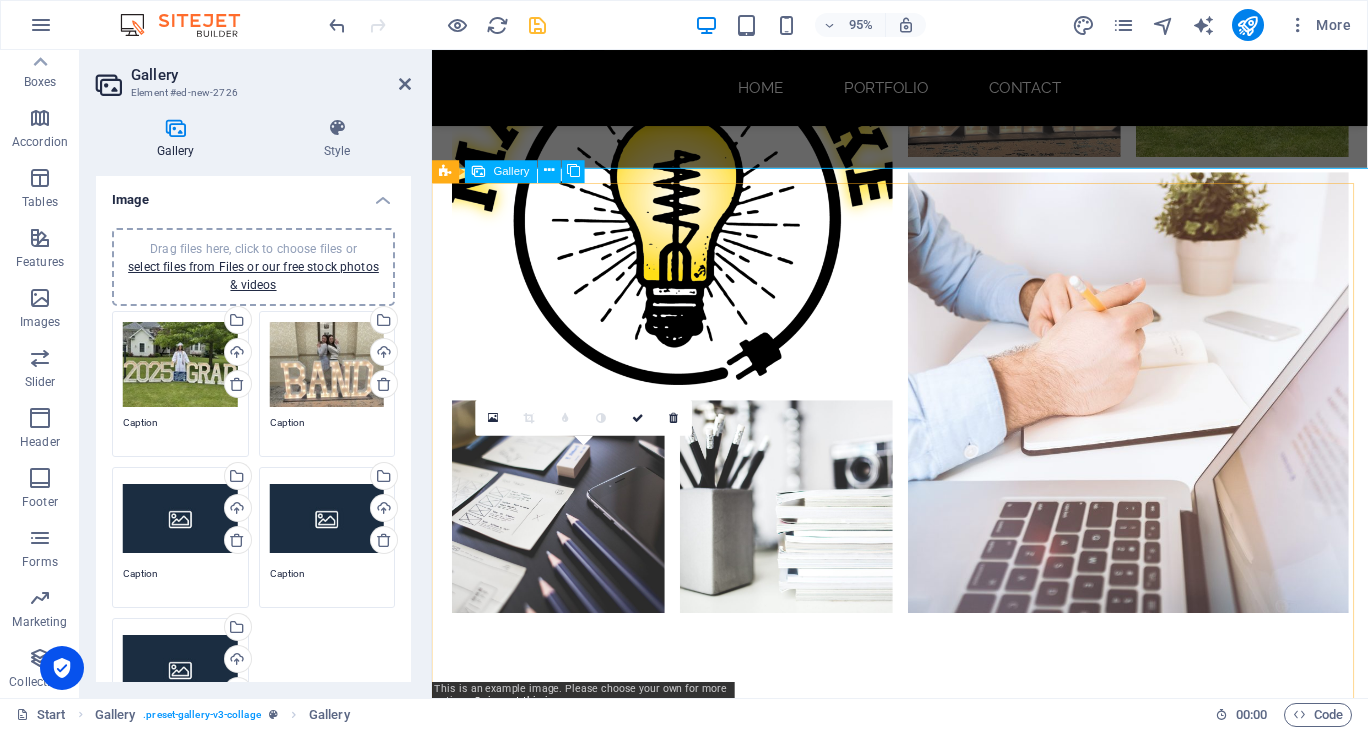 click at bounding box center (594, 1140) 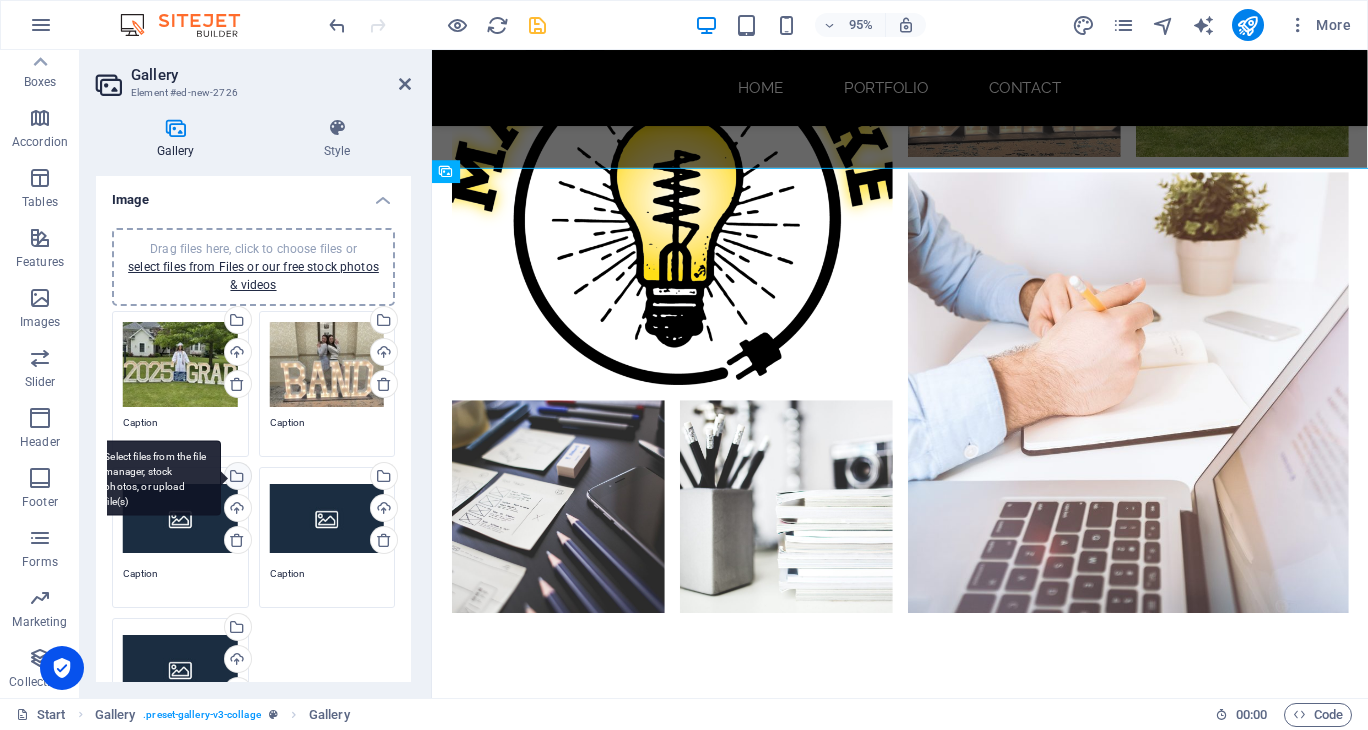 click on "Select files from the file manager, stock photos, or upload file(s)" at bounding box center [236, 478] 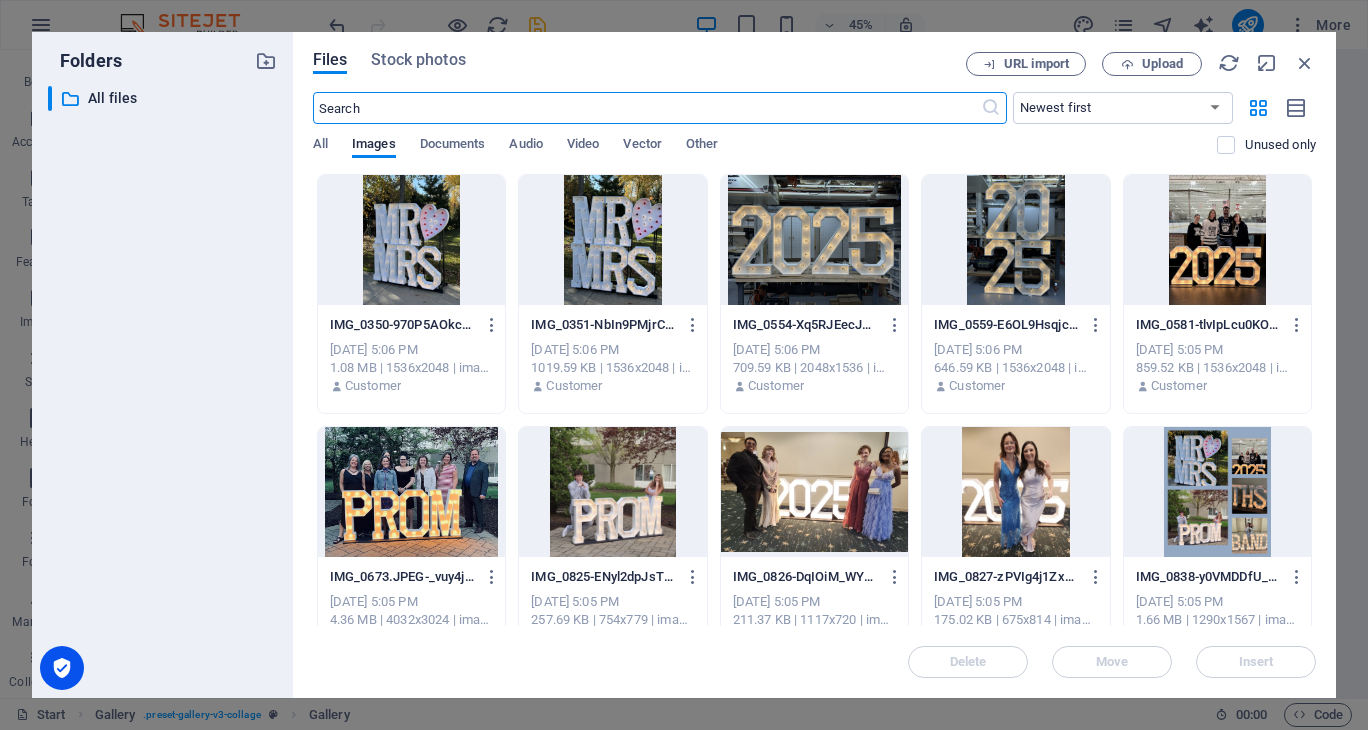 click at bounding box center [612, 240] 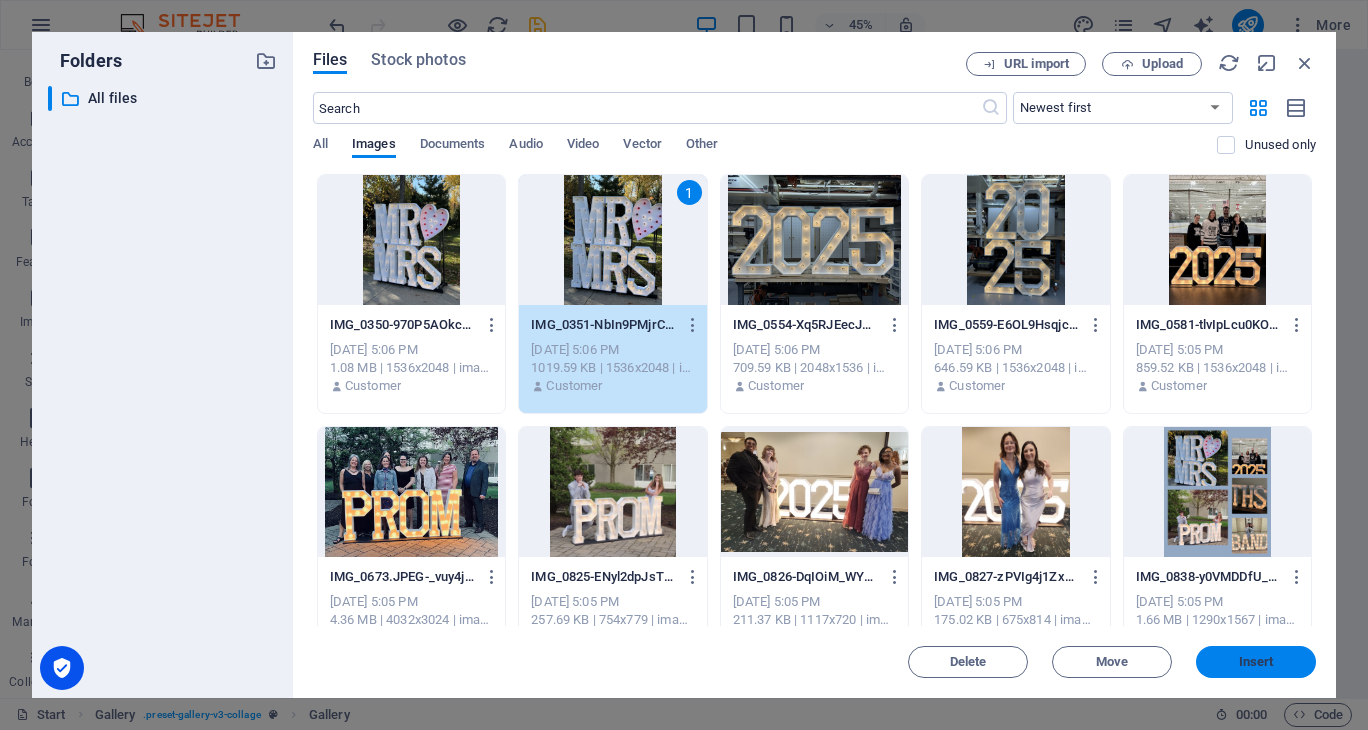 click on "Insert" at bounding box center (1256, 662) 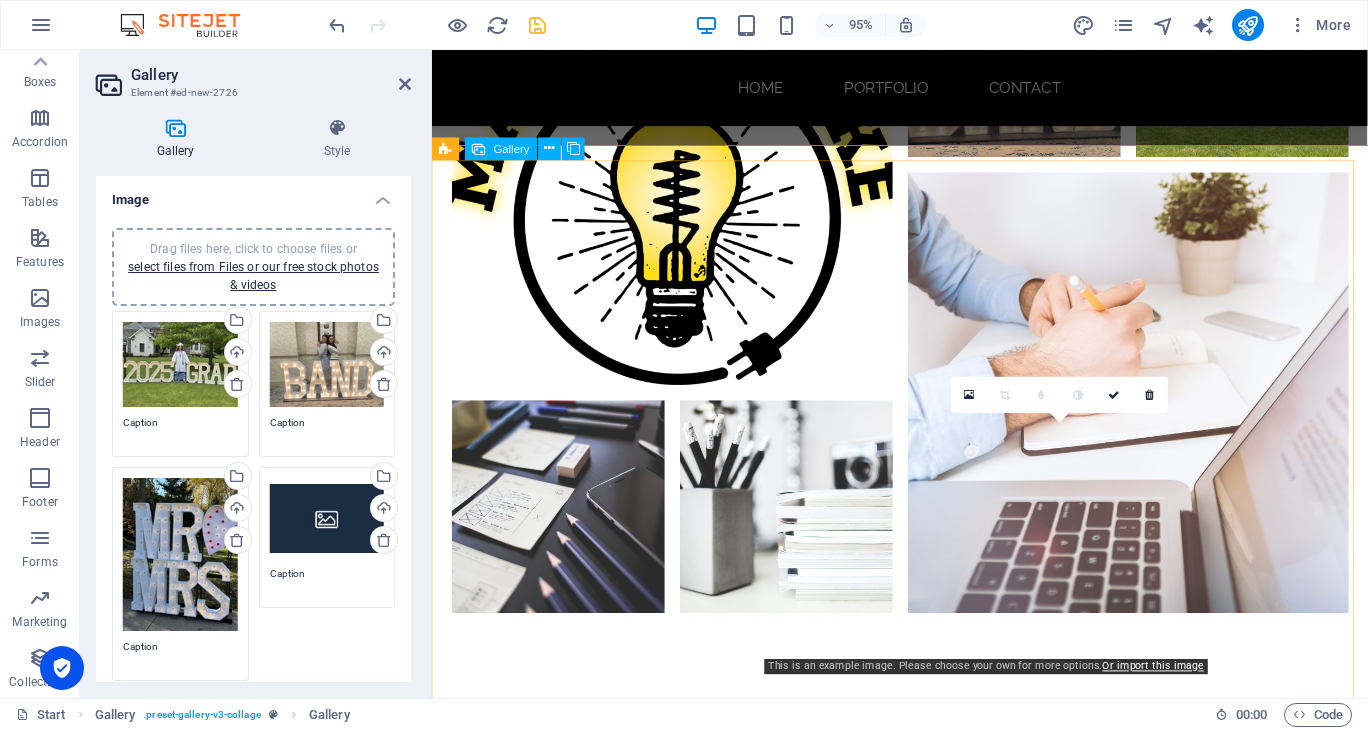 scroll, scrollTop: 1706, scrollLeft: 0, axis: vertical 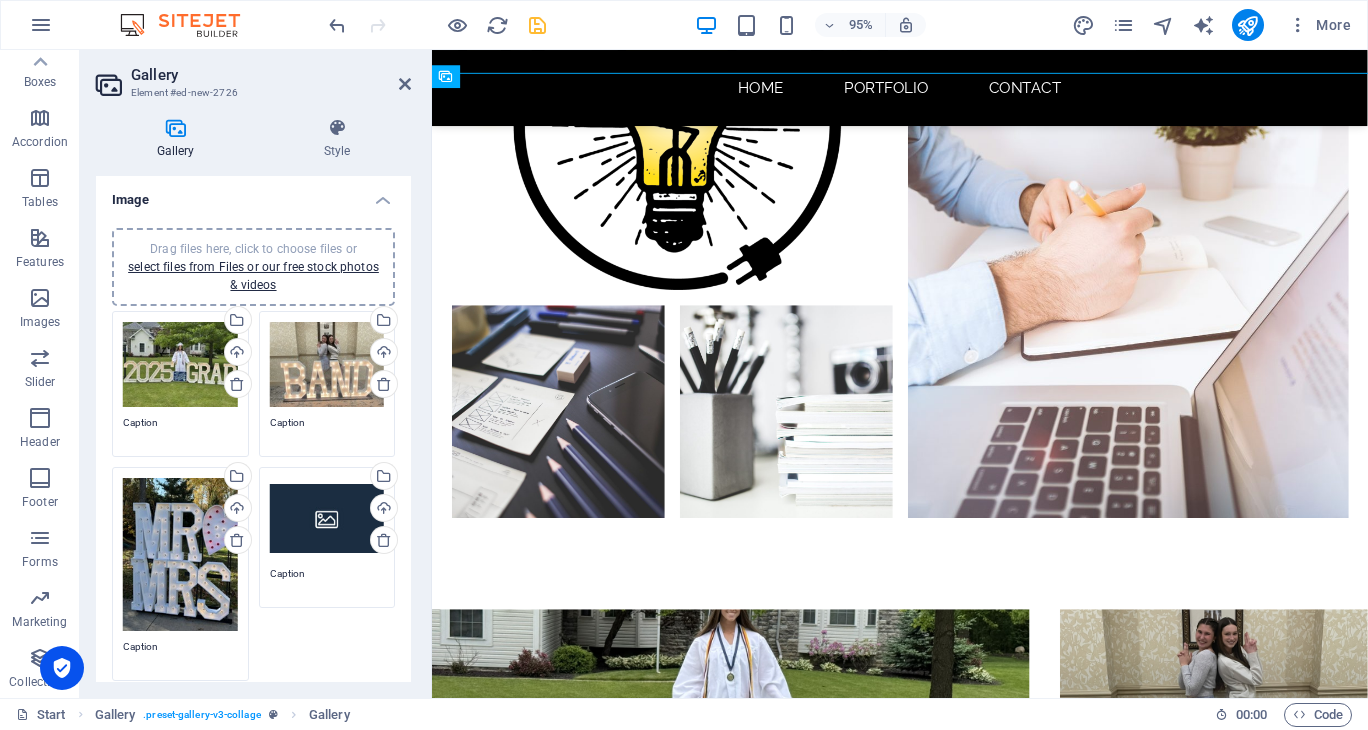 click on "Drag files here, click to choose files or select files from Files or our free stock photos & videos" at bounding box center [180, 554] 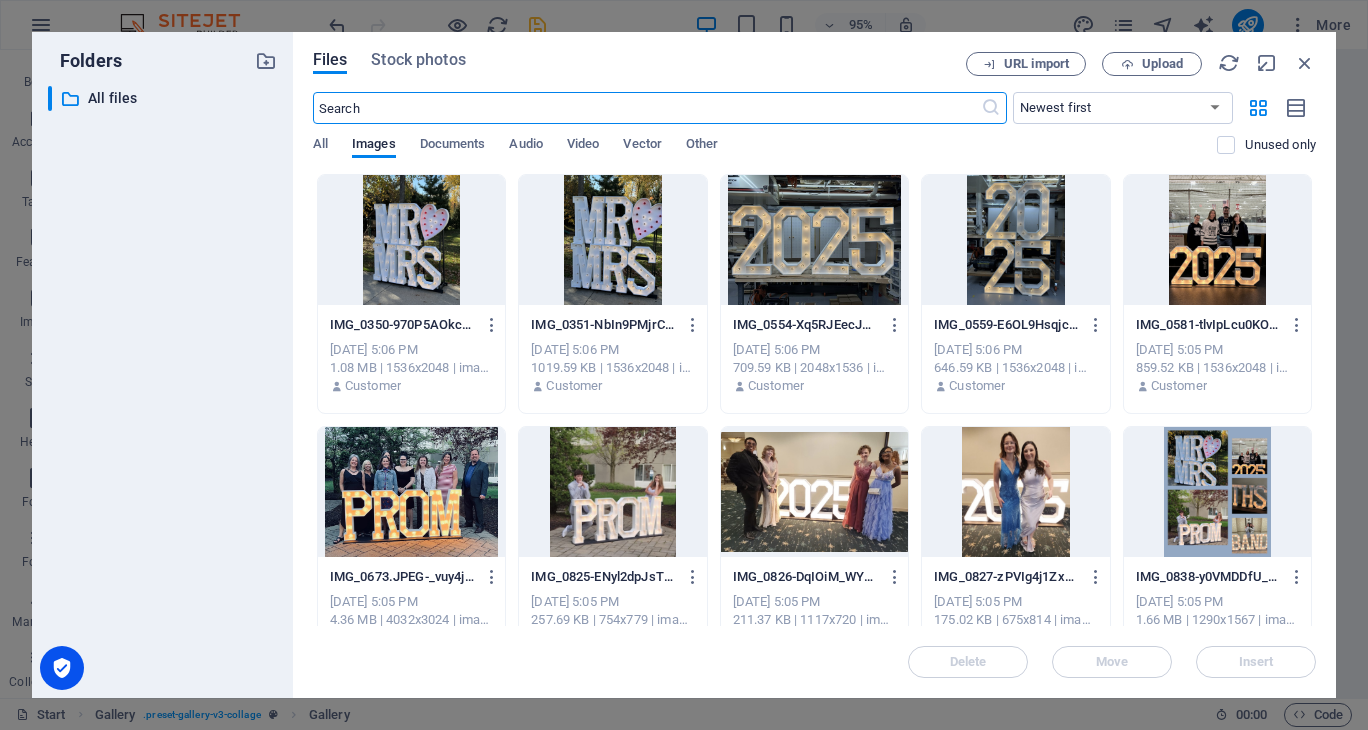 scroll, scrollTop: 2388, scrollLeft: 0, axis: vertical 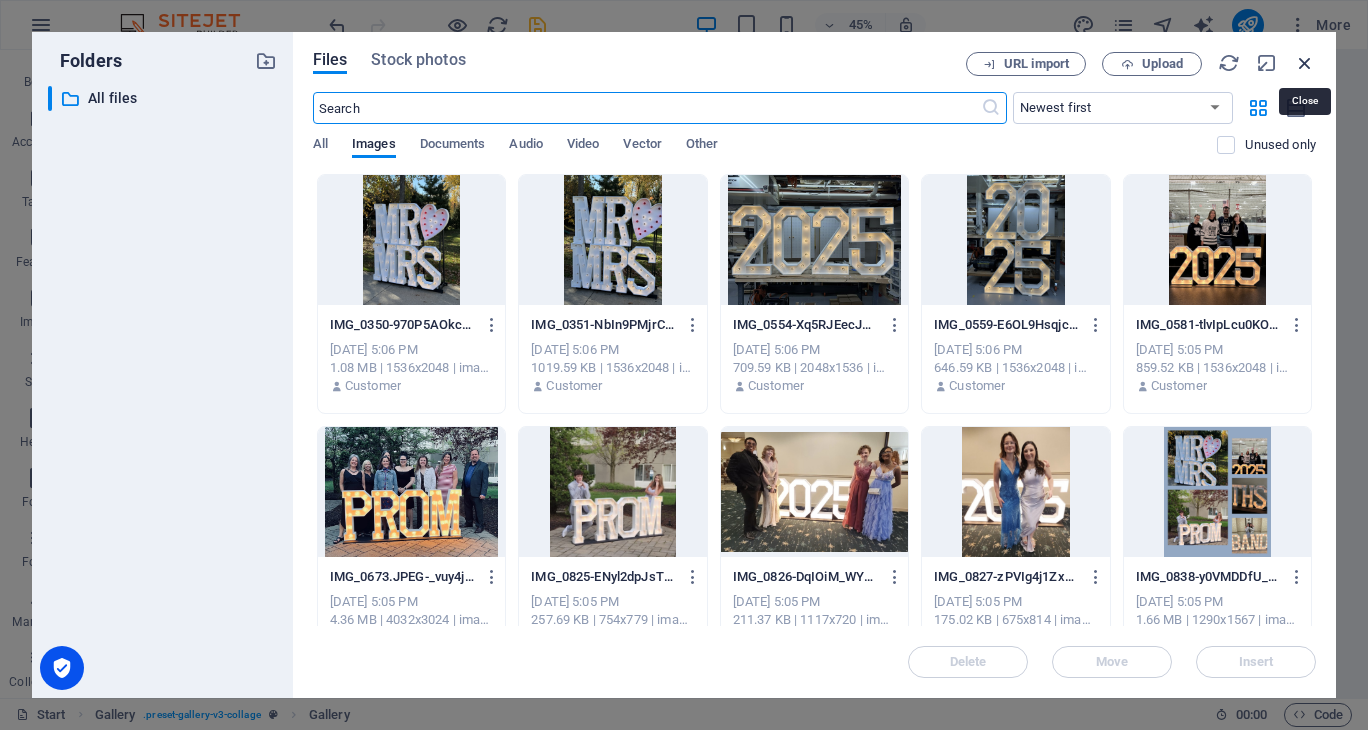 click at bounding box center [1305, 63] 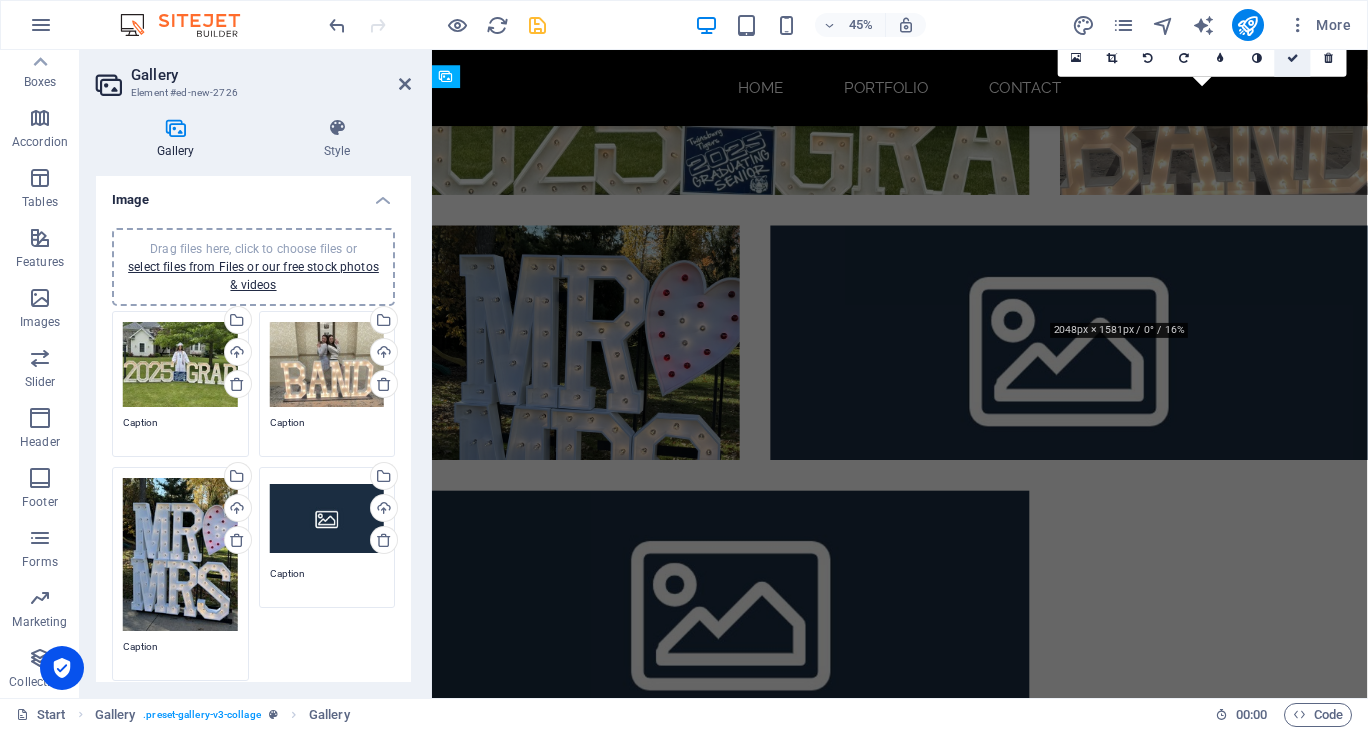 scroll, scrollTop: 1706, scrollLeft: 0, axis: vertical 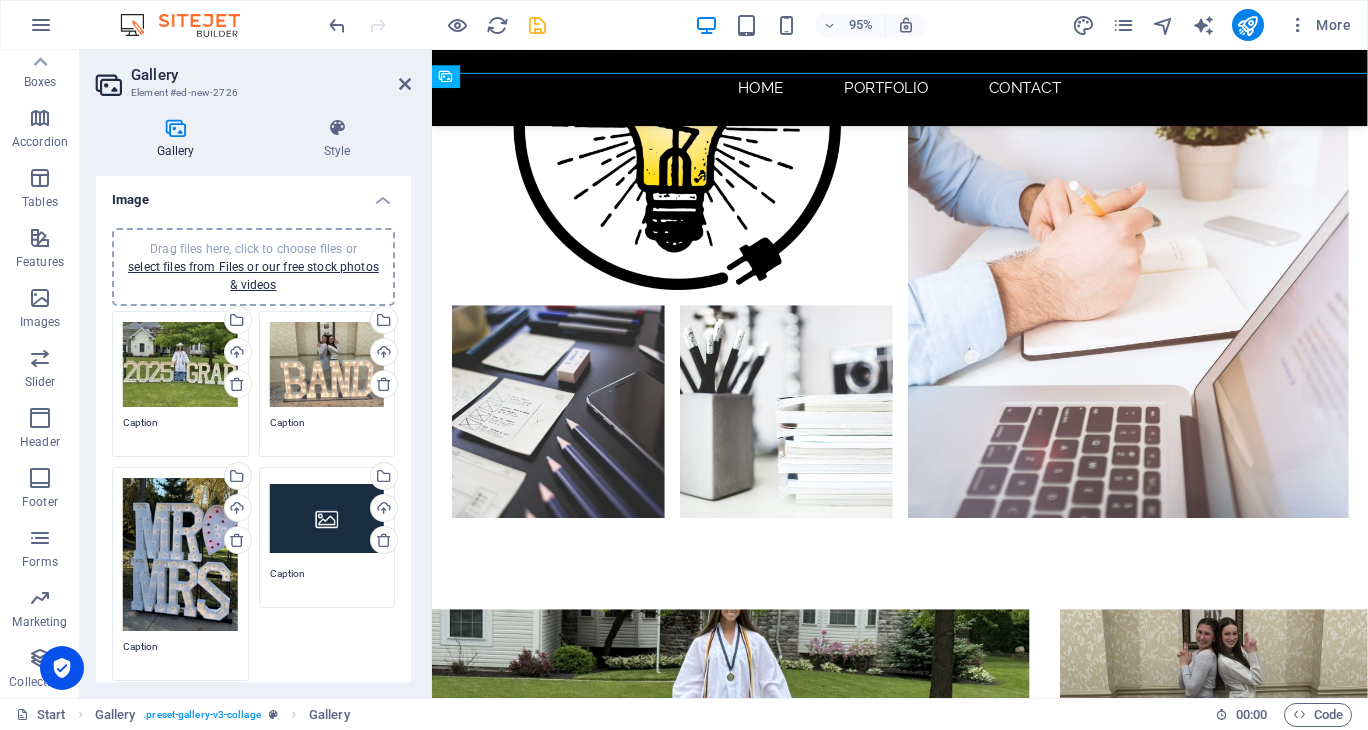click on "Drag files here, click to choose files or select files from Files or our free stock photos & videos" at bounding box center (180, 554) 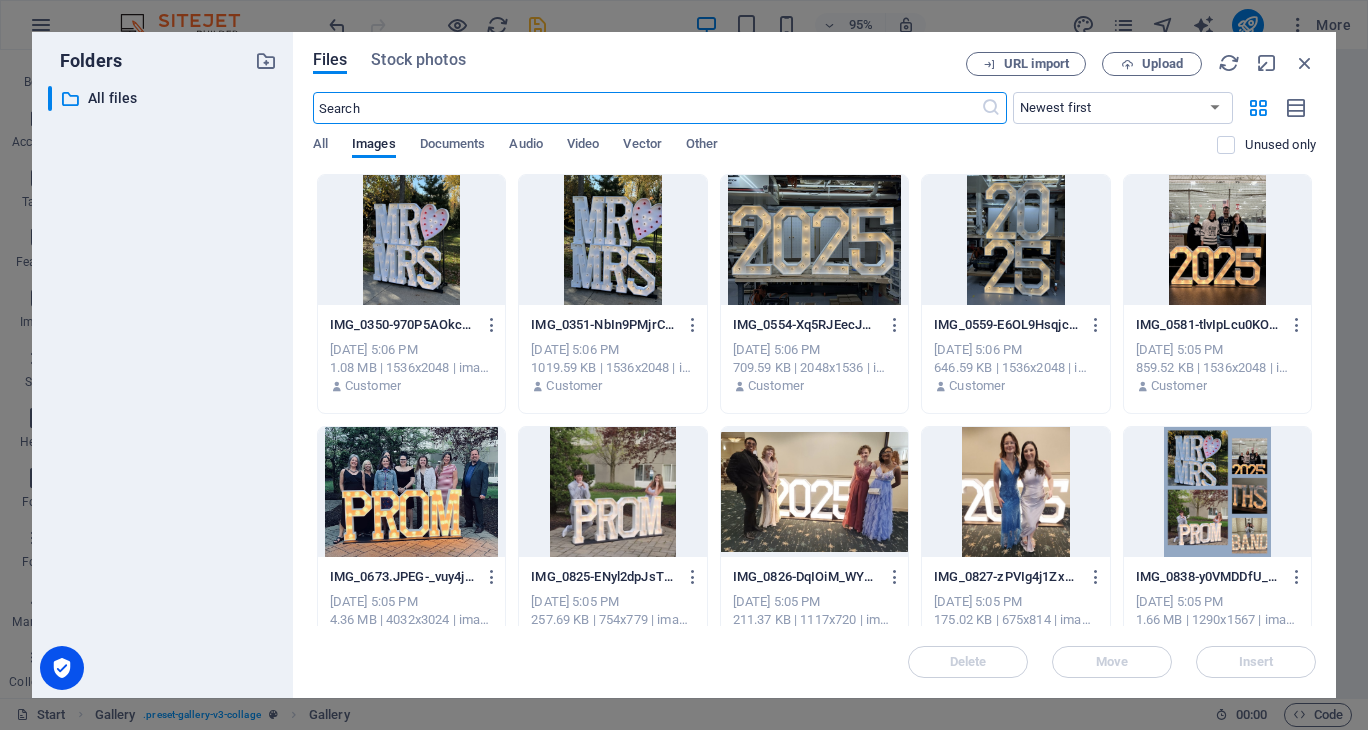 scroll, scrollTop: 2388, scrollLeft: 0, axis: vertical 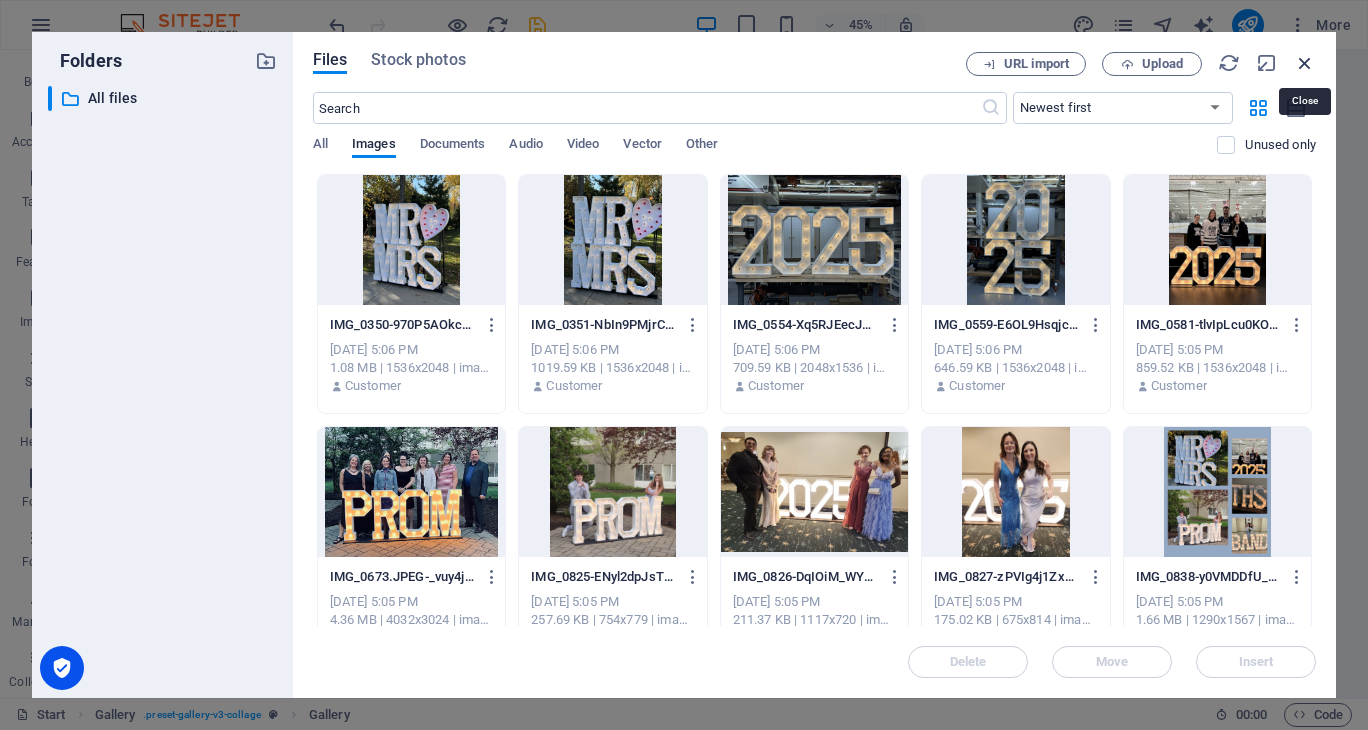 click at bounding box center (1305, 63) 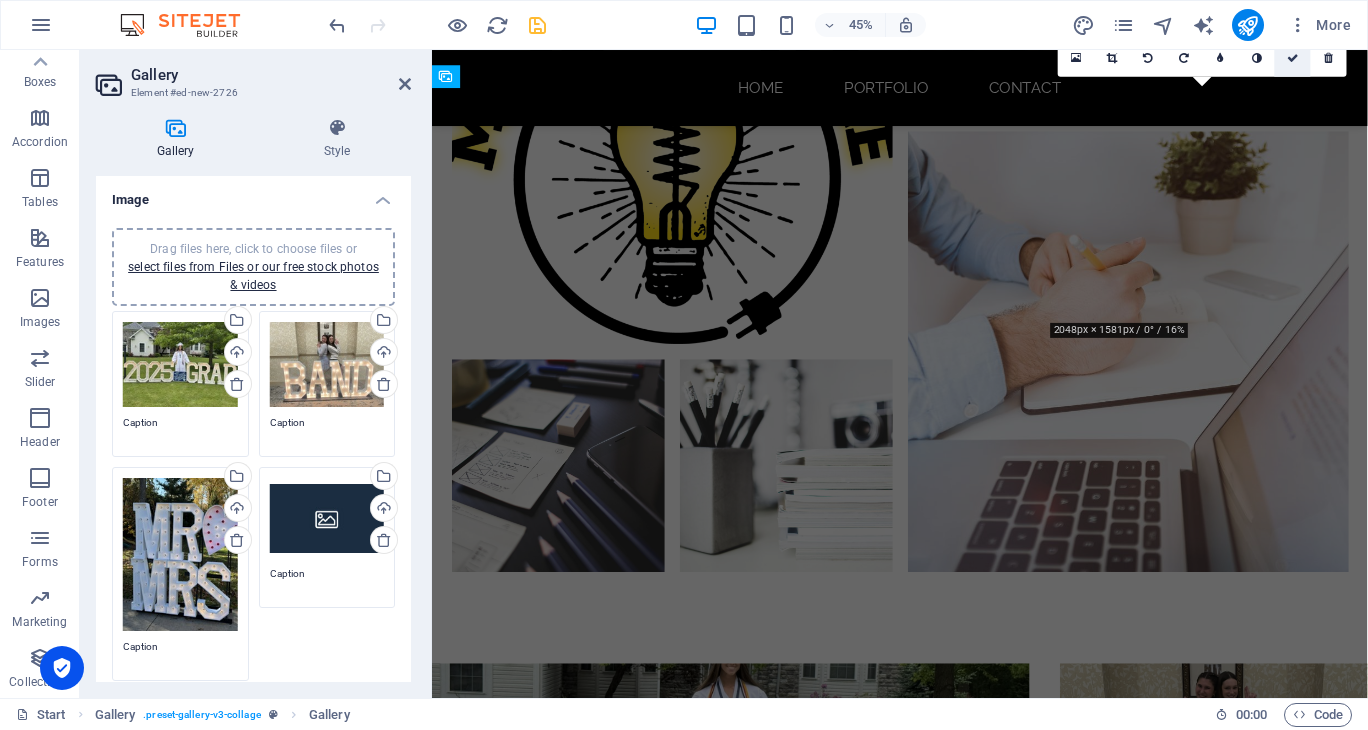 scroll, scrollTop: 1706, scrollLeft: 0, axis: vertical 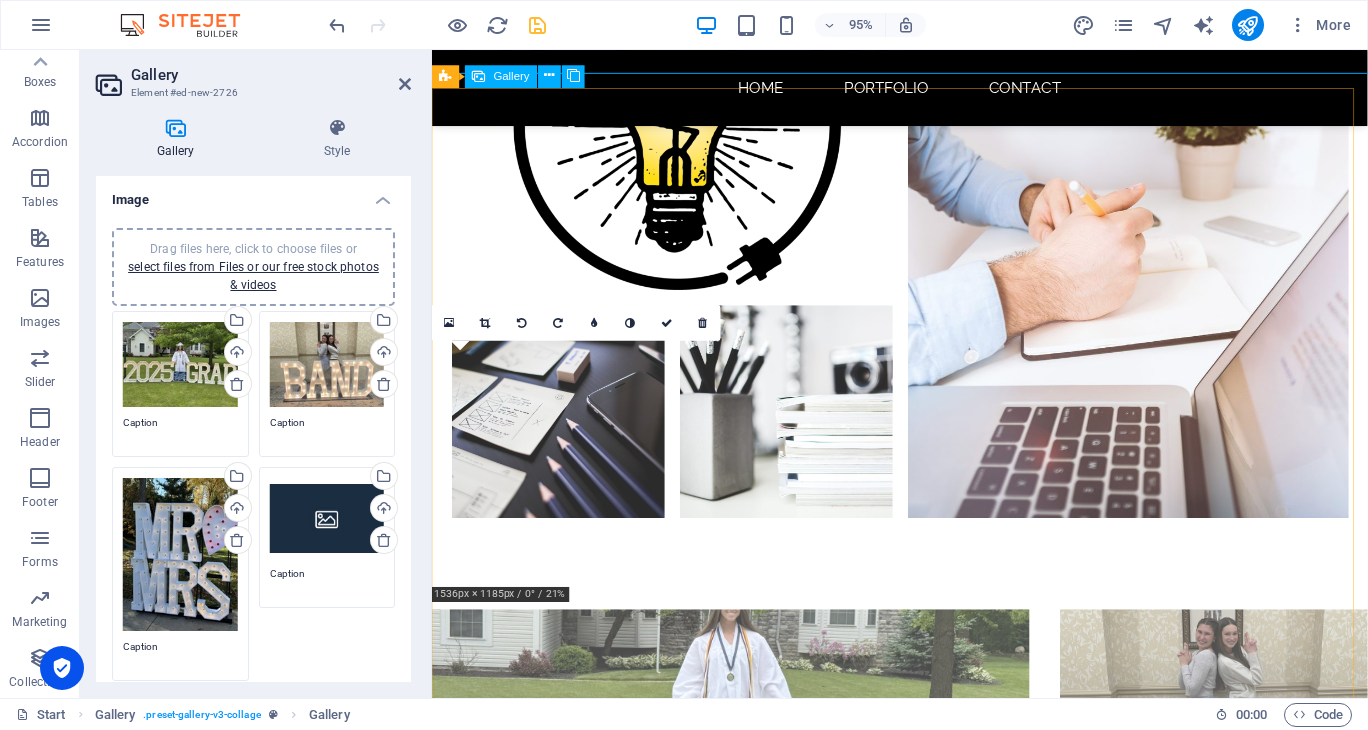 click at bounding box center [594, 1040] 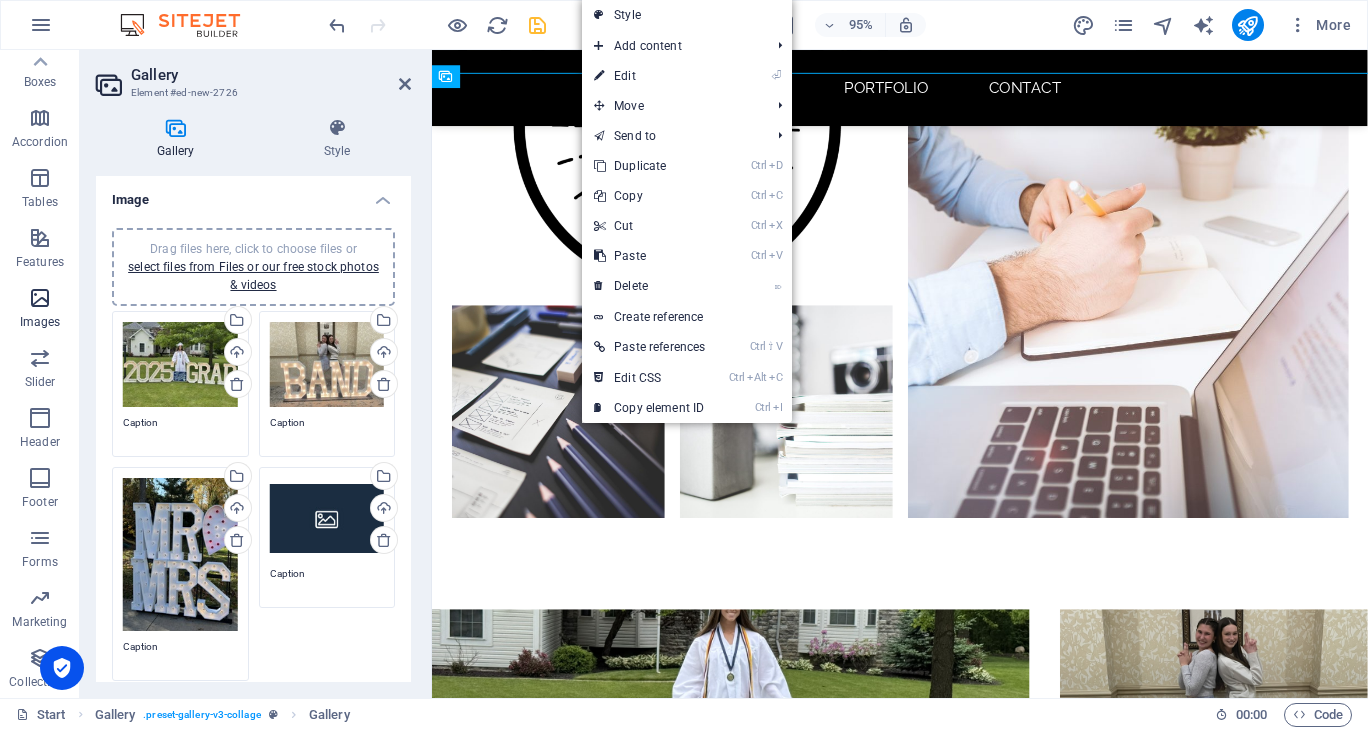 click at bounding box center (40, 298) 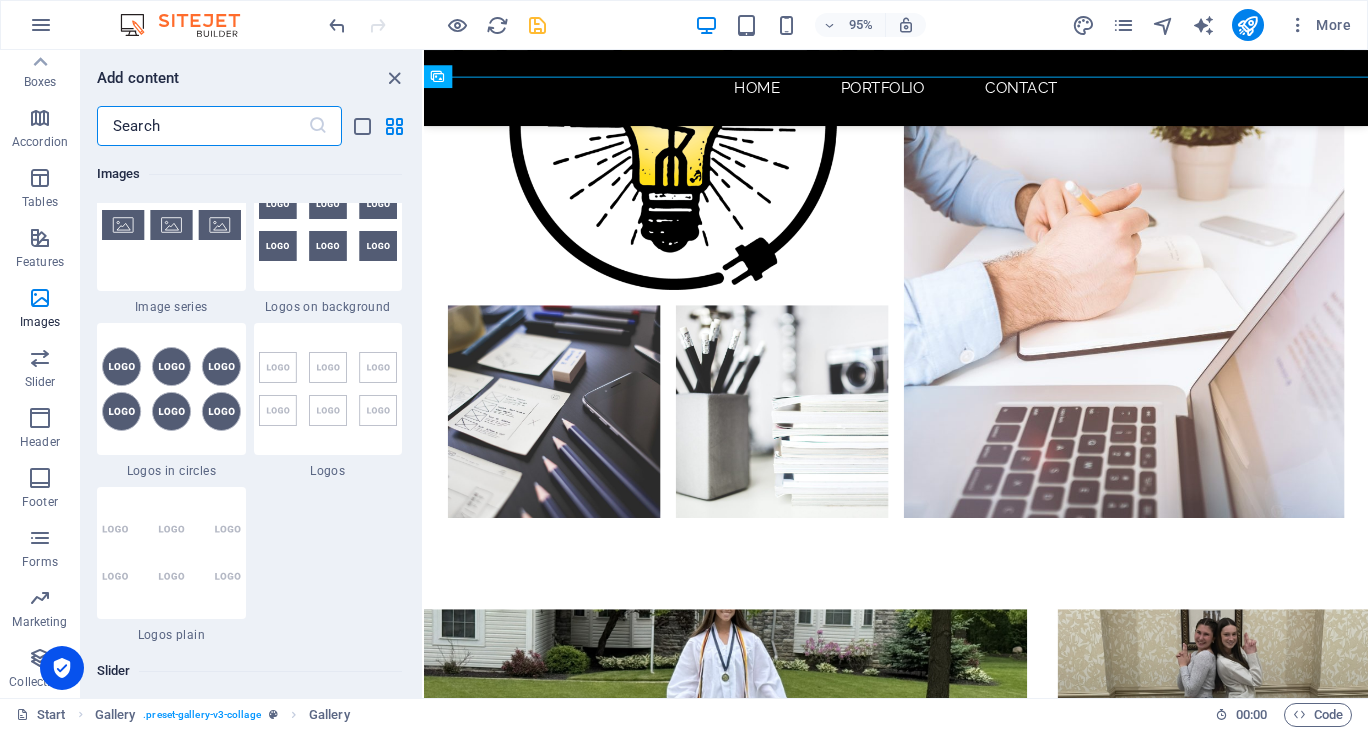scroll, scrollTop: 10476, scrollLeft: 0, axis: vertical 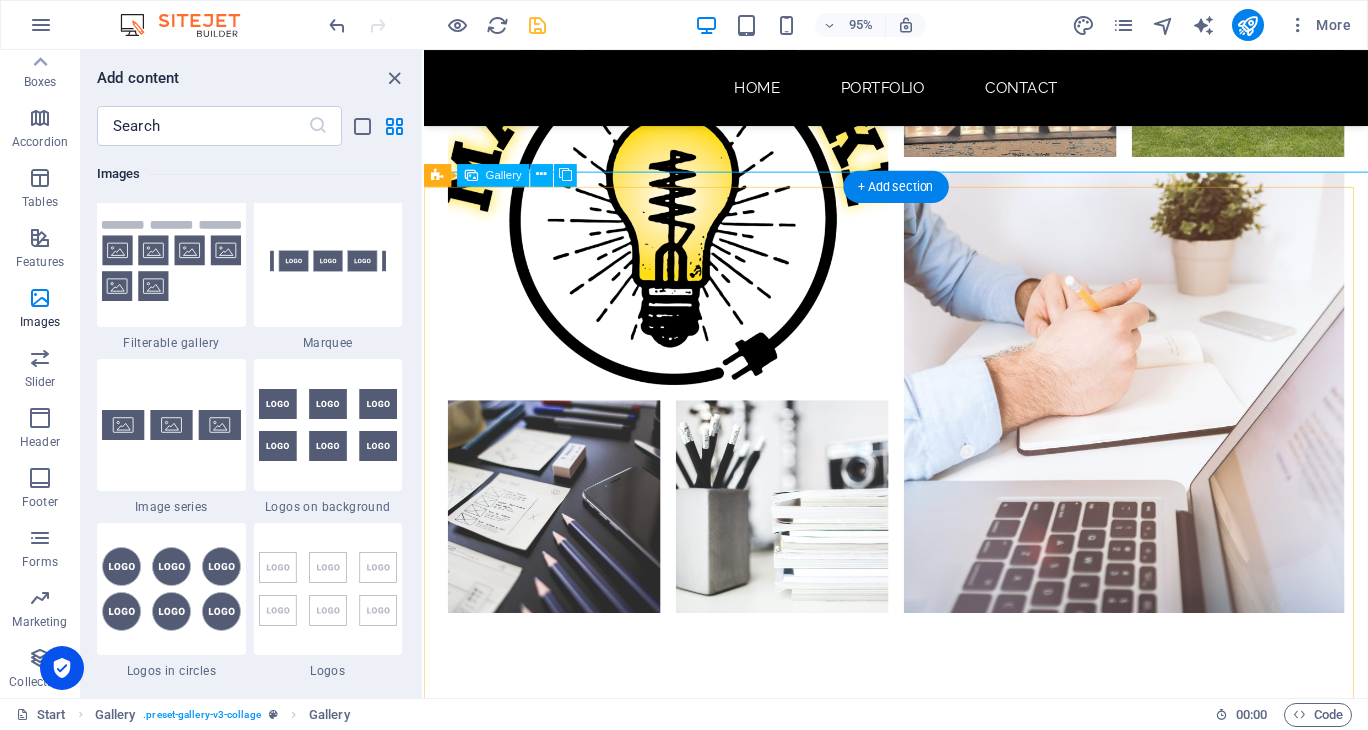 click at bounding box center (741, 863) 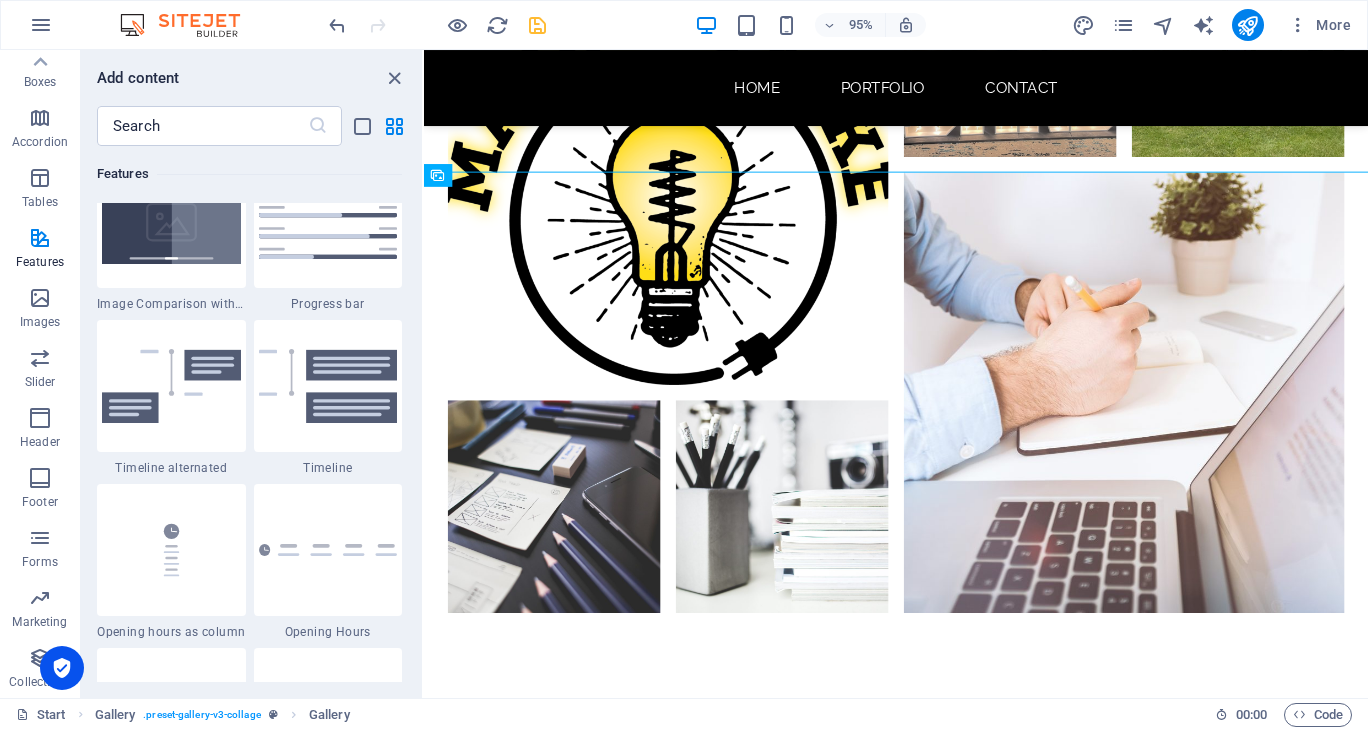 scroll, scrollTop: 7976, scrollLeft: 0, axis: vertical 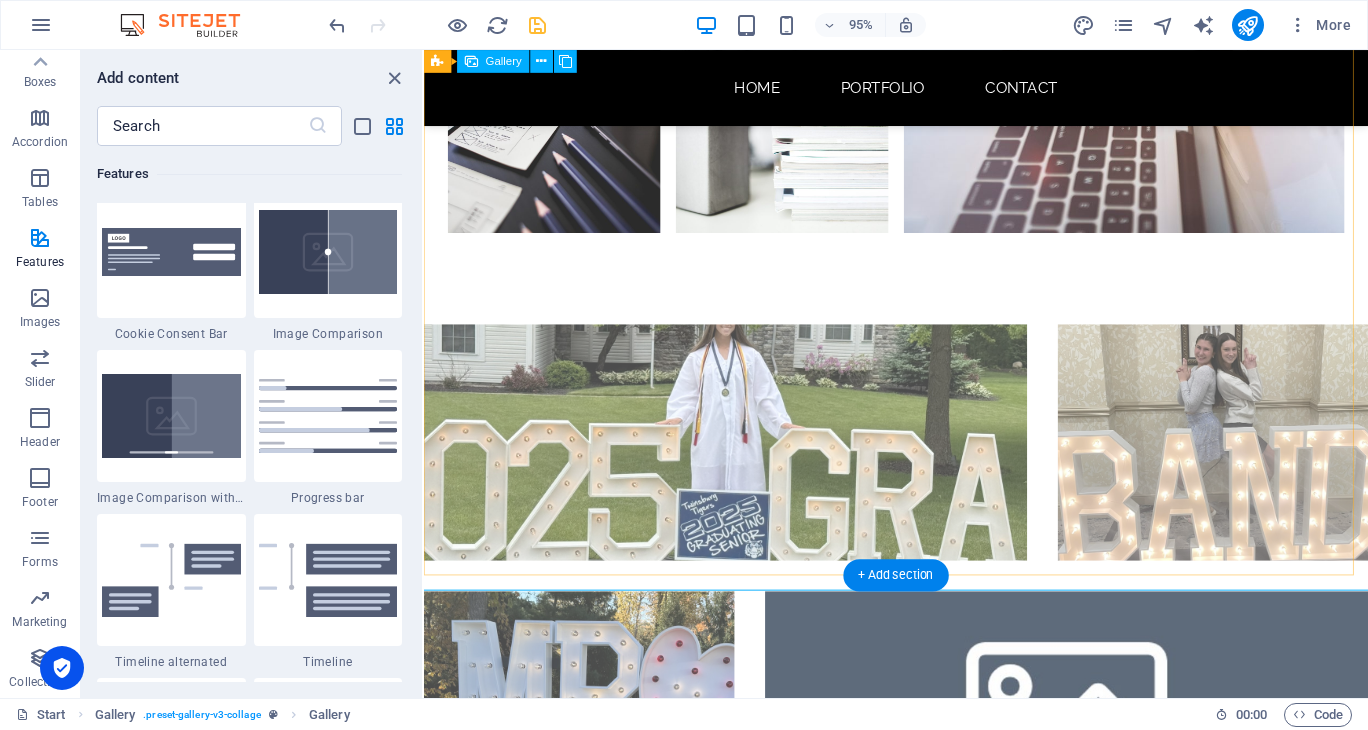 click at bounding box center [587, 744] 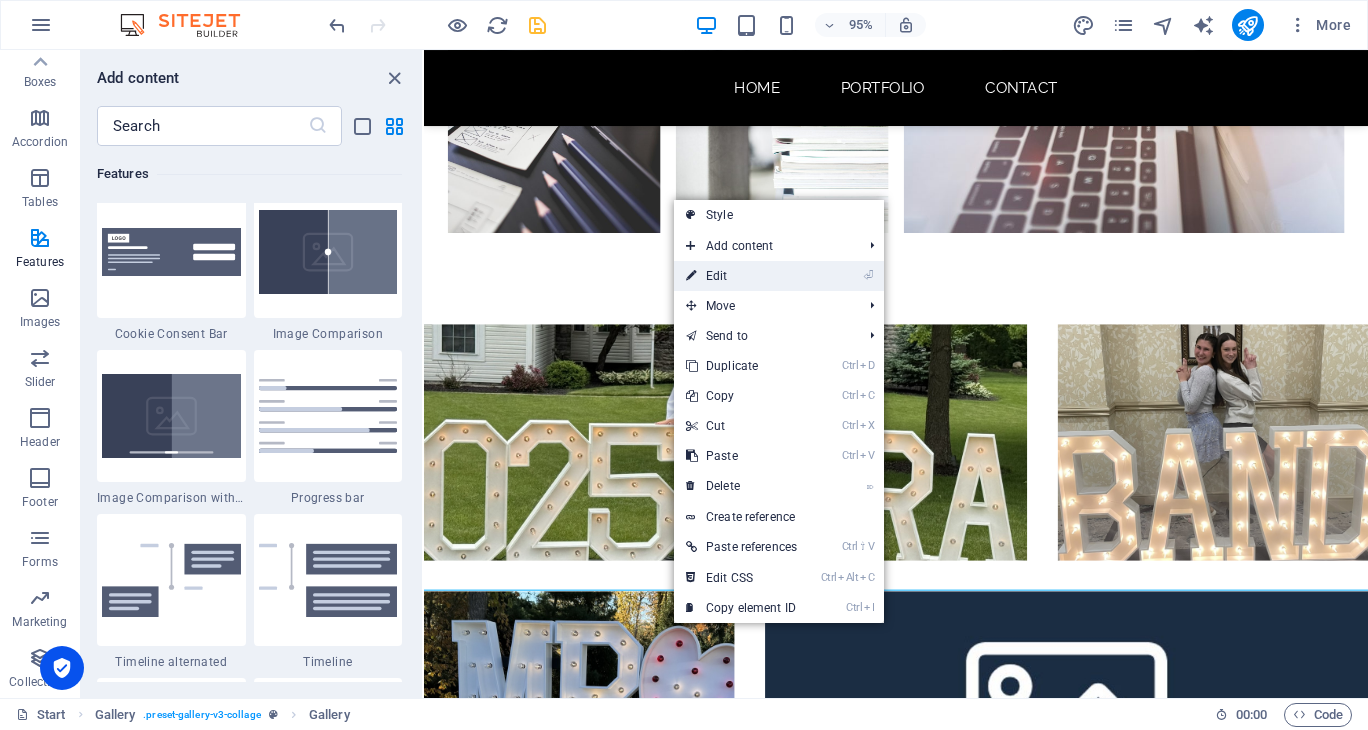 click at bounding box center [691, 276] 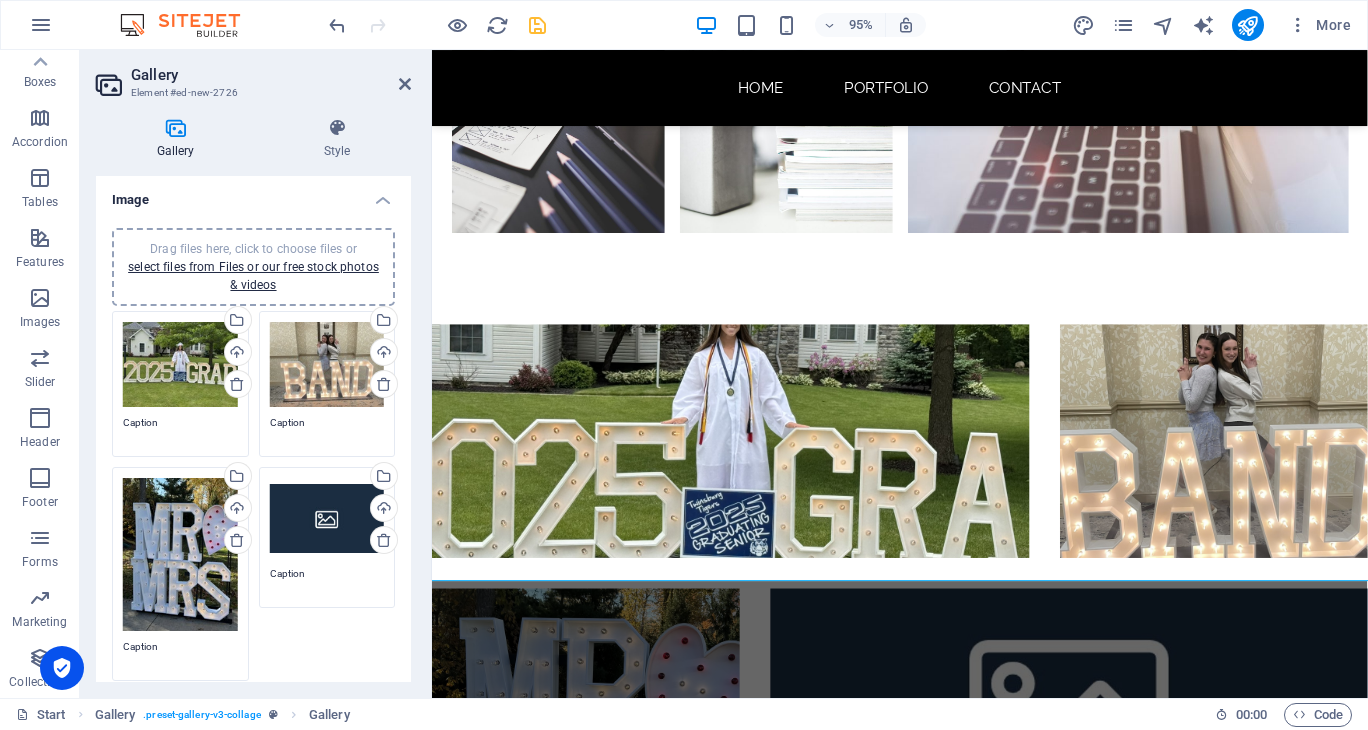 click on "Drag files here, click to choose files or select files from Files or our free stock photos & videos" at bounding box center [180, 554] 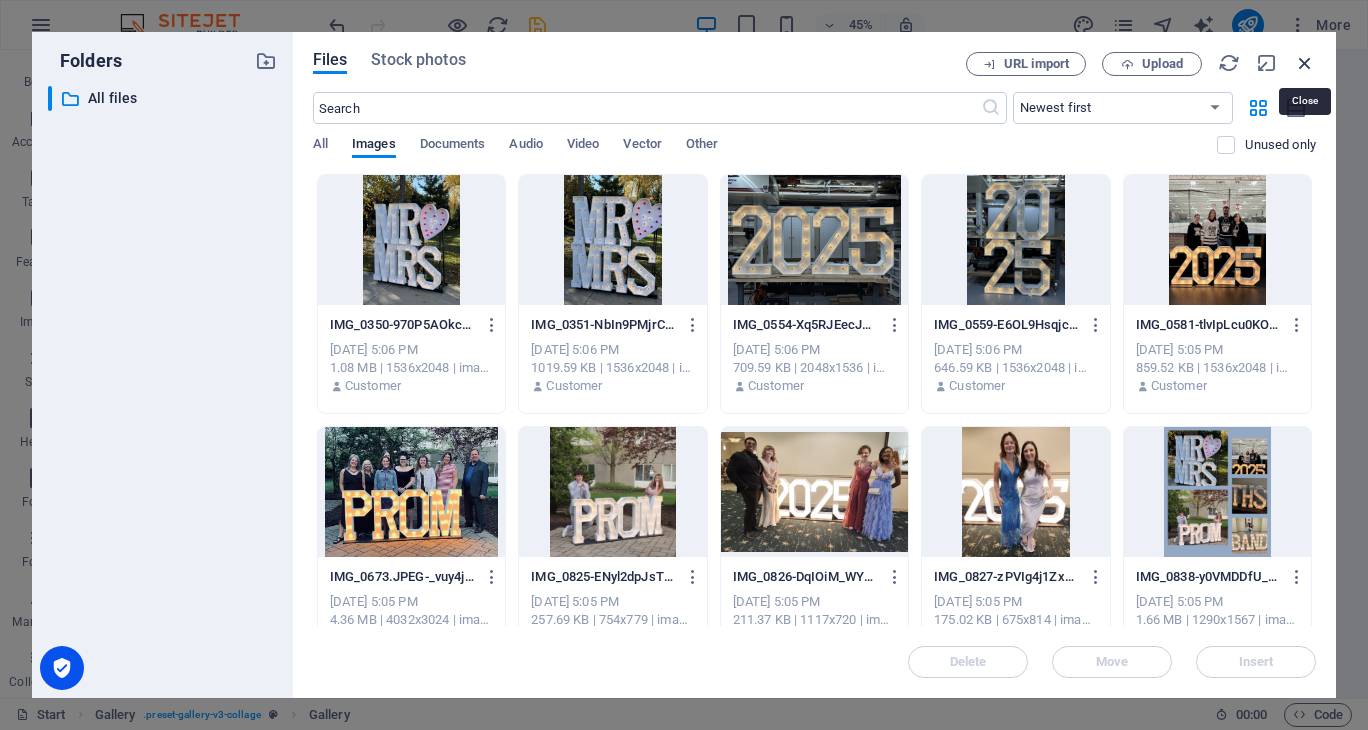 click at bounding box center [1305, 63] 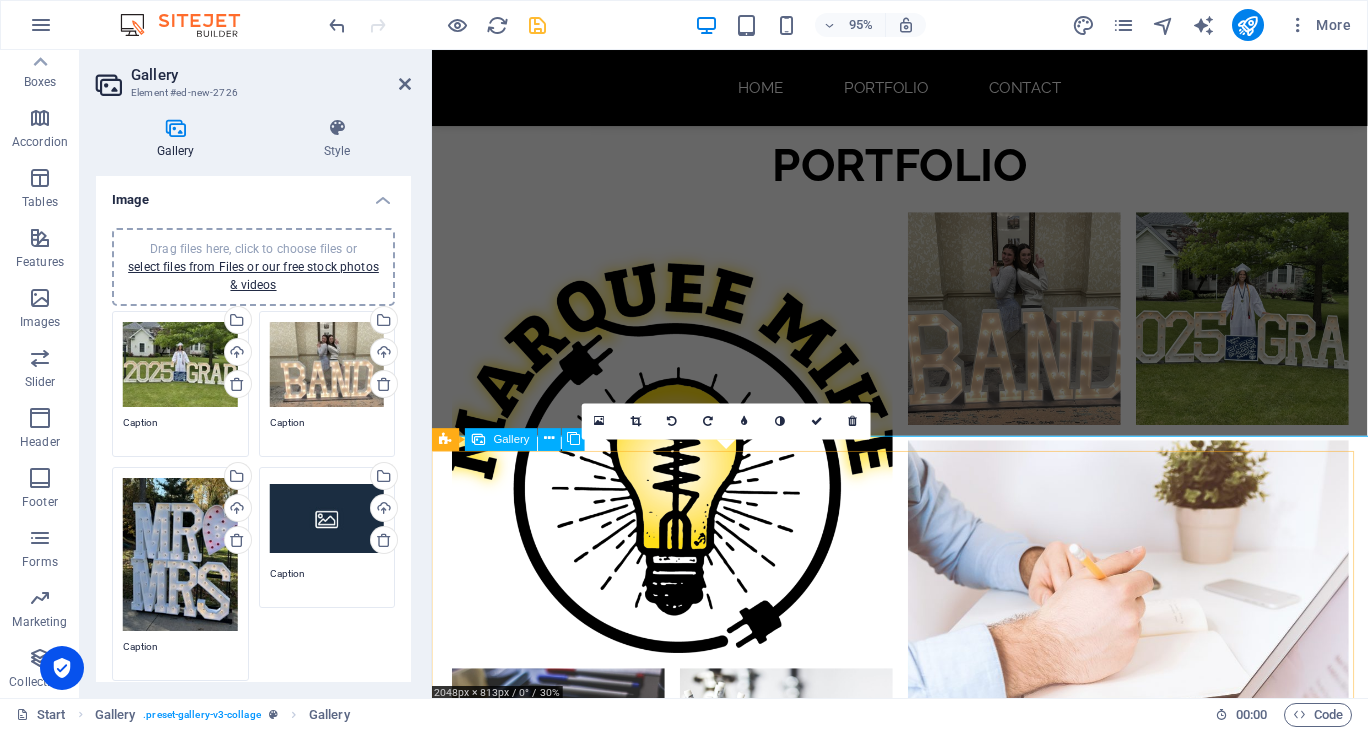 click at bounding box center [746, 1144] 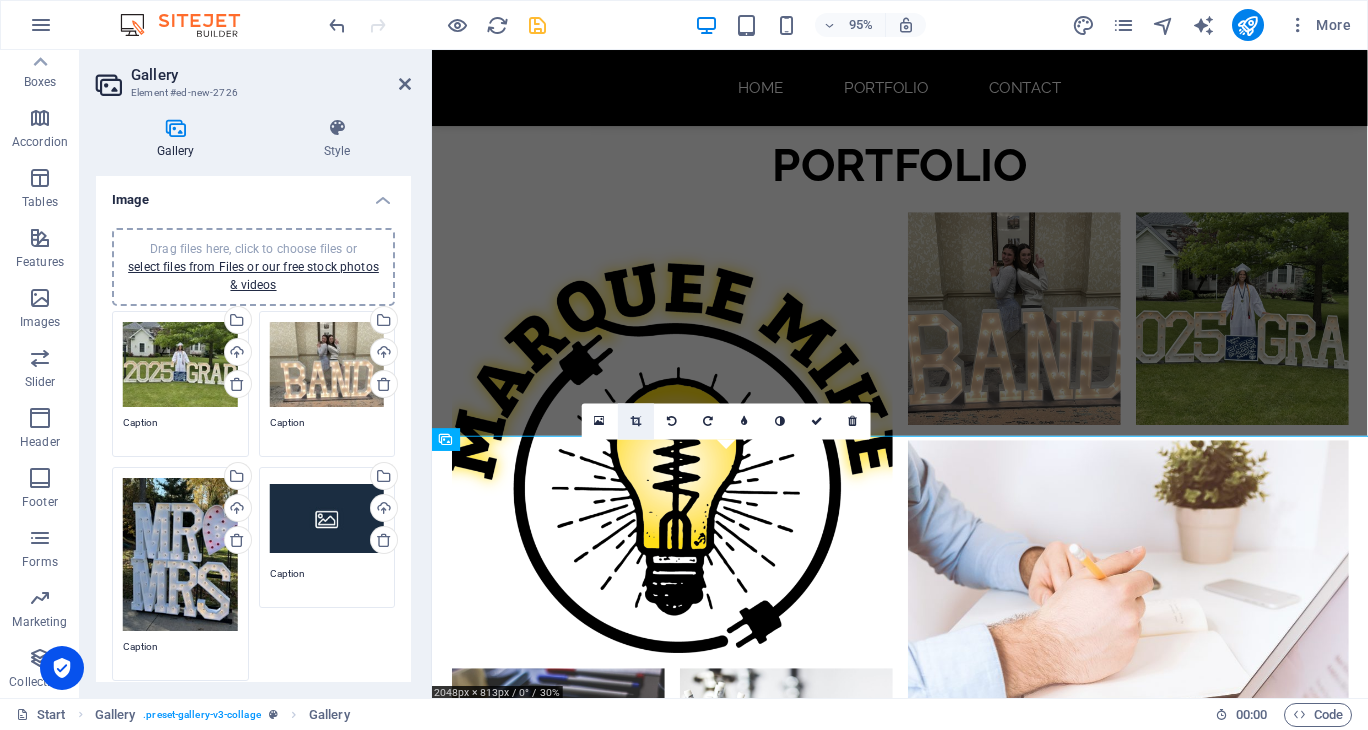 click at bounding box center (636, 420) 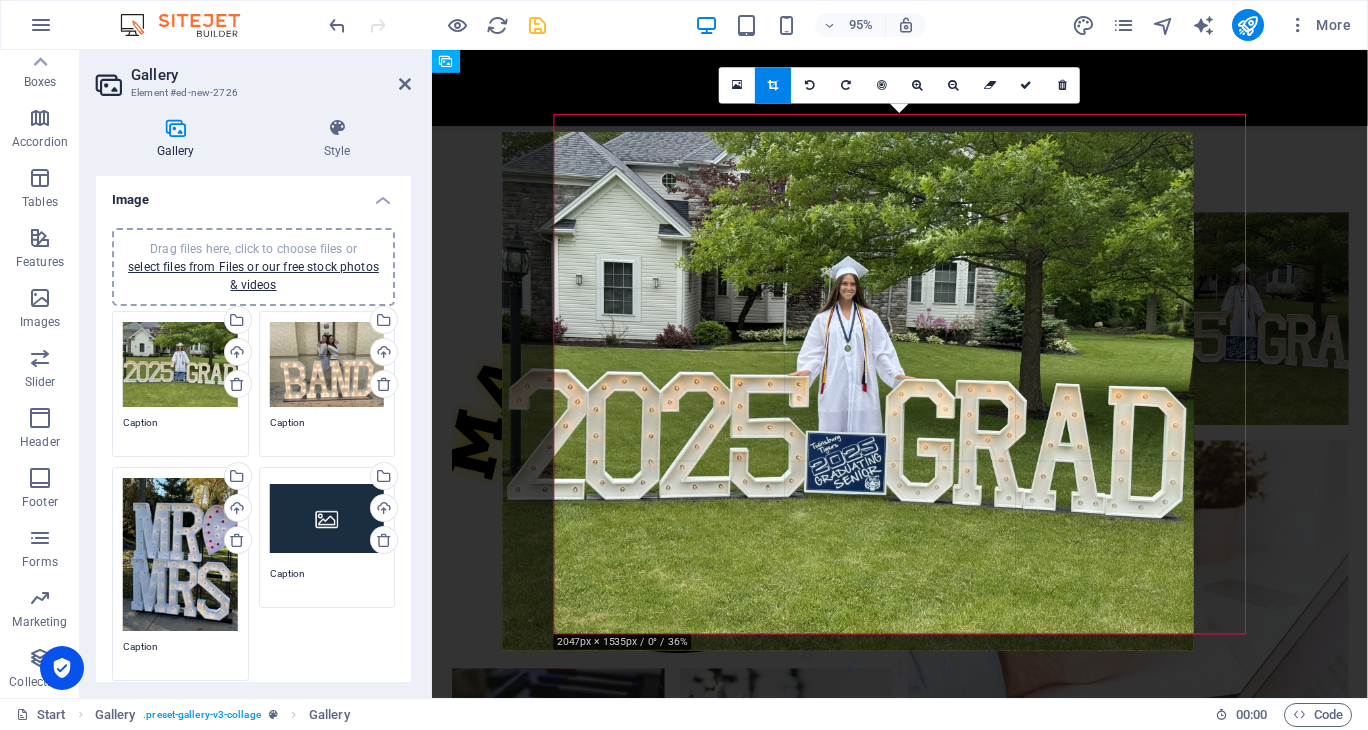 drag, startPoint x: 555, startPoint y: 632, endPoint x: 500, endPoint y: 650, distance: 57.870544 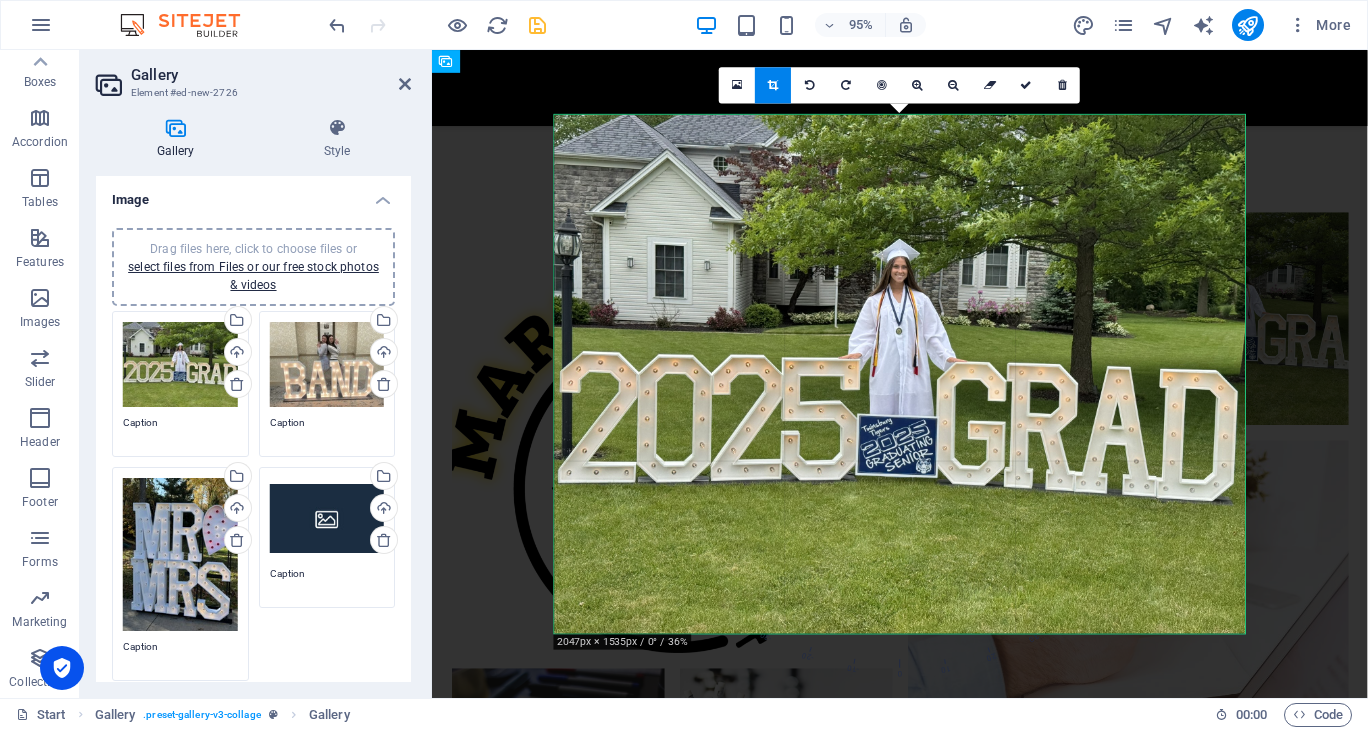 click at bounding box center [900, 374] 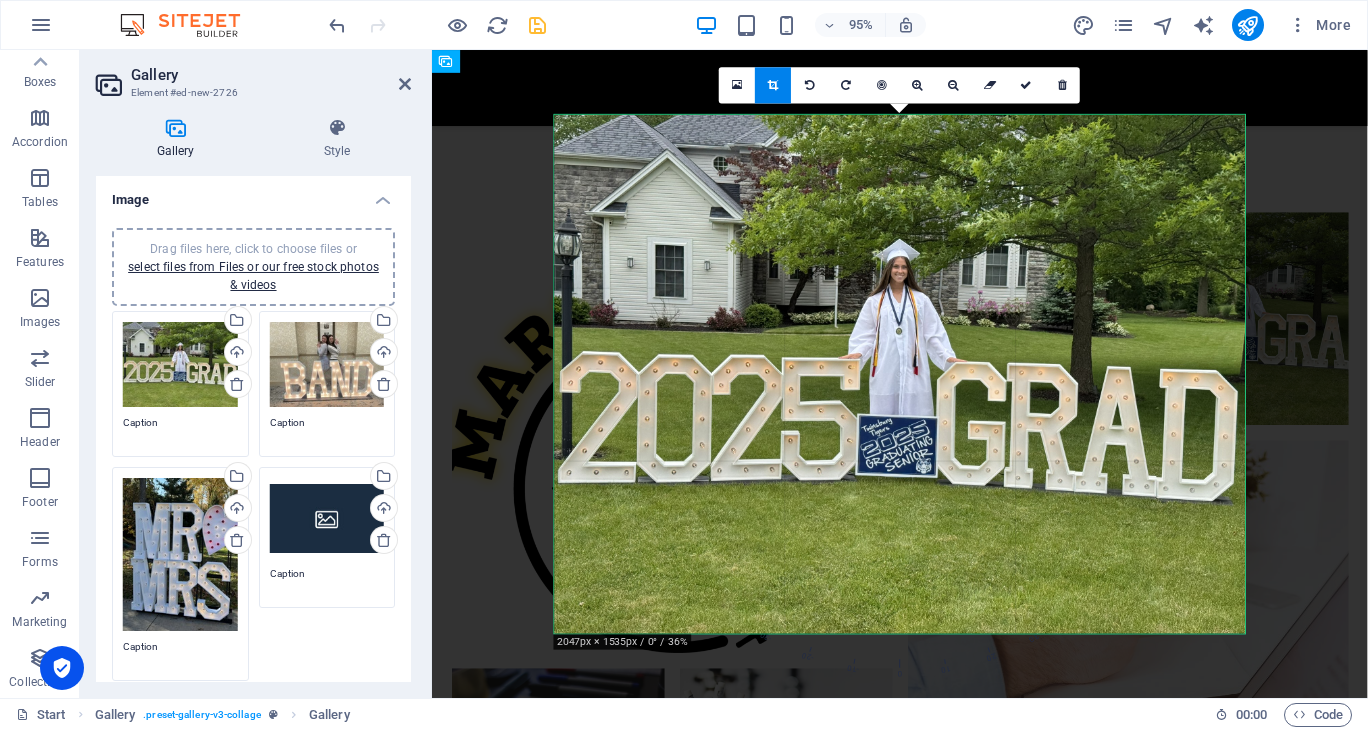 click at bounding box center (900, 374) 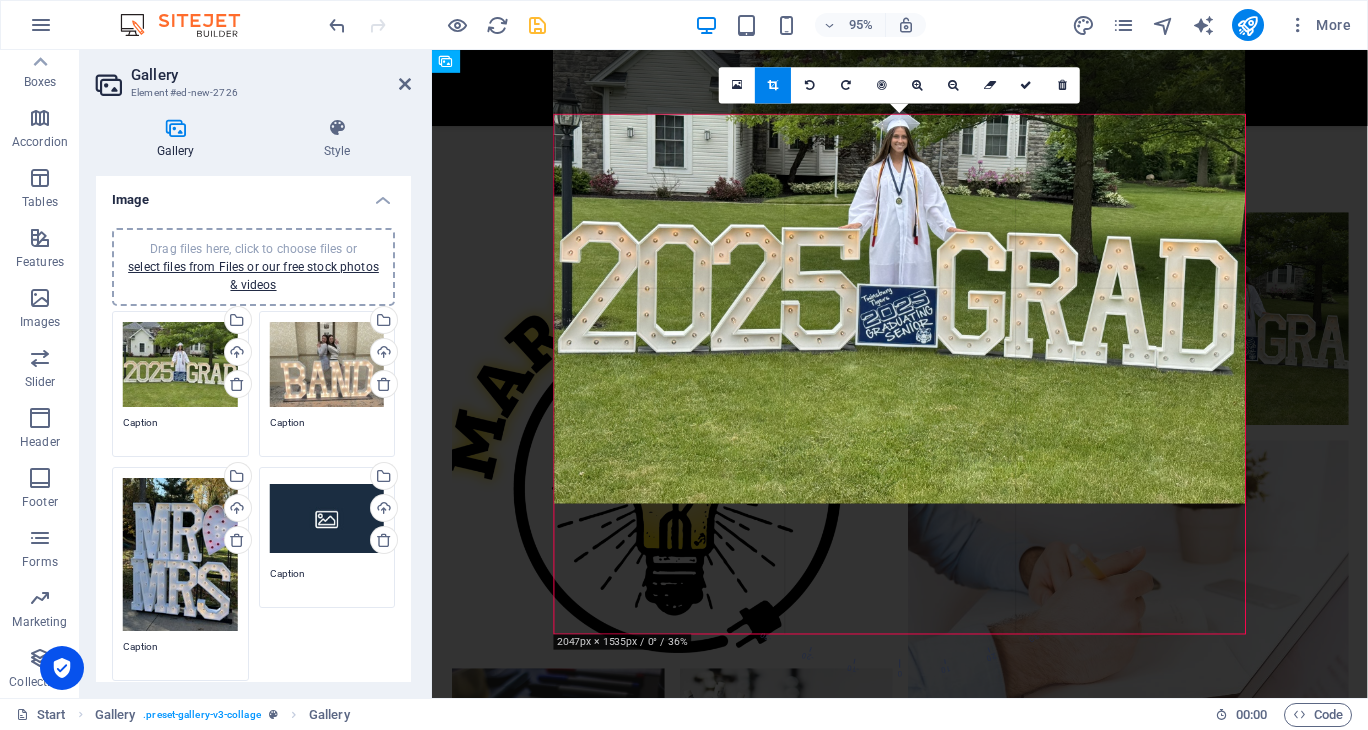 drag, startPoint x: 1008, startPoint y: 292, endPoint x: 1008, endPoint y: 155, distance: 137 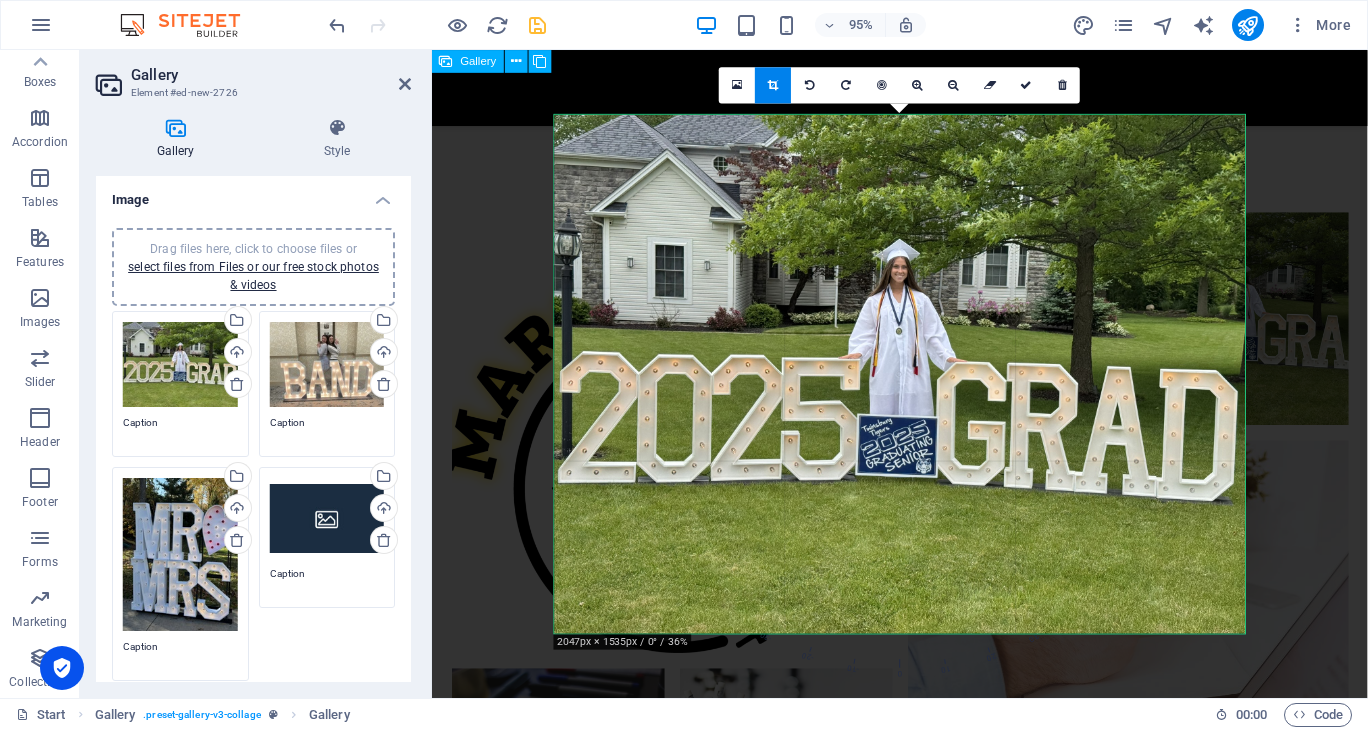 click at bounding box center [446, 61] 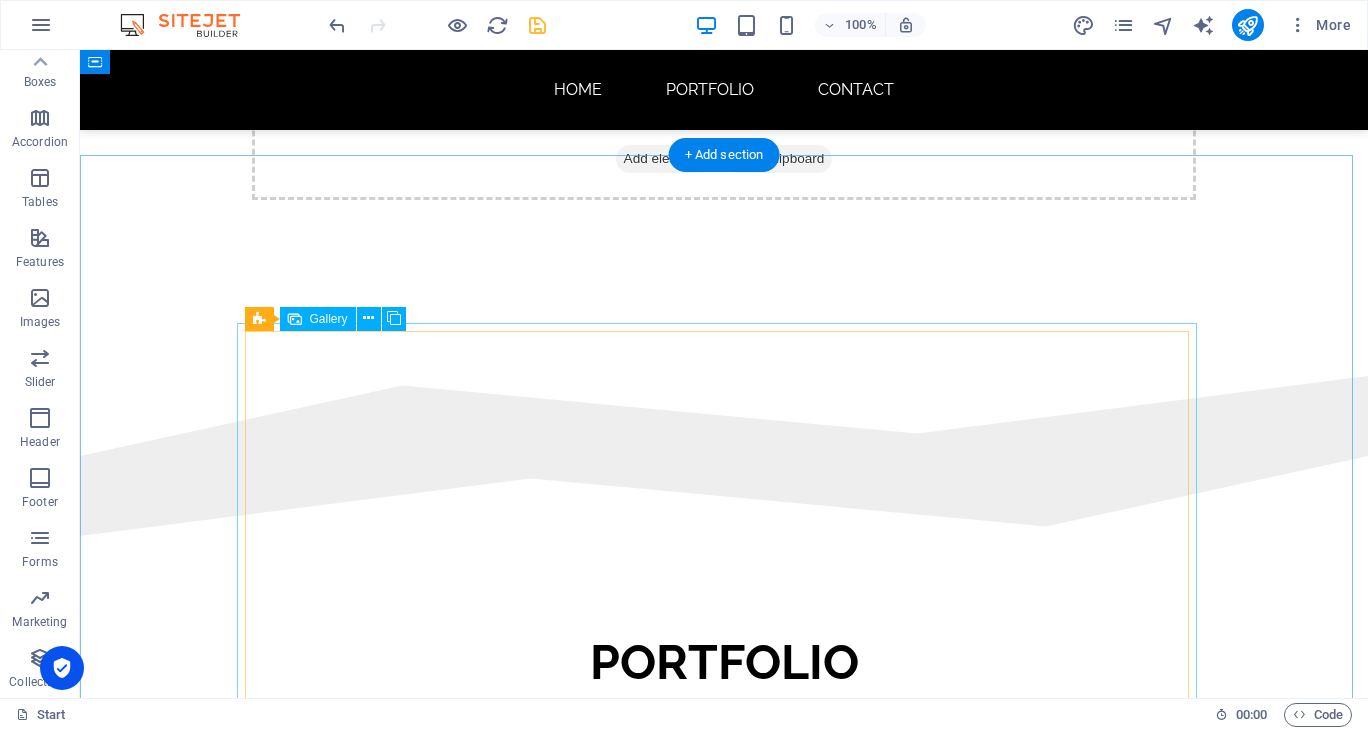 scroll, scrollTop: 600, scrollLeft: 0, axis: vertical 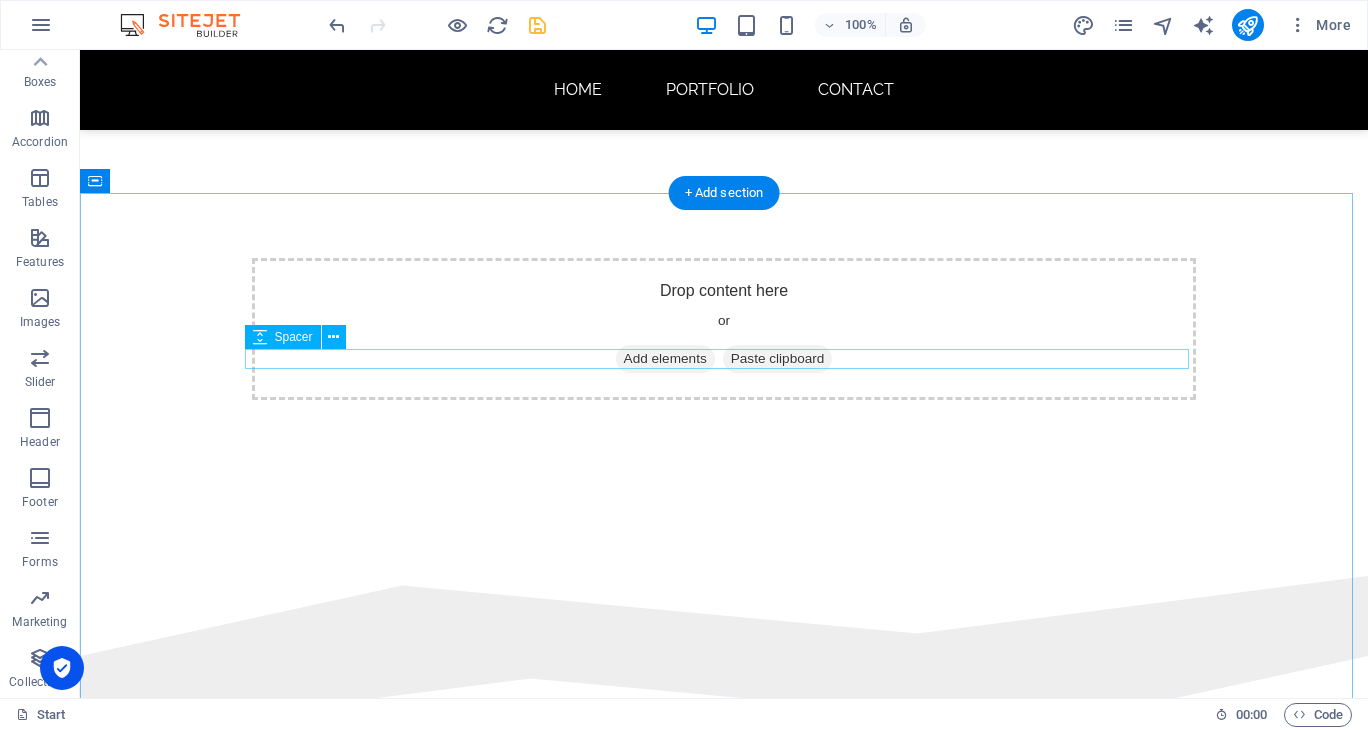 click at bounding box center [724, 902] 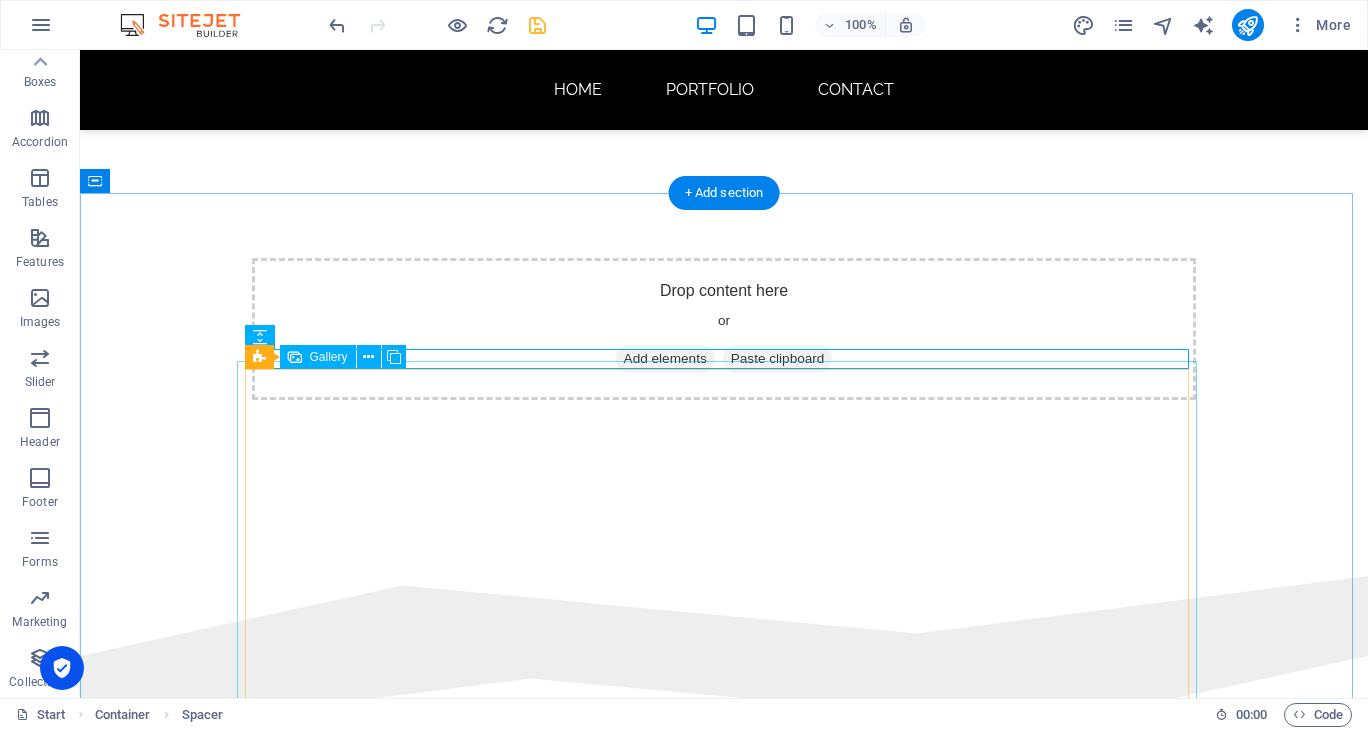 click at bounding box center [484, 1144] 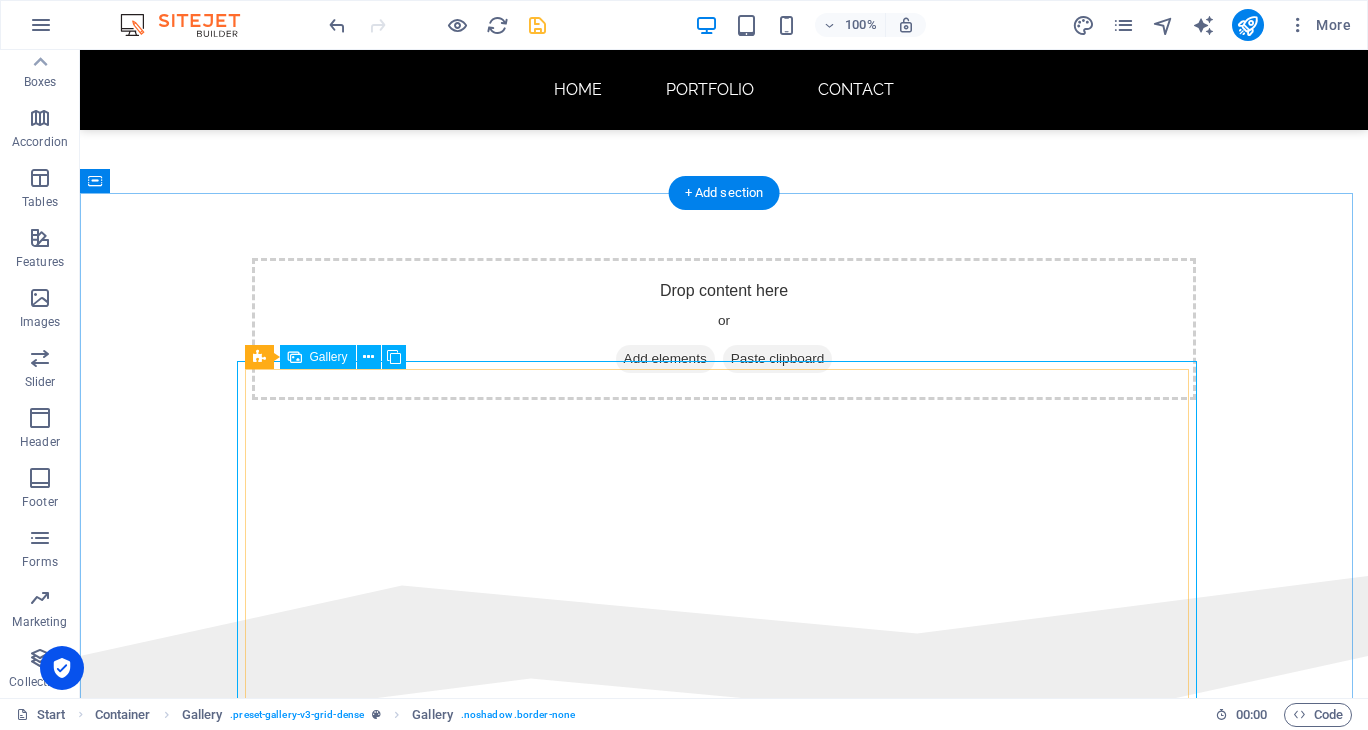 click at bounding box center (484, 1144) 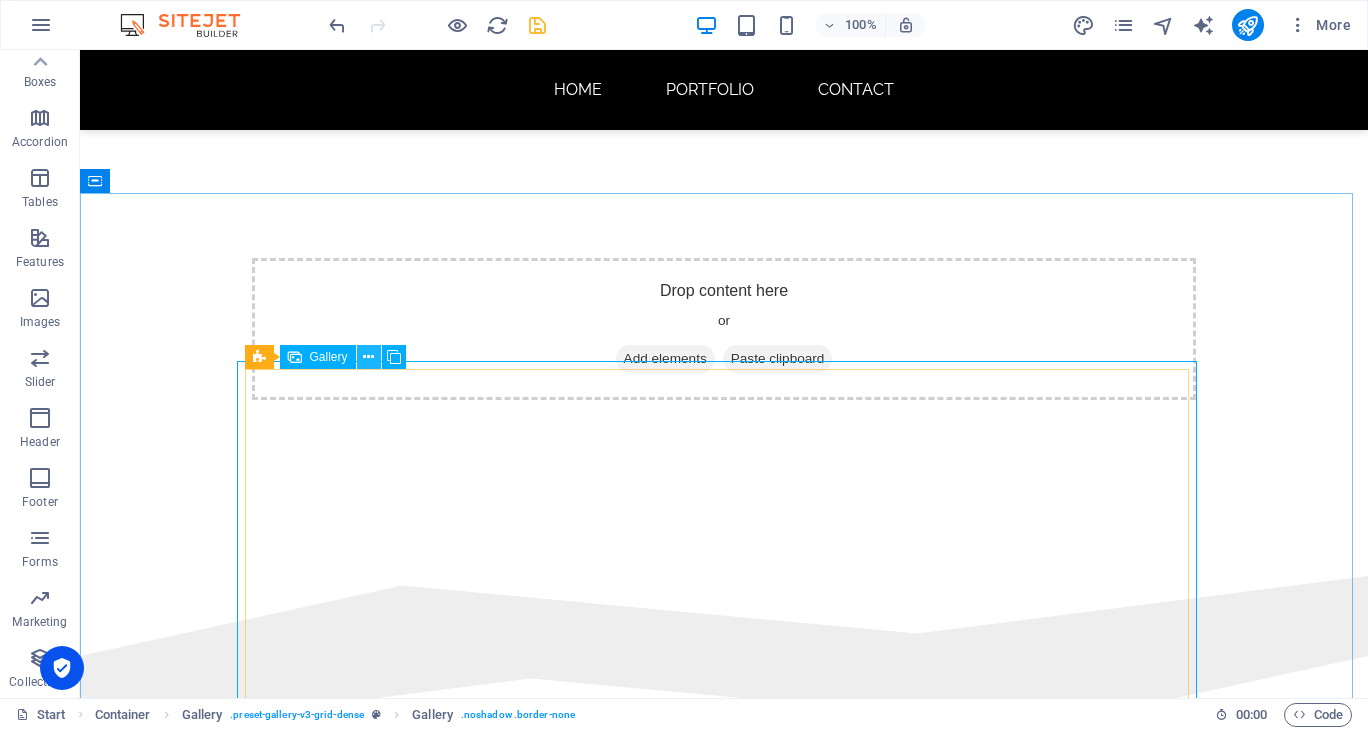 click at bounding box center (368, 357) 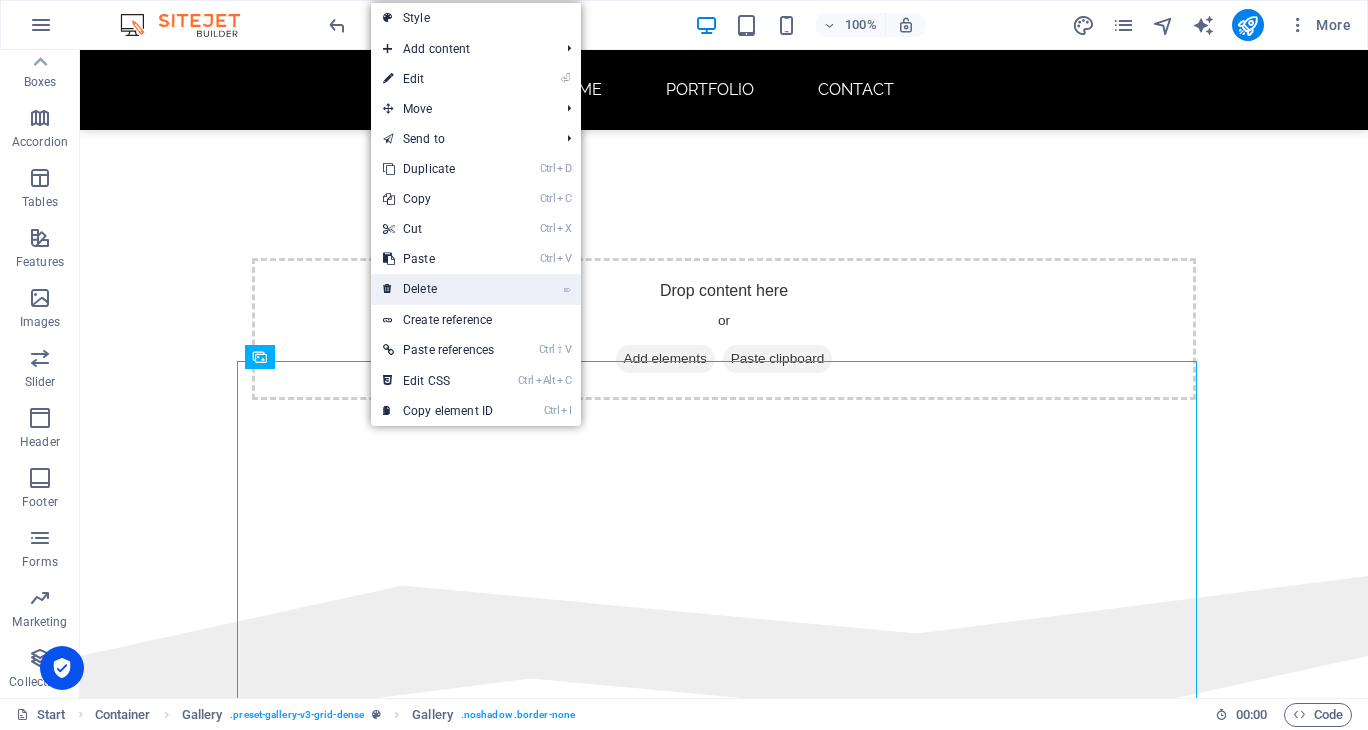 click on "⌦  Delete" at bounding box center (438, 289) 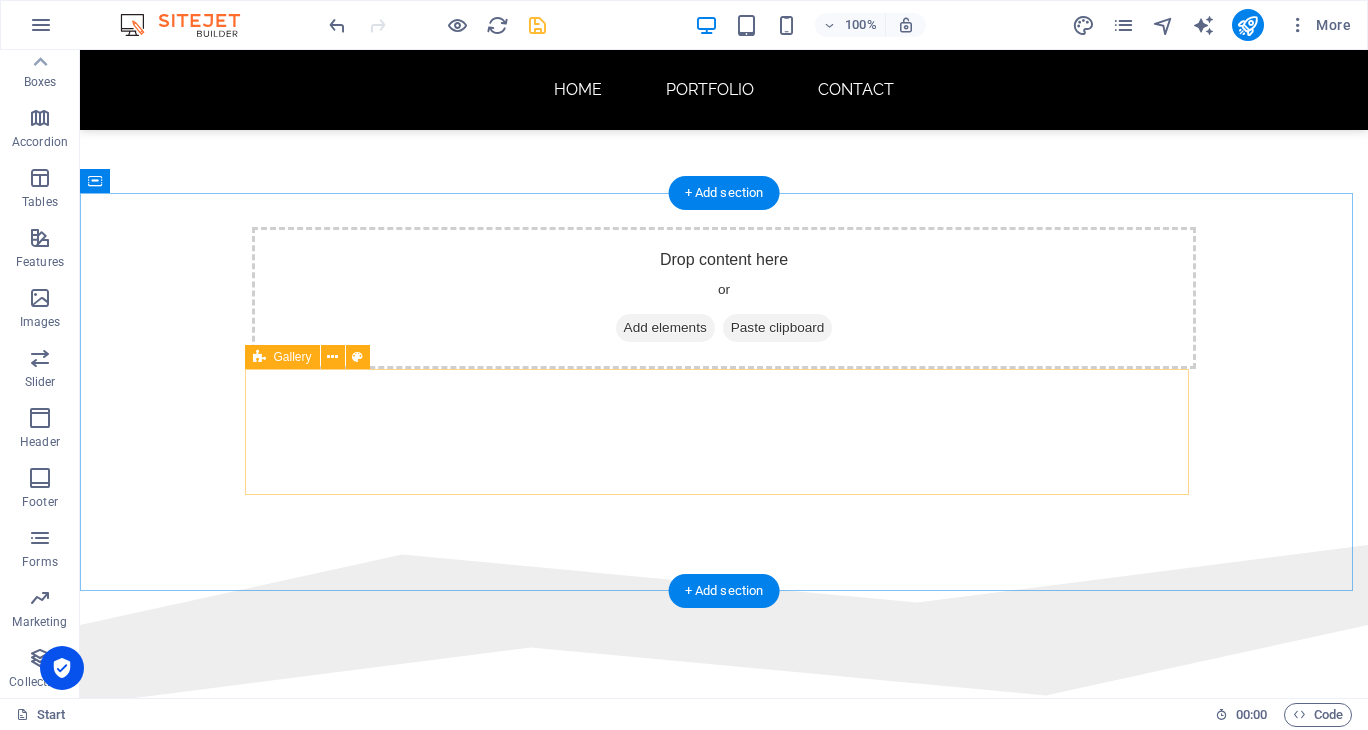 scroll, scrollTop: 600, scrollLeft: 0, axis: vertical 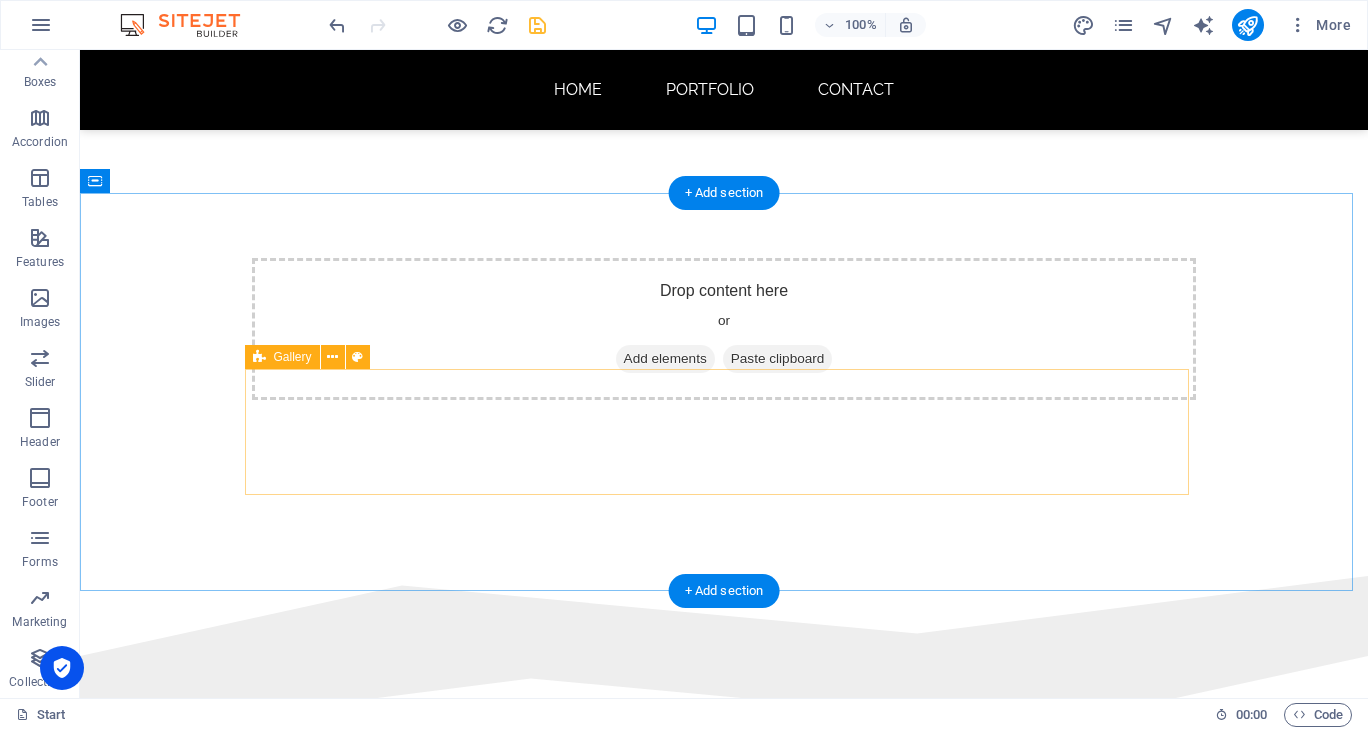 click on "Add elements" at bounding box center [665, 1005] 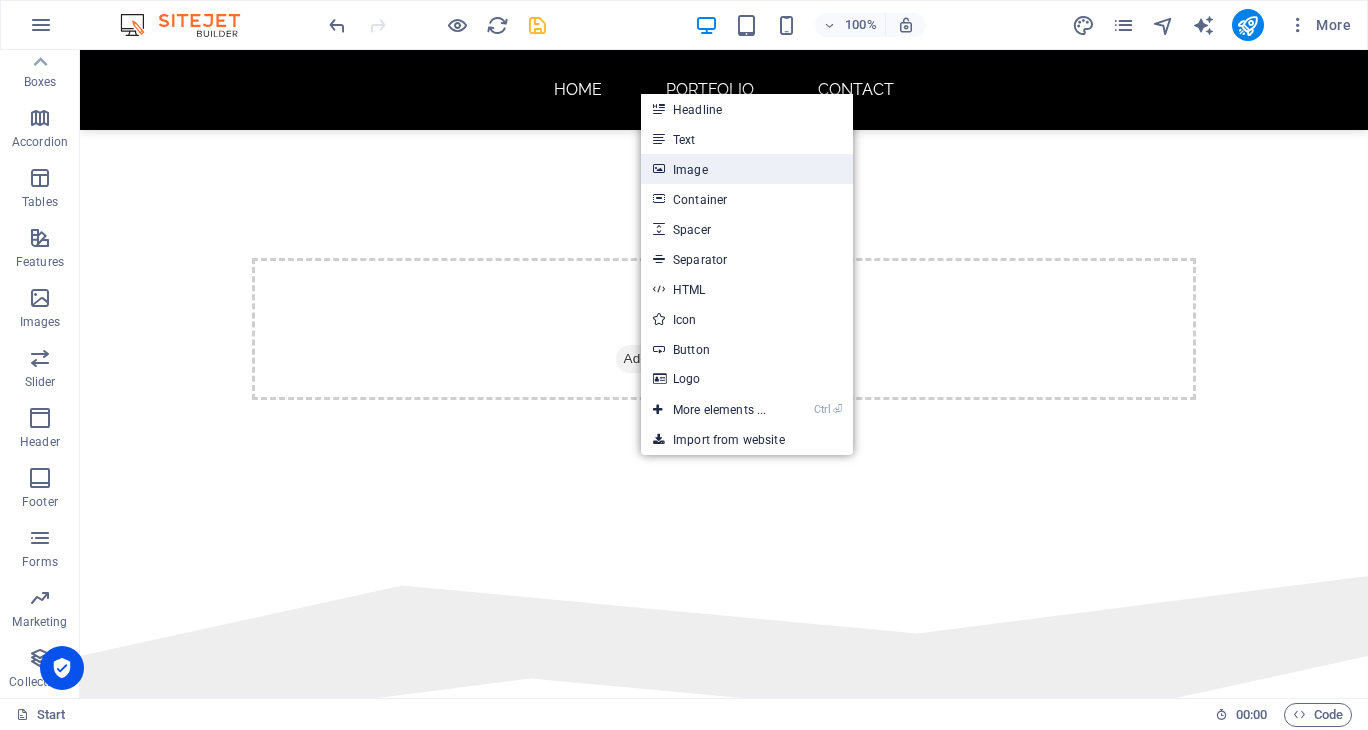 click on "Image" at bounding box center (747, 169) 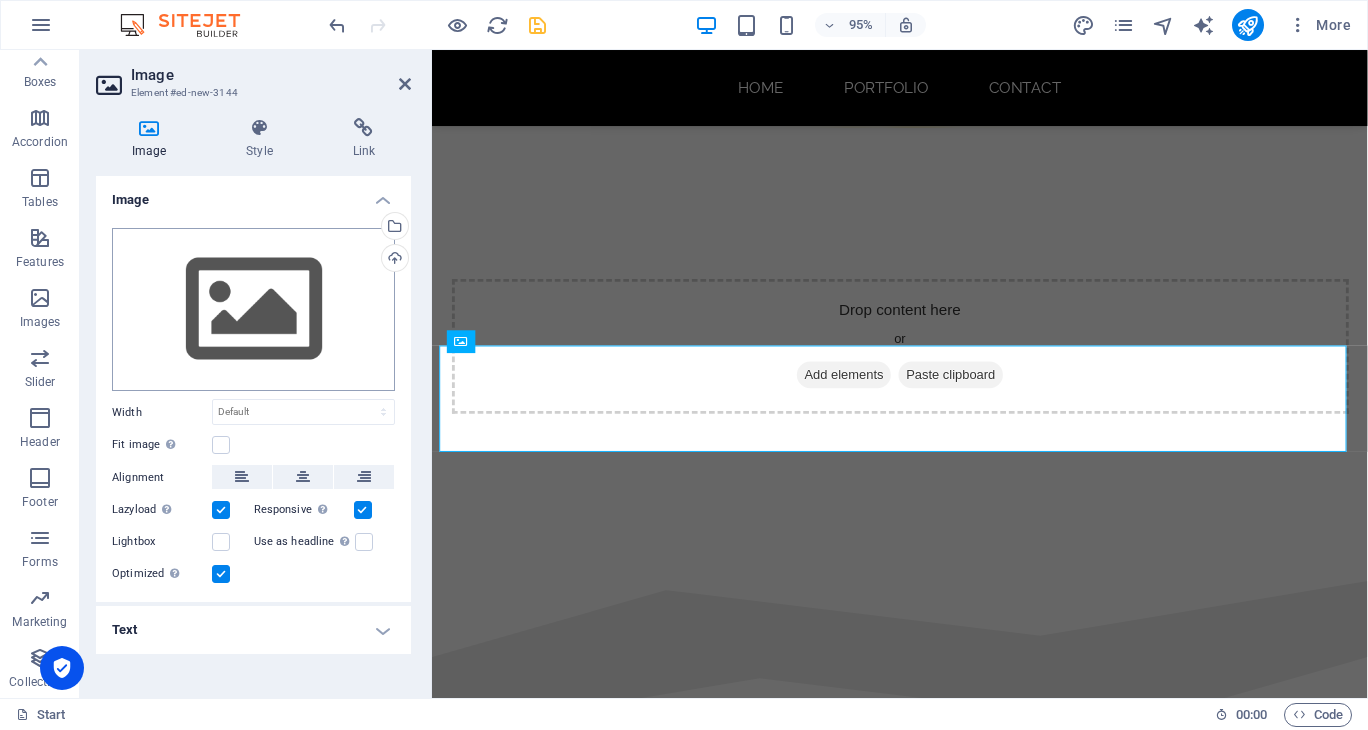 scroll, scrollTop: 631, scrollLeft: 0, axis: vertical 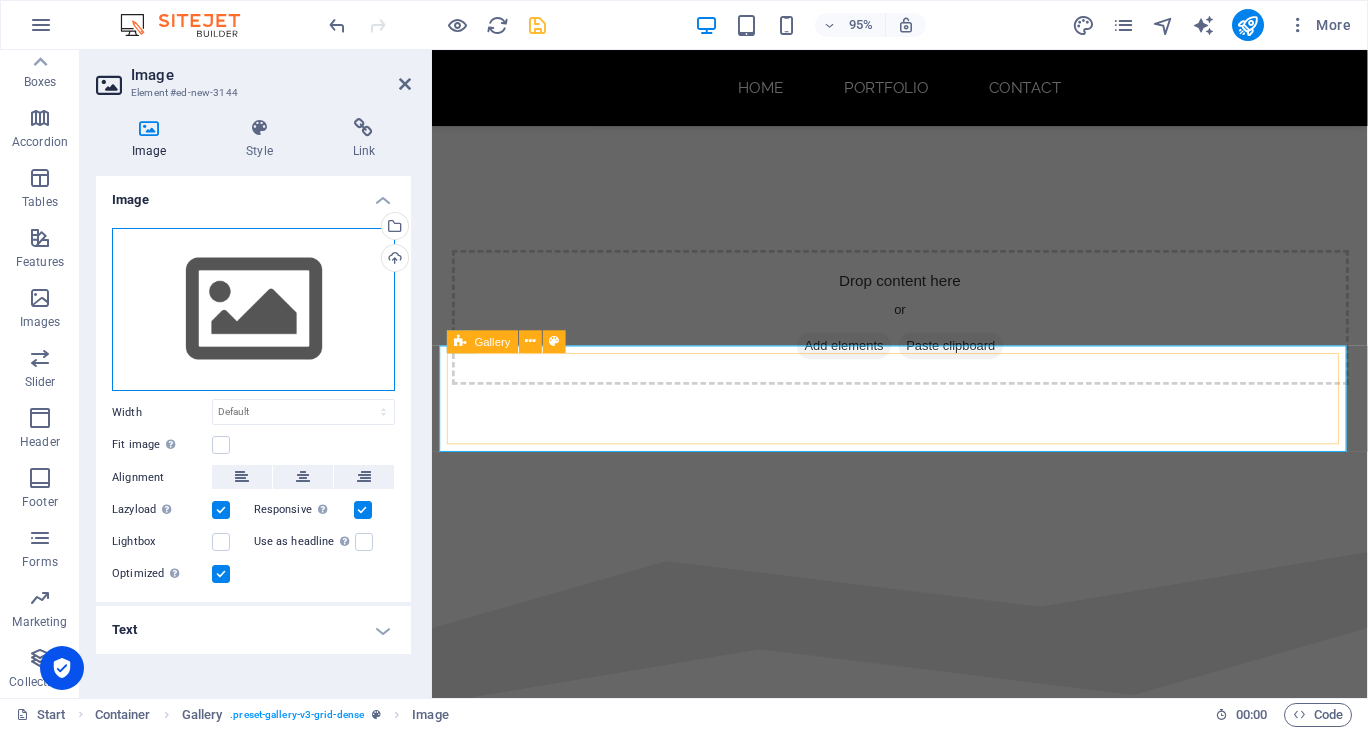 click on "Drag files here, click to choose files or select files from Files or our free stock photos & videos" at bounding box center (253, 310) 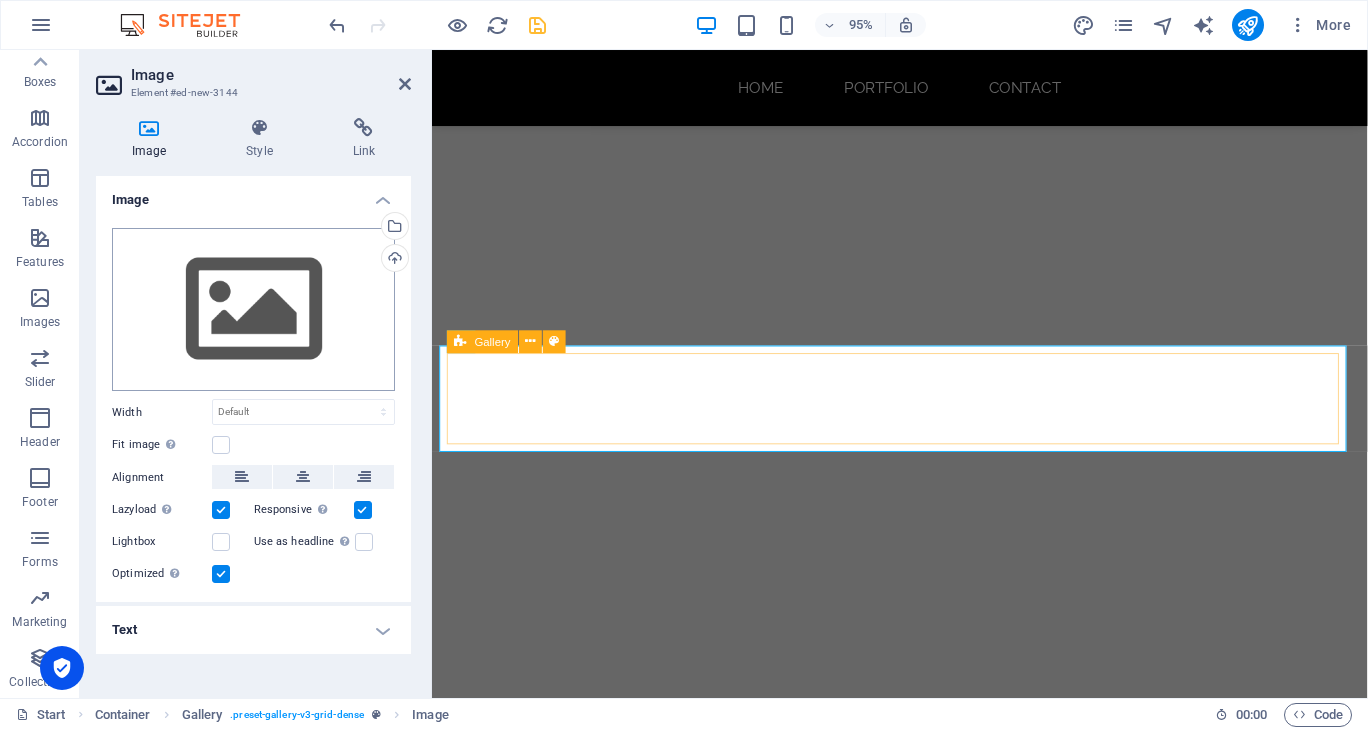 scroll, scrollTop: 1313, scrollLeft: 0, axis: vertical 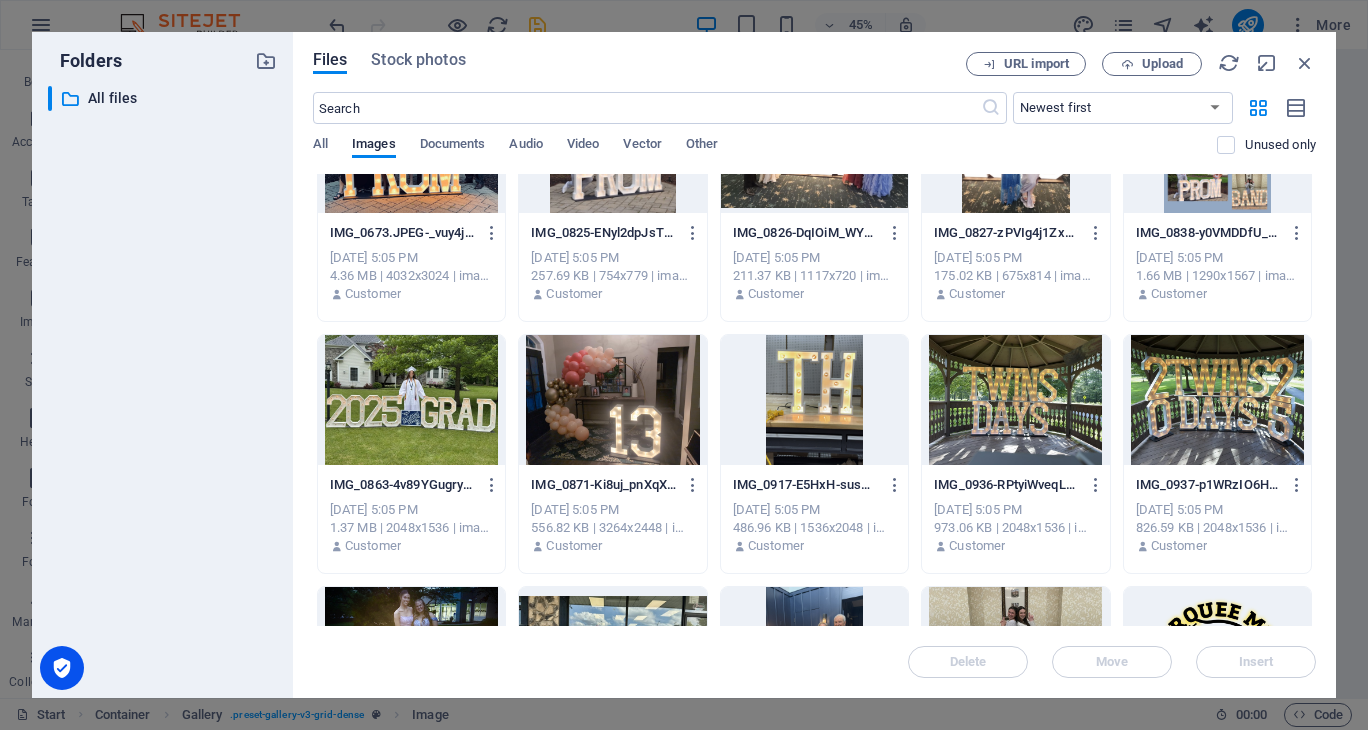 click at bounding box center (411, 400) 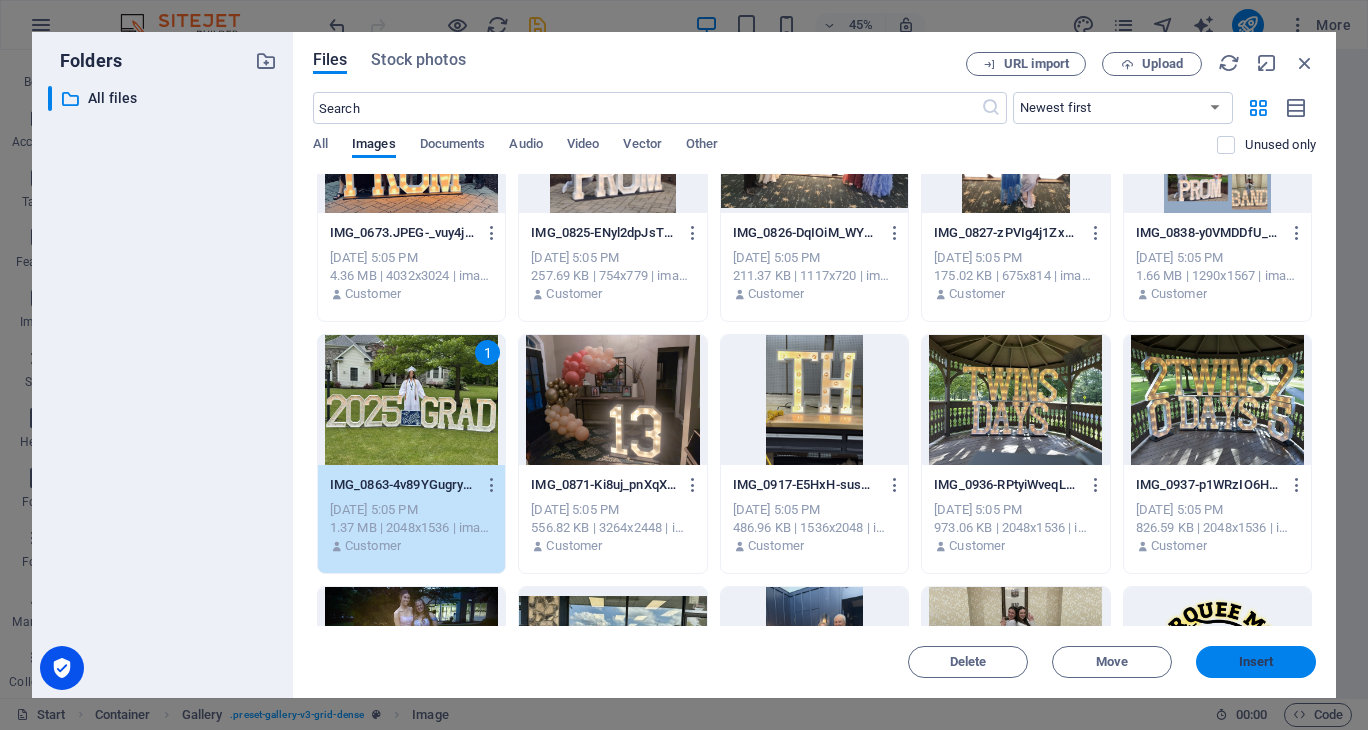 click on "Insert" at bounding box center [1256, 662] 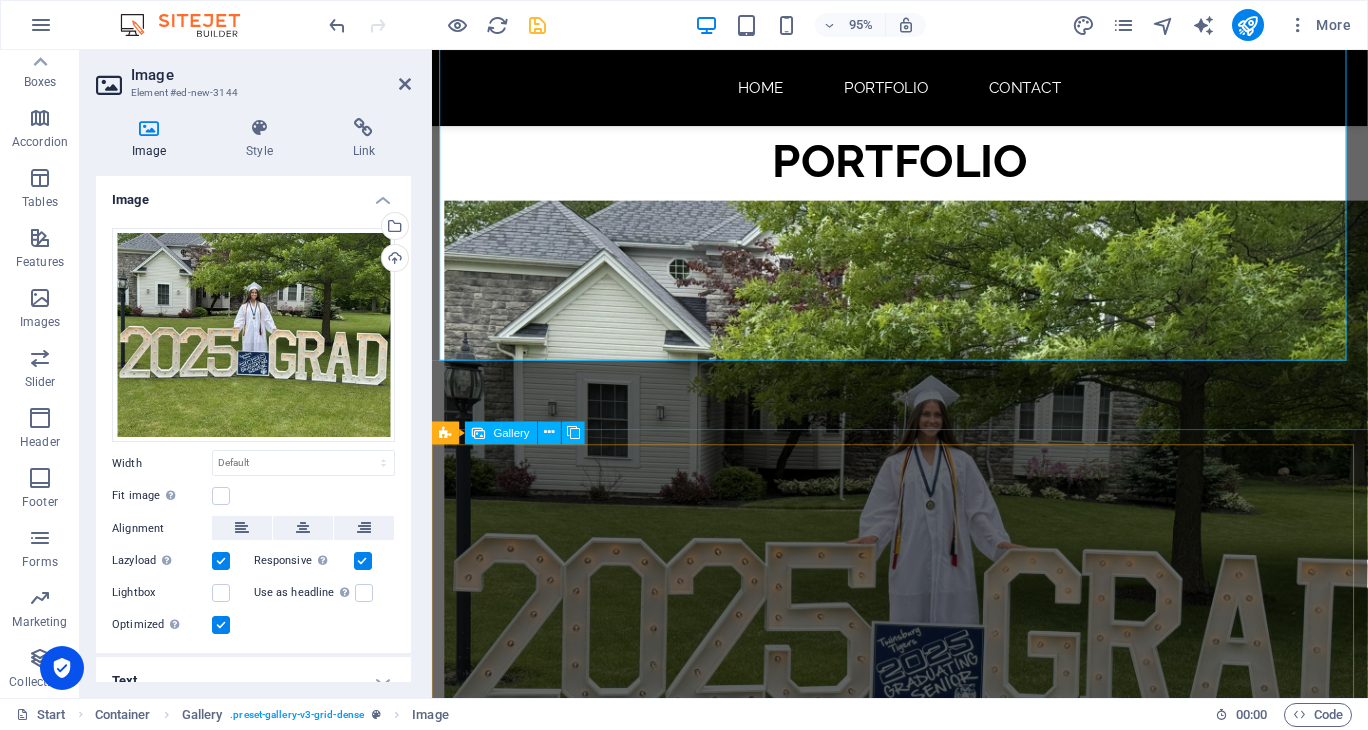 scroll, scrollTop: 1331, scrollLeft: 0, axis: vertical 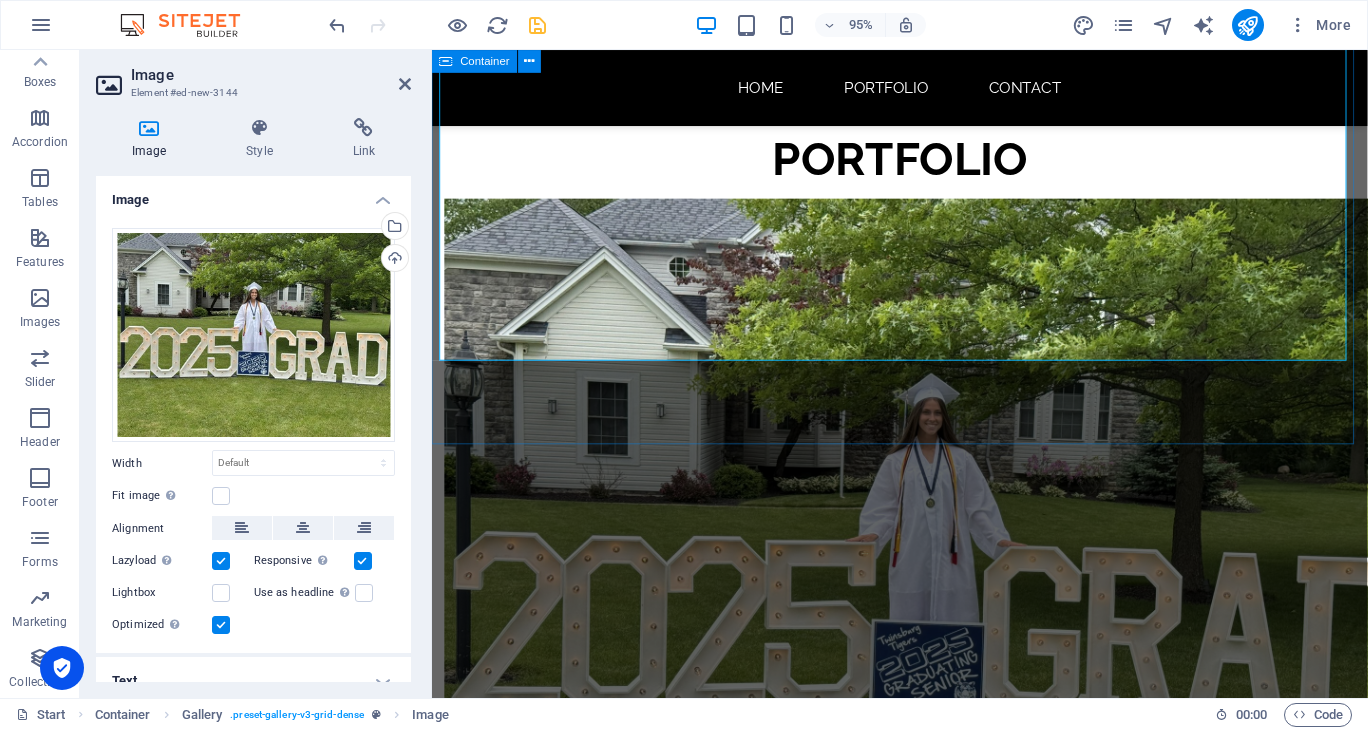 click on "PORTFOLIO" at bounding box center [924, 550] 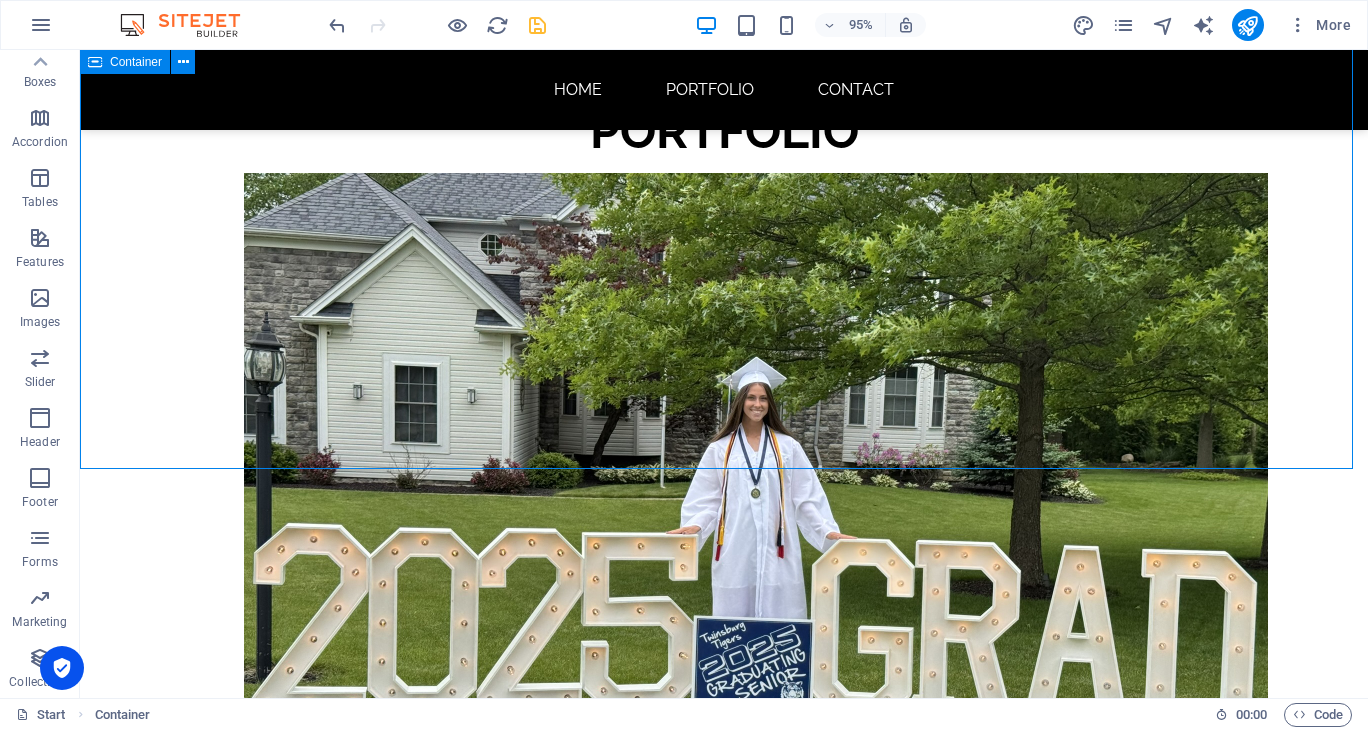 scroll, scrollTop: 1300, scrollLeft: 0, axis: vertical 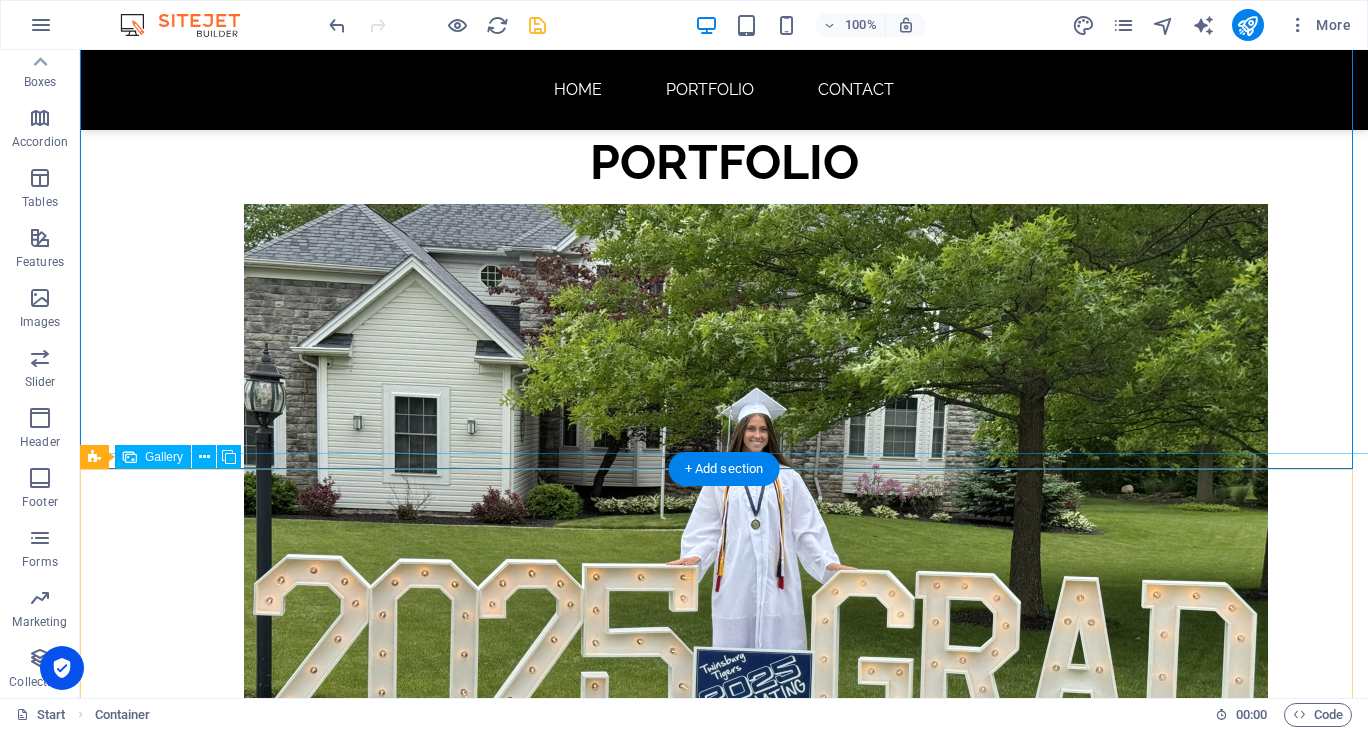 click at bounding box center (493, 1221) 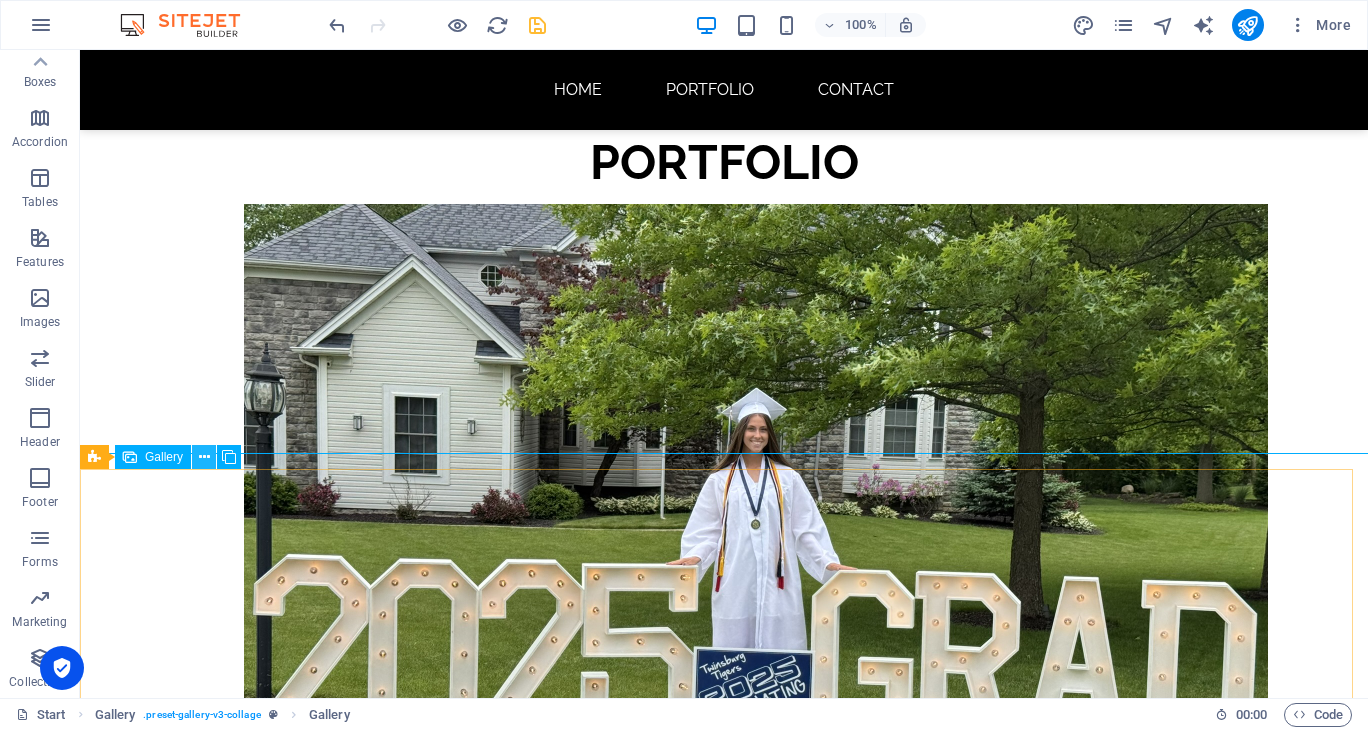 click at bounding box center (204, 457) 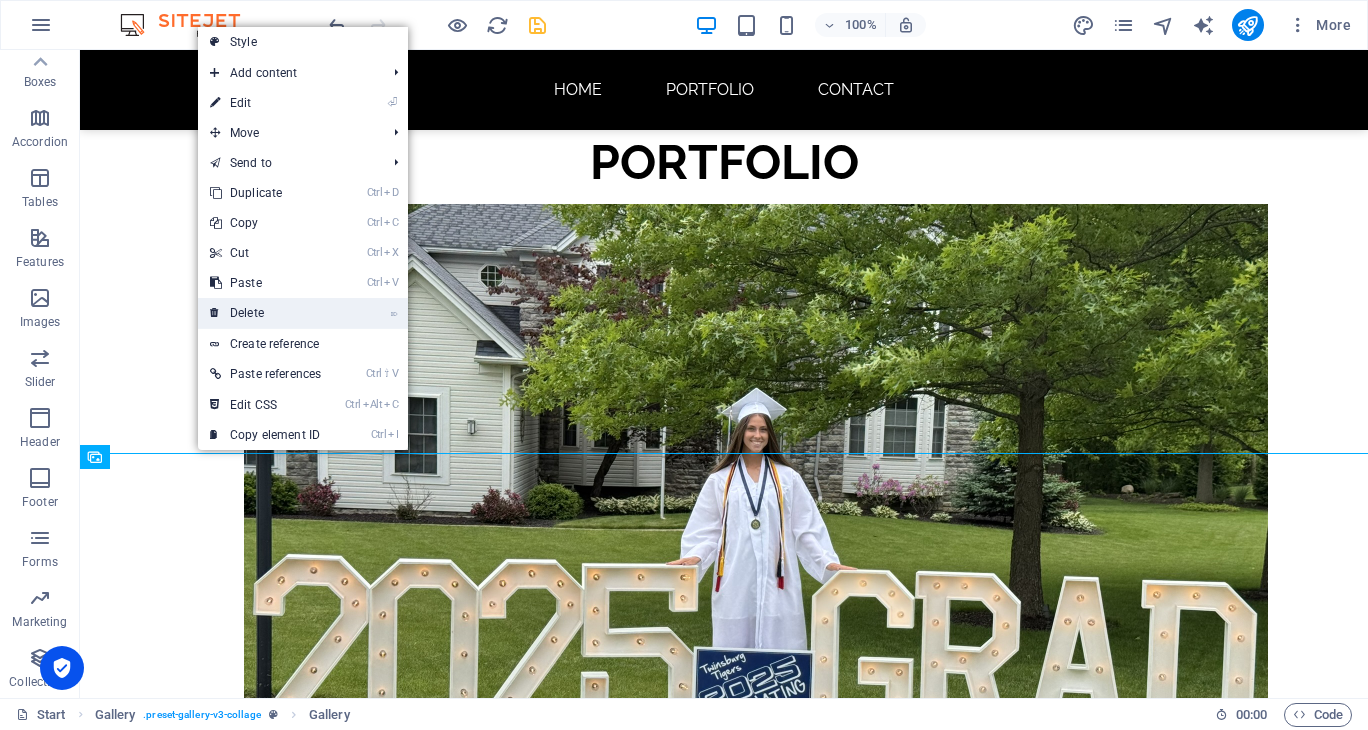 click on "⌦  Delete" at bounding box center [265, 313] 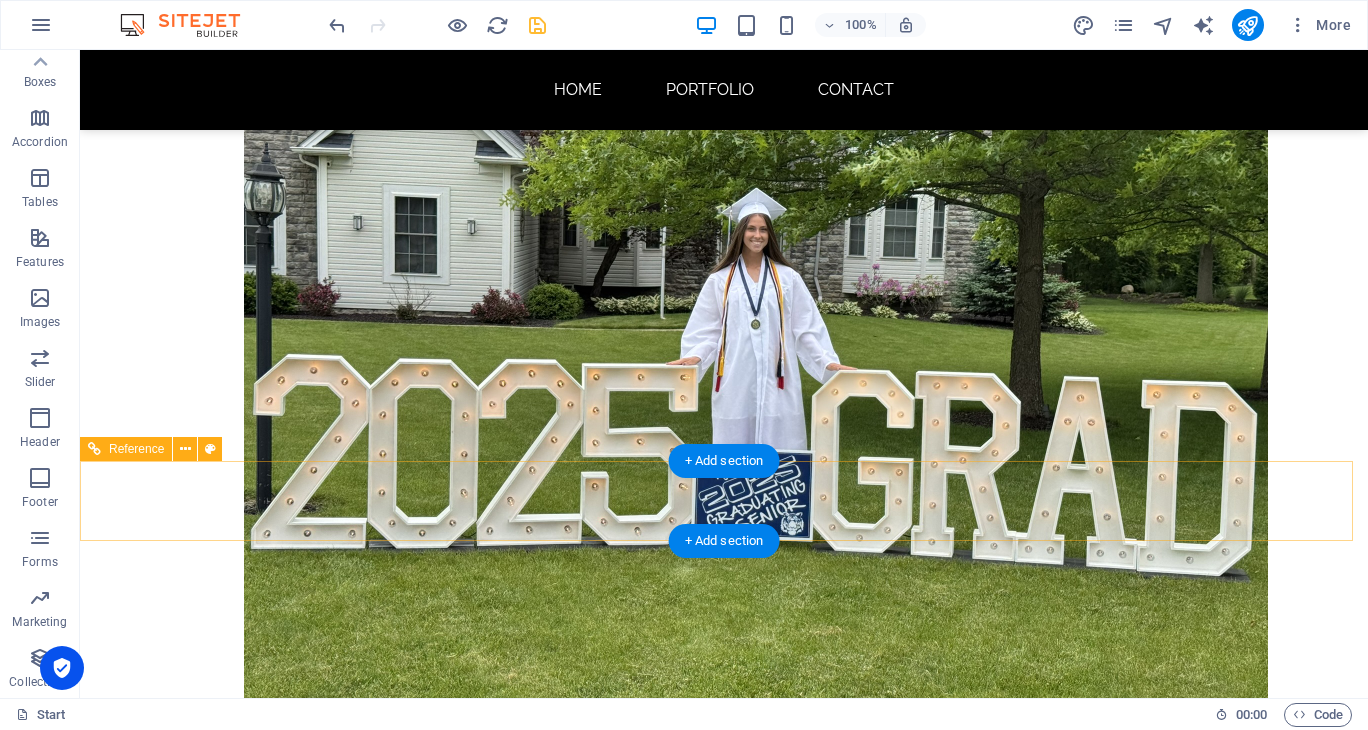 scroll, scrollTop: 1400, scrollLeft: 0, axis: vertical 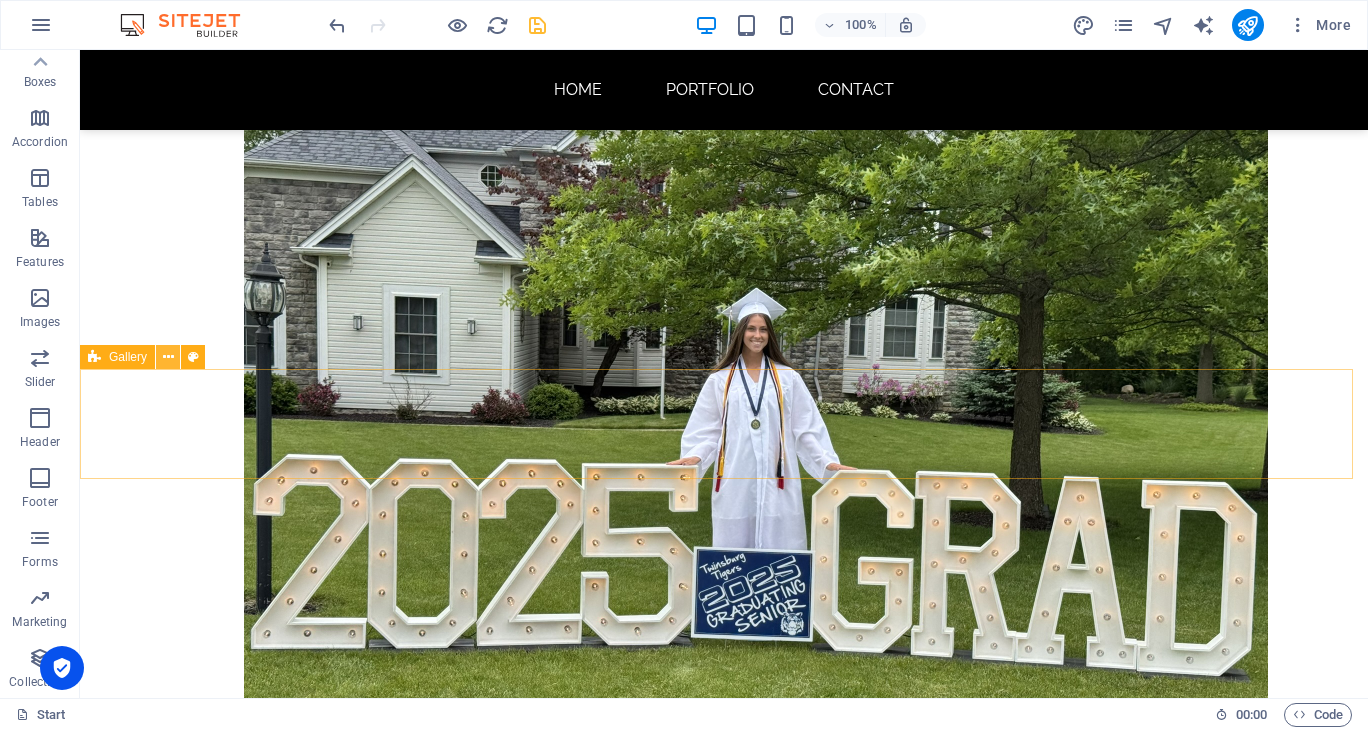 click at bounding box center [168, 357] 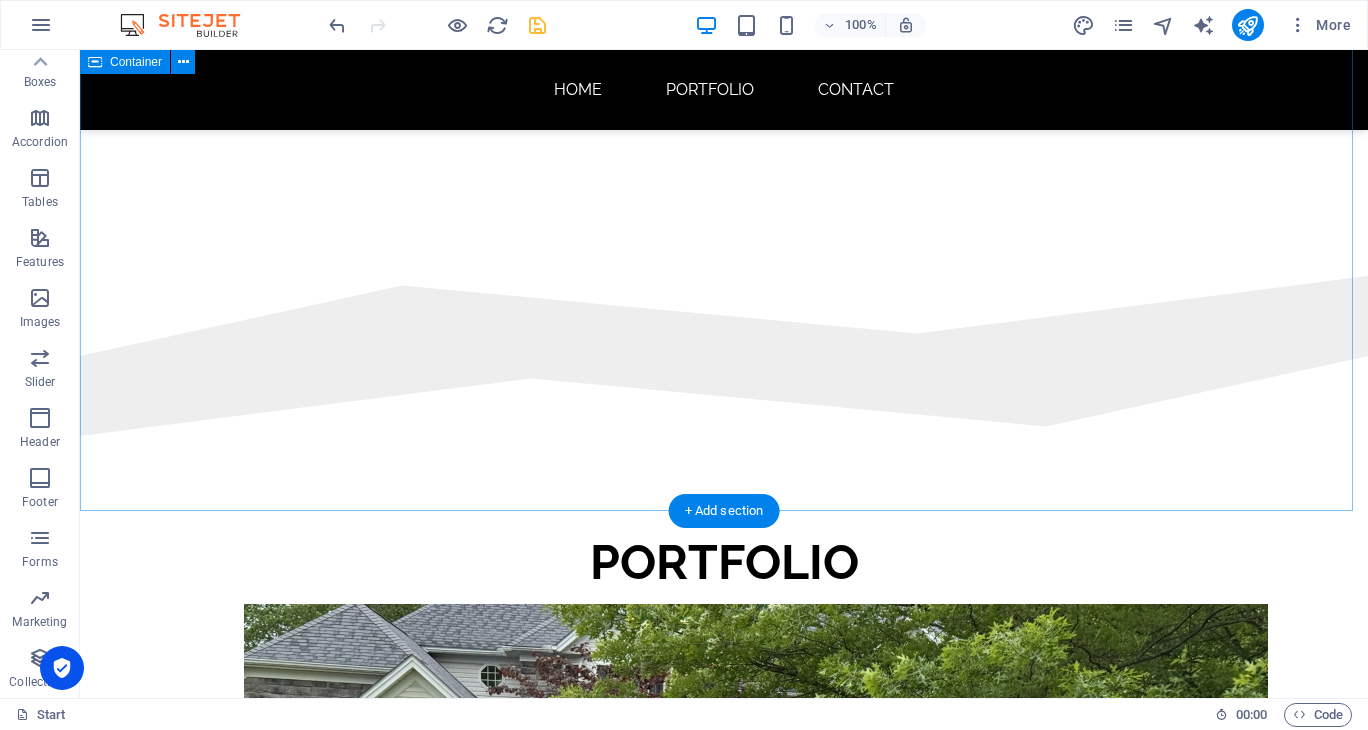 scroll, scrollTop: 1300, scrollLeft: 0, axis: vertical 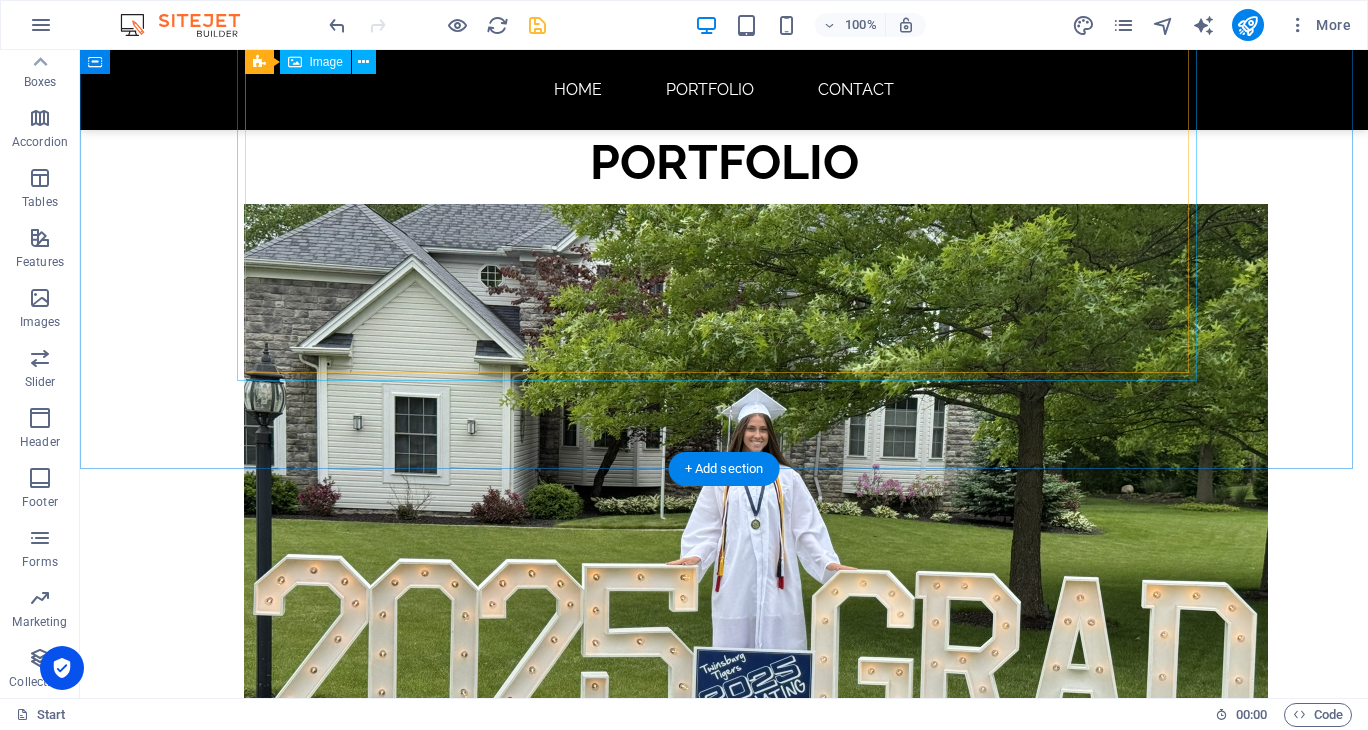 click at bounding box center (724, 588) 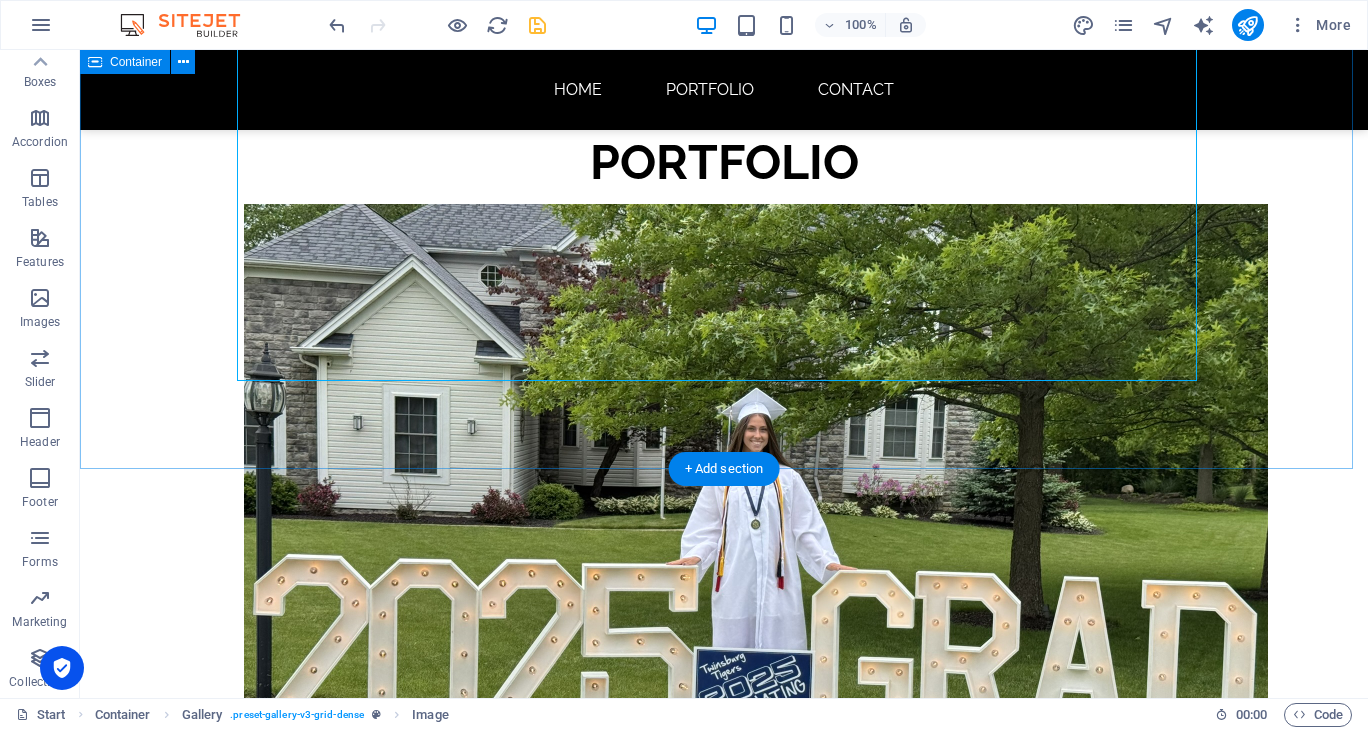 click on "PORTFOLIO" at bounding box center (724, 548) 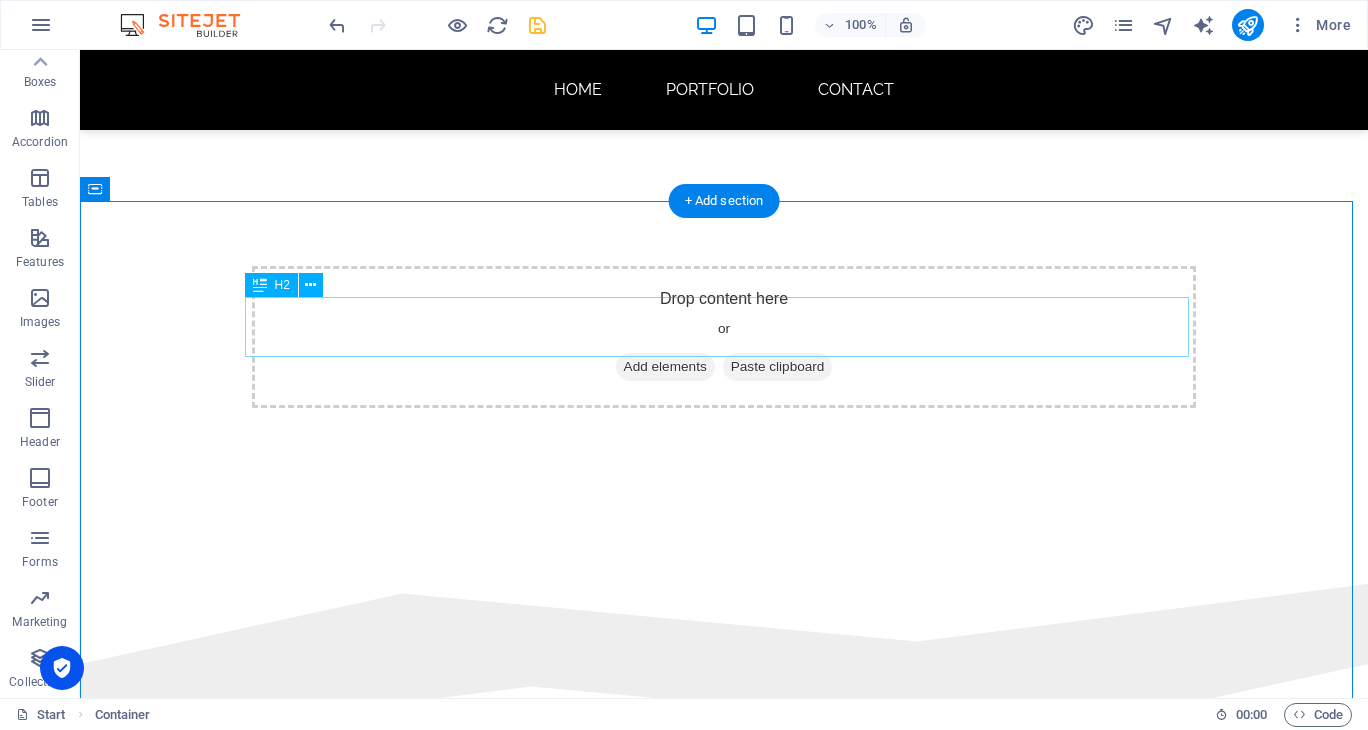 scroll, scrollTop: 600, scrollLeft: 0, axis: vertical 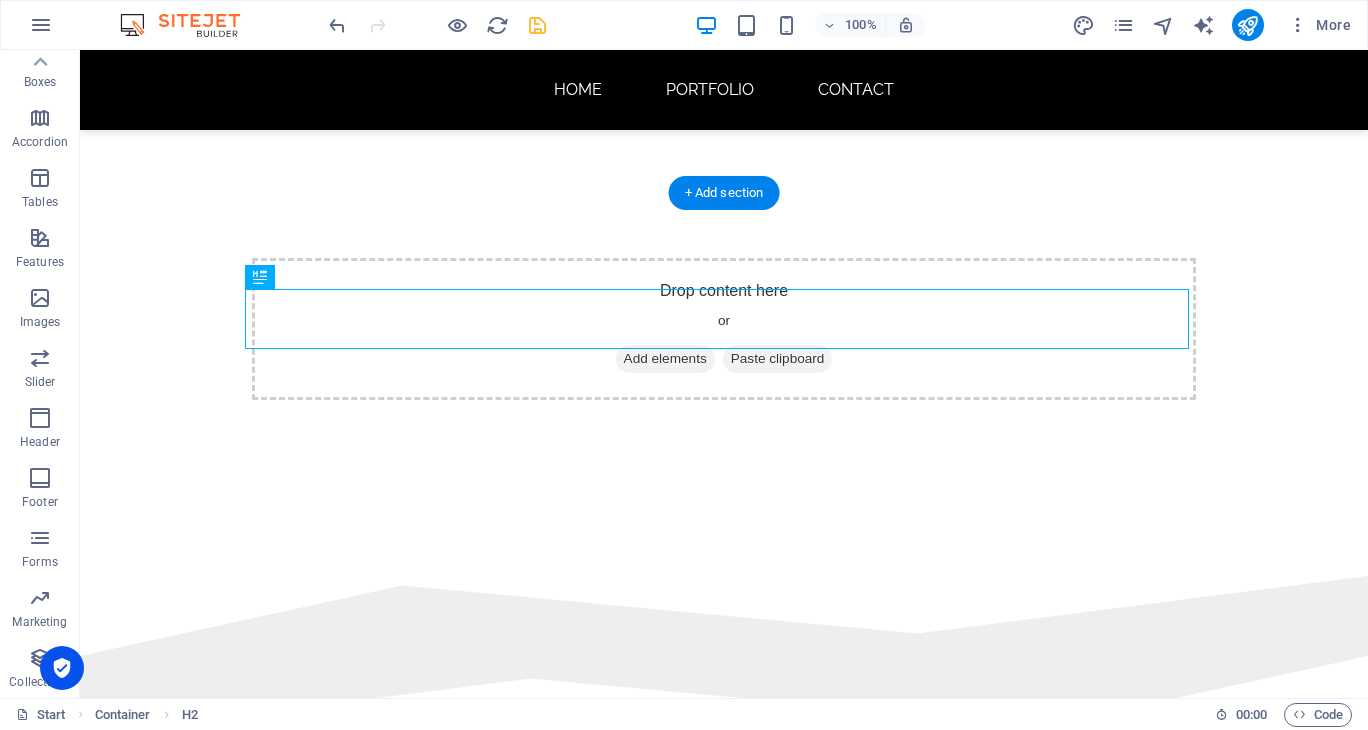 drag, startPoint x: 566, startPoint y: 326, endPoint x: 557, endPoint y: 304, distance: 23.769728 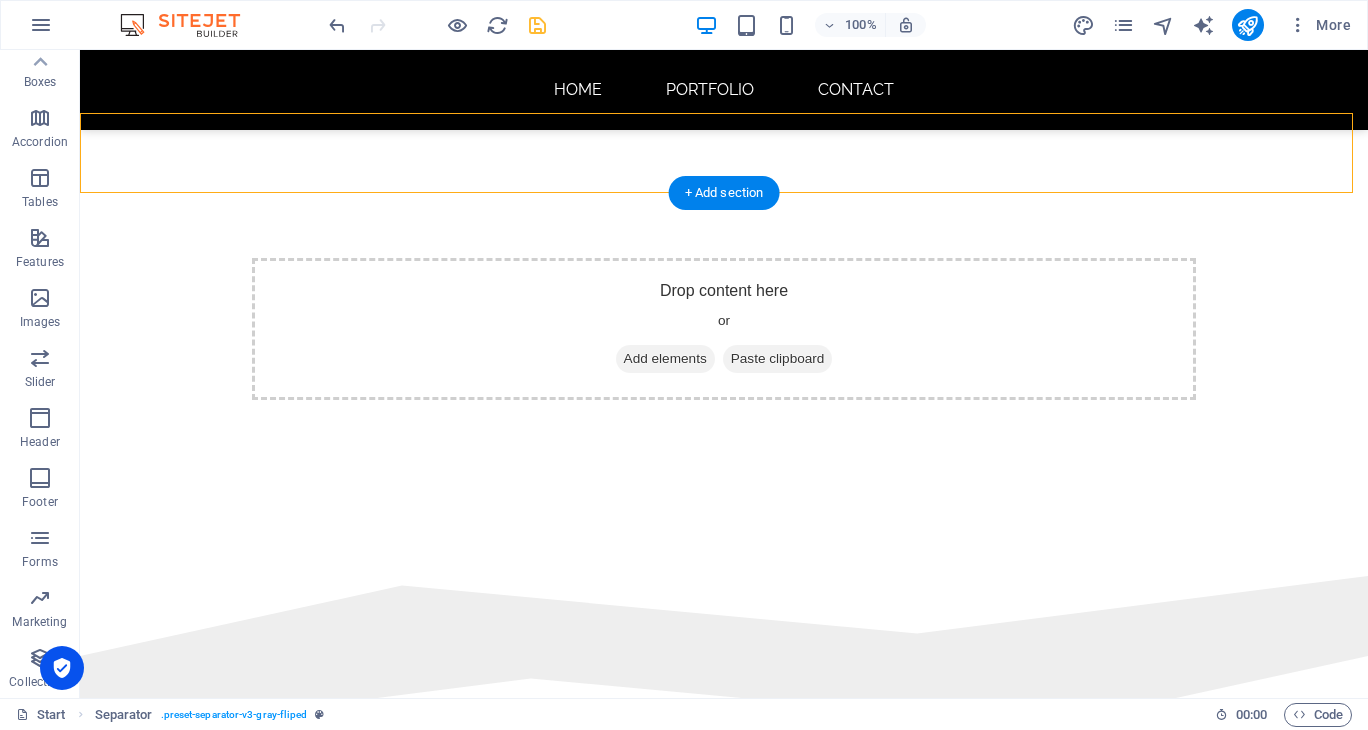 click on "PORTFOLIO" at bounding box center [724, 862] 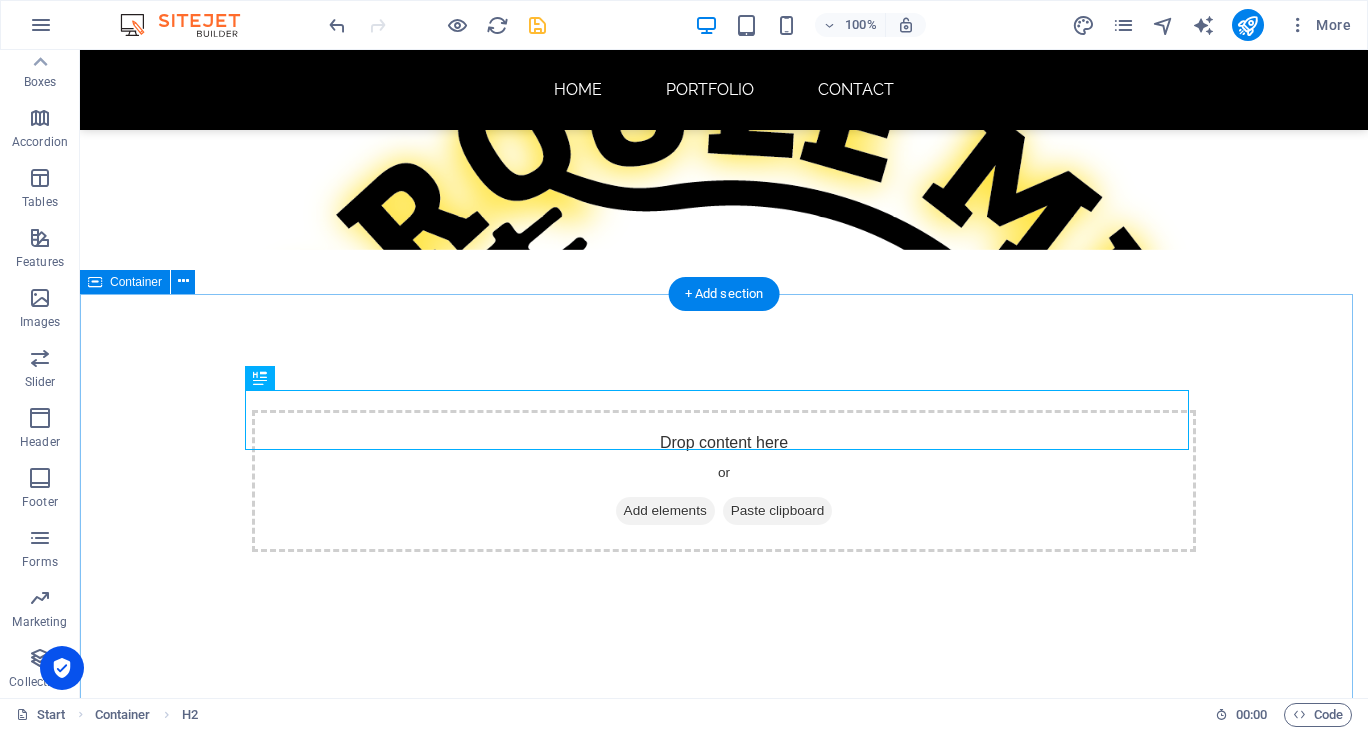 scroll, scrollTop: 500, scrollLeft: 0, axis: vertical 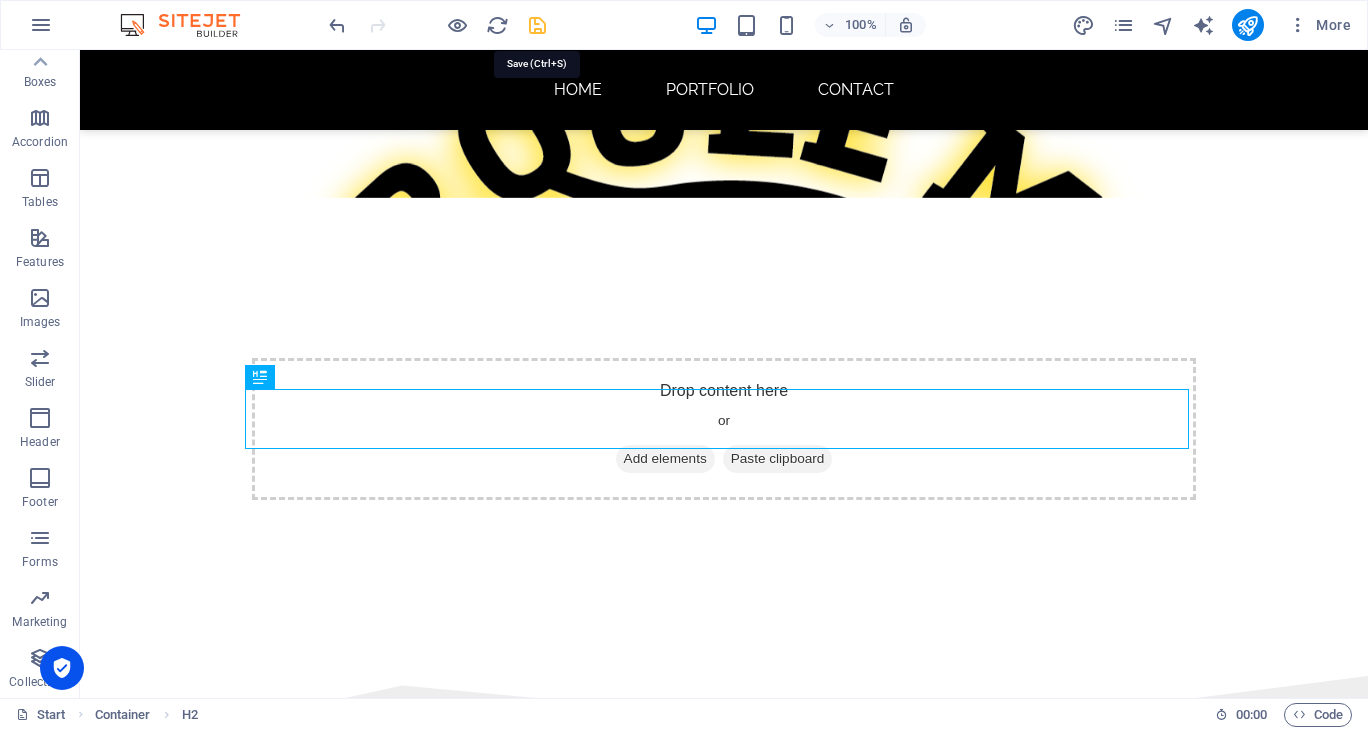 click at bounding box center (537, 25) 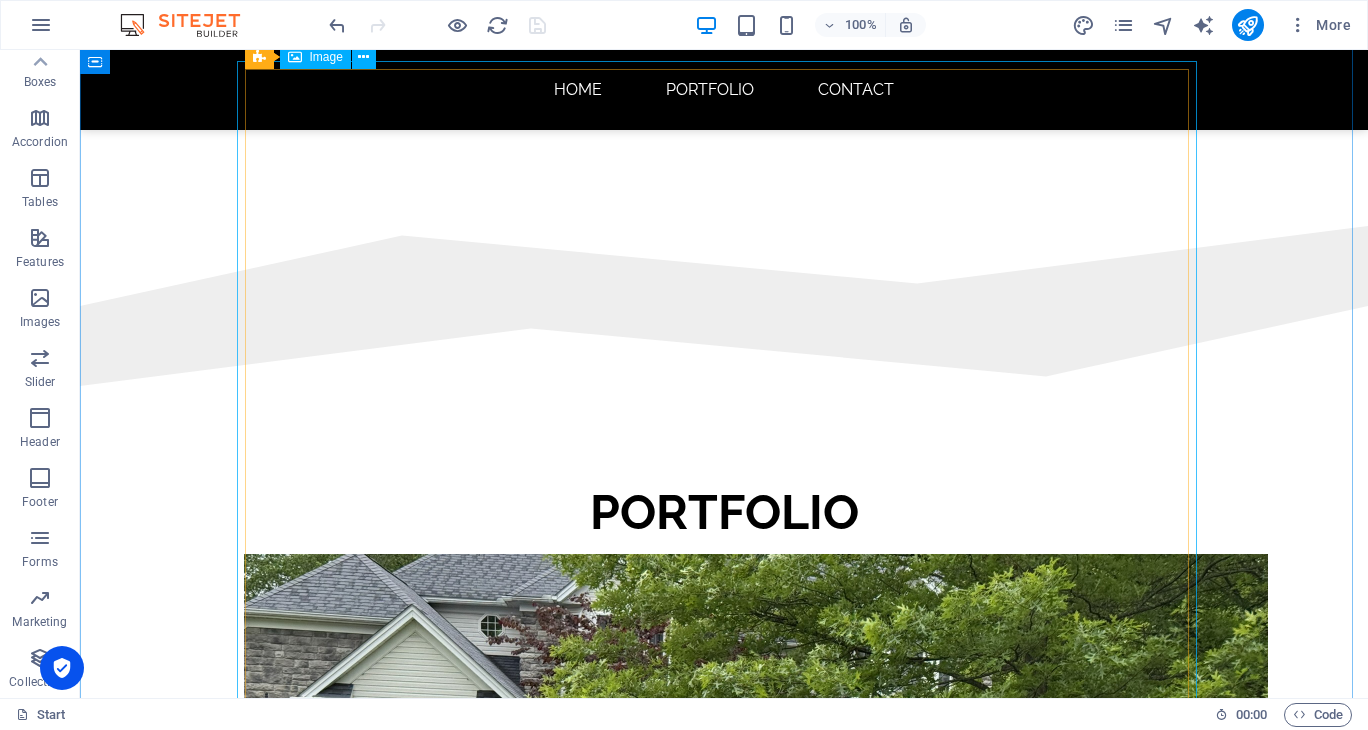 scroll, scrollTop: 1000, scrollLeft: 0, axis: vertical 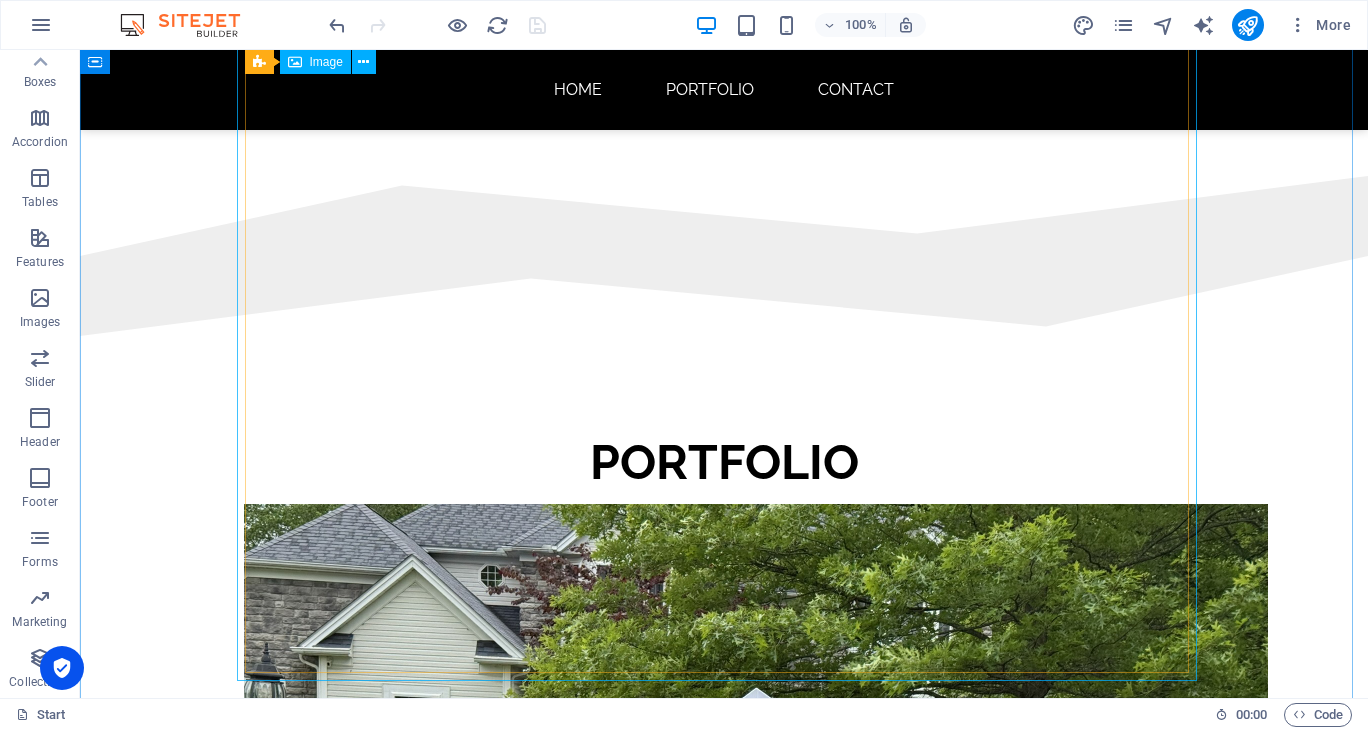 click at bounding box center (724, 888) 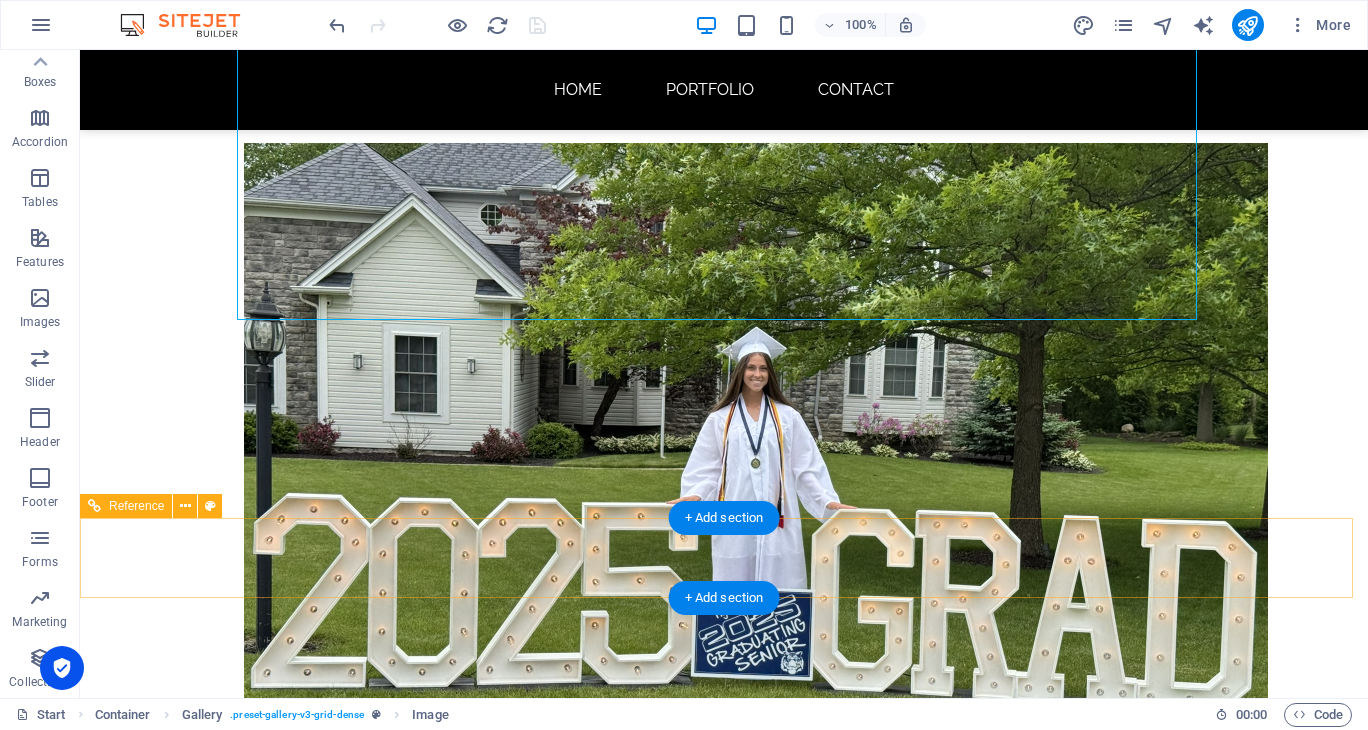 scroll, scrollTop: 1400, scrollLeft: 0, axis: vertical 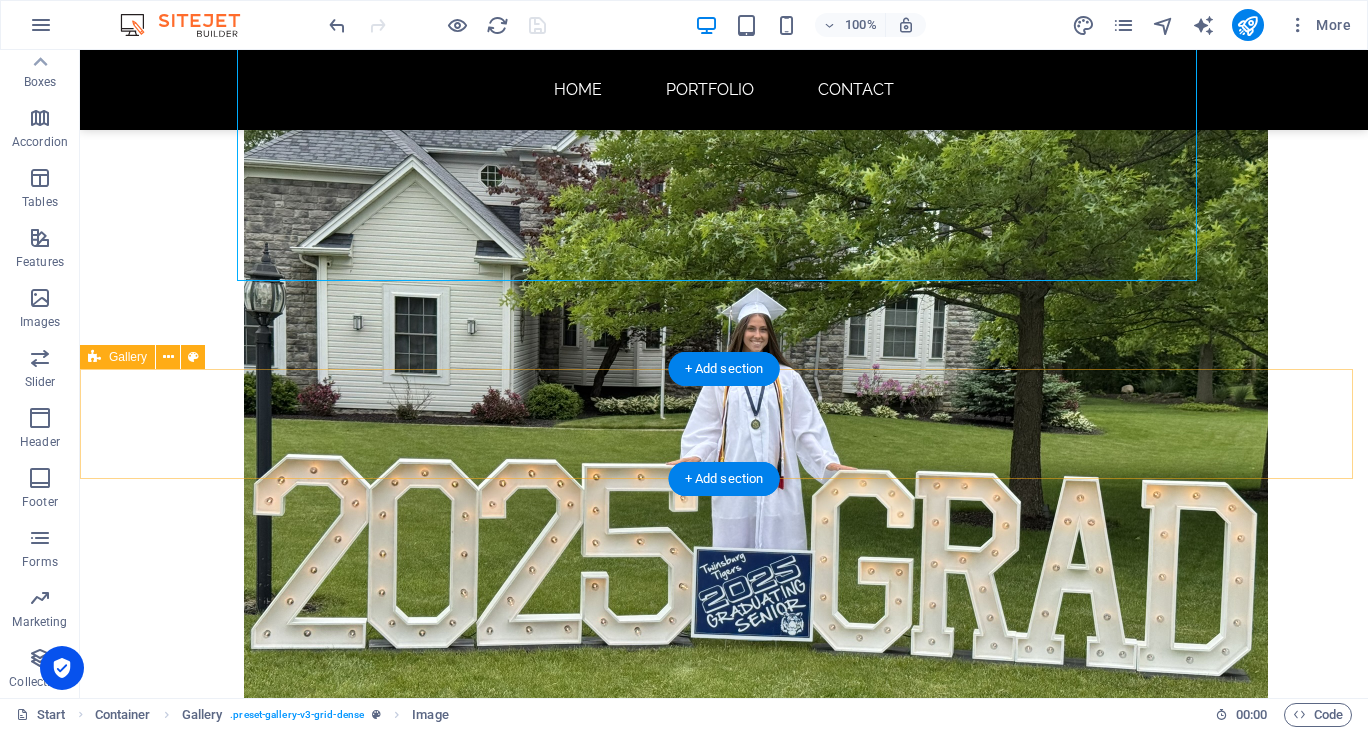 click on "Add elements" at bounding box center [665, 1045] 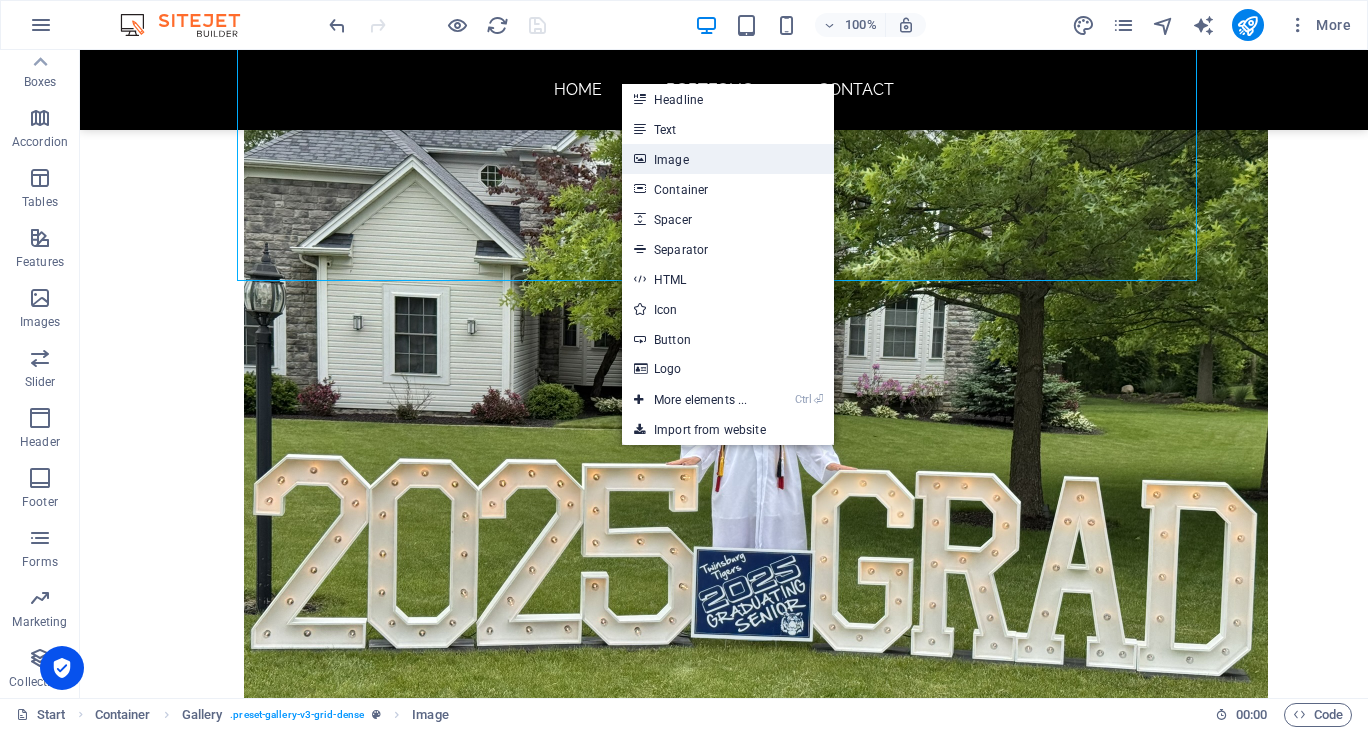 click on "Image" at bounding box center (728, 159) 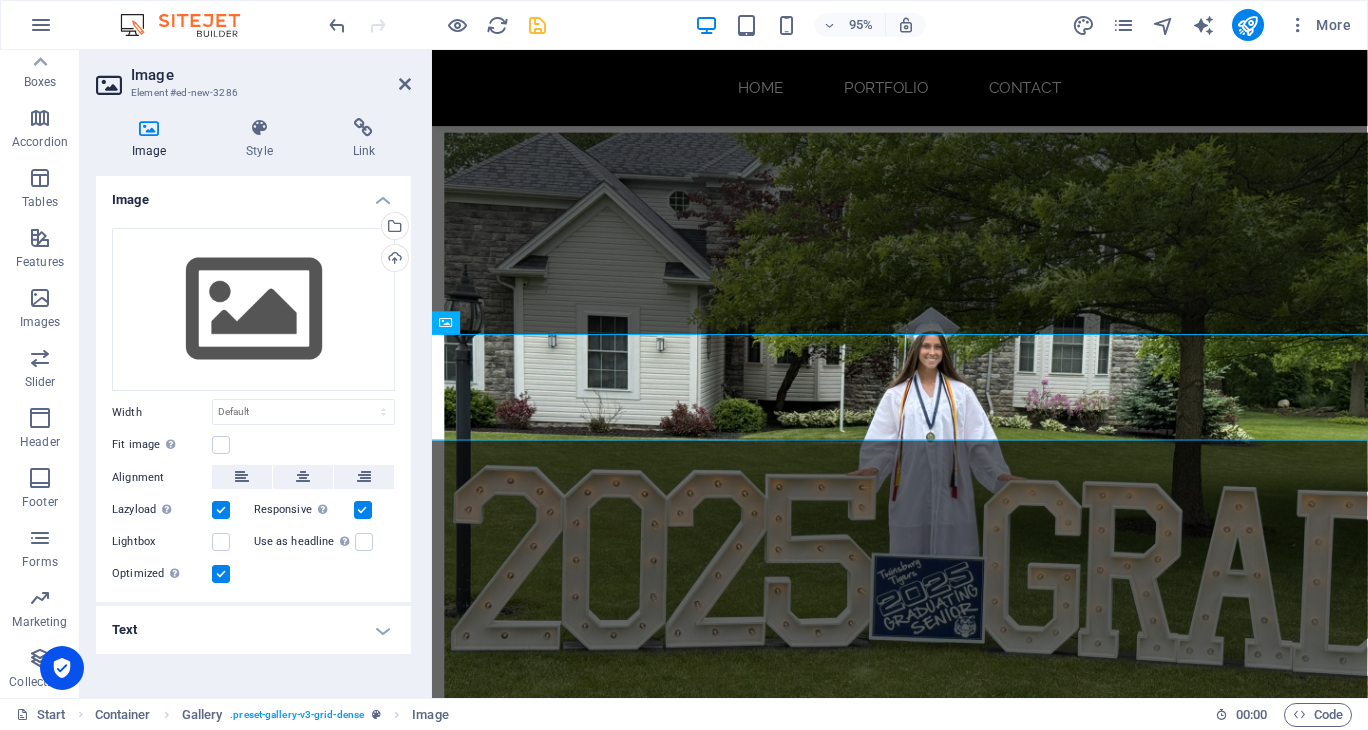 scroll, scrollTop: 1431, scrollLeft: 0, axis: vertical 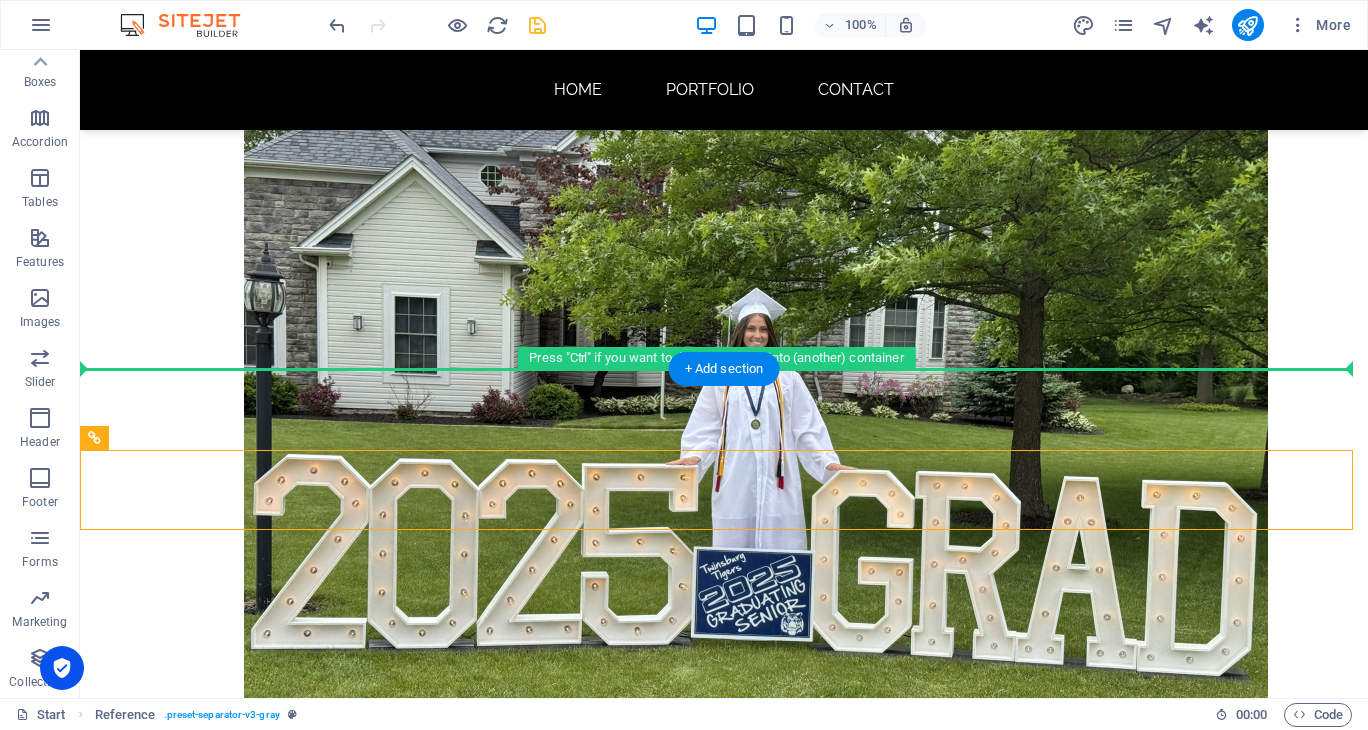 drag, startPoint x: 339, startPoint y: 516, endPoint x: 236, endPoint y: 419, distance: 141.48499 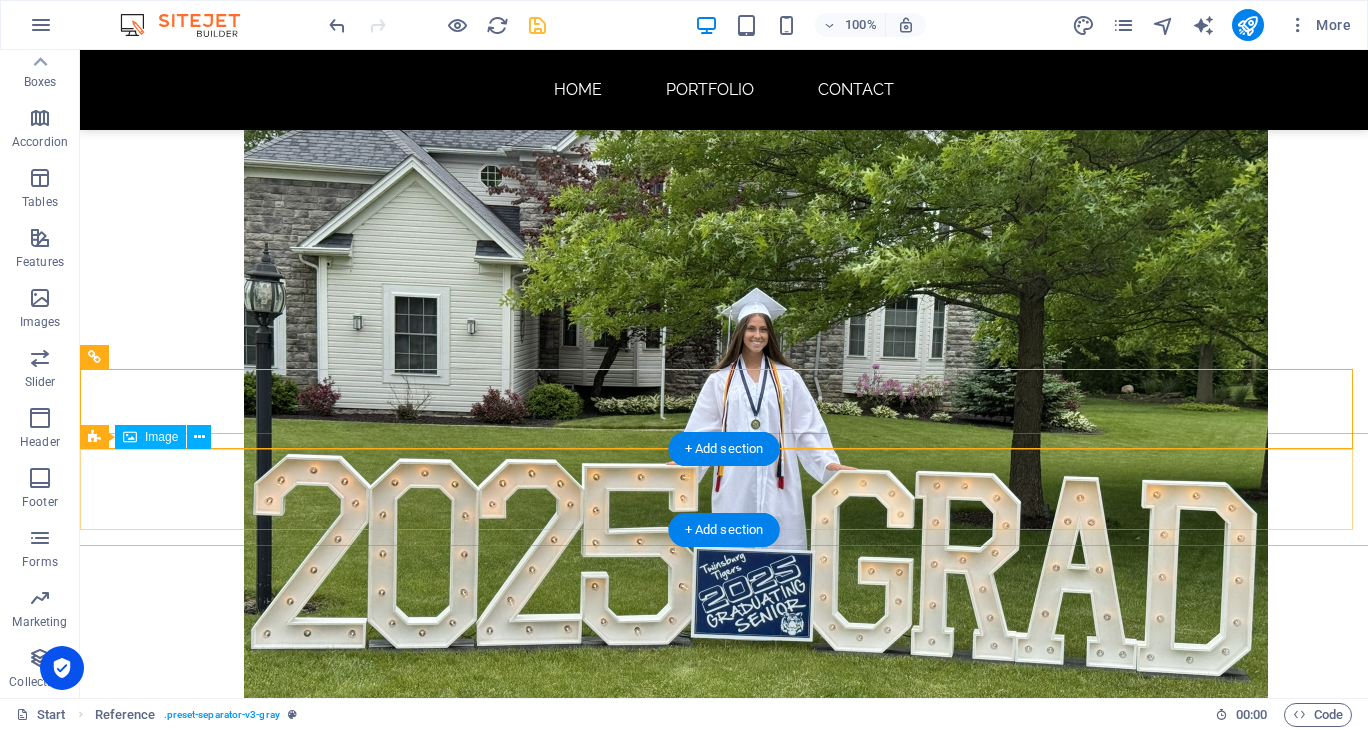 click at bounding box center [724, 1080] 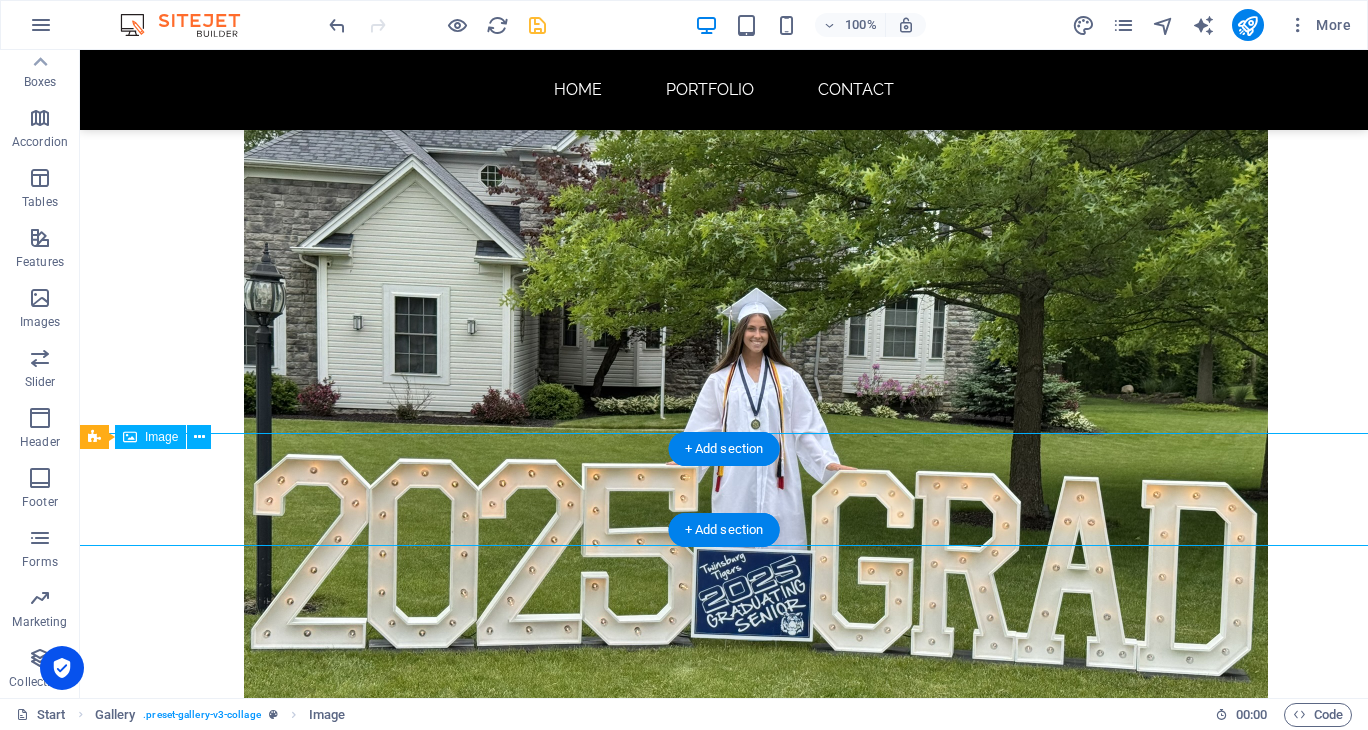 click at bounding box center [724, 1080] 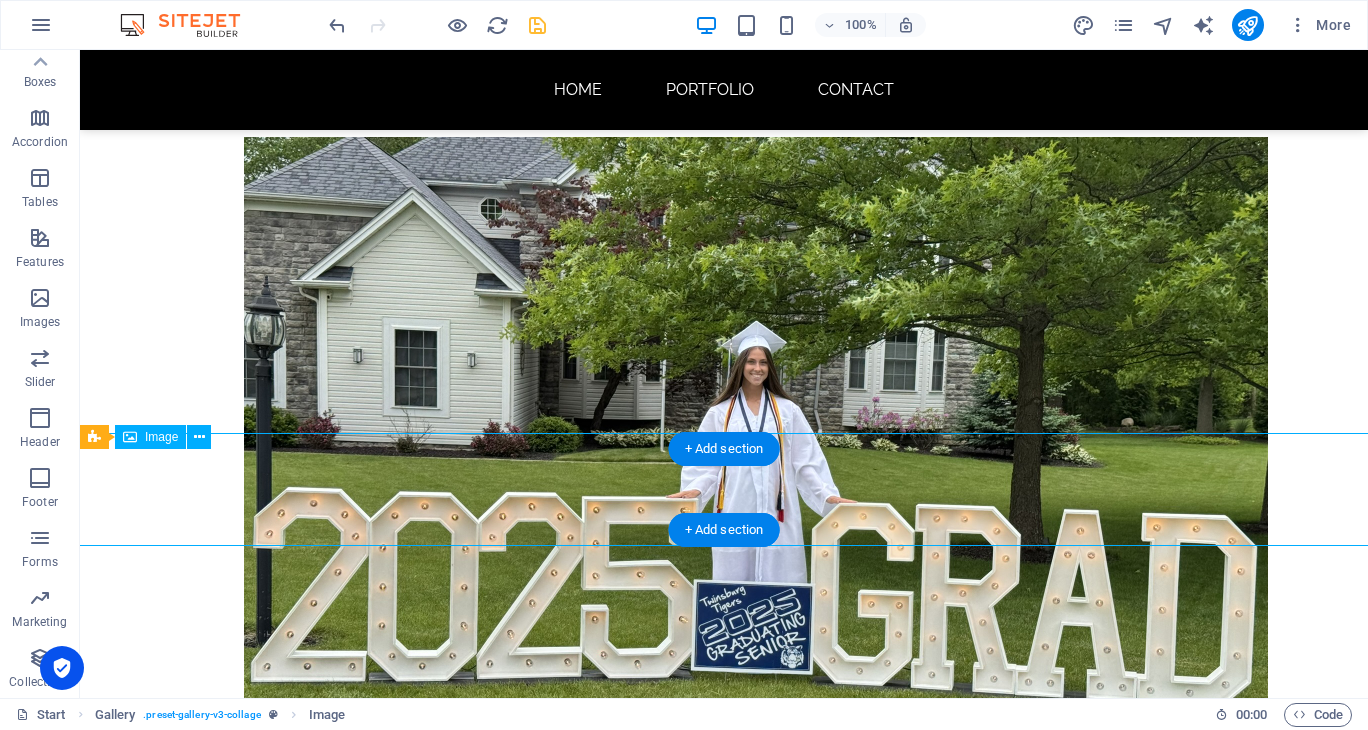scroll, scrollTop: 1431, scrollLeft: 0, axis: vertical 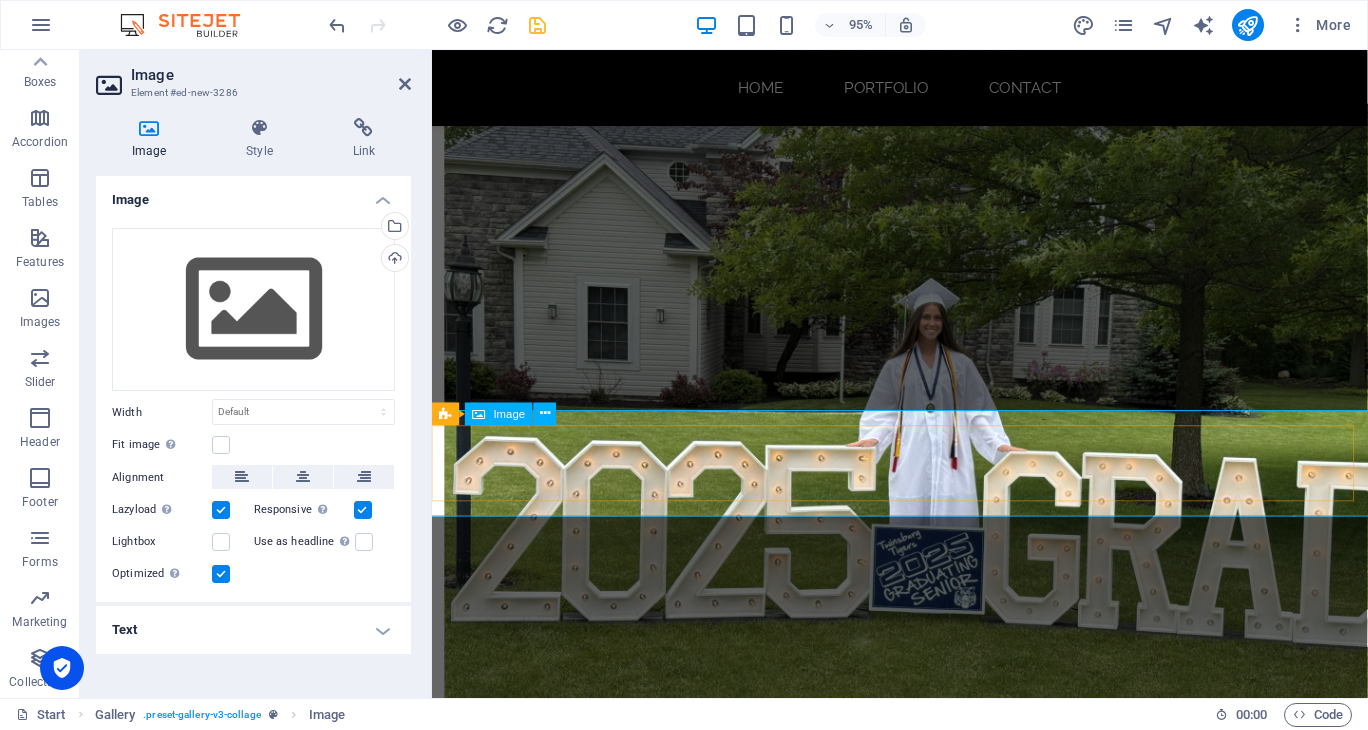 click at bounding box center (924, 1082) 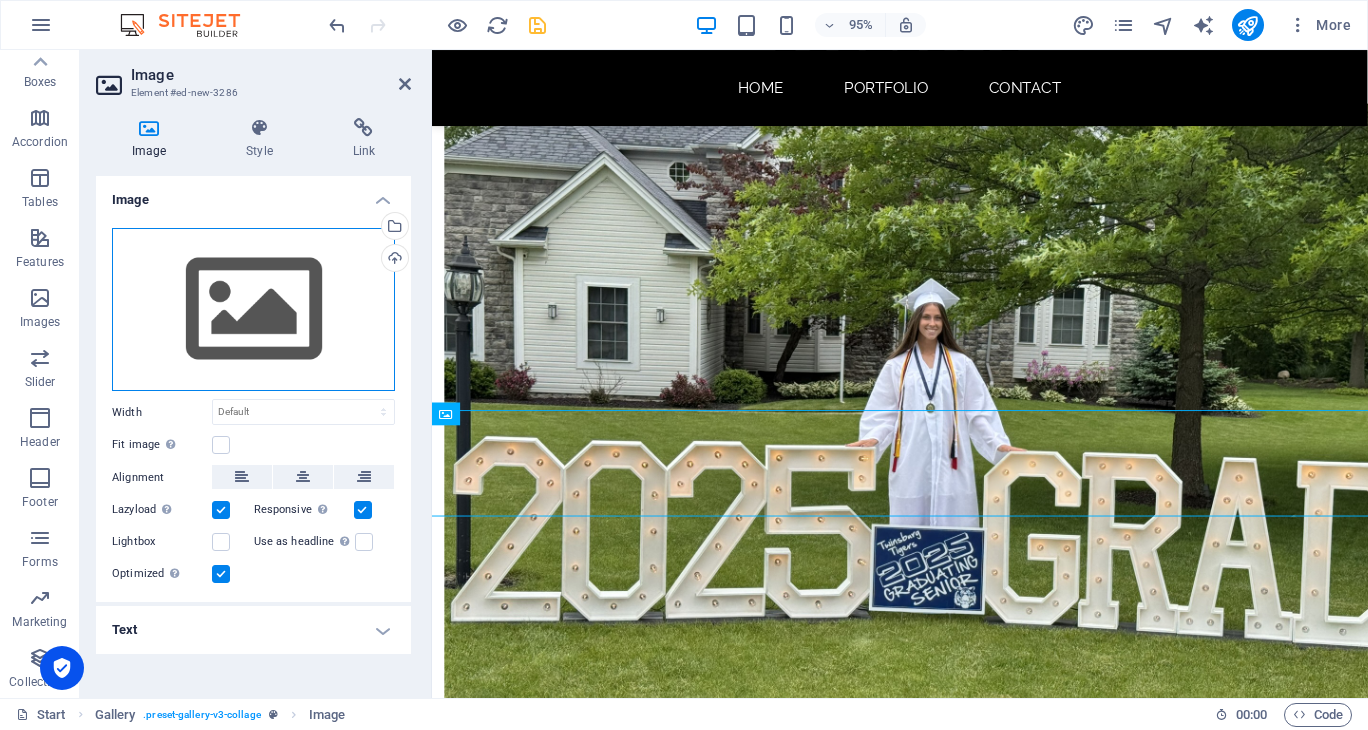 click on "Drag files here, click to choose files or select files from Files or our free stock photos & videos" at bounding box center (253, 310) 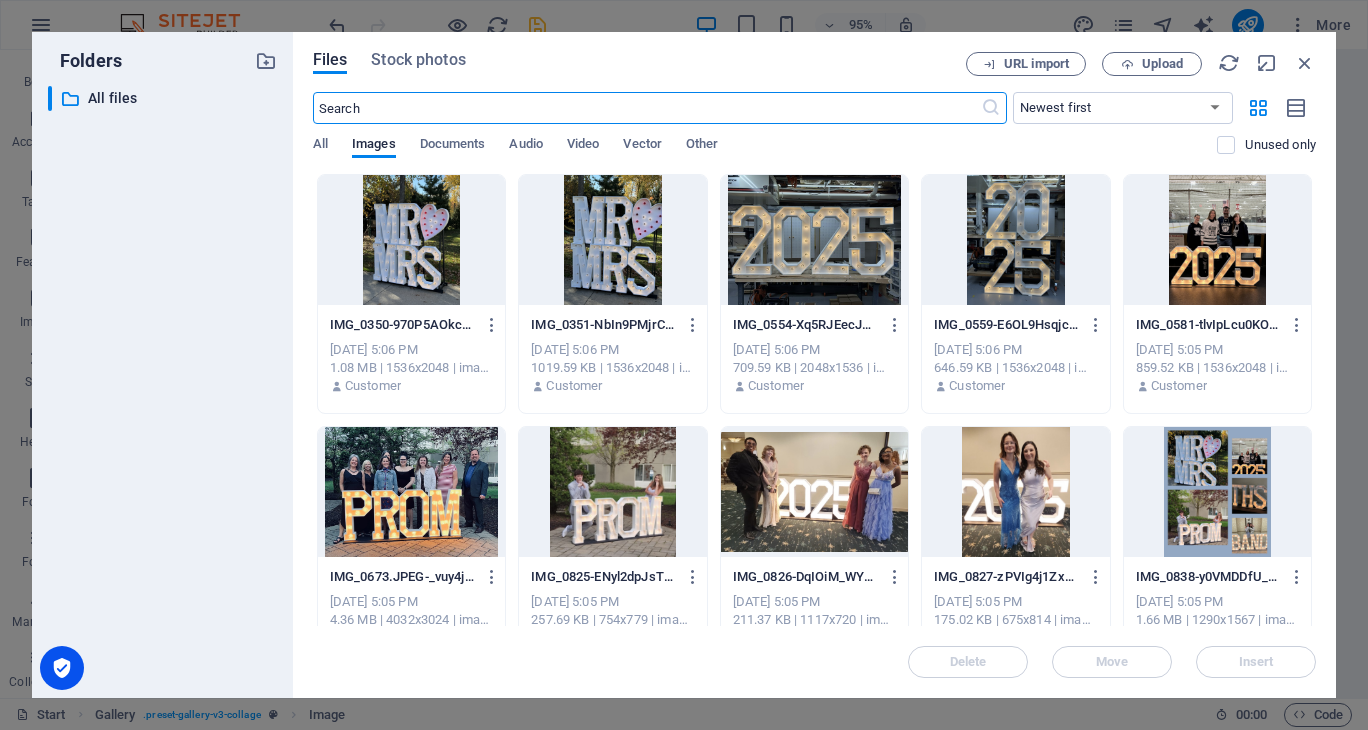 scroll, scrollTop: 2113, scrollLeft: 0, axis: vertical 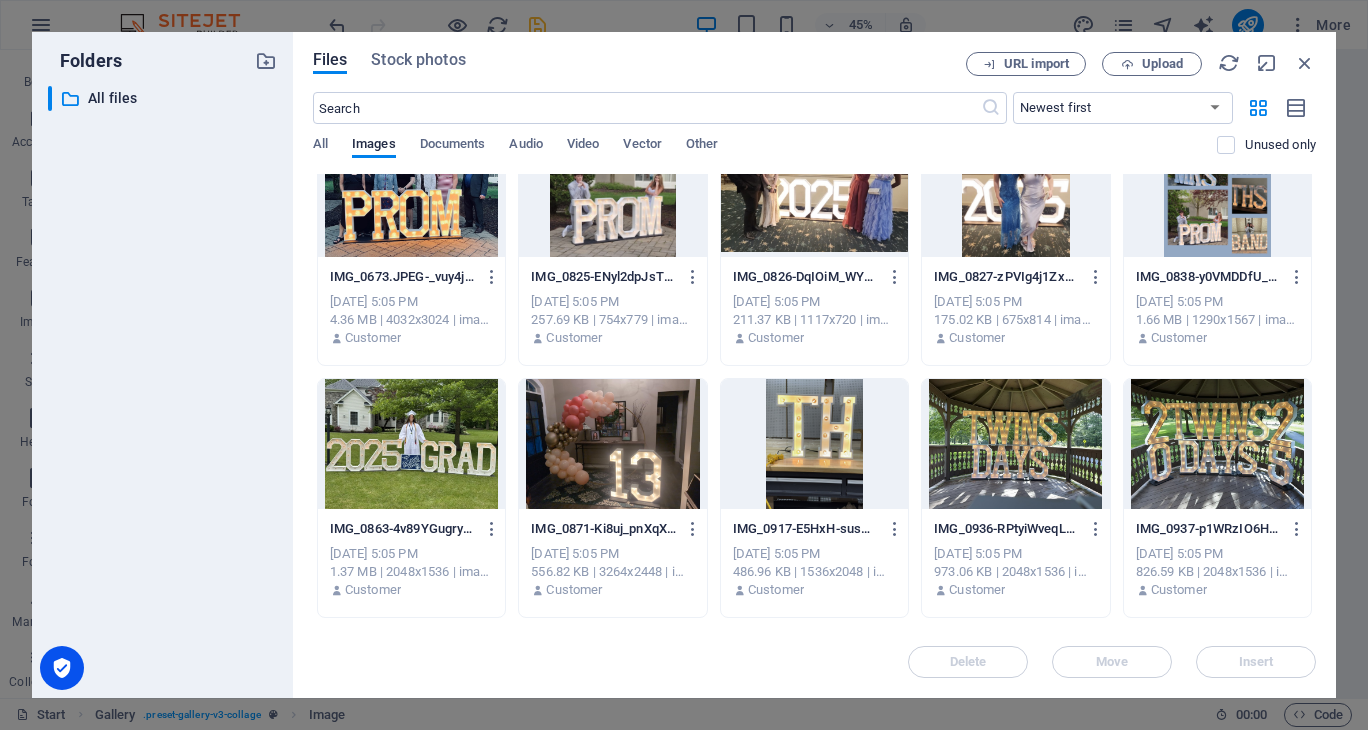 click at bounding box center [612, 444] 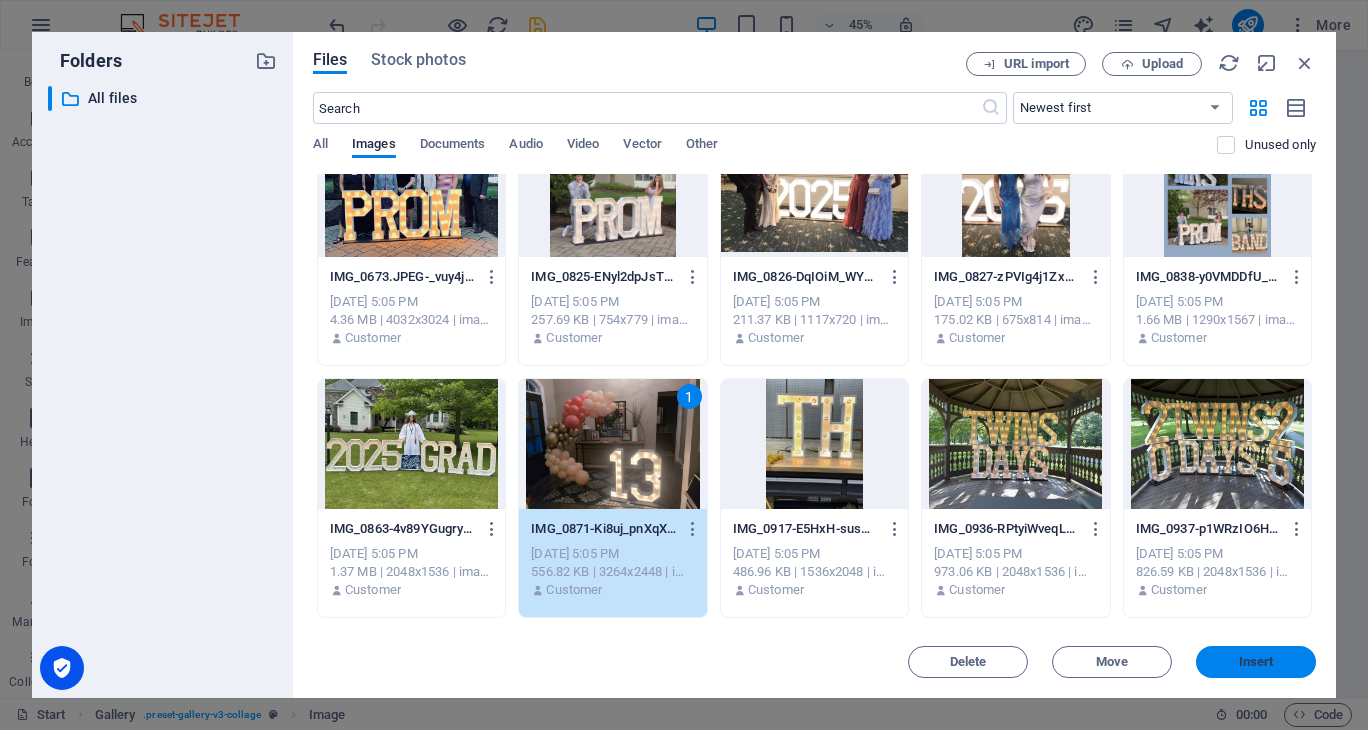 click on "Insert" at bounding box center [1256, 662] 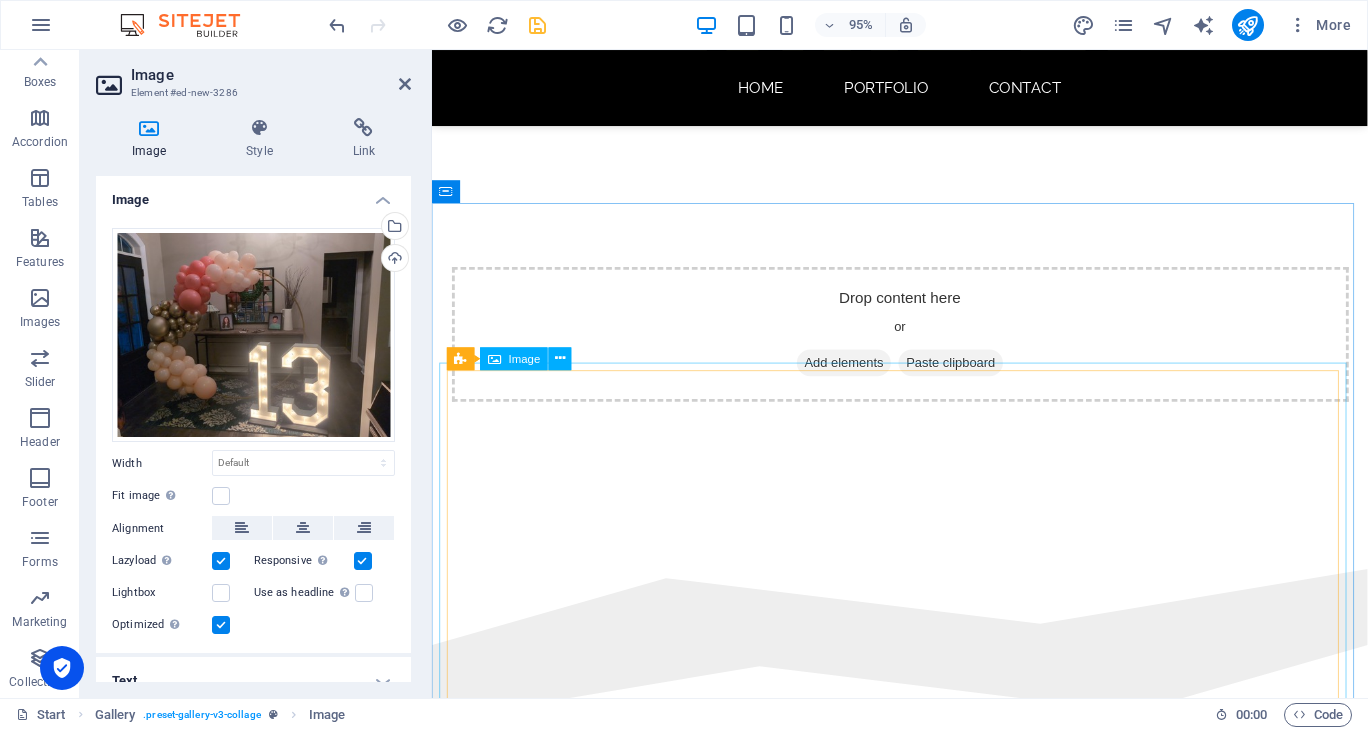 scroll, scrollTop: 813, scrollLeft: 0, axis: vertical 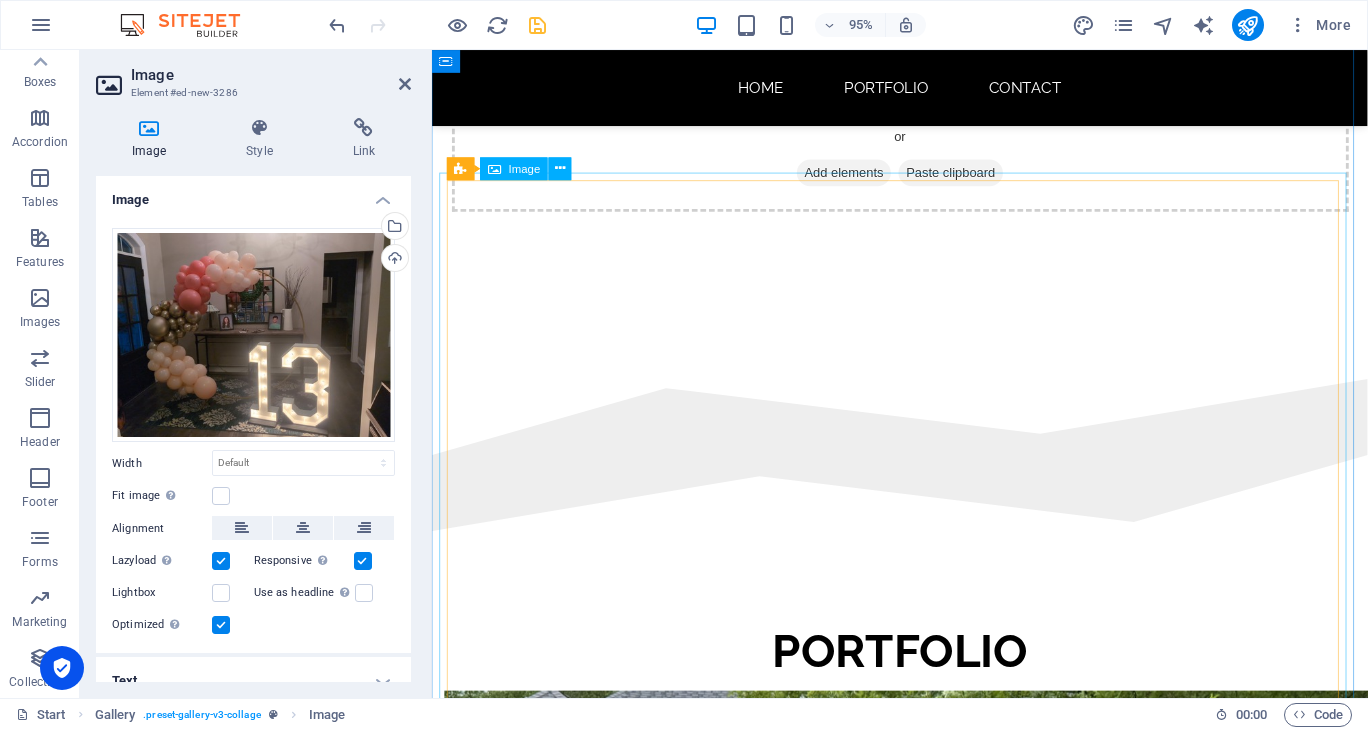 click at bounding box center (925, 1108) 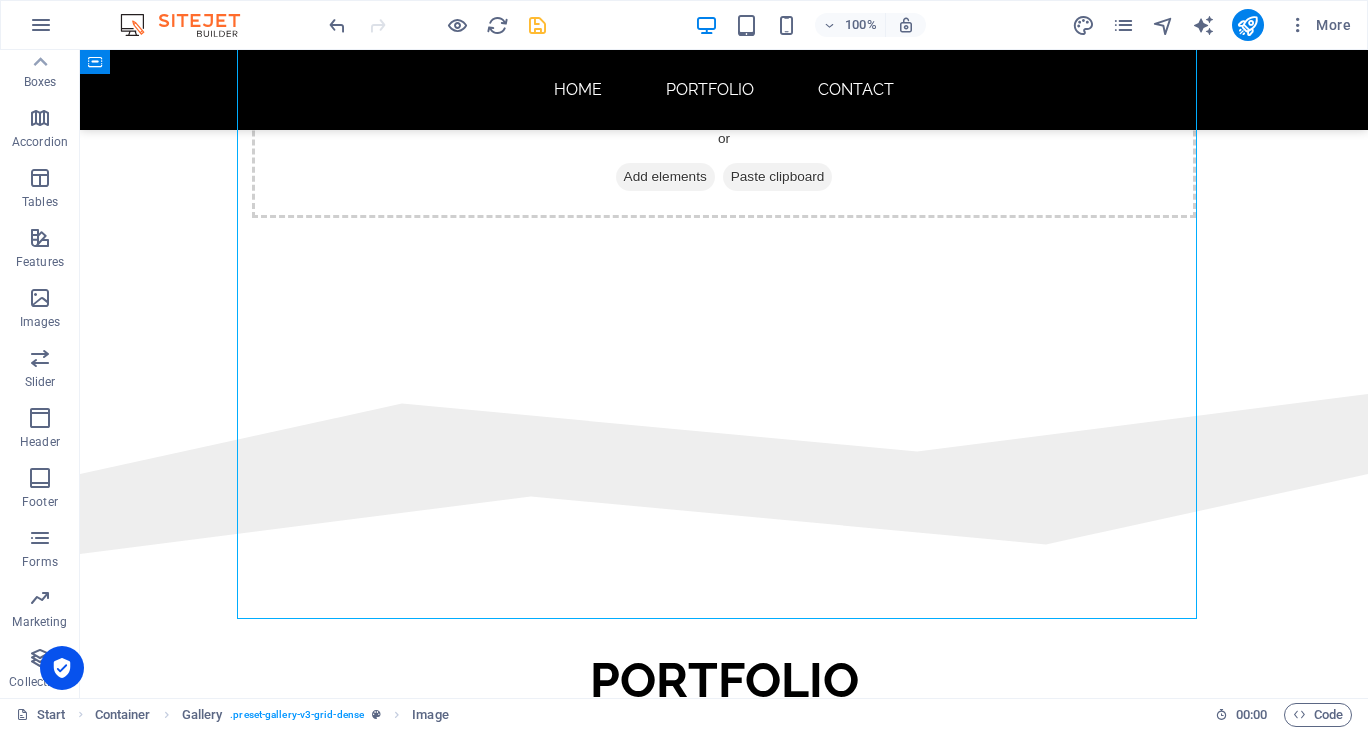 scroll, scrollTop: 1082, scrollLeft: 0, axis: vertical 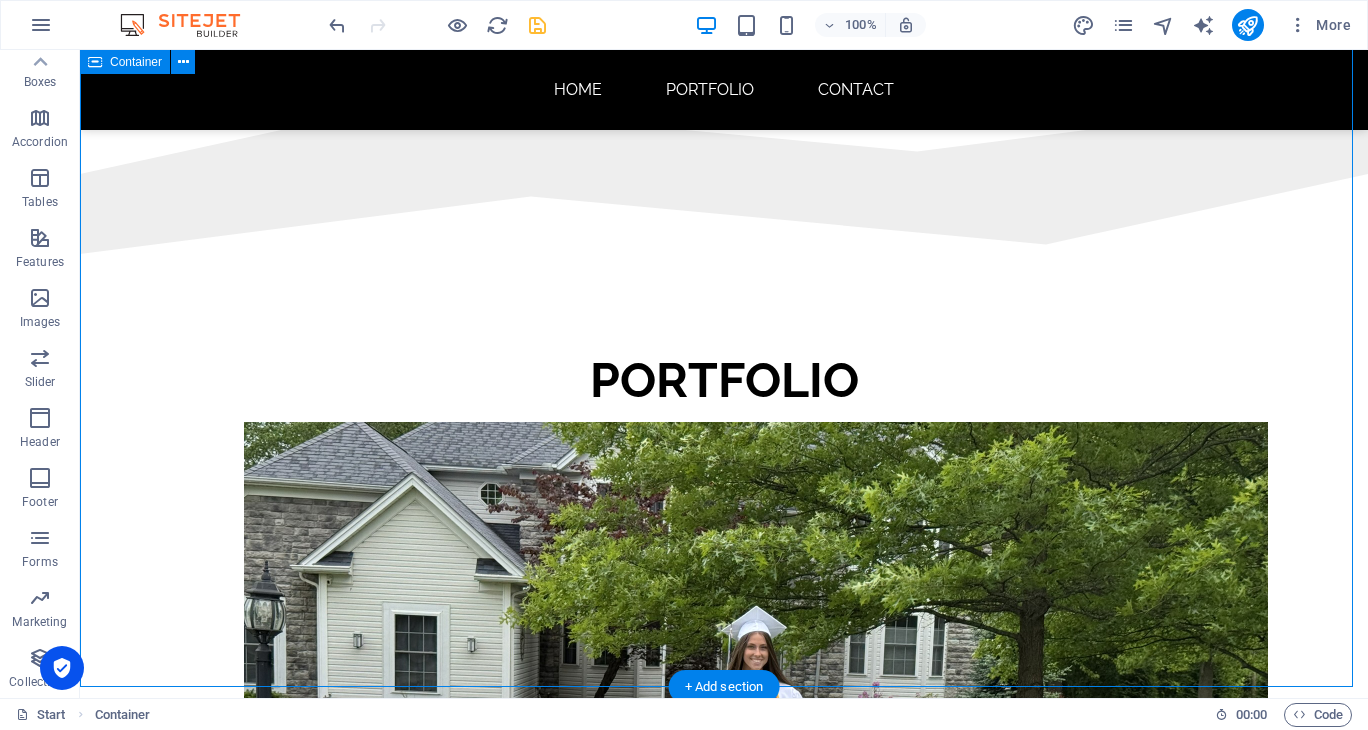 drag, startPoint x: 1198, startPoint y: 599, endPoint x: 1135, endPoint y: 570, distance: 69.354164 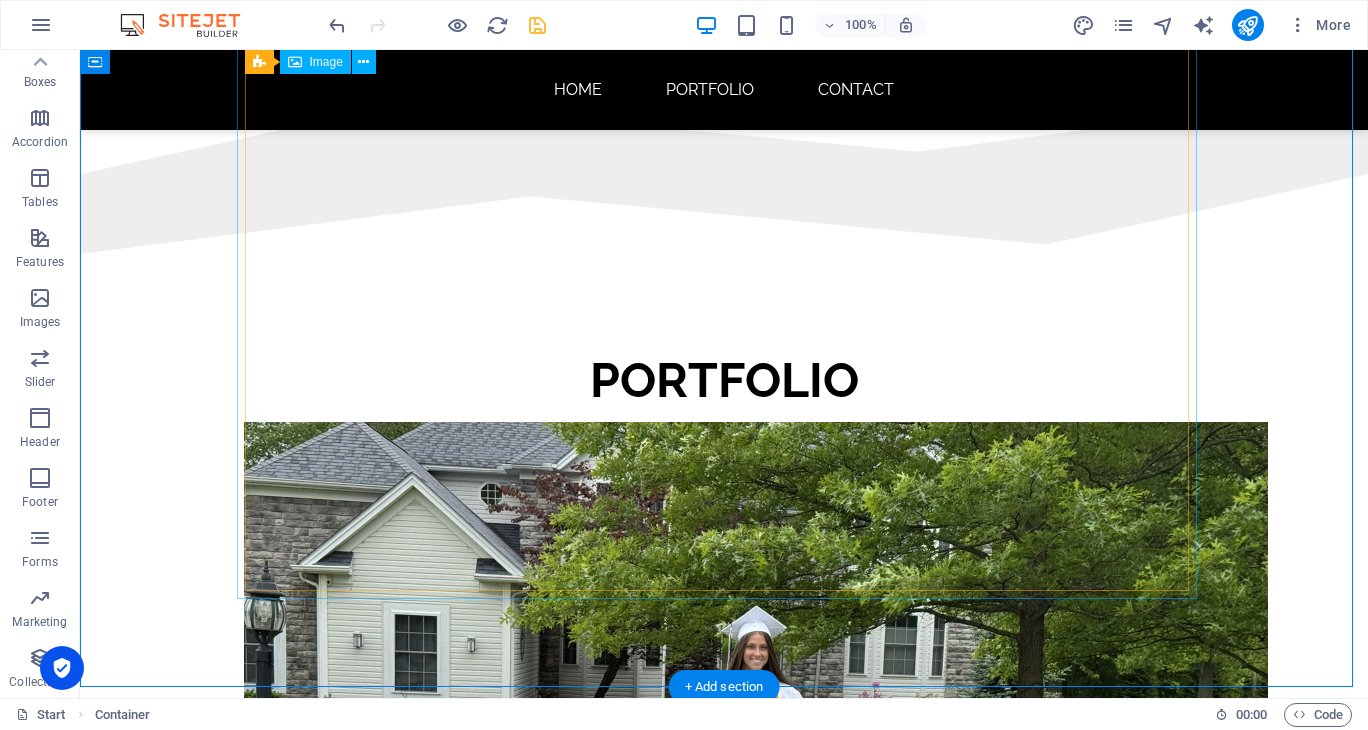 click at bounding box center [724, 806] 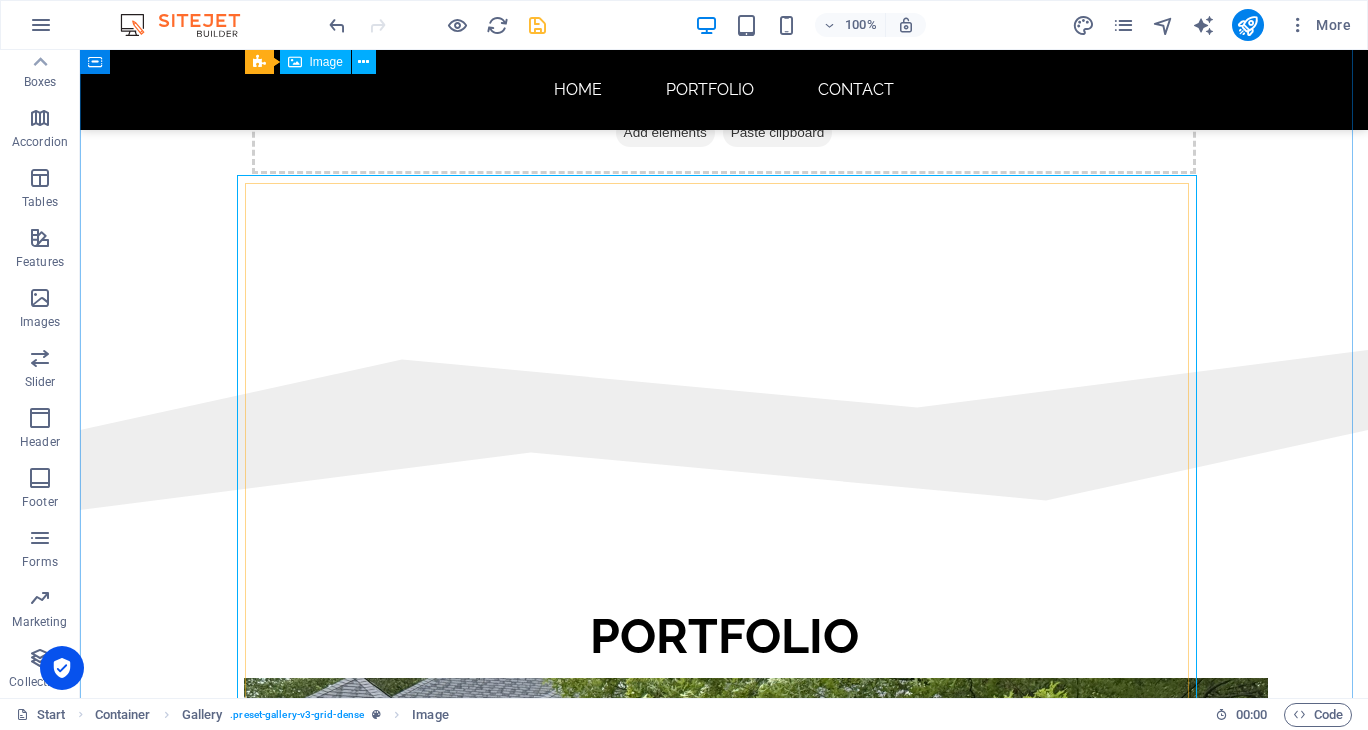 scroll, scrollTop: 782, scrollLeft: 0, axis: vertical 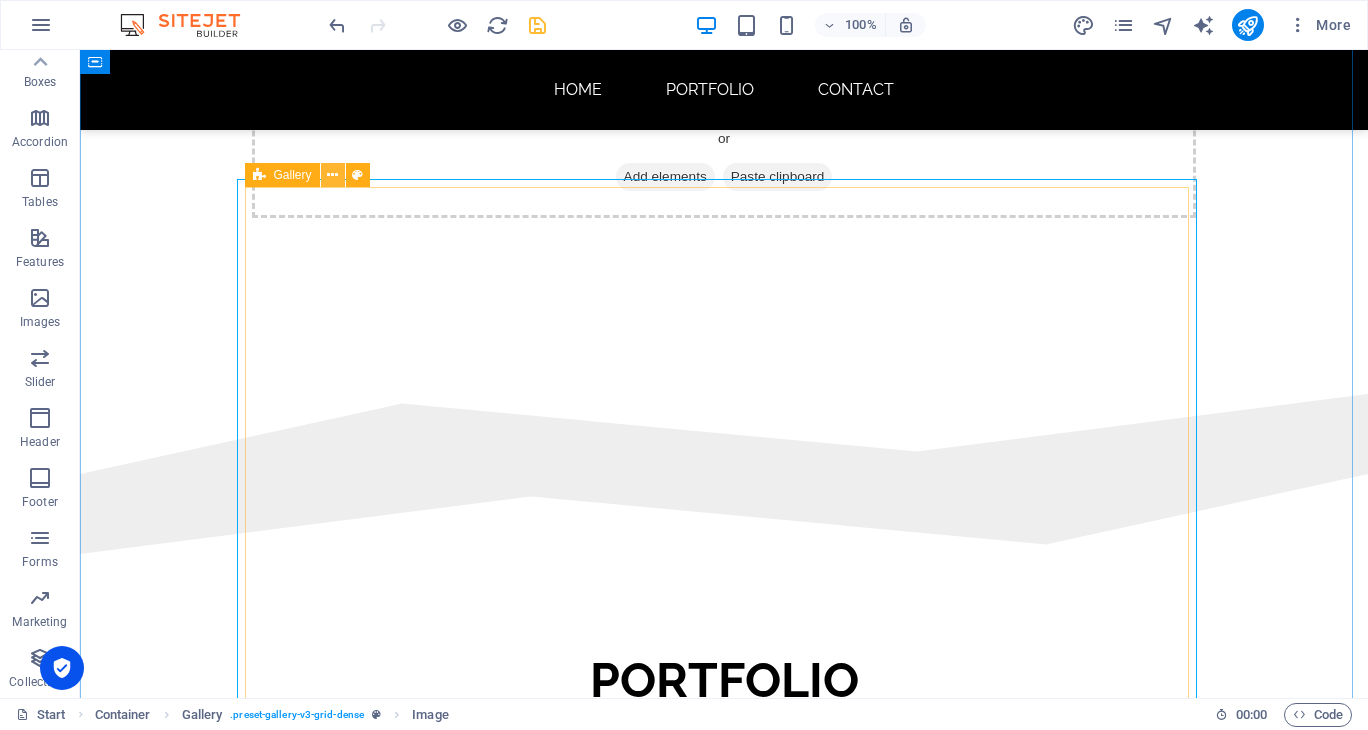 click at bounding box center [332, 175] 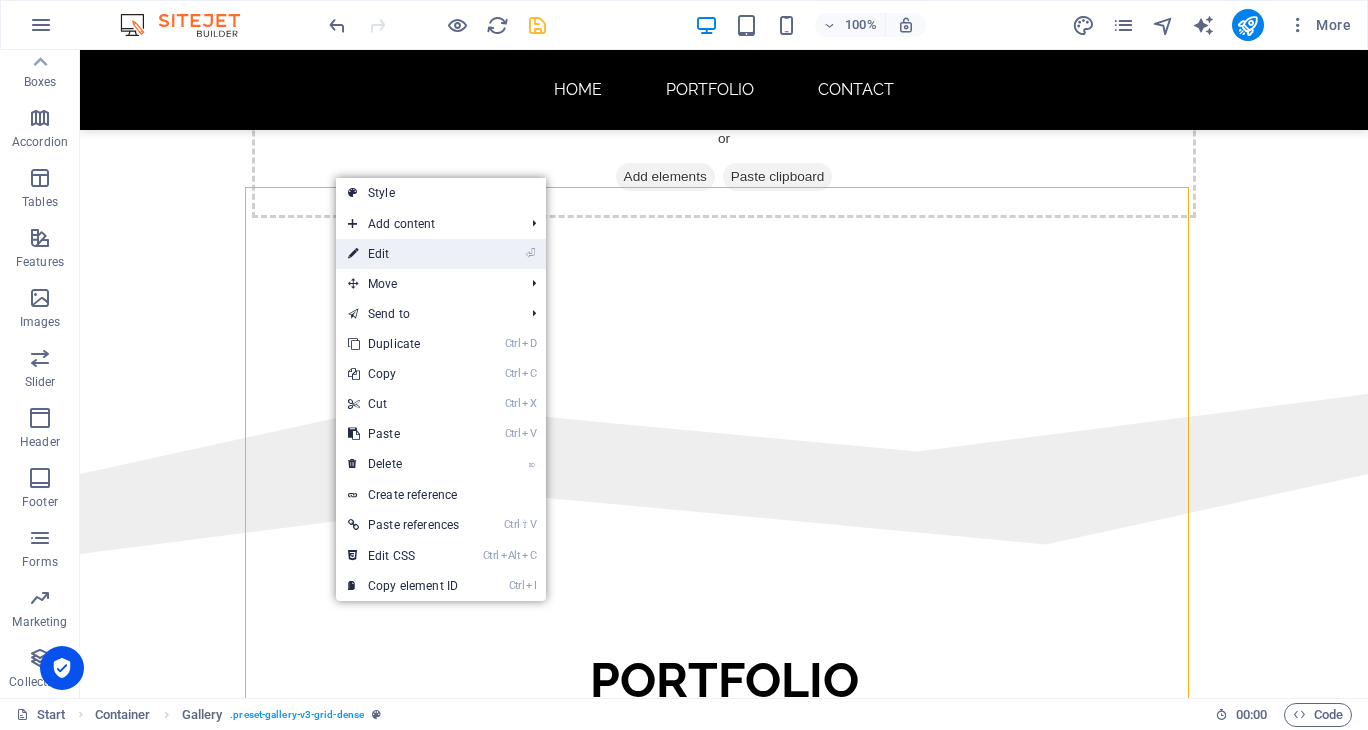 click on "⏎  Edit" at bounding box center [403, 254] 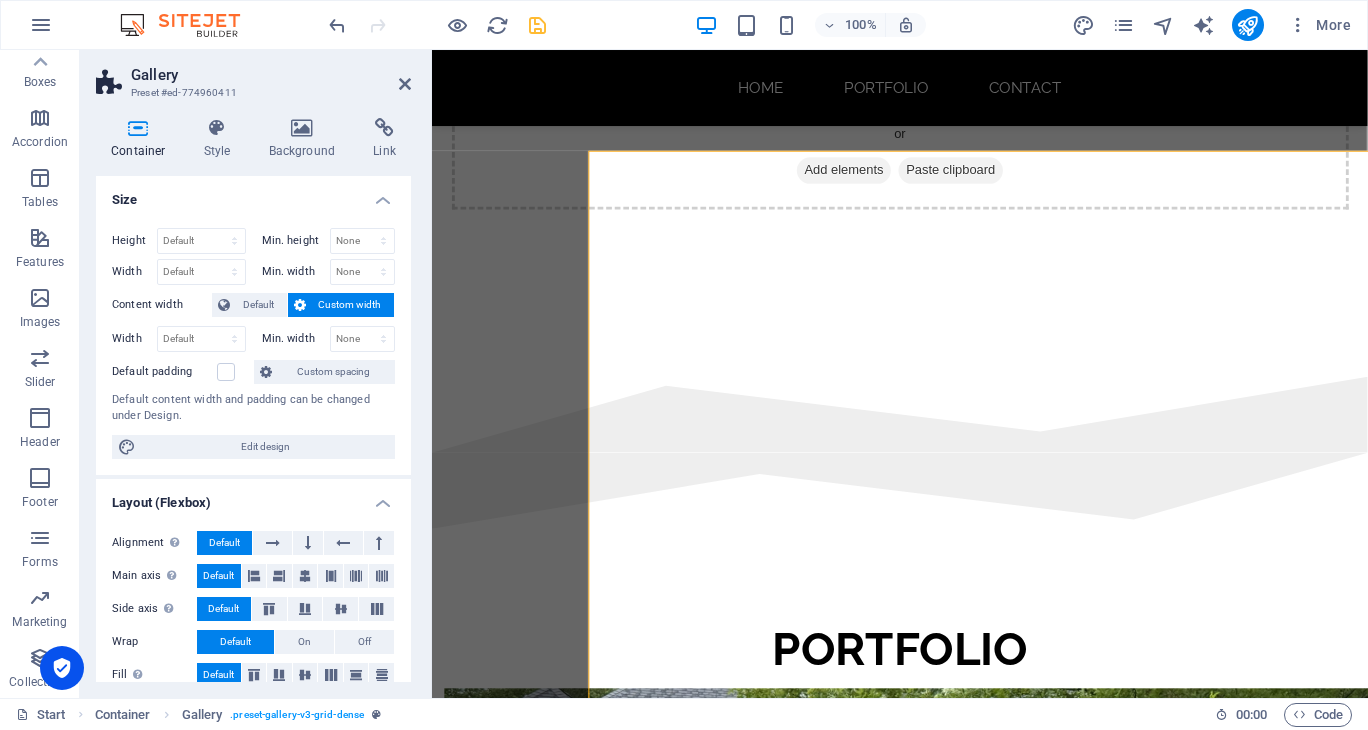 scroll, scrollTop: 813, scrollLeft: 0, axis: vertical 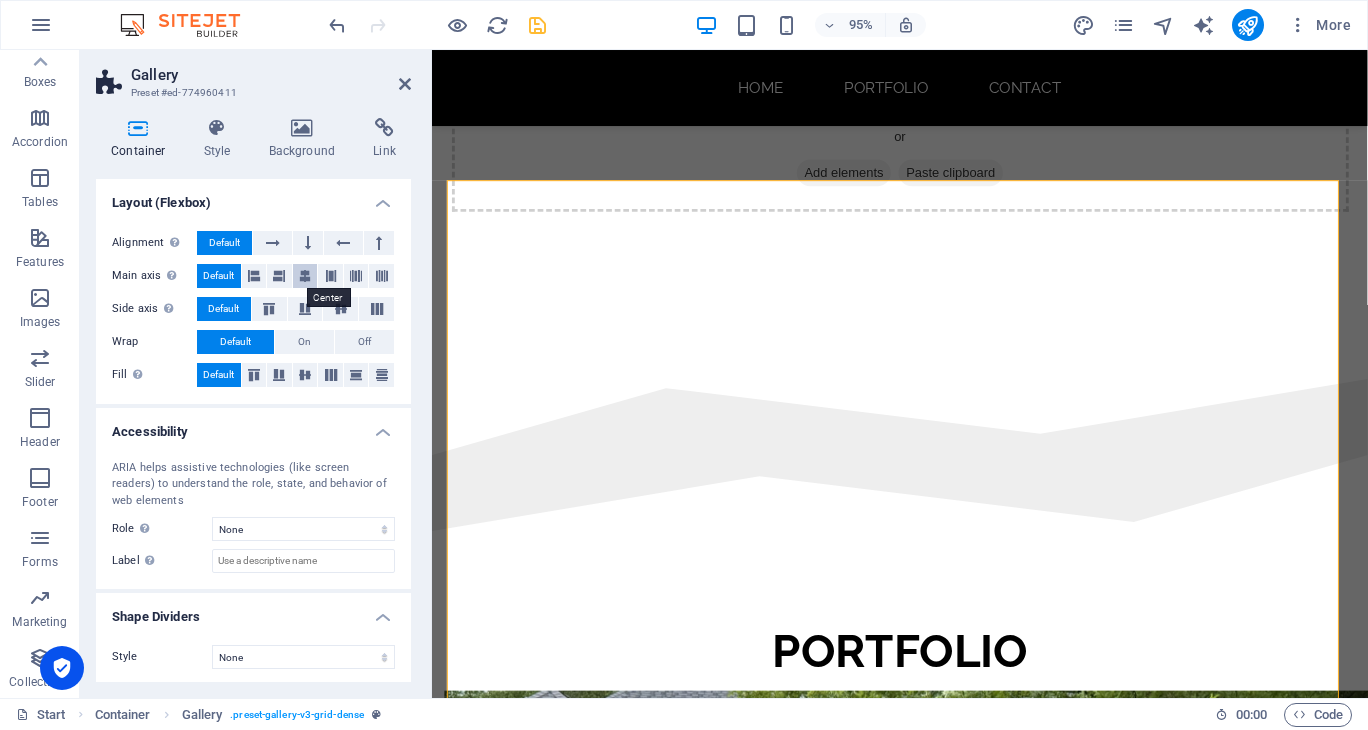 click at bounding box center [305, 276] 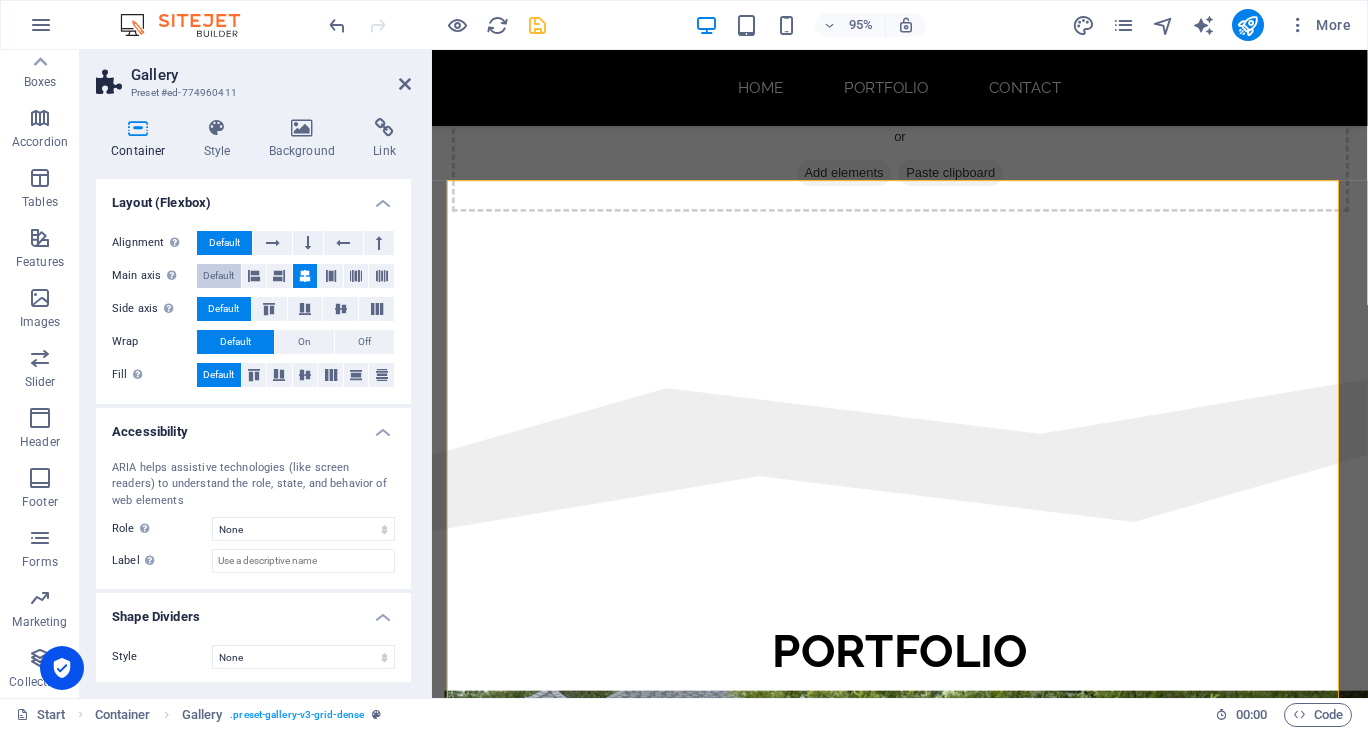 click on "Default" at bounding box center (218, 276) 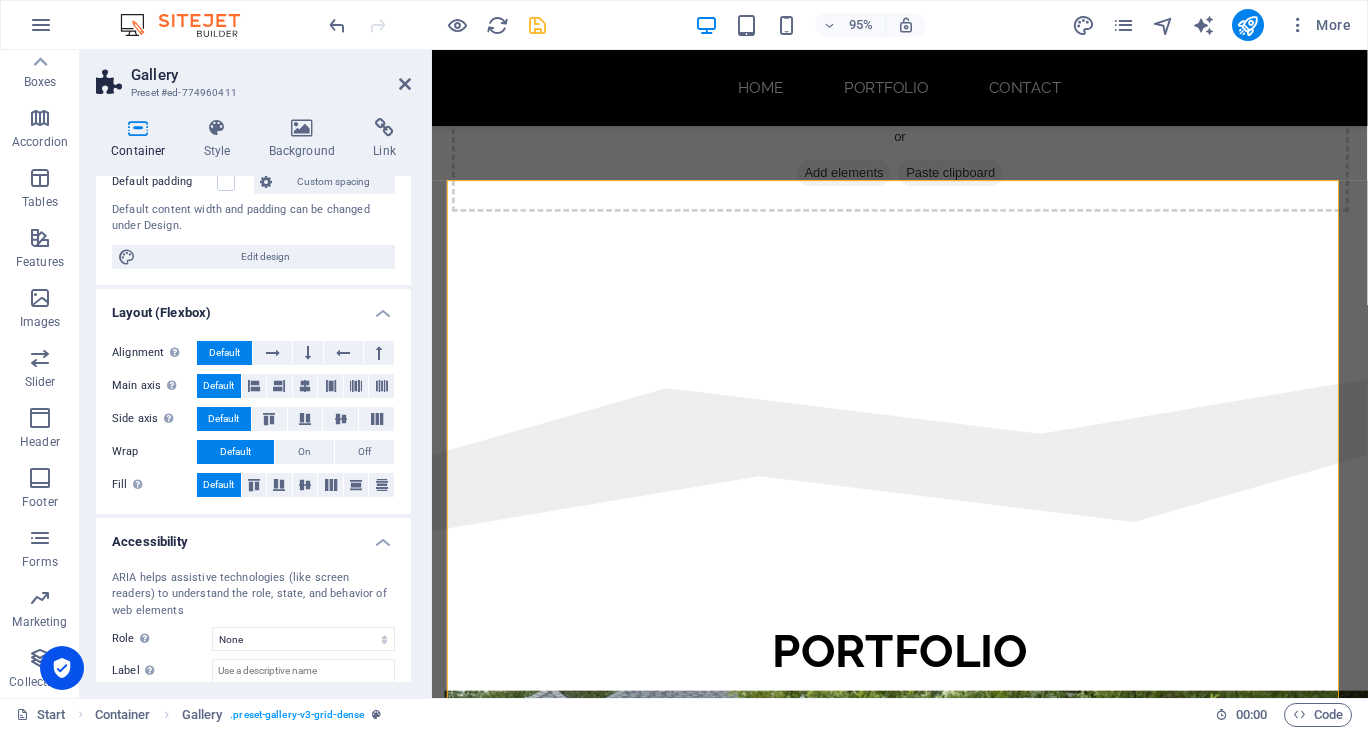 scroll, scrollTop: 303, scrollLeft: 0, axis: vertical 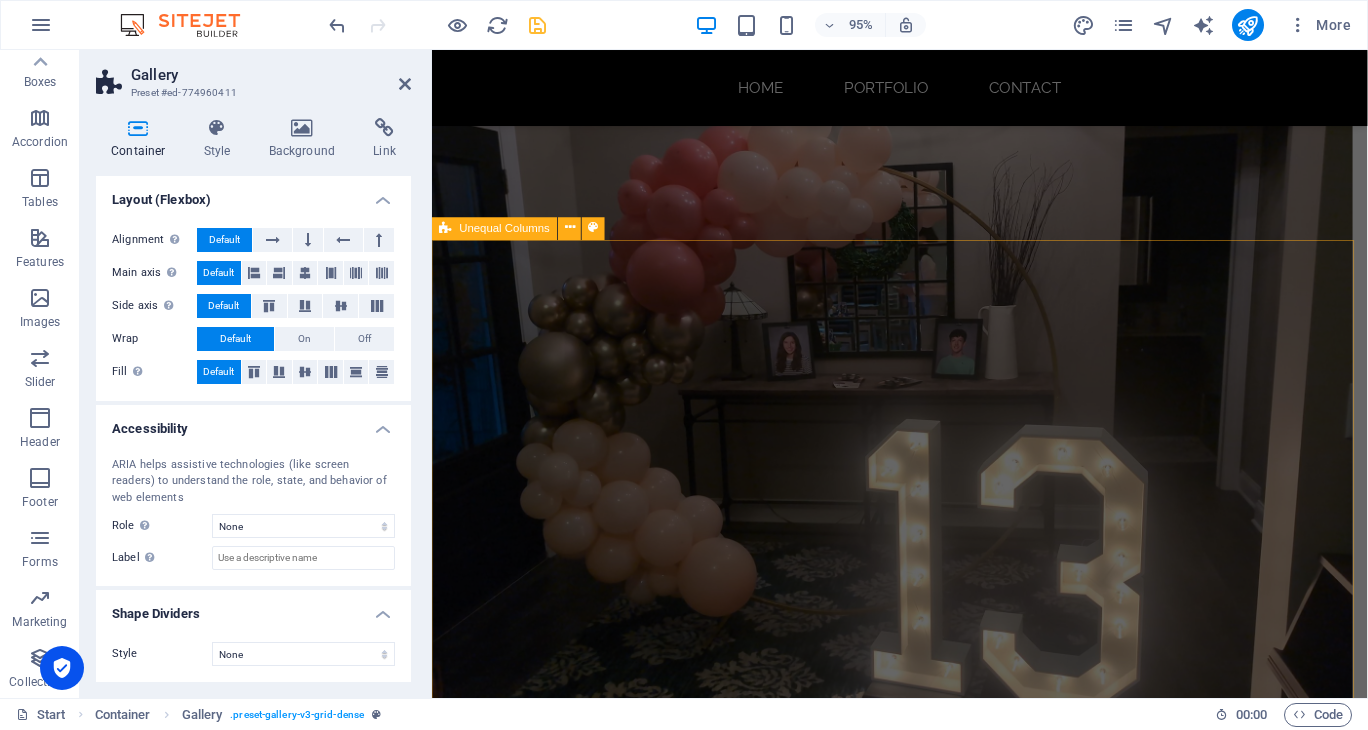 click on "CONTACT Lorem olik ipsum dolor sit amet libero consectetur adipisicing elit. Contact 440-669-3754 Mike@MarqueeMike.com   I have read and understand the privacy policy. Unreadable? Regenerate Submit" at bounding box center [924, 1361] 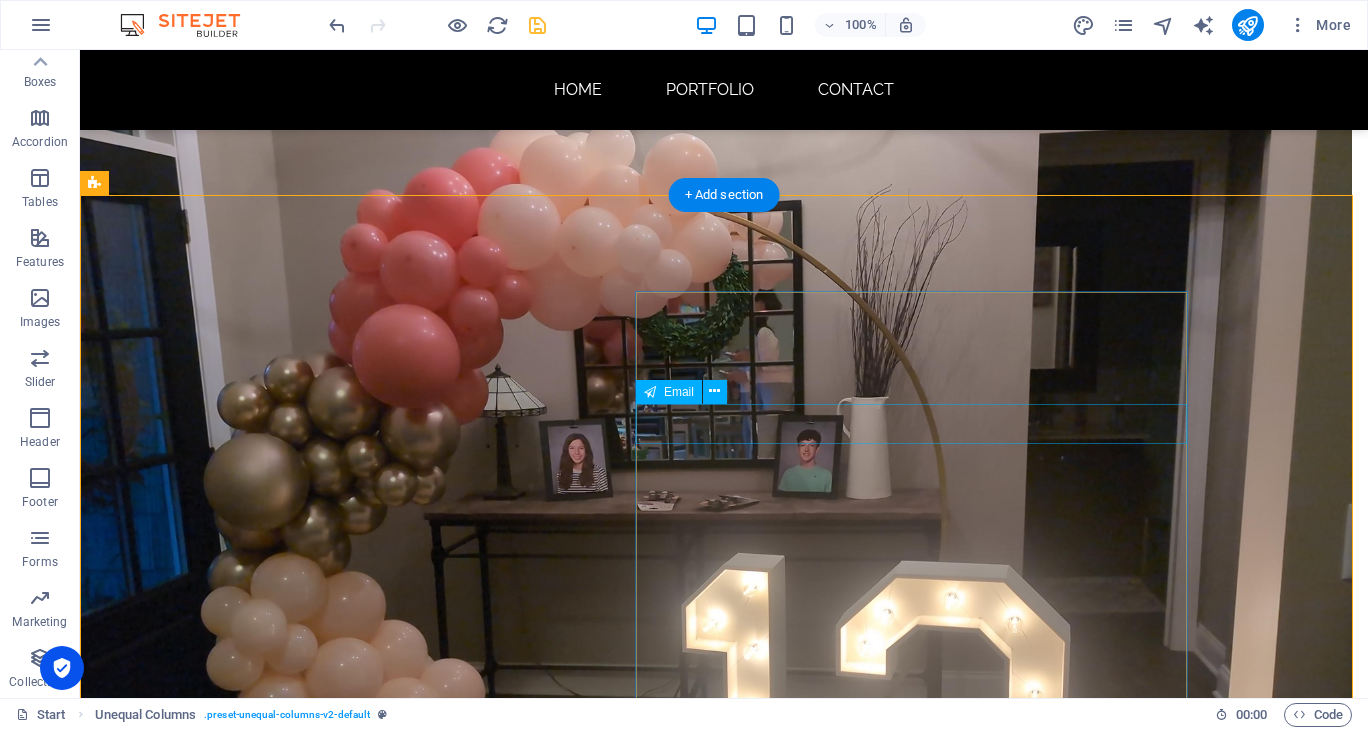scroll, scrollTop: 2686, scrollLeft: 0, axis: vertical 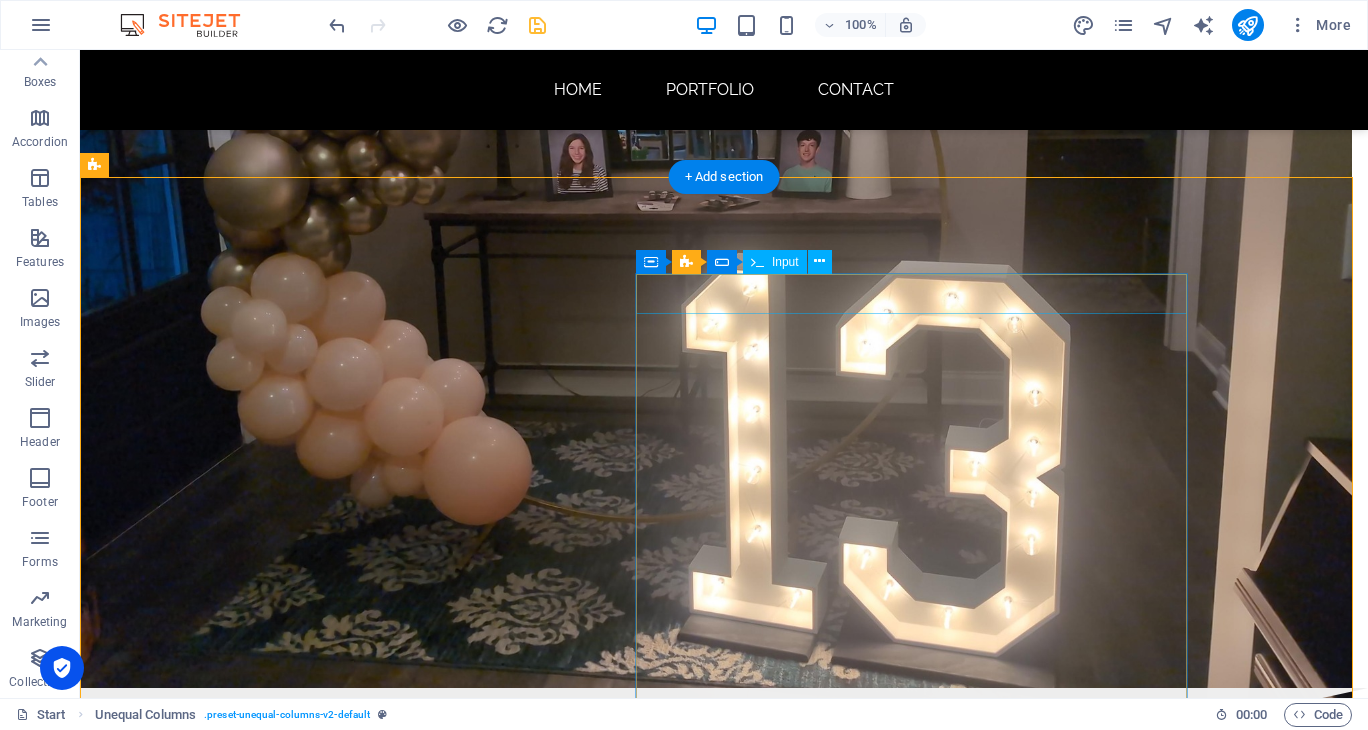 click at bounding box center (568, 1237) 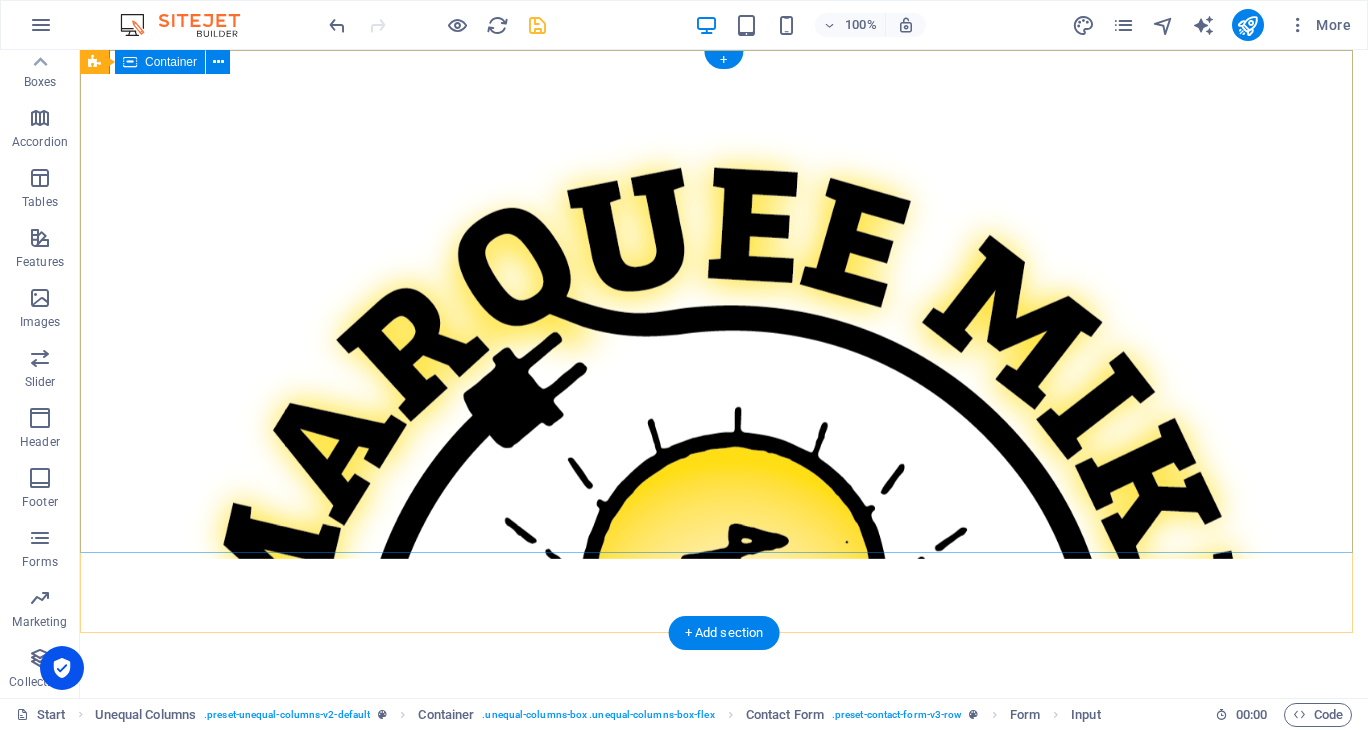 scroll, scrollTop: 0, scrollLeft: 0, axis: both 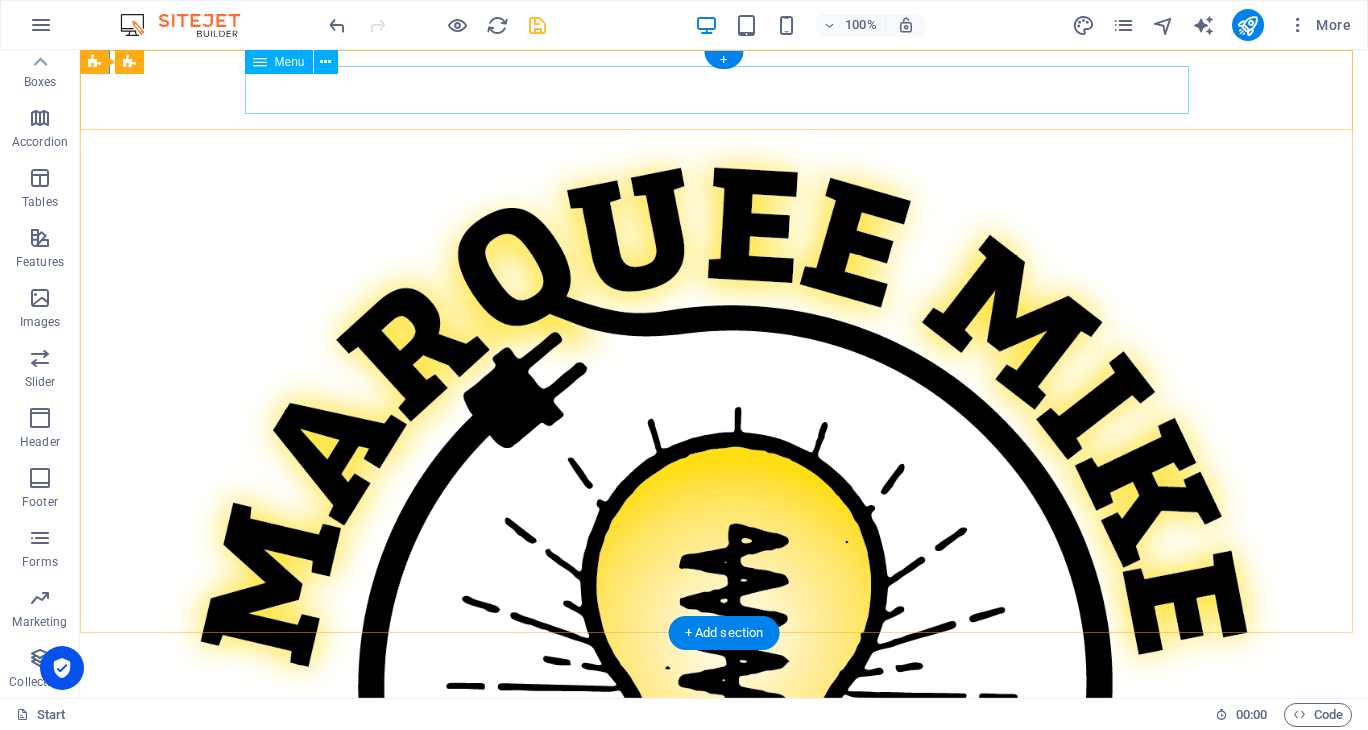 click on "Home Portfolio Contact" at bounding box center (724, 722) 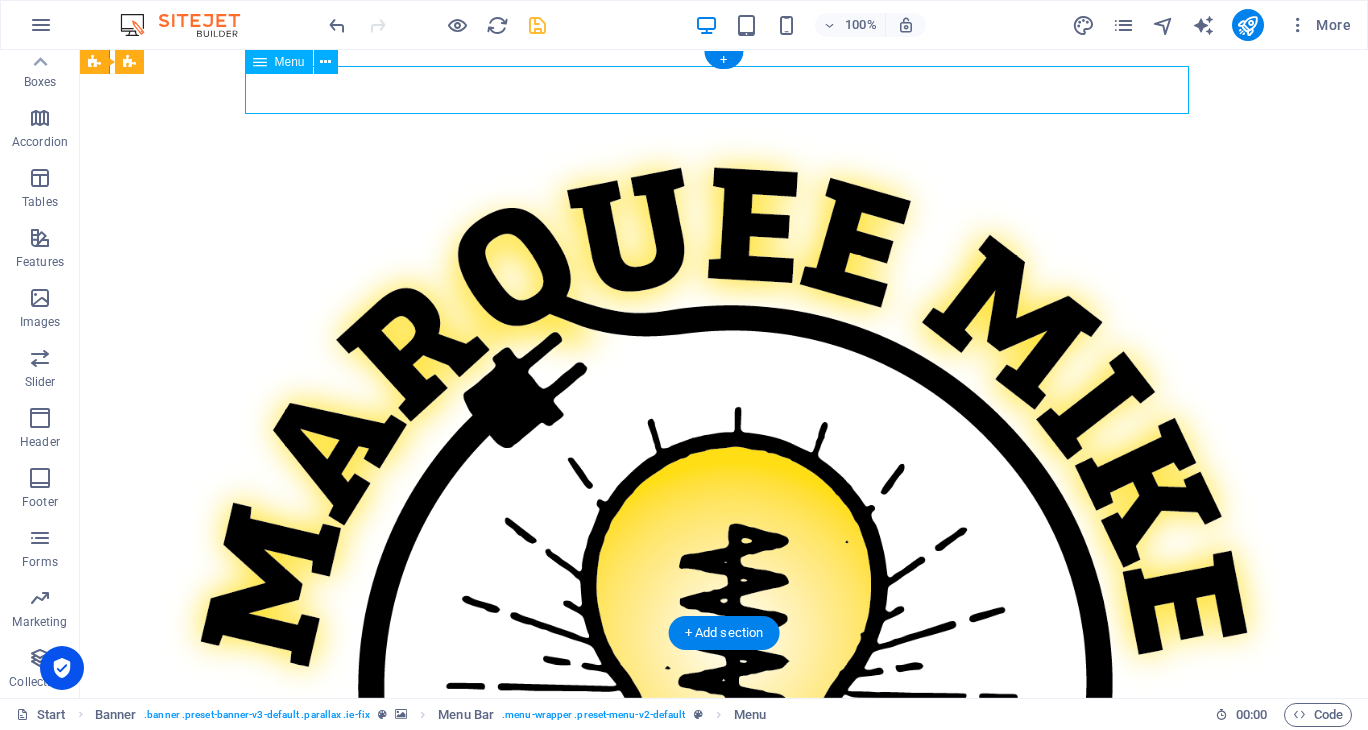 click on "Home Portfolio Contact" at bounding box center (724, 722) 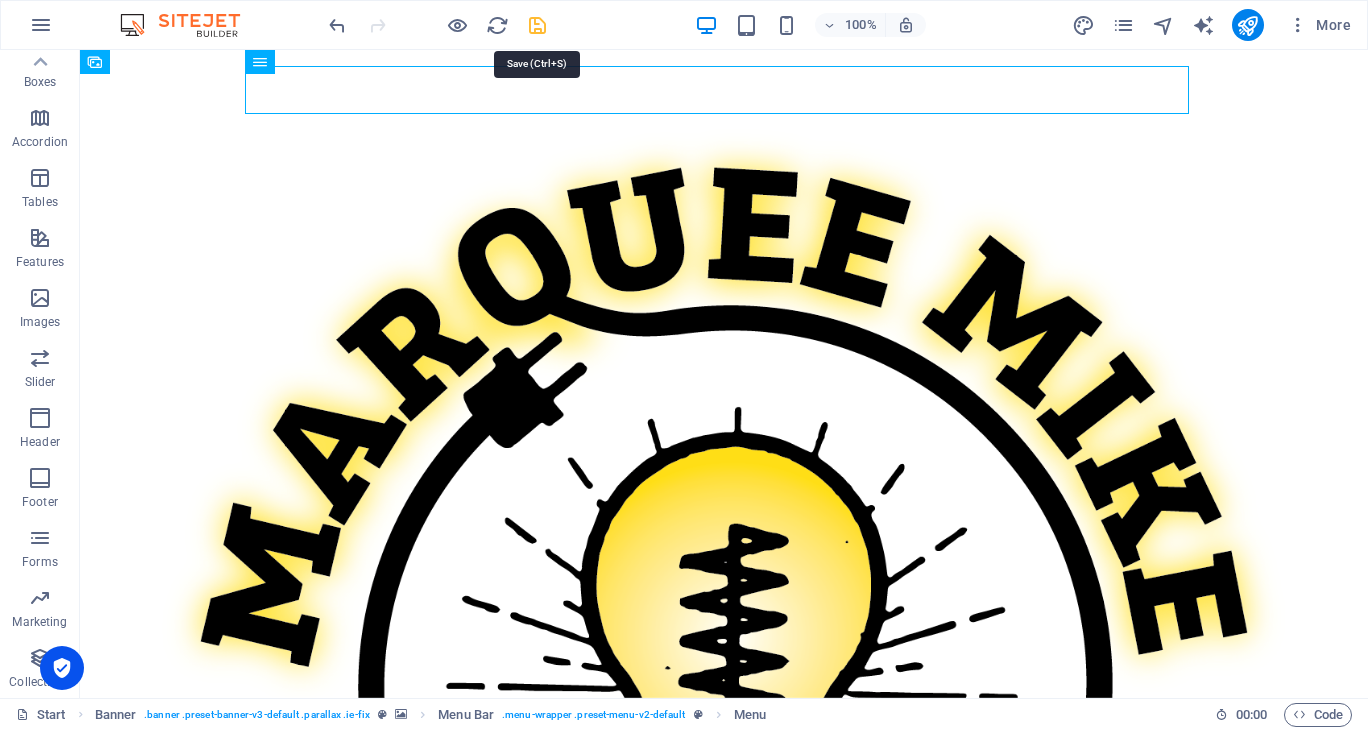 click at bounding box center [537, 25] 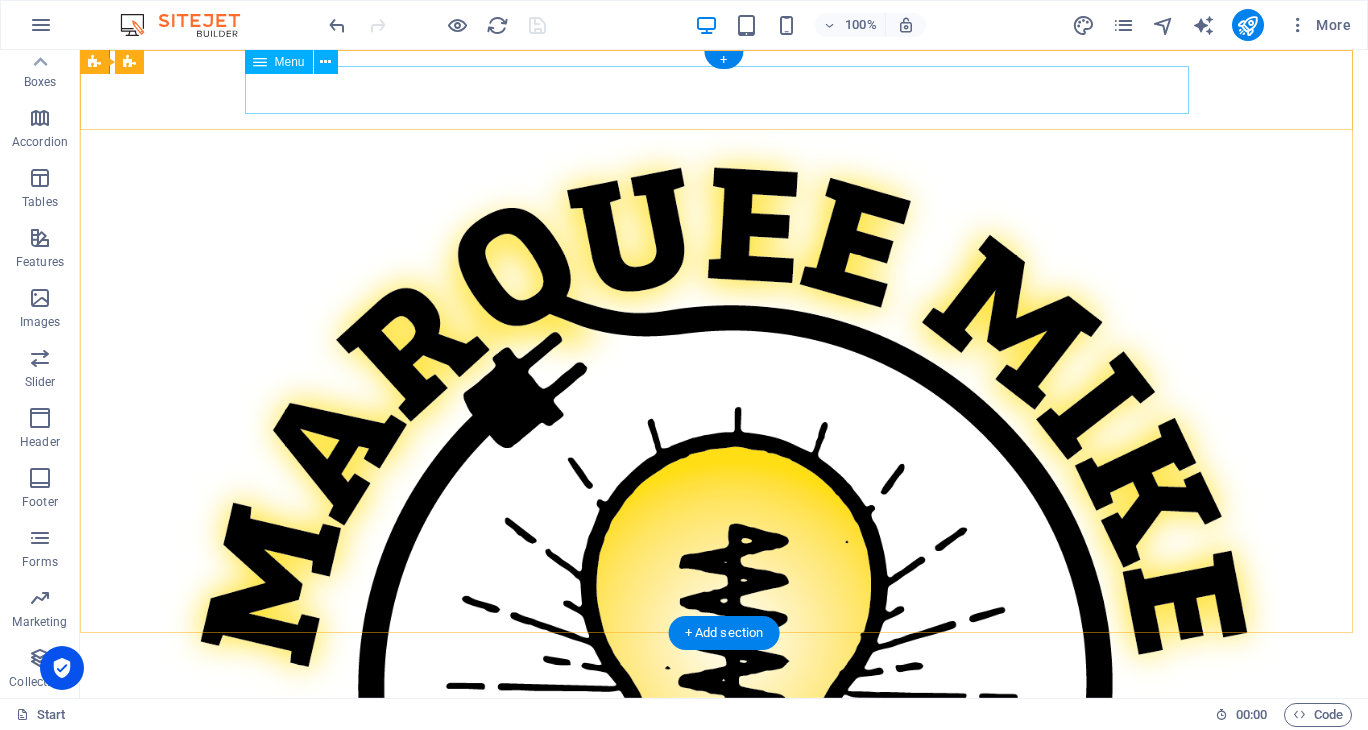 drag, startPoint x: 1331, startPoint y: 74, endPoint x: 1179, endPoint y: 72, distance: 152.01315 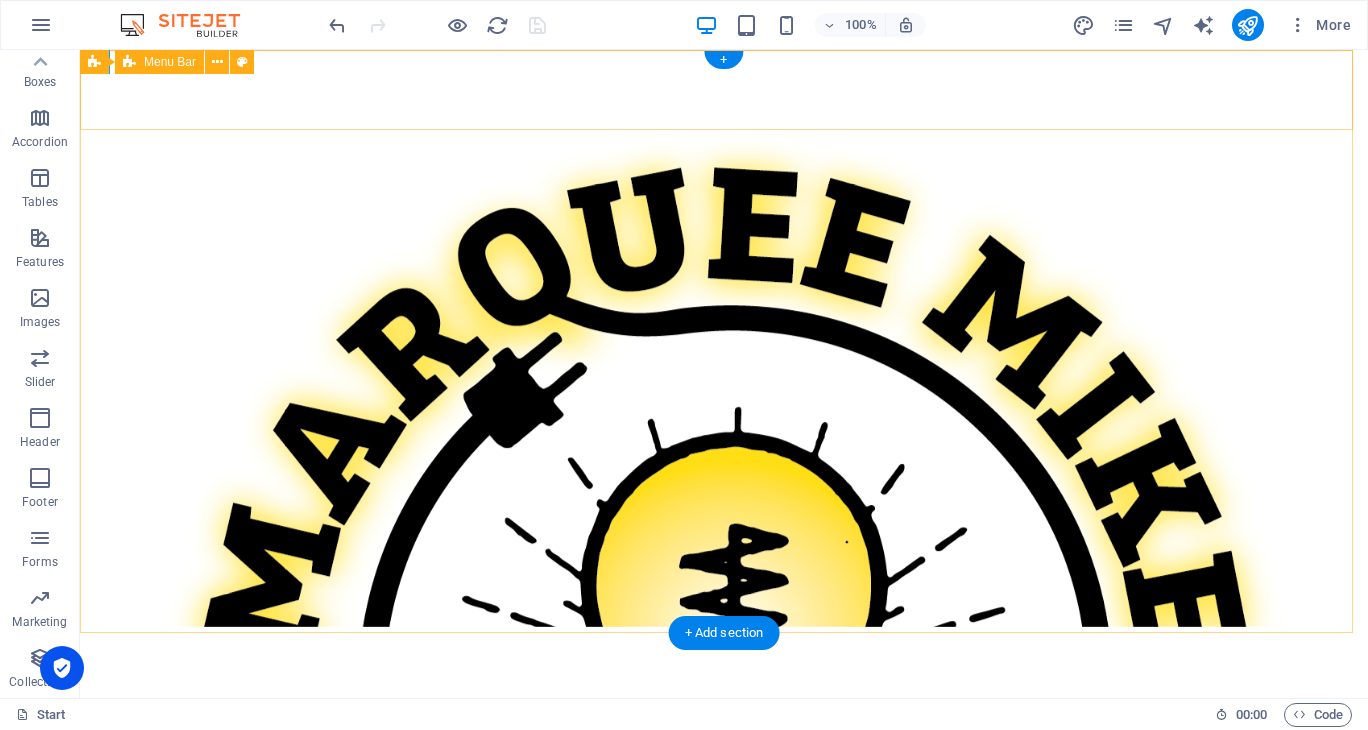 scroll, scrollTop: 0, scrollLeft: 0, axis: both 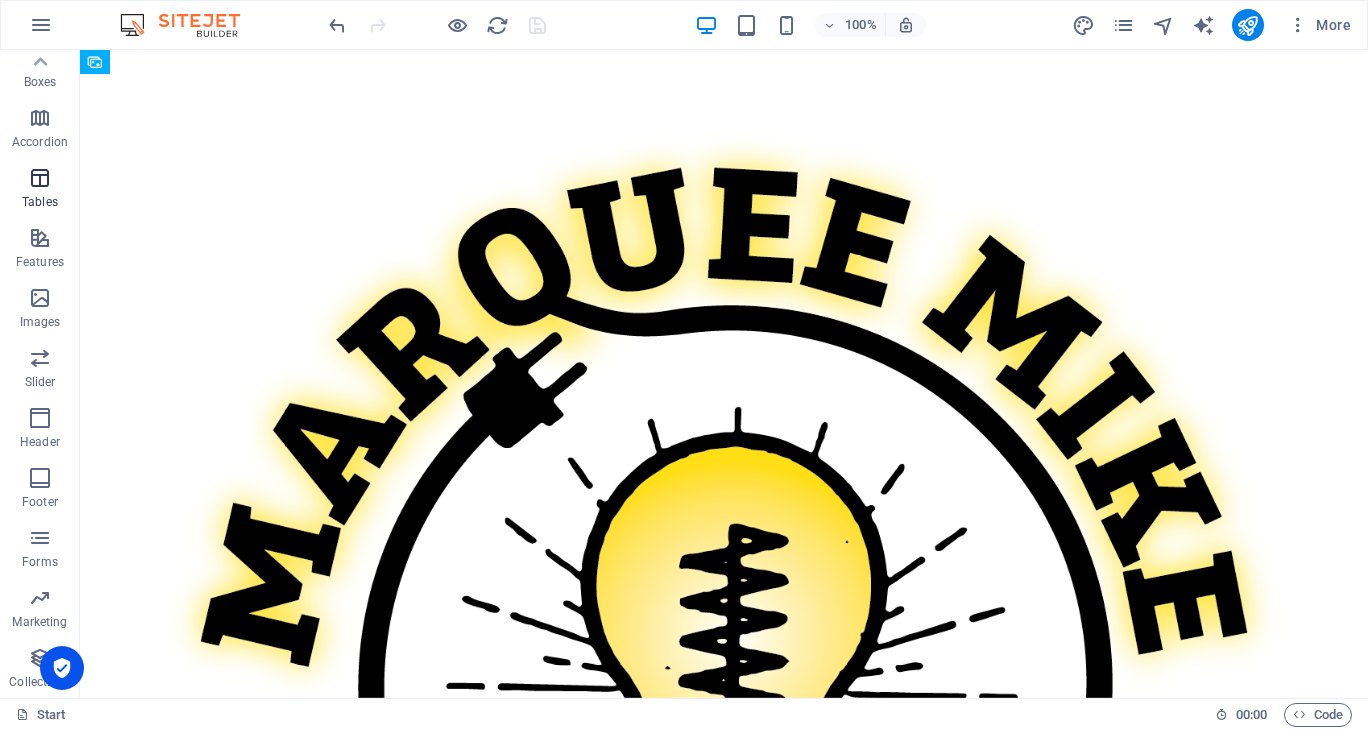 click on "Tables" at bounding box center (40, 190) 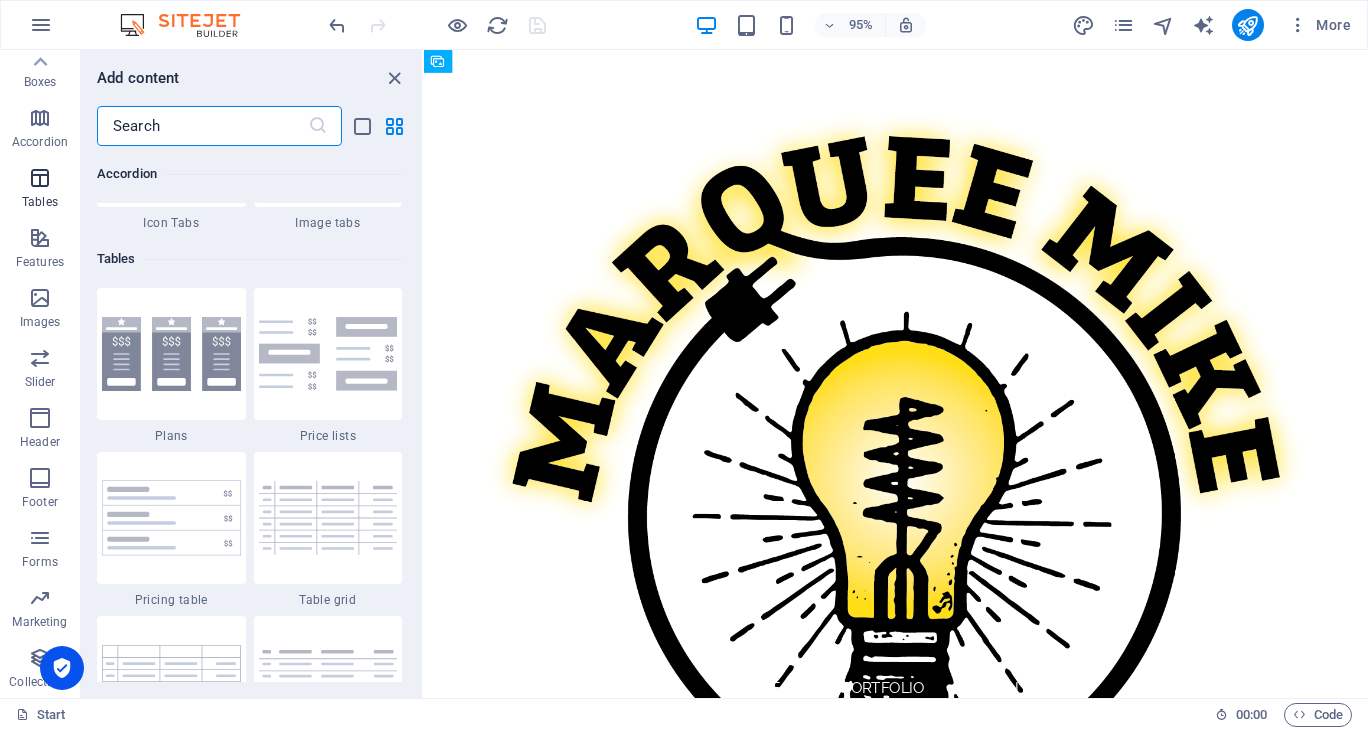 scroll, scrollTop: 6762, scrollLeft: 0, axis: vertical 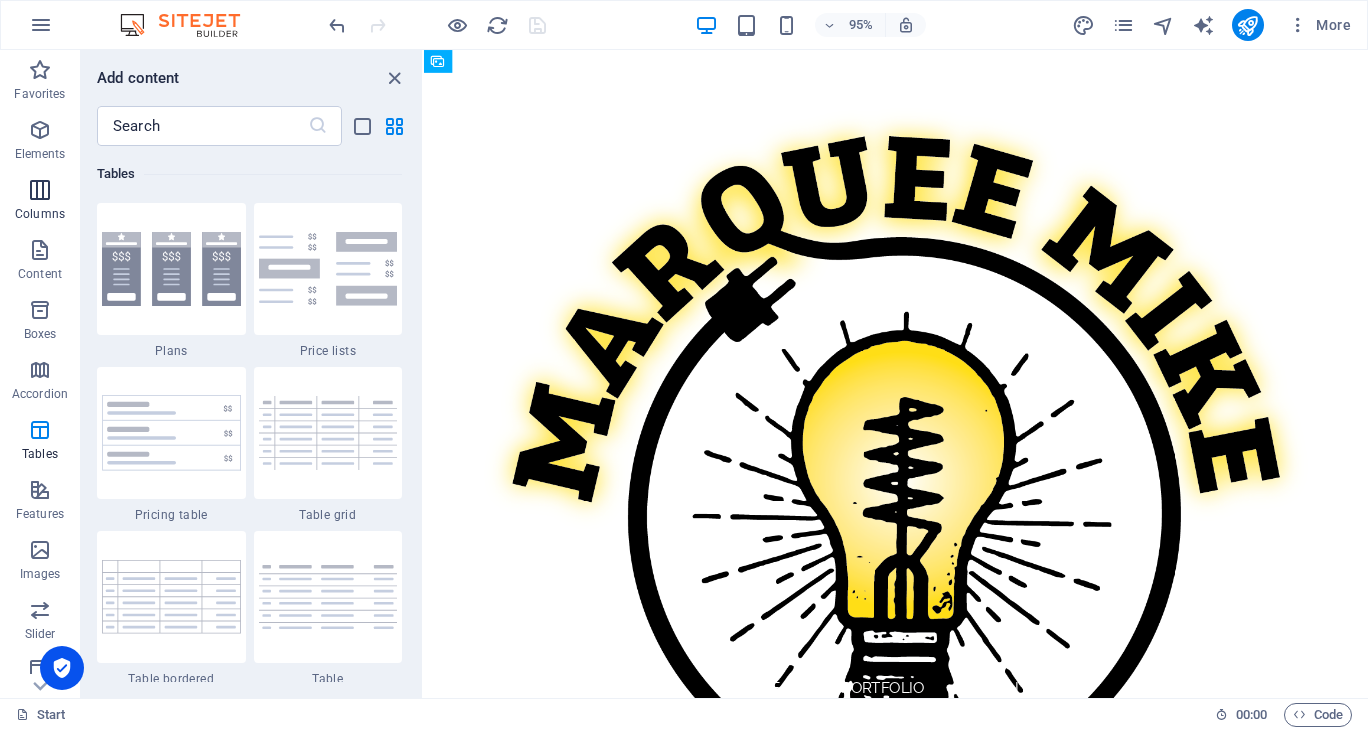 click at bounding box center (40, 190) 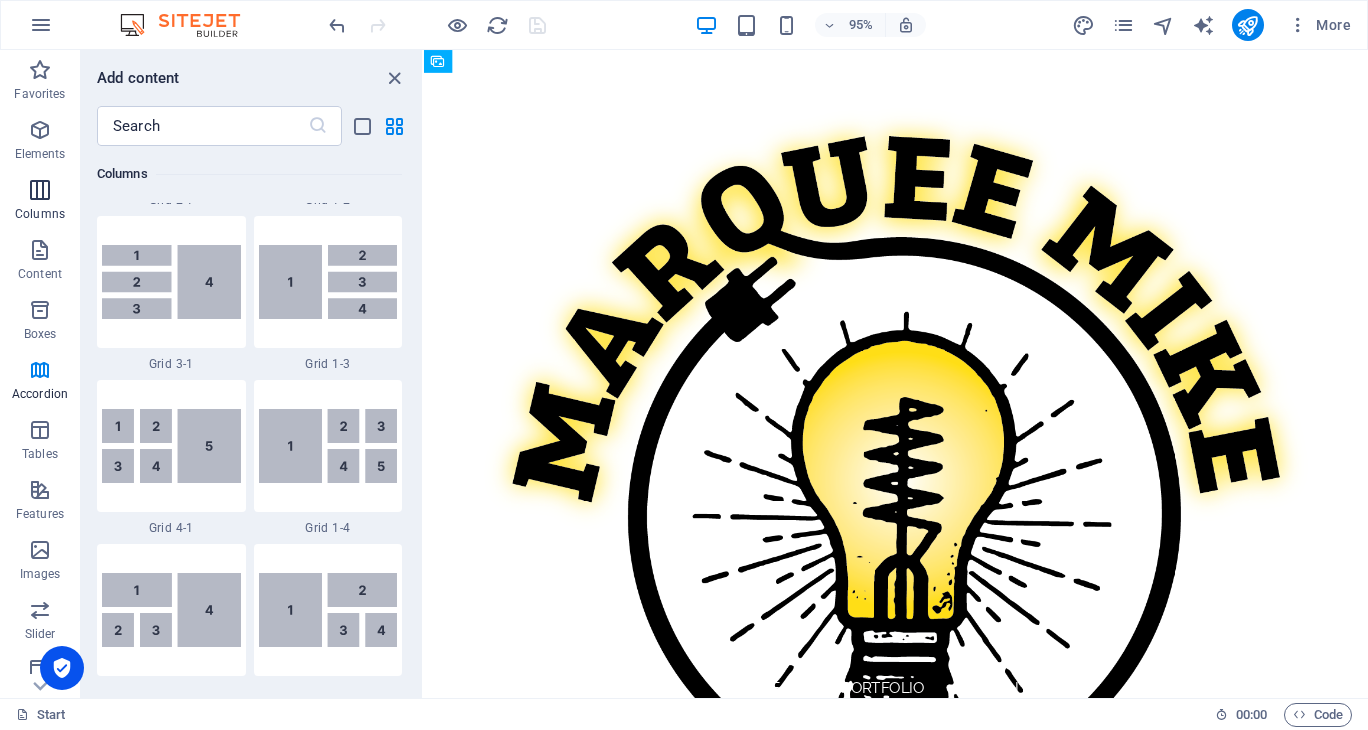 scroll, scrollTop: 990, scrollLeft: 0, axis: vertical 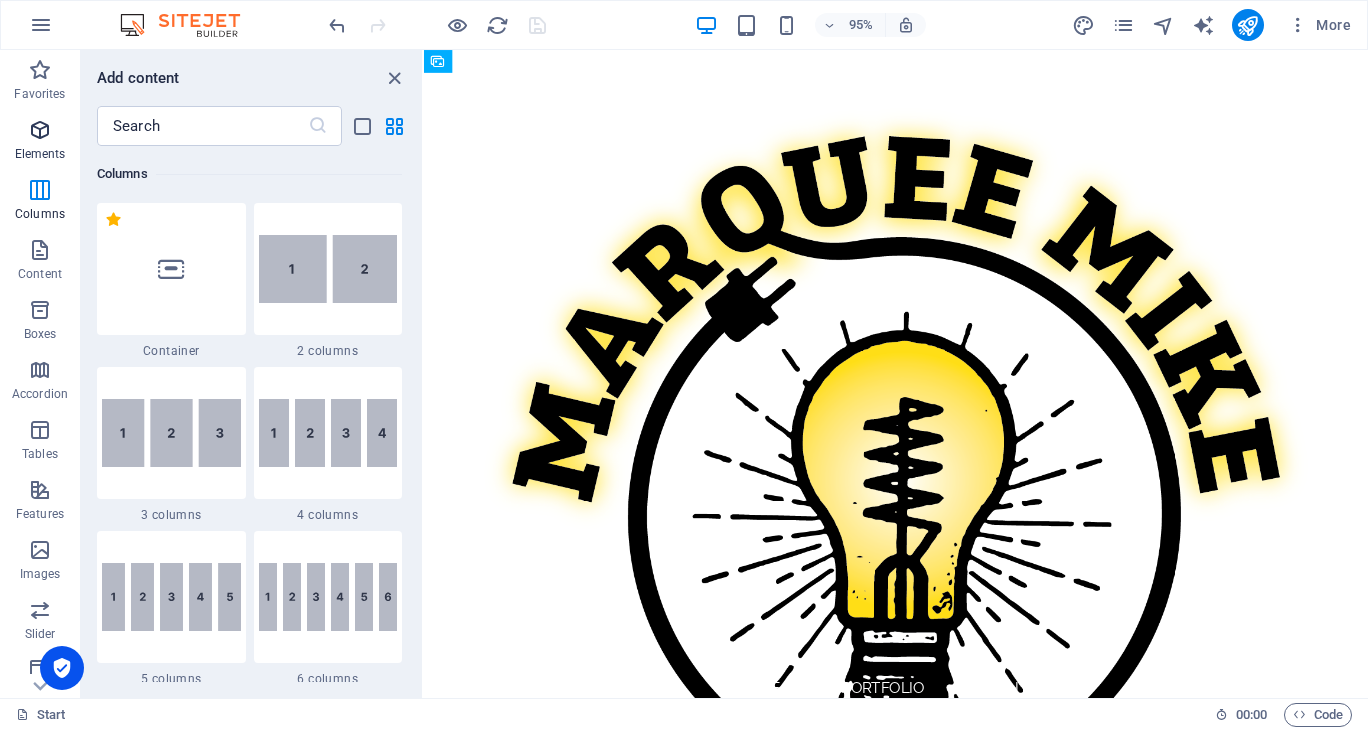 click at bounding box center (40, 130) 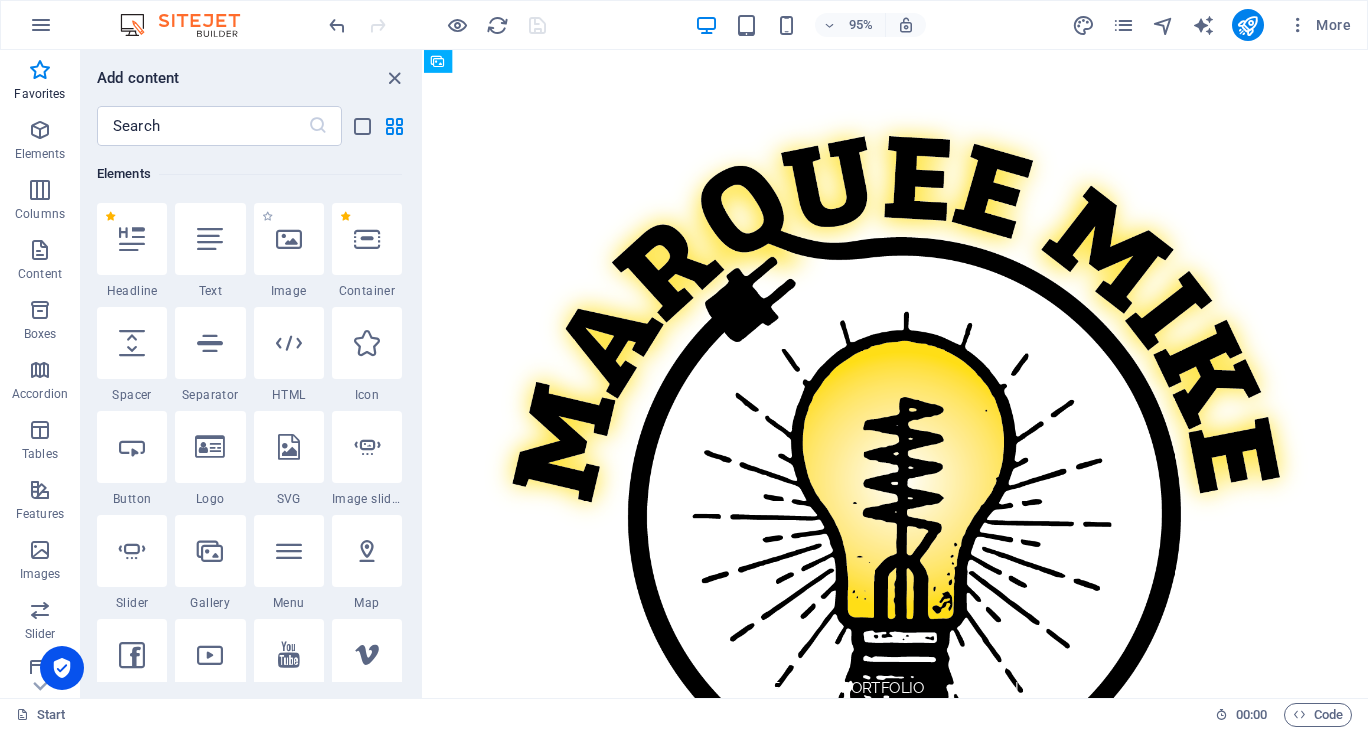 scroll, scrollTop: 0, scrollLeft: 0, axis: both 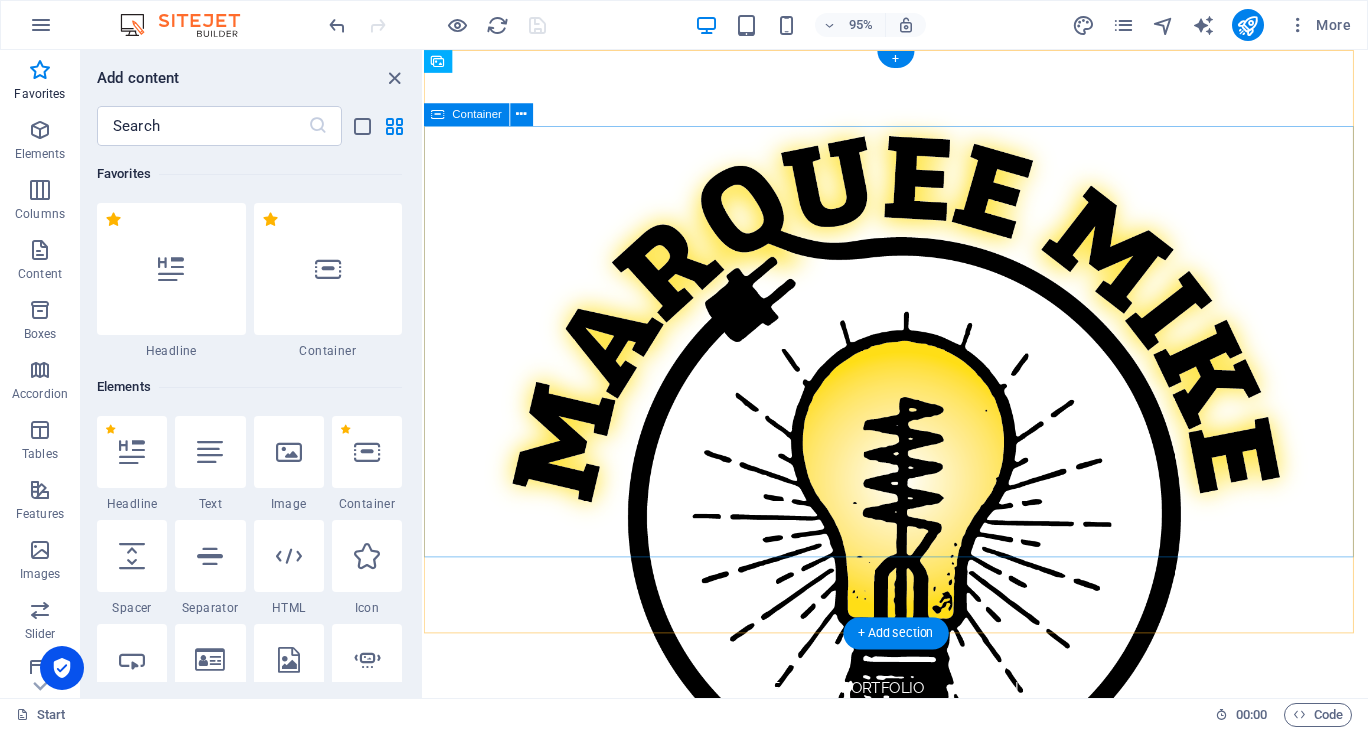 click on "Drop content here or  Add elements  Paste clipboard" at bounding box center [921, 929] 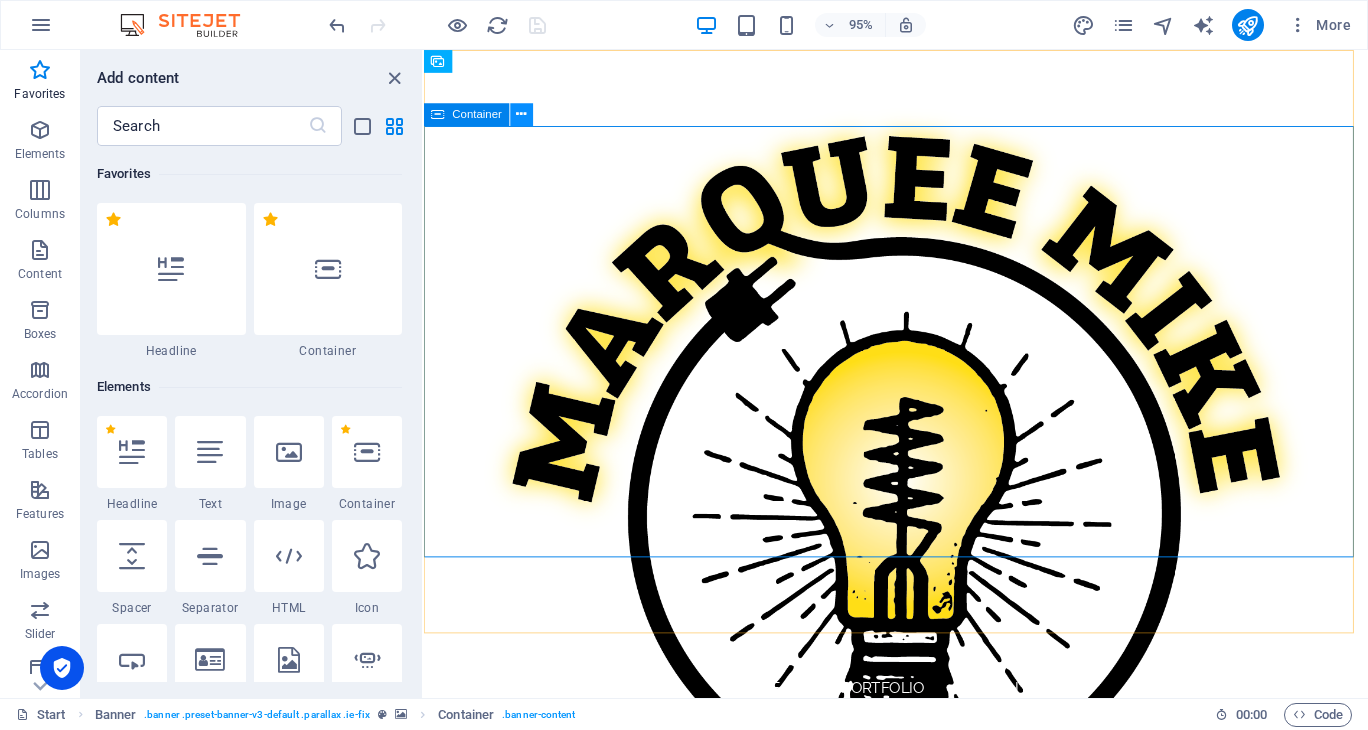 click at bounding box center (521, 114) 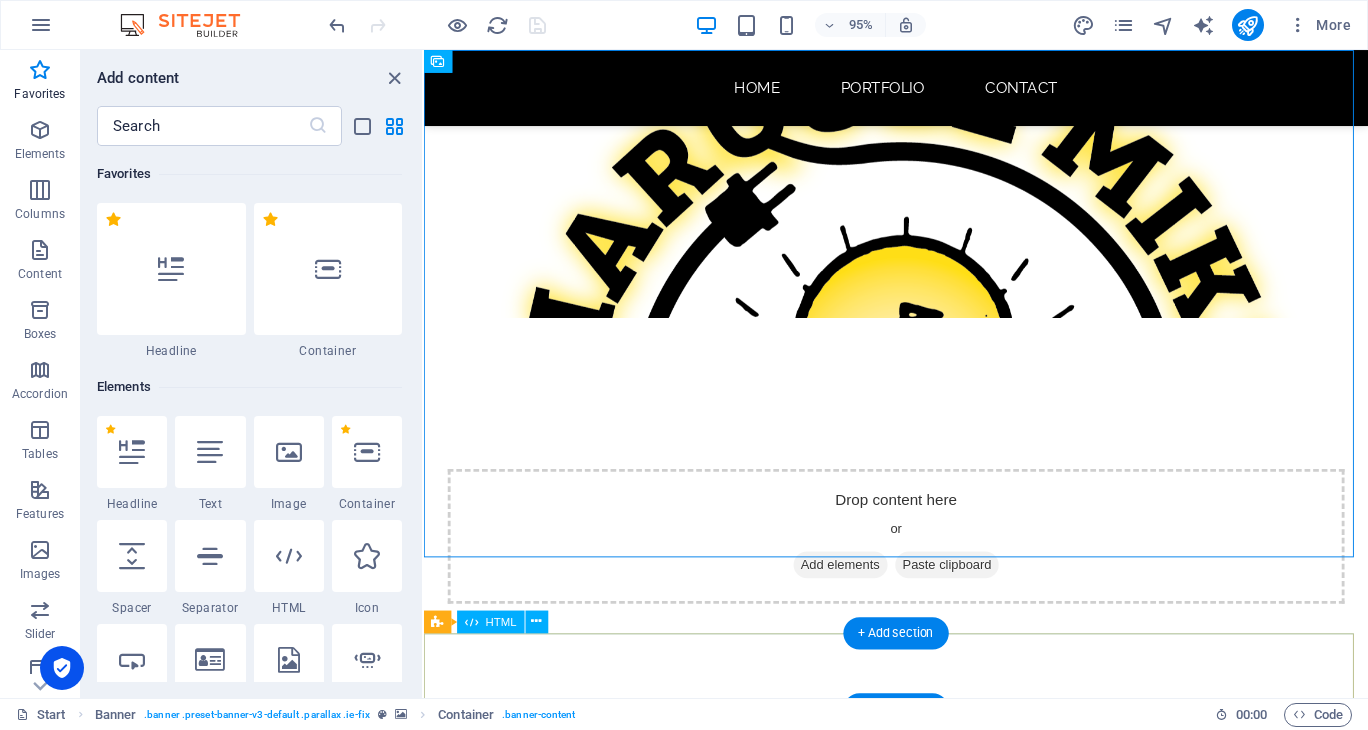 scroll, scrollTop: 0, scrollLeft: 0, axis: both 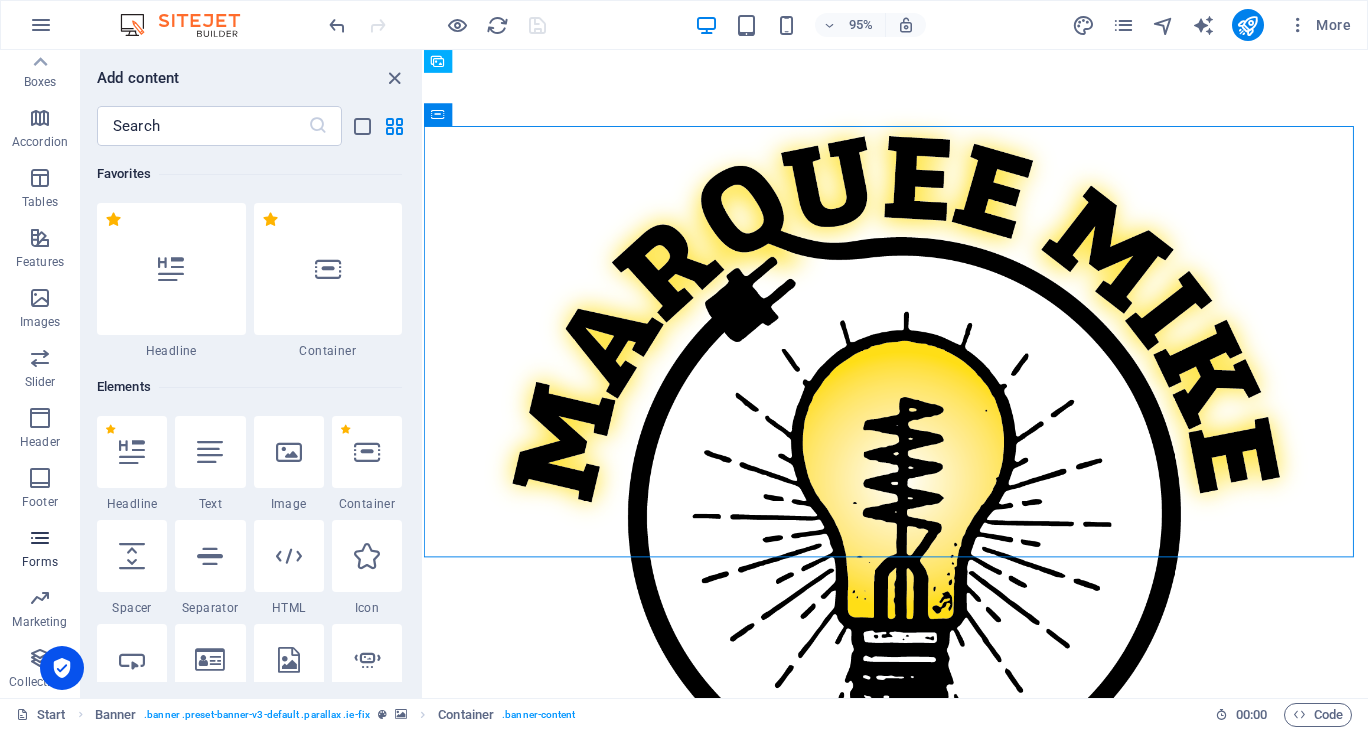click at bounding box center (40, 538) 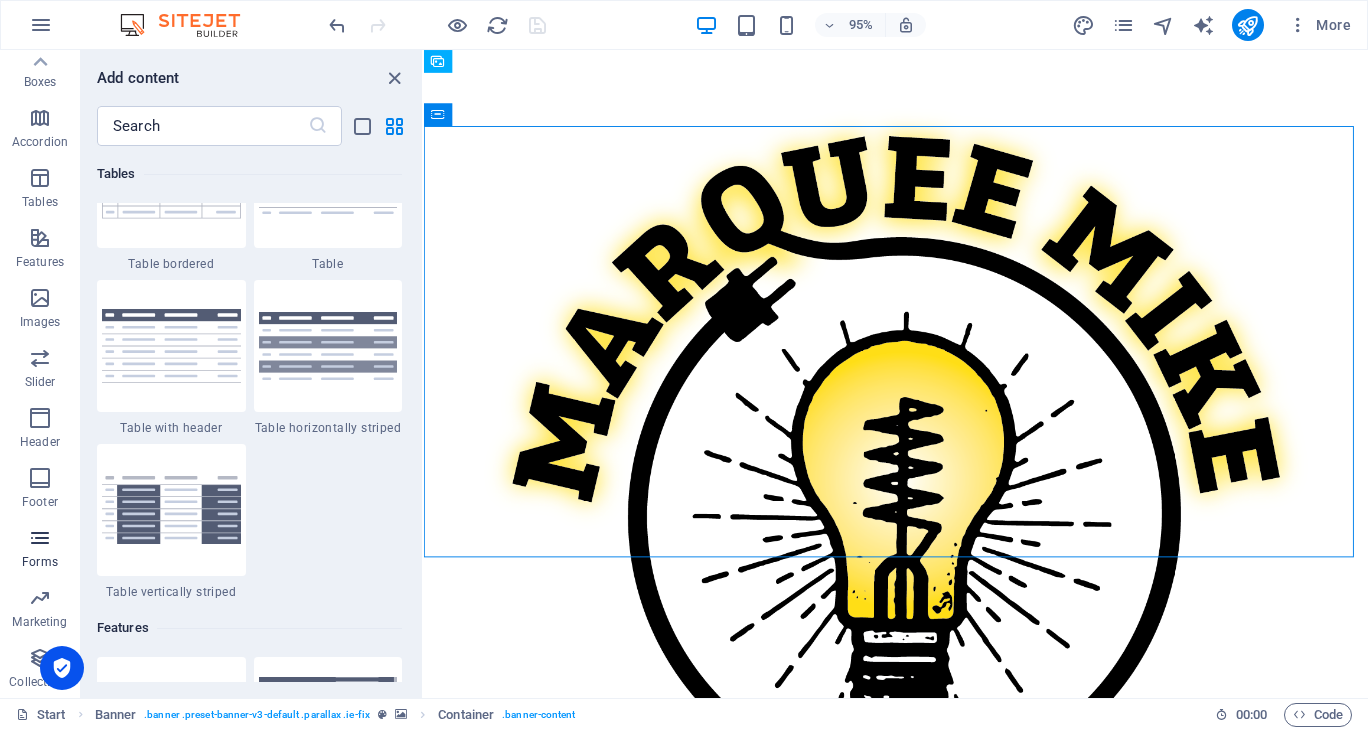 scroll, scrollTop: 14436, scrollLeft: 0, axis: vertical 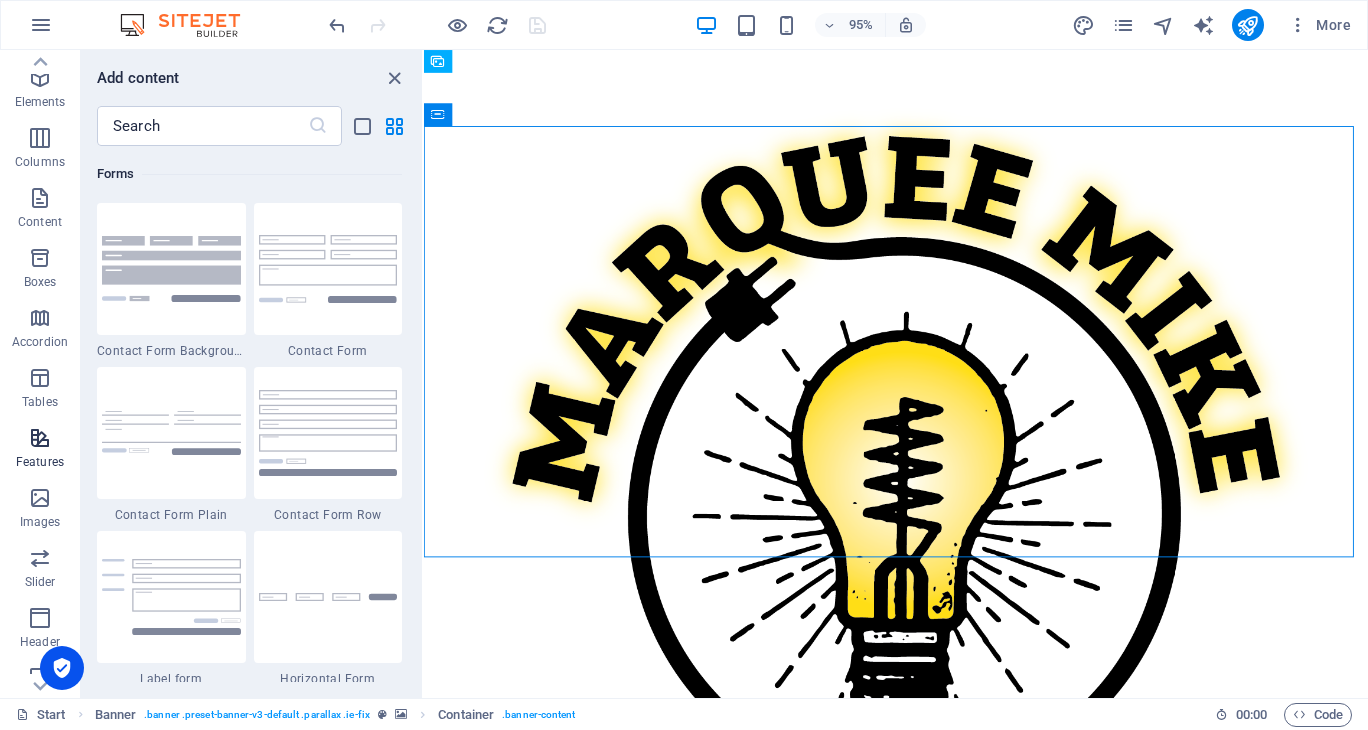 click at bounding box center [40, 438] 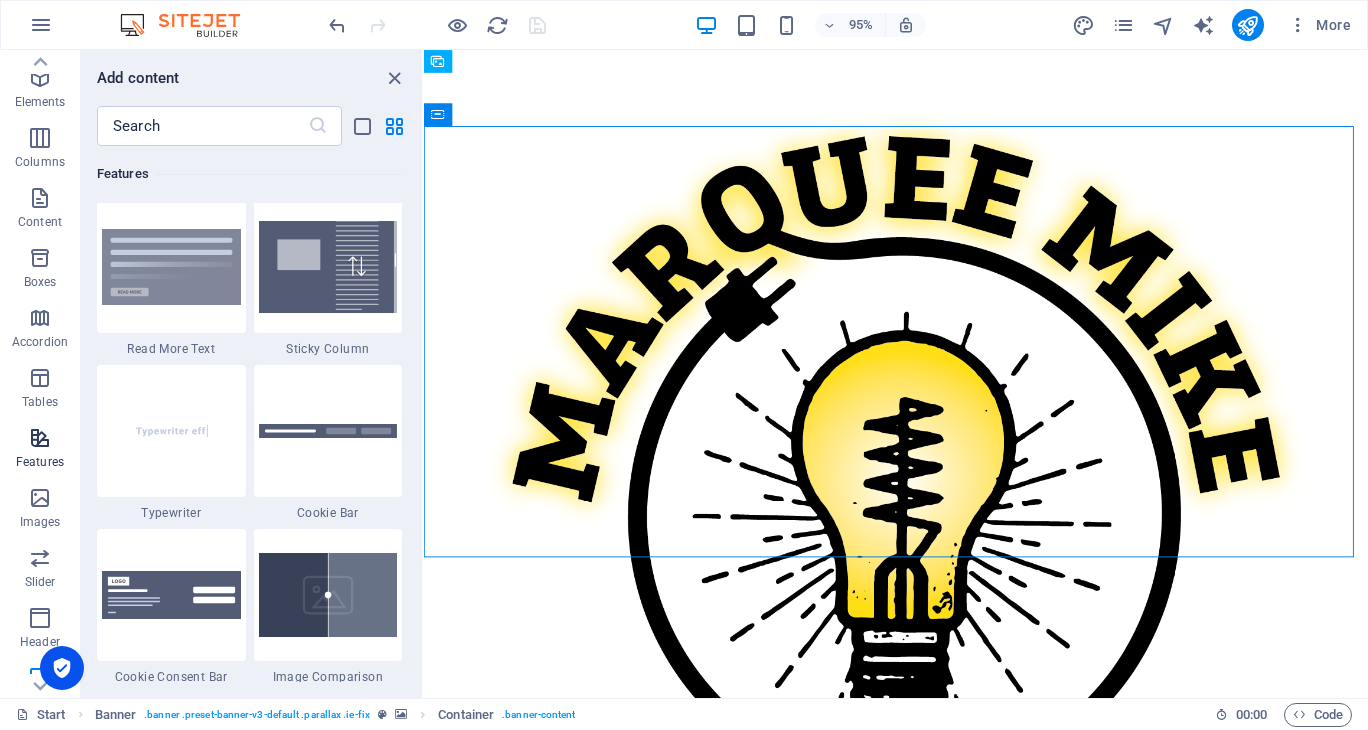 scroll, scrollTop: 7631, scrollLeft: 0, axis: vertical 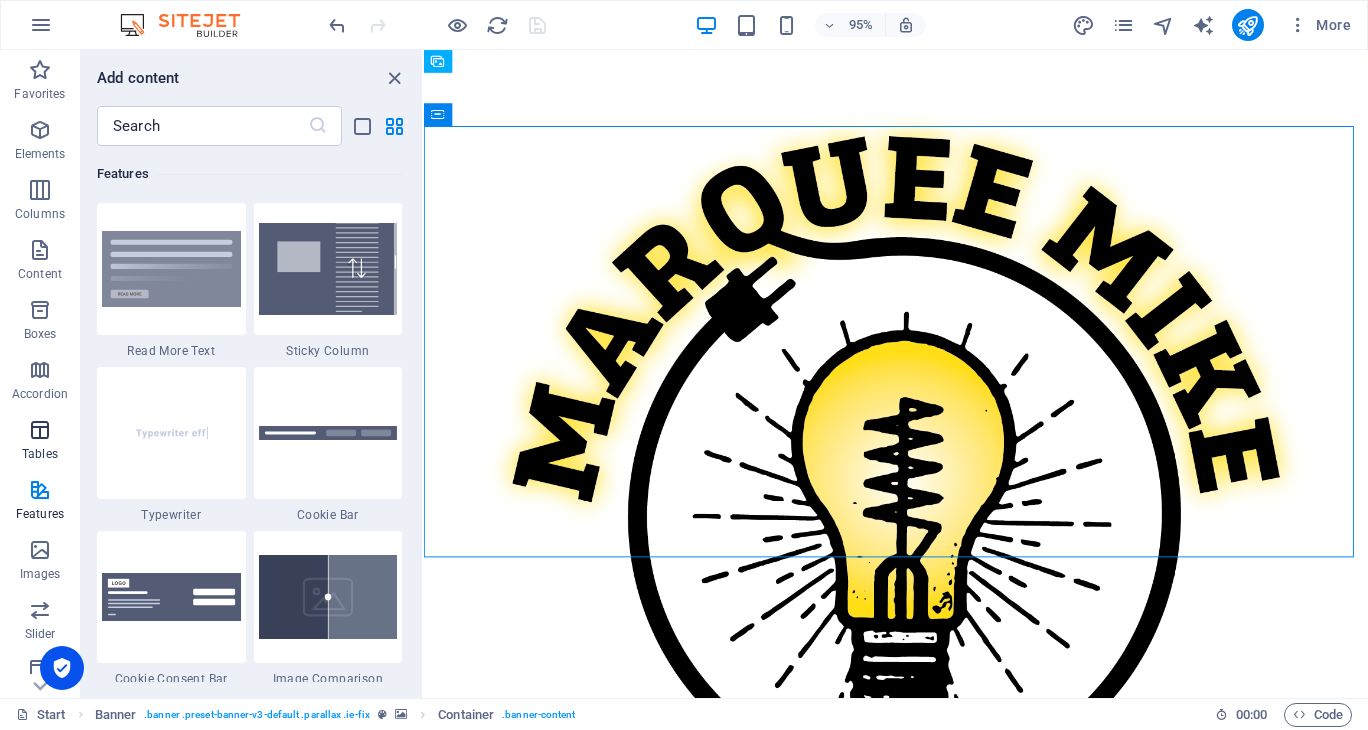 click at bounding box center (40, 430) 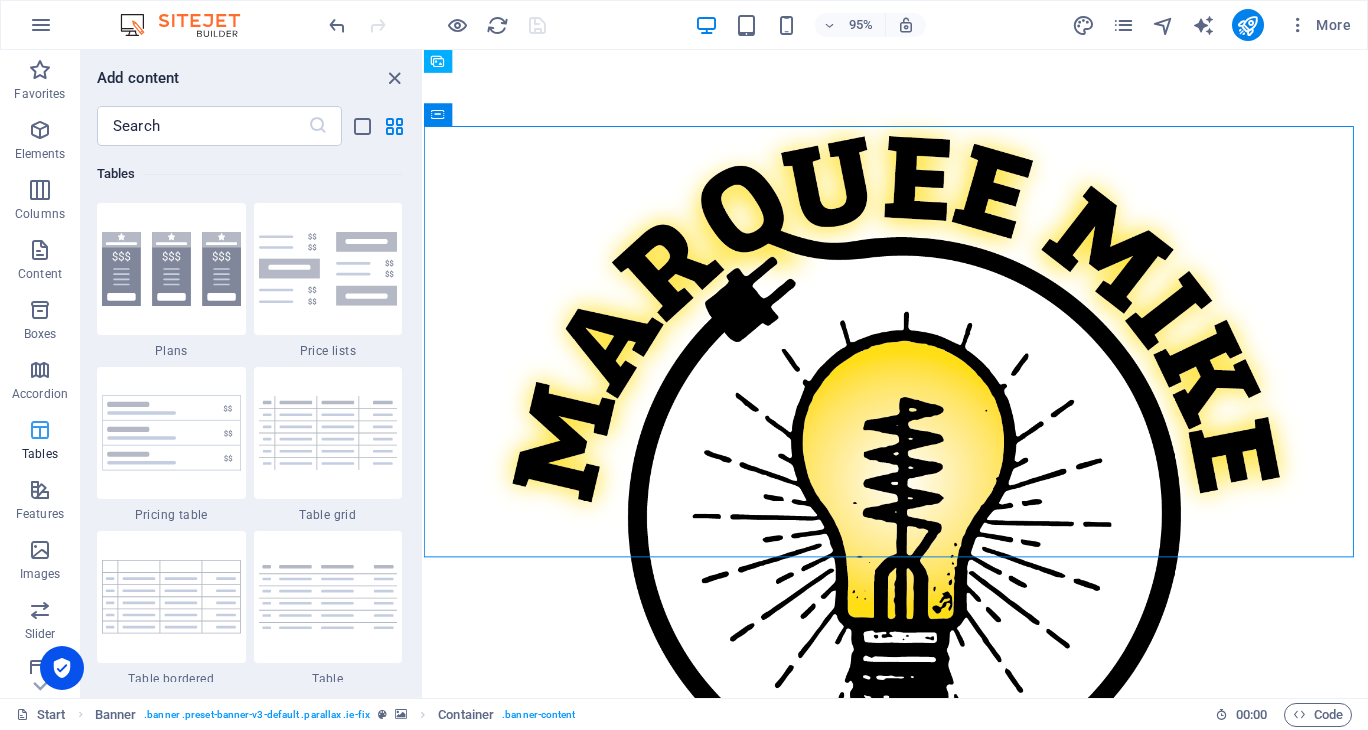 scroll, scrollTop: 6762, scrollLeft: 0, axis: vertical 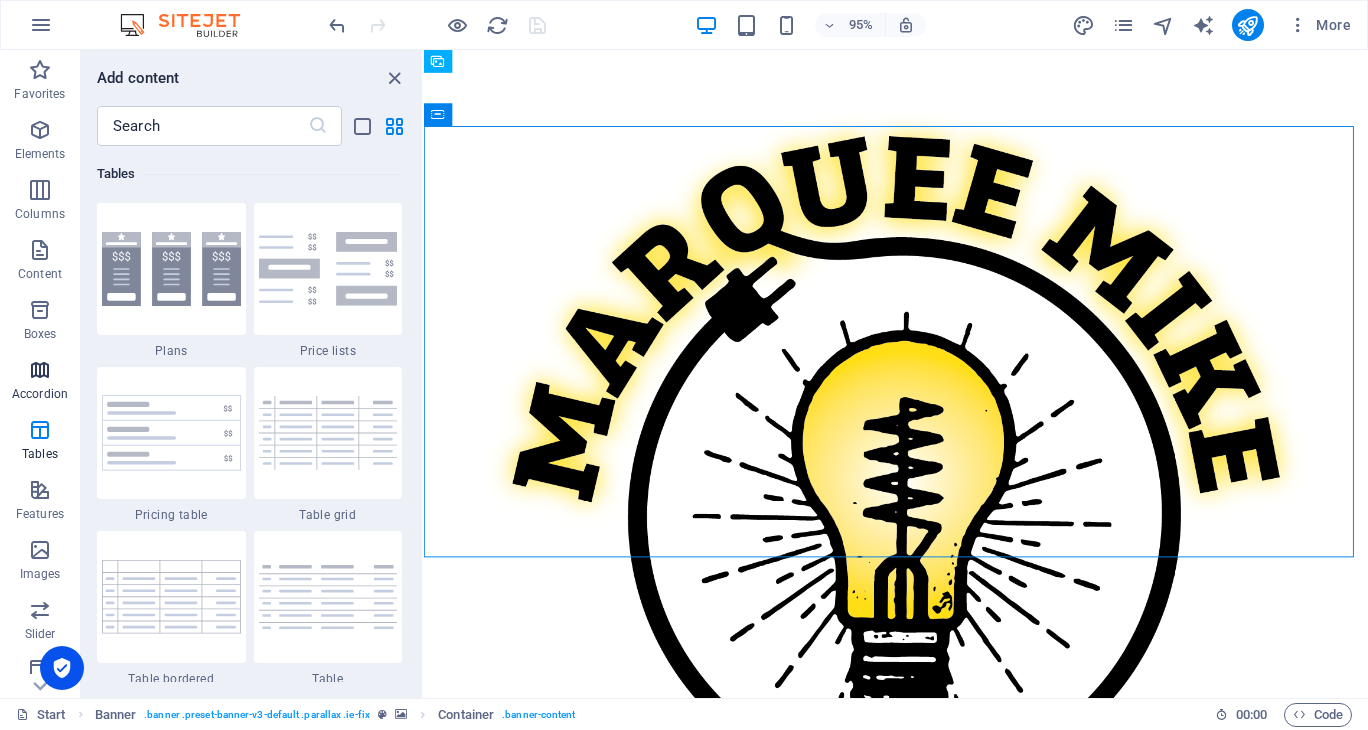 click on "Accordion" at bounding box center (40, 382) 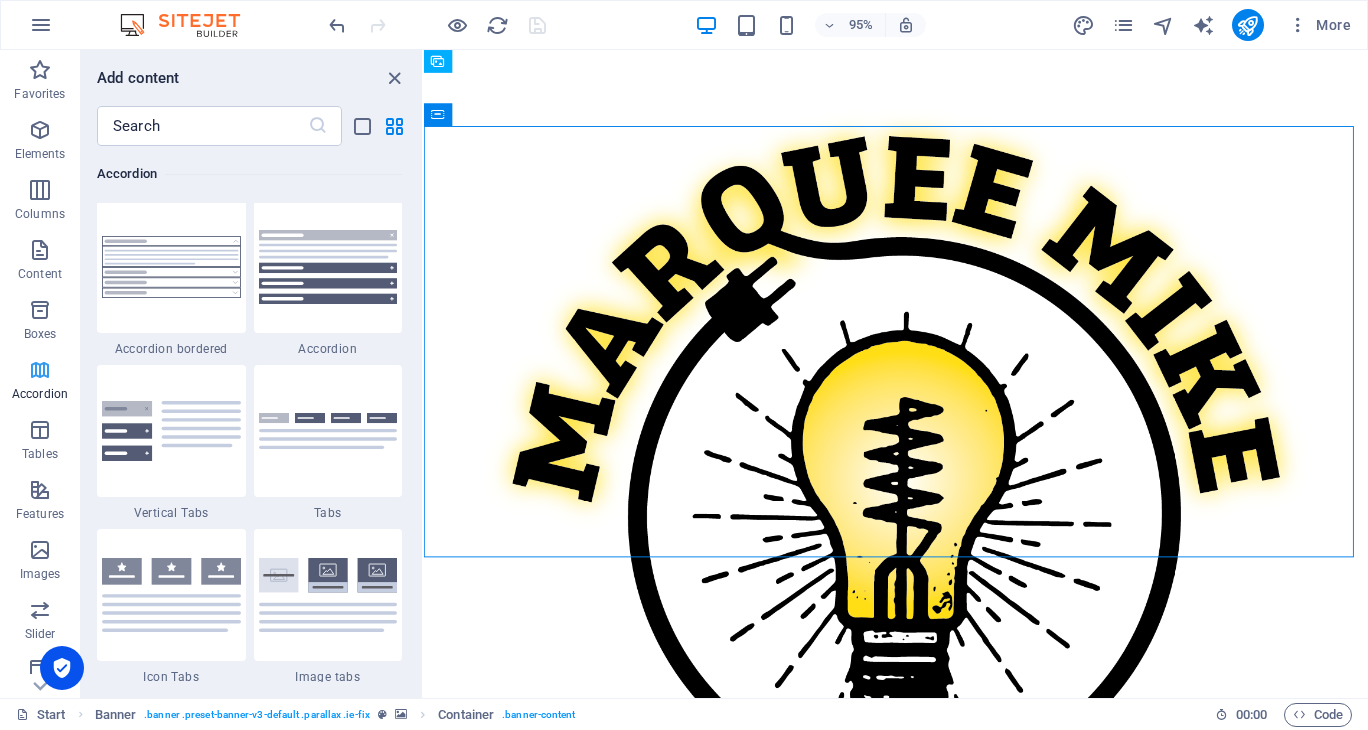 scroll, scrollTop: 6221, scrollLeft: 0, axis: vertical 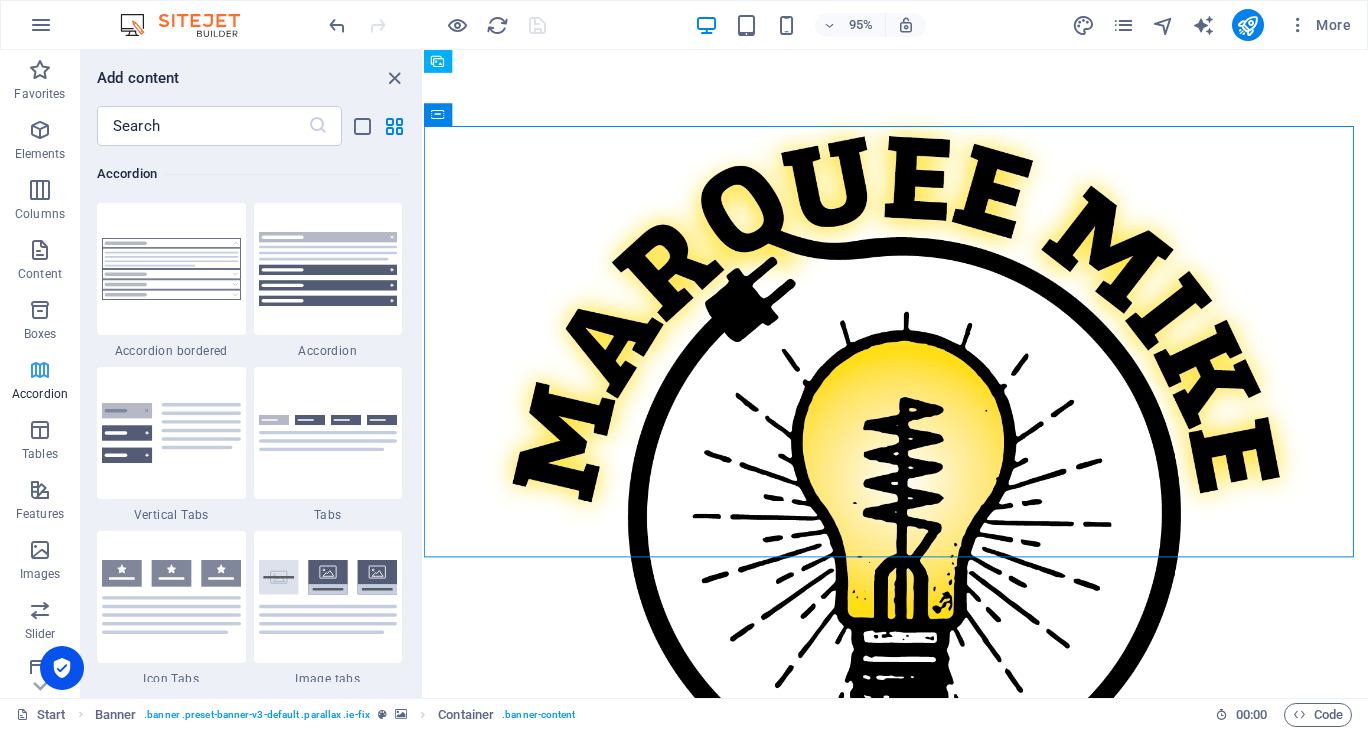click at bounding box center (40, 370) 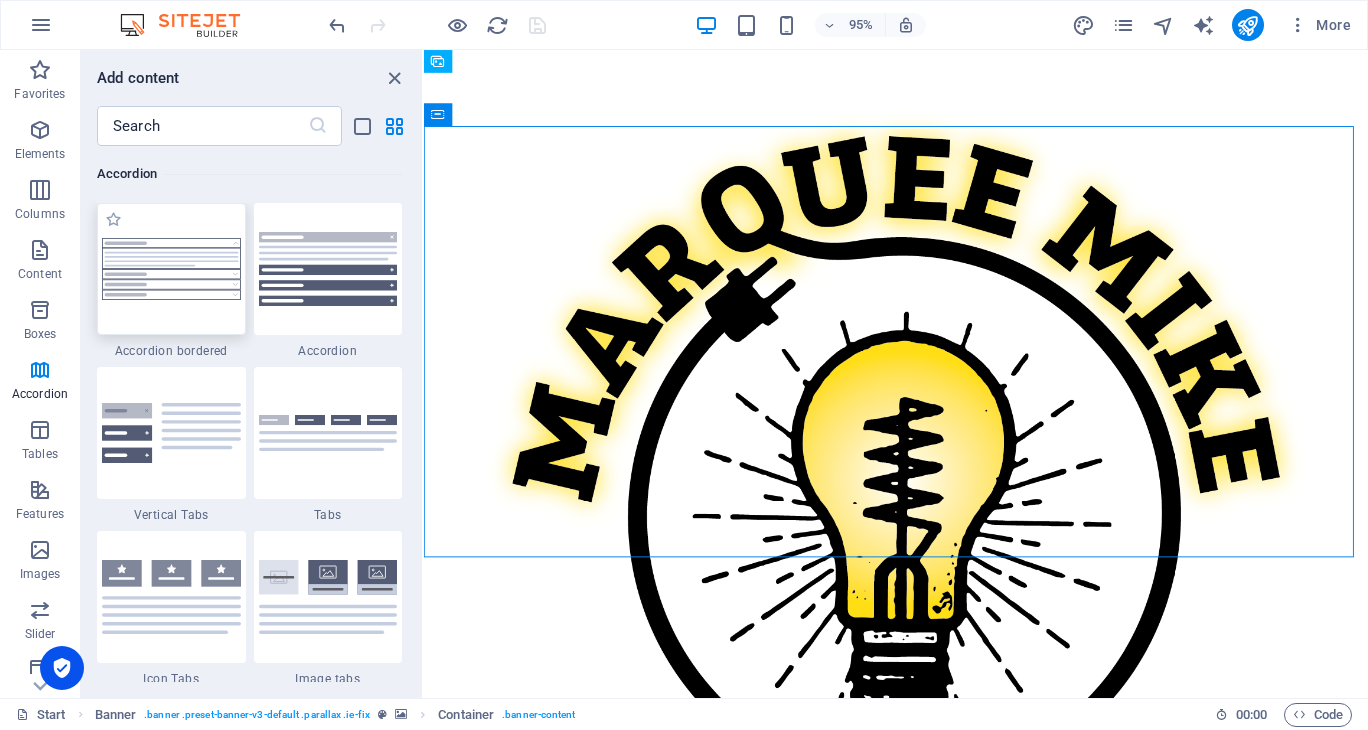 click at bounding box center (171, 269) 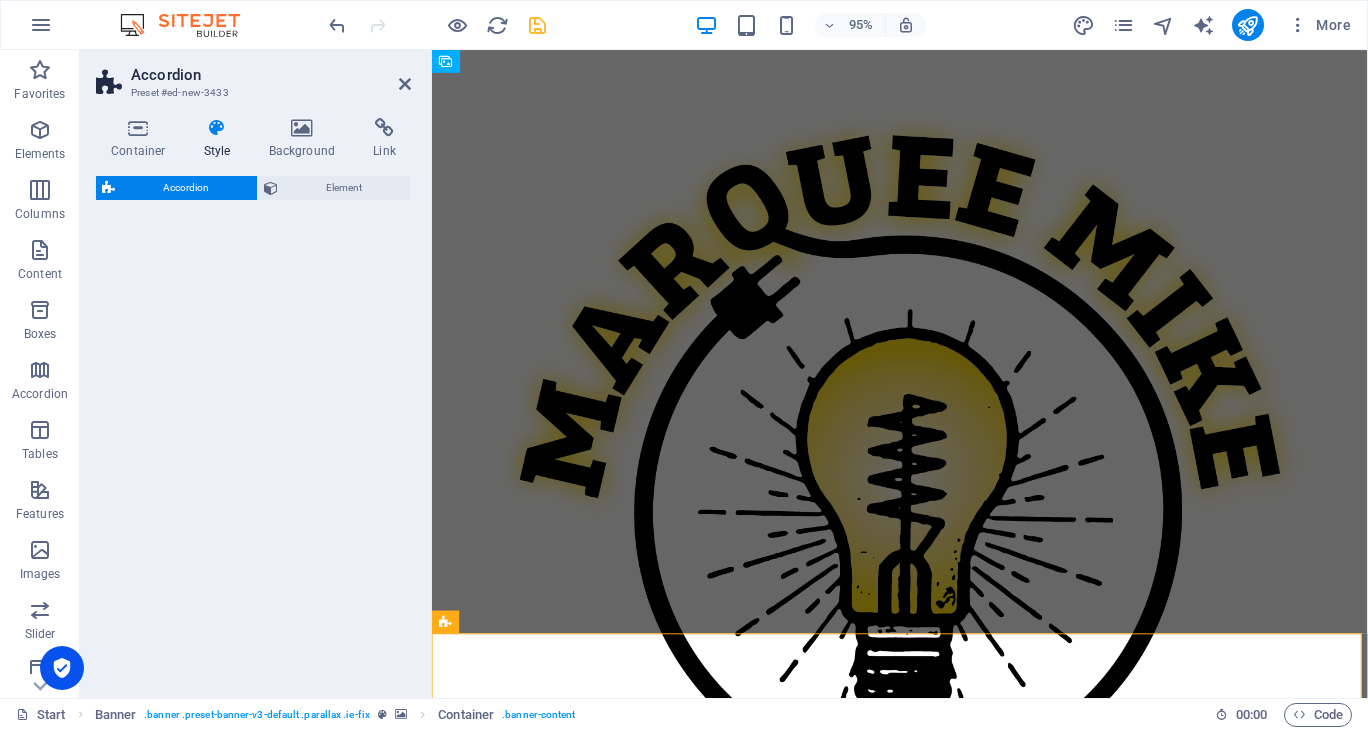 select on "rem" 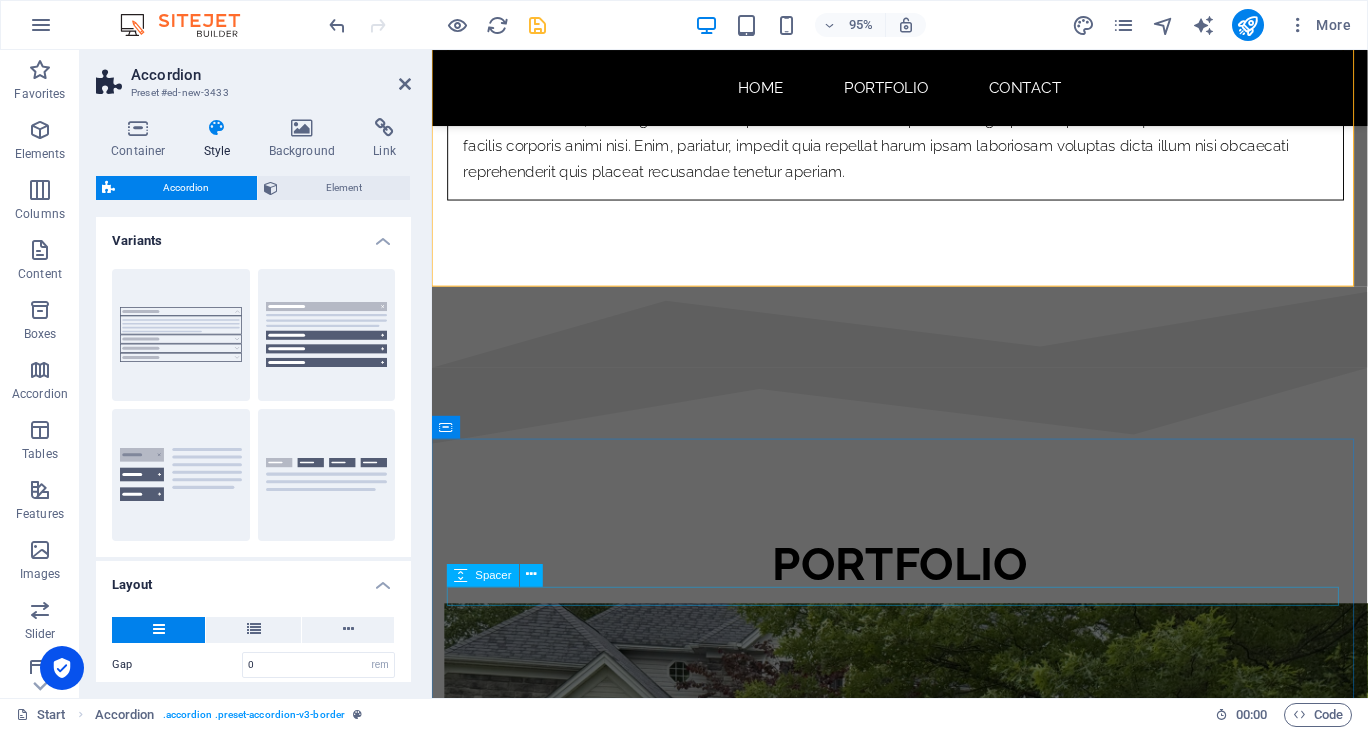 scroll, scrollTop: 1300, scrollLeft: 0, axis: vertical 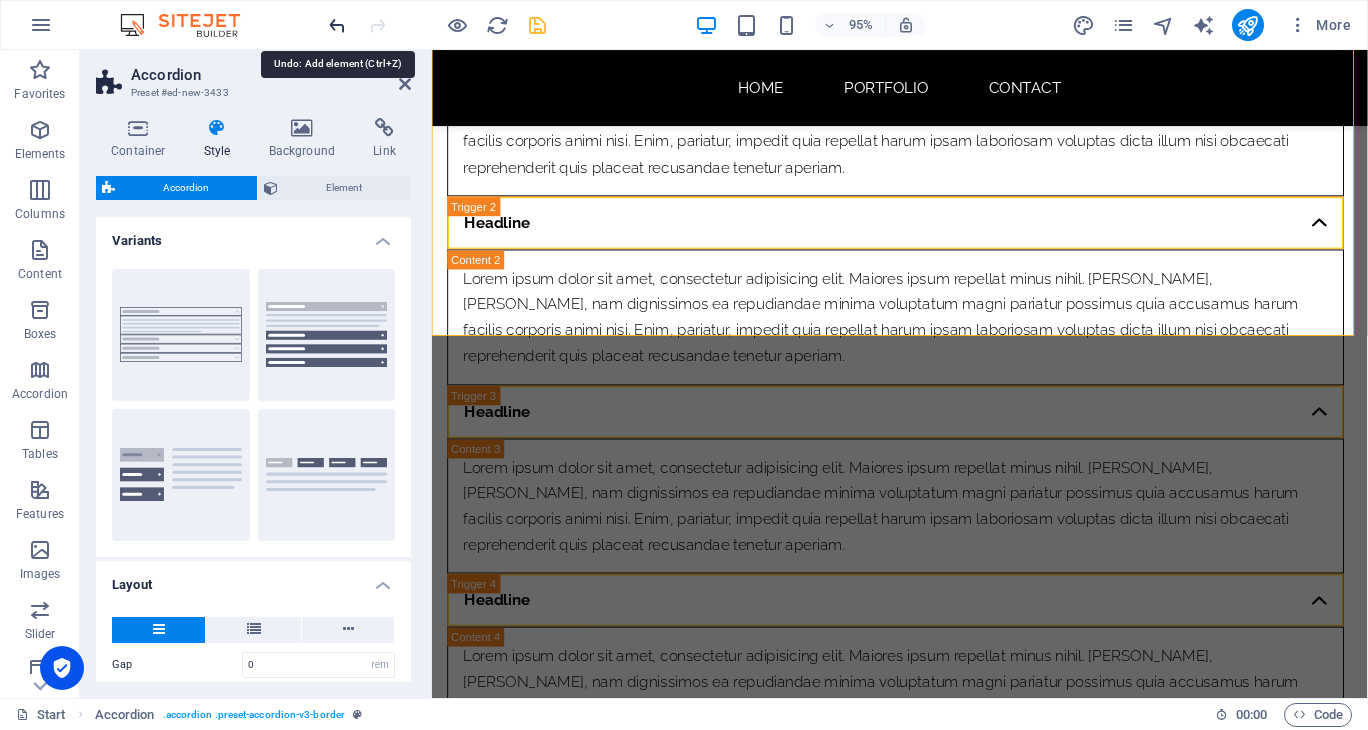 click at bounding box center [337, 25] 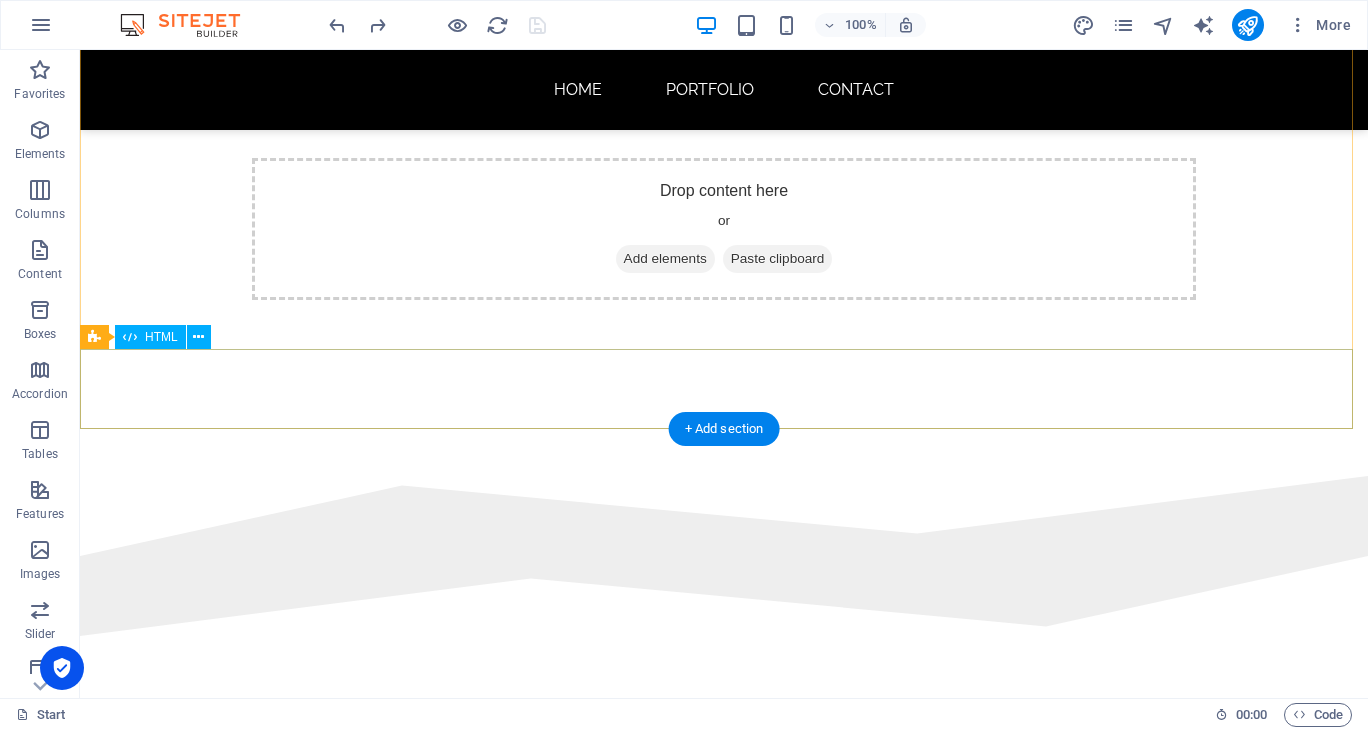 scroll, scrollTop: 200, scrollLeft: 0, axis: vertical 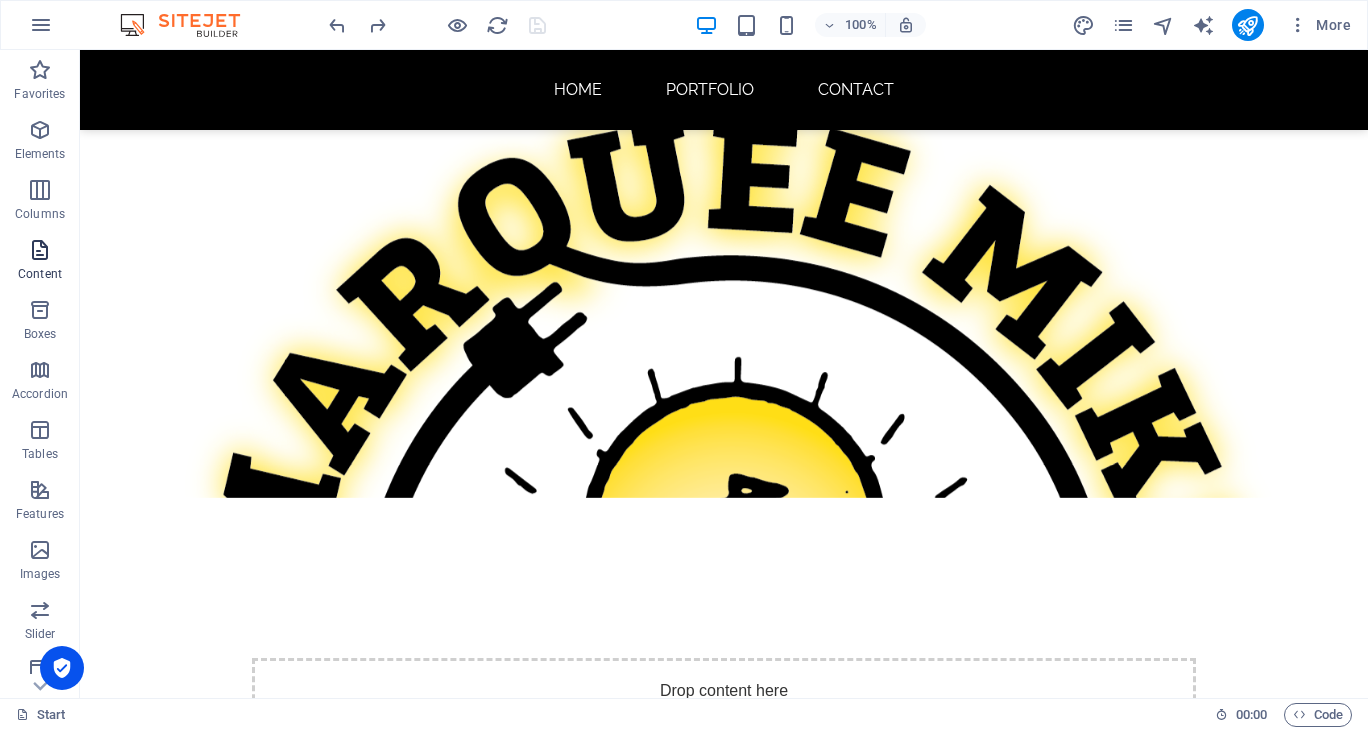 click at bounding box center (40, 250) 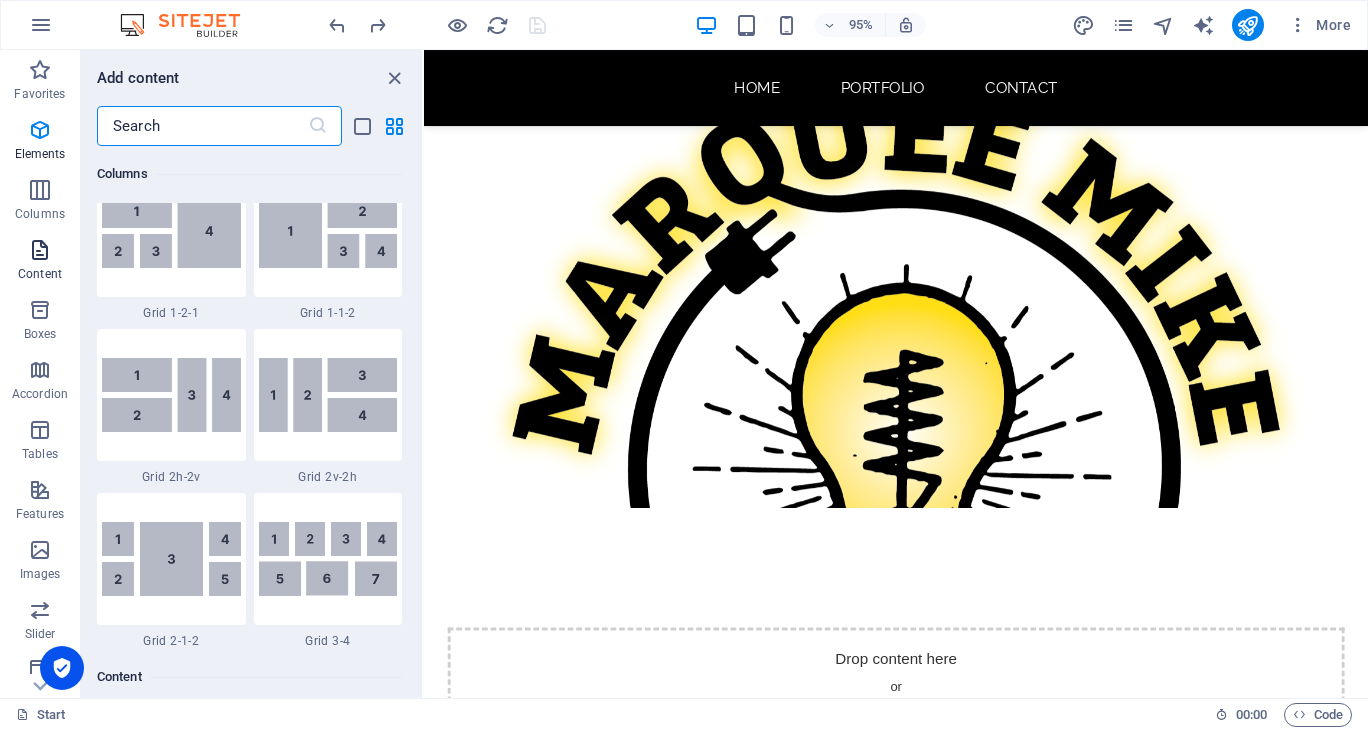 scroll, scrollTop: 3499, scrollLeft: 0, axis: vertical 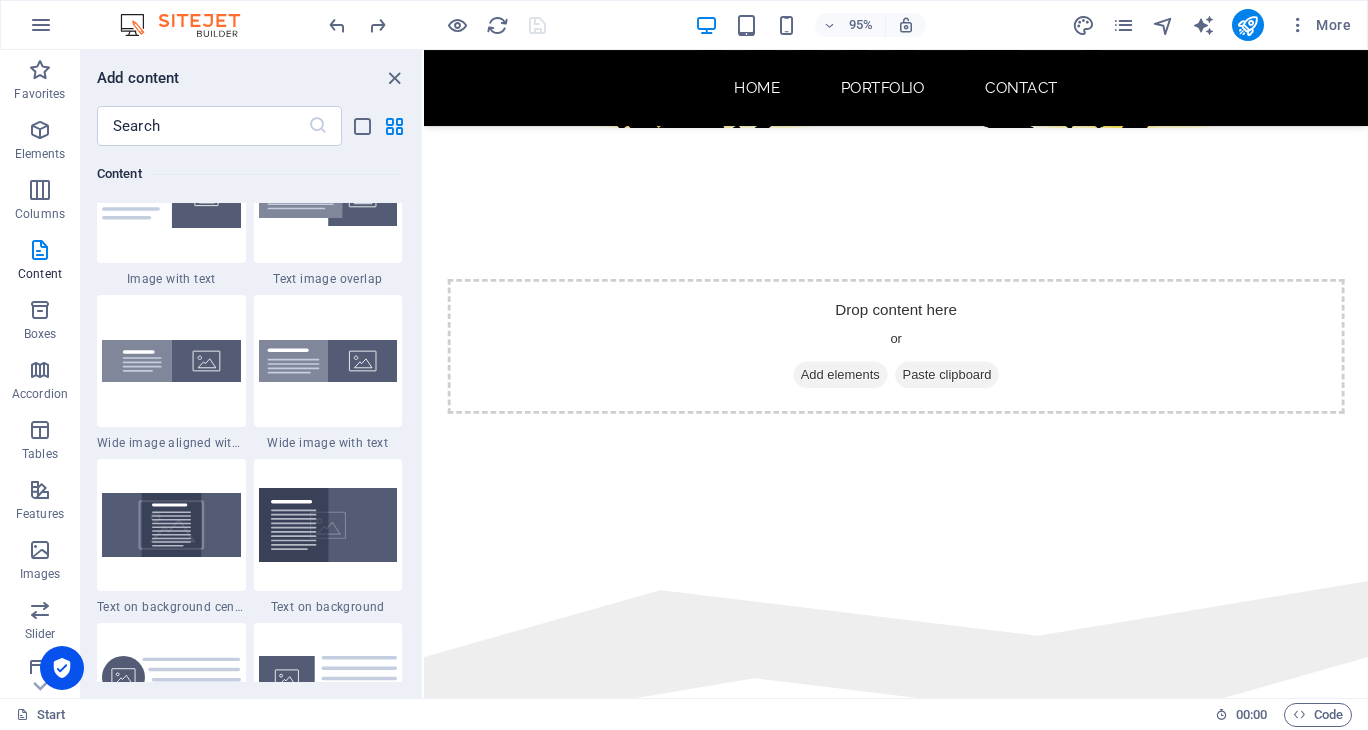click at bounding box center (190, 25) 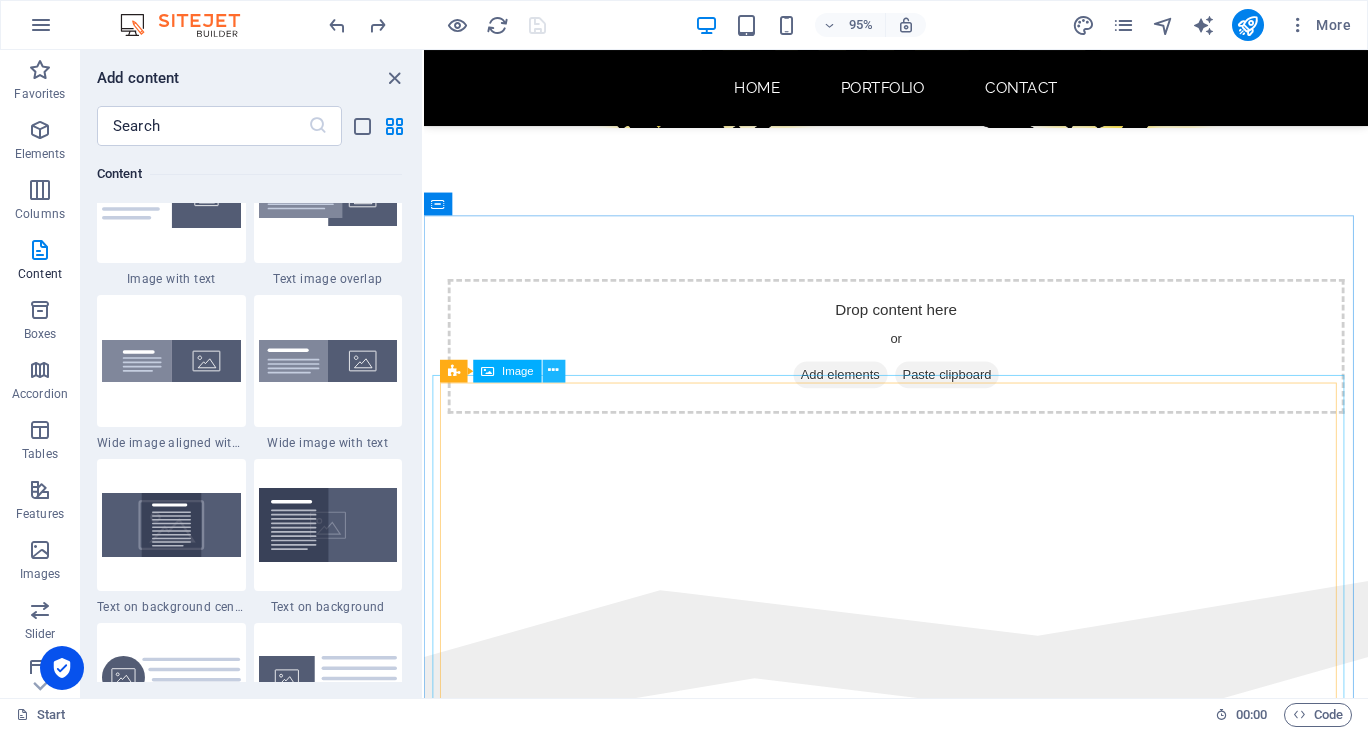 click at bounding box center (554, 371) 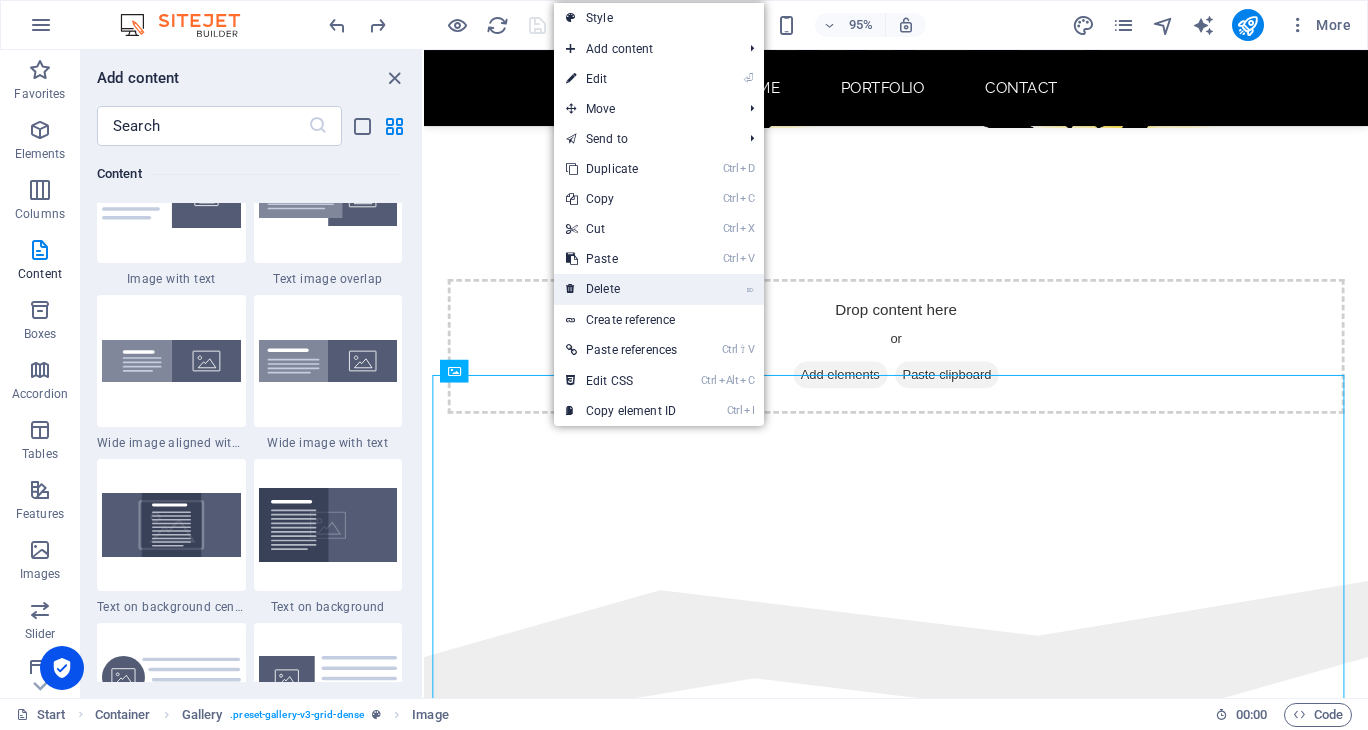 click on "⌦  Delete" at bounding box center [621, 289] 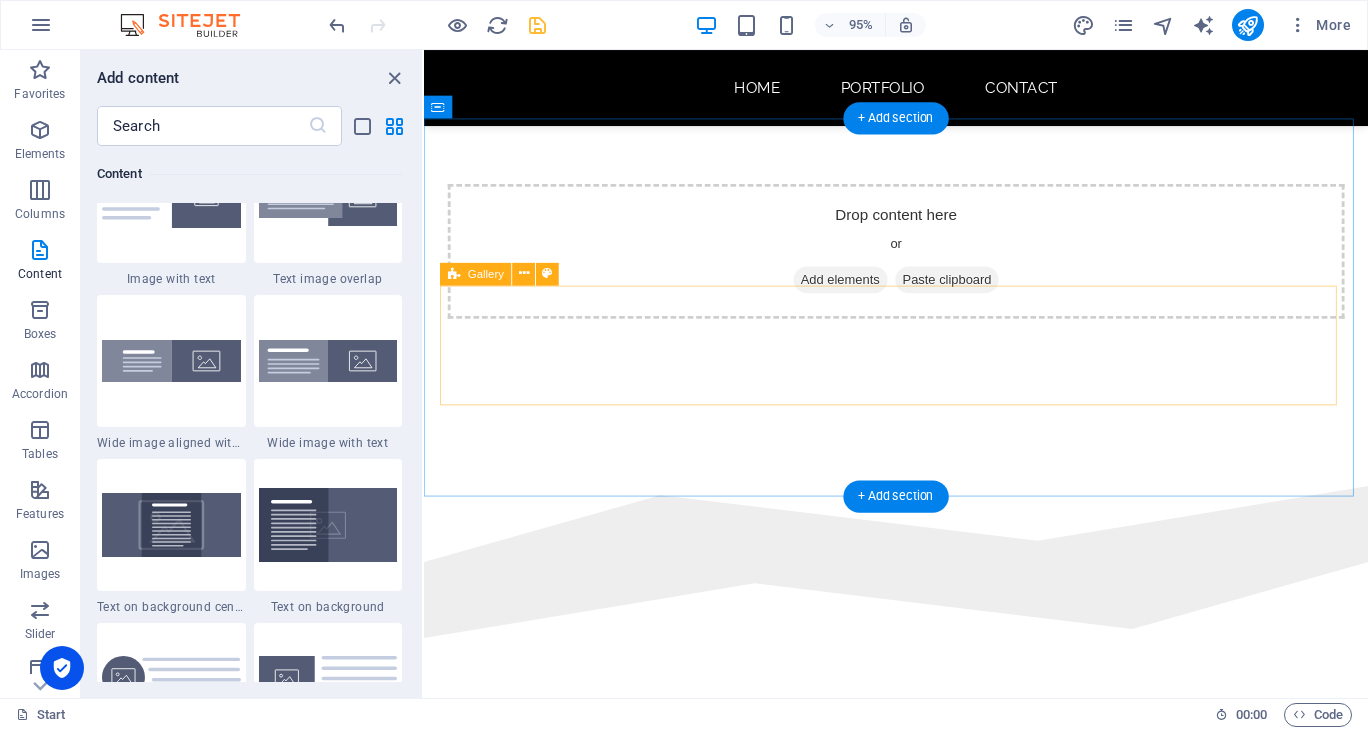 scroll, scrollTop: 1000, scrollLeft: 0, axis: vertical 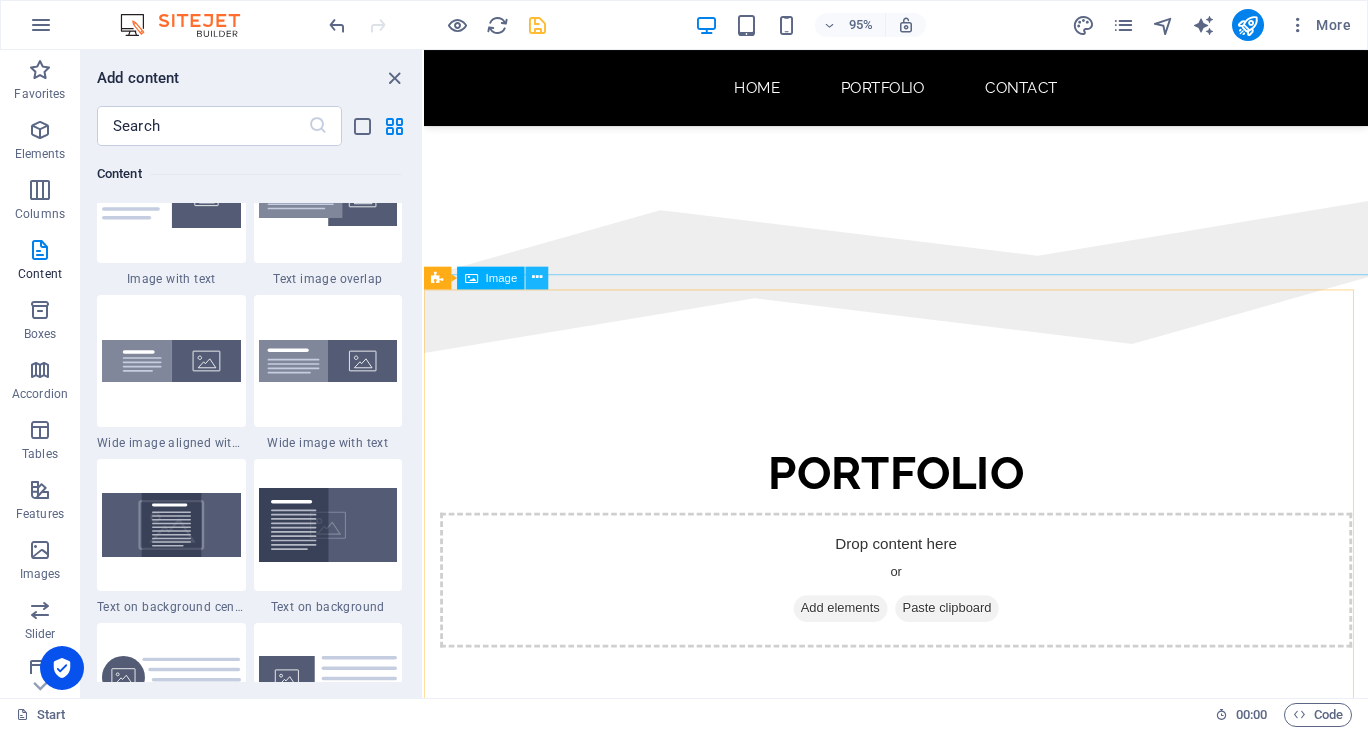 click at bounding box center [537, 278] 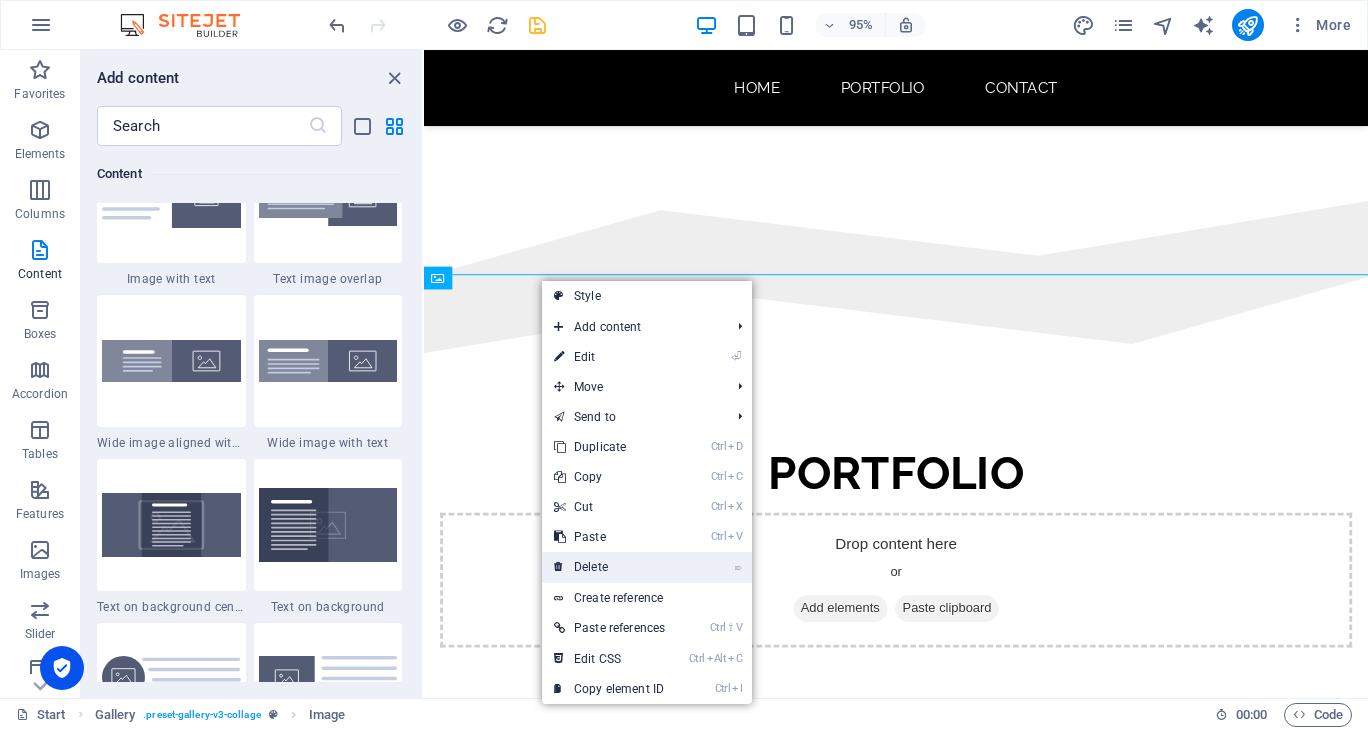 click on "⌦  Delete" at bounding box center [609, 567] 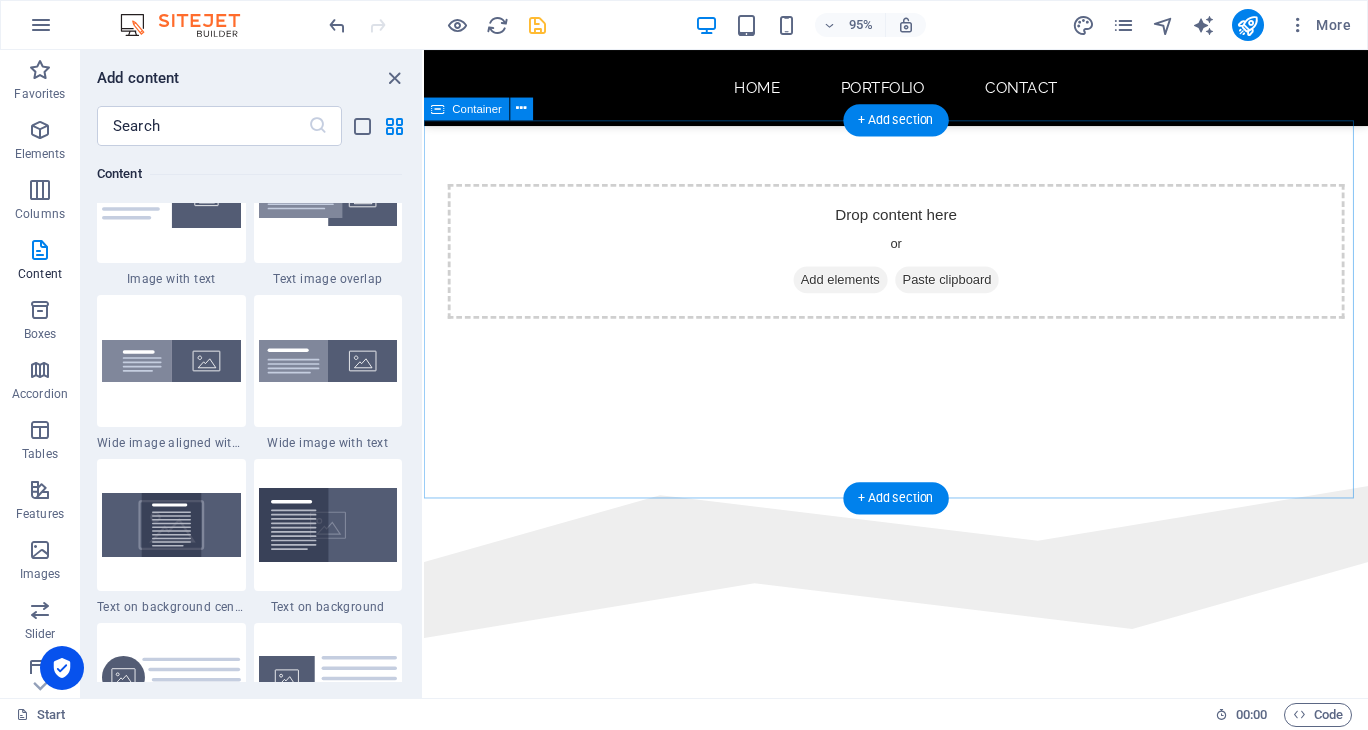 scroll, scrollTop: 800, scrollLeft: 0, axis: vertical 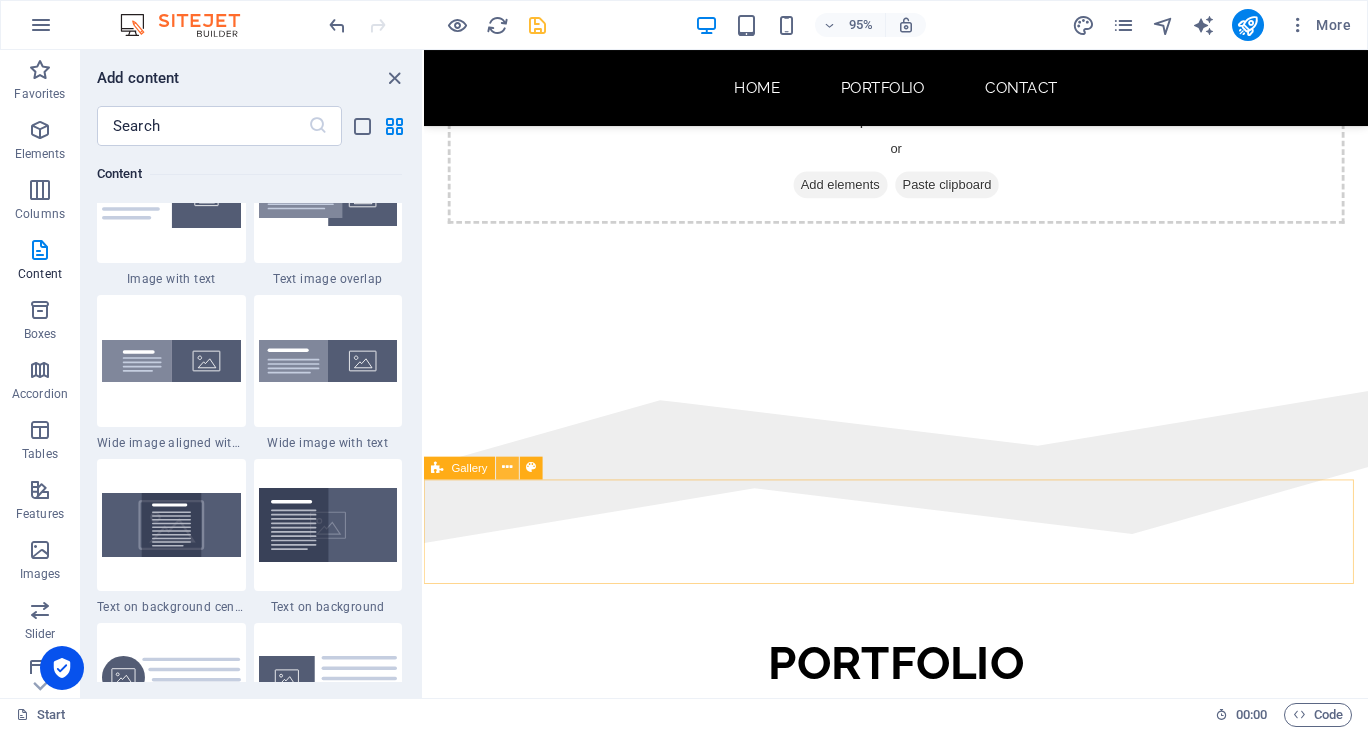 click at bounding box center [507, 468] 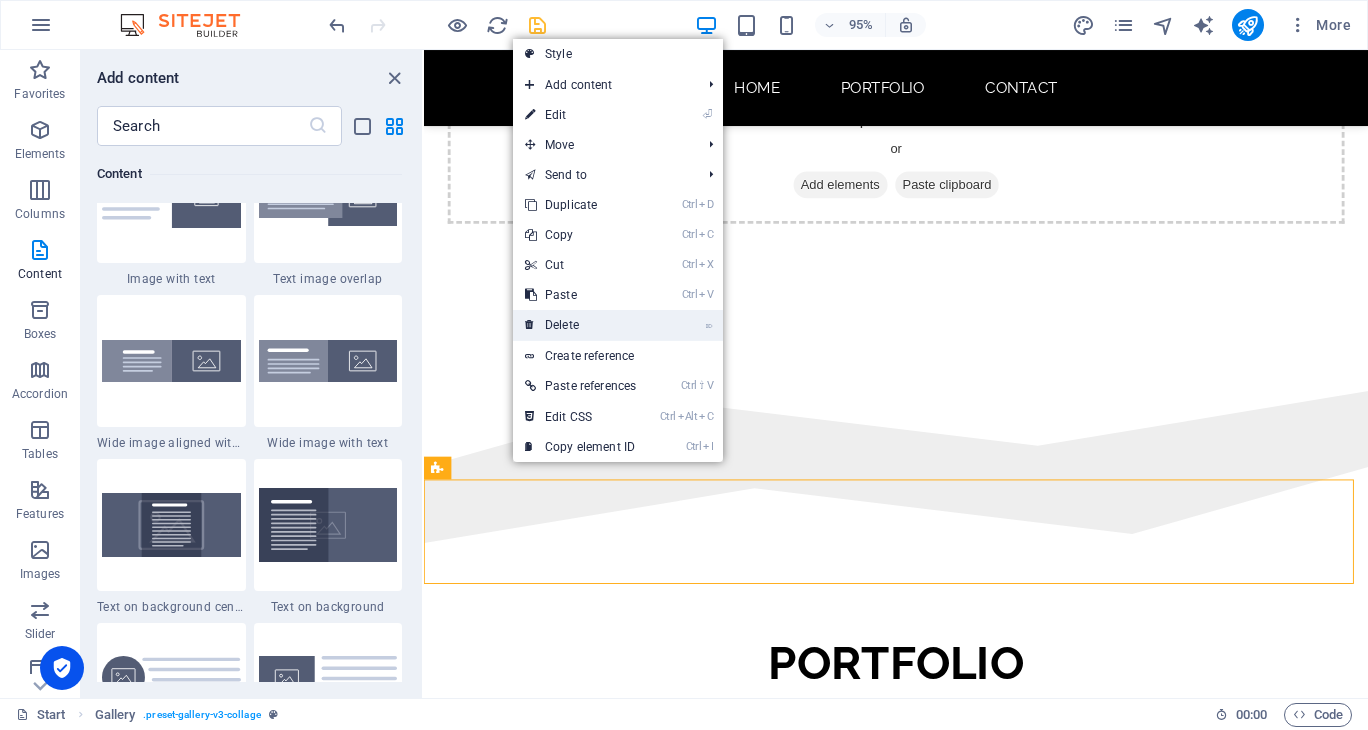 click on "⌦  Delete" at bounding box center (580, 325) 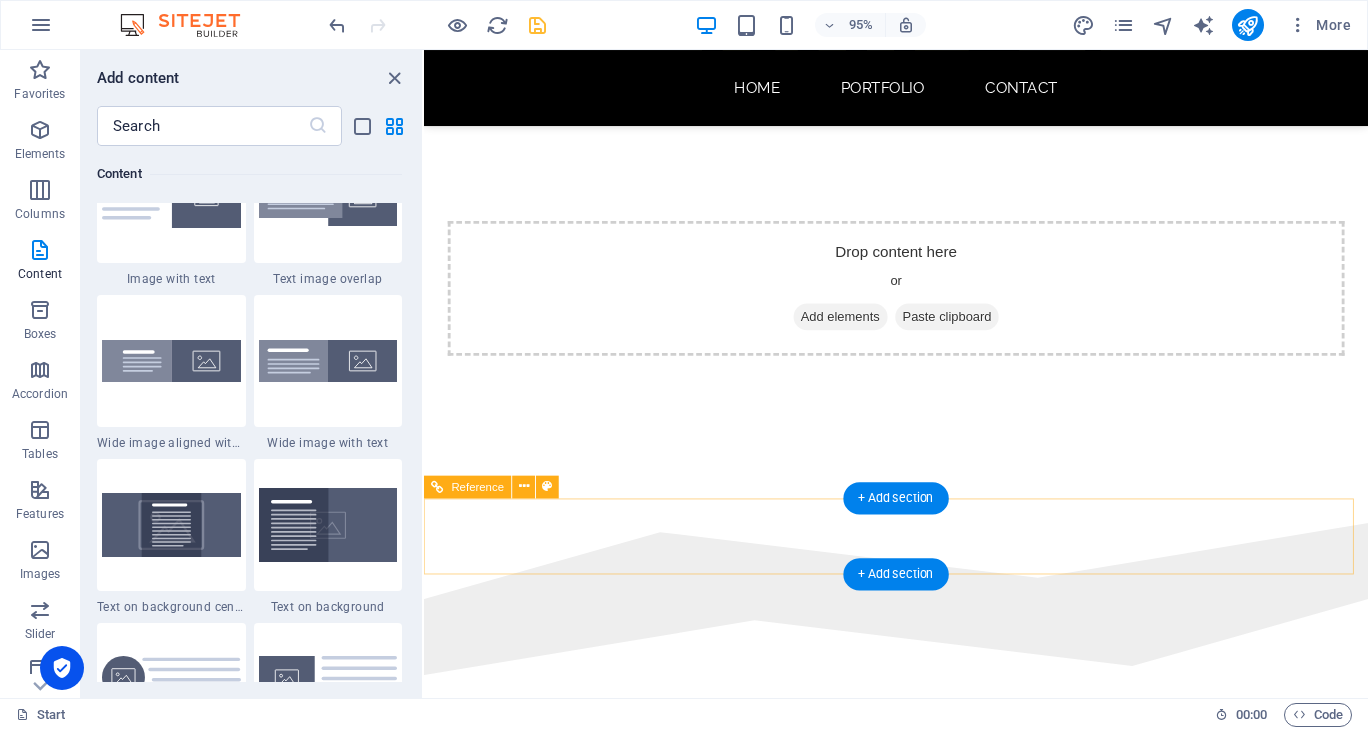 scroll, scrollTop: 700, scrollLeft: 0, axis: vertical 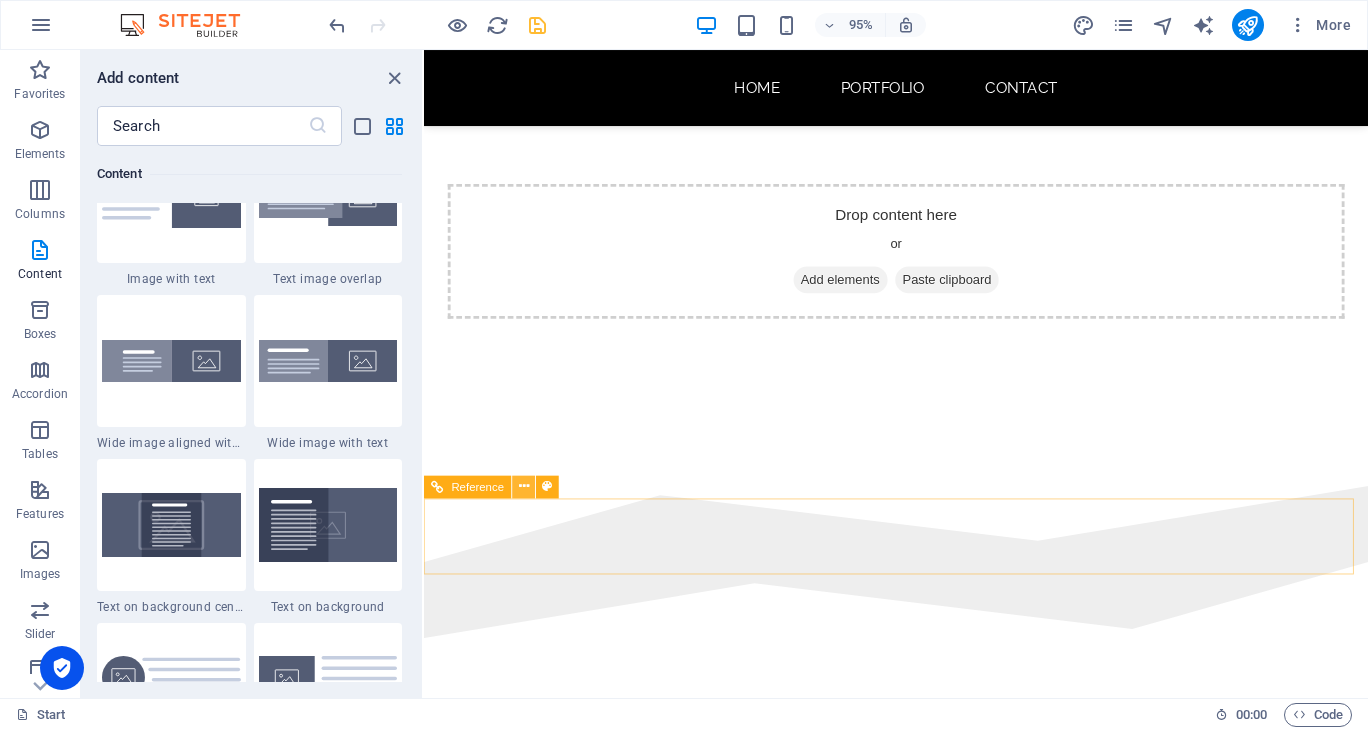 click at bounding box center (524, 487) 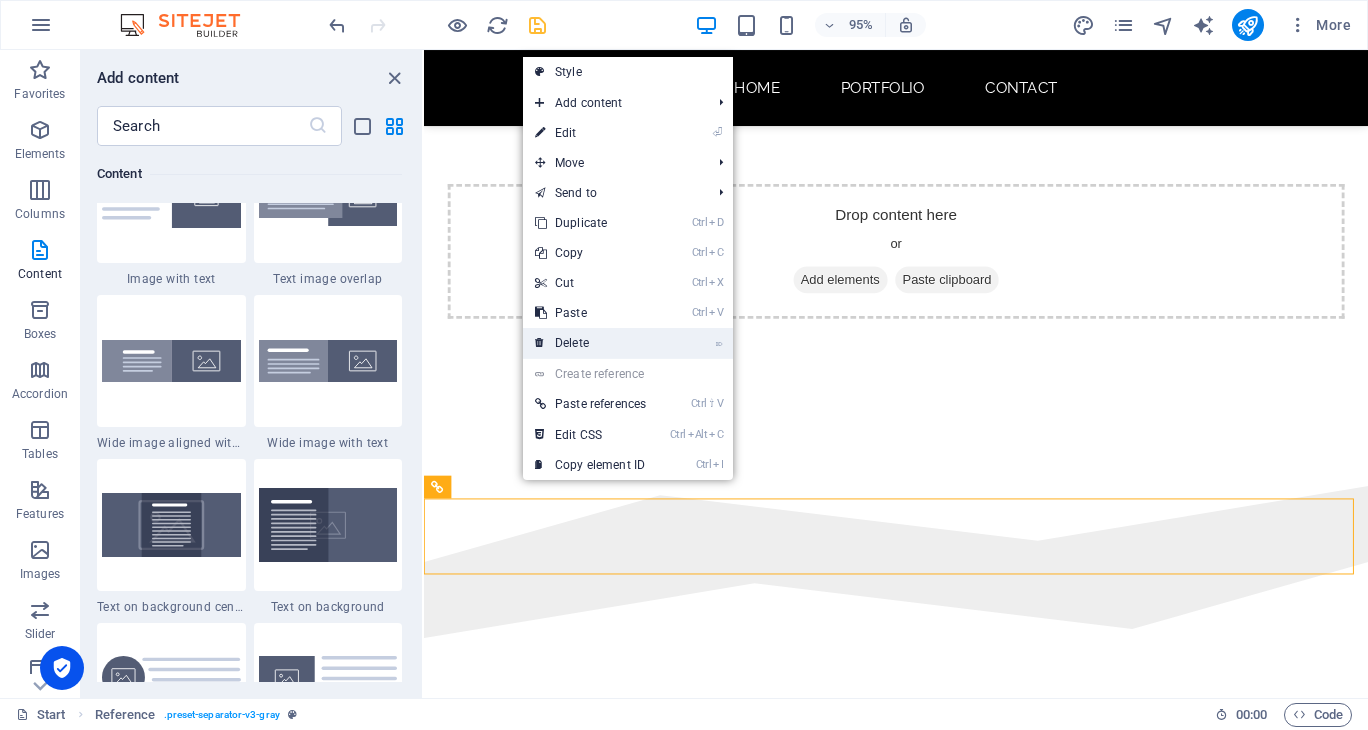 click at bounding box center (540, 343) 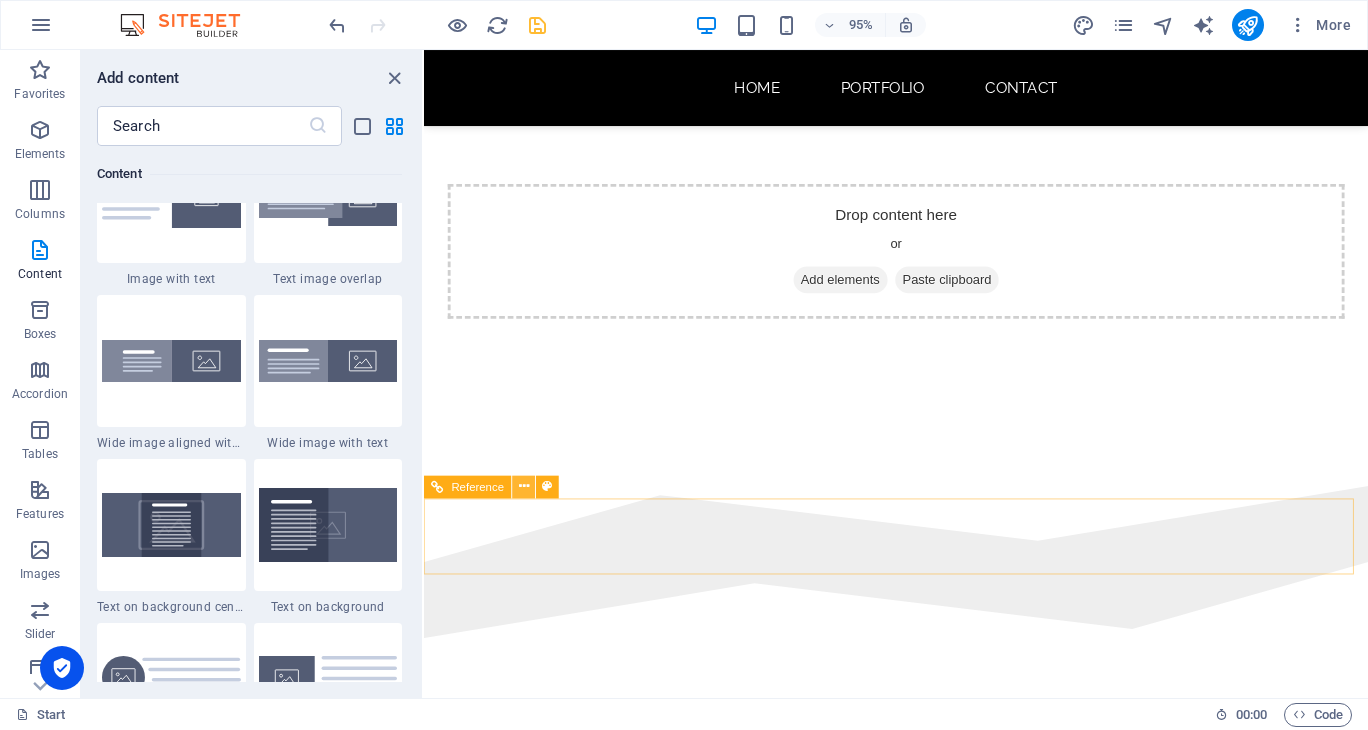 click at bounding box center (524, 487) 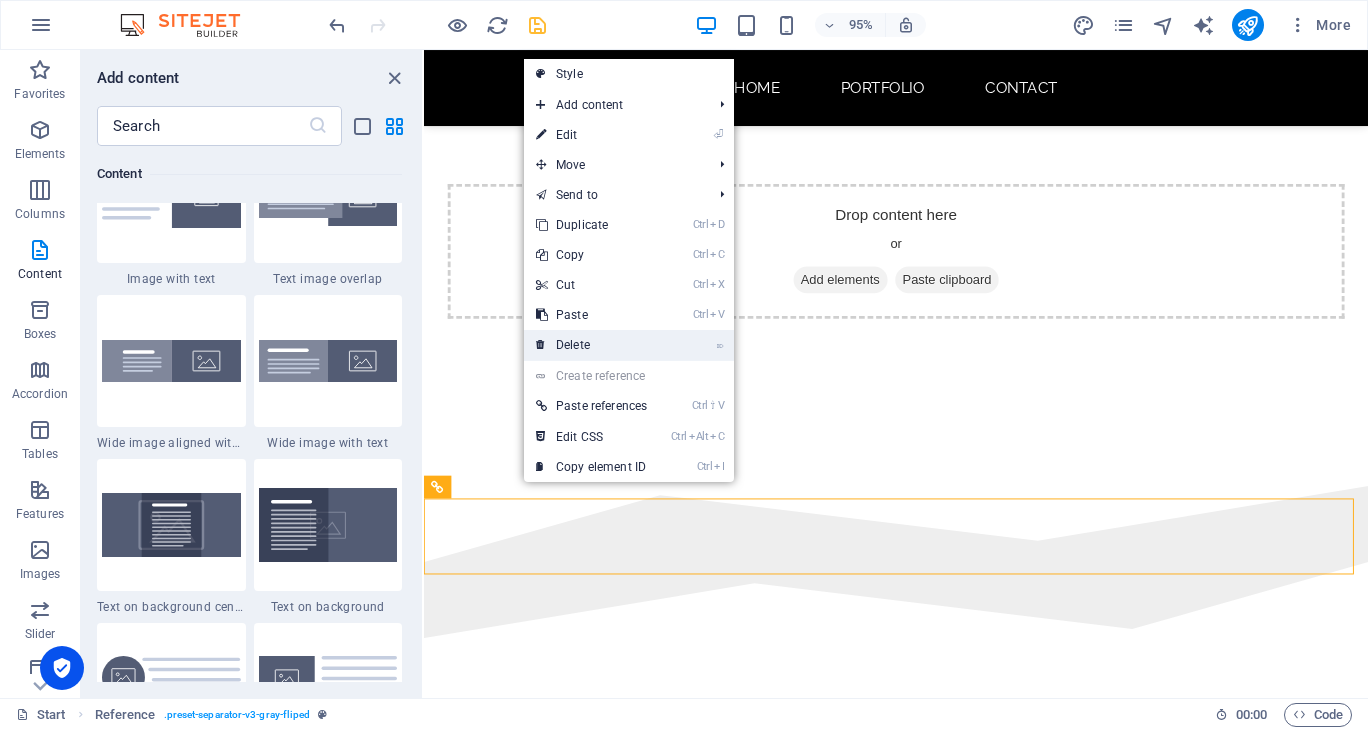 click on "⌦  Delete" at bounding box center [591, 345] 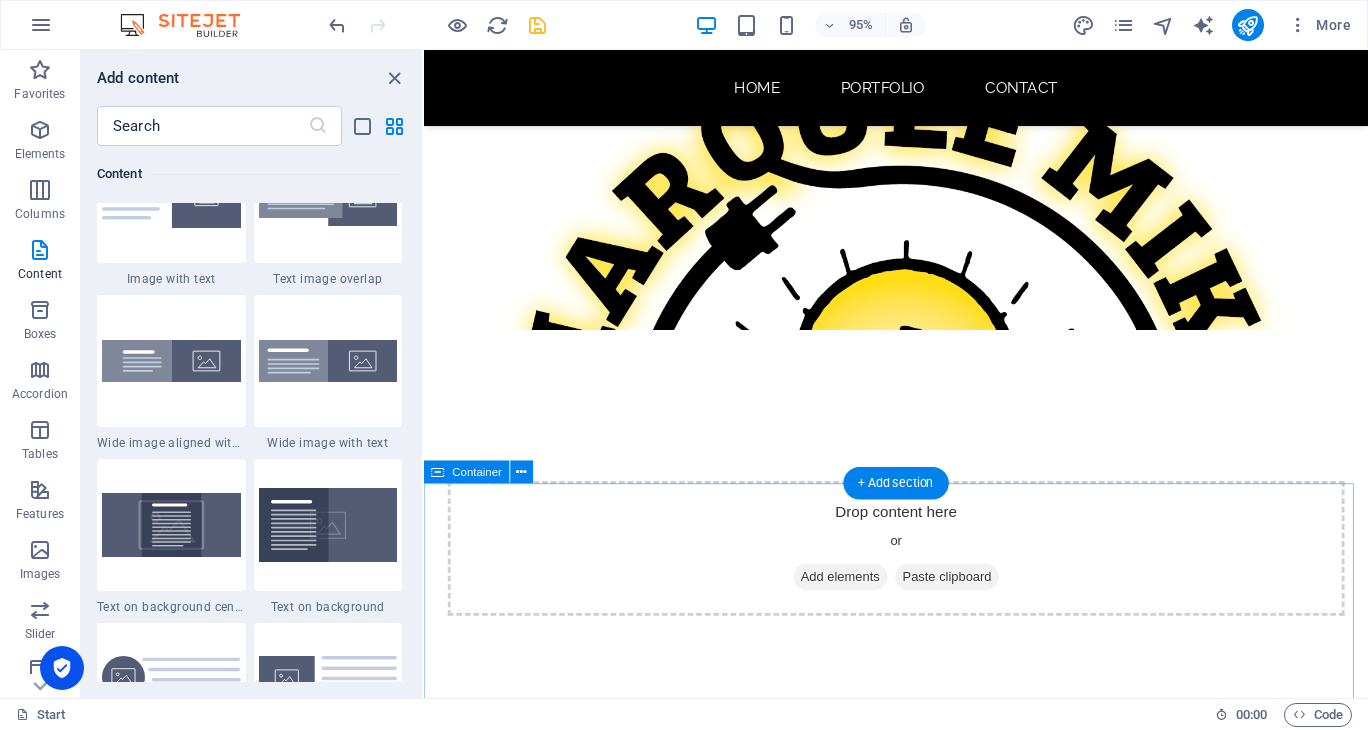 scroll, scrollTop: 300, scrollLeft: 0, axis: vertical 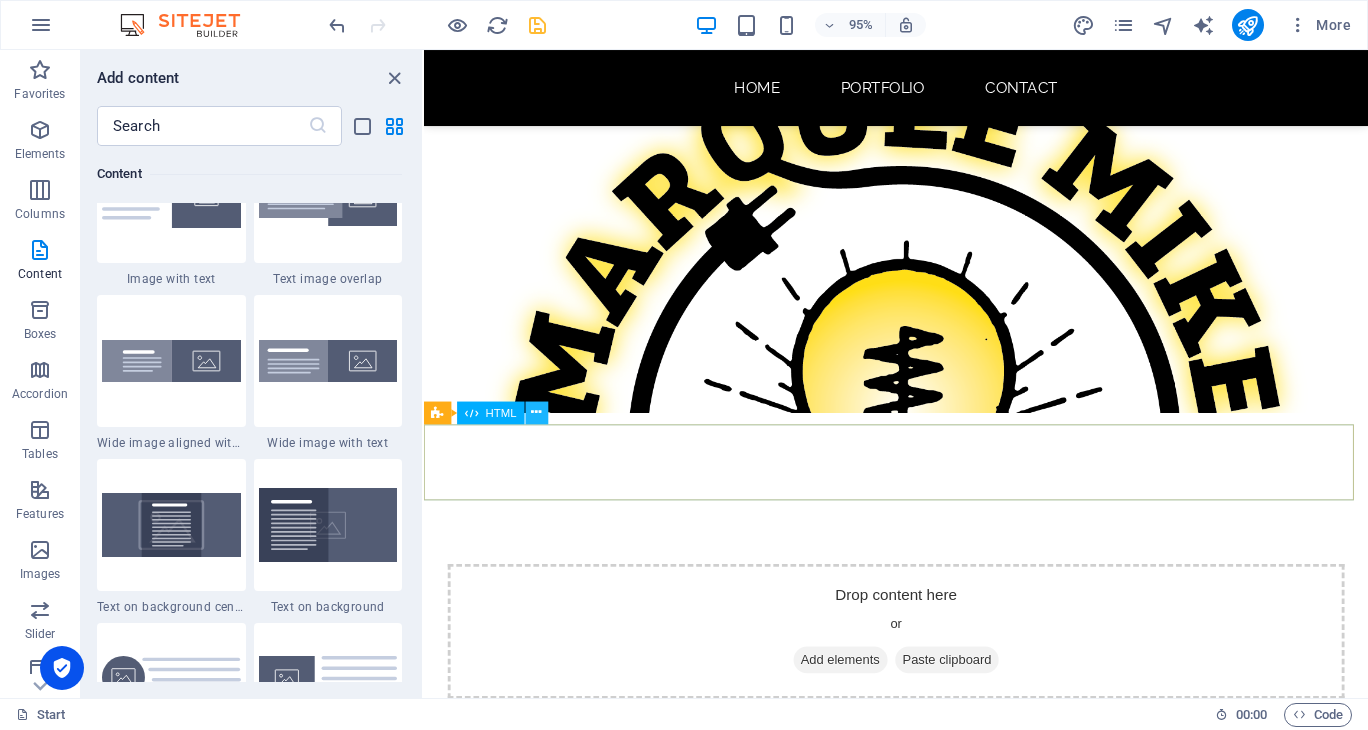 click at bounding box center (537, 413) 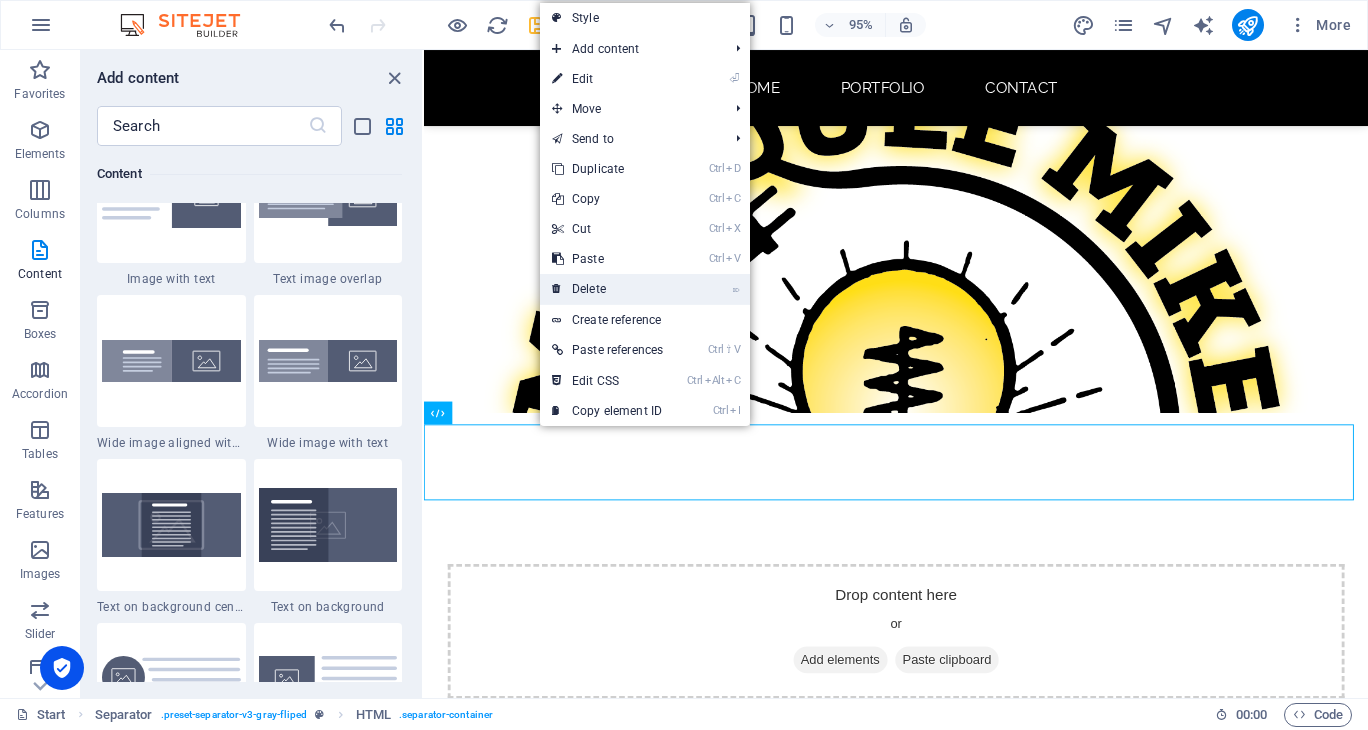 click on "⌦  Delete" at bounding box center [607, 289] 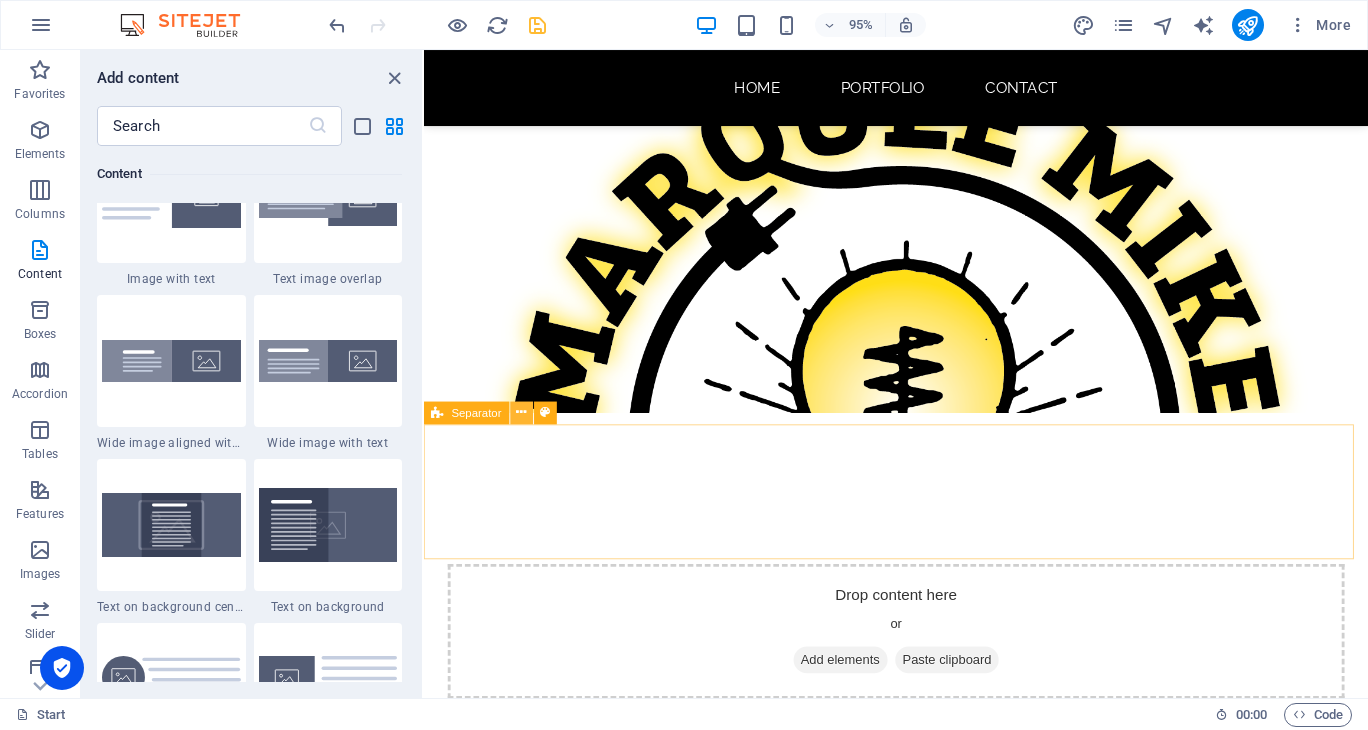 click at bounding box center [521, 413] 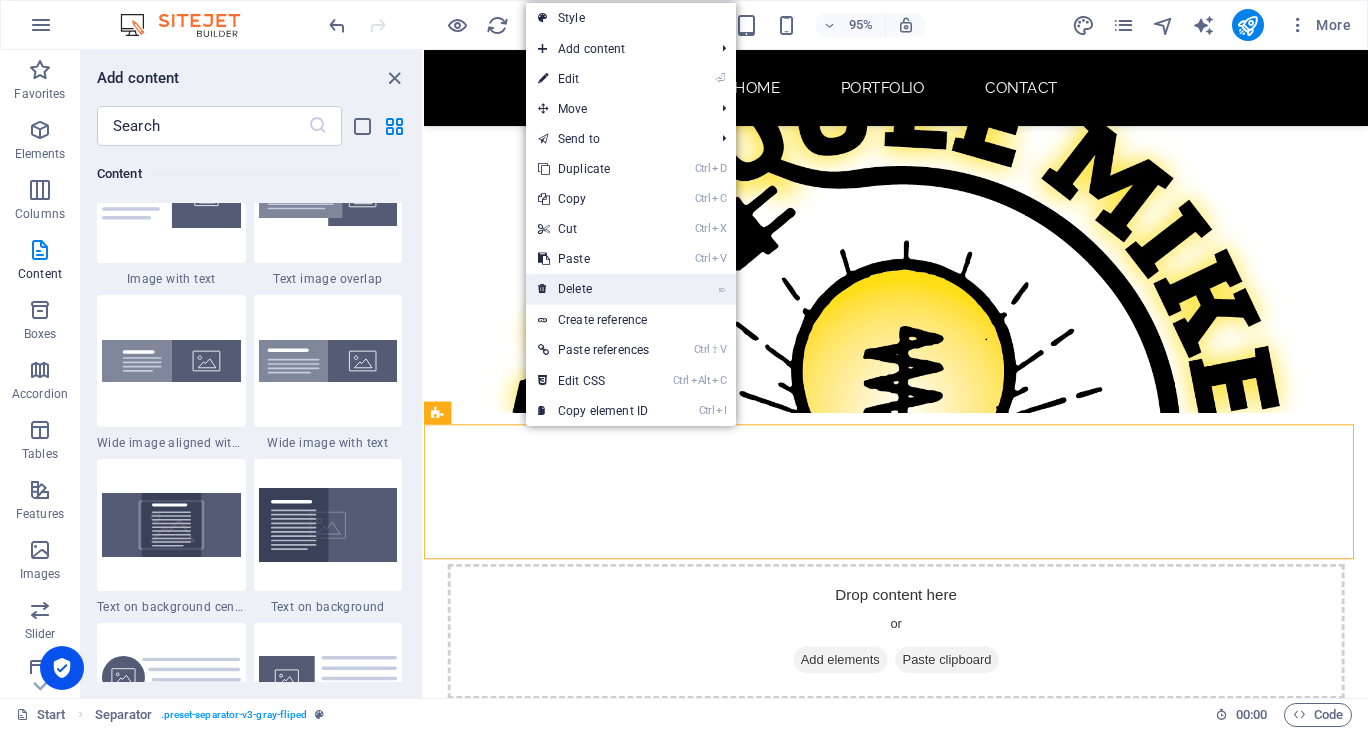 click on "⌦  Delete" at bounding box center (593, 289) 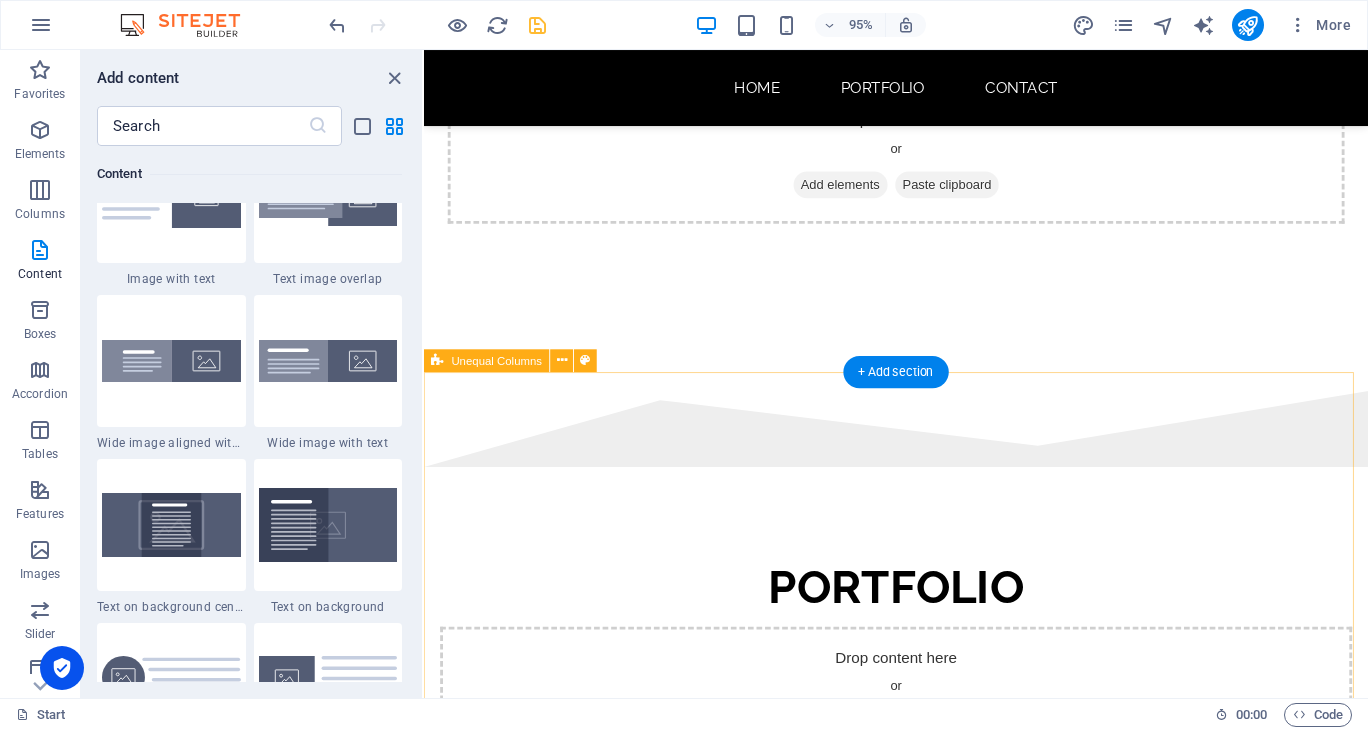 scroll, scrollTop: 600, scrollLeft: 0, axis: vertical 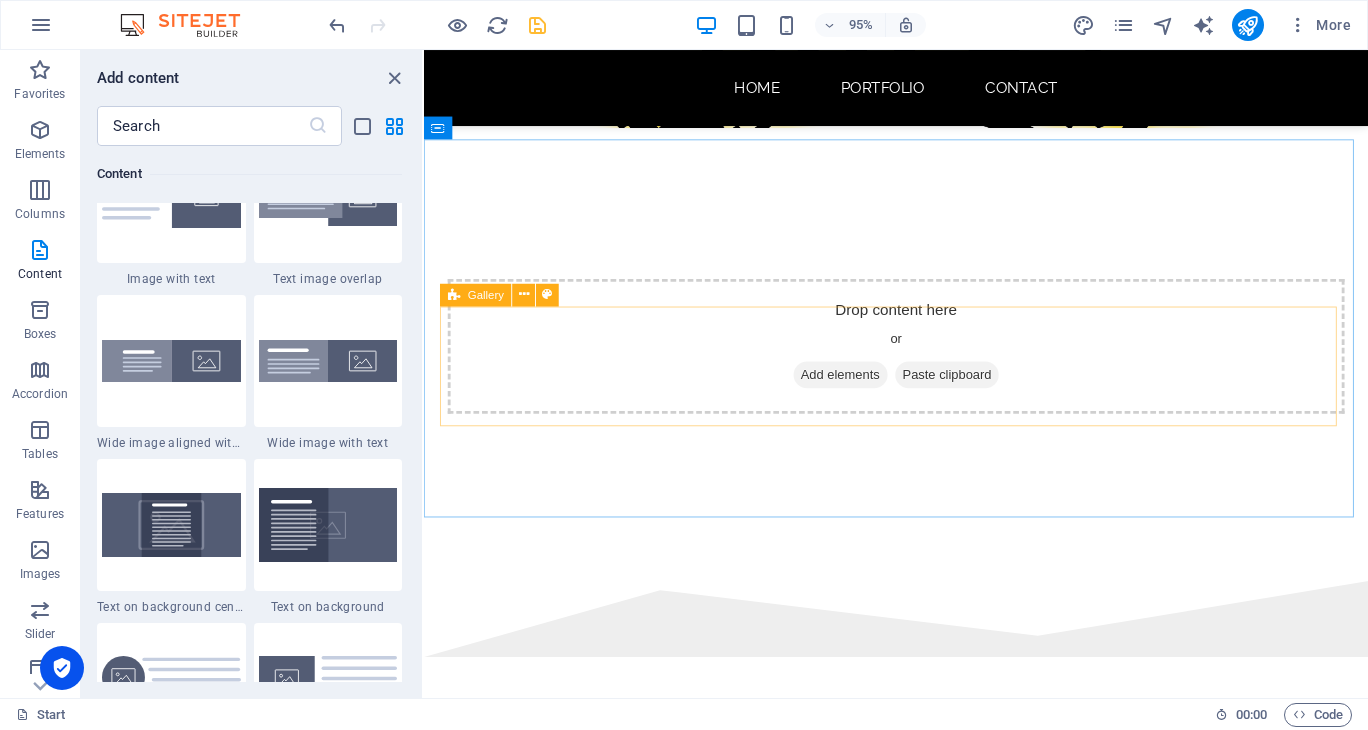 click on "Gallery" at bounding box center [486, 294] 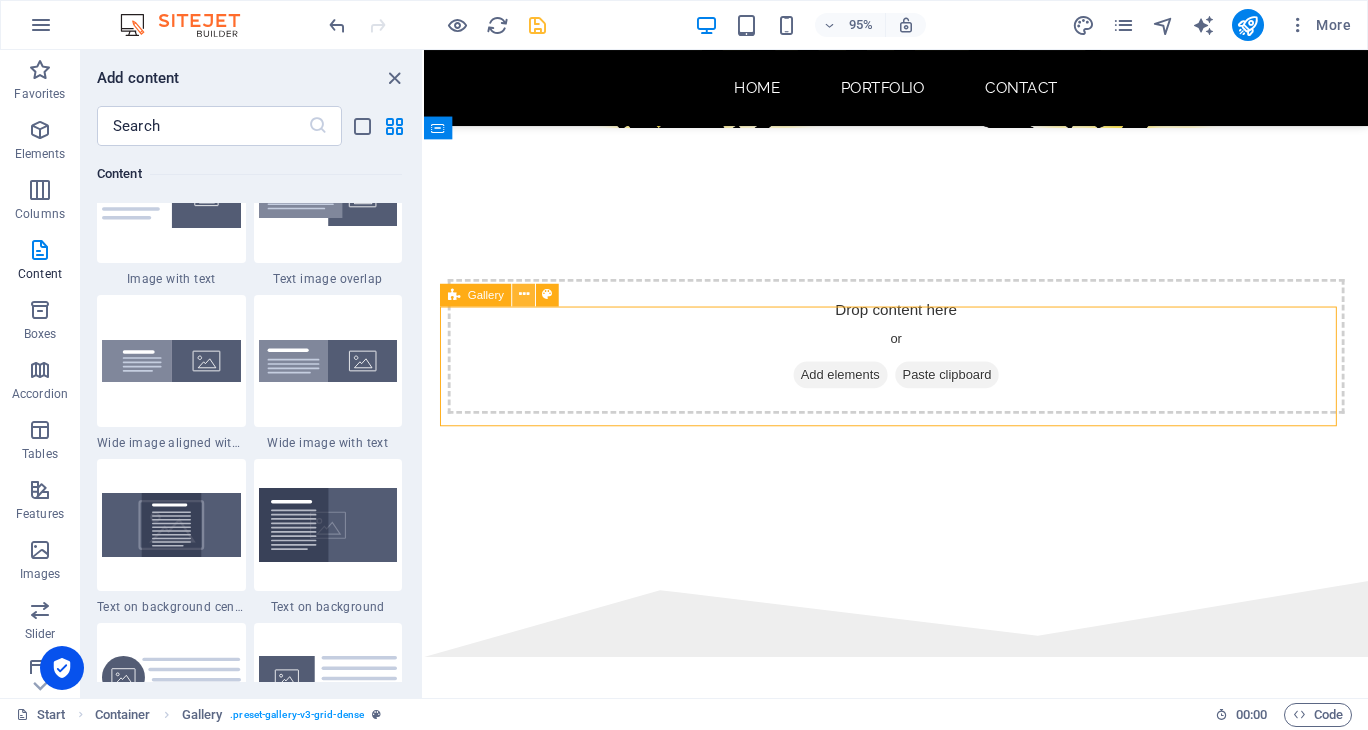 click at bounding box center (524, 295) 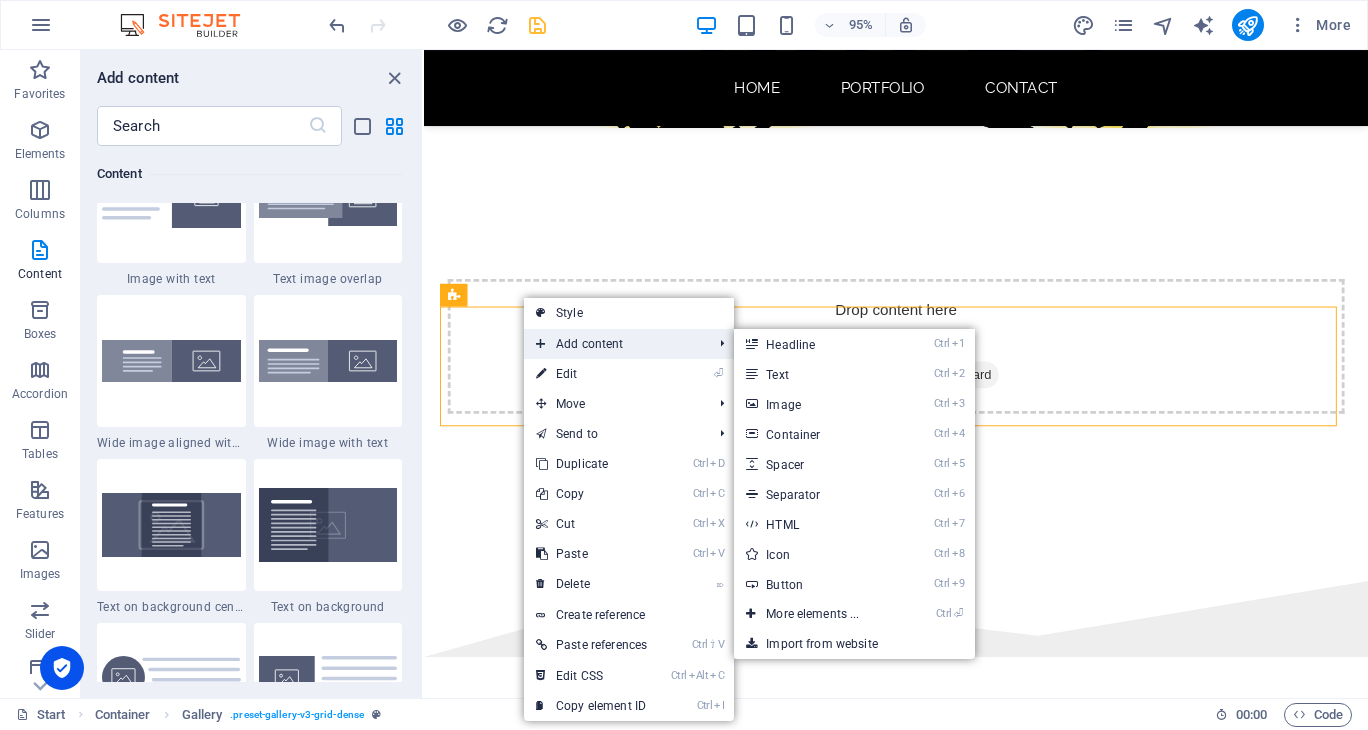 click at bounding box center [541, 344] 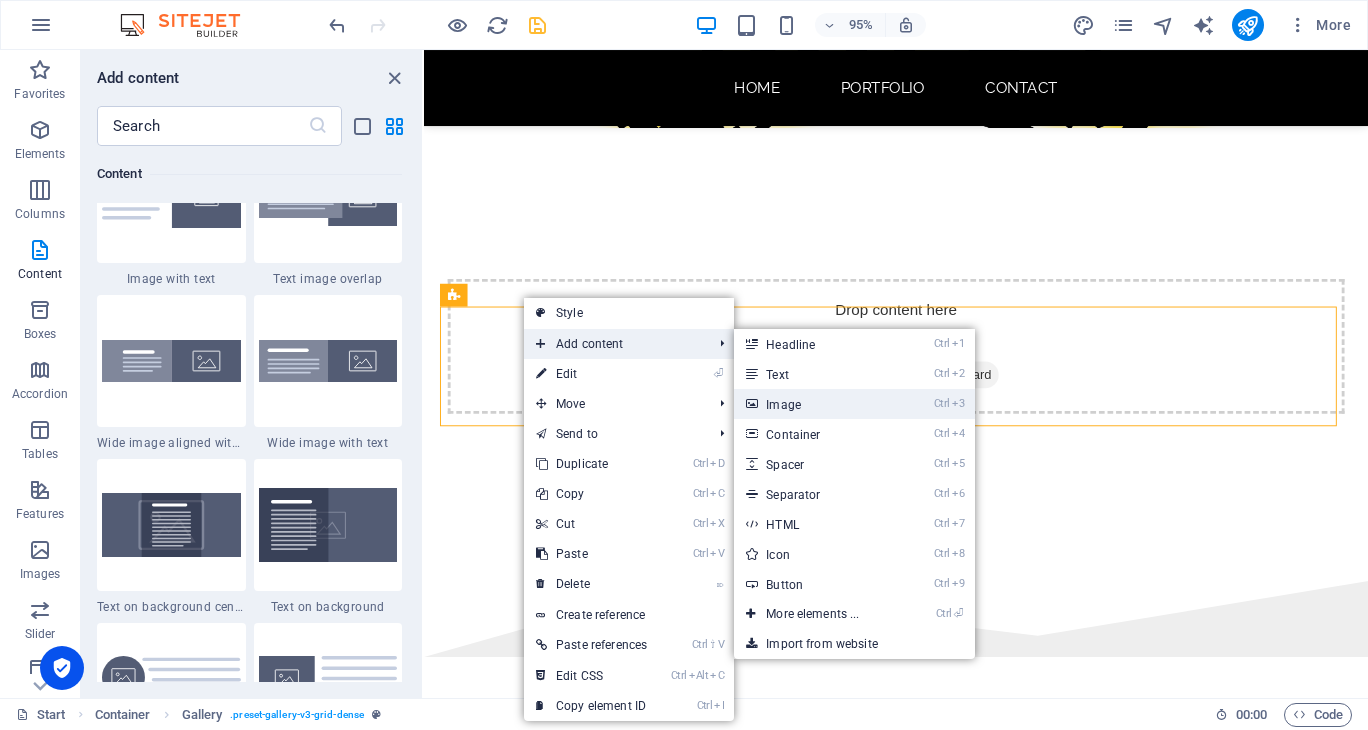 click on "Ctrl 3  Image" at bounding box center [816, 404] 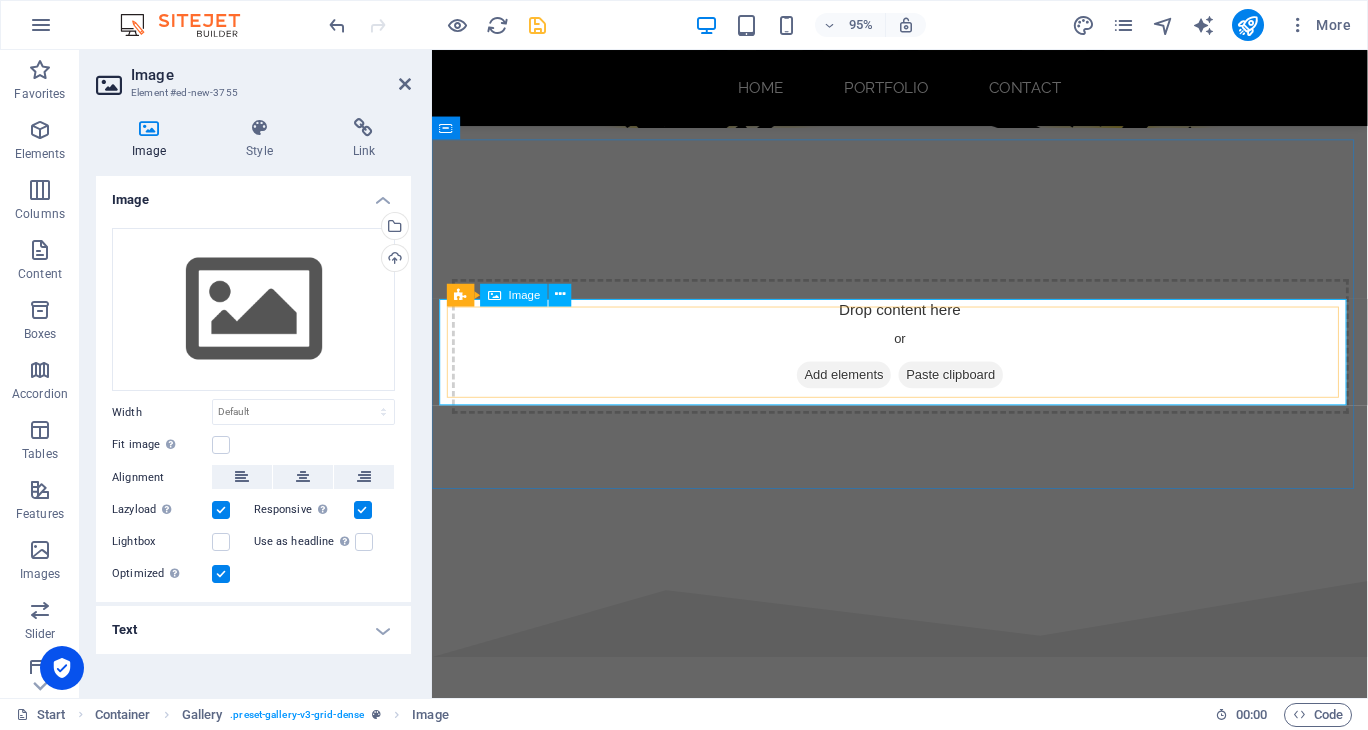 click at bounding box center [925, 913] 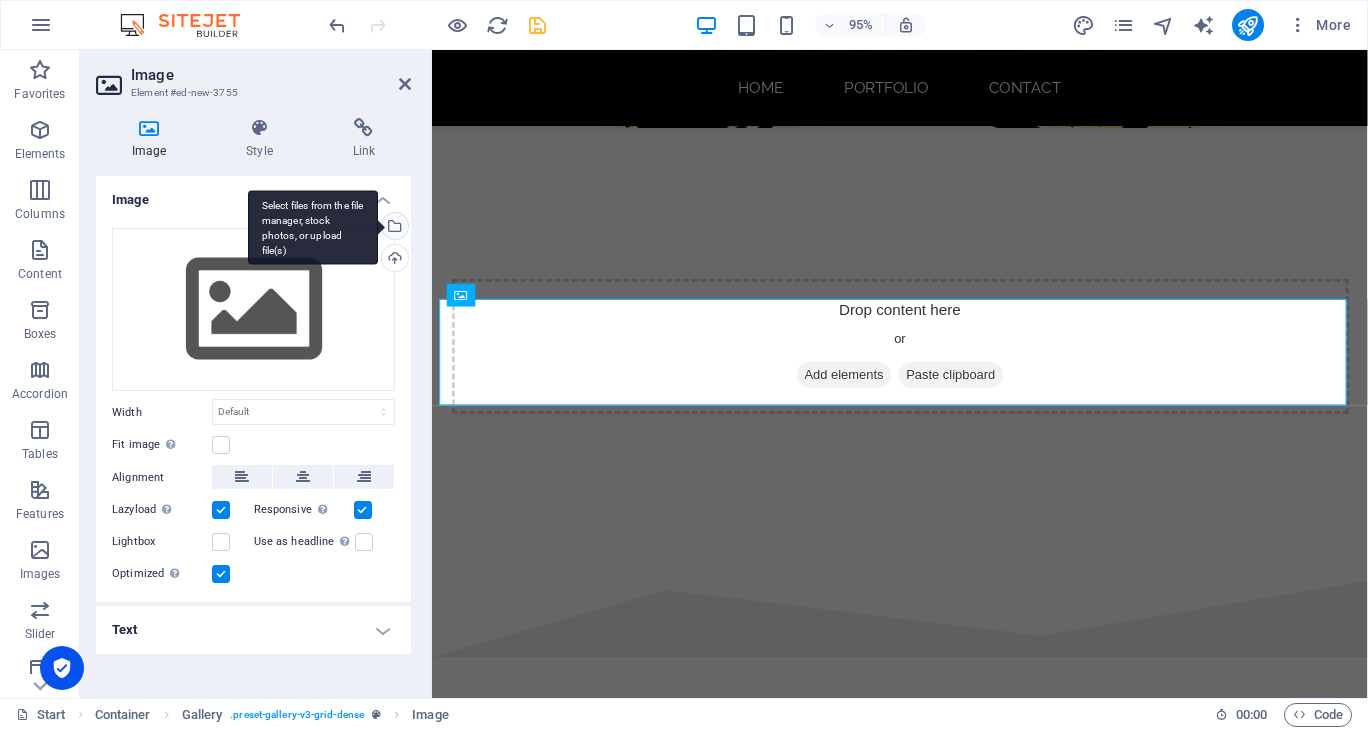 click on "Select files from the file manager, stock photos, or upload file(s)" at bounding box center [393, 228] 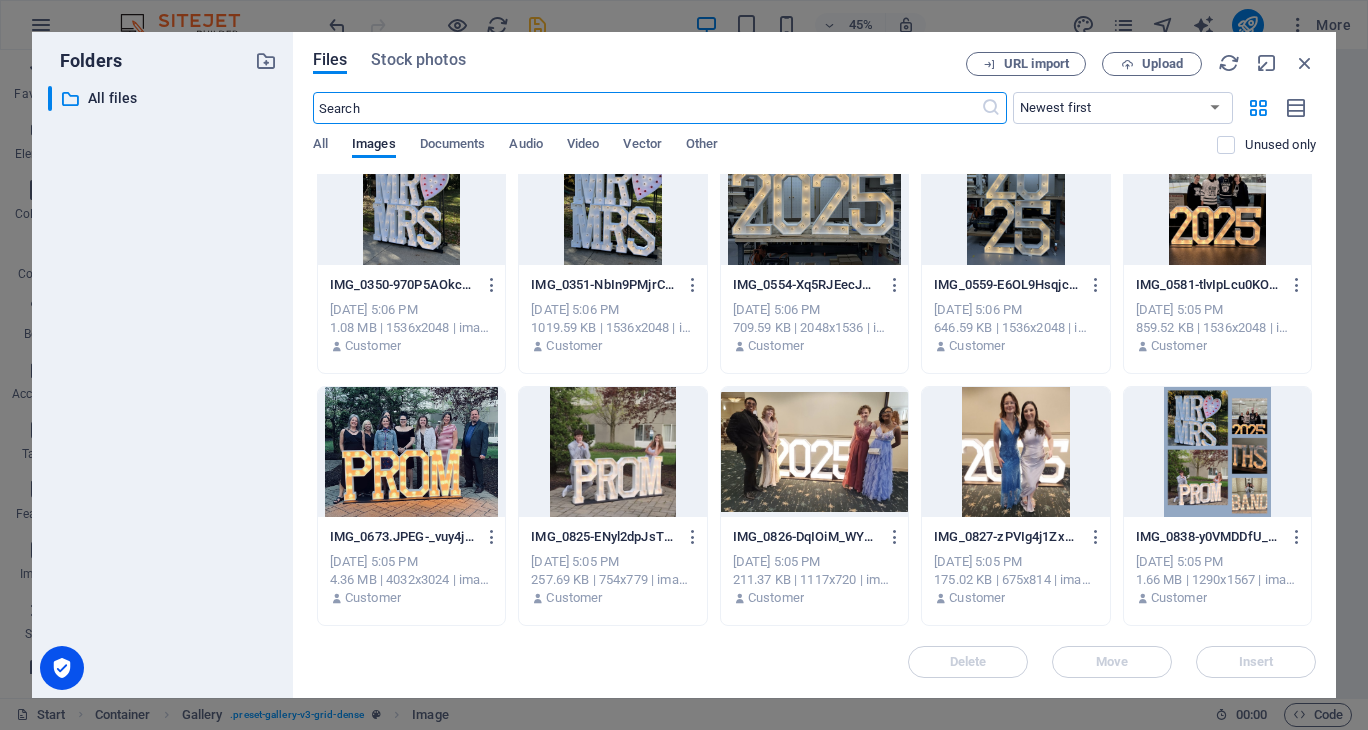scroll, scrollTop: 0, scrollLeft: 0, axis: both 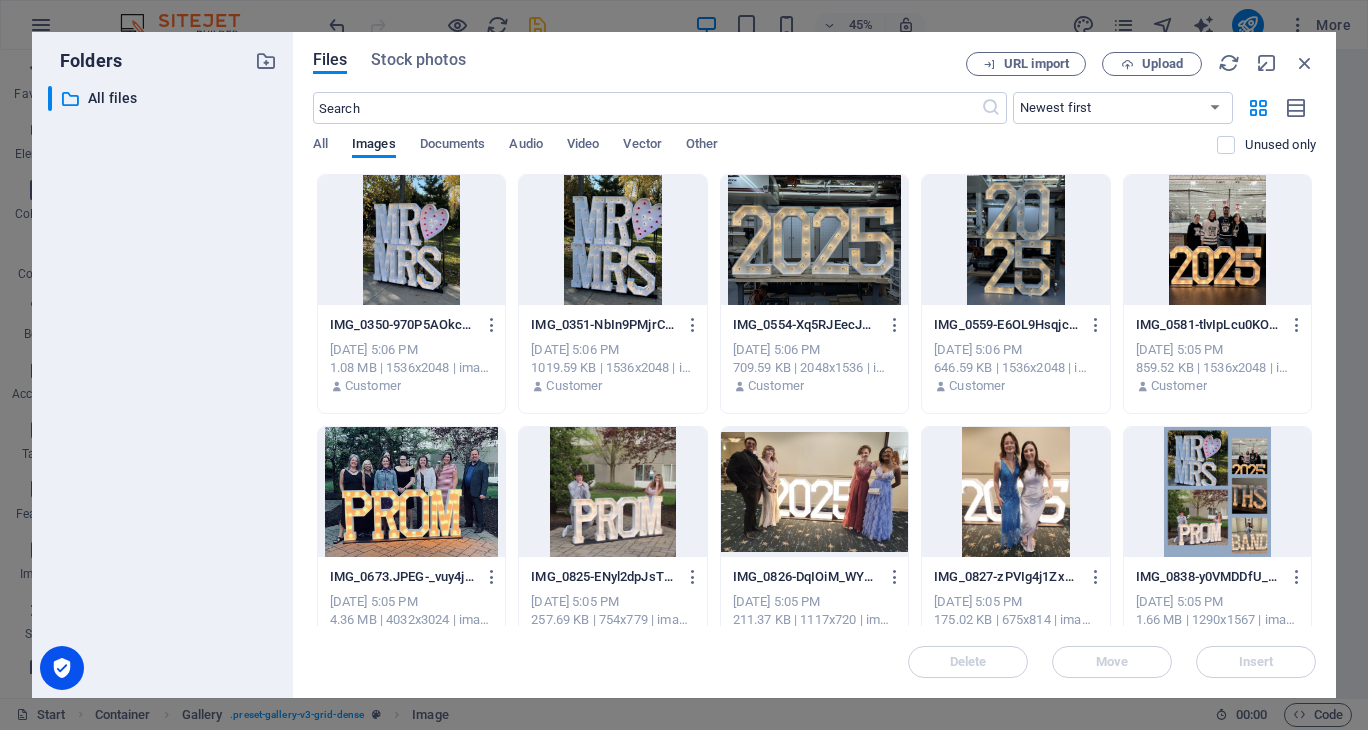 click at bounding box center (612, 240) 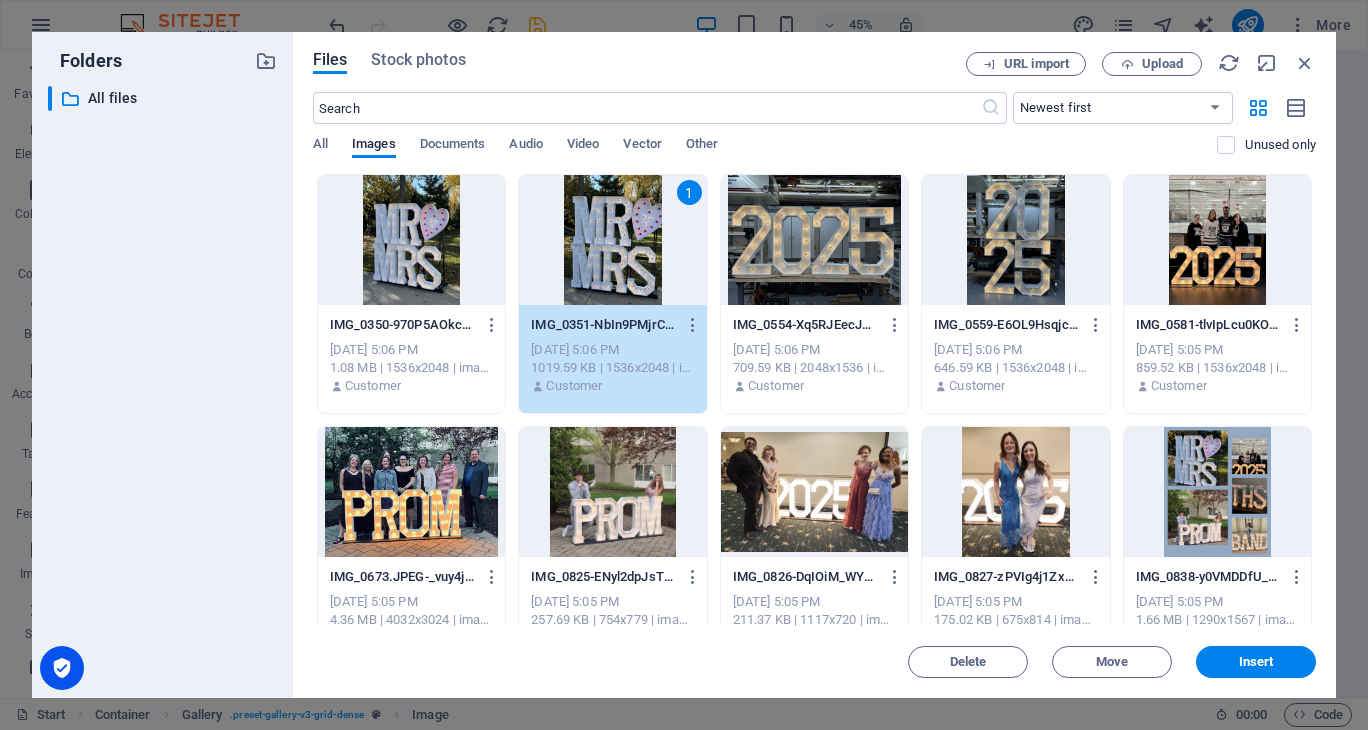 click at bounding box center (411, 240) 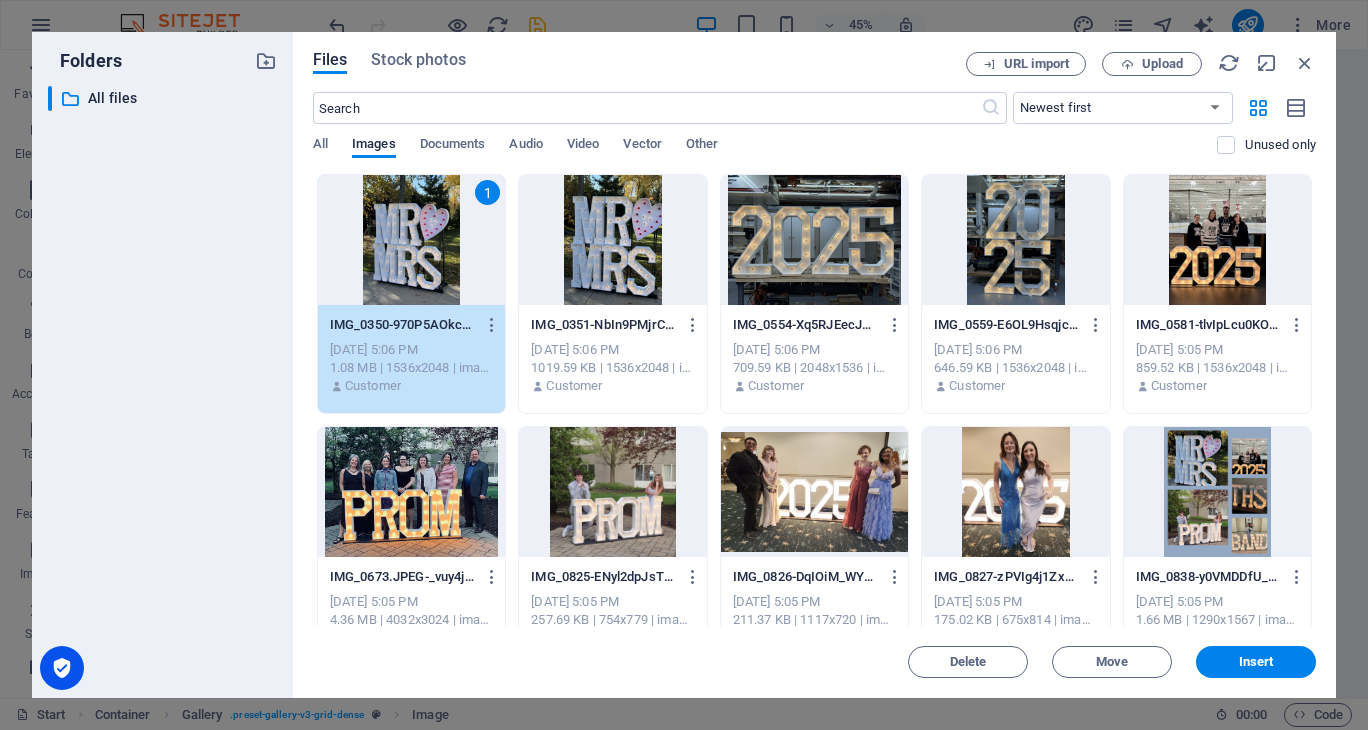 click at bounding box center (612, 240) 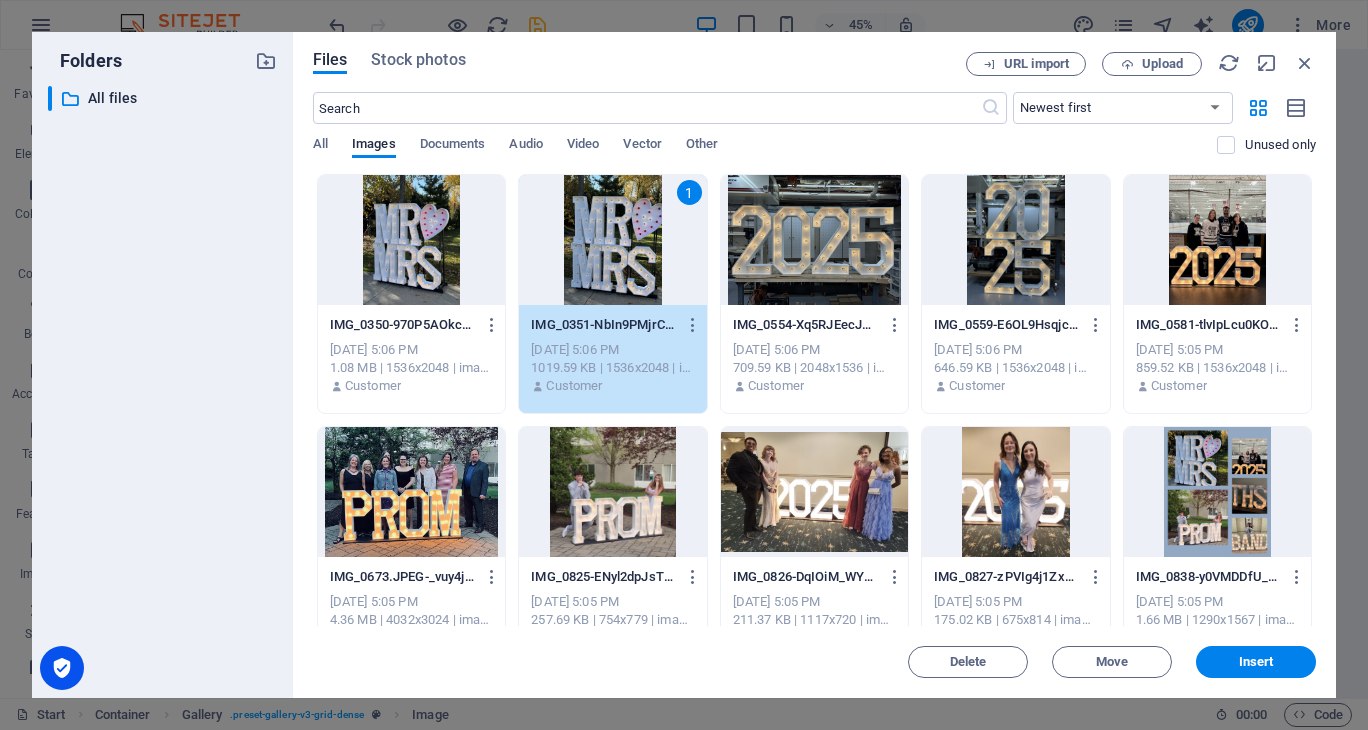 click at bounding box center [411, 240] 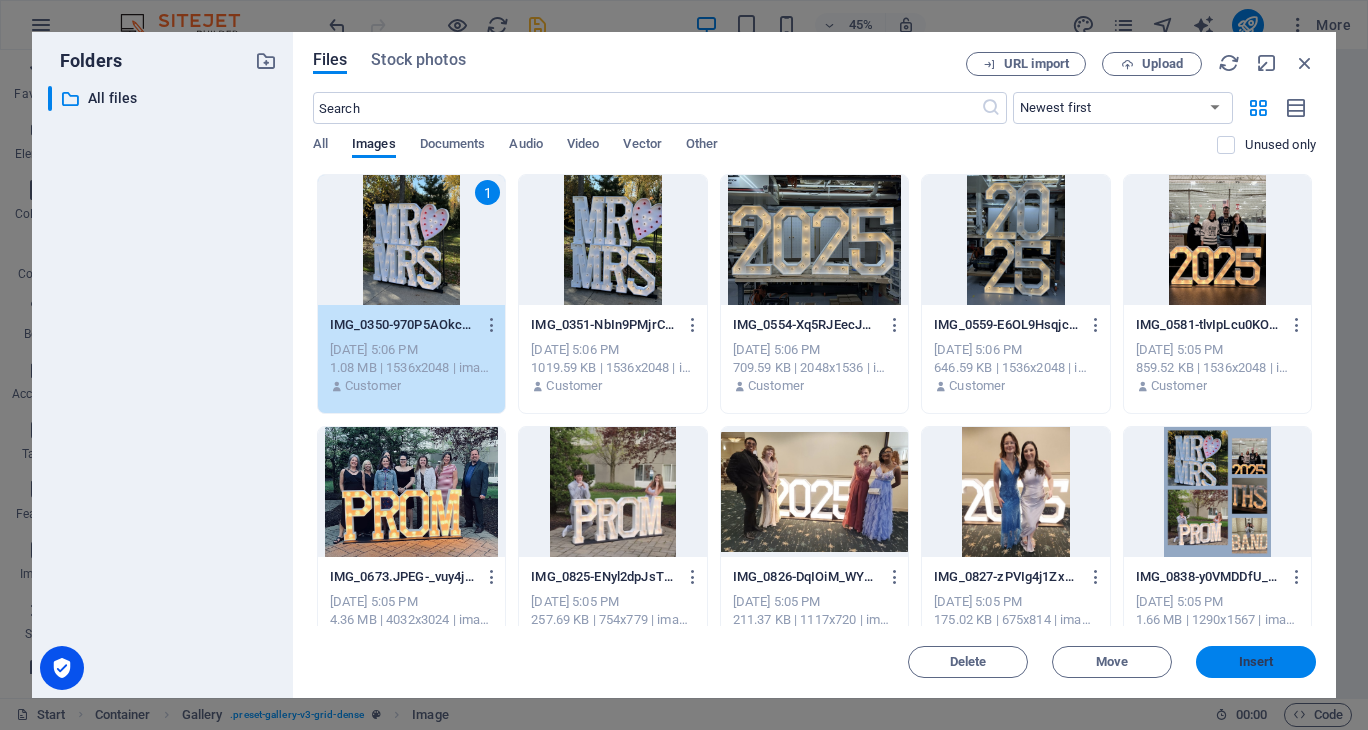 click on "Insert" at bounding box center (1256, 662) 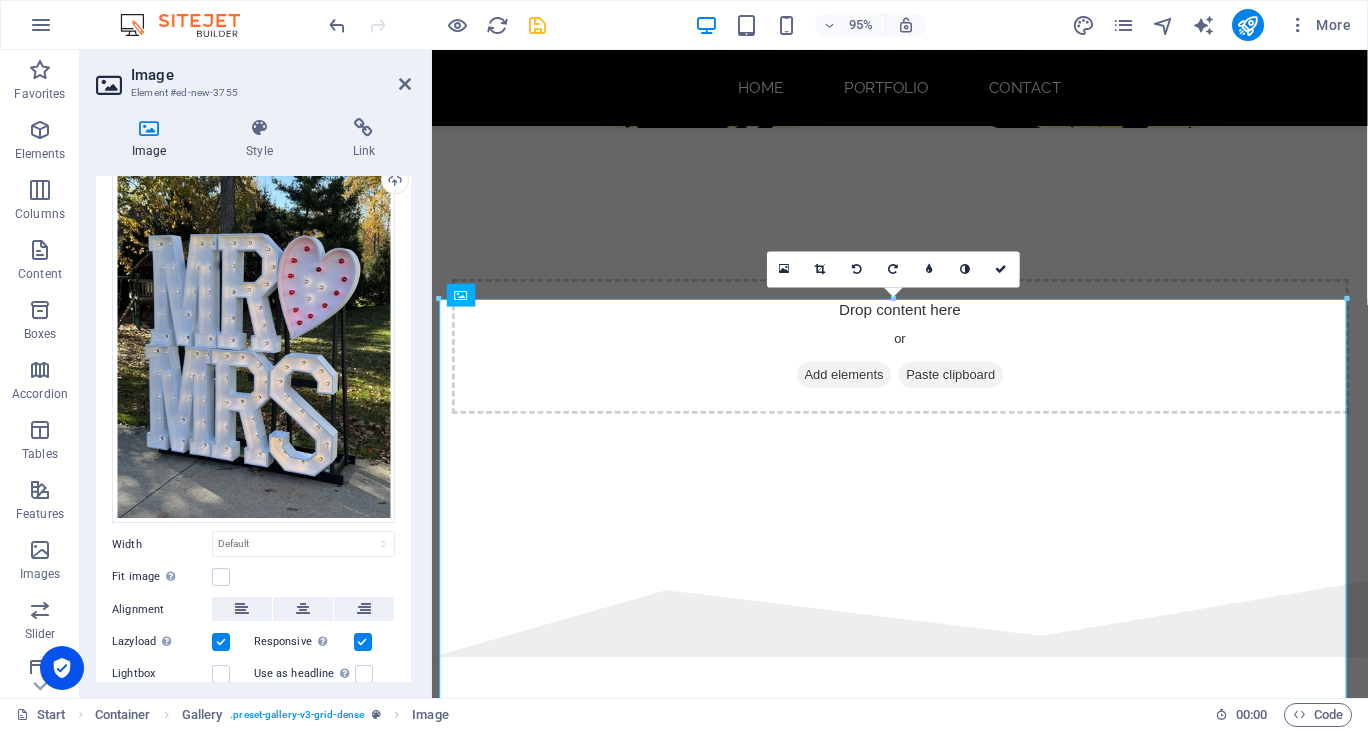 scroll, scrollTop: 100, scrollLeft: 0, axis: vertical 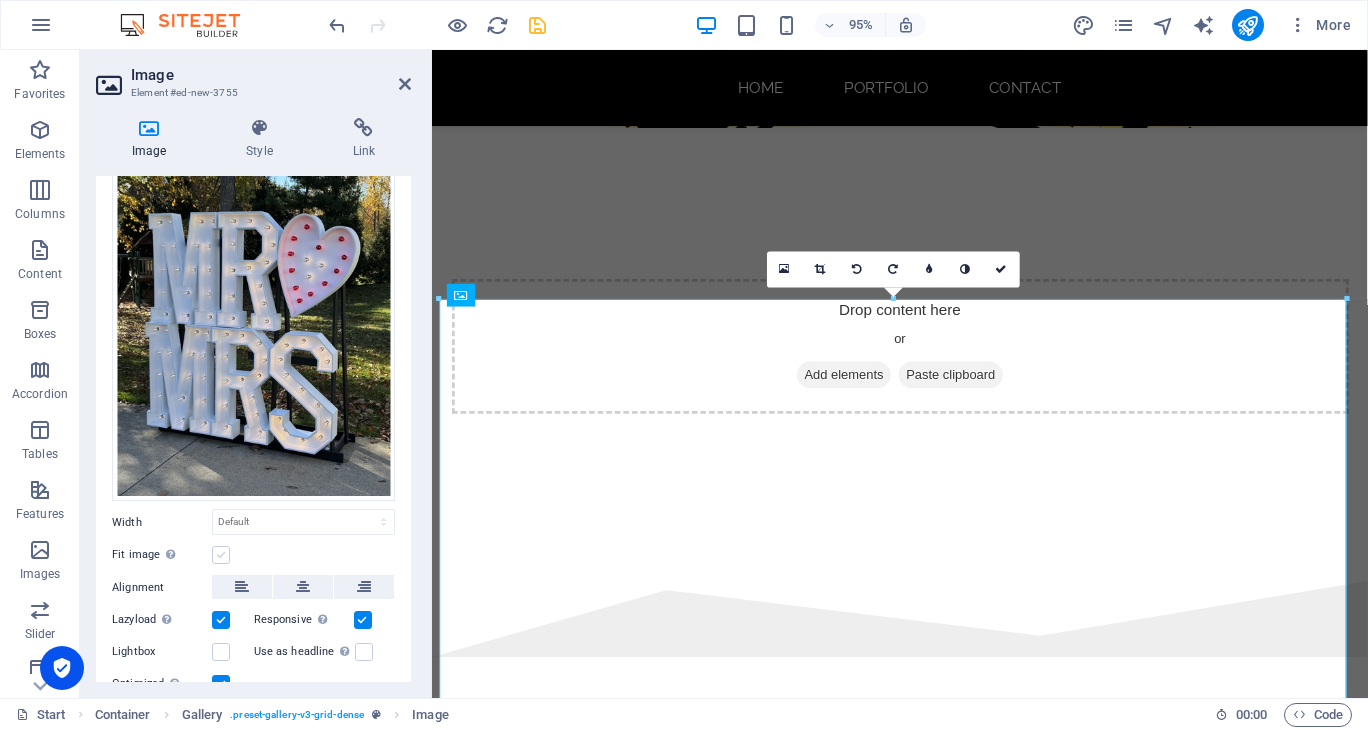 click at bounding box center [221, 555] 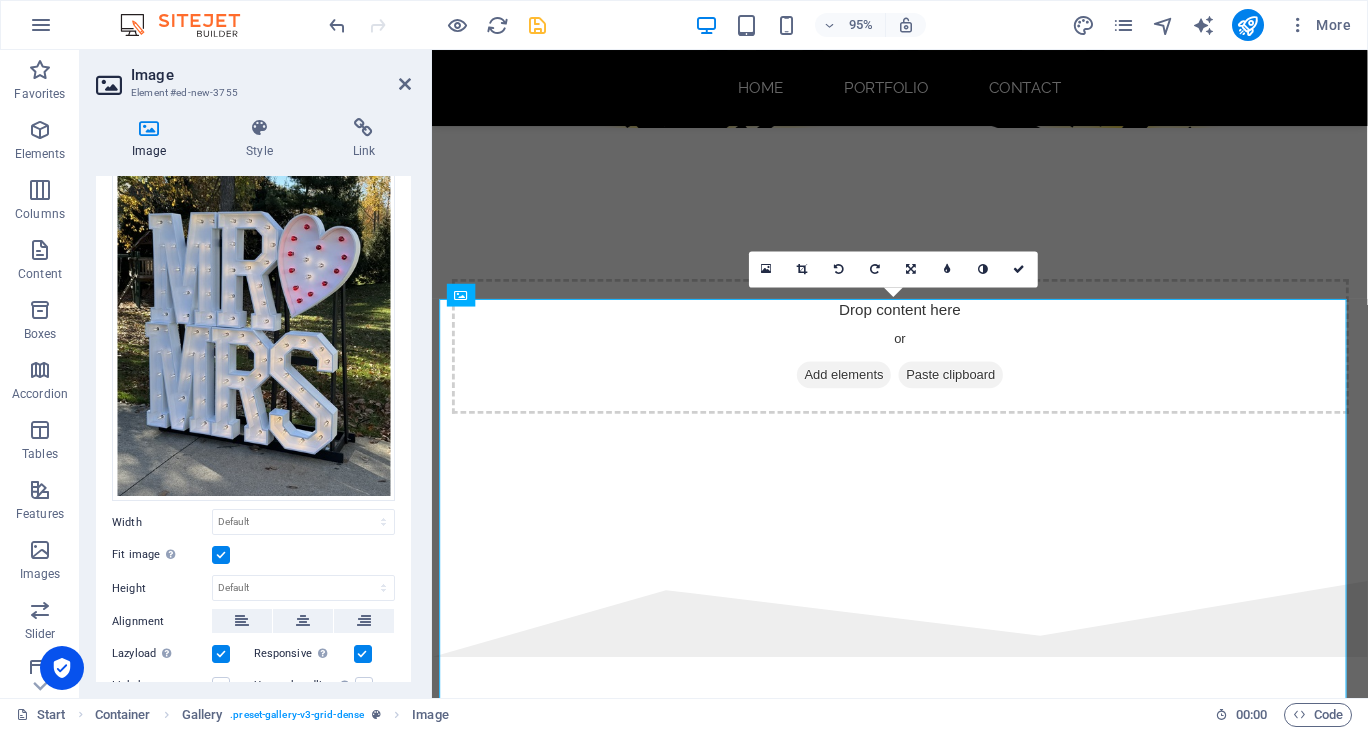 scroll, scrollTop: 300, scrollLeft: 0, axis: vertical 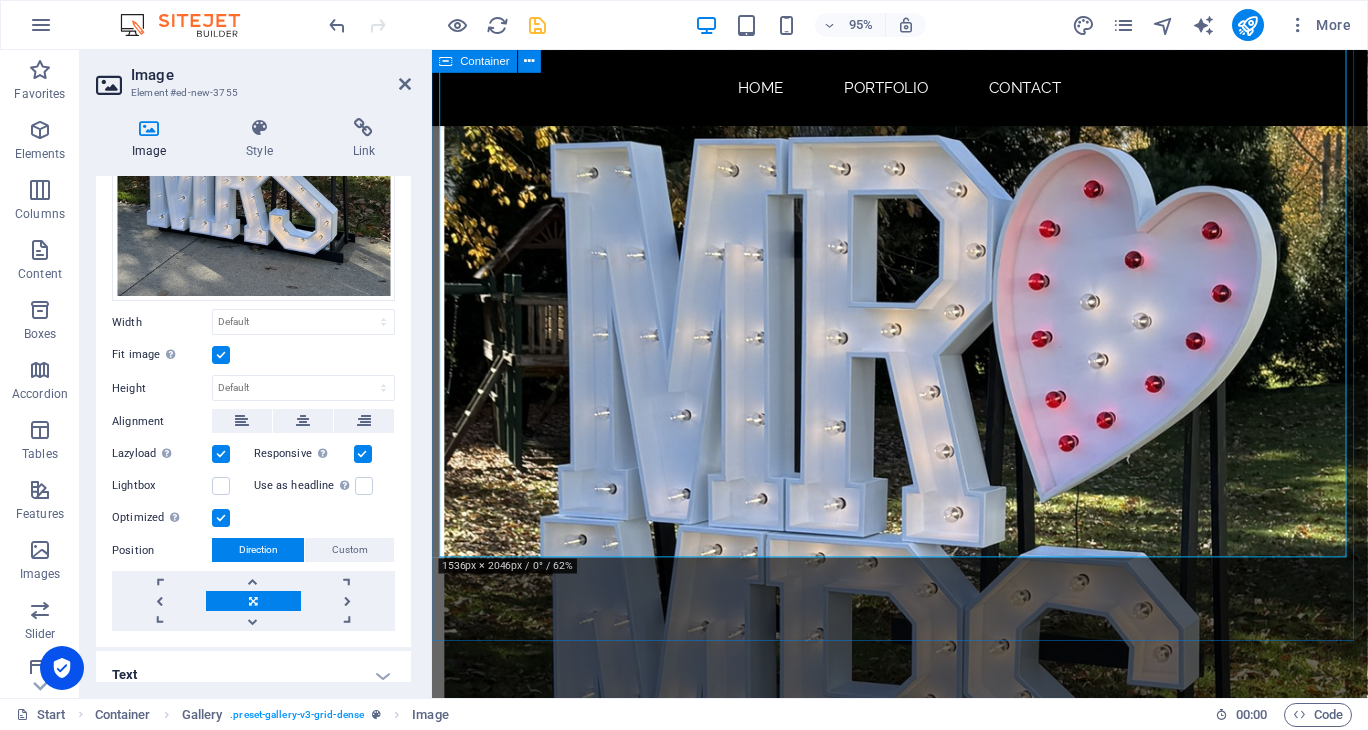 click on "PORTFOLIO" at bounding box center [924, 473] 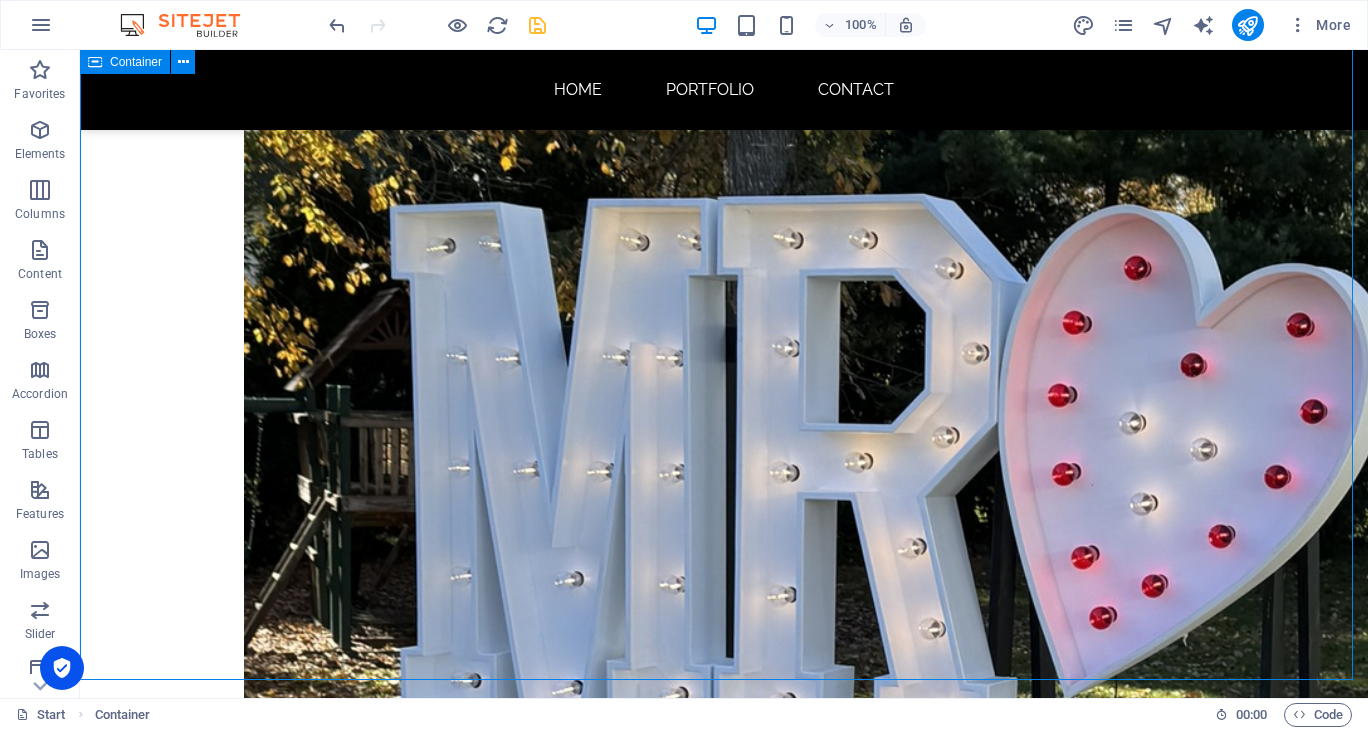 scroll, scrollTop: 1569, scrollLeft: 0, axis: vertical 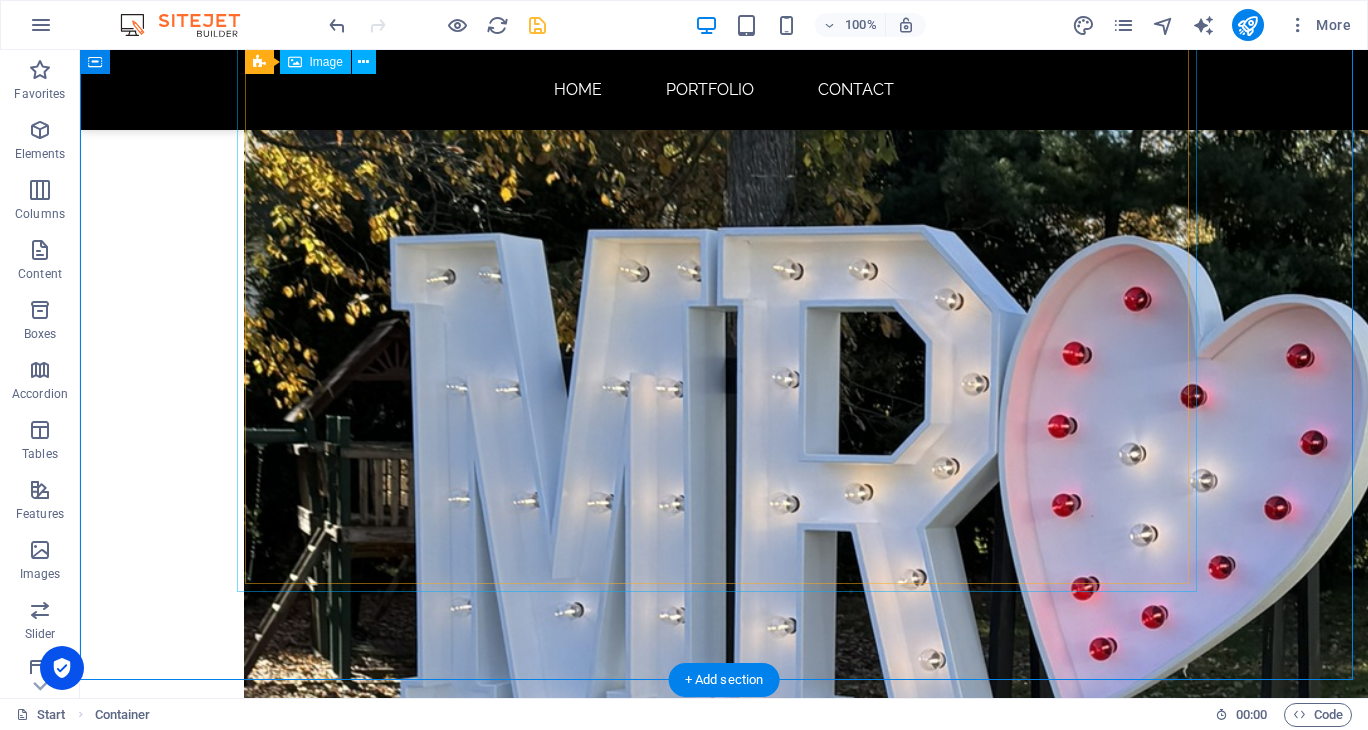 click at bounding box center (724, 713) 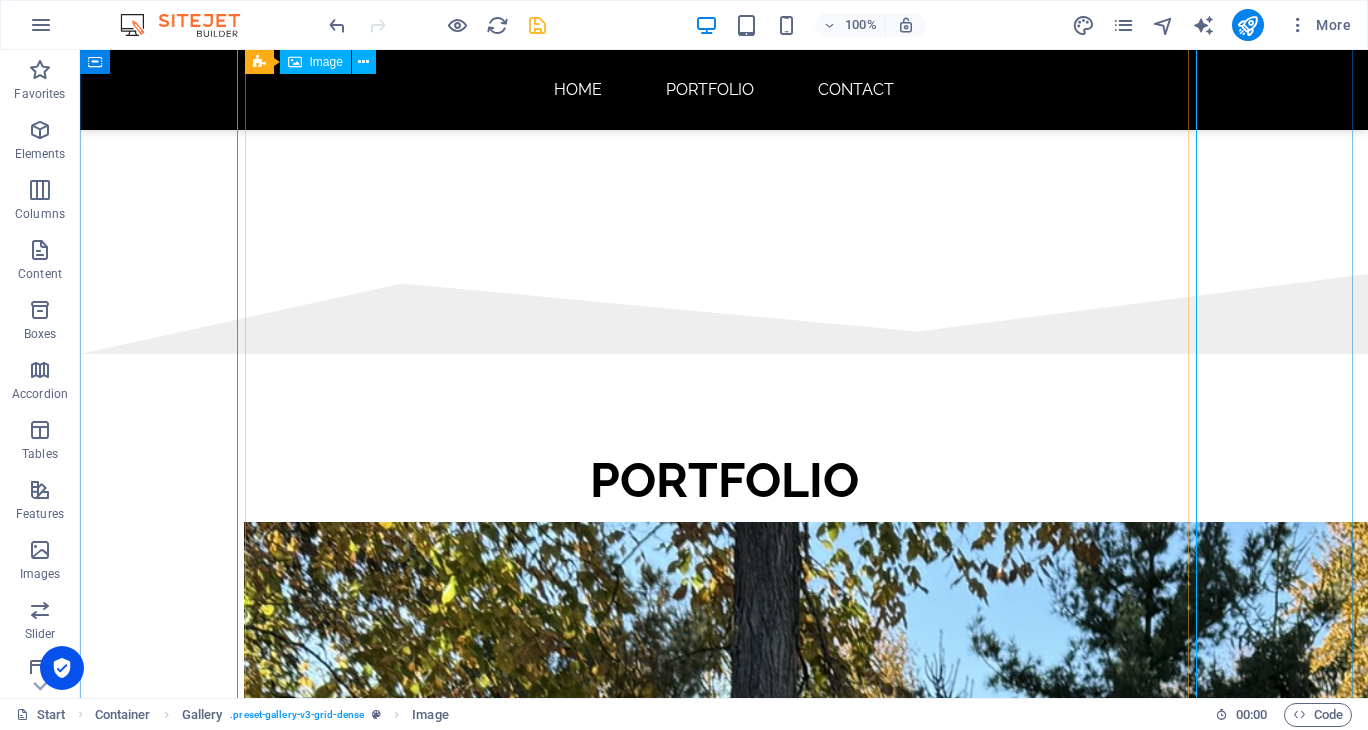 scroll, scrollTop: 900, scrollLeft: 0, axis: vertical 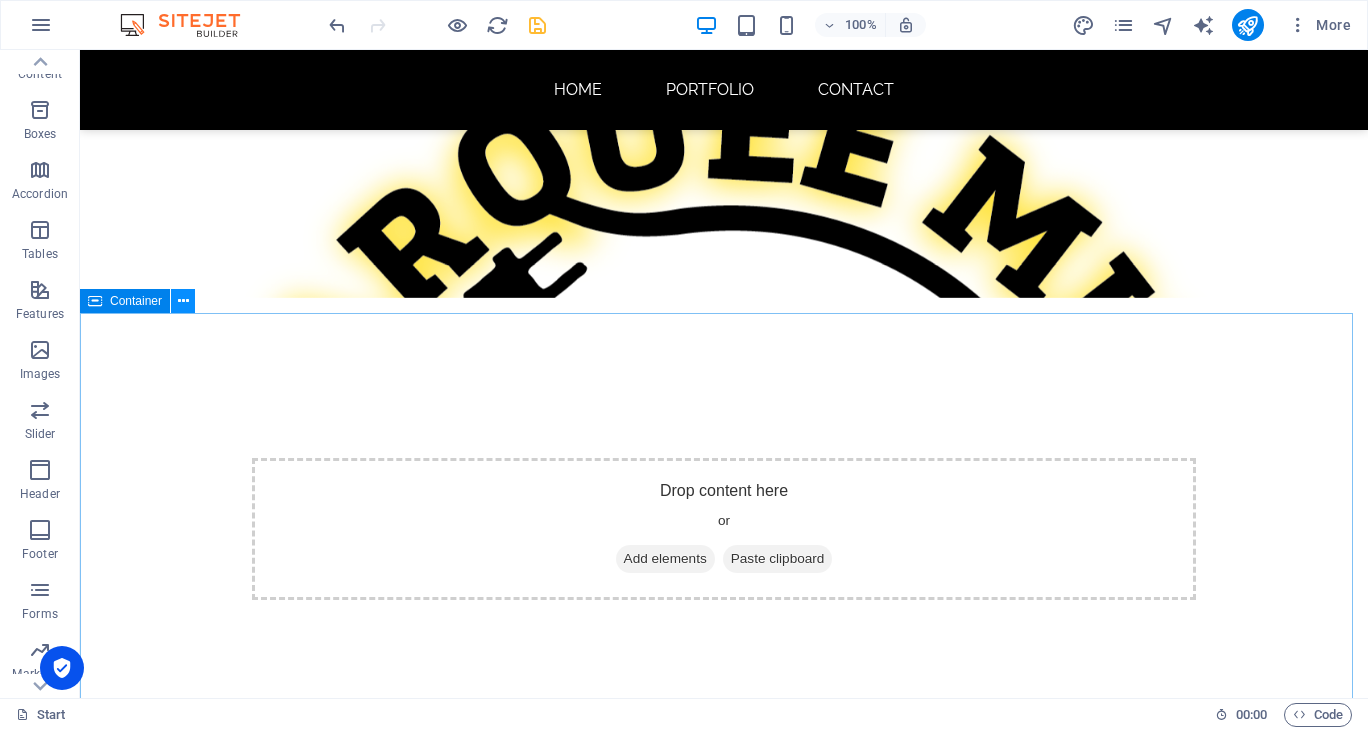 click at bounding box center (183, 301) 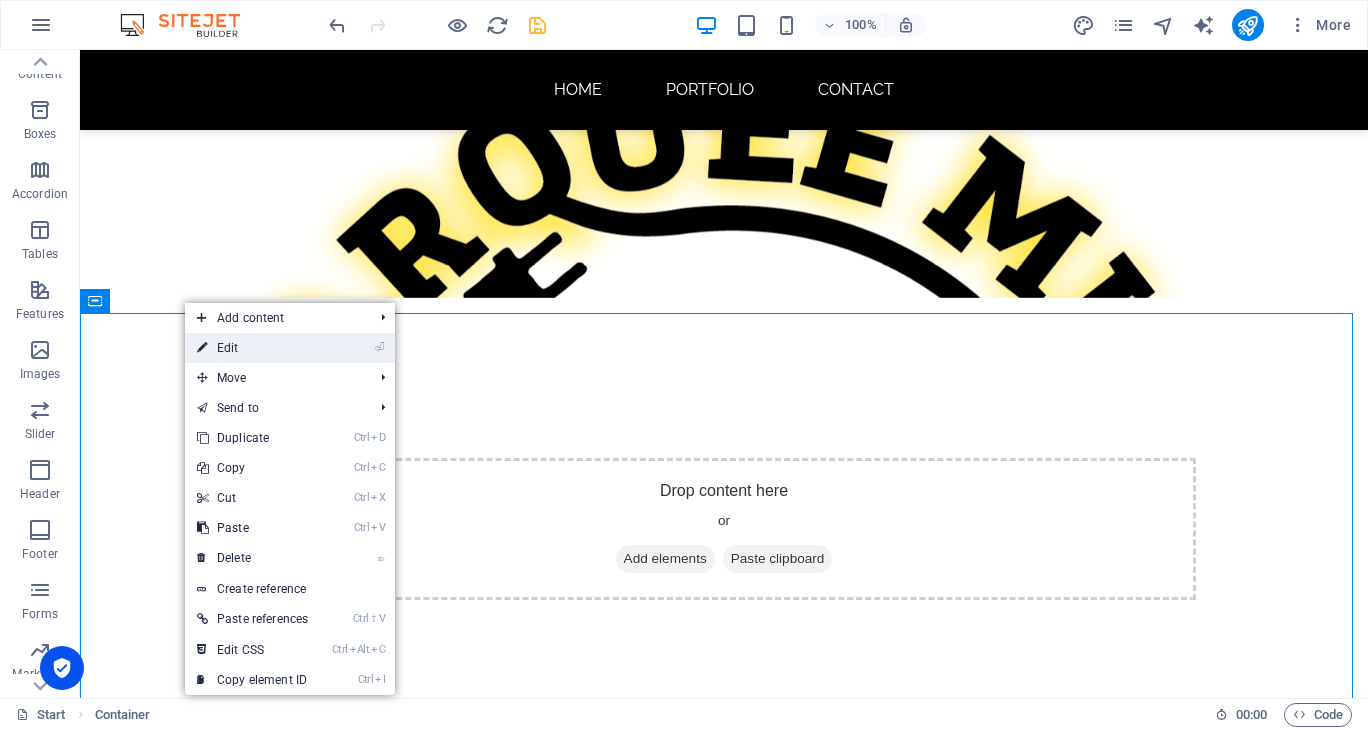 click on "⏎  Edit" at bounding box center [252, 348] 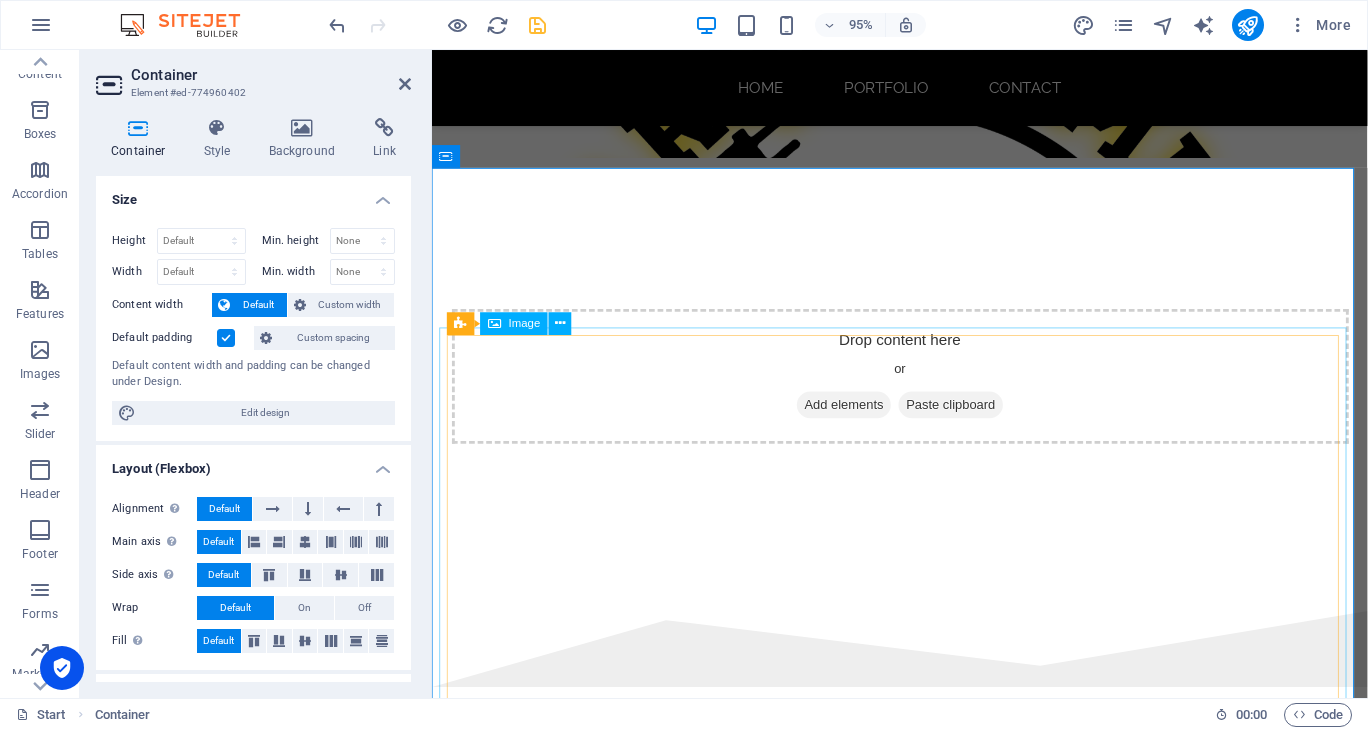 scroll, scrollTop: 600, scrollLeft: 0, axis: vertical 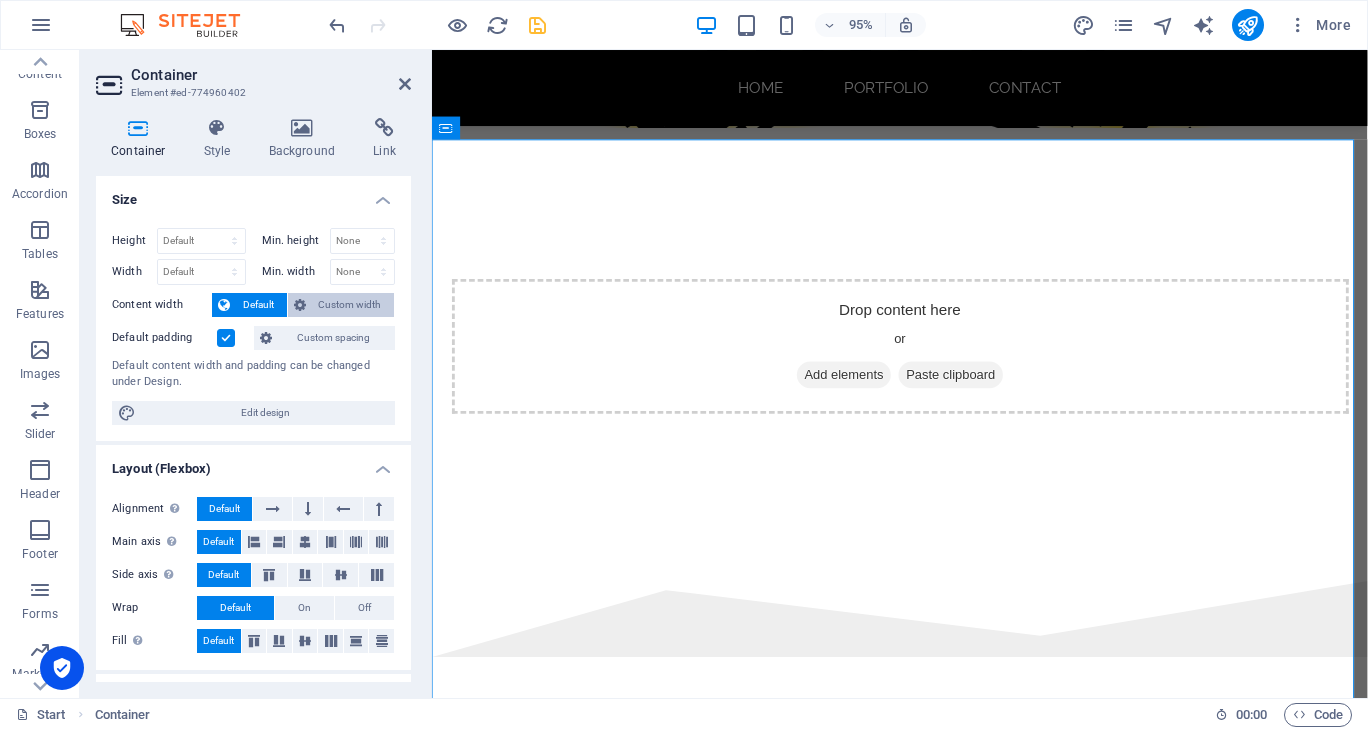 click on "Custom width" at bounding box center [350, 305] 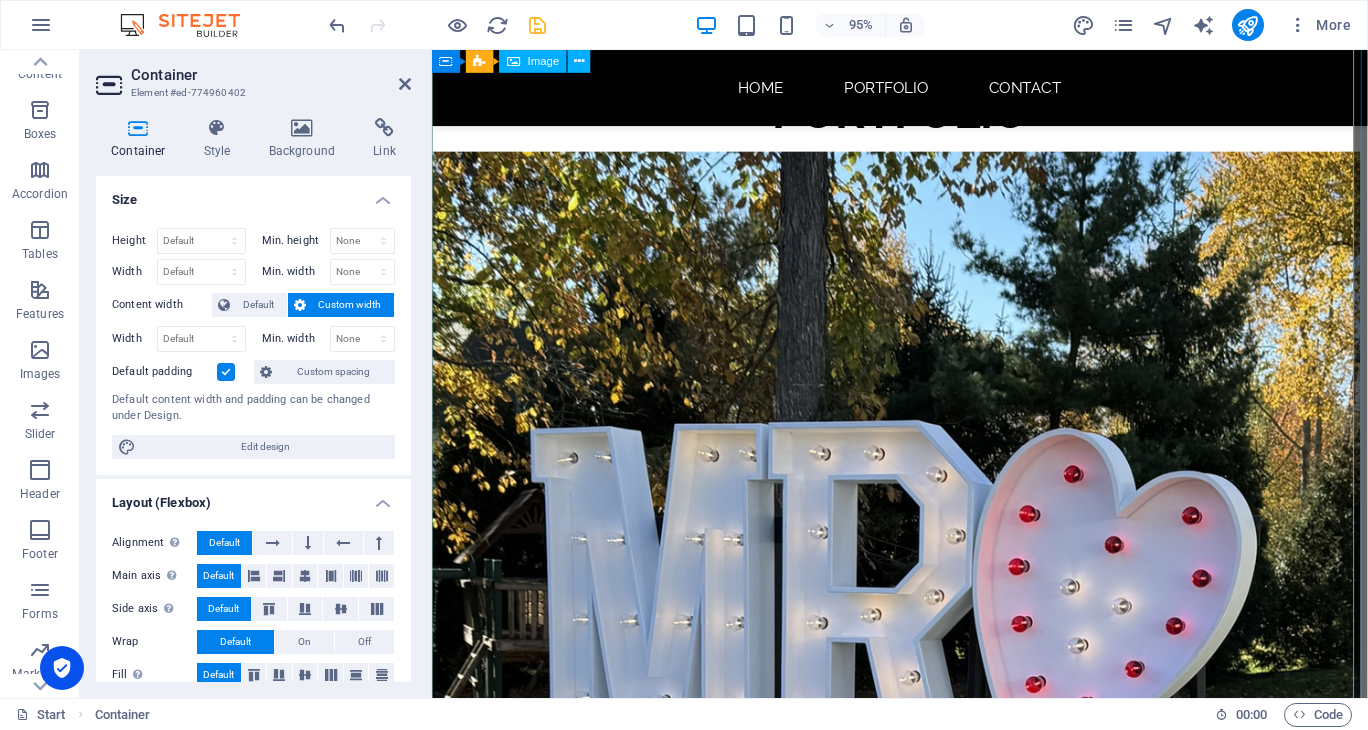 scroll, scrollTop: 1600, scrollLeft: 0, axis: vertical 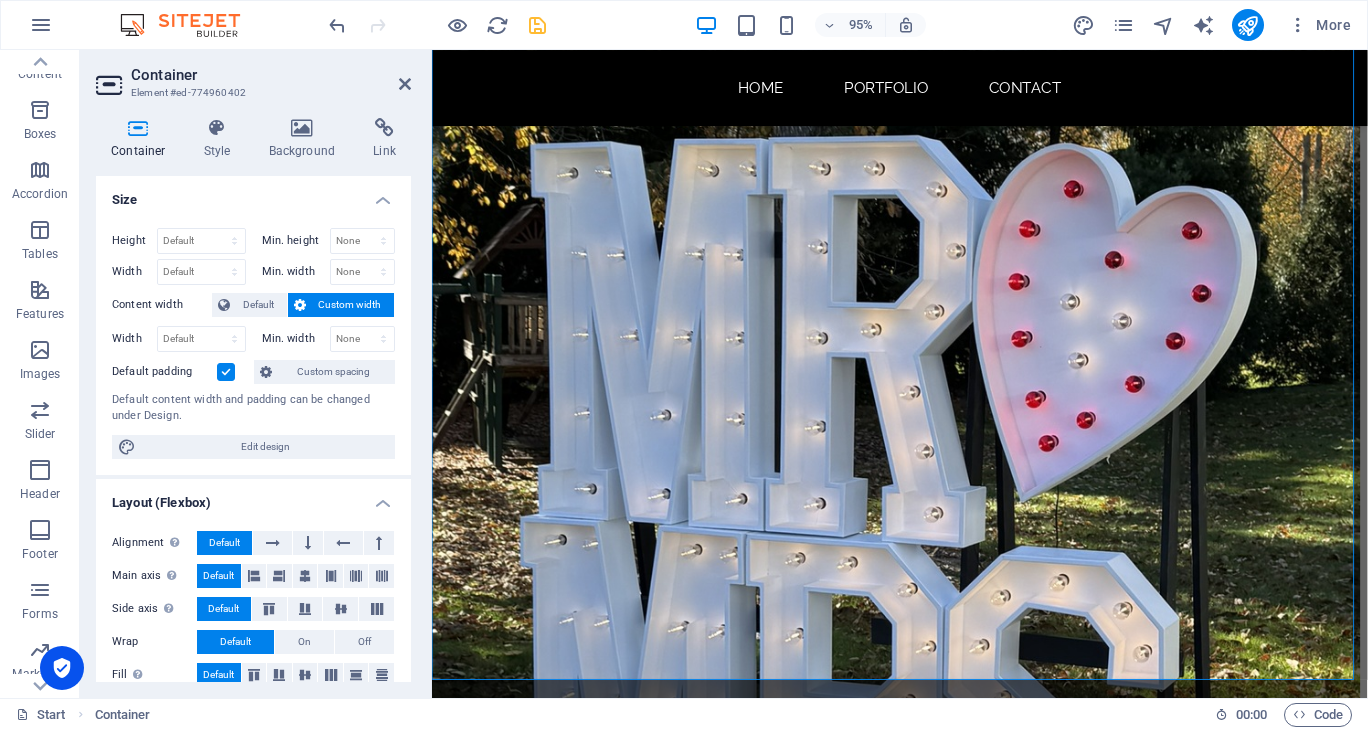 click at bounding box center [300, 305] 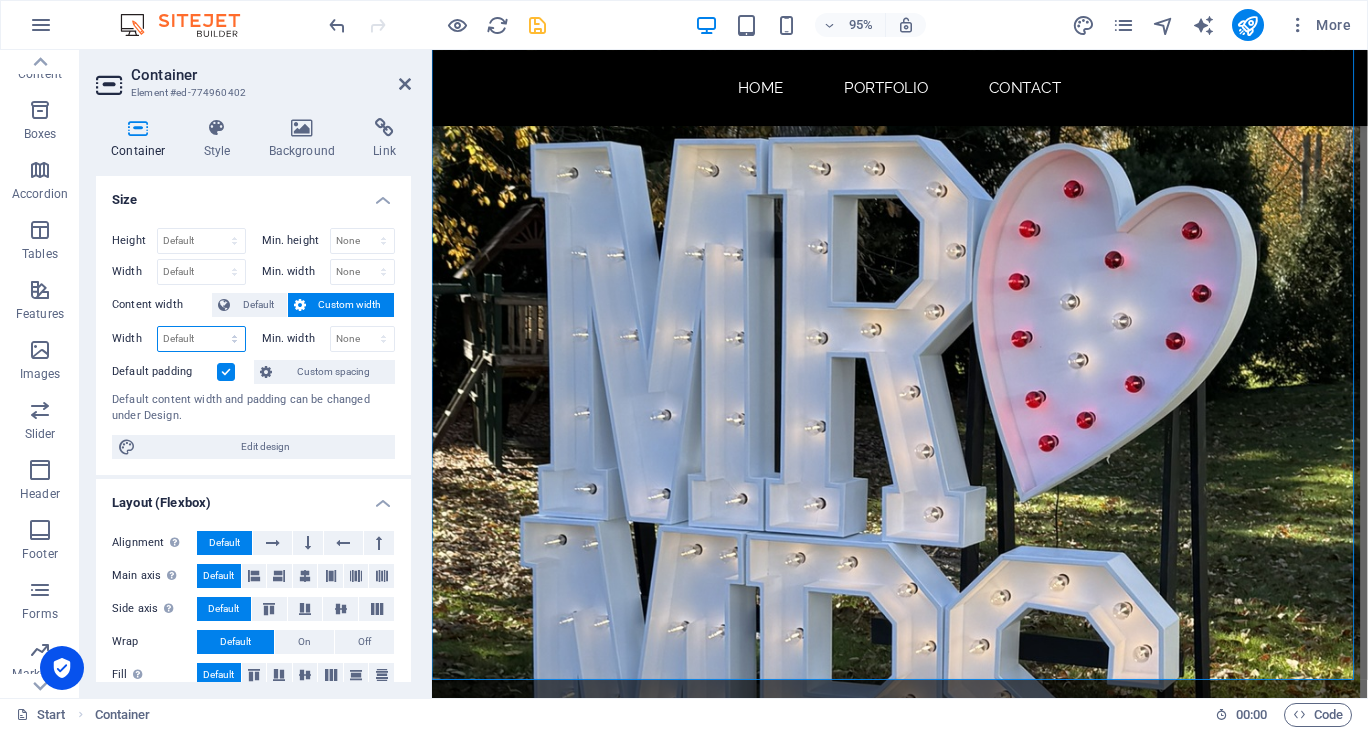 click on "Default px rem % em vh vw" at bounding box center [201, 339] 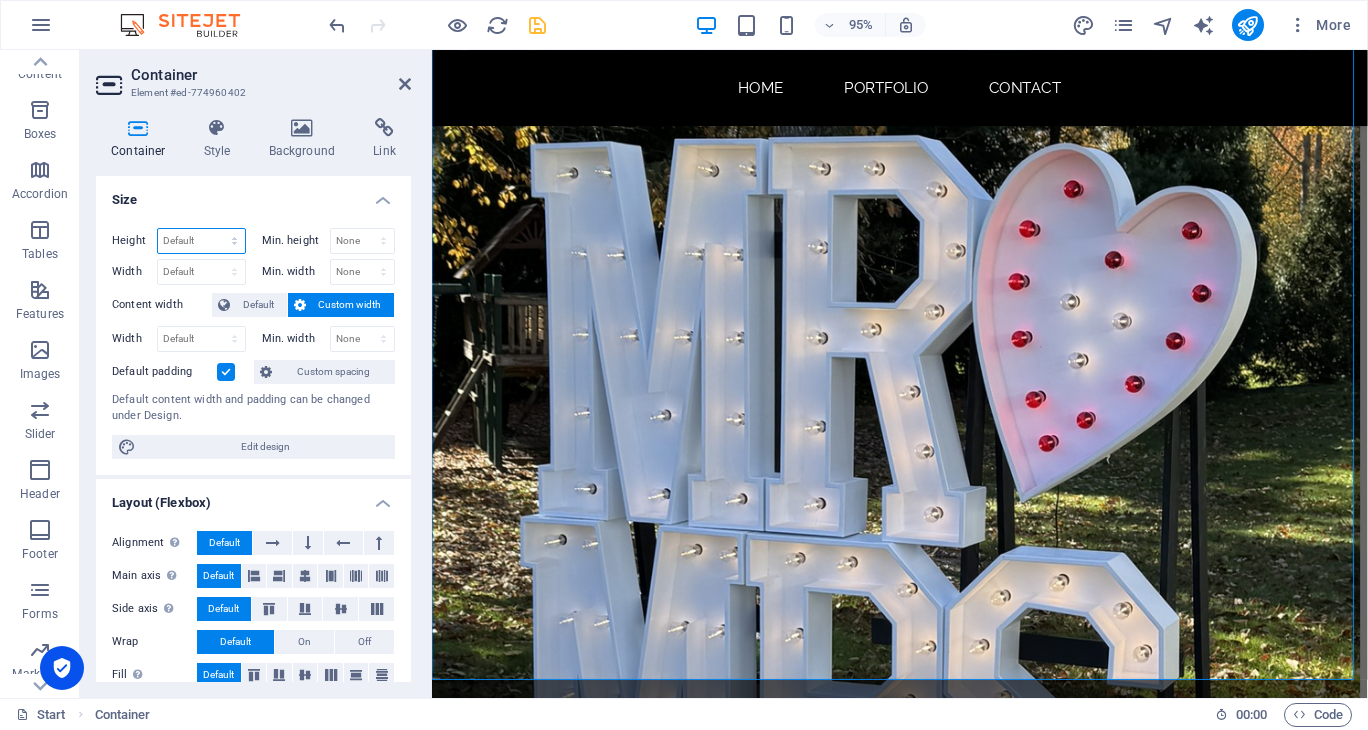 click on "Default px rem % vh vw" at bounding box center [201, 241] 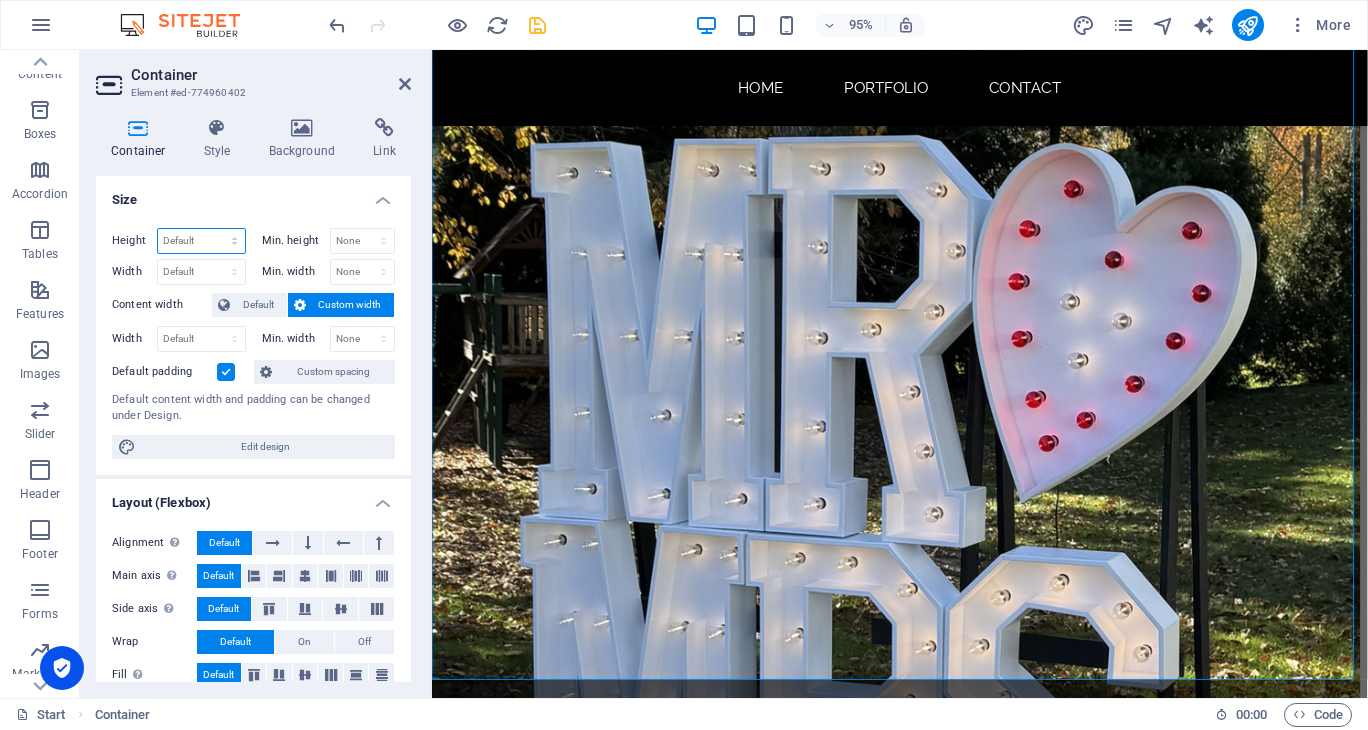 click on "Default px rem % vh vw" at bounding box center (201, 241) 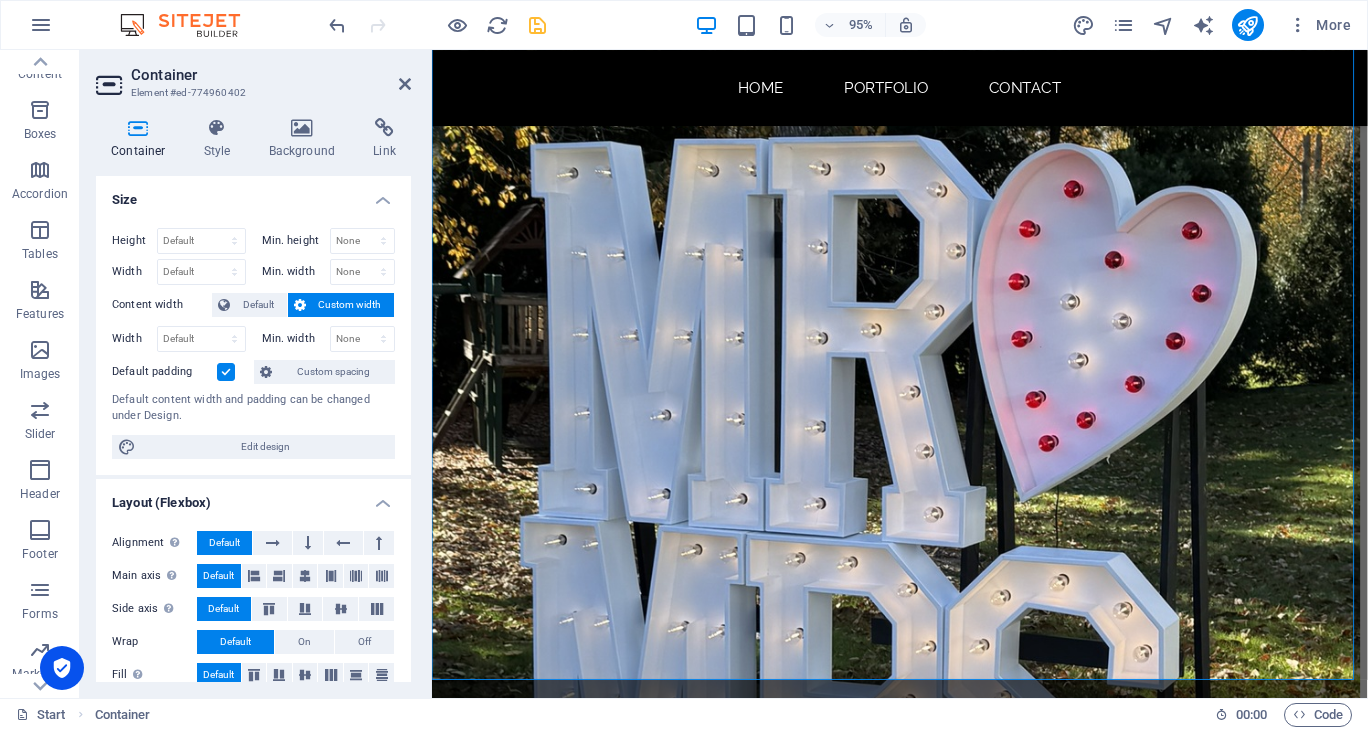click at bounding box center [226, 372] 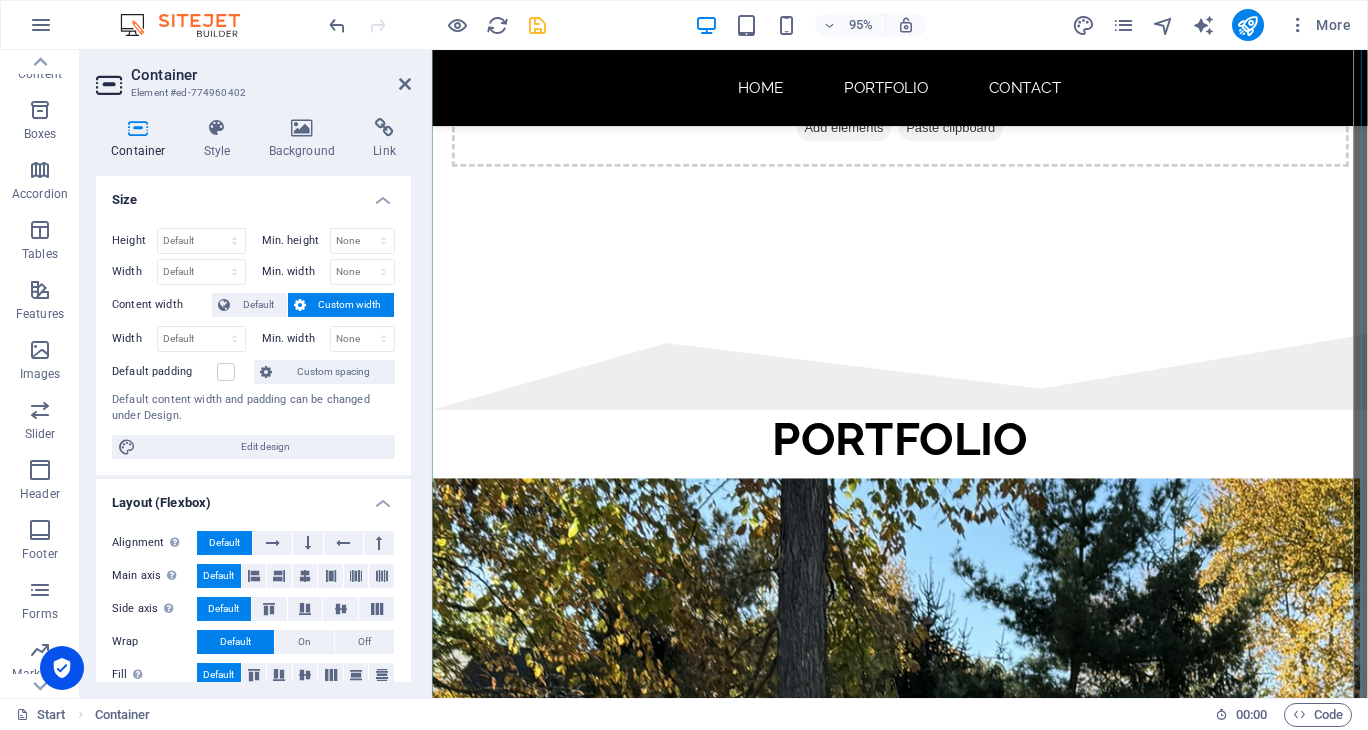 scroll, scrollTop: 900, scrollLeft: 0, axis: vertical 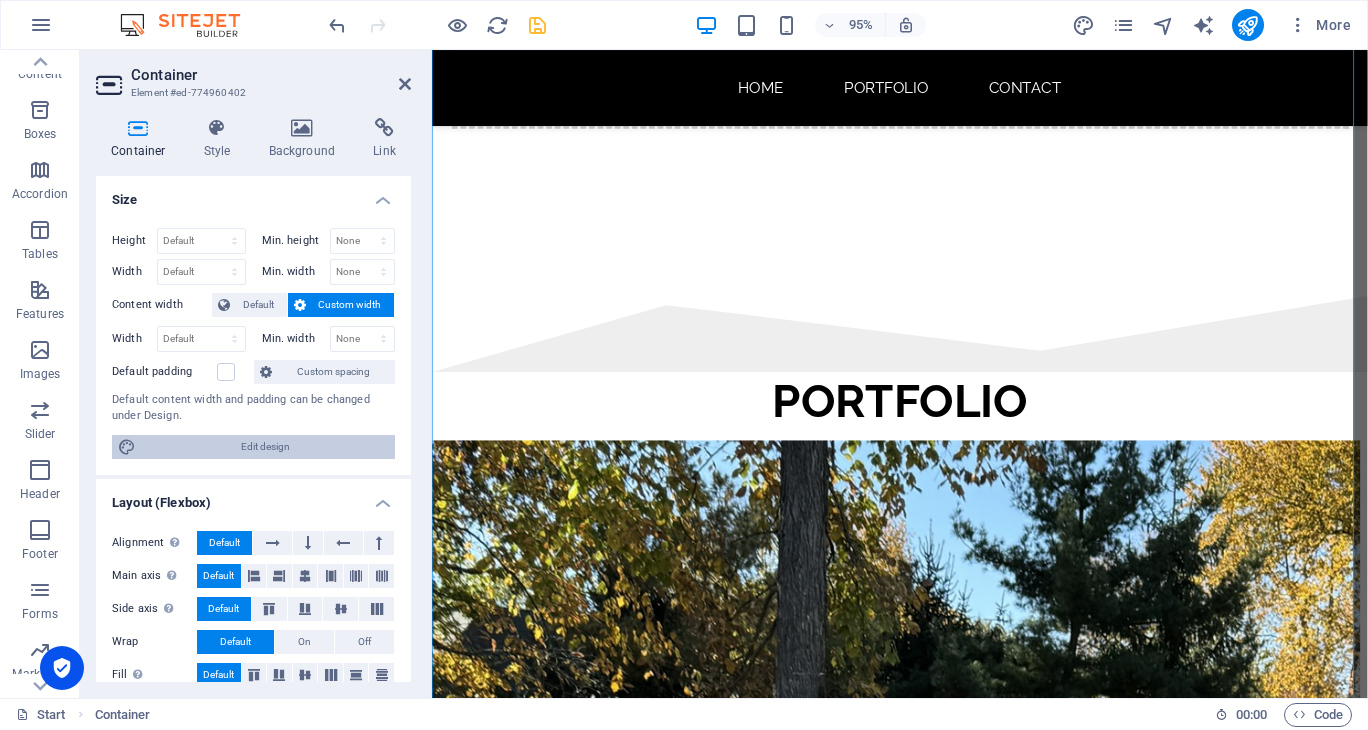 click on "Edit design" at bounding box center [265, 447] 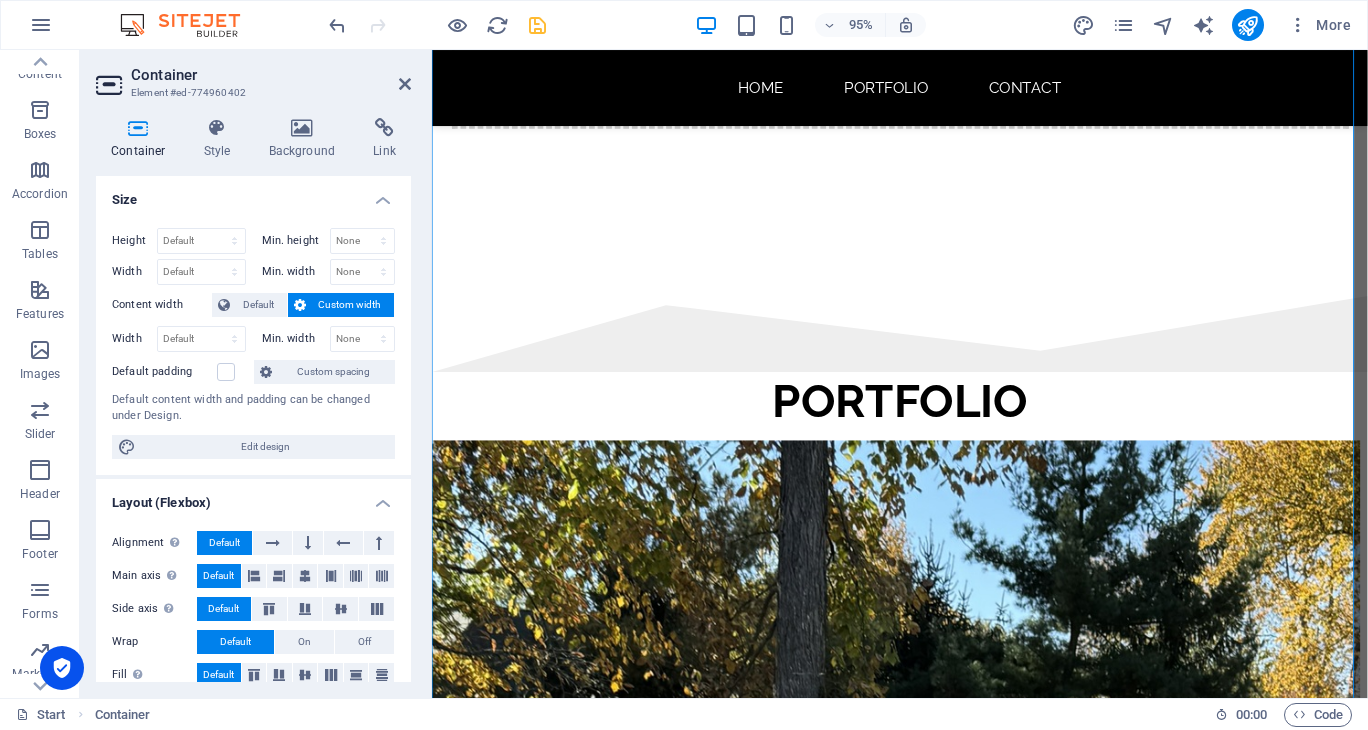 click at bounding box center (924, 1117) 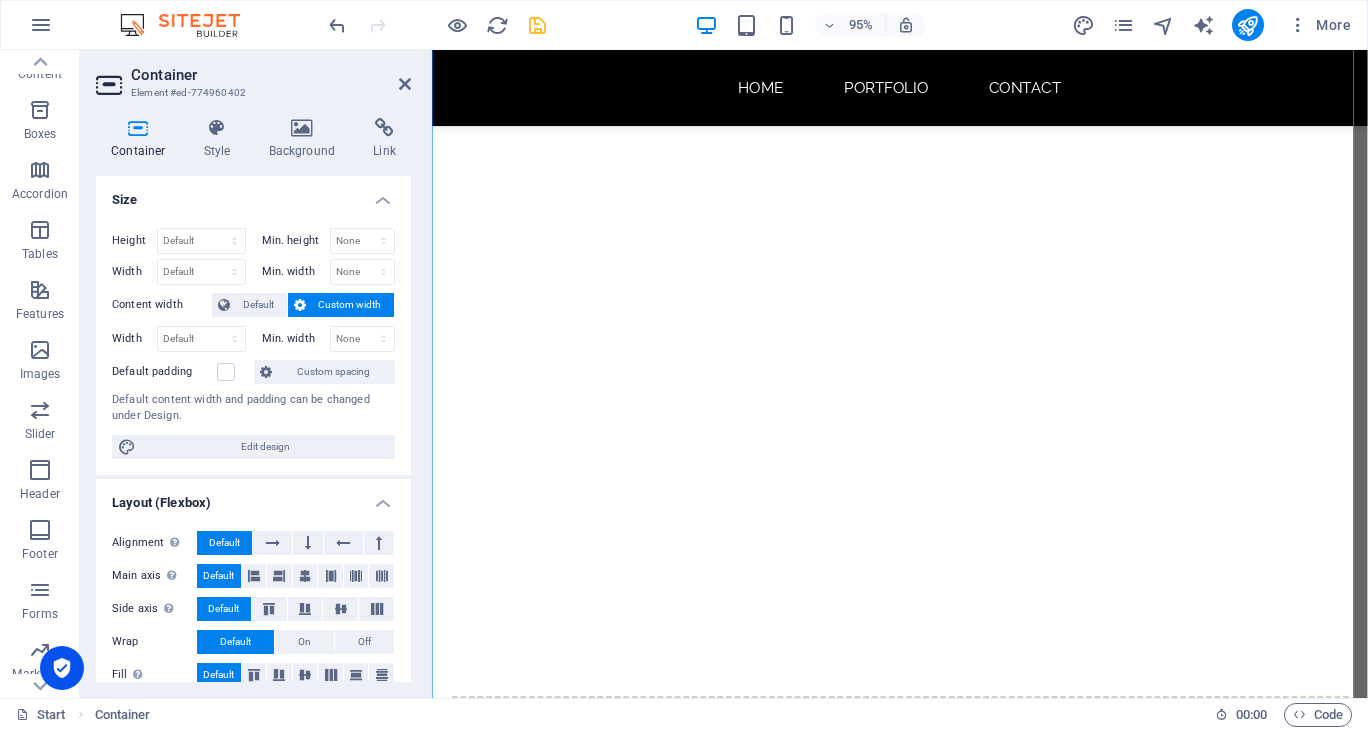 select on "px" 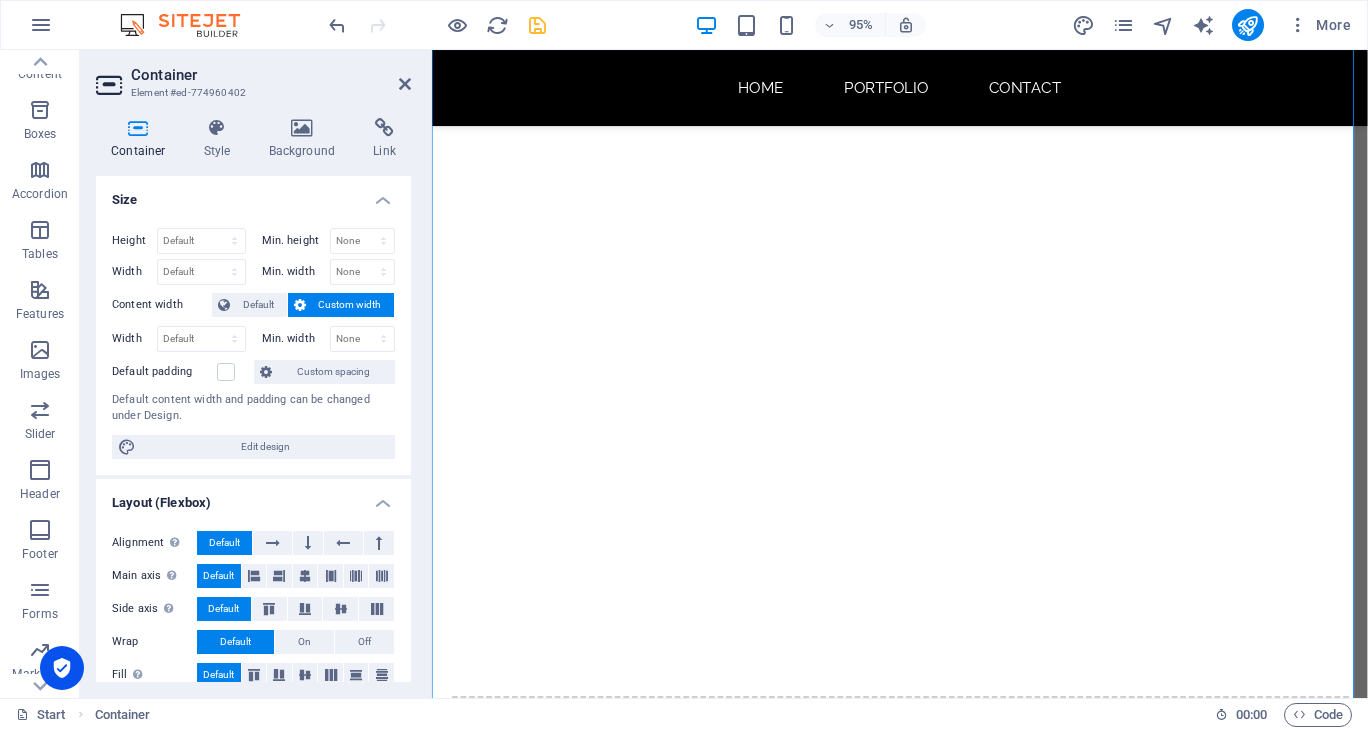select on "300" 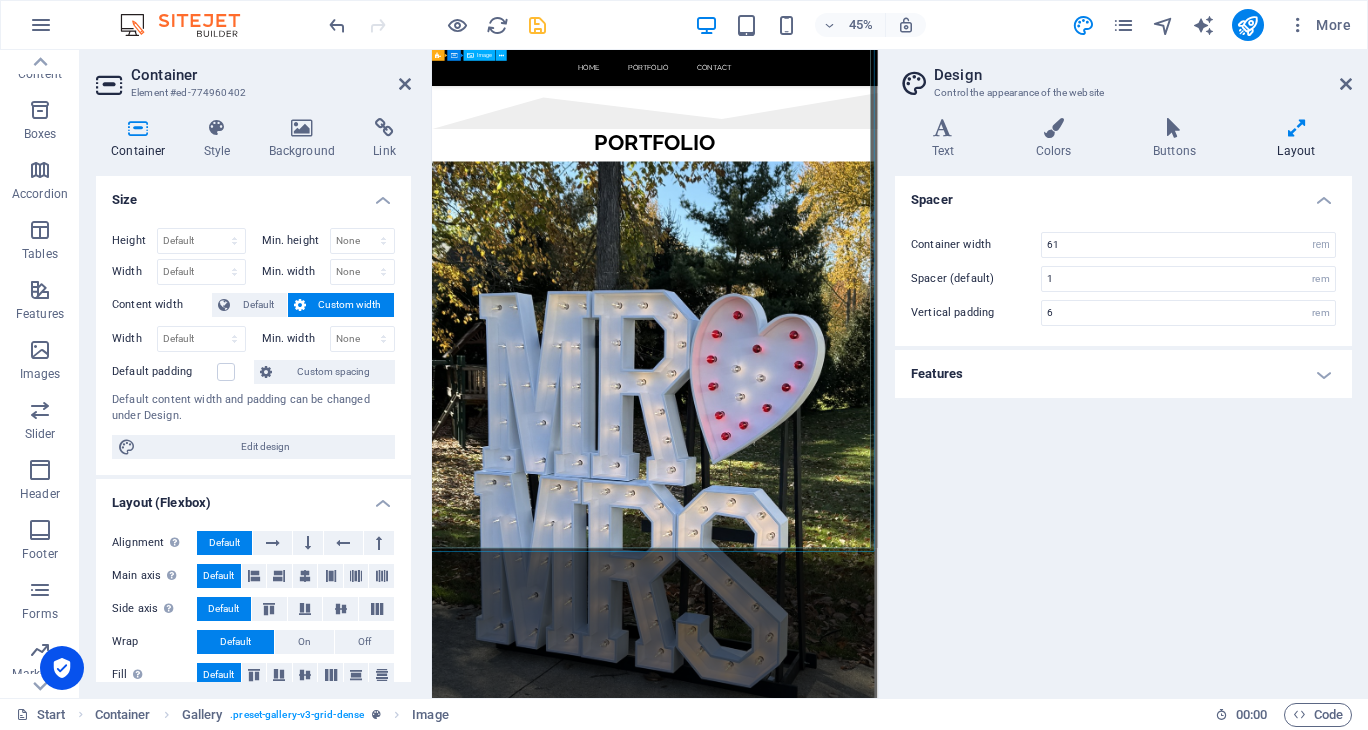 scroll, scrollTop: 1303, scrollLeft: 0, axis: vertical 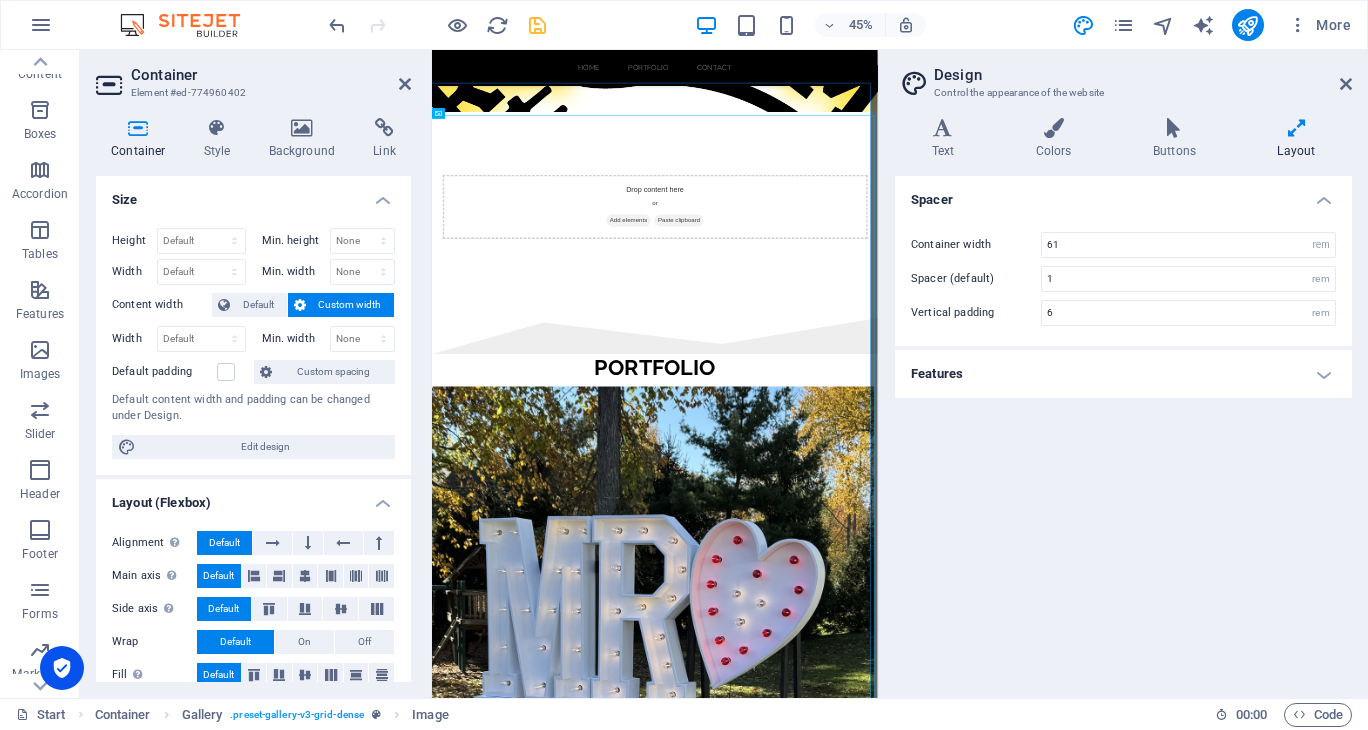 click at bounding box center [1296, 128] 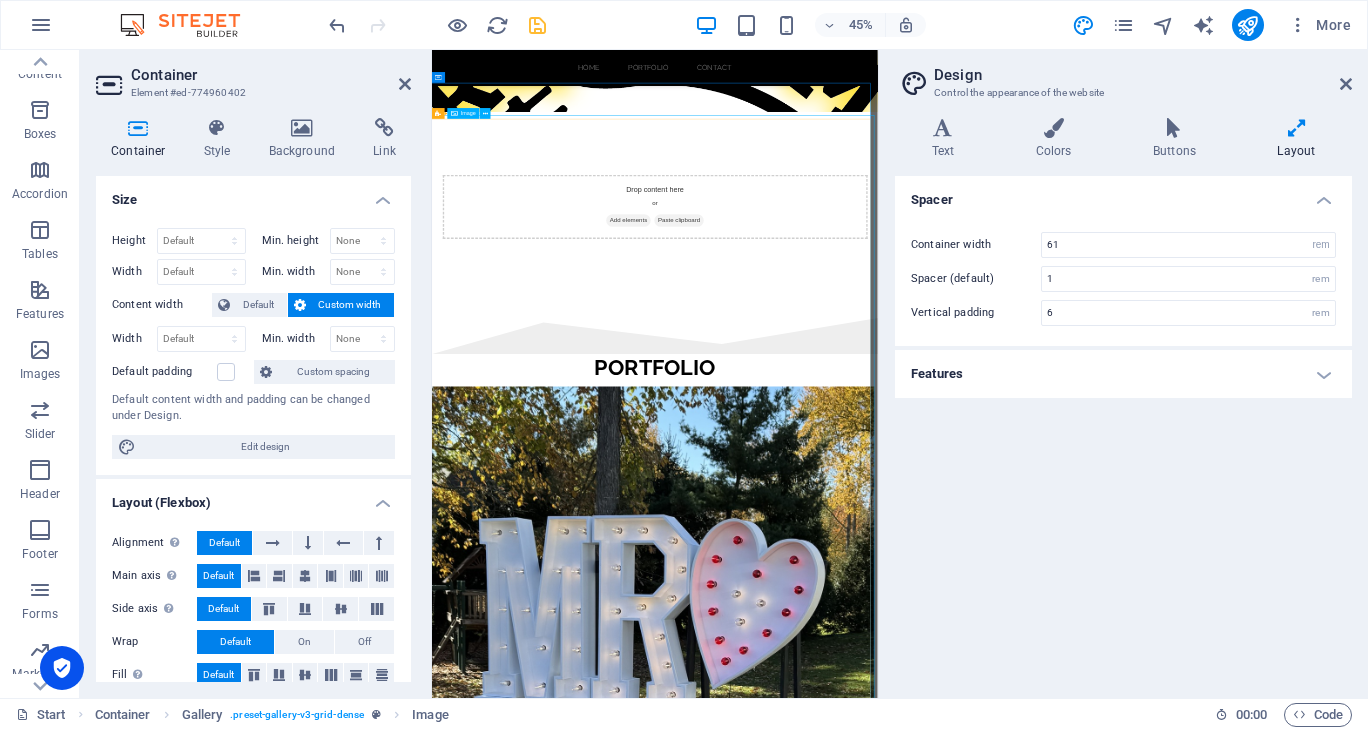click at bounding box center (927, 1457) 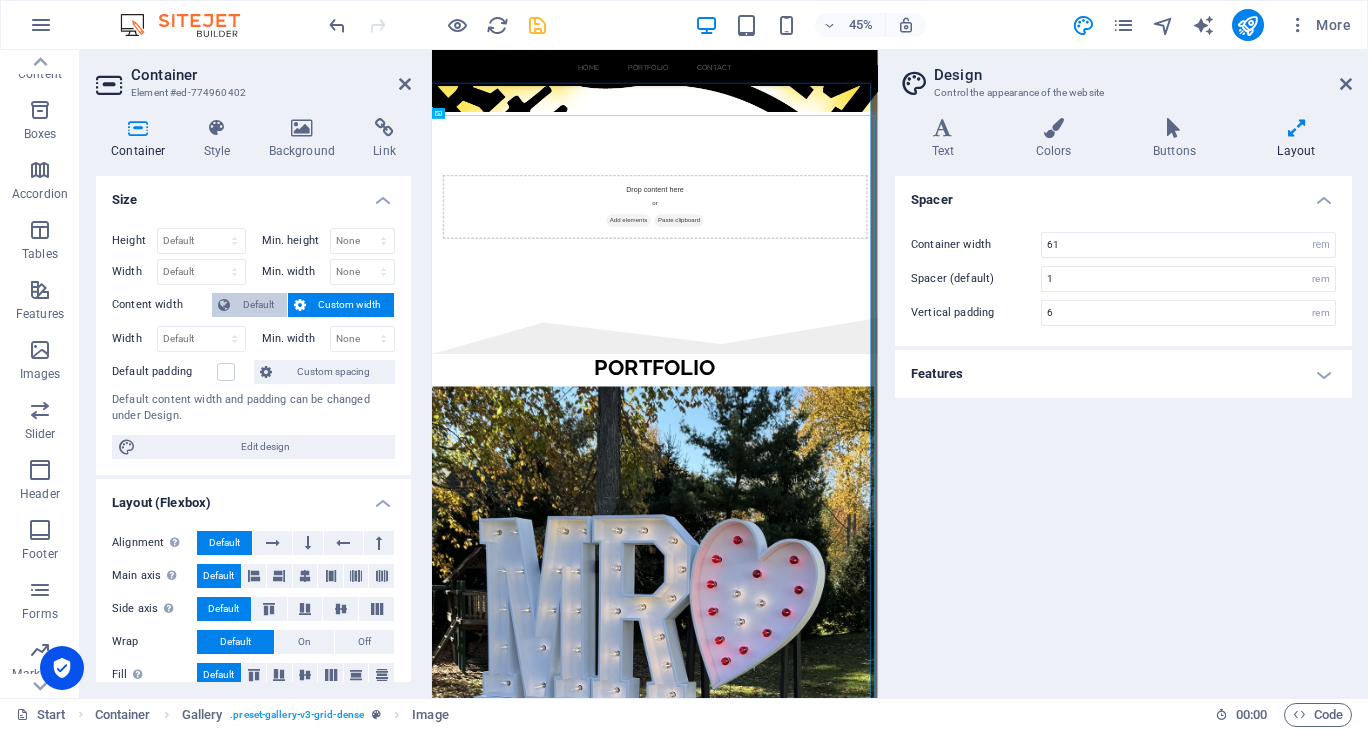 click on "Default" at bounding box center (258, 305) 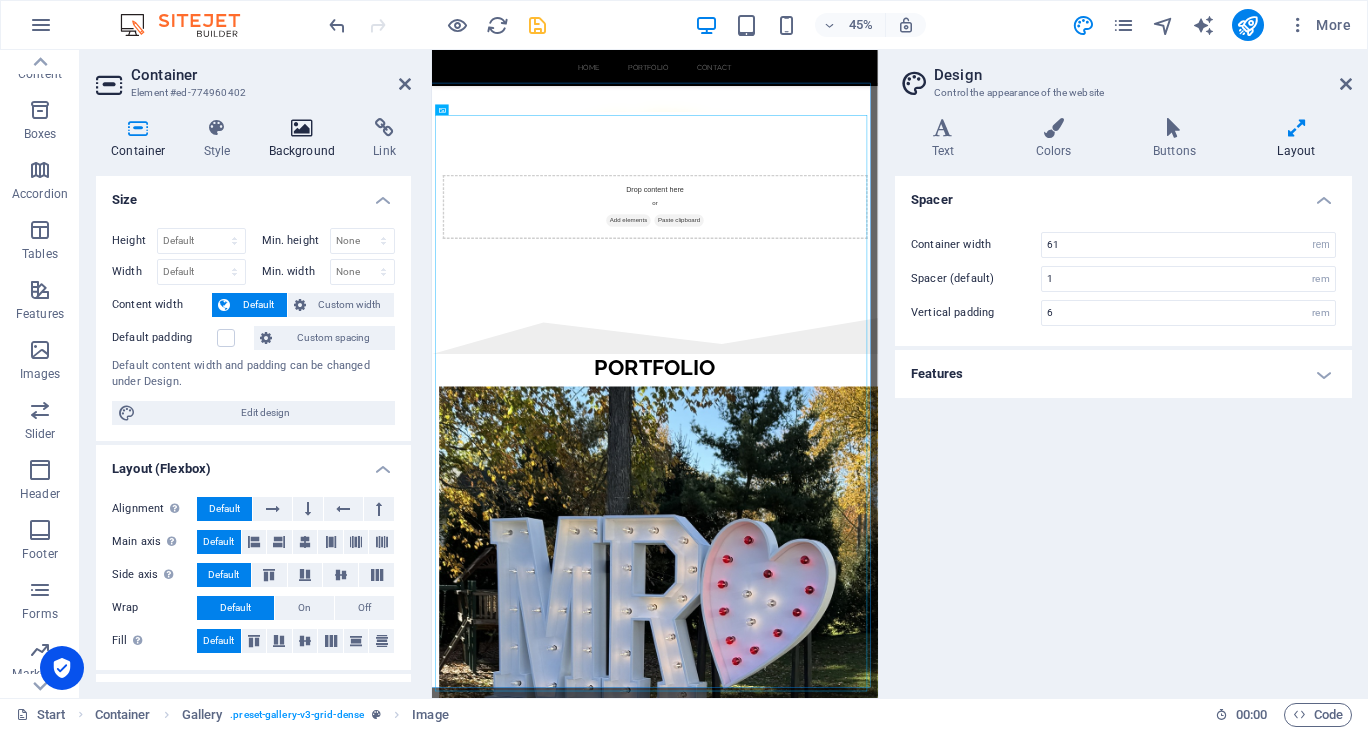 click at bounding box center (302, 128) 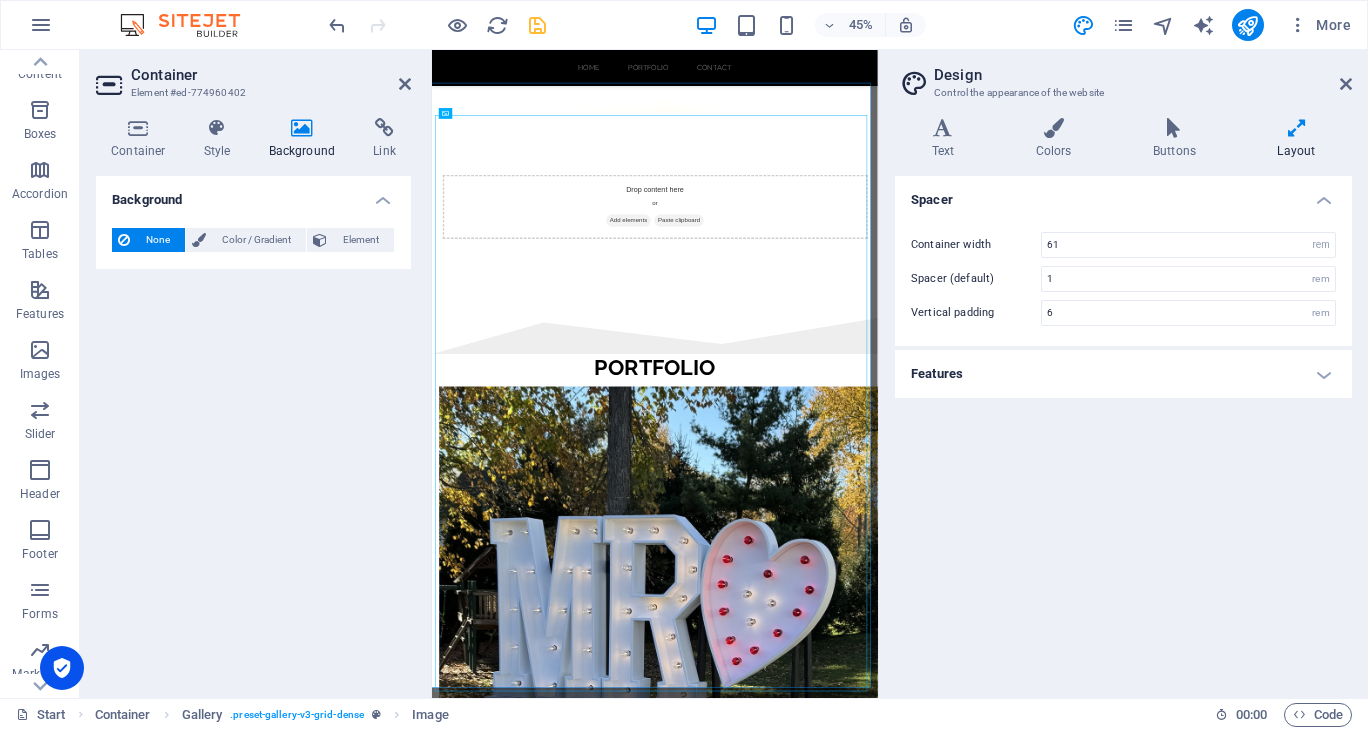 click on "Spacer Container width 61 rem px Spacer (default) 1 rem Vertical padding 6 rem Features Transition duration 0.3 s Transition function Ease Ease In Ease Out Ease In/Ease Out Linear" at bounding box center (1123, 429) 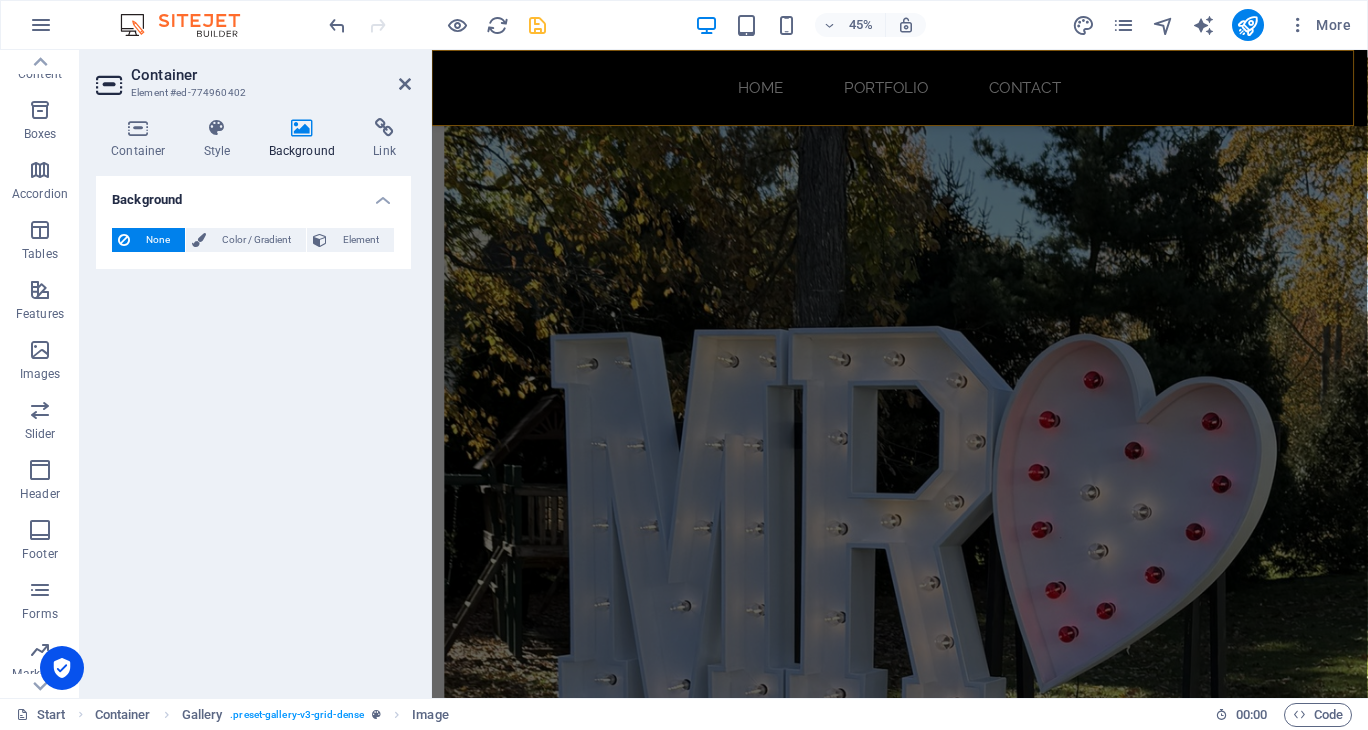 scroll, scrollTop: 621, scrollLeft: 0, axis: vertical 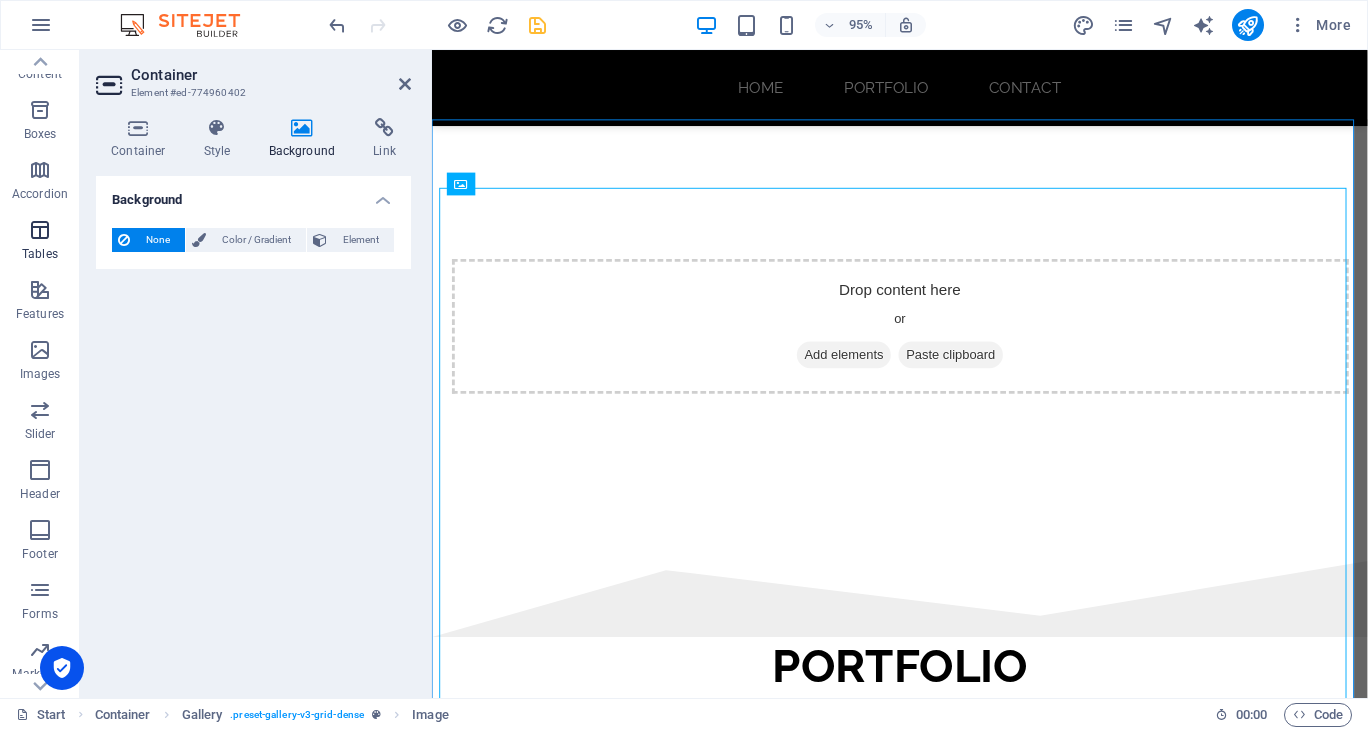 click at bounding box center [40, 230] 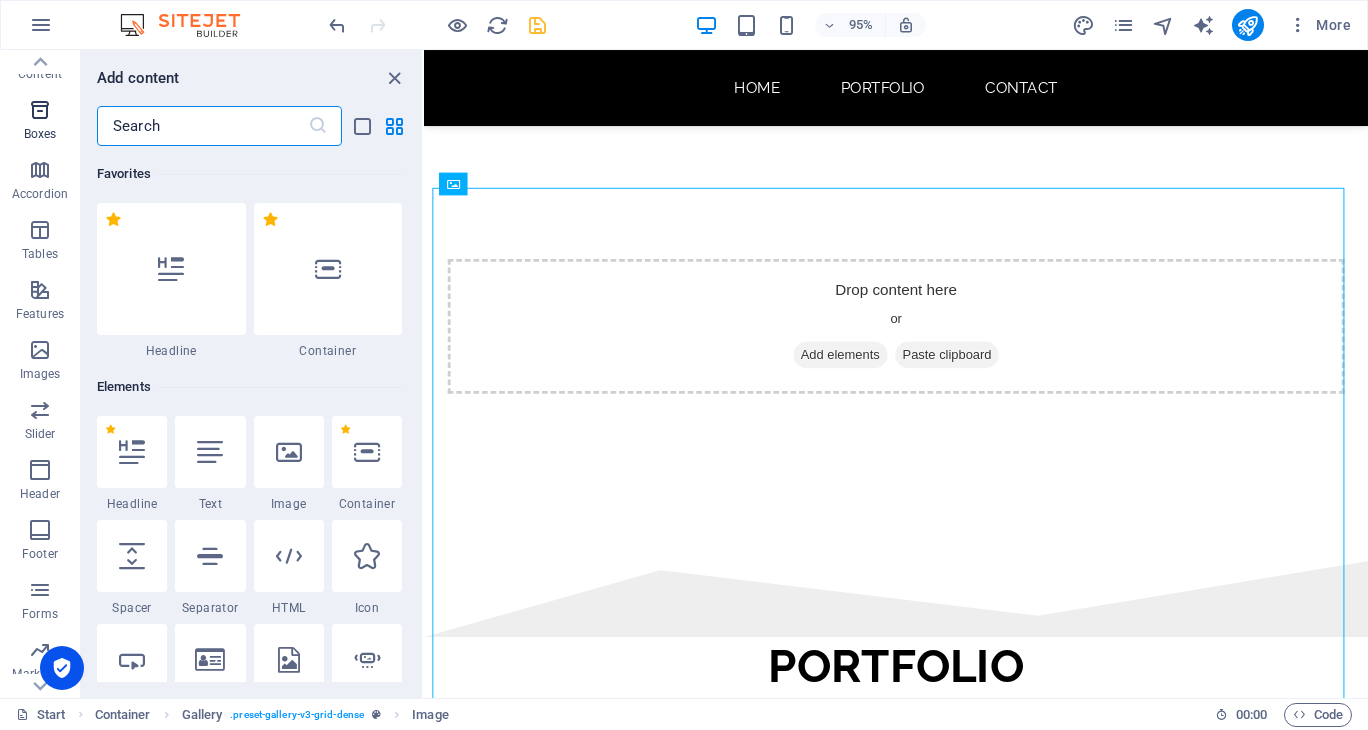 scroll, scrollTop: 6762, scrollLeft: 0, axis: vertical 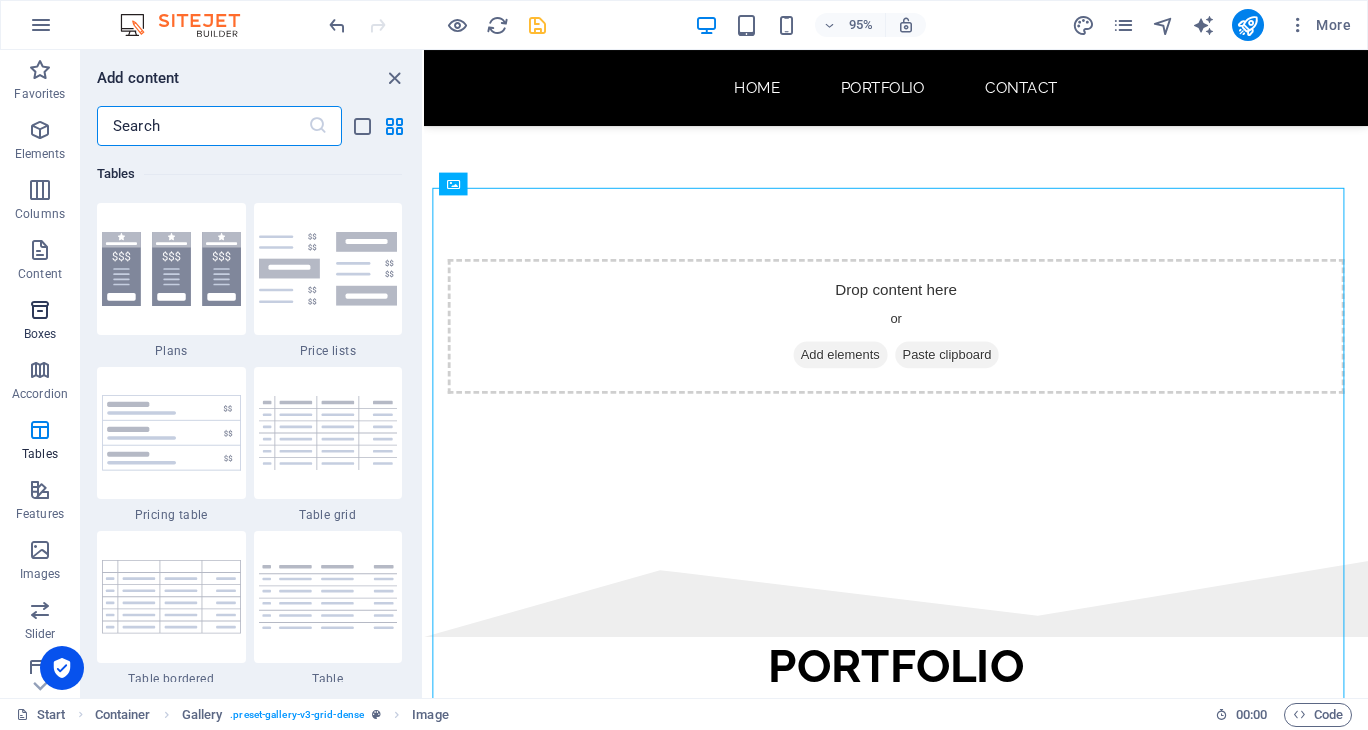 click on "Boxes" at bounding box center (40, 320) 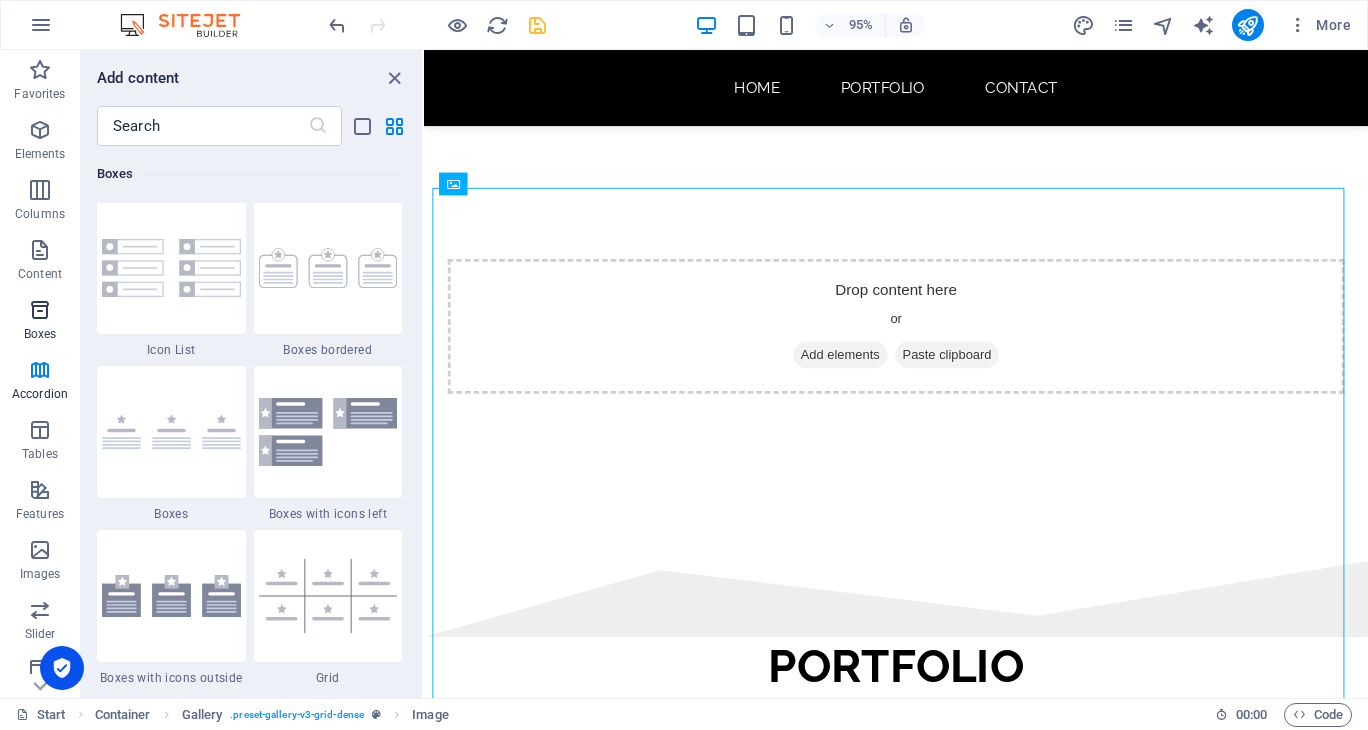 scroll, scrollTop: 5352, scrollLeft: 0, axis: vertical 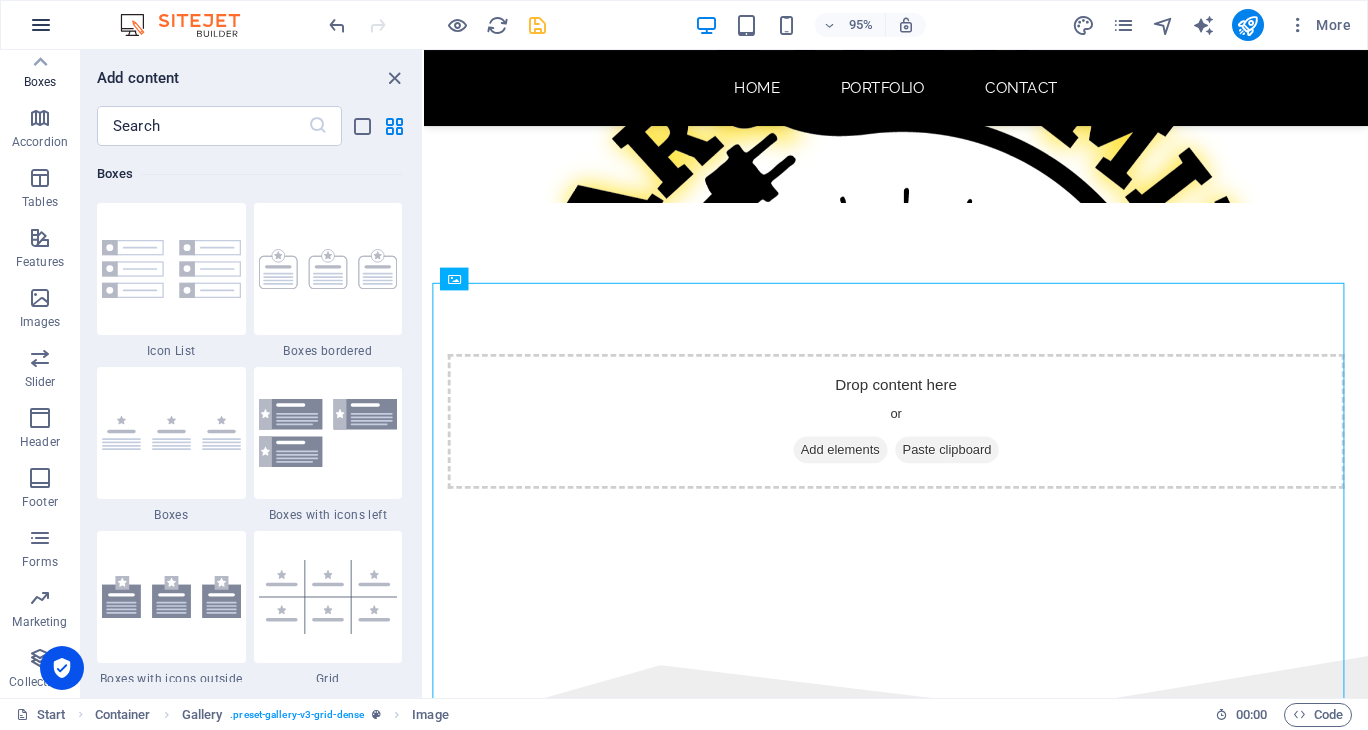 click at bounding box center [41, 25] 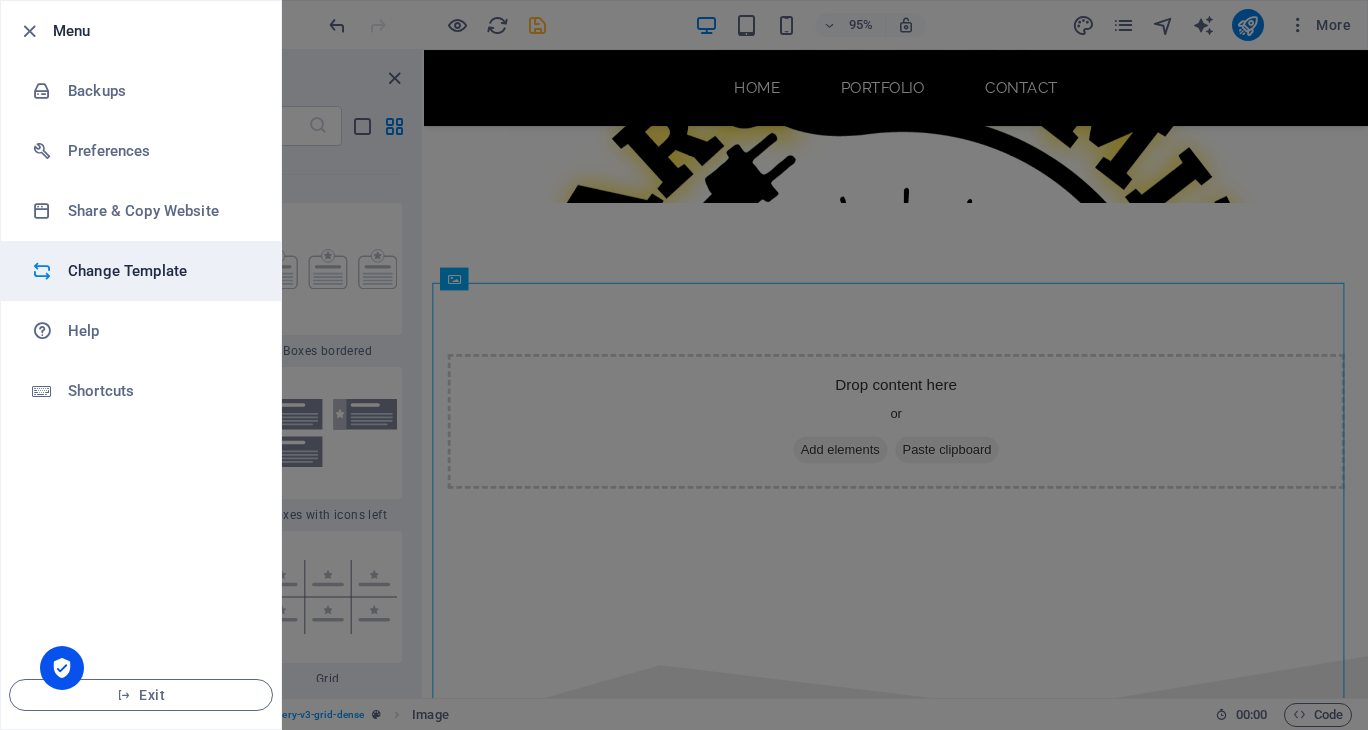 click on "Change Template" at bounding box center (160, 271) 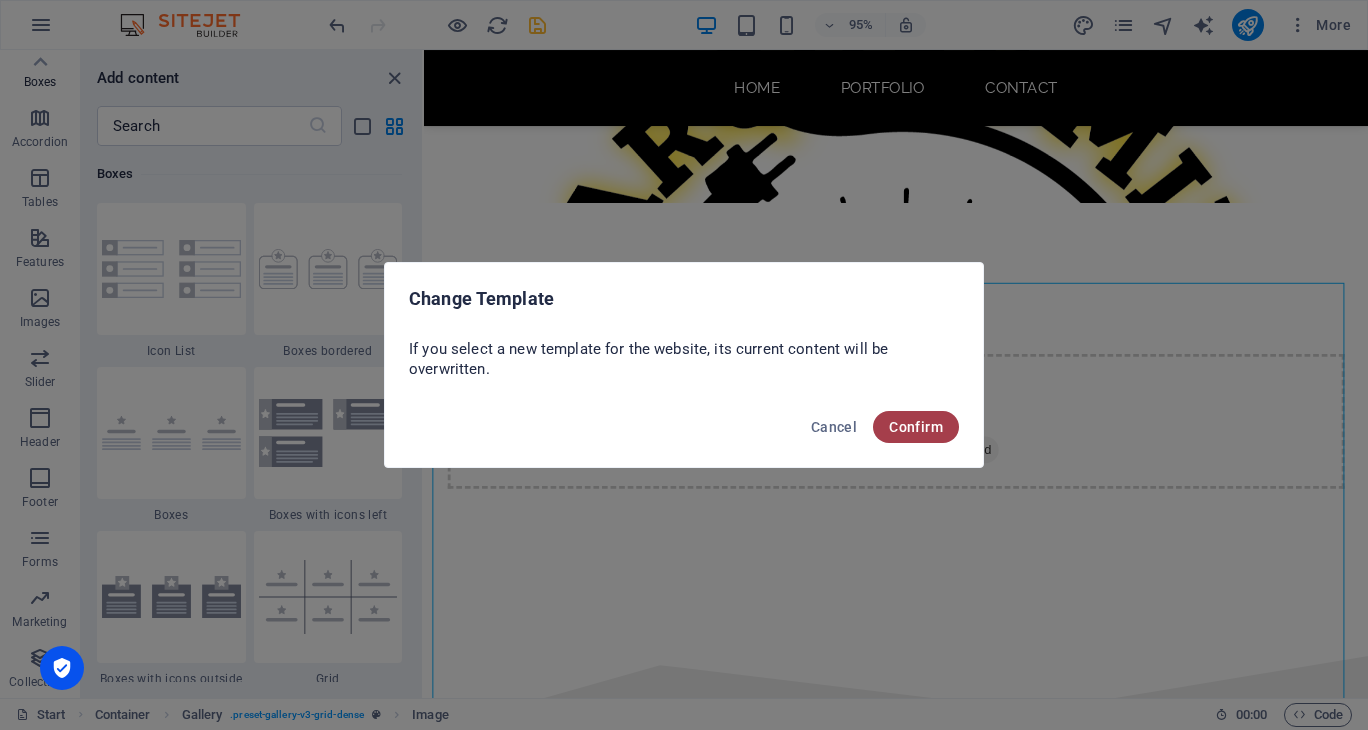 click on "Confirm" at bounding box center (916, 427) 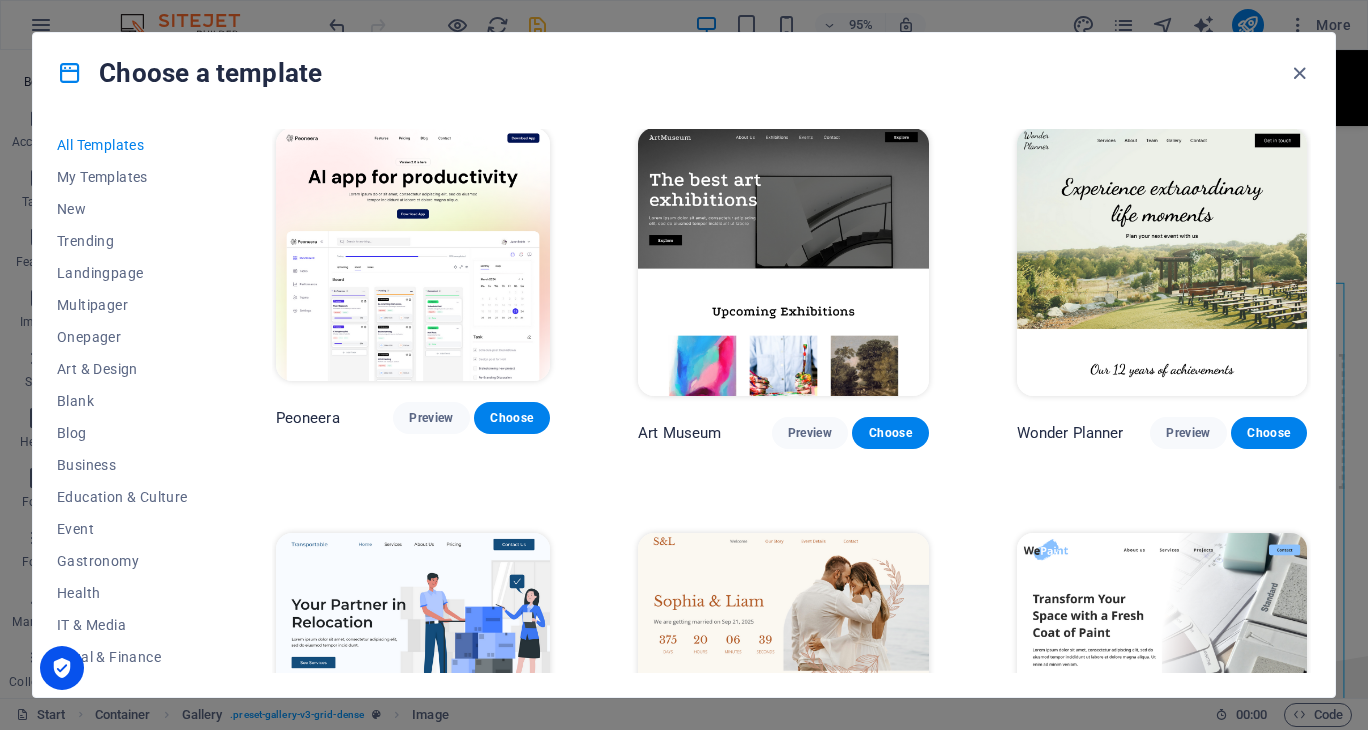 scroll, scrollTop: 0, scrollLeft: 0, axis: both 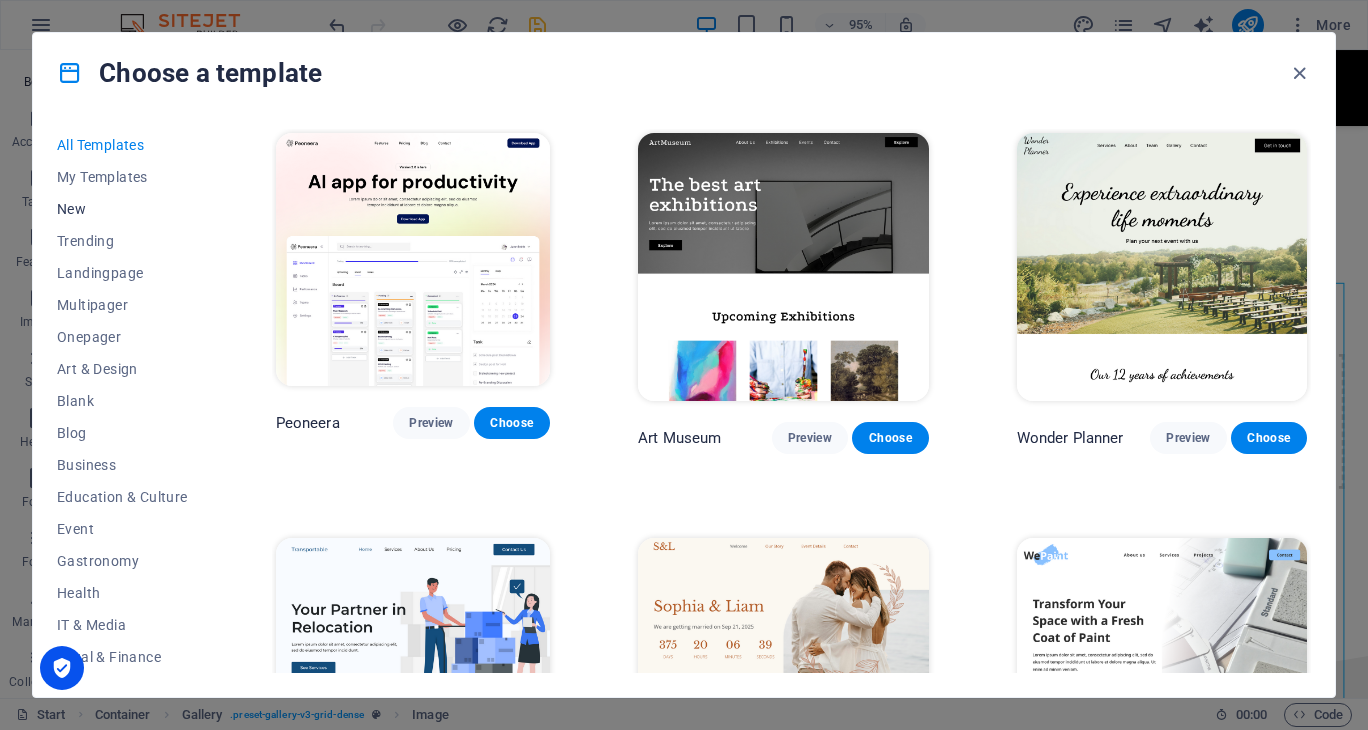 click on "New" at bounding box center (122, 209) 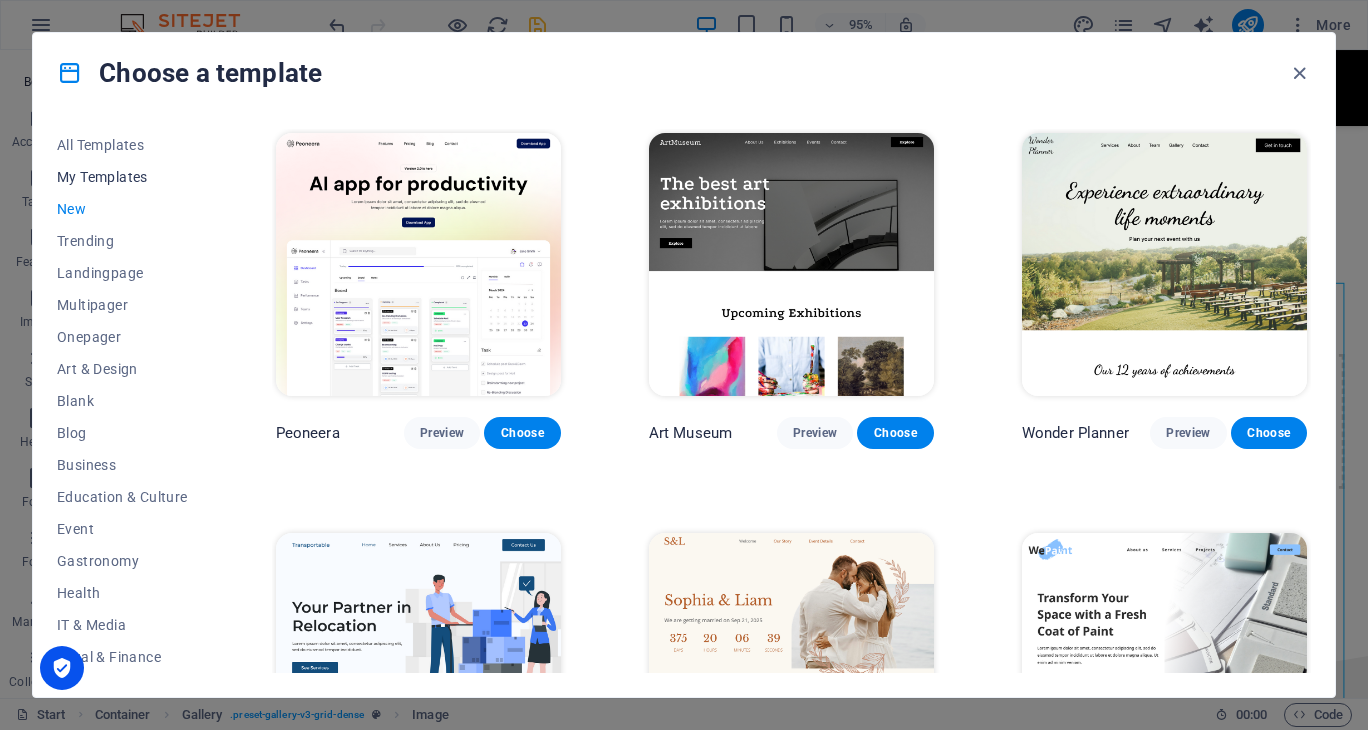 click on "My Templates" at bounding box center [122, 177] 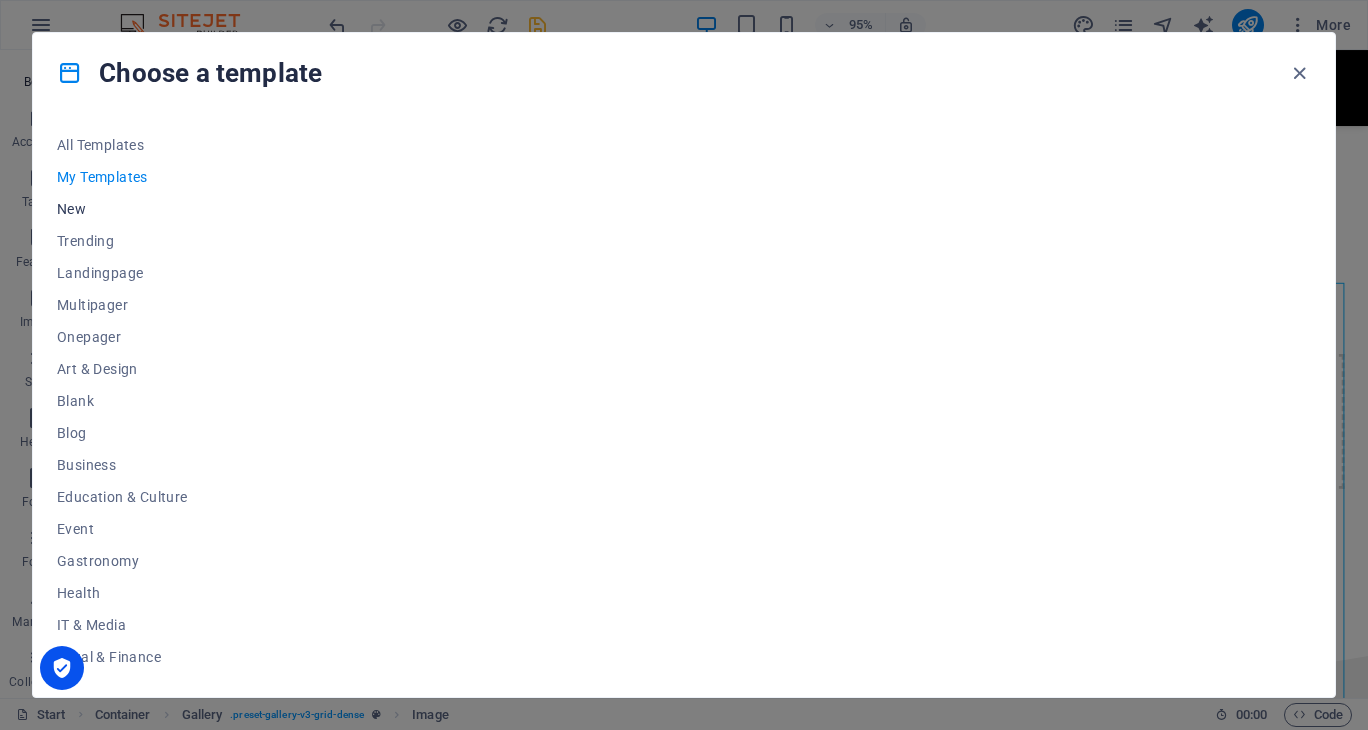 click on "New" at bounding box center [122, 209] 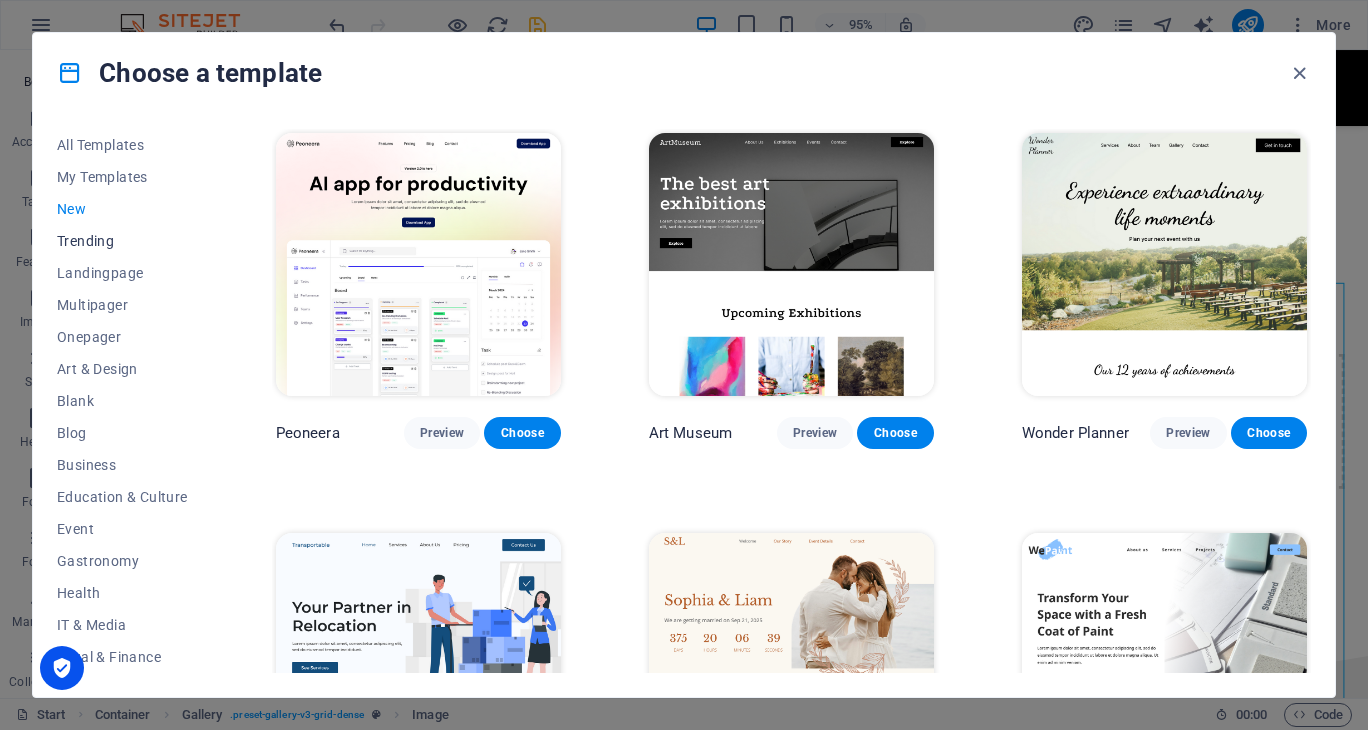 click on "Trending" at bounding box center [122, 241] 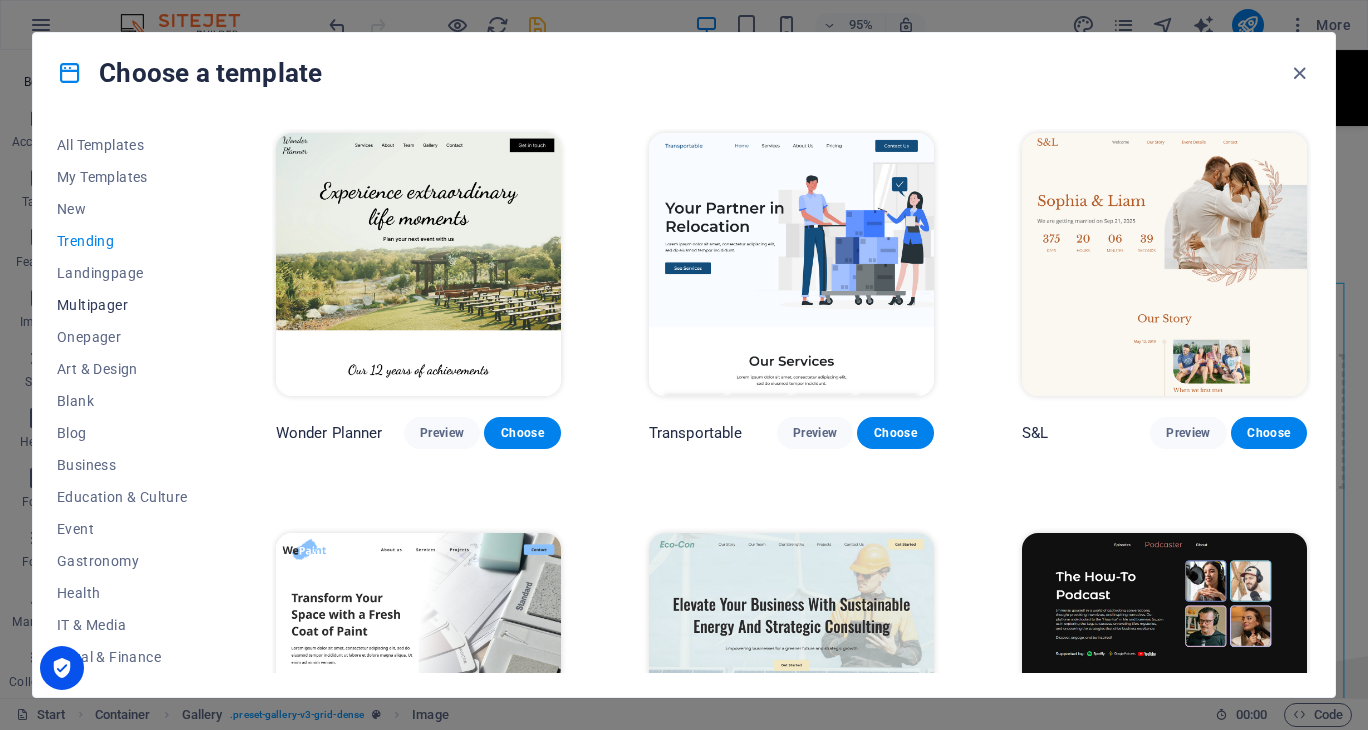 scroll, scrollTop: 100, scrollLeft: 0, axis: vertical 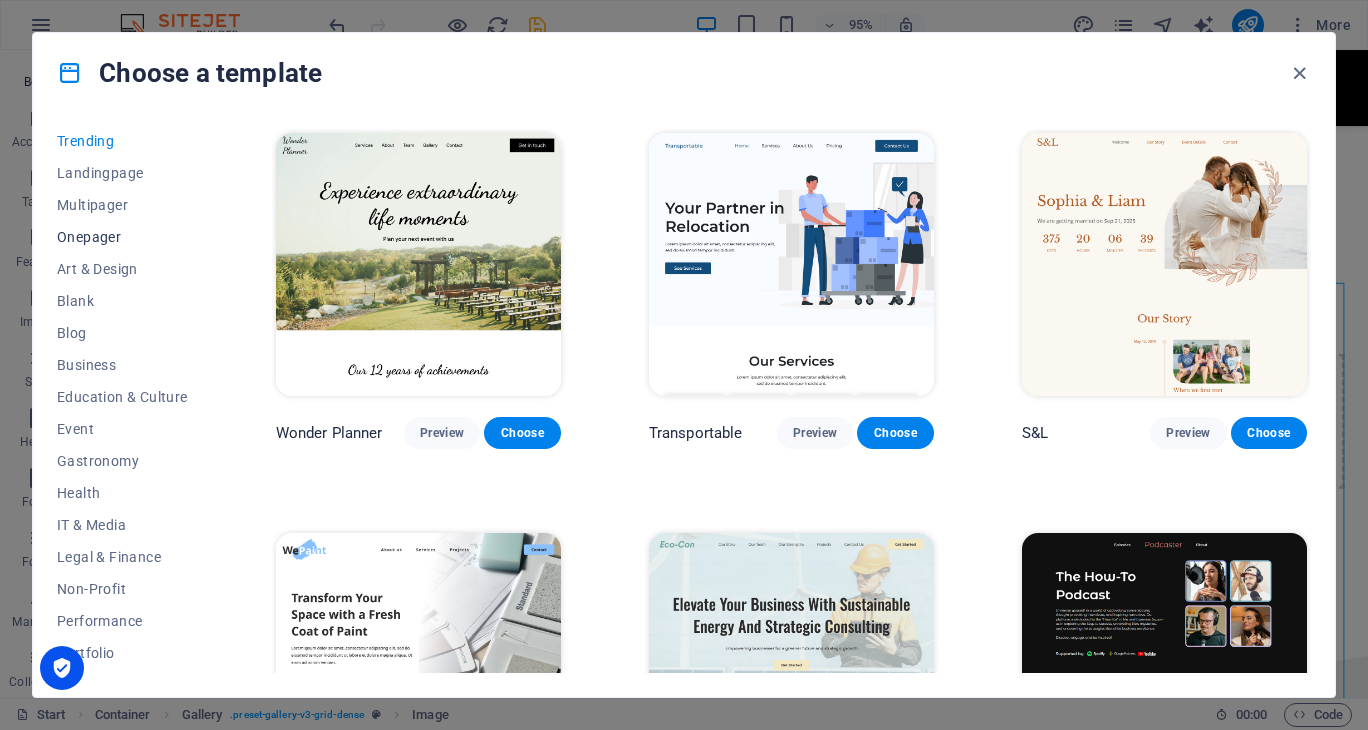 click on "Onepager" at bounding box center [122, 237] 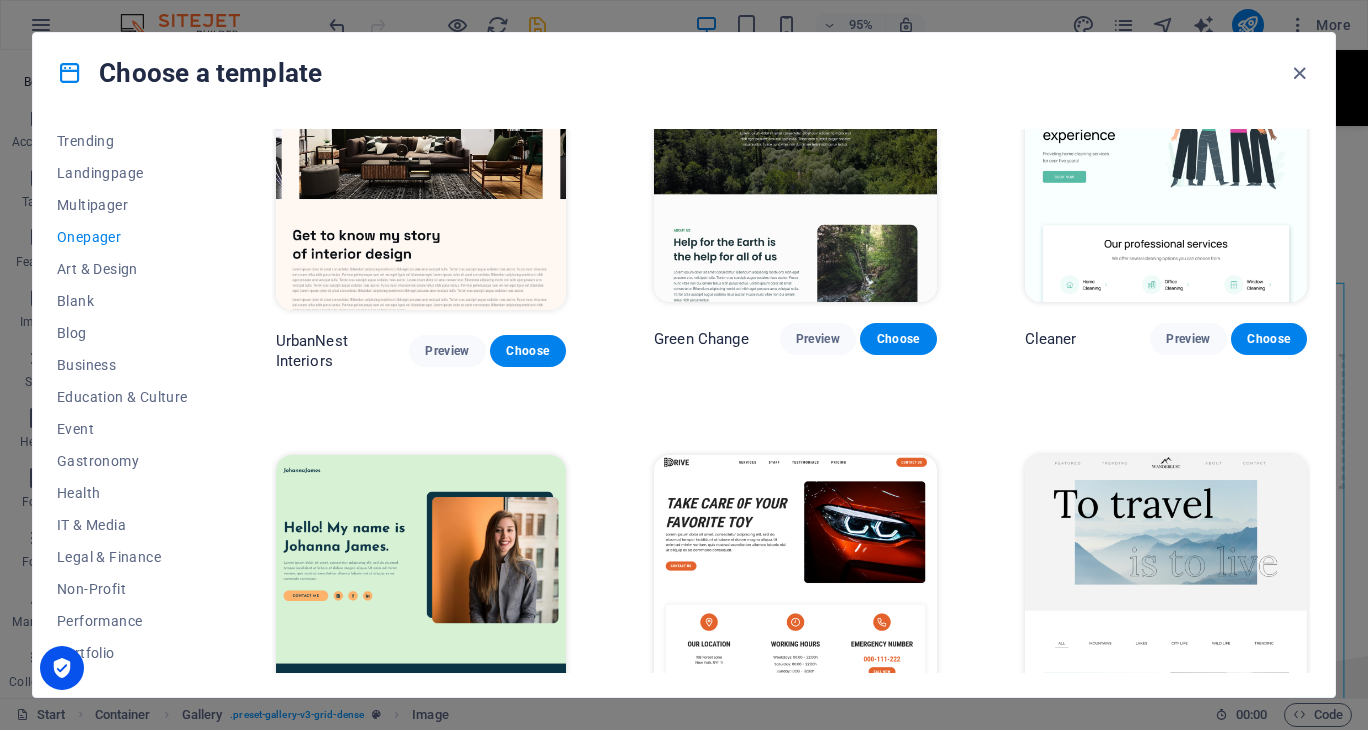 scroll, scrollTop: 1000, scrollLeft: 0, axis: vertical 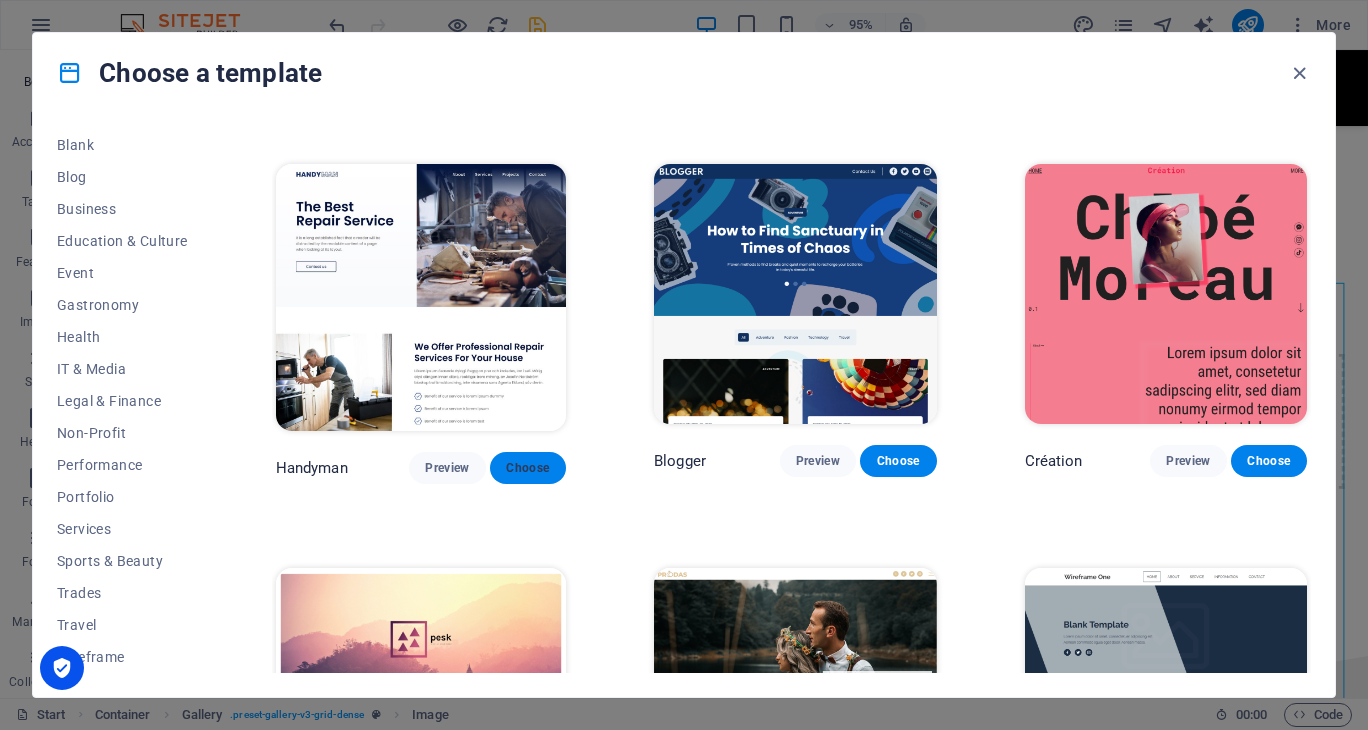 click on "Choose" at bounding box center (528, 468) 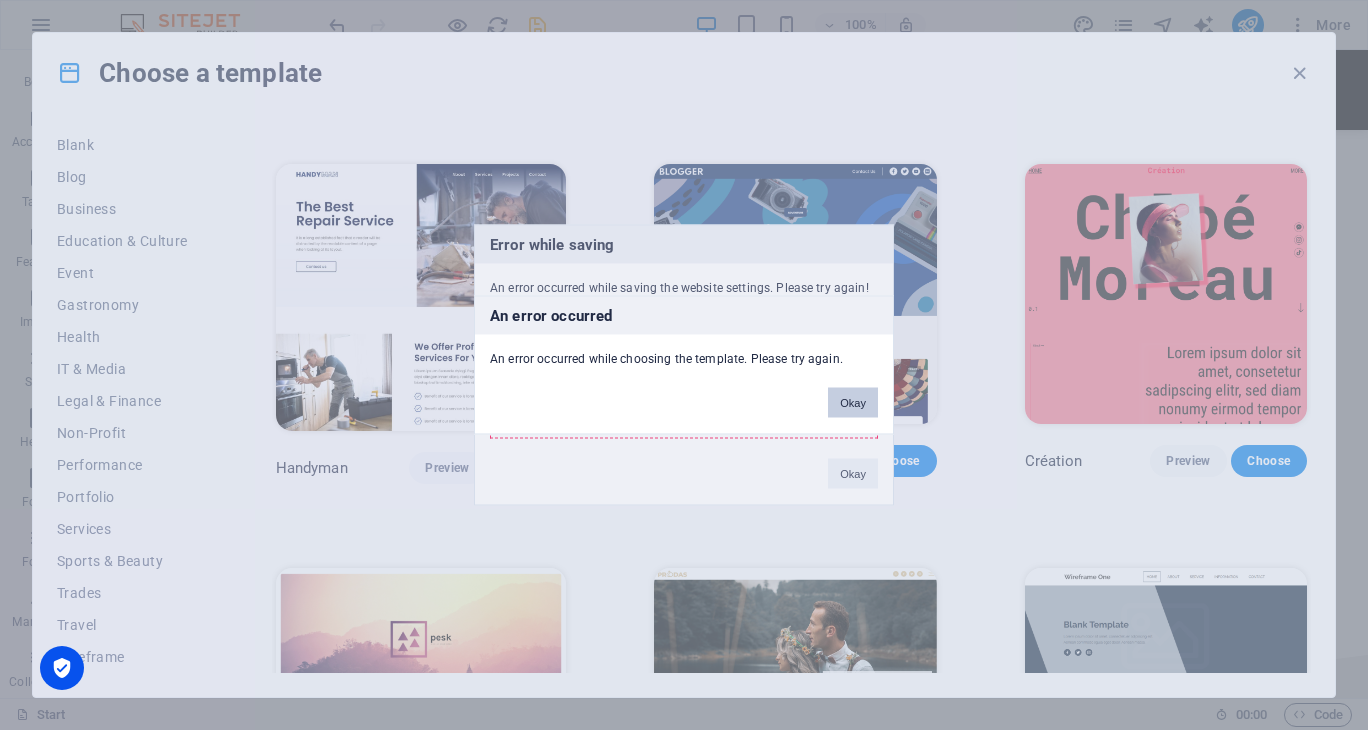 click on "Okay" at bounding box center (853, 403) 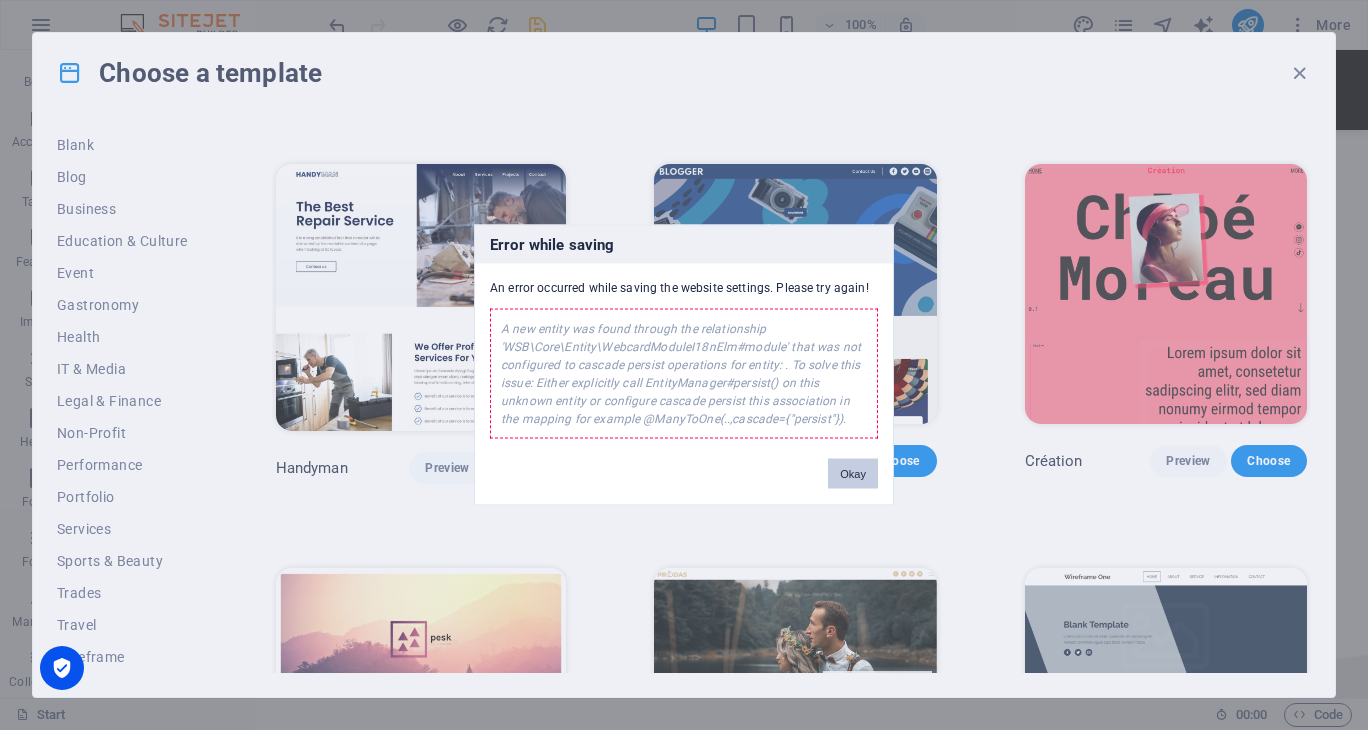 click on "Okay" at bounding box center [853, 474] 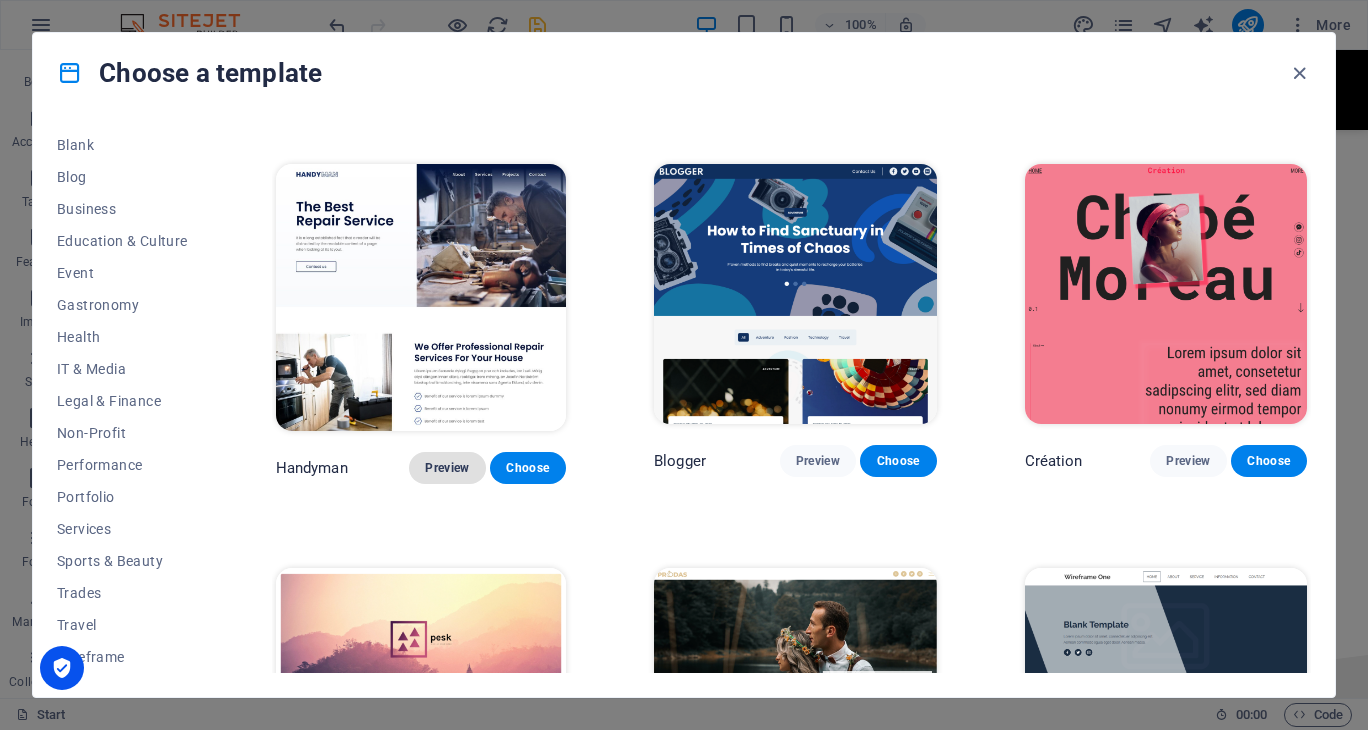 click on "Preview" at bounding box center [447, 468] 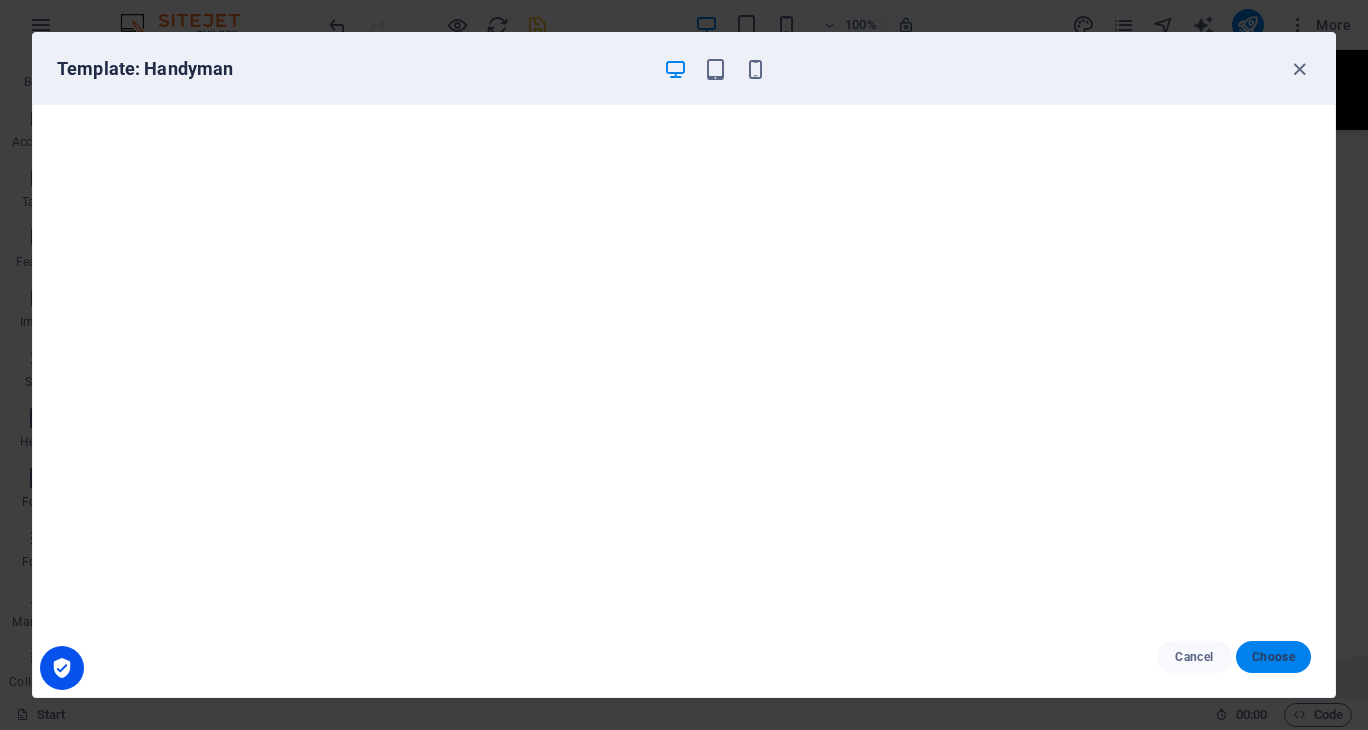 click on "Choose" at bounding box center [1273, 657] 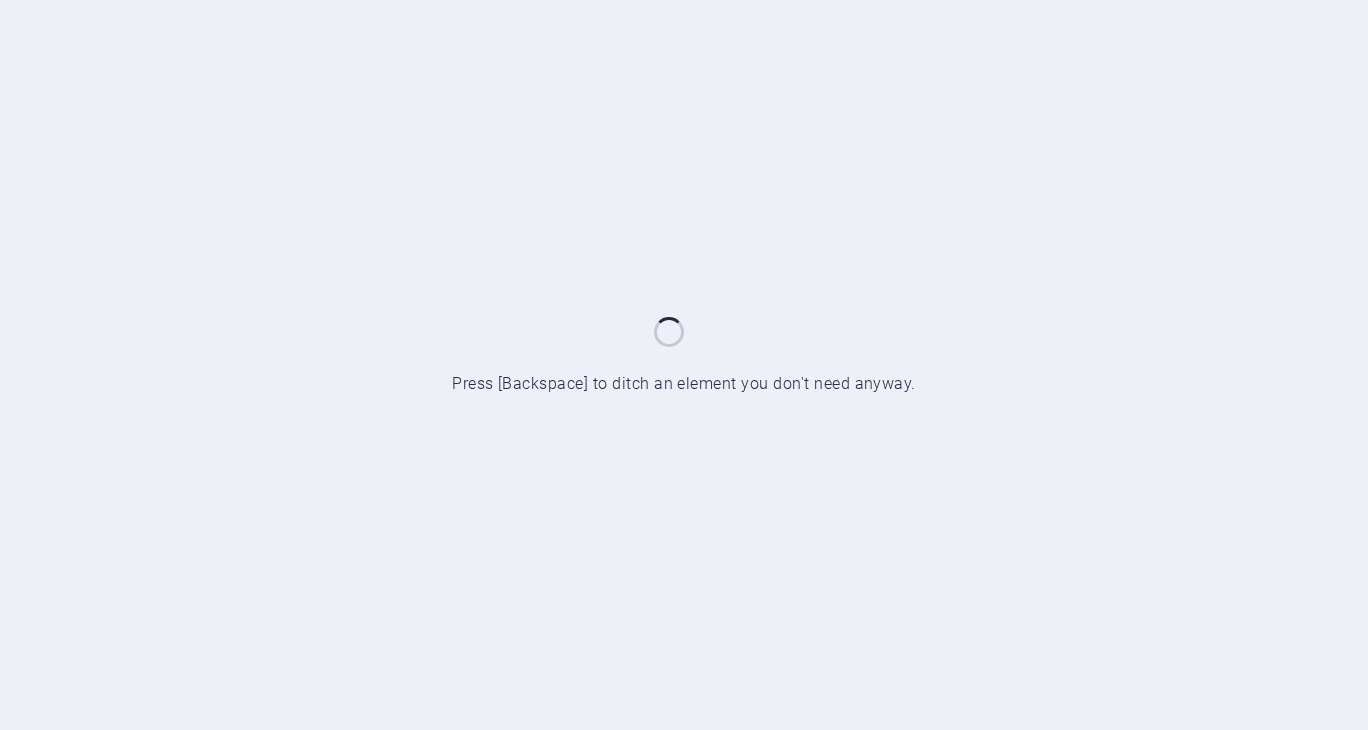 scroll, scrollTop: 0, scrollLeft: 0, axis: both 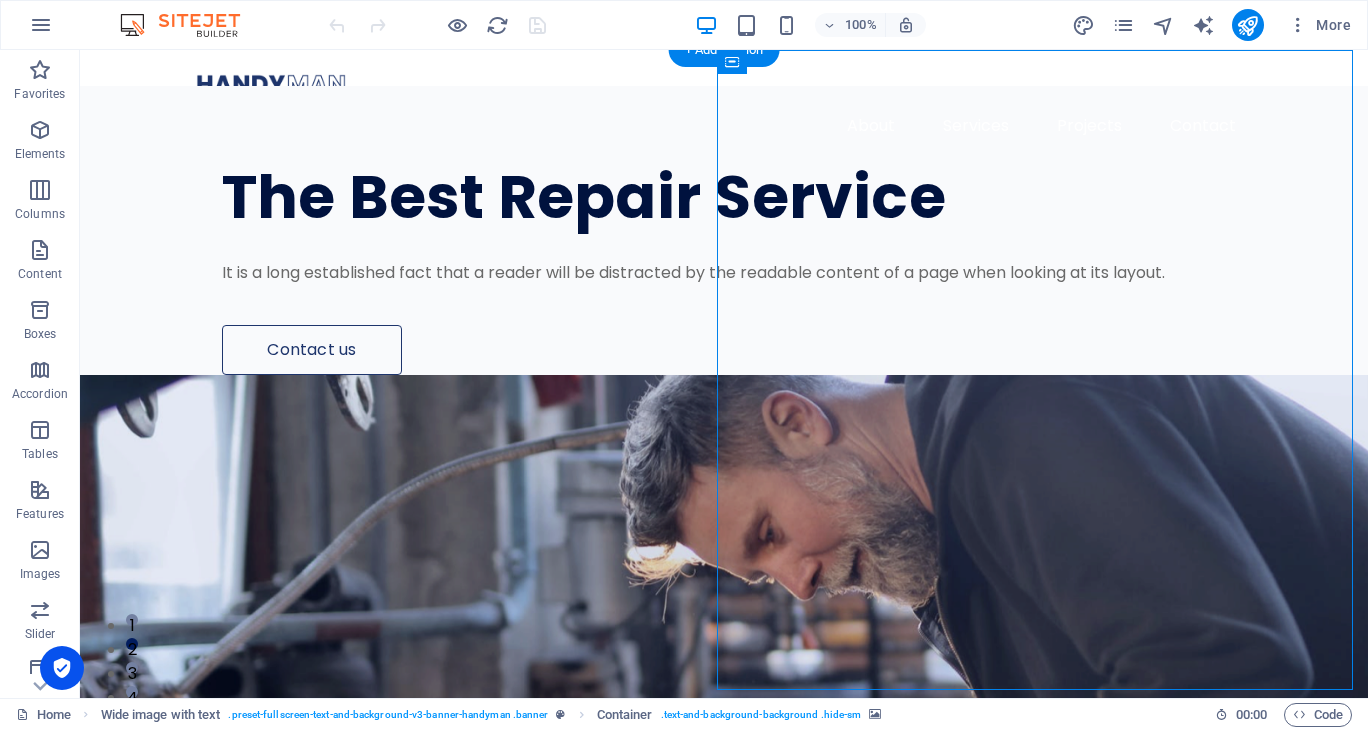 click at bounding box center [724, 695] 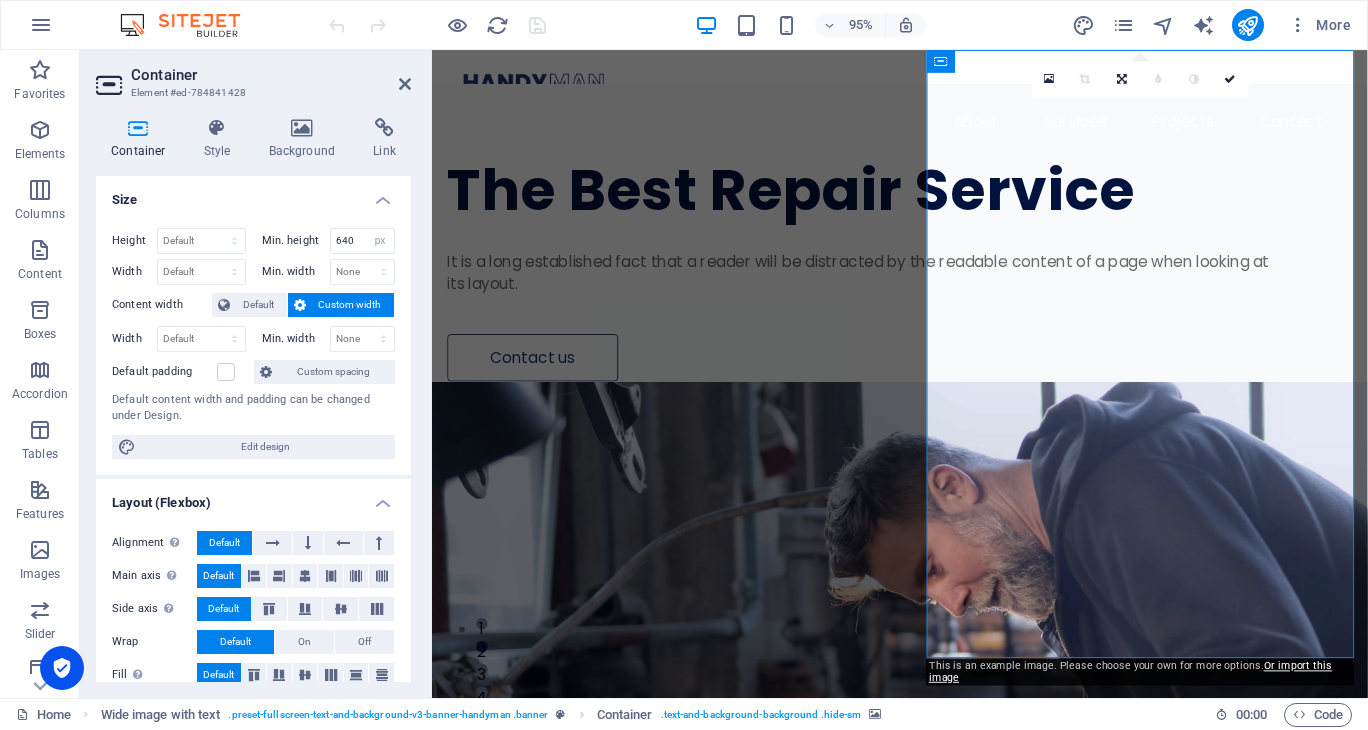 click at bounding box center [924, 719] 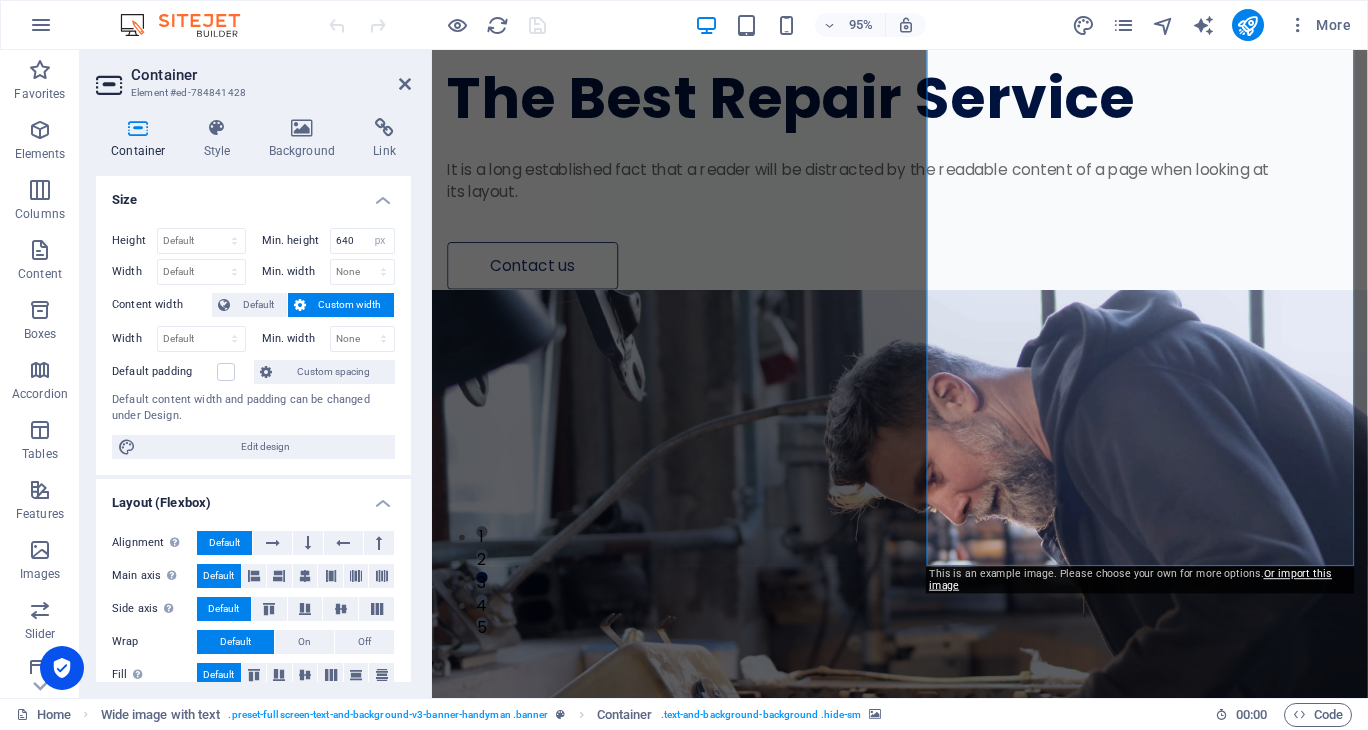 scroll, scrollTop: 0, scrollLeft: 0, axis: both 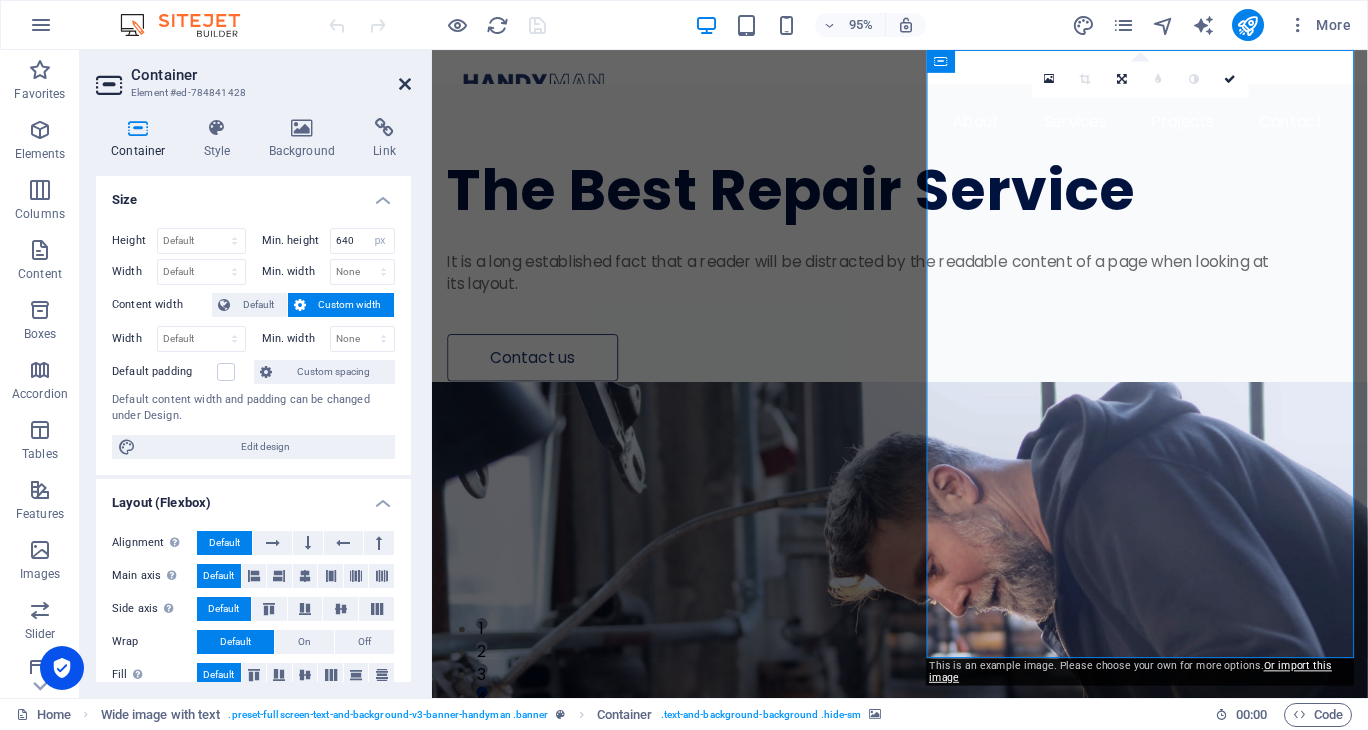 click at bounding box center [405, 84] 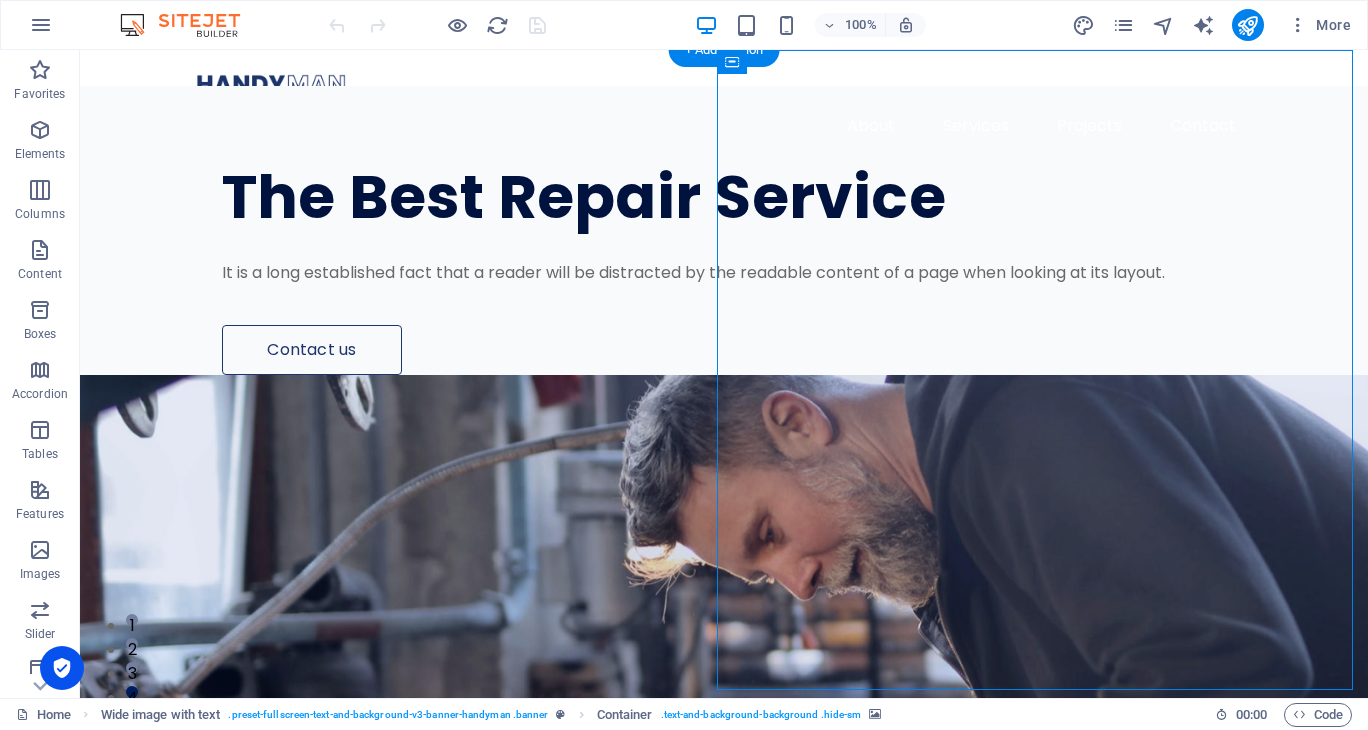 click at bounding box center (724, 695) 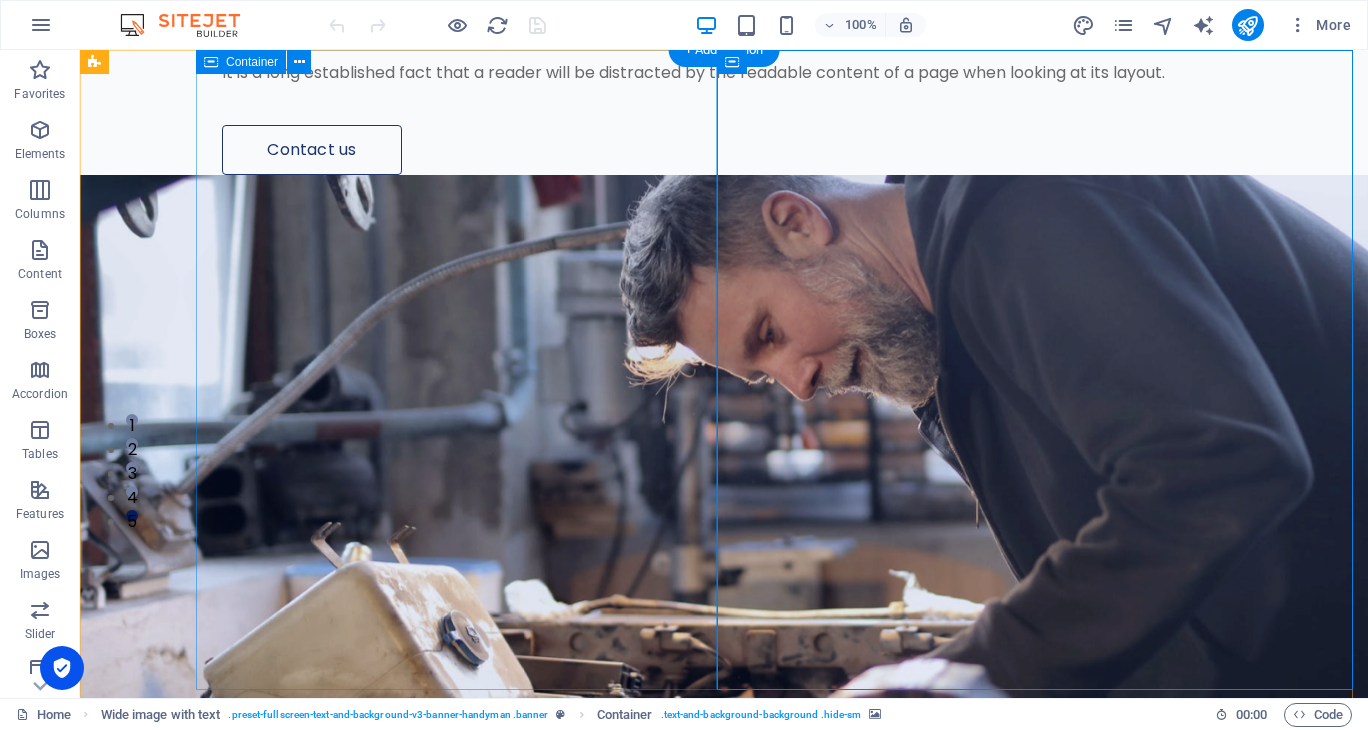 scroll, scrollTop: 0, scrollLeft: 0, axis: both 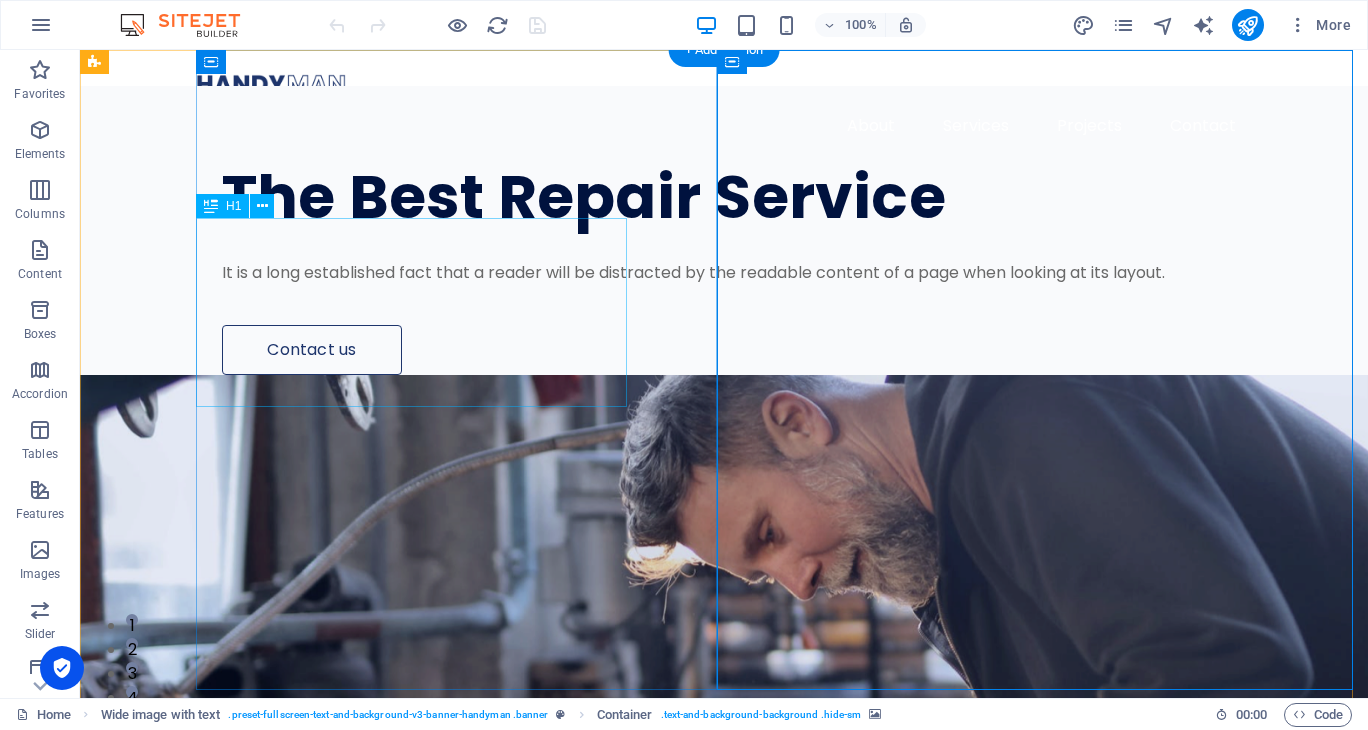 click on "The Best Repair Service" at bounding box center [737, 197] 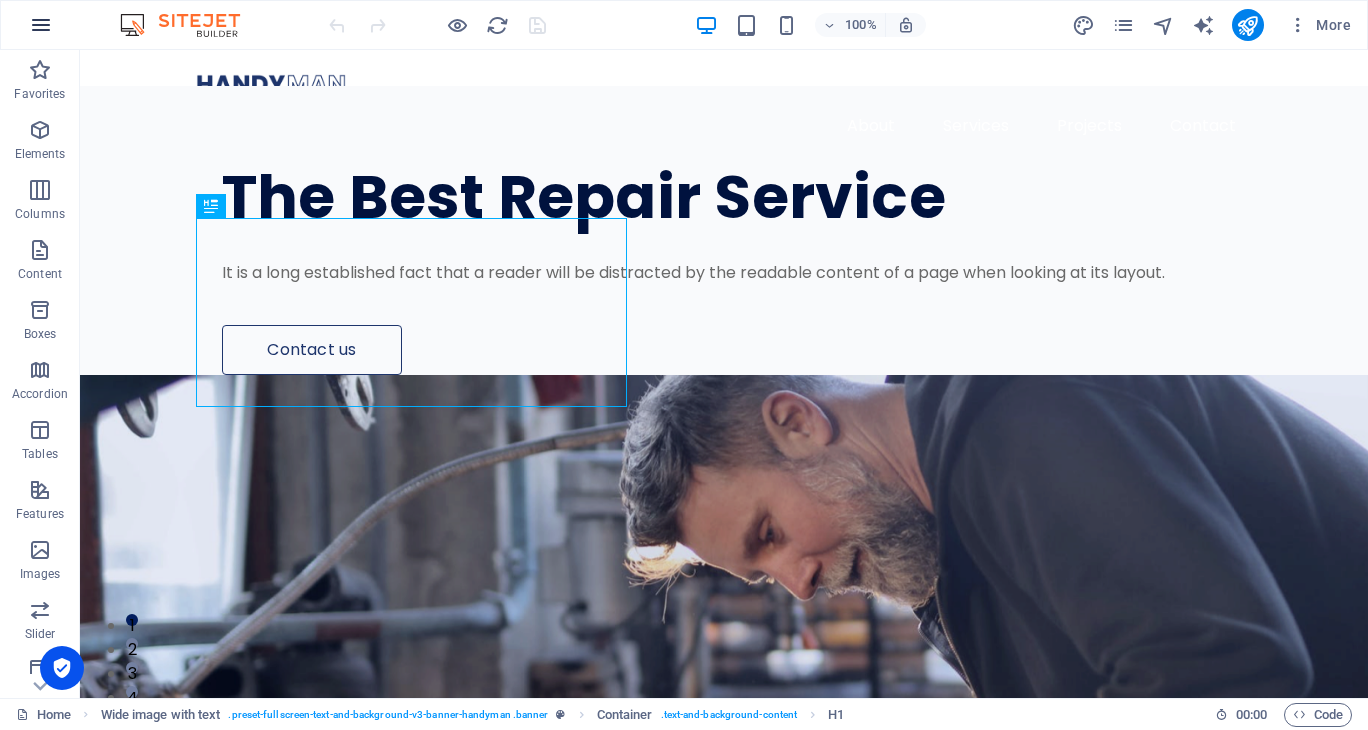 click at bounding box center (41, 25) 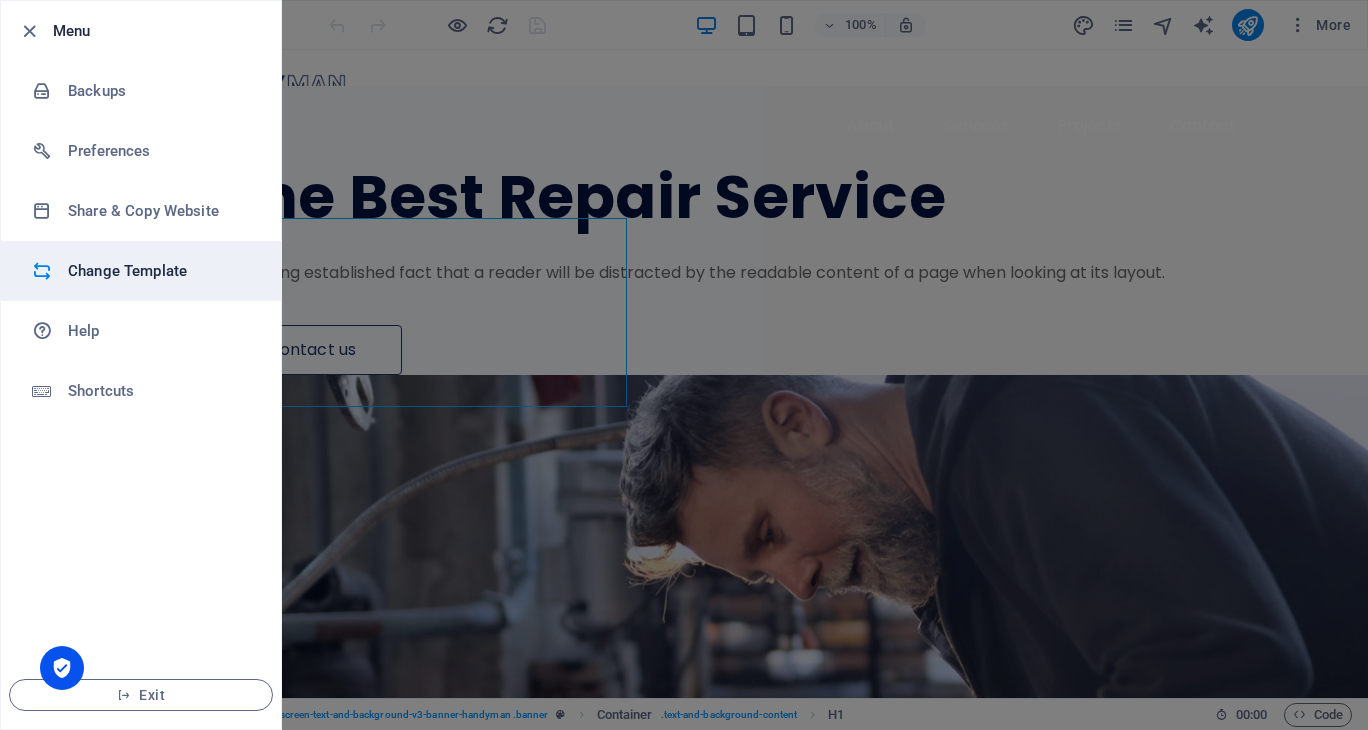 click on "Change Template" at bounding box center [160, 271] 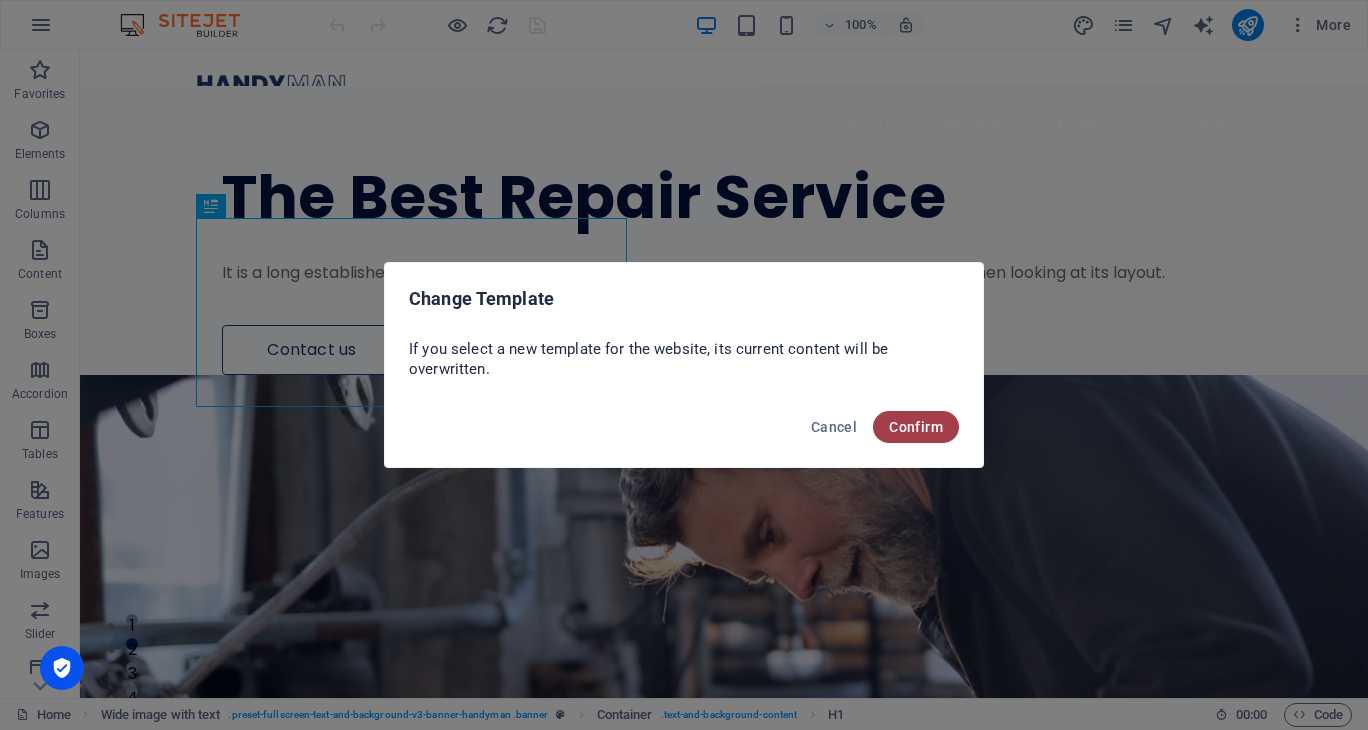 click on "Confirm" at bounding box center [916, 427] 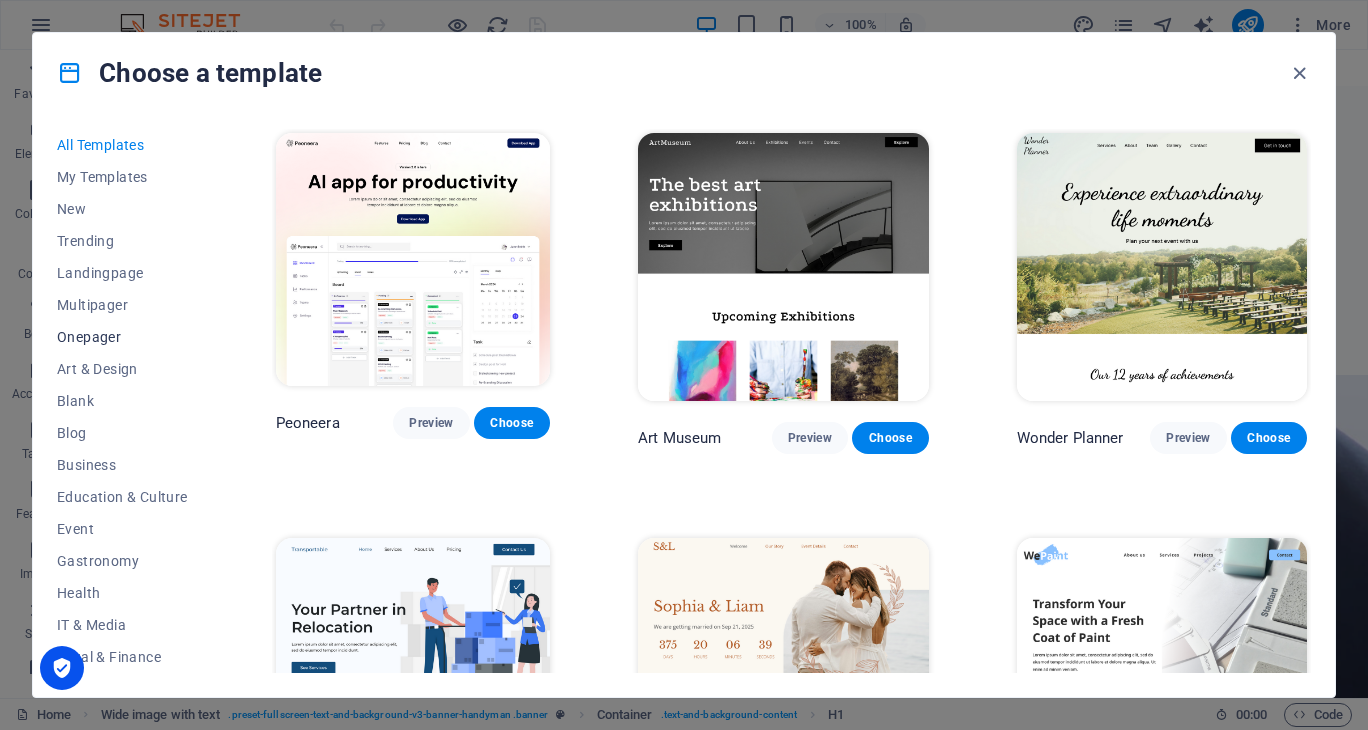 click on "Onepager" at bounding box center [122, 337] 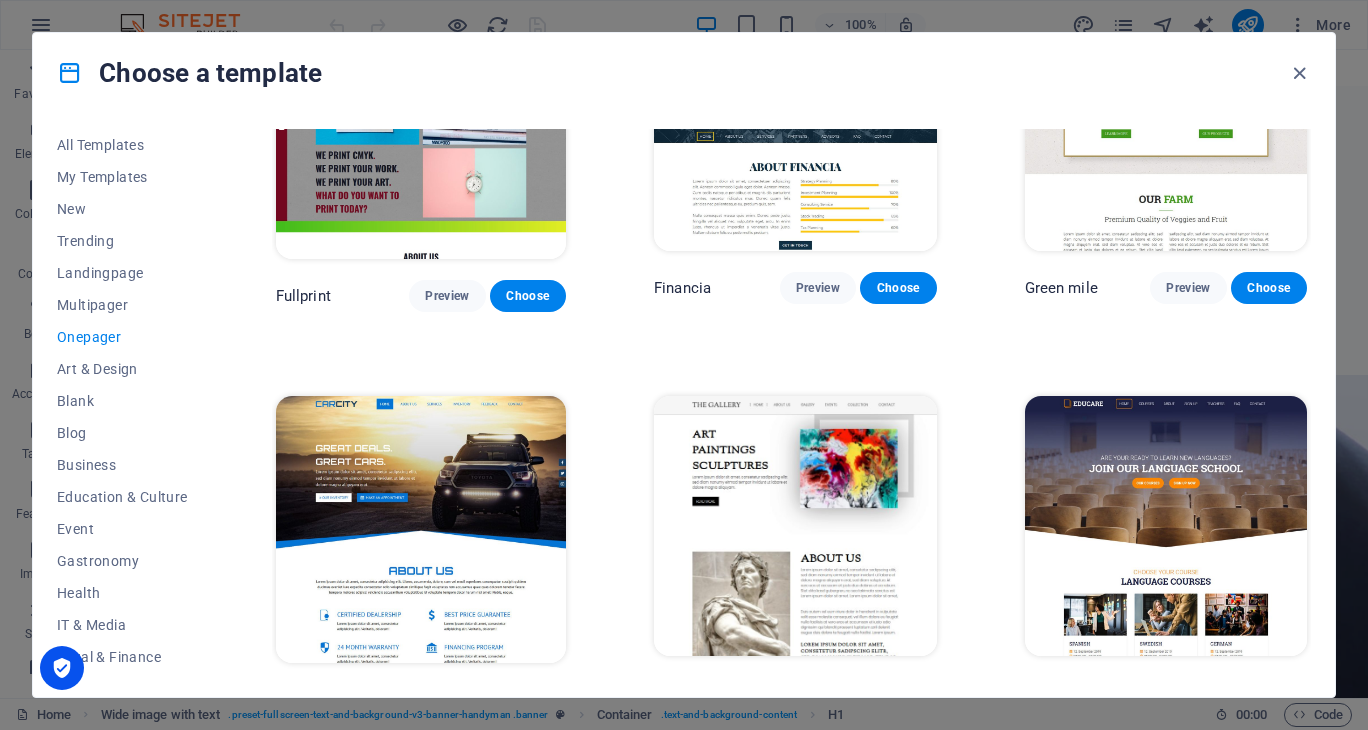 scroll, scrollTop: 4700, scrollLeft: 0, axis: vertical 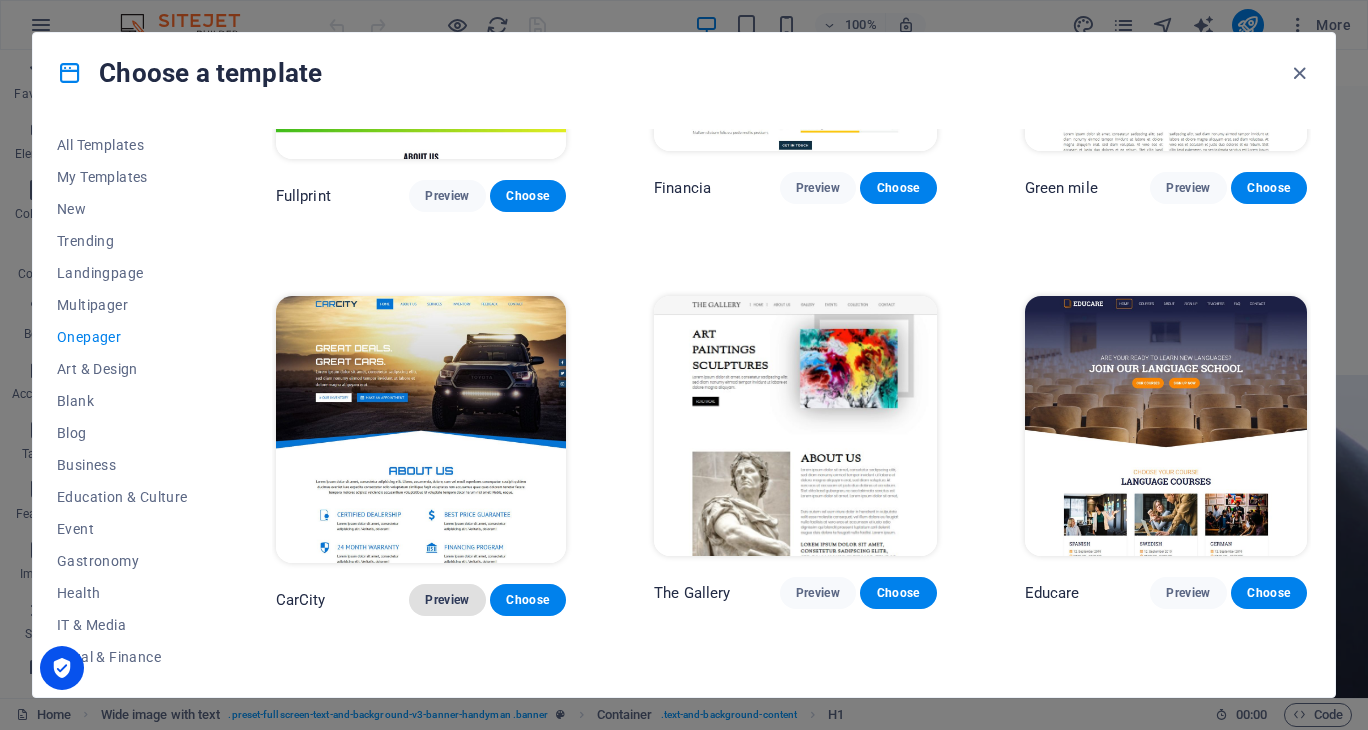 click on "Preview" at bounding box center [447, 600] 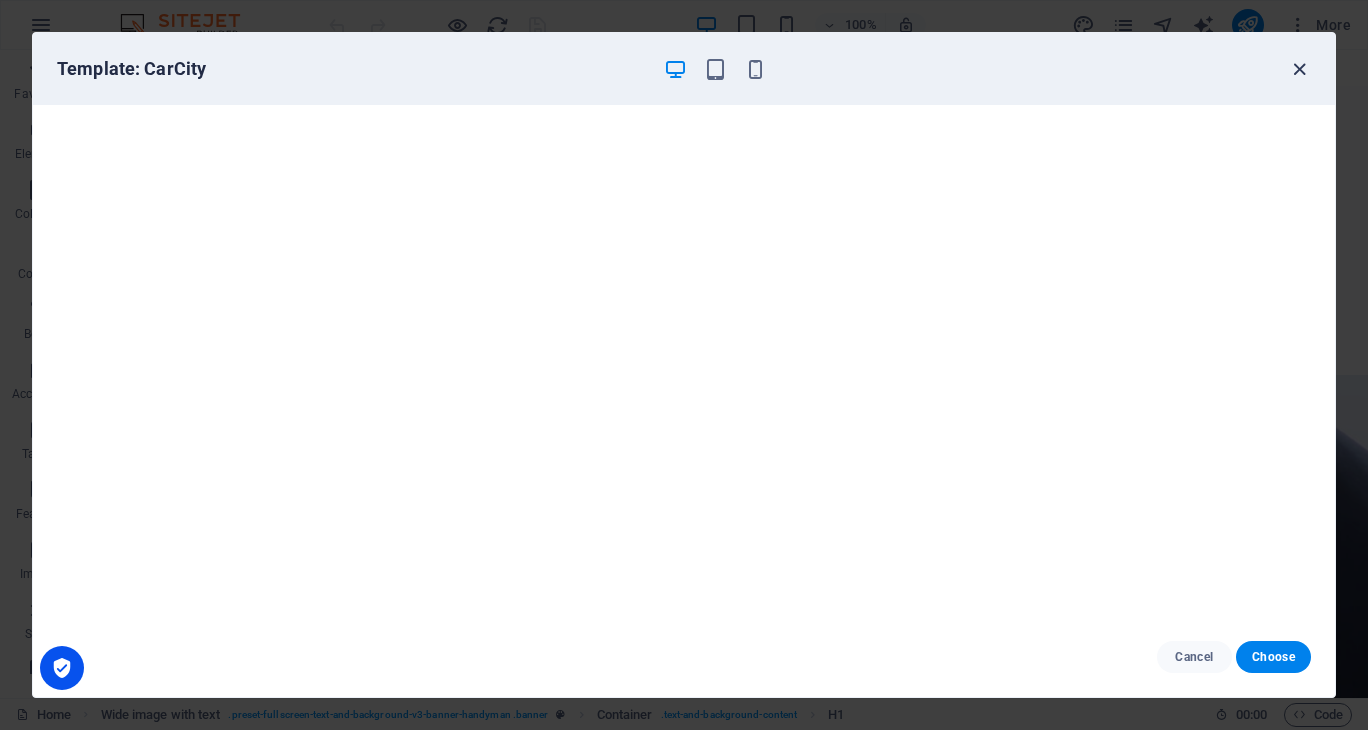 click at bounding box center (1299, 69) 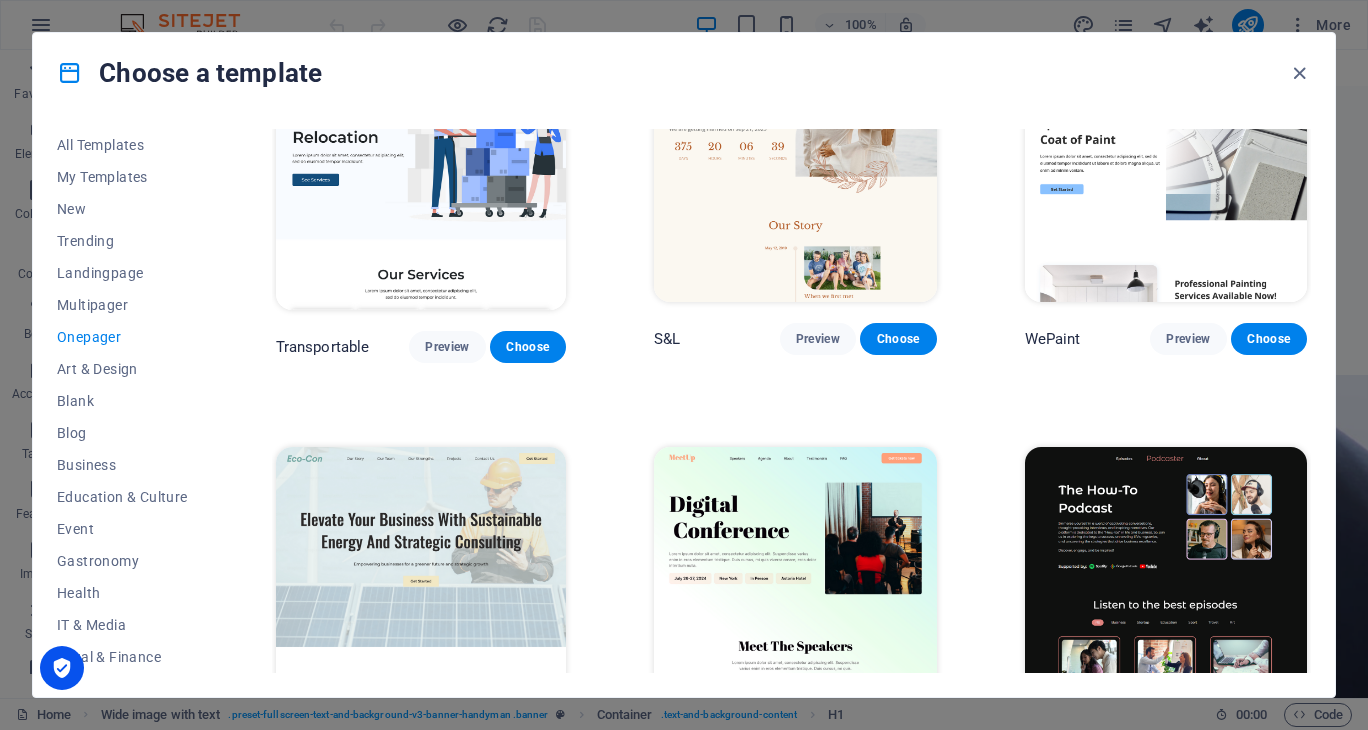 scroll, scrollTop: 100, scrollLeft: 0, axis: vertical 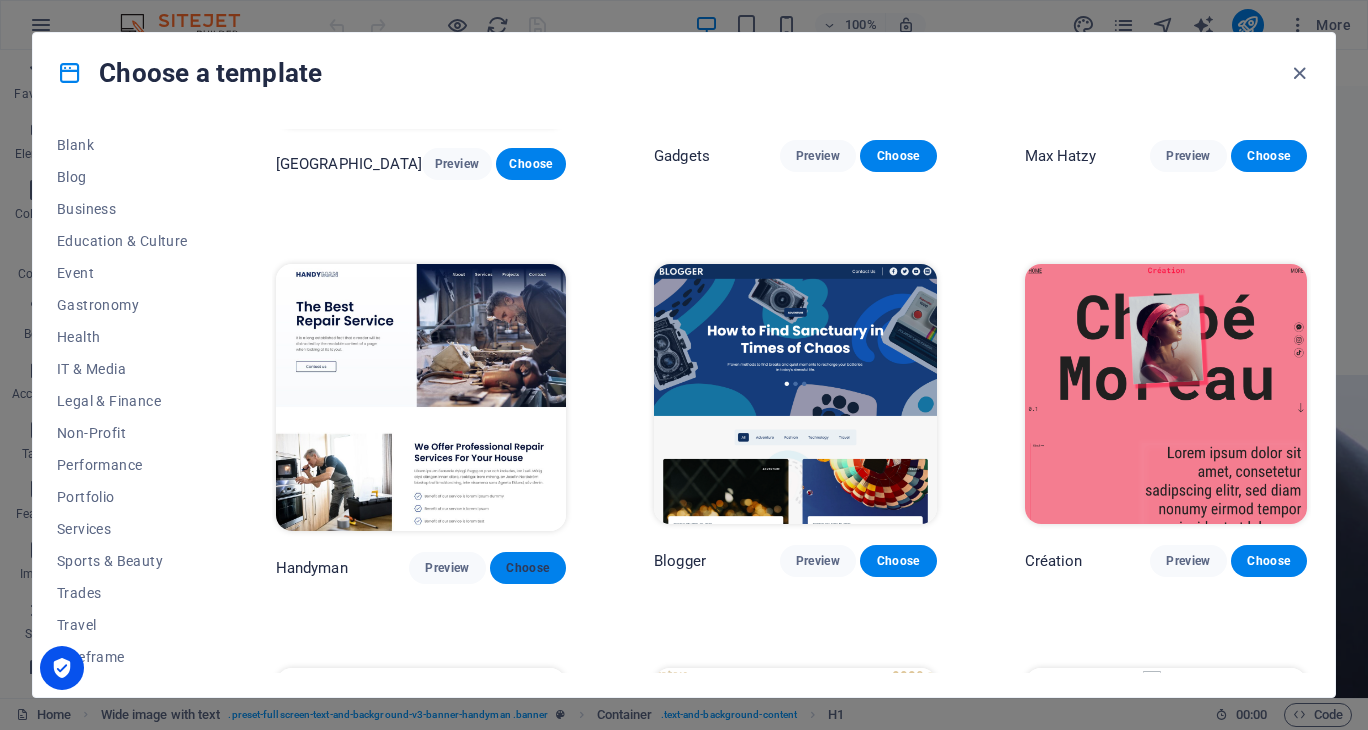click on "Choose" at bounding box center (528, 568) 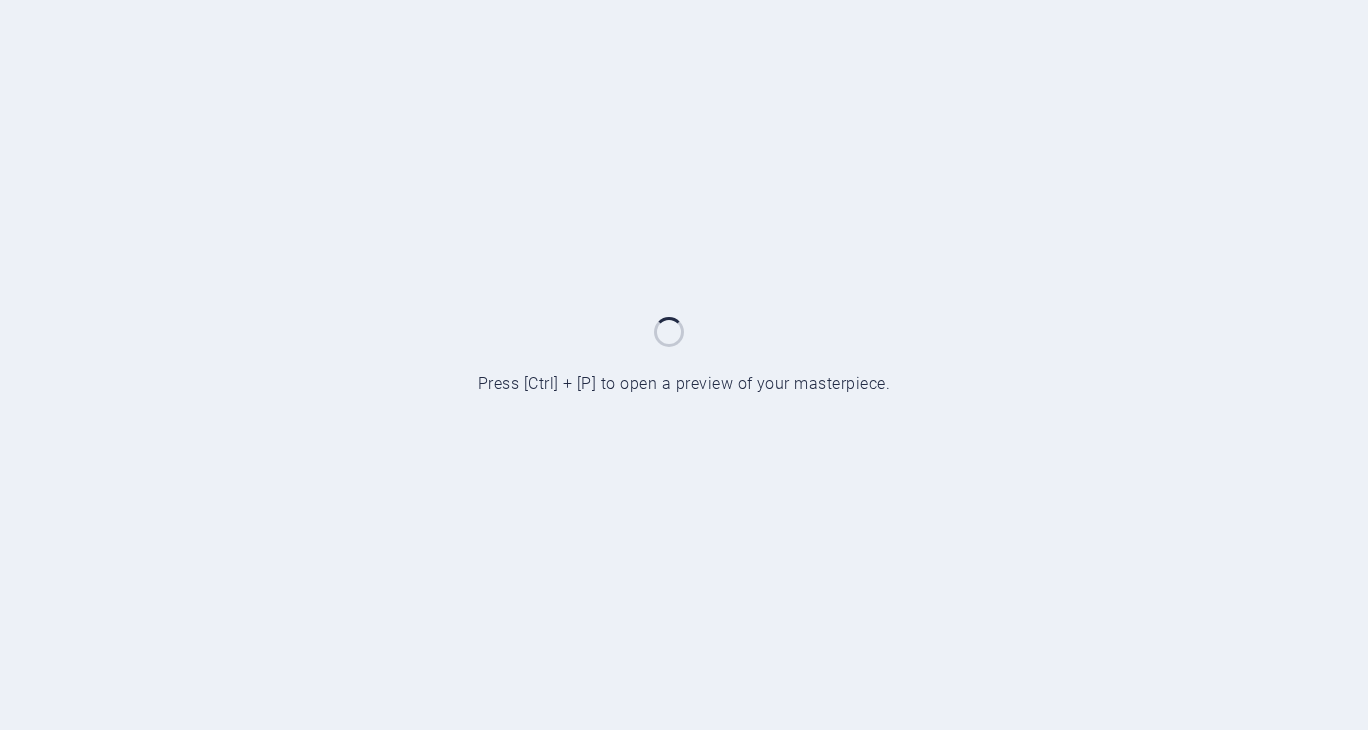 scroll, scrollTop: 0, scrollLeft: 0, axis: both 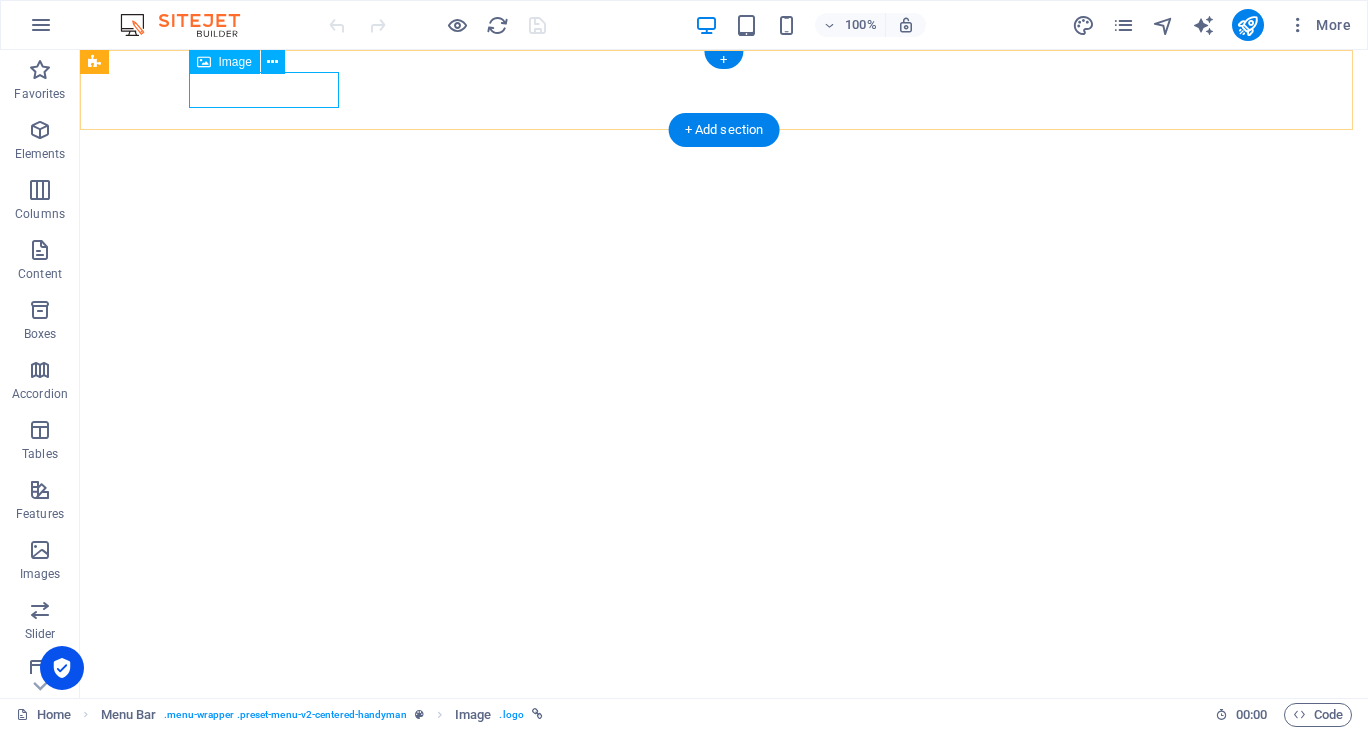select on "px" 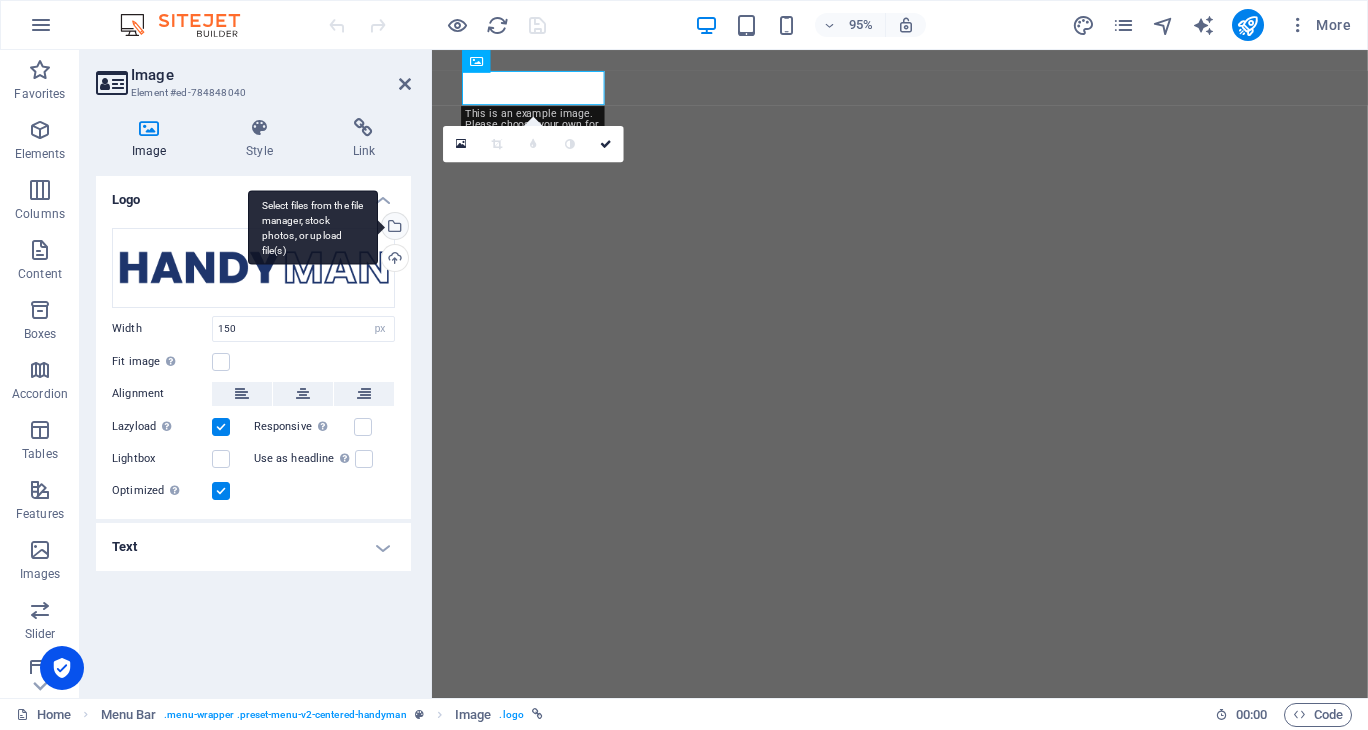 click on "Select files from the file manager, stock photos, or upload file(s)" at bounding box center (313, 227) 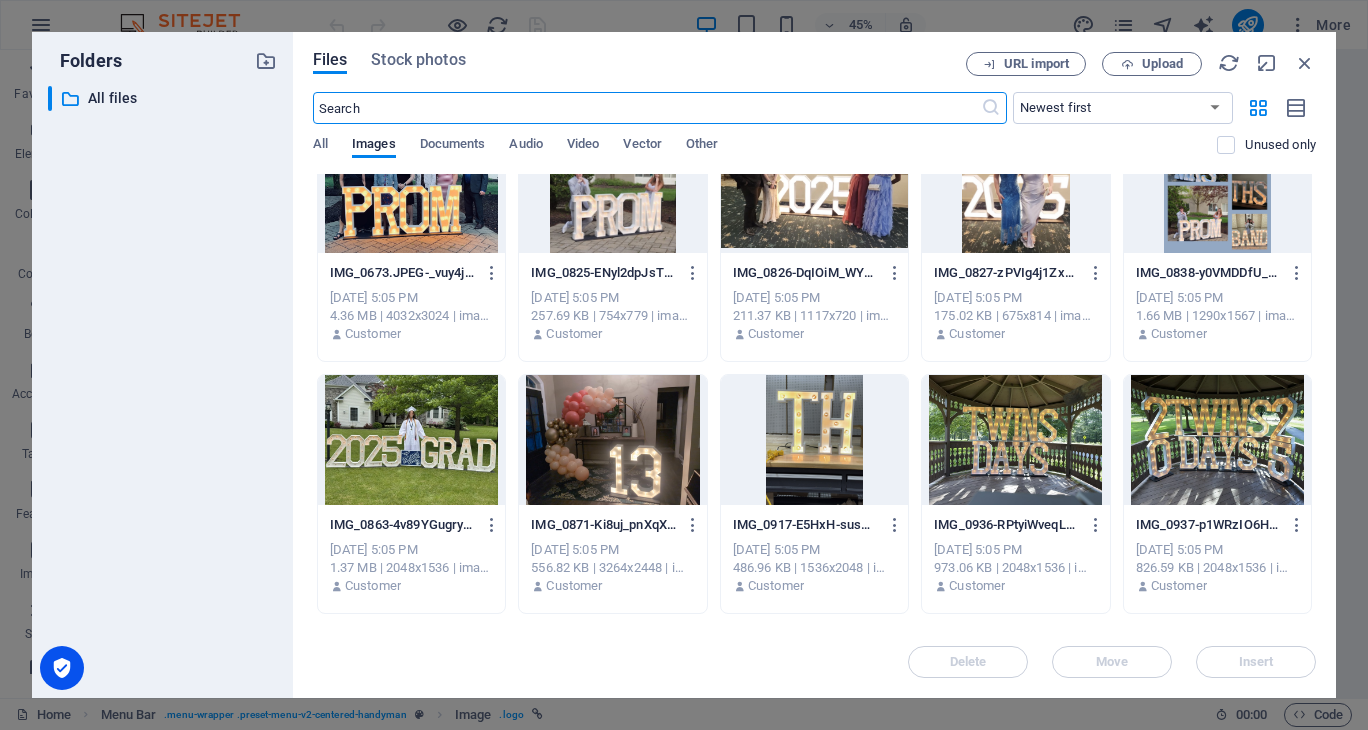 scroll, scrollTop: 544, scrollLeft: 0, axis: vertical 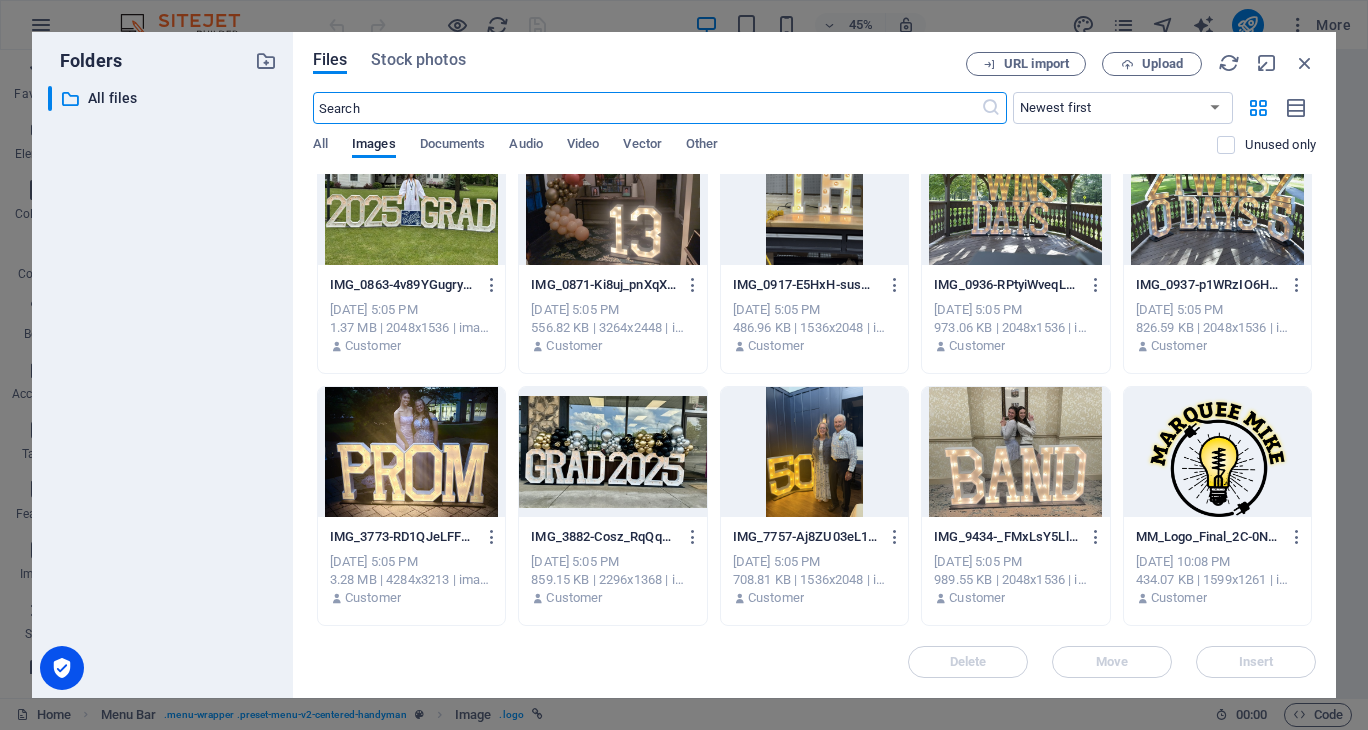 click at bounding box center [1217, 452] 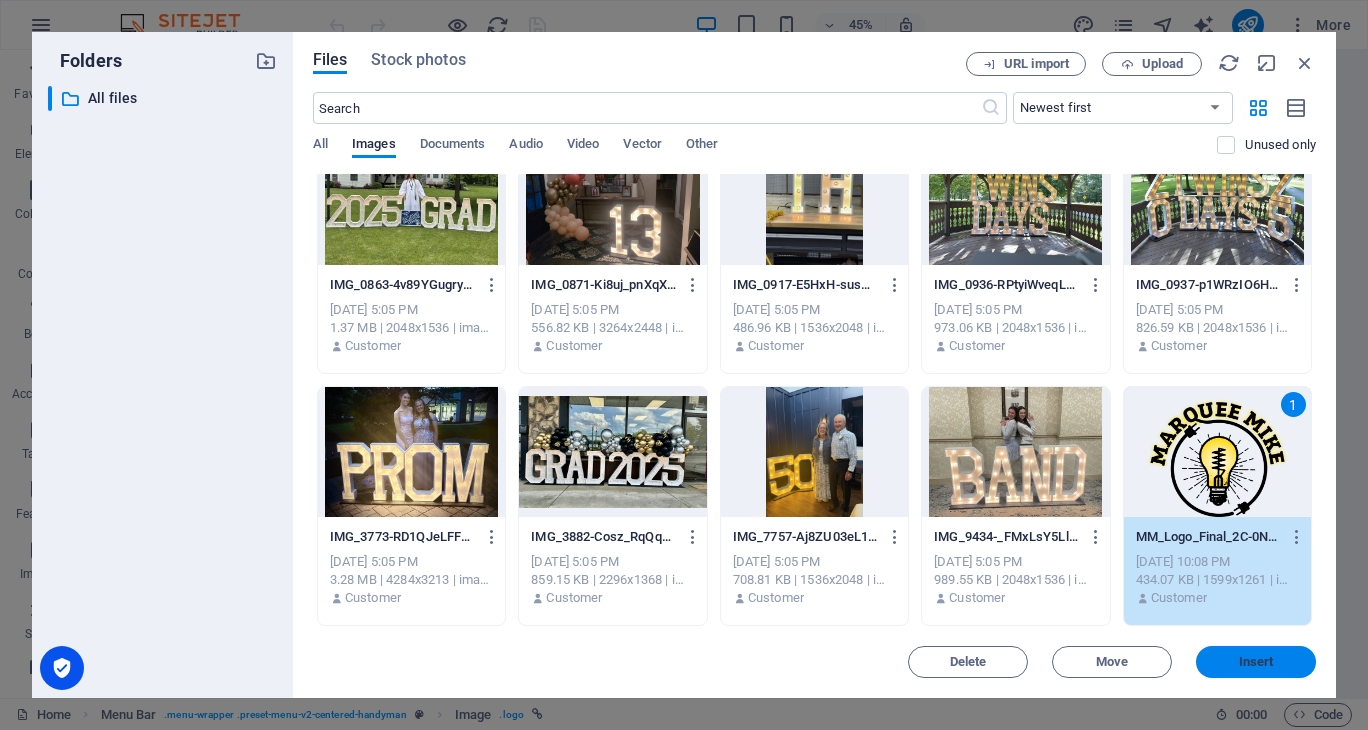 click on "Insert" at bounding box center [1256, 662] 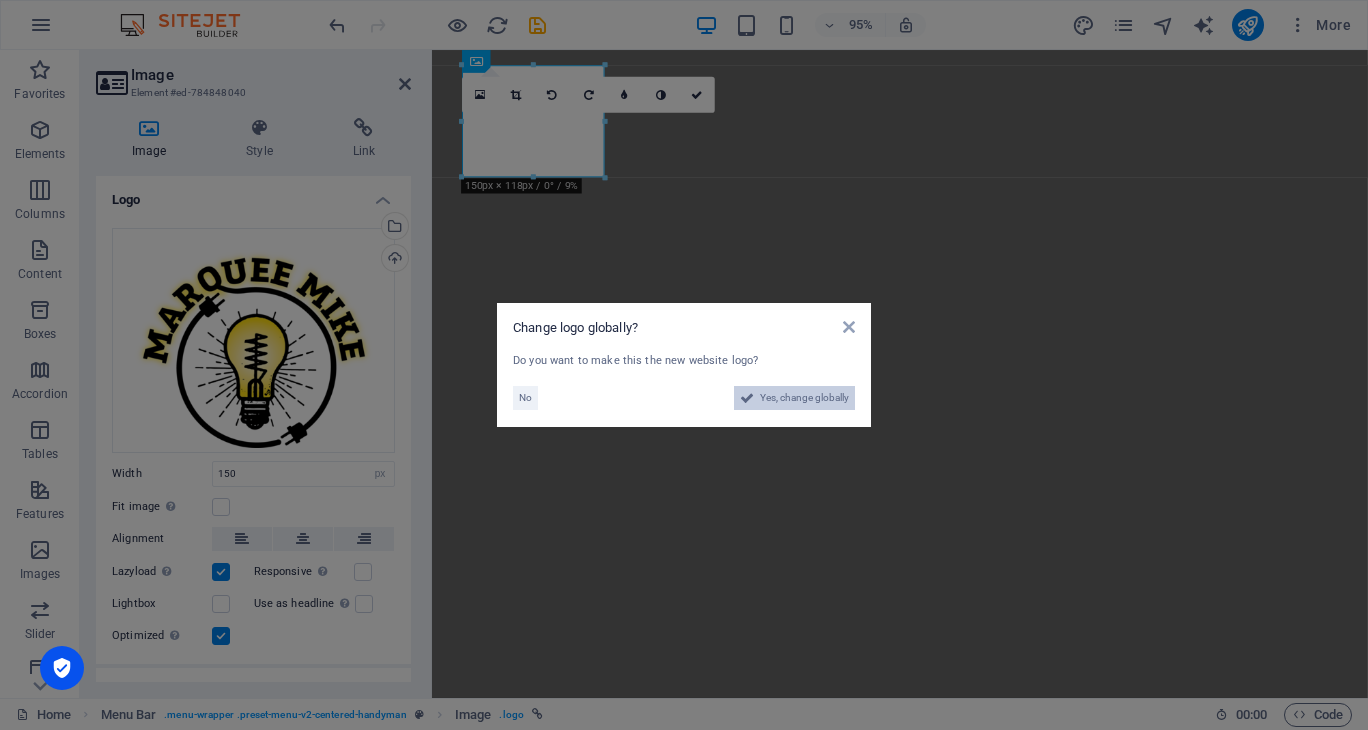 click on "Yes, change globally" at bounding box center (804, 398) 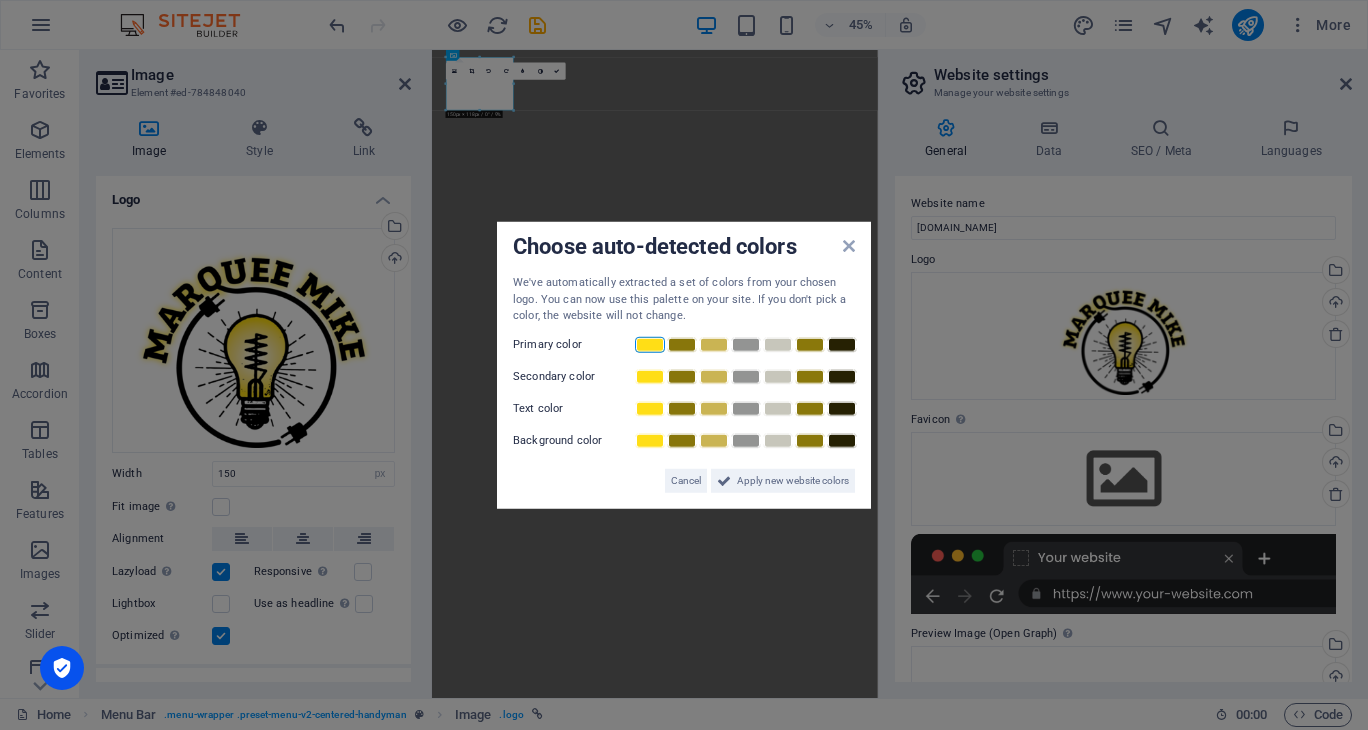 click at bounding box center [650, 344] 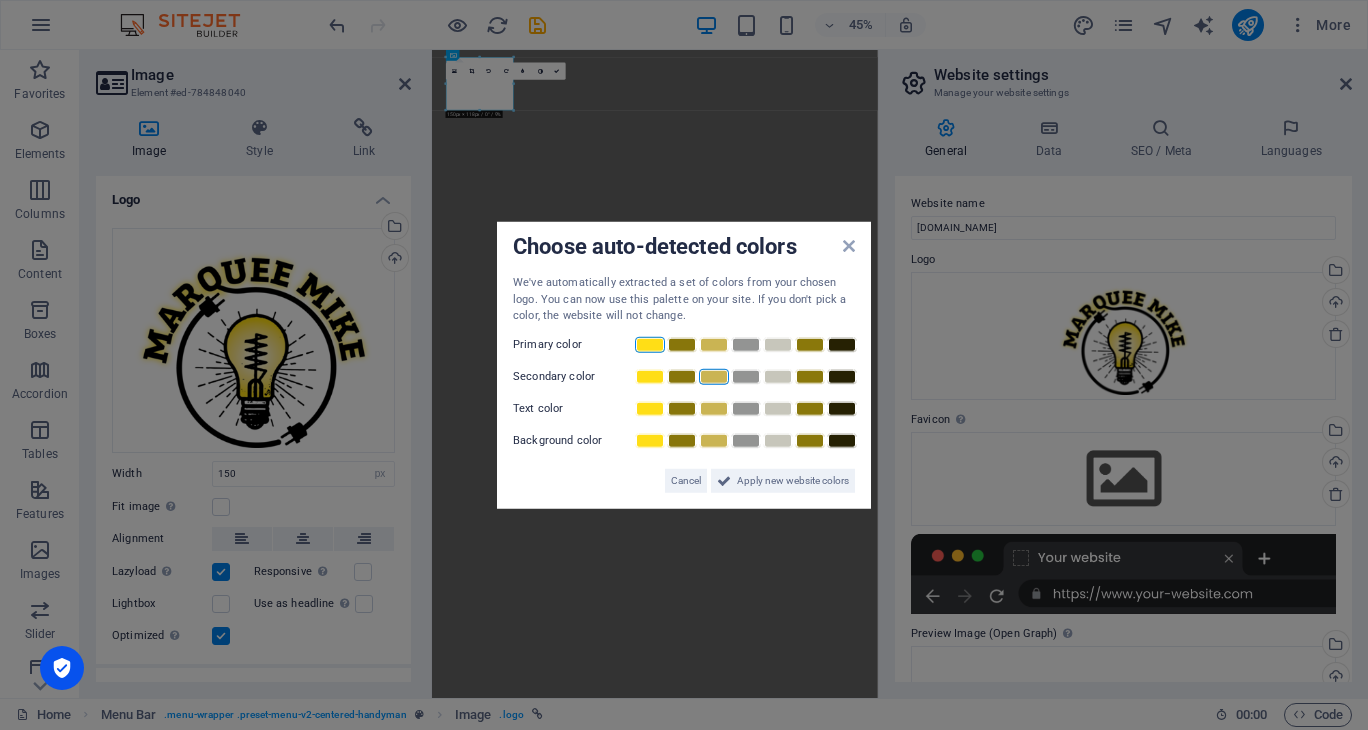 click at bounding box center (714, 376) 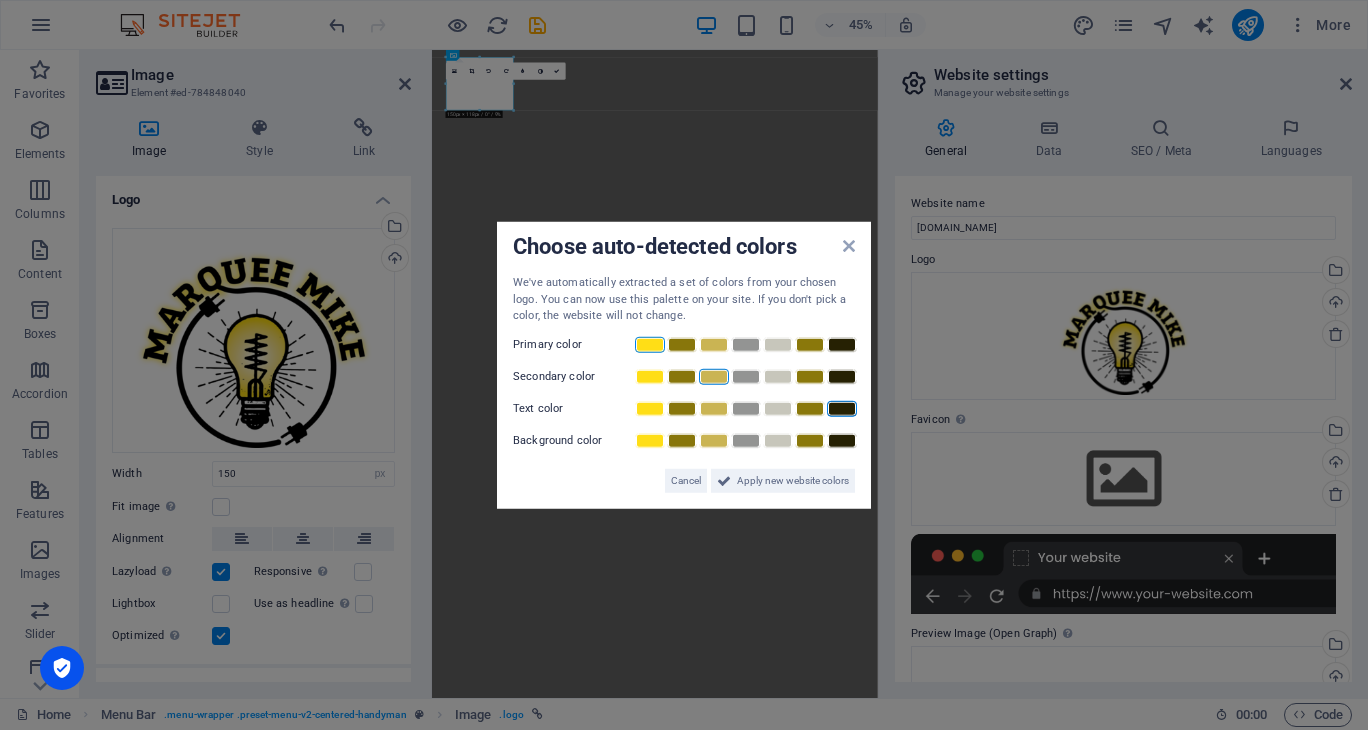 click at bounding box center (842, 408) 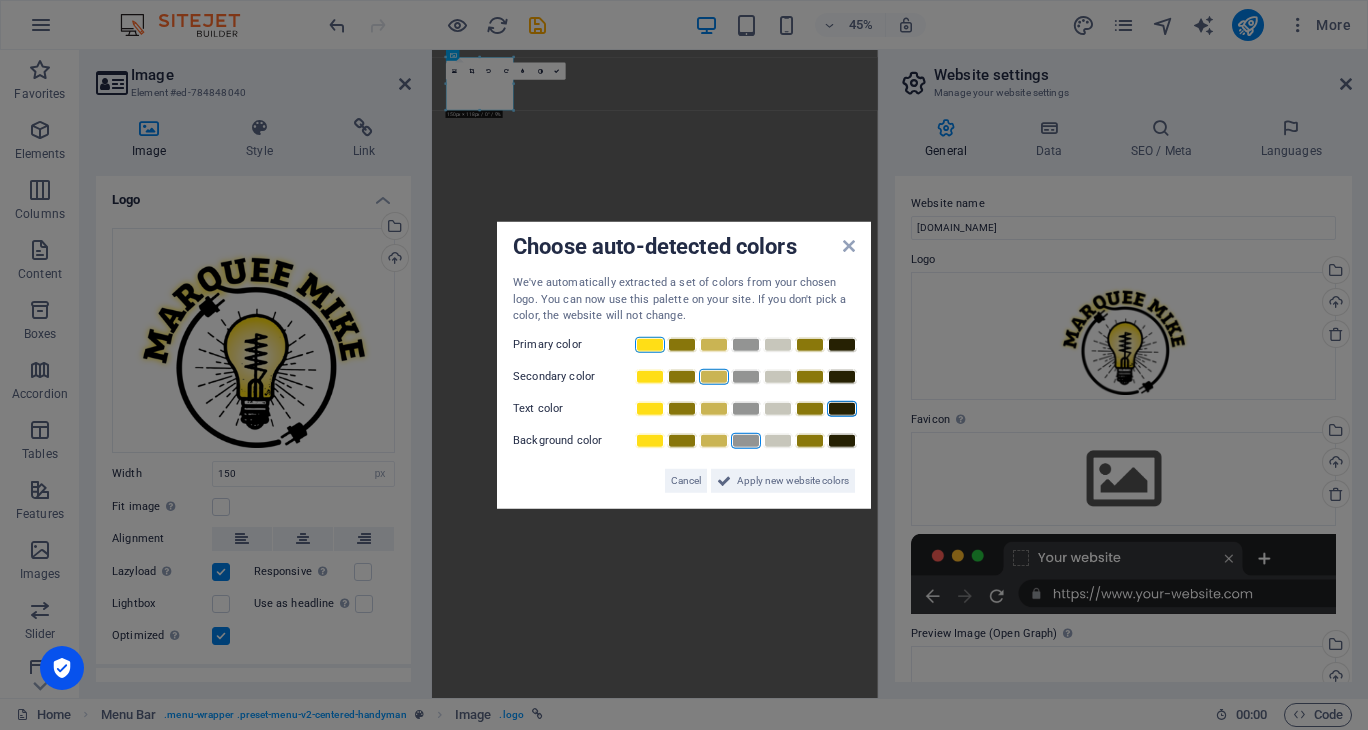 click at bounding box center (746, 440) 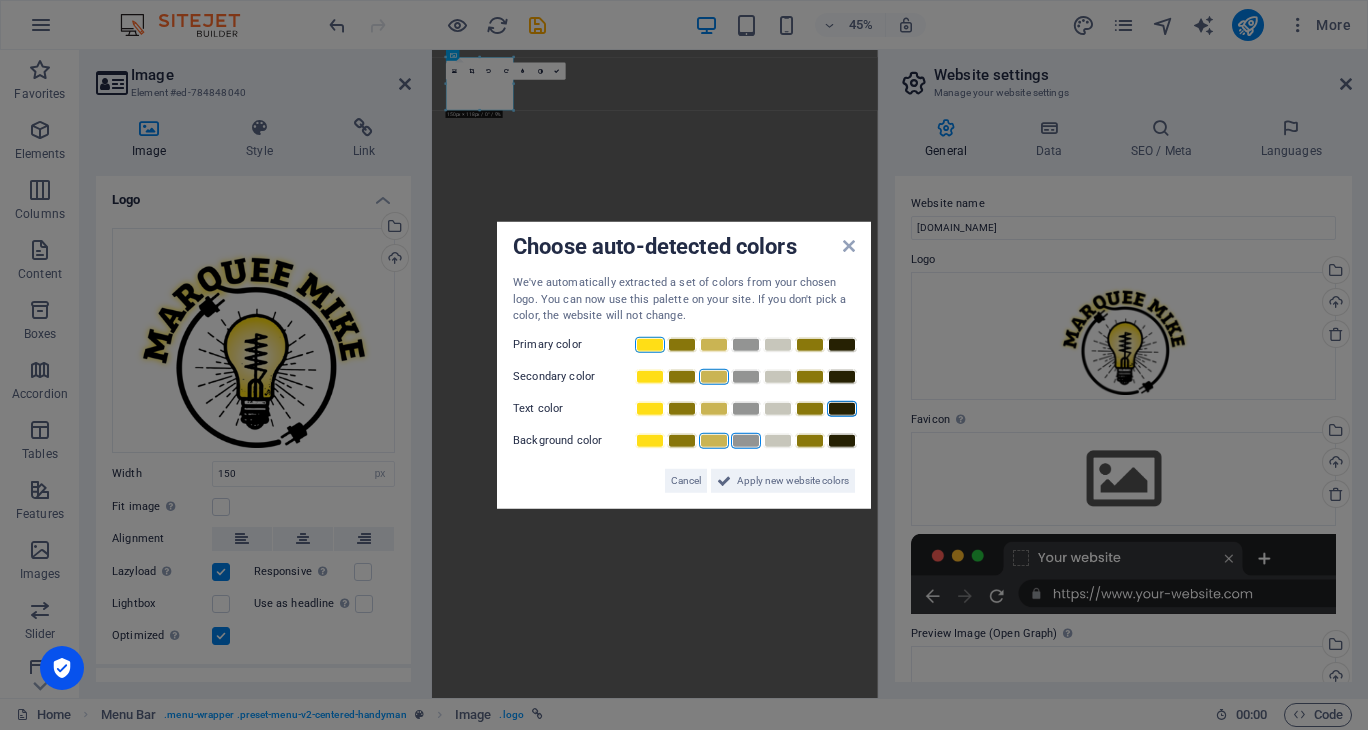 click at bounding box center (714, 440) 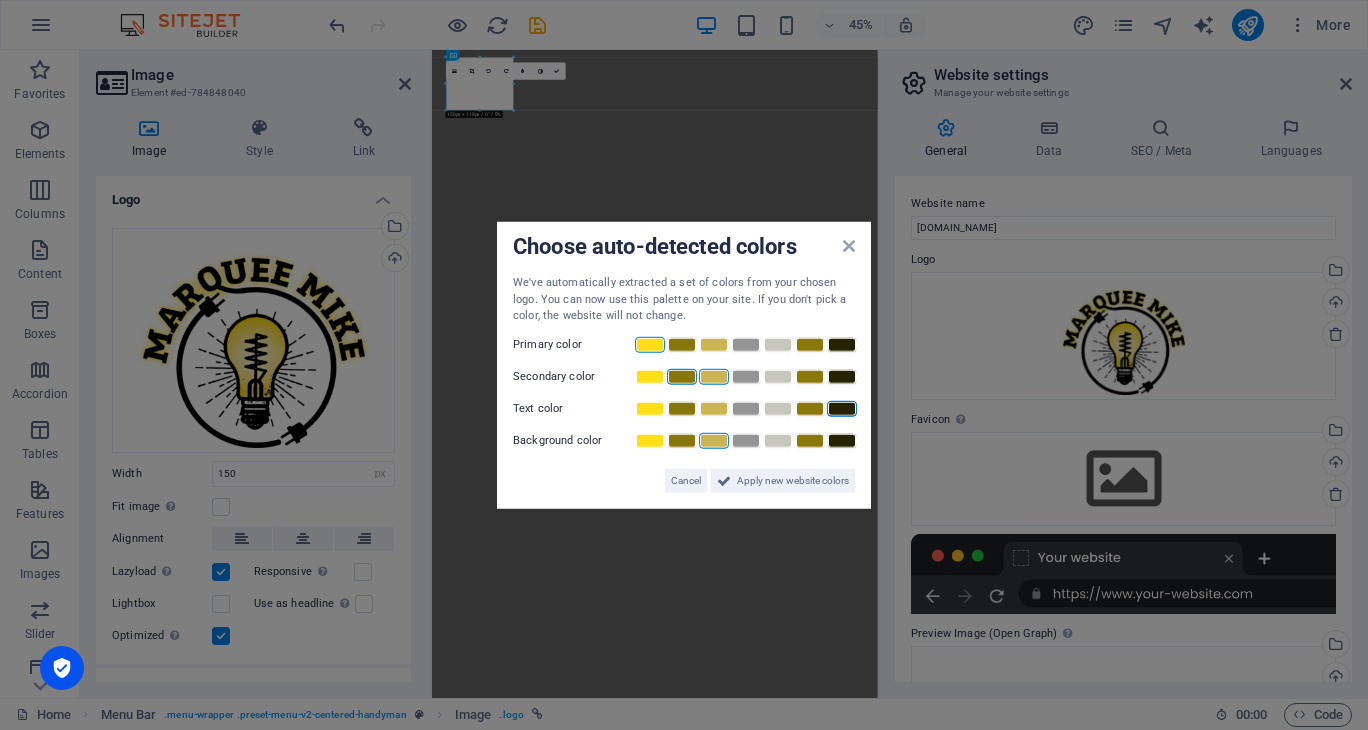 click at bounding box center (682, 376) 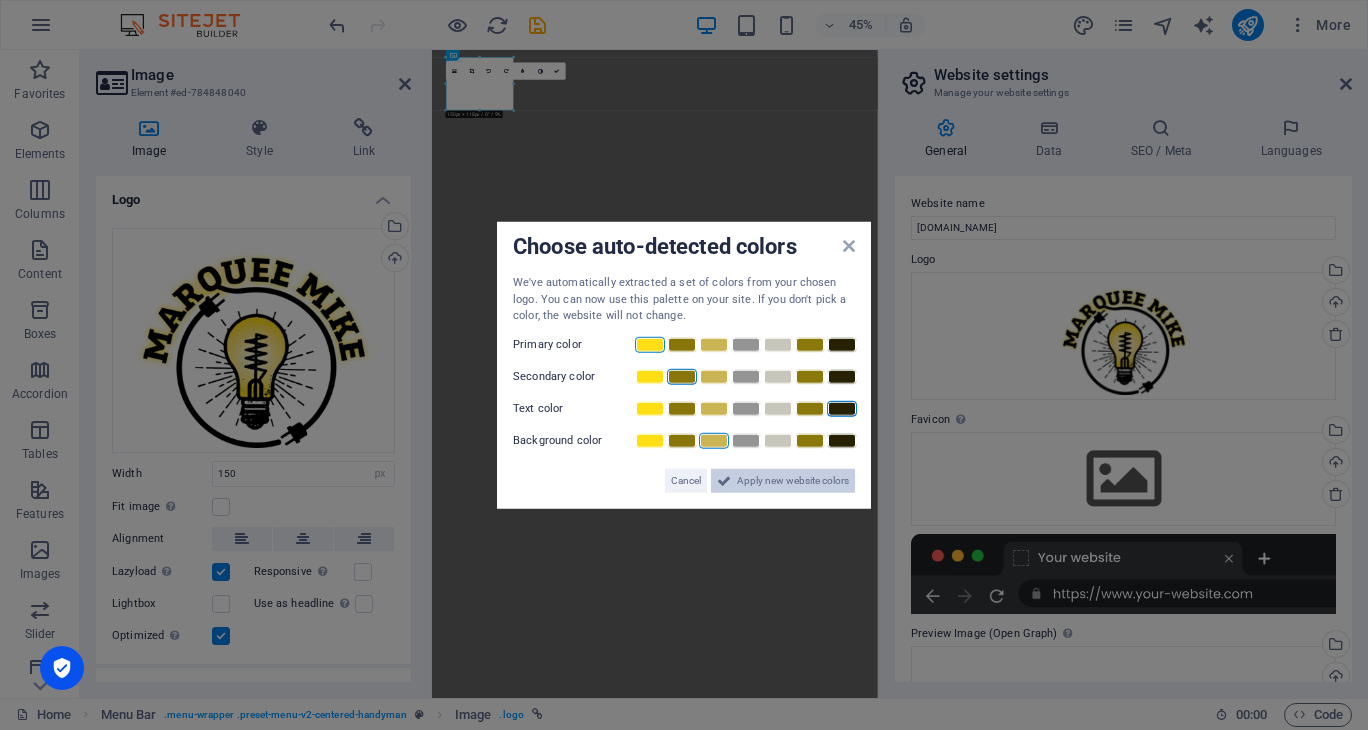 click on "Apply new website colors" at bounding box center (793, 480) 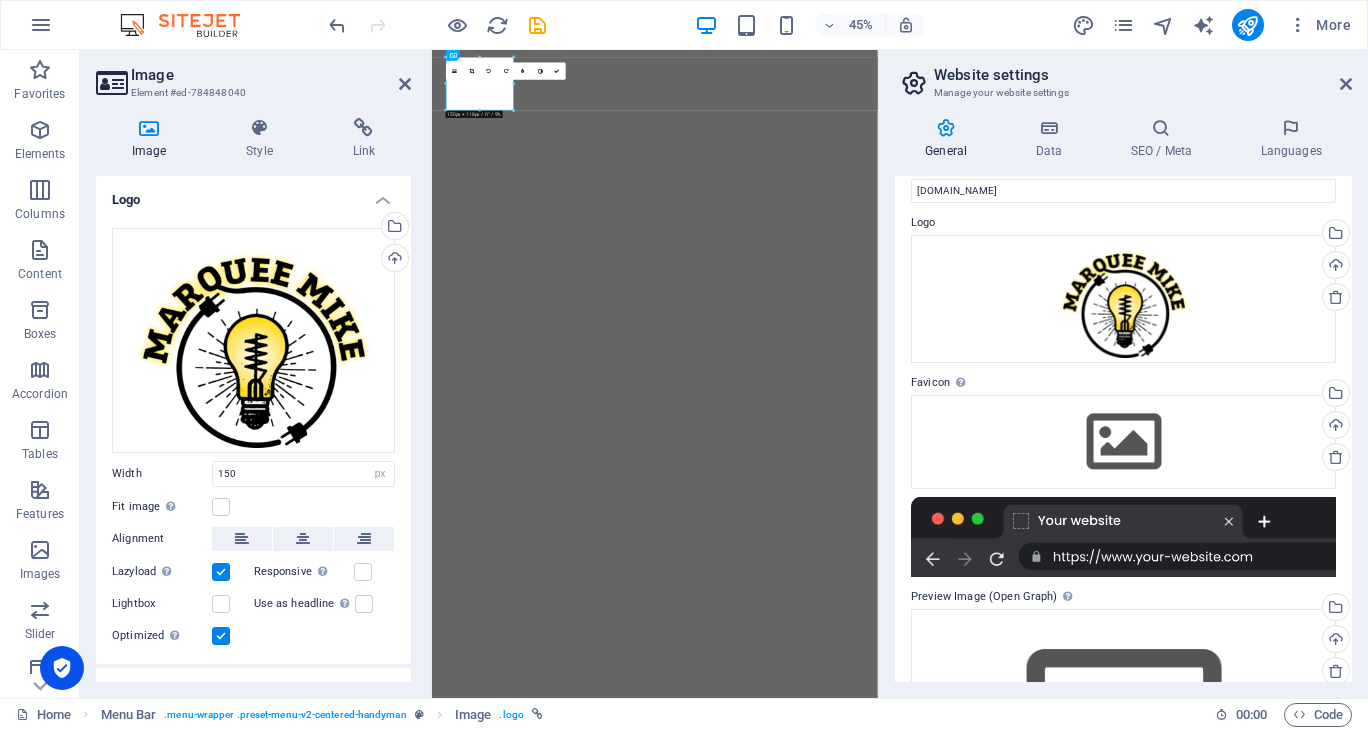 scroll, scrollTop: 0, scrollLeft: 0, axis: both 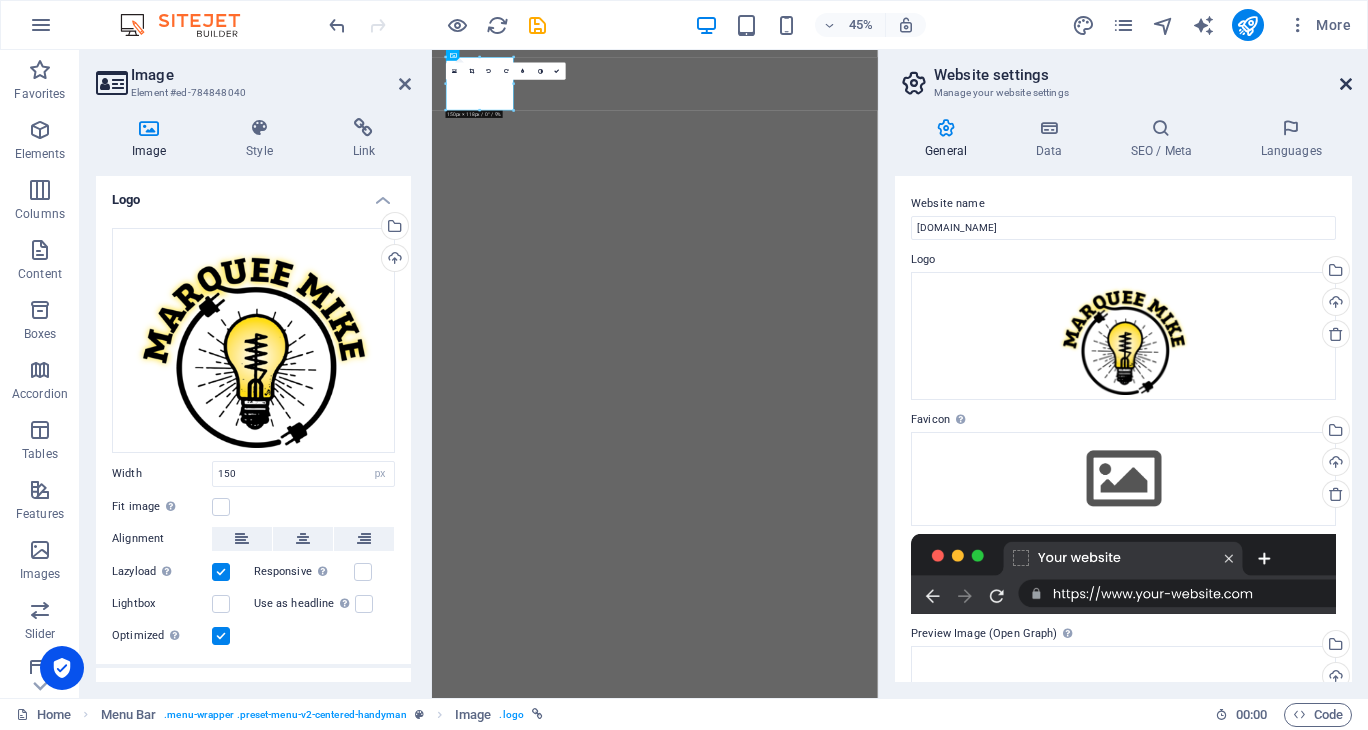 click on "Website settings Manage your website settings" at bounding box center [1125, 76] 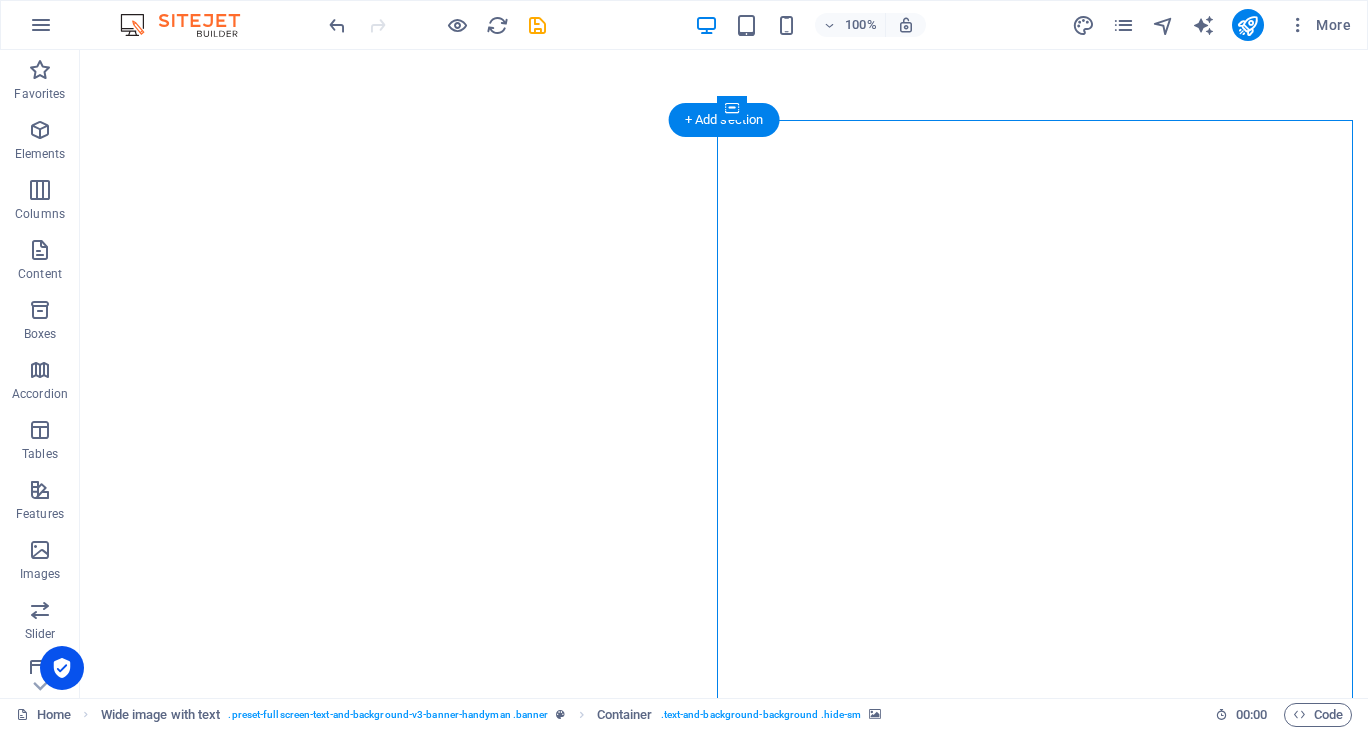 select on "px" 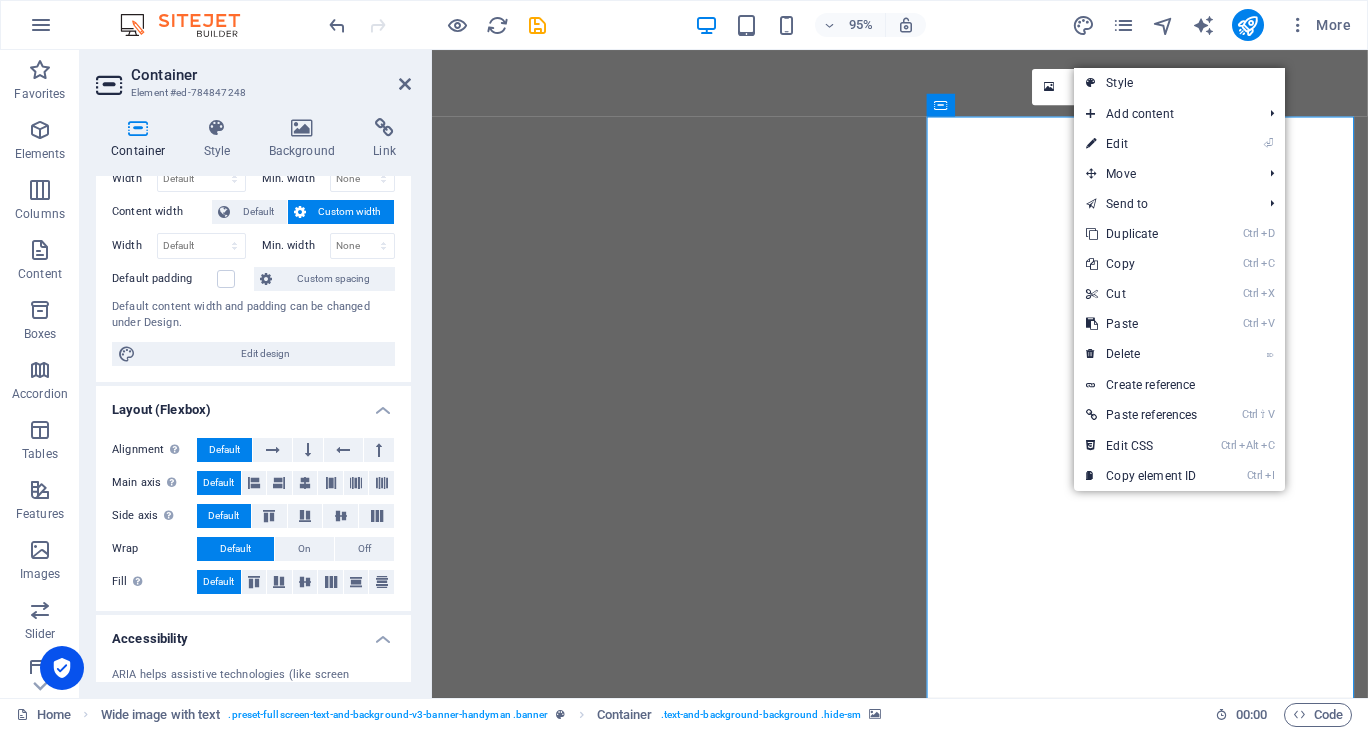 scroll, scrollTop: 0, scrollLeft: 0, axis: both 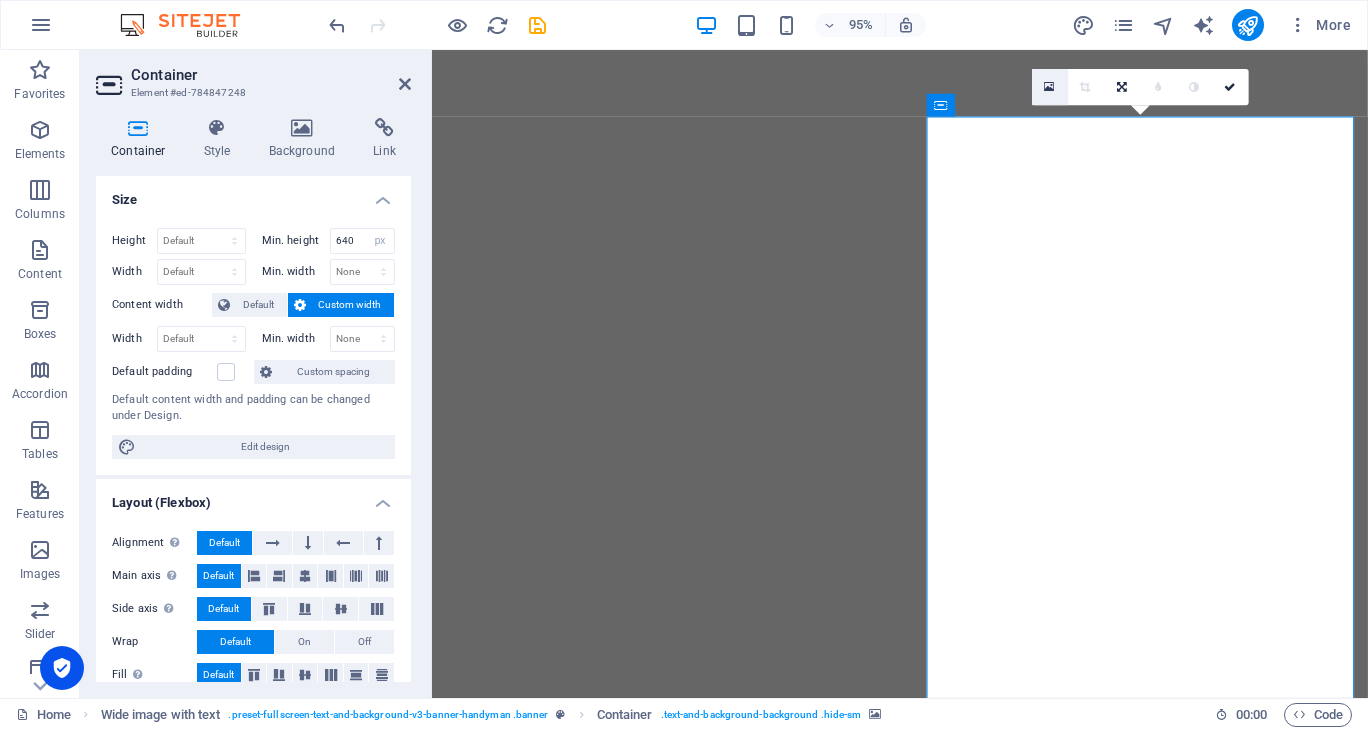 click at bounding box center (1050, 86) 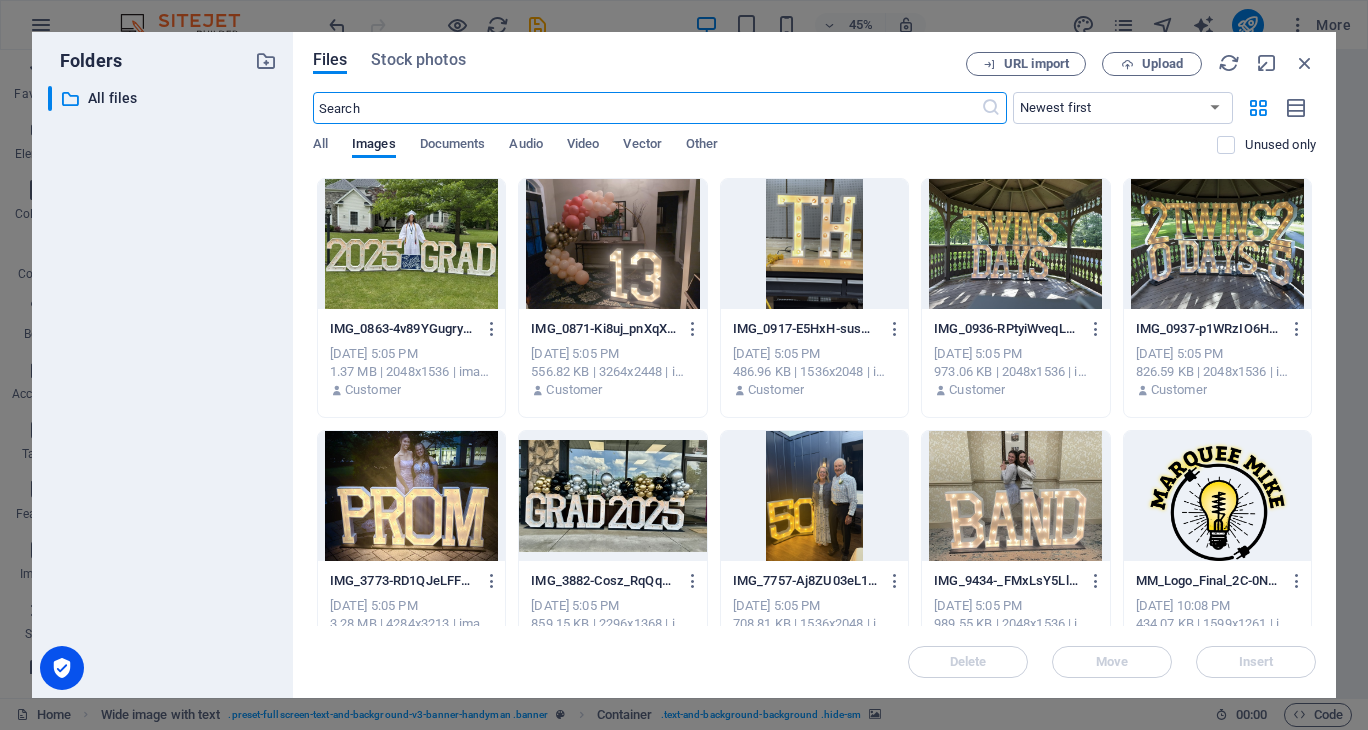 scroll, scrollTop: 544, scrollLeft: 0, axis: vertical 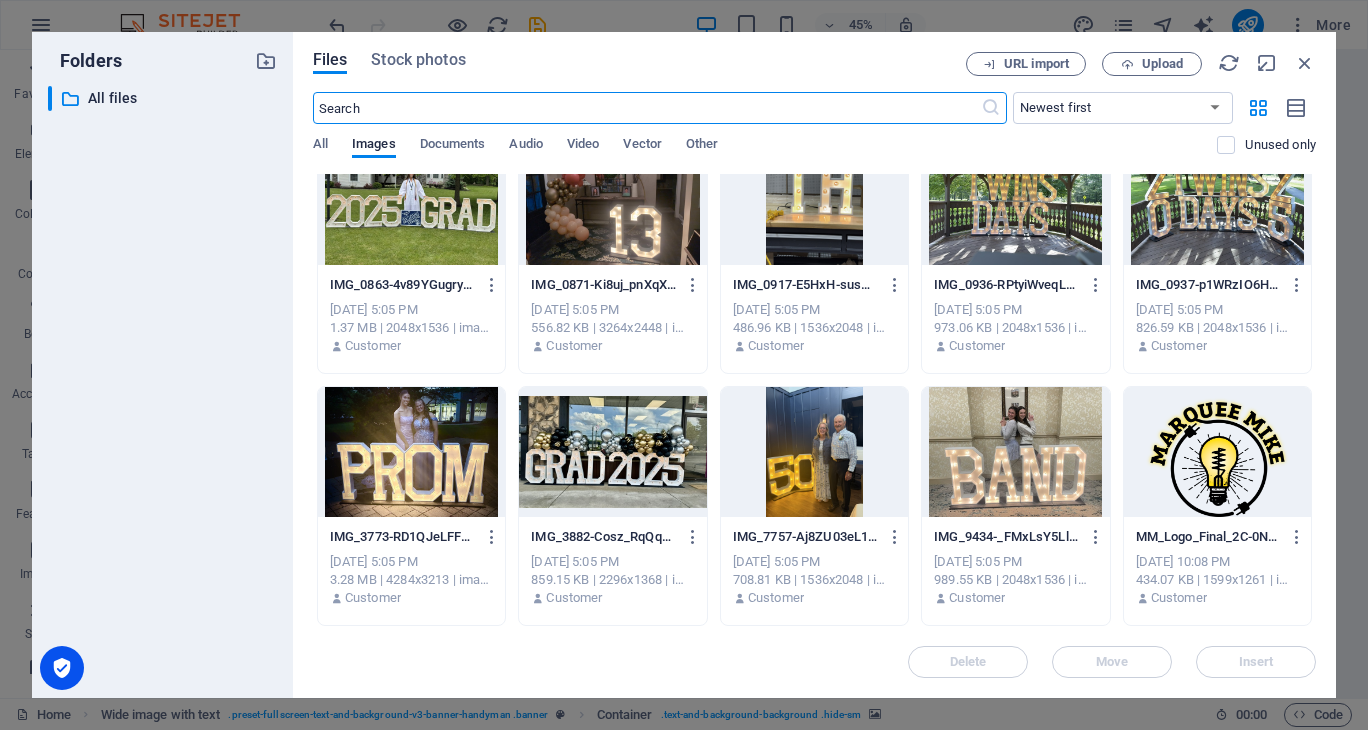 click at bounding box center (1217, 452) 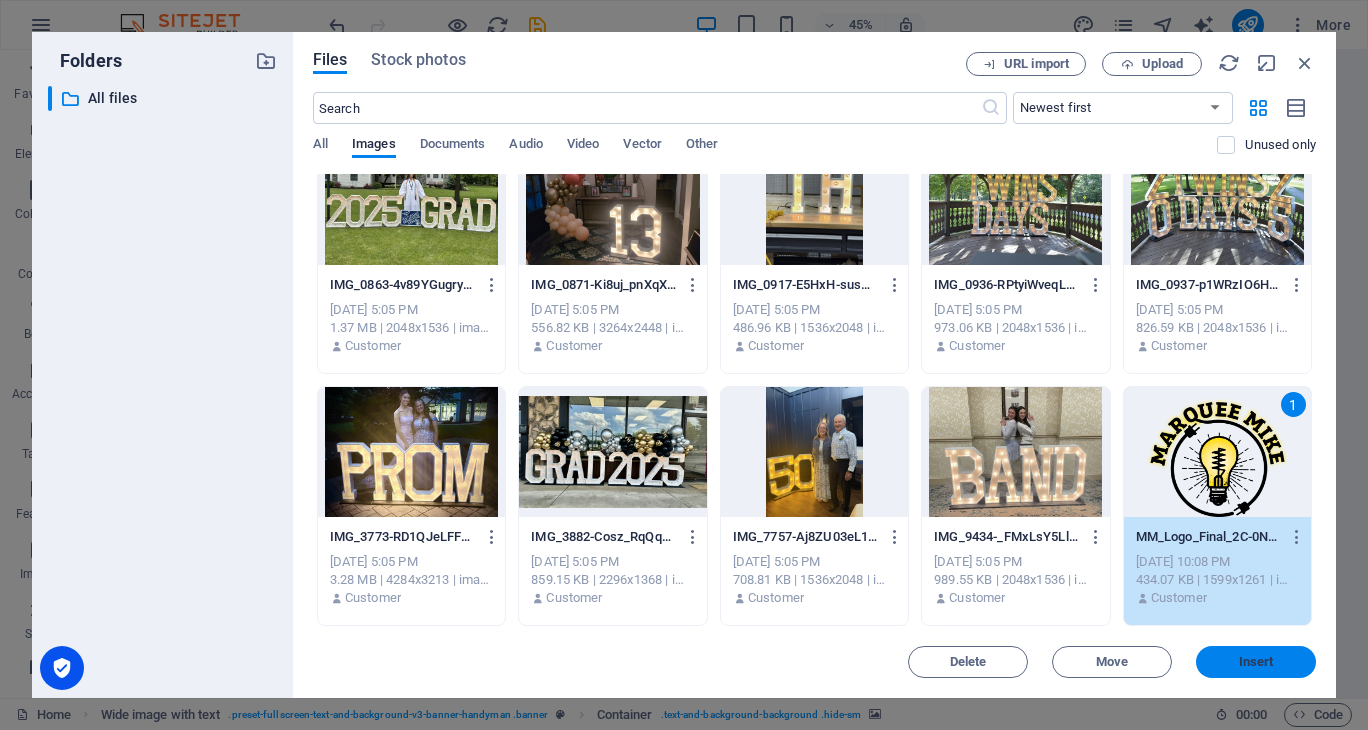 click on "Insert" at bounding box center (1256, 662) 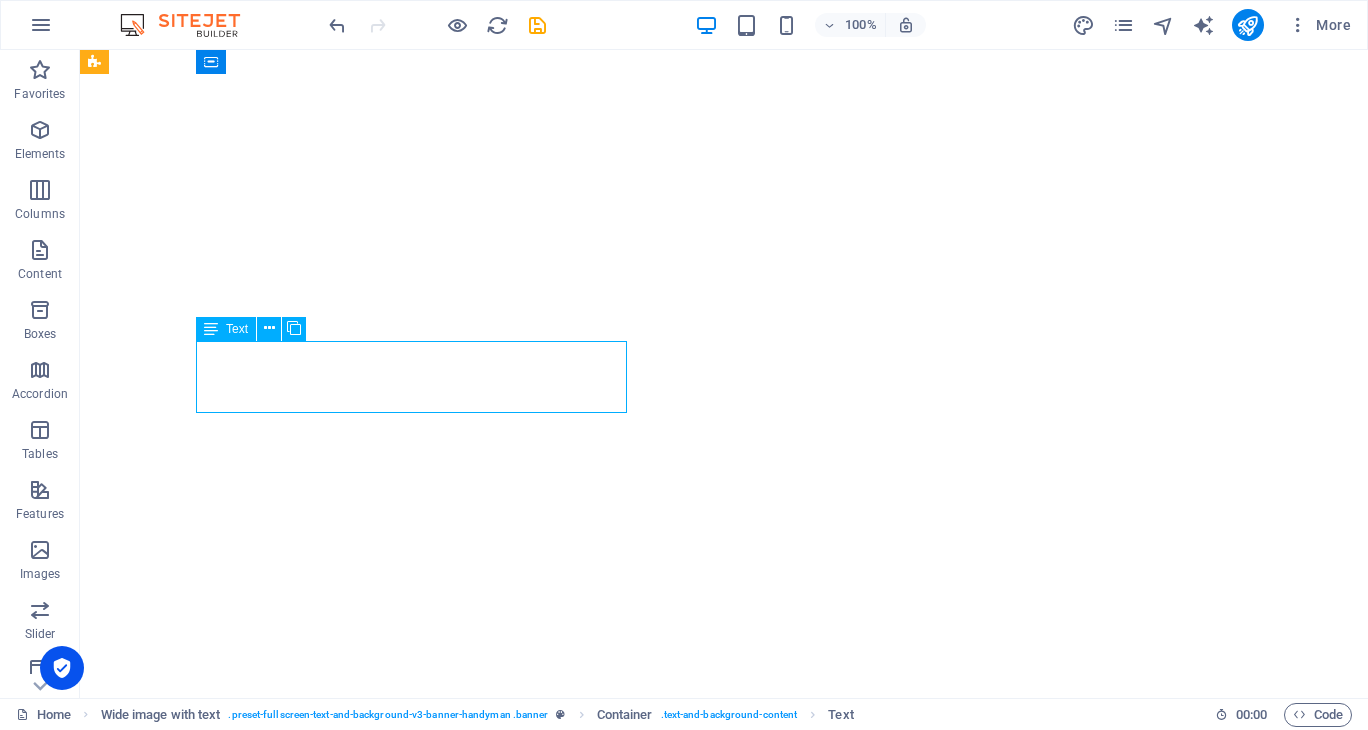 click on "Drag here to replace the existing content. Press “Ctrl” if you want to create a new element.
H1   Wide image with text   Container   Menu Bar   Image   Menu   Placeholder   Container   Text   Placeholder   Container   Spacer   Spacer + Add section + Add section" at bounding box center (724, 374) 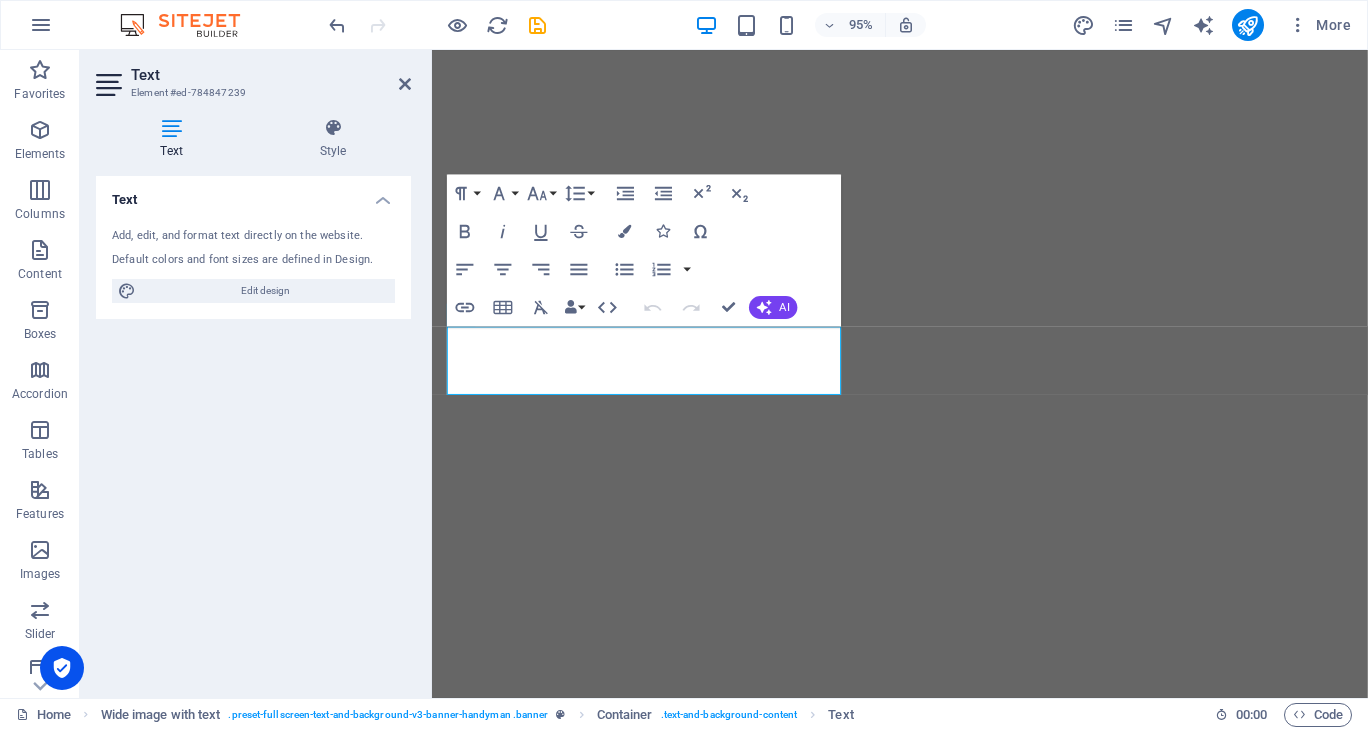 click on "Text Add, edit, and format text directly on the website. Default colors and font sizes are defined in Design. Edit design Alignment Left aligned Centered Right aligned" at bounding box center (253, 429) 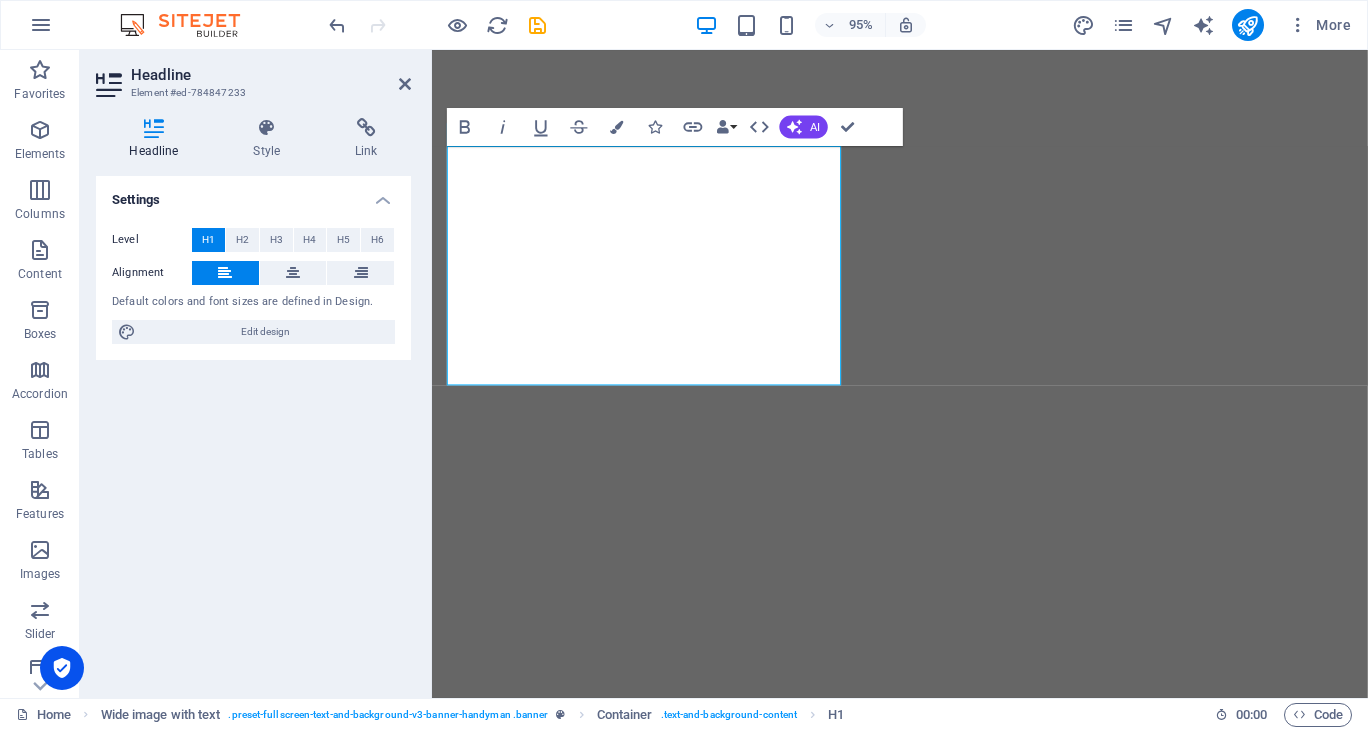 click on "Settings" at bounding box center [253, 194] 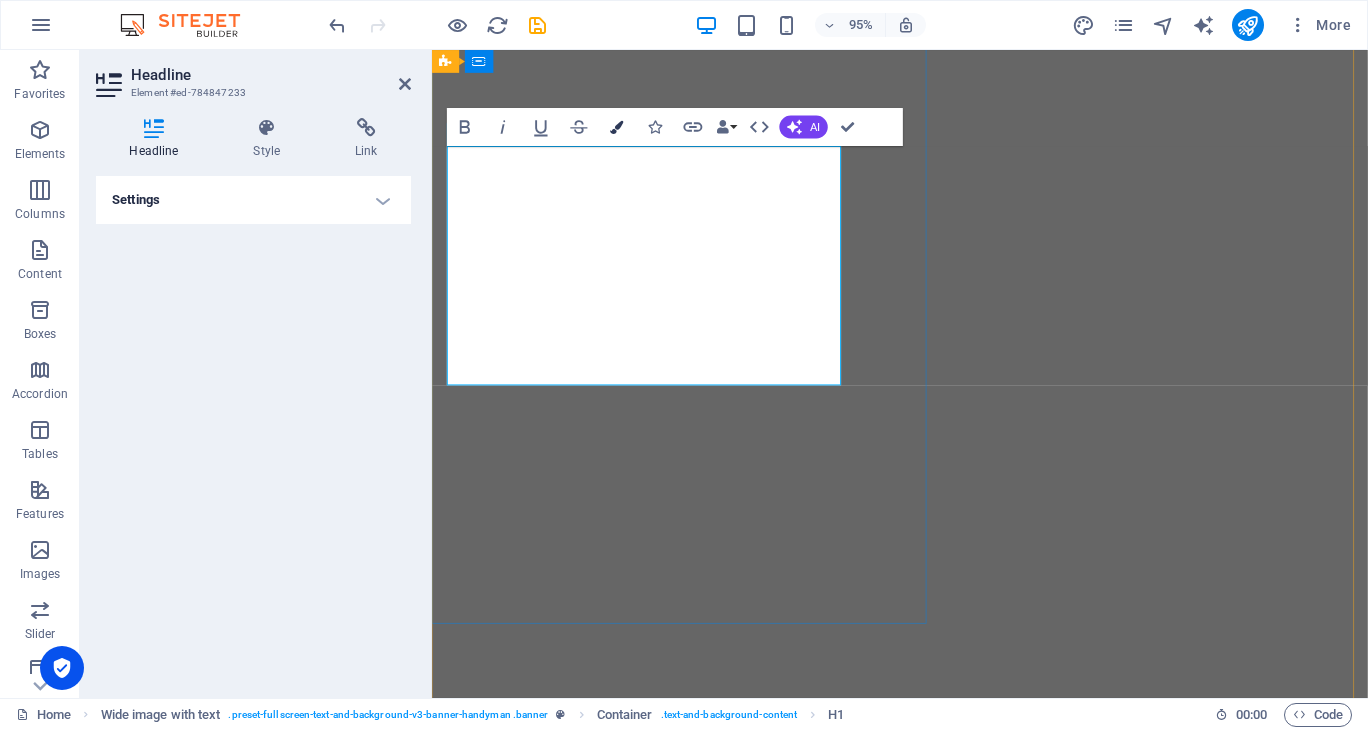 drag, startPoint x: 422, startPoint y: 194, endPoint x: 617, endPoint y: 125, distance: 206.84776 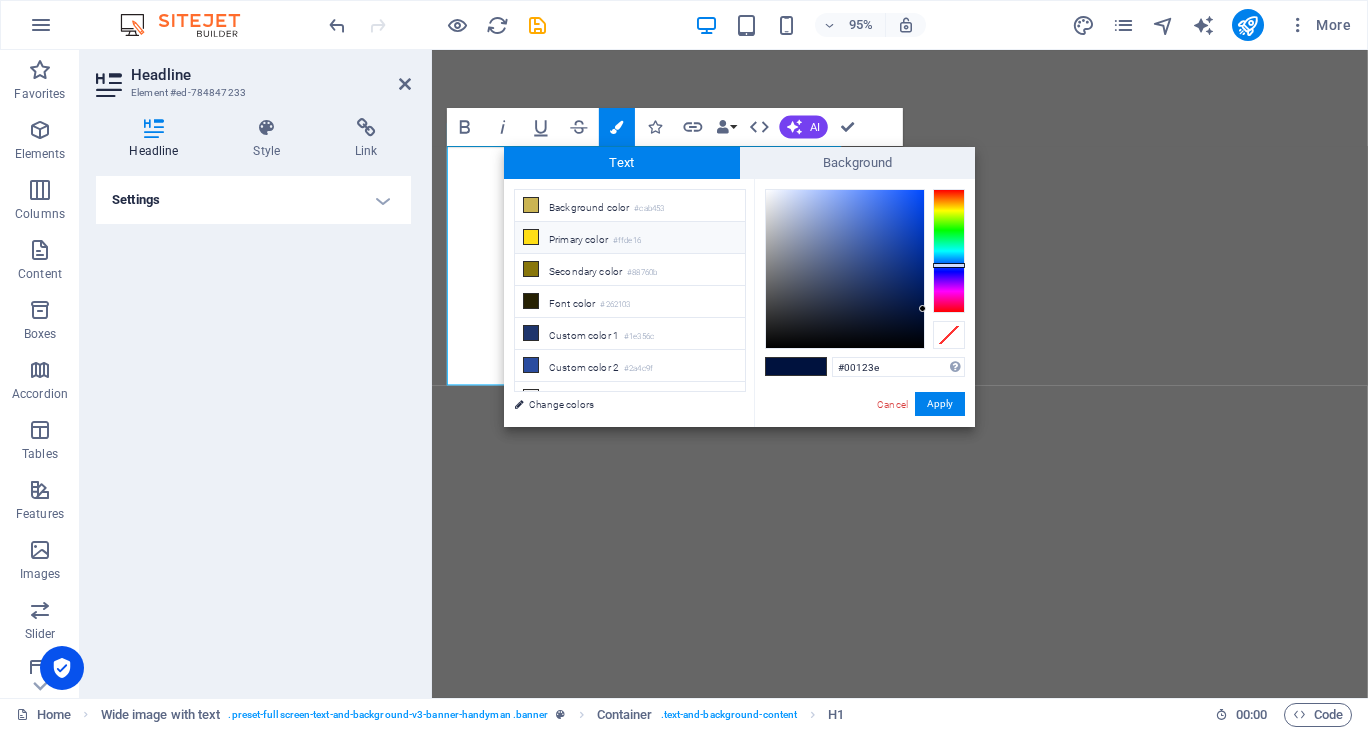click on "Primary color
#ffde16" at bounding box center (630, 238) 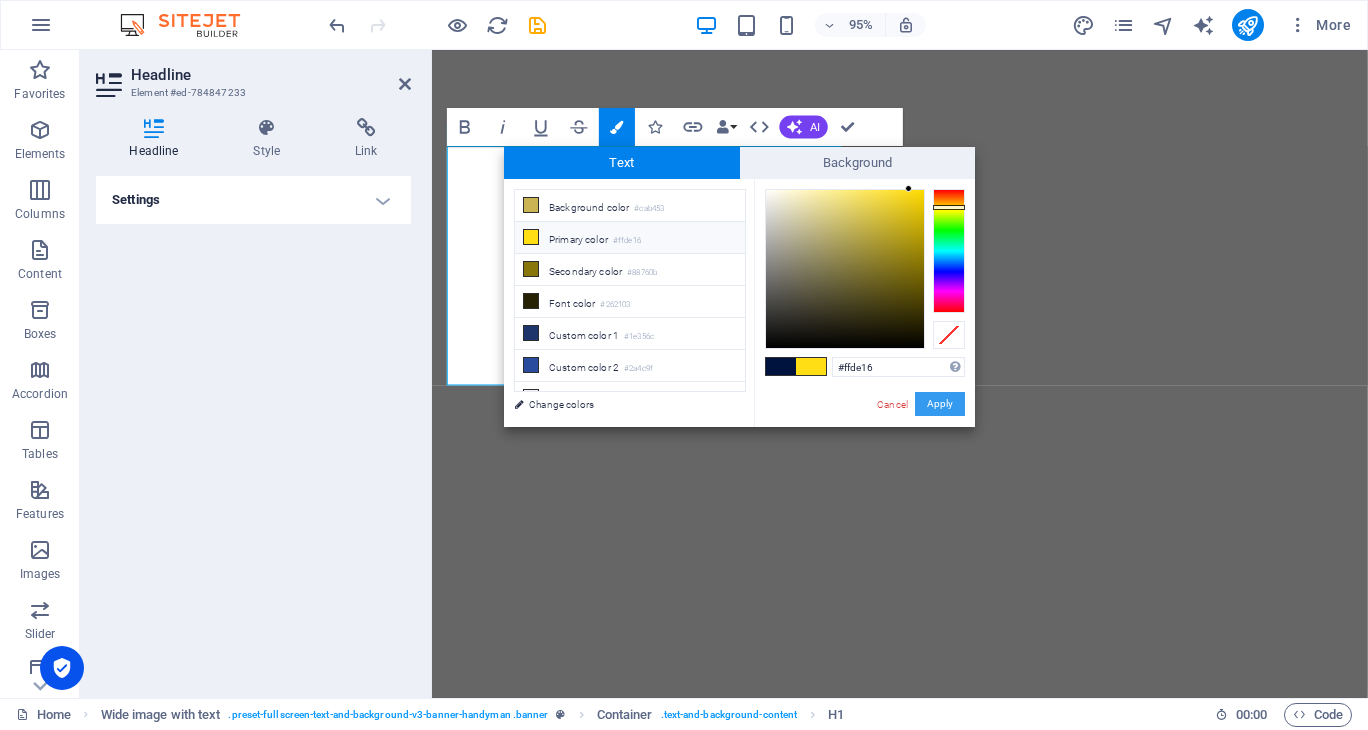 click on "Apply" at bounding box center (940, 404) 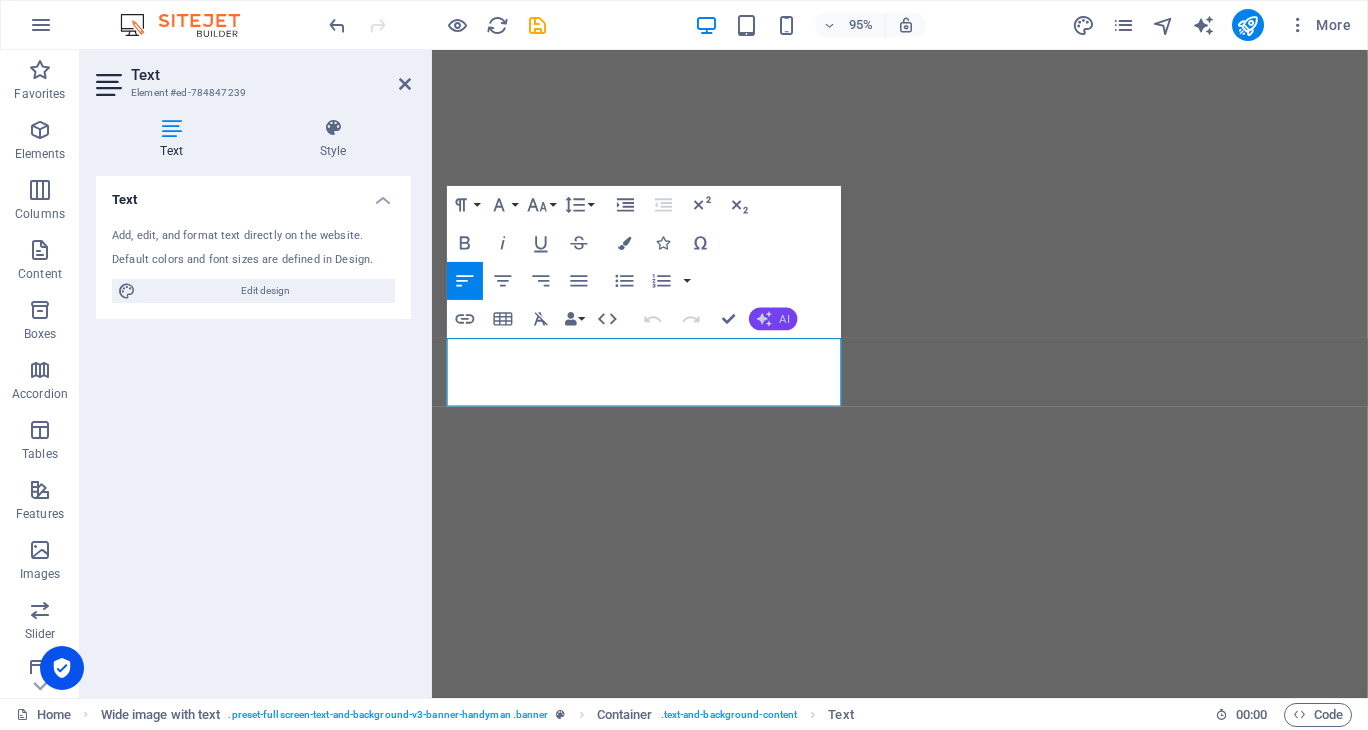 click 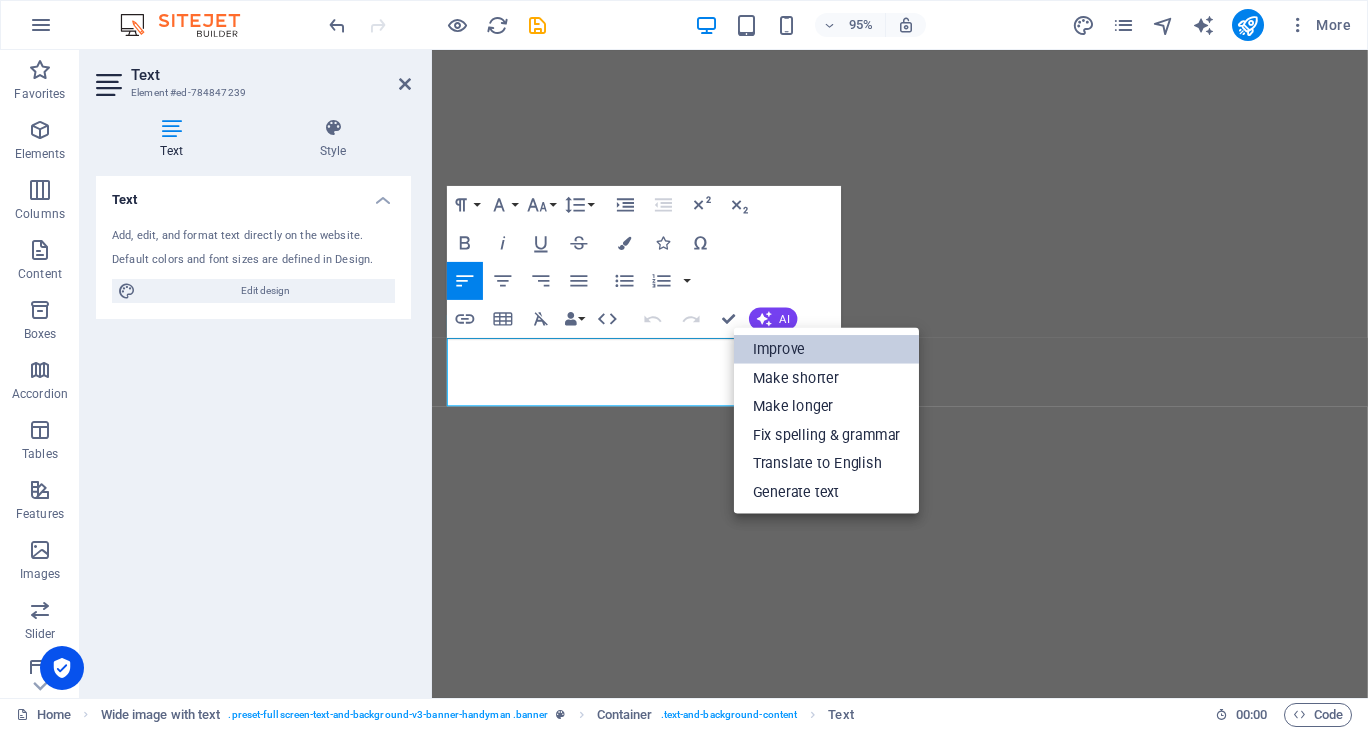 click on "Improve" at bounding box center [826, 349] 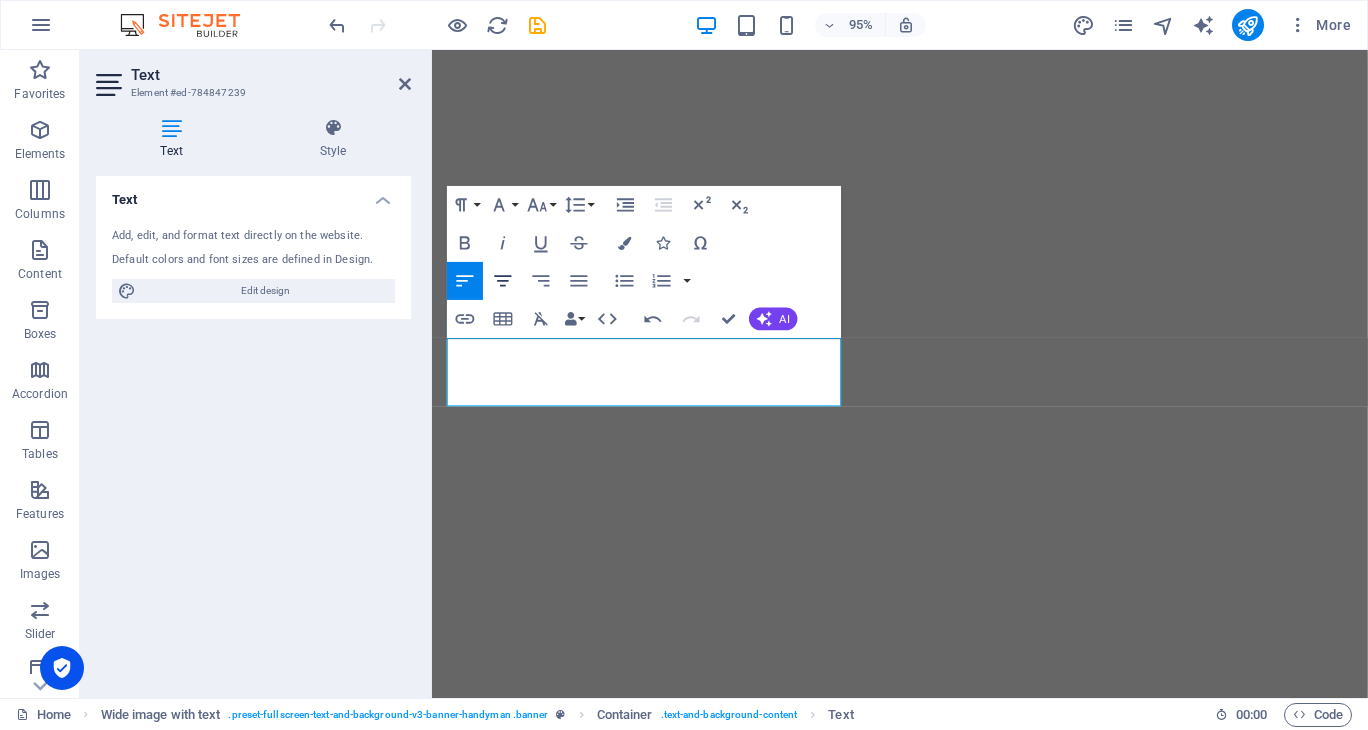 click 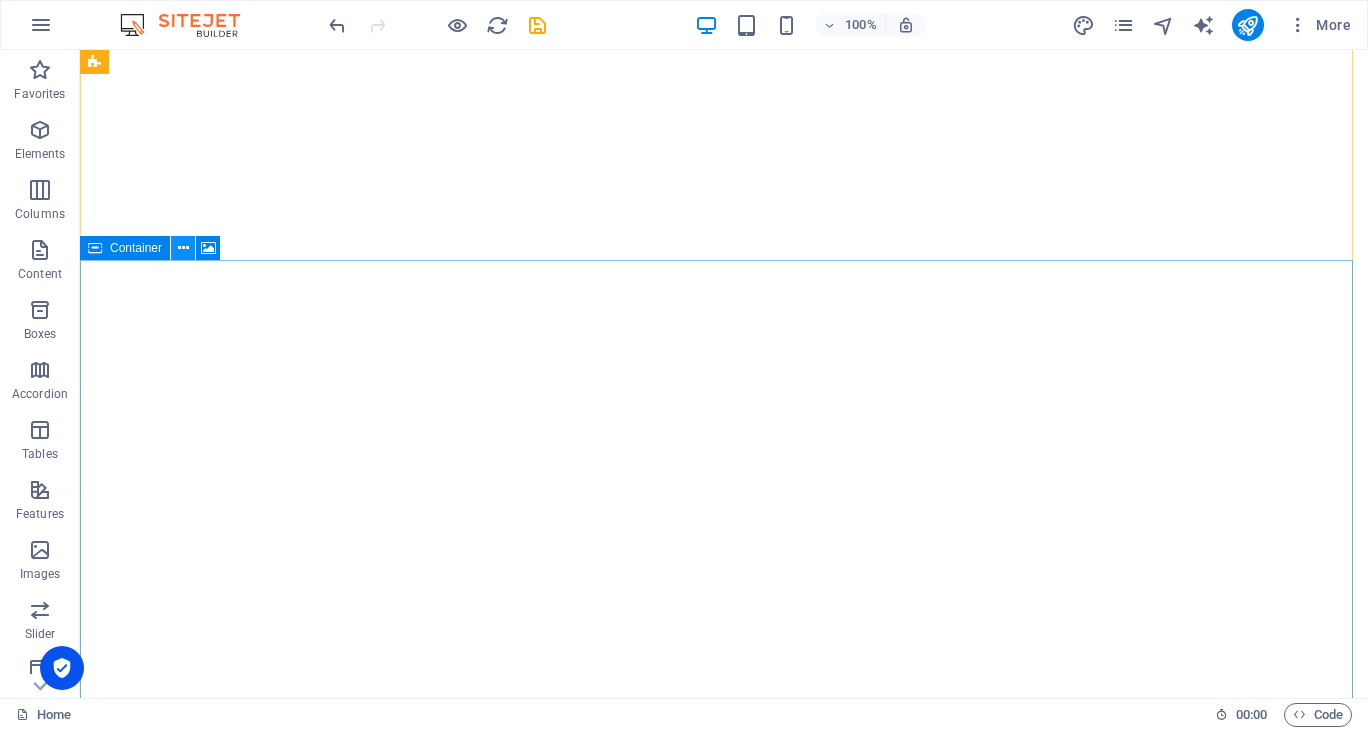 click at bounding box center [183, 248] 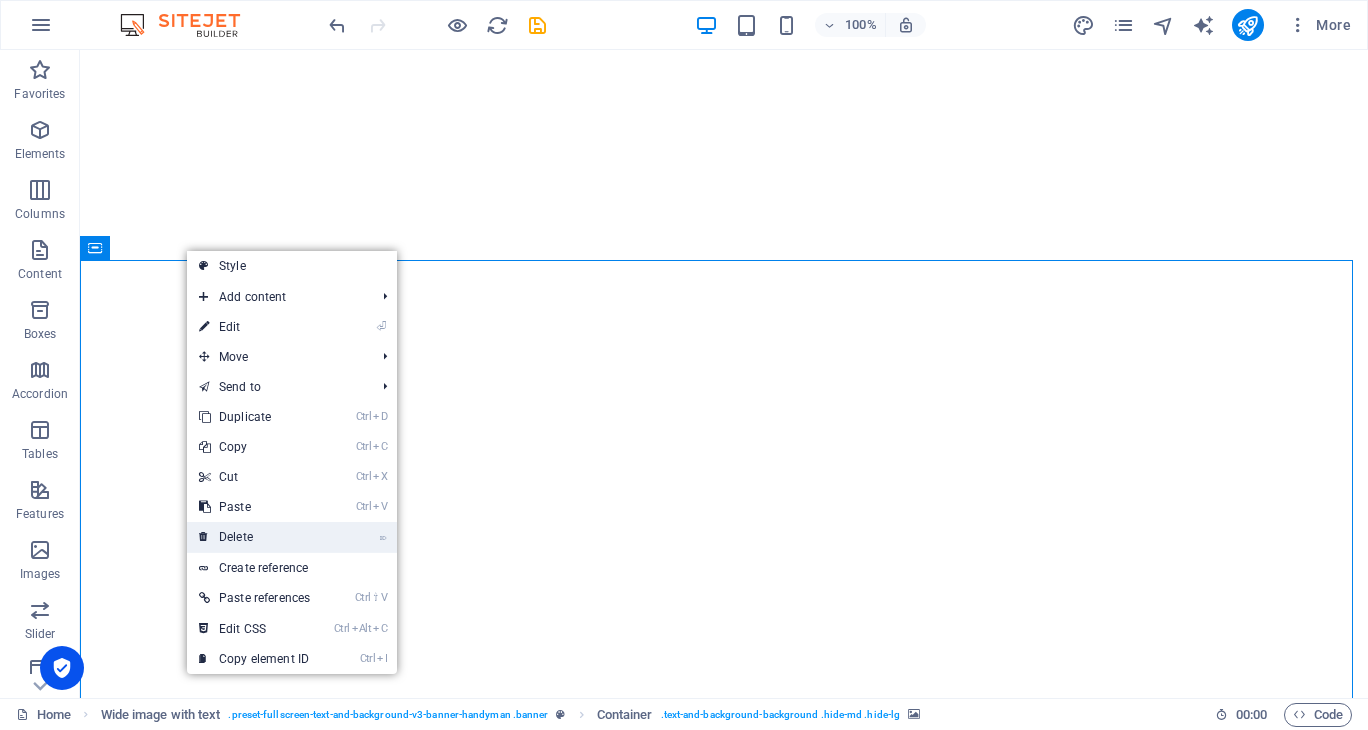 click on "⌦  Delete" at bounding box center (254, 537) 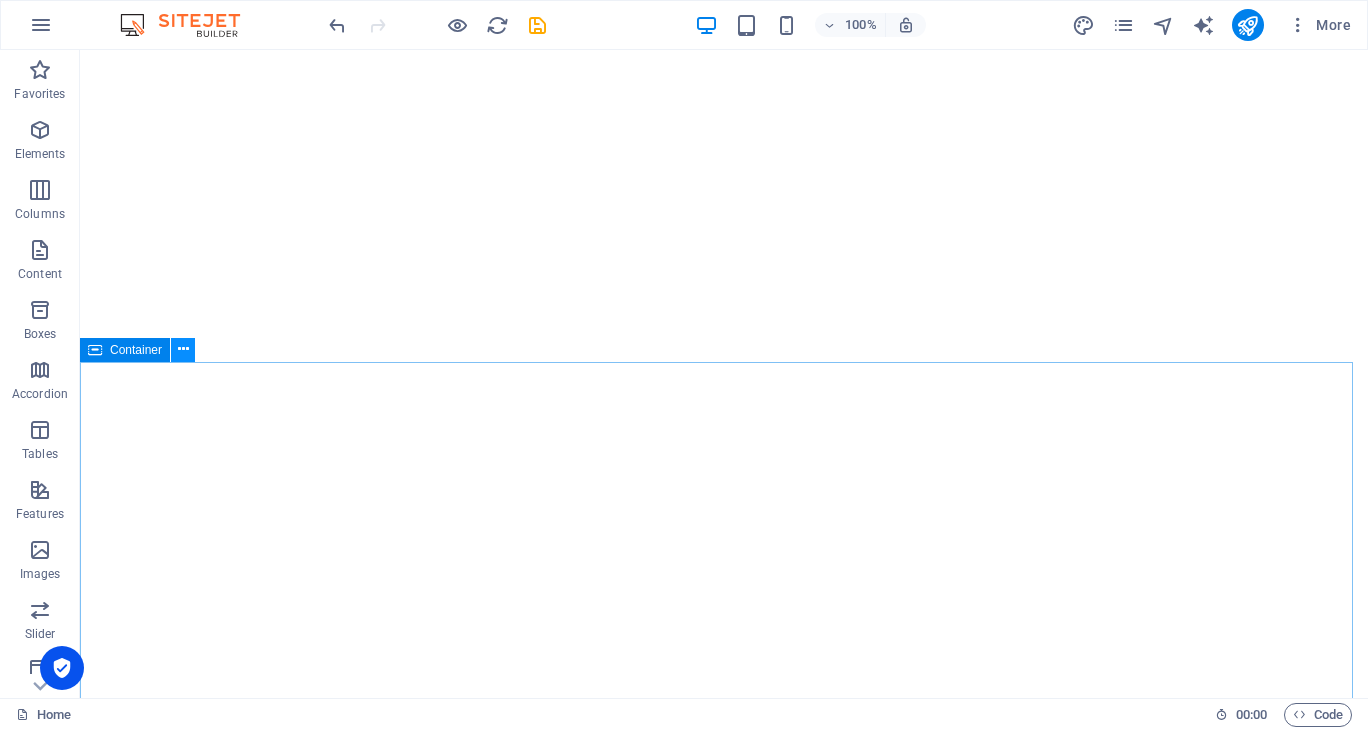 click at bounding box center [183, 349] 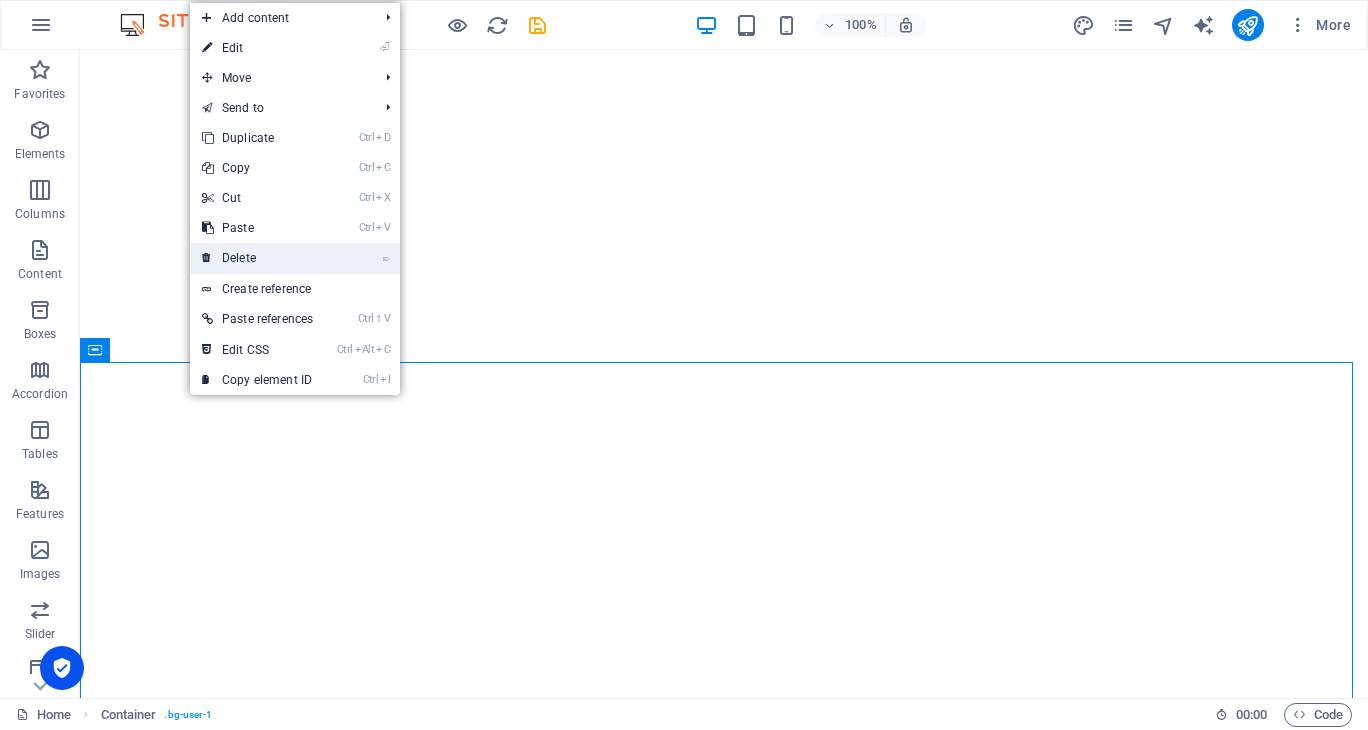 click on "⌦  Delete" at bounding box center (257, 258) 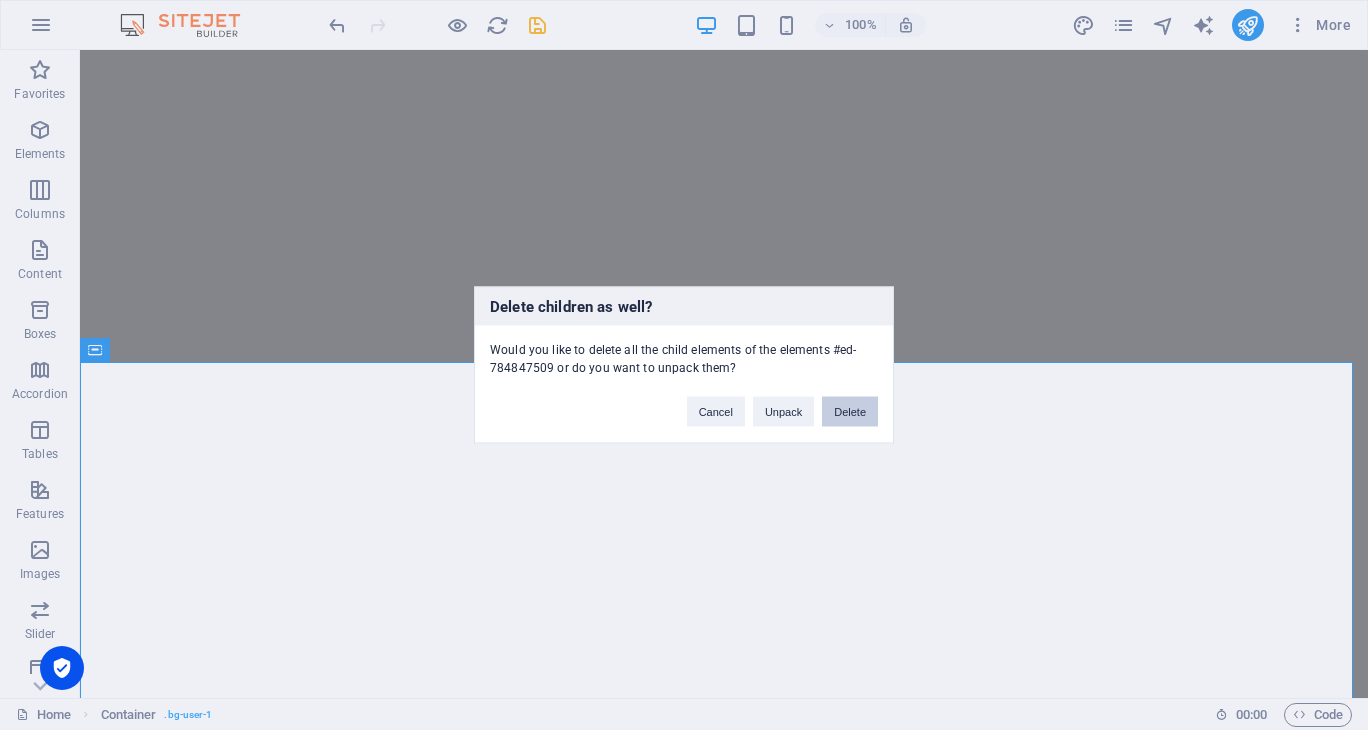 click on "Delete" at bounding box center (850, 412) 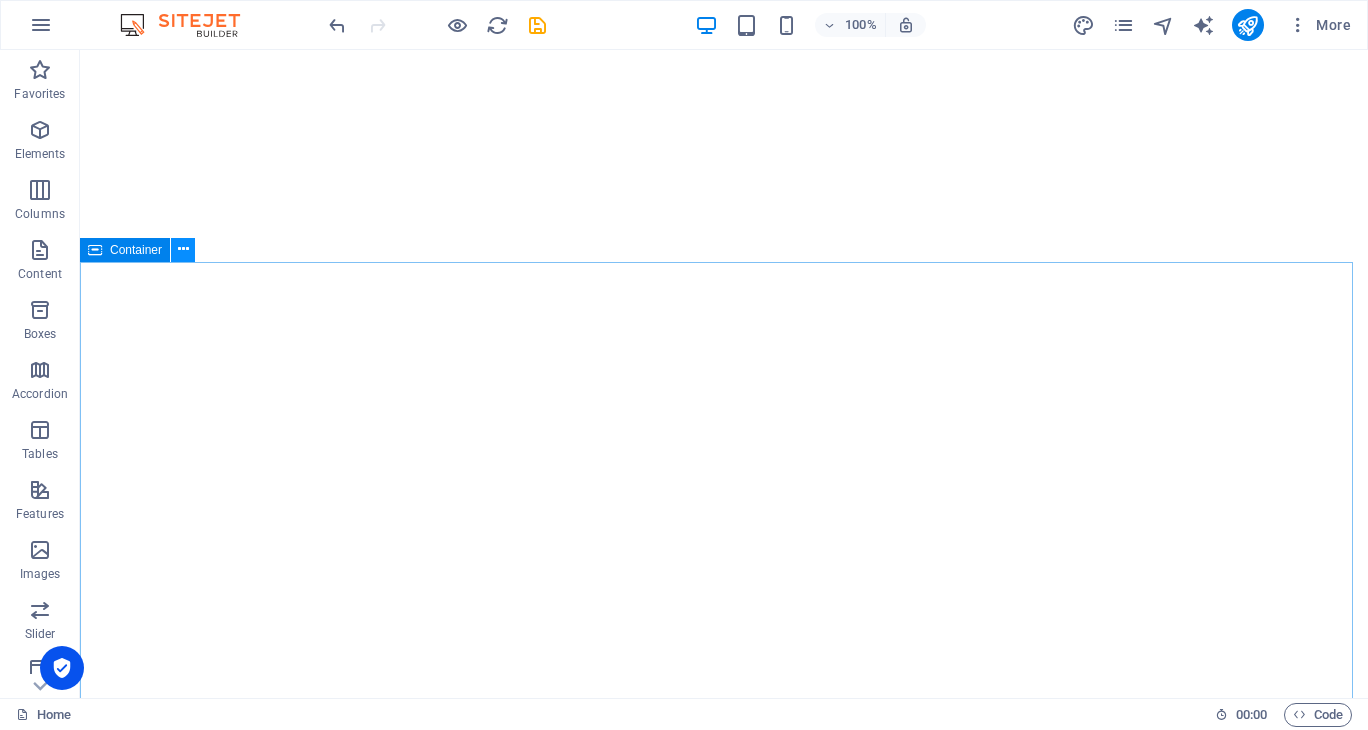 click at bounding box center [183, 250] 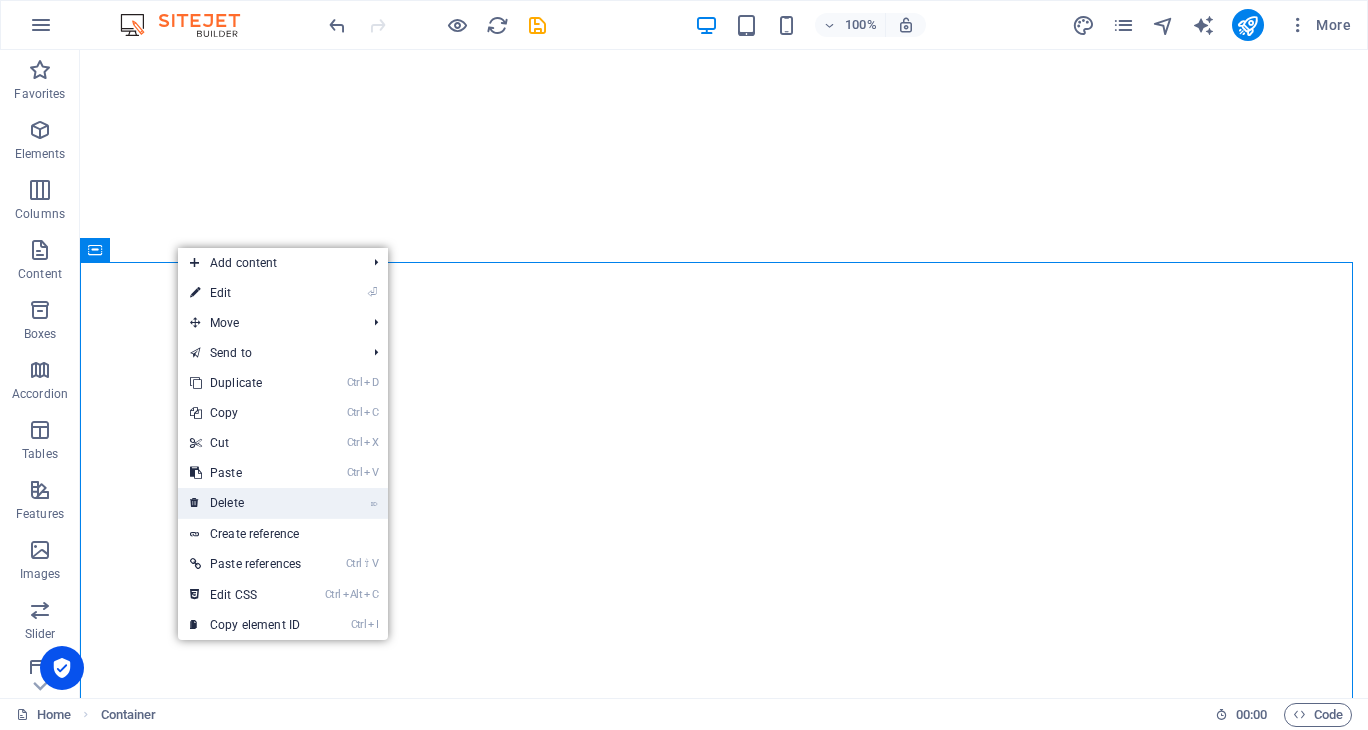 click on "⌦  Delete" at bounding box center [245, 503] 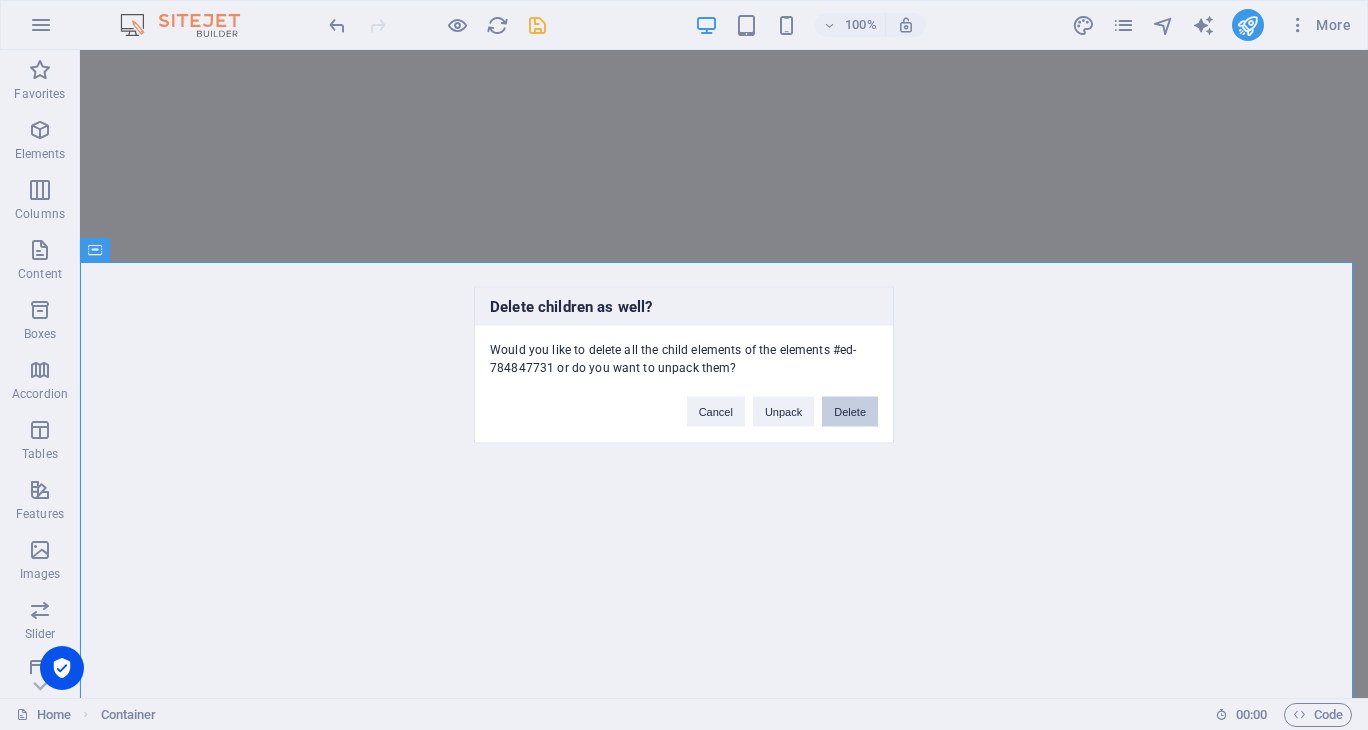click on "Delete" at bounding box center (850, 412) 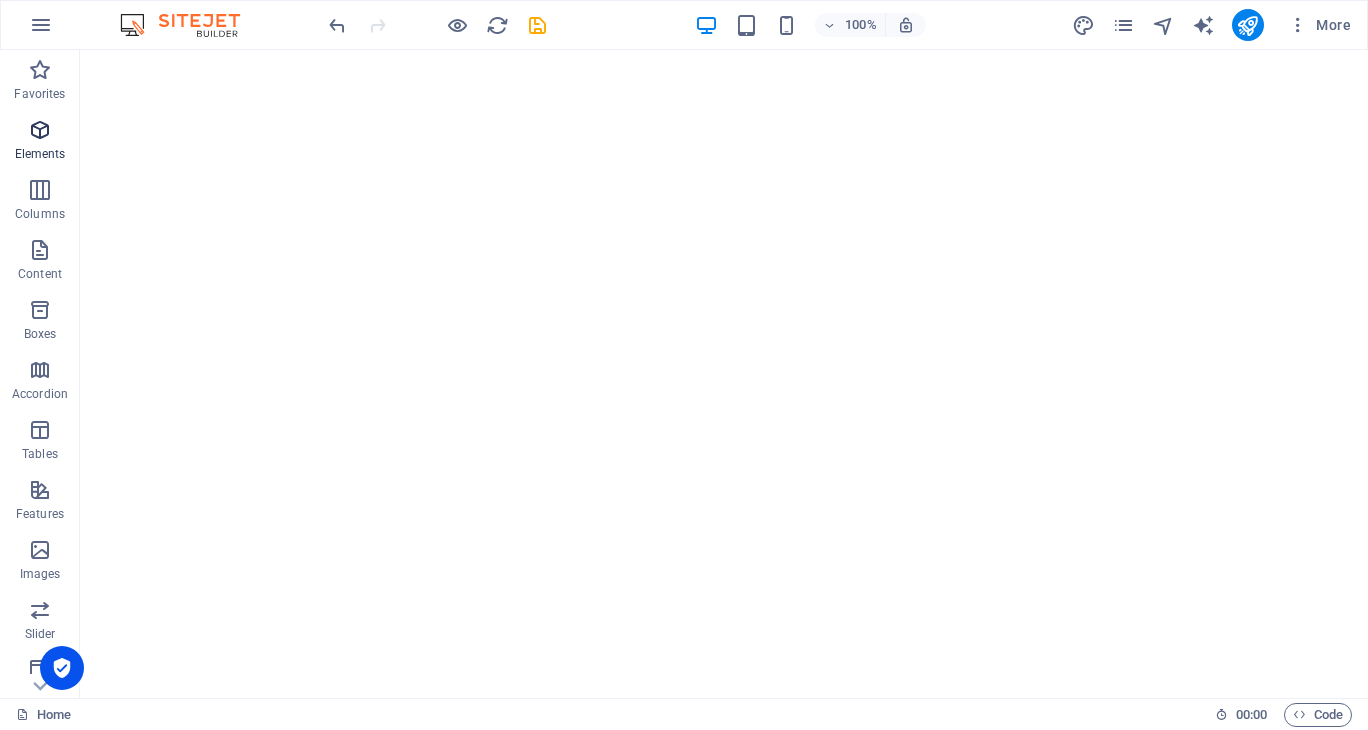 click at bounding box center [40, 130] 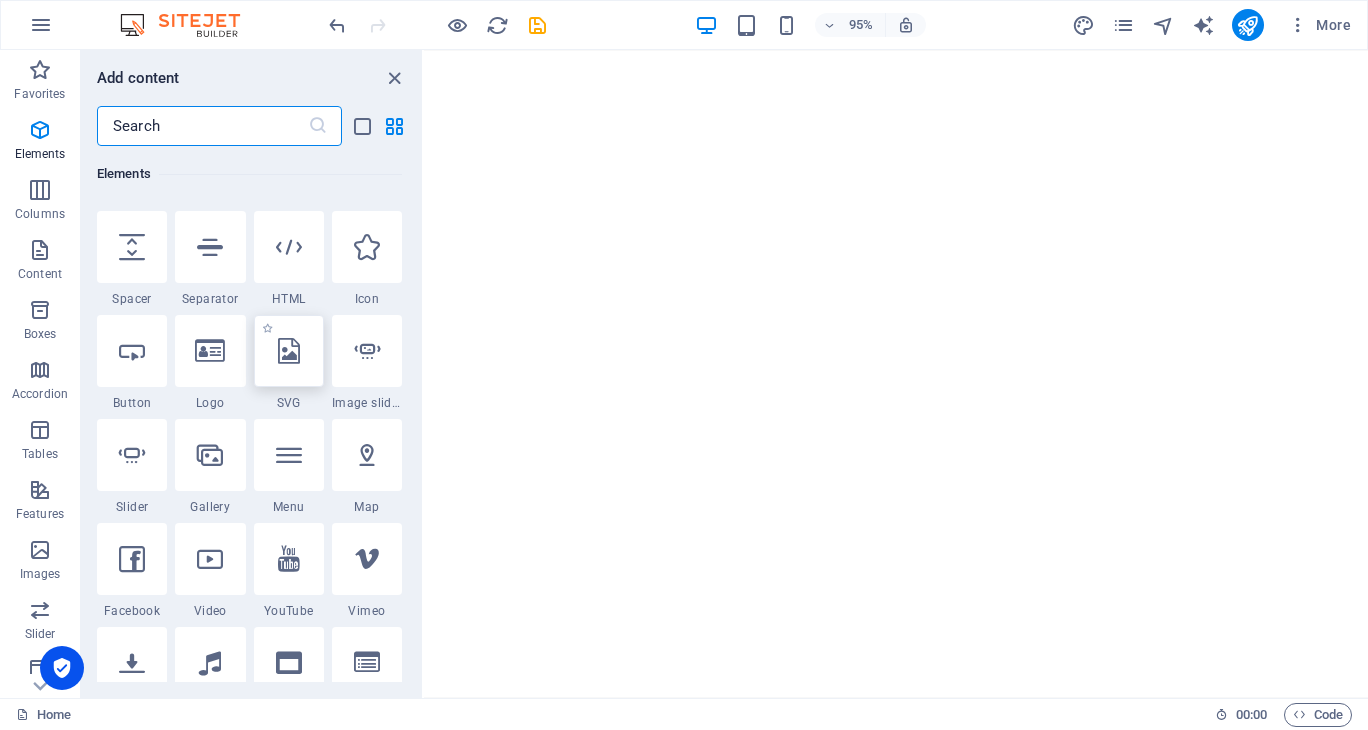 scroll, scrollTop: 313, scrollLeft: 0, axis: vertical 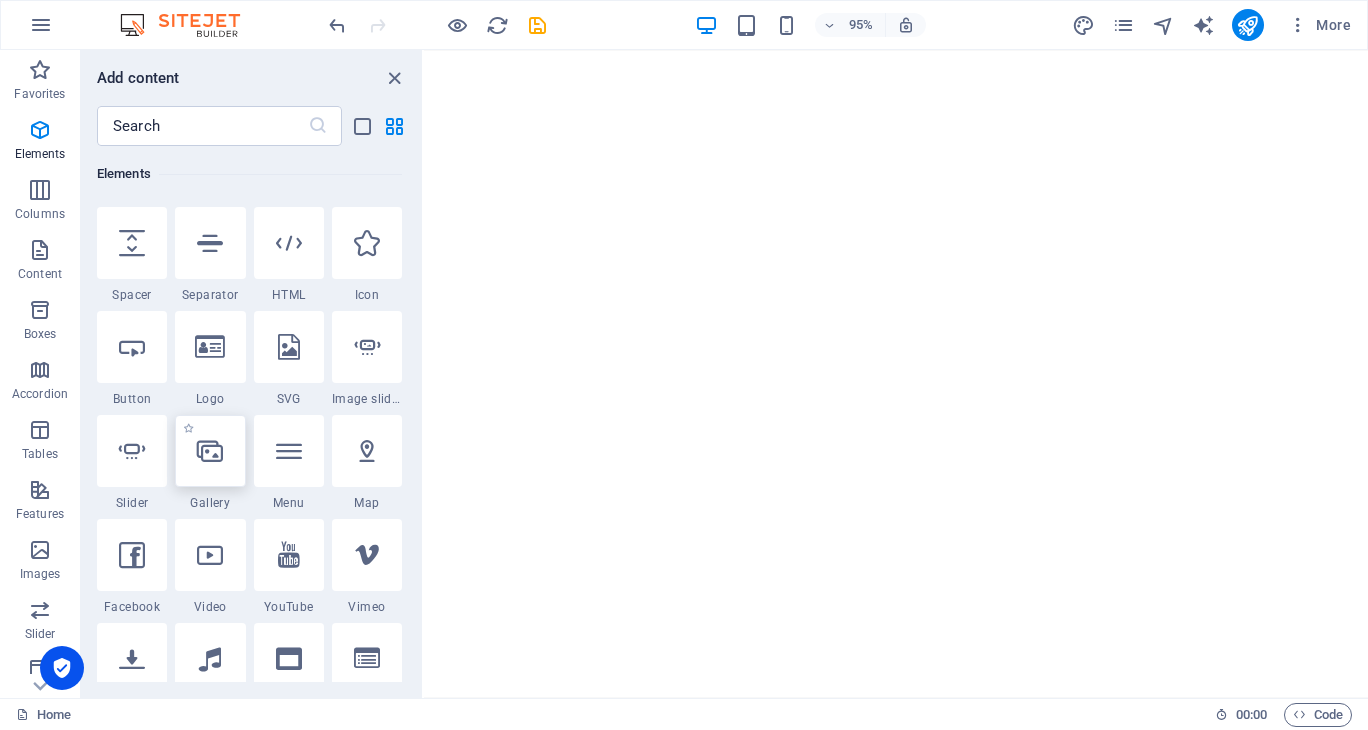 click at bounding box center [210, 451] 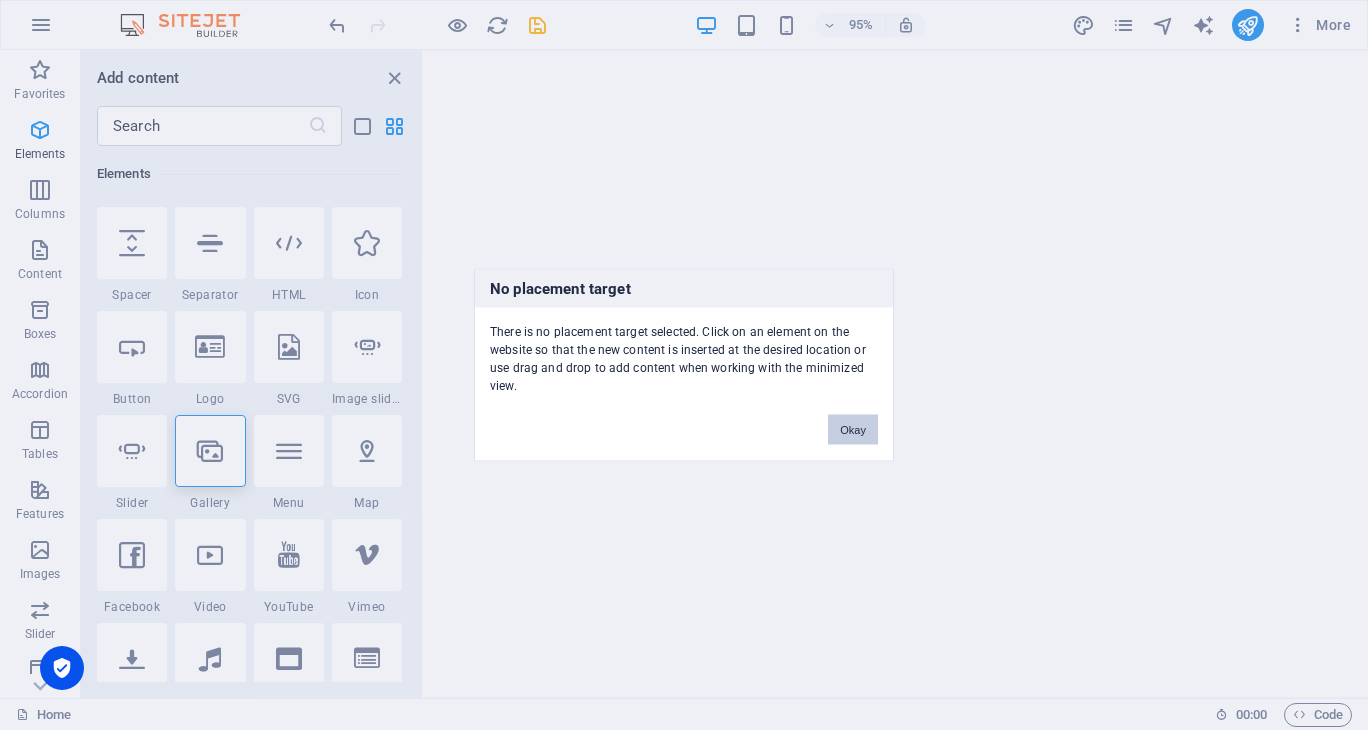click on "Okay" at bounding box center (853, 430) 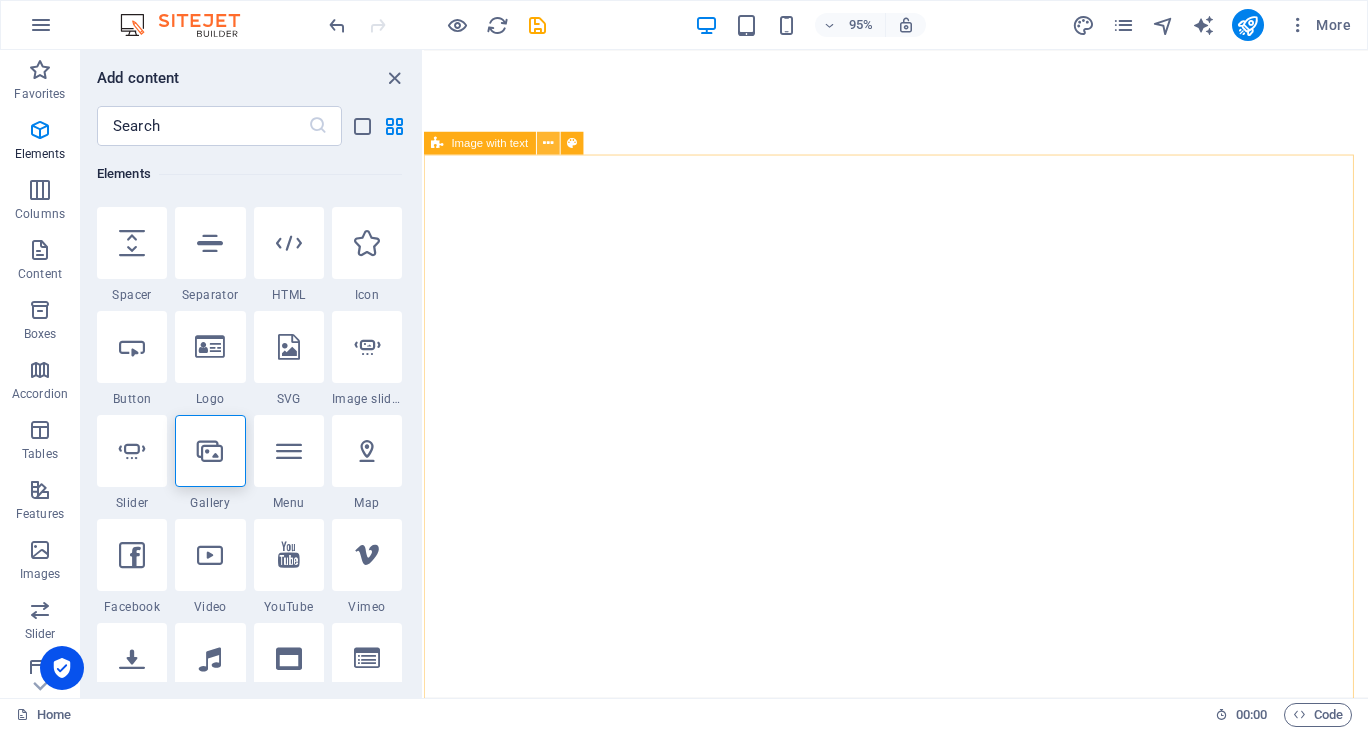 click at bounding box center [548, 143] 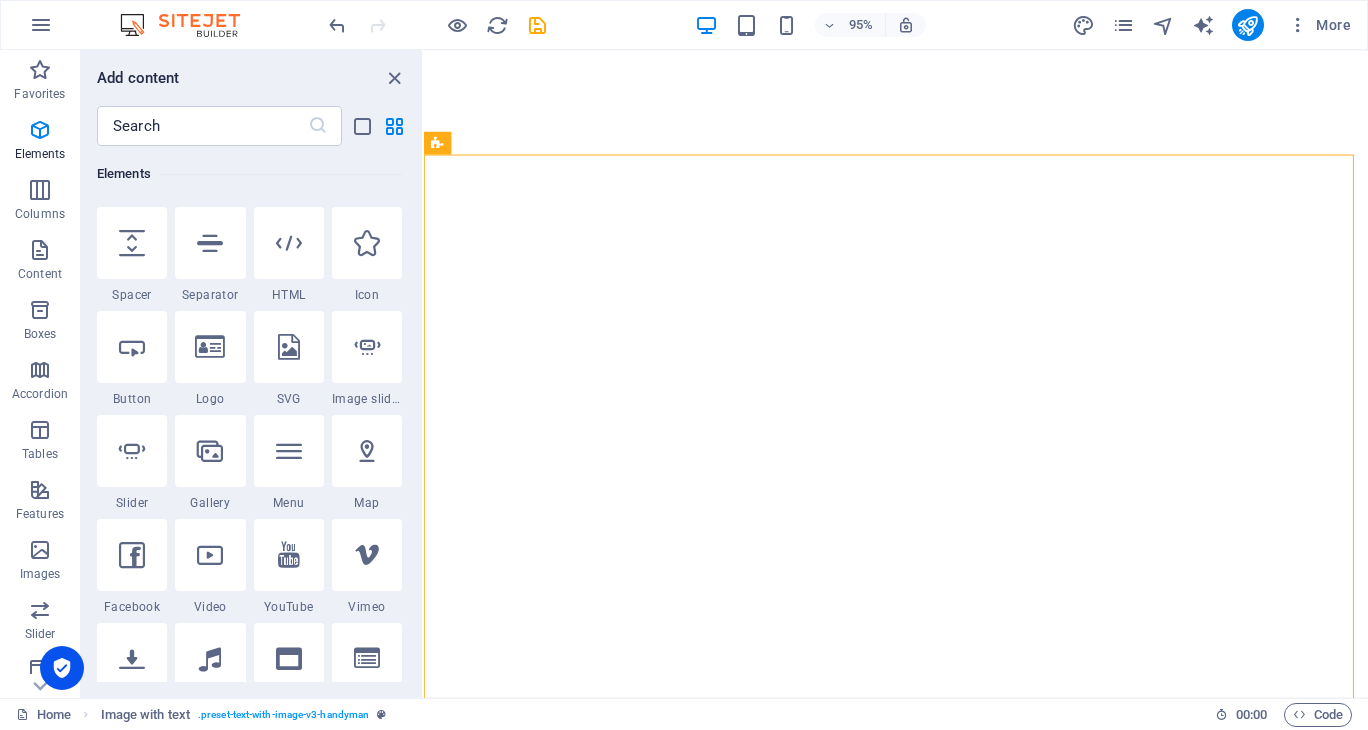 click at bounding box center (210, 451) 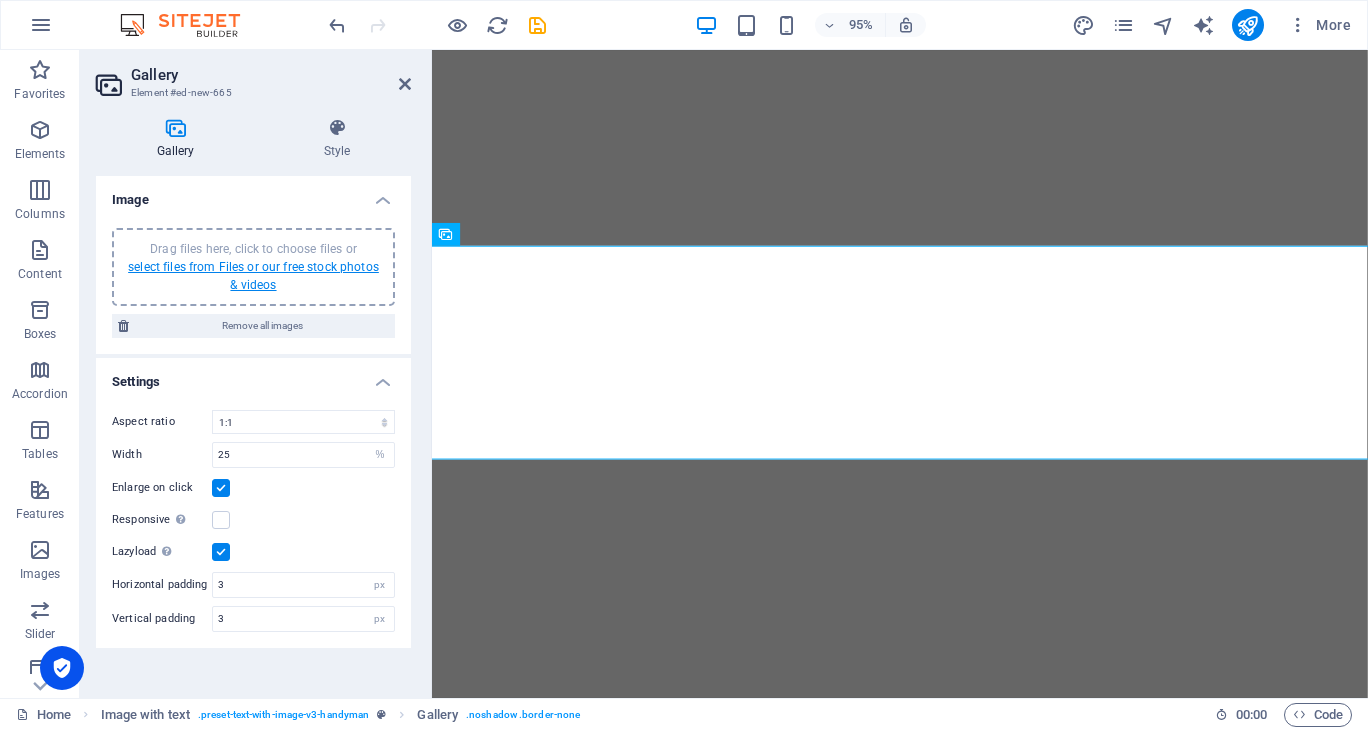 click on "select files from Files or our free stock photos & videos" at bounding box center (253, 276) 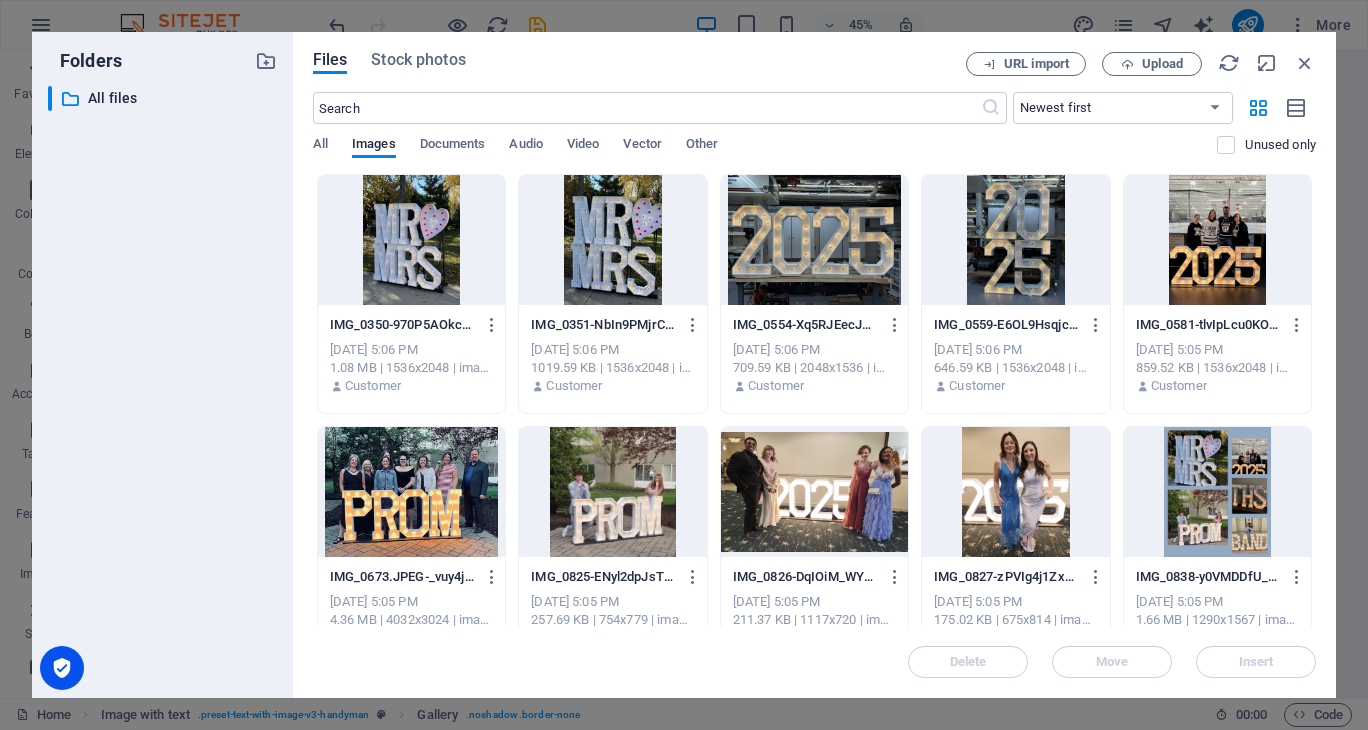click at bounding box center [411, 240] 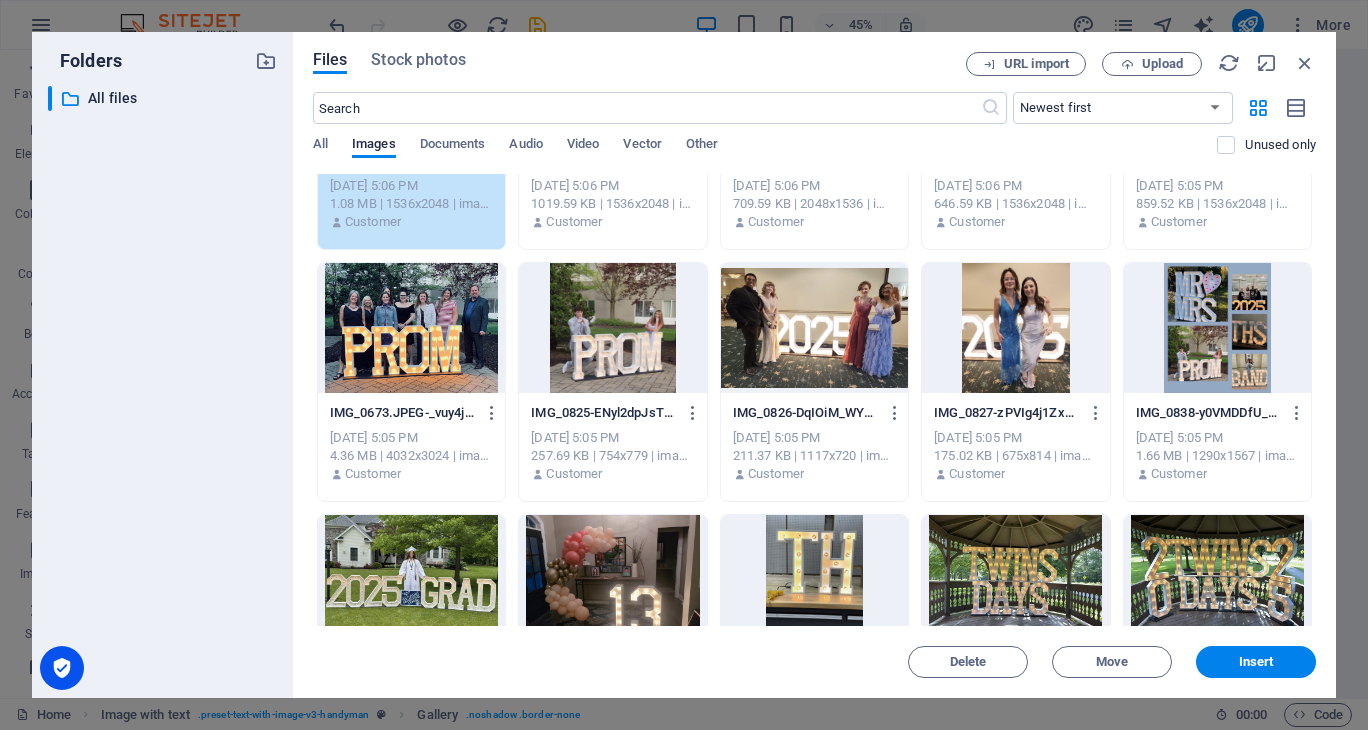 scroll, scrollTop: 300, scrollLeft: 0, axis: vertical 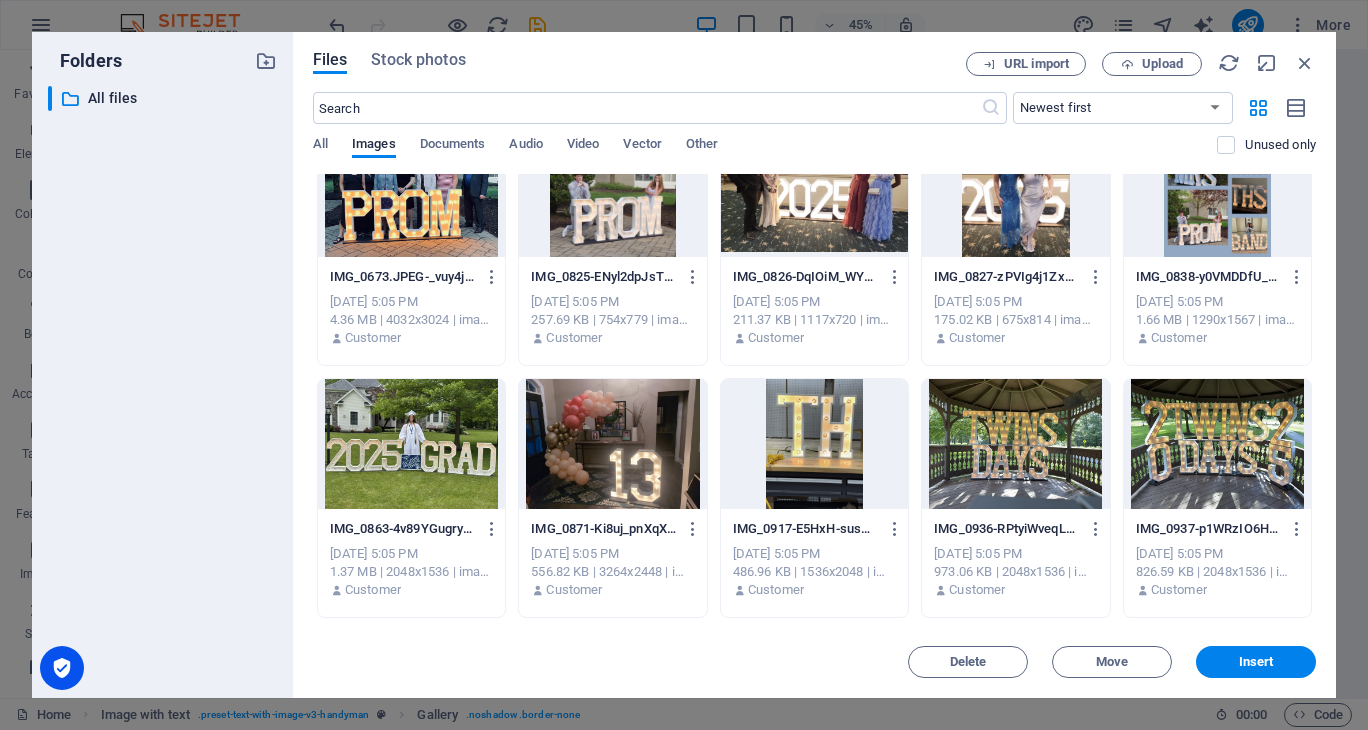 click at bounding box center (1015, 444) 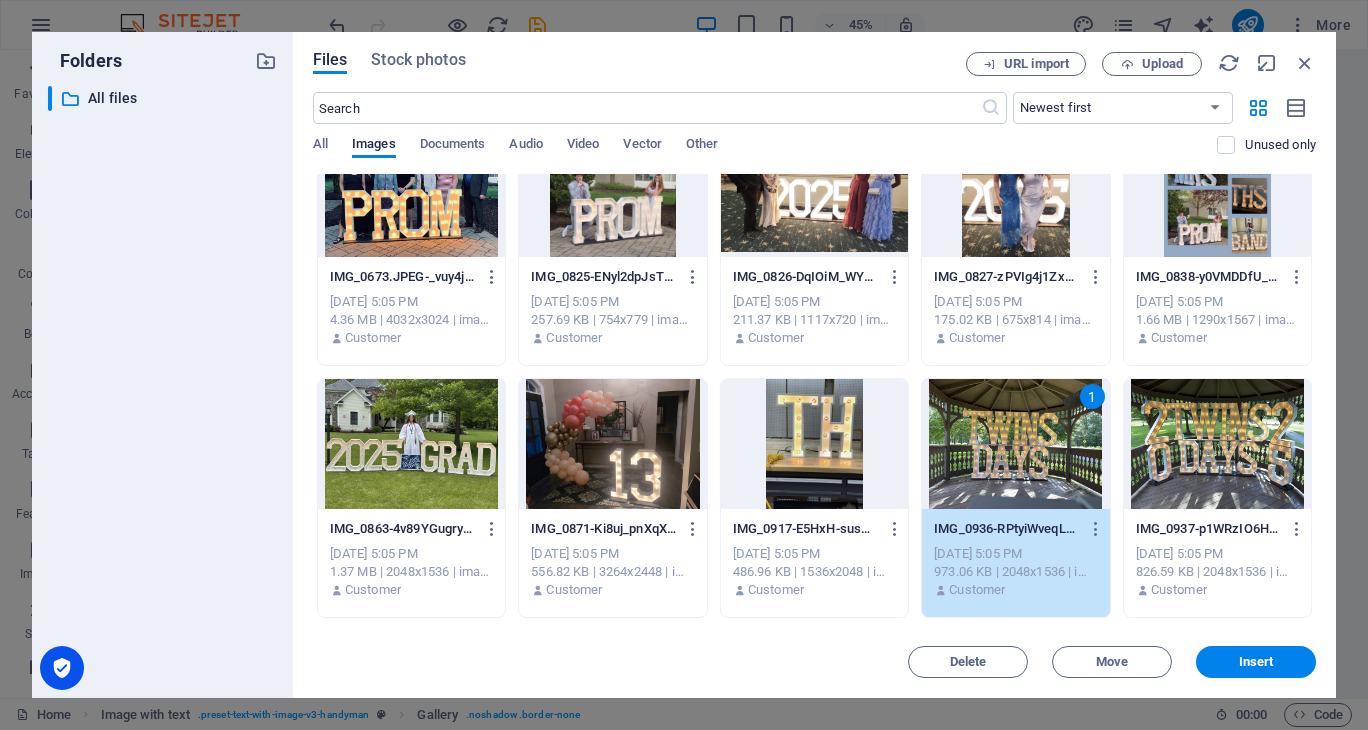 click at bounding box center [411, 444] 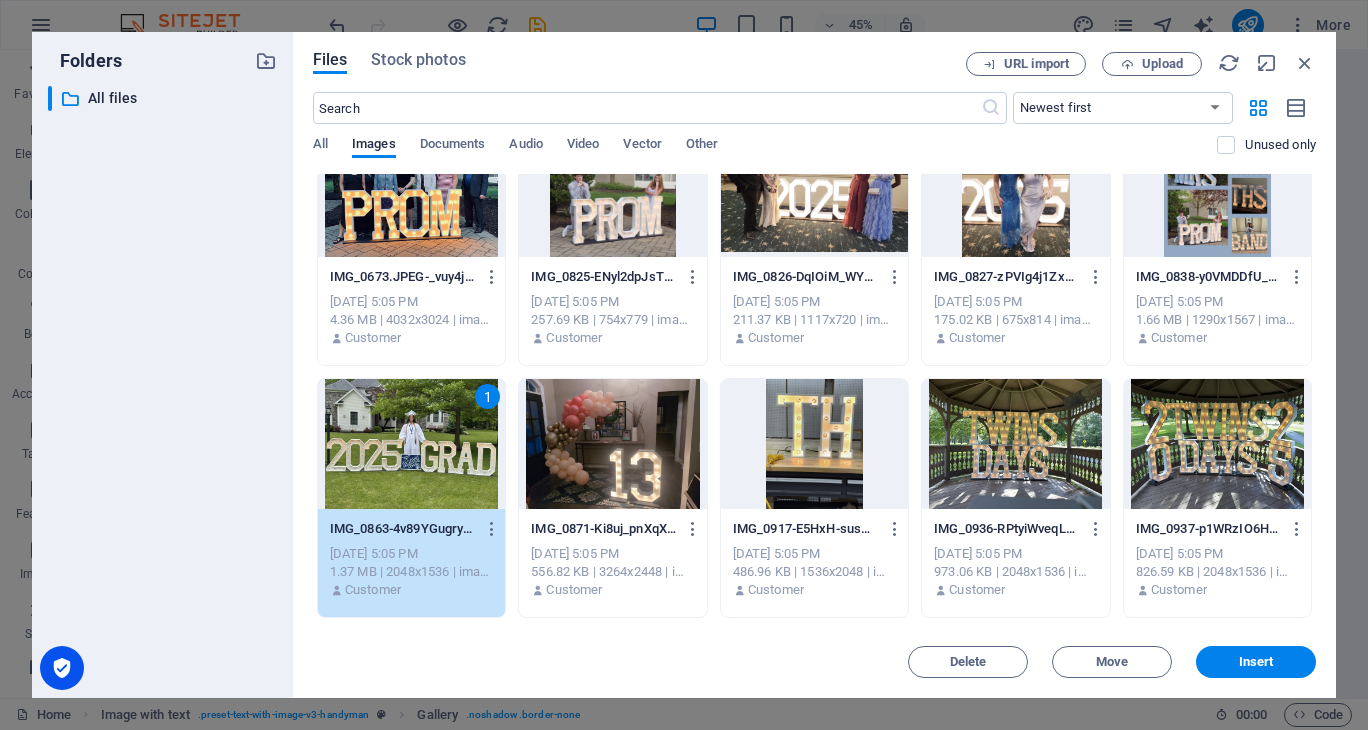 click at bounding box center (612, 444) 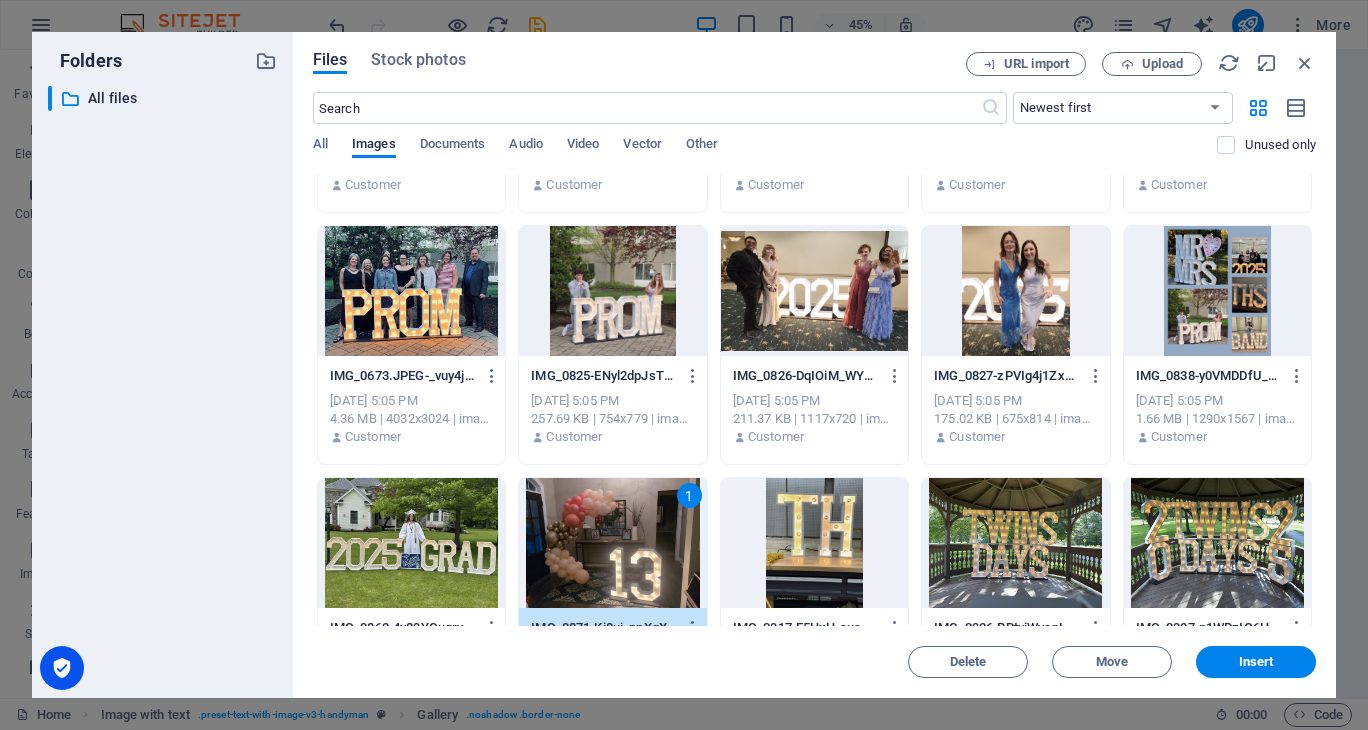 scroll, scrollTop: 300, scrollLeft: 0, axis: vertical 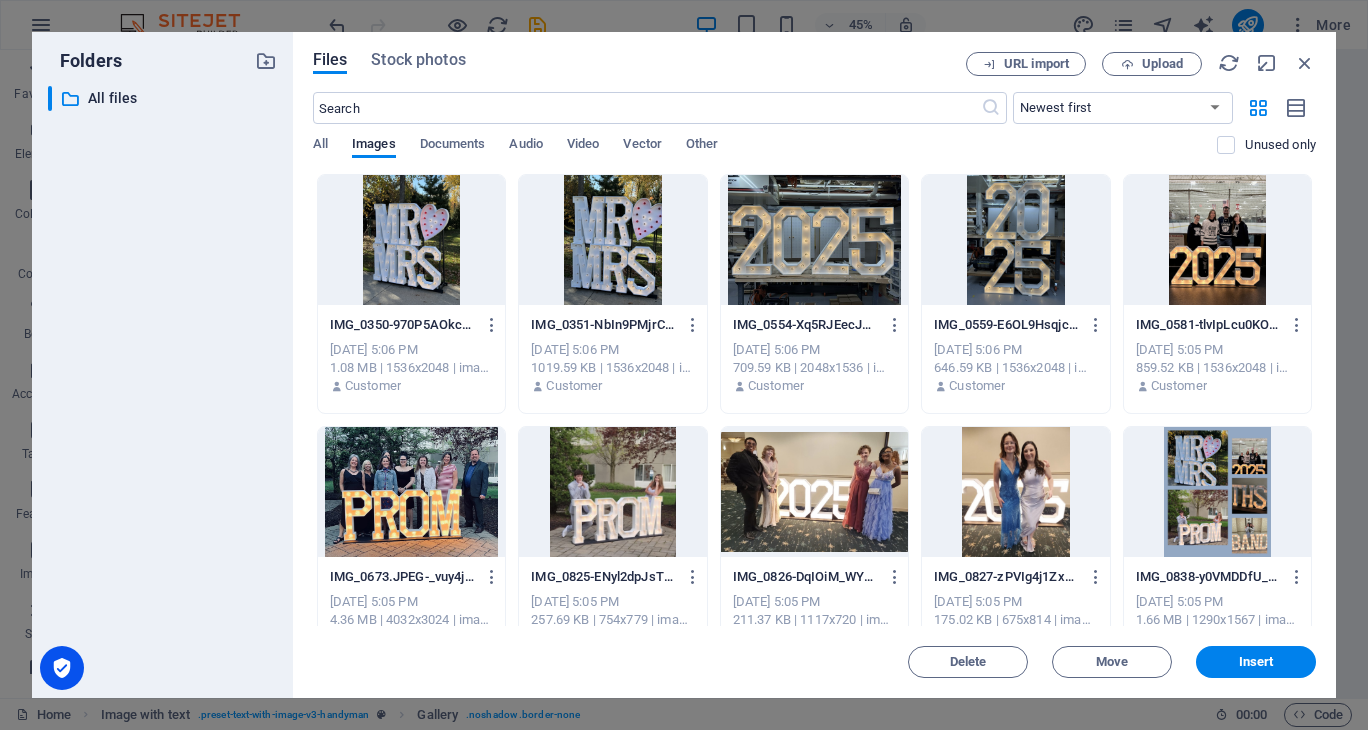 click at bounding box center [411, 240] 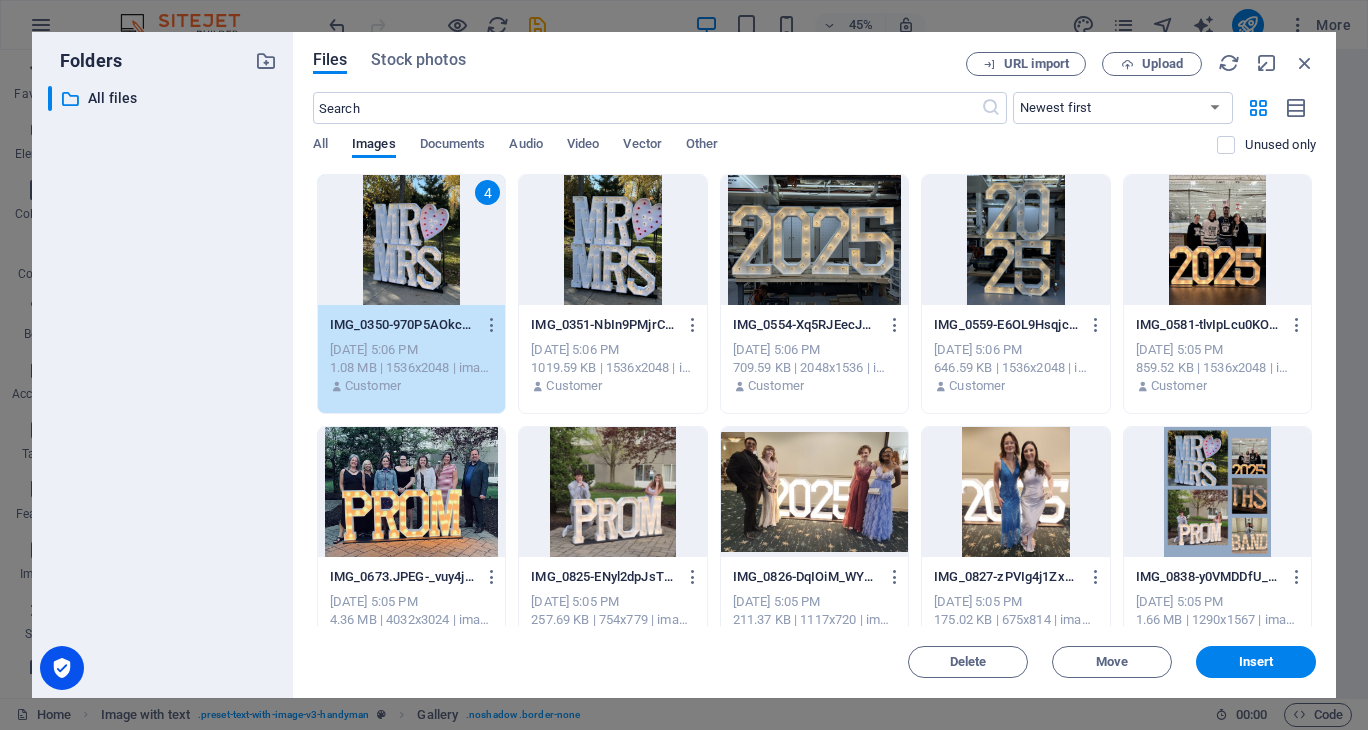 click at bounding box center [1217, 240] 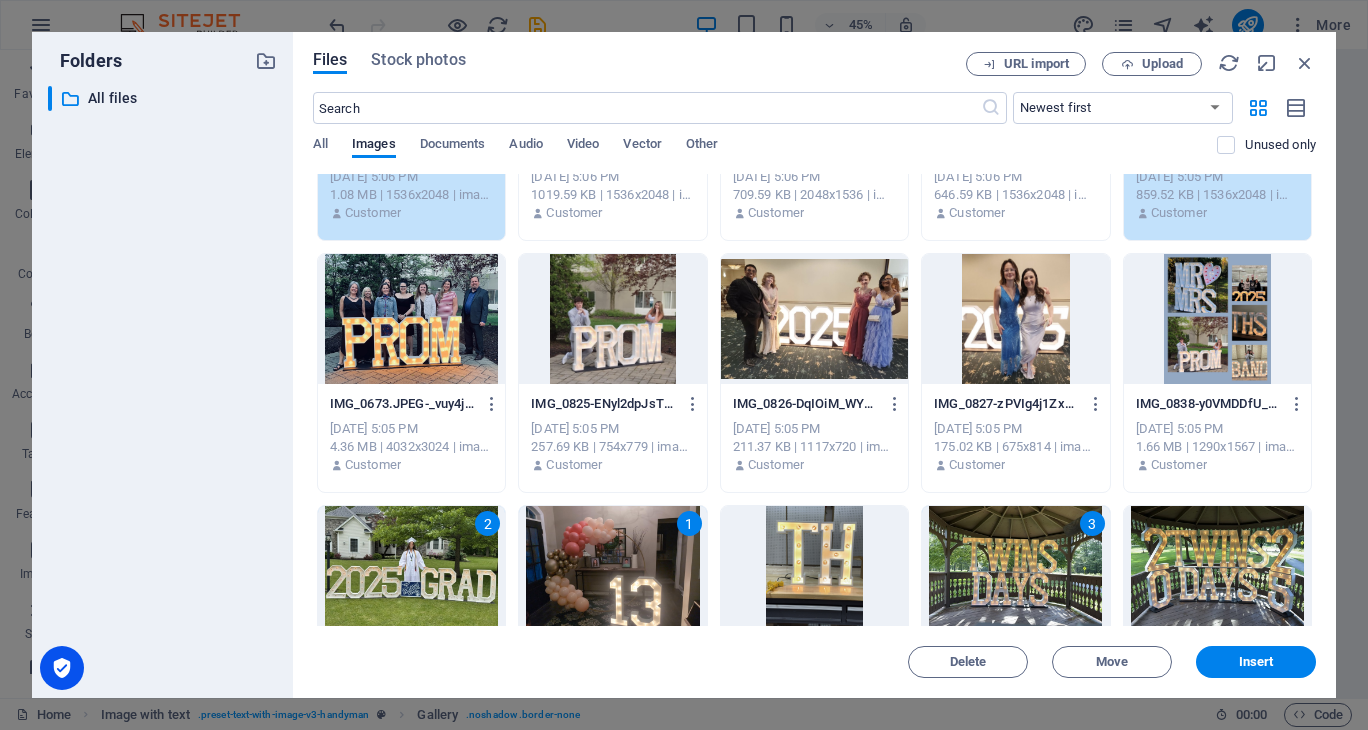scroll, scrollTop: 200, scrollLeft: 0, axis: vertical 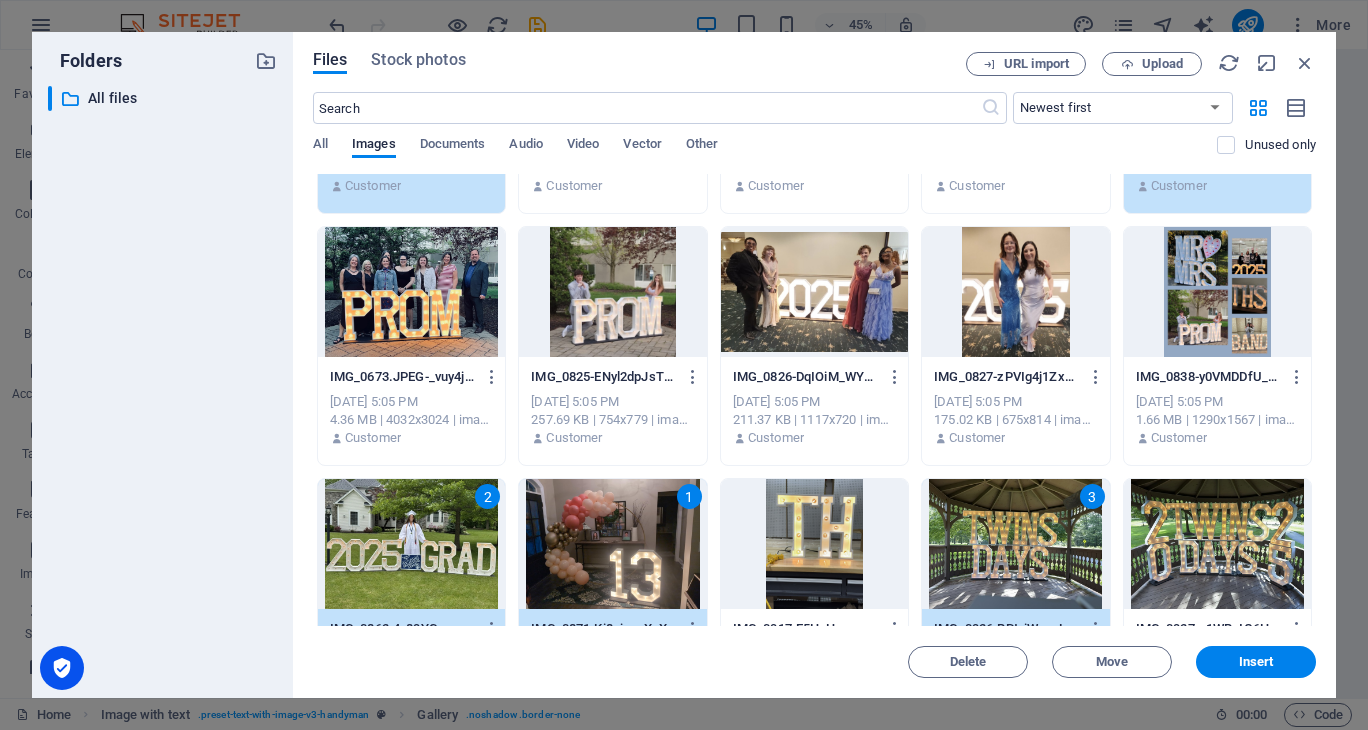 click at bounding box center (612, 292) 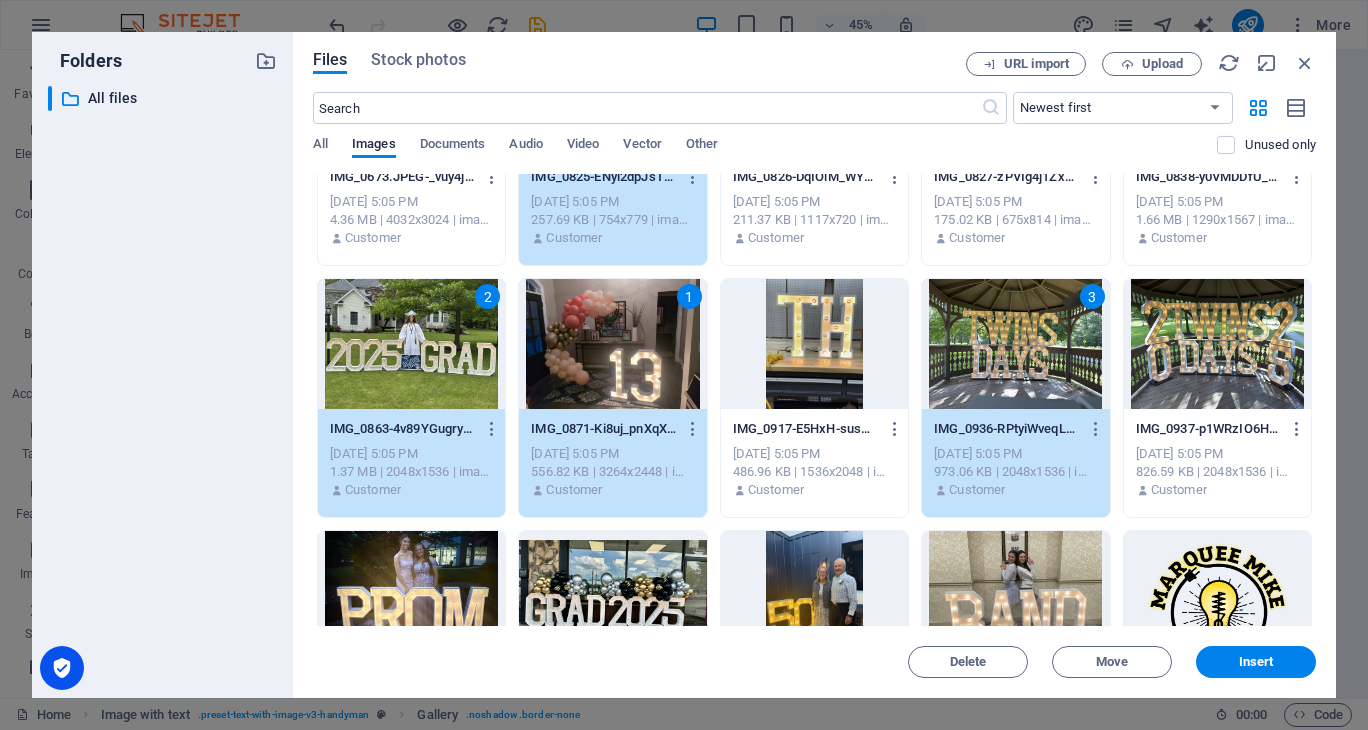 scroll, scrollTop: 500, scrollLeft: 0, axis: vertical 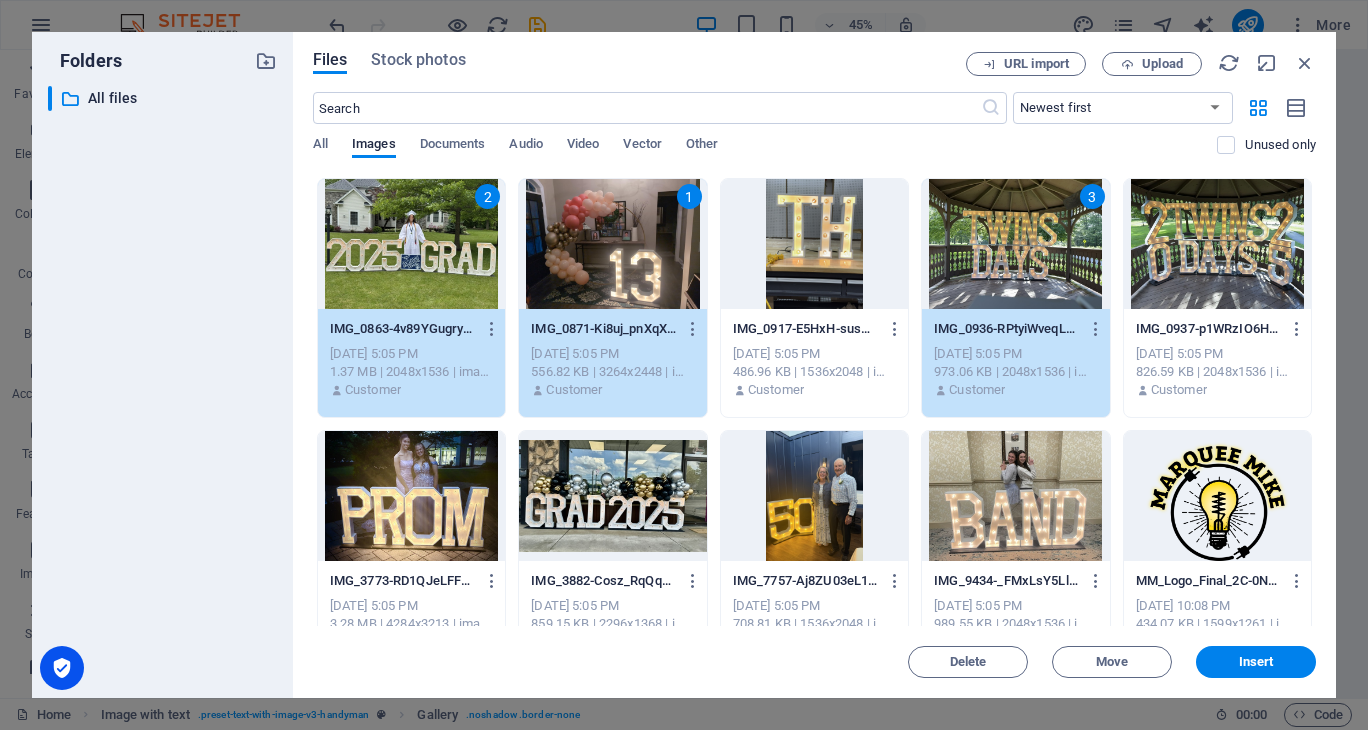 click at bounding box center [612, 496] 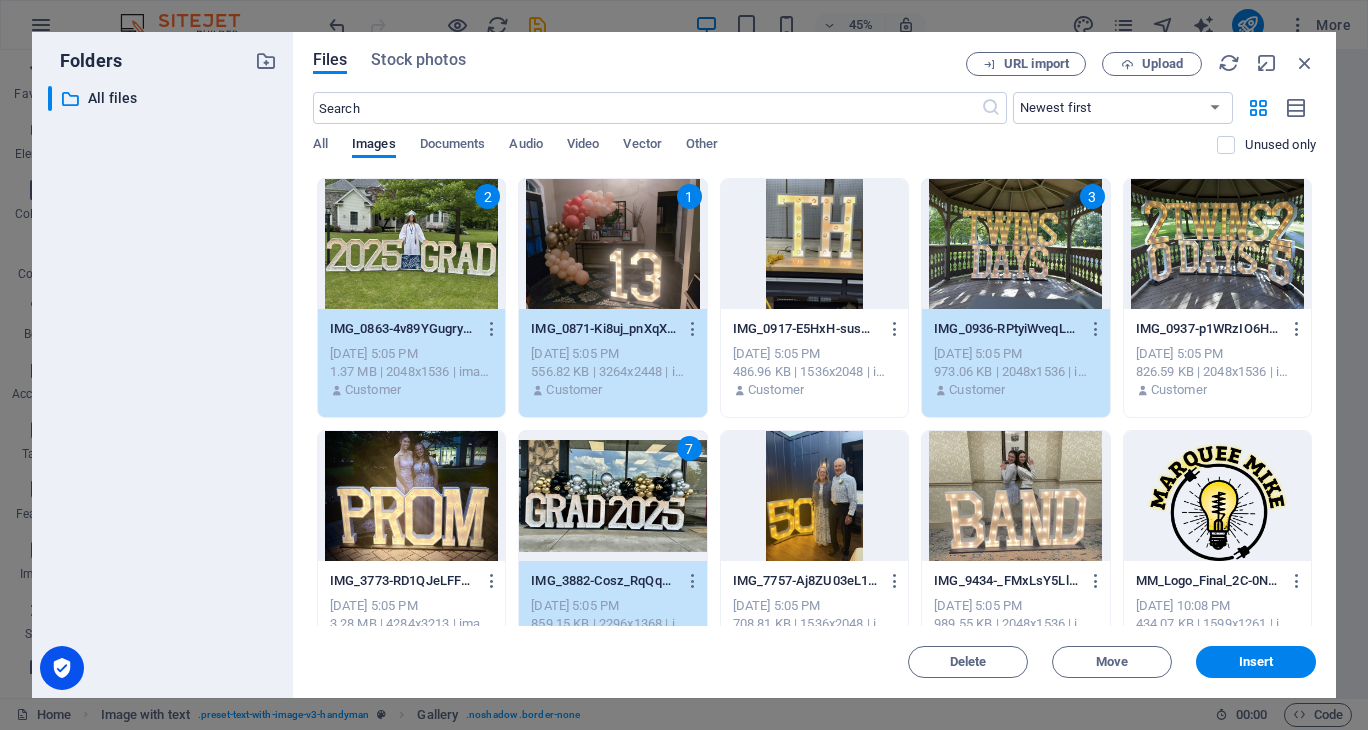 click at bounding box center (814, 496) 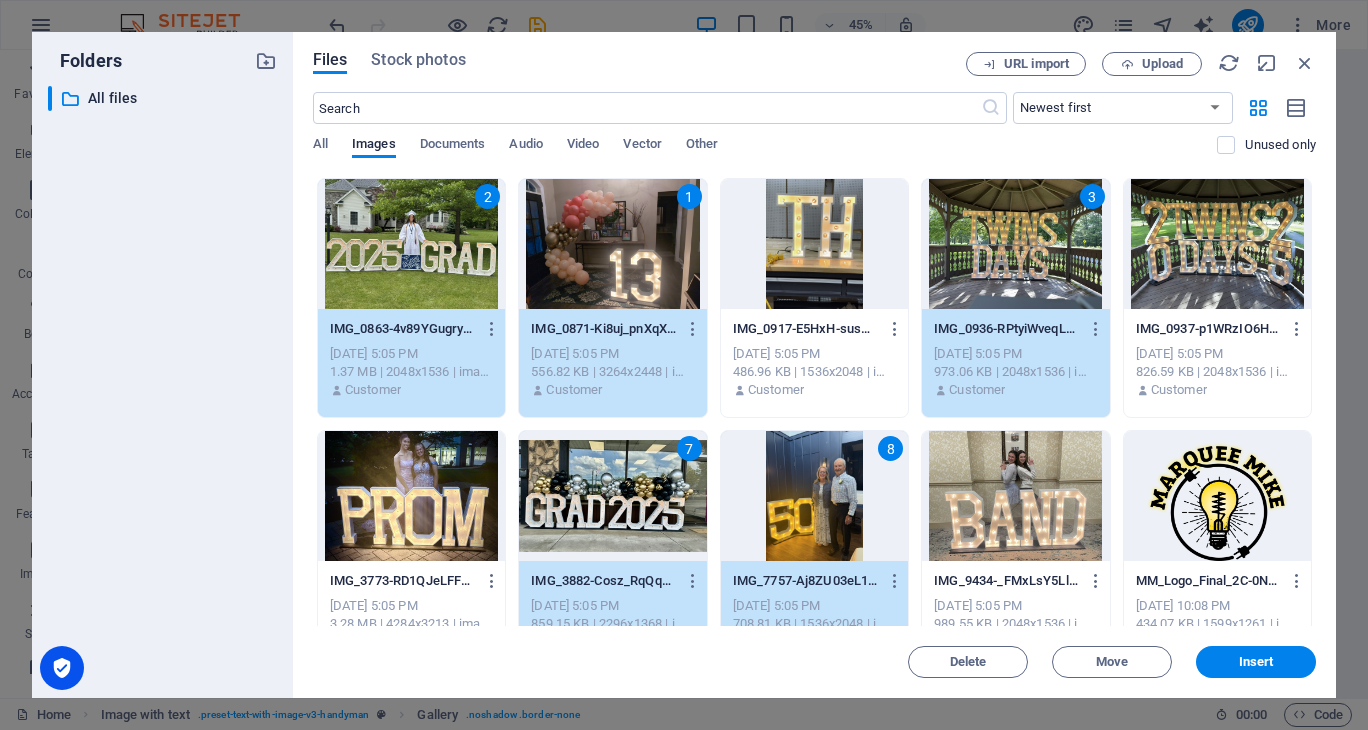 click at bounding box center (1015, 496) 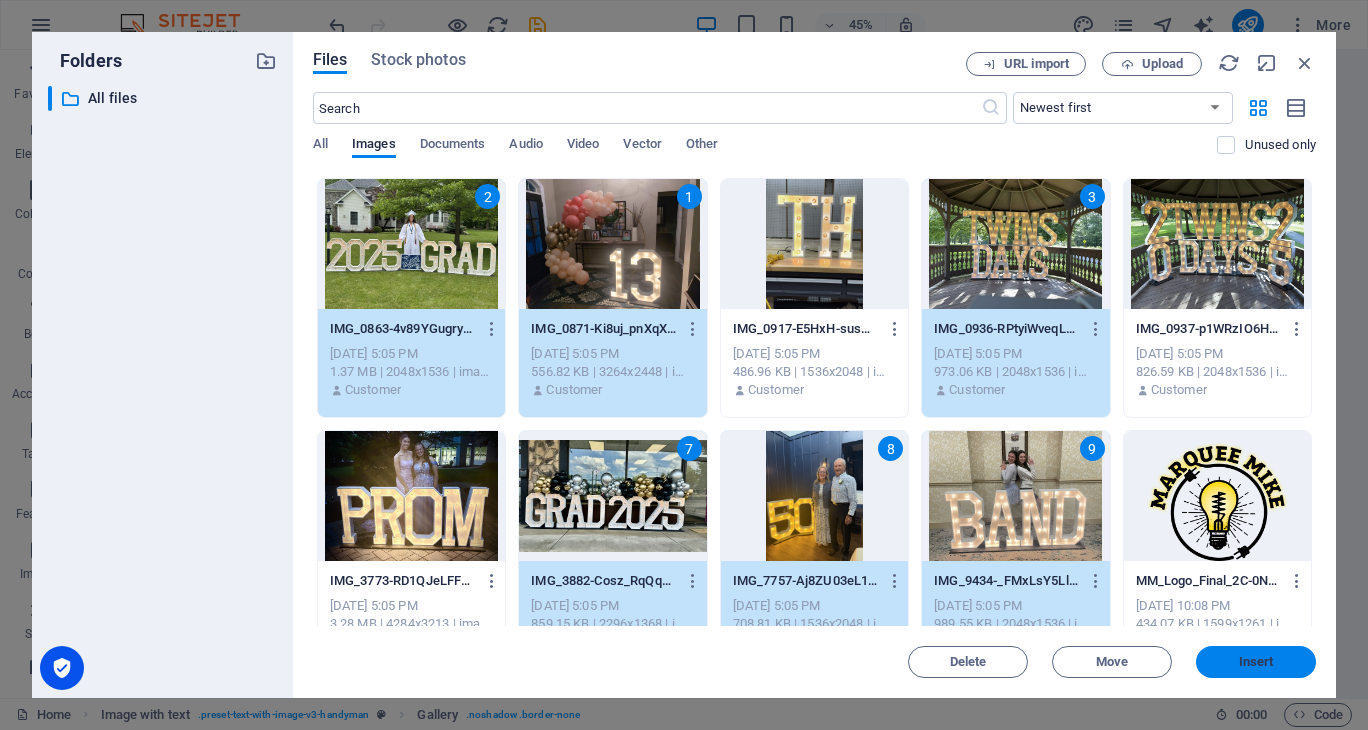 click on "Insert" at bounding box center [1256, 662] 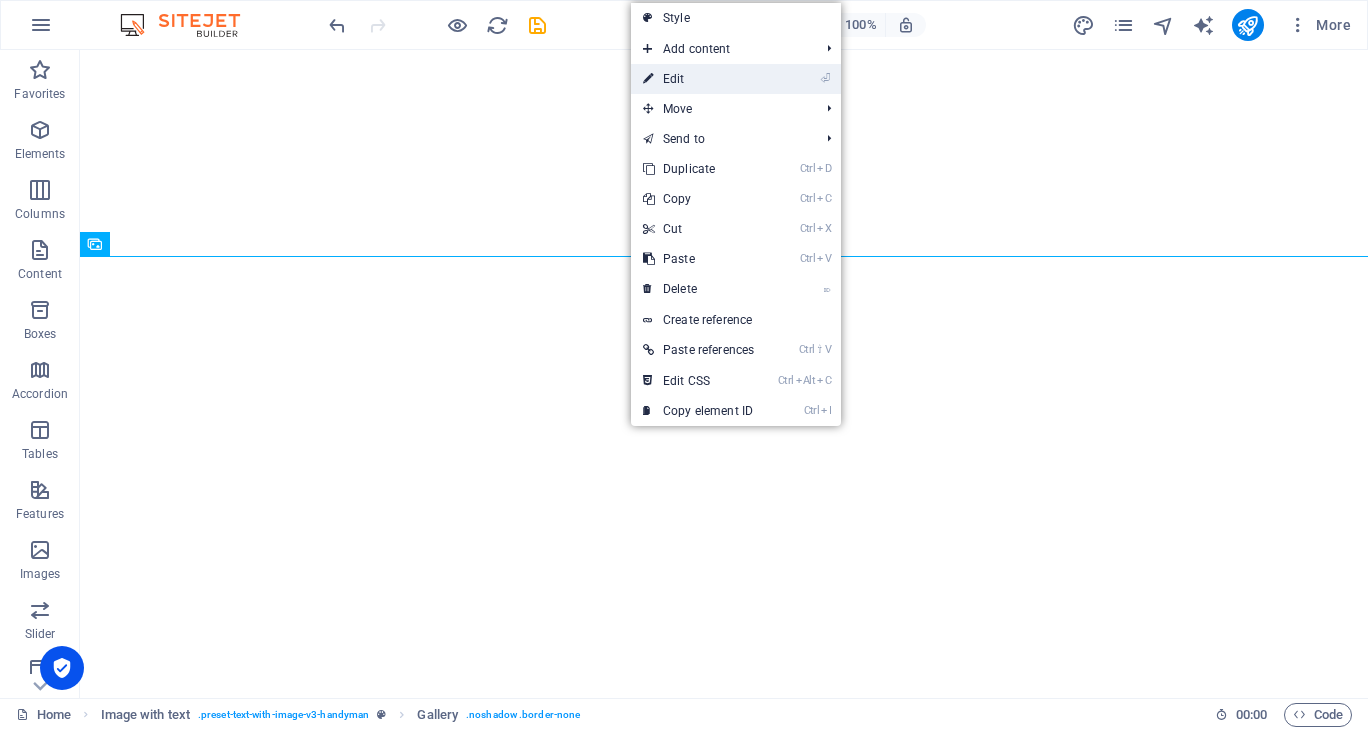 click on "⏎  Edit" at bounding box center (698, 79) 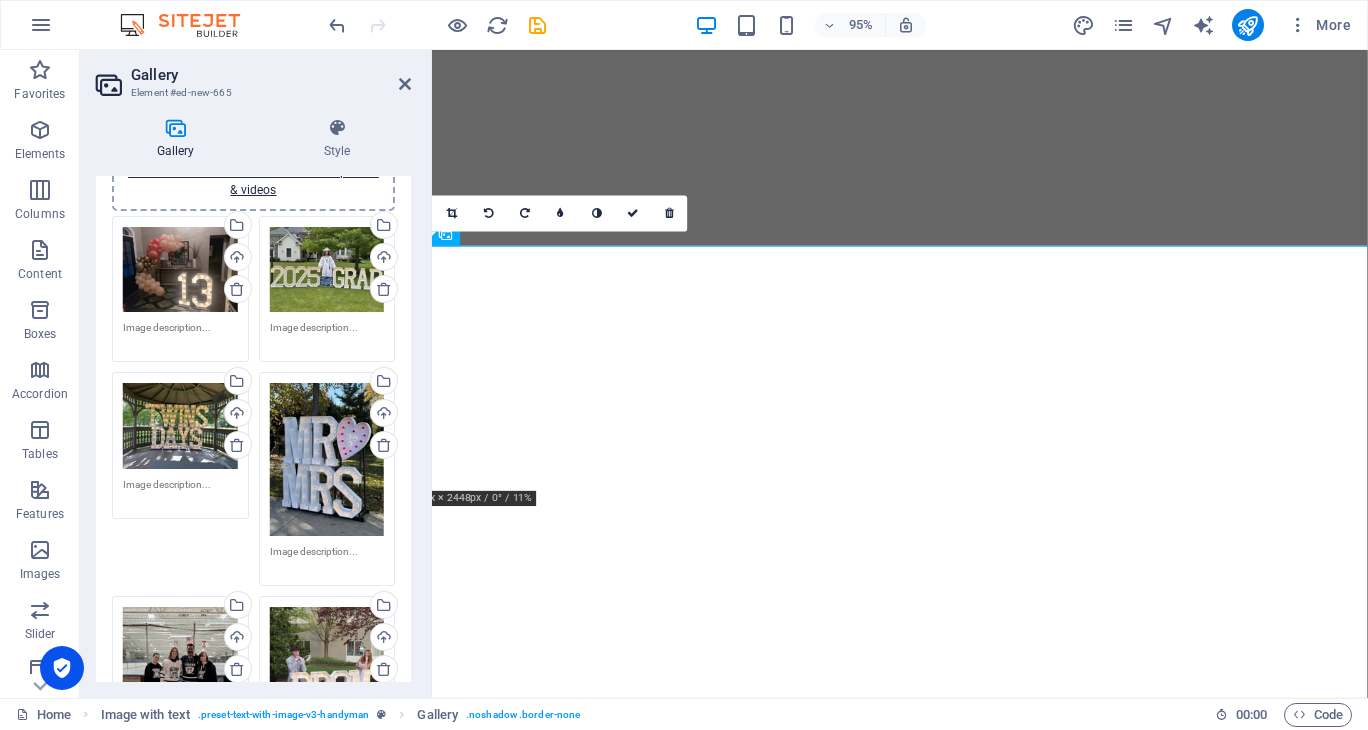 scroll, scrollTop: 0, scrollLeft: 0, axis: both 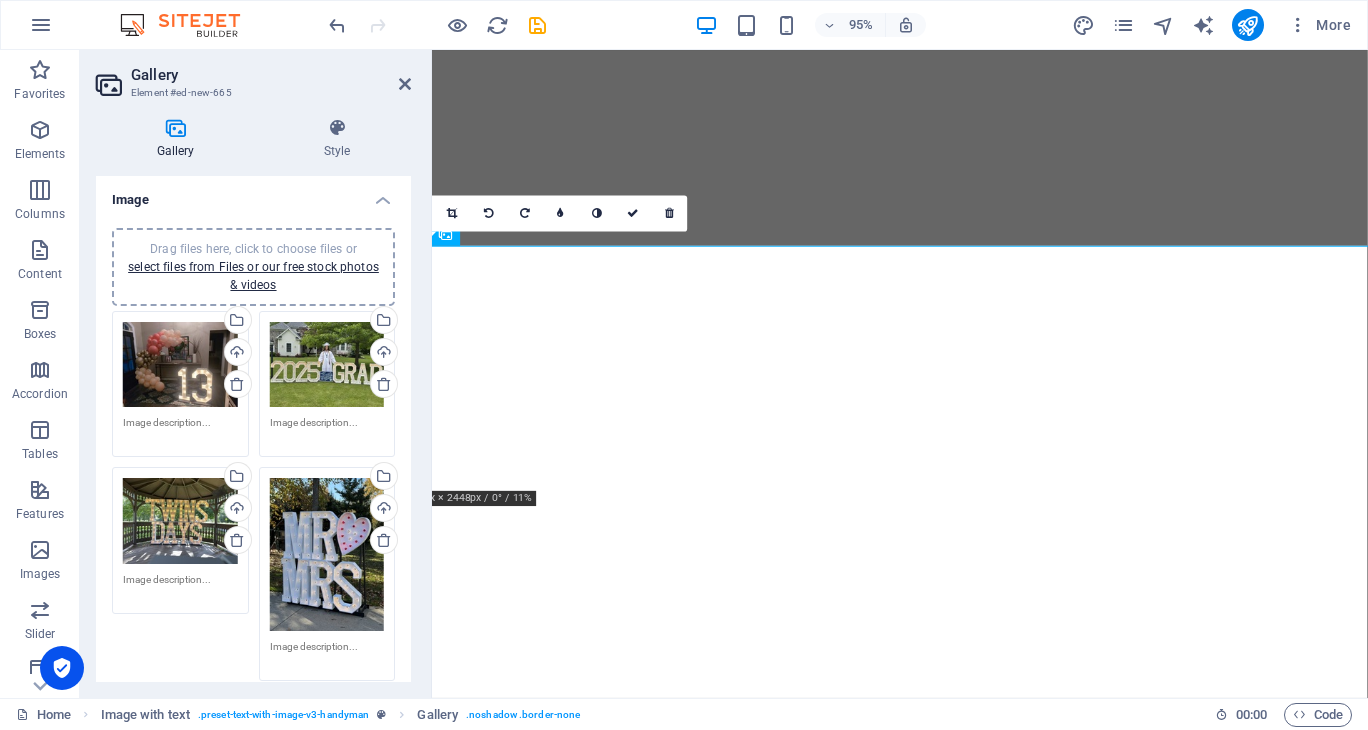 click on "Drag files here, click to choose files or select files from Files or our free stock photos & videos" at bounding box center (327, 365) 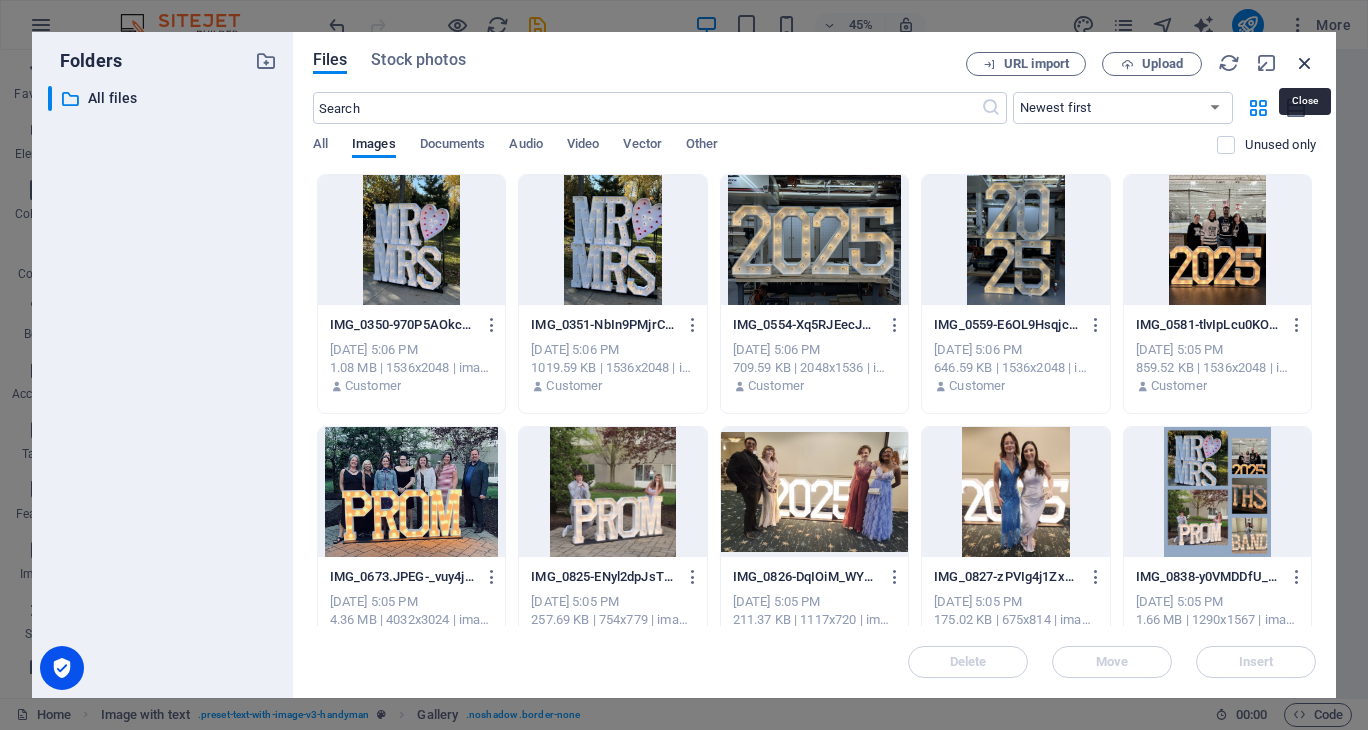 click at bounding box center (1305, 63) 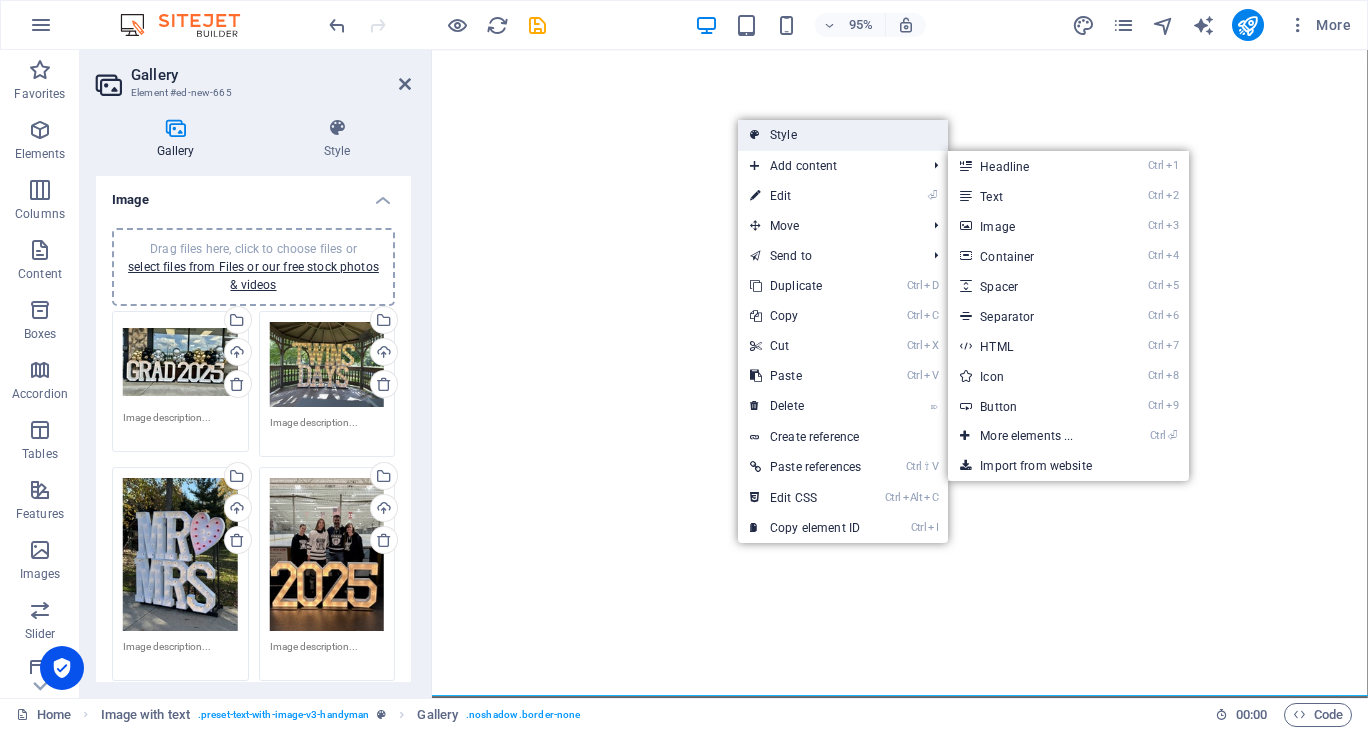 click on "Style" at bounding box center (843, 135) 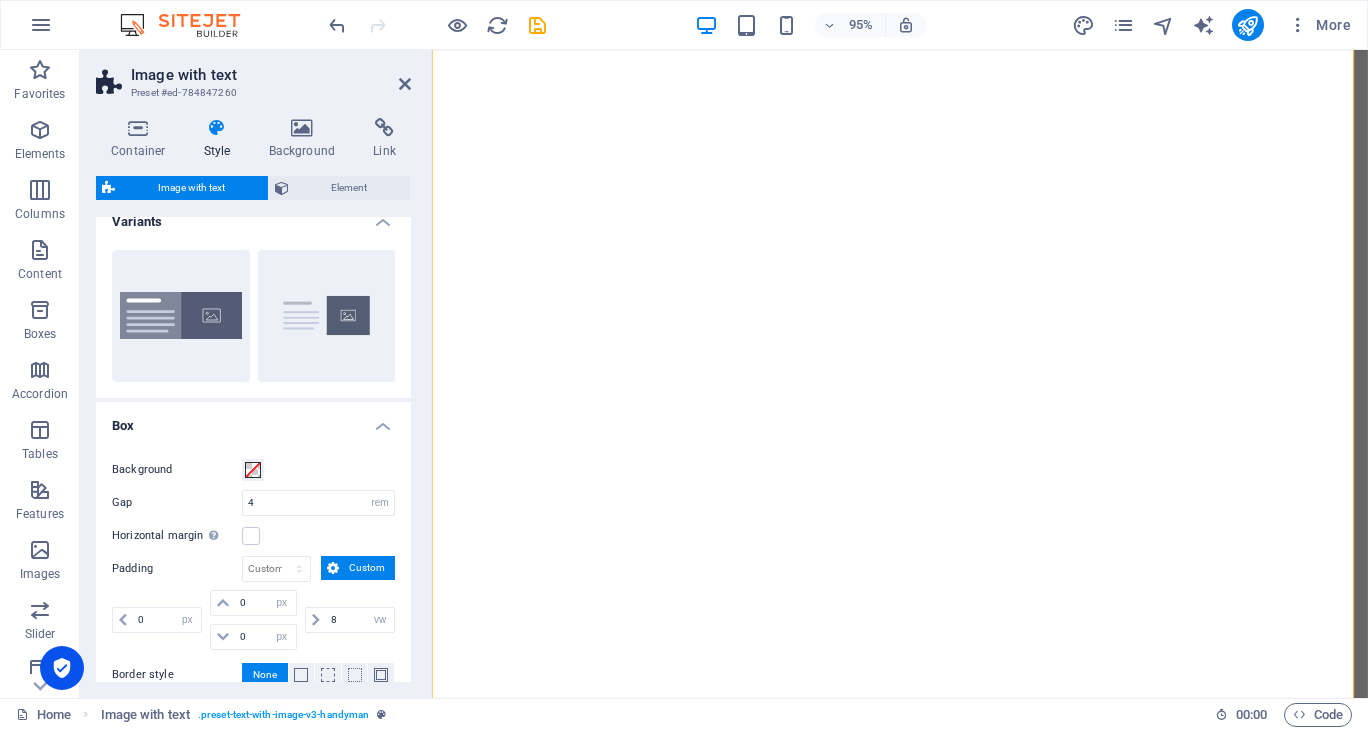 scroll, scrollTop: 0, scrollLeft: 0, axis: both 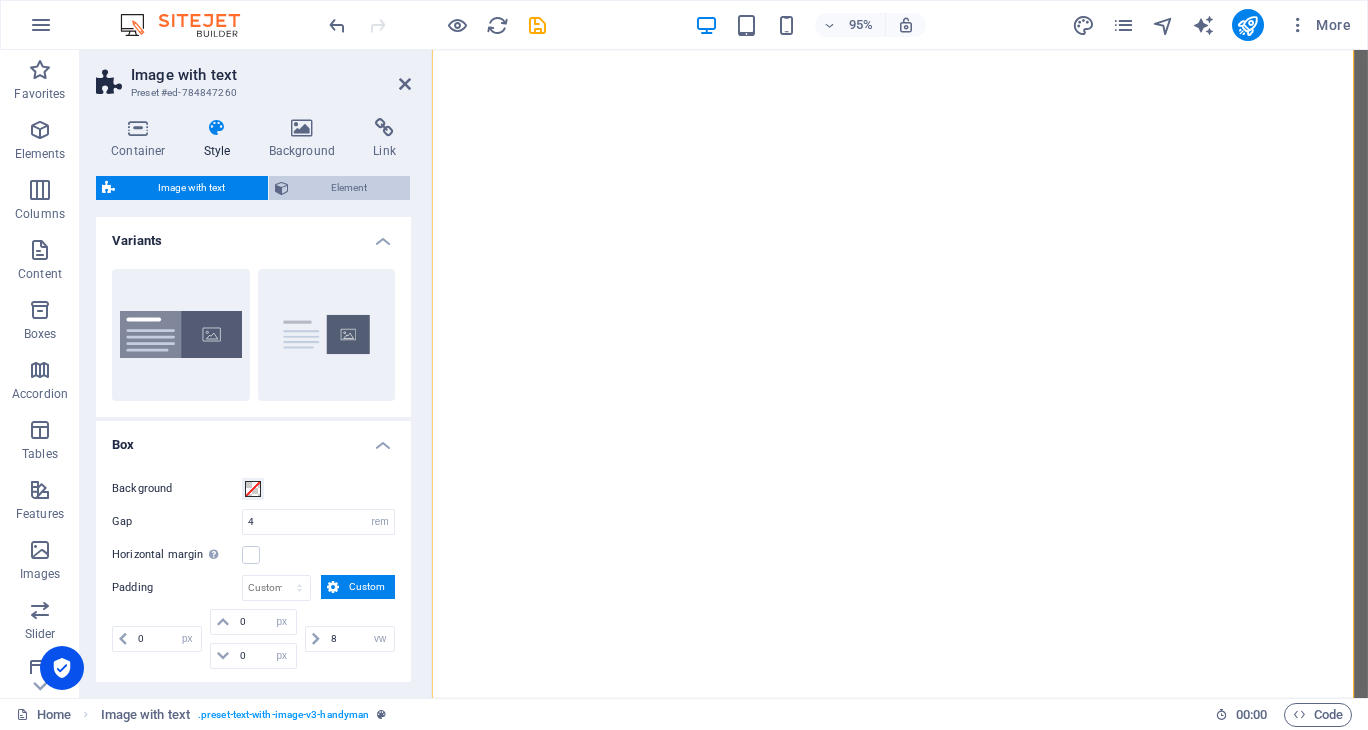 click on "Element" at bounding box center [350, 188] 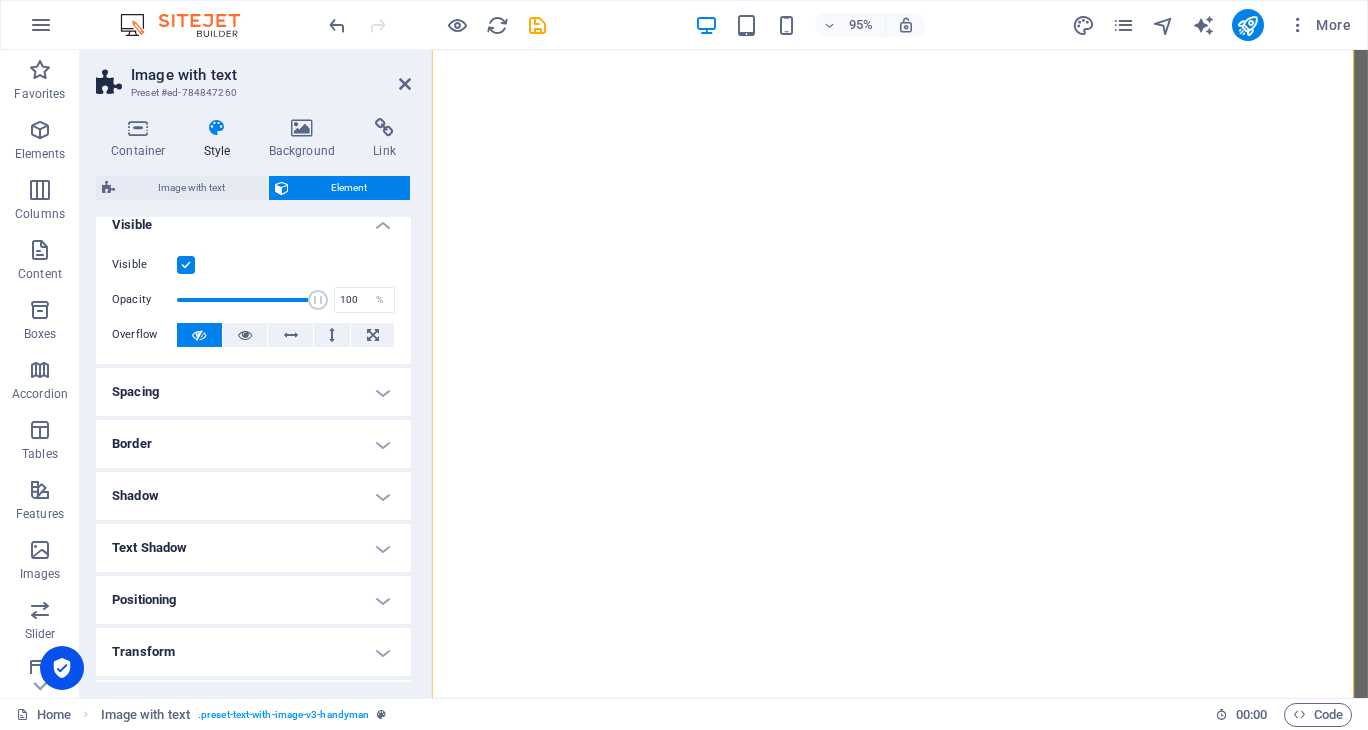 scroll, scrollTop: 0, scrollLeft: 0, axis: both 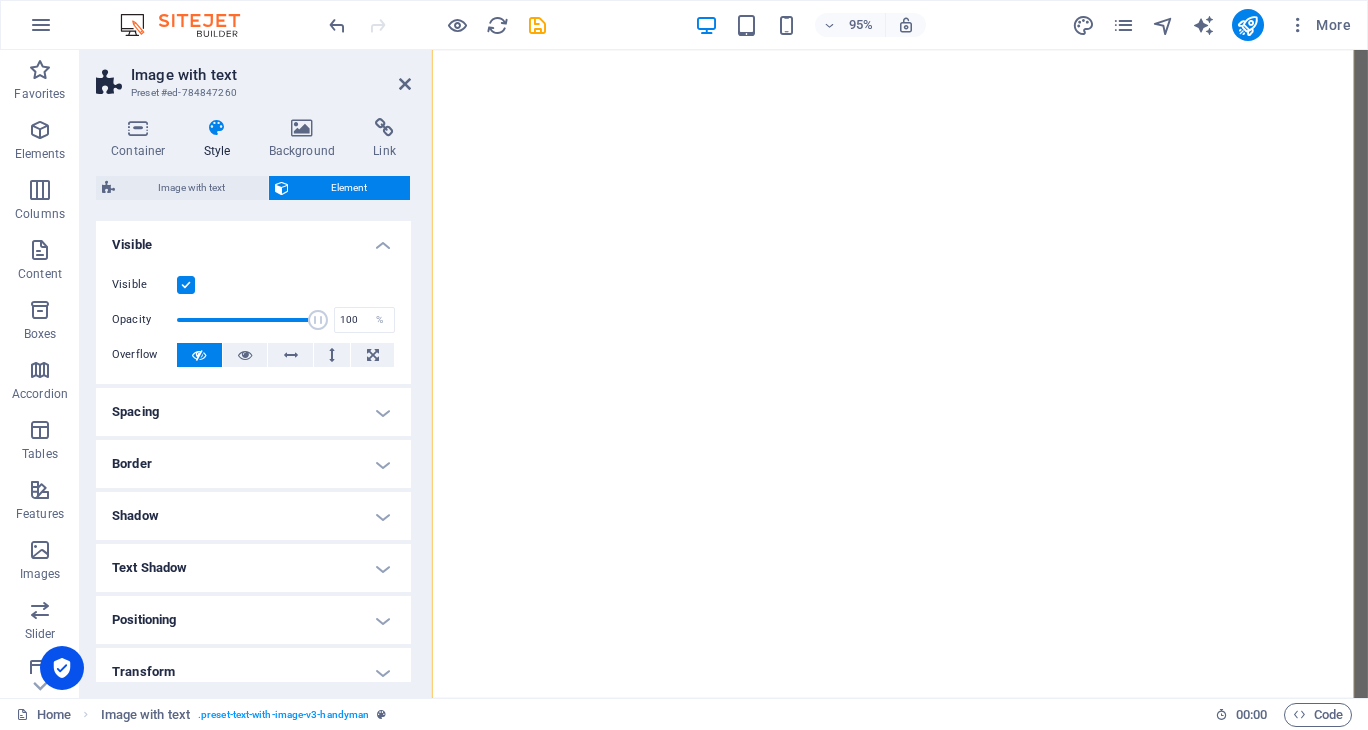click on "Border" at bounding box center (253, 464) 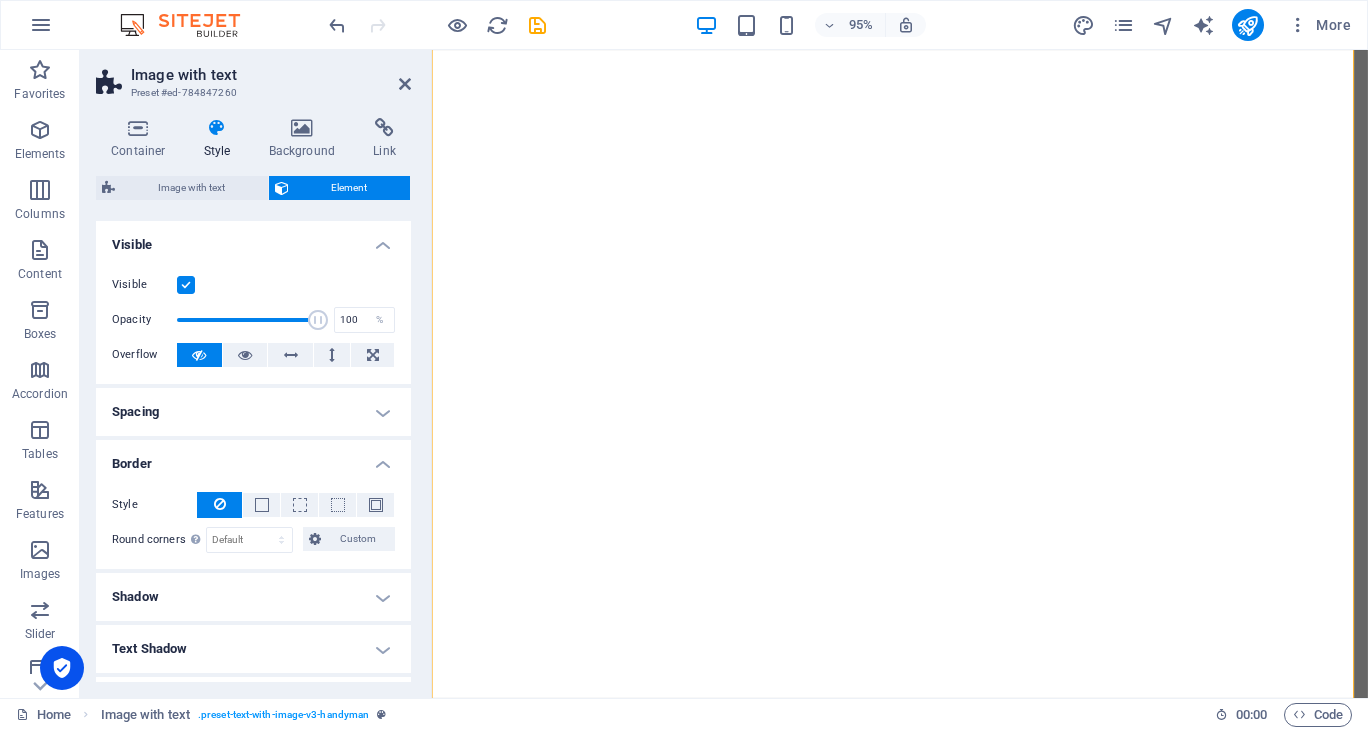 click on "Border" at bounding box center (253, 458) 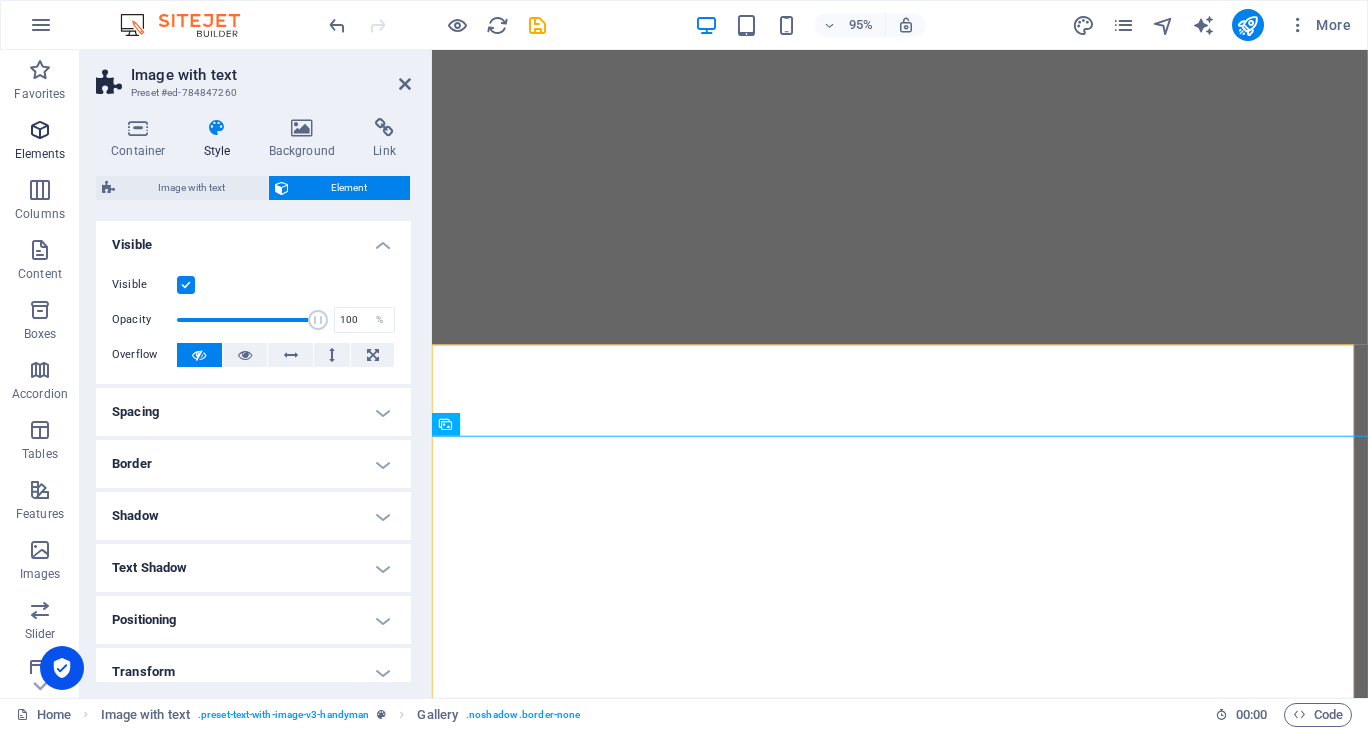 click at bounding box center [40, 130] 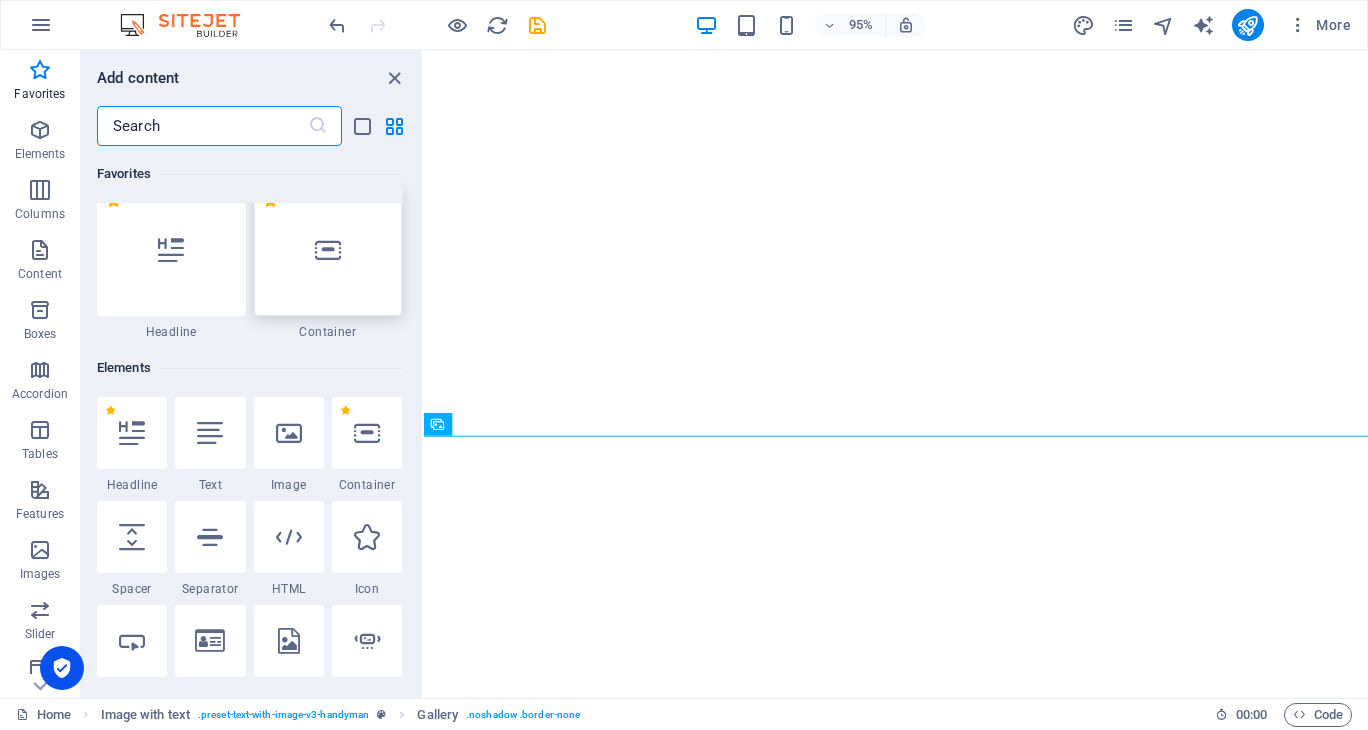 scroll, scrollTop: 0, scrollLeft: 0, axis: both 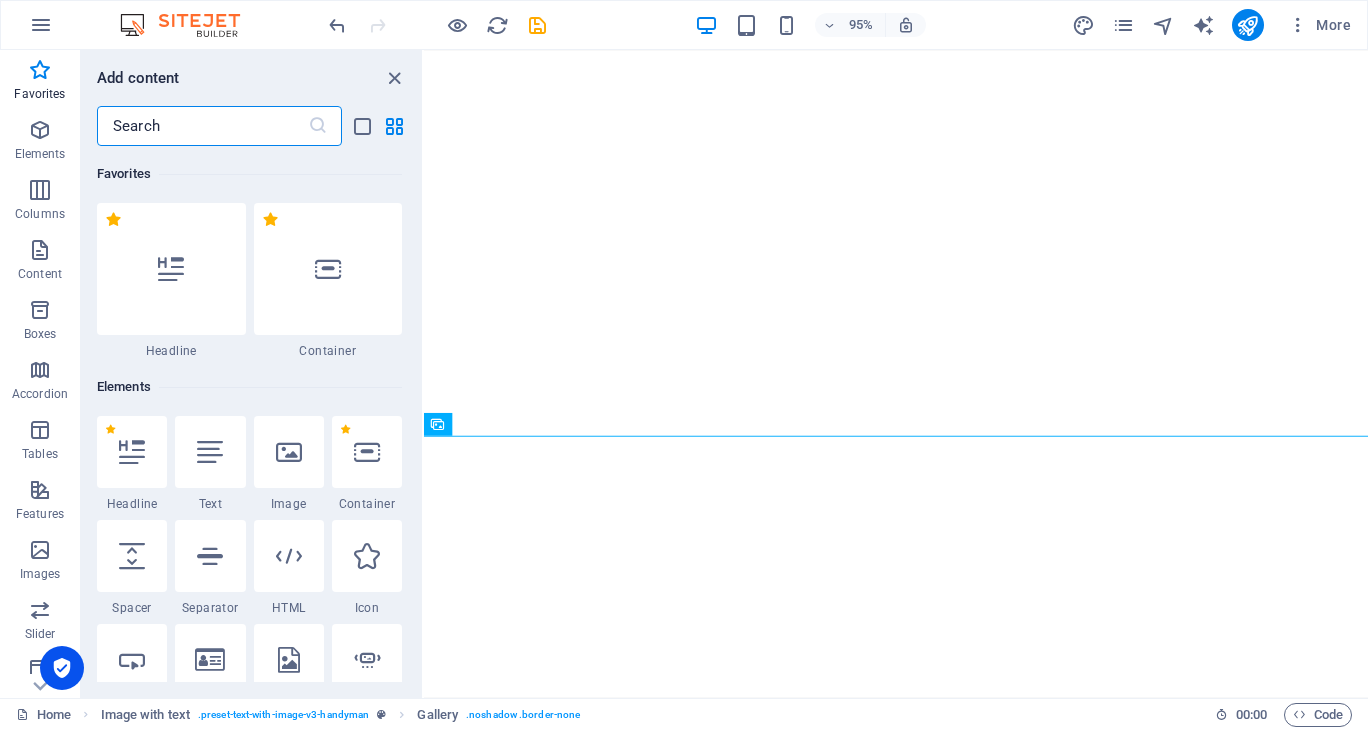 click at bounding box center (202, 126) 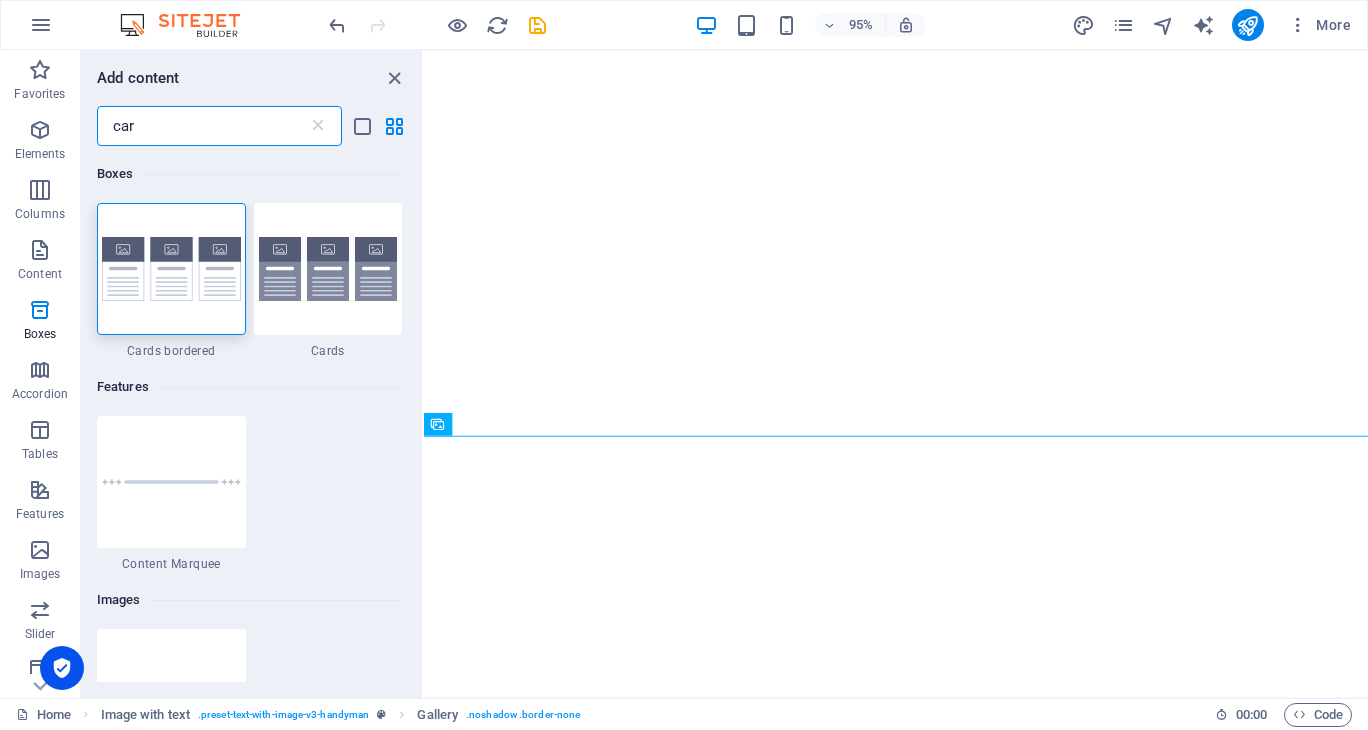 type on "card" 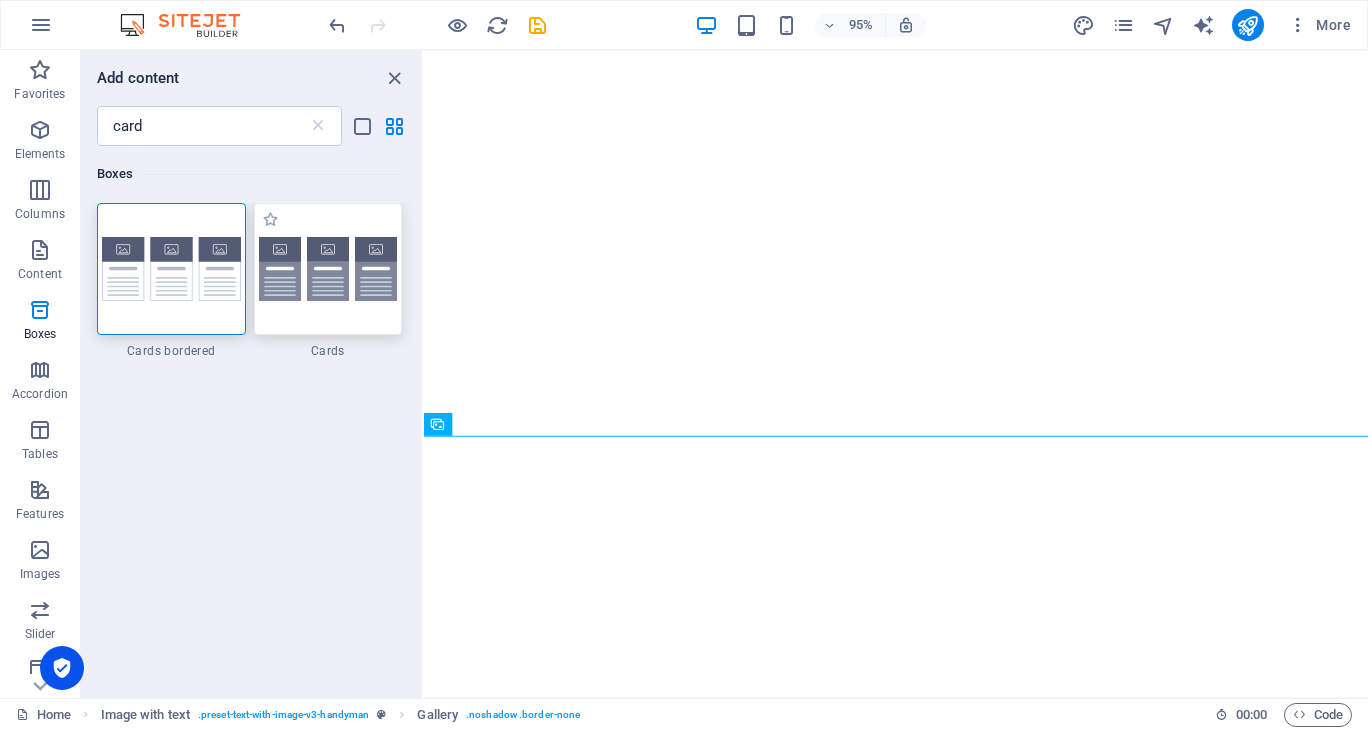 click at bounding box center (328, 269) 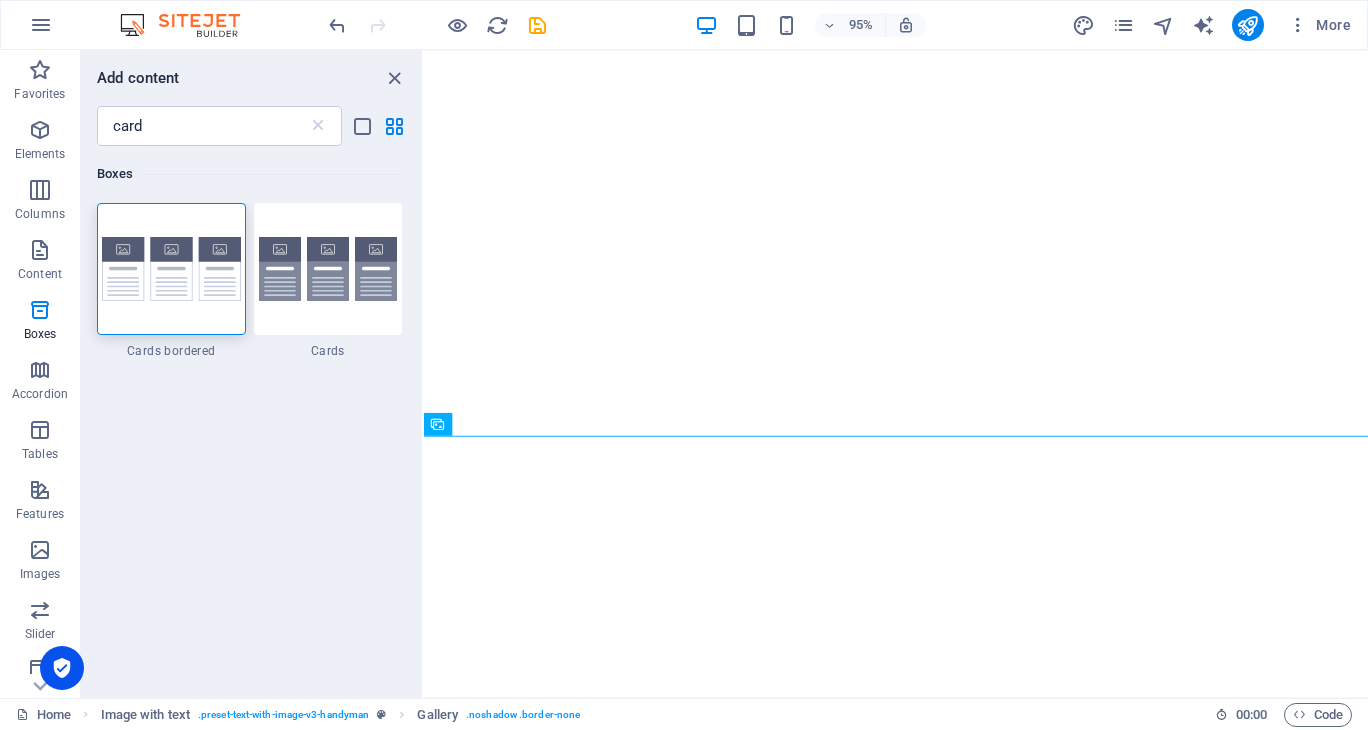 click on "Drag here to replace the existing content. Press “Ctrl” if you want to create a new element.
H1   Wide image with text   Wide image with text   Container   Menu Bar   Image   Menu   Placeholder   Container   Text   Placeholder   Container   Spacer   Spacer   Image with text   Container   H2   Container   Spacer   Container   H3   Icon List   Container   Container   Image   Wide image with text   Container   Icon List   Container   H3   Container   Button   Image   Container   Spacer   Text   H2   Spacer   Text   Icon List   Container   Icon   Container   Icon   Container   Spacer   Container   Spacer   3 columns   Container   Container   3 columns   3 columns   Container   Spacer   Text   Container   Container   Container   Container   Container   Spacer   Container   Slider   Slider   Image with text   Image   Container   Container   Slider   Container   Slider   Slider   Container   Slider   Slider   Image with text   H2   Call to Action - Button   Container   Spacer   Slider" at bounding box center (896, 374) 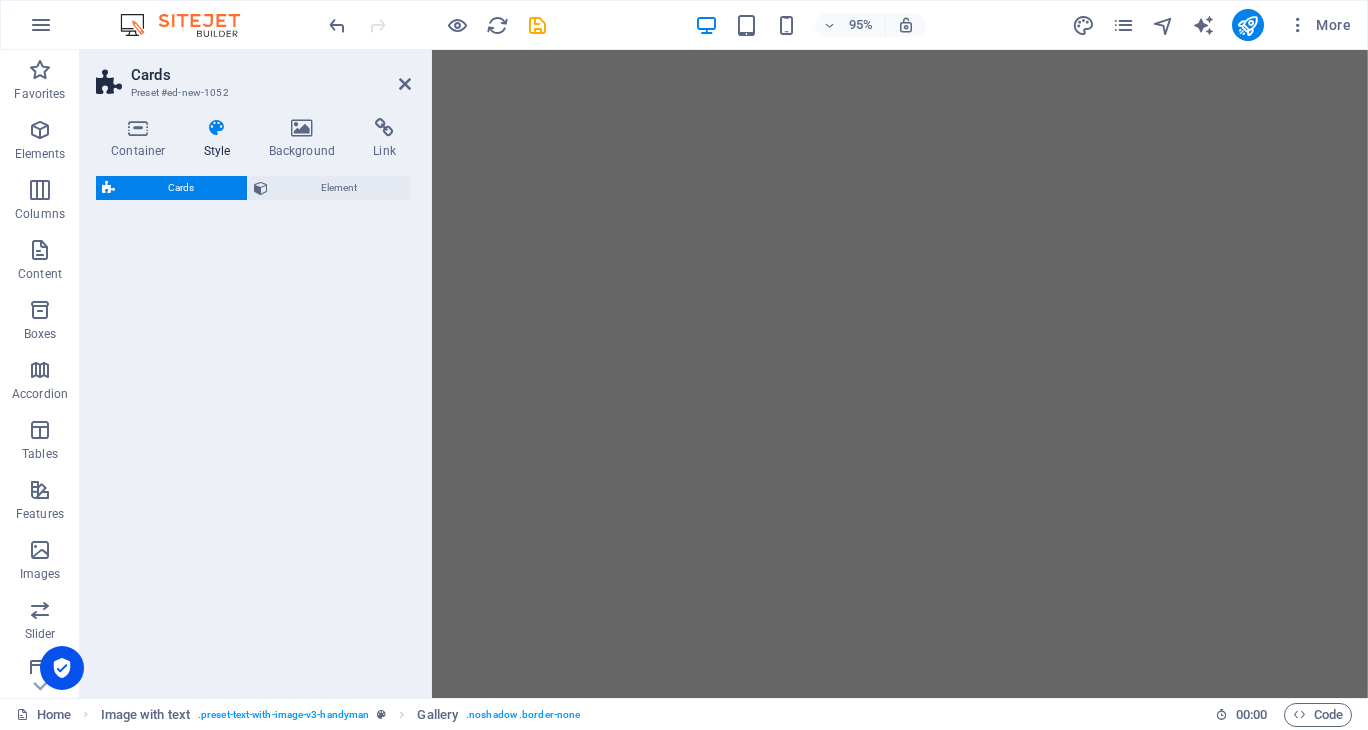 select on "rem" 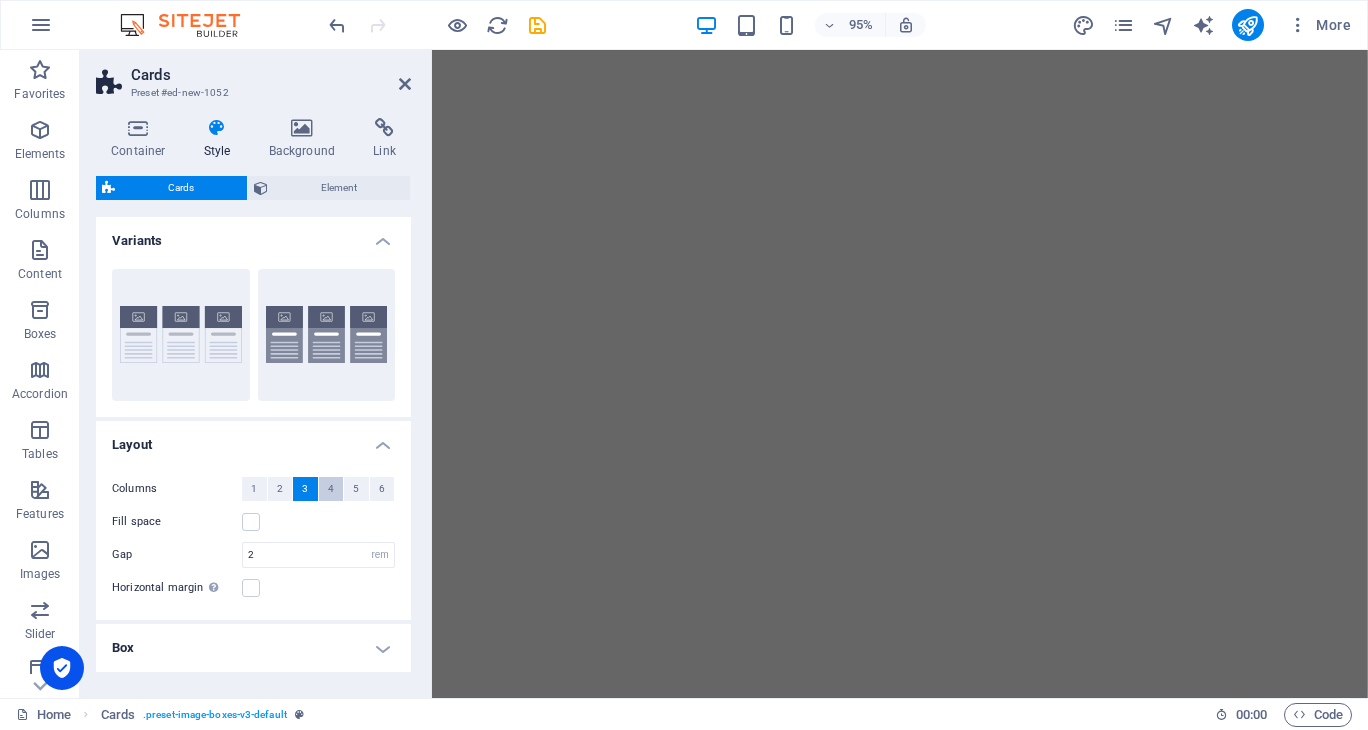 click on "4" at bounding box center (331, 489) 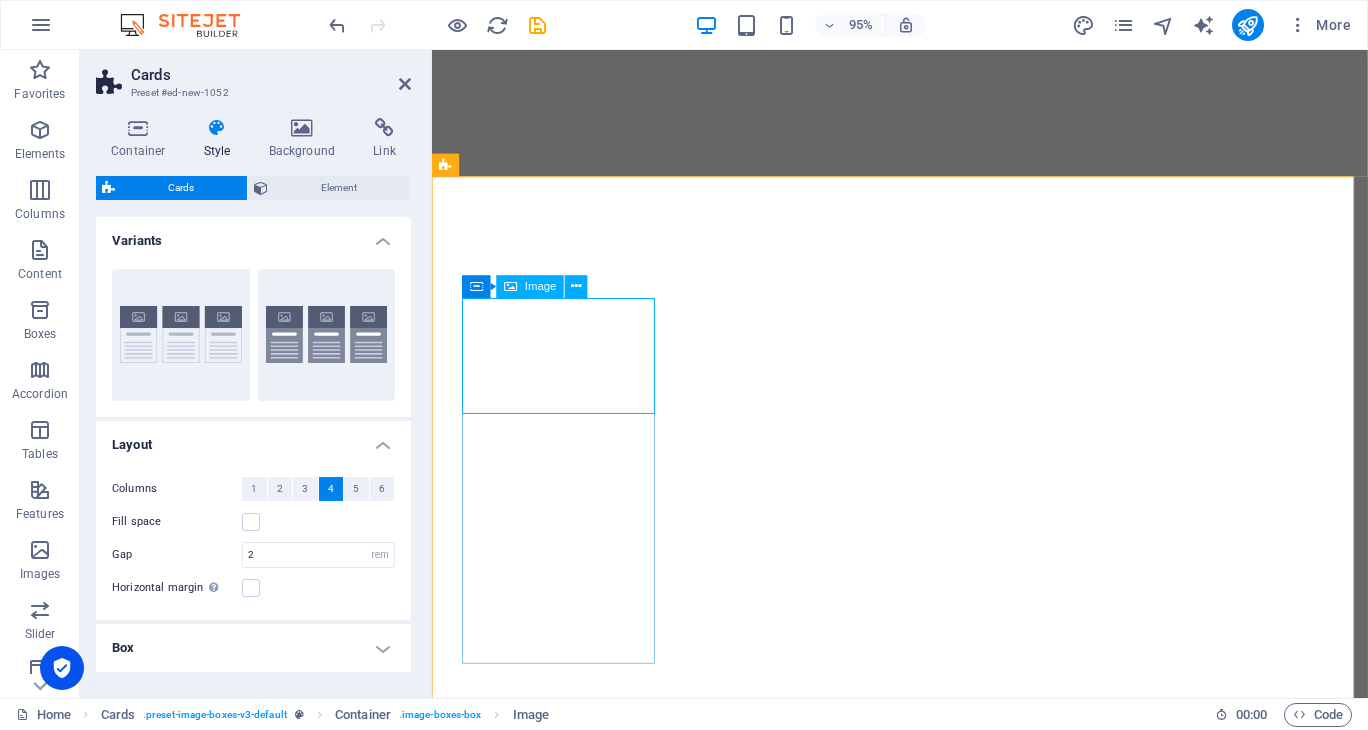 select on "%" 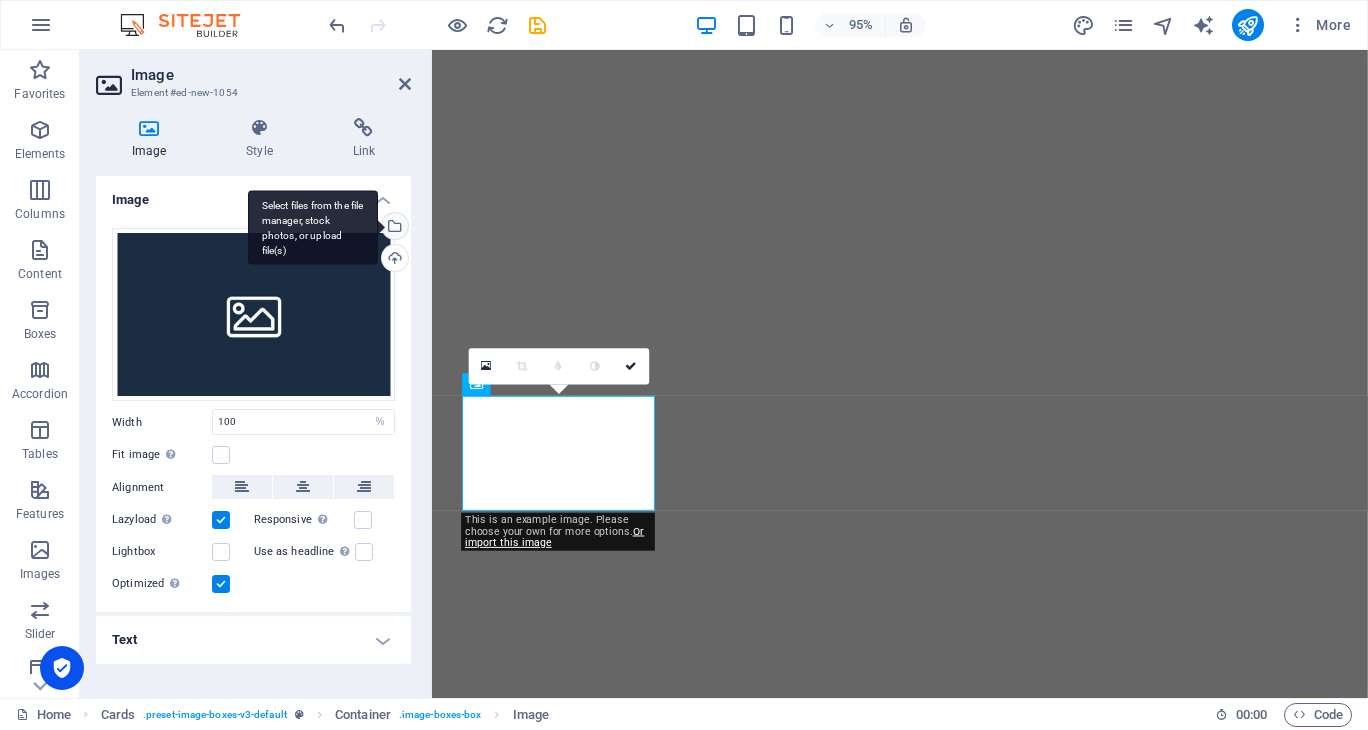 click on "Select files from the file manager, stock photos, or upload file(s)" at bounding box center [313, 227] 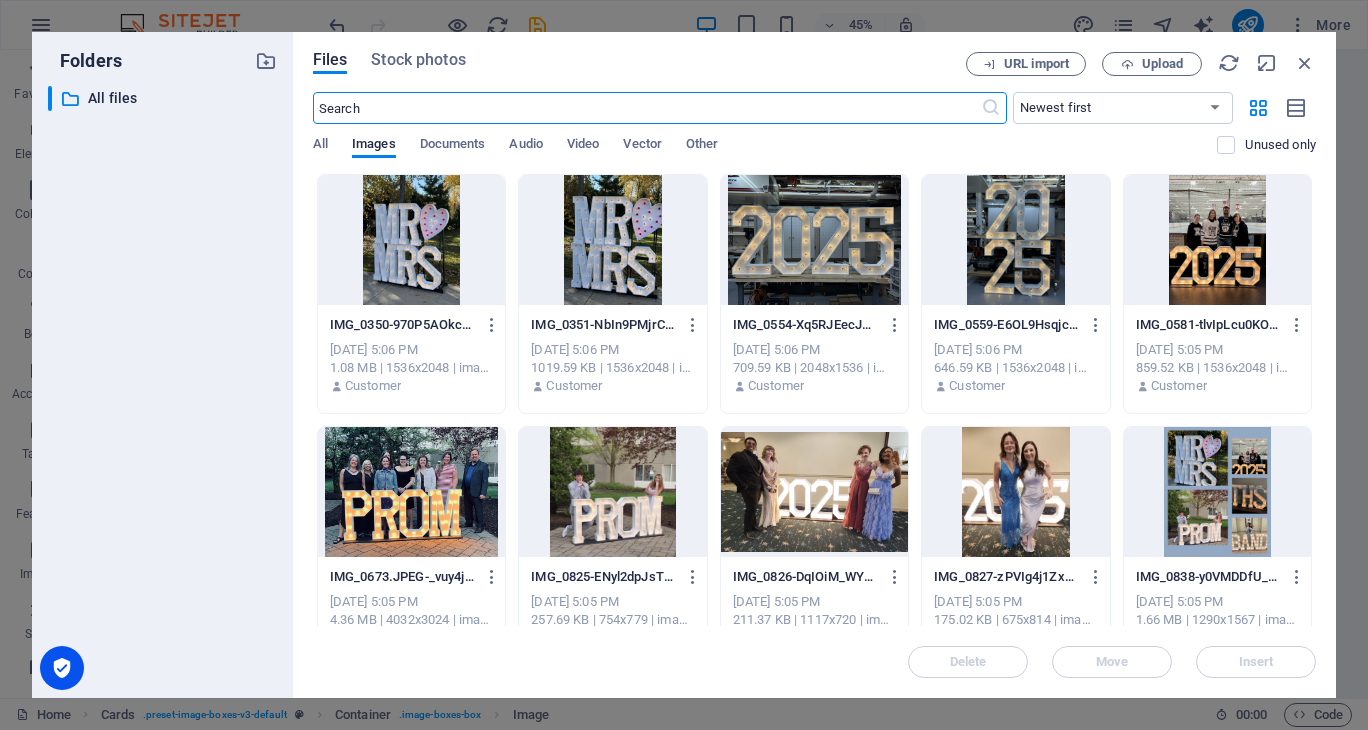 click at bounding box center [411, 240] 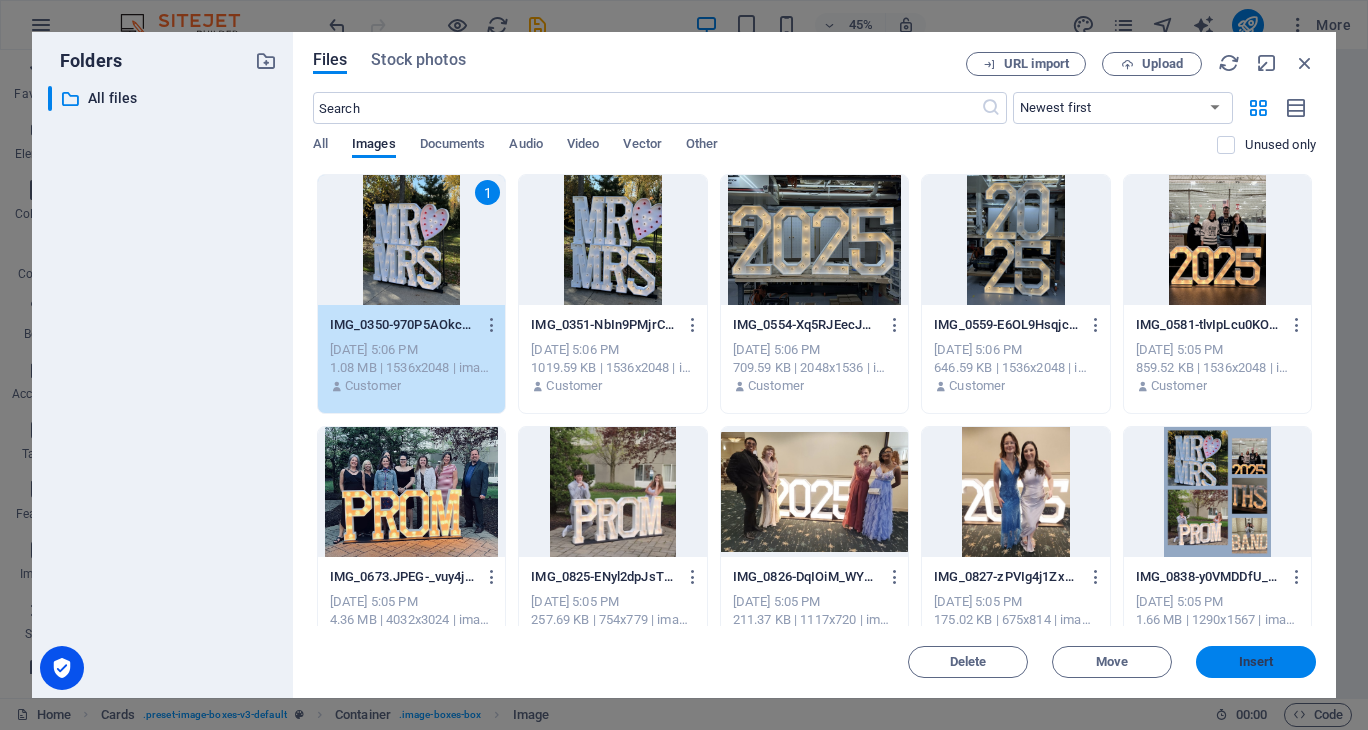 click on "Insert" at bounding box center (1256, 662) 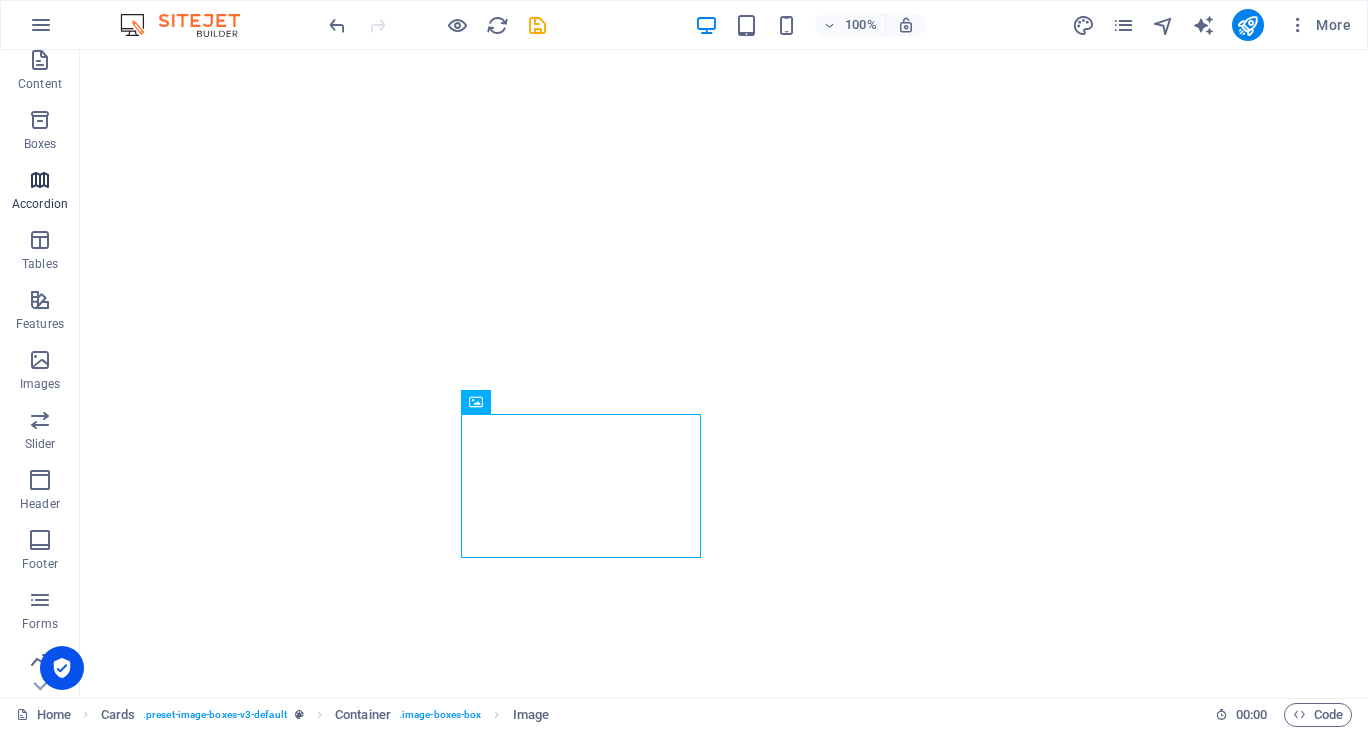 scroll, scrollTop: 200, scrollLeft: 0, axis: vertical 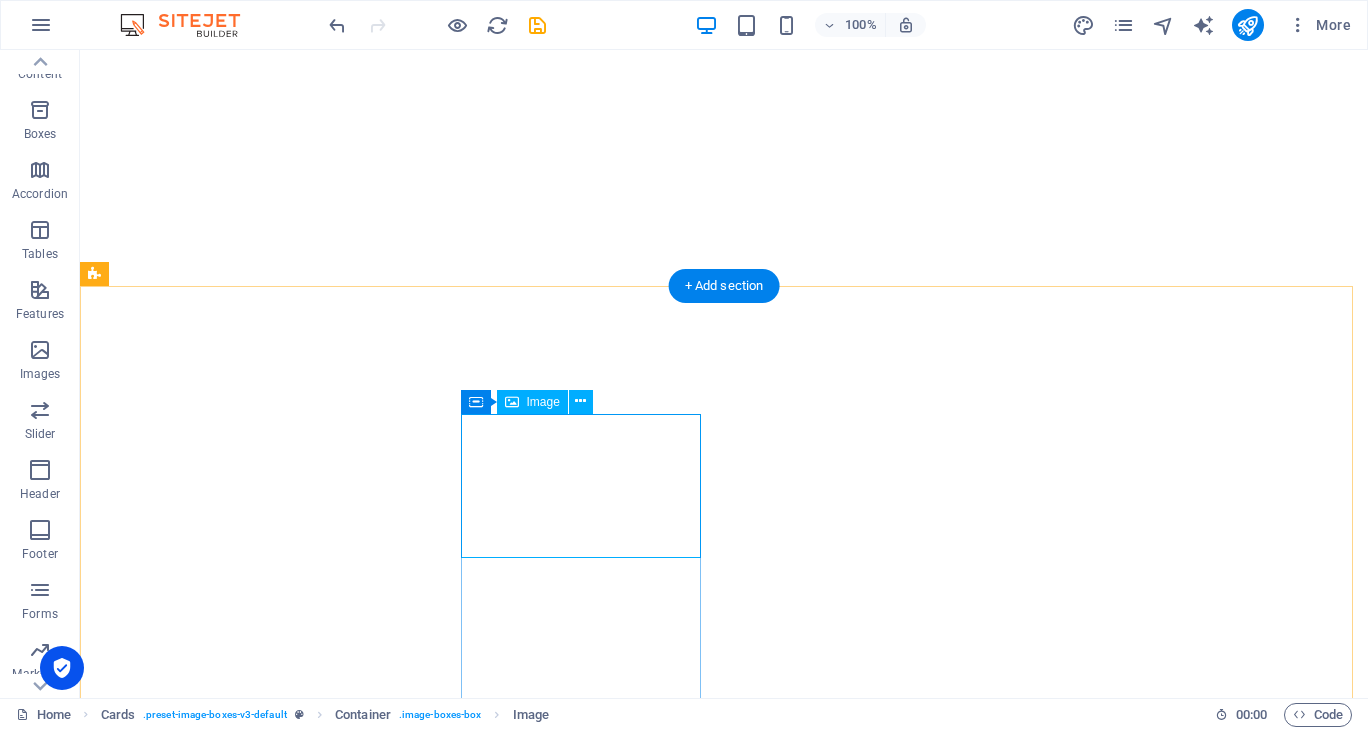 select on "%" 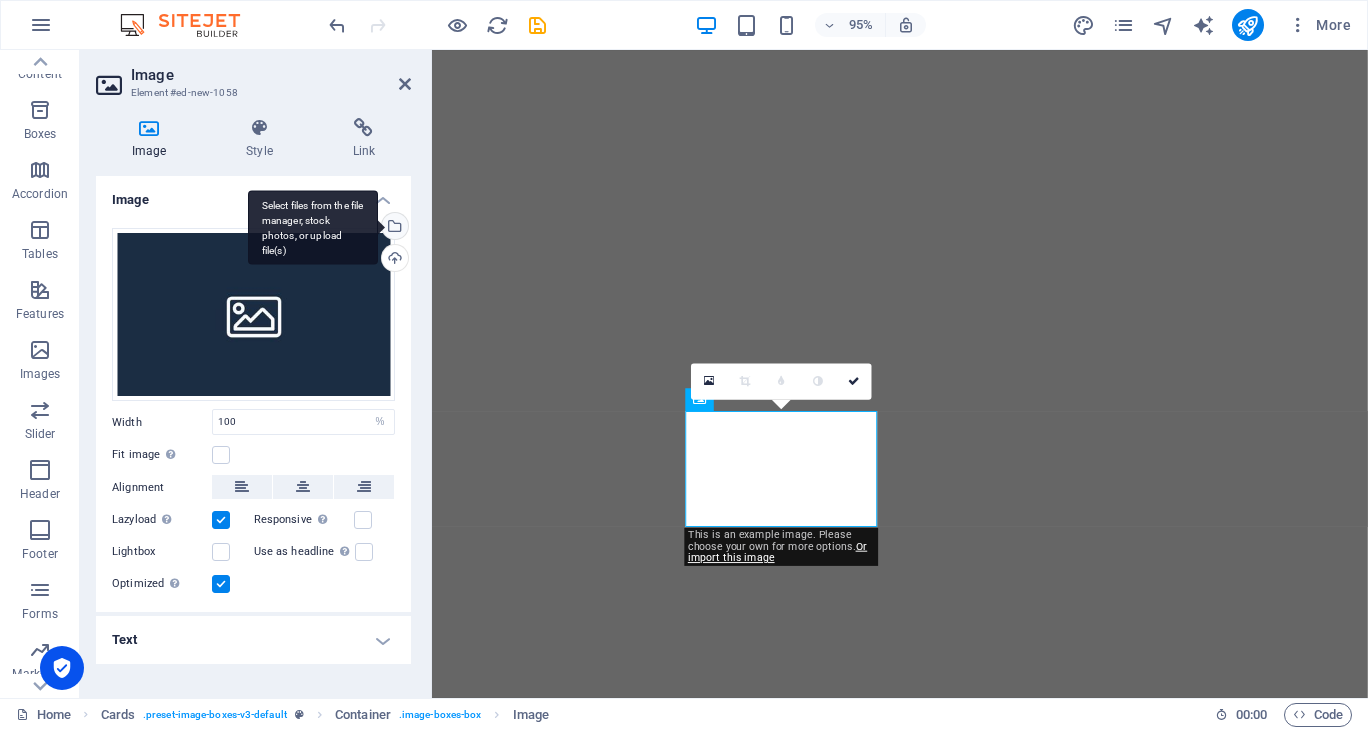 click on "Select files from the file manager, stock photos, or upload file(s)" at bounding box center [313, 227] 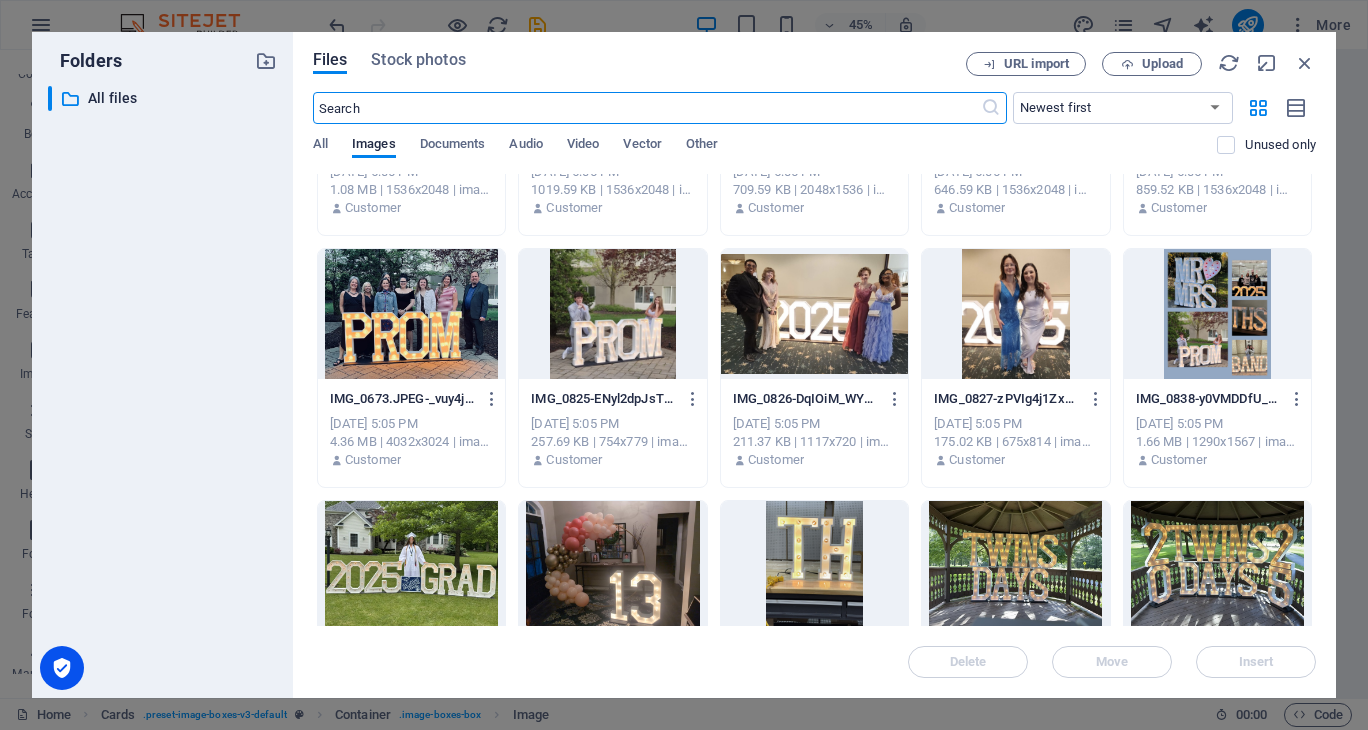 scroll, scrollTop: 200, scrollLeft: 0, axis: vertical 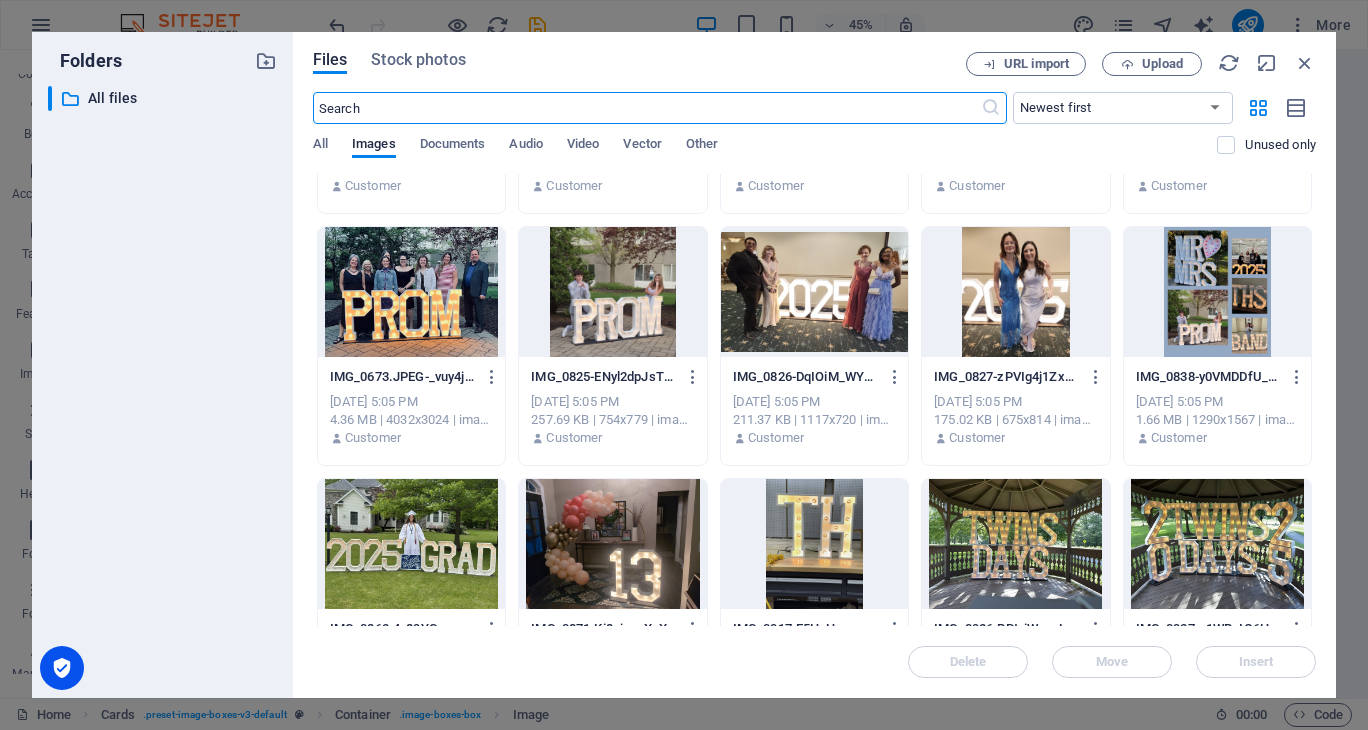 click at bounding box center (612, 292) 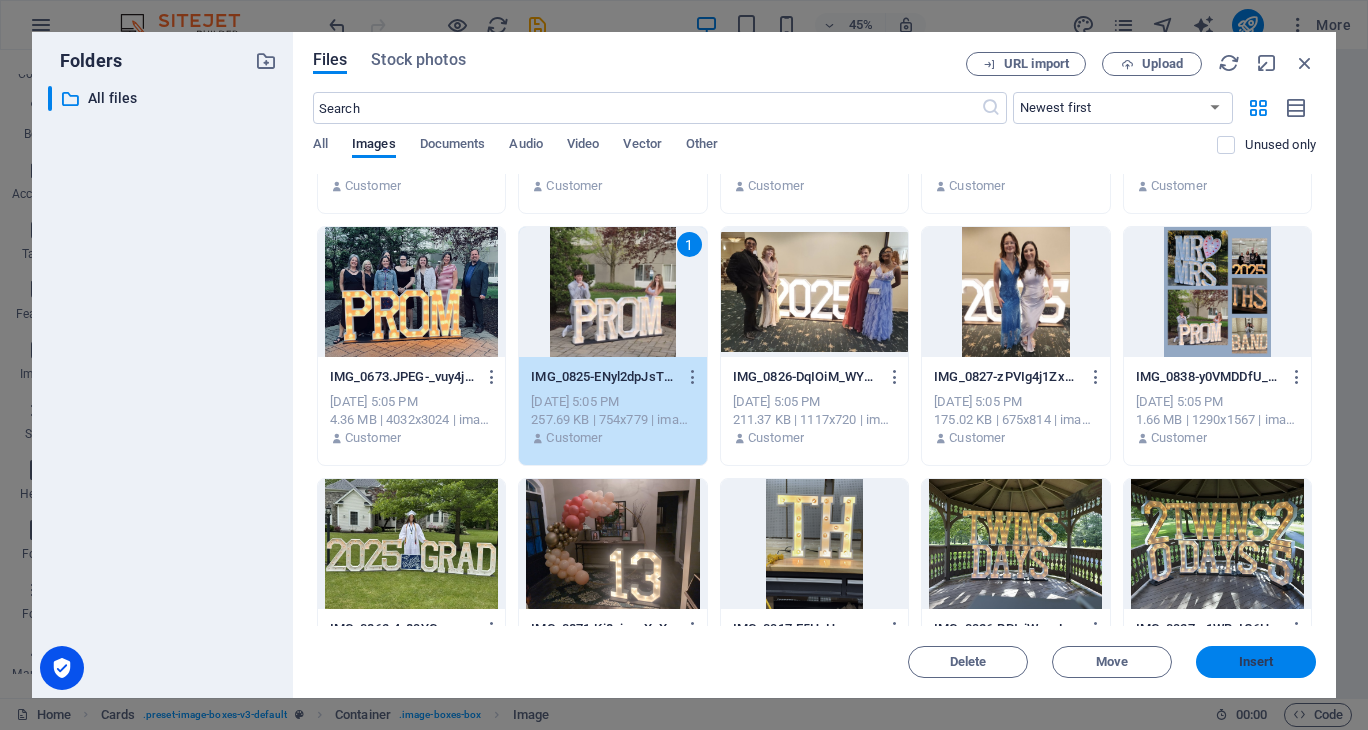 click on "Insert" at bounding box center [1256, 662] 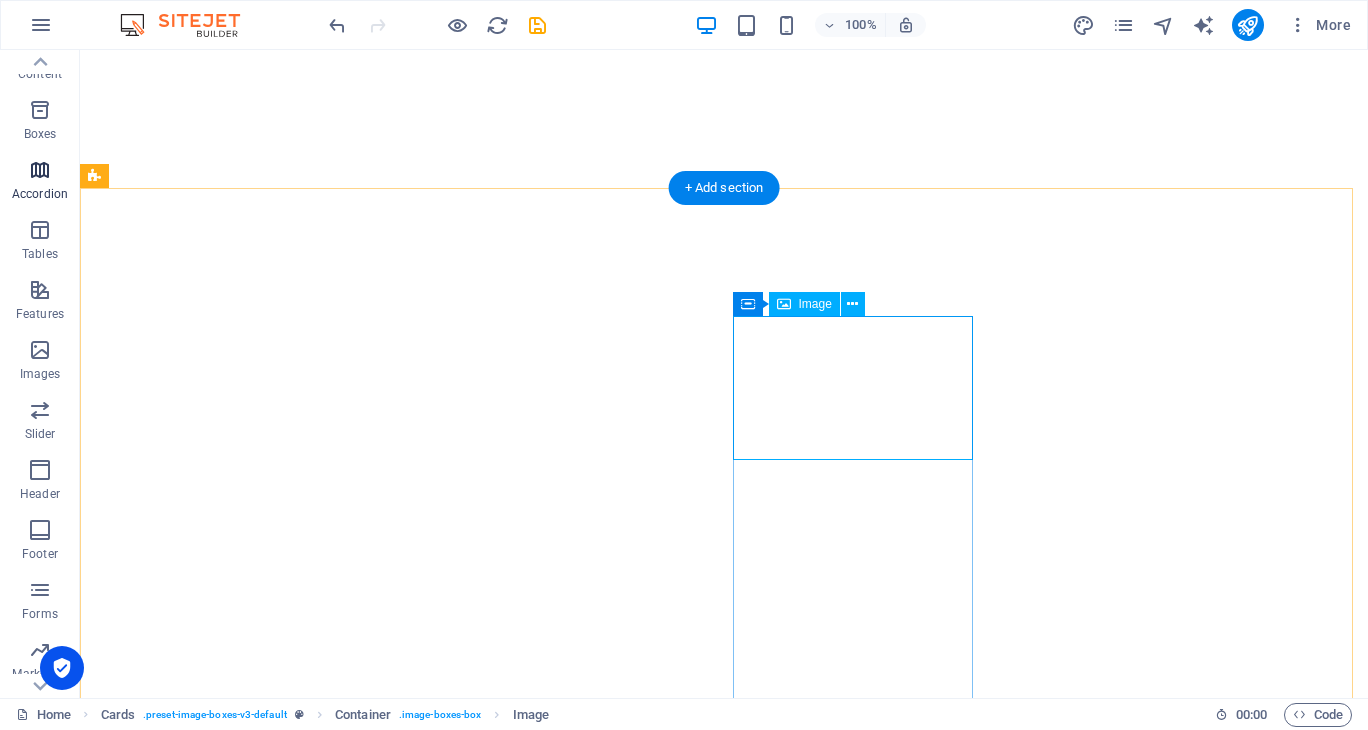 select on "%" 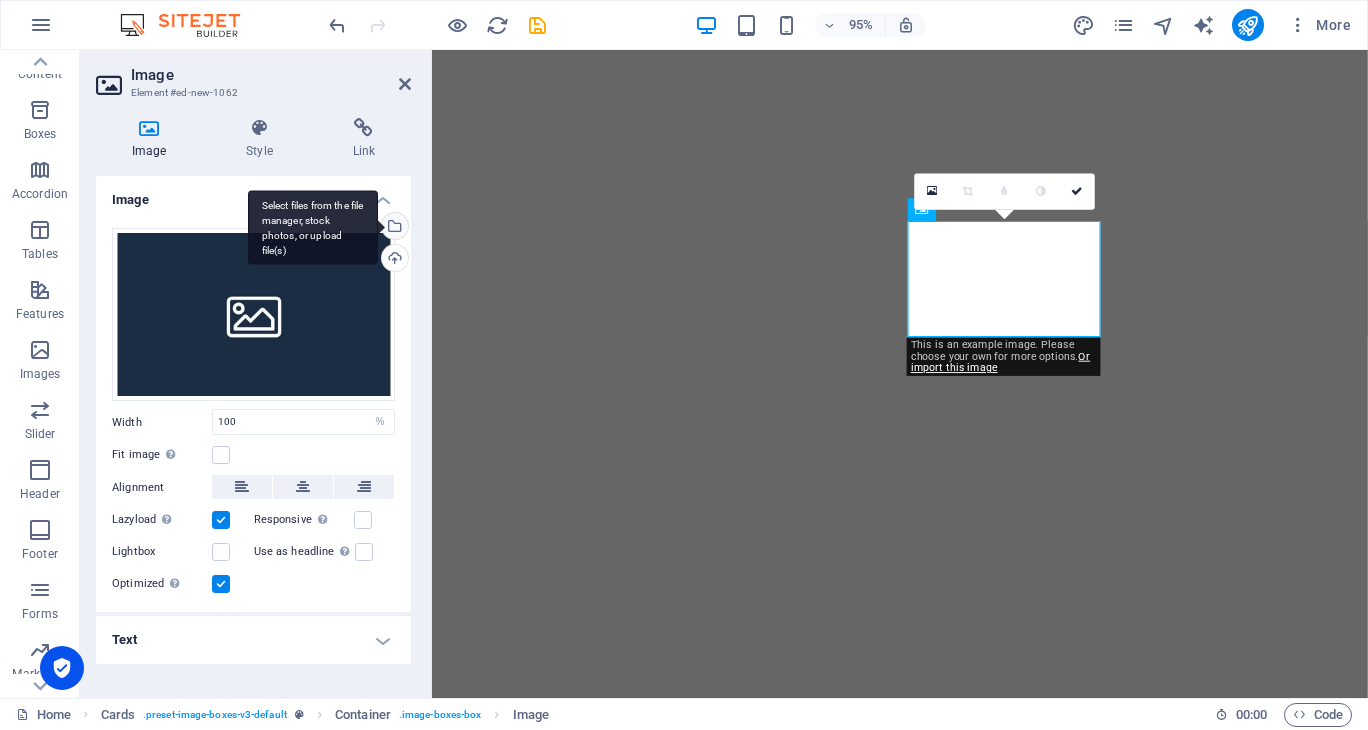 click on "Select files from the file manager, stock photos, or upload file(s)" at bounding box center [393, 228] 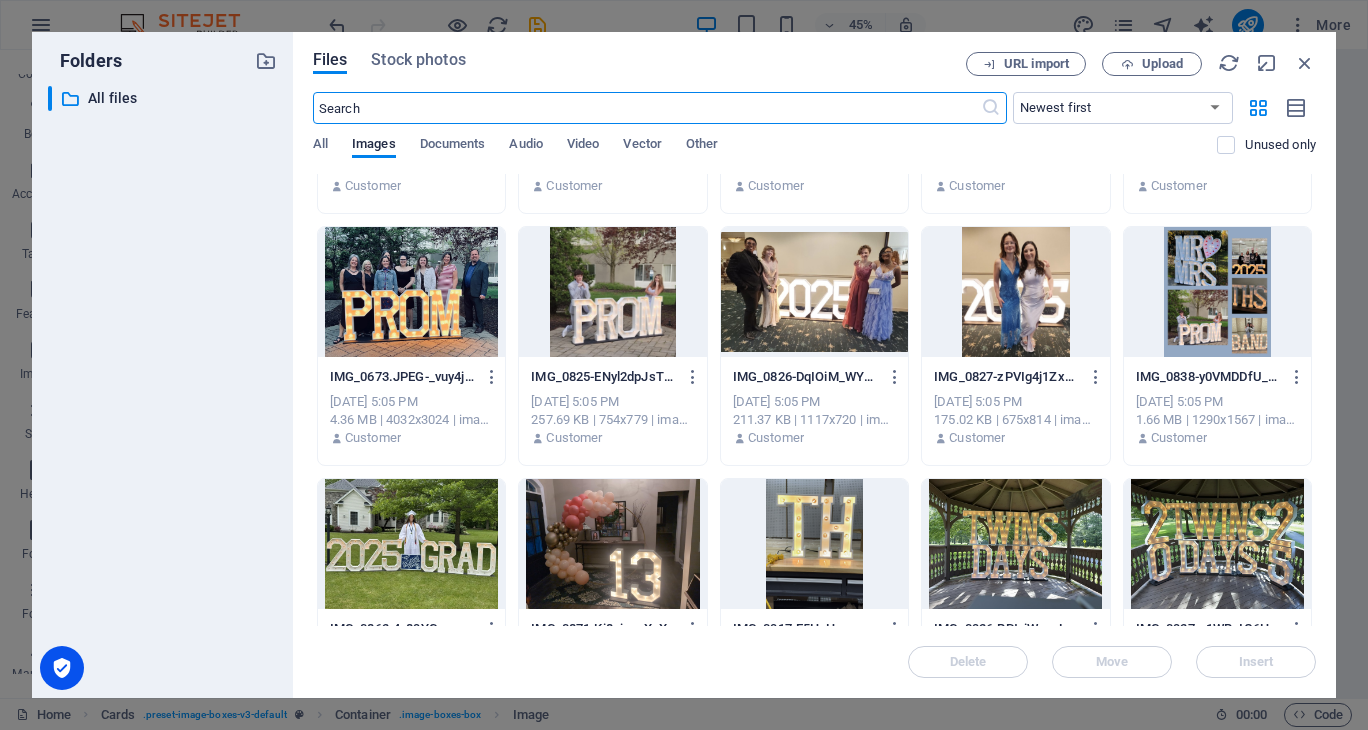 scroll, scrollTop: 300, scrollLeft: 0, axis: vertical 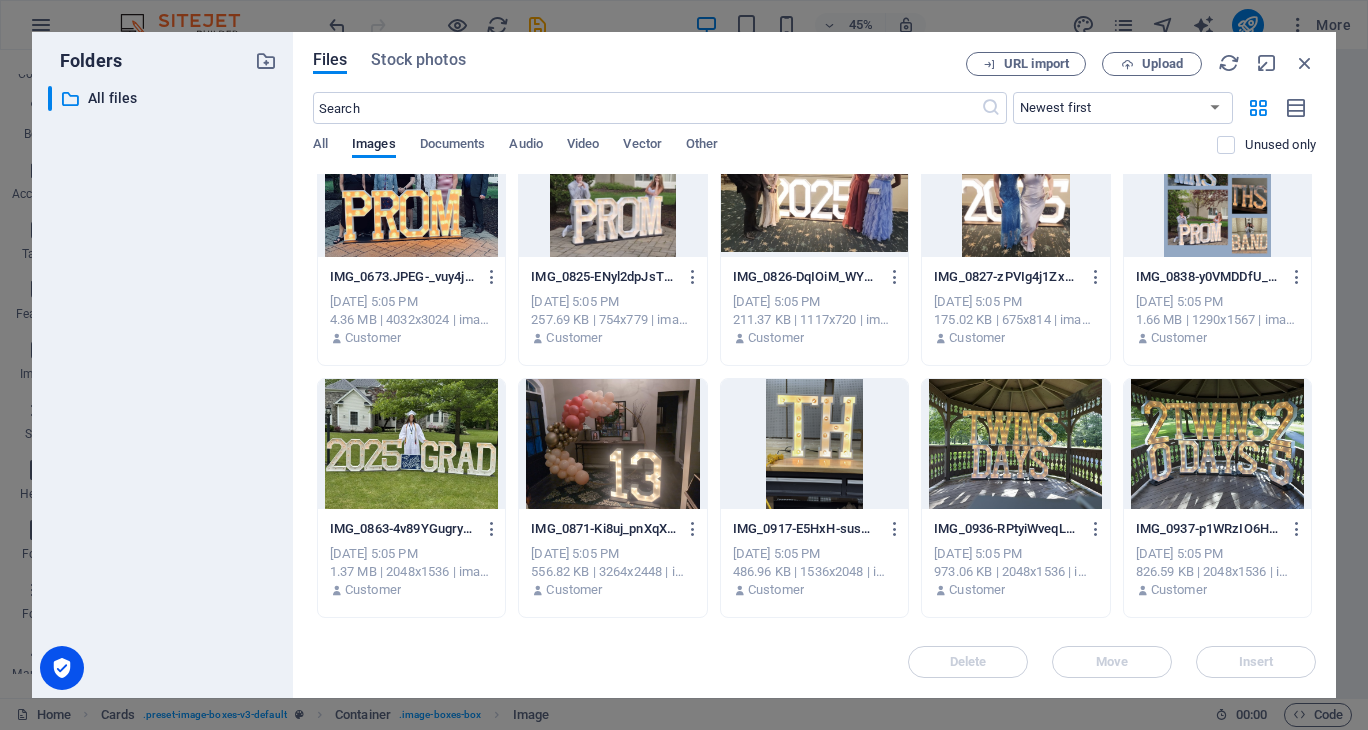 click at bounding box center (411, 444) 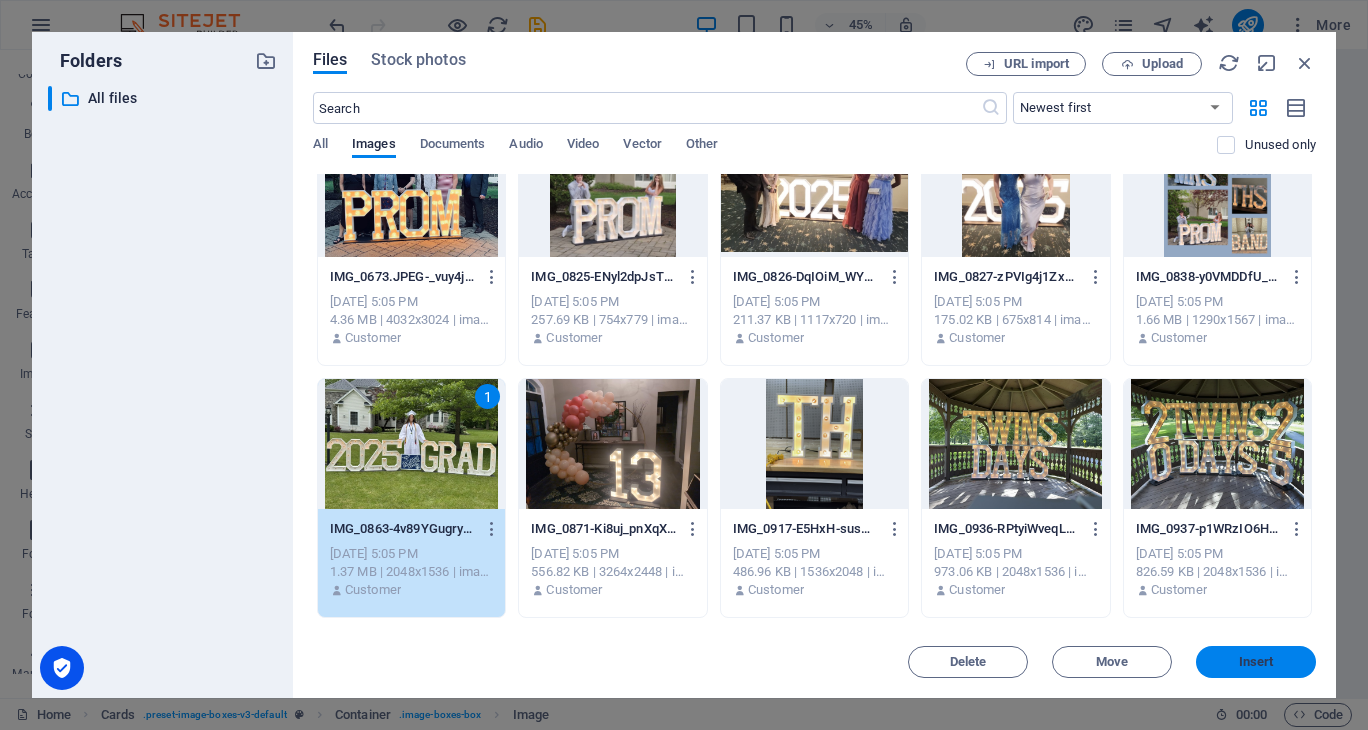 click on "Insert" at bounding box center (1256, 662) 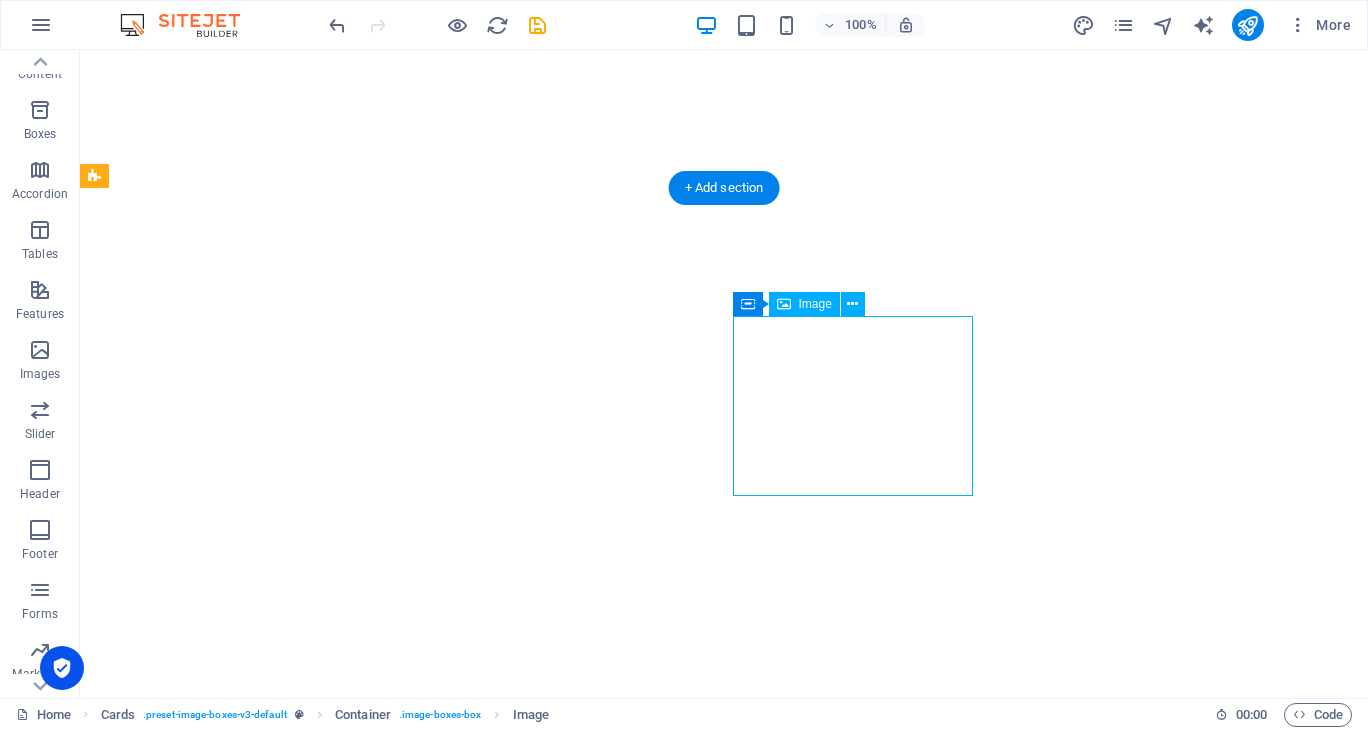 select on "%" 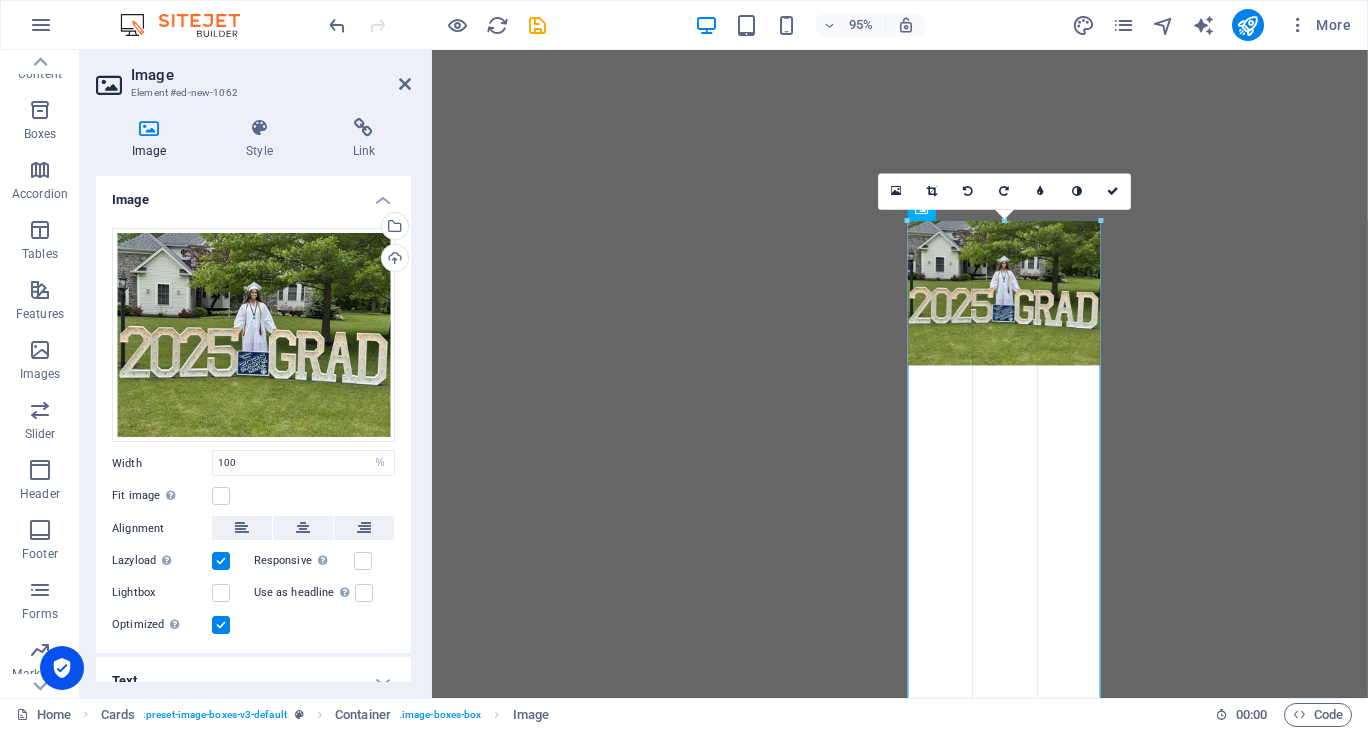 drag, startPoint x: 1100, startPoint y: 364, endPoint x: 1139, endPoint y: 387, distance: 45.276924 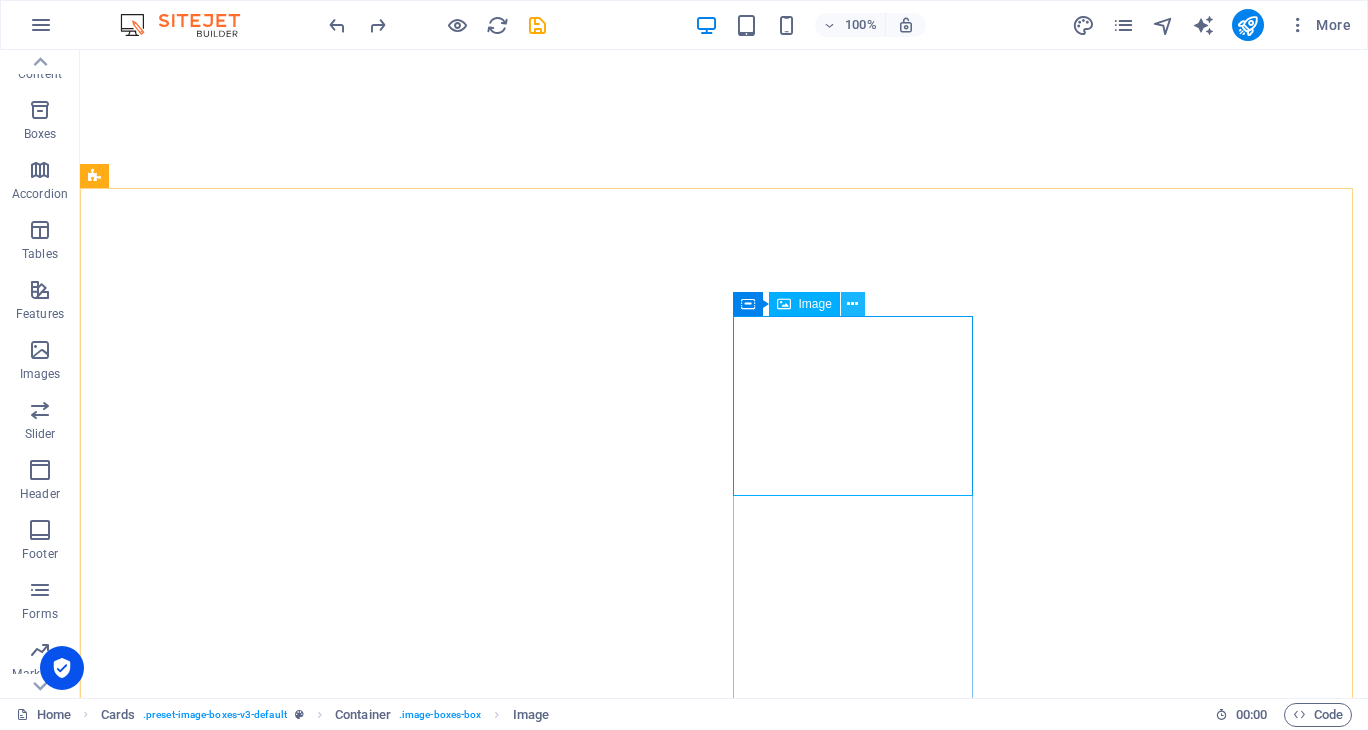 click at bounding box center [852, 304] 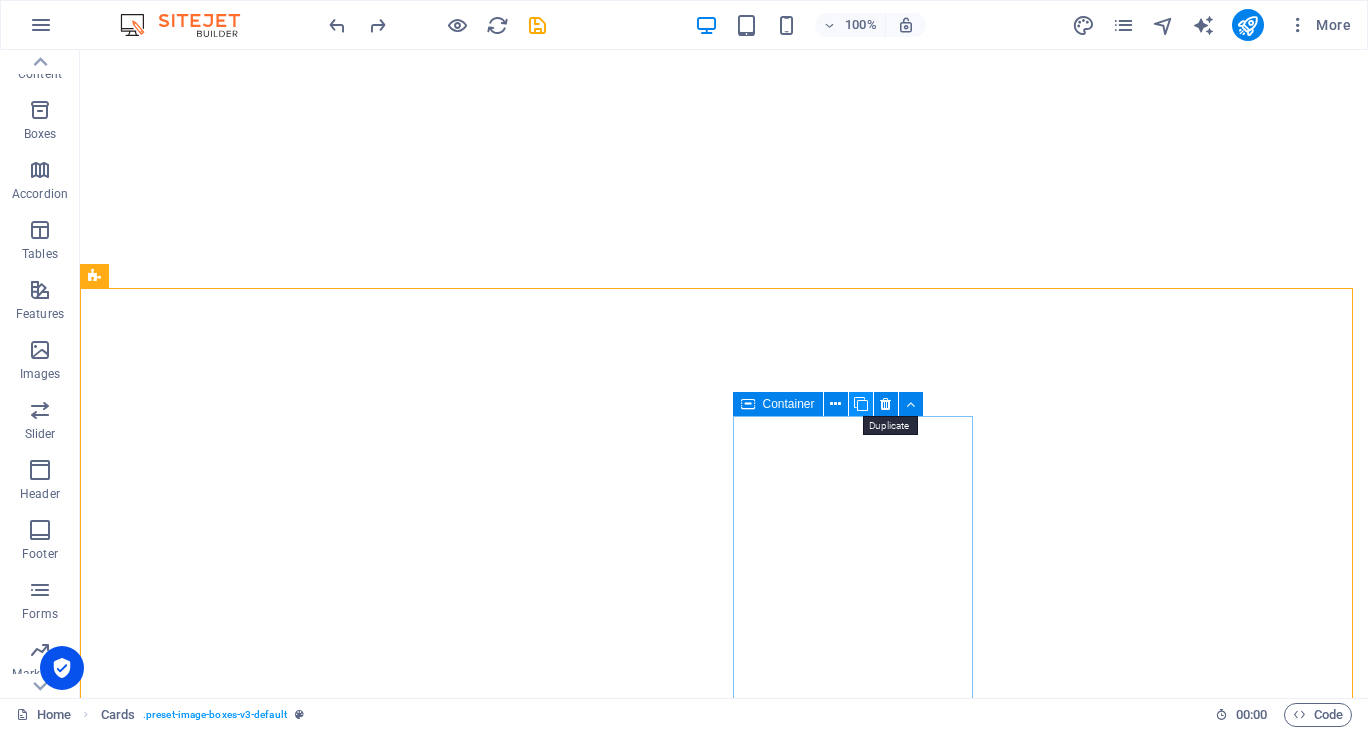click at bounding box center (861, 404) 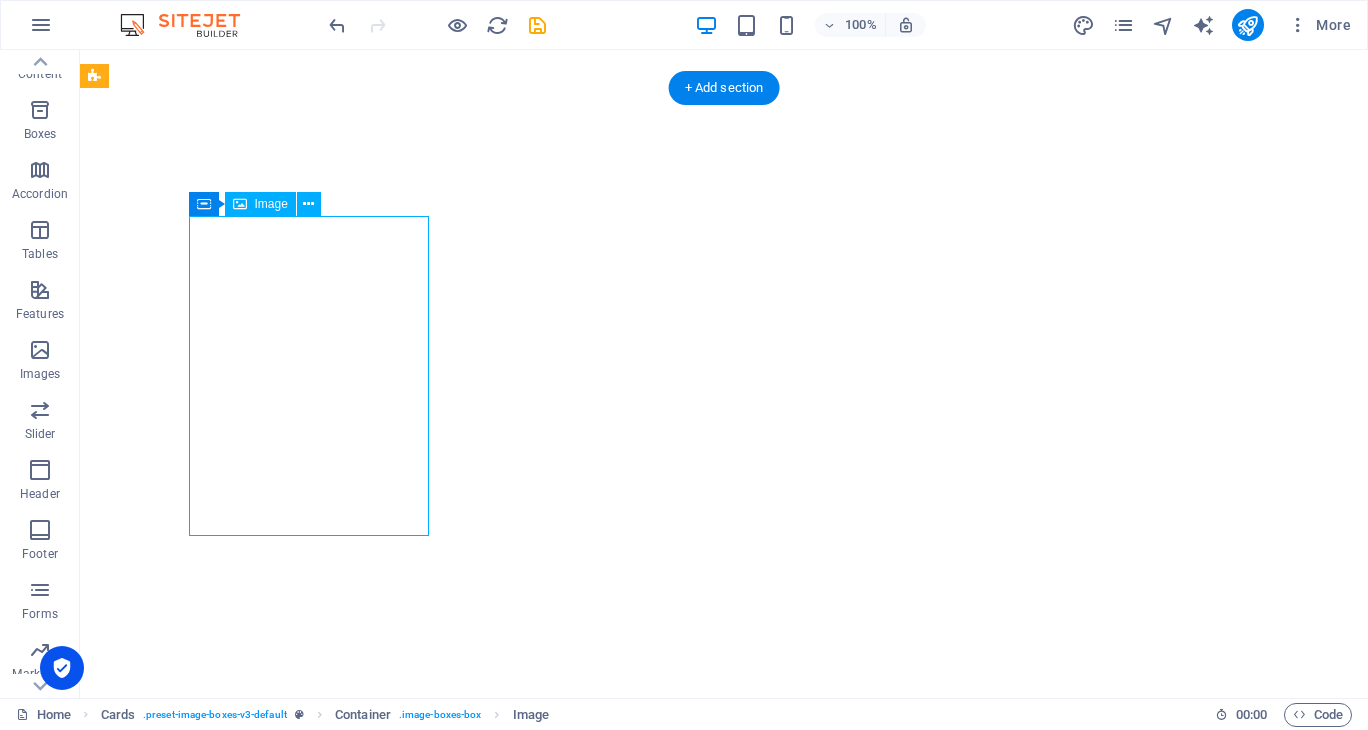 select on "%" 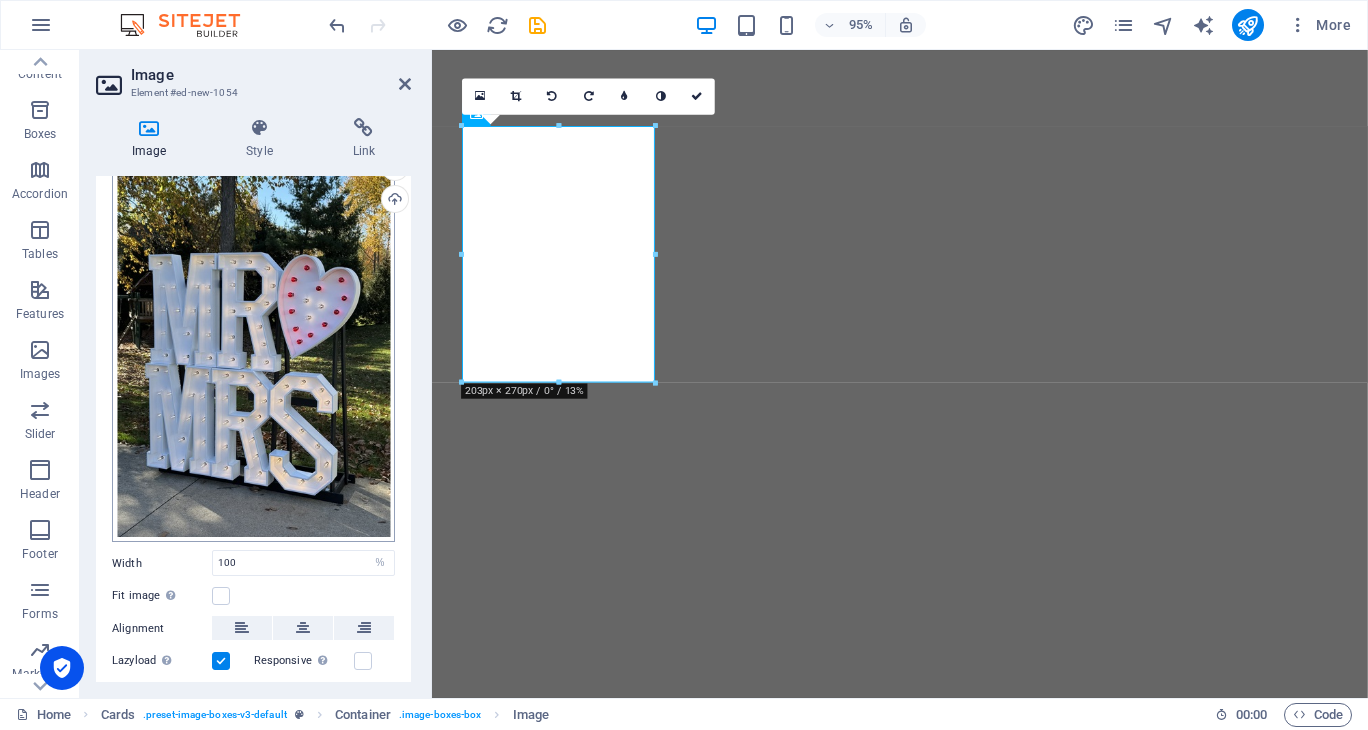 scroll, scrollTop: 0, scrollLeft: 0, axis: both 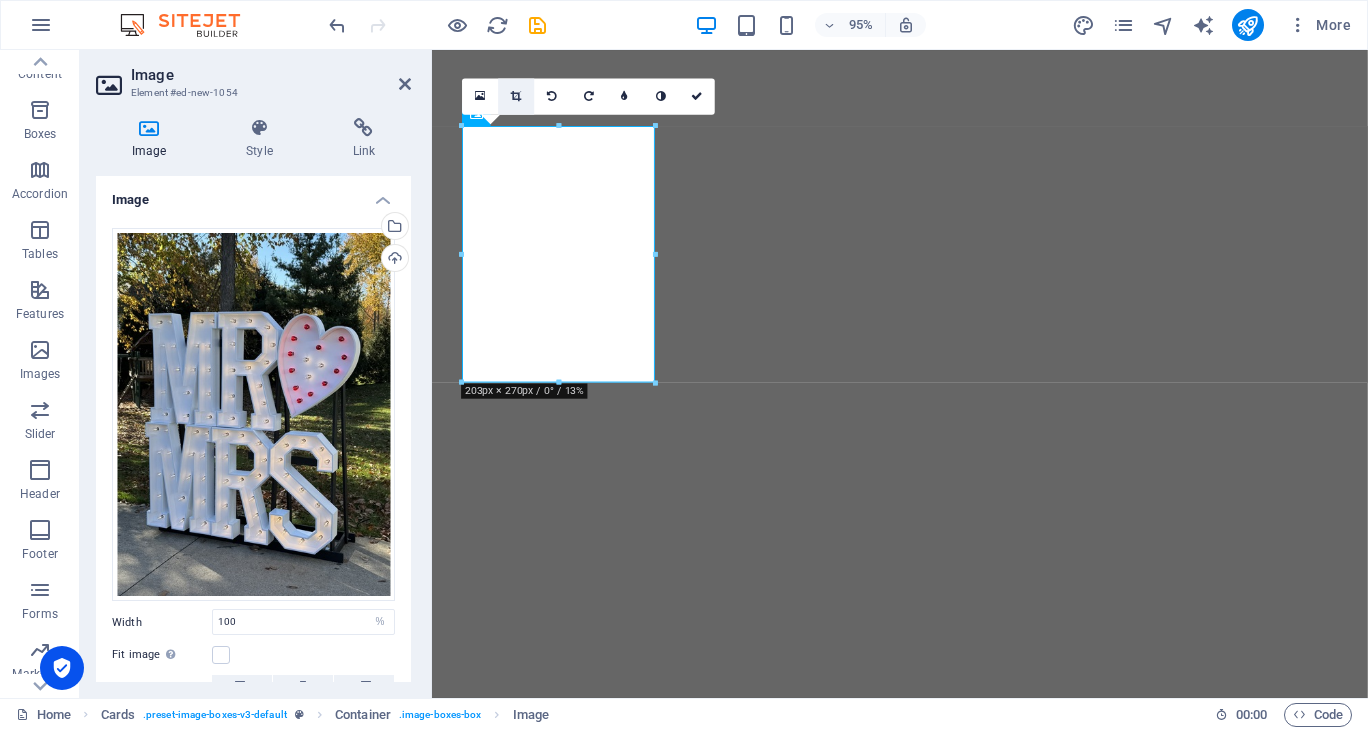 click at bounding box center (516, 96) 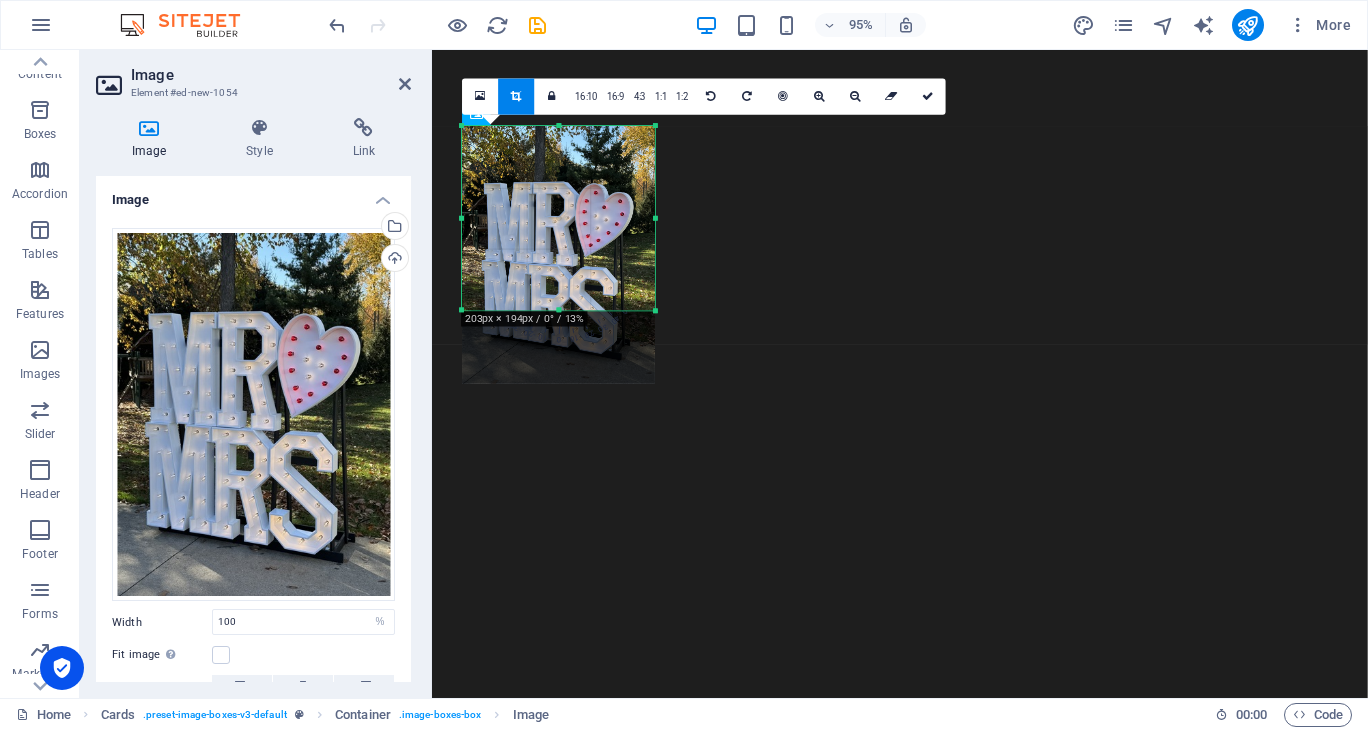 drag, startPoint x: 559, startPoint y: 381, endPoint x: 563, endPoint y: 305, distance: 76.105194 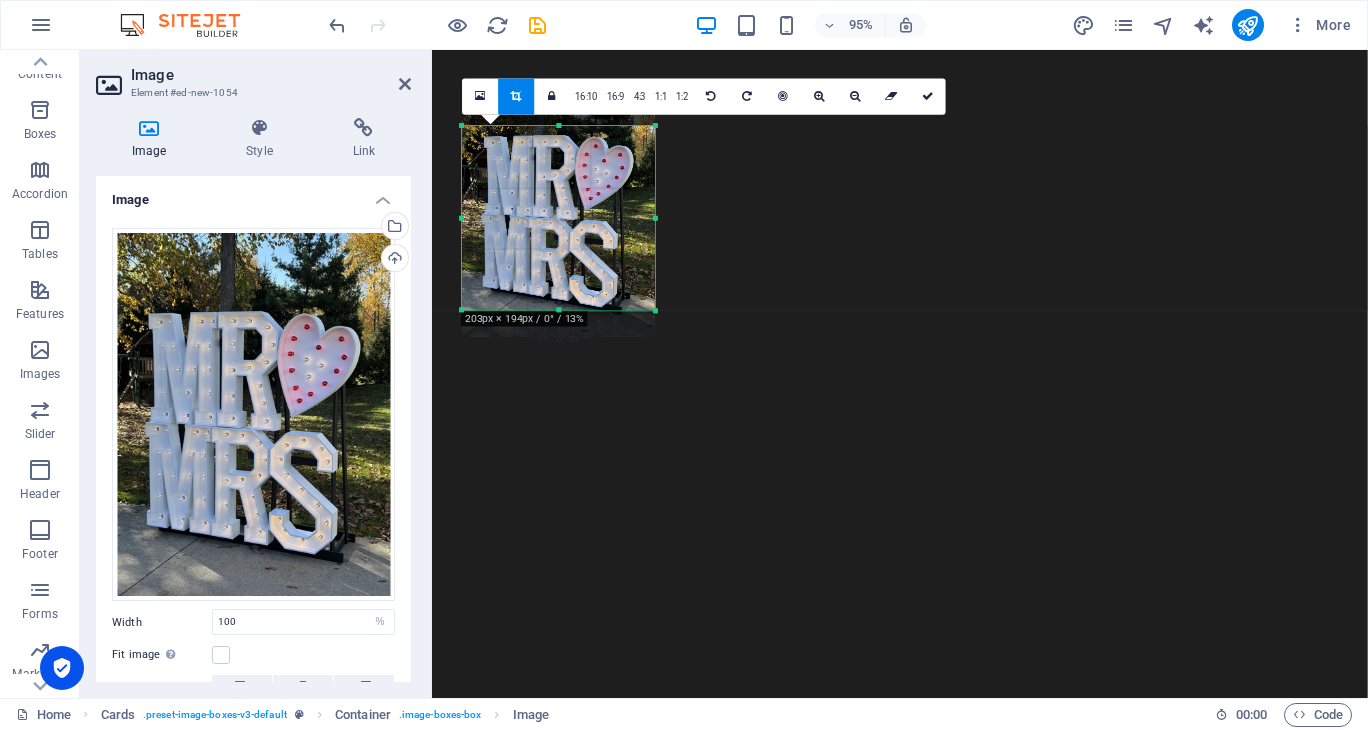 drag, startPoint x: 563, startPoint y: 305, endPoint x: 568, endPoint y: 256, distance: 49.25444 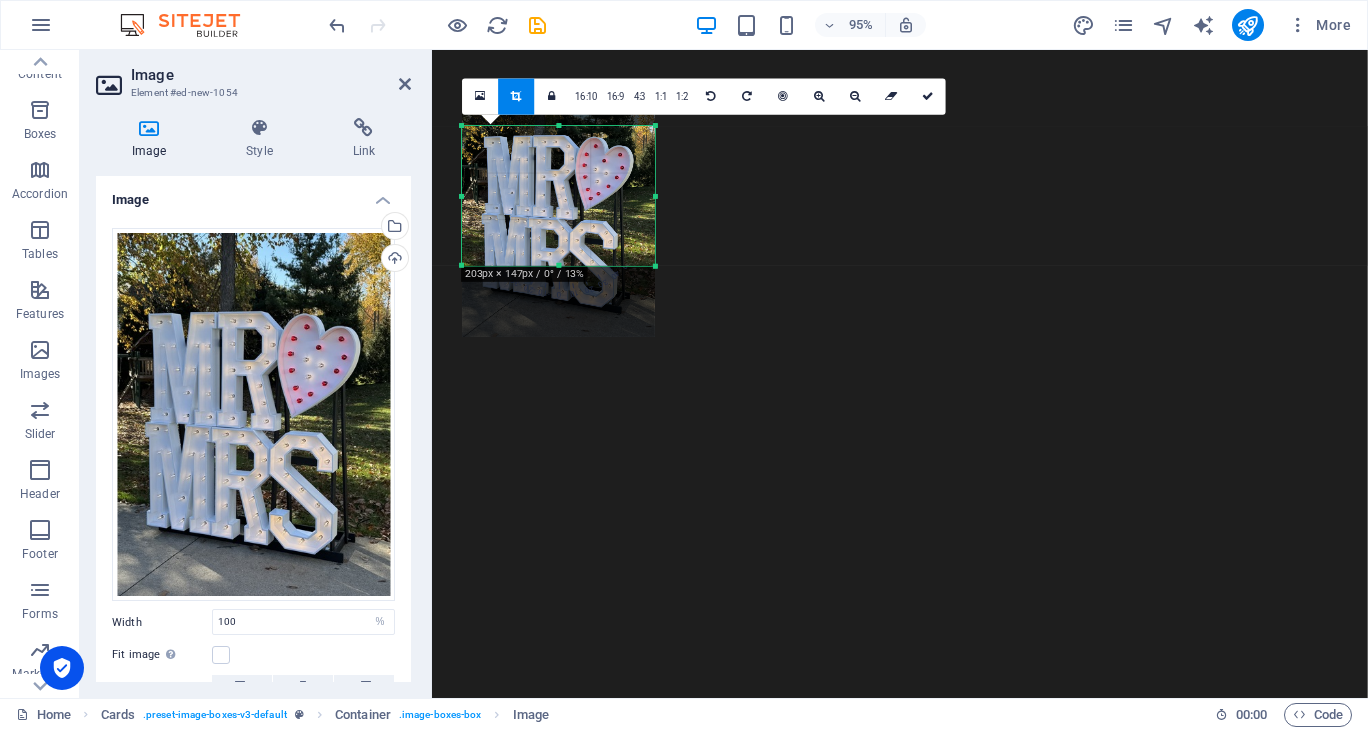 drag, startPoint x: 557, startPoint y: 310, endPoint x: 558, endPoint y: 263, distance: 47.010635 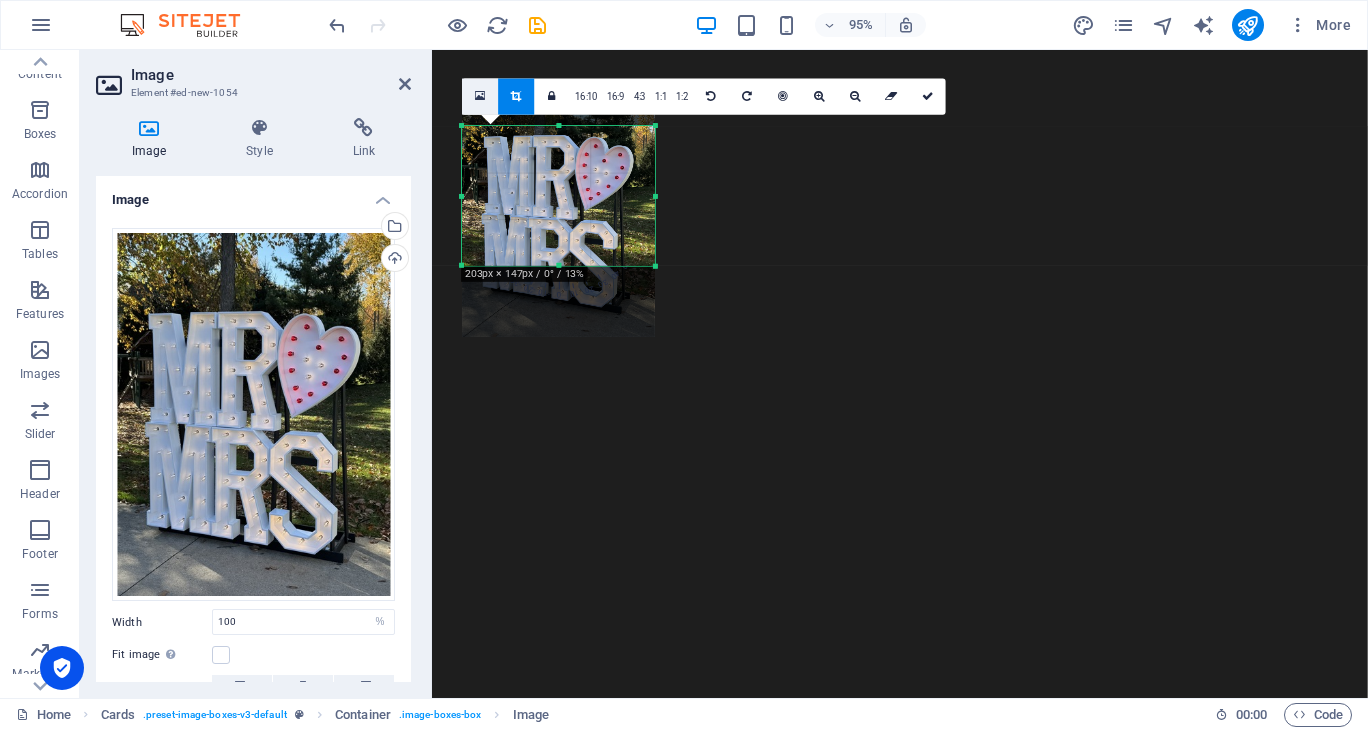 click at bounding box center [480, 96] 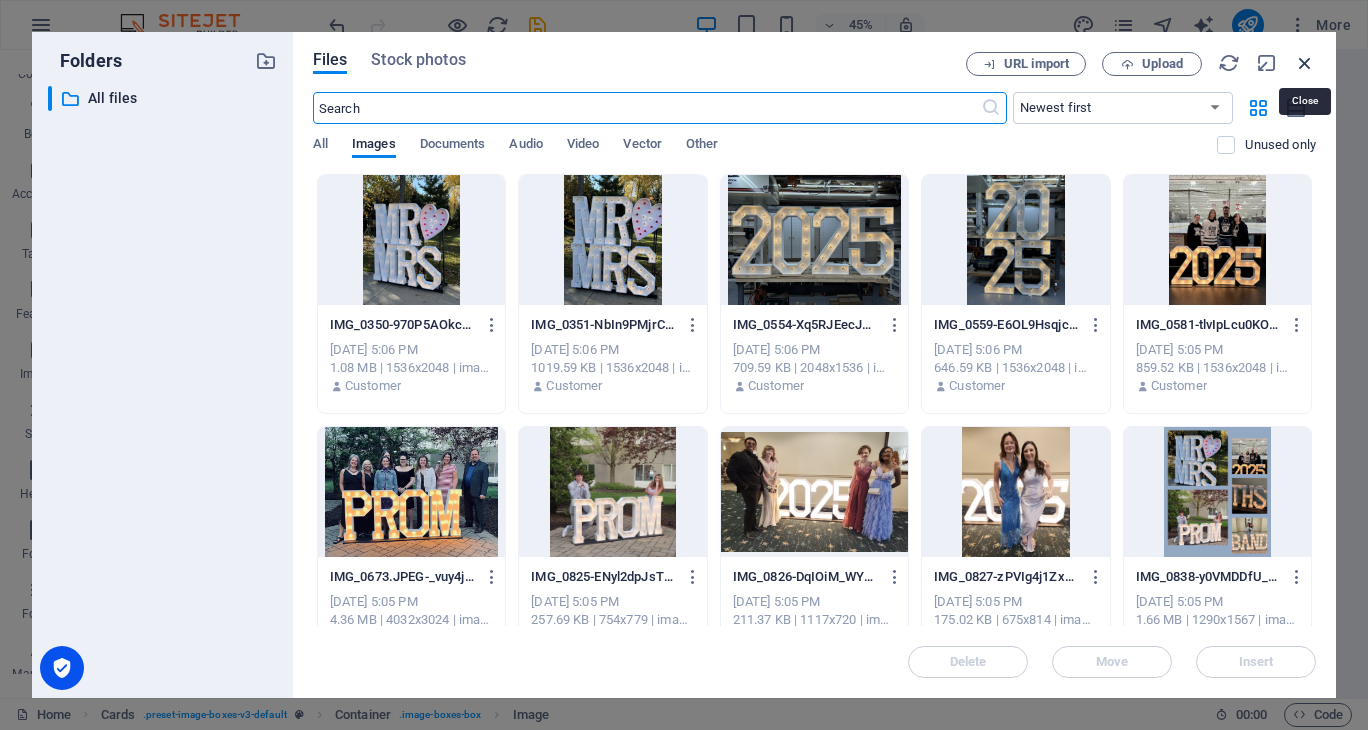 click at bounding box center [1305, 63] 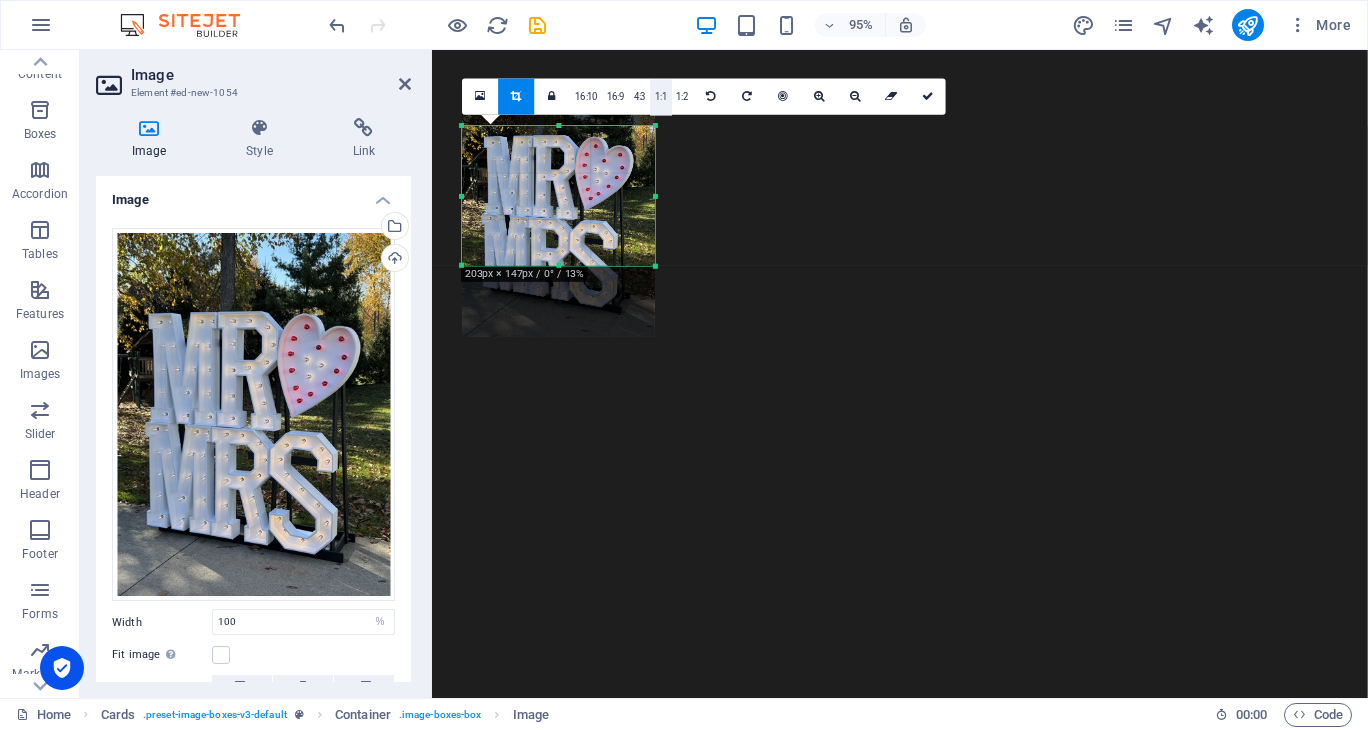 click on "1:1" at bounding box center [661, 98] 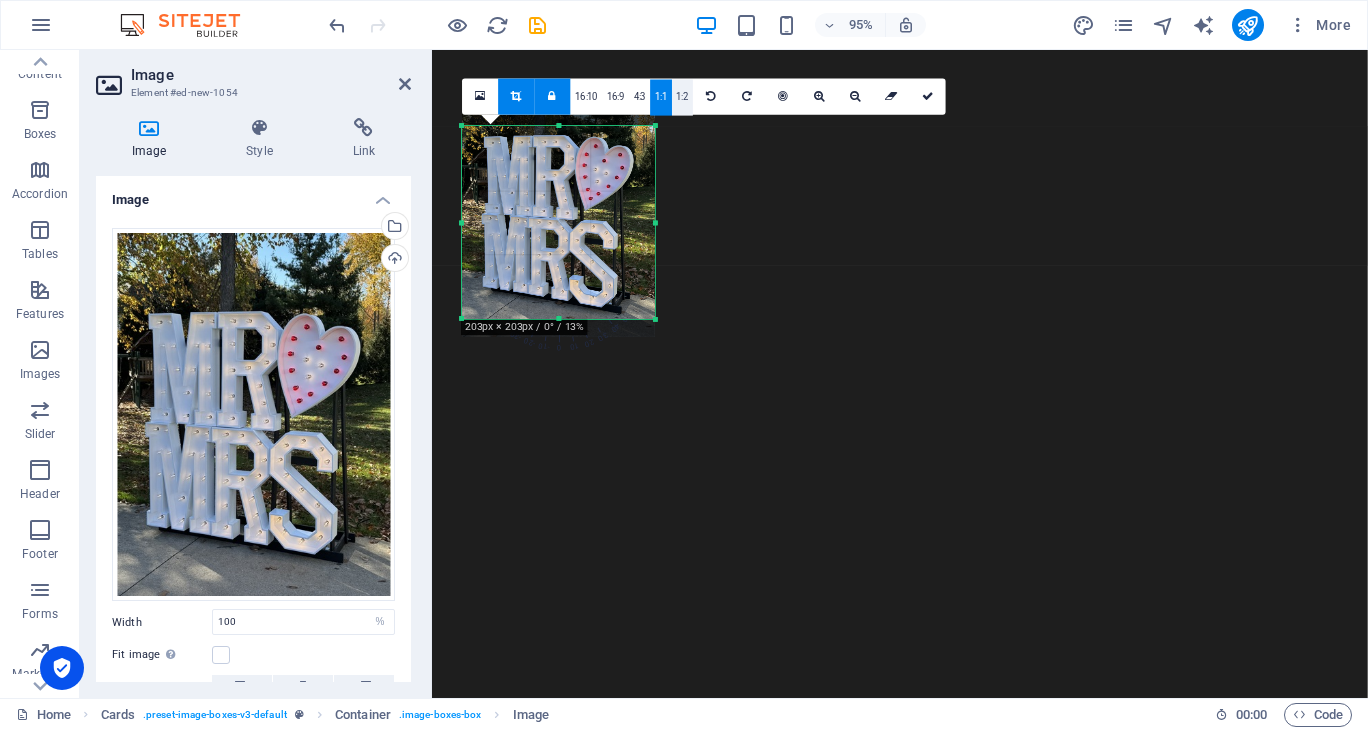 click on "1:2" at bounding box center [682, 98] 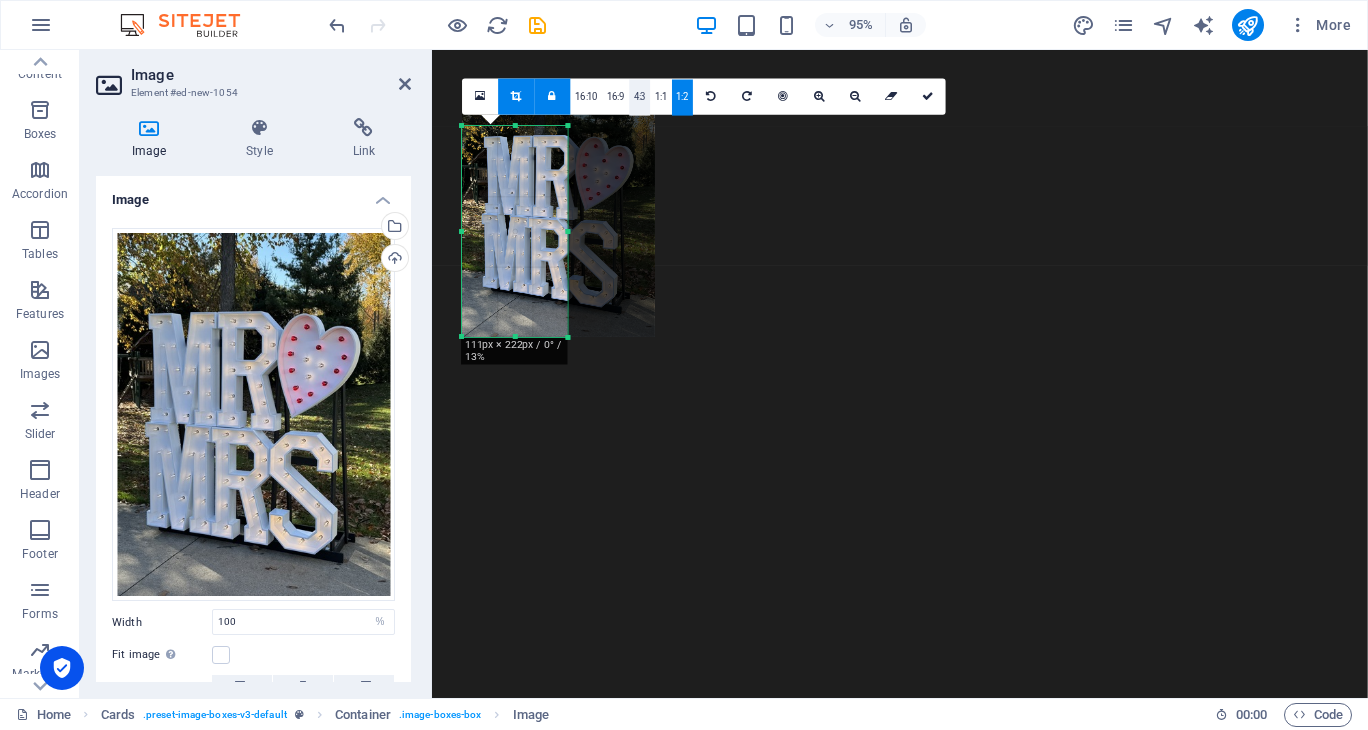 click on "4:3" at bounding box center [639, 98] 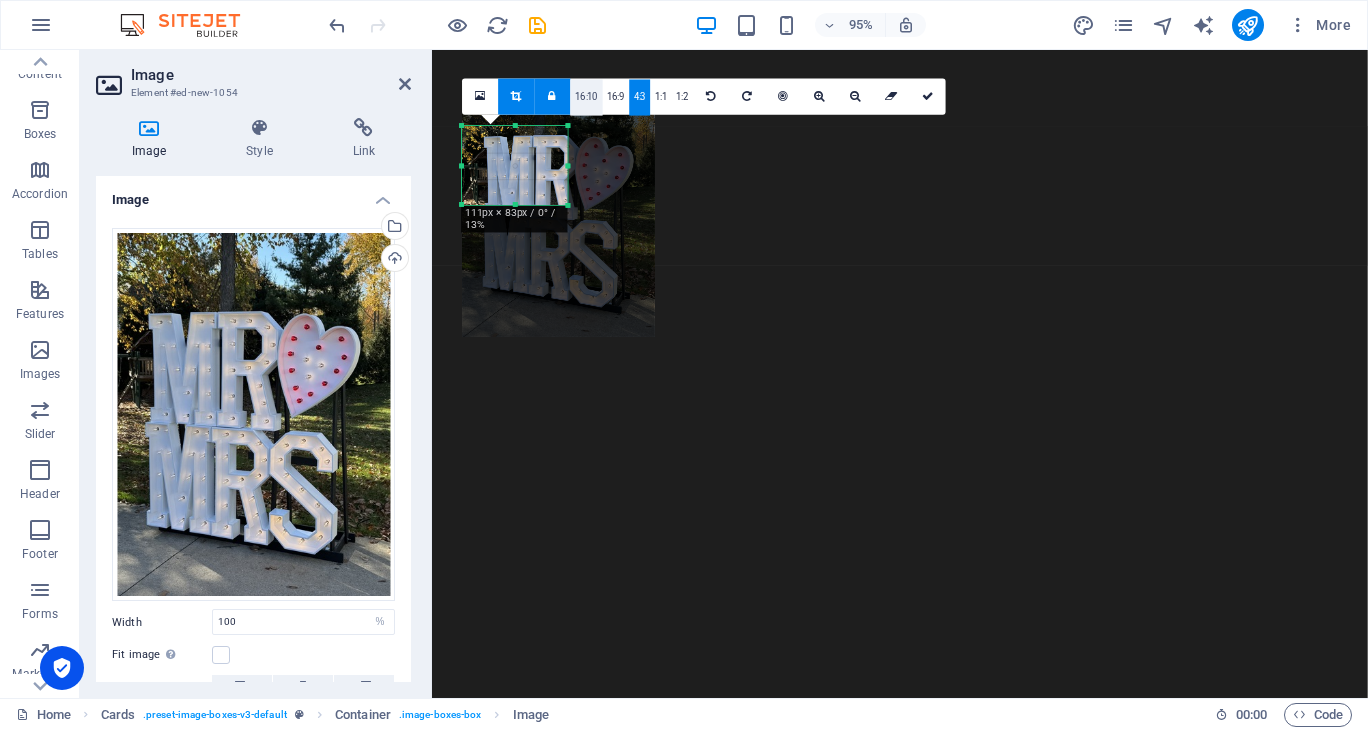 click on "16:10" at bounding box center [587, 98] 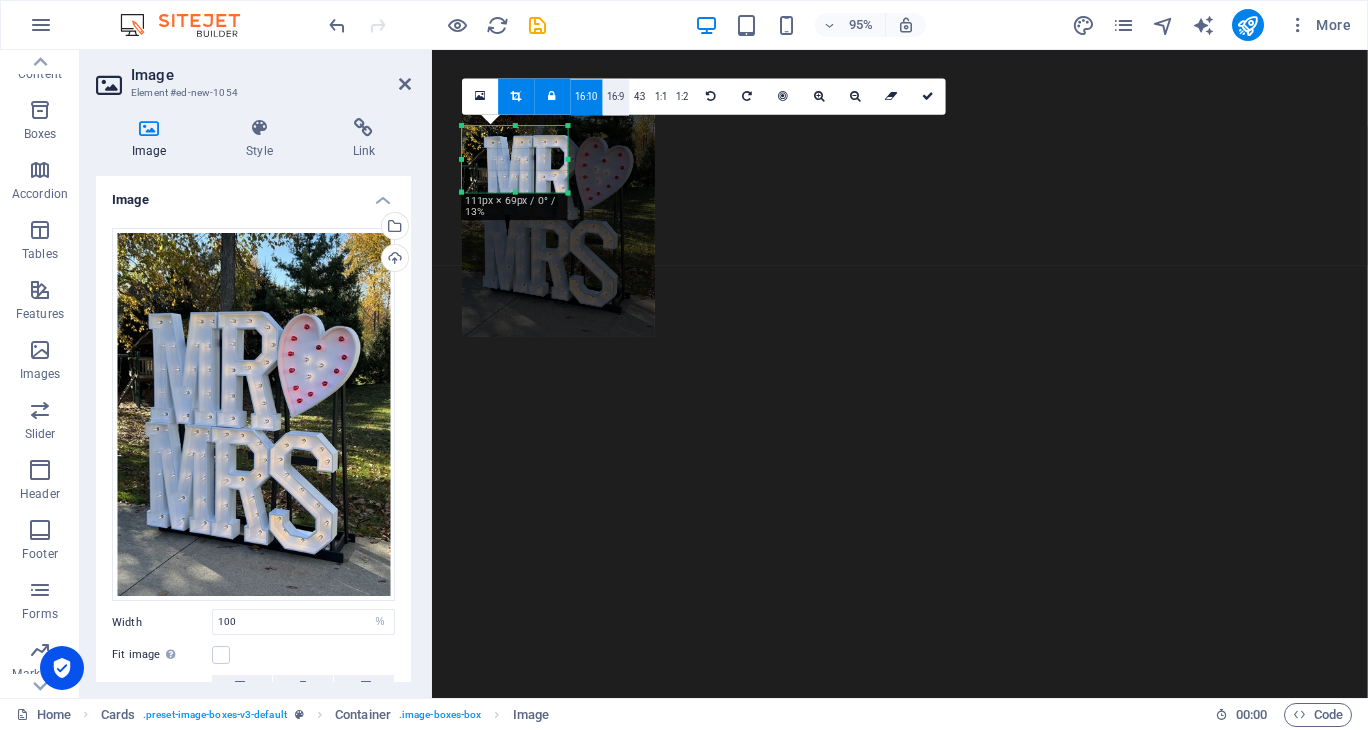 click on "16:9" at bounding box center (616, 98) 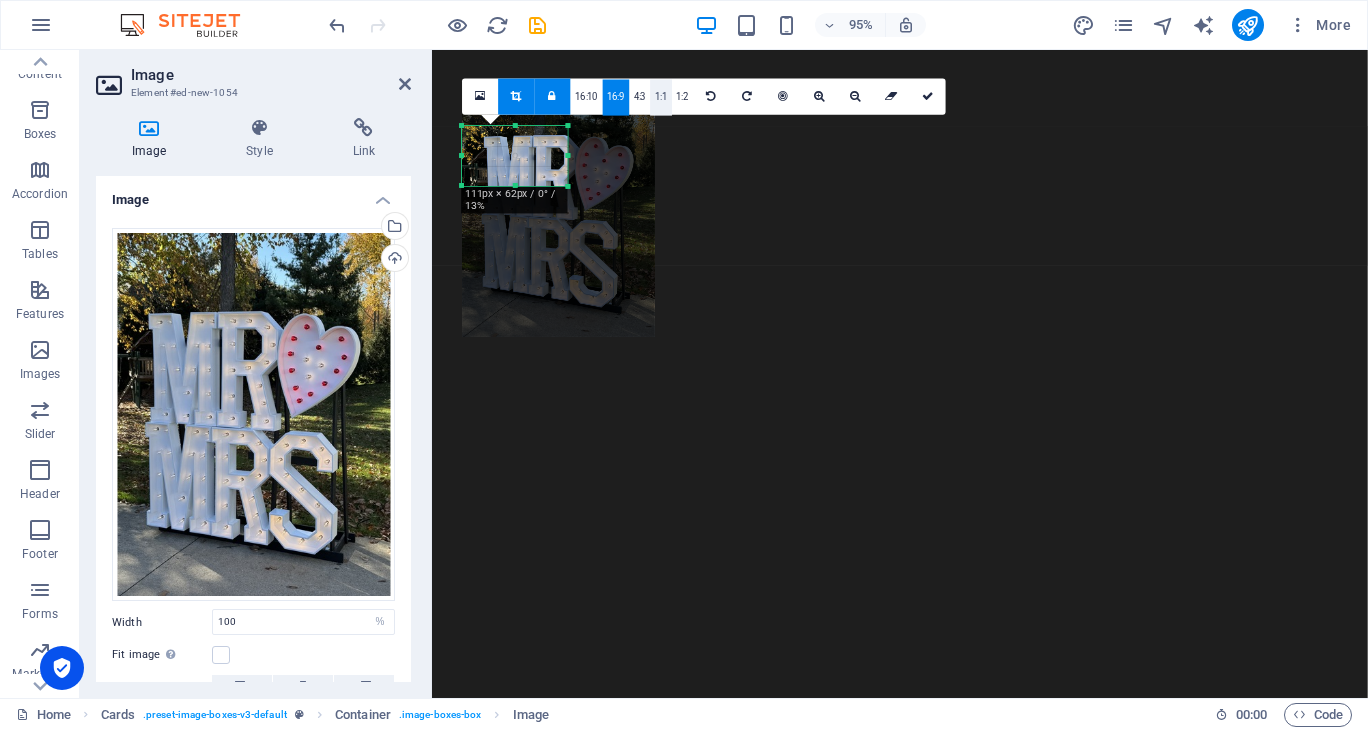click on "1:1" at bounding box center [661, 98] 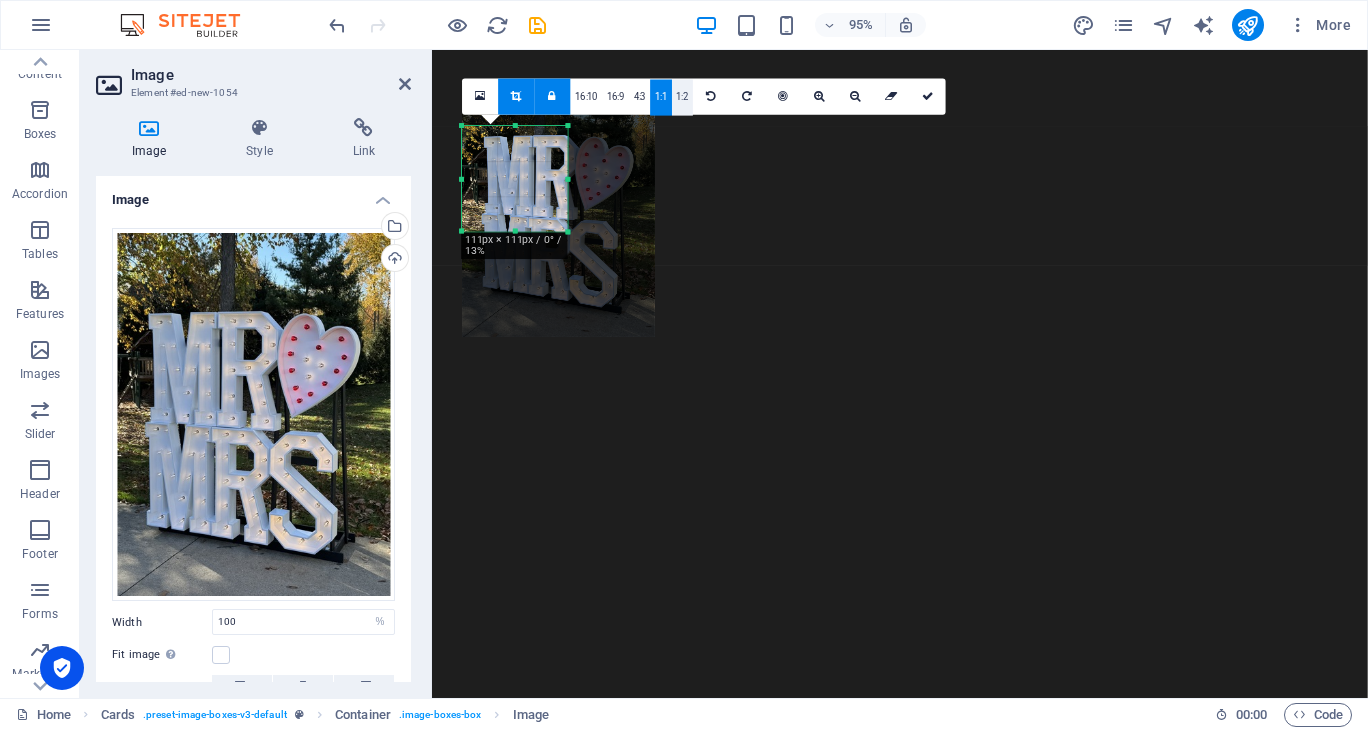 click on "1:2" at bounding box center (682, 98) 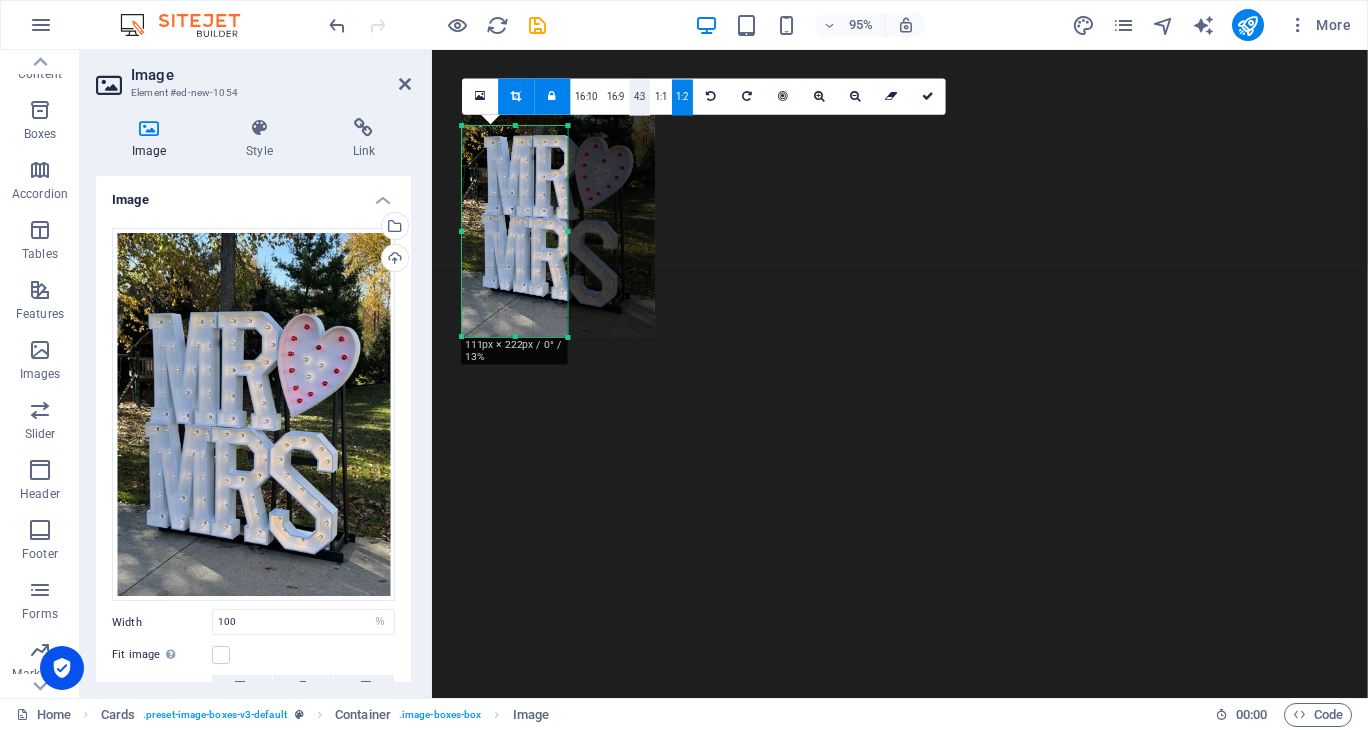 click on "4:3" at bounding box center (639, 98) 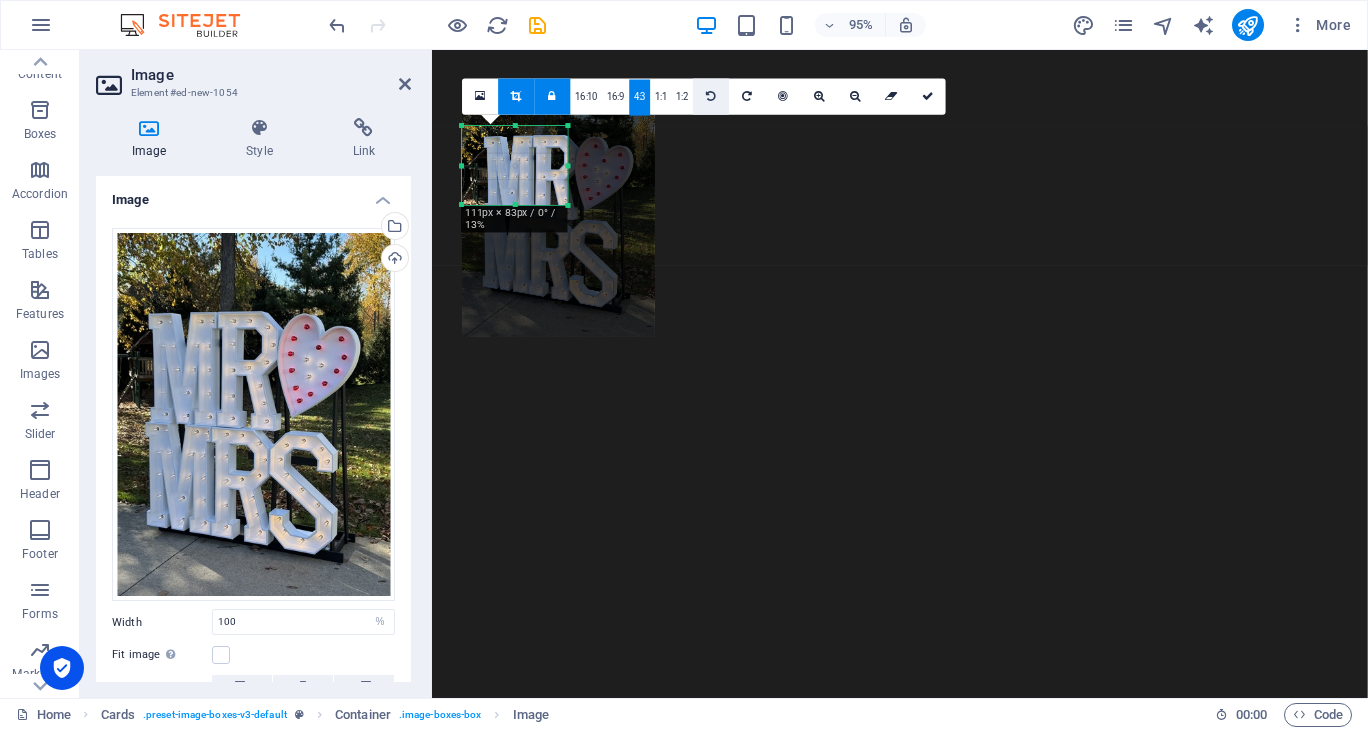 click at bounding box center [711, 97] 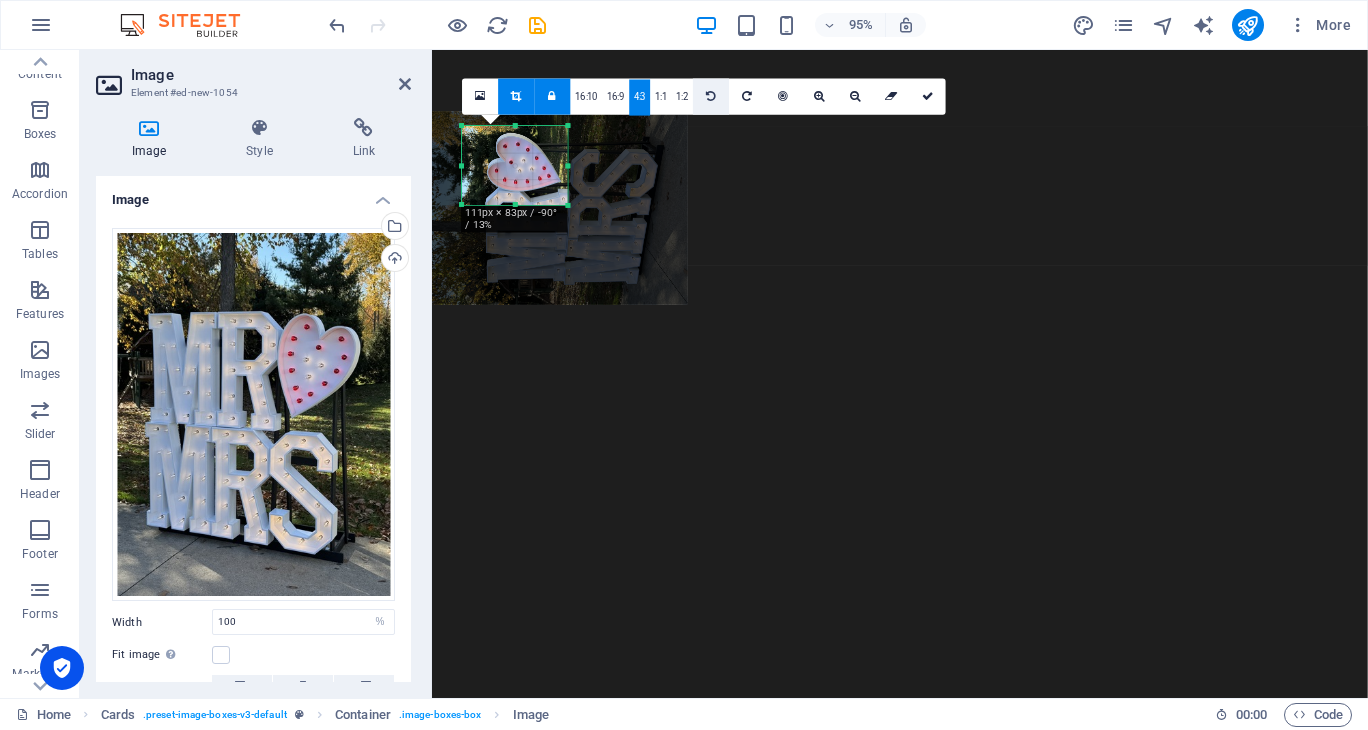 click at bounding box center (711, 97) 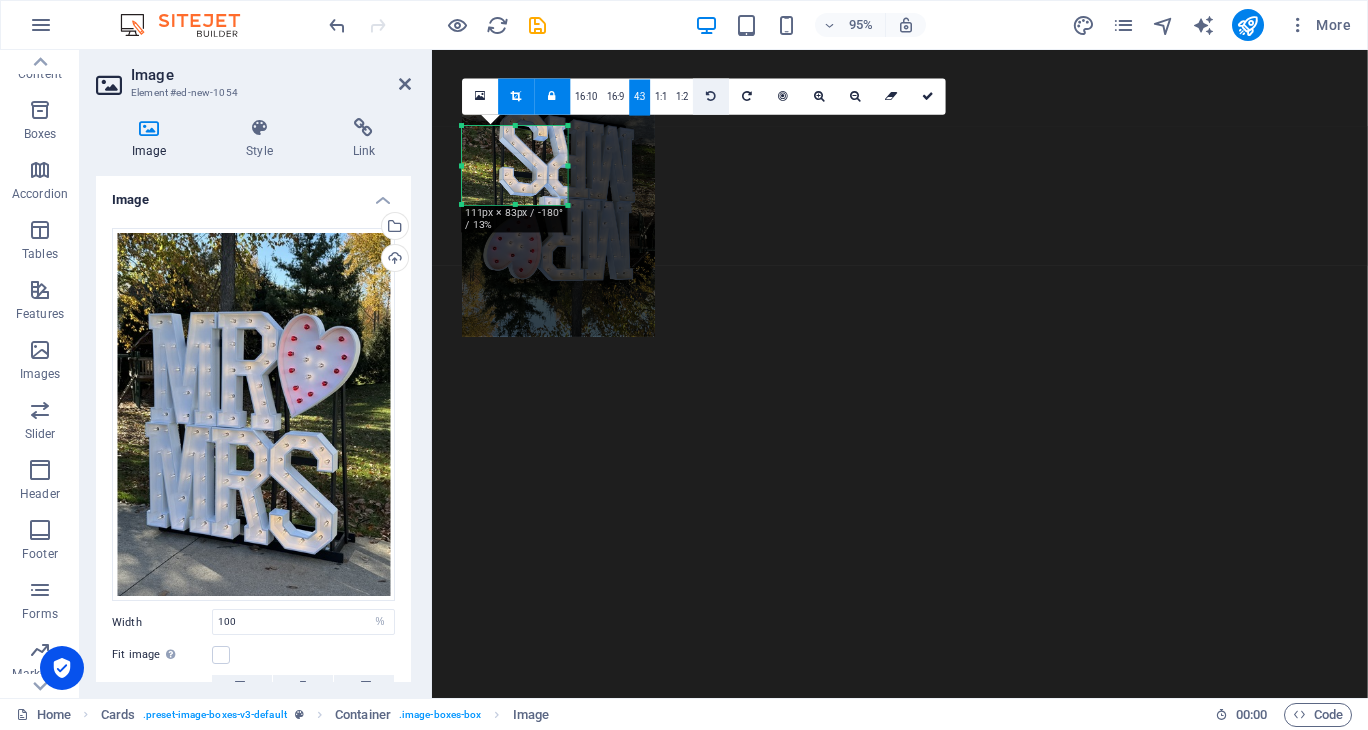 click at bounding box center (711, 97) 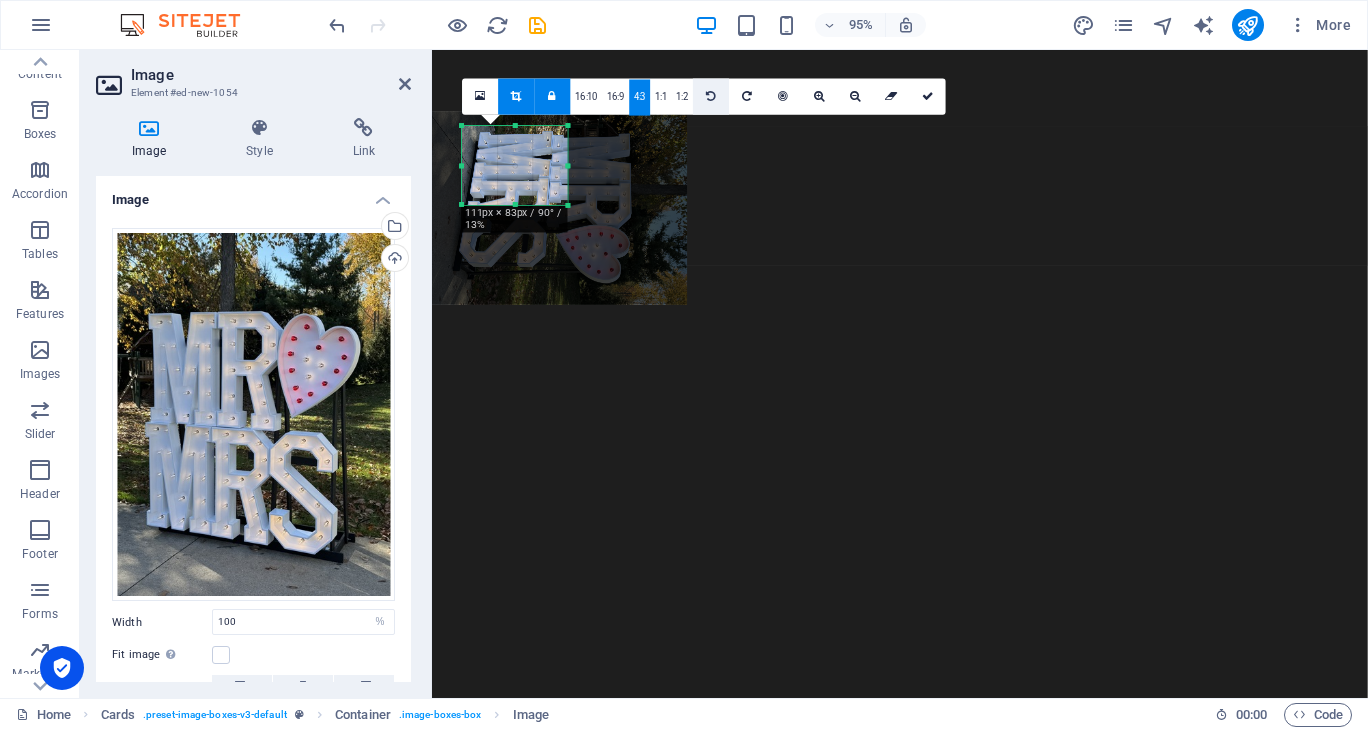 click at bounding box center (711, 97) 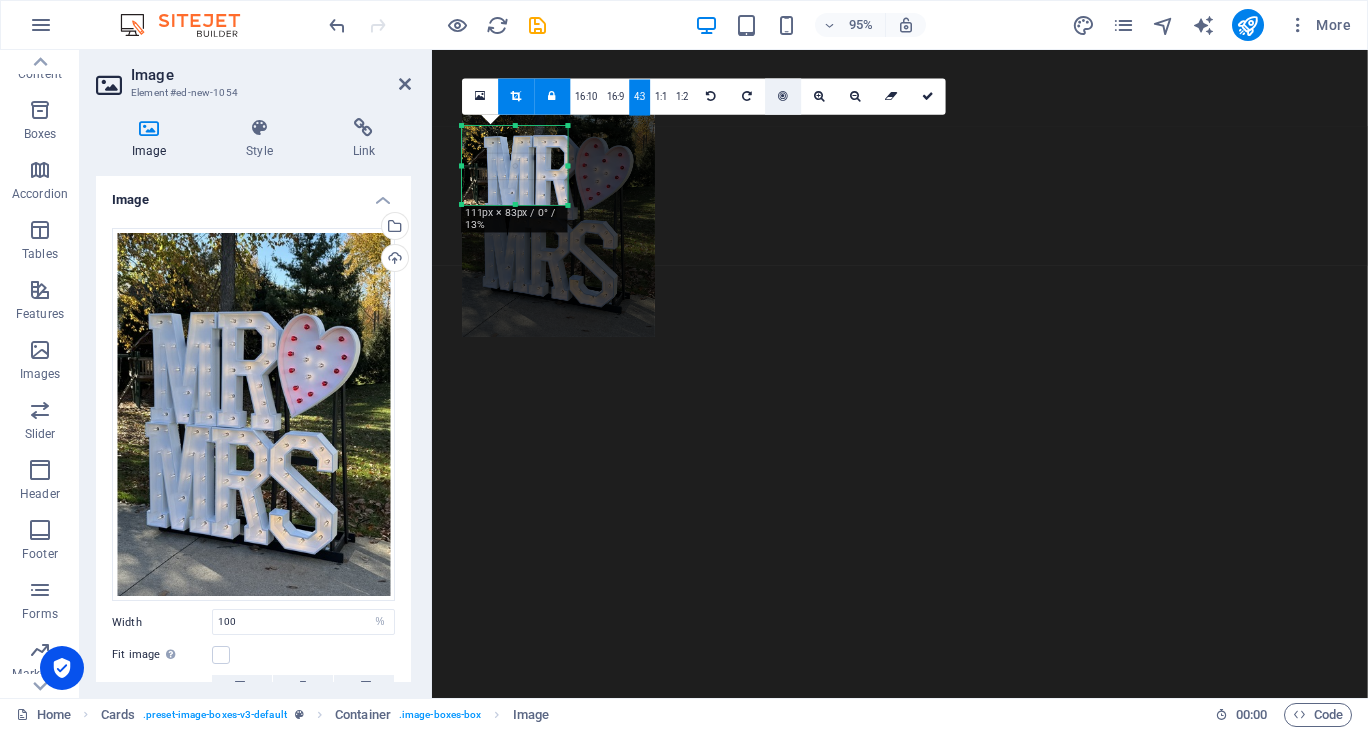 click at bounding box center (784, 96) 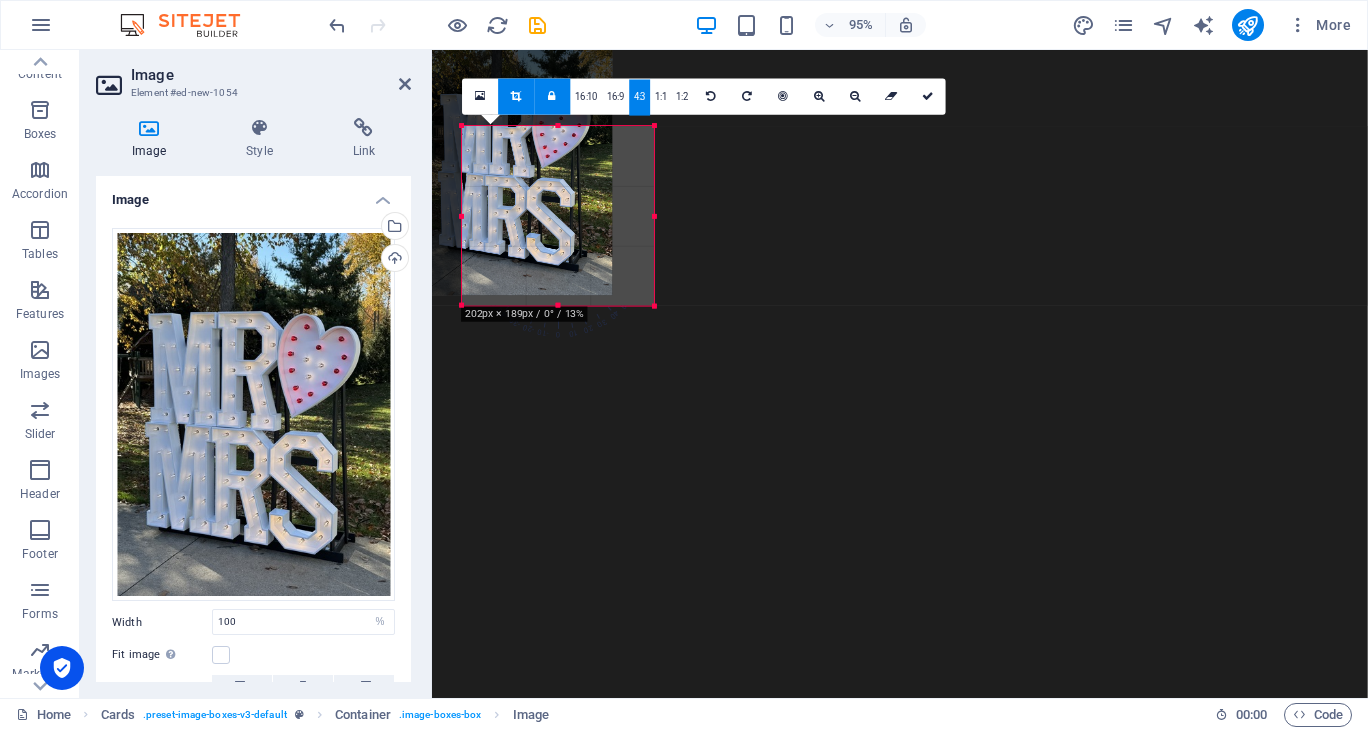 drag, startPoint x: 567, startPoint y: 206, endPoint x: 658, endPoint y: 244, distance: 98.61542 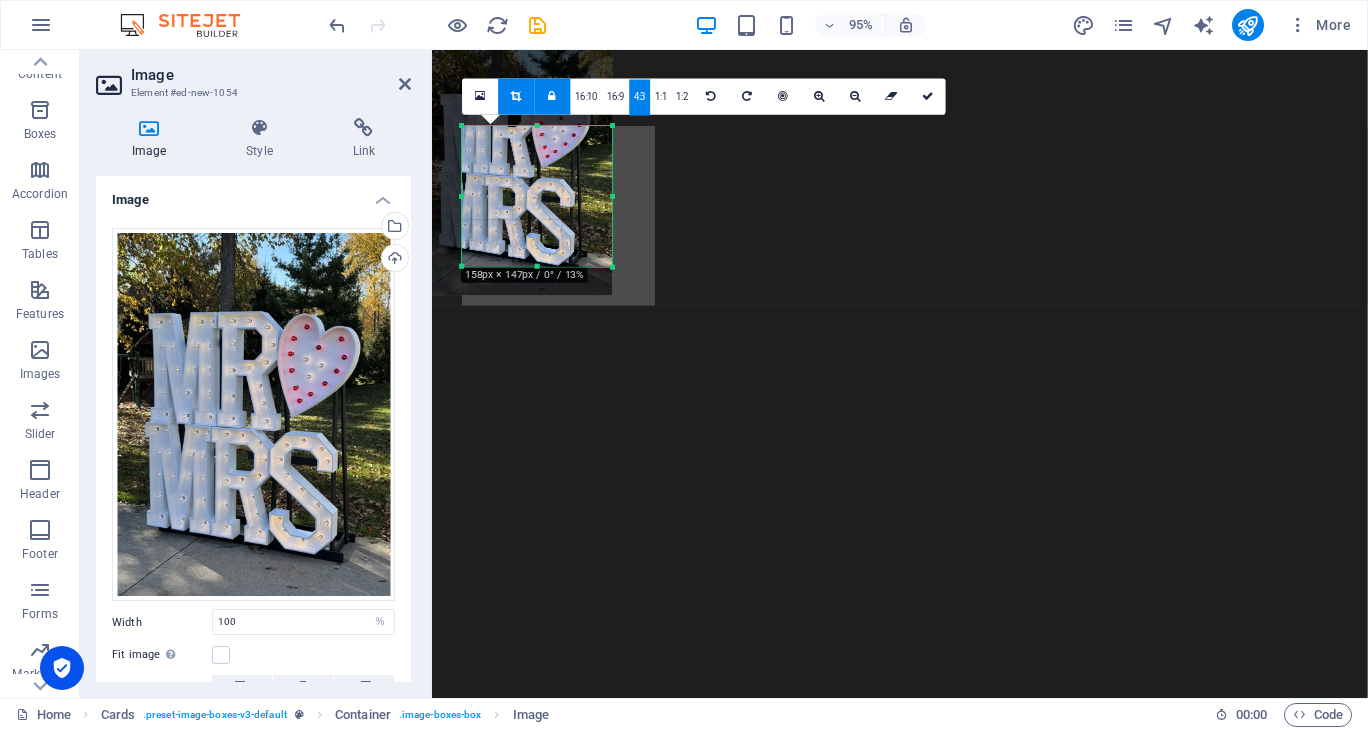 click at bounding box center [516, 166] 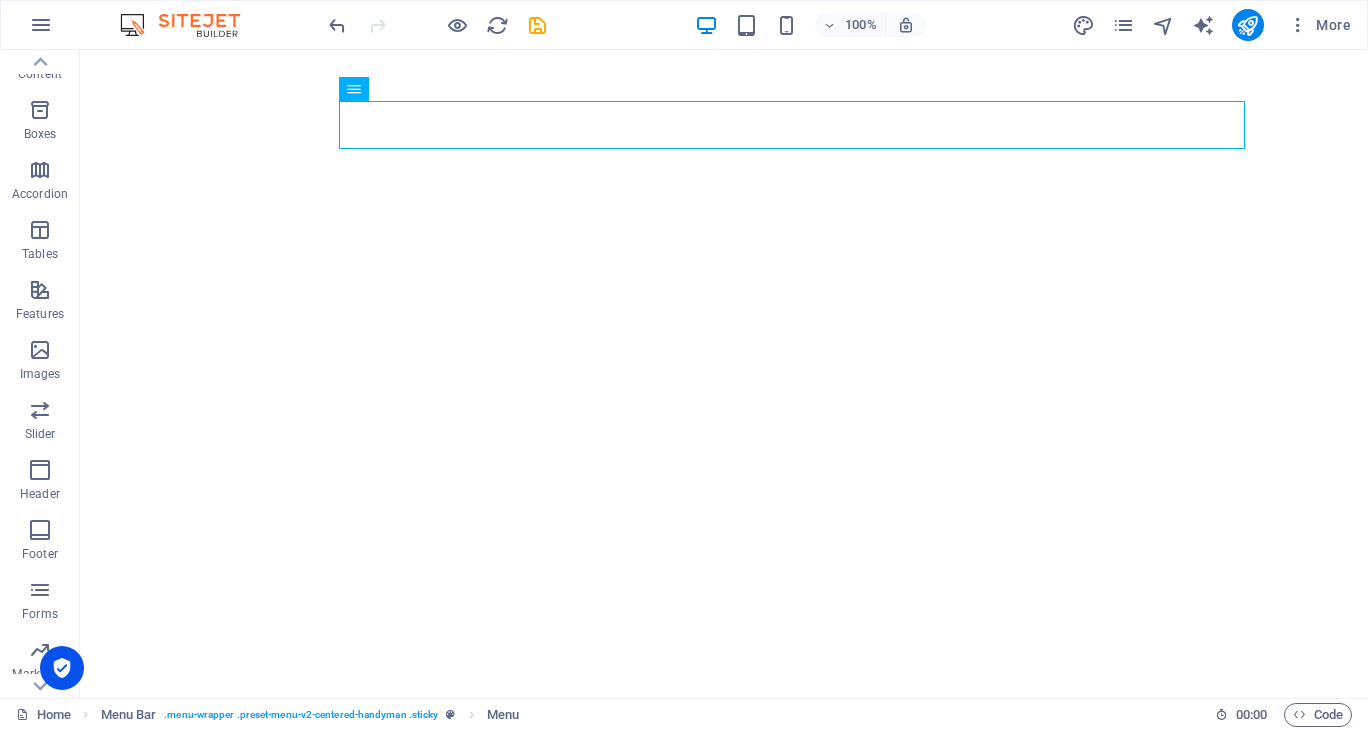 click at bounding box center [437, 25] 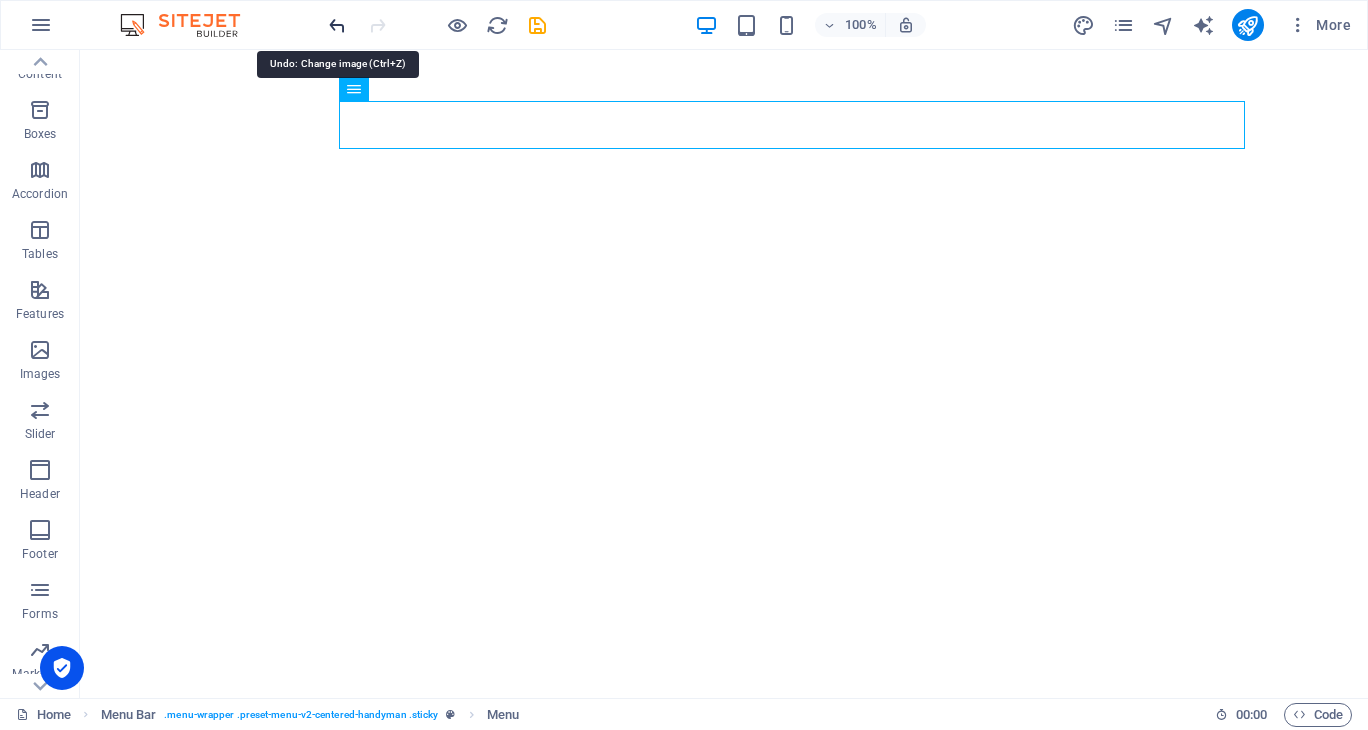 click at bounding box center (337, 25) 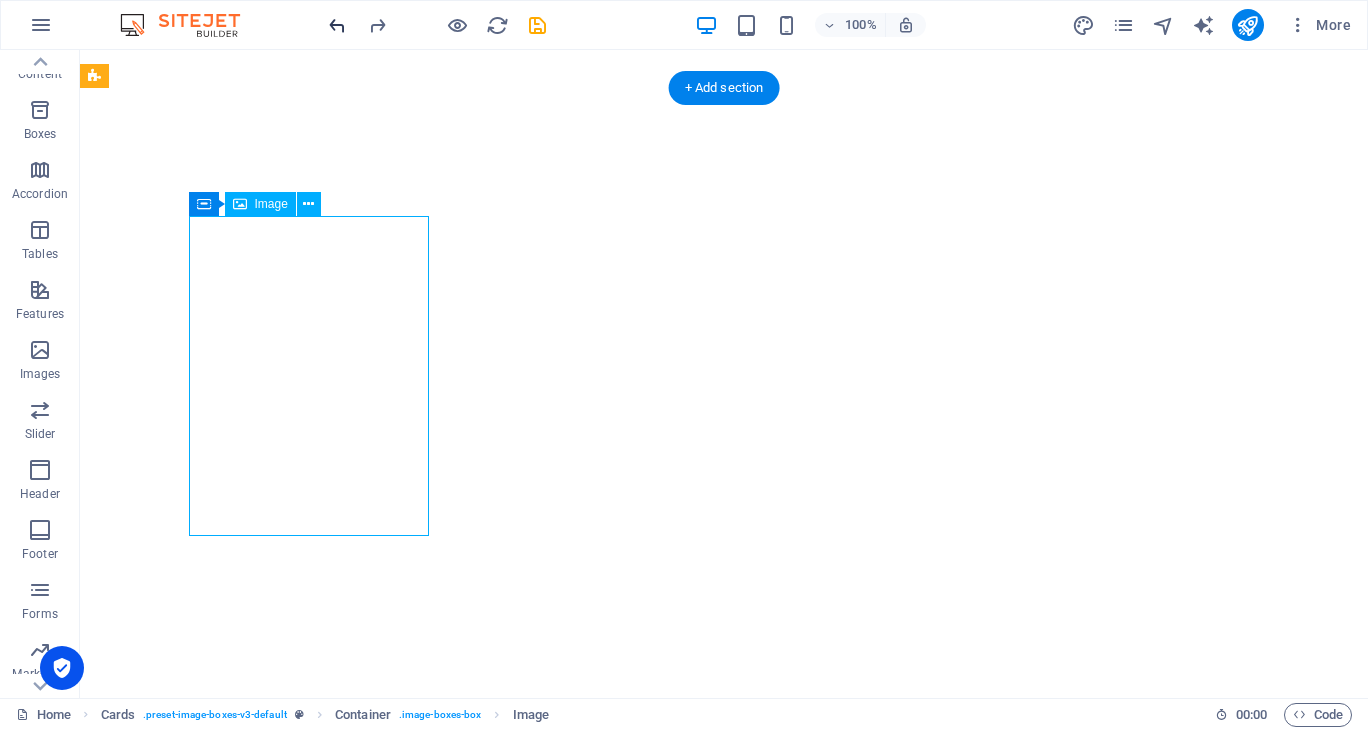 select on "%" 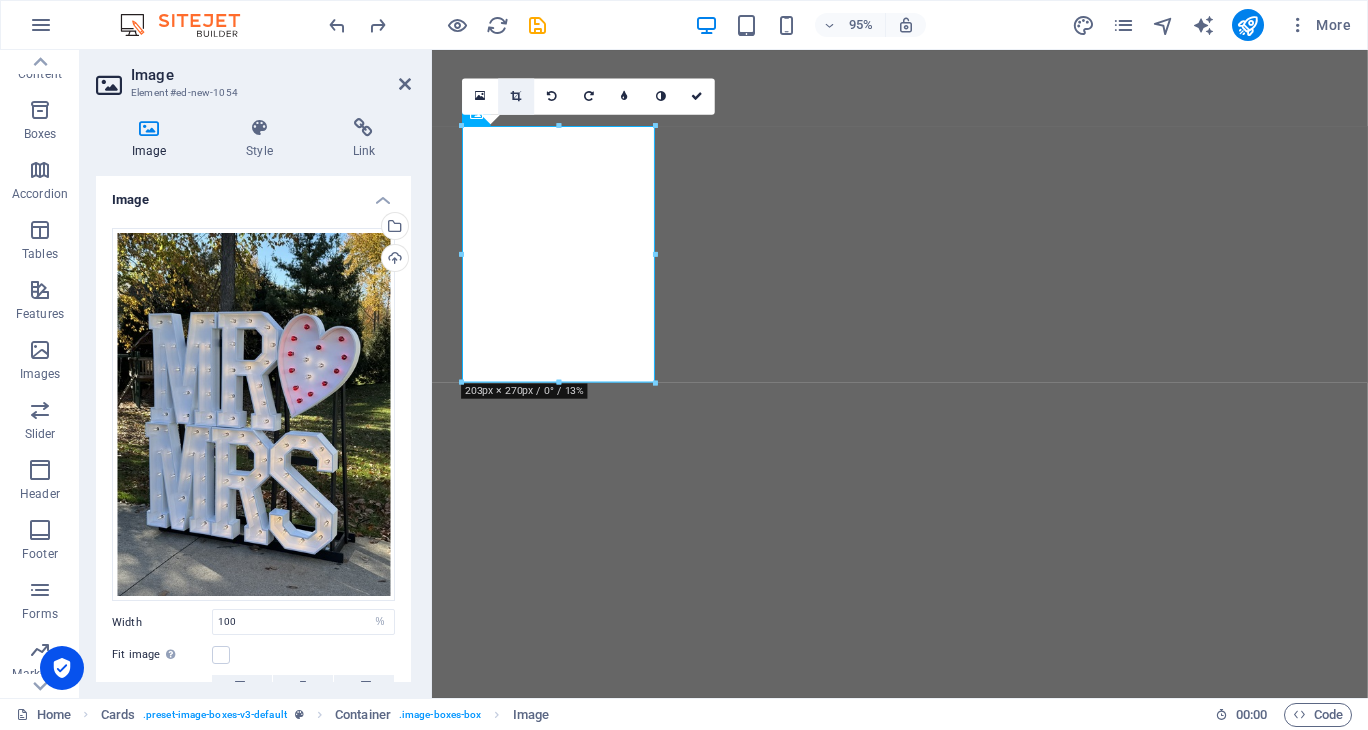 click at bounding box center (517, 97) 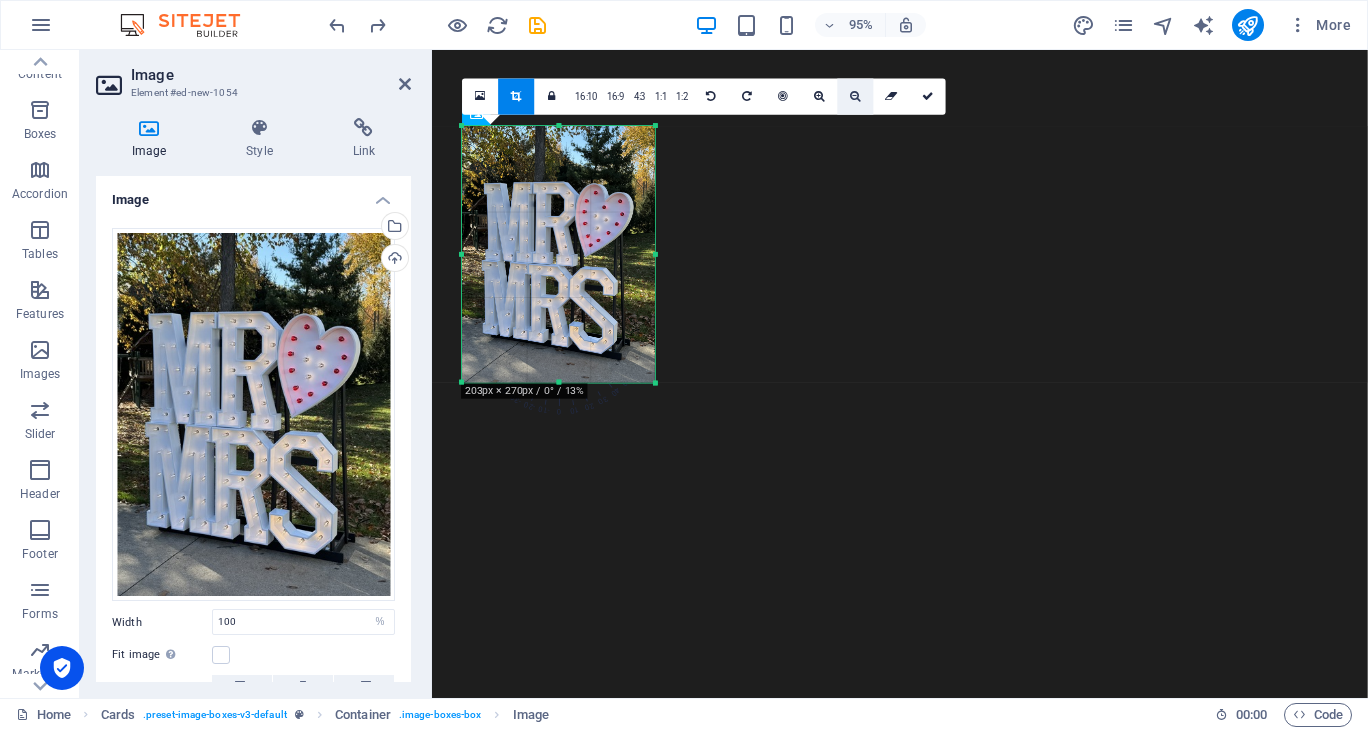click at bounding box center [855, 96] 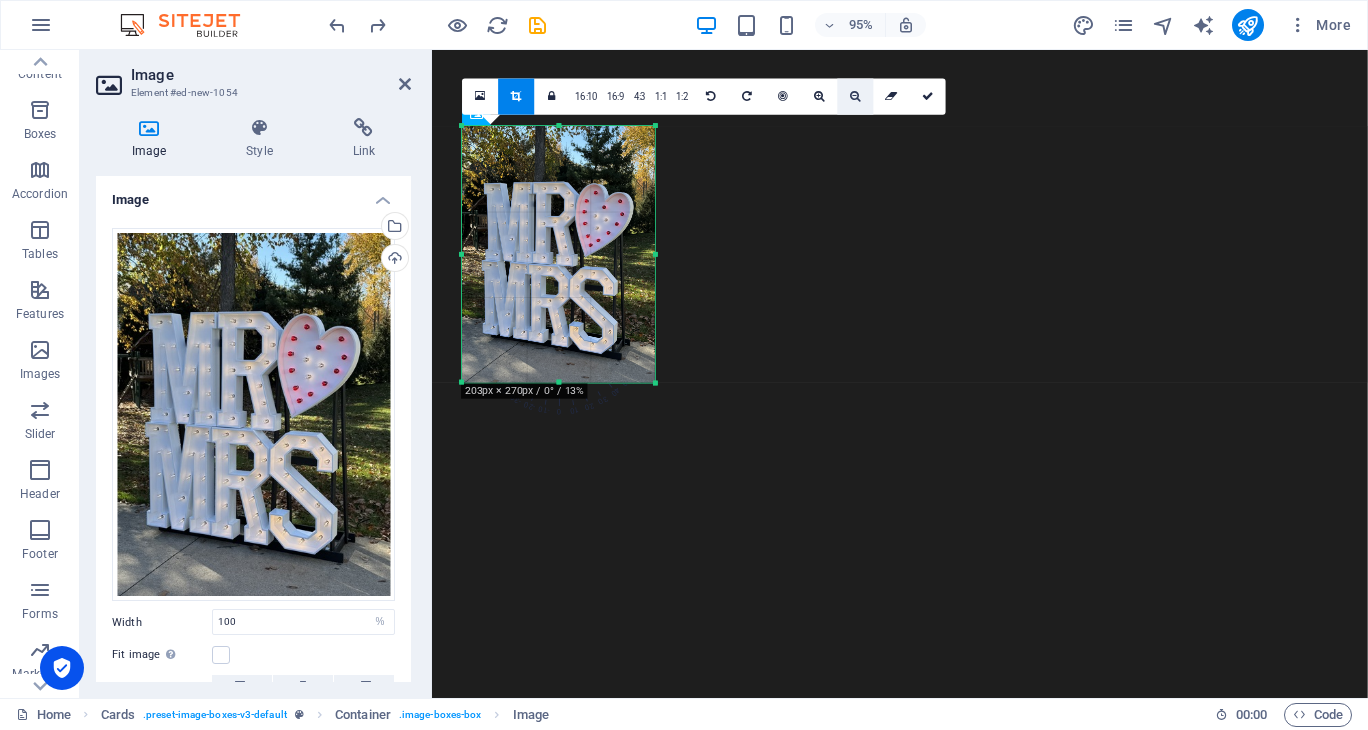 click at bounding box center [855, 96] 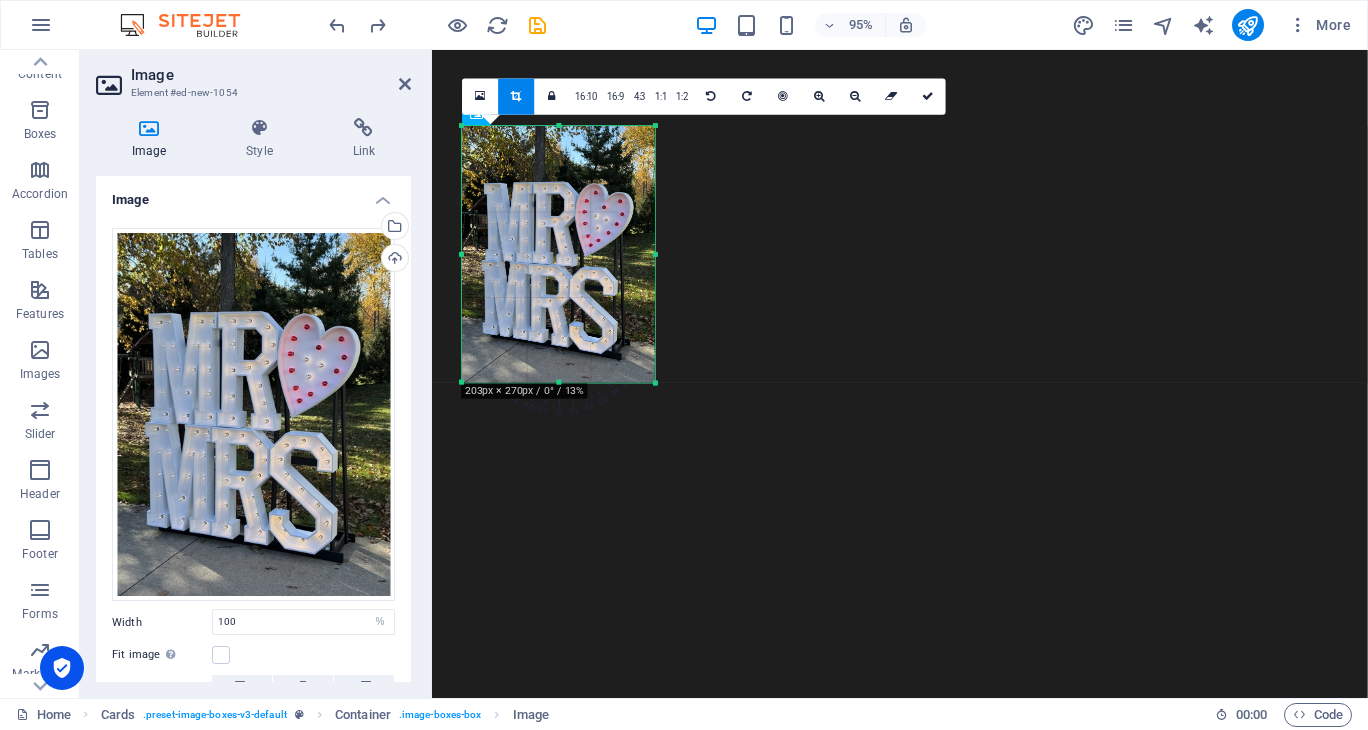 click at bounding box center [558, 254] 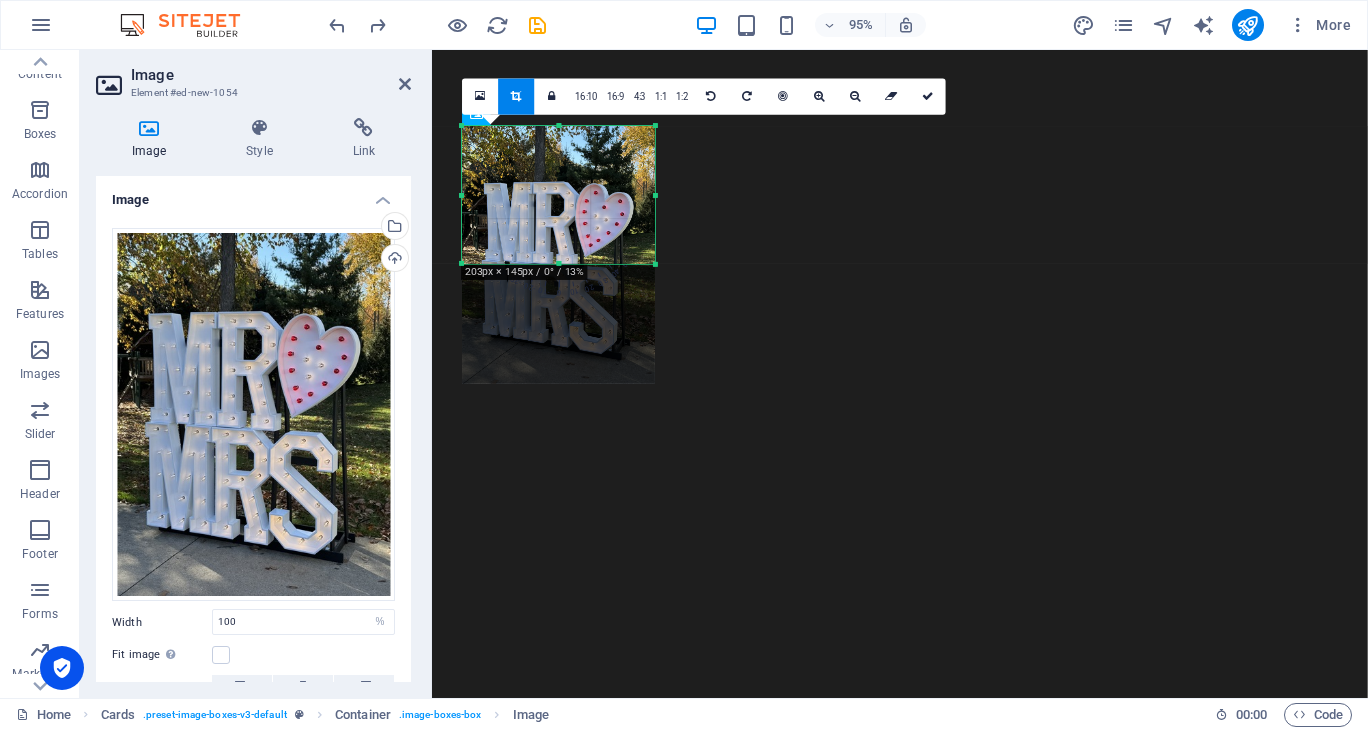 drag, startPoint x: 563, startPoint y: 383, endPoint x: 599, endPoint y: 258, distance: 130.08075 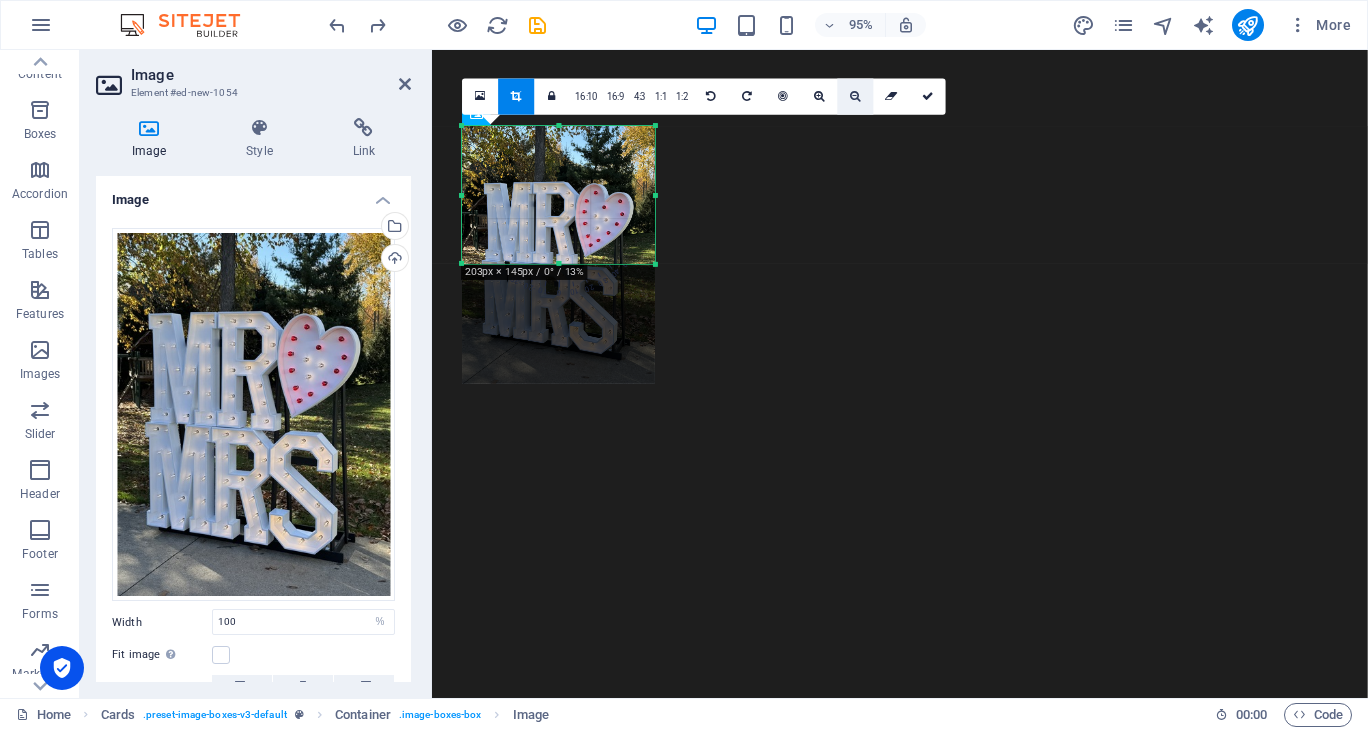 click at bounding box center [855, 96] 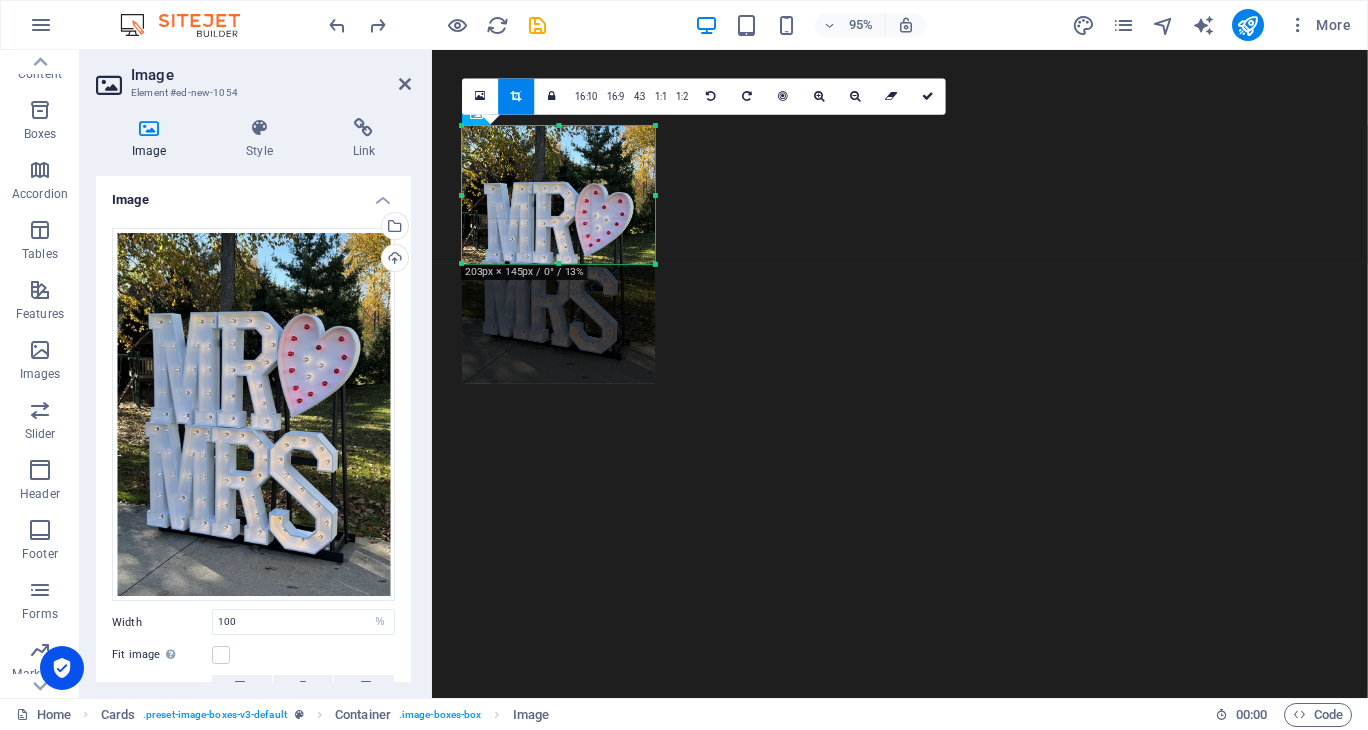 click at bounding box center [558, 254] 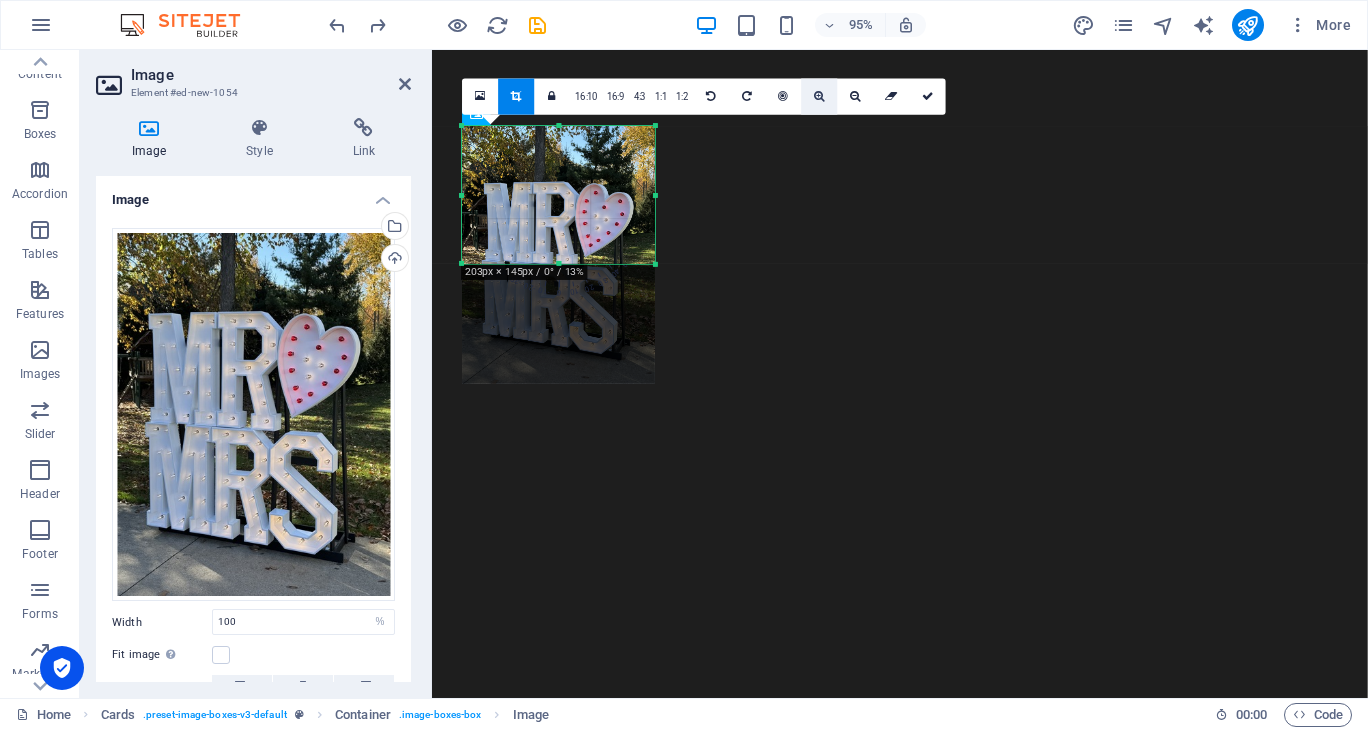 click at bounding box center (819, 96) 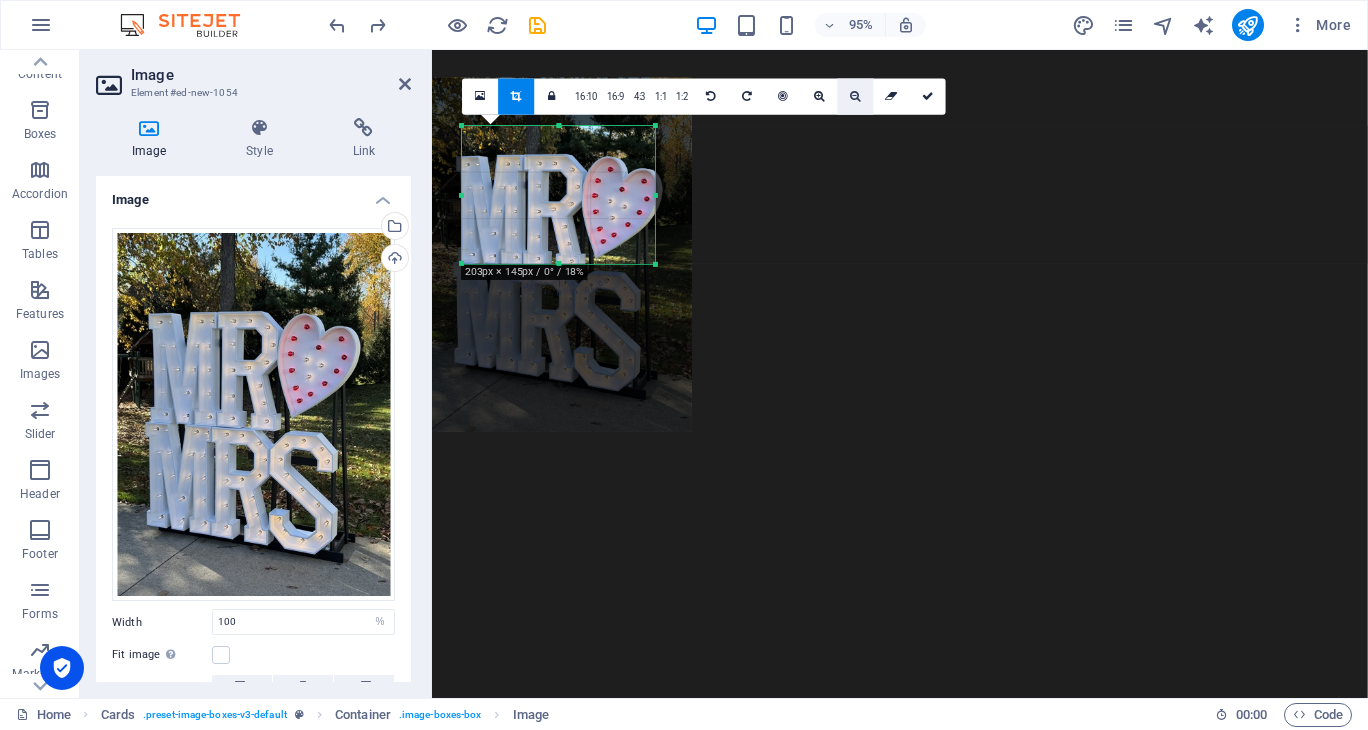 click at bounding box center (855, 96) 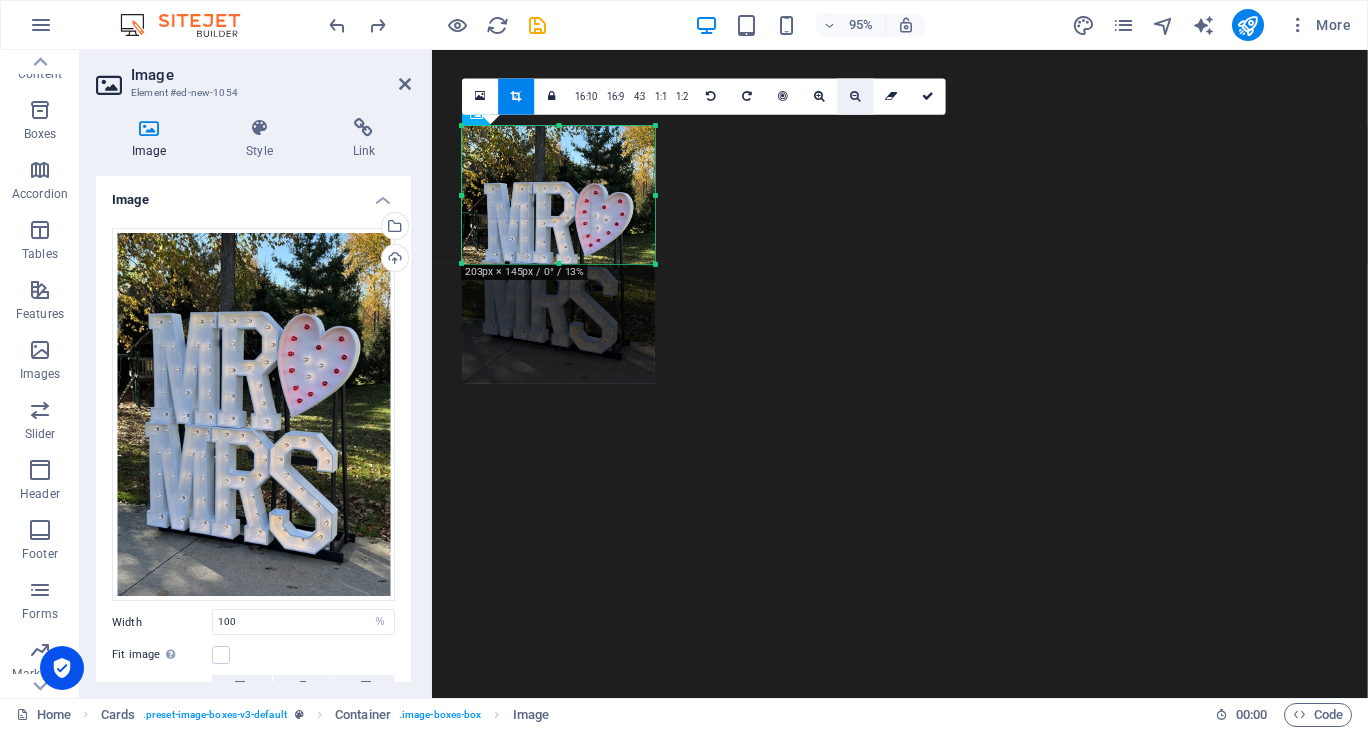 click at bounding box center [855, 96] 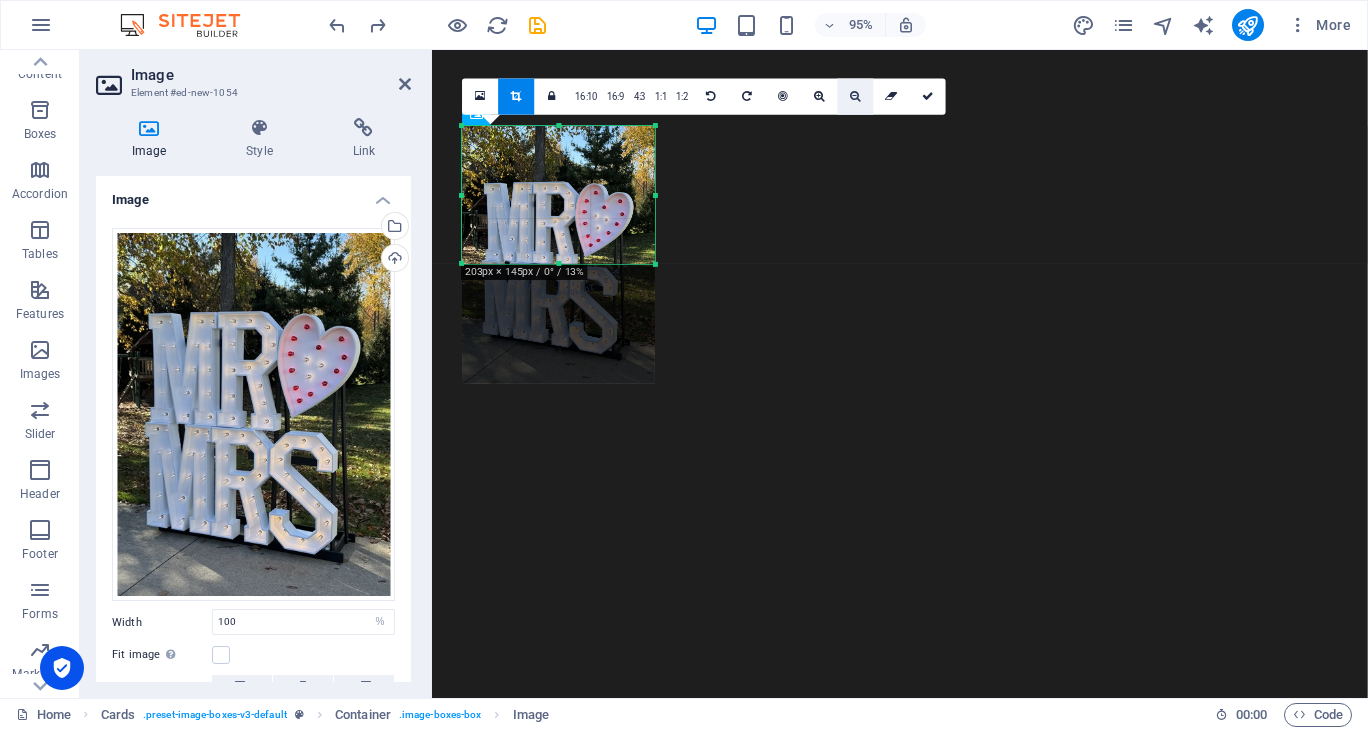 click at bounding box center (855, 96) 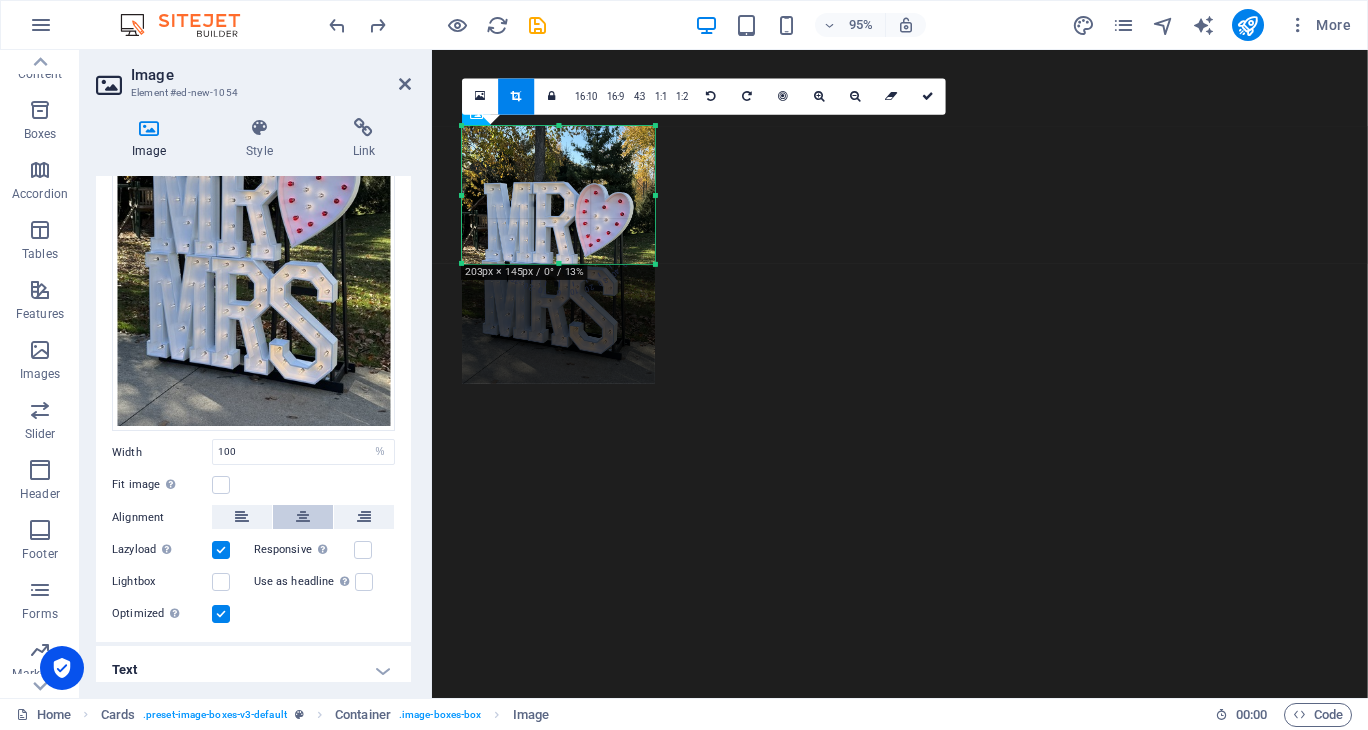 scroll, scrollTop: 177, scrollLeft: 0, axis: vertical 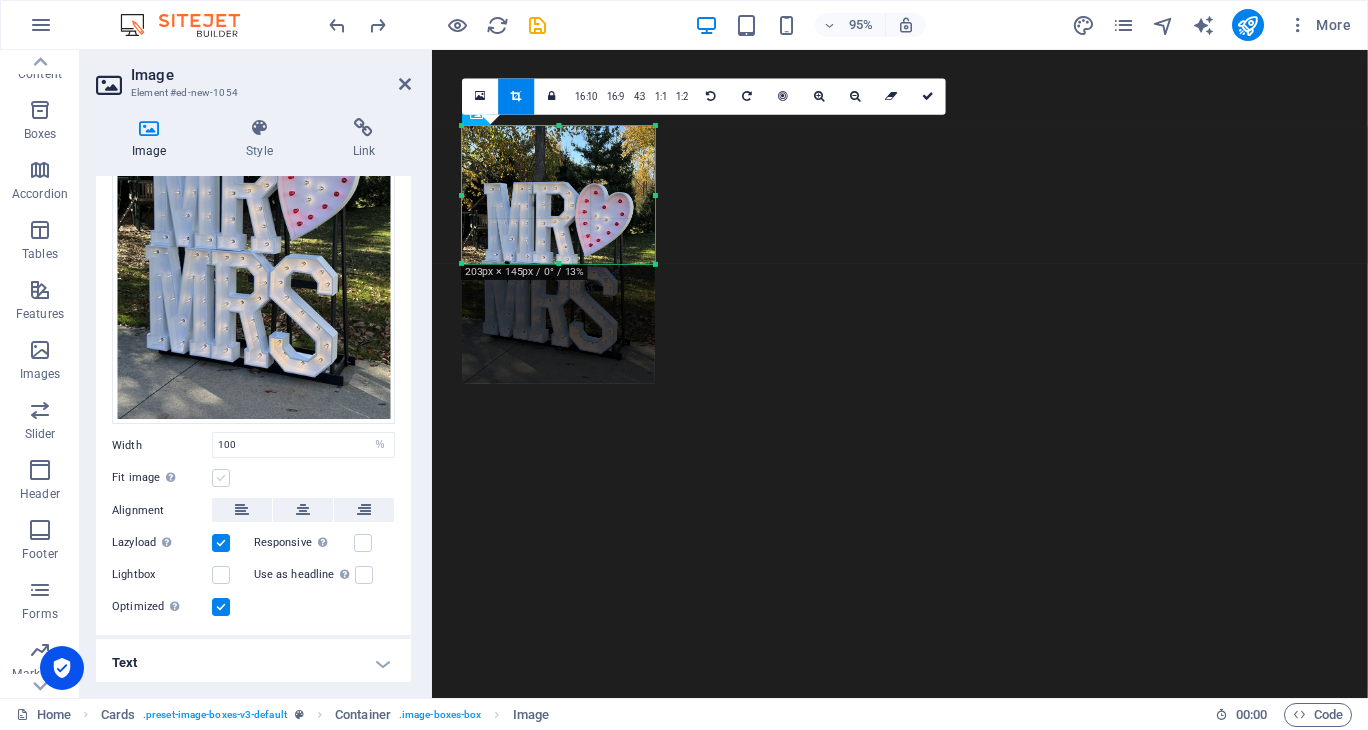 click at bounding box center (221, 478) 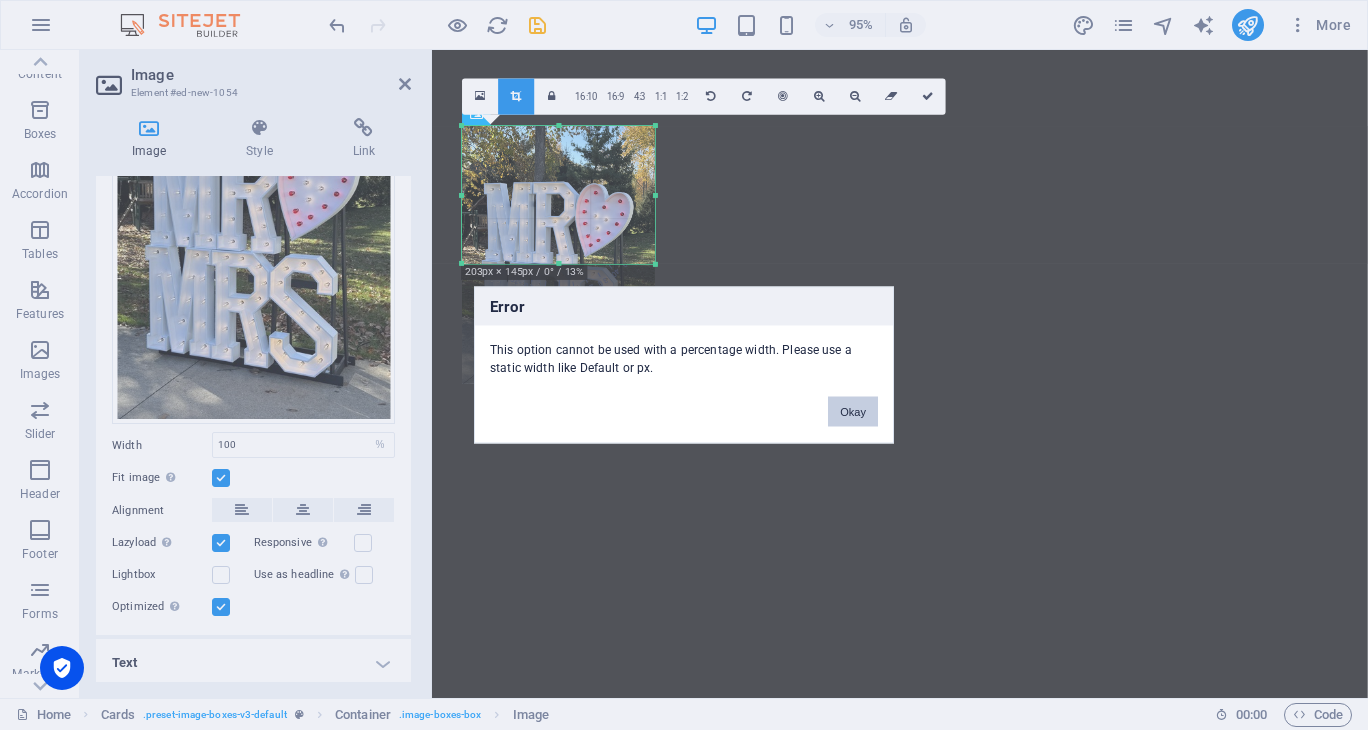 click on "Okay" at bounding box center [853, 412] 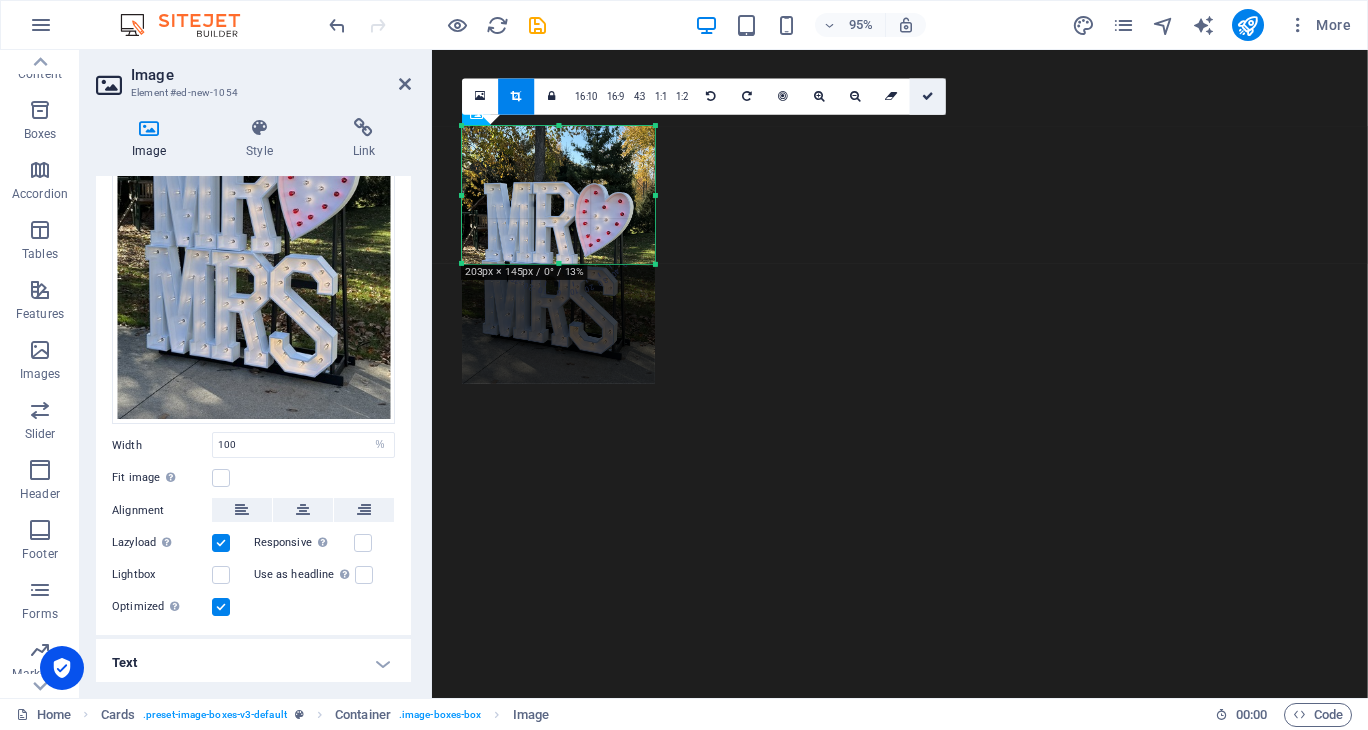 click at bounding box center (928, 96) 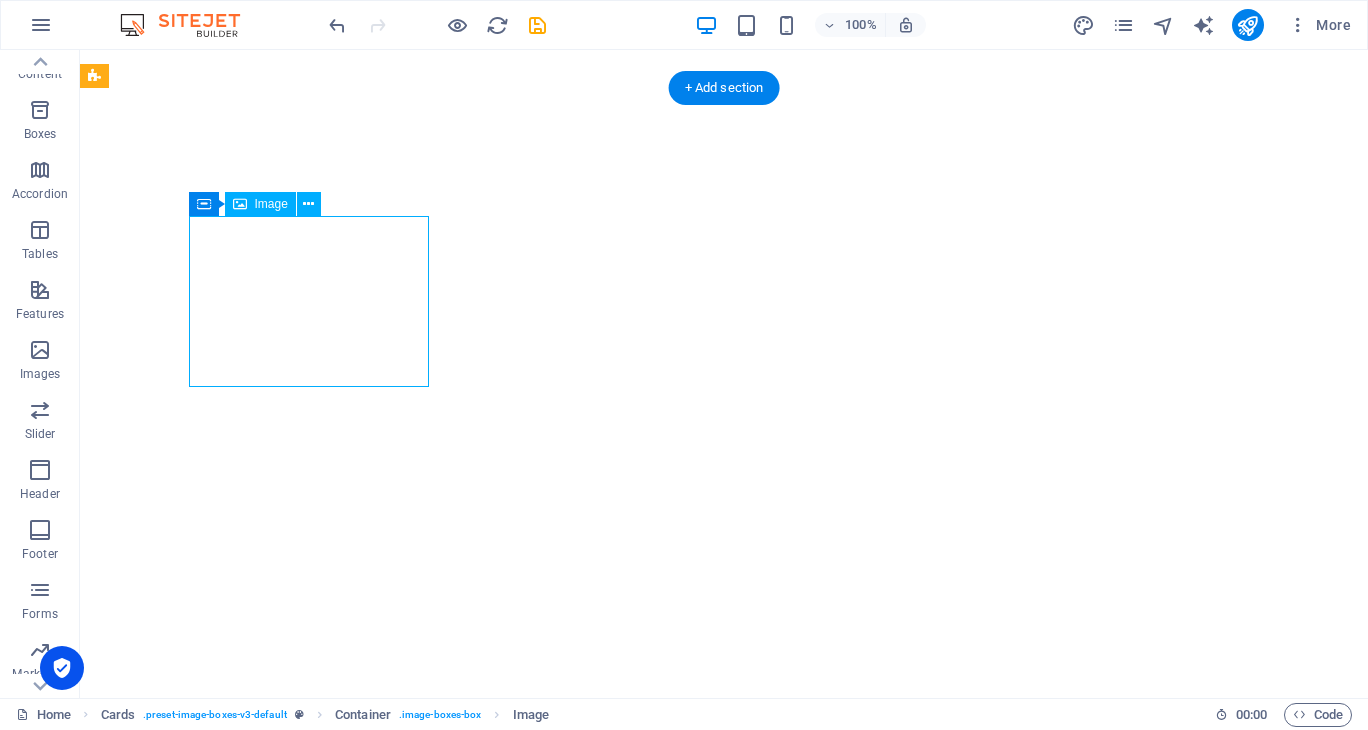 select on "%" 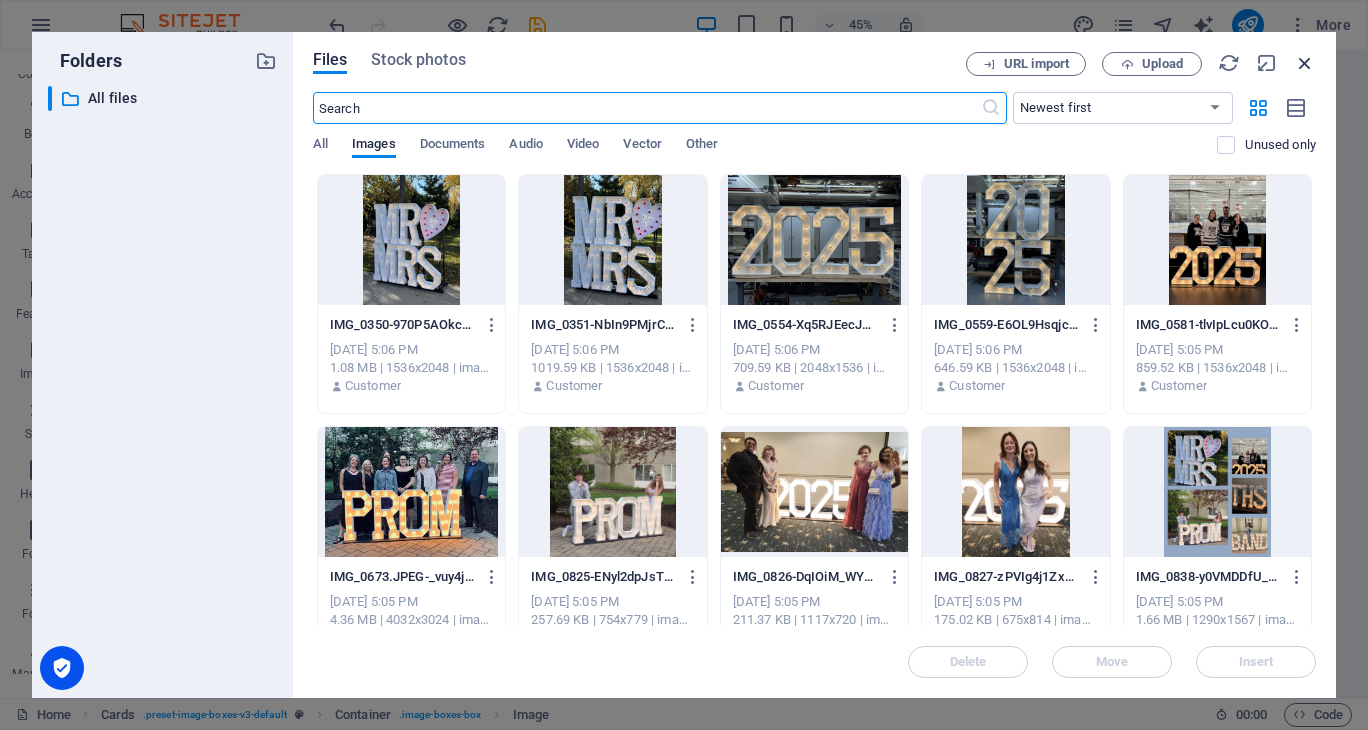 click at bounding box center [1305, 63] 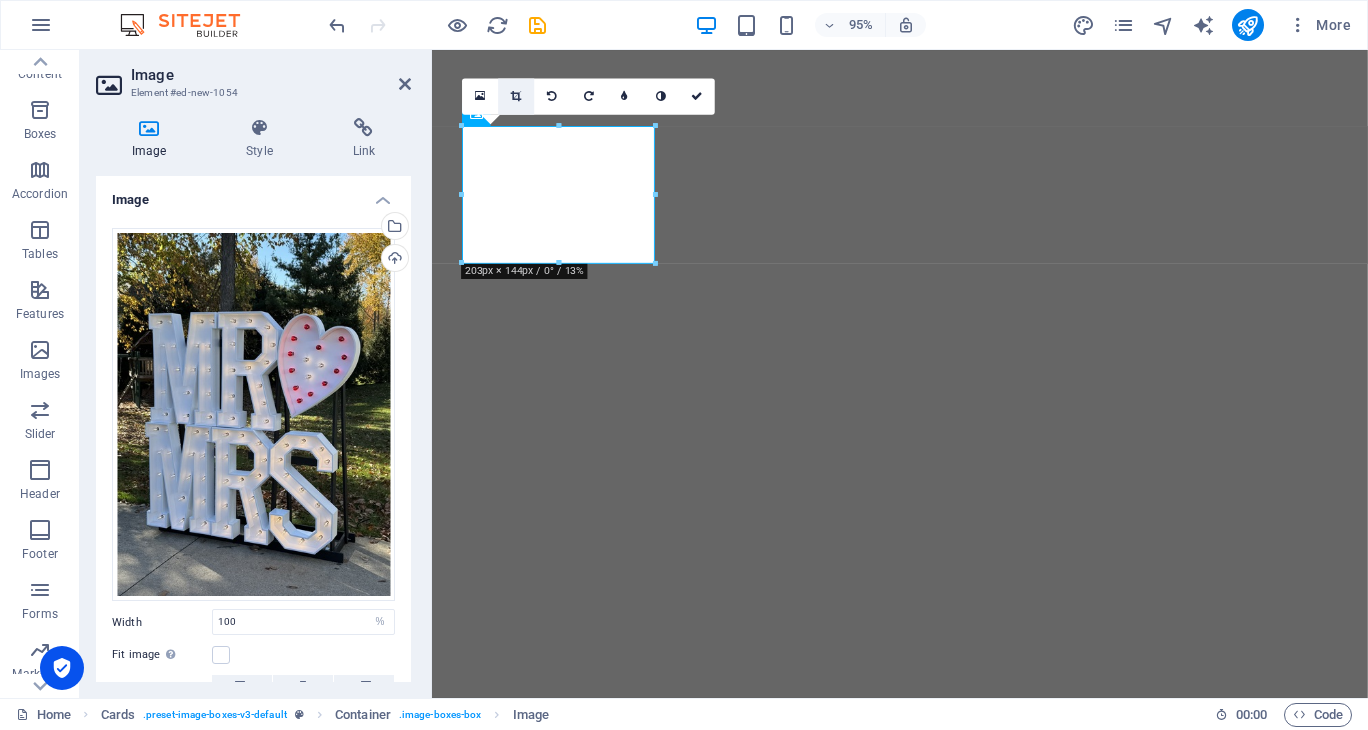 click at bounding box center [517, 97] 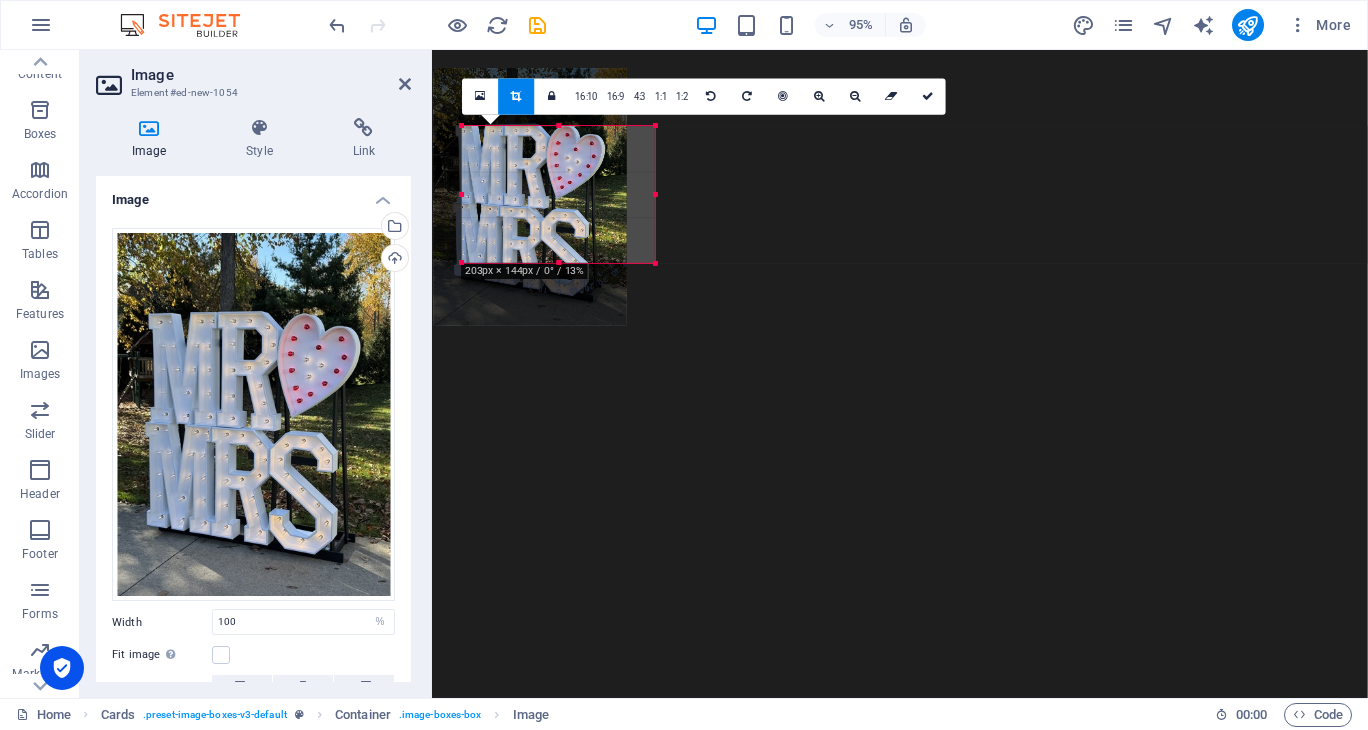 drag, startPoint x: 658, startPoint y: 285, endPoint x: 624, endPoint y: 215, distance: 77.820305 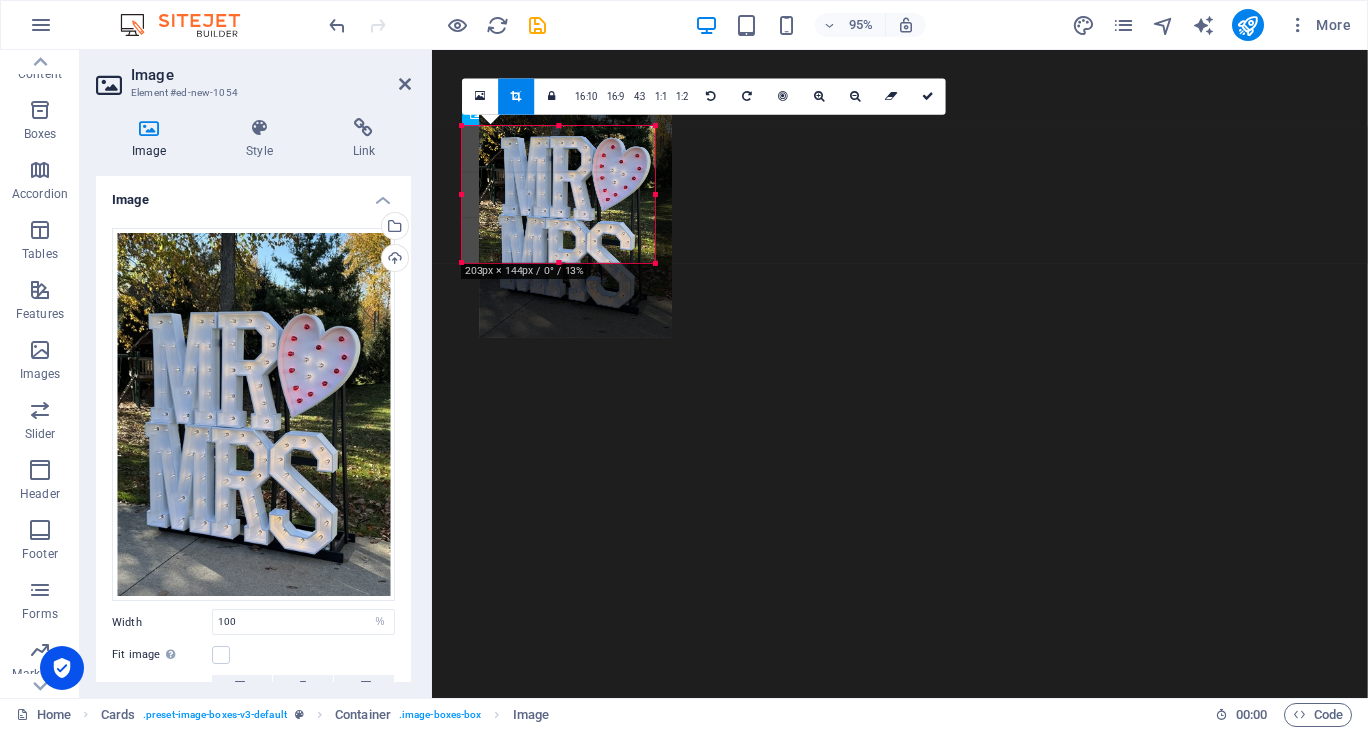 drag, startPoint x: 643, startPoint y: 225, endPoint x: 652, endPoint y: 233, distance: 12.0415945 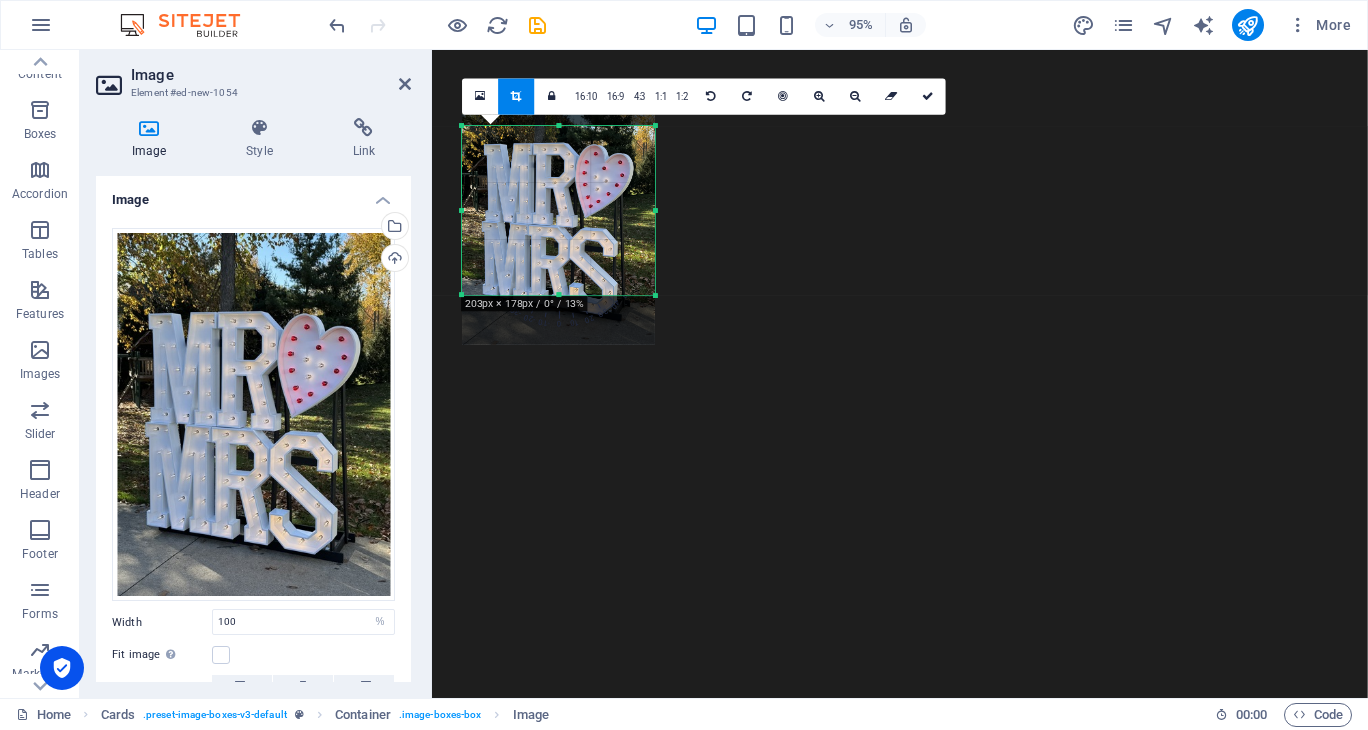 click on "180 170 160 150 140 130 120 110 100 90 80 70 60 50 40 30 20 10 0 -10 -20 -30 -40 -50 -60 -70 -80 -90 -100 -110 -120 -130 -140 -150 -160 -170 203px × 178px / 0° / 13% 16:10 16:9 4:3 1:1 1:2 0" at bounding box center [558, 210] 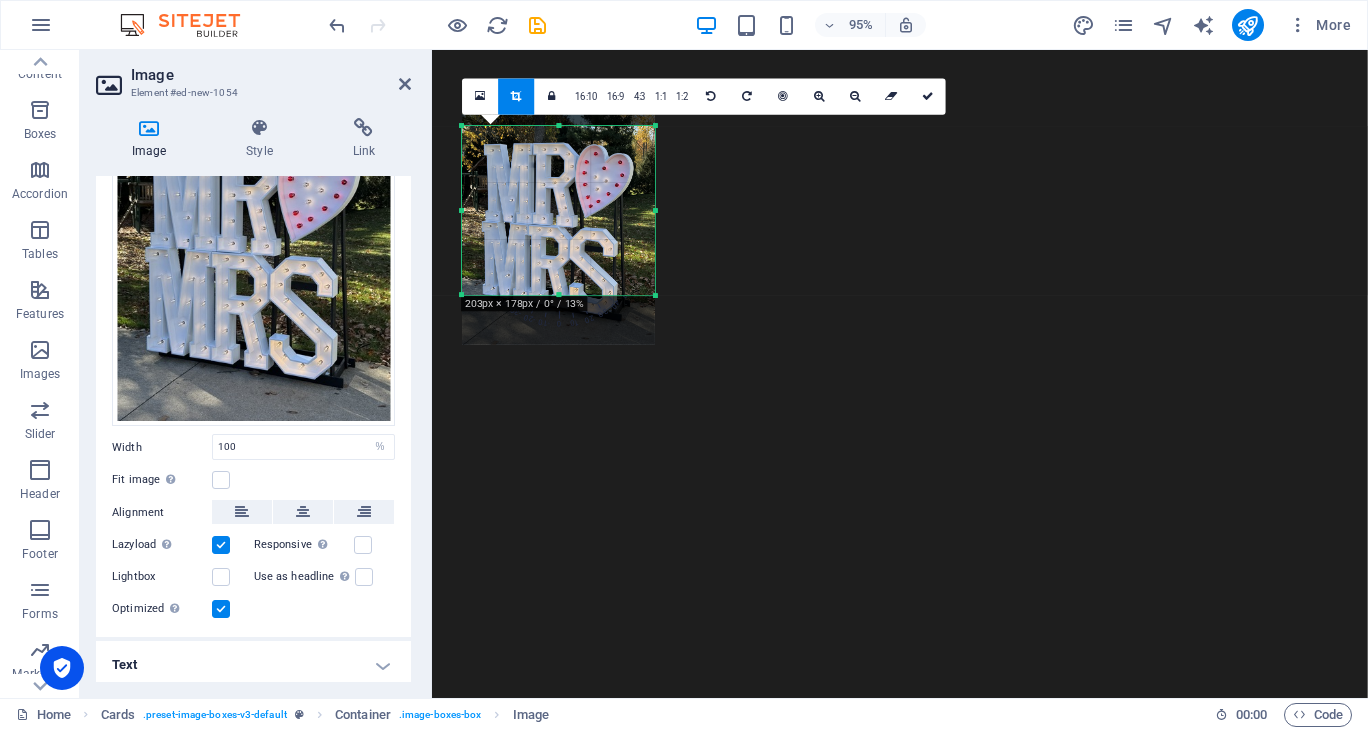 scroll, scrollTop: 177, scrollLeft: 0, axis: vertical 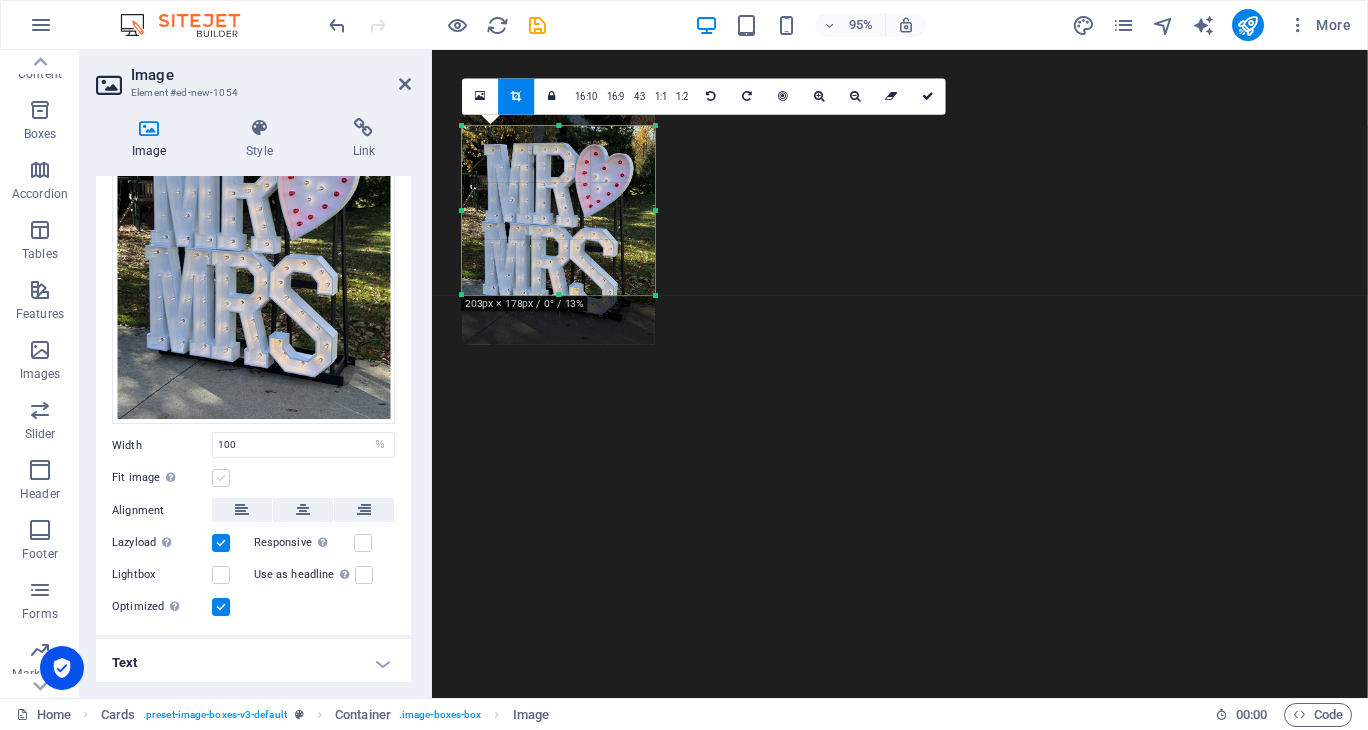 click at bounding box center [221, 478] 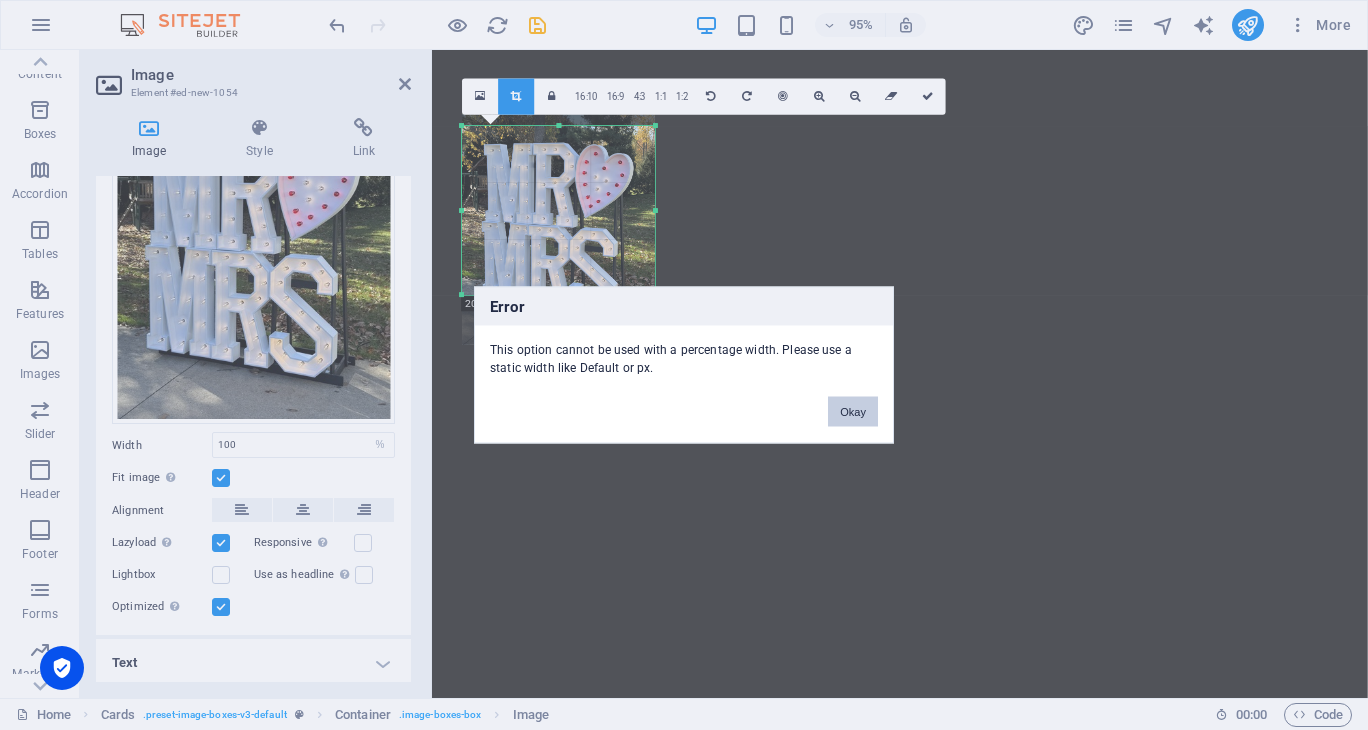 click on "Okay" at bounding box center [853, 412] 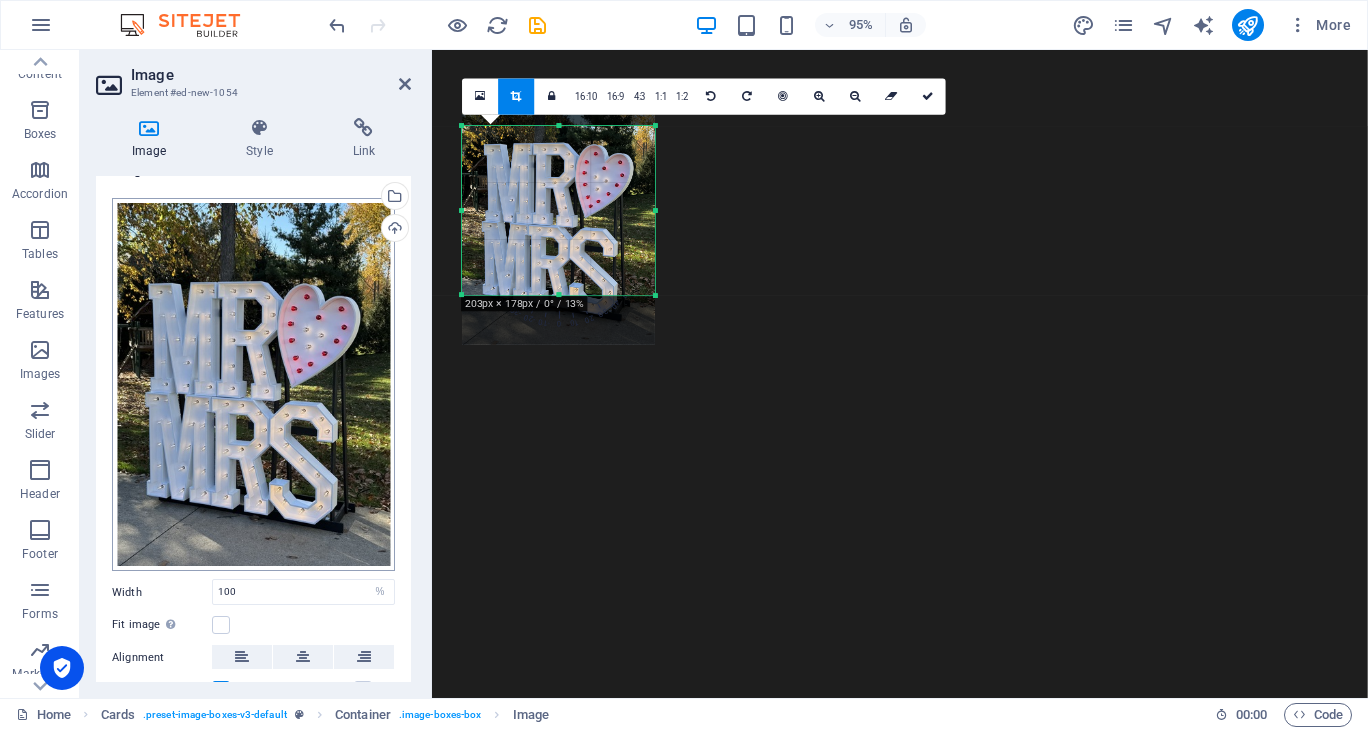 scroll, scrollTop: 0, scrollLeft: 0, axis: both 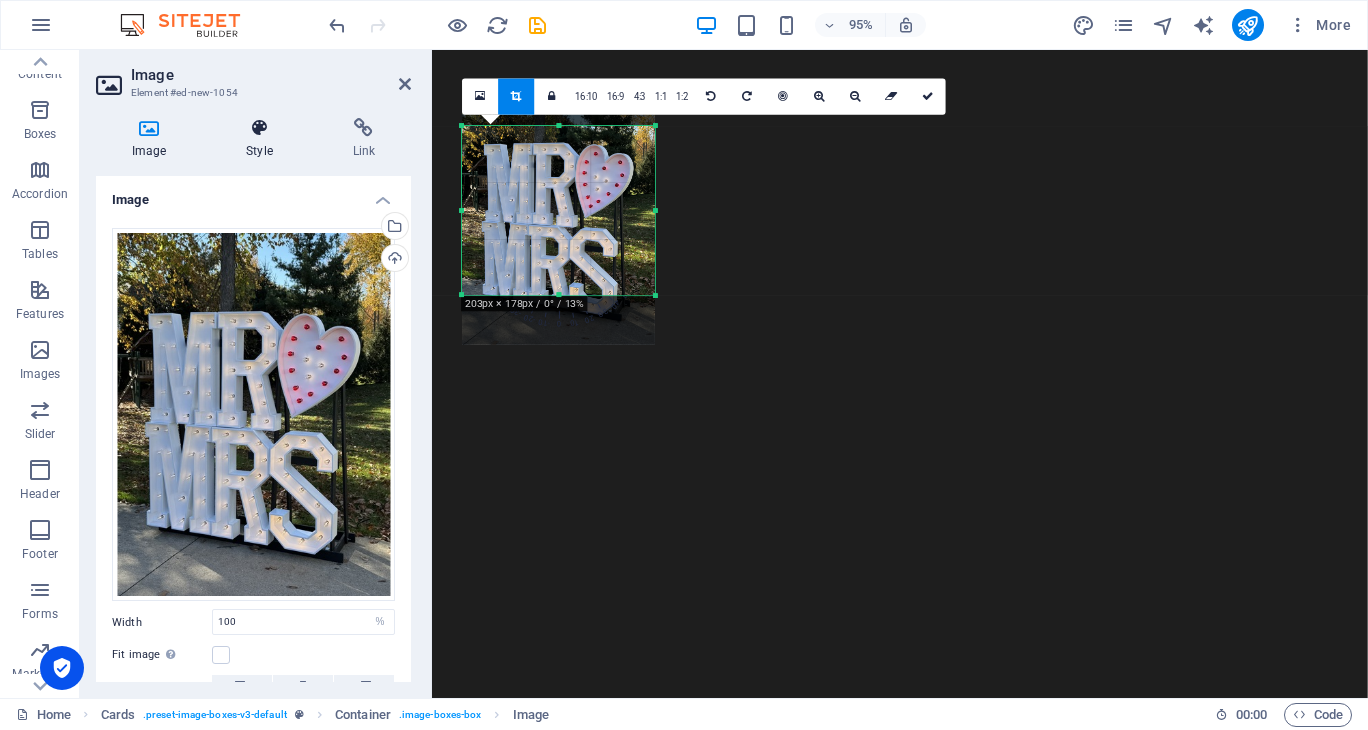 click at bounding box center (259, 128) 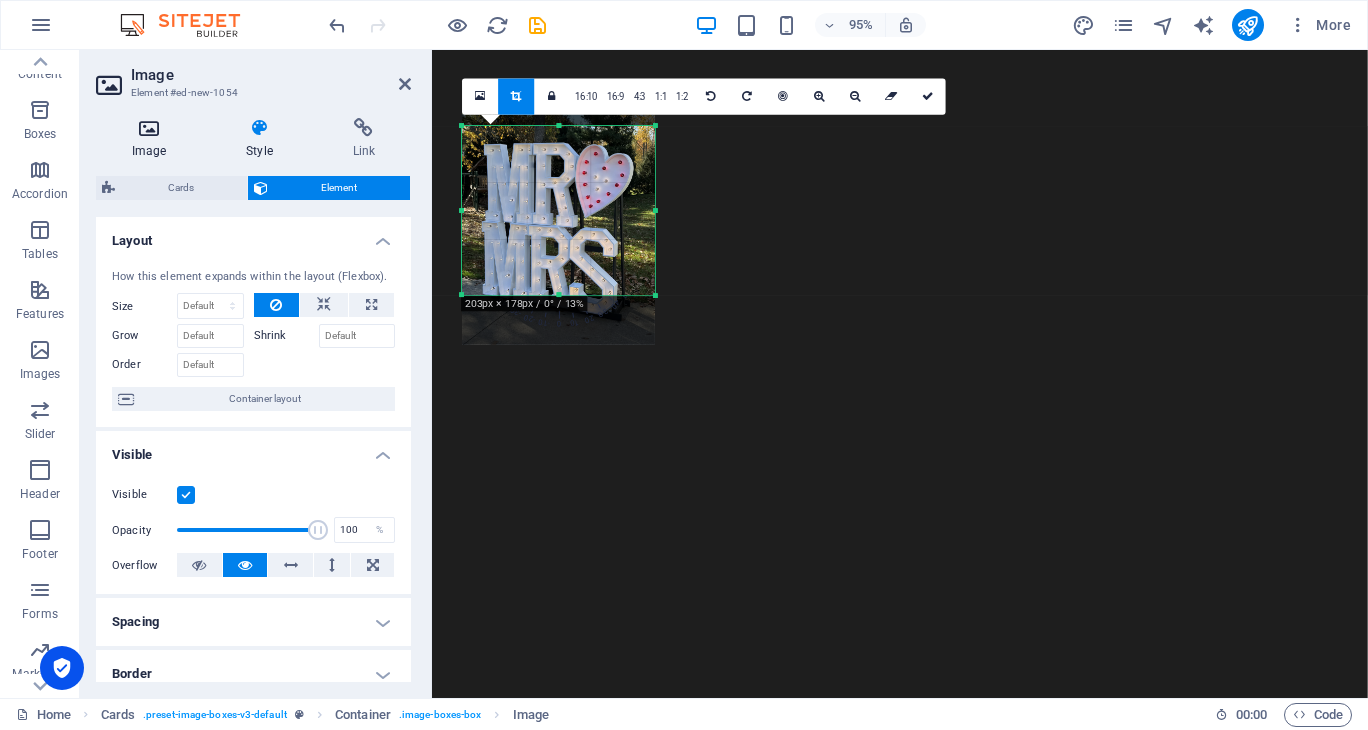 click at bounding box center (149, 128) 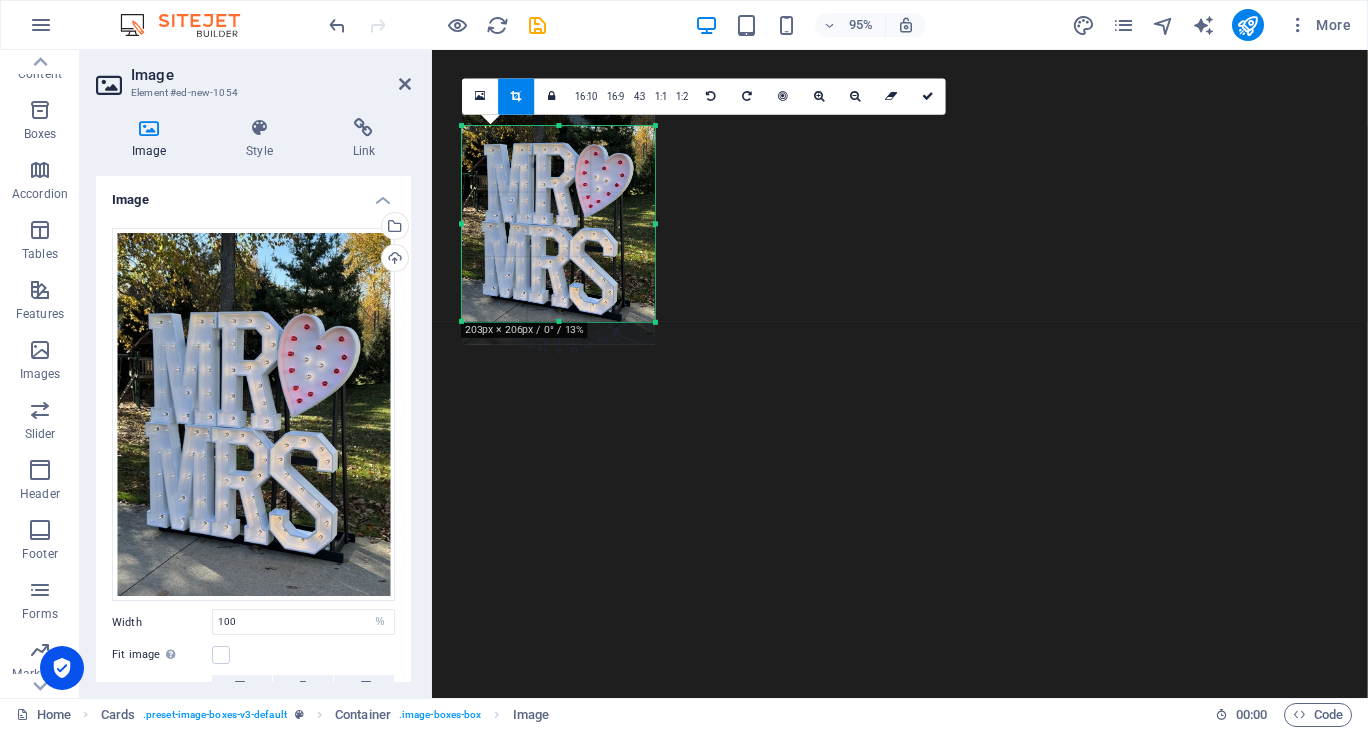 drag, startPoint x: 556, startPoint y: 296, endPoint x: 551, endPoint y: 324, distance: 28.442924 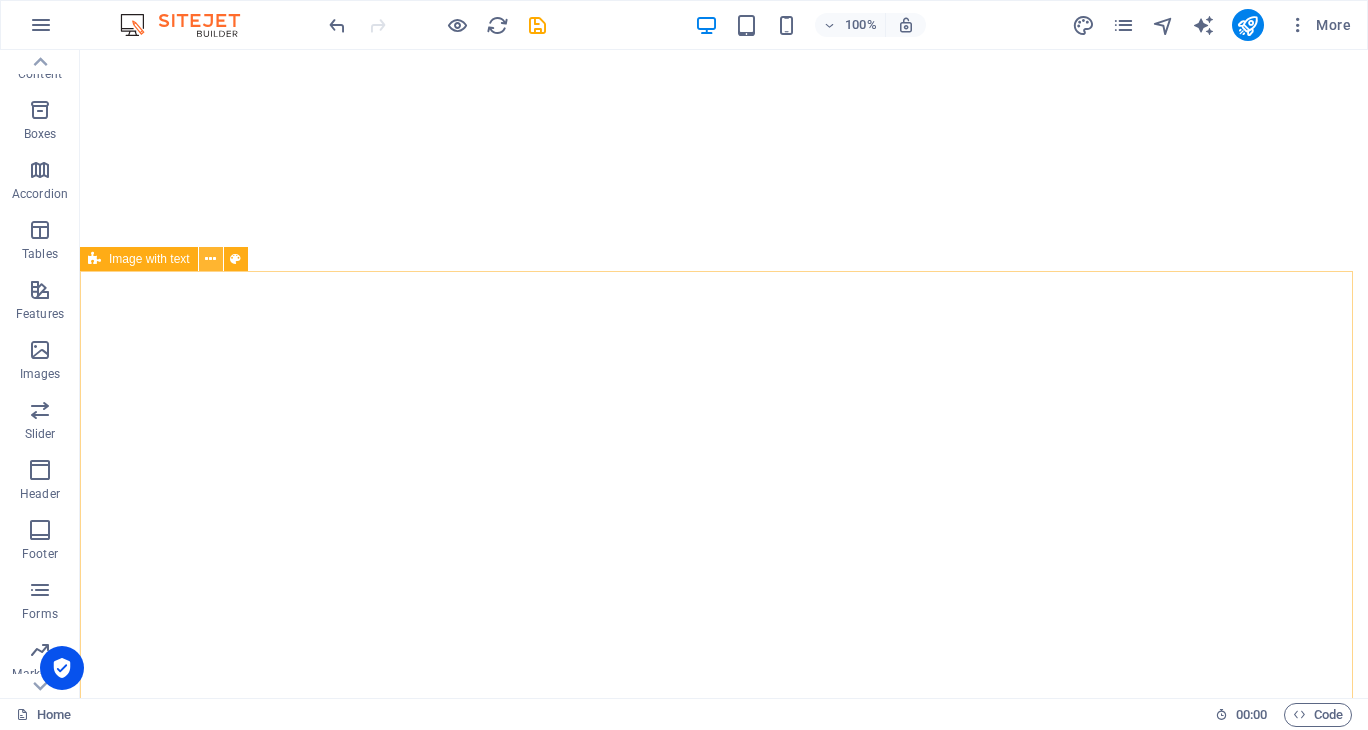 click at bounding box center (210, 259) 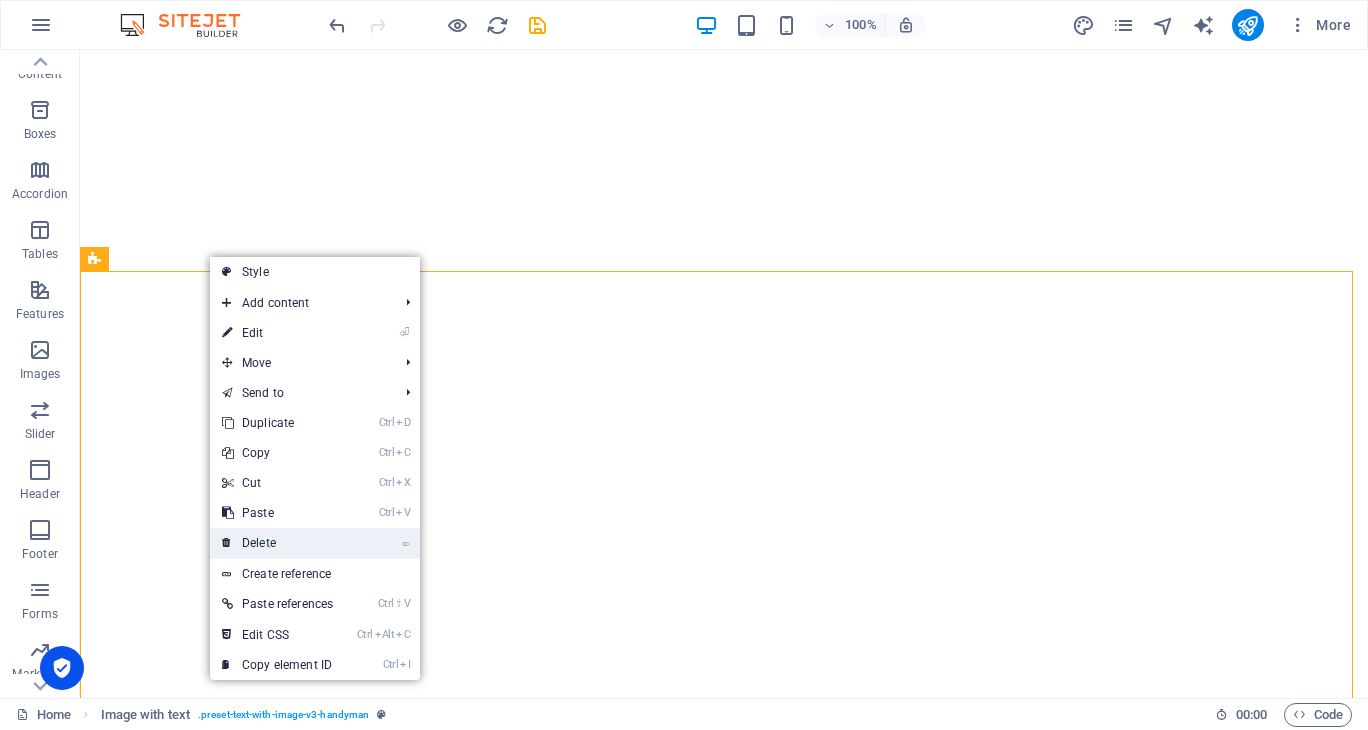 click on "⌦  Delete" at bounding box center (277, 543) 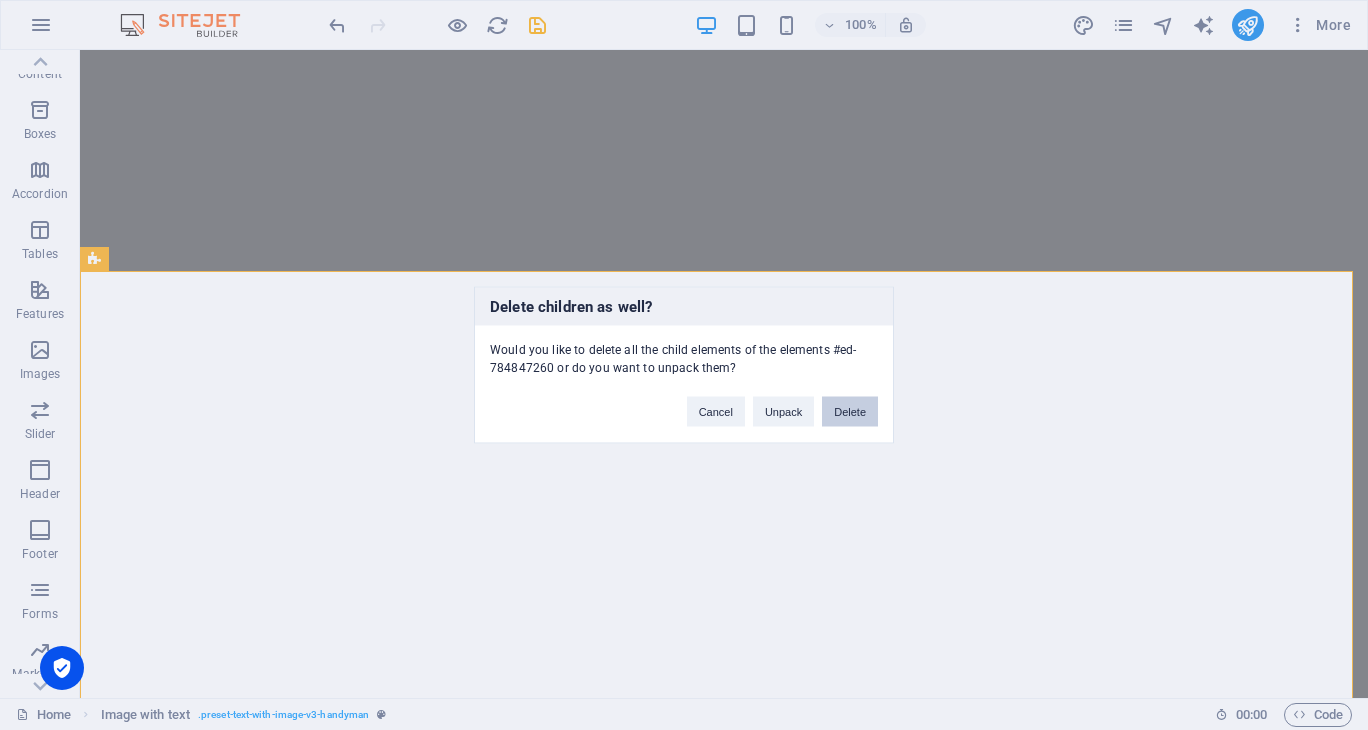 click on "Delete" at bounding box center (850, 412) 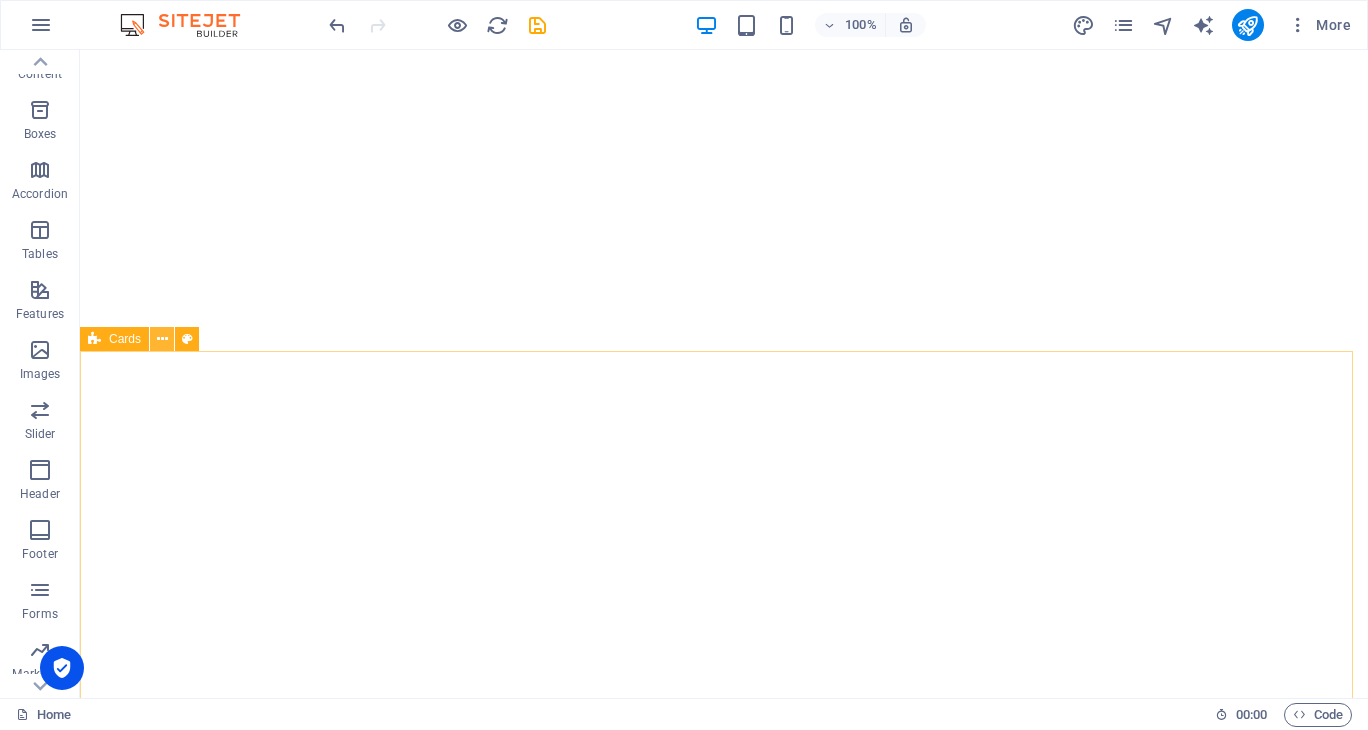 click at bounding box center (162, 339) 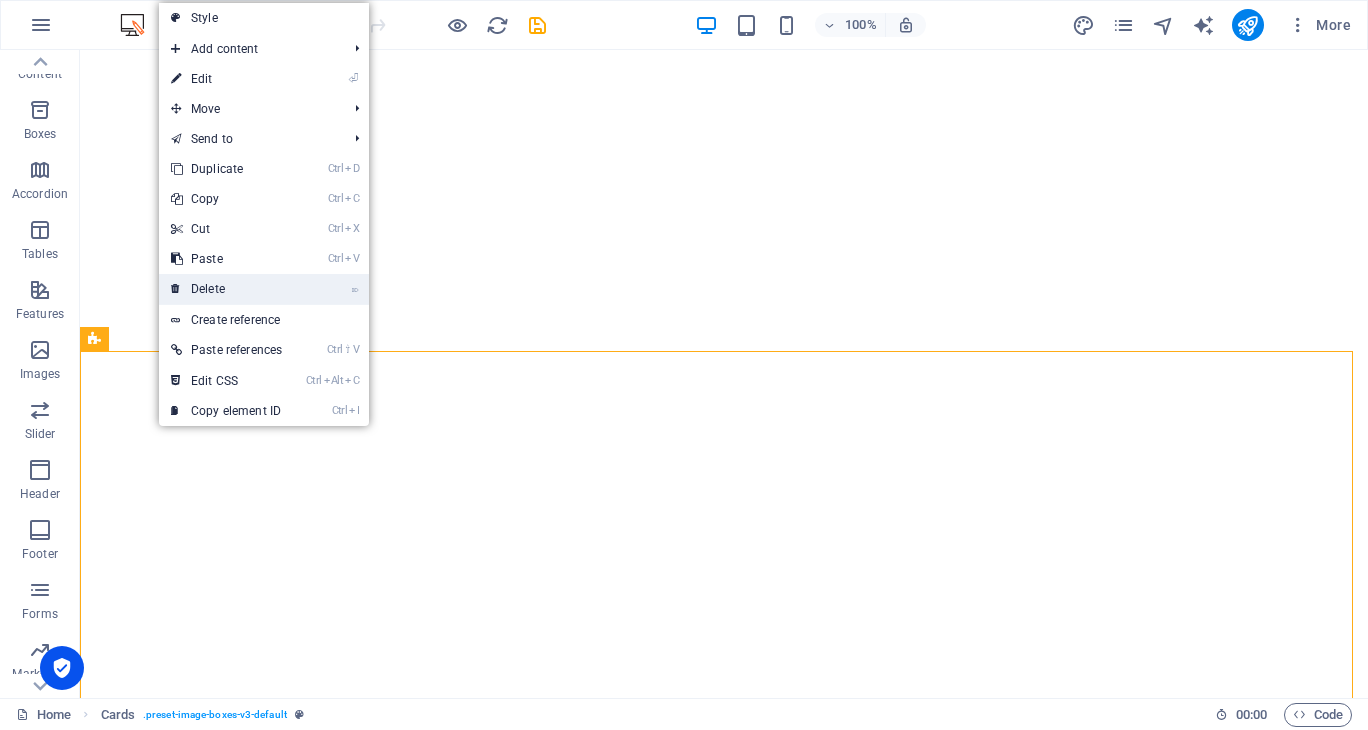 click on "⌦  Delete" at bounding box center [226, 289] 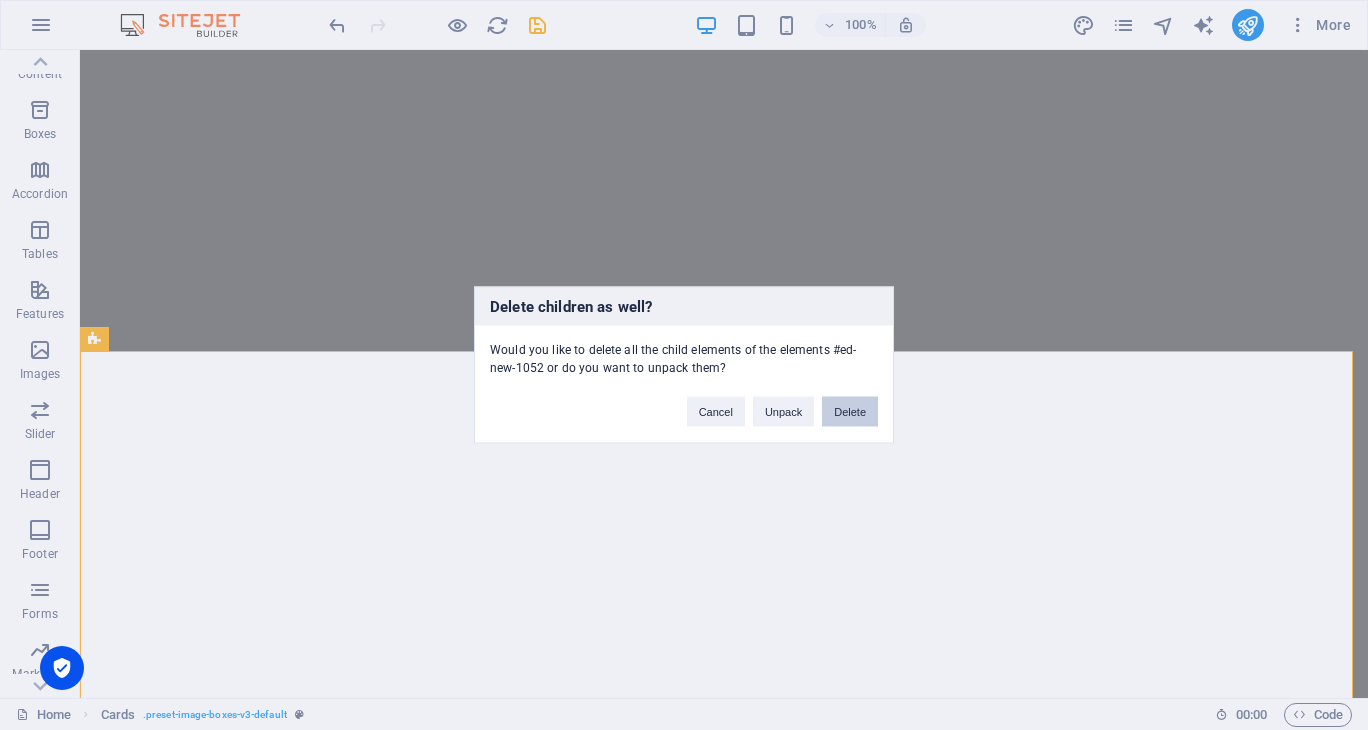 click on "Delete" at bounding box center [850, 412] 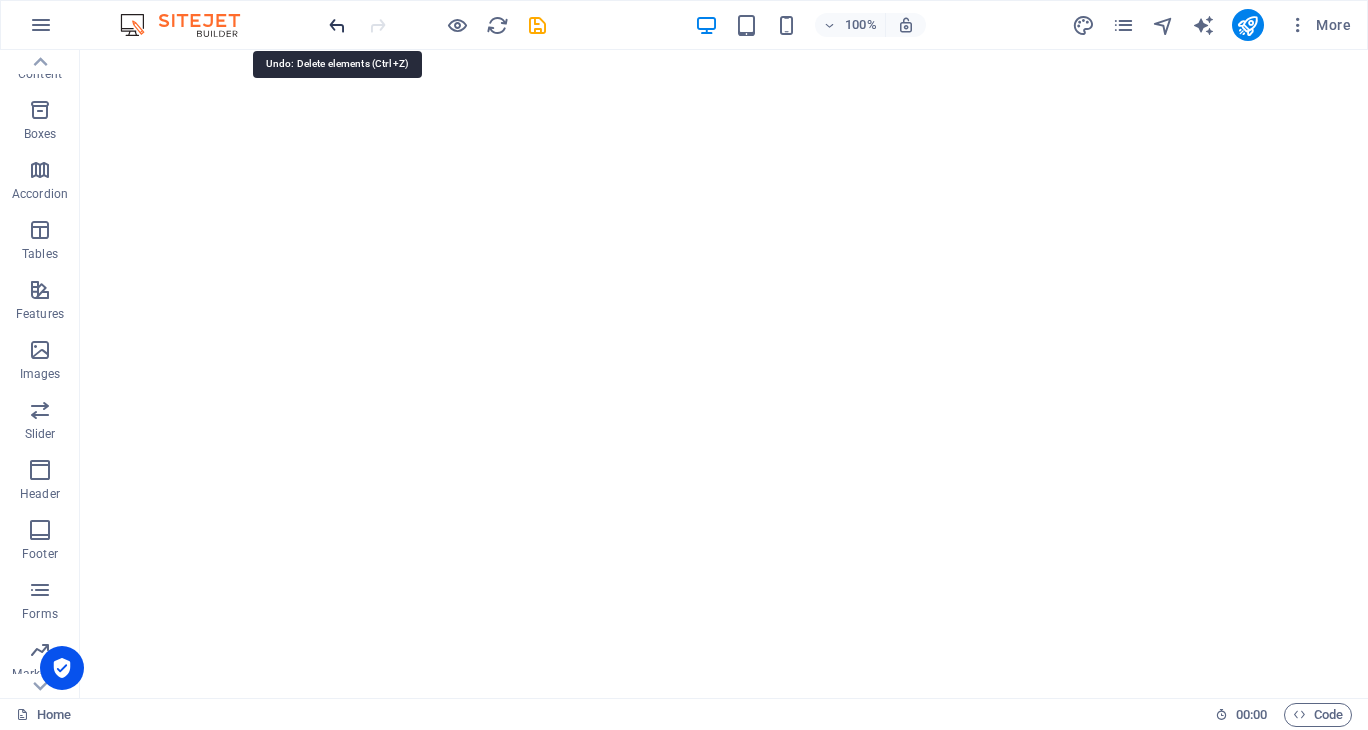 click at bounding box center (337, 25) 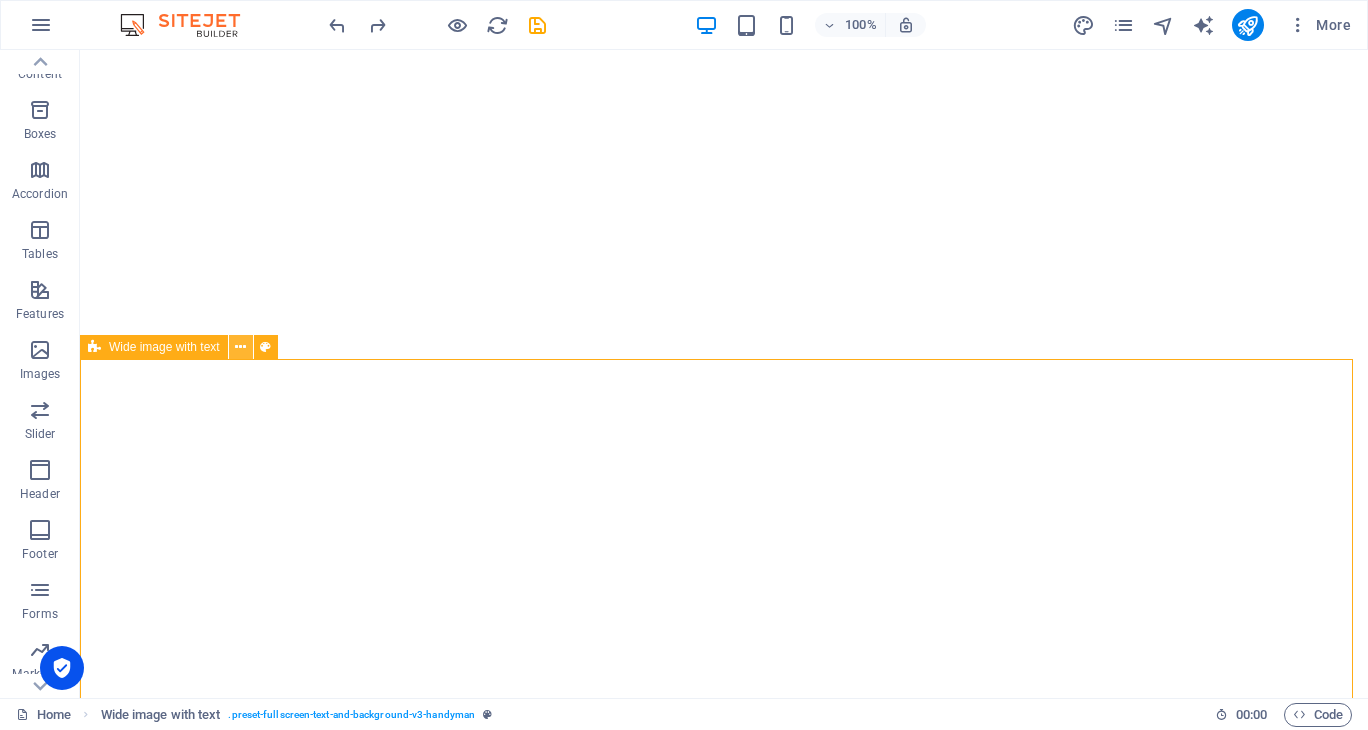 click at bounding box center (240, 347) 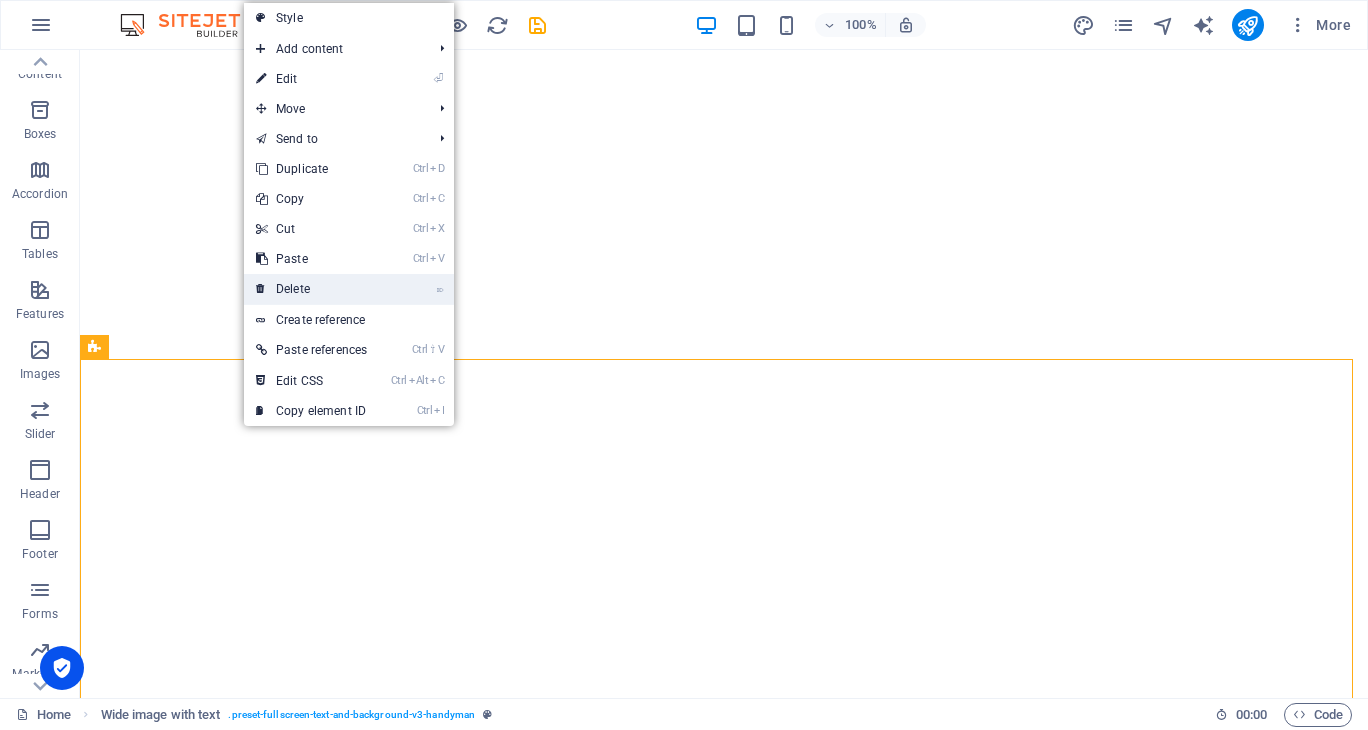 click on "⌦  Delete" at bounding box center [311, 289] 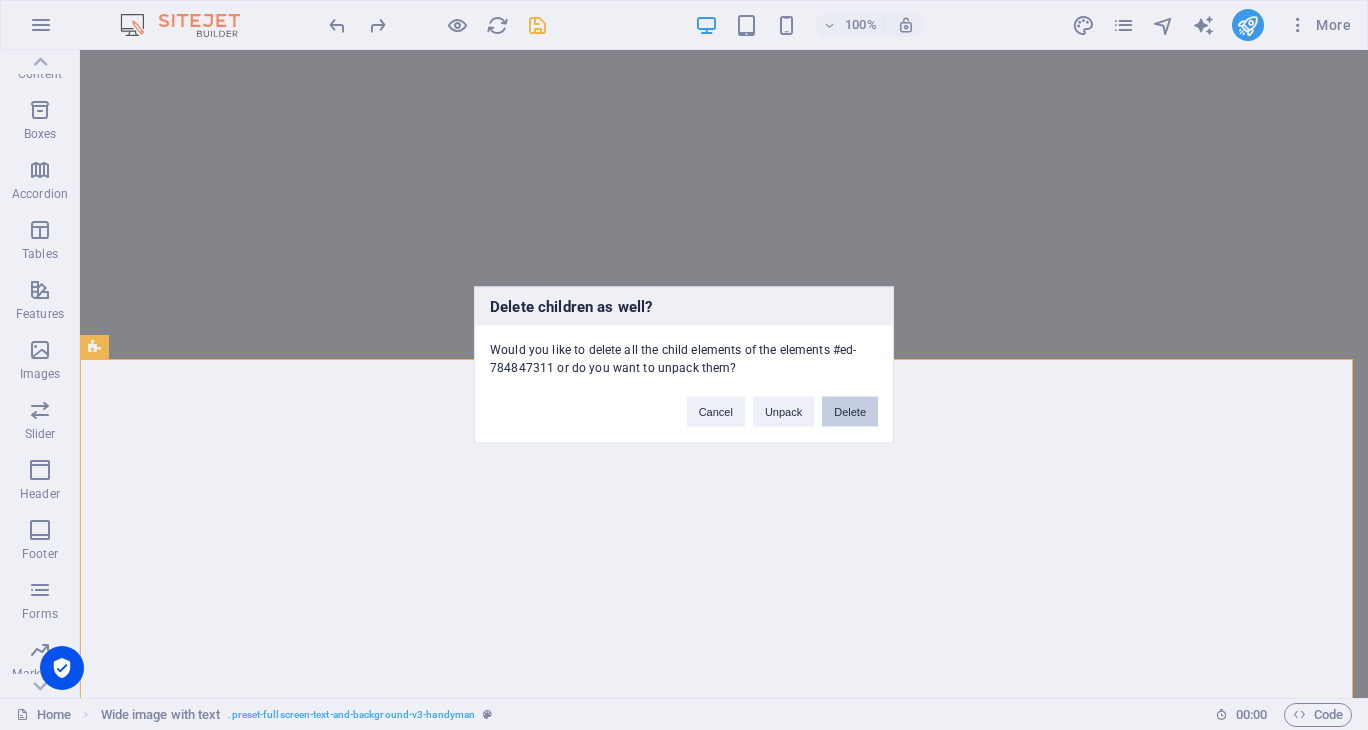 click on "Delete" at bounding box center [850, 412] 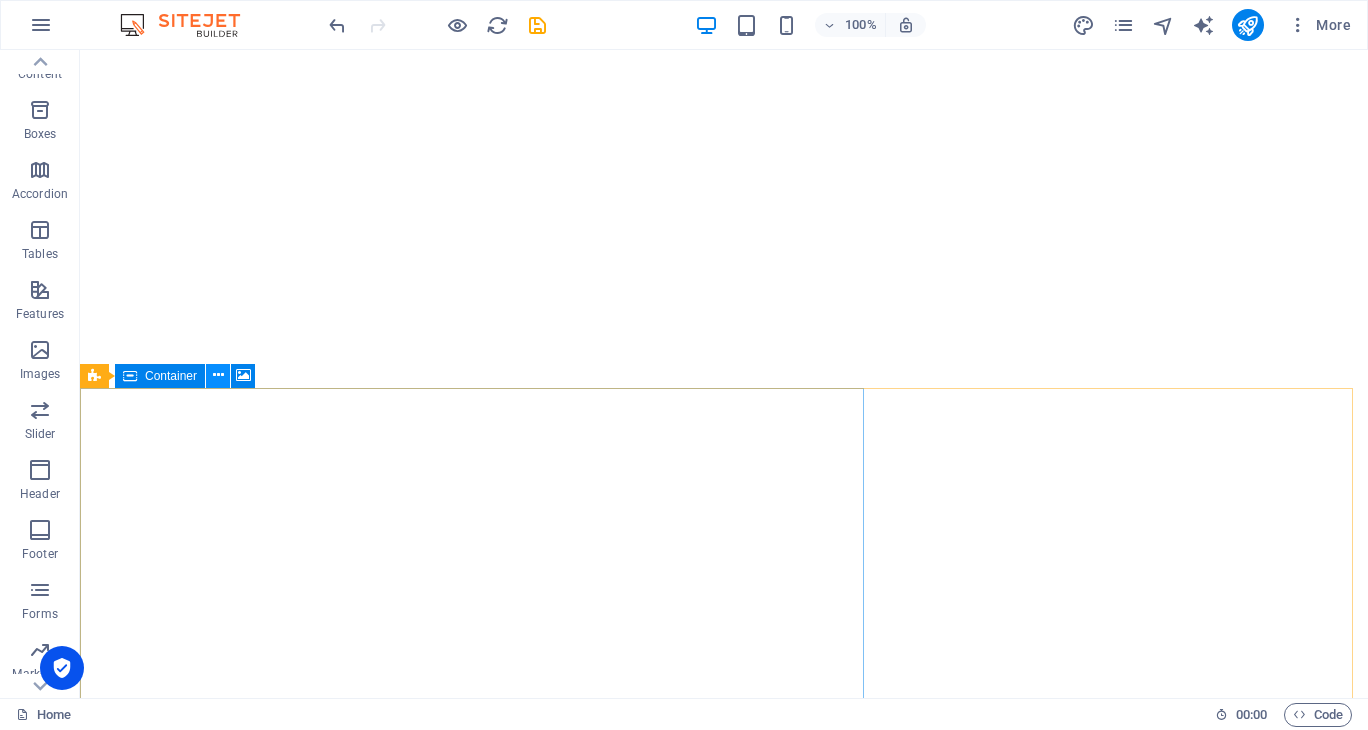 click at bounding box center [218, 375] 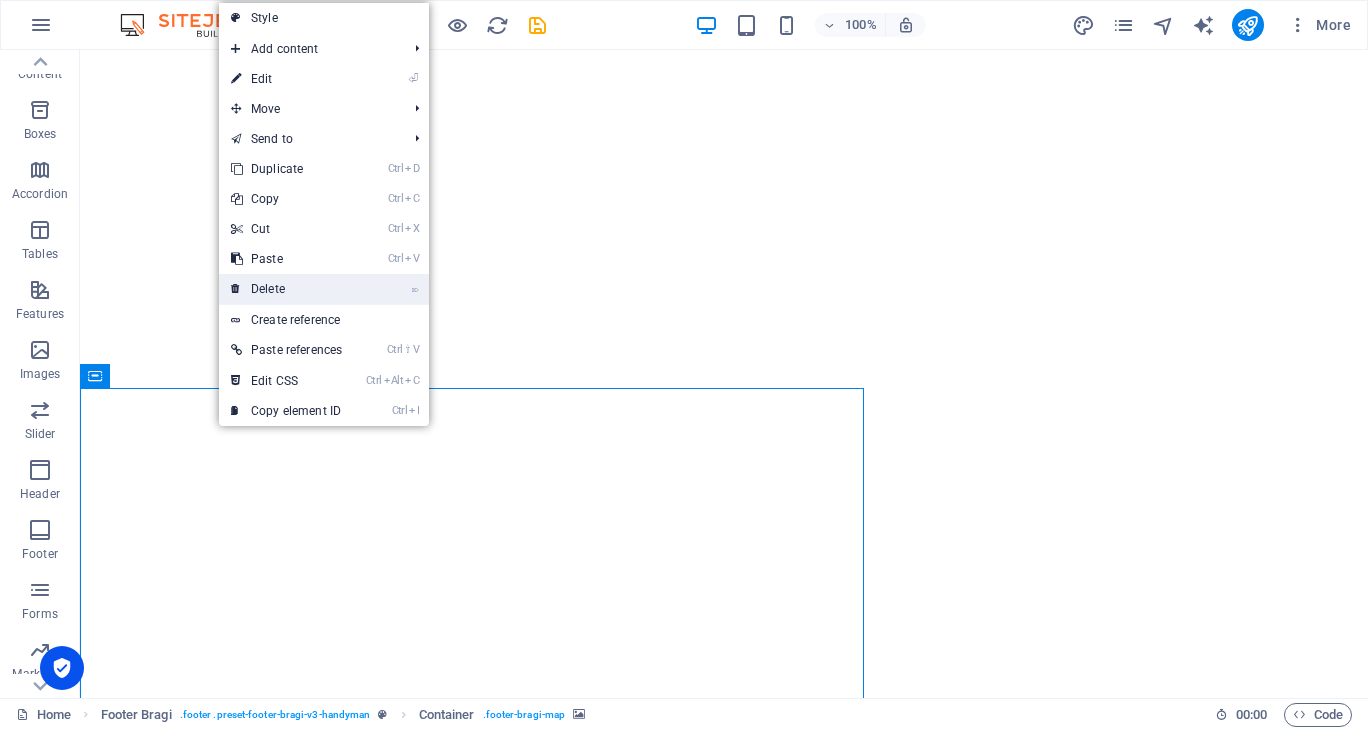 click on "⌦  Delete" at bounding box center [286, 289] 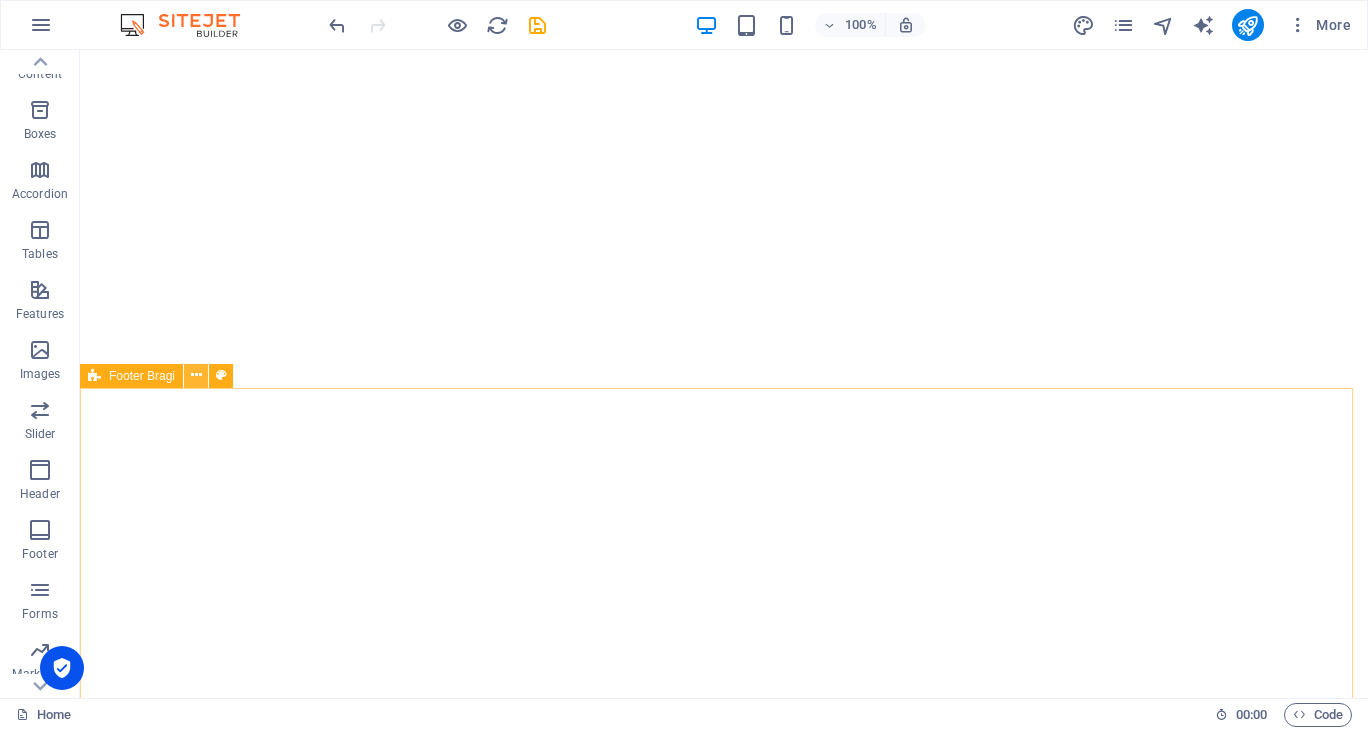 click at bounding box center [196, 375] 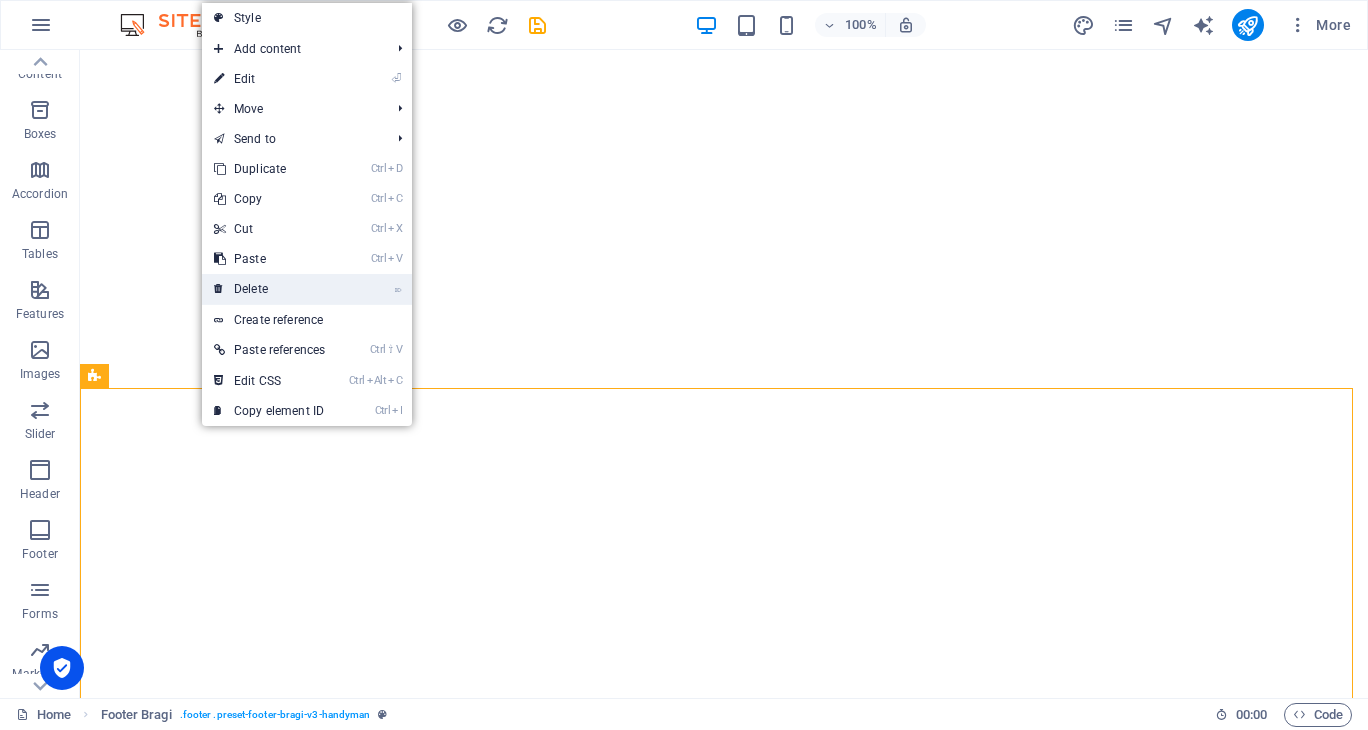 click on "⌦  Delete" at bounding box center (269, 289) 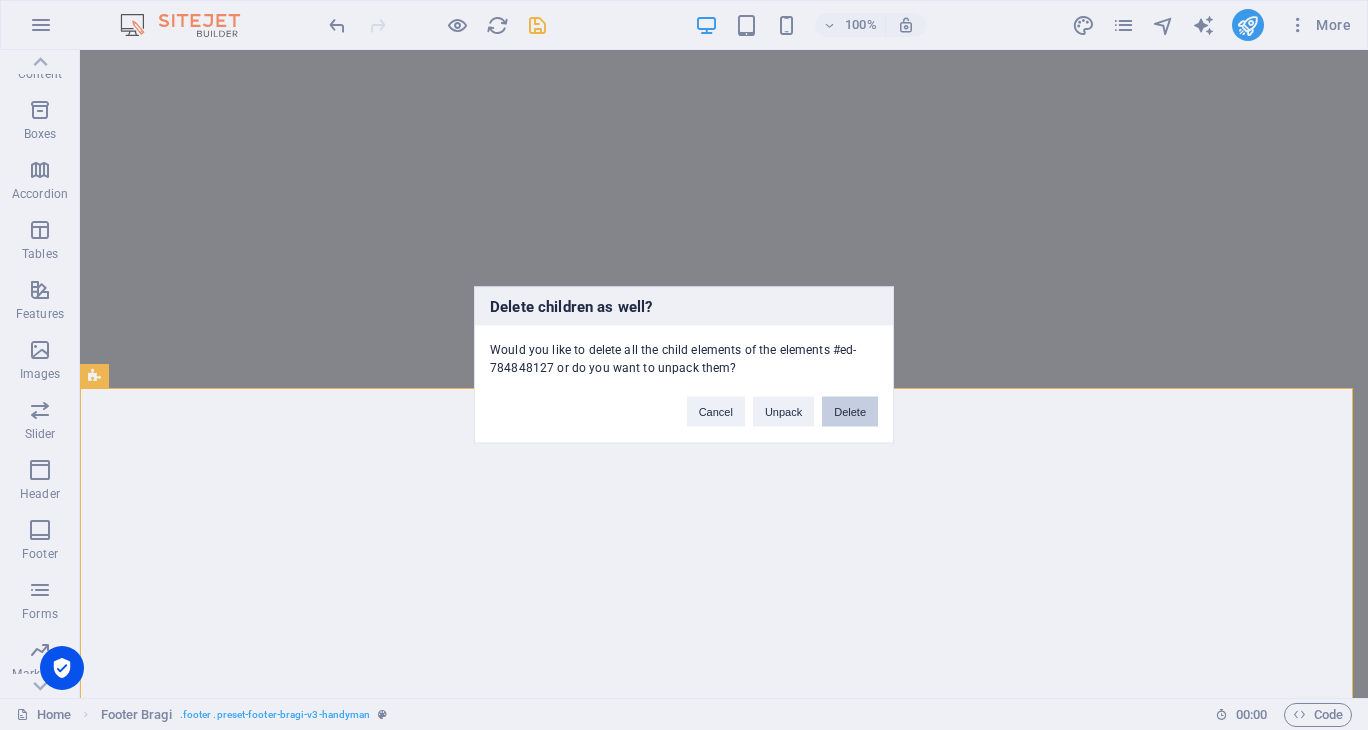 click on "Delete" at bounding box center [850, 412] 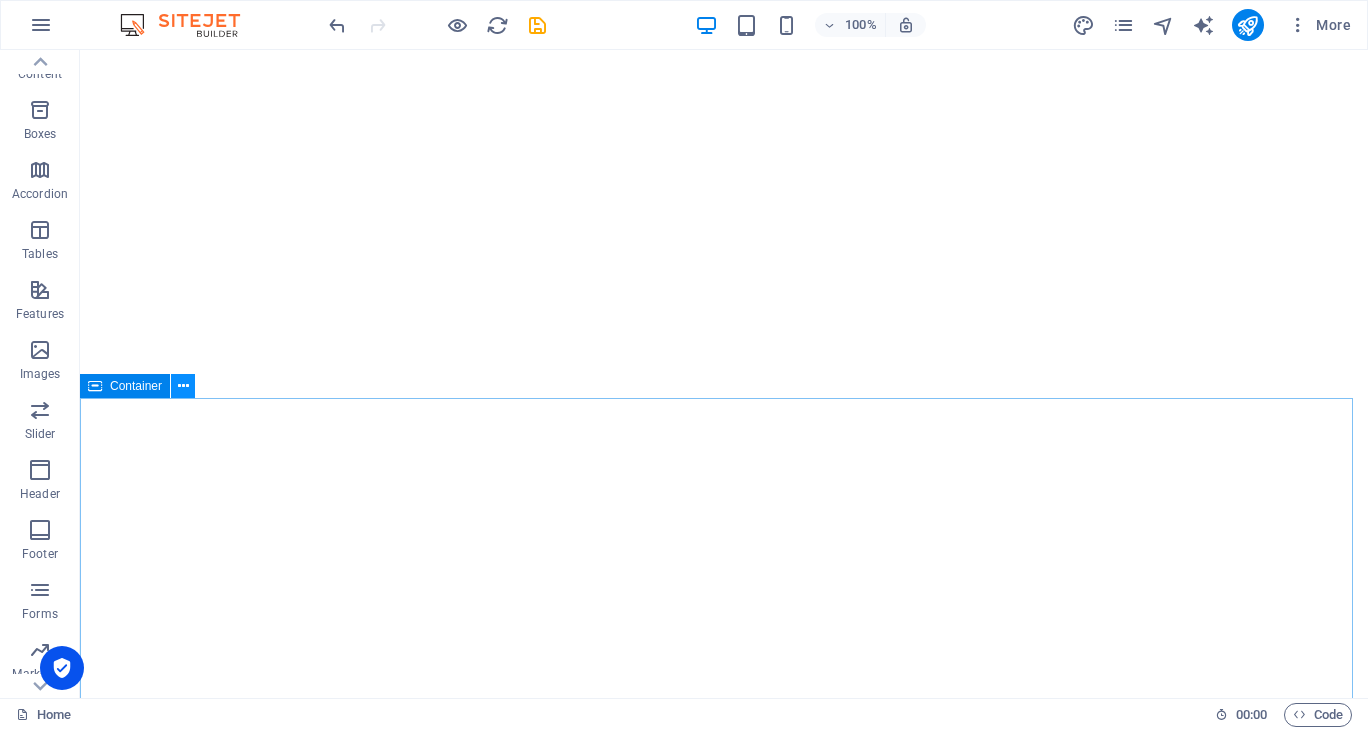click at bounding box center [183, 386] 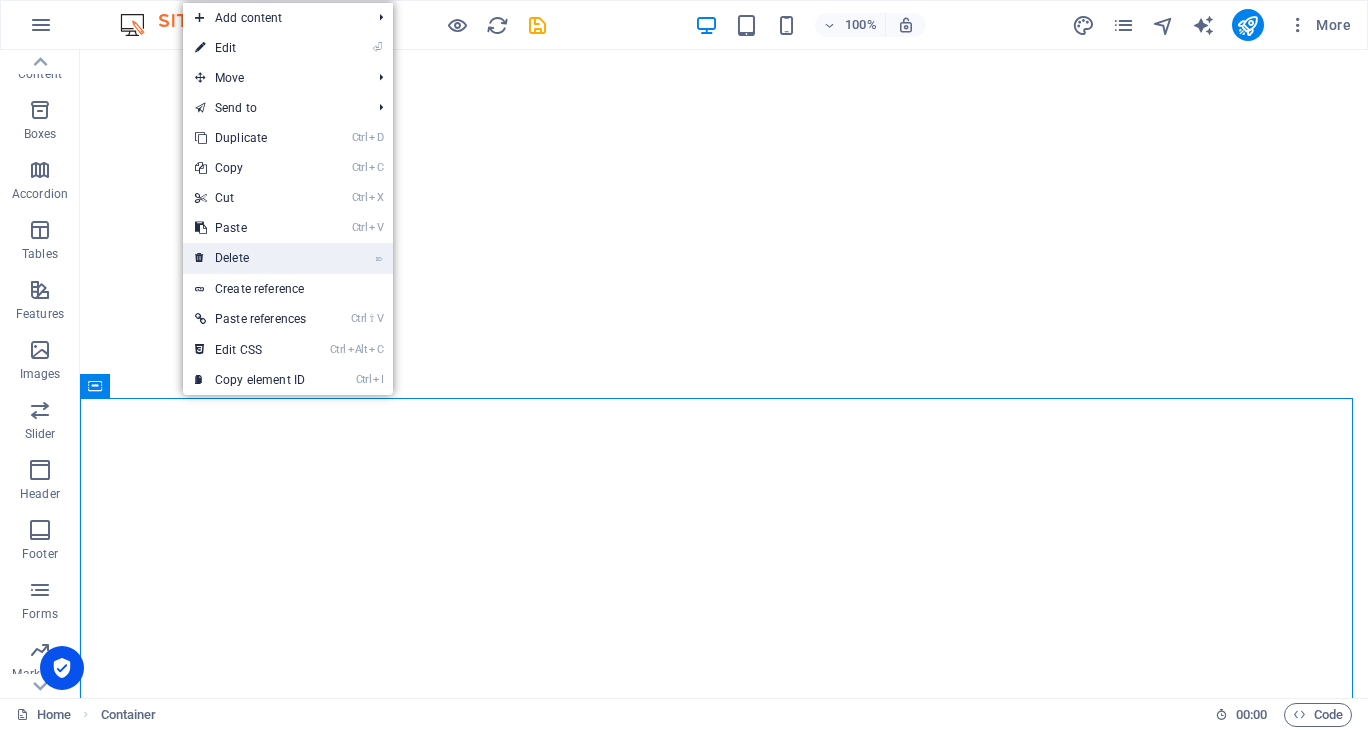 click on "⌦  Delete" at bounding box center (250, 258) 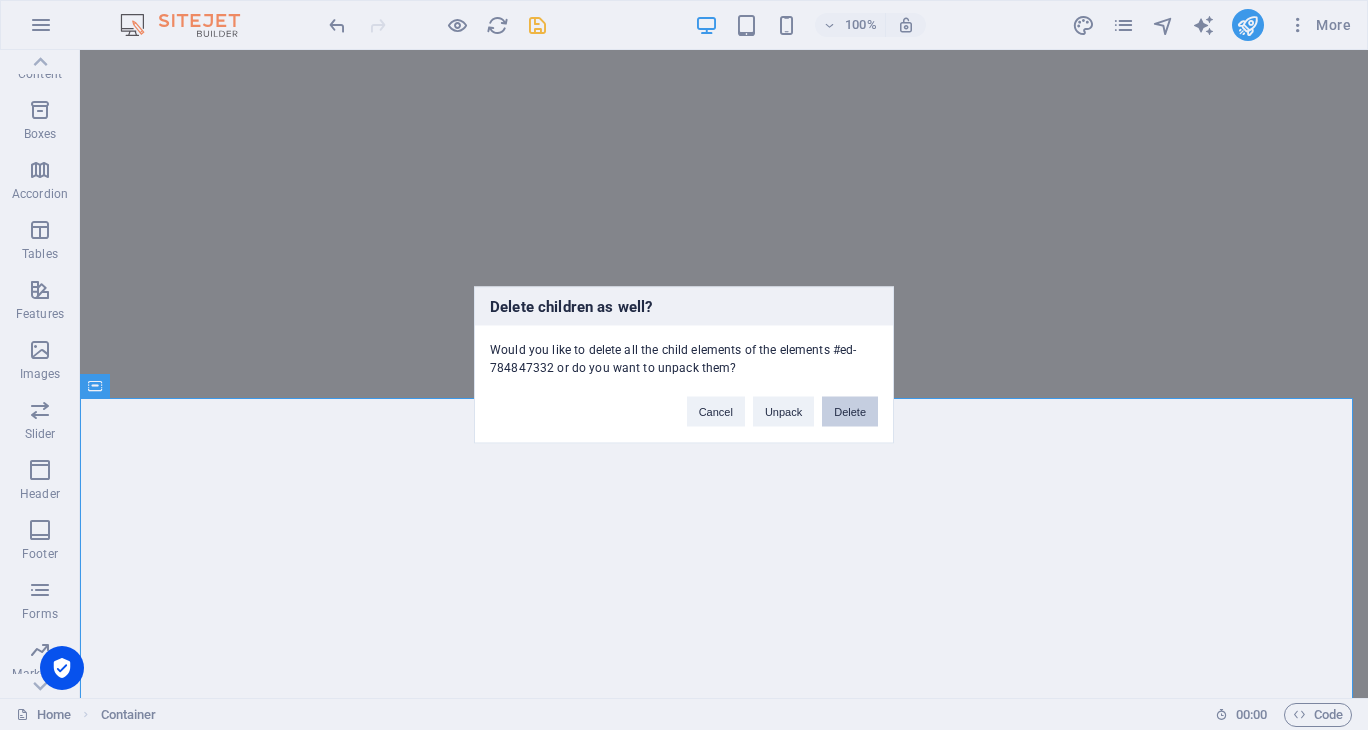click on "Delete" at bounding box center (850, 412) 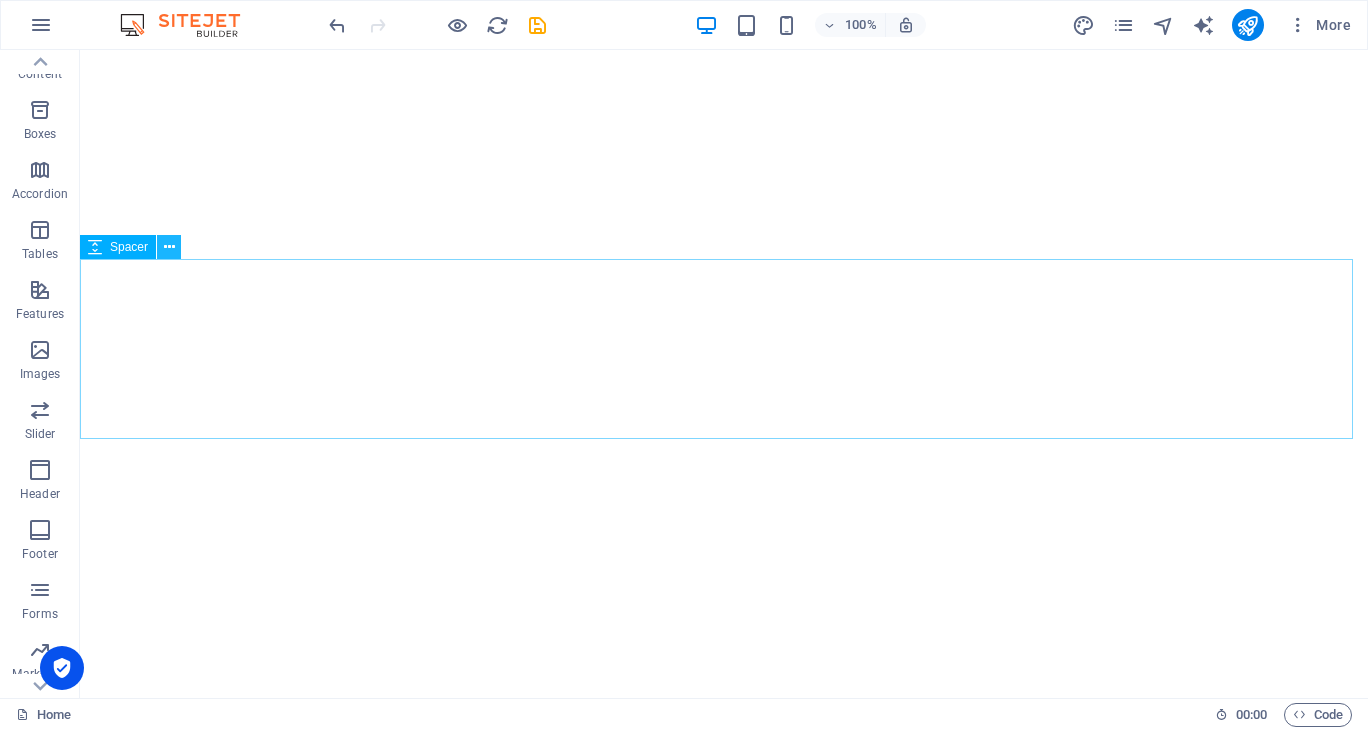 click at bounding box center [169, 247] 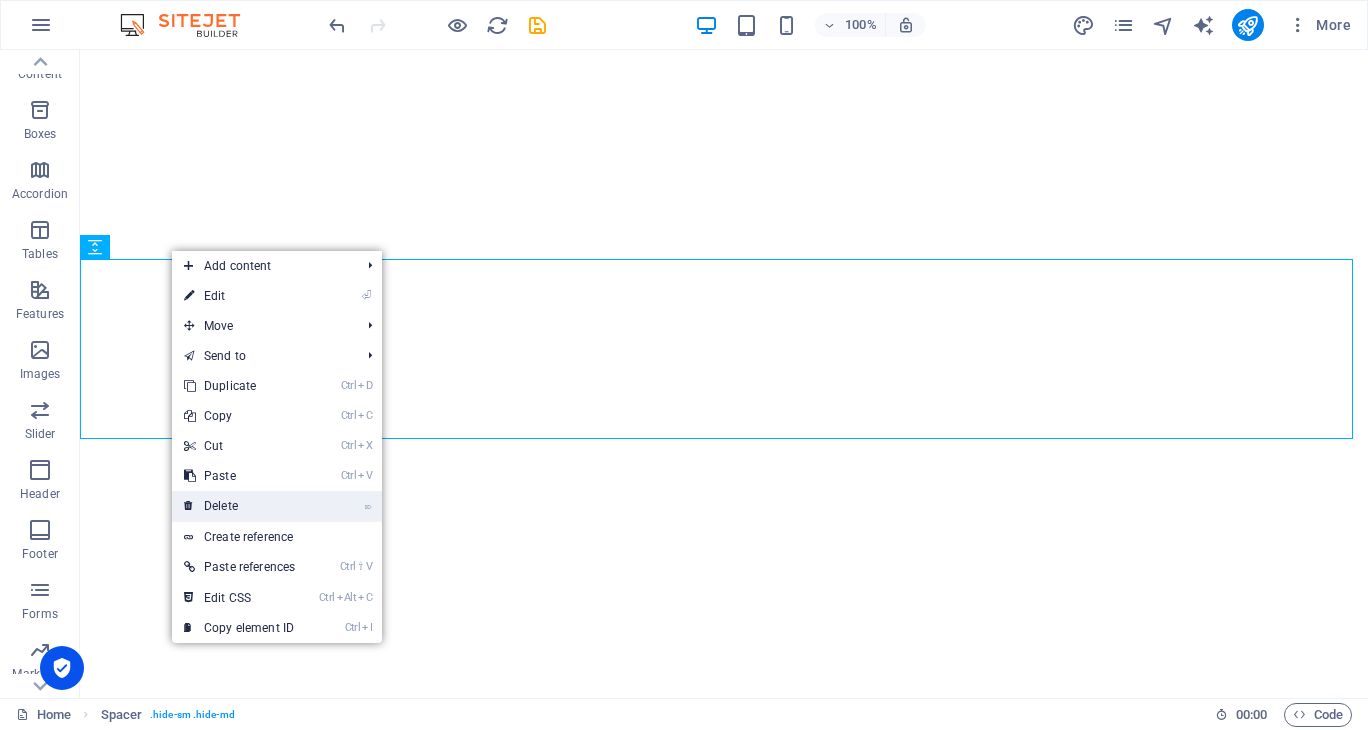 click on "⌦  Delete" at bounding box center (239, 506) 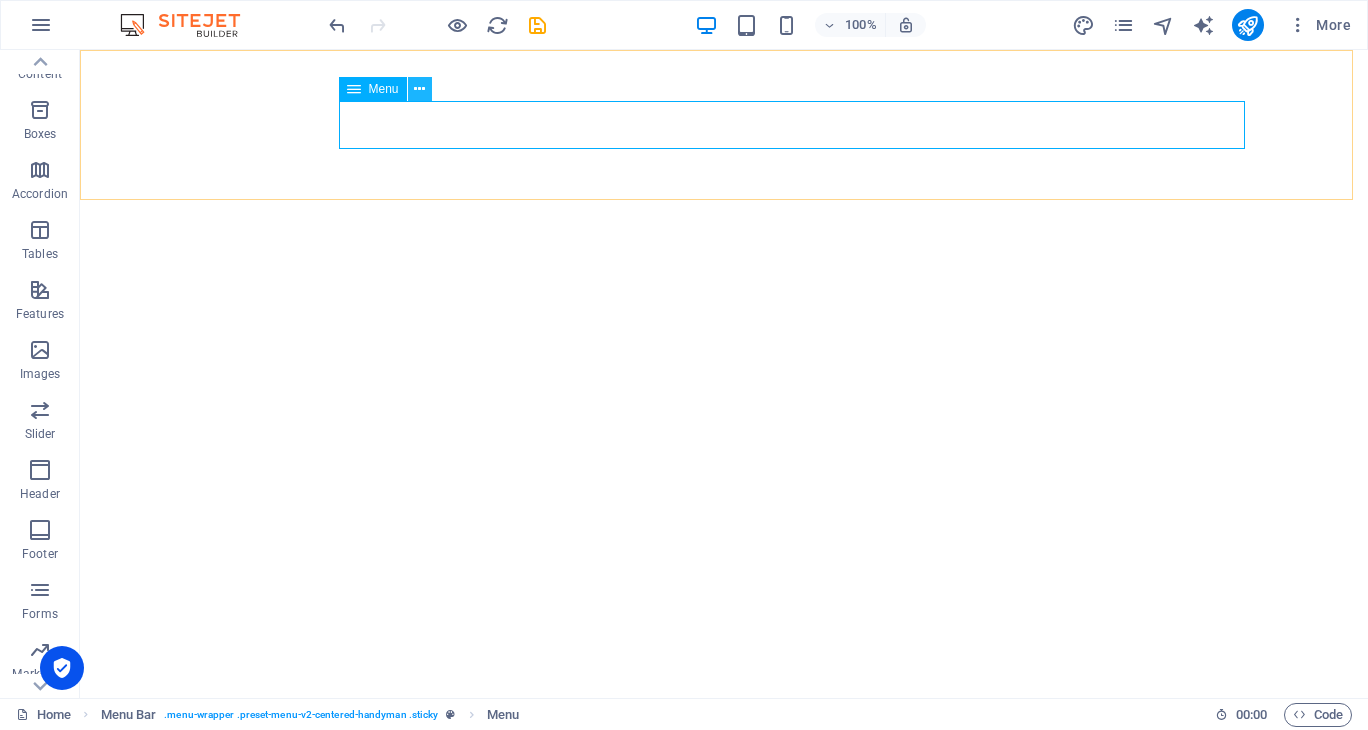 click at bounding box center [419, 89] 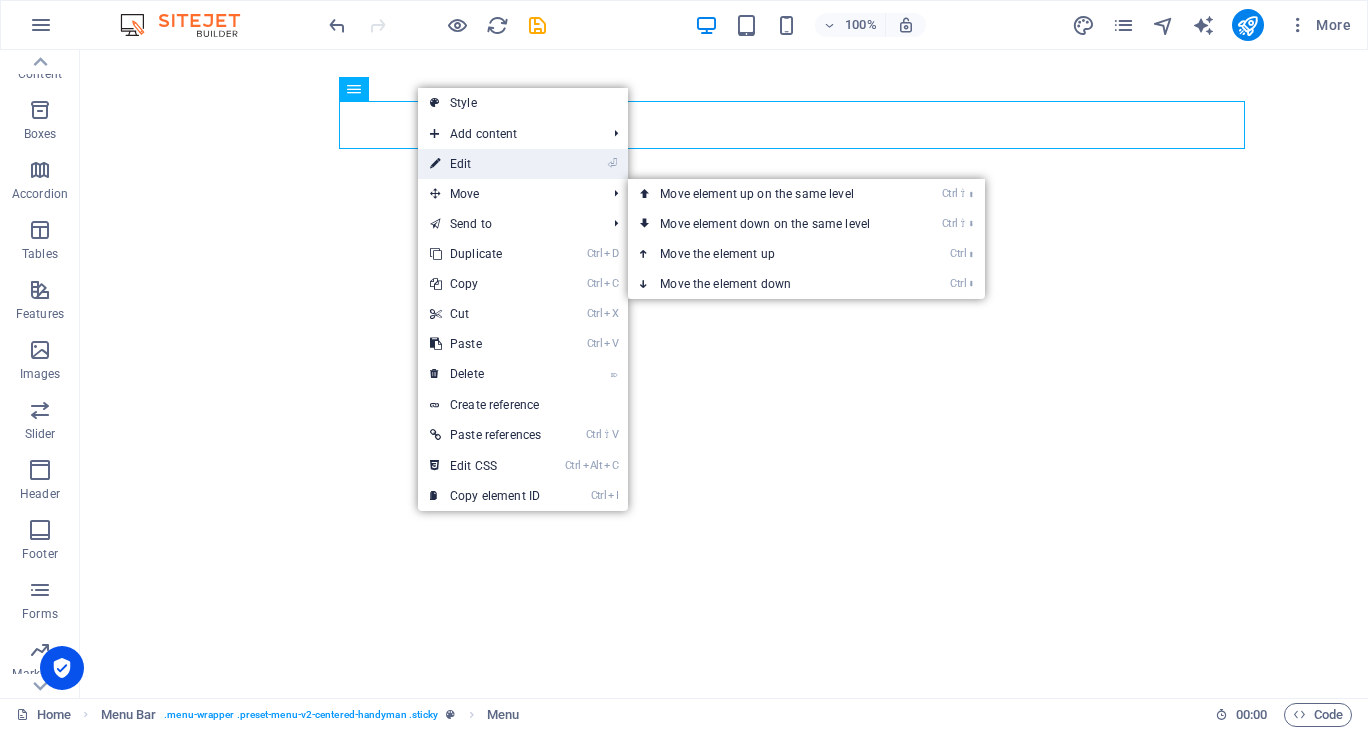 click on "⏎  Edit" at bounding box center [485, 164] 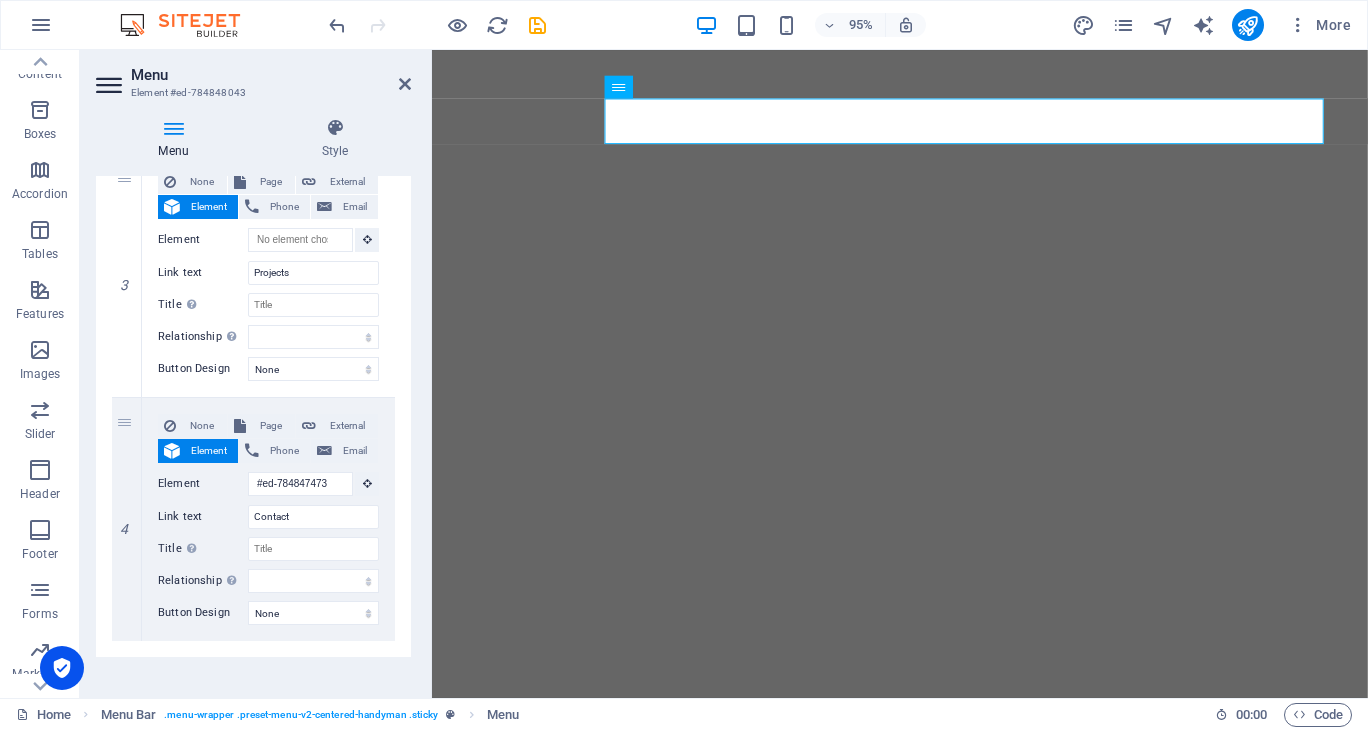 scroll, scrollTop: 600, scrollLeft: 0, axis: vertical 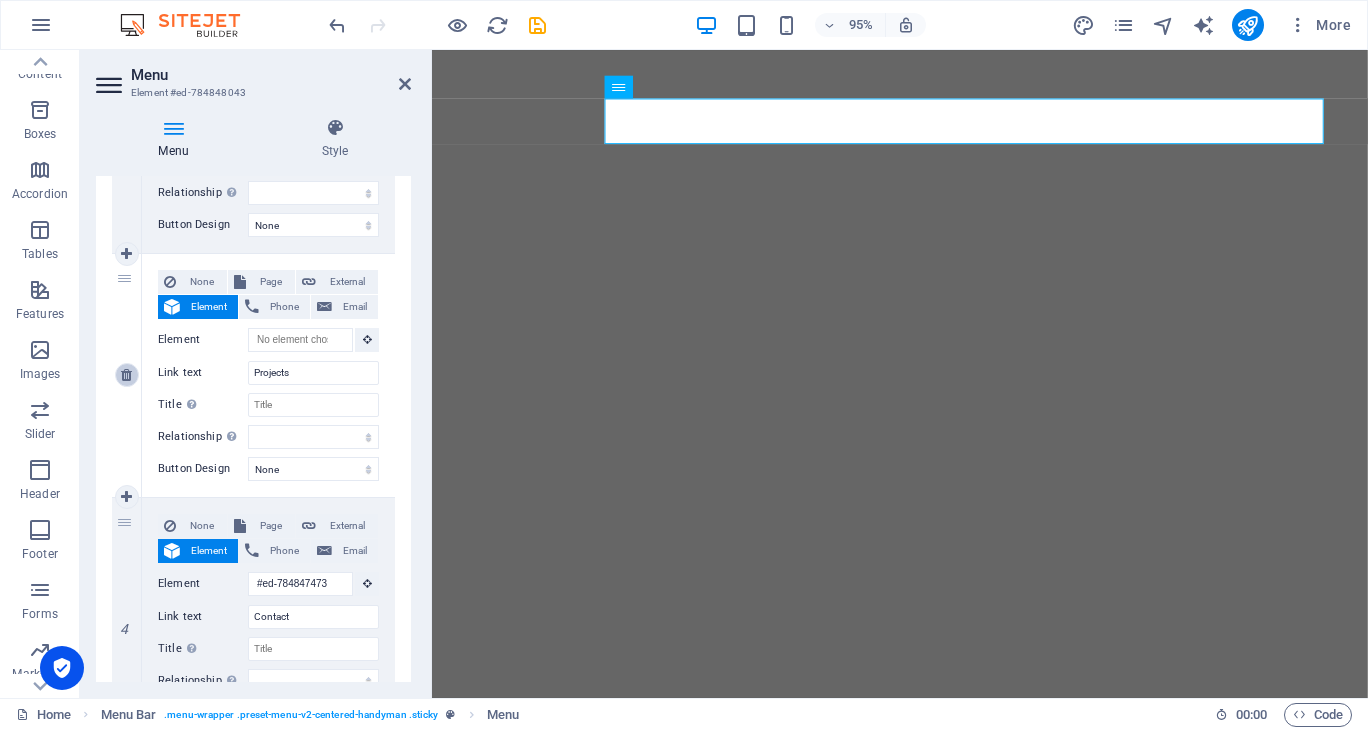 click at bounding box center [126, 375] 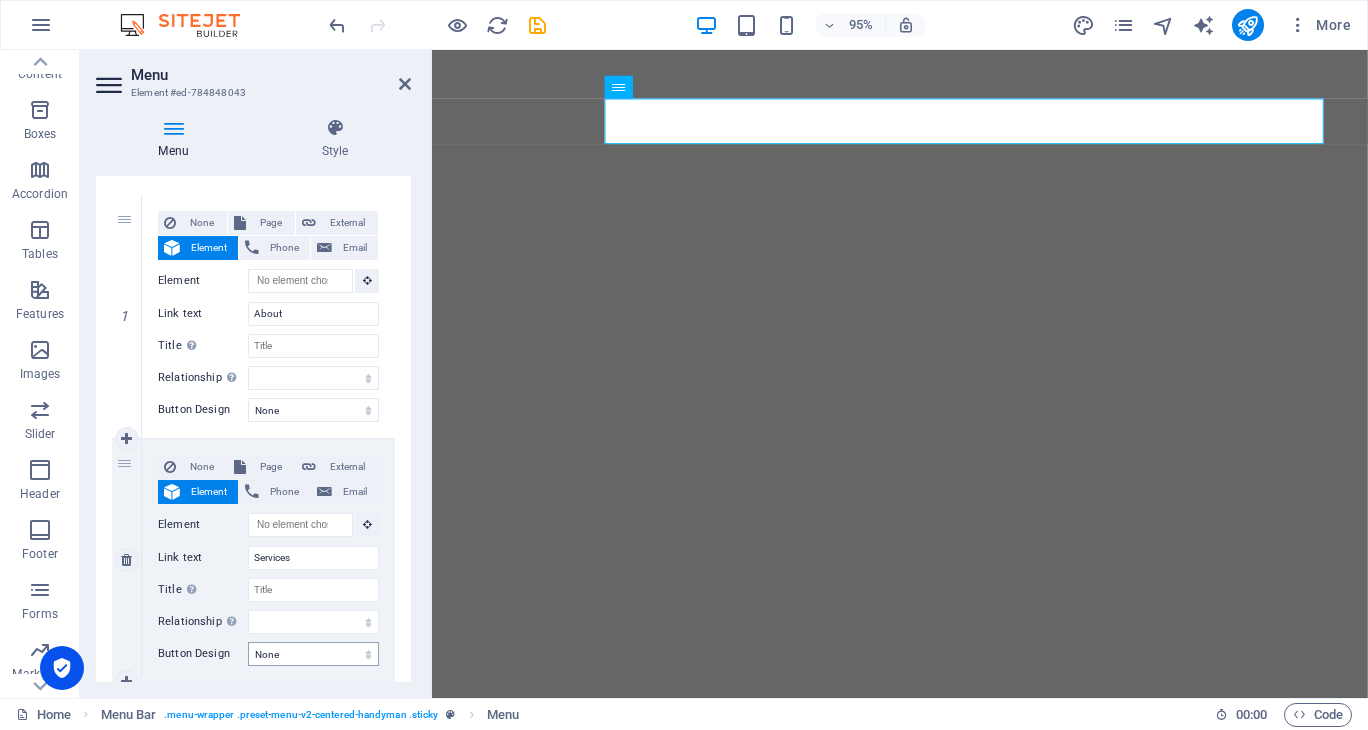 scroll, scrollTop: 71, scrollLeft: 0, axis: vertical 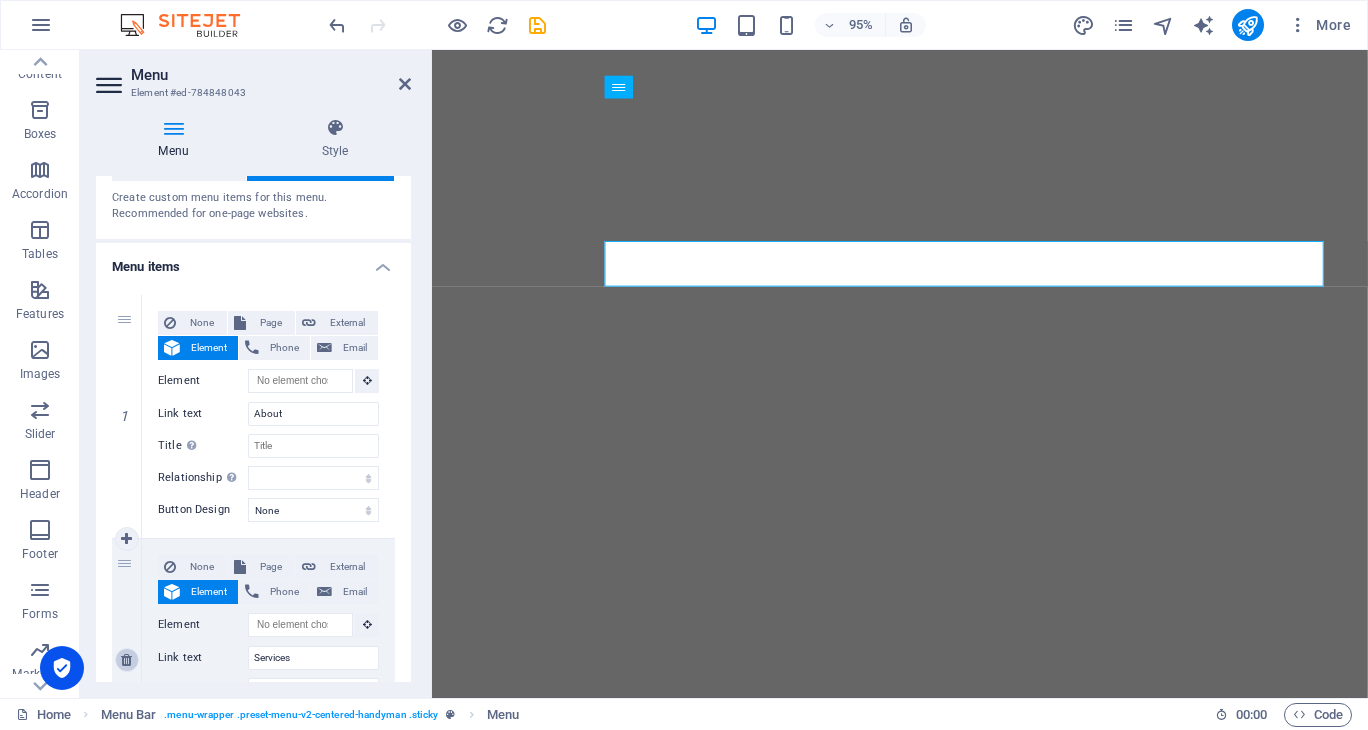 click at bounding box center (126, 660) 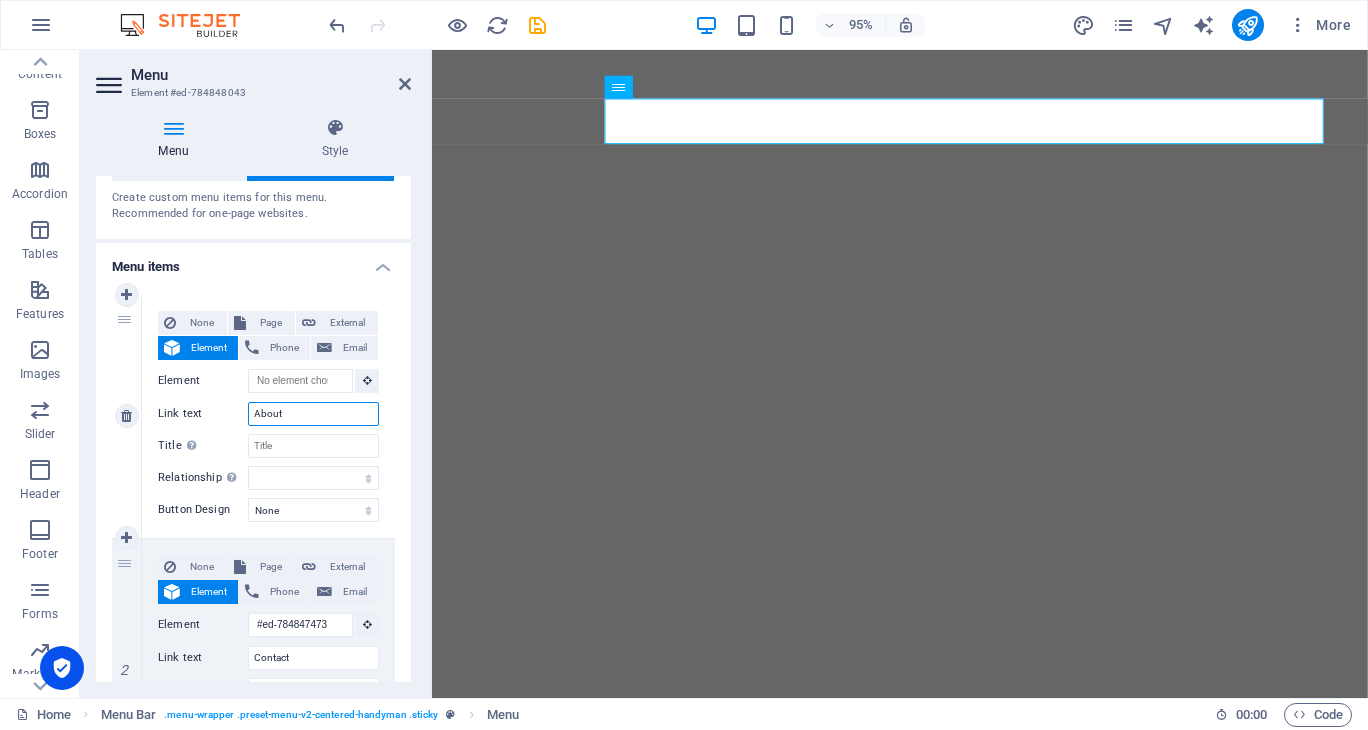 click on "About" at bounding box center (313, 414) 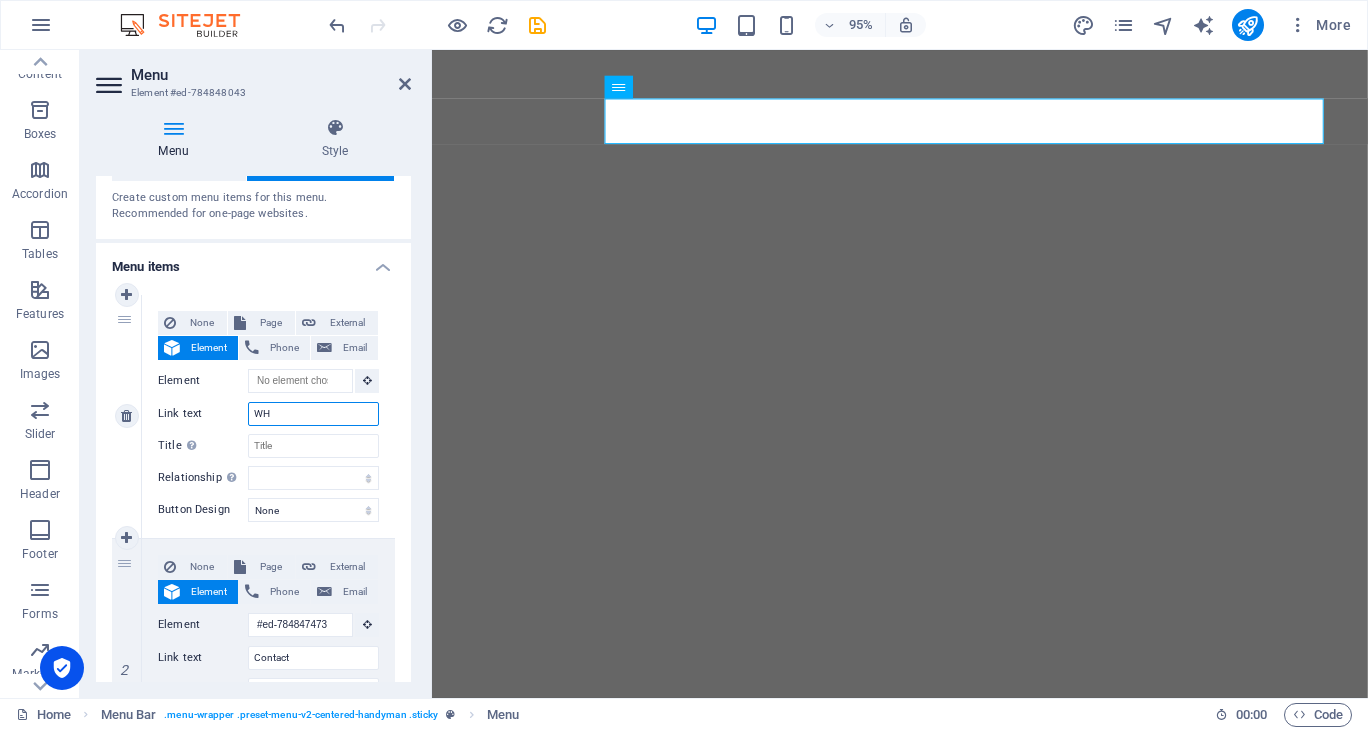type on "WHy" 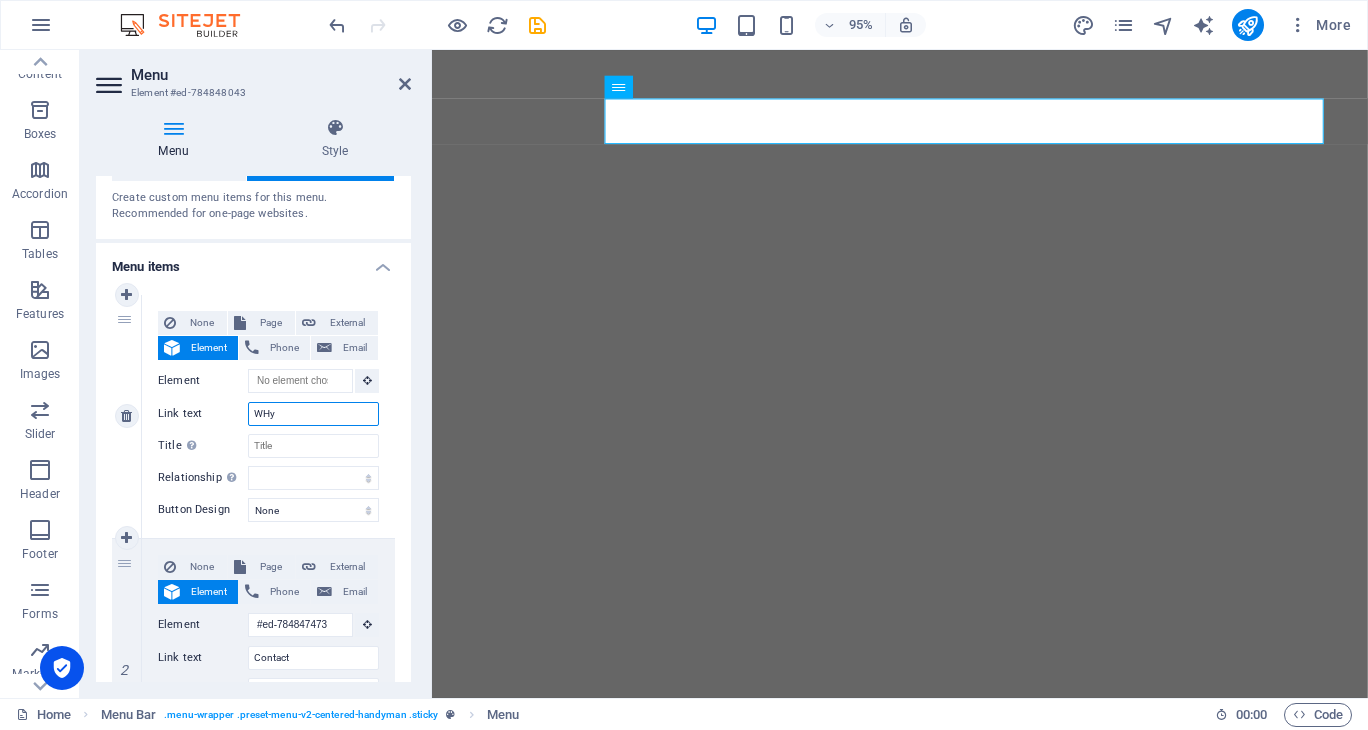 select 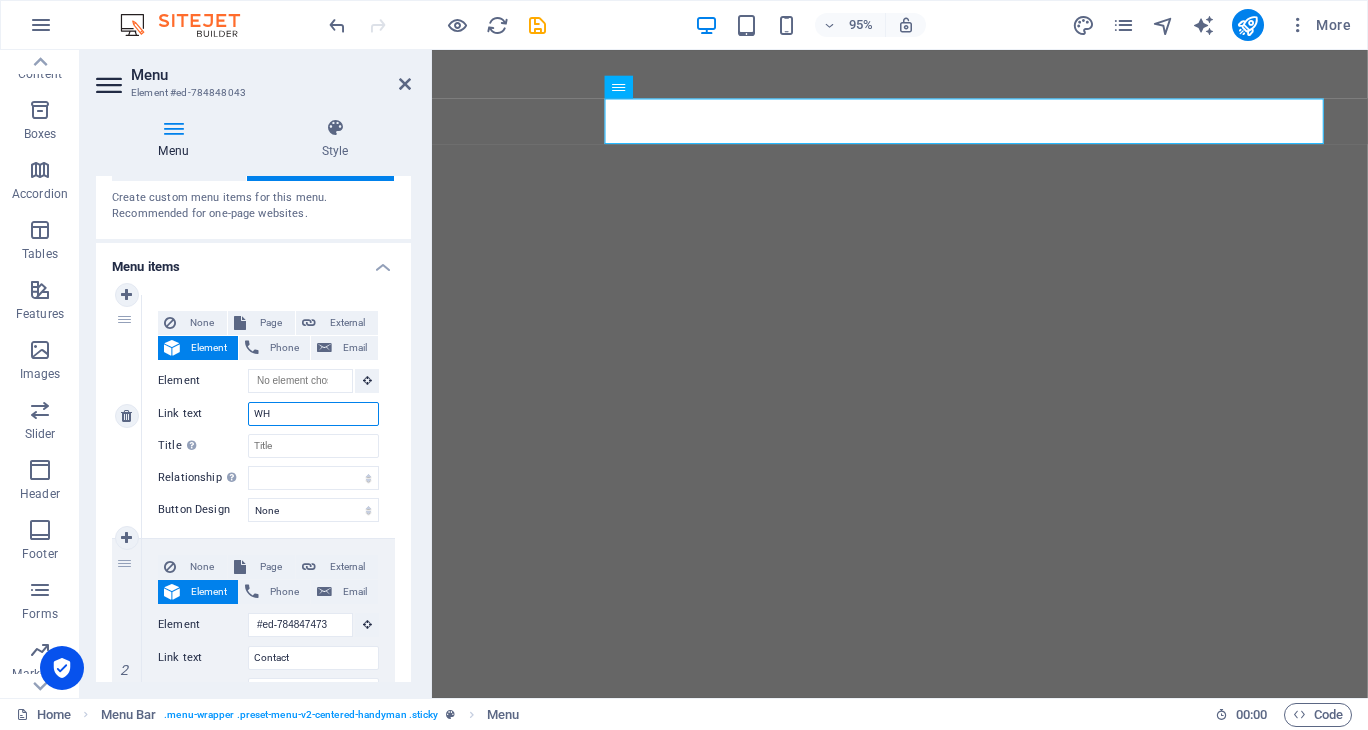 type on "W" 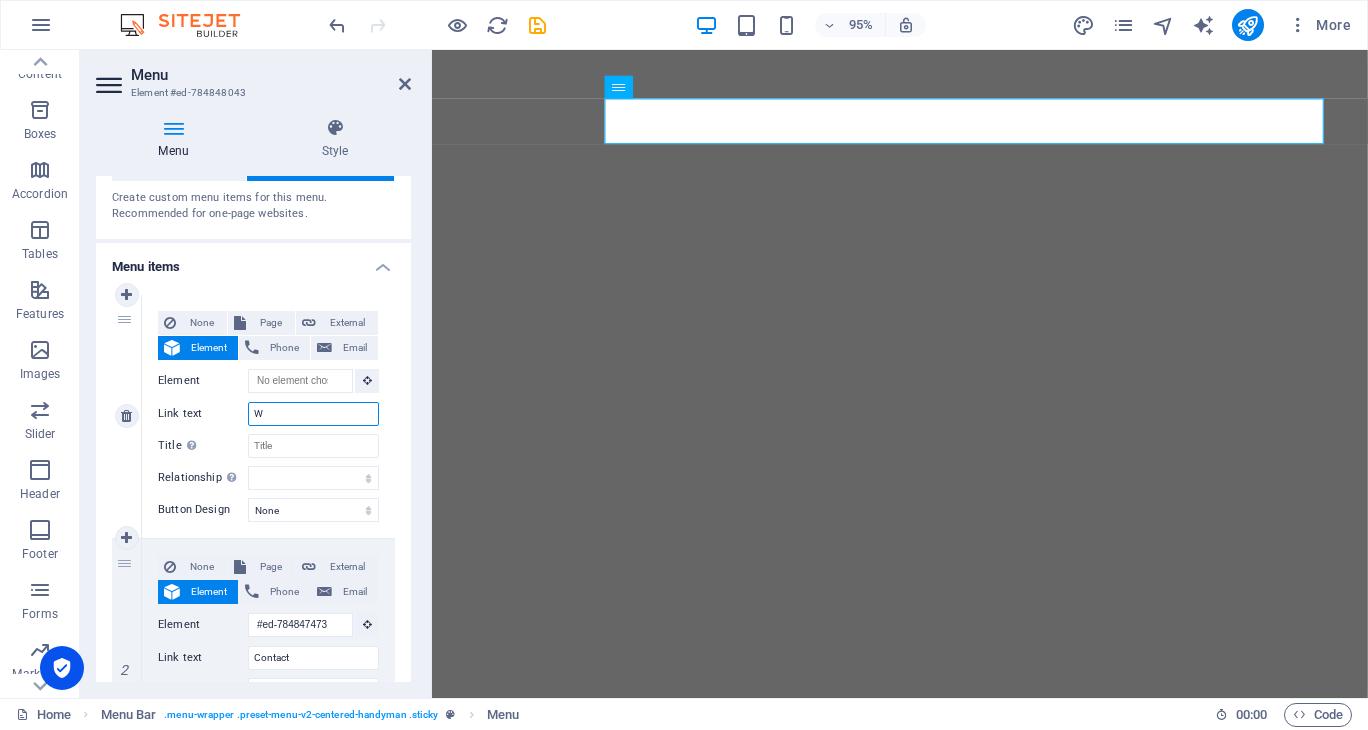 select 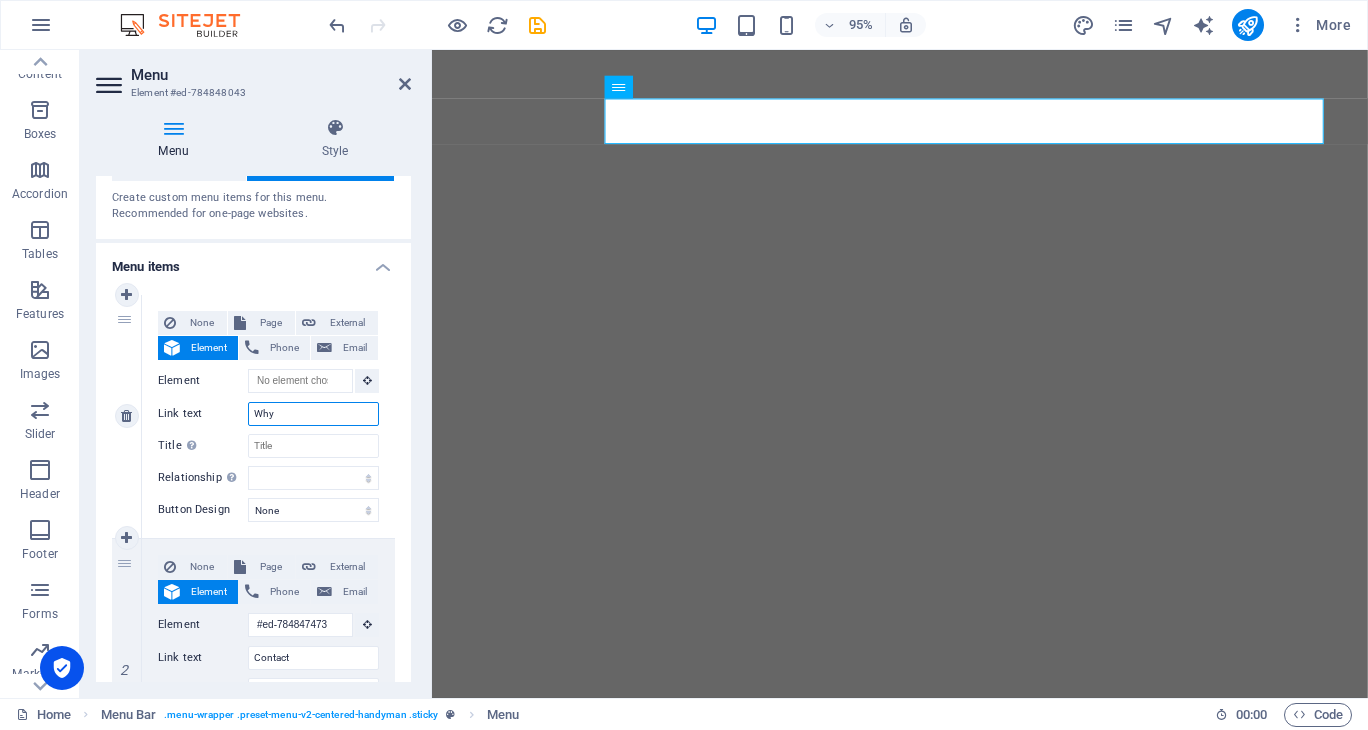 type on "Why" 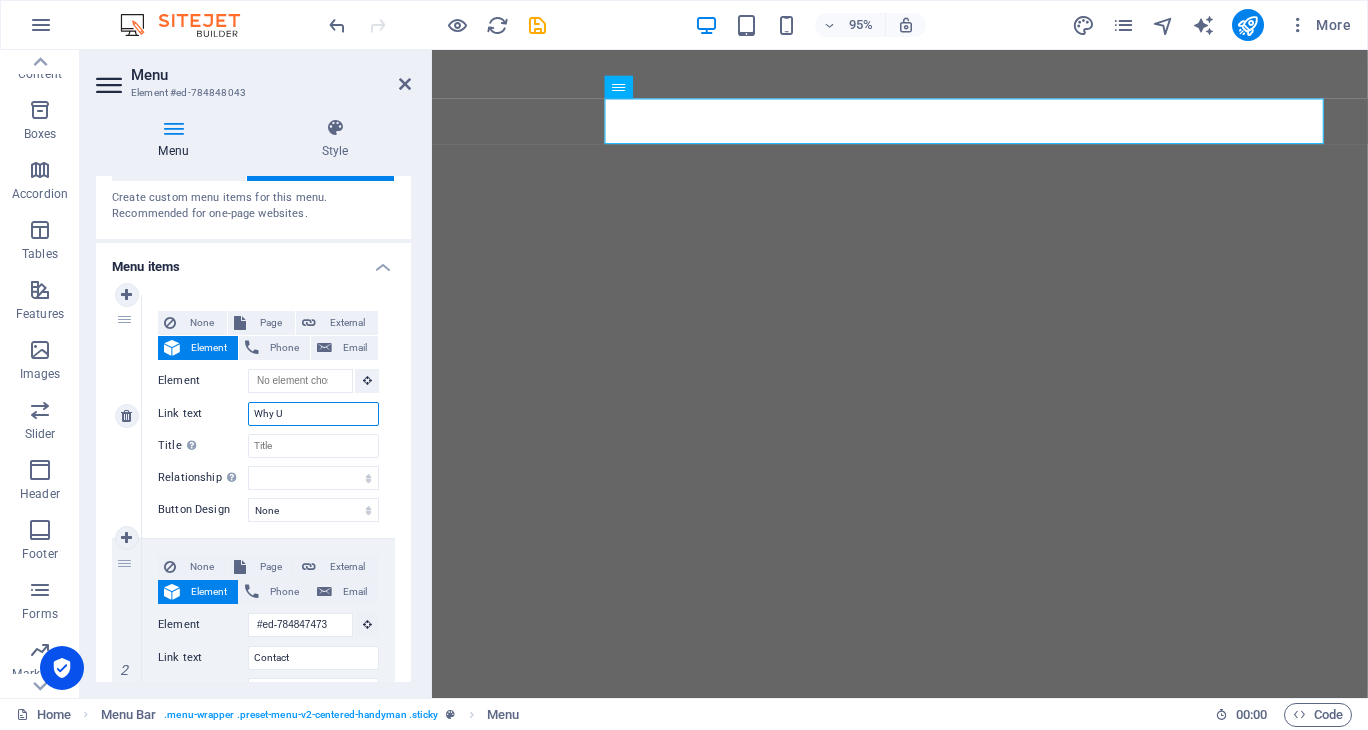 type on "Why Us" 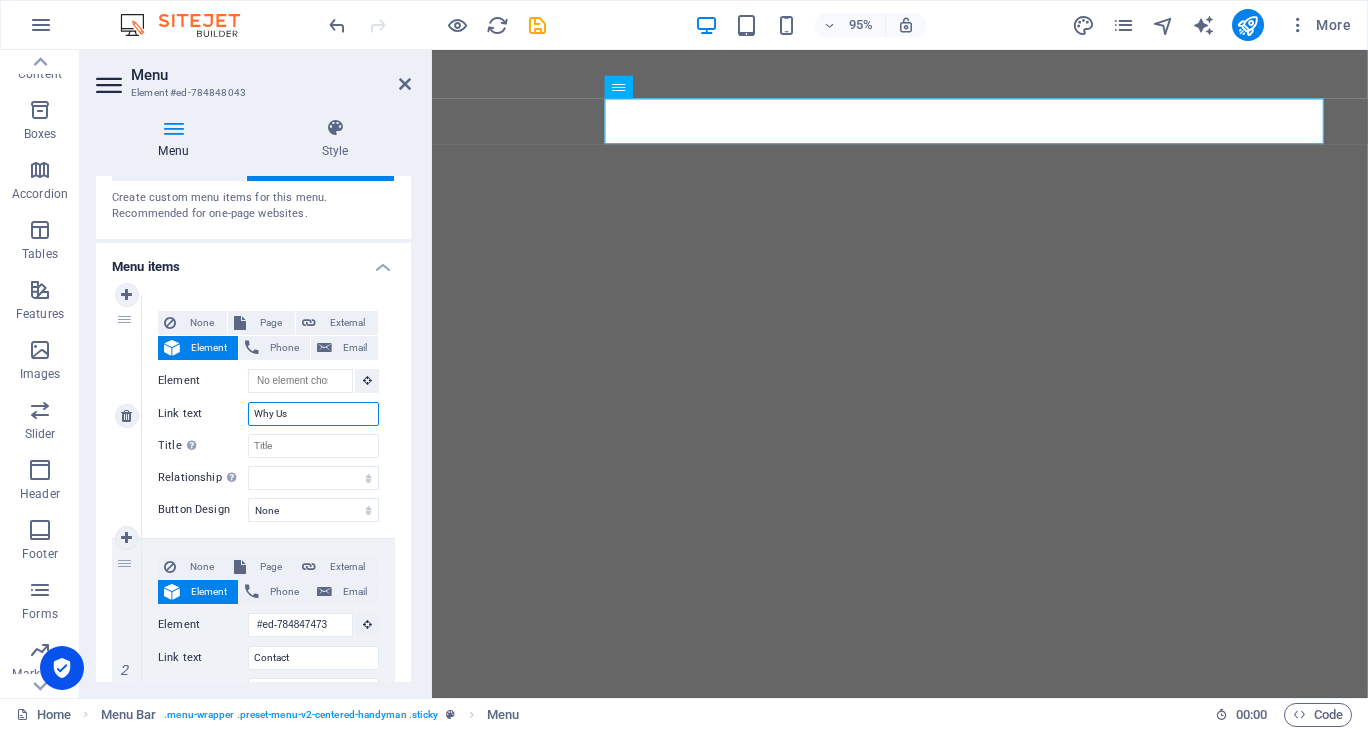 select 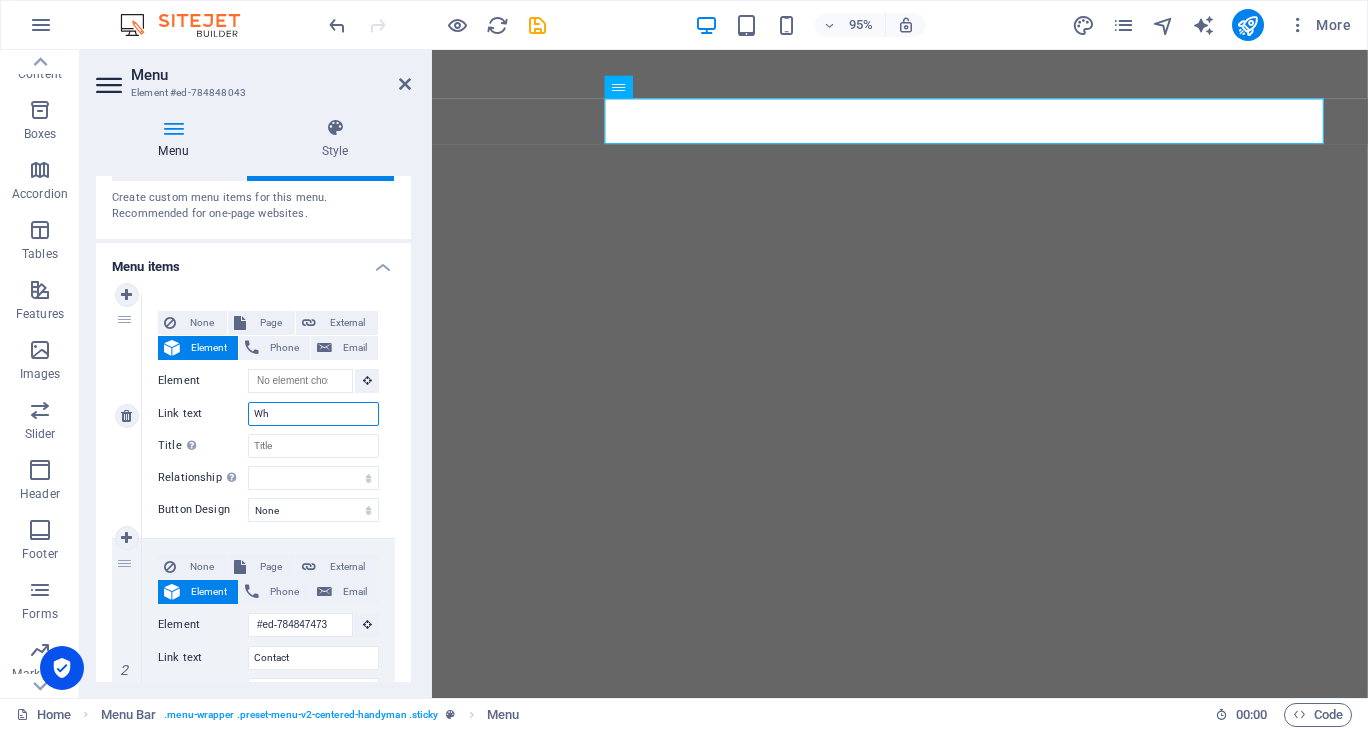 type on "W" 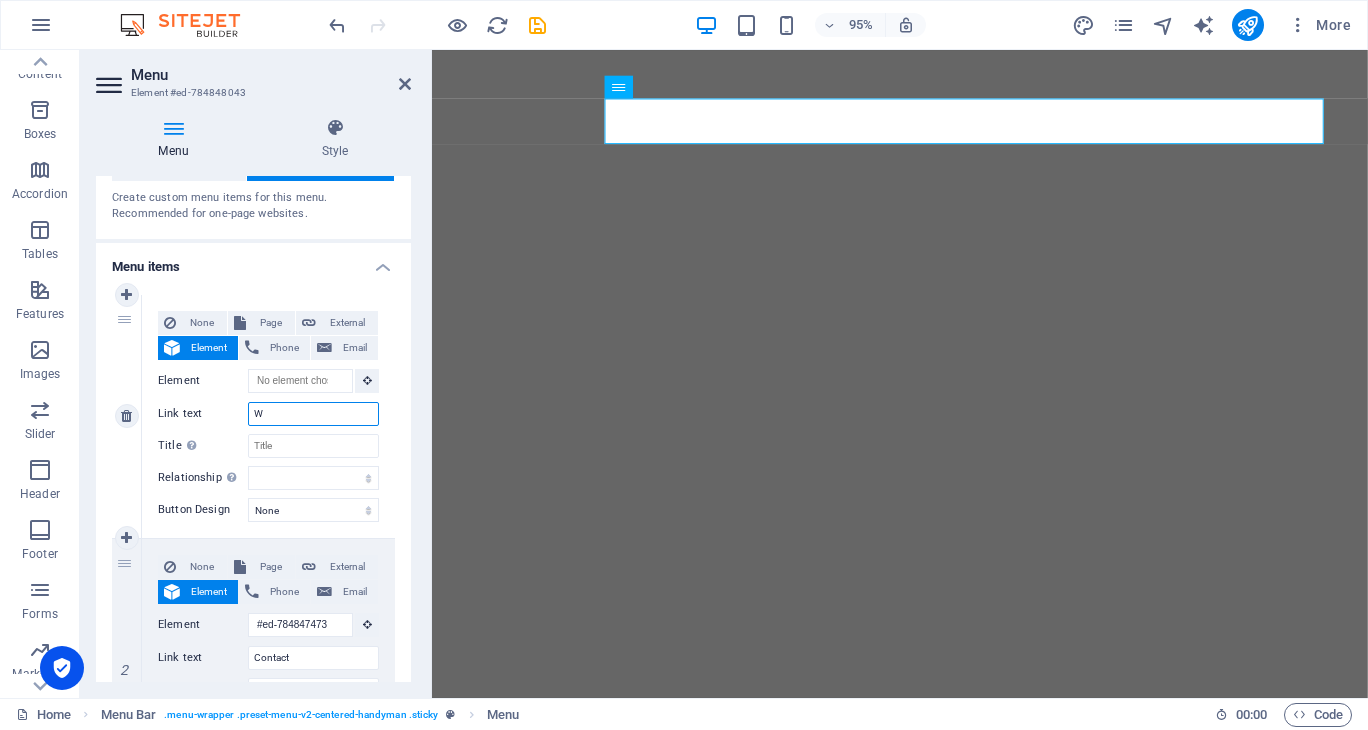 type 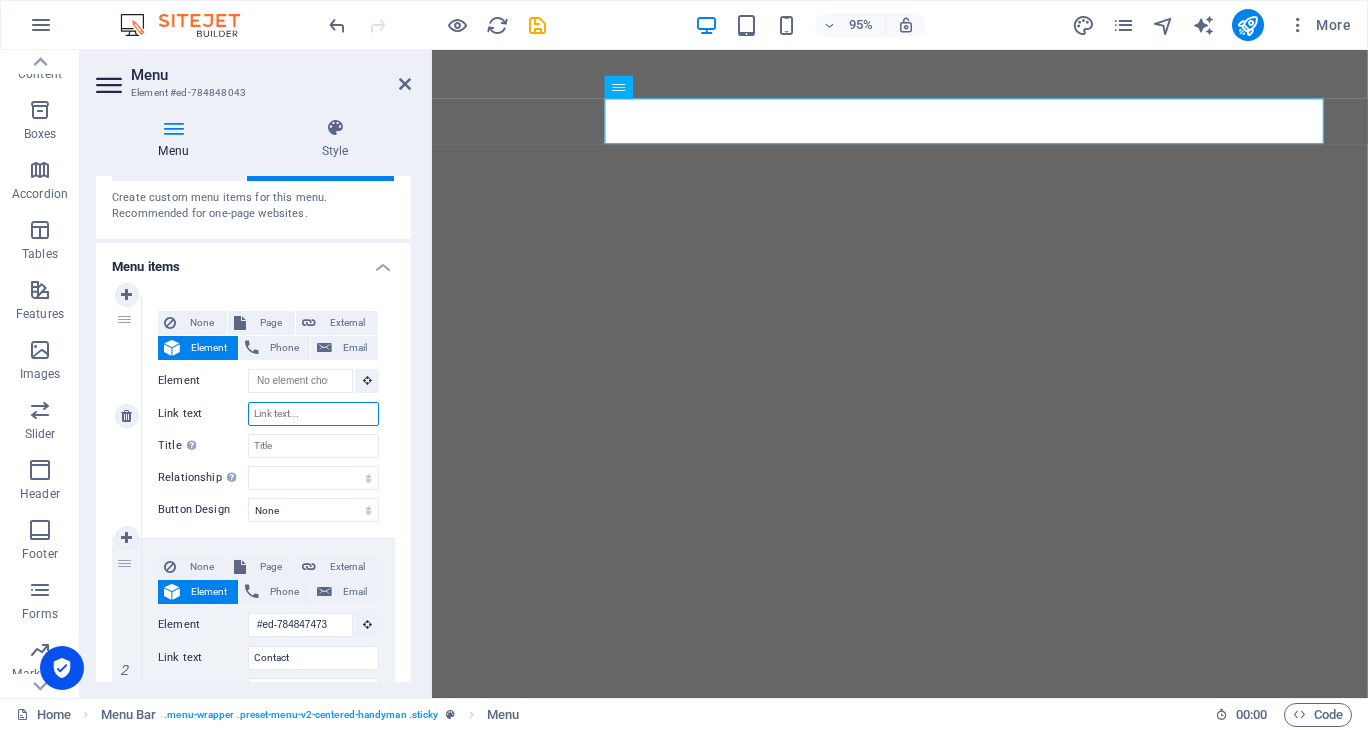 select 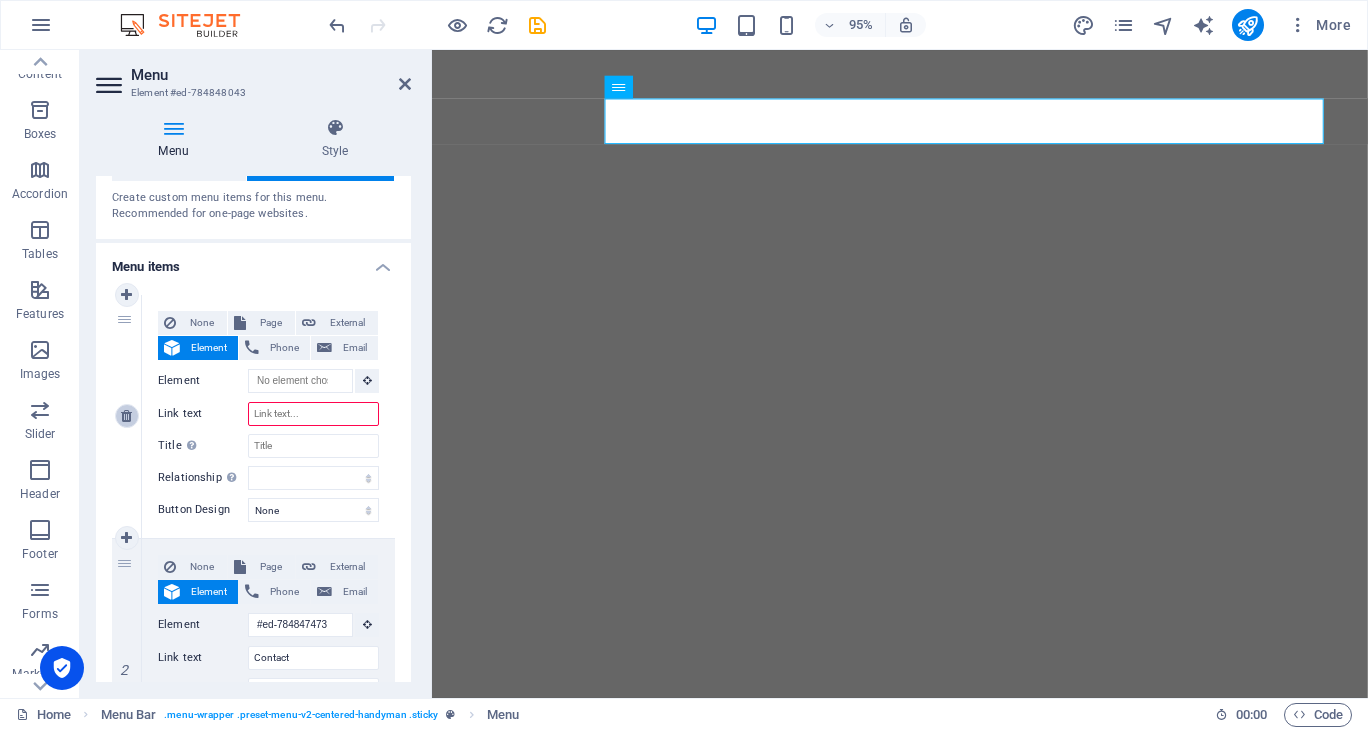 type 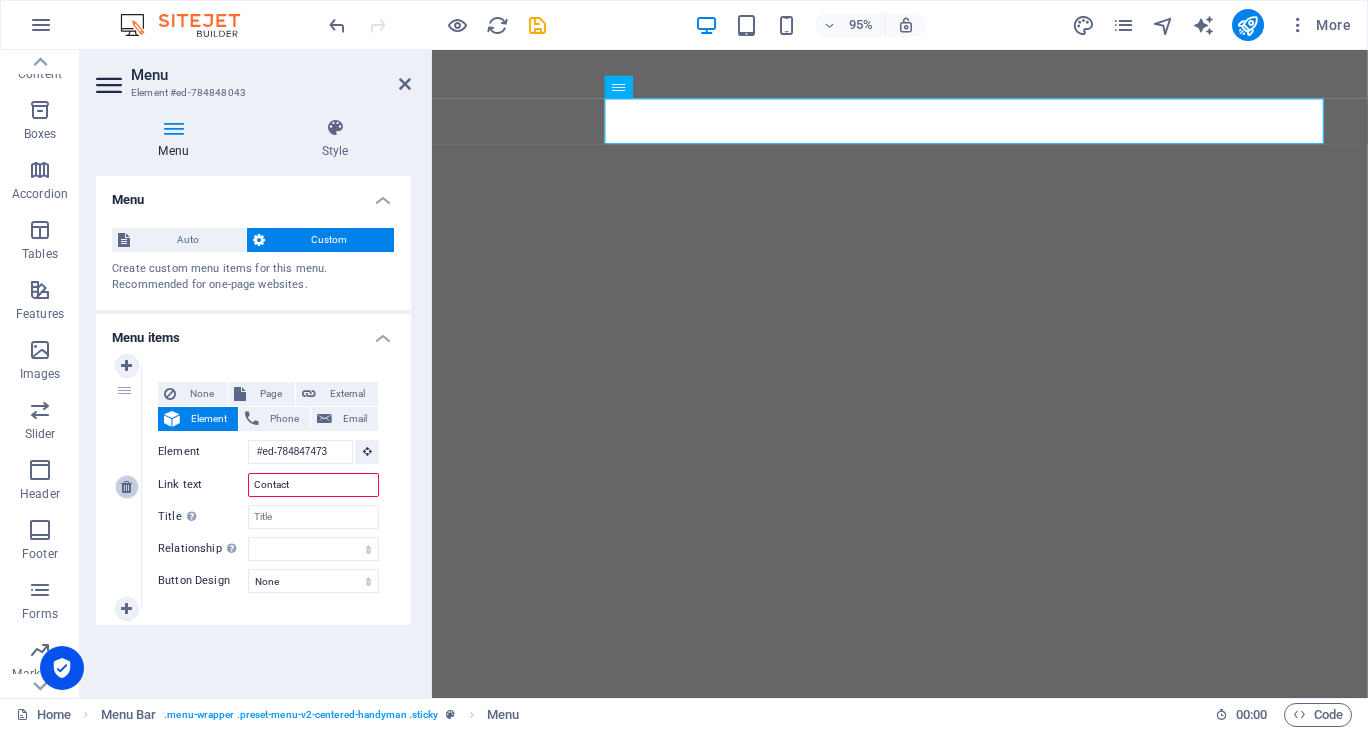 scroll, scrollTop: 0, scrollLeft: 0, axis: both 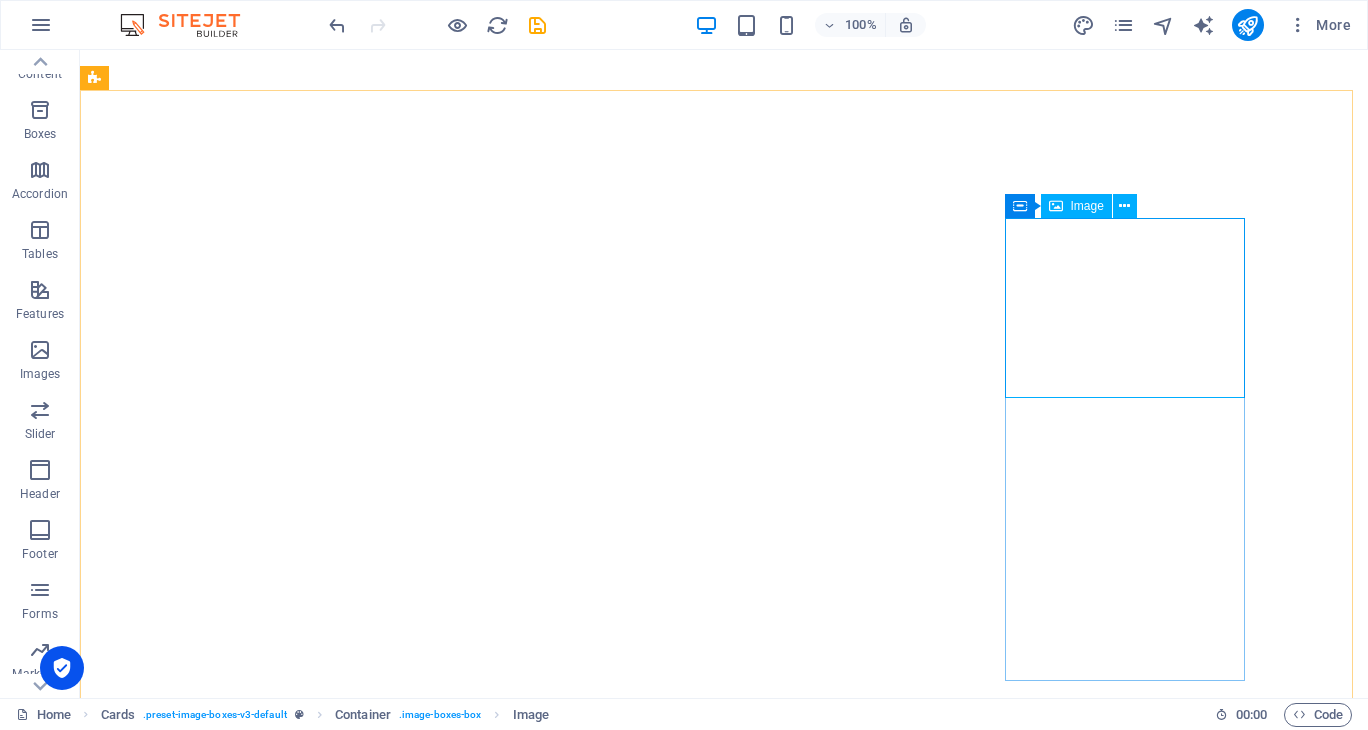 click on "Image" at bounding box center (1087, 206) 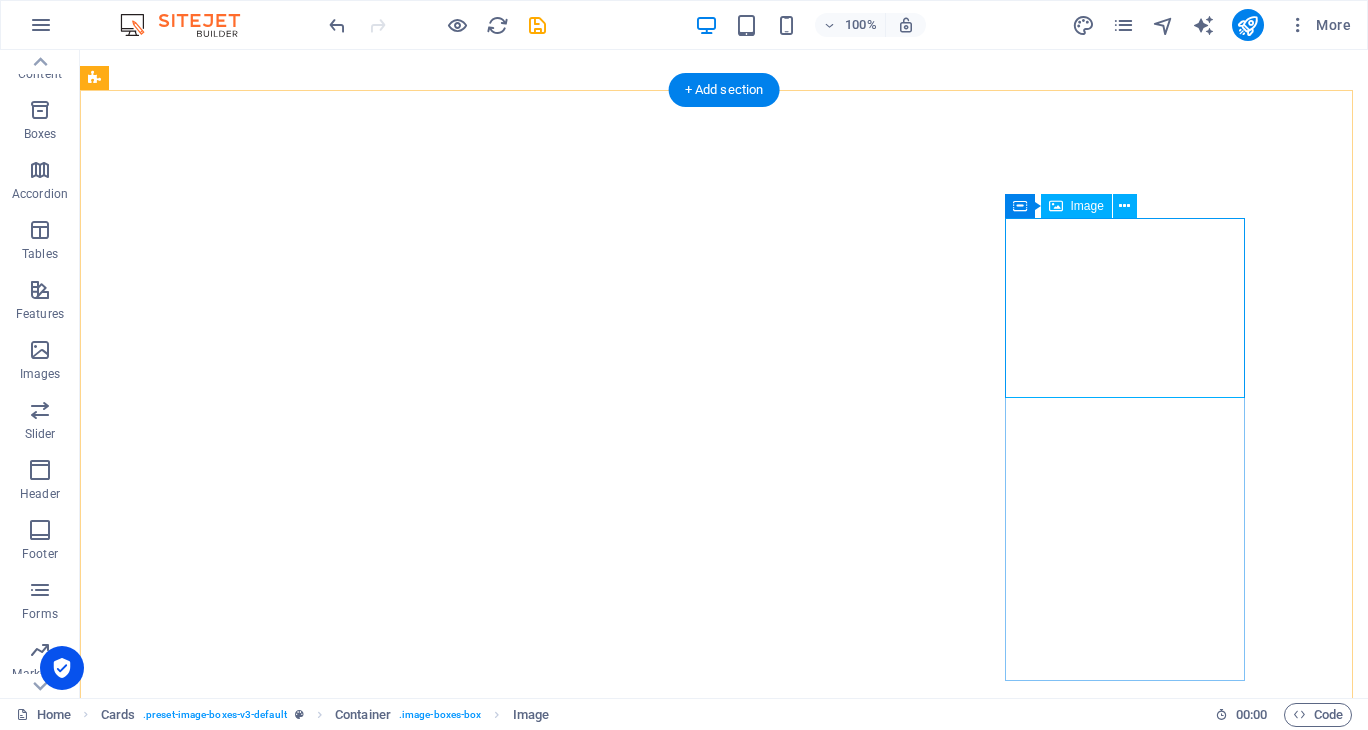 select on "%" 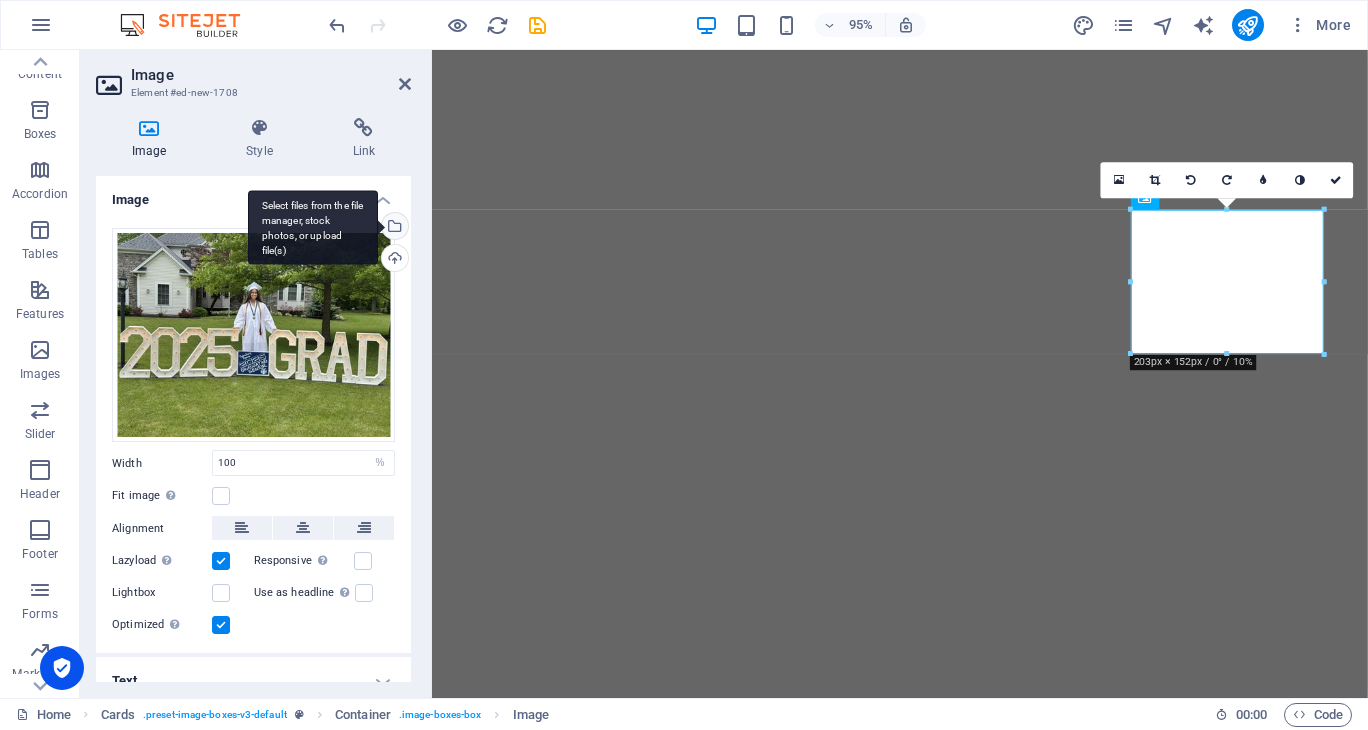 click on "Select files from the file manager, stock photos, or upload file(s)" at bounding box center (393, 228) 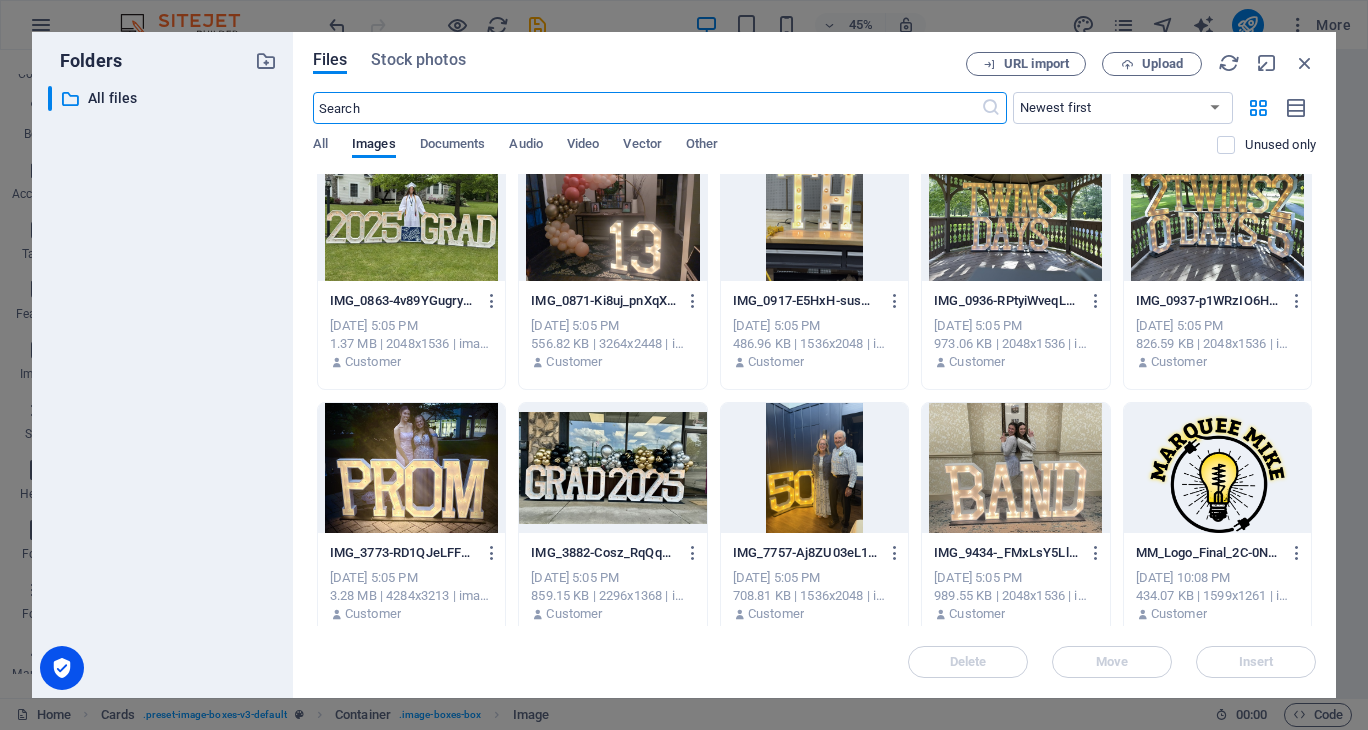 scroll, scrollTop: 544, scrollLeft: 0, axis: vertical 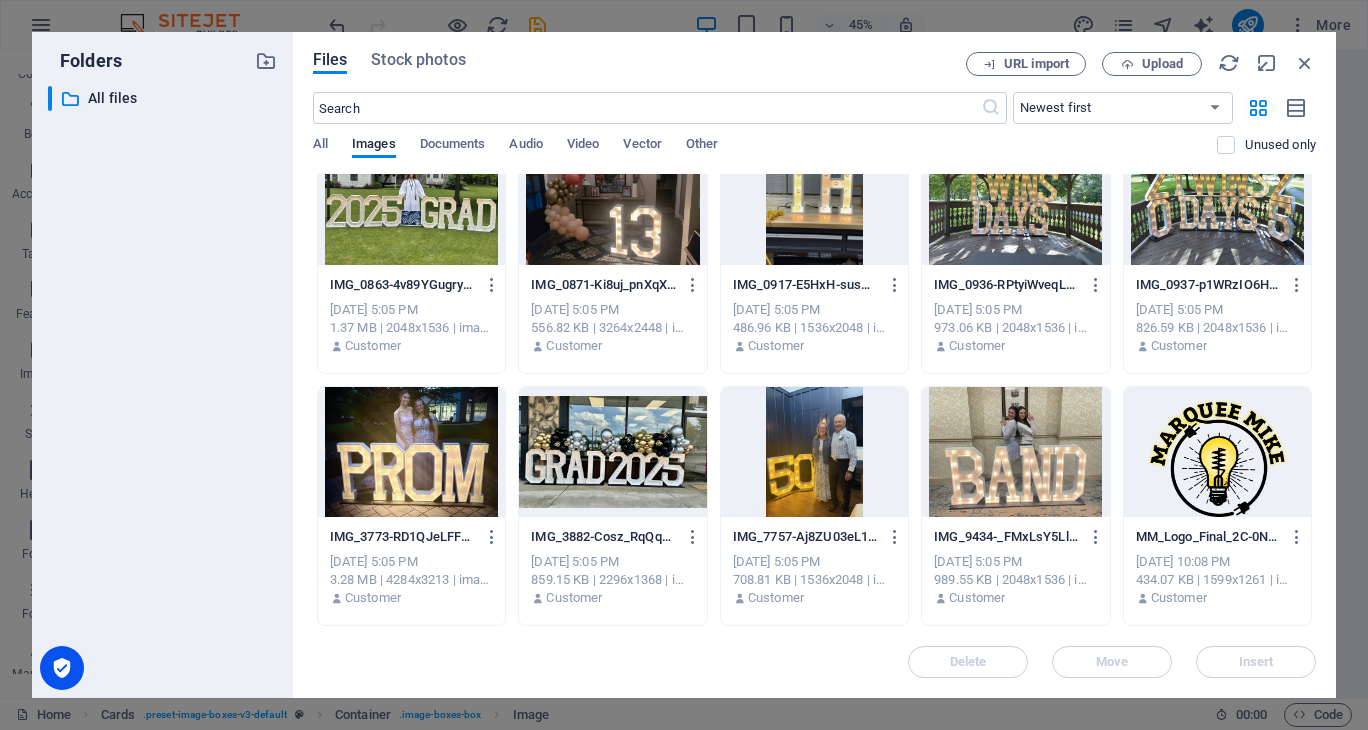 click at bounding box center [1015, 452] 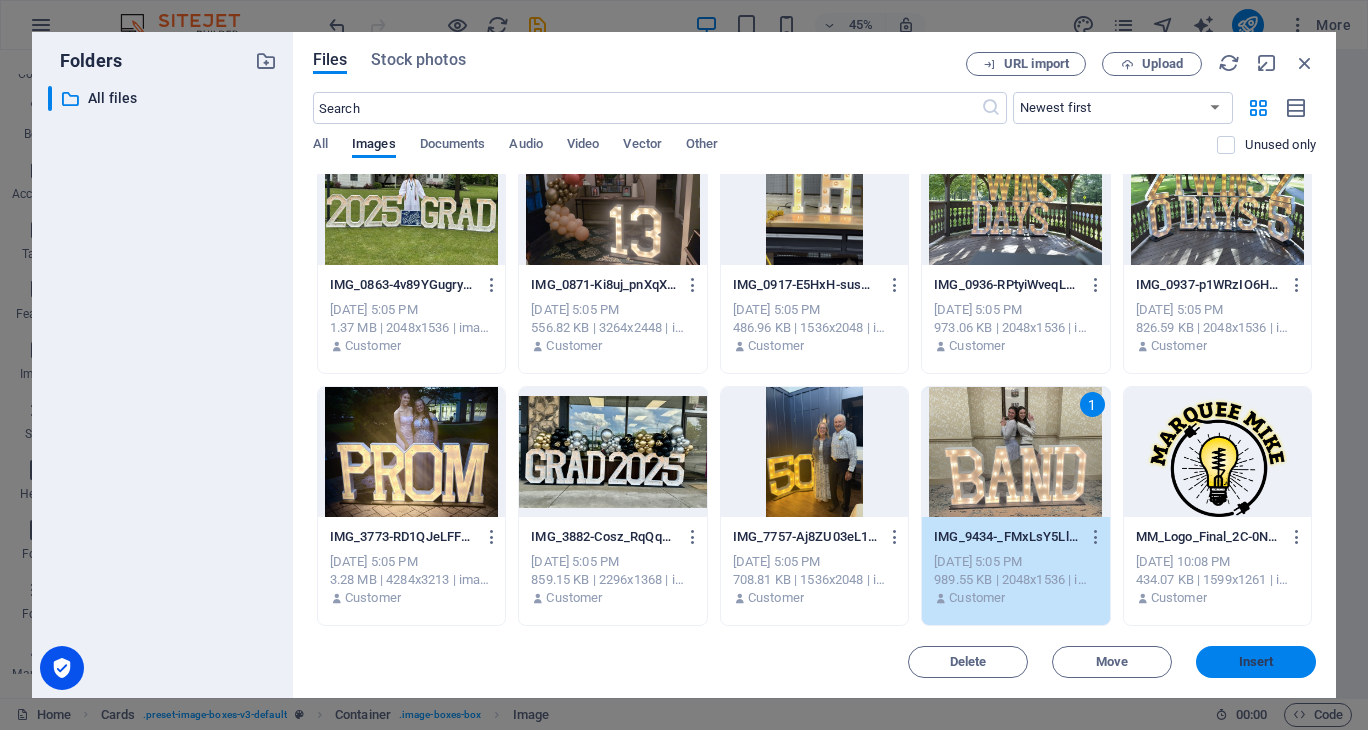 click on "Insert" at bounding box center [1256, 662] 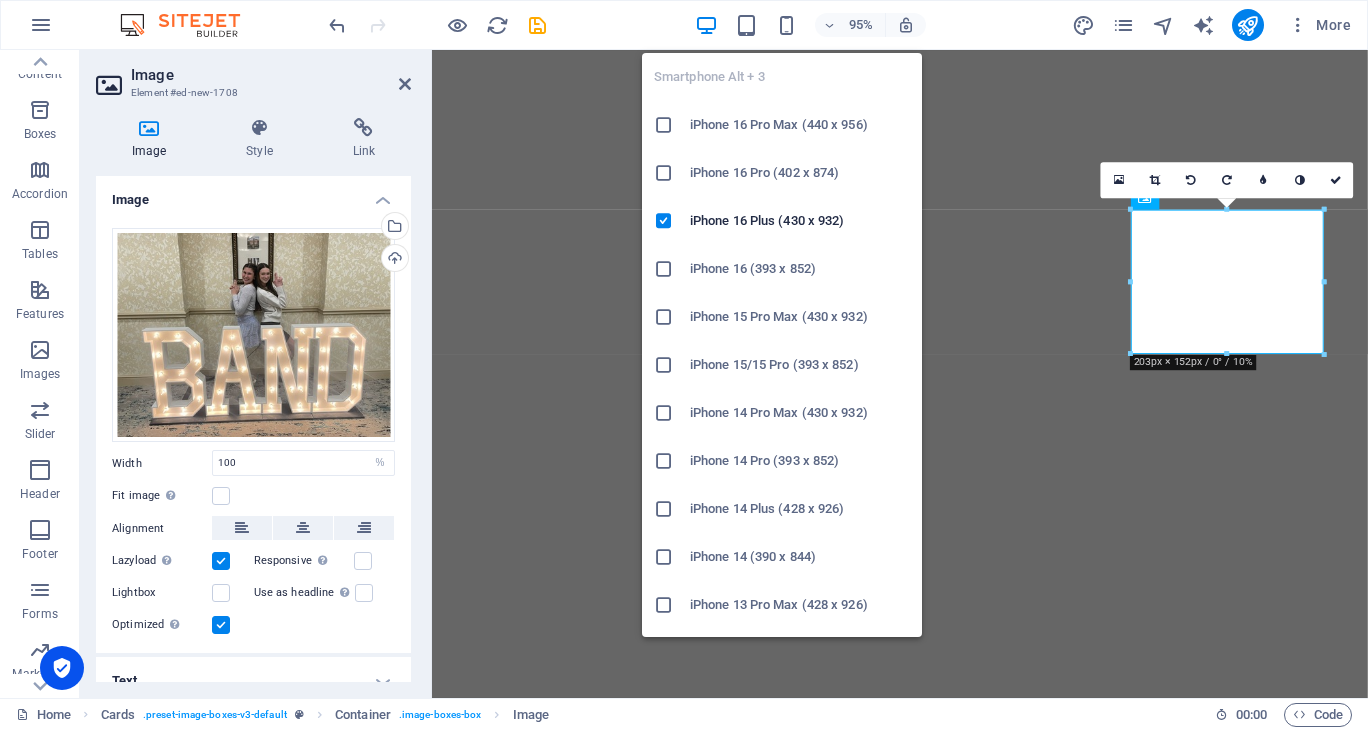 click on "Smartphone Alt + 3 iPhone 16 Pro Max (440 x 956) iPhone 16 Pro (402 x 874) iPhone 16 Plus (430 x 932) iPhone 16 (393 x 852) iPhone 15 Pro Max (430 x 932) iPhone 15/15 Pro (393 x 852) iPhone 14 Pro Max (430 x 932) iPhone 14 Pro (393 x 852) iPhone 14 Plus (428 x 926) iPhone 14 (390 x 844) iPhone 13 Pro Max (428 x 926) iPhone 13/13 Pro (390 x 844) iPhone 13 Mini (375 x 812) iPhone SE (2nd gen) (375 x 667) Galaxy S22/S23/S24 Ultra (384 x 824) Galaxy S22/S23/S24 Plus (384 x 832) Galaxy S22/S23/S24 (360 x 780) Galaxy S21 Ultra/Plus (384 x 854) Galaxy S21 (360 x 800) Galaxy S20 FE (412 x 914) Galaxy A32 (412 x 915) Pixel 9 Pro XL (428 x 926) Pixel 9/9 Pro (412 x 915) Pixel 8/8 Pro (412 x 732) Pixel 7/7 Pro (412 x 915) Pixel 6/6 Pro (412 x 915) Huawei P60 Pro (412 x 915) Huawei Mate 50 Pro (412 x 932) Huawei P50 Pro (412 x 915) Xiaomi 13 Pro (412 x 915) Xiaomi 12 Pro (412 x 915) Xiaomi Redmi Note 12 Pro (412 x 915)" at bounding box center [782, 845] 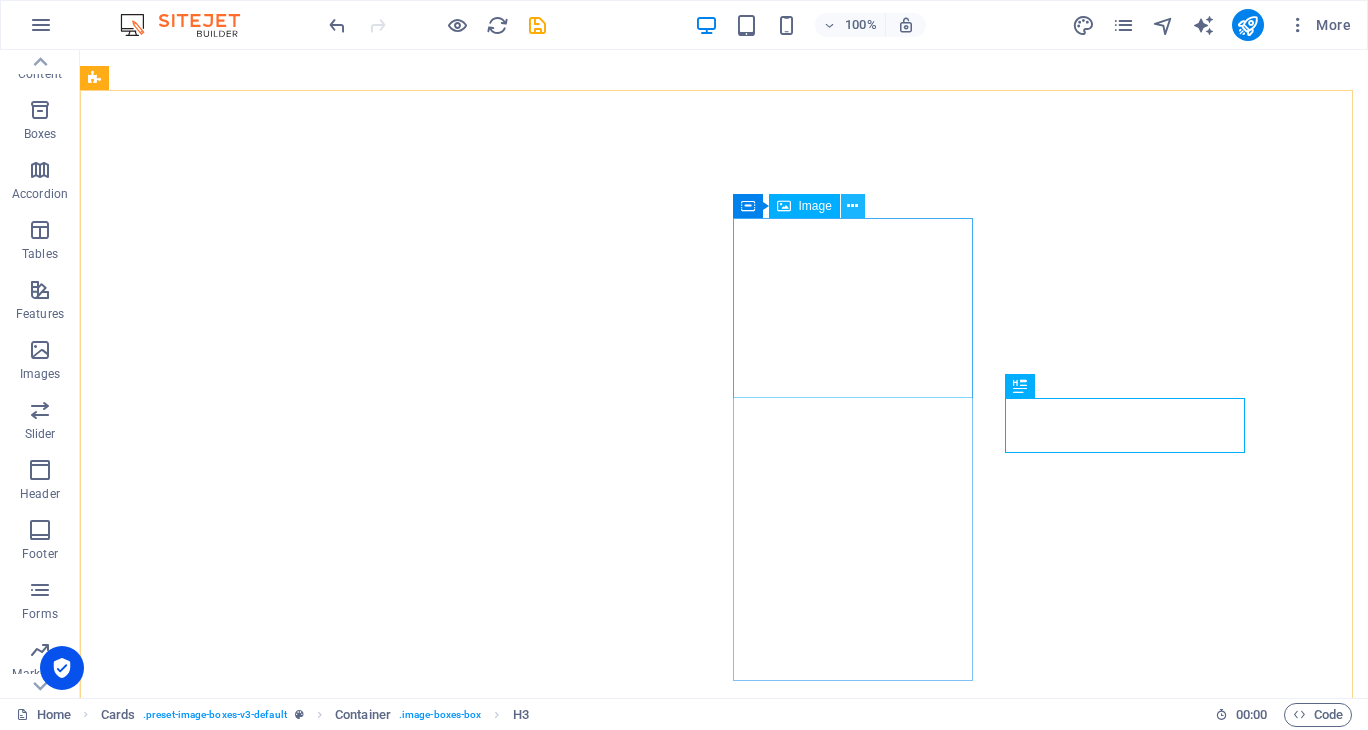 click at bounding box center [852, 206] 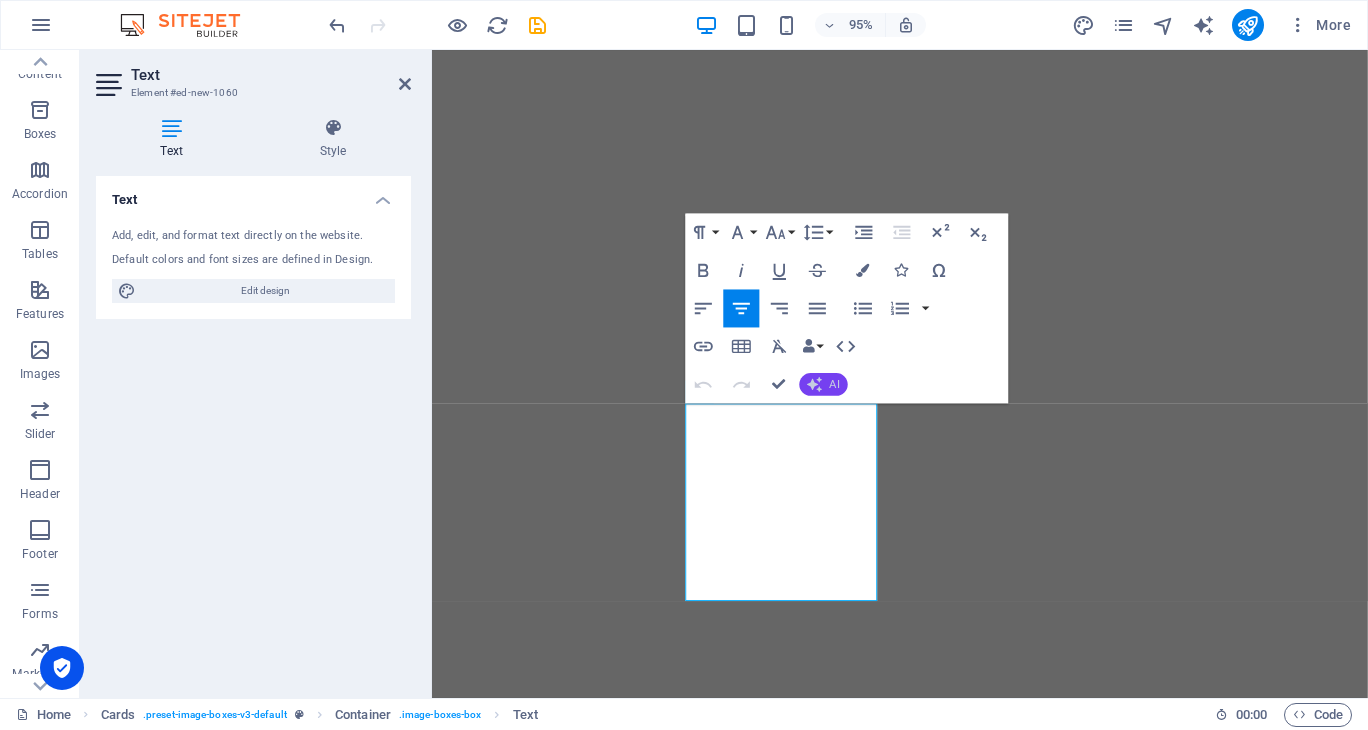 click 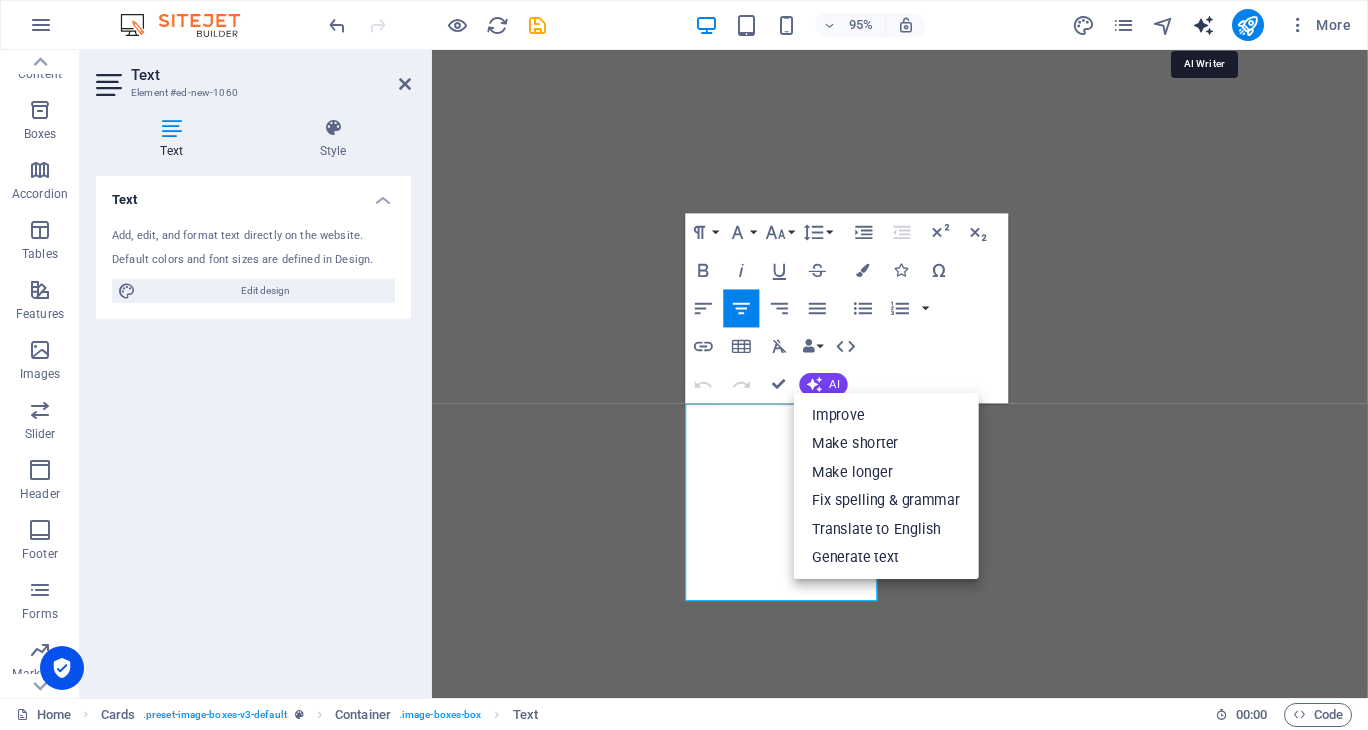 click at bounding box center [1203, 25] 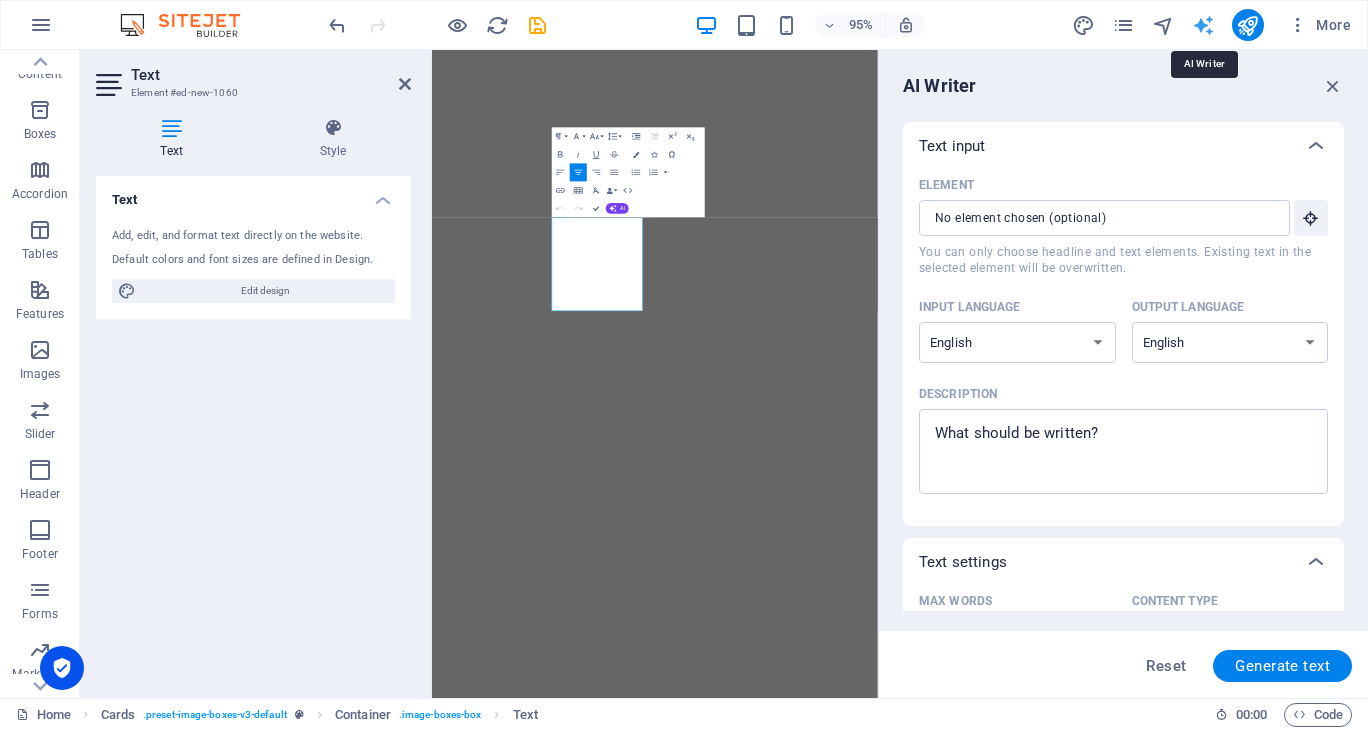 scroll, scrollTop: 0, scrollLeft: 0, axis: both 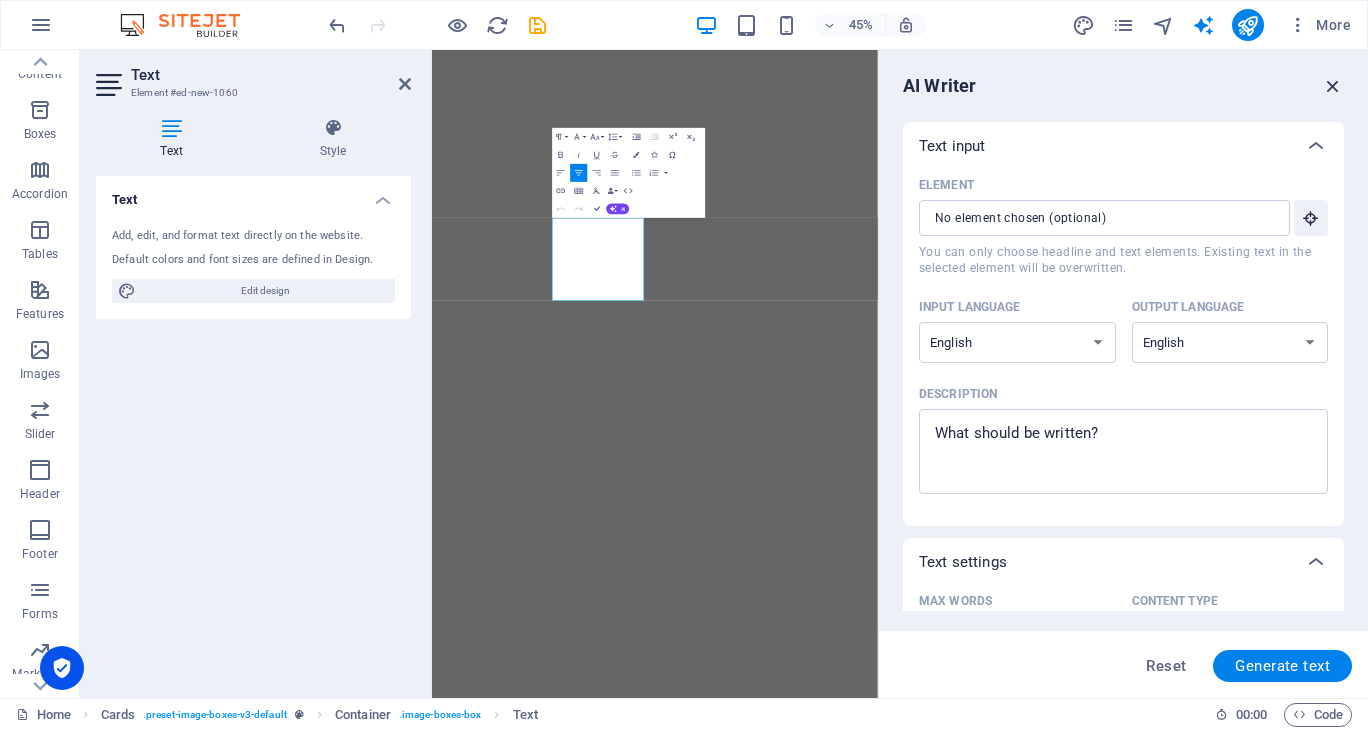 click at bounding box center [1333, 86] 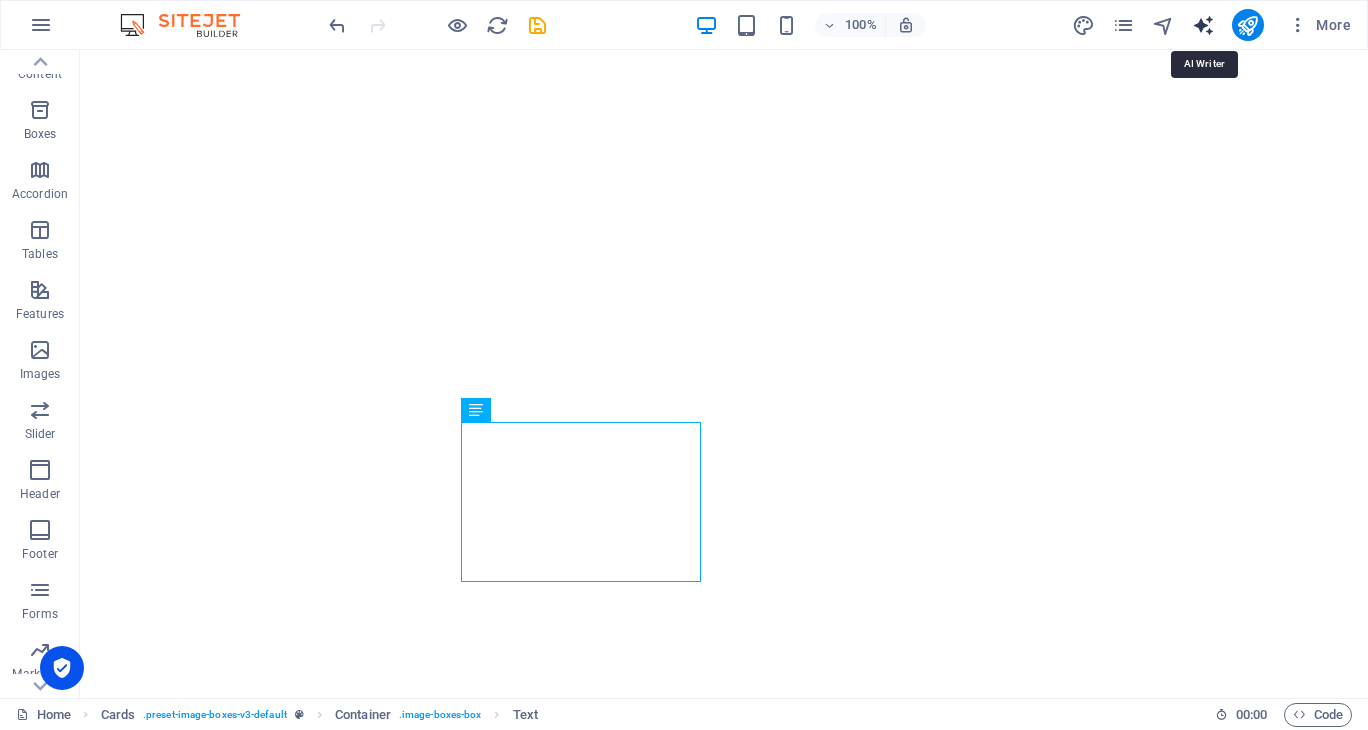 click at bounding box center [1203, 25] 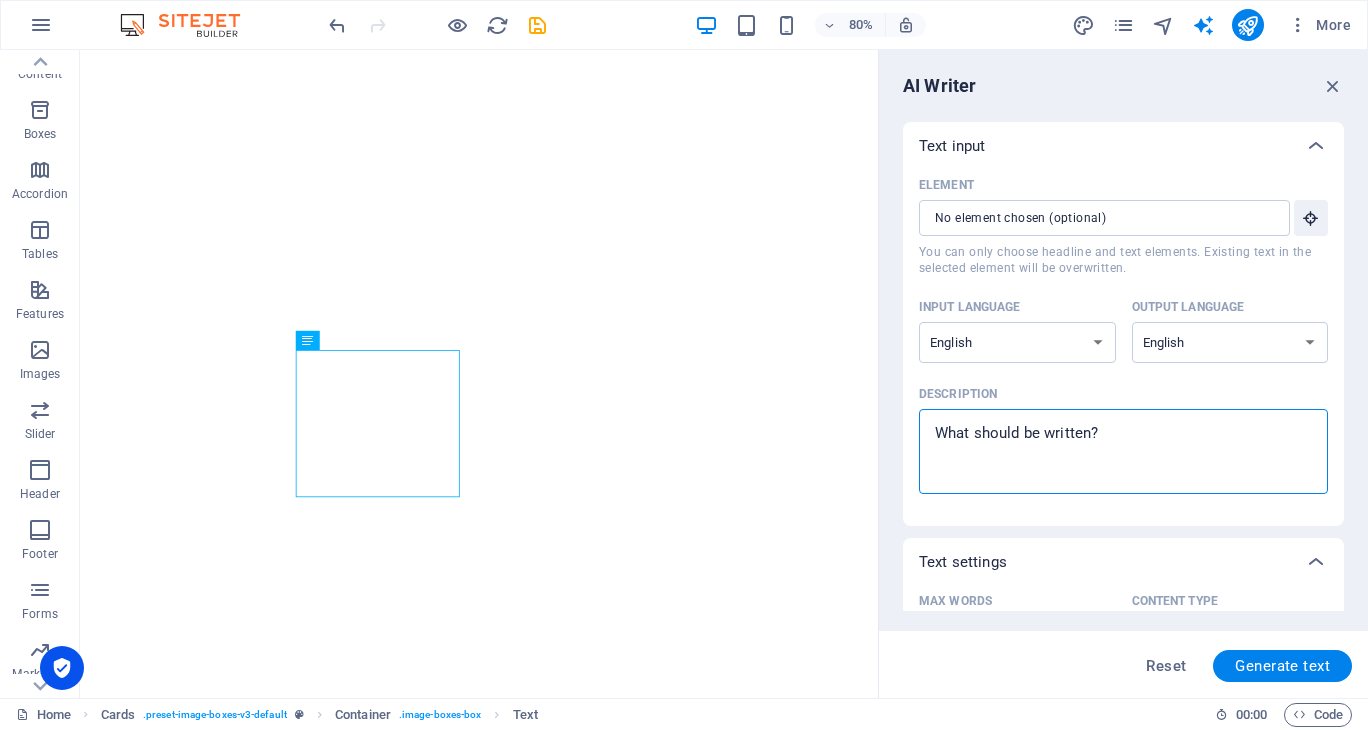 type on "x" 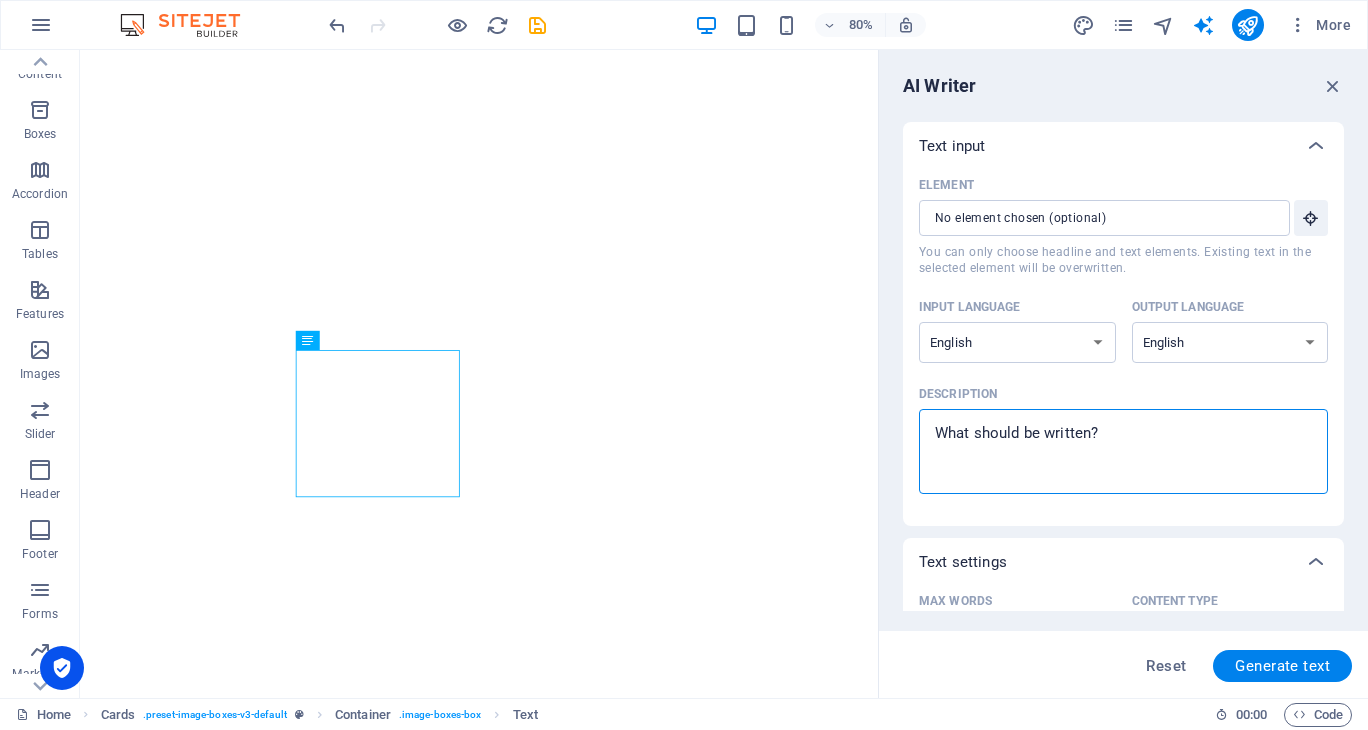 type on "A" 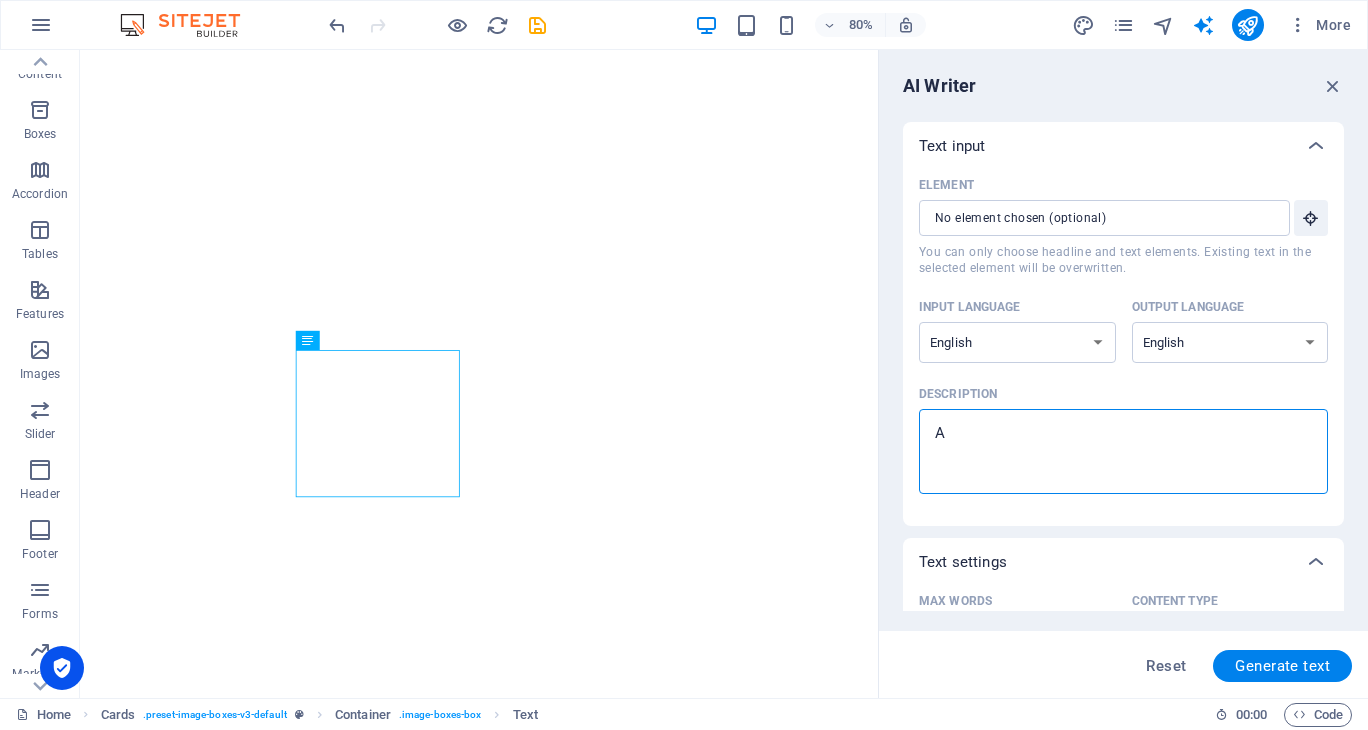 type on "At" 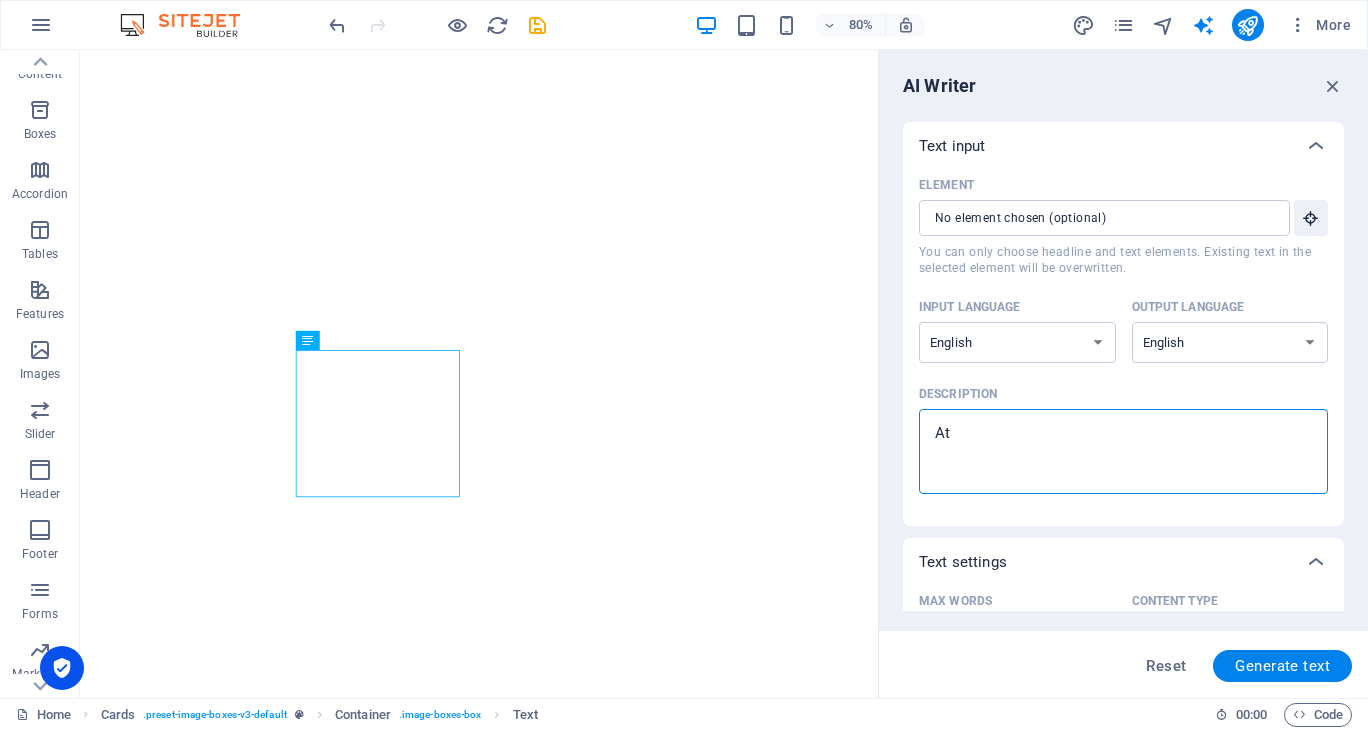 type on "At" 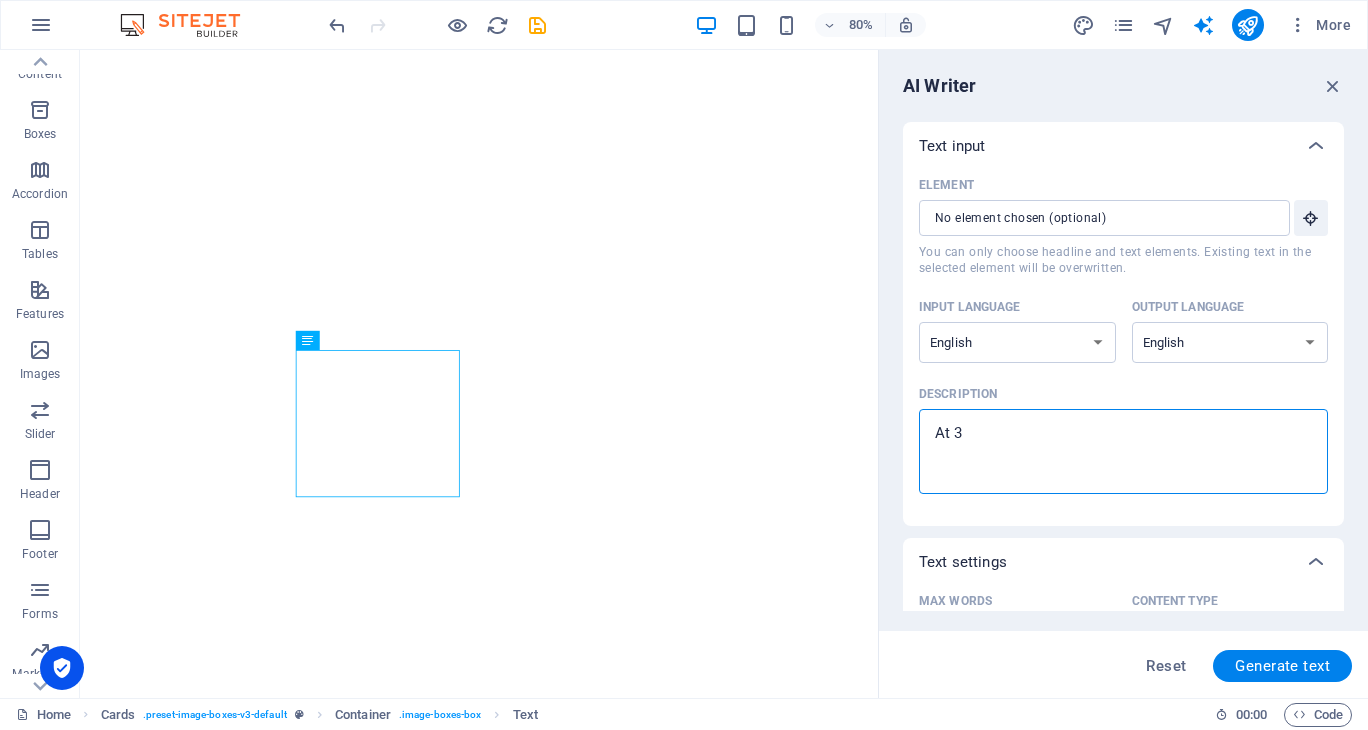 type on "At 3" 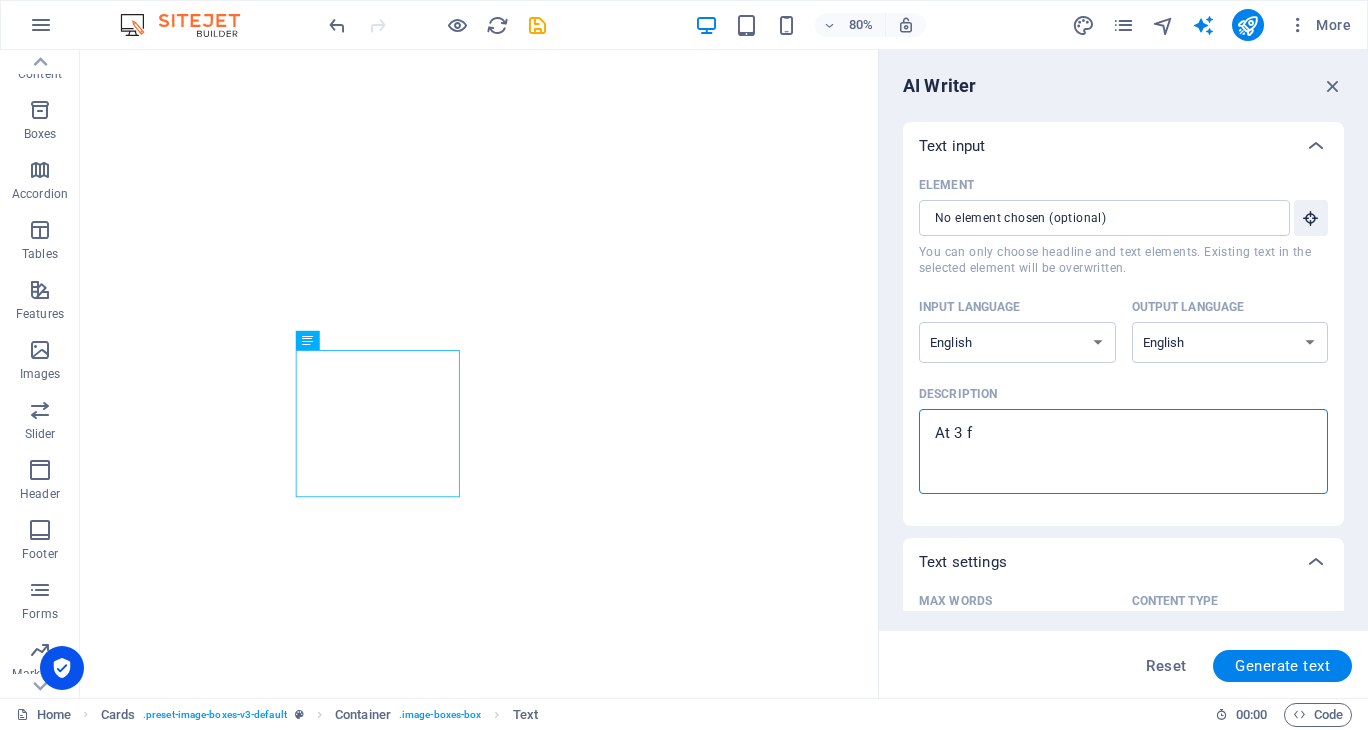 type on "At 3 fe" 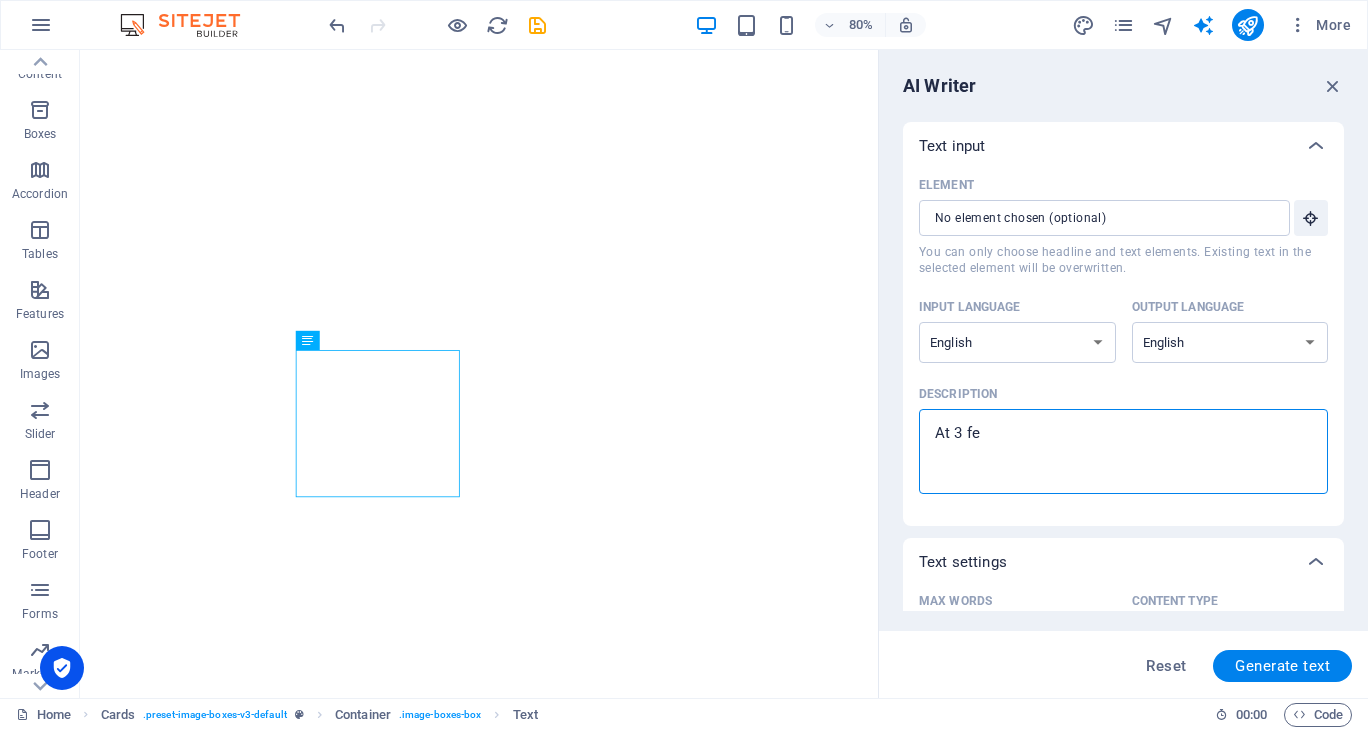 type on "At 3 fee" 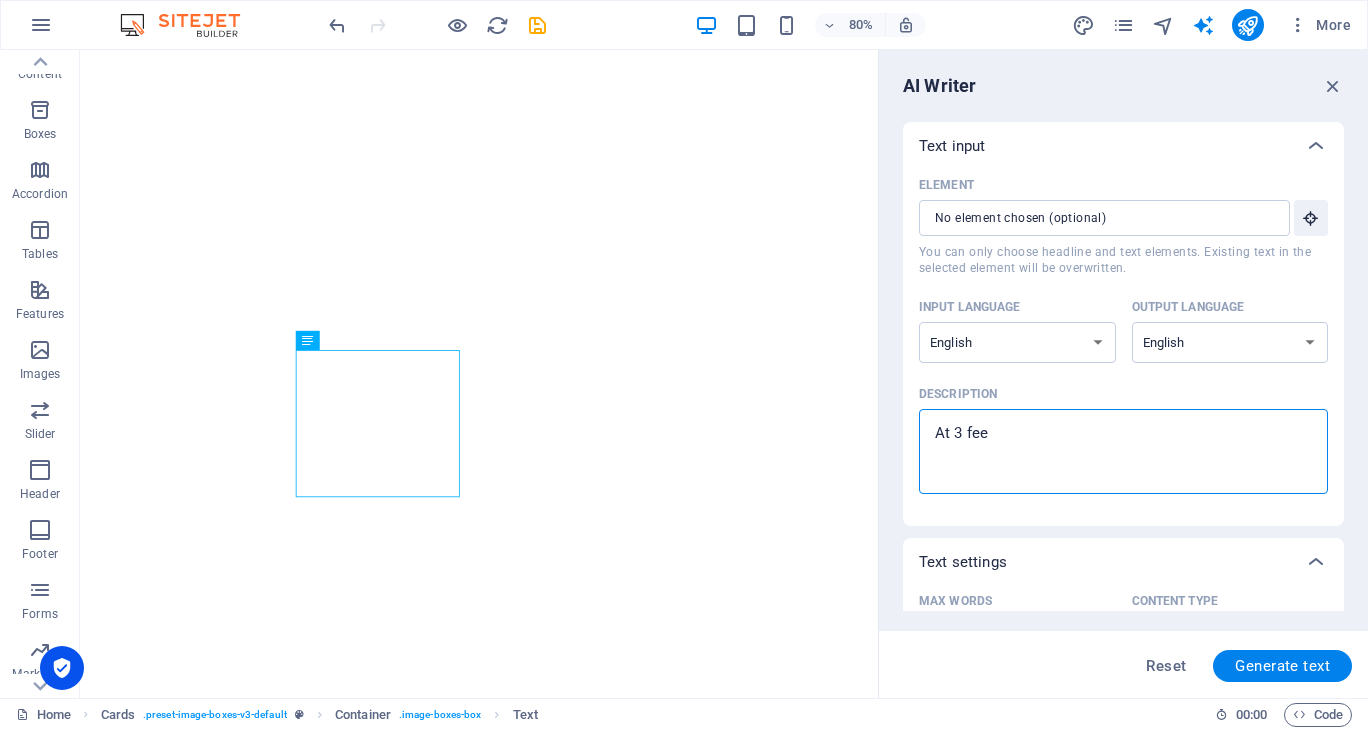 type on "At 3 feet" 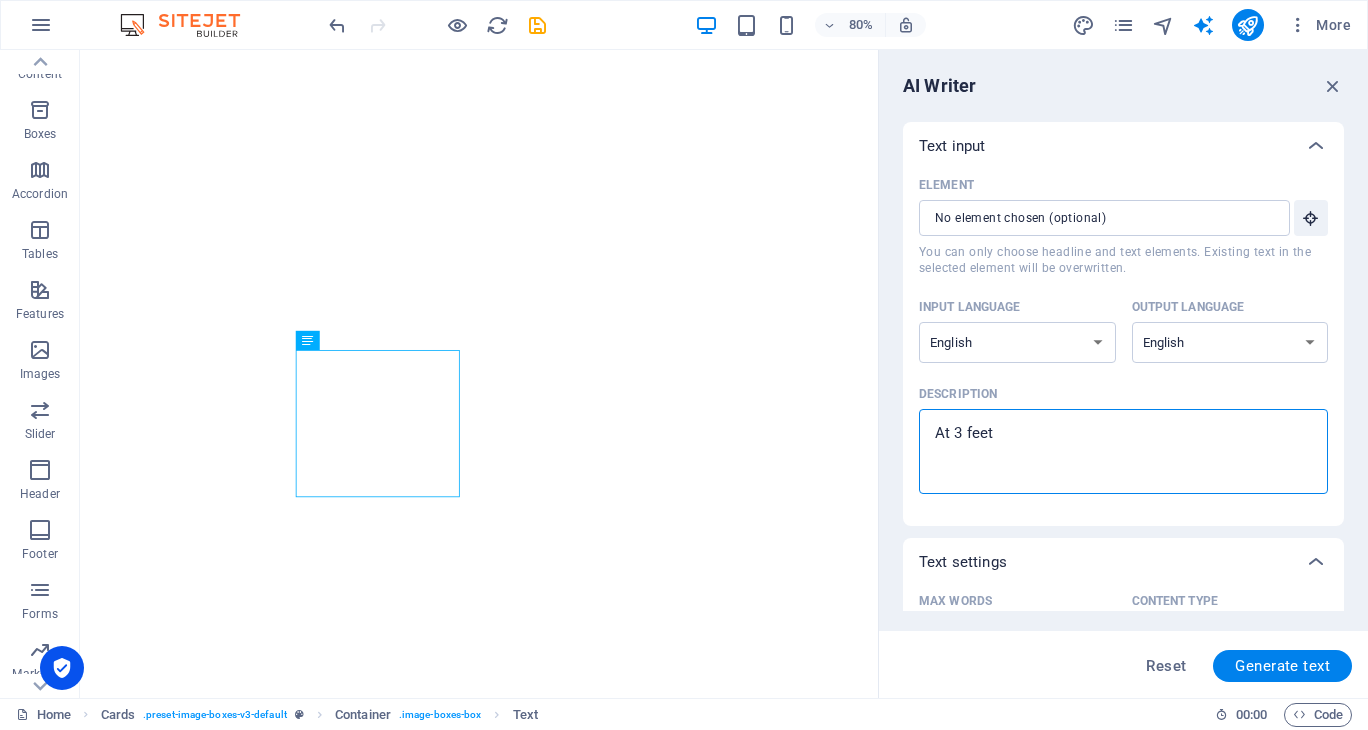 type on "x" 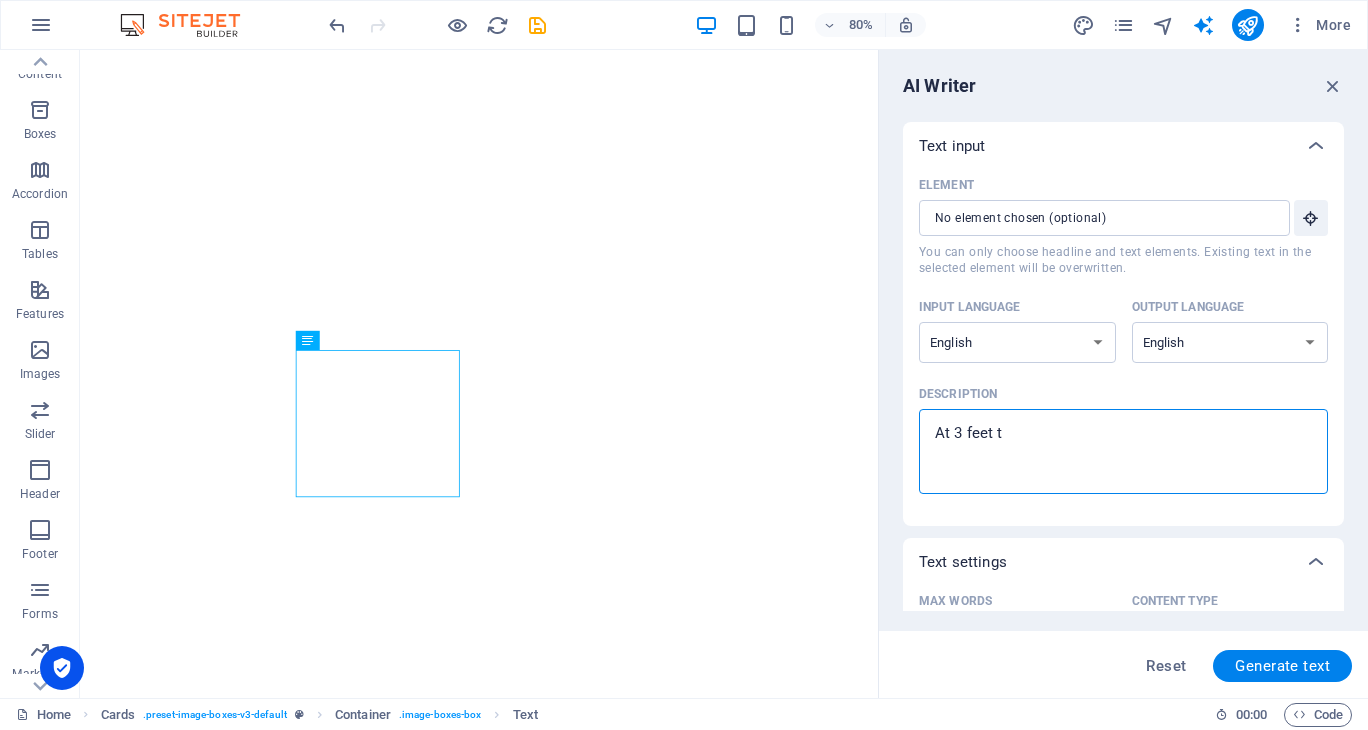 type on "At 3 feet tl" 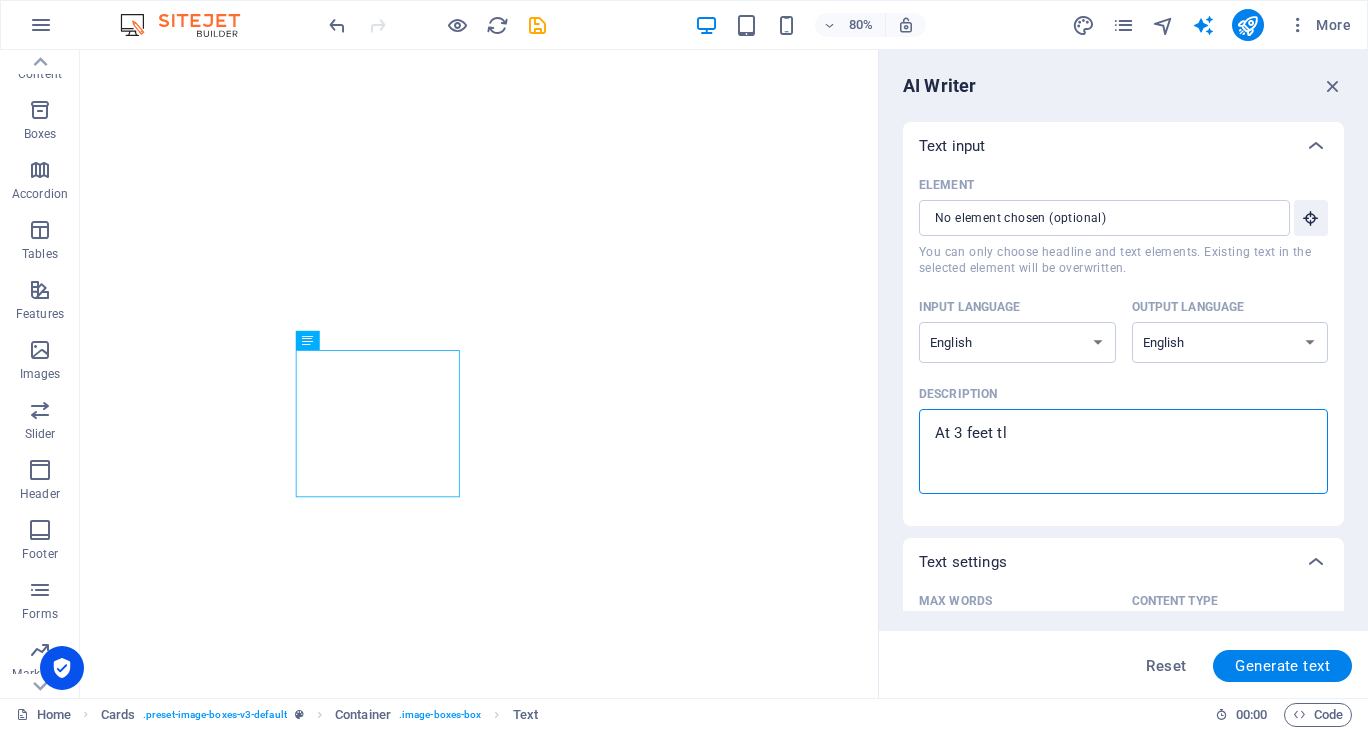 type on "At 3 feet tla" 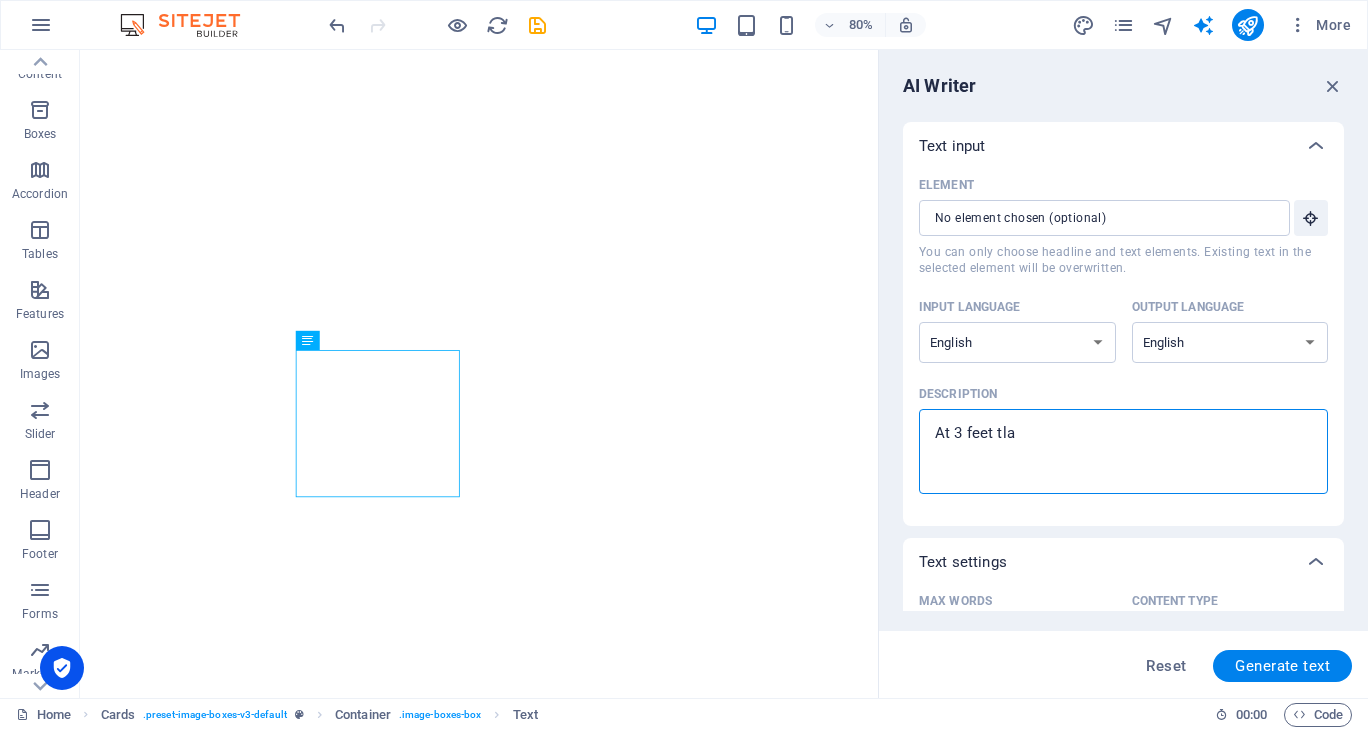 type on "At 3 feet tl" 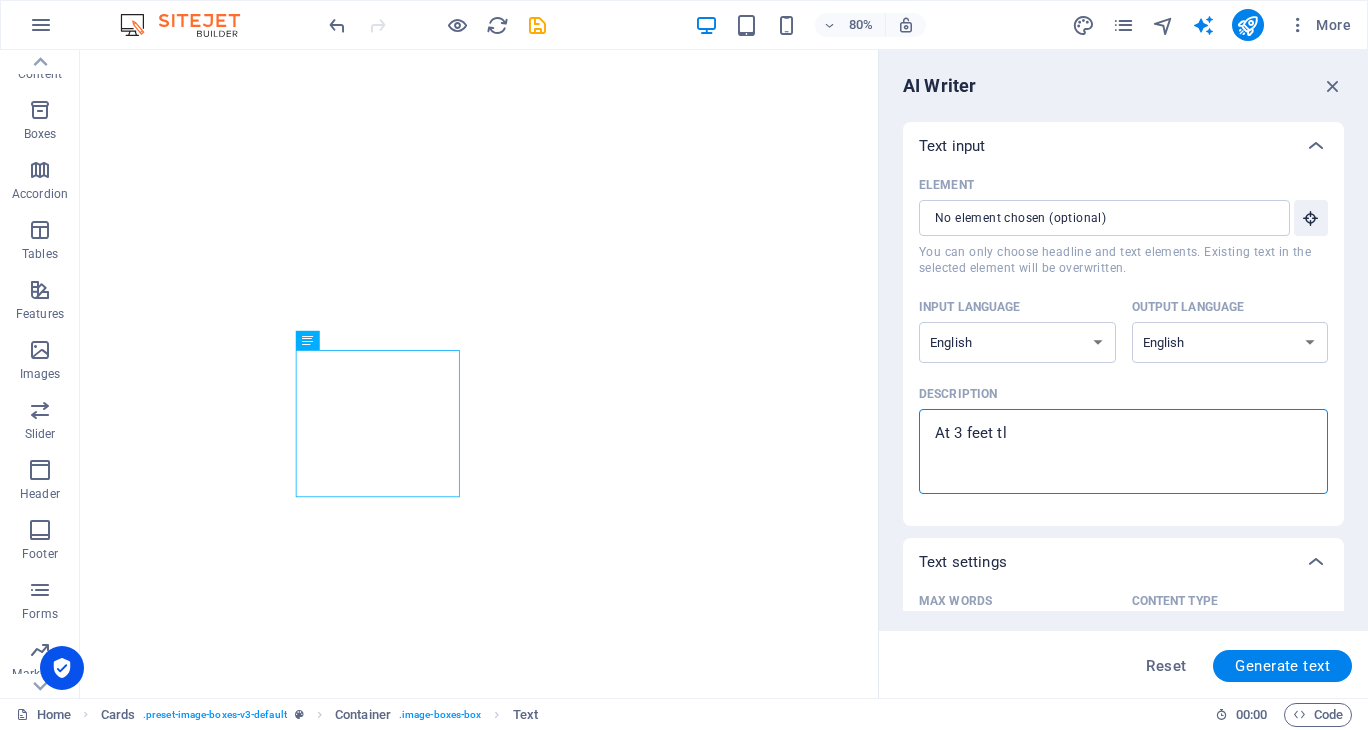 type on "At 3 feet t" 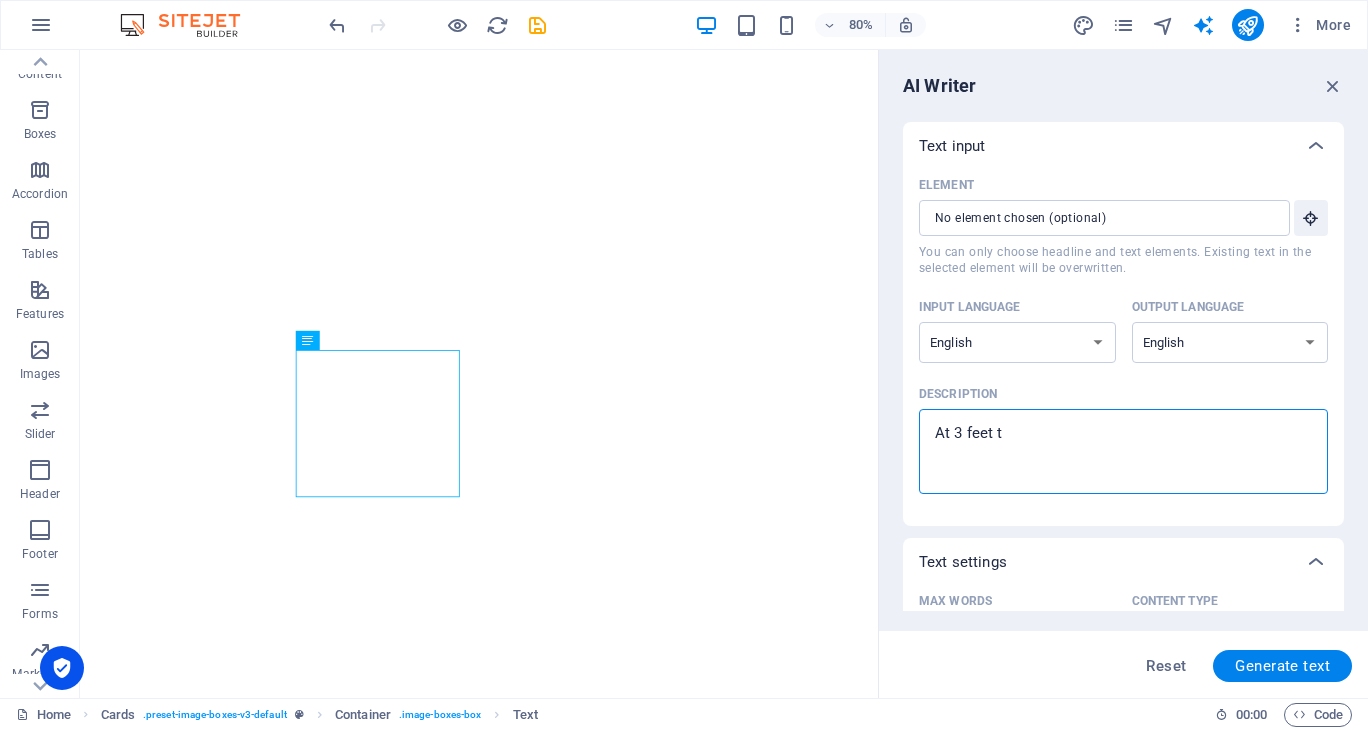 type on "At 3 feet ta" 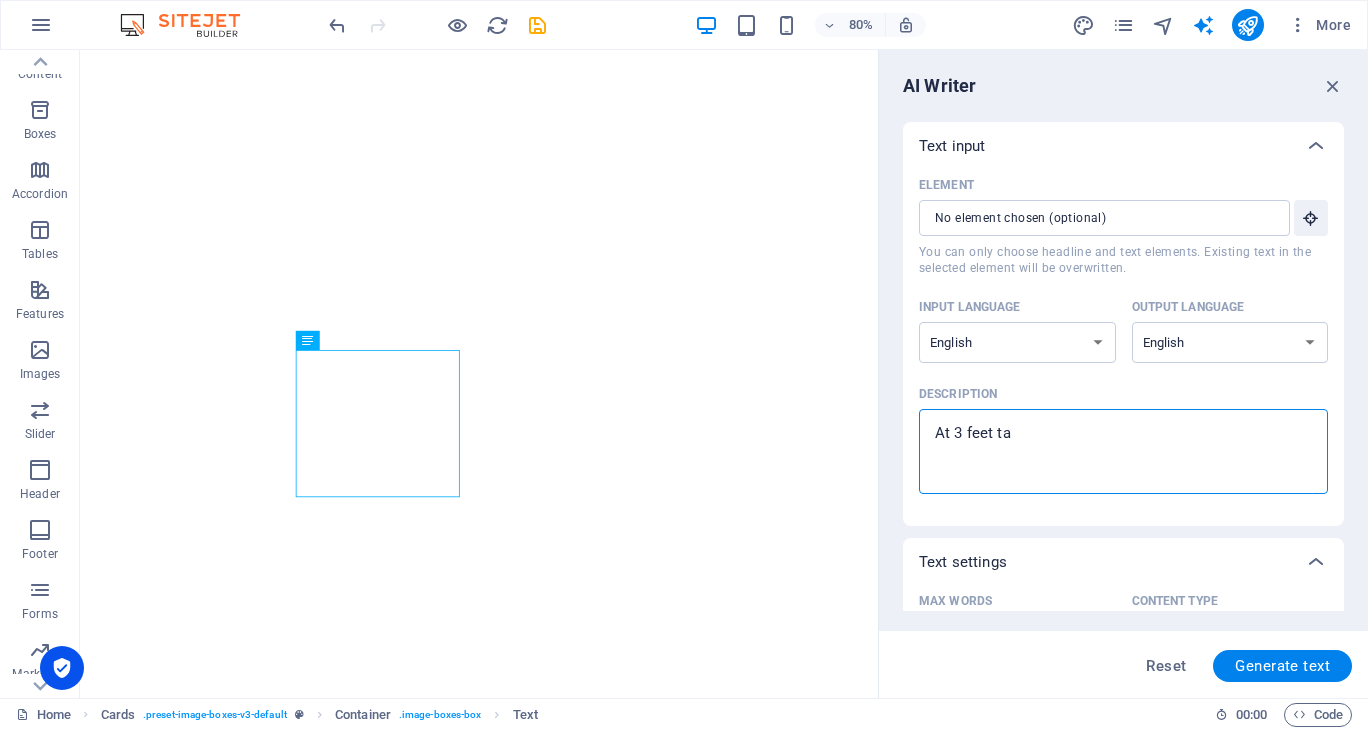 type on "At 3 feet tal" 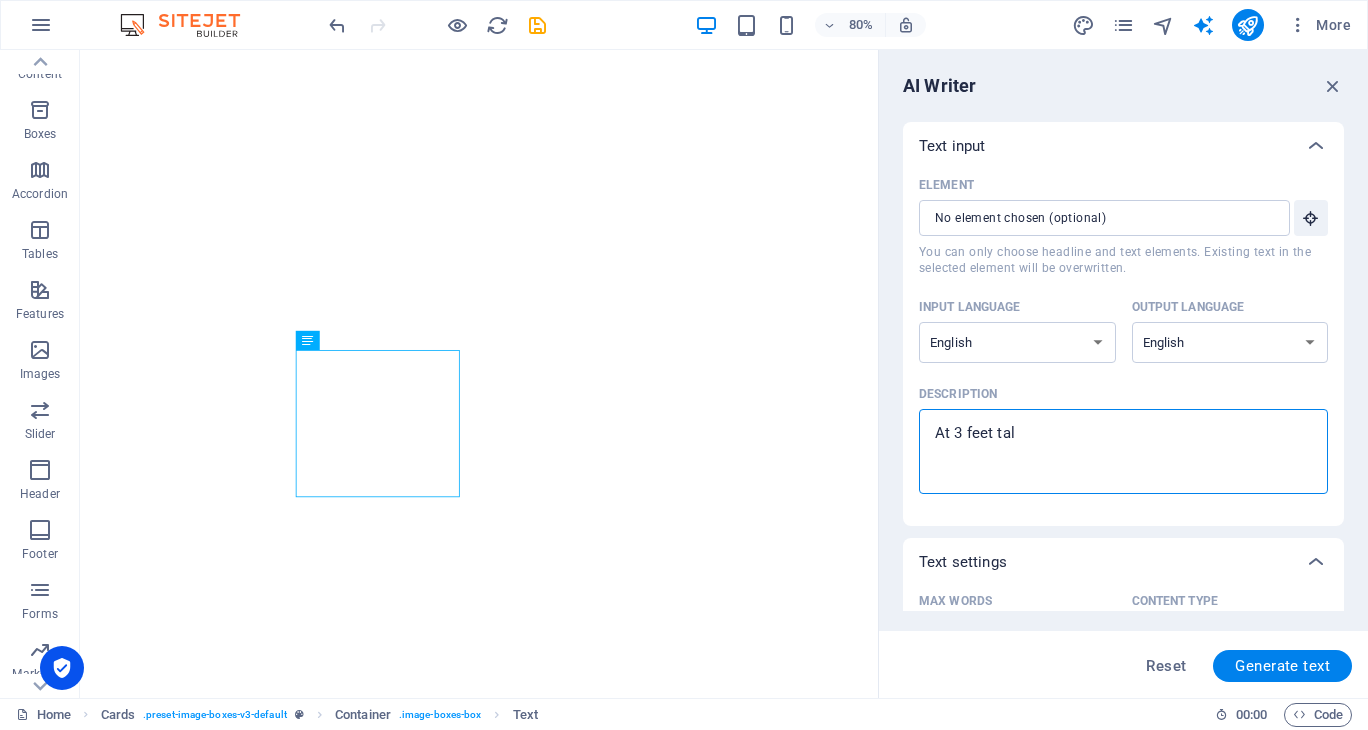type on "x" 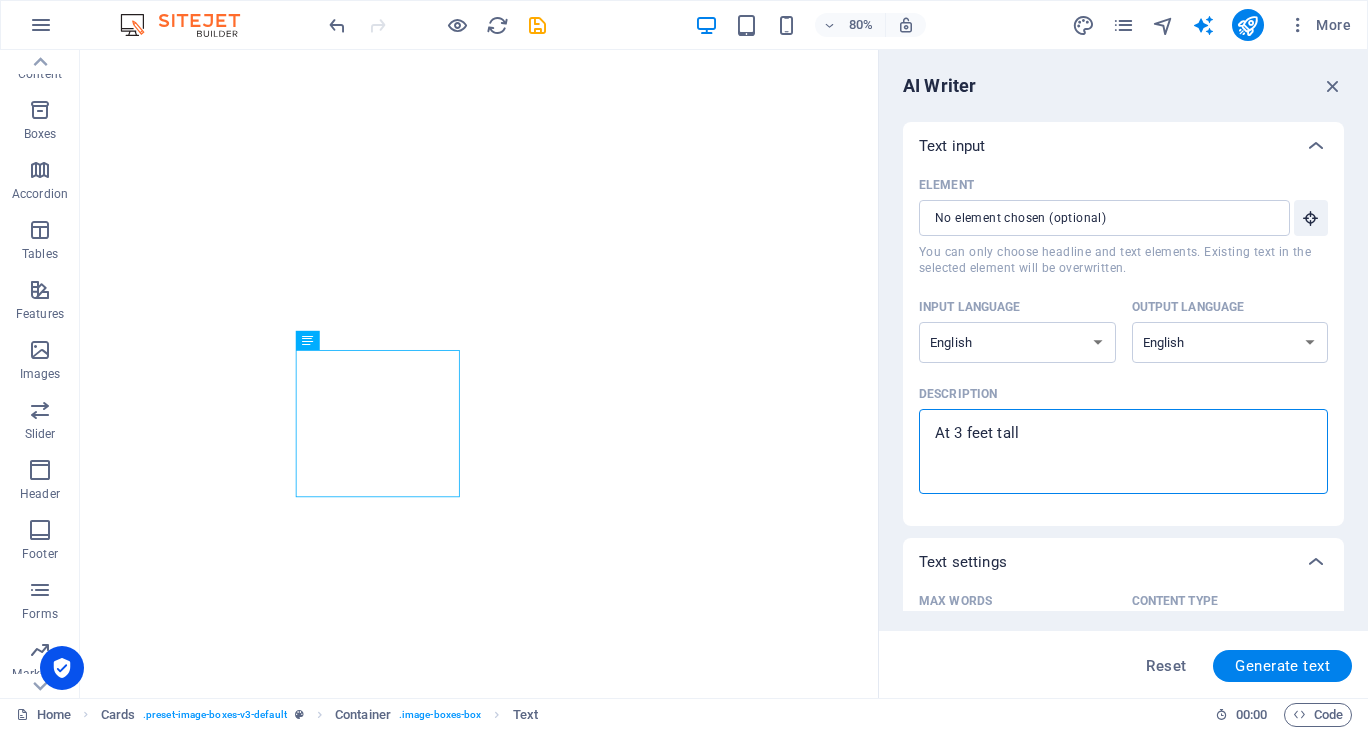 type on "At 3 feet tall" 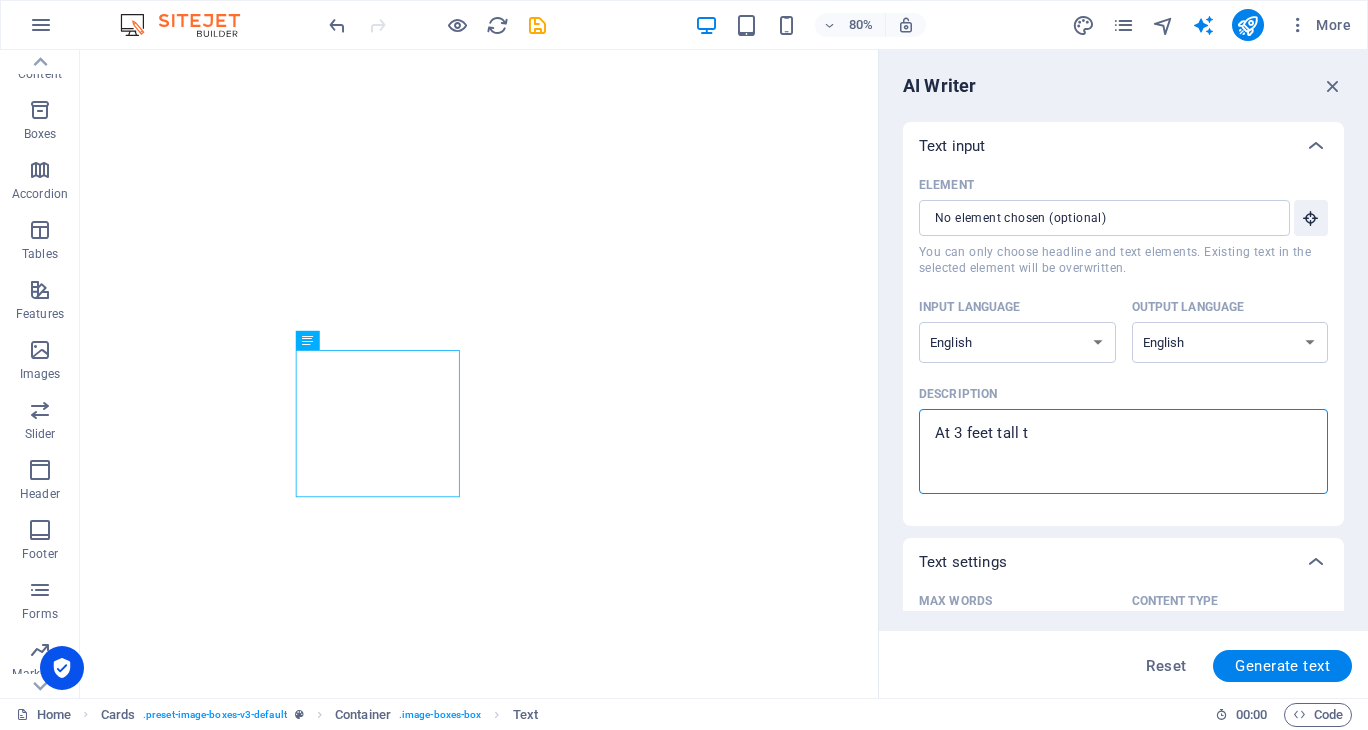 type on "At 3 feet tall th" 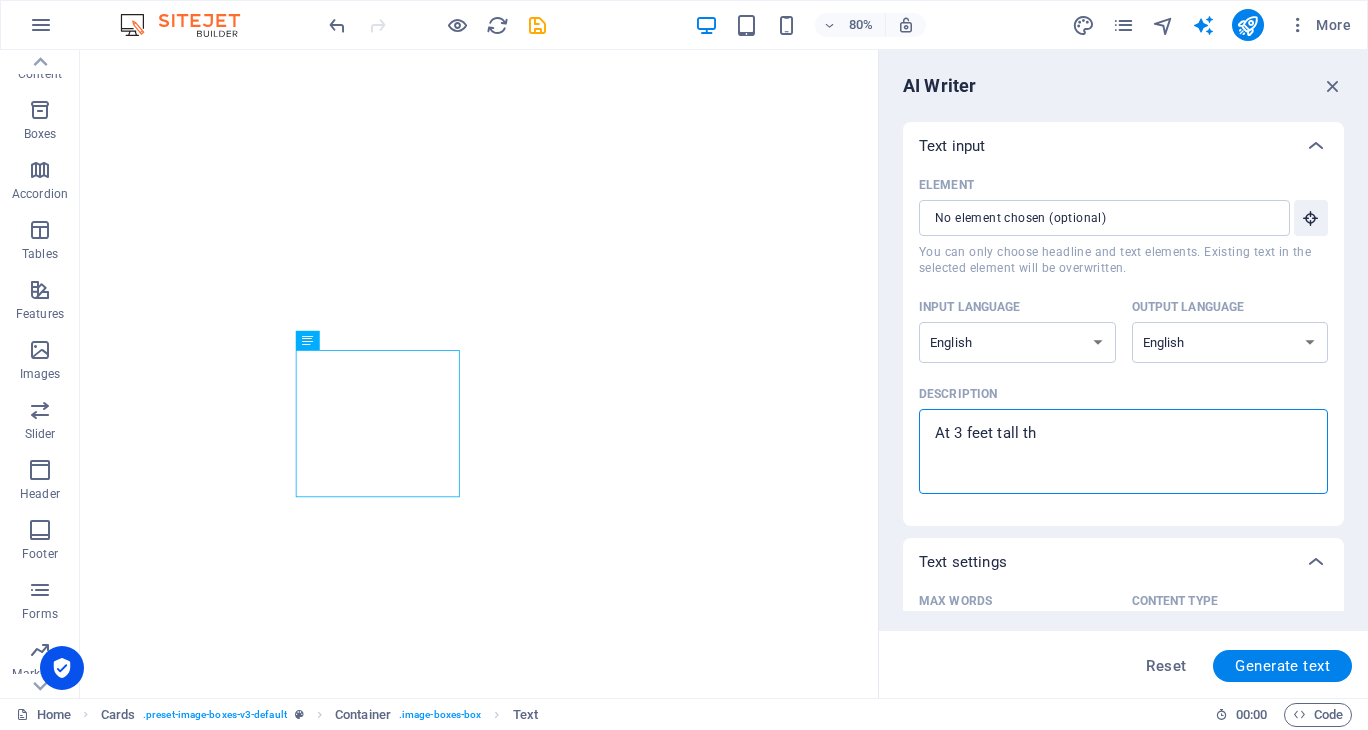type on "At 3 feet tall the" 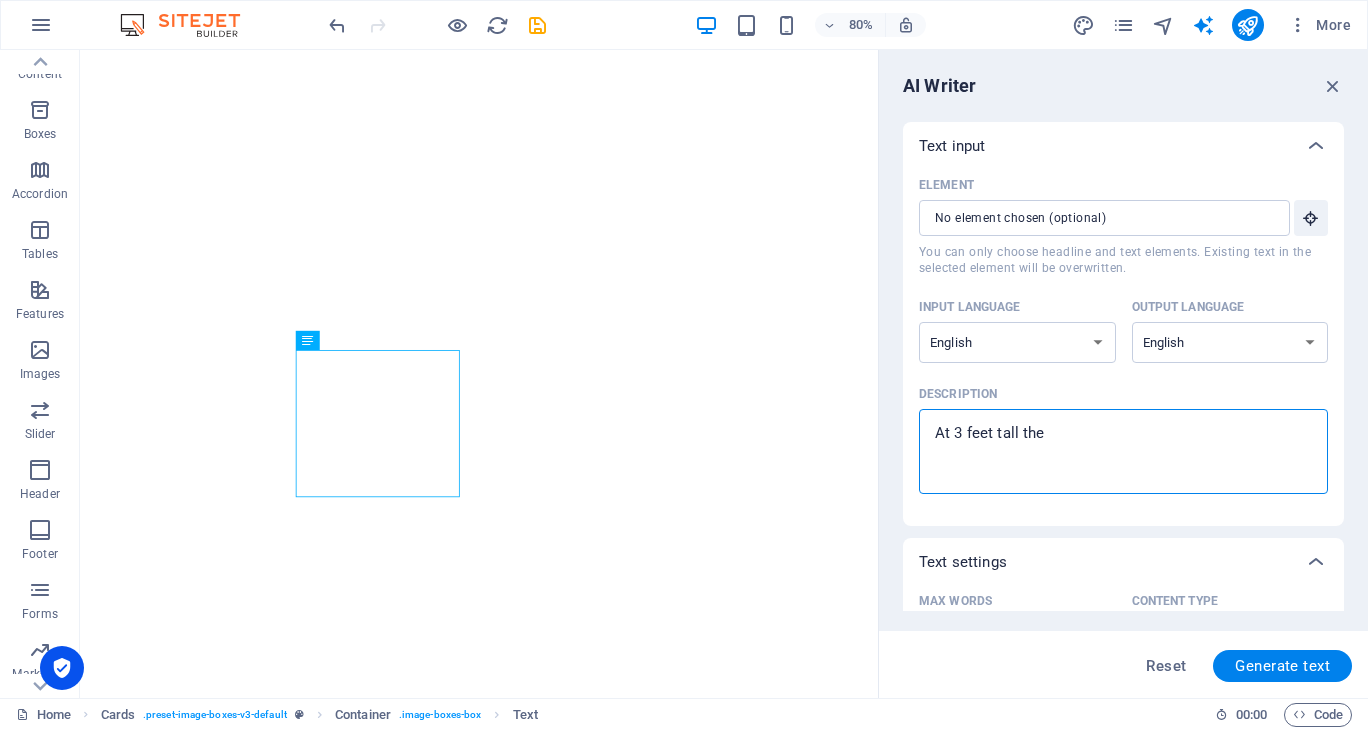 type on "x" 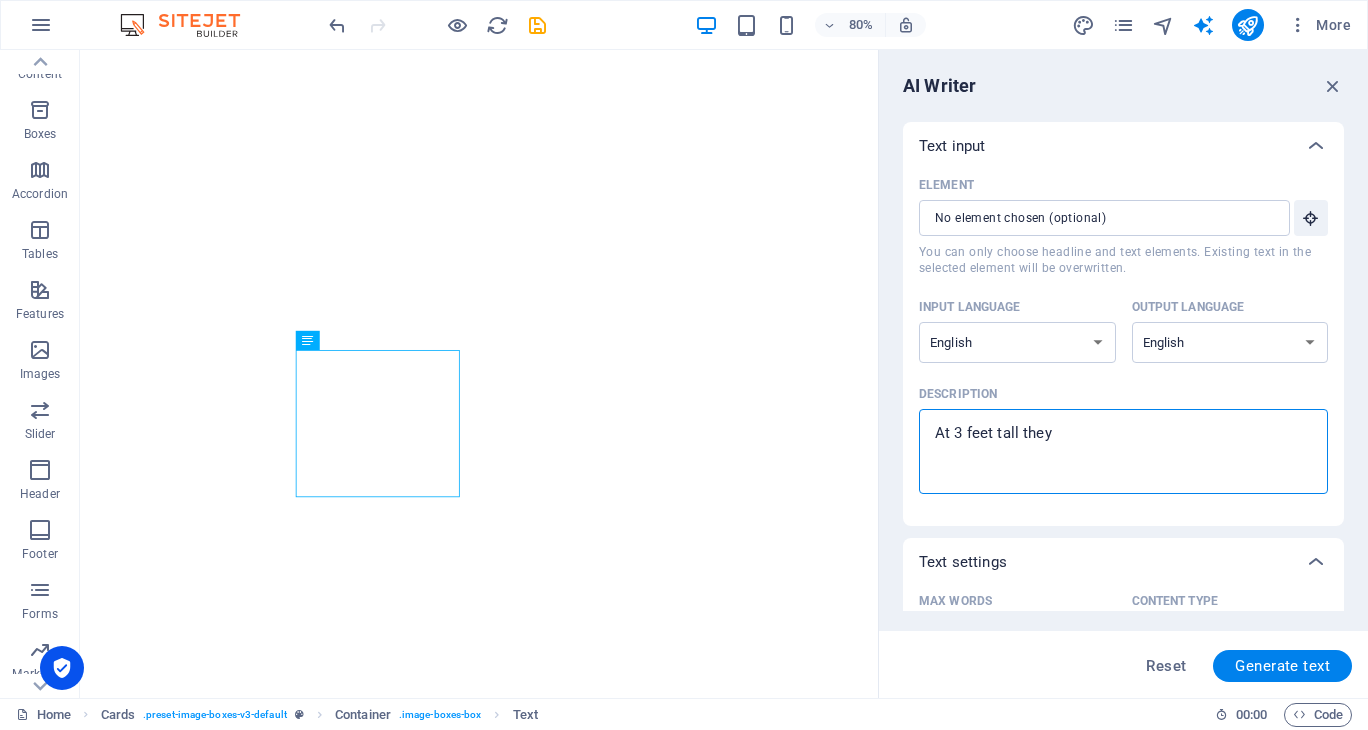 type on "At 3 feet tall they" 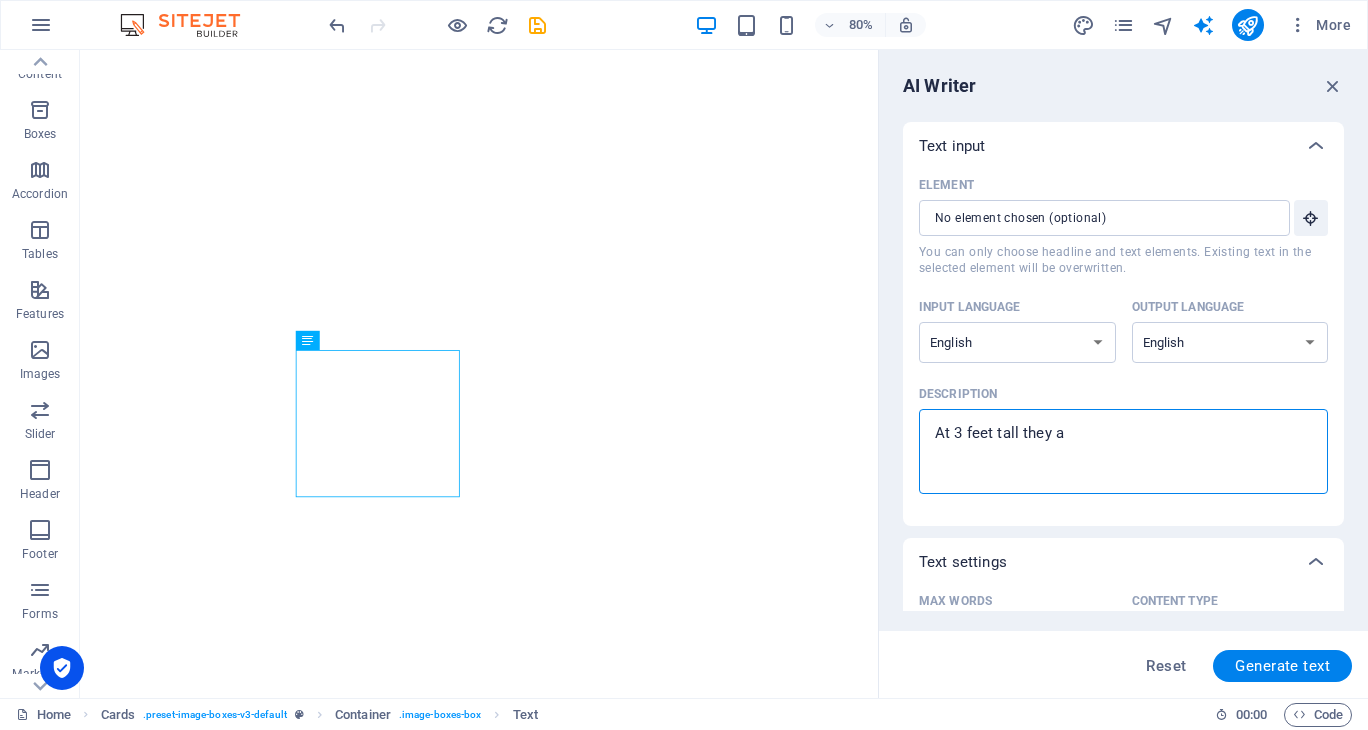 type on "x" 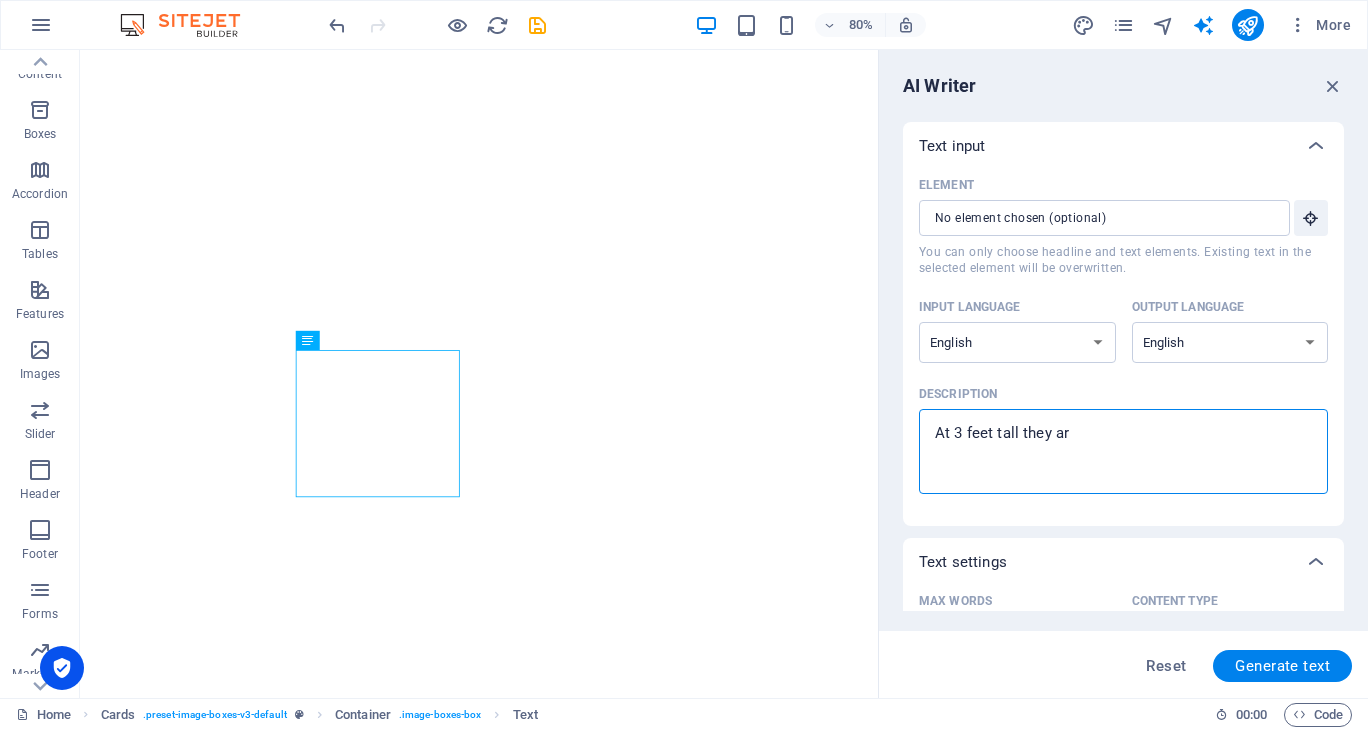 type on "At 3 feet tall they are" 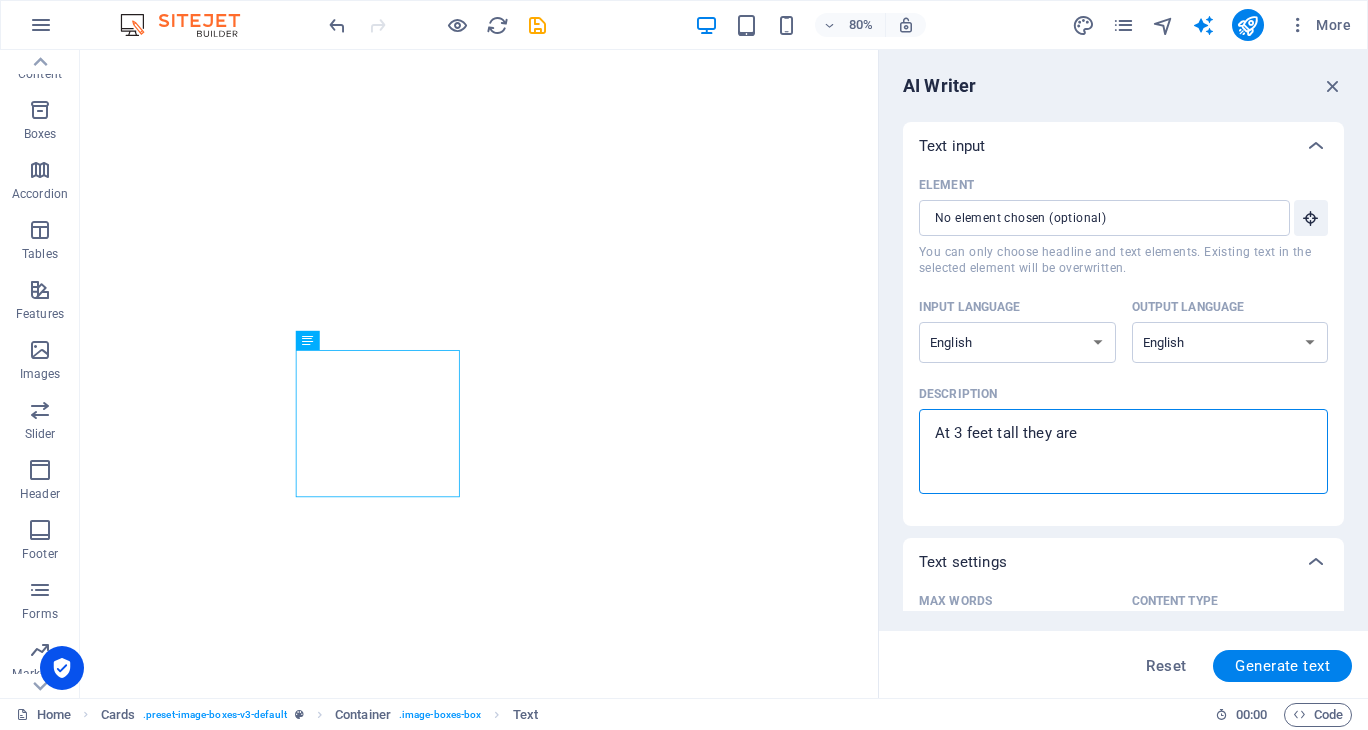 type on "x" 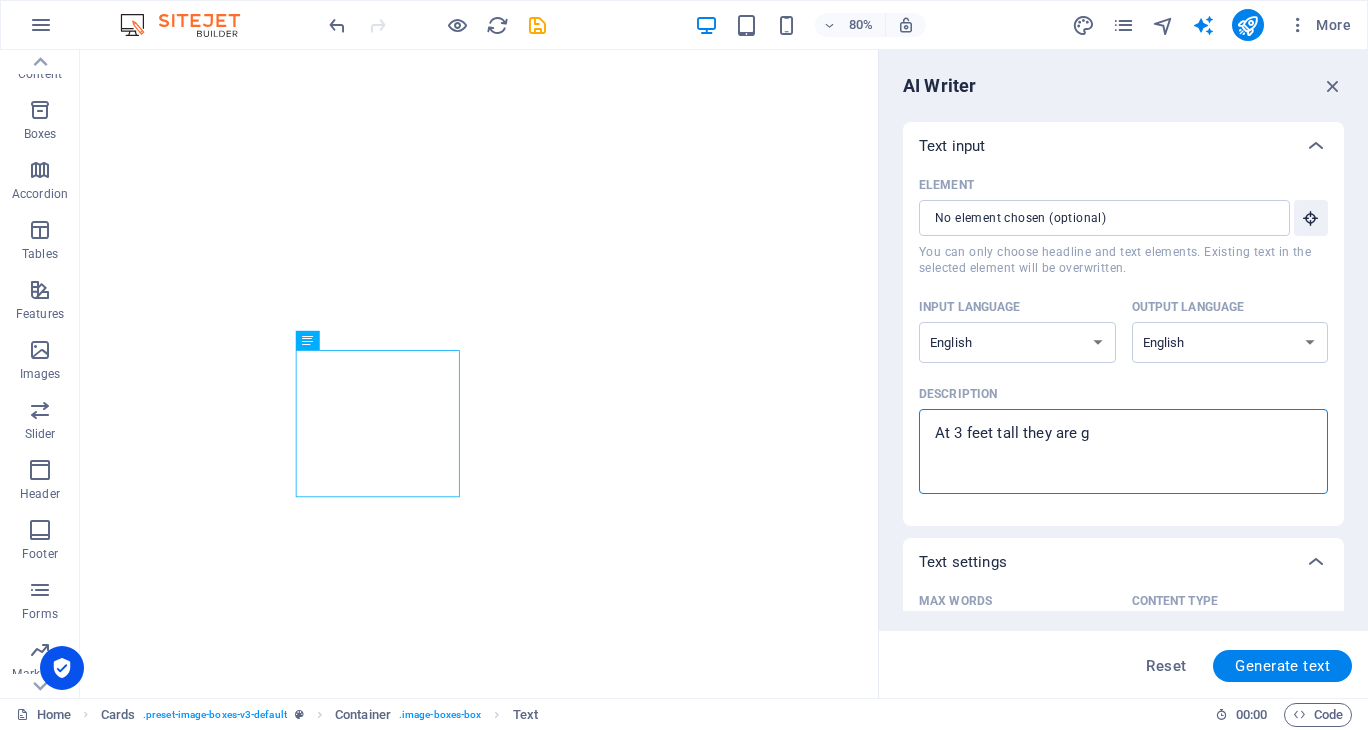 type on "At 3 feet tall they are gr" 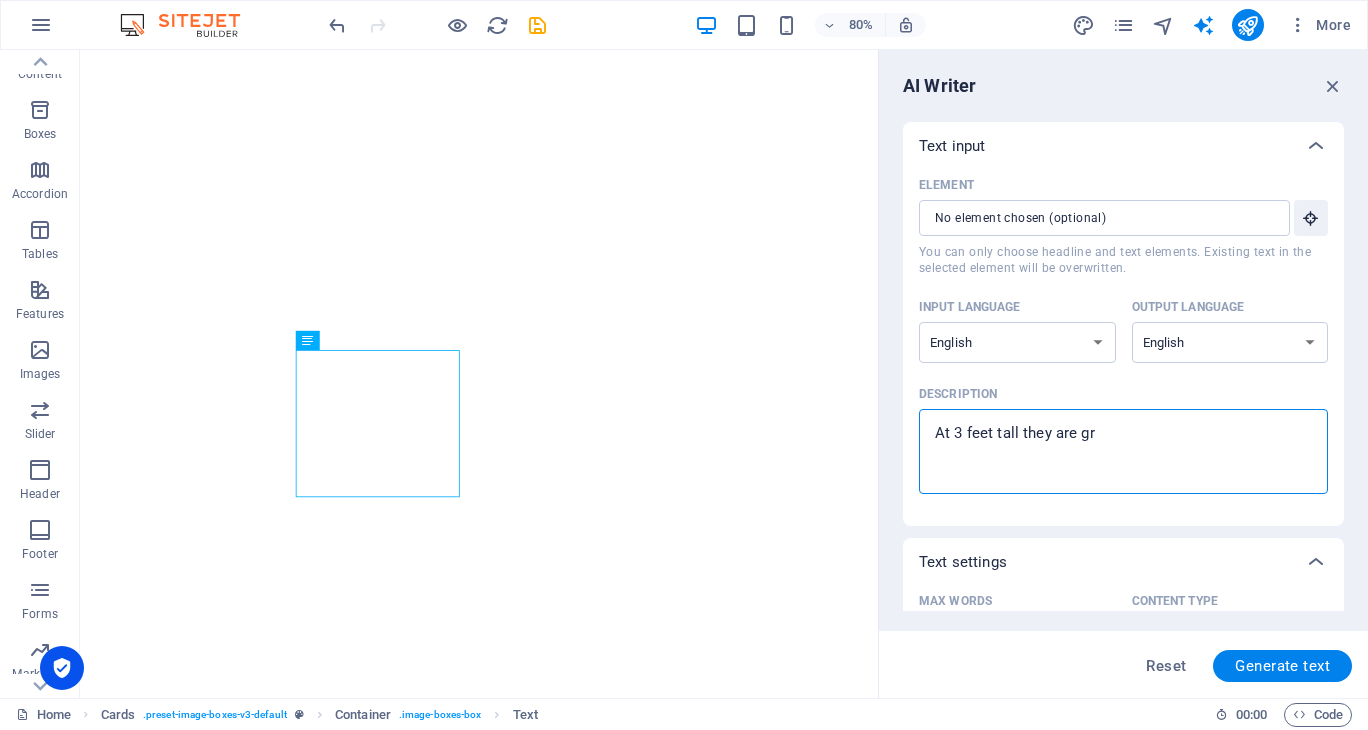 type on "At 3 feet tall they are gre" 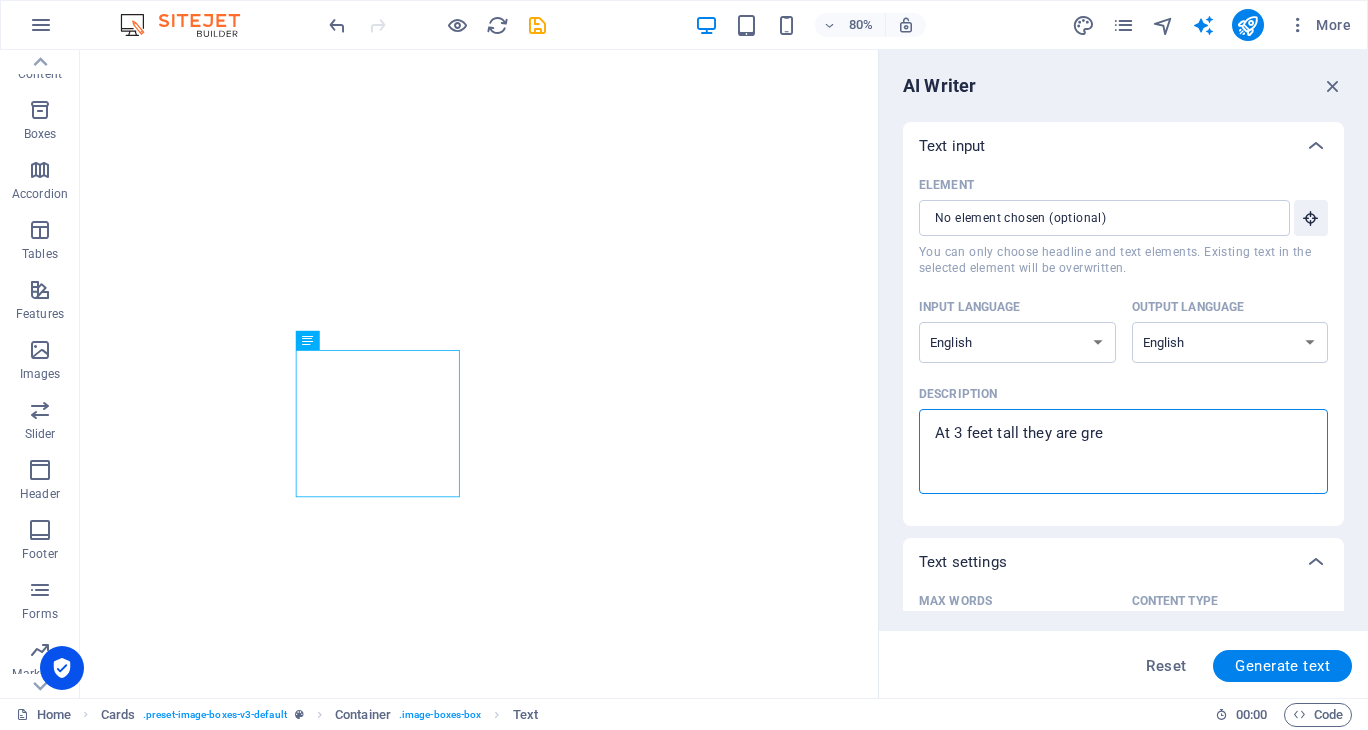 type on "At 3 feet tall they are grea" 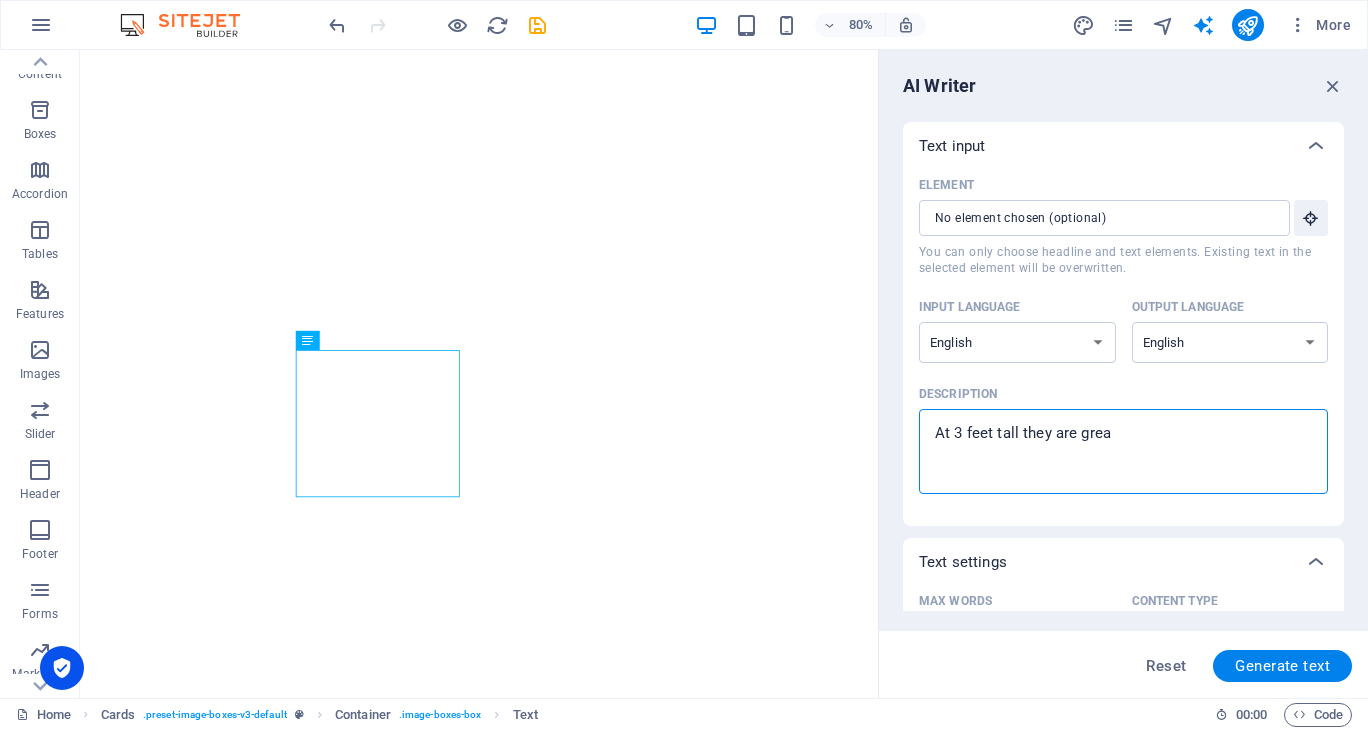 type on "x" 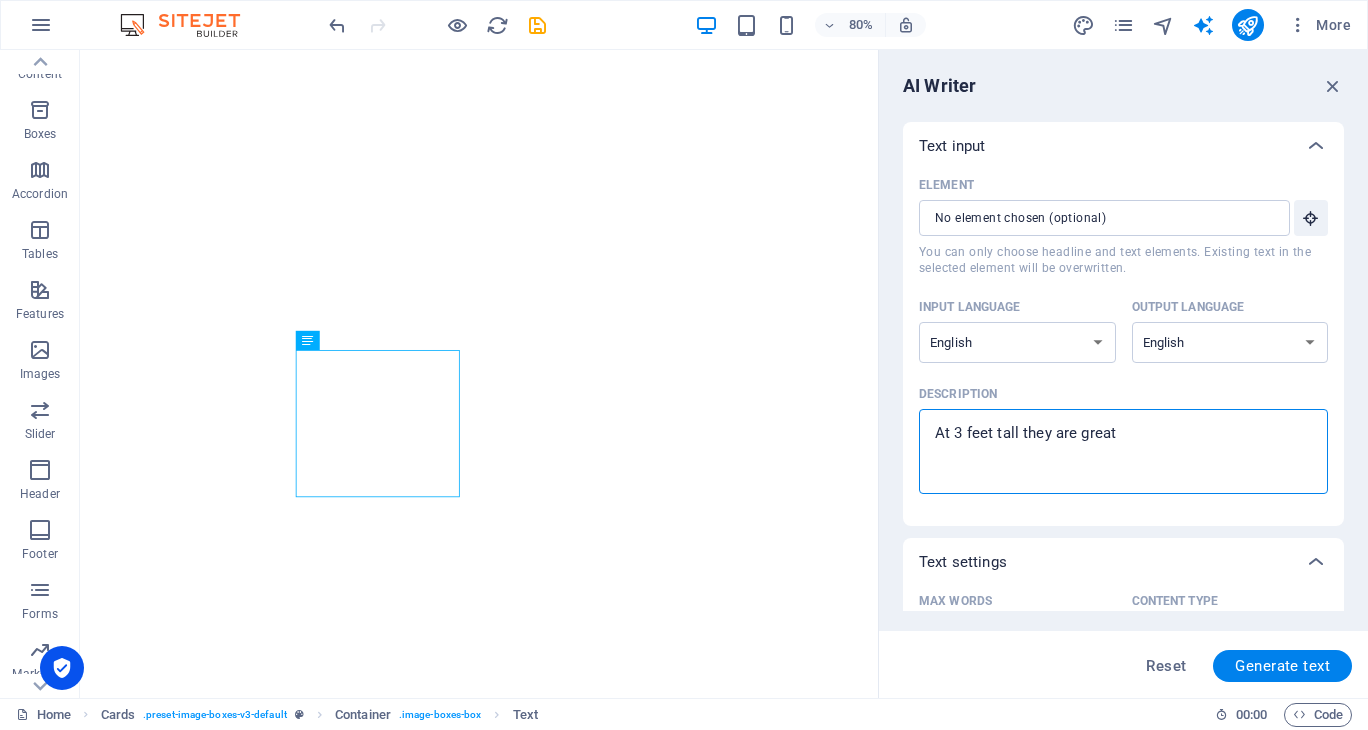 type on "At 3 feet tall they are grea" 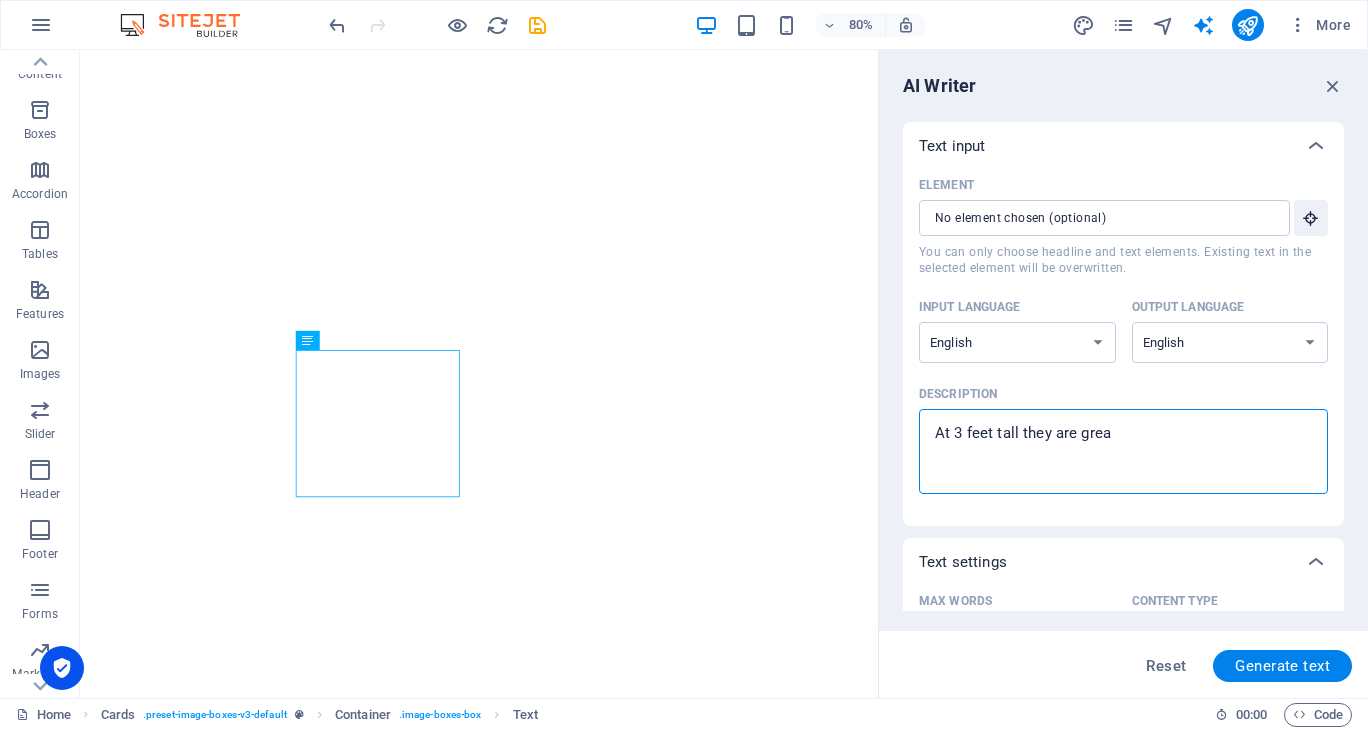 type on "x" 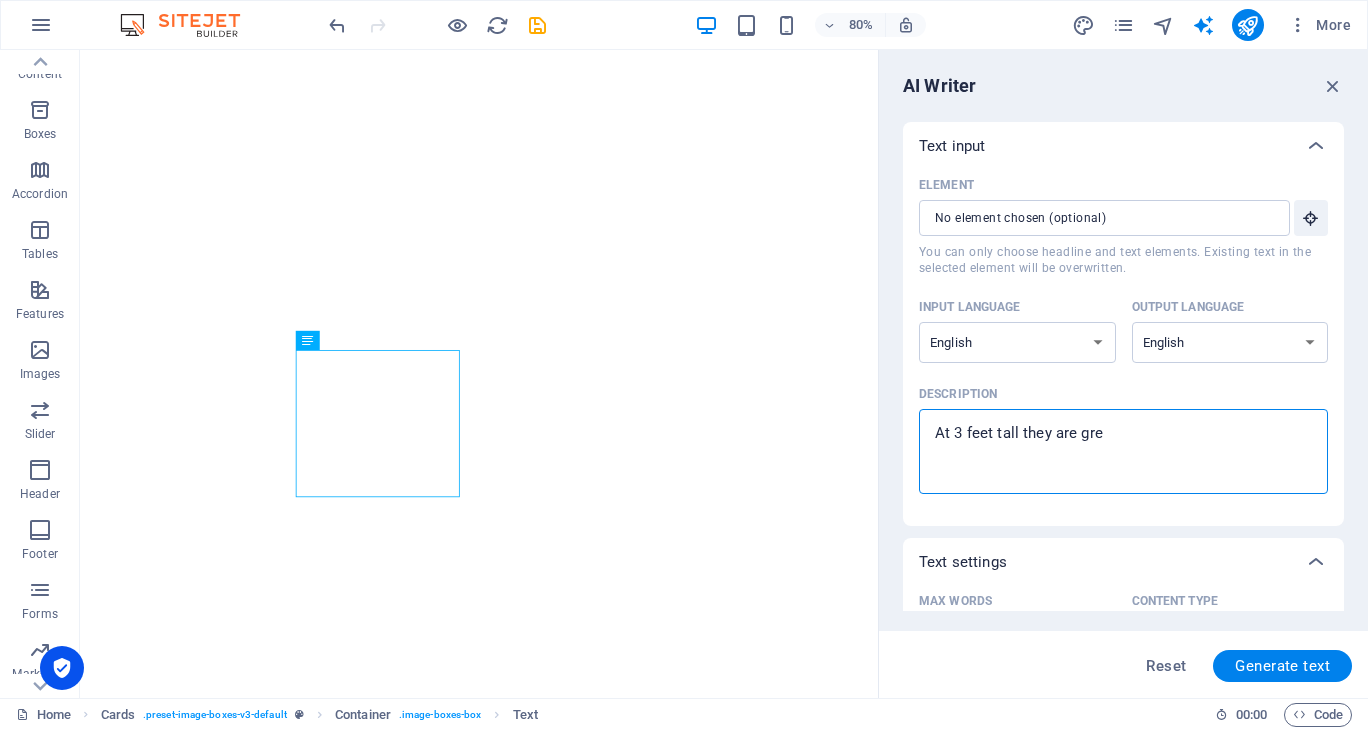 type on "At 3 feet tall they are grea" 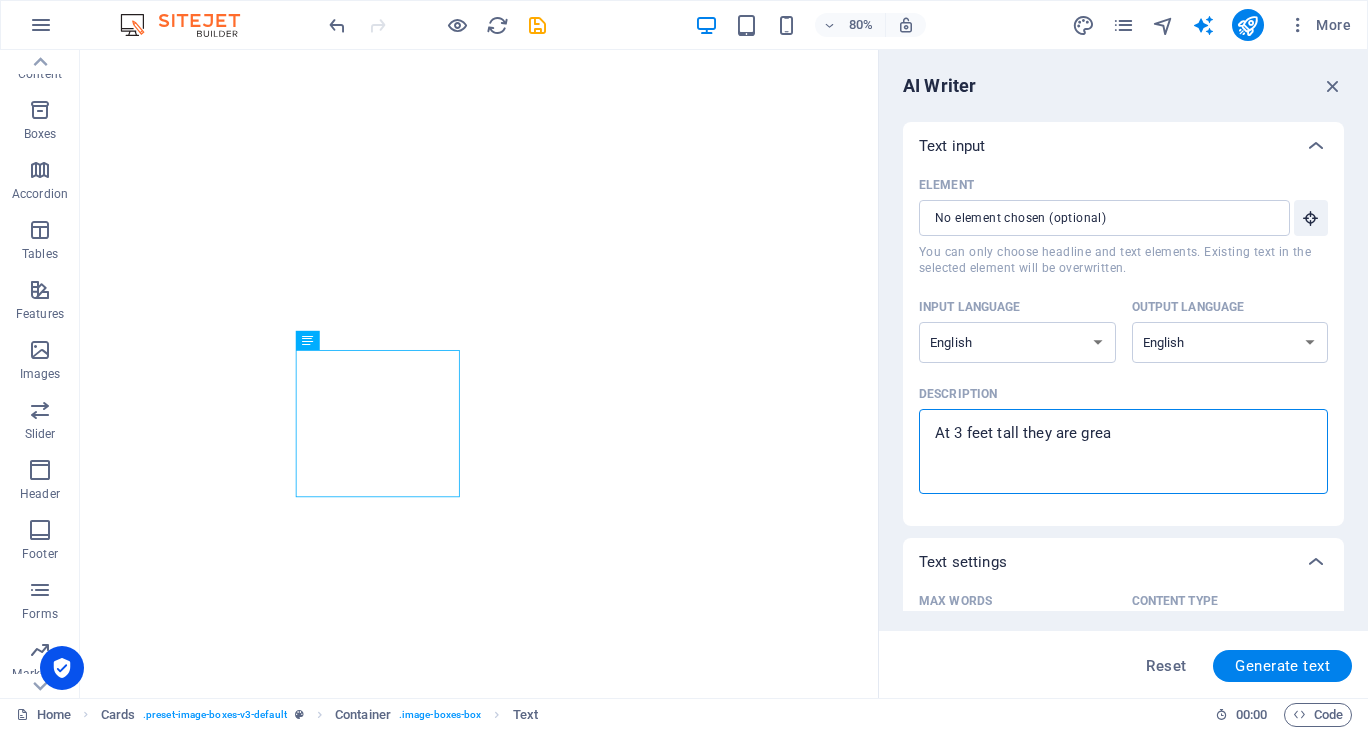 type on "At 3 feet tall they are great" 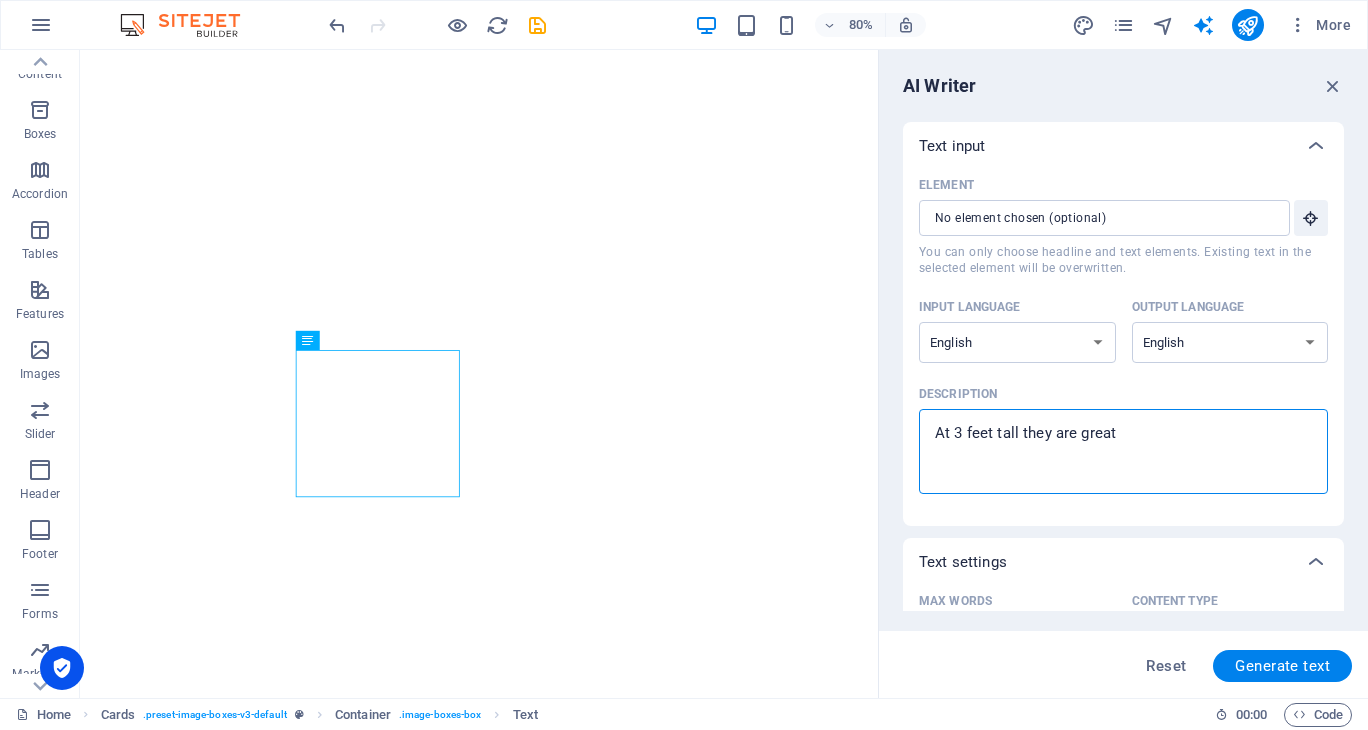 type on "At 3 feet tall they are great" 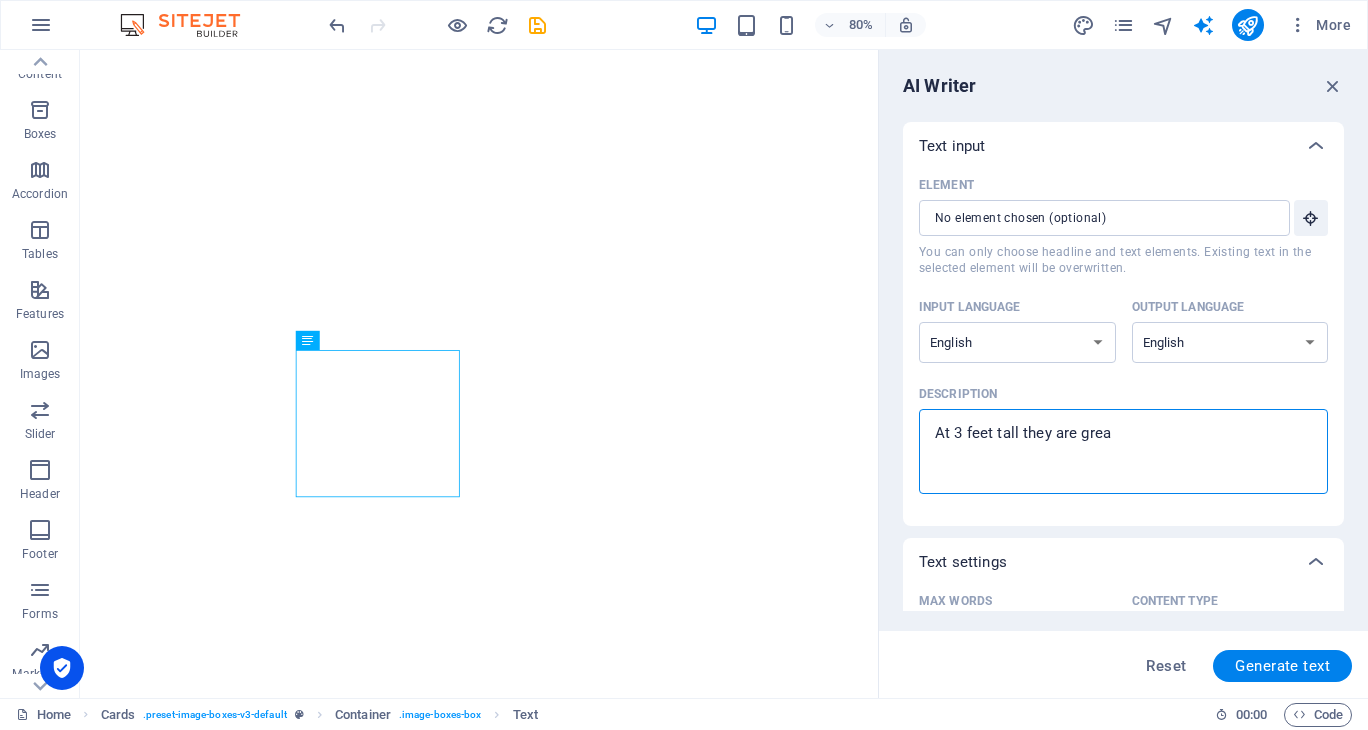 type on "At 3 feet tall they are gre" 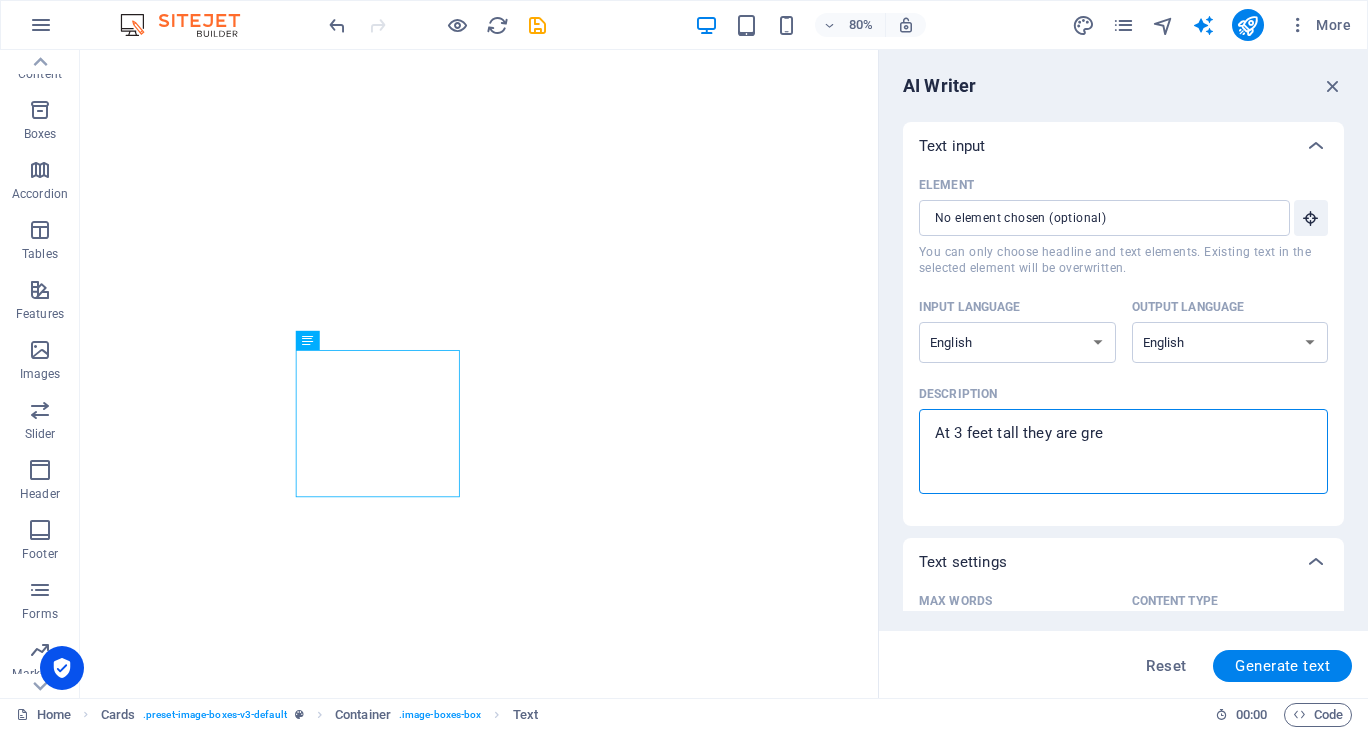 type on "At 3 feet tall they are gr" 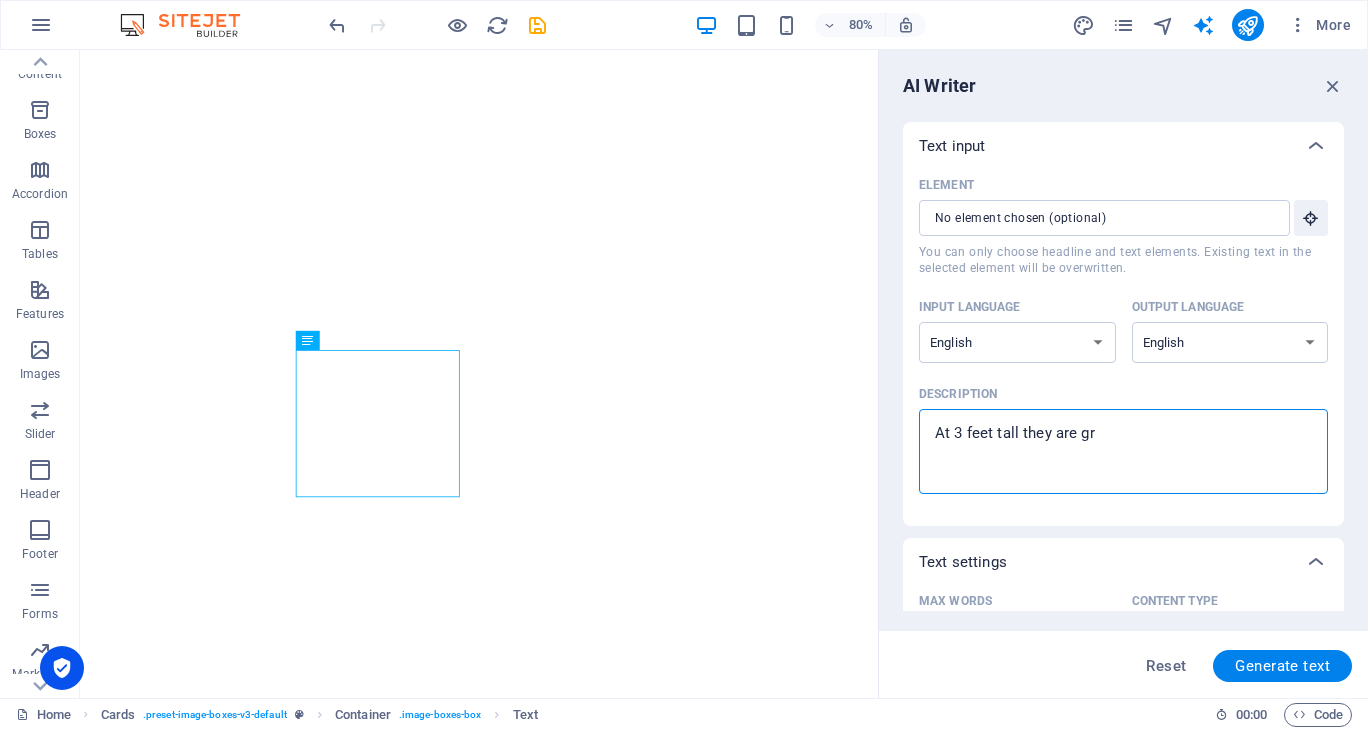 type on "At 3 feet tall they are g" 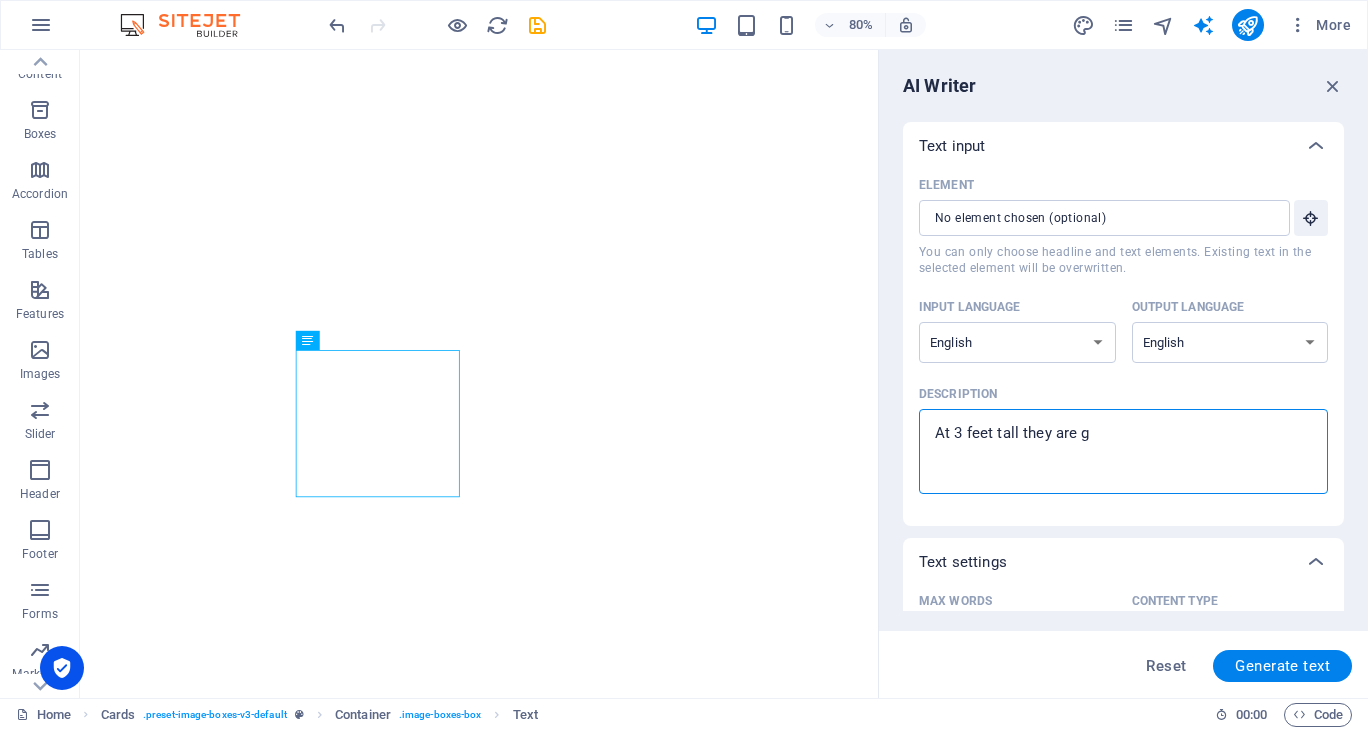 type on "At 3 feet tall they are" 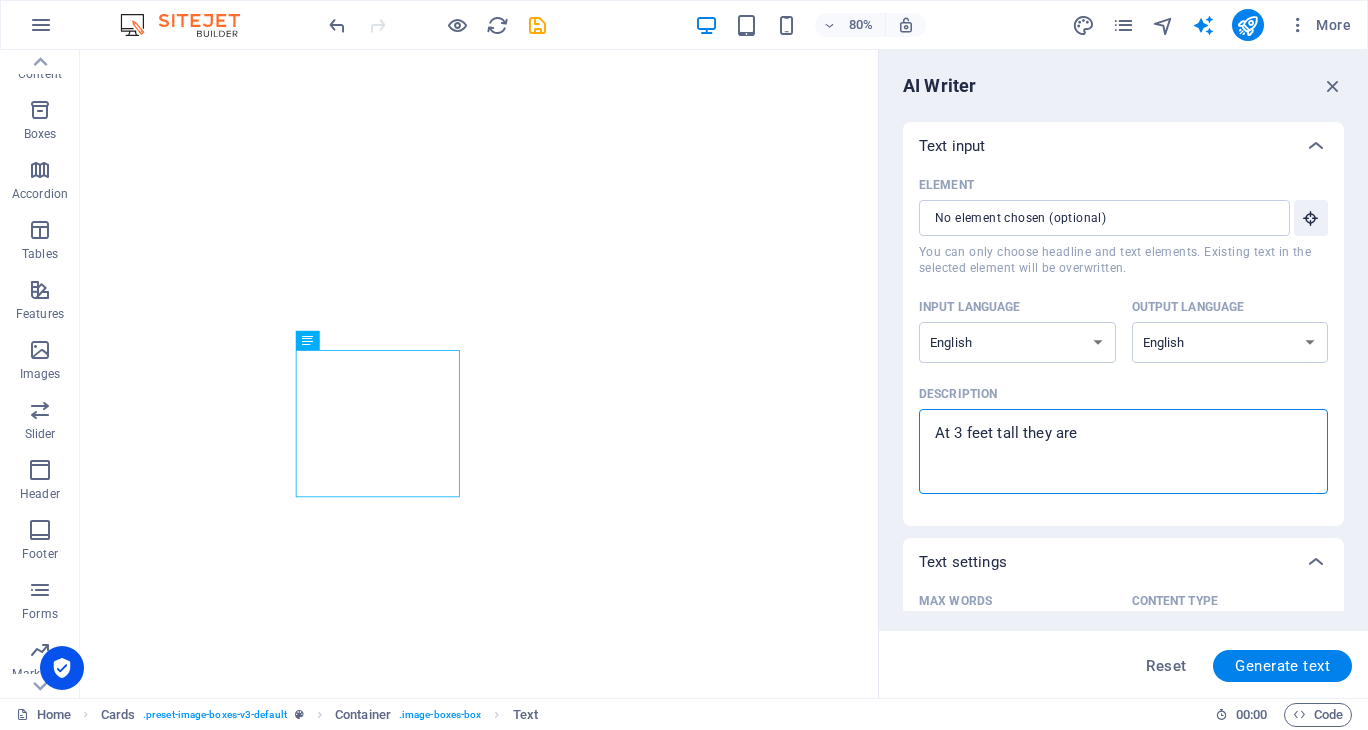 type on "At 3 feet tall they are t" 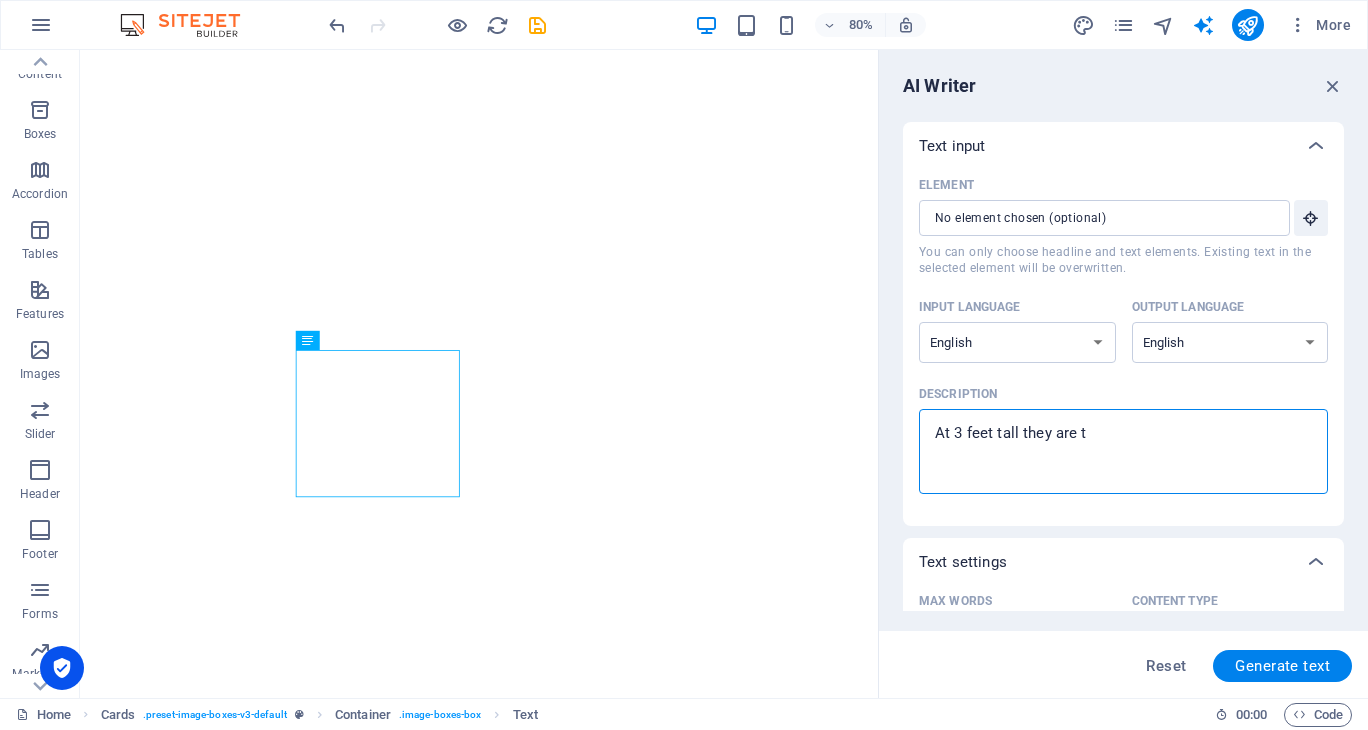 type on "At 3 feet tall they are th" 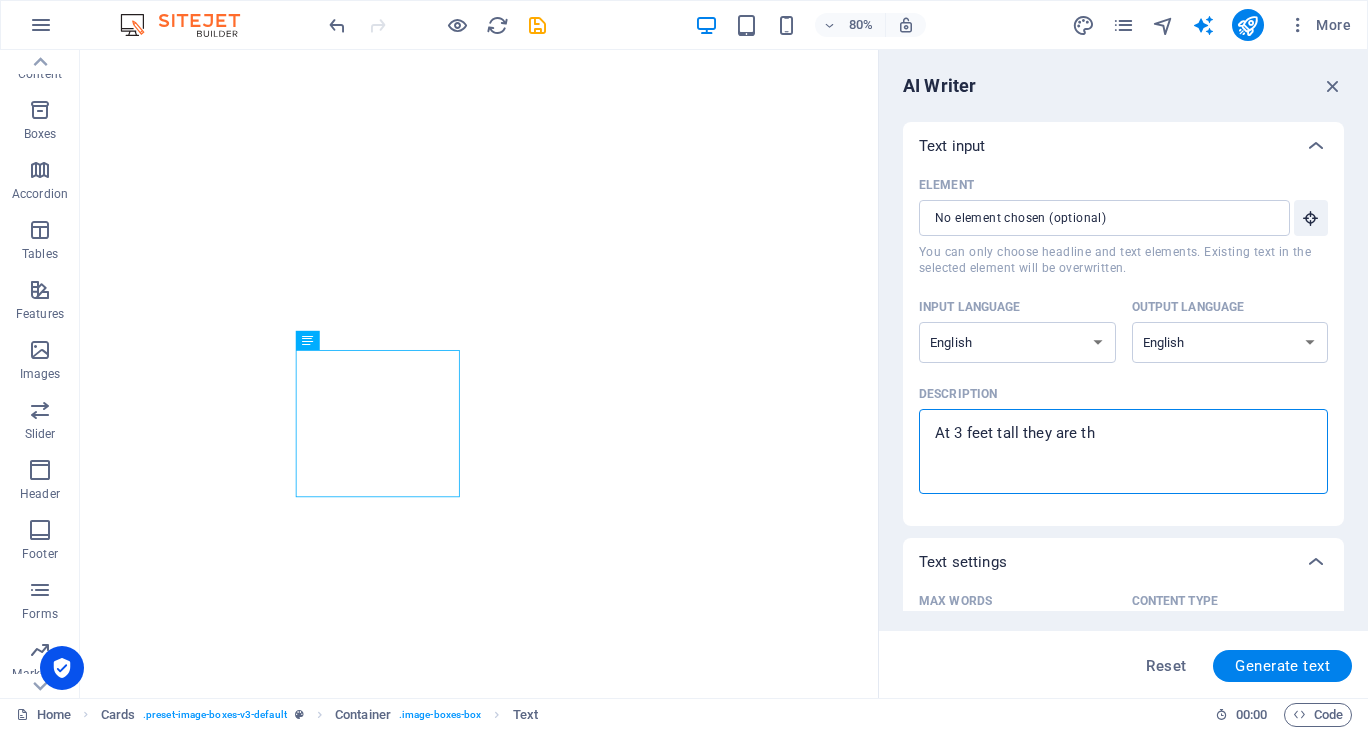 type on "At 3 feet tall they are the" 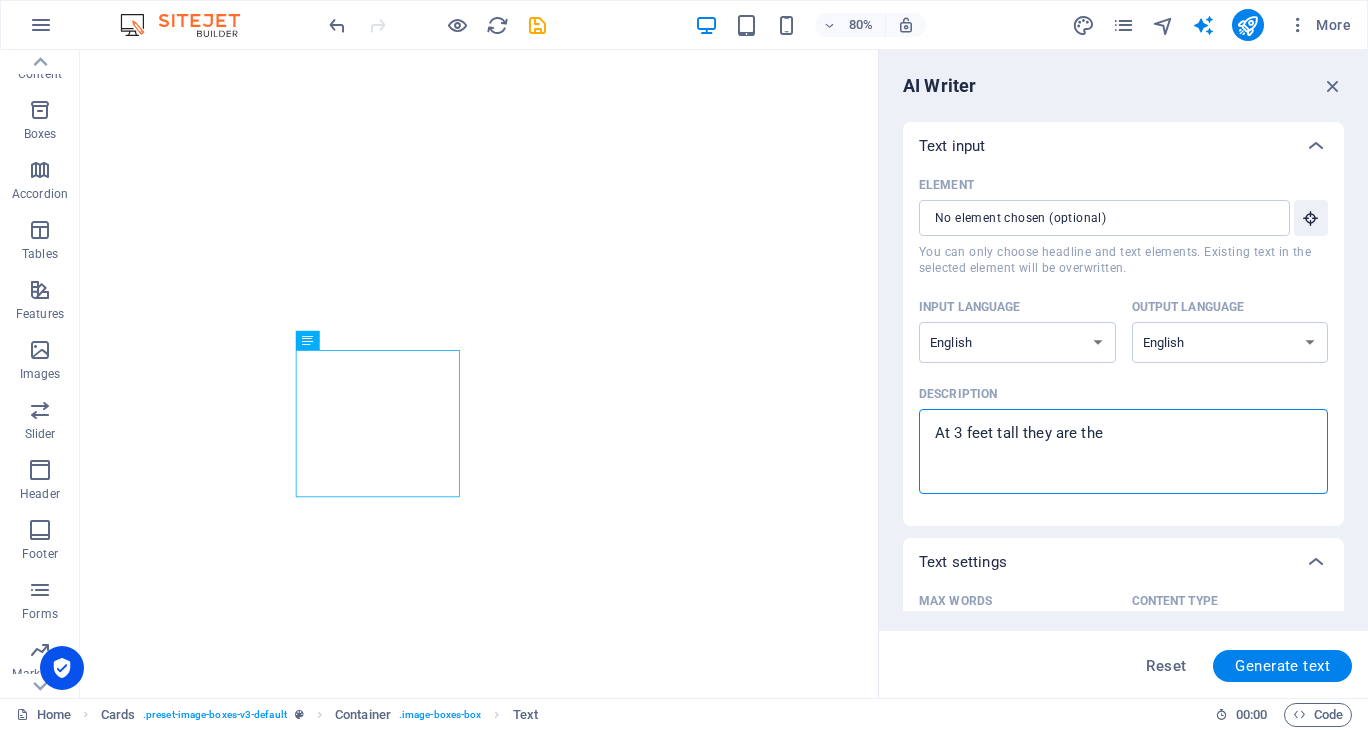 type on "At 3 feet tall they are the" 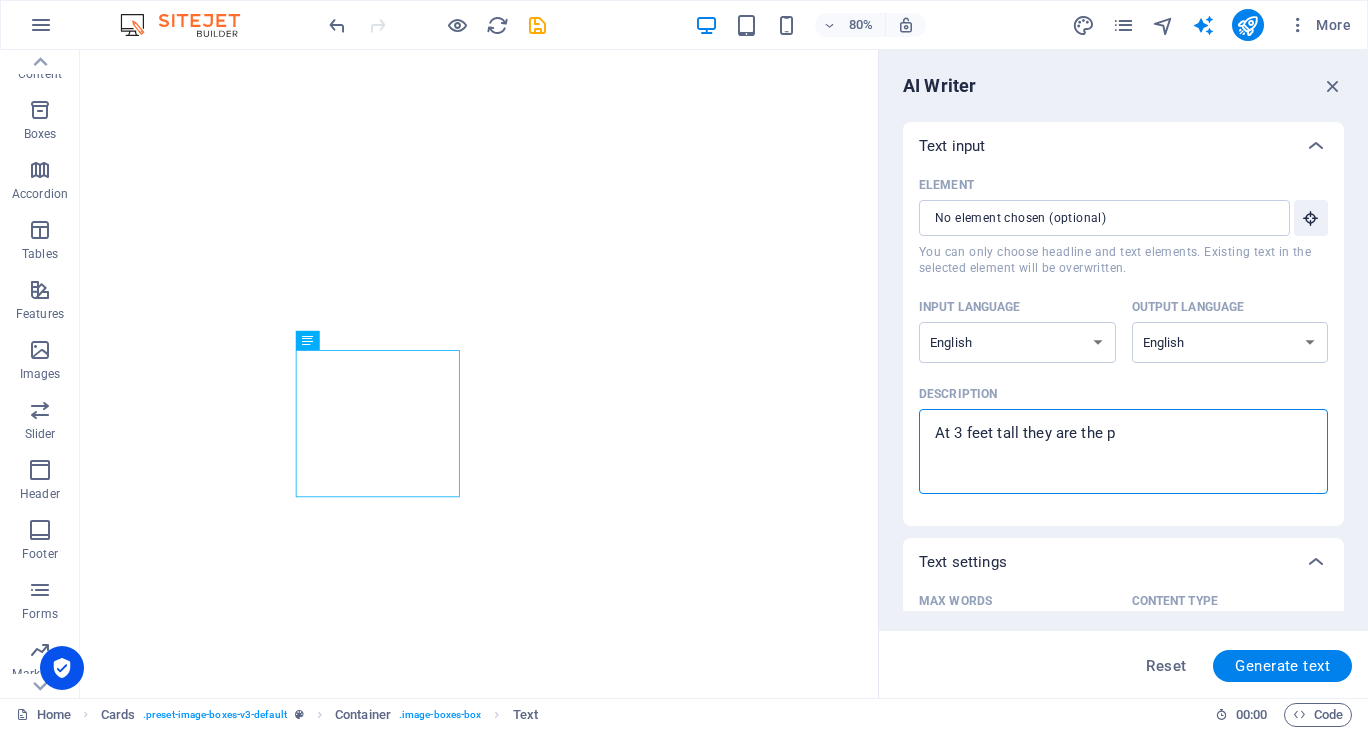 type on "At 3 feet tall they are the pe" 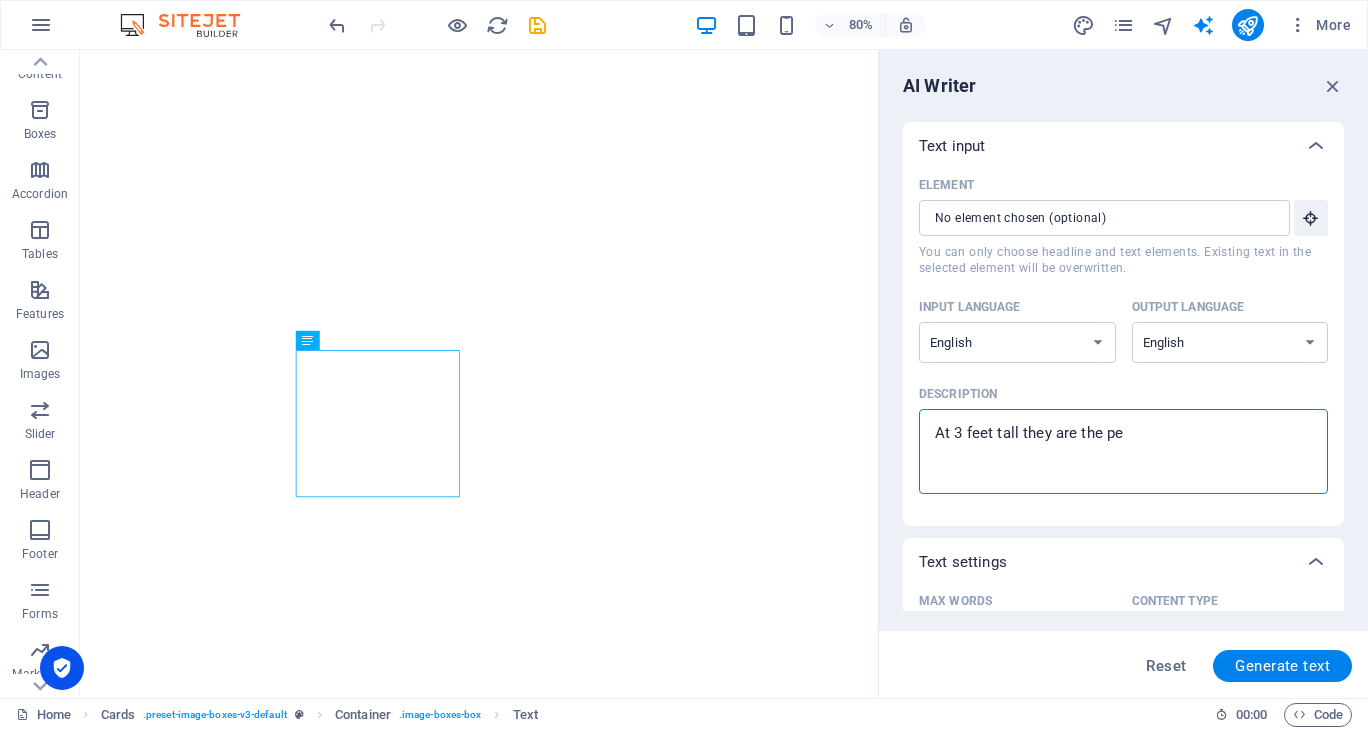 type on "At 3 feet tall they are the per" 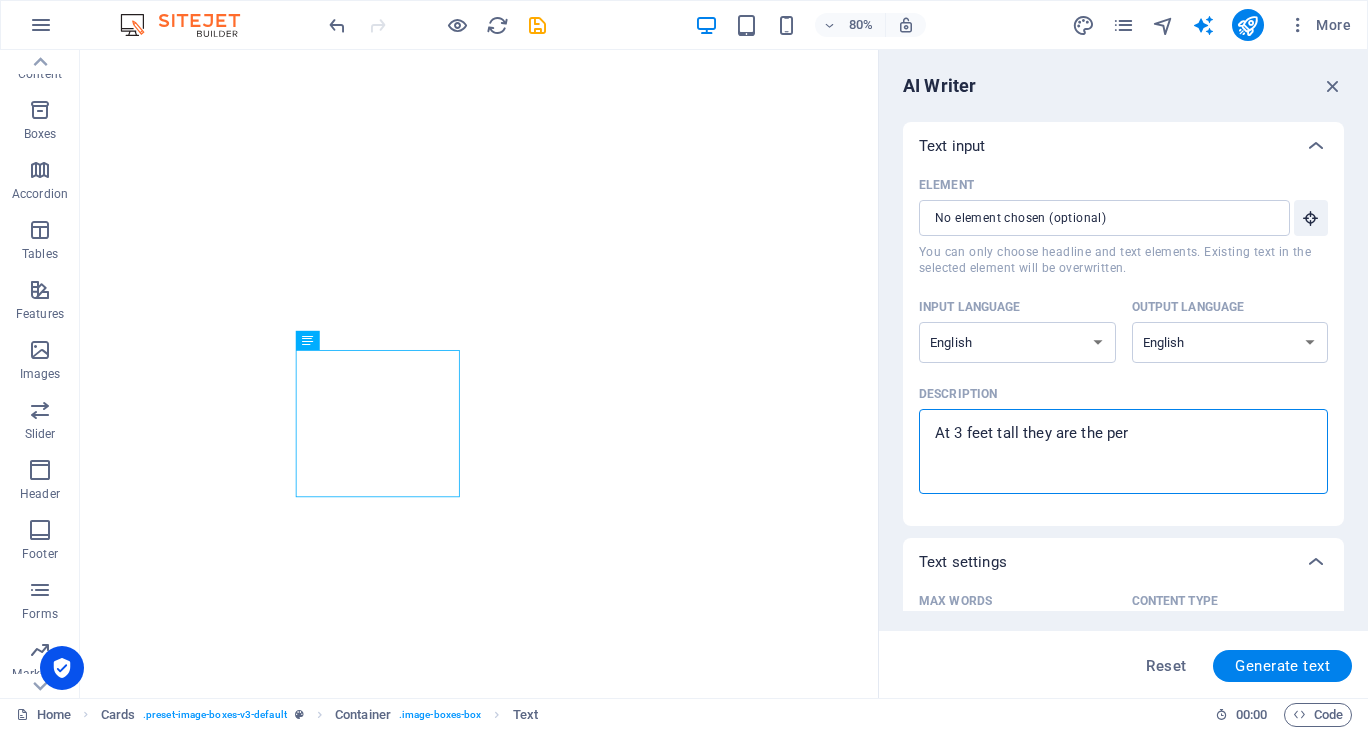 type on "x" 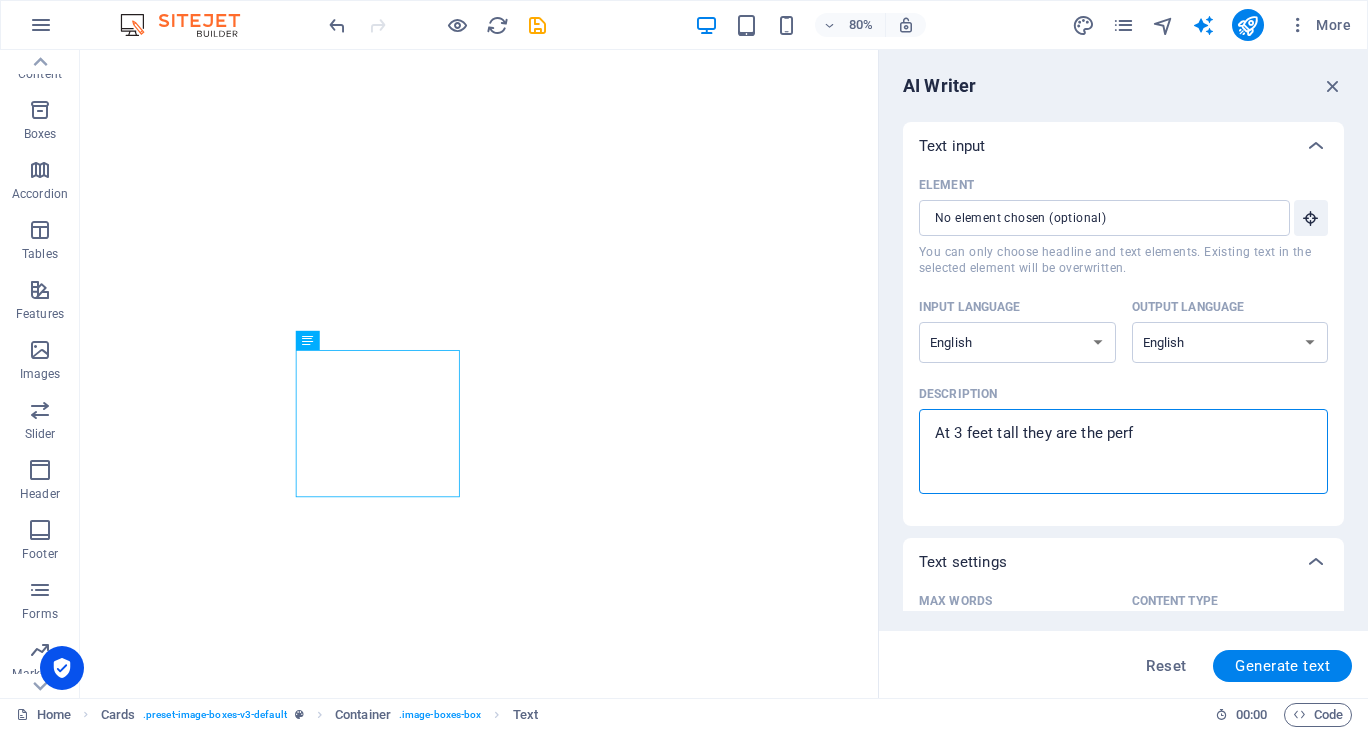 type on "At 3 feet tall they are the perfe" 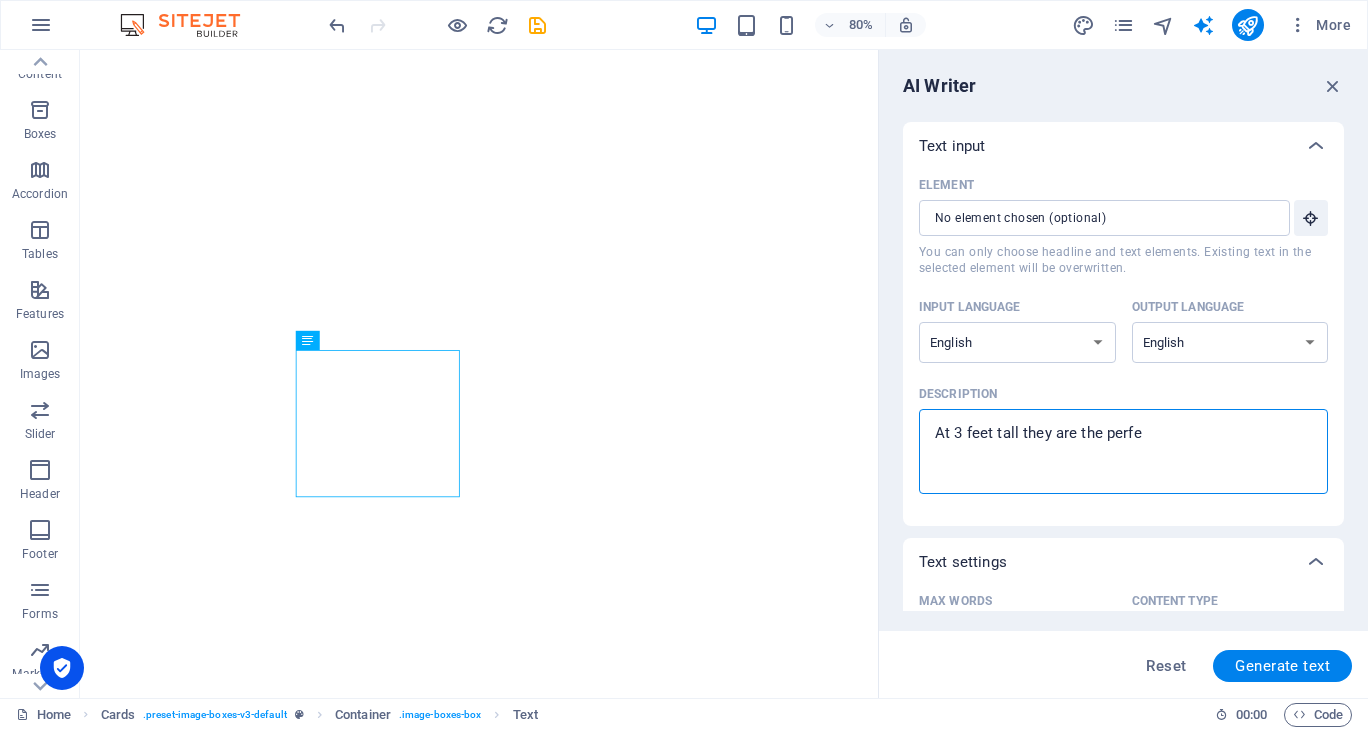 type on "At 3 feet tall they are the perfec" 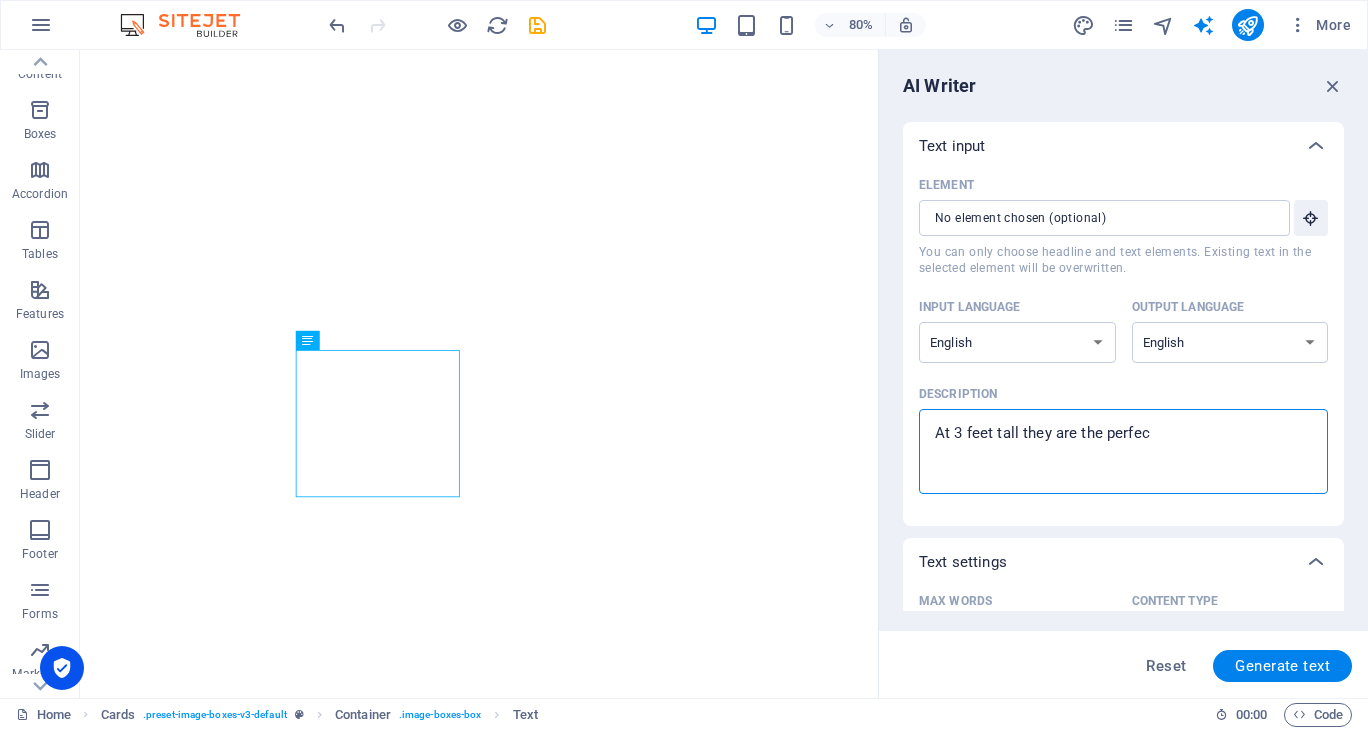 type on "x" 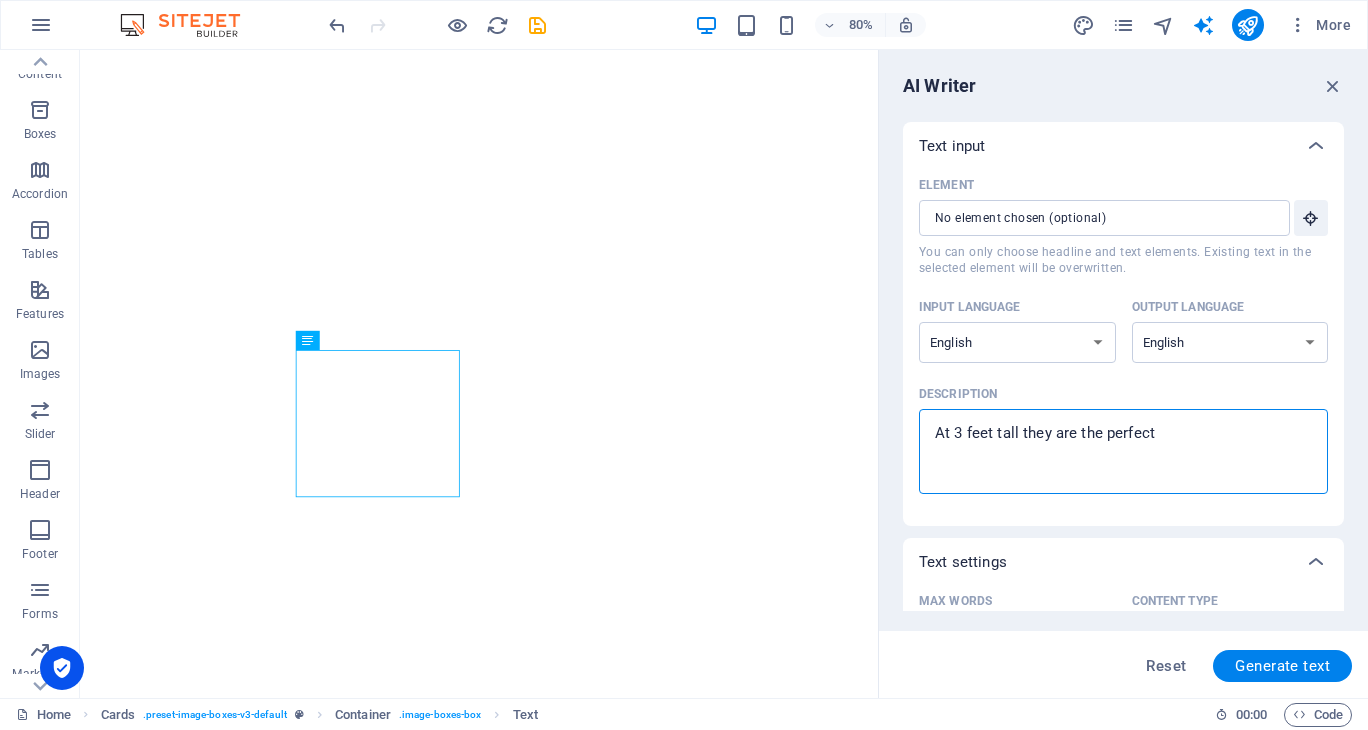 type on "At 3 feet tall they are the perfect" 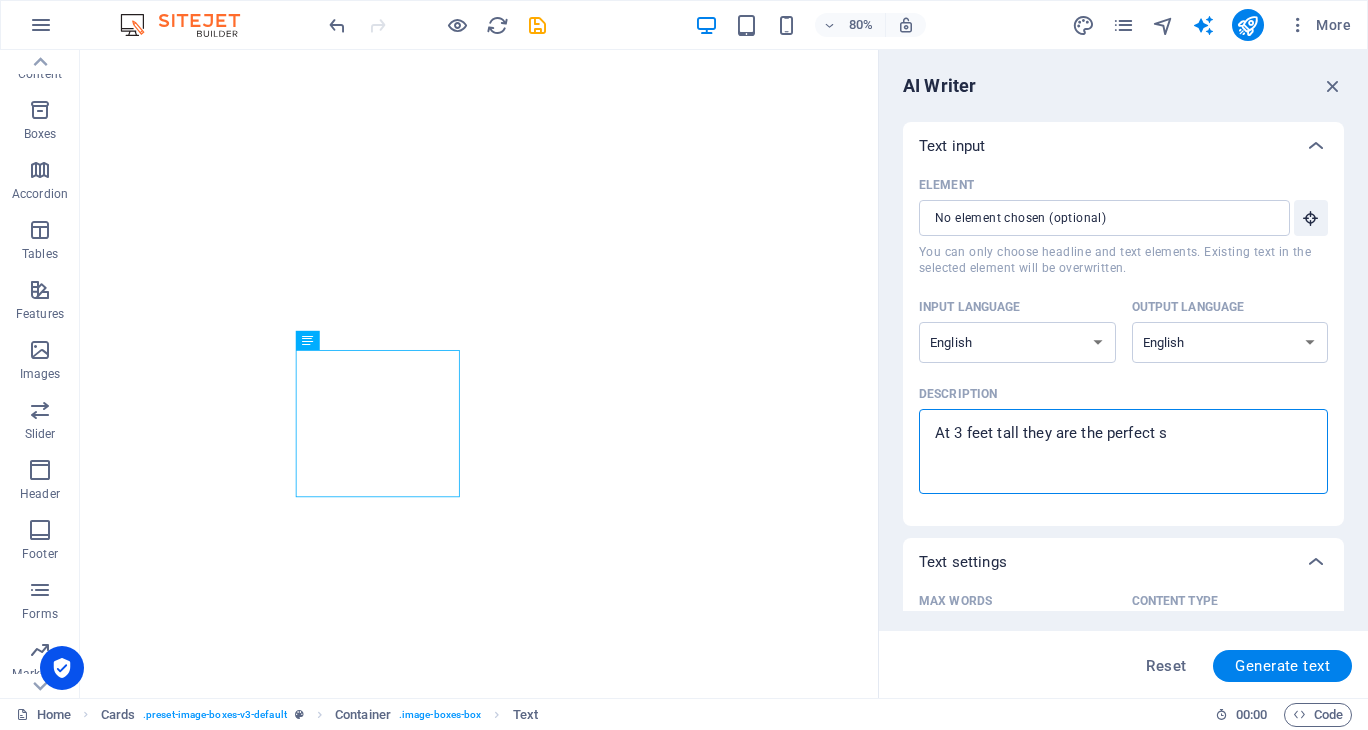 type on "At 3 feet tall they are the perfect si" 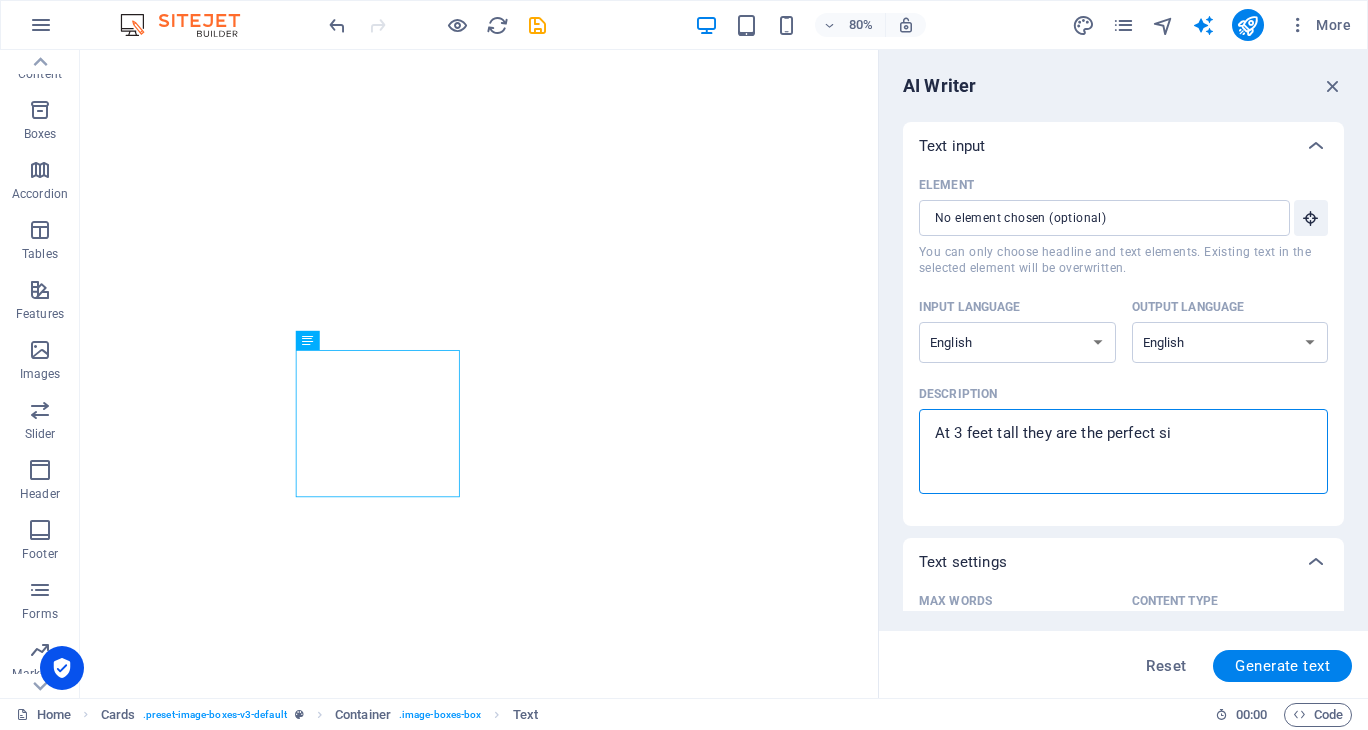 type on "At 3 feet tall they are the perfect siz" 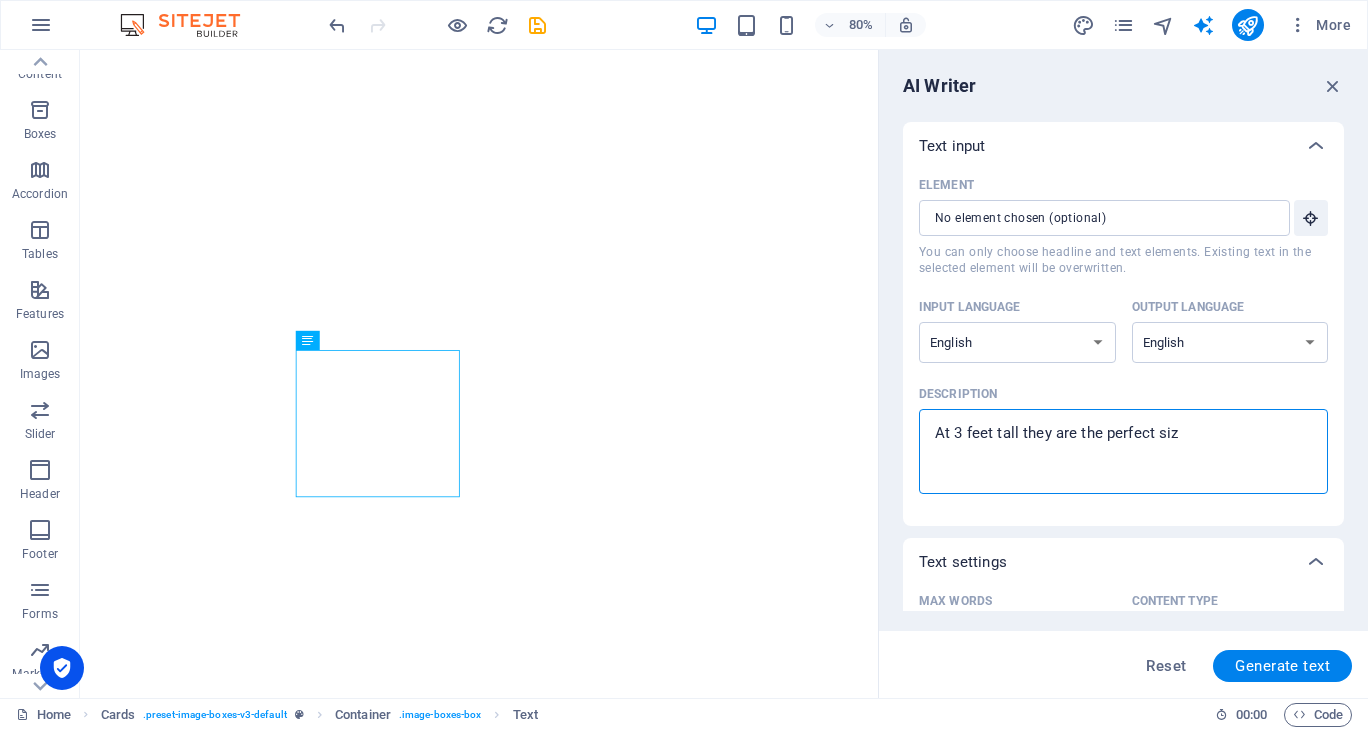 type on "At 3 feet tall they are the perfect size" 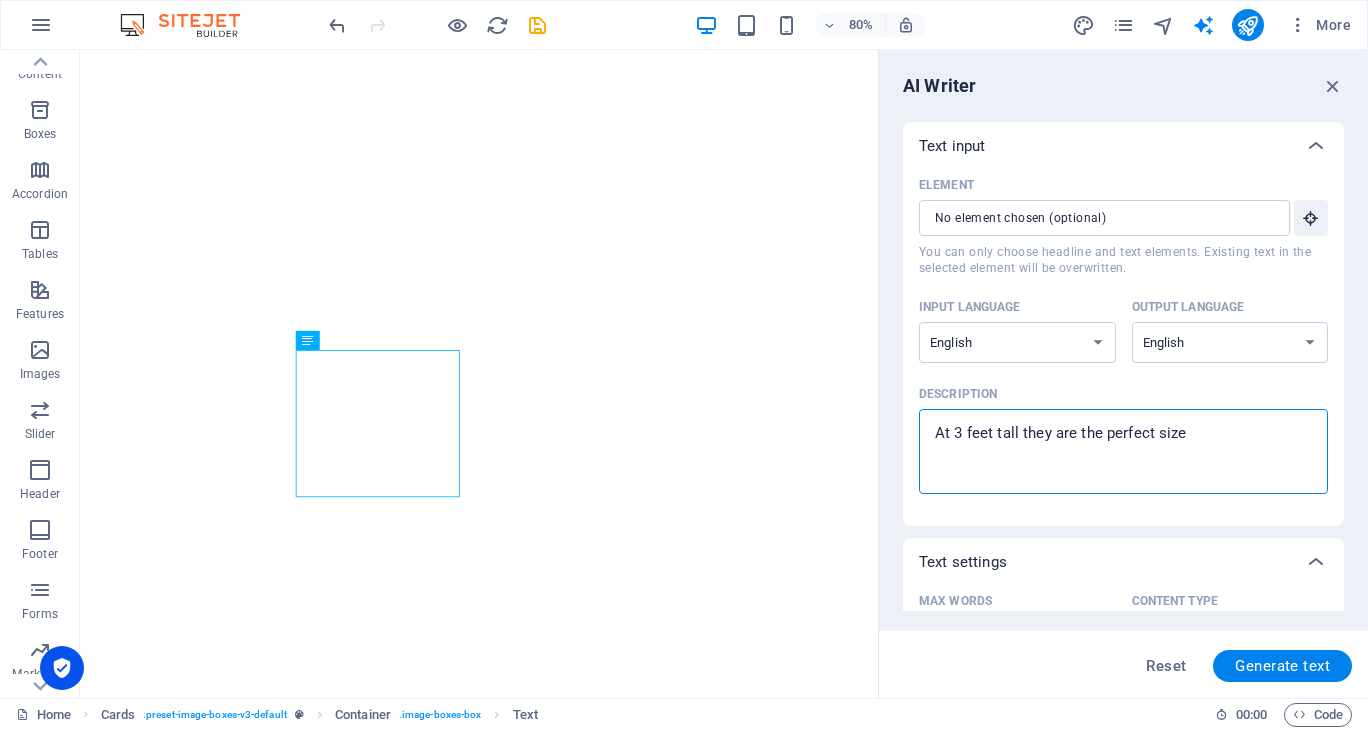 type on "At 3 feet tall they are the perfect size" 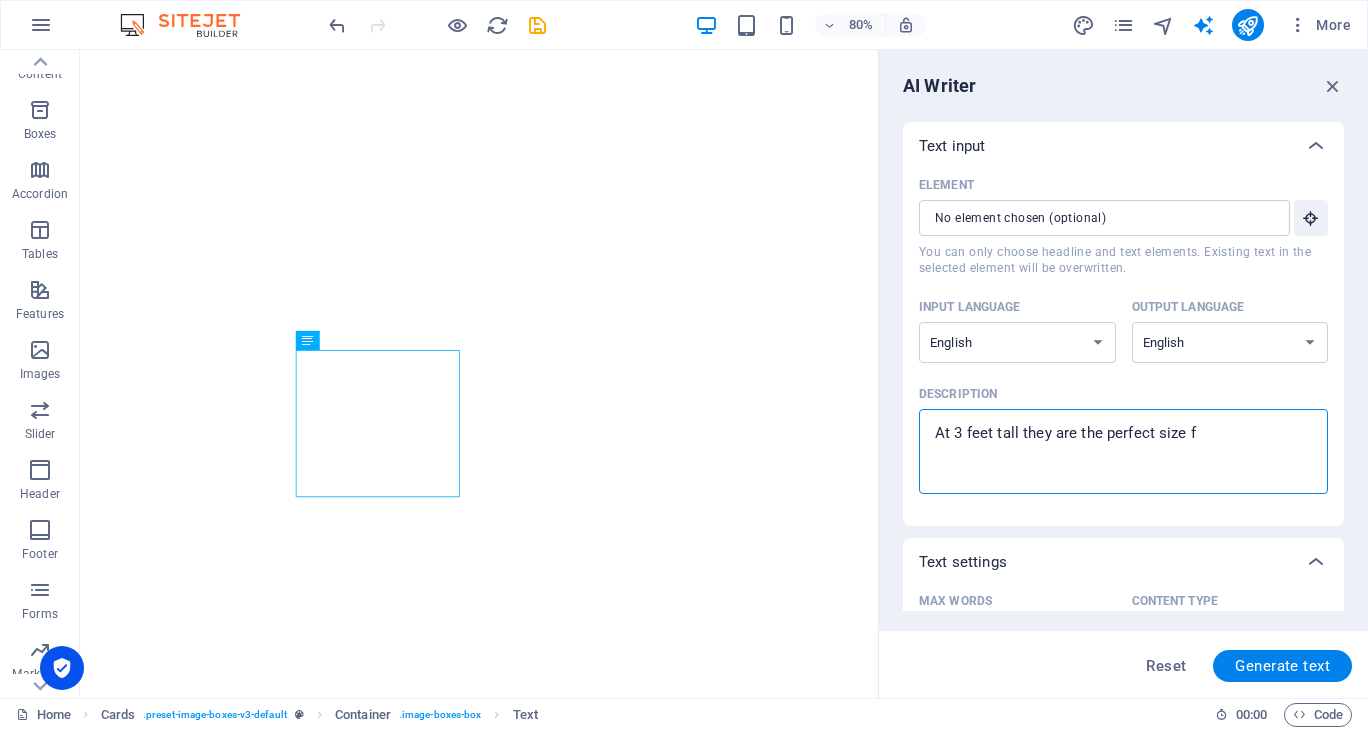type on "x" 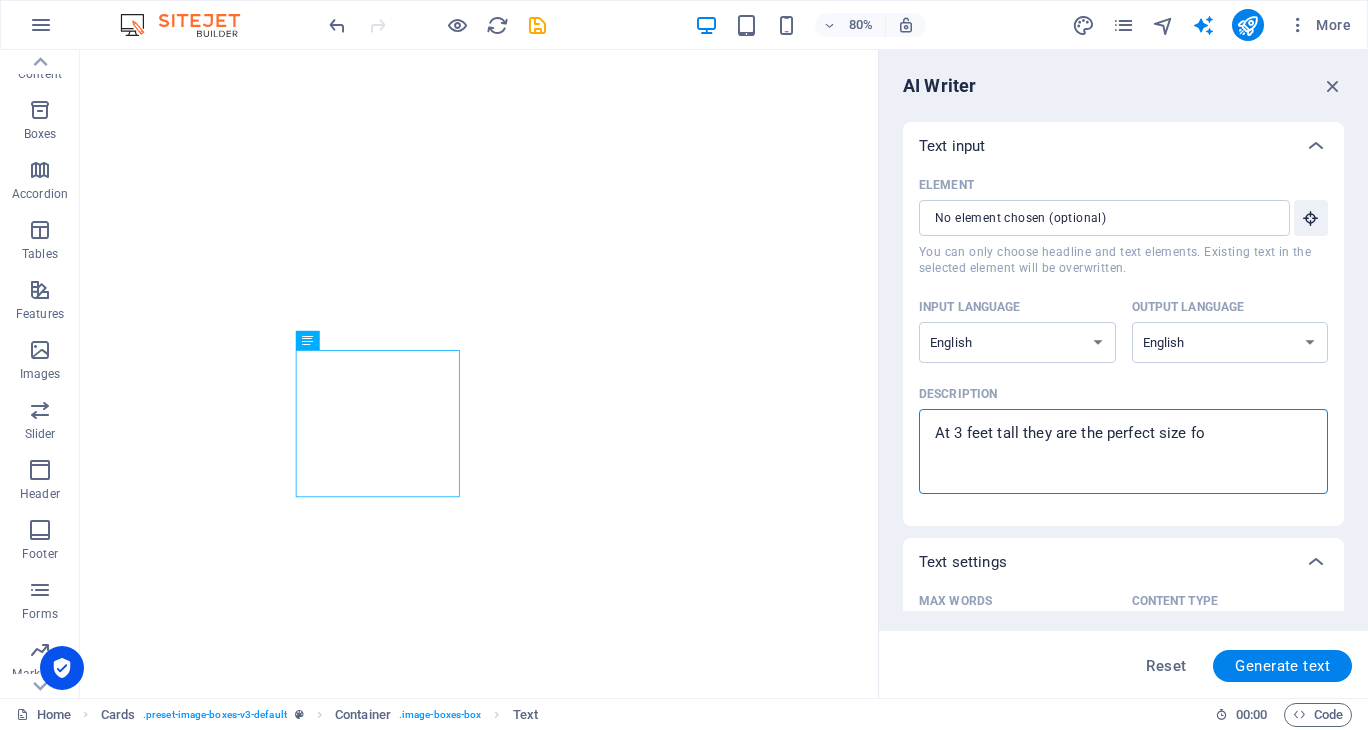 type on "At 3 feet tall they are the perfect size for" 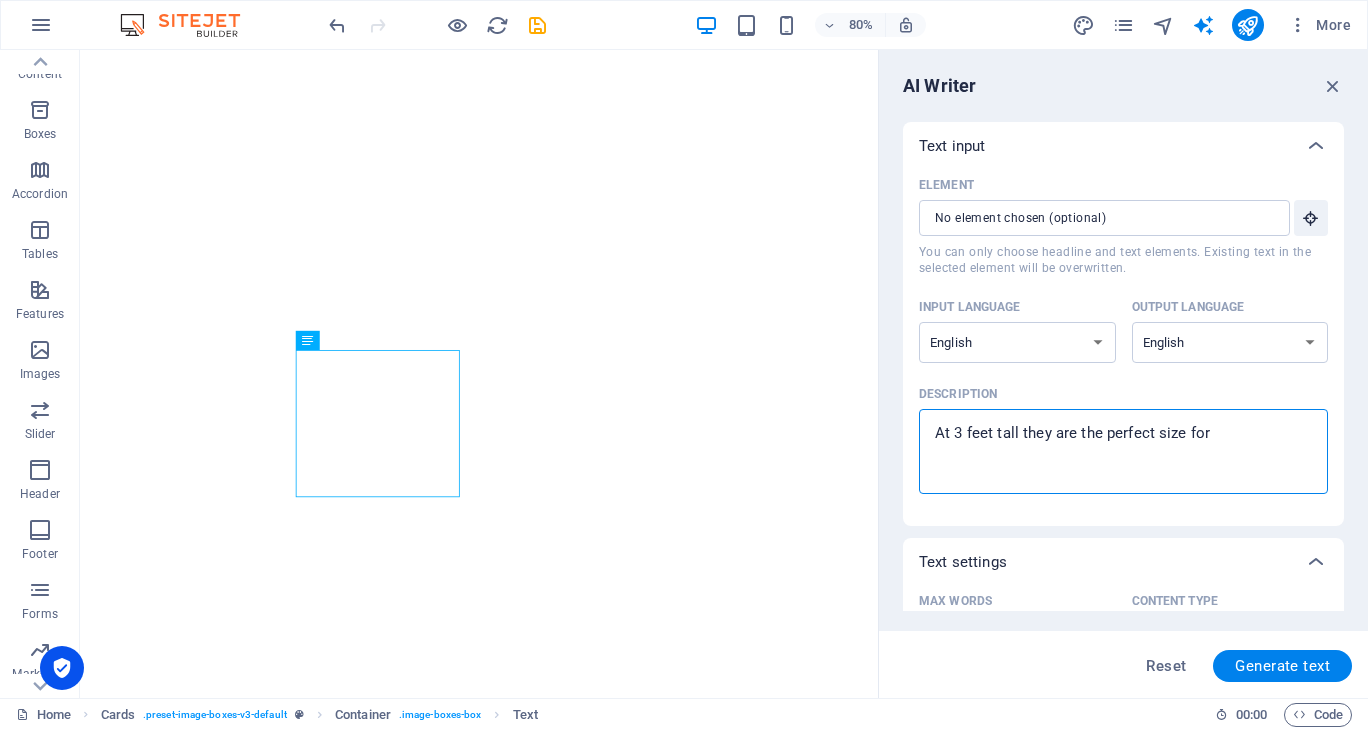 type on "At 3 feet tall they are the perfect size for" 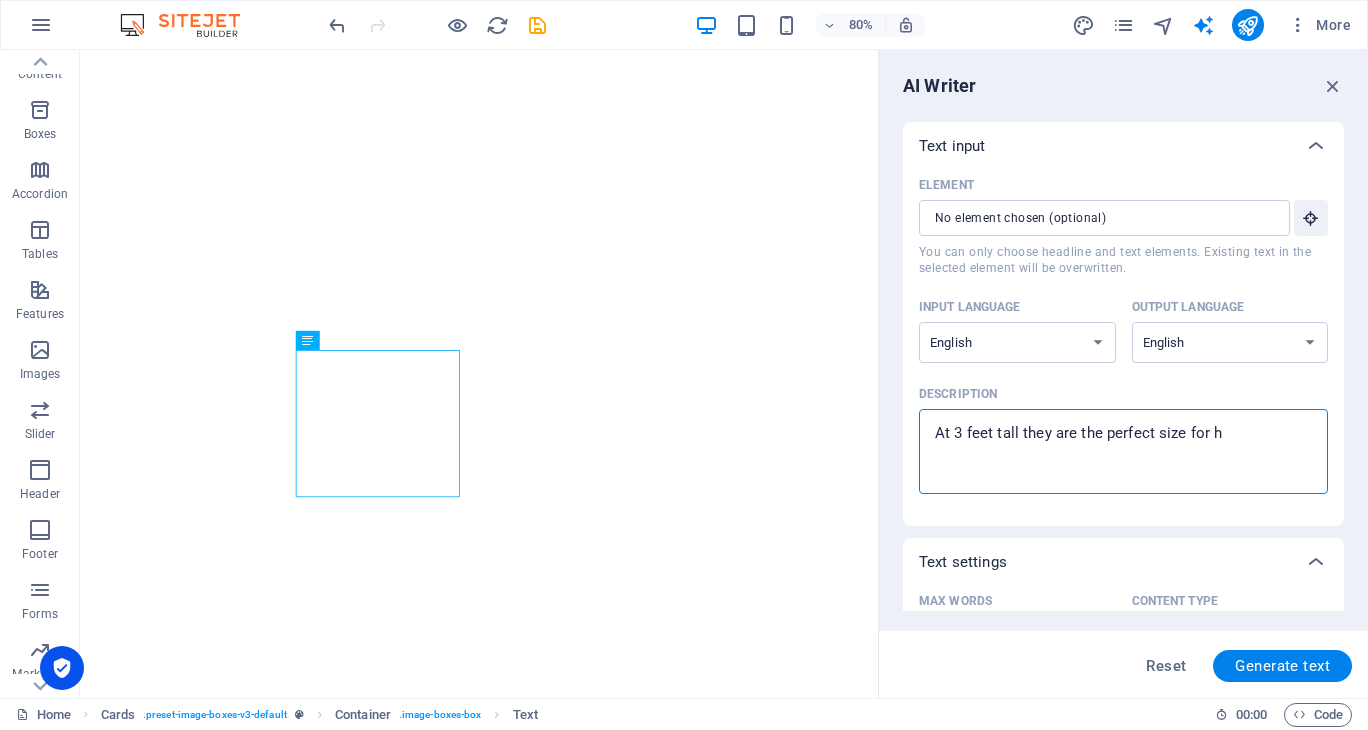 type on "x" 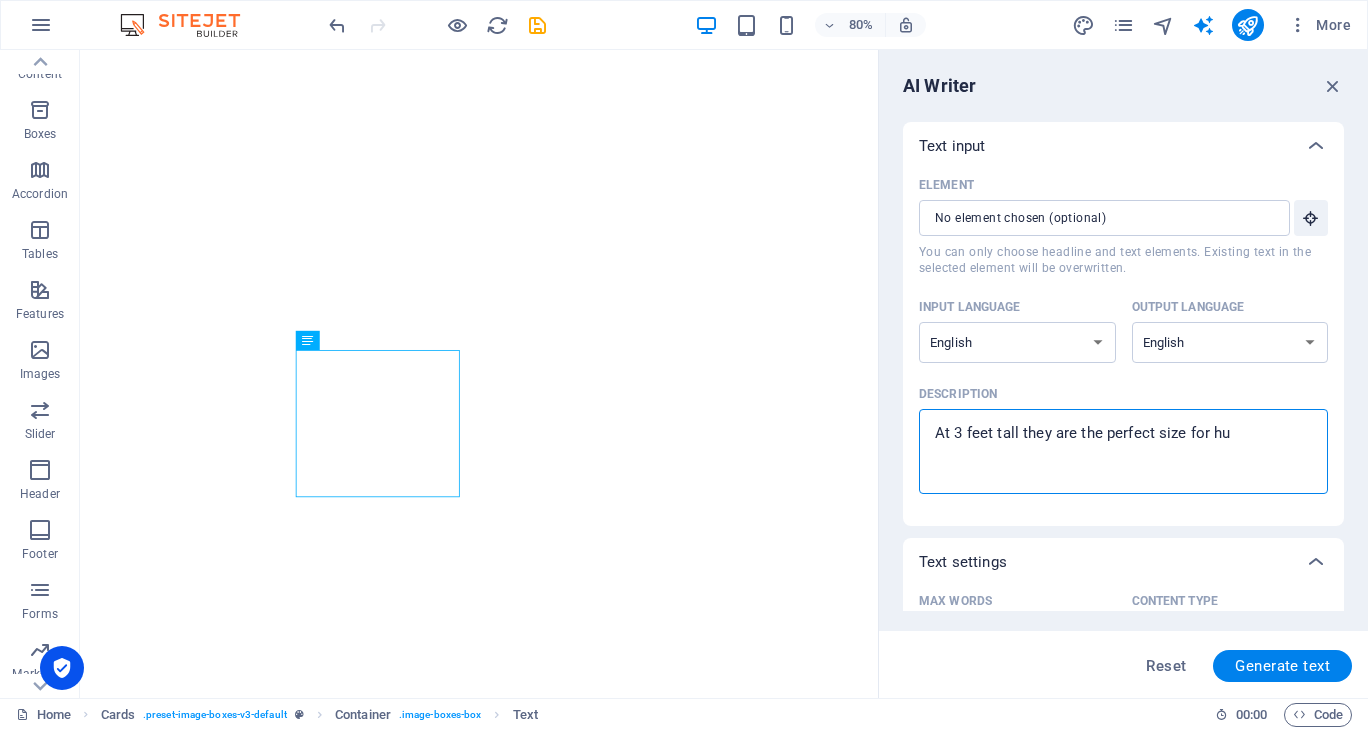 type on "At 3 feet tall they are the perfect size for hum" 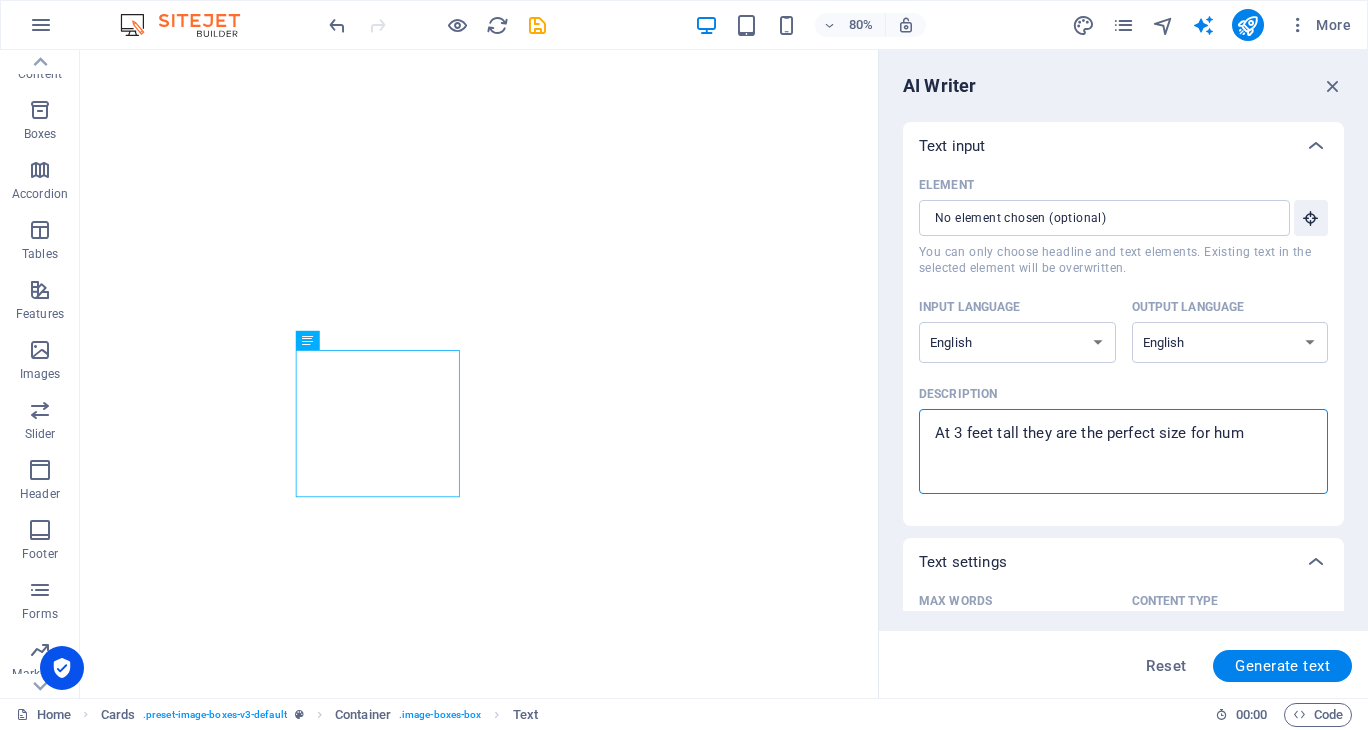 type on "At 3 feet tall they are the perfect size for huma" 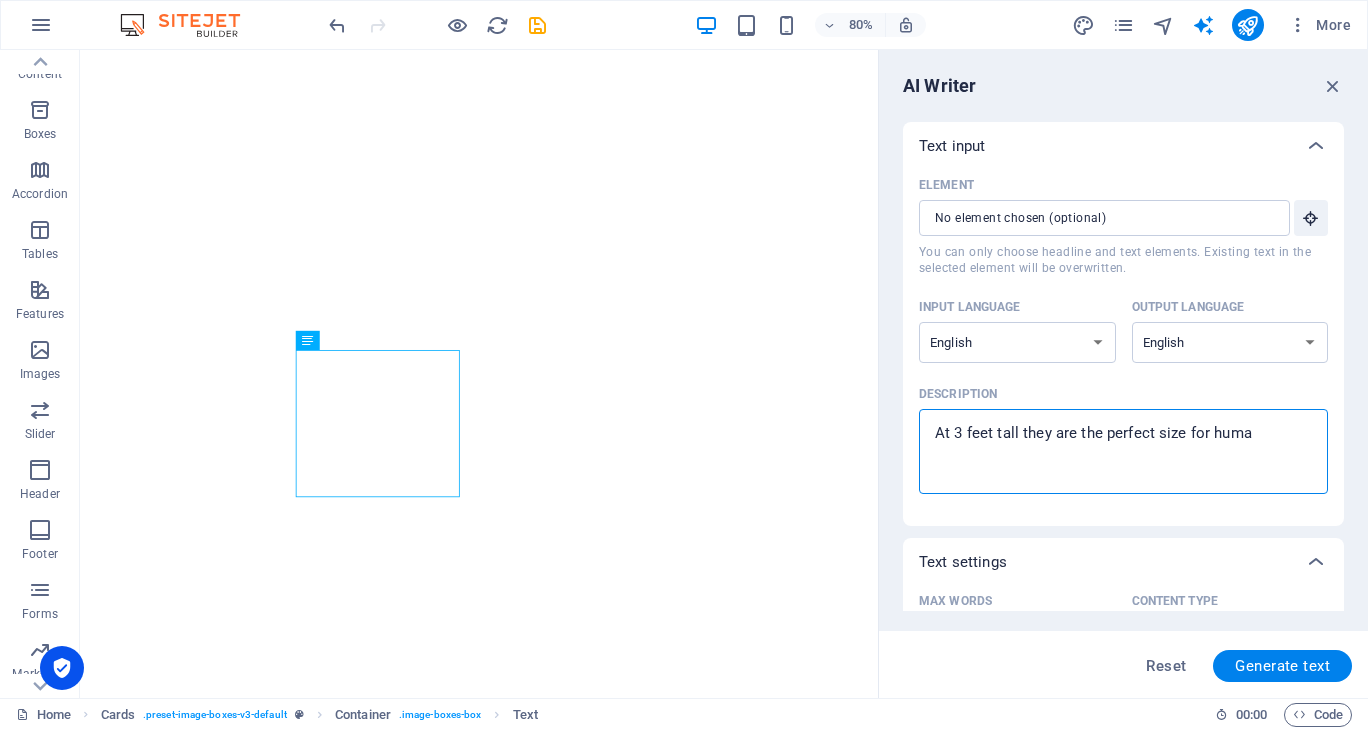 type on "x" 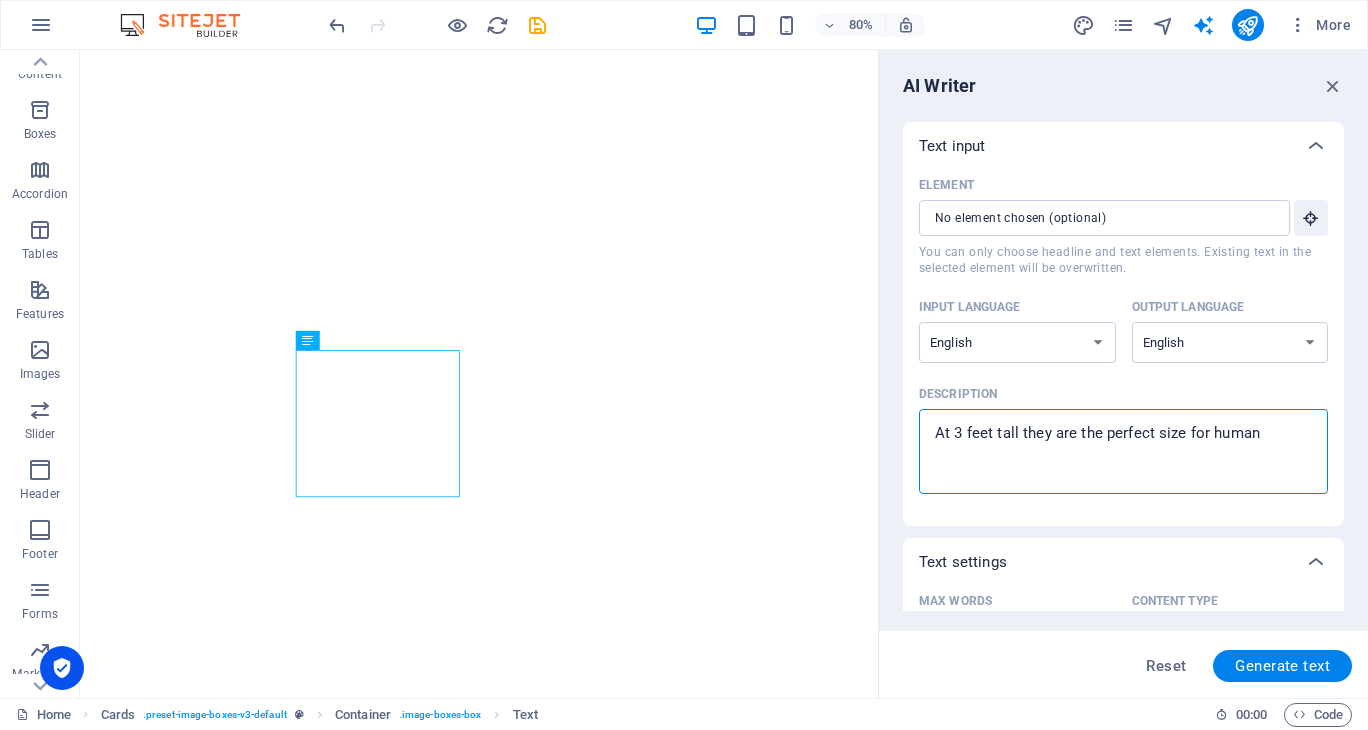 type on "At 3 feet tall they are the perfect size for human" 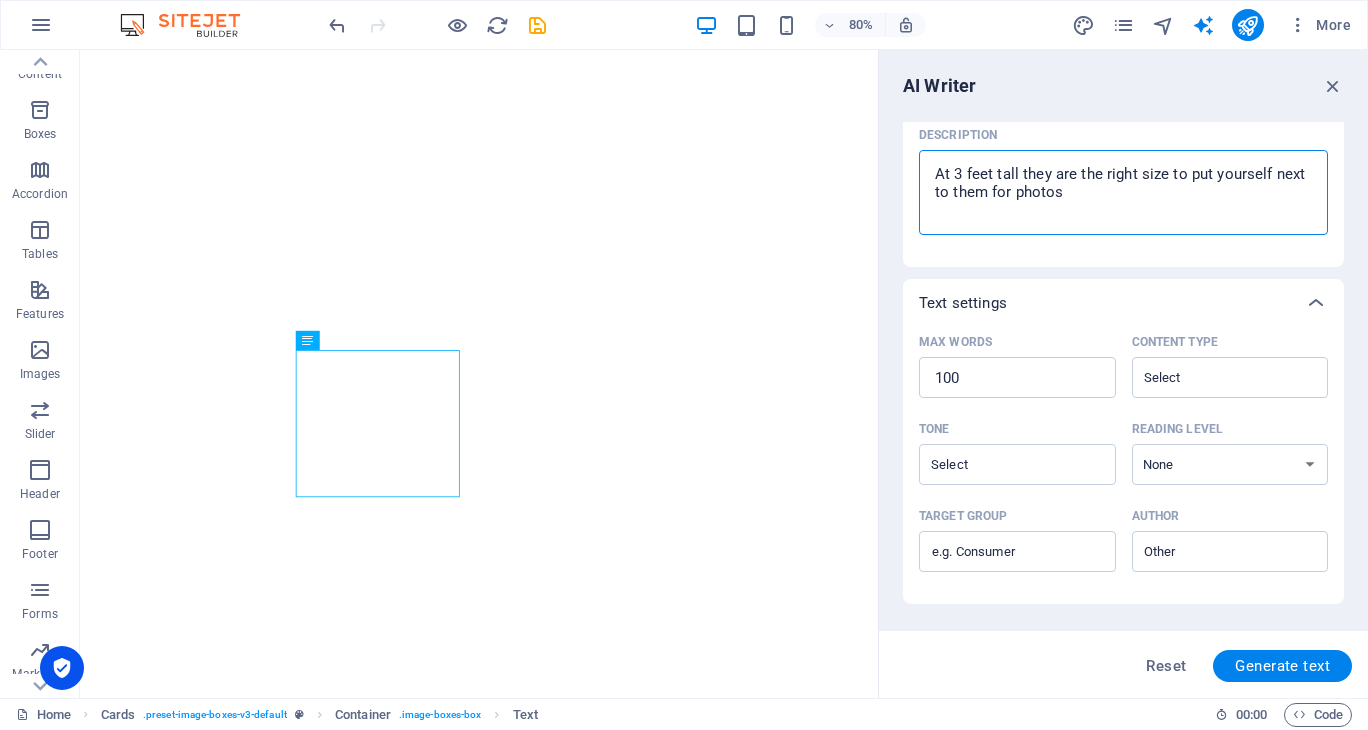 scroll, scrollTop: 300, scrollLeft: 0, axis: vertical 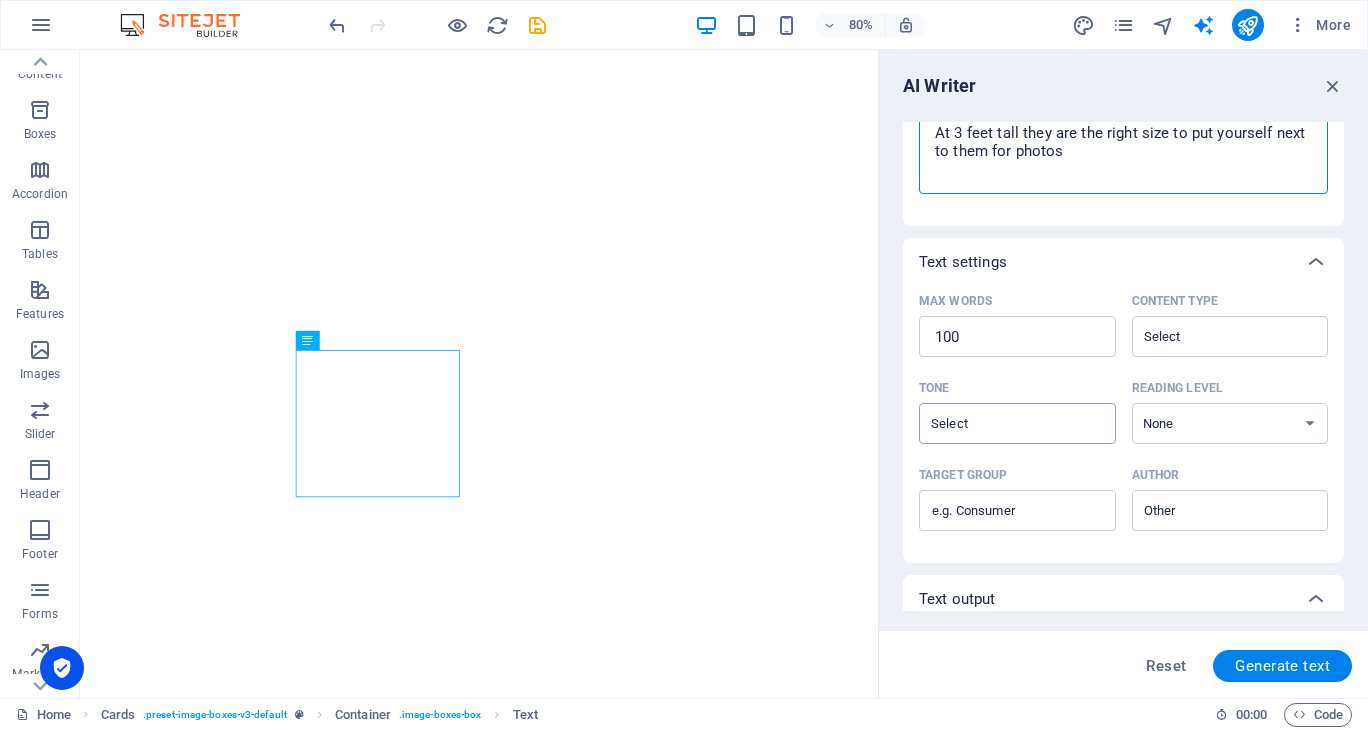 click on "Tone ​" at bounding box center (1001, 423) 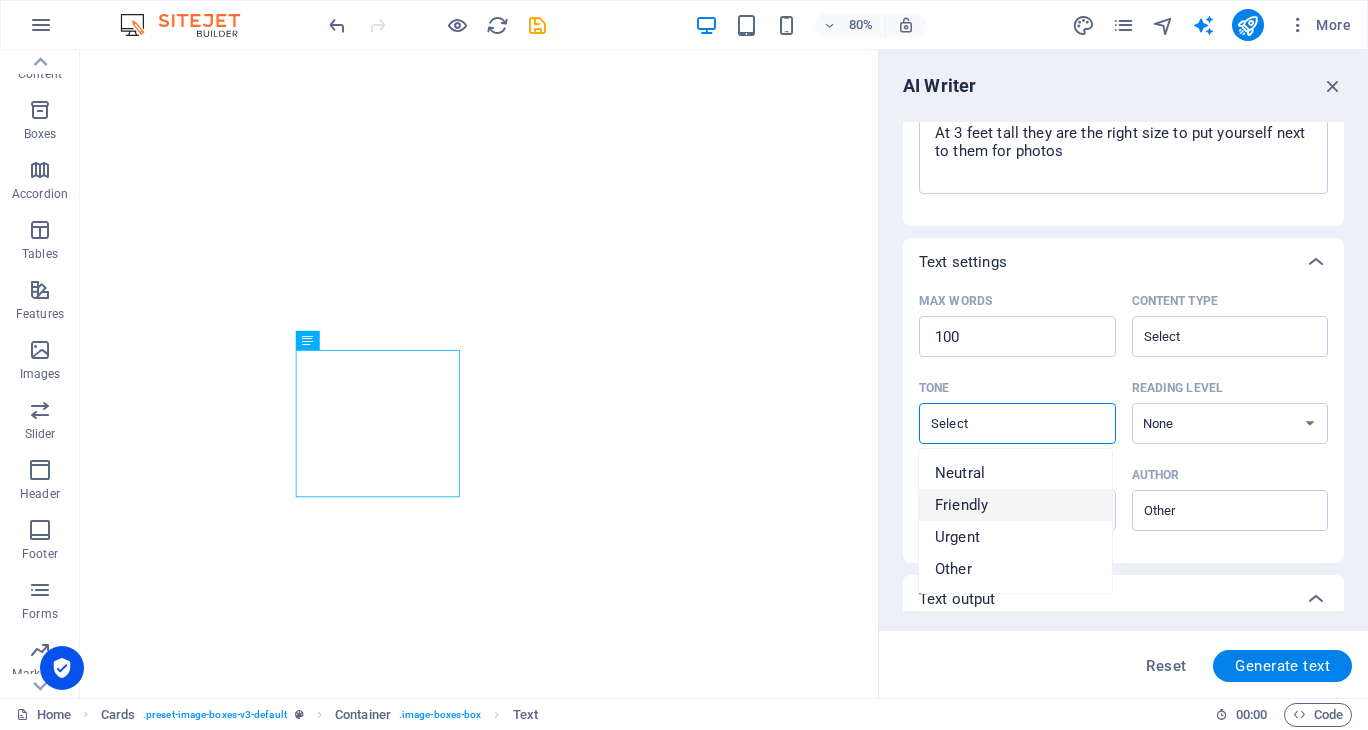 click on "Friendly" at bounding box center (1015, 505) 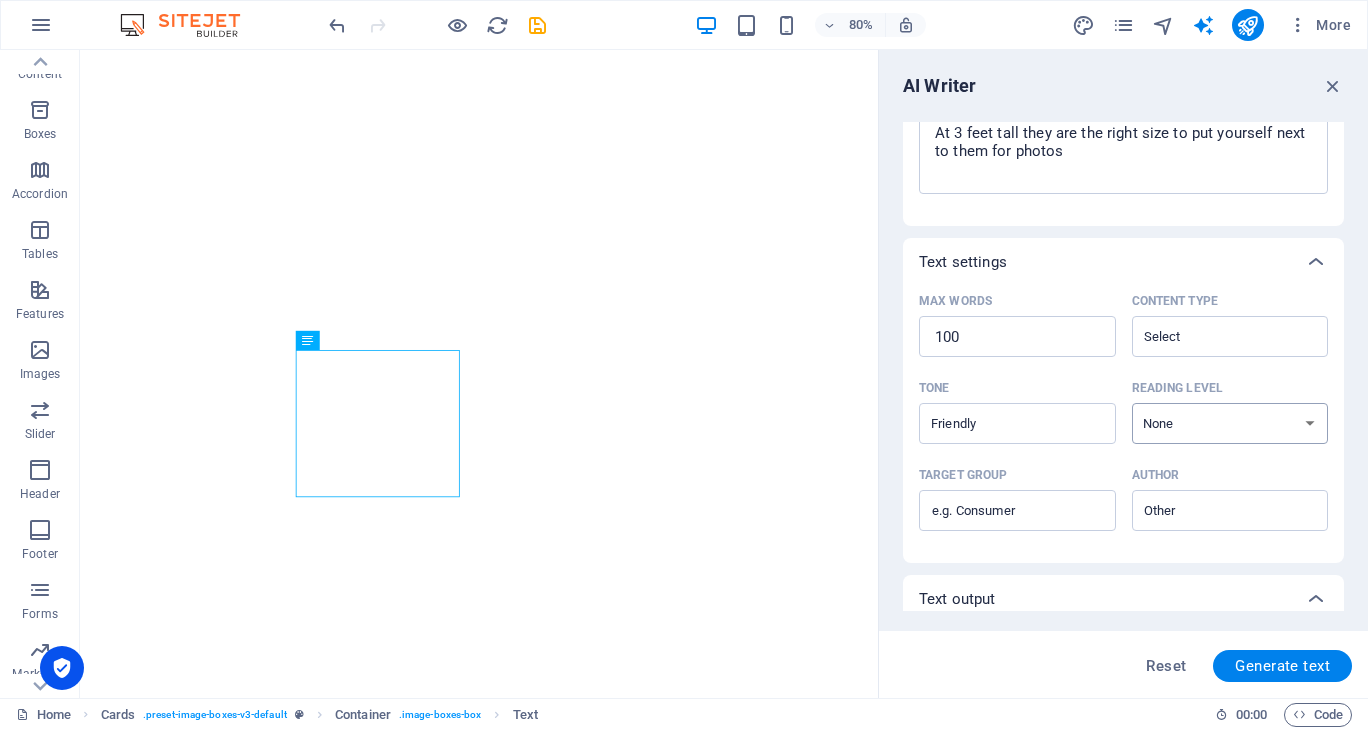 click on "None Academic Adult Teen Child" at bounding box center [1230, 423] 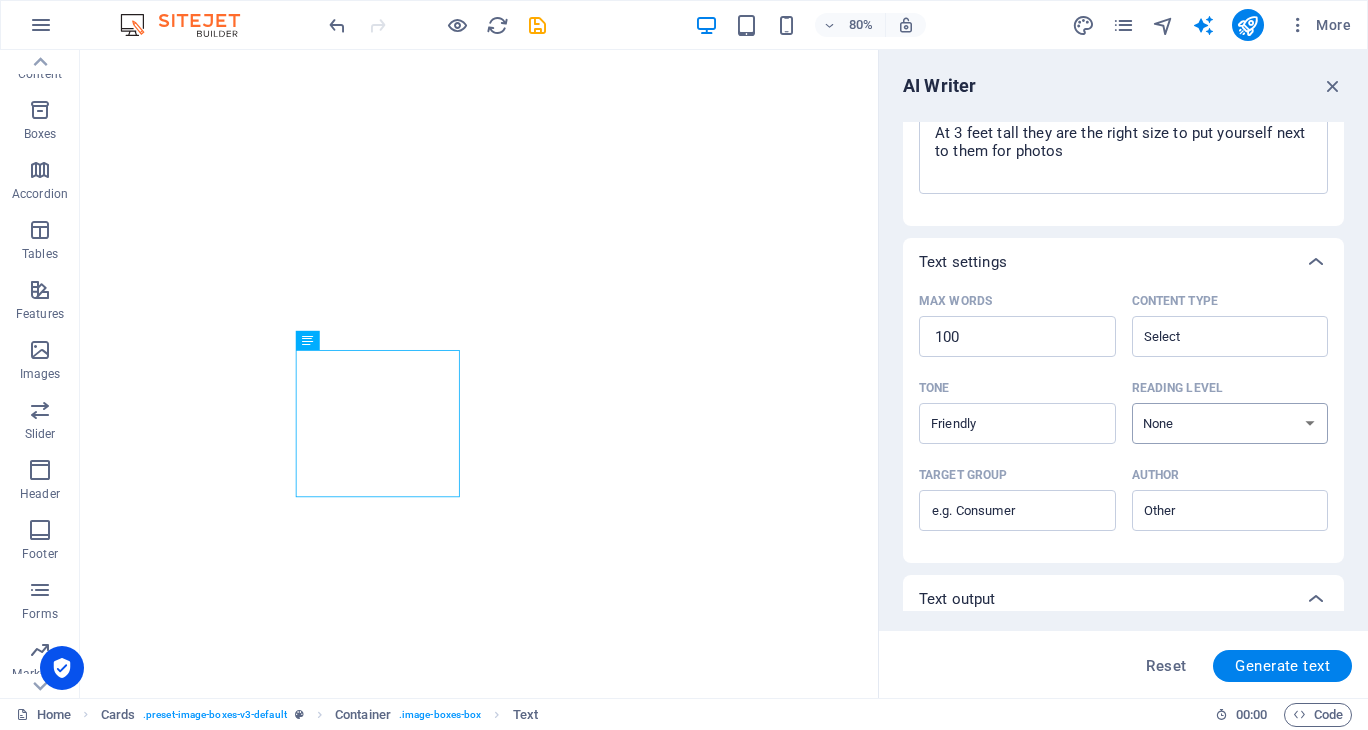 click on "None Academic Adult Teen Child" at bounding box center (1230, 423) 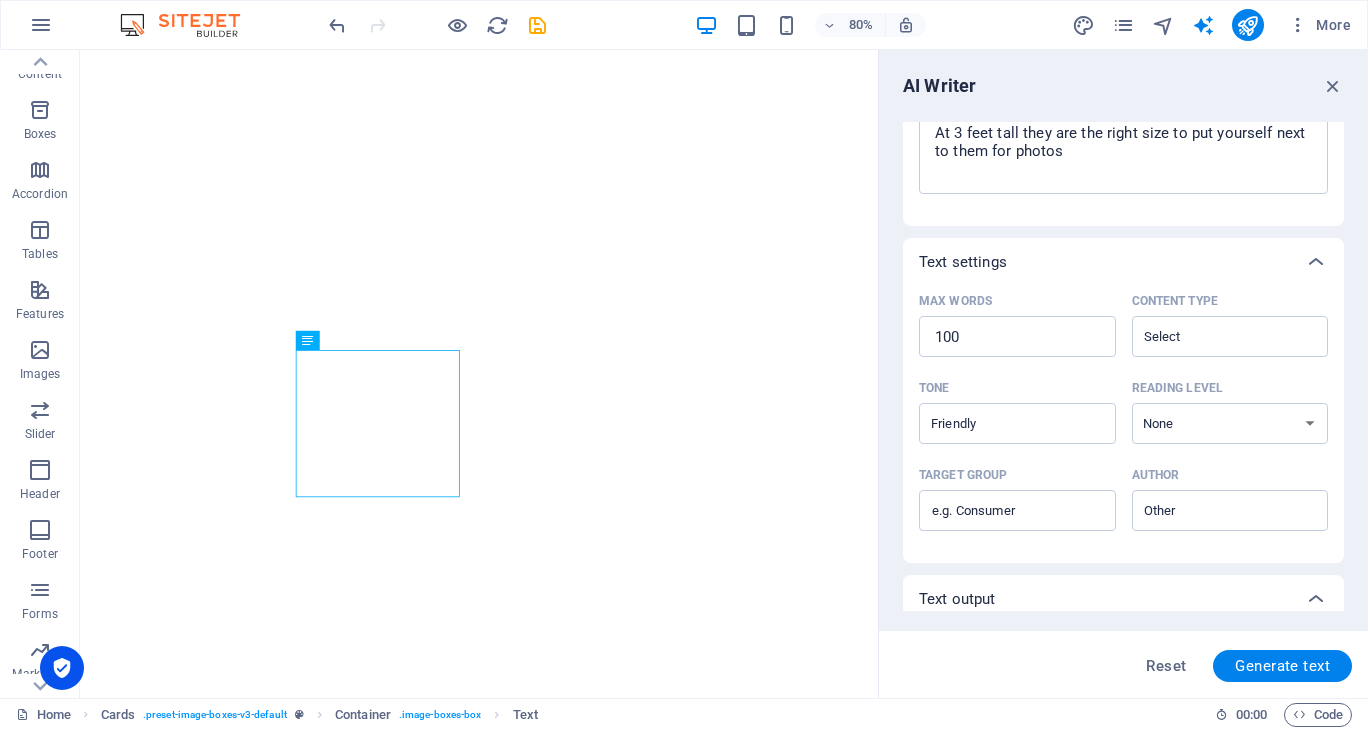 click on "Tone Friendly ​ Reading level None Academic Adult Teen Child" at bounding box center (1123, 416) 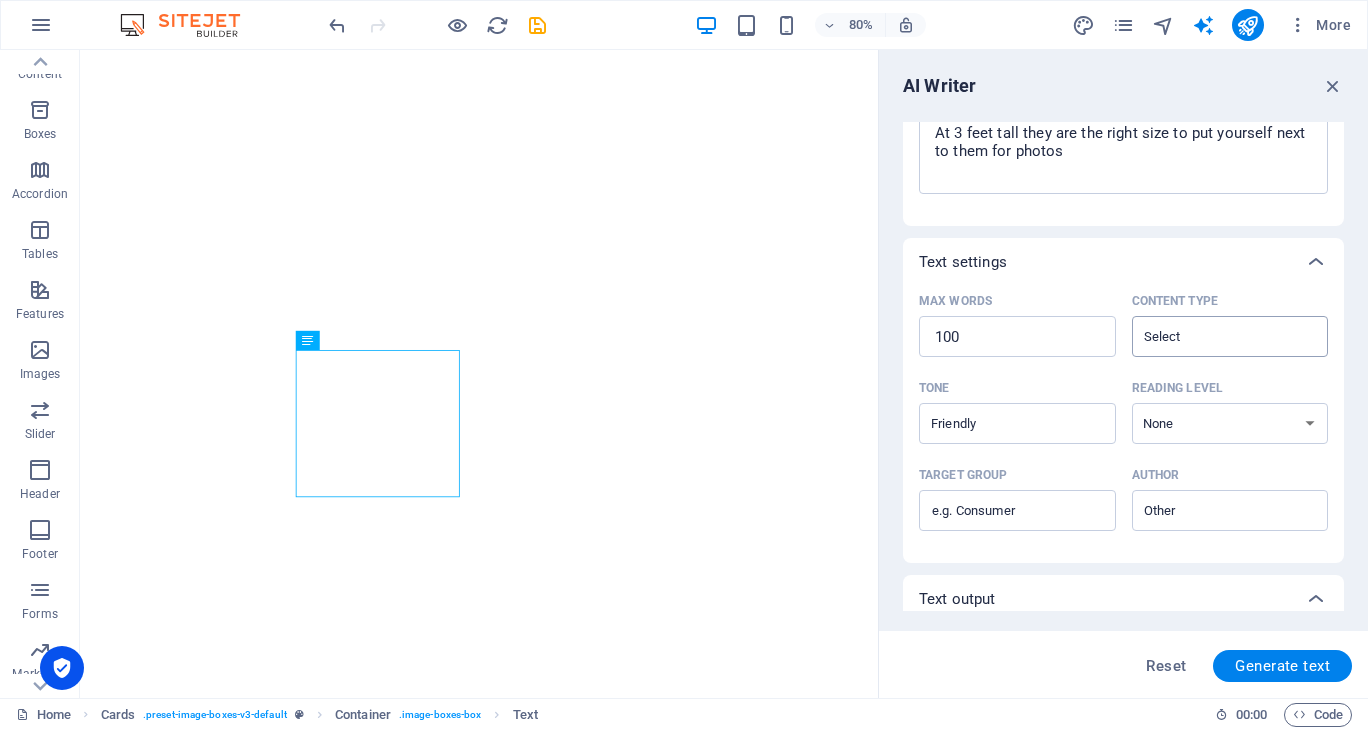 click on "Content type ​" at bounding box center [1214, 336] 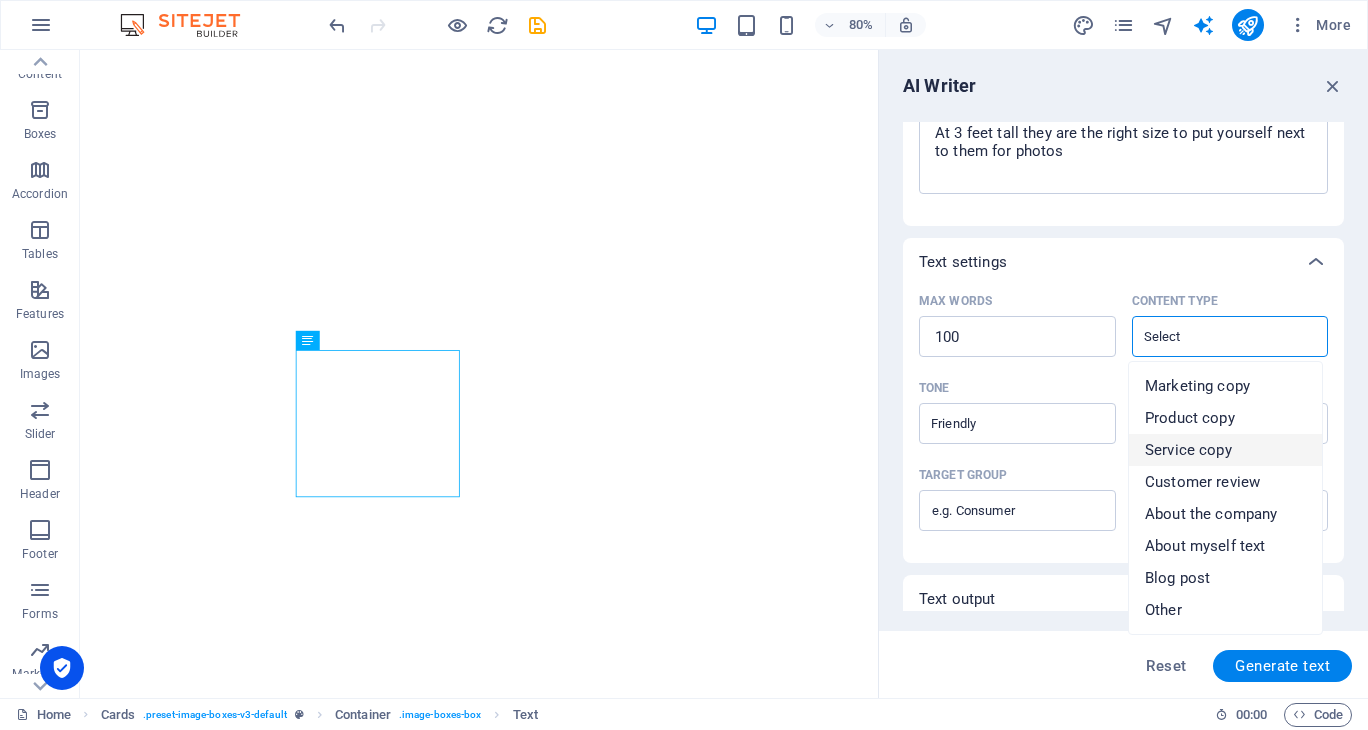 click on "Tone" at bounding box center (1013, 388) 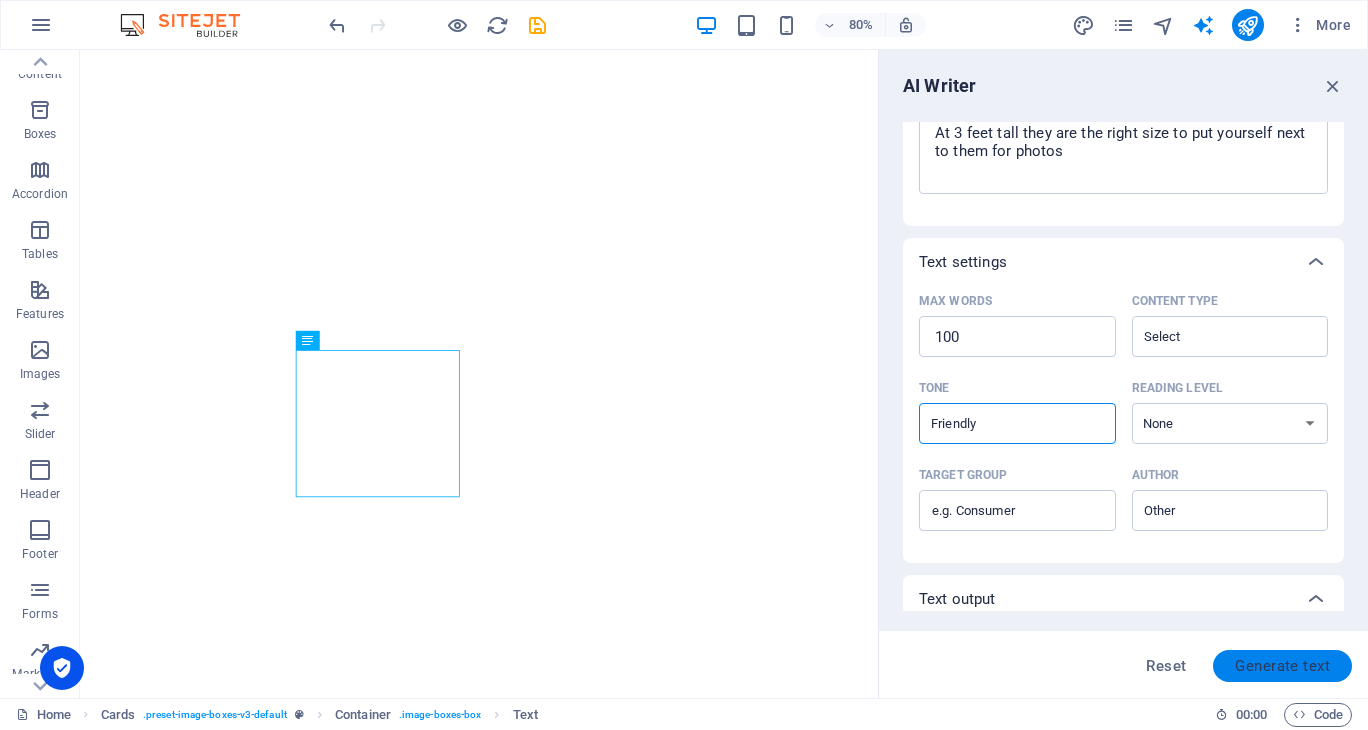 click on "Generate text" at bounding box center [1282, 666] 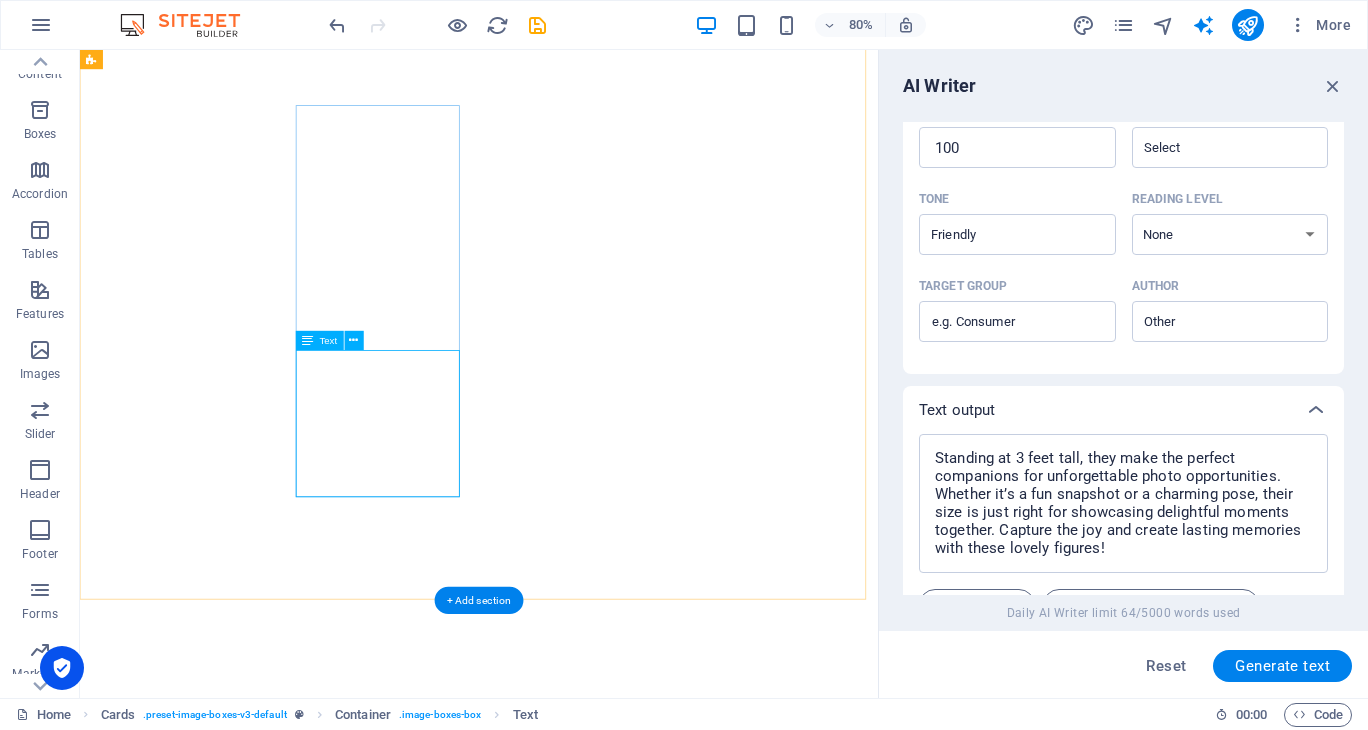 scroll, scrollTop: 619, scrollLeft: 0, axis: vertical 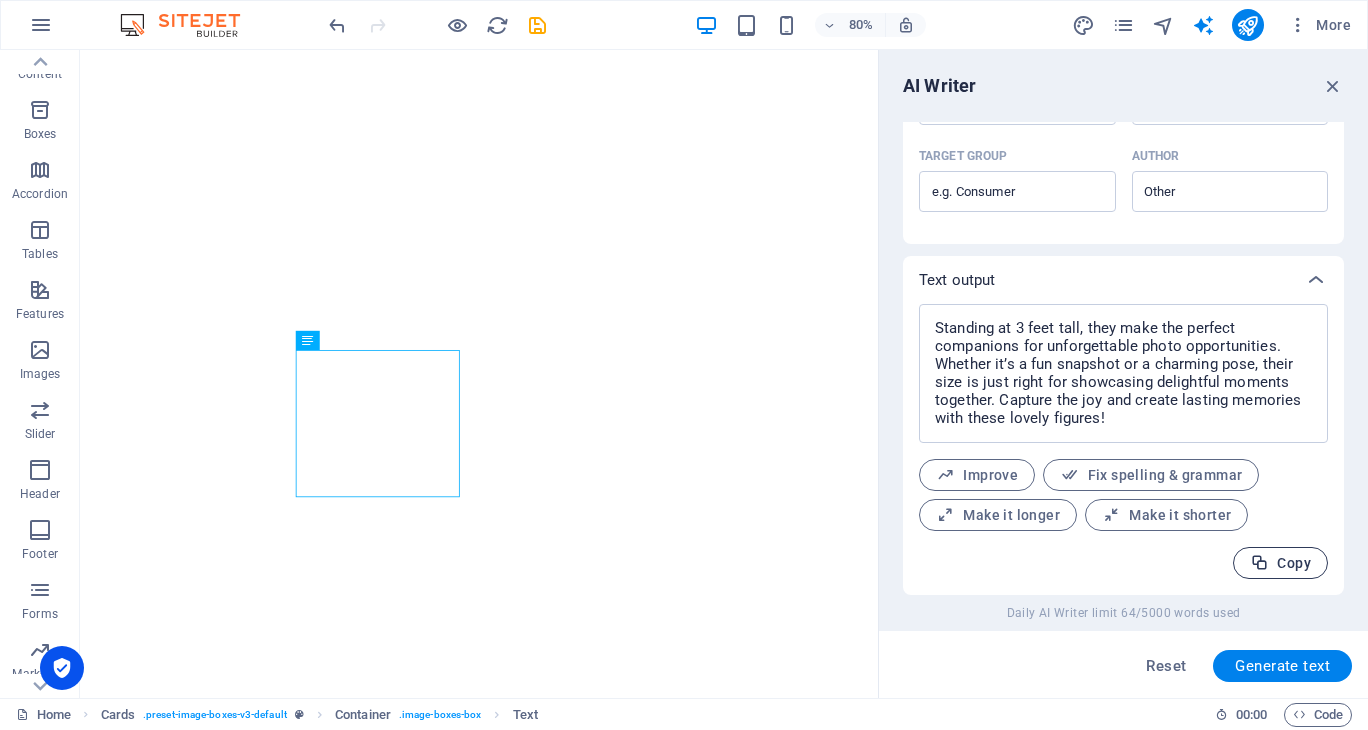 click at bounding box center (1259, 563) 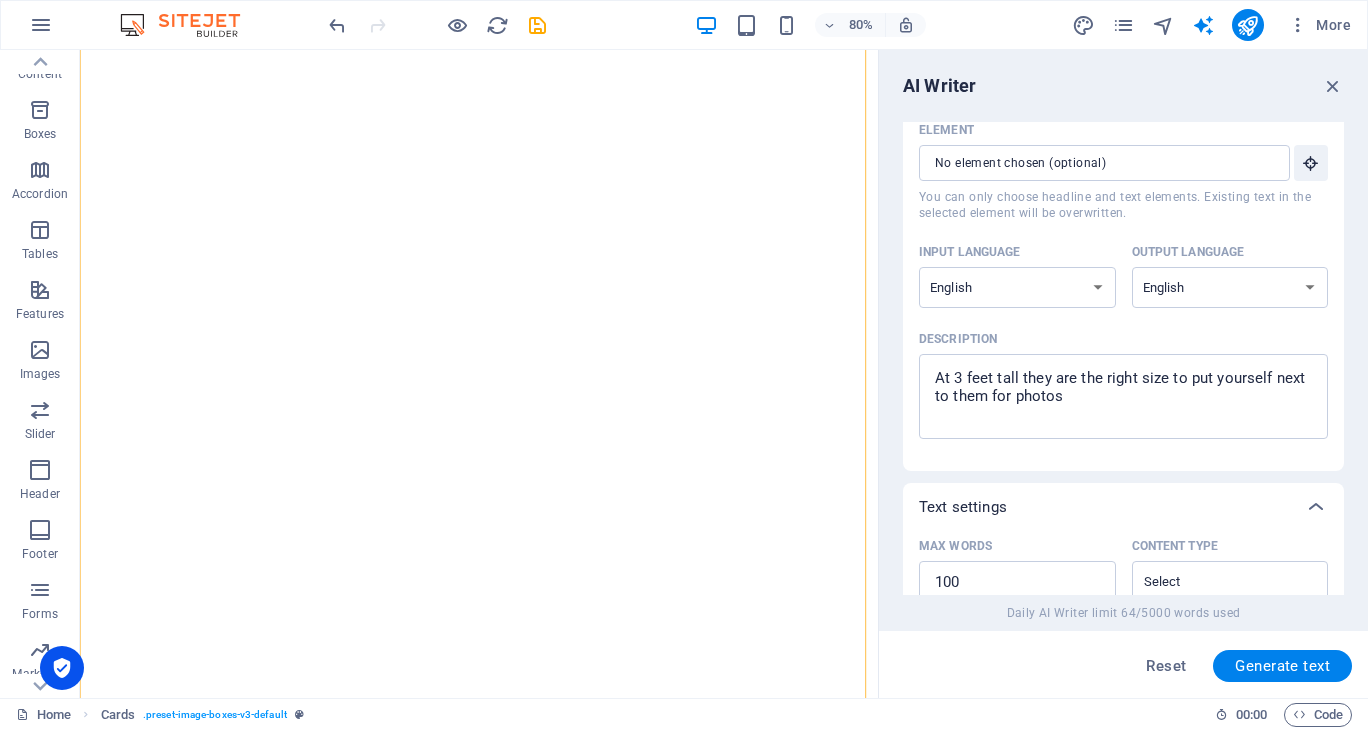 scroll, scrollTop: 19, scrollLeft: 0, axis: vertical 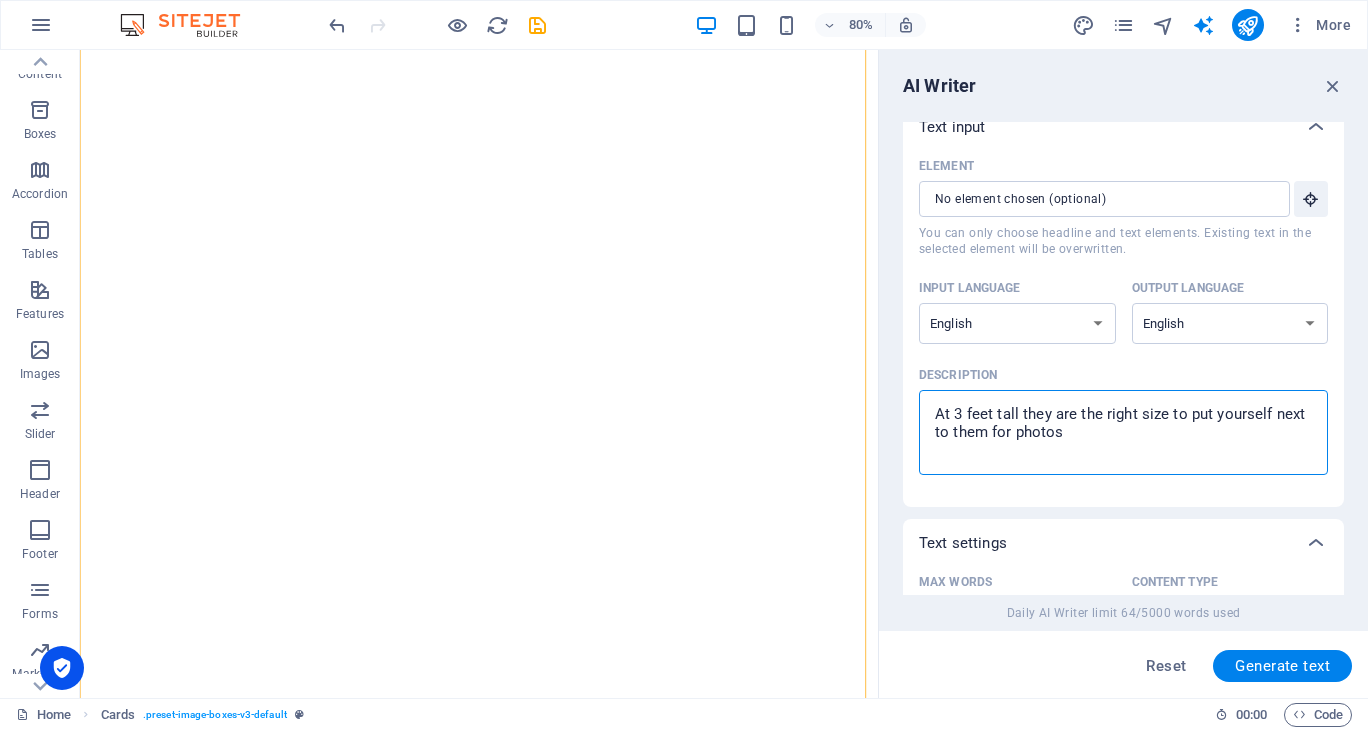 drag, startPoint x: 1068, startPoint y: 424, endPoint x: 918, endPoint y: 390, distance: 153.80507 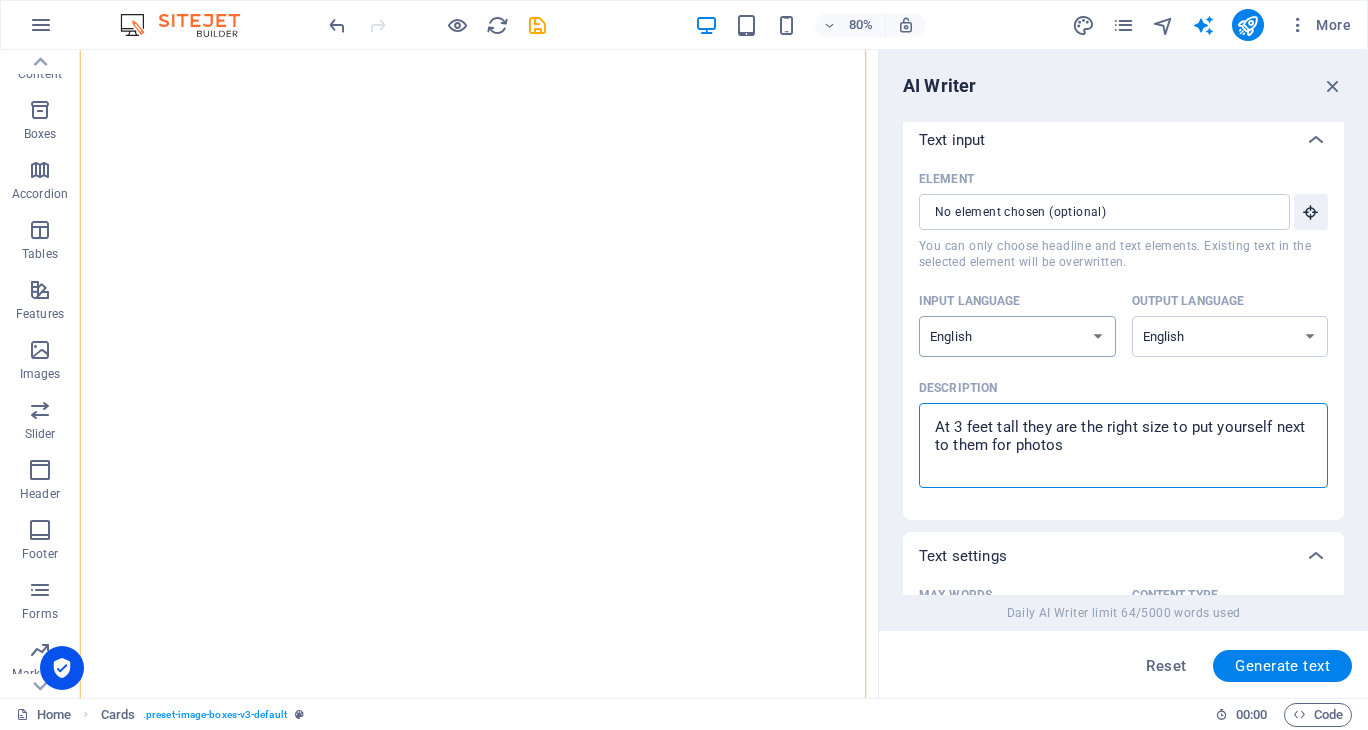 scroll, scrollTop: 0, scrollLeft: 0, axis: both 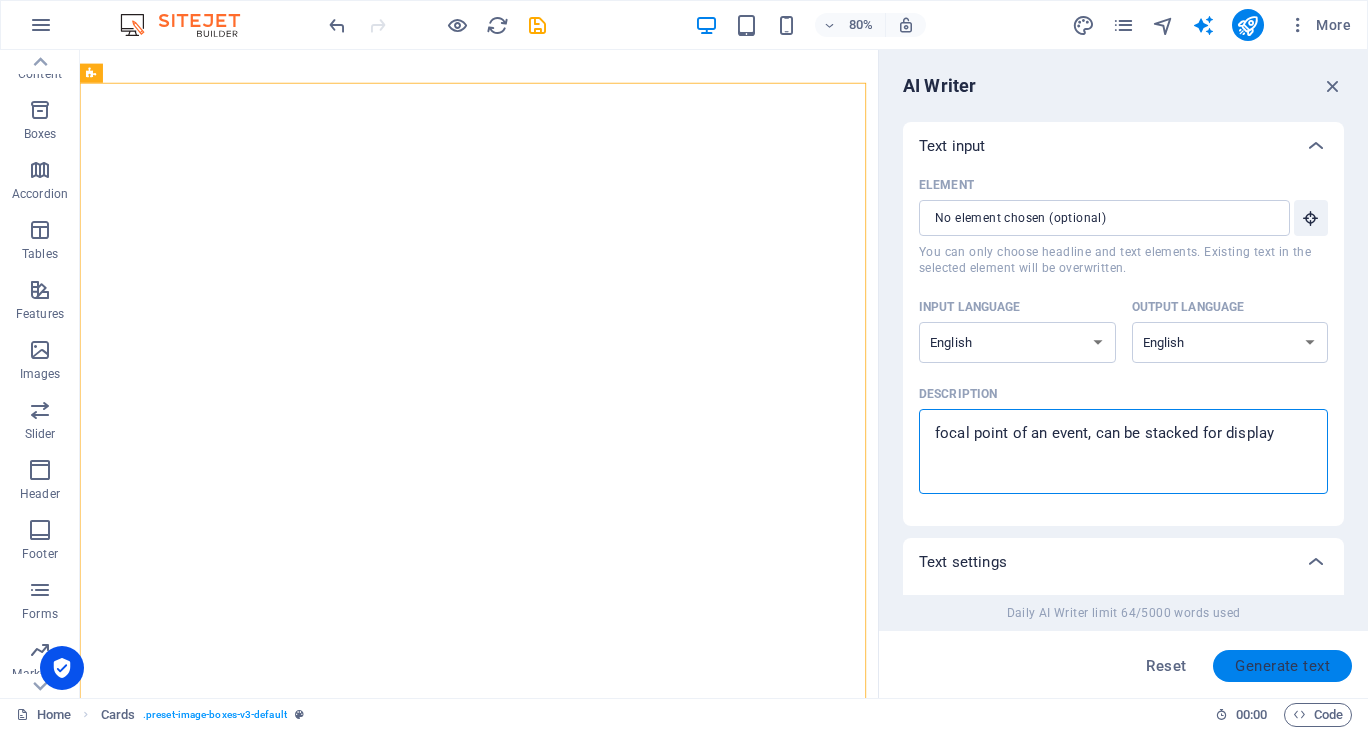 click on "Generate text" at bounding box center (1282, 666) 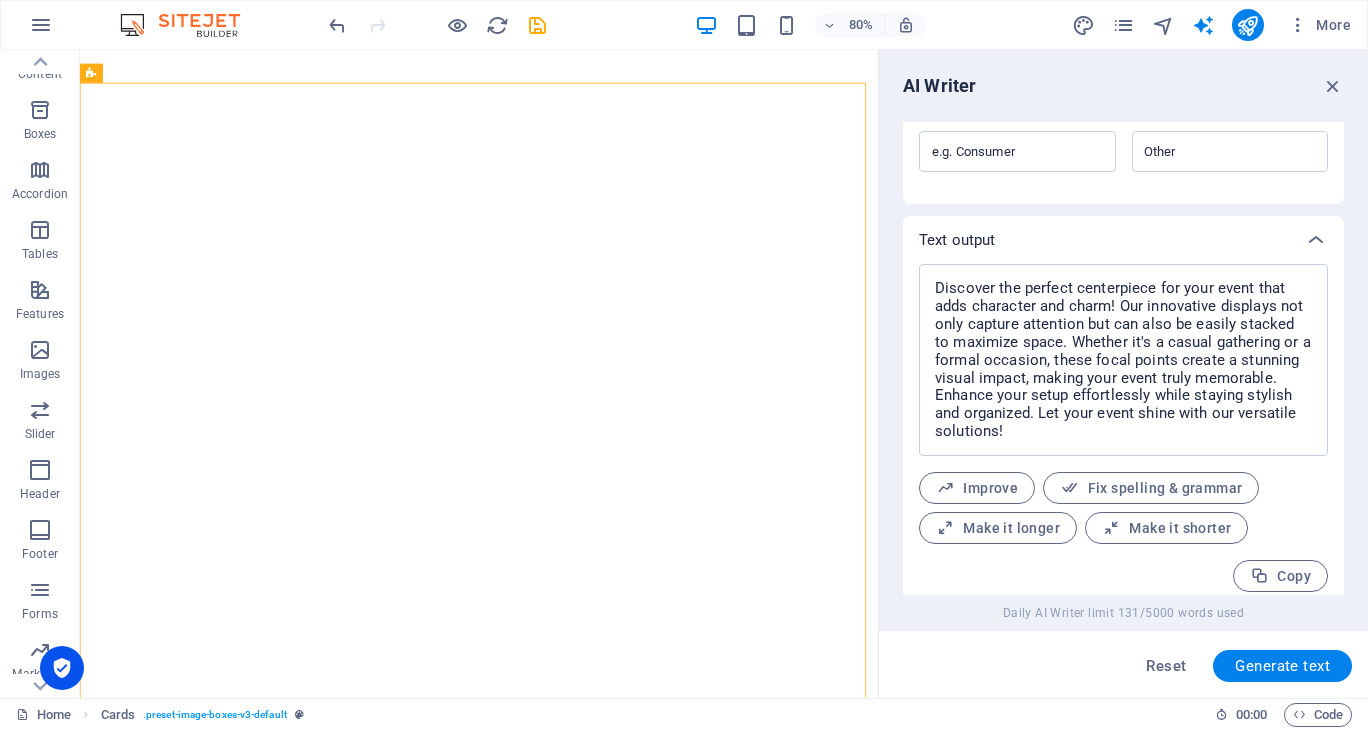 scroll, scrollTop: 672, scrollLeft: 0, axis: vertical 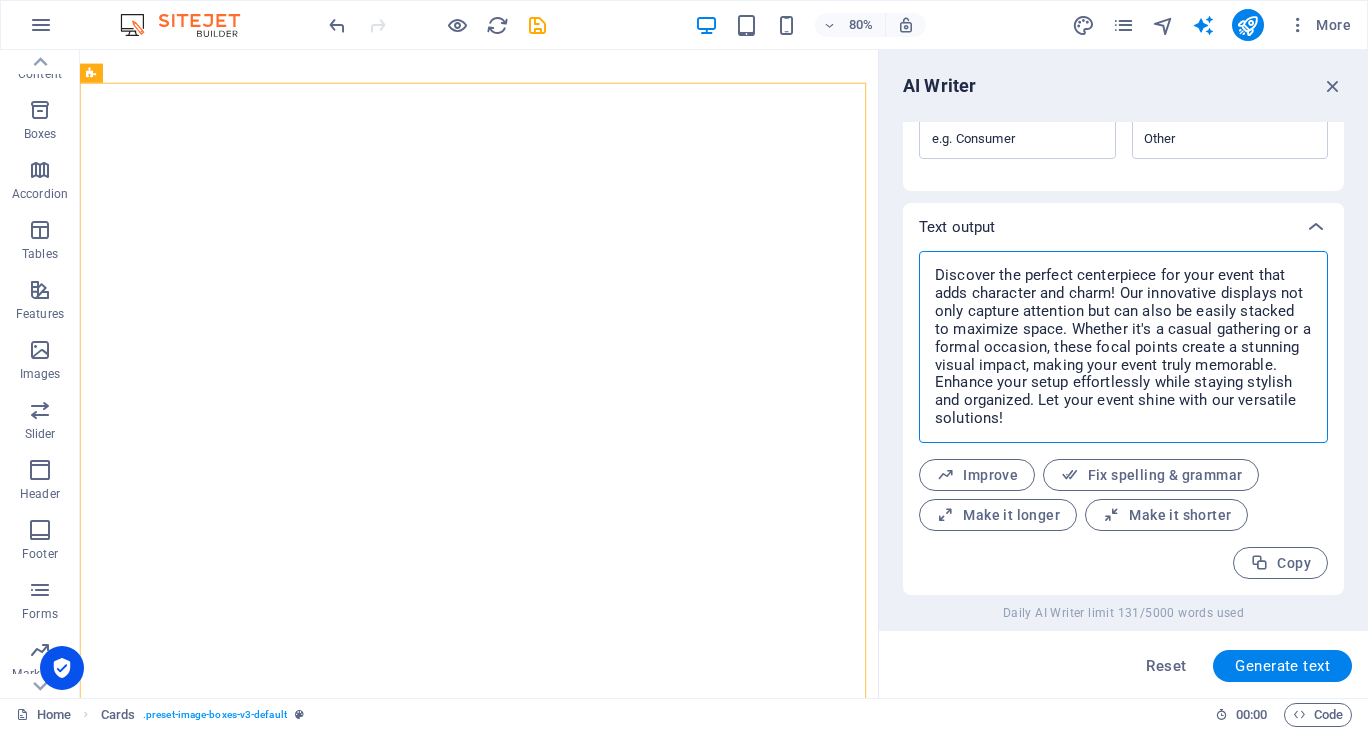 drag, startPoint x: 1065, startPoint y: 432, endPoint x: 937, endPoint y: 268, distance: 208.03845 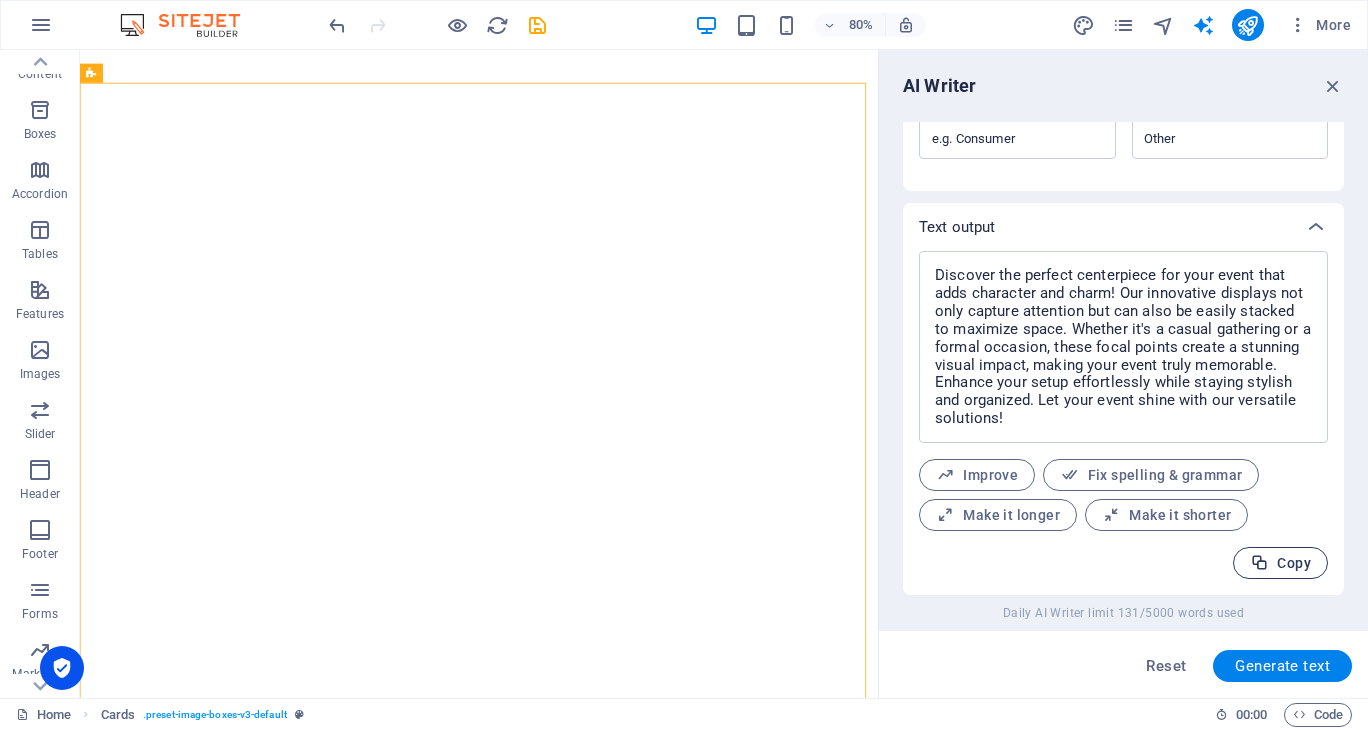 click on "Copy" at bounding box center (1280, 563) 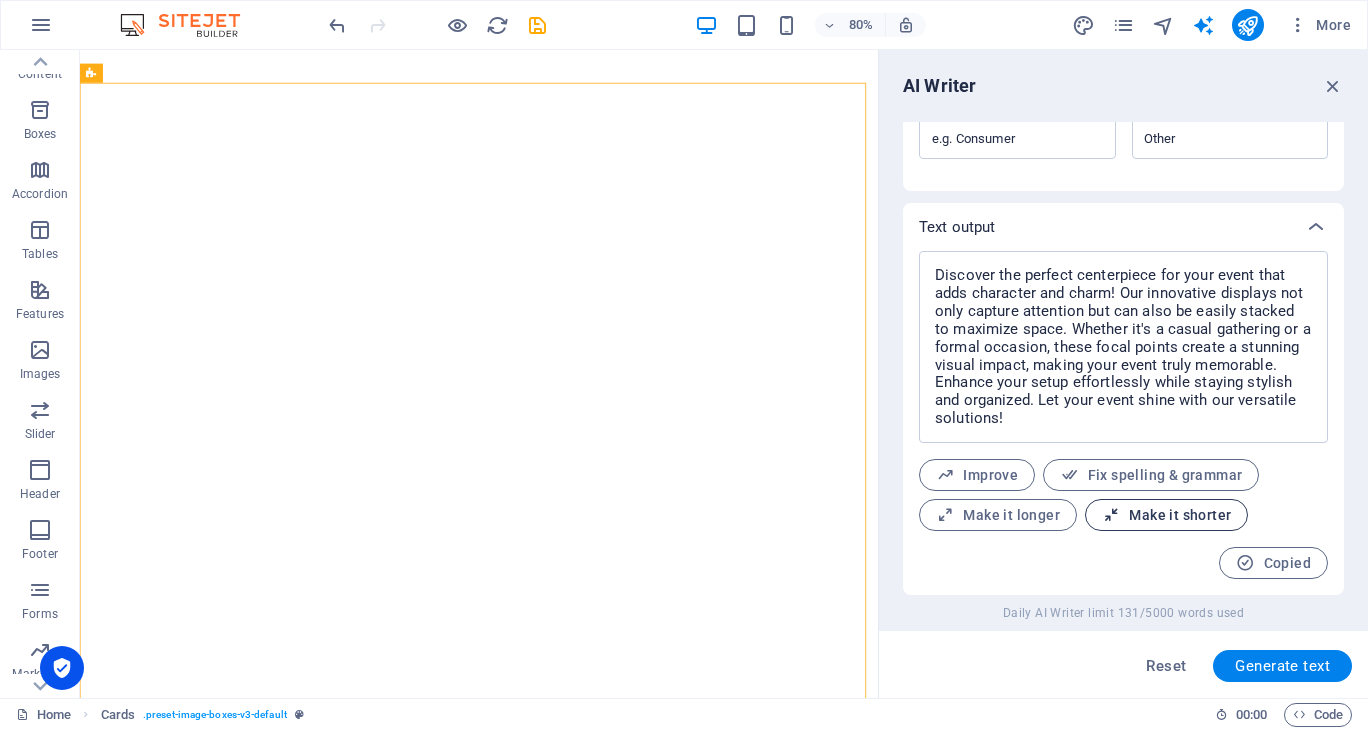 click on "Make it shorter" at bounding box center (1166, 515) 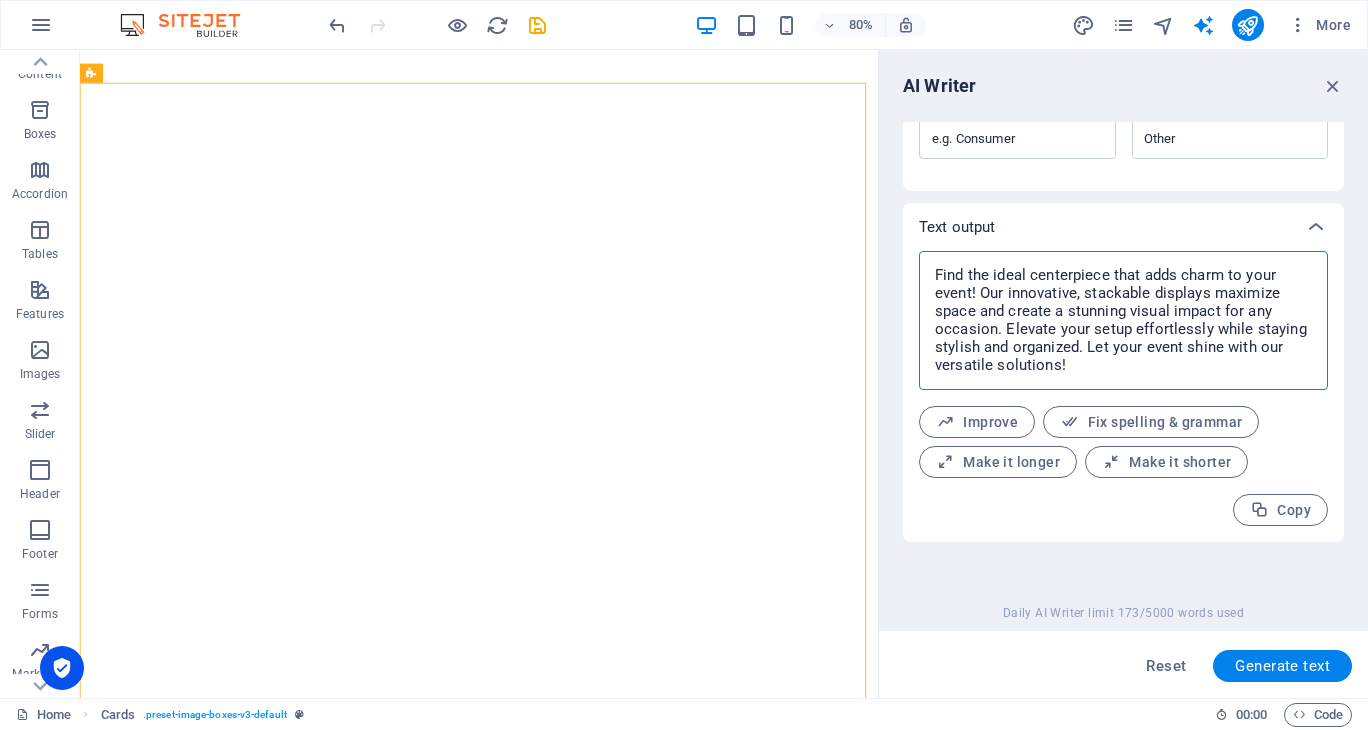 click on "Find the ideal centerpiece that adds charm to your event! Our innovative, stackable displays maximize space and create a stunning visual impact for any occasion. Elevate your setup effortlessly while staying stylish and organized. Let your event shine with our versatile solutions!" at bounding box center (1123, 320) 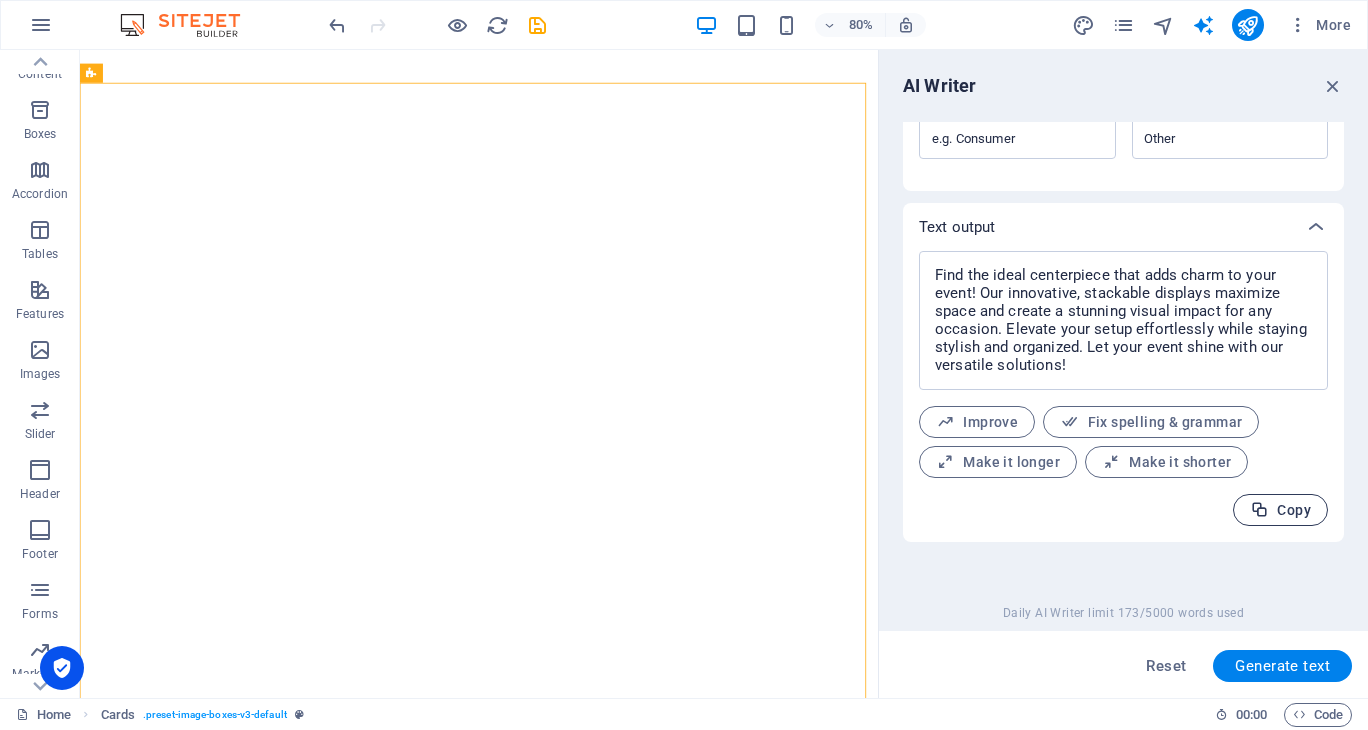 click on "Copy" at bounding box center [1280, 510] 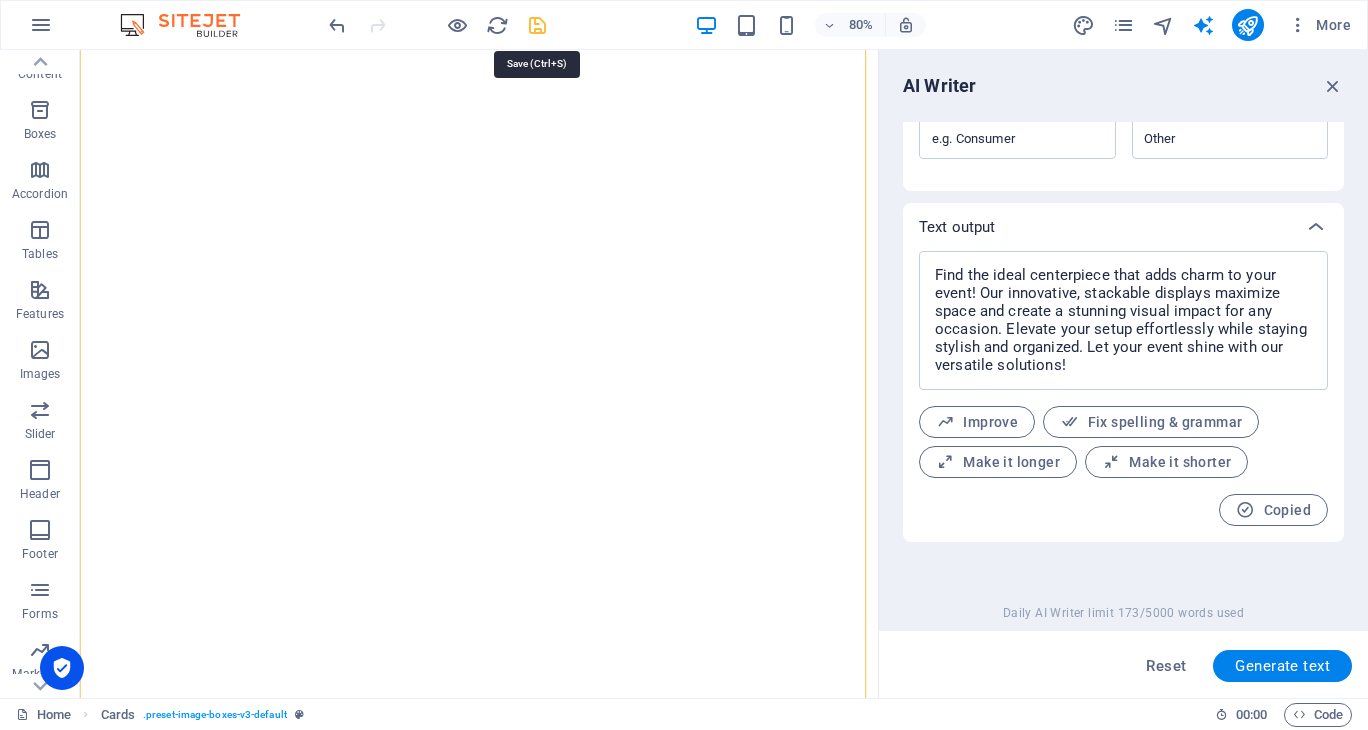 click at bounding box center (537, 25) 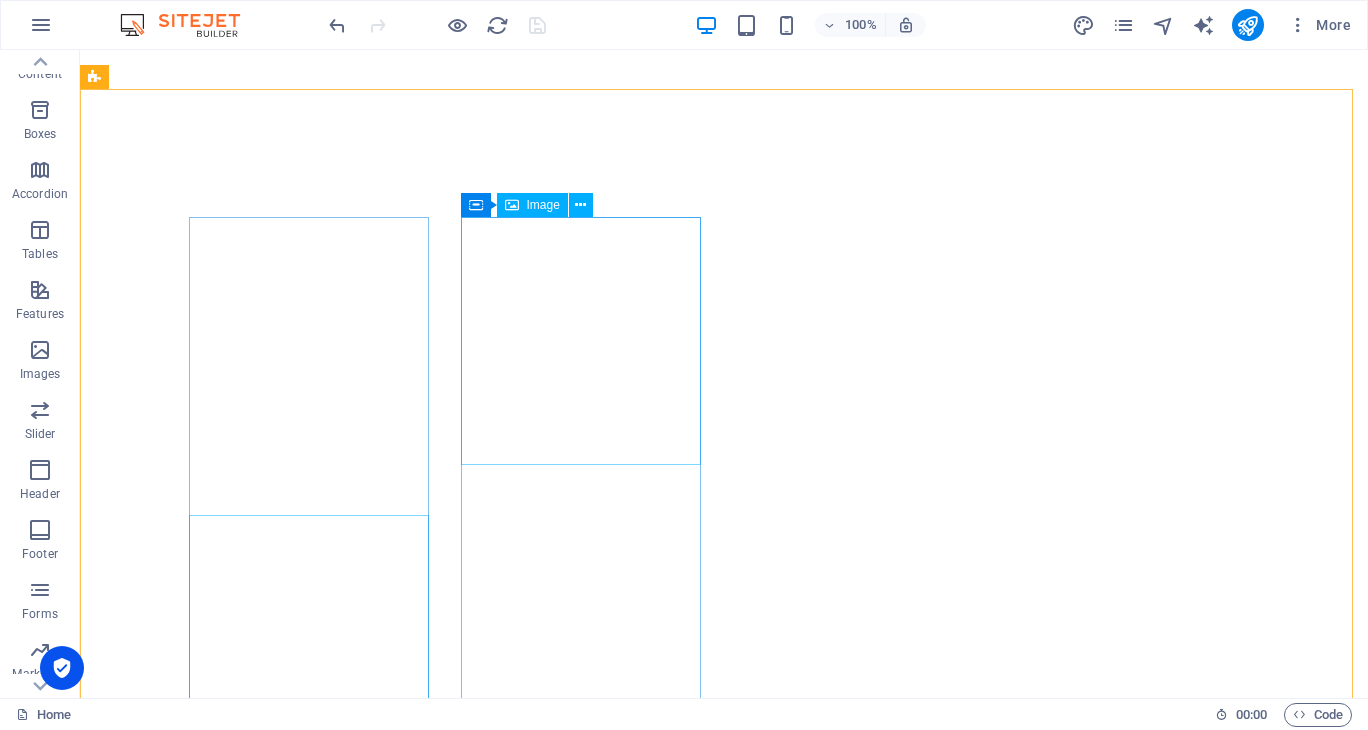 click on "Image" at bounding box center [543, 205] 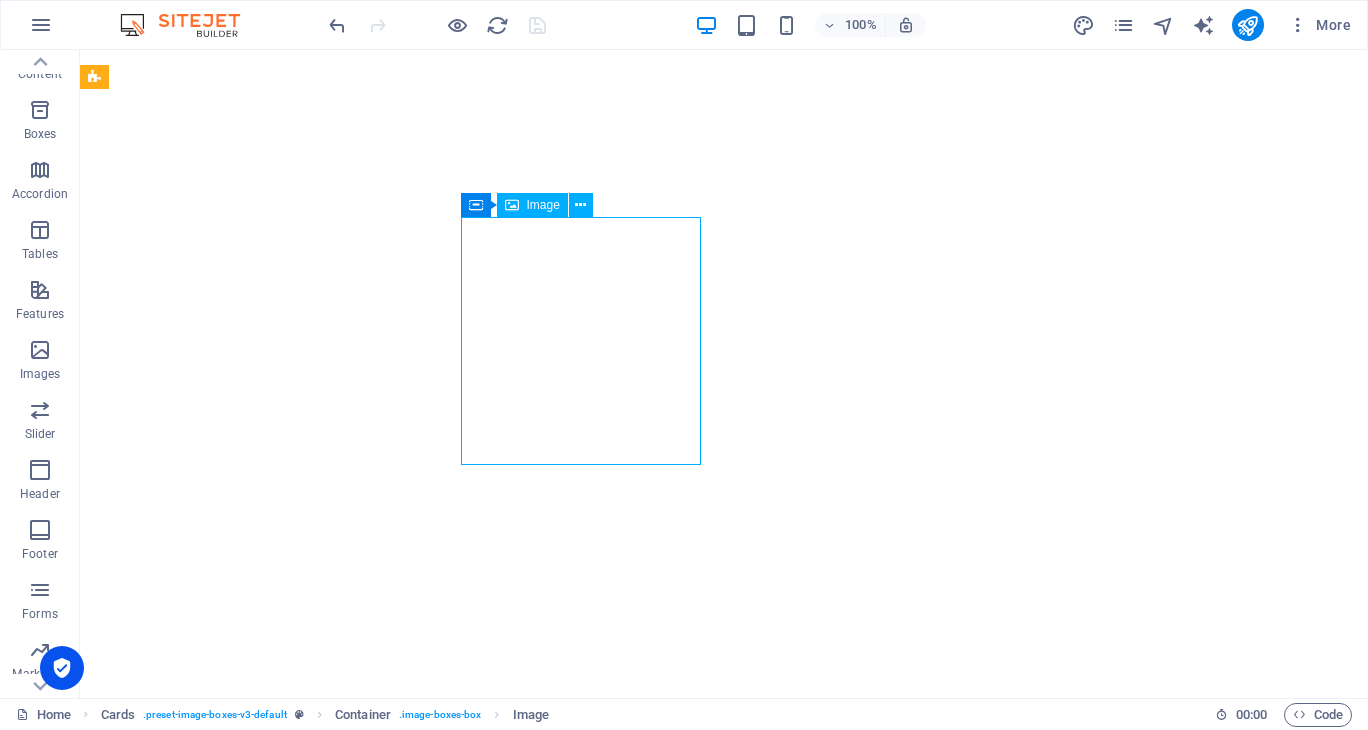 click on "Image" at bounding box center [543, 205] 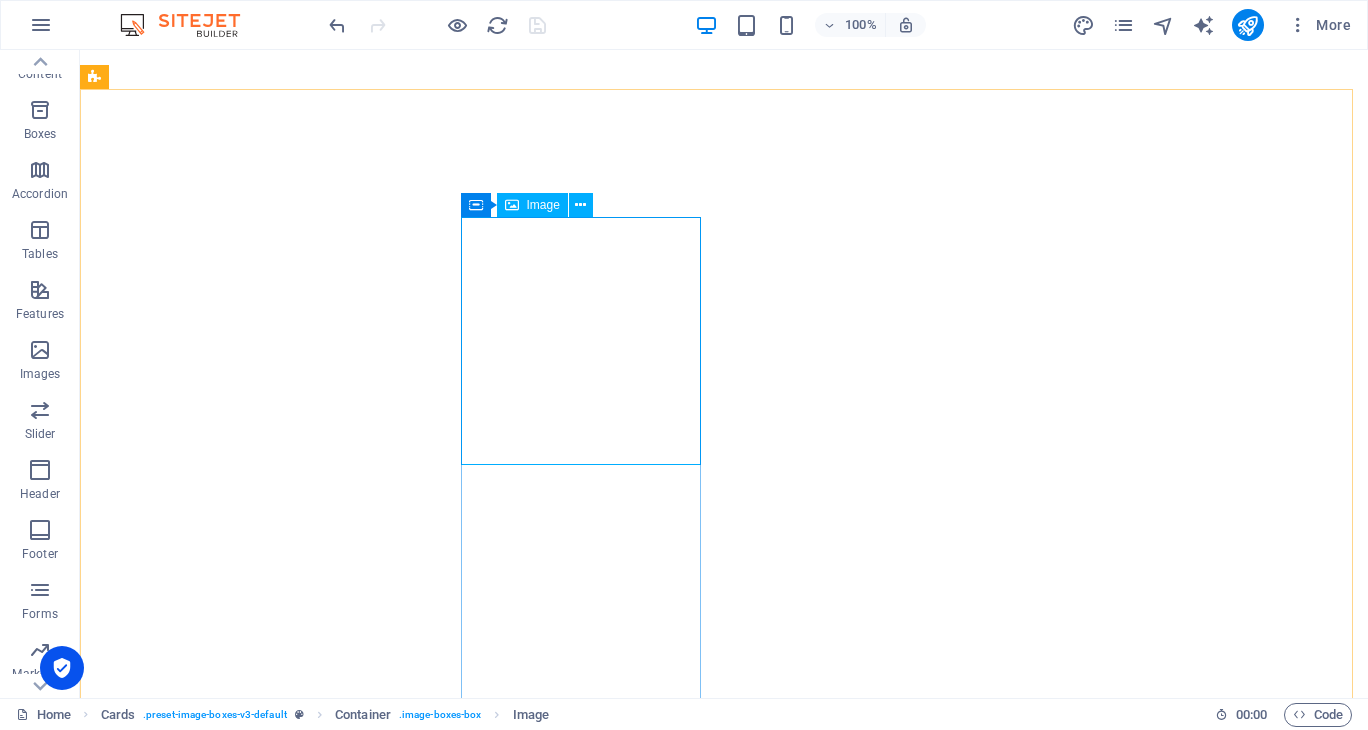 click on "Image" at bounding box center [543, 205] 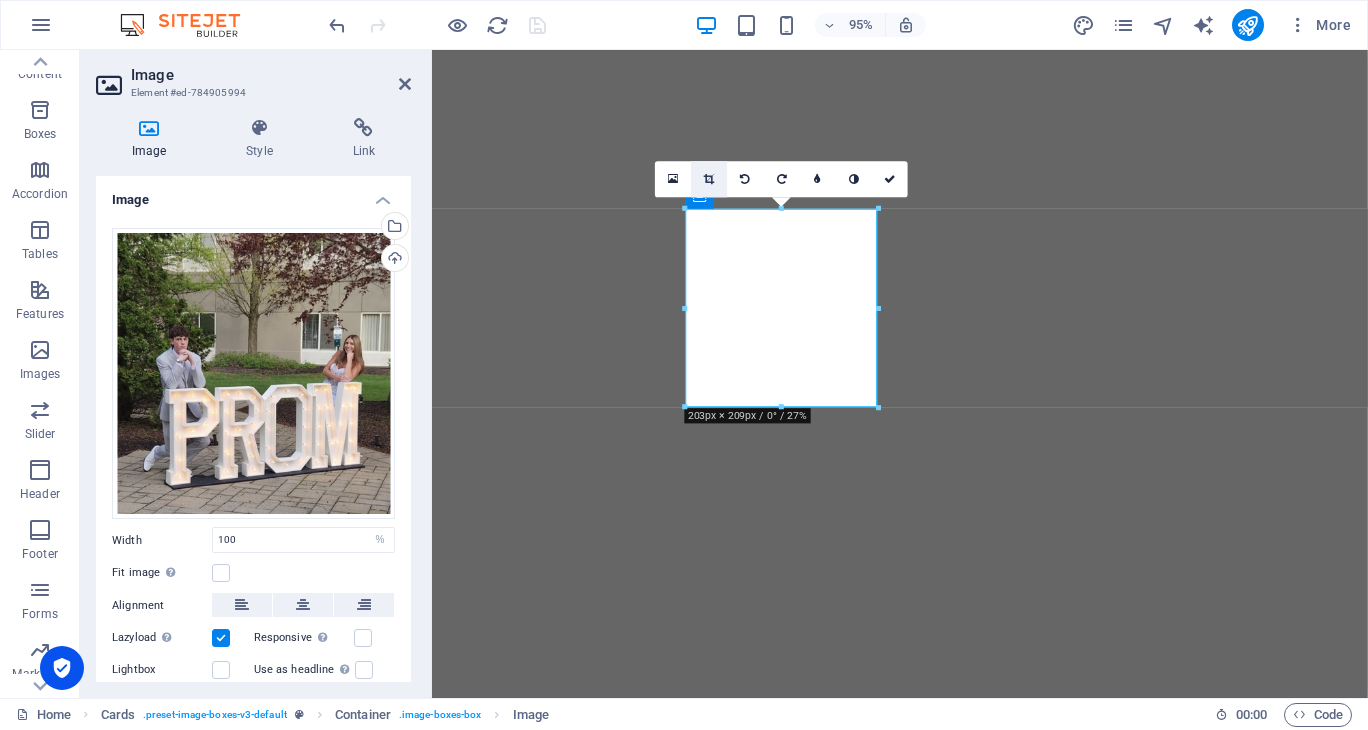click at bounding box center (709, 179) 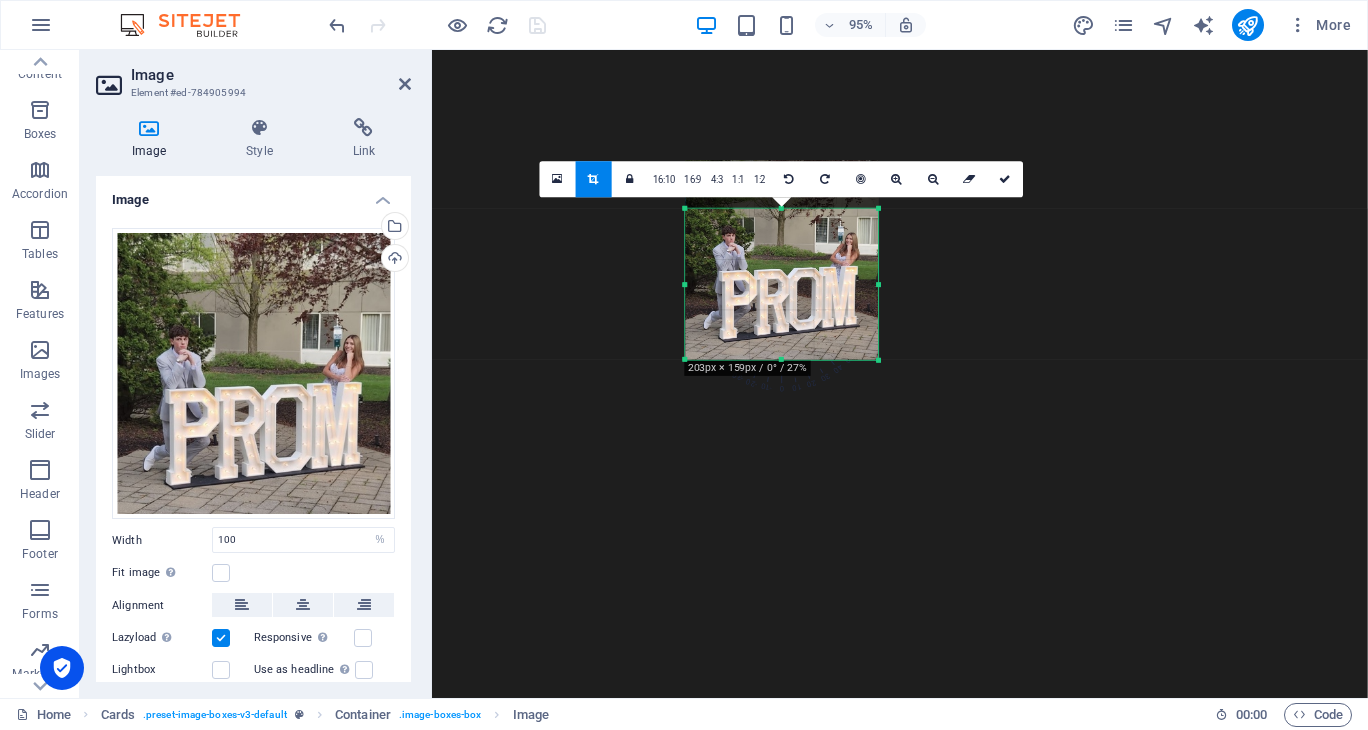 drag, startPoint x: 780, startPoint y: 207, endPoint x: 778, endPoint y: 258, distance: 51.0392 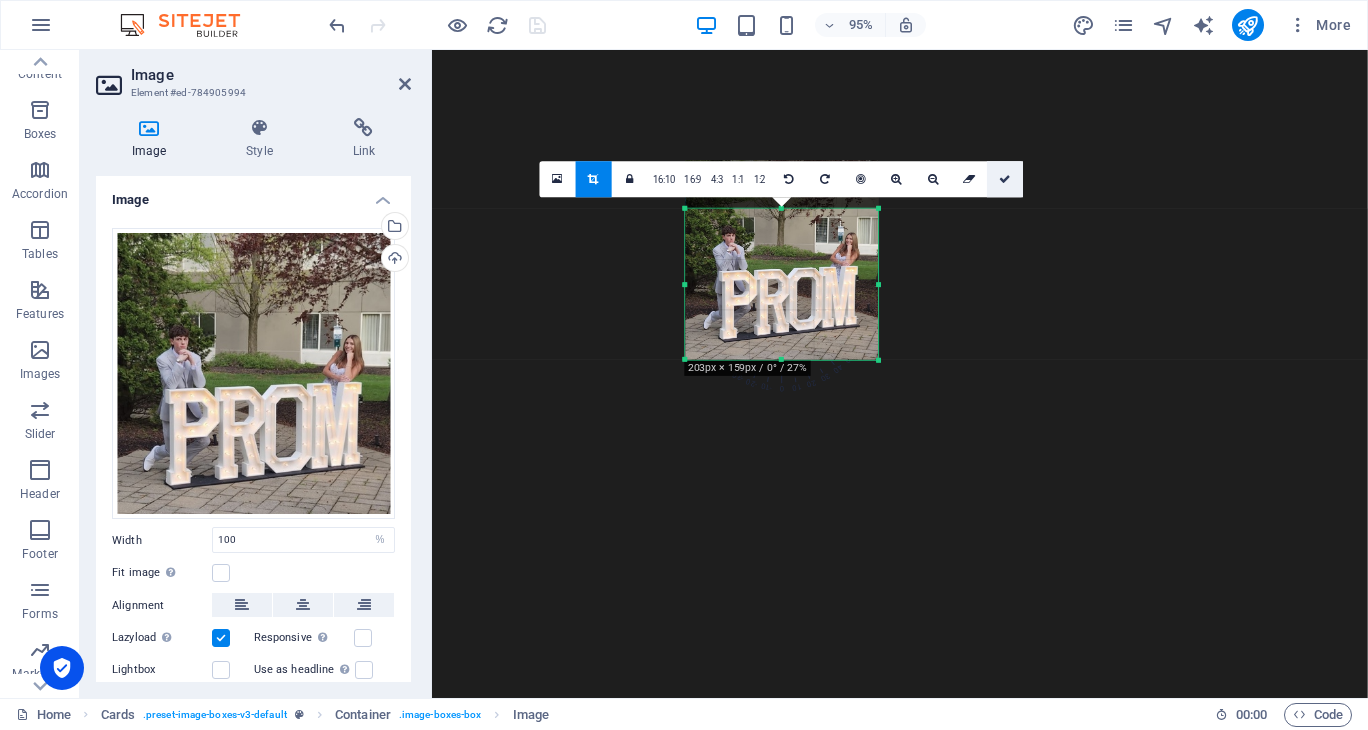 click at bounding box center (1006, 179) 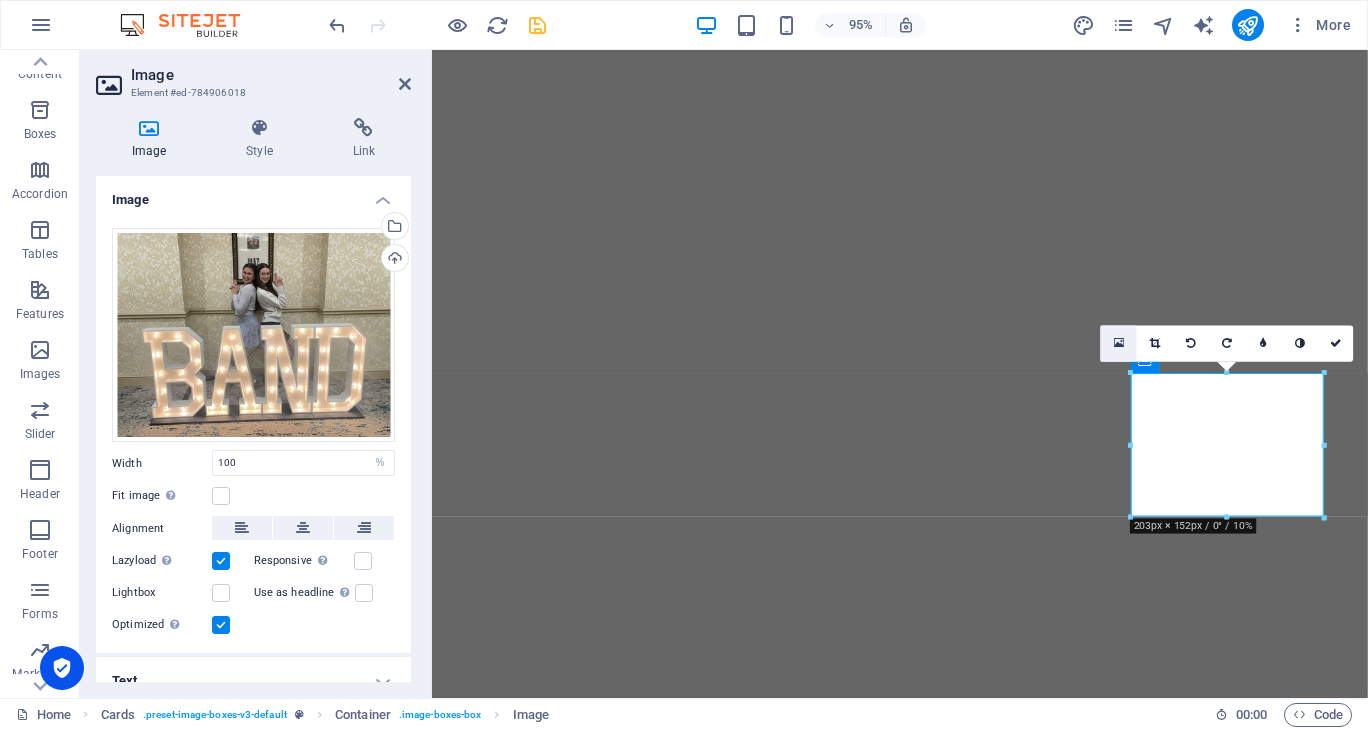 click at bounding box center [1119, 342] 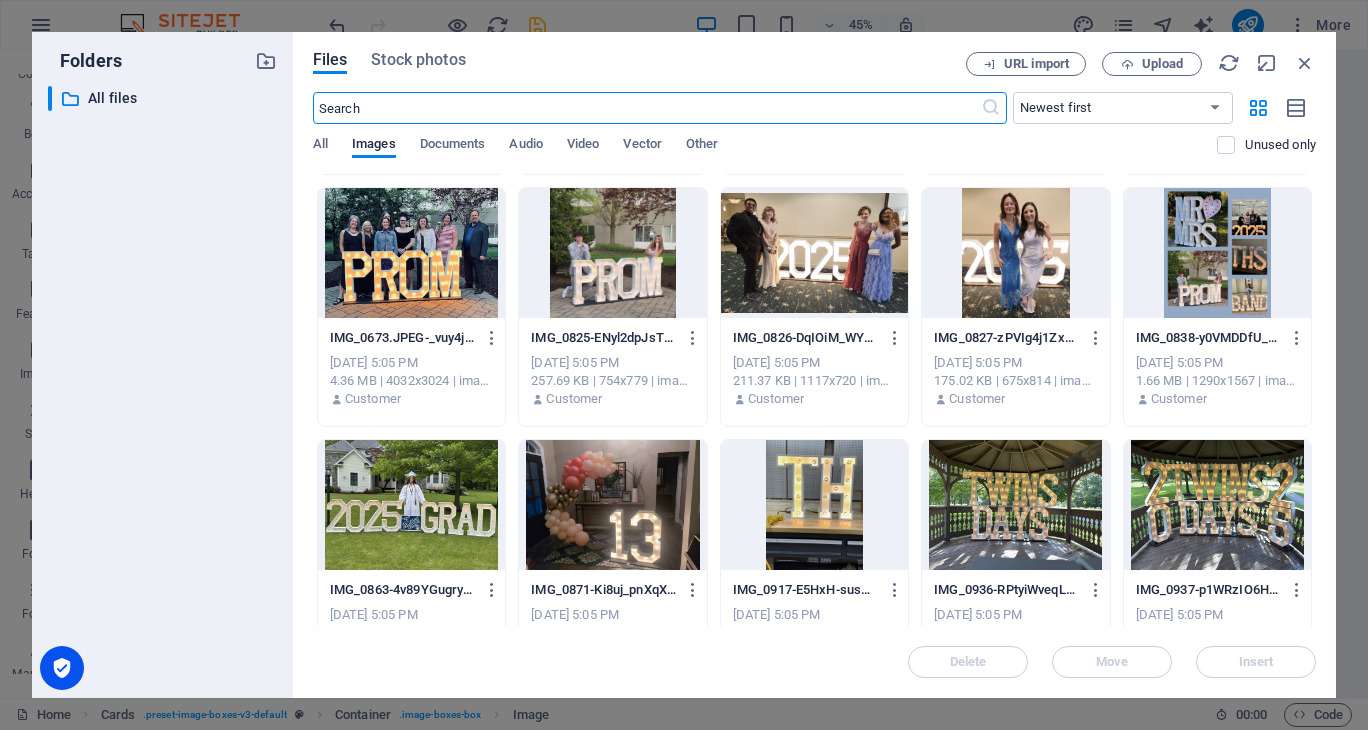 scroll, scrollTop: 300, scrollLeft: 0, axis: vertical 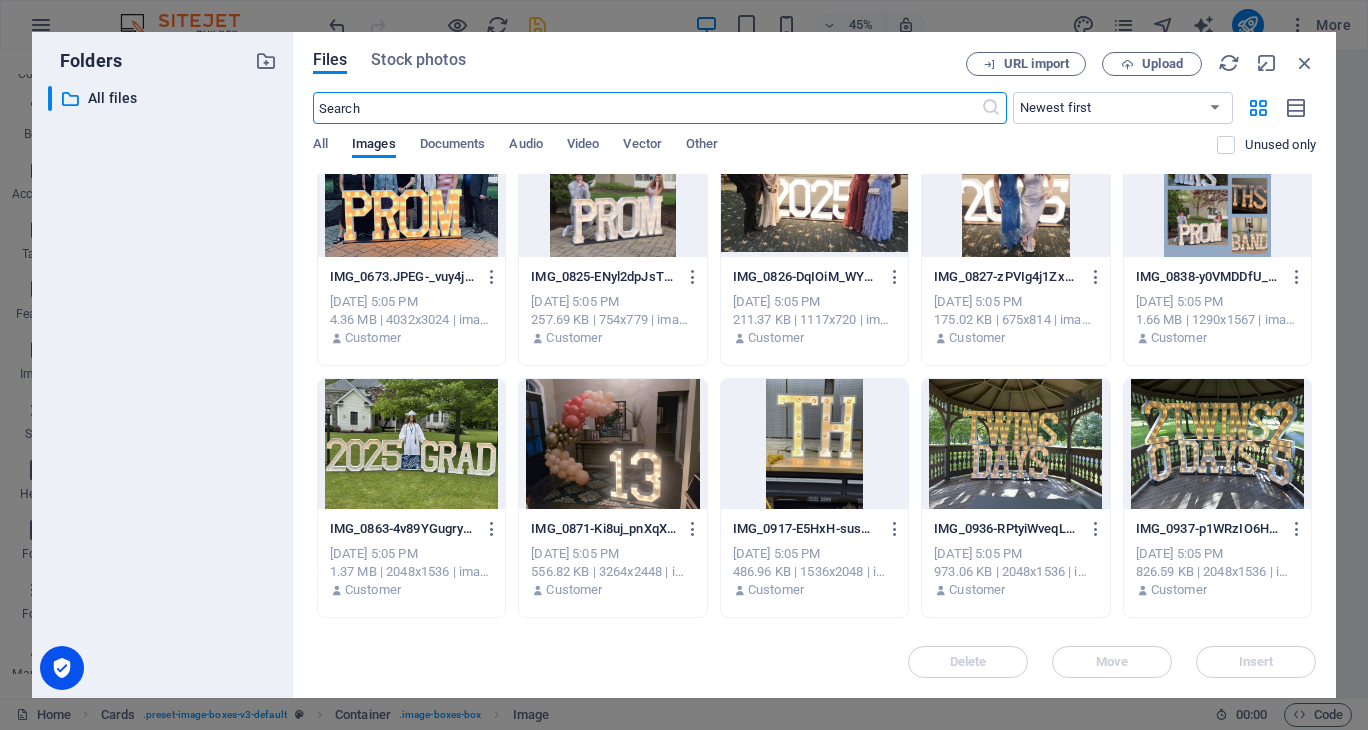 click at bounding box center (1015, 444) 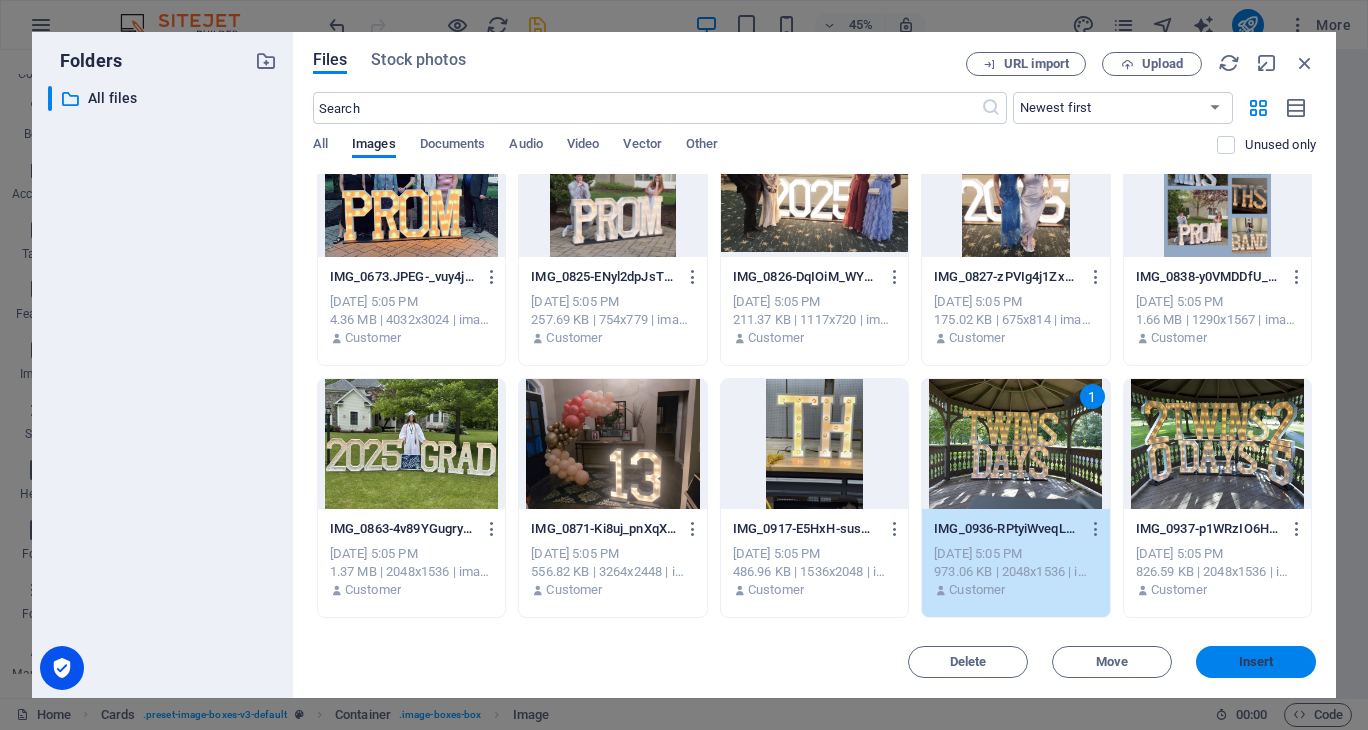 click on "Insert" at bounding box center (1256, 662) 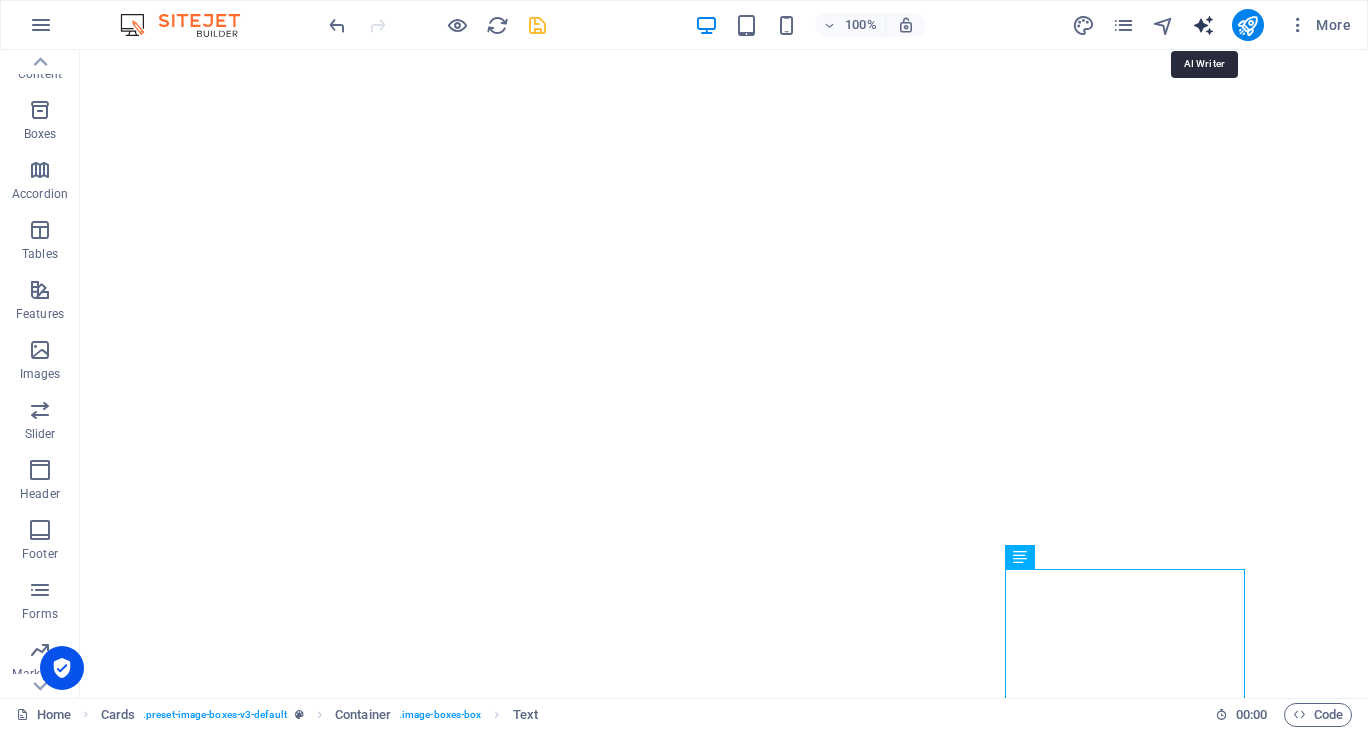 click at bounding box center [1203, 25] 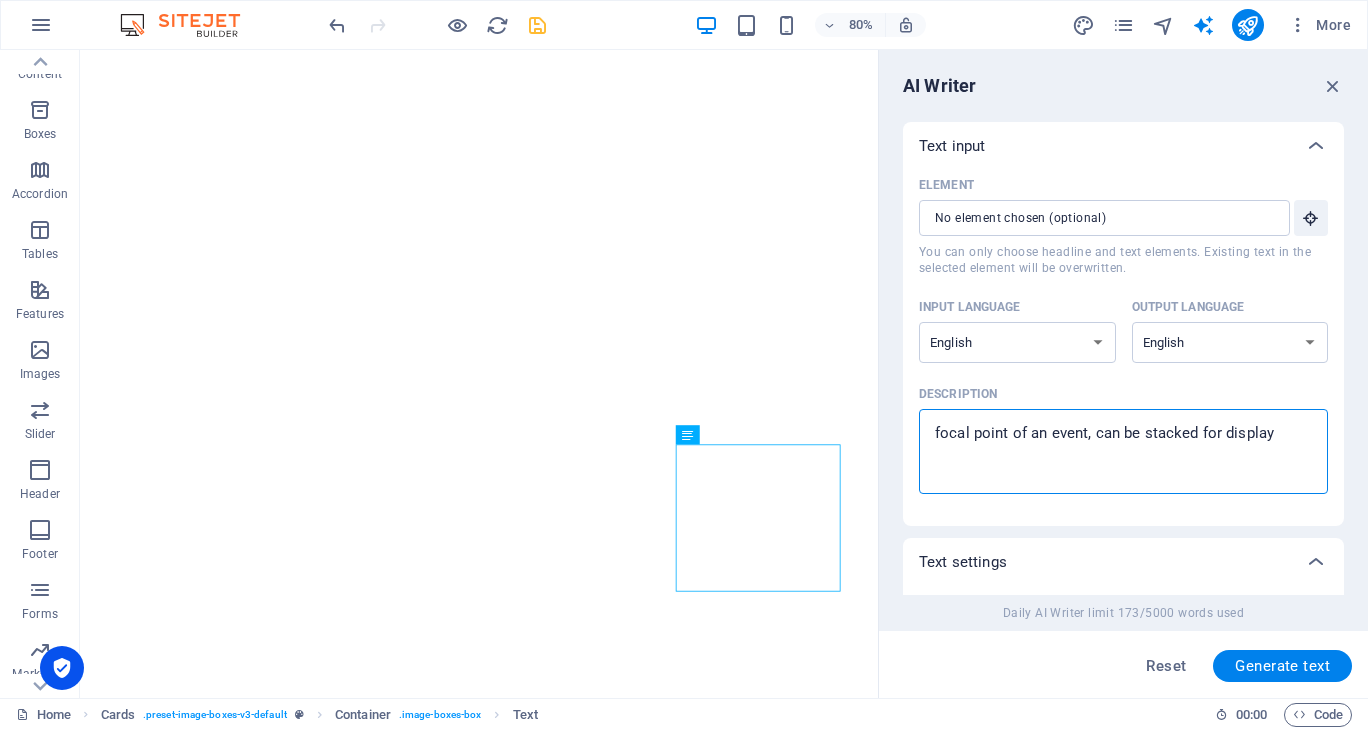 drag, startPoint x: 1176, startPoint y: 449, endPoint x: 903, endPoint y: 450, distance: 273.00183 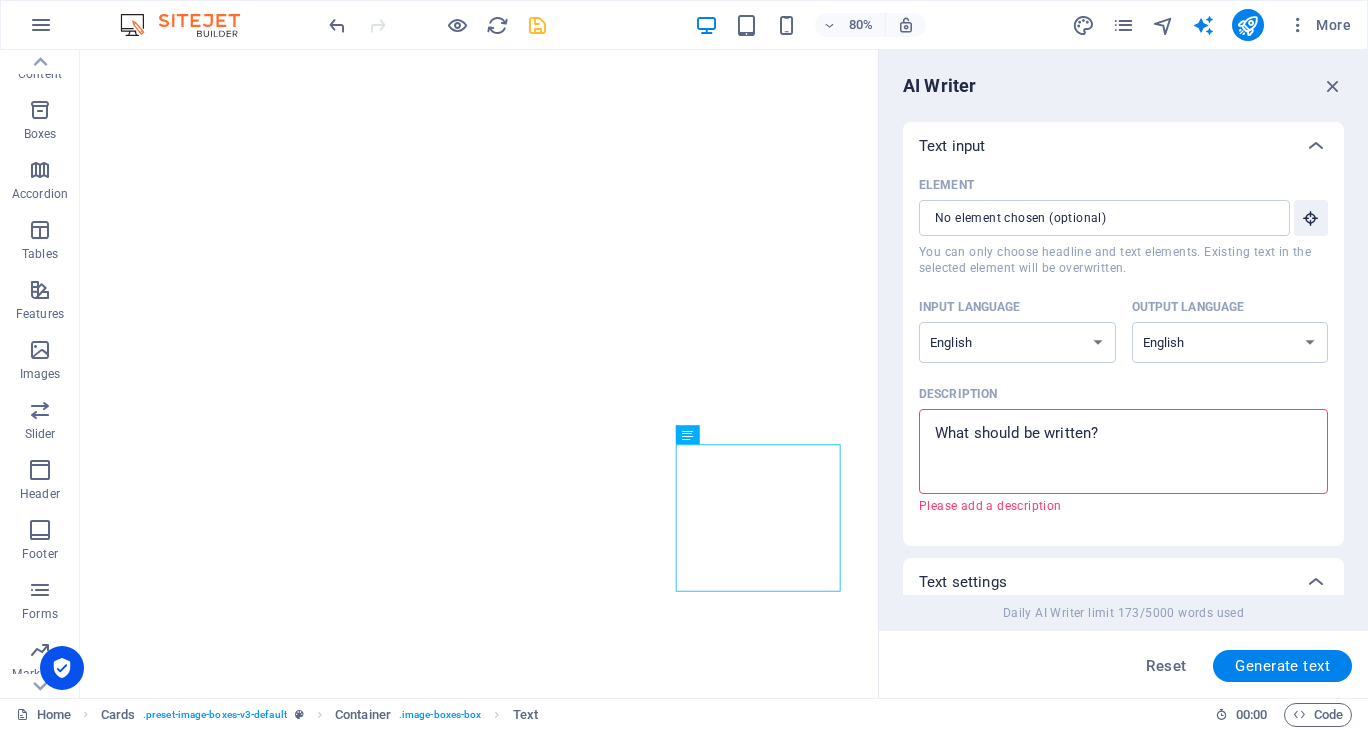 click on "Element ​ You can only choose headline and text elements. Existing text in the selected element will be overwritten. Input language Albanian Arabic Armenian Awadhi Azerbaijani Bashkir Basque Belarusian Bengali Bhojpuri Bosnian Brazilian Portuguese Bulgarian Cantonese (Yue) Catalan Chhattisgarhi Chinese Croatian Czech Danish Dogri Dutch English Estonian Faroese Finnish French Galician Georgian German Greek Gujarati Haryanvi Hindi Hungarian Indonesian Irish Italian Japanese Javanese Kannada Kashmiri Kazakh Konkani Korean Kyrgyz Latvian Lithuanian Macedonian Maithili Malay Maltese Mandarin Mandarin Chinese Marathi Marwari Min Nan Moldovan Mongolian Montenegrin Nepali Norwegian Oriya Pashto Persian (Farsi) Polish Portuguese Punjabi Rajasthani Romanian Russian Sanskrit Santali Serbian Sindhi Sinhala Slovak Slovene Slovenian Spanish Ukrainian Urdu Uzbek Vietnamese Welsh Wu Output language Albanian Arabic Armenian Awadhi Azerbaijani Bashkir Basque Belarusian Bengali Bhojpuri Bosnian Brazilian Portuguese Bulgarian" at bounding box center (1123, 358) 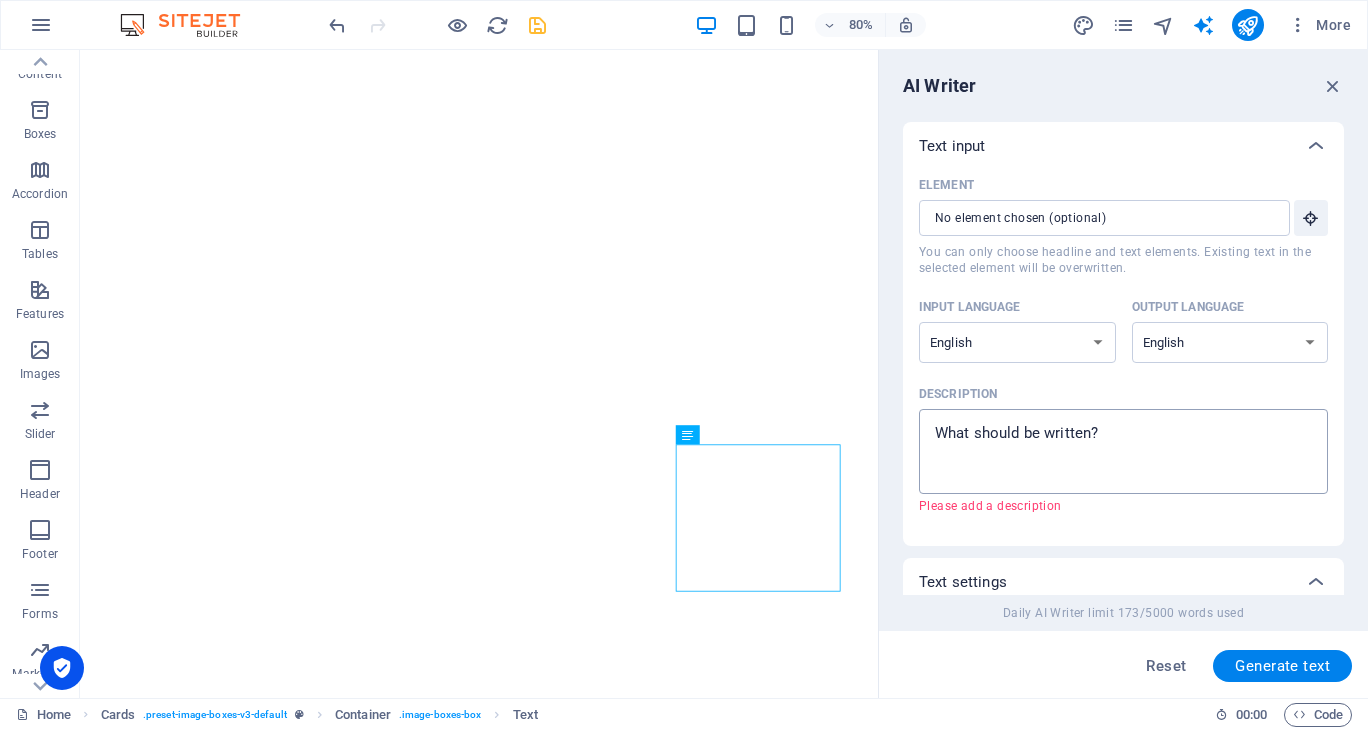 click on "Description x ​ Please add a description" at bounding box center [1123, 451] 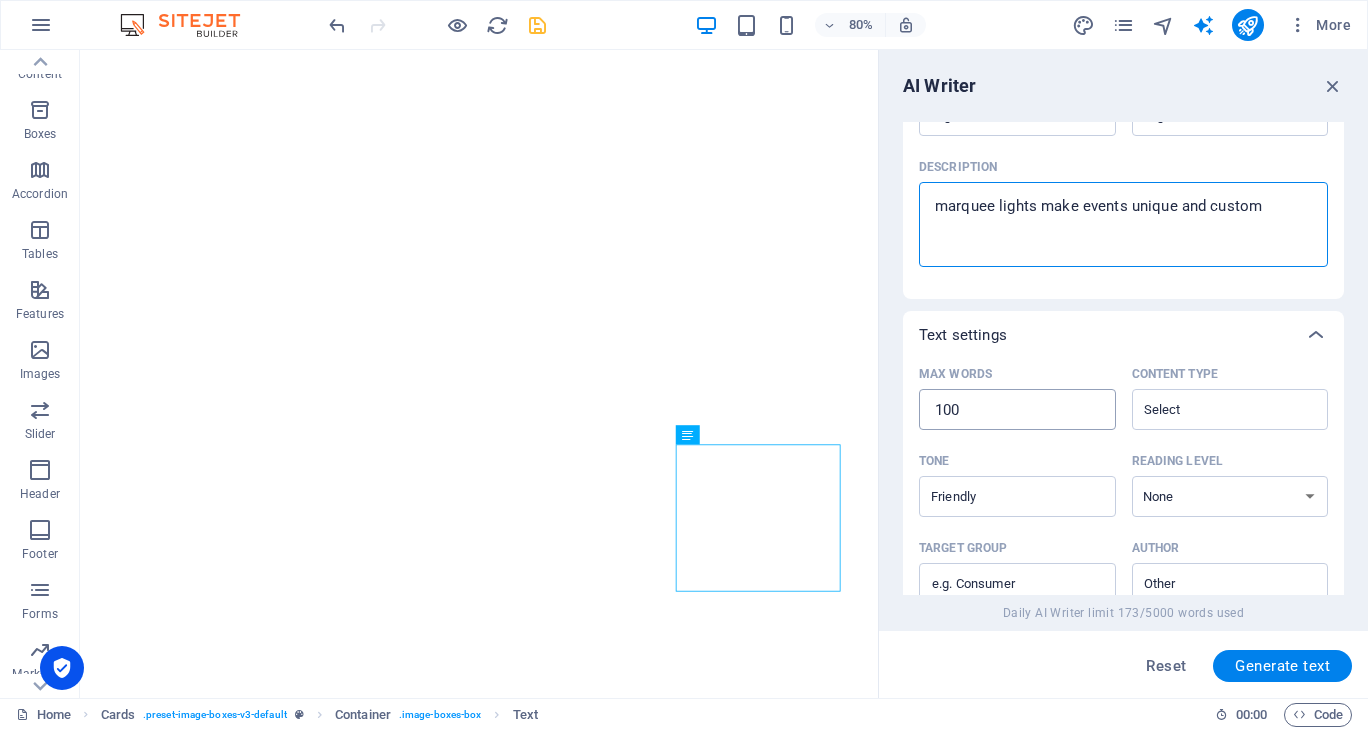 scroll, scrollTop: 300, scrollLeft: 0, axis: vertical 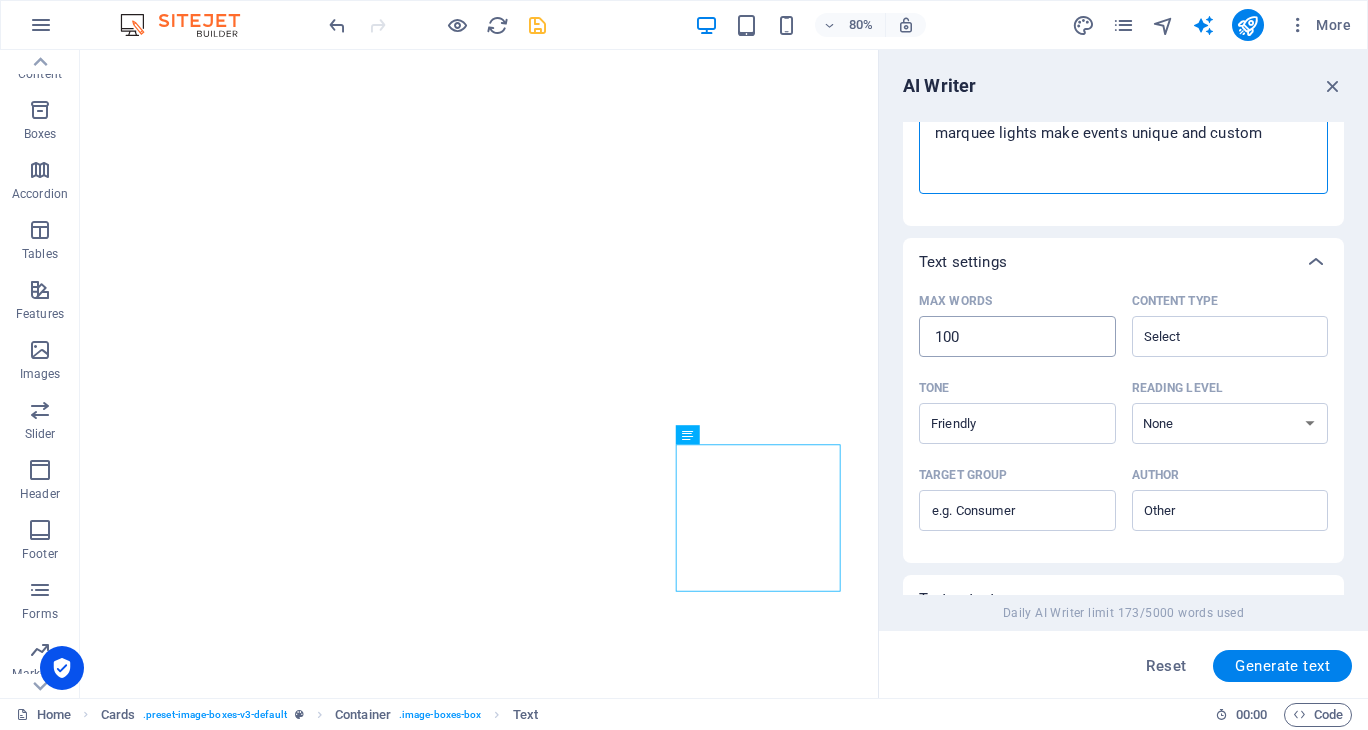 click on "100" at bounding box center [1017, 337] 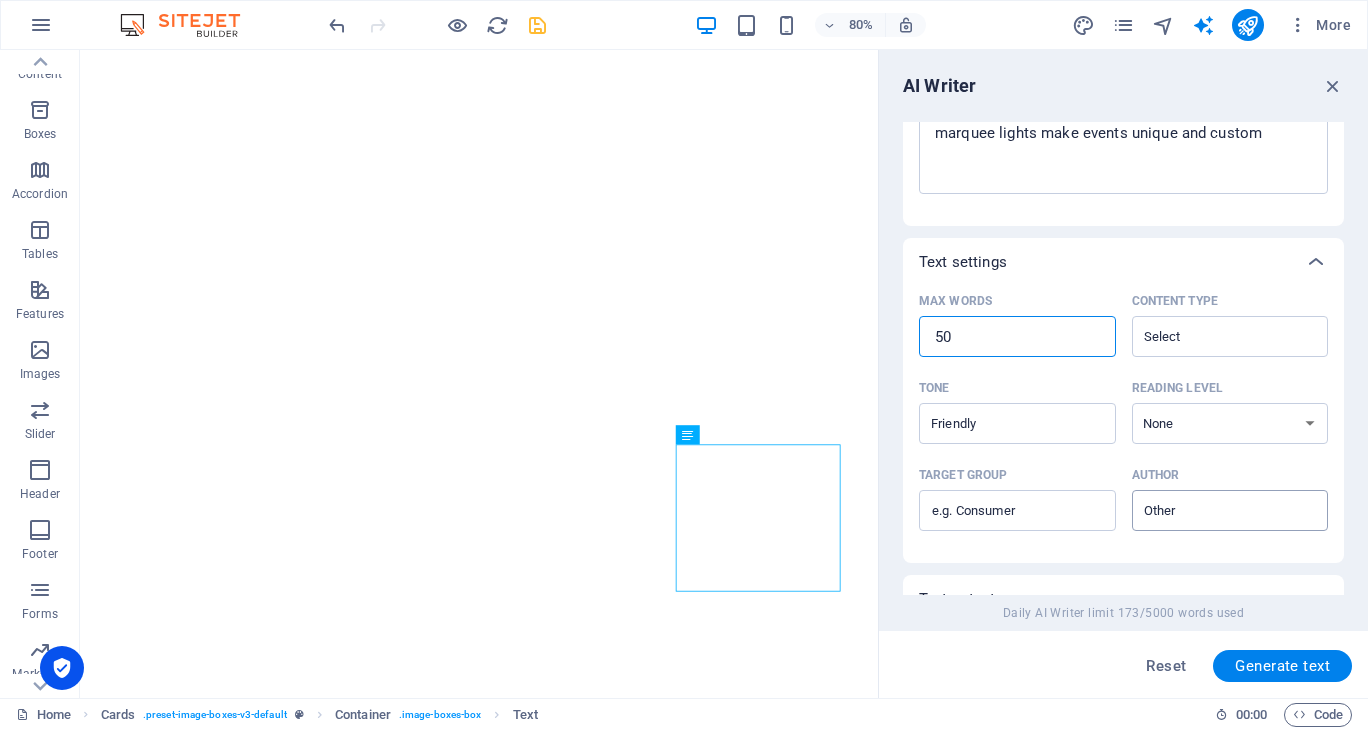 scroll, scrollTop: 500, scrollLeft: 0, axis: vertical 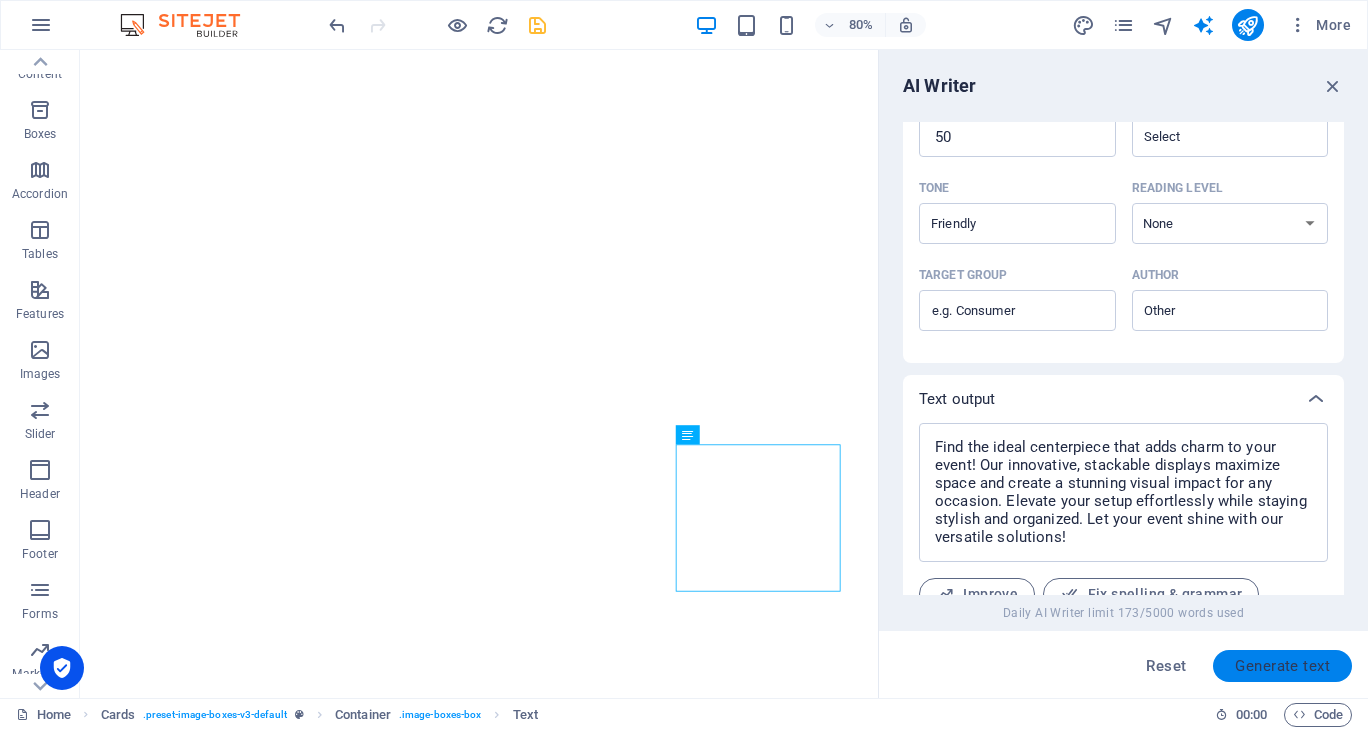click on "Generate text" at bounding box center [1282, 666] 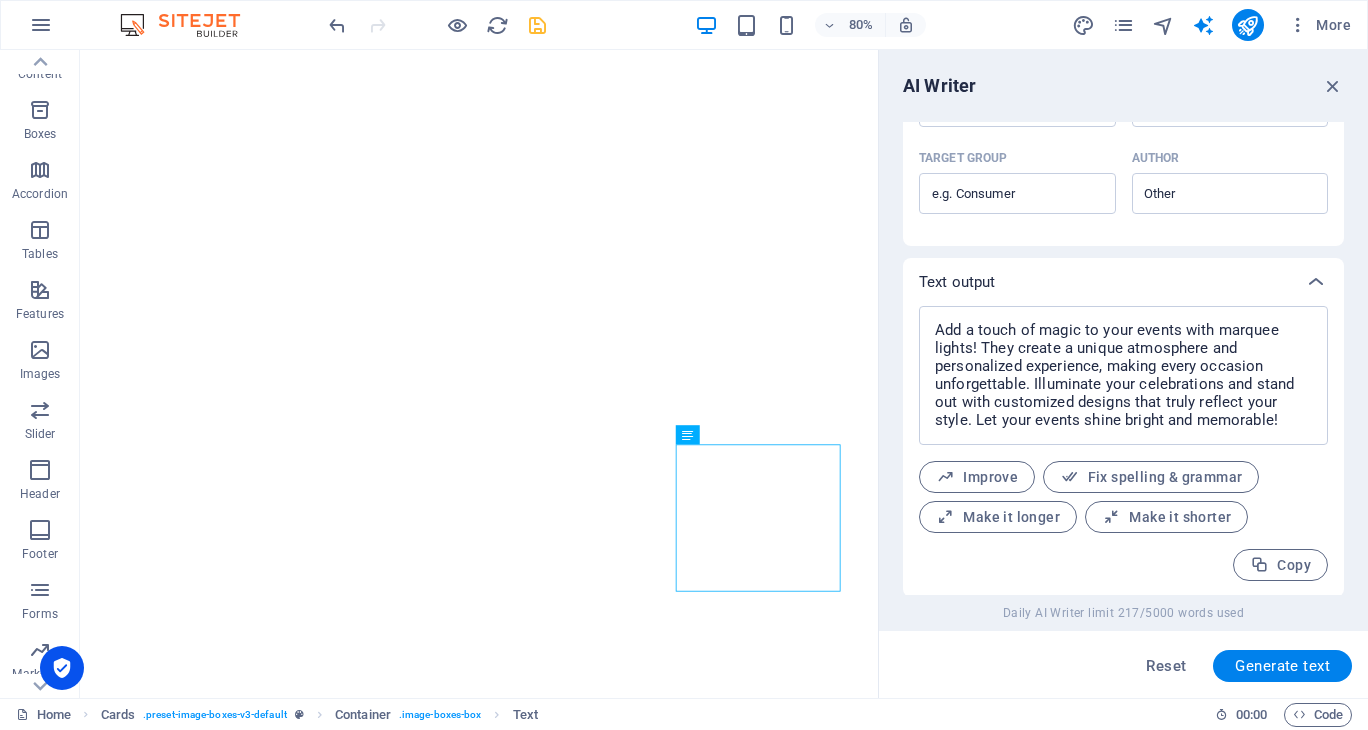 scroll, scrollTop: 619, scrollLeft: 0, axis: vertical 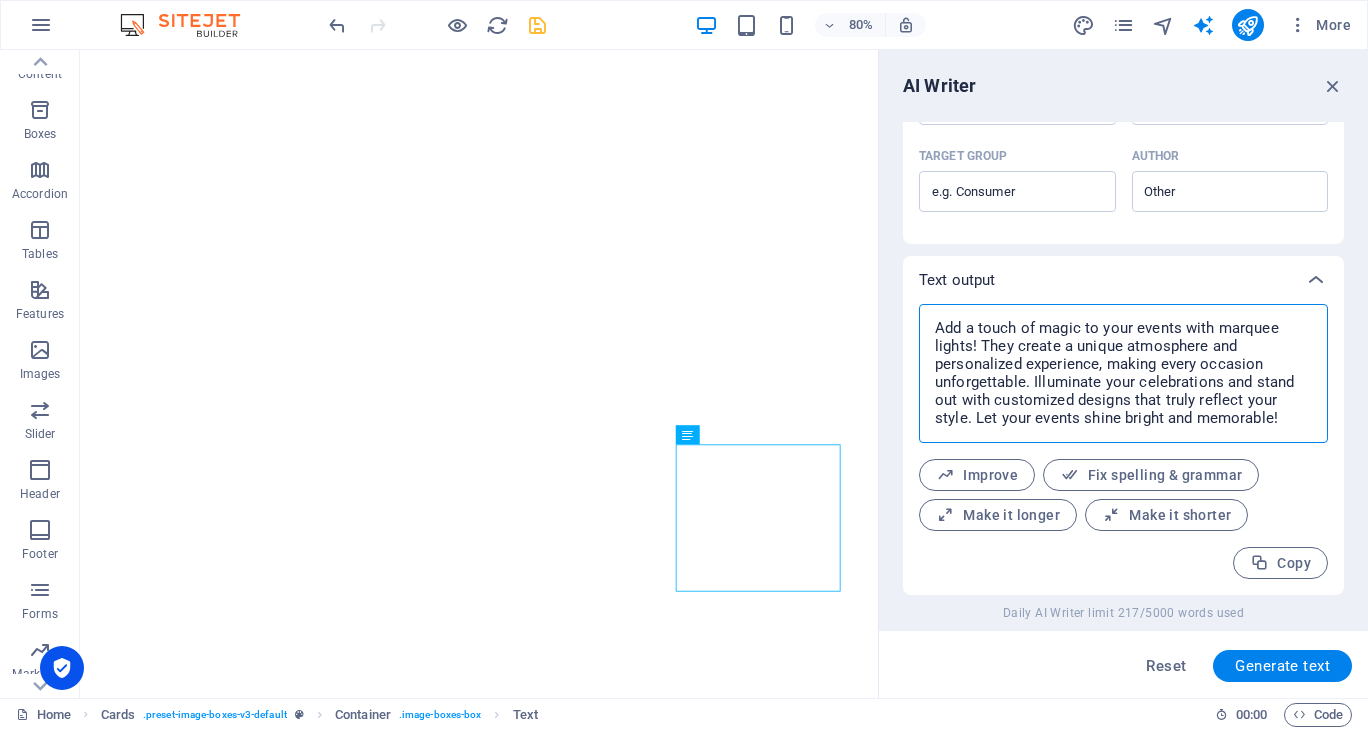 drag, startPoint x: 1289, startPoint y: 418, endPoint x: 934, endPoint y: 328, distance: 366.2308 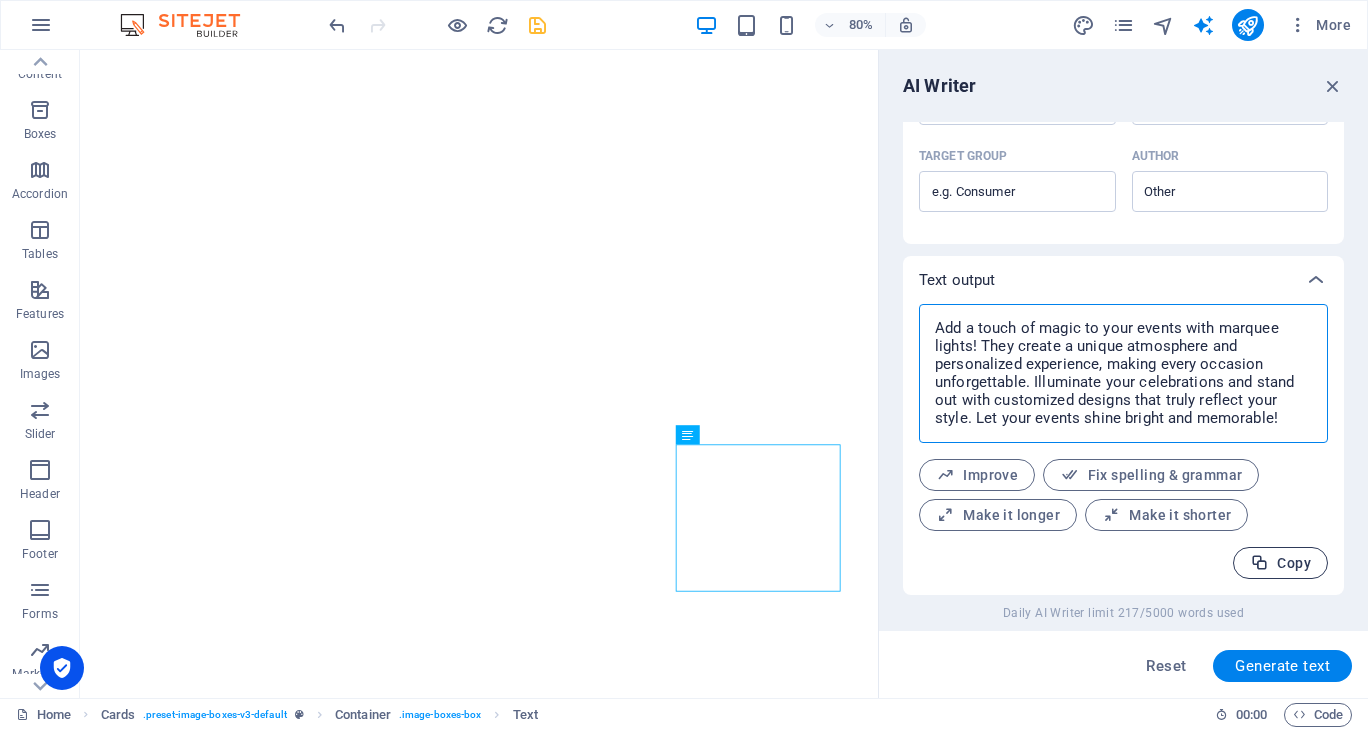 click on "Copy" at bounding box center [1280, 563] 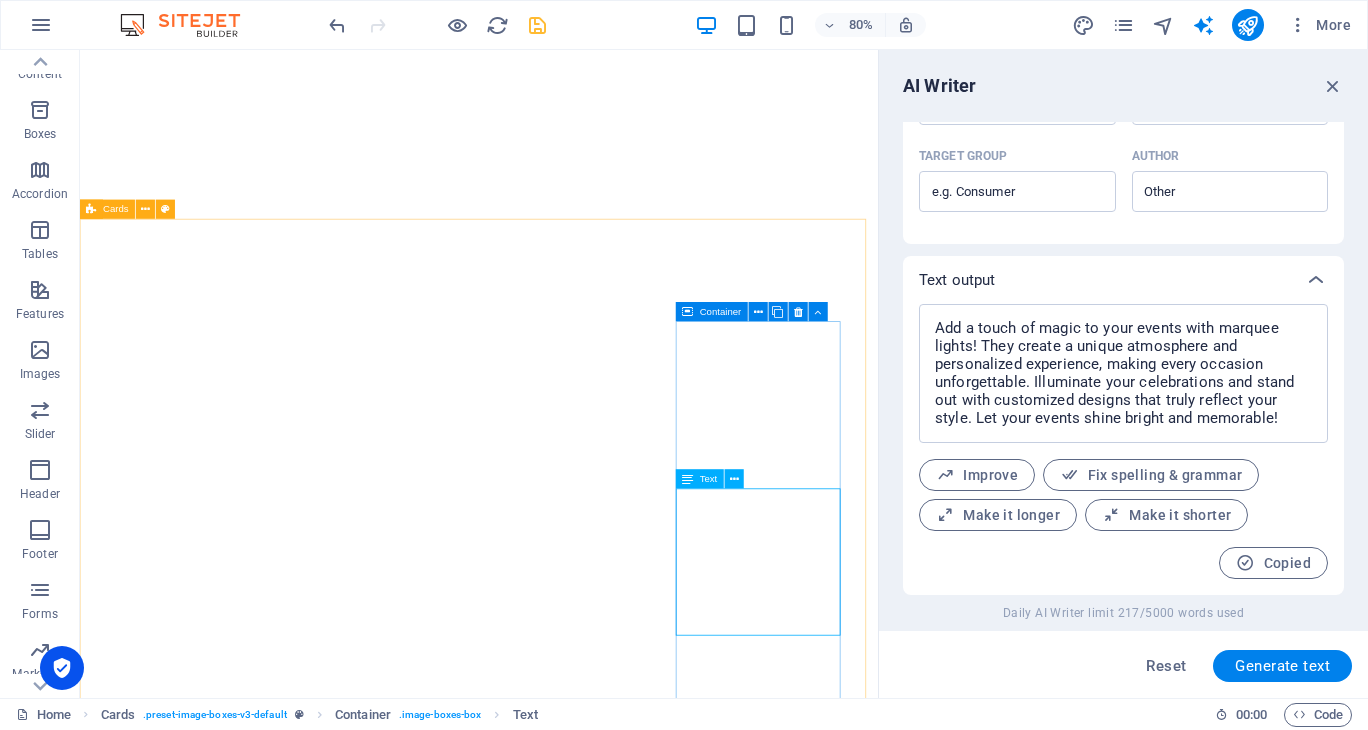 click on "Text" at bounding box center (700, 479) 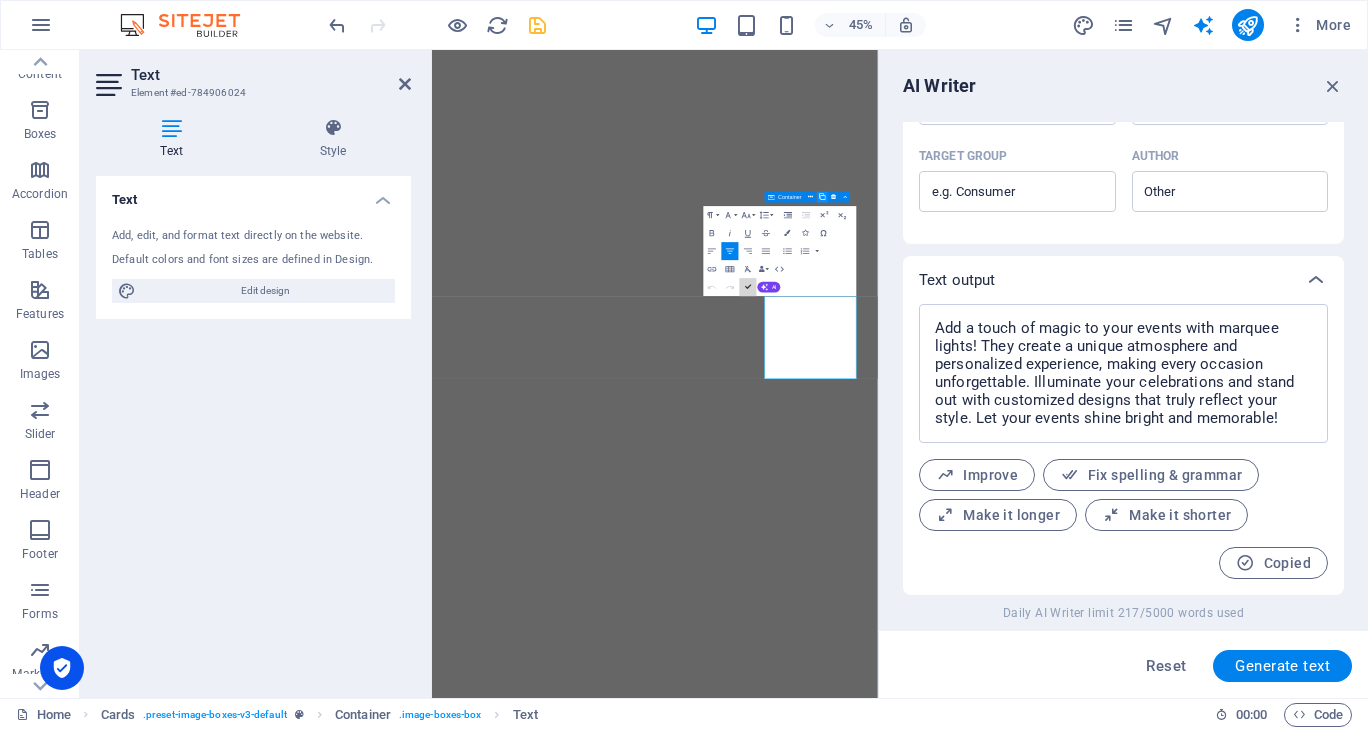 drag, startPoint x: 746, startPoint y: 294, endPoint x: 779, endPoint y: 305, distance: 34.785053 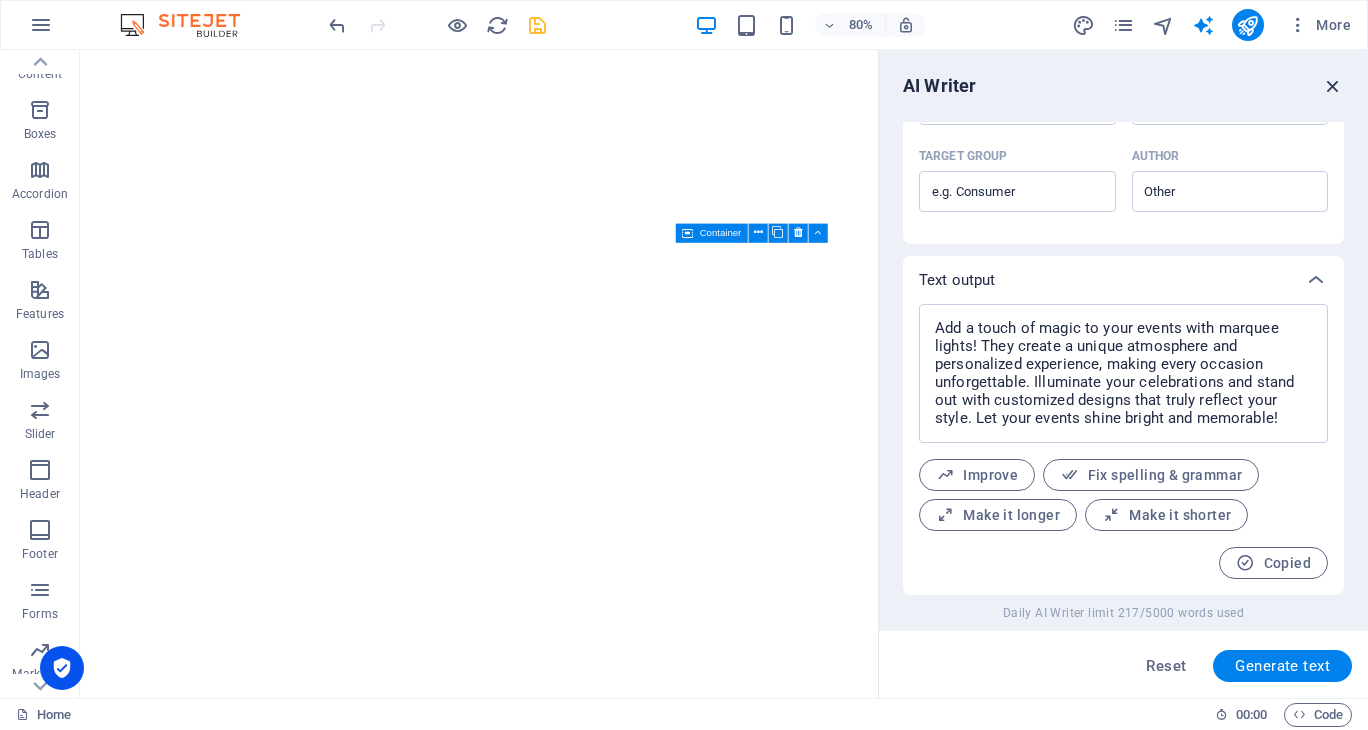 click at bounding box center (1333, 86) 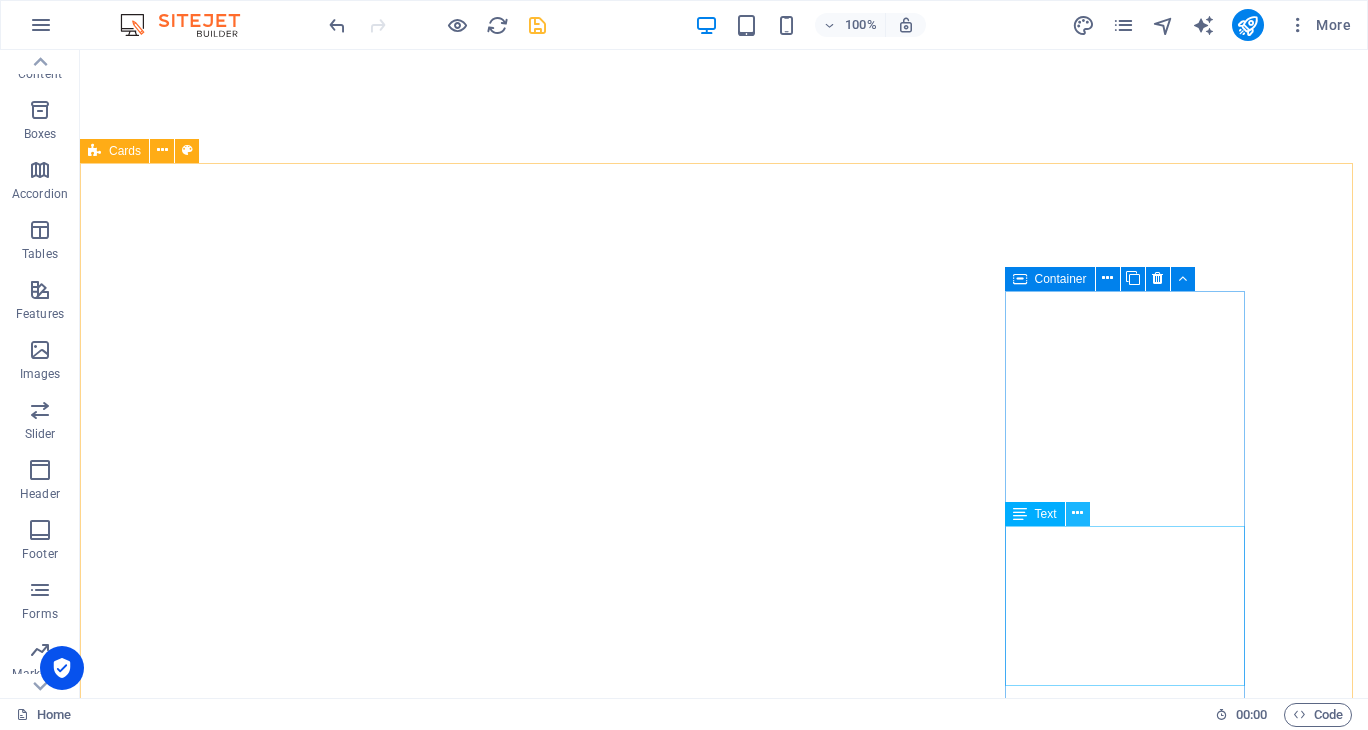 click at bounding box center (1077, 513) 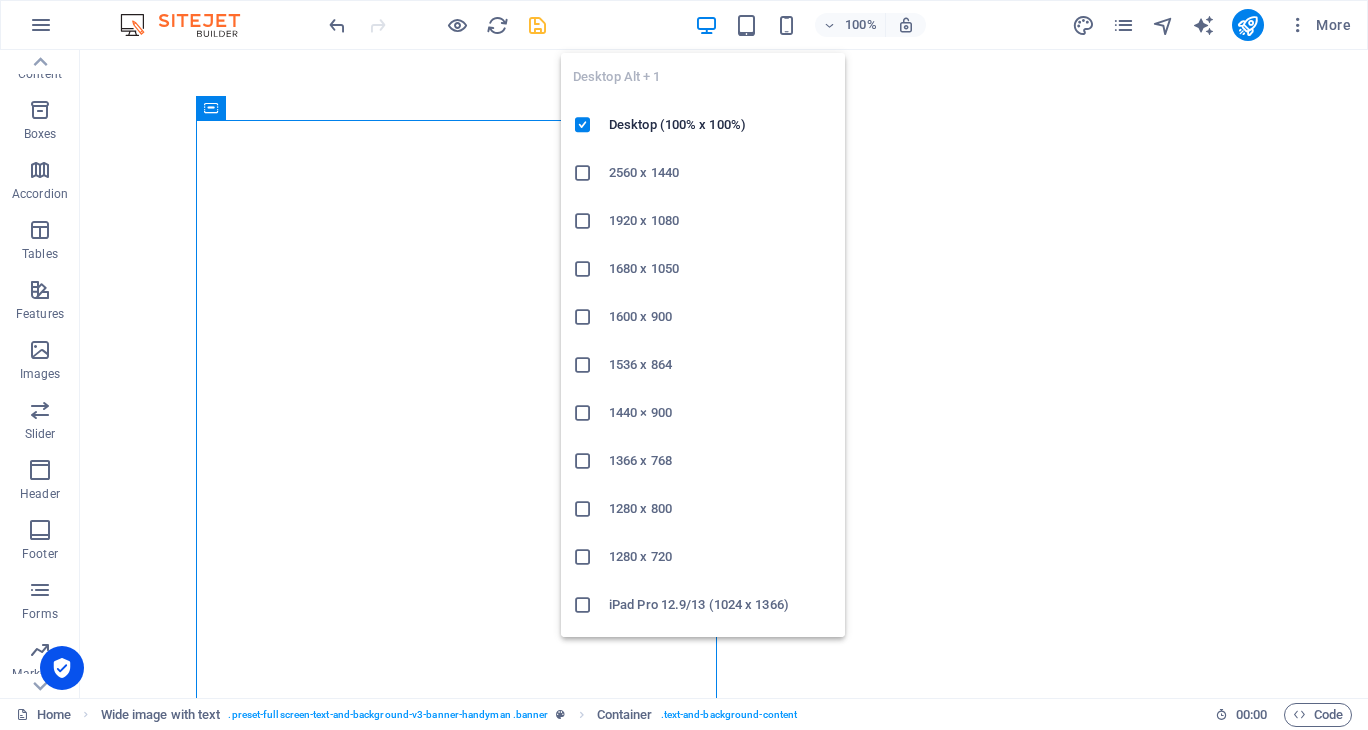 click at bounding box center (706, 25) 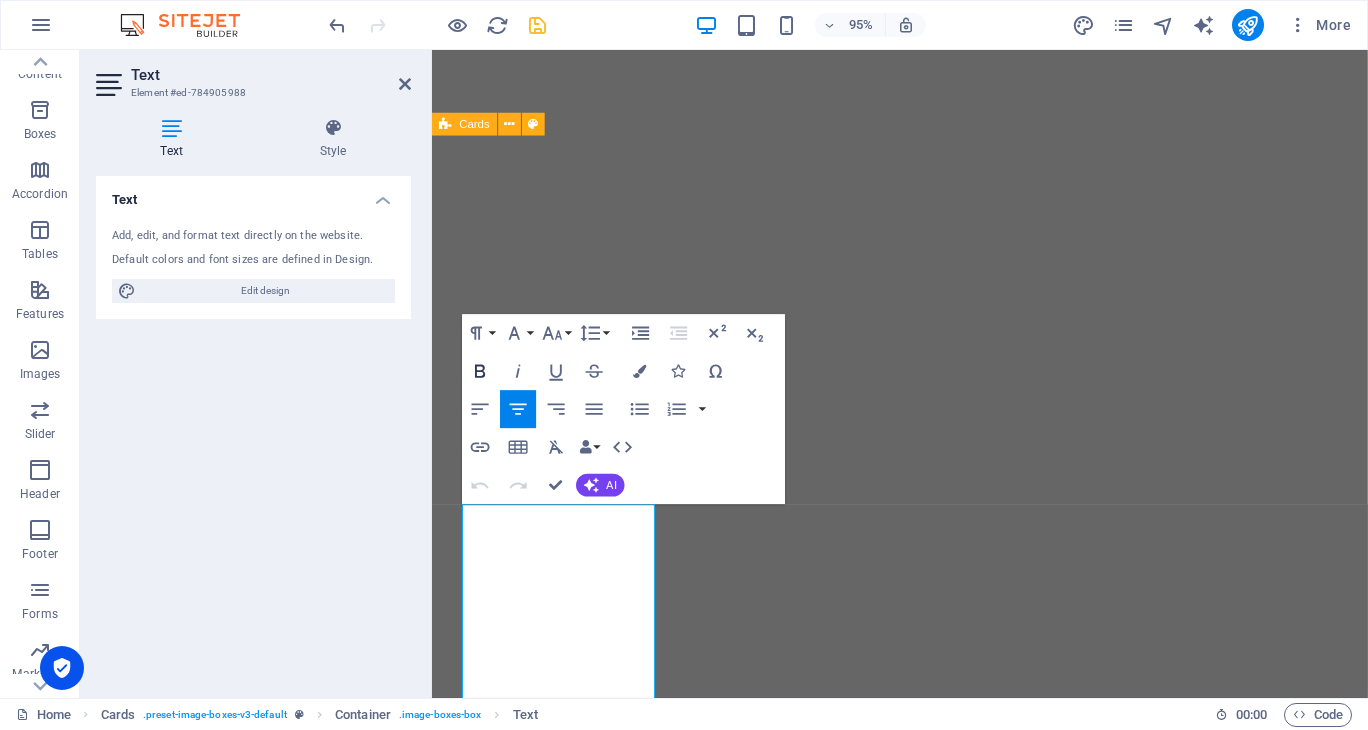 click 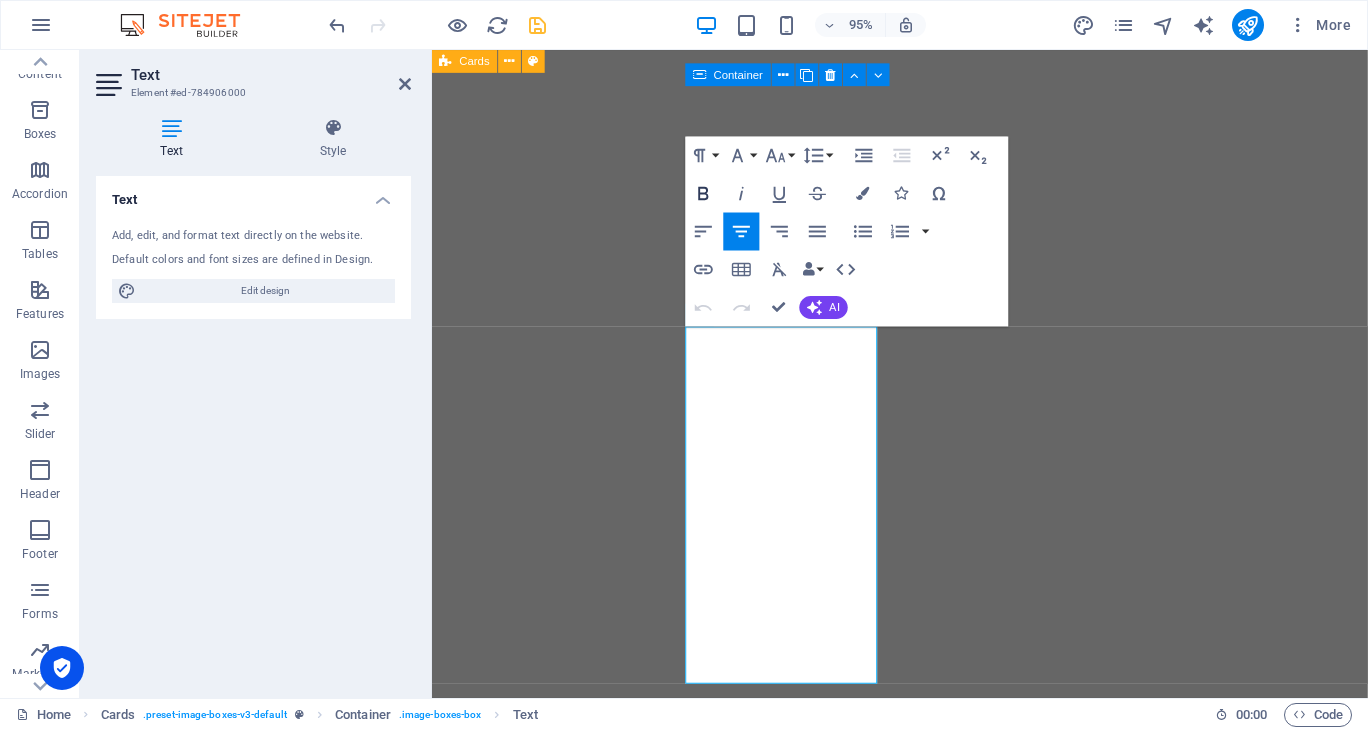 click 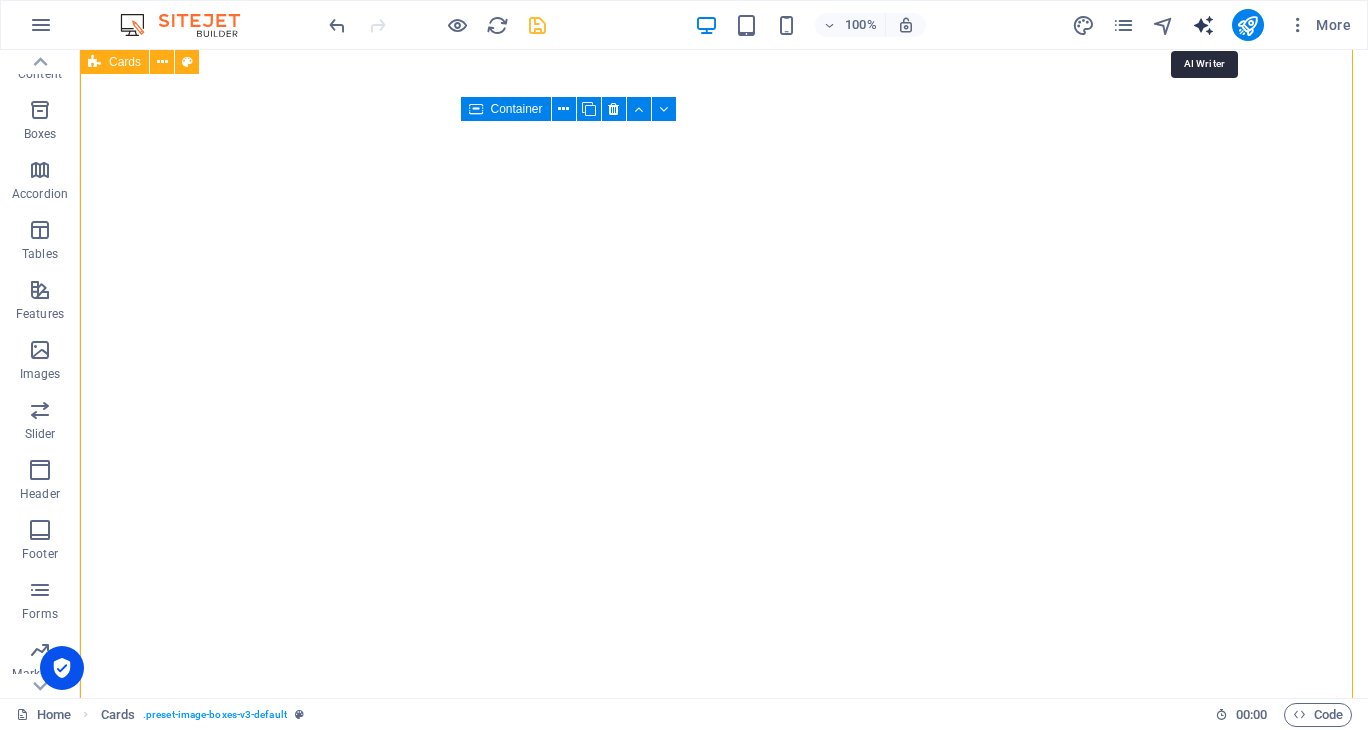 click at bounding box center (1203, 25) 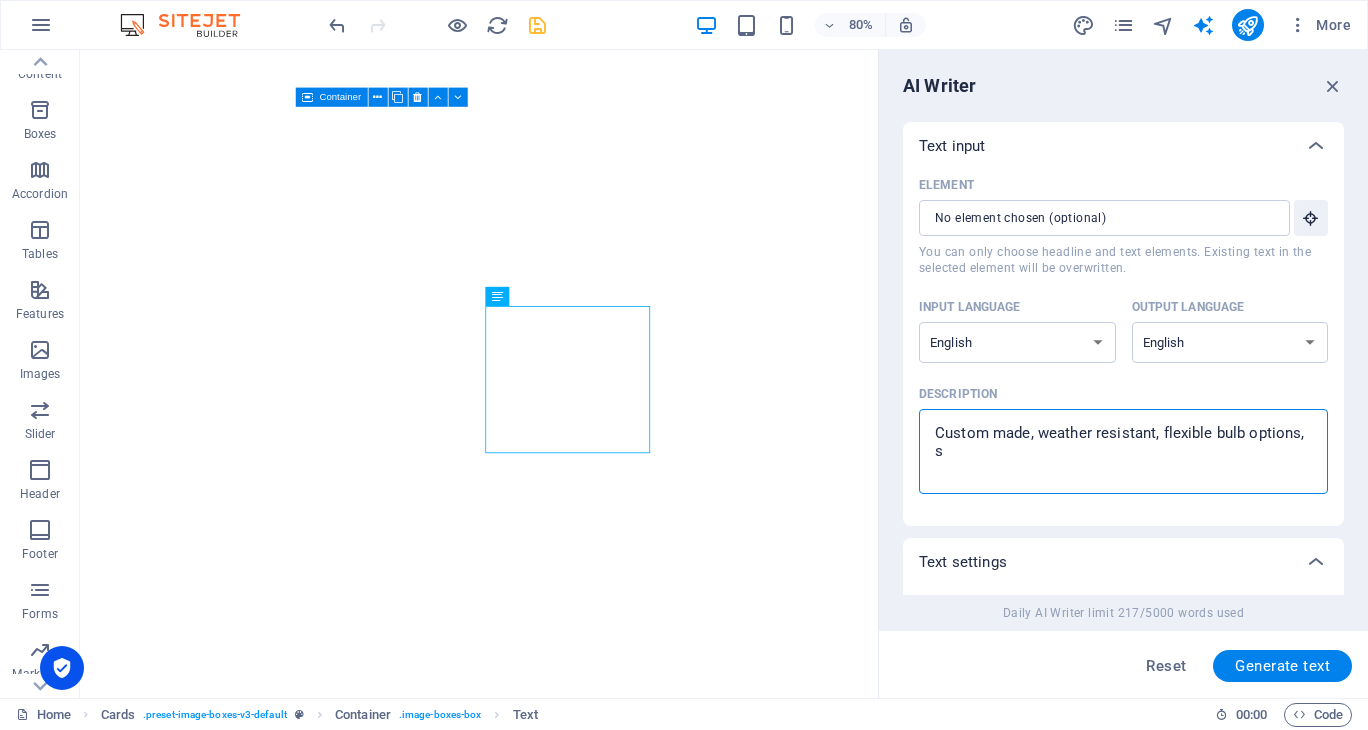 click on "Custom made, weather resistant, flexible bulb options, s" at bounding box center (1123, 451) 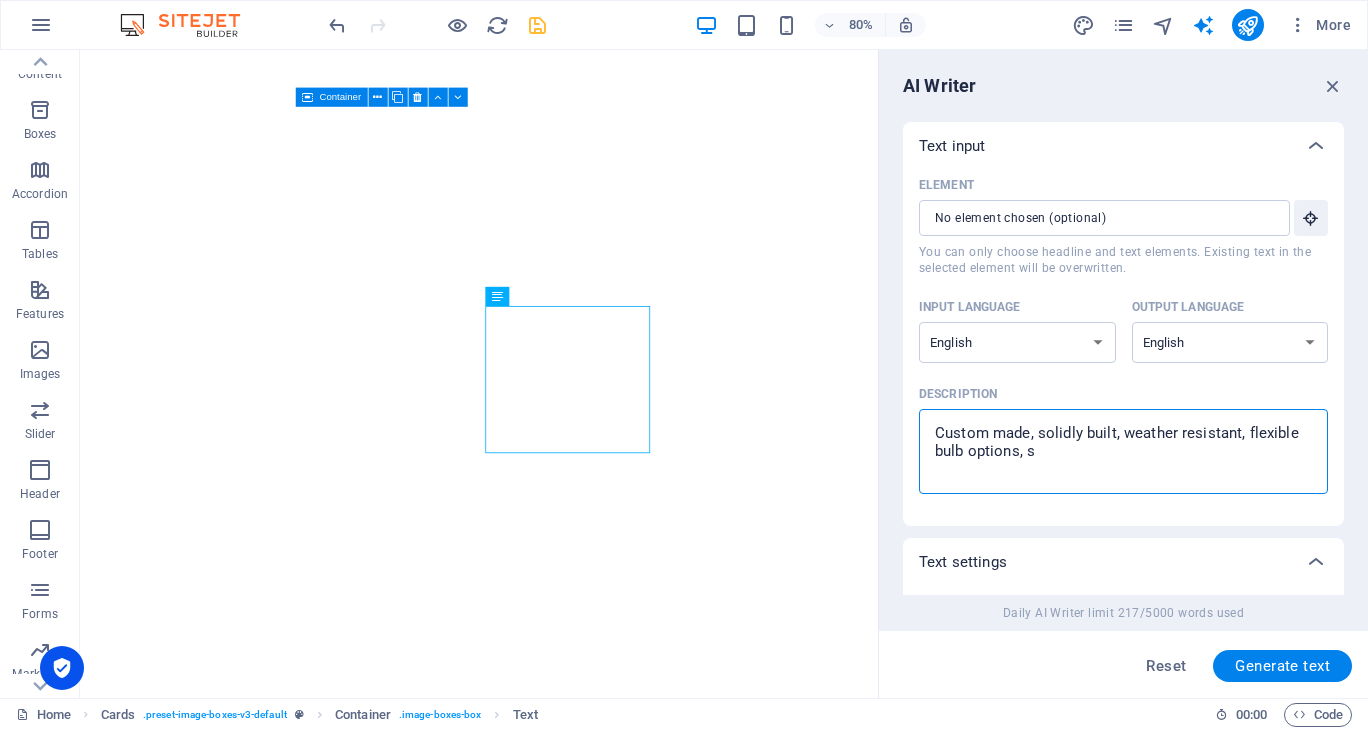 click on "Custom made, solidly built, weather resistant, flexible bulb options, s" at bounding box center [1123, 451] 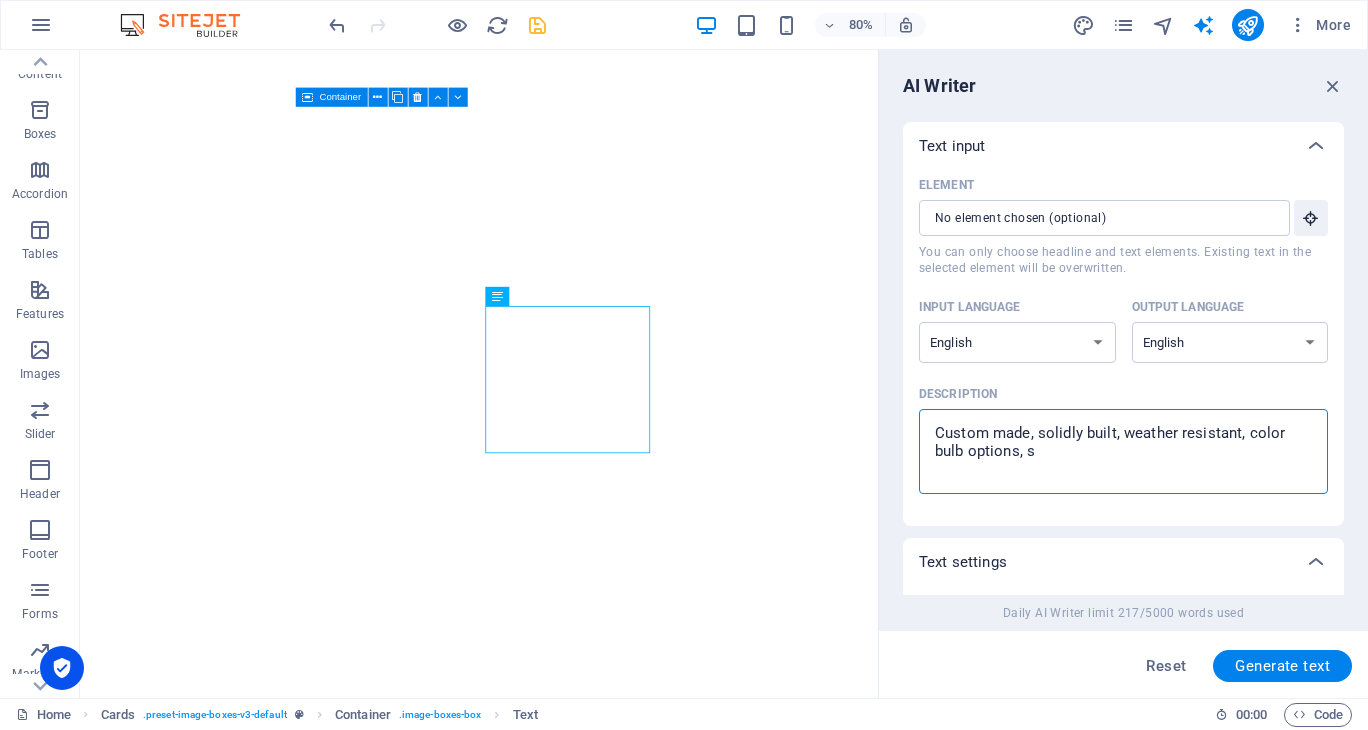 click on "Custom made, solidly built, weather resistant, color bulb options, s" at bounding box center [1123, 451] 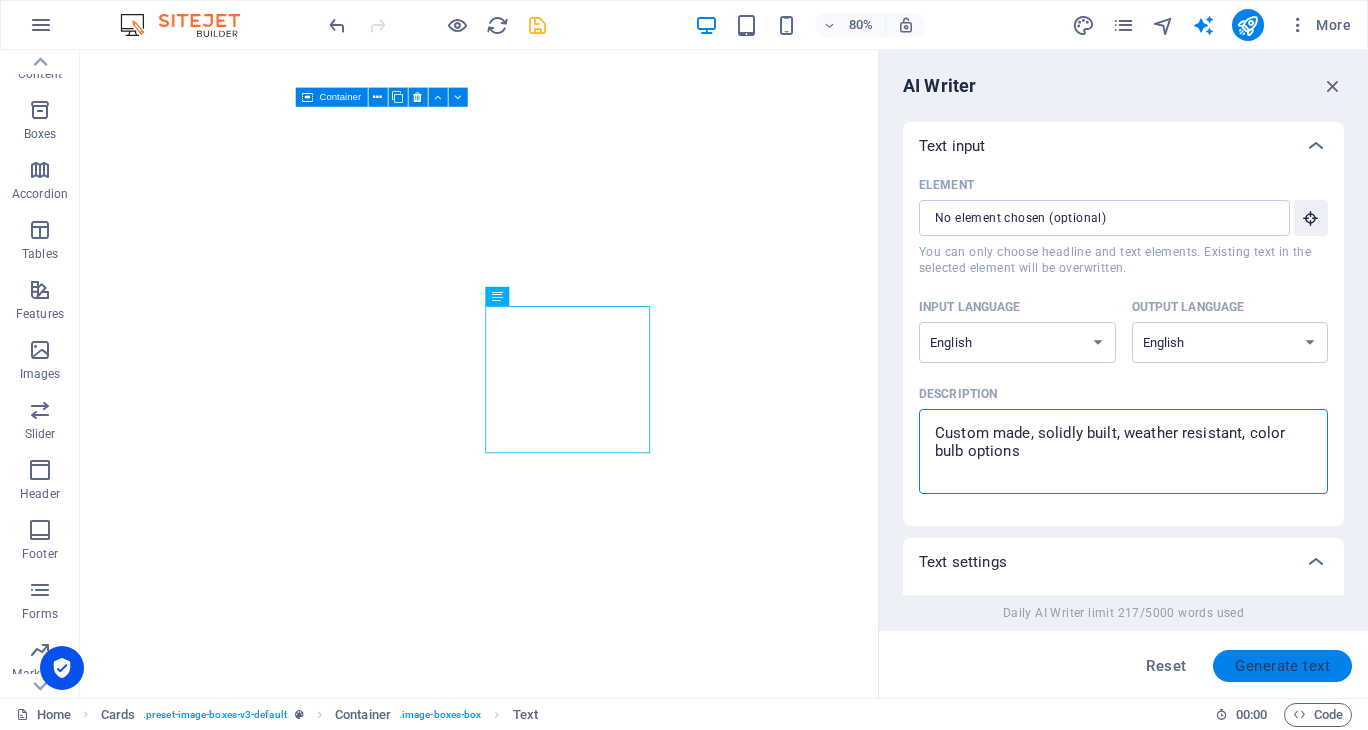 click on "Generate text" at bounding box center [1282, 666] 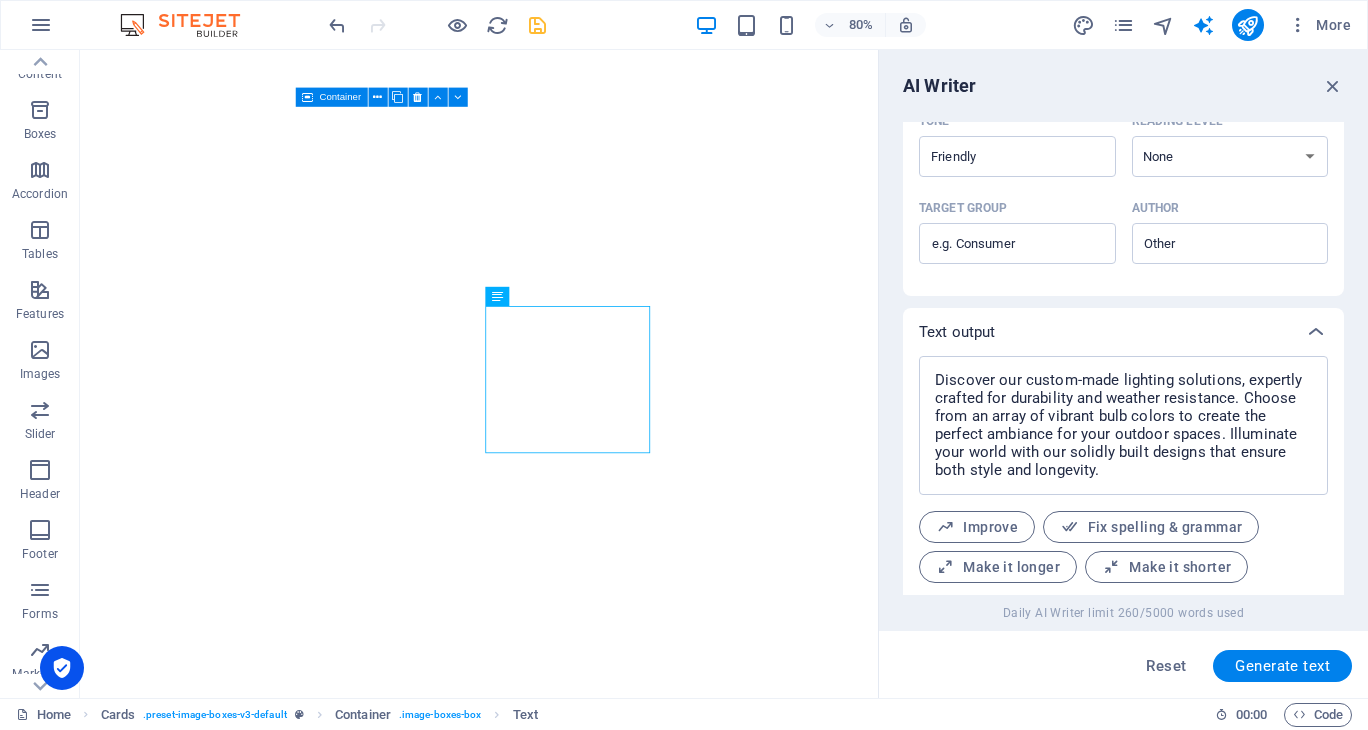 scroll, scrollTop: 619, scrollLeft: 0, axis: vertical 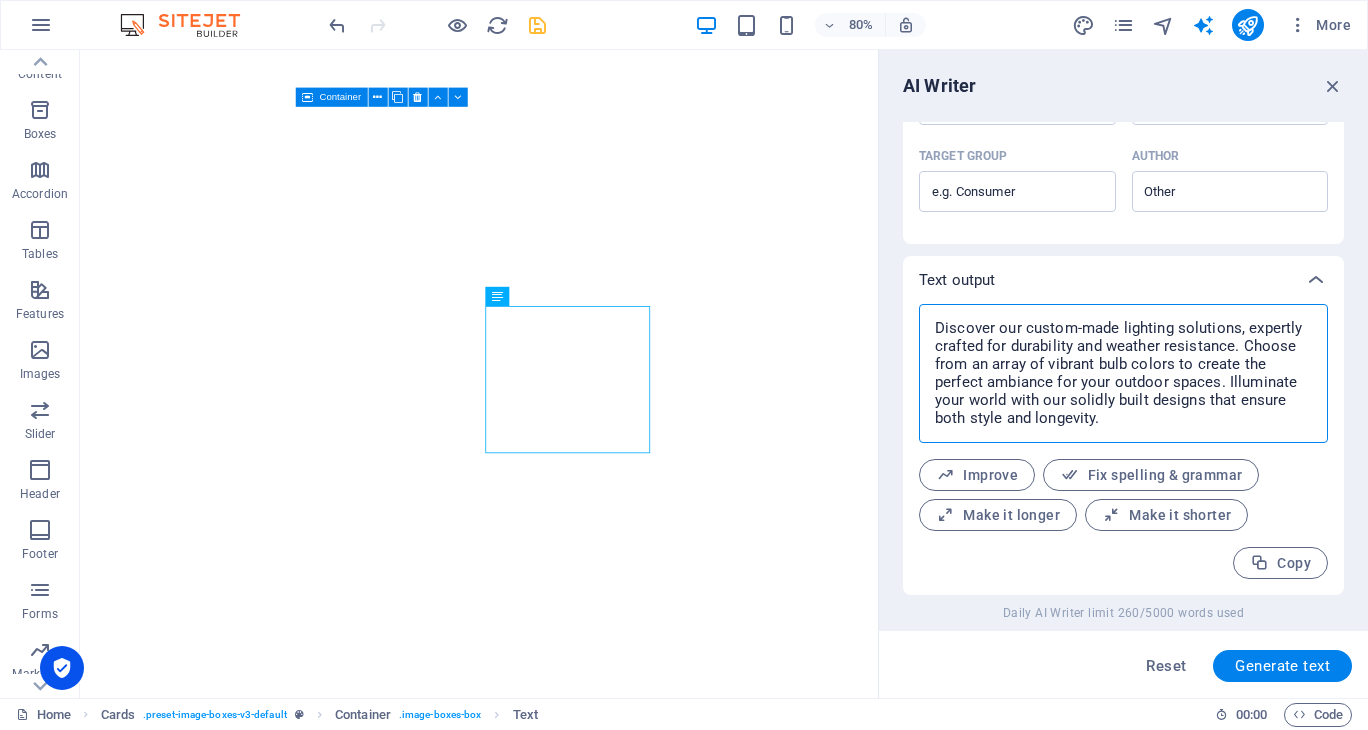 drag, startPoint x: 1116, startPoint y: 418, endPoint x: 929, endPoint y: 322, distance: 210.20229 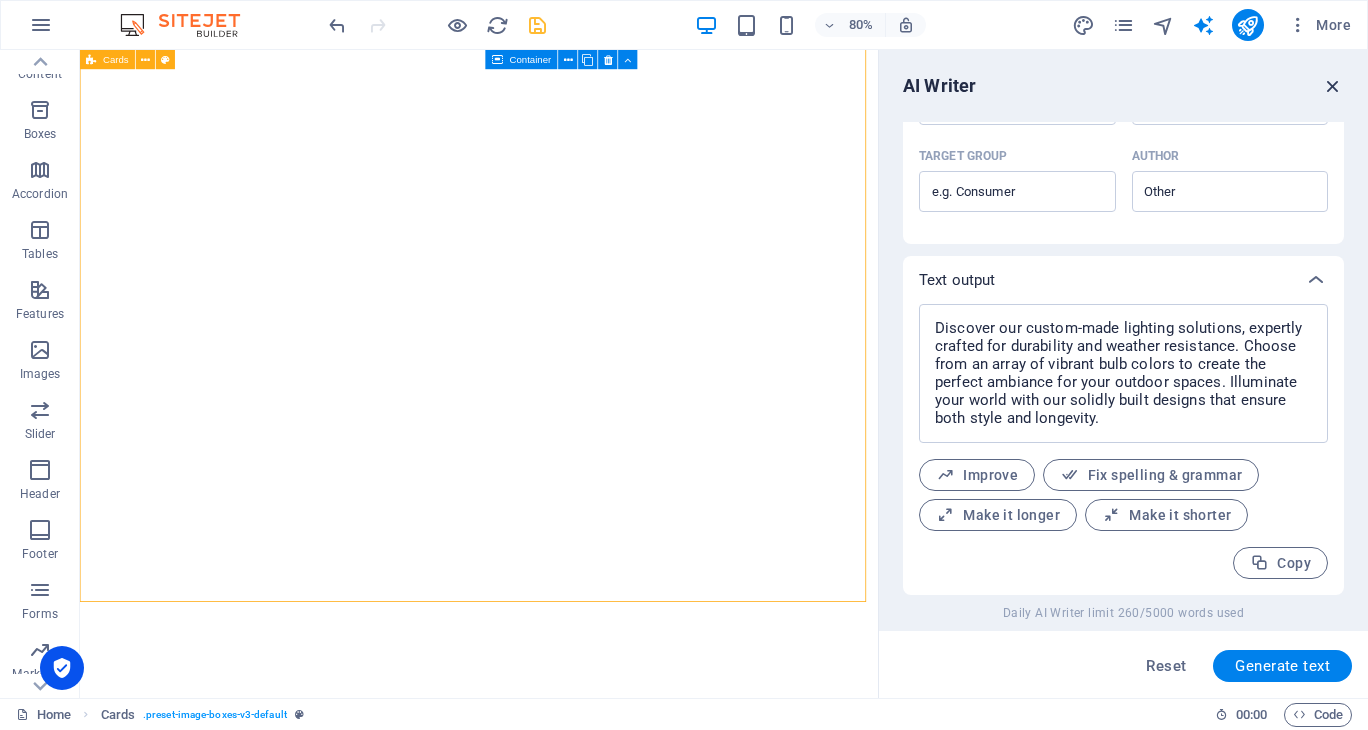 click at bounding box center [1333, 86] 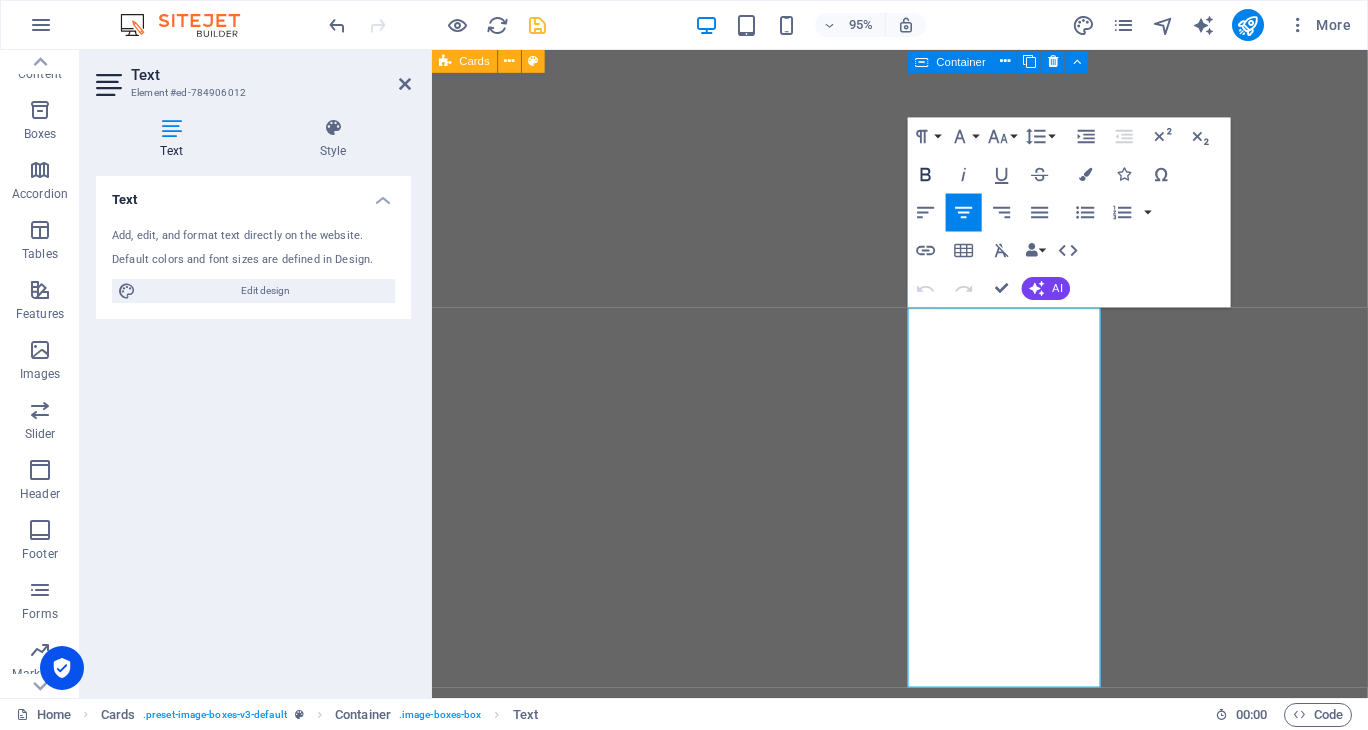click 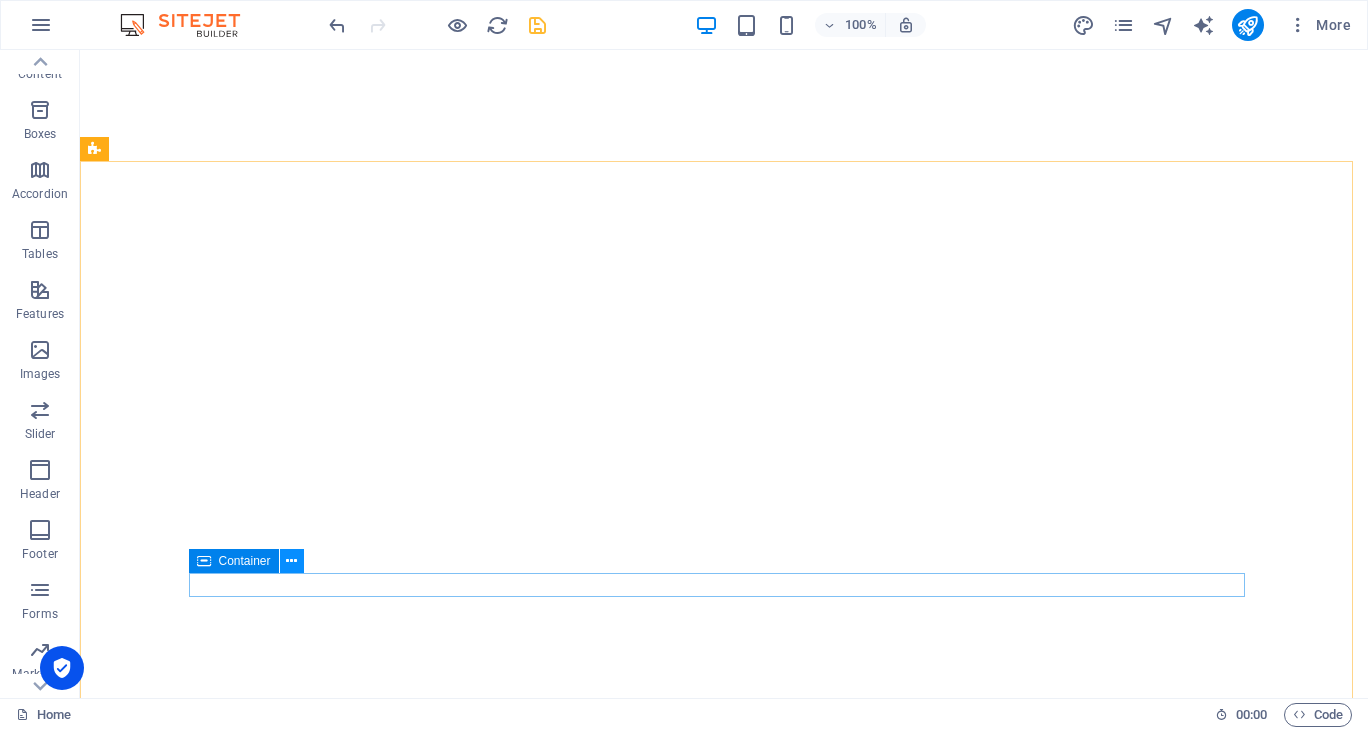 click at bounding box center (291, 561) 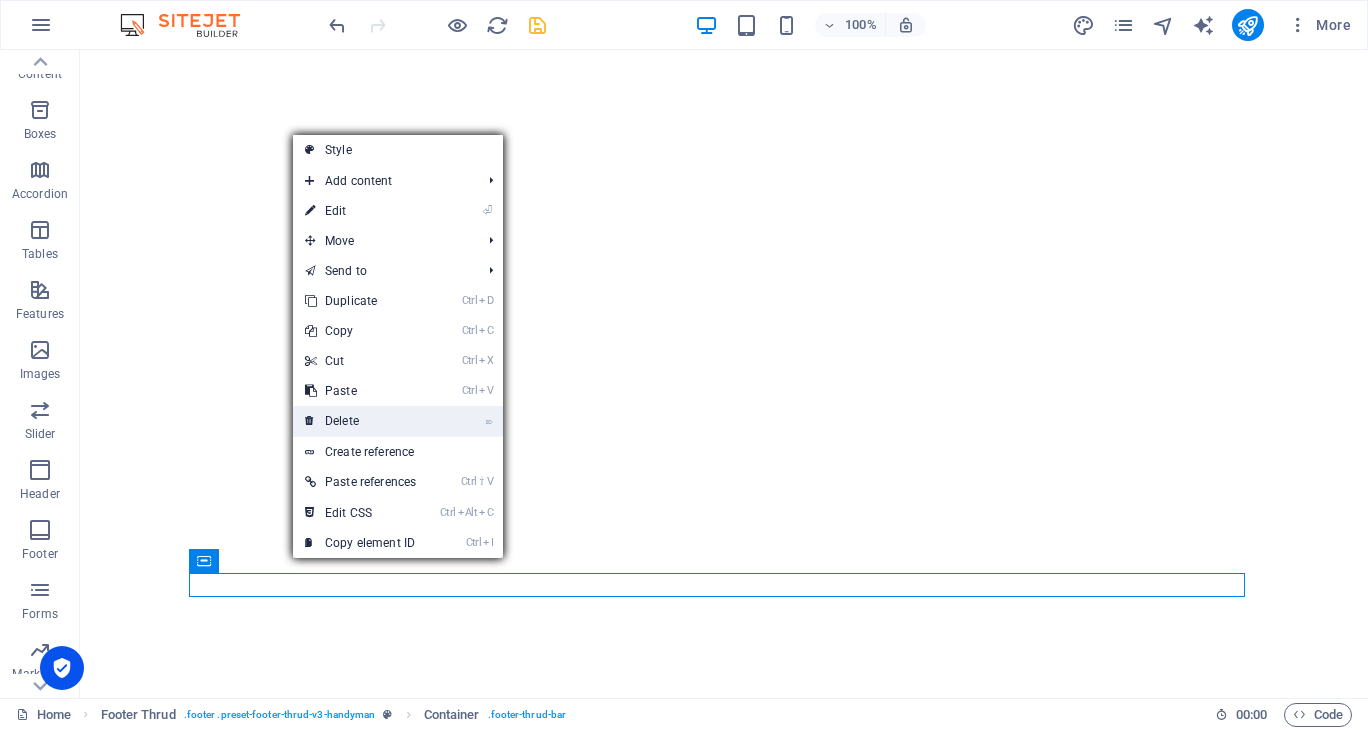 click on "⌦  Delete" at bounding box center [360, 421] 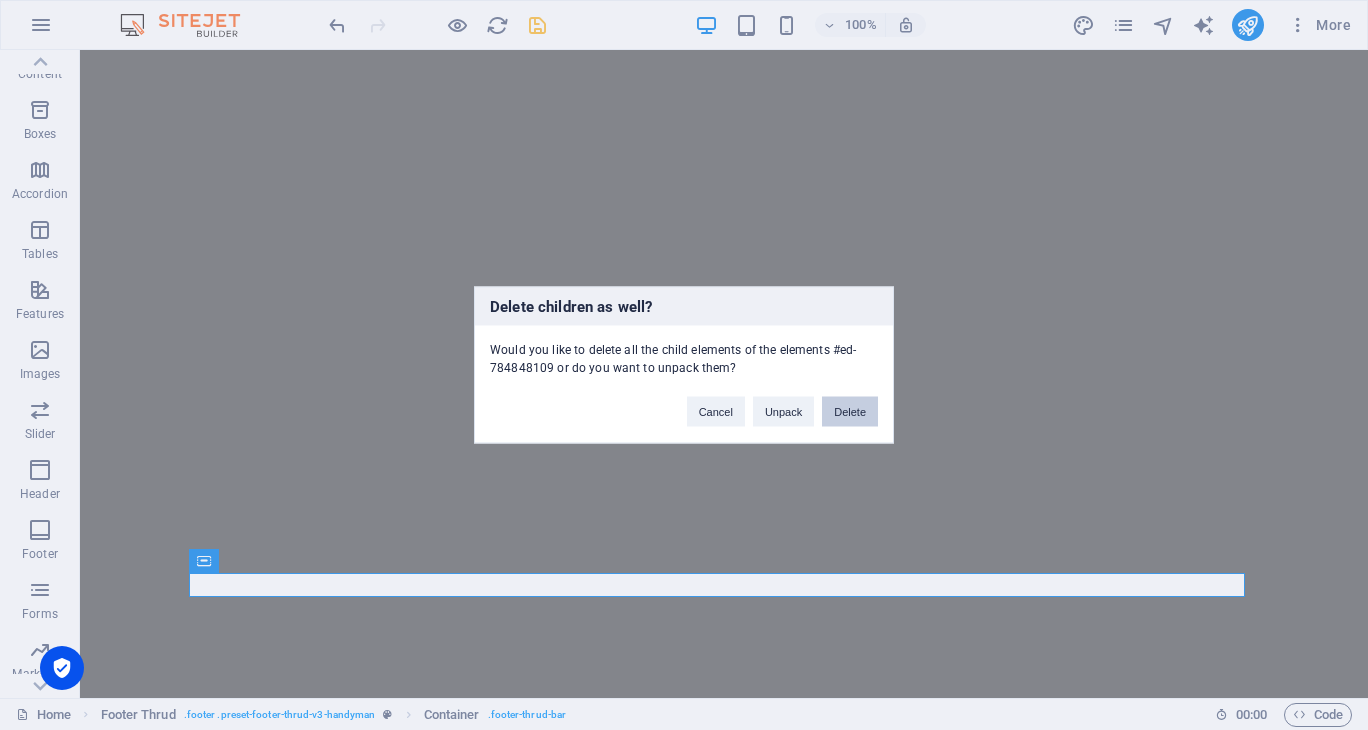 click on "Delete" at bounding box center (850, 412) 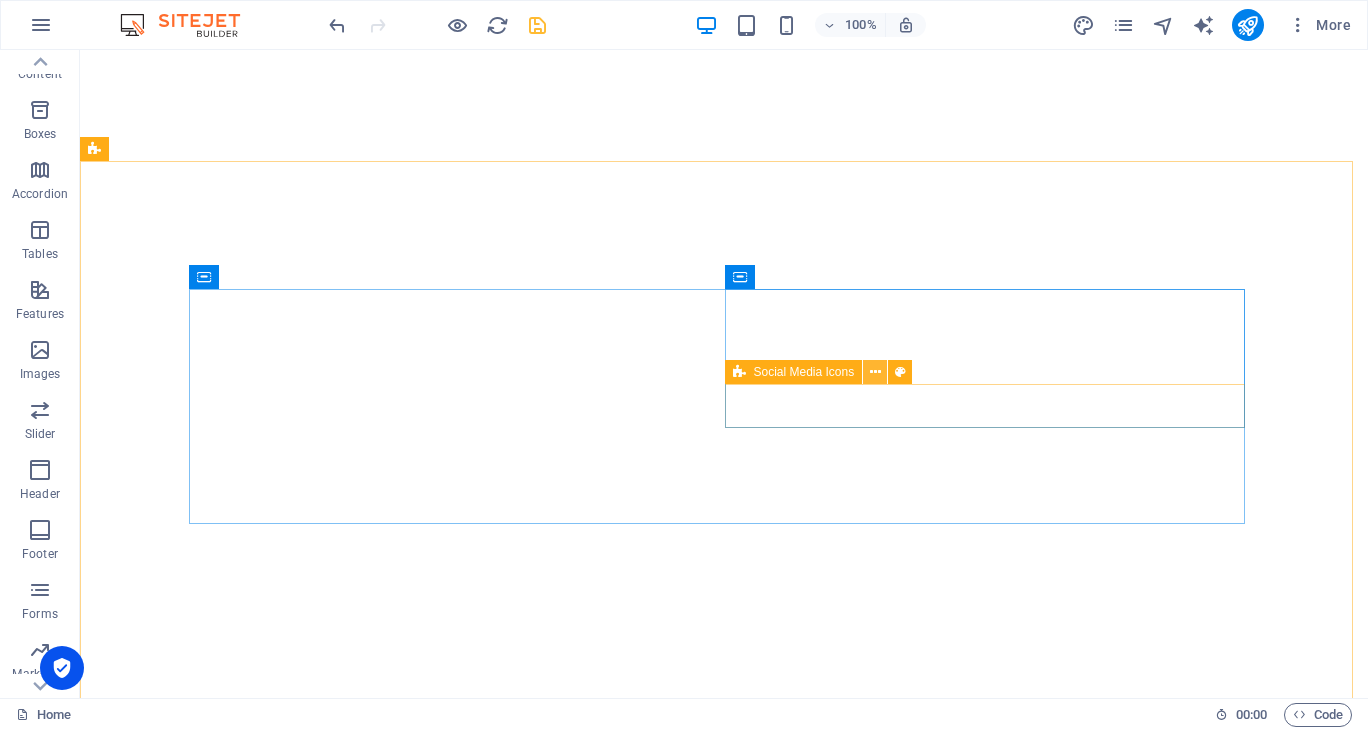 click at bounding box center (875, 372) 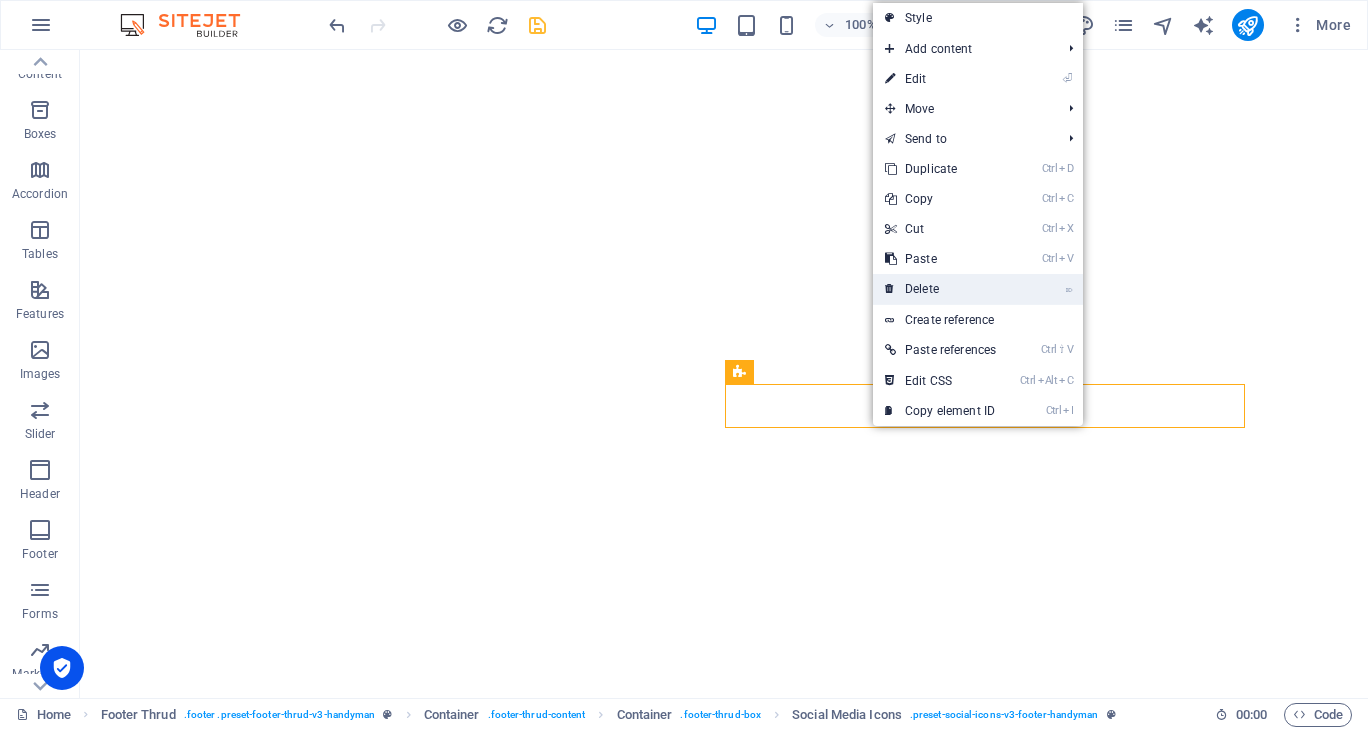 click on "⌦  Delete" at bounding box center (940, 289) 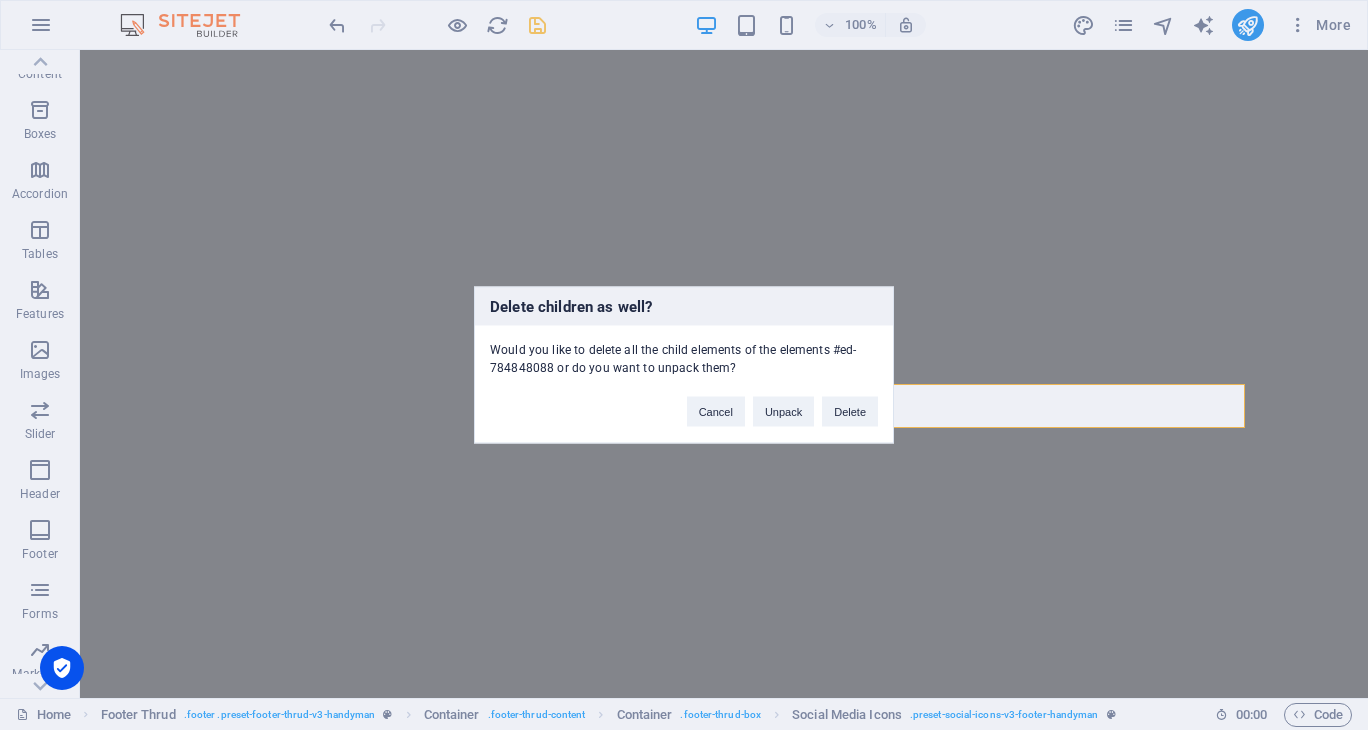 click on "Delete children as well? Would you like to delete all the child elements of the elements #ed-784848088 or do you want to unpack them? Cancel Unpack Delete" at bounding box center [684, 365] 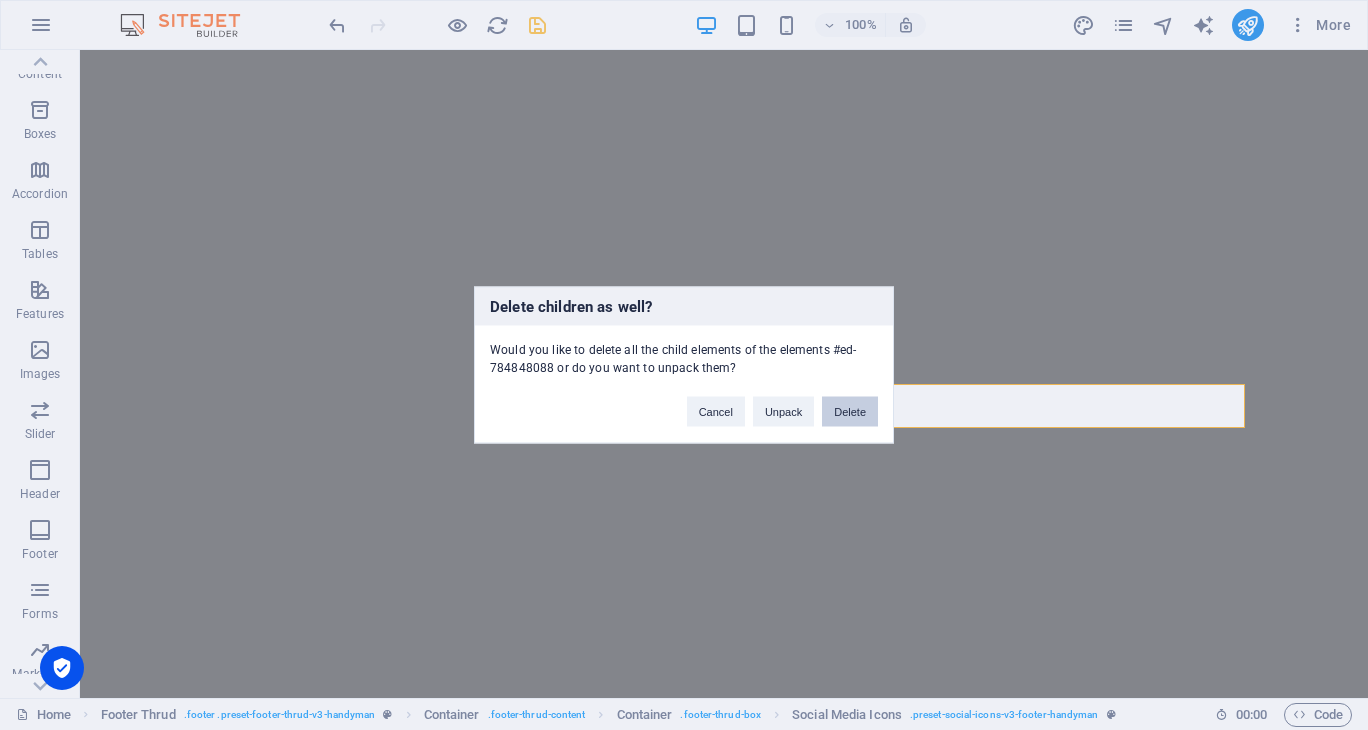 click on "Delete" at bounding box center [850, 412] 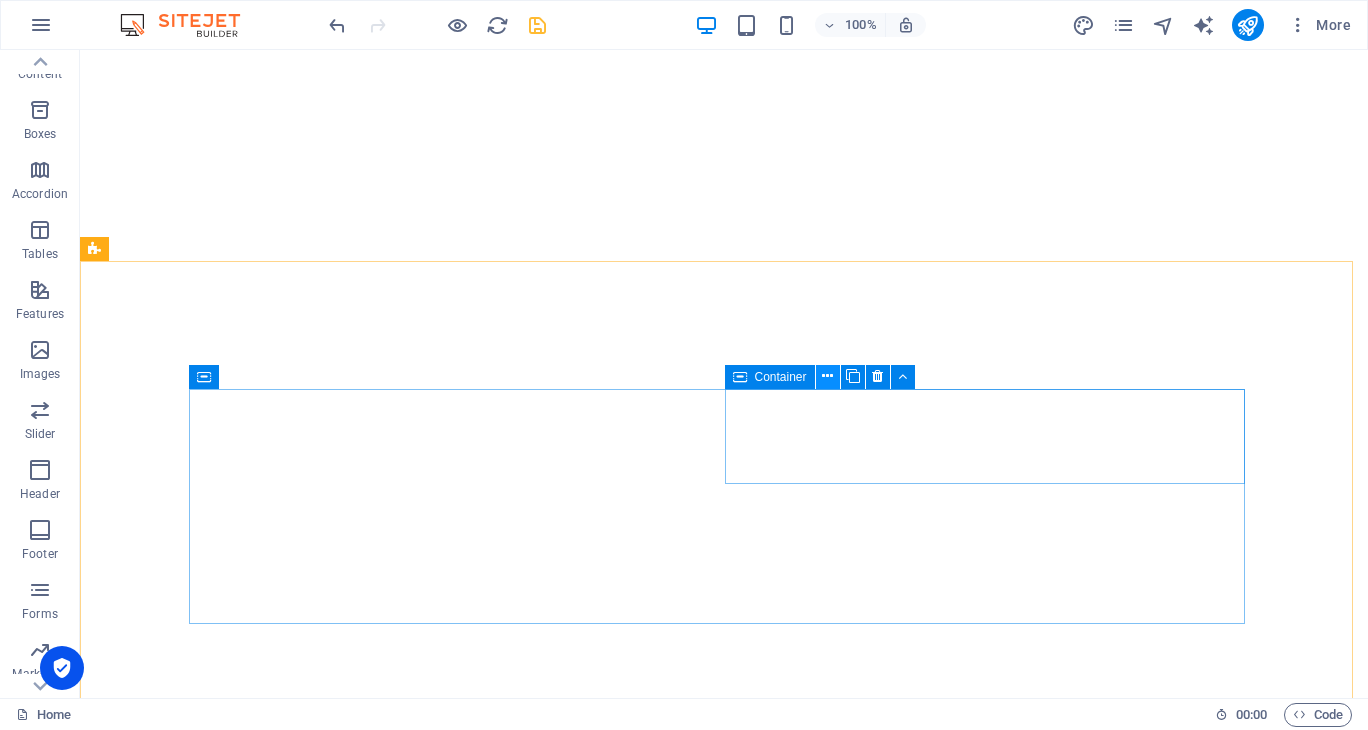 click at bounding box center [827, 376] 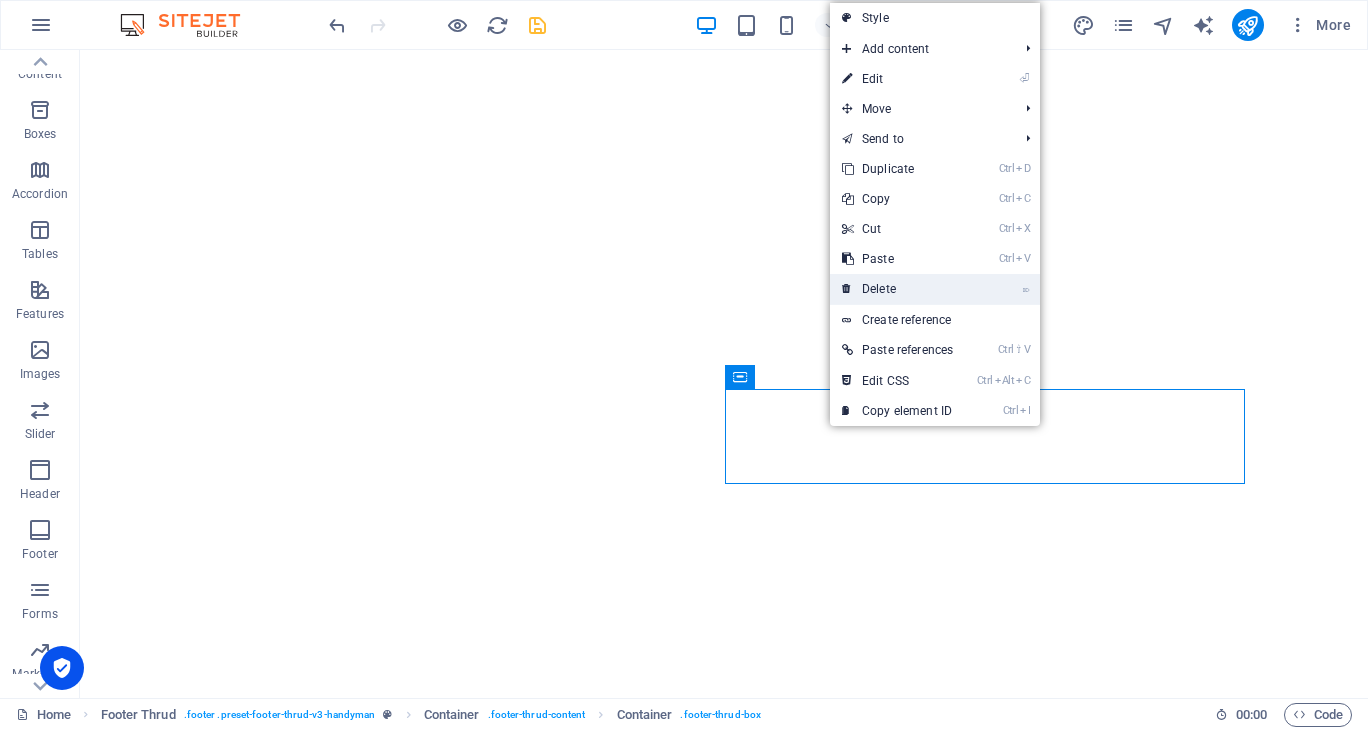 click on "⌦  Delete" at bounding box center [897, 289] 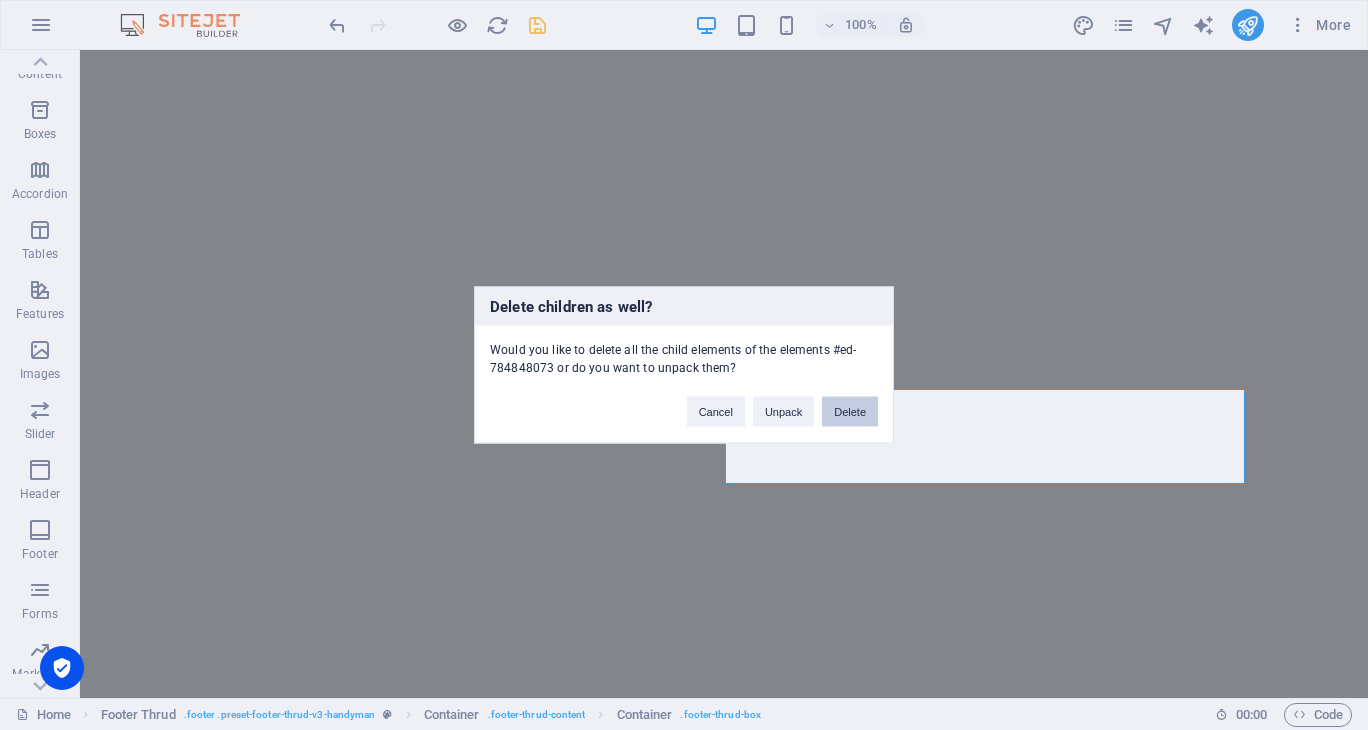 click on "Delete" at bounding box center (850, 412) 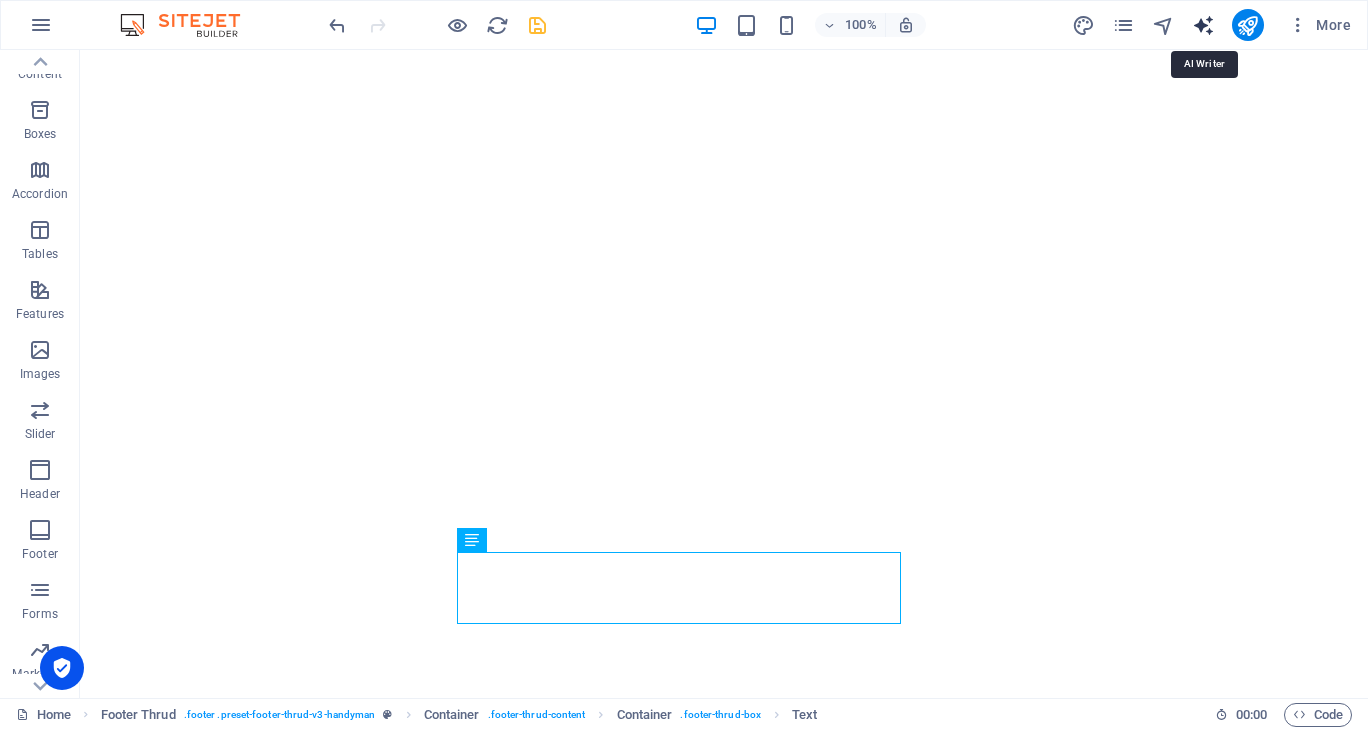 click at bounding box center (1203, 25) 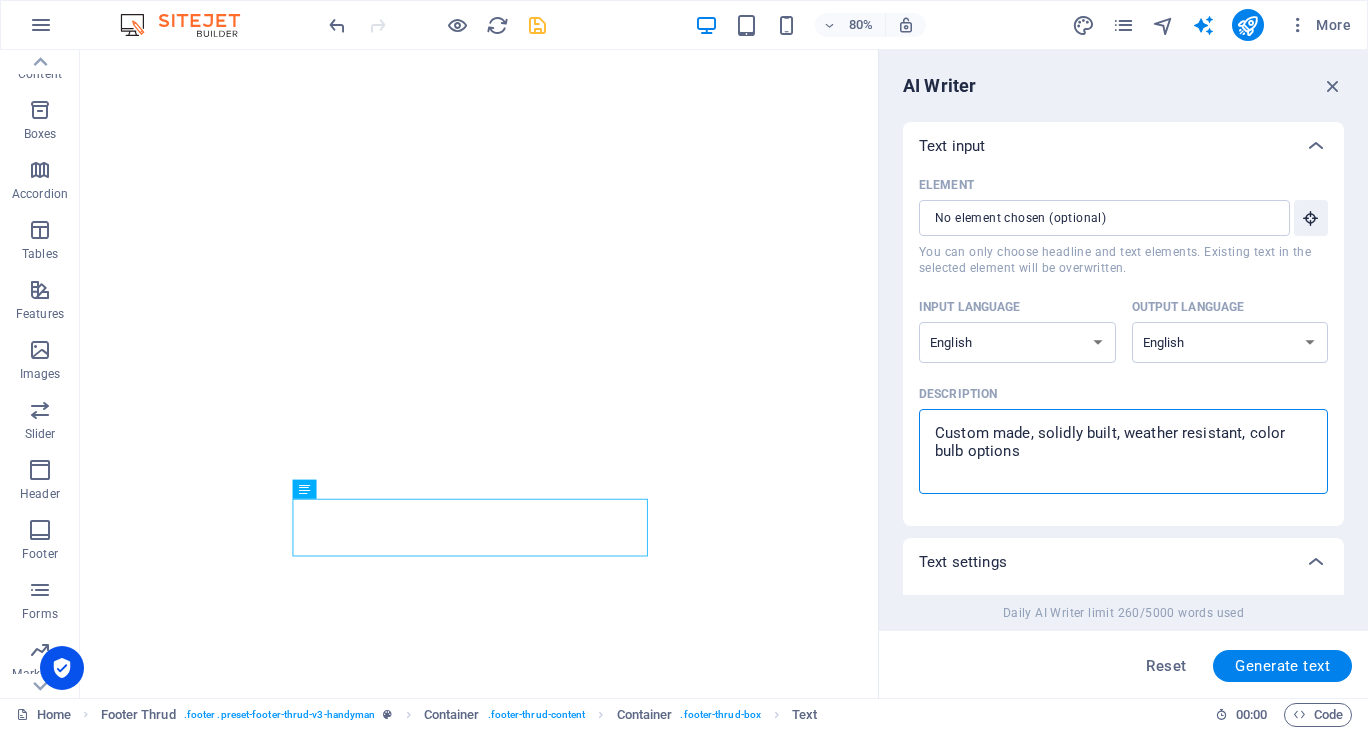 drag, startPoint x: 1003, startPoint y: 455, endPoint x: 892, endPoint y: 432, distance: 113.35784 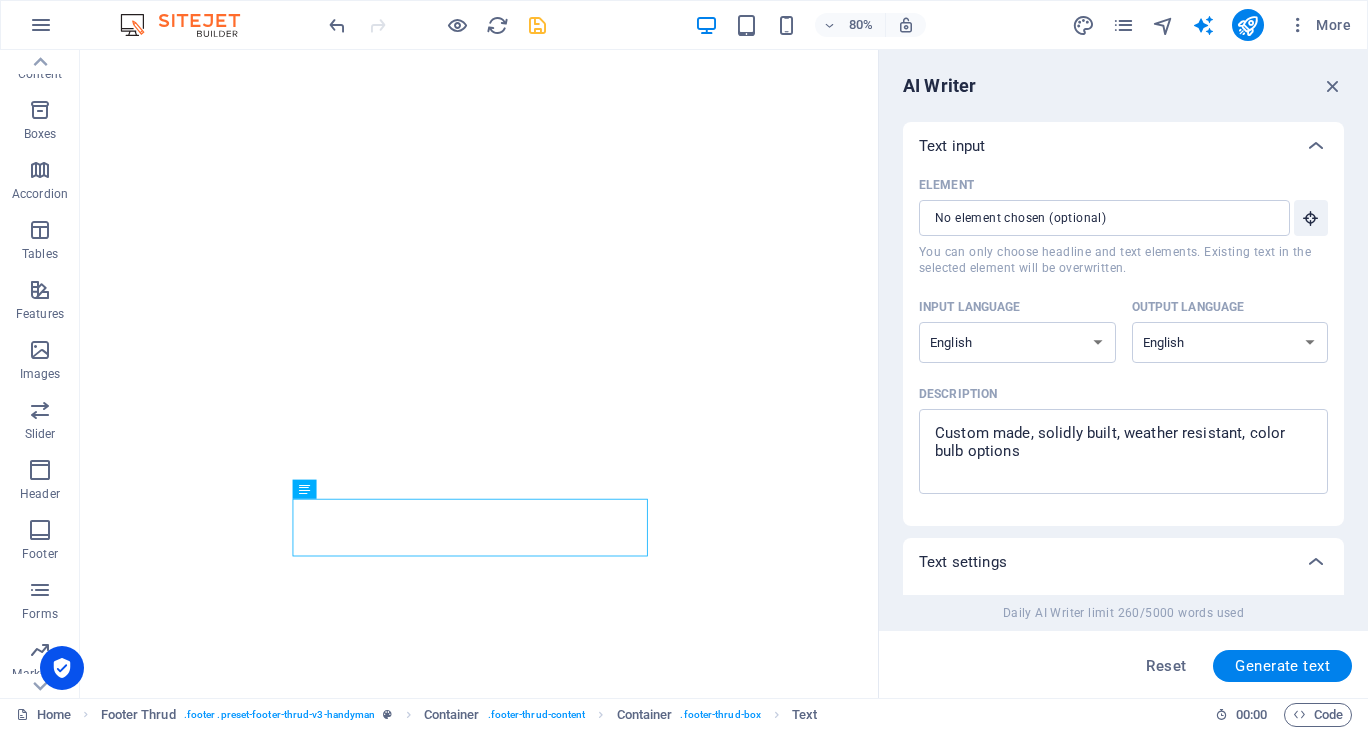 click on "AI Writer Text input Element ​ You can only choose headline and text elements. Existing text in the selected element will be overwritten. Input language Albanian Arabic Armenian Awadhi Azerbaijani Bashkir Basque Belarusian Bengali Bhojpuri Bosnian Brazilian Portuguese Bulgarian Cantonese (Yue) Catalan Chhattisgarhi Chinese Croatian Czech Danish Dogri Dutch English Estonian Faroese Finnish French Galician Georgian German Greek Gujarati Haryanvi Hindi Hungarian Indonesian Irish Italian Japanese Javanese Kannada Kashmiri Kazakh Konkani Korean Kyrgyz Latvian Lithuanian Macedonian Maithili Malay Maltese Mandarin Mandarin Chinese Marathi Marwari Min Nan Moldovan Mongolian Montenegrin Nepali Norwegian Oriya Pashto Persian (Farsi) Polish Portuguese Punjabi Rajasthani Romanian Russian Sanskrit Santali Serbian Sindhi Sinhala Slovak Slovene Slovenian Spanish Ukrainian Urdu Uzbek Vietnamese Welsh Wu Output language Albanian Arabic Armenian Awadhi Azerbaijani Bashkir Basque Belarusian Bengali Bhojpuri Bosnian Bulgarian" at bounding box center [1123, 374] 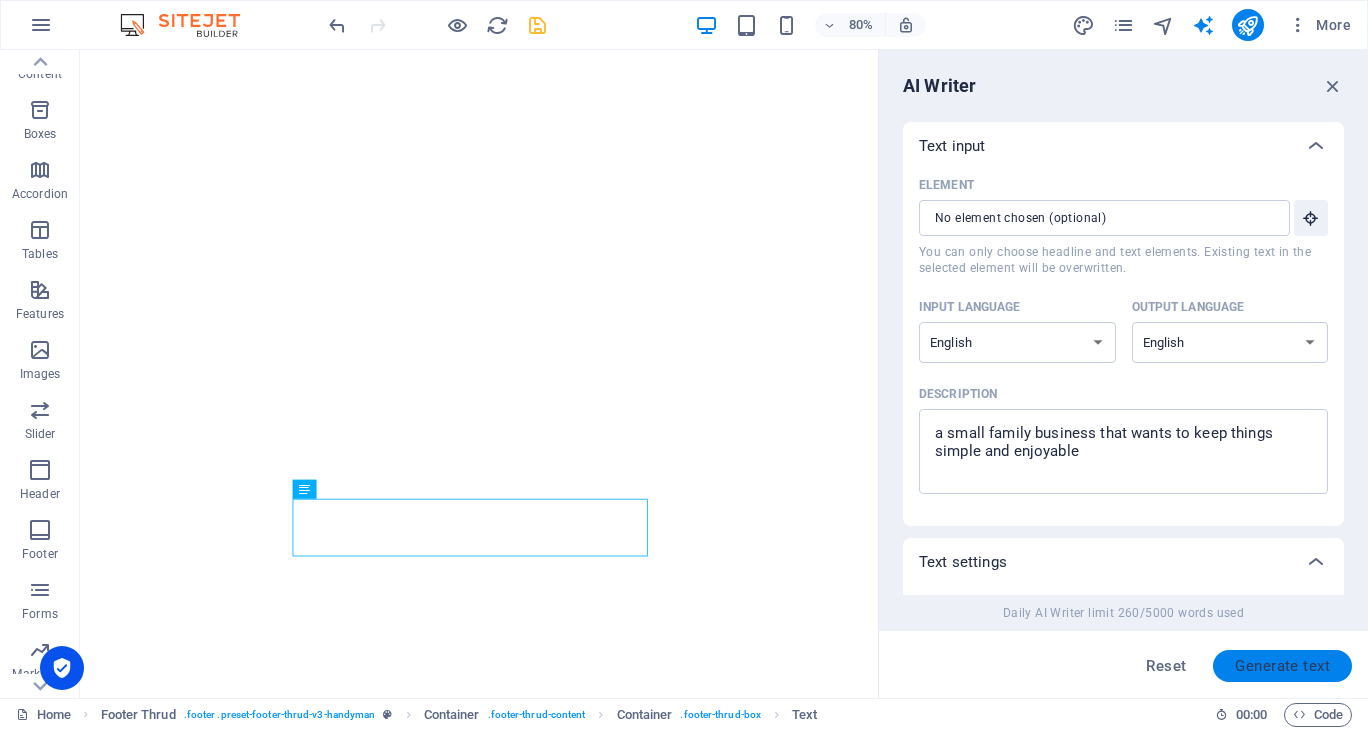 click on "Generate text" at bounding box center [1282, 666] 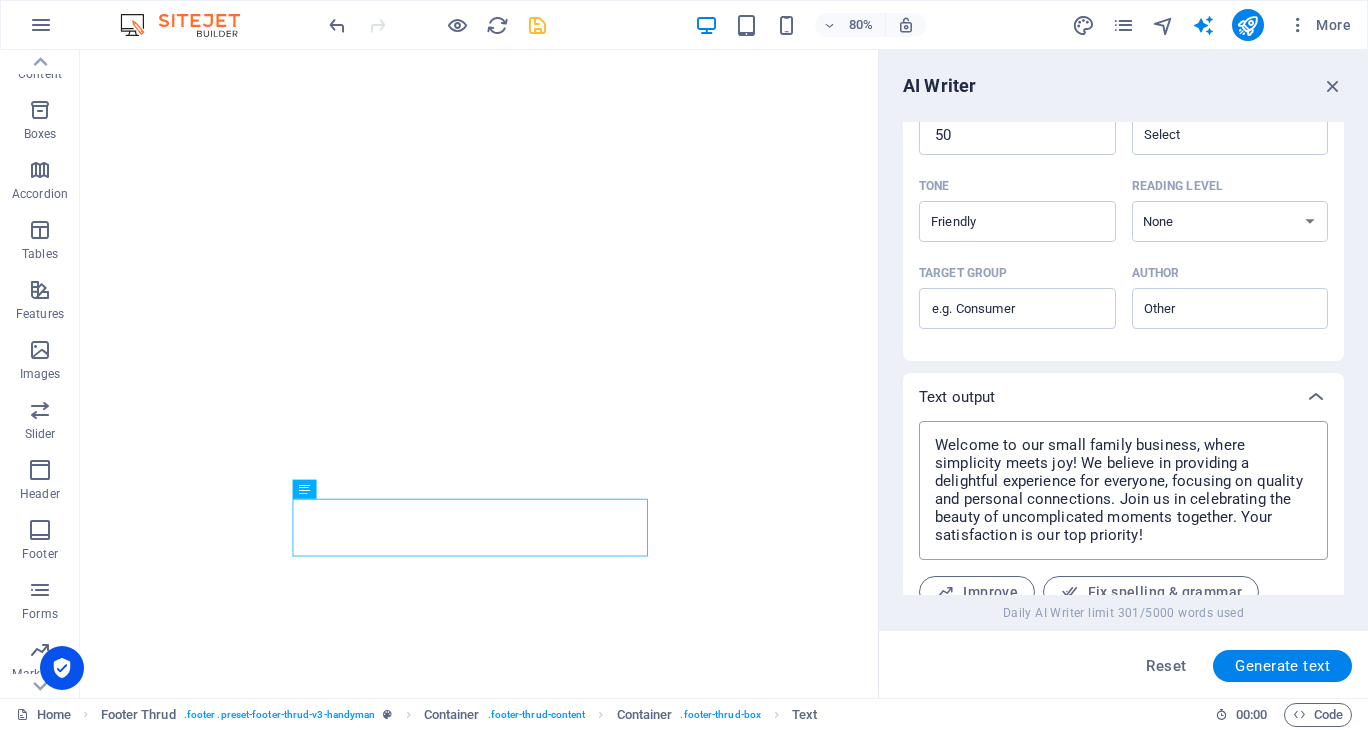 scroll, scrollTop: 419, scrollLeft: 0, axis: vertical 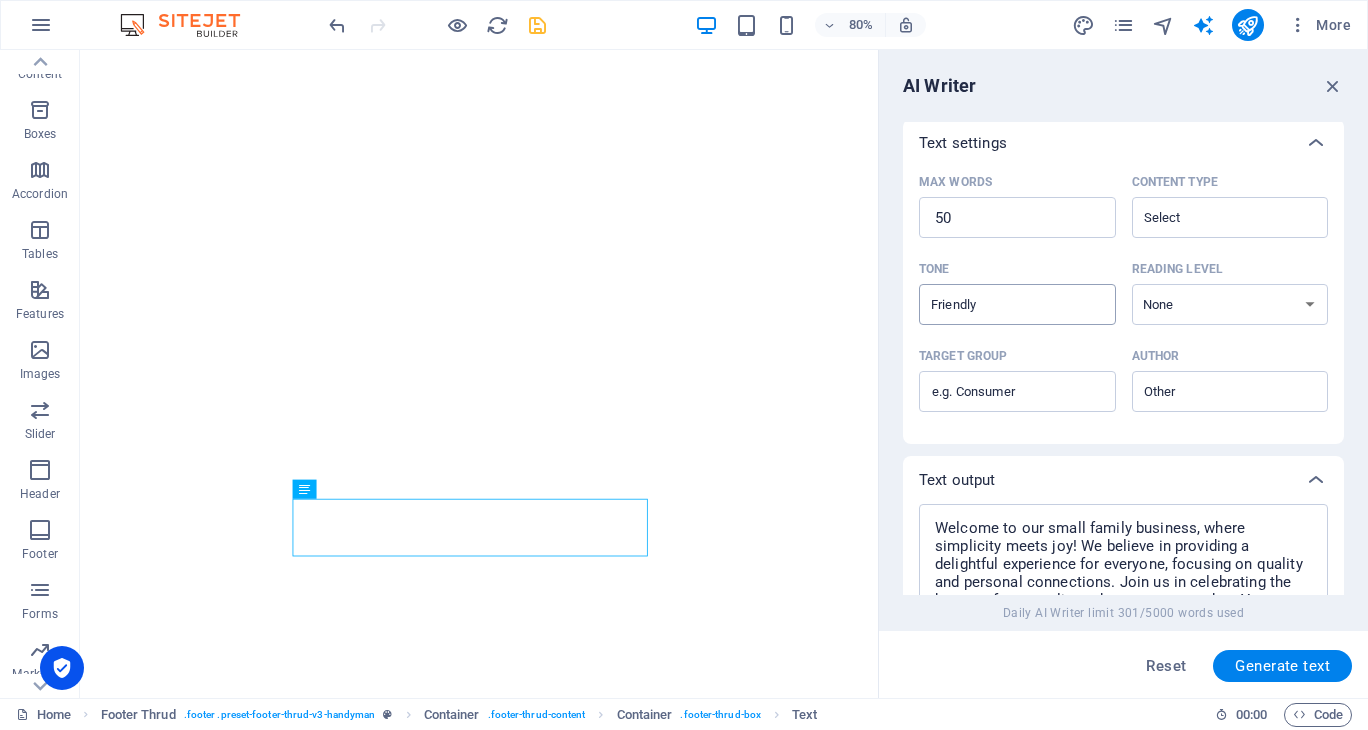 click on "Friendly ​" at bounding box center [1017, 304] 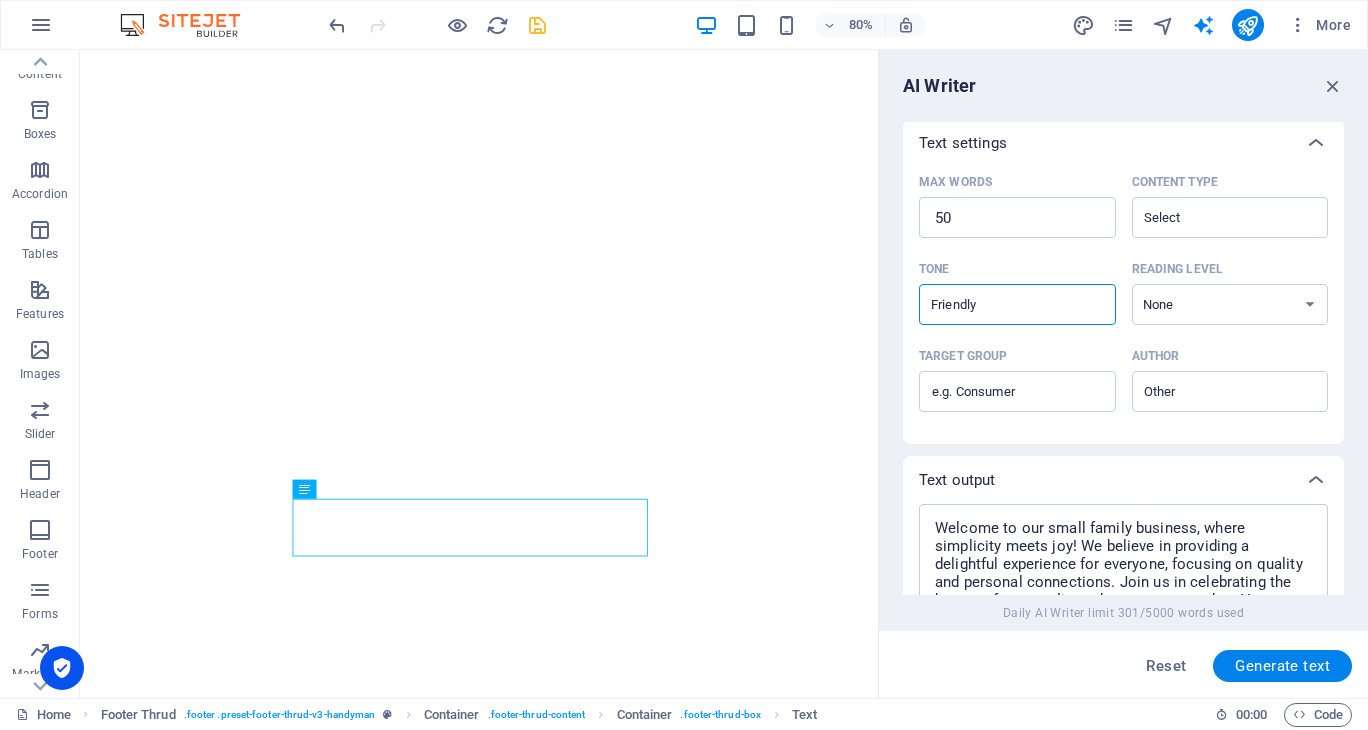 click on "Friendly ​" at bounding box center [1017, 304] 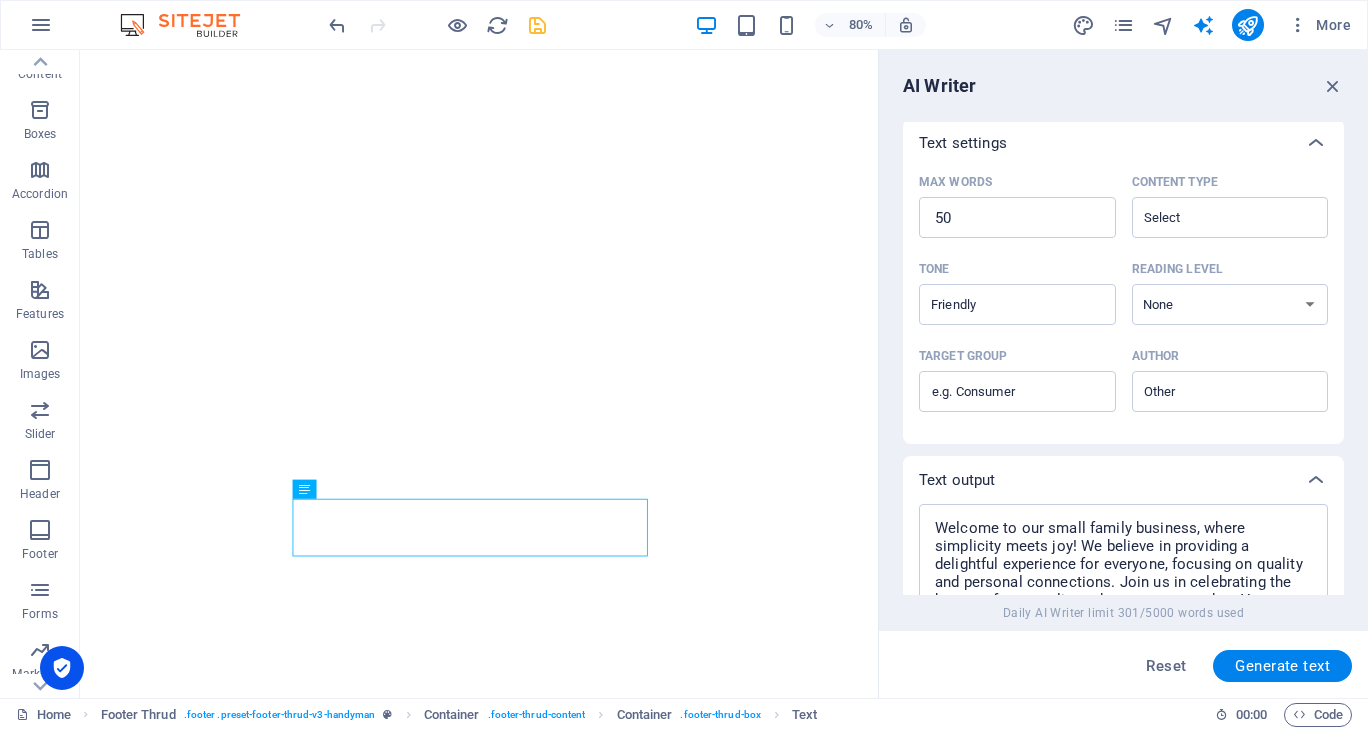 click on "Tone" at bounding box center (1013, 269) 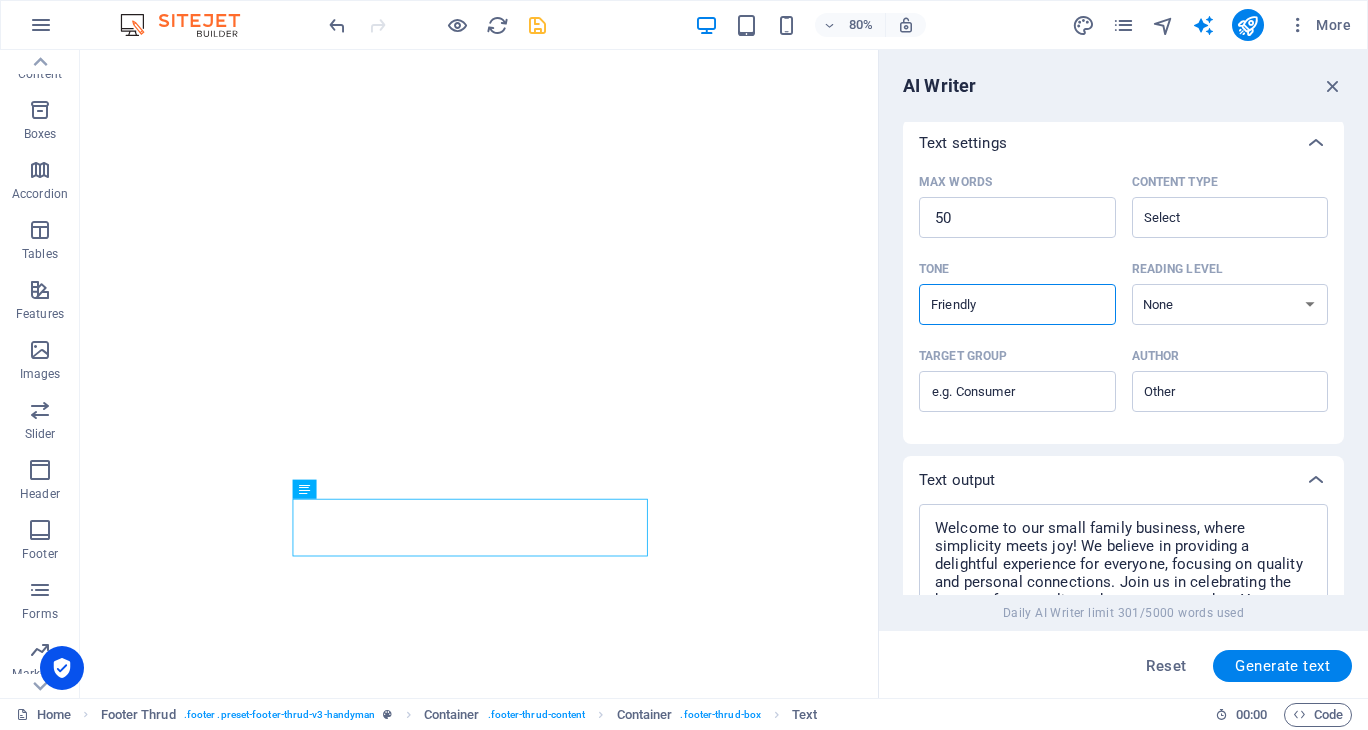 click on "Friendly ​" at bounding box center [1017, 304] 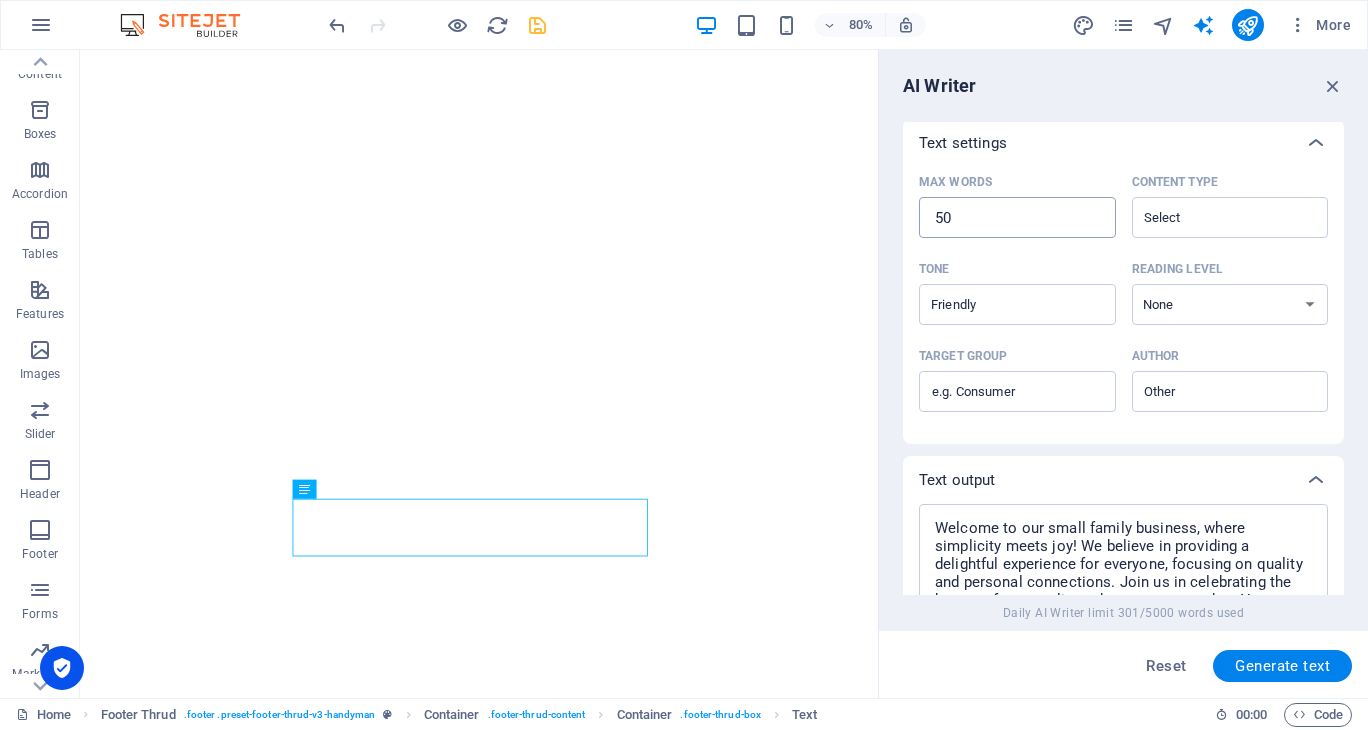 click on "50" at bounding box center [1017, 218] 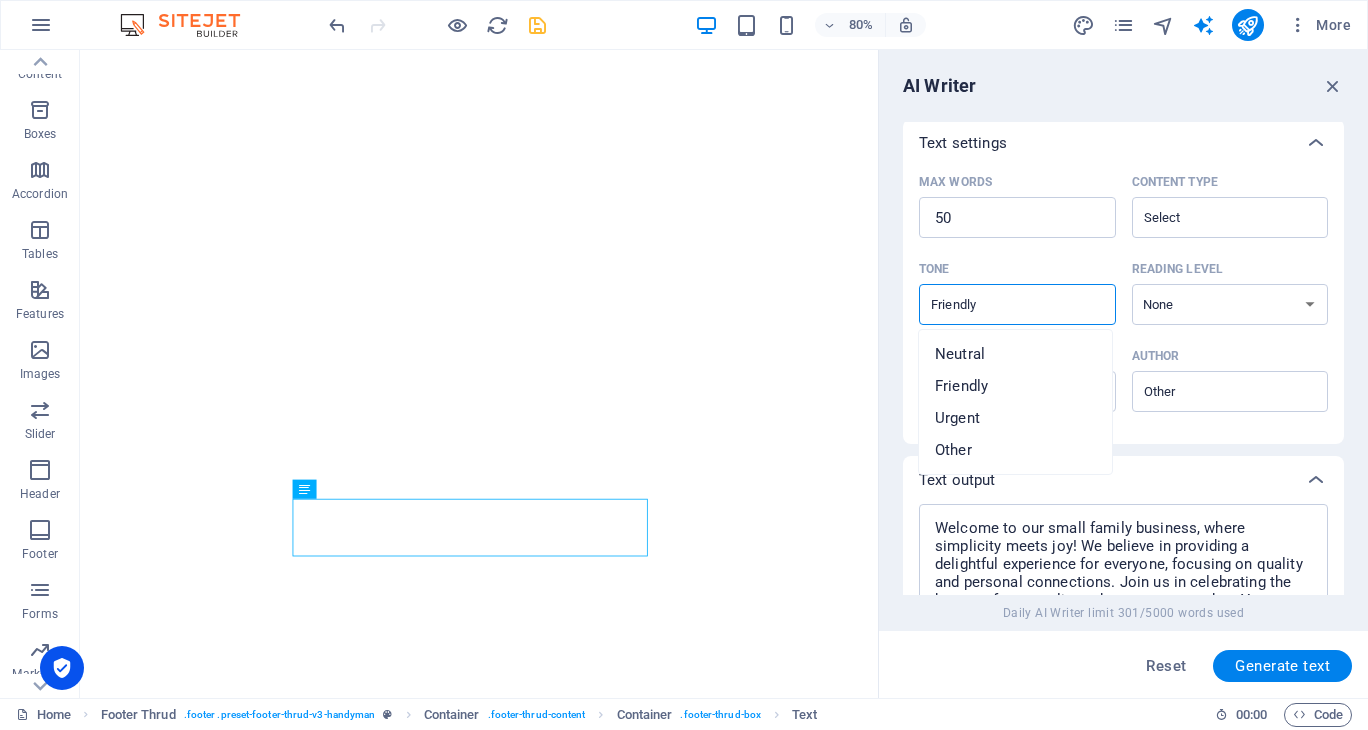 click on "Friendly" at bounding box center [1001, 304] 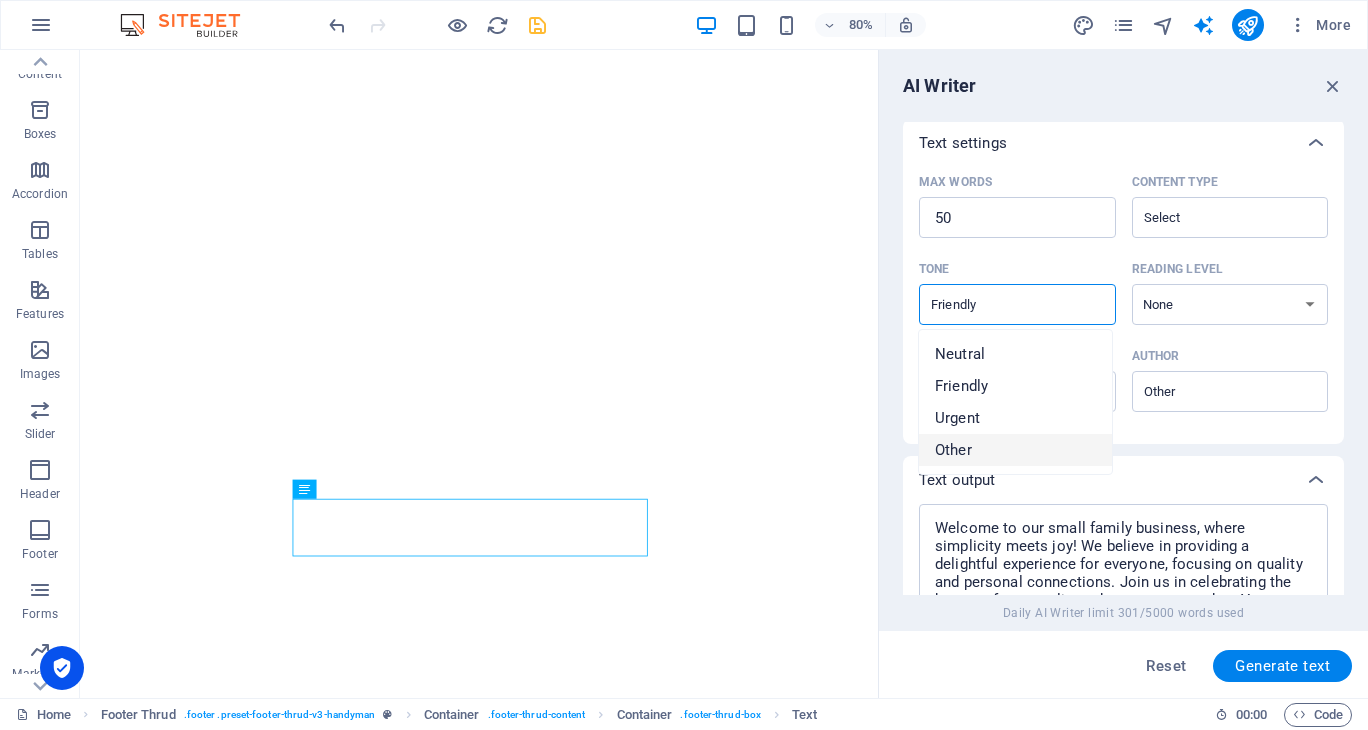 click on "Text output" at bounding box center (1123, 480) 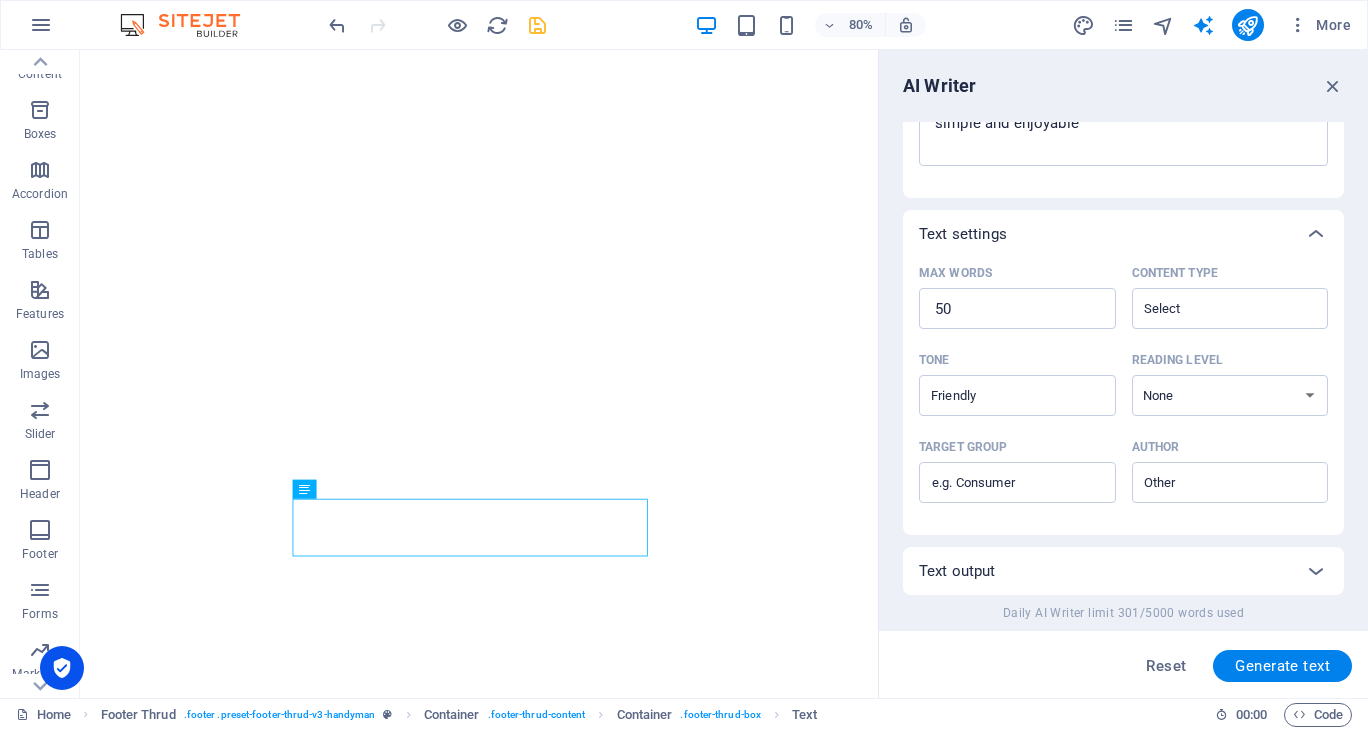 scroll, scrollTop: 328, scrollLeft: 0, axis: vertical 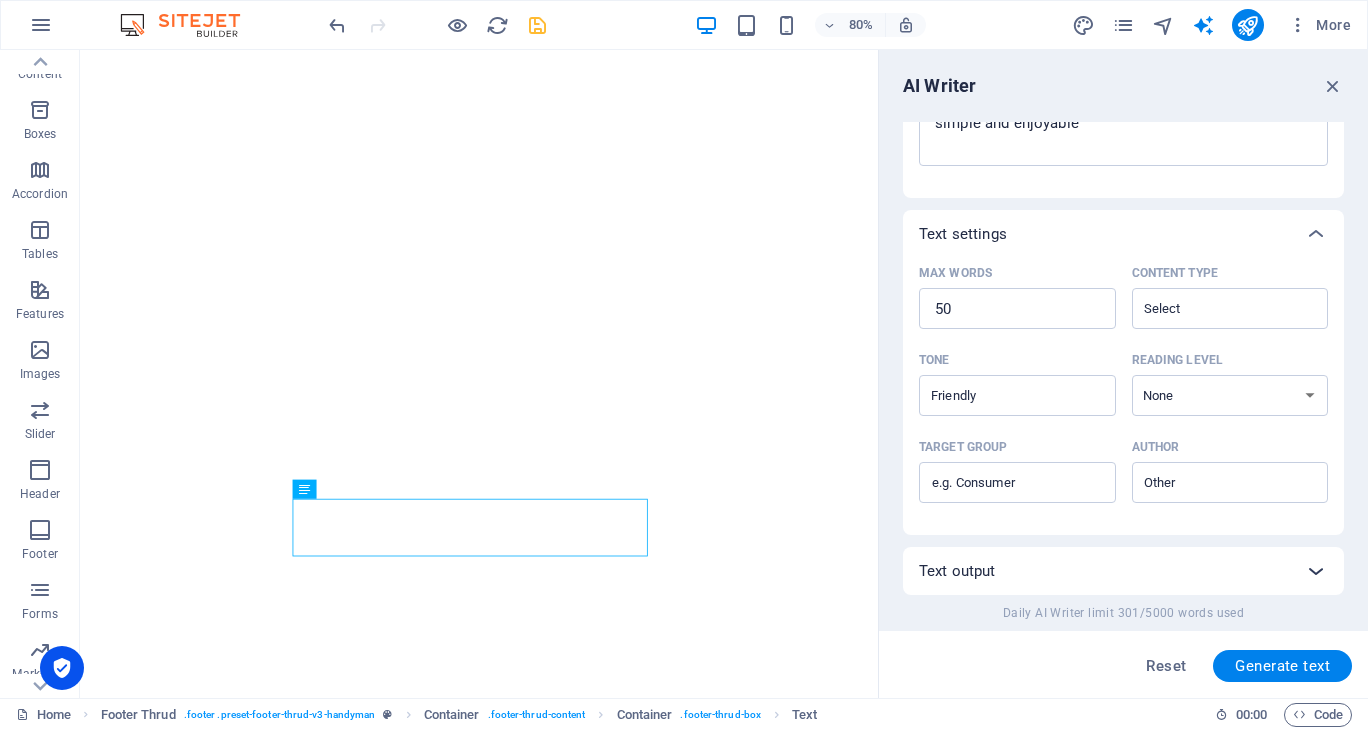 click at bounding box center [1316, 571] 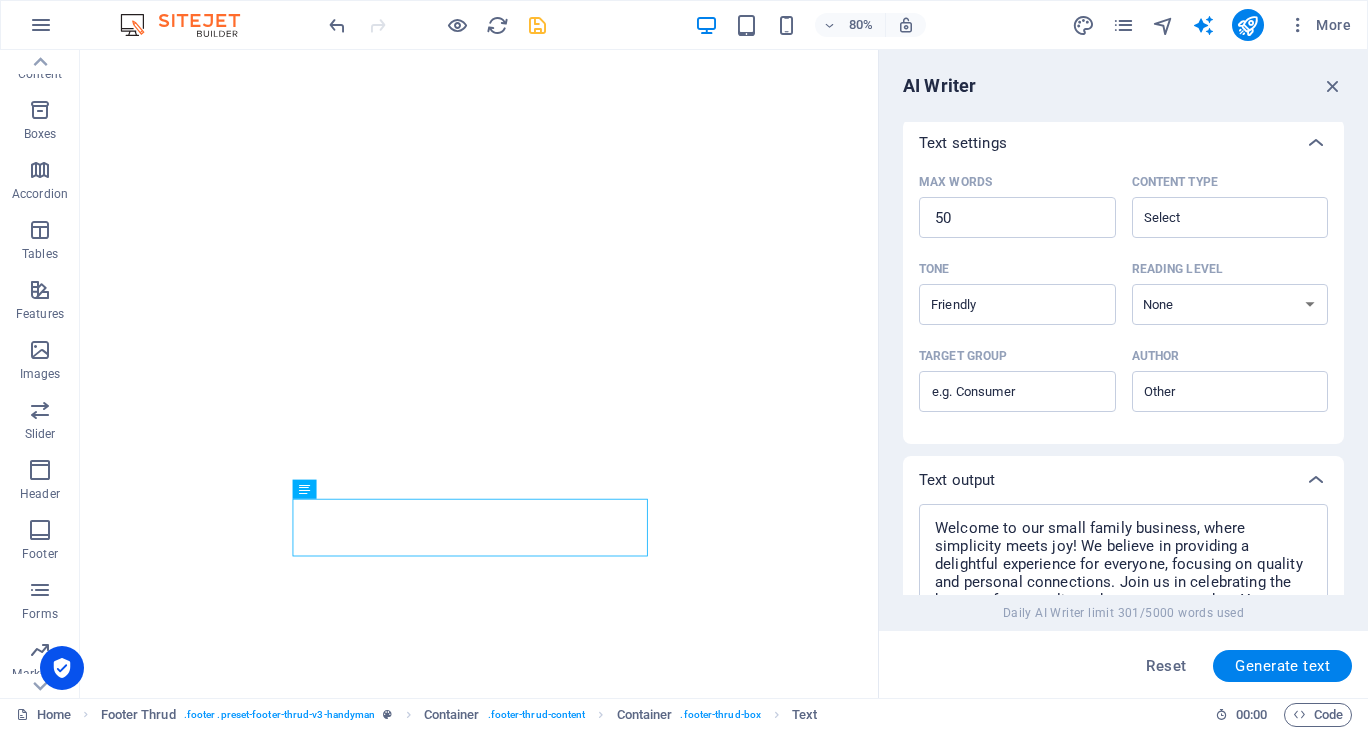 scroll, scrollTop: 619, scrollLeft: 0, axis: vertical 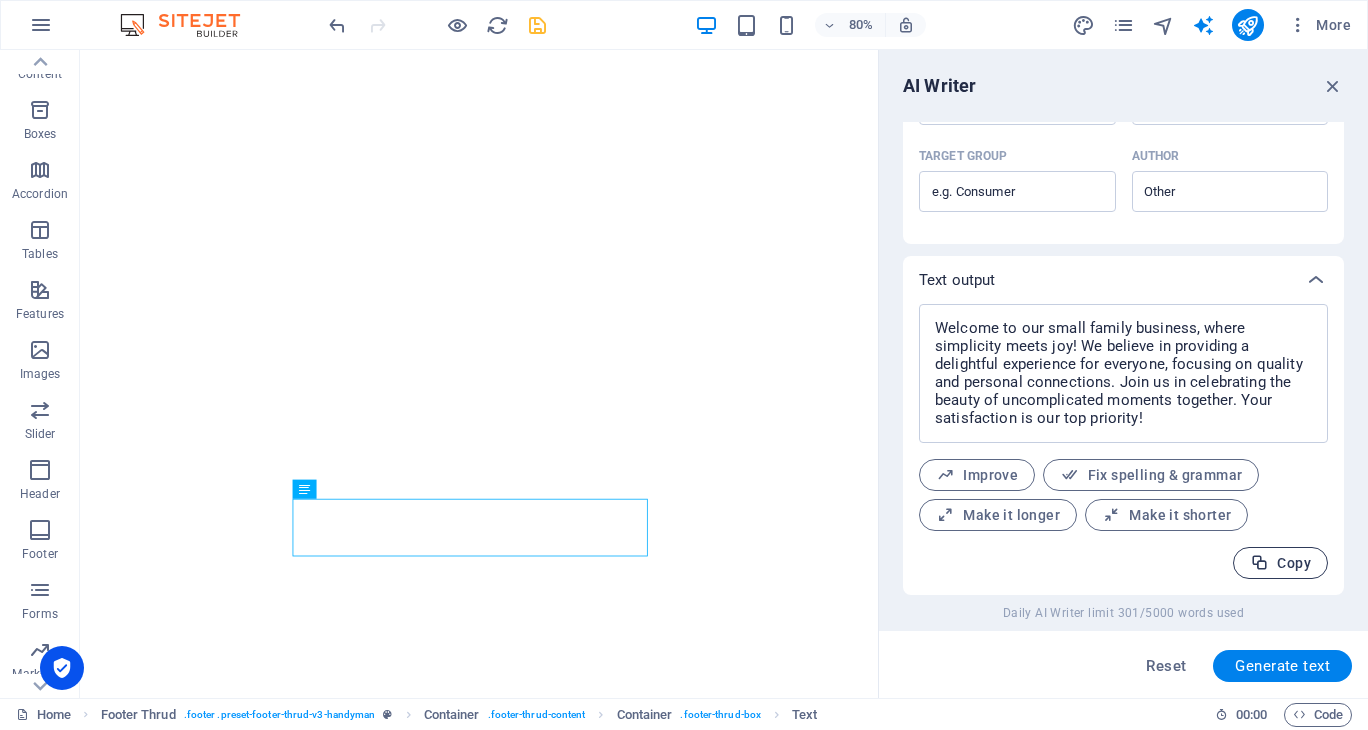 click on "Copy" at bounding box center [1280, 563] 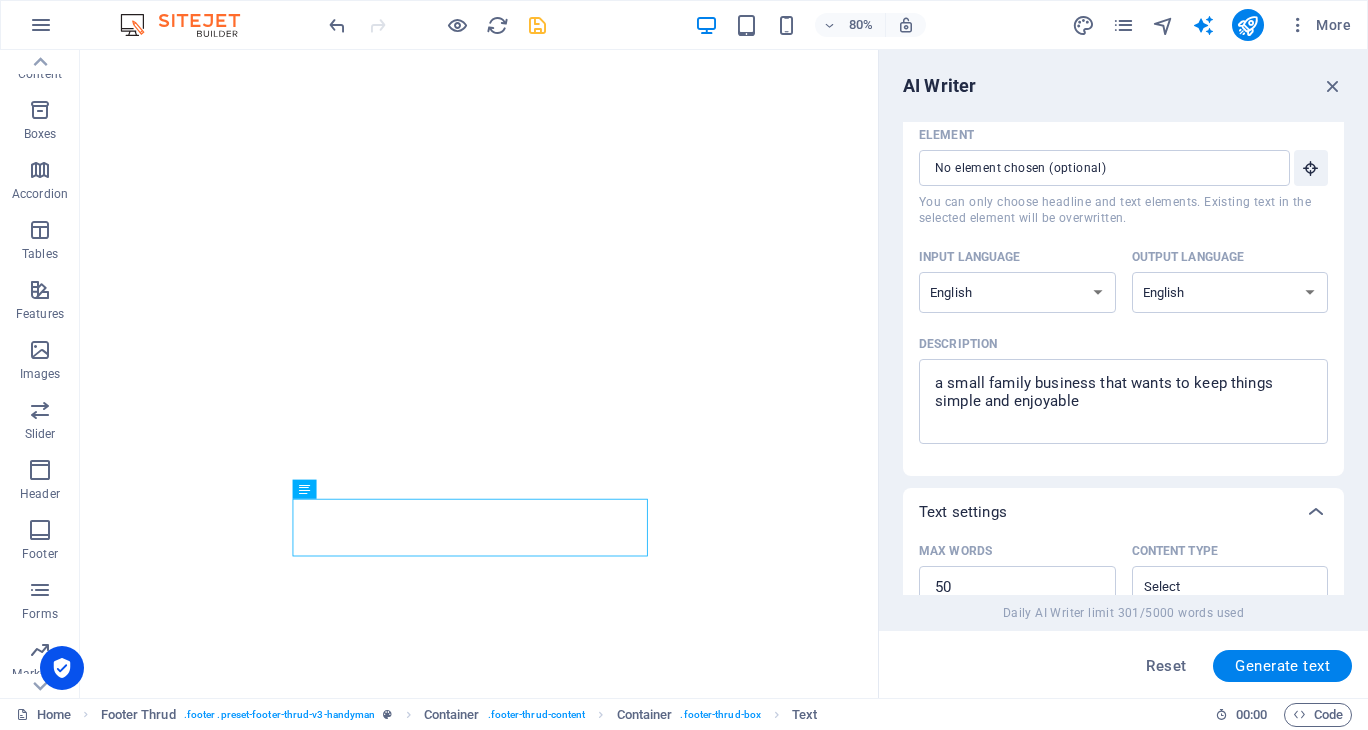 scroll, scrollTop: 19, scrollLeft: 0, axis: vertical 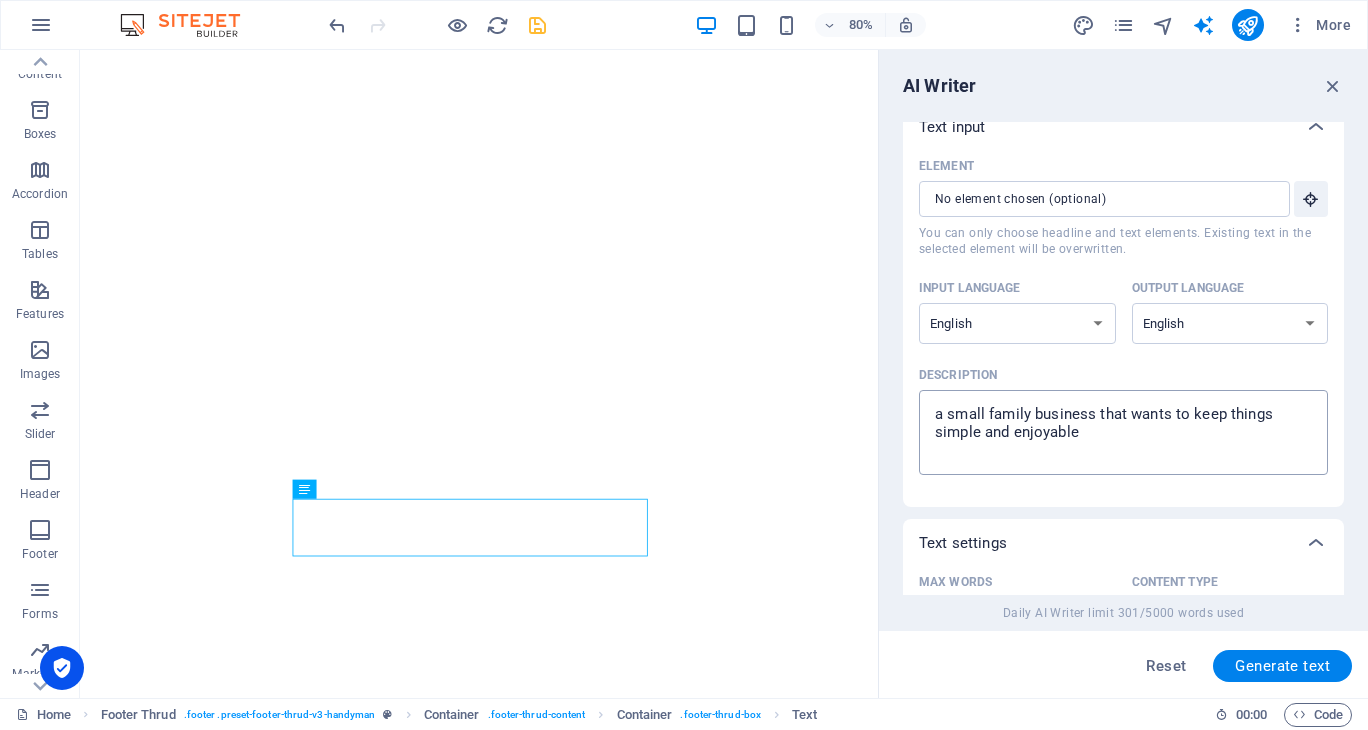 click on "a small family business that wants to keep things simple and enjoyable" at bounding box center (1123, 432) 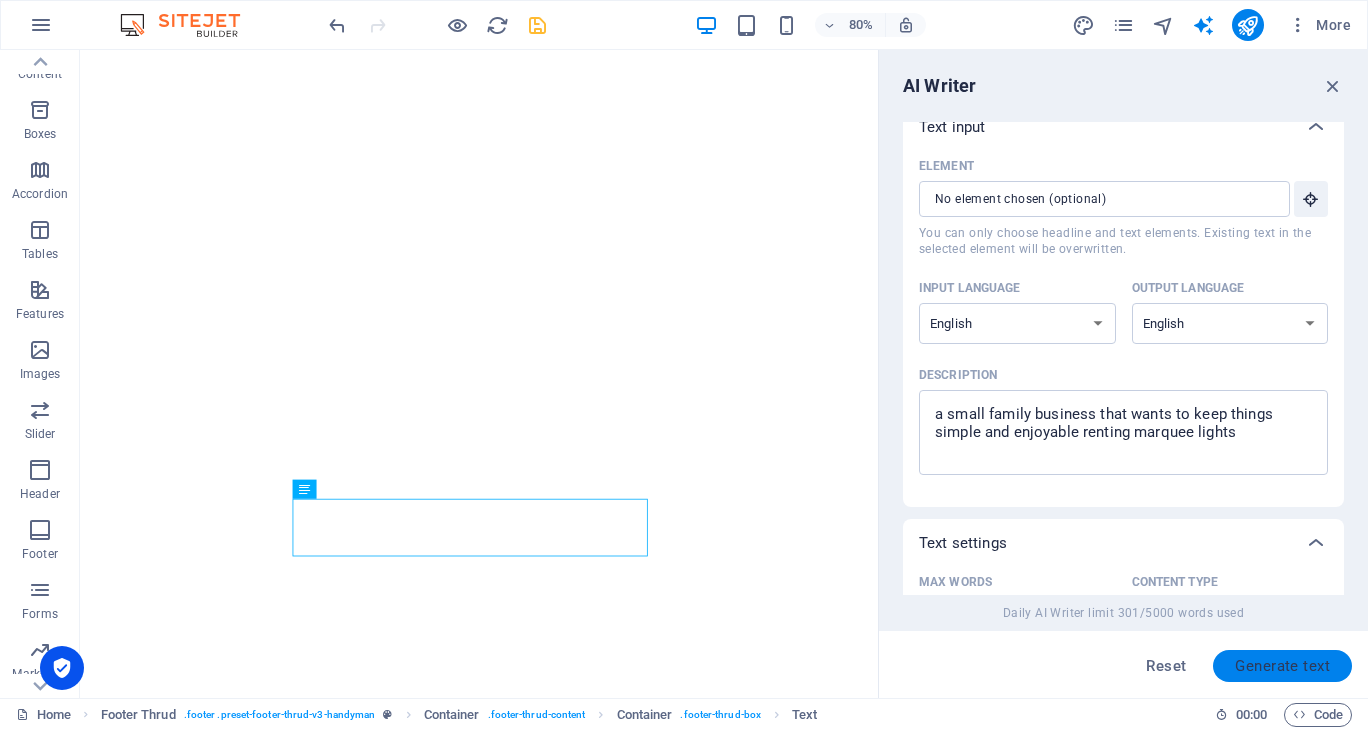 click on "Generate text" at bounding box center (1282, 666) 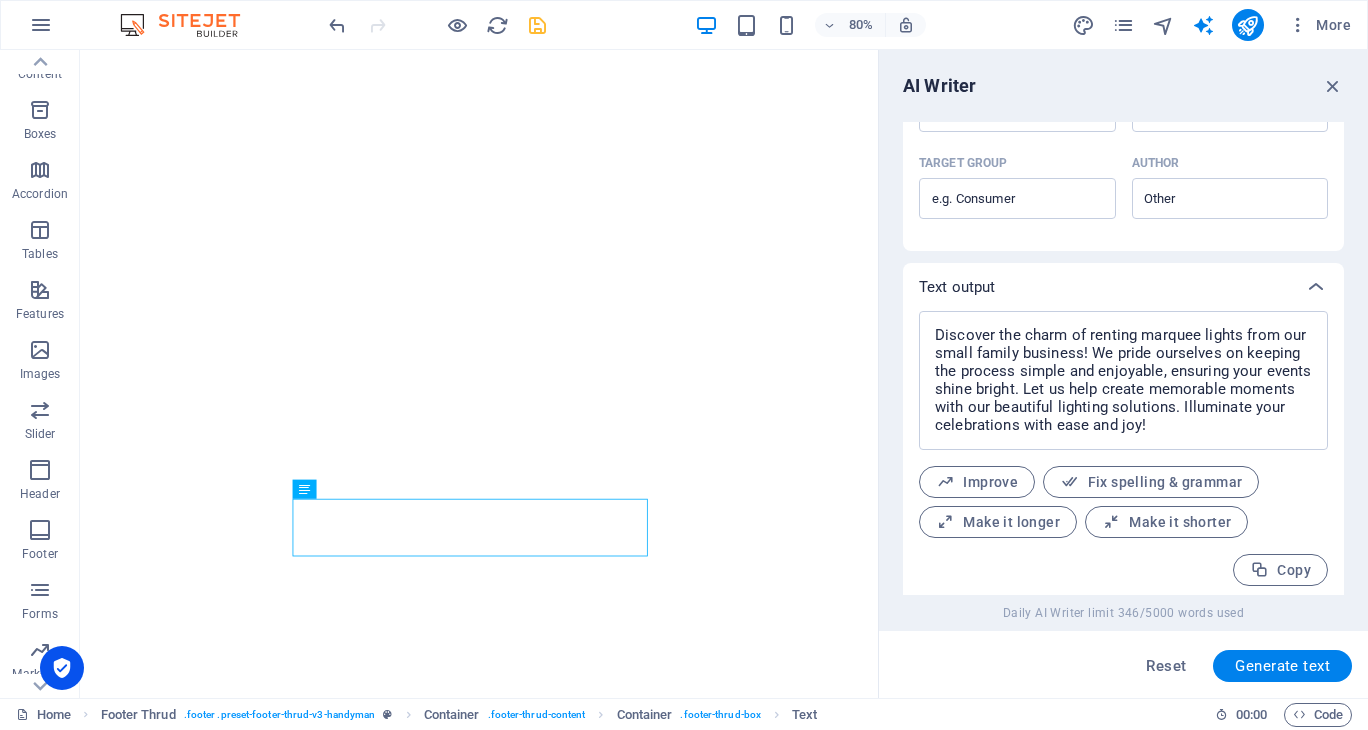 scroll, scrollTop: 619, scrollLeft: 0, axis: vertical 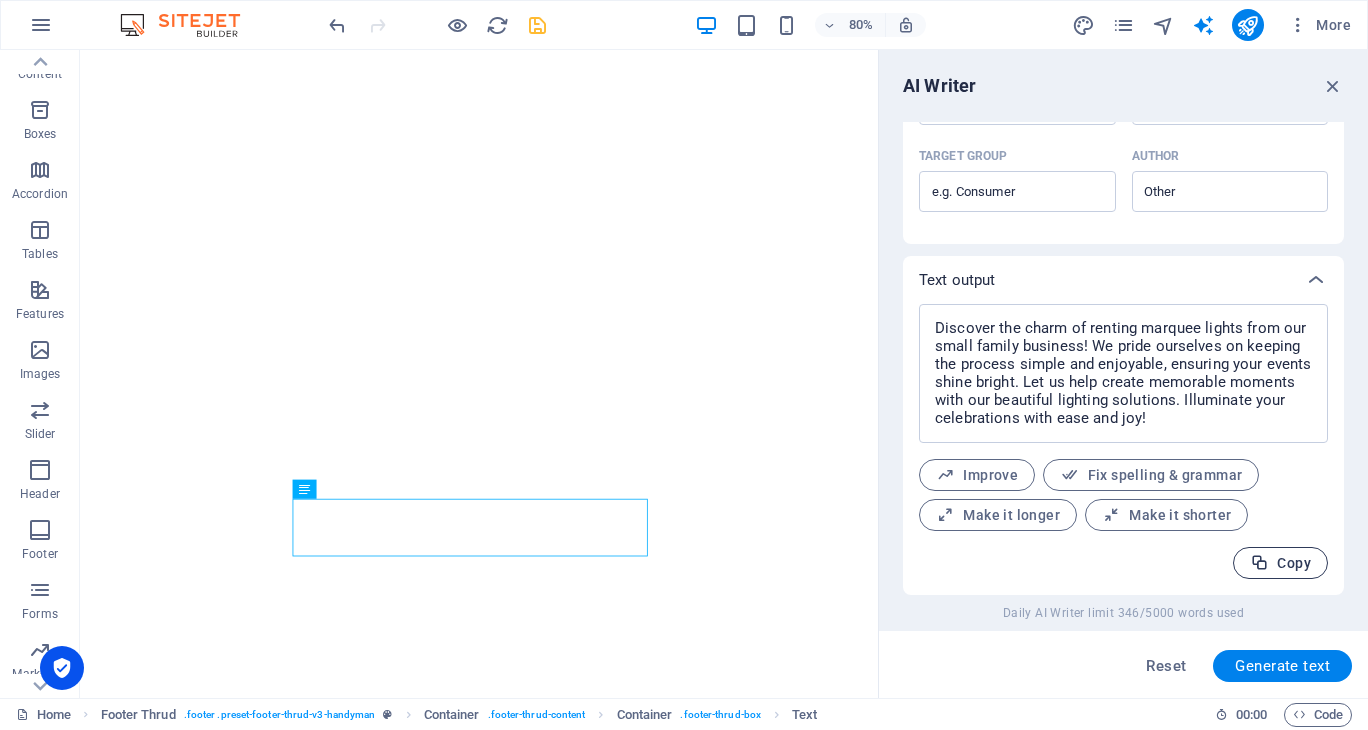 click on "Copy" at bounding box center [1280, 563] 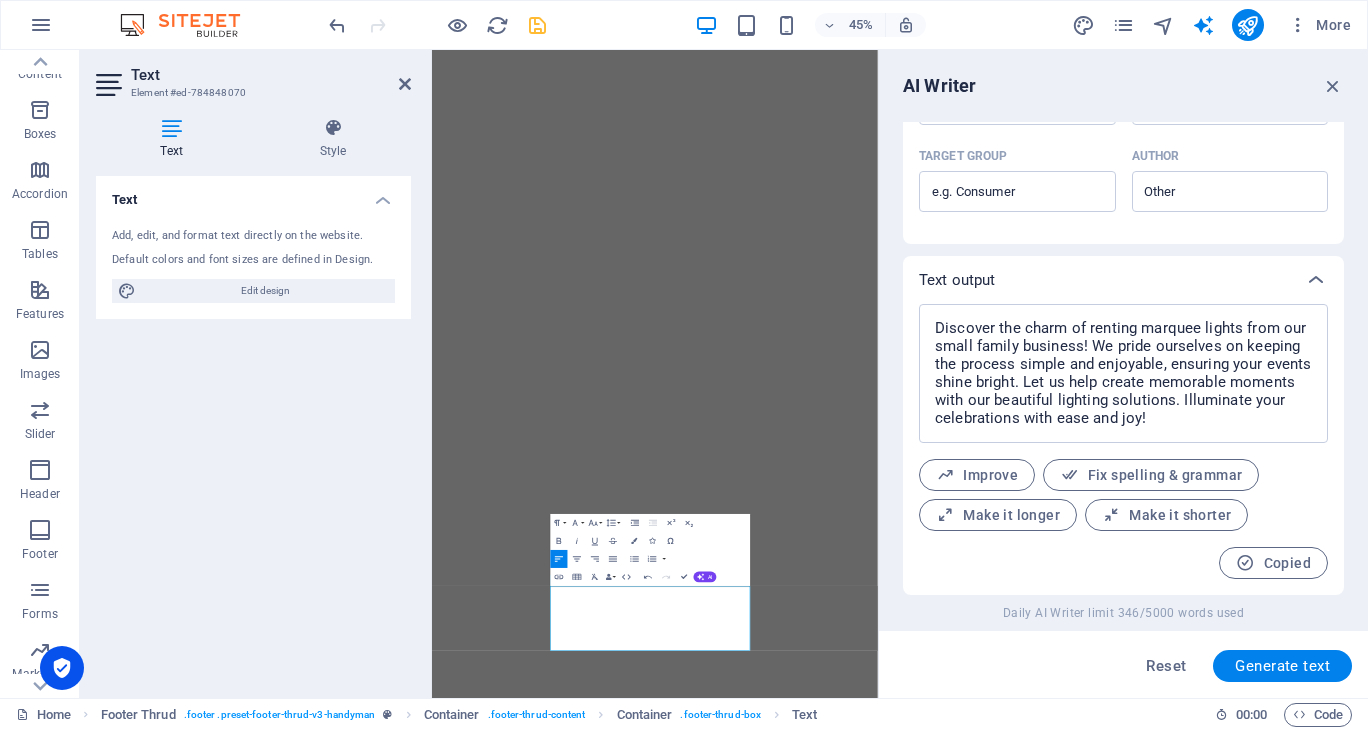 click on "AI Writer Text input Element ​ You can only choose headline and text elements. Existing text in the selected element will be overwritten. Input language Albanian Arabic Armenian Awadhi Azerbaijani Bashkir Basque Belarusian Bengali Bhojpuri Bosnian Brazilian Portuguese Bulgarian Cantonese (Yue) Catalan Chhattisgarhi Chinese Croatian Czech Danish Dogri Dutch English Estonian Faroese Finnish French Galician Georgian German Greek Gujarati Haryanvi Hindi Hungarian Indonesian Irish Italian Japanese Javanese Kannada Kashmiri Kazakh Konkani Korean Kyrgyz Latvian Lithuanian Macedonian Maithili Malay Maltese Mandarin Mandarin Chinese Marathi Marwari Min Nan Moldovan Mongolian Montenegrin Nepali Norwegian Oriya Pashto Persian (Farsi) Polish Portuguese Punjabi Rajasthani Romanian Russian Sanskrit Santali Serbian Sindhi Sinhala Slovak Slovene Slovenian Spanish Ukrainian Urdu Uzbek Vietnamese Welsh Wu Output language Albanian Arabic Armenian Awadhi Azerbaijani Bashkir Basque Belarusian Bengali Bhojpuri Bosnian Bulgarian" at bounding box center [1123, 374] 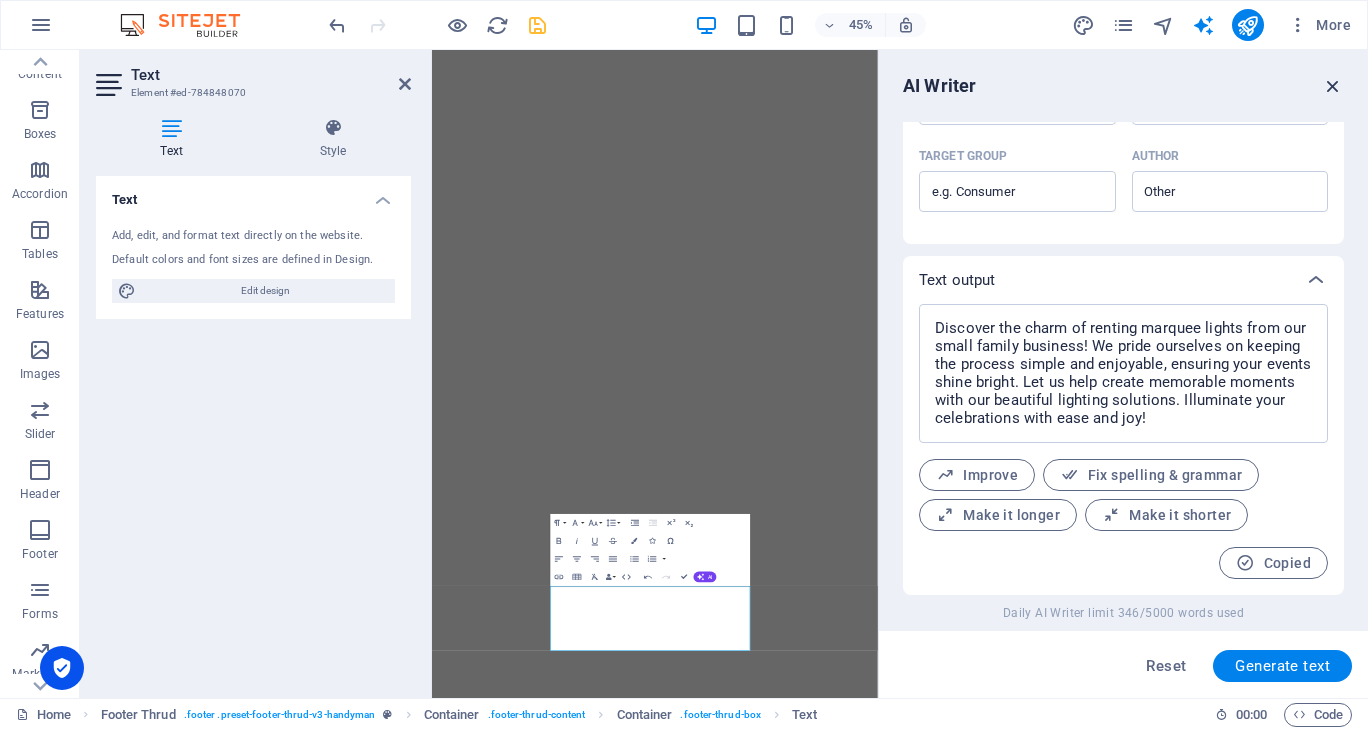 click at bounding box center (1333, 86) 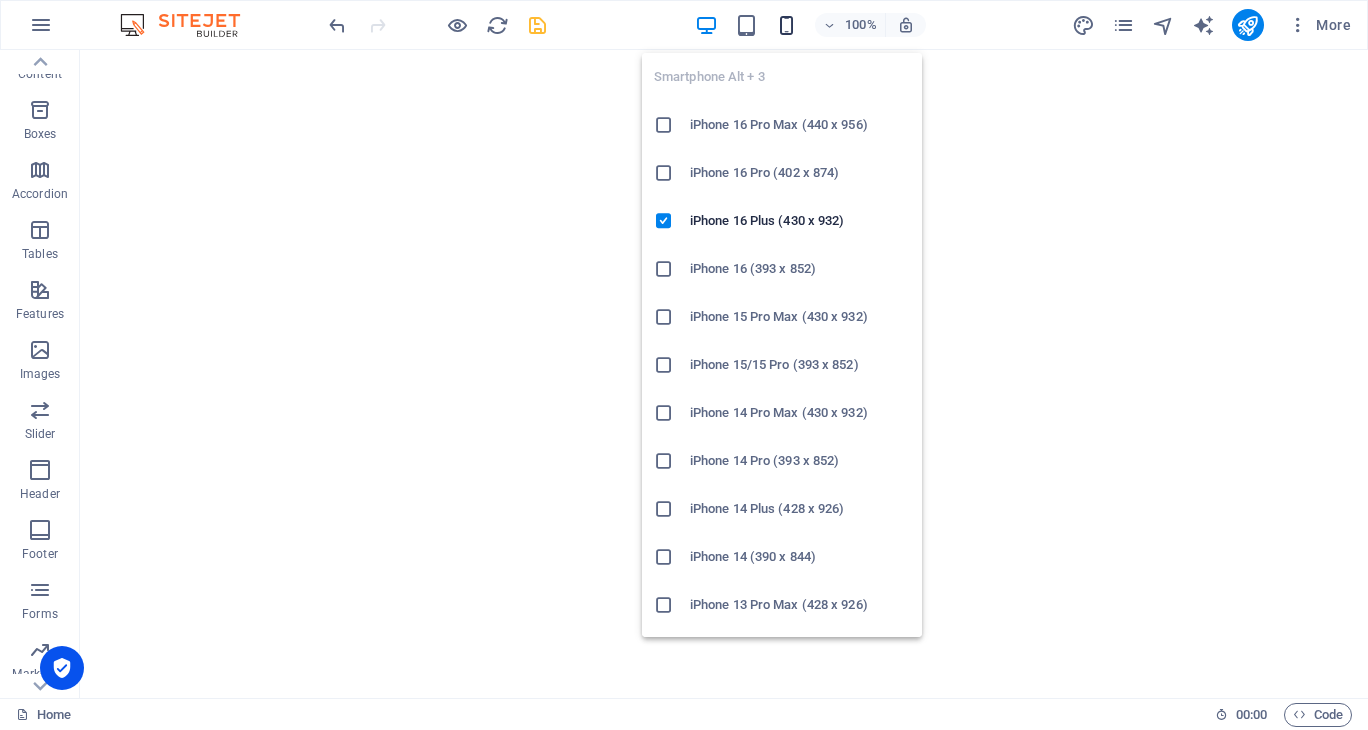 click at bounding box center [786, 25] 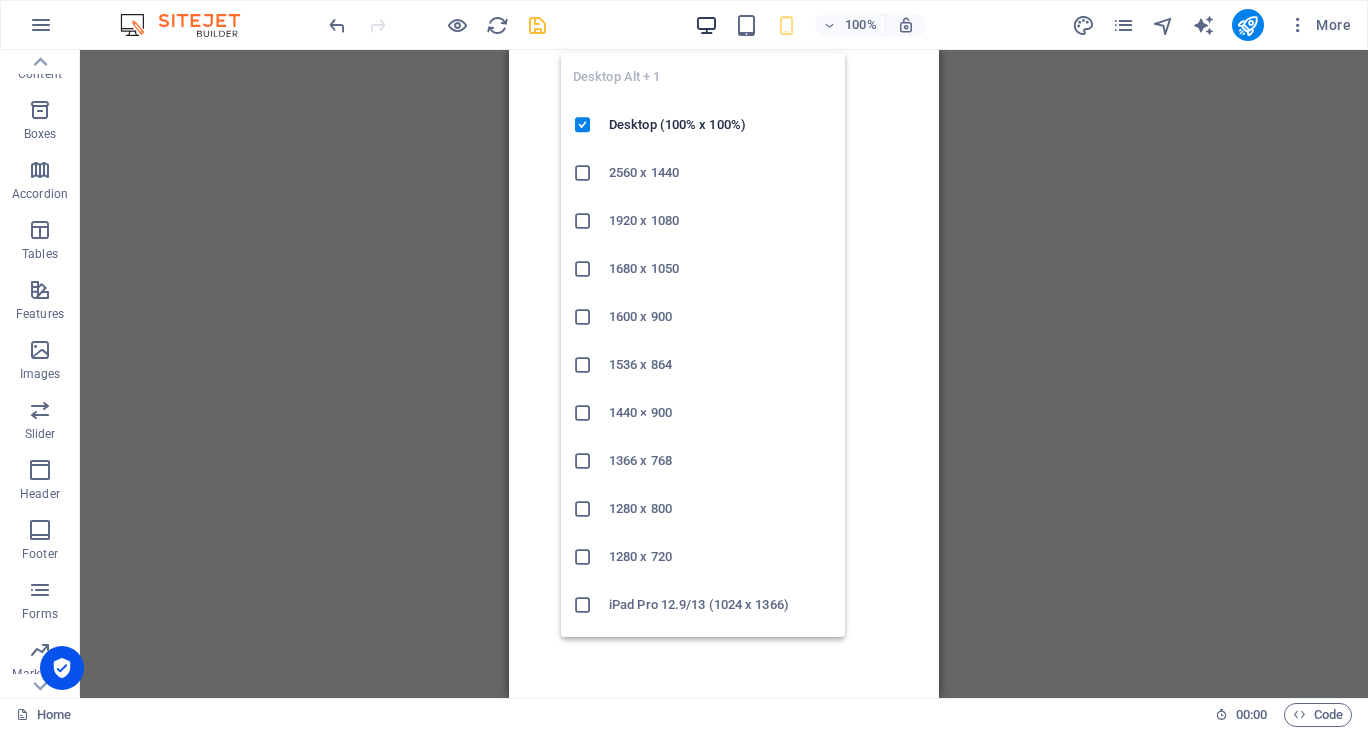 click at bounding box center (706, 25) 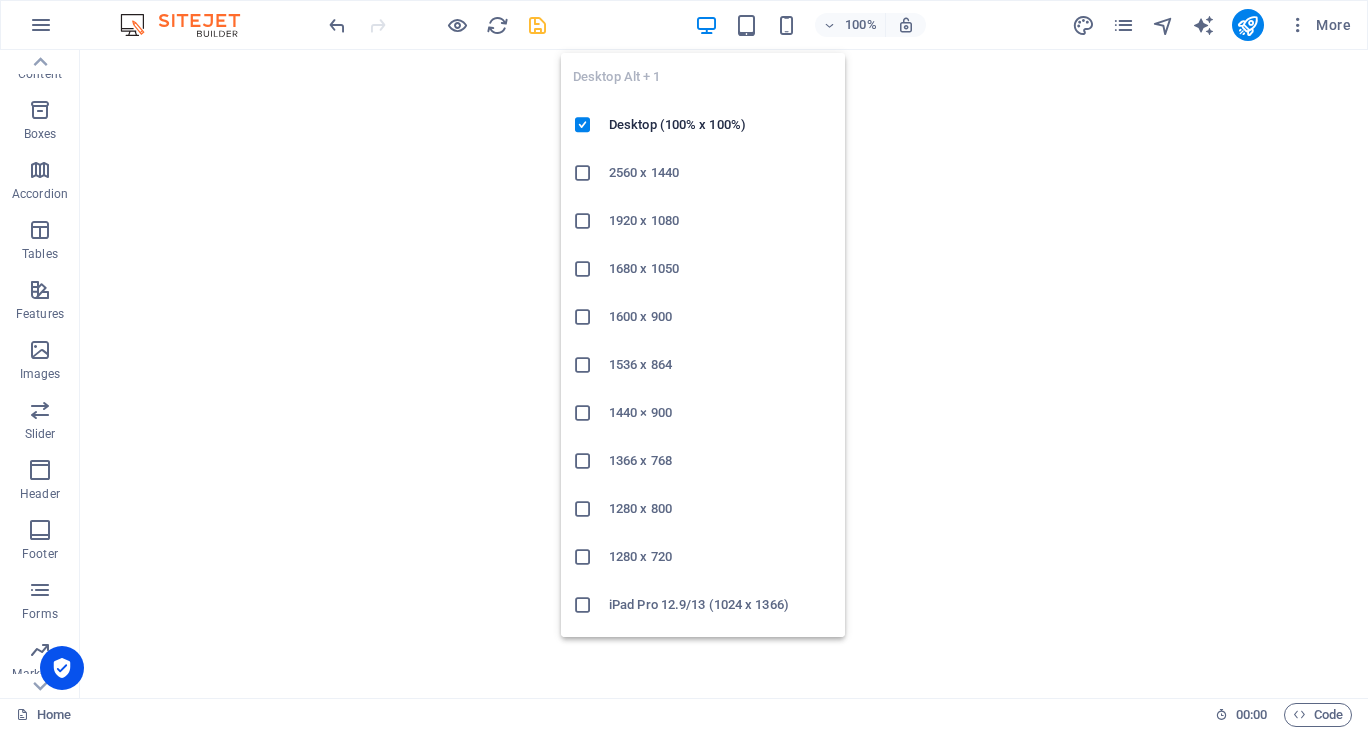 click at bounding box center [706, 25] 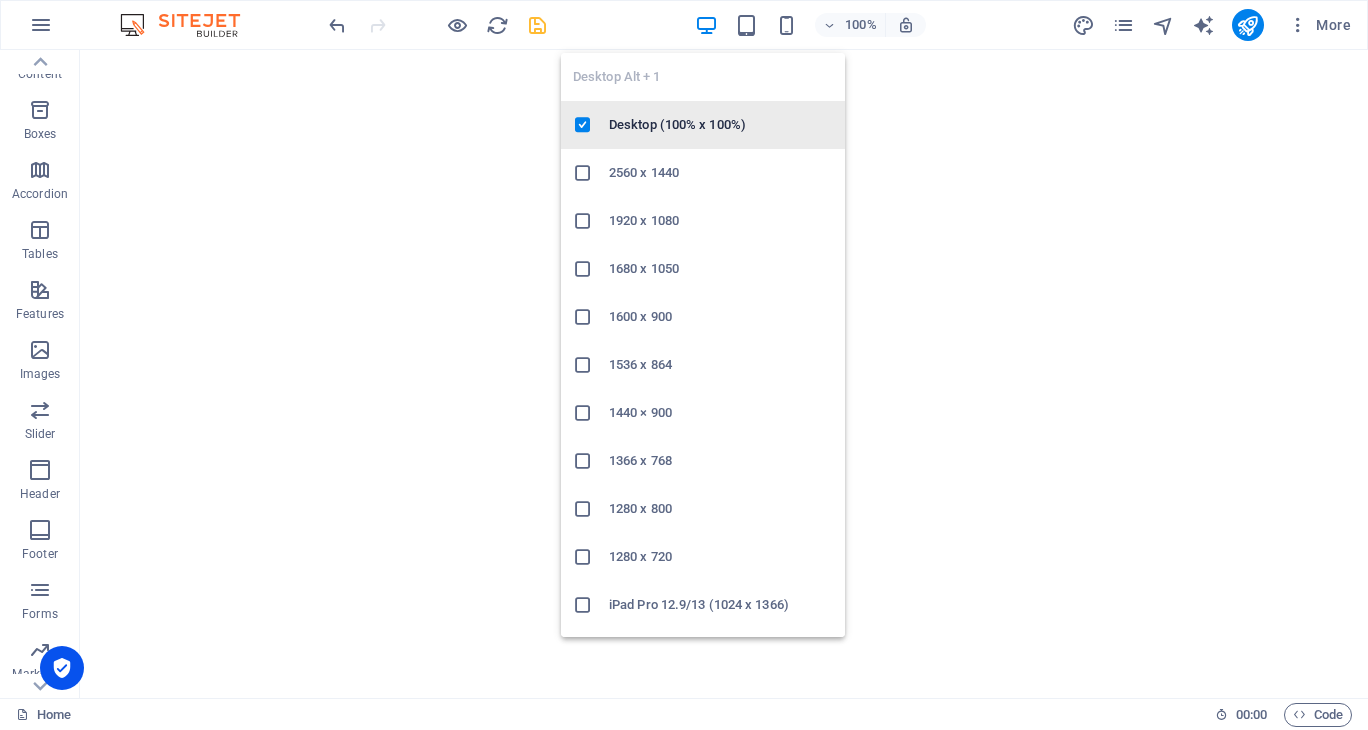click on "Desktop (100% x 100%)" at bounding box center [721, 125] 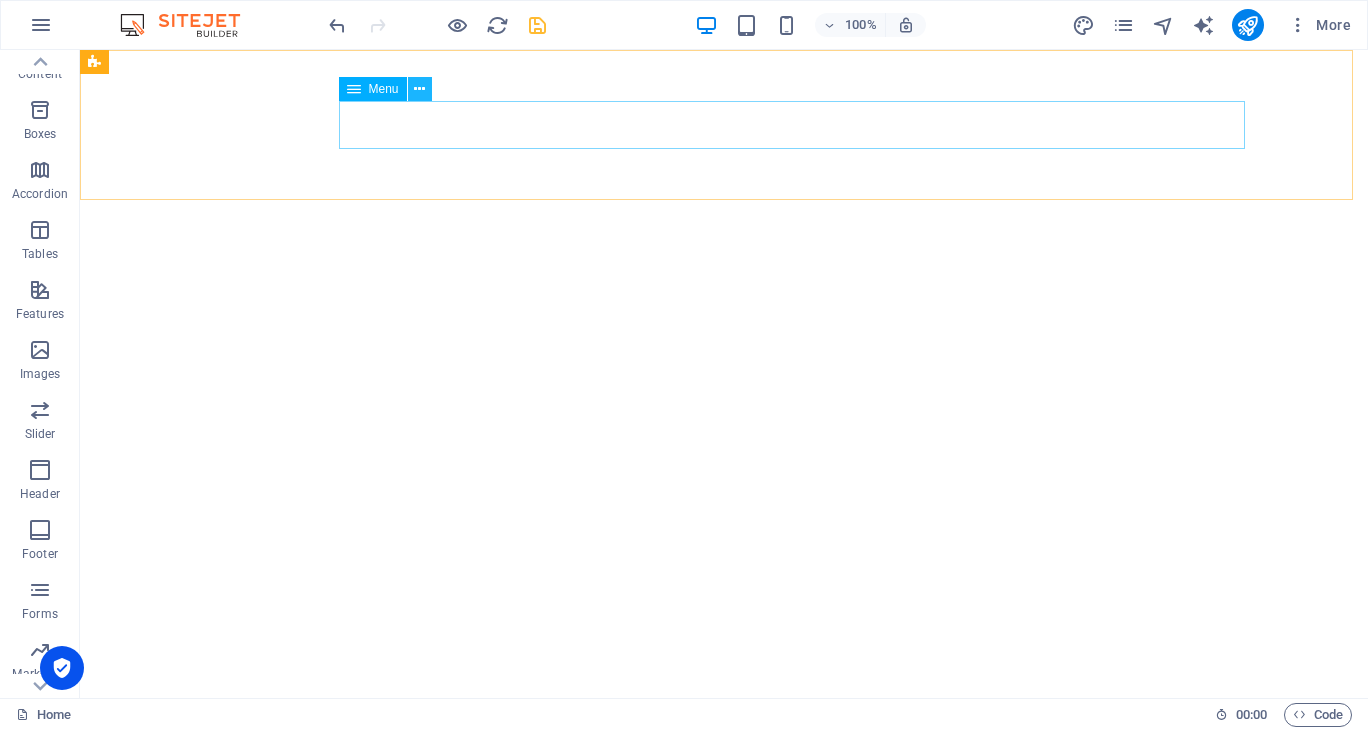 click at bounding box center [419, 89] 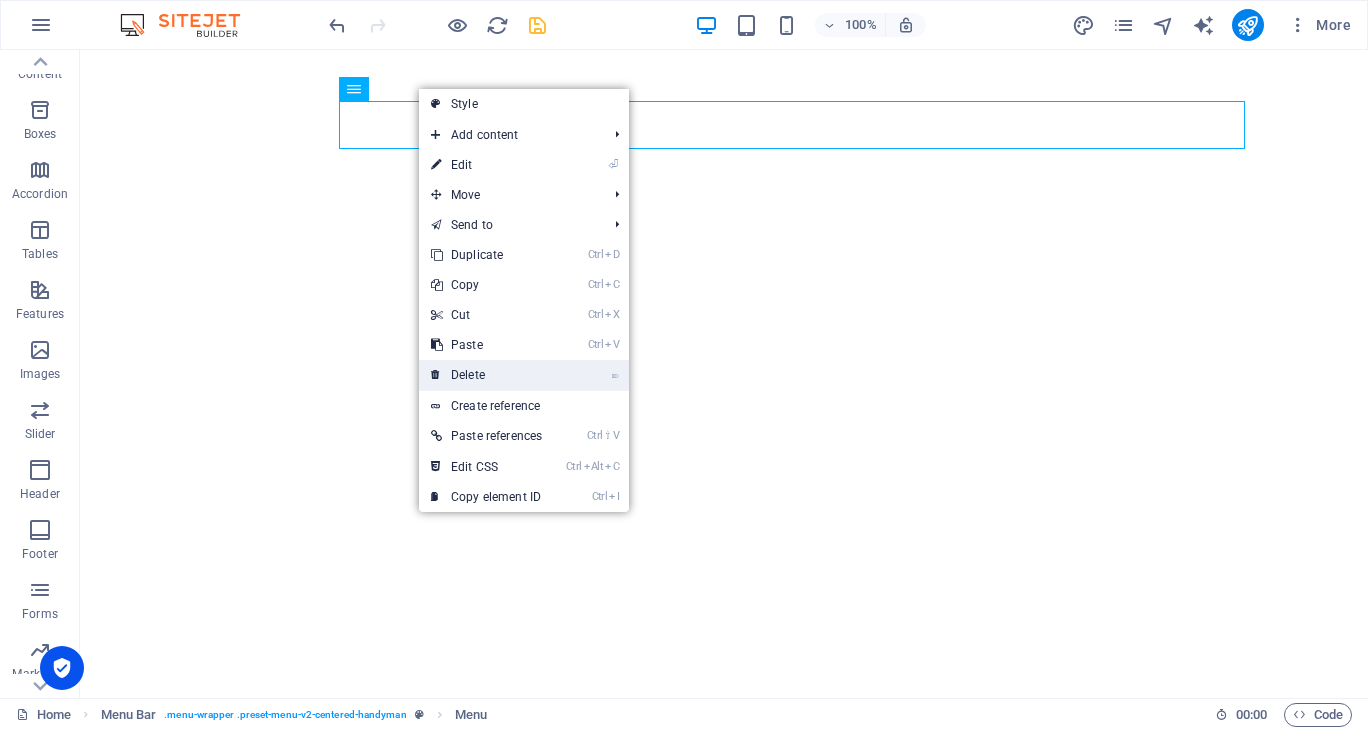 click on "⌦  Delete" at bounding box center (486, 375) 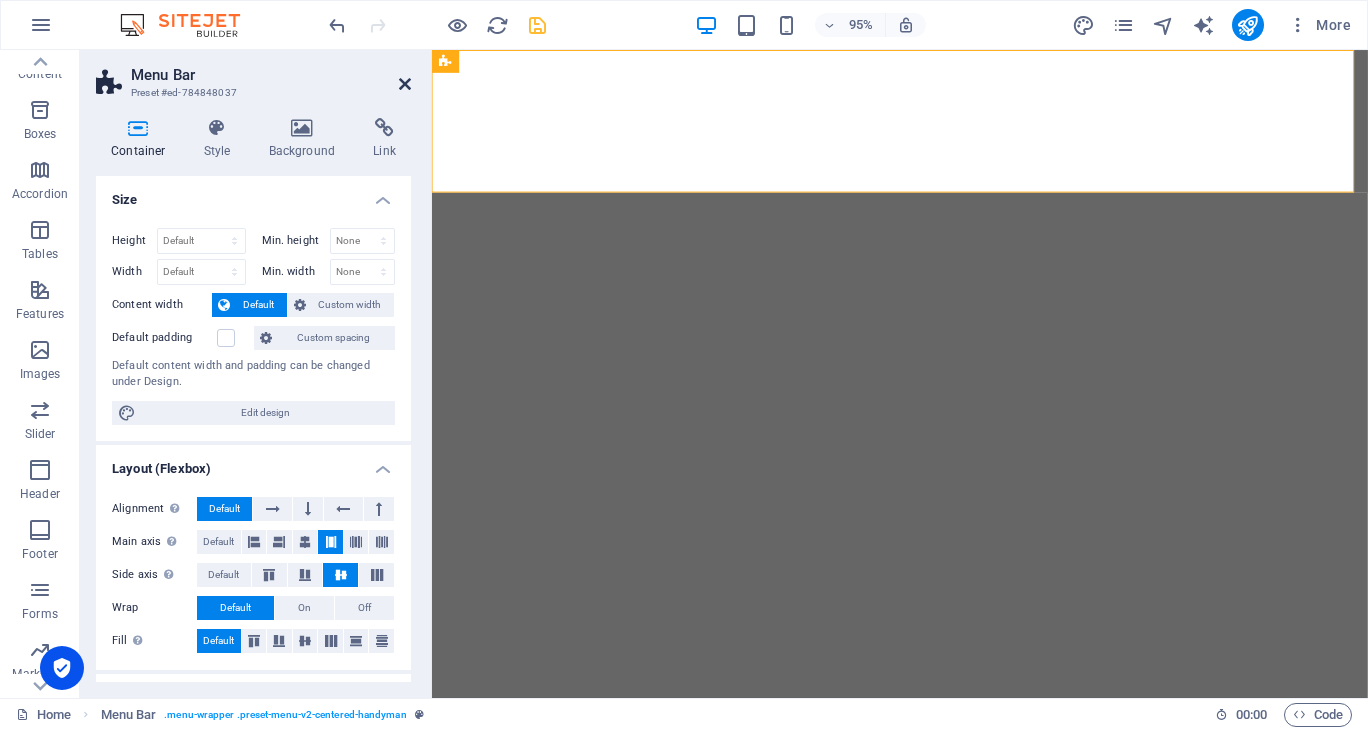 click at bounding box center [405, 84] 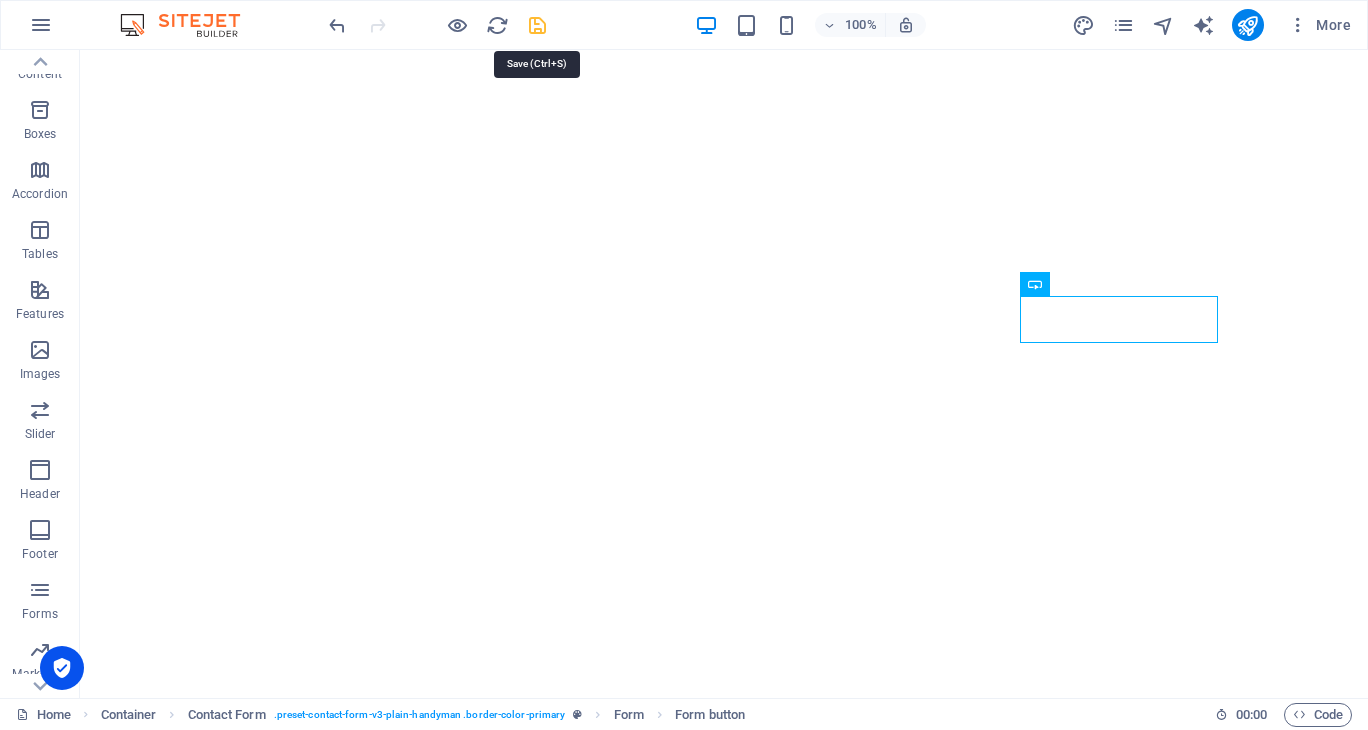 click at bounding box center (537, 25) 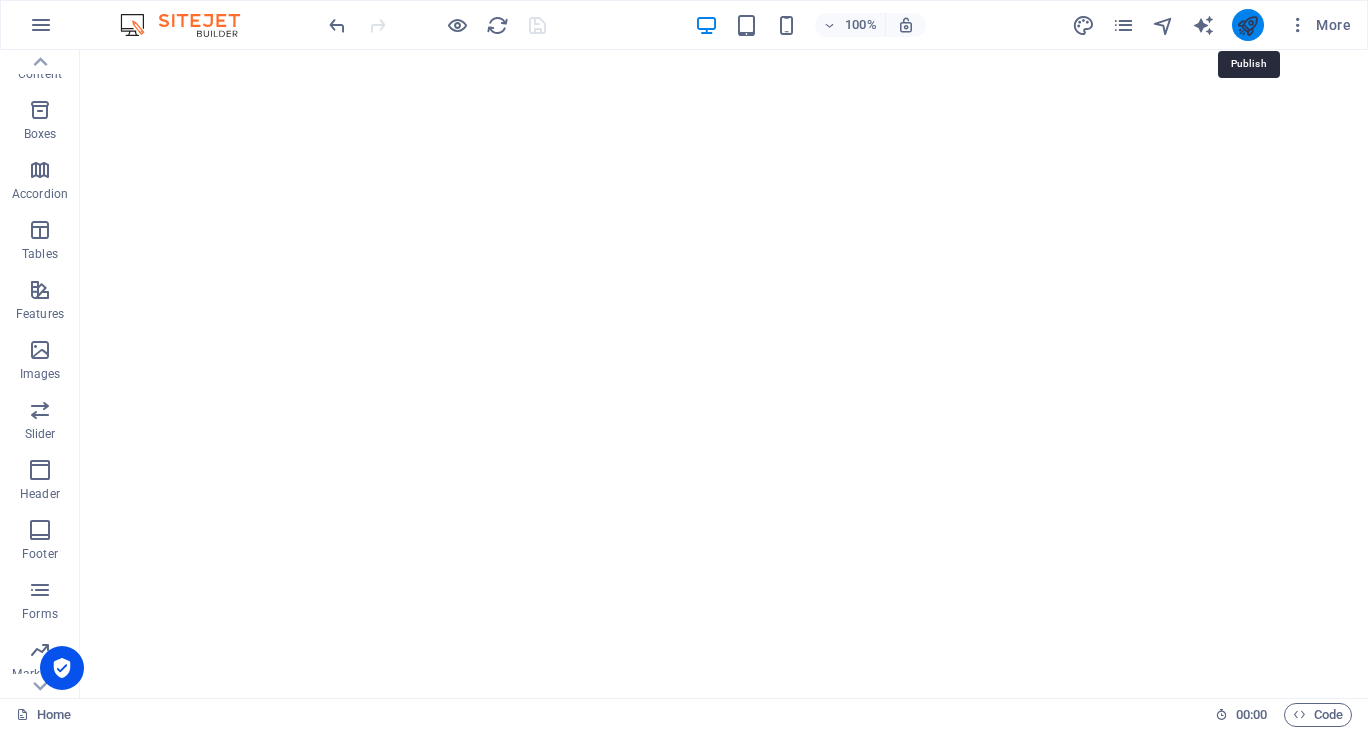 click at bounding box center [1247, 25] 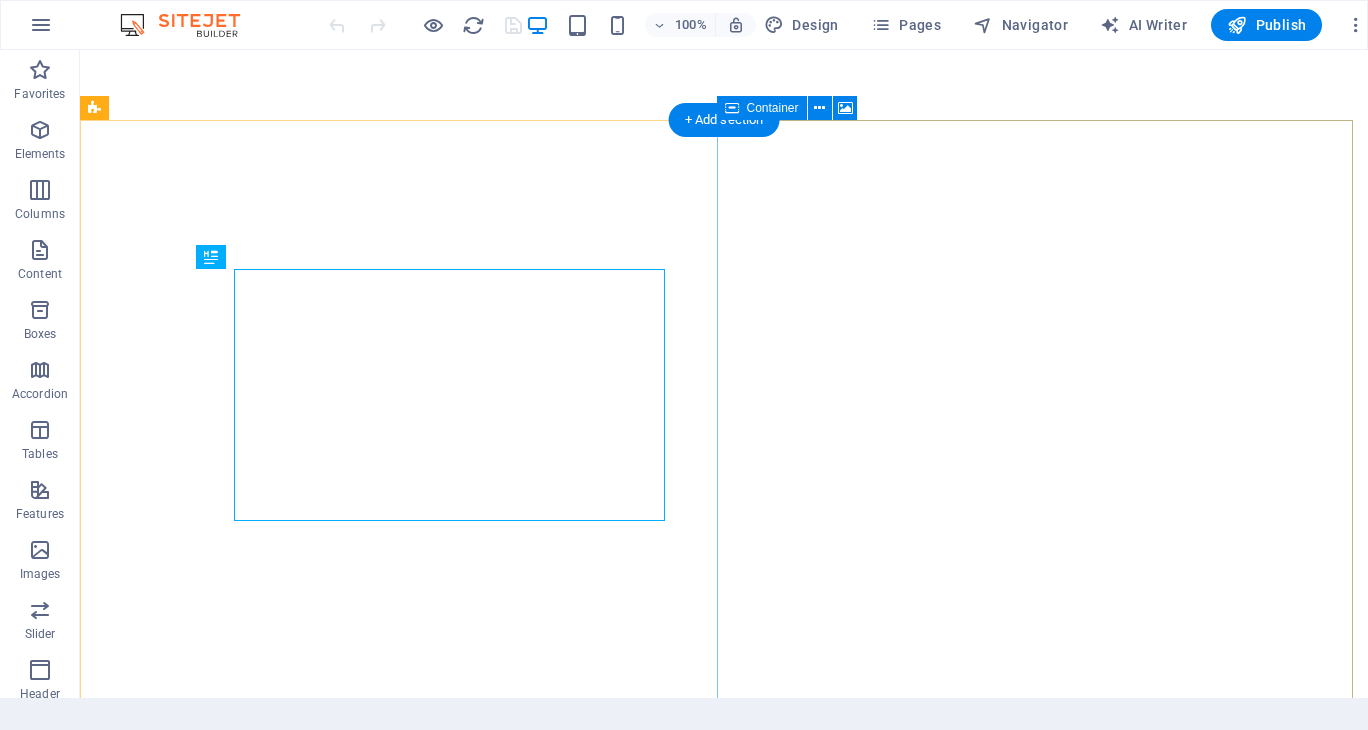 scroll, scrollTop: 0, scrollLeft: 0, axis: both 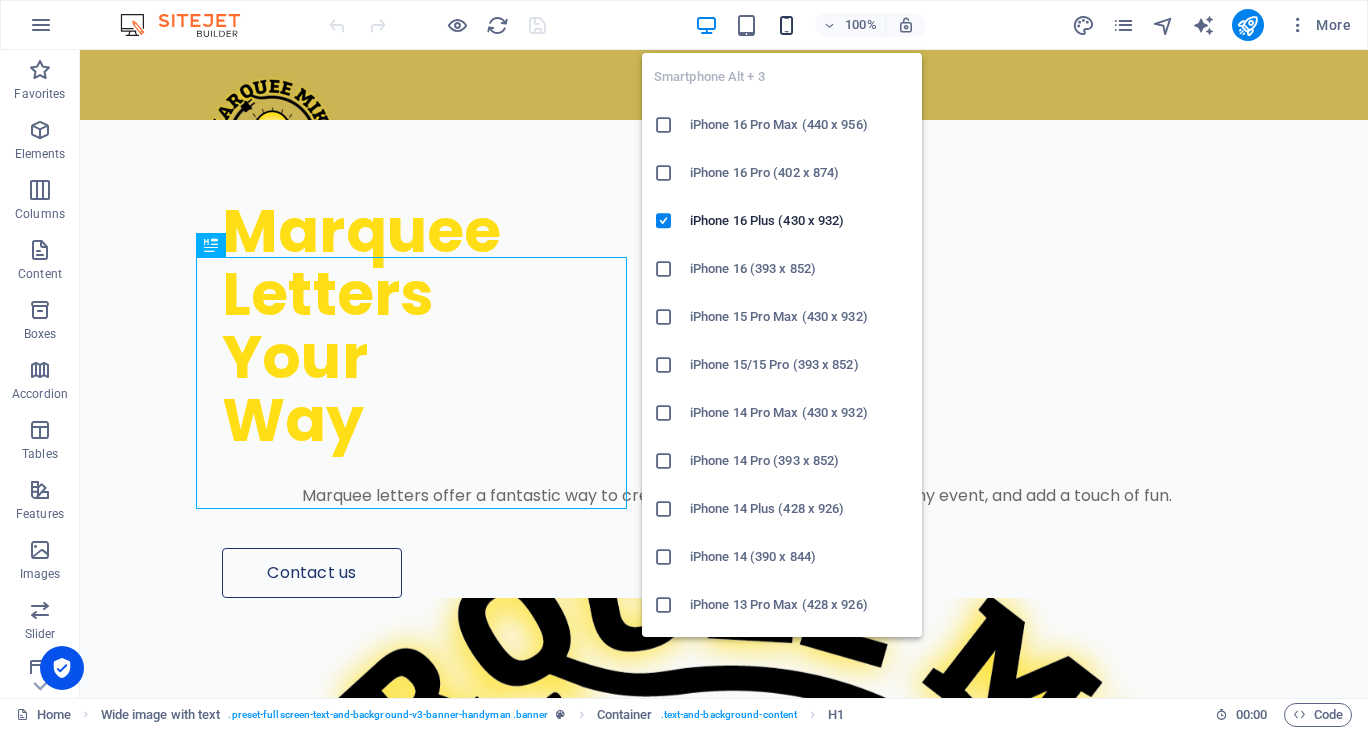 click at bounding box center (786, 25) 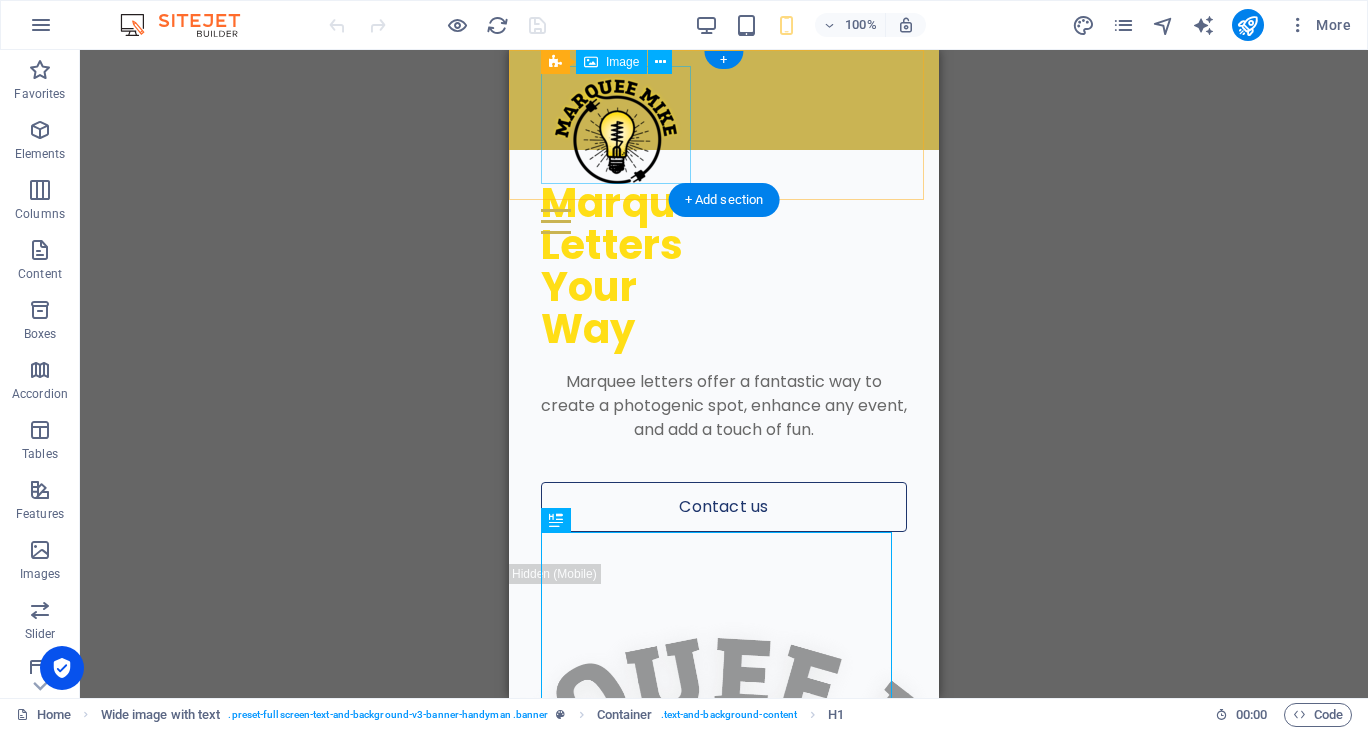 click at bounding box center (724, 125) 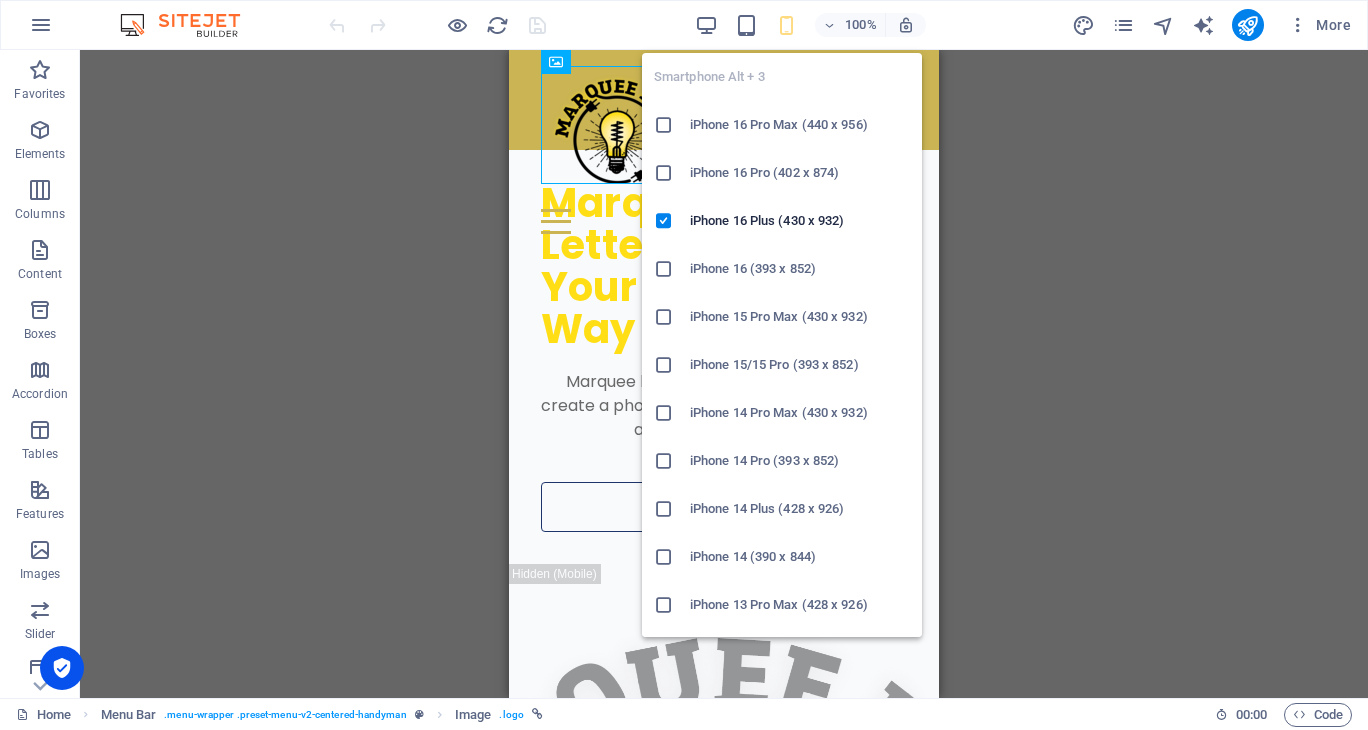 click at bounding box center (786, 25) 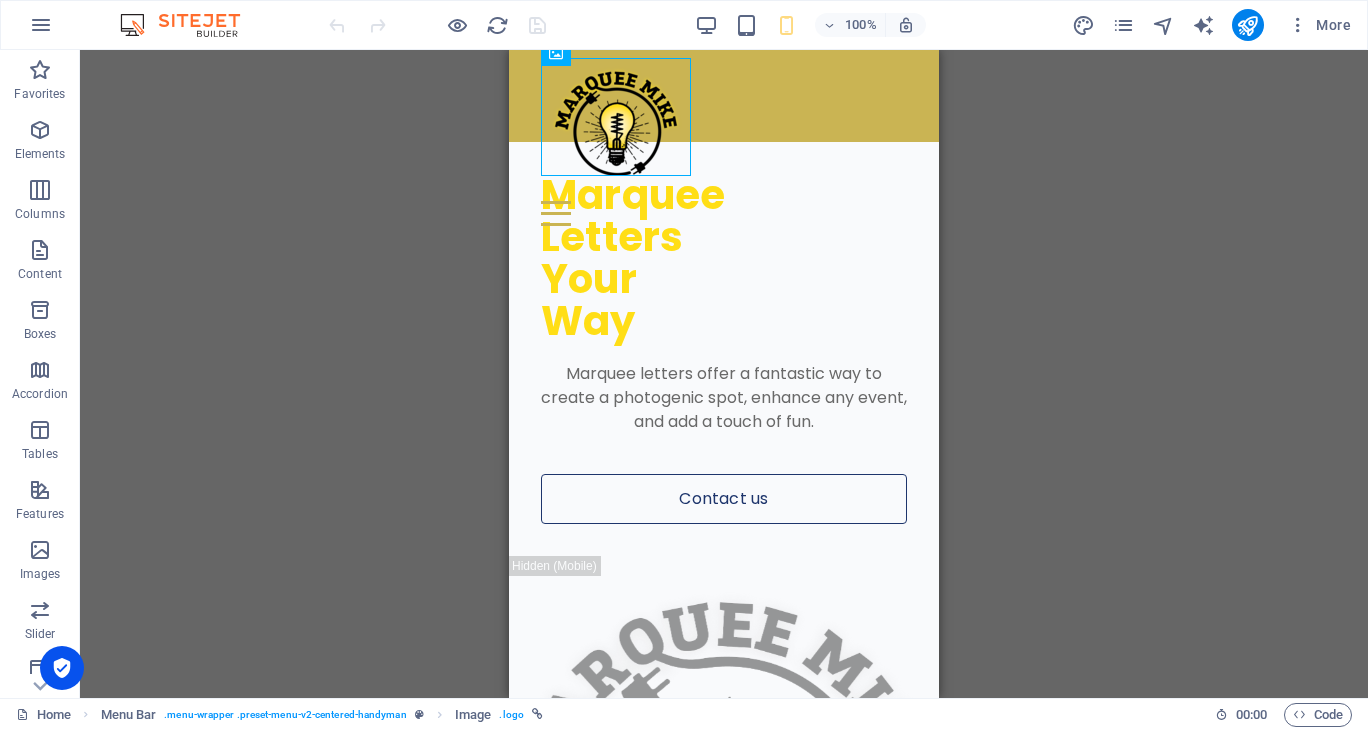 scroll, scrollTop: 0, scrollLeft: 0, axis: both 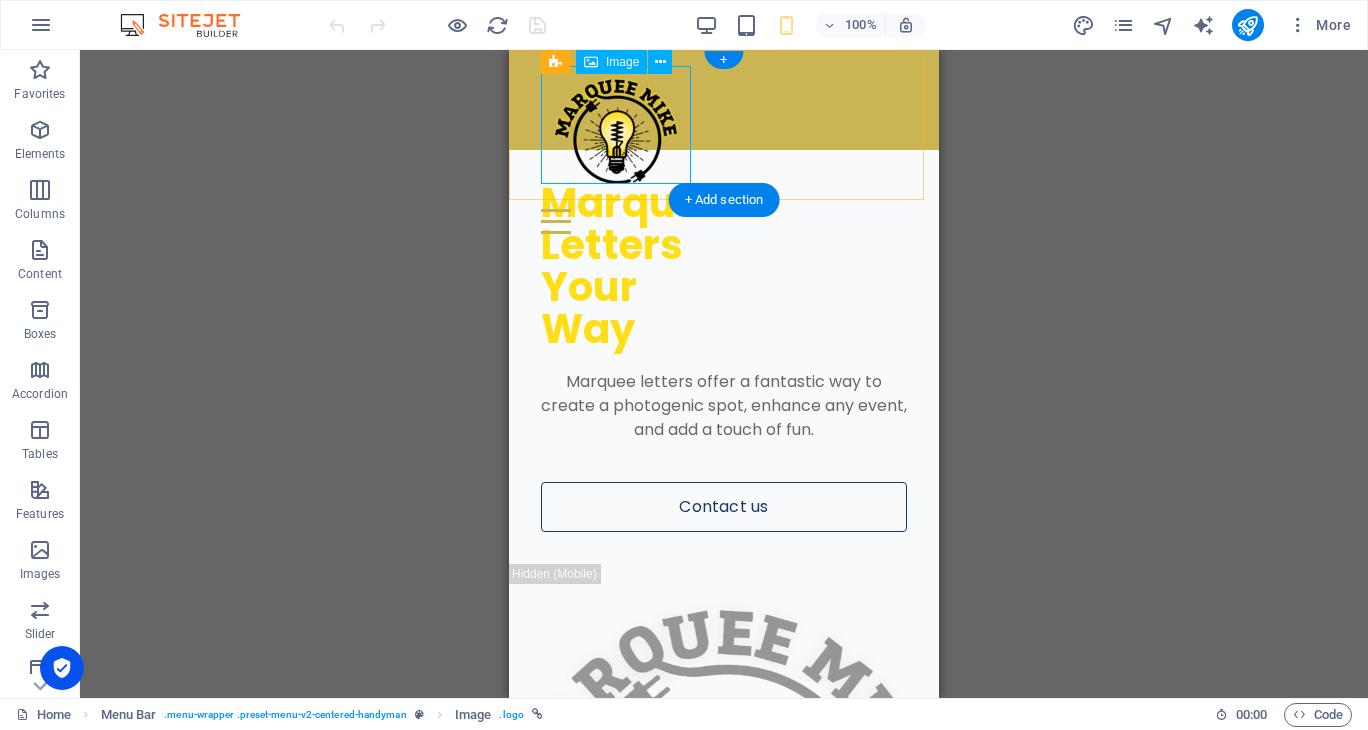 click at bounding box center (724, 125) 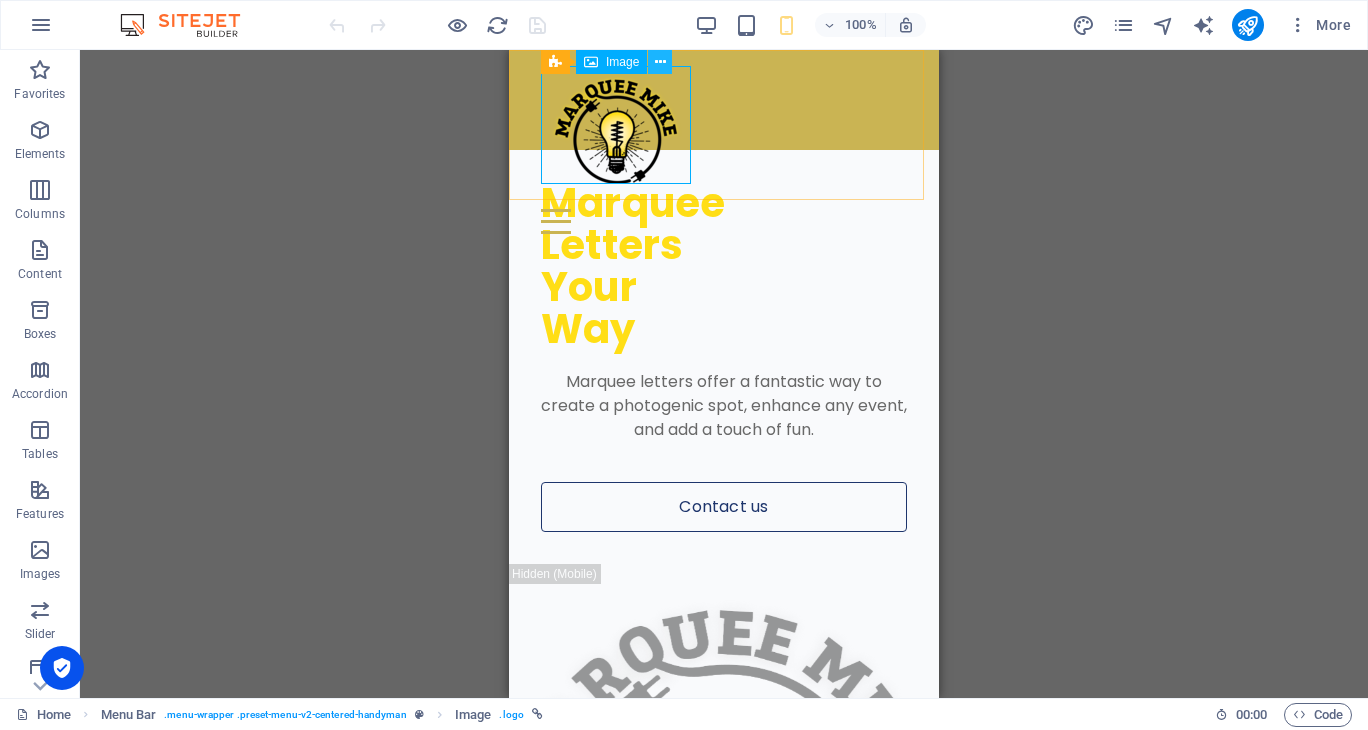 click at bounding box center [660, 62] 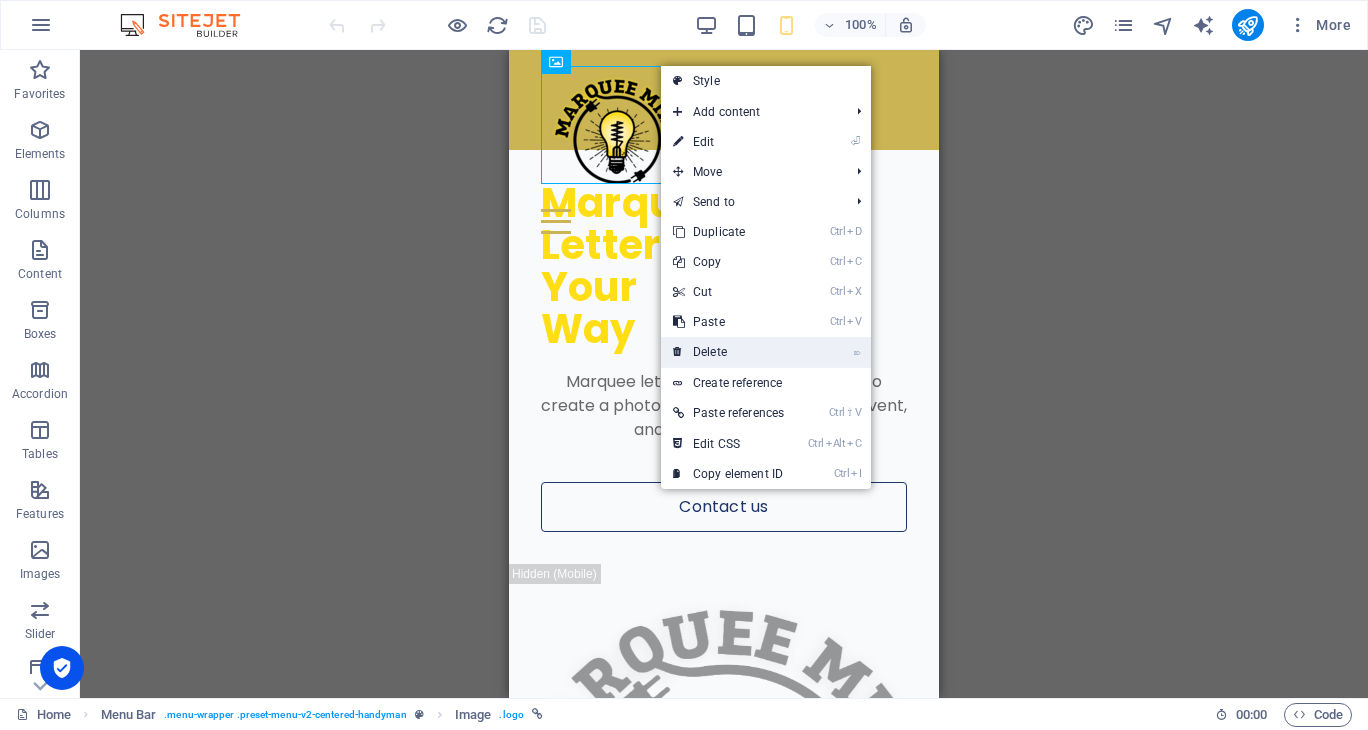 click on "⌦  Delete" at bounding box center (728, 352) 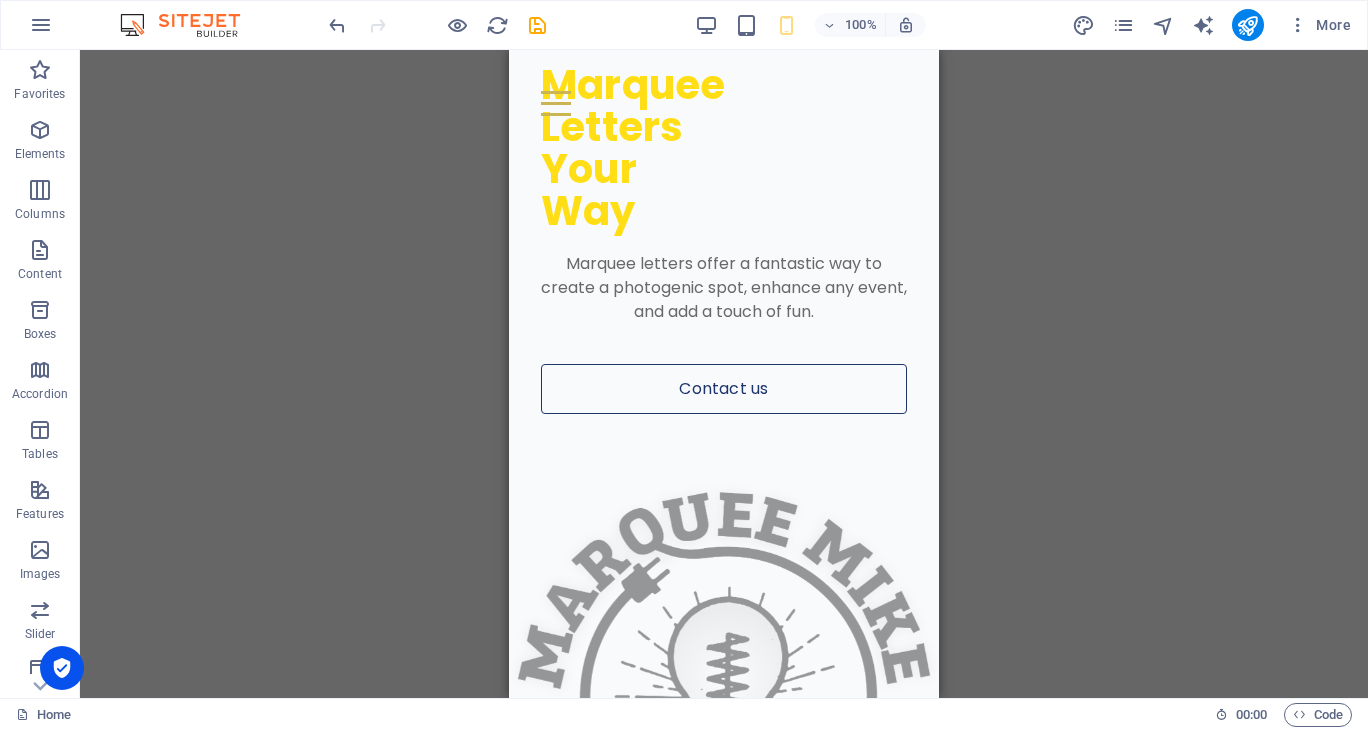click at bounding box center [724, 646] 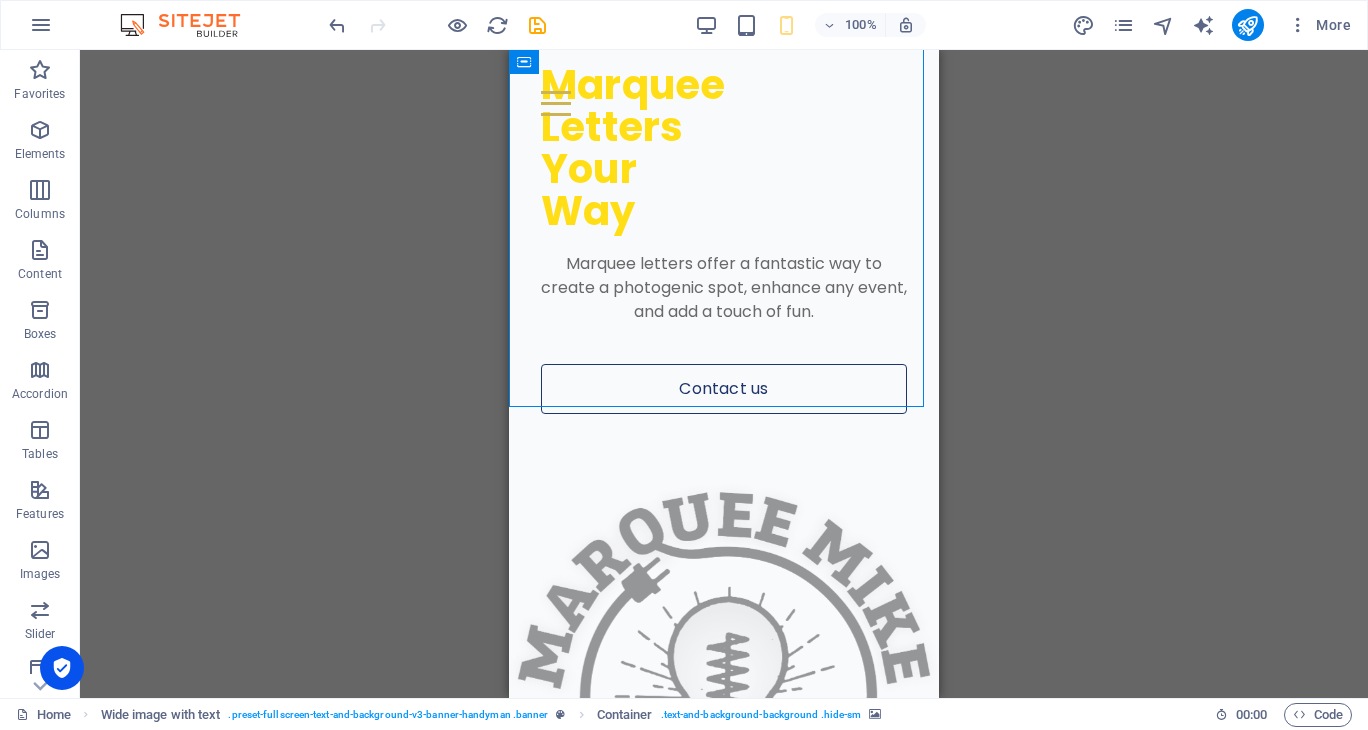 click at bounding box center [724, 646] 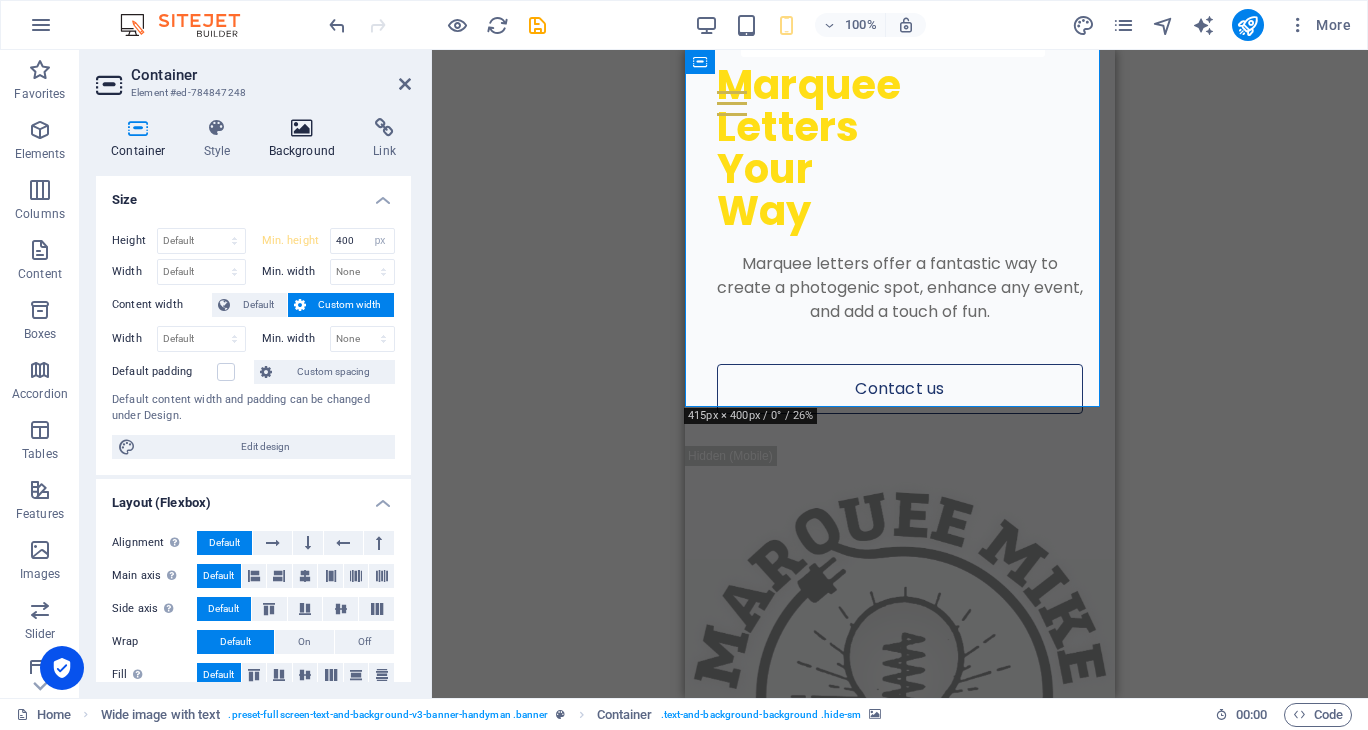click at bounding box center [302, 128] 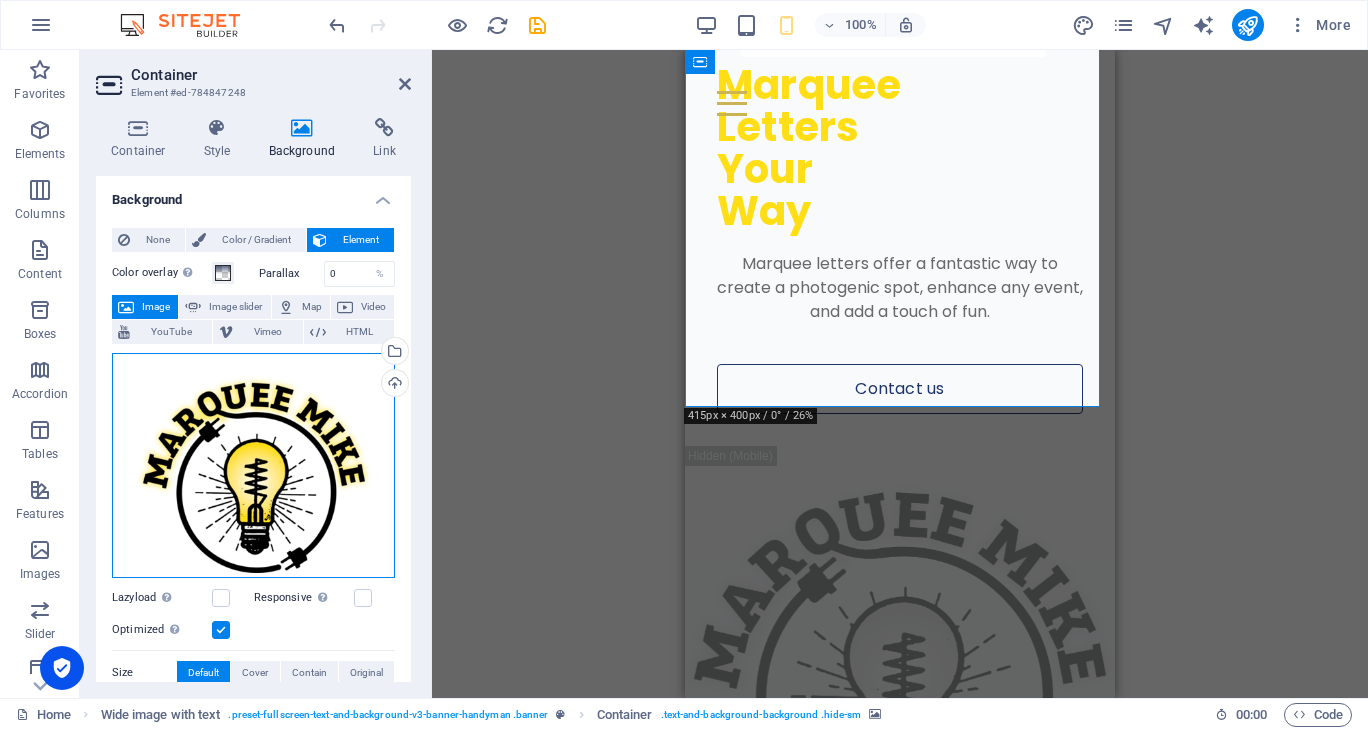 click on "Drag files here, click to choose files or select files from Files or our free stock photos & videos" at bounding box center [253, 465] 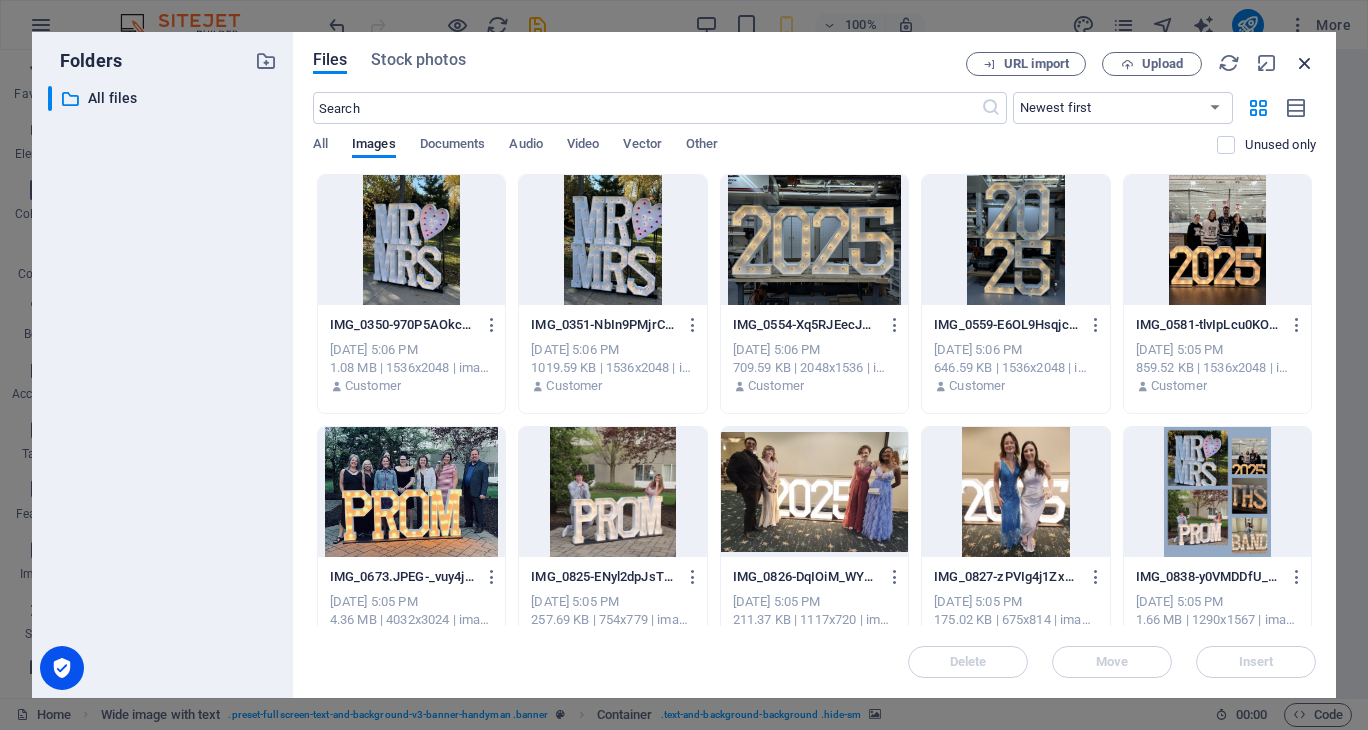 click at bounding box center [1305, 63] 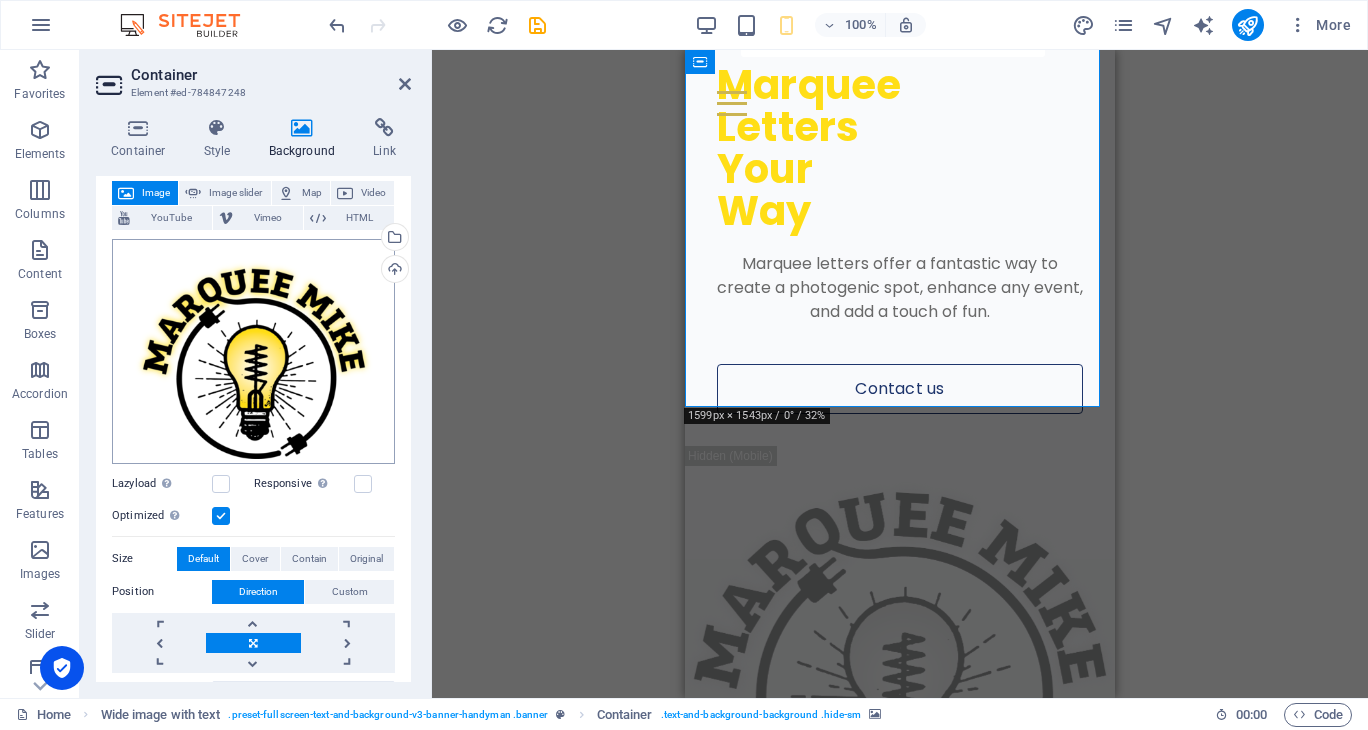 scroll, scrollTop: 0, scrollLeft: 0, axis: both 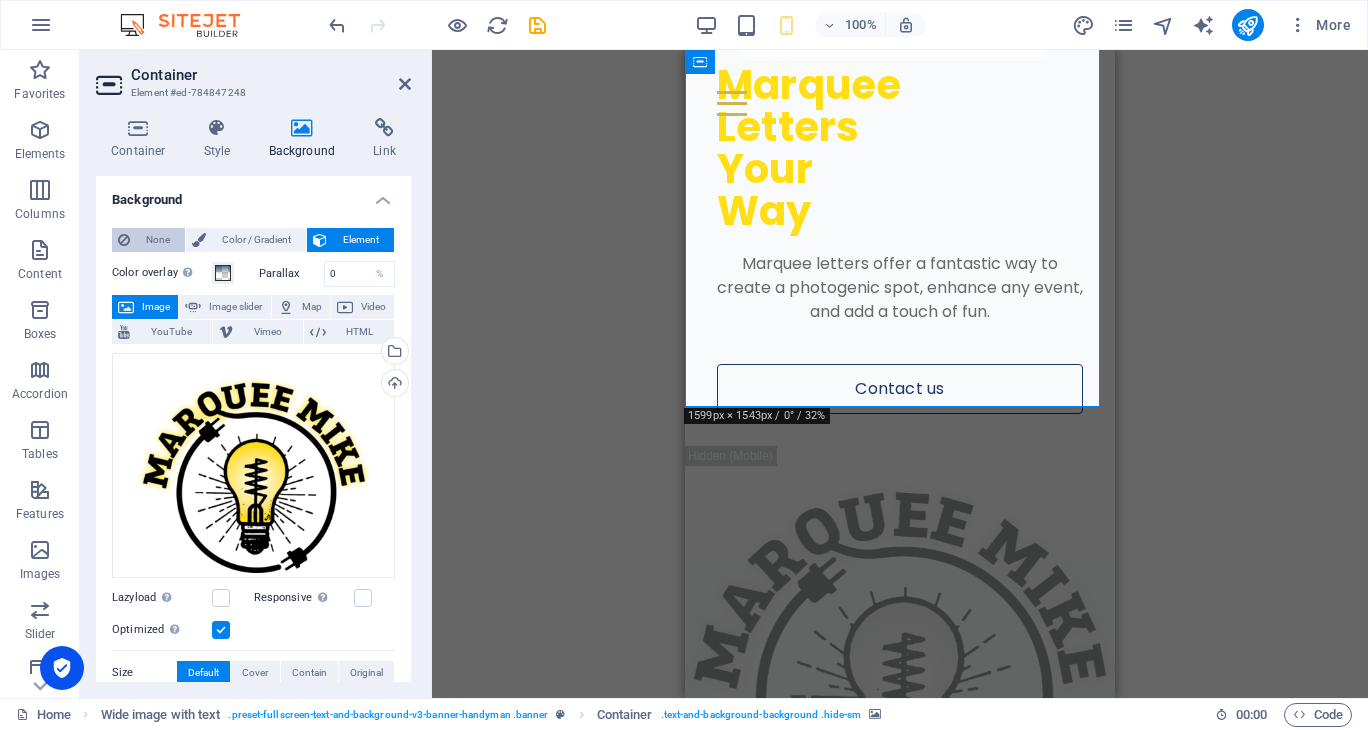 click on "None" at bounding box center [157, 240] 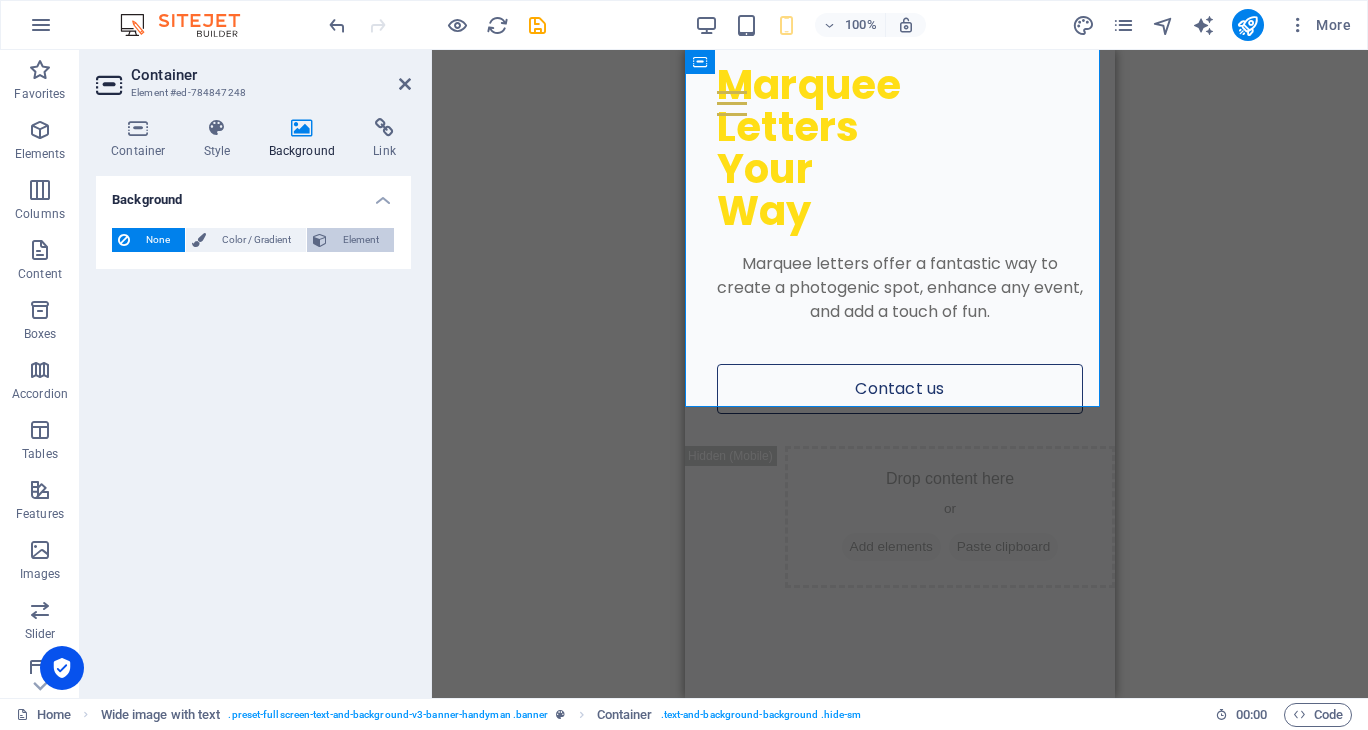 click on "Element" at bounding box center [360, 240] 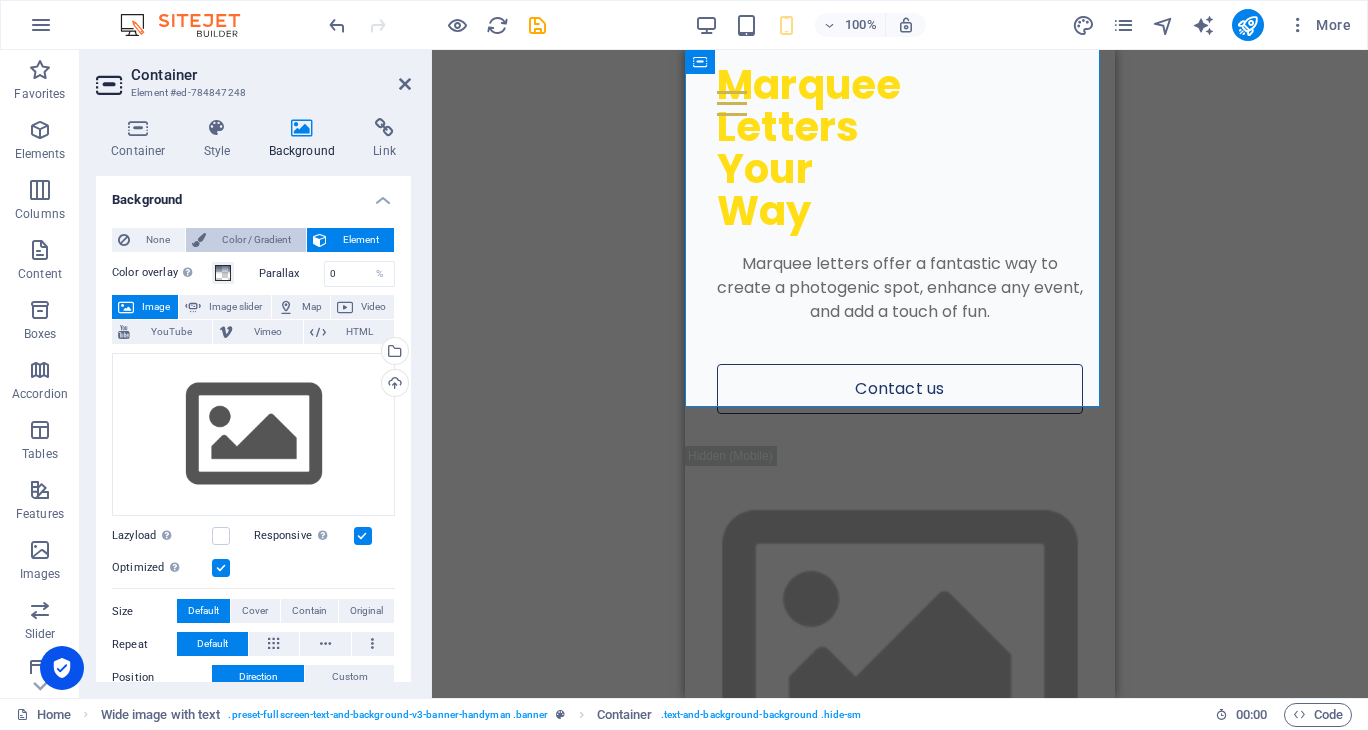 click on "Color / Gradient" at bounding box center (256, 240) 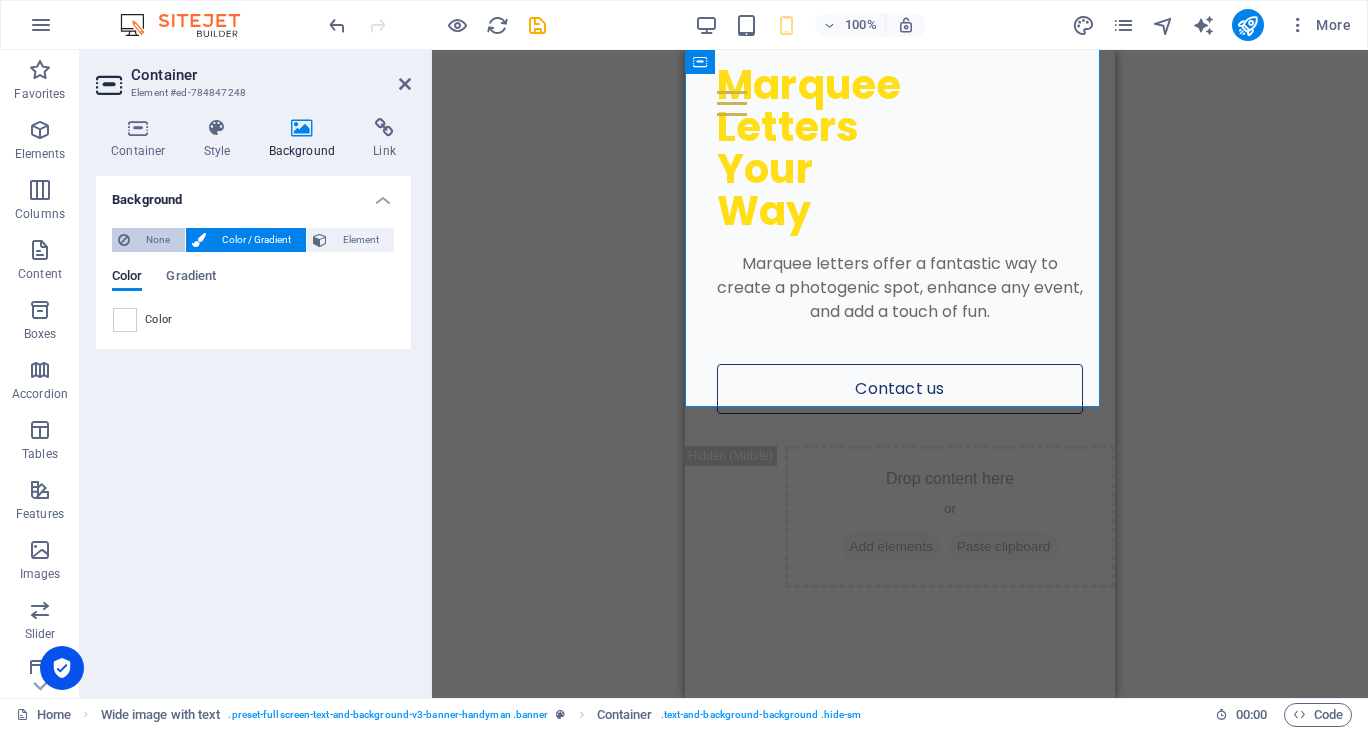click on "None" at bounding box center [157, 240] 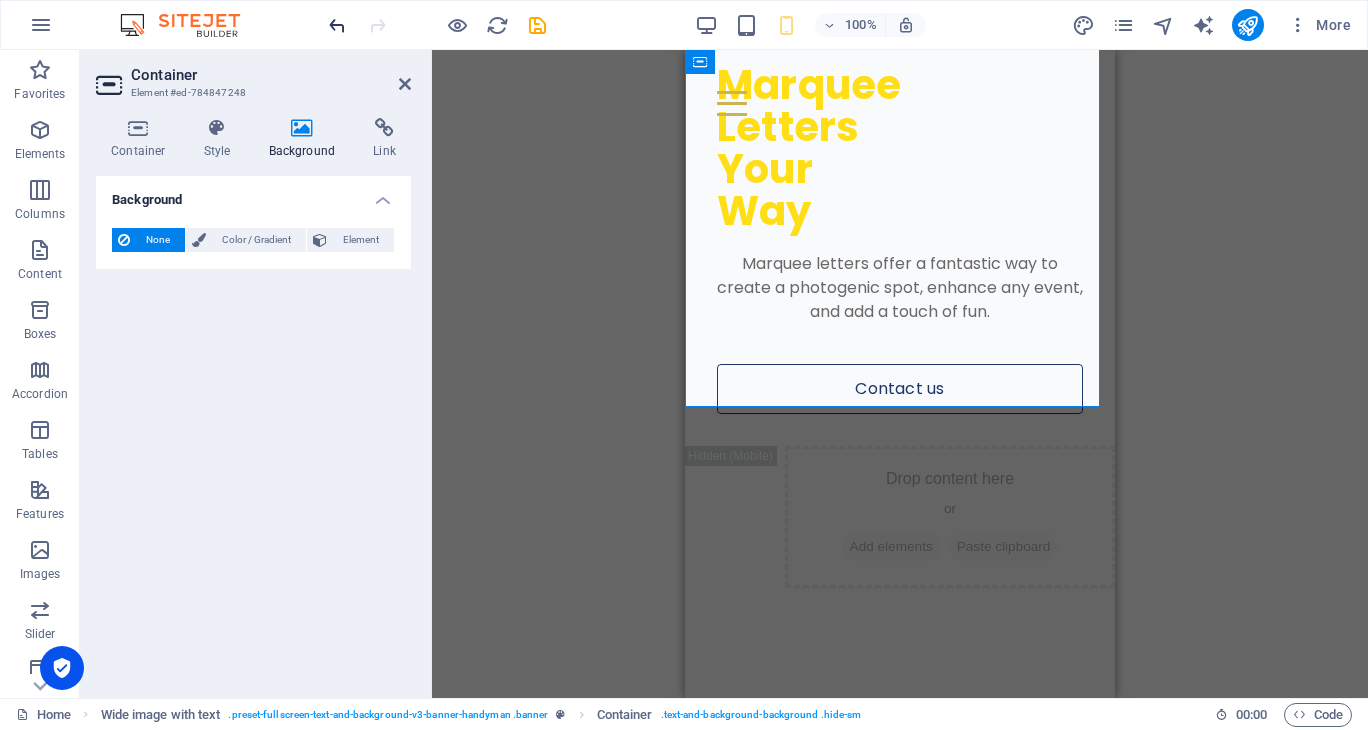 click at bounding box center [337, 25] 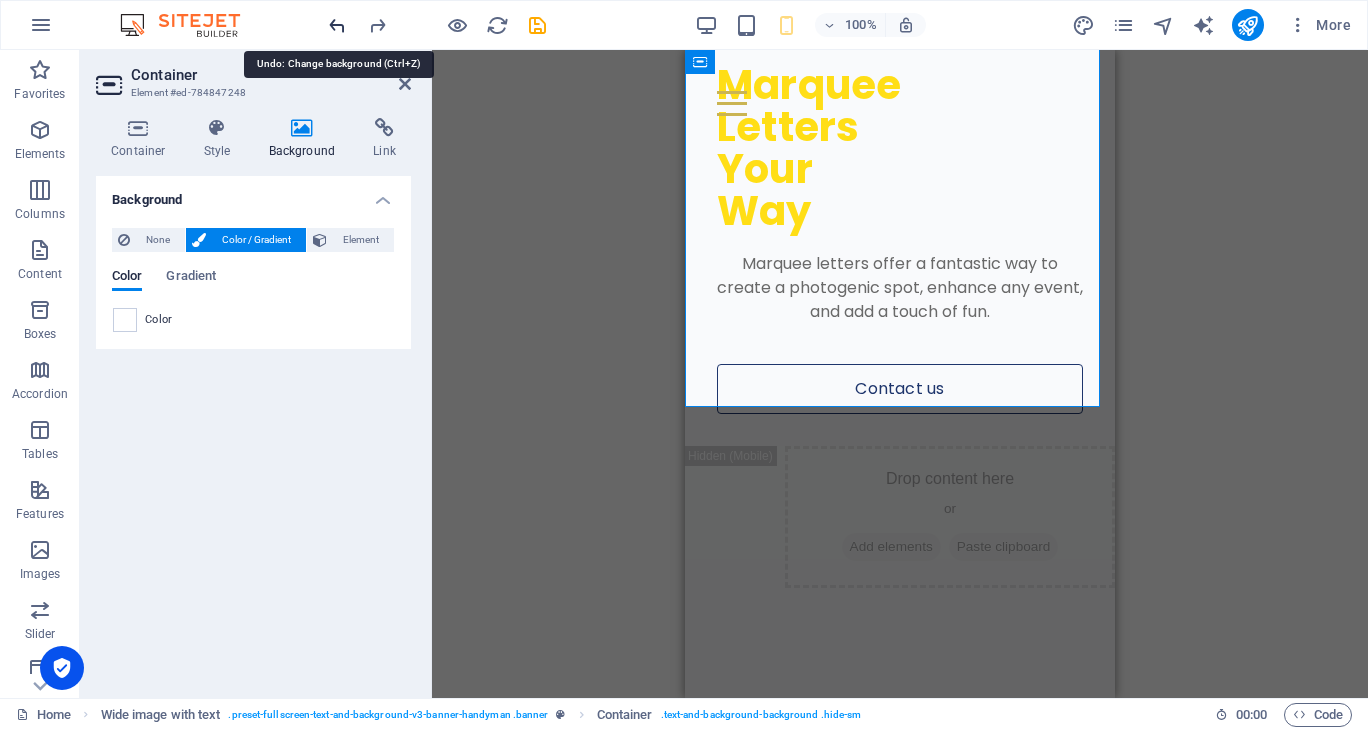 click at bounding box center [337, 25] 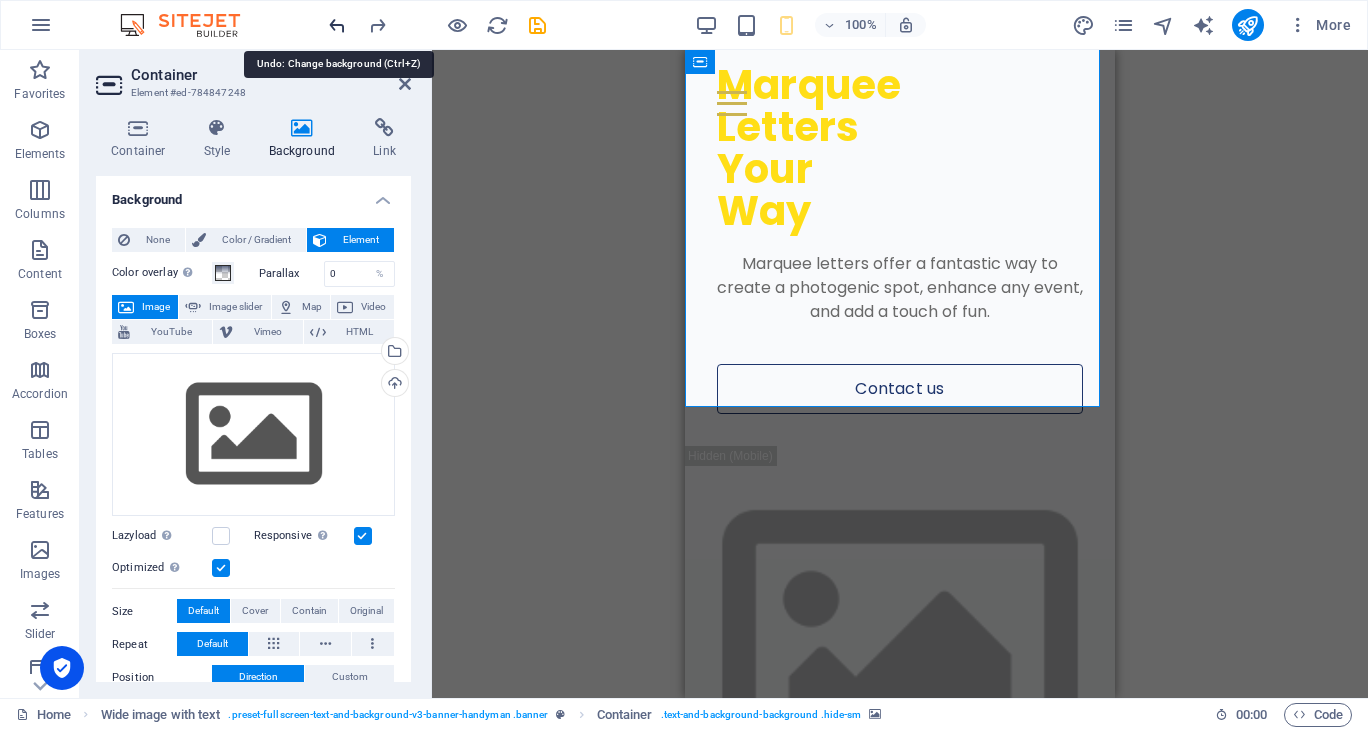 click at bounding box center (337, 25) 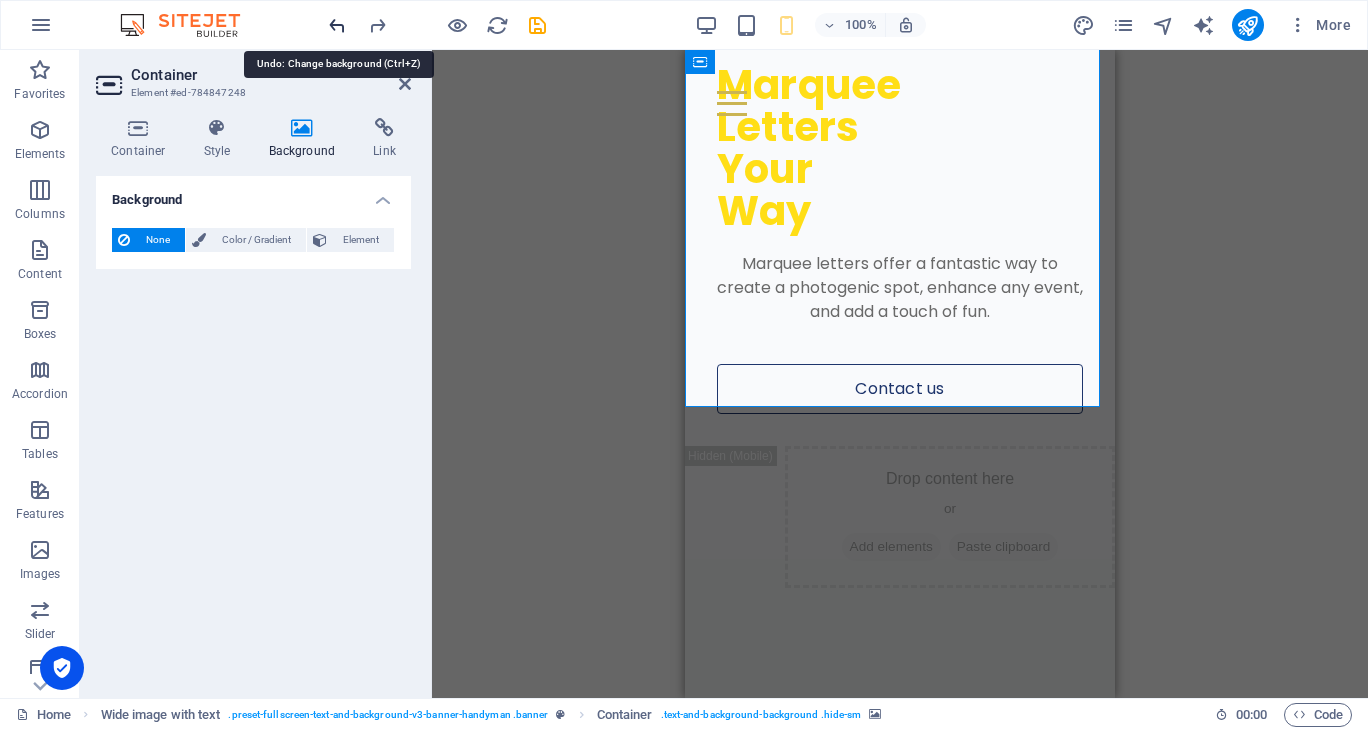 click at bounding box center [337, 25] 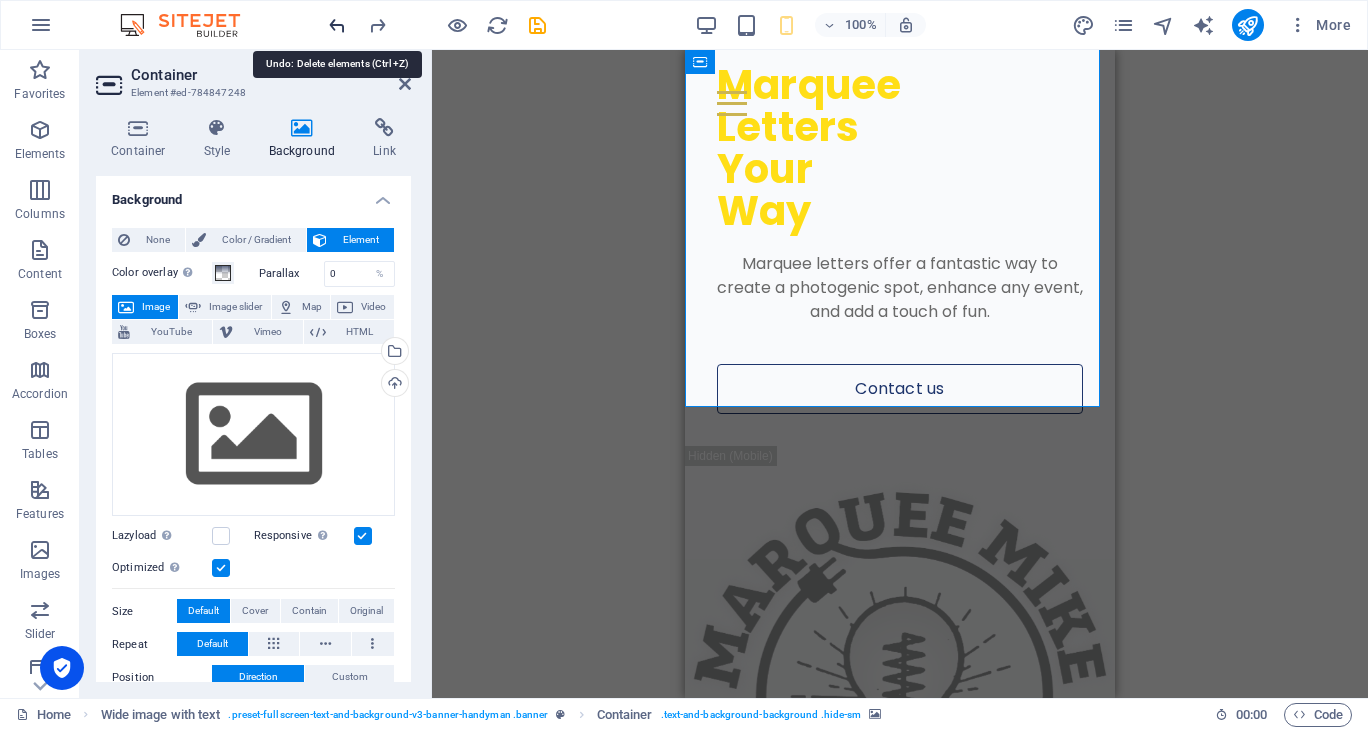 click at bounding box center (337, 25) 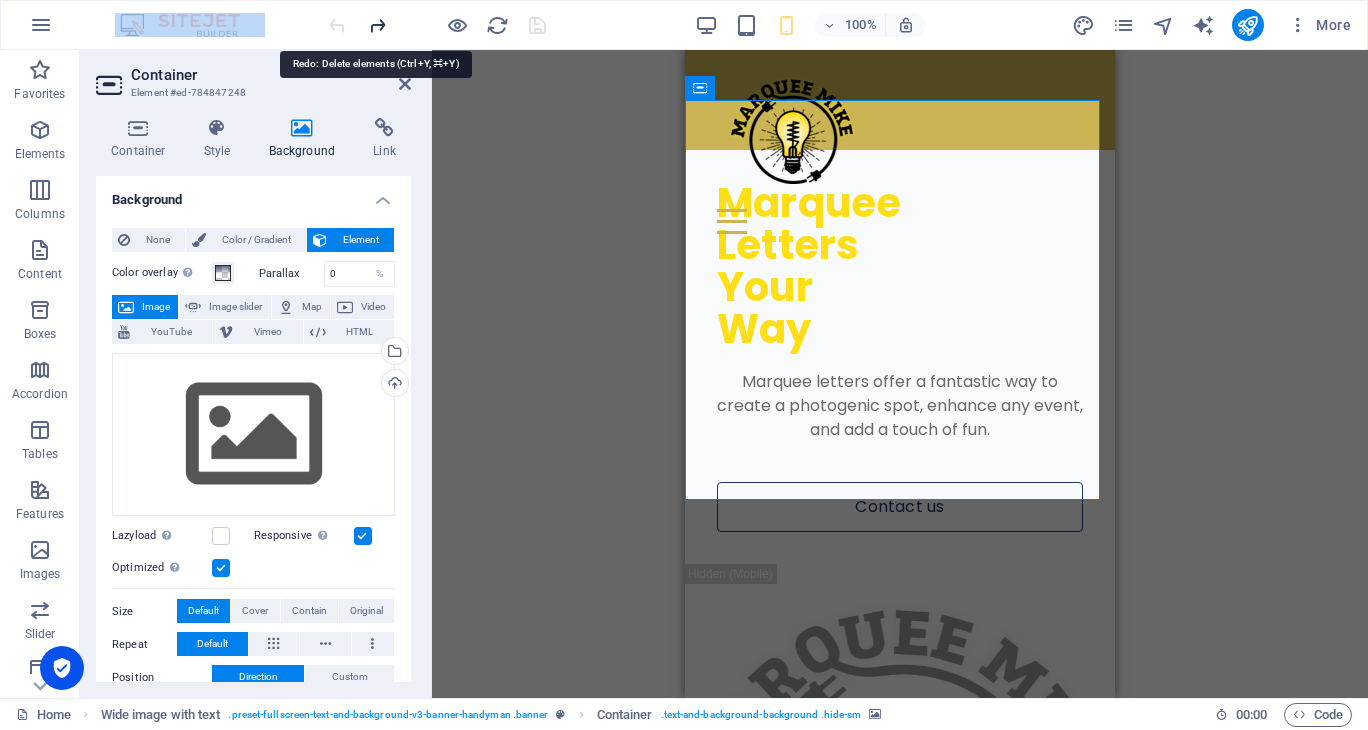click at bounding box center [377, 25] 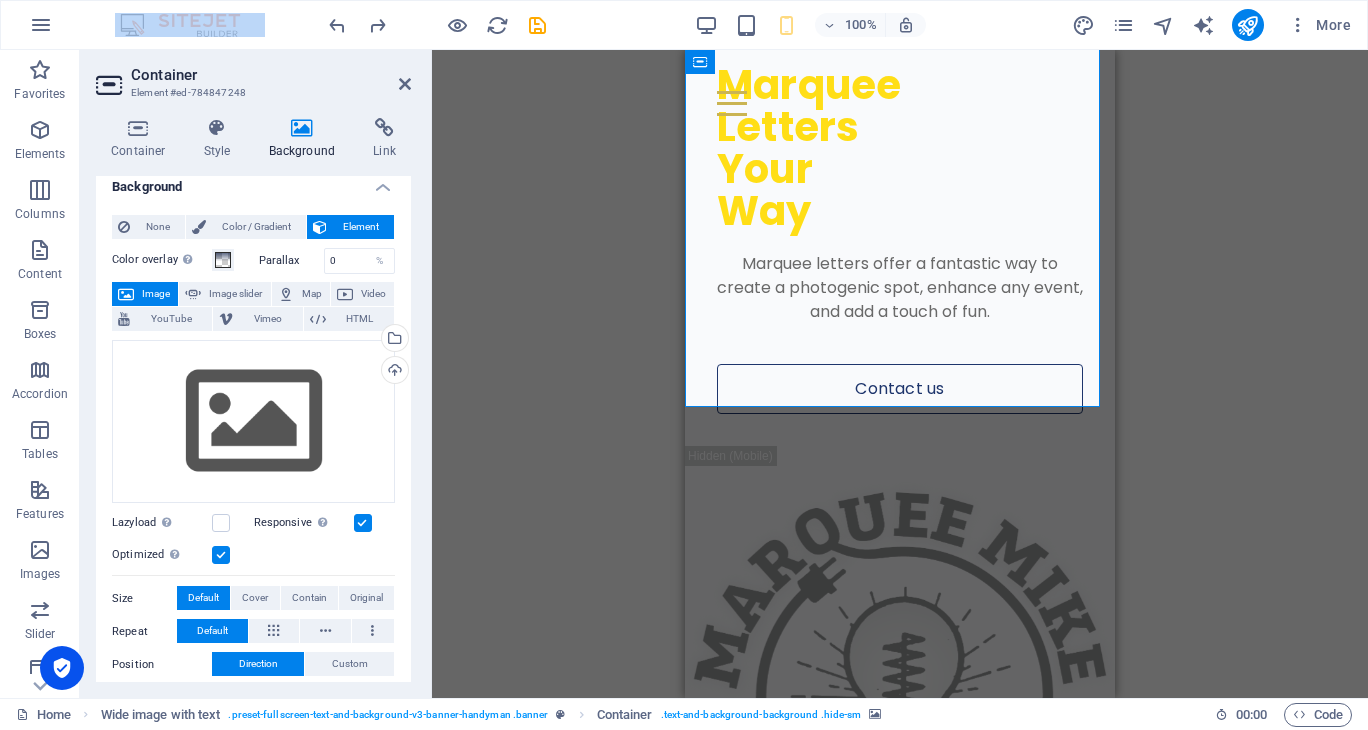 scroll, scrollTop: 0, scrollLeft: 0, axis: both 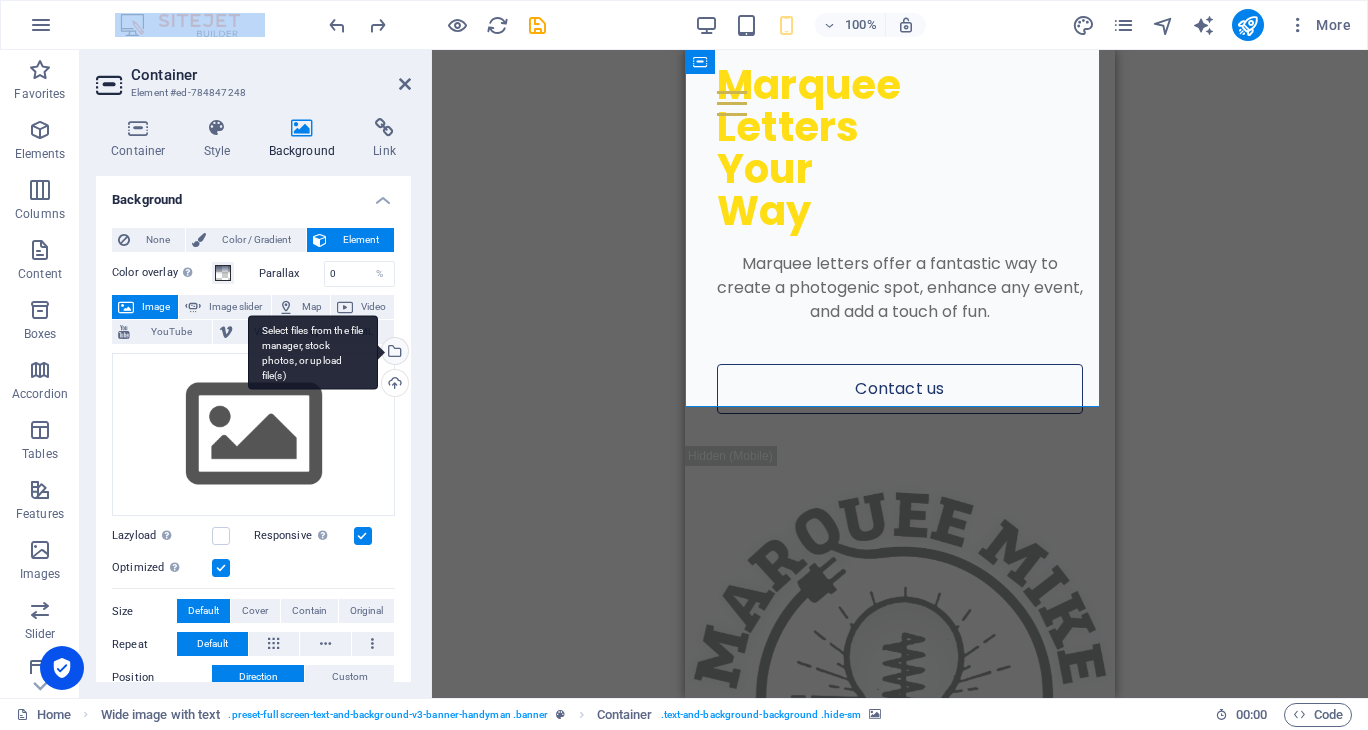 click on "Select files from the file manager, stock photos, or upload file(s)" at bounding box center [393, 353] 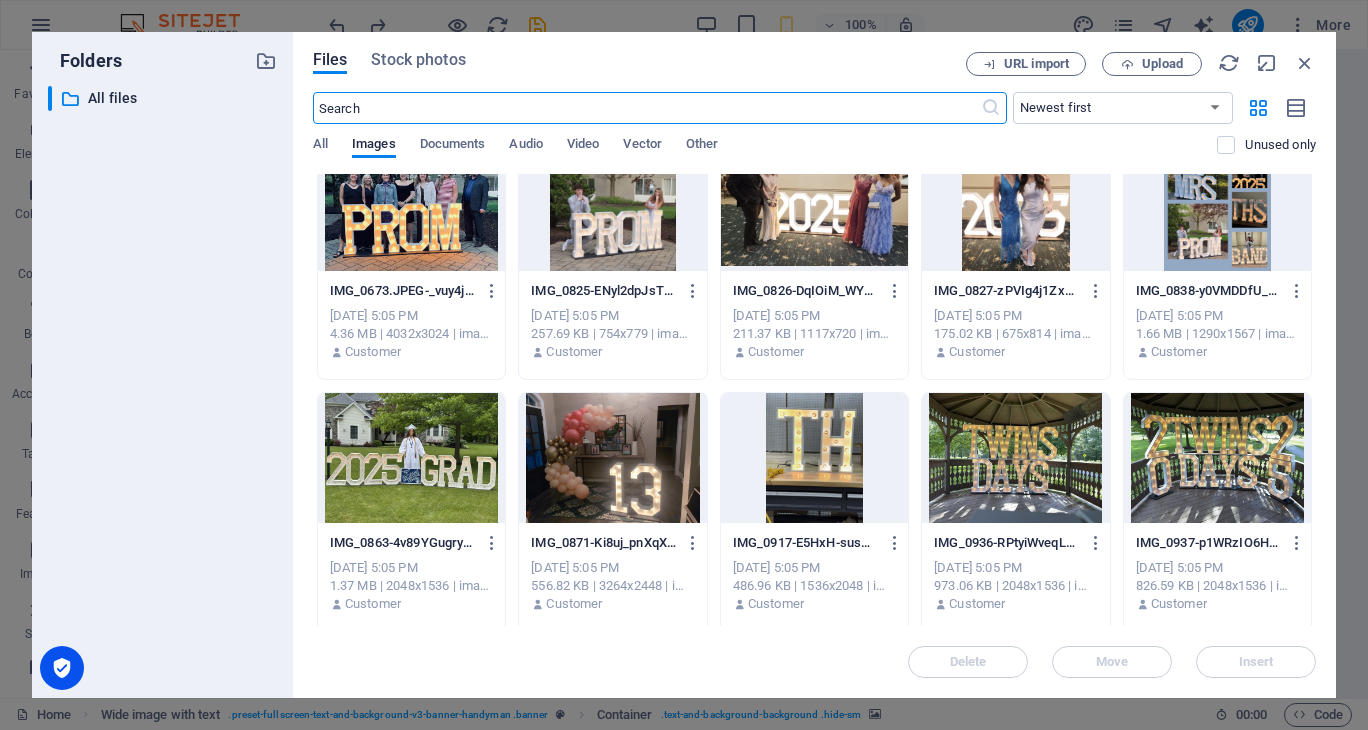 scroll, scrollTop: 400, scrollLeft: 0, axis: vertical 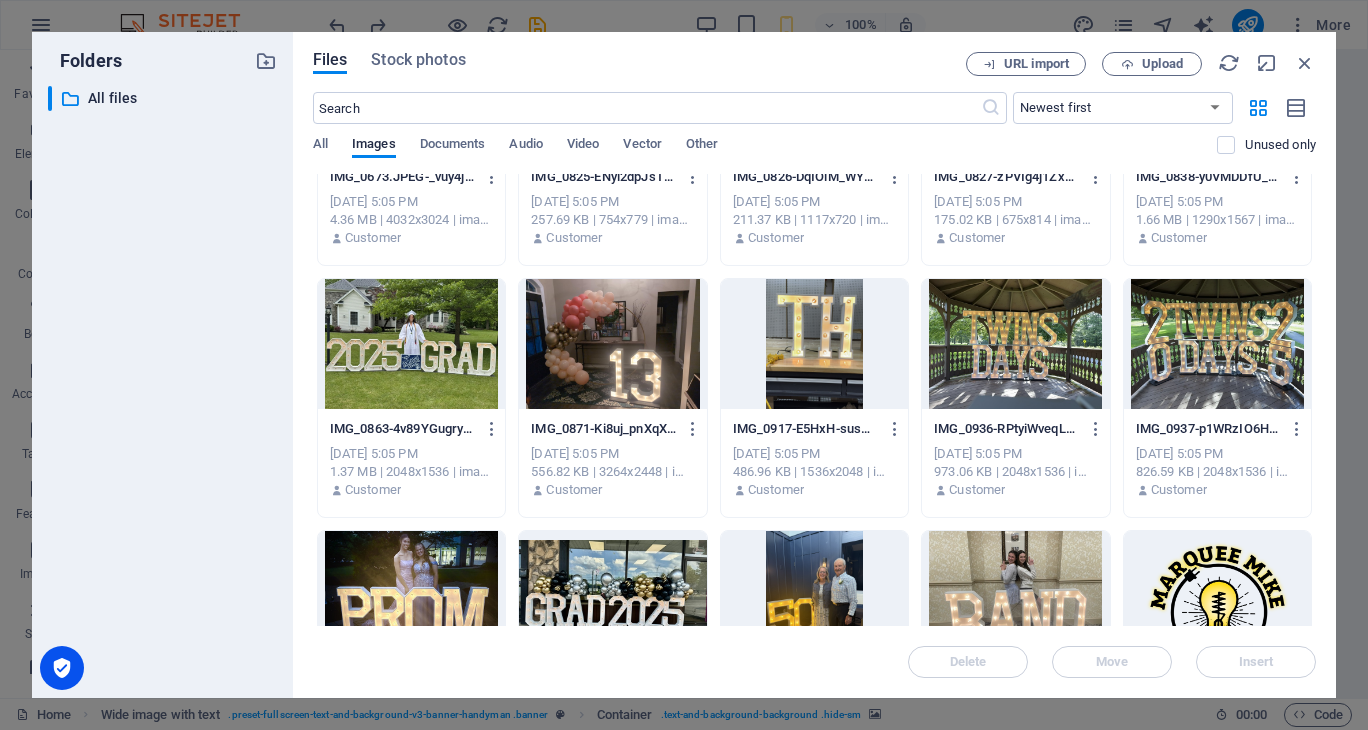 click on "IMG_0350-970P5AOkcfXnQ4QJEX-u7w.JPEG IMG_0350-970P5AOkcfXnQ4QJEX-u7w.JPEG Jul 11, 2025 5:06 PM 1.08 MB | 1536x2048 | image/jpeg Customer IMG_0351-NbIn9PMjrCC6UzICpysmbg.JPEG IMG_0351-NbIn9PMjrCC6UzICpysmbg.JPEG Jul 11, 2025 5:06 PM 1019.59 KB | 1536x2048 | image/jpeg Customer IMG_0554-Xq5RJEecJD-oEssbyJW-lw.JPEG IMG_0554-Xq5RJEecJD-oEssbyJW-lw.JPEG Jul 11, 2025 5:06 PM 709.59 KB | 2048x1536 | image/jpeg Customer IMG_0559-E6OL9HsqjchvVl7m2HwanQ.JPEG IMG_0559-E6OL9HsqjchvVl7m2HwanQ.JPEG Jul 11, 2025 5:06 PM 646.59 KB | 1536x2048 | image/jpeg Customer IMG_0581-tlvIpLcu0KOdH0ZEVZdRmQ.JPEG IMG_0581-tlvIpLcu0KOdH0ZEVZdRmQ.JPEG Jul 11, 2025 5:05 PM 859.52 KB | 1536x2048 | image/jpeg Customer IMG_0673.JPEG-_vuy4jDCZutR7pmg_CfpNg.JPEG IMG_0673.JPEG-_vuy4jDCZutR7pmg_CfpNg.JPEG Jul 11, 2025 5:05 PM 4.36 MB | 4032x3024 | image/jpeg Customer IMG_0825-ENyl2dpJsThvetPChdn04A.JPEG IMG_0825-ENyl2dpJsThvetPChdn04A.JPEG Jul 11, 2025 5:05 PM 257.69 KB | 754x779 | image/jpeg Customer IMG_0826-DqIOiM_WYNrFzcNez8sgSA.JPEG Customer" at bounding box center (814, 272) 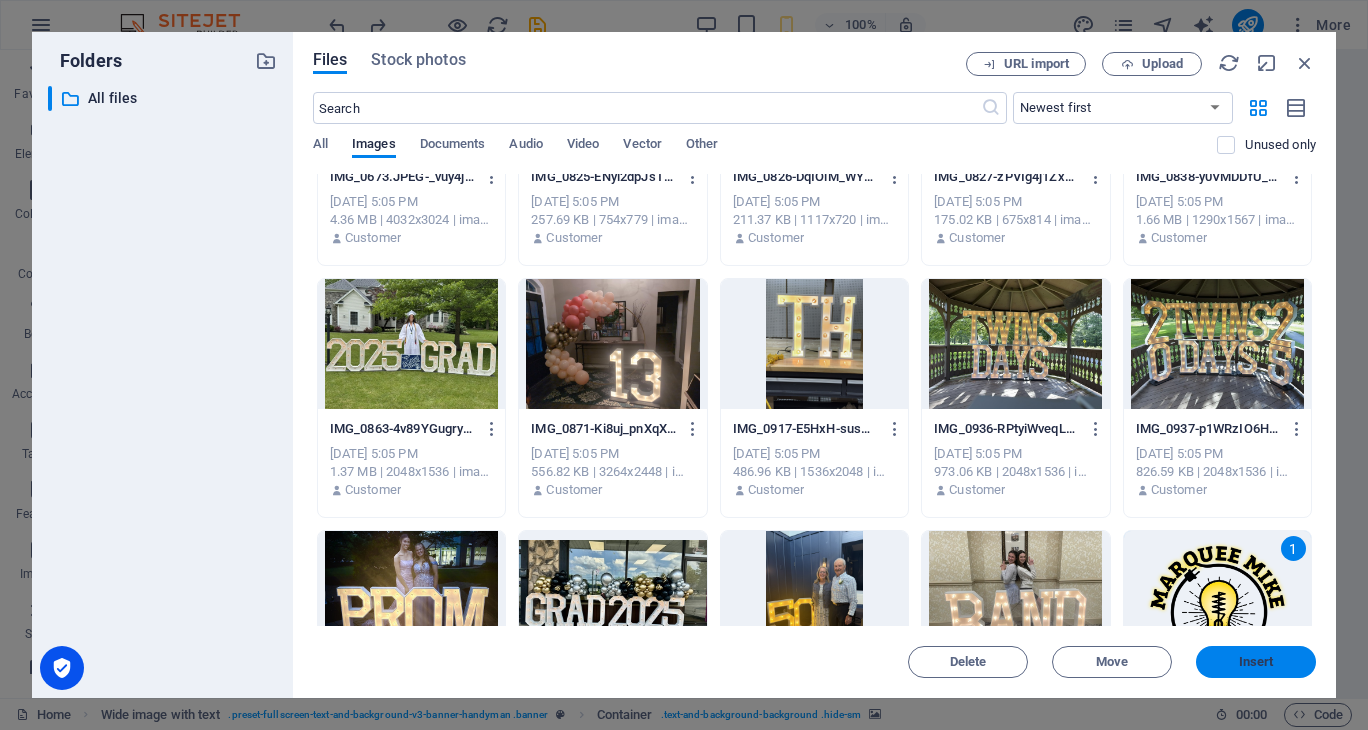 click on "Insert" at bounding box center [1256, 662] 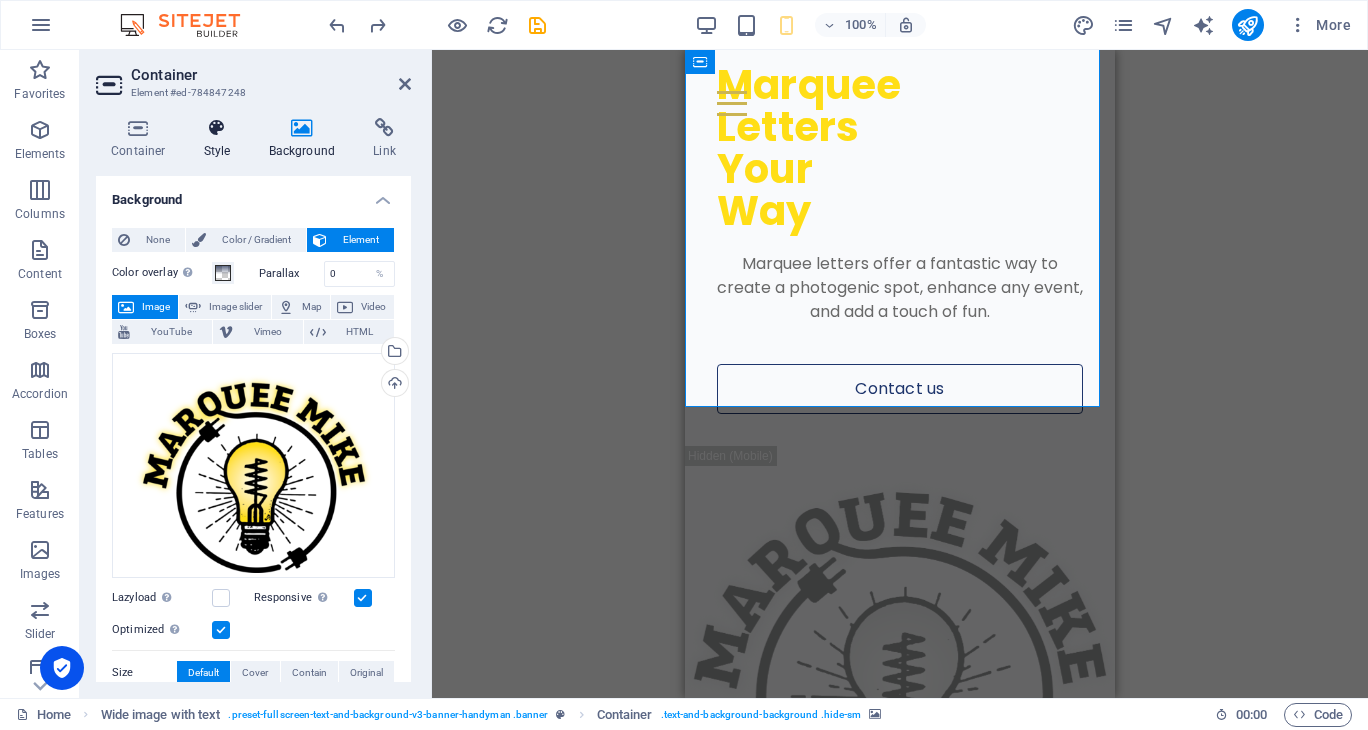 click on "Style" at bounding box center [221, 139] 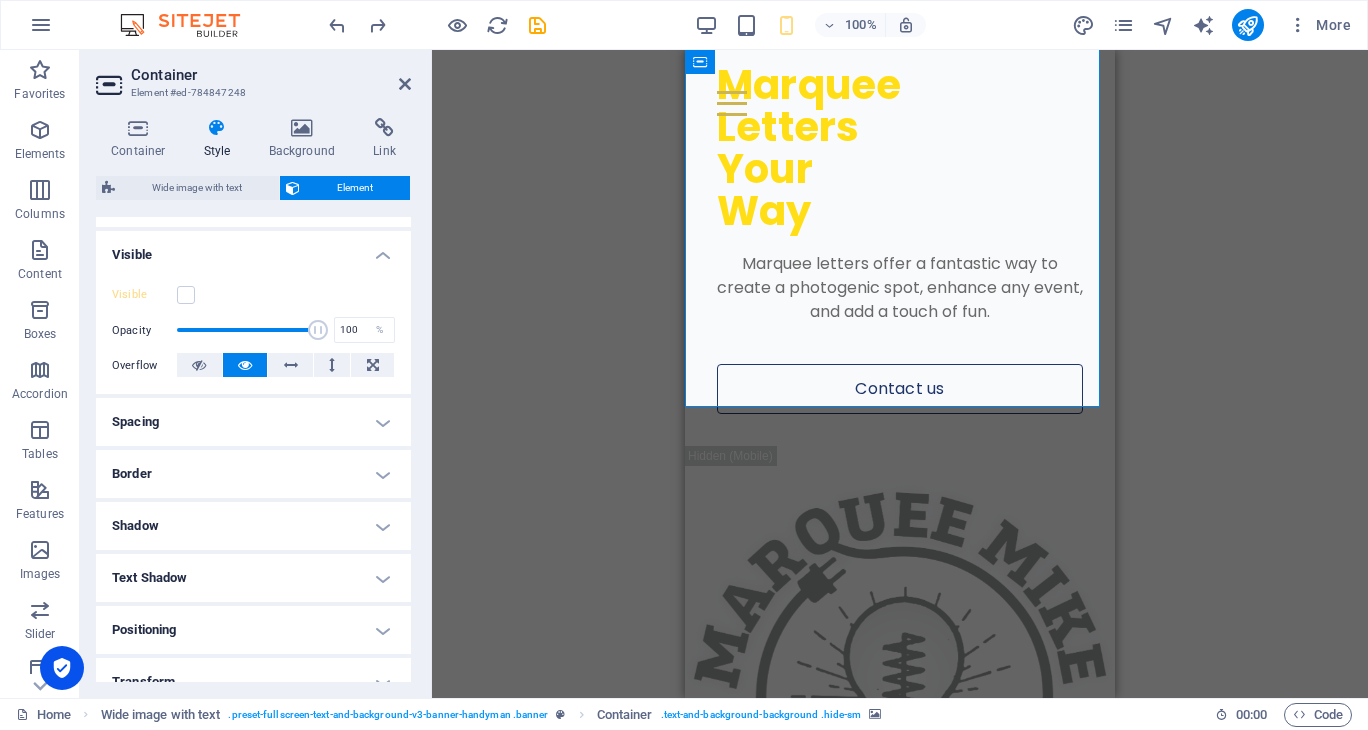 scroll, scrollTop: 0, scrollLeft: 0, axis: both 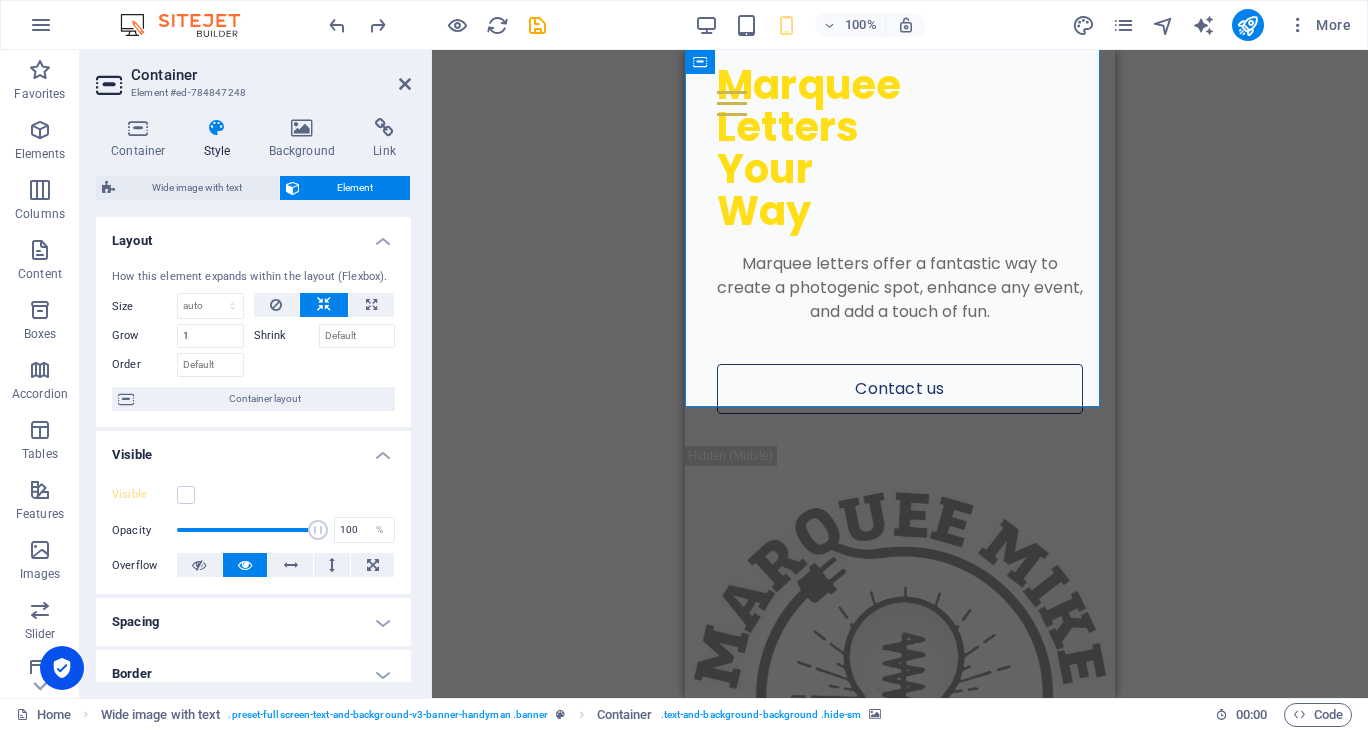 click on "Drag here to replace the existing content. Press “Ctrl” if you want to create a new element.
H1   Wide image with text   Container   Placeholder   Wide image with text   Container   Menu Bar   Image   Icon   Menu Bar   Container   HTML" at bounding box center [900, 374] 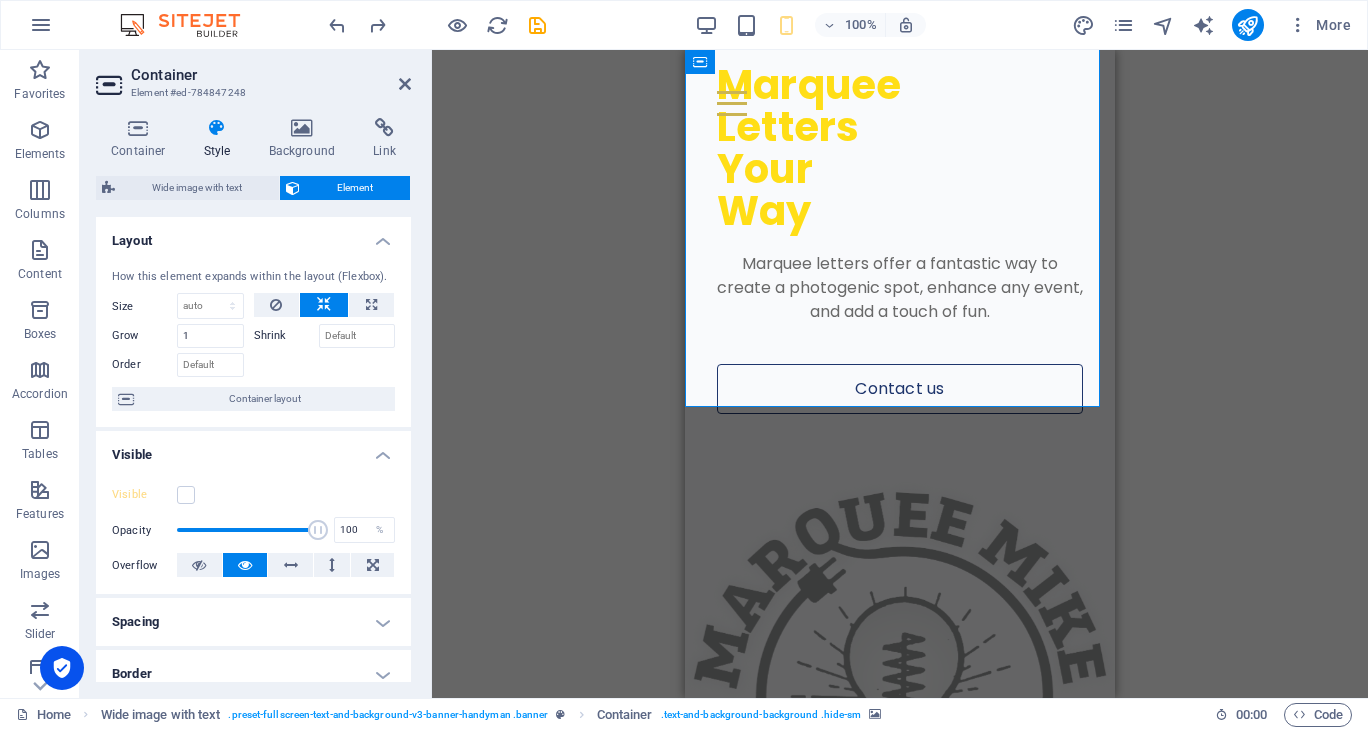 click at bounding box center [900, 646] 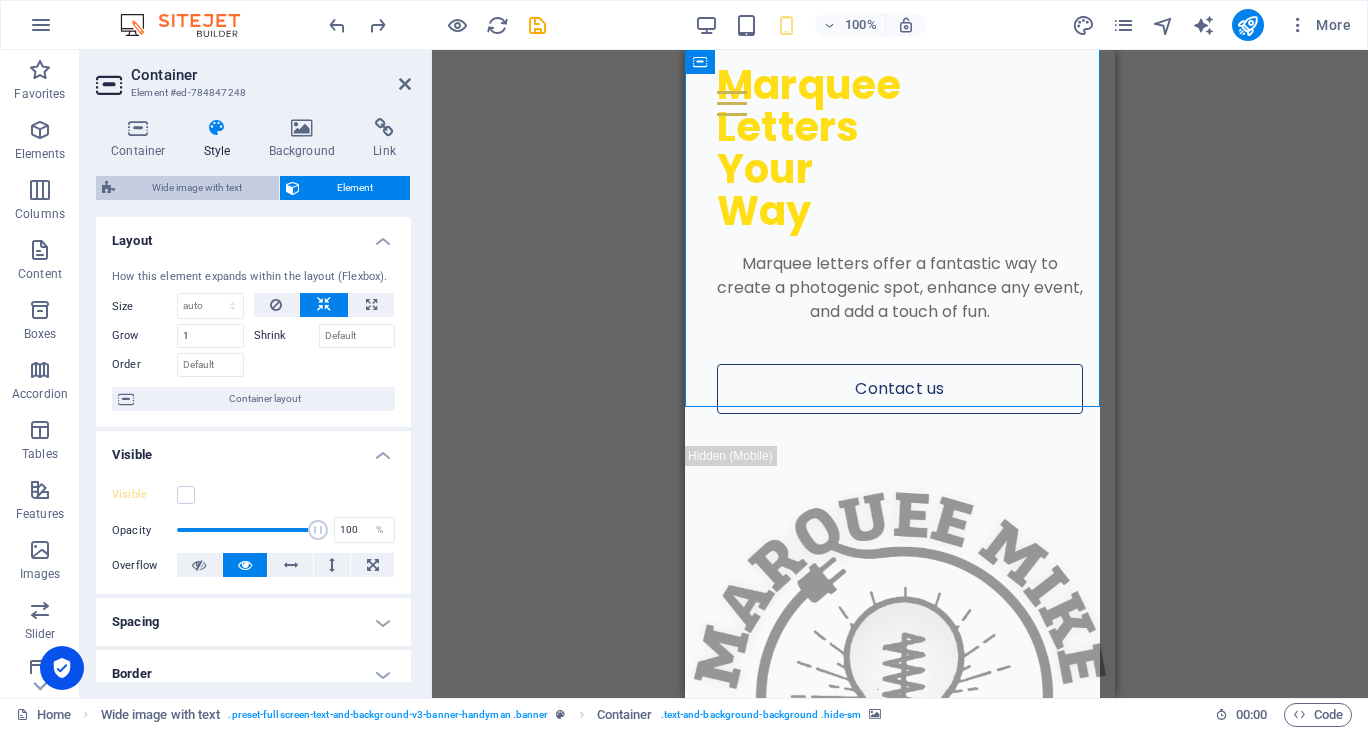 click on "Wide image with text" at bounding box center (197, 188) 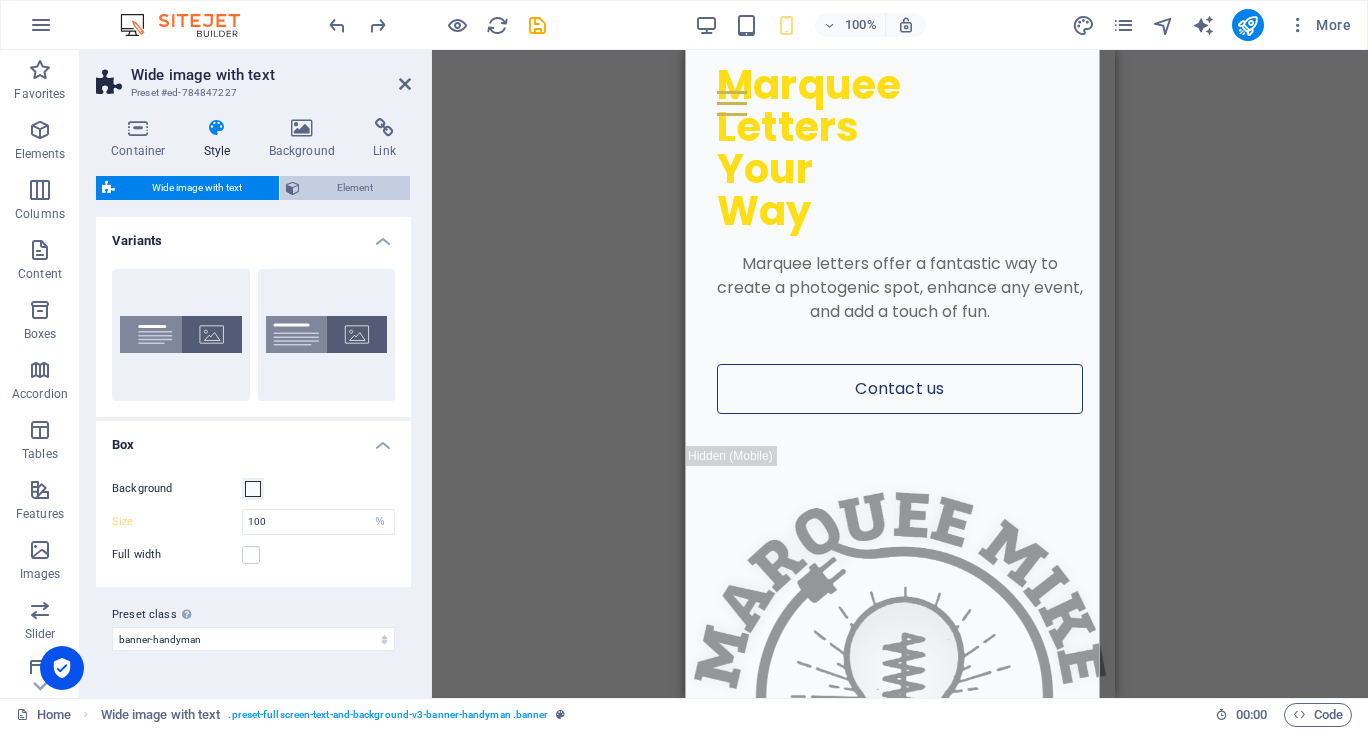 click on "Element" at bounding box center [355, 188] 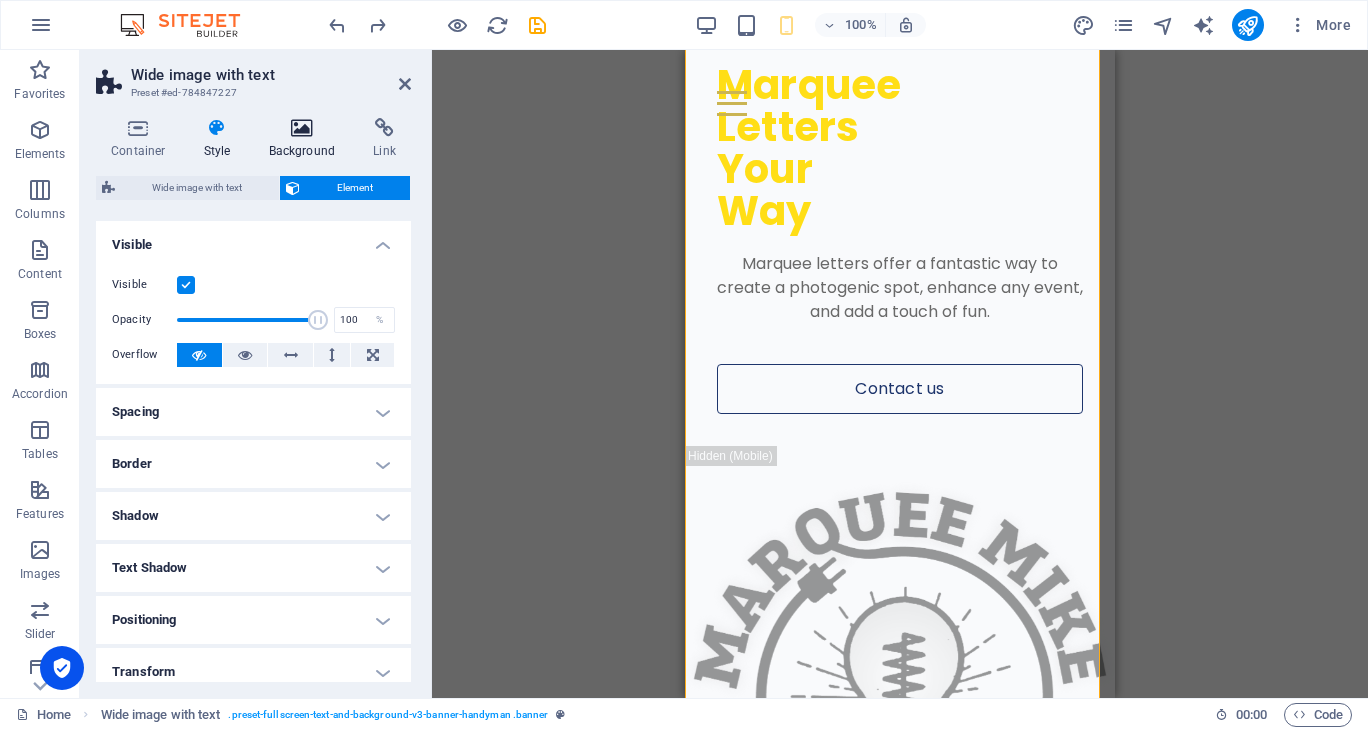 click at bounding box center (302, 128) 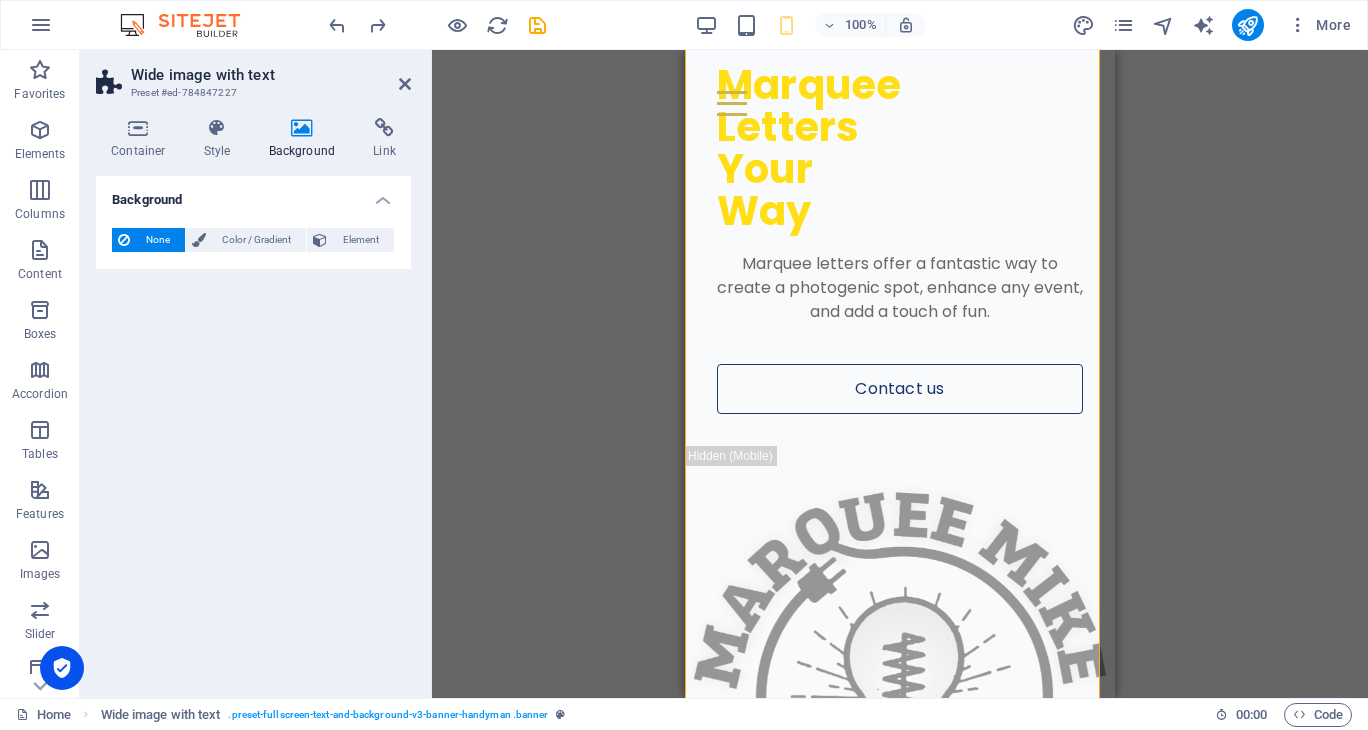 click on "Background" at bounding box center [253, 194] 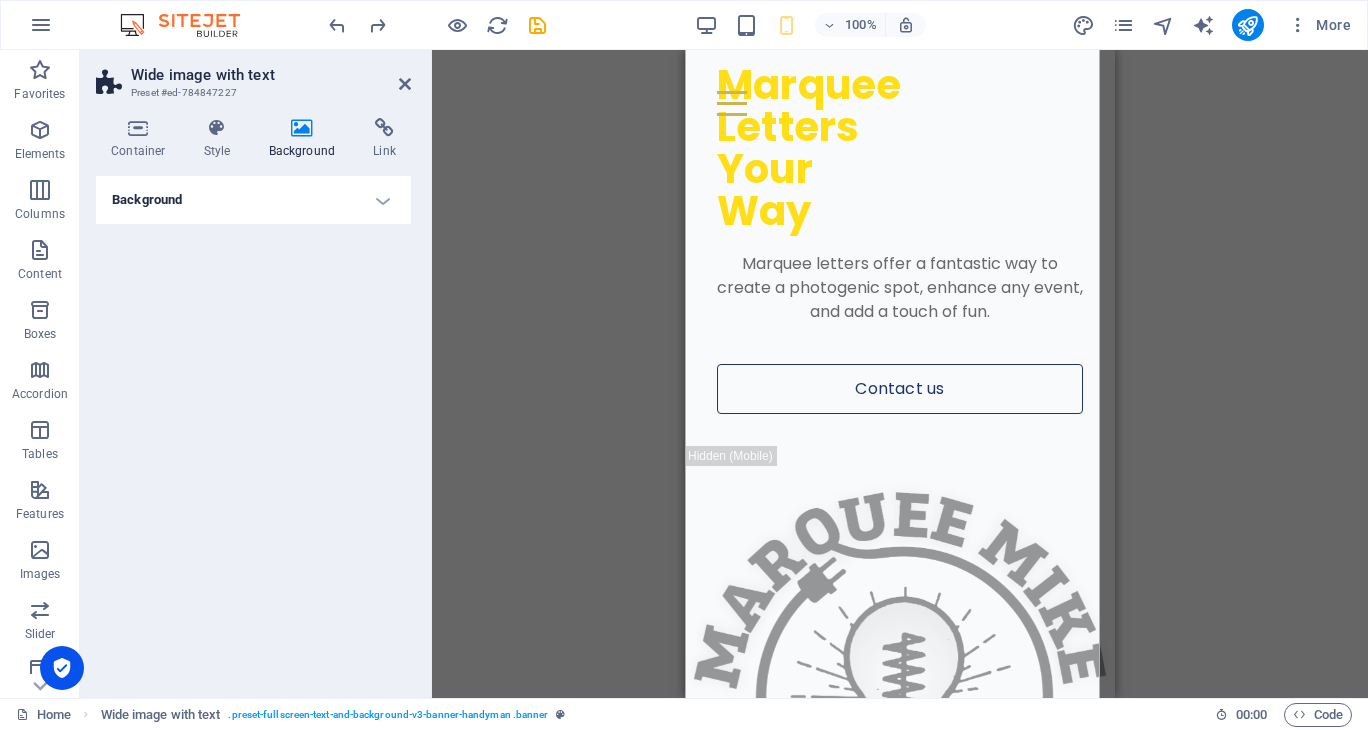 click on "Background" at bounding box center [253, 200] 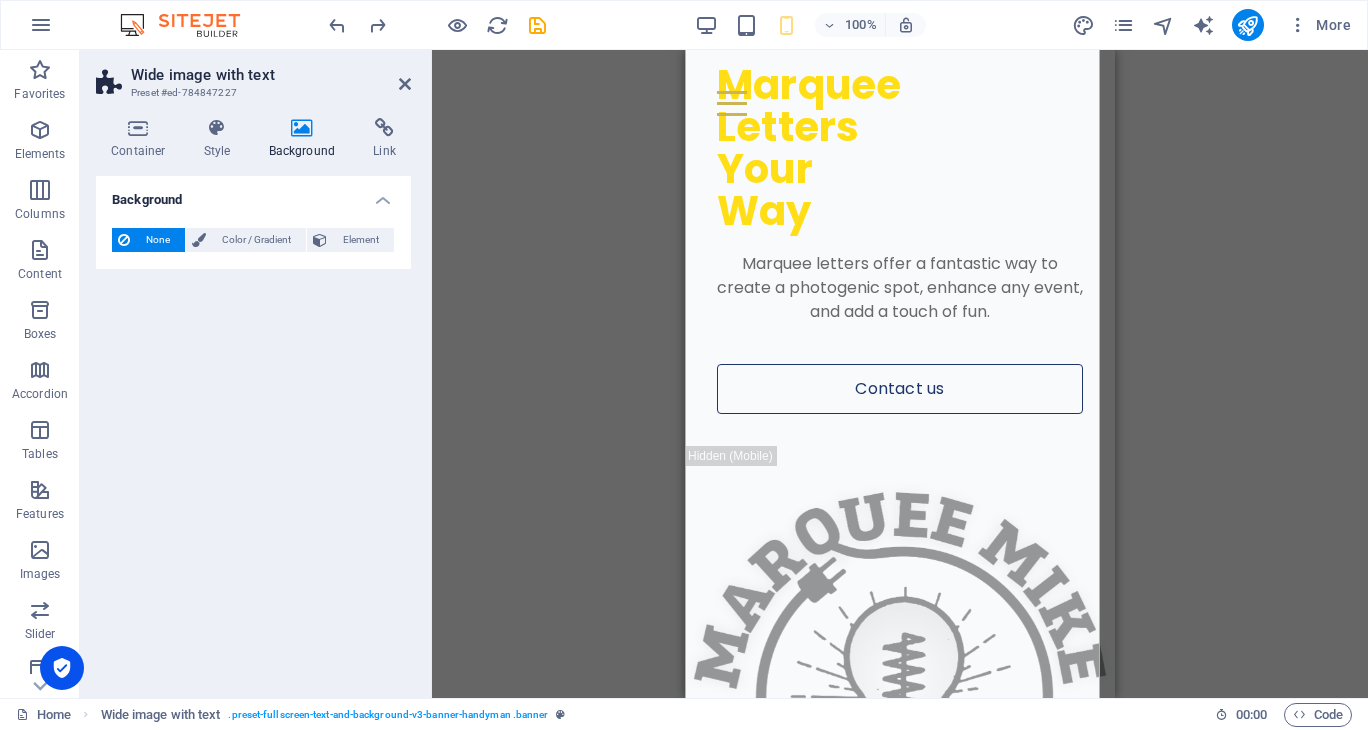 click on "Drag here to replace the existing content. Press “Ctrl” if you want to create a new element.
H1   Wide image with text   Container   Placeholder   Wide image with text   Container   Menu Bar   Image   Icon   Menu Bar   Container   HTML" at bounding box center (900, 374) 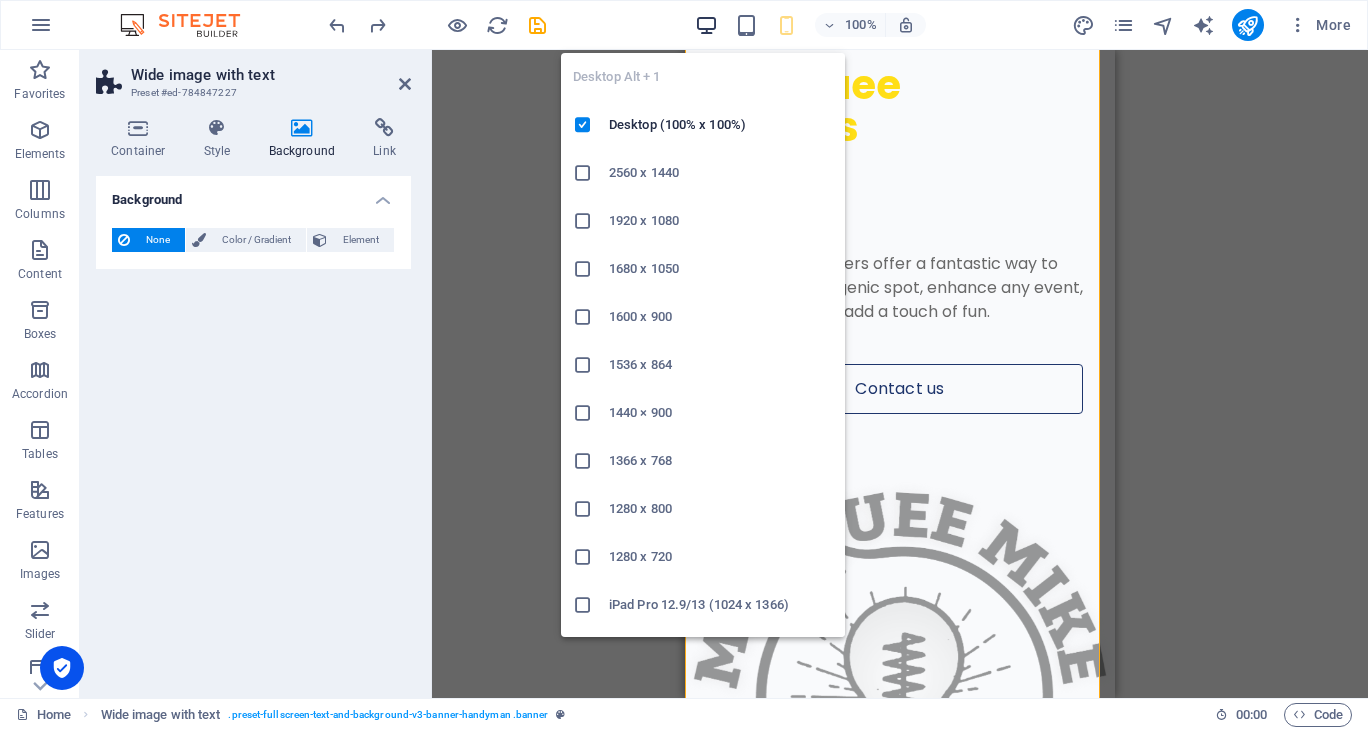 click at bounding box center (706, 25) 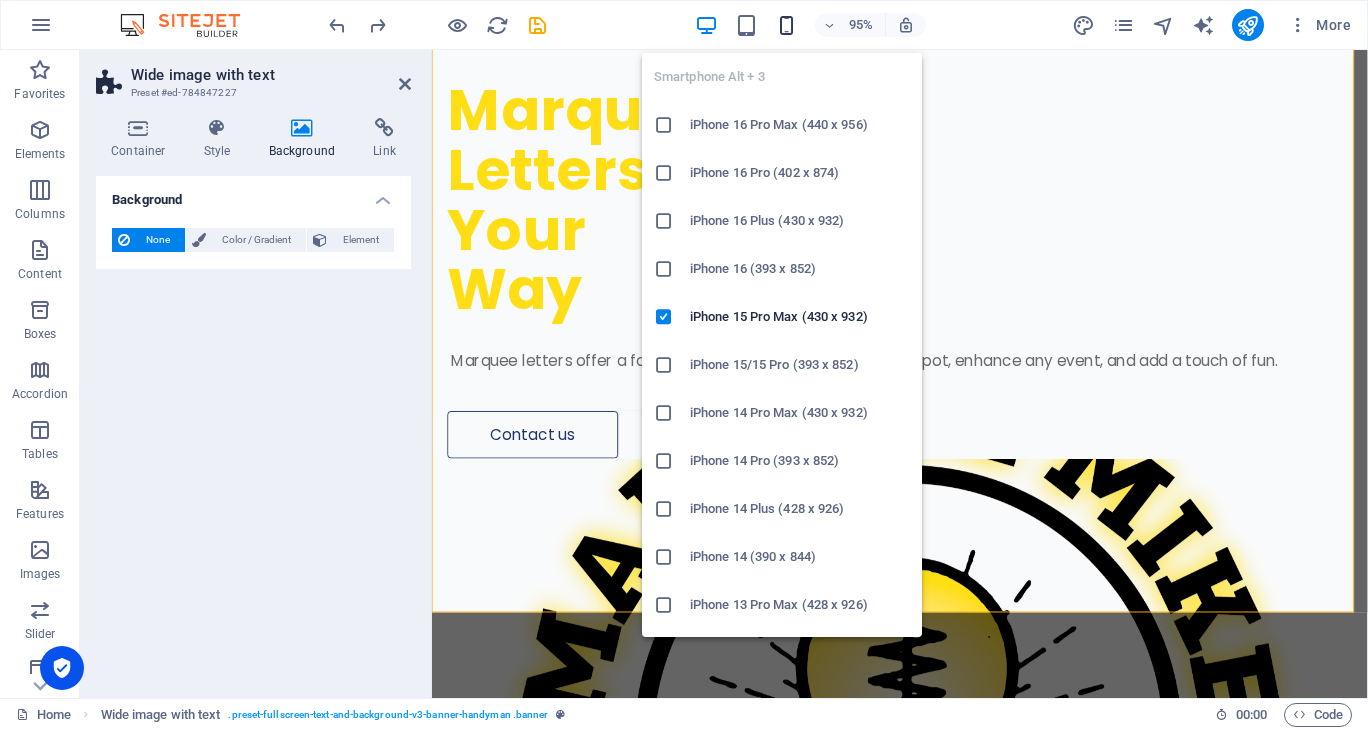 click at bounding box center (786, 25) 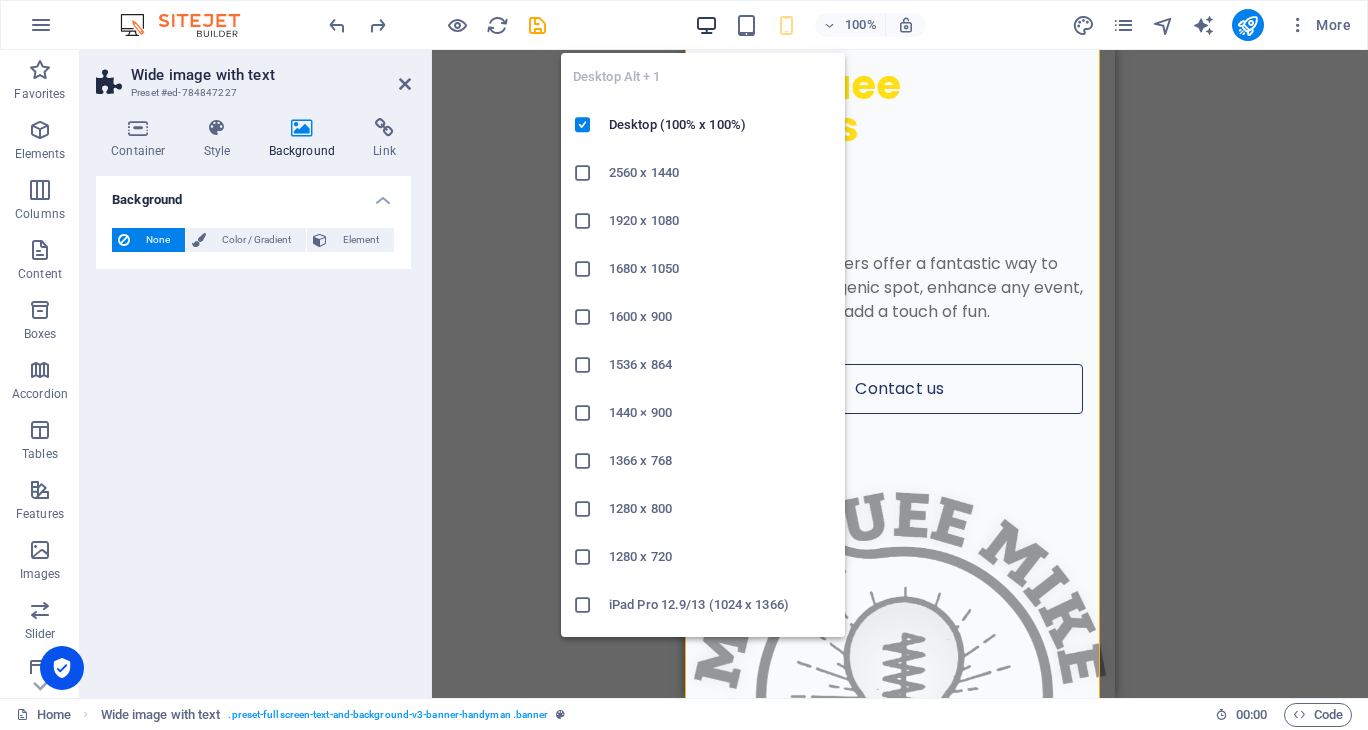 click at bounding box center [706, 25] 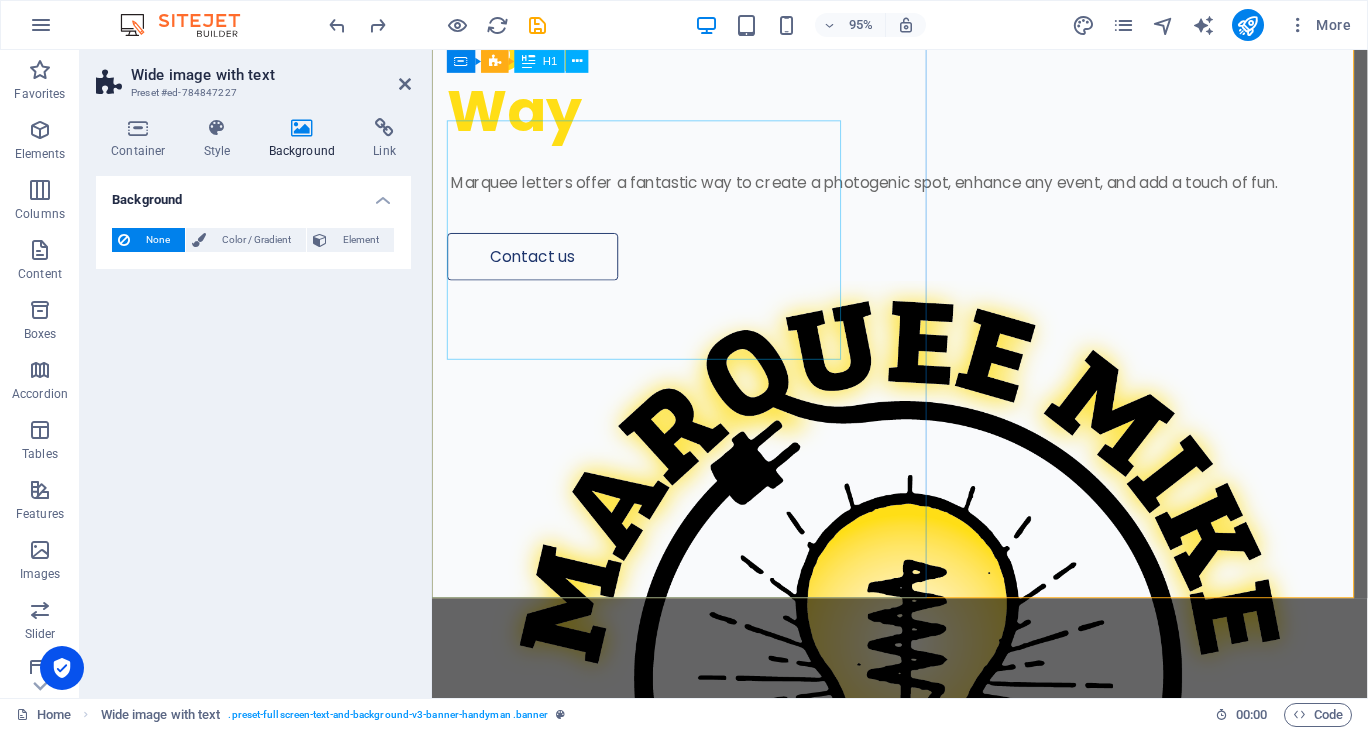 scroll, scrollTop: 0, scrollLeft: 0, axis: both 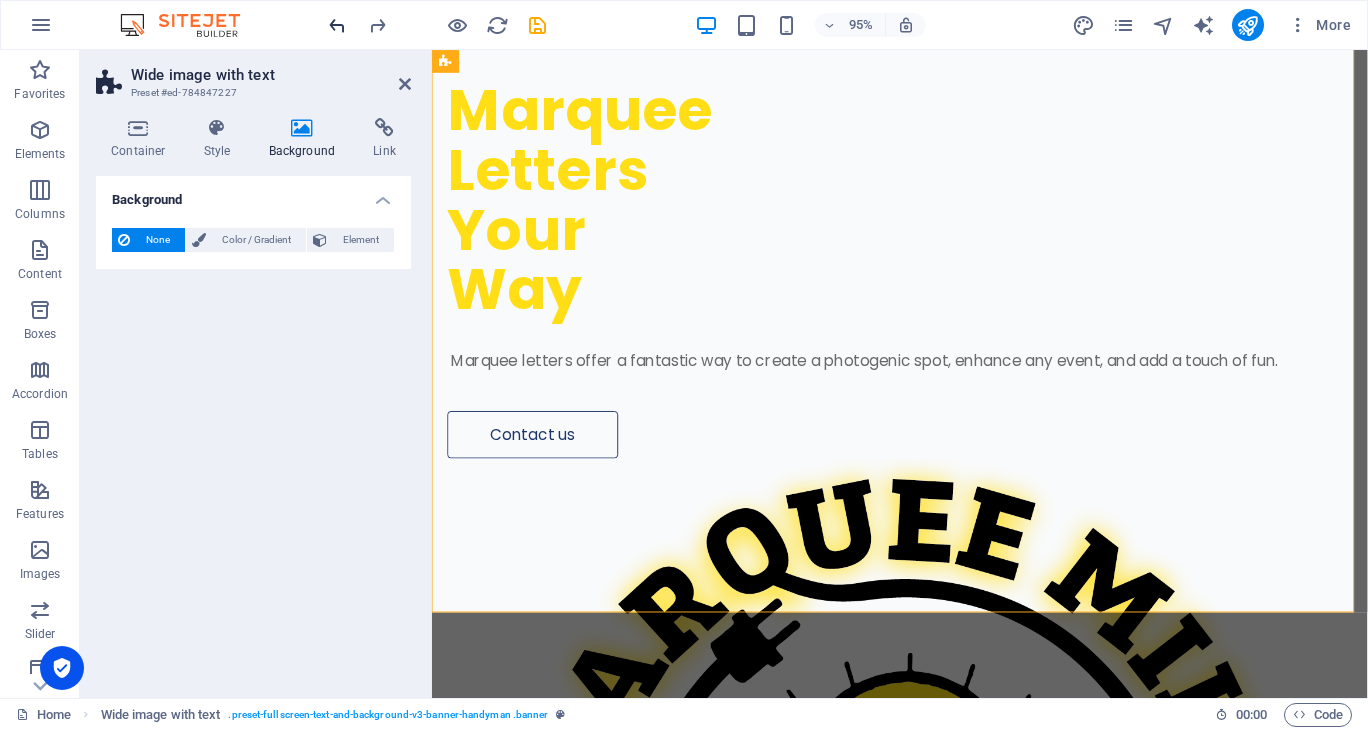 click at bounding box center [337, 25] 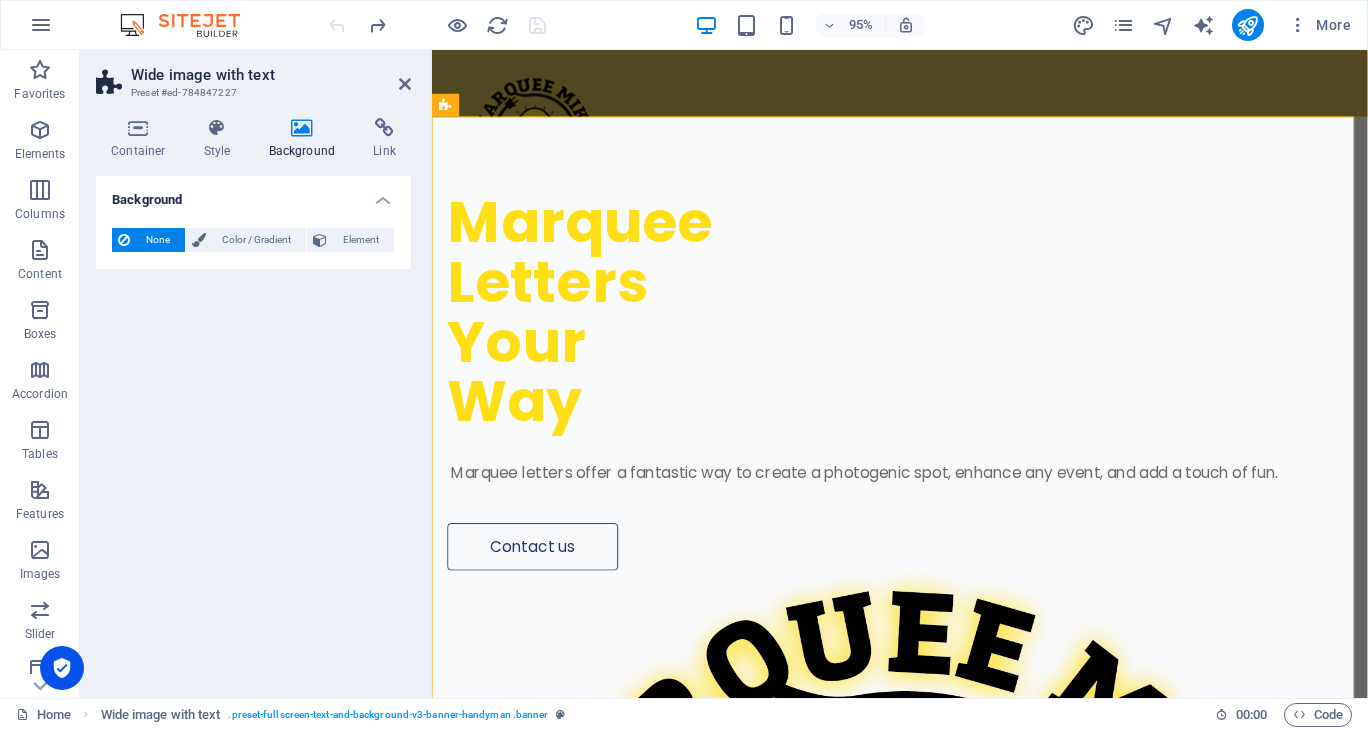 click at bounding box center (437, 25) 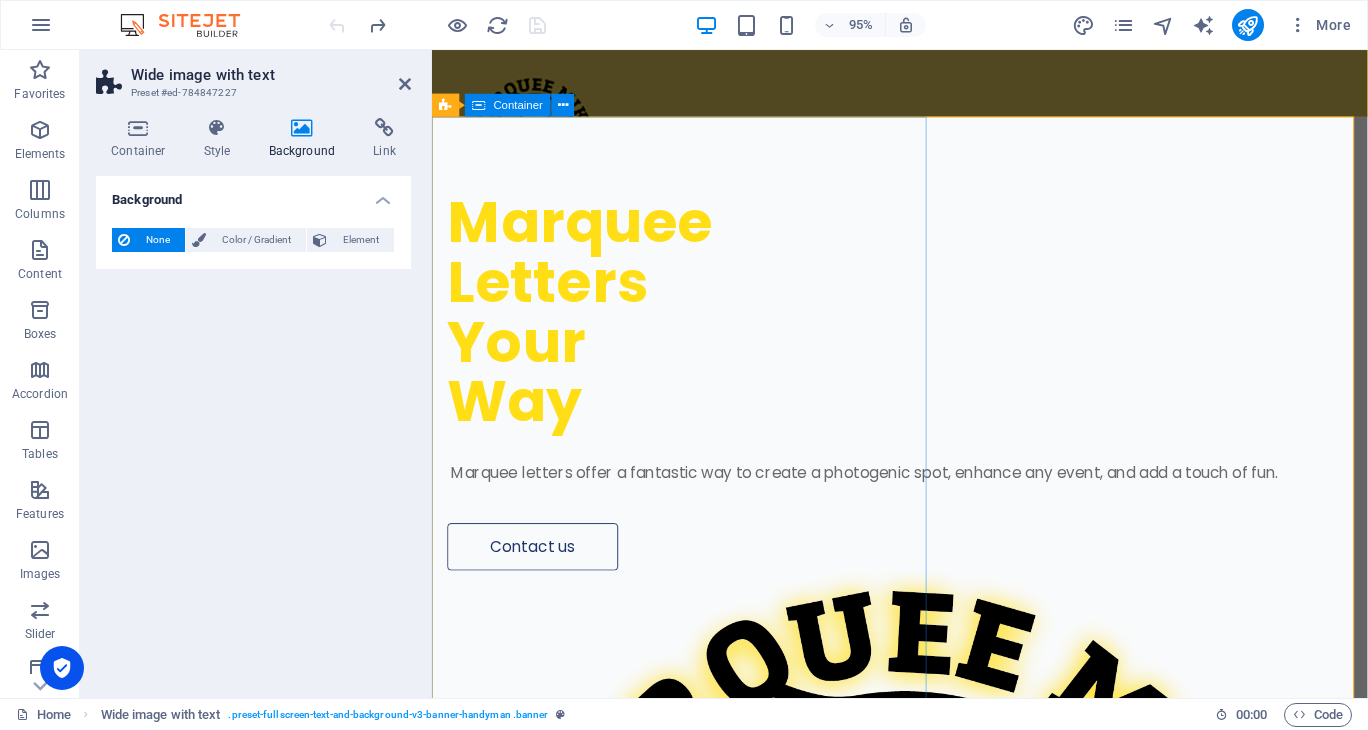 click on "Marquee Letters Your Way Marquee letters offer a fantastic way to create a photogenic spot, enhance any event, and add a touch of fun. Contact us" at bounding box center (924, 359) 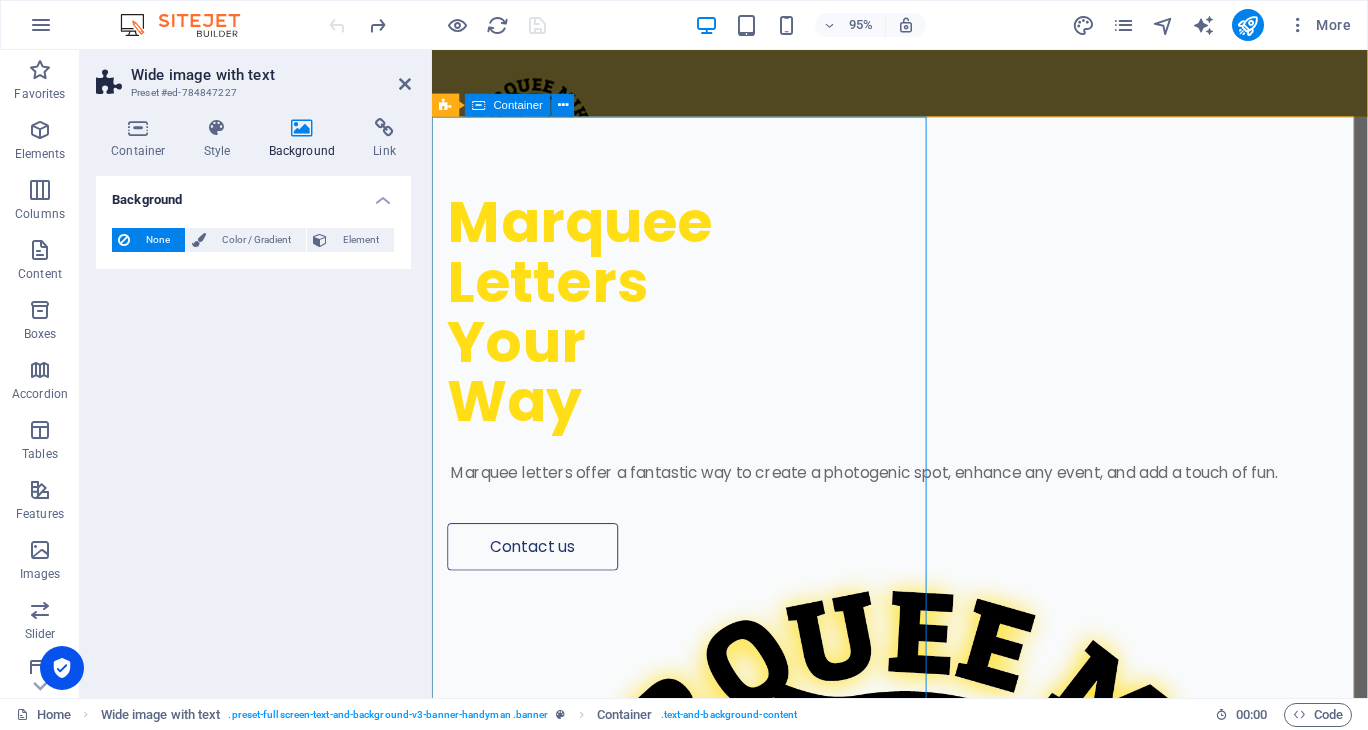 click on "Marquee Letters Your Way Marquee letters offer a fantastic way to create a photogenic spot, enhance any event, and add a touch of fun. Contact us" at bounding box center [924, 359] 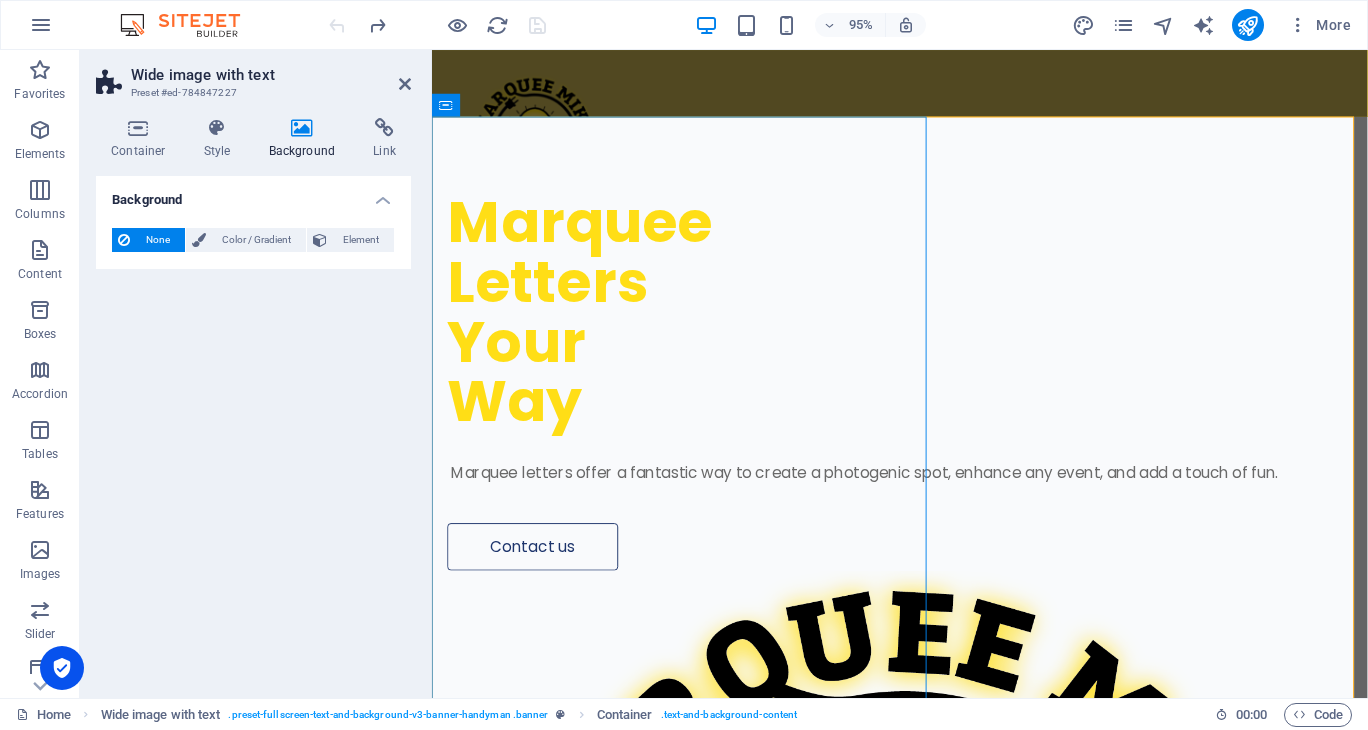 click on "95%" at bounding box center (810, 25) 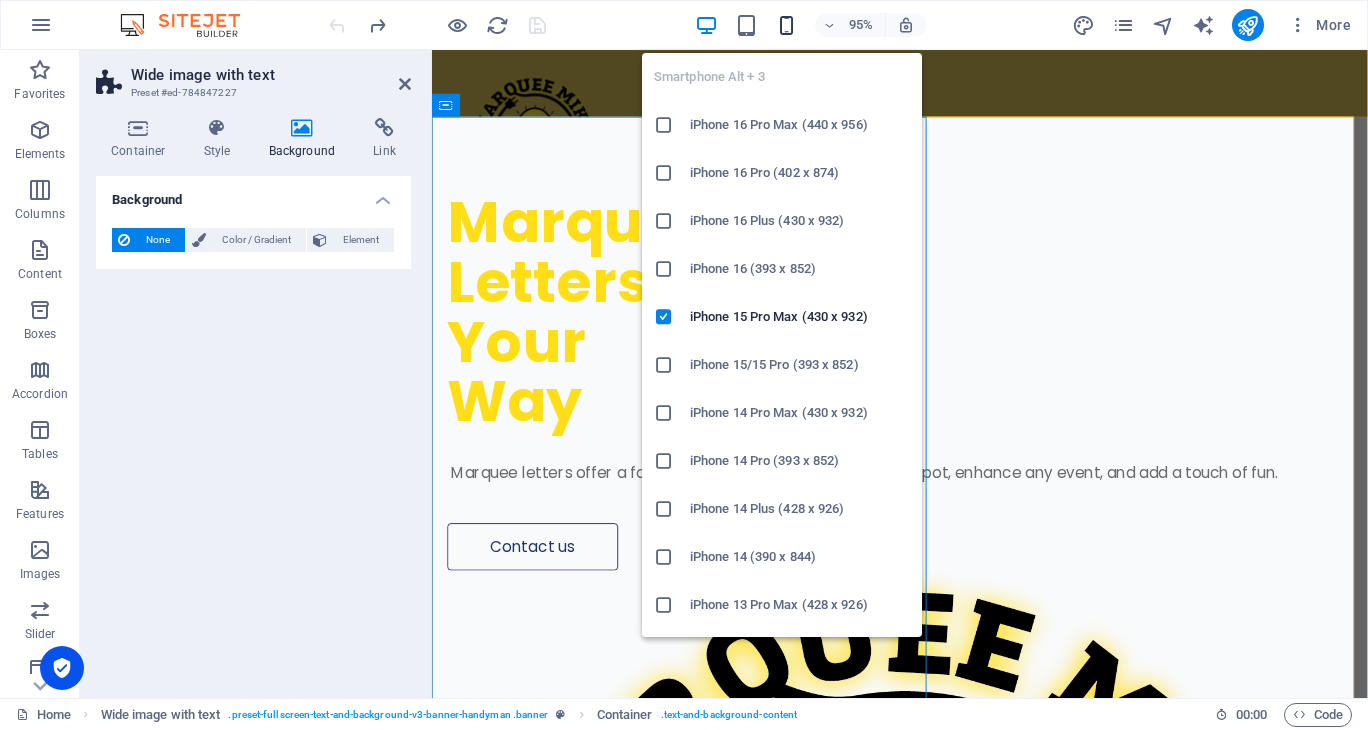 click at bounding box center [786, 25] 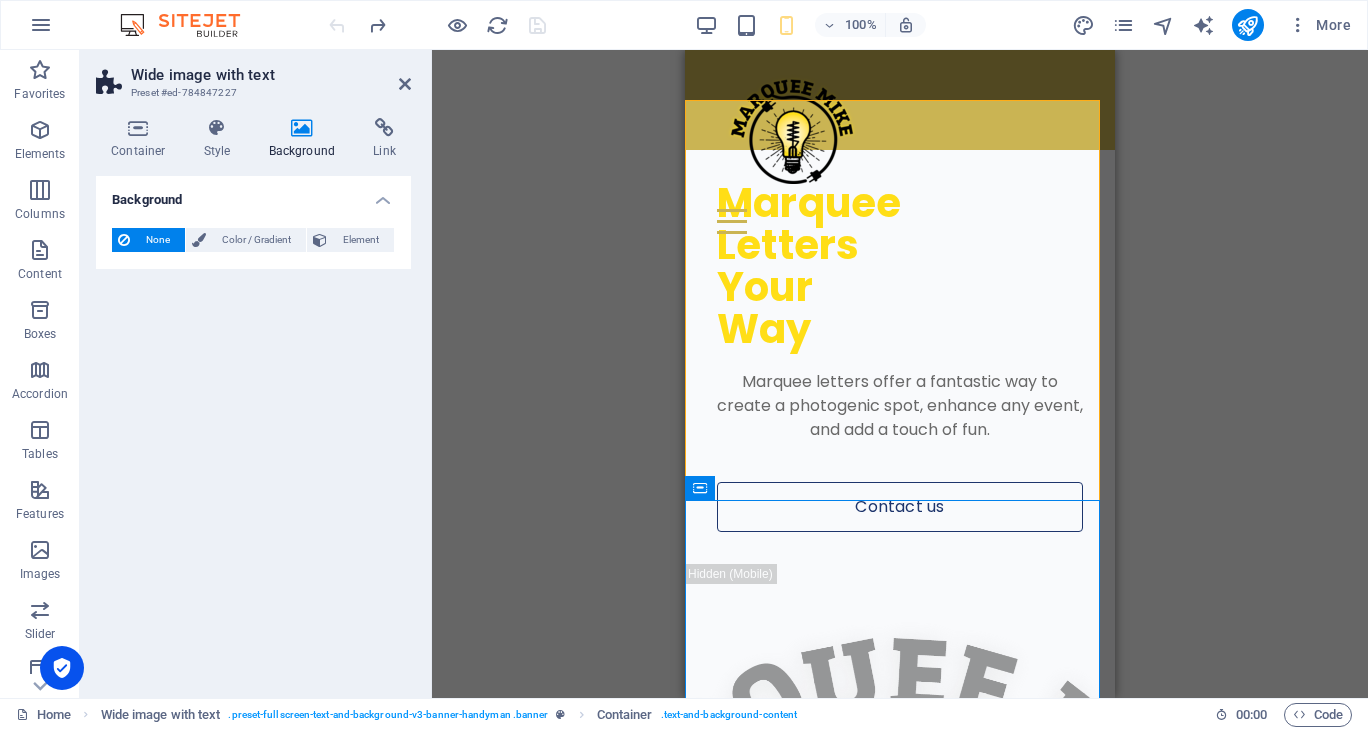 click on "Drag here to replace the existing content. Press “Ctrl” if you want to create a new element.
H1   Wide image with text   Container   Placeholder   Container   Menu Bar   Menu Bar   Image   Icon   Container   HTML   Text   Container   Image   Cards   Container" at bounding box center (900, 374) 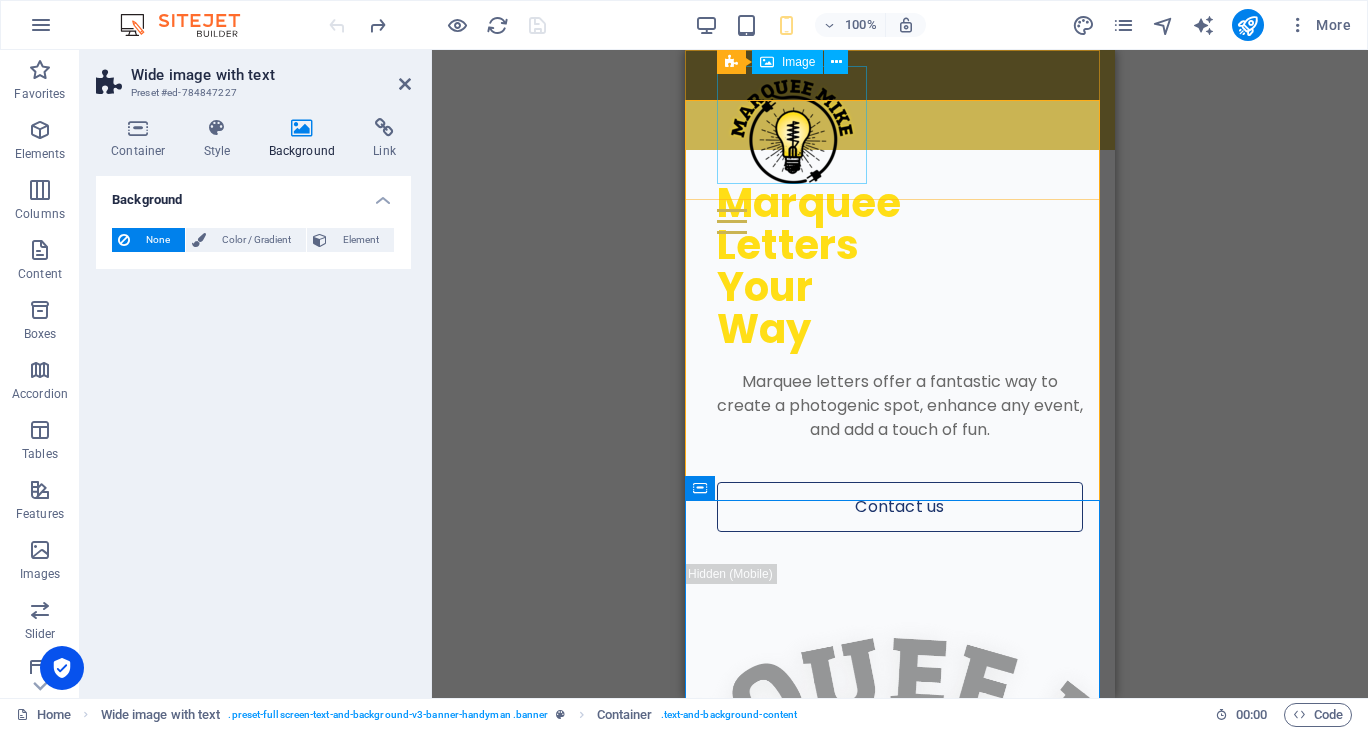 click at bounding box center [900, 125] 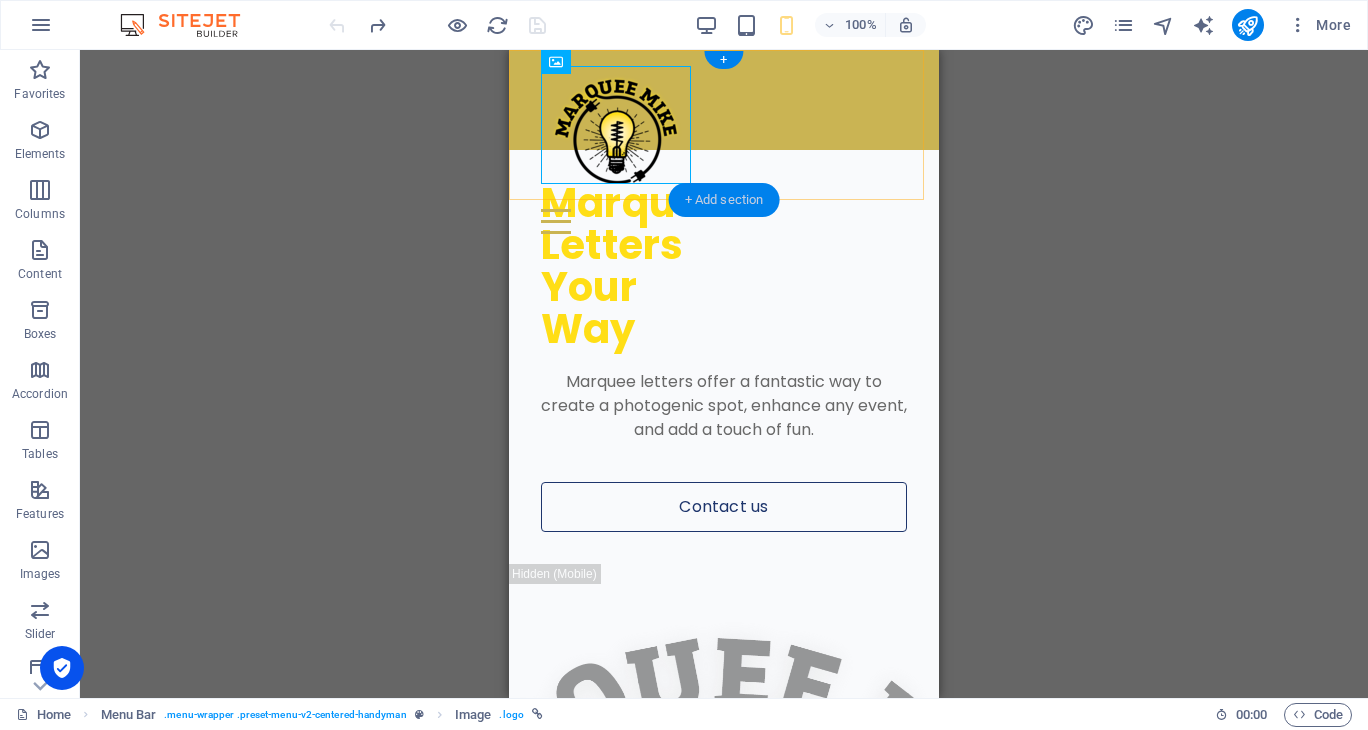 click on "+ Add section" at bounding box center (724, 200) 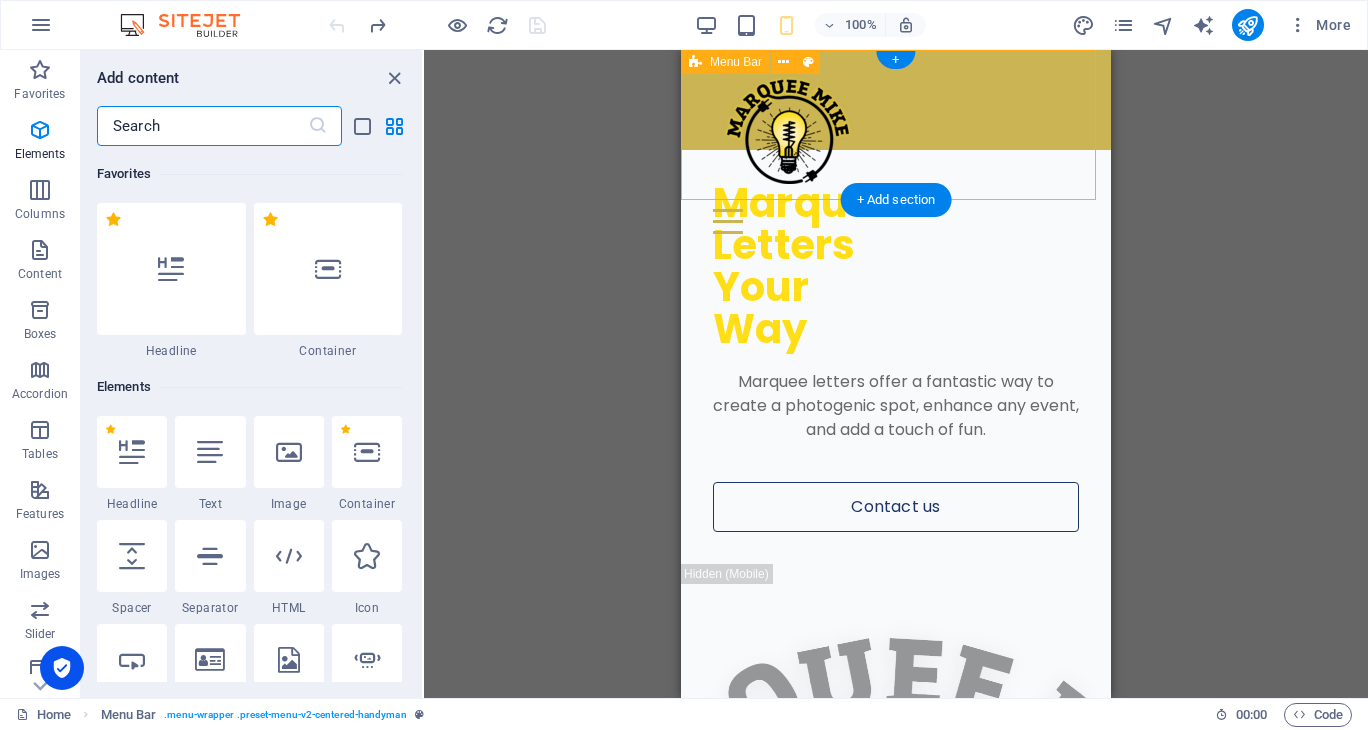 scroll, scrollTop: 3499, scrollLeft: 0, axis: vertical 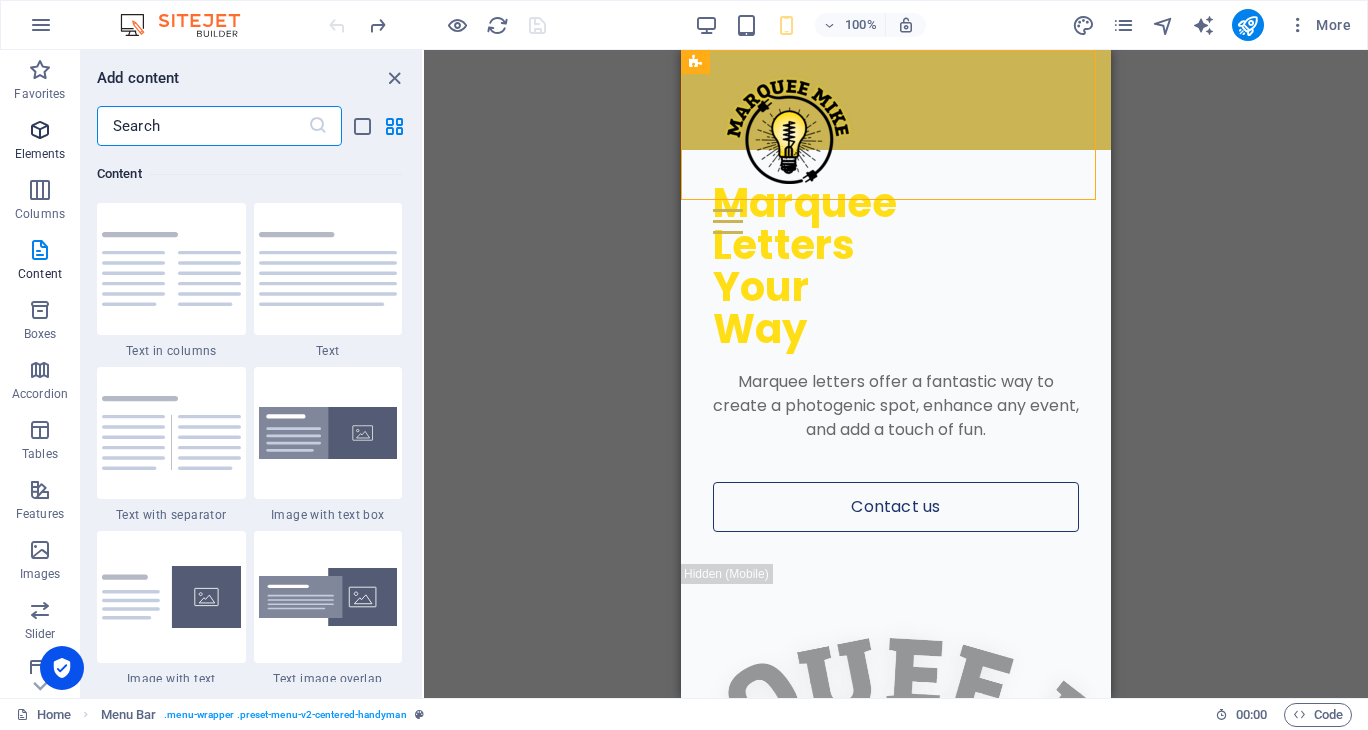 click at bounding box center [40, 130] 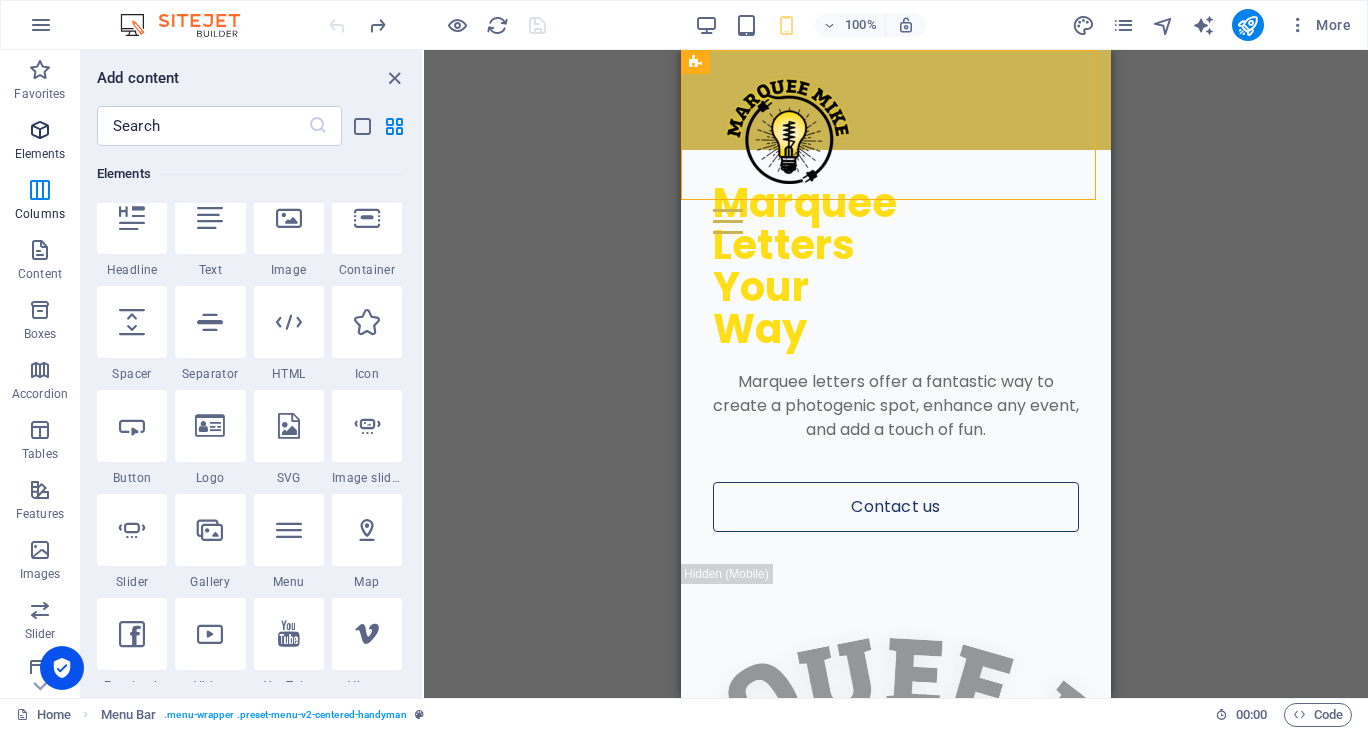 scroll, scrollTop: 213, scrollLeft: 0, axis: vertical 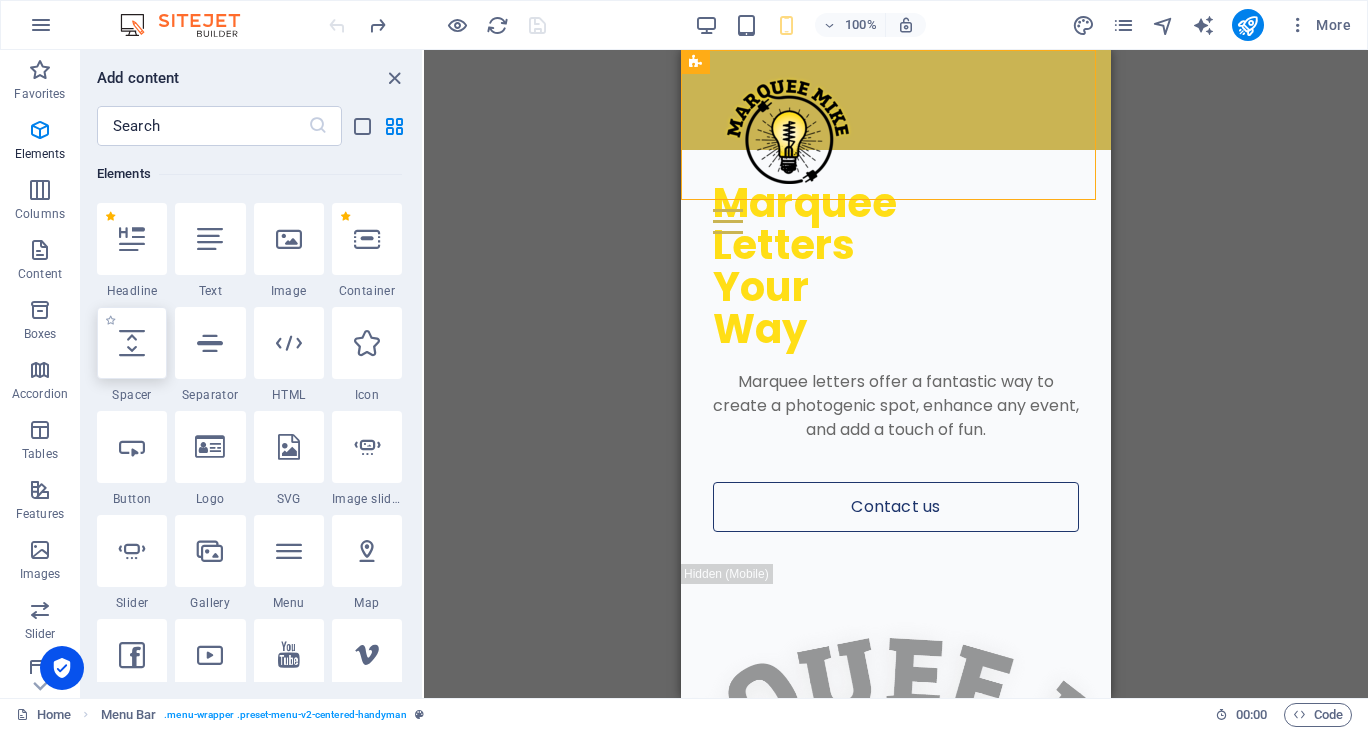 click at bounding box center (132, 343) 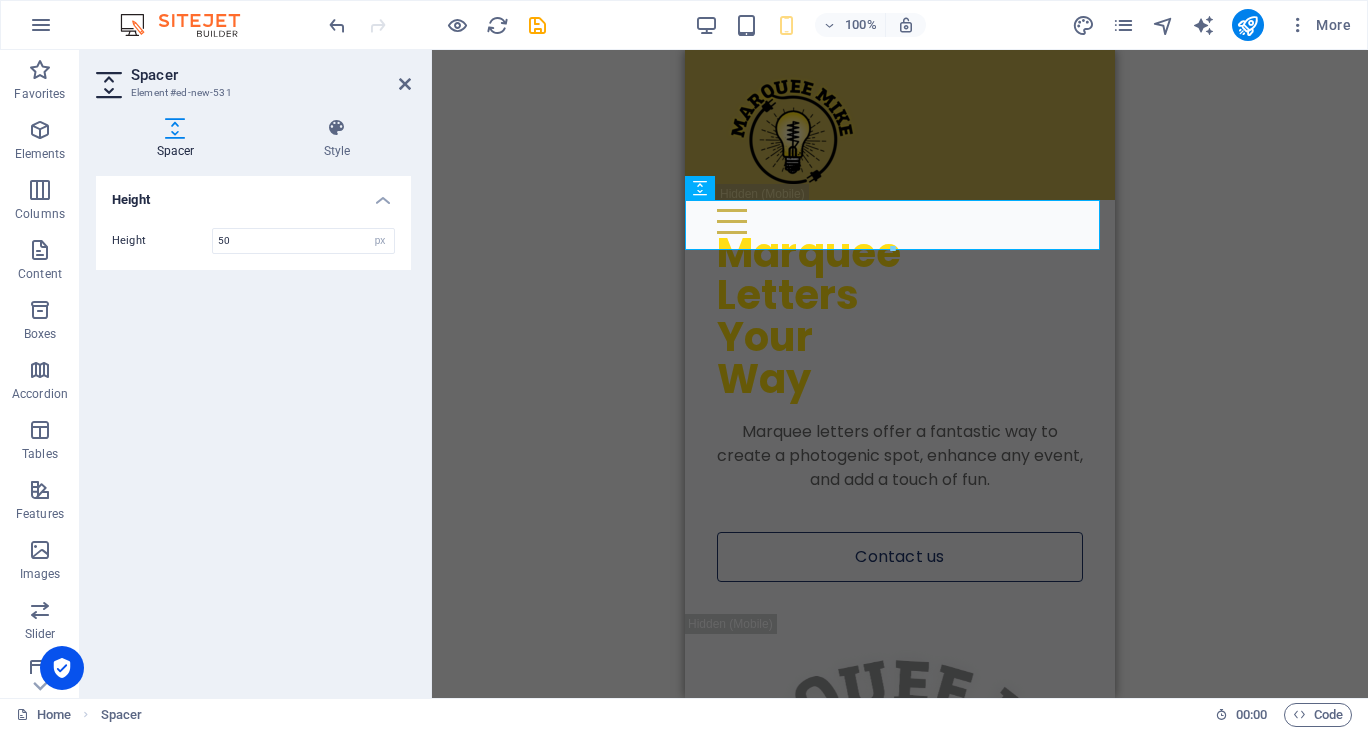 click on "H1   Wide image with text   Container   Placeholder   Container   Menu Bar   Image   Icon   Container   HTML   Text   Container   Image   Cards   Container   Spacer" at bounding box center (900, 374) 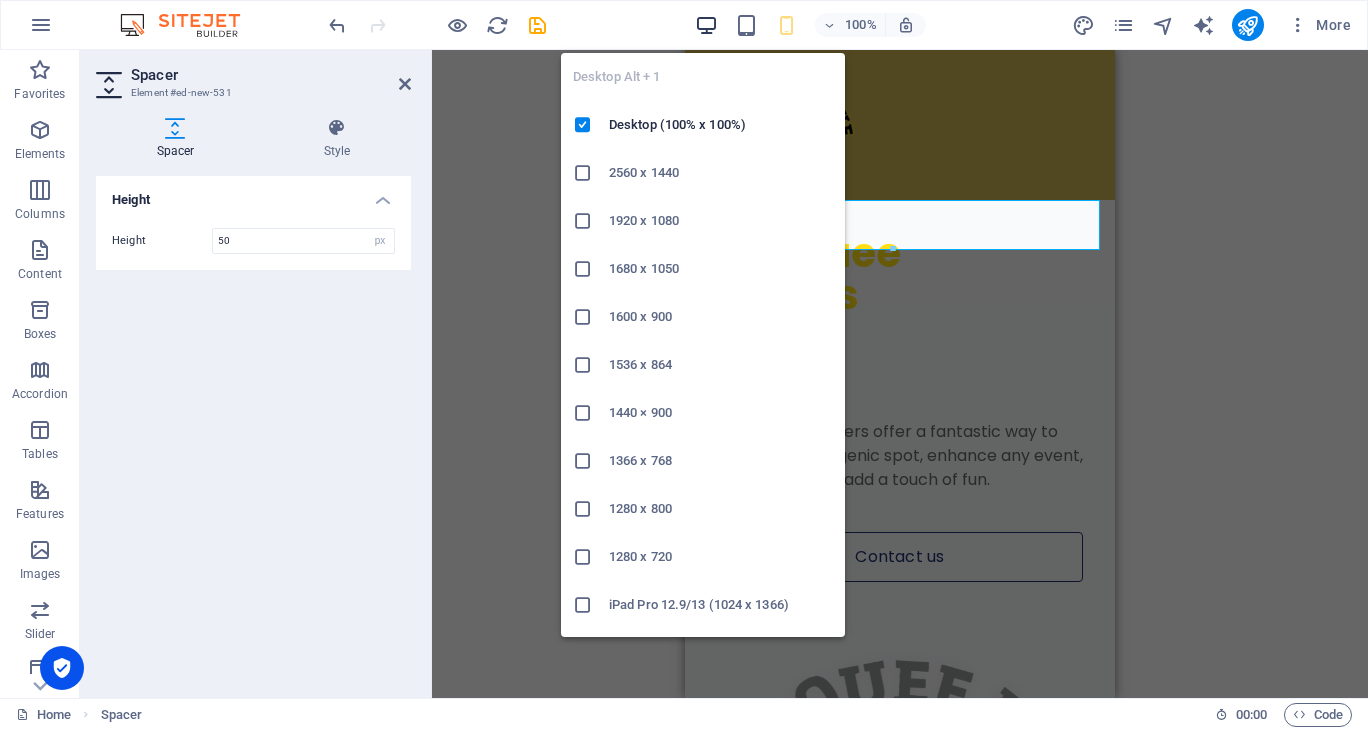 click at bounding box center [706, 25] 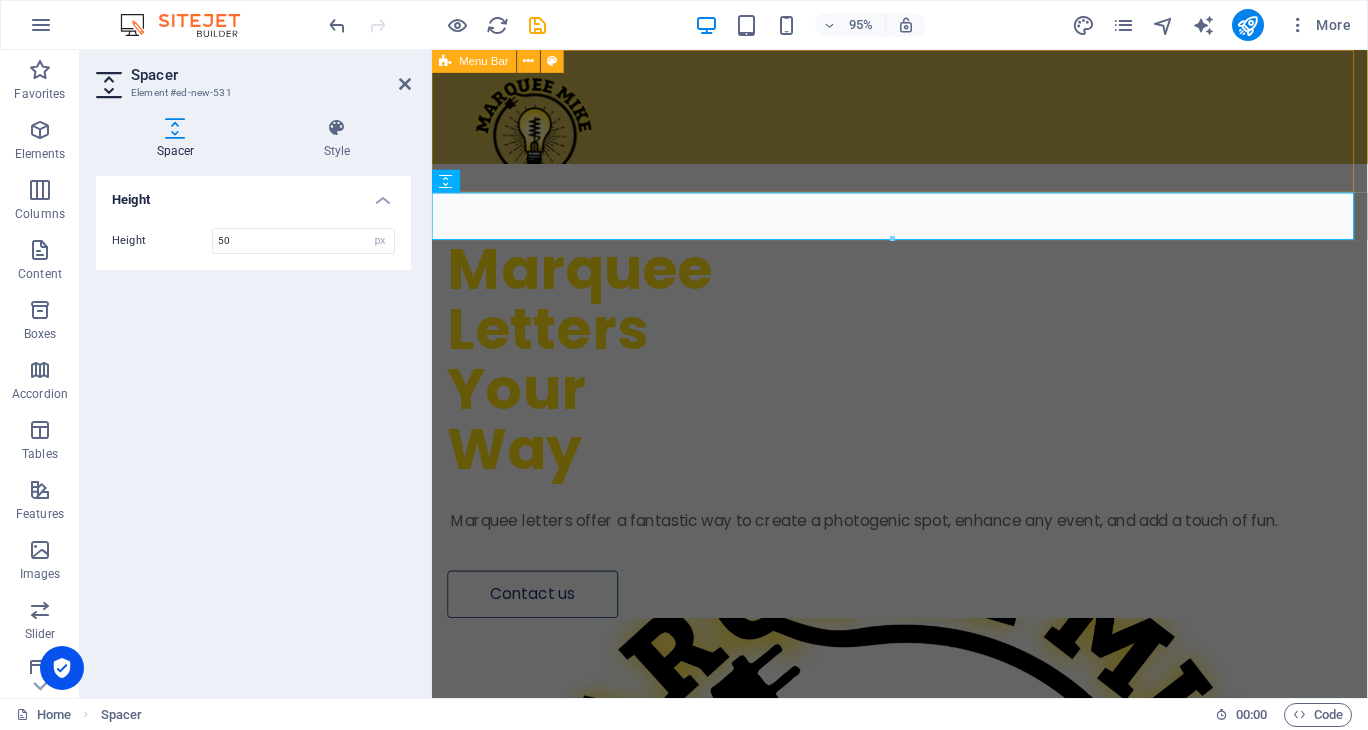 click at bounding box center (924, 125) 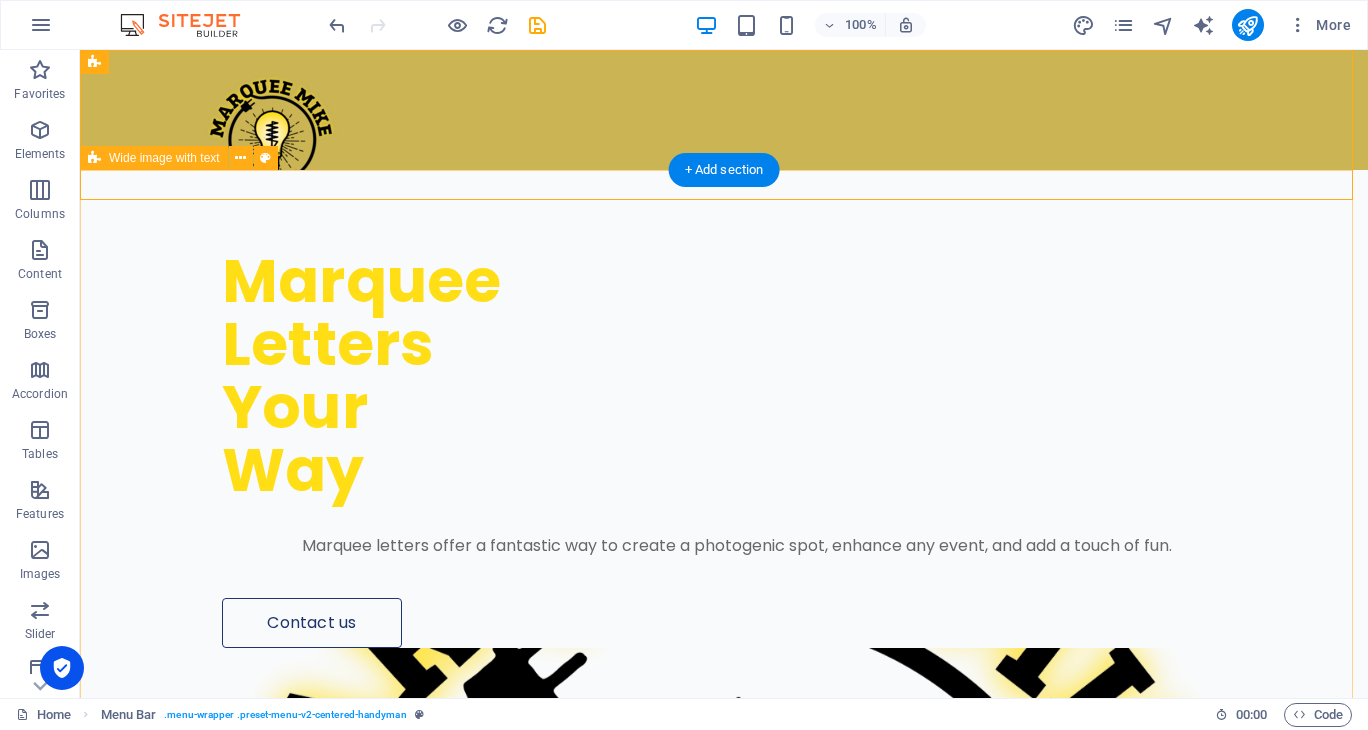 click on "Marquee Letters Your Way Marquee letters offer a fantastic way to create a photogenic spot, enhance any event, and add a touch of fun. Contact us Drop content here or  Add elements  Paste clipboard" at bounding box center [724, 729] 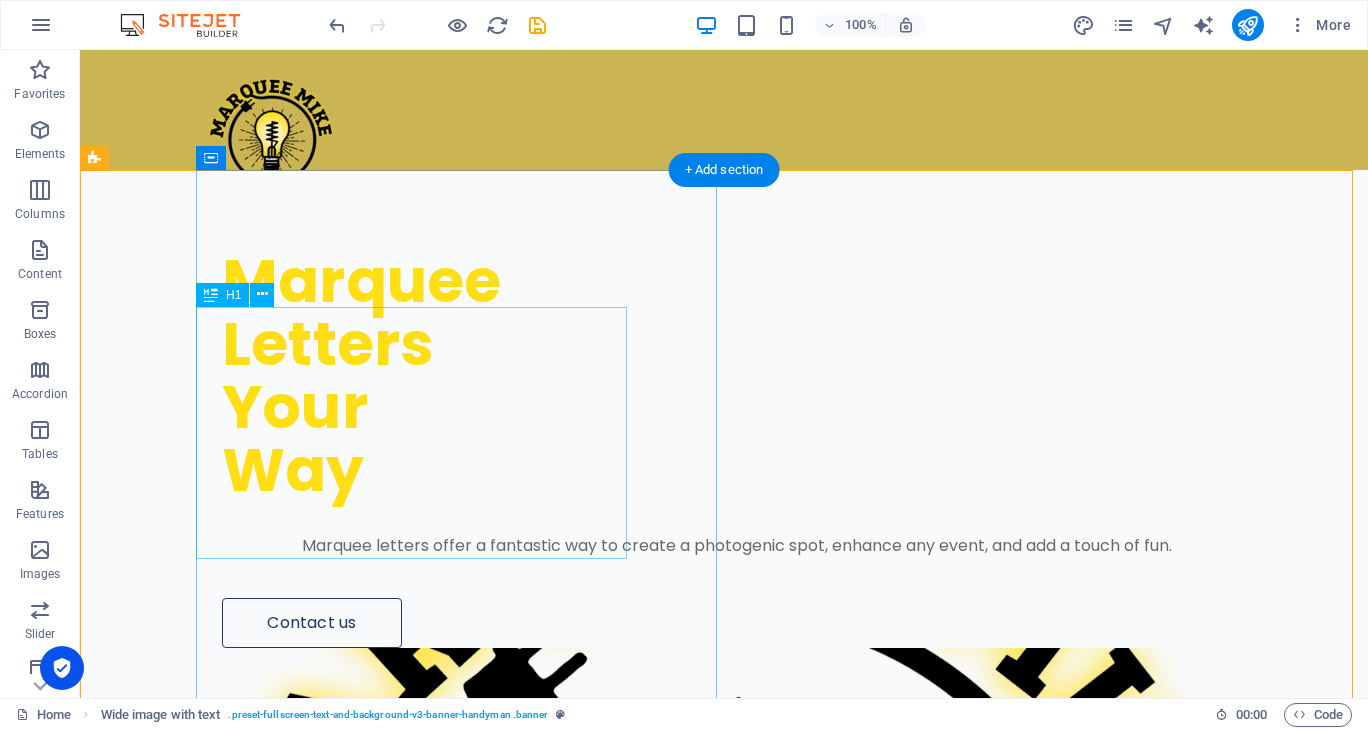 click on "Marquee Letters Your Way" at bounding box center [737, 376] 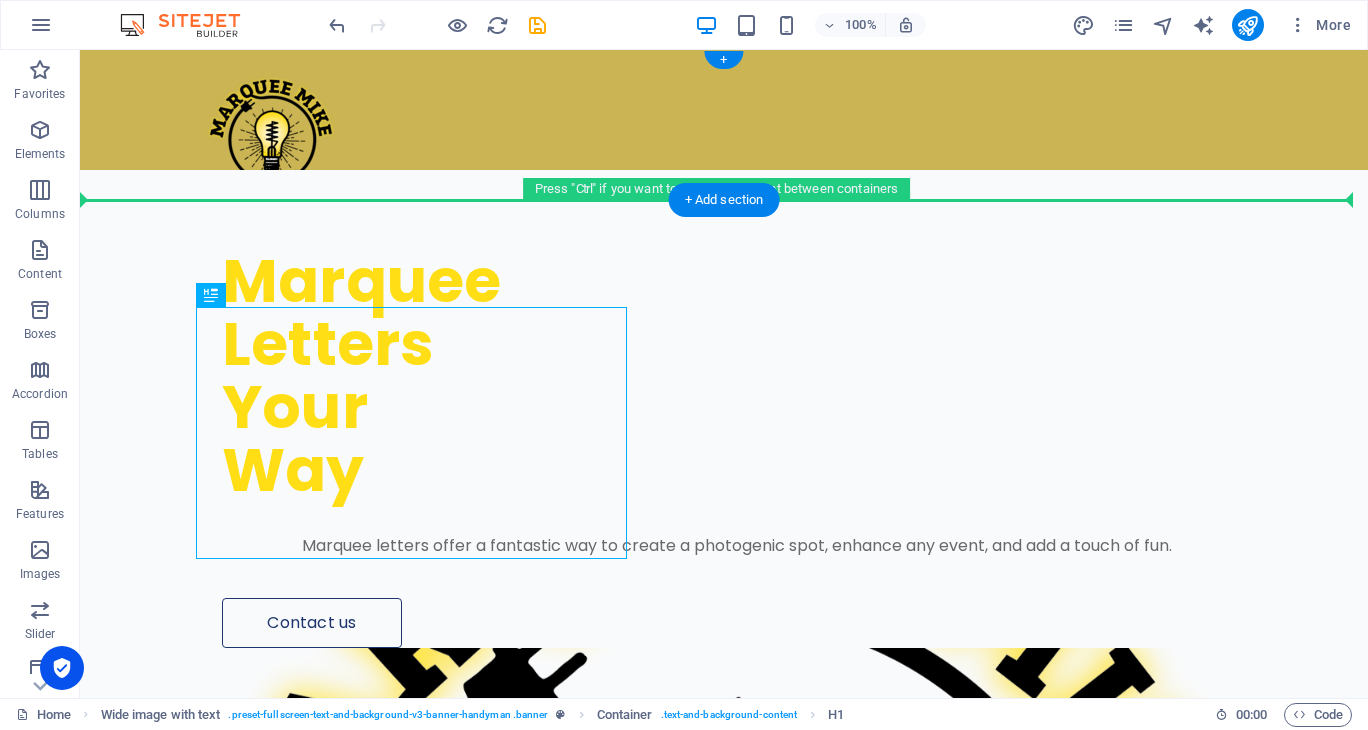drag, startPoint x: 291, startPoint y: 347, endPoint x: 227, endPoint y: 184, distance: 175.11424 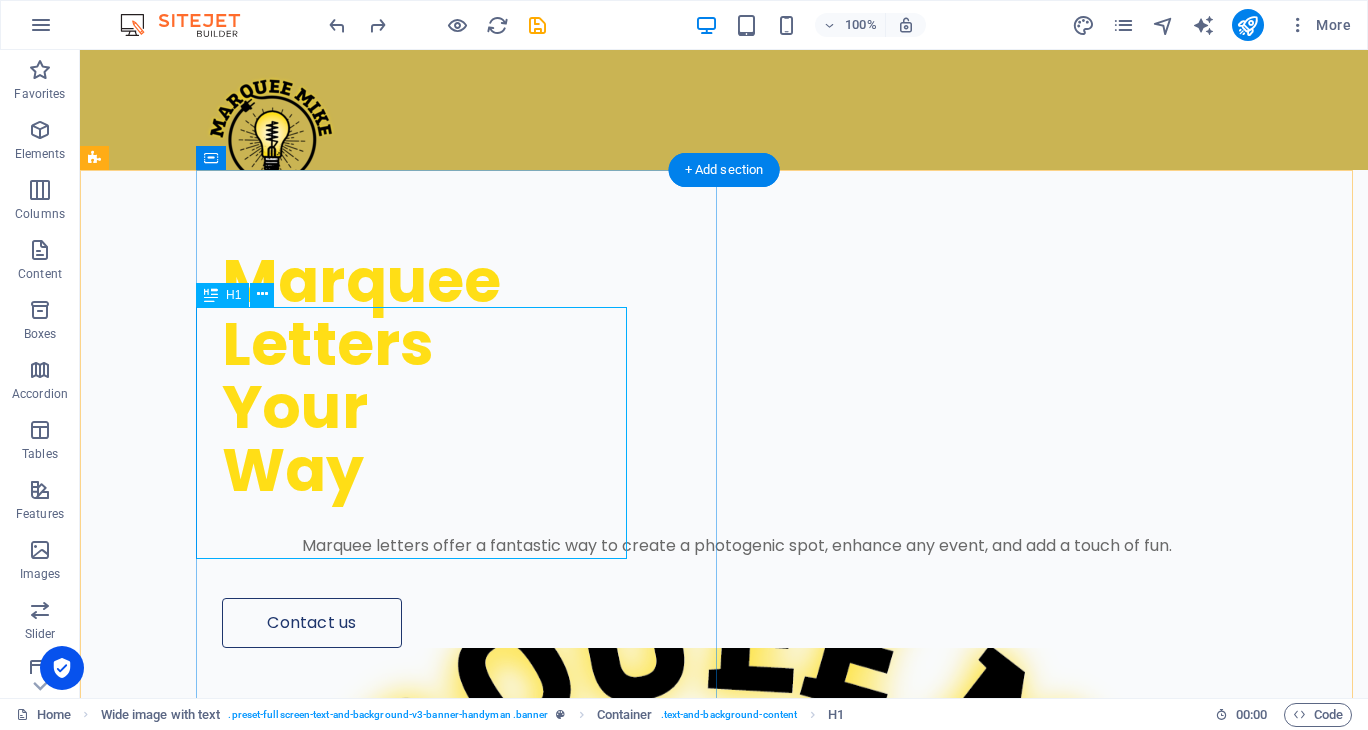click on "Marquee Letters Your Way" at bounding box center (737, 376) 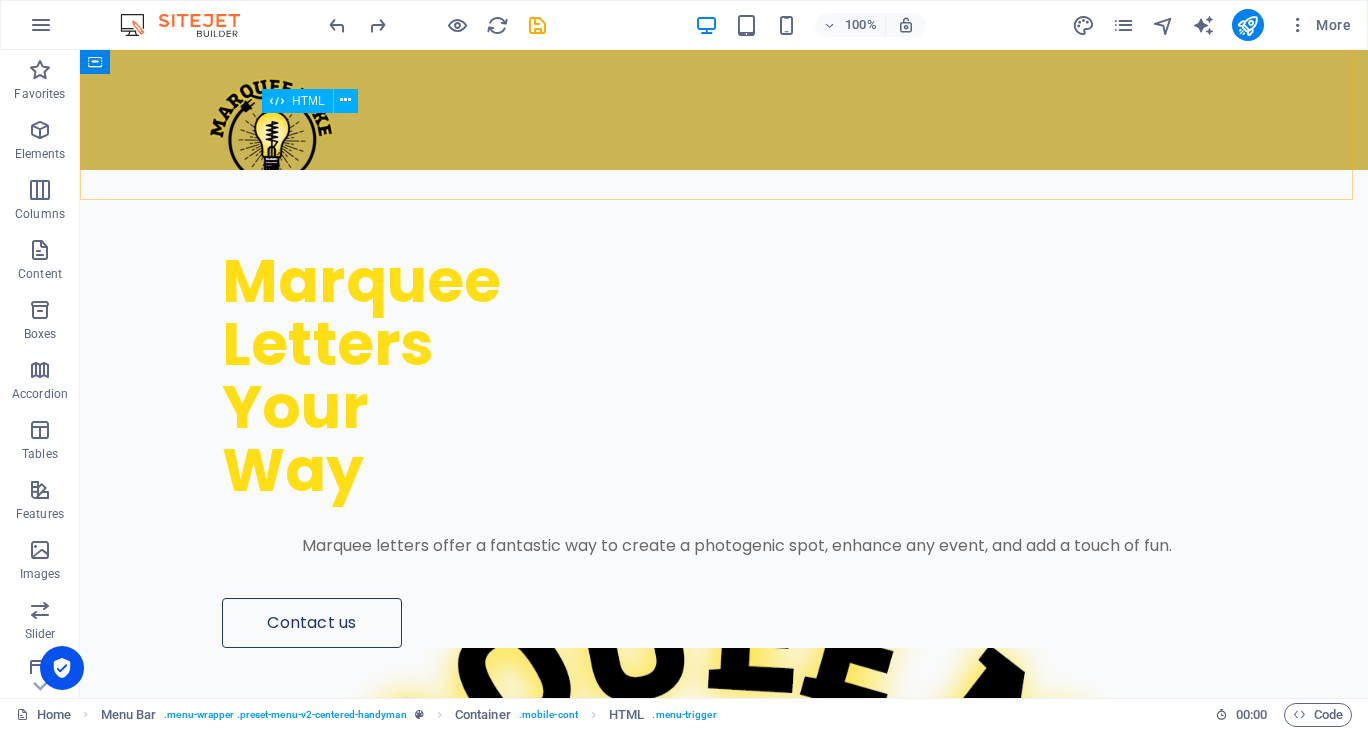 click on "HTML" at bounding box center [316, 101] 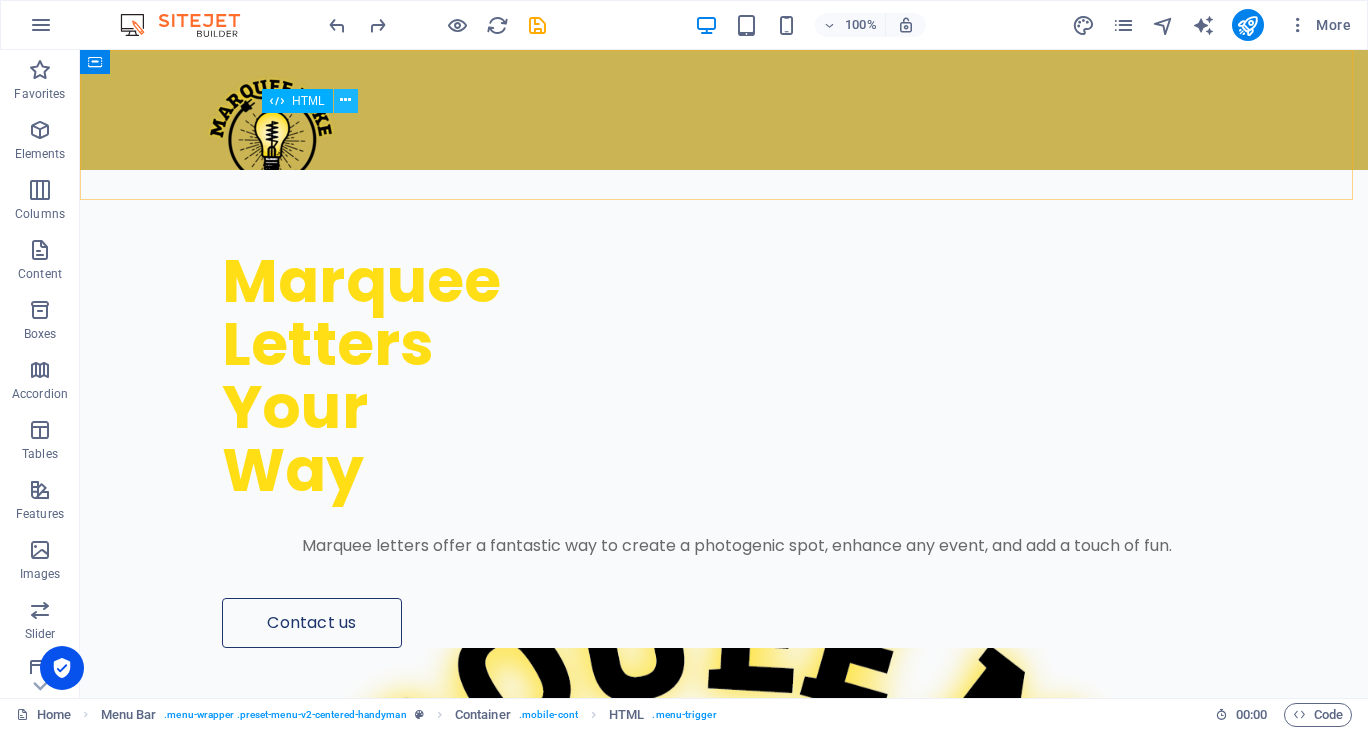 click at bounding box center [346, 101] 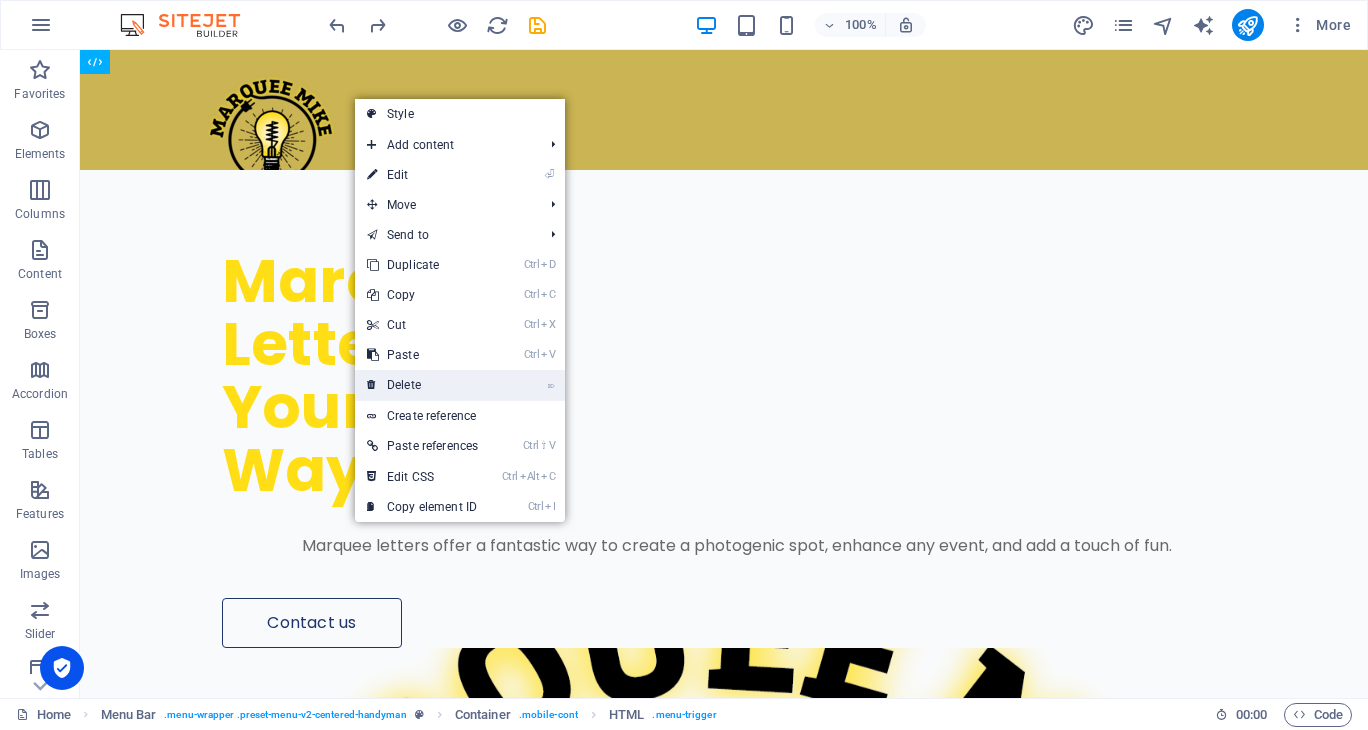 click on "⌦  Delete" at bounding box center [422, 385] 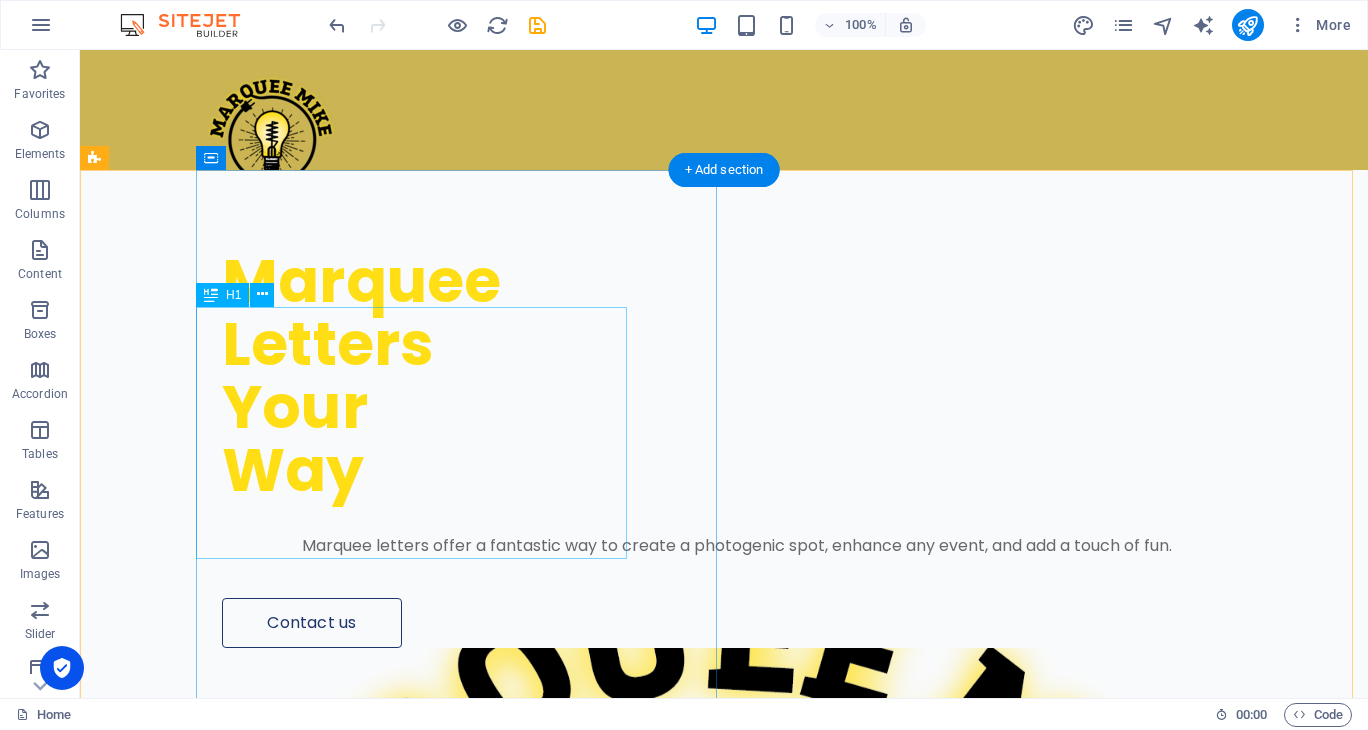 click on "Marquee Letters Your Way" at bounding box center [737, 376] 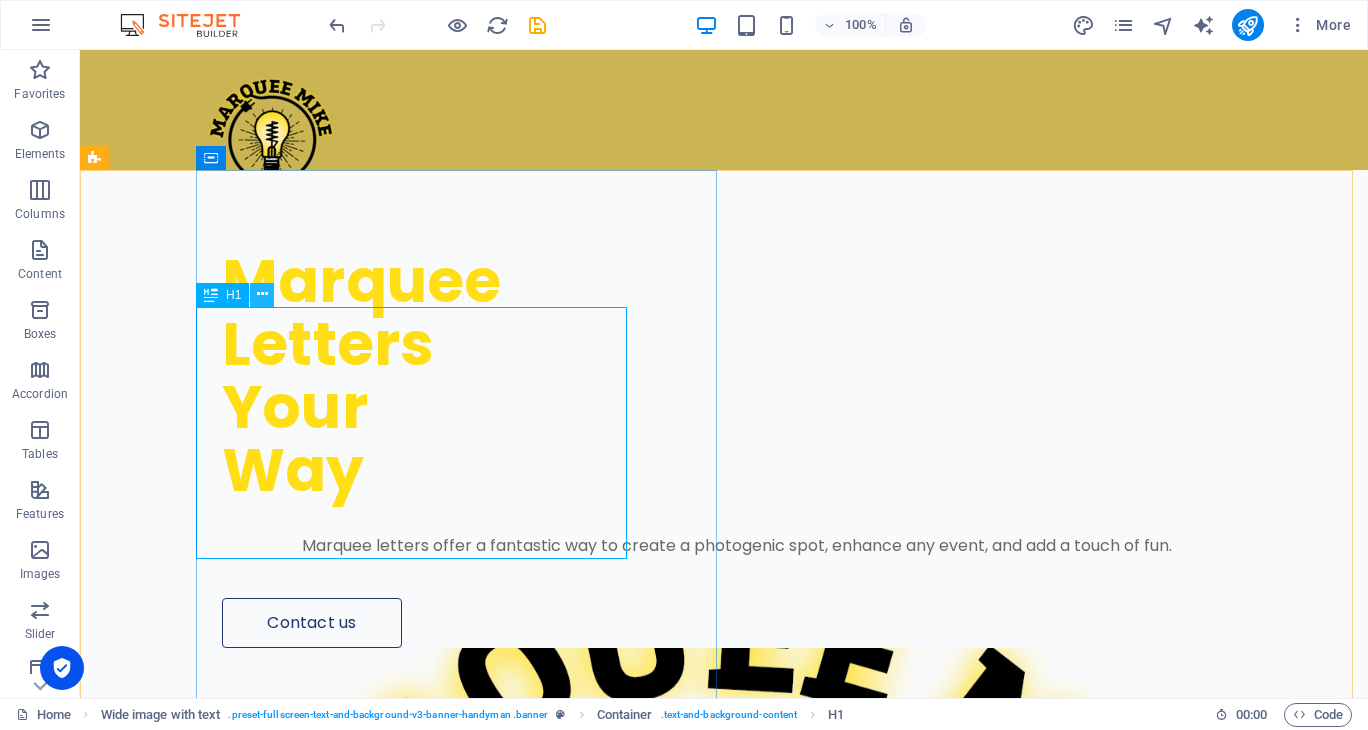 click at bounding box center (262, 294) 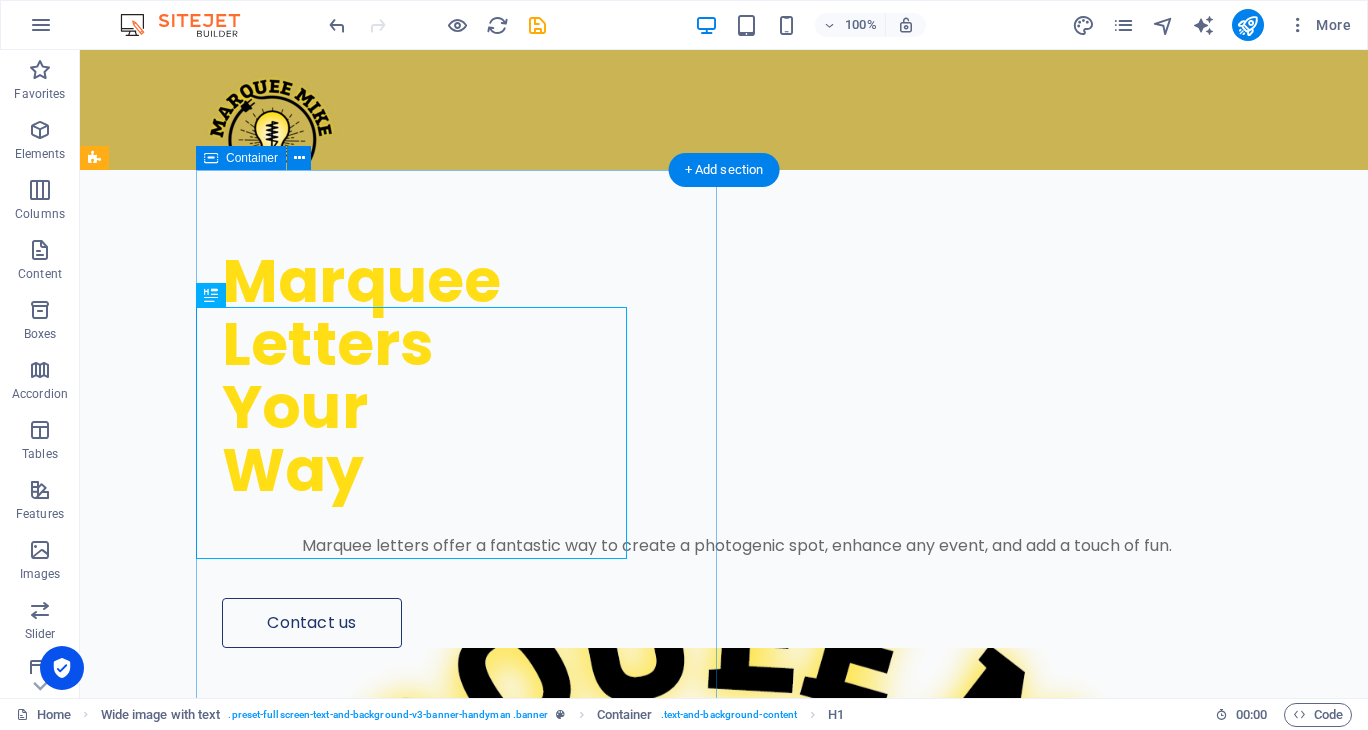 click on "Marquee Letters Your Way Marquee letters offer a fantastic way to create a photogenic spot, enhance any event, and add a touch of fun. Contact us" at bounding box center [782, 409] 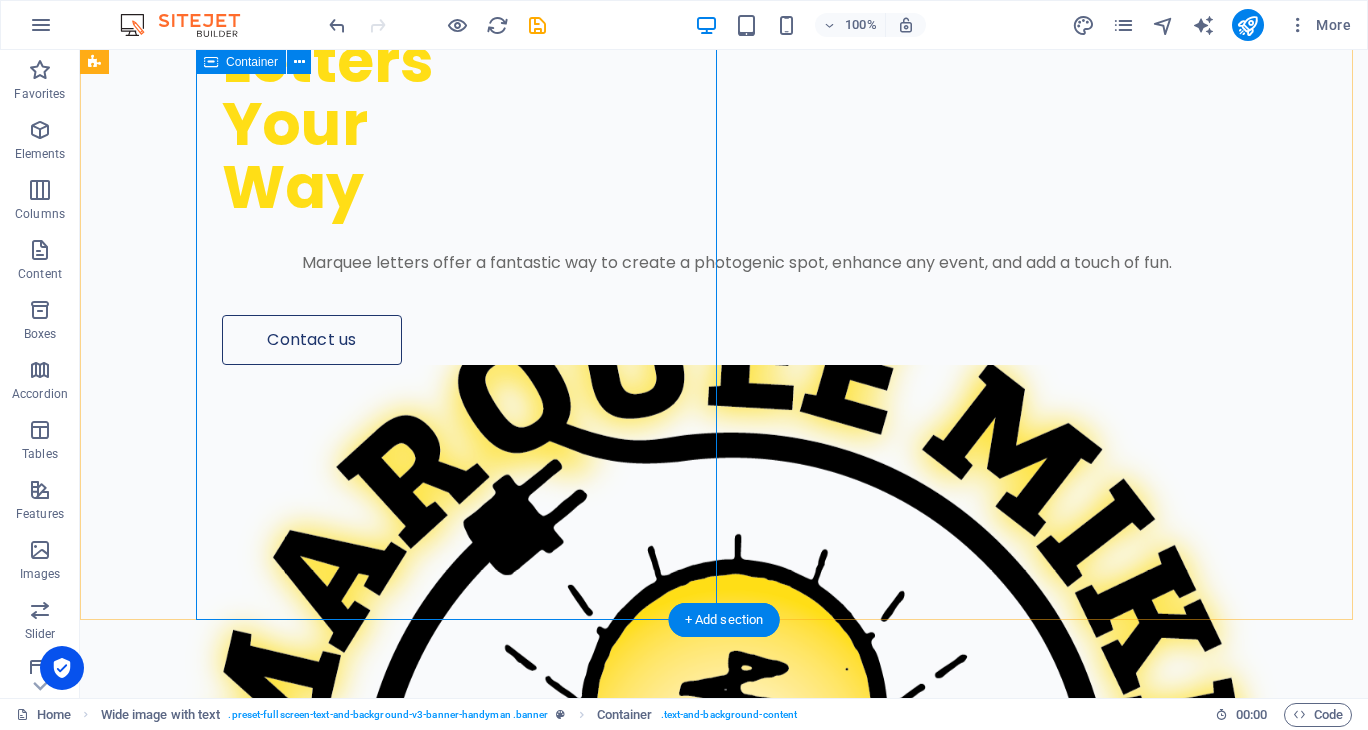 scroll, scrollTop: 0, scrollLeft: 0, axis: both 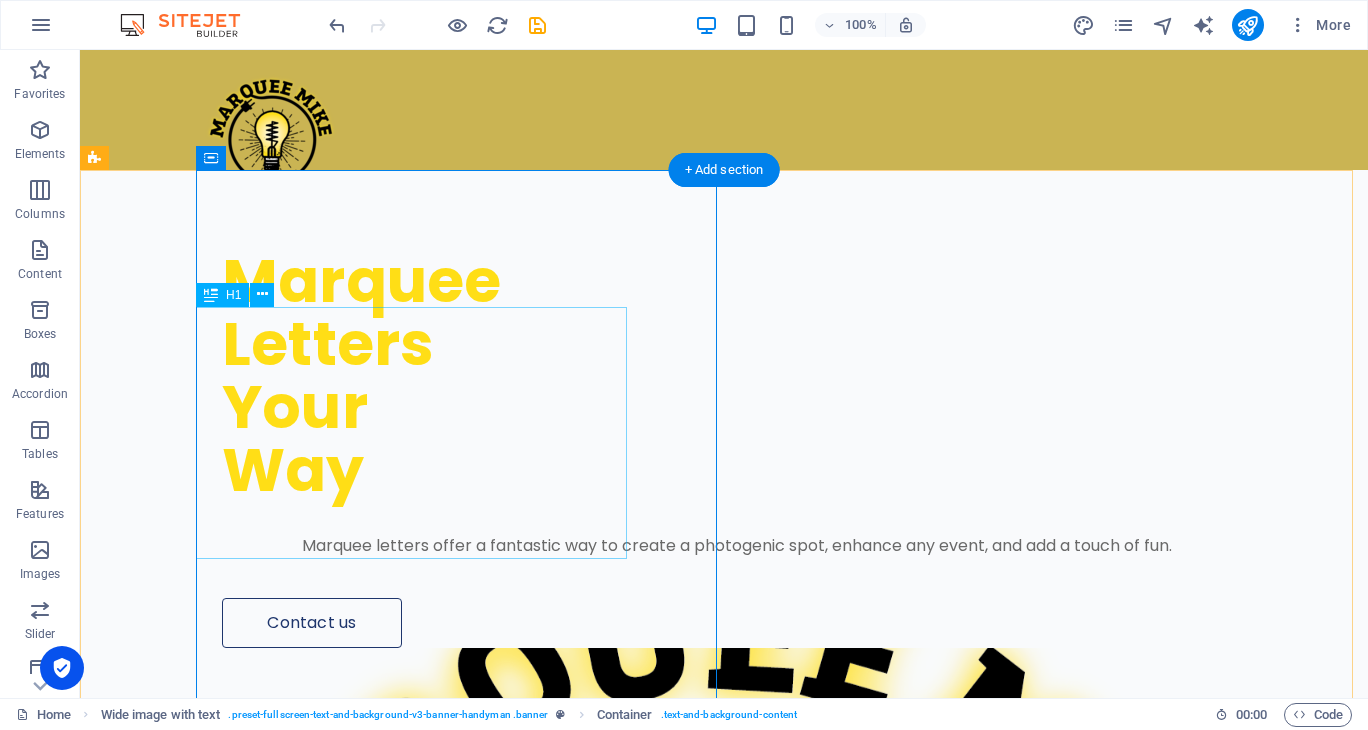 click on "Marquee Letters Your Way" at bounding box center [737, 376] 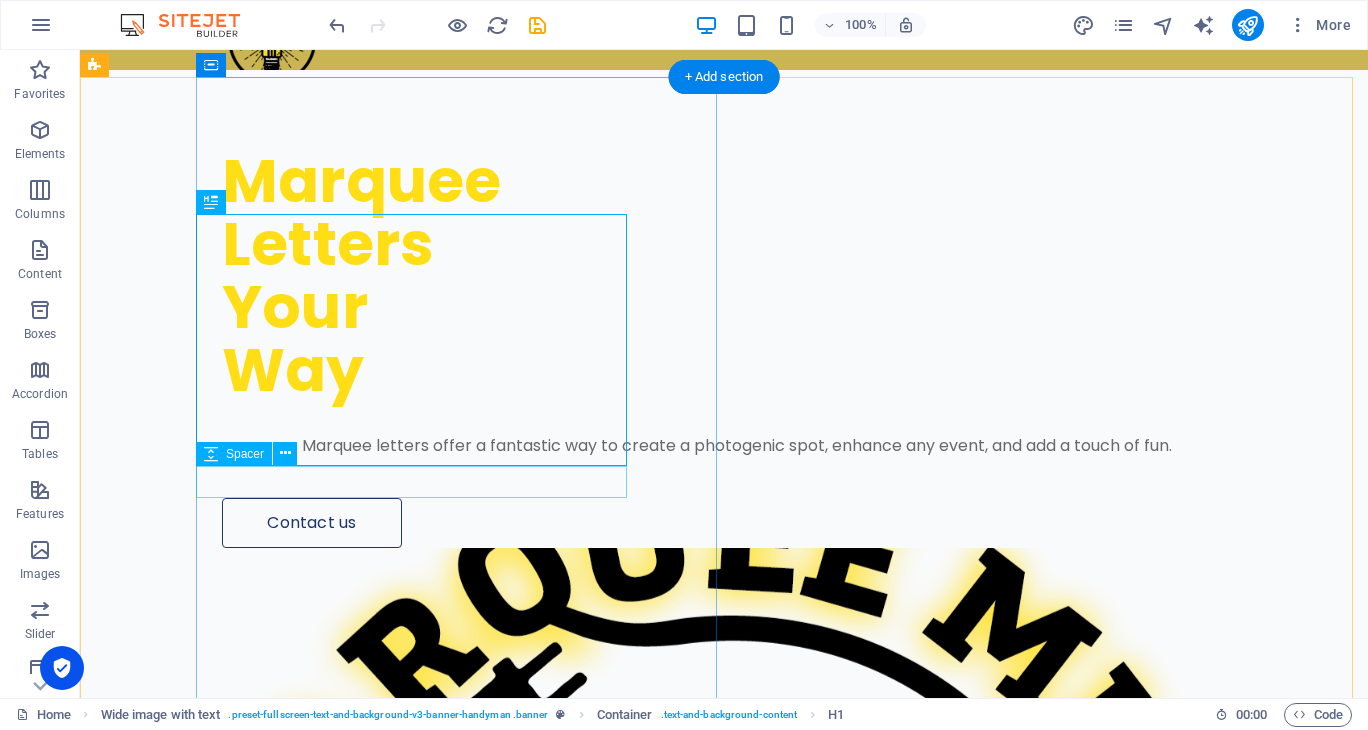 scroll, scrollTop: 0, scrollLeft: 0, axis: both 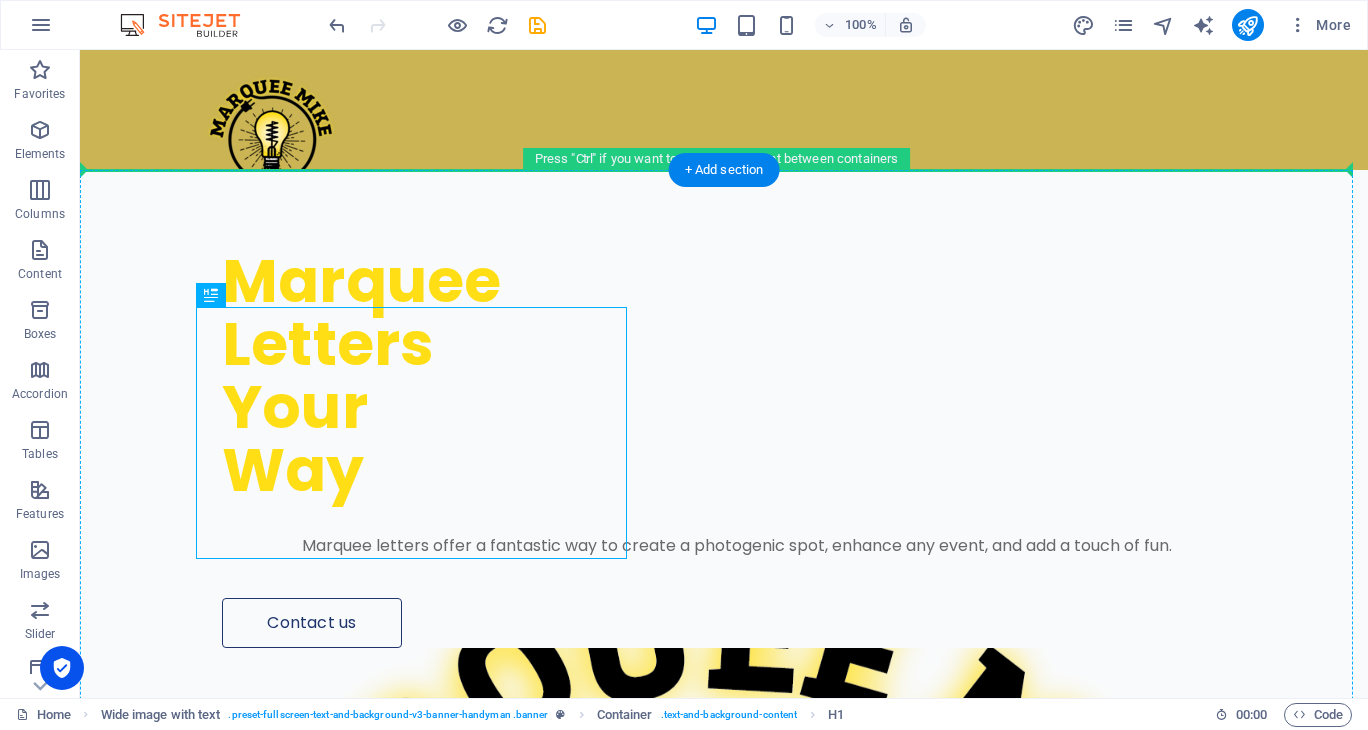 drag, startPoint x: 593, startPoint y: 487, endPoint x: 585, endPoint y: 290, distance: 197.16237 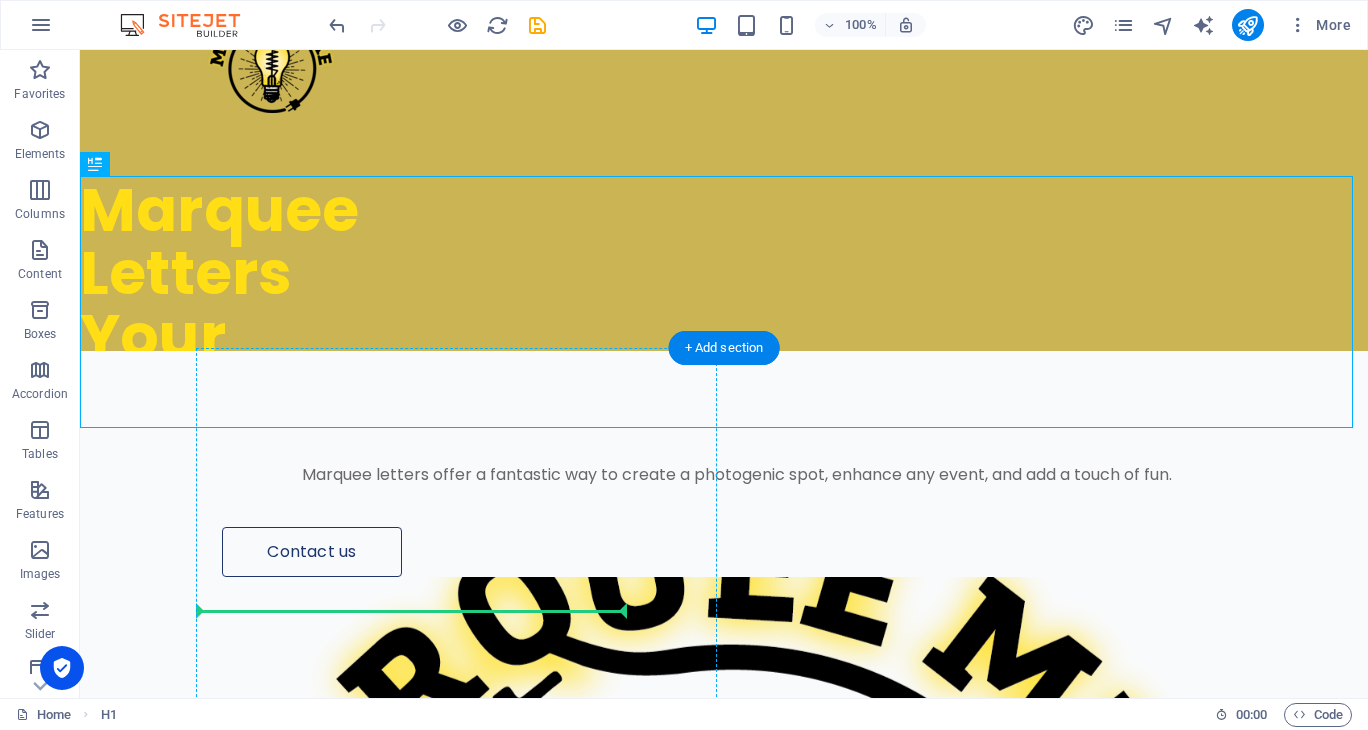 scroll, scrollTop: 76, scrollLeft: 0, axis: vertical 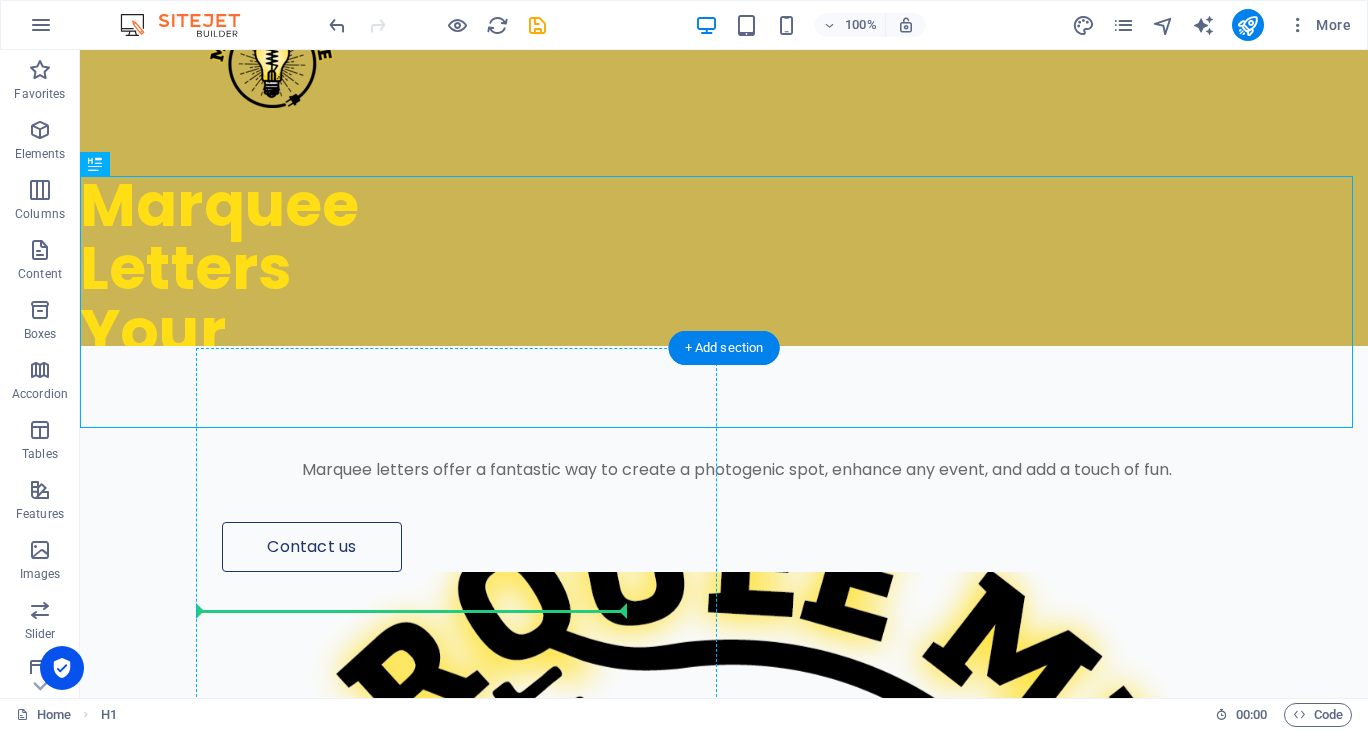 drag, startPoint x: 585, startPoint y: 290, endPoint x: 578, endPoint y: 589, distance: 299.08194 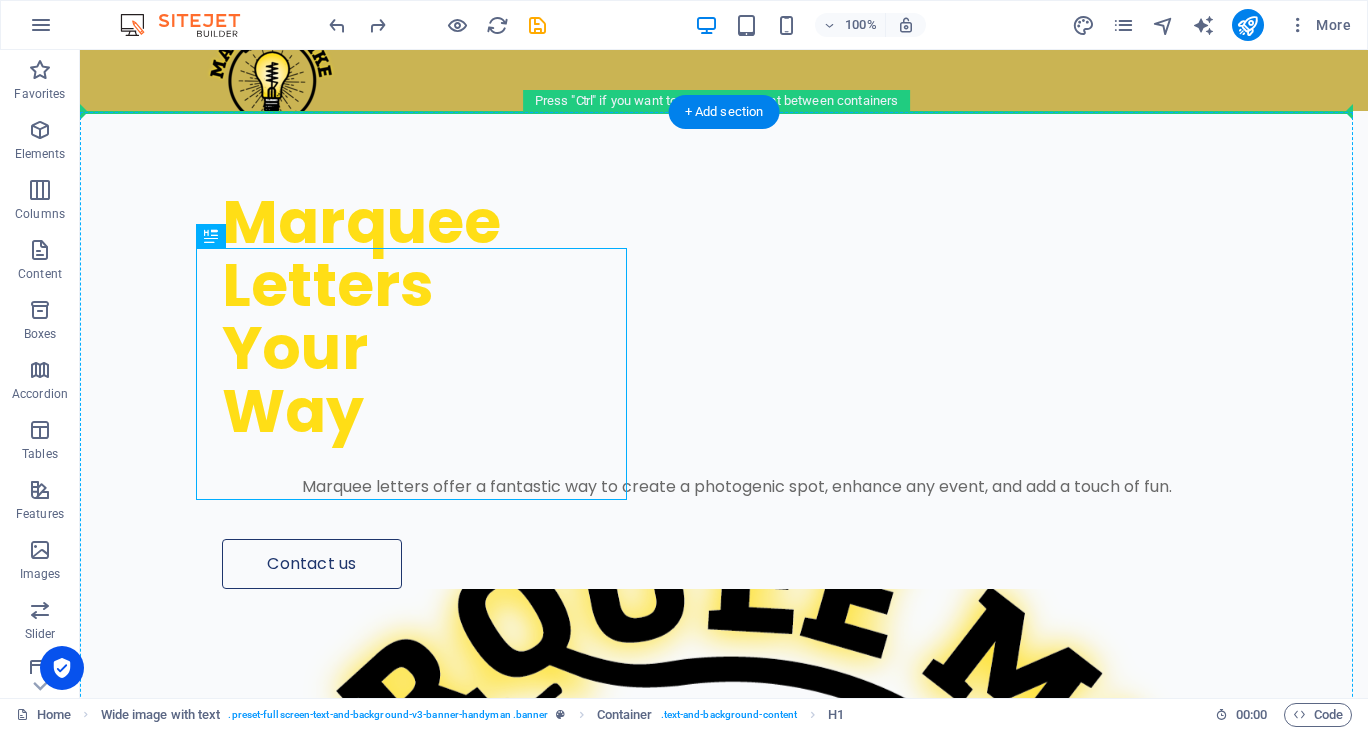 scroll, scrollTop: 56, scrollLeft: 0, axis: vertical 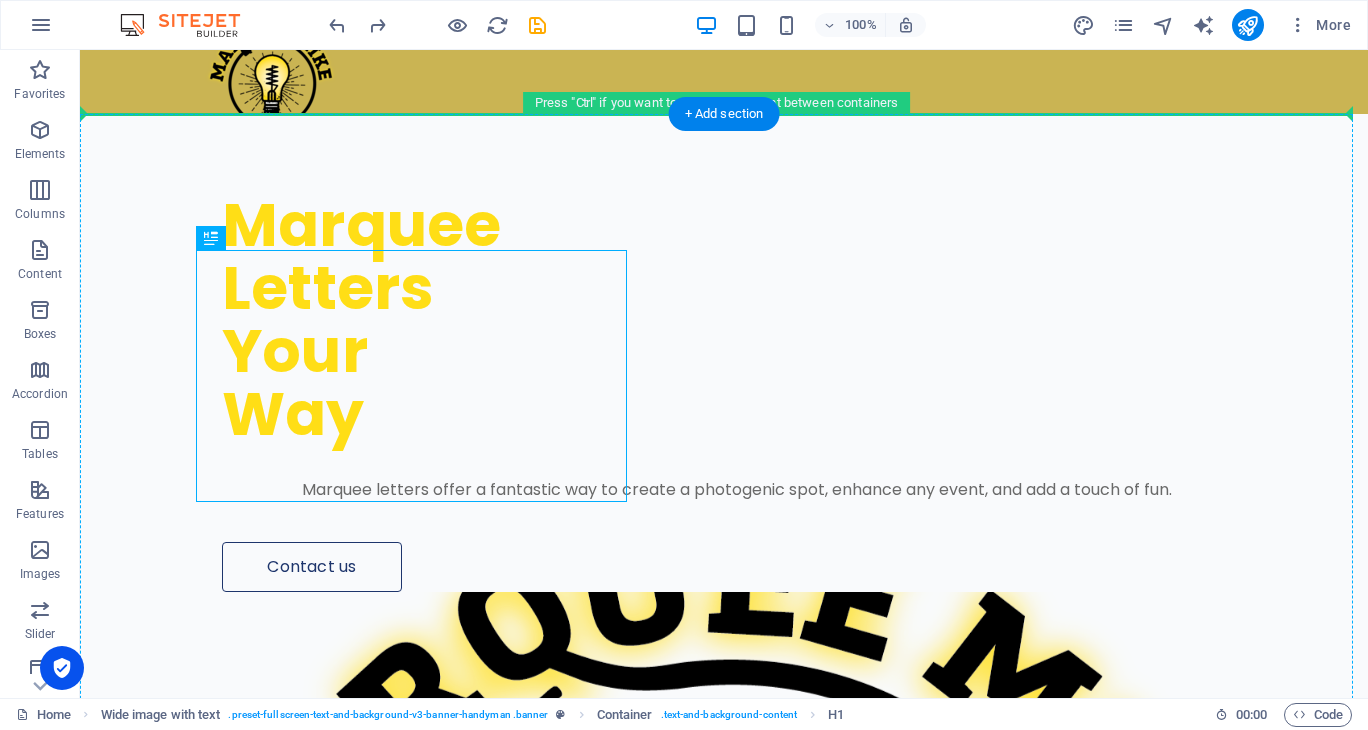 drag, startPoint x: 515, startPoint y: 241, endPoint x: 521, endPoint y: 192, distance: 49.365982 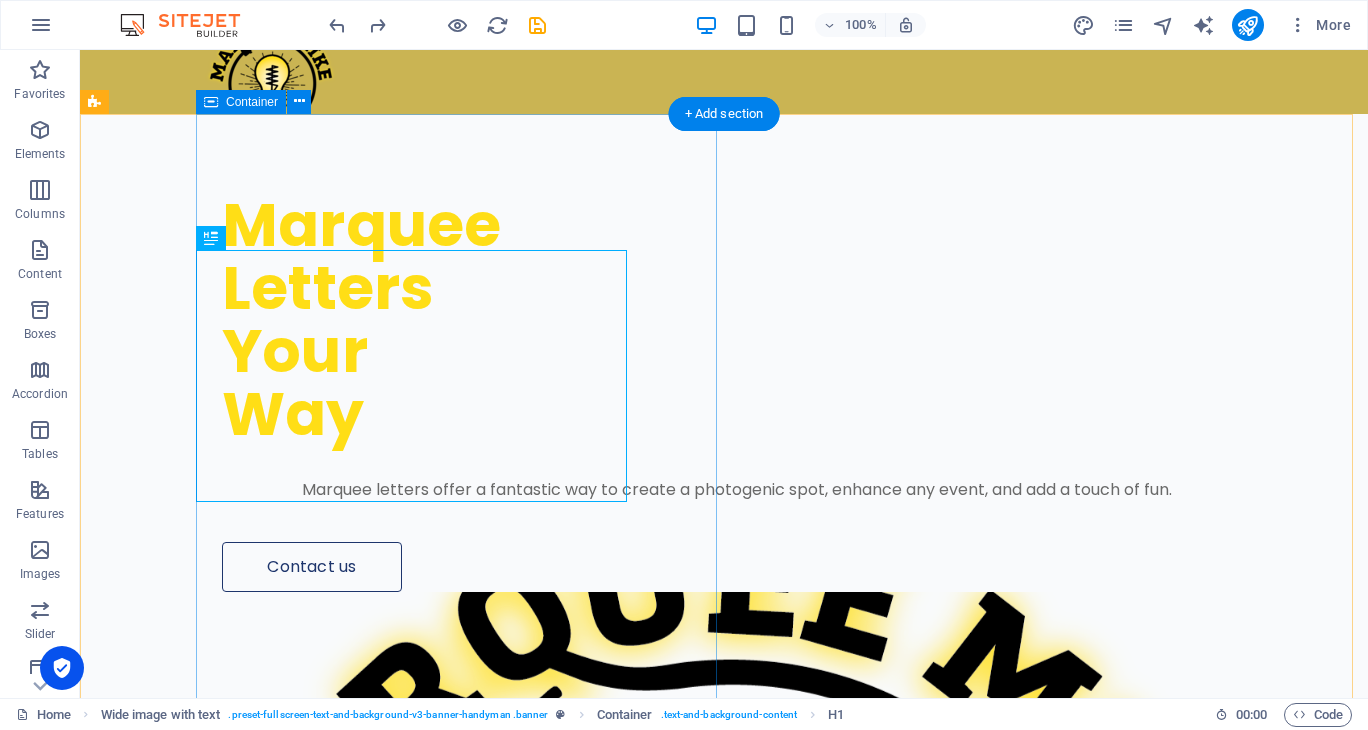 click on "Marquee Letters Your Way Marquee letters offer a fantastic way to create a photogenic spot, enhance any event, and add a touch of fun. Contact us" at bounding box center (782, 353) 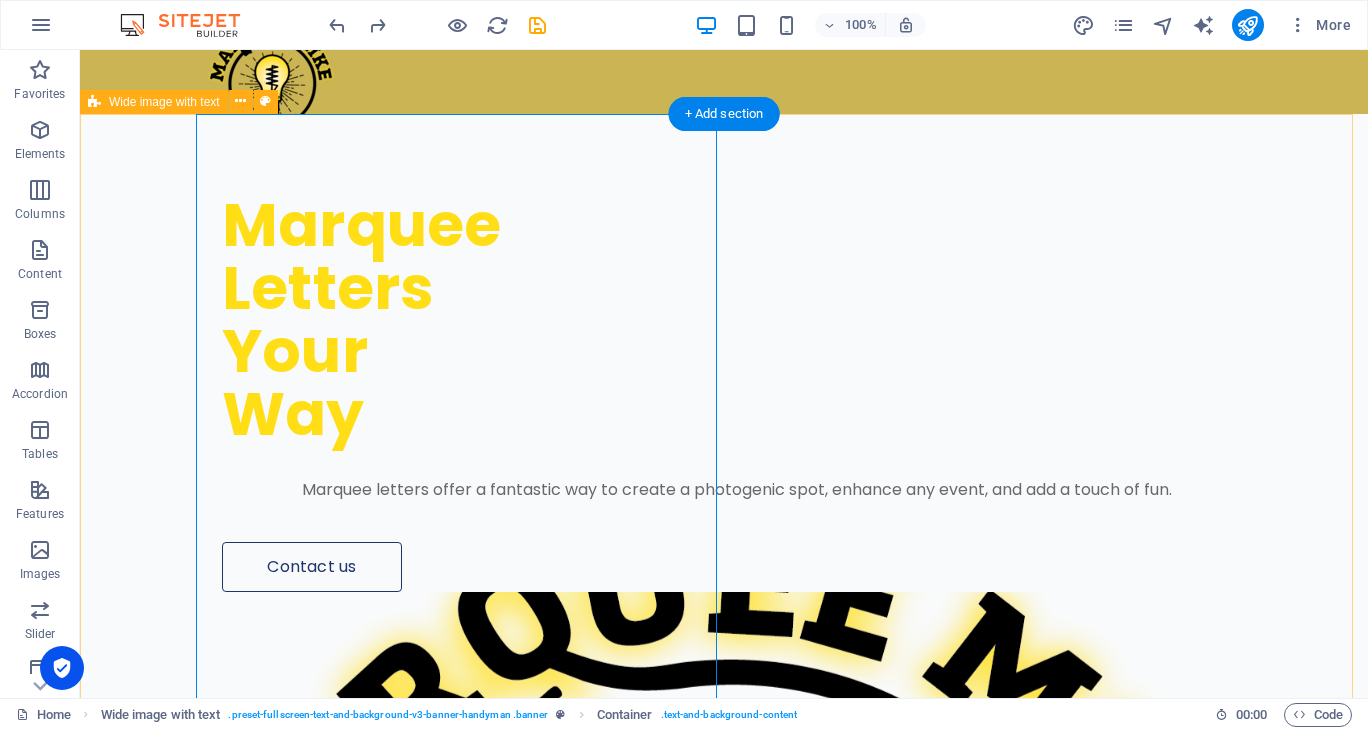 click on "Marquee Letters Your Way Marquee letters offer a fantastic way to create a photogenic spot, enhance any event, and add a touch of fun. Contact us Drop content here or  Add elements  Paste clipboard" at bounding box center (724, 744) 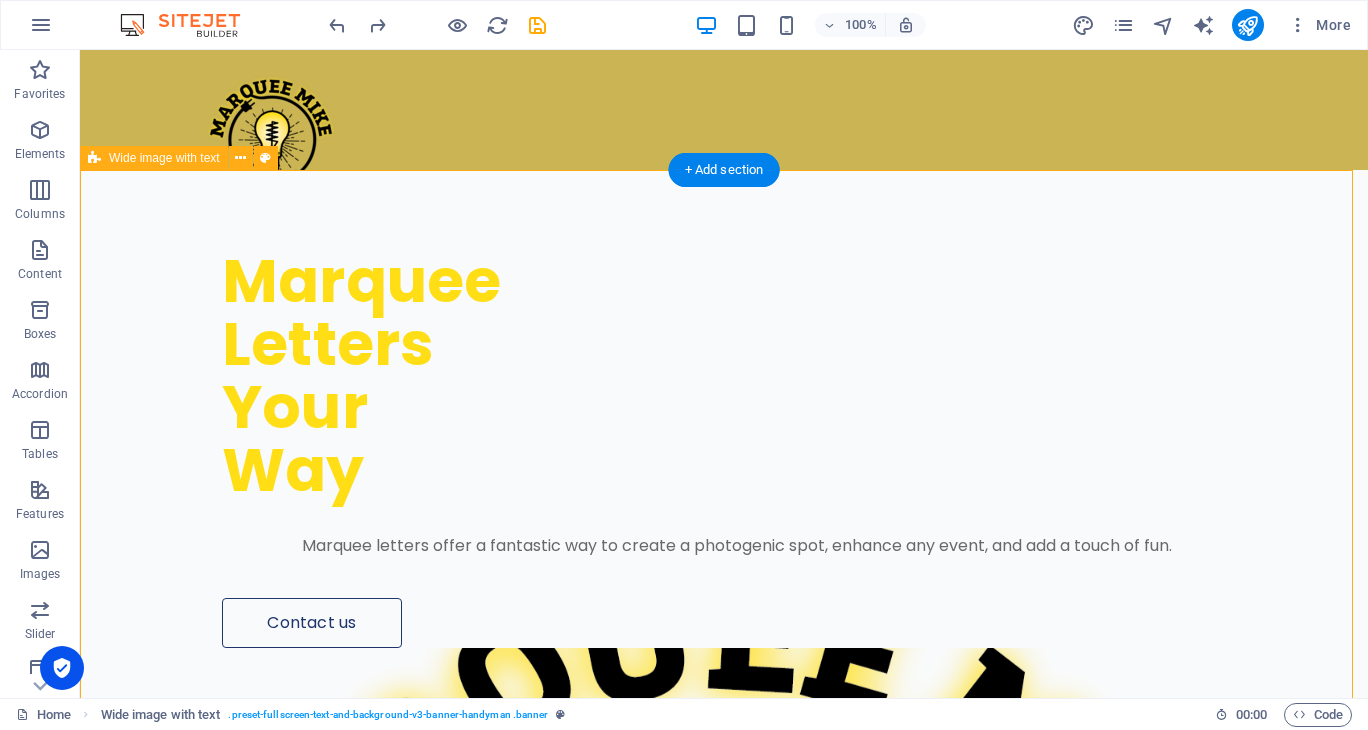 scroll, scrollTop: 0, scrollLeft: 0, axis: both 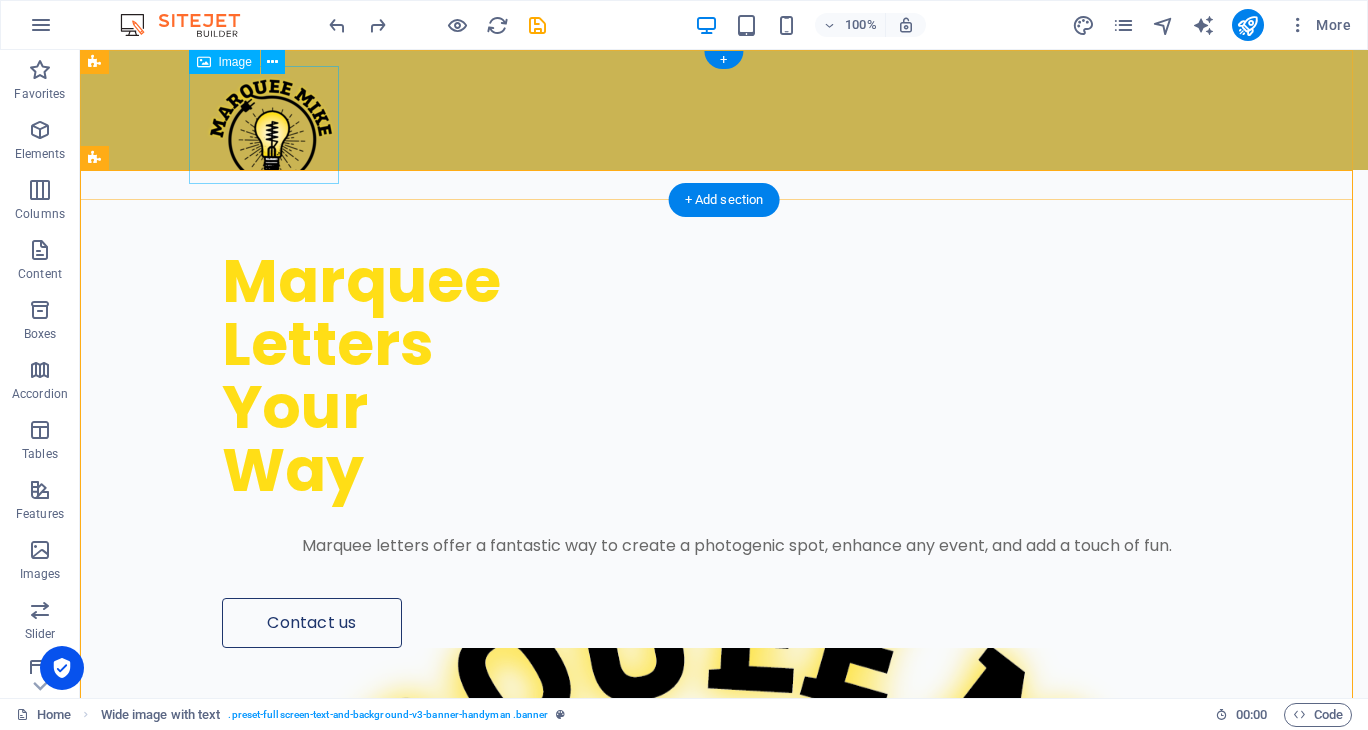 click at bounding box center [724, 125] 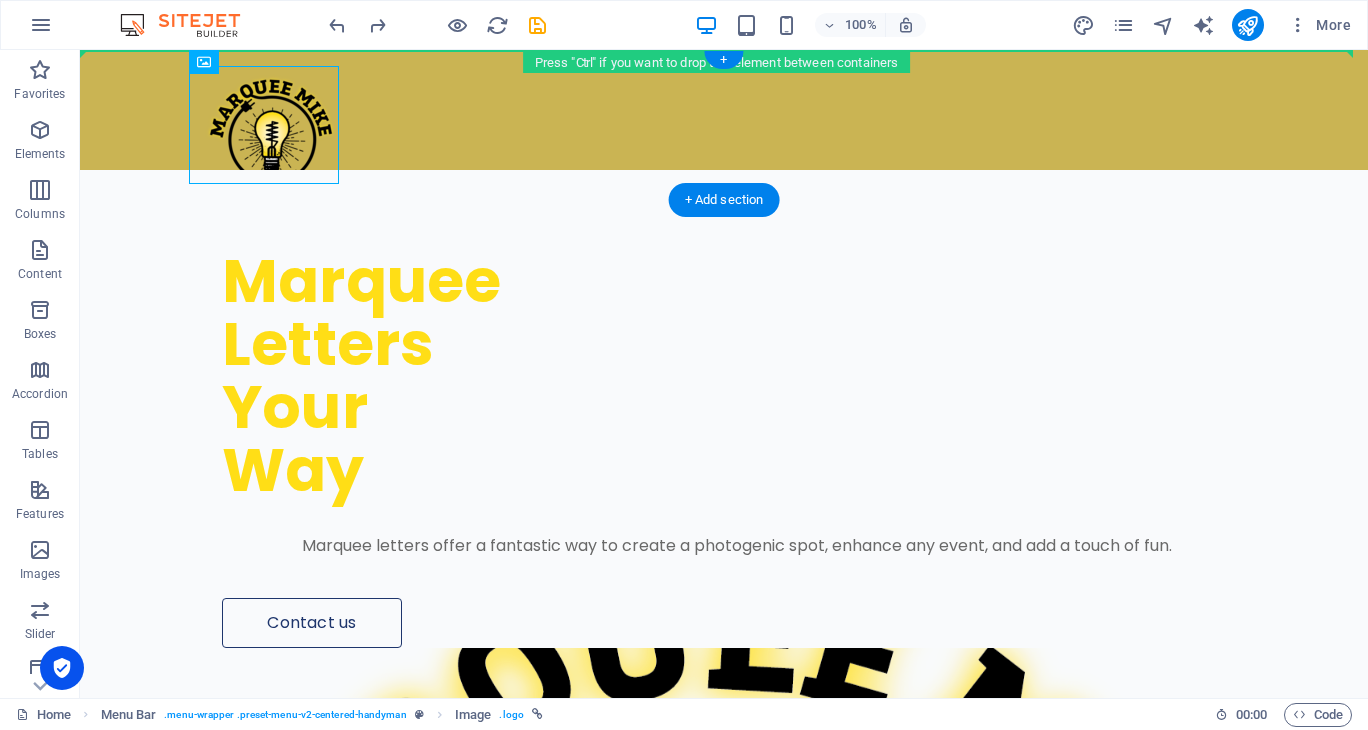 drag, startPoint x: 287, startPoint y: 113, endPoint x: 384, endPoint y: 114, distance: 97.00516 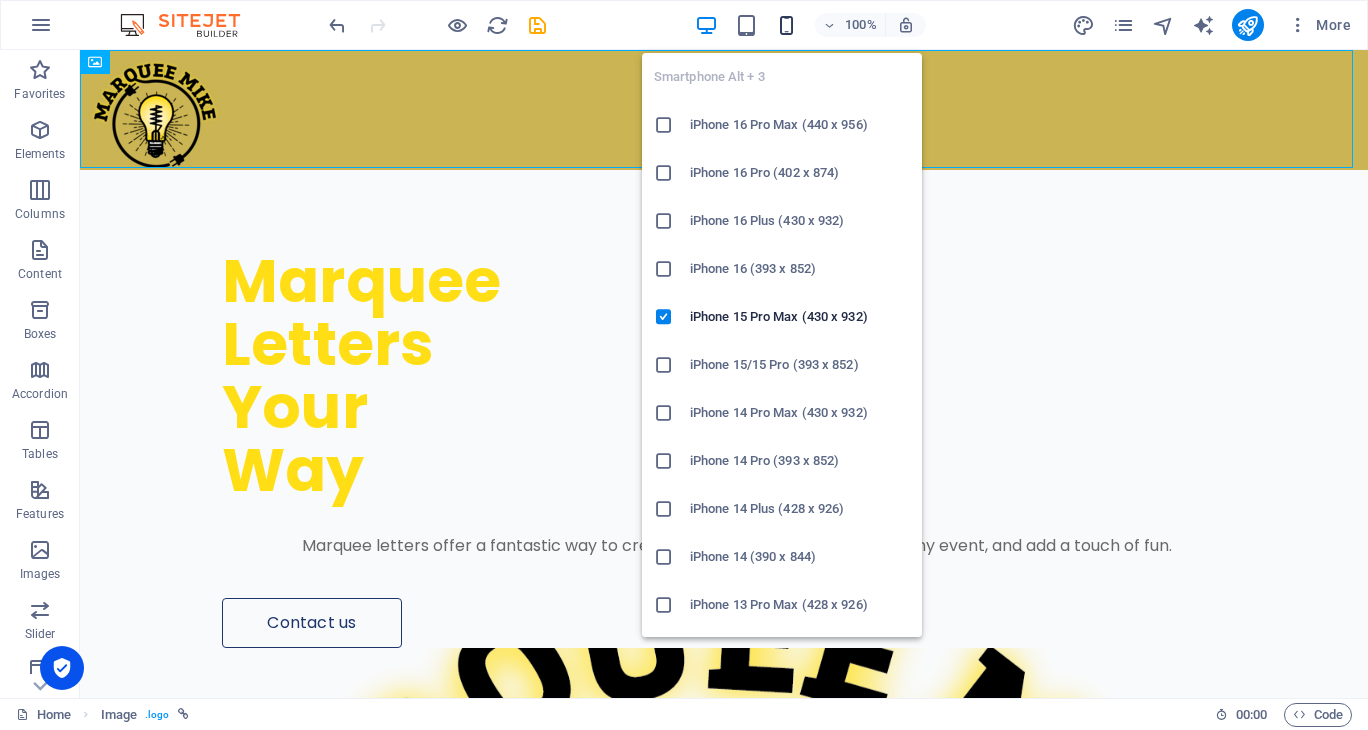 click at bounding box center (786, 25) 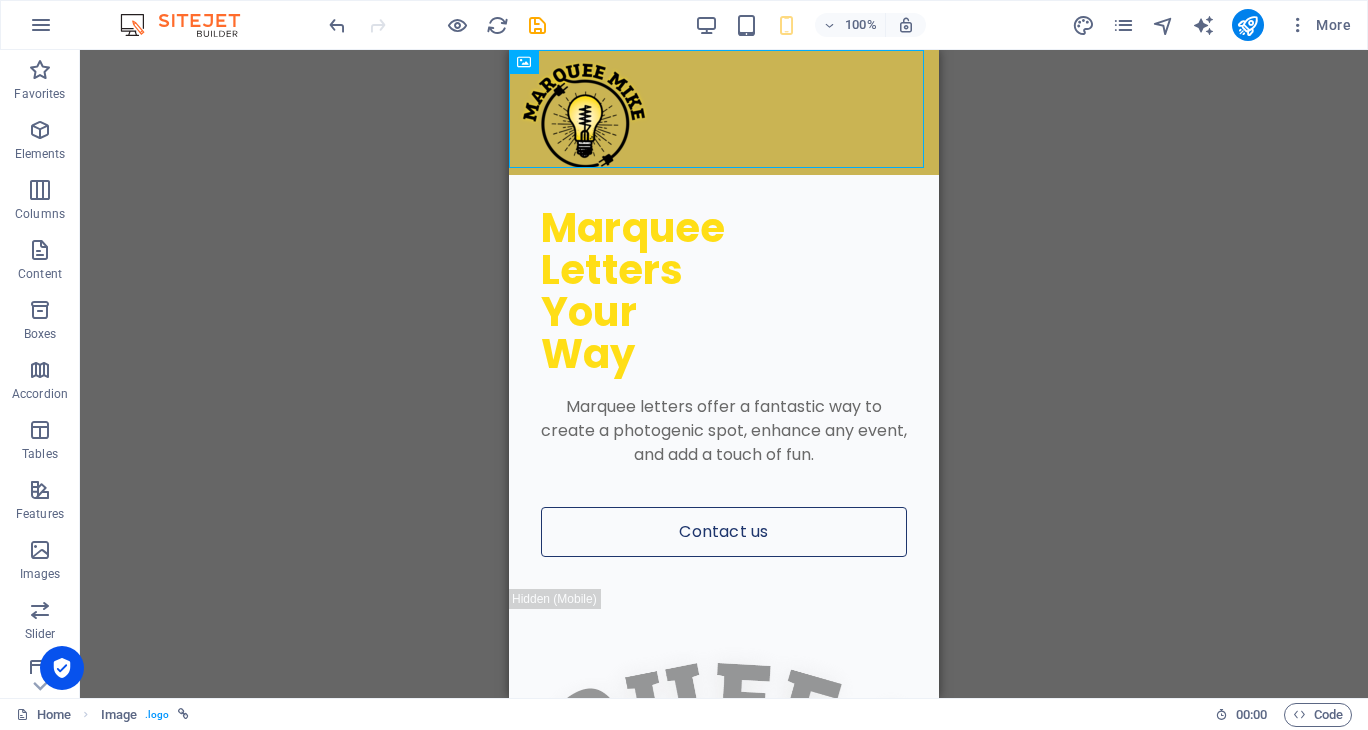 click on "H1   Wide image with text   Container   Placeholder   Container   Menu Bar   Image   Icon   Container   HTML   Text   Container   Image   Cards   Container   Spacer   Spacer   Spacer" at bounding box center (724, 374) 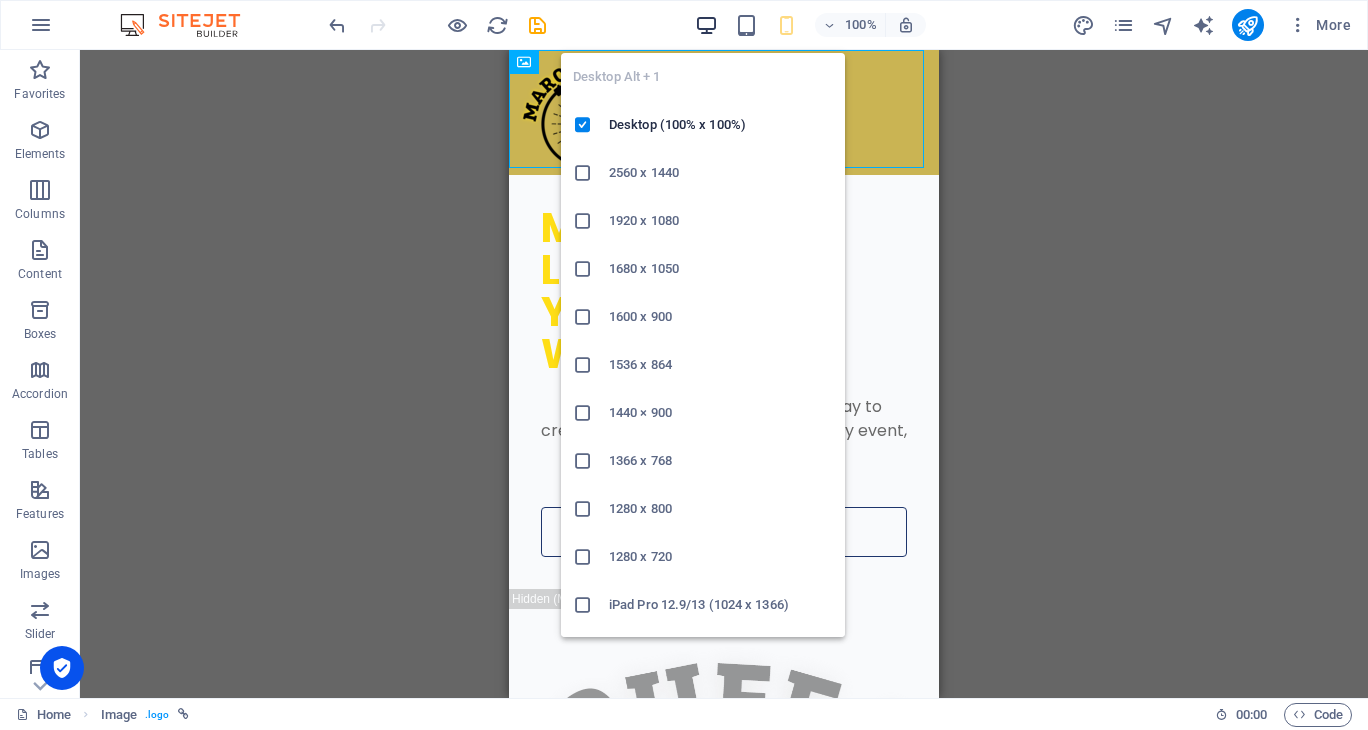 click at bounding box center (706, 25) 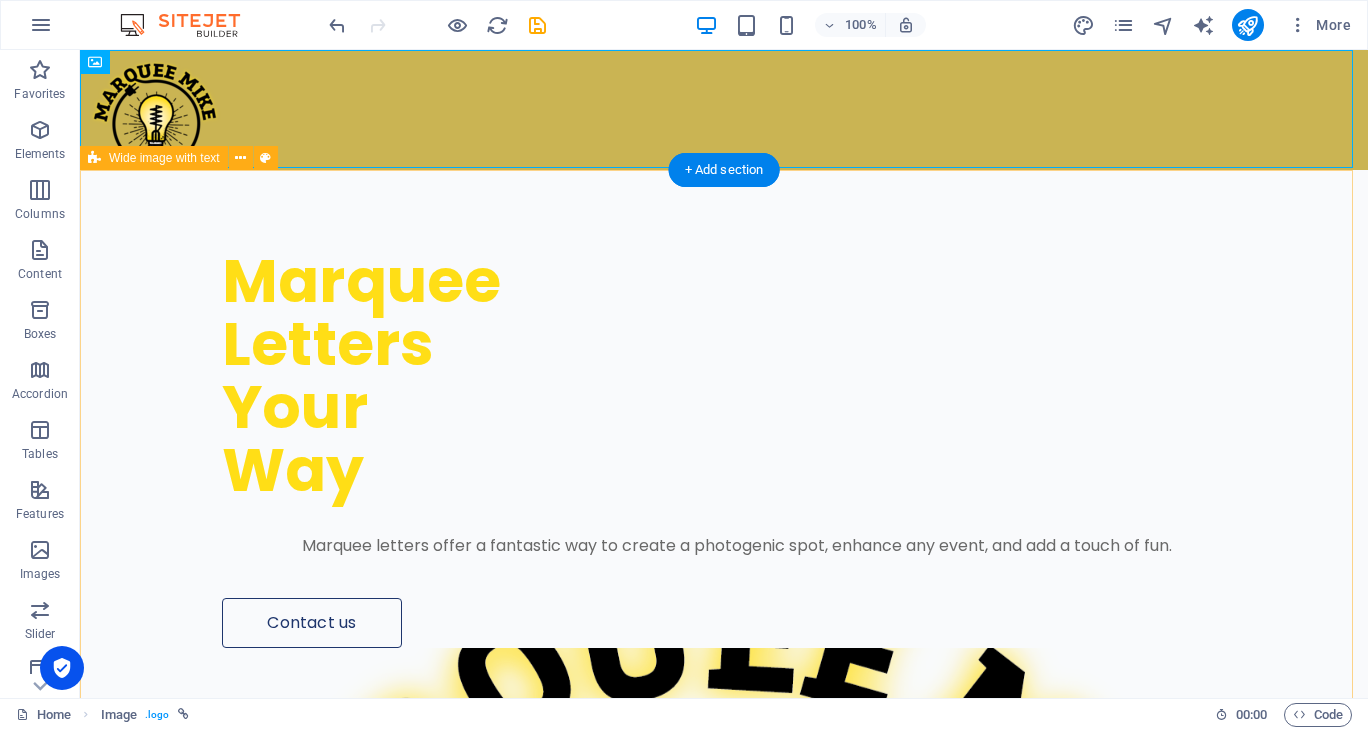 click on "Marquee Letters Your Way Marquee letters offer a fantastic way to create a photogenic spot, enhance any event, and add a touch of fun. Contact us Drop content here or  Add elements  Paste clipboard" at bounding box center [724, 800] 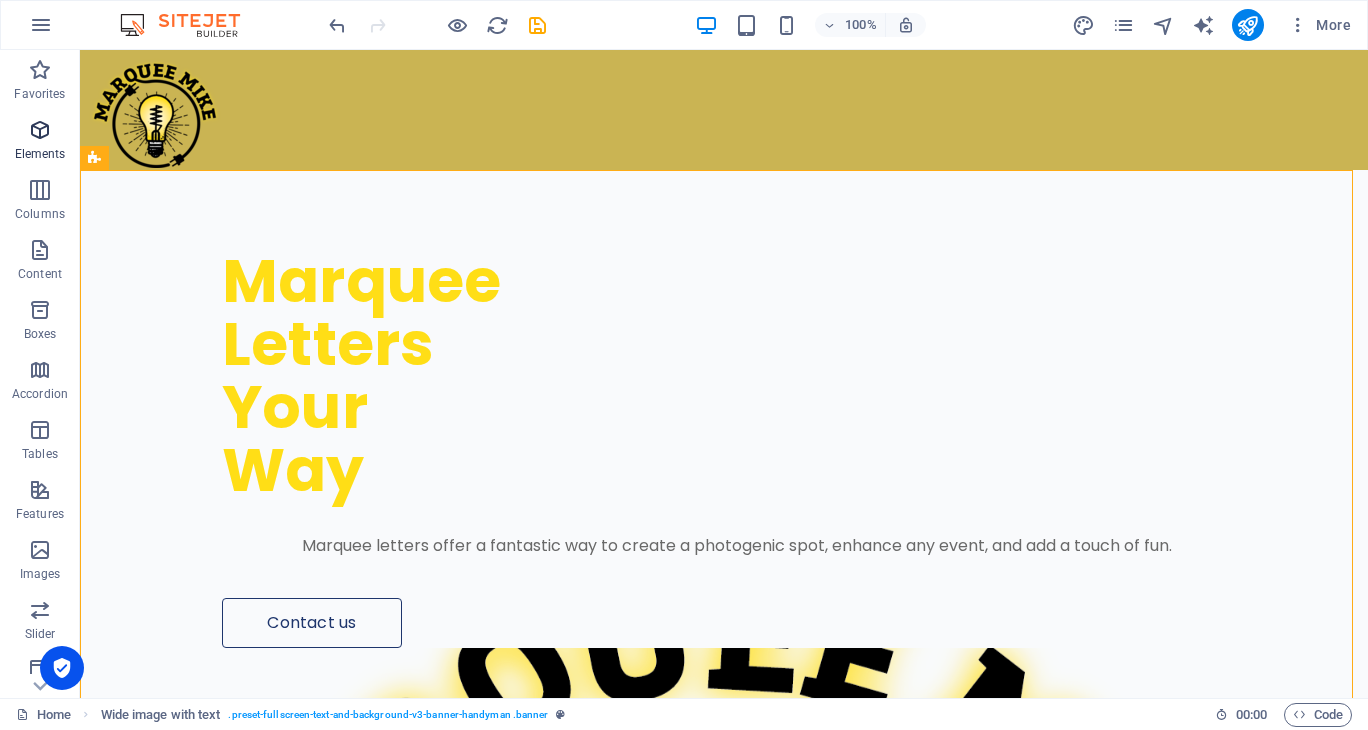 click at bounding box center (40, 130) 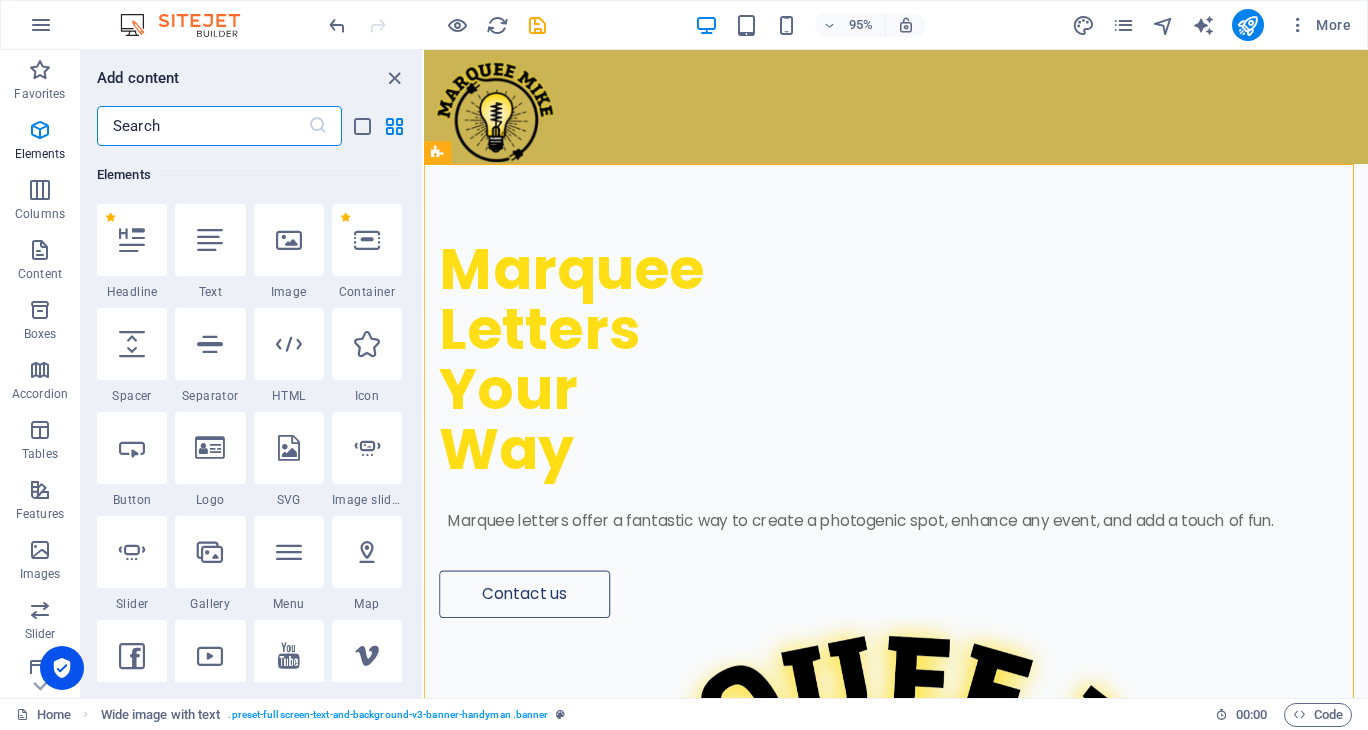 scroll, scrollTop: 213, scrollLeft: 0, axis: vertical 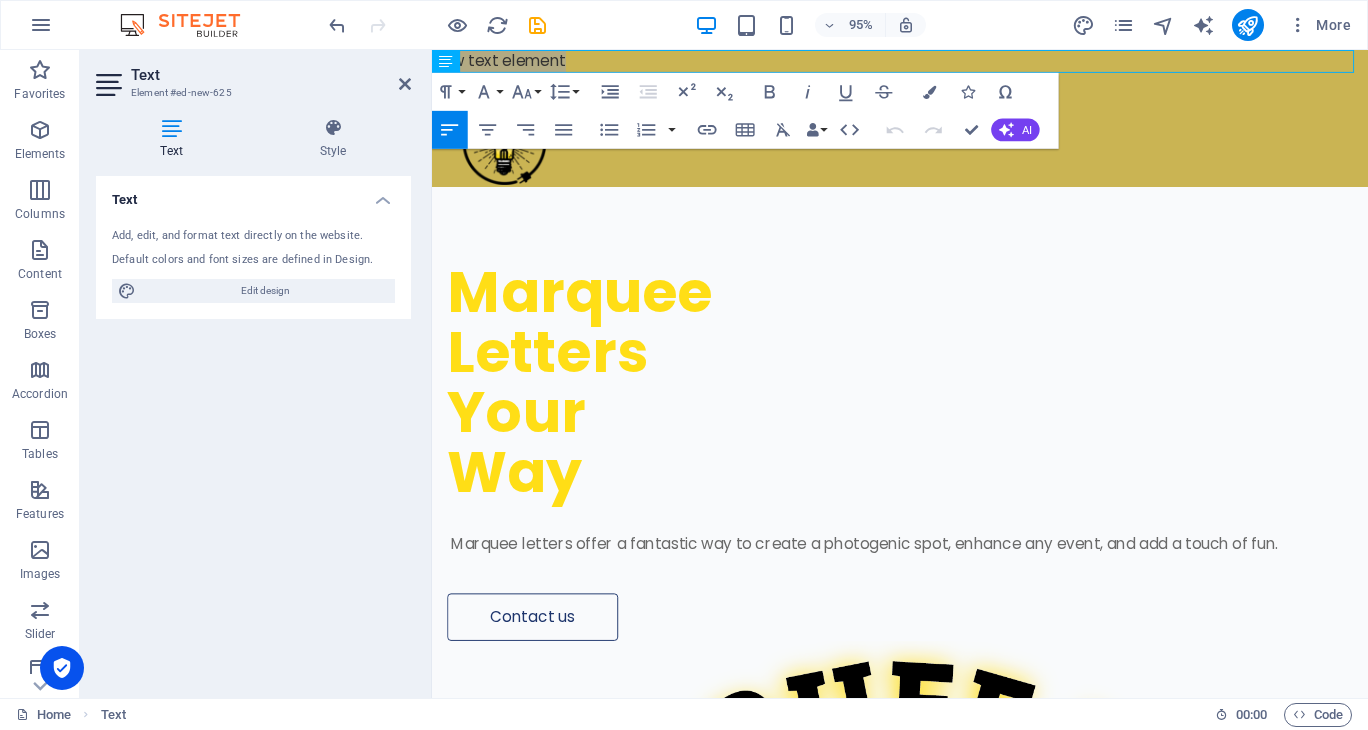 click on "Add, edit, and format text directly on the website." at bounding box center (253, 236) 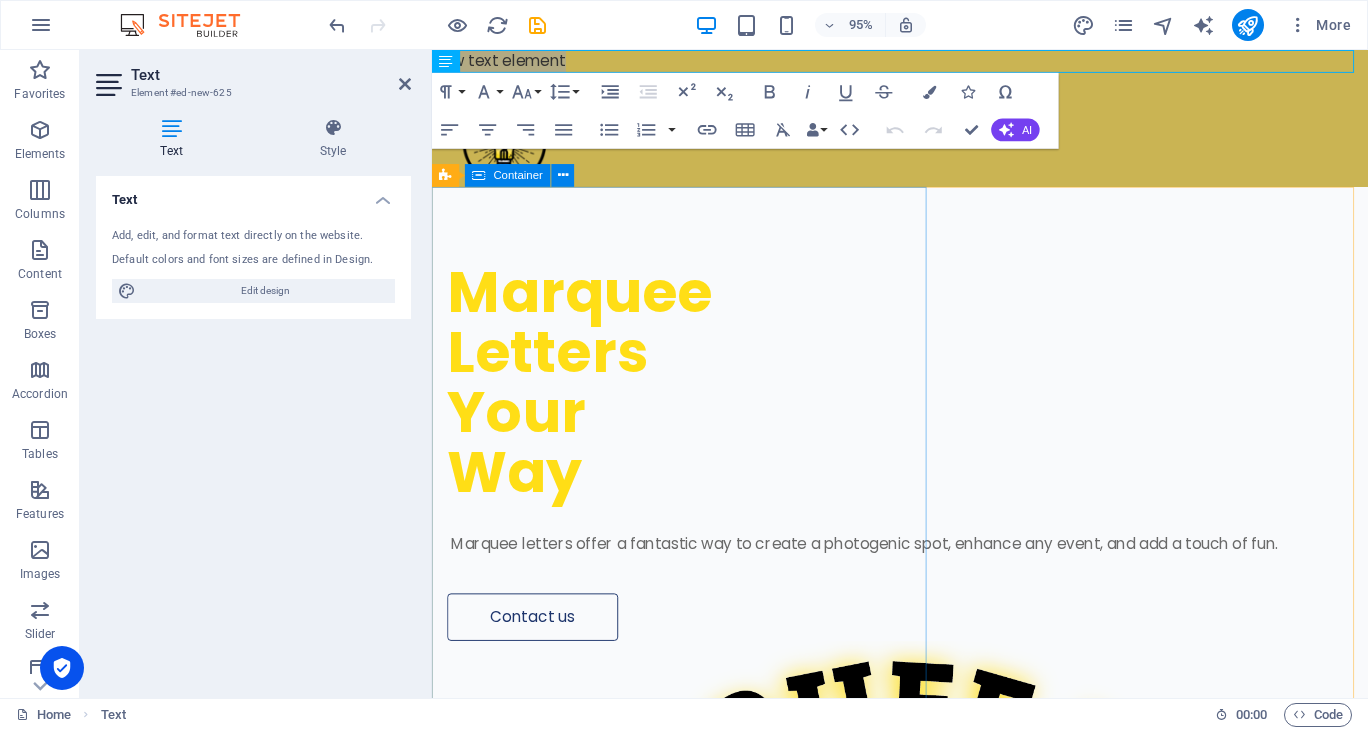 click on "Marquee Letters Your Way Marquee letters offer a fantastic way to create a photogenic spot, enhance any event, and add a touch of fun. Contact us" at bounding box center (924, 433) 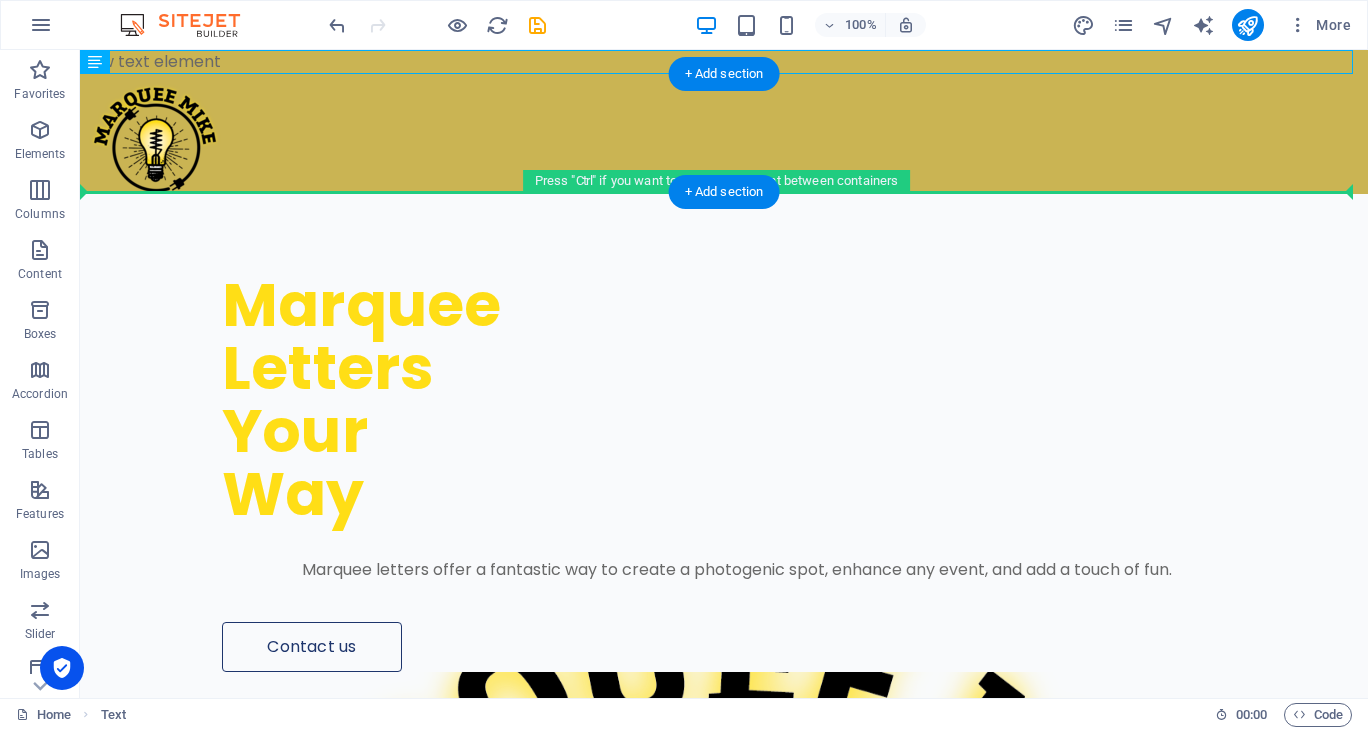 drag, startPoint x: 259, startPoint y: 66, endPoint x: 494, endPoint y: 152, distance: 250.24188 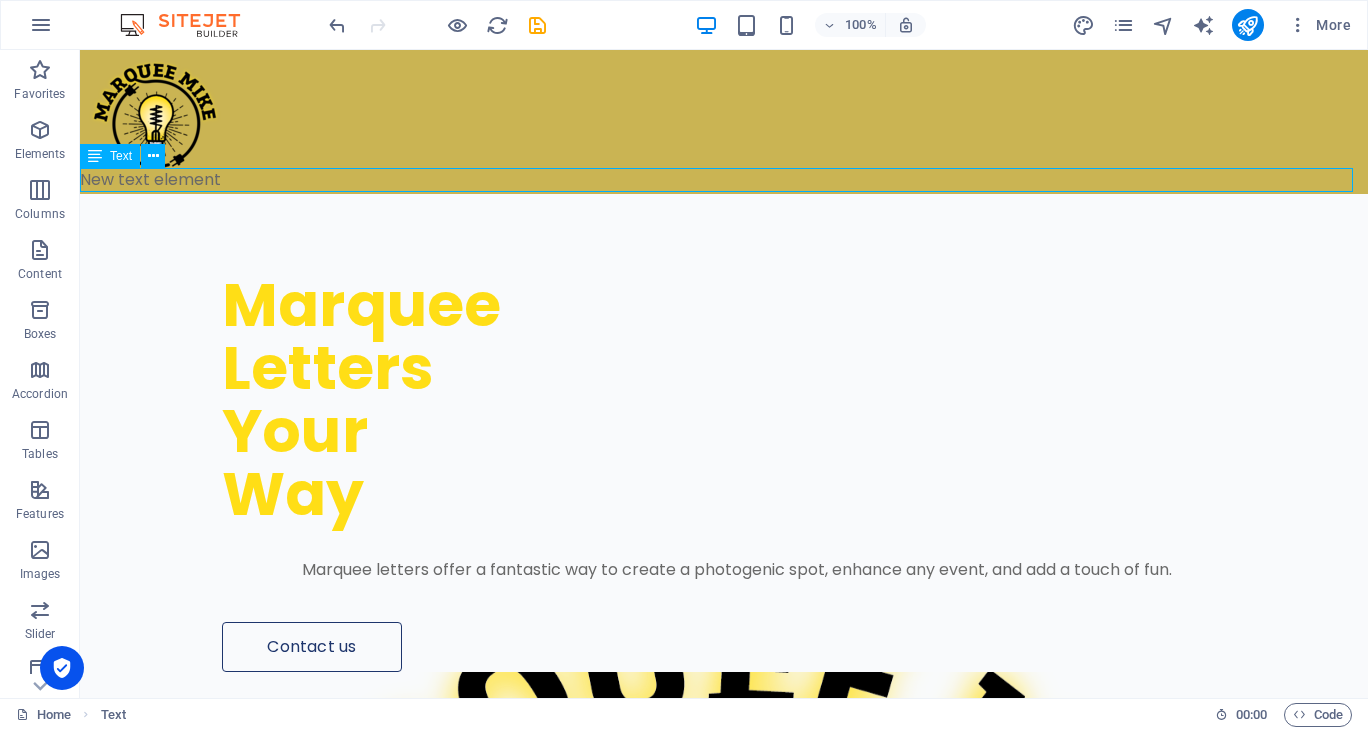click on "New text element" at bounding box center [724, 180] 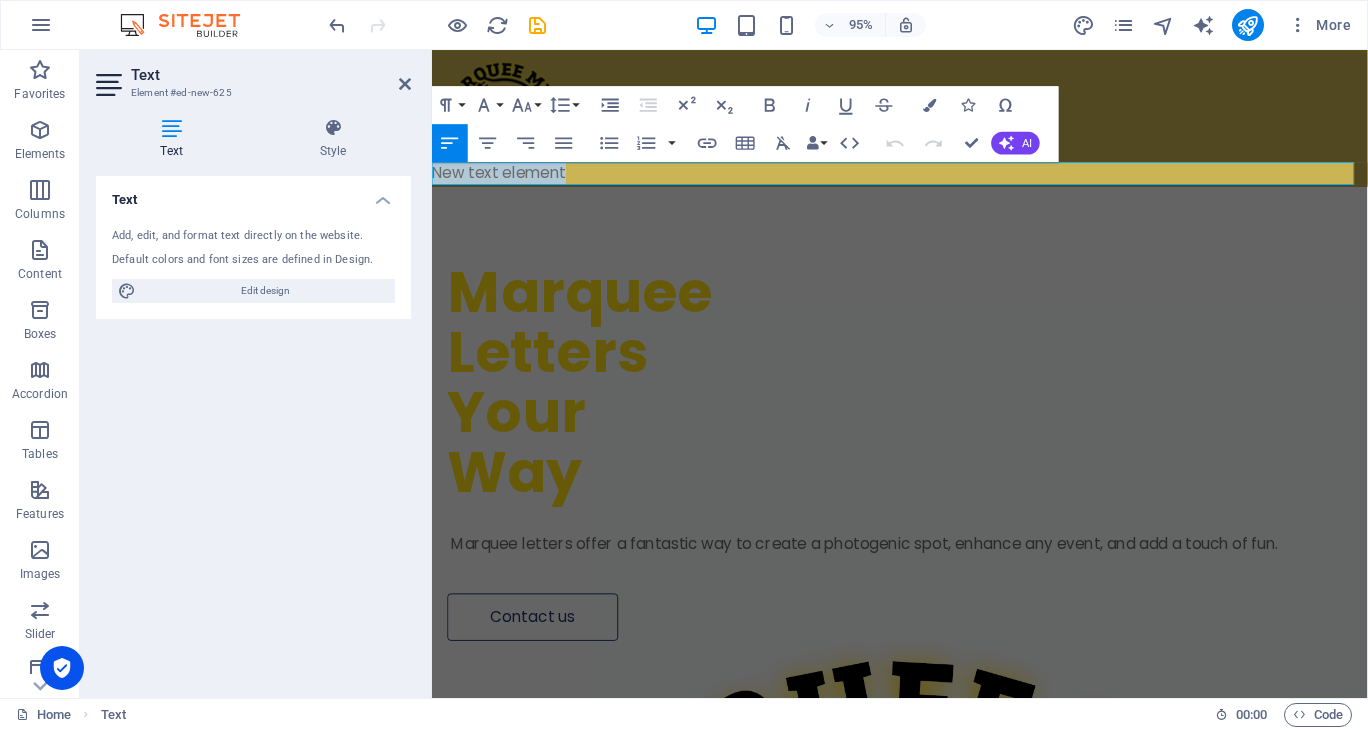 type 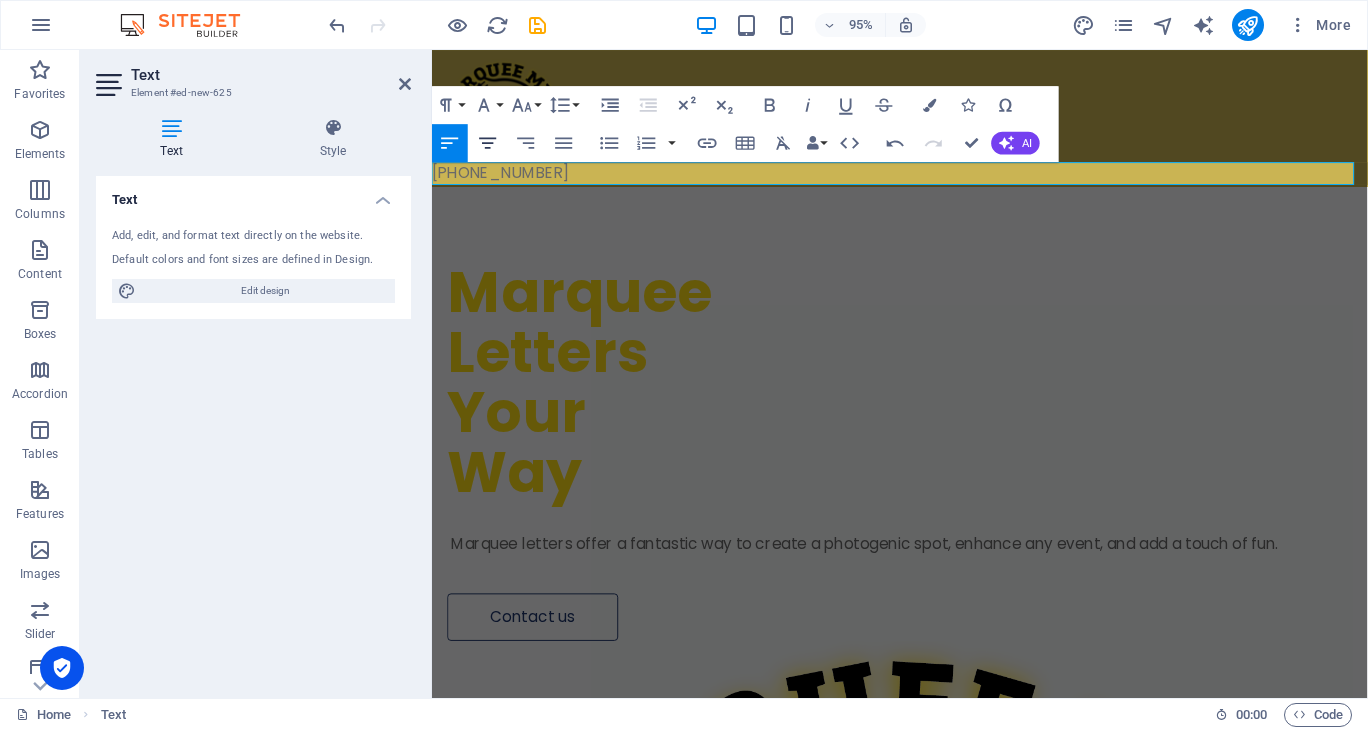 click 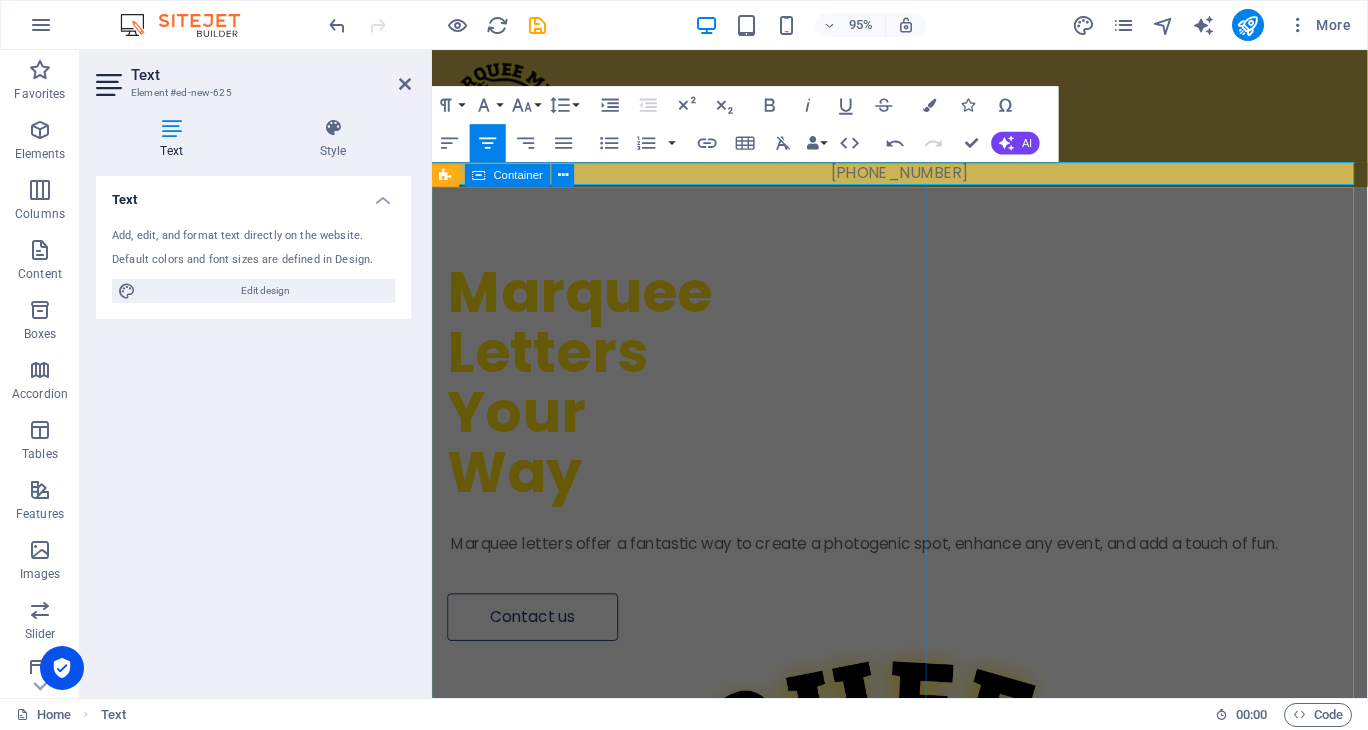 click on "Marquee Letters Your Way Marquee letters offer a fantastic way to create a photogenic spot, enhance any event, and add a touch of fun. Contact us" at bounding box center [924, 433] 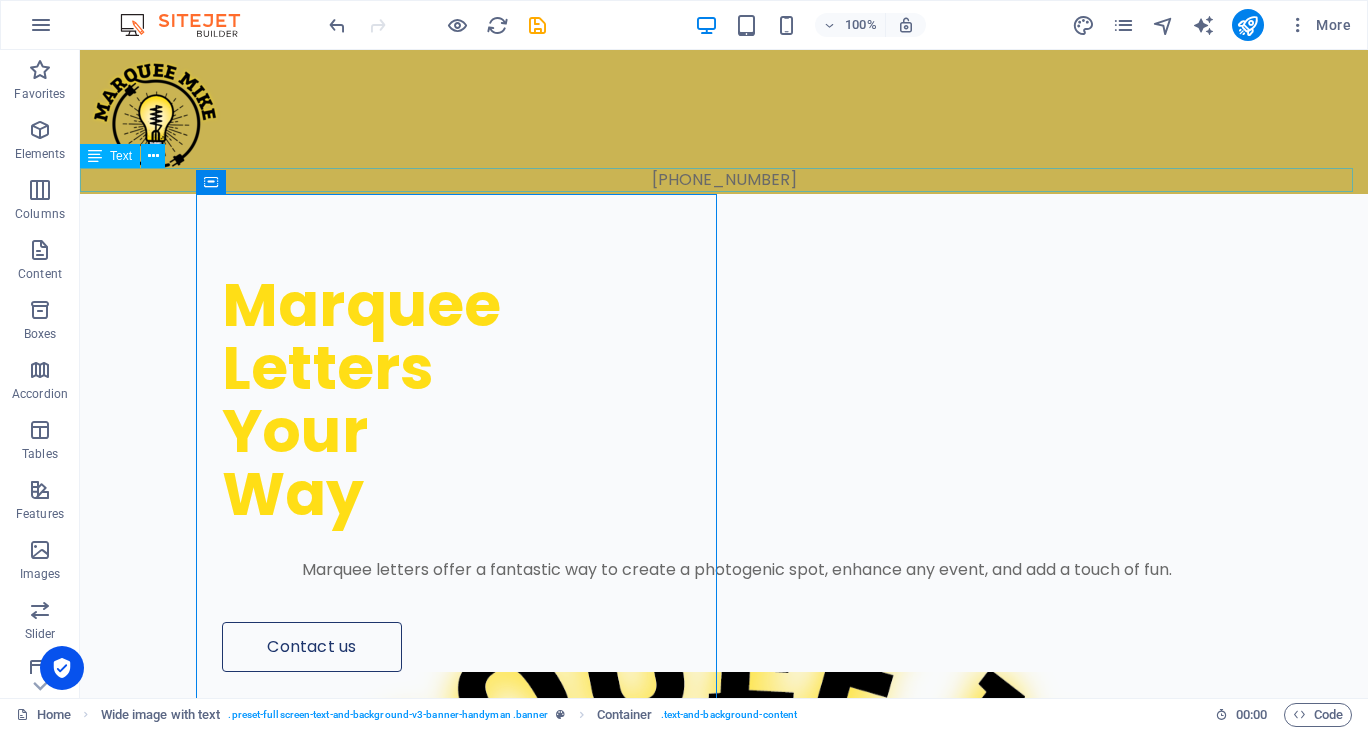 click on "[PHONE_NUMBER]" at bounding box center [724, 180] 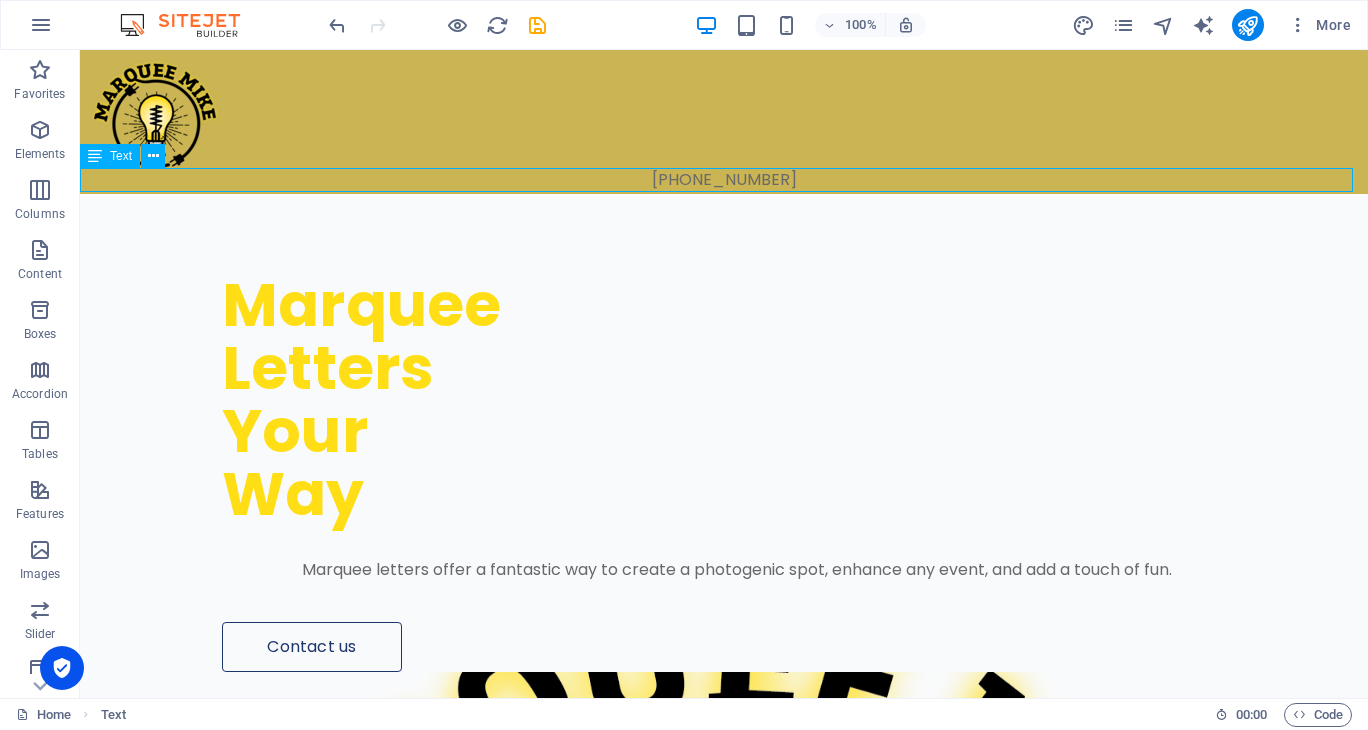 click on "[PHONE_NUMBER]" at bounding box center (724, 180) 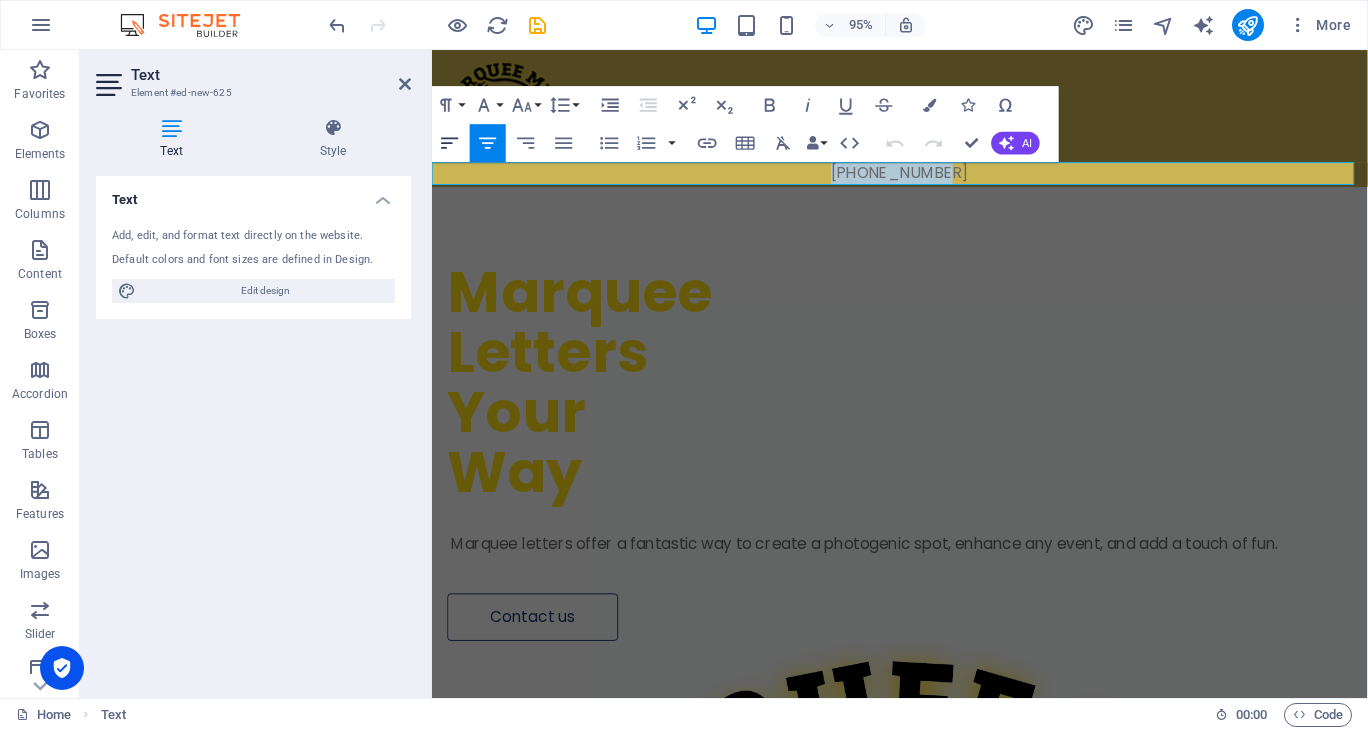 click 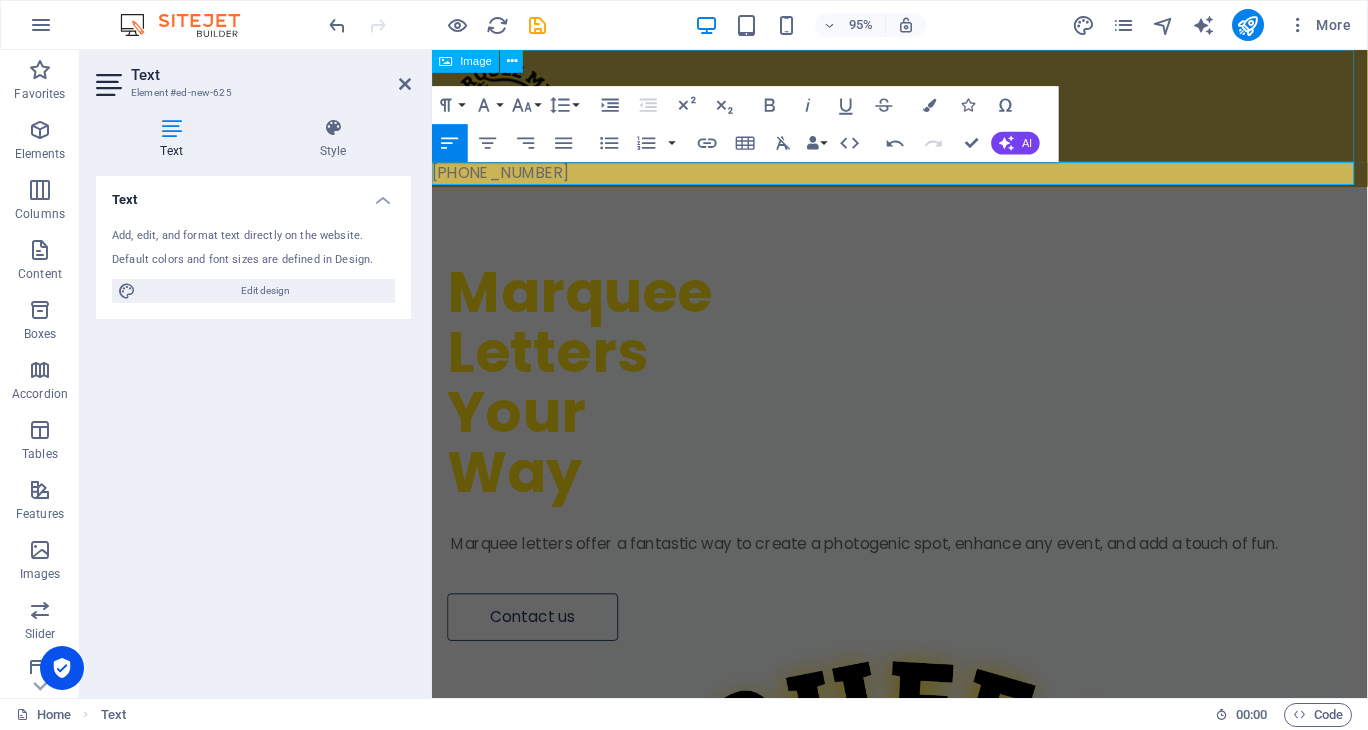 click at bounding box center [924, 109] 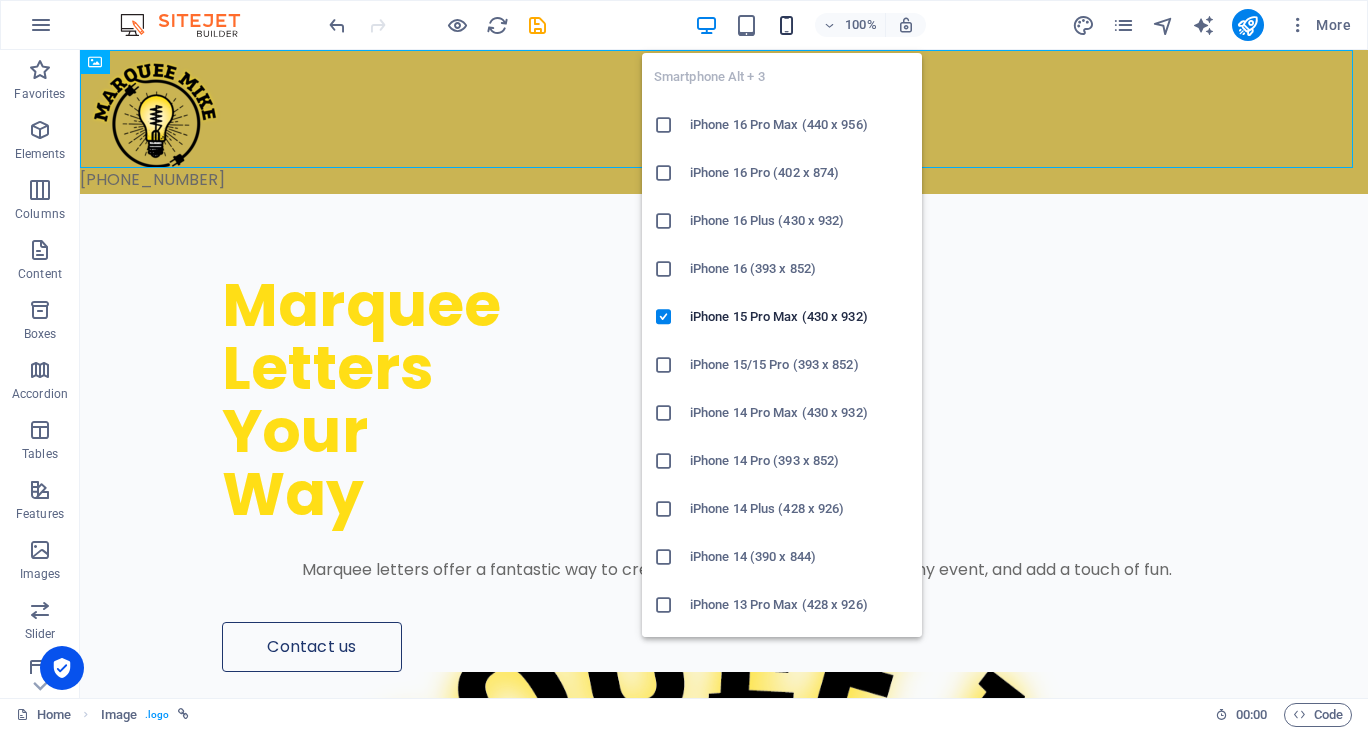click at bounding box center (786, 25) 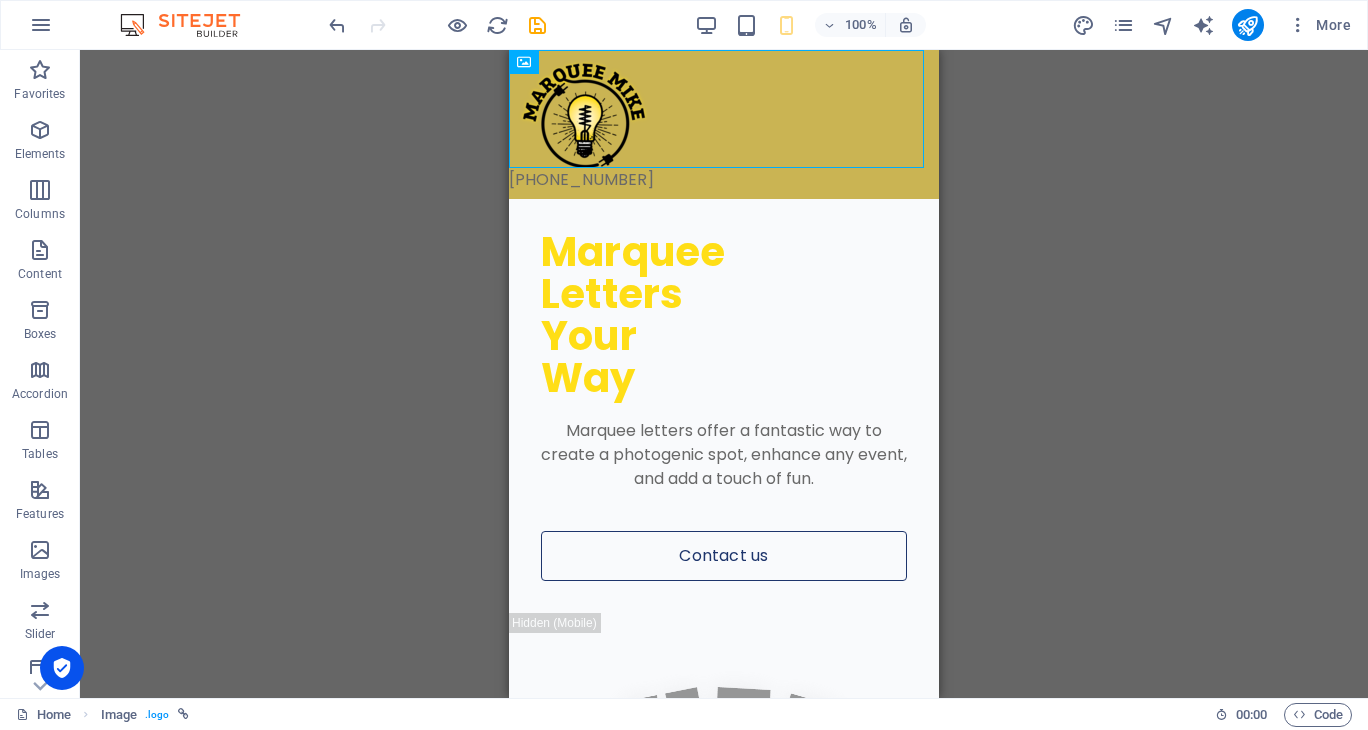 click on "H1   Wide image with text   Container   Placeholder   Container   Menu Bar   Image   Icon   Container   HTML   Text   Container   Image   Cards   Container   Spacer   Spacer   Spacer   Text" at bounding box center (724, 374) 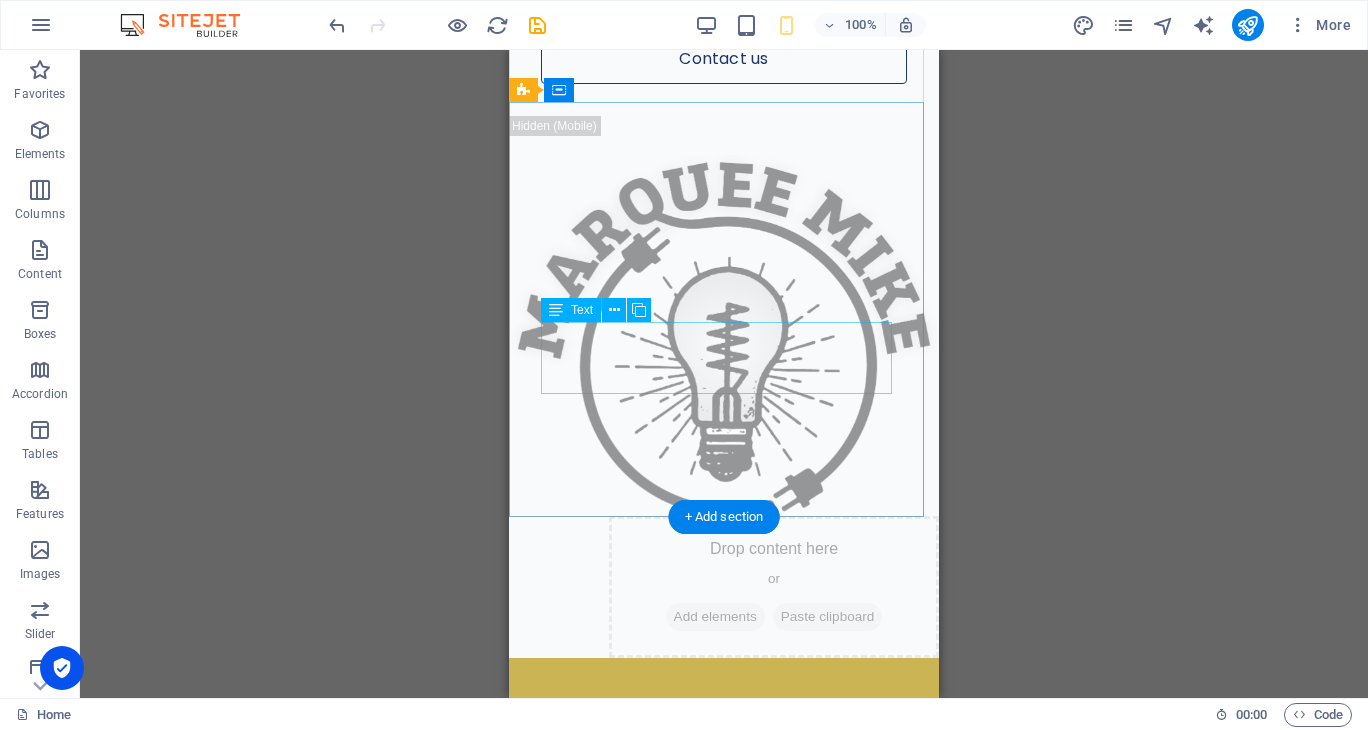 scroll, scrollTop: 0, scrollLeft: 0, axis: both 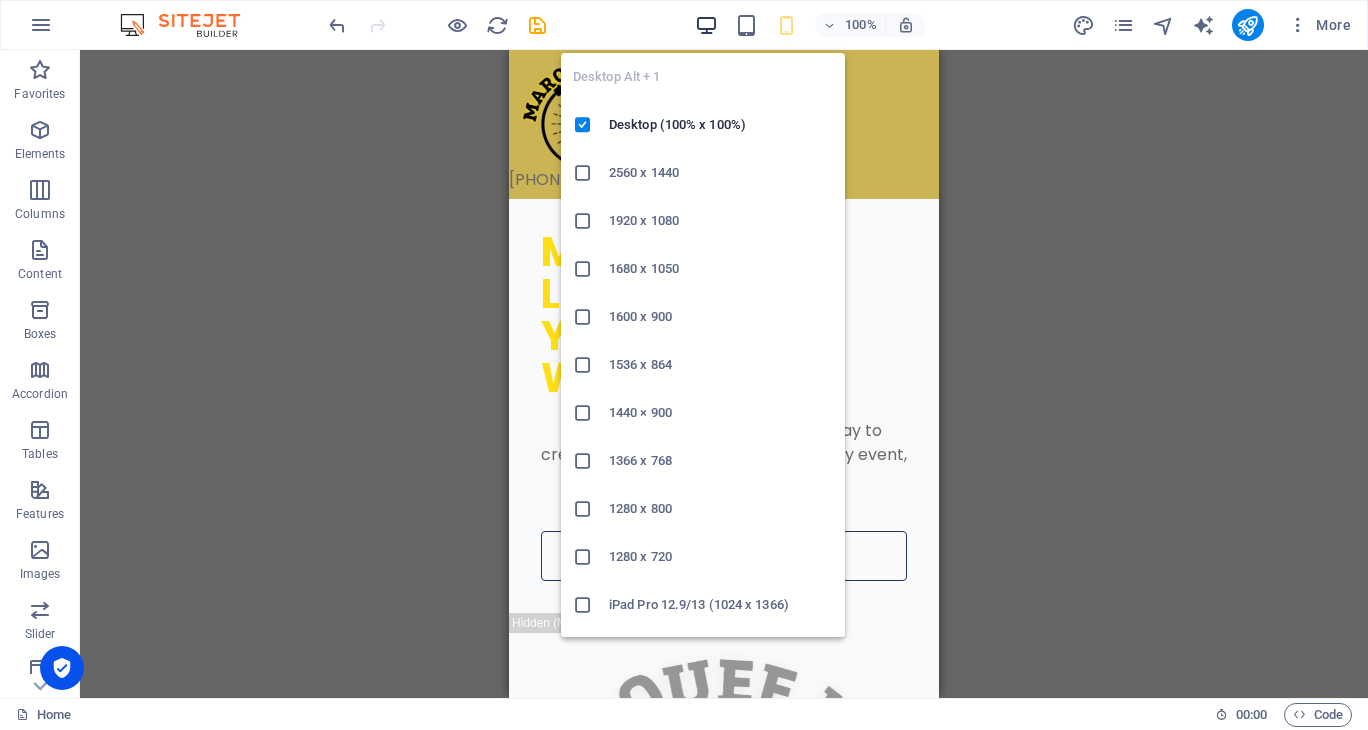 click at bounding box center [706, 25] 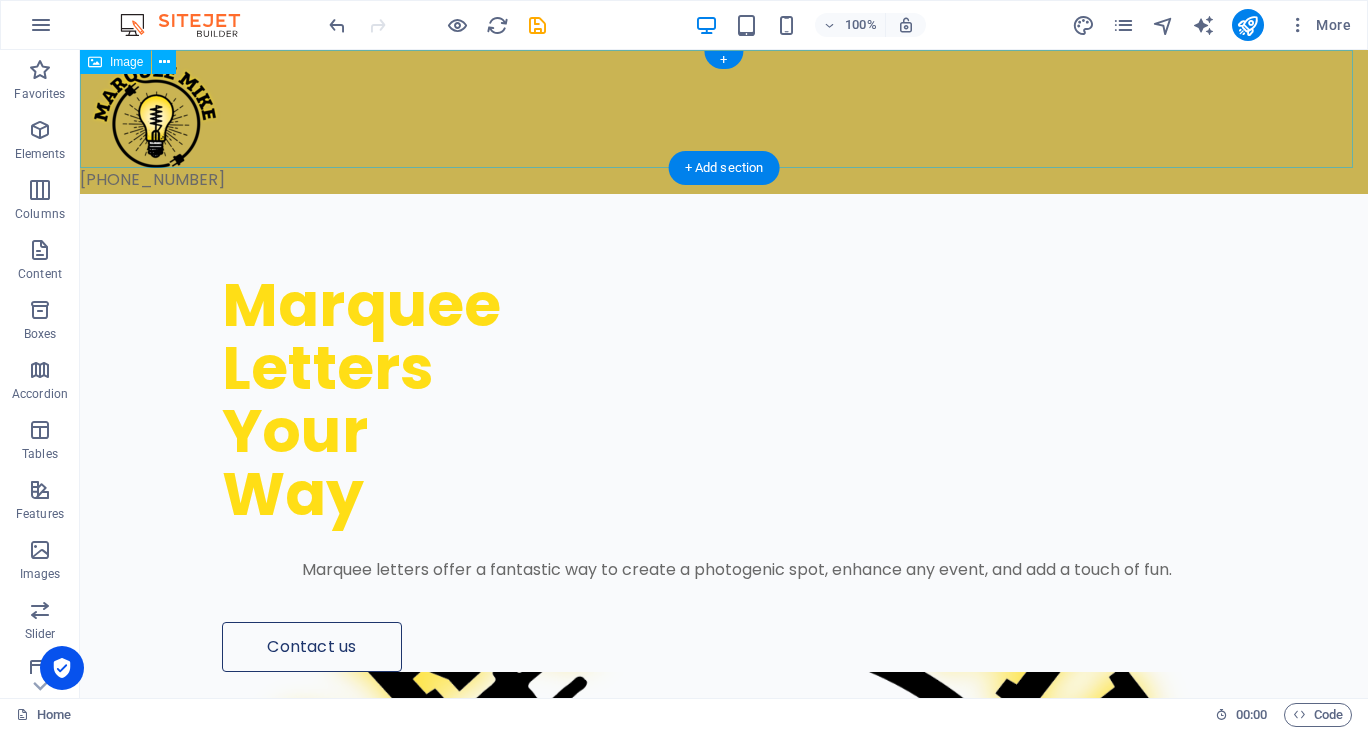 click at bounding box center (724, 109) 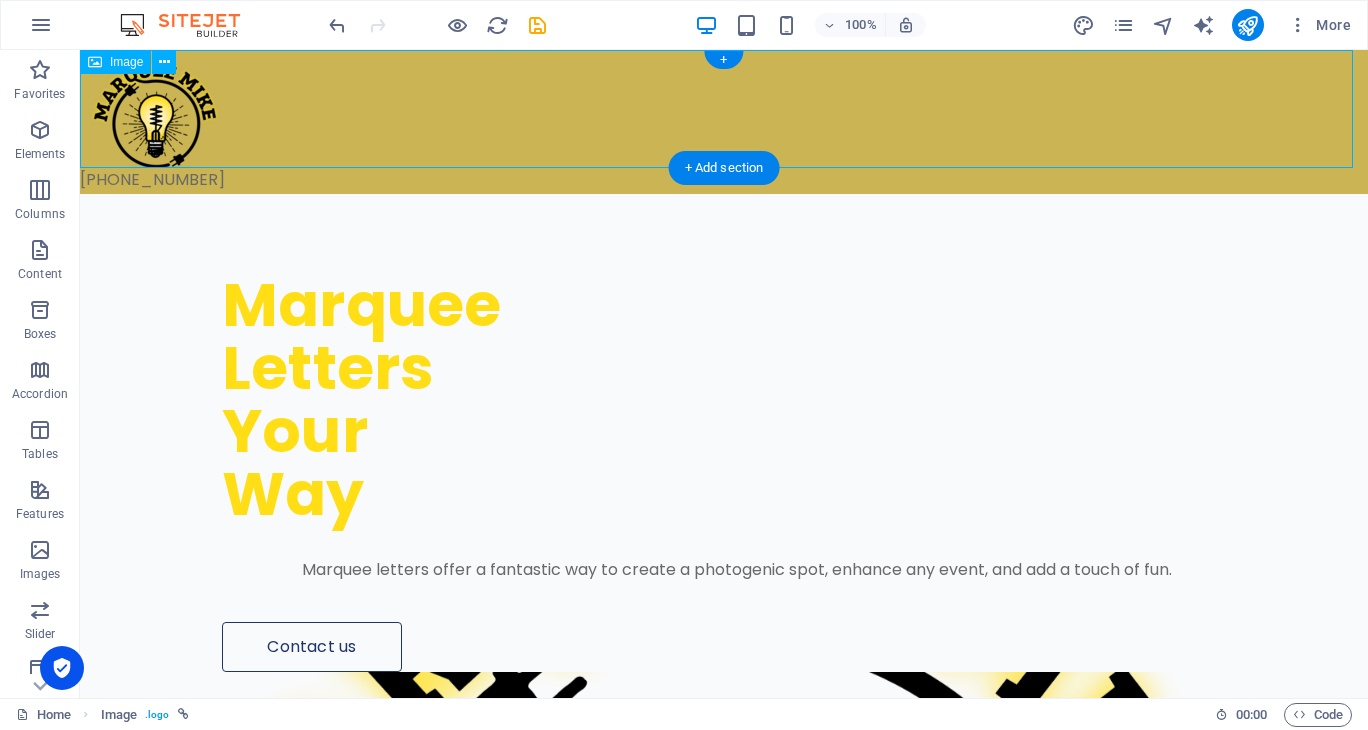 click at bounding box center [724, 109] 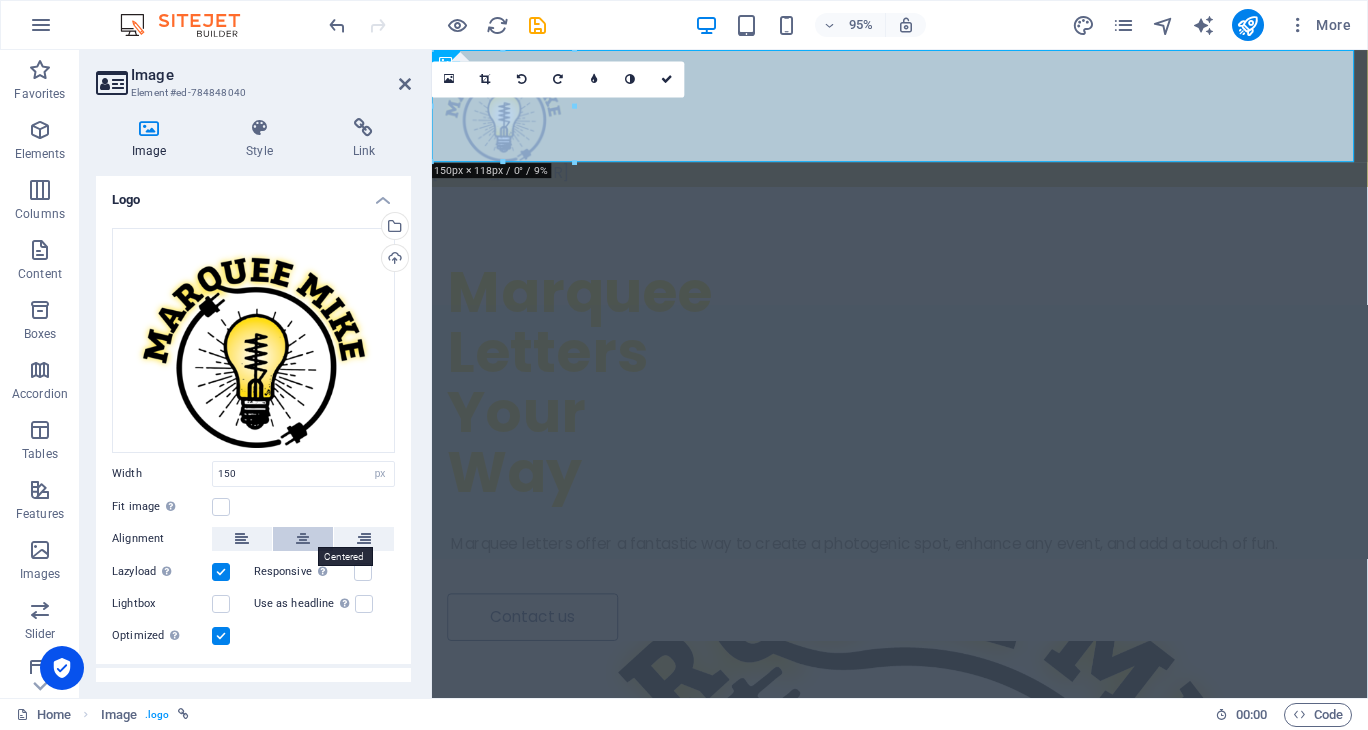 click at bounding box center (303, 539) 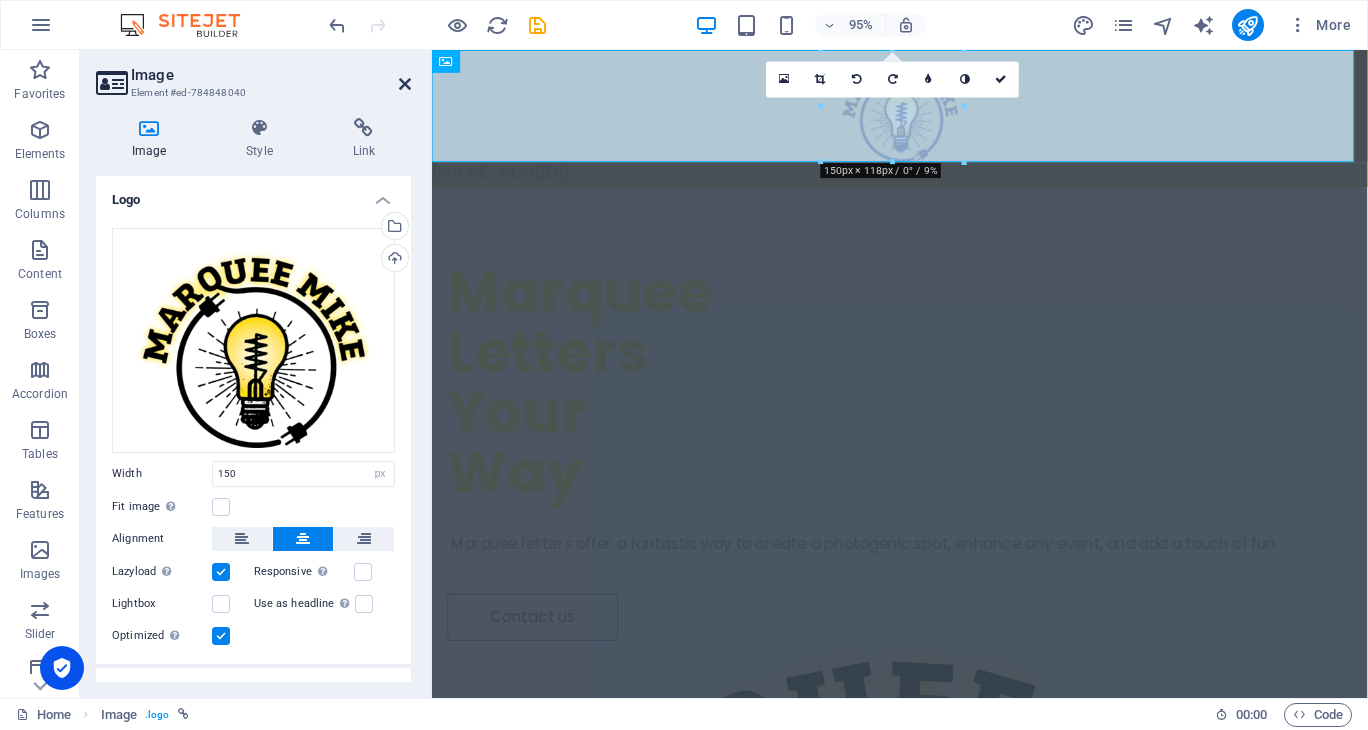click at bounding box center (405, 84) 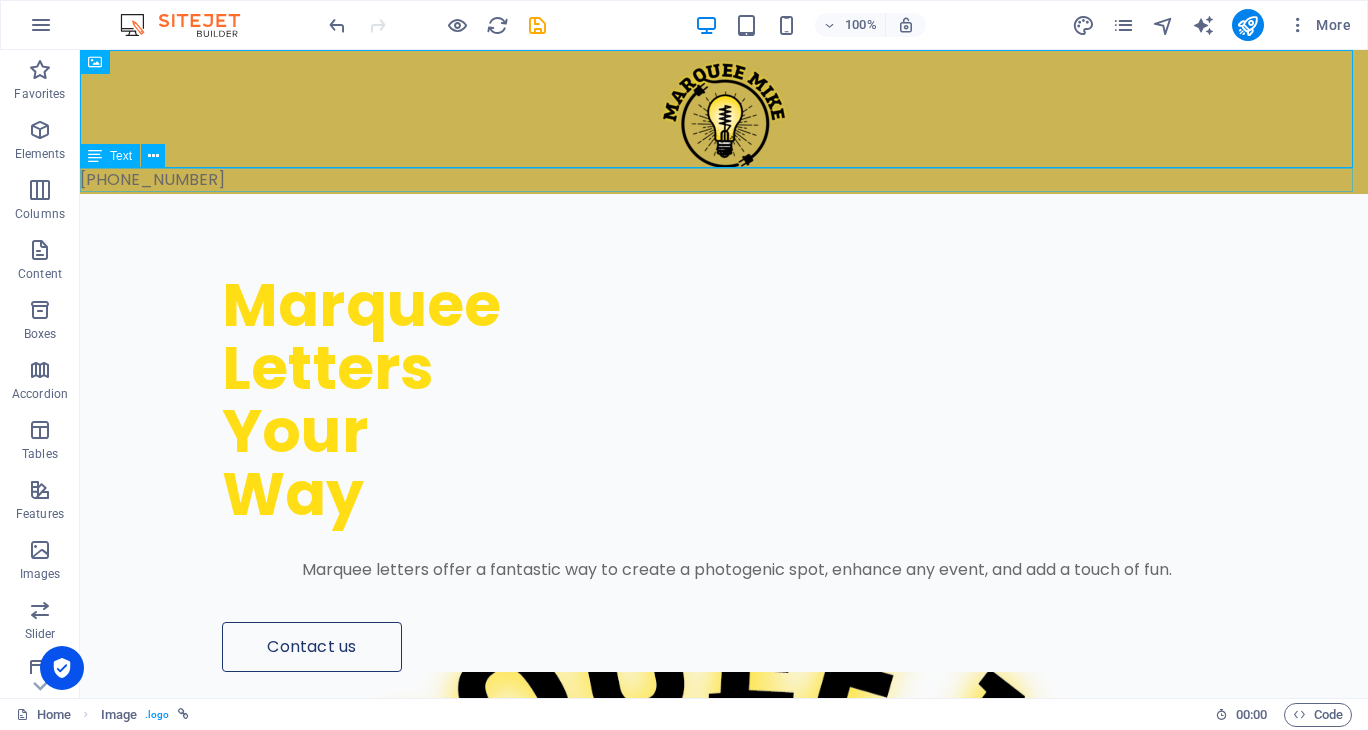 click on "[PHONE_NUMBER]" at bounding box center (724, 180) 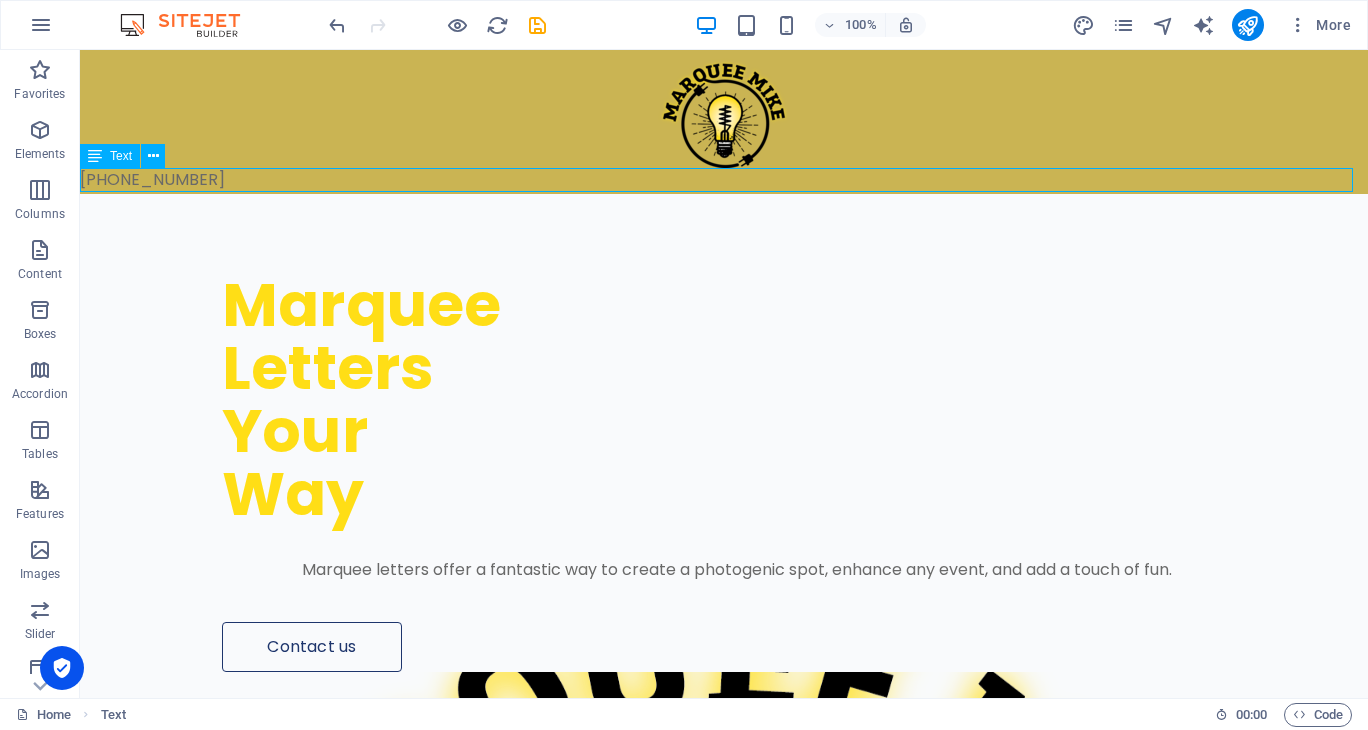 click on "[PHONE_NUMBER]" at bounding box center (724, 180) 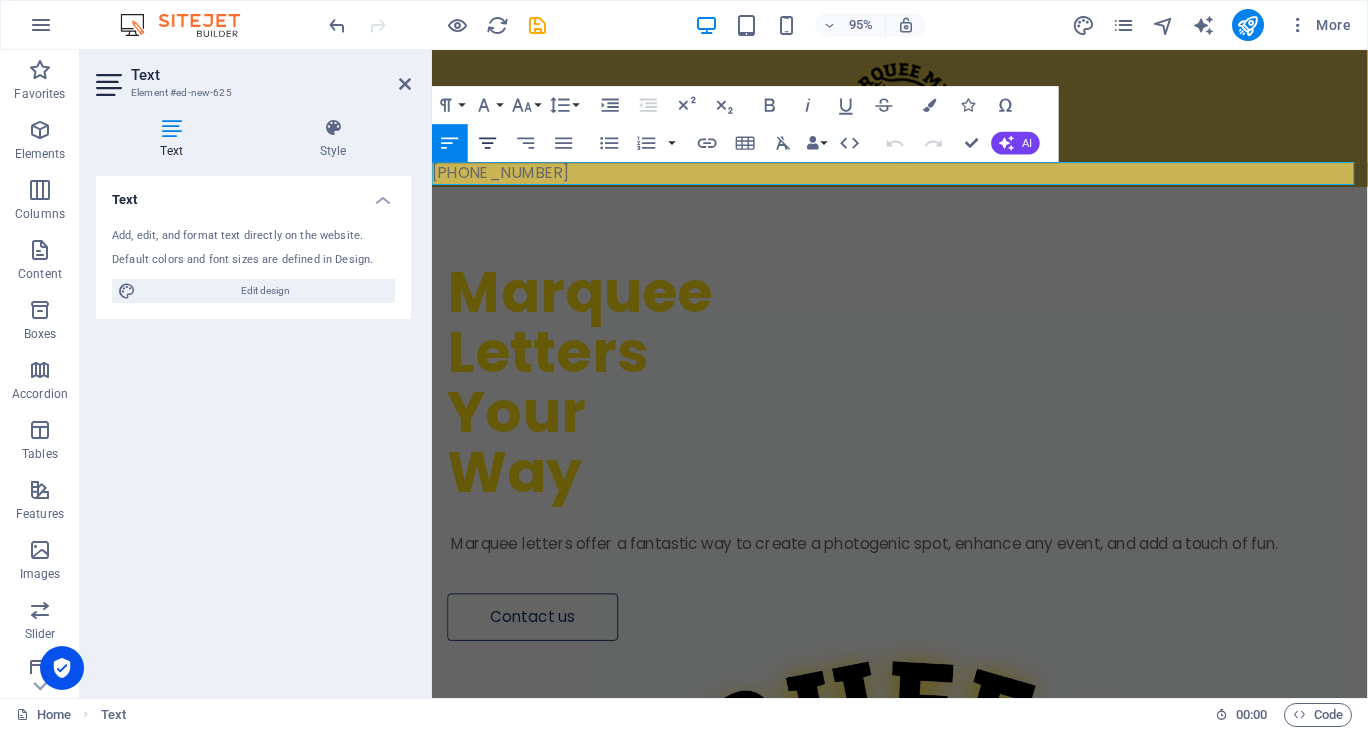 click 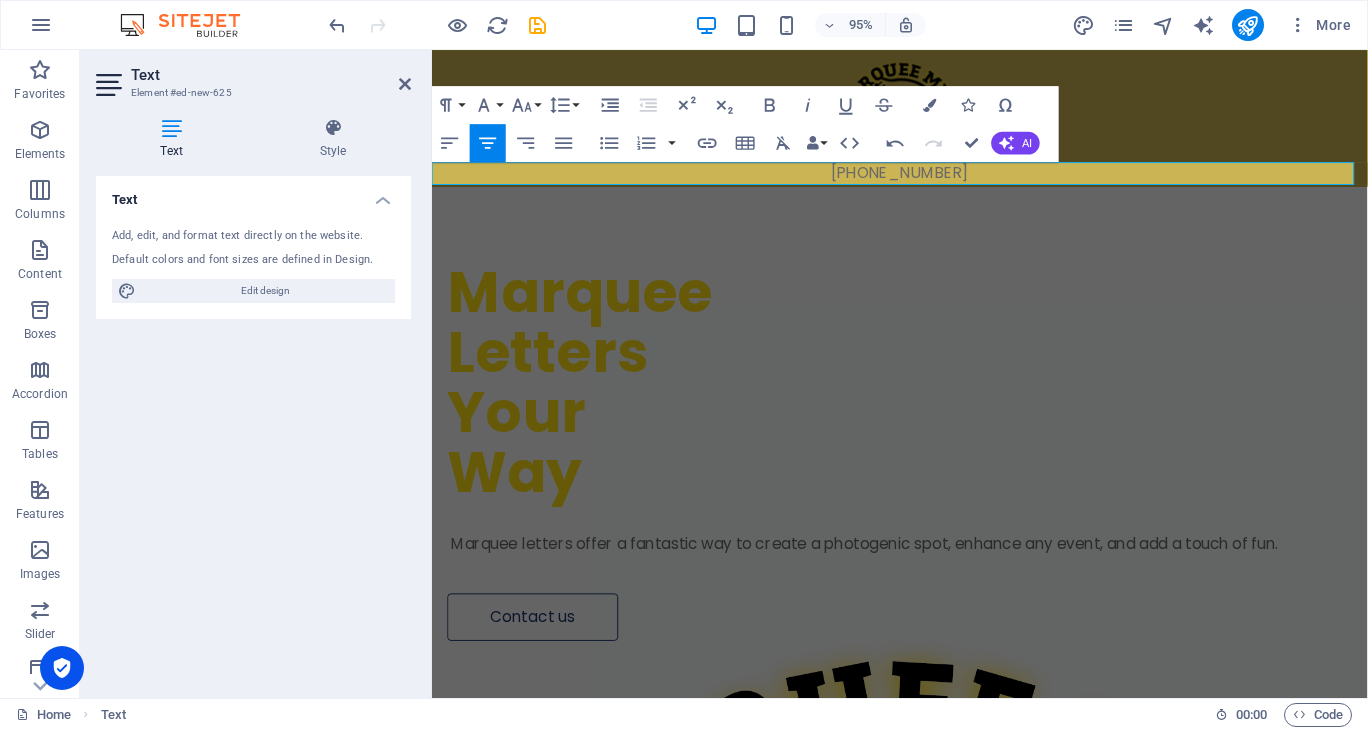 click on "Text Add, edit, and format text directly on the website. Default colors and font sizes are defined in Design. Edit design Alignment Left aligned Centered Right aligned" at bounding box center [253, 429] 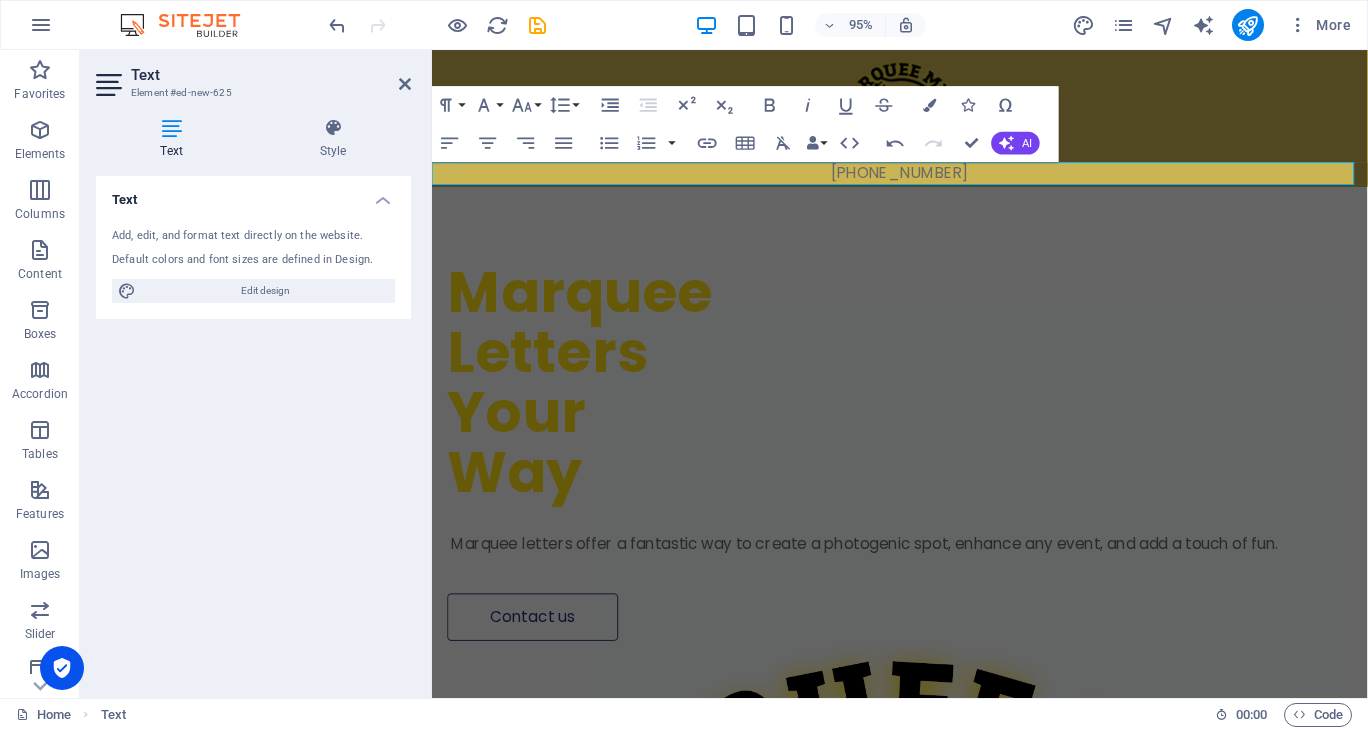 click on "Text Add, edit, and format text directly on the website. Default colors and font sizes are defined in Design. Edit design Alignment Left aligned Centered Right aligned" at bounding box center [253, 429] 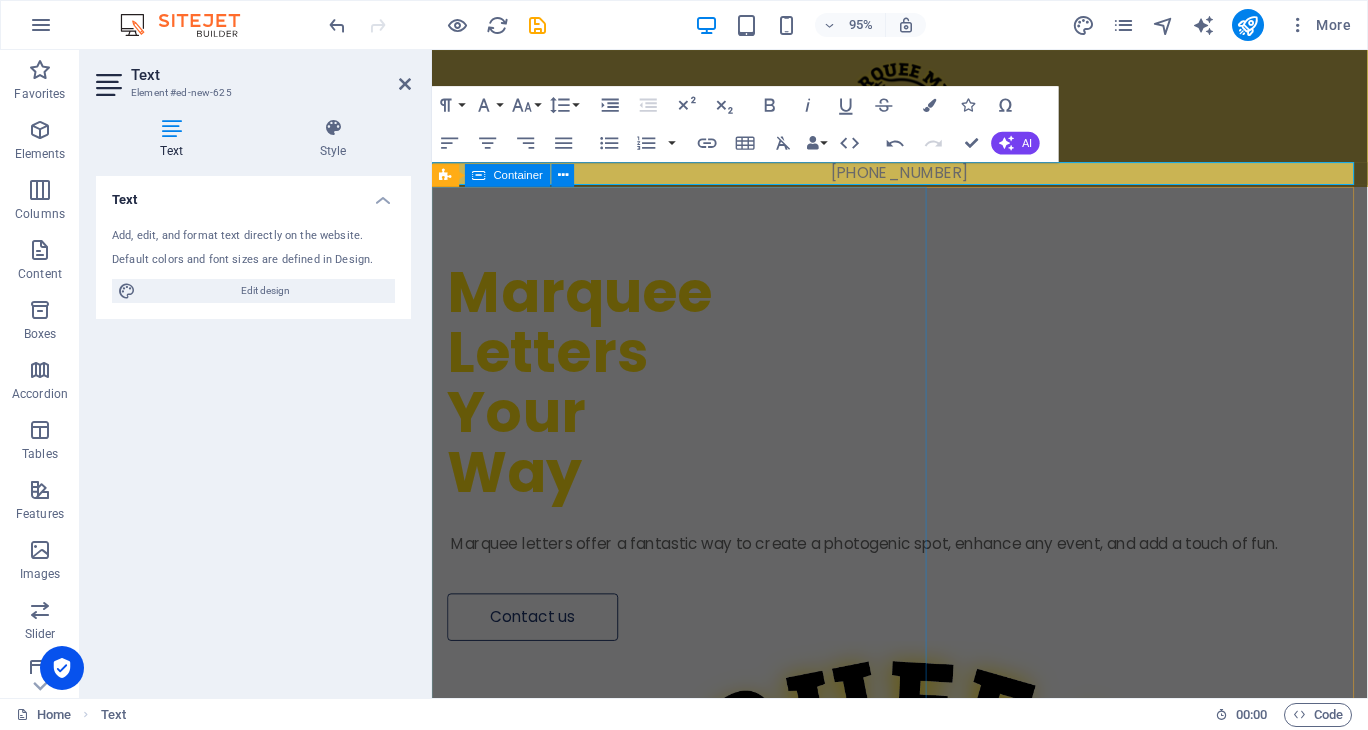 click on "Marquee Letters Your Way Marquee letters offer a fantastic way to create a photogenic spot, enhance any event, and add a touch of fun. Contact us" at bounding box center [924, 433] 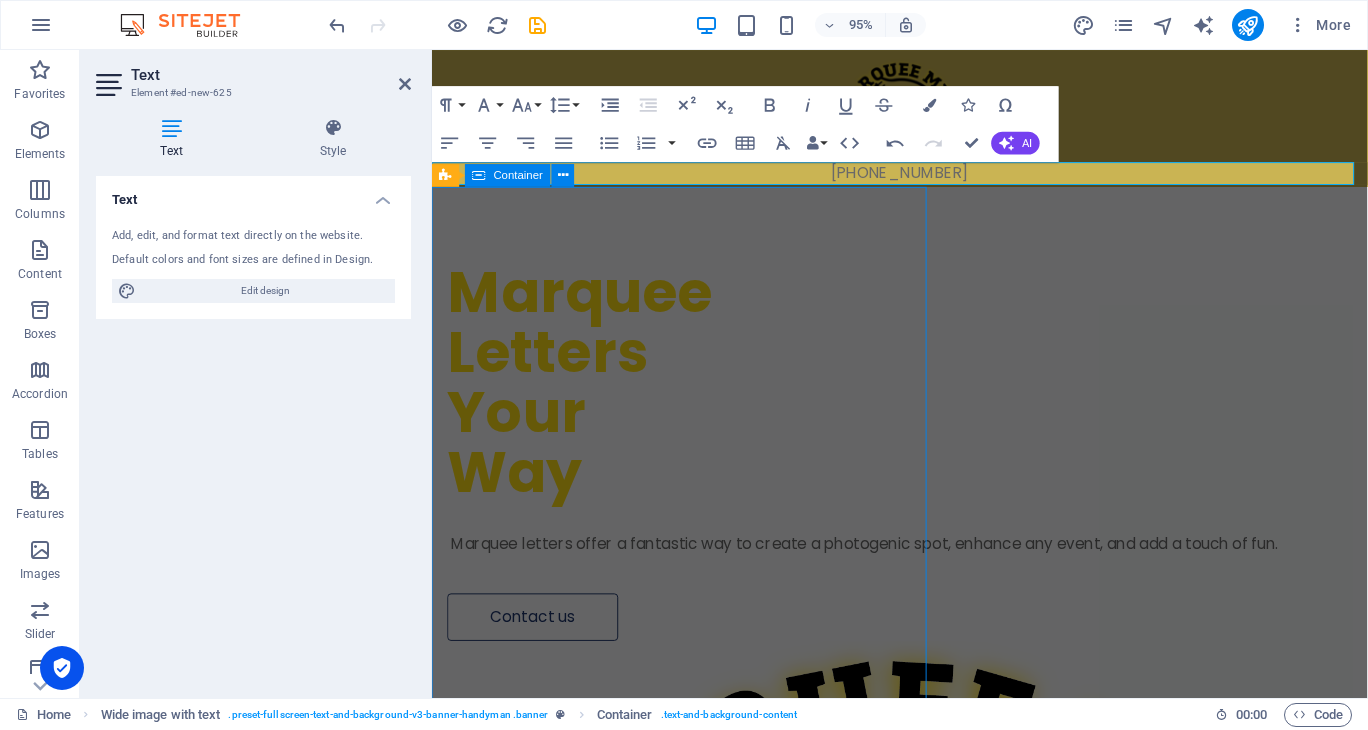 click at bounding box center [924, 992] 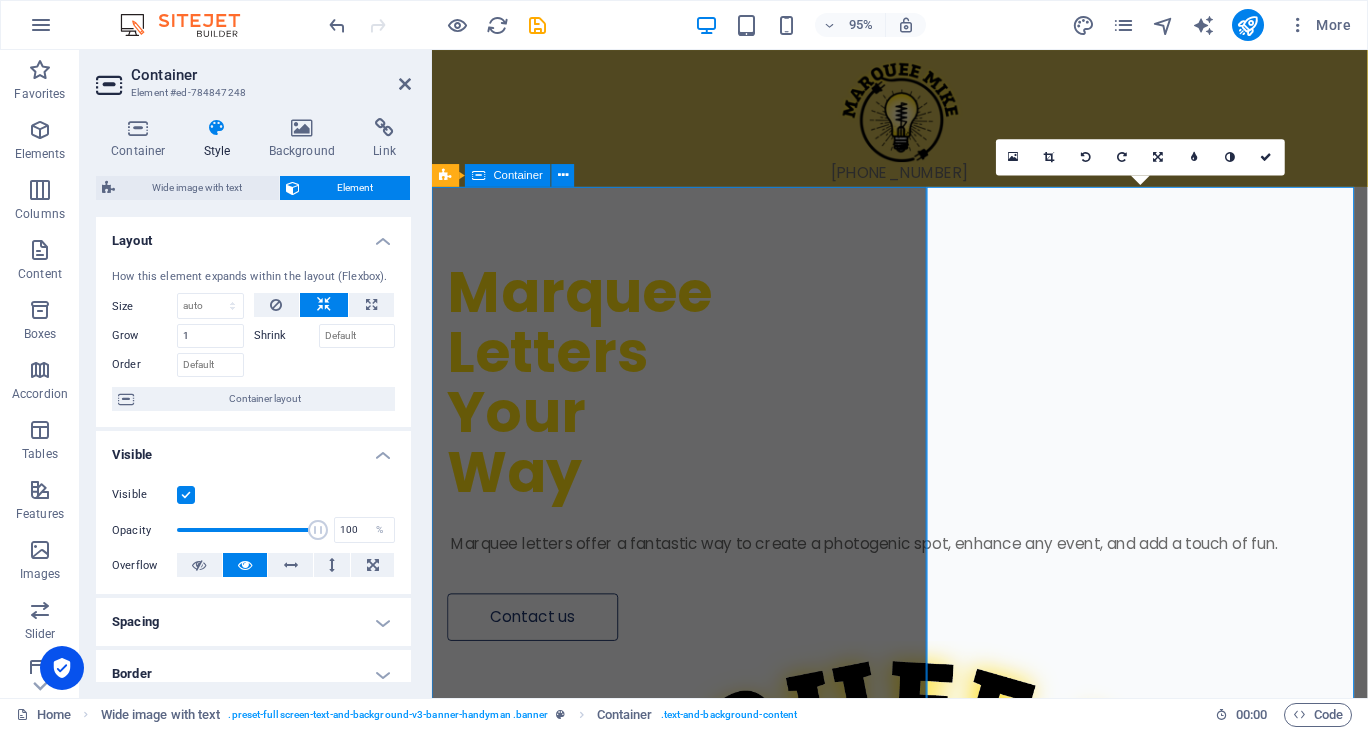 click at bounding box center (924, 992) 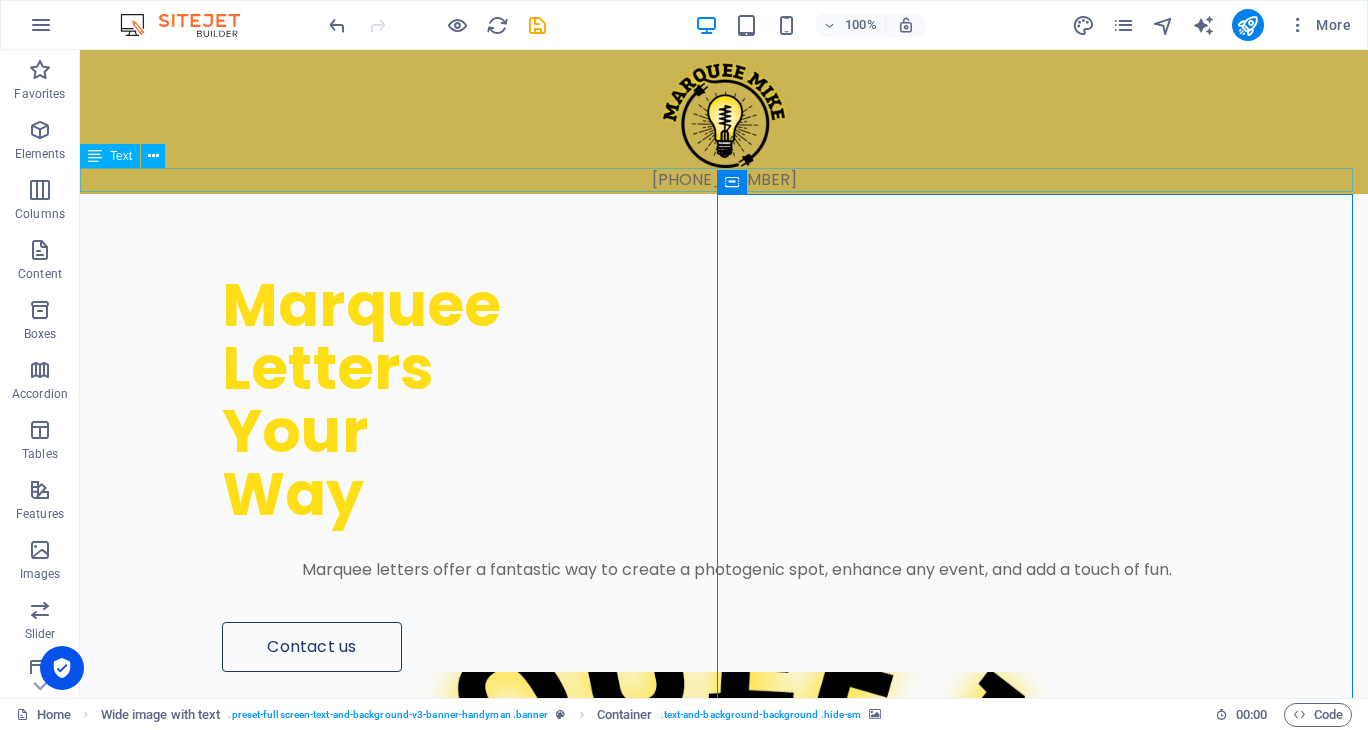 click at bounding box center [724, 109] 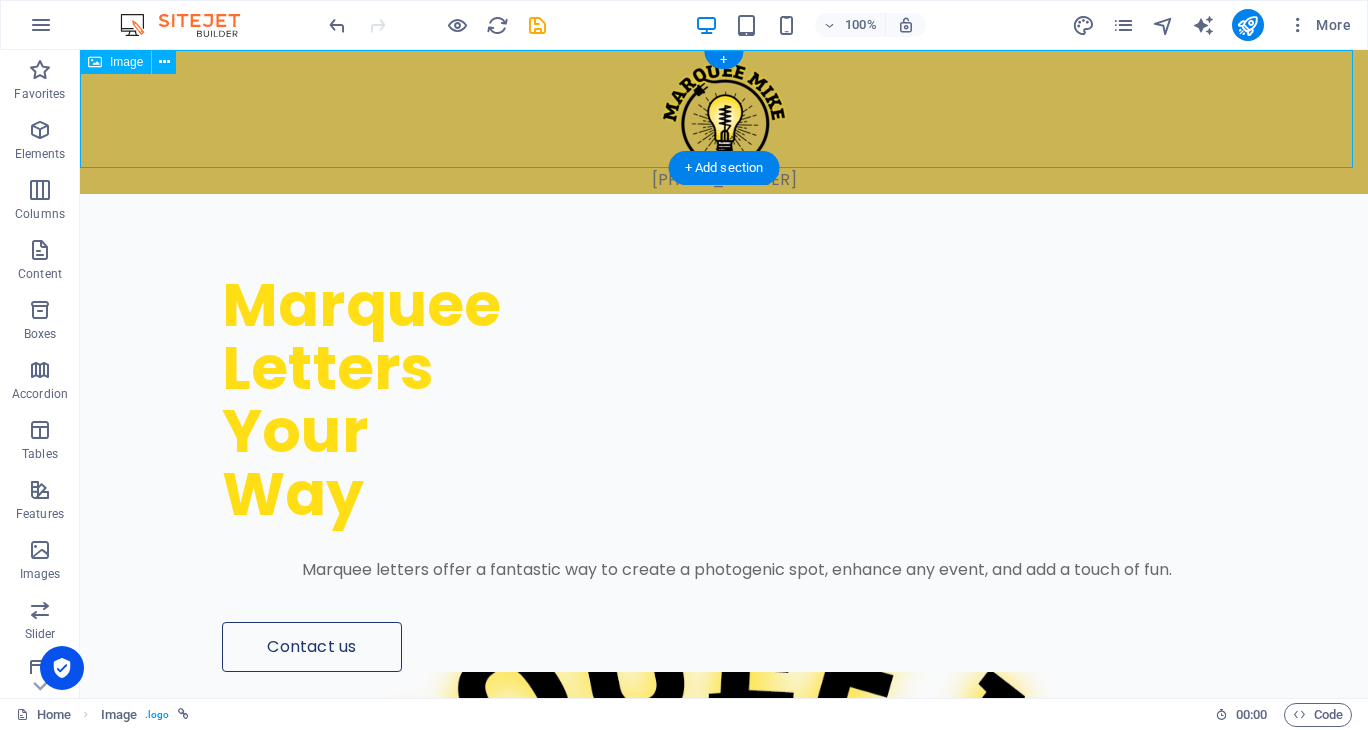 click at bounding box center (724, 109) 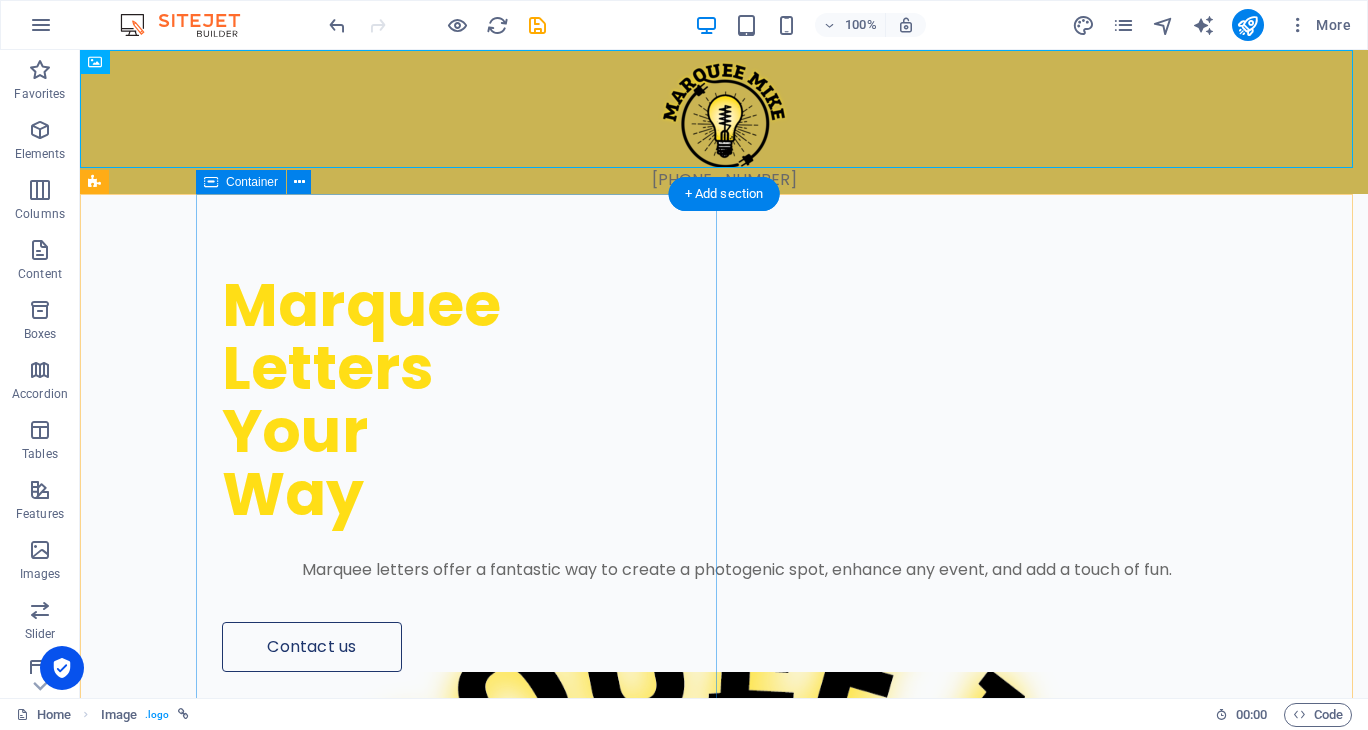 click on "Marquee Letters Your Way Marquee letters offer a fantastic way to create a photogenic spot, enhance any event, and add a touch of fun. Contact us" at bounding box center (782, 433) 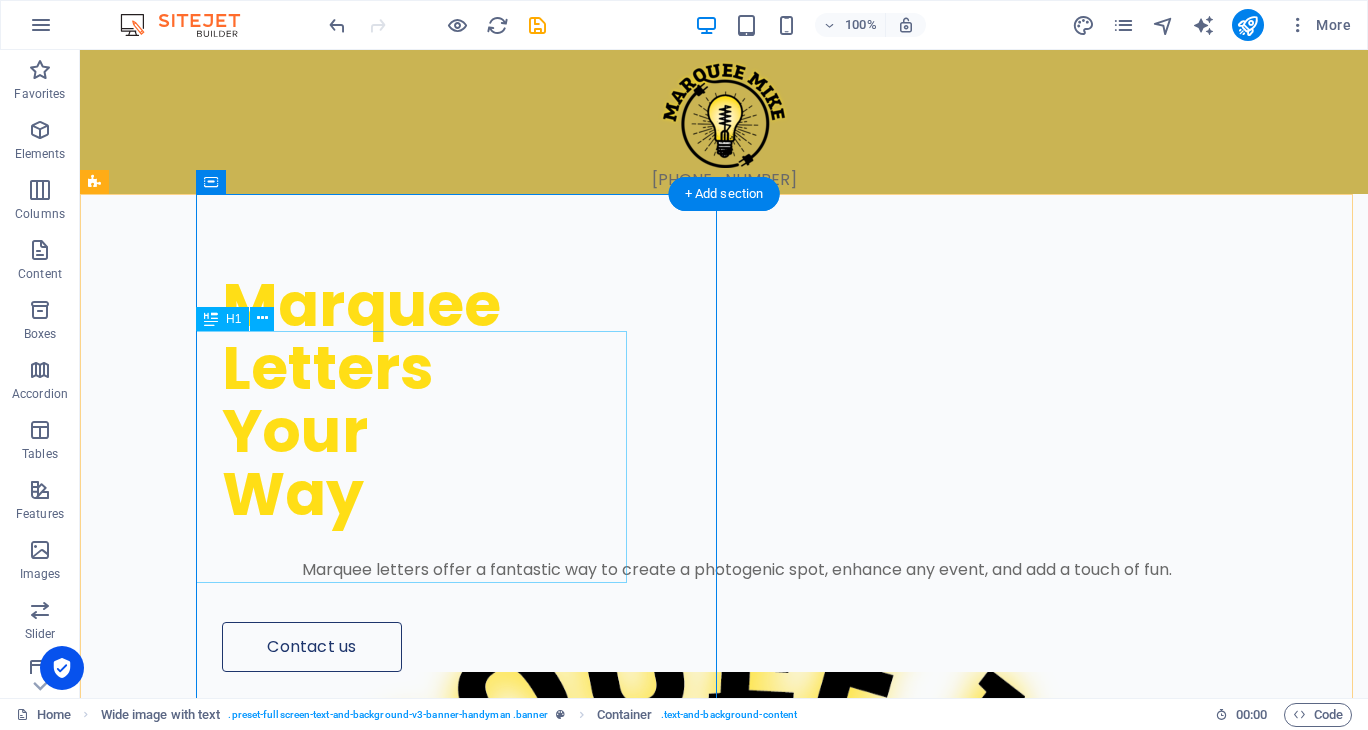 click on "Marquee Letters Your Way" at bounding box center [737, 400] 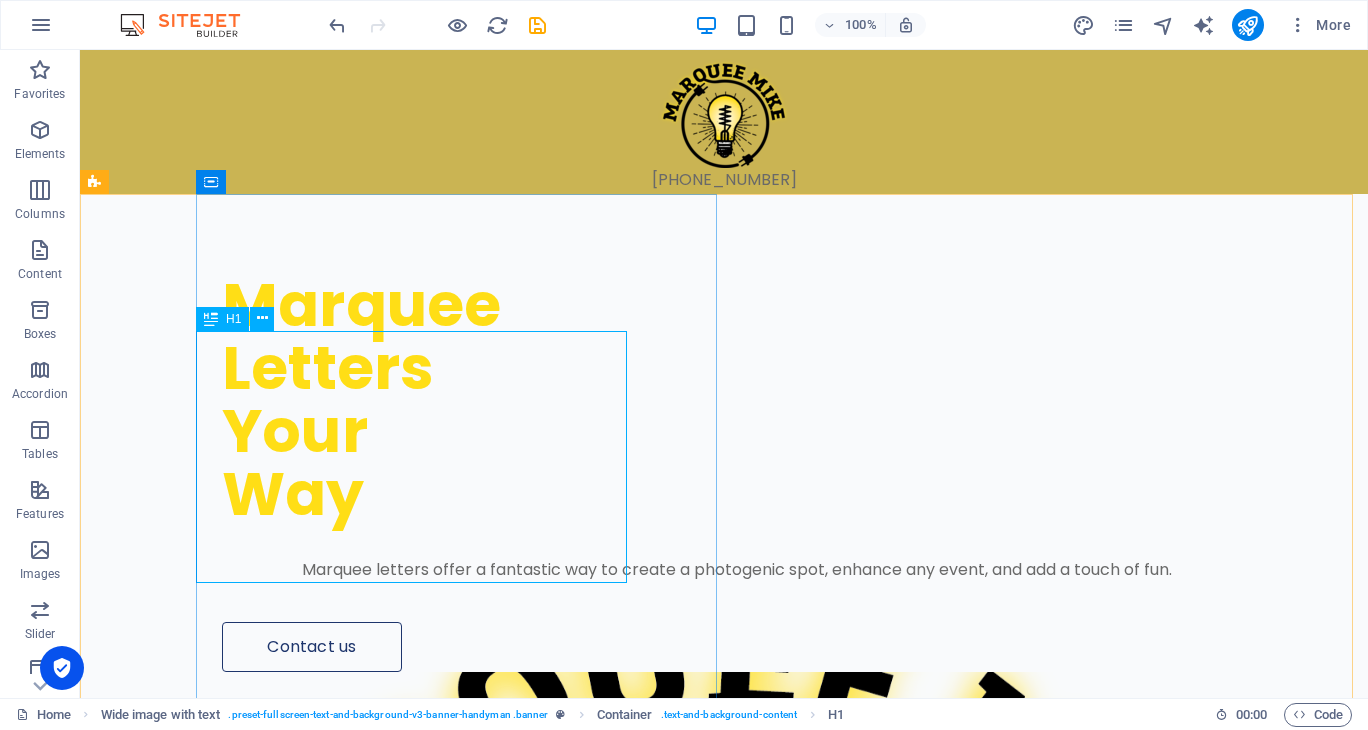 click on "H1" at bounding box center (222, 319) 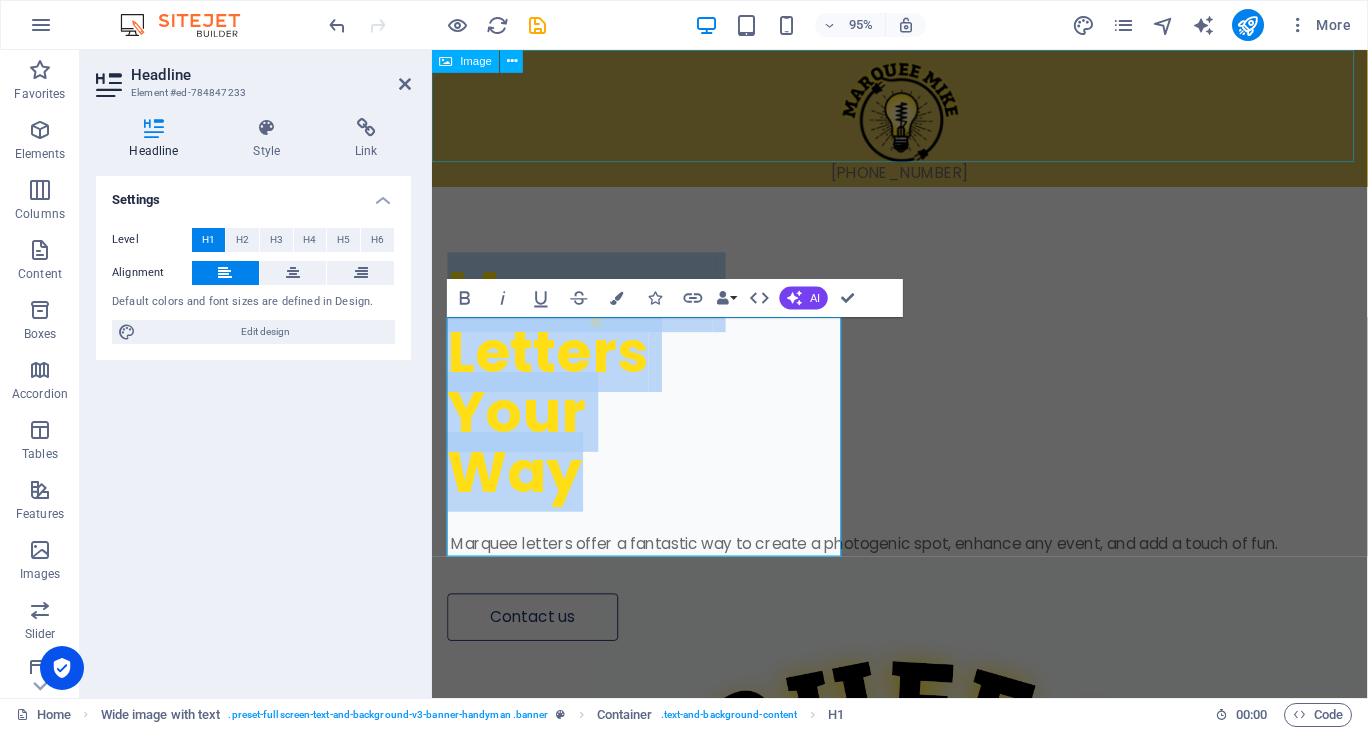 click at bounding box center [924, 109] 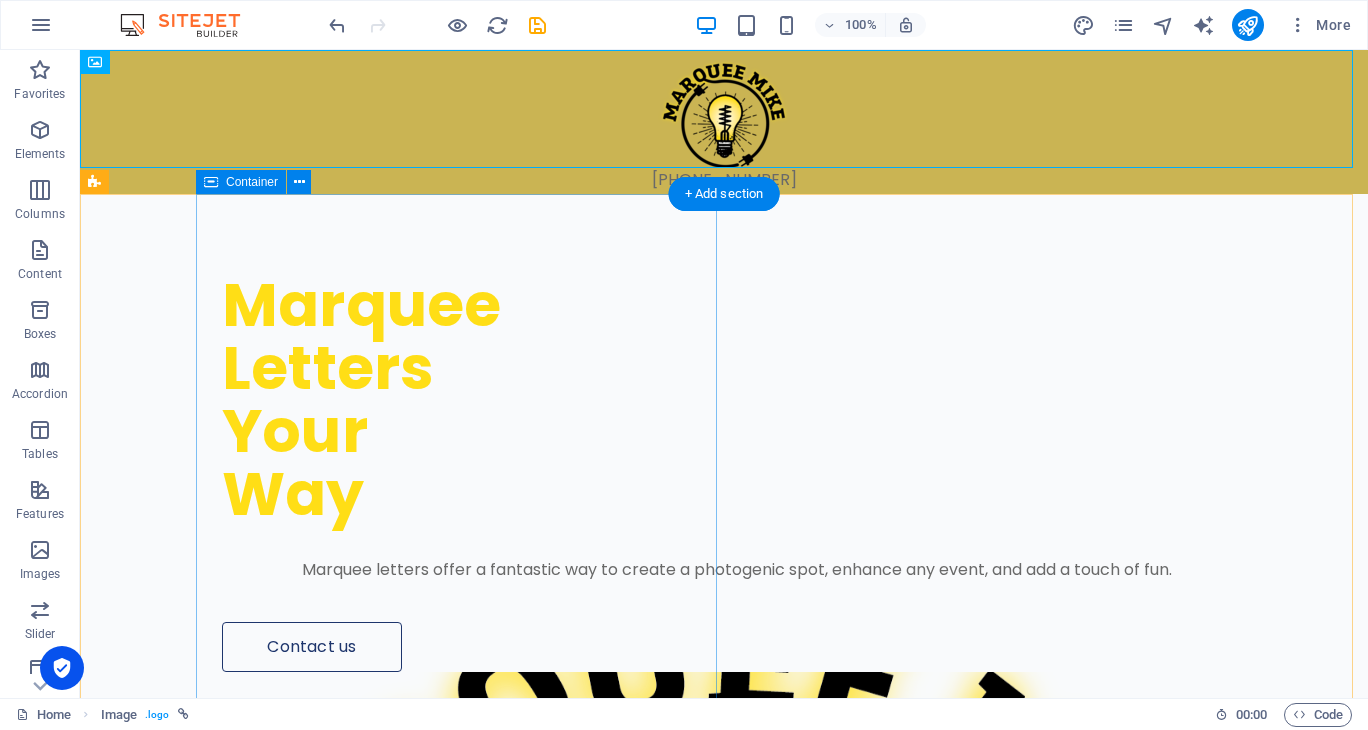 click on "Marquee Letters Your Way Marquee letters offer a fantastic way to create a photogenic spot, enhance any event, and add a touch of fun. Contact us" at bounding box center (782, 433) 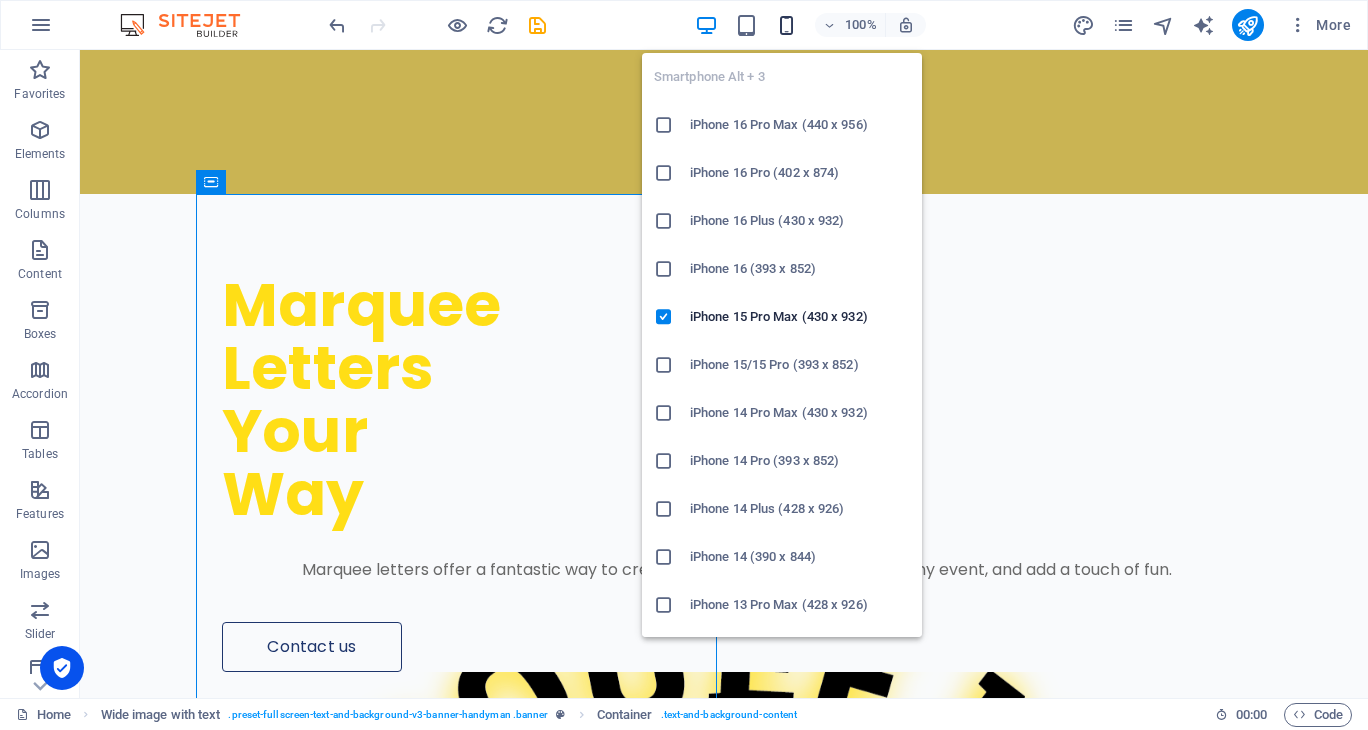 click at bounding box center [786, 25] 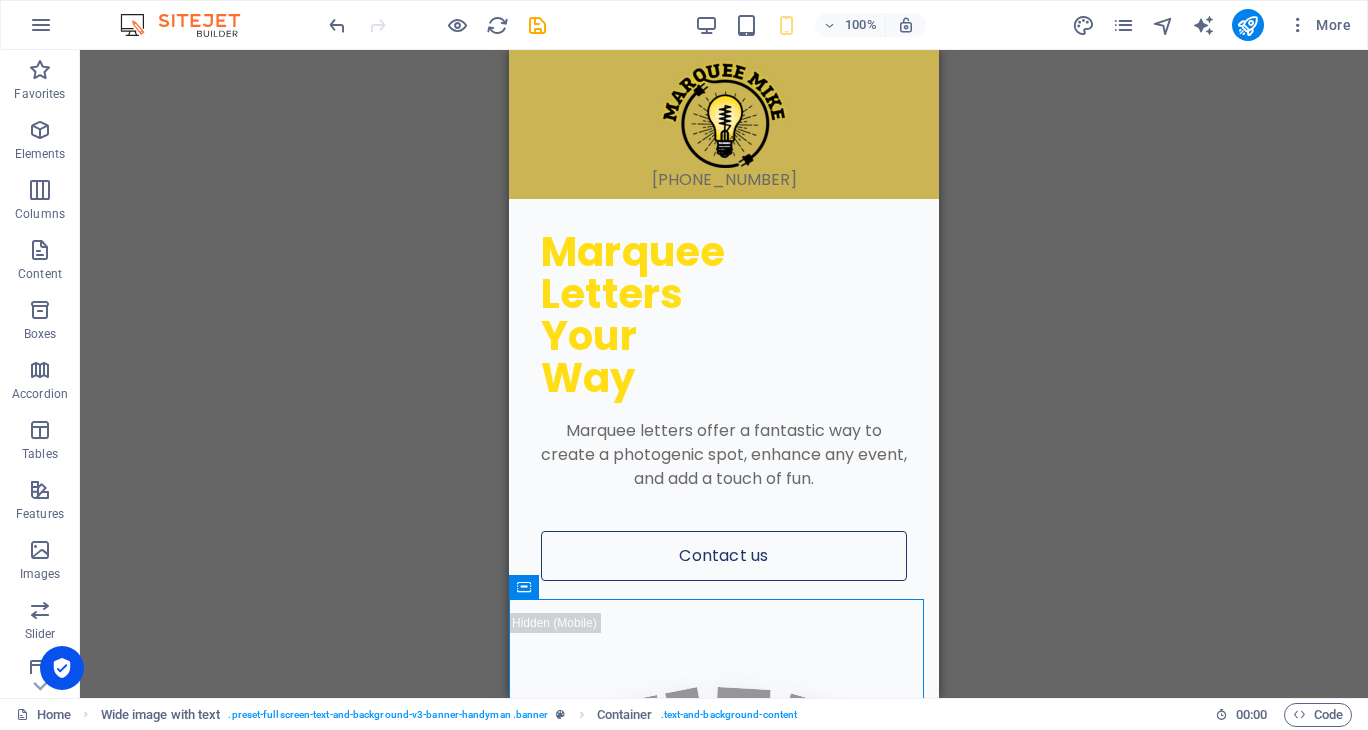 click on "Drag here to replace the existing content. Press “Ctrl” if you want to create a new element.
H1   Wide image with text   Container   Placeholder   Container   Menu Bar   Image   Icon   Container   HTML   Text   Container   Image   Cards   Container   Spacer   Spacer   Spacer   Text   Button   Container   Image   Container   H3   Text   H3   Text   Container   Image   Container   H3   Text   Container   Image   Container   H3   Text   Call to Action - Button   H2   Button   Container   H2   Contact Form   Form   Container   Contact Form   Contact Form   Form   Email   Textarea   Form button   Checkbox   Captcha   Footer Thrud   Container   Container   Logo   Container   Container   Container   Input   Input" at bounding box center [724, 374] 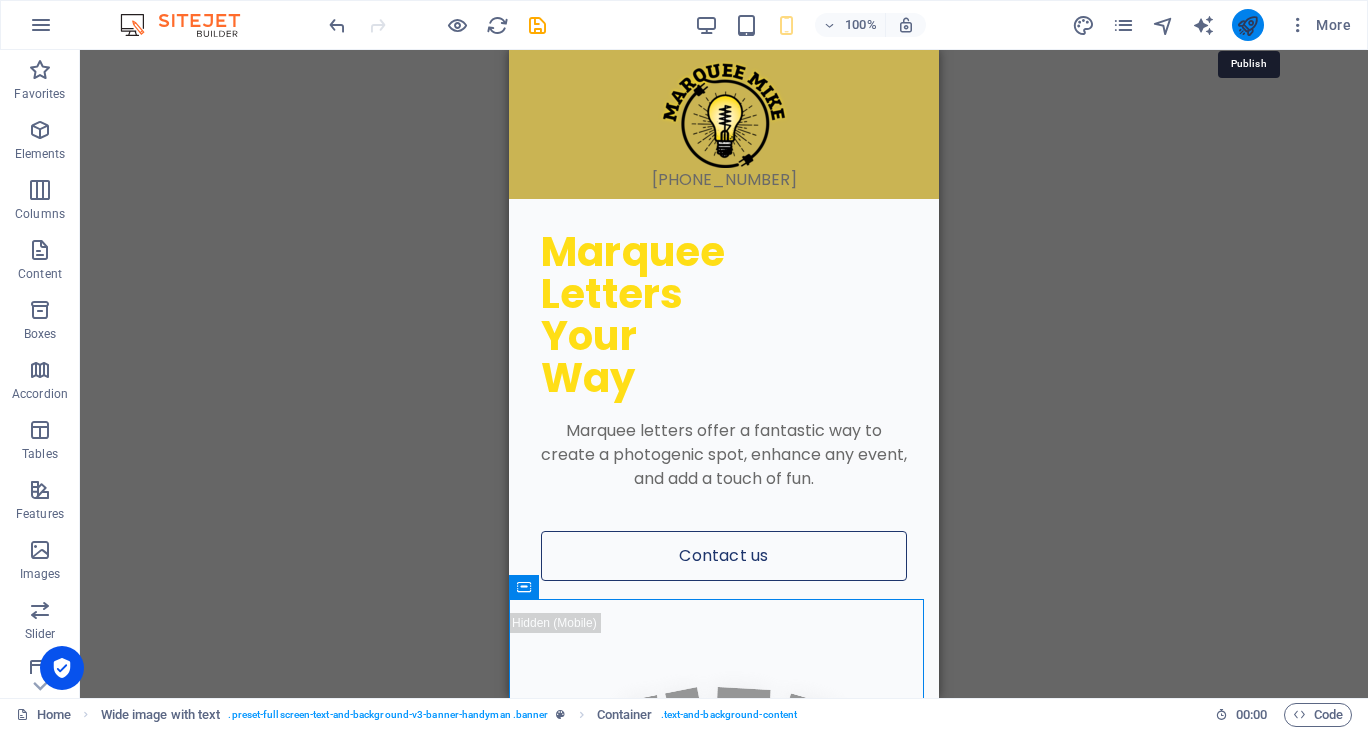 click at bounding box center (1247, 25) 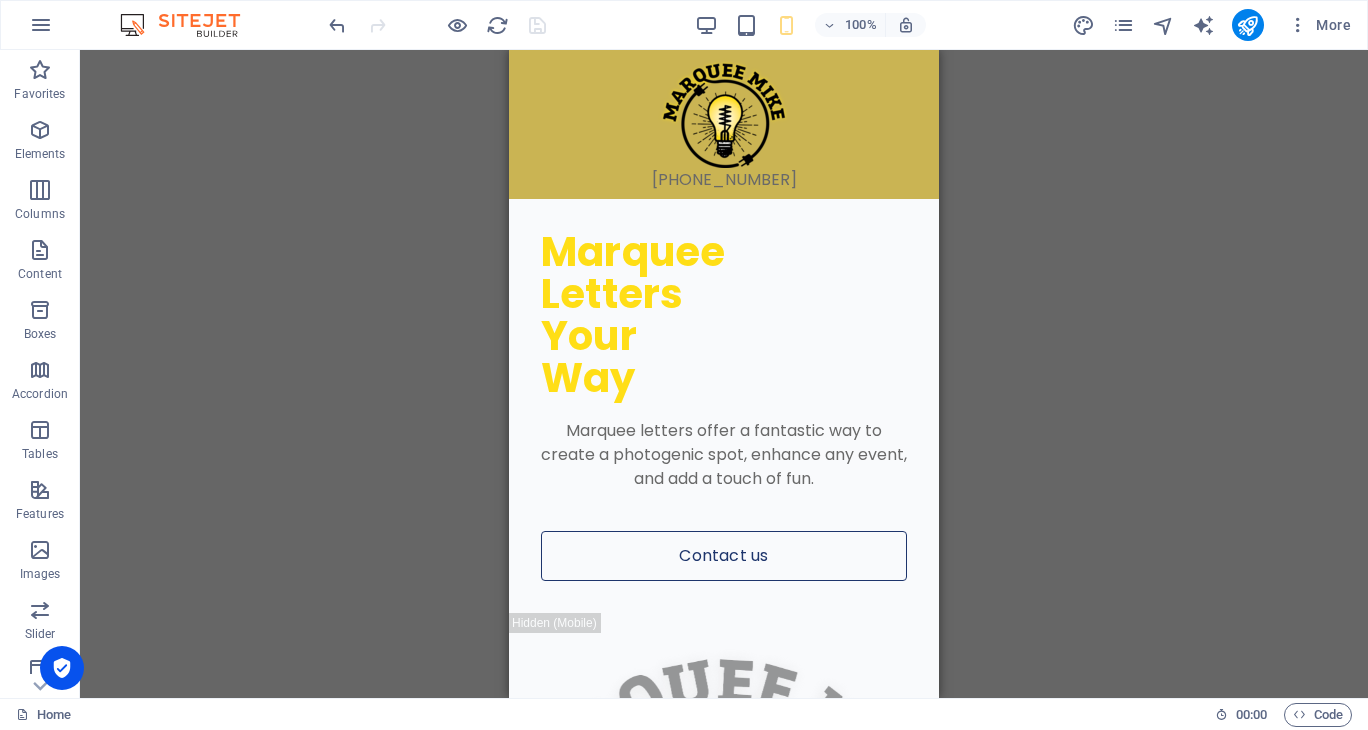 drag, startPoint x: 1245, startPoint y: 22, endPoint x: 191, endPoint y: 83, distance: 1055.7637 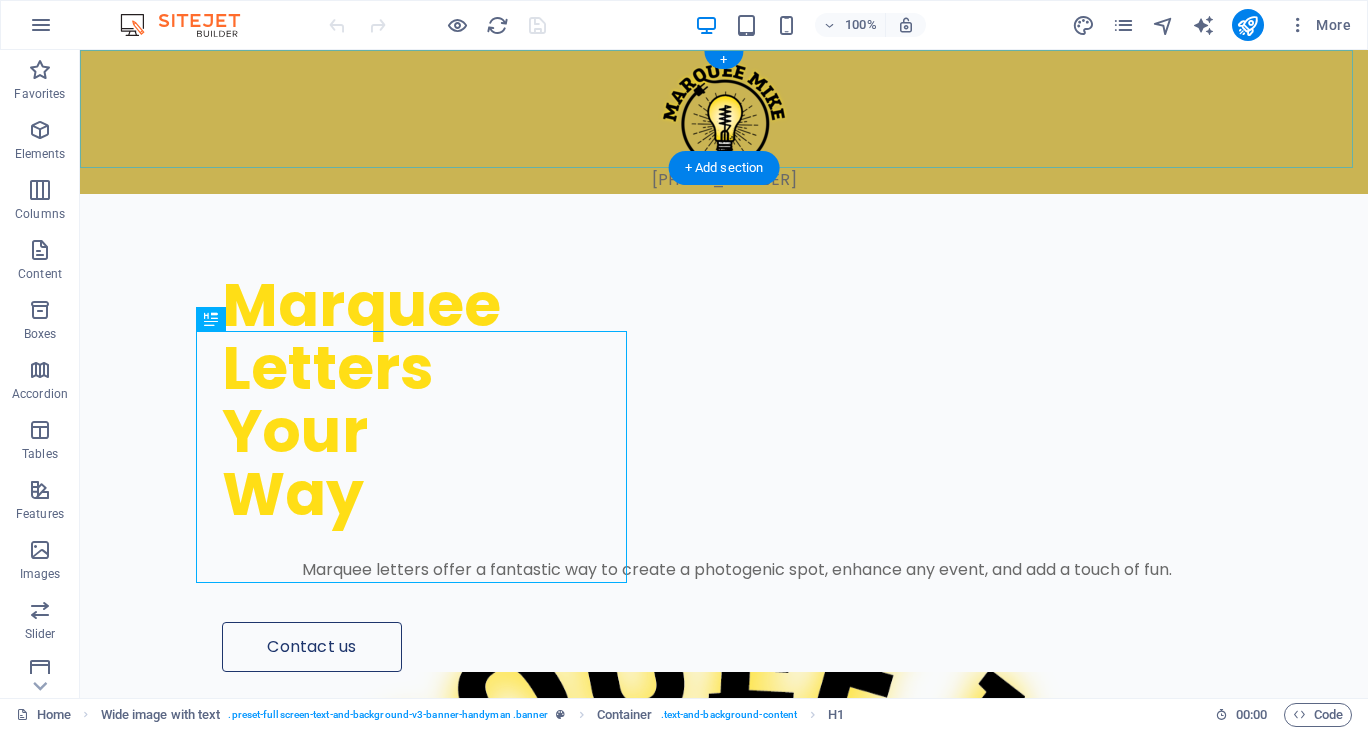 scroll, scrollTop: 0, scrollLeft: 0, axis: both 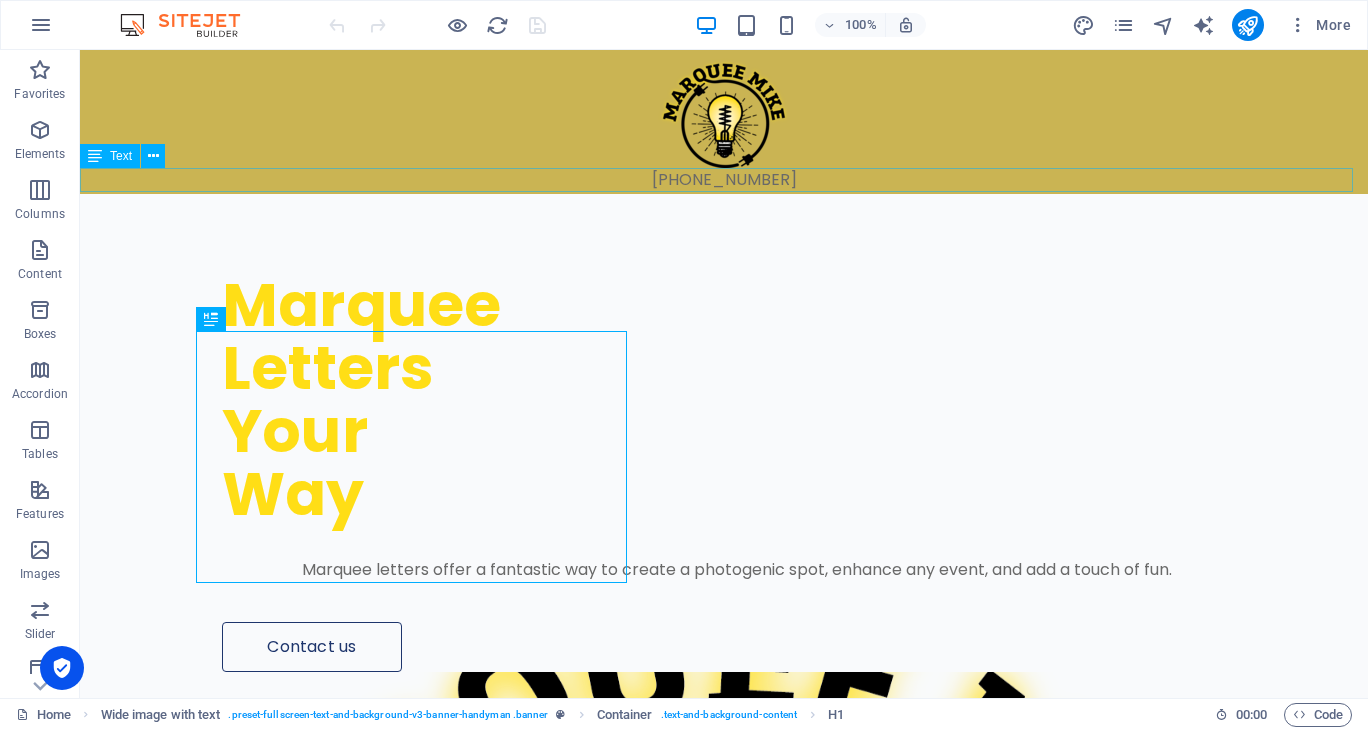 click on "[PHONE_NUMBER]" at bounding box center [724, 180] 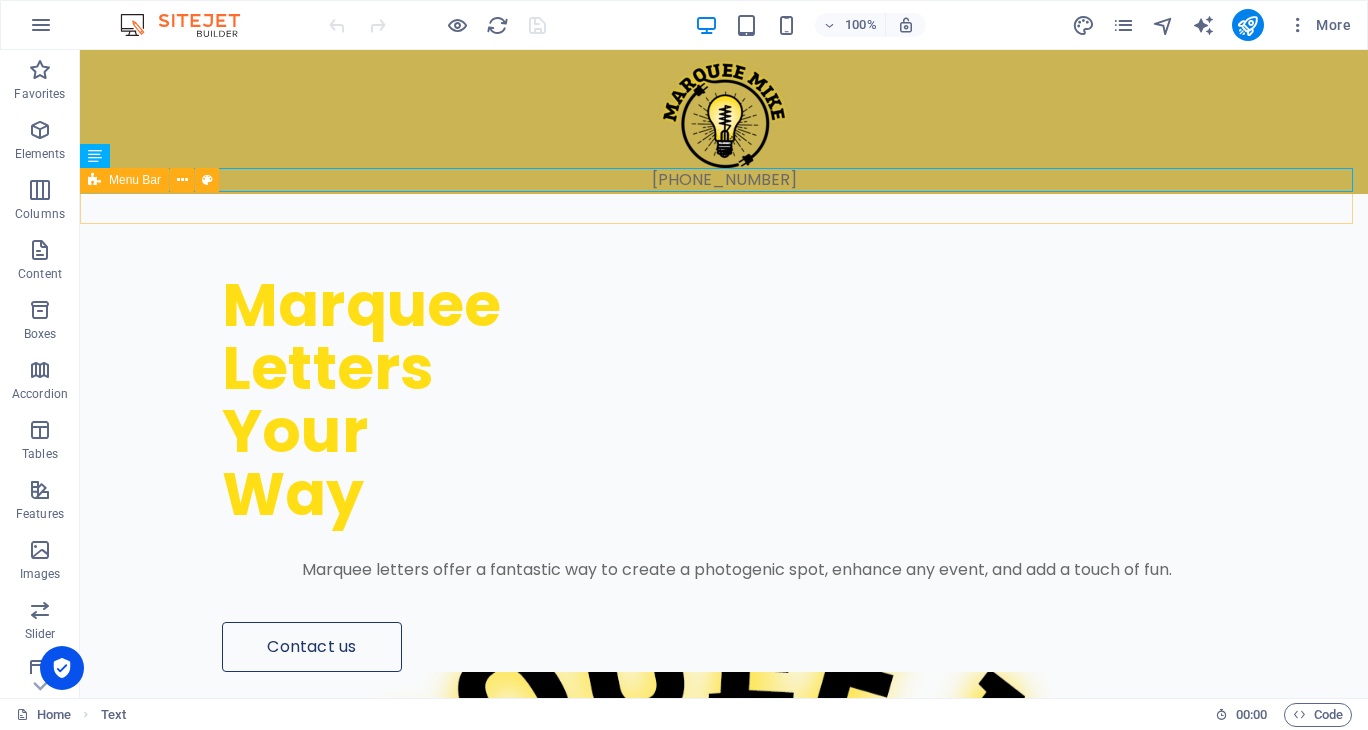 click at bounding box center [724, 208] 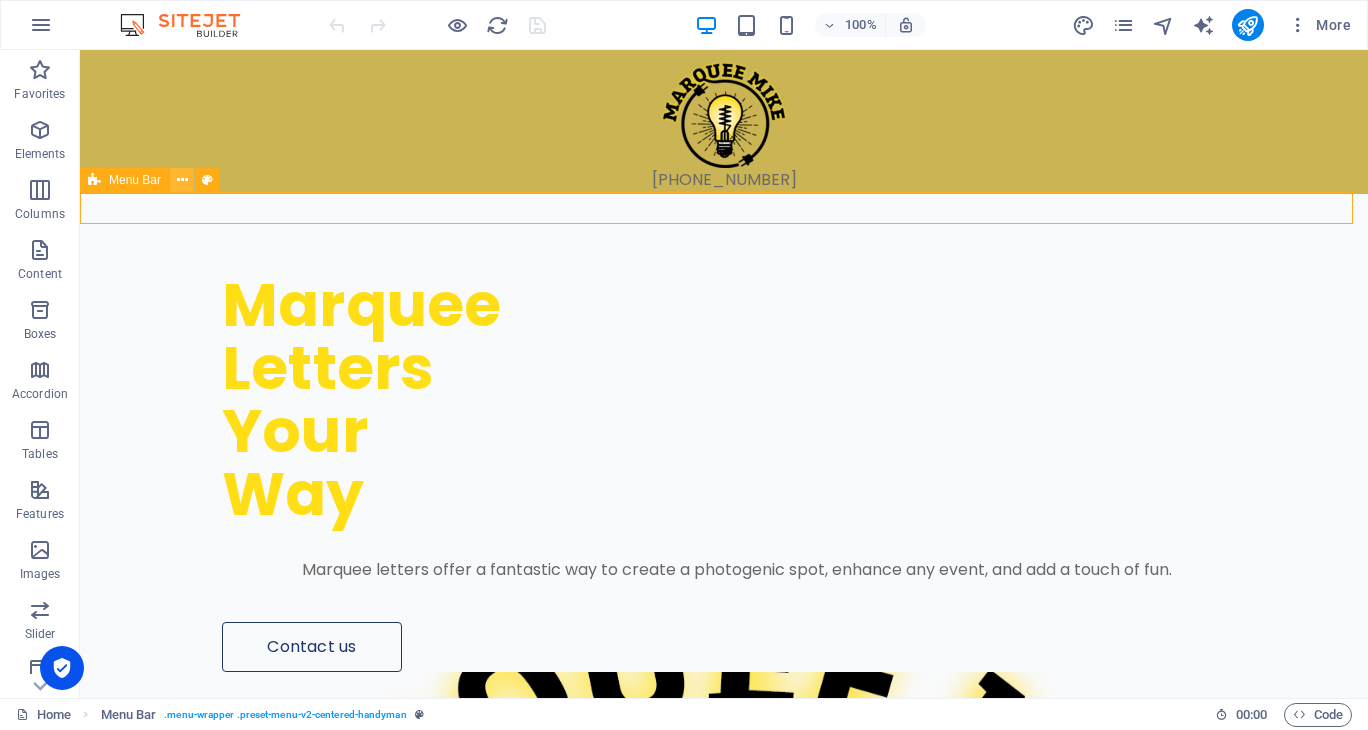 click at bounding box center (182, 180) 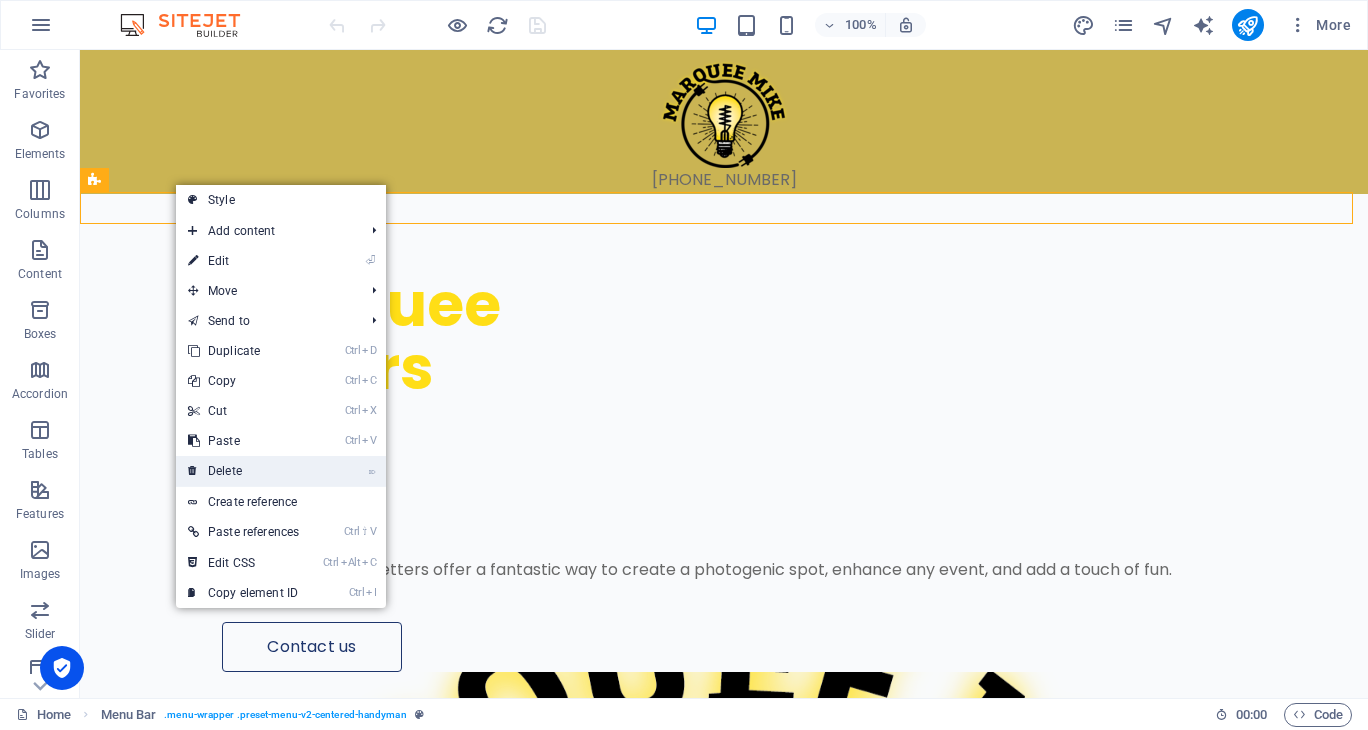 click on "⌦  Delete" at bounding box center (243, 471) 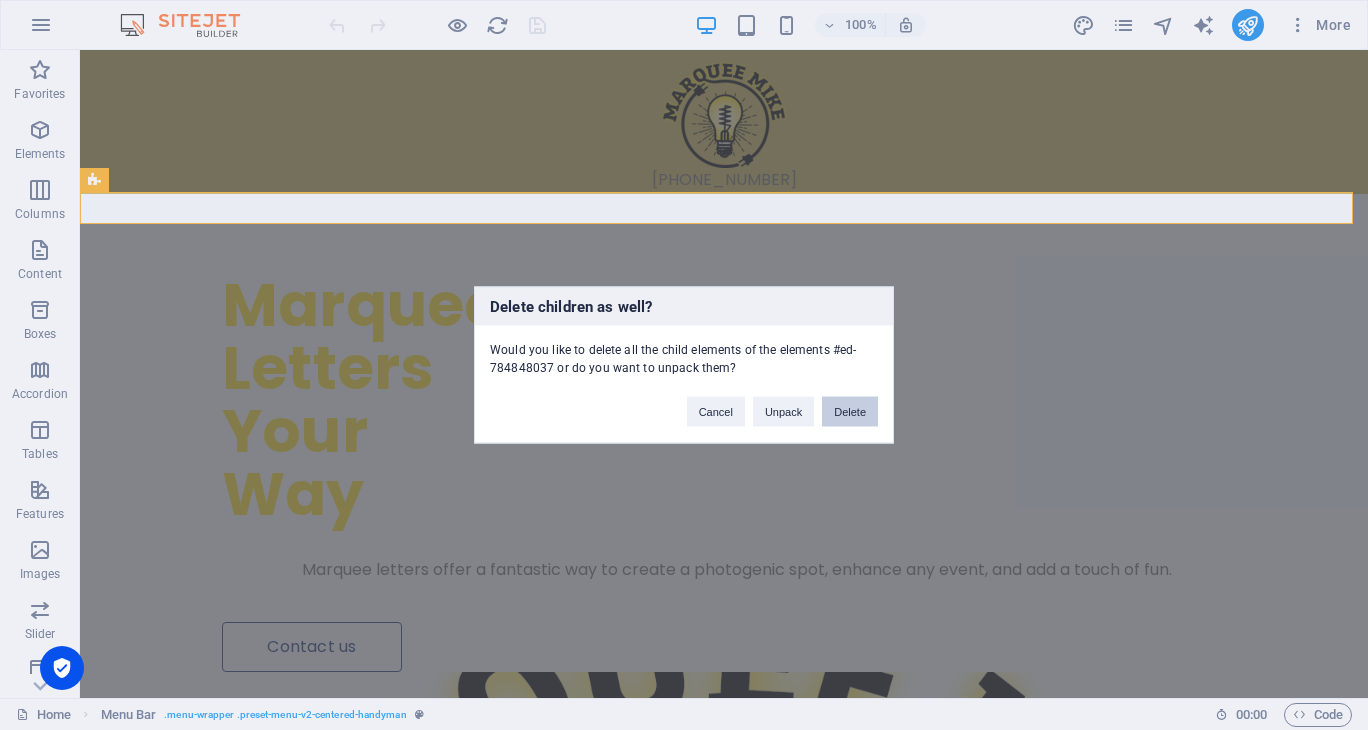 click on "Delete" at bounding box center (850, 412) 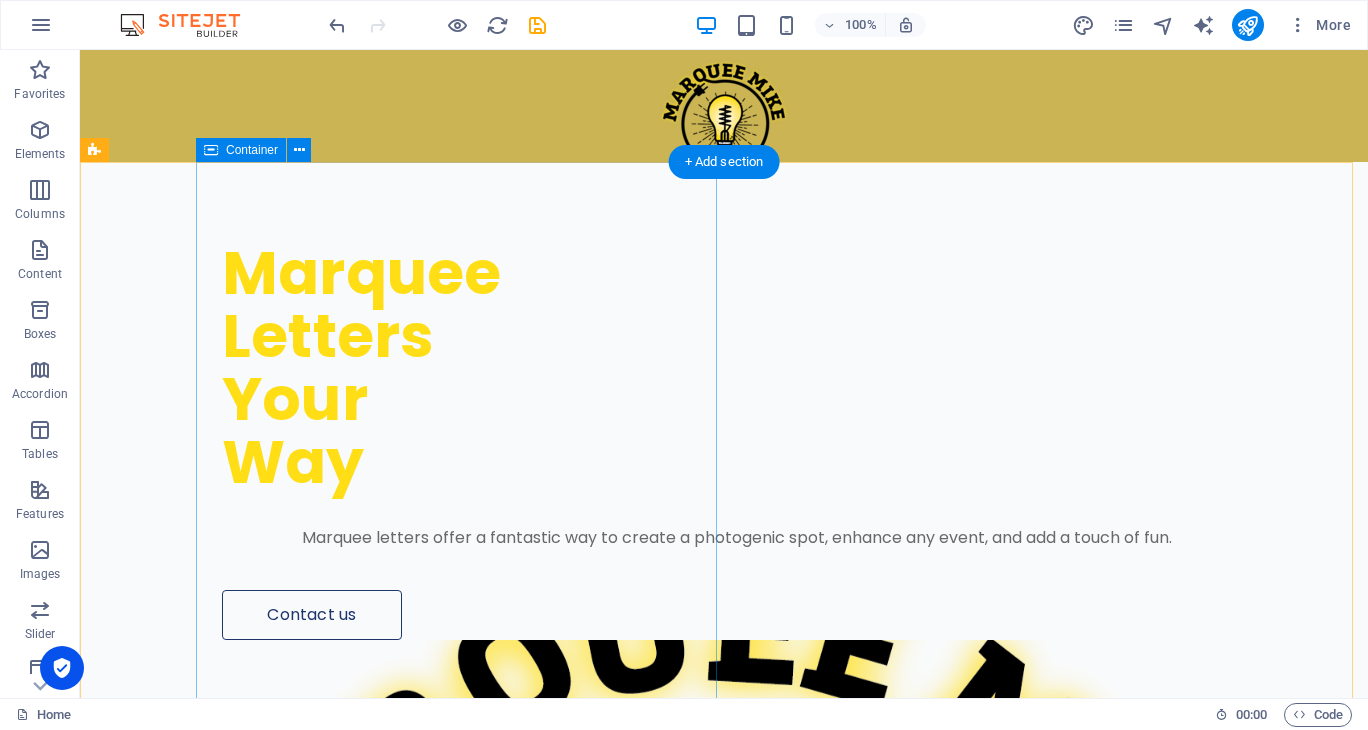 click on "Marquee Letters Your Way Marquee letters offer a fantastic way to create a photogenic spot, enhance any event, and add a touch of fun. Contact us" at bounding box center (782, 401) 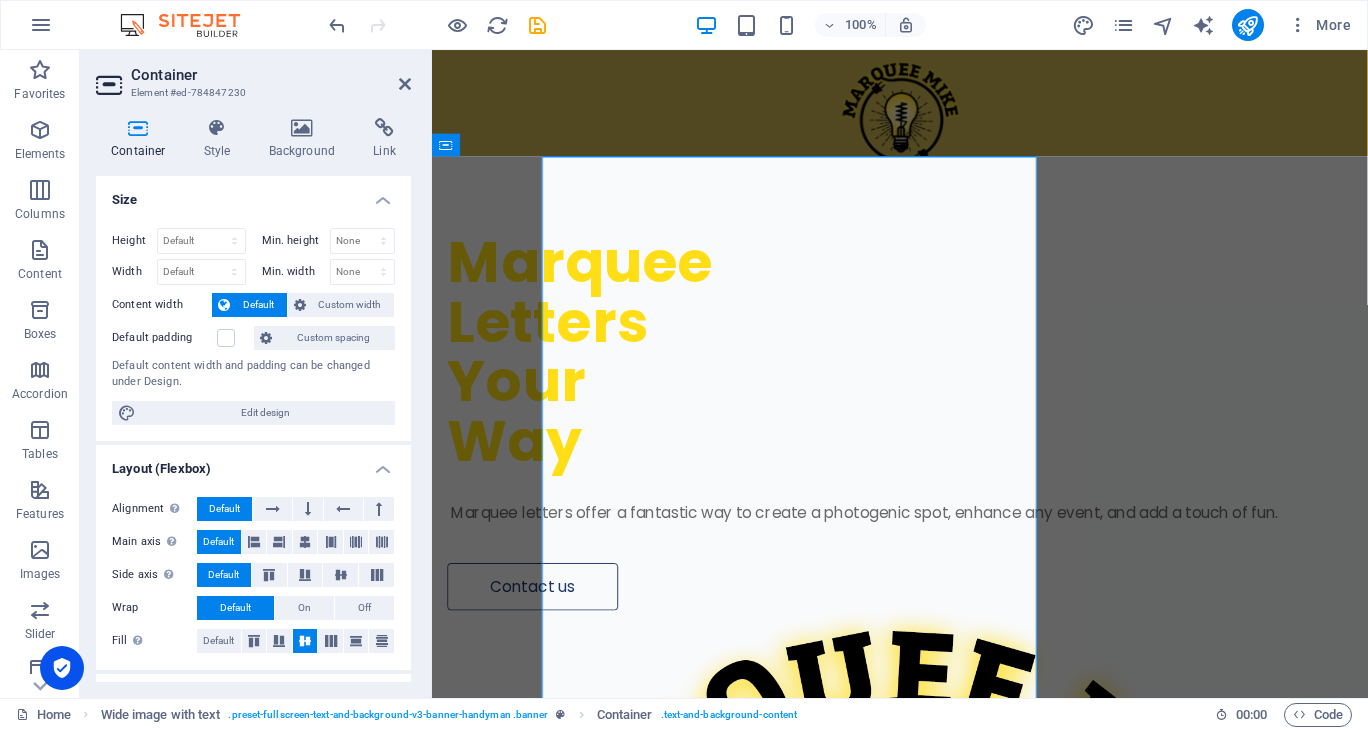 click at bounding box center [924, 109] 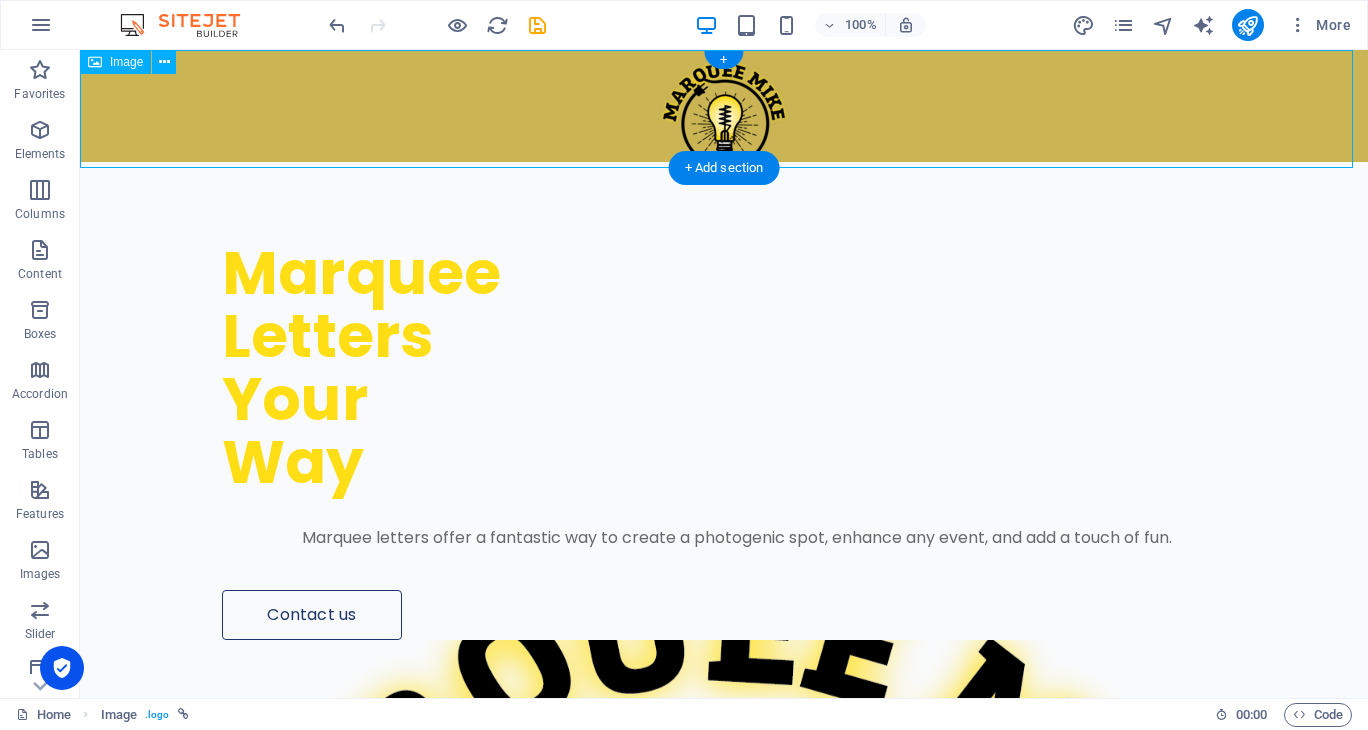 click at bounding box center (724, 109) 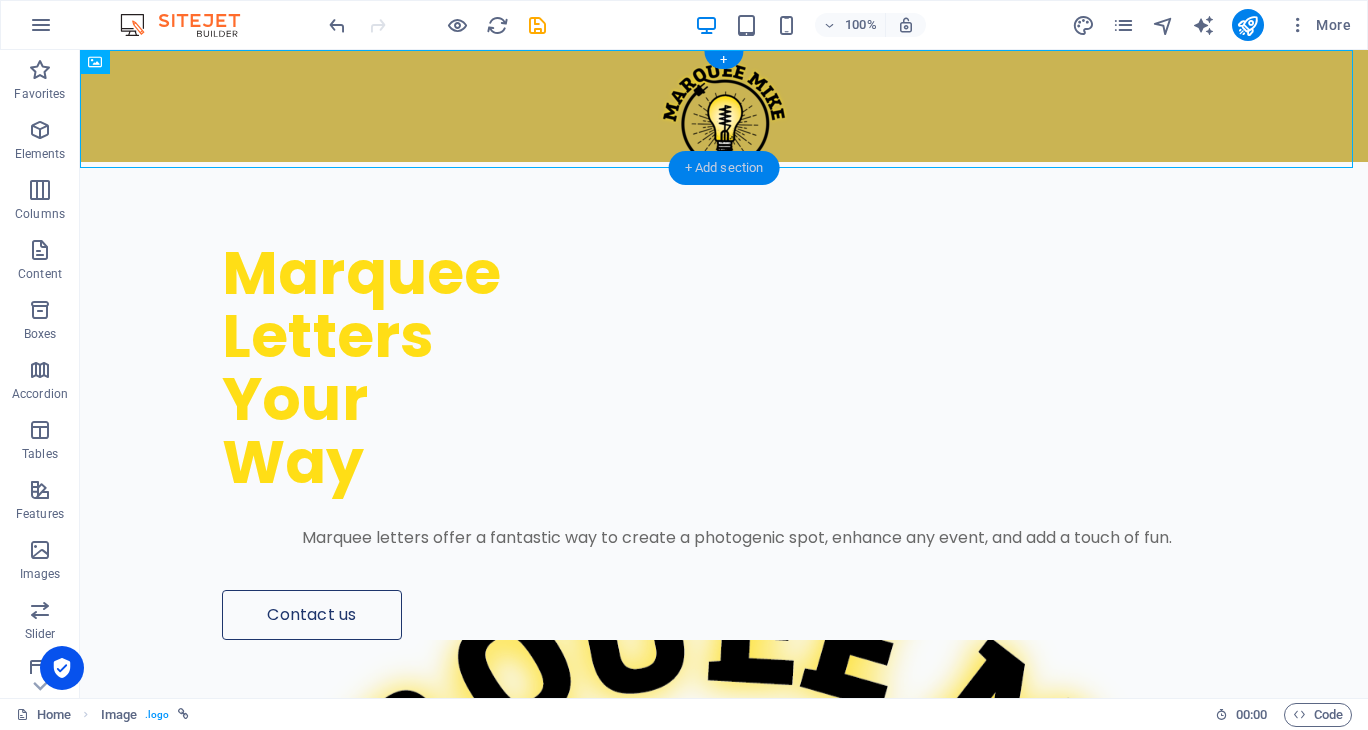 click on "+ Add section" at bounding box center (724, 168) 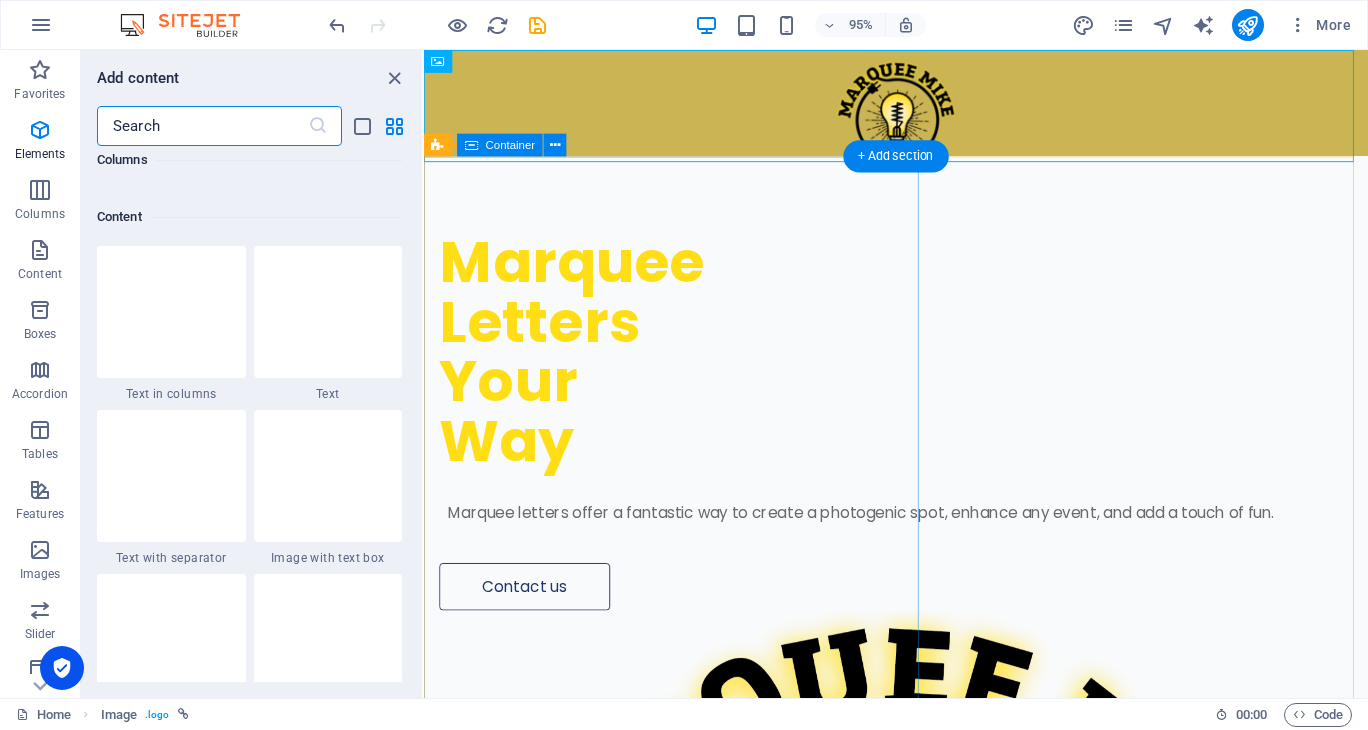 scroll, scrollTop: 3499, scrollLeft: 0, axis: vertical 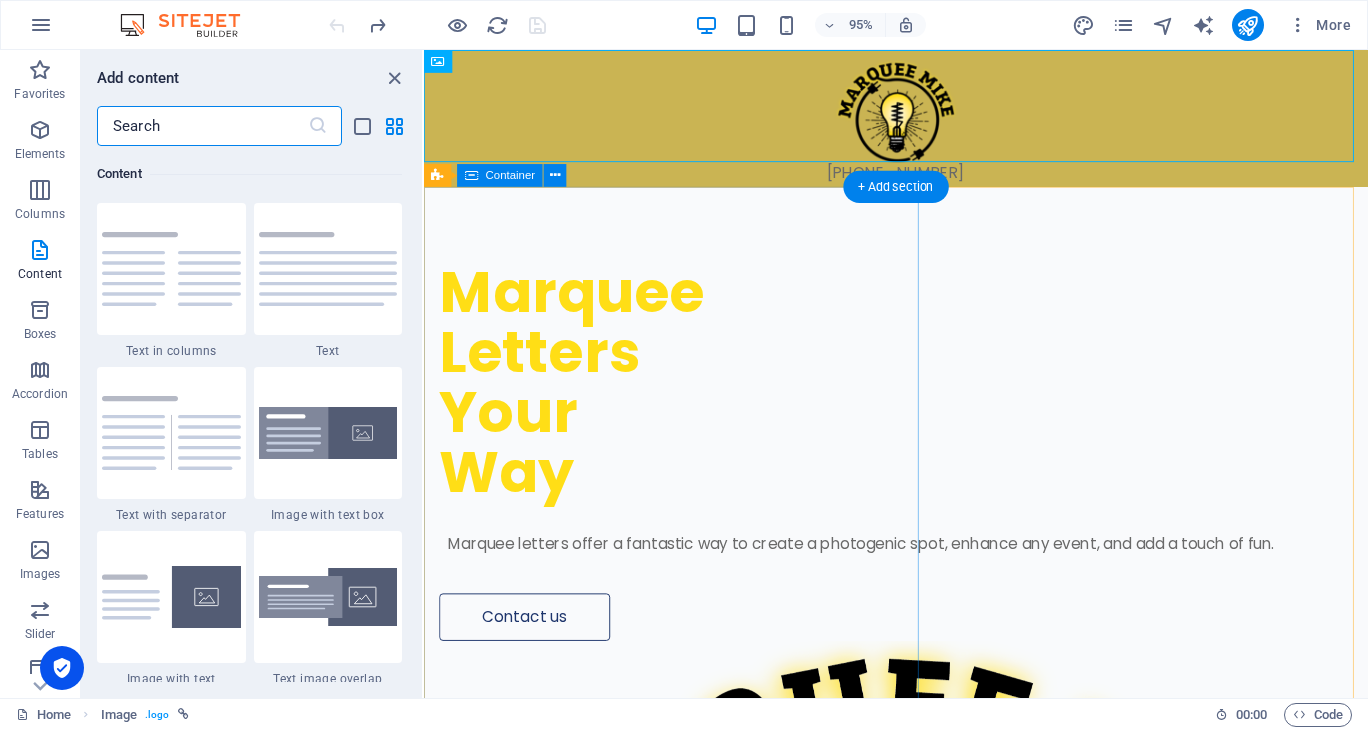 click on "Marquee Letters Your Way Marquee letters offer a fantastic way to create a photogenic spot, enhance any event, and add a touch of fun. Contact us" at bounding box center [921, 433] 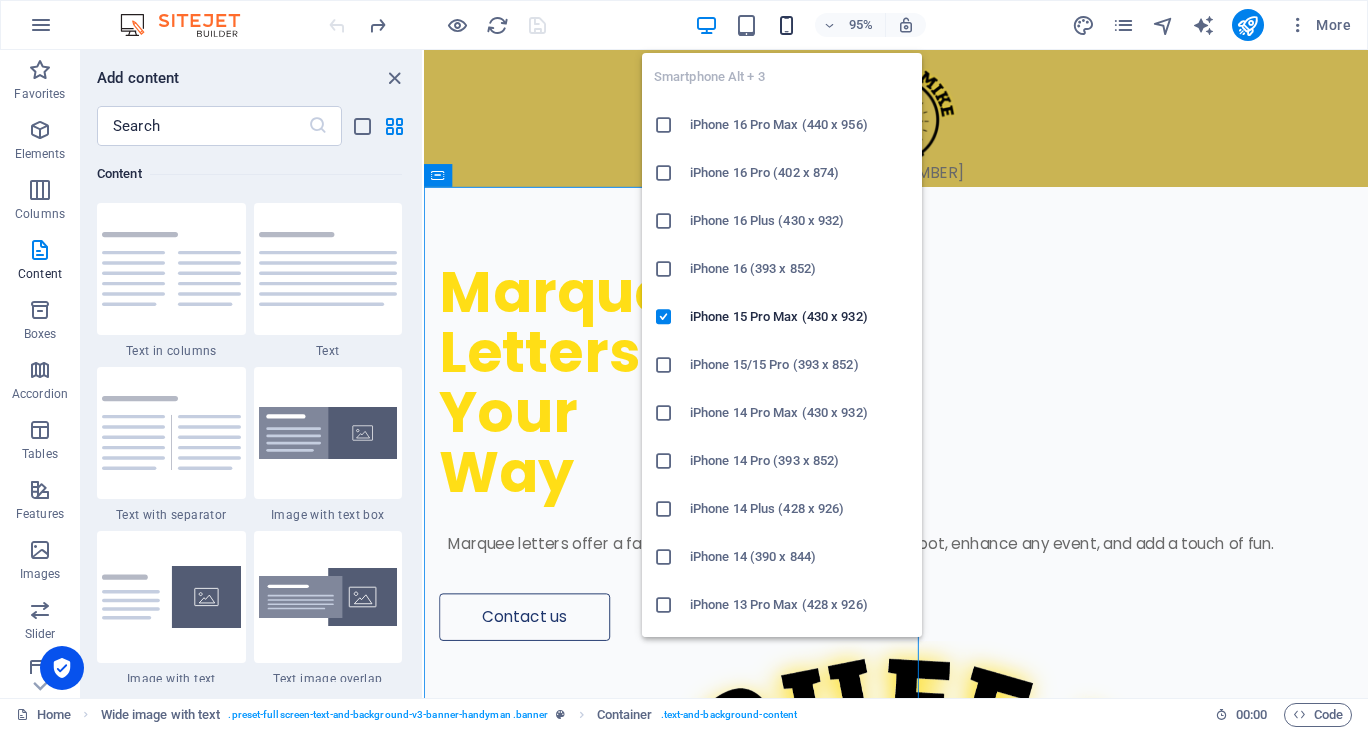 click at bounding box center (786, 25) 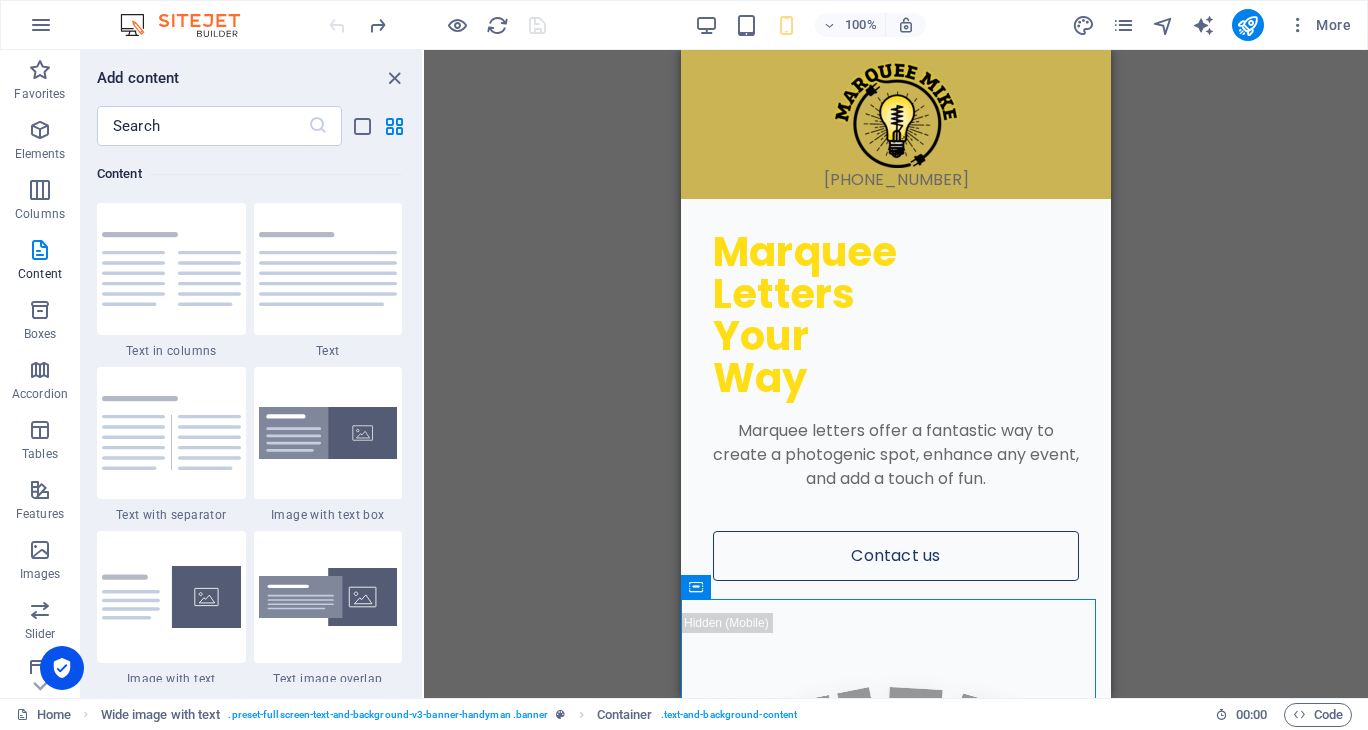 click on "Drag here to replace the existing content. Press “Ctrl” if you want to create a new element.
H1   Wide image with text   Container   Image   Text   Menu Bar   Placeholder   Container" at bounding box center (896, 374) 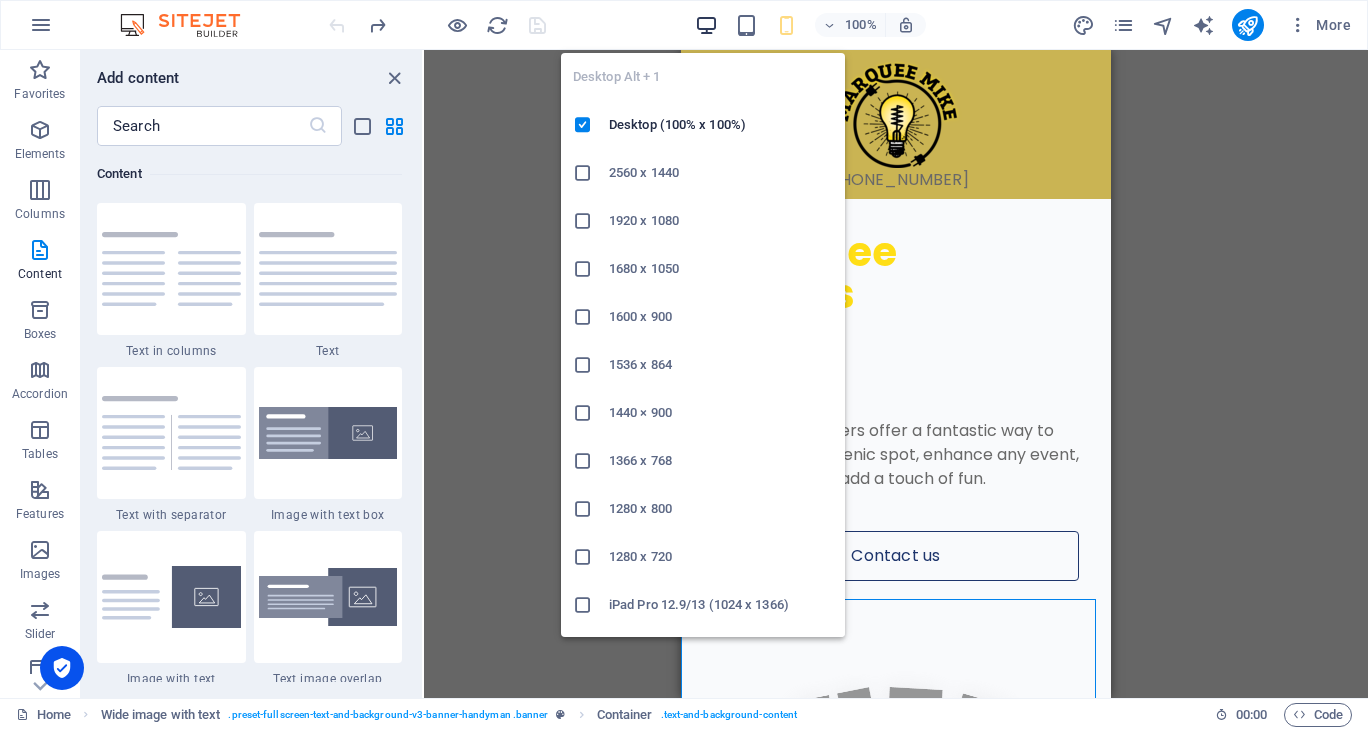 click at bounding box center [706, 25] 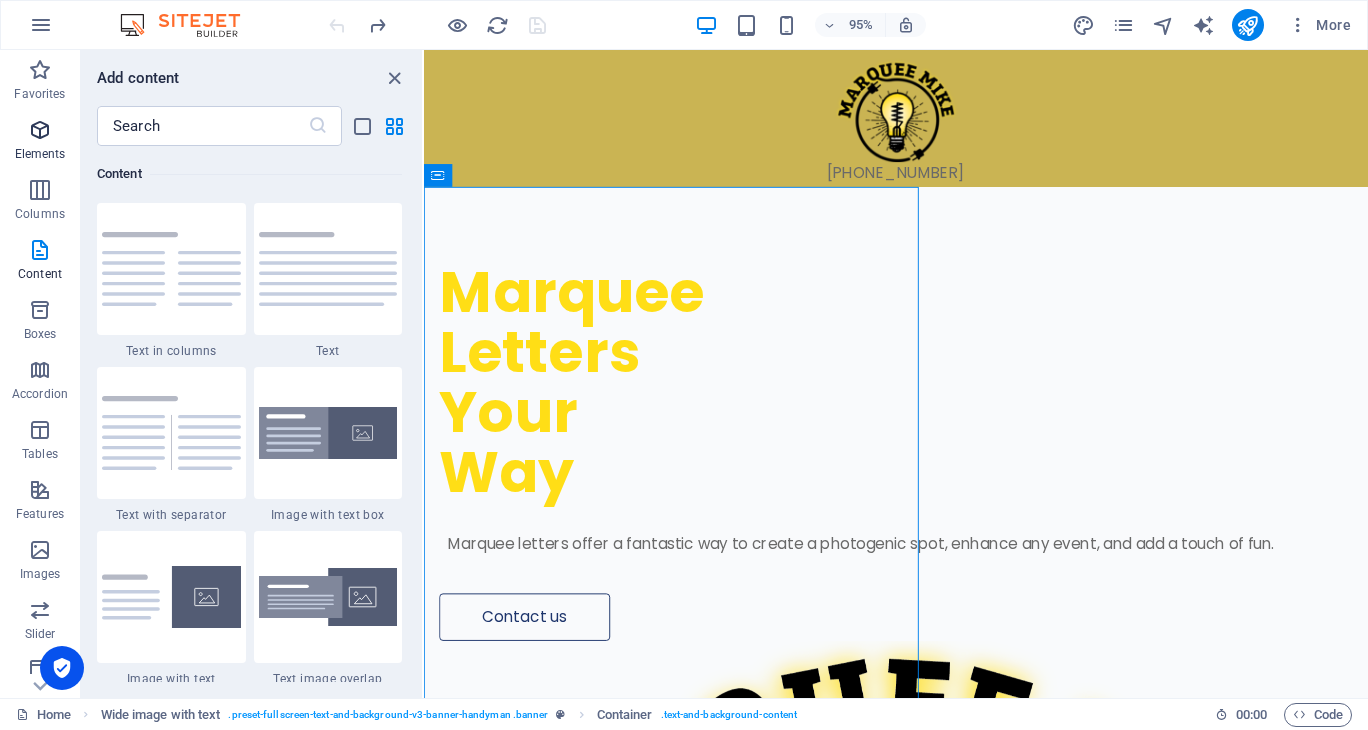click at bounding box center [40, 130] 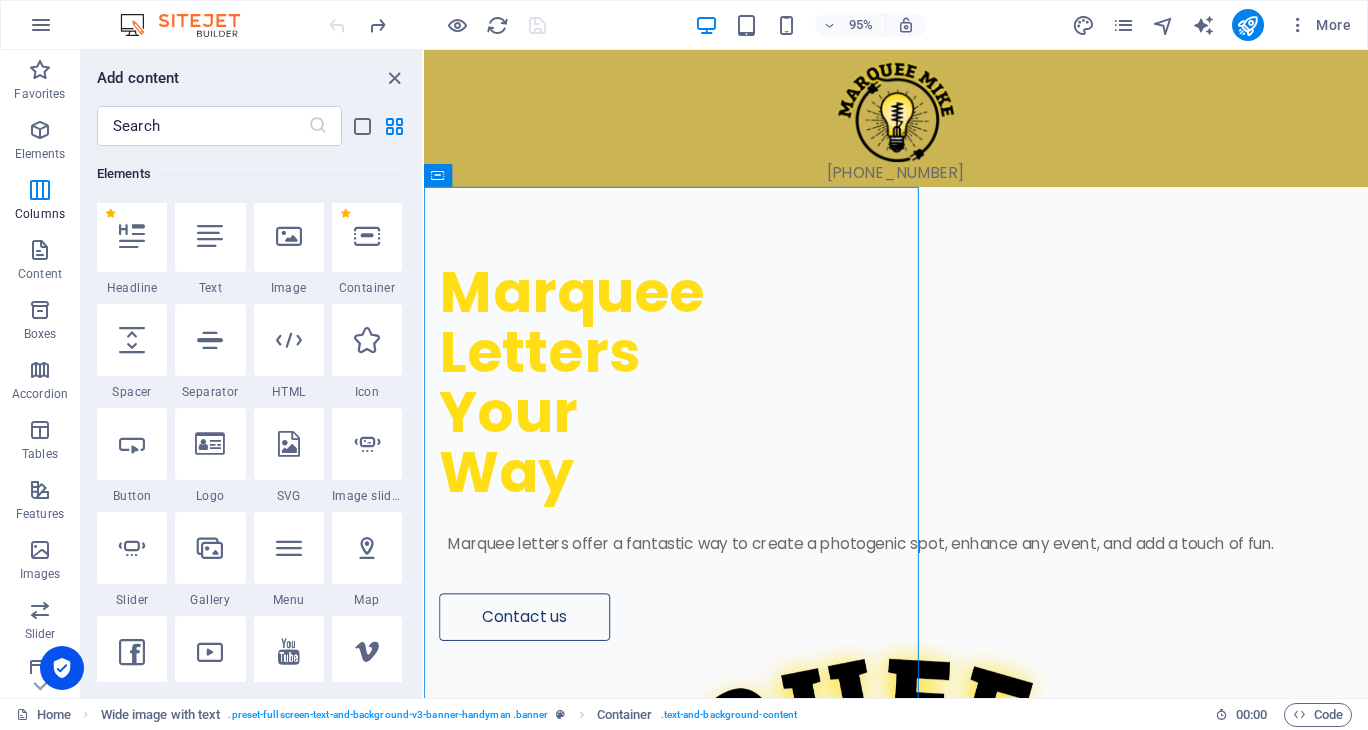 scroll, scrollTop: 213, scrollLeft: 0, axis: vertical 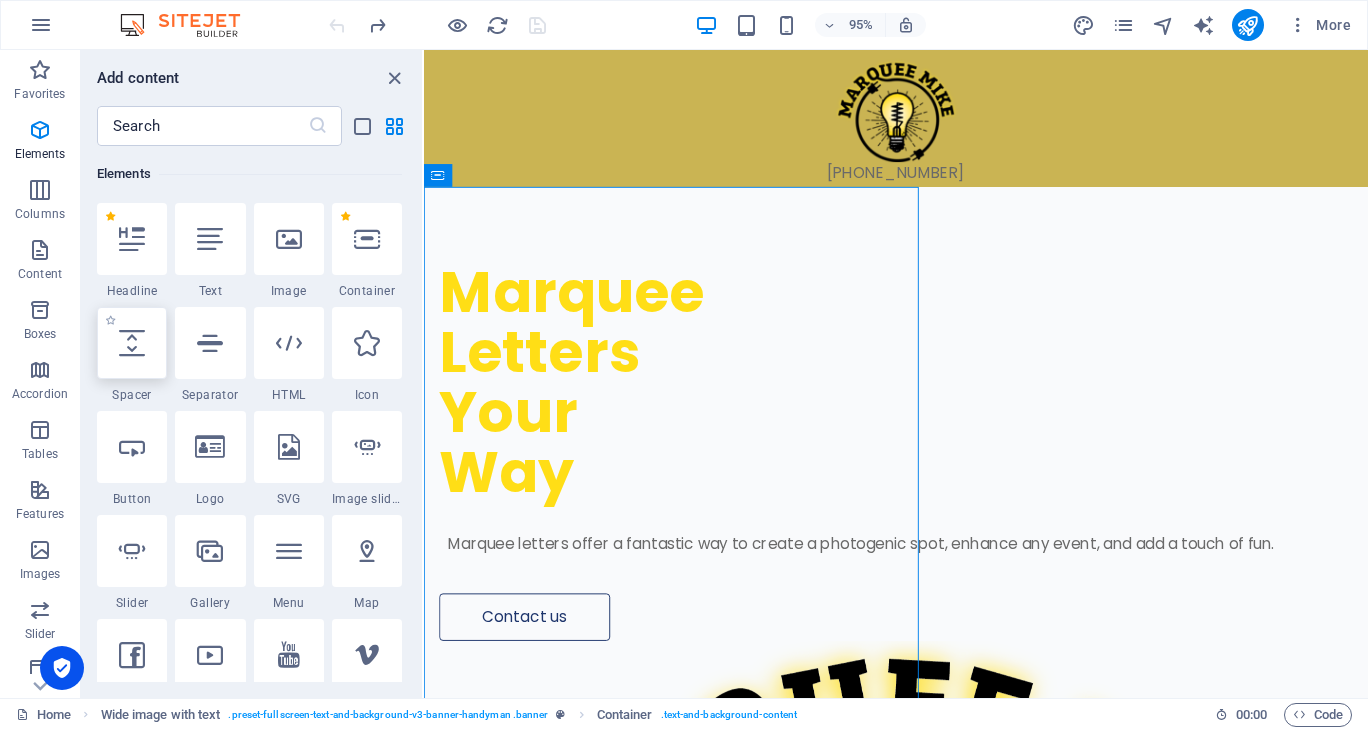 click at bounding box center (132, 343) 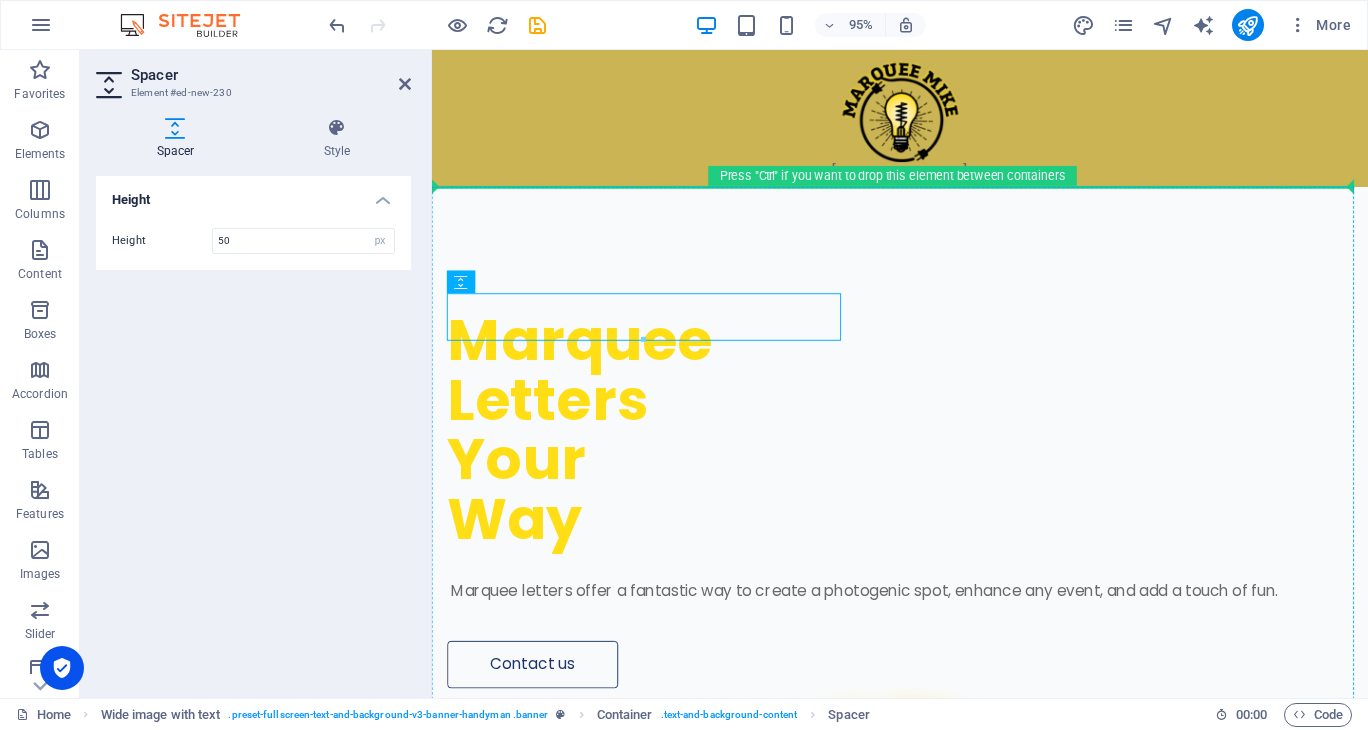drag, startPoint x: 669, startPoint y: 334, endPoint x: 783, endPoint y: 245, distance: 144.6271 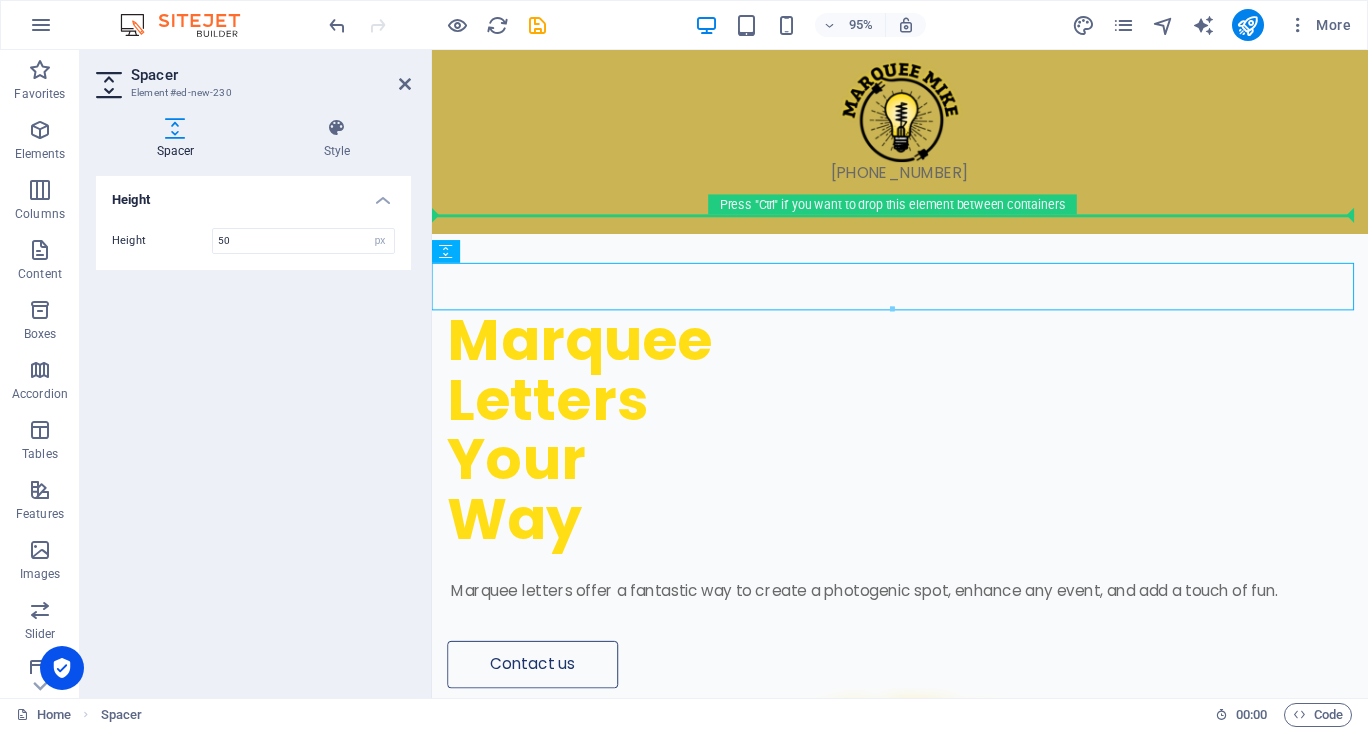 drag, startPoint x: 883, startPoint y: 306, endPoint x: 999, endPoint y: 197, distance: 159.17601 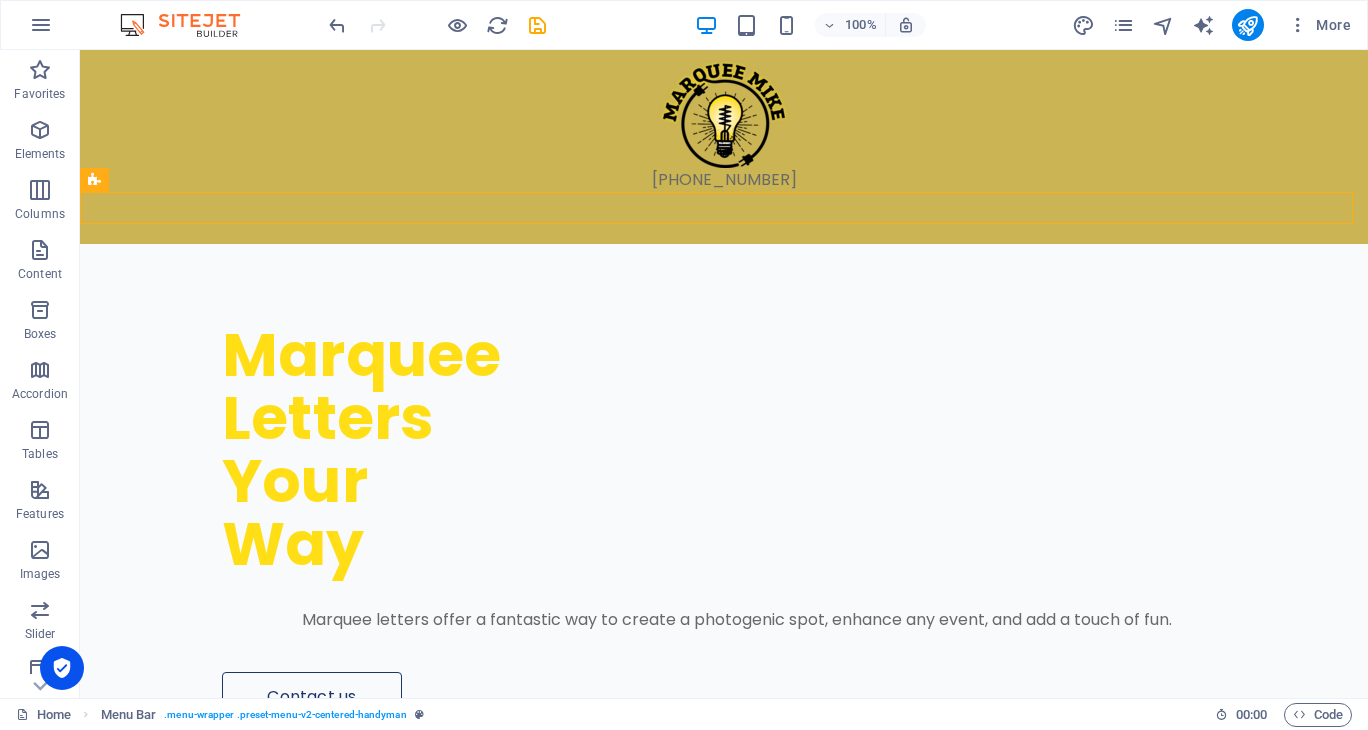 drag, startPoint x: 647, startPoint y: 197, endPoint x: 634, endPoint y: 214, distance: 21.400934 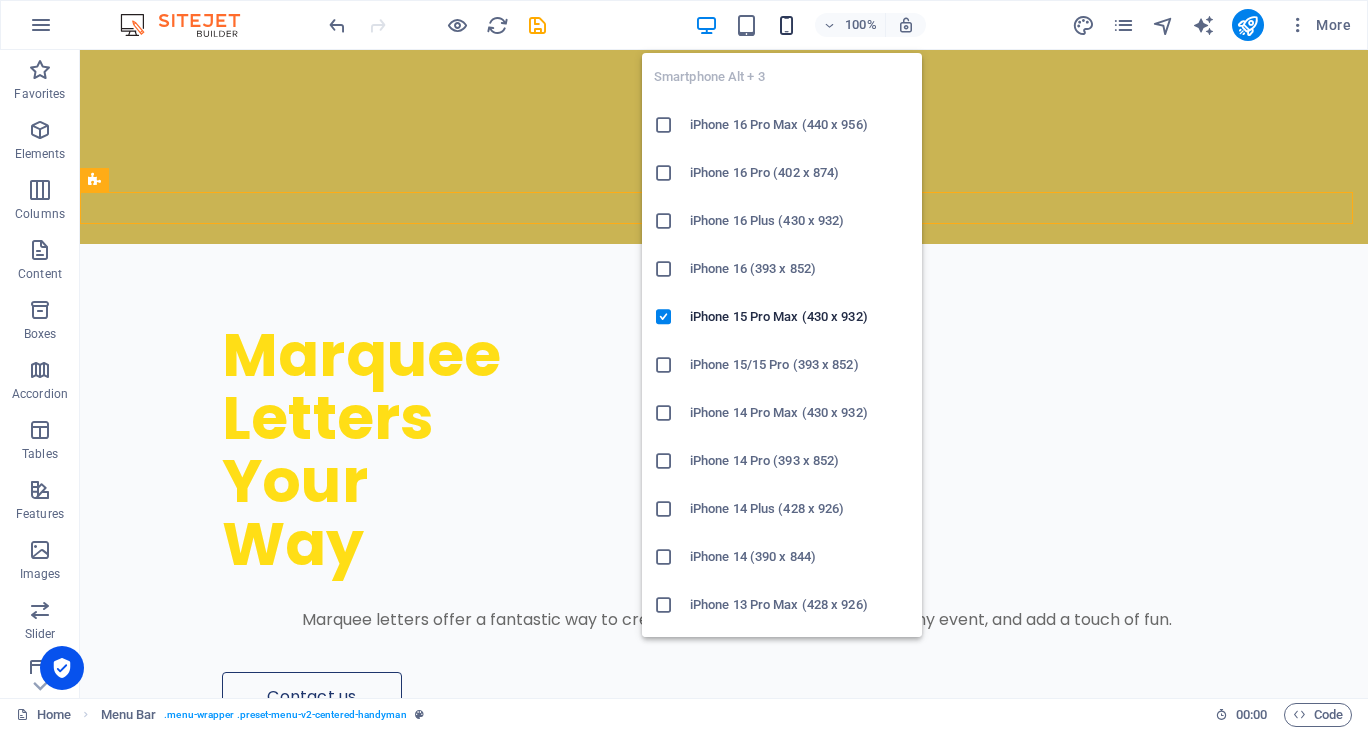 click at bounding box center (786, 25) 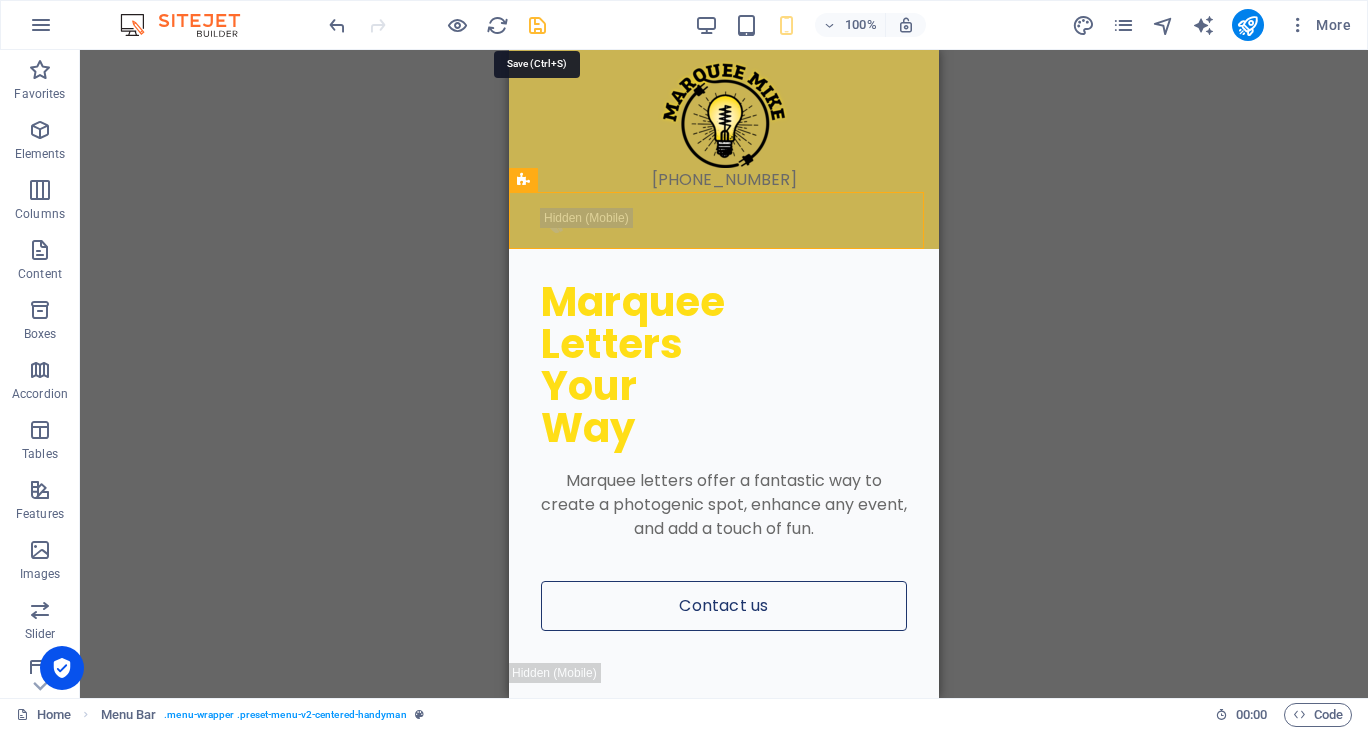 click at bounding box center [537, 25] 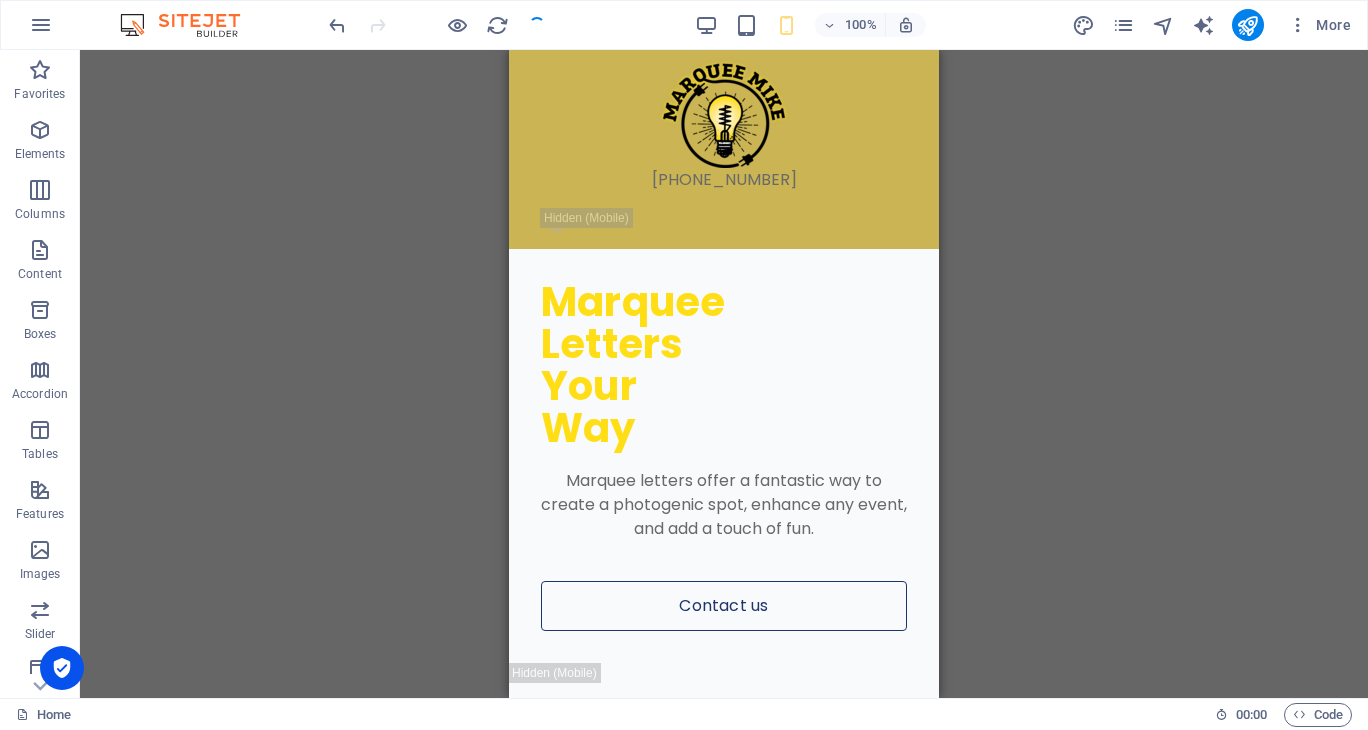 click at bounding box center (437, 25) 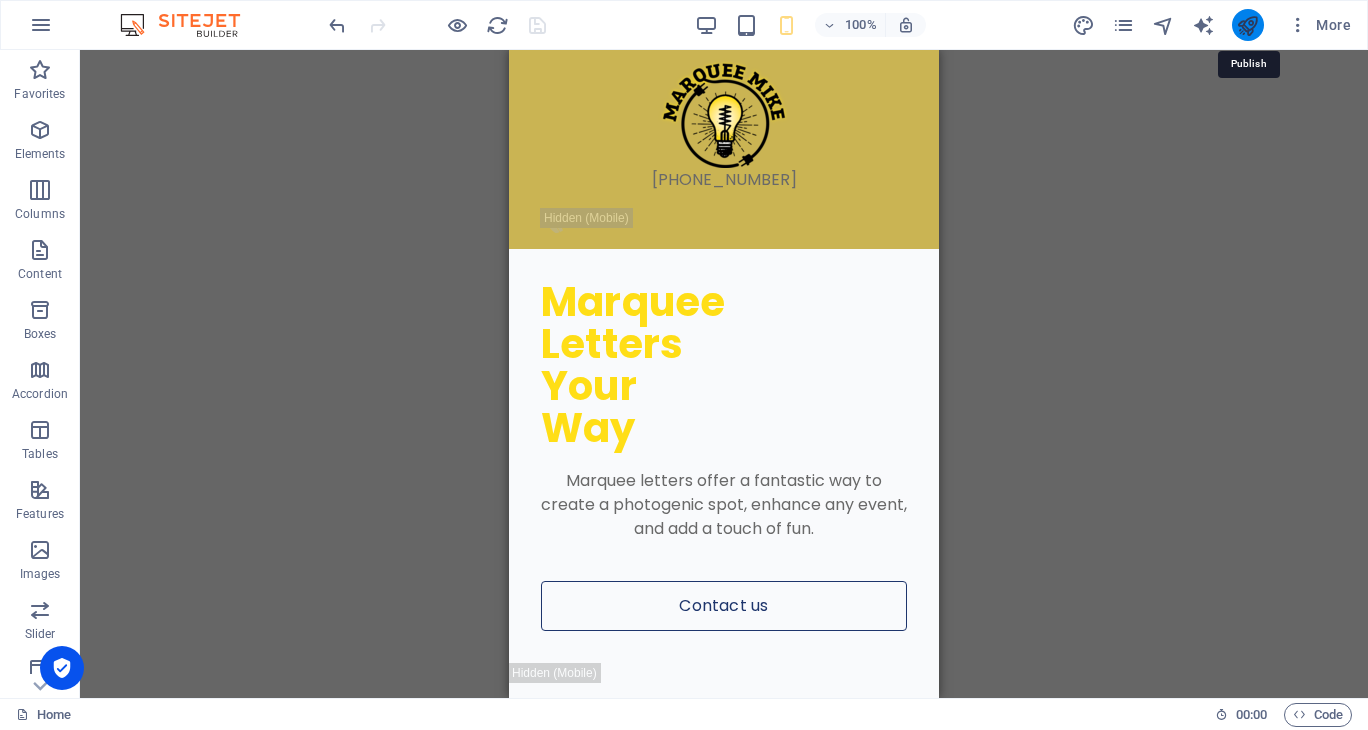 click at bounding box center [1247, 25] 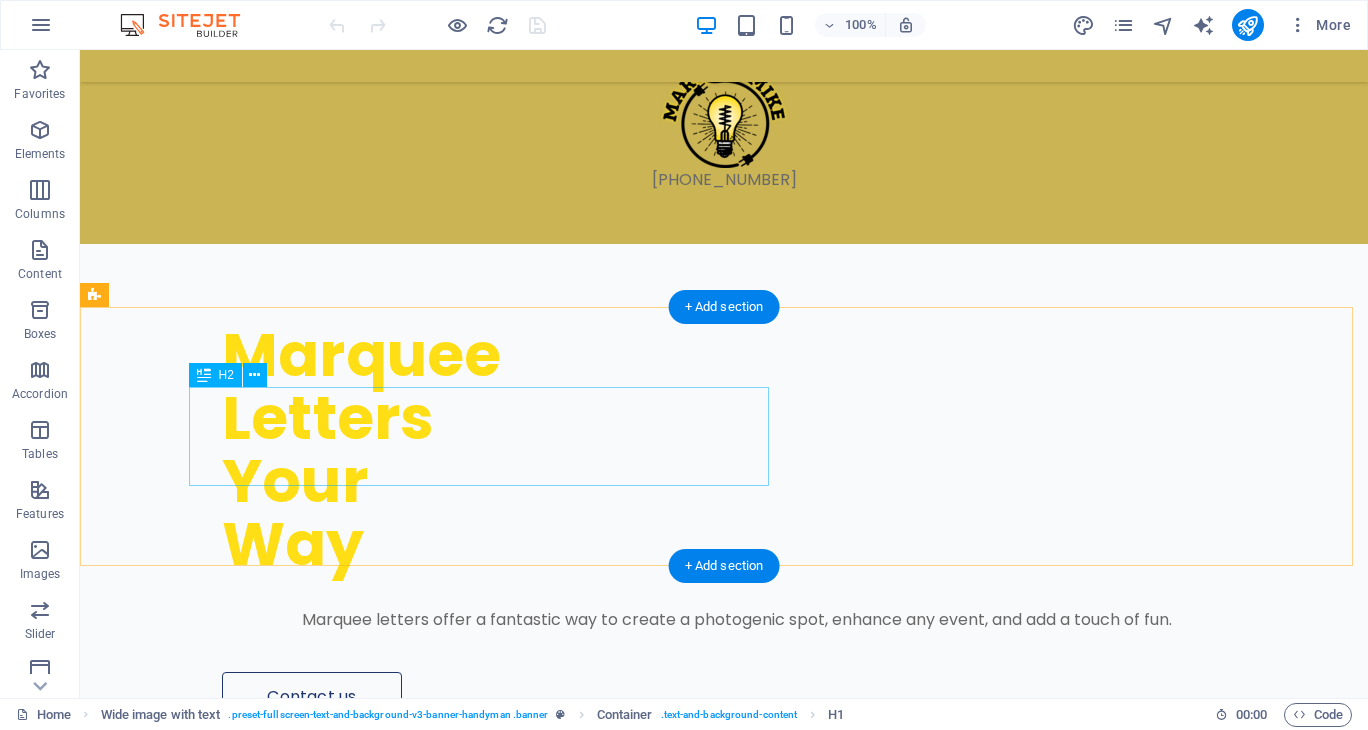 scroll, scrollTop: 1500, scrollLeft: 0, axis: vertical 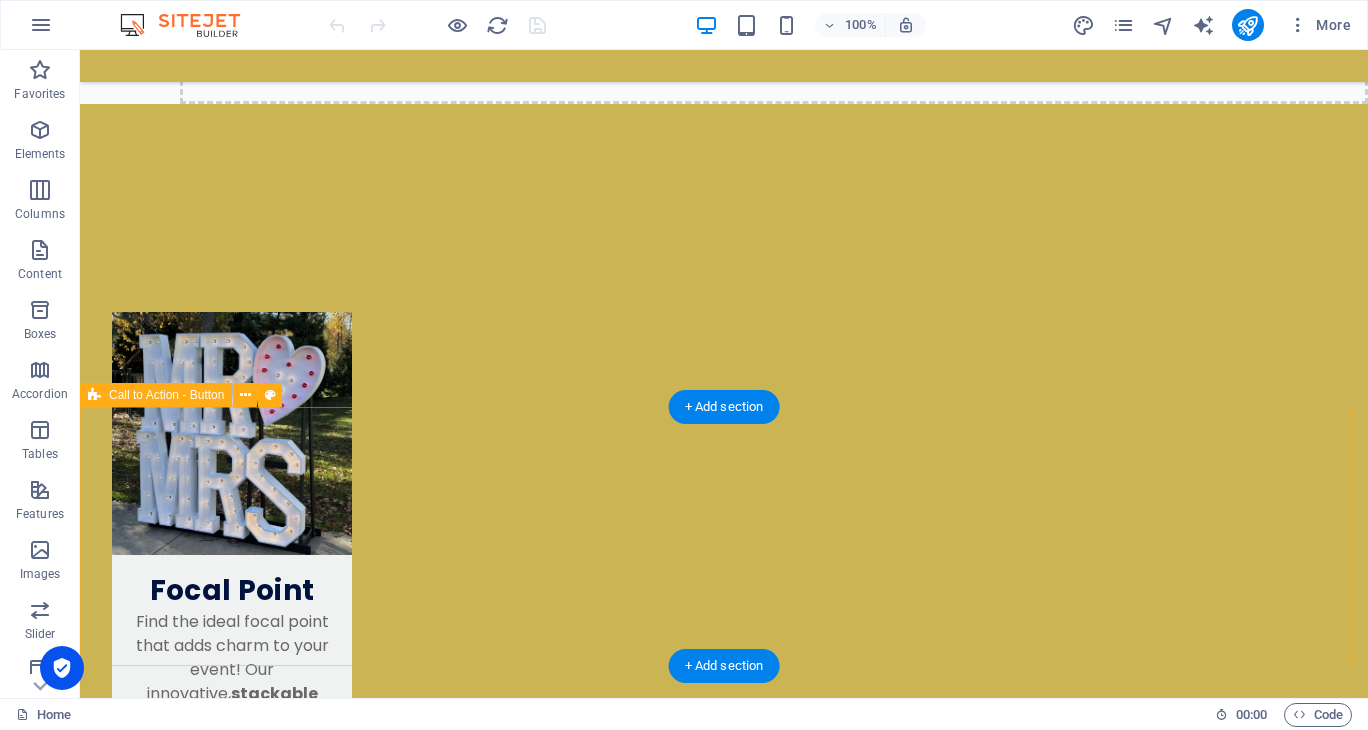 click on "Do you have any questions? Send us message! Contact us" at bounding box center (724, 2884) 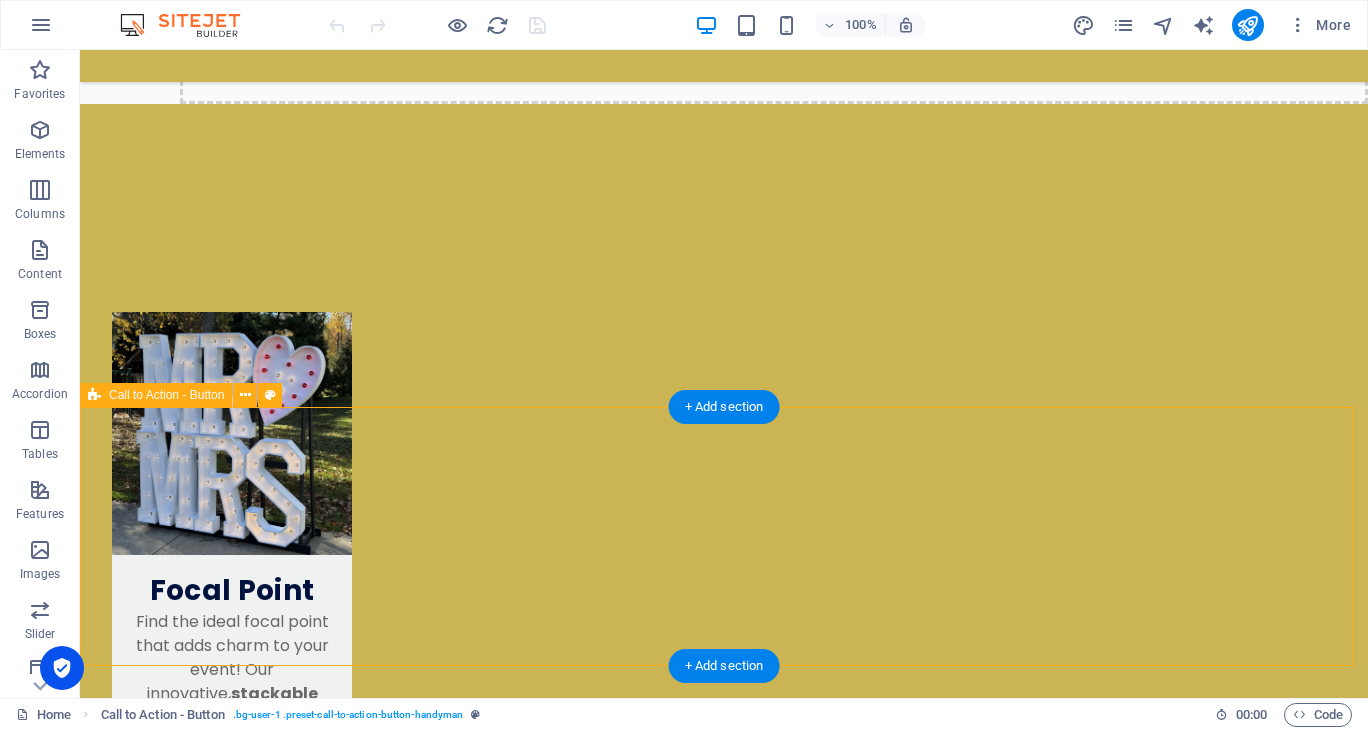 click on "Do you have any questions? Send us message! Contact us" at bounding box center (724, 2884) 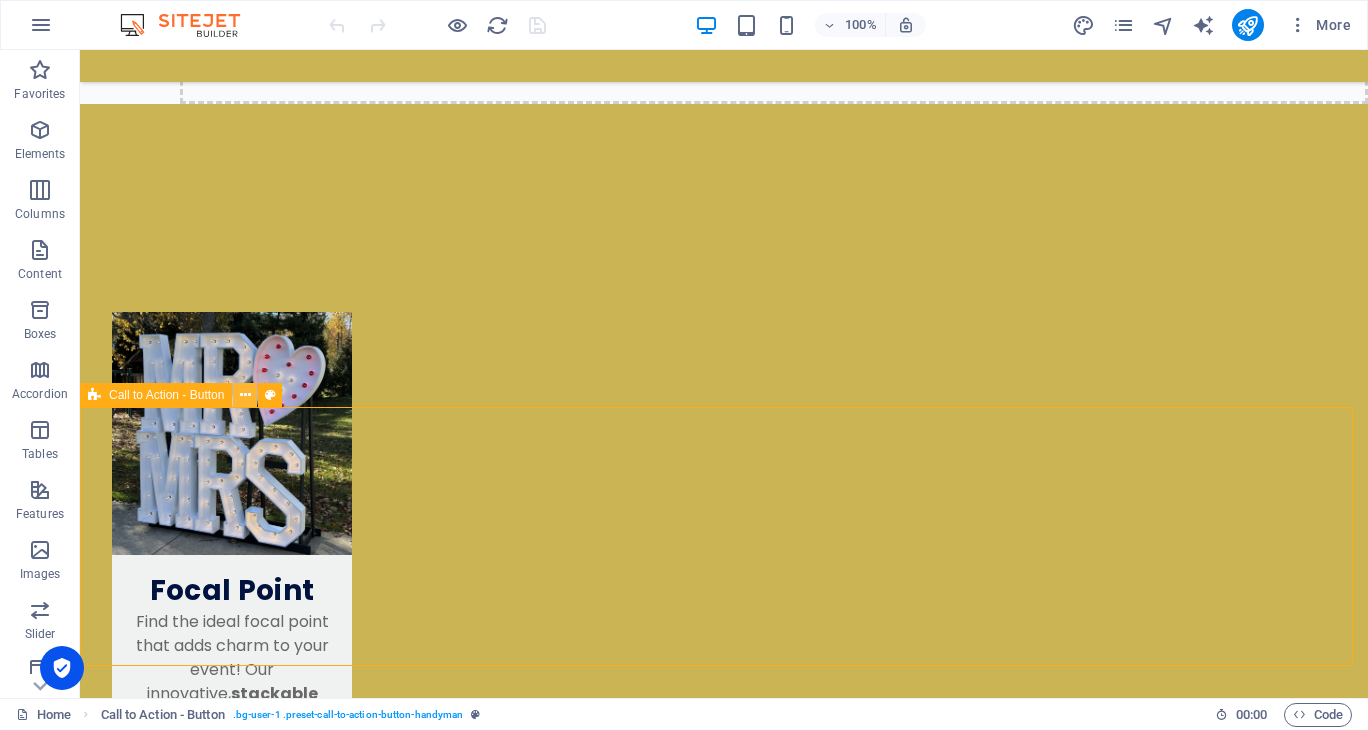 click at bounding box center [245, 395] 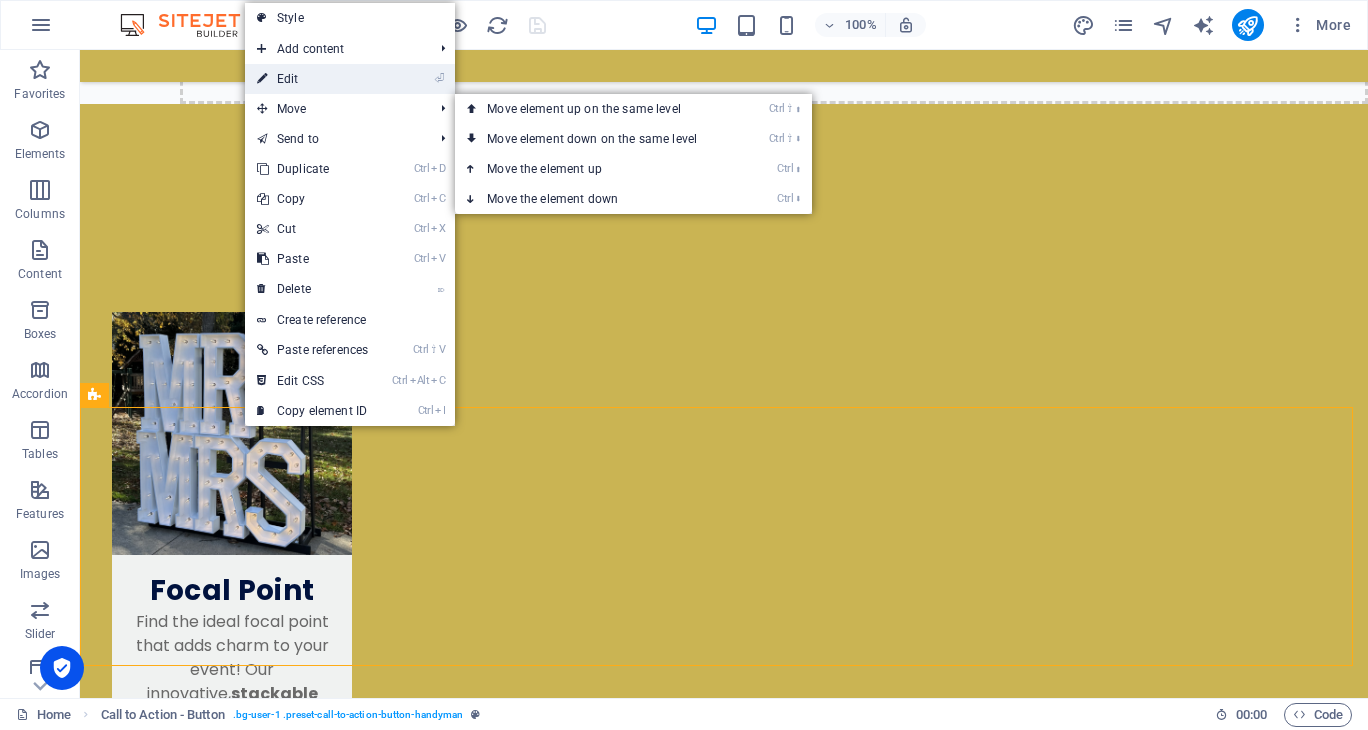 click on "⏎  Edit" at bounding box center (312, 79) 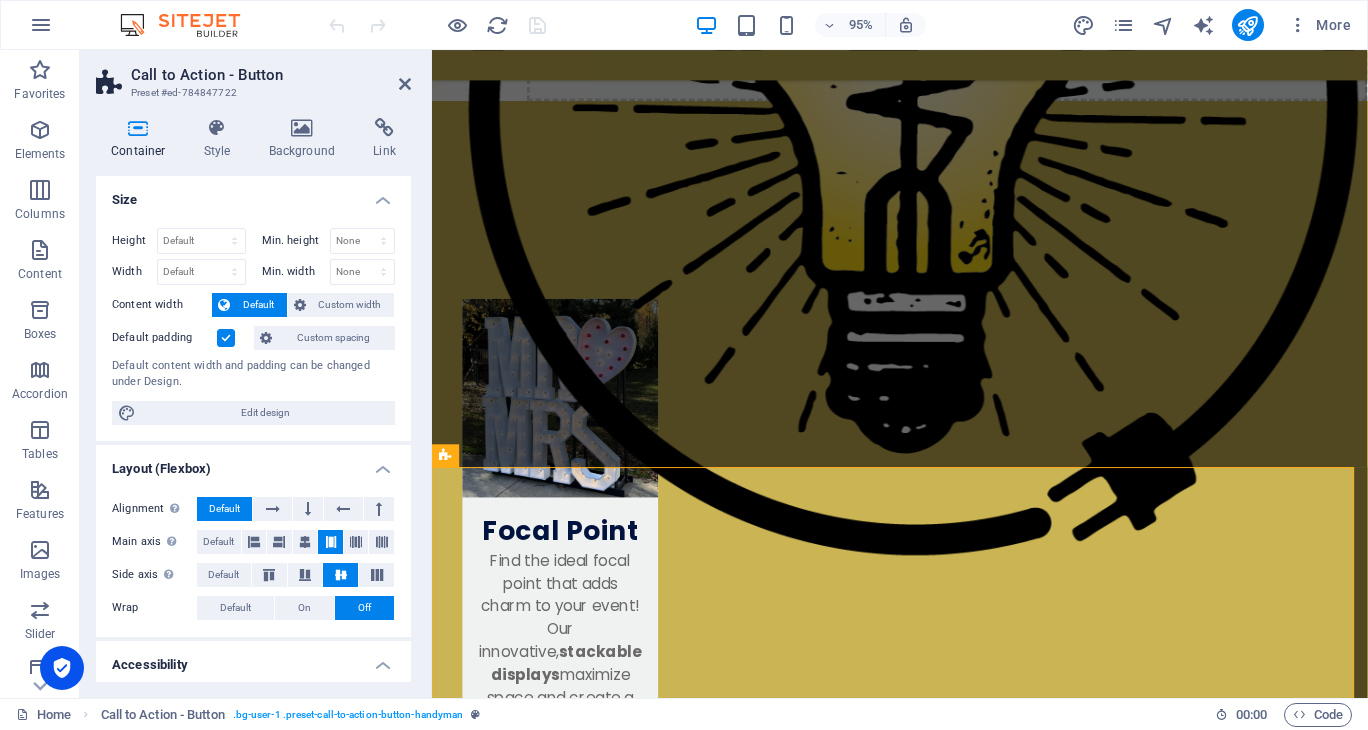 scroll, scrollTop: 1362, scrollLeft: 0, axis: vertical 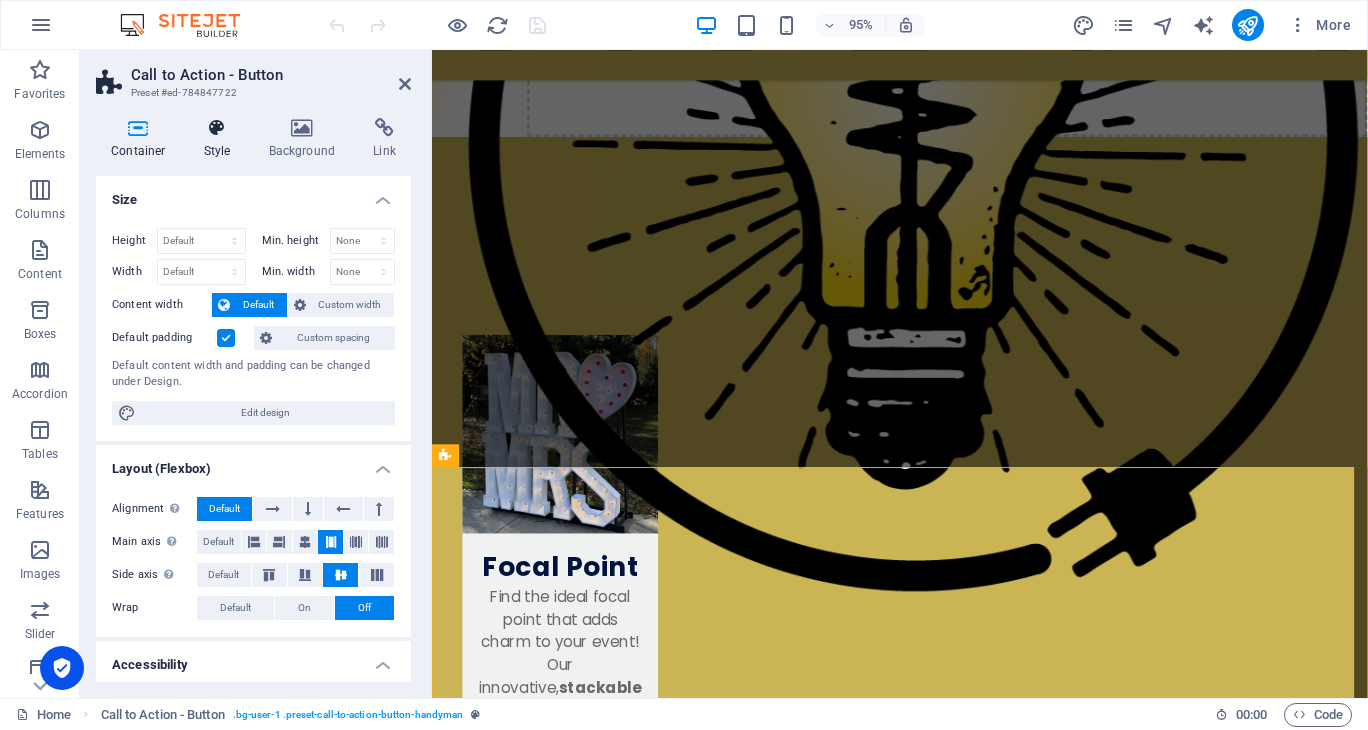click at bounding box center (217, 128) 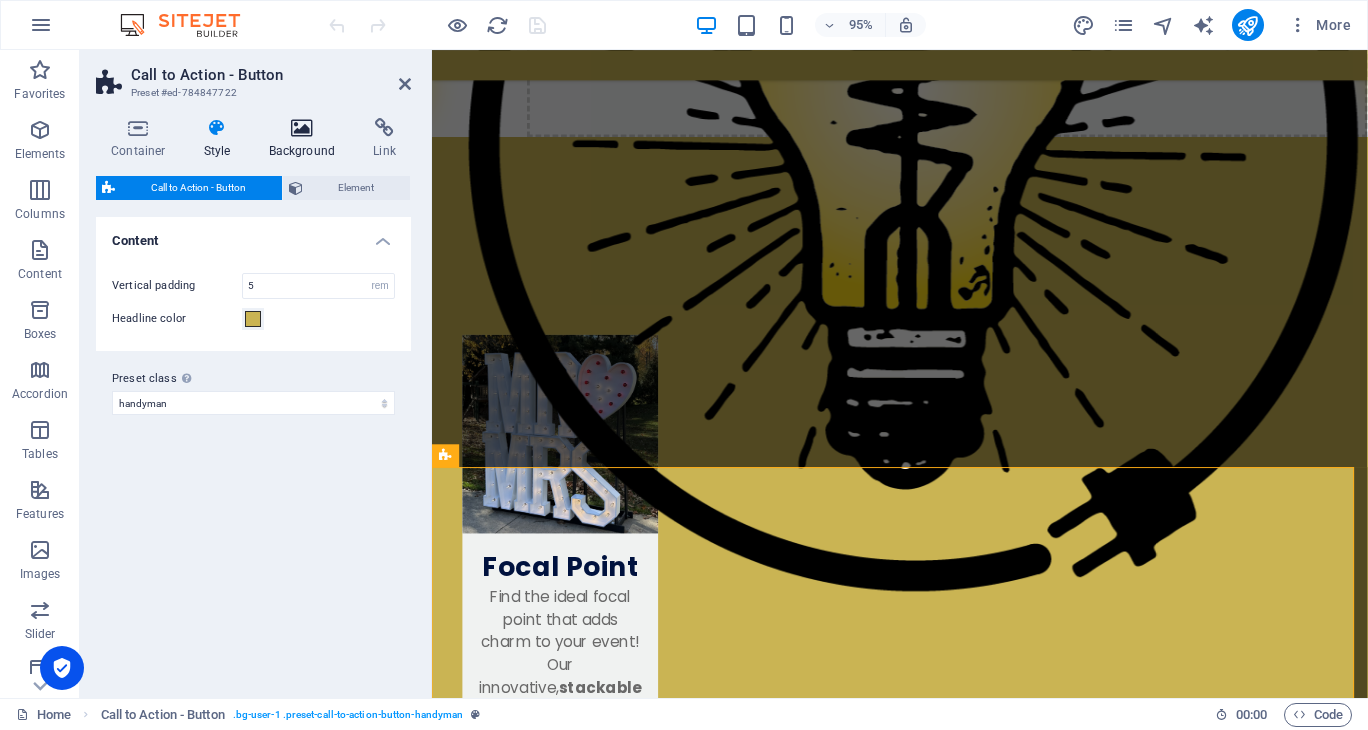 click at bounding box center (302, 128) 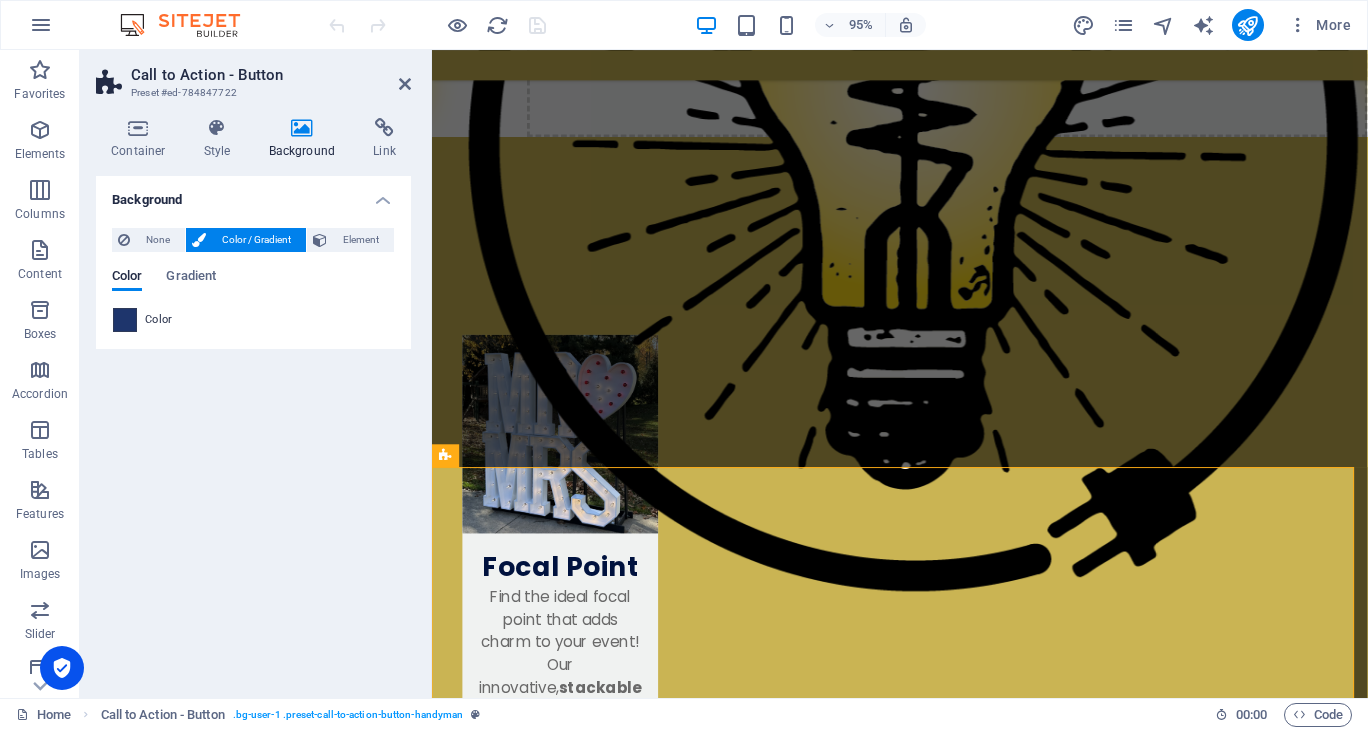click at bounding box center (125, 320) 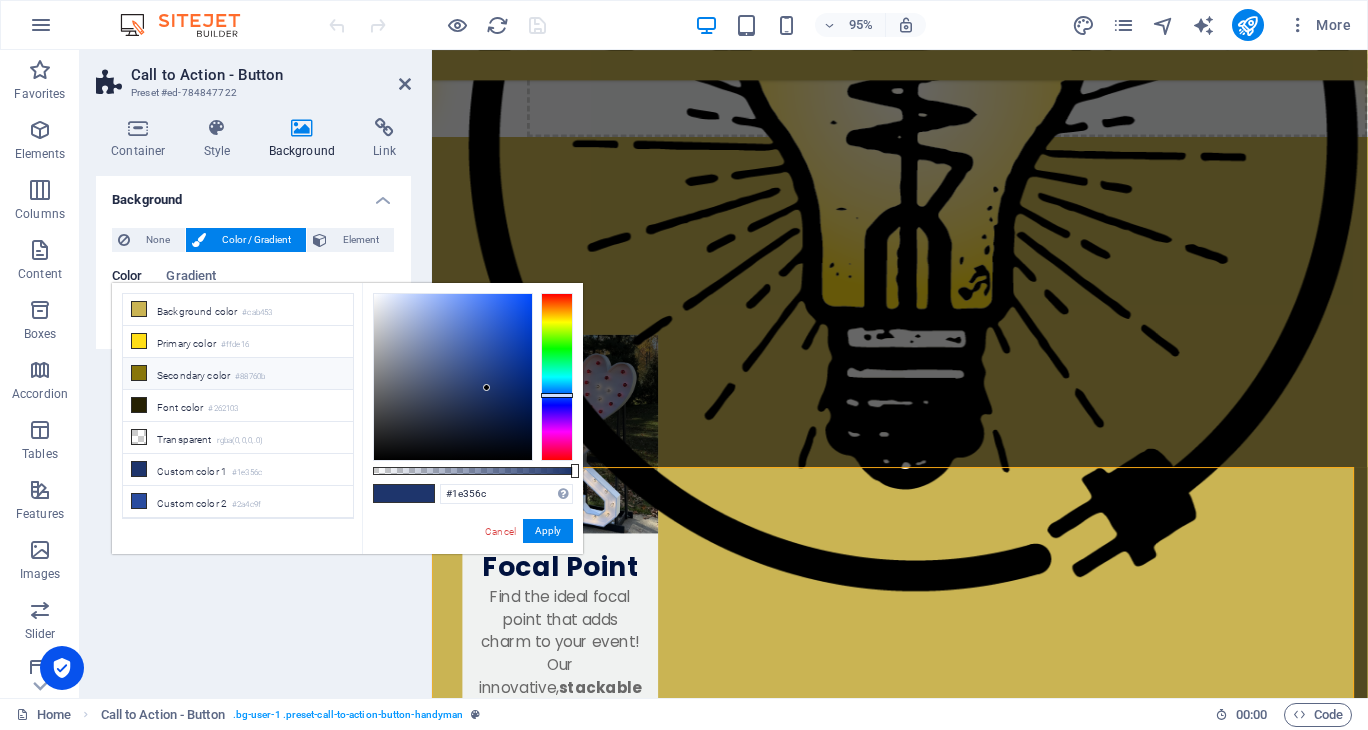 click on "Secondary color
#88760b" at bounding box center (238, 374) 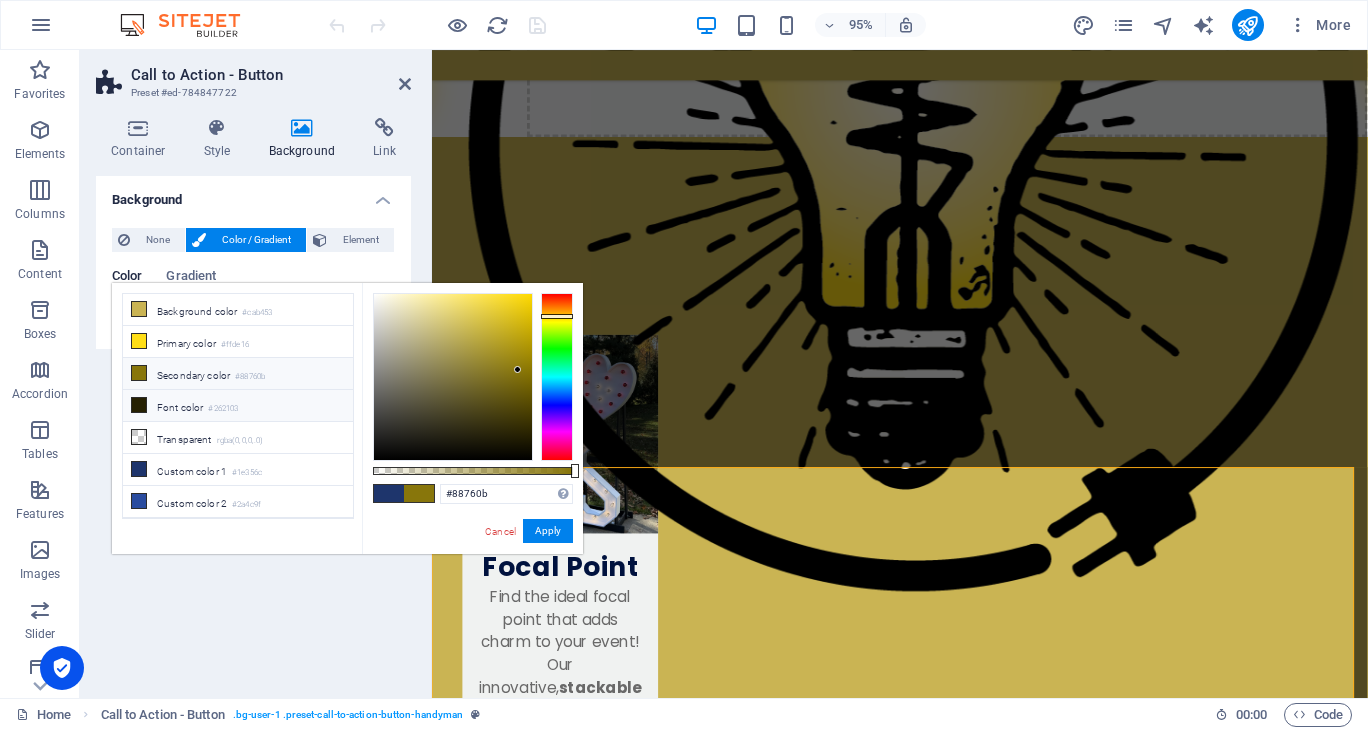 click on "Font color
#262103" at bounding box center (238, 406) 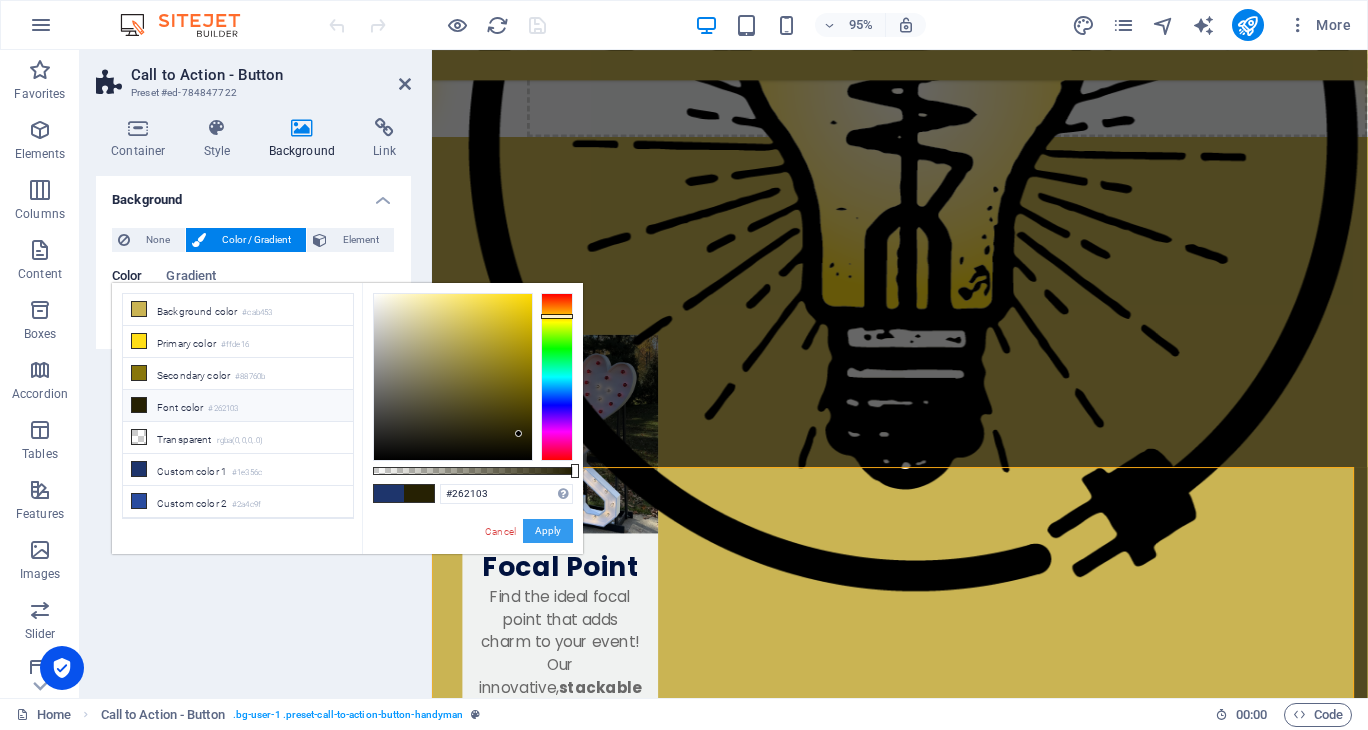 click on "Apply" at bounding box center [548, 531] 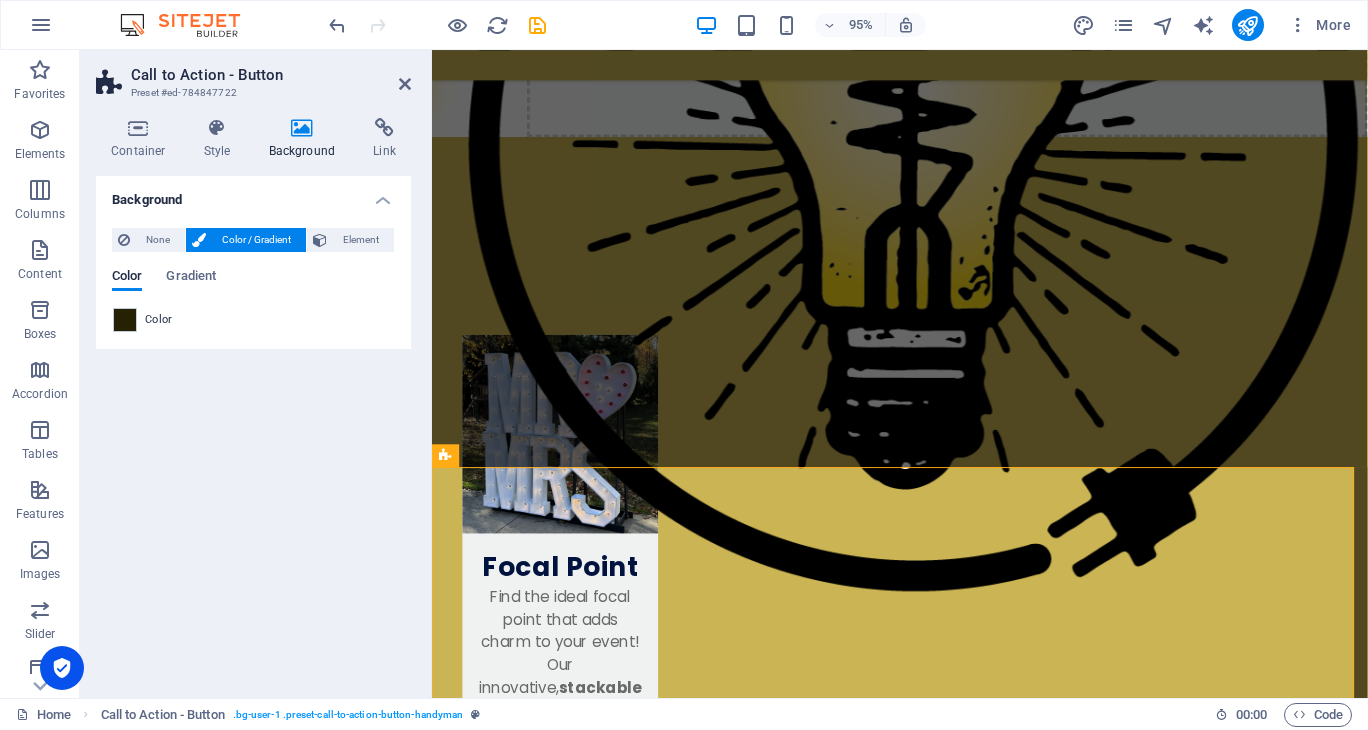 click on "Background None Color / Gradient Element Stretch background to full-width Color overlay Places an overlay over the background to colorize it Parallax 0 % Image Image slider Map Video YouTube Vimeo HTML Color Gradient Color A parent element contains a background. Edit background on parent element" at bounding box center (253, 429) 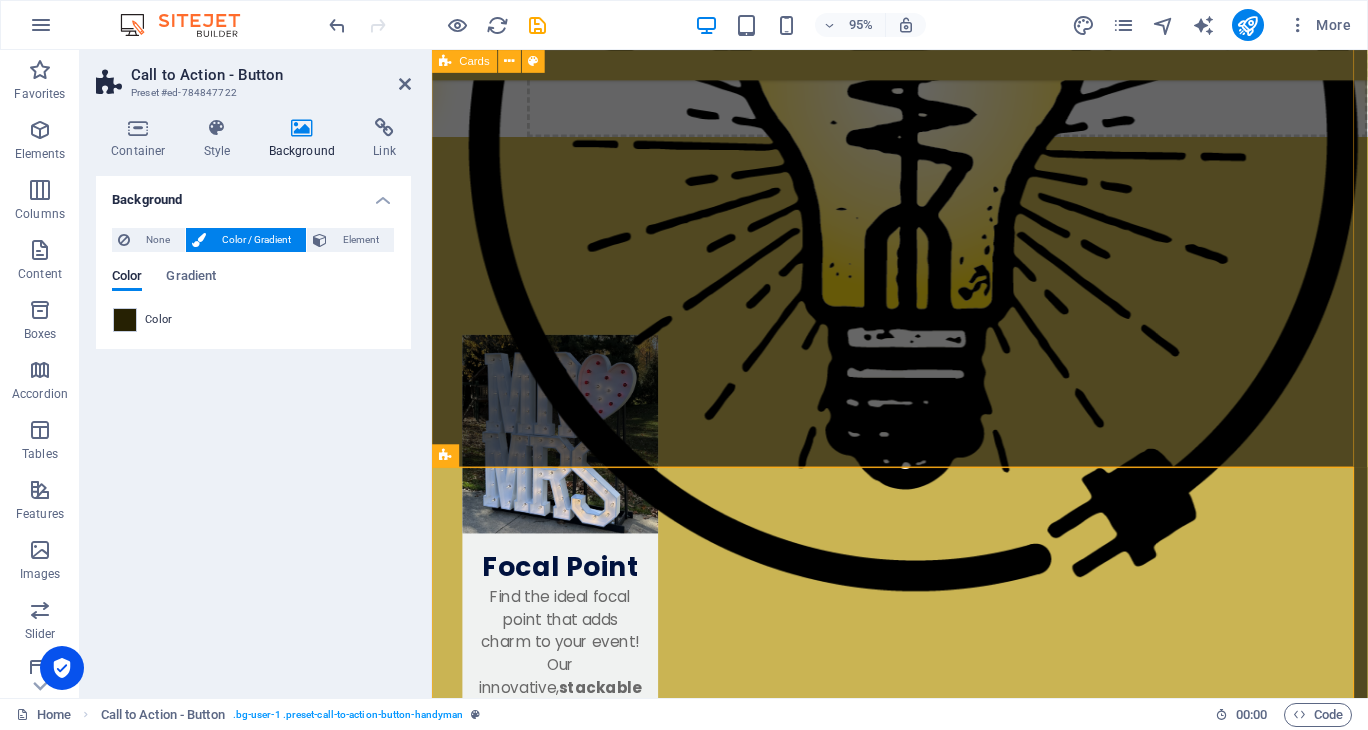 drag, startPoint x: 539, startPoint y: 442, endPoint x: 886, endPoint y: 424, distance: 347.46655 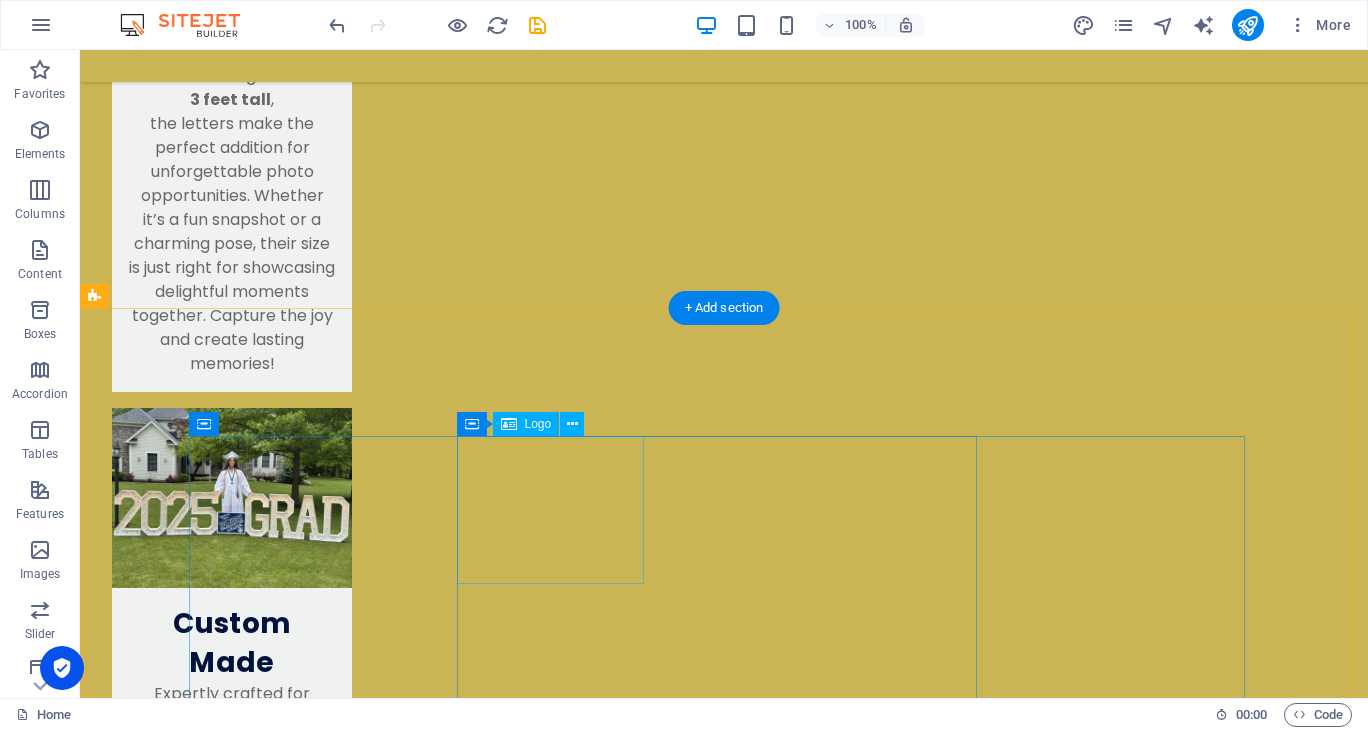 scroll, scrollTop: 2500, scrollLeft: 0, axis: vertical 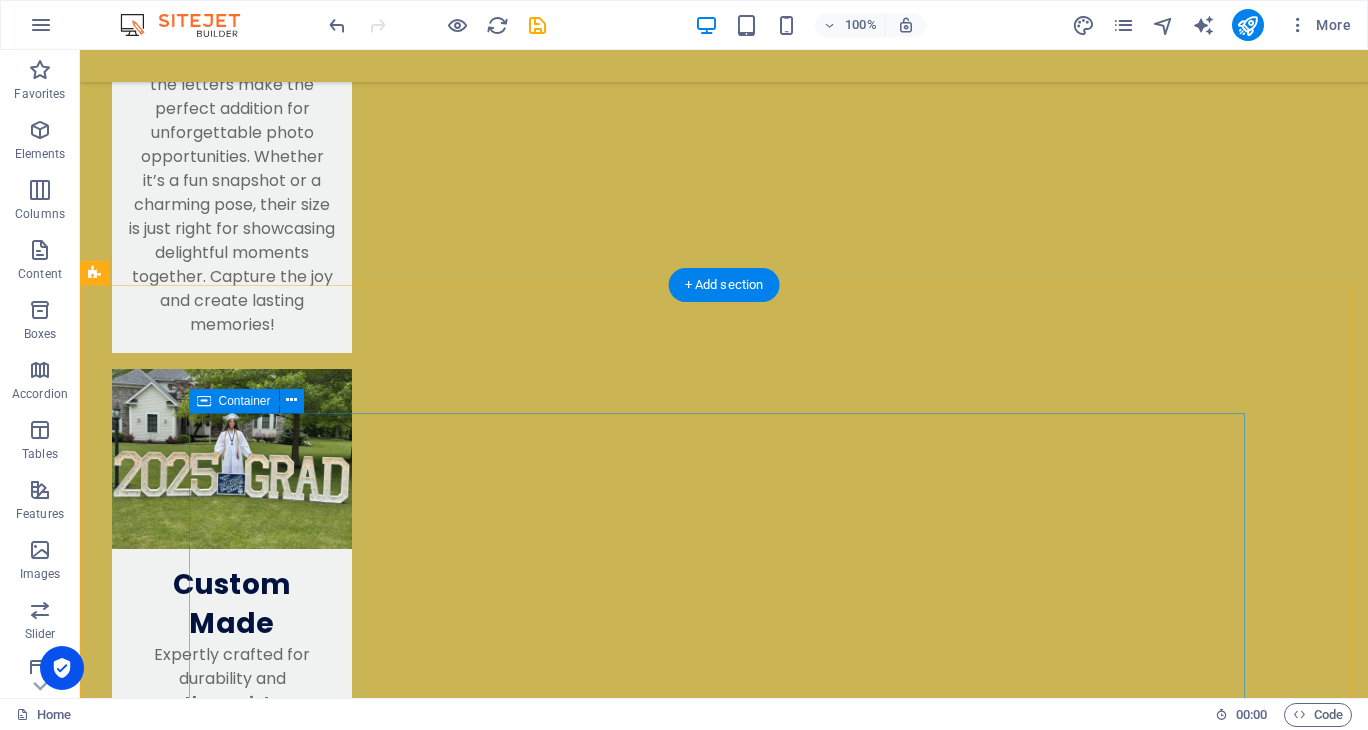click on "Discover the charm of renting marquee lights from our small family business! We pride ourselves on keeping the process simple and enjoyable, ensuring your events shine bright. Let us help create memorable moments with our beautiful lighting solutions. Illuminate your celebrations with ease and joy!" at bounding box center (724, 3037) 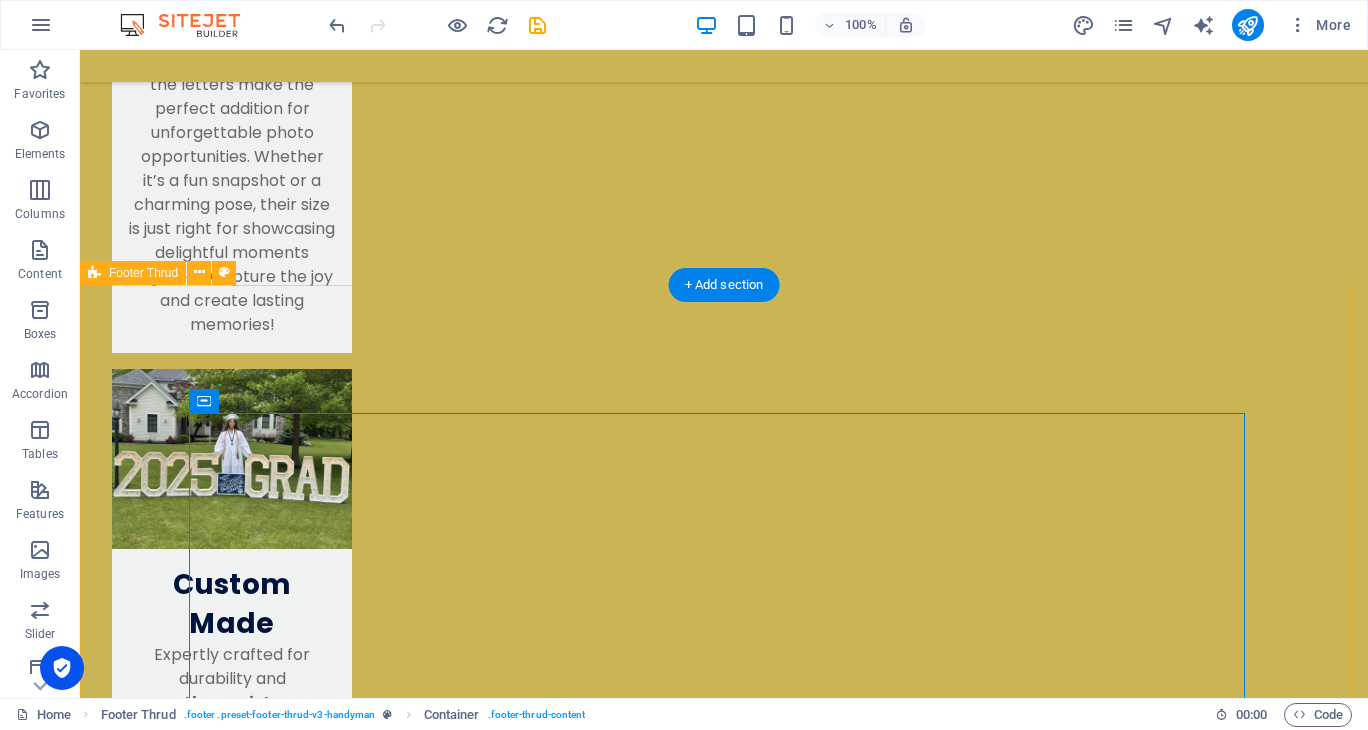 click on "Discover the charm of renting marquee lights from our small family business! We pride ourselves on keeping the process simple and enjoyable, ensuring your events shine bright. Let us help create memorable moments with our beautiful lighting solutions. Illuminate your celebrations with ease and joy!" at bounding box center (724, 3062) 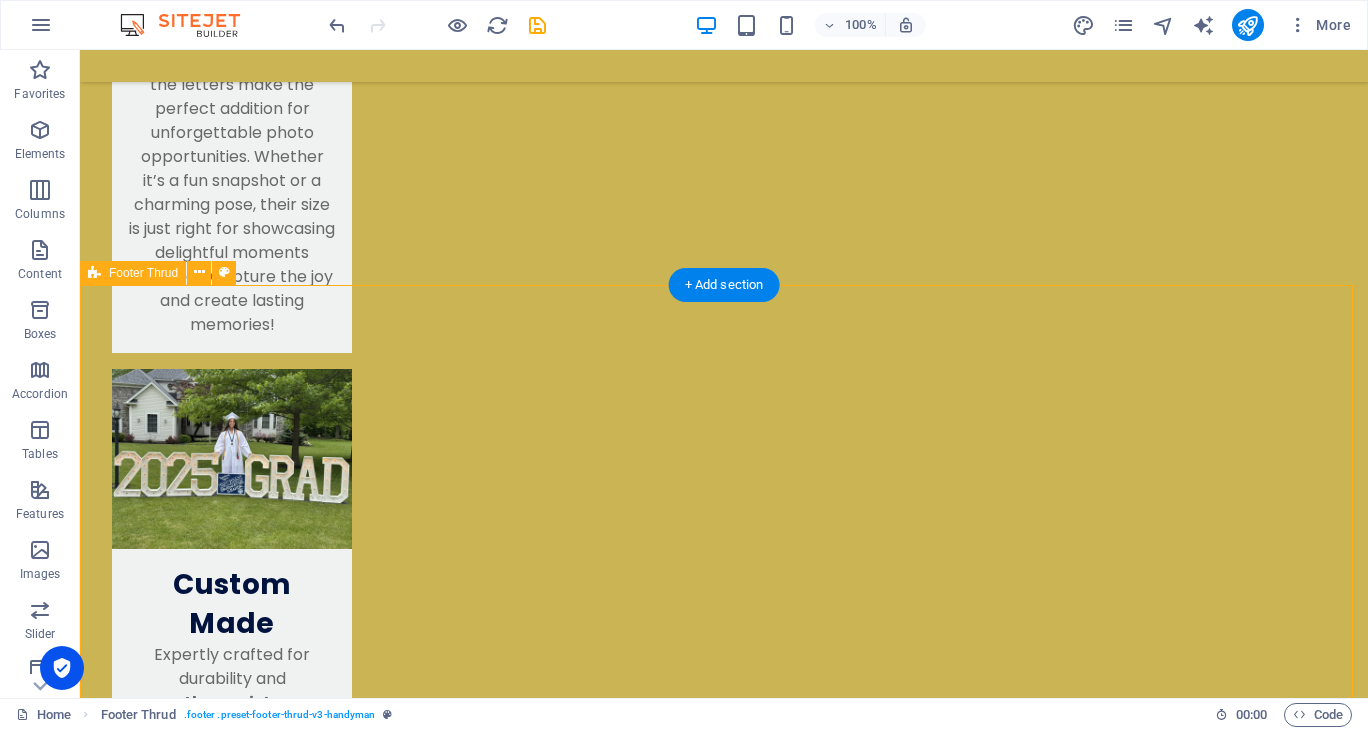 click on "Discover the charm of renting marquee lights from our small family business! We pride ourselves on keeping the process simple and enjoyable, ensuring your events shine bright. Let us help create memorable moments with our beautiful lighting solutions. Illuminate your celebrations with ease and joy!" at bounding box center [724, 3062] 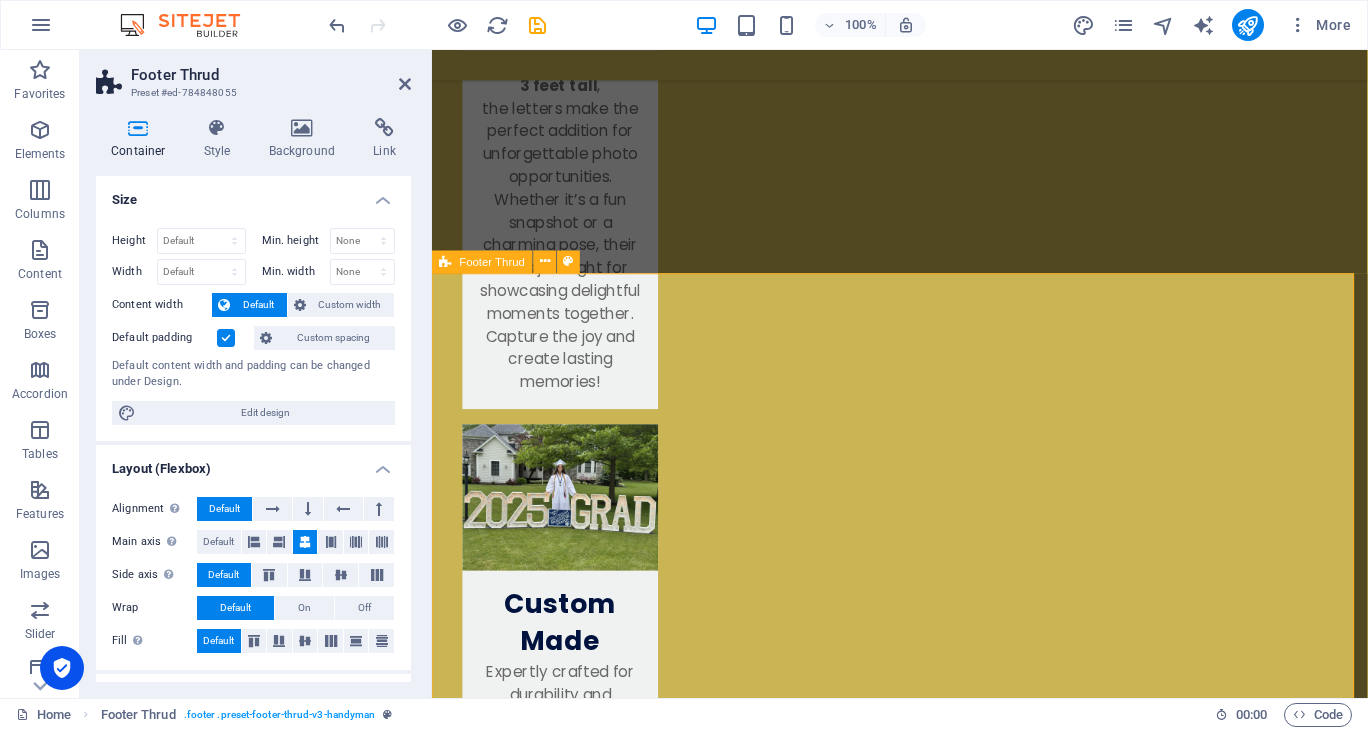 scroll, scrollTop: 2639, scrollLeft: 0, axis: vertical 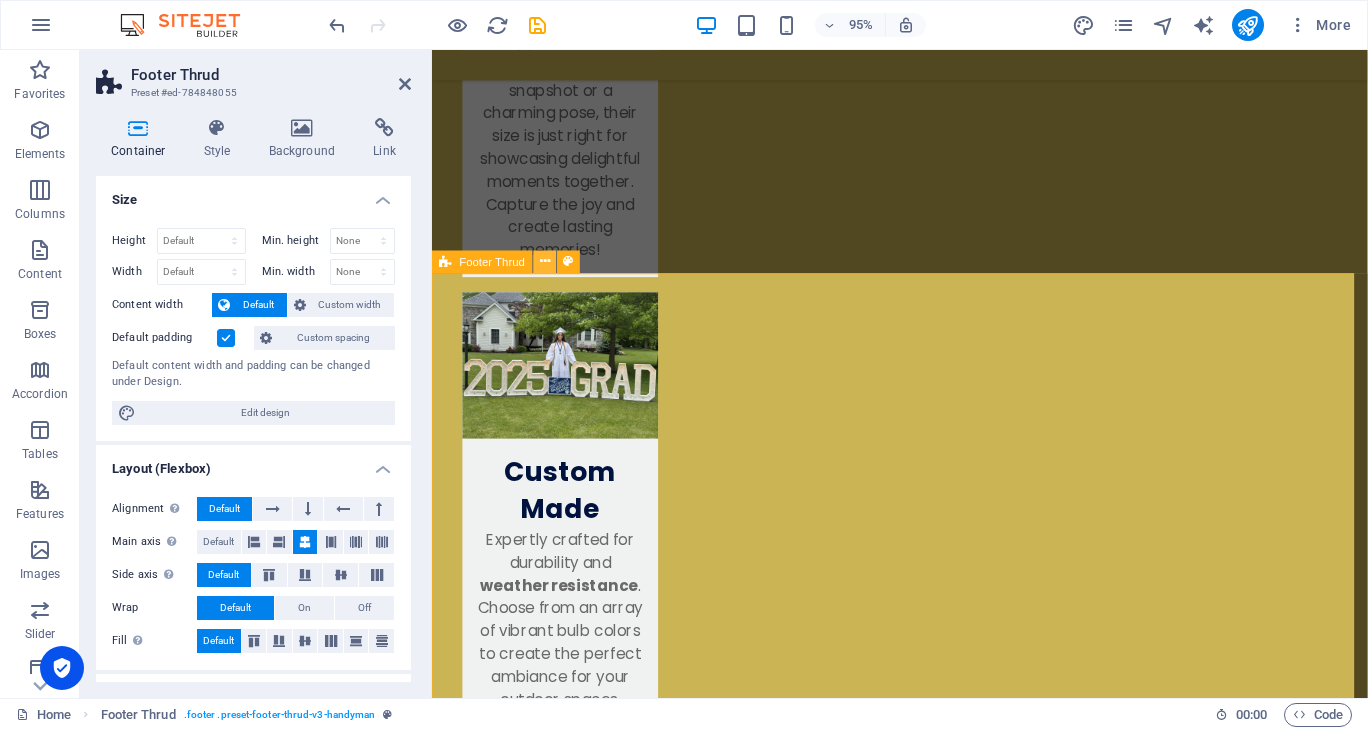 click at bounding box center [545, 262] 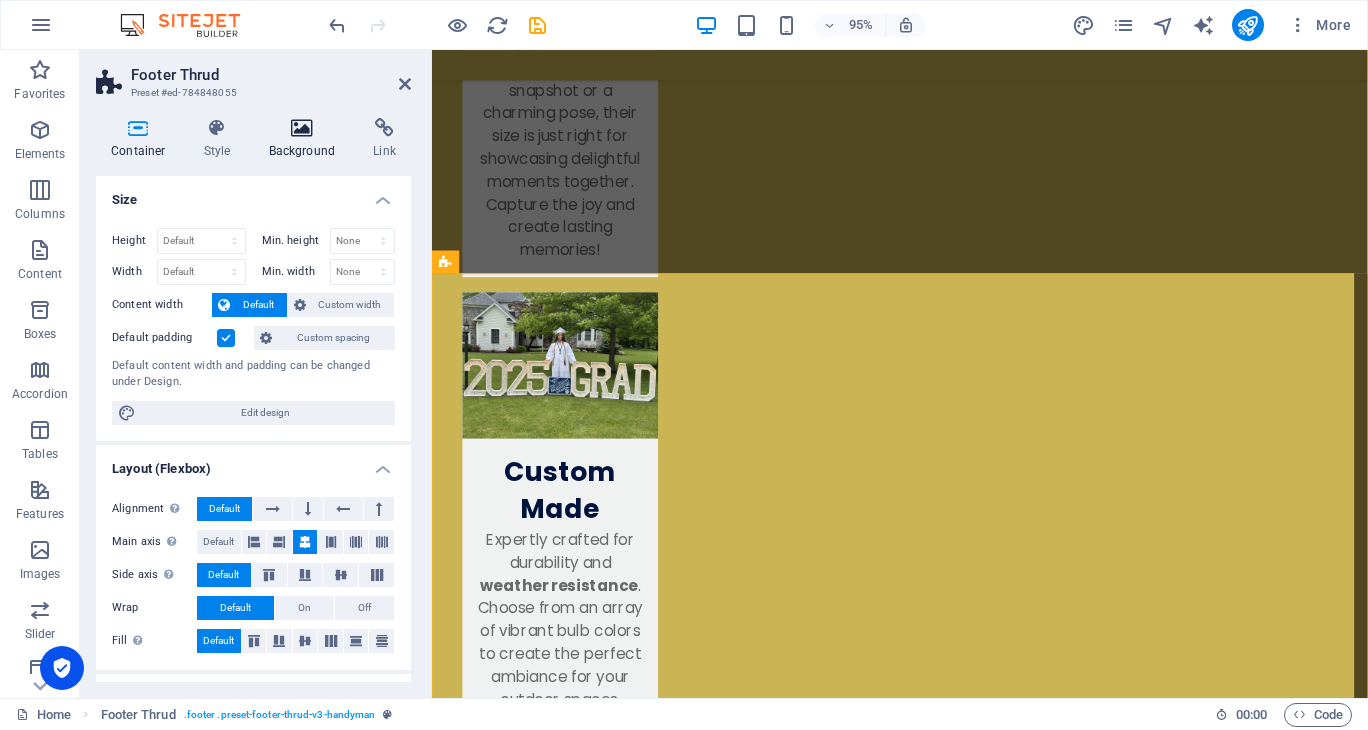 click at bounding box center [302, 128] 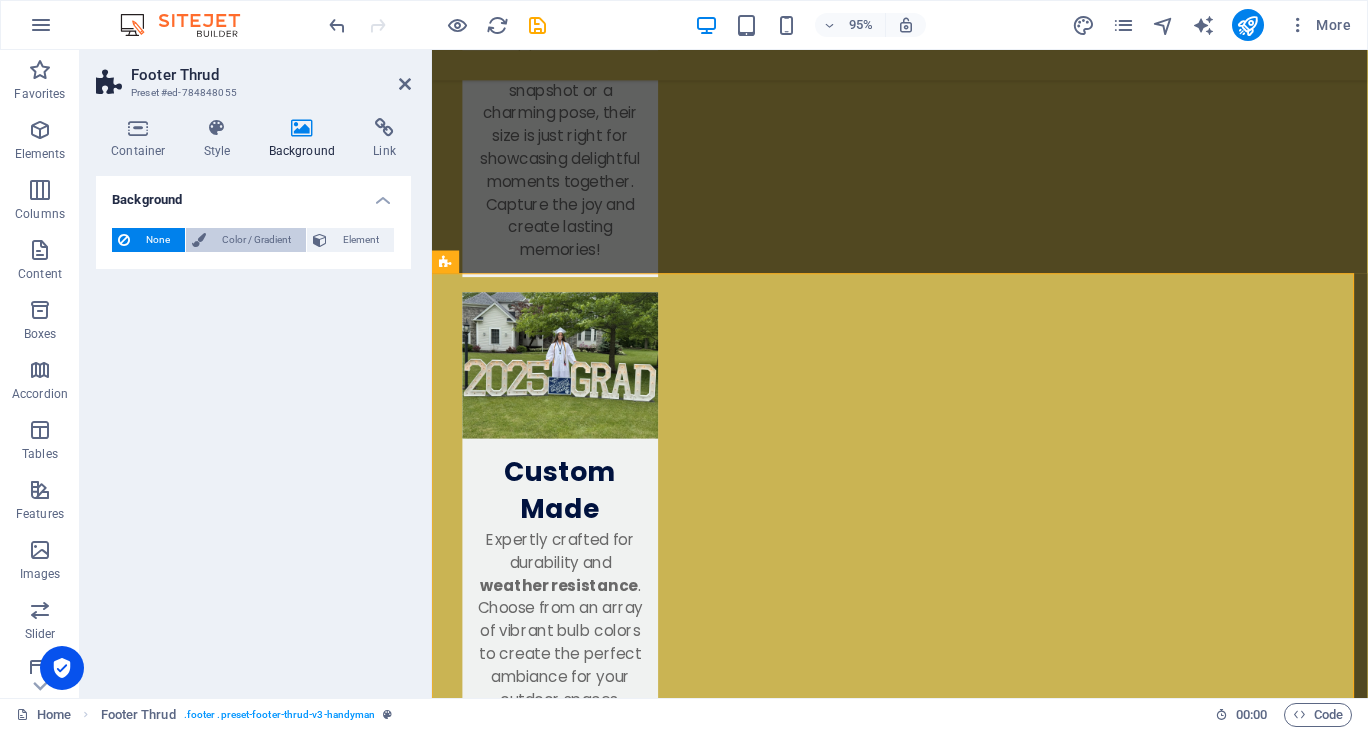 click on "Color / Gradient" at bounding box center [256, 240] 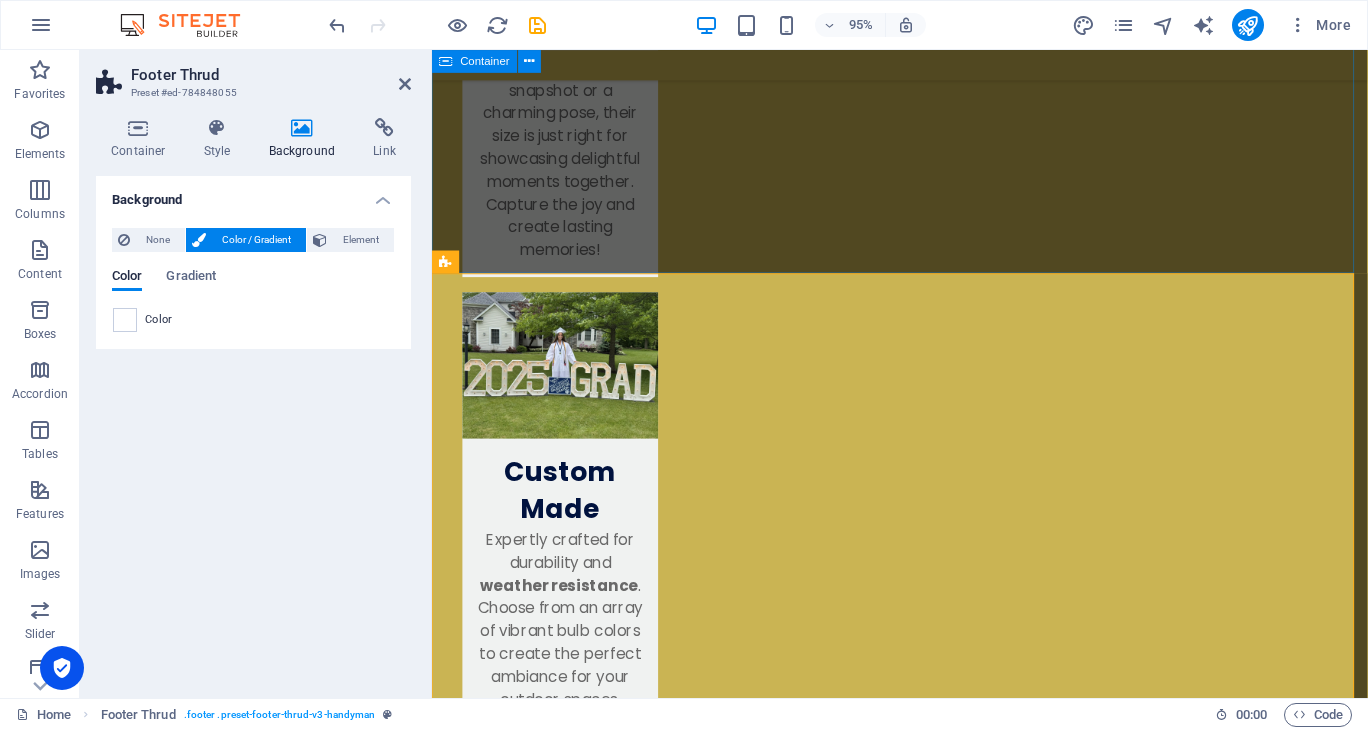 click on "Send Us a Message   Send   I have read and understand the privacy policy. Unreadable? Regenerate" at bounding box center (924, 2431) 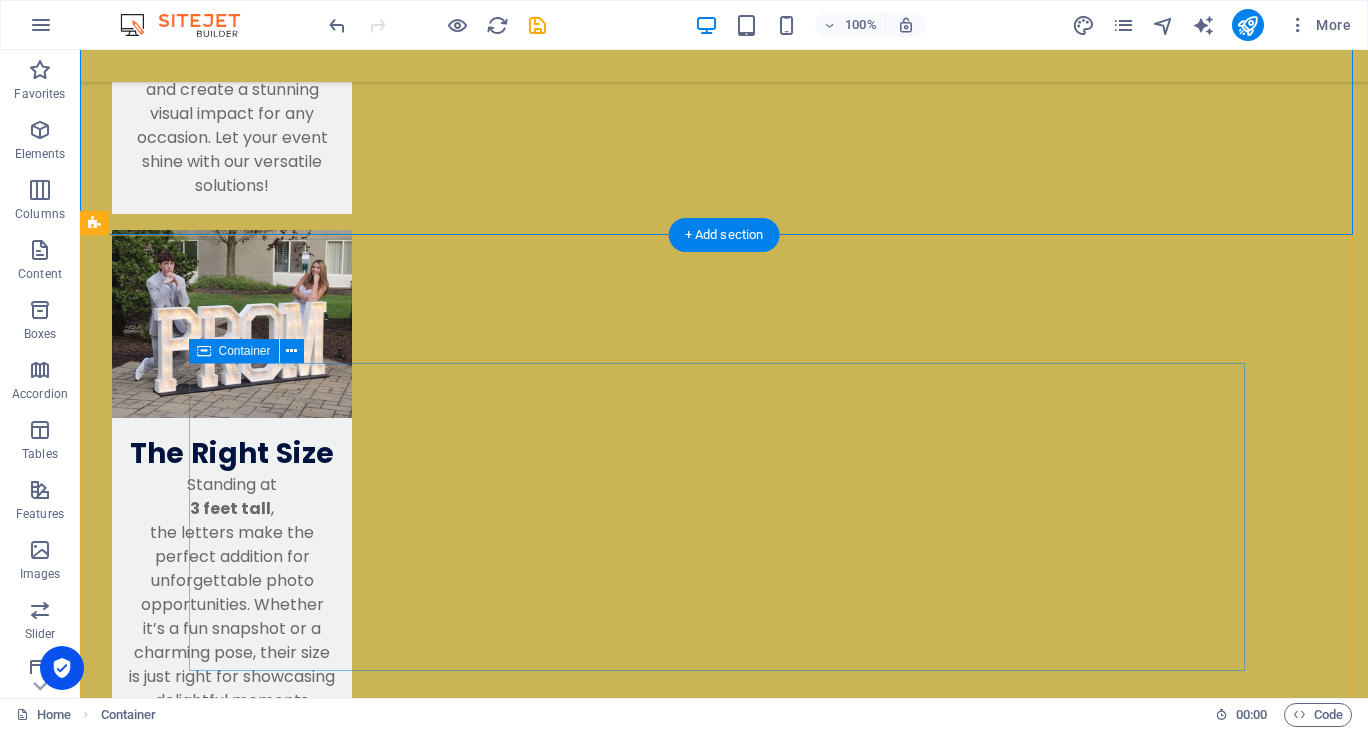 scroll, scrollTop: 2552, scrollLeft: 0, axis: vertical 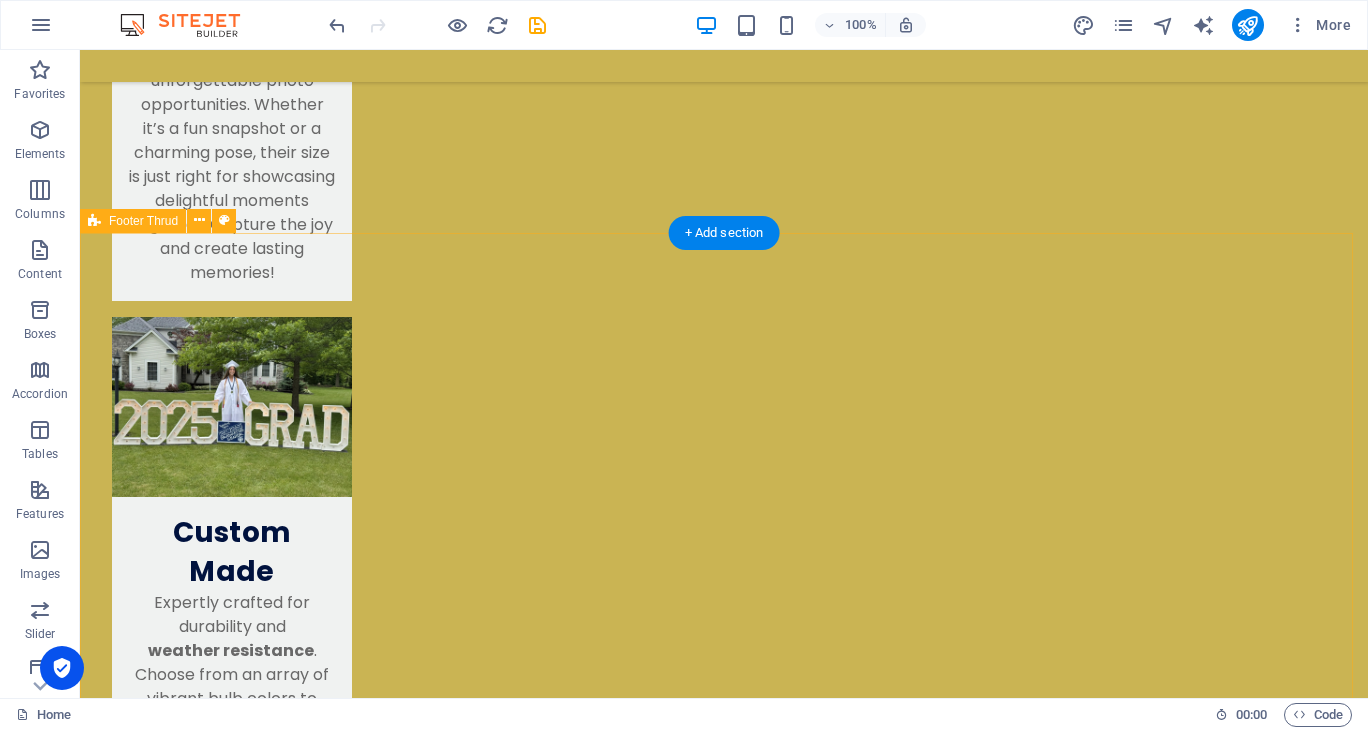 click on "Discover the charm of renting marquee lights from our small family business! We pride ourselves on keeping the process simple and enjoyable, ensuring your events shine bright. Let us help create memorable moments with our beautiful lighting solutions. Illuminate your celebrations with ease and joy!" at bounding box center (724, 3010) 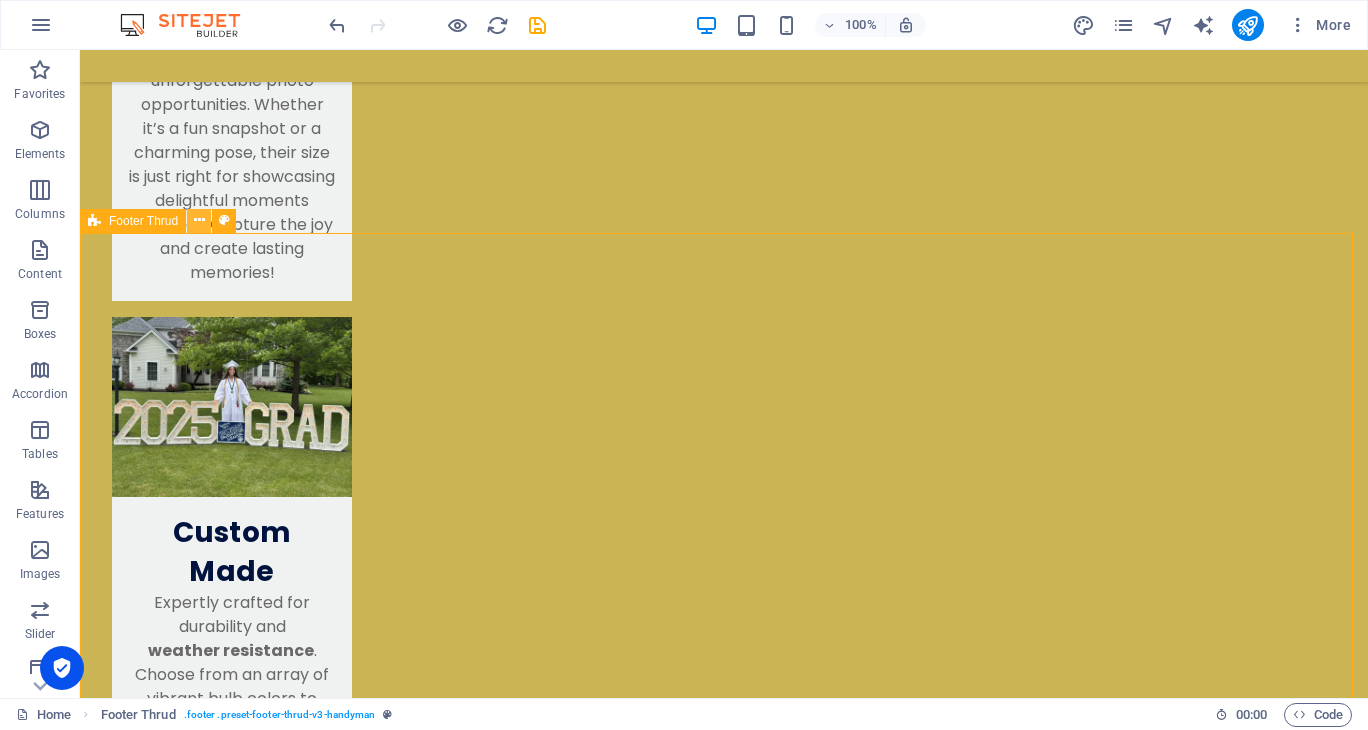 click at bounding box center [199, 220] 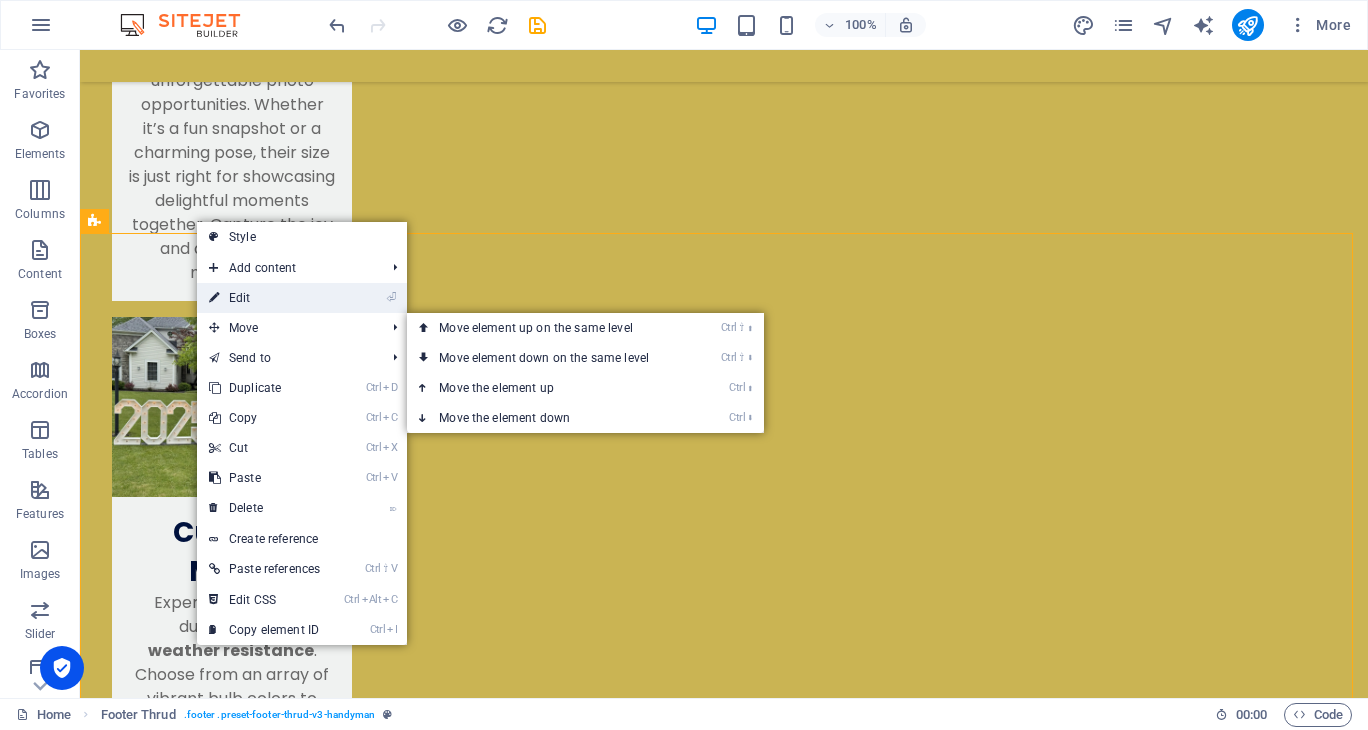 click on "⏎  Edit" at bounding box center (264, 298) 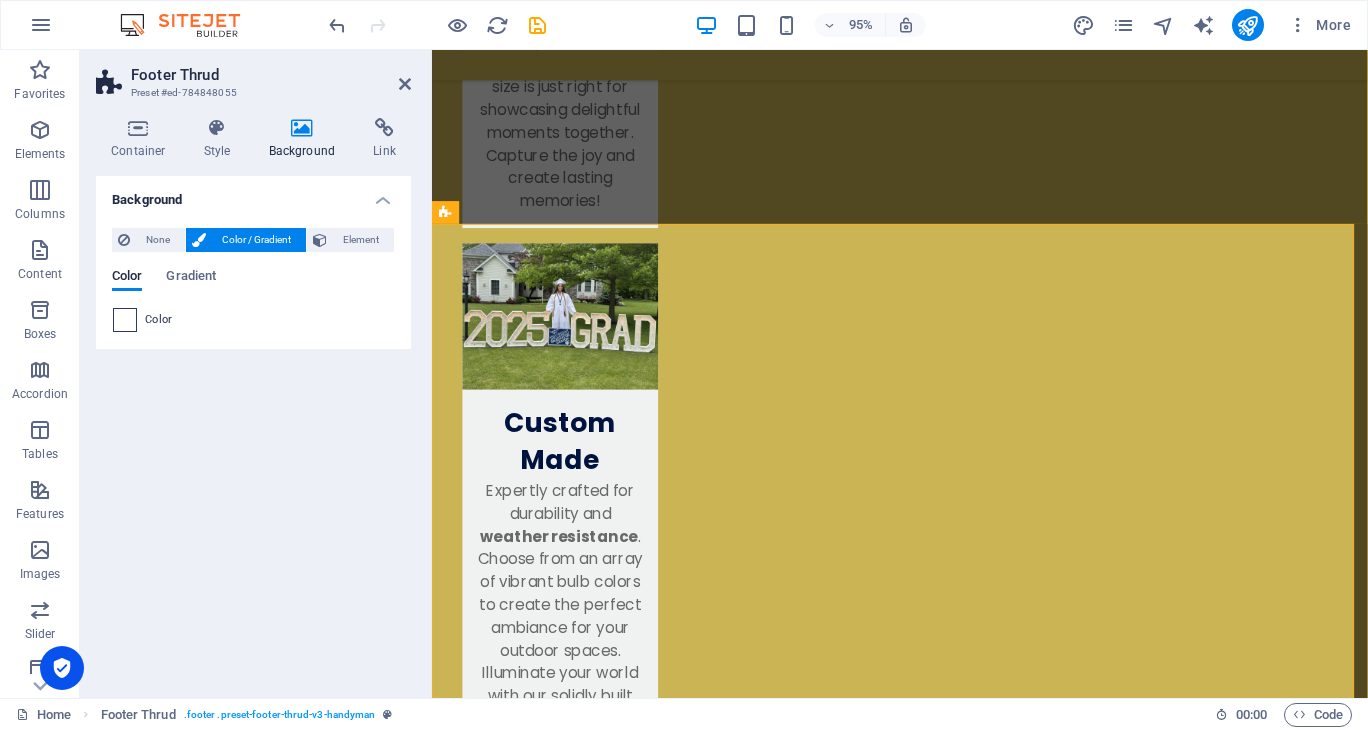 click at bounding box center [125, 320] 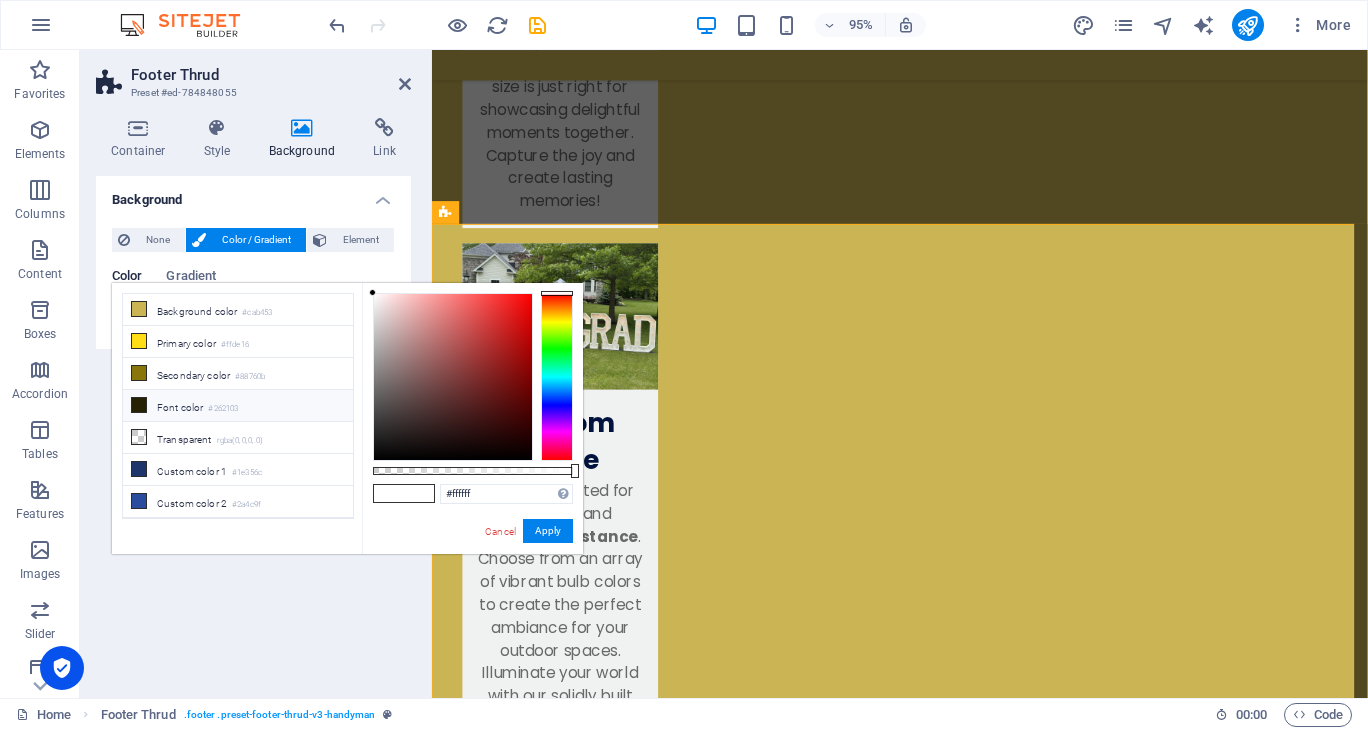 click on "#262103" at bounding box center (223, 409) 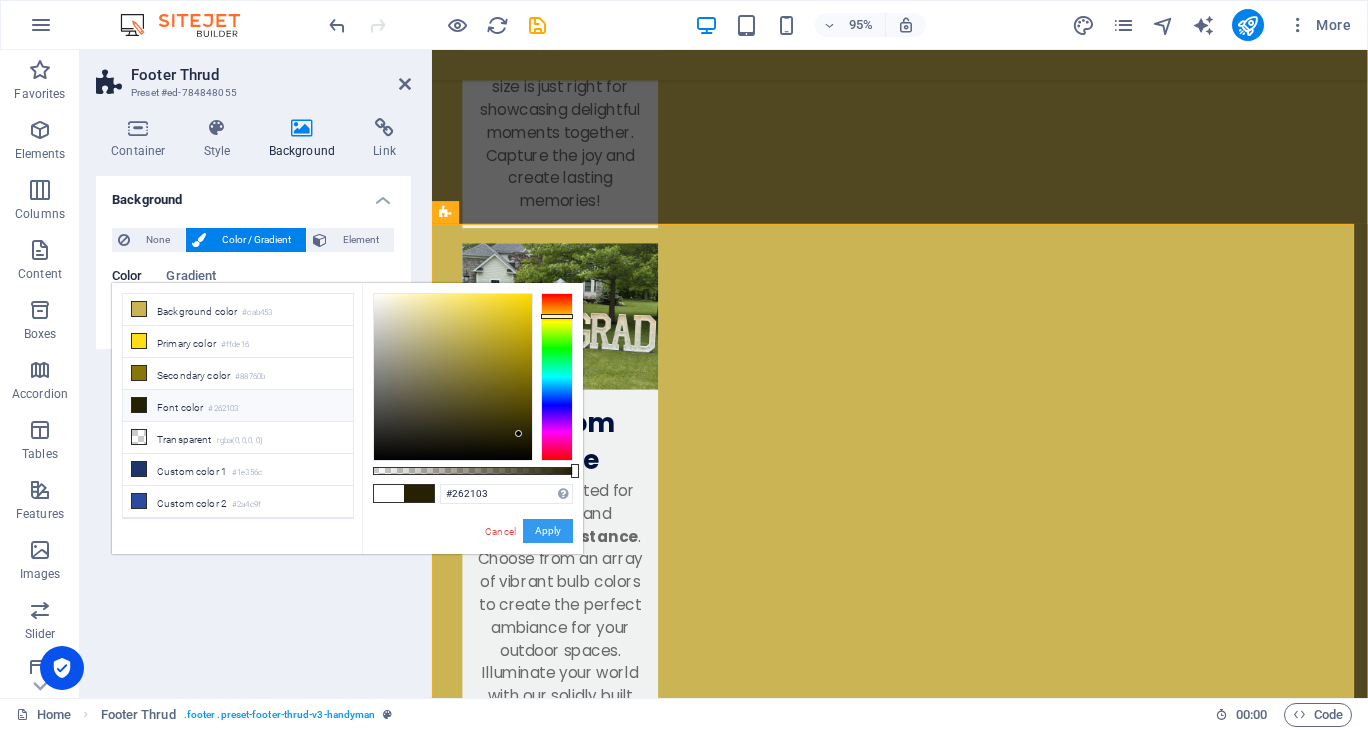 click on "Apply" at bounding box center (548, 531) 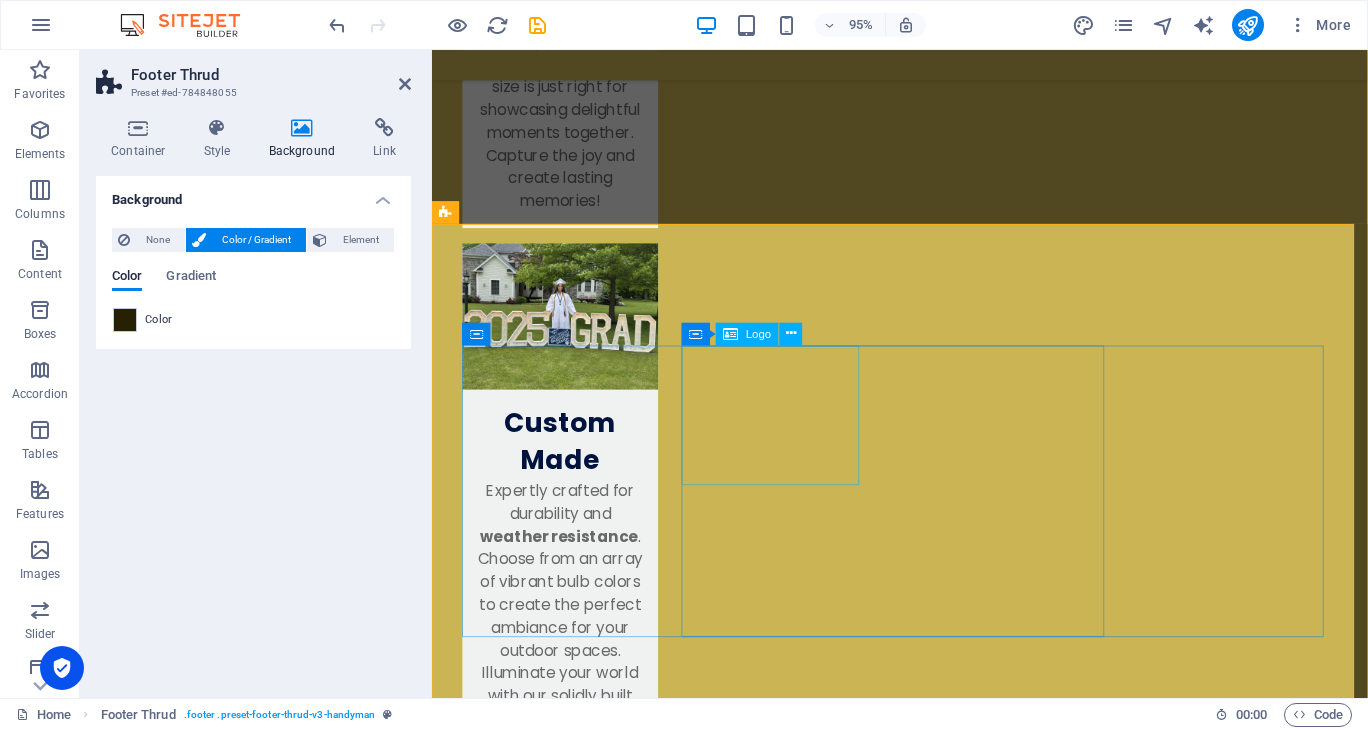 click at bounding box center (690, 3042) 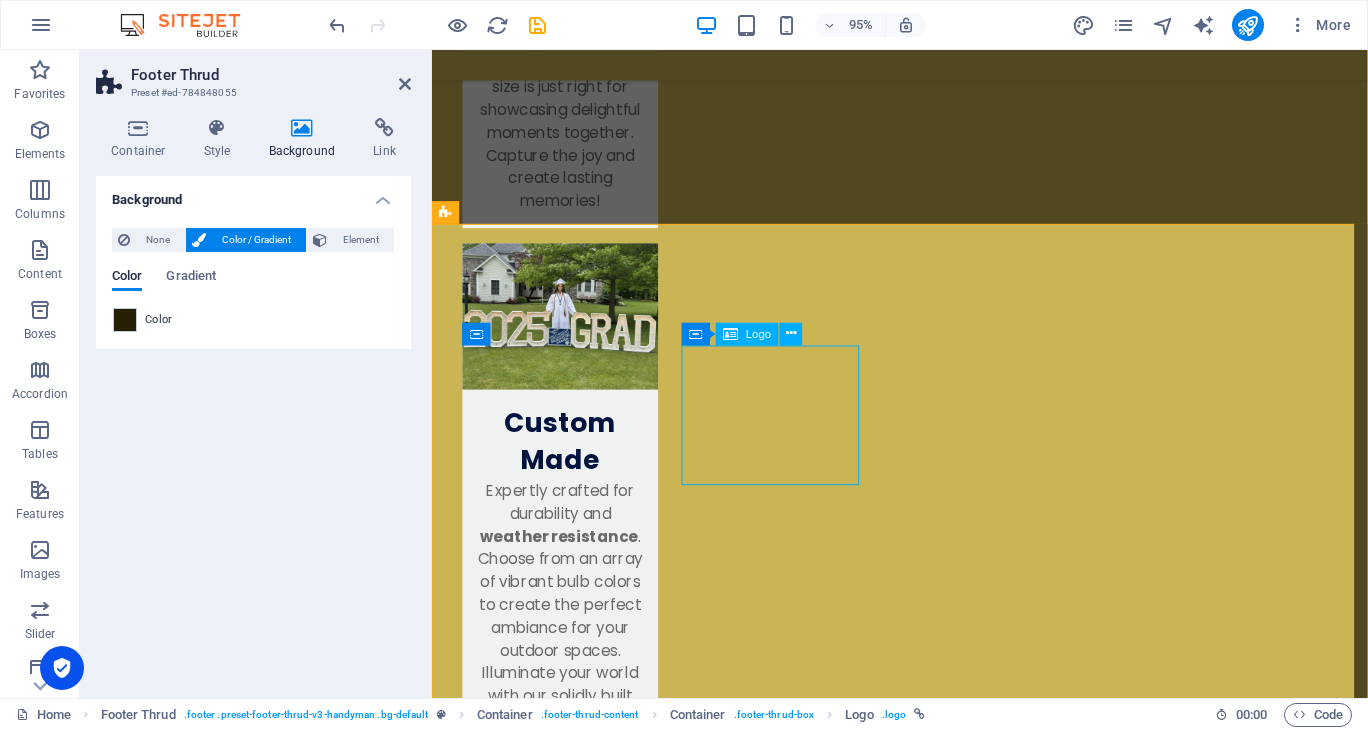 click at bounding box center (690, 3042) 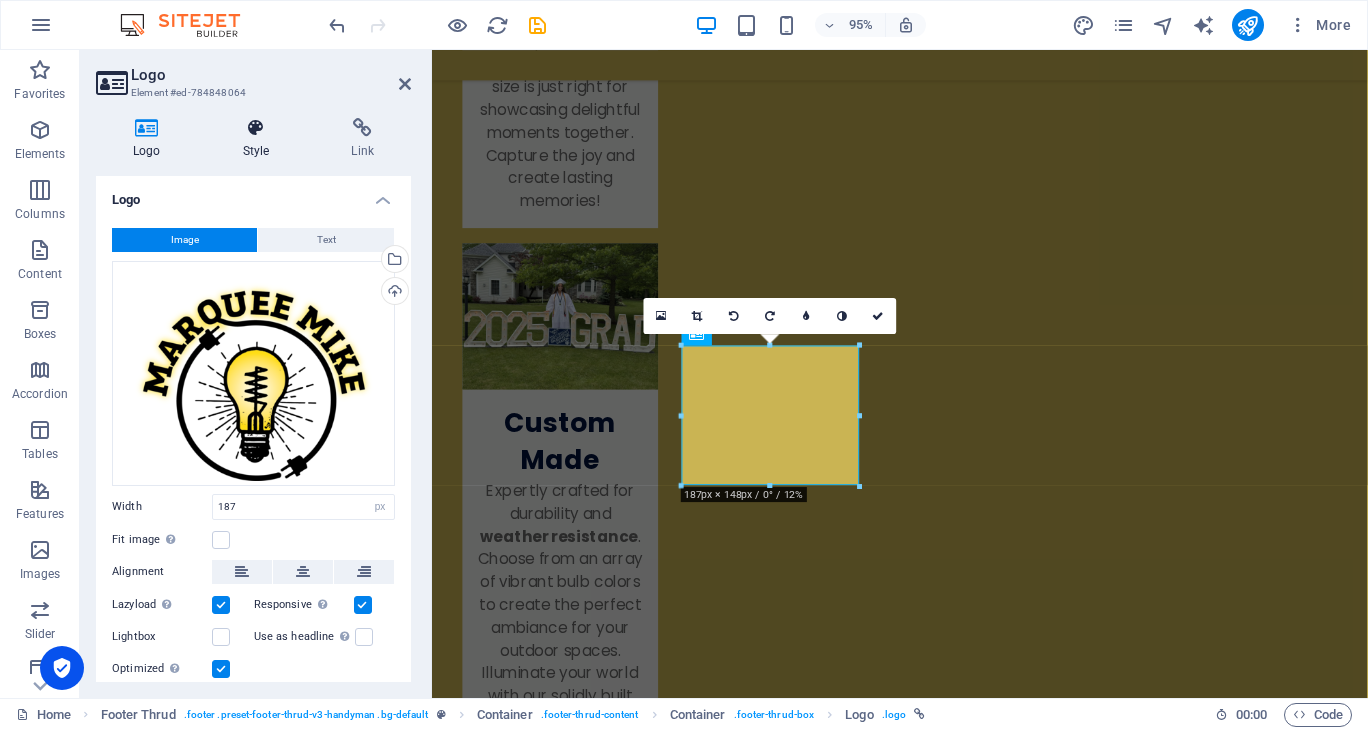 click on "Style" at bounding box center [260, 139] 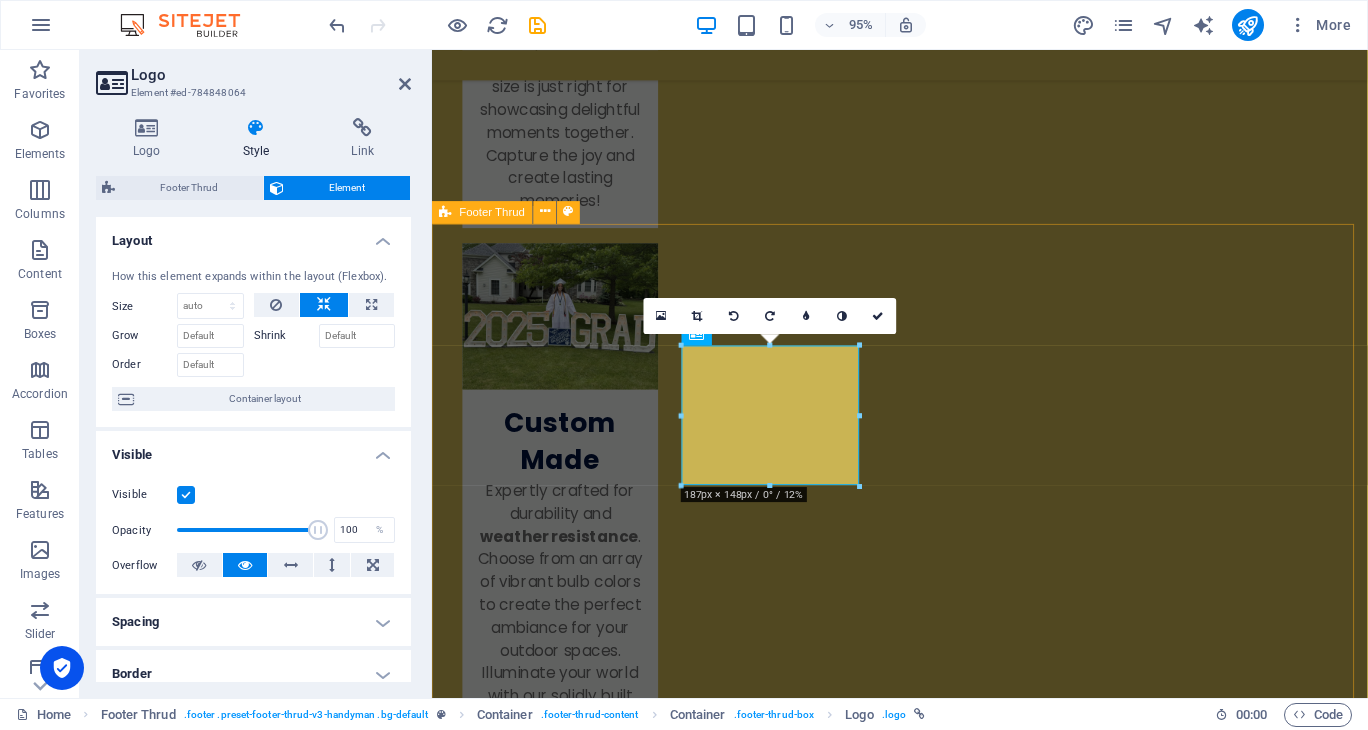 click on "Discover the charm of renting marquee lights from our small family business! We pride ourselves on keeping the process simple and enjoyable, ensuring your events shine bright. Let us help create memorable moments with our beautiful lighting solutions. Illuminate your celebrations with ease and joy!" at bounding box center (924, 3147) 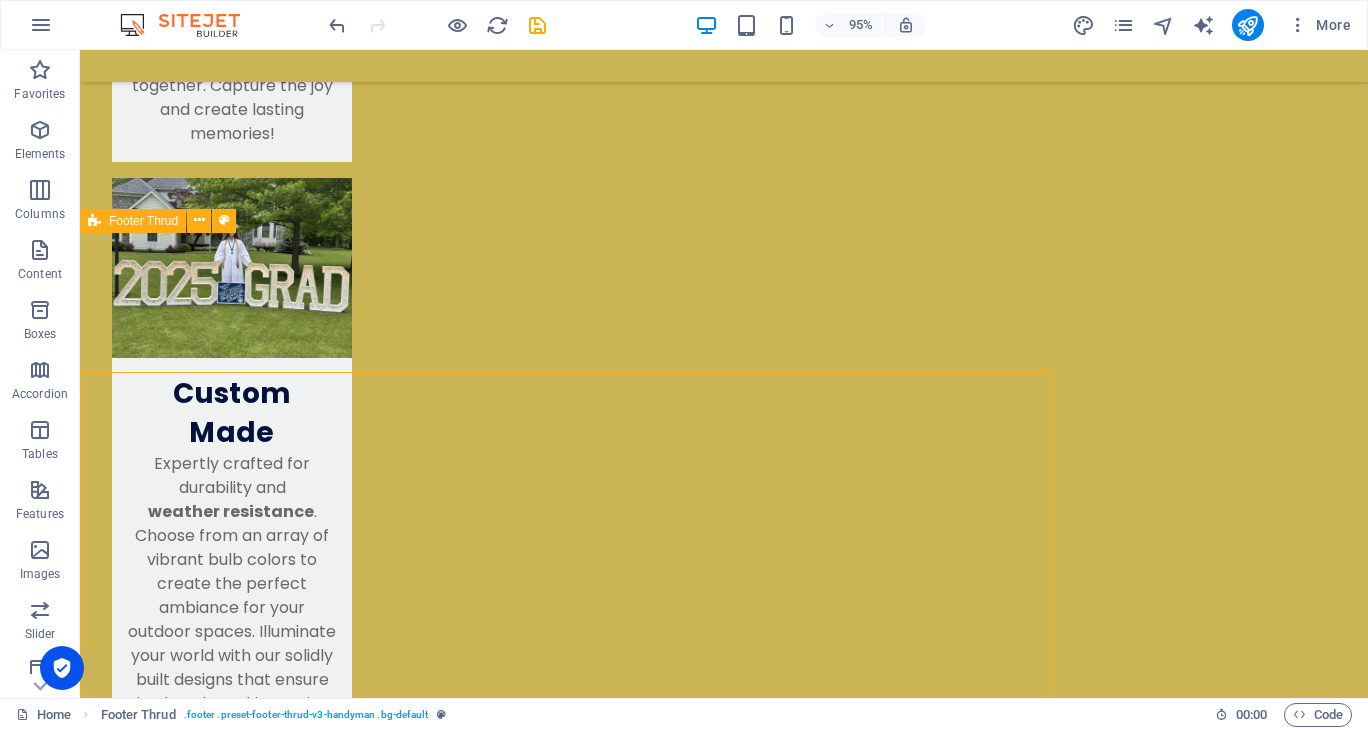 scroll, scrollTop: 2552, scrollLeft: 0, axis: vertical 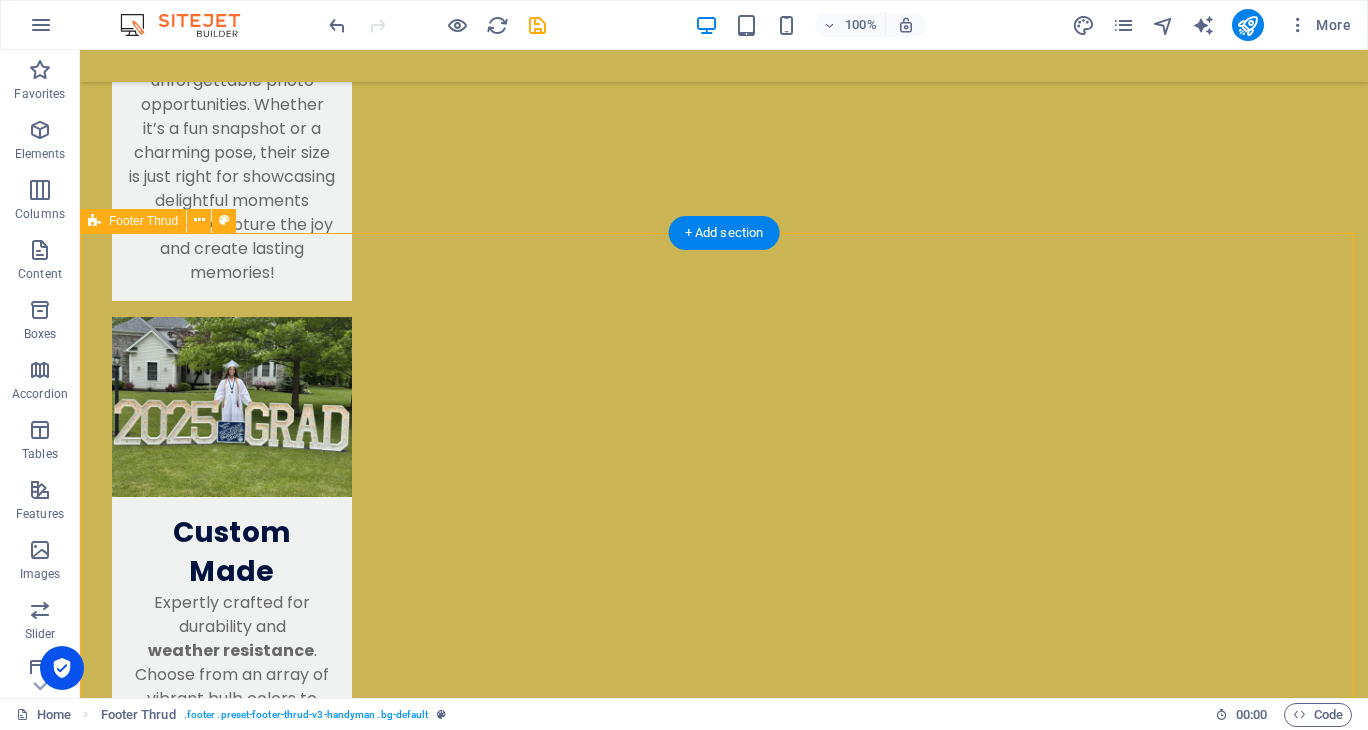 click on "Discover the charm of renting marquee lights from our small family business! We pride ourselves on keeping the process simple and enjoyable, ensuring your events shine bright. Let us help create memorable moments with our beautiful lighting solutions. Illuminate your celebrations with ease and joy!" at bounding box center (724, 3010) 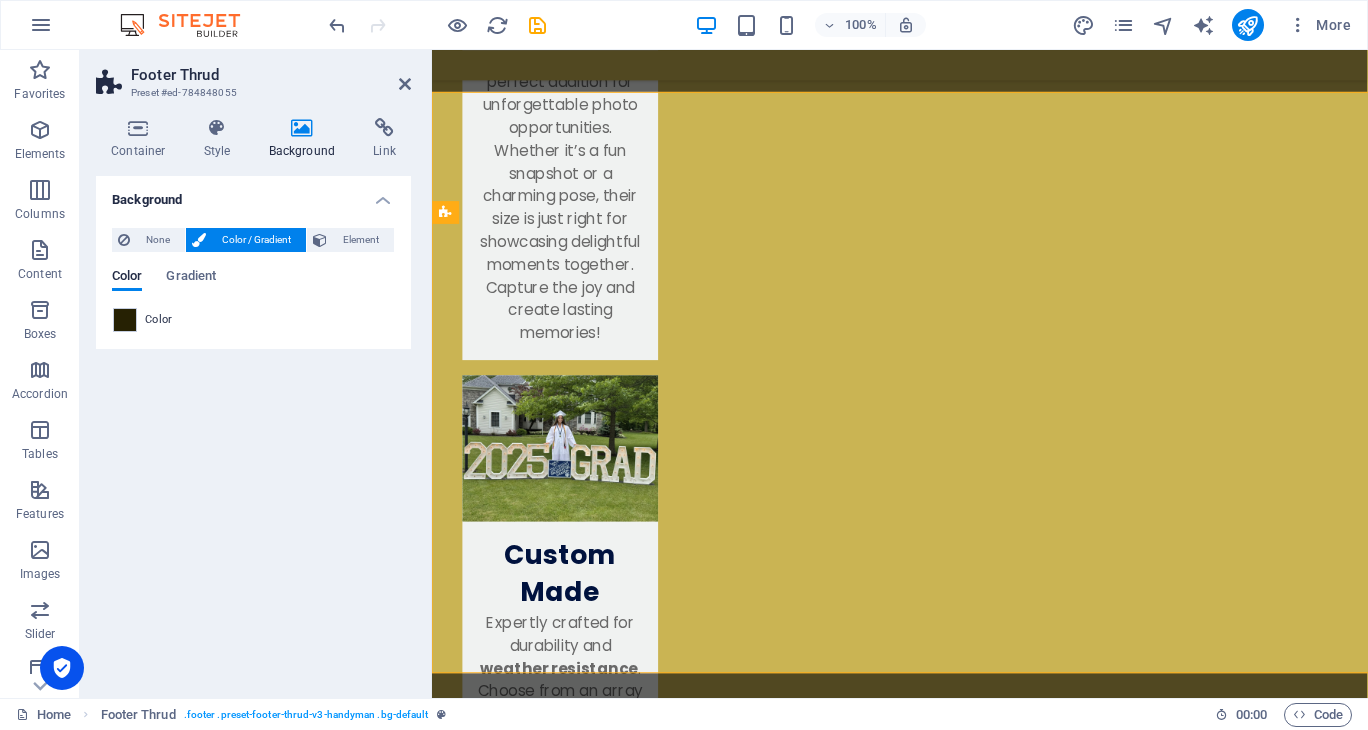 scroll, scrollTop: 2691, scrollLeft: 0, axis: vertical 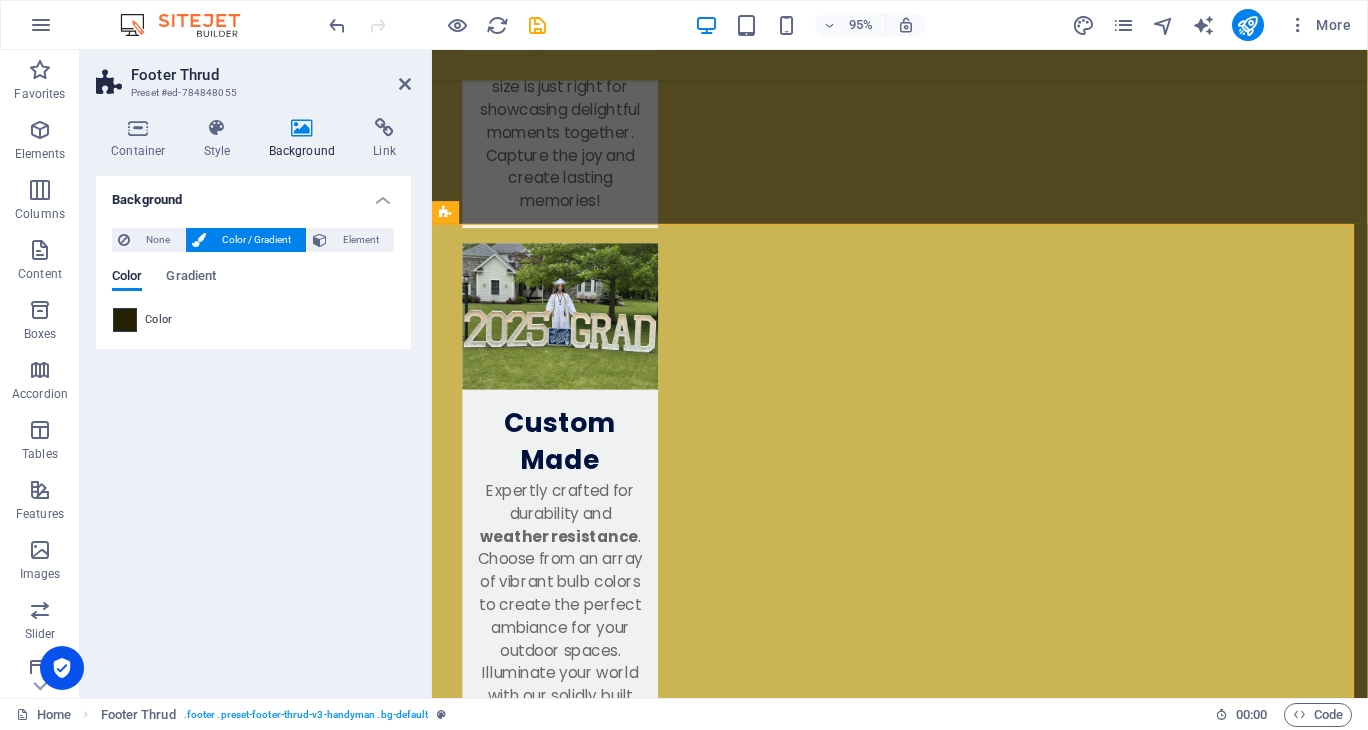 click at bounding box center [125, 320] 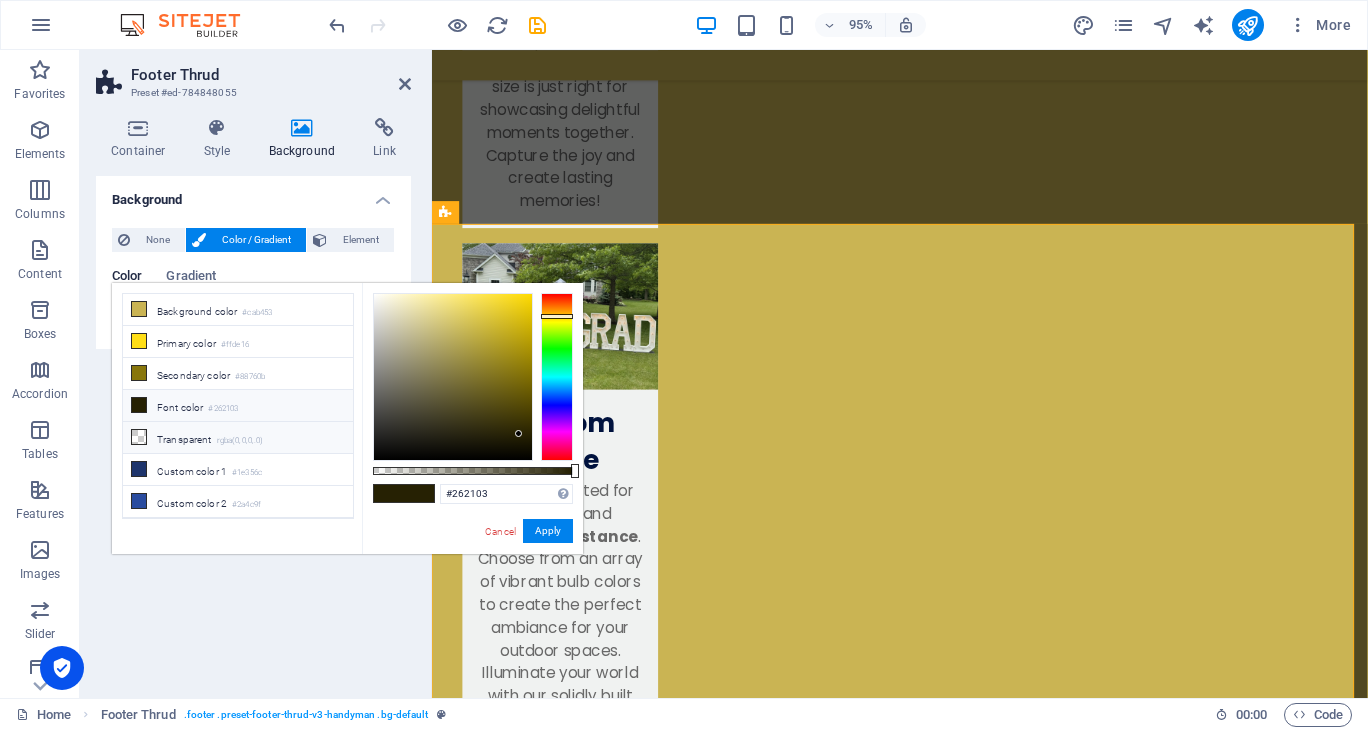 click on "Transparent
rgba(0,0,0,.0)" at bounding box center [238, 438] 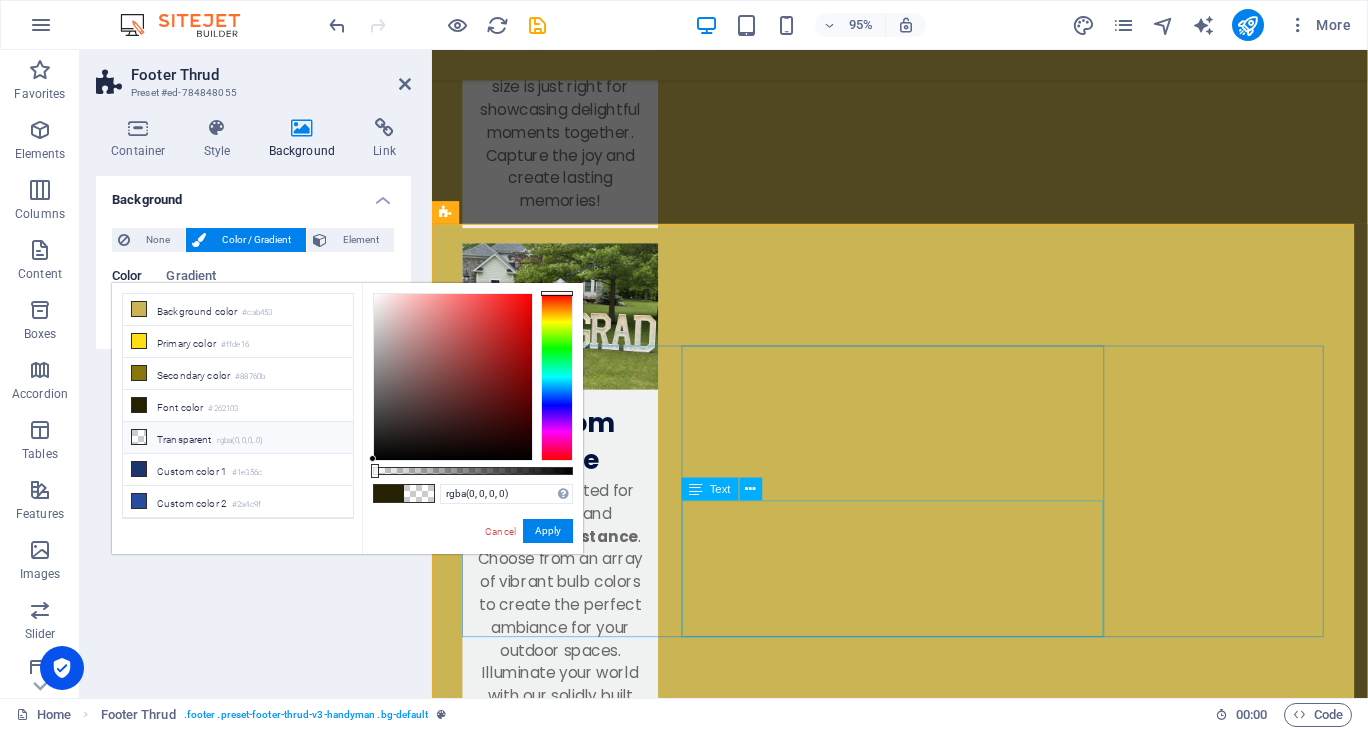 click on "Discover the charm of renting marquee lights from our small family business! We pride ourselves on keeping the process simple and enjoyable, ensuring your events shine bright. Let us help create memorable moments with our beautiful lighting solutions. Illuminate your celebrations with ease and joy!" at bounding box center [690, 3204] 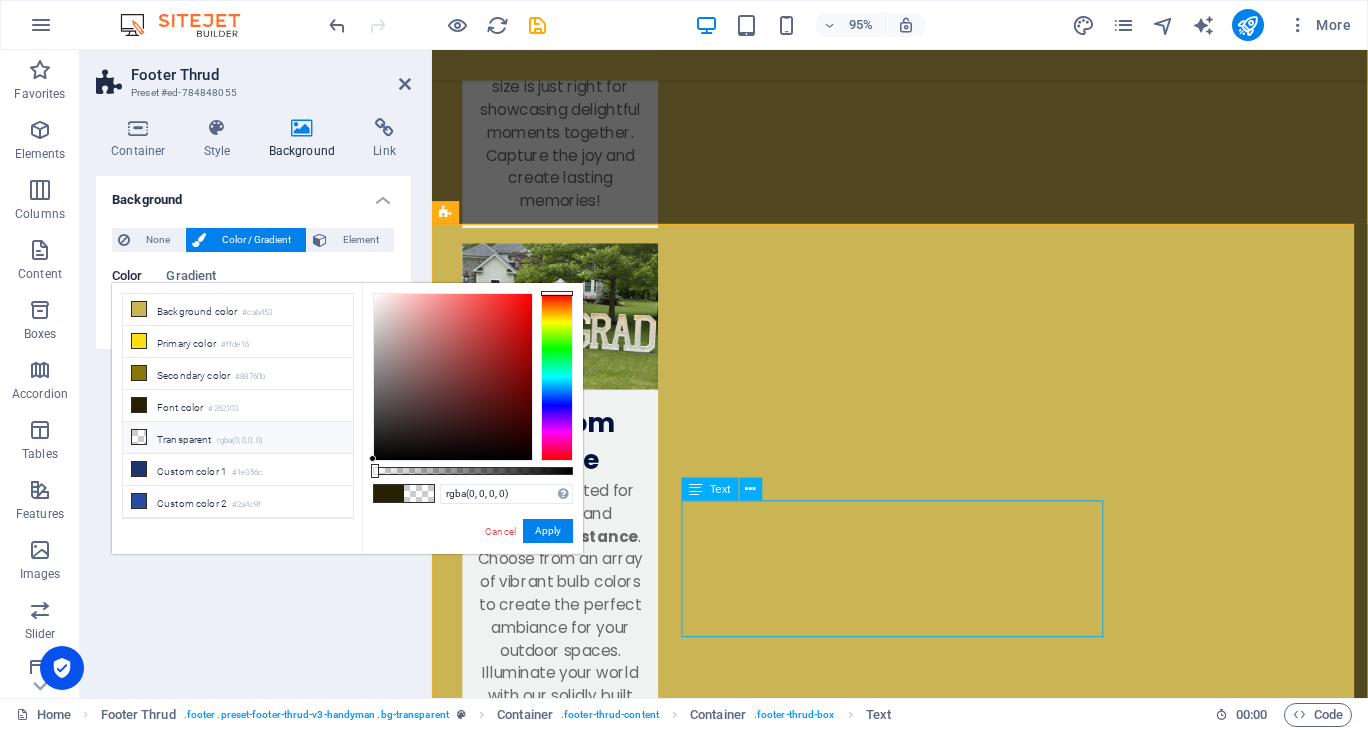click on "Discover the charm of renting marquee lights from our small family business! We pride ourselves on keeping the process simple and enjoyable, ensuring your events shine bright. Let us help create memorable moments with our beautiful lighting solutions. Illuminate your celebrations with ease and joy!" at bounding box center (690, 3204) 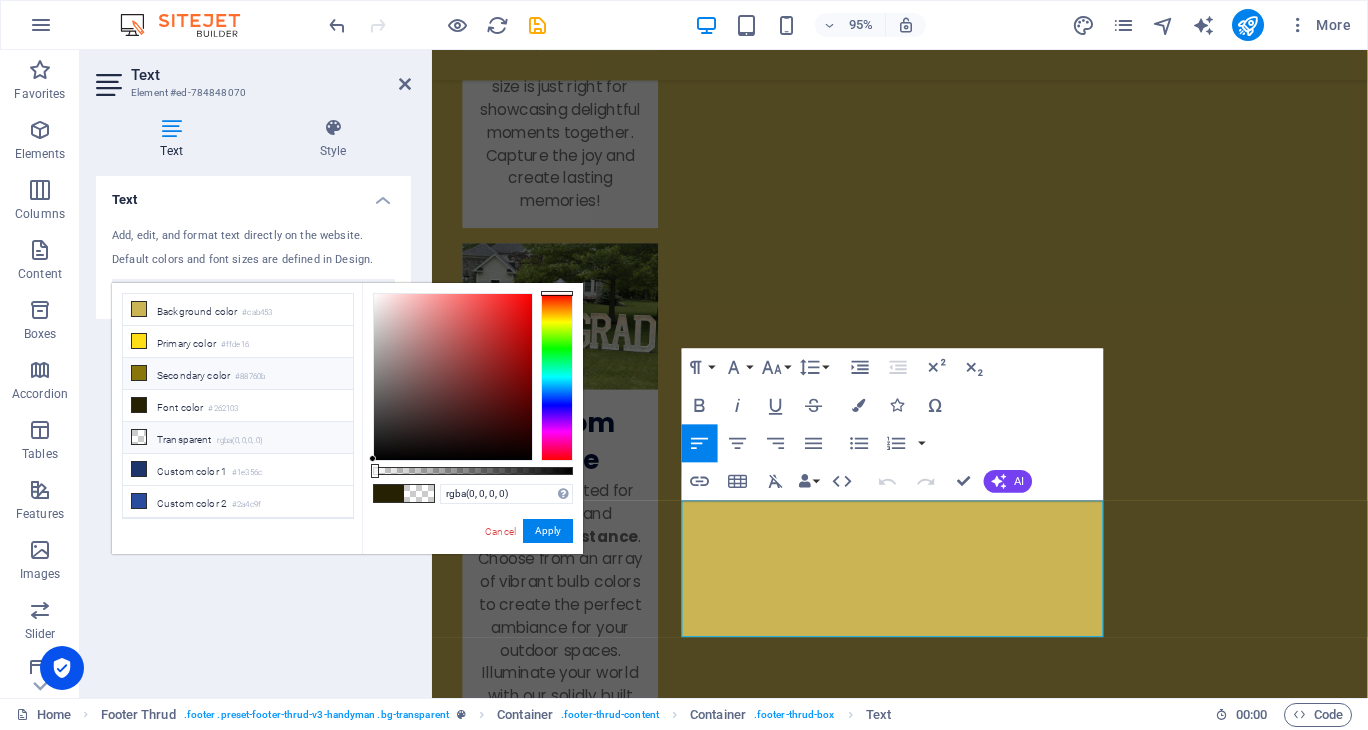 click on "Secondary color
#88760b" at bounding box center (238, 374) 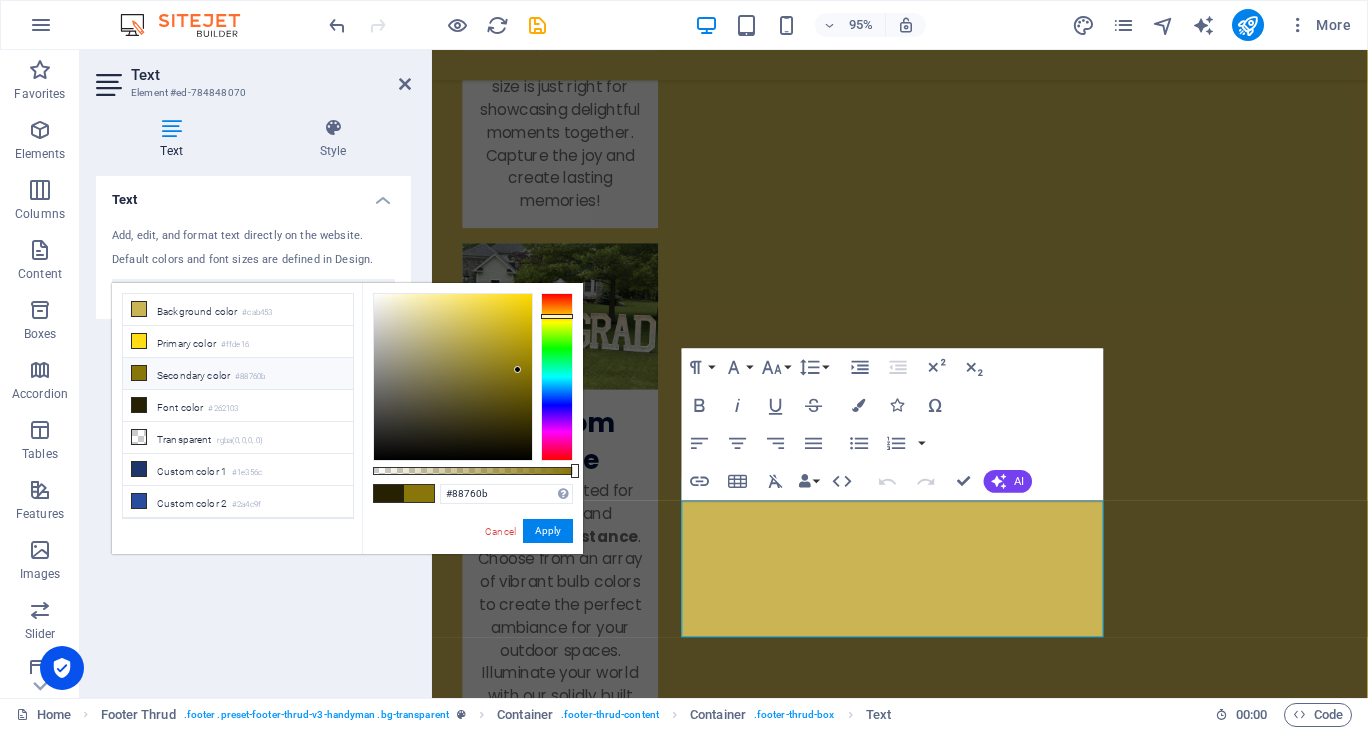 click on "Secondary color
#88760b" at bounding box center [238, 374] 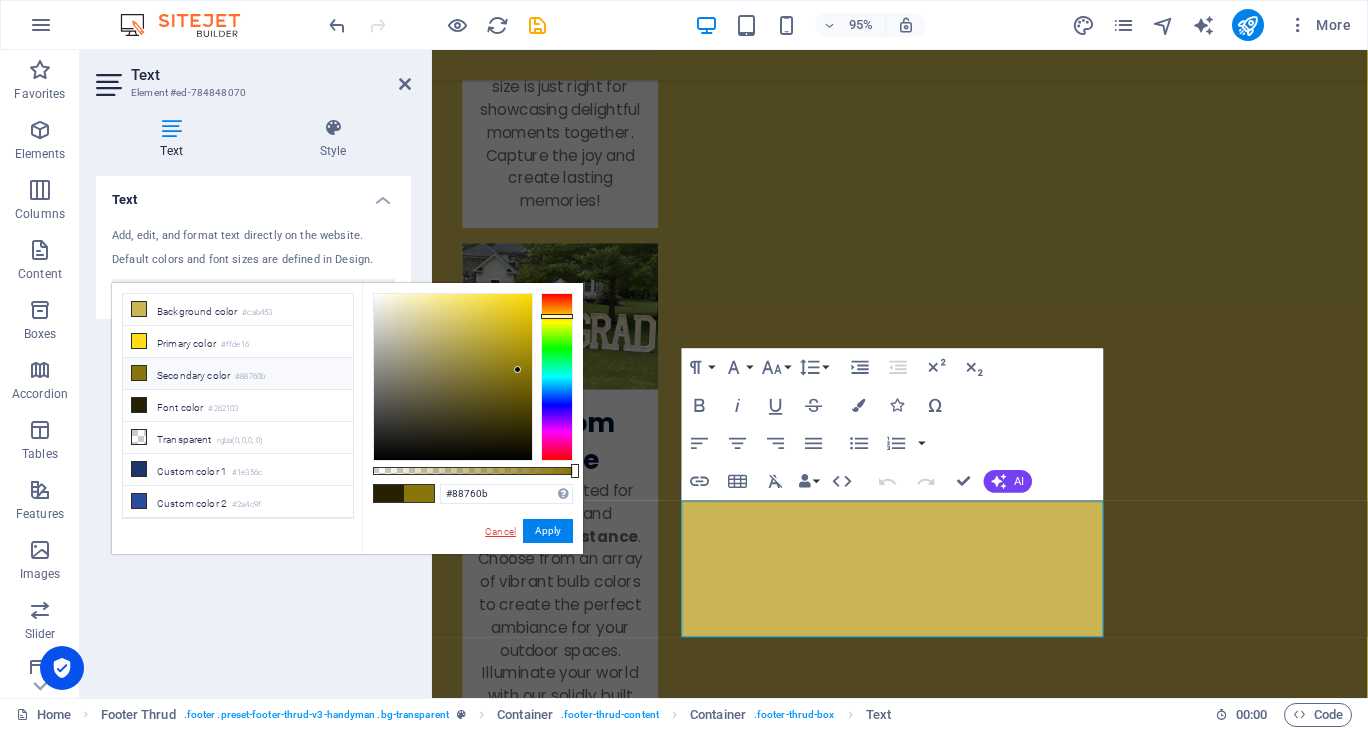 click on "Cancel" at bounding box center [500, 531] 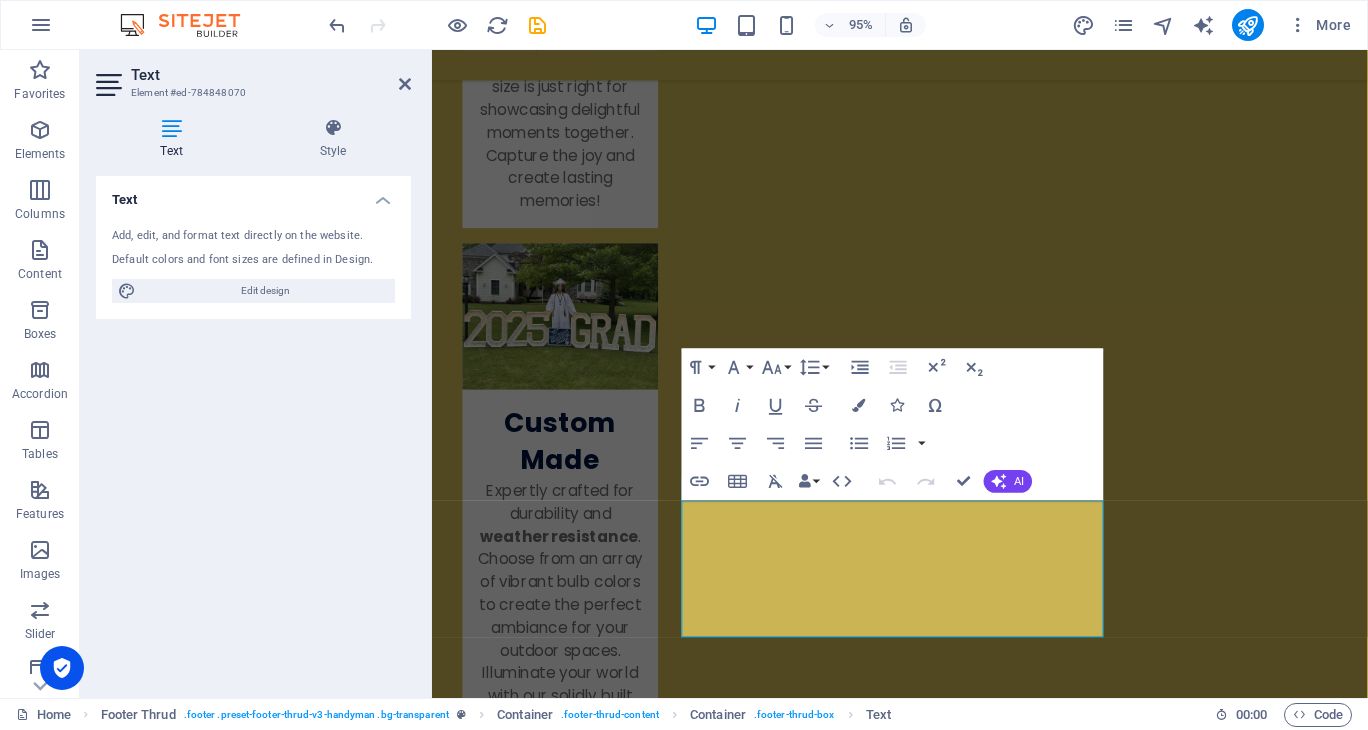click on "Discover the charm of renting marquee lights from our small family business! We pride ourselves on keeping the process simple and enjoyable, ensuring your events shine bright. Let us help create memorable moments with our beautiful lighting solutions. Illuminate your celebrations with ease and joy!" at bounding box center [924, 3122] 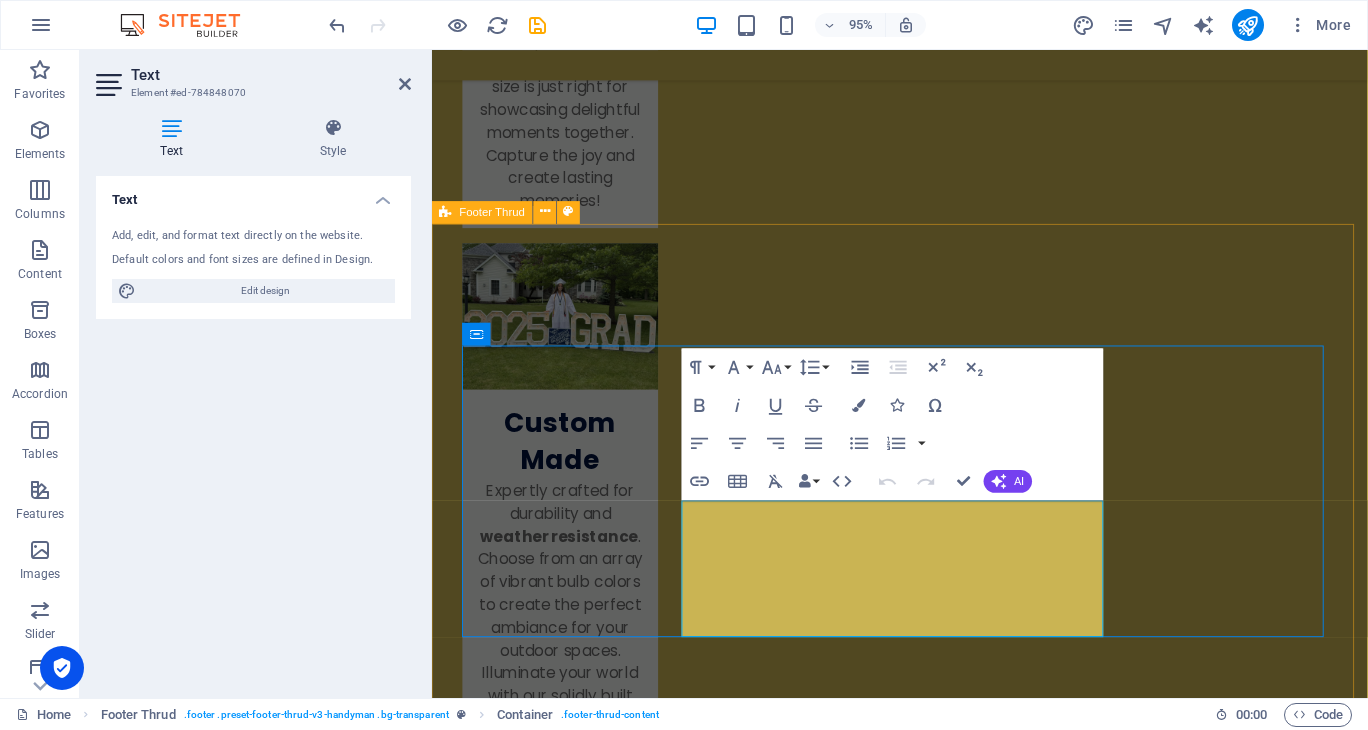 click on "Discover the charm of renting marquee lights from our small family business! We pride ourselves on keeping the process simple and enjoyable, ensuring your events shine bright. Let us help create memorable moments with our beautiful lighting solutions. Illuminate your celebrations with ease and joy!" at bounding box center (924, 3147) 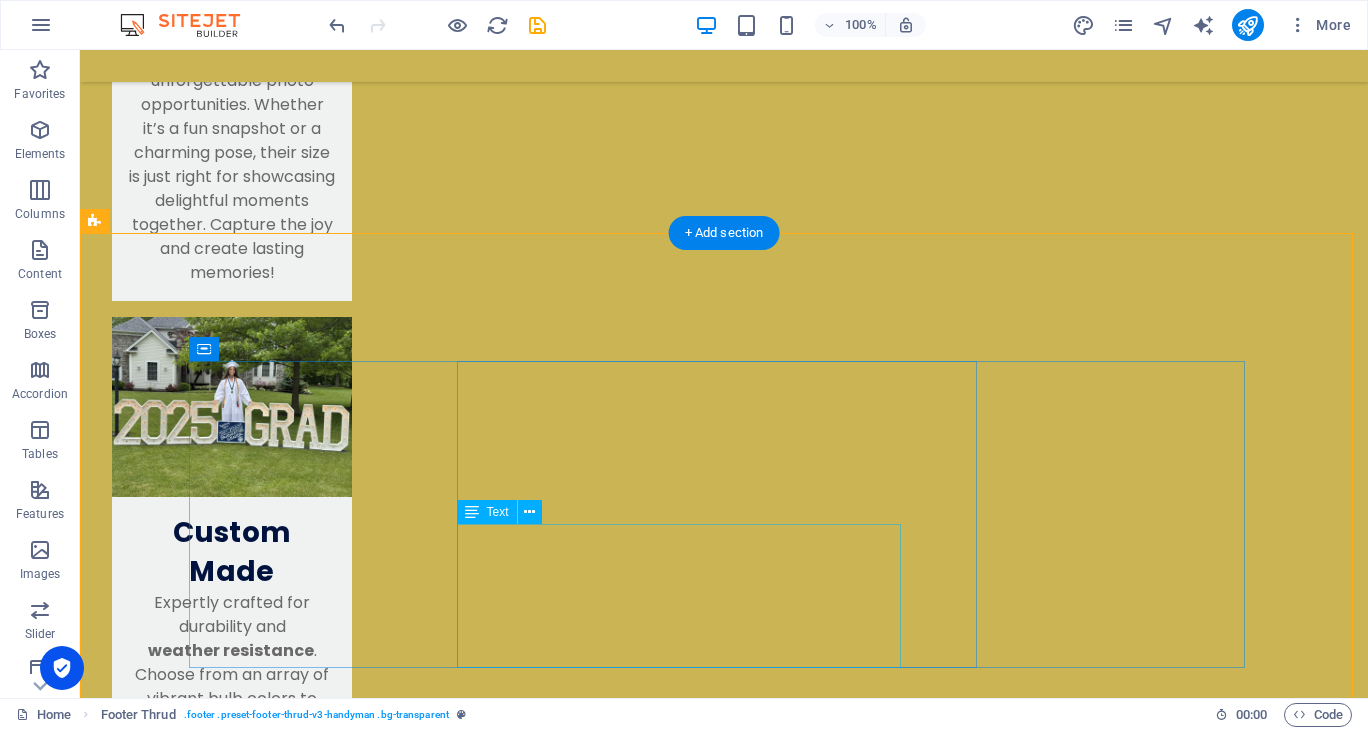 click on "Discover the charm of renting marquee lights from our small family business! We pride ourselves on keeping the process simple and enjoyable, ensuring your events shine bright. Let us help create memorable moments with our beautiful lighting solutions. Illuminate your celebrations with ease and joy!" at bounding box center (456, 3067) 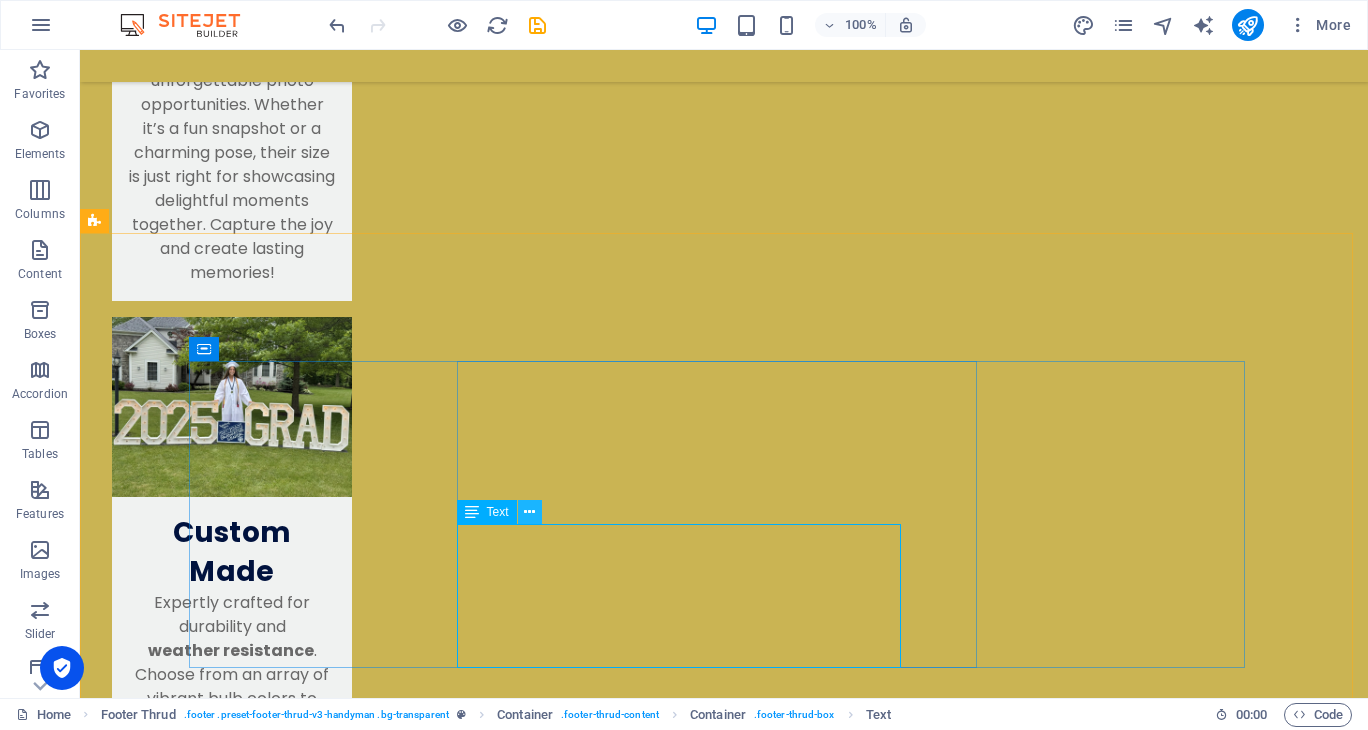 click at bounding box center [530, 512] 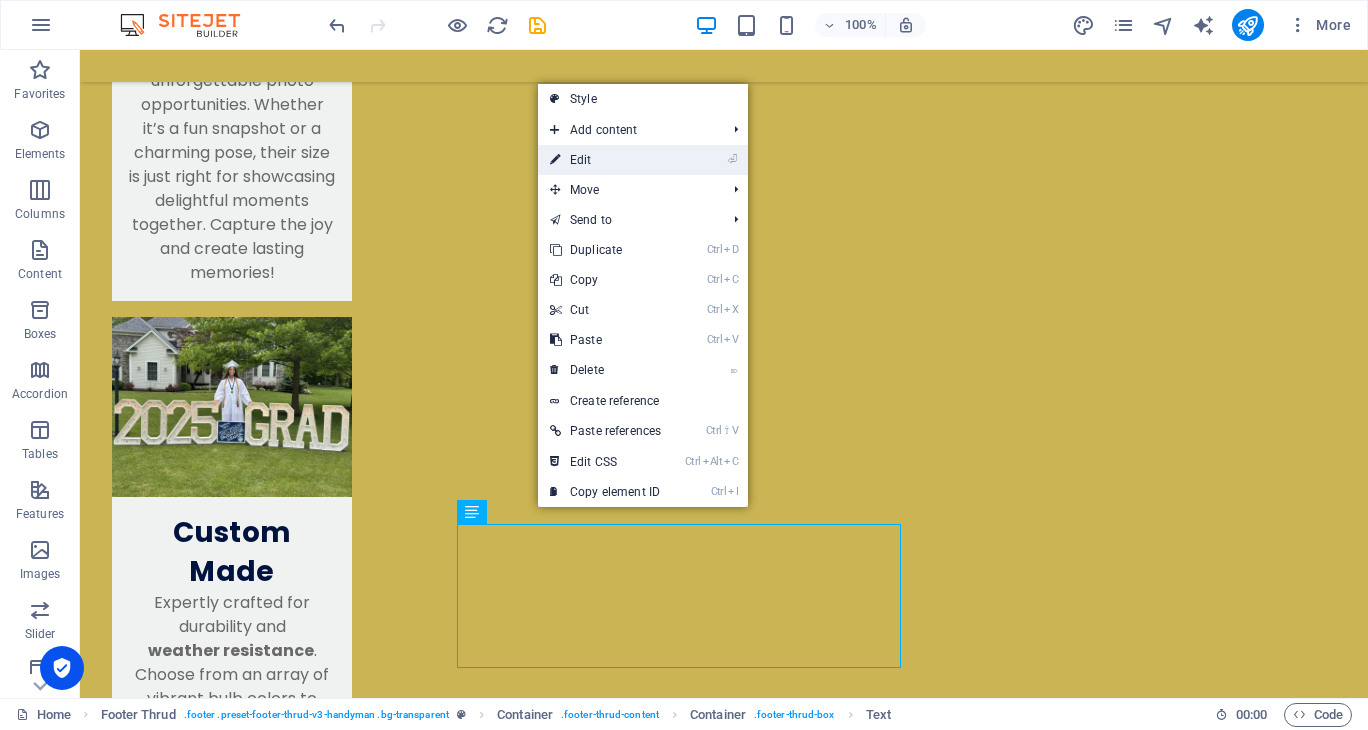 click on "⏎  Edit" at bounding box center [605, 160] 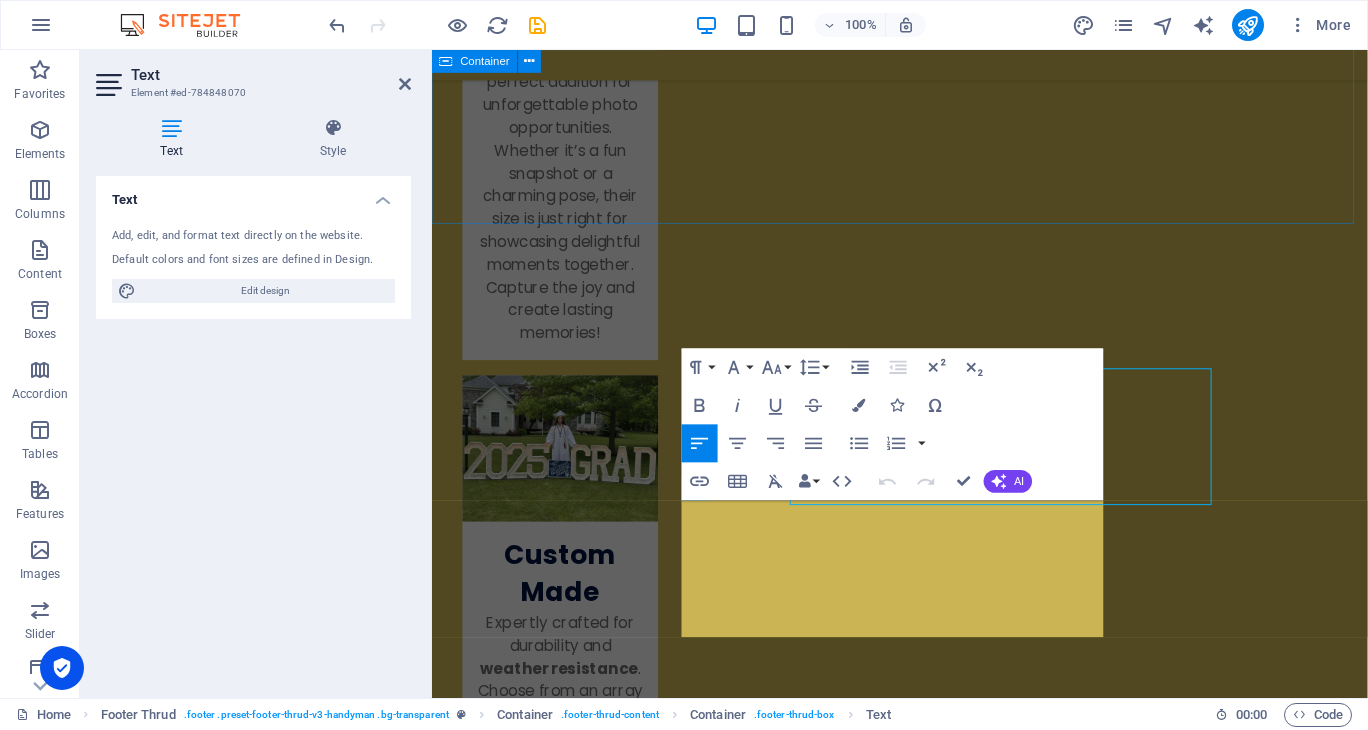 scroll, scrollTop: 2691, scrollLeft: 0, axis: vertical 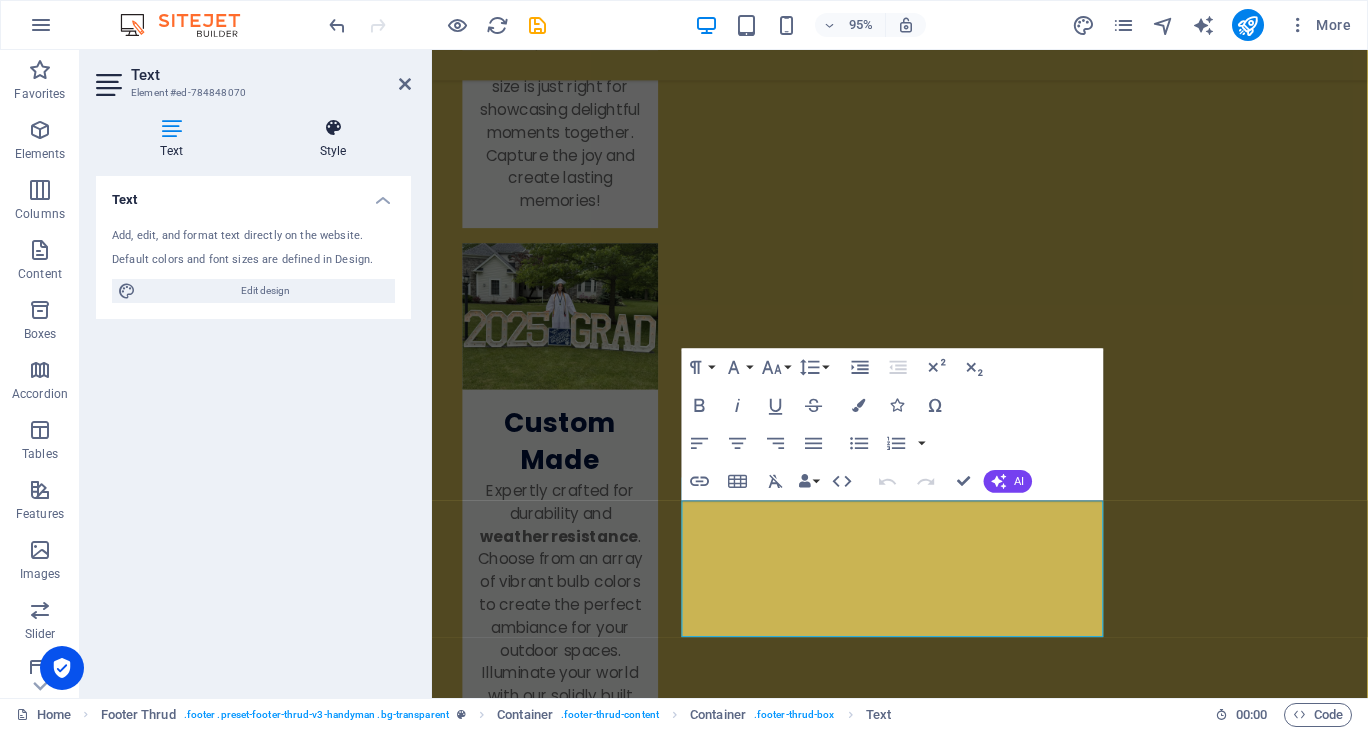 click at bounding box center (333, 128) 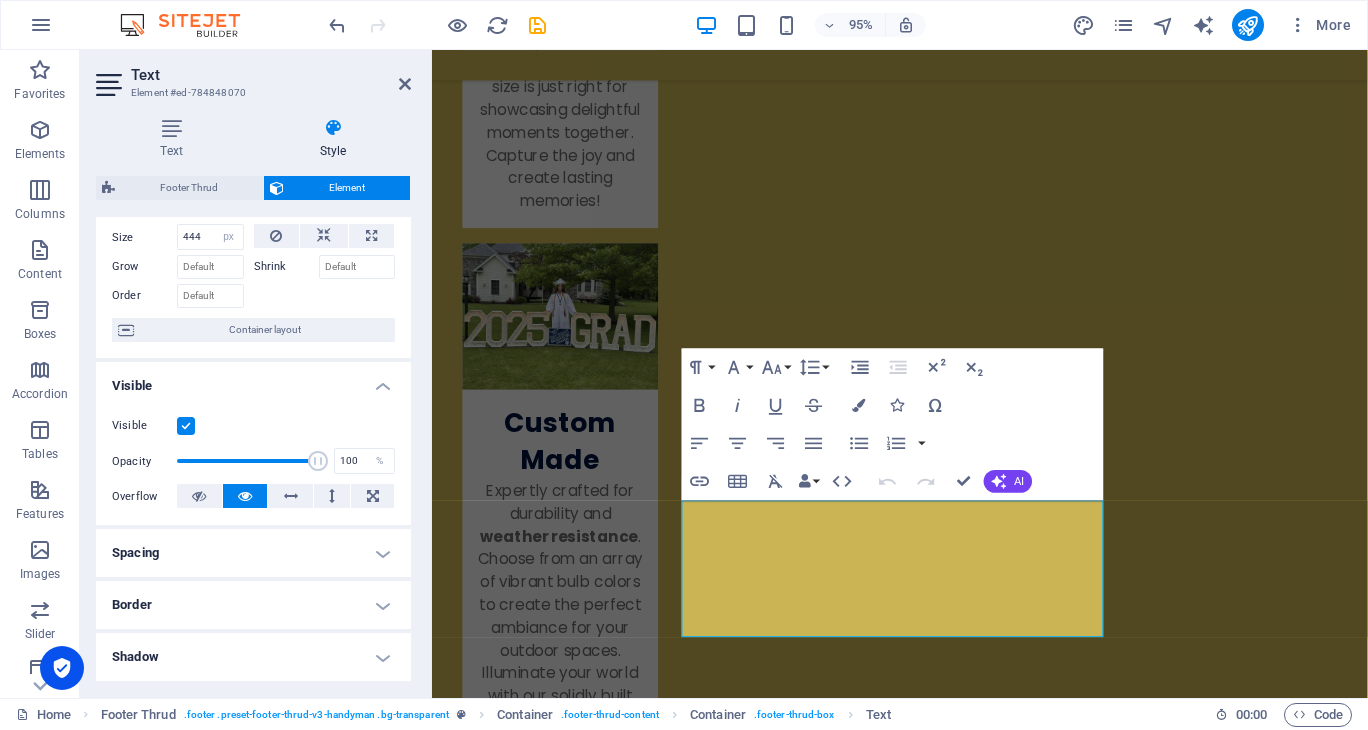 scroll, scrollTop: 0, scrollLeft: 0, axis: both 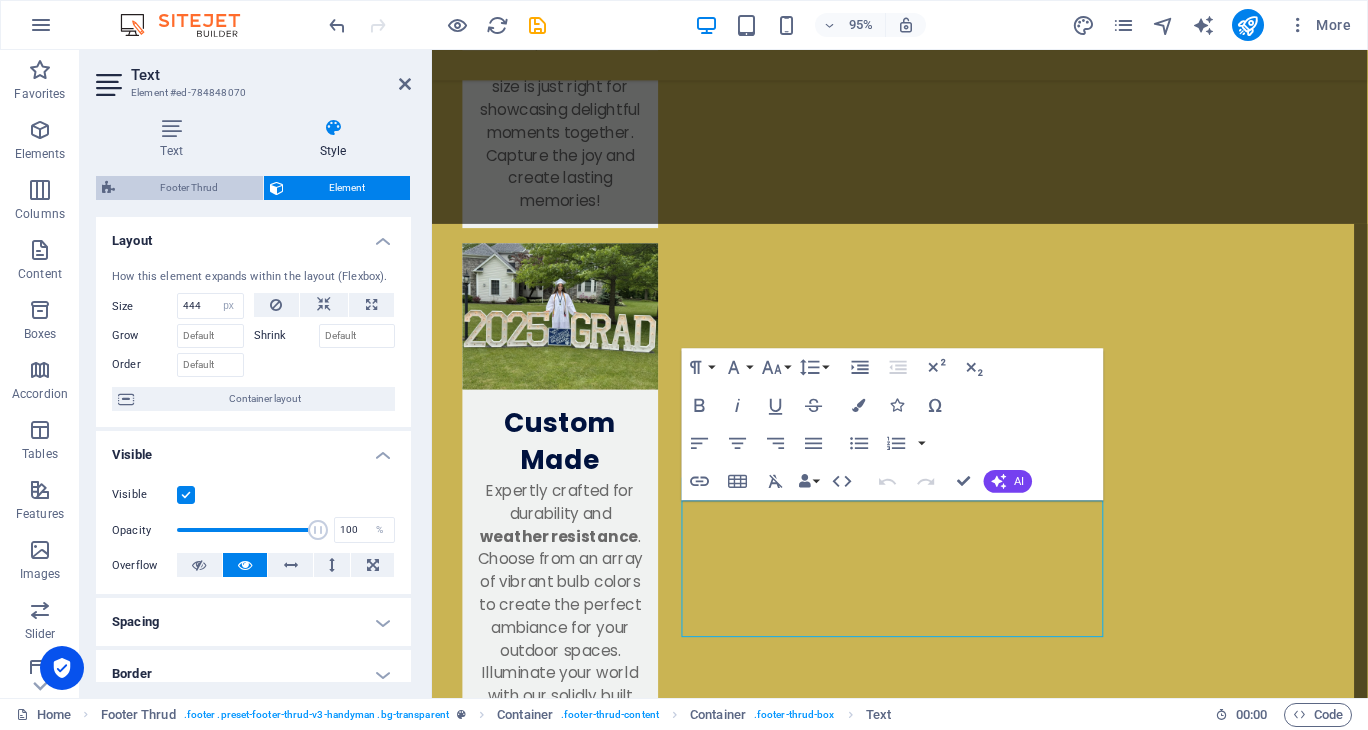 click on "Footer Thrud" at bounding box center [189, 188] 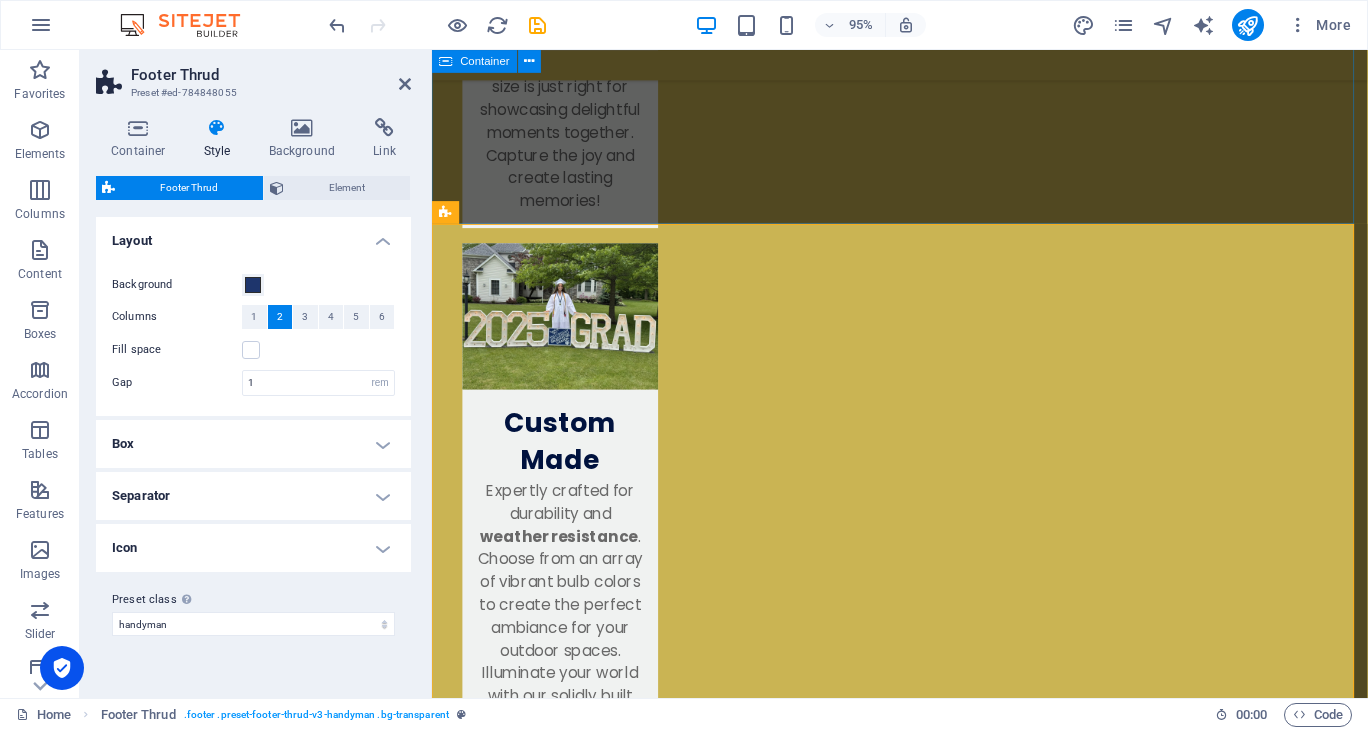 click on "Send Us a Message   Send   I have read and understand the privacy policy. Unreadable? Regenerate" at bounding box center (924, 2379) 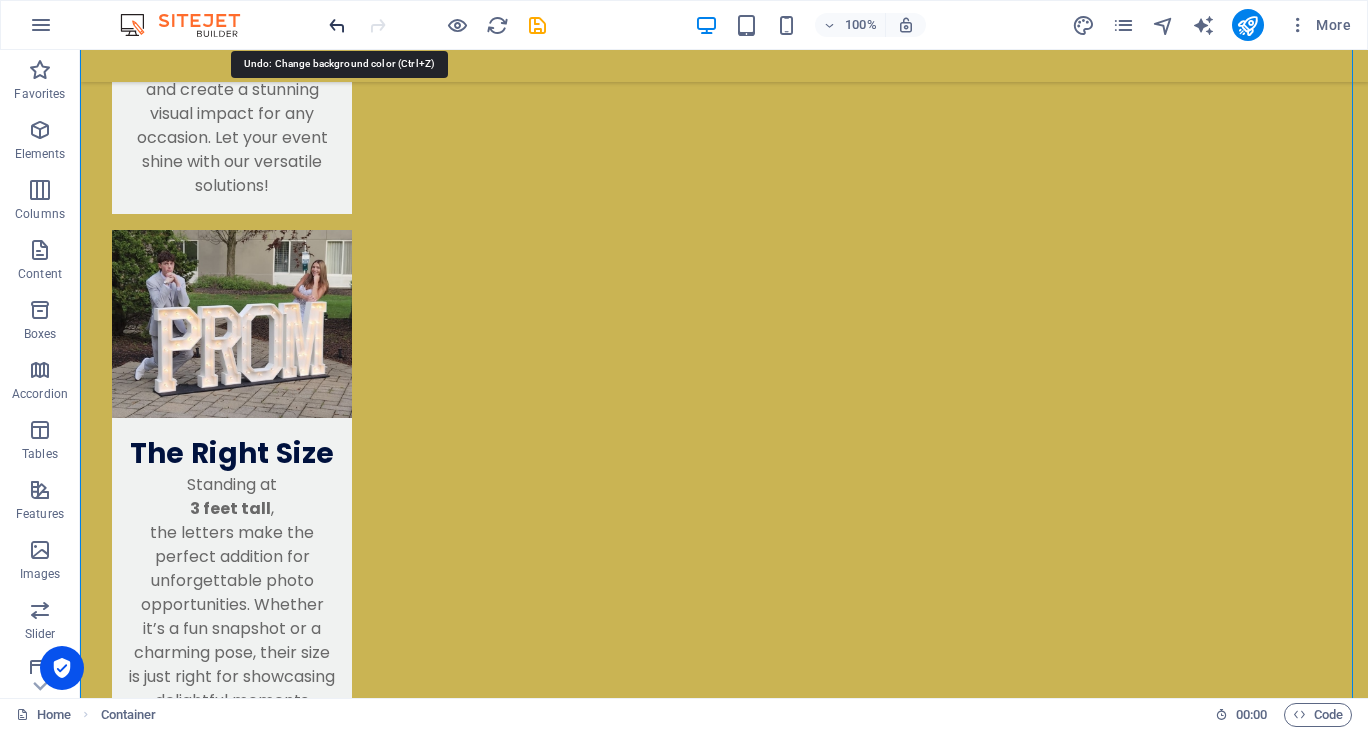 click at bounding box center [337, 25] 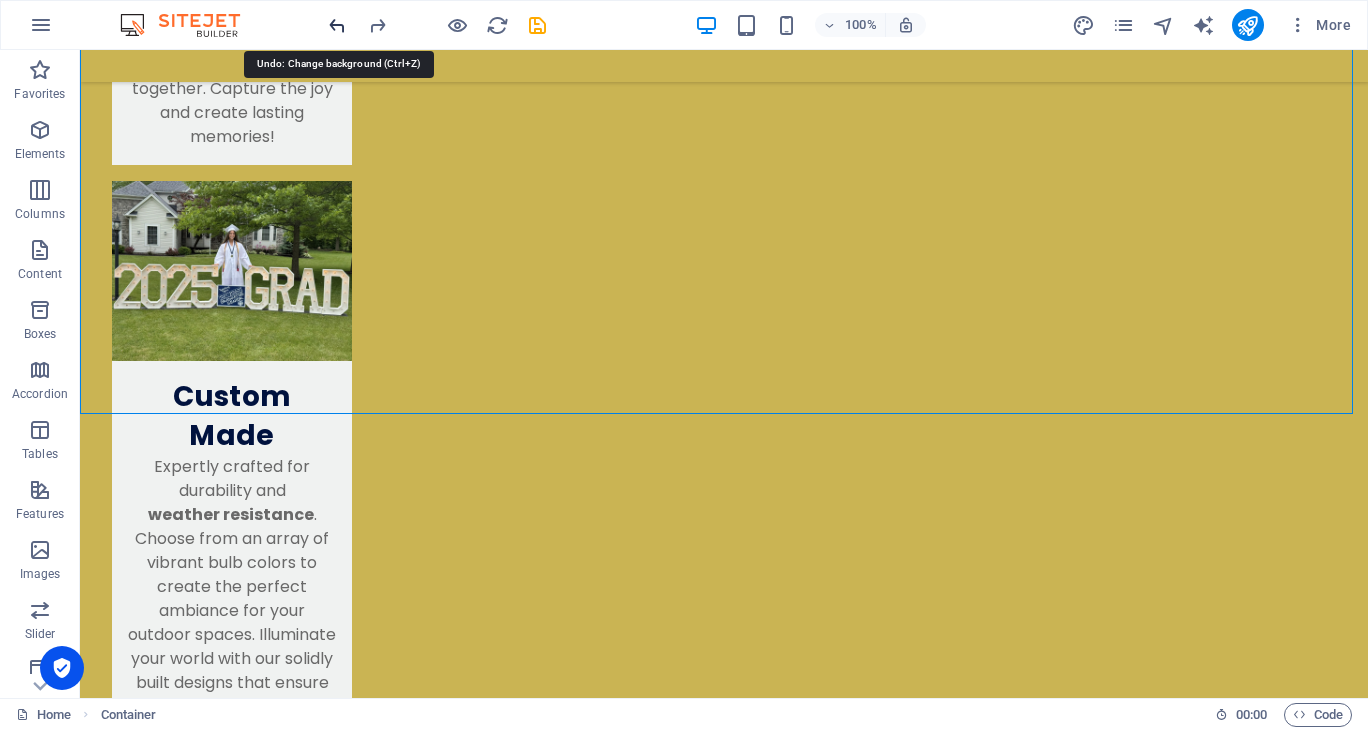 scroll, scrollTop: 2699, scrollLeft: 0, axis: vertical 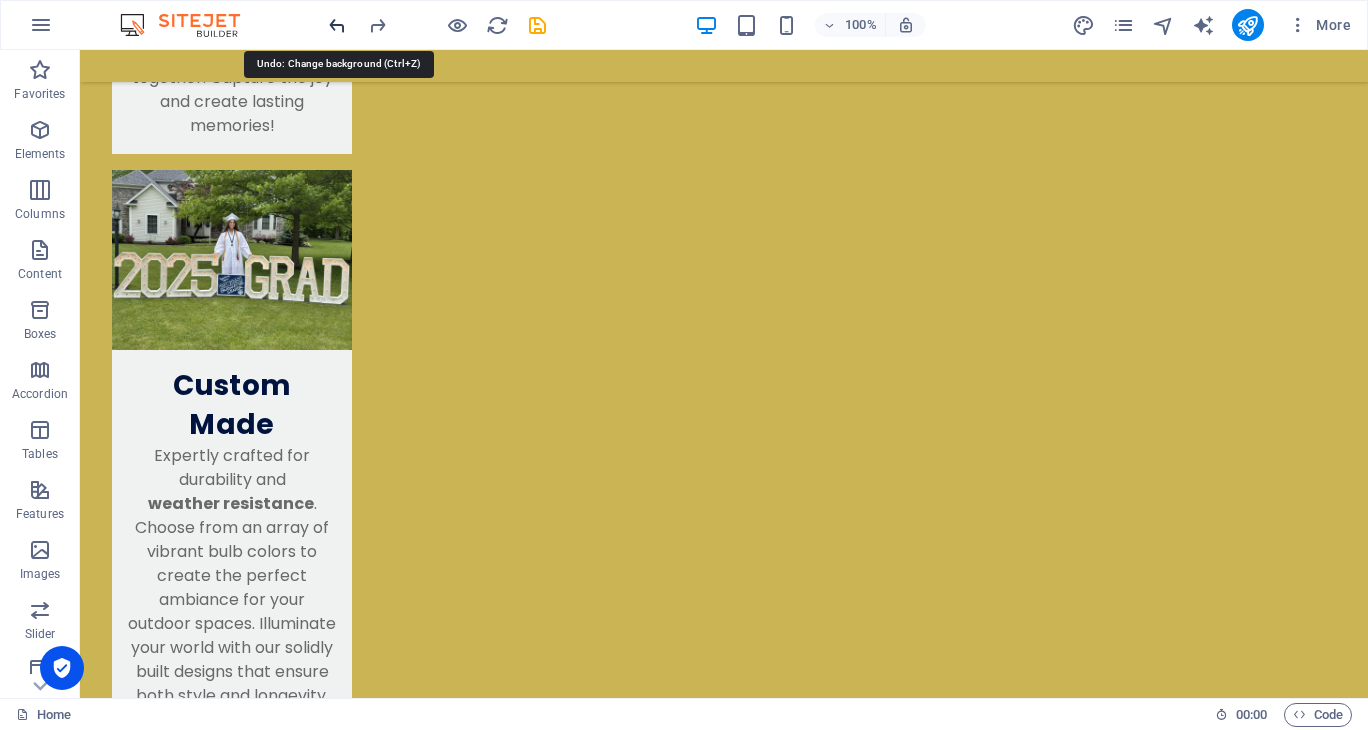 click at bounding box center [337, 25] 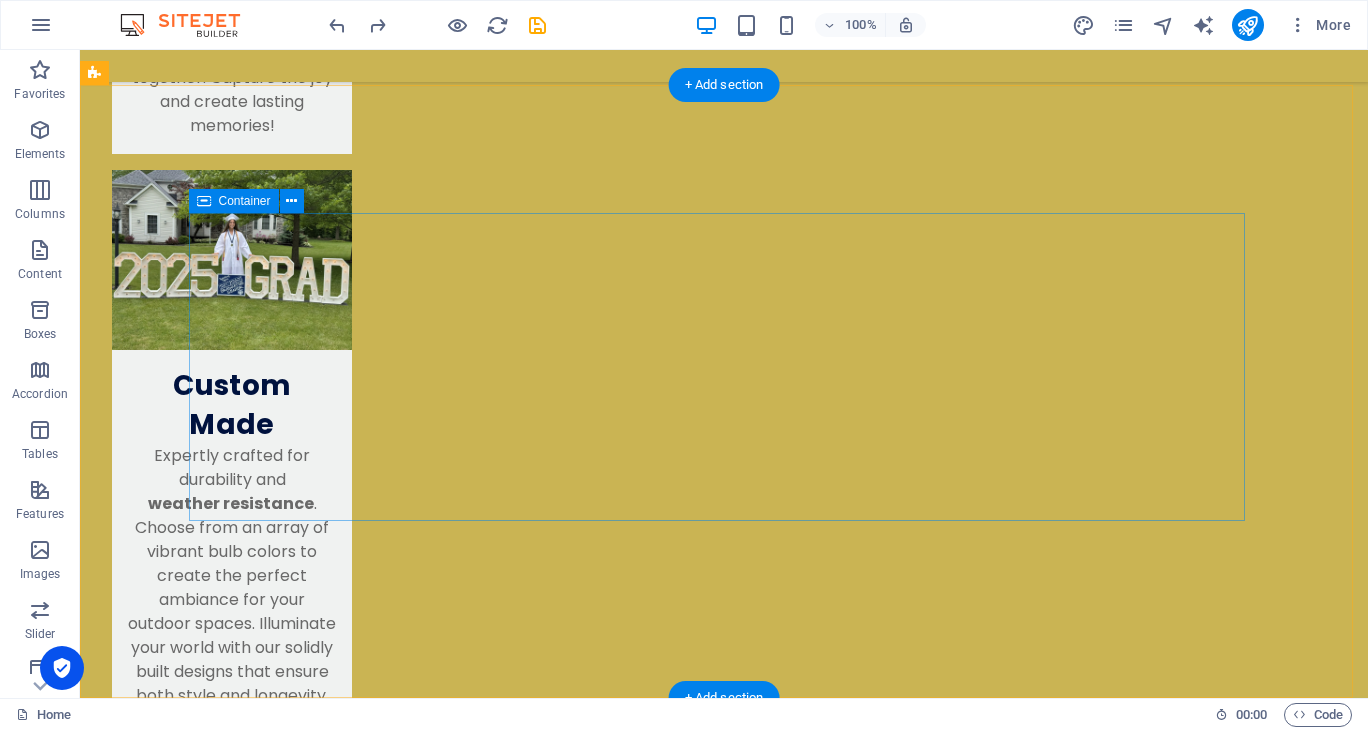 click on "Discover the charm of renting marquee lights from our small family business! We pride ourselves on keeping the process simple and enjoyable, ensuring your events shine bright. Let us help create memorable moments with our beautiful lighting solutions. Illuminate your celebrations with ease and joy!" at bounding box center (724, 2838) 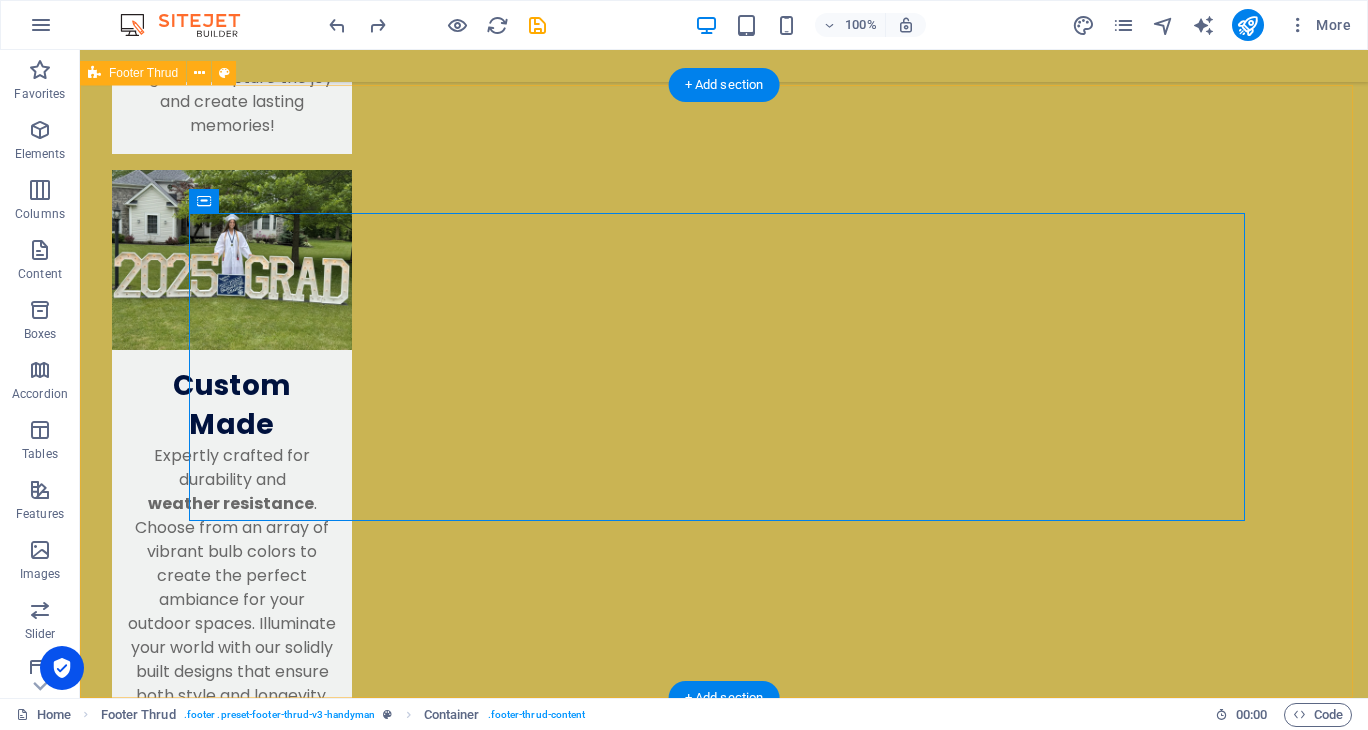 click on "Discover the charm of renting marquee lights from our small family business! We pride ourselves on keeping the process simple and enjoyable, ensuring your events shine bright. Let us help create memorable moments with our beautiful lighting solutions. Illuminate your celebrations with ease and joy!" at bounding box center [724, 2863] 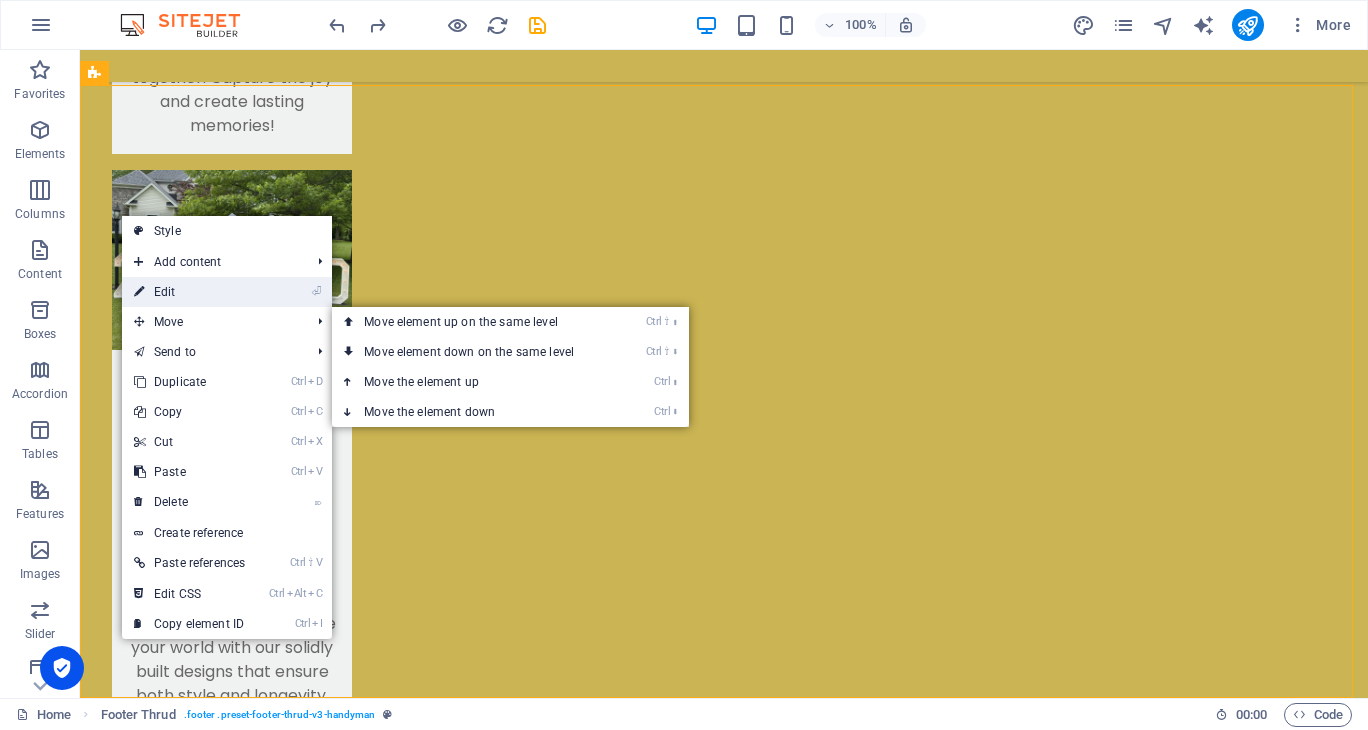click on "⏎  Edit" at bounding box center (189, 292) 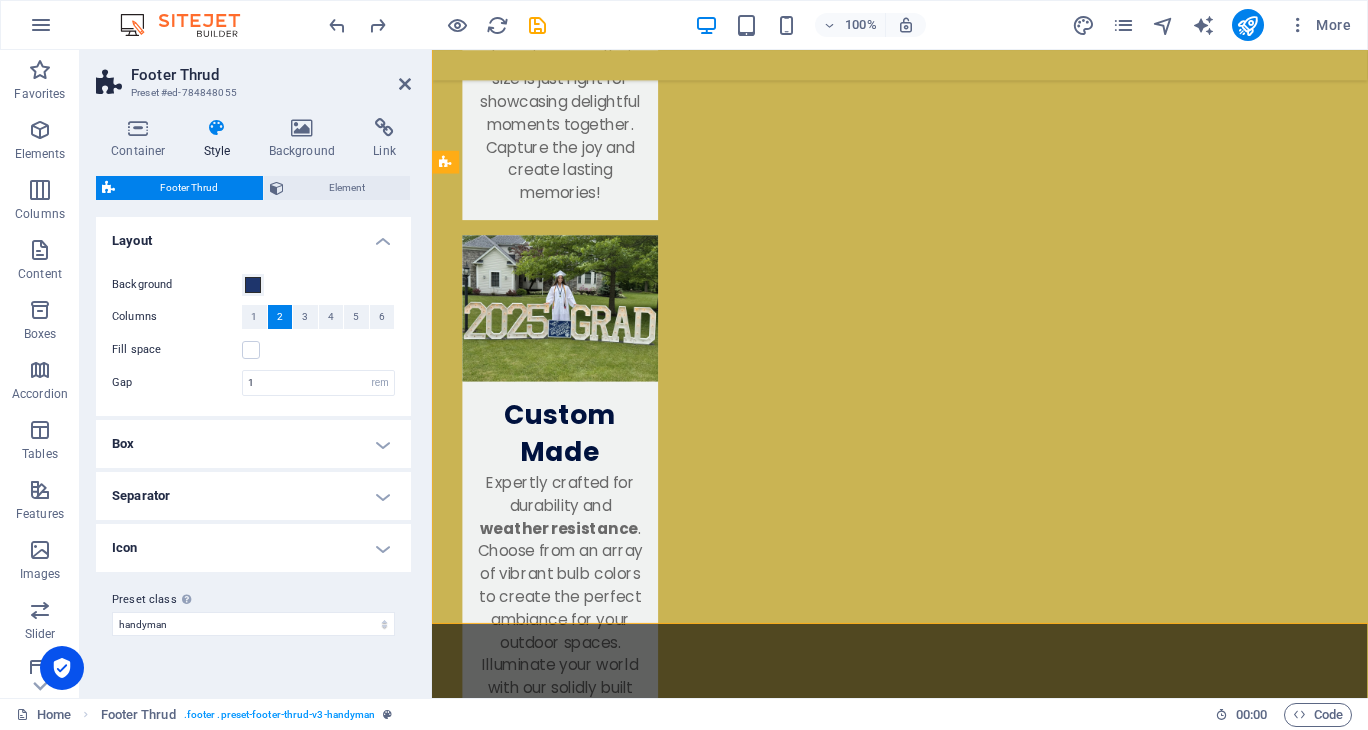 scroll, scrollTop: 2743, scrollLeft: 0, axis: vertical 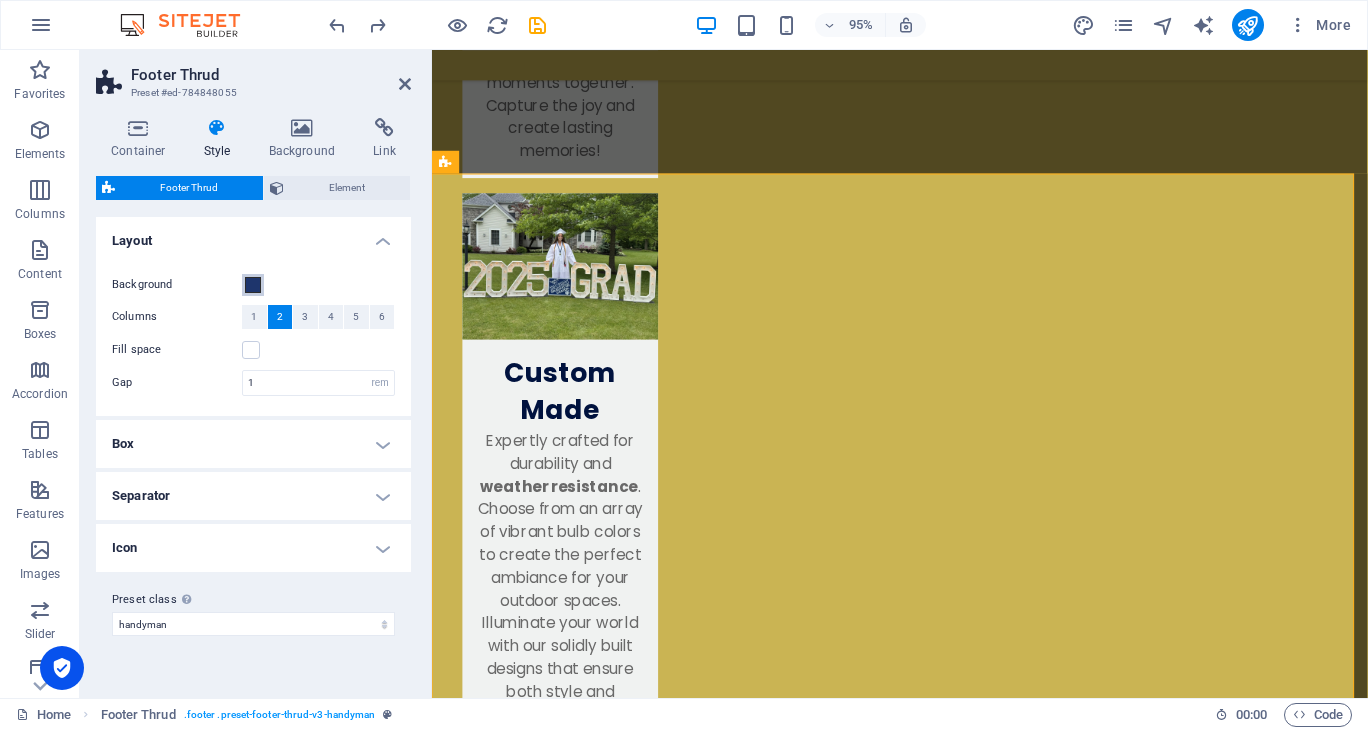 click at bounding box center (253, 285) 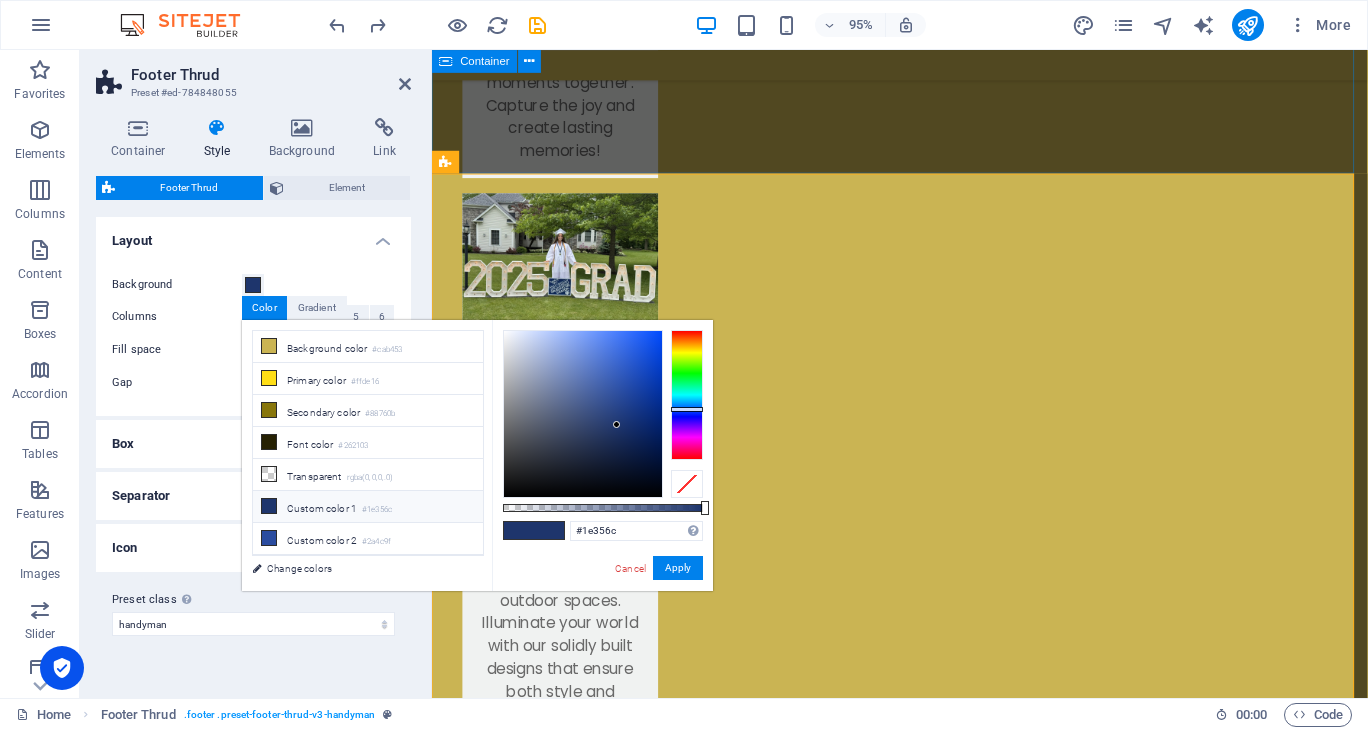 click on "Send Us a Message   Send   I have read and understand the privacy policy. Unreadable? Regenerate" at bounding box center [924, 2327] 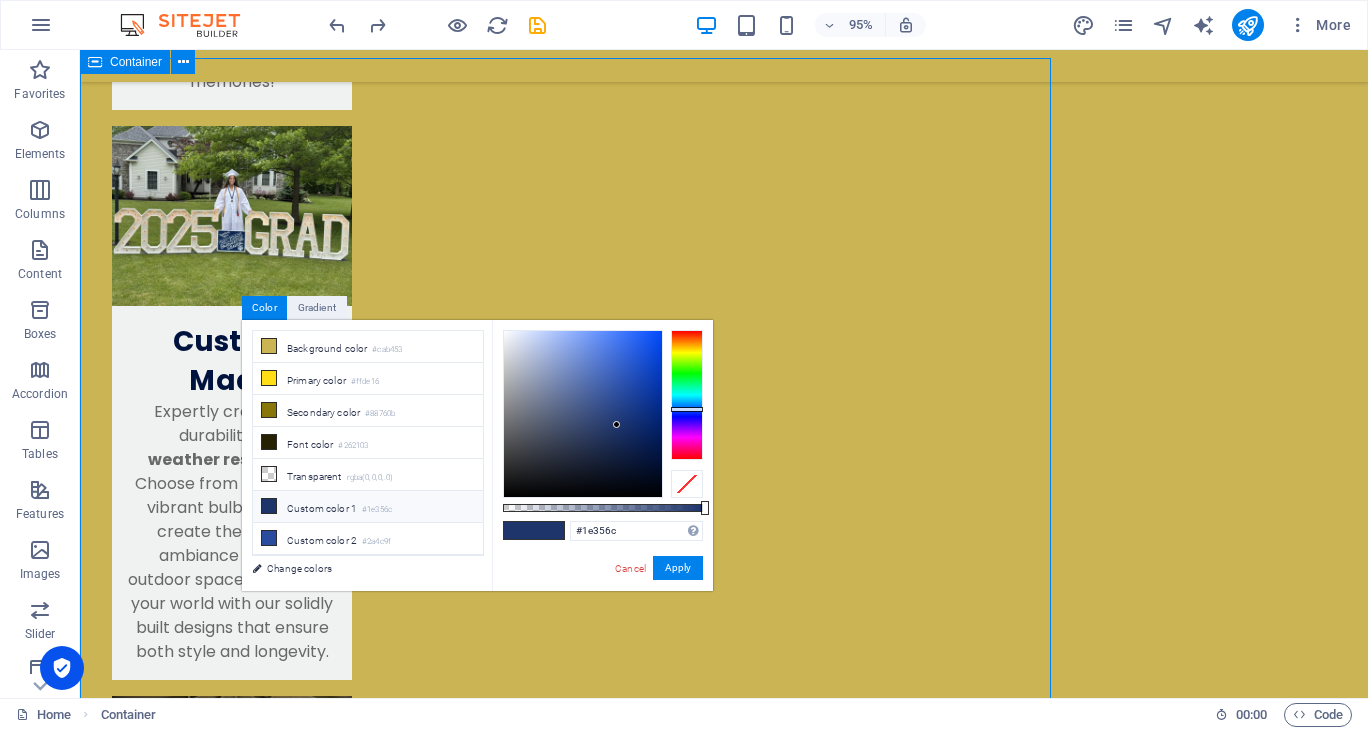 scroll, scrollTop: 2052, scrollLeft: 0, axis: vertical 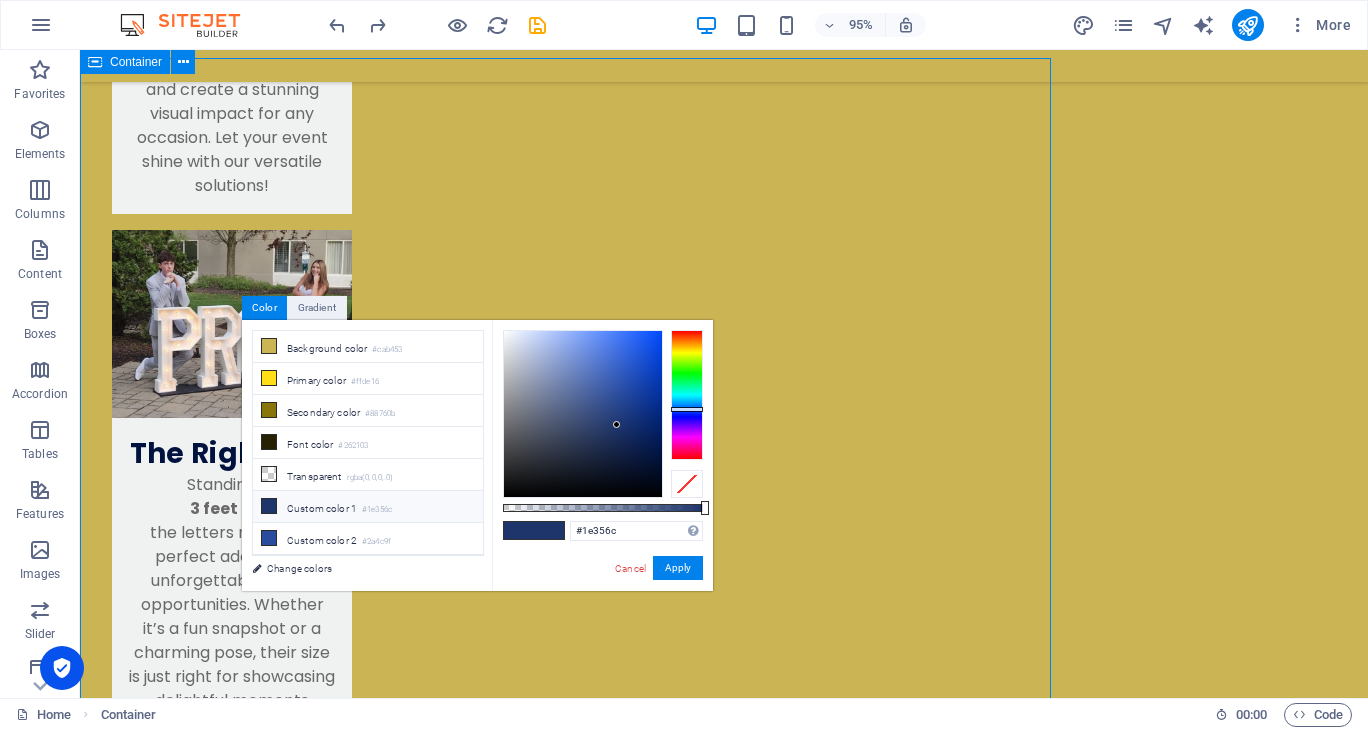 click on "Send Us a Message   Send   I have read and understand the privacy policy. Unreadable? Regenerate" at bounding box center (724, 2802) 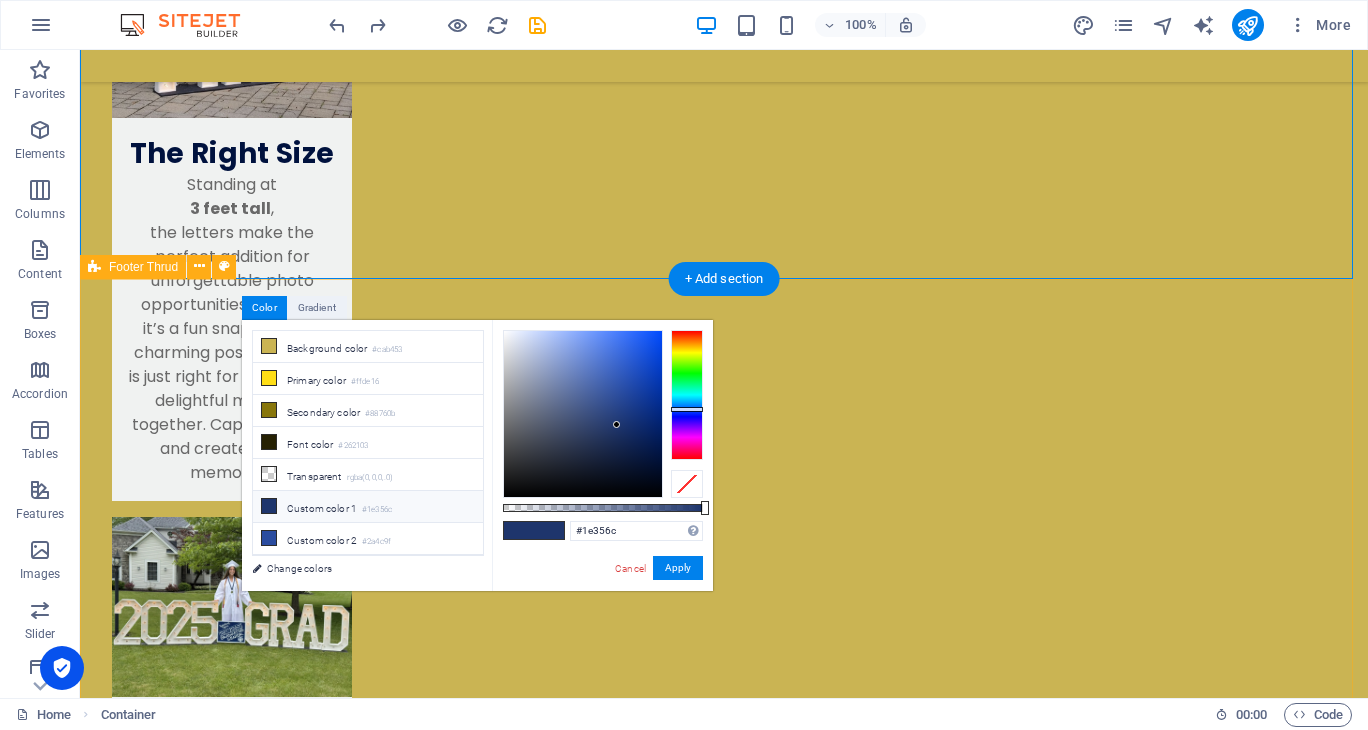 scroll, scrollTop: 2652, scrollLeft: 0, axis: vertical 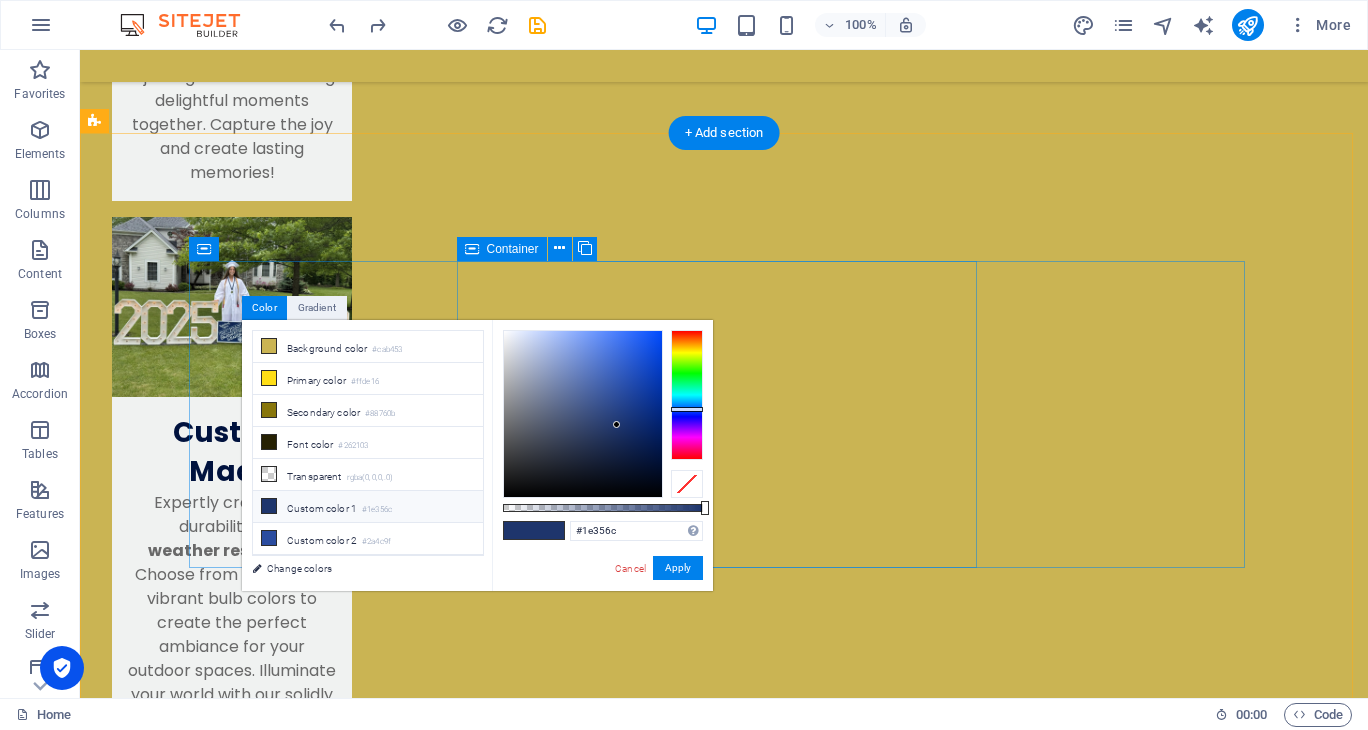 click on "Discover the charm of renting marquee lights from our small family business! We pride ourselves on keeping the process simple and enjoyable, ensuring your events shine bright. Let us help create memorable moments with our beautiful lighting solutions. Illuminate your celebrations with ease and joy!" at bounding box center [724, 2910] 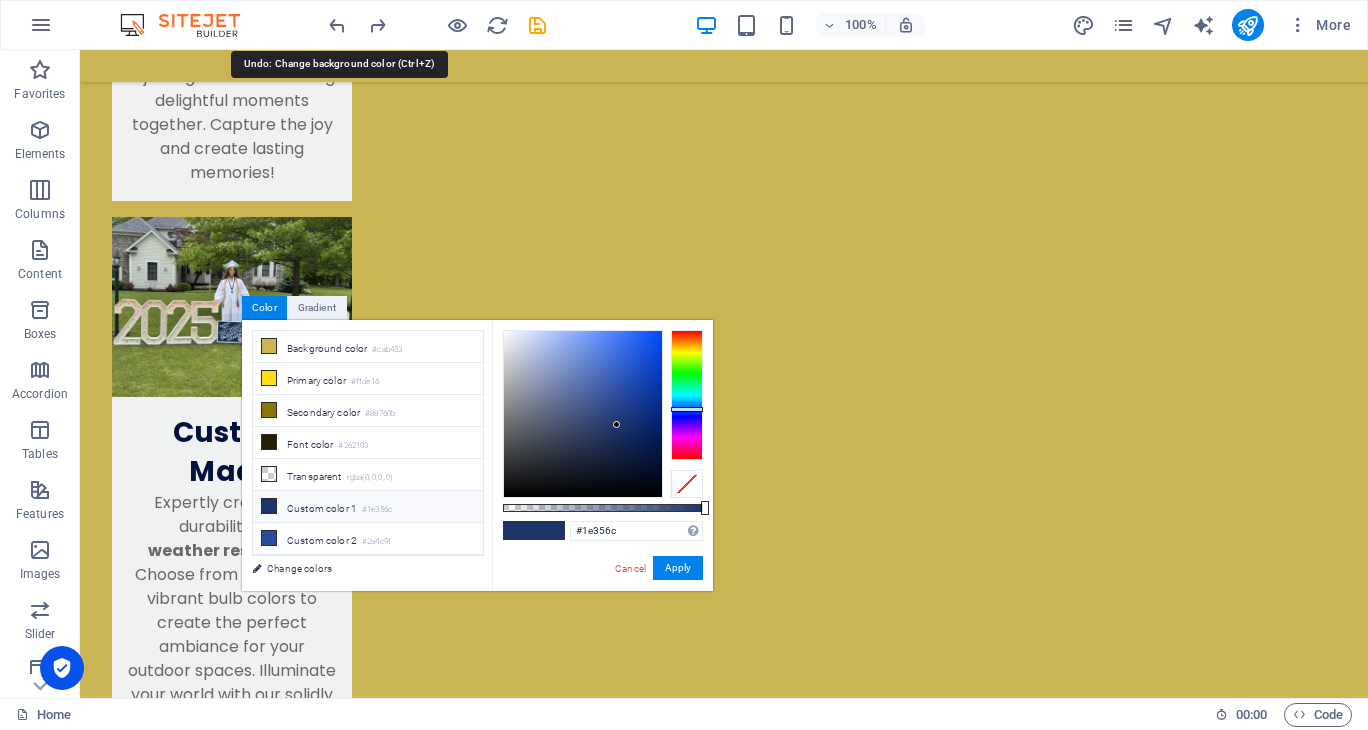 click at bounding box center (337, 25) 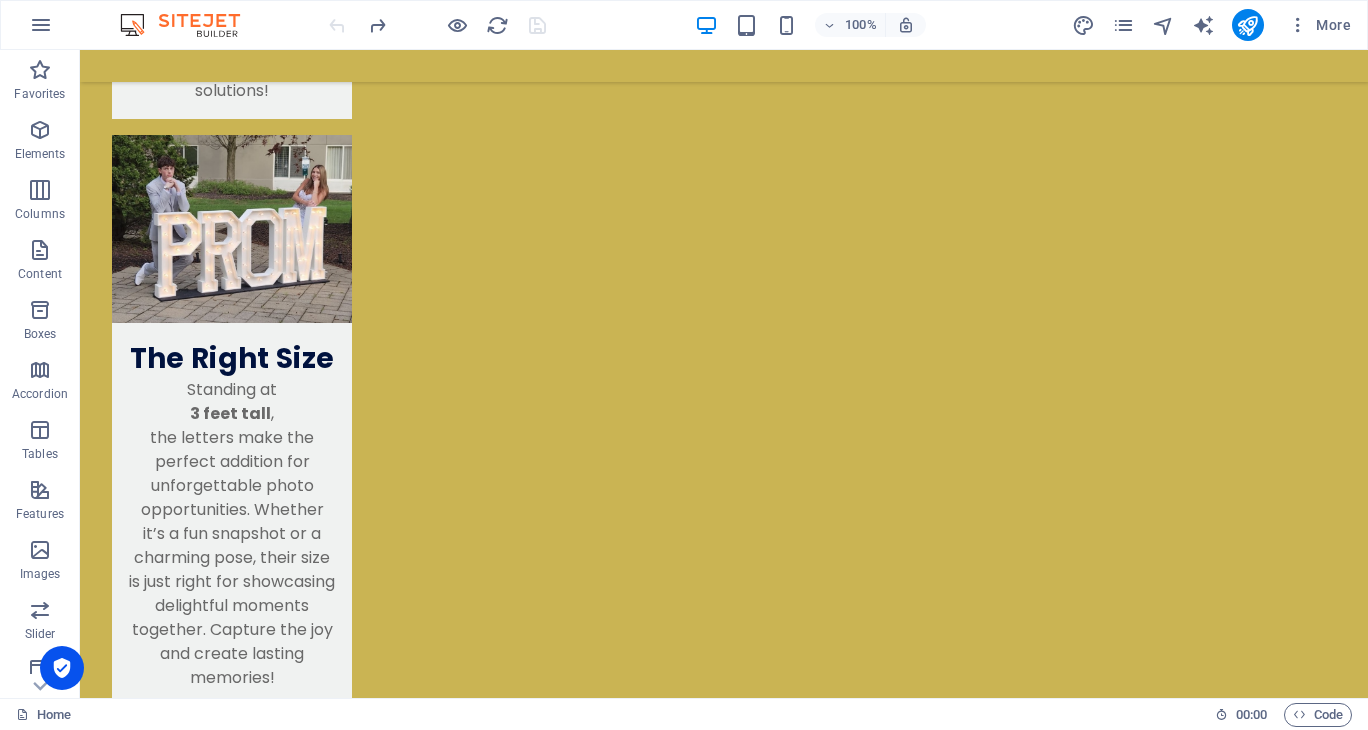 scroll, scrollTop: 1562, scrollLeft: 0, axis: vertical 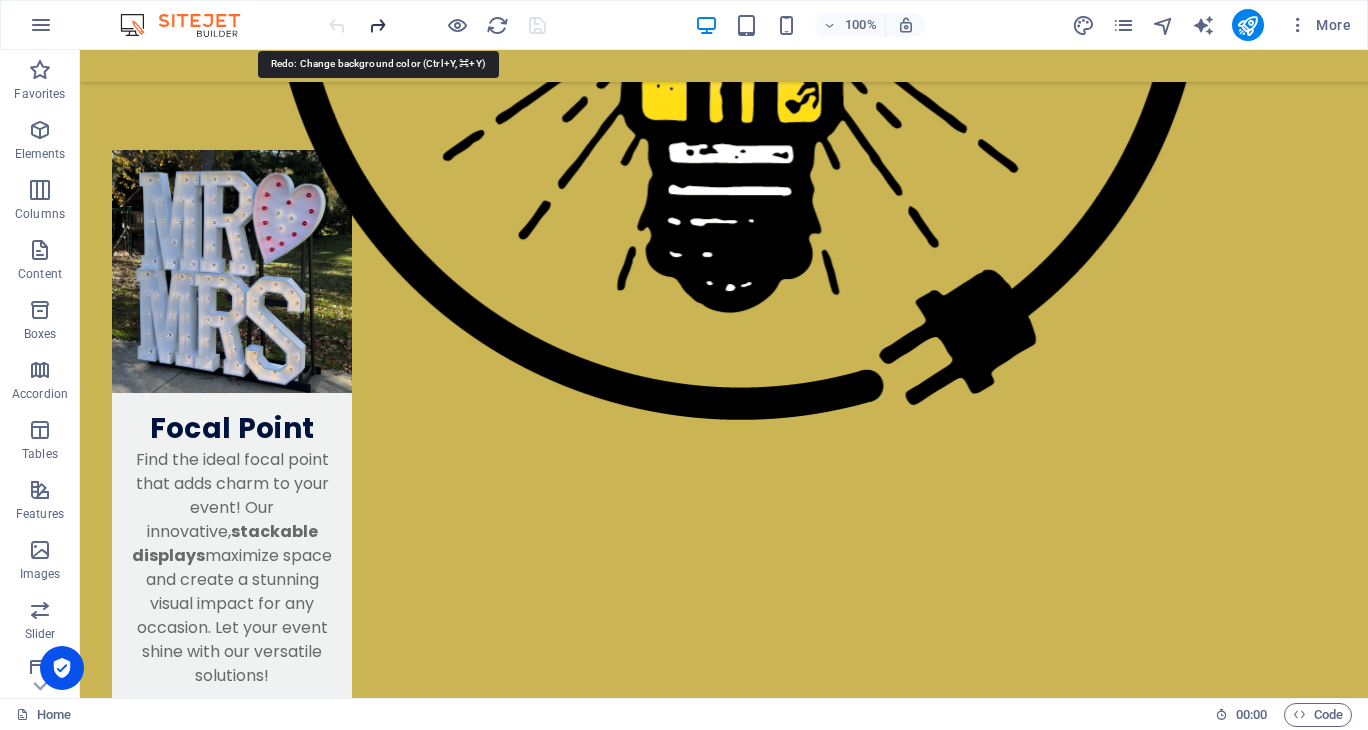 click at bounding box center [377, 25] 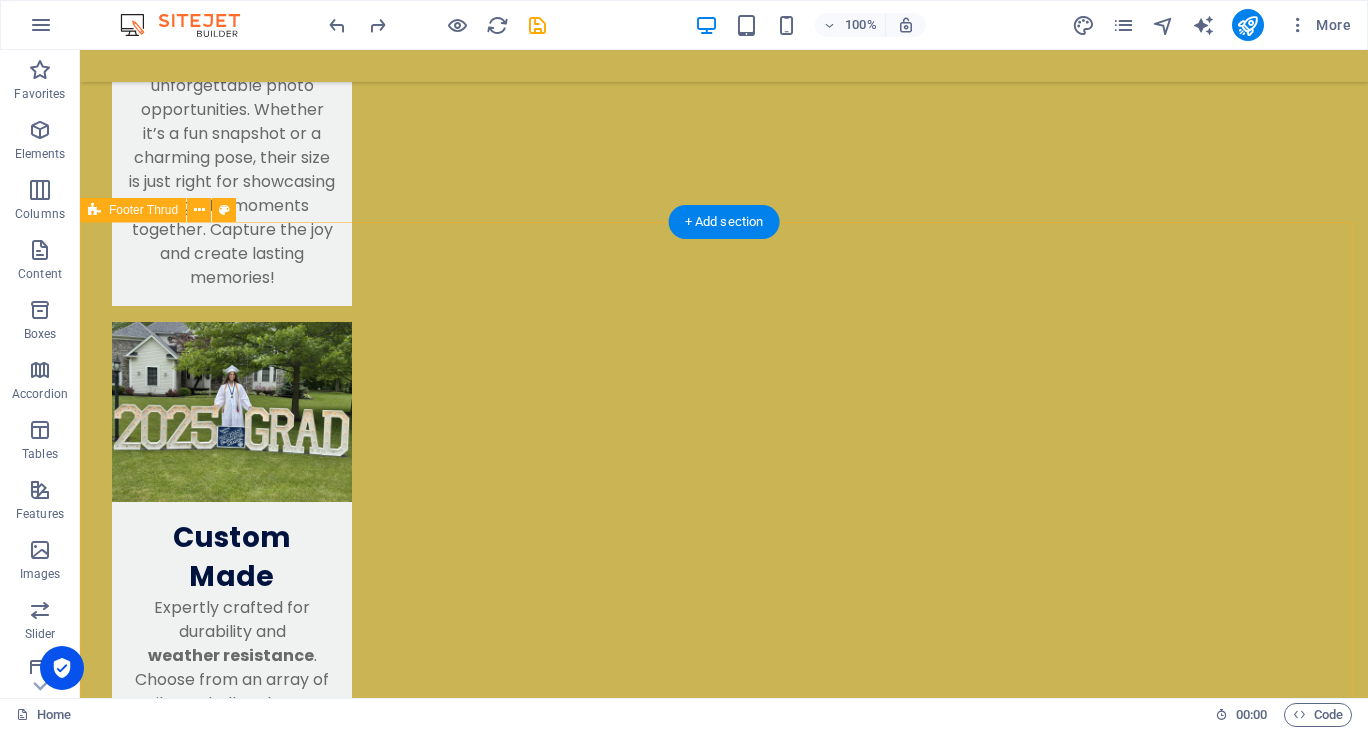 scroll, scrollTop: 2562, scrollLeft: 0, axis: vertical 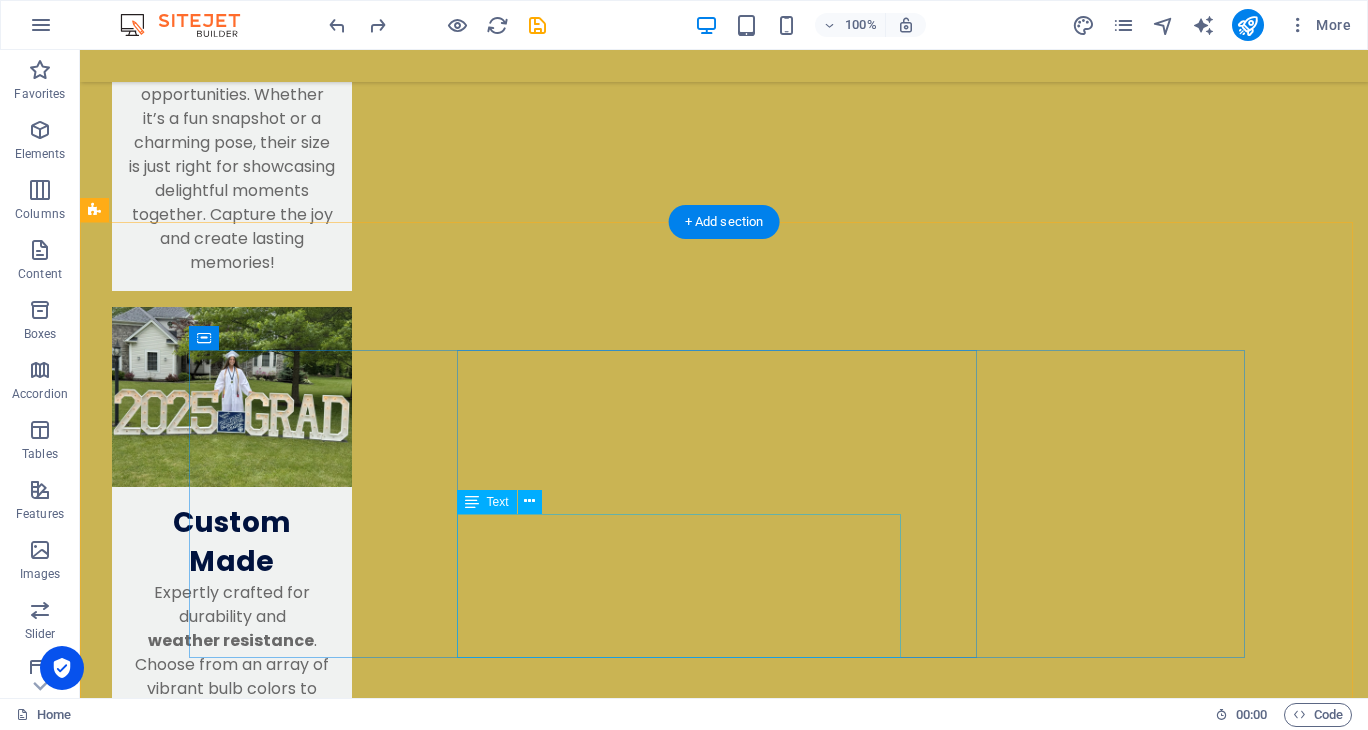 click on "Discover the charm of renting marquee lights from our small family business! We pride ourselves on keeping the process simple and enjoyable, ensuring your events shine bright. Let us help create memorable moments with our beautiful lighting solutions. Illuminate your celebrations with ease and joy!" at bounding box center (456, 3057) 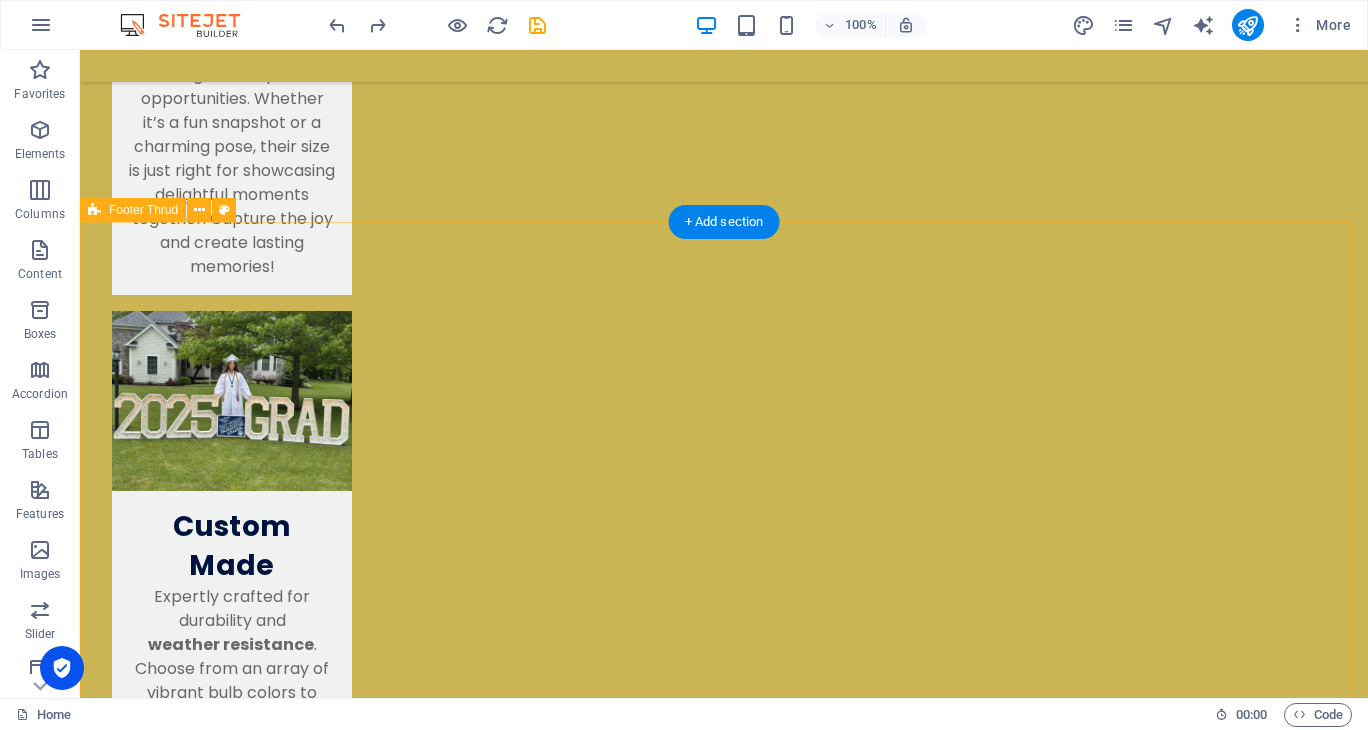 scroll, scrollTop: 2562, scrollLeft: 0, axis: vertical 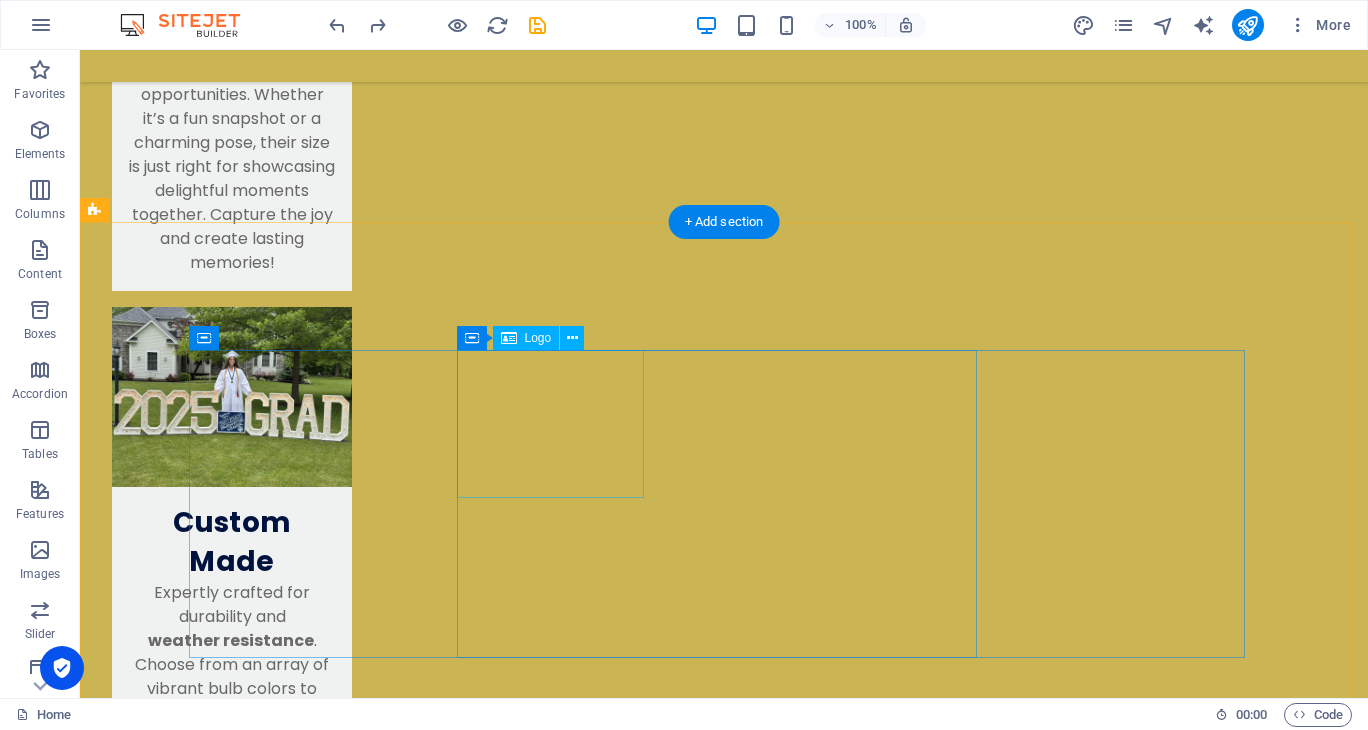 click at bounding box center (456, 2907) 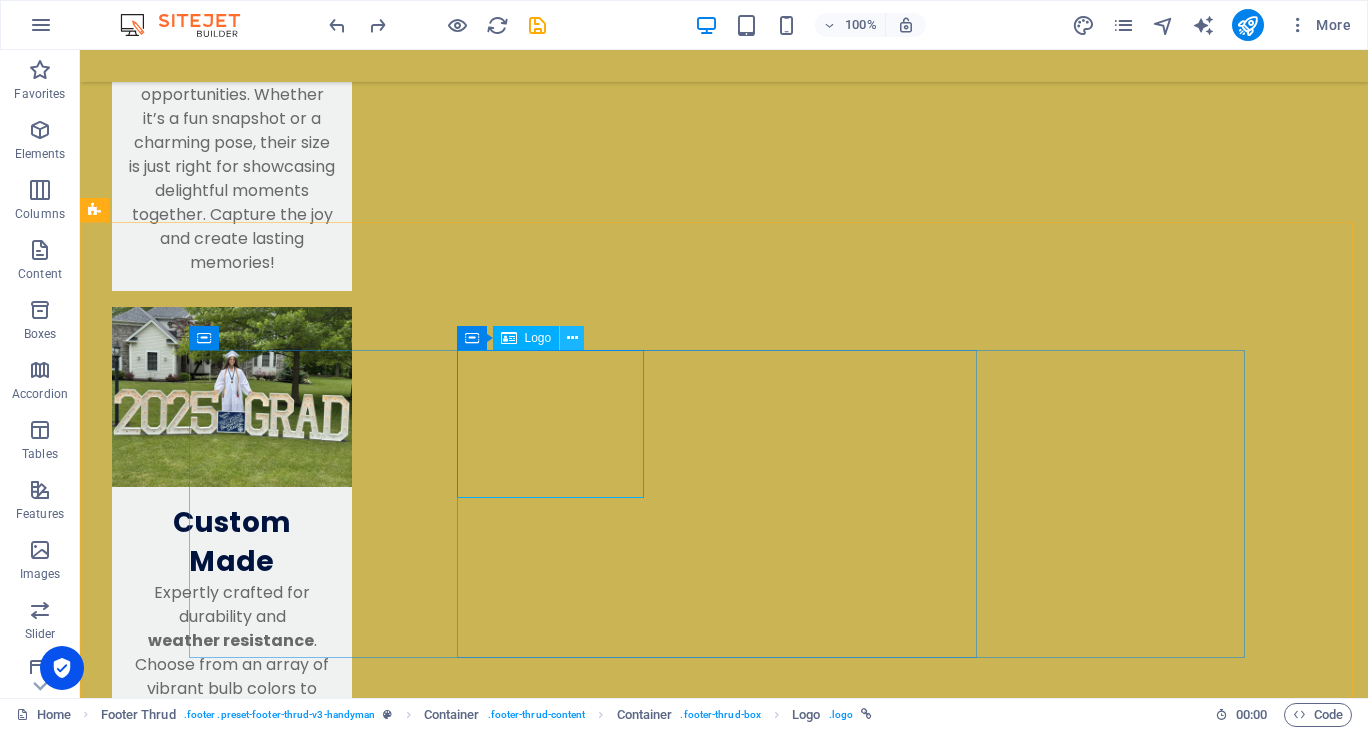 click at bounding box center (572, 338) 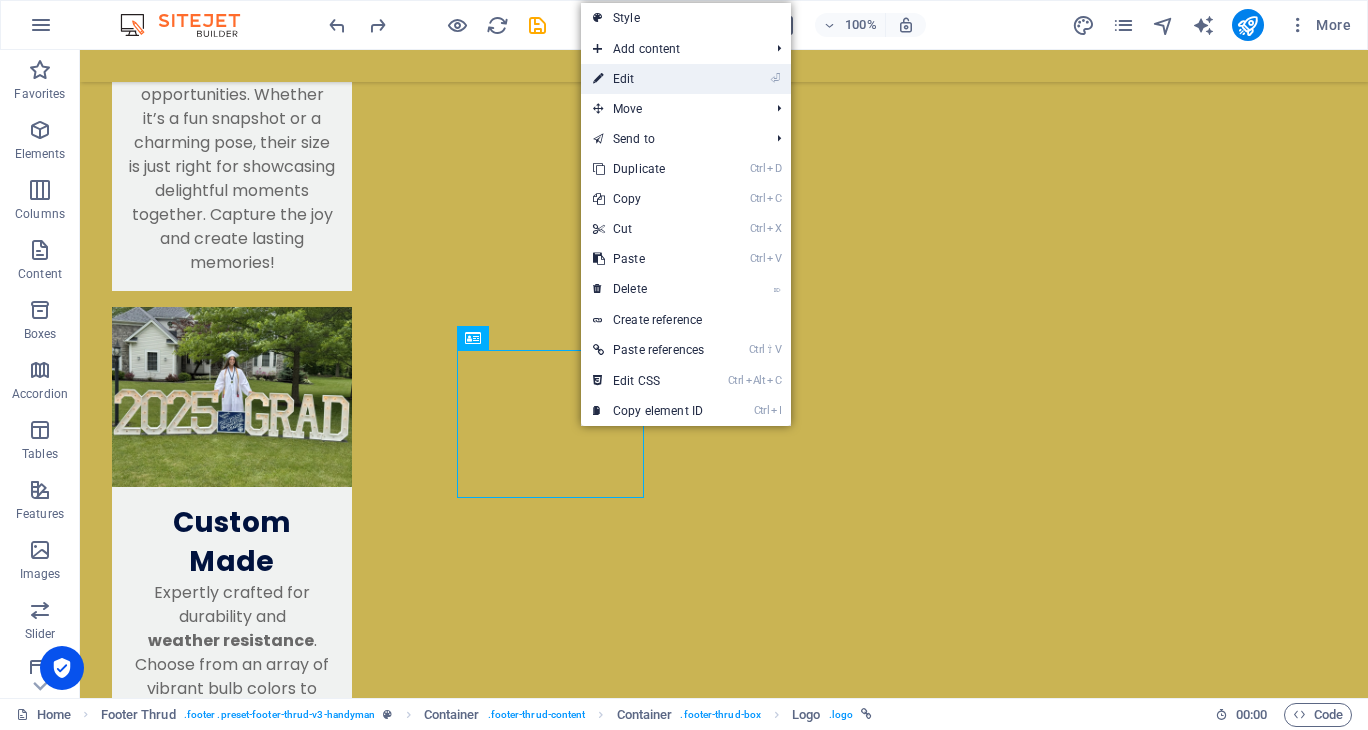click on "⏎  Edit" at bounding box center (648, 79) 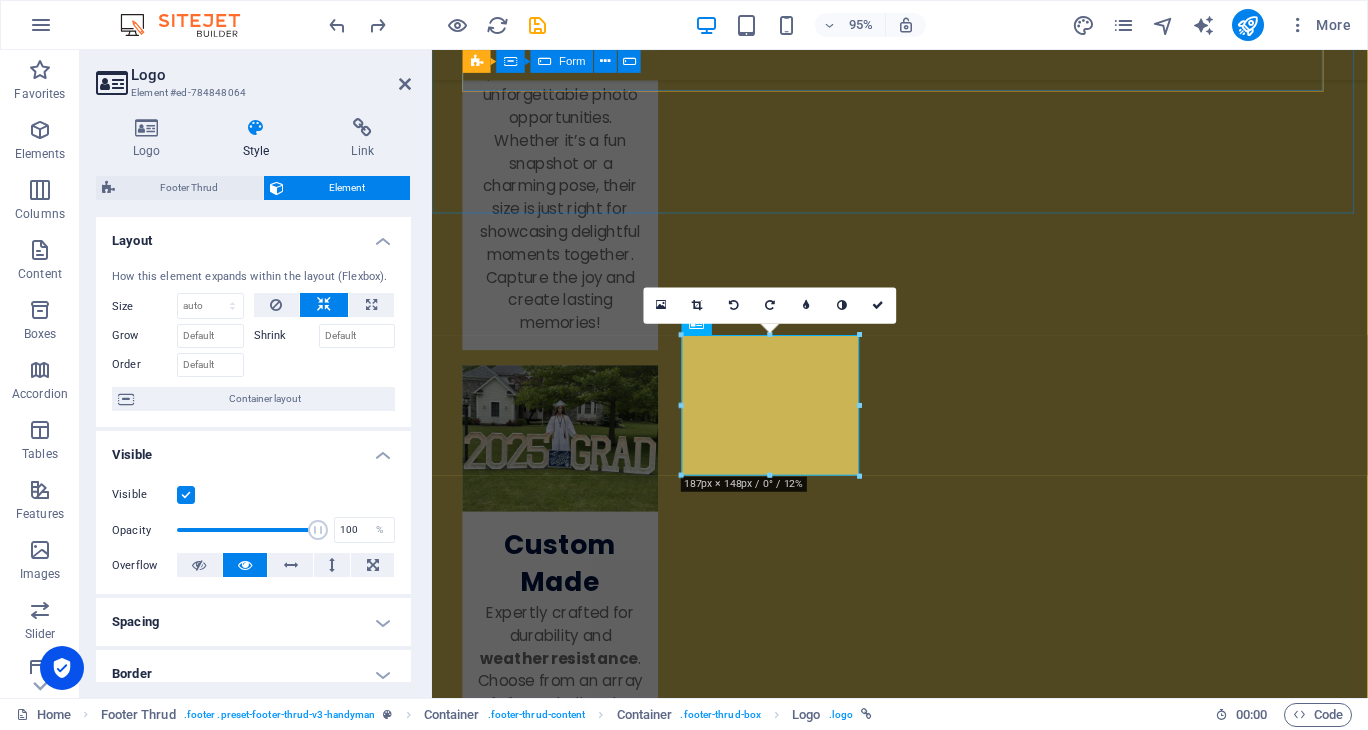 scroll, scrollTop: 2701, scrollLeft: 0, axis: vertical 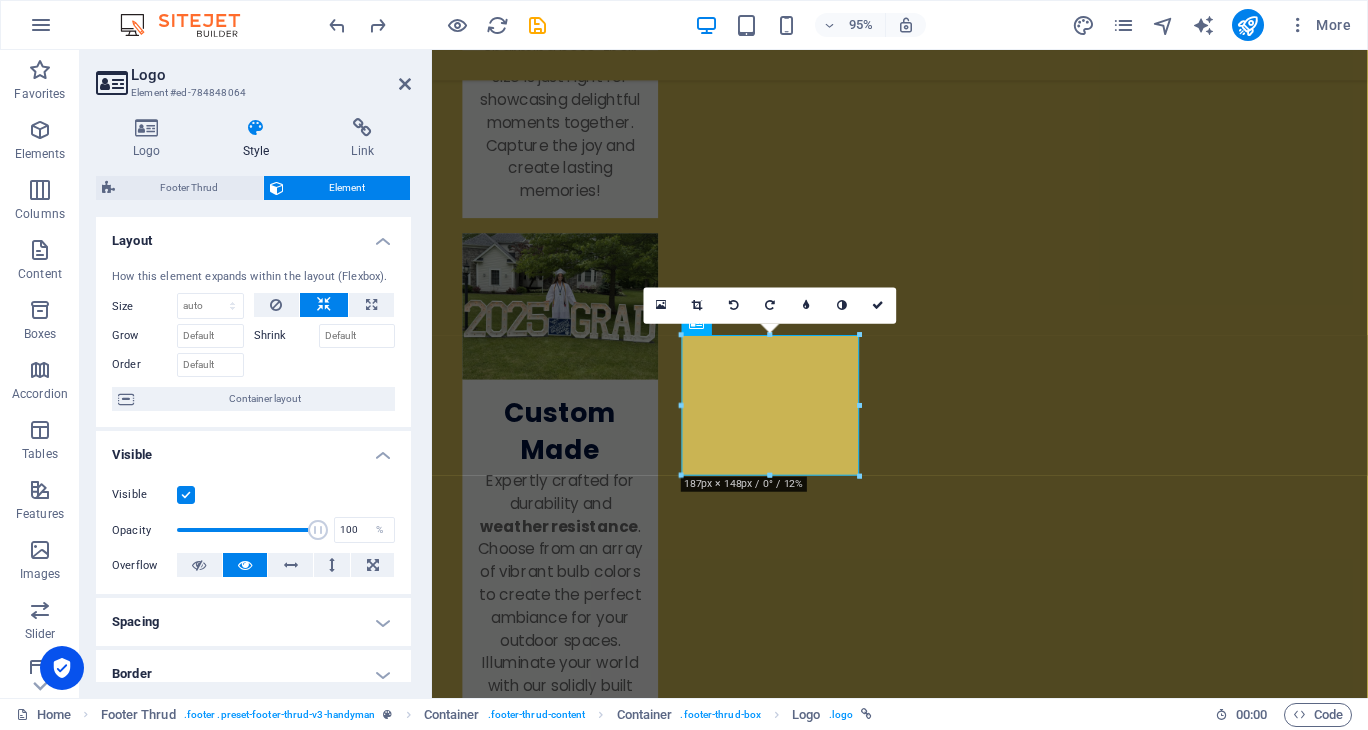click at bounding box center [256, 128] 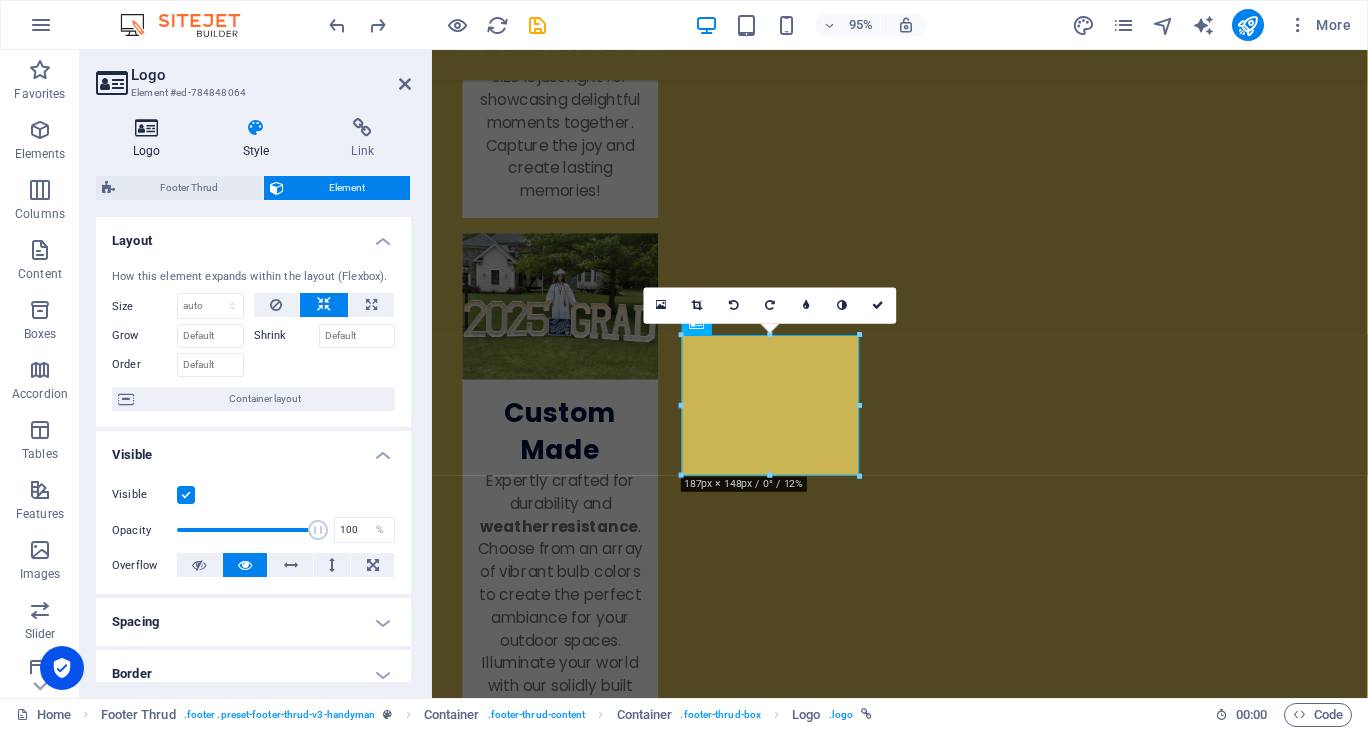 click at bounding box center (147, 128) 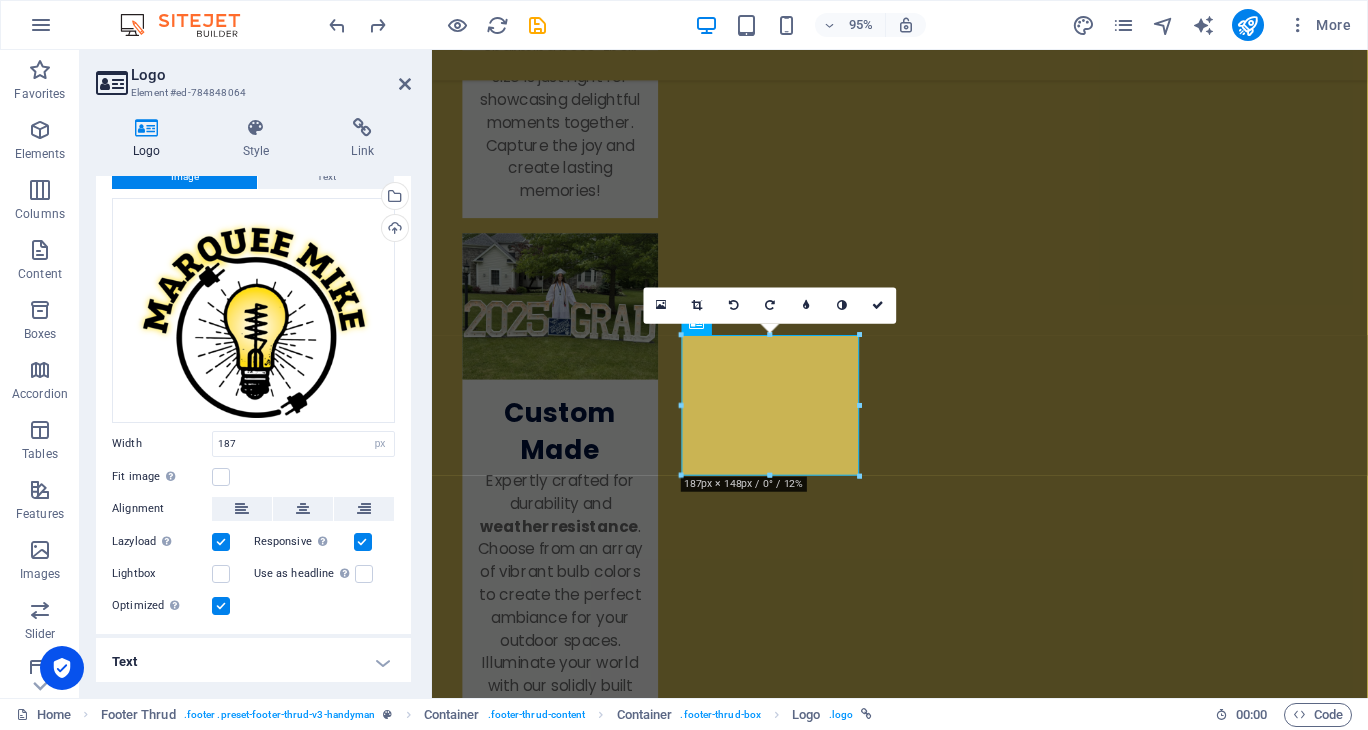 scroll, scrollTop: 0, scrollLeft: 0, axis: both 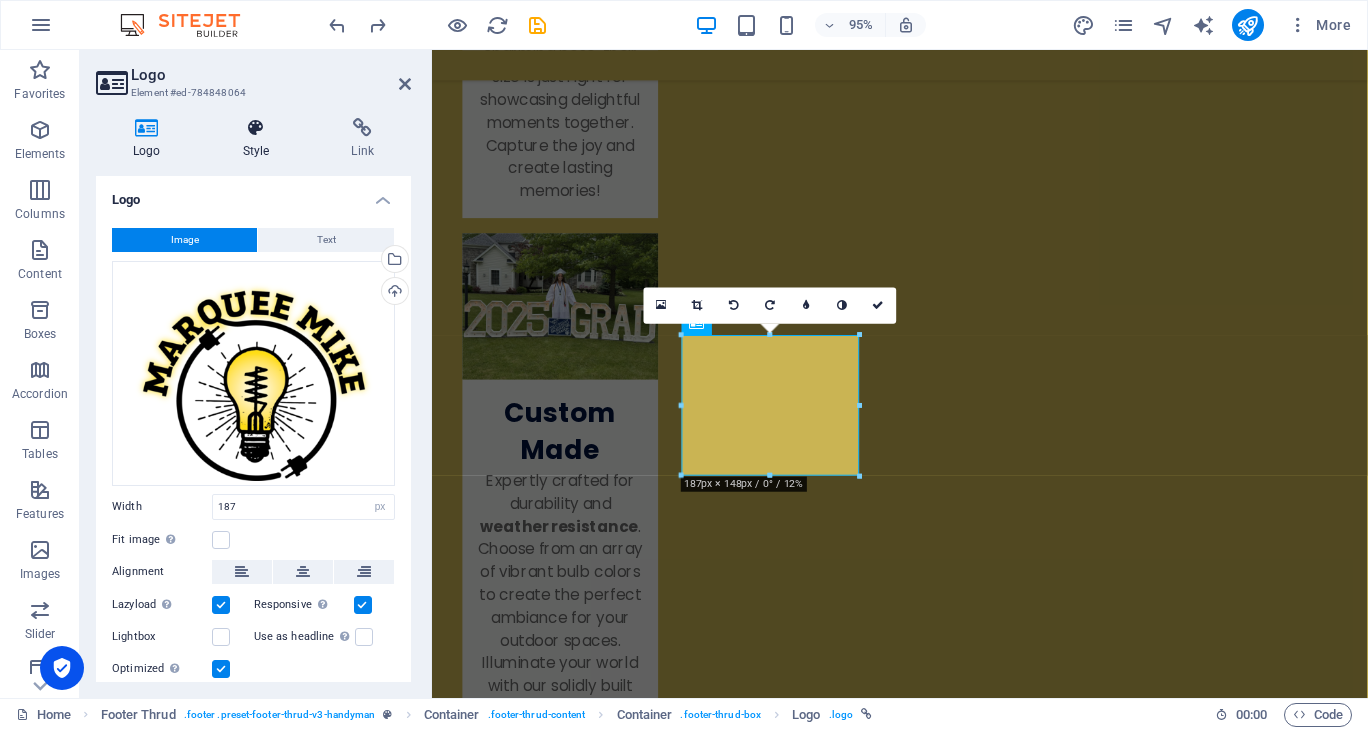 click on "Style" at bounding box center [260, 139] 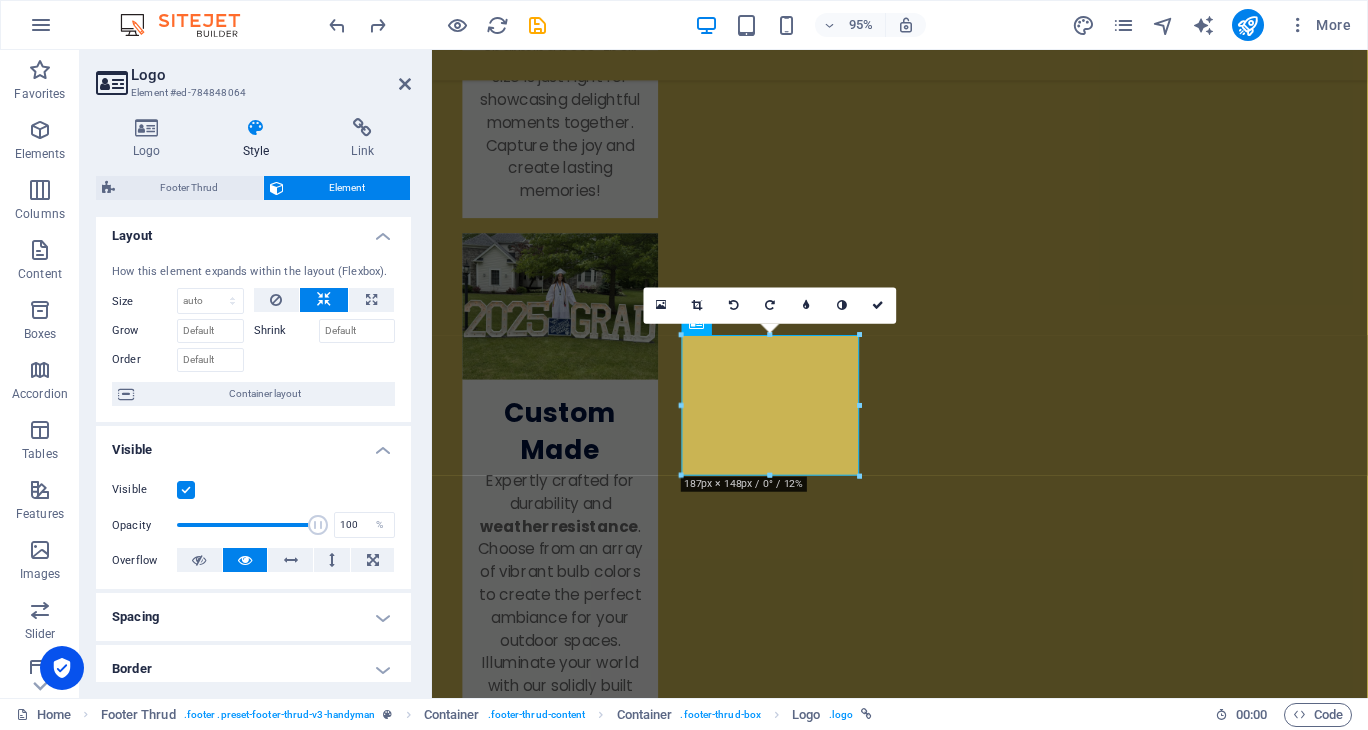 scroll, scrollTop: 0, scrollLeft: 0, axis: both 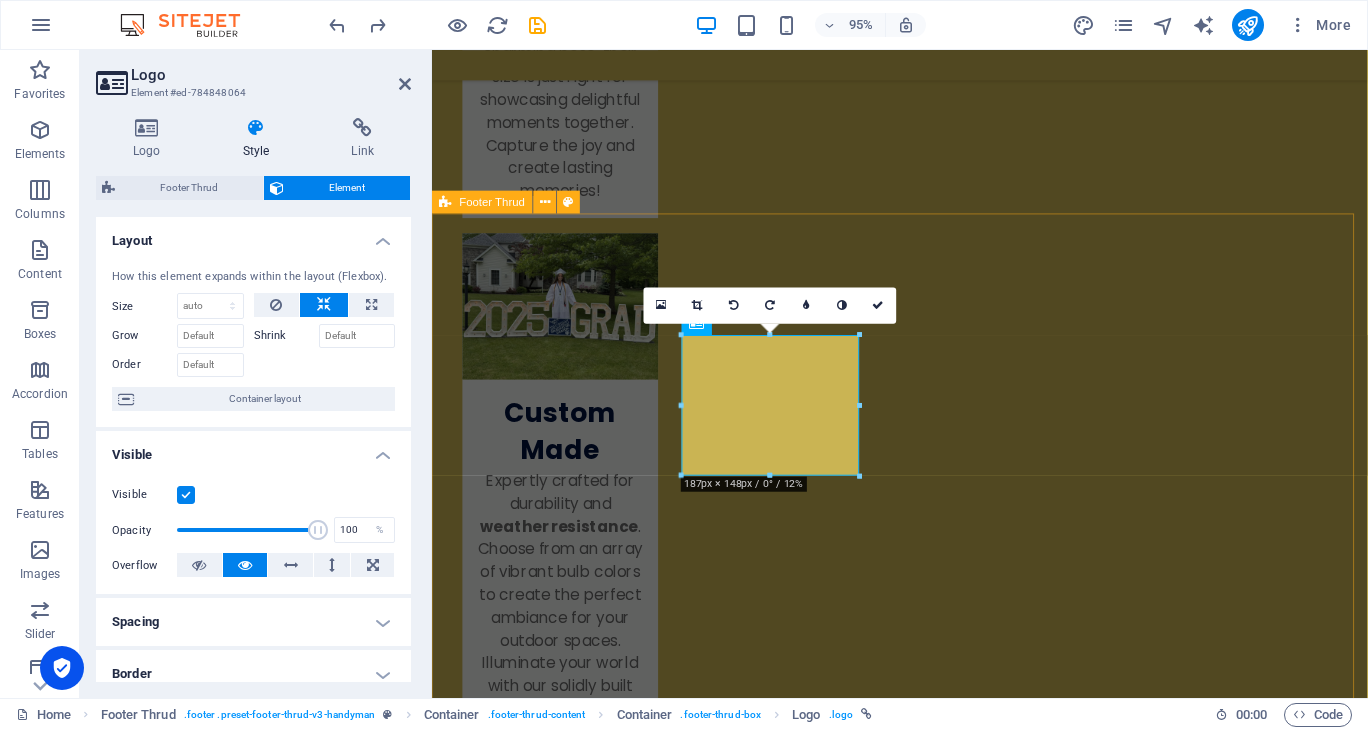 click on "Discover the charm of renting marquee lights from our small family business! We pride ourselves on keeping the process simple and enjoyable, ensuring your events shine bright. Let us help create memorable moments with our beautiful lighting solutions. Illuminate your celebrations with ease and joy!" at bounding box center [924, 3137] 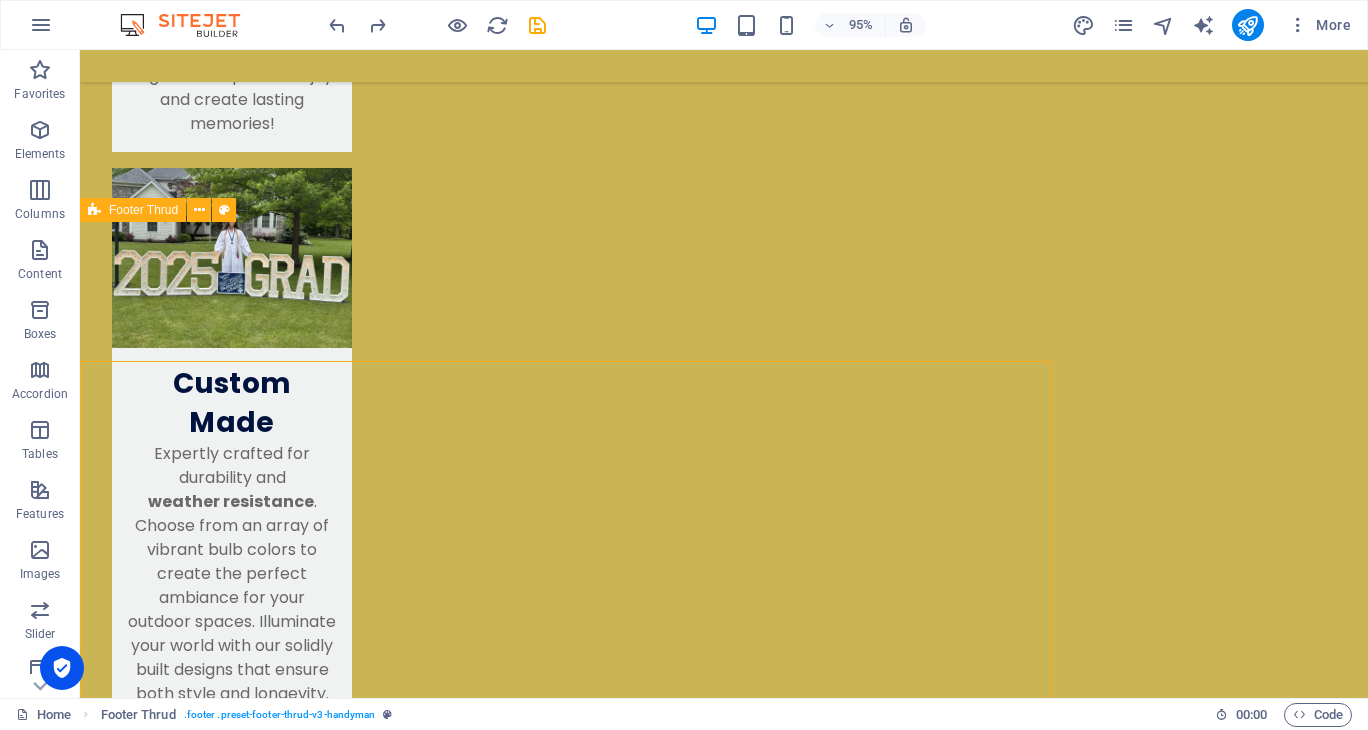 scroll, scrollTop: 2562, scrollLeft: 0, axis: vertical 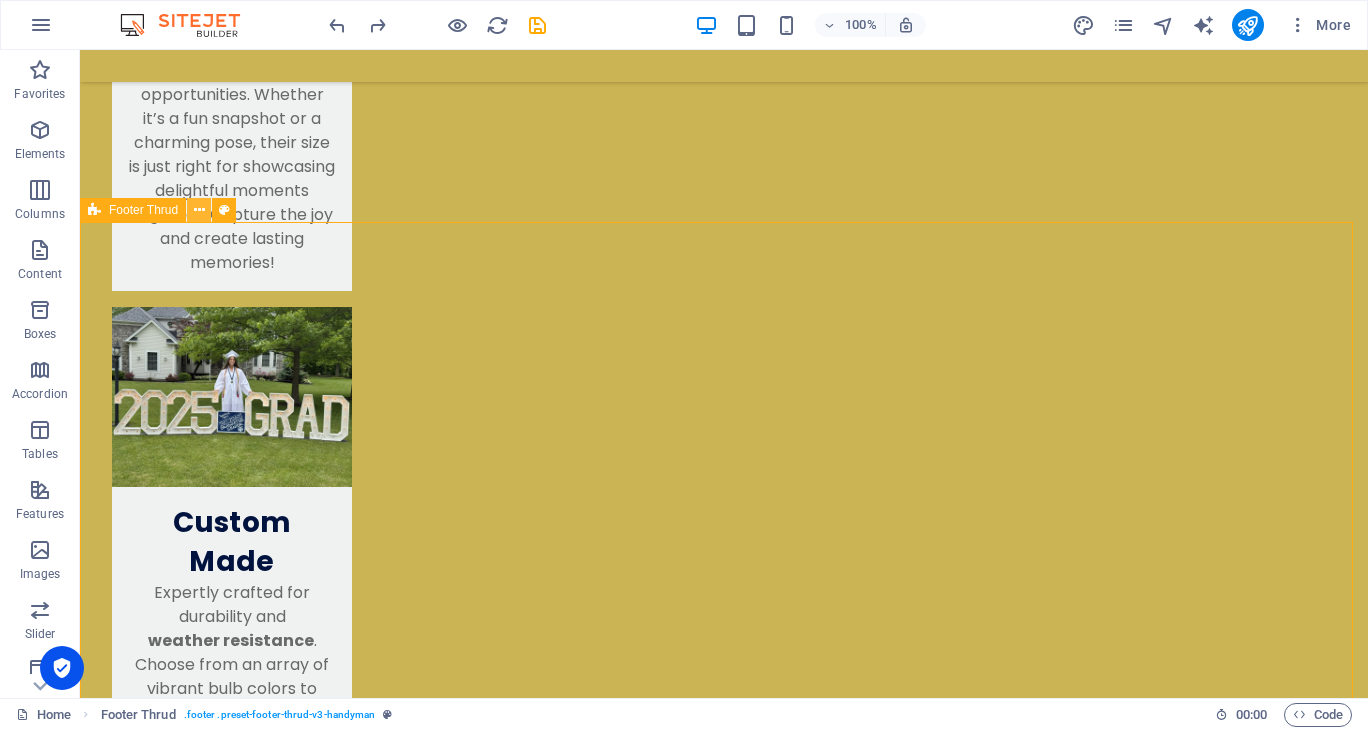 click at bounding box center (199, 210) 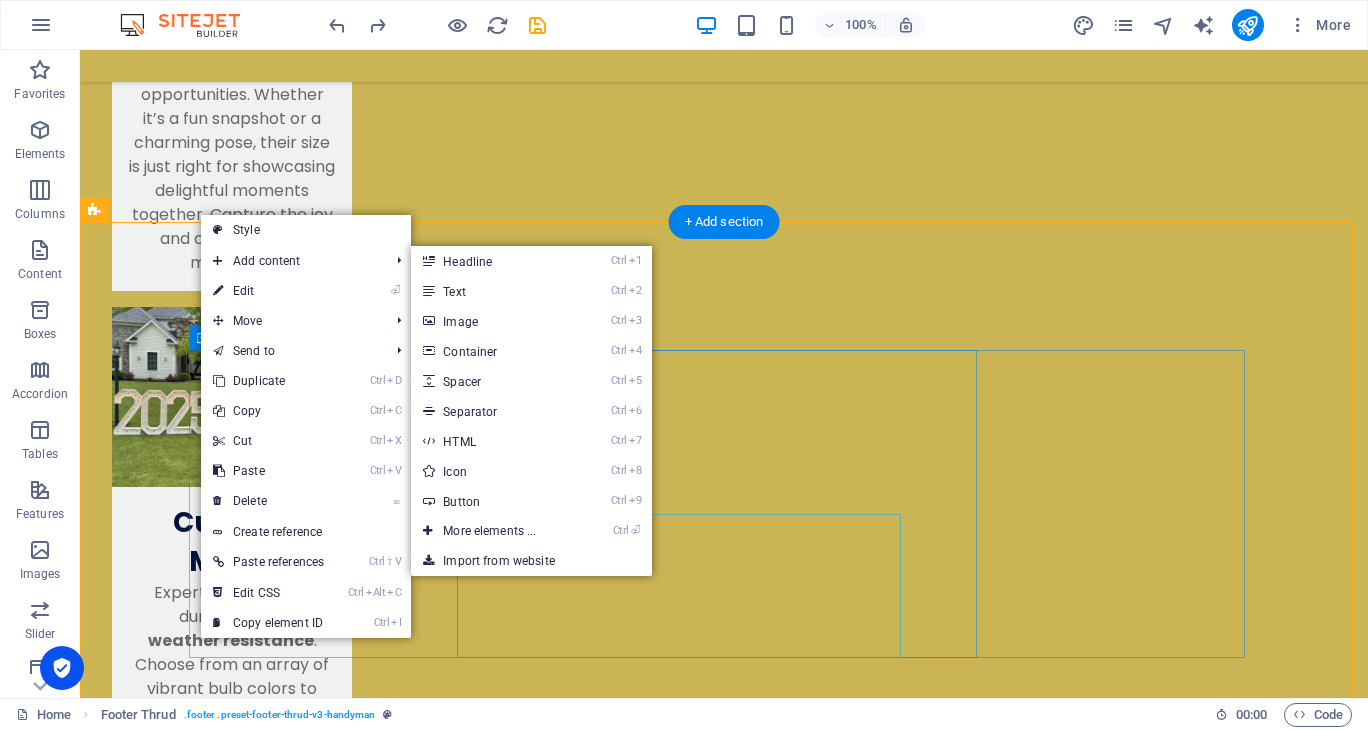 click on "Discover the charm of renting marquee lights from our small family business! We pride ourselves on keeping the process simple and enjoyable, ensuring your events shine bright. Let us help create memorable moments with our beautiful lighting solutions. Illuminate your celebrations with ease and joy!" at bounding box center (456, 3057) 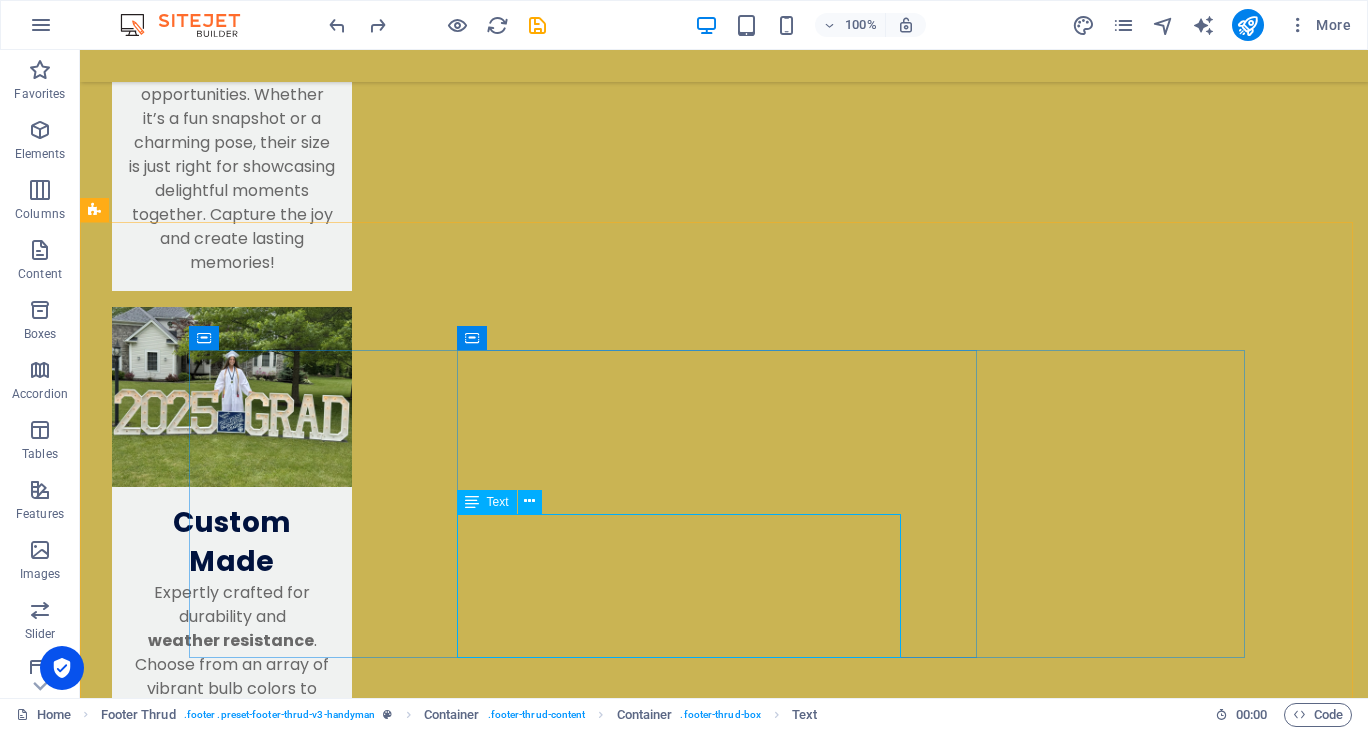 click on "Text" at bounding box center (498, 502) 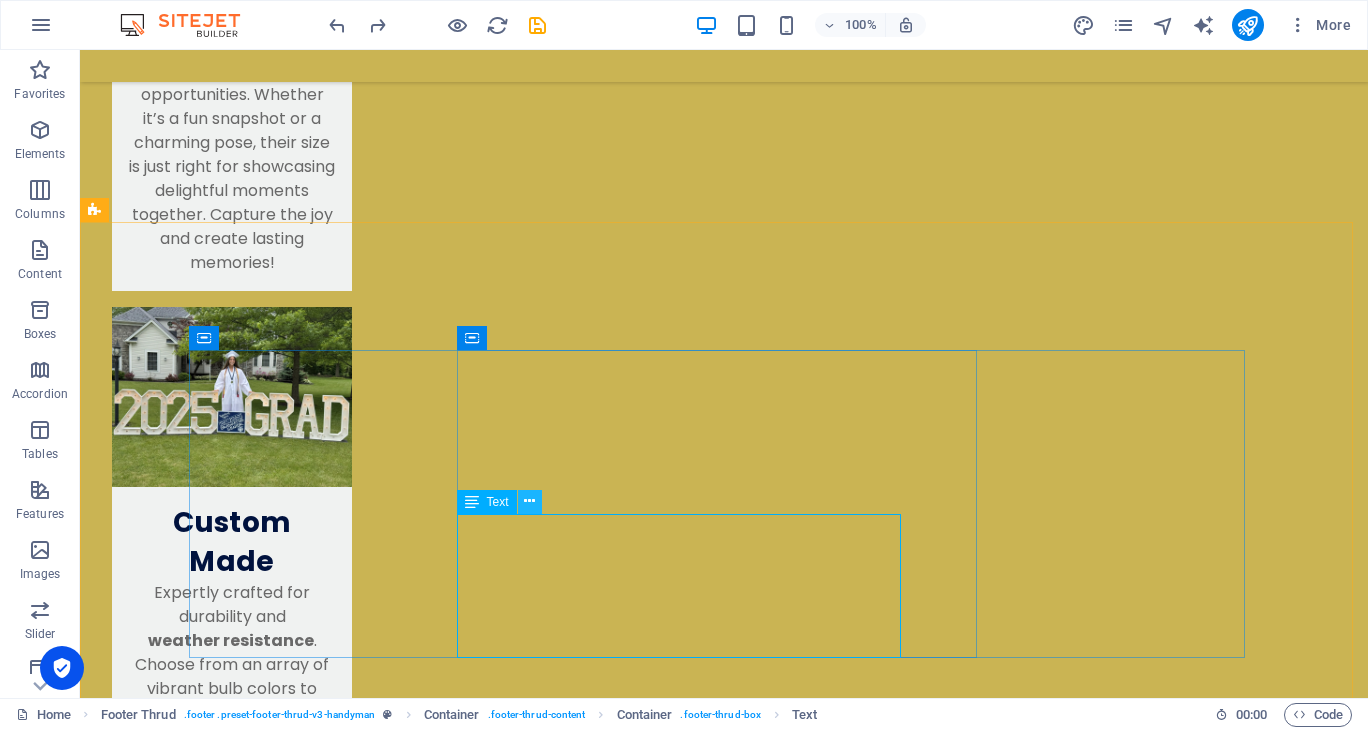 click at bounding box center (529, 501) 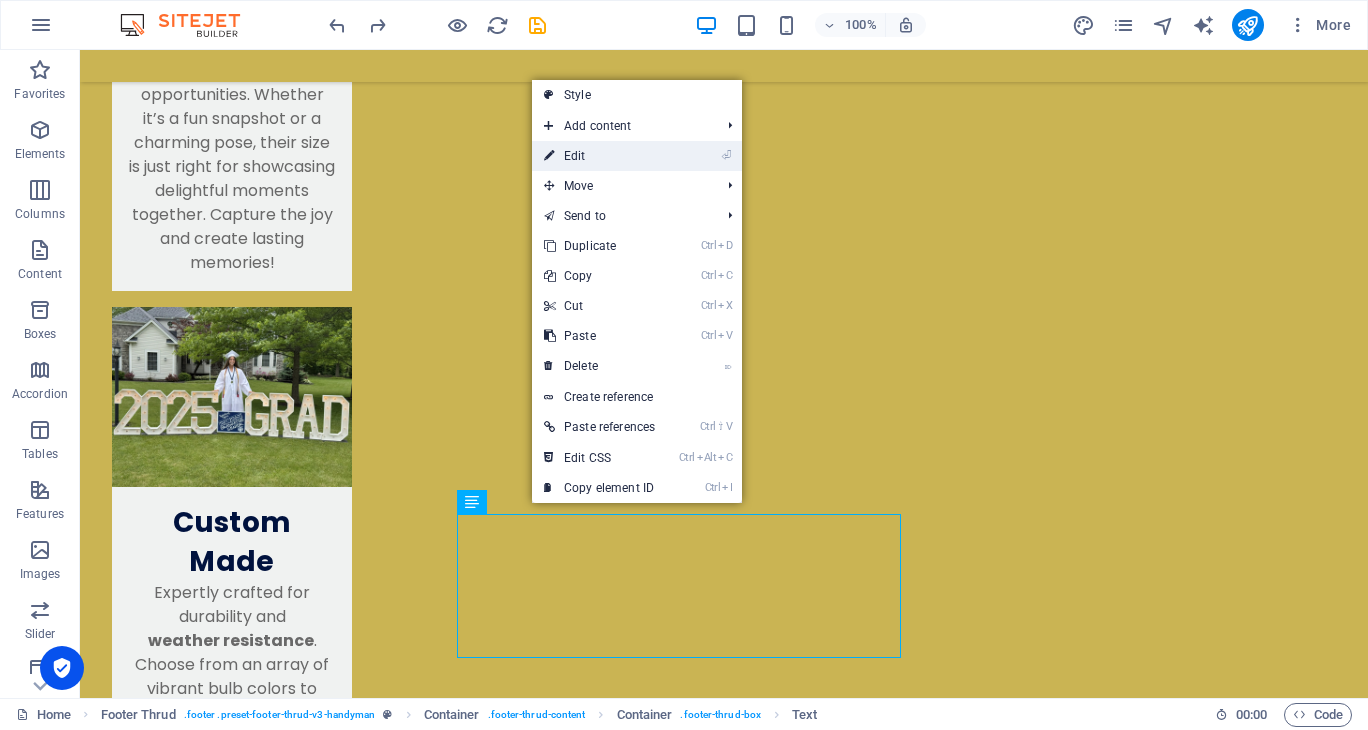 click on "⏎  Edit" at bounding box center [599, 156] 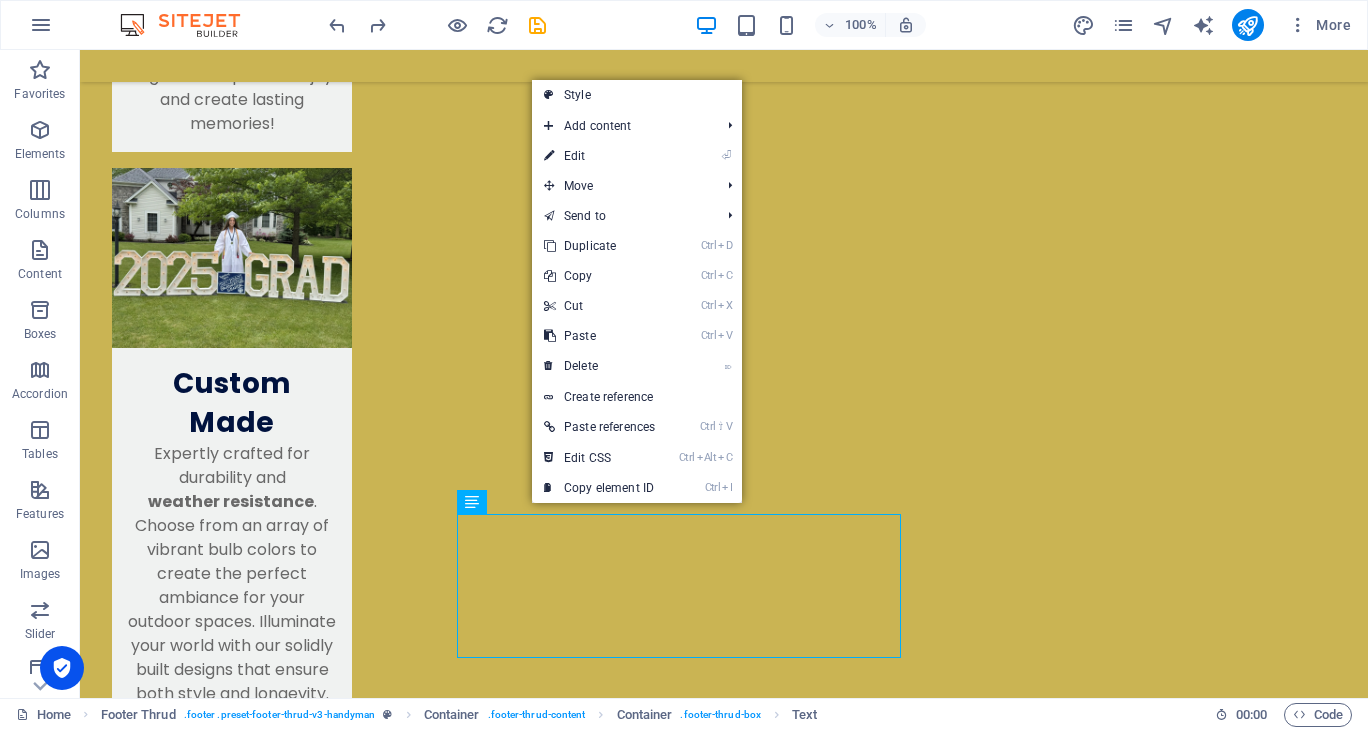 select on "px" 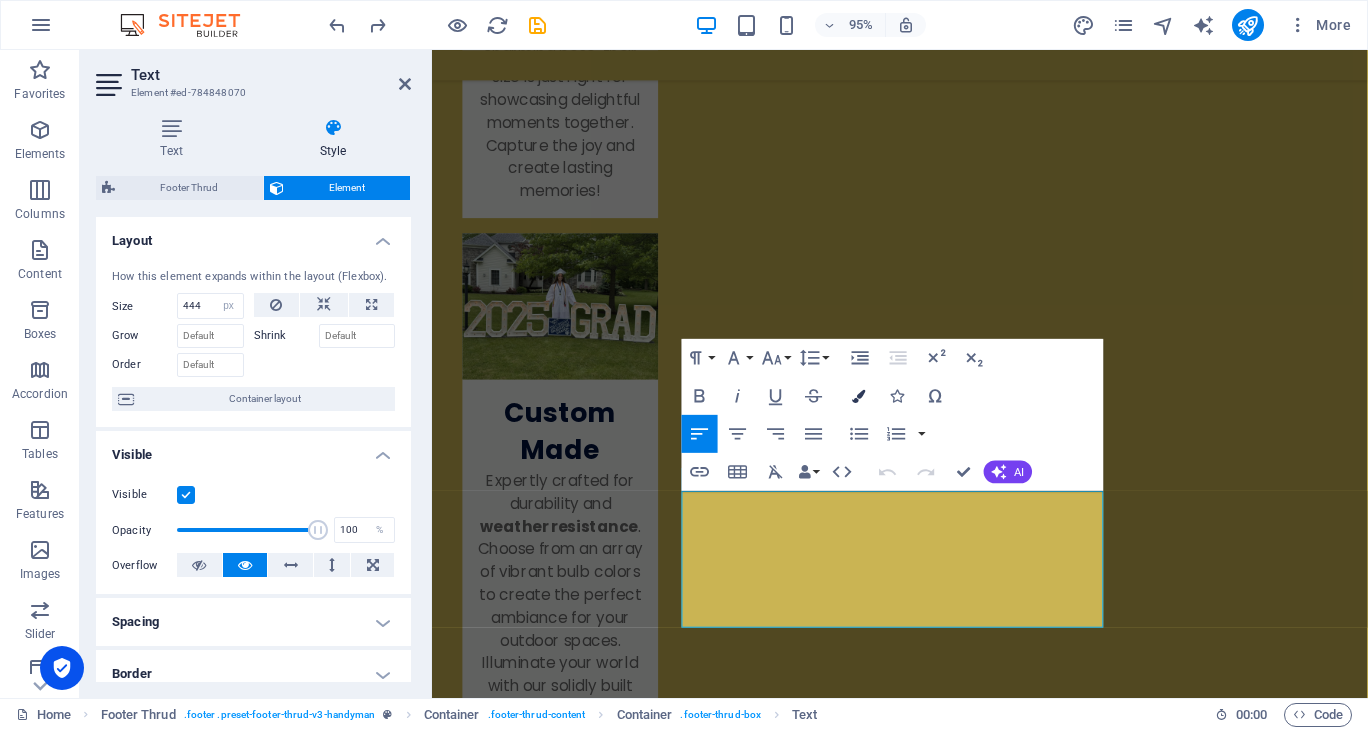 click at bounding box center [859, 395] 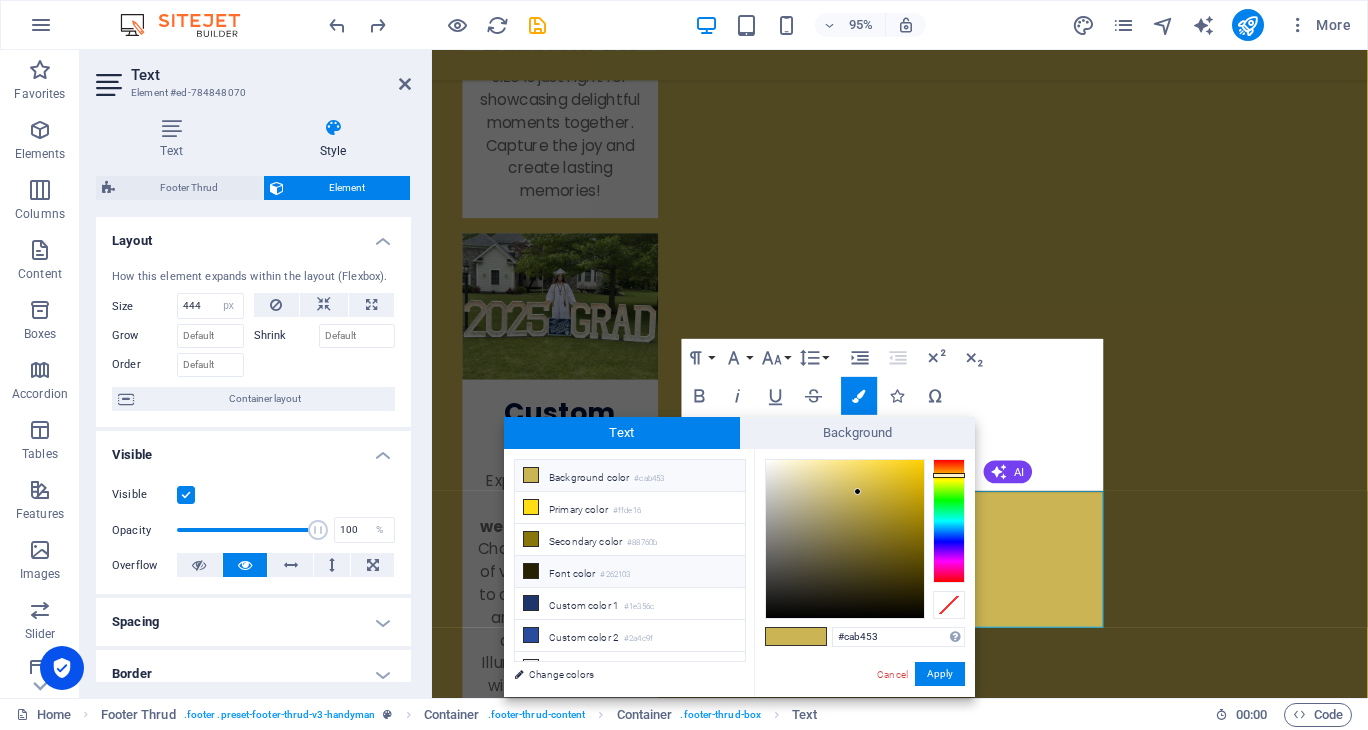 click on "Font color
#262103" at bounding box center (630, 572) 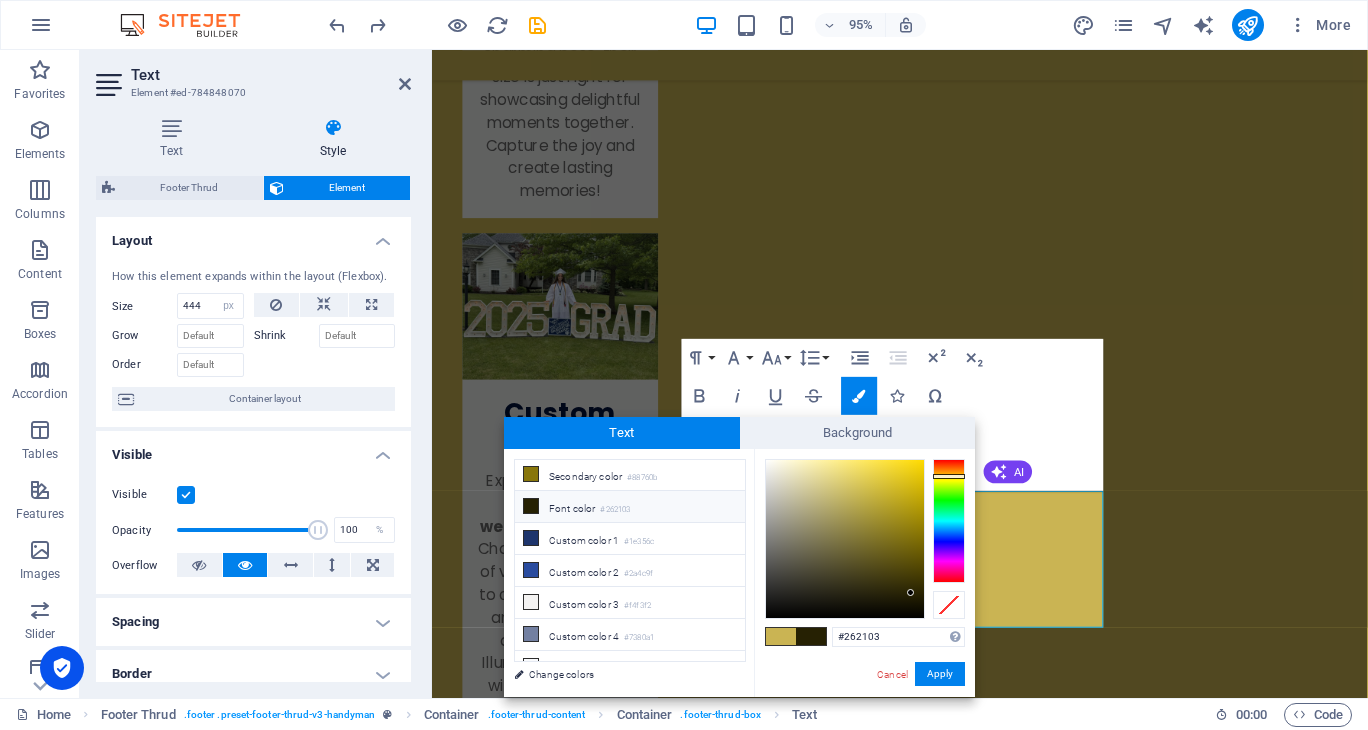 scroll, scrollTop: 82, scrollLeft: 0, axis: vertical 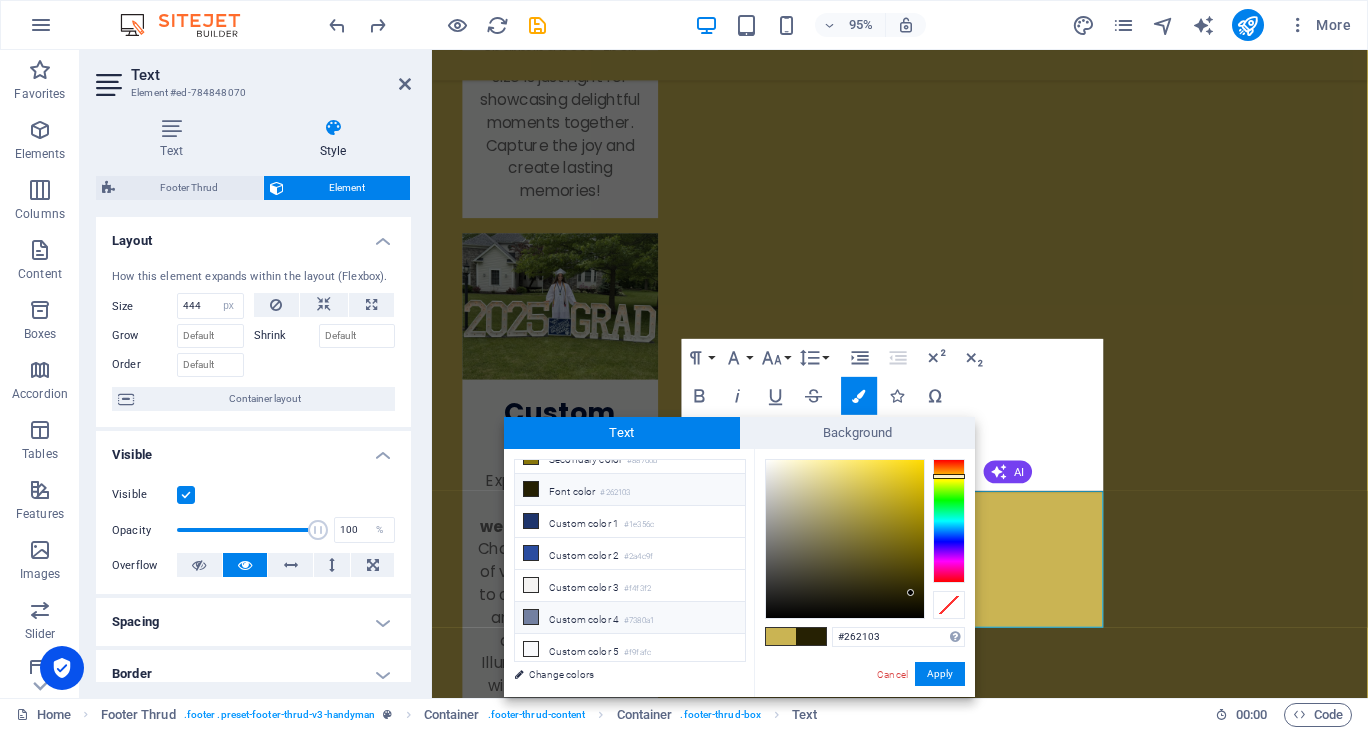 click on "Custom color 4
#7380a1" at bounding box center [630, 618] 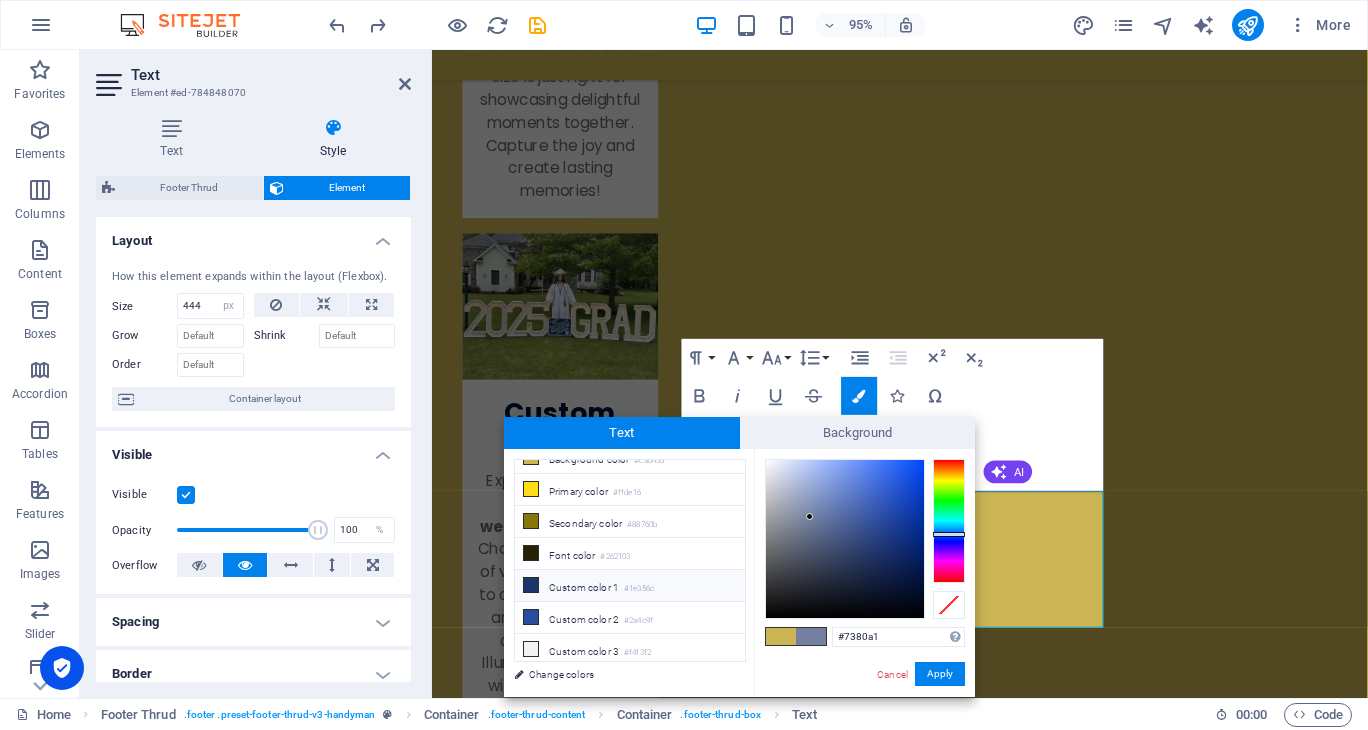 scroll, scrollTop: 0, scrollLeft: 0, axis: both 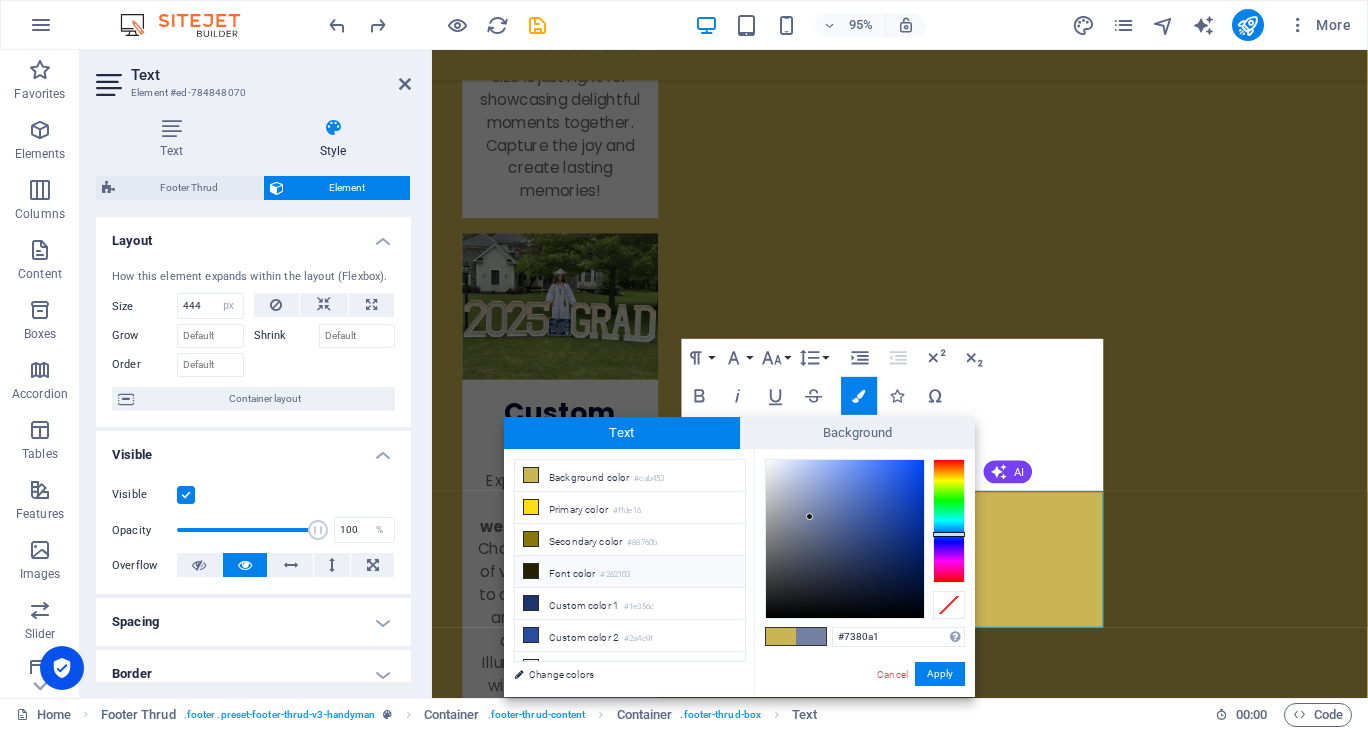 click on "Font color
#262103" at bounding box center (630, 572) 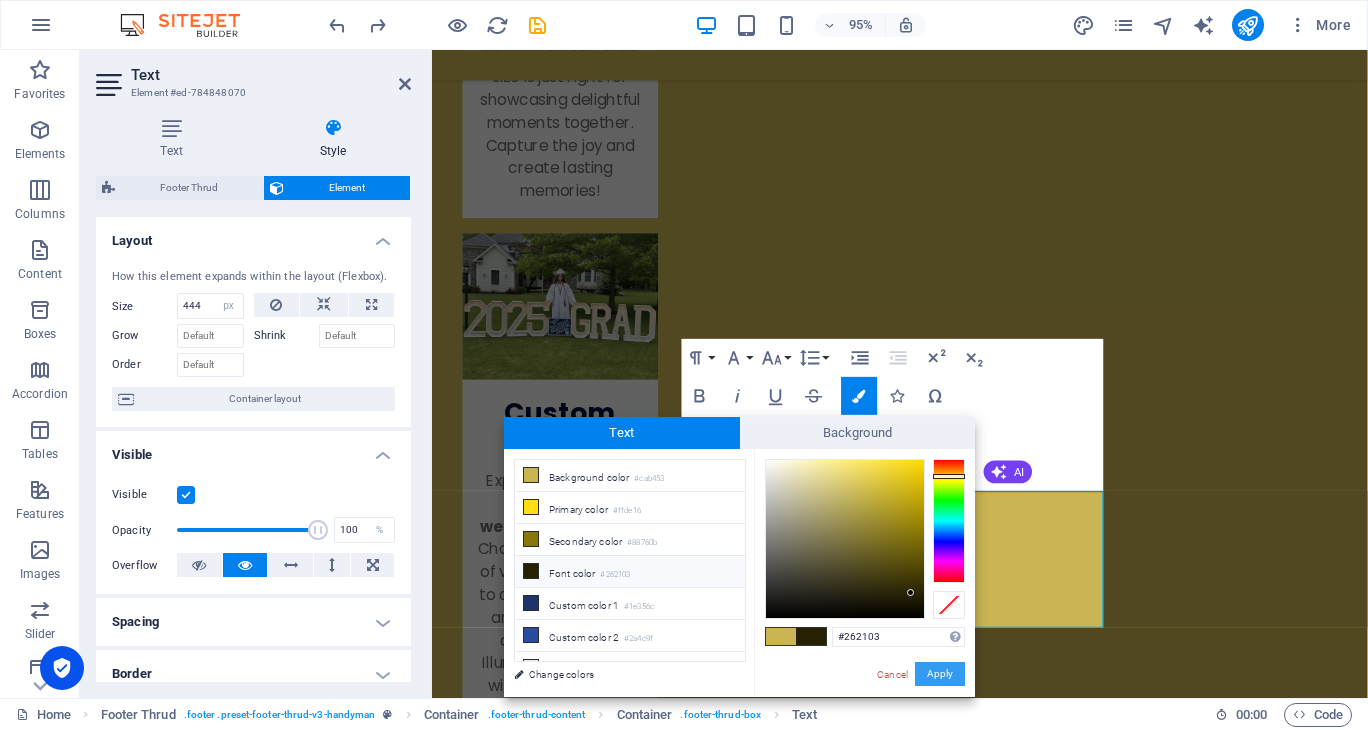 click on "Apply" at bounding box center [940, 674] 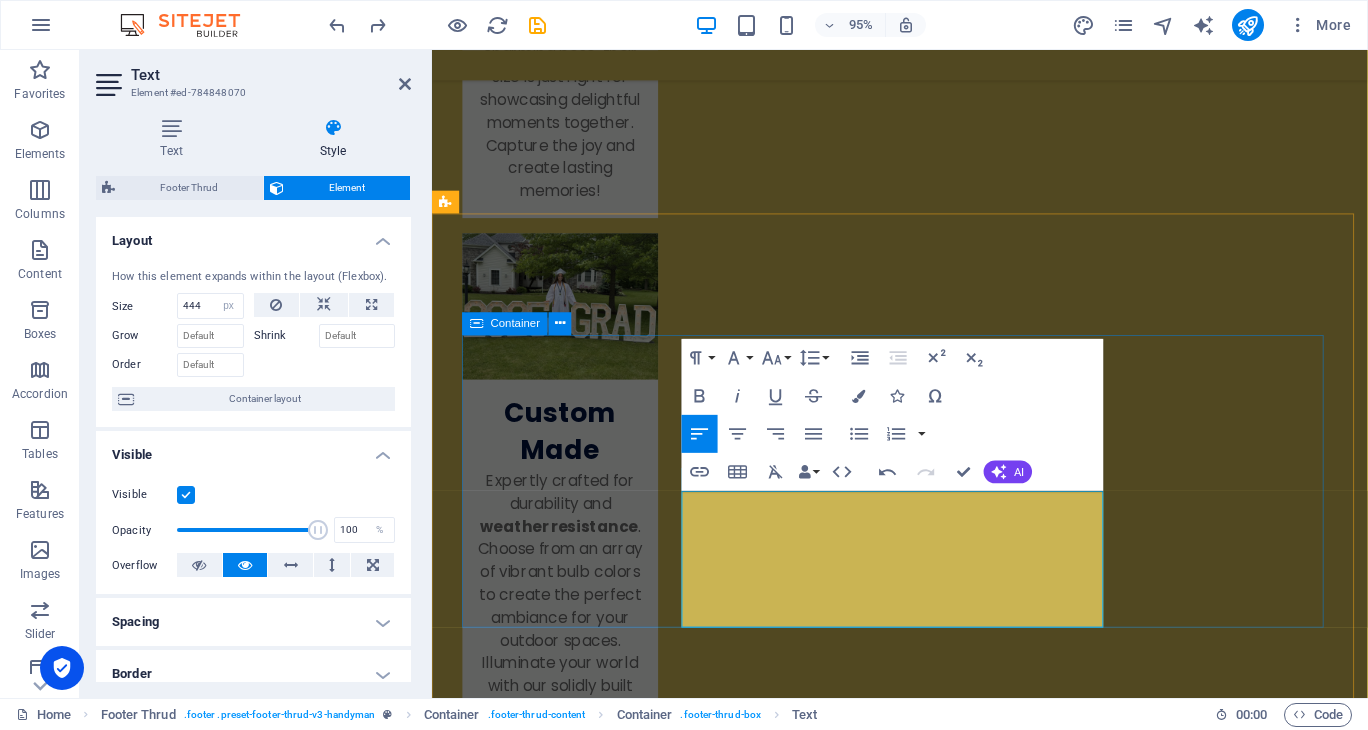 click on "​ ​ Discover the charm of renting marquee lights from our small family business! We pride ourselves on keeping the process simple and enjoyable, ensuring your events shine bright. Let us help create memorable moments with our beautiful lighting solutions. Illuminate your celebrations with ease and joy!" at bounding box center [924, 3112] 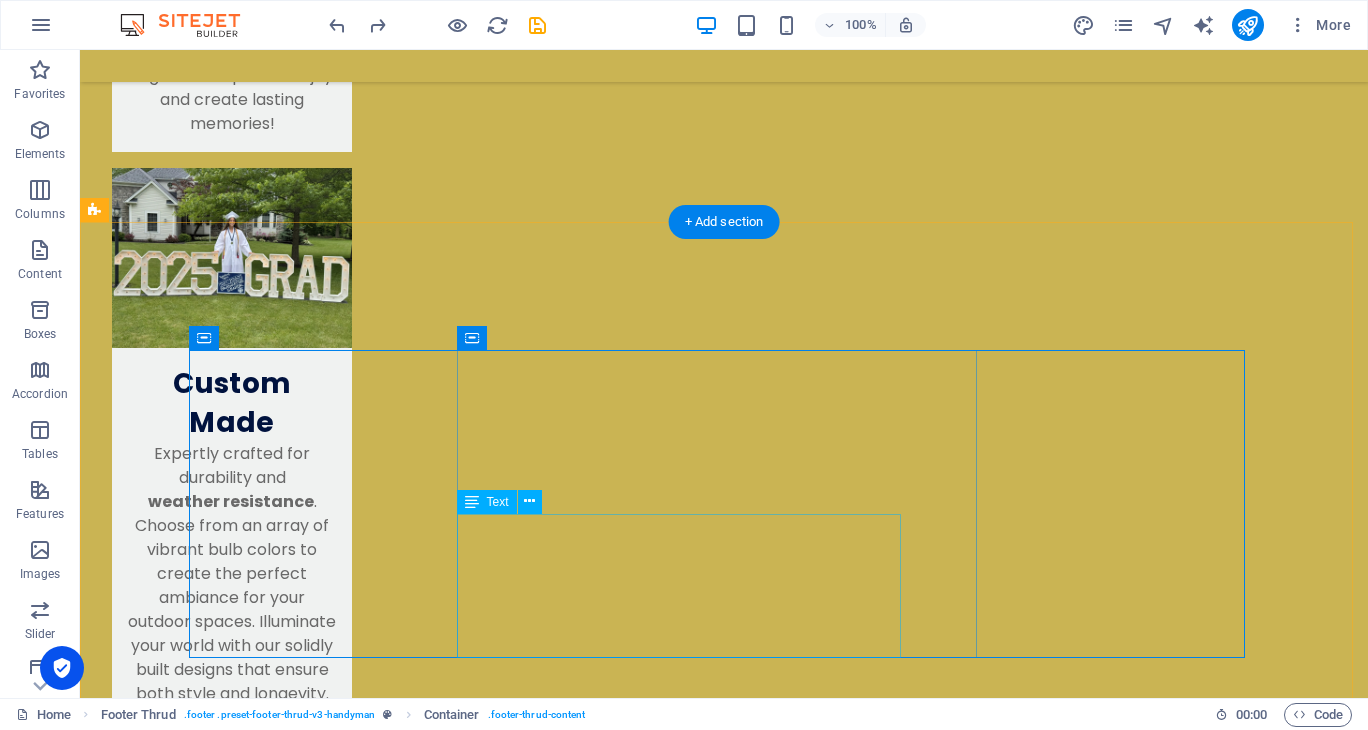 scroll, scrollTop: 2562, scrollLeft: 0, axis: vertical 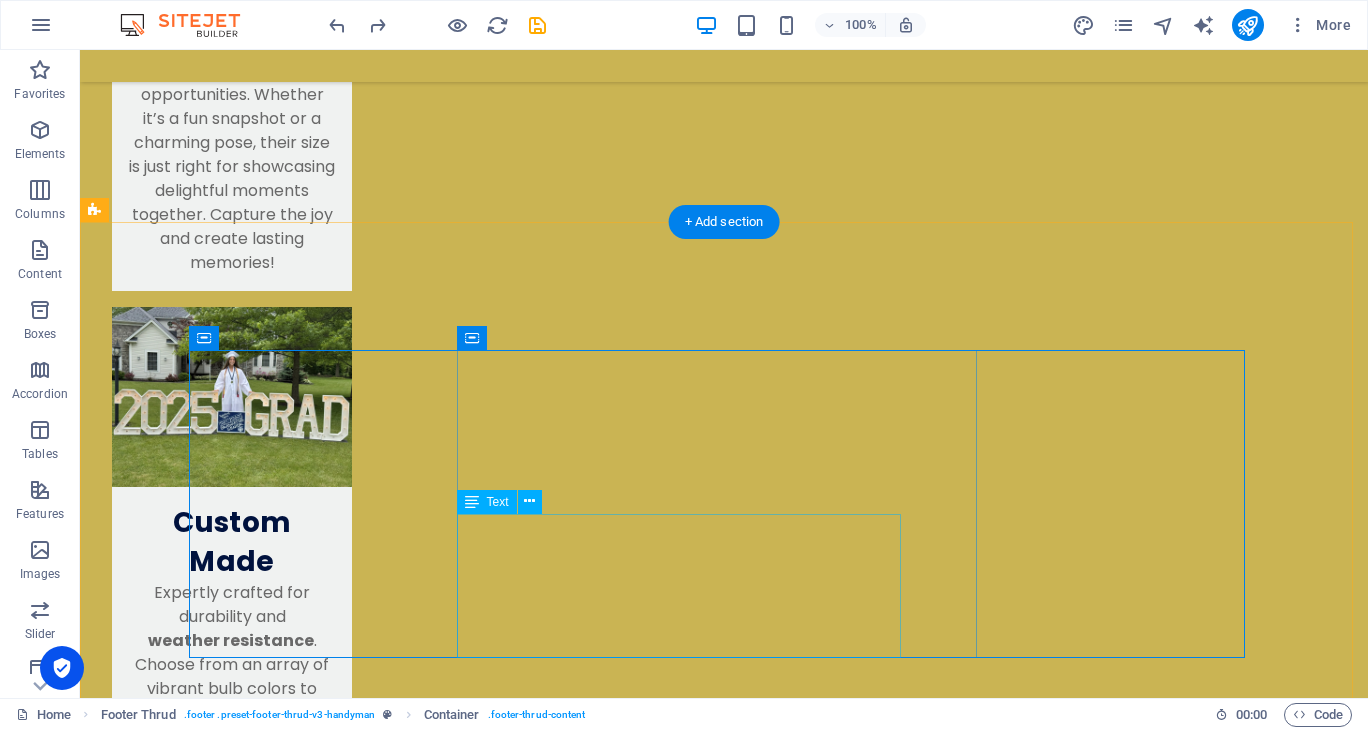 click on "Discover the charm of renting marquee lights from our small family business! We pride ourselves on keeping the process simple and enjoyable, ensuring your events shine bright. Let us help create memorable moments with our beautiful lighting solutions. Illuminate your celebrations with ease and joy!" at bounding box center (456, 3057) 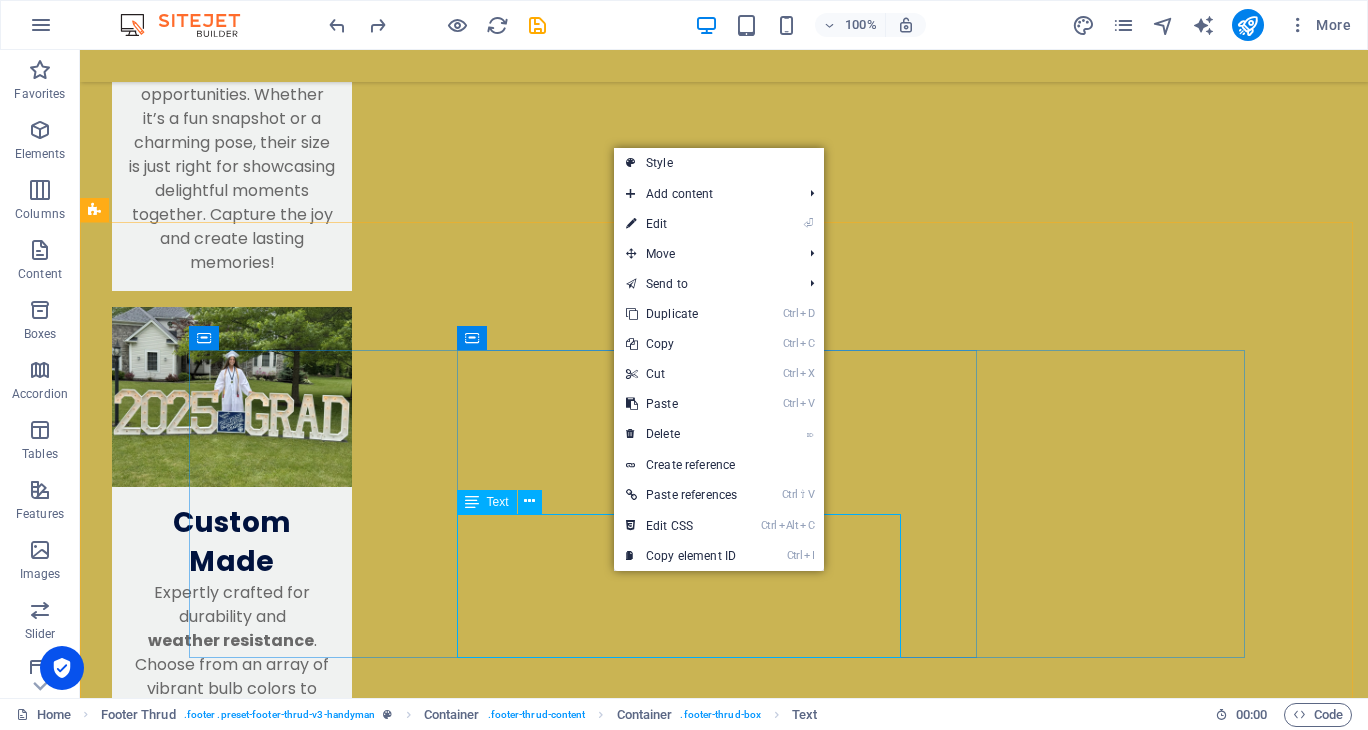 click on "Discover the charm of renting marquee lights from our small family business! We pride ourselves on keeping the process simple and enjoyable, ensuring your events shine bright. Let us help create memorable moments with our beautiful lighting solutions. Illuminate your celebrations with ease and joy!" at bounding box center [456, 3057] 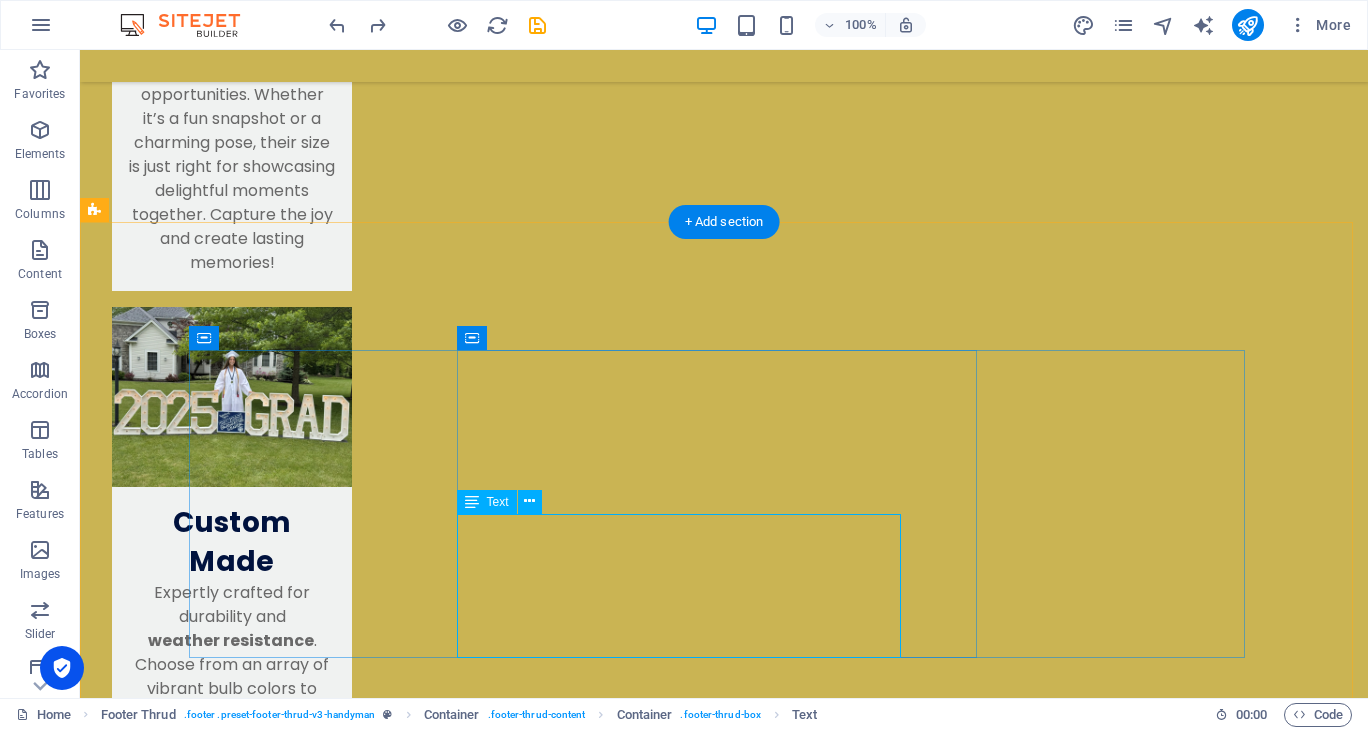 click on "Discover the charm of renting marquee lights from our small family business! We pride ourselves on keeping the process simple and enjoyable, ensuring your events shine bright. Let us help create memorable moments with our beautiful lighting solutions. Illuminate your celebrations with ease and joy!" at bounding box center (456, 3057) 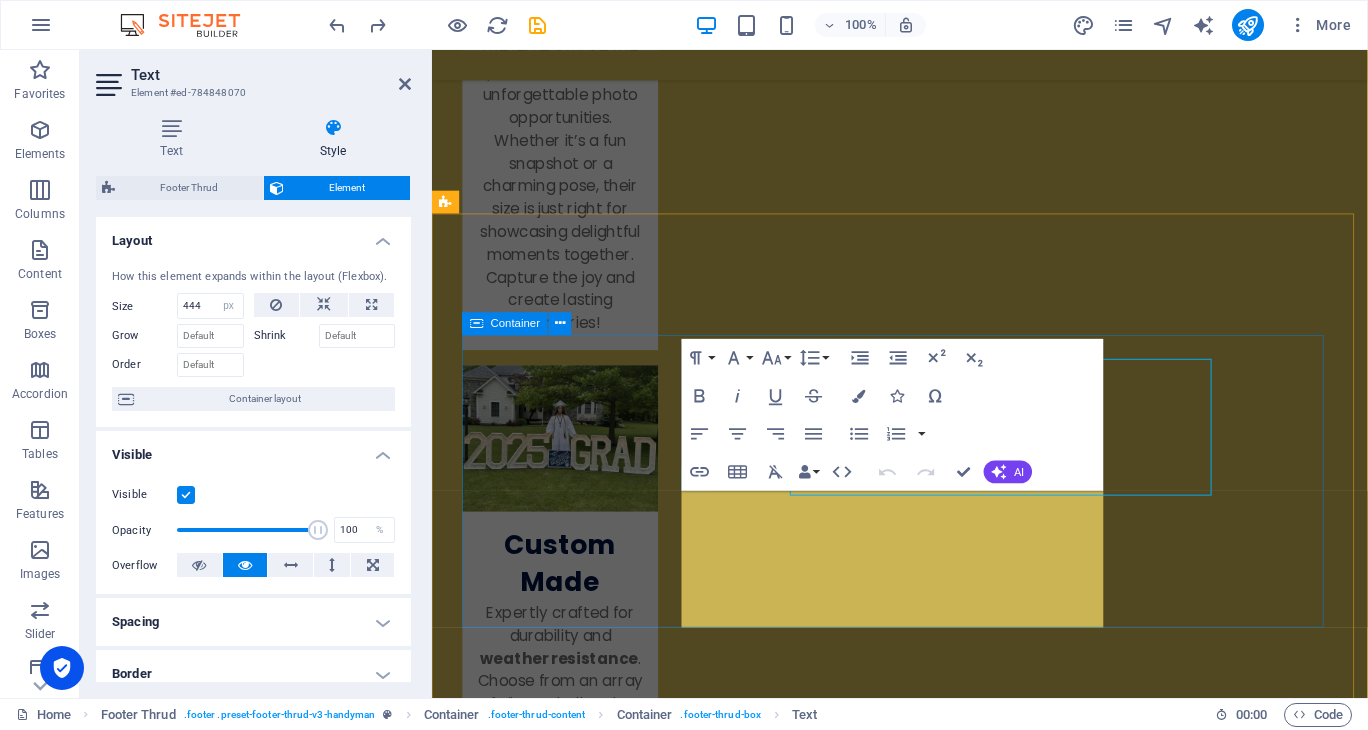 scroll, scrollTop: 2701, scrollLeft: 0, axis: vertical 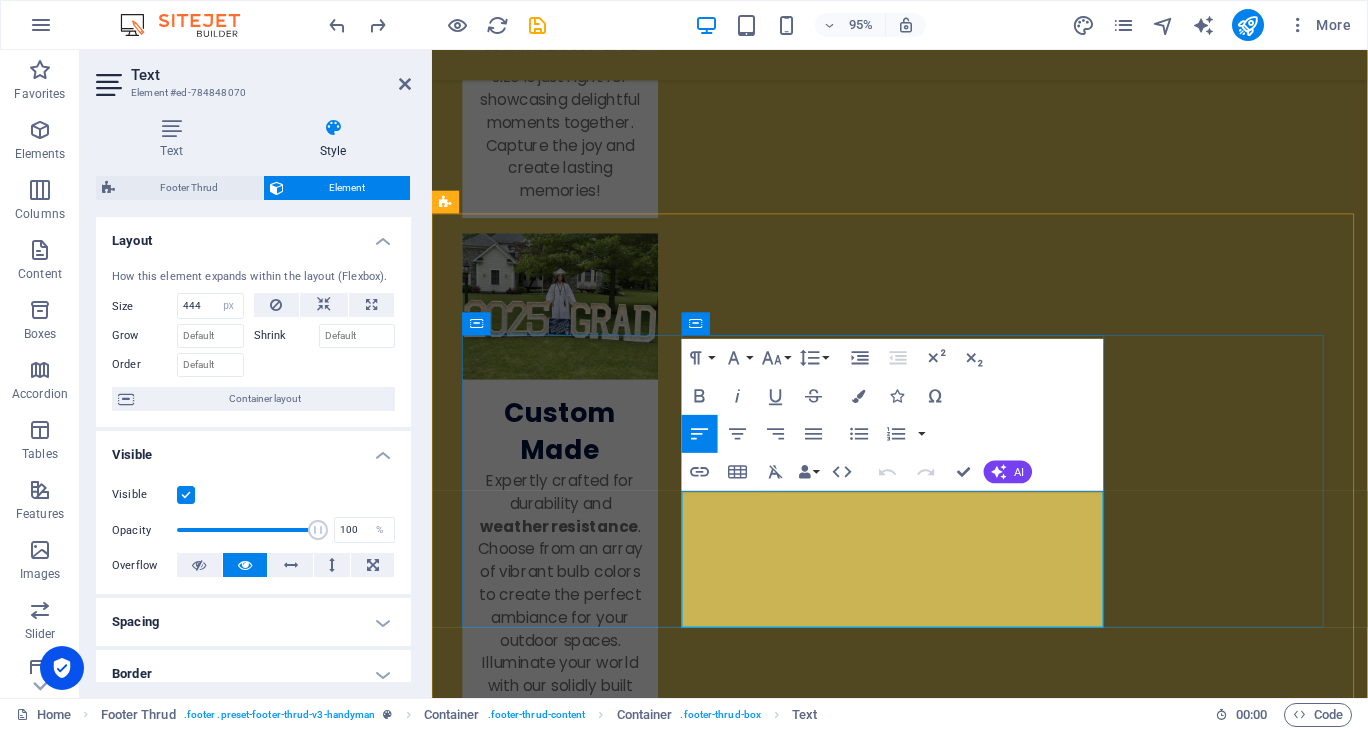 click on "Discover the charm of renting marquee lights from our small family business! We pride ourselves on keeping the process simple and enjoyable, ensuring your events shine bright. Let us help create memorable moments with our beautiful lighting solutions. Illuminate your celebrations with ease and joy!" at bounding box center [690, 3194] 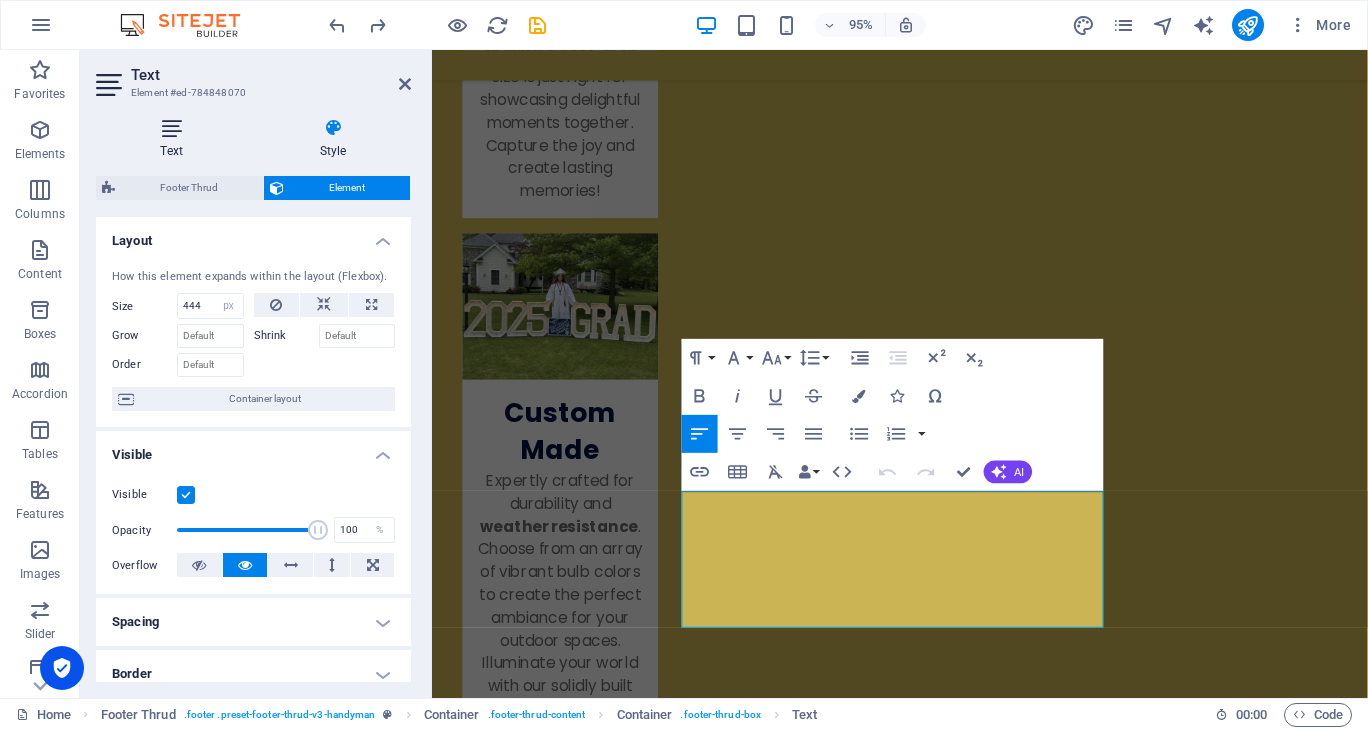 click on "Text" at bounding box center [175, 139] 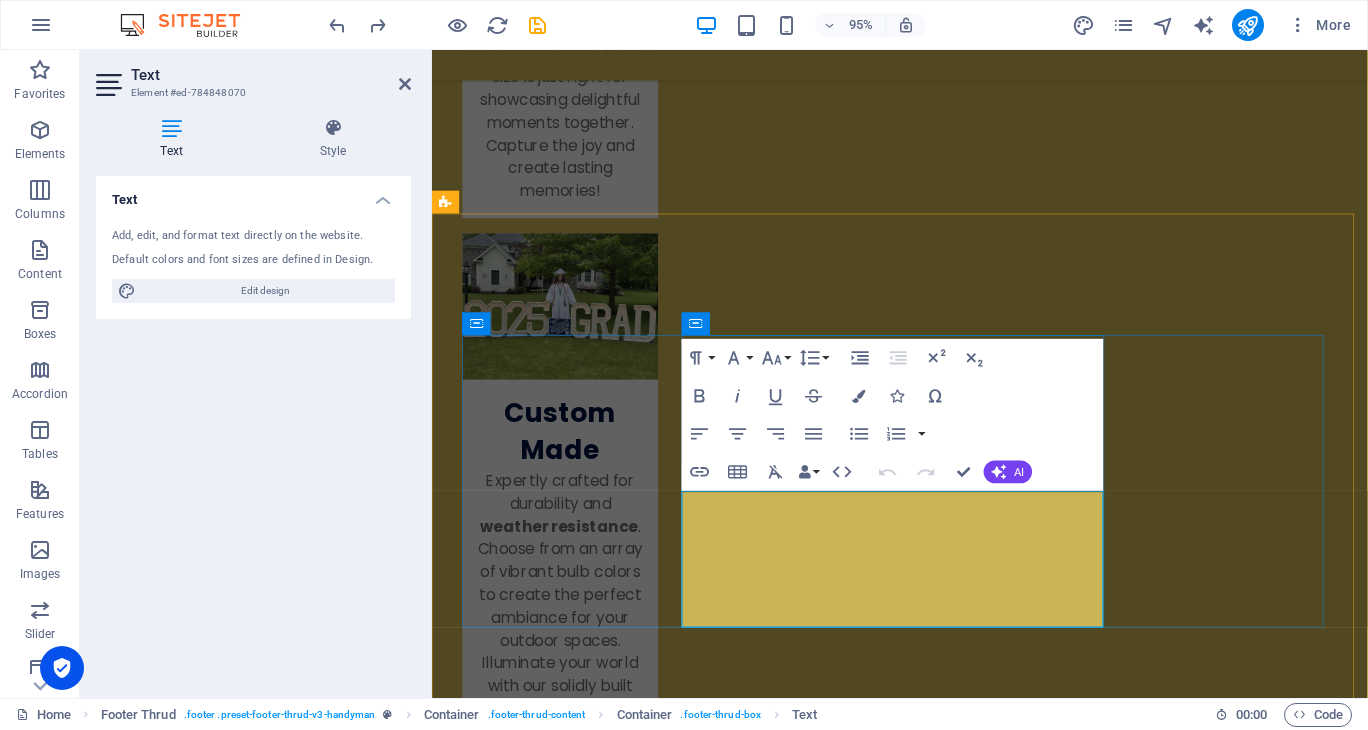 drag, startPoint x: 1073, startPoint y: 643, endPoint x: 927, endPoint y: 612, distance: 149.25482 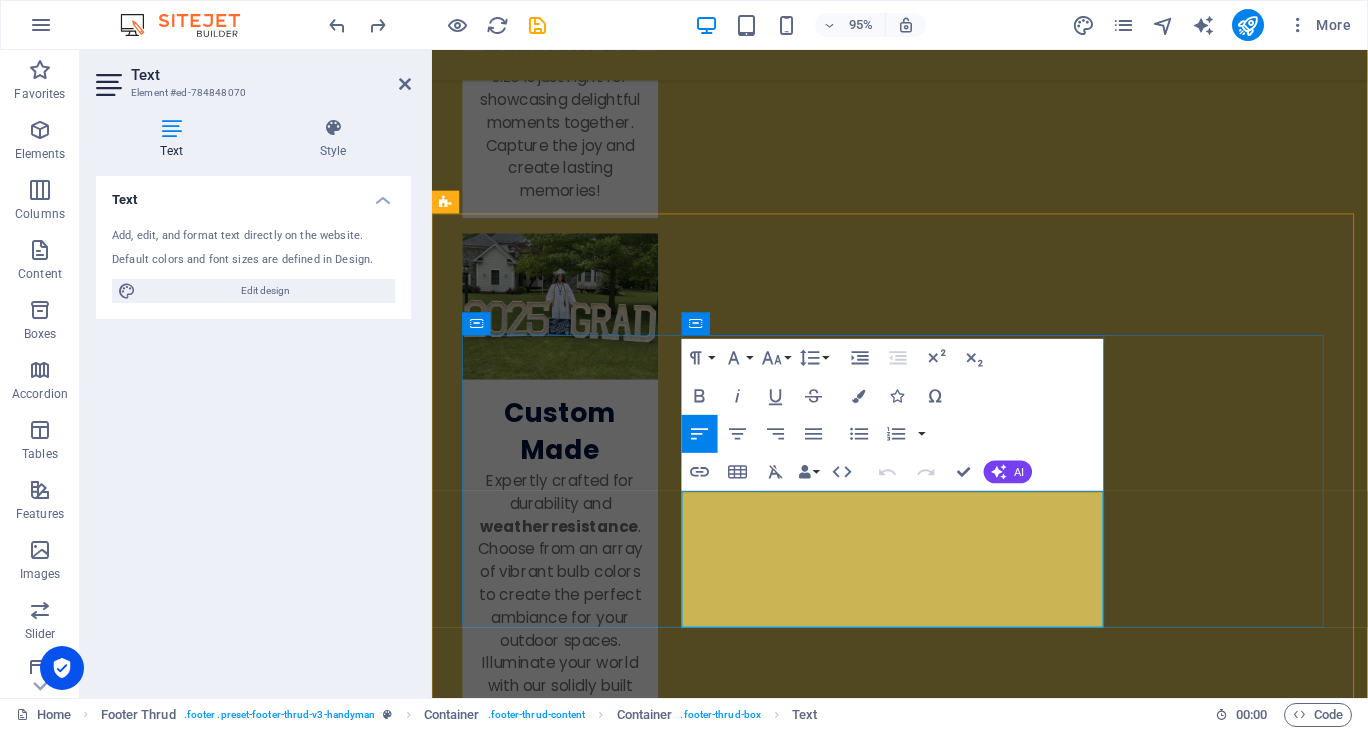 drag, startPoint x: 730, startPoint y: 532, endPoint x: 1073, endPoint y: 638, distance: 359.00558 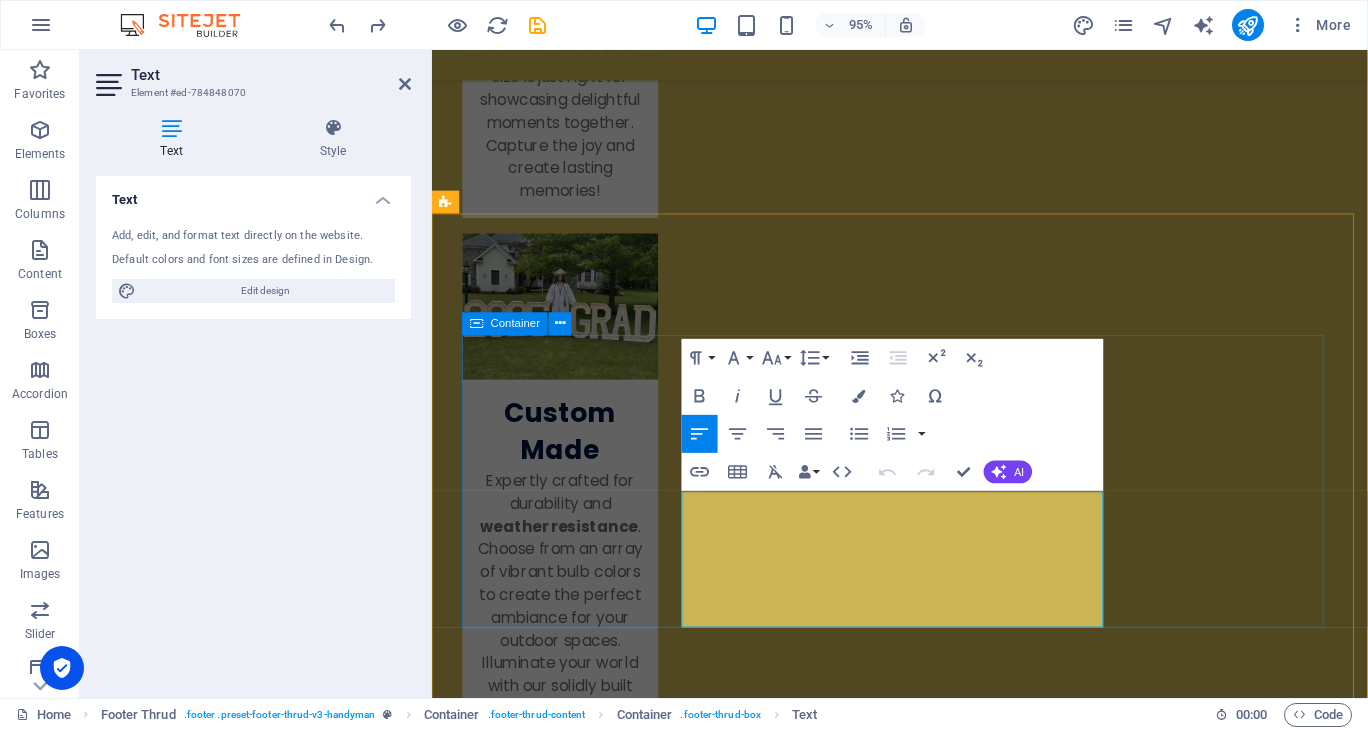 drag, startPoint x: 1091, startPoint y: 646, endPoint x: 660, endPoint y: 528, distance: 446.86127 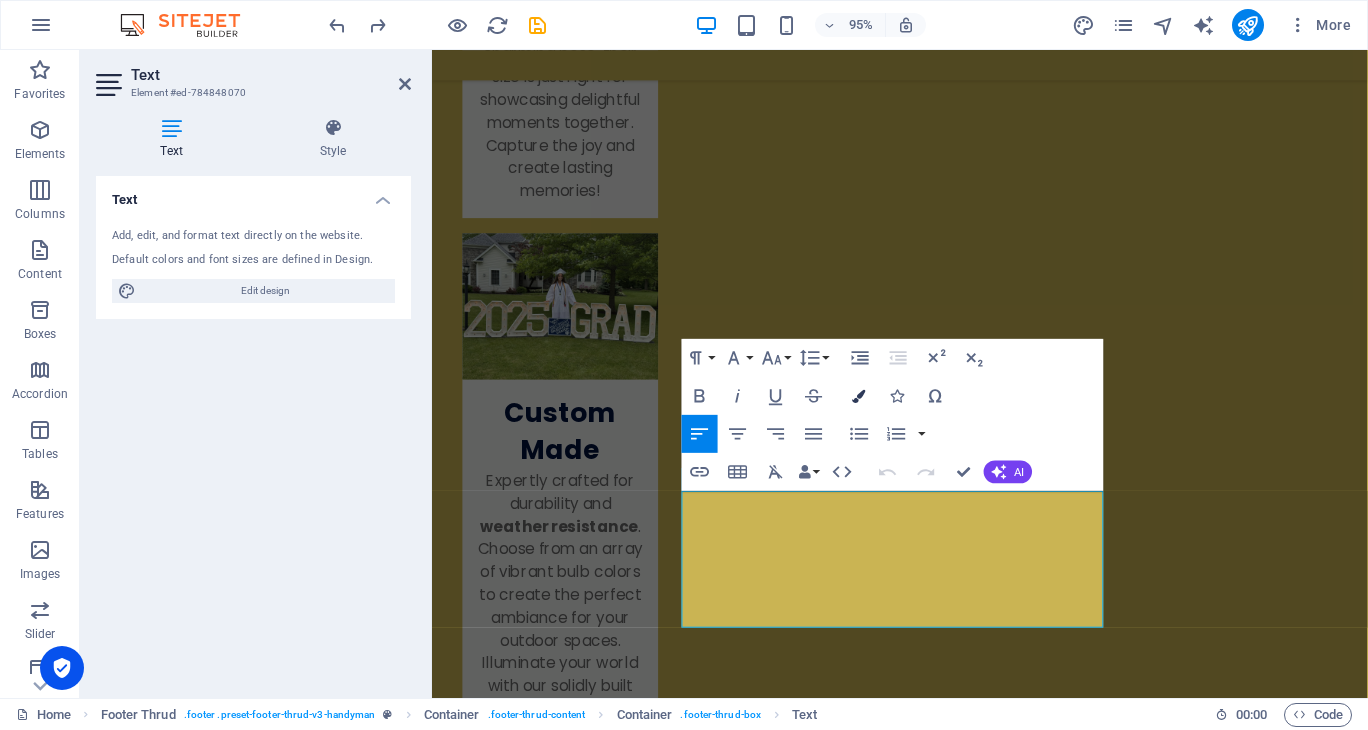 click at bounding box center [859, 395] 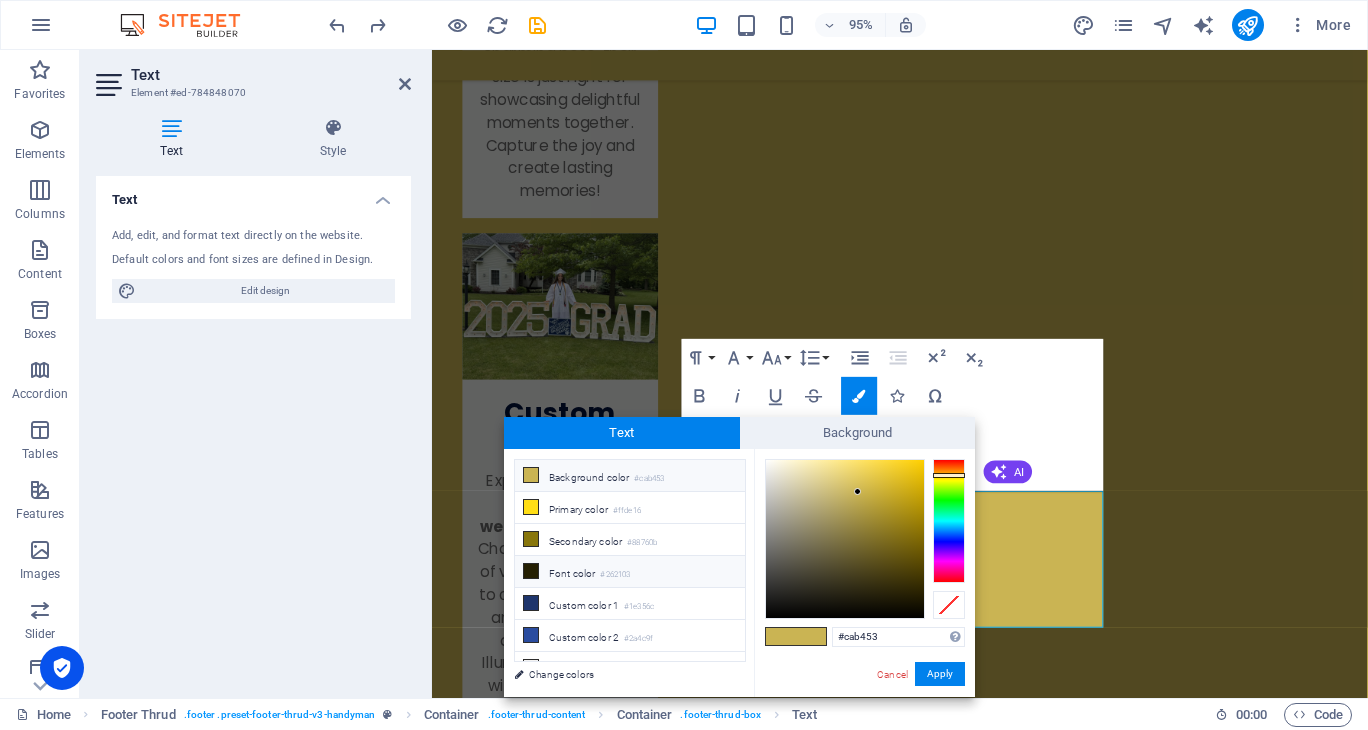 click on "Font color
#262103" at bounding box center (630, 572) 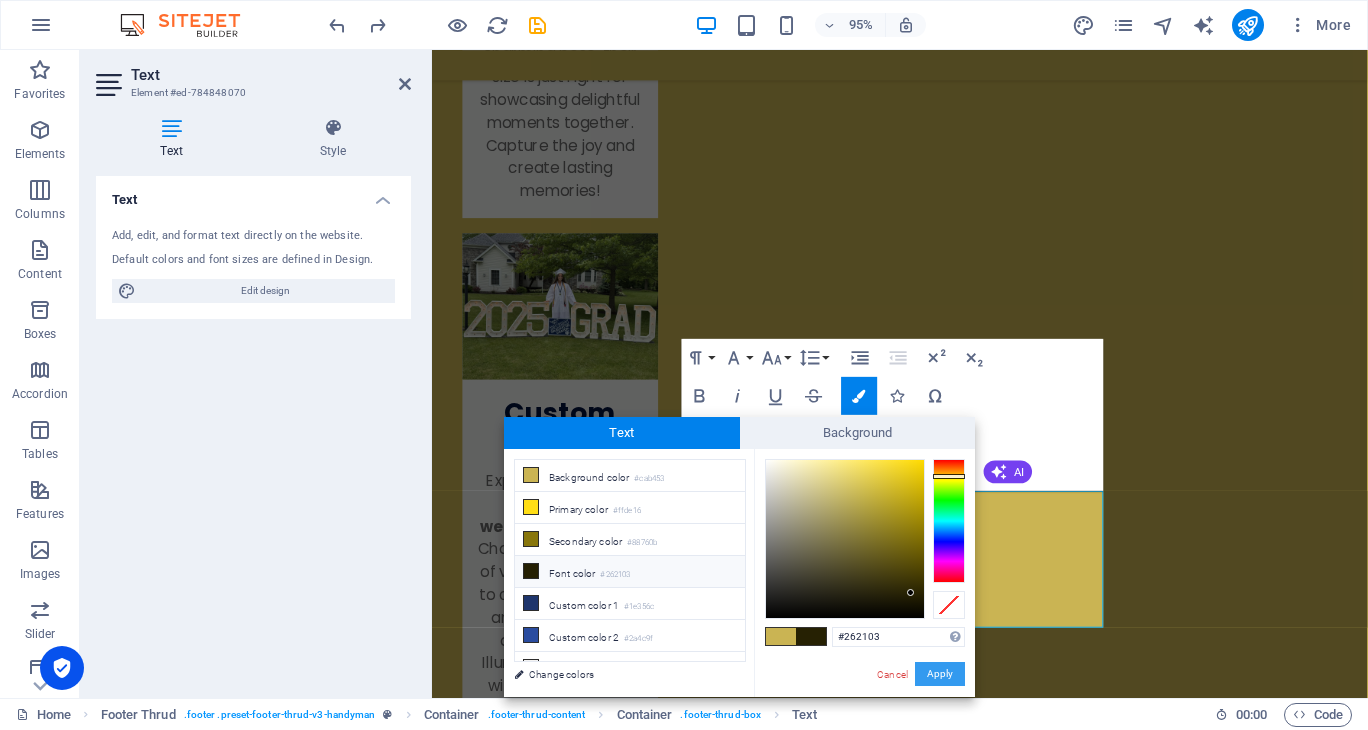 click on "Apply" at bounding box center (940, 674) 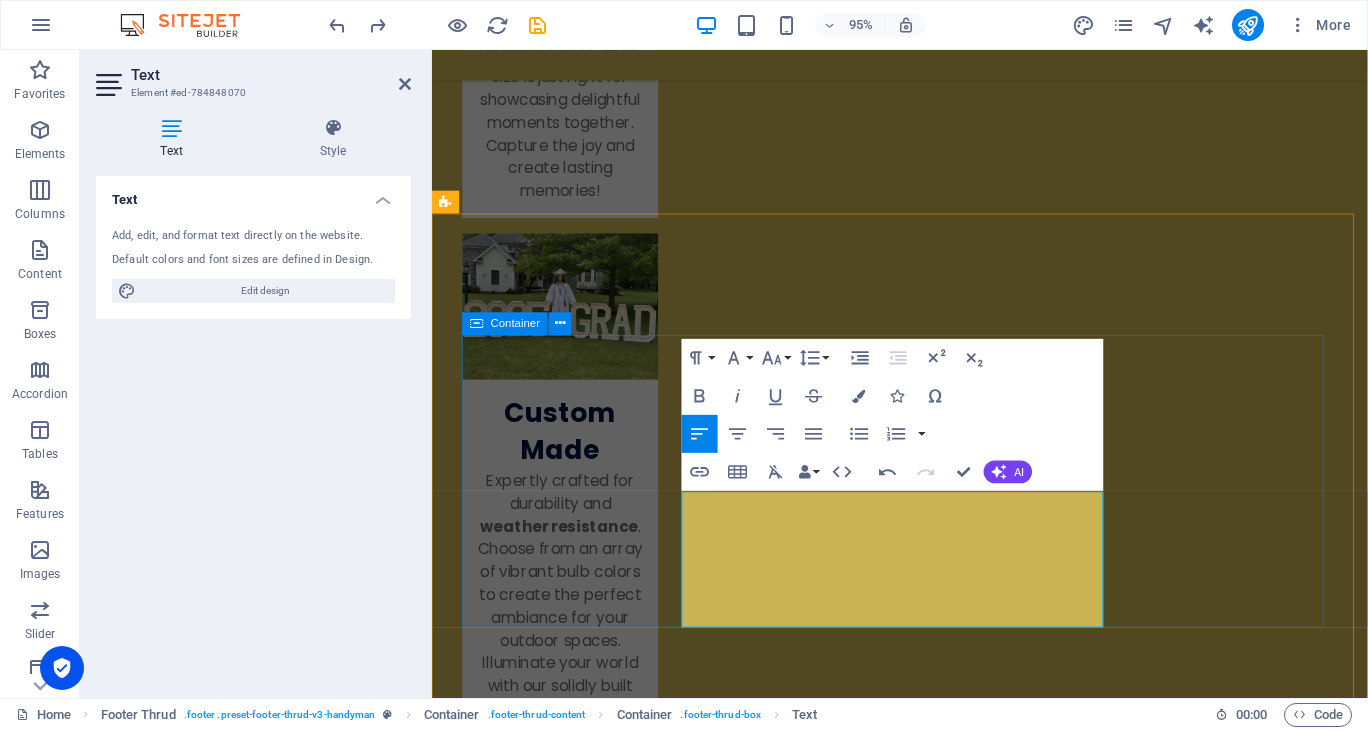 click on "Discover the charm of renting marquee lights from our small family business! We pride ourselves on keeping the process simple and enjoyable, ensuring your events shine bright. Let us help create memorable moments with our beautiful lighting solutions. Illuminate your celebrations with ease and joy!" at bounding box center (924, 3112) 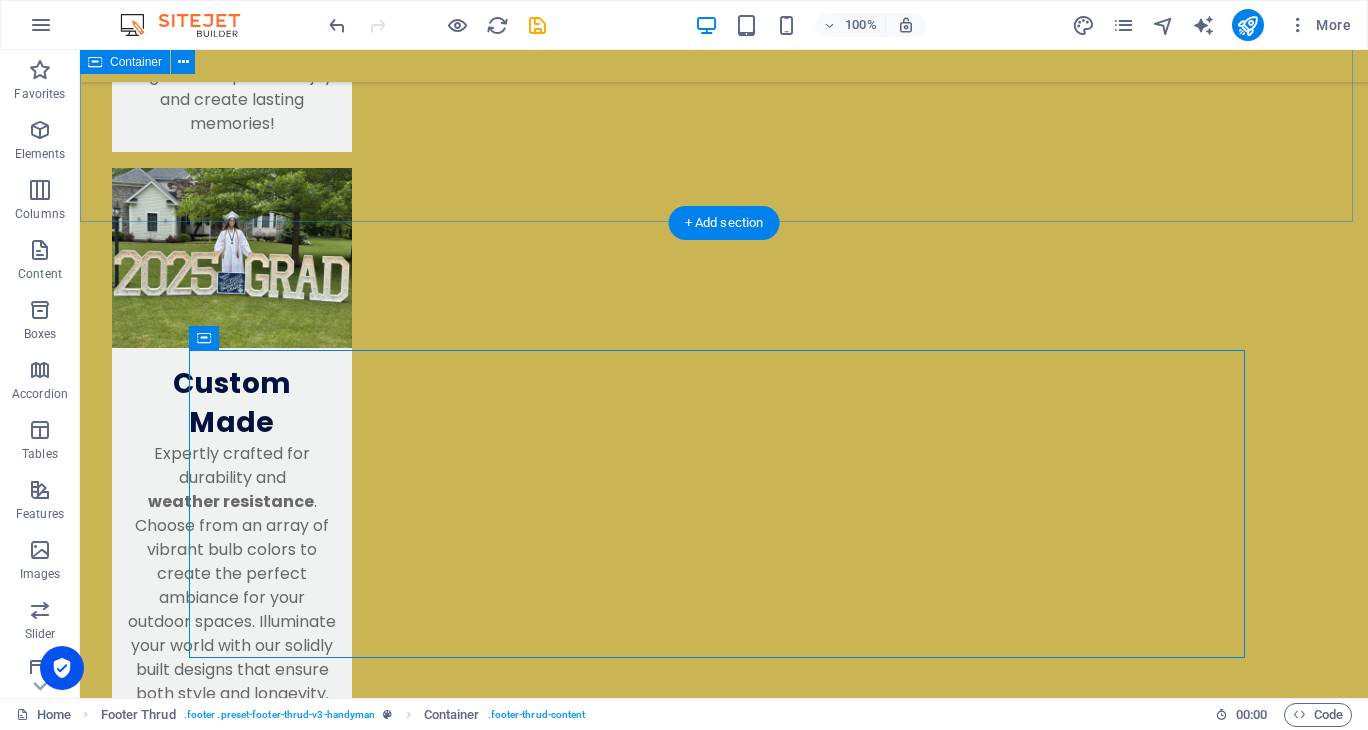 scroll, scrollTop: 2562, scrollLeft: 0, axis: vertical 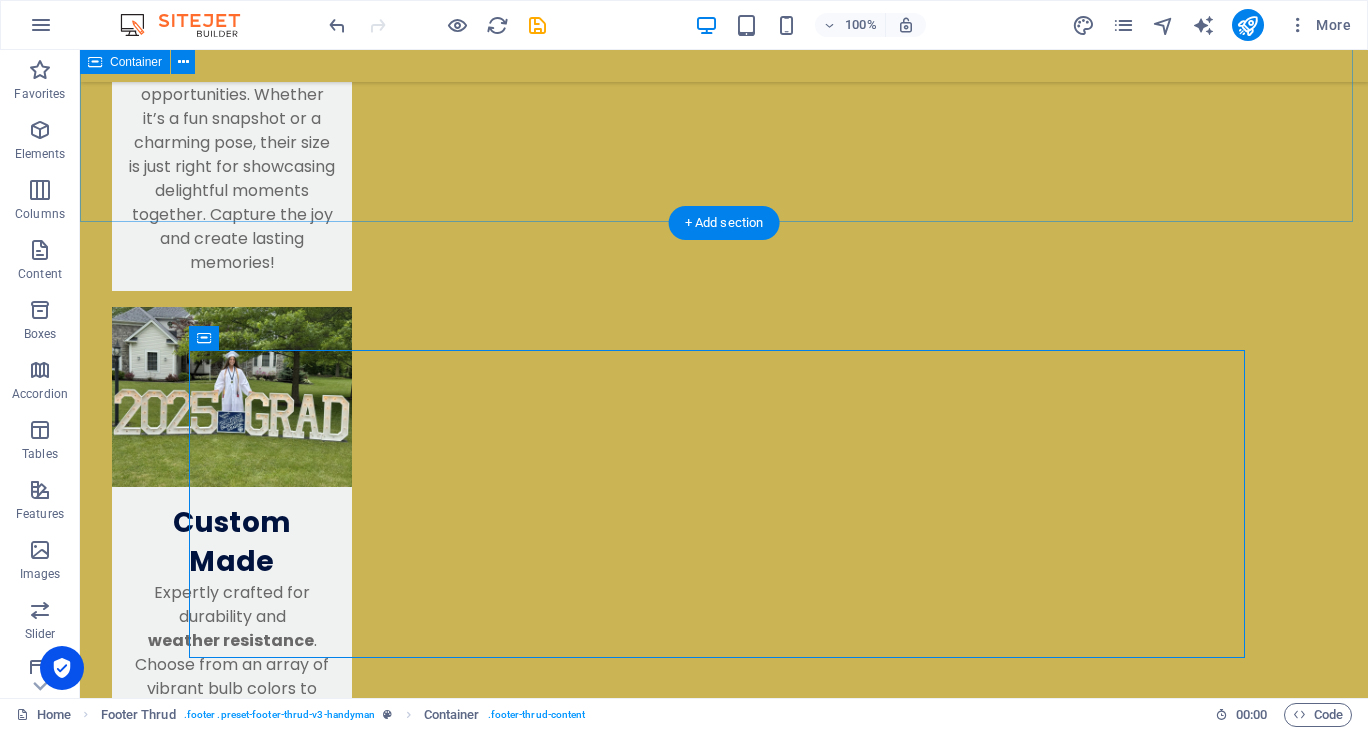 click on "Send Us a Message   Send   I have read and understand the privacy policy. Unreadable? Regenerate" at bounding box center (724, 2292) 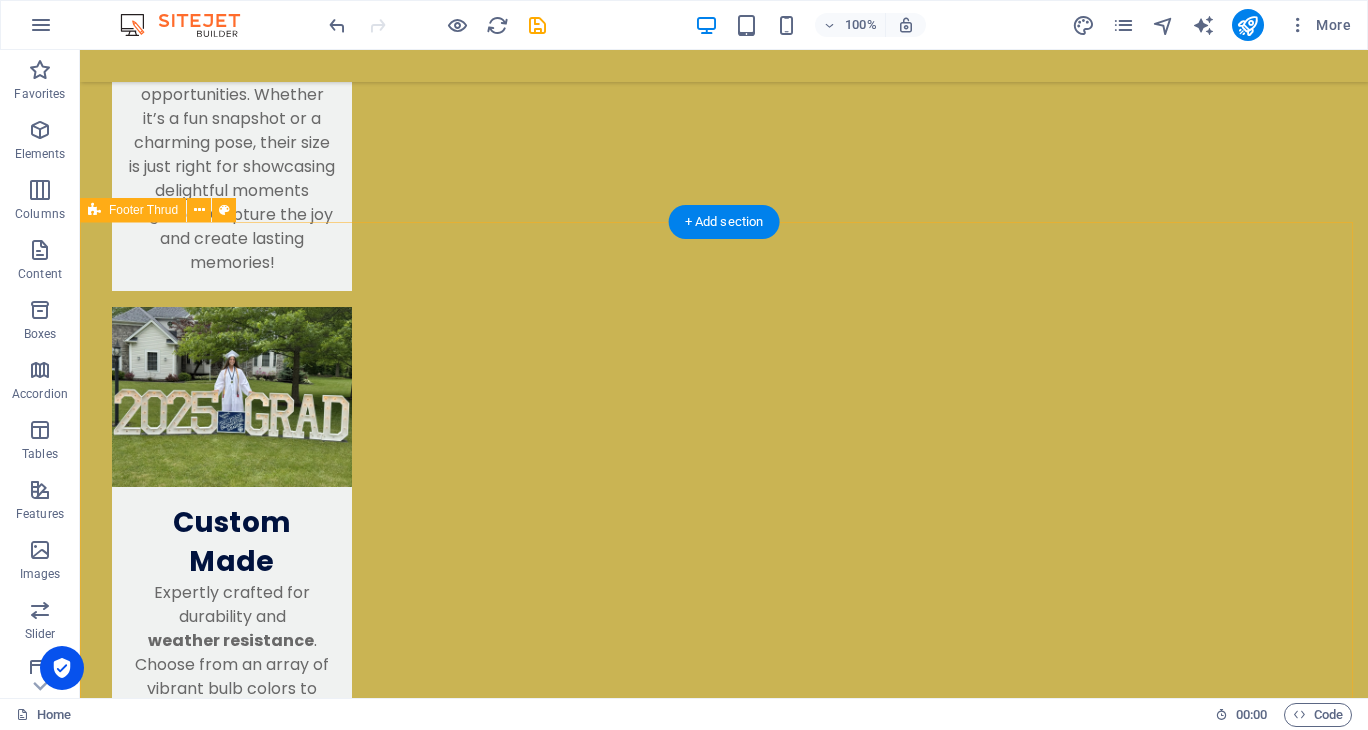 click on "Discover the charm of renting marquee lights from our small family business! We pride ourselves on keeping the process simple and enjoyable, ensuring your events shine bright. Let us help create memorable moments with our beautiful lighting solutions. Illuminate your celebrations with ease and joy!" at bounding box center [724, 3000] 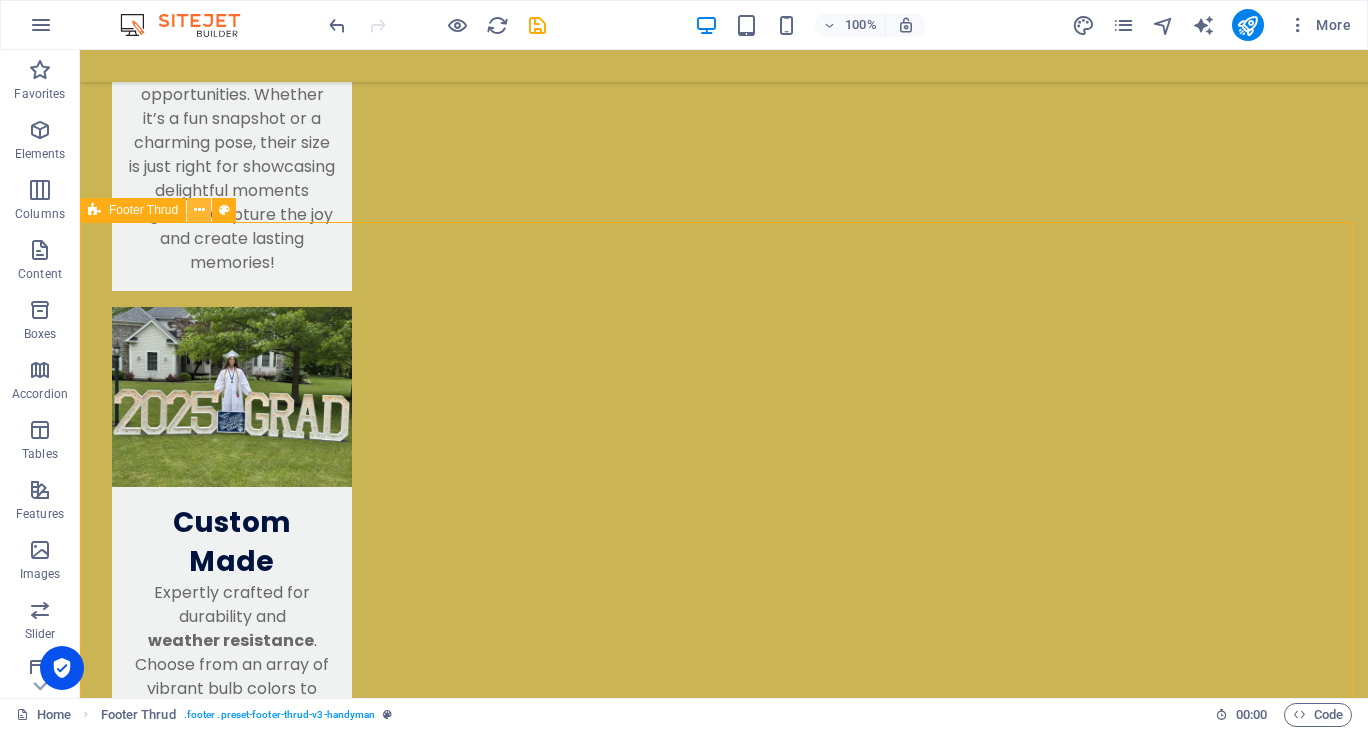 click at bounding box center [199, 210] 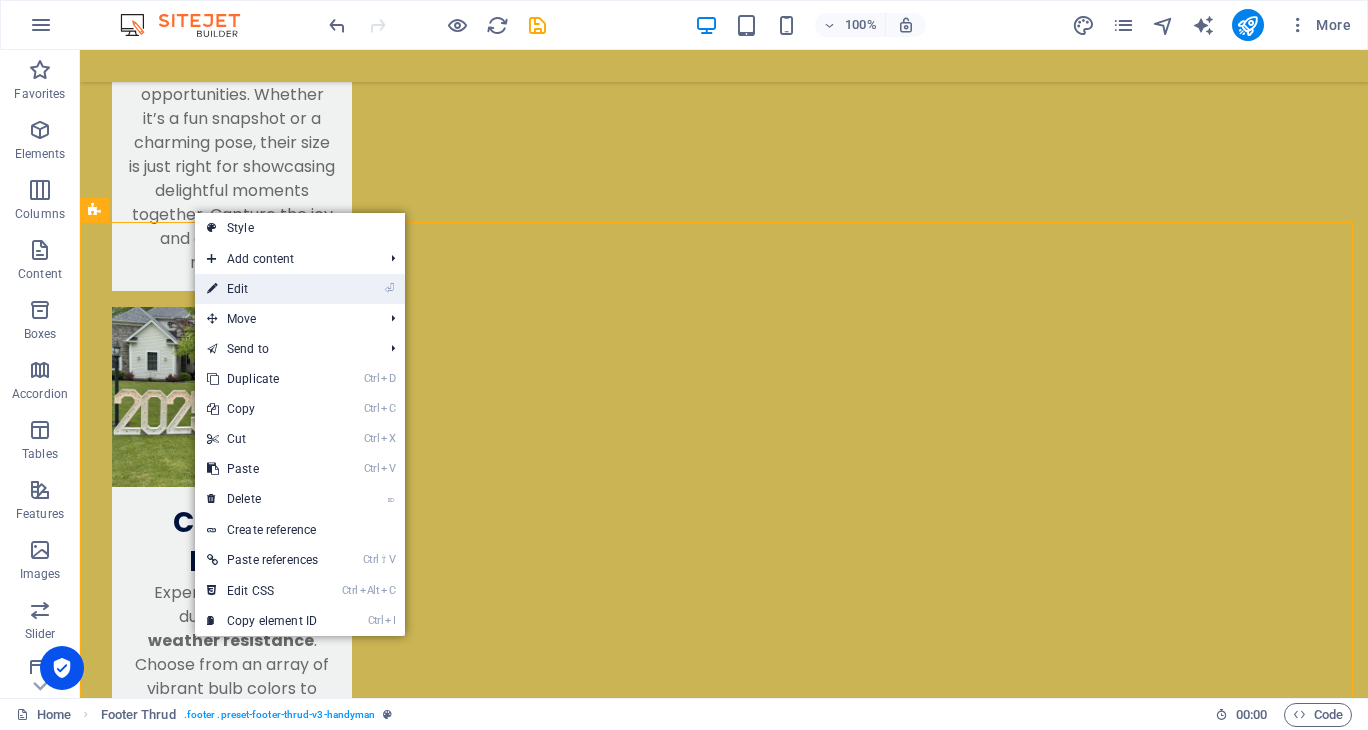 click on "⏎  Edit" at bounding box center [262, 289] 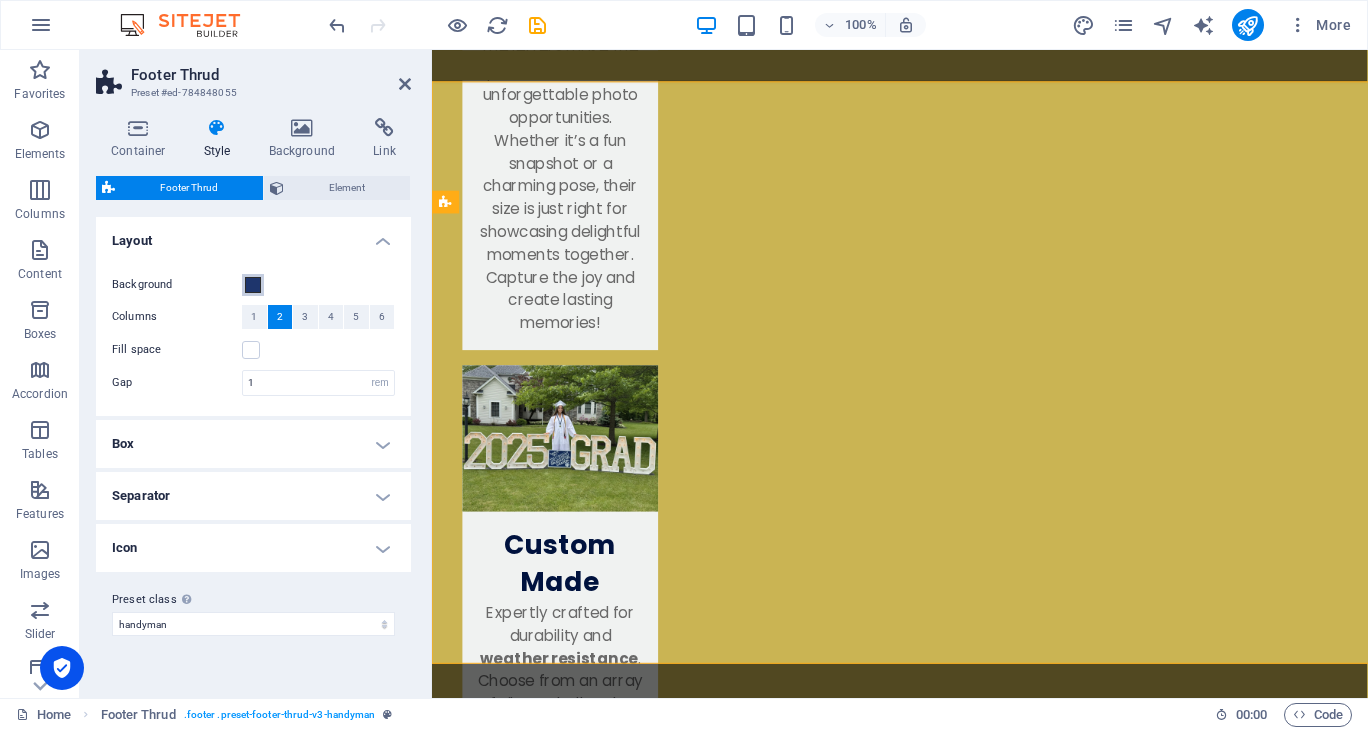 scroll, scrollTop: 2701, scrollLeft: 0, axis: vertical 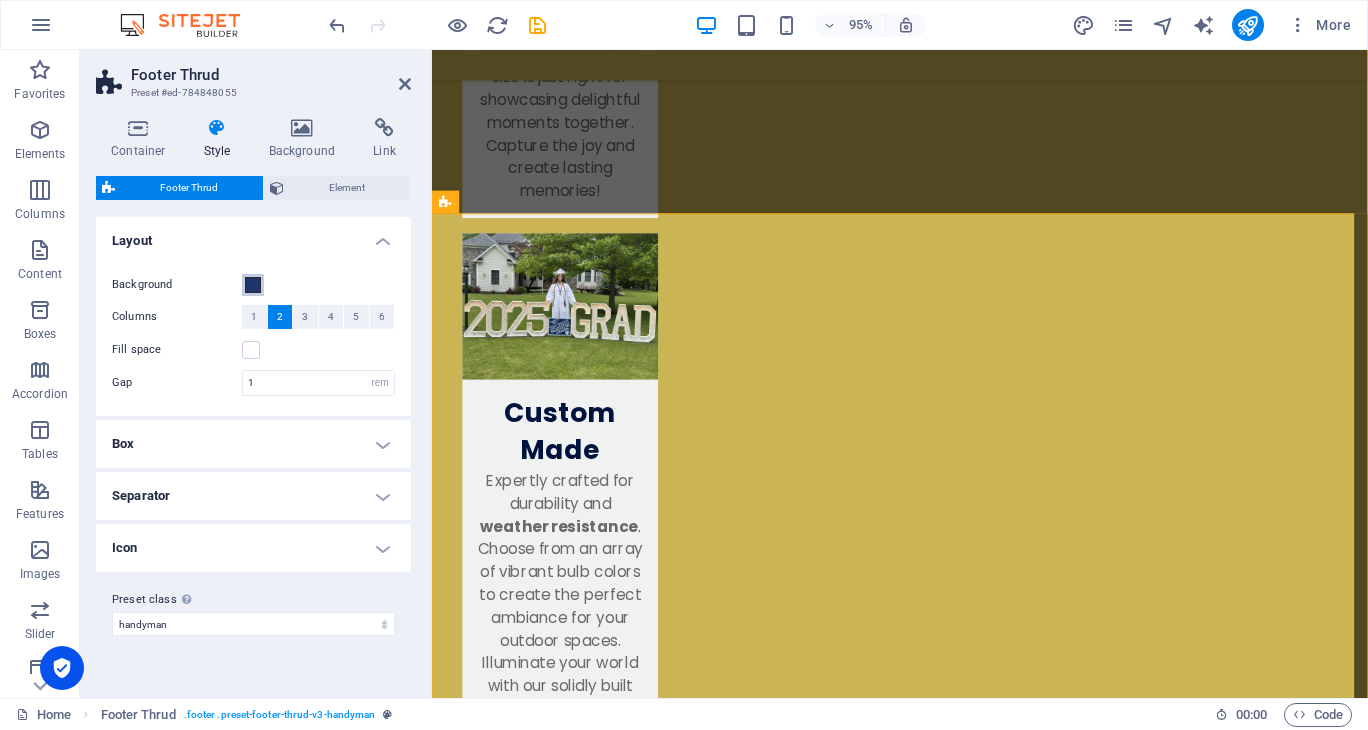 click at bounding box center [253, 285] 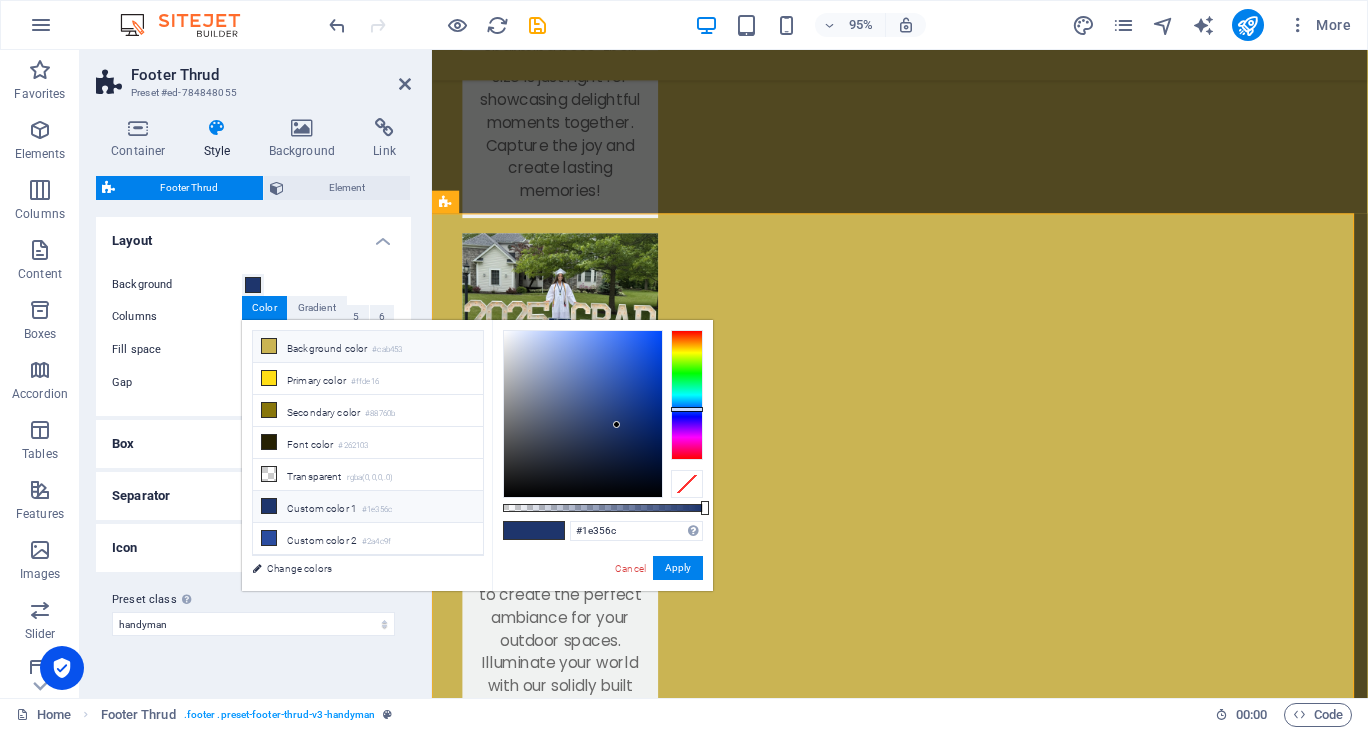 click at bounding box center [269, 346] 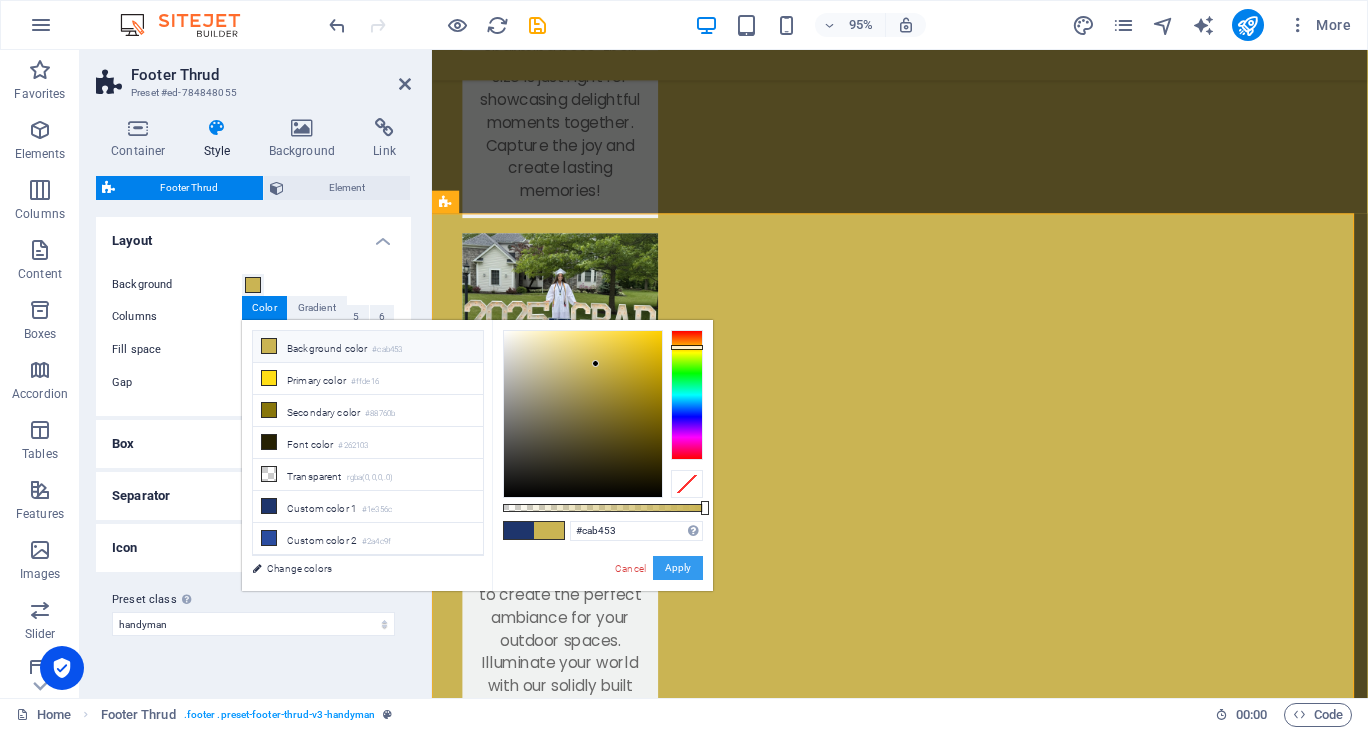 click on "Apply" at bounding box center [678, 568] 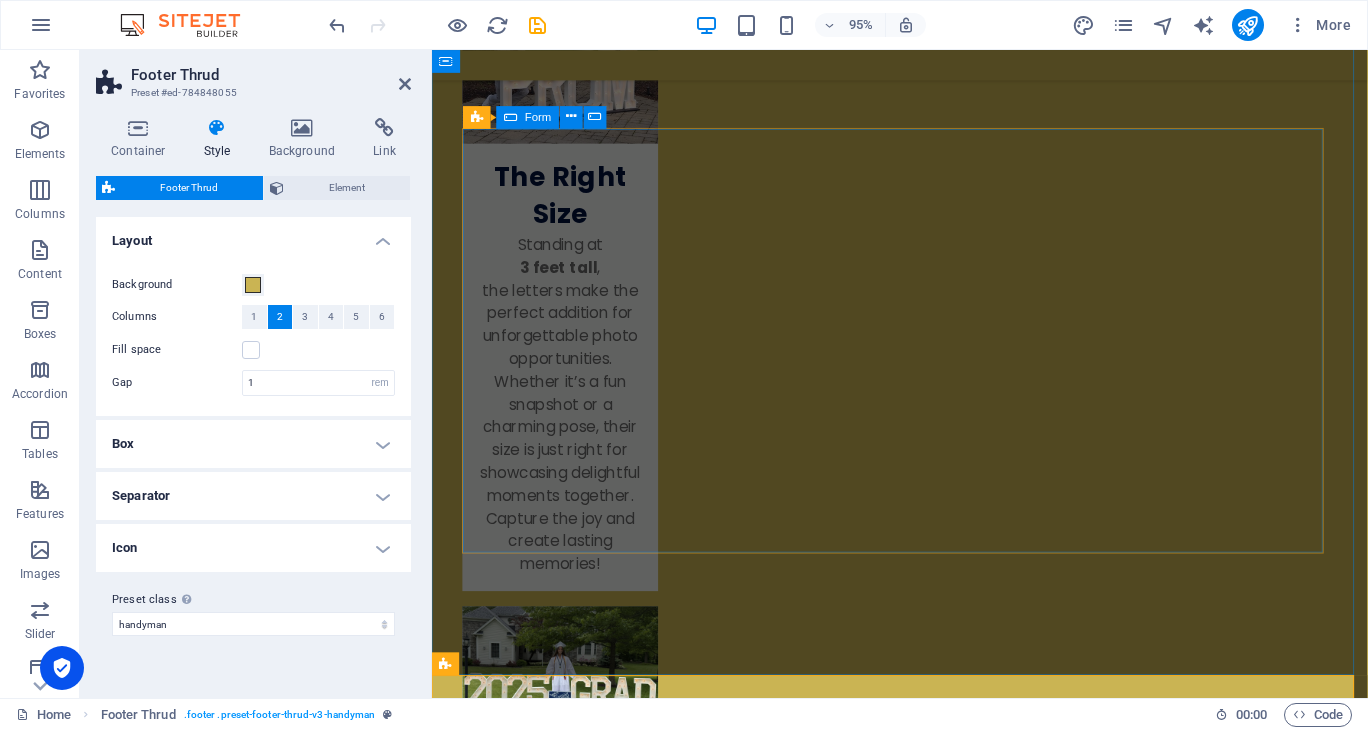 scroll, scrollTop: 2201, scrollLeft: 0, axis: vertical 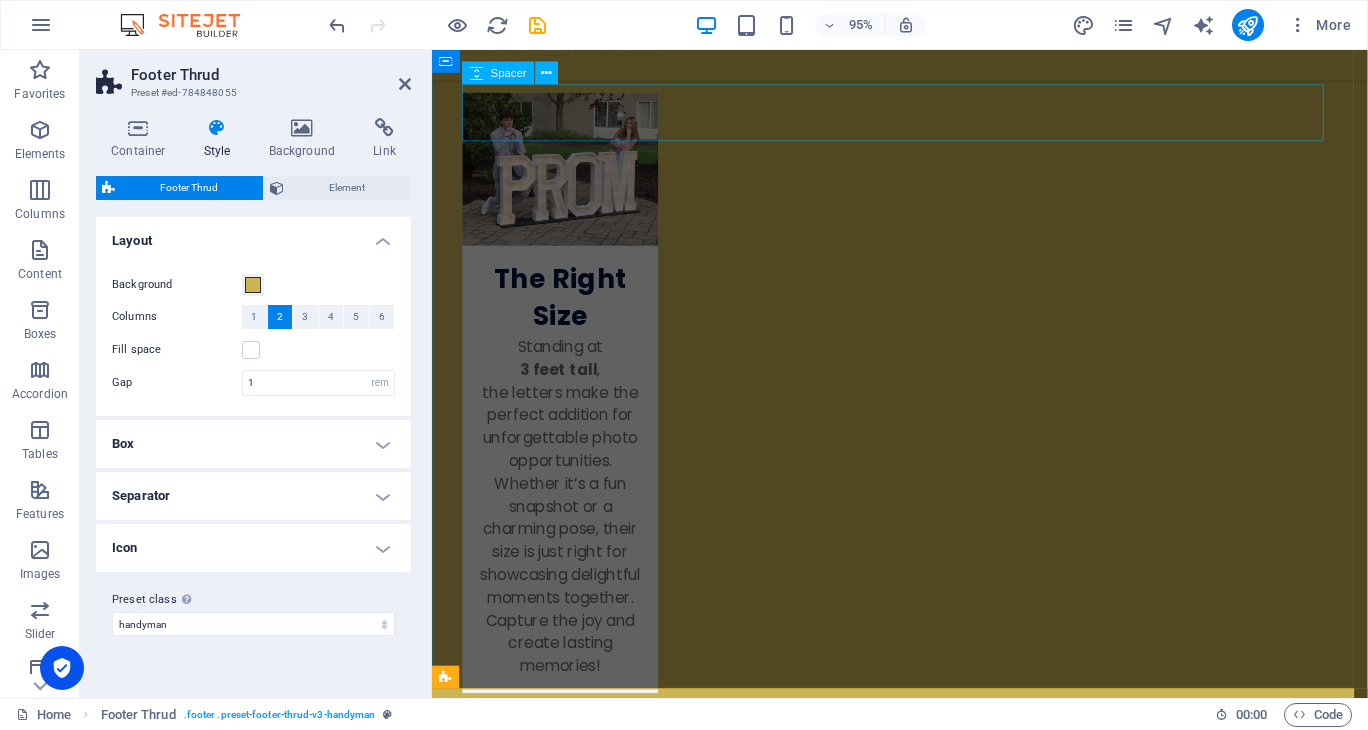 click at bounding box center (924, 2614) 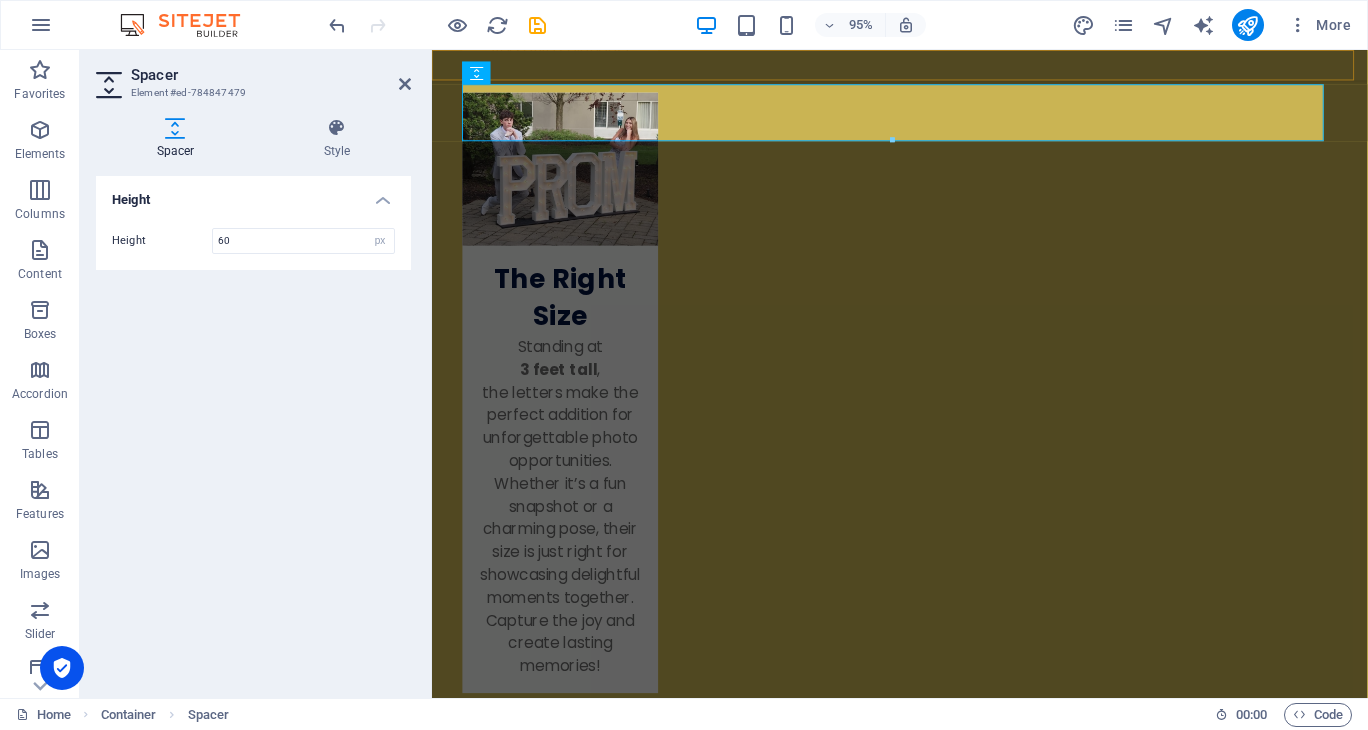 click at bounding box center [924, 66] 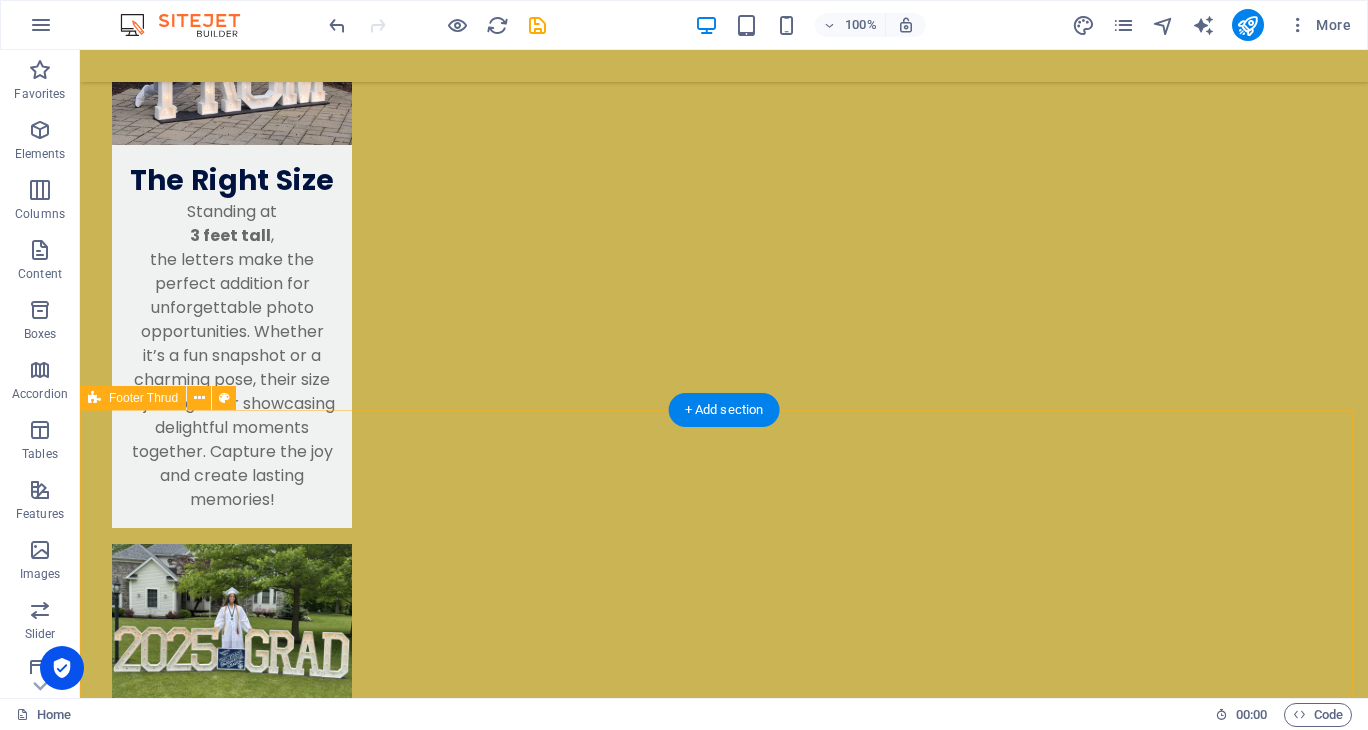 scroll, scrollTop: 2699, scrollLeft: 0, axis: vertical 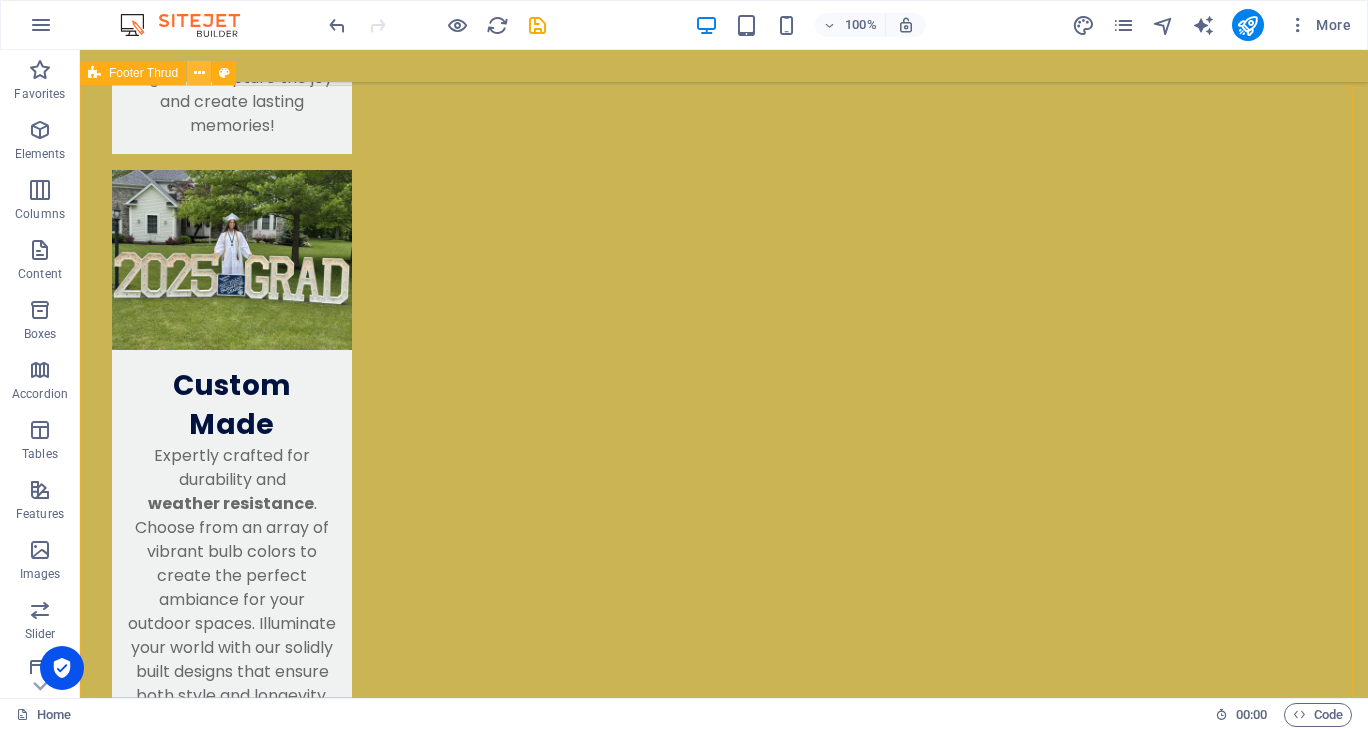click at bounding box center (199, 73) 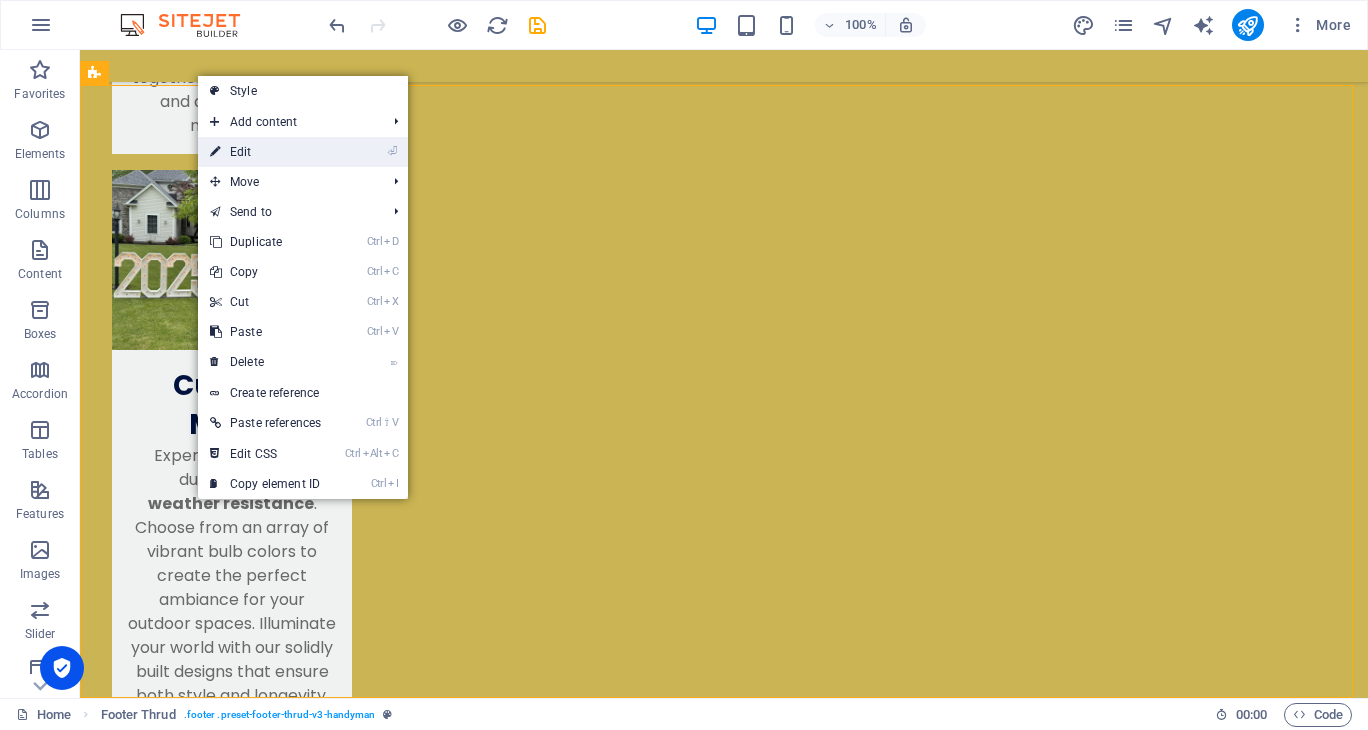 click on "⏎  Edit" at bounding box center (265, 152) 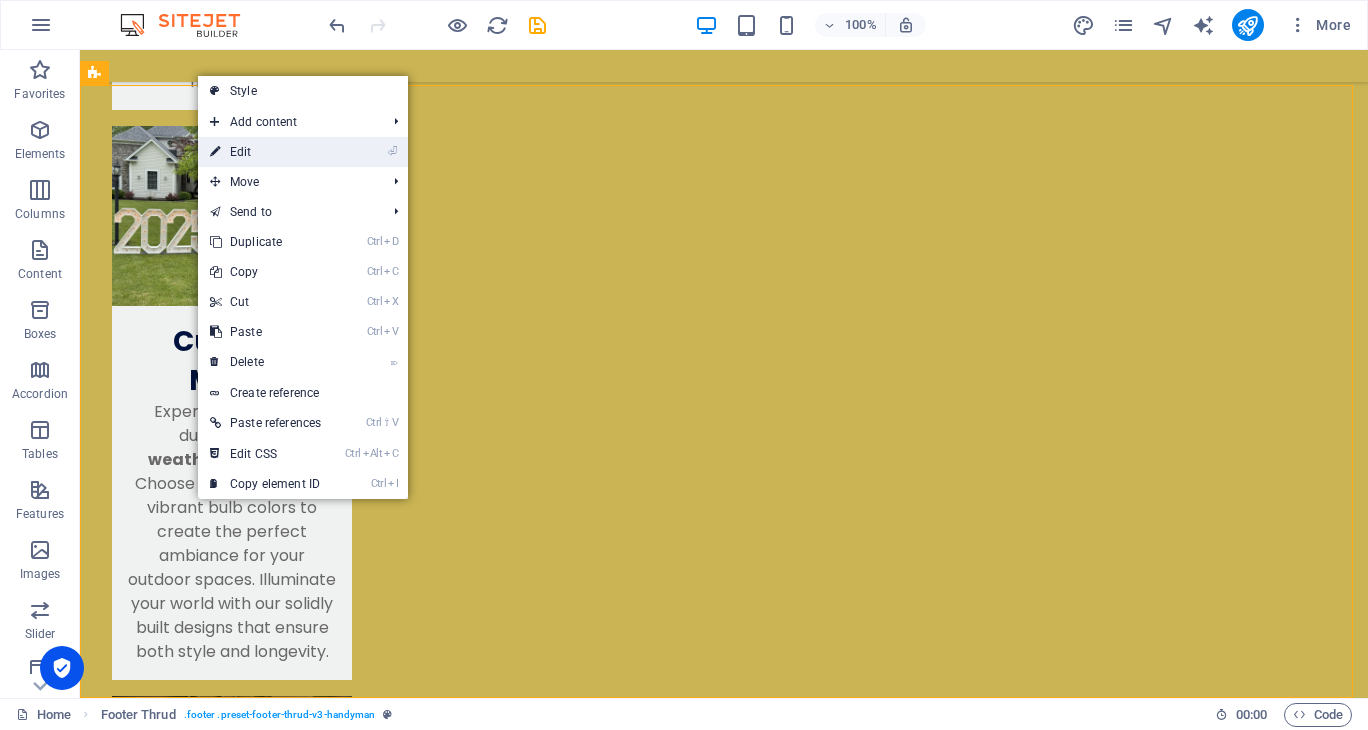 select on "rem" 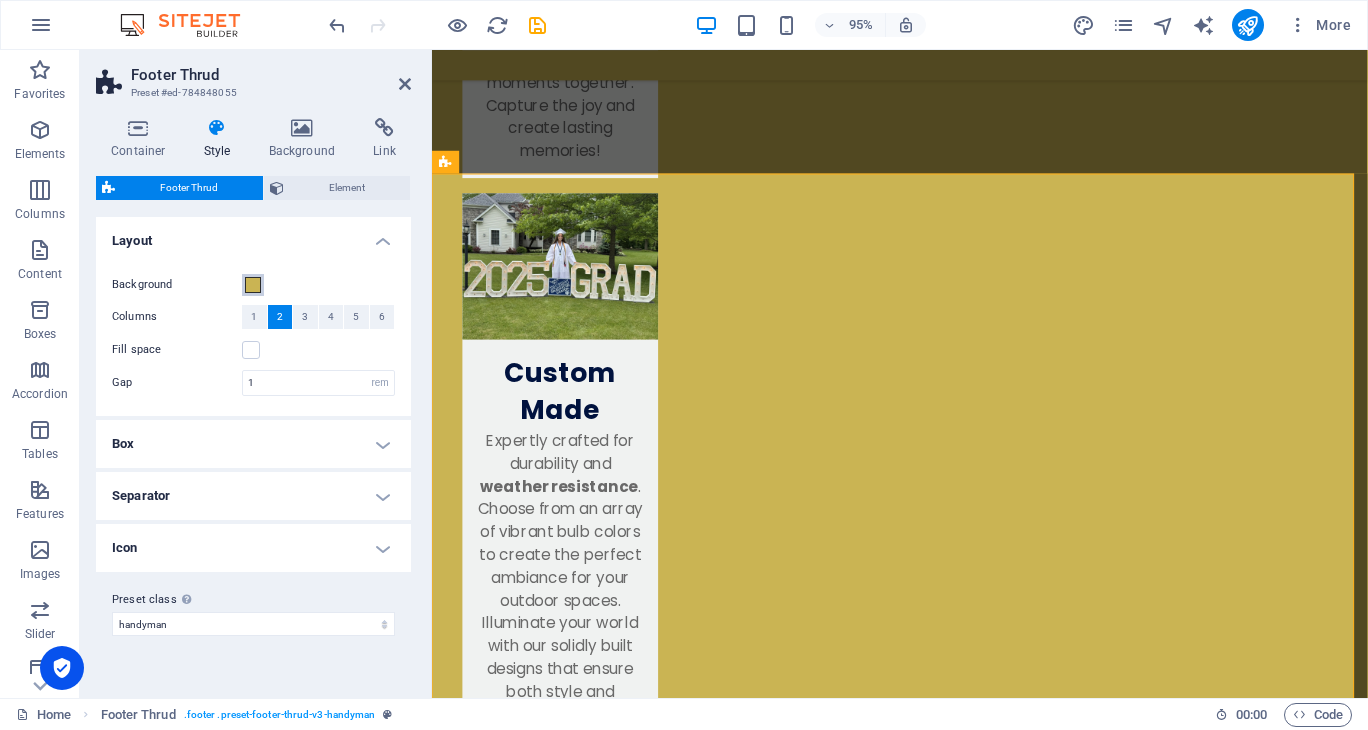 click at bounding box center (253, 285) 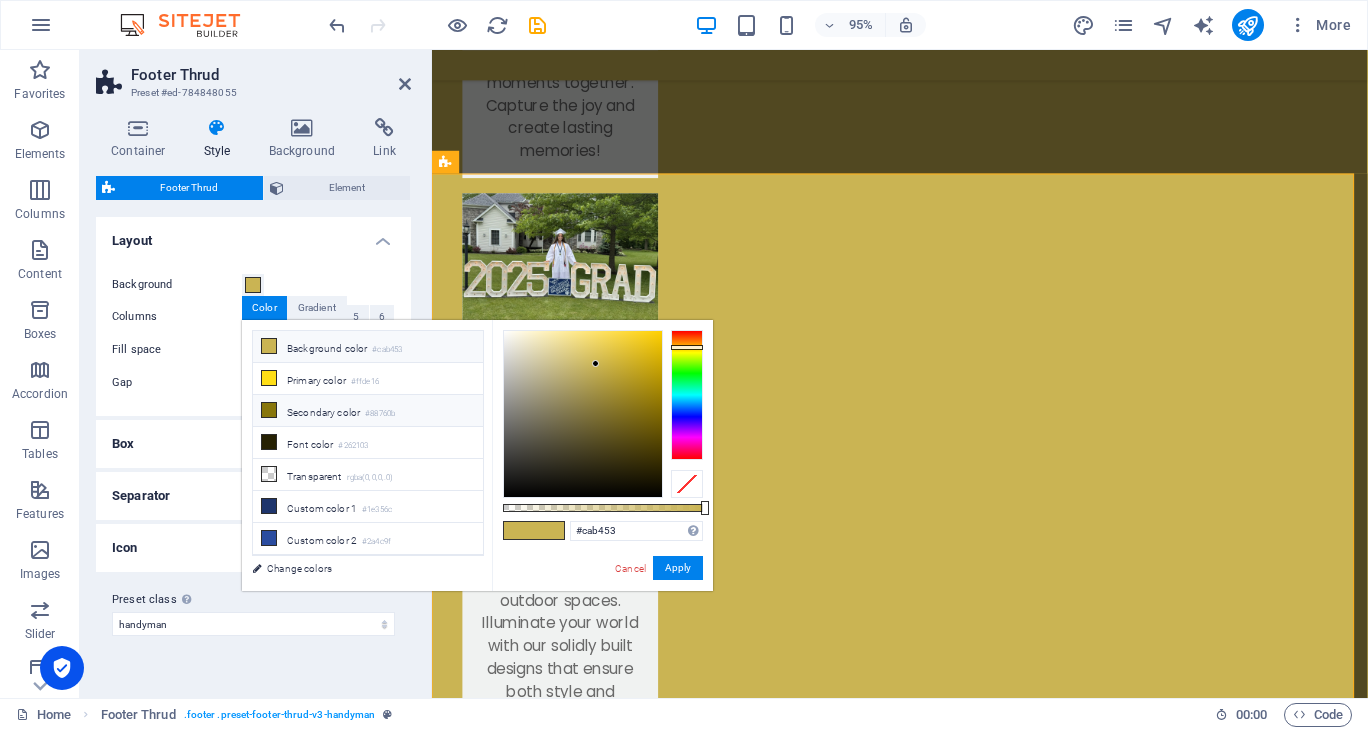 click on "Secondary color
#88760b" at bounding box center [368, 411] 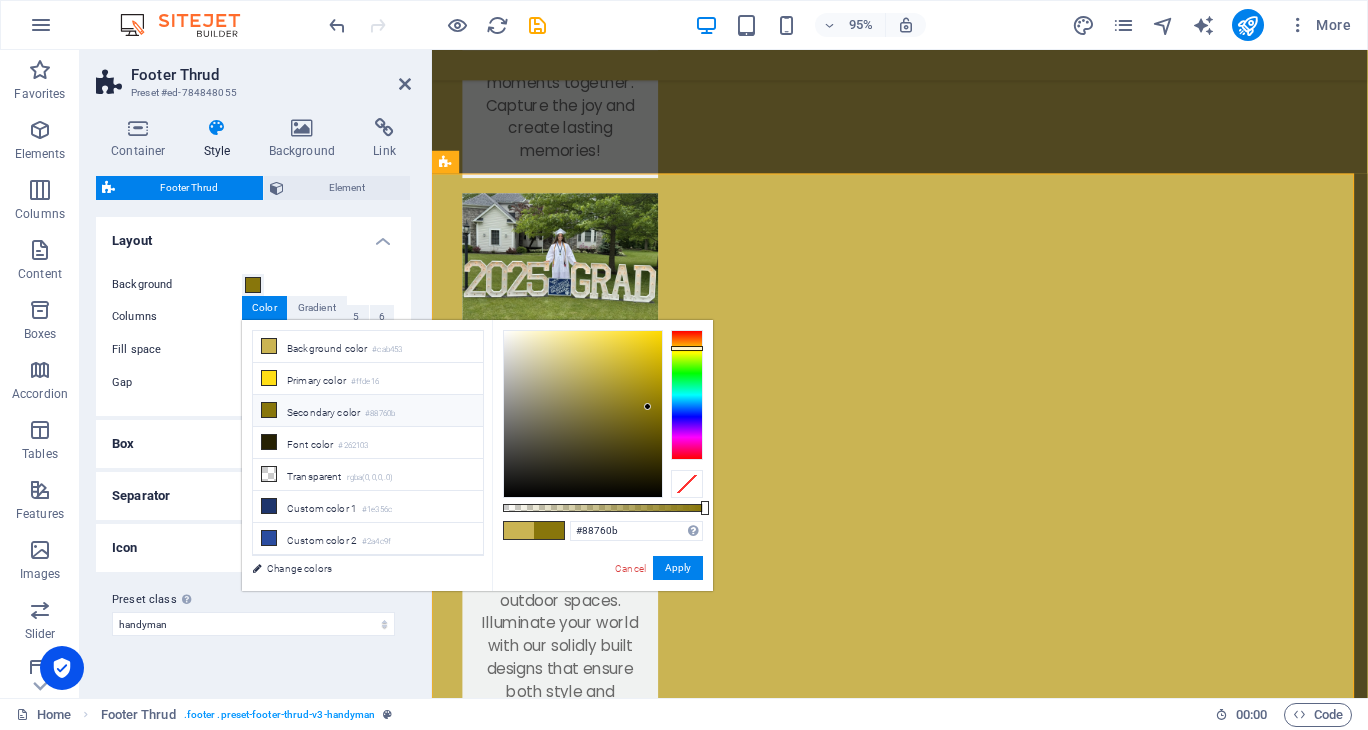 click at bounding box center [269, 410] 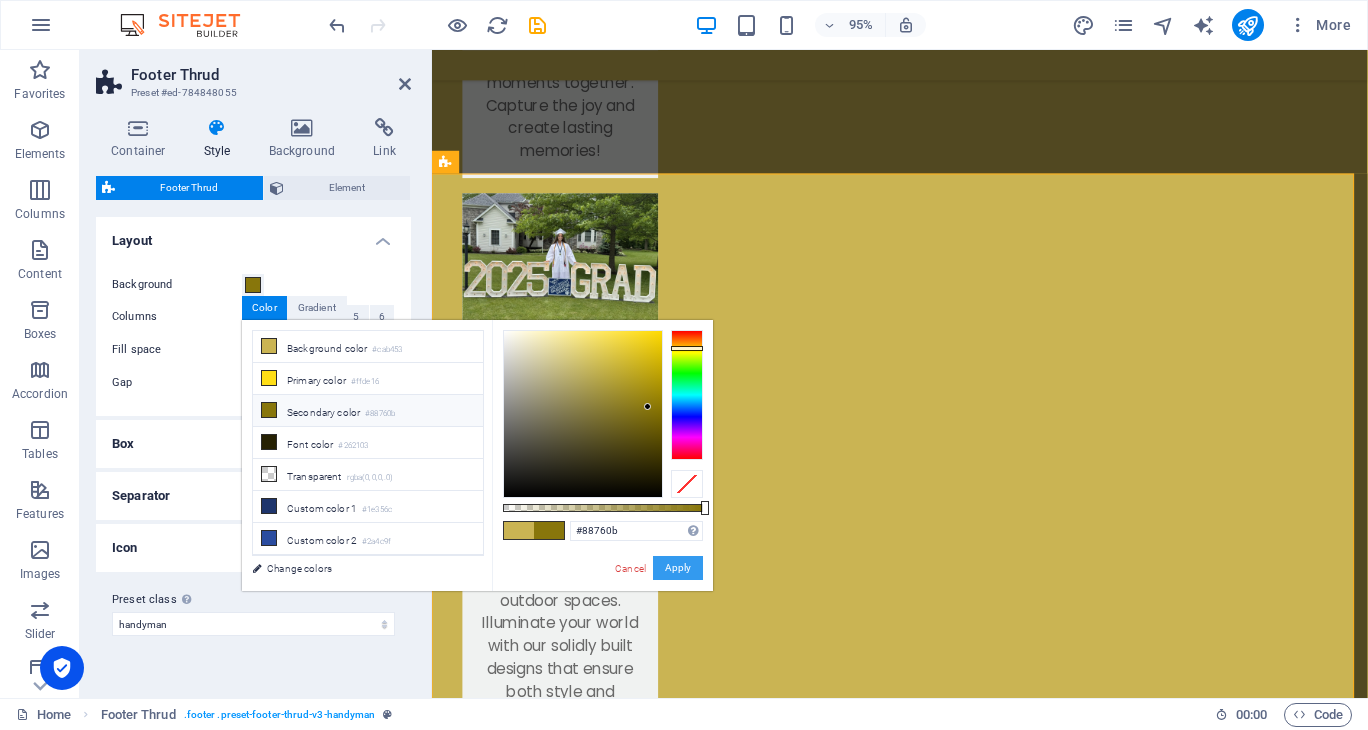 click on "Apply" at bounding box center (678, 568) 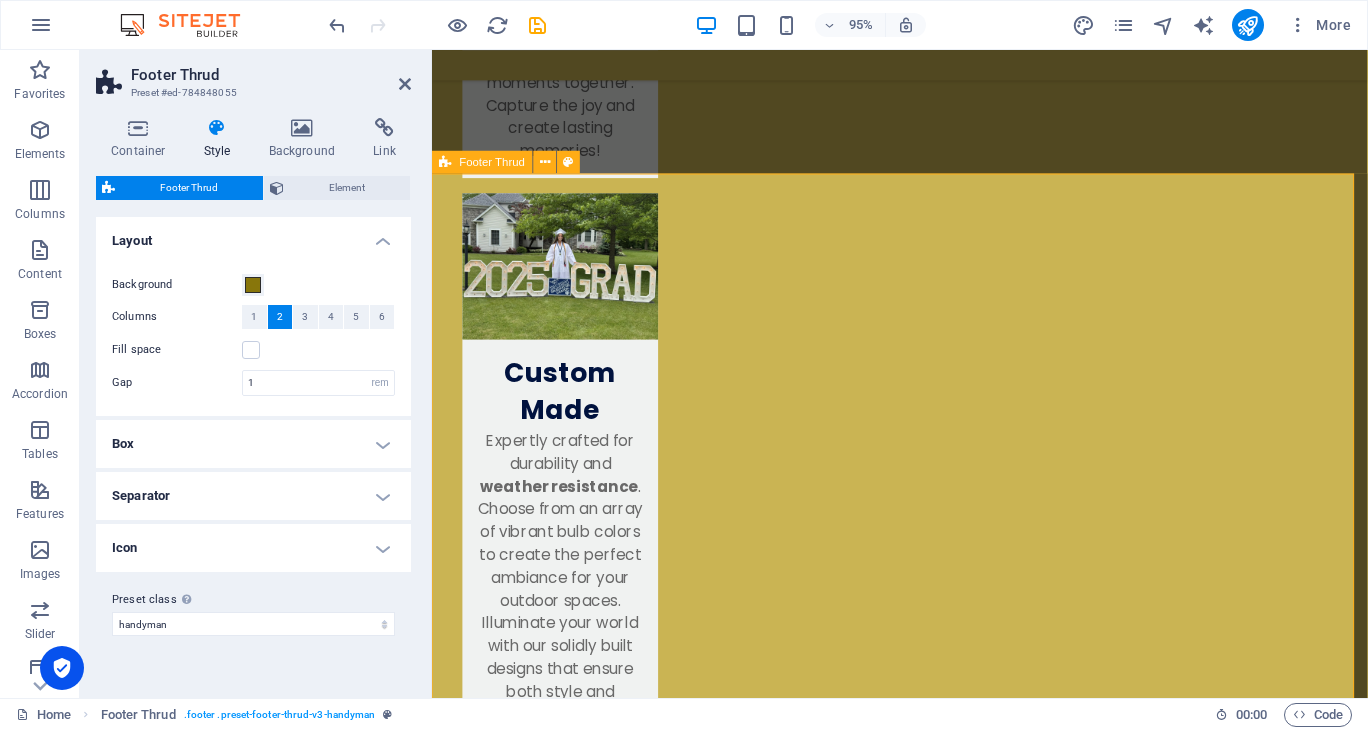 click on "Discover the charm of renting marquee lights from our small family business! We pride ourselves on keeping the process simple and enjoyable, ensuring your events shine bright. Let us help create memorable moments with our beautiful lighting solutions. Illuminate your celebrations with ease and joy!" at bounding box center [924, 3095] 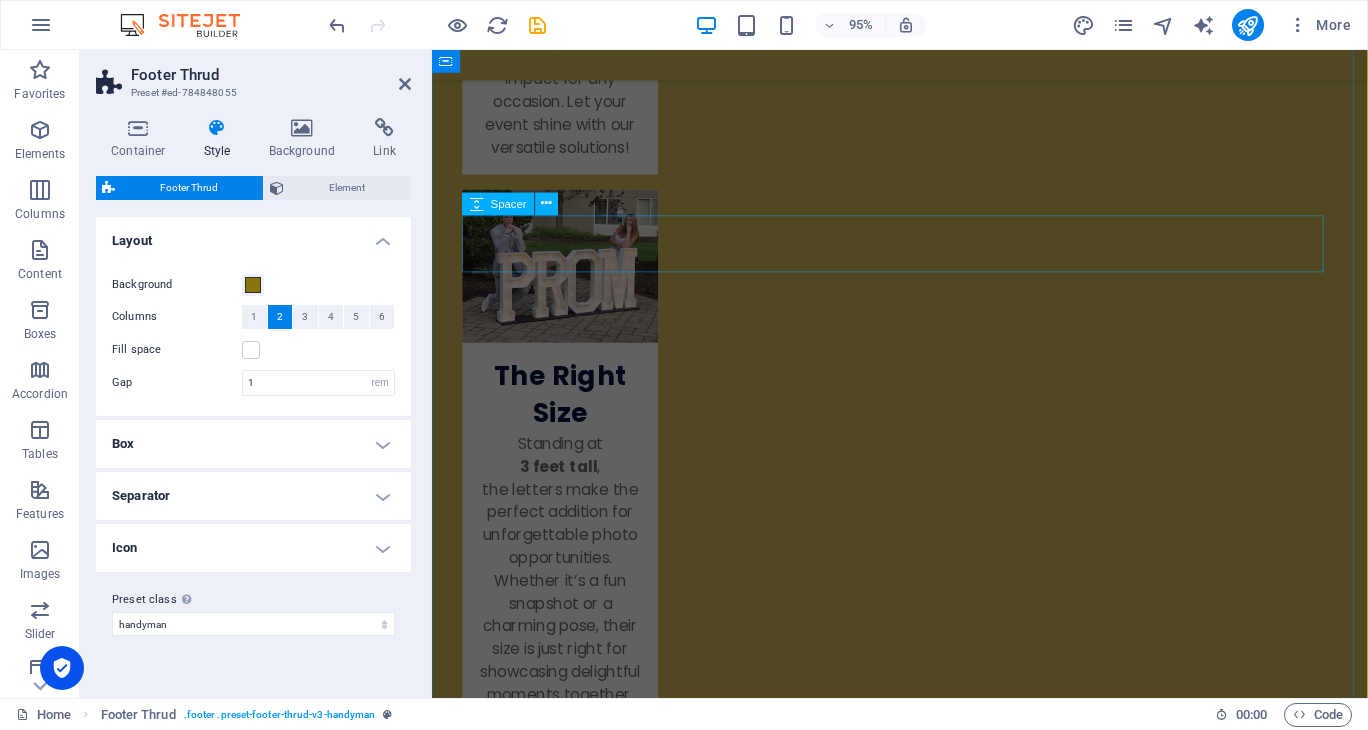 scroll, scrollTop: 2043, scrollLeft: 0, axis: vertical 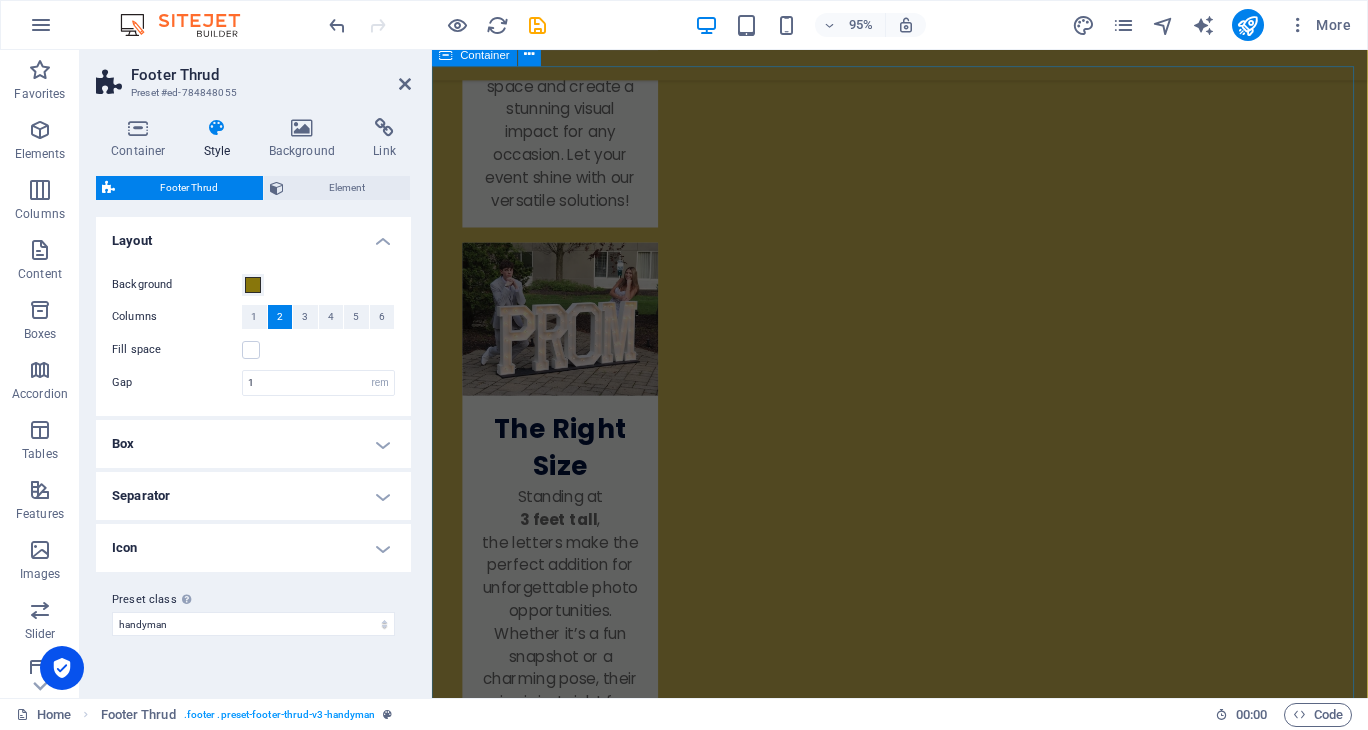 click on "Send Us a Message   Send   I have read and understand the privacy policy. Unreadable? Regenerate" at bounding box center [924, 3027] 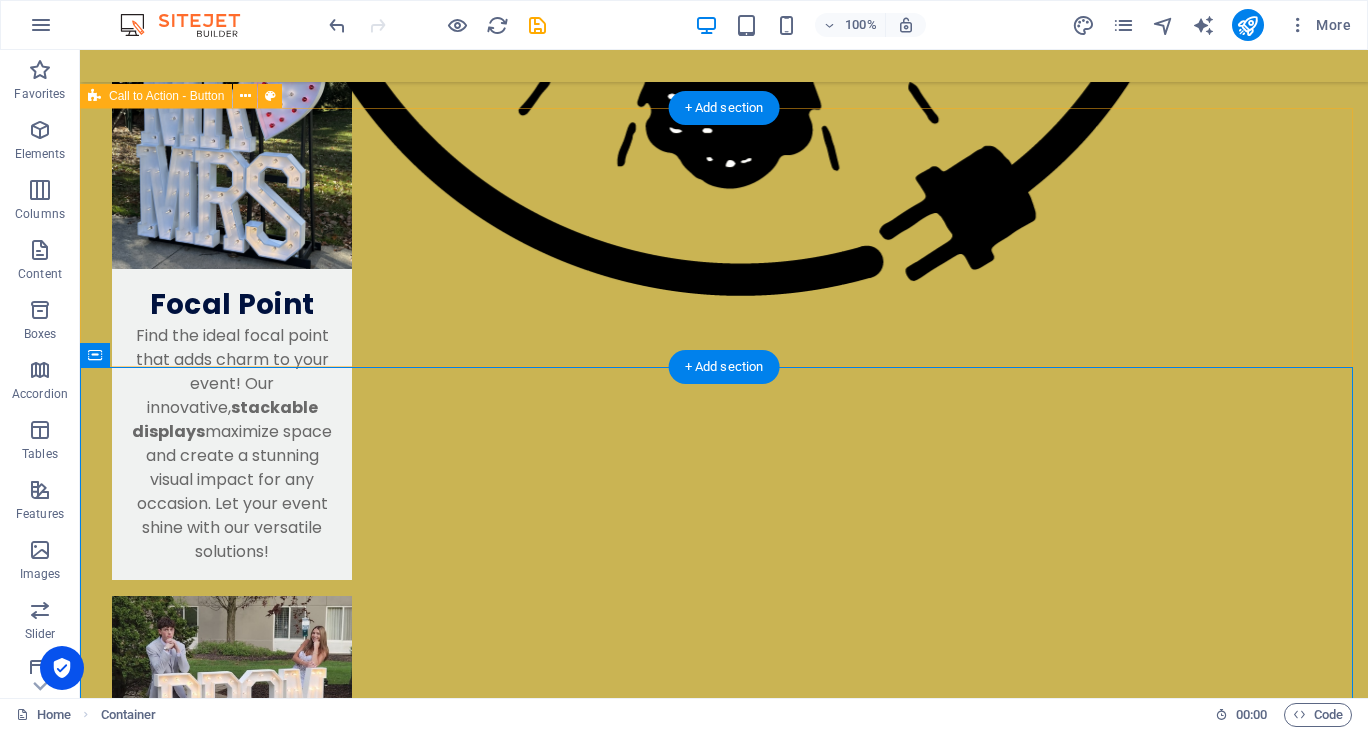 scroll, scrollTop: 1699, scrollLeft: 0, axis: vertical 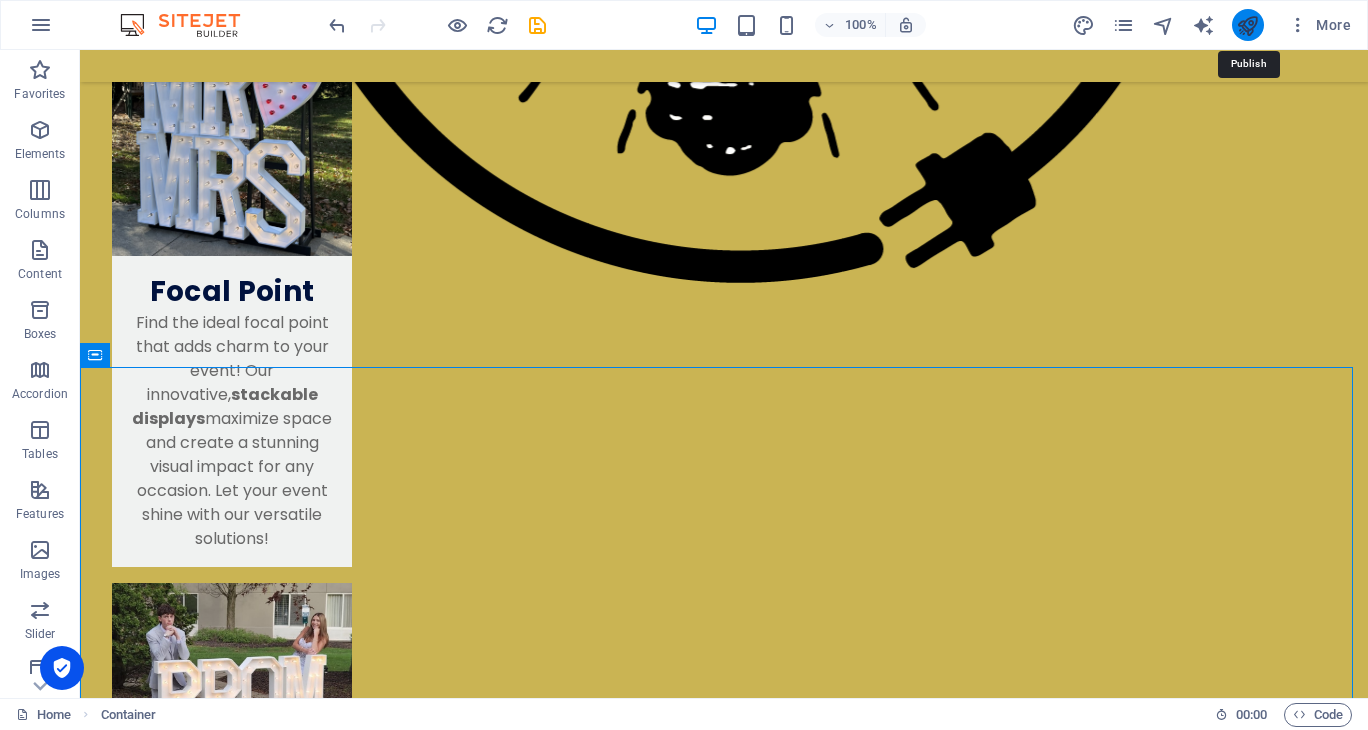 click at bounding box center (1247, 25) 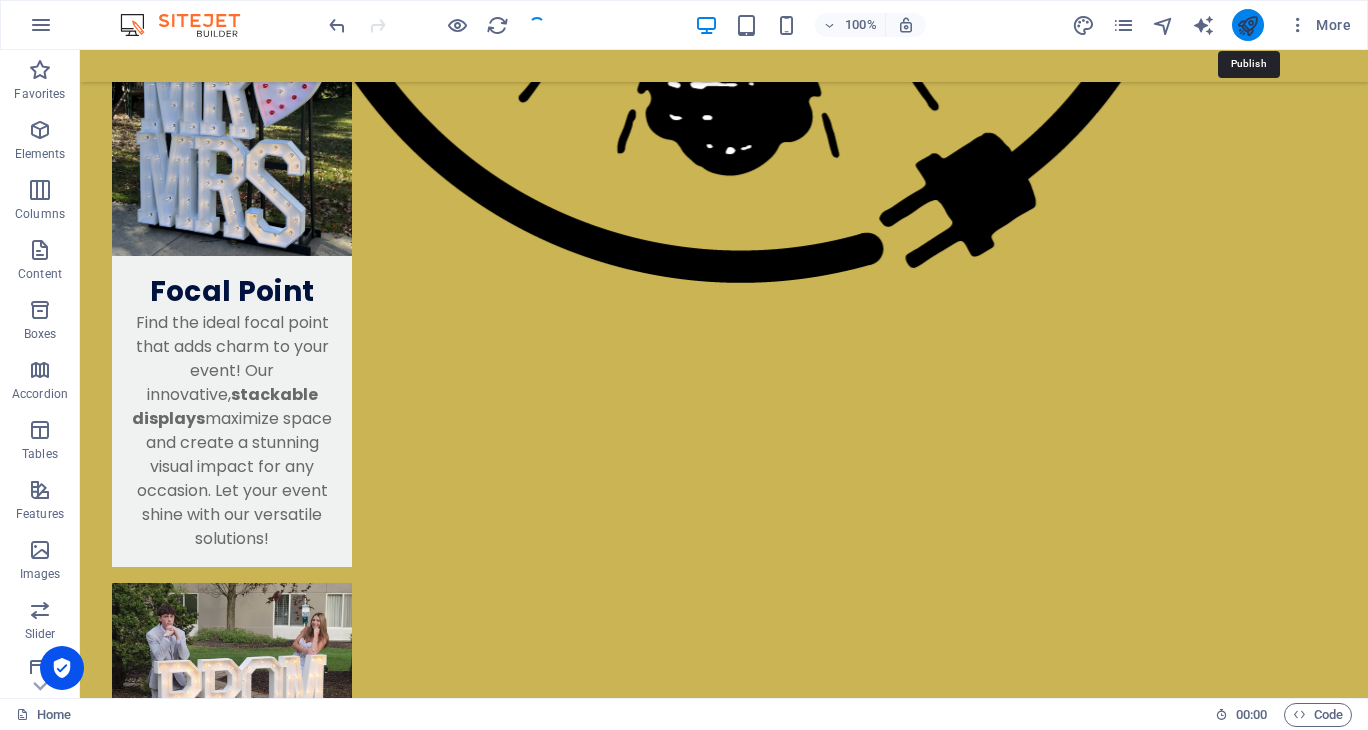 click at bounding box center [1247, 25] 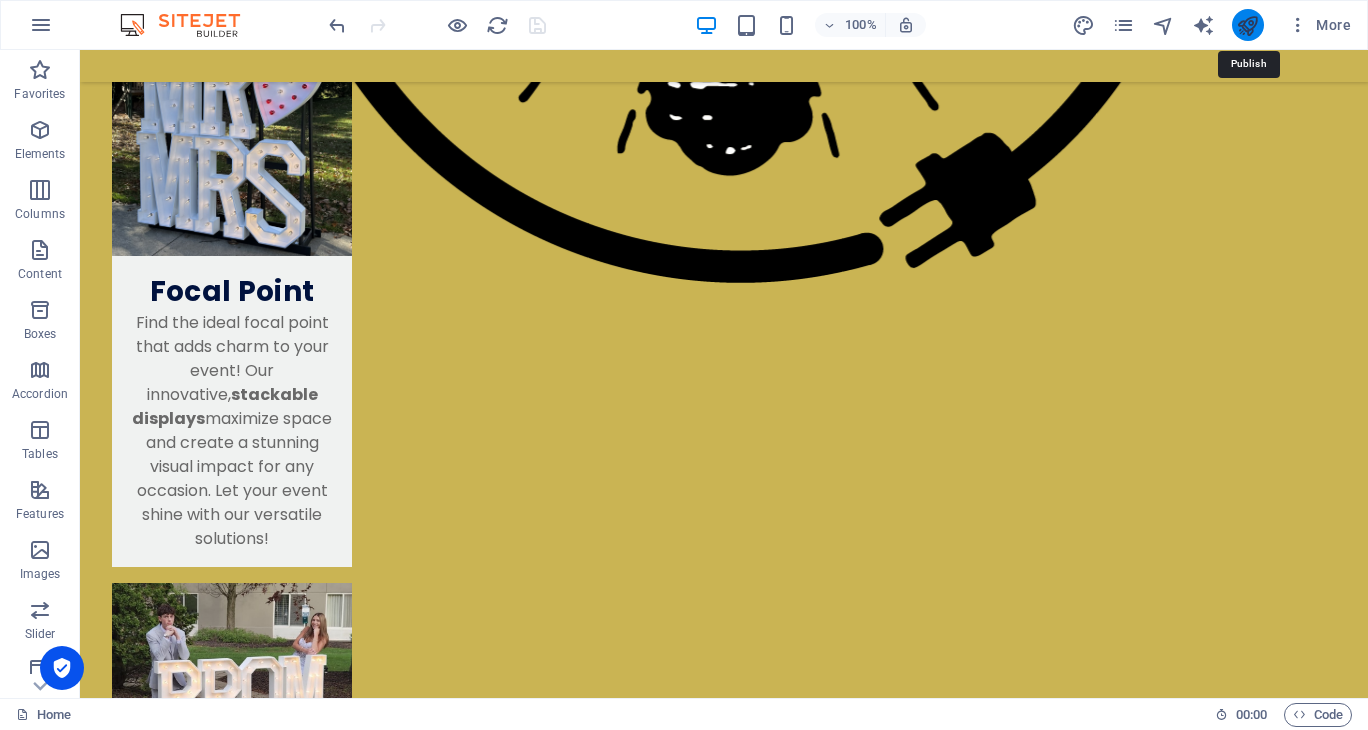 click at bounding box center (1247, 25) 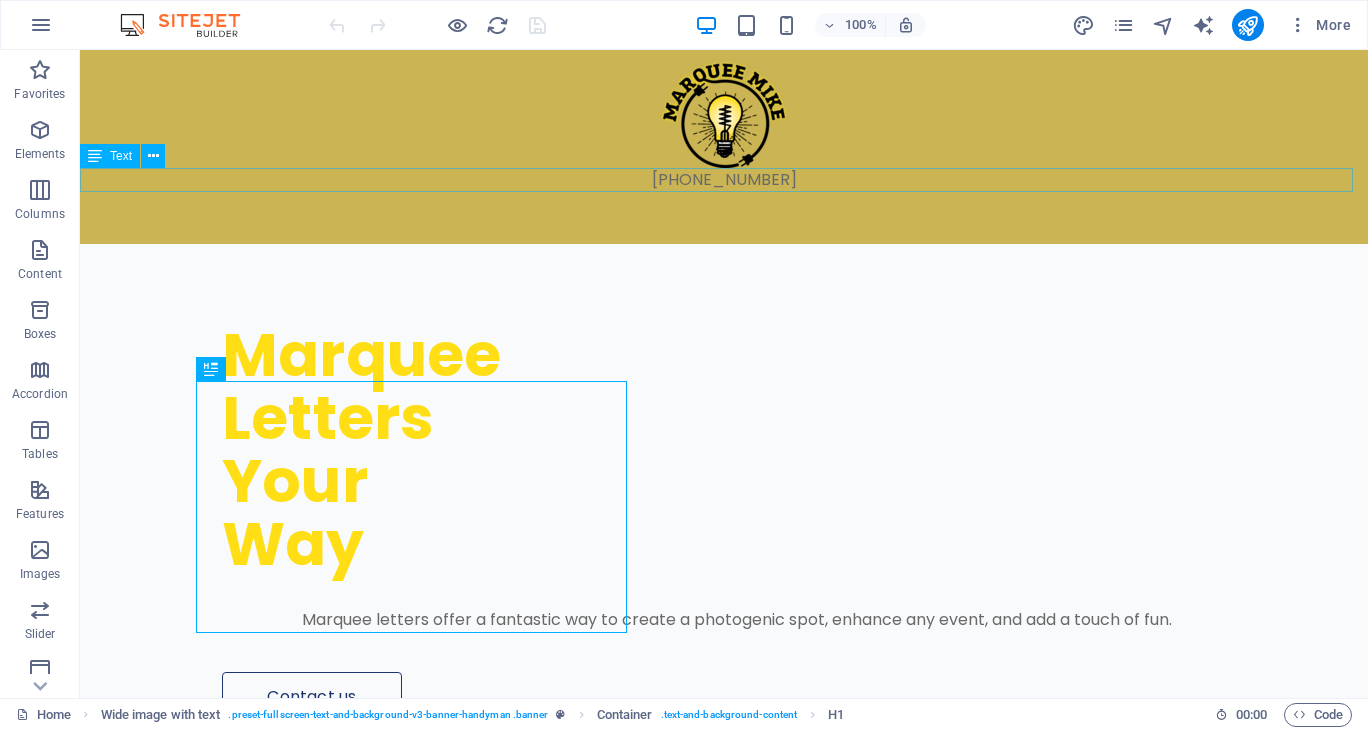 scroll, scrollTop: 0, scrollLeft: 0, axis: both 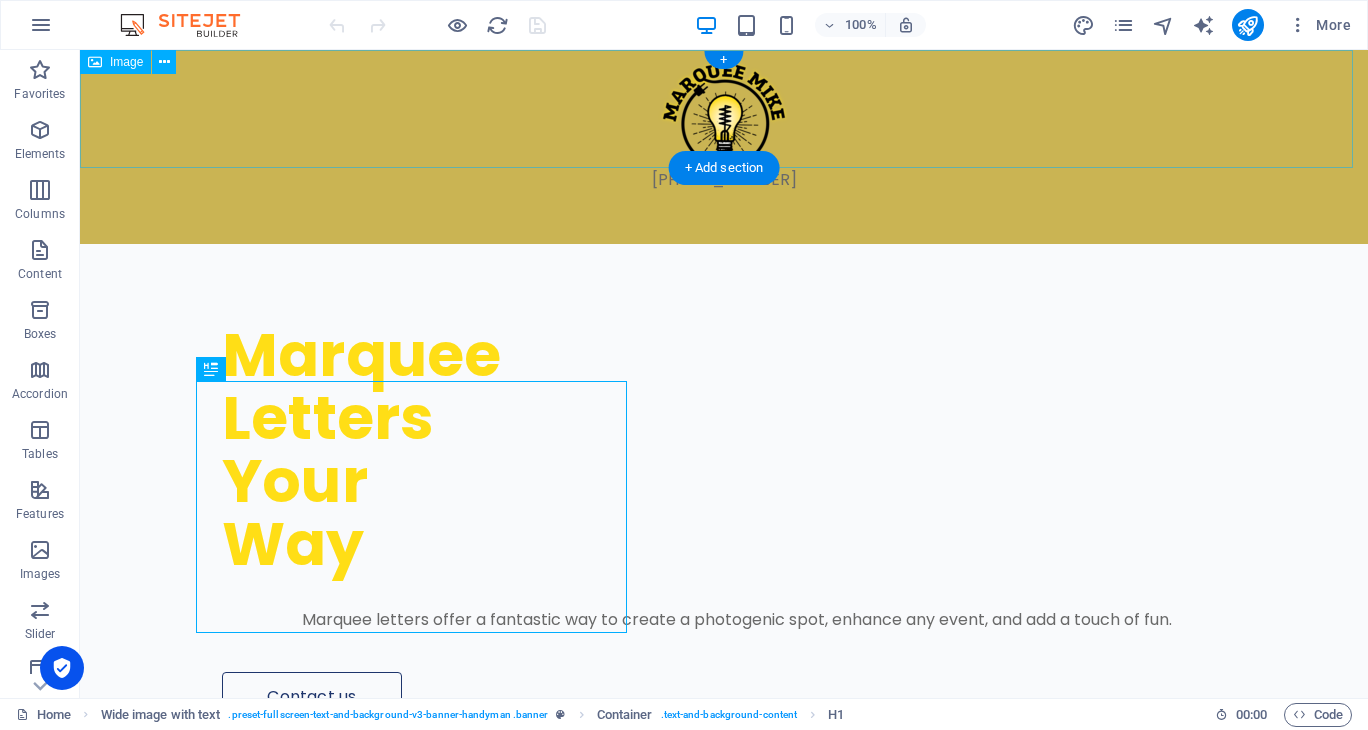 click at bounding box center [724, 109] 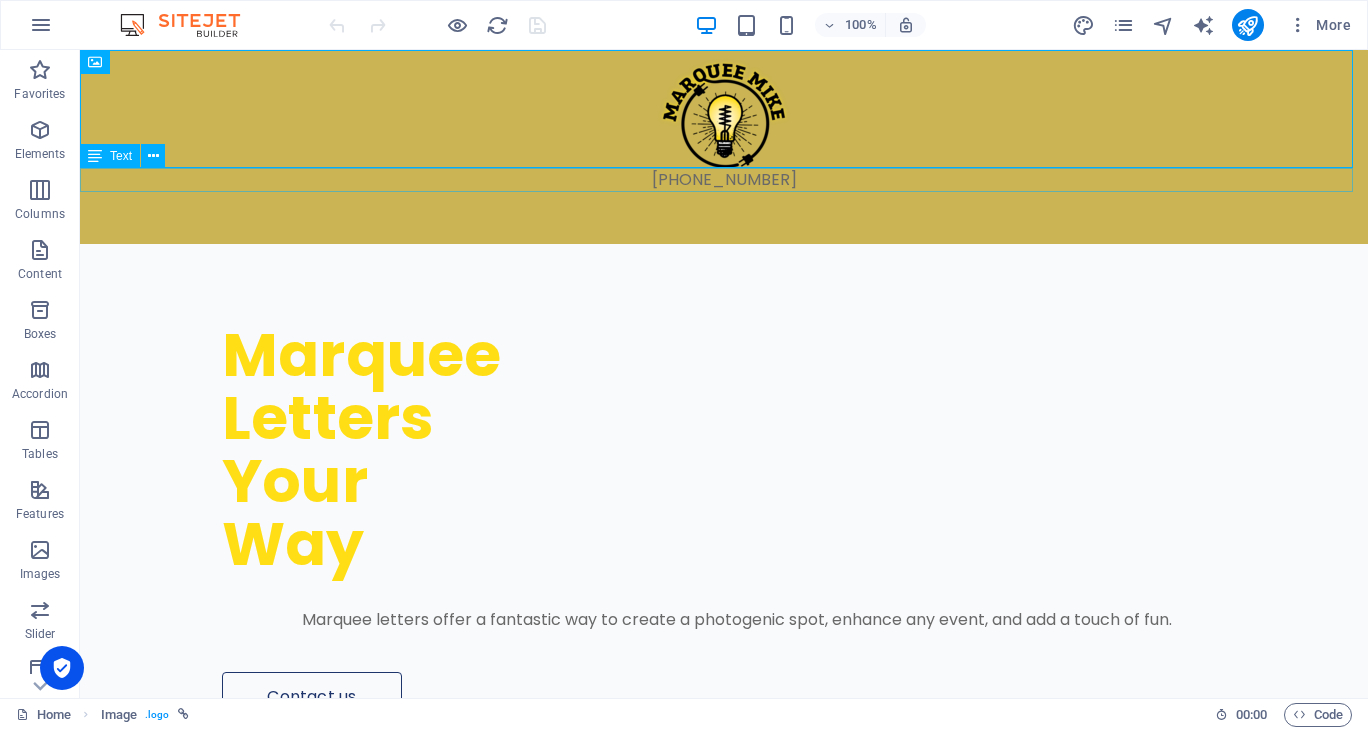 click at bounding box center (724, 208) 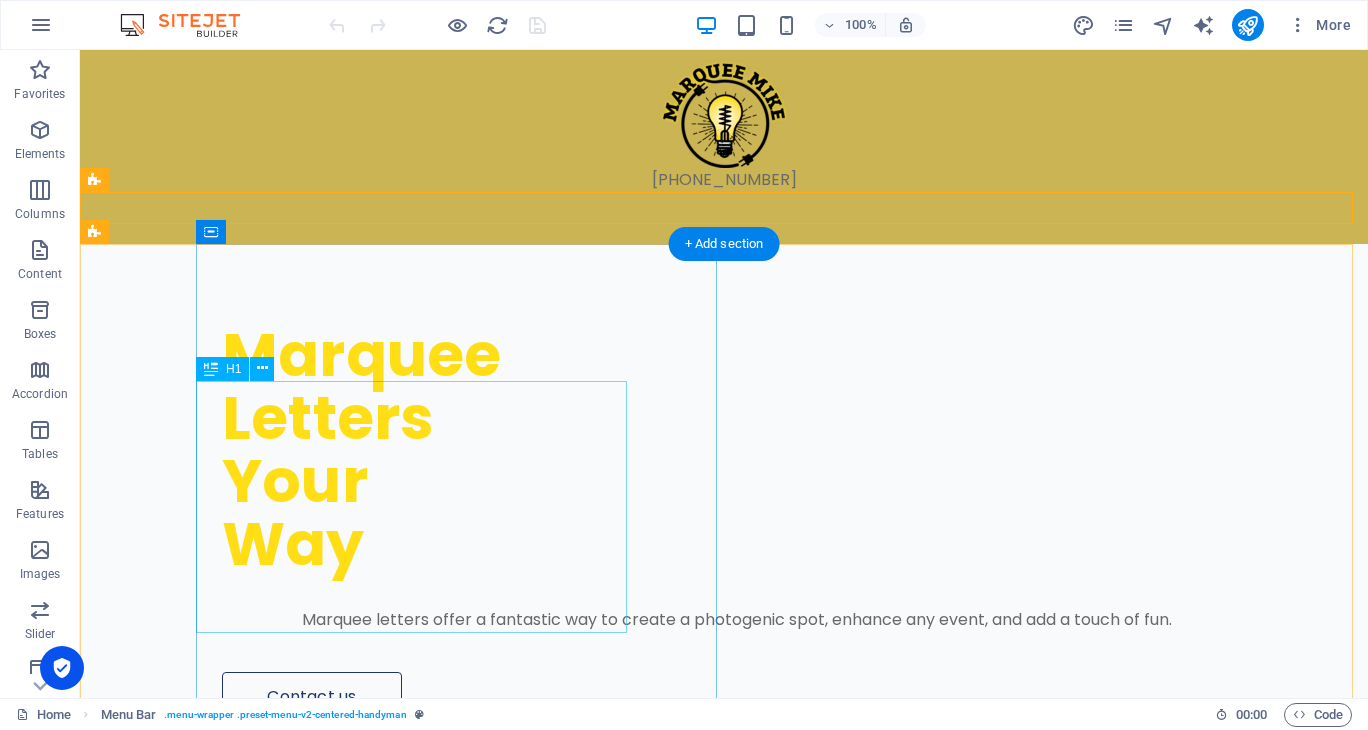click on "Marquee Letters Your Way" at bounding box center [737, 450] 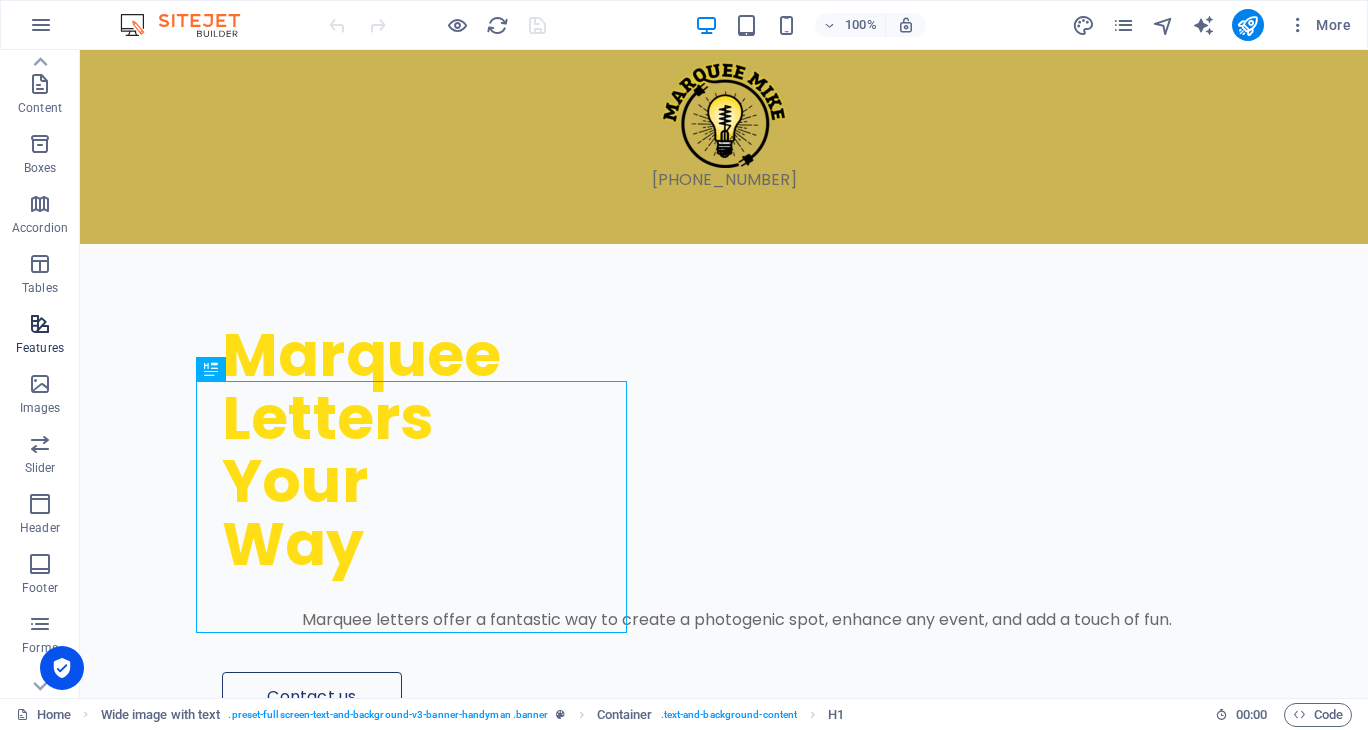scroll, scrollTop: 252, scrollLeft: 0, axis: vertical 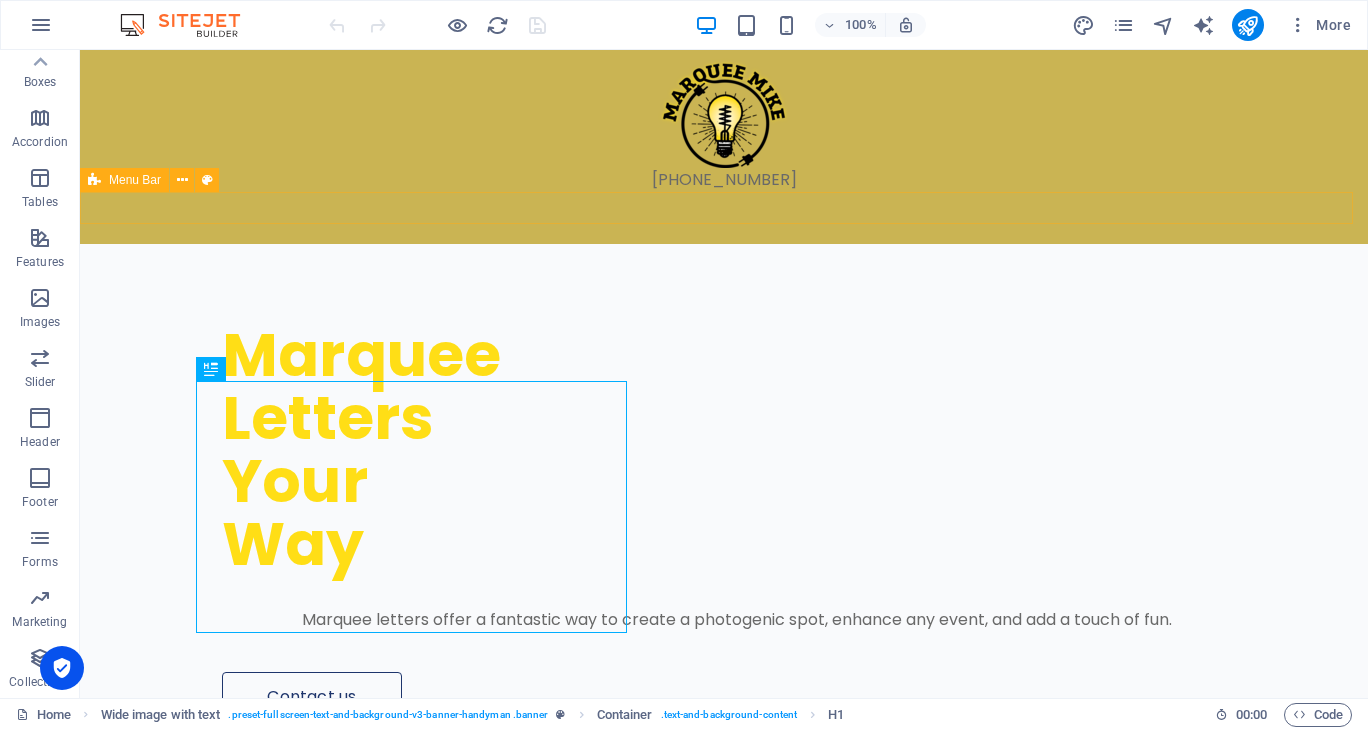 click at bounding box center (724, 208) 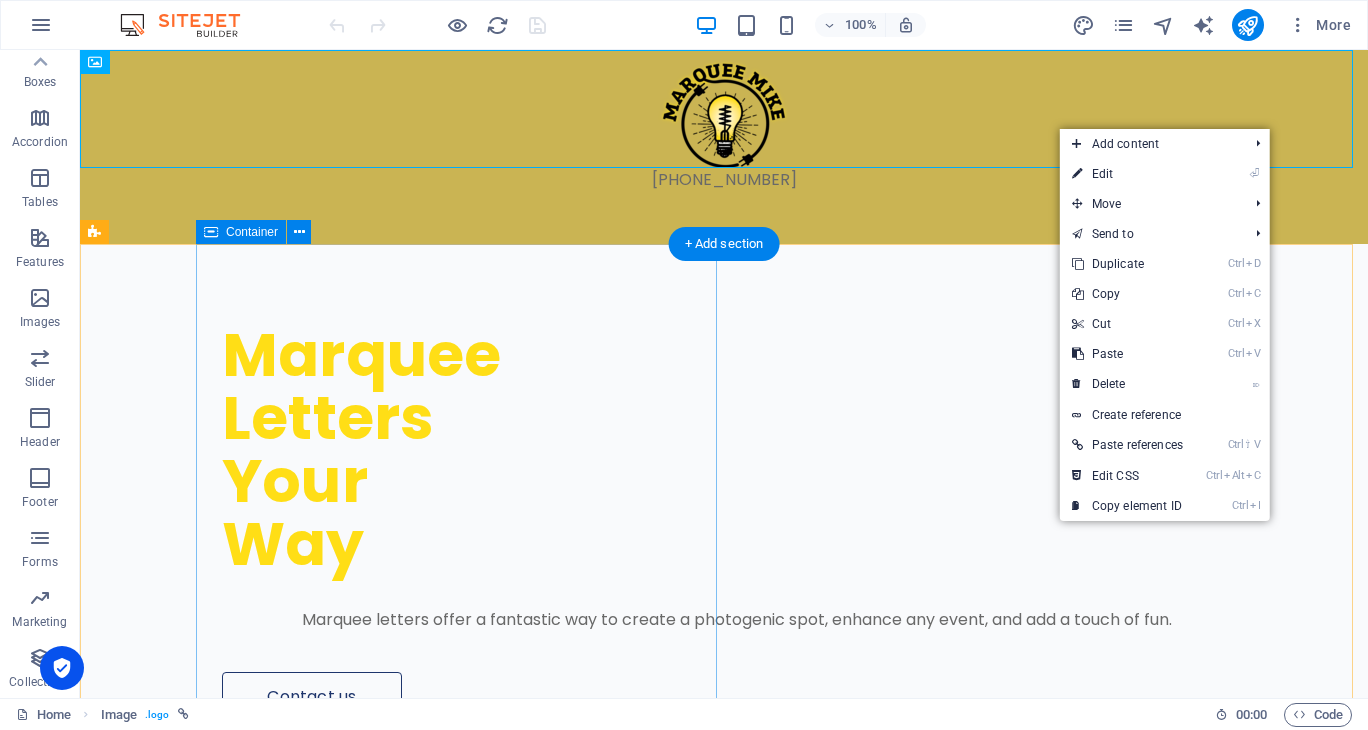 click on "Marquee Letters Your Way Marquee letters offer a fantastic way to create a photogenic spot, enhance any event, and add a touch of fun. Contact us" at bounding box center (782, 483) 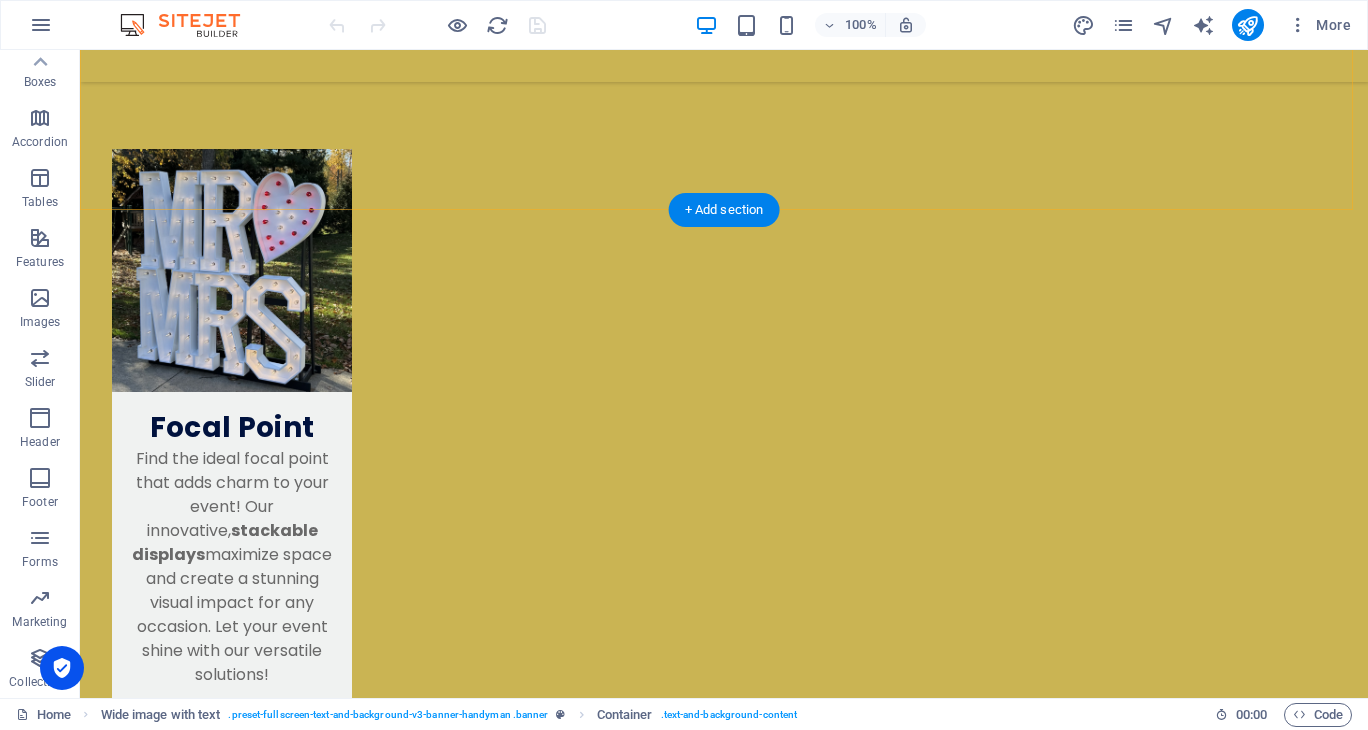 scroll, scrollTop: 1597, scrollLeft: 0, axis: vertical 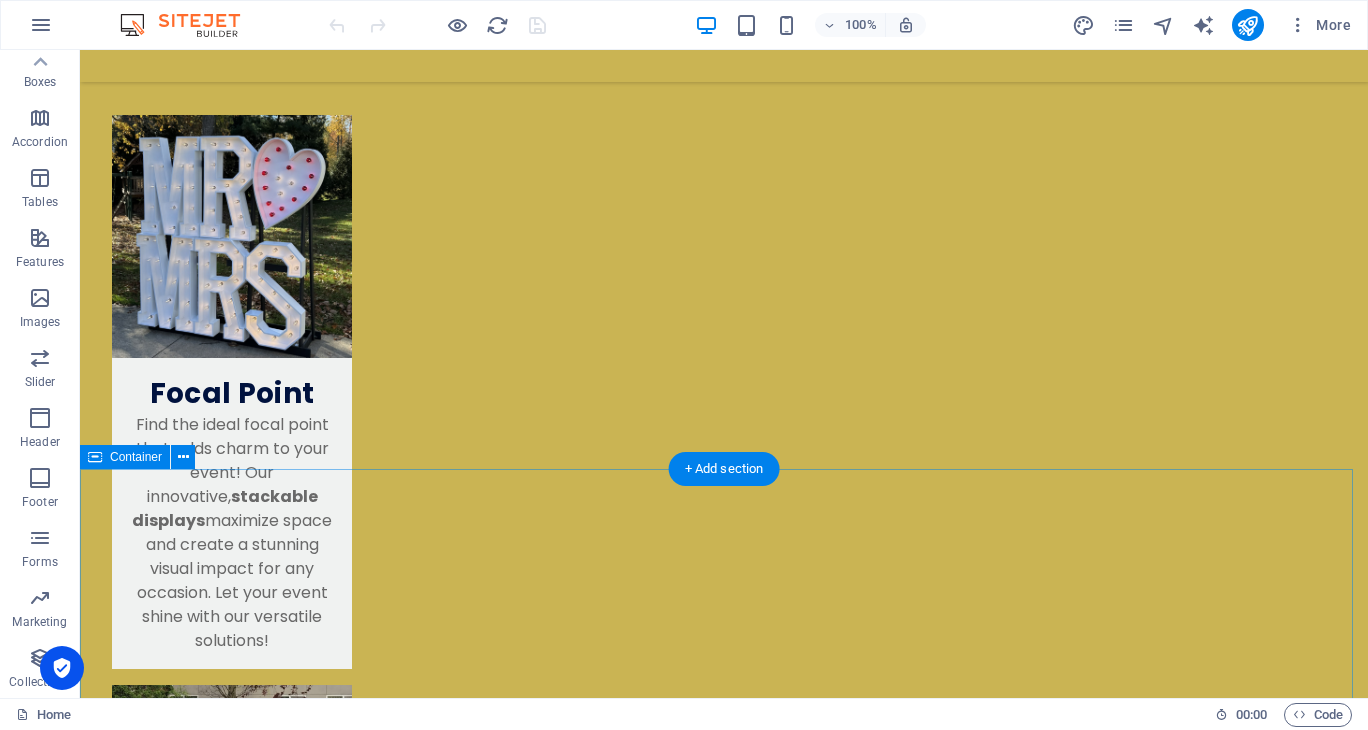 click on "Send Us a Message   Send   I have read and understand the privacy policy. Unreadable? Regenerate" at bounding box center [724, 3257] 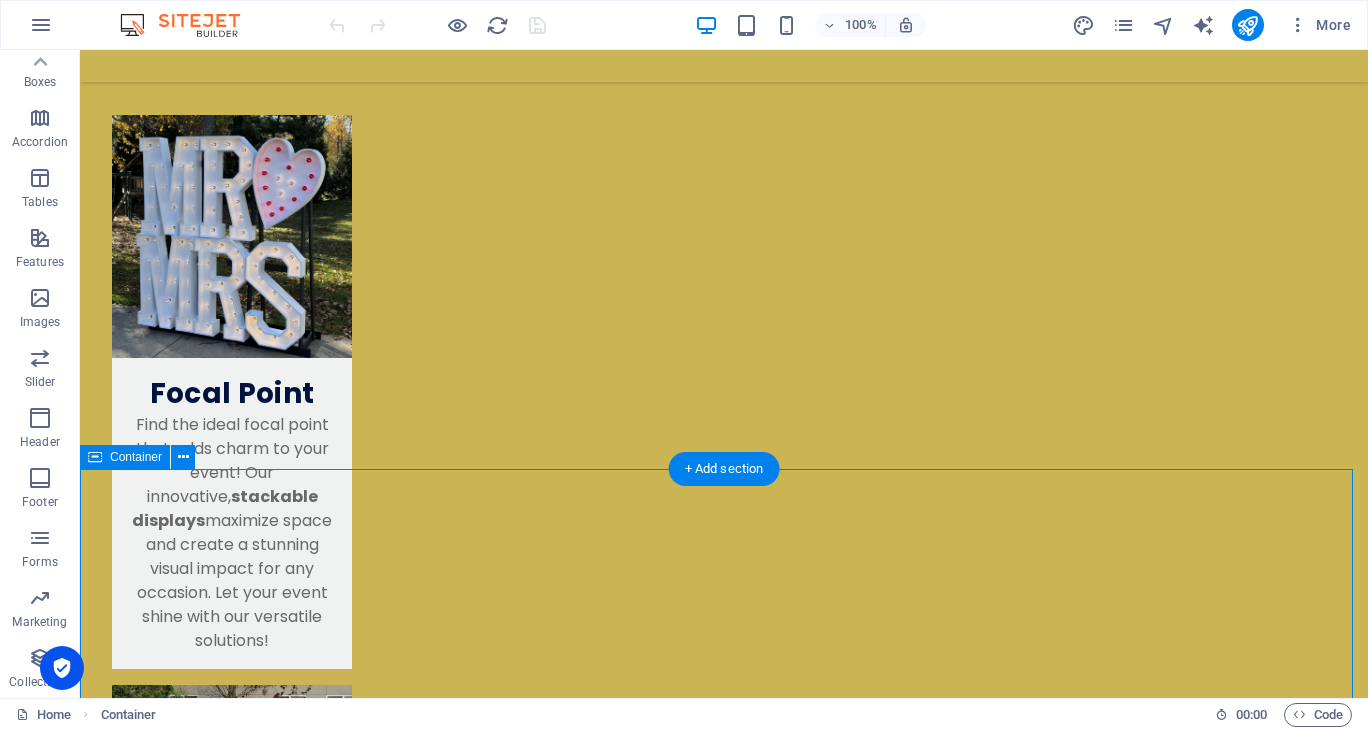 click on "Send Us a Message   Send   I have read and understand the privacy policy. Unreadable? Regenerate" at bounding box center (724, 3257) 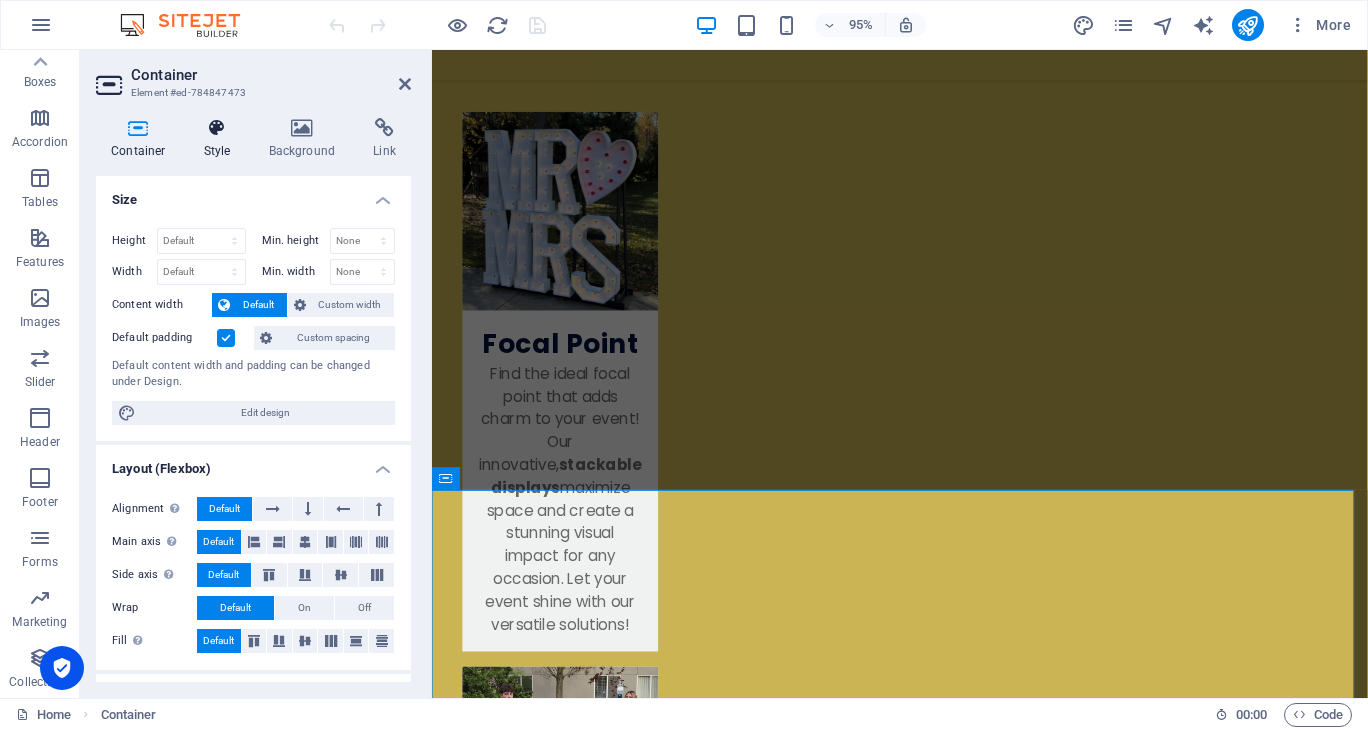 click at bounding box center (217, 128) 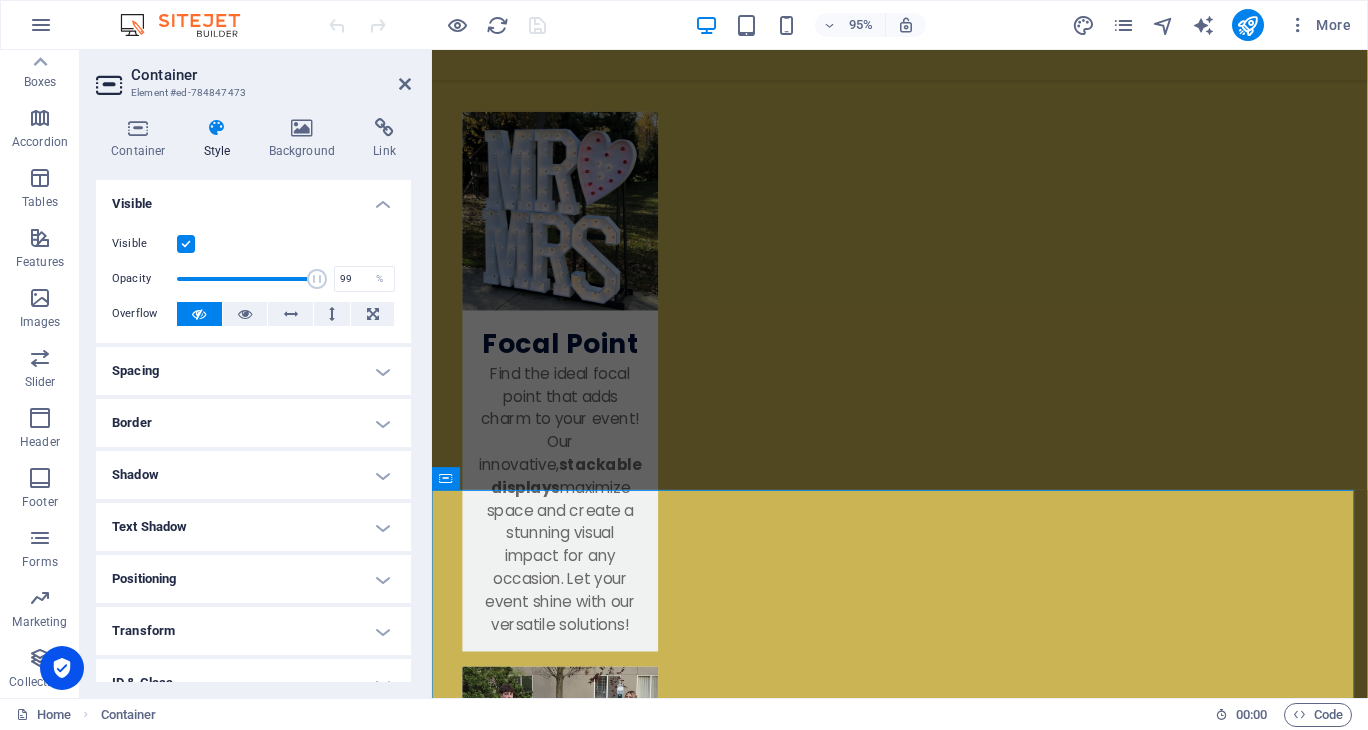 type on "100" 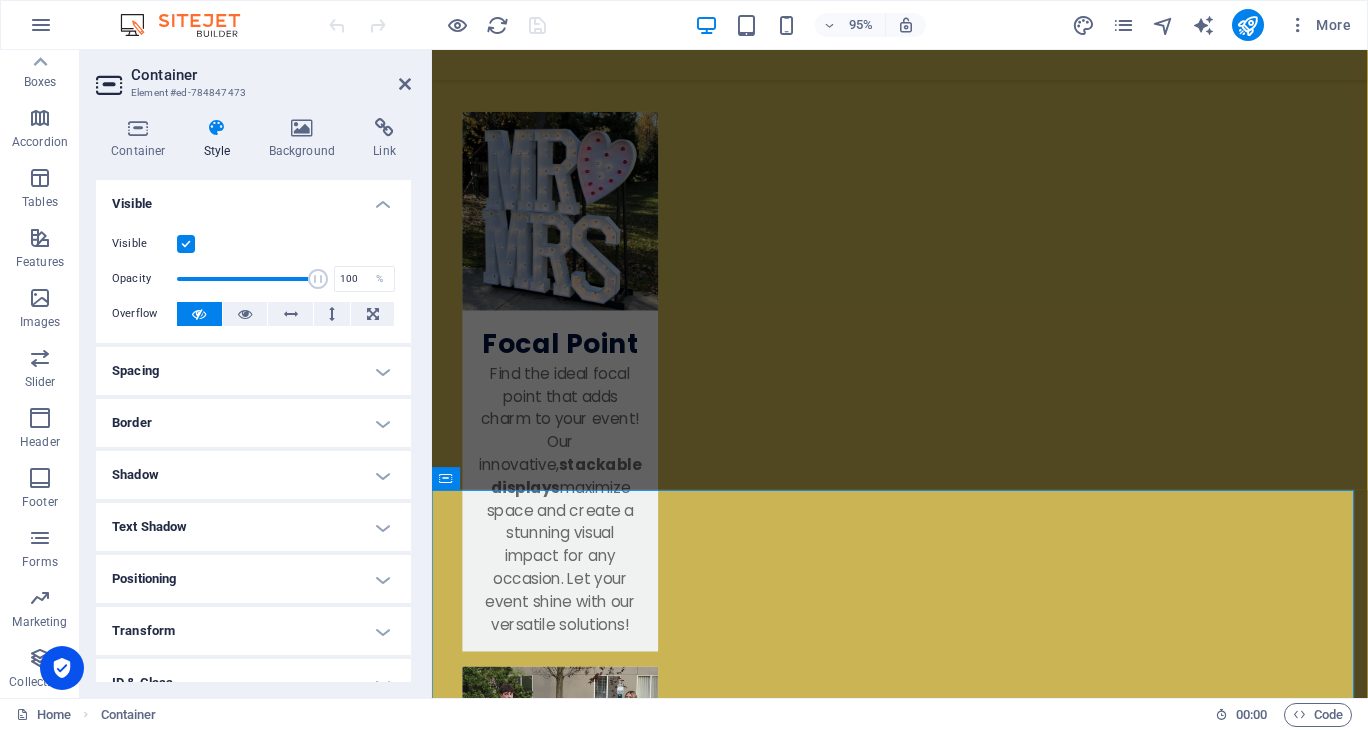 drag, startPoint x: 309, startPoint y: 275, endPoint x: 380, endPoint y: 298, distance: 74.63243 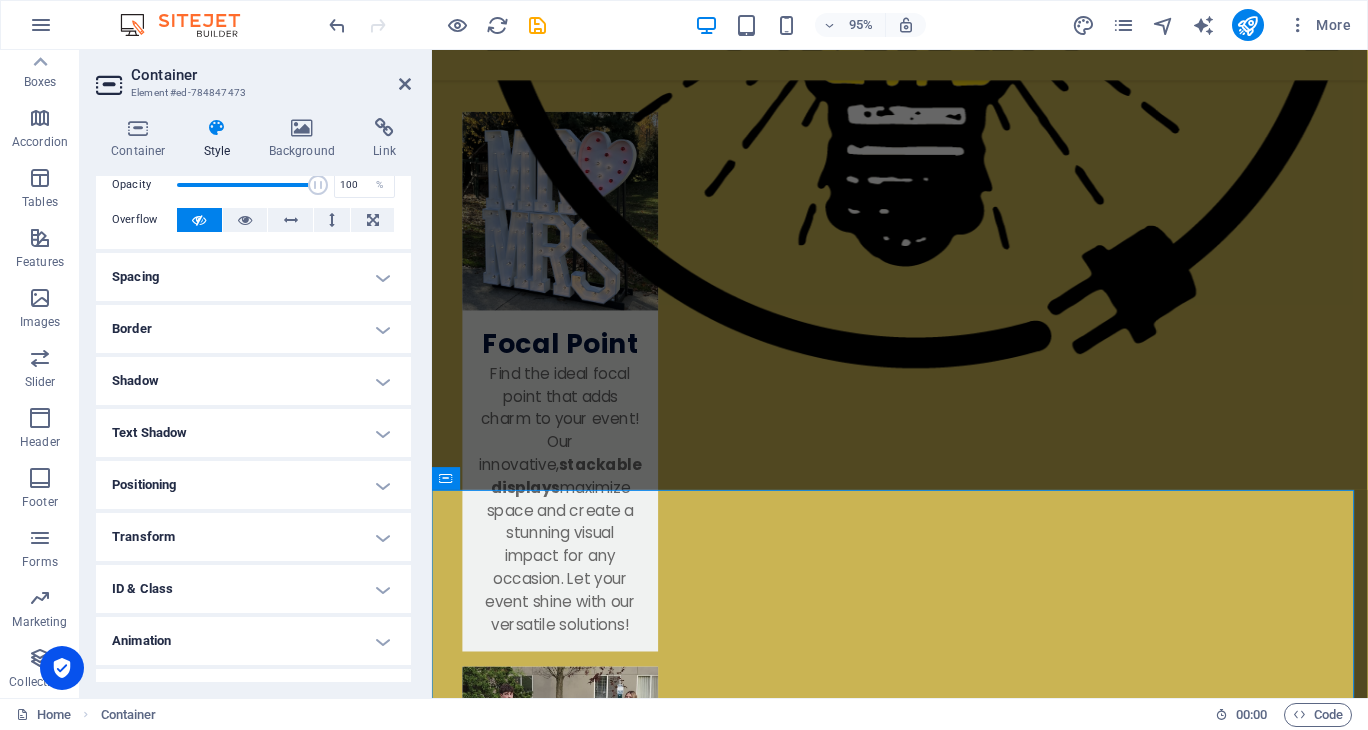 scroll, scrollTop: 128, scrollLeft: 0, axis: vertical 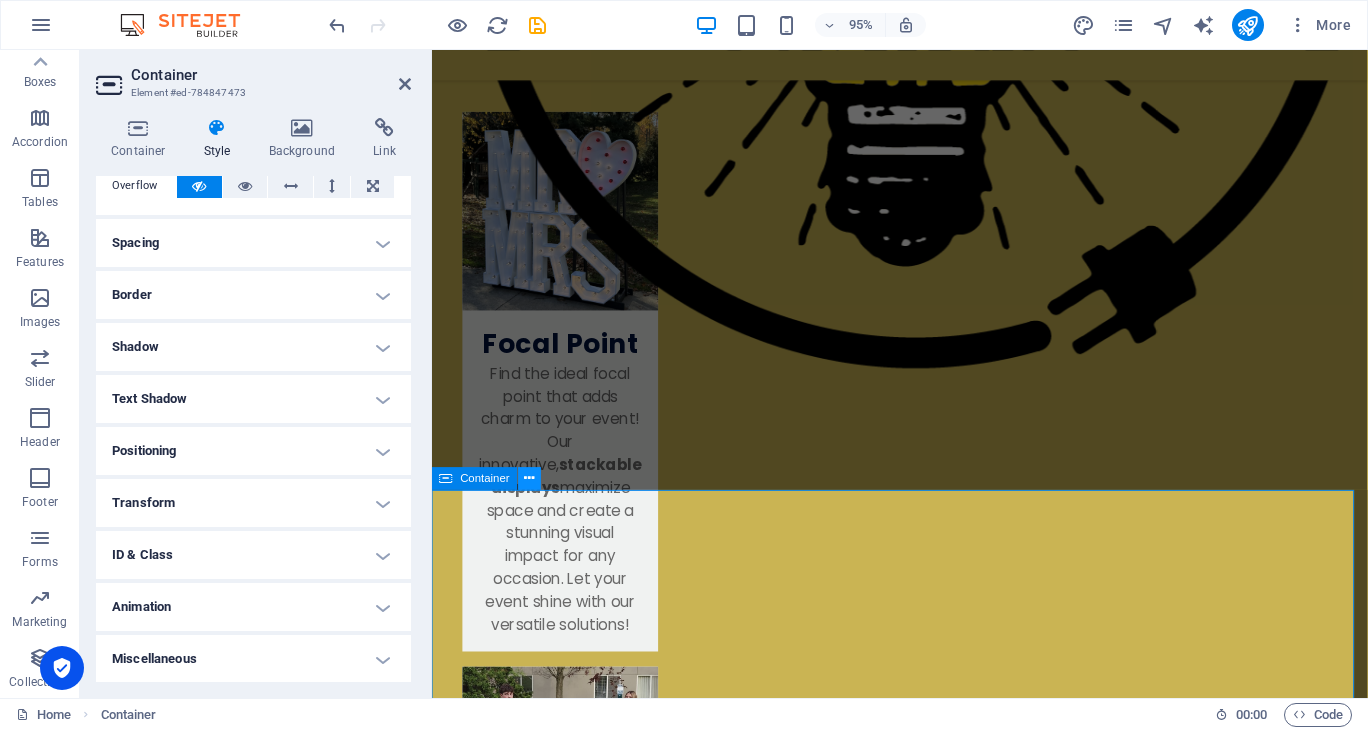click at bounding box center (530, 479) 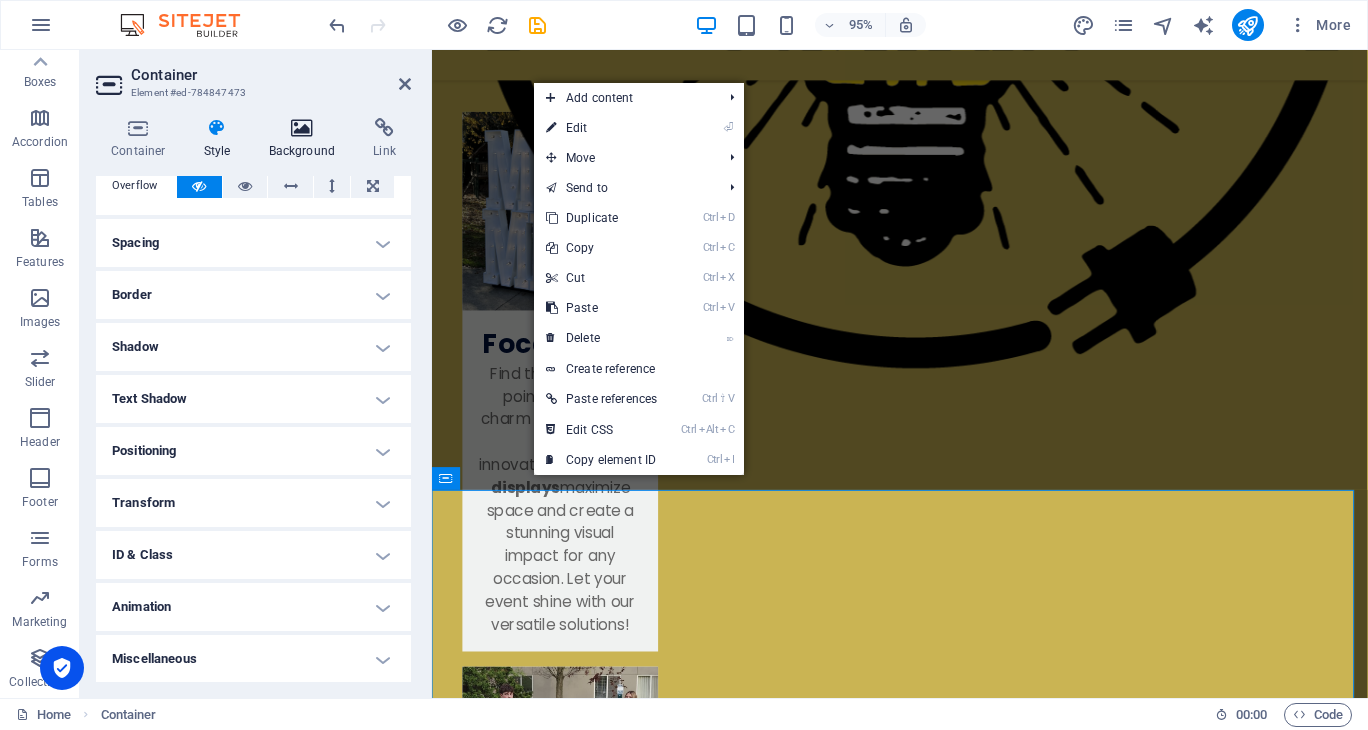 click on "Background" at bounding box center [306, 139] 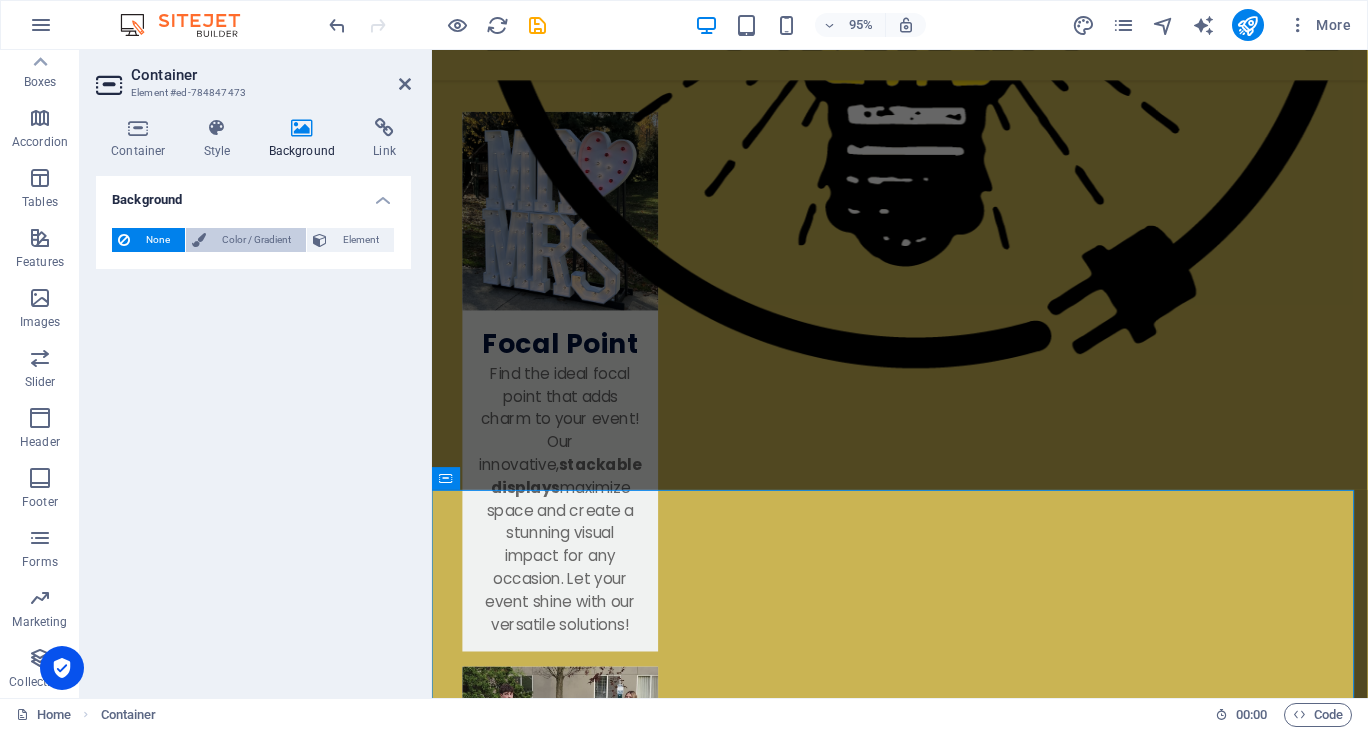 click on "Color / Gradient" at bounding box center (256, 240) 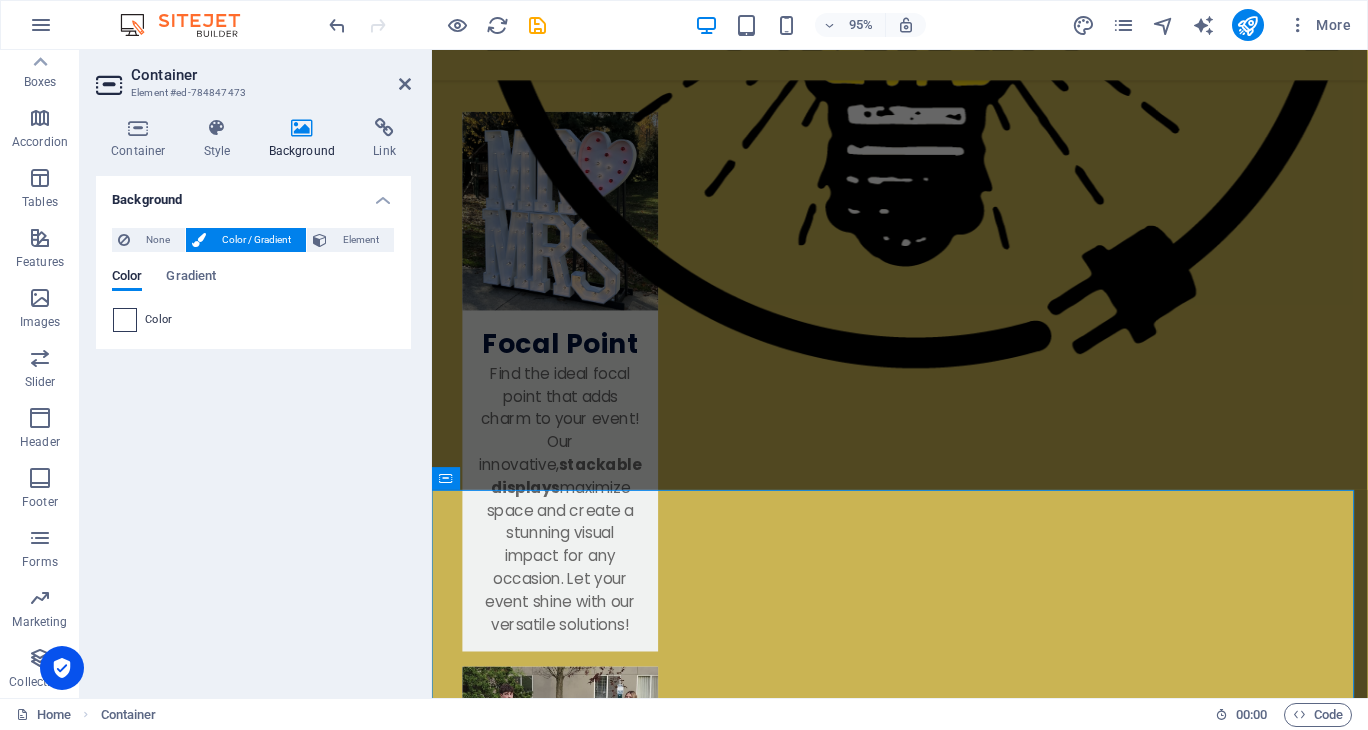 click at bounding box center (125, 320) 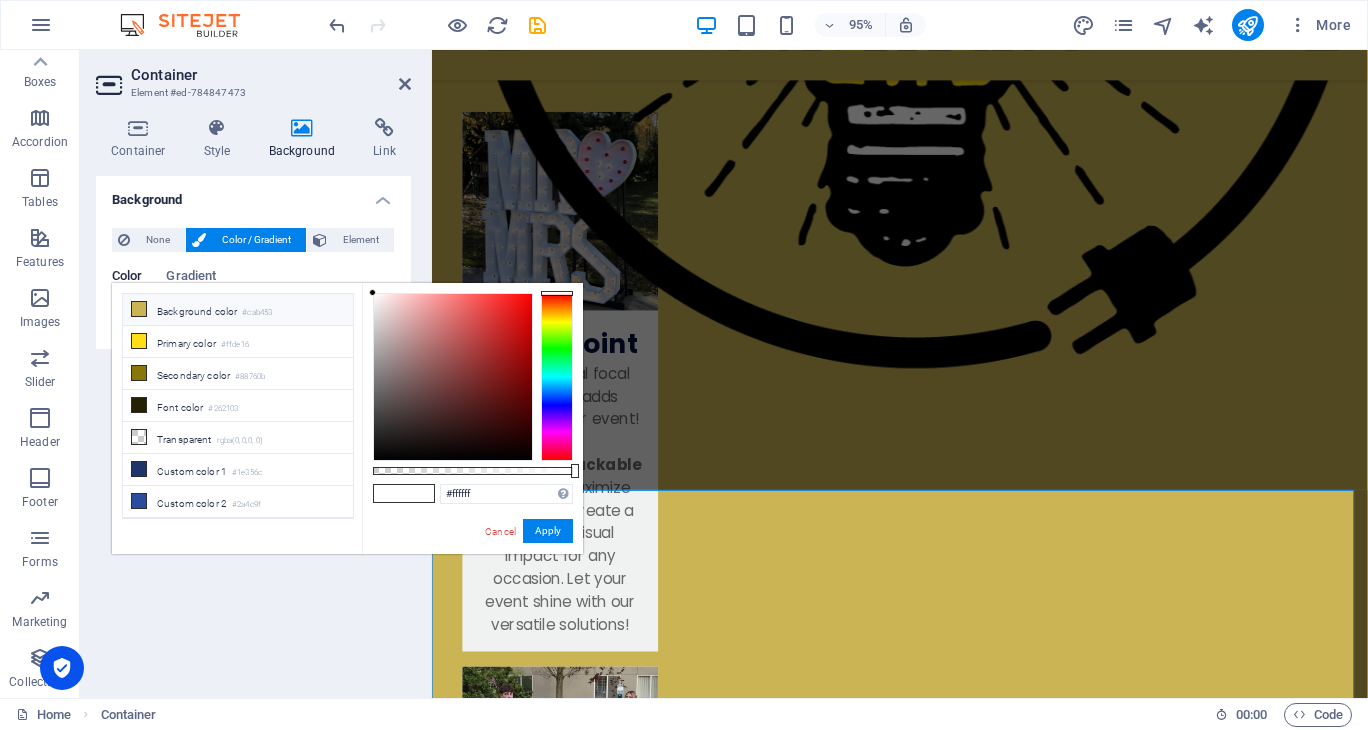 click on "Background color
#cab453" at bounding box center [238, 310] 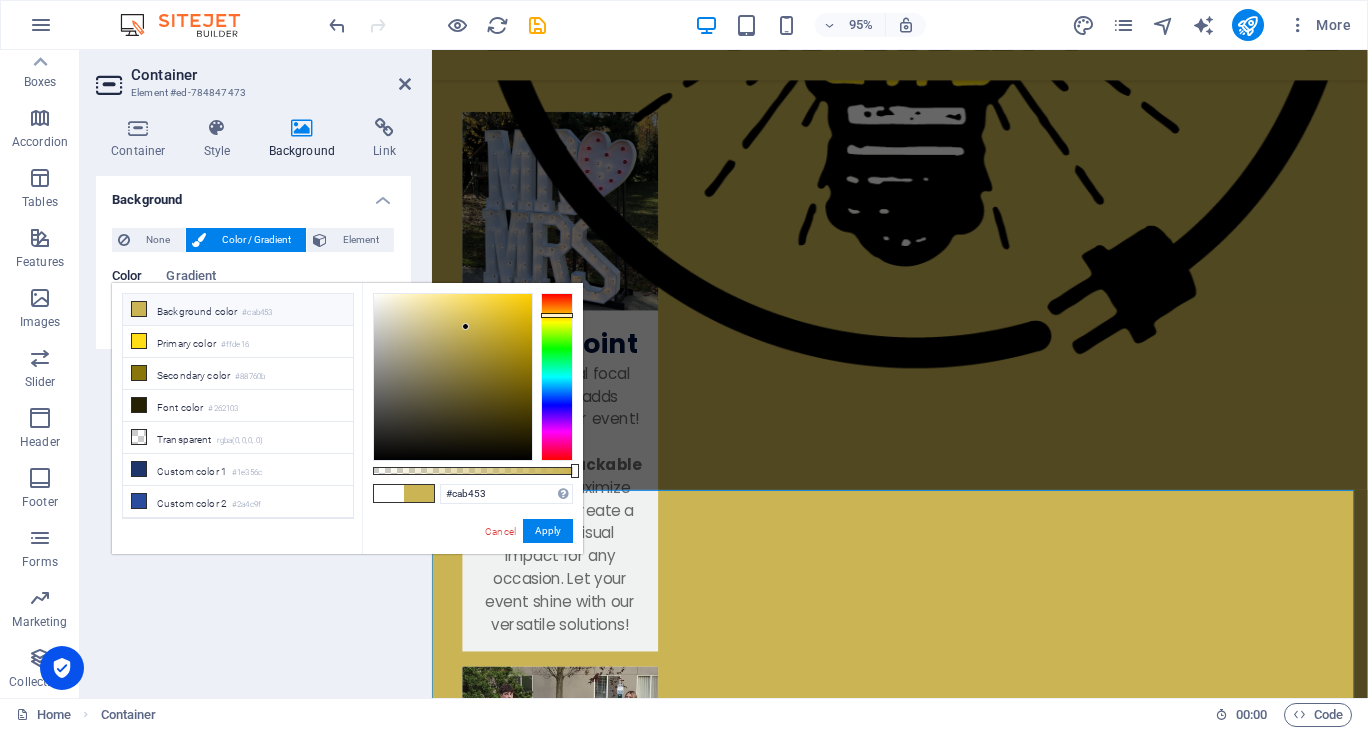 drag, startPoint x: 567, startPoint y: 387, endPoint x: 562, endPoint y: 397, distance: 11.18034 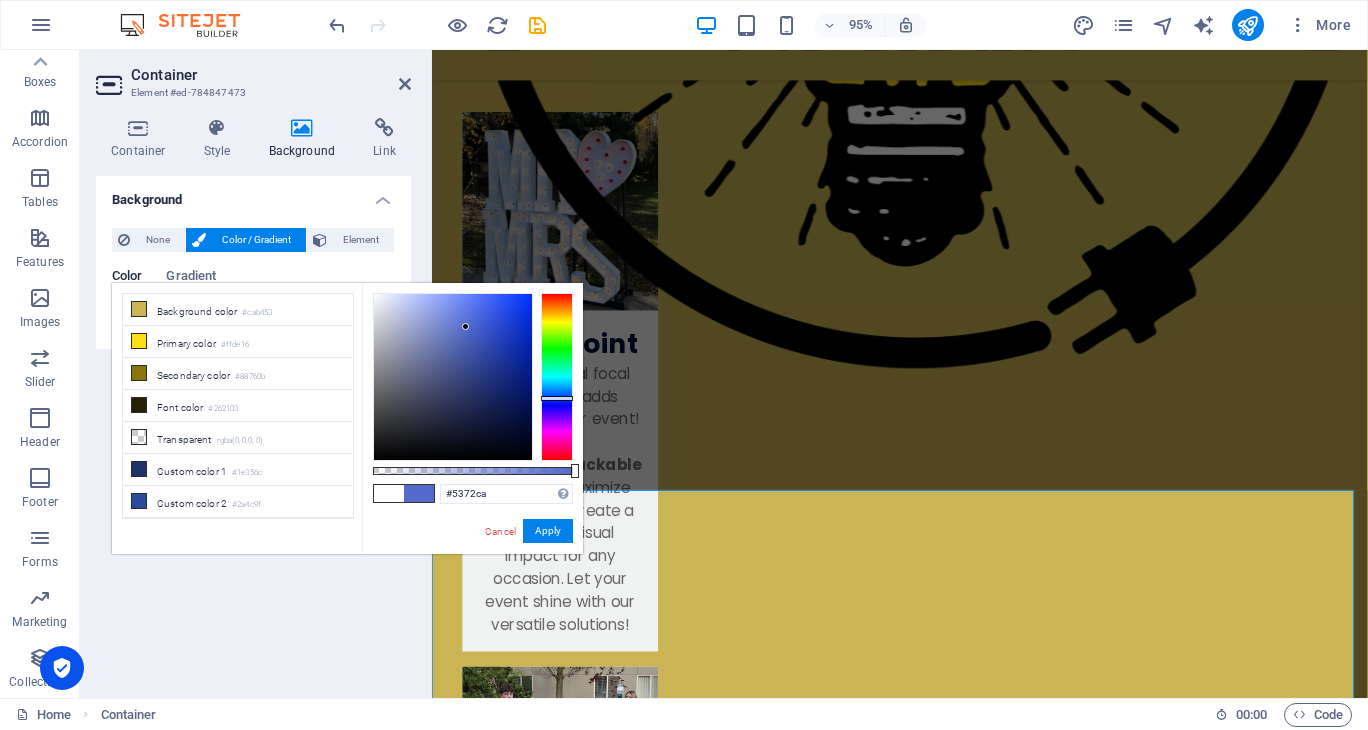 type on "#5377ca" 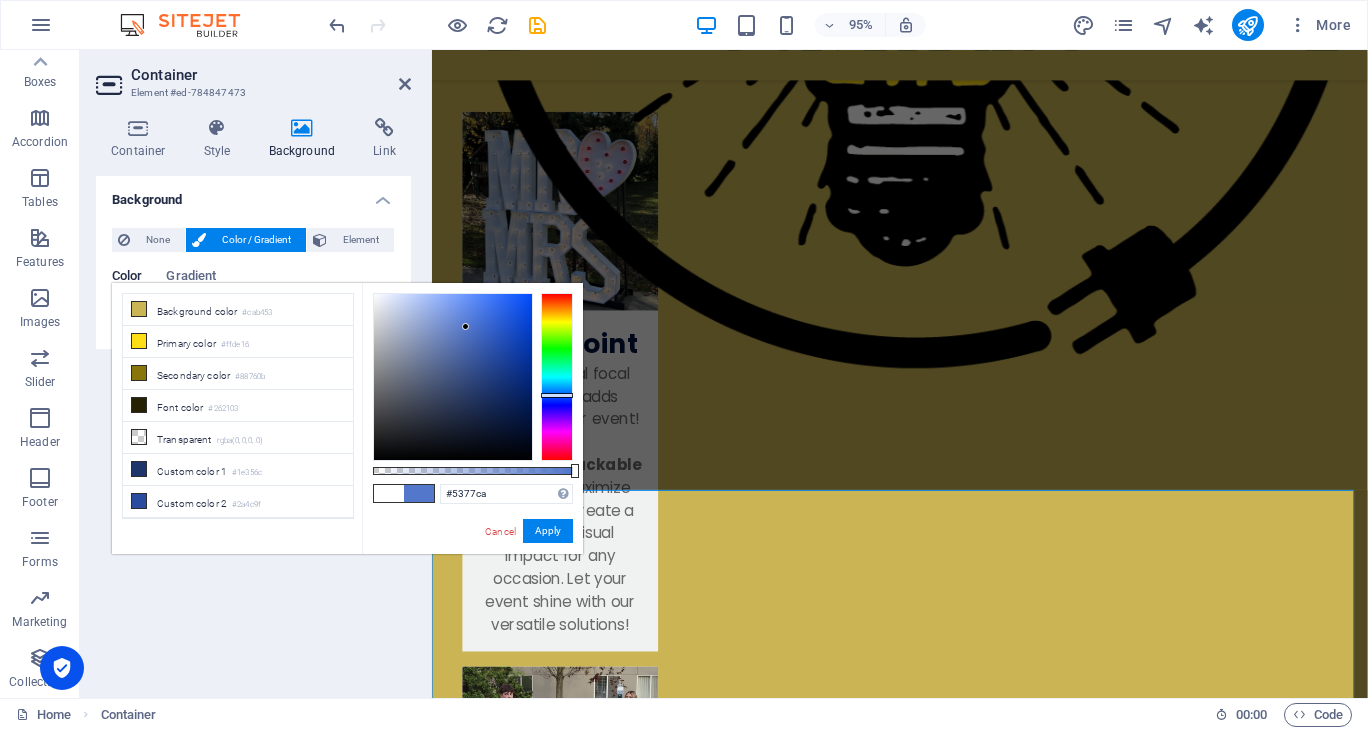 drag, startPoint x: 562, startPoint y: 397, endPoint x: 552, endPoint y: 395, distance: 10.198039 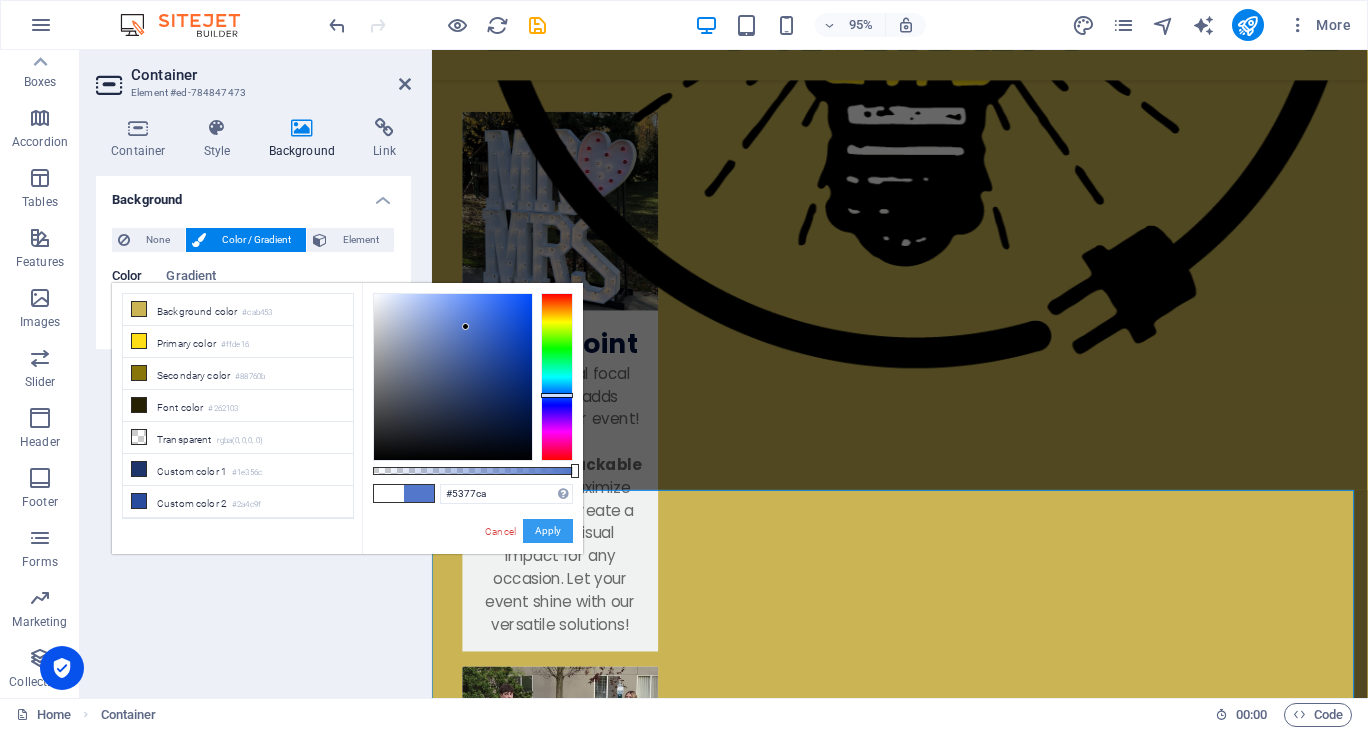click on "Apply" at bounding box center (548, 531) 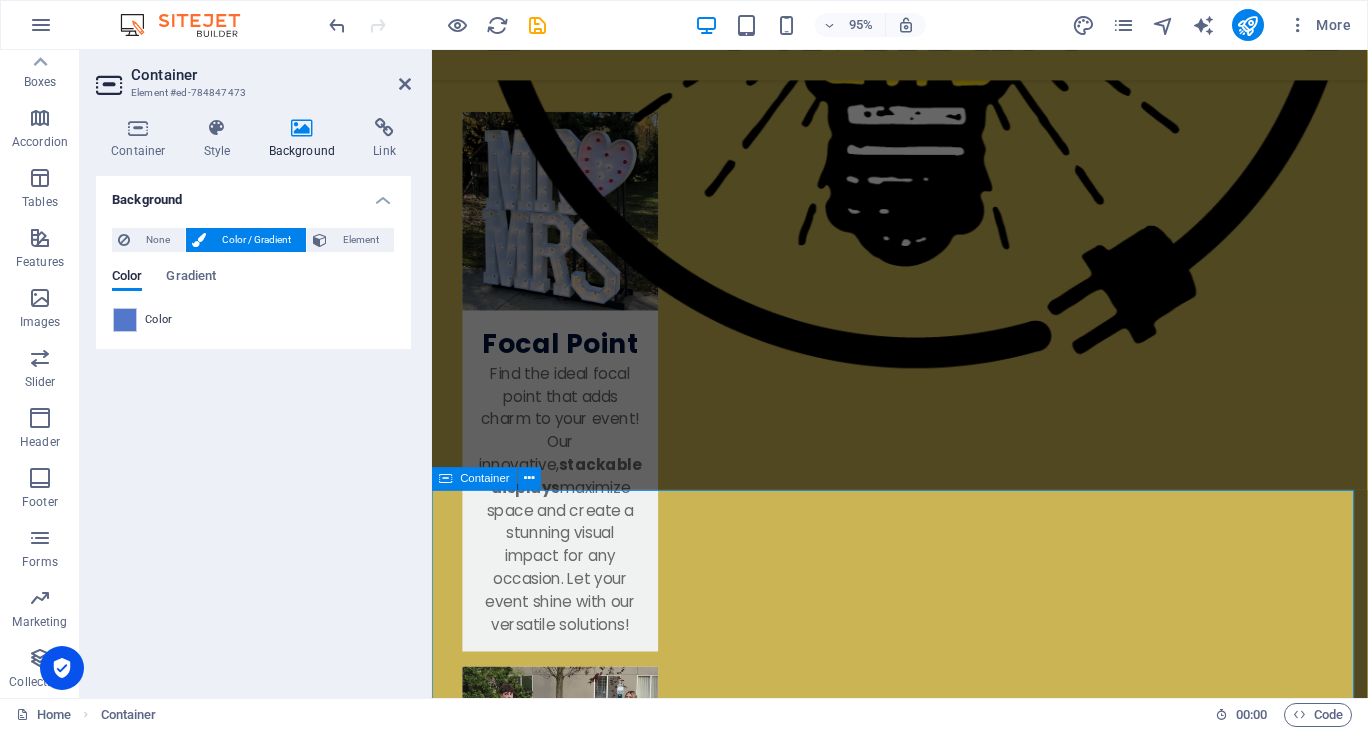 click on "Send Us a Message   Send   I have read and understand the privacy policy. Unreadable? Regenerate" at bounding box center (924, 3473) 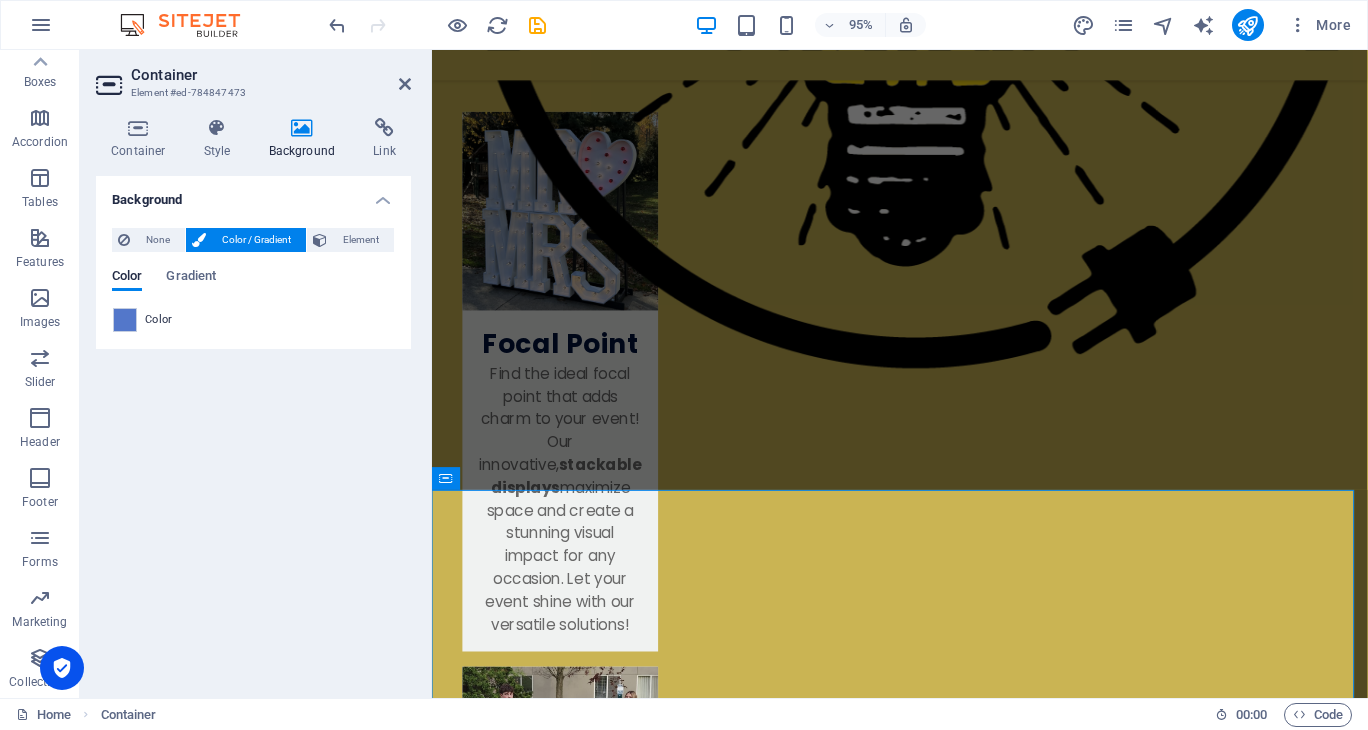 click on "Background None Color / Gradient Element Stretch background to full-width Color overlay Places an overlay over the background to colorize it Parallax 0 % Image Image slider Map Video YouTube Vimeo HTML Color Gradient Color A parent element contains a background. Edit background on parent element" at bounding box center [253, 429] 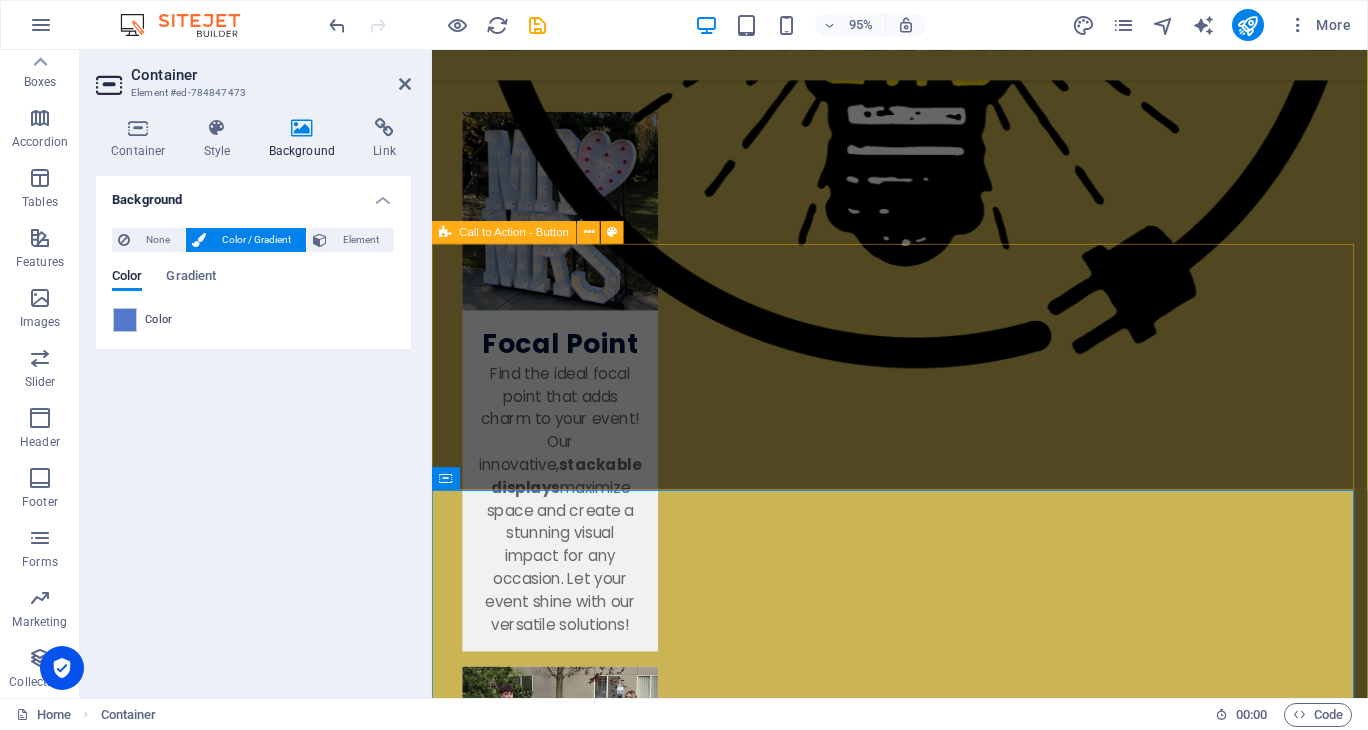 click on "Do you have any questions? Send us message! Contact us" at bounding box center (924, 2855) 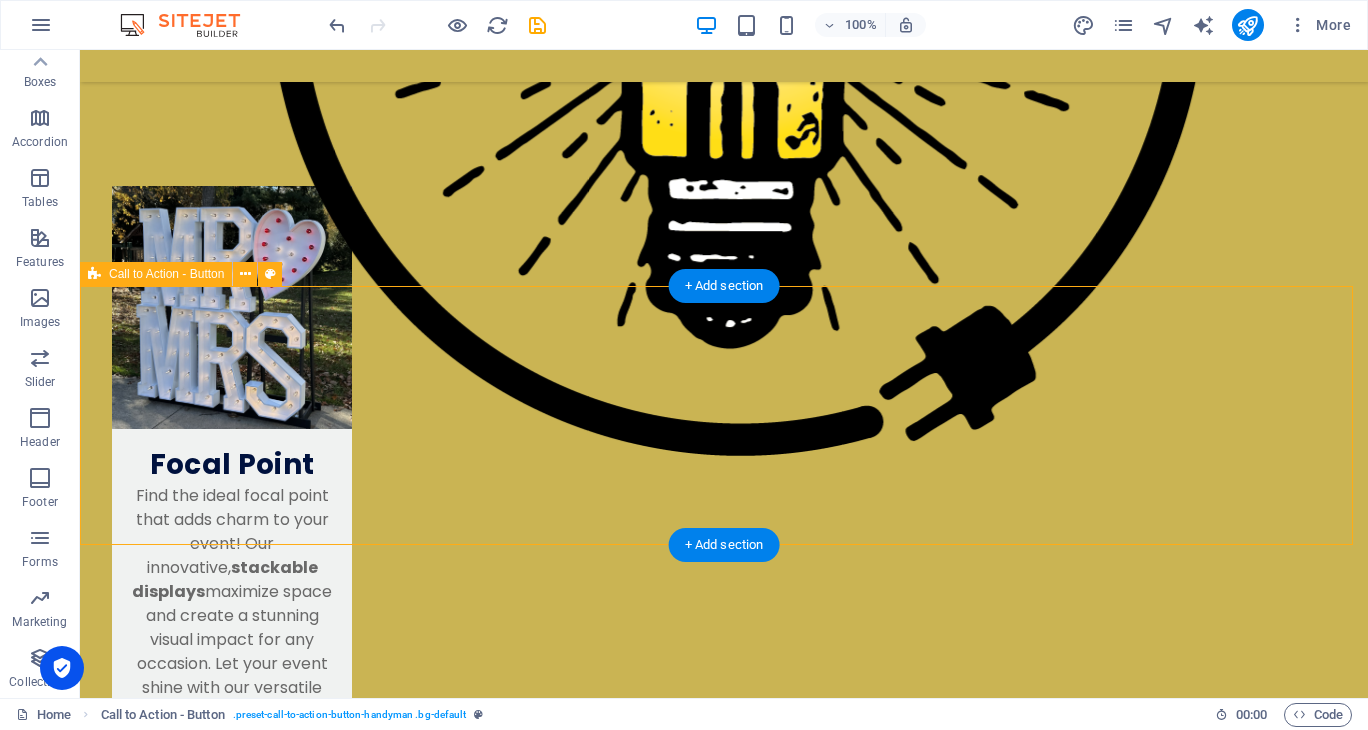 scroll, scrollTop: 1520, scrollLeft: 0, axis: vertical 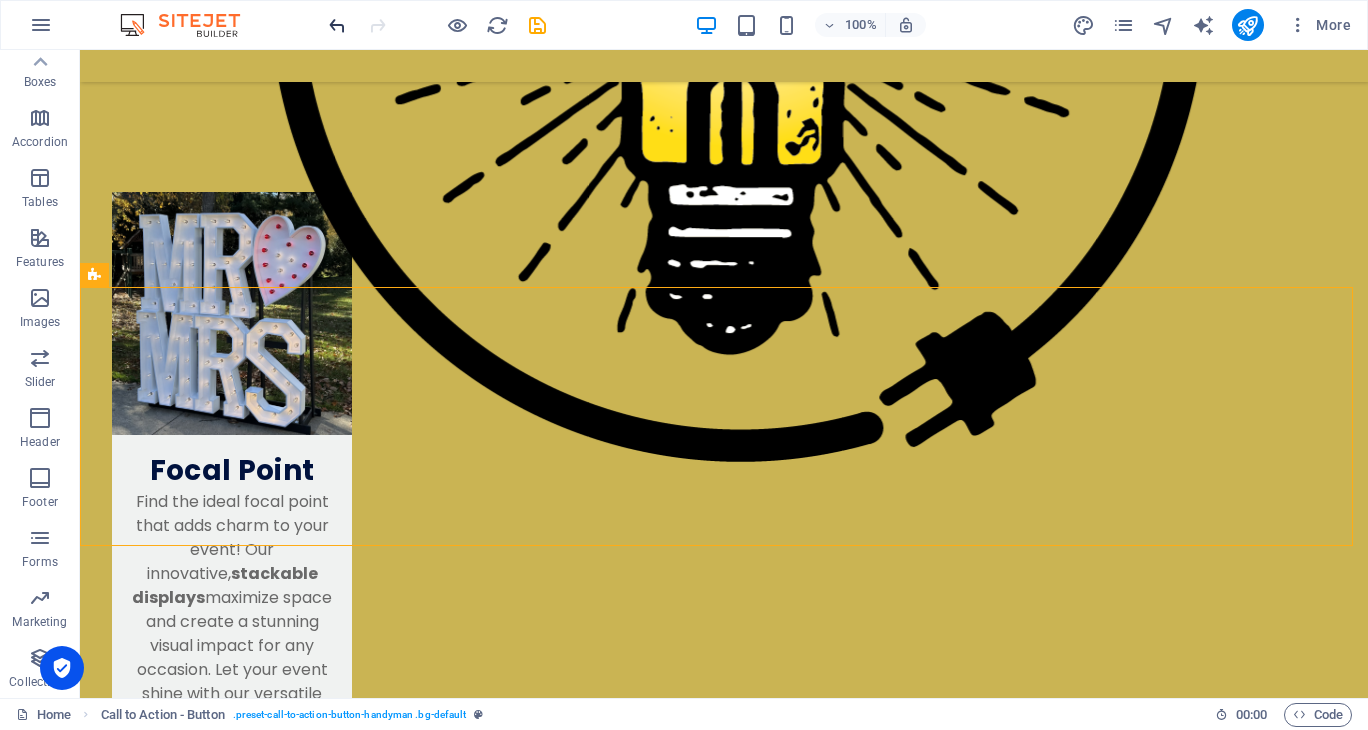 click at bounding box center (337, 25) 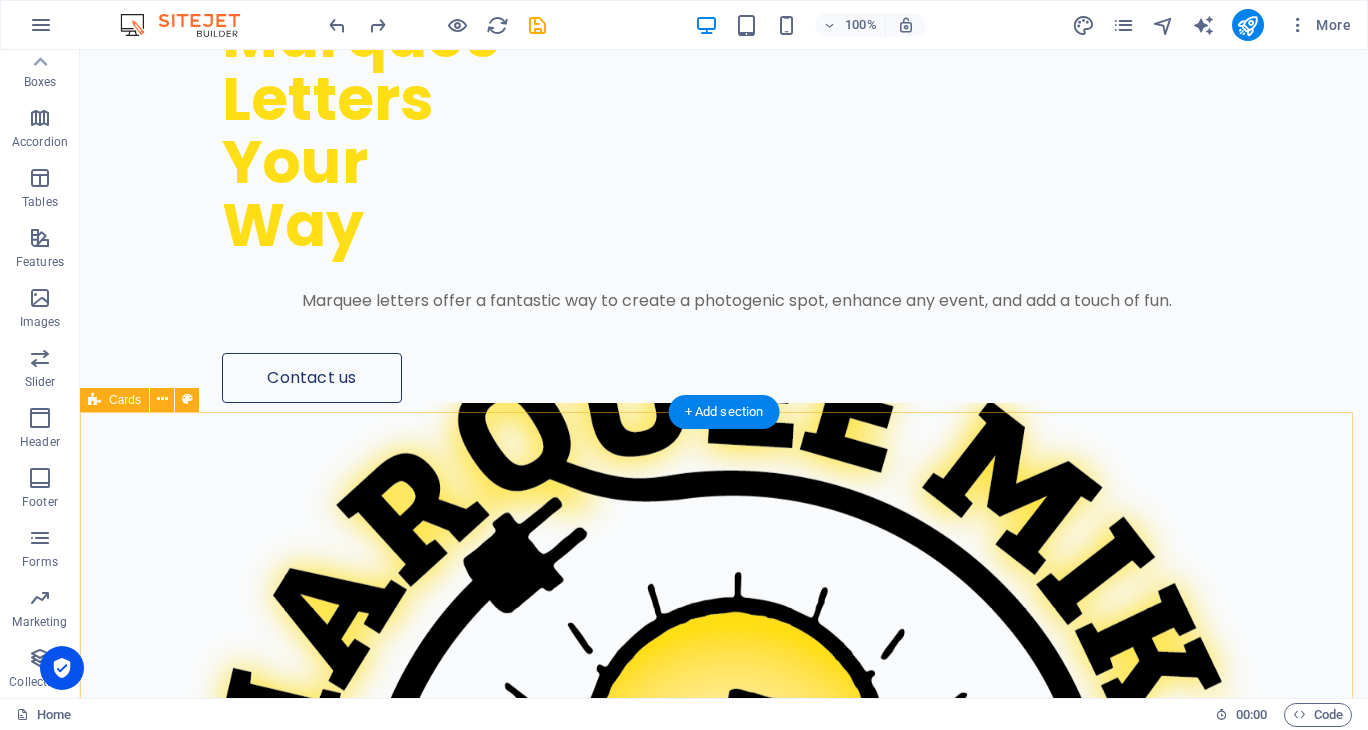 scroll, scrollTop: 0, scrollLeft: 0, axis: both 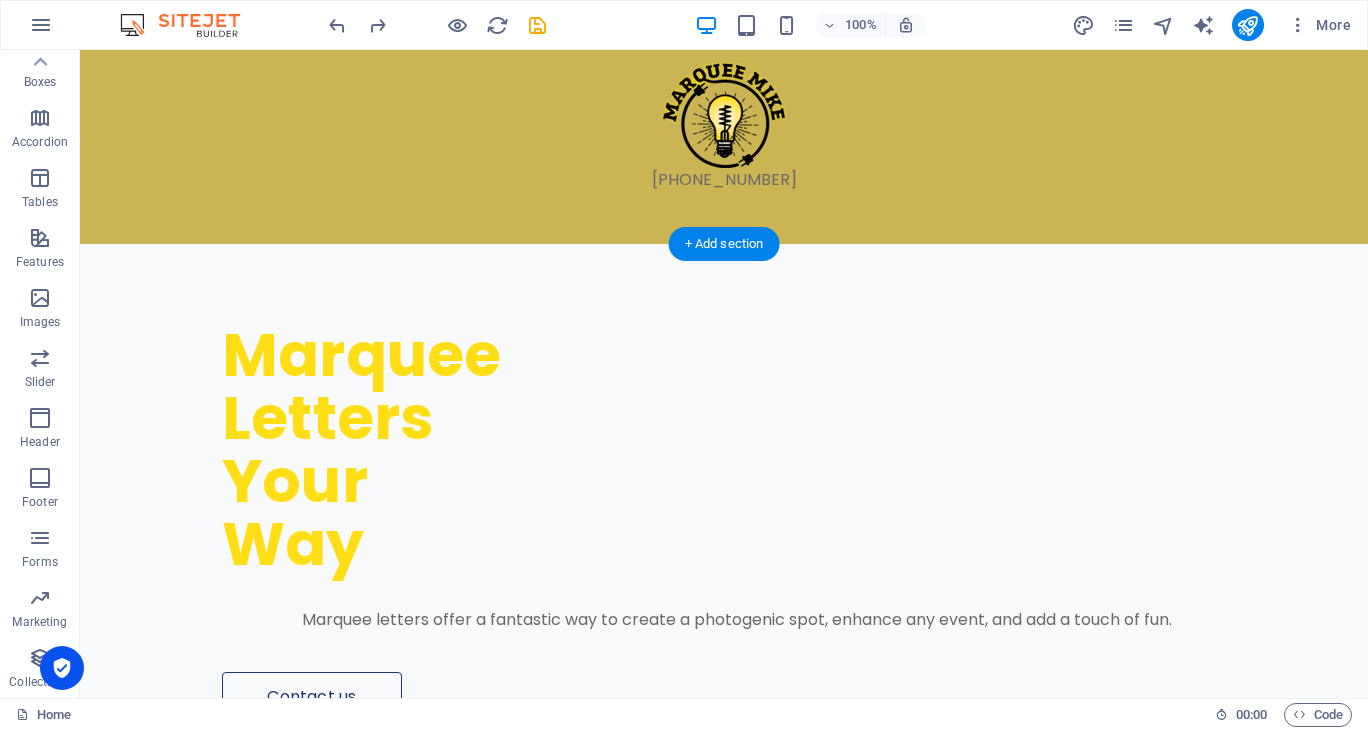 click at bounding box center (724, 1042) 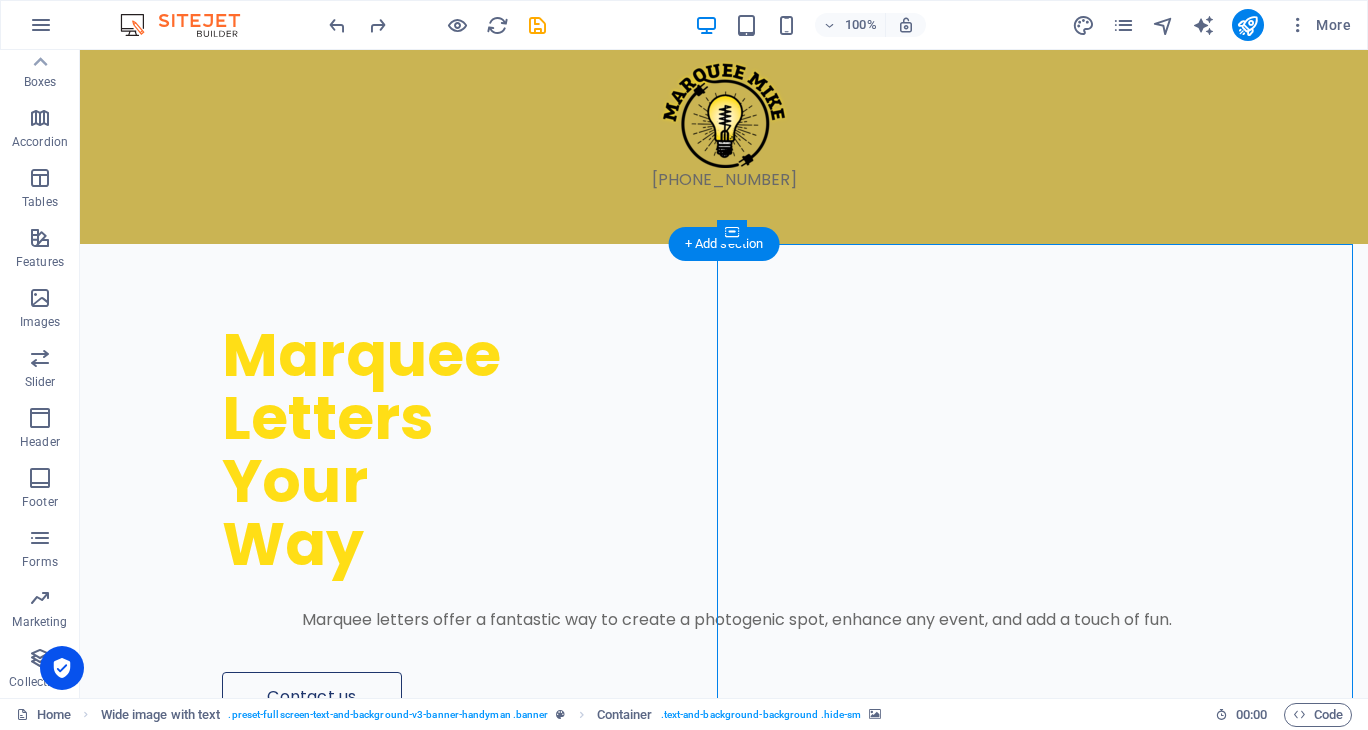 click at bounding box center (724, 1042) 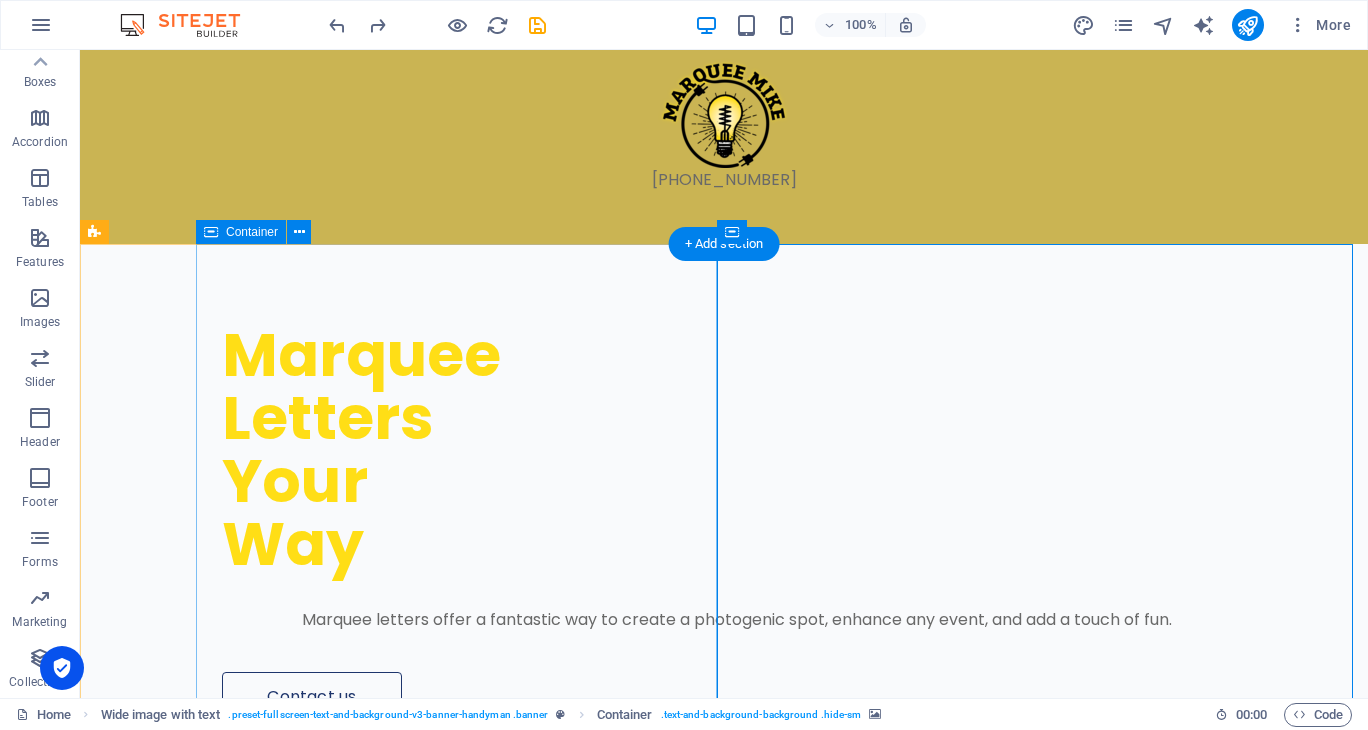 click on "Marquee Letters Your Way Marquee letters offer a fantastic way to create a photogenic spot, enhance any event, and add a touch of fun. Contact us" at bounding box center [782, 483] 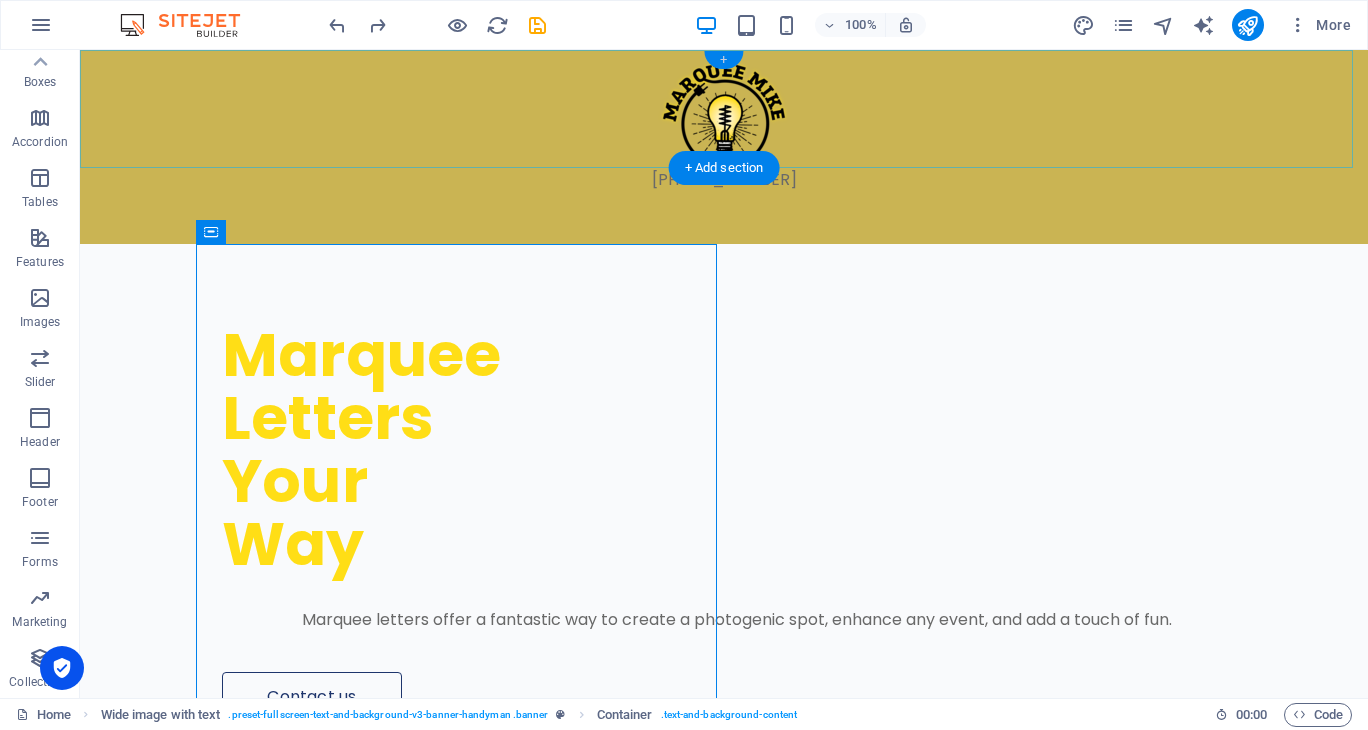 click on "+" at bounding box center (723, 60) 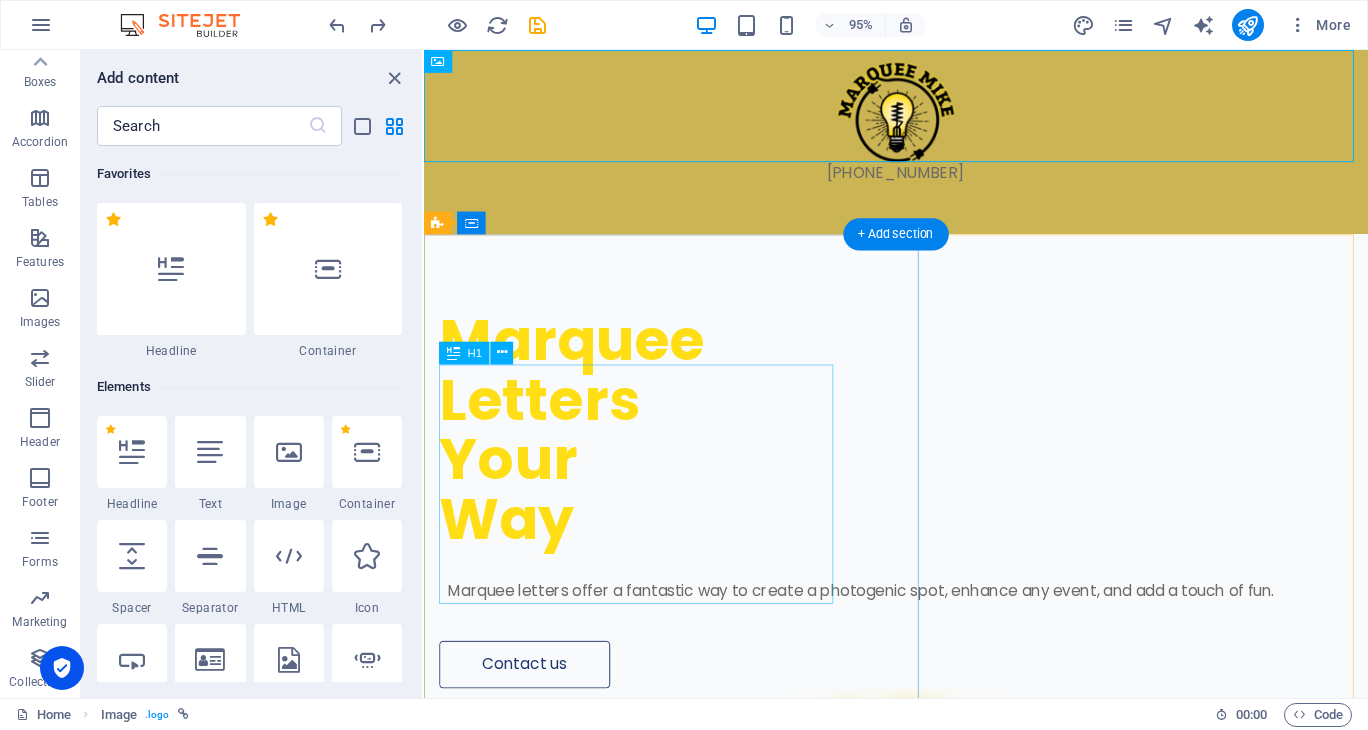 scroll, scrollTop: 3499, scrollLeft: 0, axis: vertical 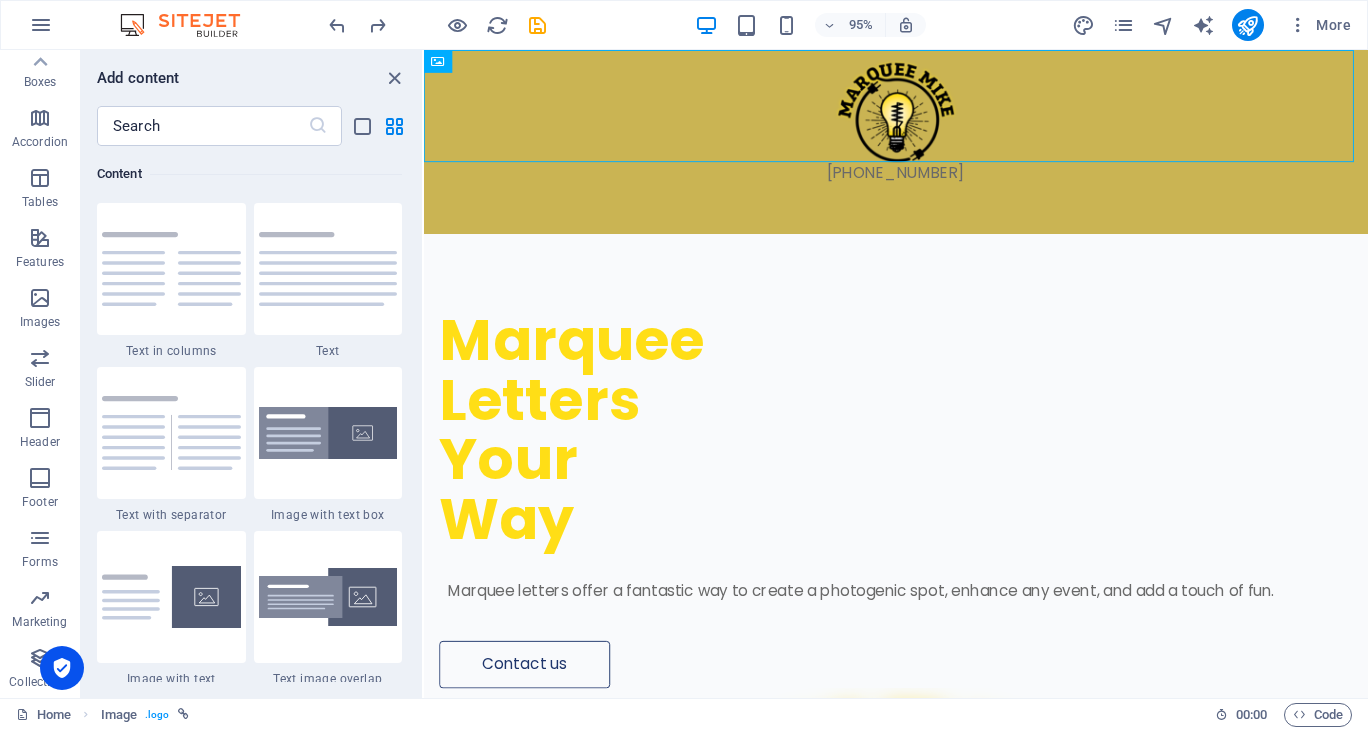drag, startPoint x: 993, startPoint y: 56, endPoint x: 966, endPoint y: 19, distance: 45.80393 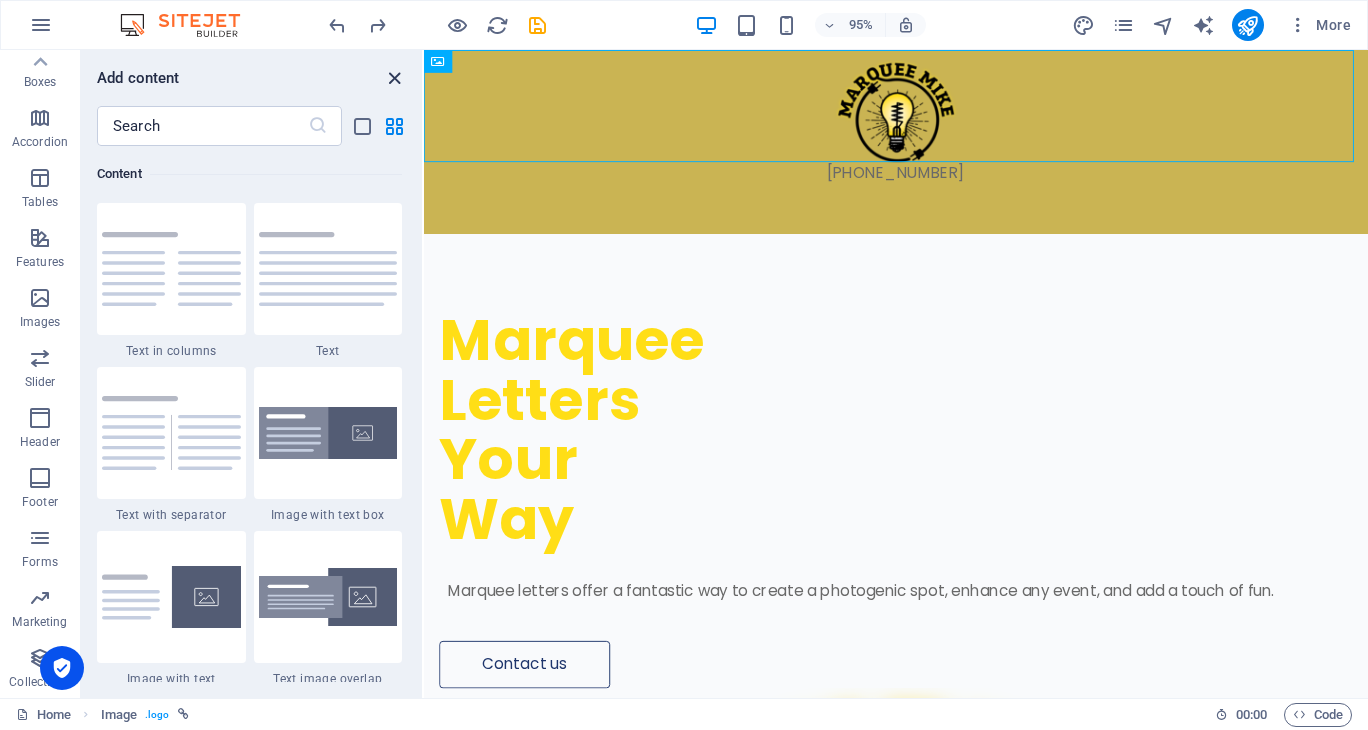 click at bounding box center (394, 78) 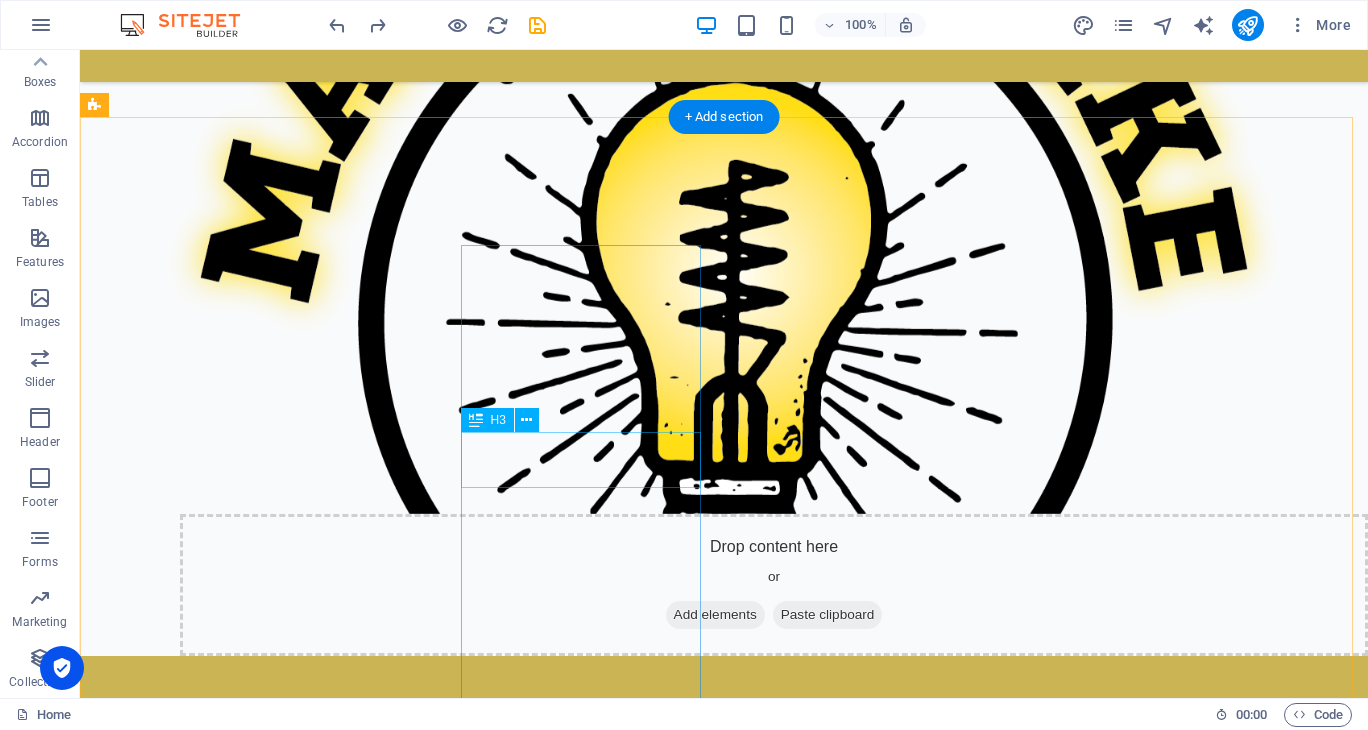 scroll, scrollTop: 849, scrollLeft: 0, axis: vertical 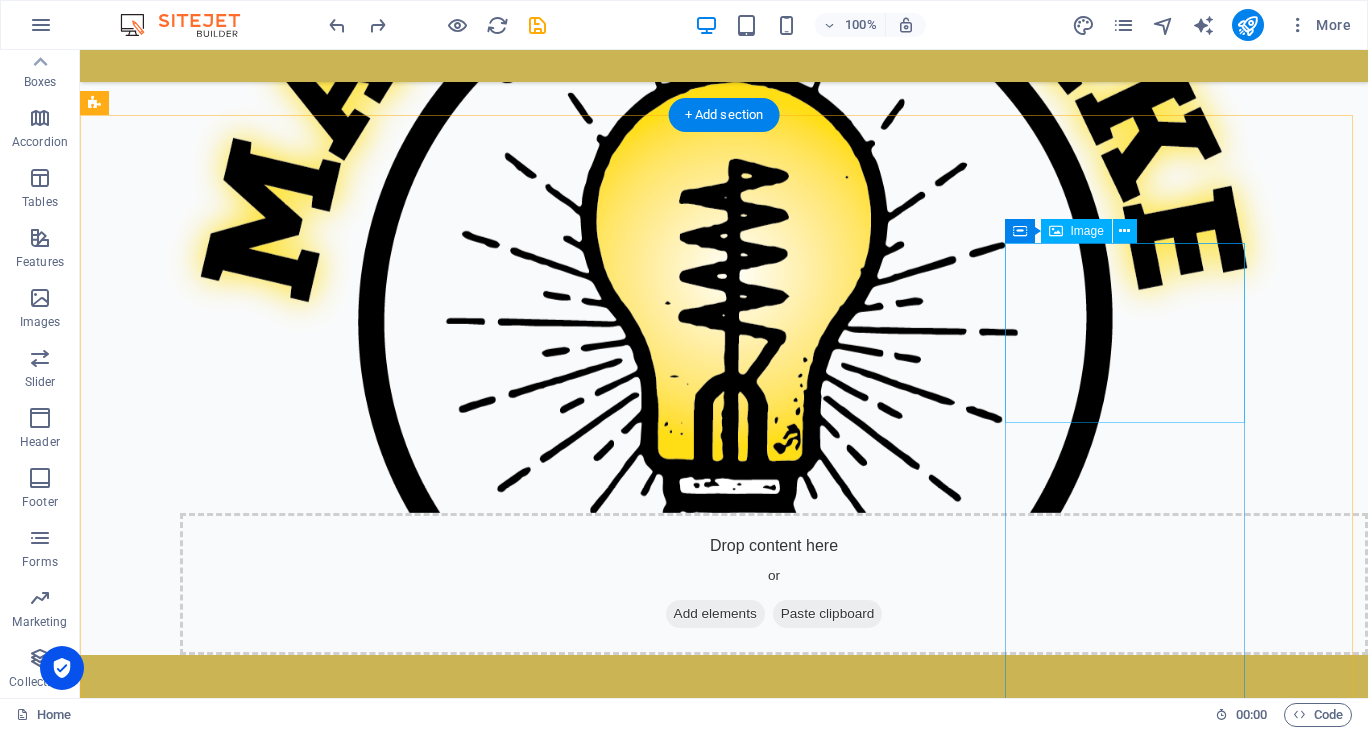 click at bounding box center [232, 2680] 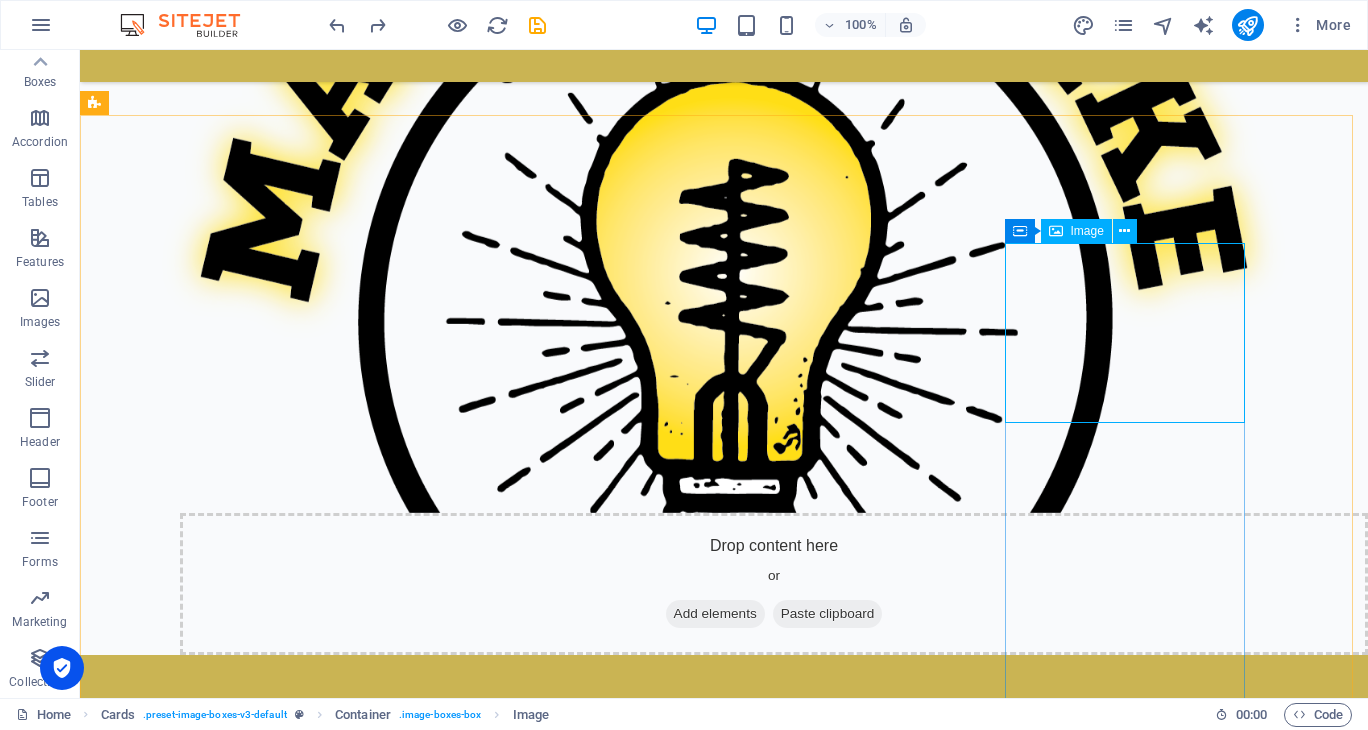 click on "Image" at bounding box center [1087, 231] 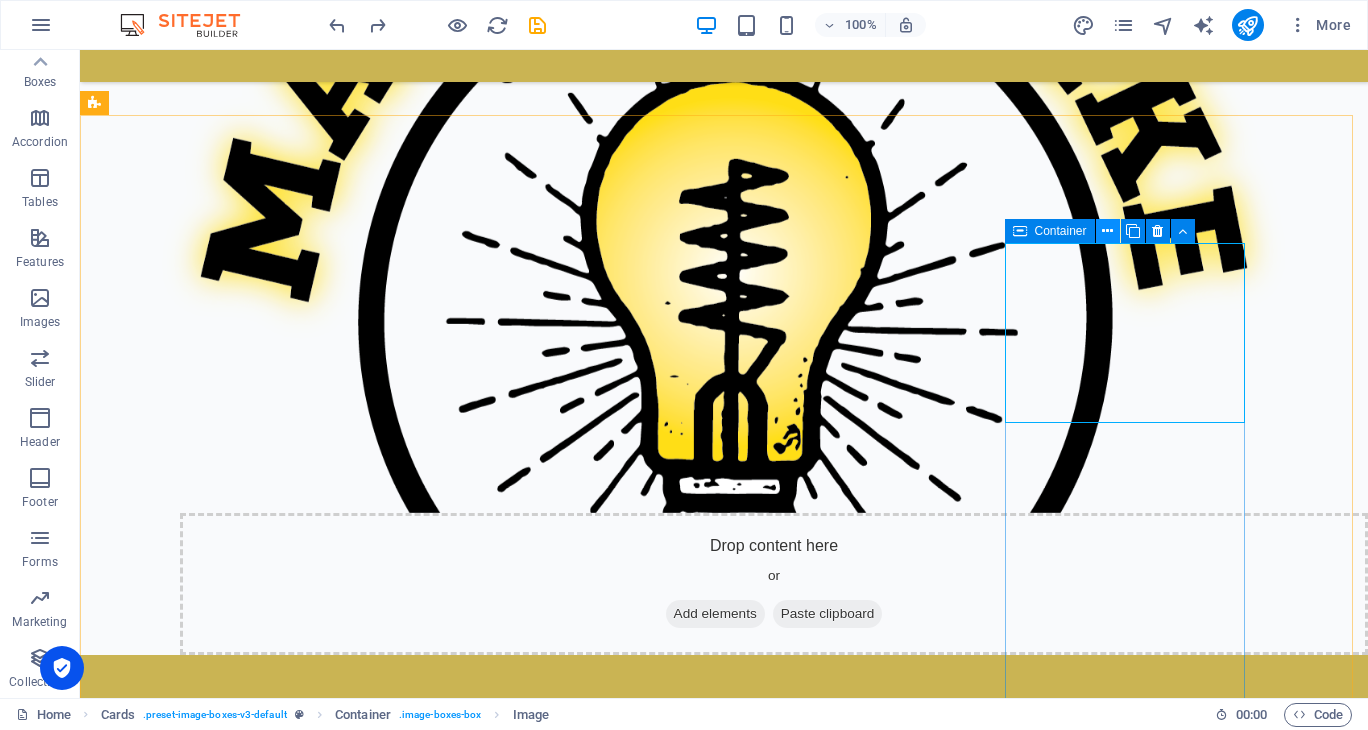 click at bounding box center [1107, 231] 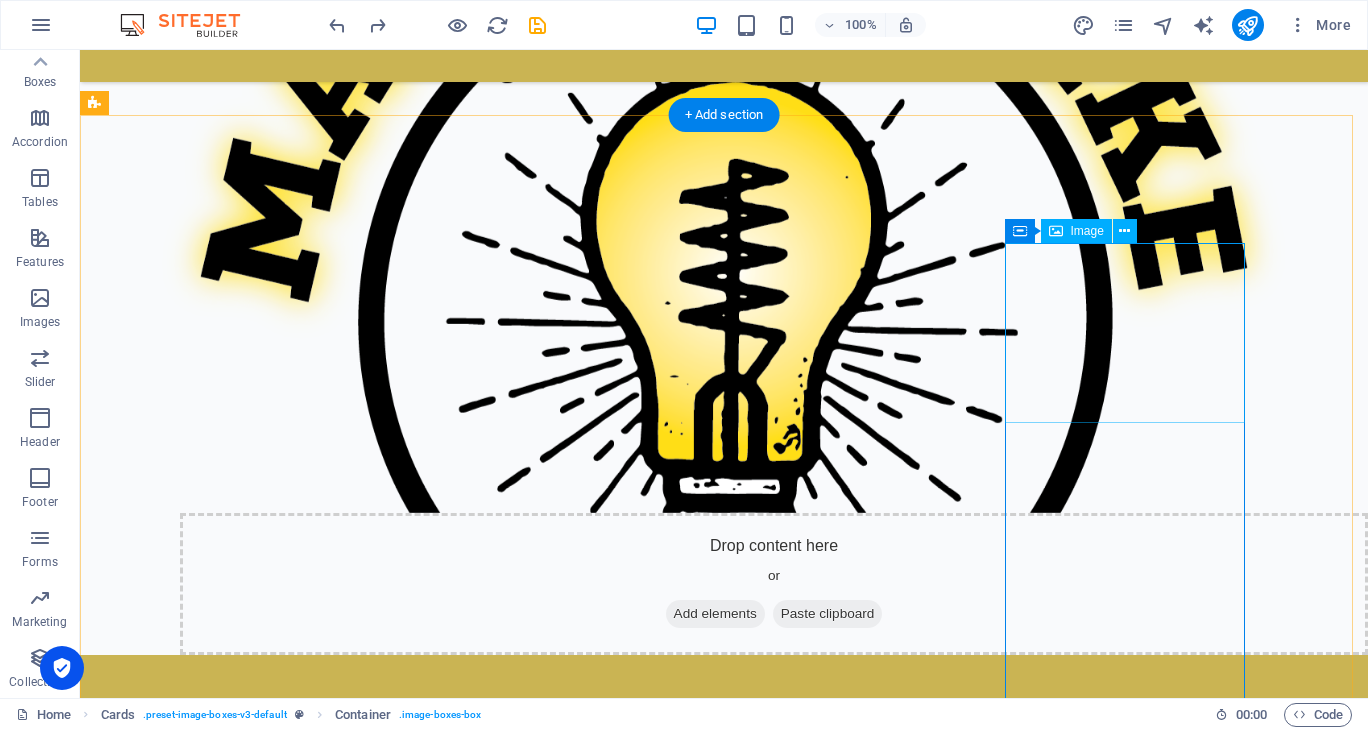 click at bounding box center [232, 2680] 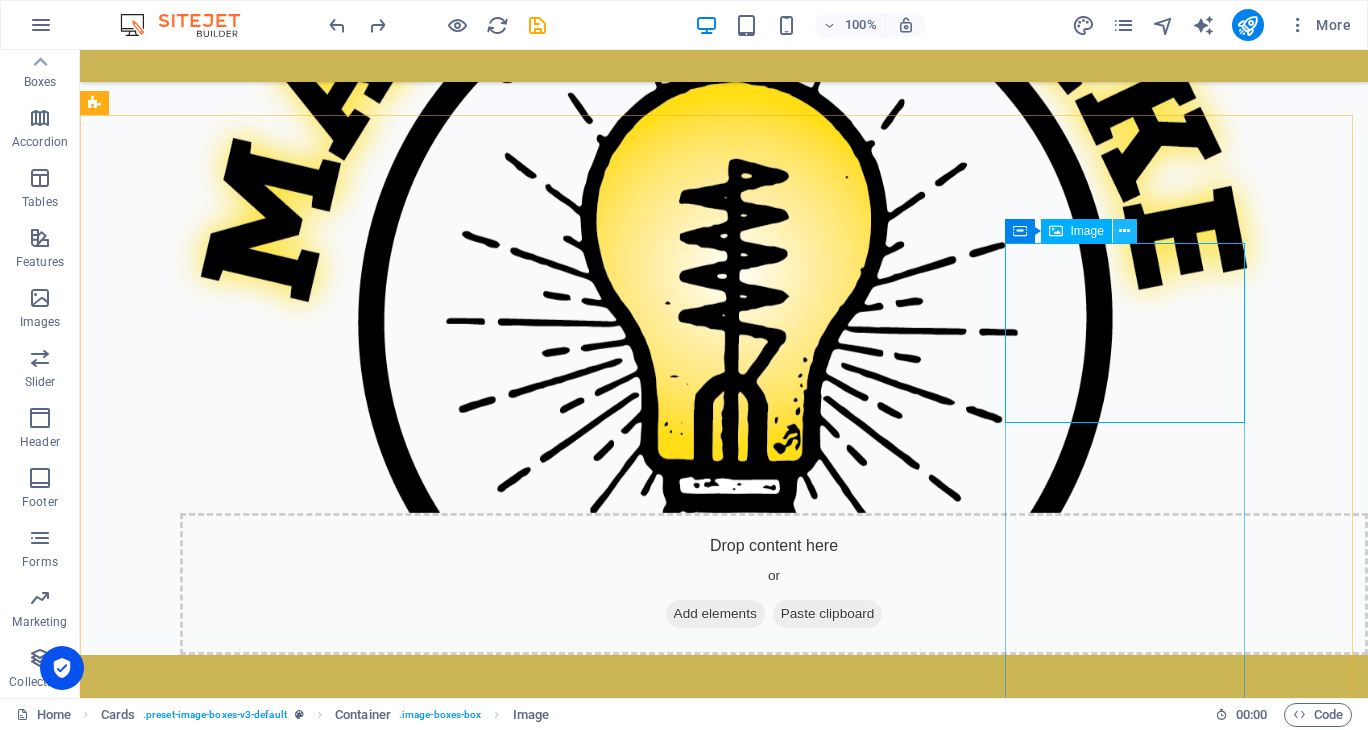 click at bounding box center (1124, 231) 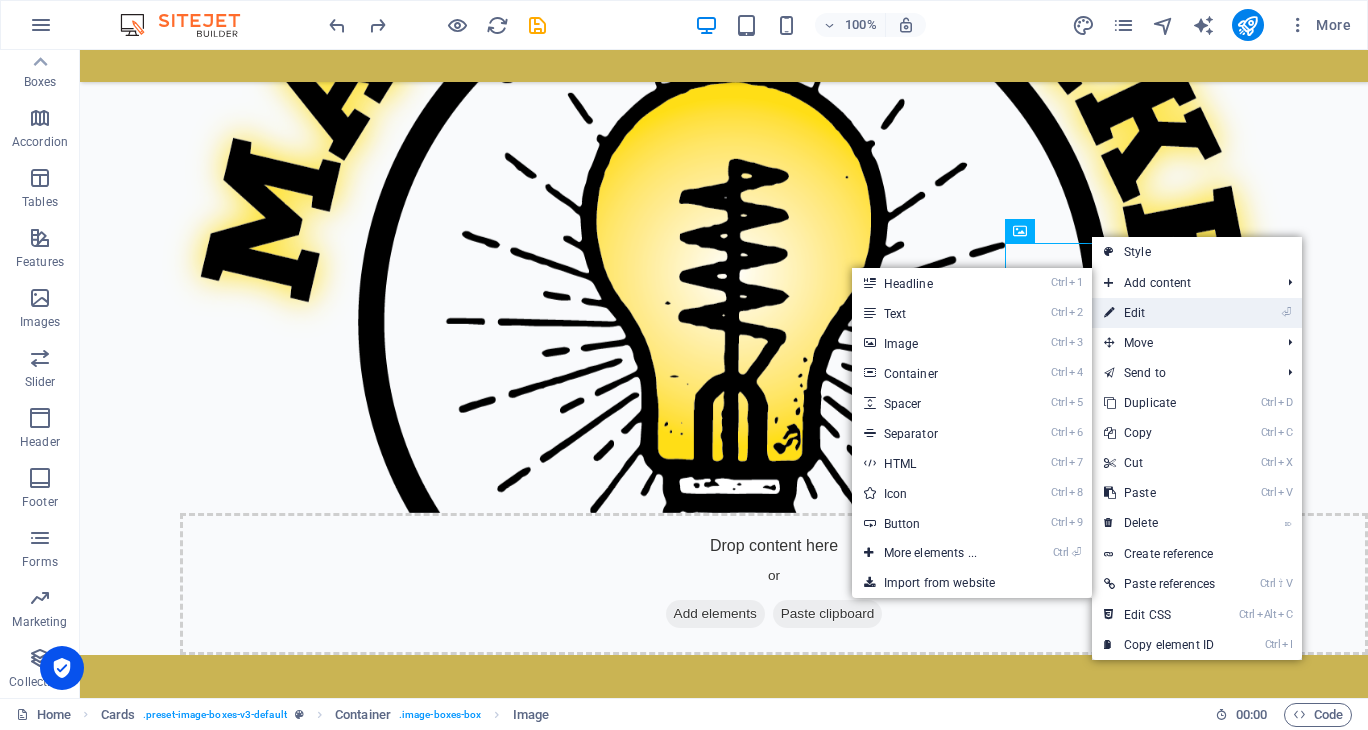 click on "⏎  Edit" at bounding box center (1159, 313) 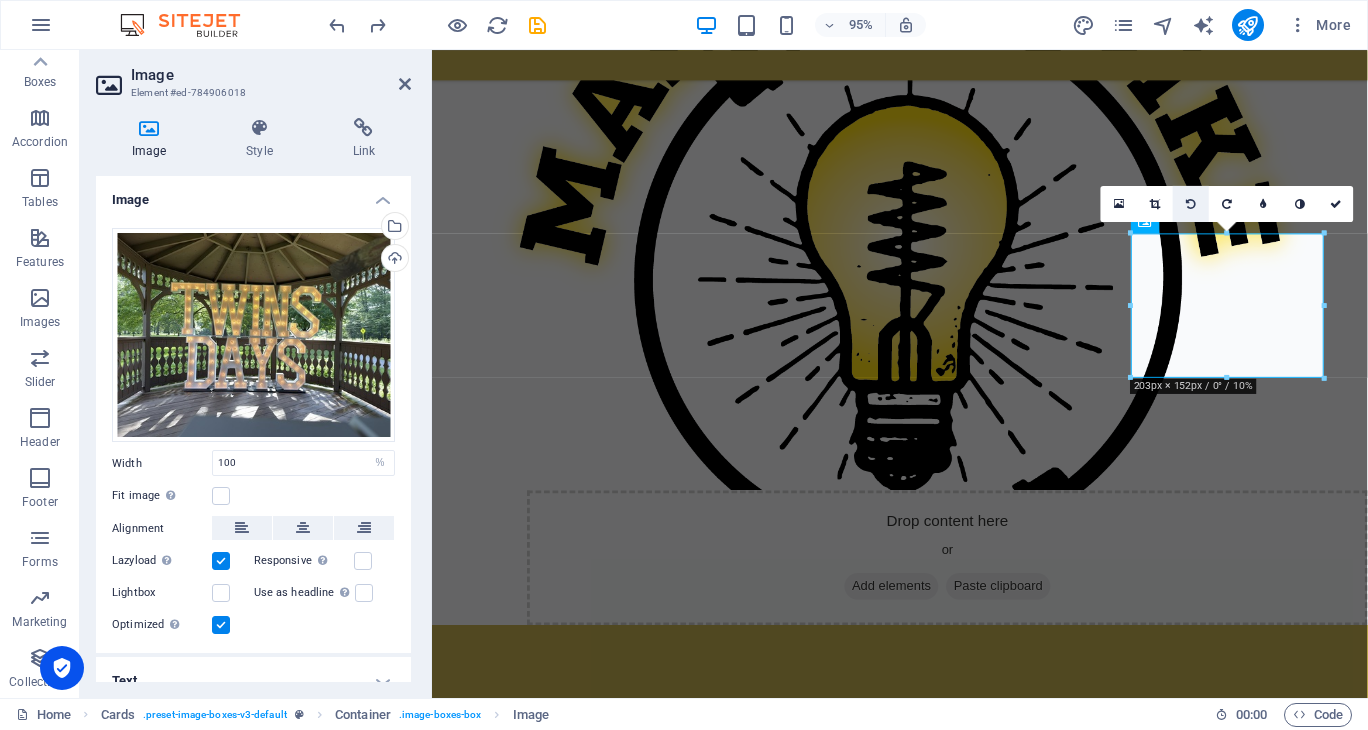 click at bounding box center (1192, 203) 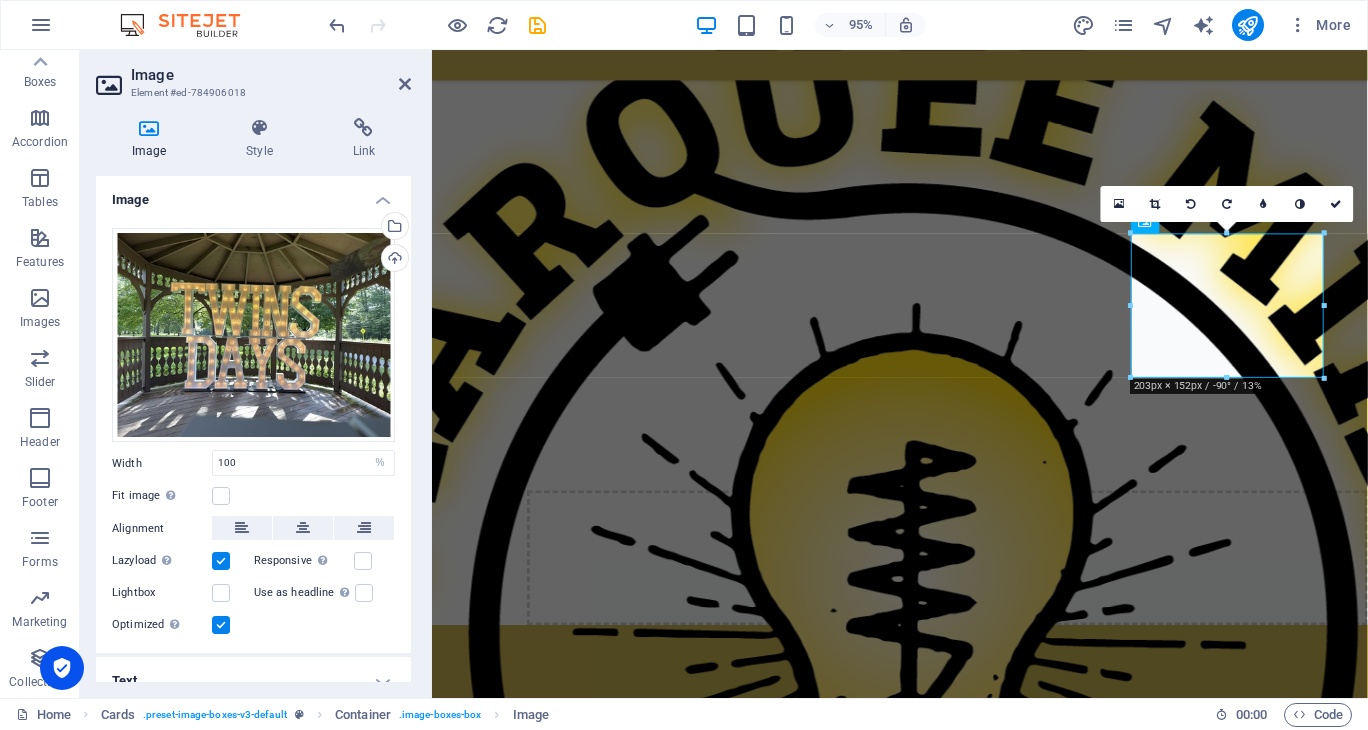 click at bounding box center [1192, 203] 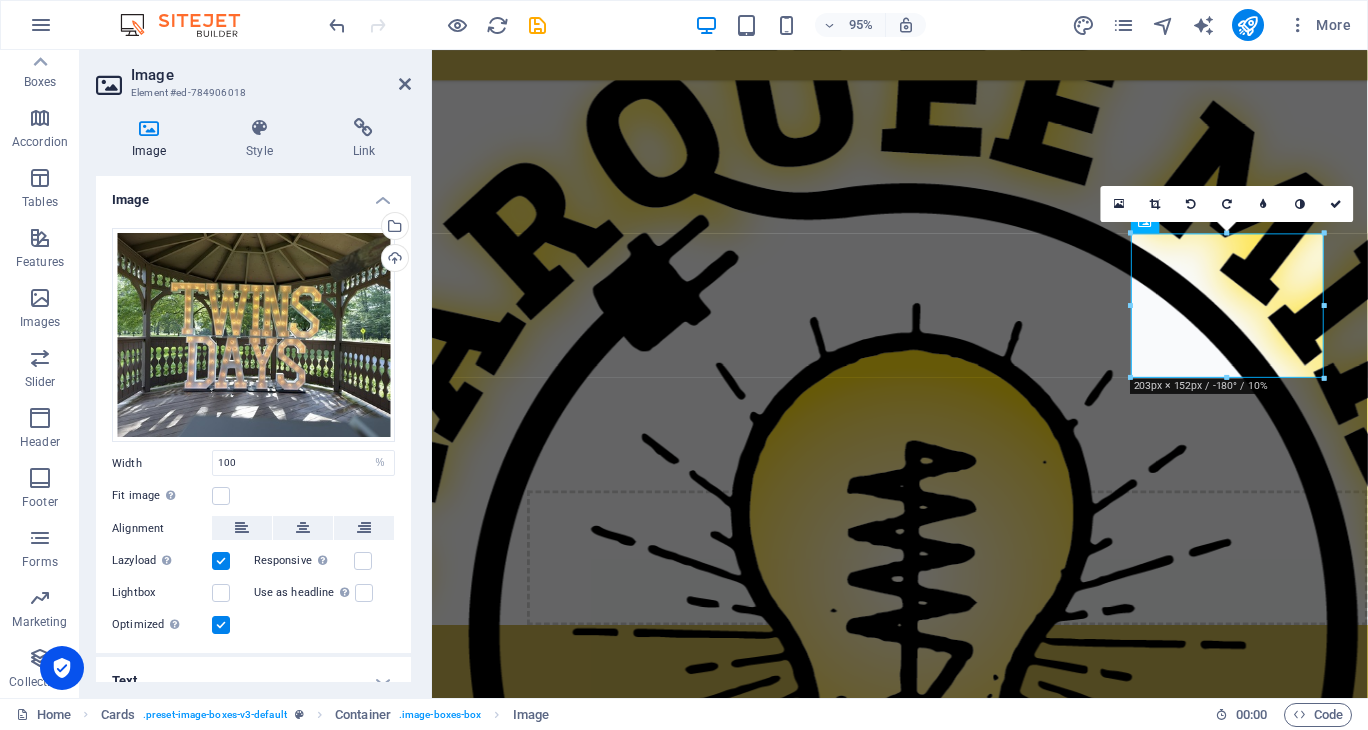 click at bounding box center (1192, 203) 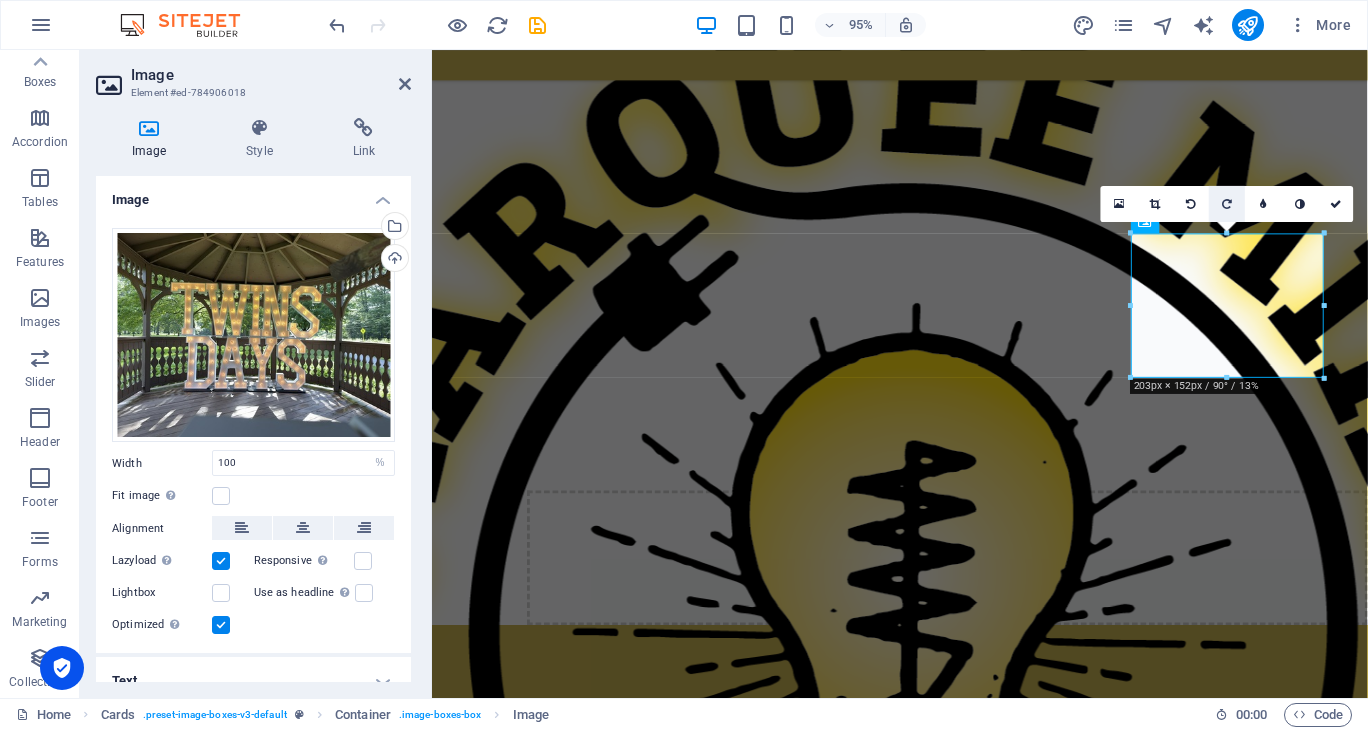 click at bounding box center (1228, 203) 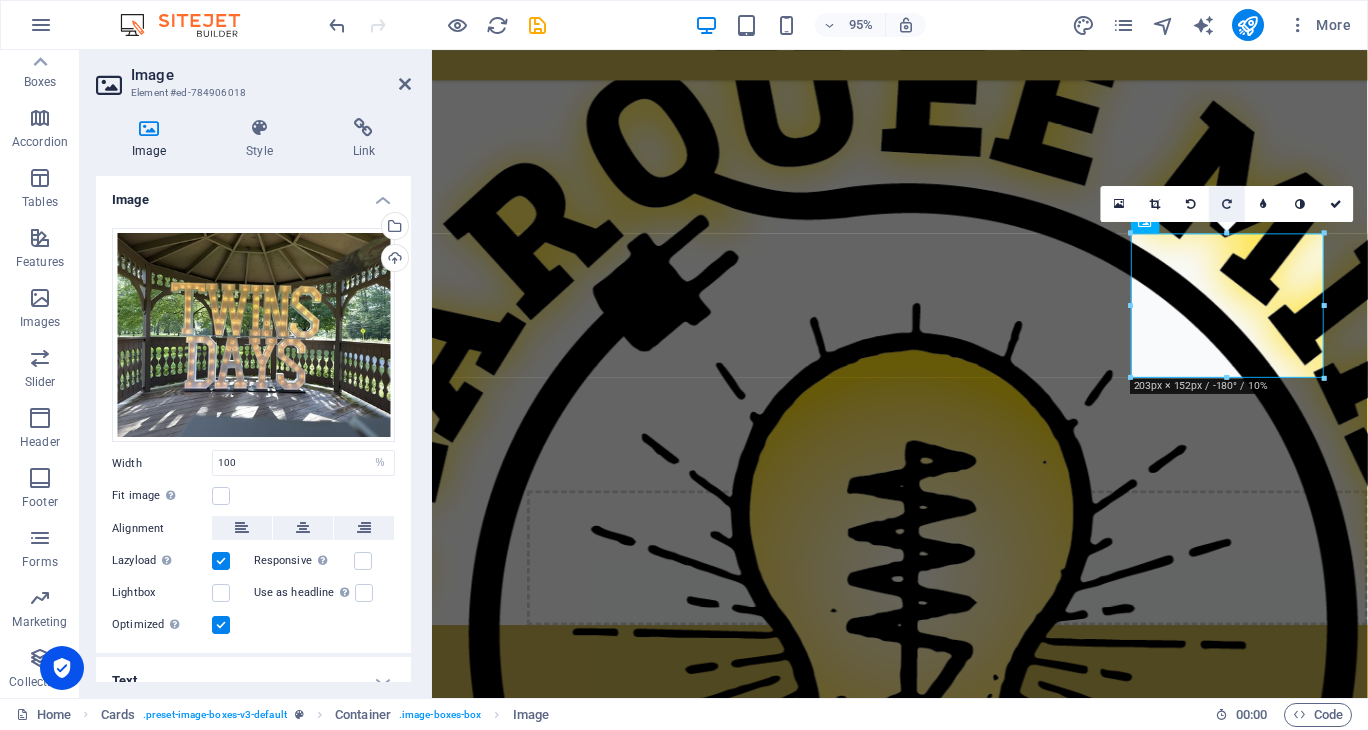 click at bounding box center (1228, 203) 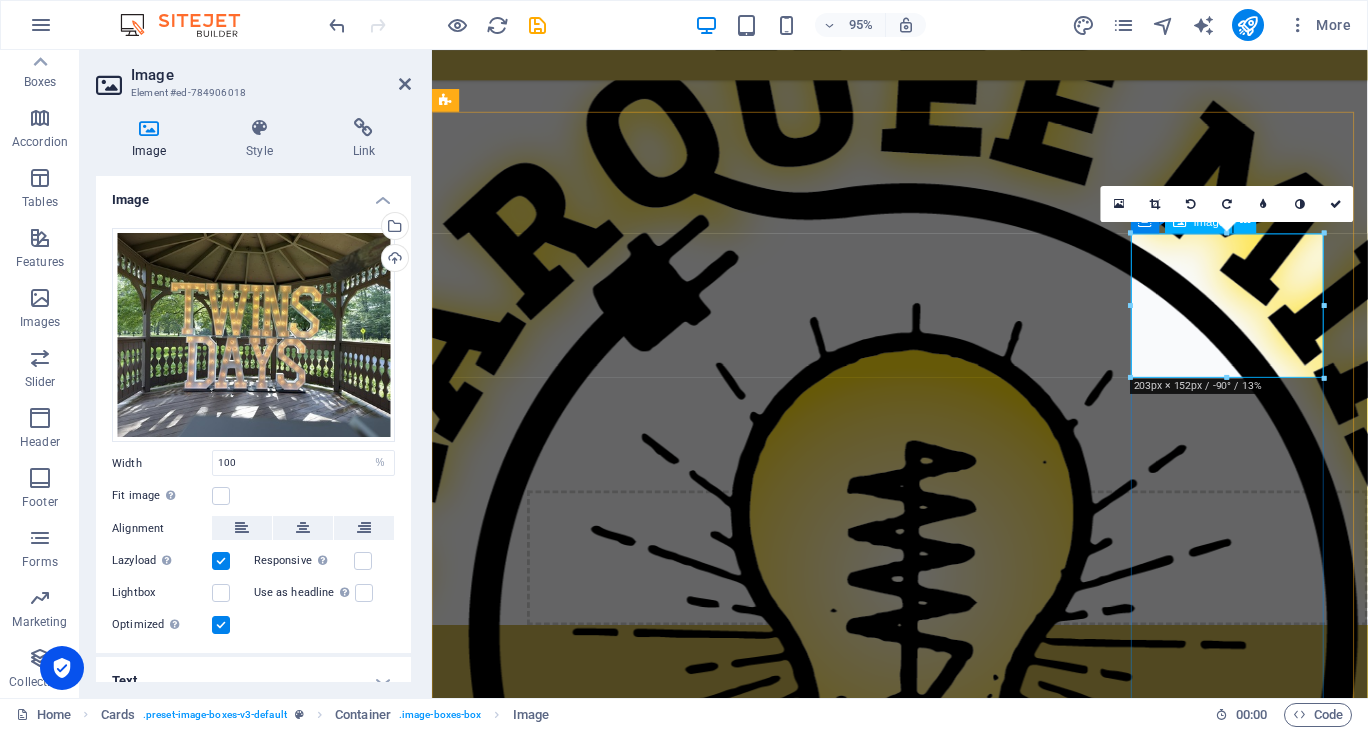 click at bounding box center [567, 2825] 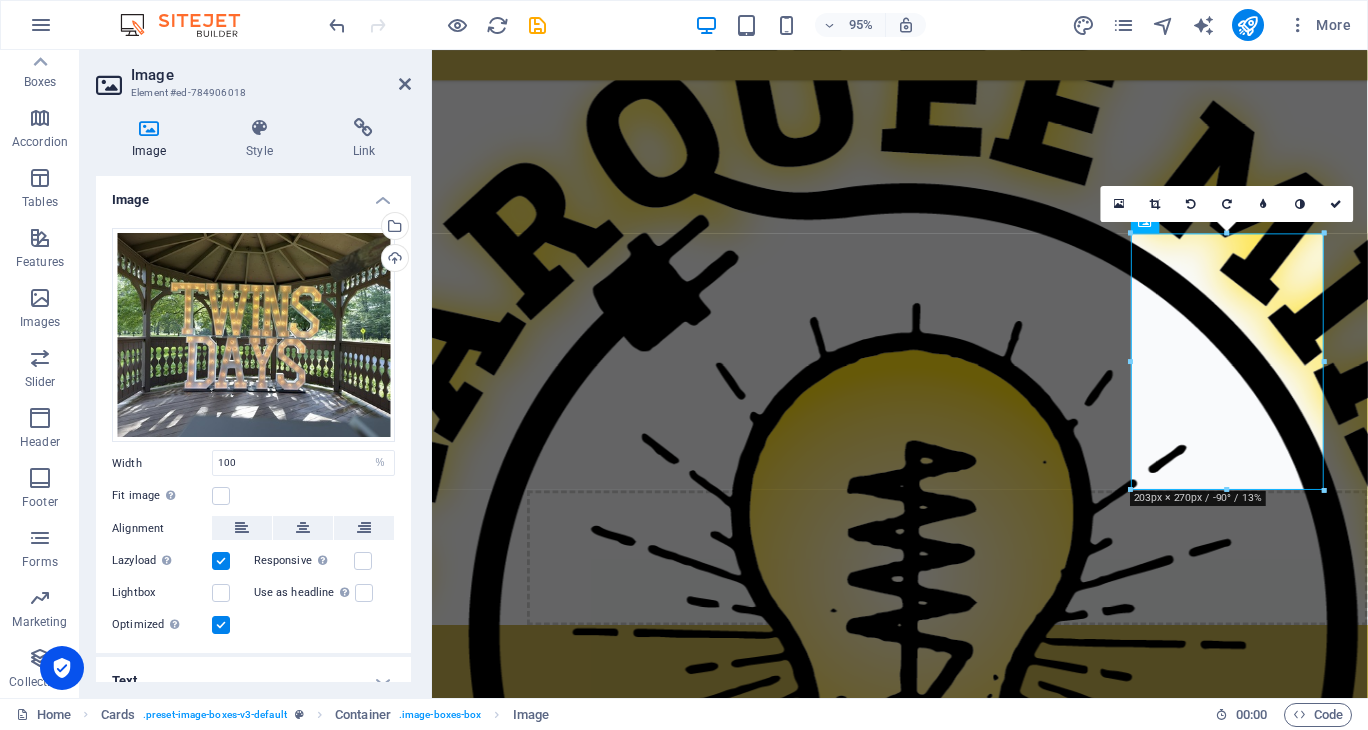 drag, startPoint x: 1654, startPoint y: 245, endPoint x: 1344, endPoint y: 387, distance: 340.97507 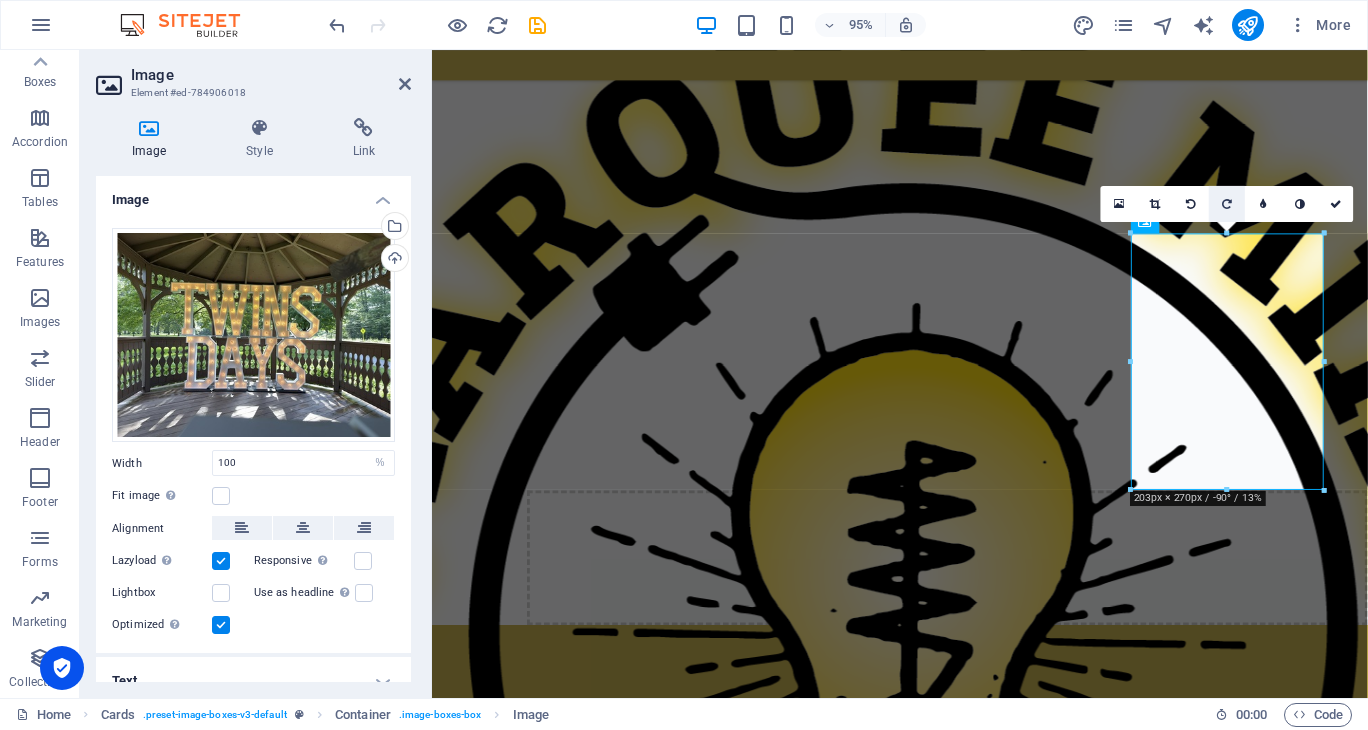click at bounding box center [1227, 204] 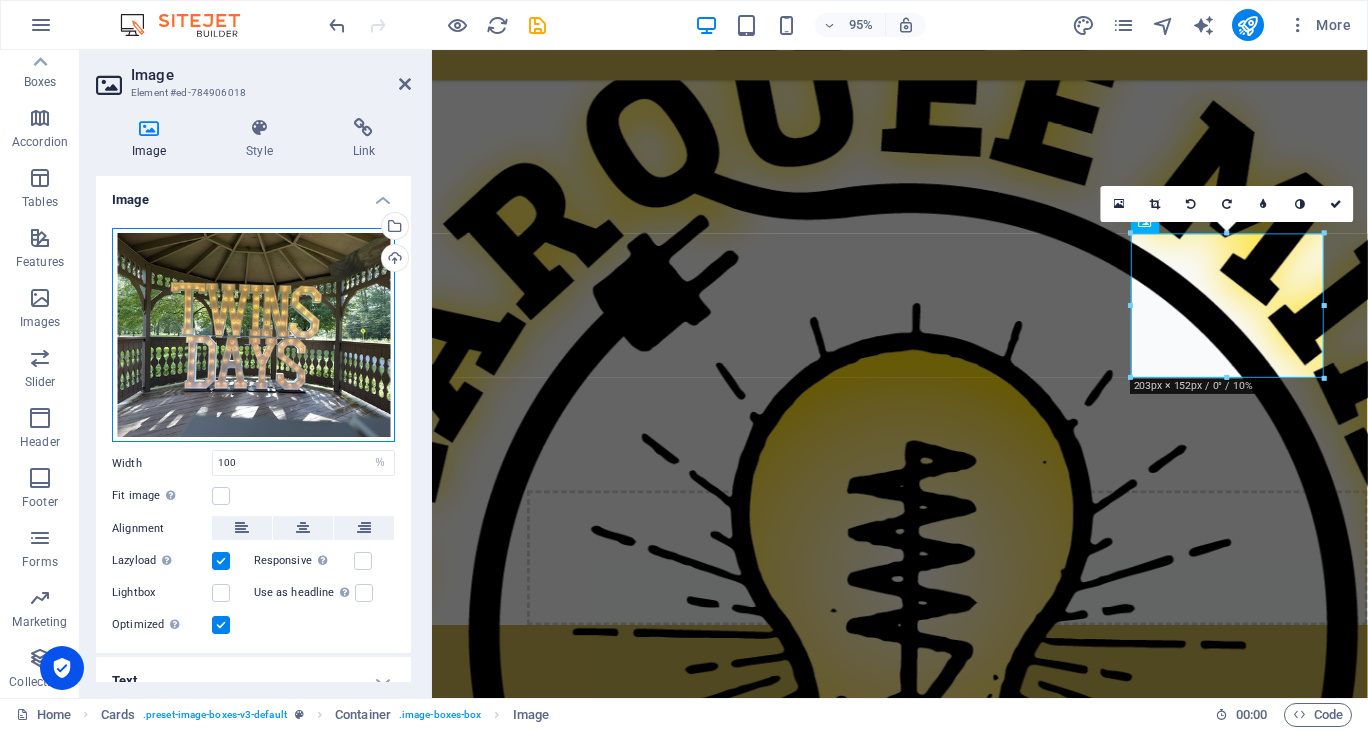 drag, startPoint x: 356, startPoint y: 307, endPoint x: 333, endPoint y: 289, distance: 29.206163 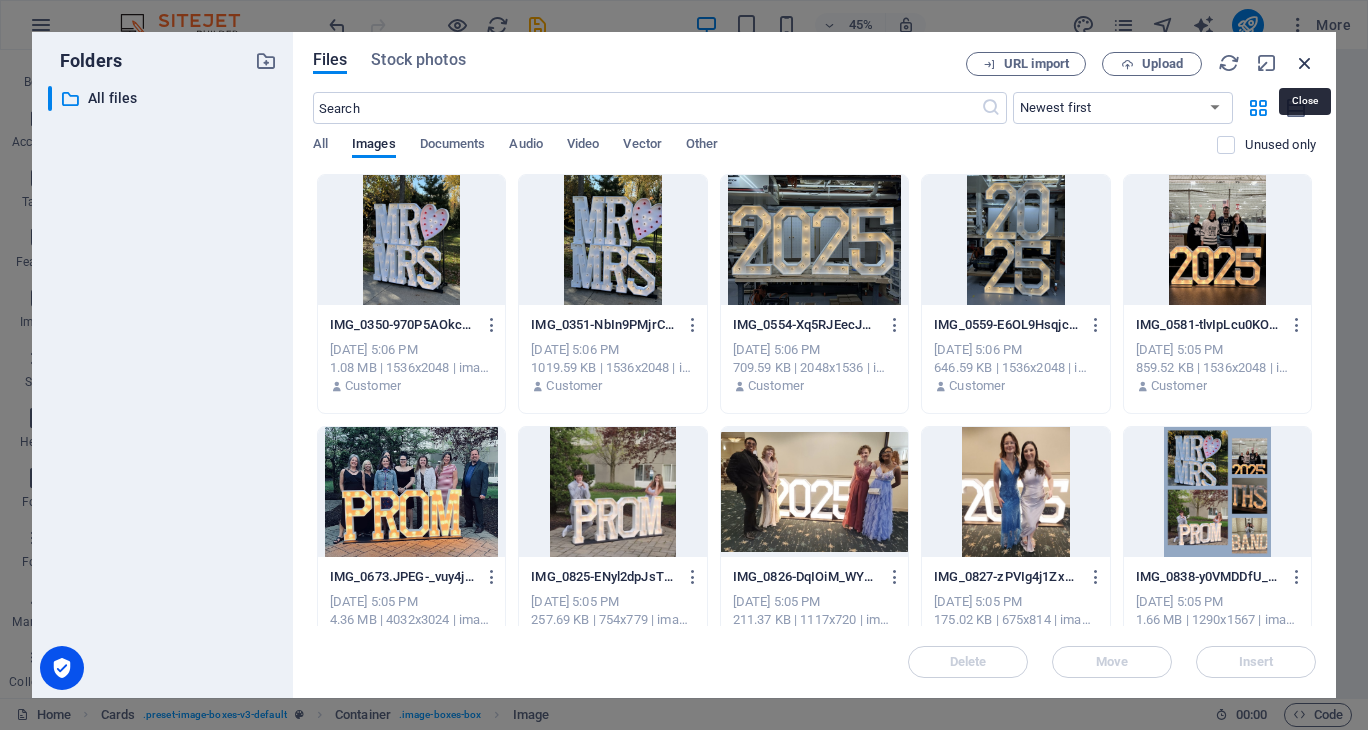 click at bounding box center (1305, 63) 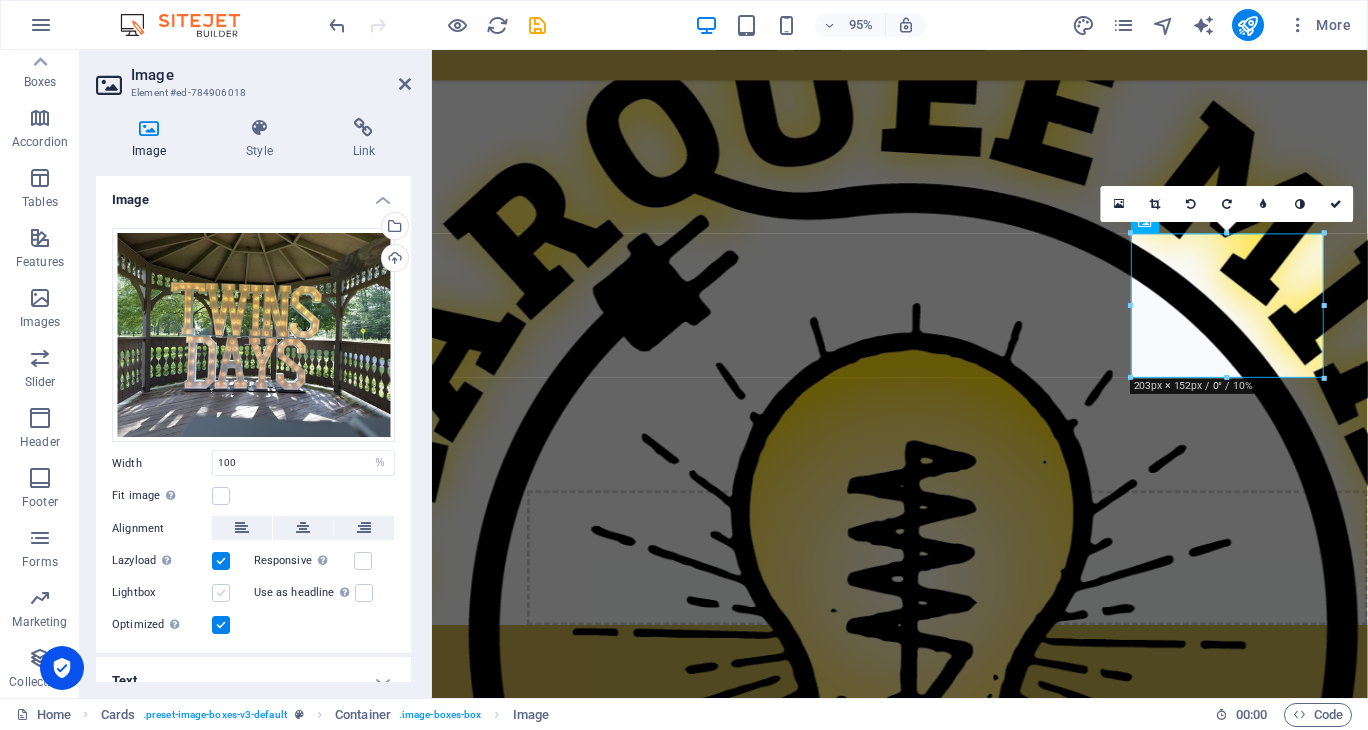 scroll, scrollTop: 20, scrollLeft: 0, axis: vertical 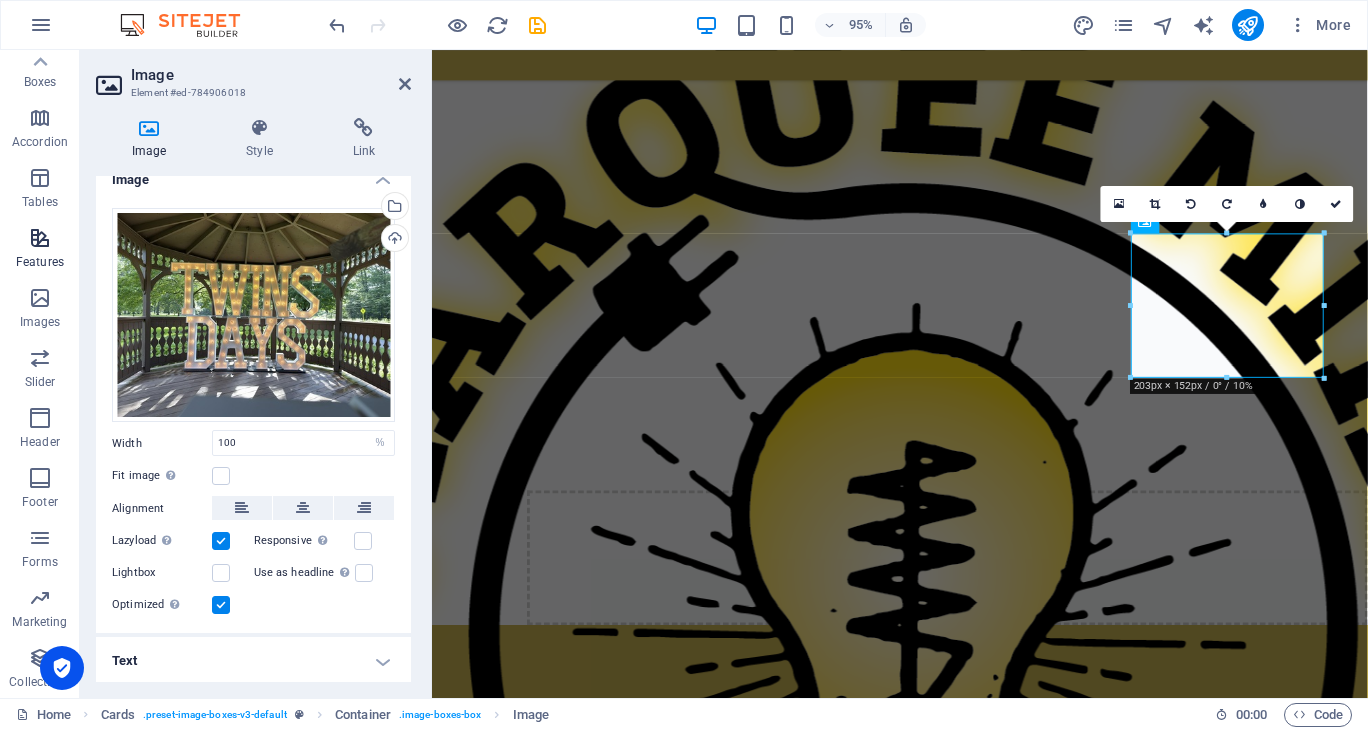 click at bounding box center (40, 238) 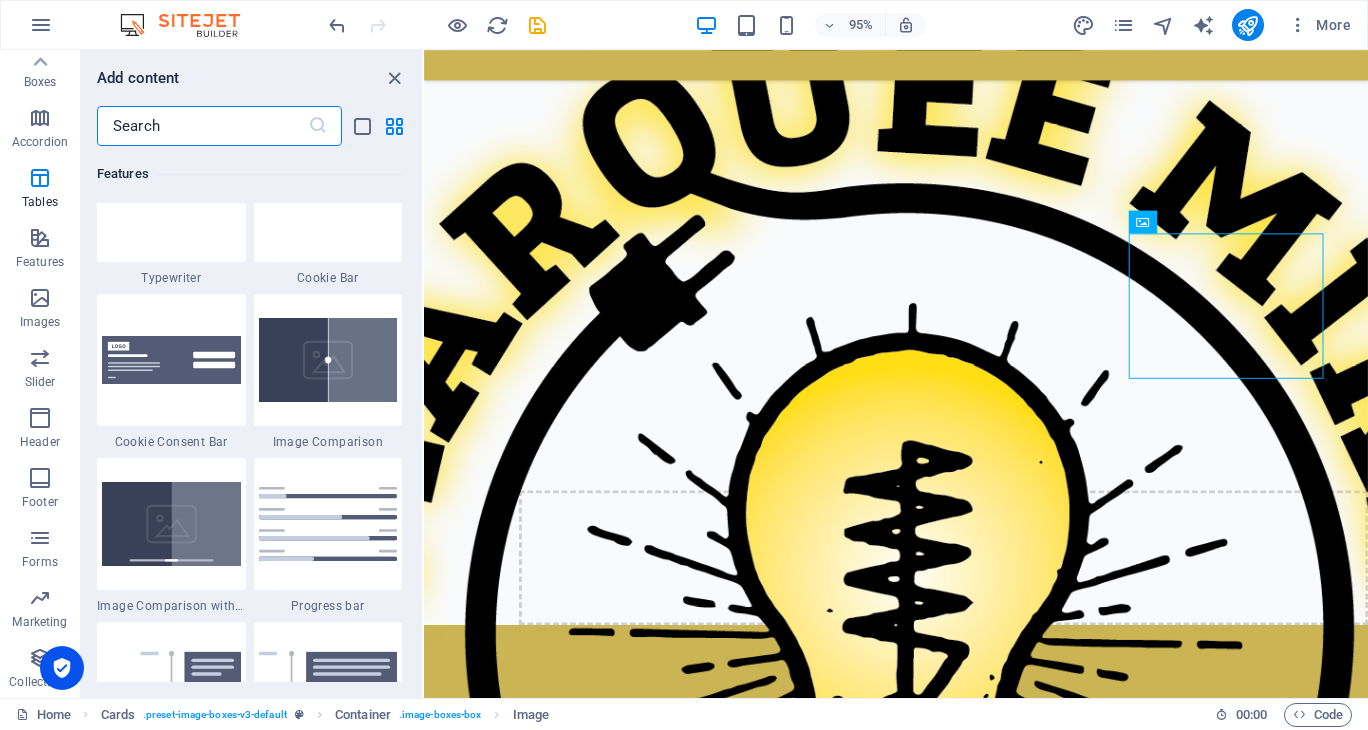 scroll, scrollTop: 7869, scrollLeft: 0, axis: vertical 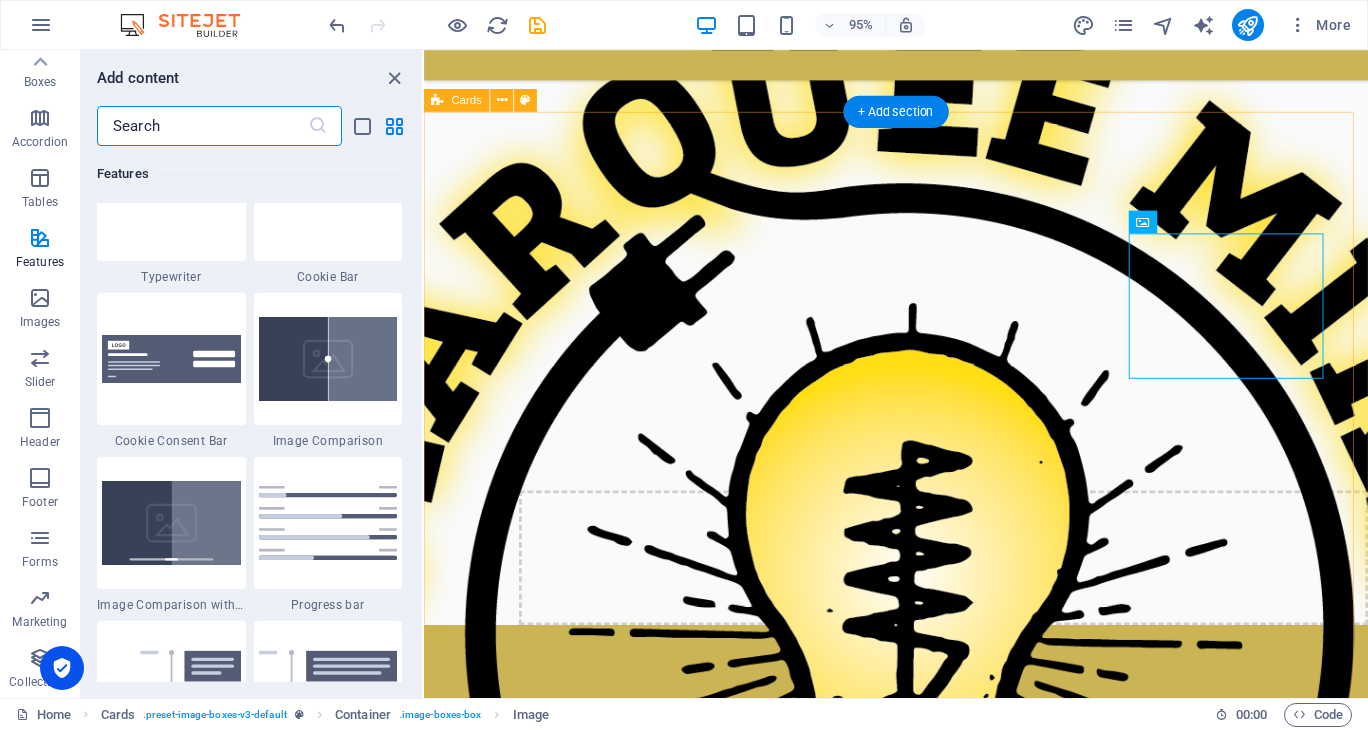 click on "Focal Point Find the ideal focal point that adds charm to your event! Our innovative,  stackable displays  maximize space and create a stunning visual impact for any occasion. Let your event shine with our versatile solutions! The Right Size Standing at  3 feet tall ,  the letters make the perfect addition for unforgettable photo opportunities. Whether it’s a fun snapshot or a charming pose, their size is just right for showcasing delightful moments together. Capture the joy and create lasting memories! Custom Made Expertly crafted for durability and  weather resistance . Choose from an array of vibrant bulb colors to create the perfect ambiance for your outdoor spaces. Illuminate your world with our solidly built designs that ensure both style and longevity. Events" at bounding box center (921, 2084) 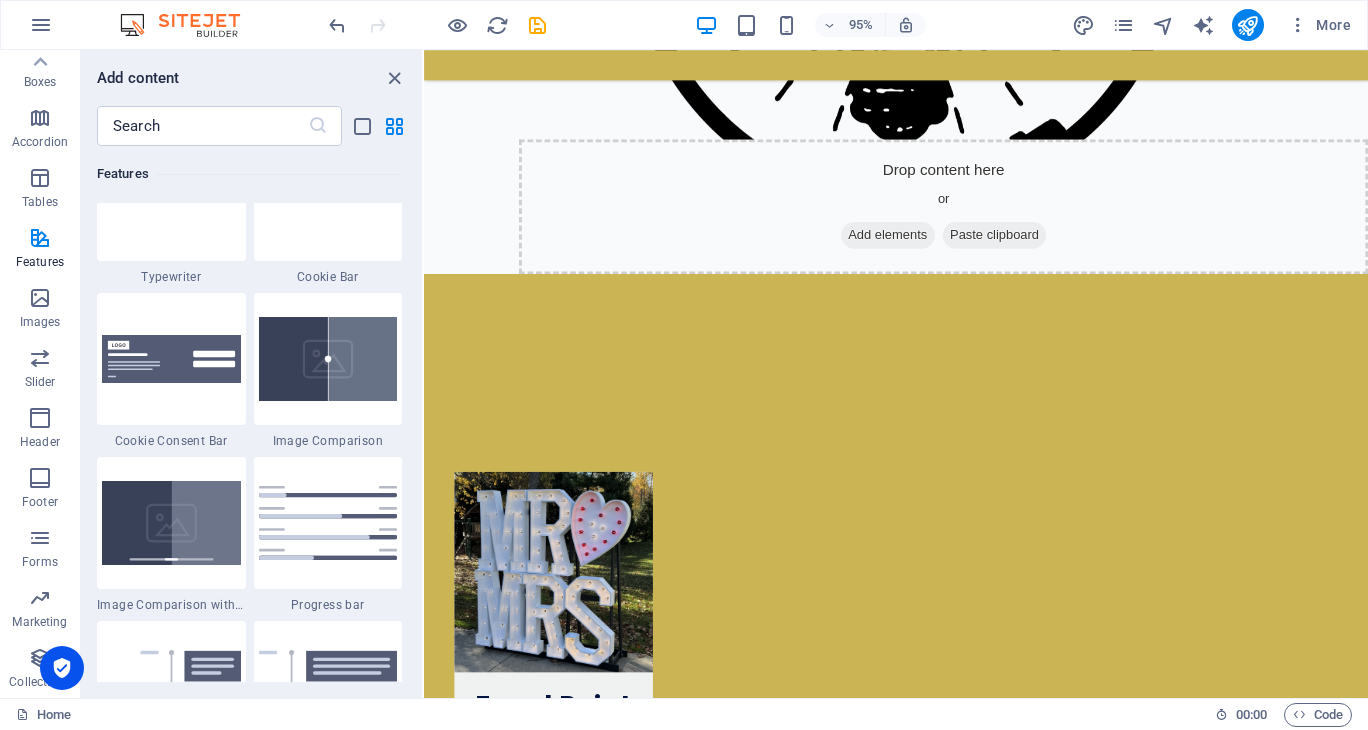 scroll, scrollTop: 948, scrollLeft: 0, axis: vertical 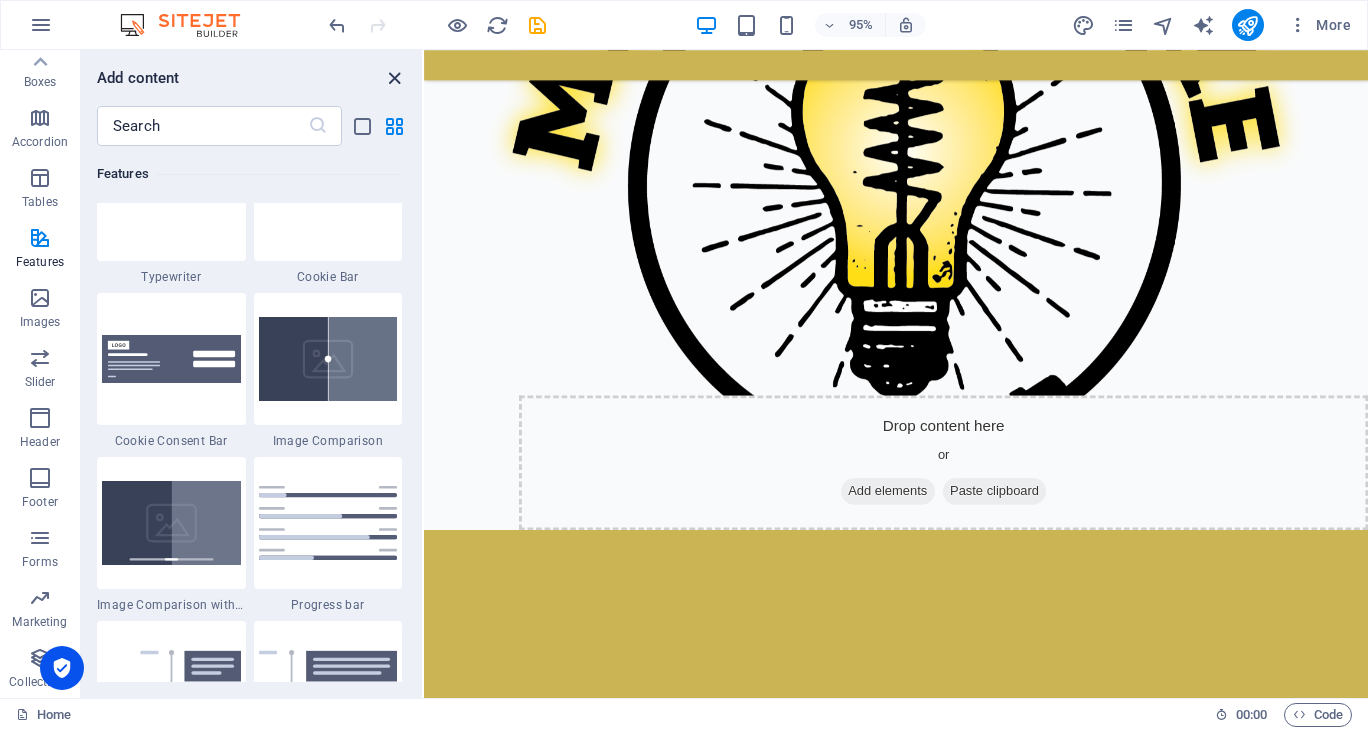 click at bounding box center (394, 78) 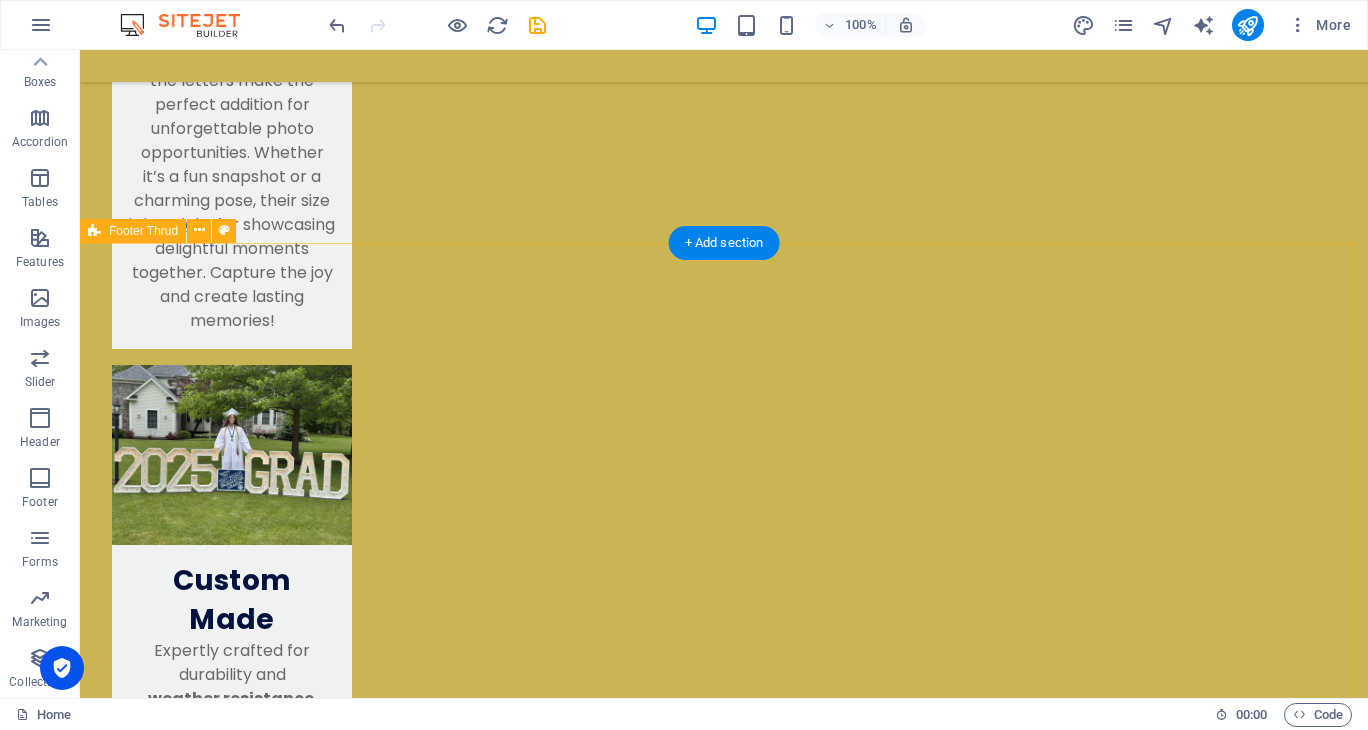 scroll, scrollTop: 2699, scrollLeft: 0, axis: vertical 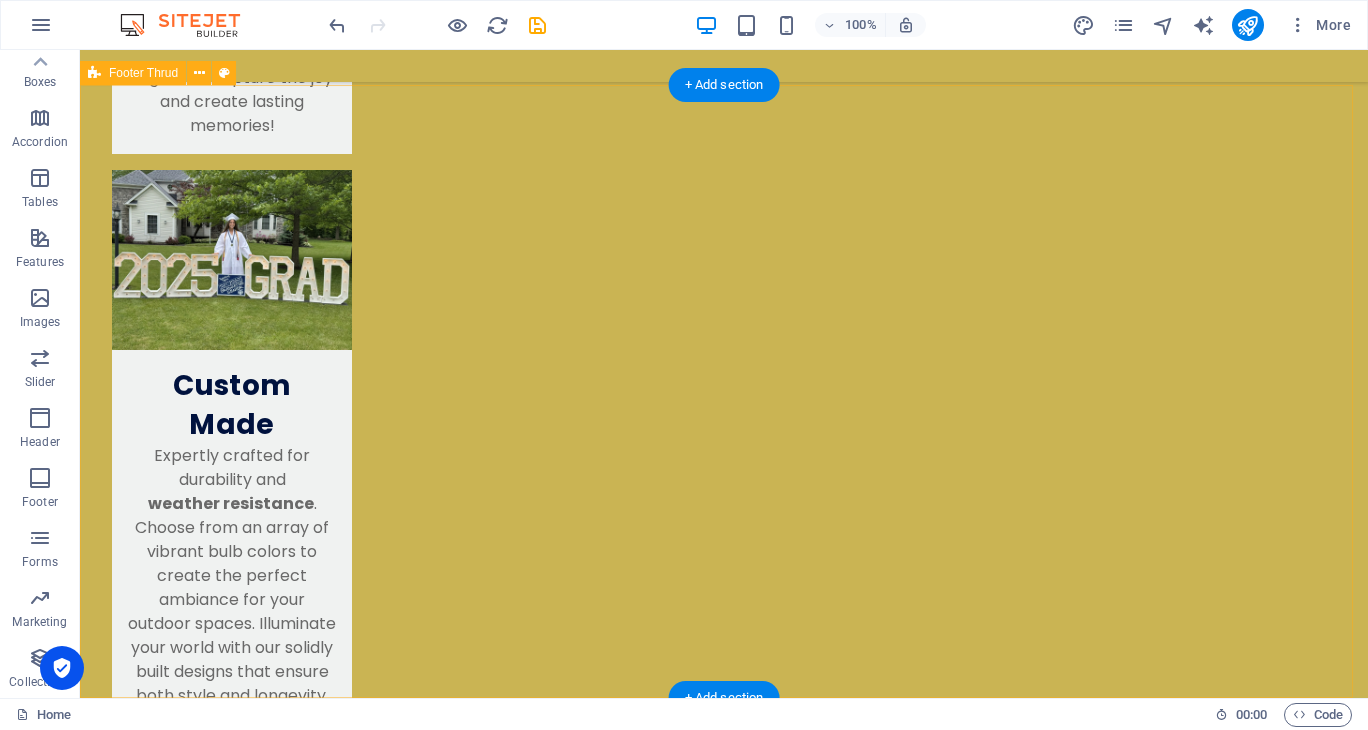 click on "Discover the charm of renting marquee lights from our small family business! We pride ourselves on keeping the process simple and enjoyable, ensuring your events shine bright. Let us help create memorable moments with our beautiful lighting solutions. Illuminate your celebrations with ease and joy!" at bounding box center [724, 2863] 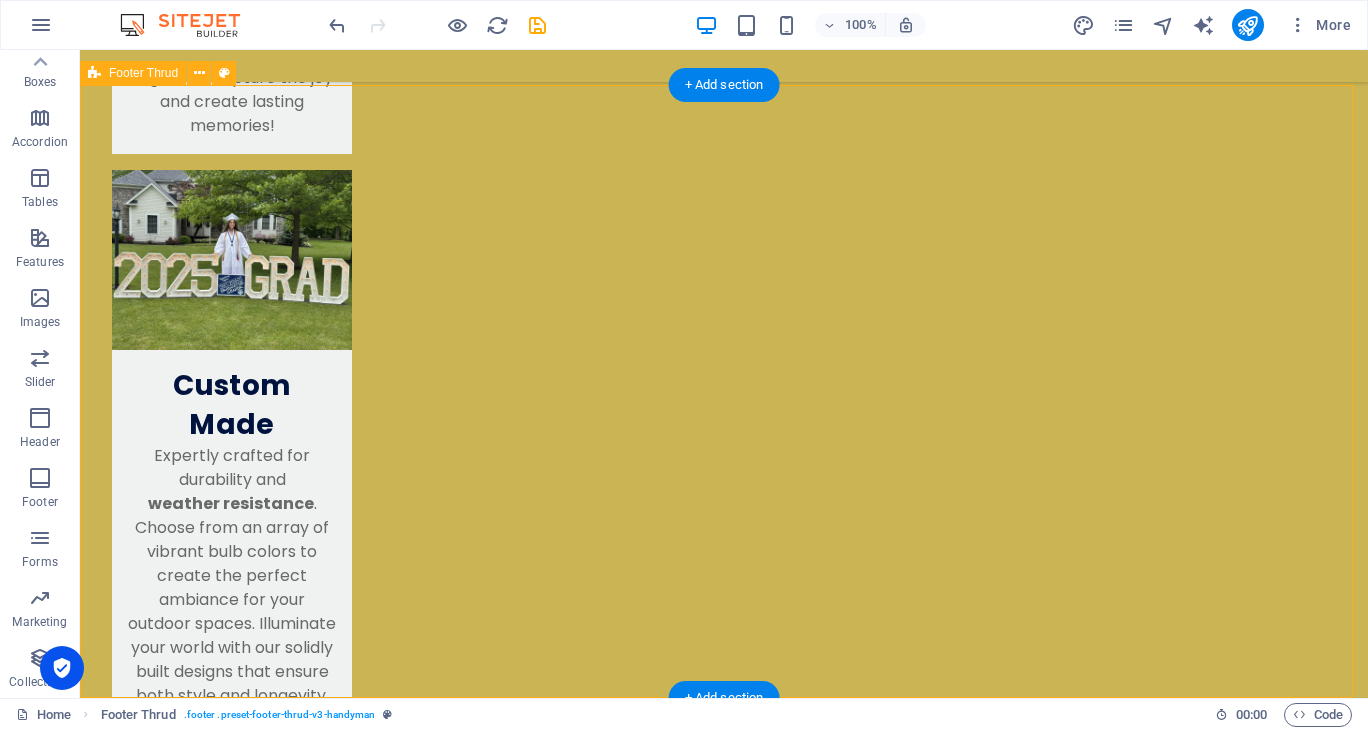 click on "Discover the charm of renting marquee lights from our small family business! We pride ourselves on keeping the process simple and enjoyable, ensuring your events shine bright. Let us help create memorable moments with our beautiful lighting solutions. Illuminate your celebrations with ease and joy!" at bounding box center (724, 2863) 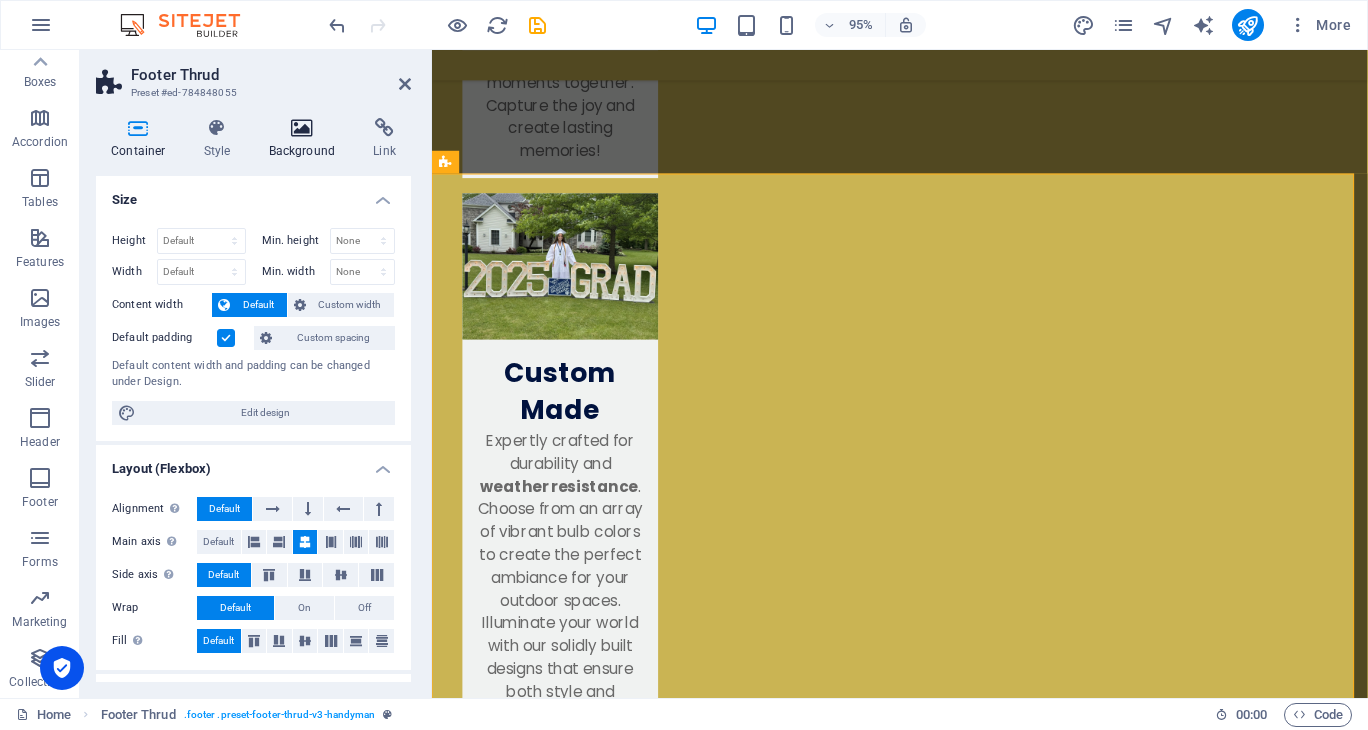 click at bounding box center (302, 128) 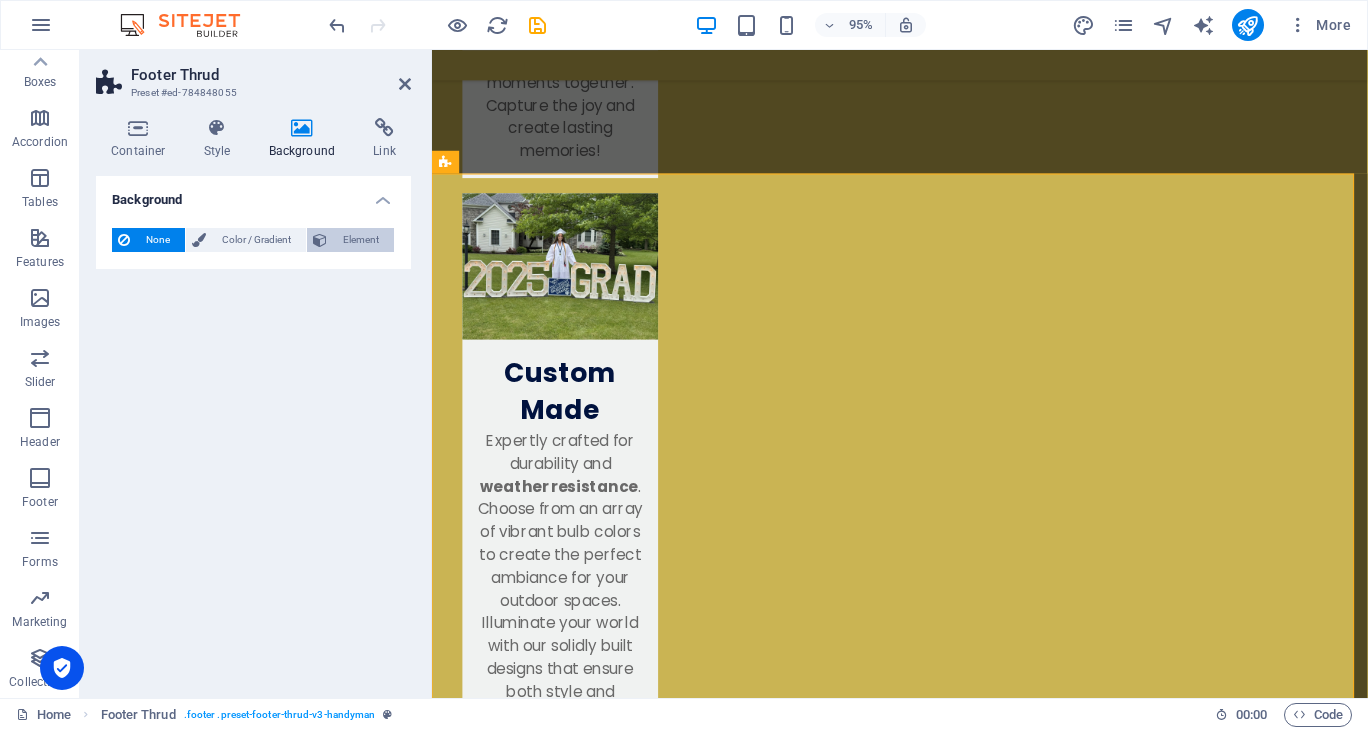 click on "Element" at bounding box center (360, 240) 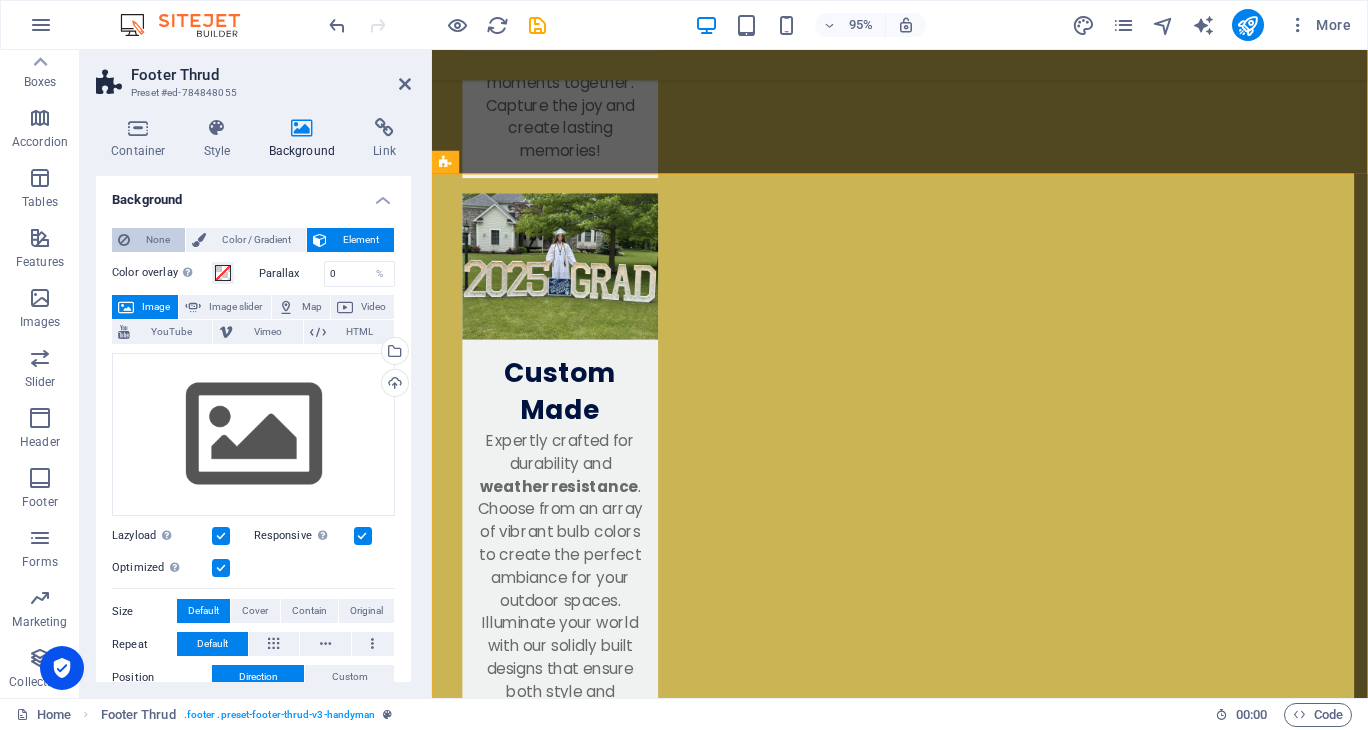 click on "None" at bounding box center [157, 240] 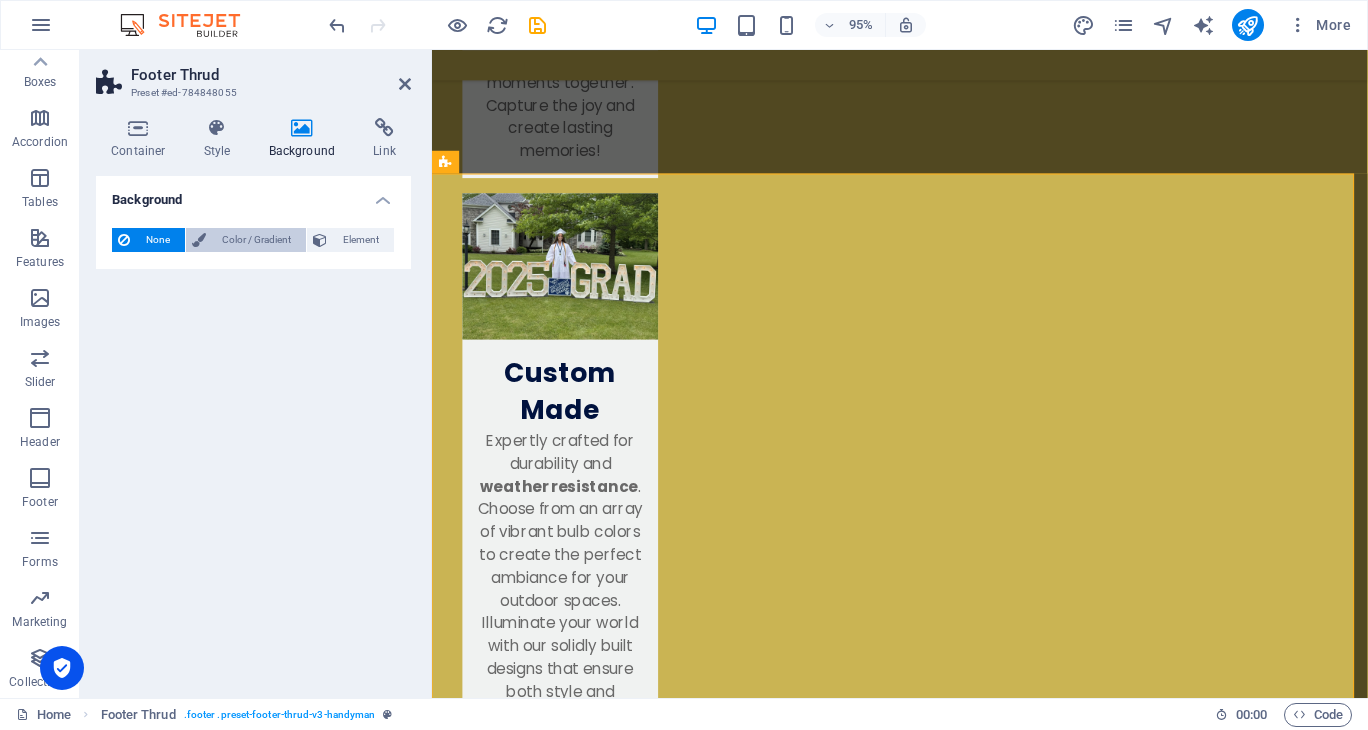 click on "Color / Gradient" at bounding box center (256, 240) 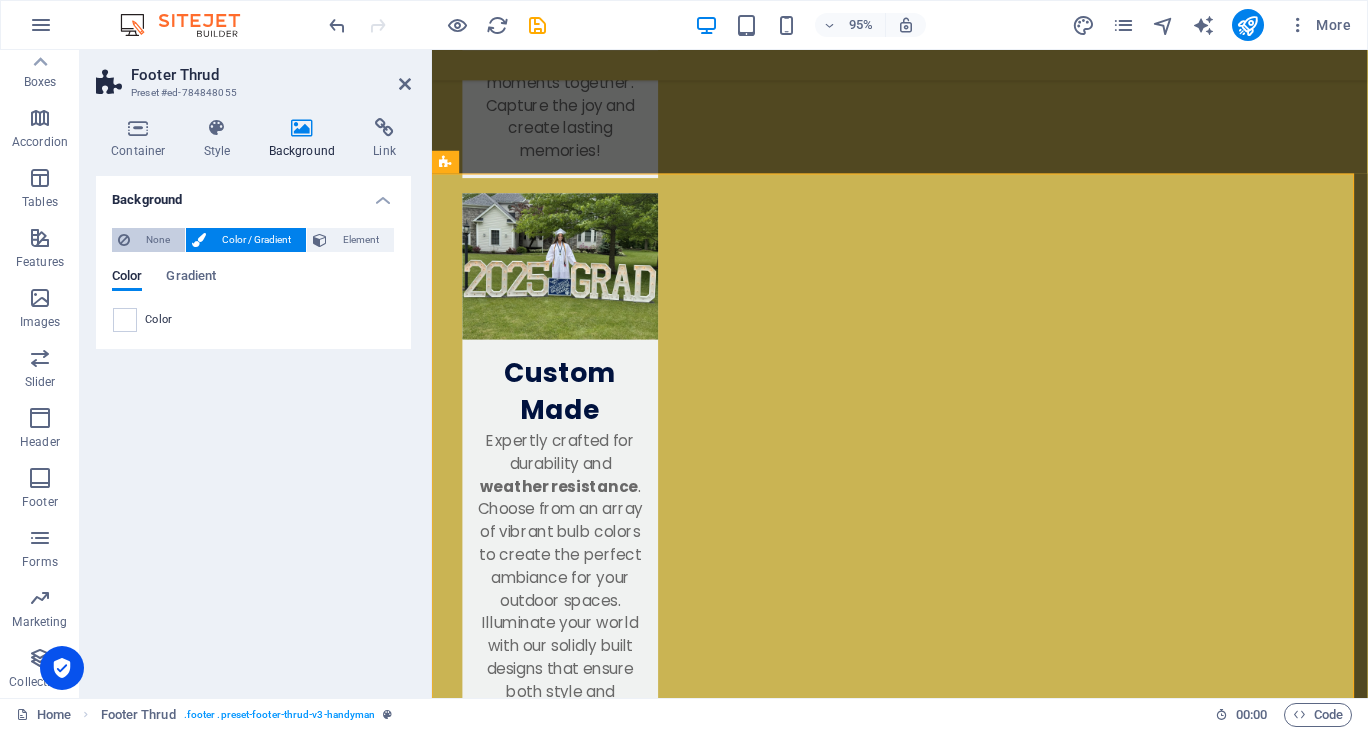 click on "None" at bounding box center [157, 240] 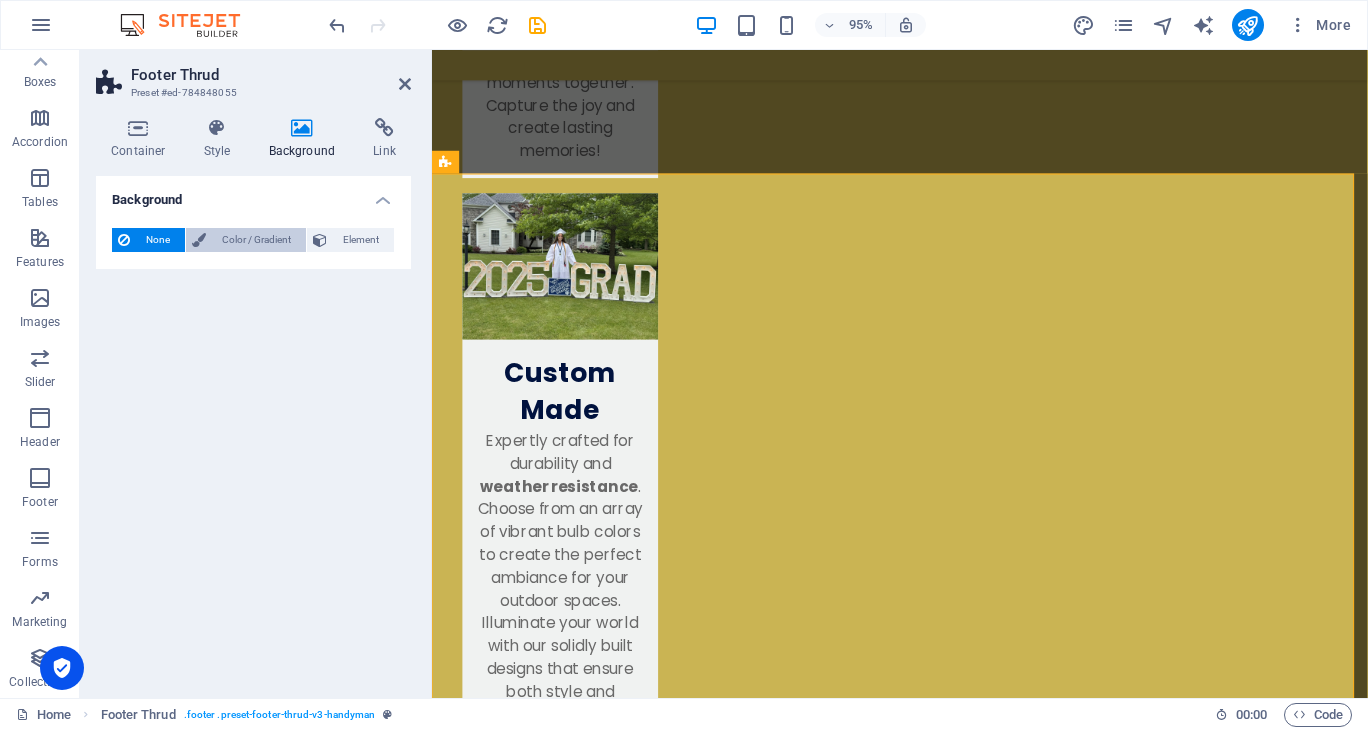 click on "Color / Gradient" at bounding box center (256, 240) 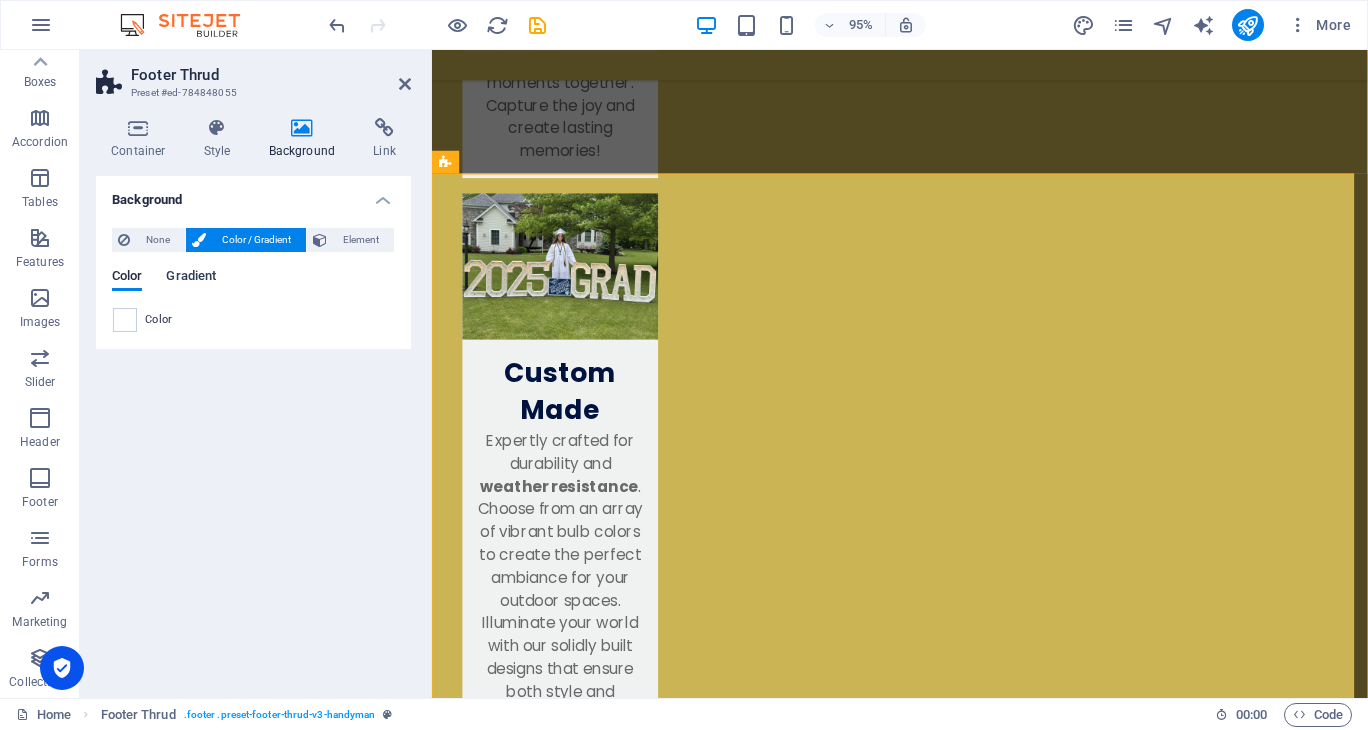 click on "Gradient" at bounding box center [191, 278] 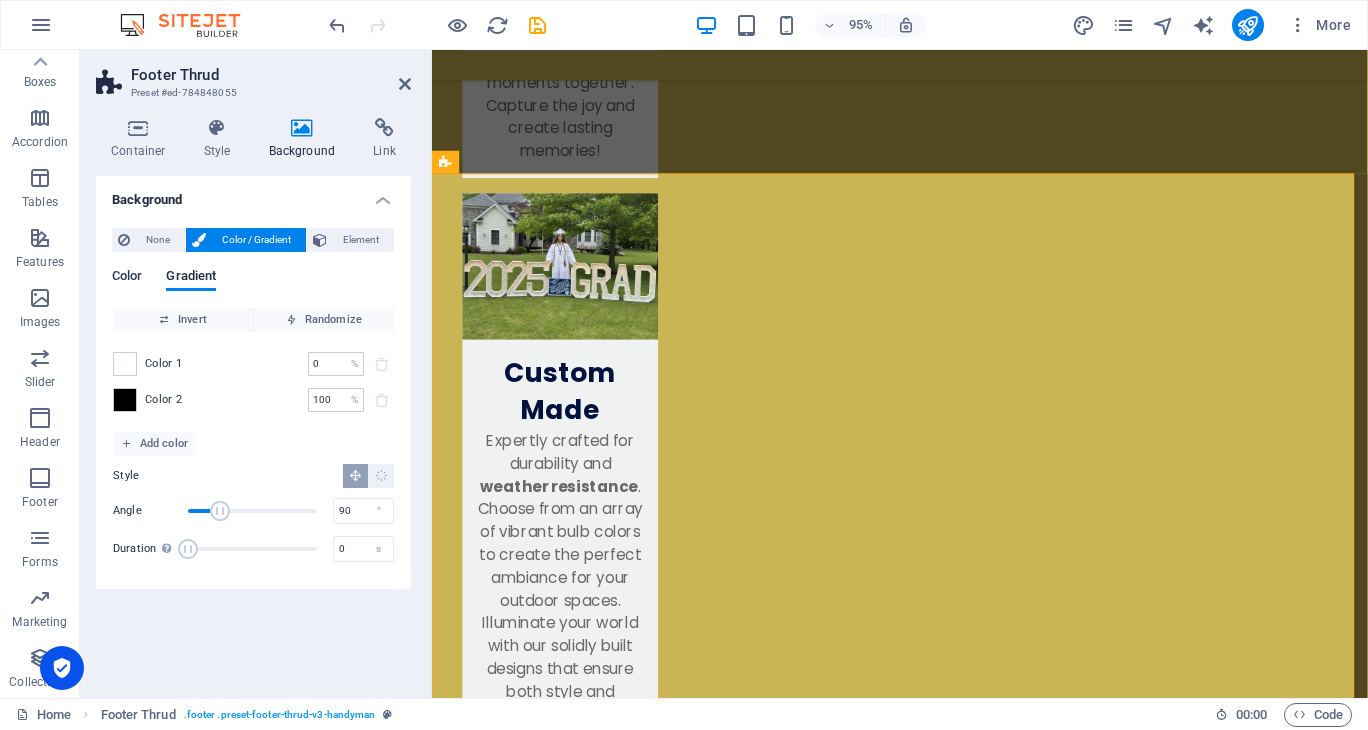drag, startPoint x: 132, startPoint y: 273, endPoint x: 122, endPoint y: 275, distance: 10.198039 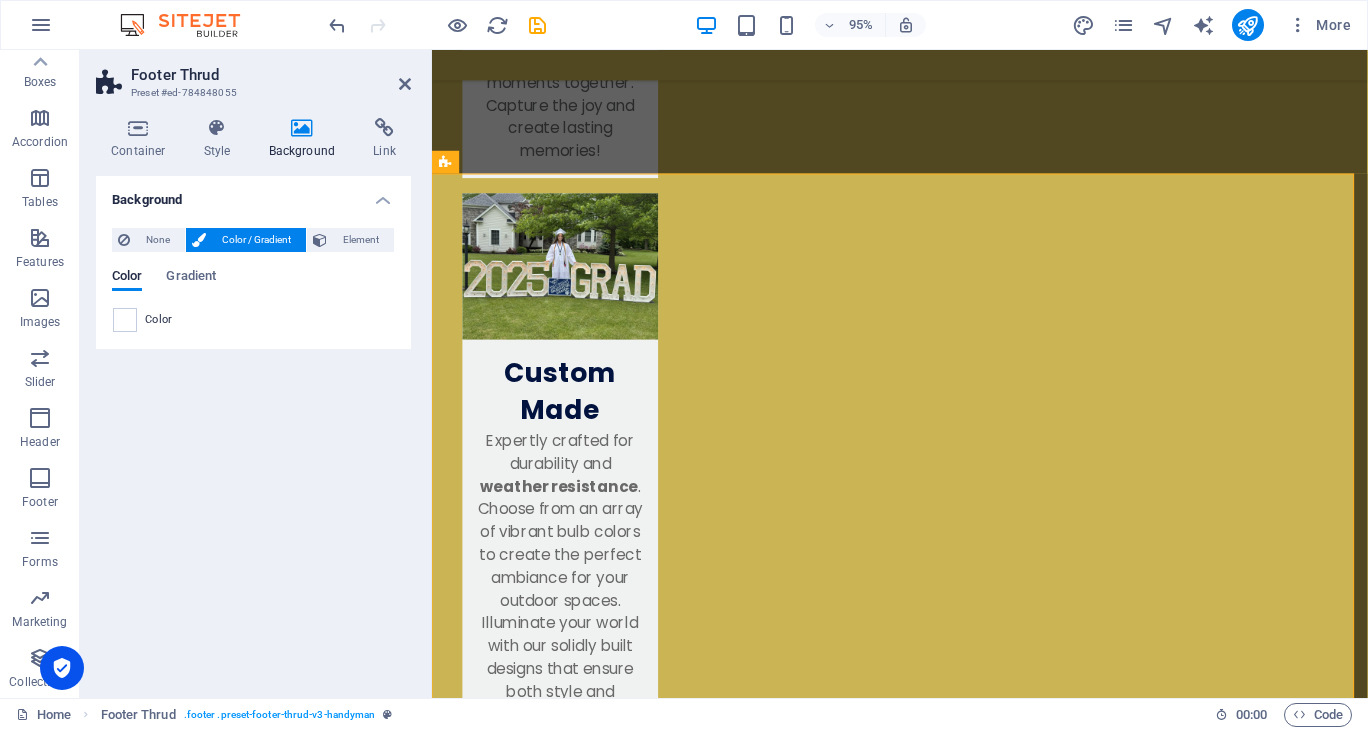 click on "Color" at bounding box center [159, 320] 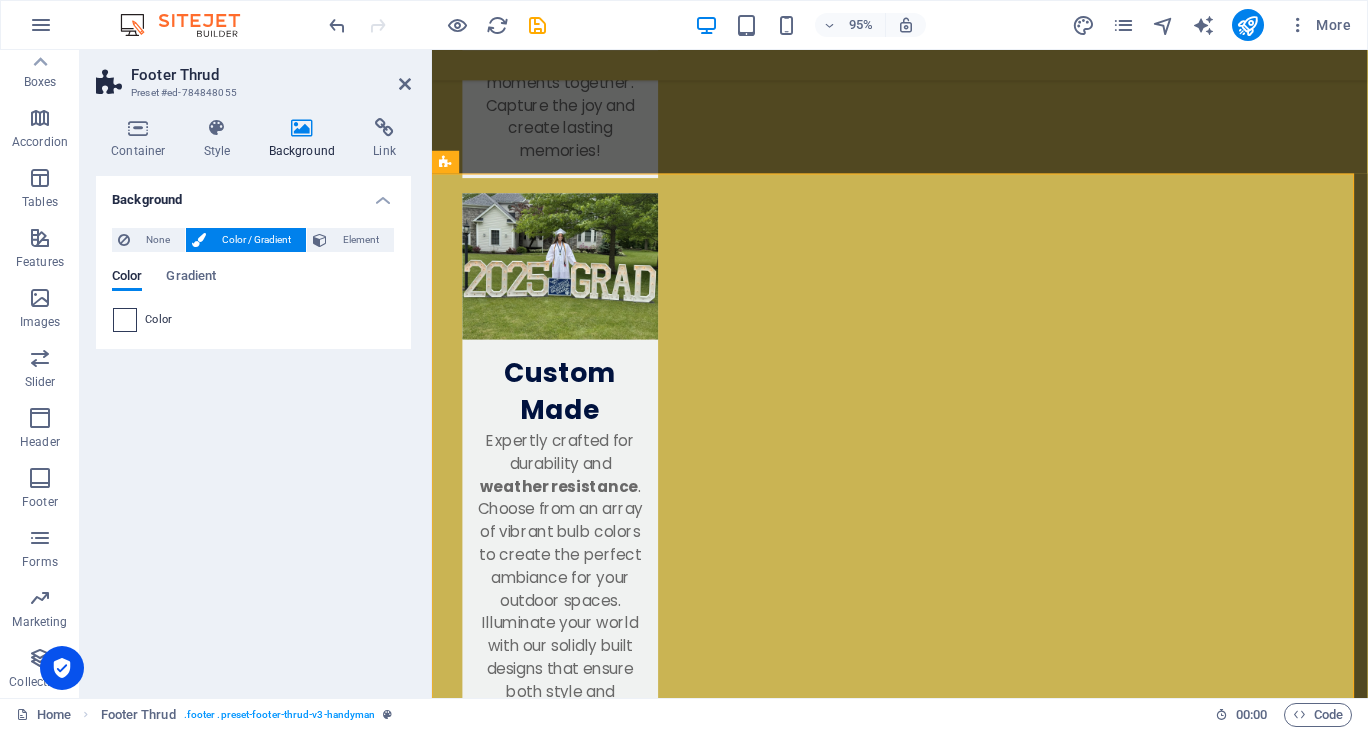 click at bounding box center (125, 320) 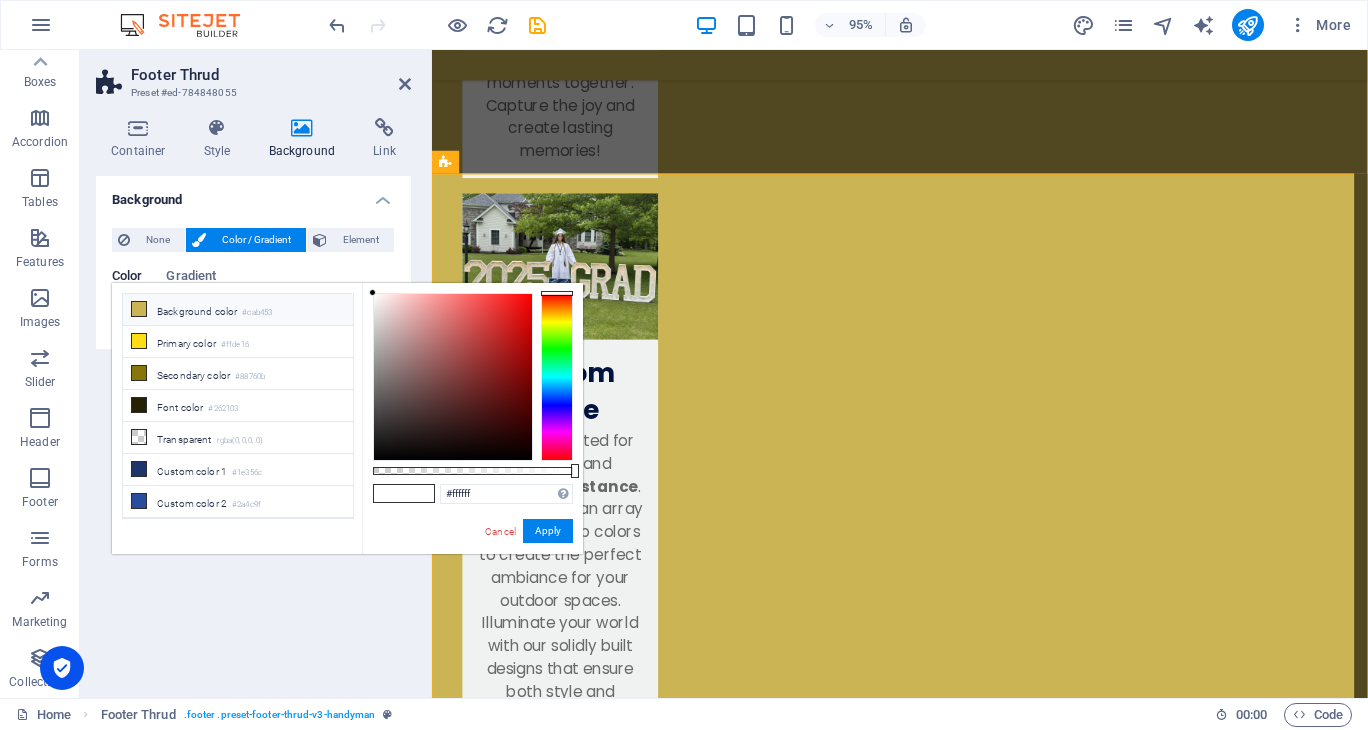 click on "Background color
#cab453" at bounding box center [238, 310] 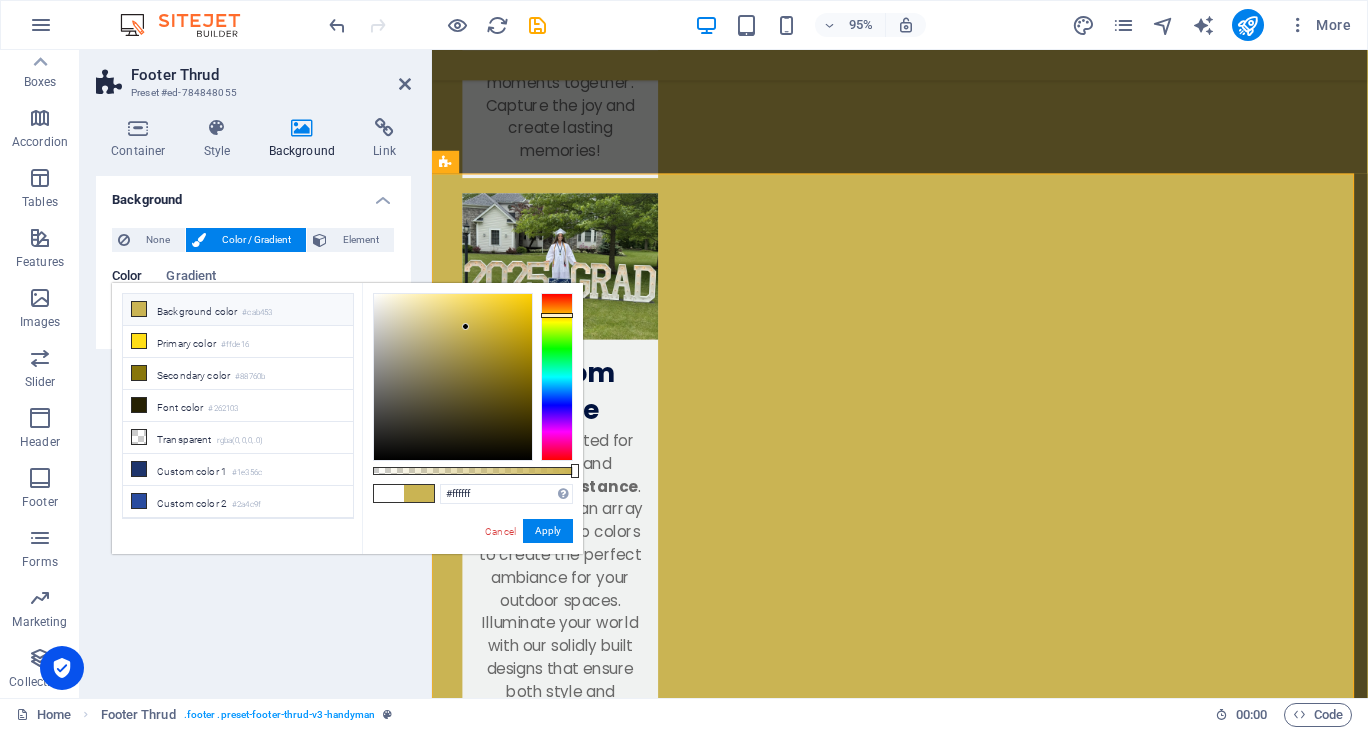 type on "#cab453" 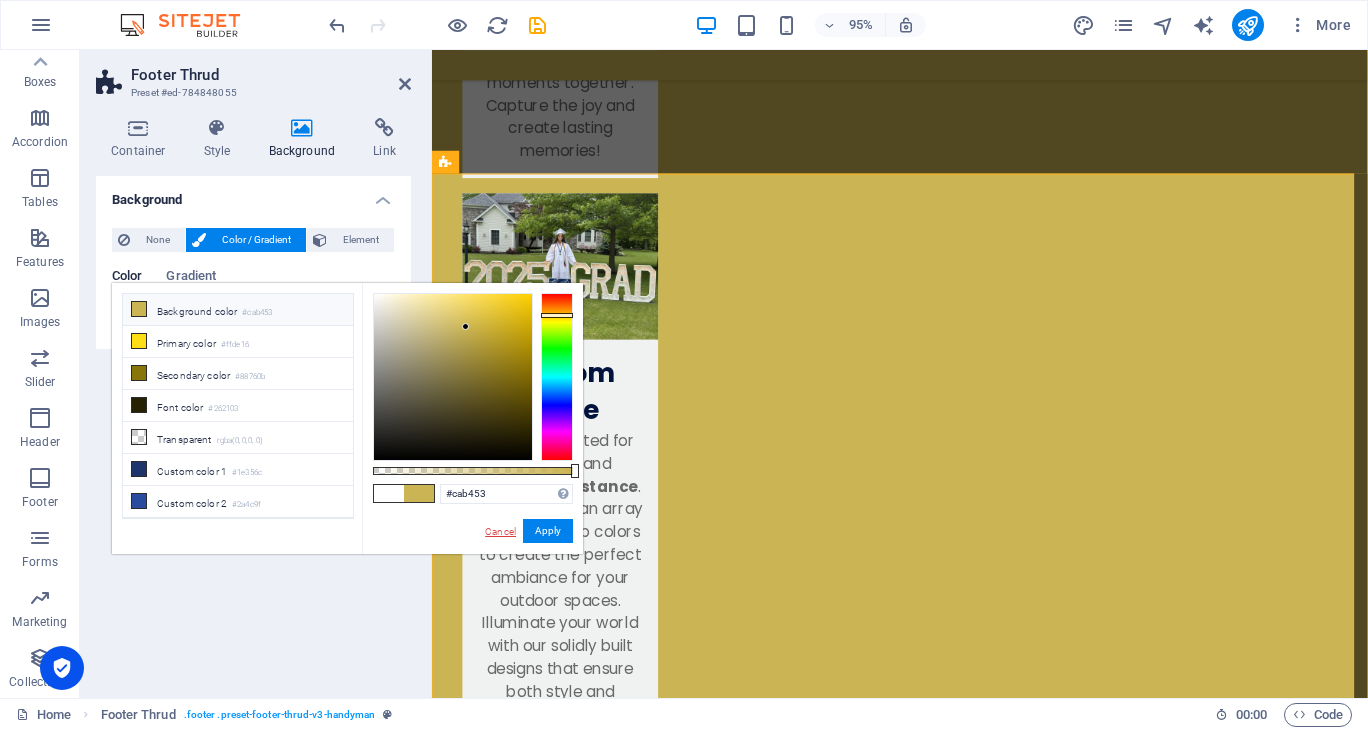 click on "Cancel" at bounding box center [500, 531] 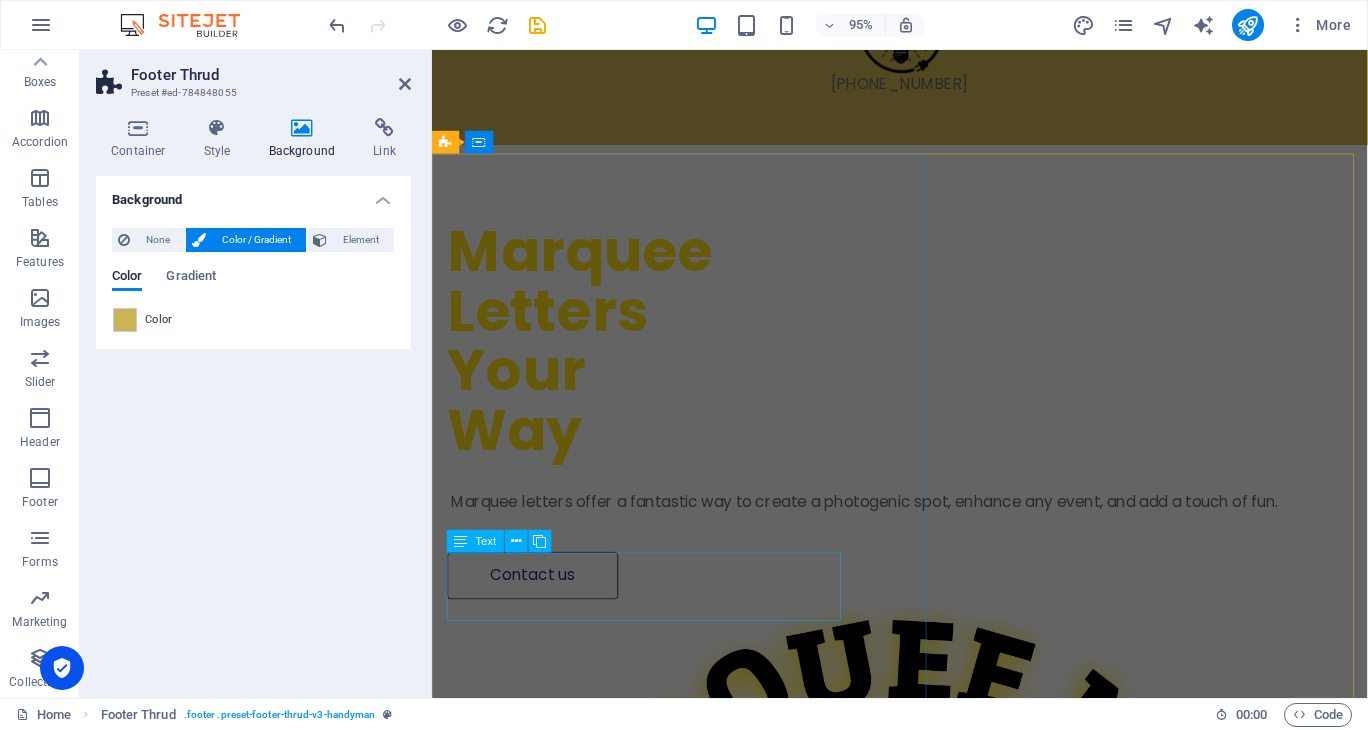 scroll, scrollTop: 0, scrollLeft: 0, axis: both 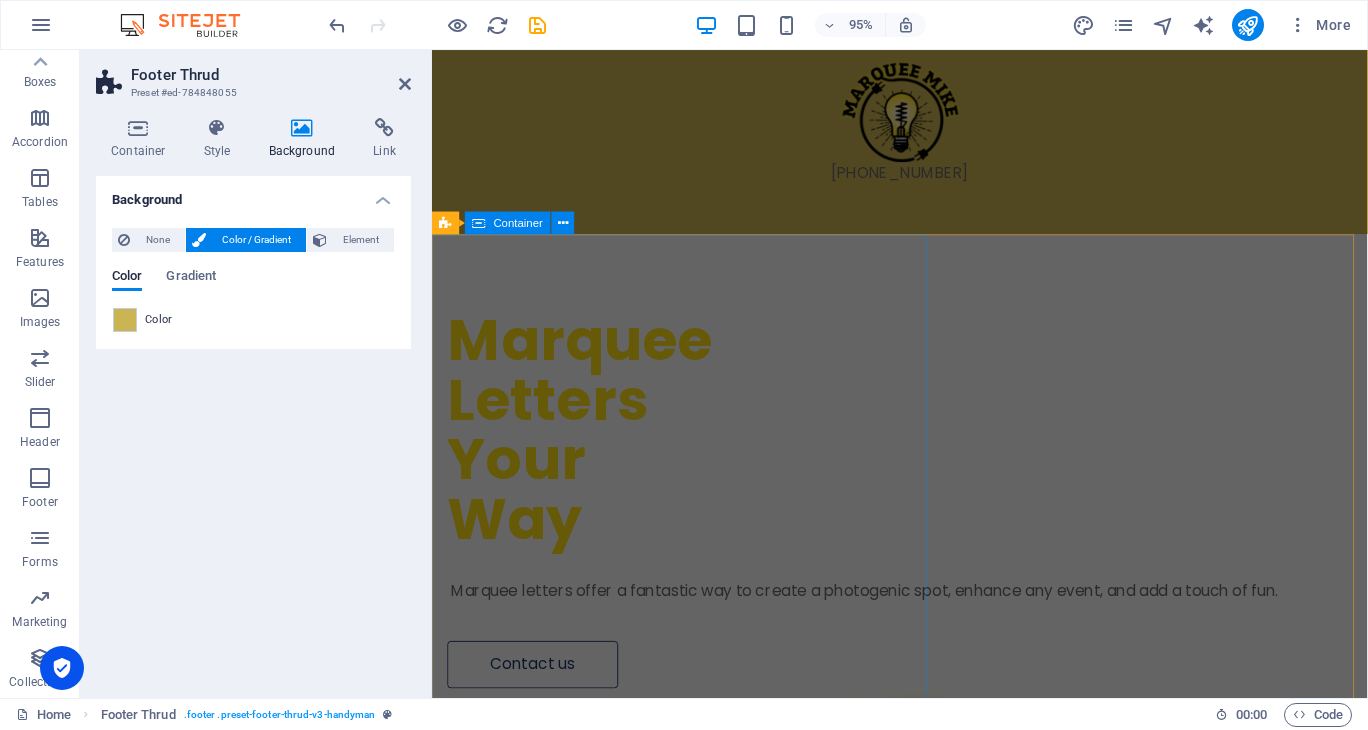 click on "Marquee Letters Your Way Marquee letters offer a fantastic way to create a photogenic spot, enhance any event, and add a touch of fun. Contact us" at bounding box center [924, 483] 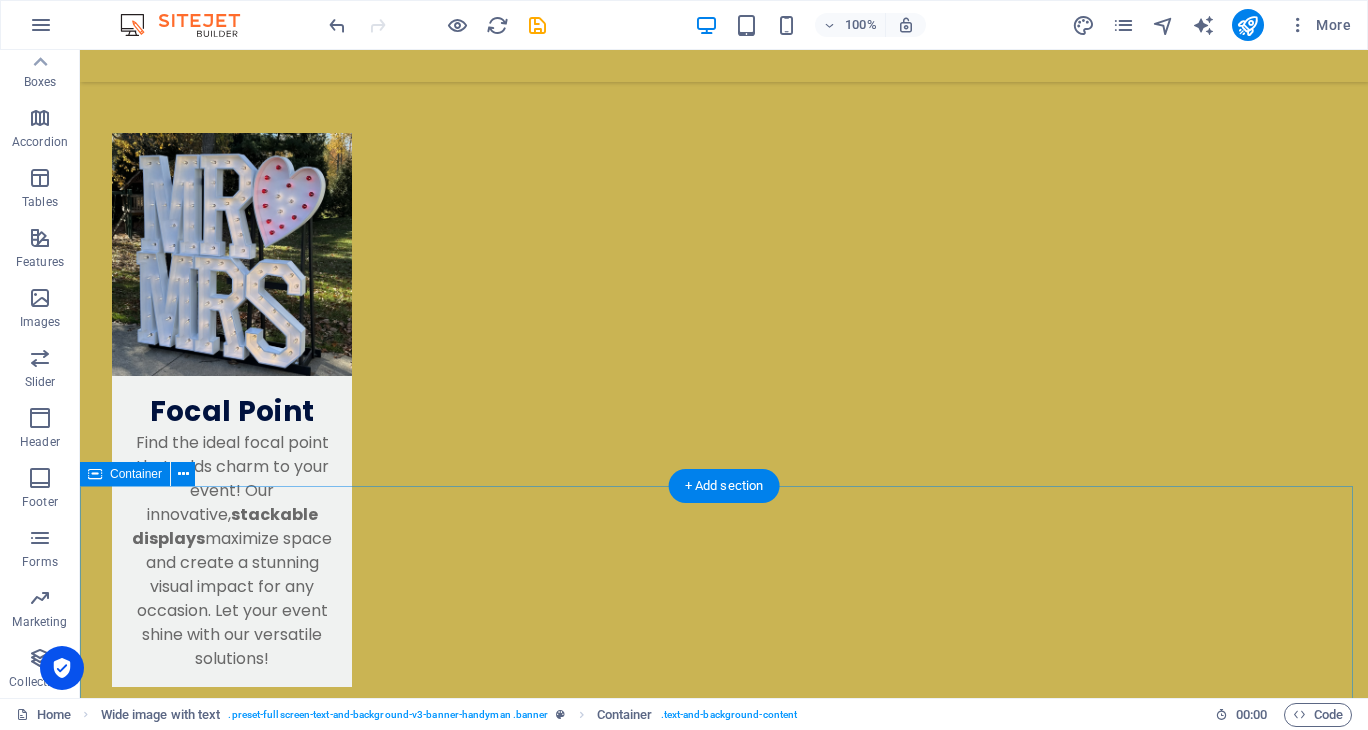 scroll, scrollTop: 1580, scrollLeft: 0, axis: vertical 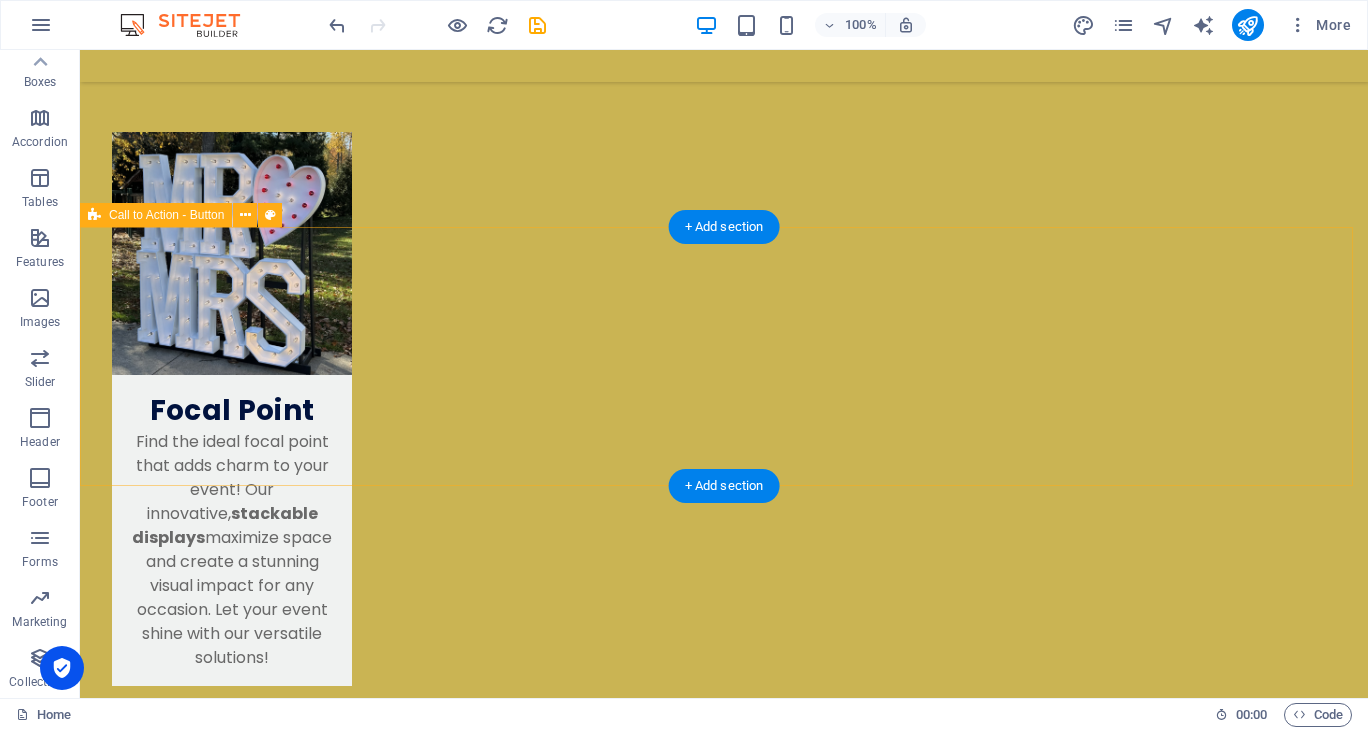 click on "Do you have any questions? Send us message! Contact us" at bounding box center [724, 2704] 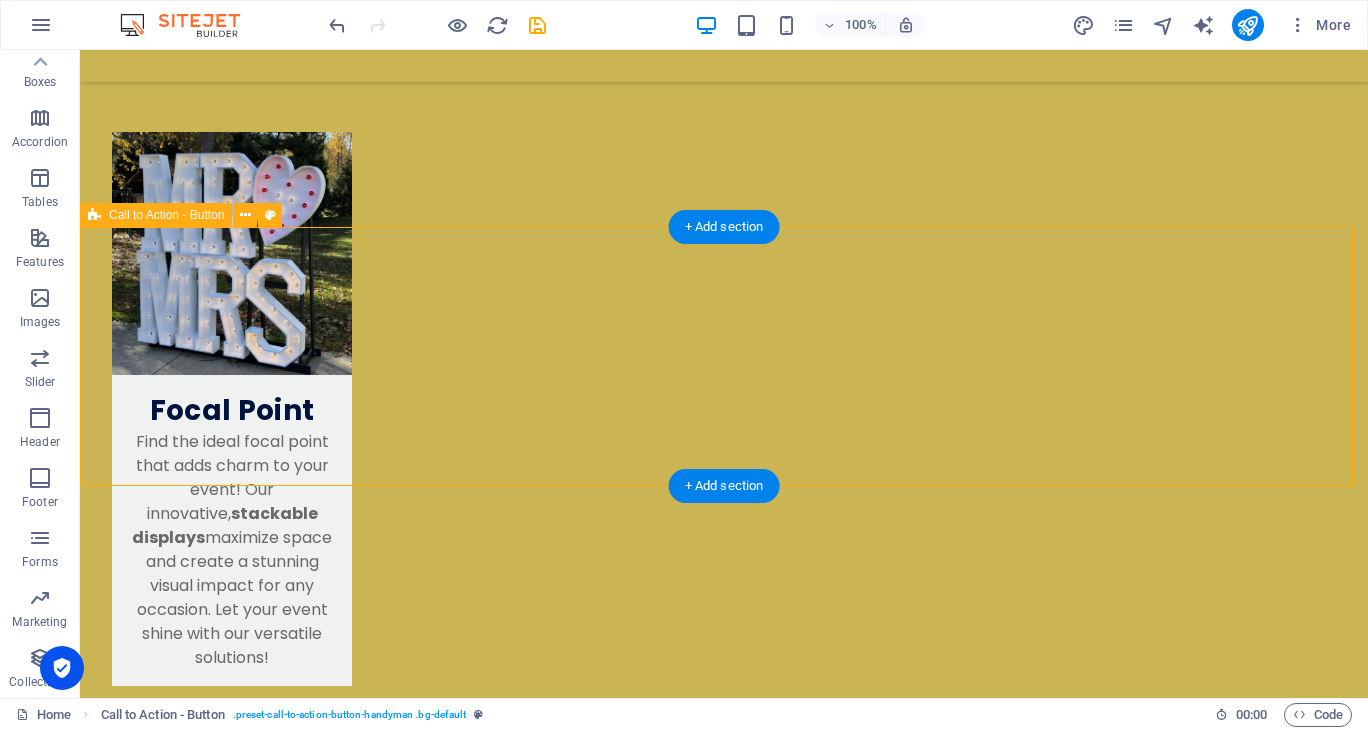 click on "Do you have any questions? Send us message! Contact us" at bounding box center (724, 2704) 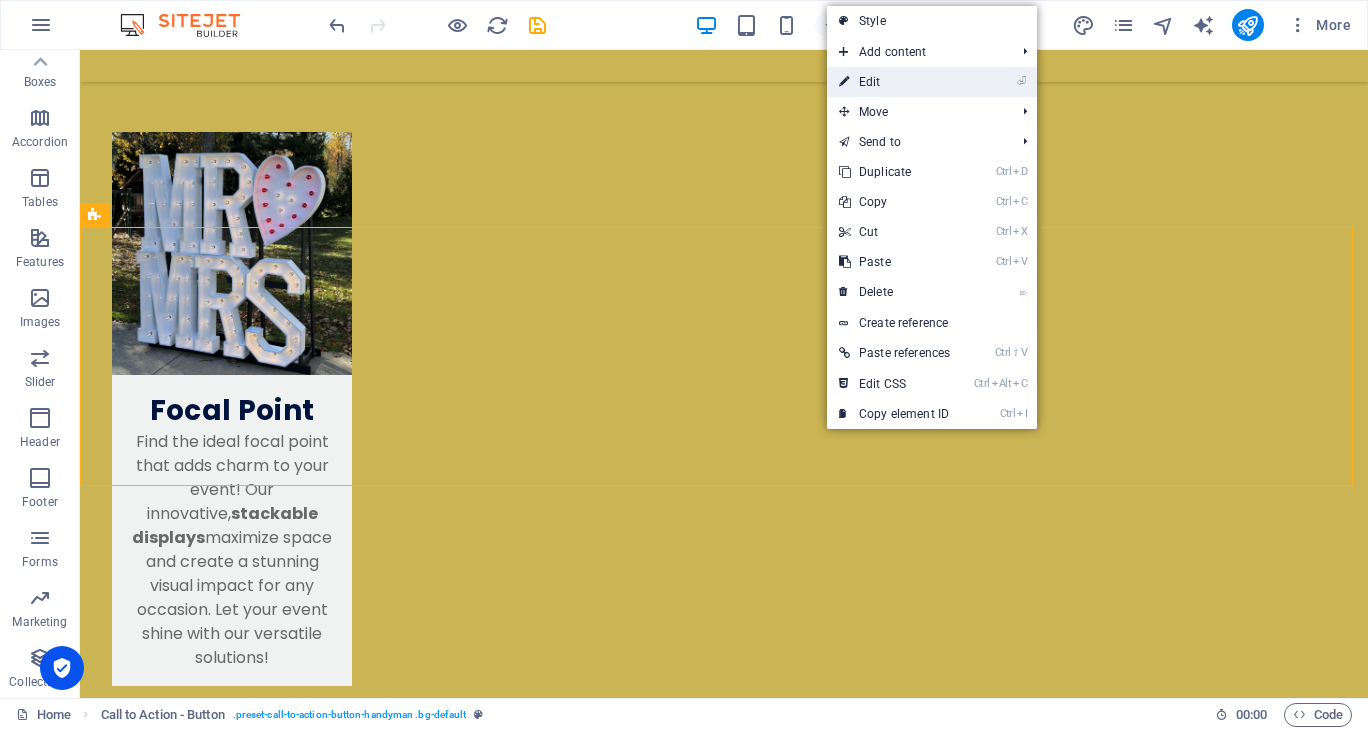 click on "⏎  Edit" at bounding box center (894, 82) 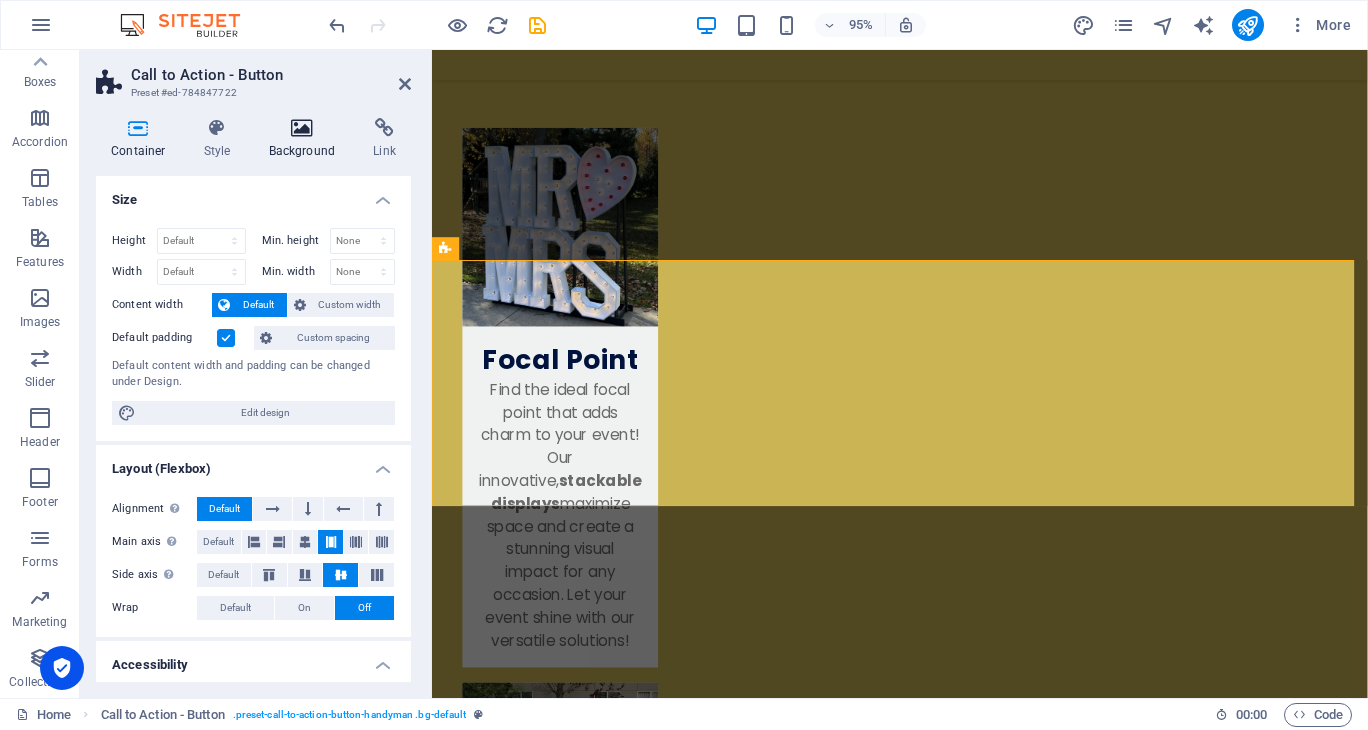 click at bounding box center (302, 128) 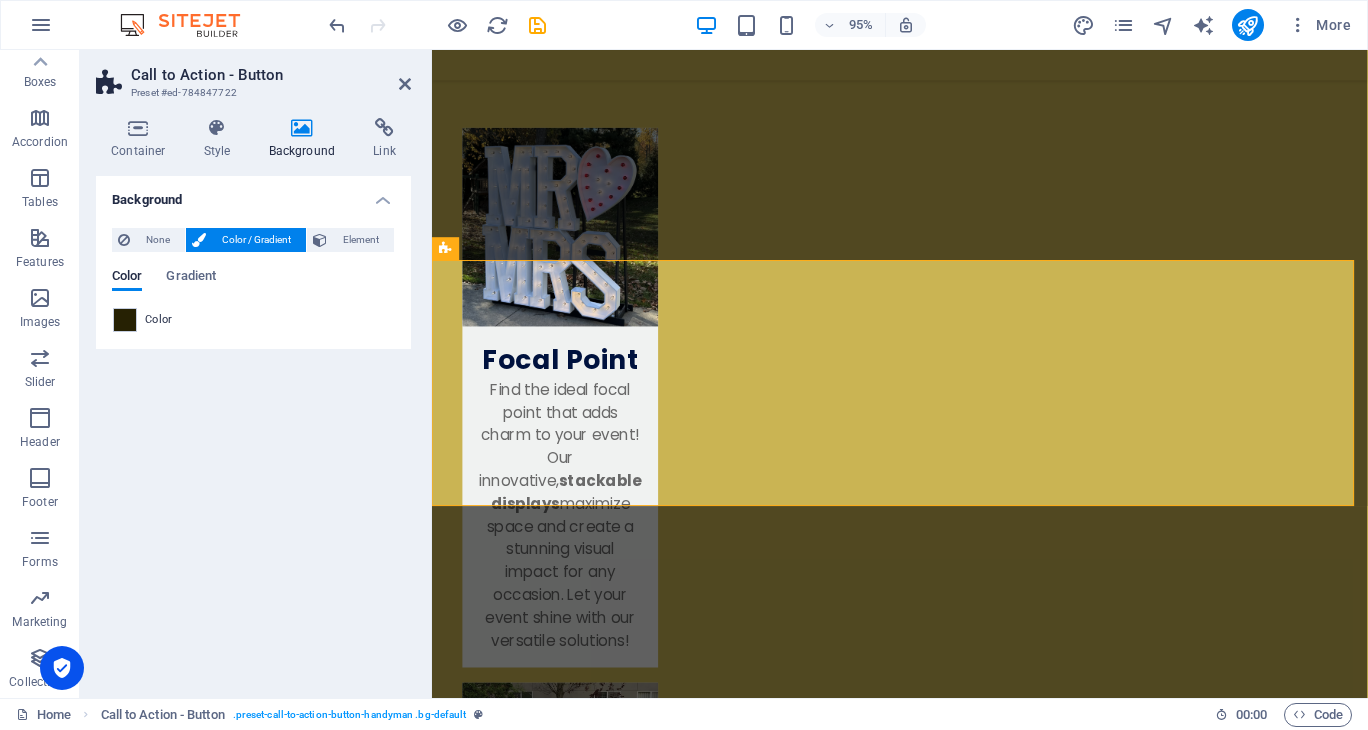 click on "Color" at bounding box center [159, 320] 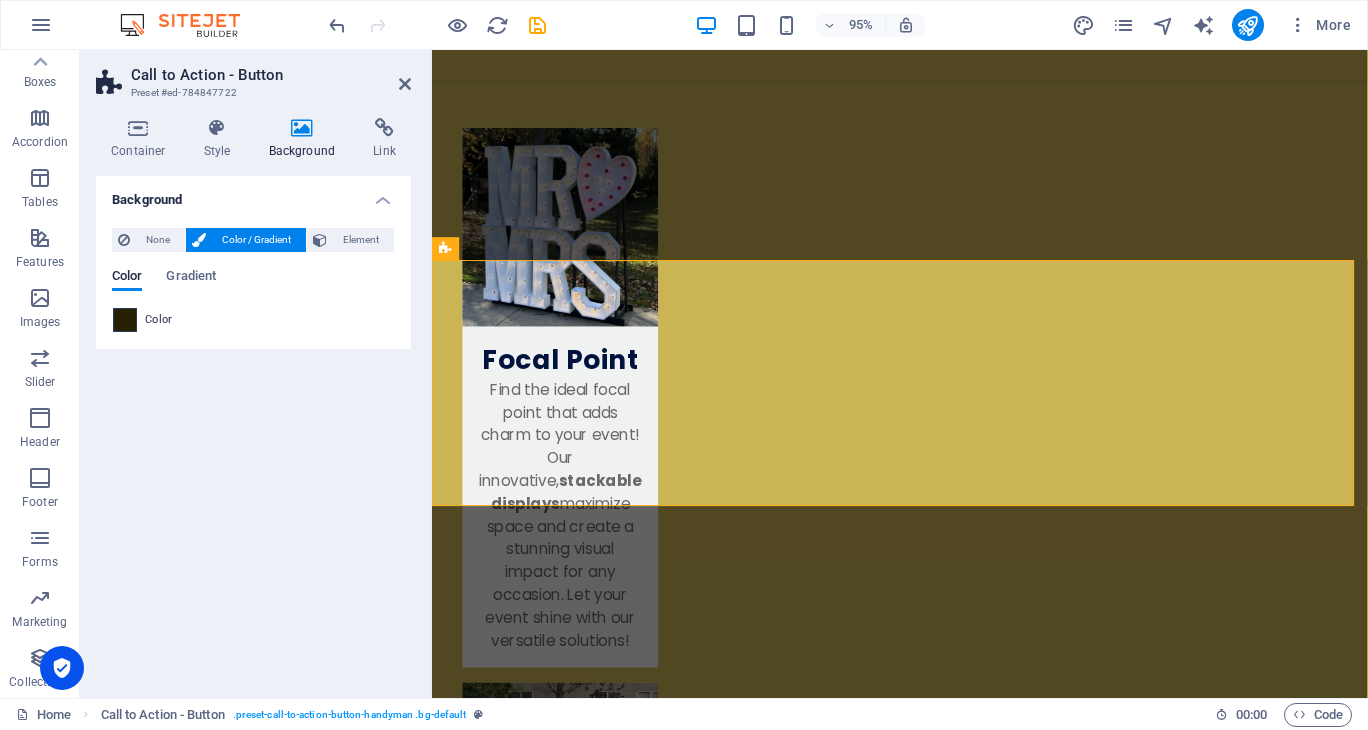 click at bounding box center [125, 320] 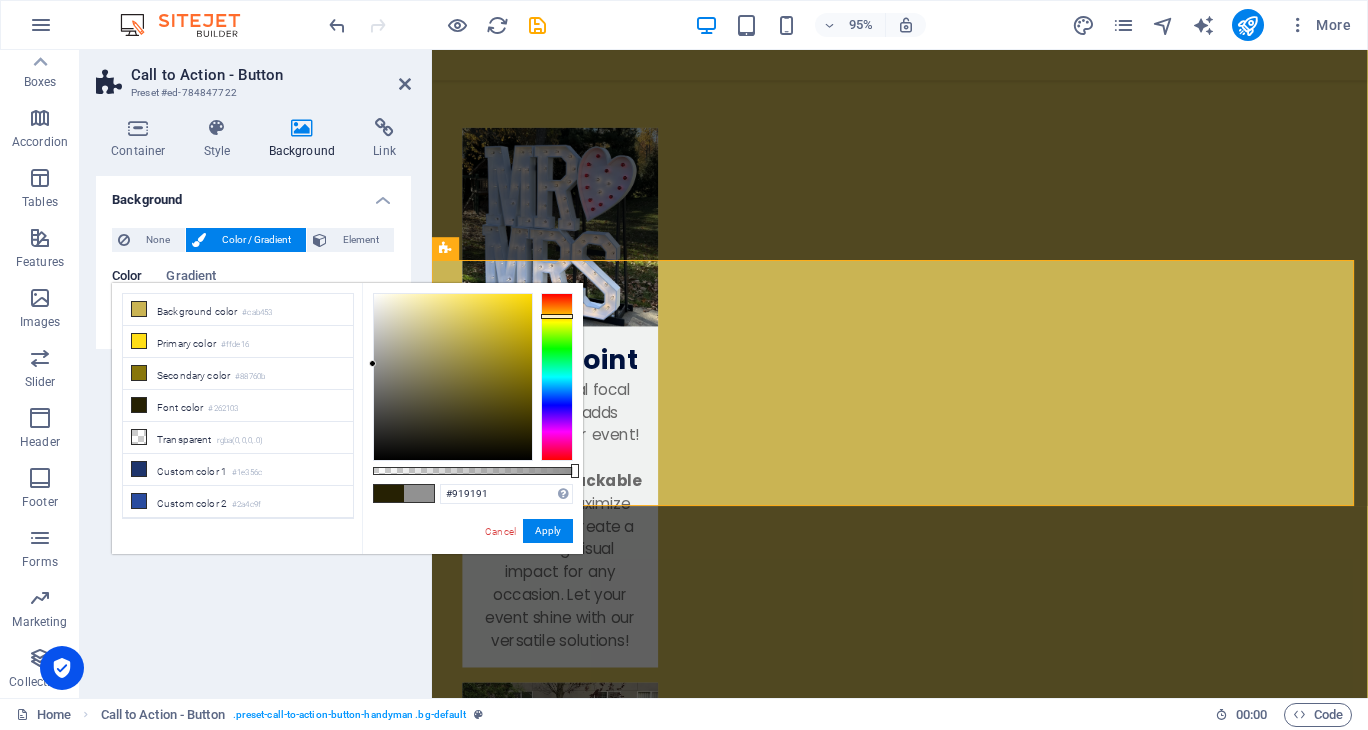 drag, startPoint x: 518, startPoint y: 430, endPoint x: 360, endPoint y: 361, distance: 172.4094 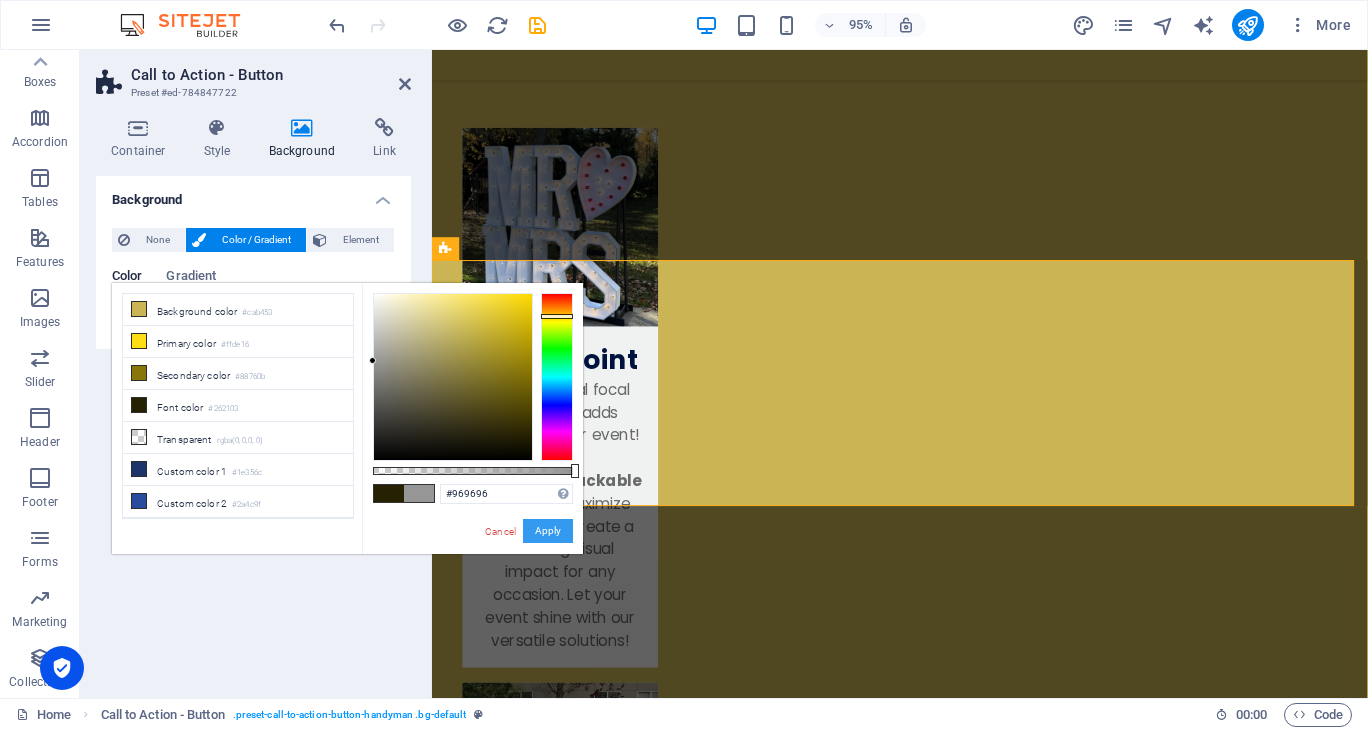 click on "Apply" at bounding box center [548, 531] 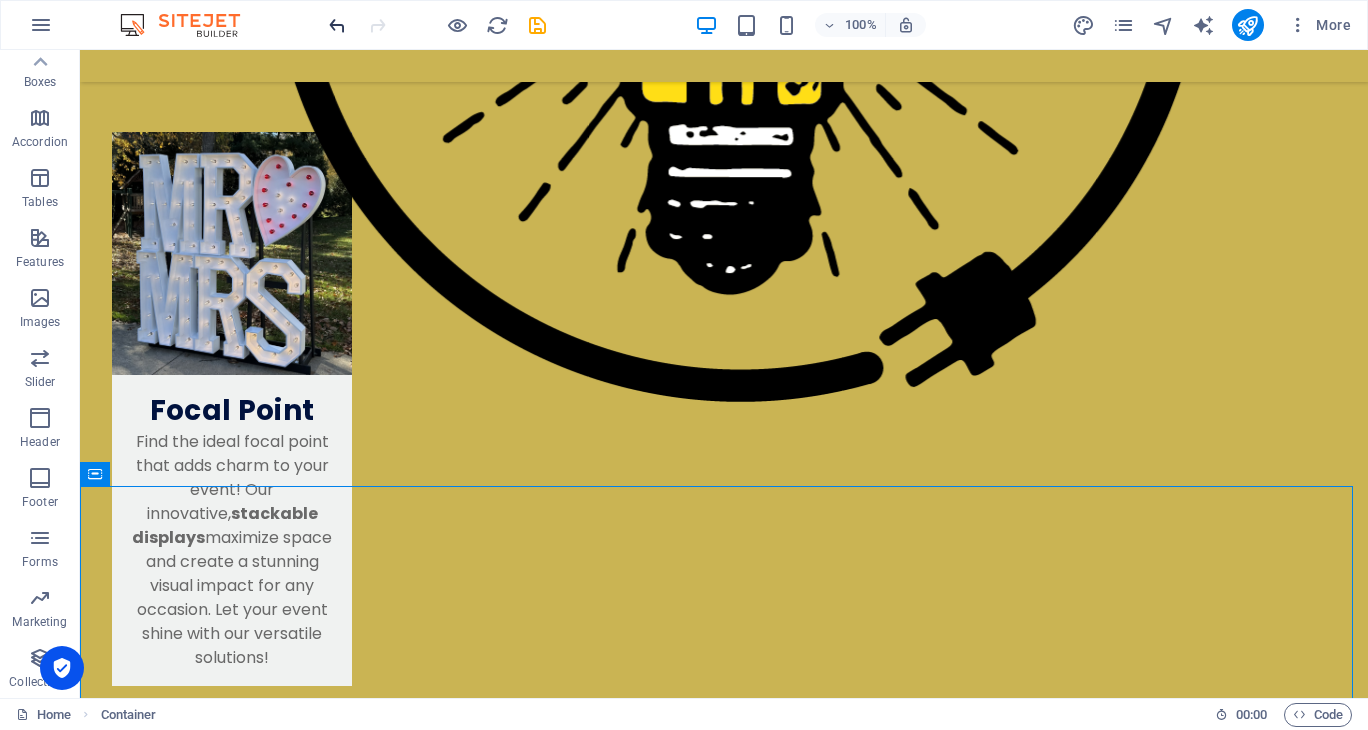 click at bounding box center [337, 25] 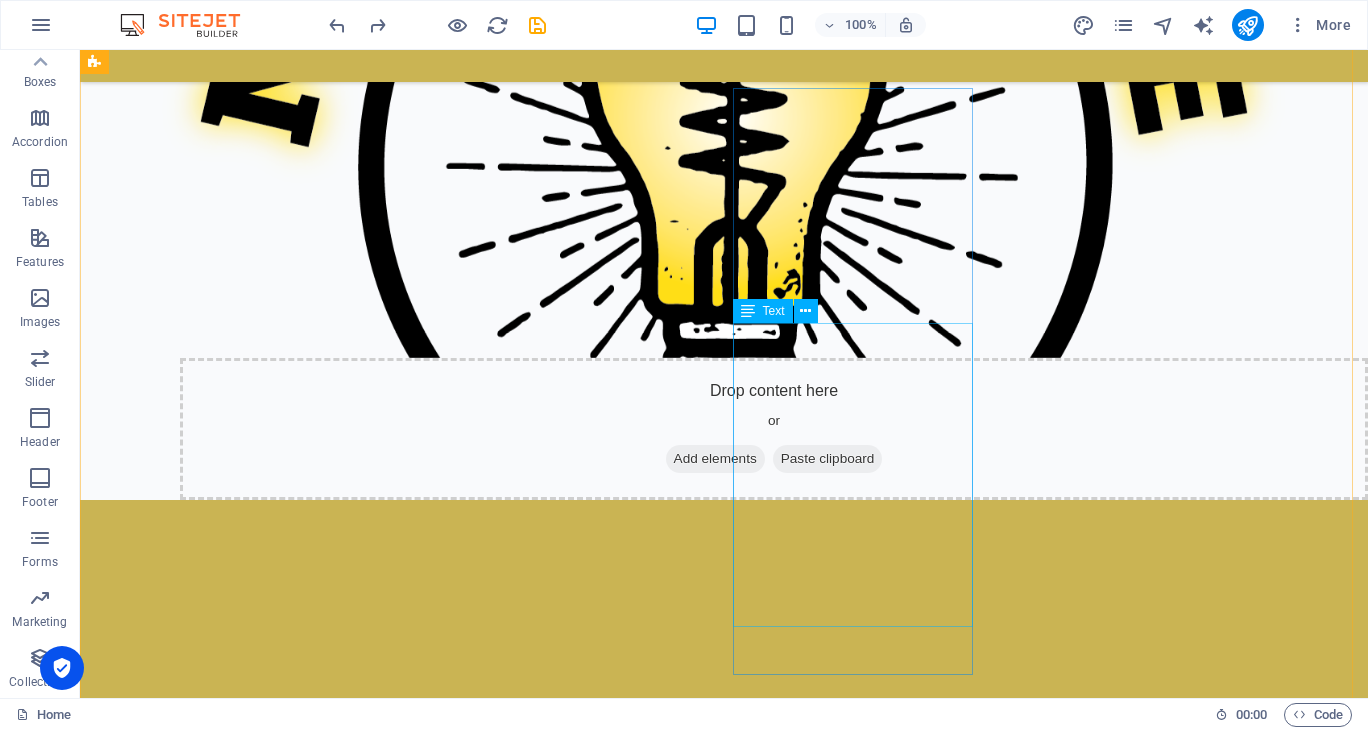 scroll, scrollTop: 1005, scrollLeft: 0, axis: vertical 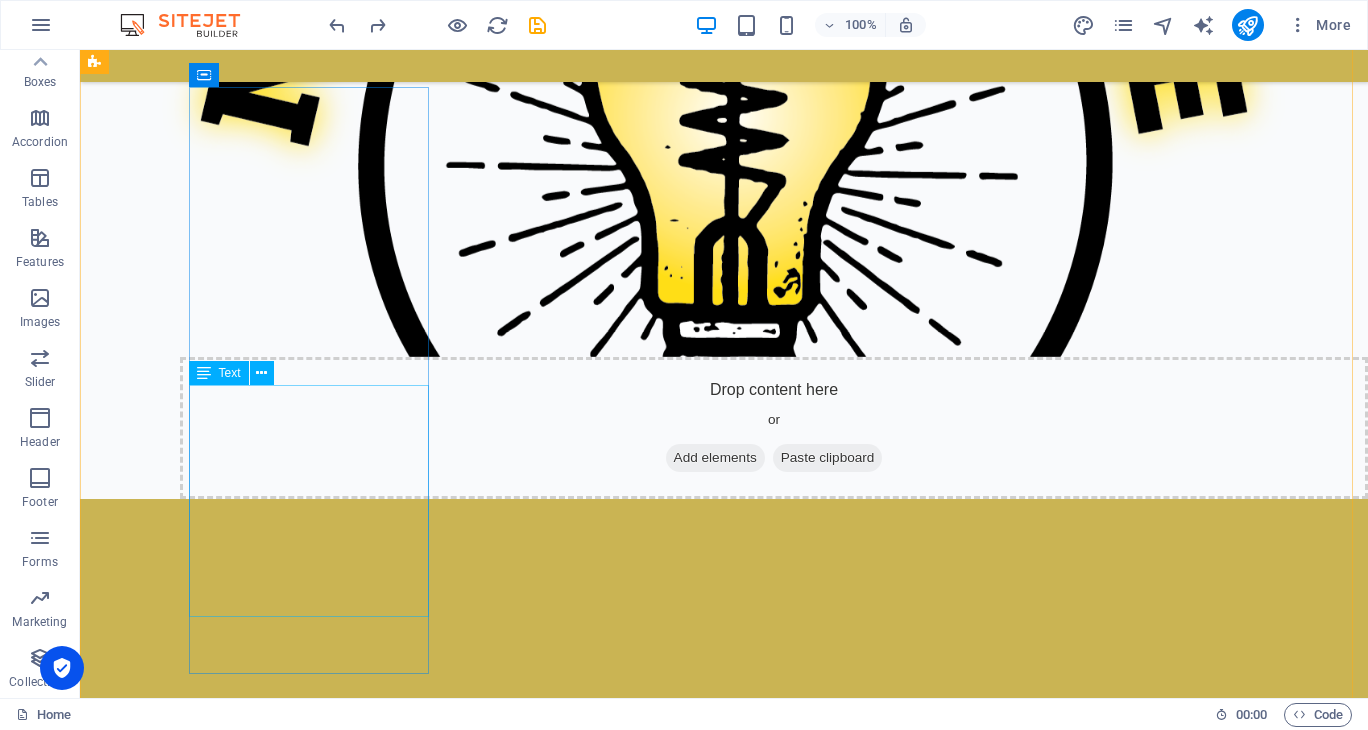 click on "Find the ideal focal point that adds charm to your event! Our innovative,  stackable displays  maximize space and create a stunning visual impact for any occasion. Let your event shine with our versatile solutions!" at bounding box center (232, 1133) 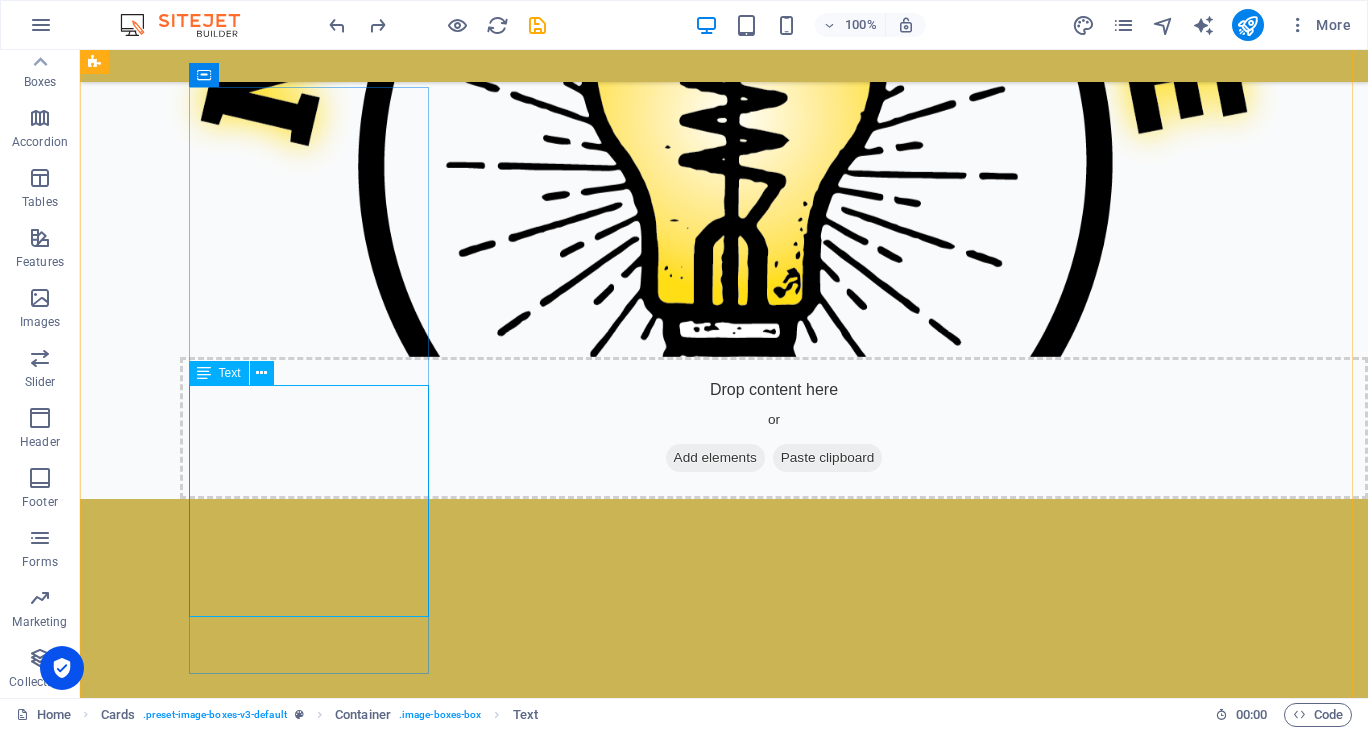 click on "Text" at bounding box center (230, 373) 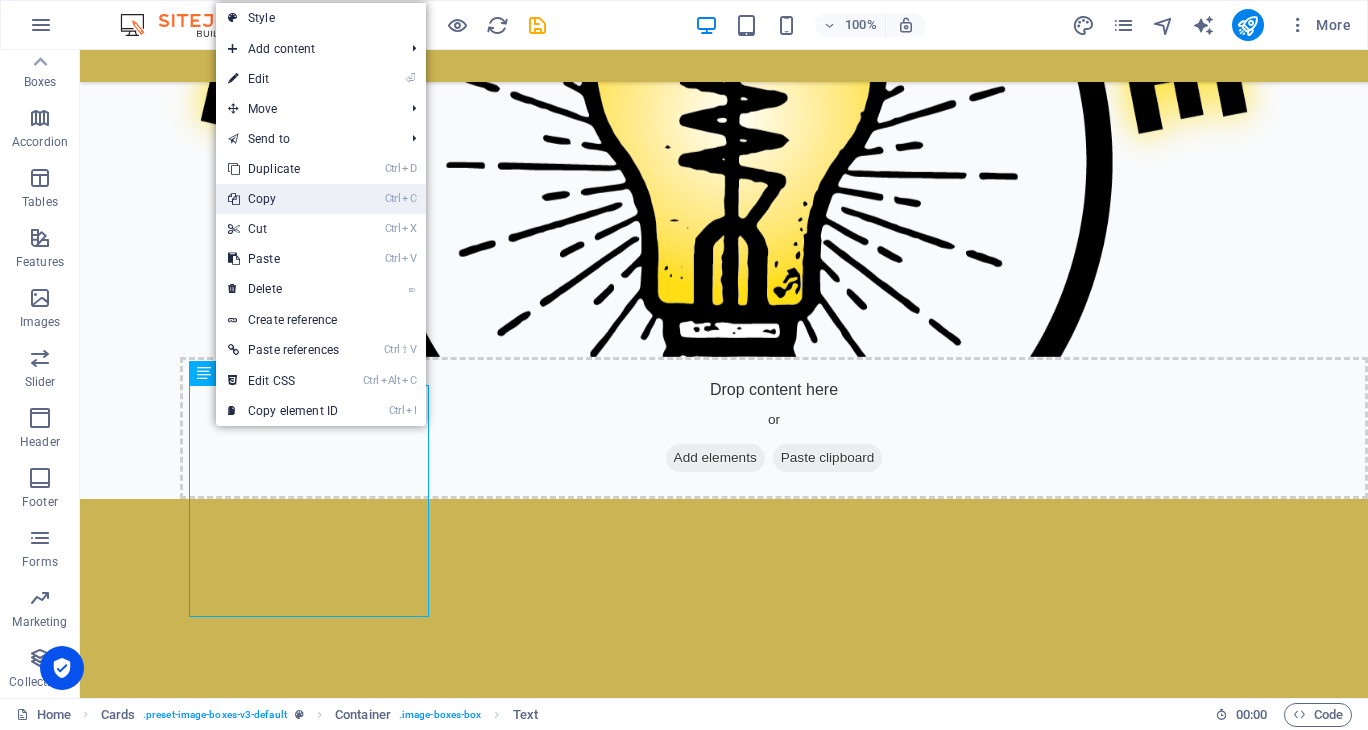 drag, startPoint x: 287, startPoint y: 200, endPoint x: 255, endPoint y: 200, distance: 32 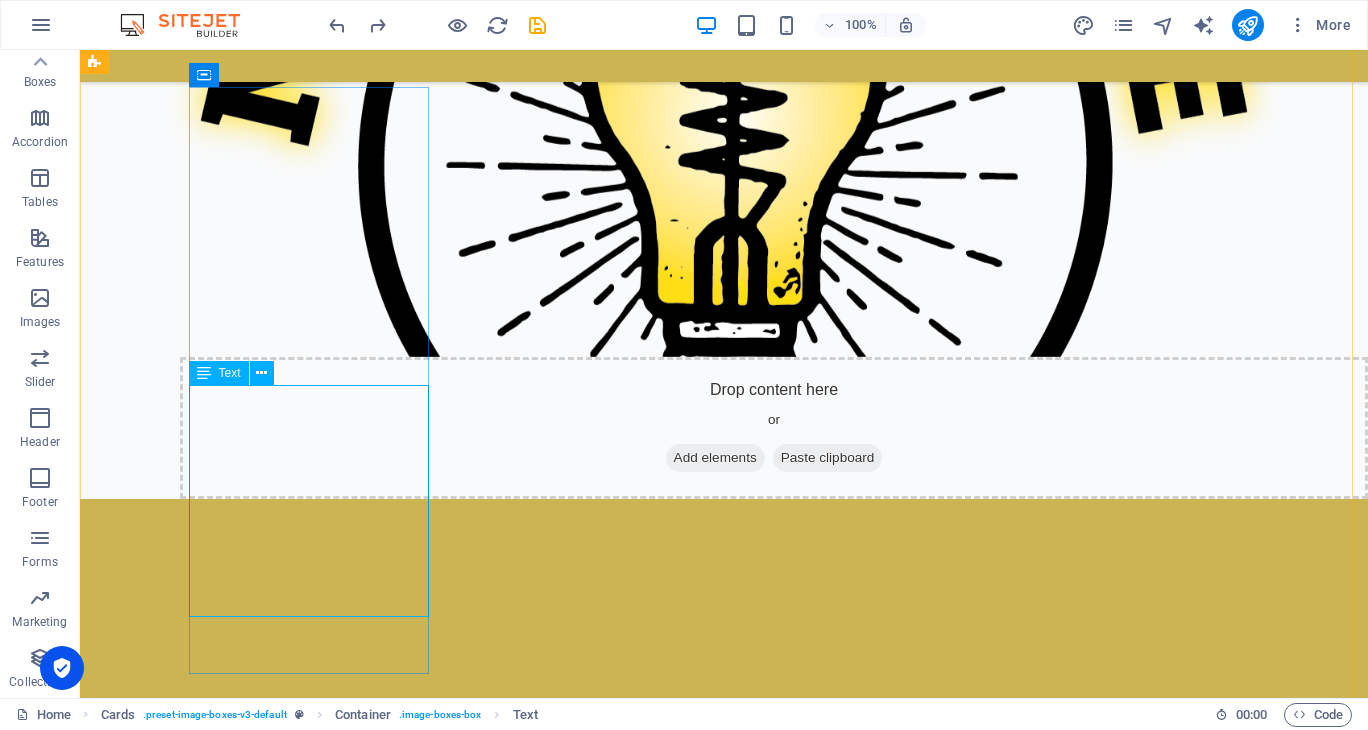 drag, startPoint x: 362, startPoint y: 490, endPoint x: 293, endPoint y: 446, distance: 81.8352 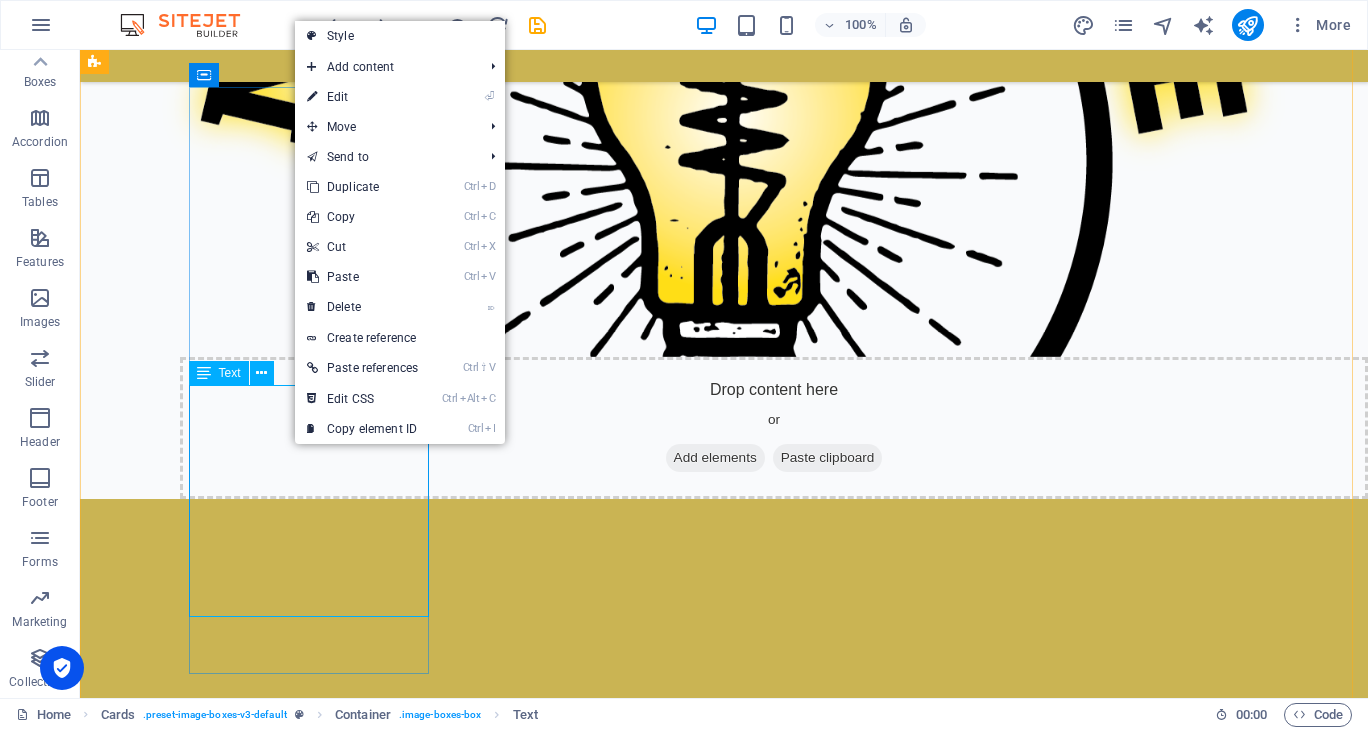 drag, startPoint x: 293, startPoint y: 446, endPoint x: 371, endPoint y: 513, distance: 102.825096 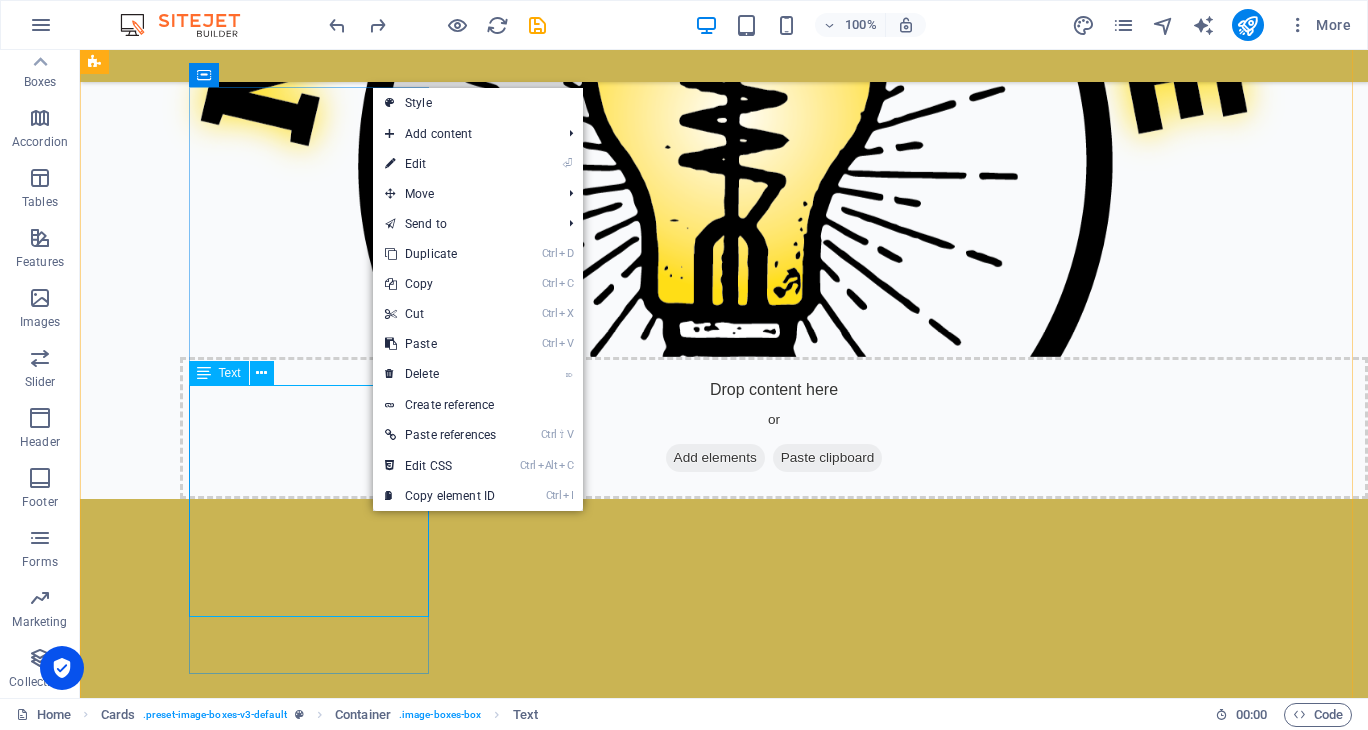 click on "Find the ideal focal point that adds charm to your event! Our innovative,  stackable displays  maximize space and create a stunning visual impact for any occasion. Let your event shine with our versatile solutions!" at bounding box center (232, 1133) 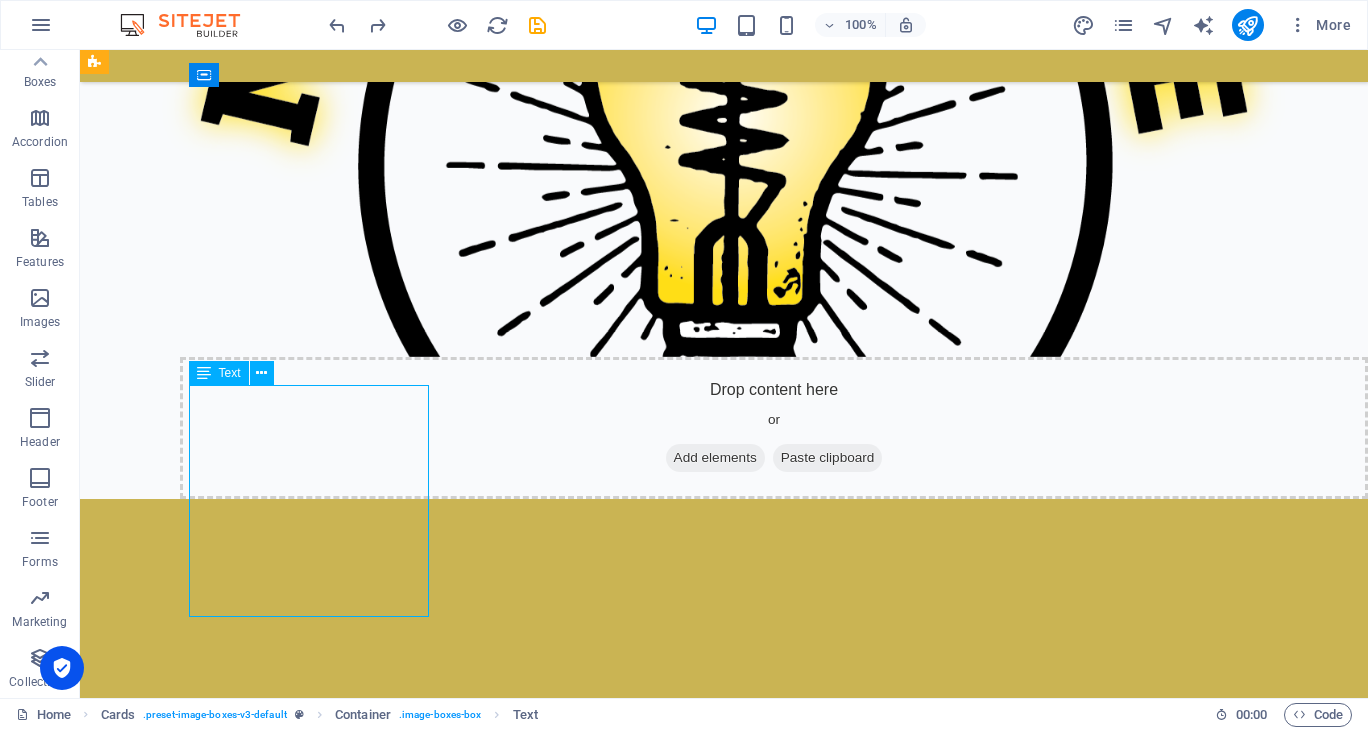 click on "Find the ideal focal point that adds charm to your event! Our innovative,  stackable displays  maximize space and create a stunning visual impact for any occasion. Let your event shine with our versatile solutions!" at bounding box center (232, 1133) 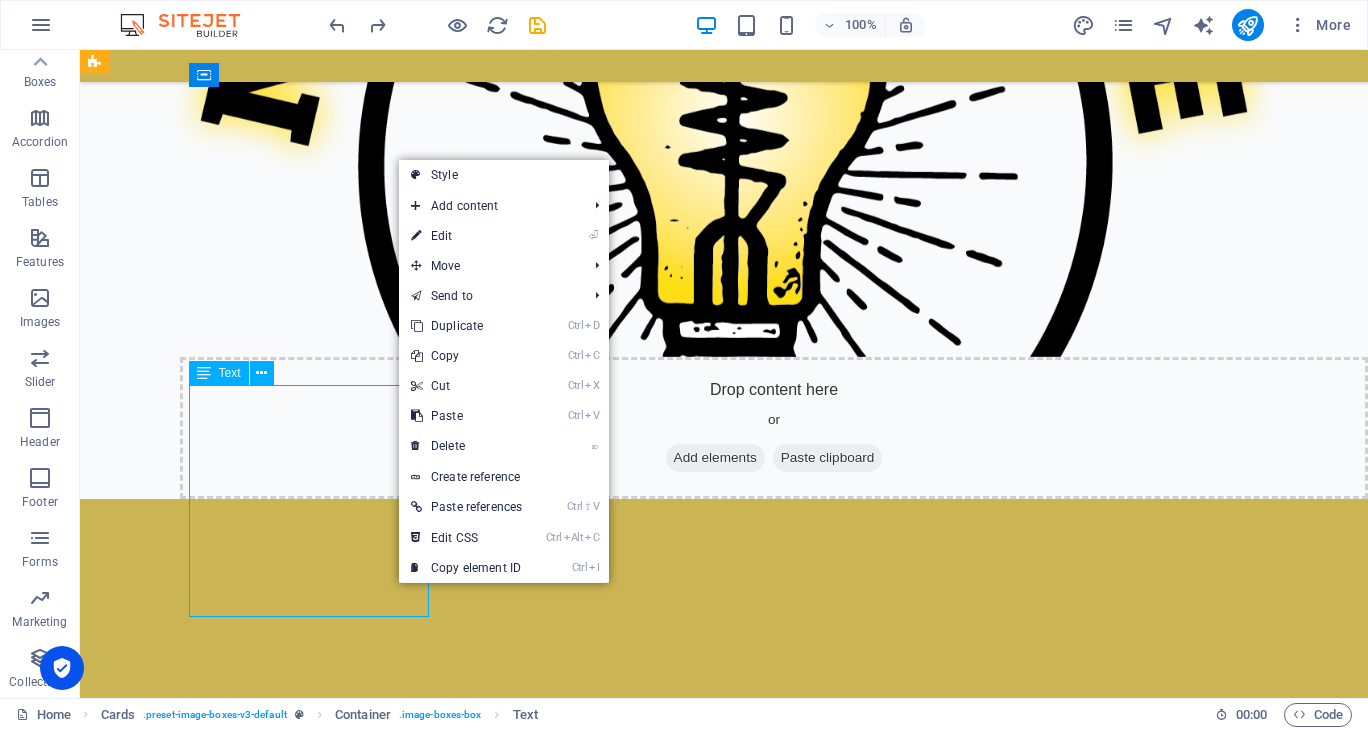 click on "Find the ideal focal point that adds charm to your event! Our innovative,  stackable displays  maximize space and create a stunning visual impact for any occasion. Let your event shine with our versatile solutions!" at bounding box center (232, 1133) 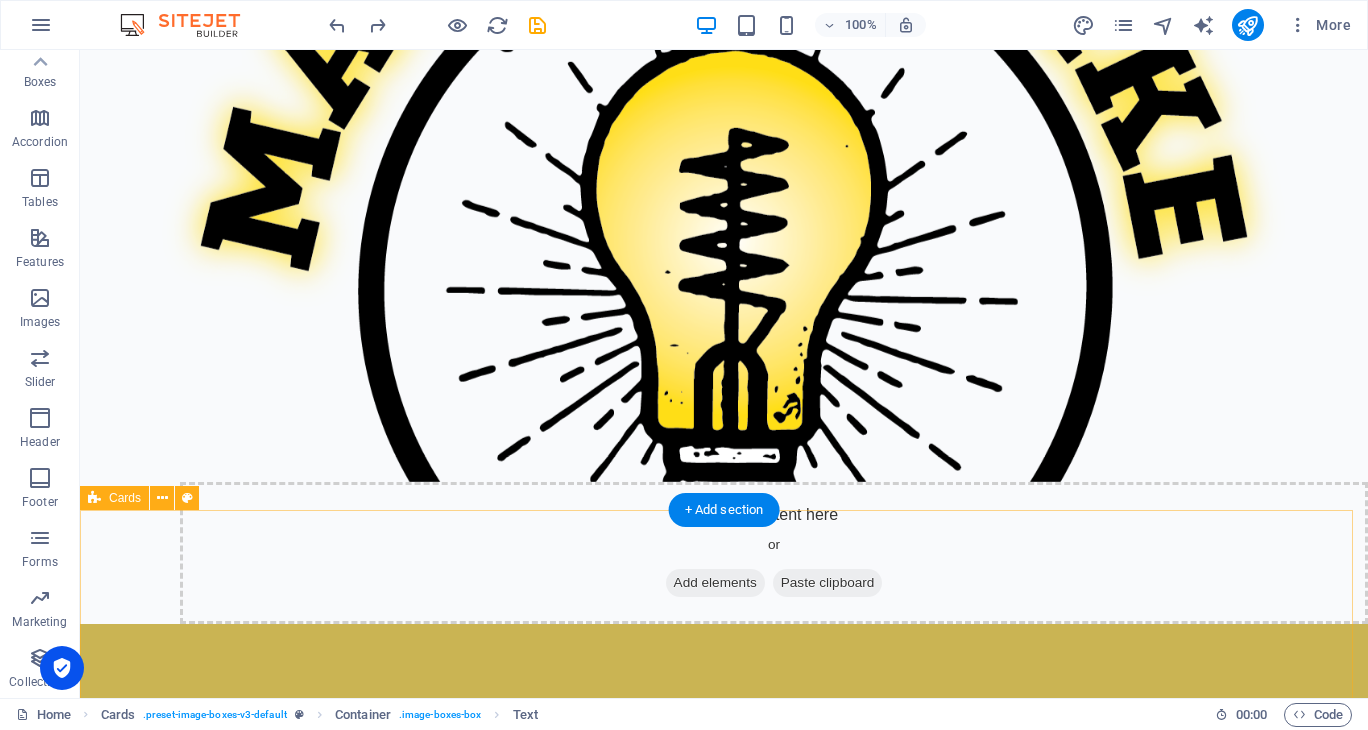 scroll, scrollTop: 0, scrollLeft: 0, axis: both 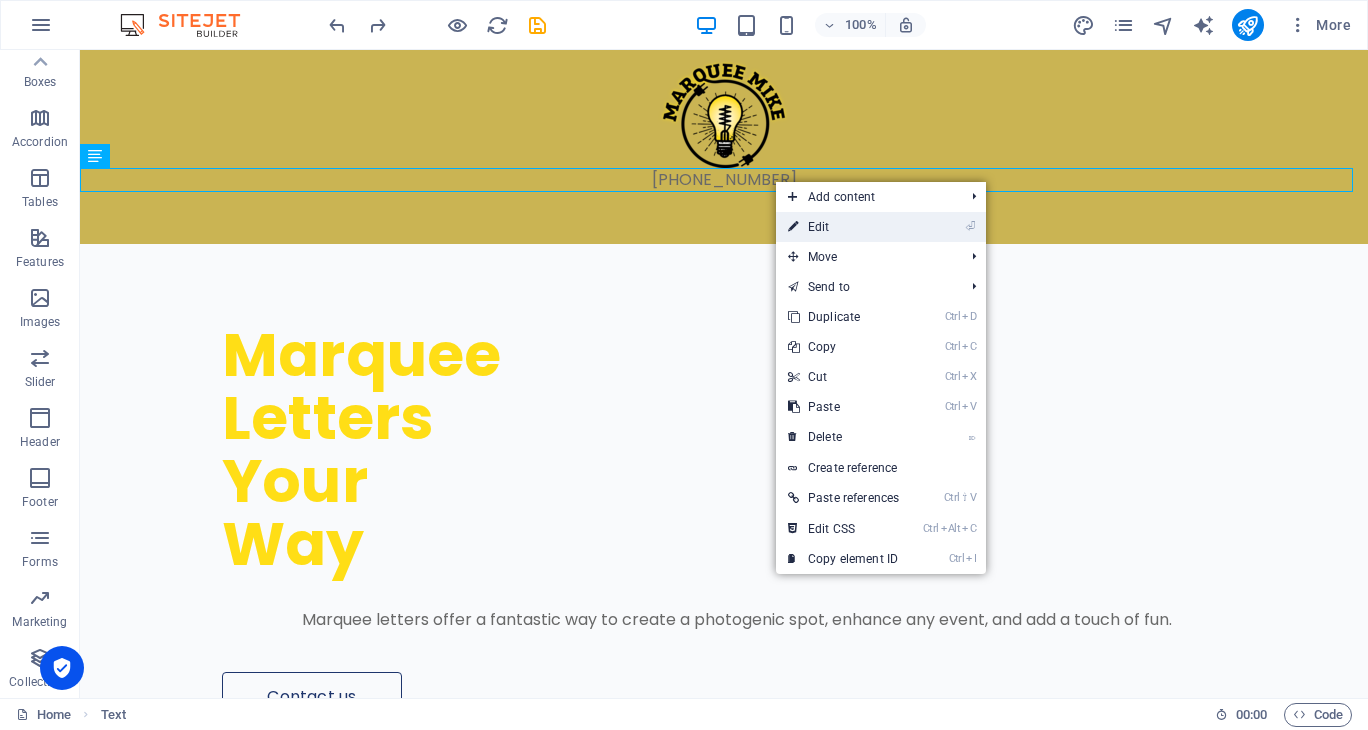 click on "⏎  Edit" at bounding box center (843, 227) 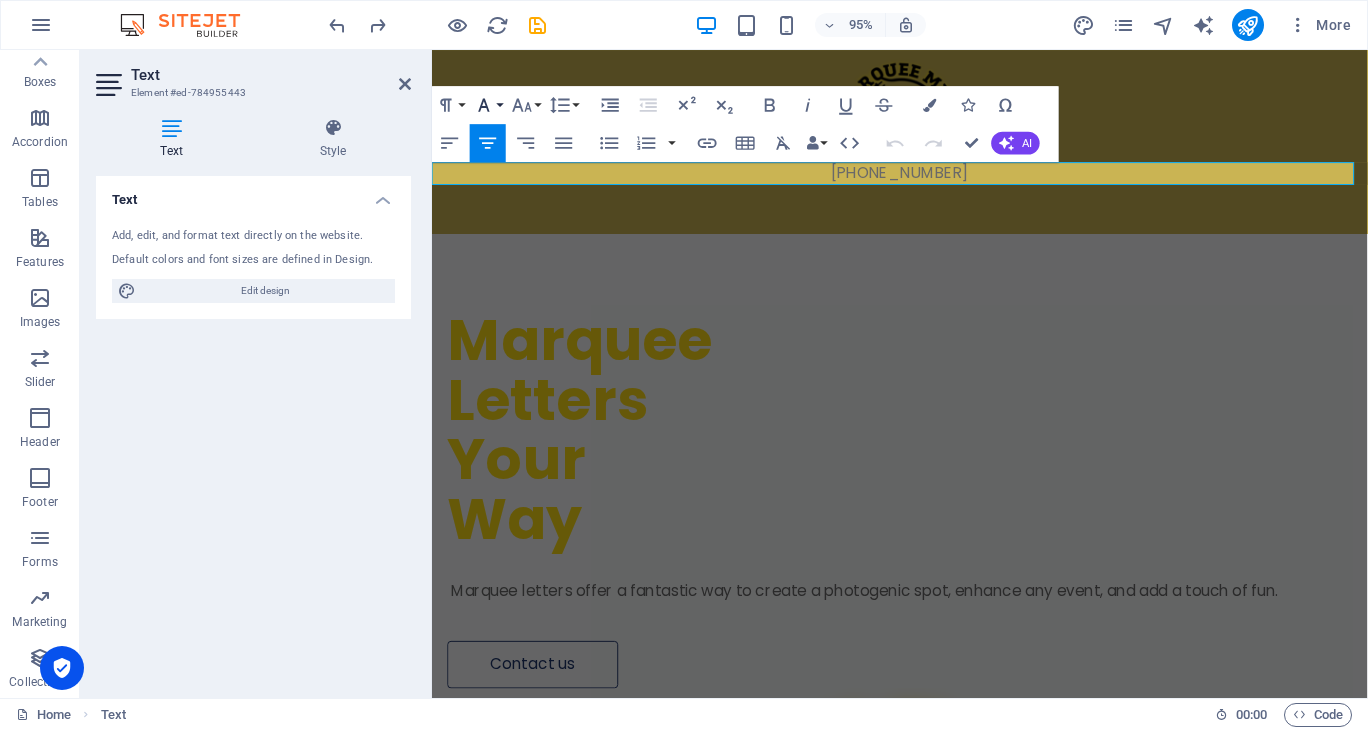 click 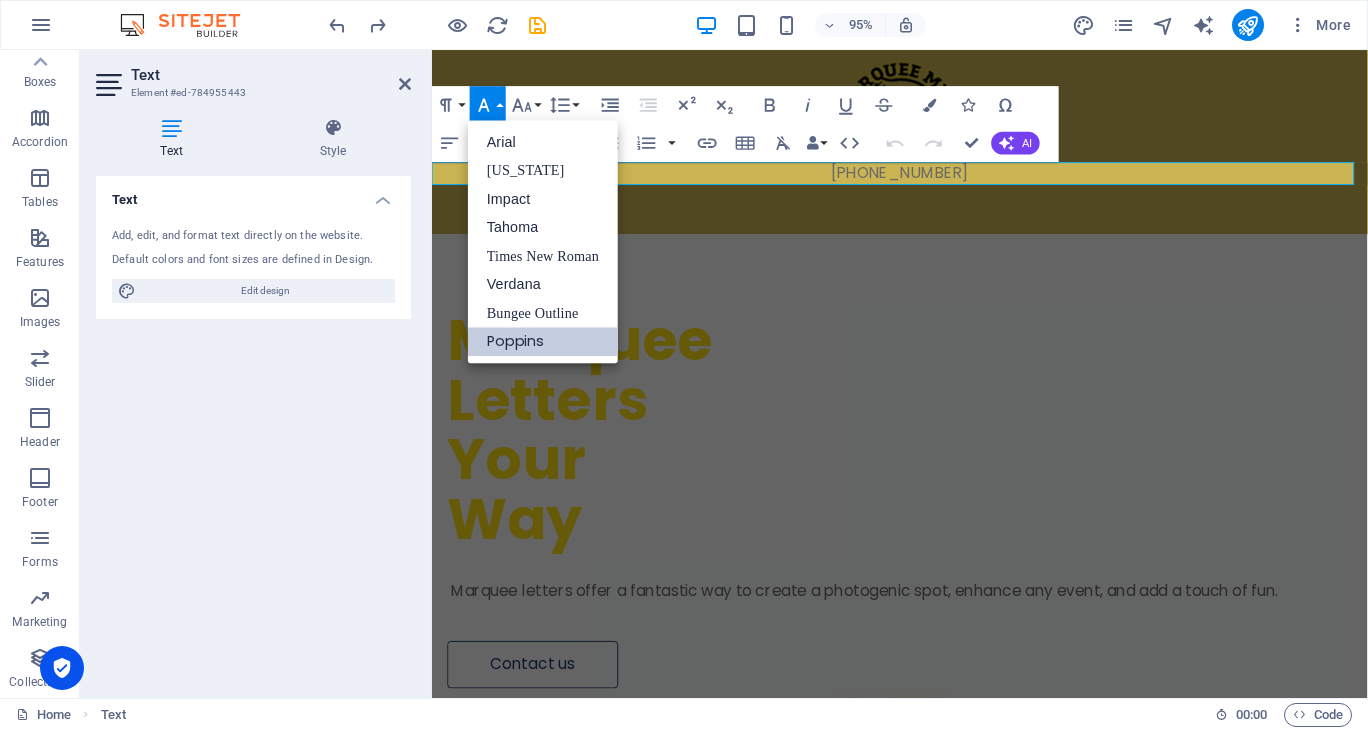 scroll, scrollTop: 0, scrollLeft: 0, axis: both 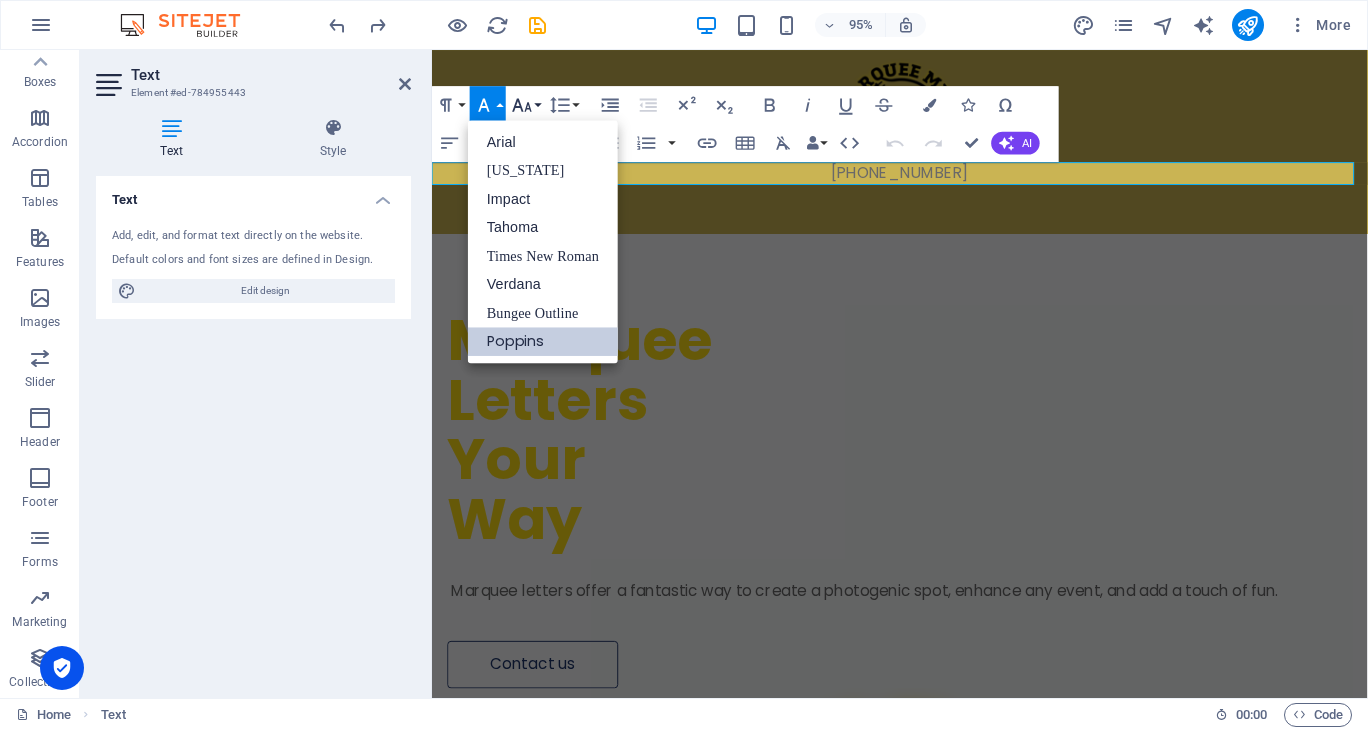 click 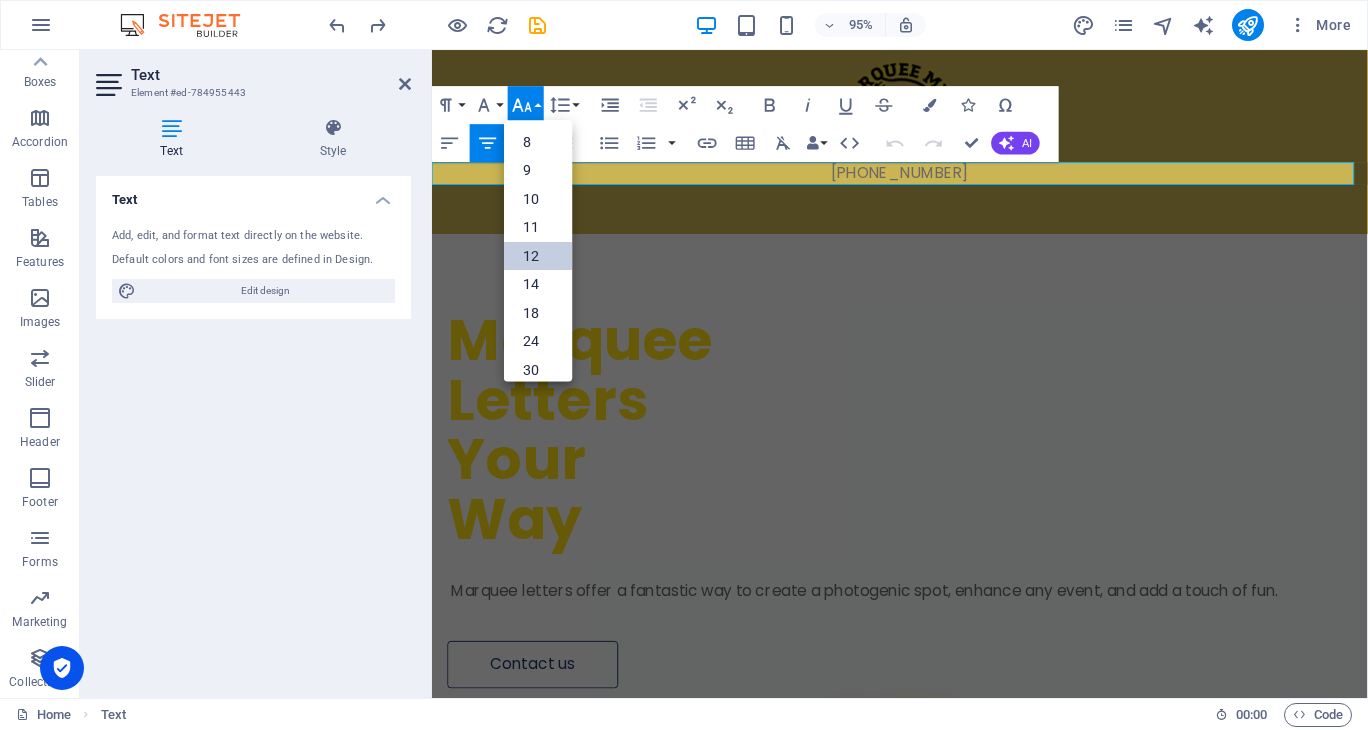 click on "12" 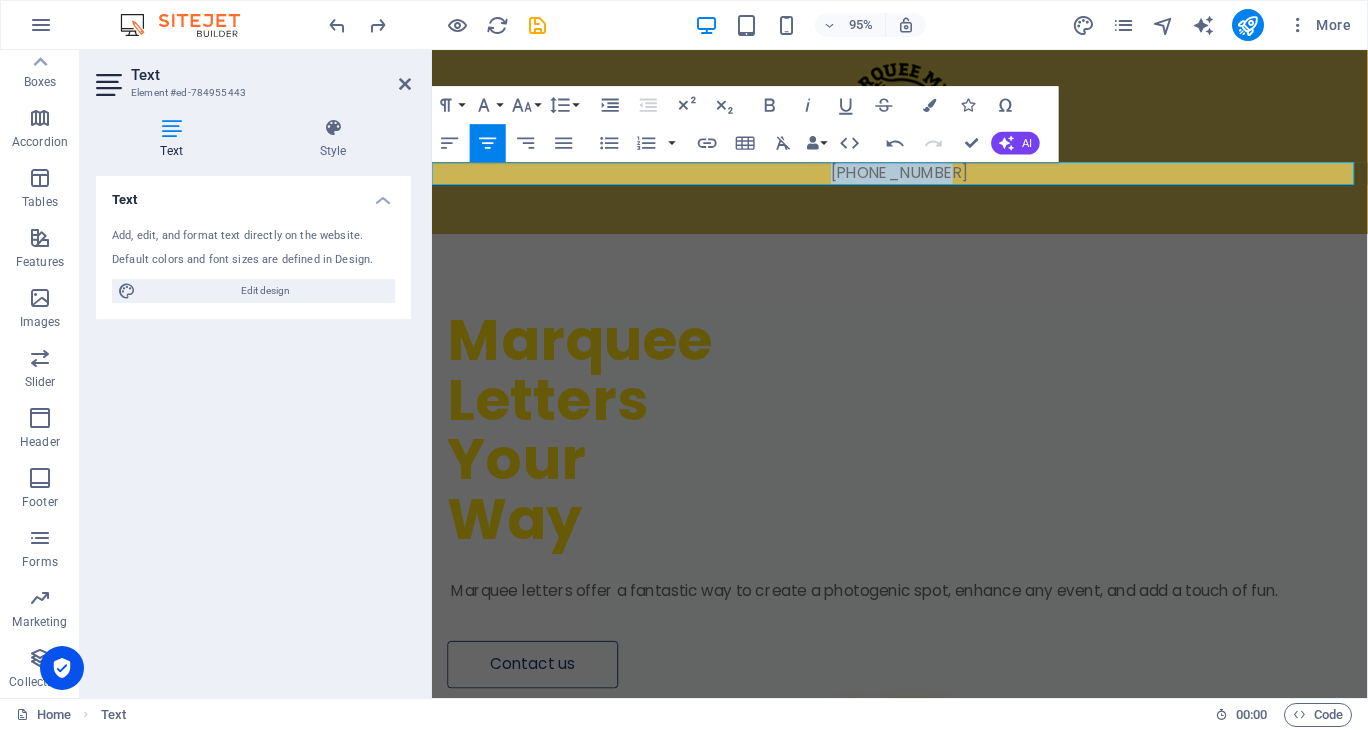 drag, startPoint x: 546, startPoint y: 124, endPoint x: 424, endPoint y: 125, distance: 122.0041 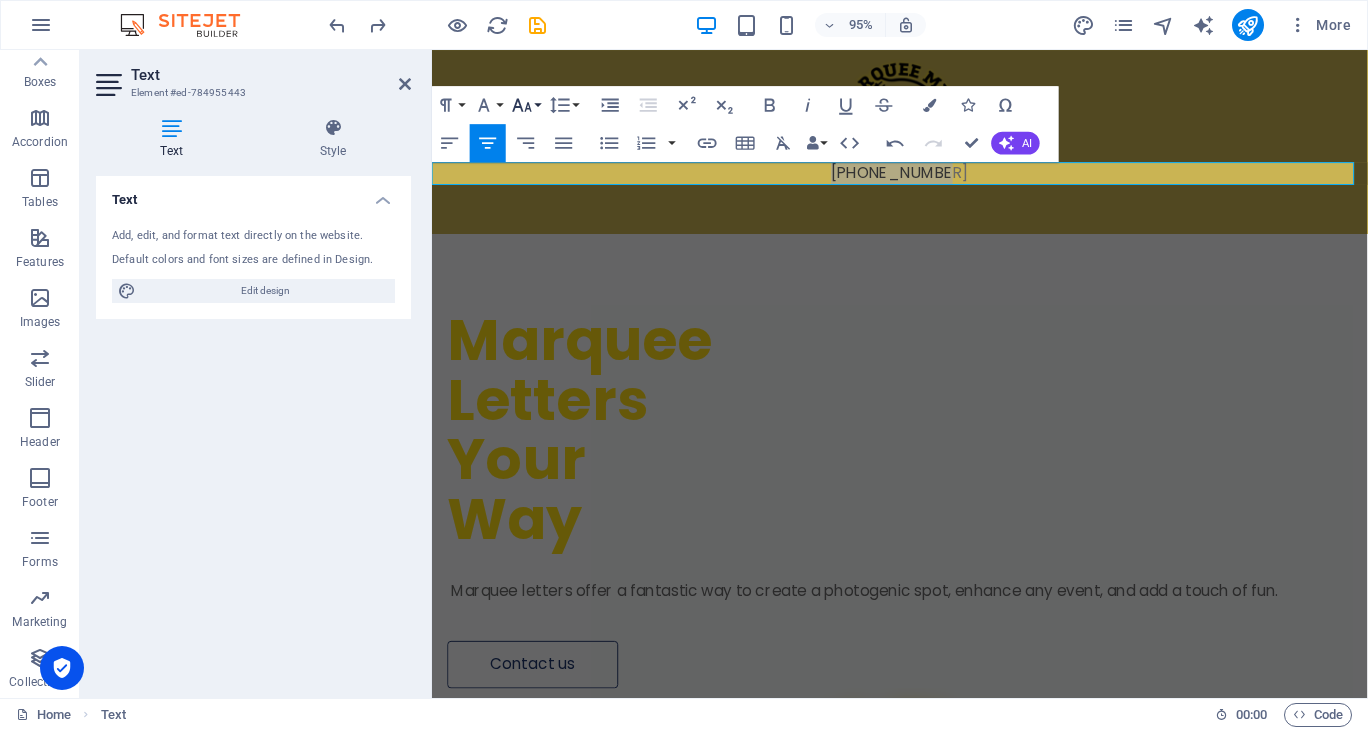 click 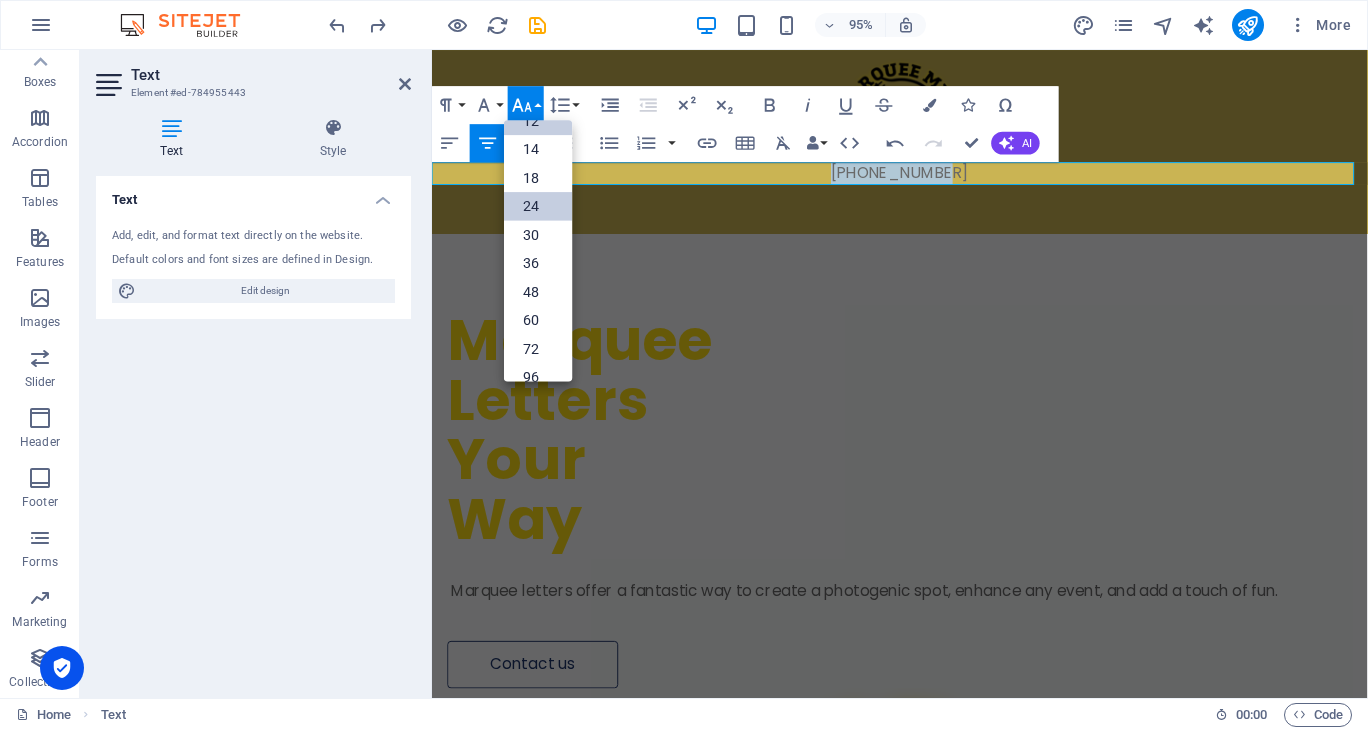 click on "24" 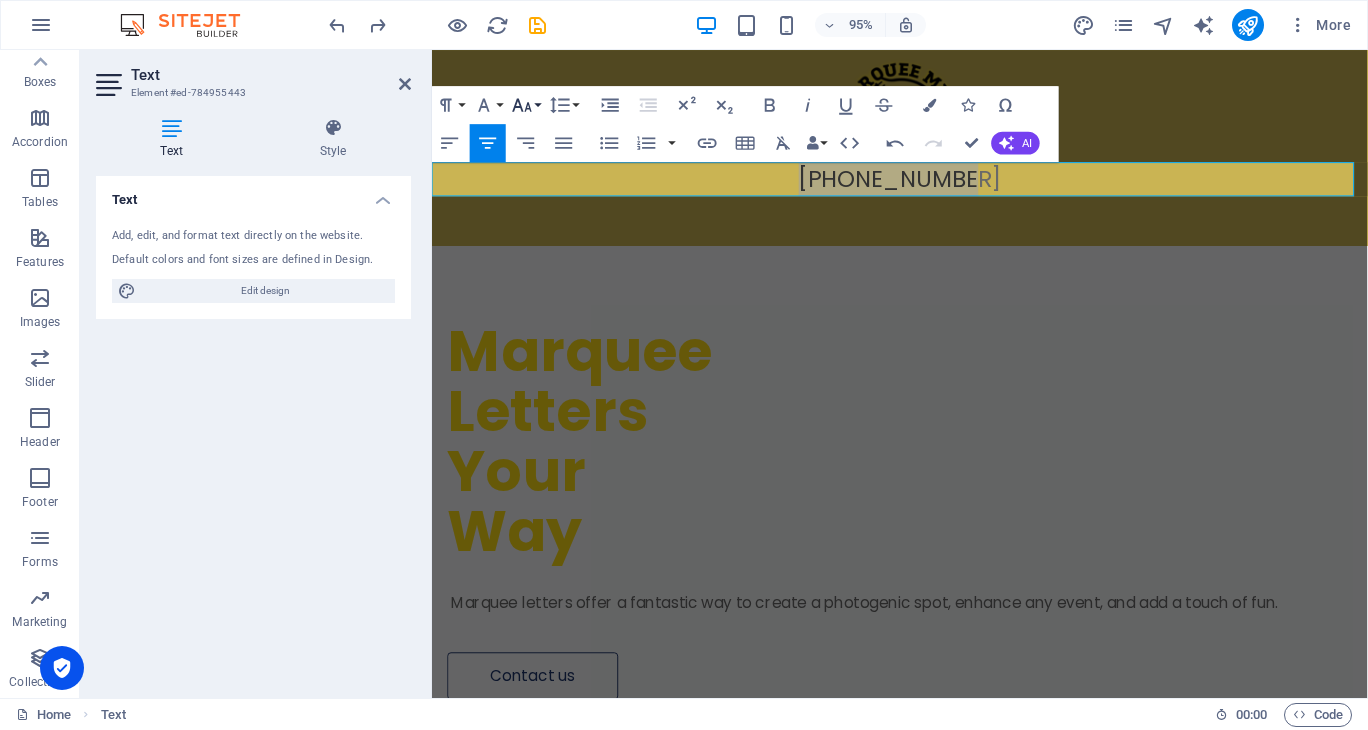 click on "Font Size" 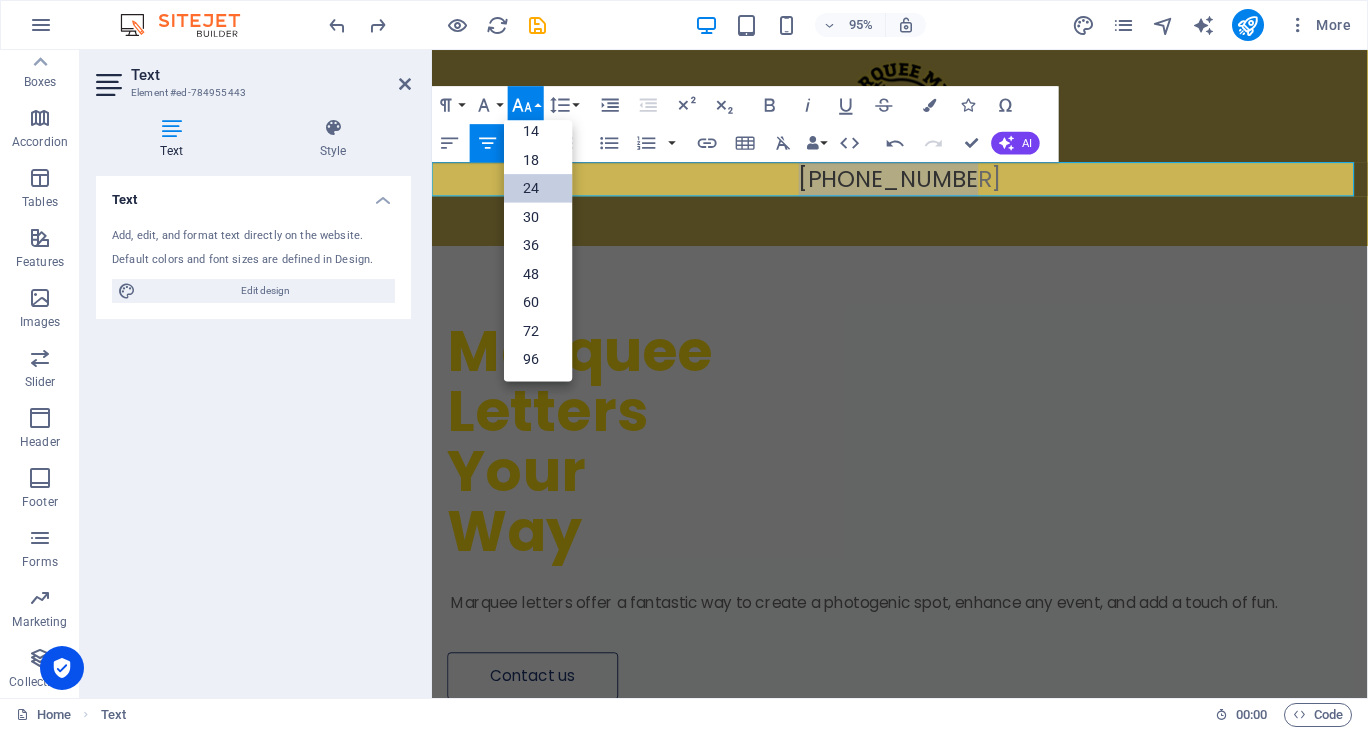 scroll, scrollTop: 161, scrollLeft: 0, axis: vertical 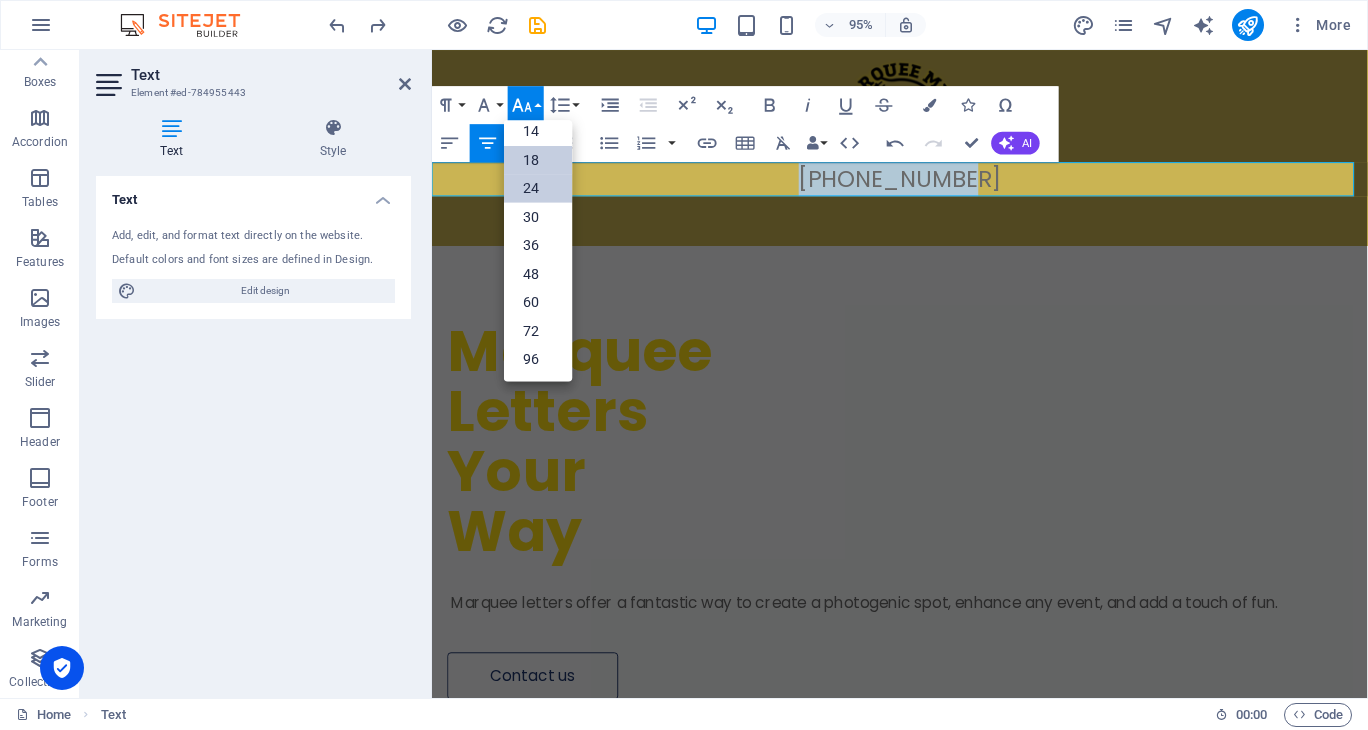 click on "18" 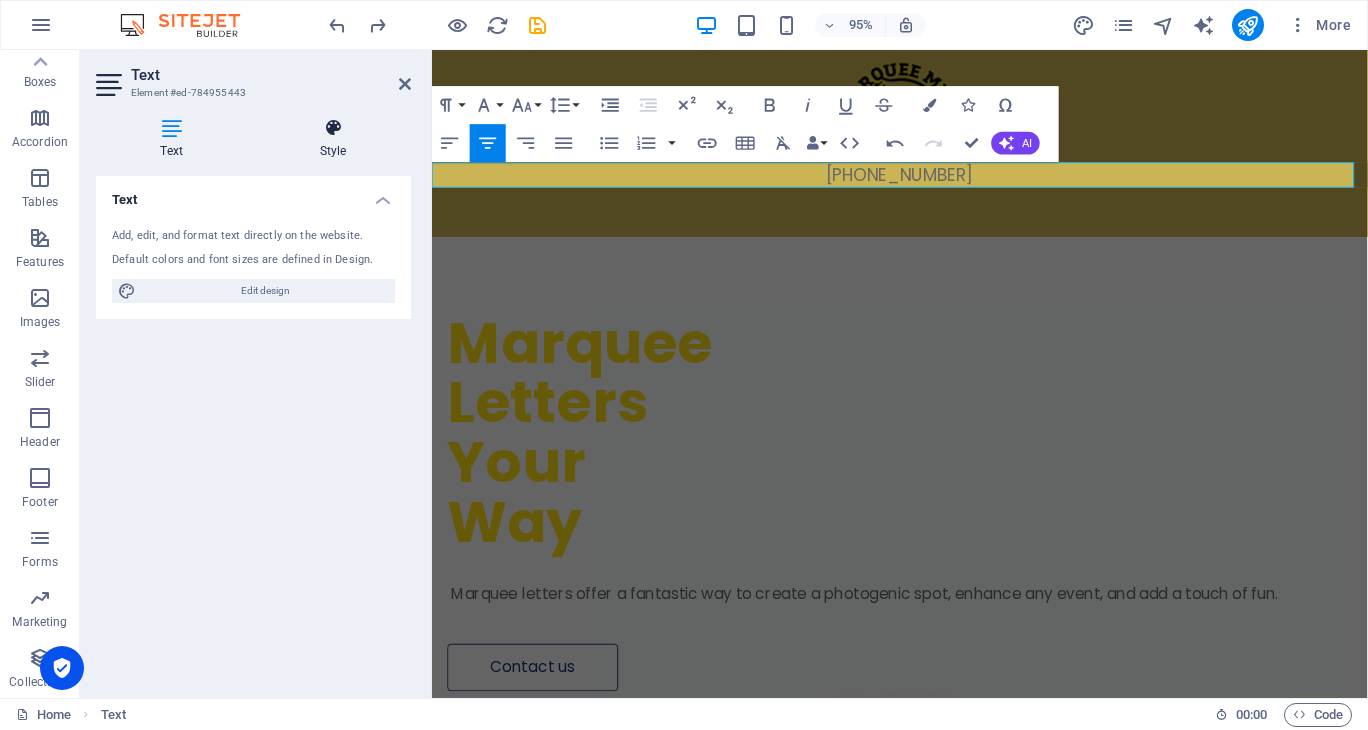 click on "Style" 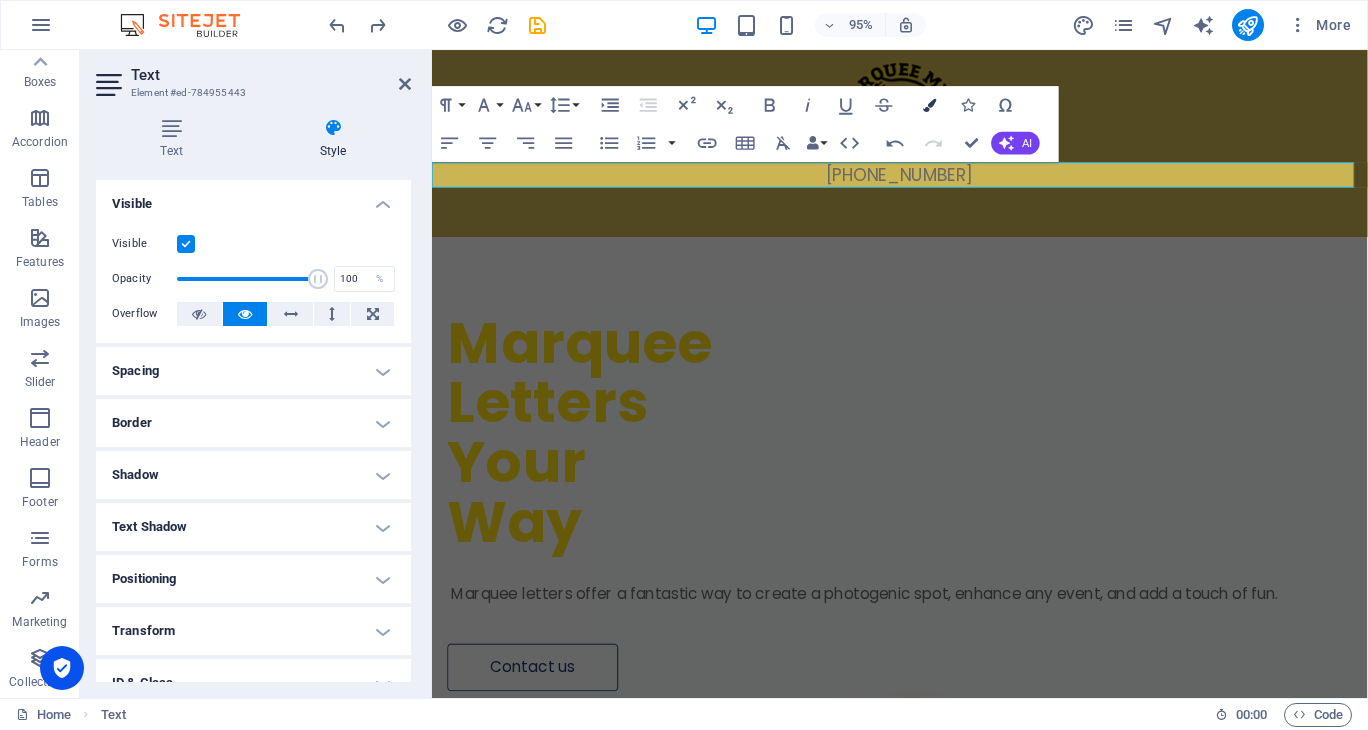 click 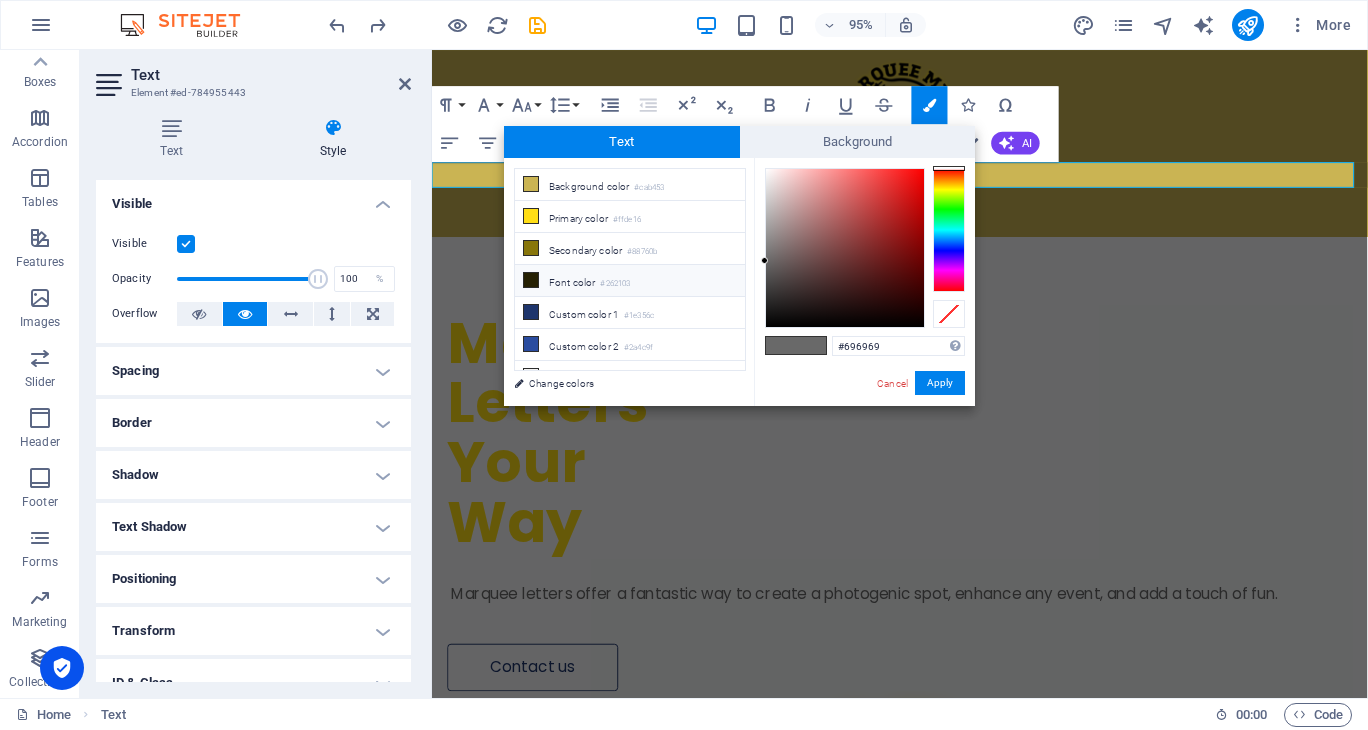 click on "#262103" 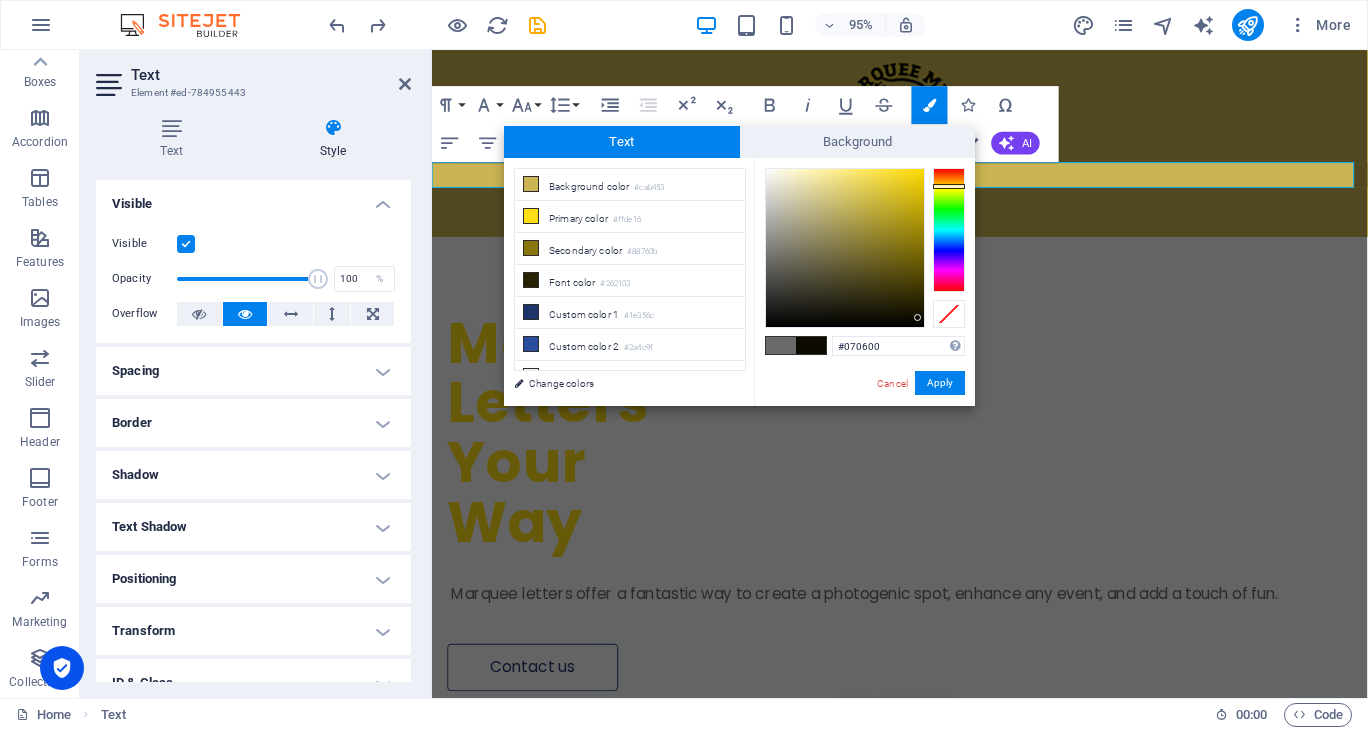 type on "#000000" 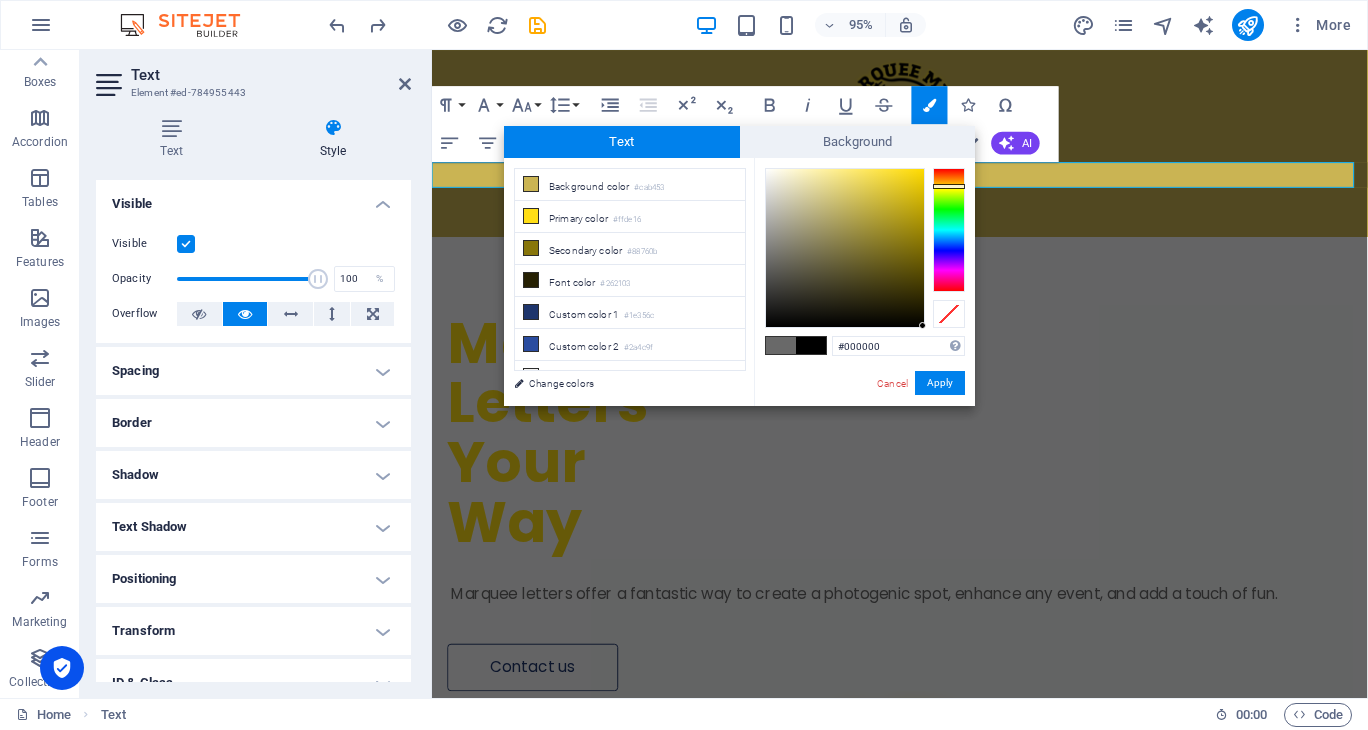 drag, startPoint x: 910, startPoint y: 301, endPoint x: 937, endPoint y: 364, distance: 68.54196 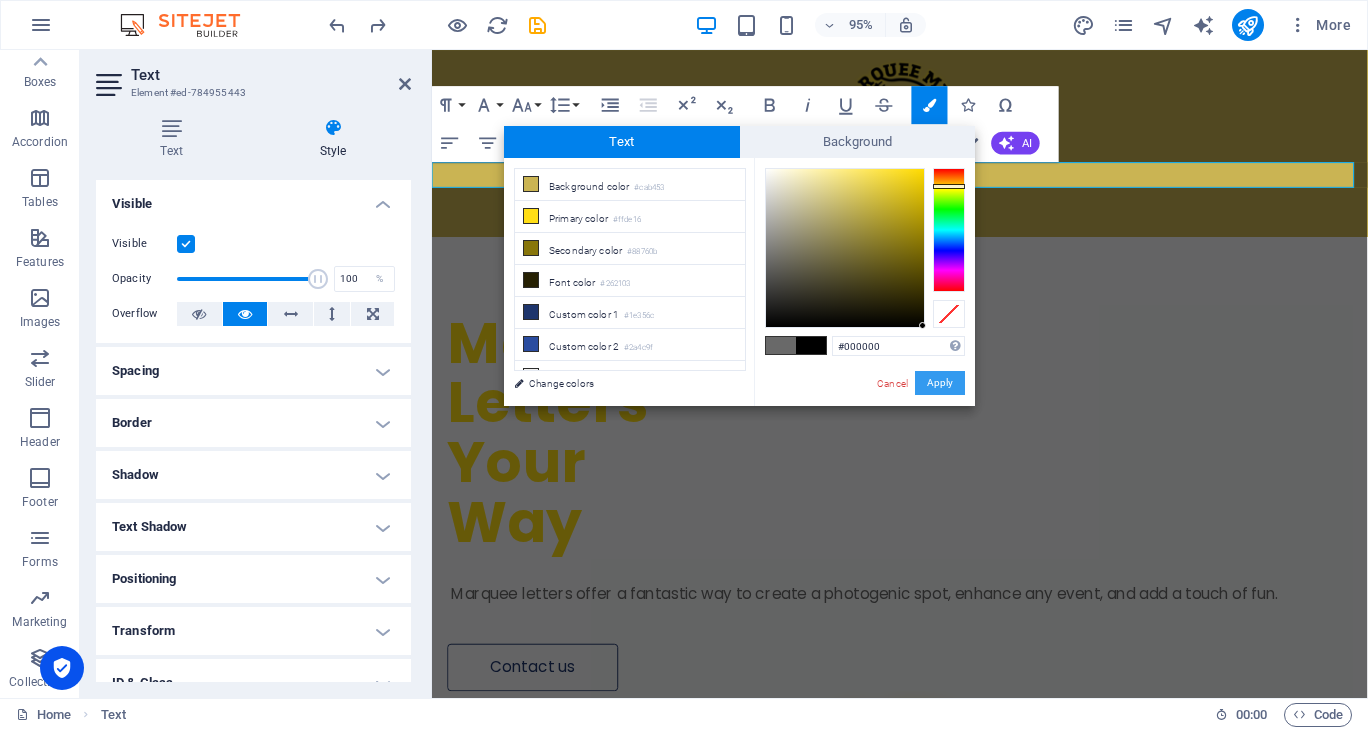 click on "Apply" 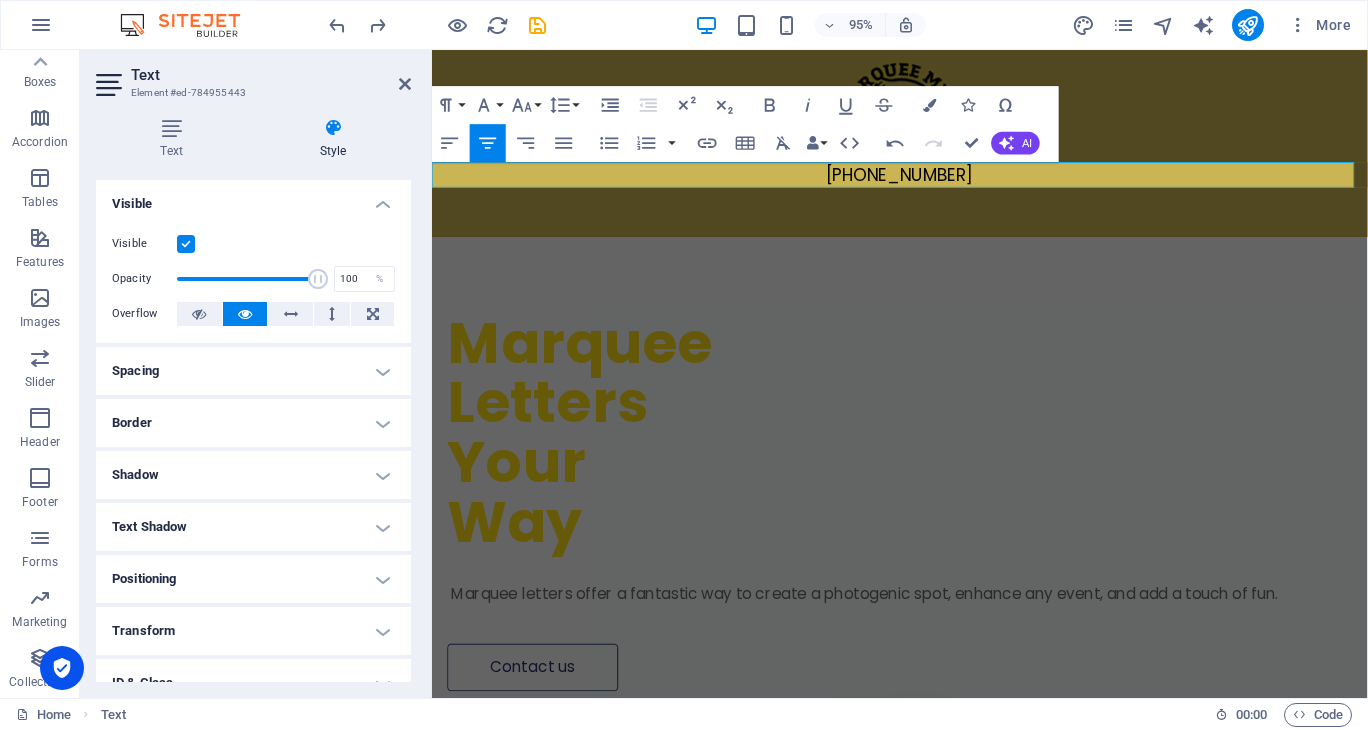 click on "H1   Wide image with text   Wide image with text   Container   Text   Menu Bar   Image   Placeholder   Container   Spacer   Cards   Container   Image   Container   Text   Call to Action - Button   H2   Container   H2   Button   Text   Container   Text   Container   Spacer   Contact Form   Form   Contact Form   Input   Textarea   Checkbox   Footer Thrud   Container   Container   Captcha   Input   Text   Container   Container   Image   Text   Spacer   Container   Image   H3   H3   Container   Image   Container   Logo   Separator   Contact Form   Email   H3   Spacer   H3 Paragraph Format Normal Heading 1 Heading 2 Heading 3 Heading 4 Heading 5 Heading 6 Code Font Family Arial Georgia Impact Tahoma Times New Roman Verdana Bungee Outline Poppins Font Size 8 9 10 11 12 14 18 24 30 36 48 60 72 96 Line Height Default Single 1.15 1.5 Double Increase Indent Decrease Indent Superscript Subscript Bold Italic Underline Strikethrough Colors Icons Special Characters Align Left Align Center Align Right" 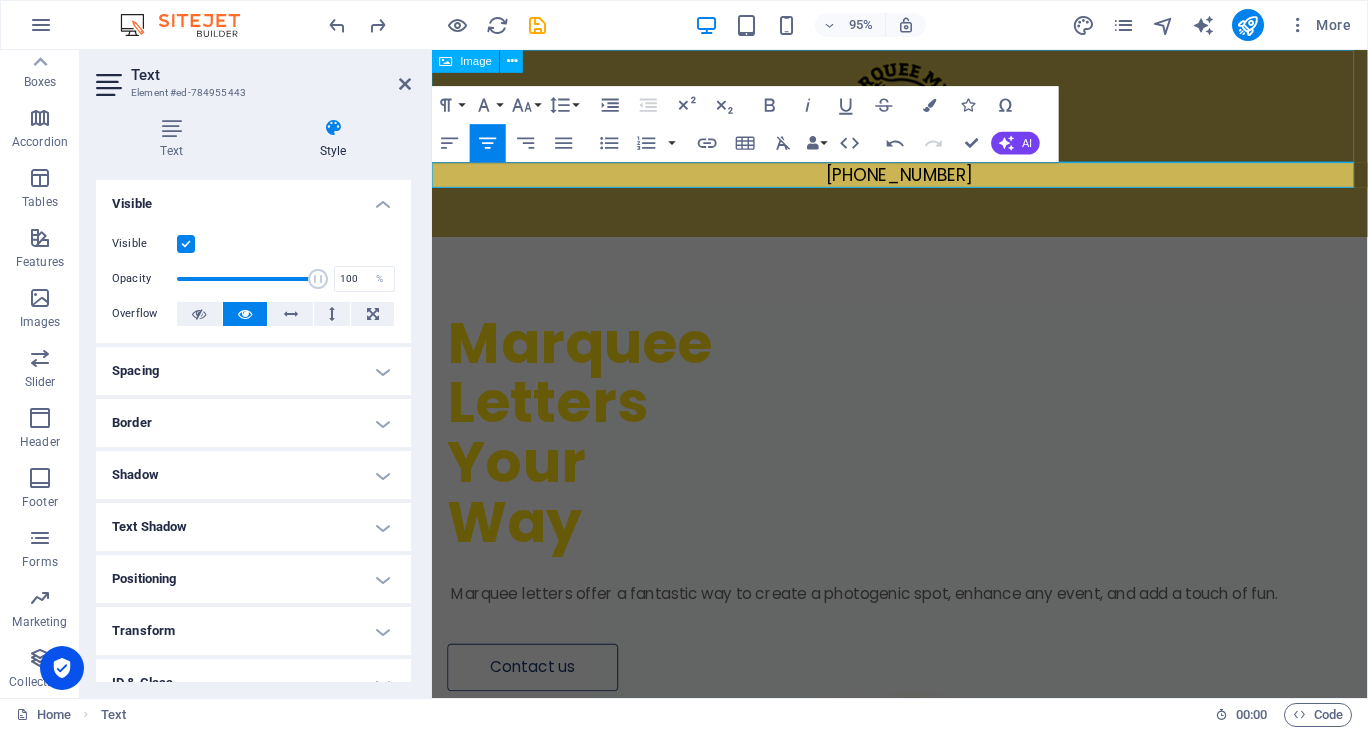 click 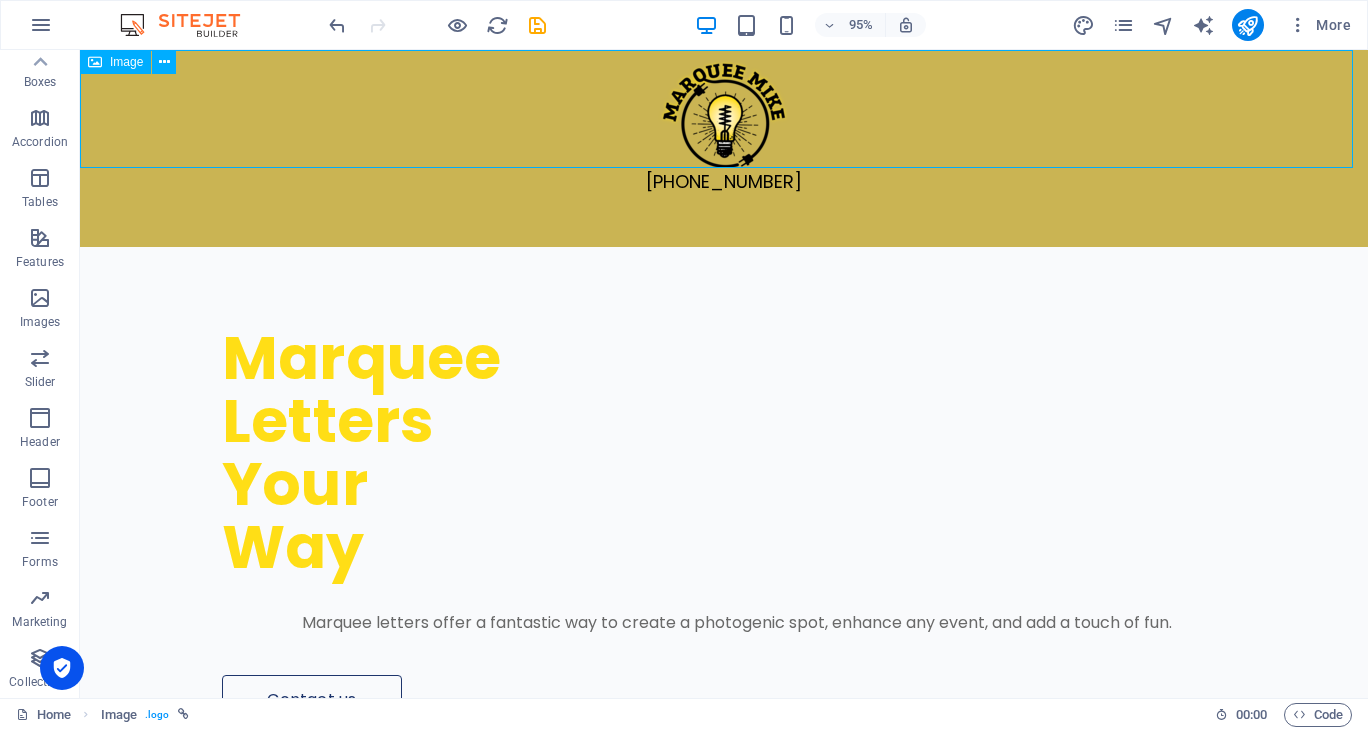 click 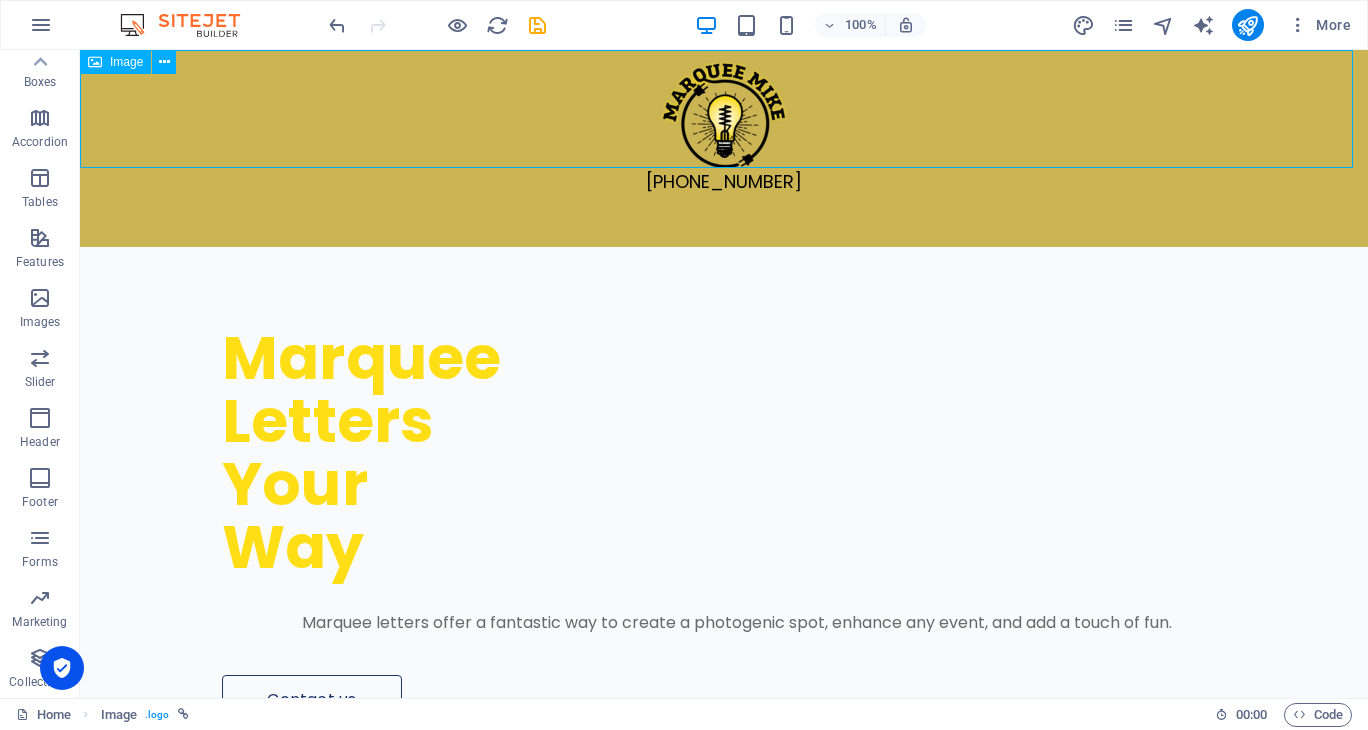 click 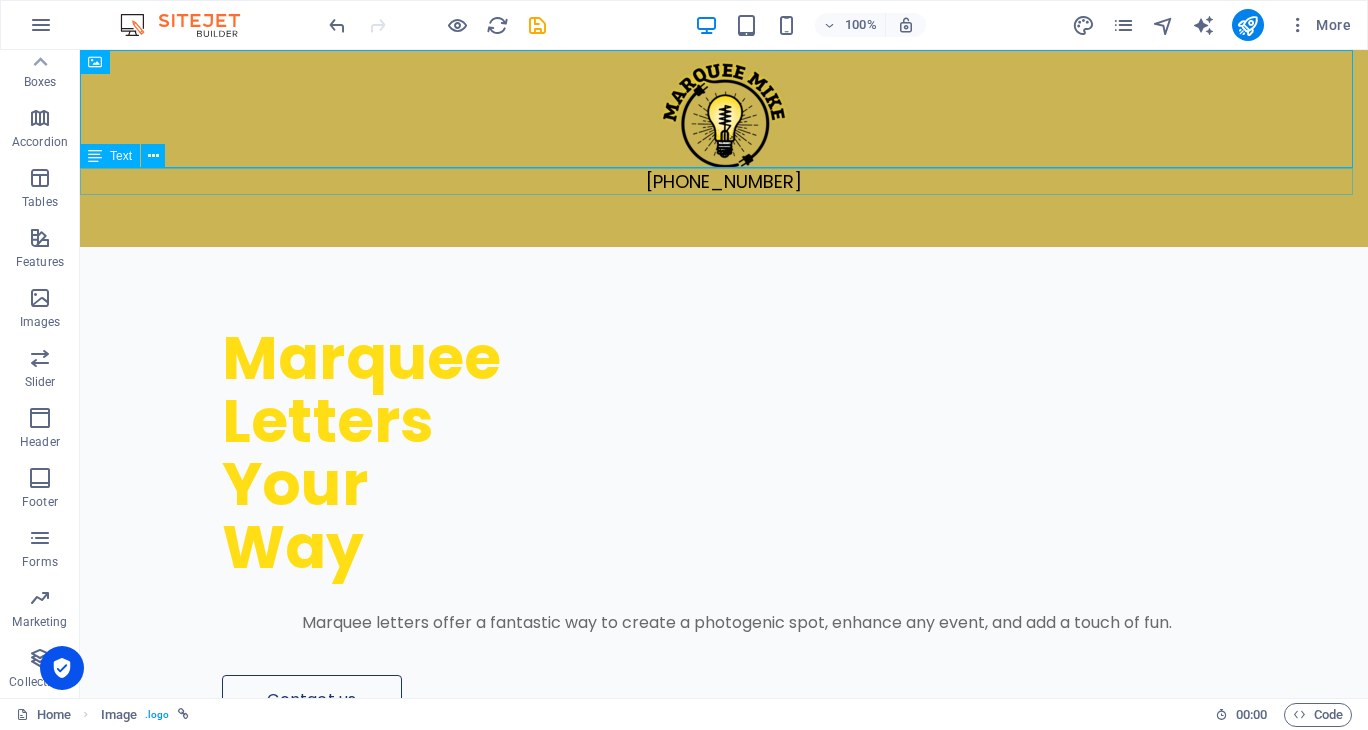 click on "[PHONE_NUMBER]" 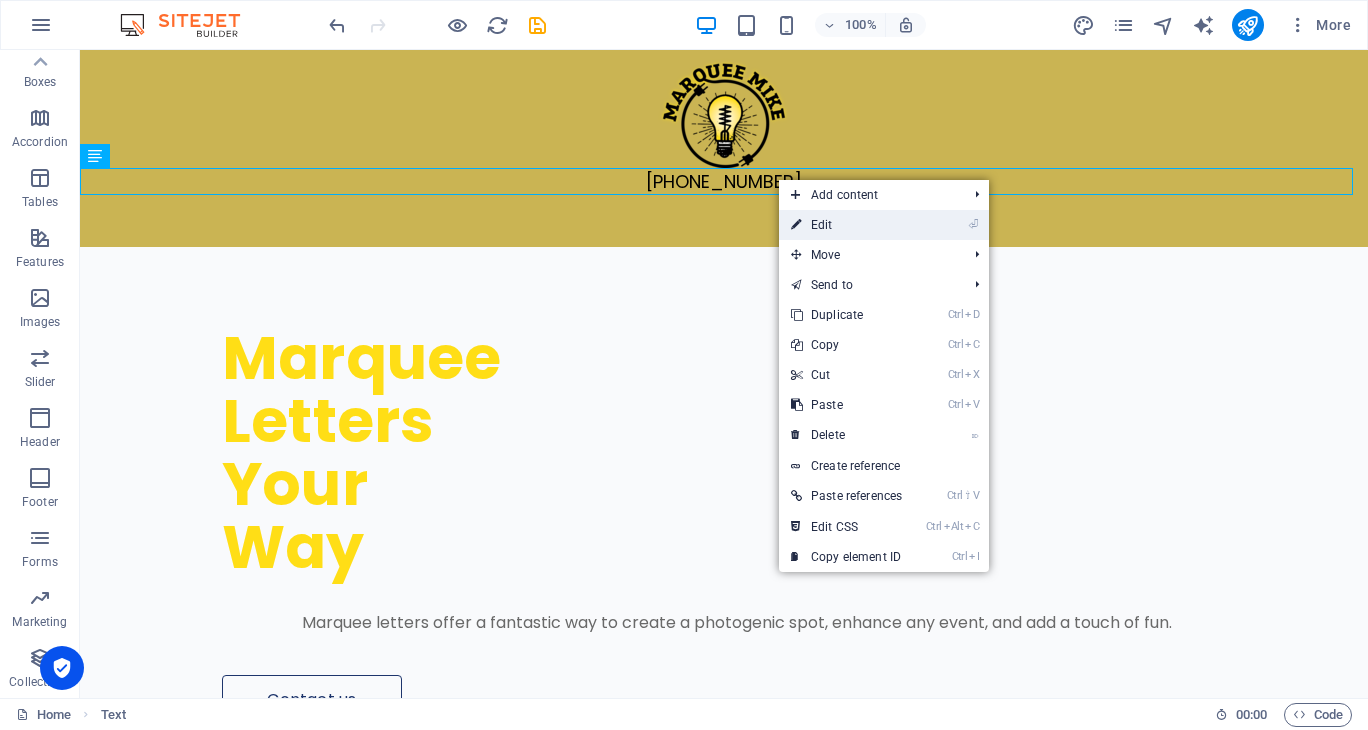 click on "⏎  Edit" 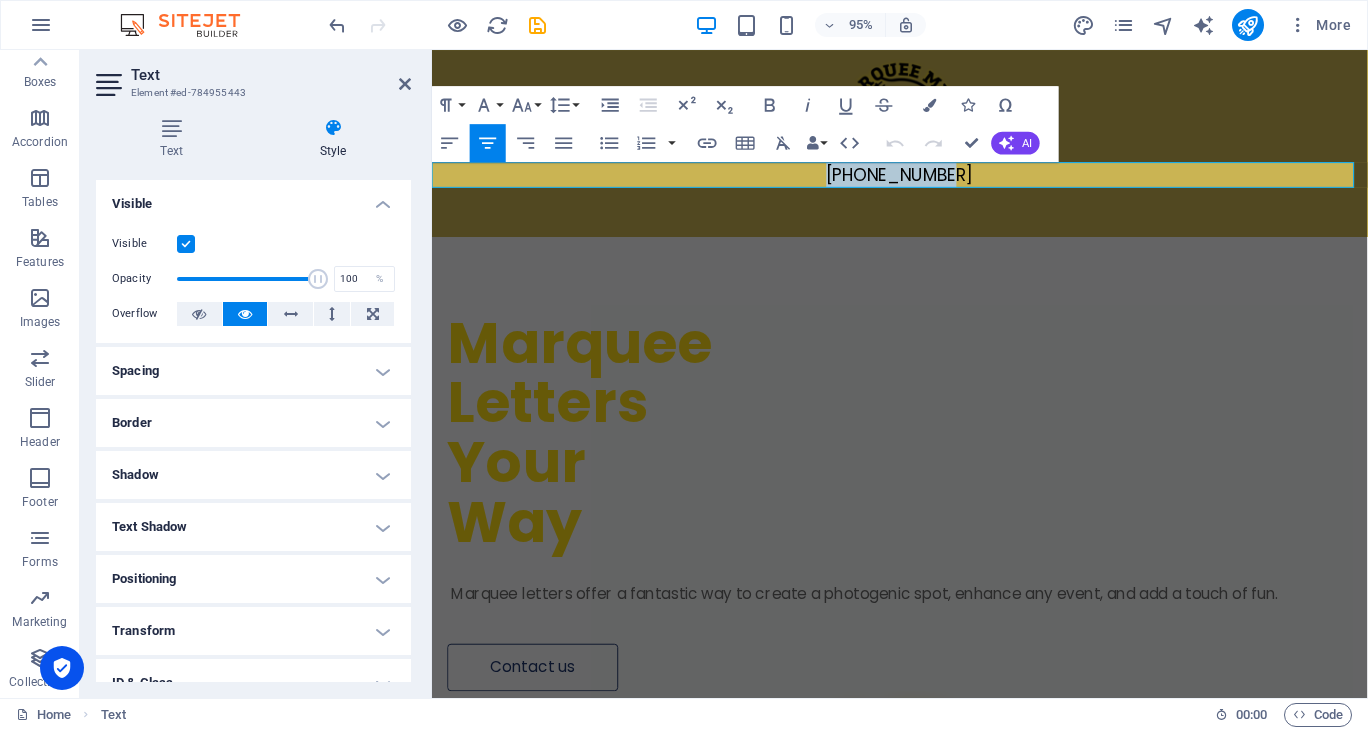 drag, startPoint x: 578, startPoint y: 136, endPoint x: 394, endPoint y: 120, distance: 184.69434 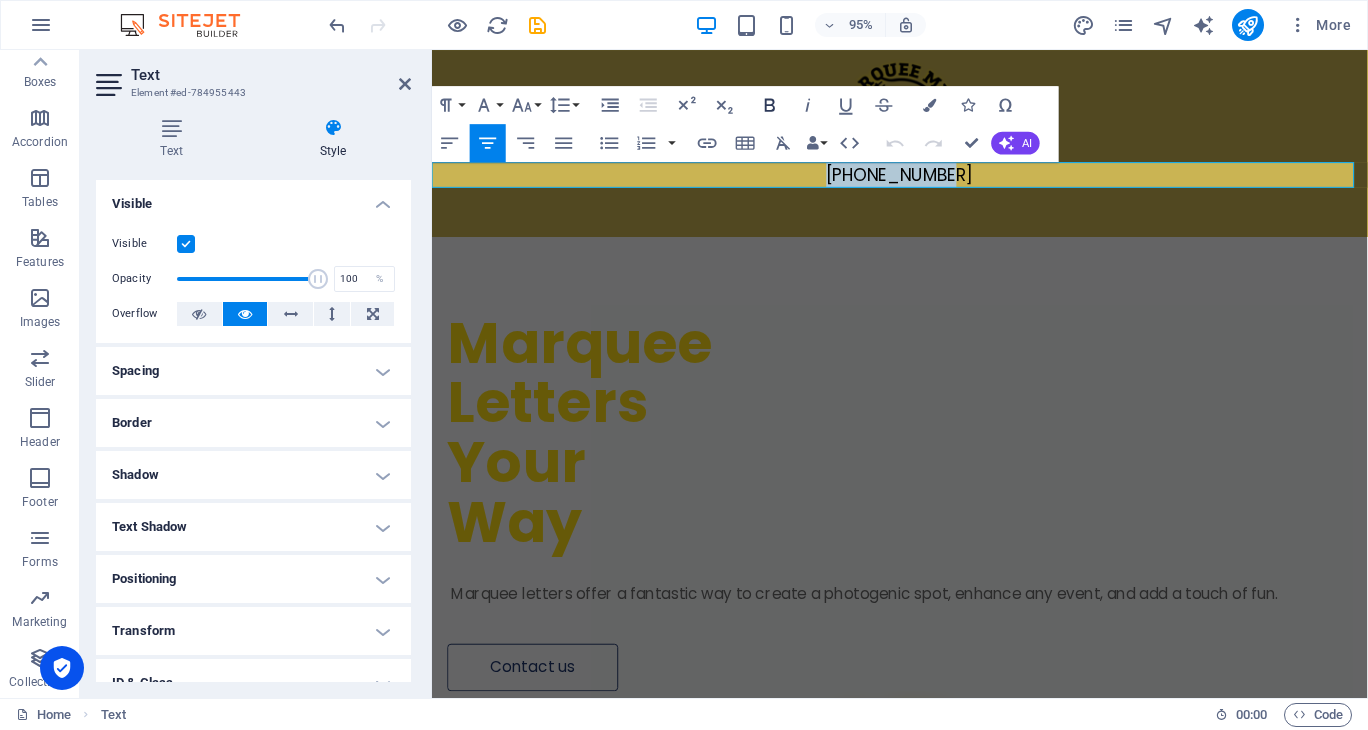 click 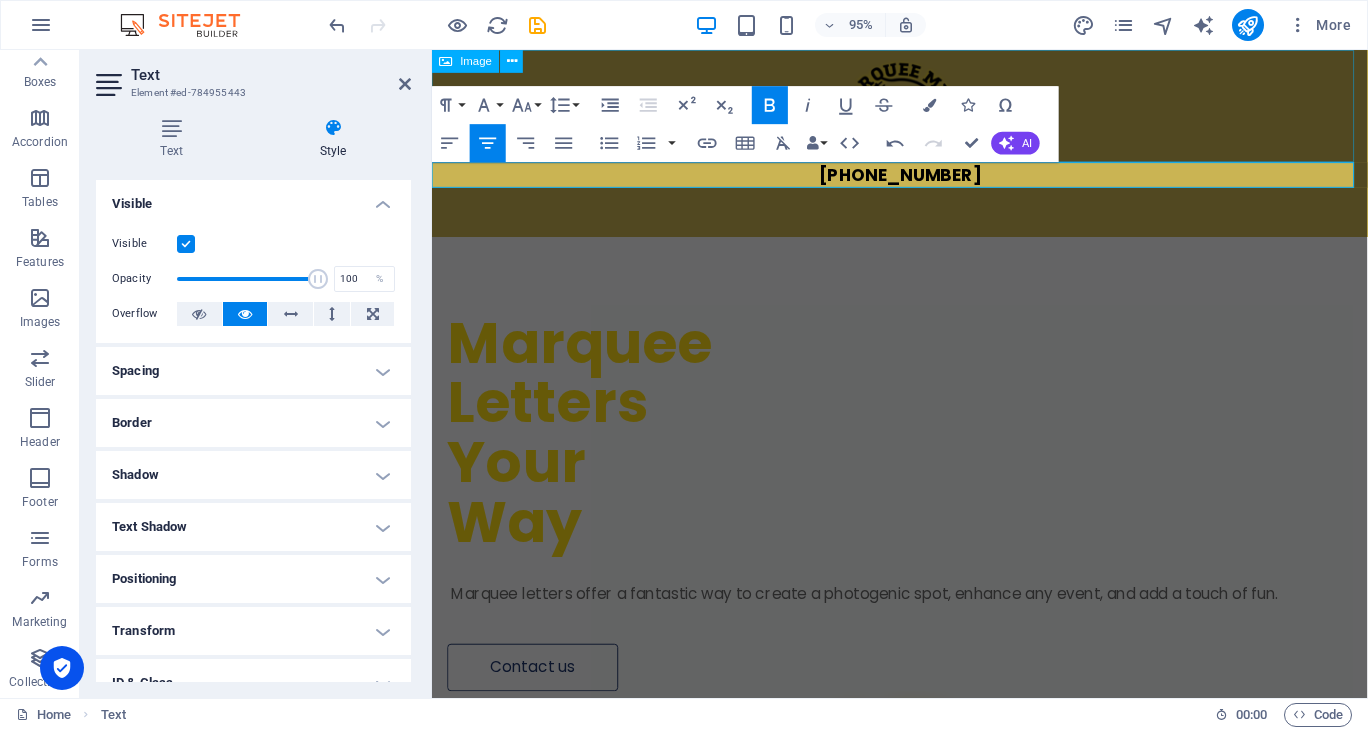 click 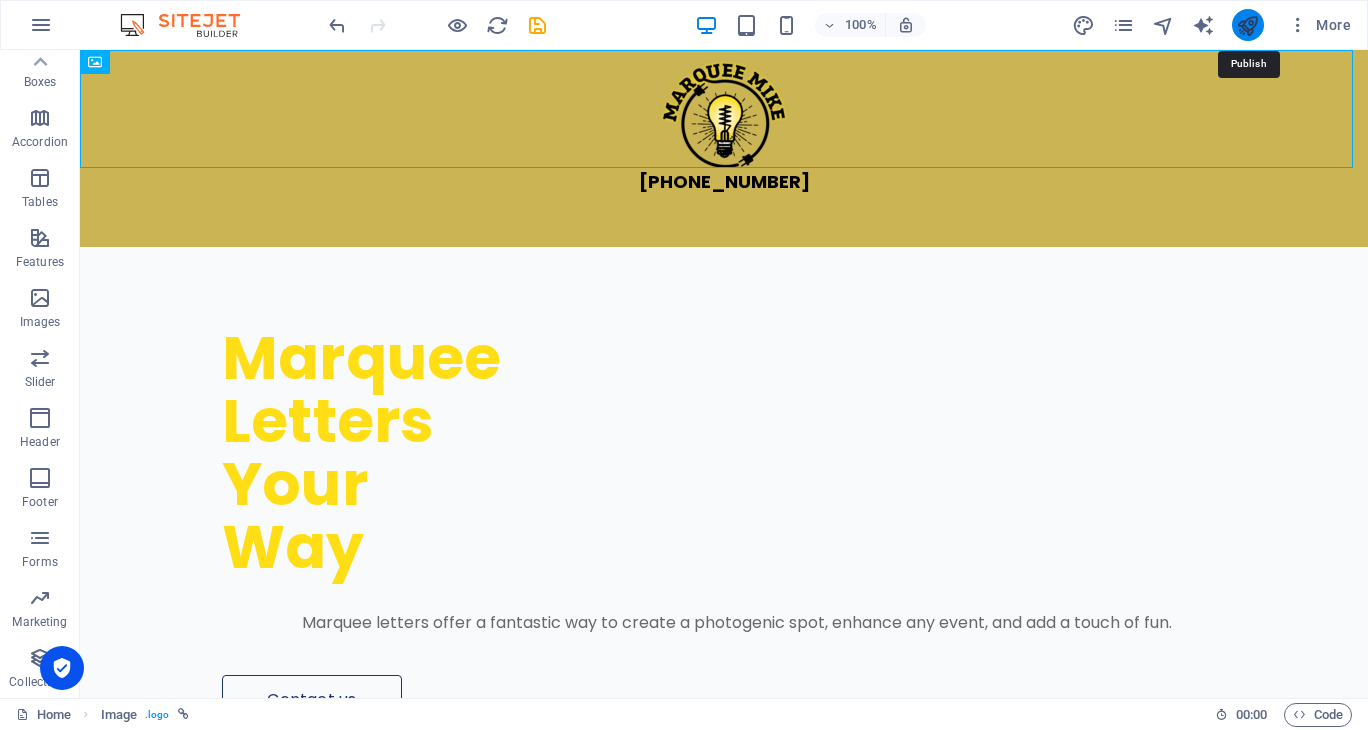 click 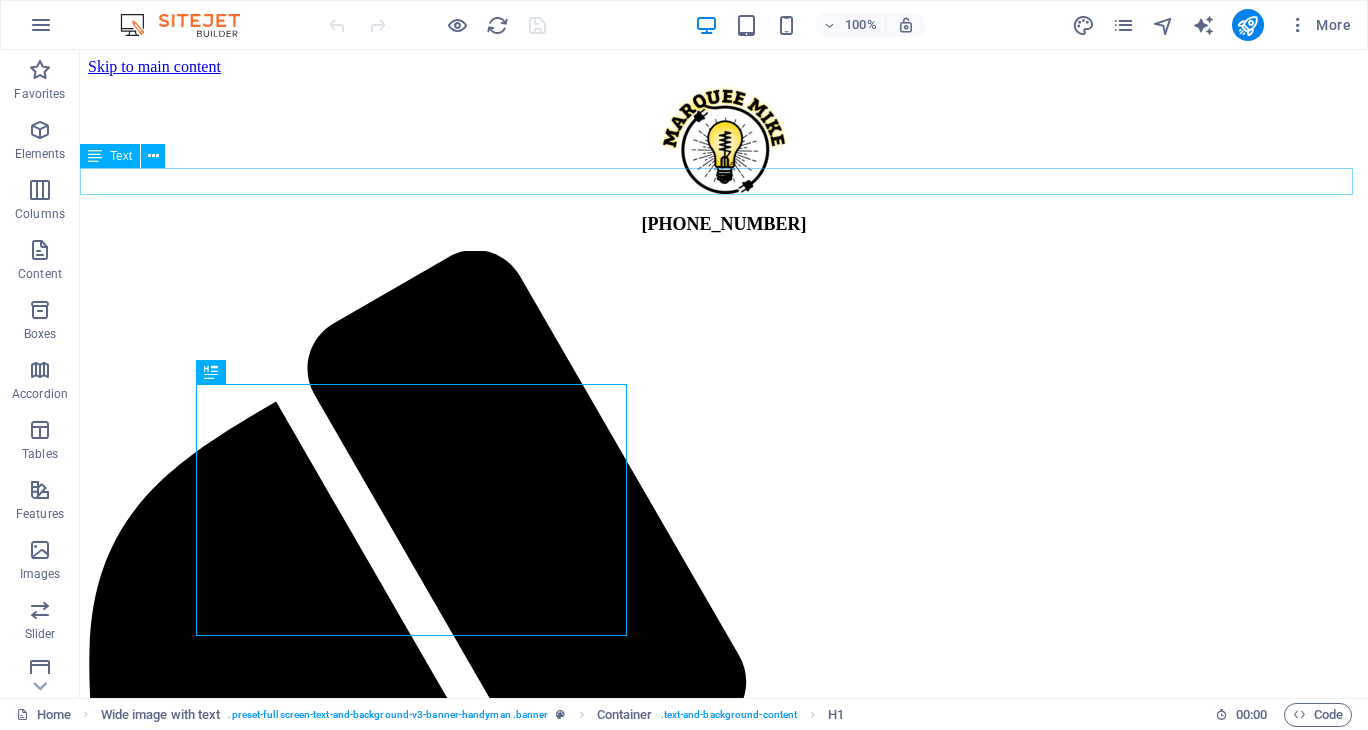 scroll, scrollTop: 0, scrollLeft: 0, axis: both 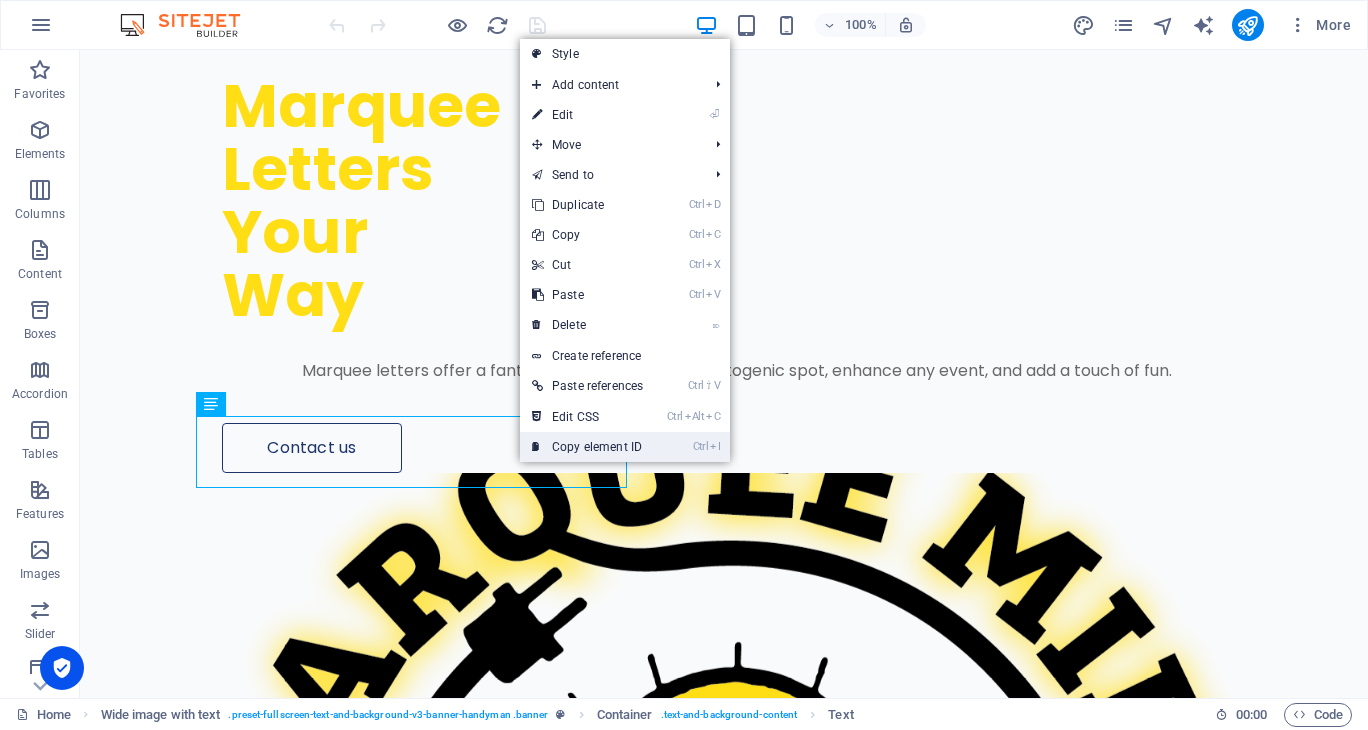 click on "Ctrl I  Copy element ID" at bounding box center [587, 447] 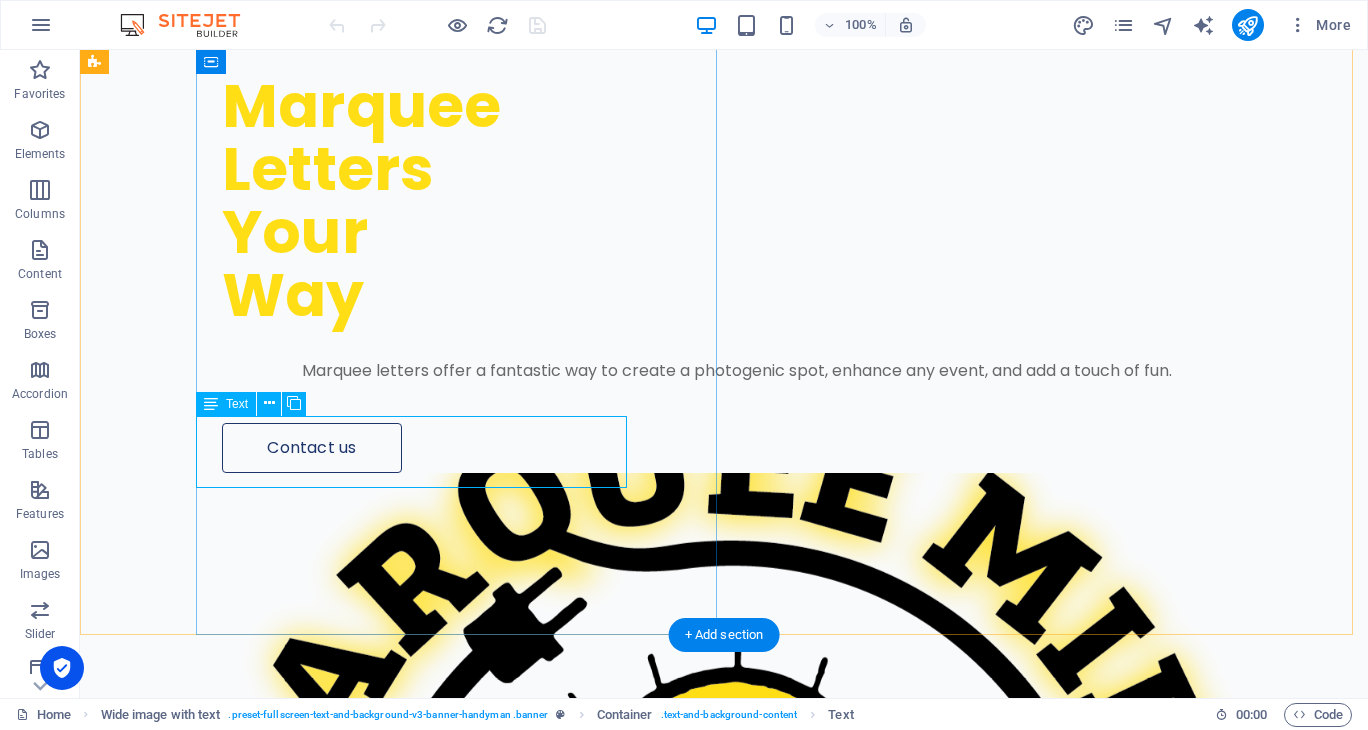 click on "Marquee letters offer a fantastic way to create a photogenic spot, enhance any event, and add a touch of fun." at bounding box center [737, 371] 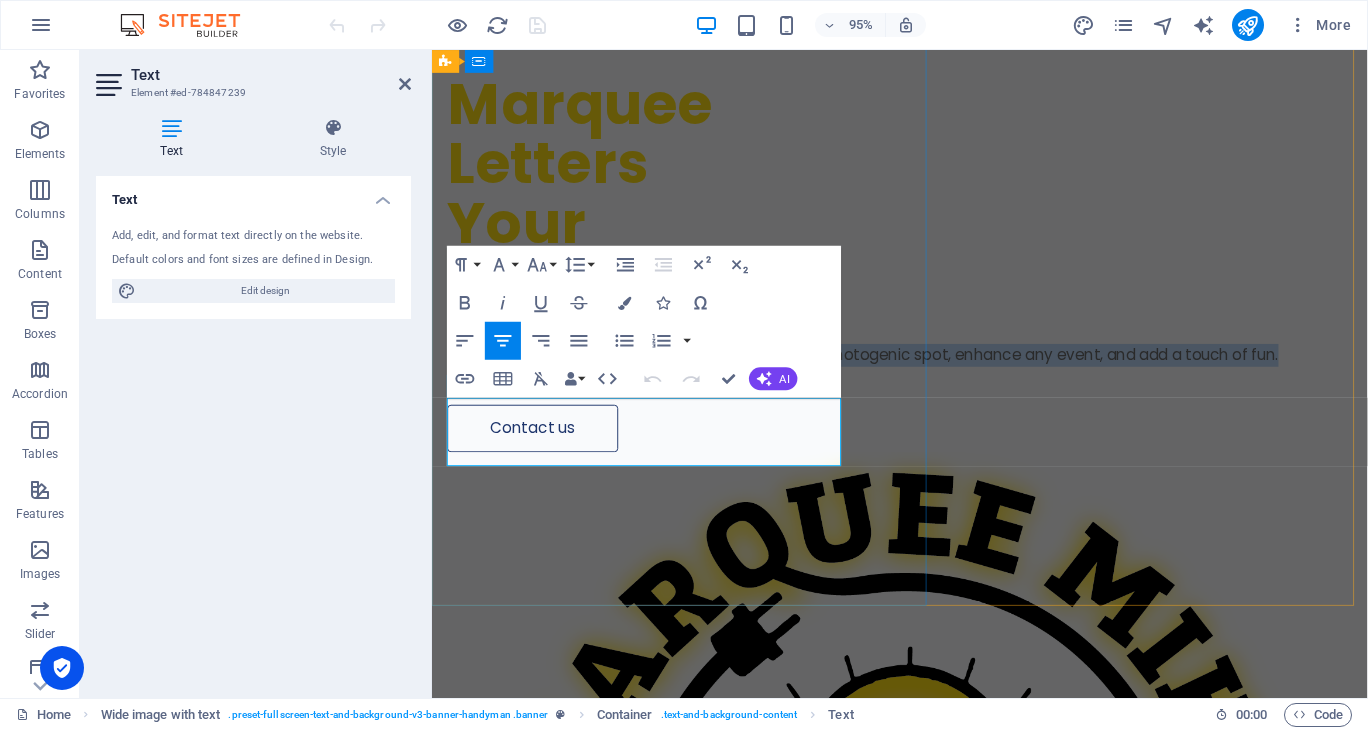 drag, startPoint x: 464, startPoint y: 426, endPoint x: 729, endPoint y: 474, distance: 269.31207 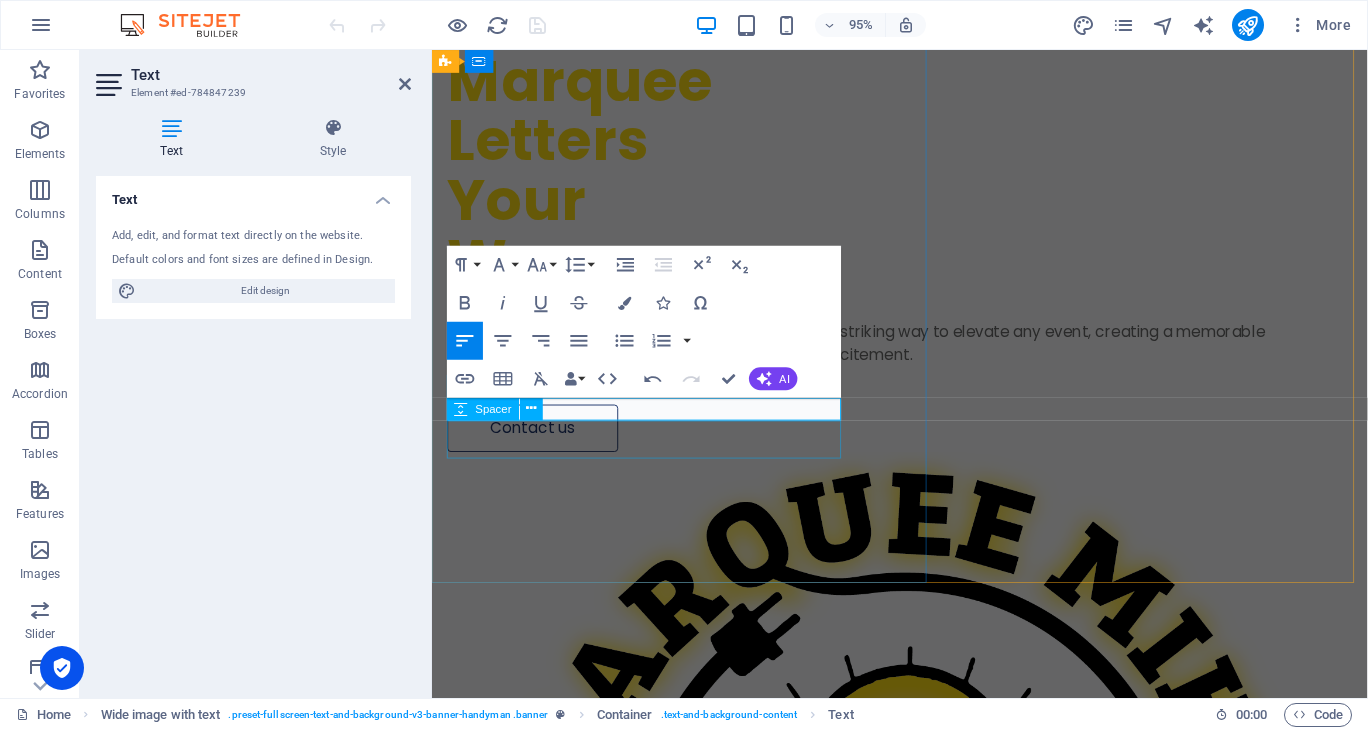 scroll, scrollTop: 240, scrollLeft: 0, axis: vertical 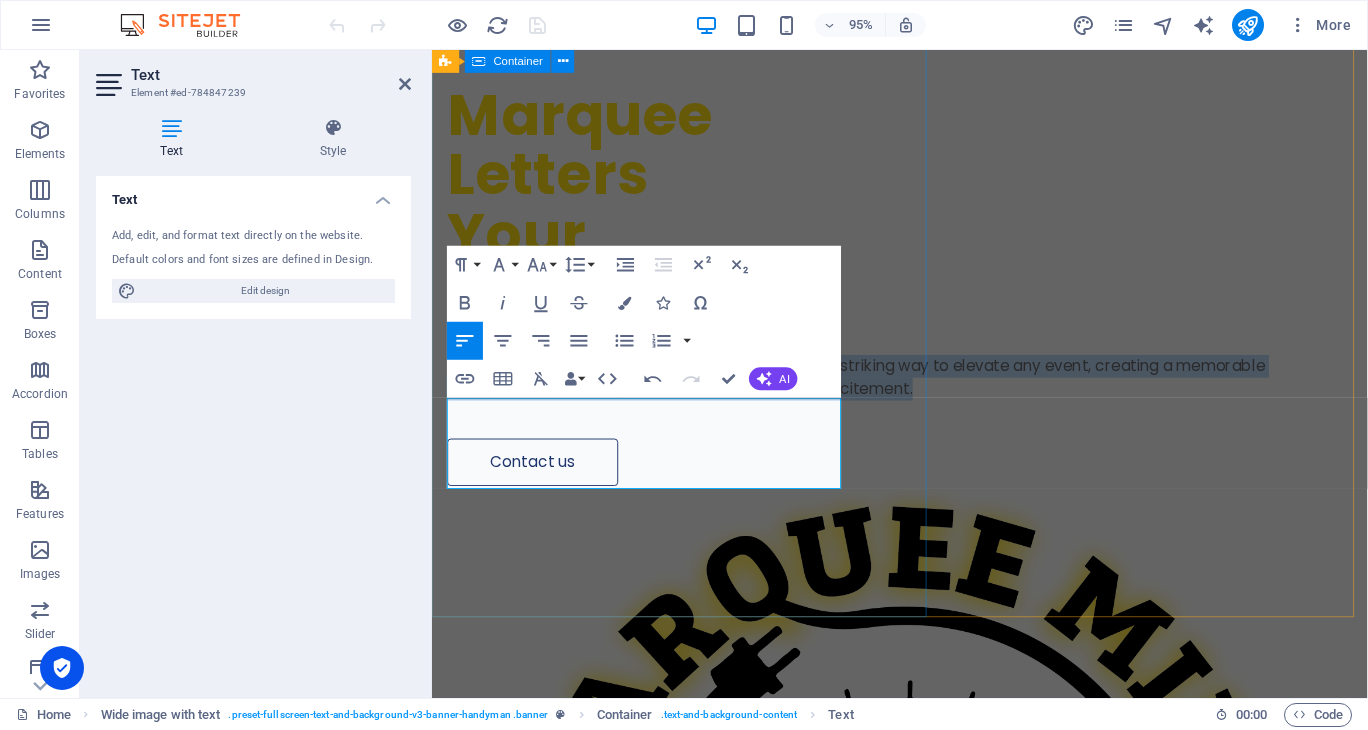 drag, startPoint x: 685, startPoint y: 498, endPoint x: 446, endPoint y: 414, distance: 253.3318 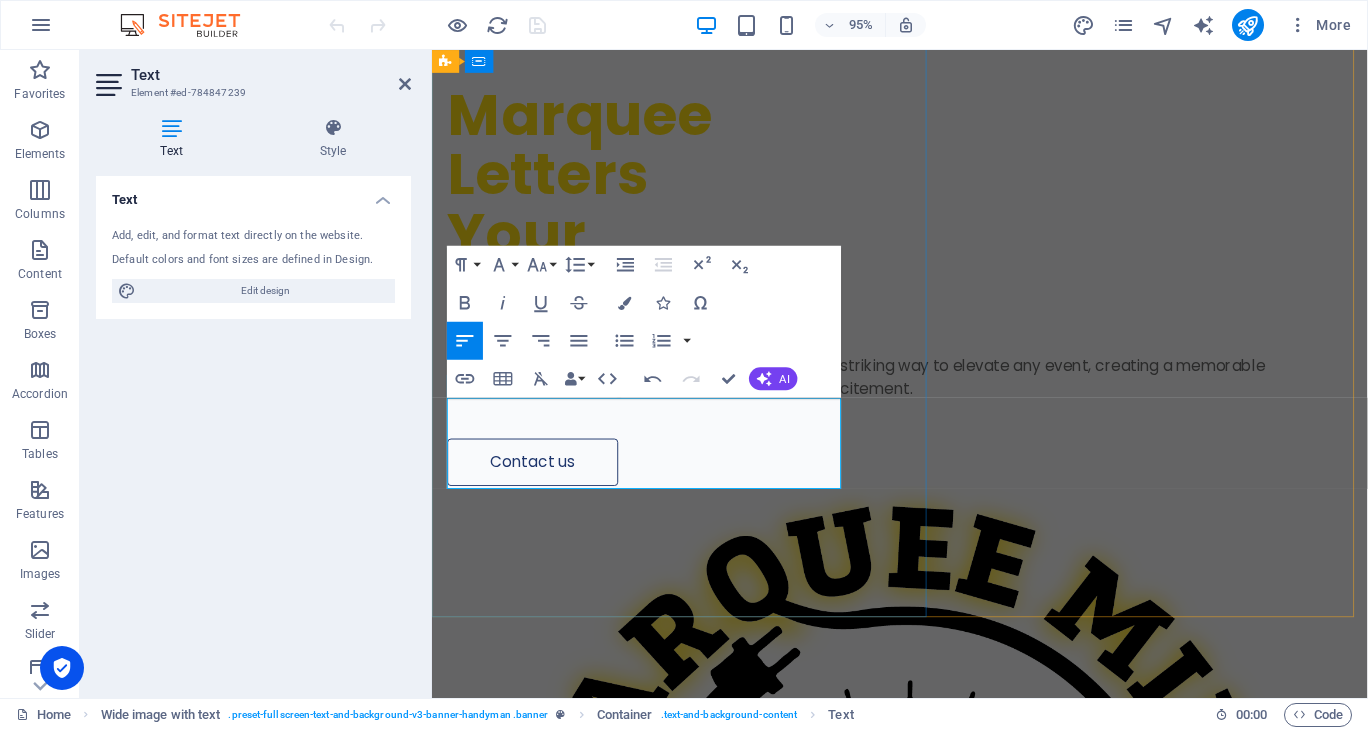 drag, startPoint x: 661, startPoint y: 426, endPoint x: 809, endPoint y: 428, distance: 148.01352 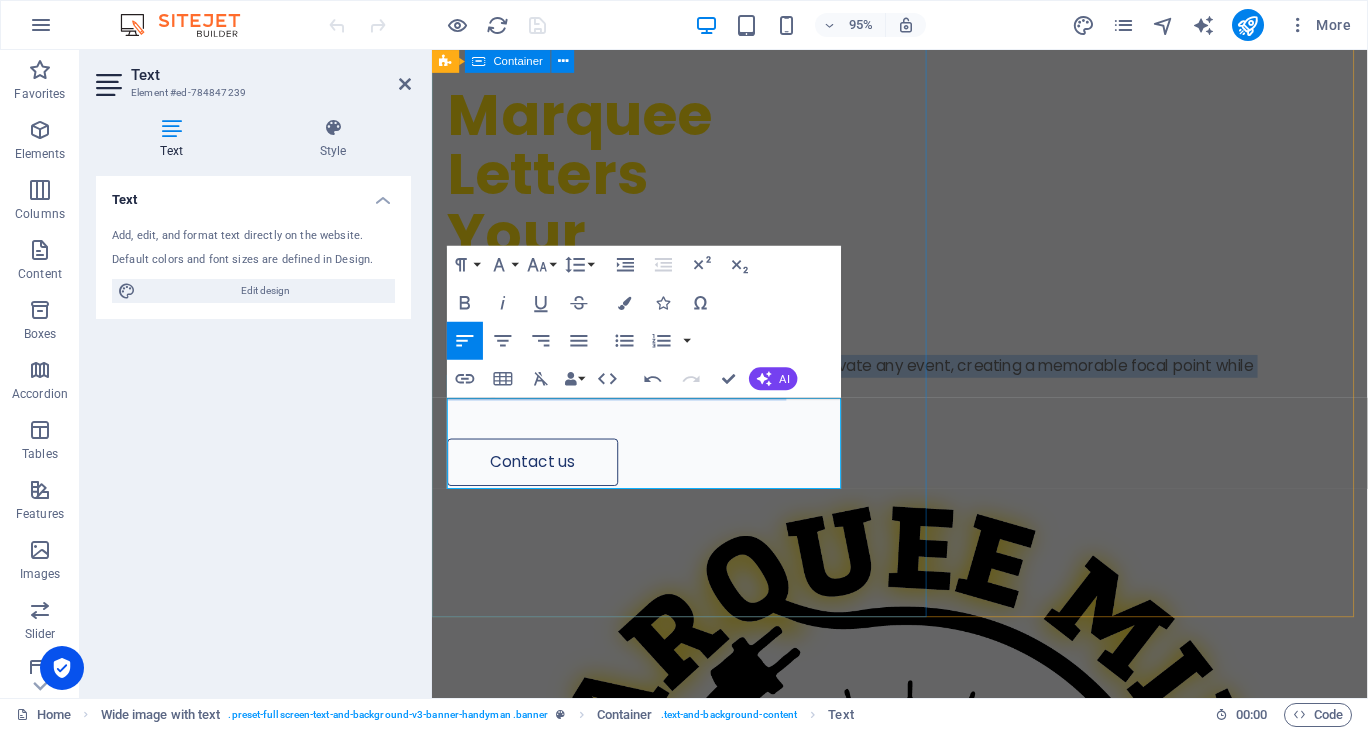 drag, startPoint x: 615, startPoint y: 493, endPoint x: 437, endPoint y: 421, distance: 192.01042 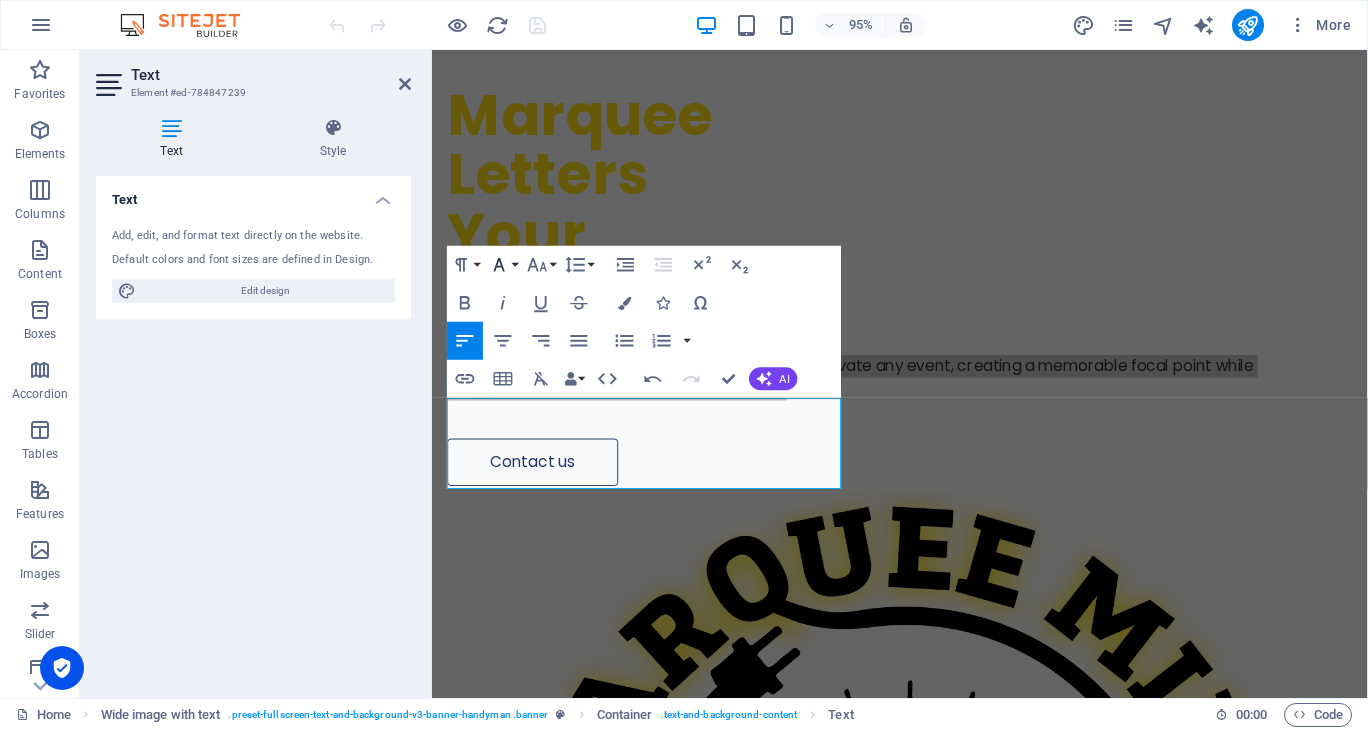 click 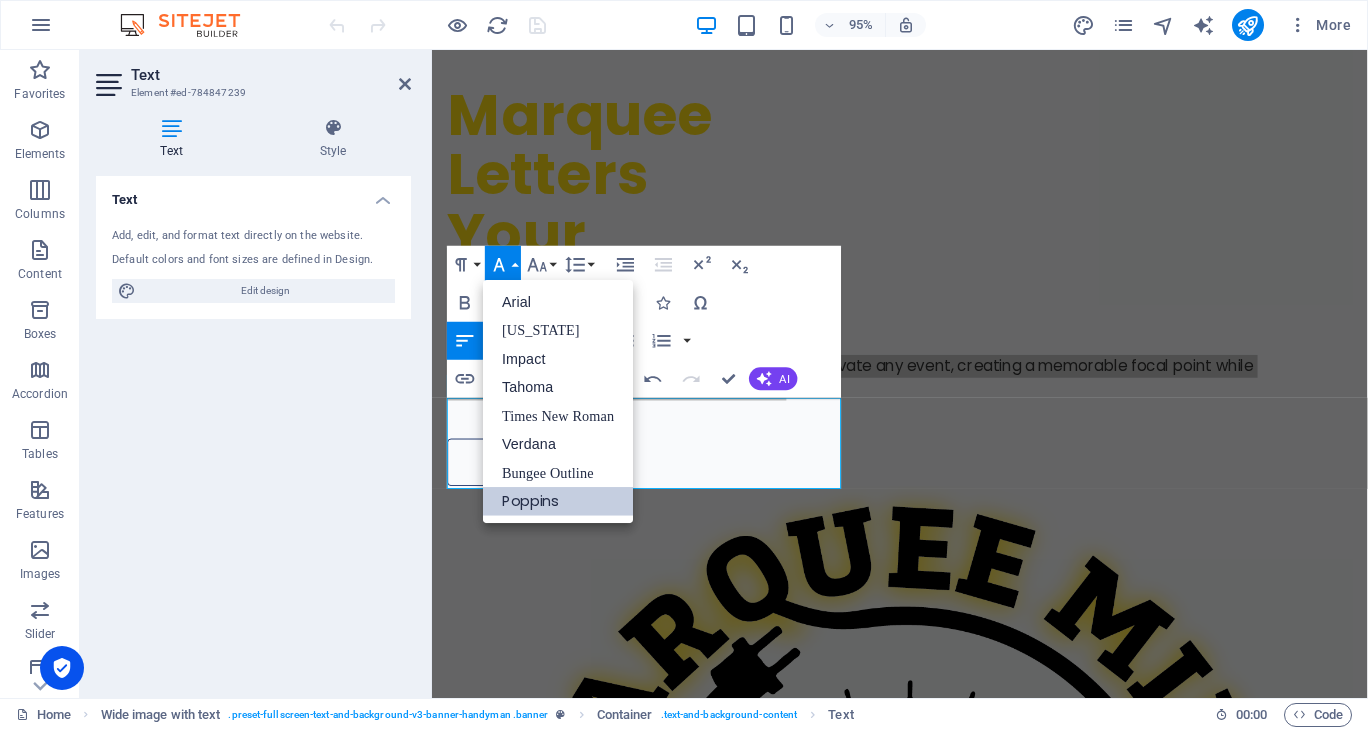 scroll, scrollTop: 0, scrollLeft: 0, axis: both 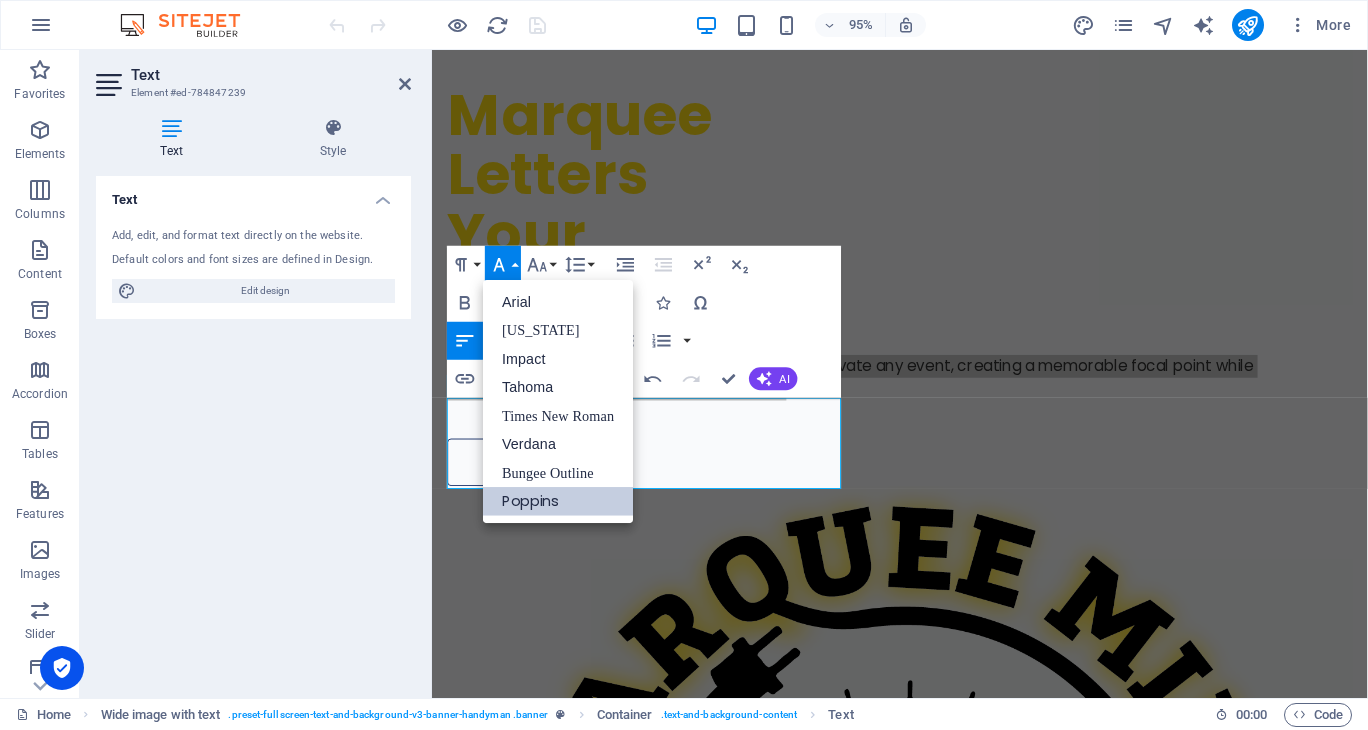 click on "Marquee Letters Your Way Marquee letters provide a visually striking way to elevate any event, creating a memorable focal point while adding an element of charm and excitement. Contact us" at bounding box center (924, 258) 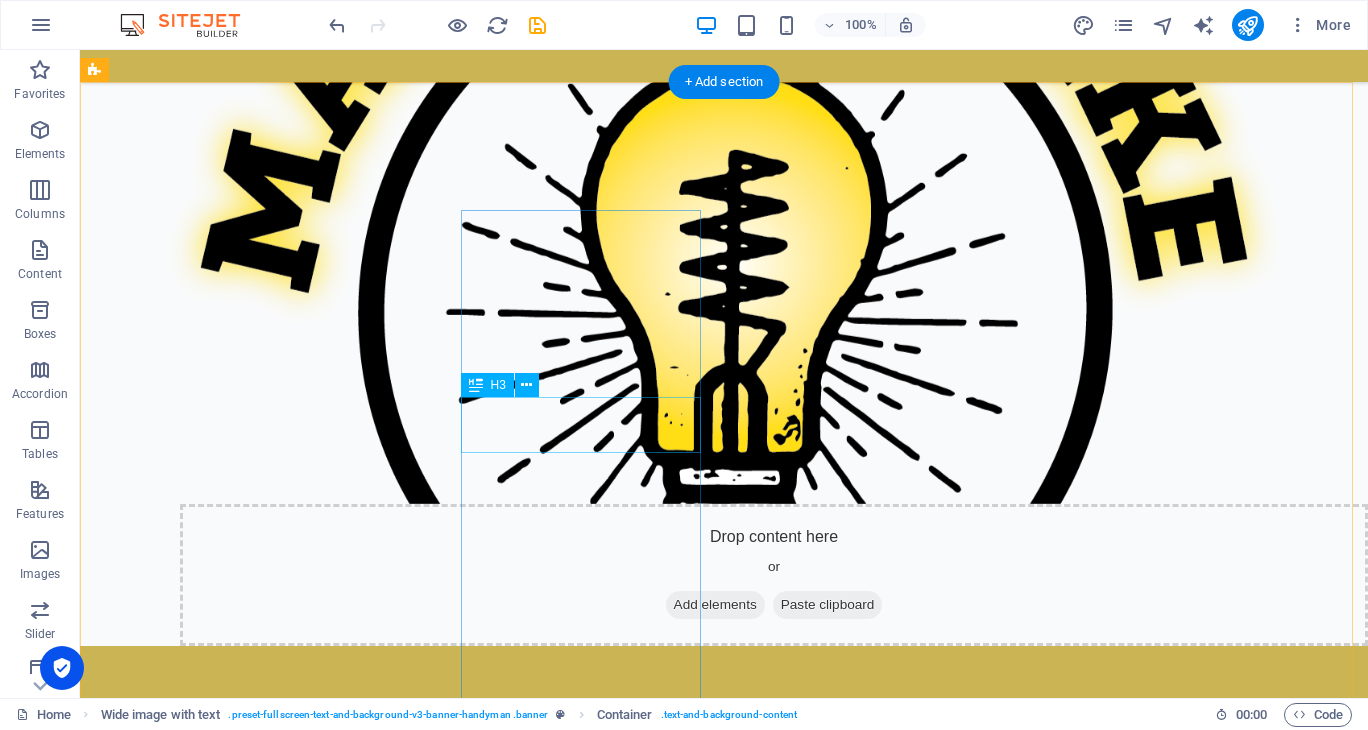 scroll, scrollTop: 1382, scrollLeft: 0, axis: vertical 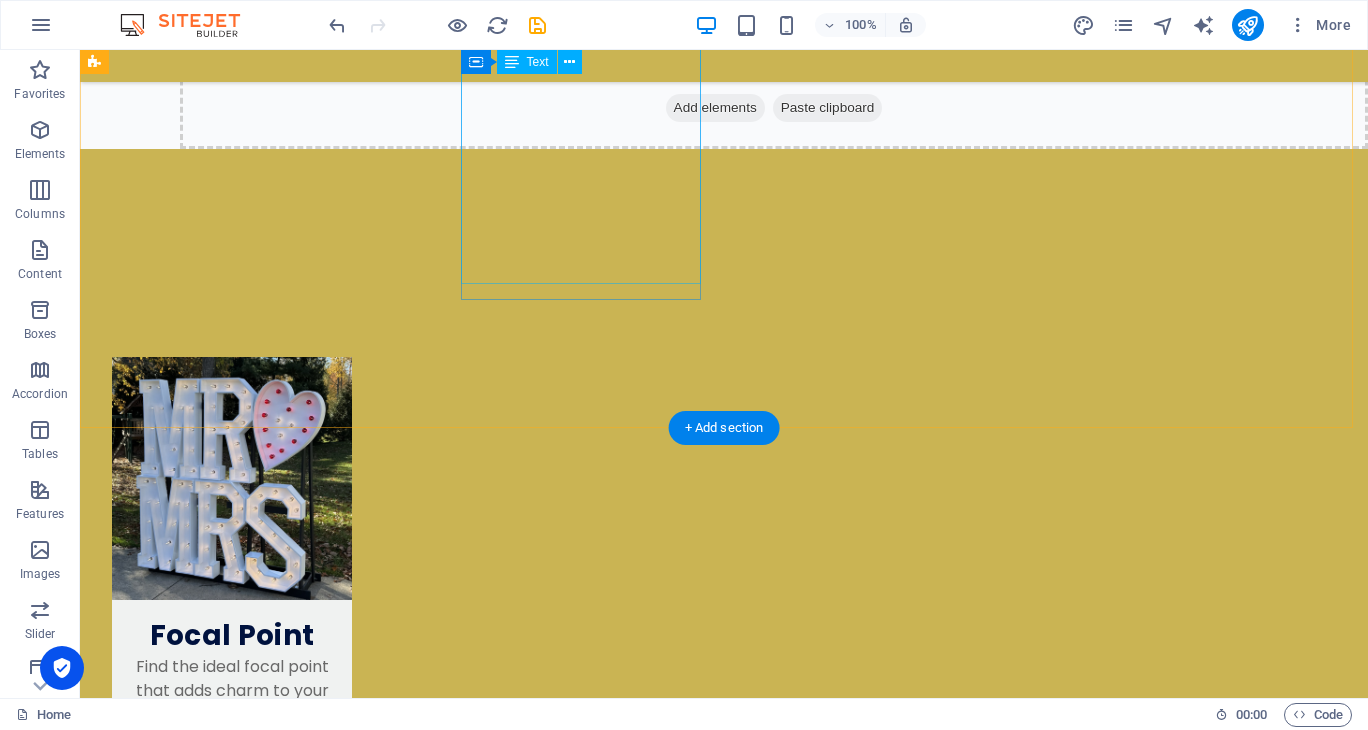click on "Standing at  3 feet tall ,  the letters make the perfect addition for unforgettable photo opportunities. Whether it’s a fun snapshot or a charming pose, their size is just right for showcasing delightful moments together. Capture the joy and create lasting memories!" at bounding box center (232, 1334) 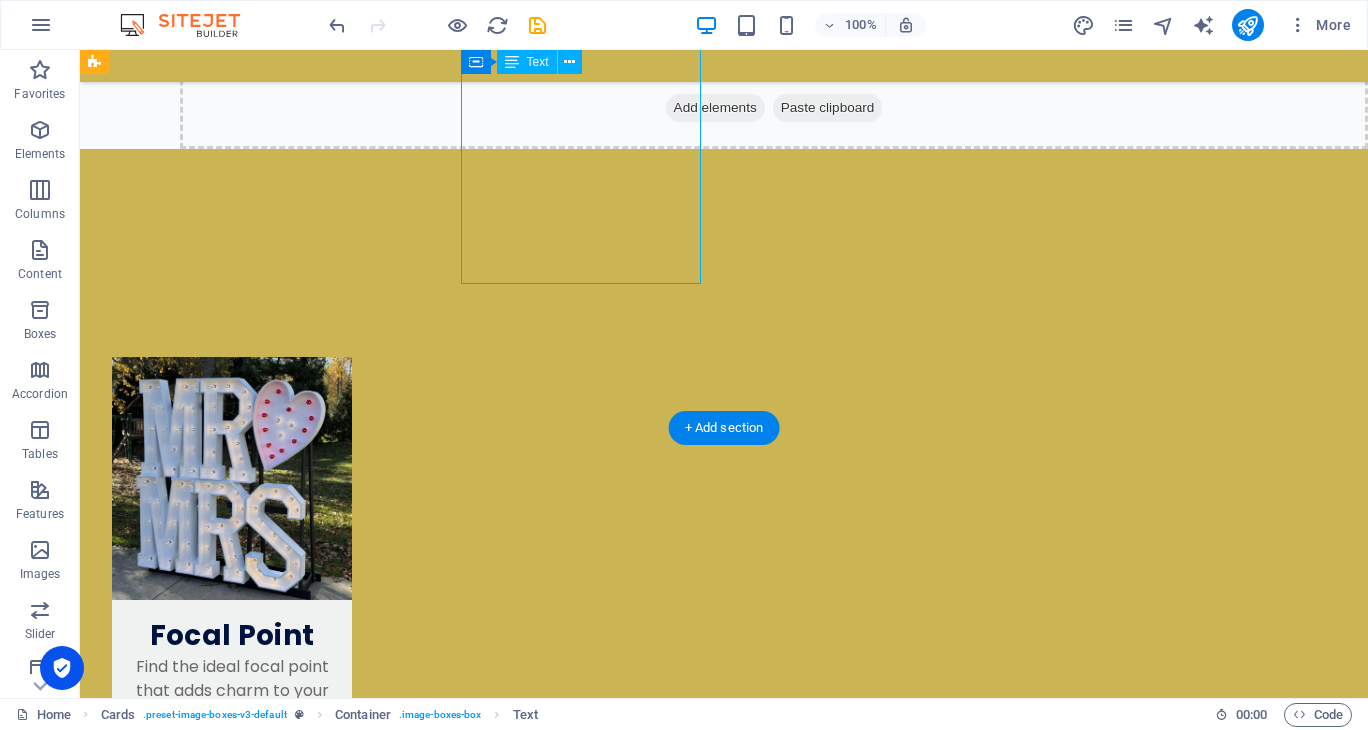 click on "Standing at  3 feet tall ,  the letters make the perfect addition for unforgettable photo opportunities. Whether it’s a fun snapshot or a charming pose, their size is just right for showcasing delightful moments together. Capture the joy and create lasting memories!" at bounding box center [232, 1334] 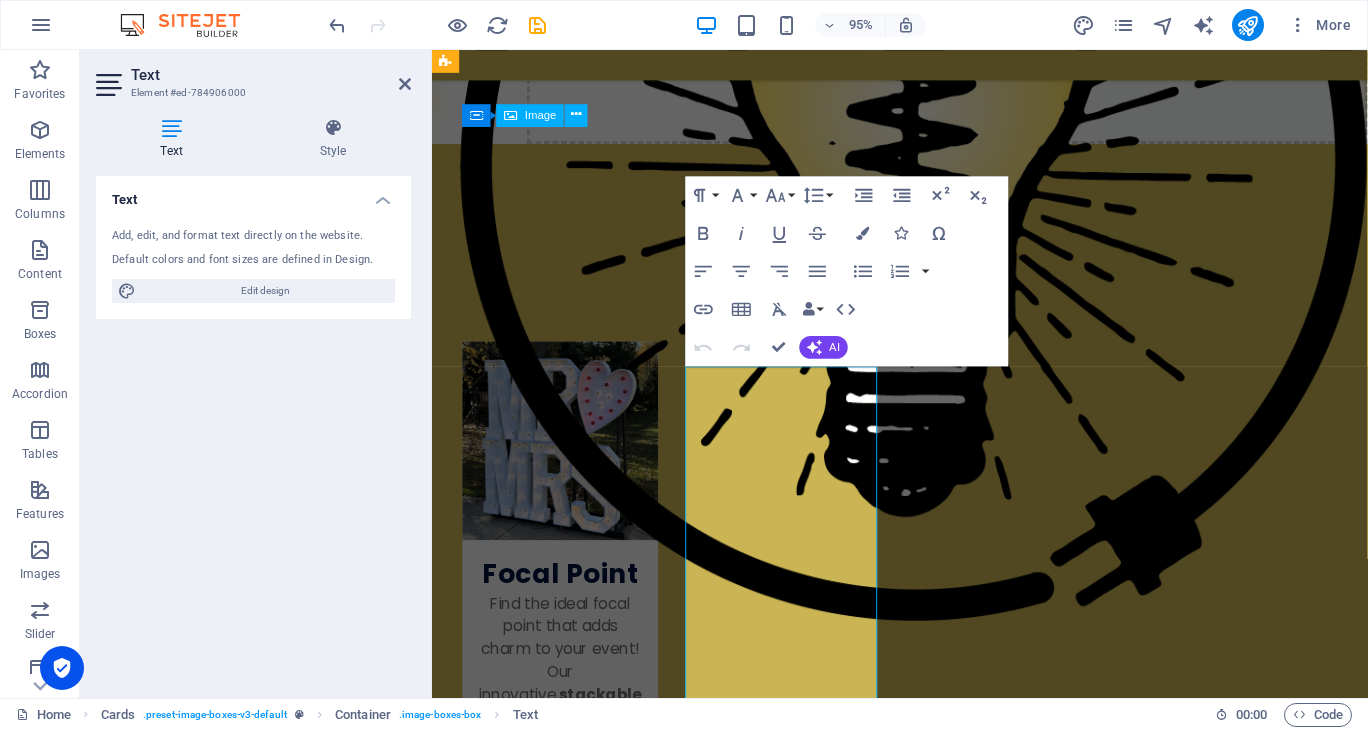 scroll, scrollTop: 964, scrollLeft: 0, axis: vertical 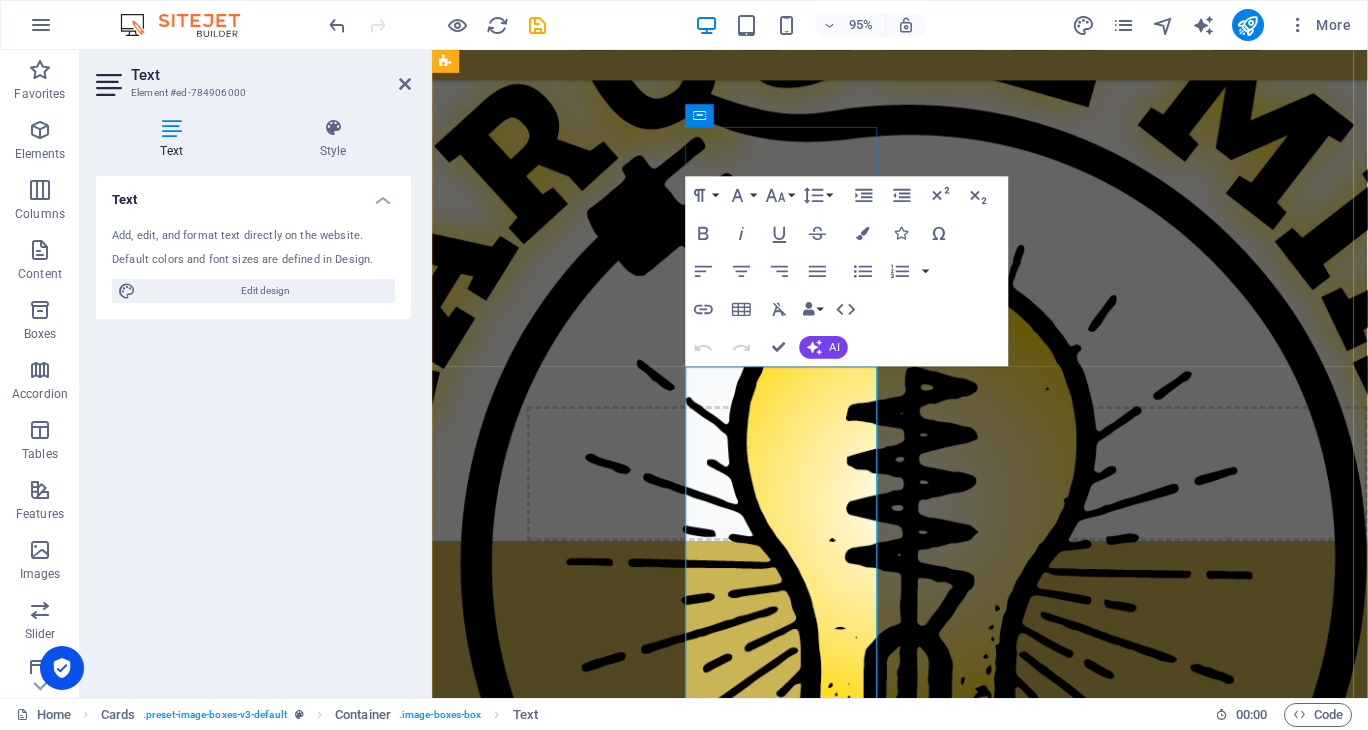 click on "the letters make the perfect addition for unforgettable photo opportunities. Whether it’s a fun snapshot or a charming pose, their size is just right for showcasing delightful moments together. Capture the joy and create lasting memories!" at bounding box center [567, 1819] 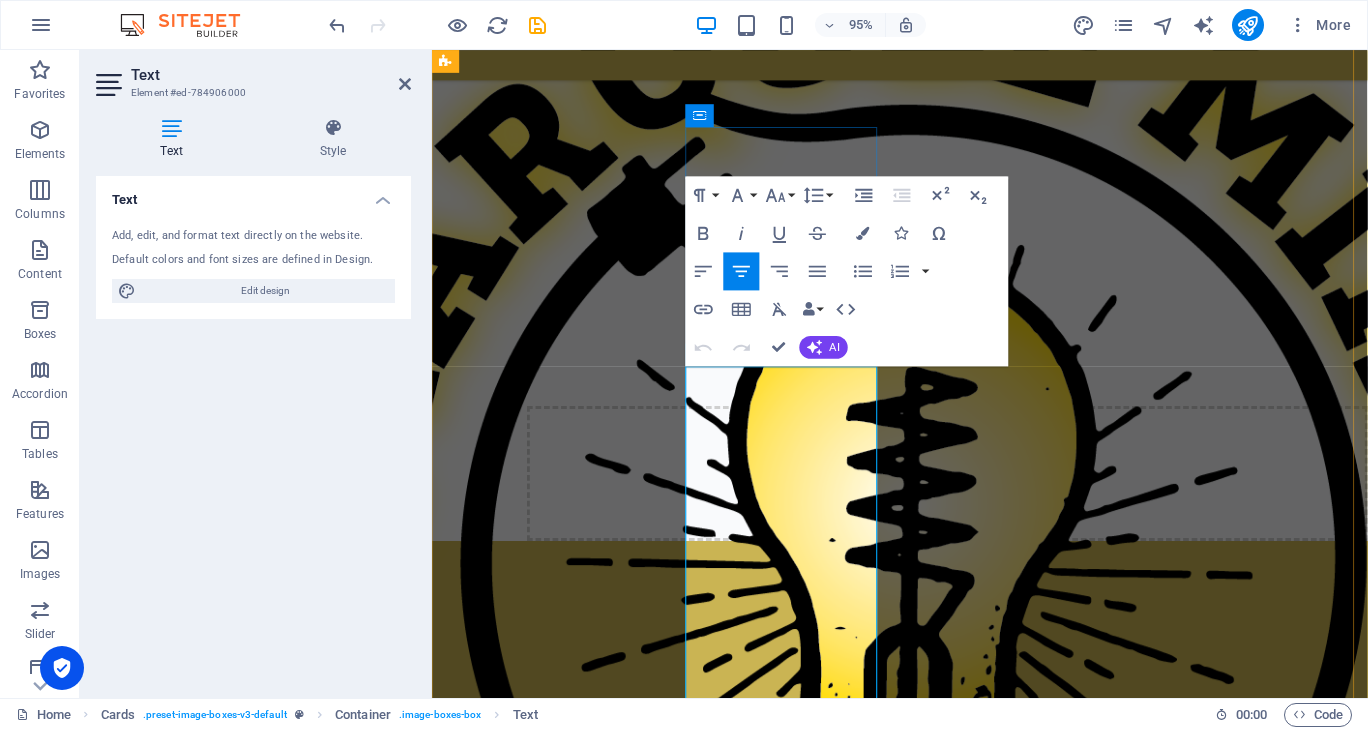 click on "the letters make the perfect addition for unforgettable photo opportunities. Whether it’s a fun snapshot or a charming pose, their size is just right for showcasing delightful moments together. Capture the joy and create lasting memories!" at bounding box center (567, 1819) 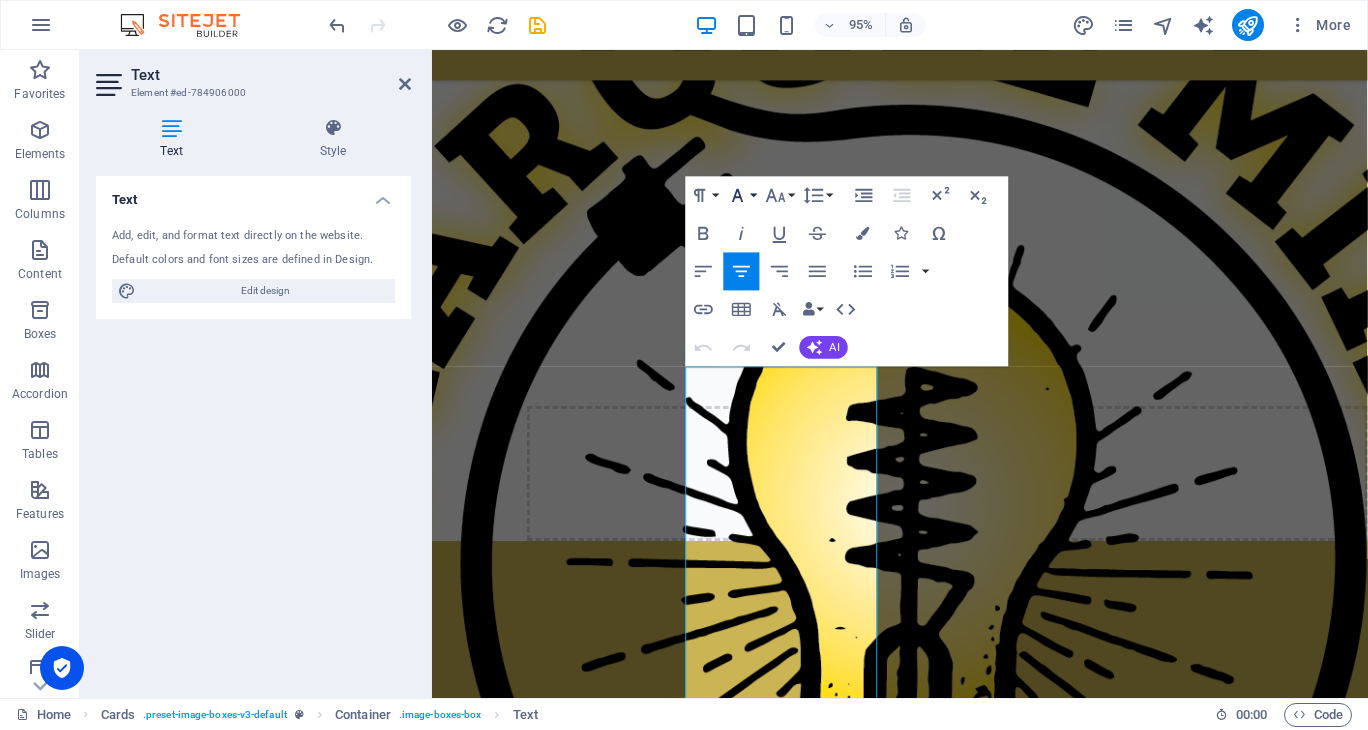 click 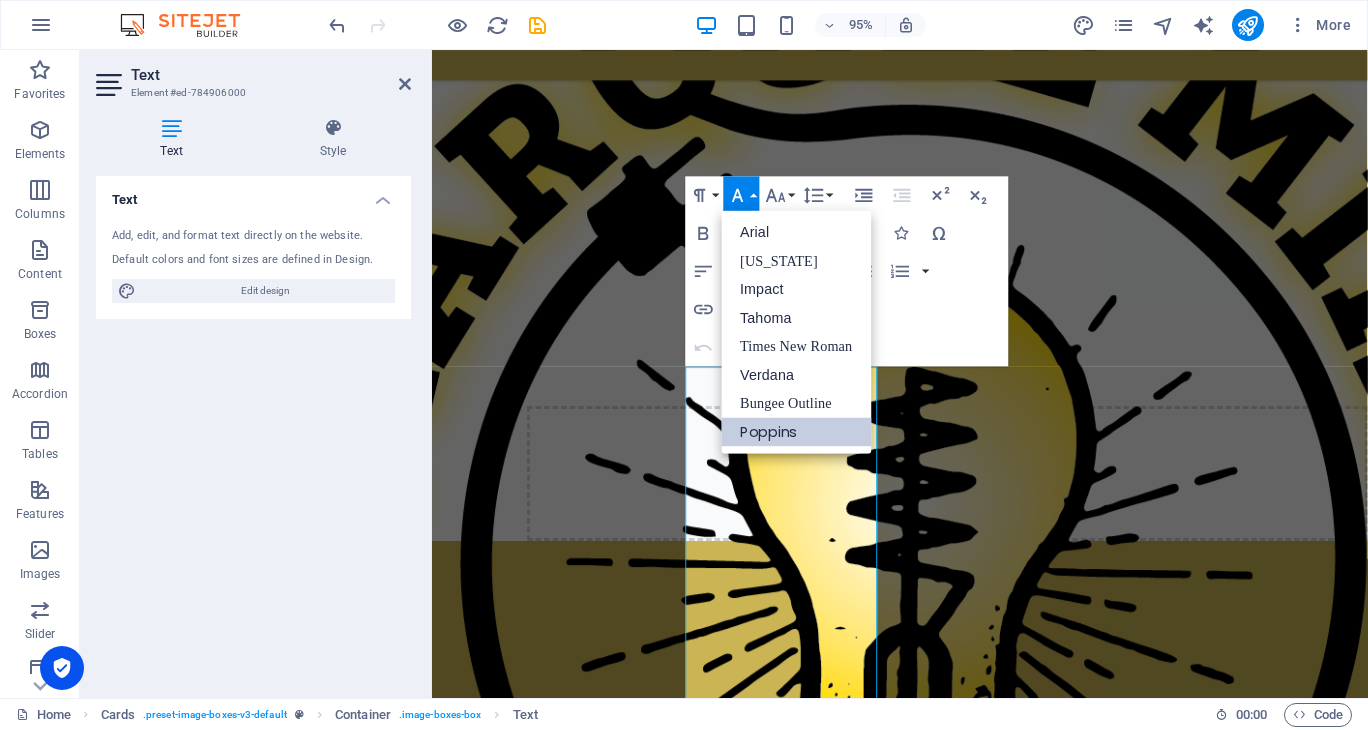 scroll, scrollTop: 0, scrollLeft: 0, axis: both 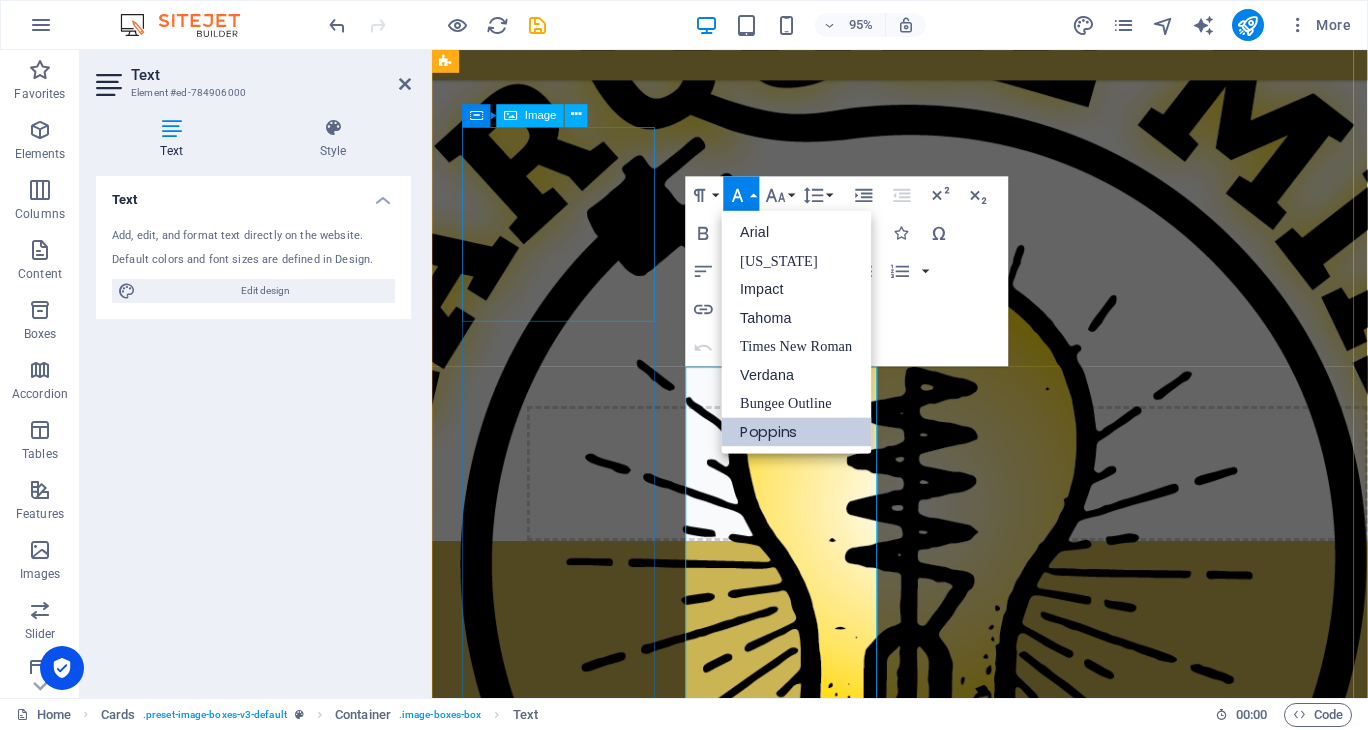 click at bounding box center (567, 879) 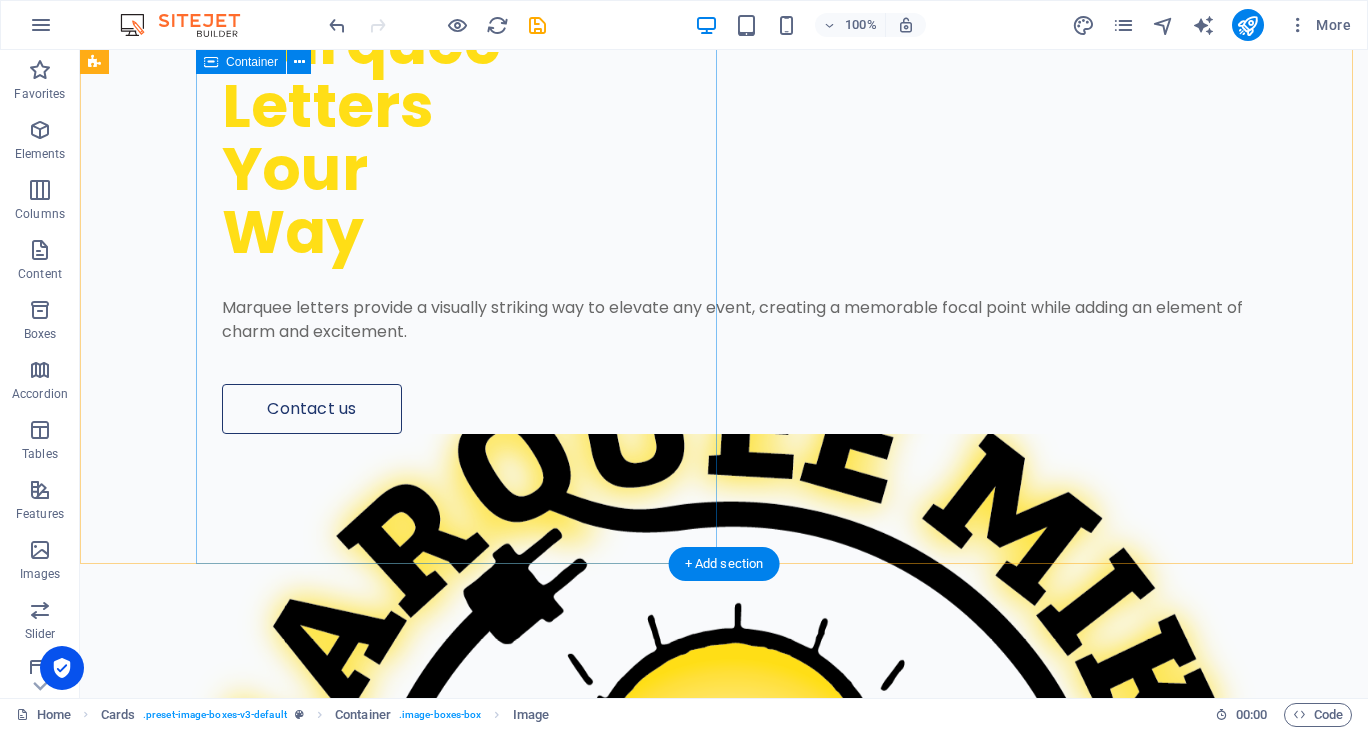 scroll, scrollTop: 314, scrollLeft: 0, axis: vertical 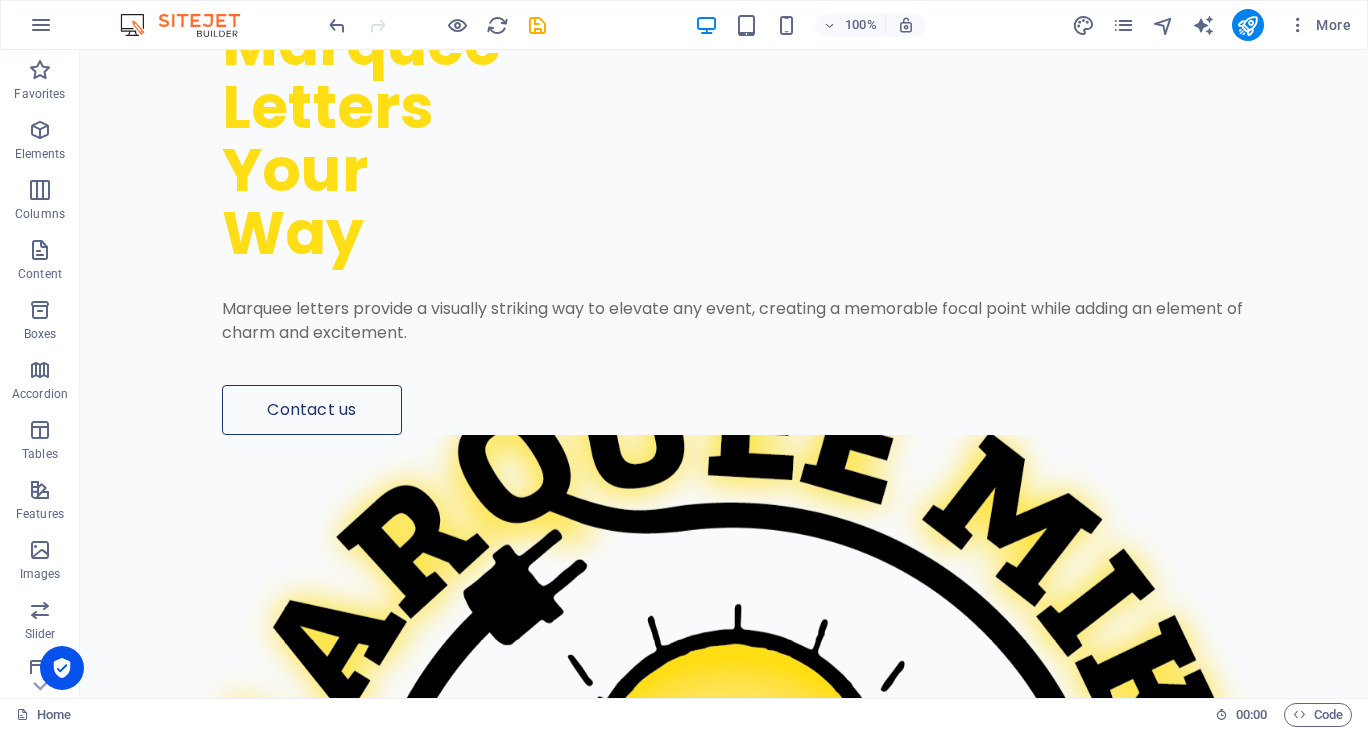 drag, startPoint x: 810, startPoint y: 50, endPoint x: 579, endPoint y: 190, distance: 270.11295 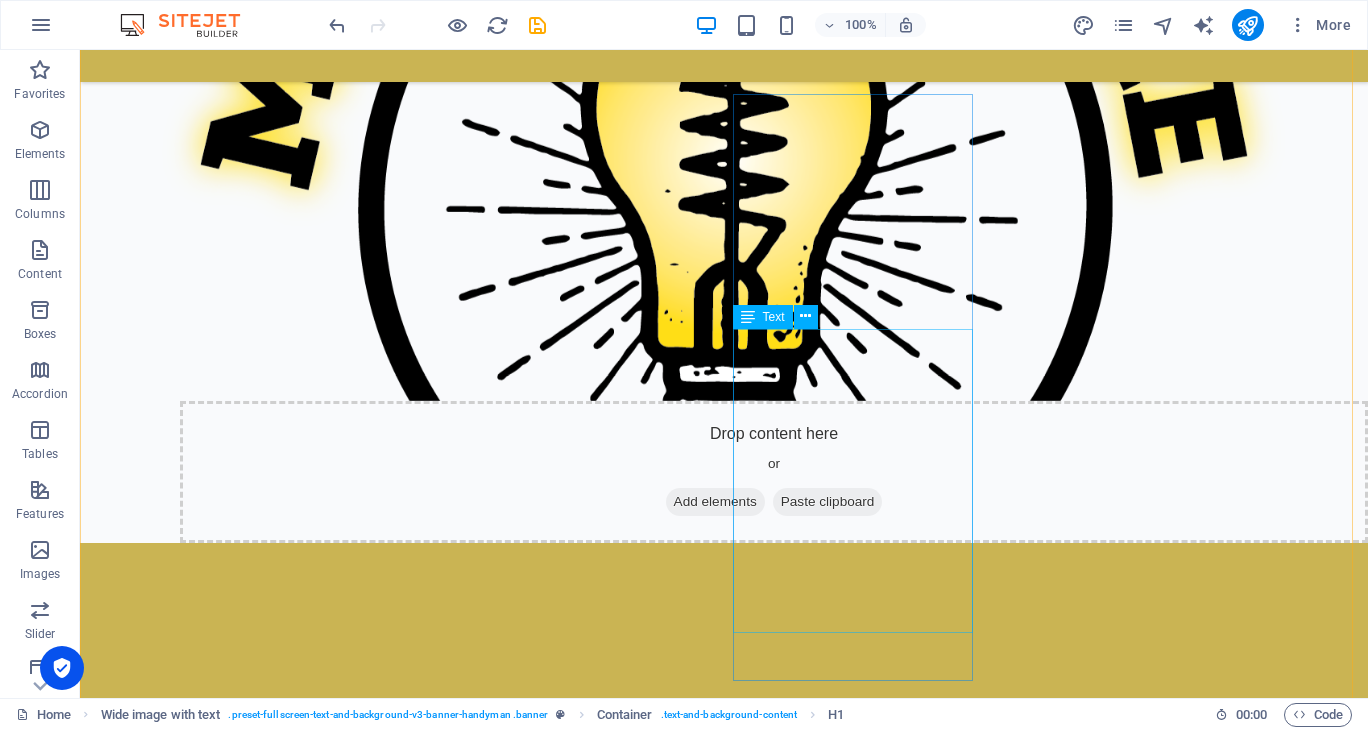 scroll, scrollTop: 1003, scrollLeft: 0, axis: vertical 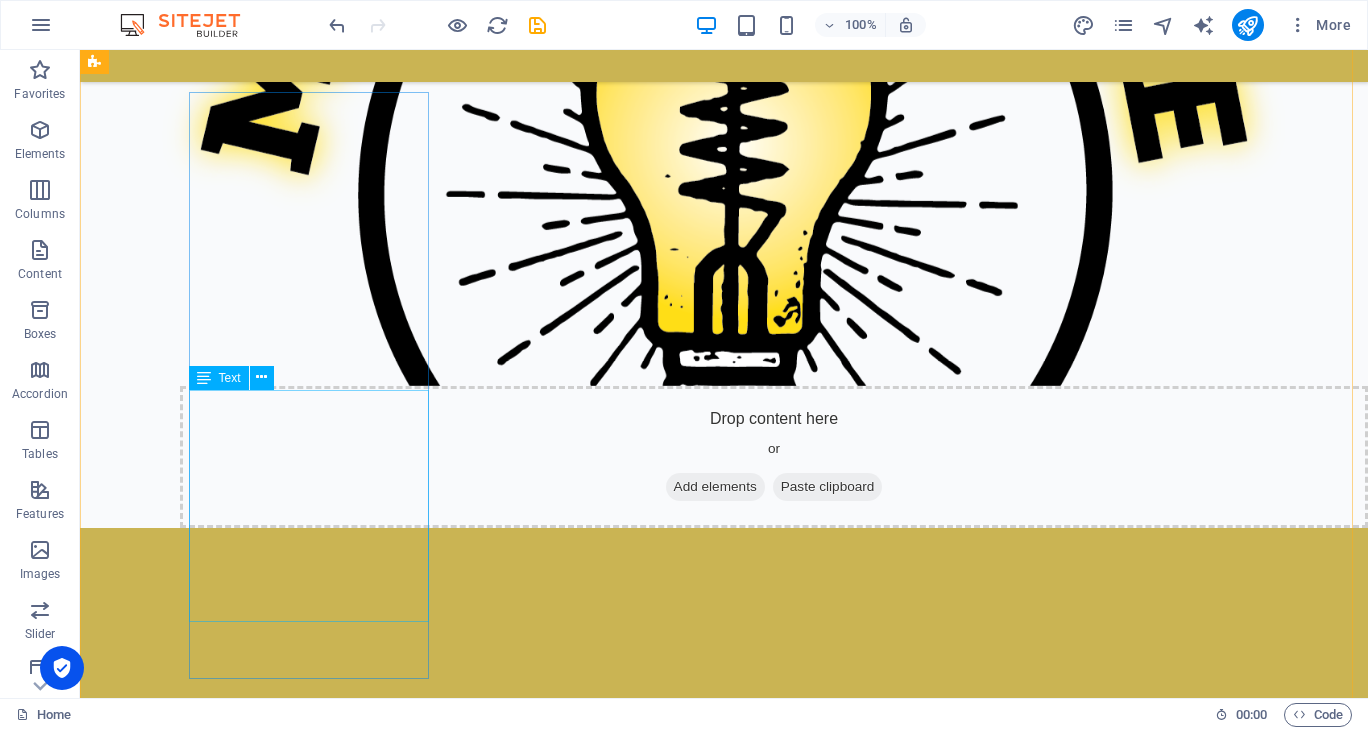 click on "Find the ideal focal point that adds charm to your event! Our innovative,  stackable displays  maximize space and create a stunning visual impact for any occasion. Let your event shine with our versatile solutions!" at bounding box center [232, 1162] 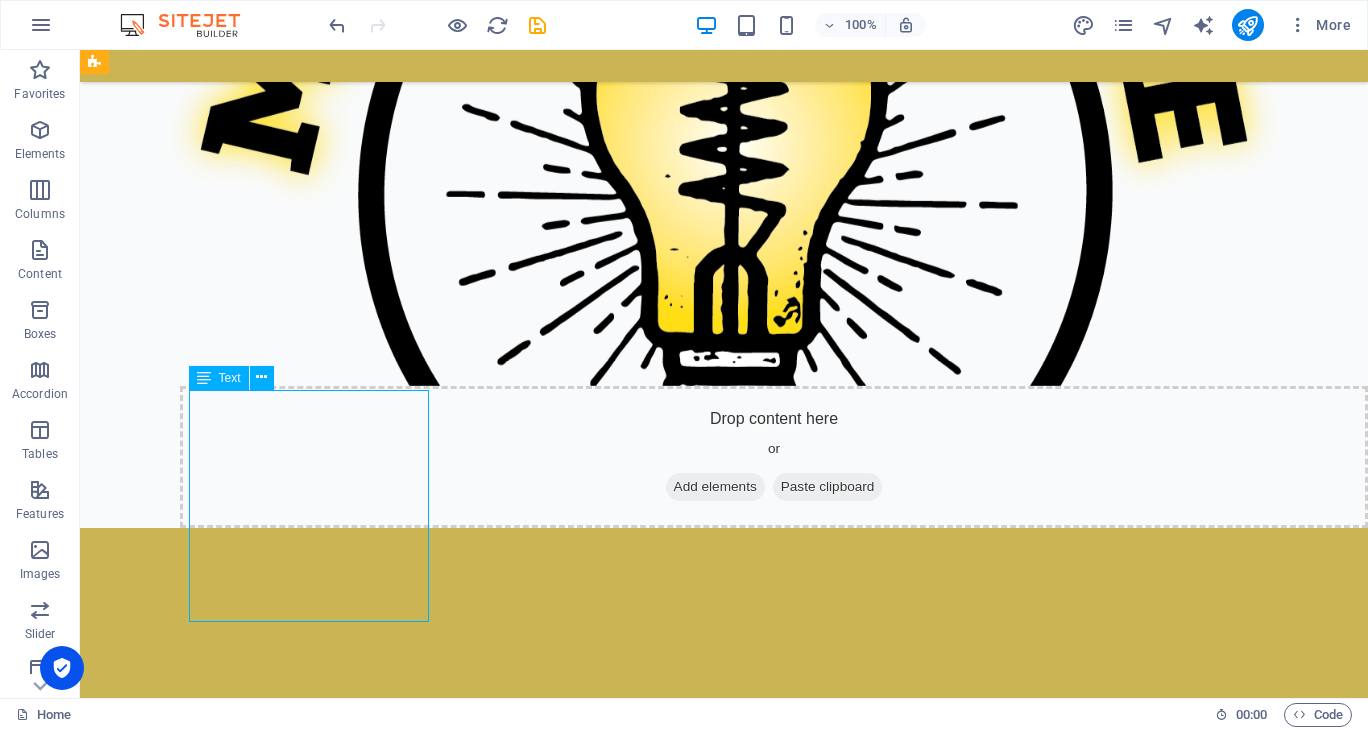 click on "Find the ideal focal point that adds charm to your event! Our innovative,  stackable displays  maximize space and create a stunning visual impact for any occasion. Let your event shine with our versatile solutions!" at bounding box center [232, 1162] 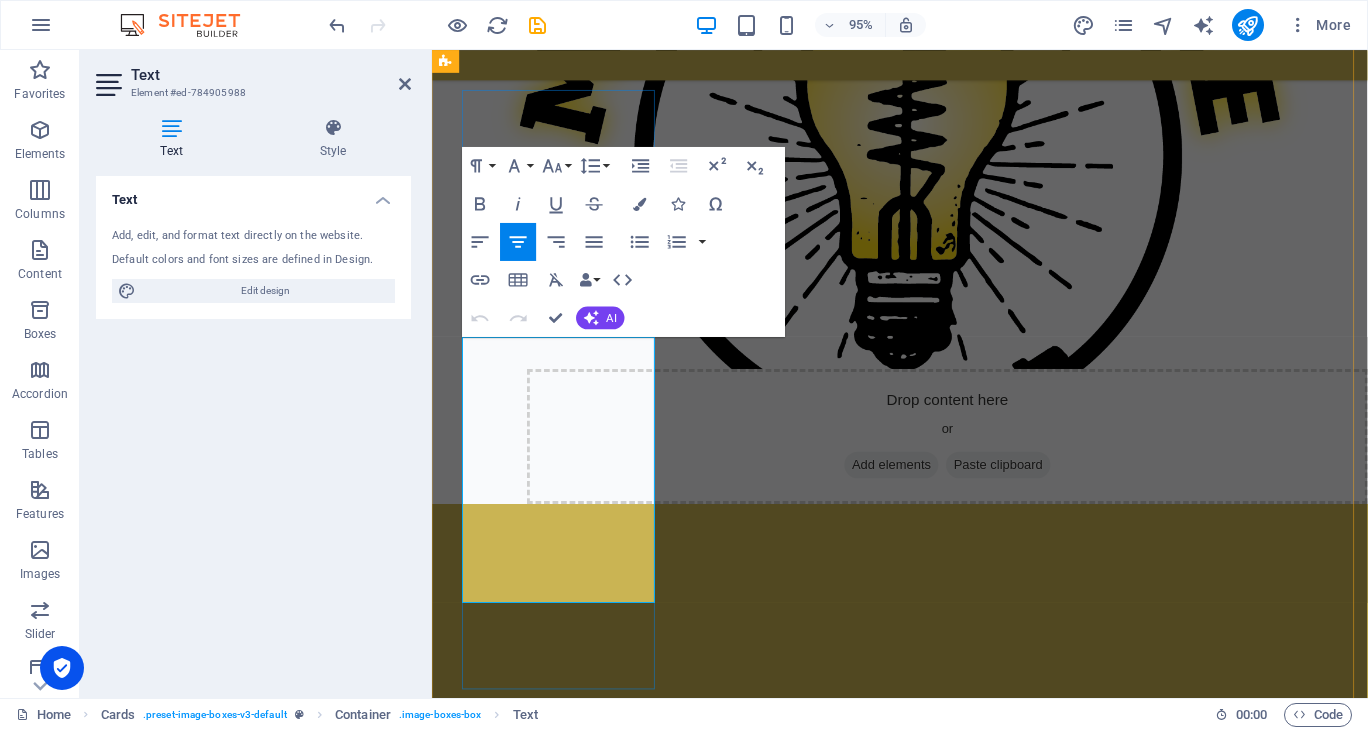 drag, startPoint x: 641, startPoint y: 600, endPoint x: 909, endPoint y: 385, distance: 343.58258 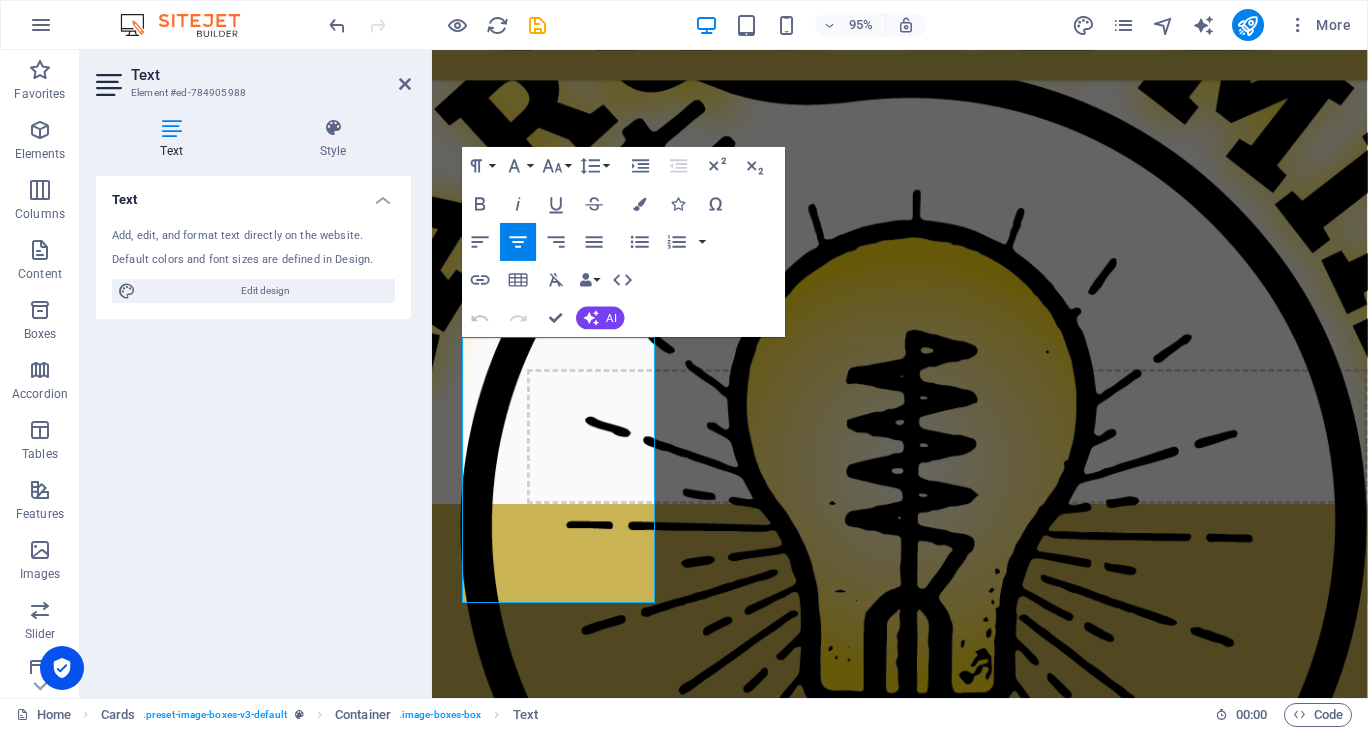 copy on "Find the ideal focal point that adds charm to your event! Our innovative,  stackable displays  maximize space and create a stunning visual impact for any occasion. Let your event shine with our versatile solutions!" 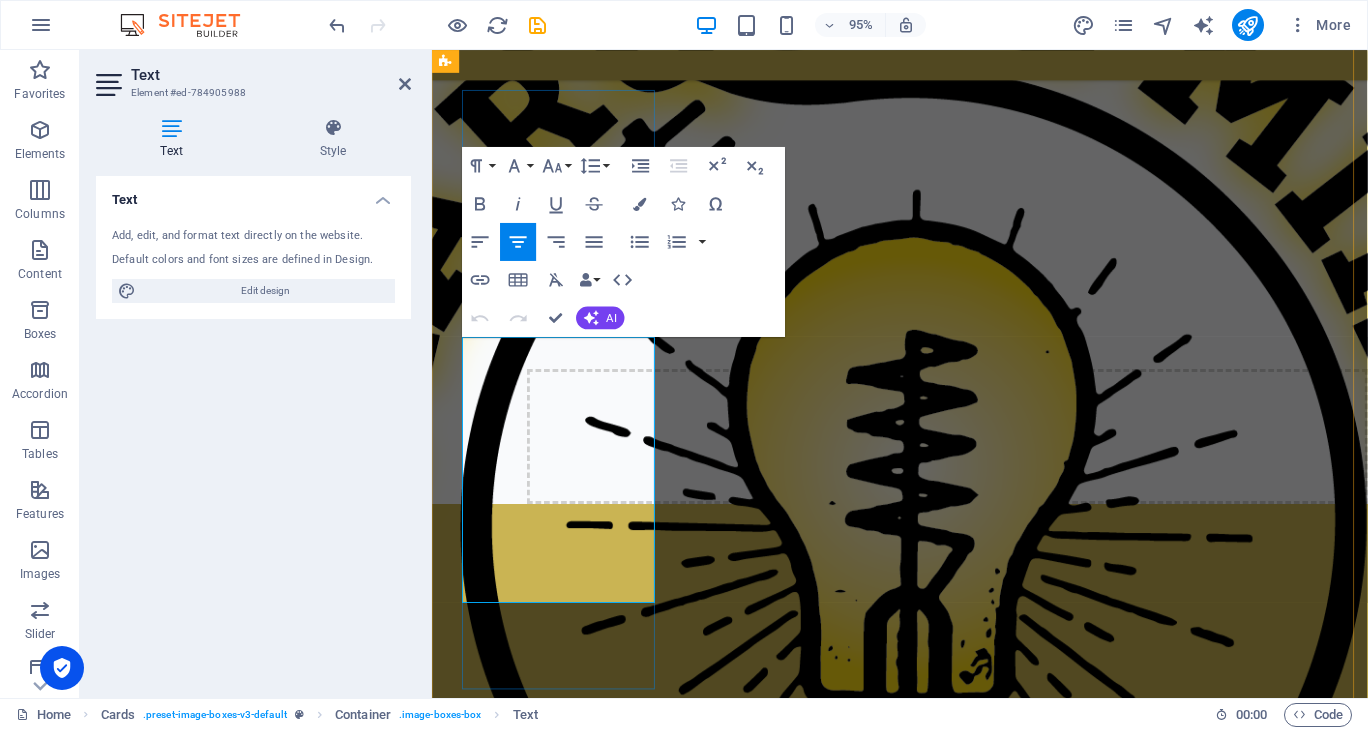 click on "stackable displays" 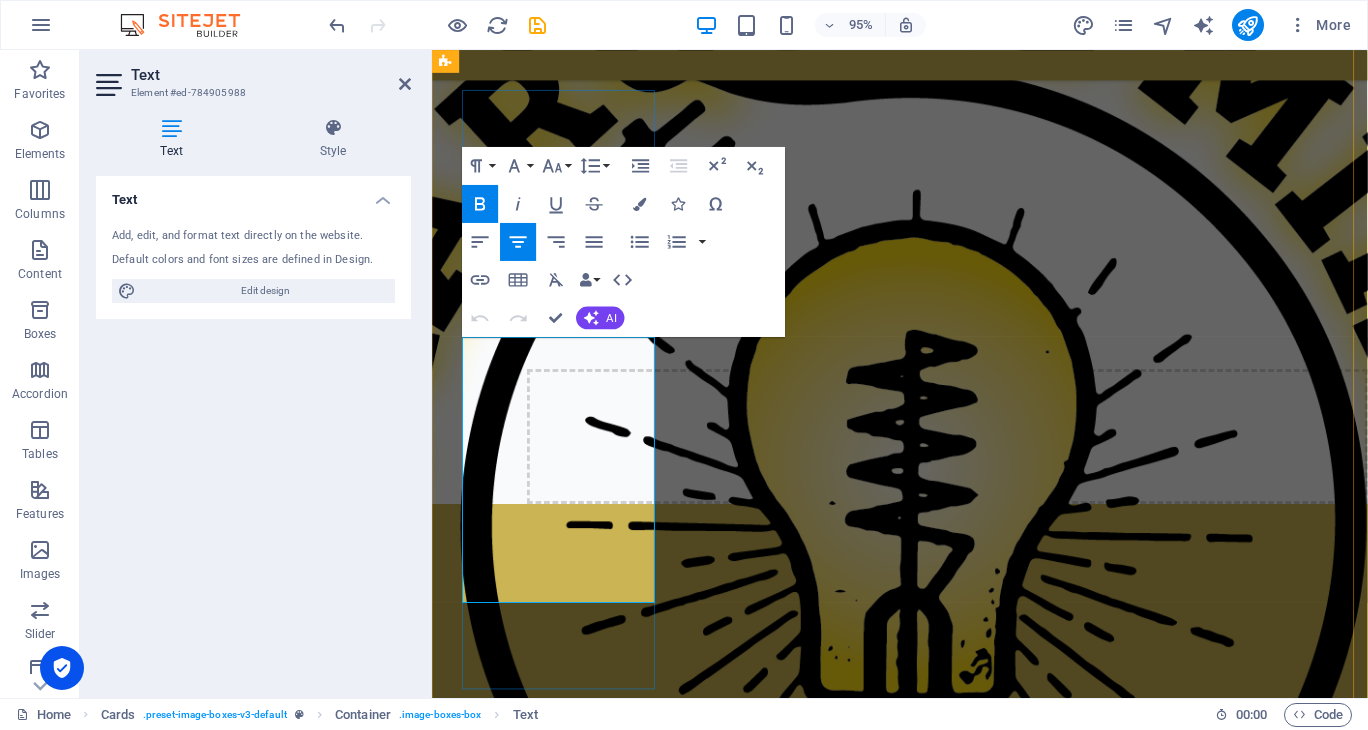 drag, startPoint x: 571, startPoint y: 556, endPoint x: 487, endPoint y: 362, distance: 211.40483 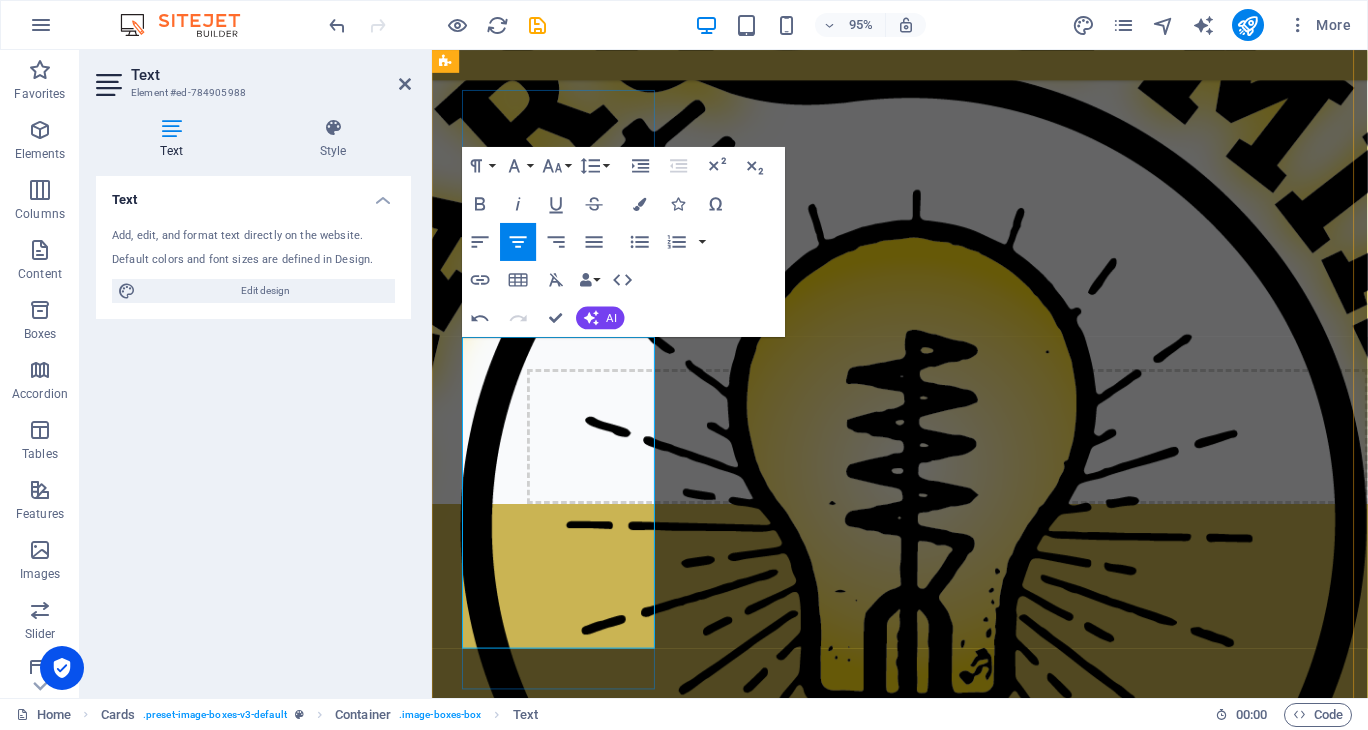 drag, startPoint x: 570, startPoint y: 456, endPoint x: 584, endPoint y: 482, distance: 29.529646 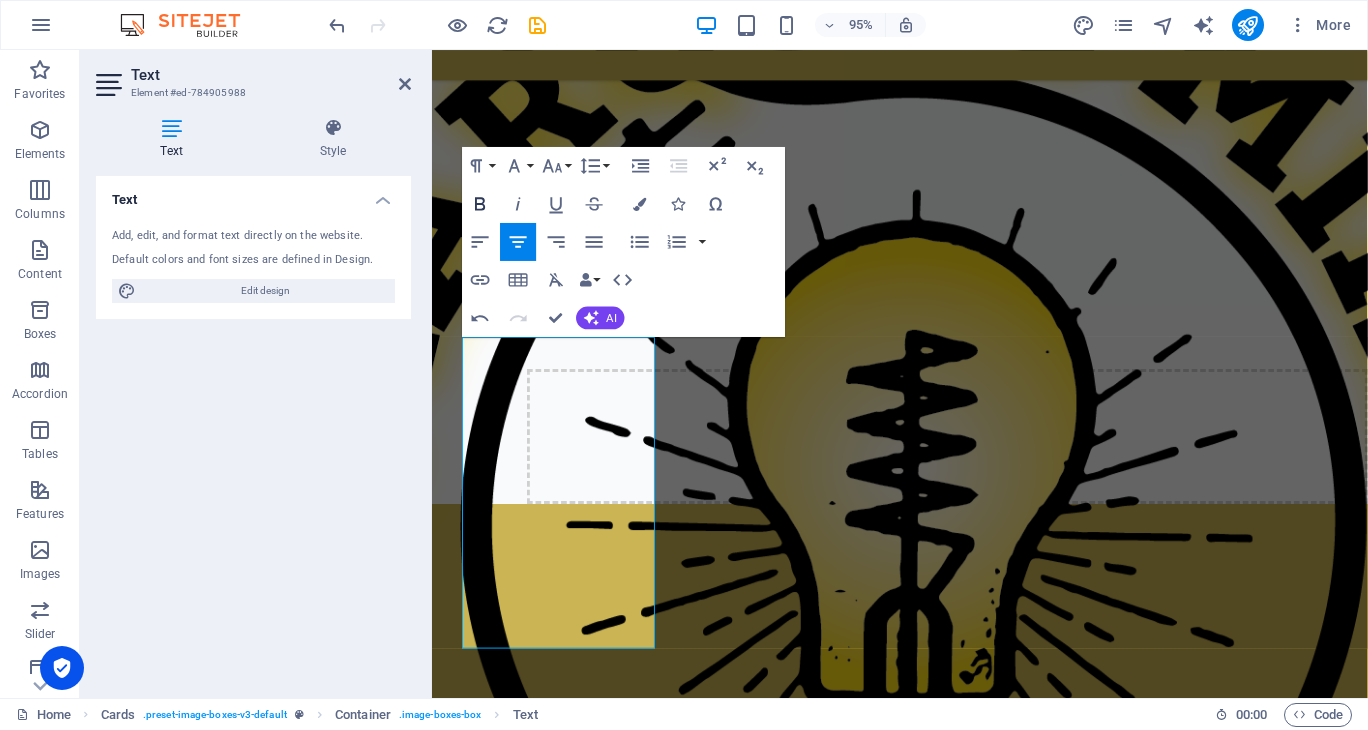 click 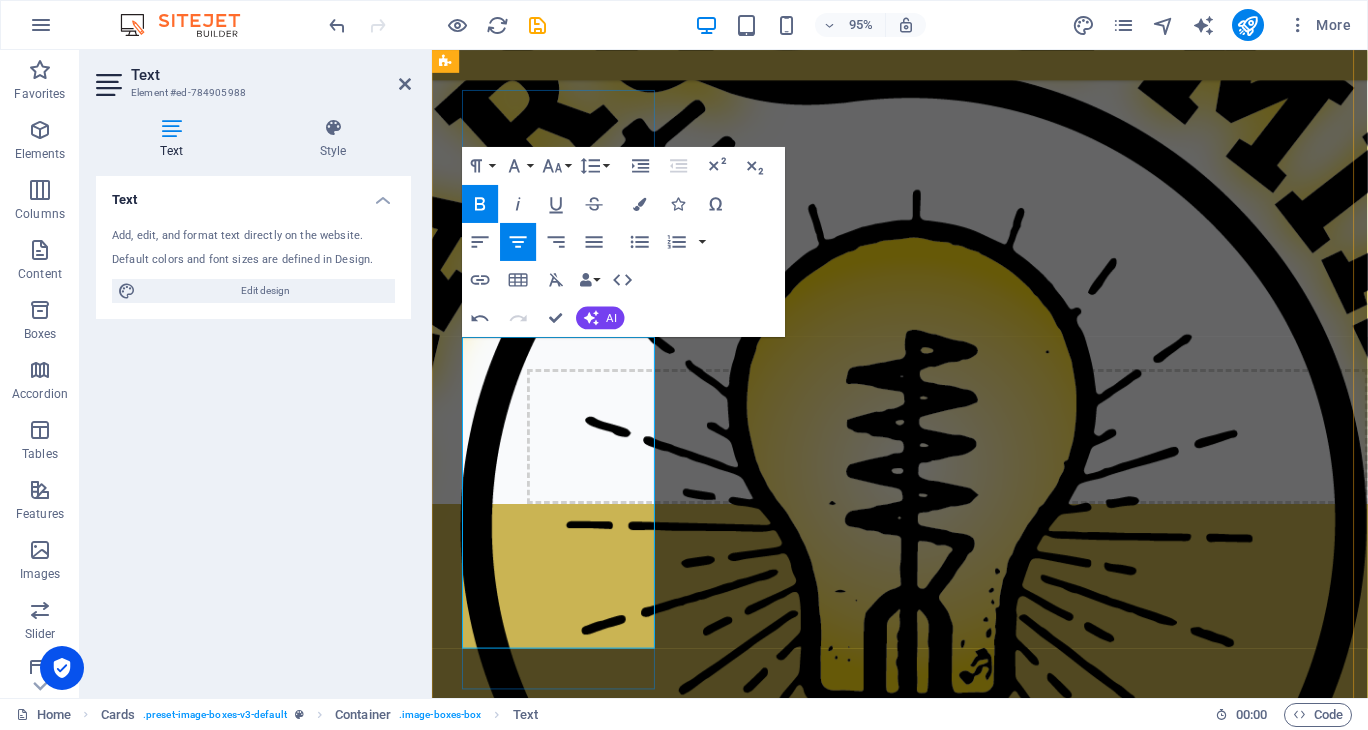 click on "Discover the perfect focal point that enhances the charm of your event! Our innovative,  stackable displays  are designed to optimize space while delivering a striking visual impact for any occasion. Let your event shine with our versatile solutions!" at bounding box center [567, 1156] 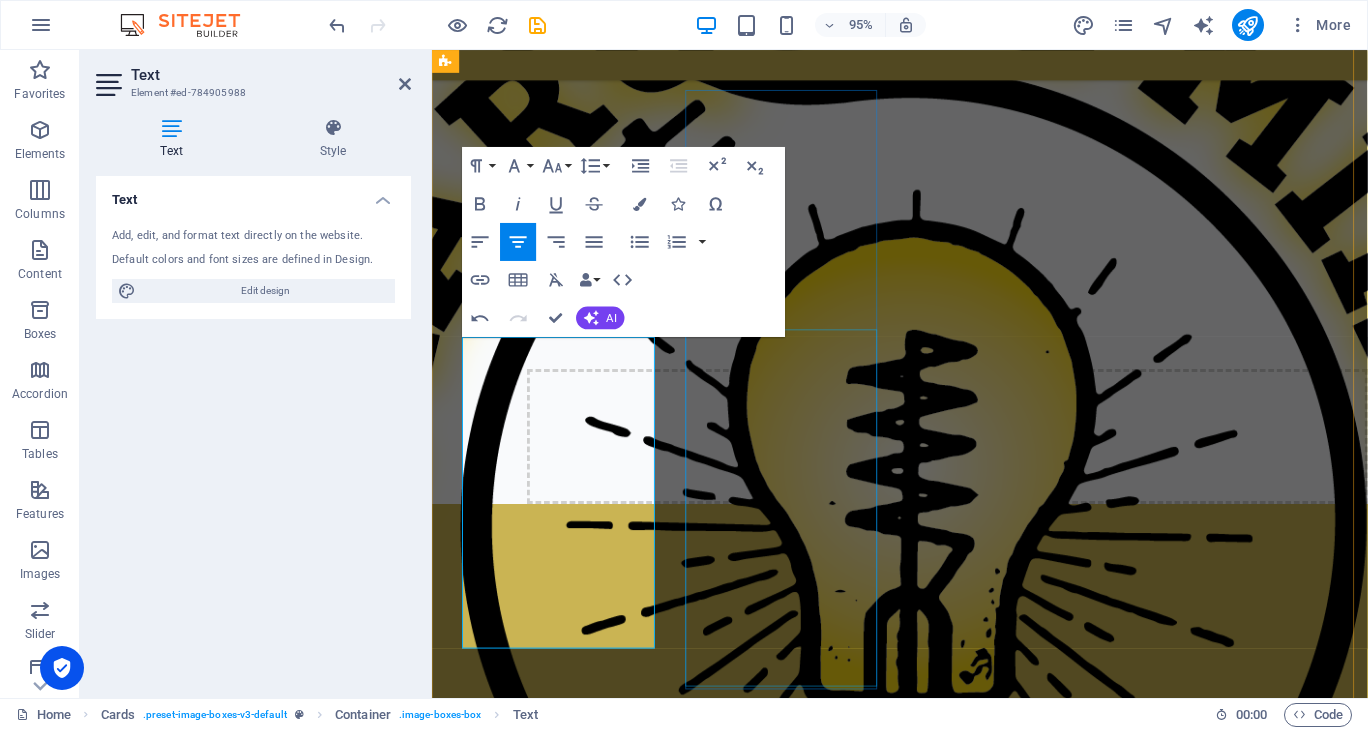 click on "Standing at  3 feet tall ,  the letters make the perfect addition for unforgettable photo opportunities. Whether it’s a fun snapshot or a charming pose, their size is just right for showcasing delightful moments together. Capture the joy and create lasting memories!" at bounding box center [567, 1788] 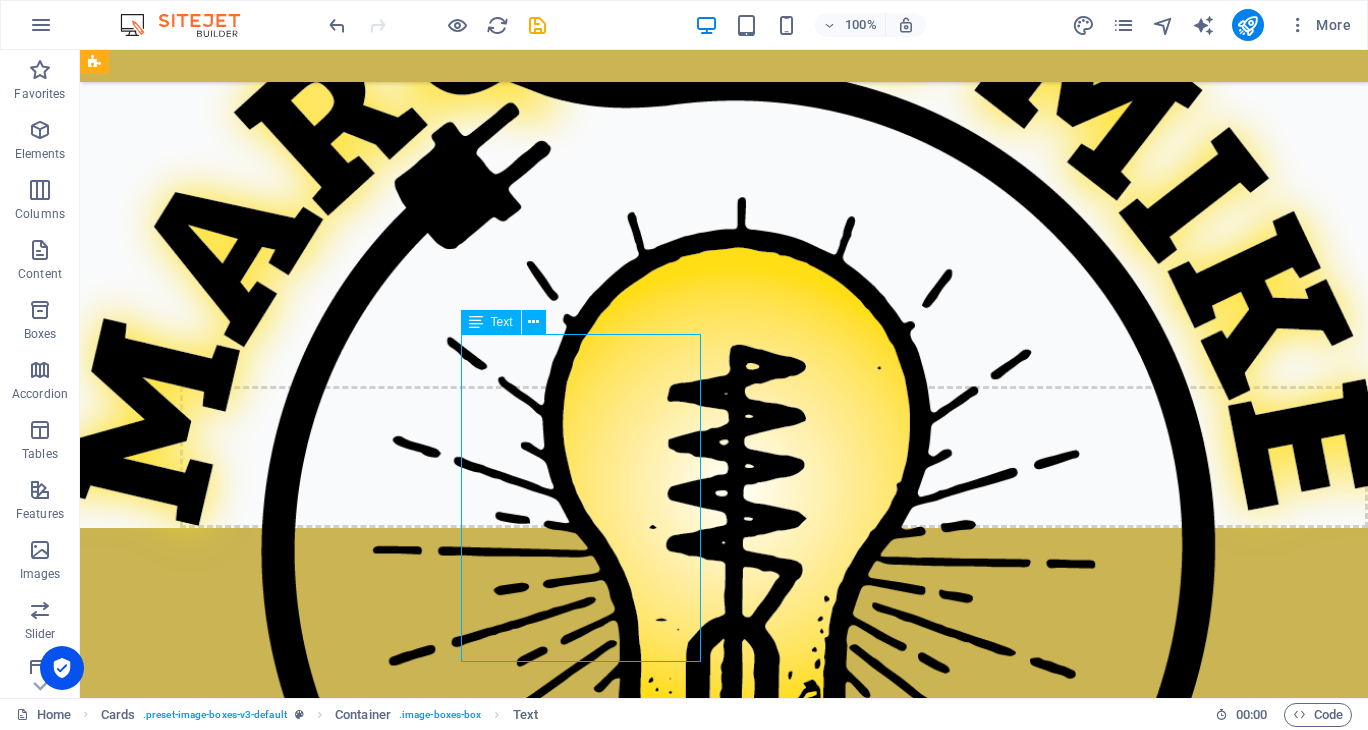 drag, startPoint x: 534, startPoint y: 343, endPoint x: 553, endPoint y: 377, distance: 38.948685 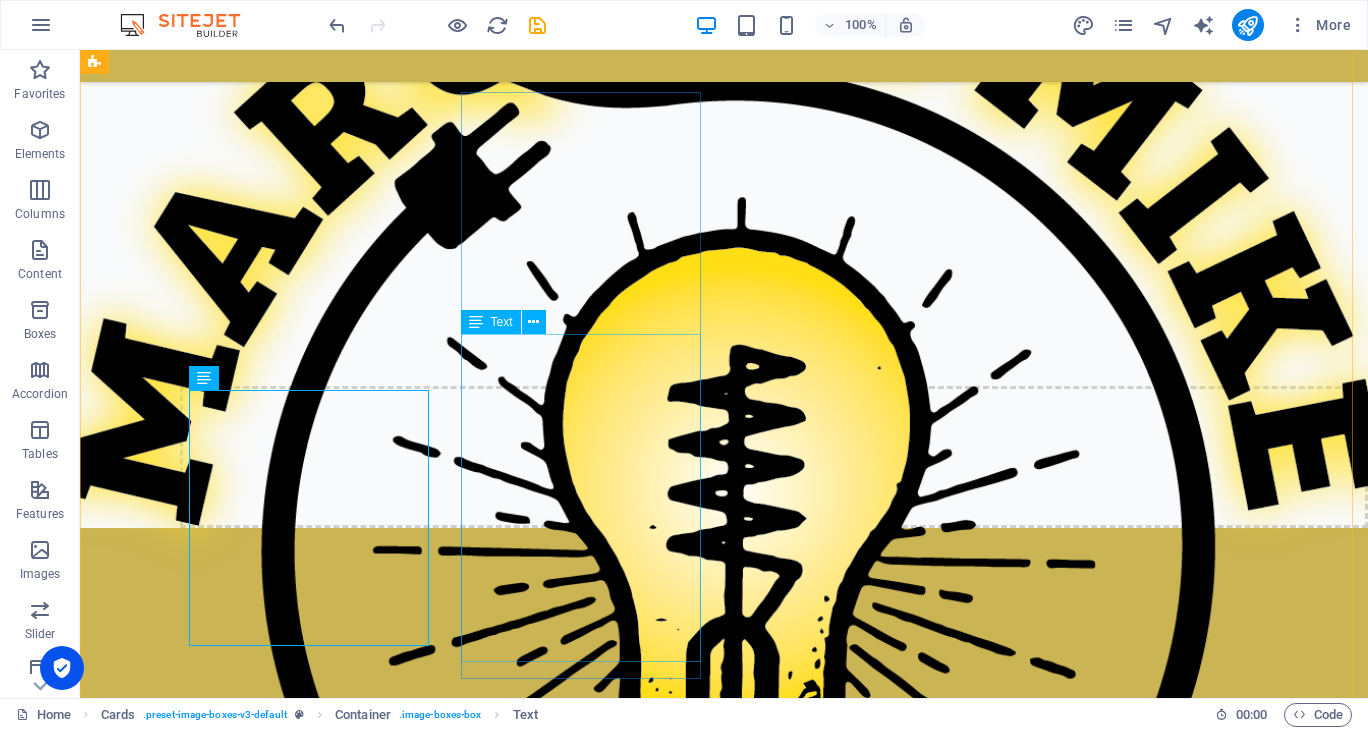 click on "Standing at  3 feet tall ,  the letters make the perfect addition for unforgettable photo opportunities. Whether it’s a fun snapshot or a charming pose, their size is just right for showcasing delightful moments together. Capture the joy and create lasting memories!" at bounding box center [232, 1713] 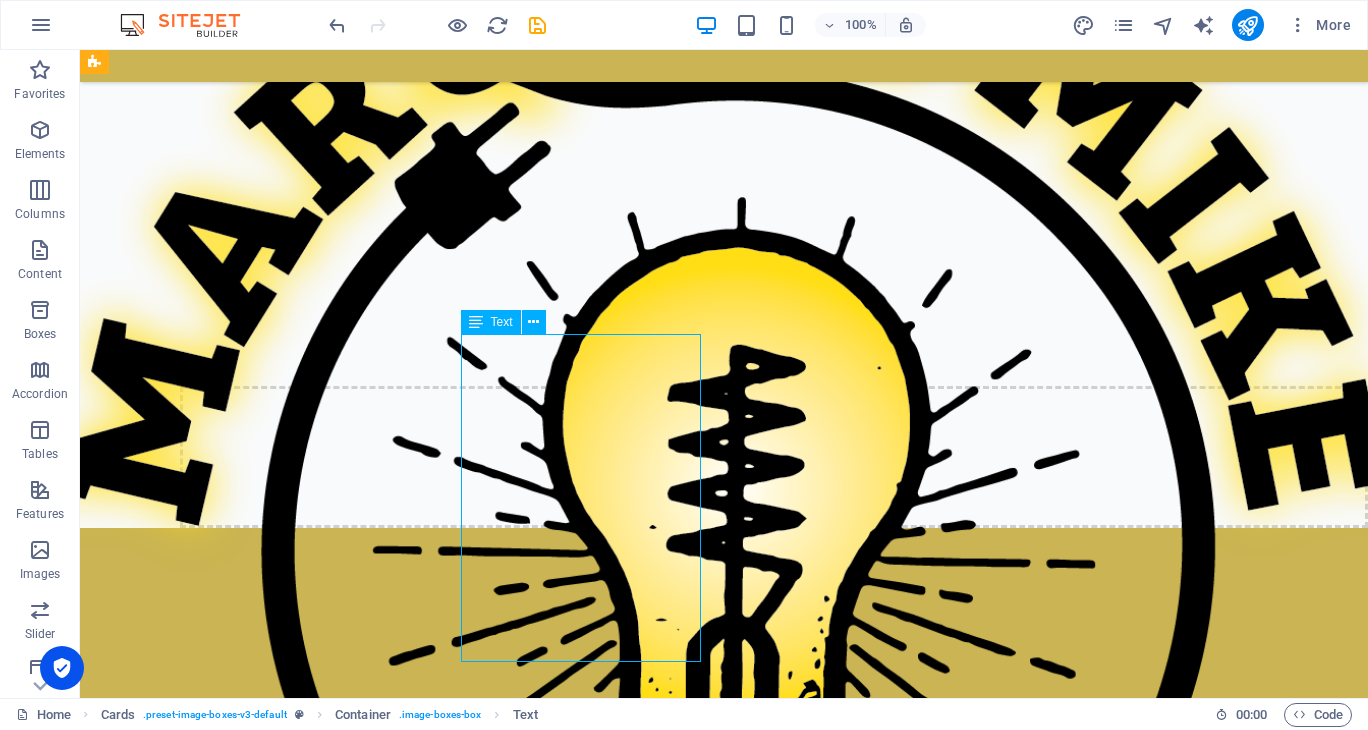 click on "Standing at  3 feet tall ,  the letters make the perfect addition for unforgettable photo opportunities. Whether it’s a fun snapshot or a charming pose, their size is just right for showcasing delightful moments together. Capture the joy and create lasting memories!" at bounding box center (232, 1713) 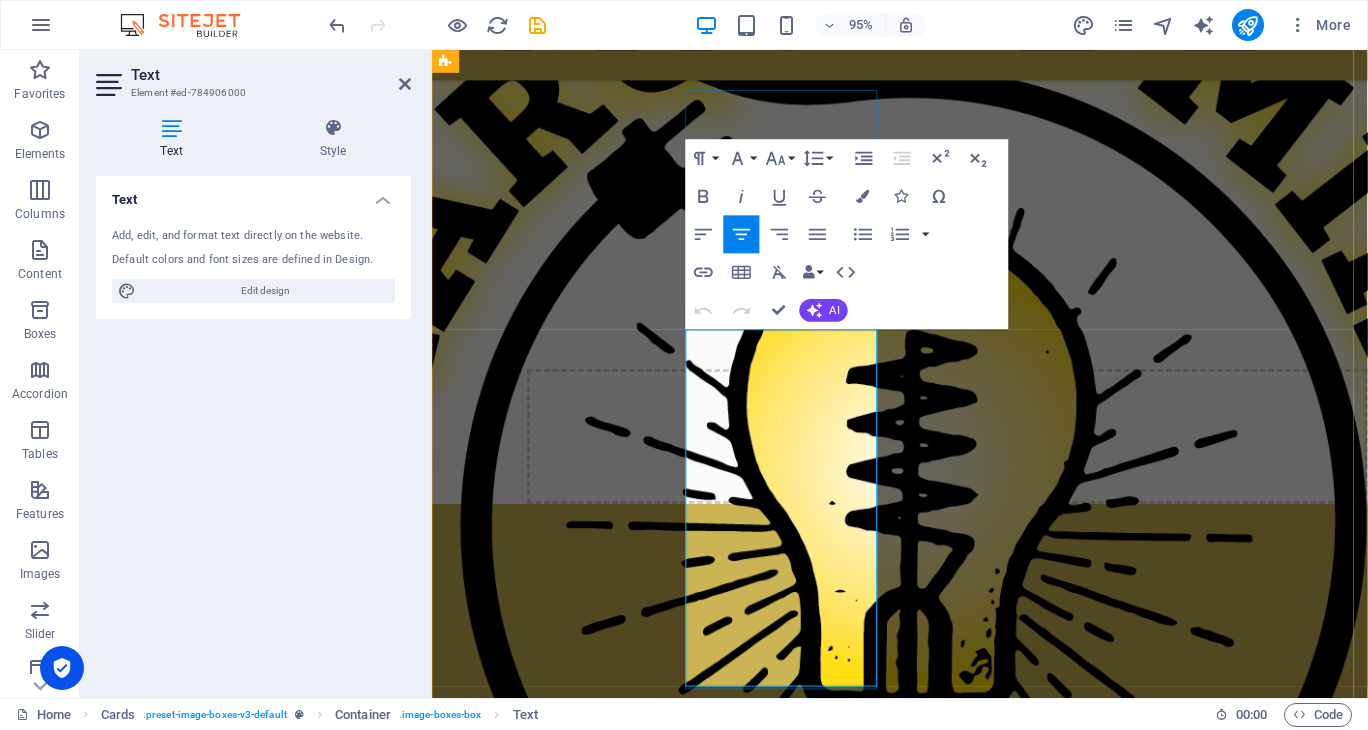 drag, startPoint x: 750, startPoint y: 353, endPoint x: 878, endPoint y: 695, distance: 365.16846 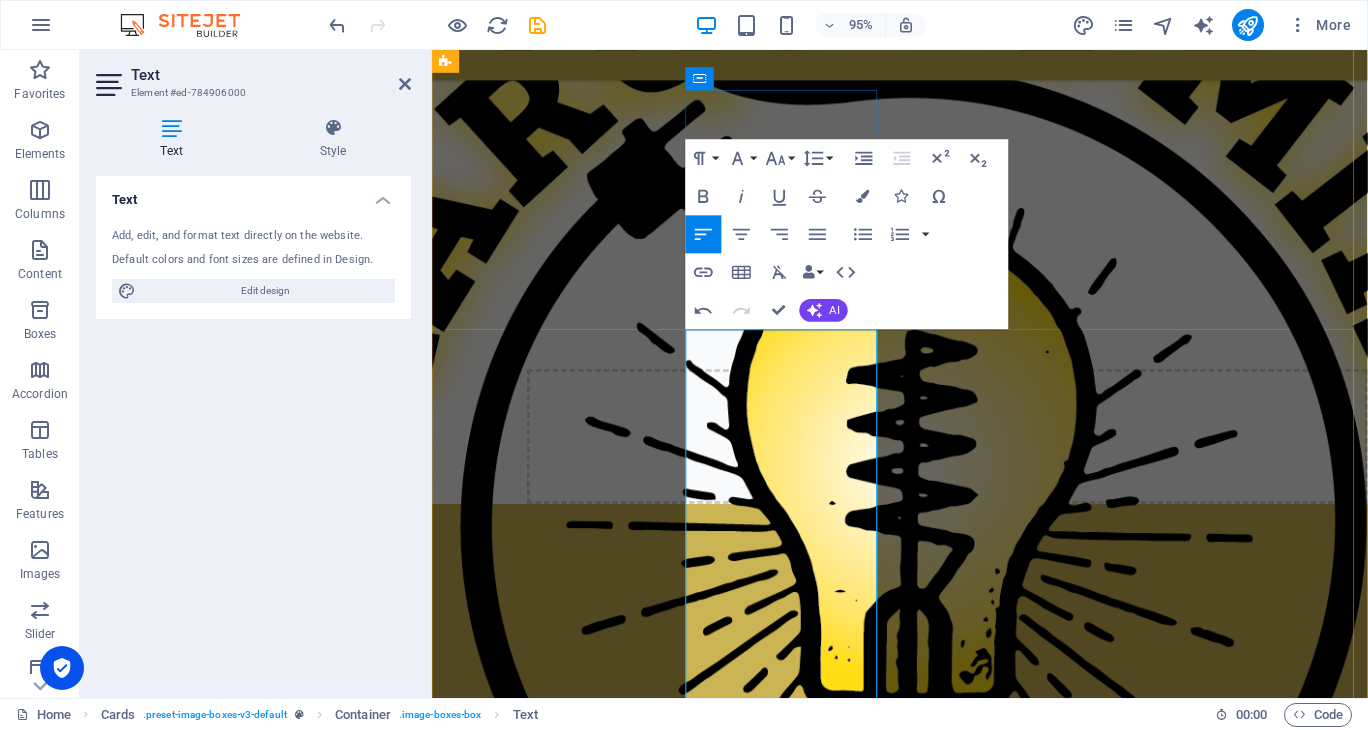 drag, startPoint x: 803, startPoint y: 378, endPoint x: 846, endPoint y: 383, distance: 43.289722 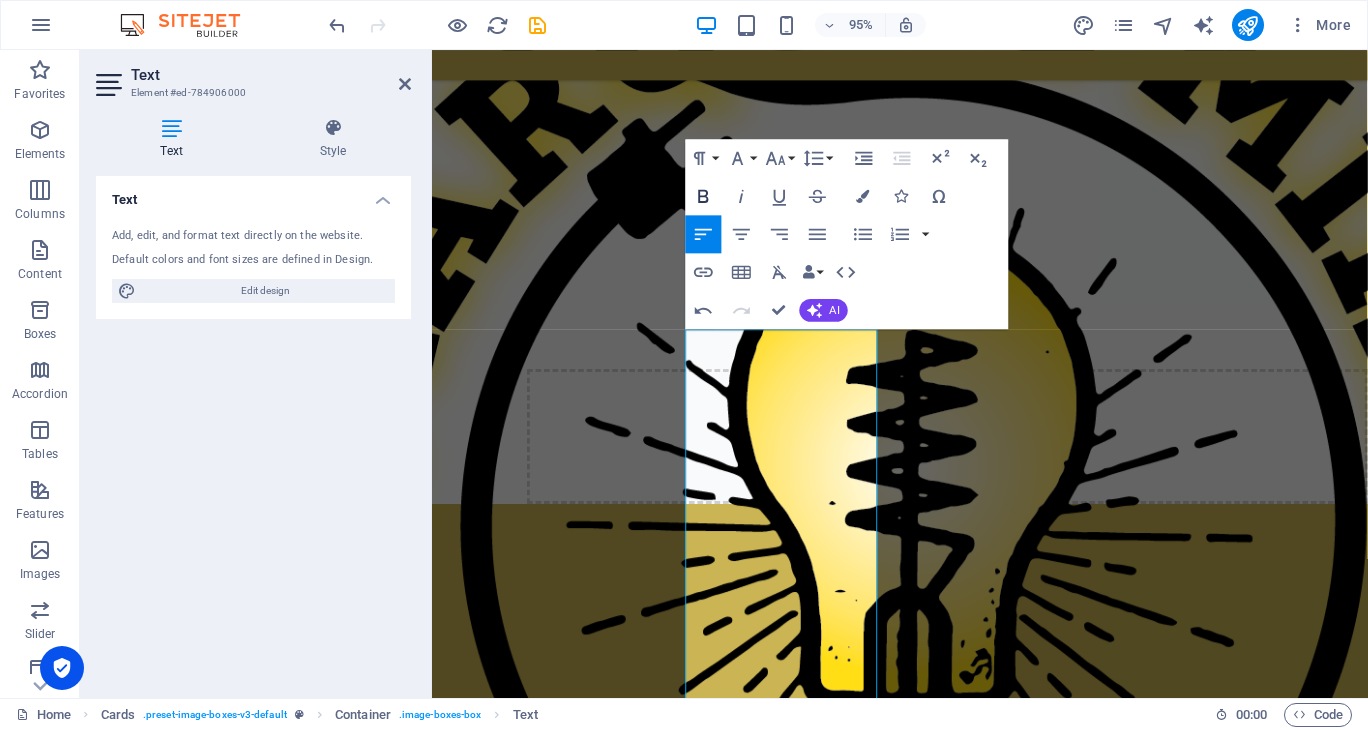 click 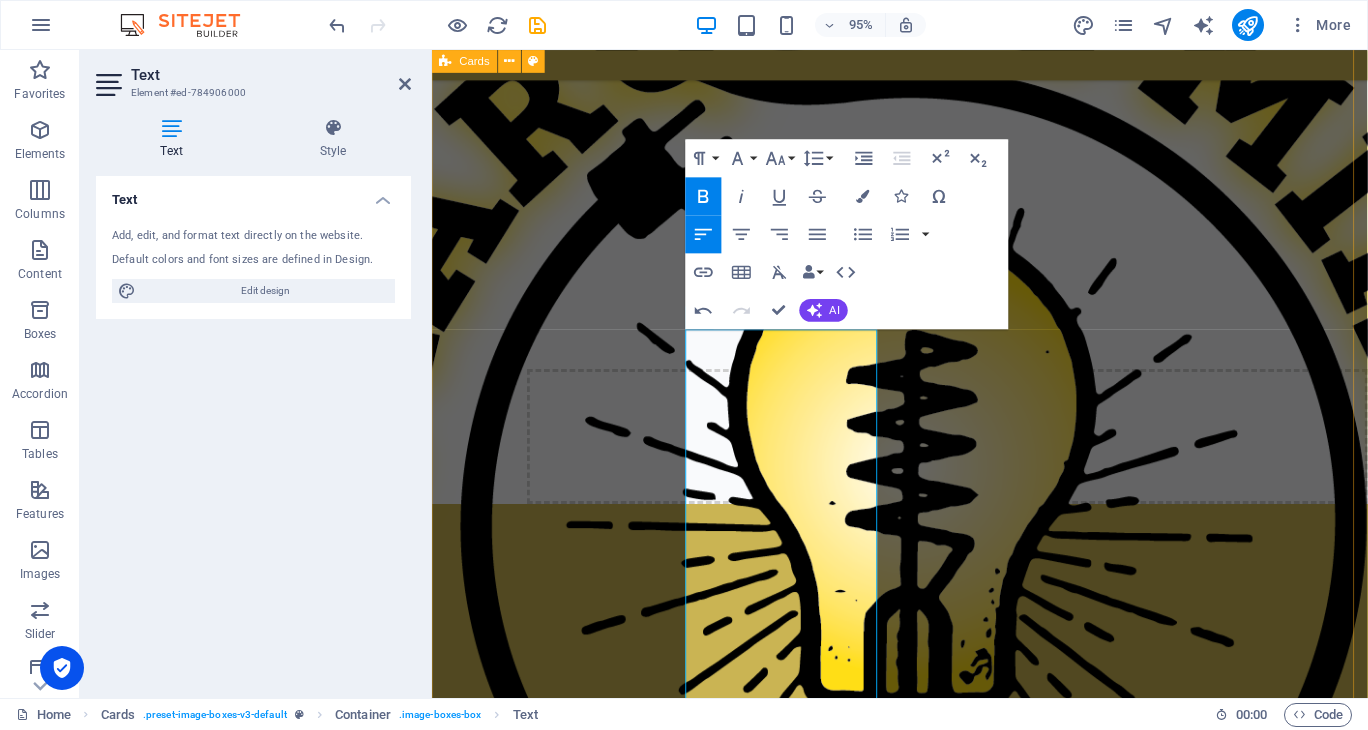 click on "Focal Point Discover the perfect focal point that enhances the charm of your event! Our innovative,  stackable displays  are designed to optimize space while delivering a striking visual impact for any occasion. Let your event shine with our versatile solutions! The Right Size Standing at an impressive  3 feet tall , these letters provide the ideal height for unforgettable photo opportunities. Whether it’s a fun snapshot or a memorable pose, their size is perfect for showcasing those special moments. Capture the joy and create lasting memories with every click! Custom Made Expertly crafted for durability and  weather resistance . Choose from an array of vibrant bulb colors to create the perfect ambiance for your outdoor spaces. Illuminate your world with our solidly built designs that ensure both style and longevity. Events" at bounding box center (924, 1989) 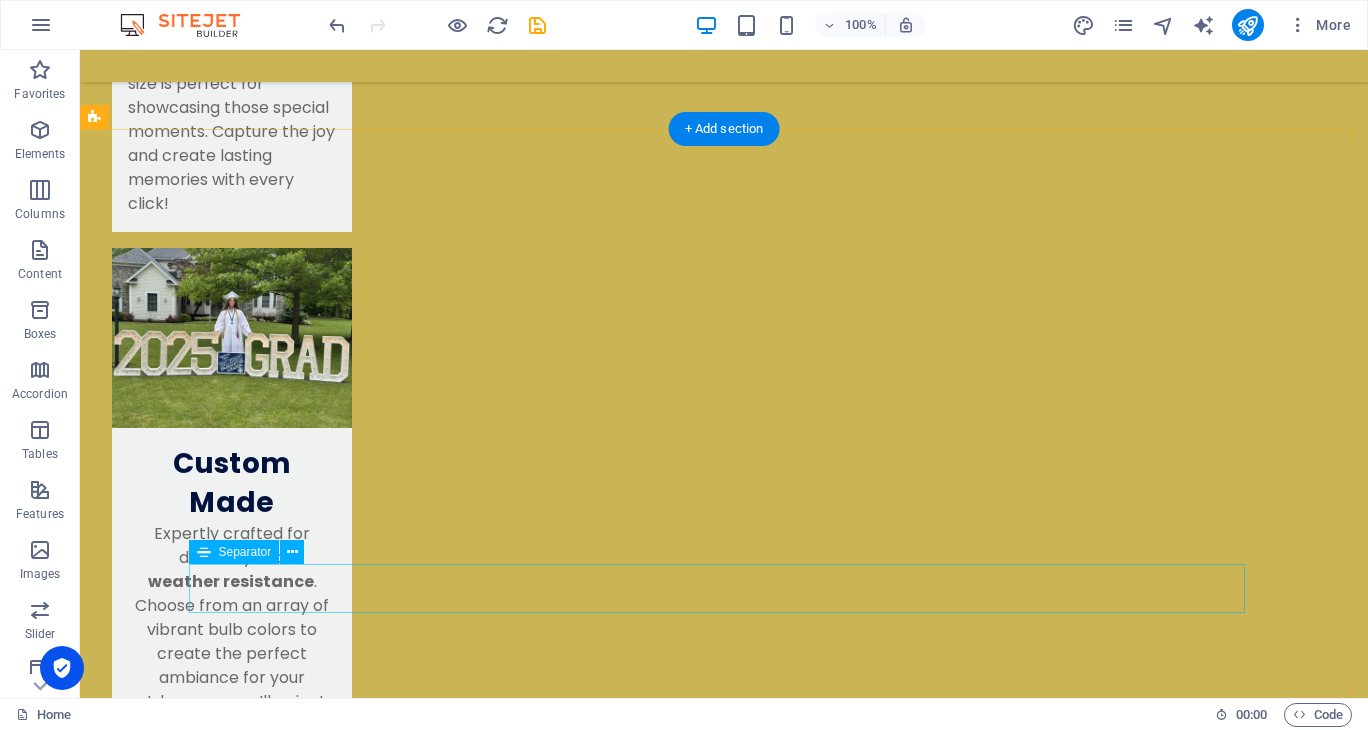 scroll, scrollTop: 2710, scrollLeft: 0, axis: vertical 